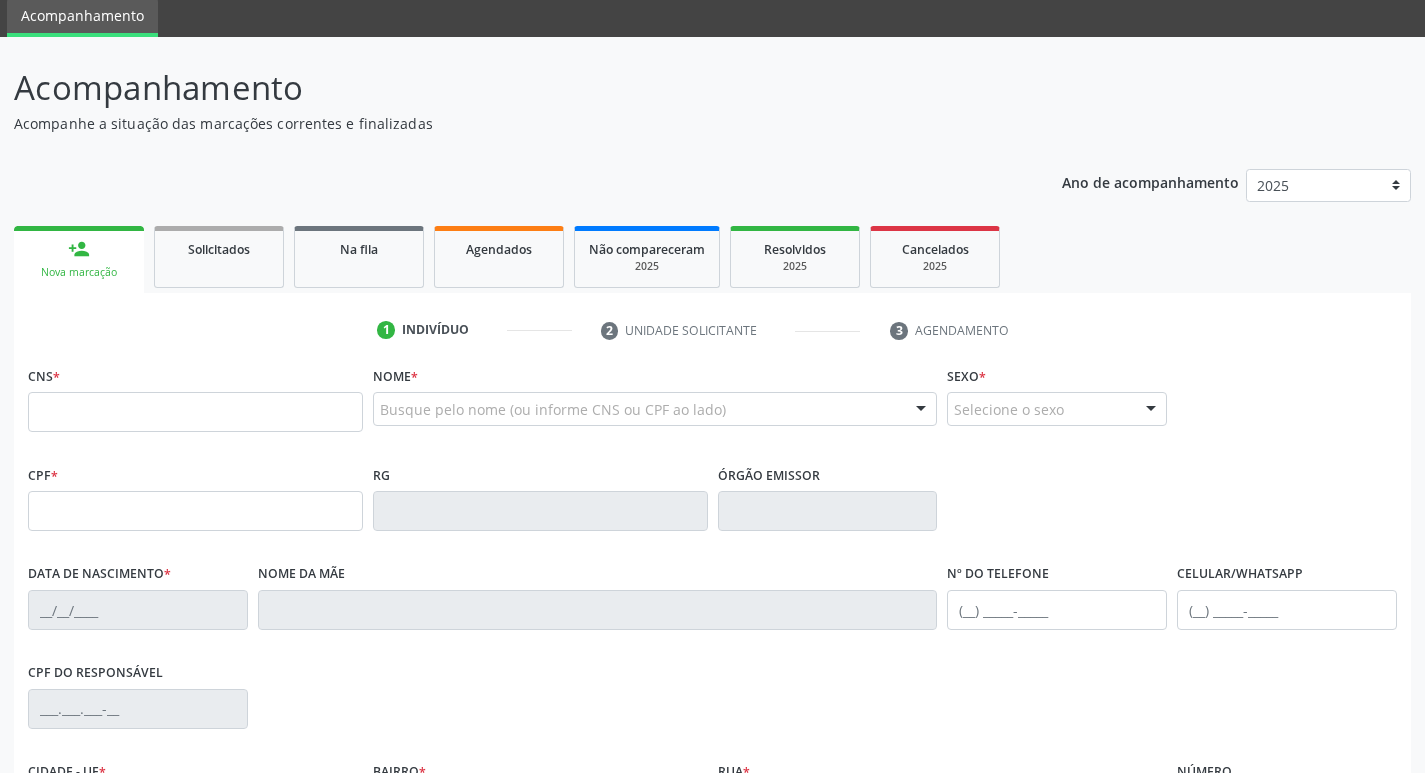 scroll, scrollTop: 200, scrollLeft: 0, axis: vertical 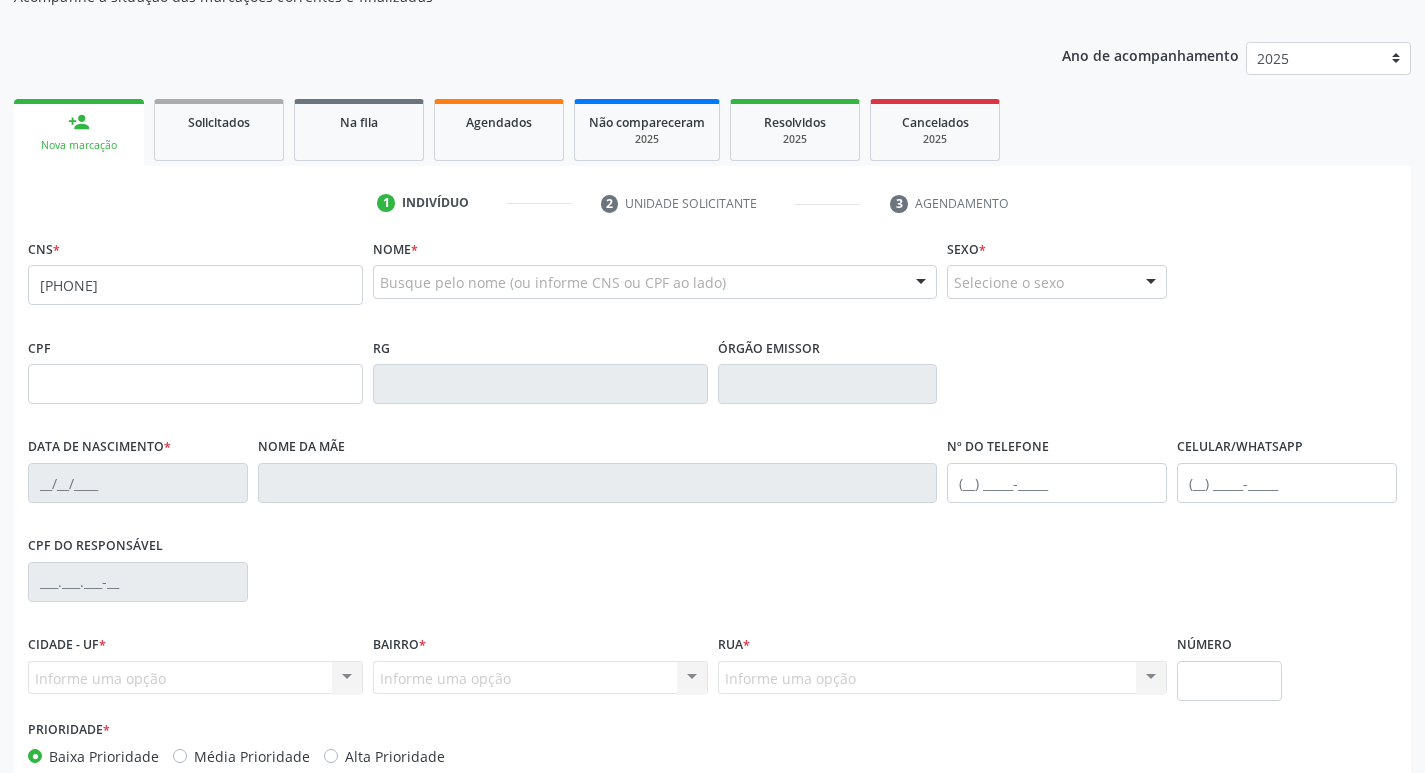 type on "[PHONE]" 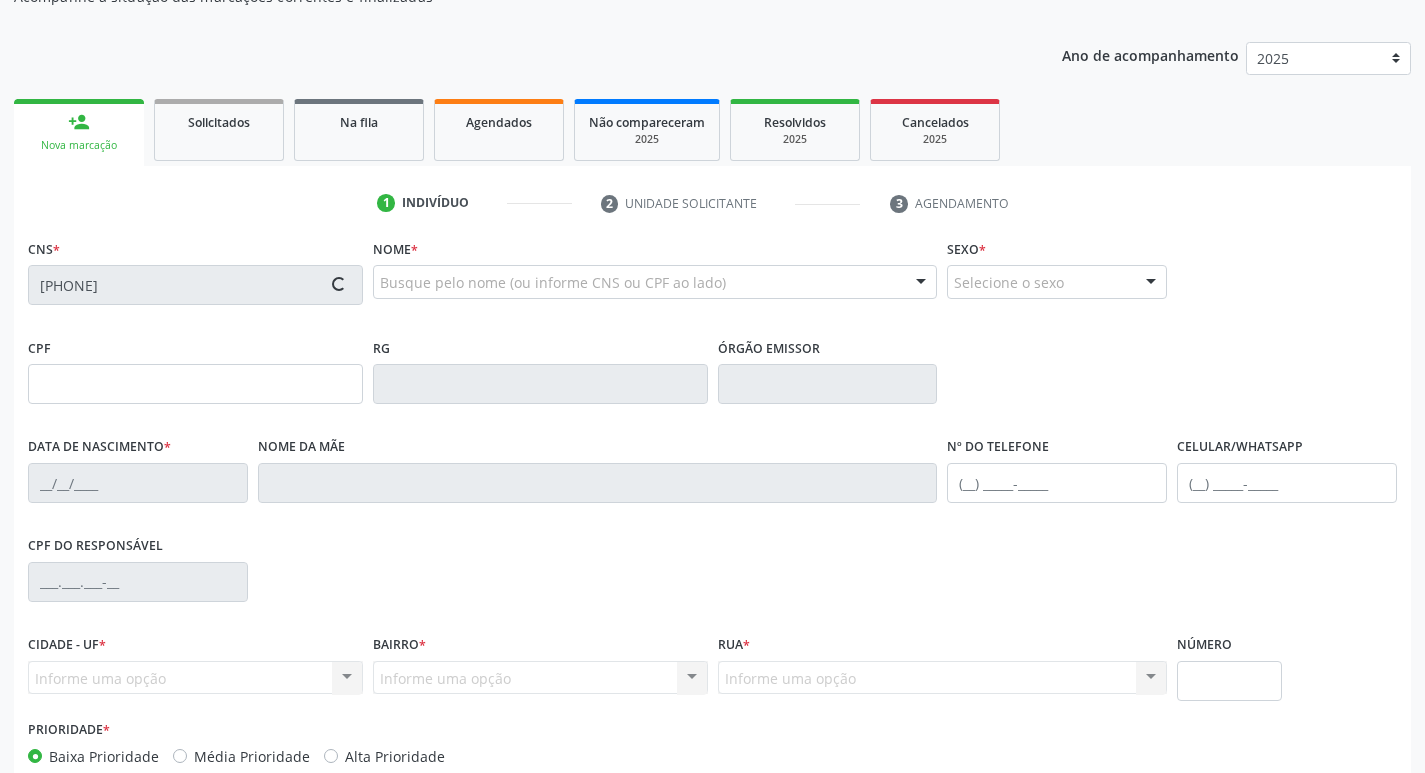 type on "151.958.554-39" 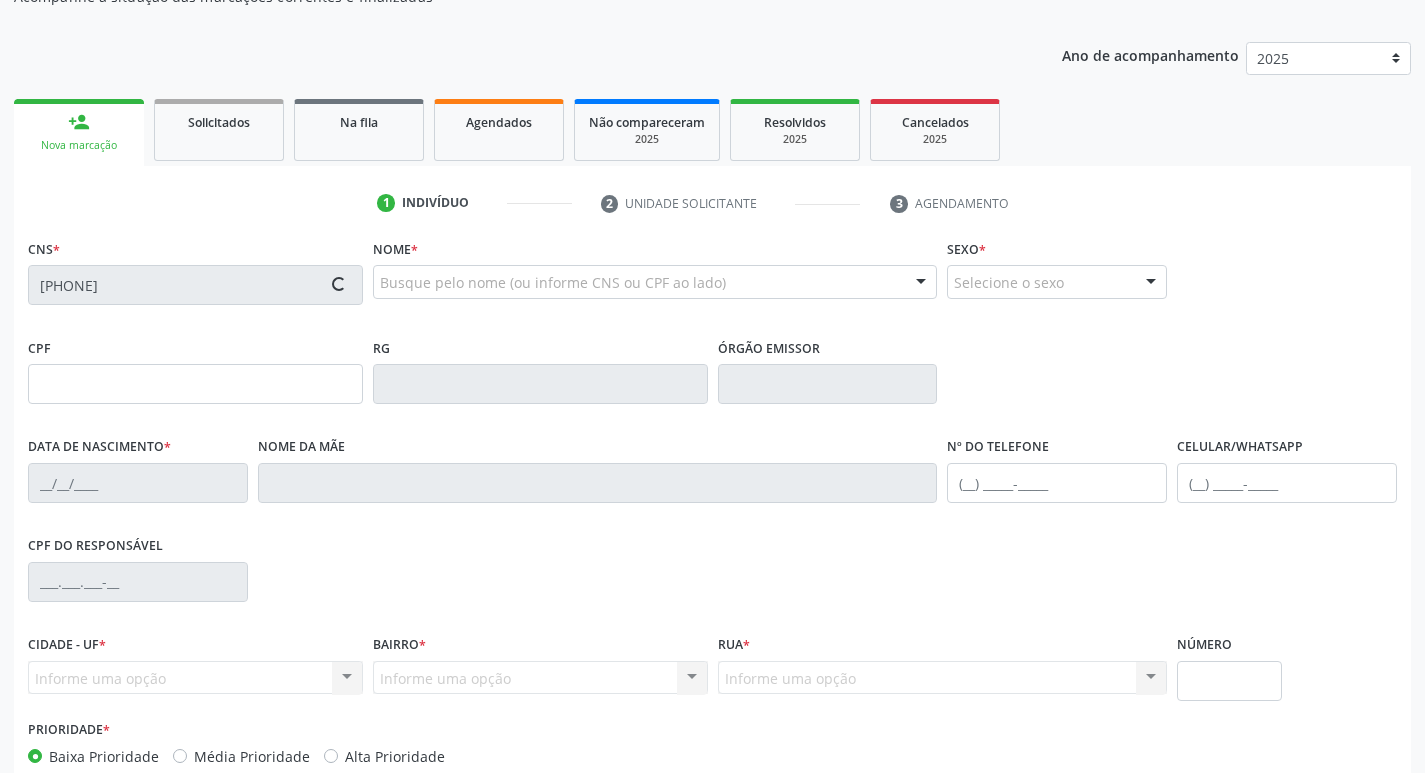 type on "27/07/2013" 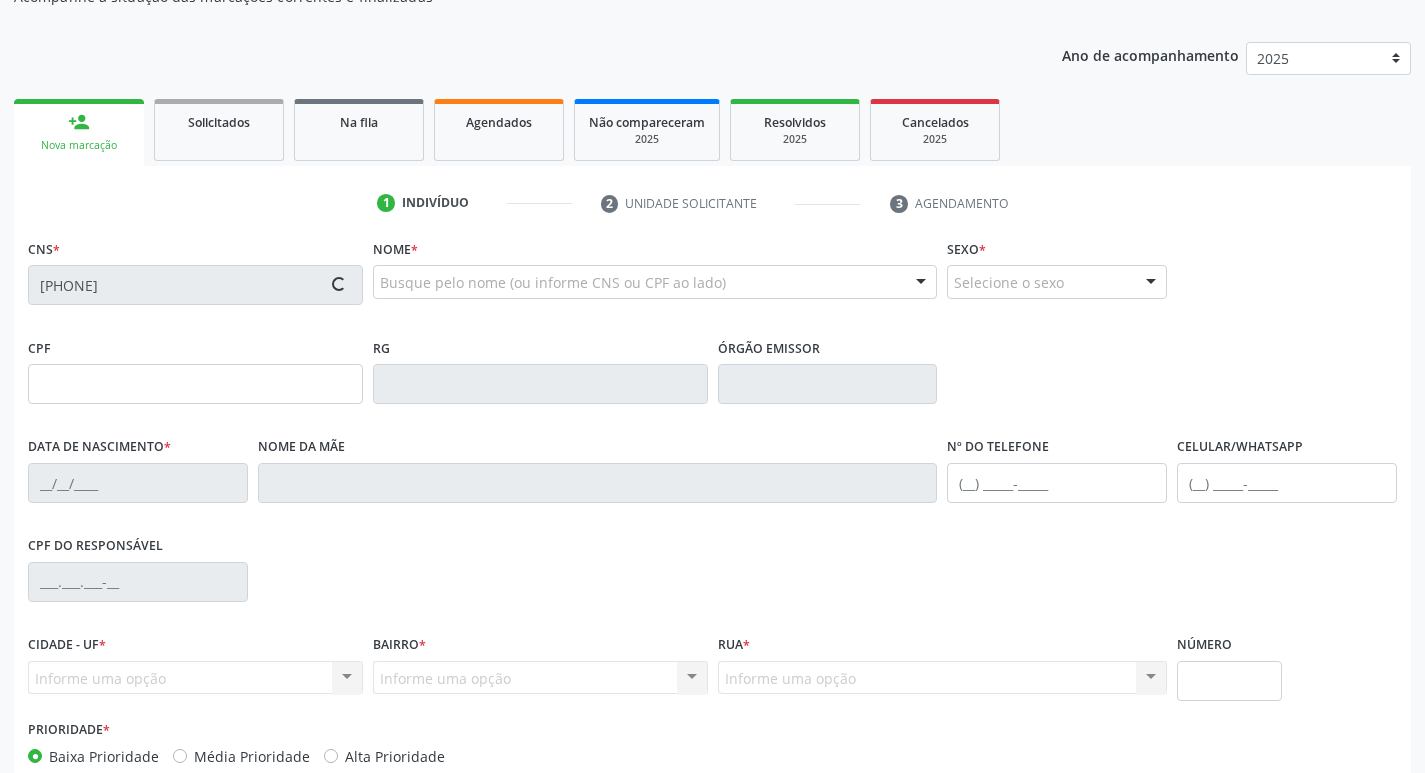 type on "Adriana Monteiro da Silva" 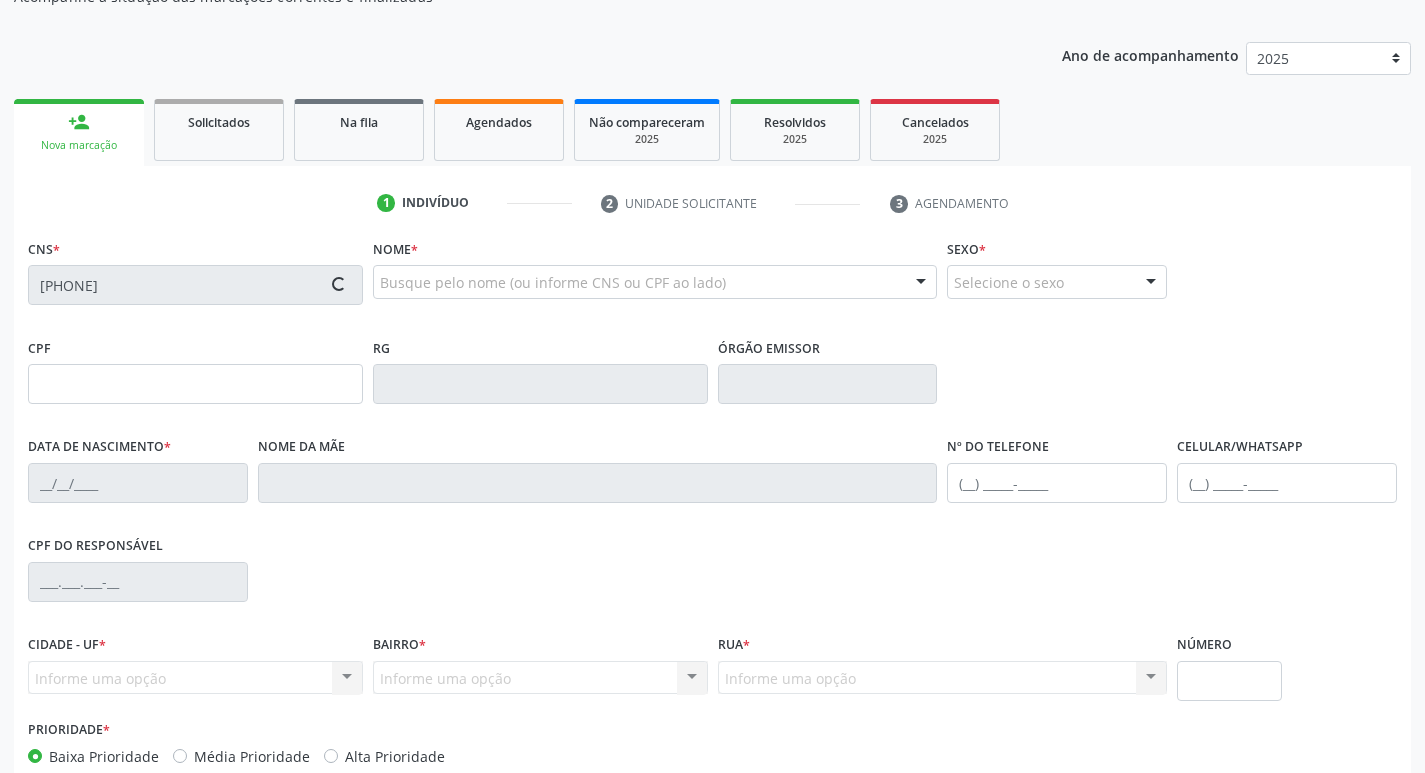 type on "(87) 99920-6225" 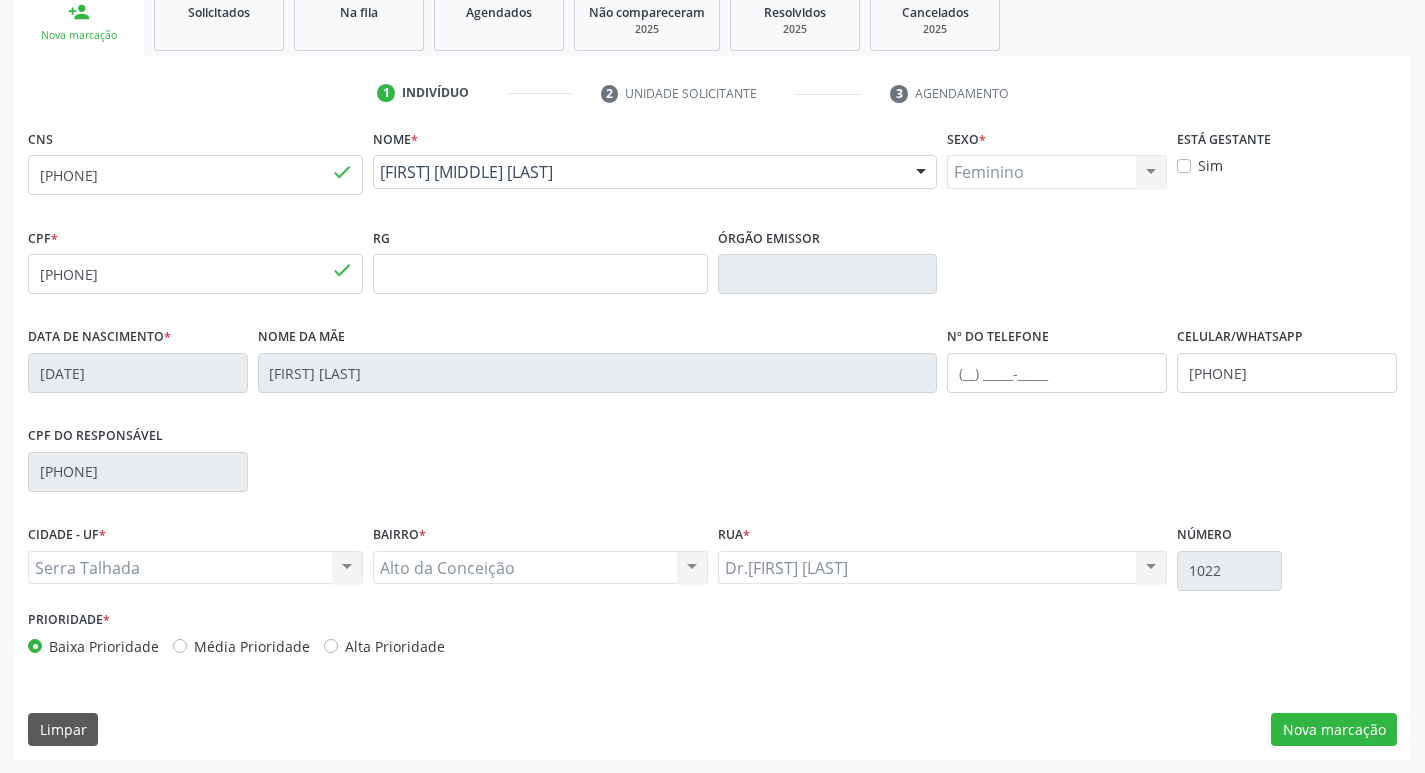scroll, scrollTop: 311, scrollLeft: 0, axis: vertical 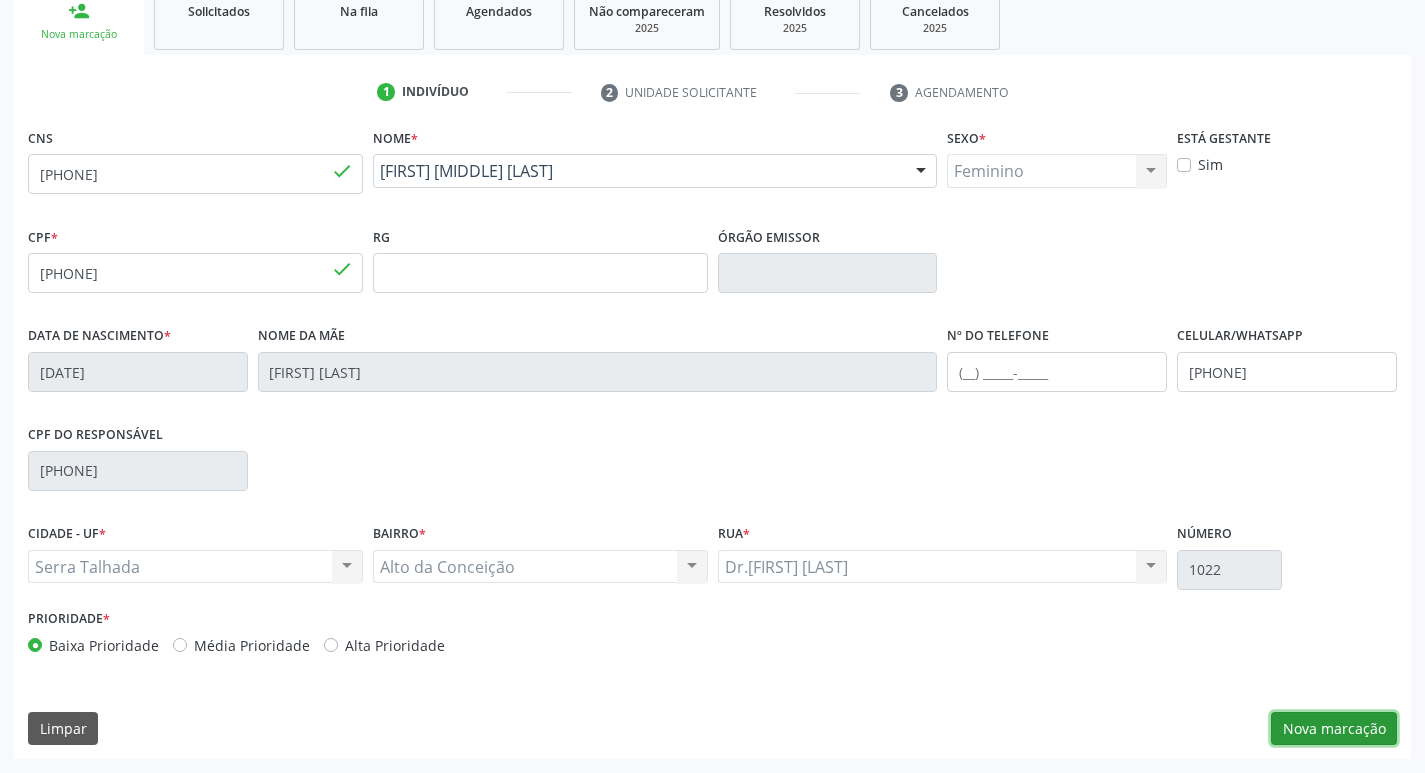 click on "Nova marcação" at bounding box center (1334, 729) 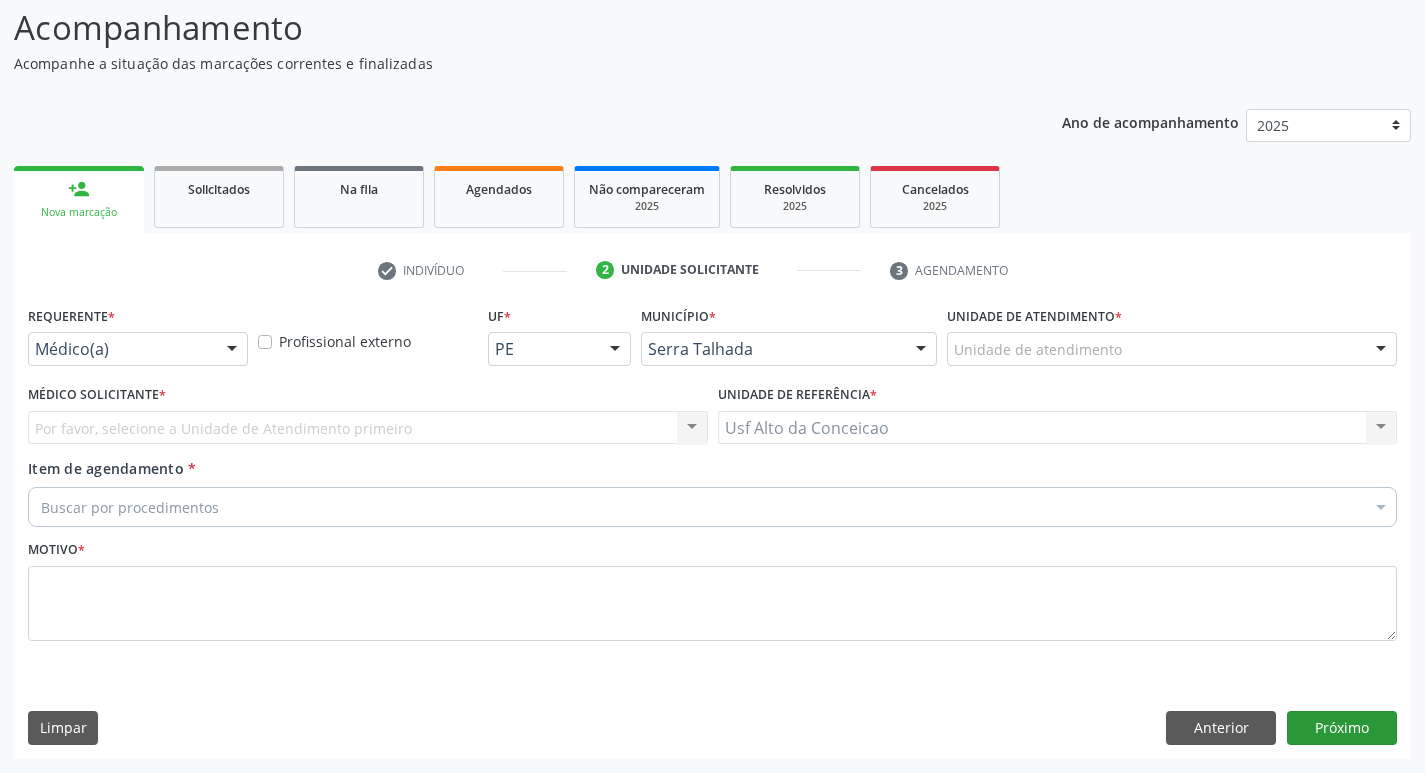 scroll, scrollTop: 133, scrollLeft: 0, axis: vertical 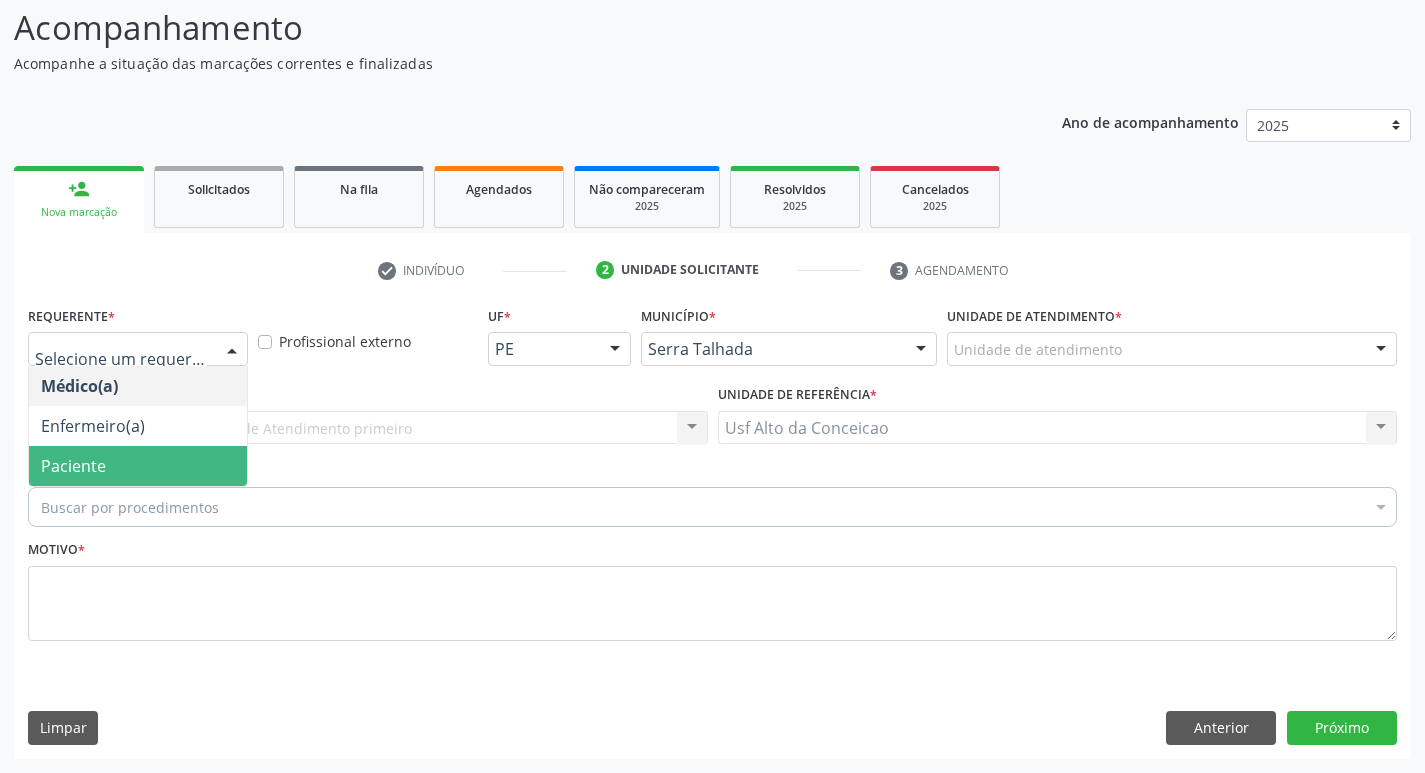 click on "Paciente" at bounding box center (73, 466) 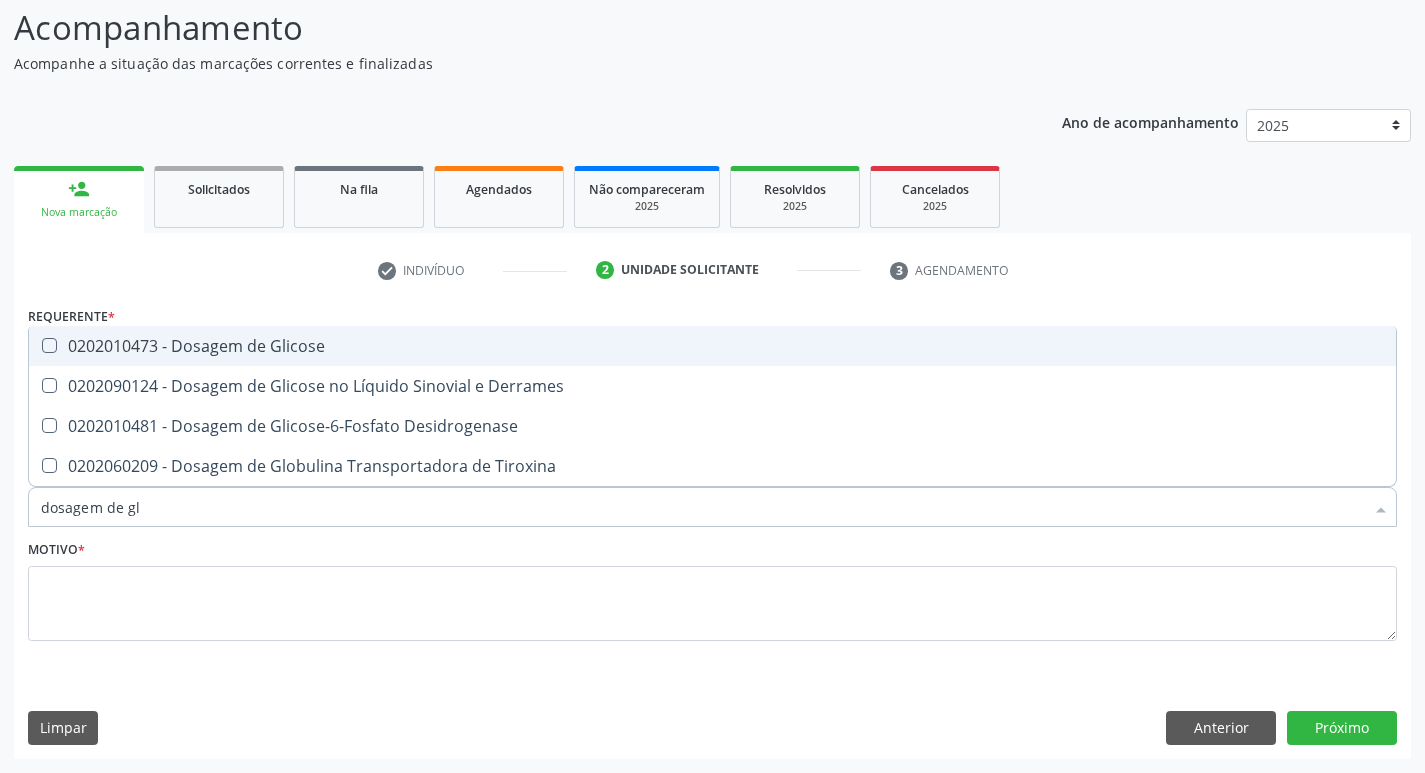 type on "dosagem de gli" 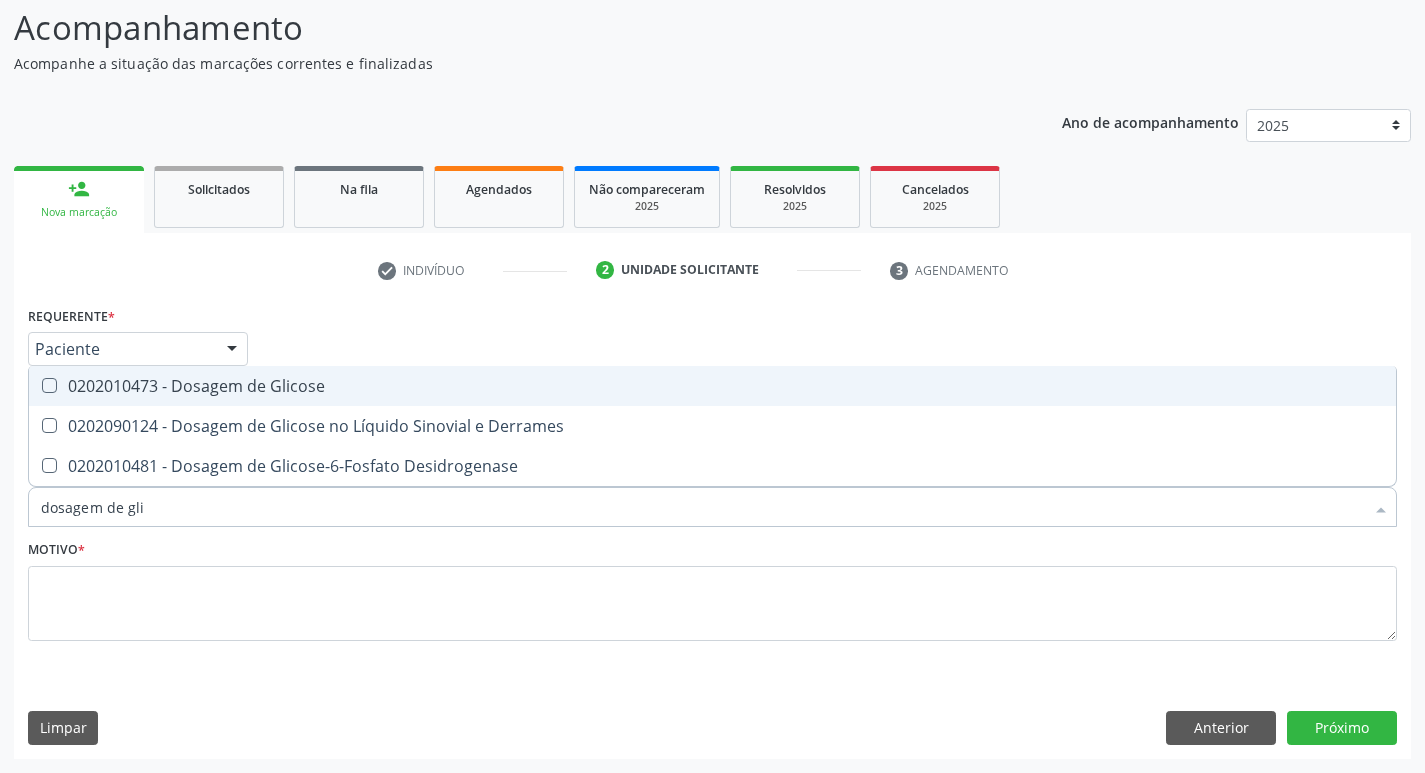 click on "0202010473 - Dosagem de Glicose" at bounding box center (712, 386) 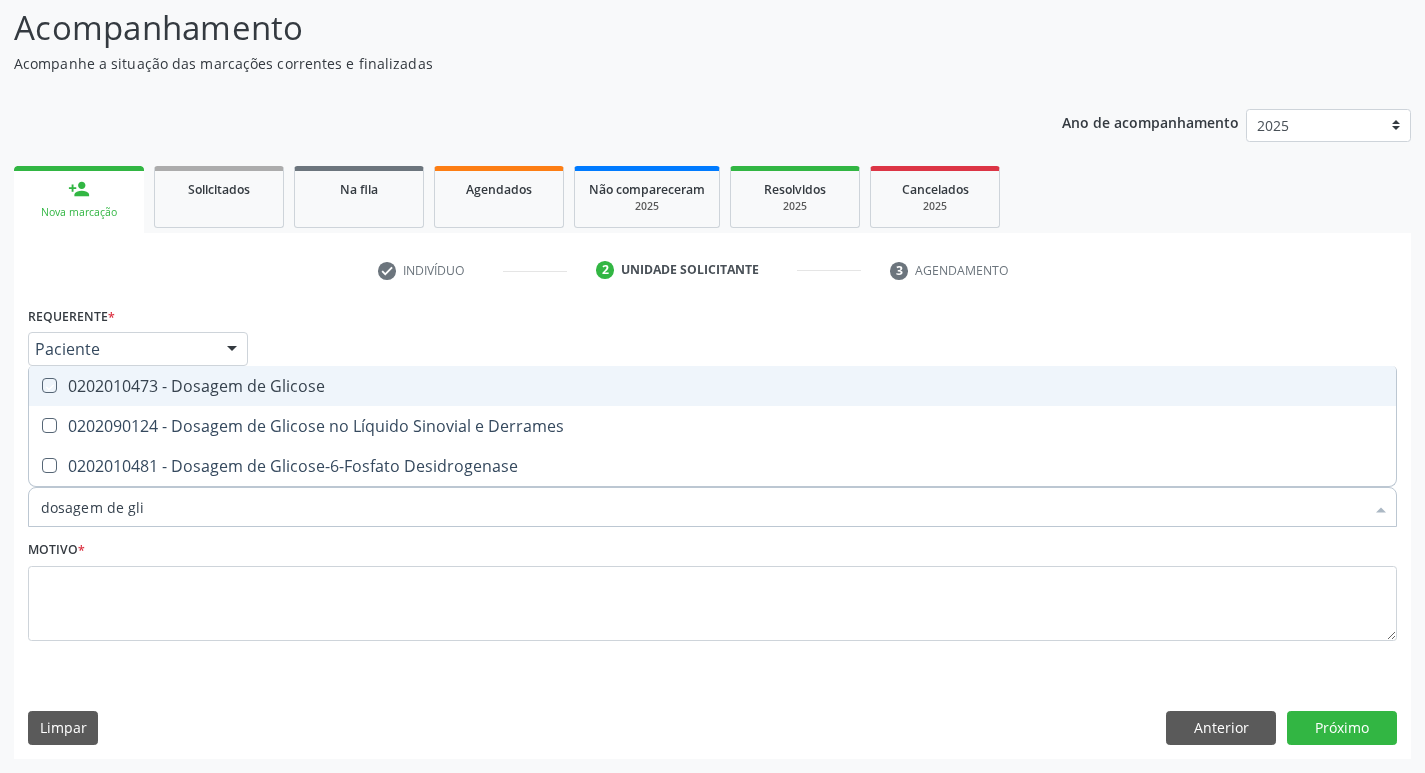 checkbox on "true" 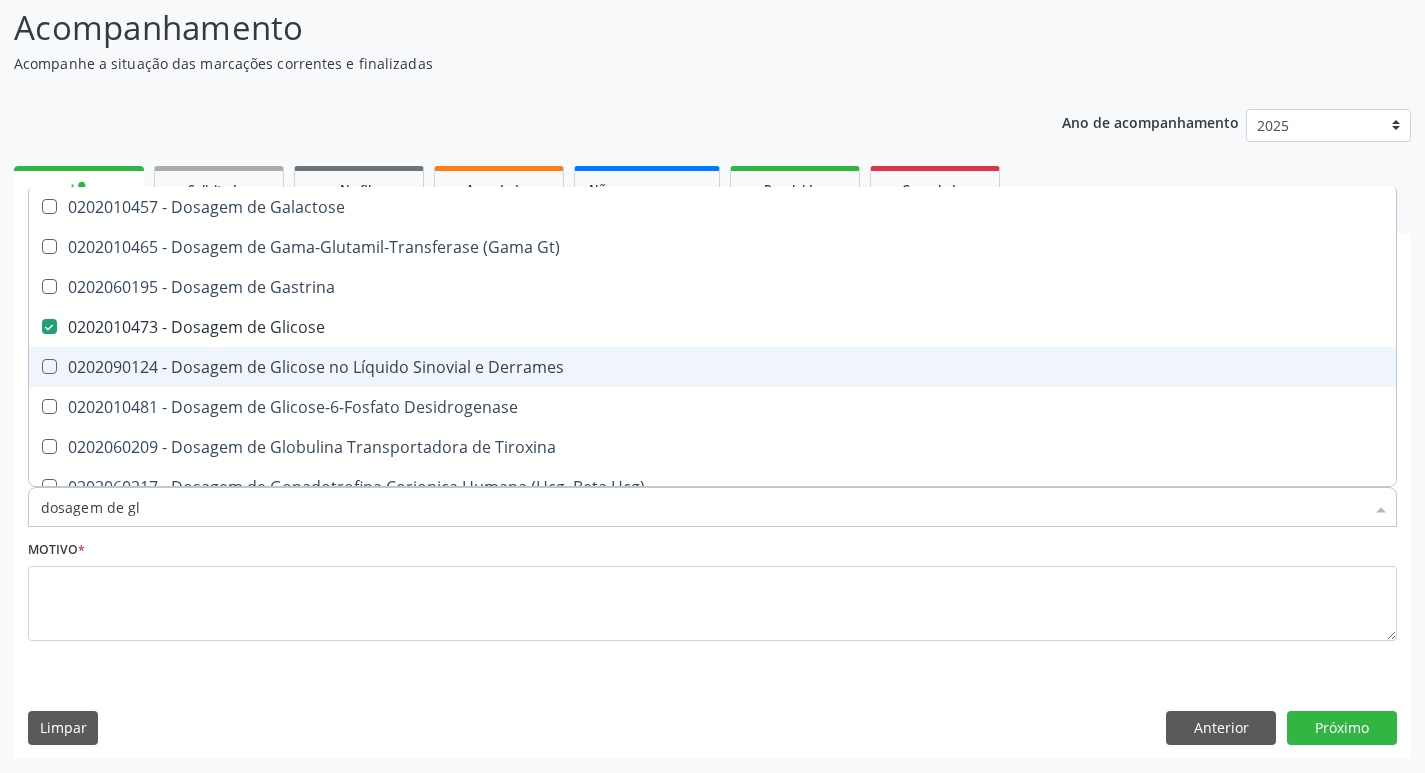 type on "dosagem de g" 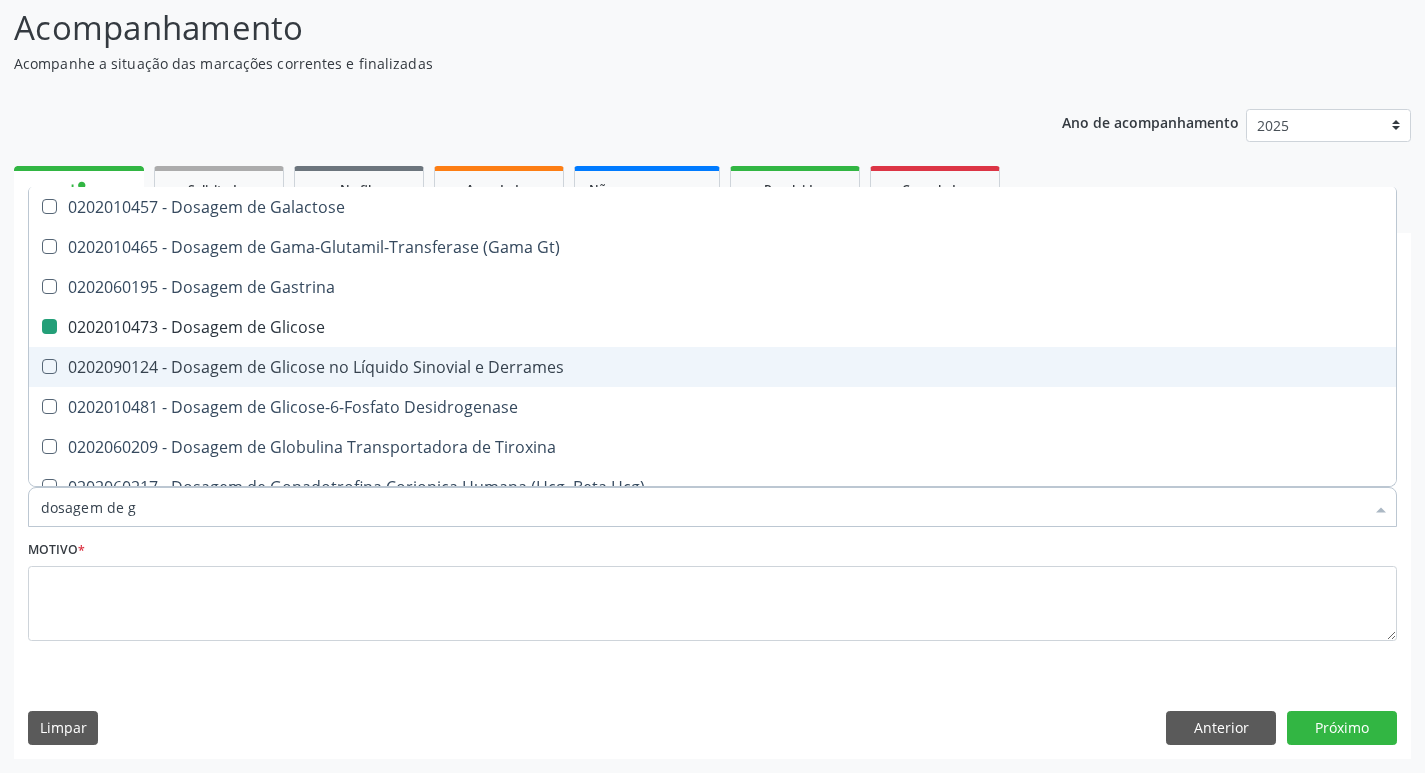 type on "dosagem de" 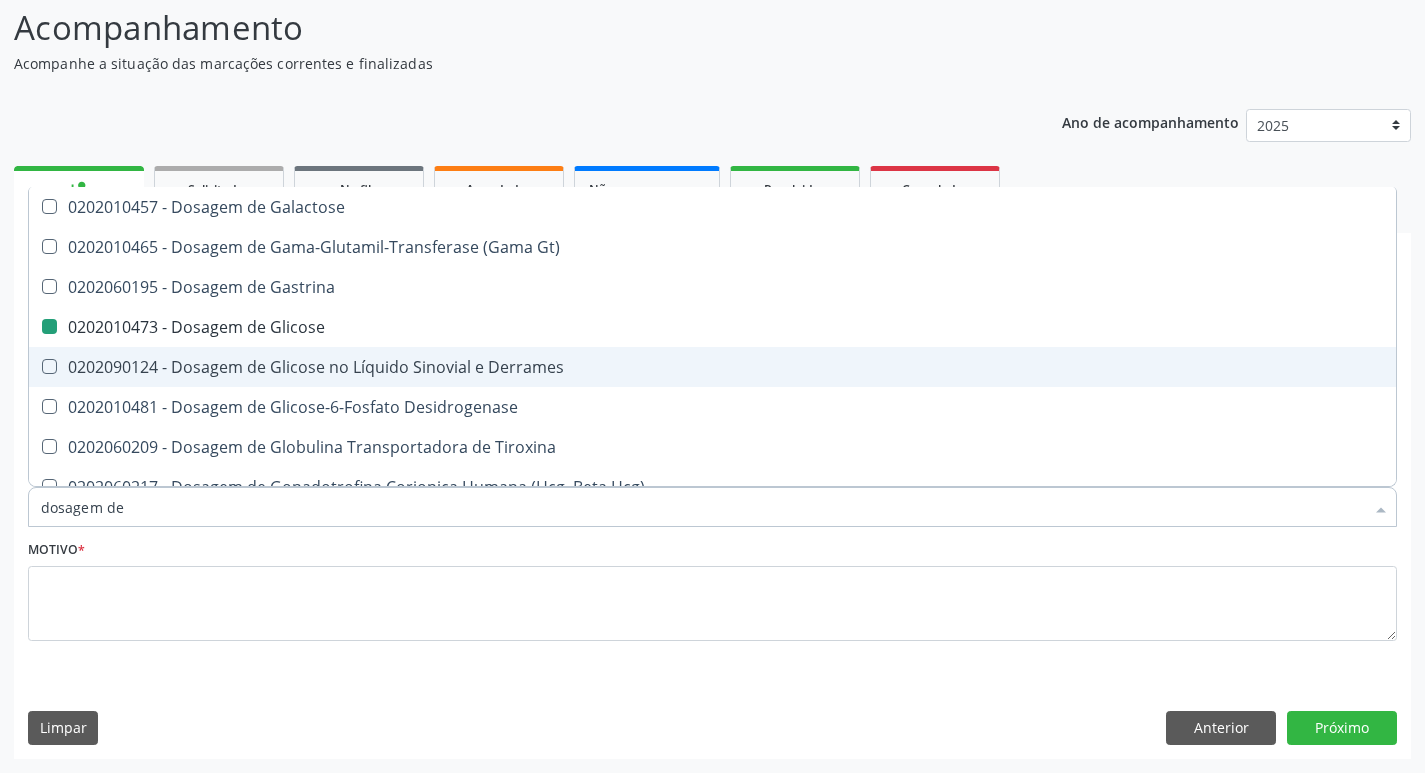 checkbox on "false" 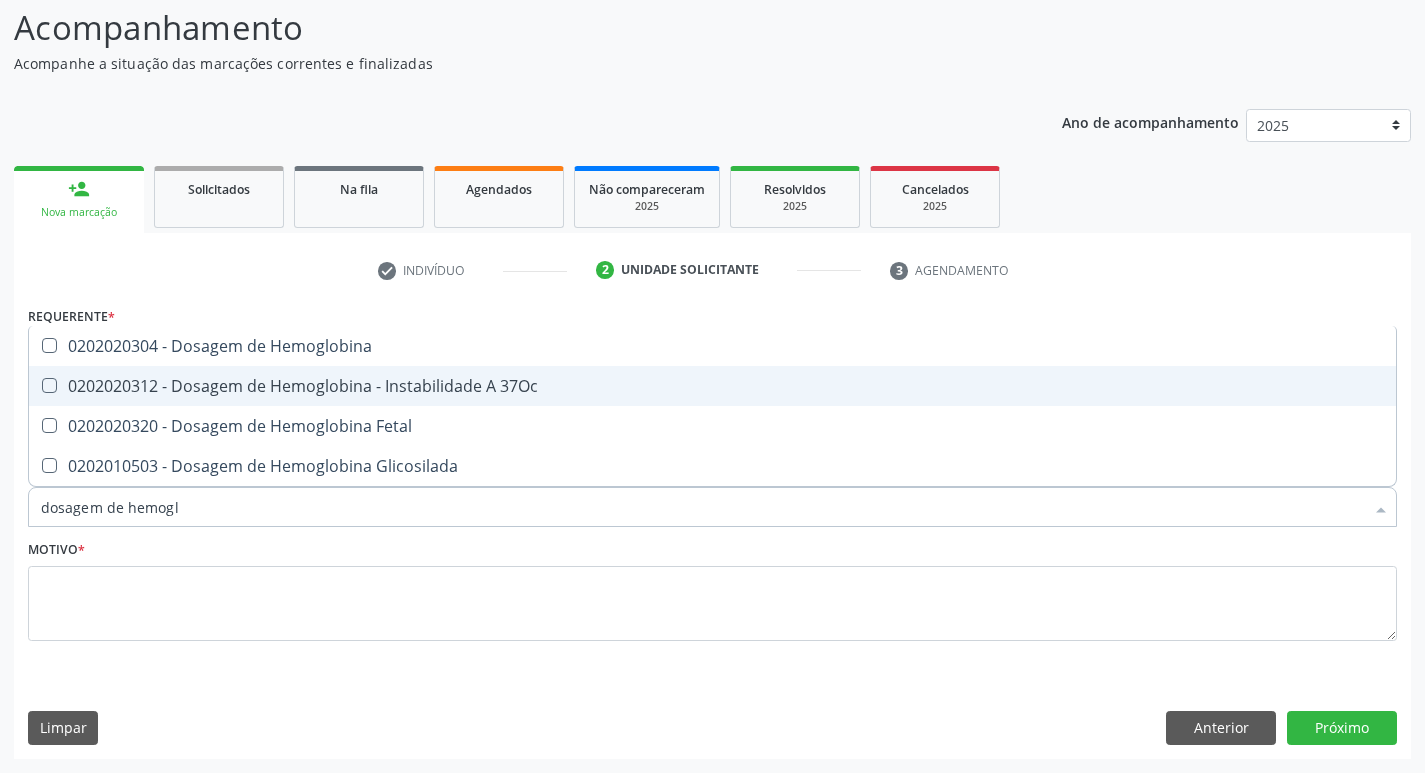 type on "dosagem de hemoglo" 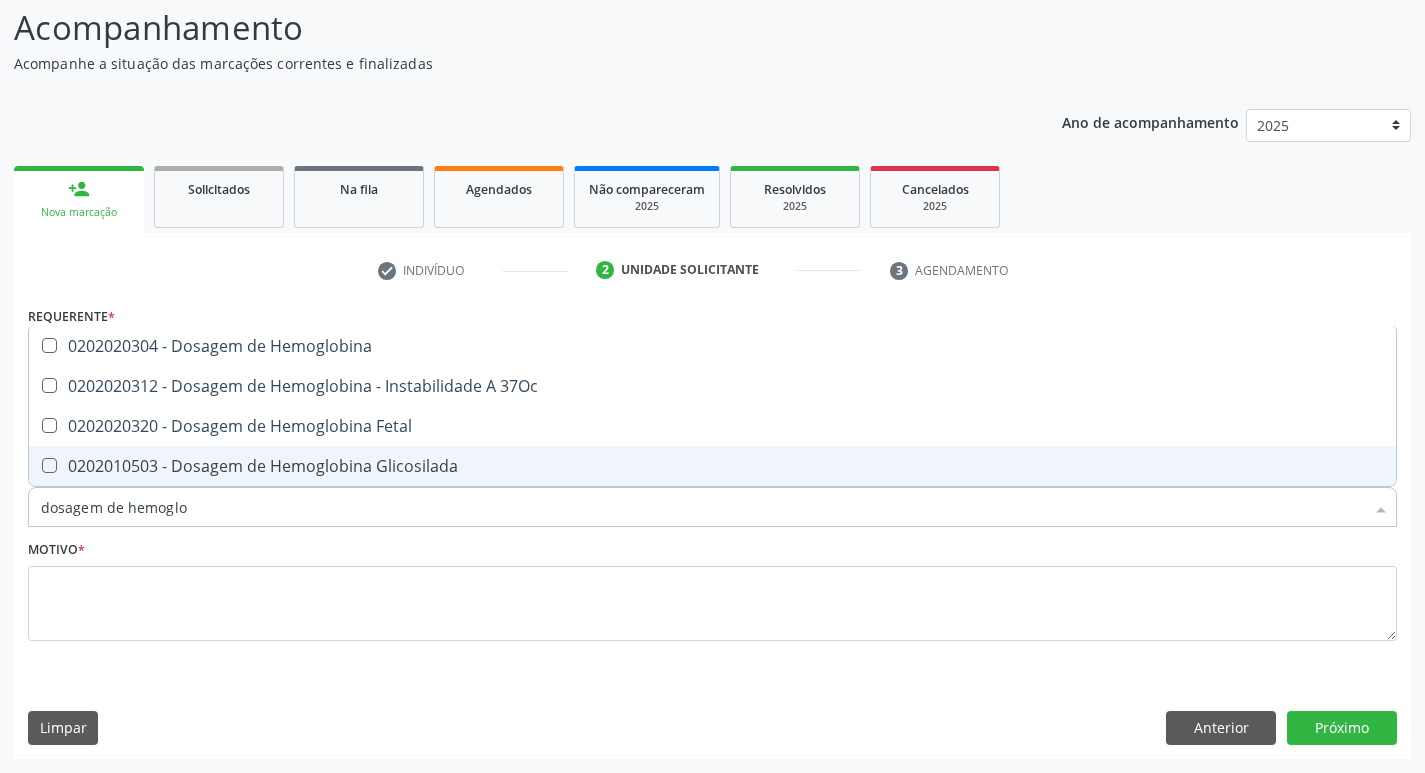 click on "0202010503 - Dosagem de Hemoglobina Glicosilada" at bounding box center (712, 466) 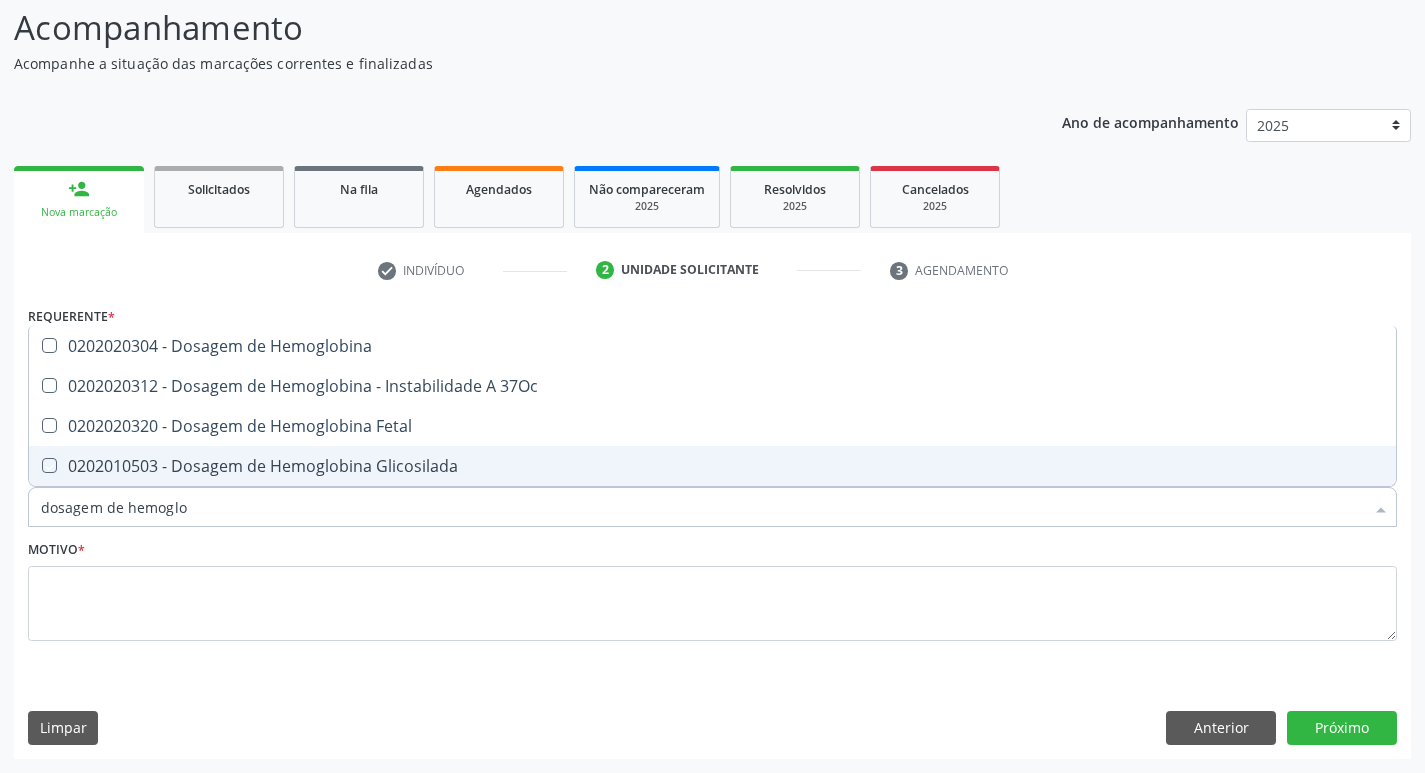 checkbox on "true" 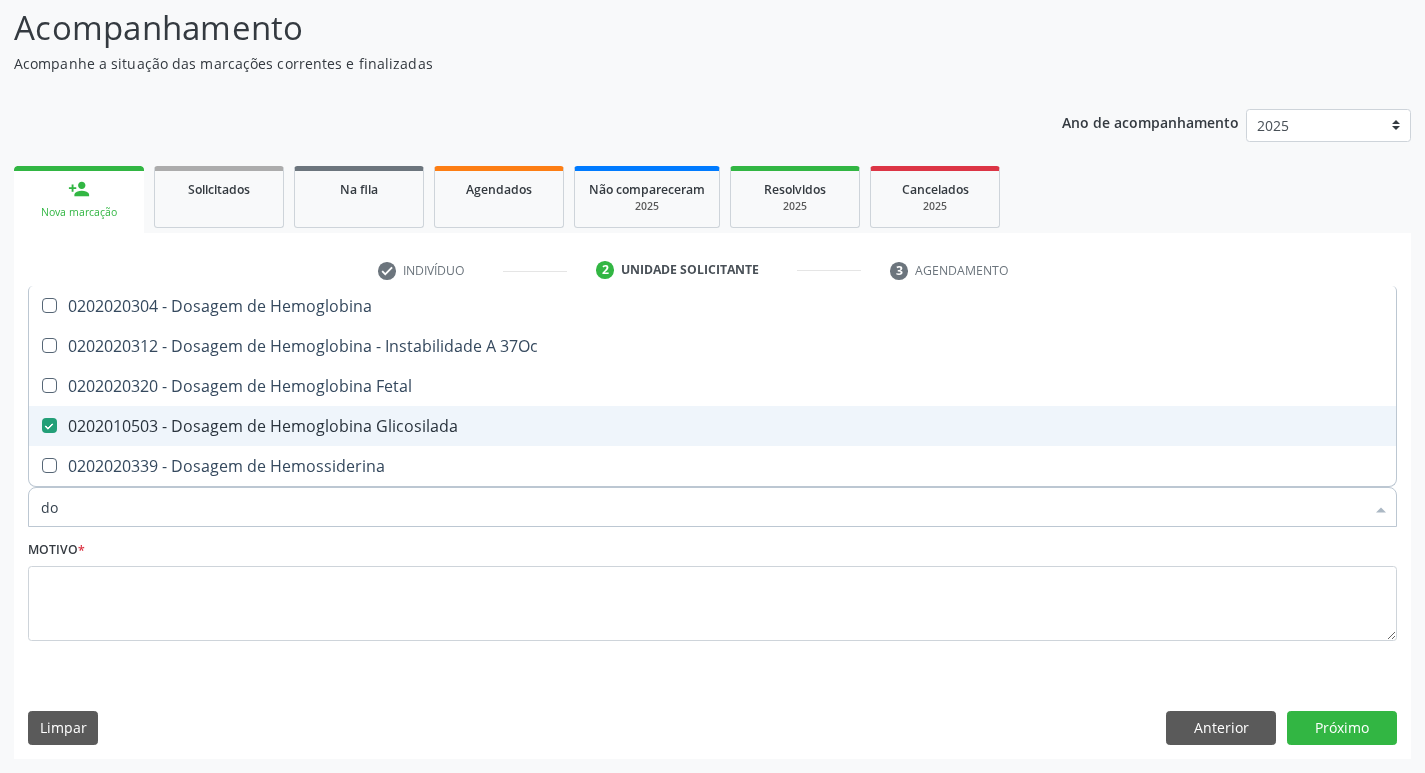 type on "d" 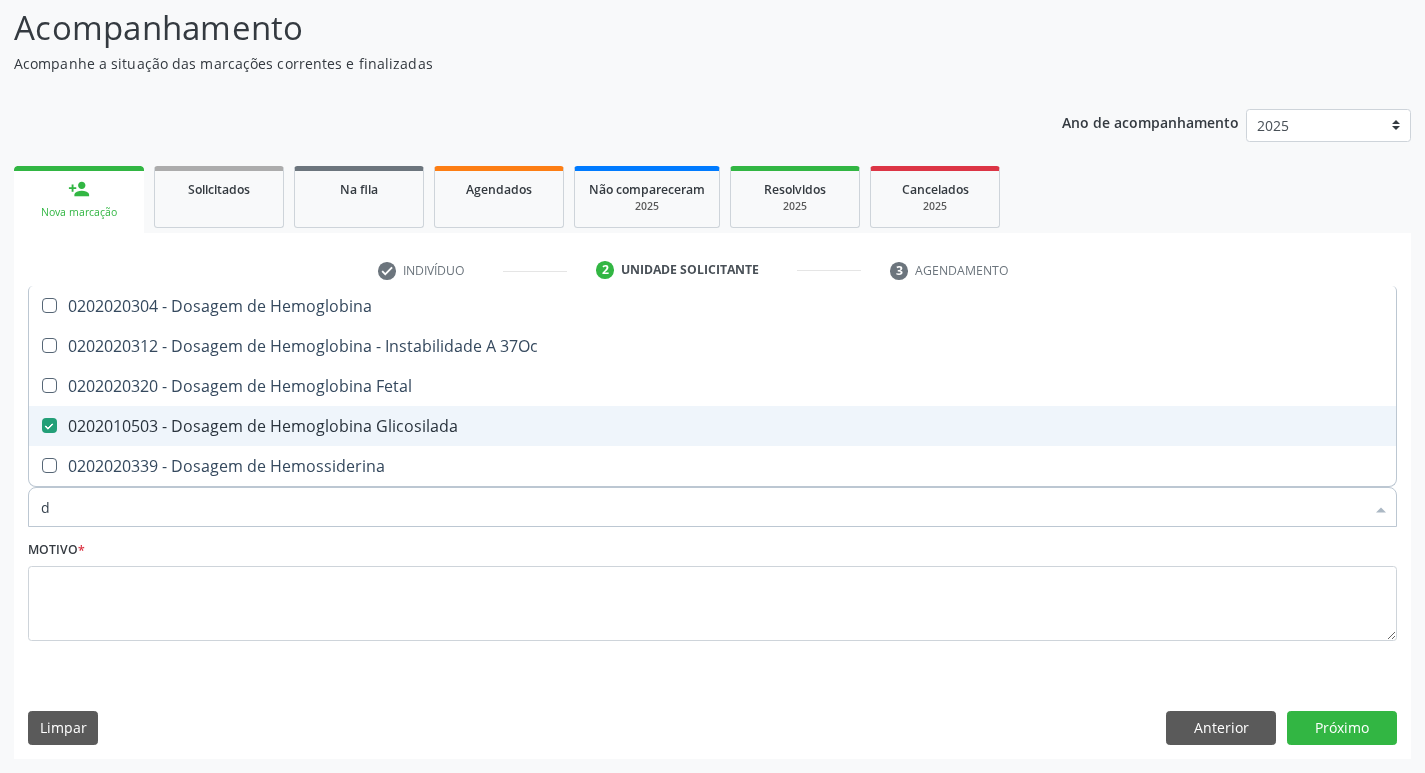 type 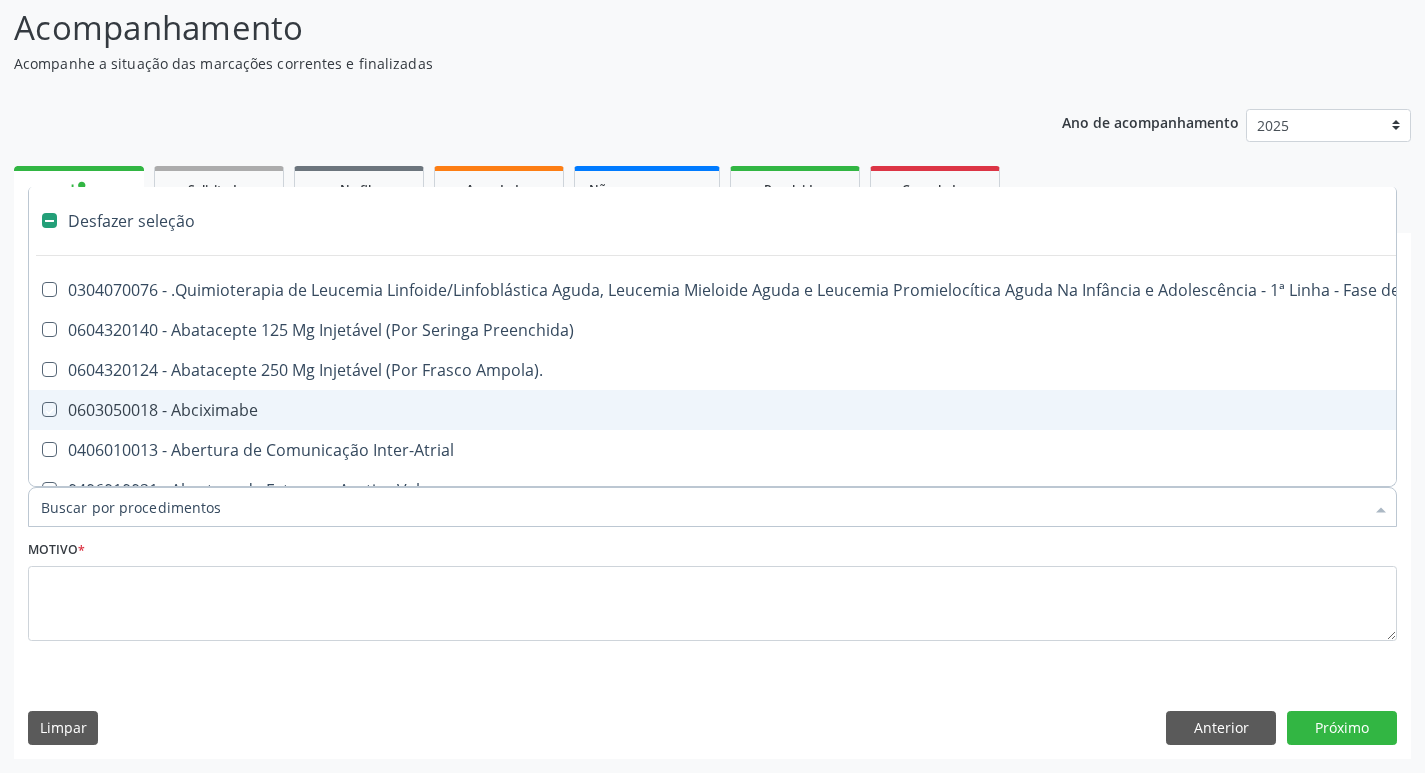 checkbox on "false" 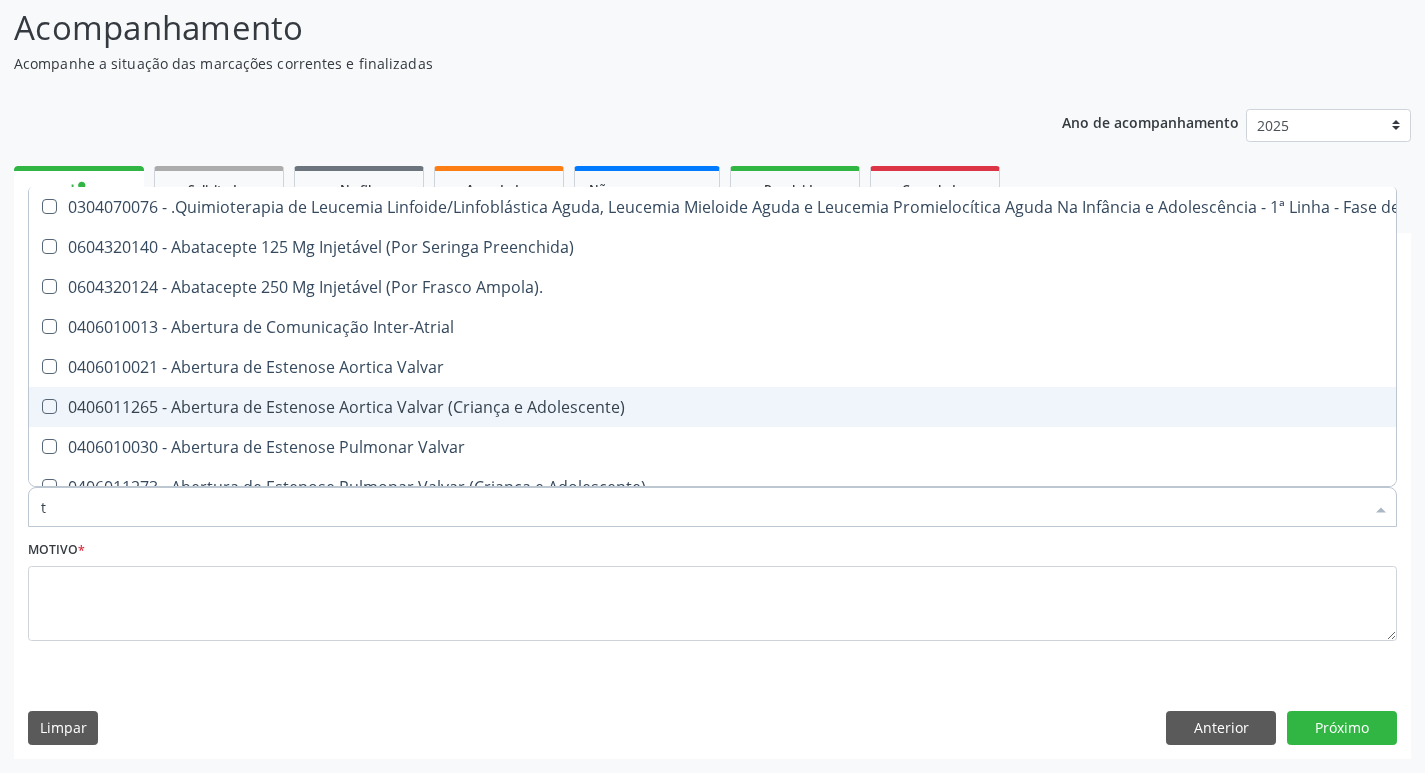 type on "t4" 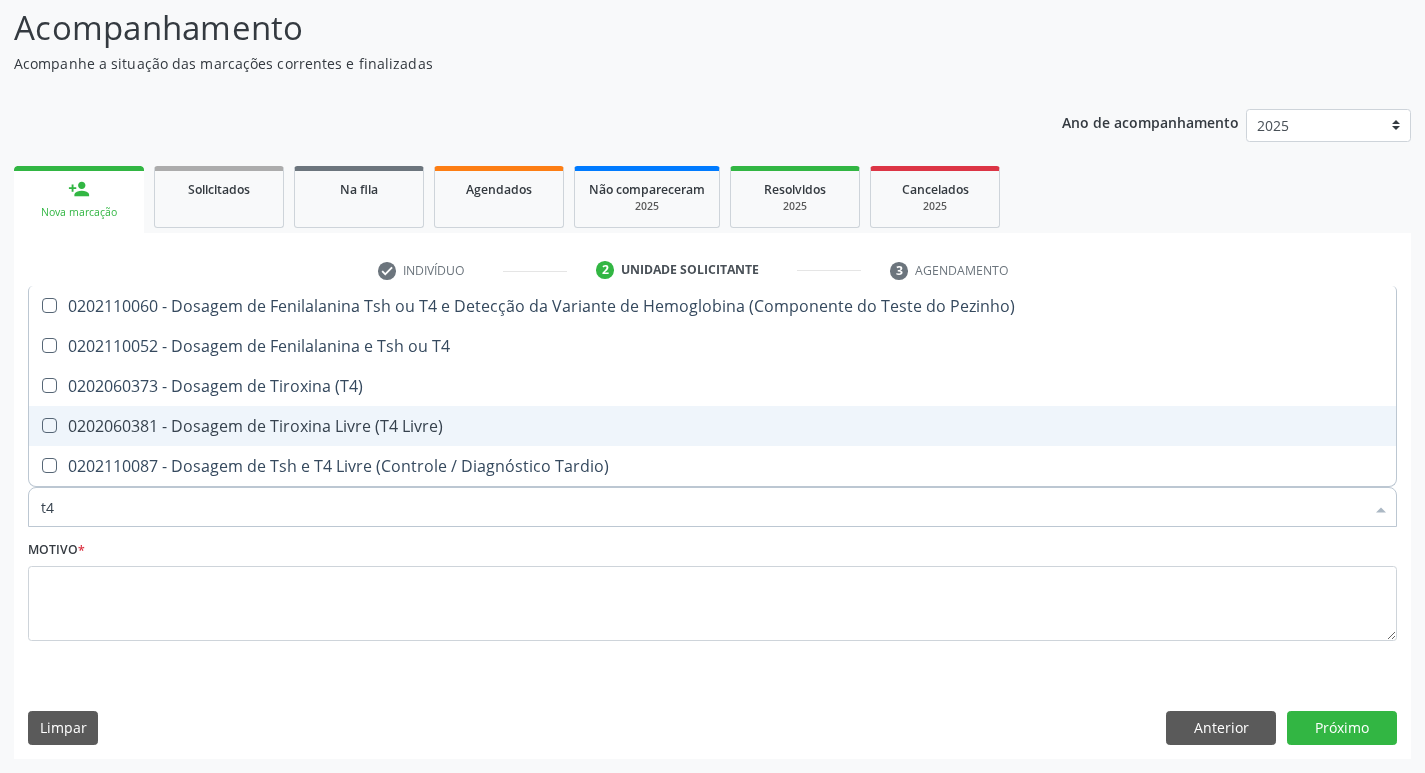 click on "0202060381 - Dosagem de Tiroxina Livre (T4 Livre)" at bounding box center (712, 426) 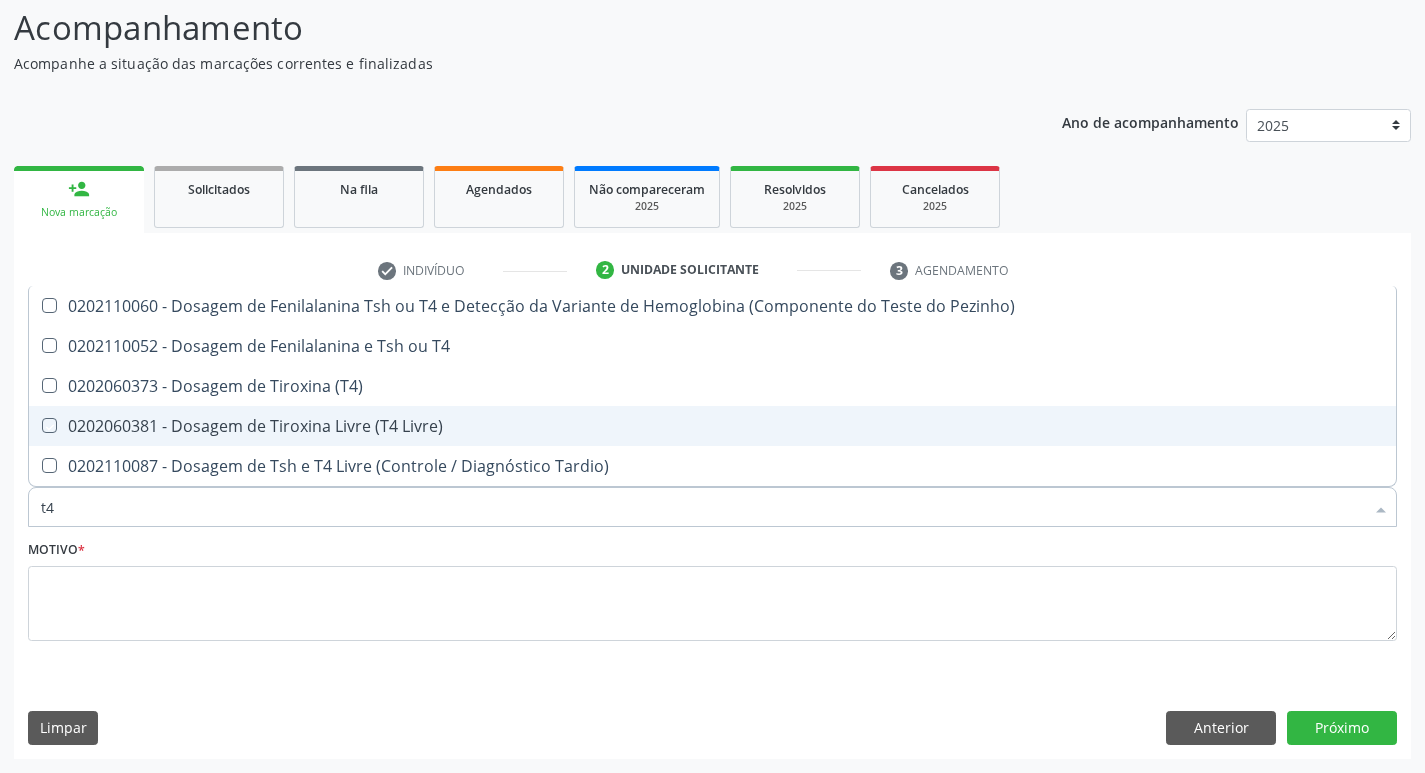 checkbox on "true" 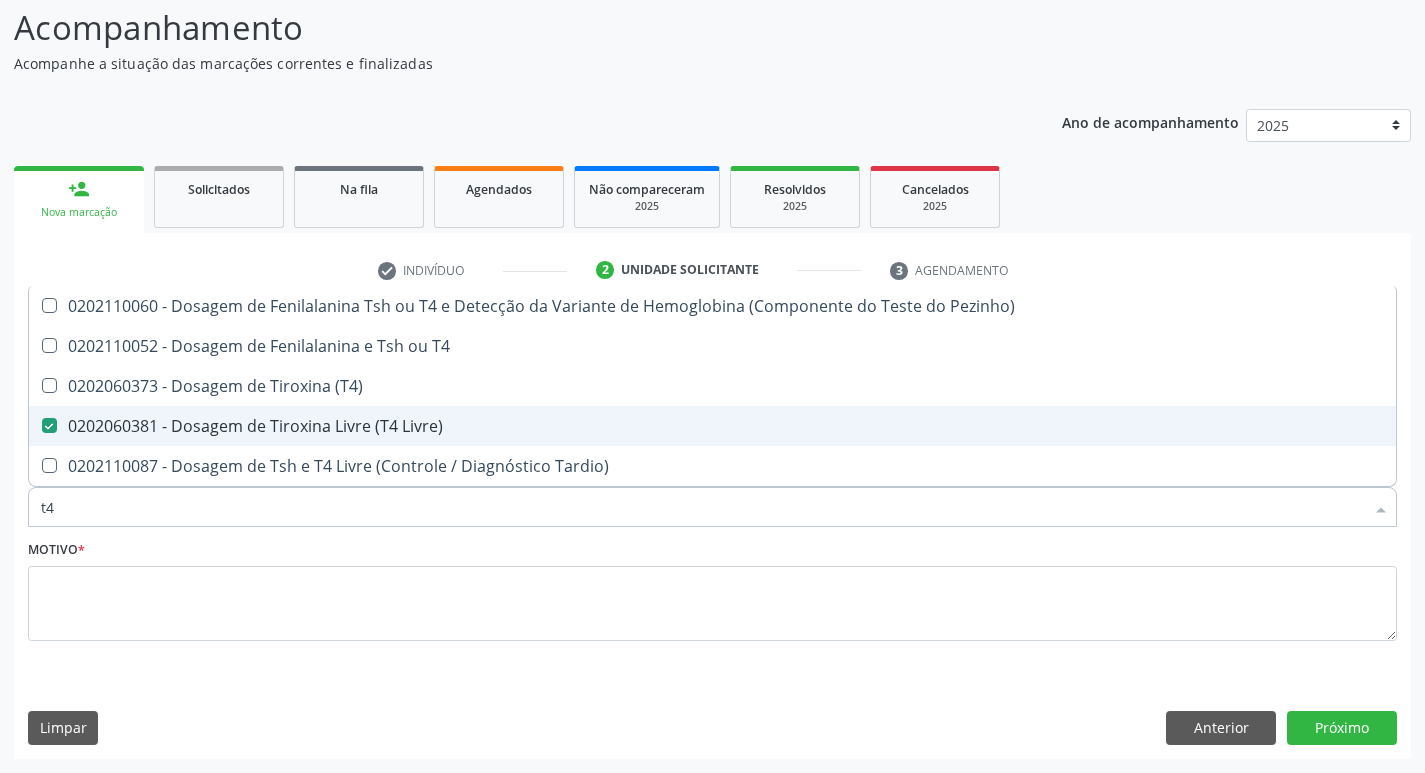 type on "t" 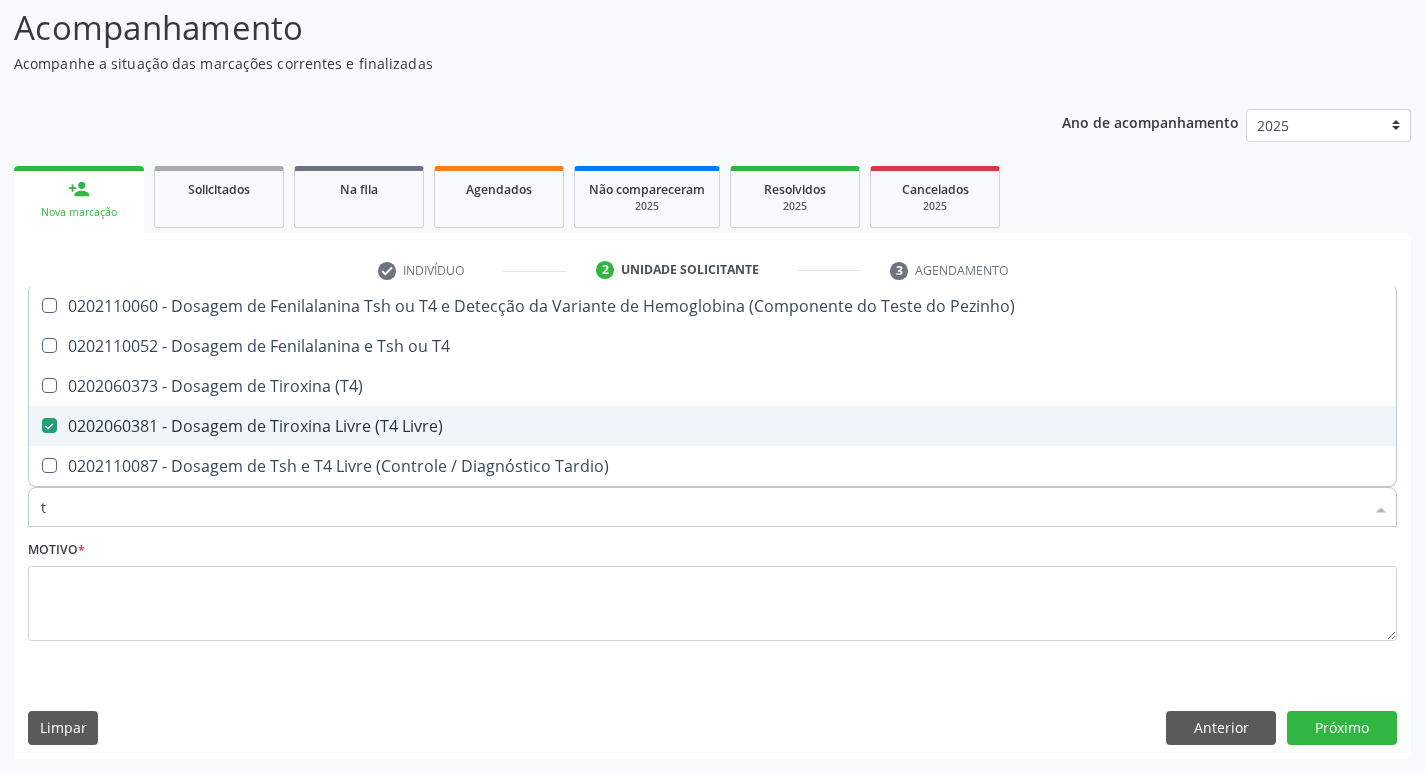 checkbox on "false" 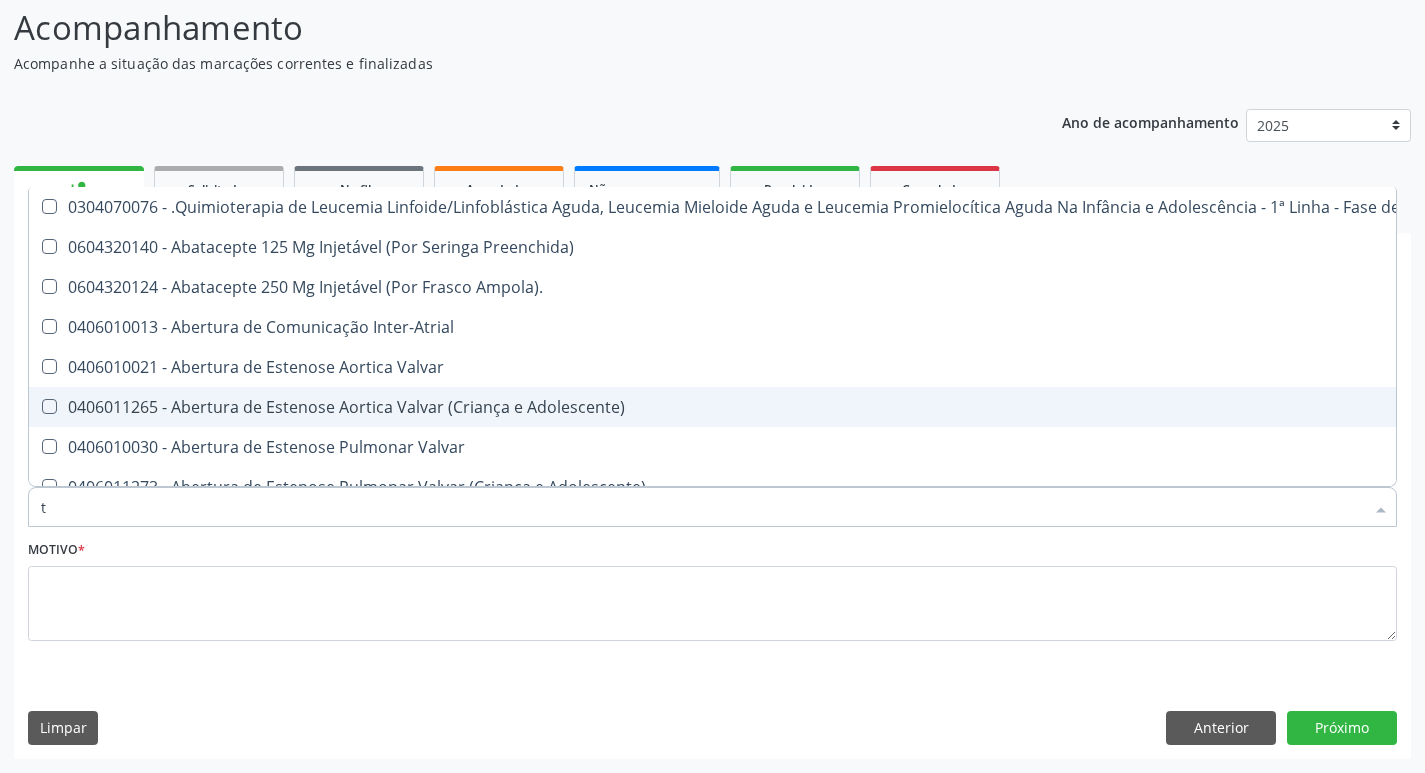 type on "t3" 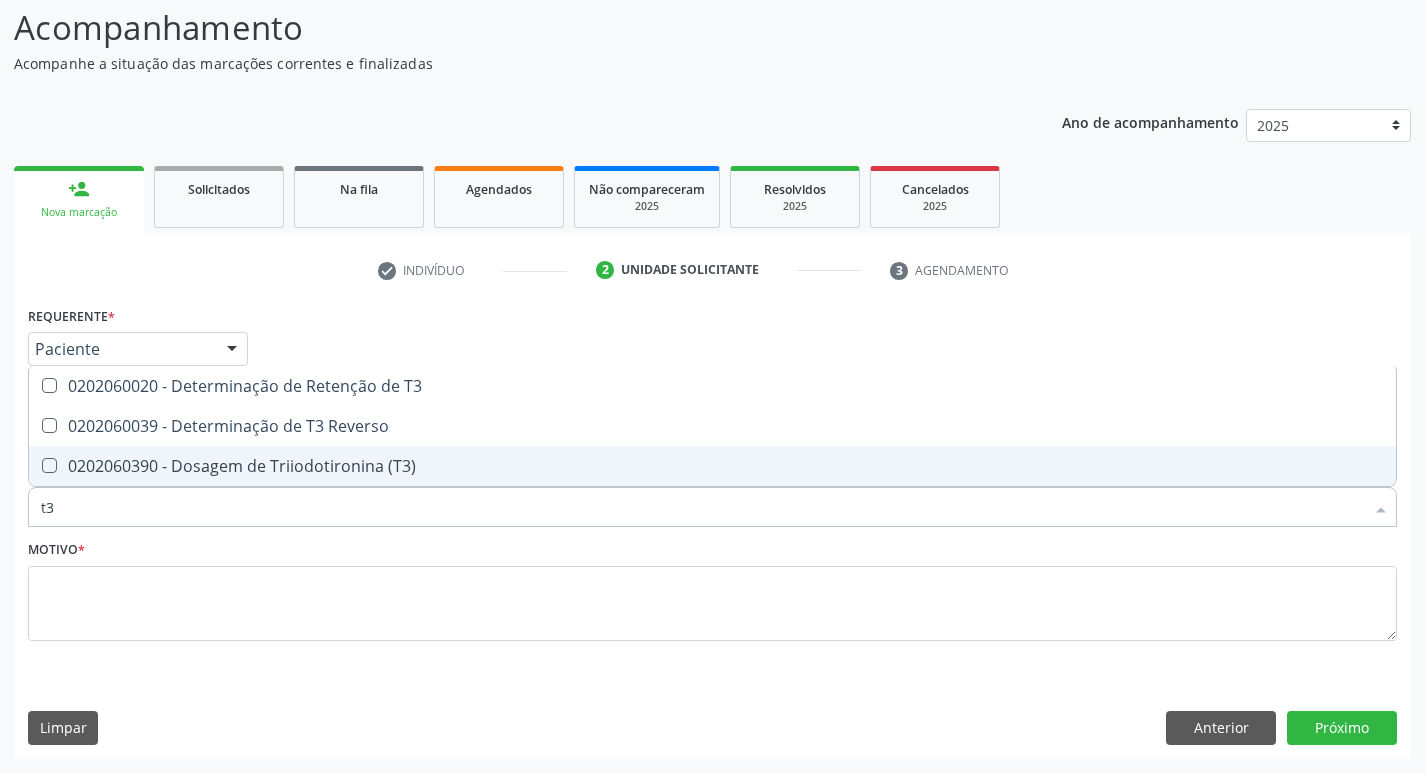 click on "0202060390 - Dosagem de Triiodotironina (T3)" at bounding box center [712, 466] 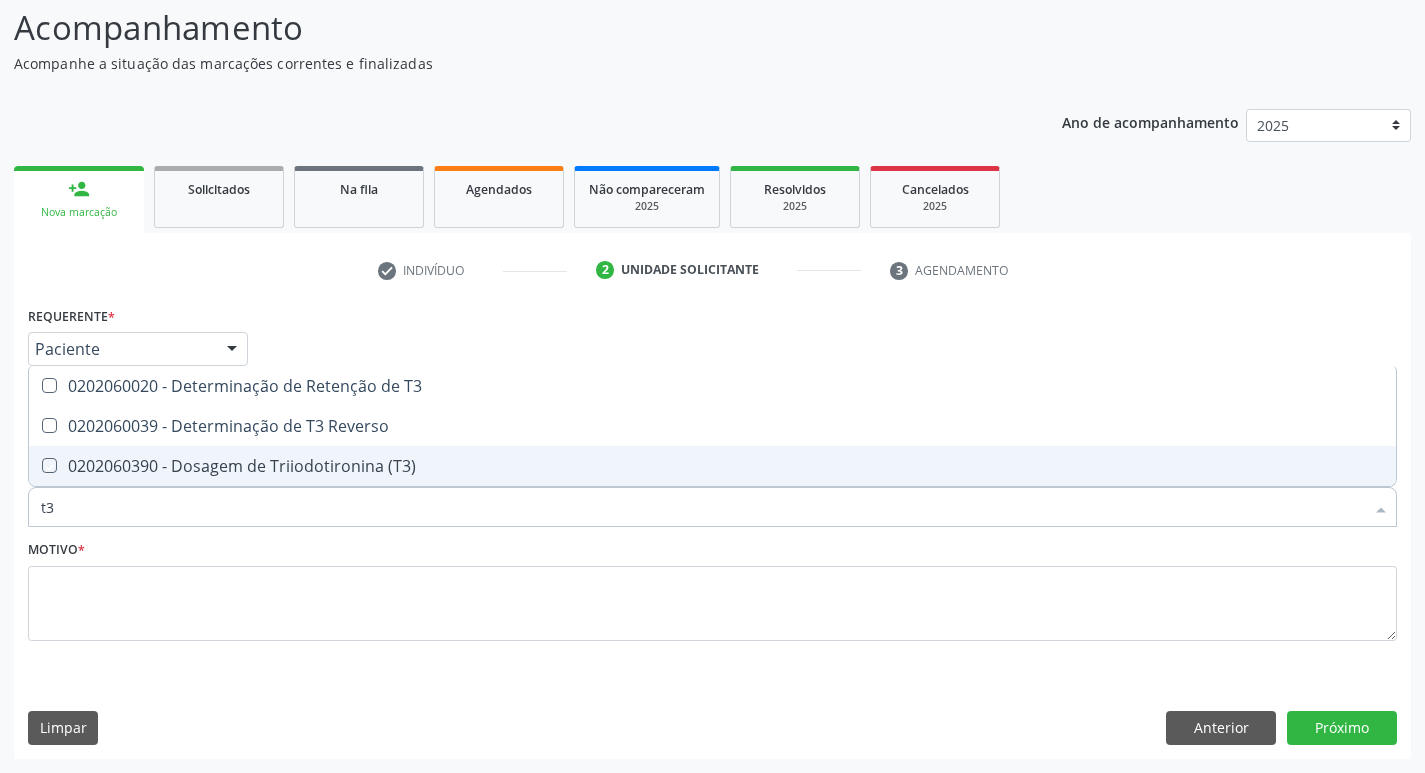 checkbox on "true" 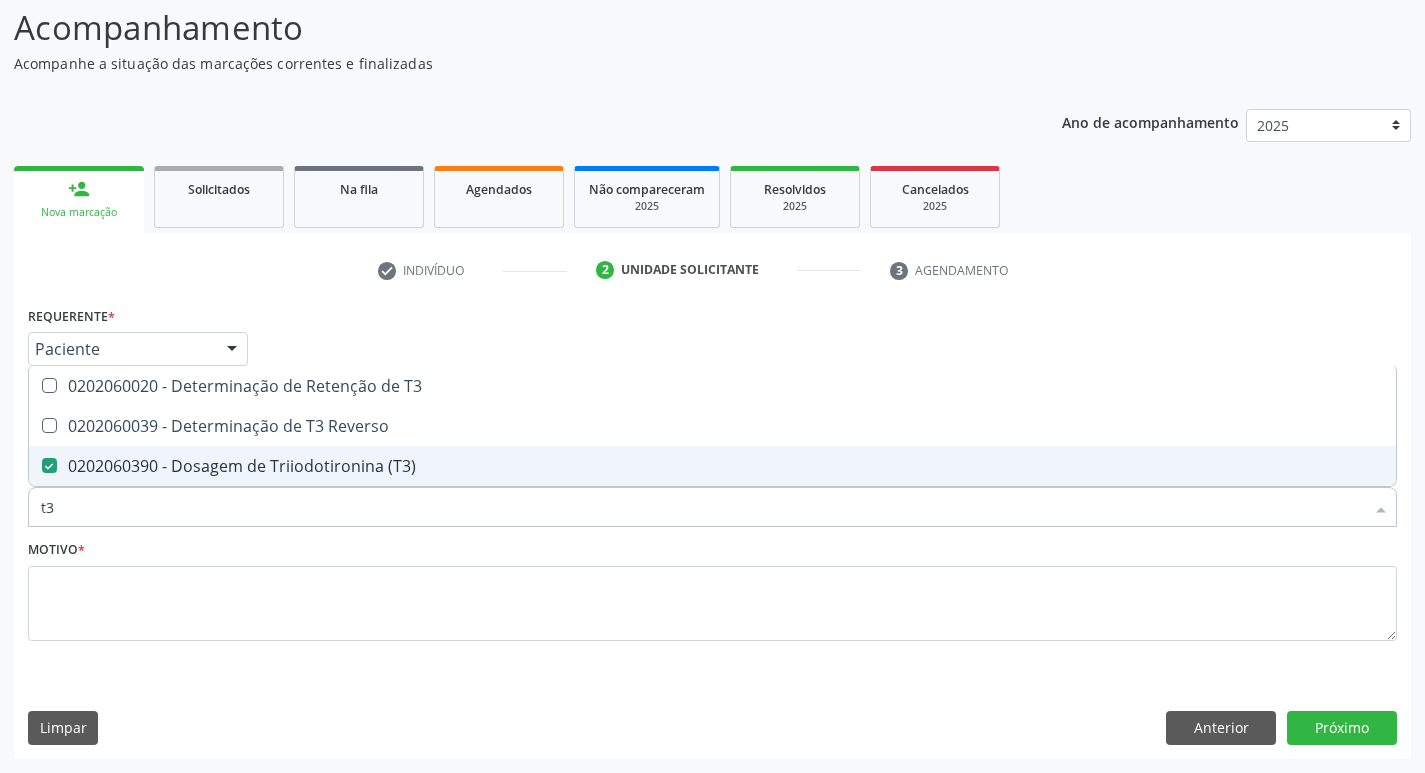 type on "t" 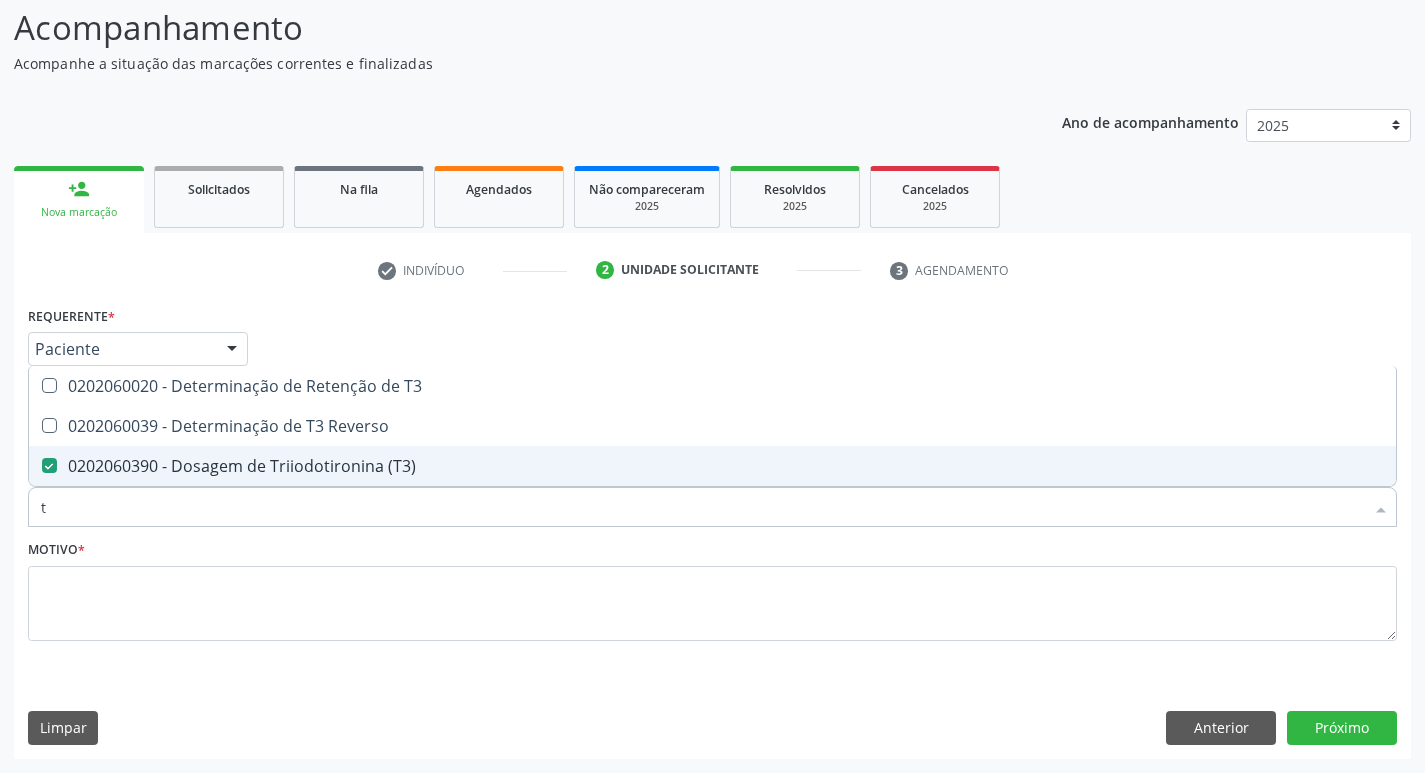 checkbox on "false" 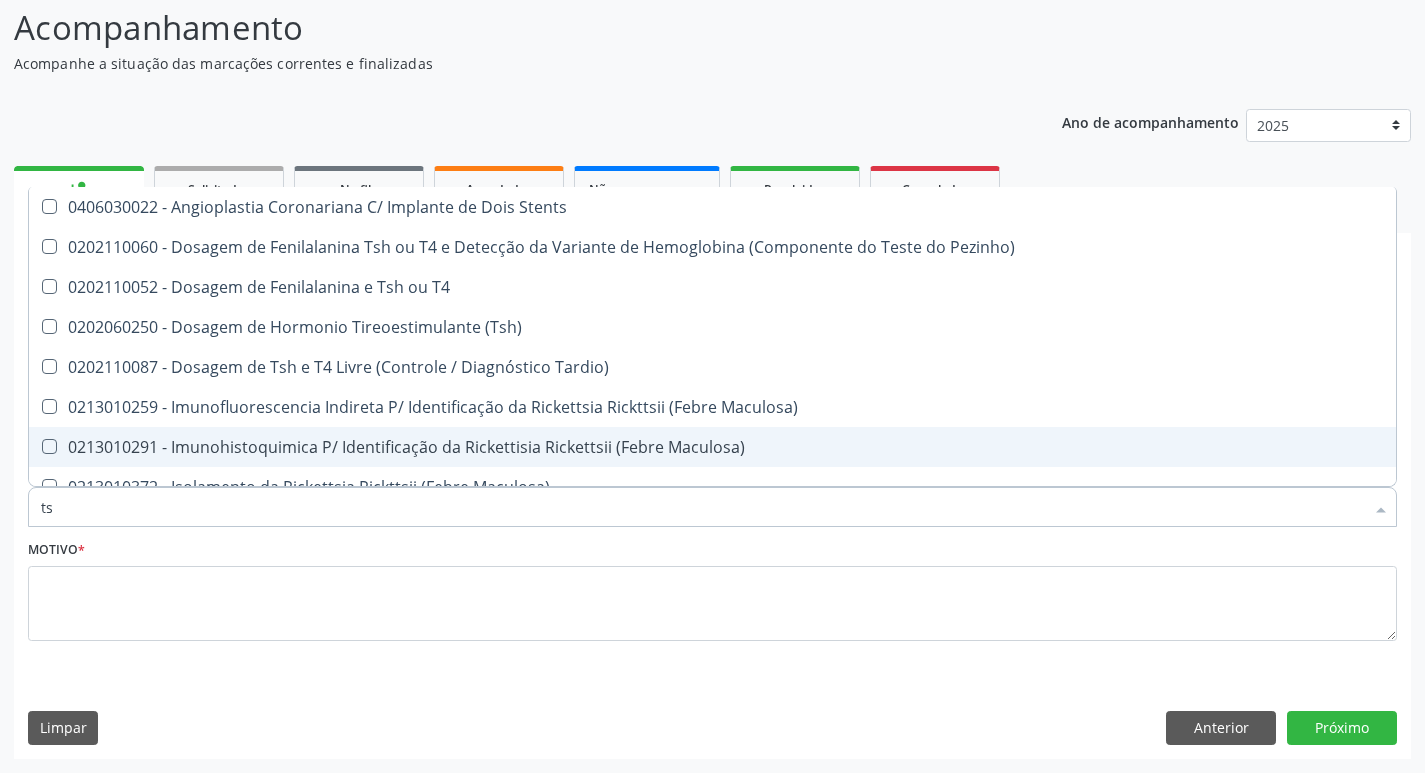 type on "tsh" 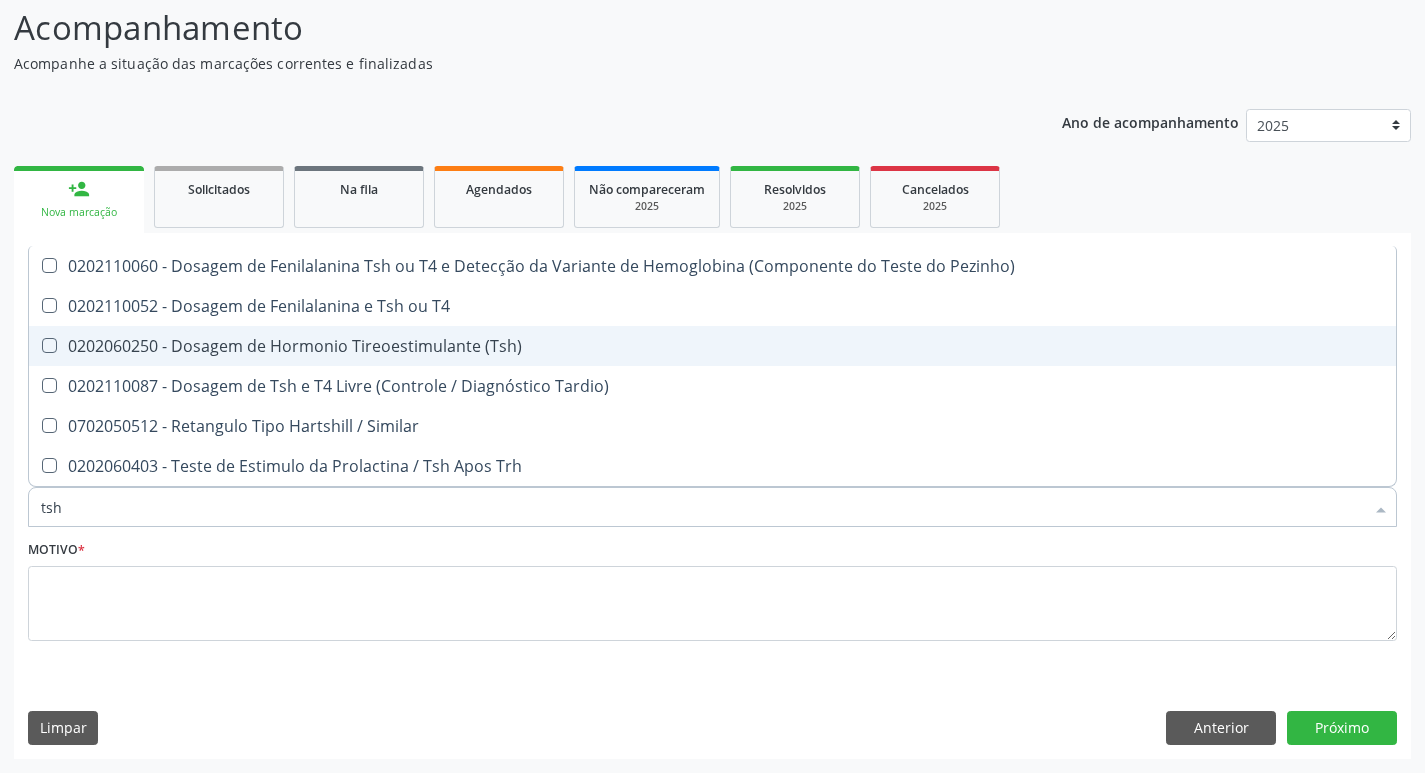 click on "0202060250 - Dosagem de Hormonio Tireoestimulante (Tsh)" at bounding box center (712, 346) 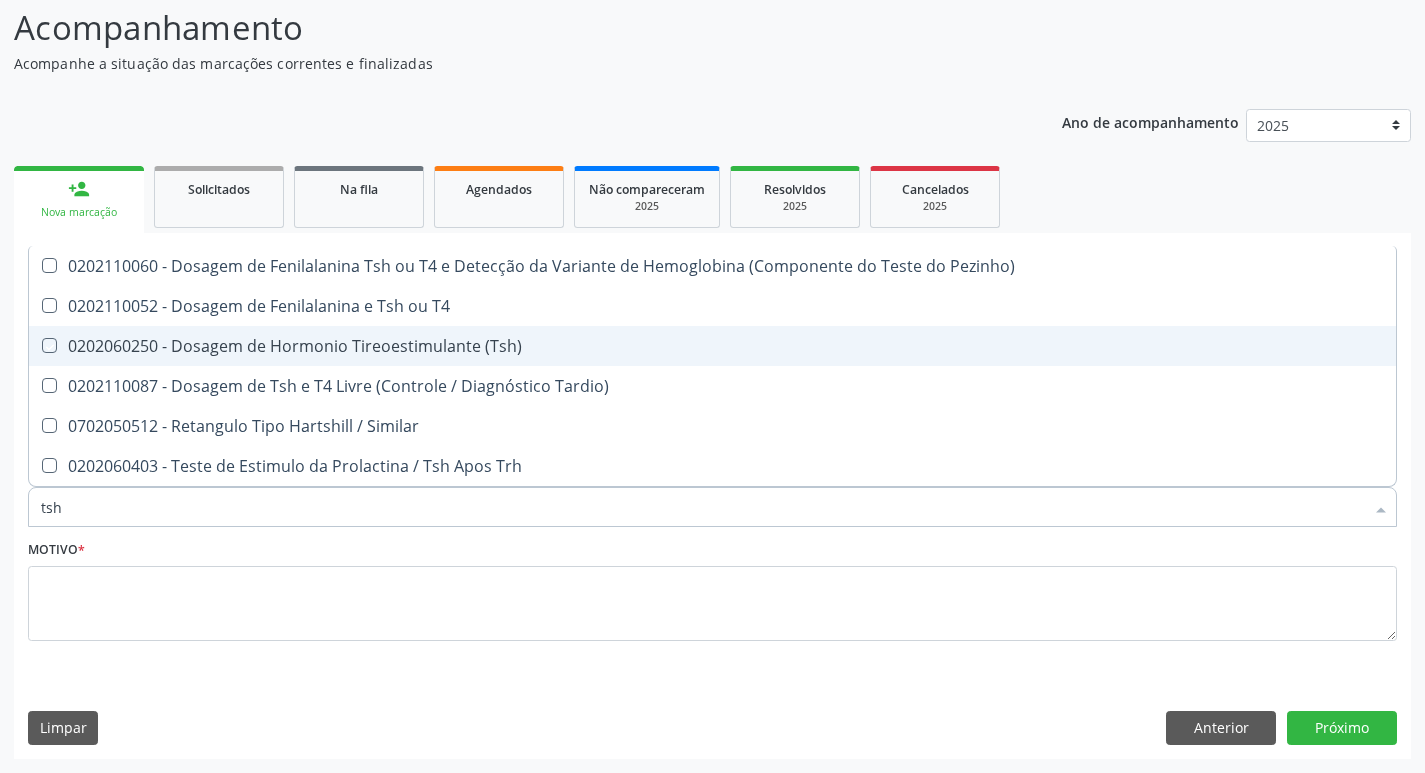checkbox on "true" 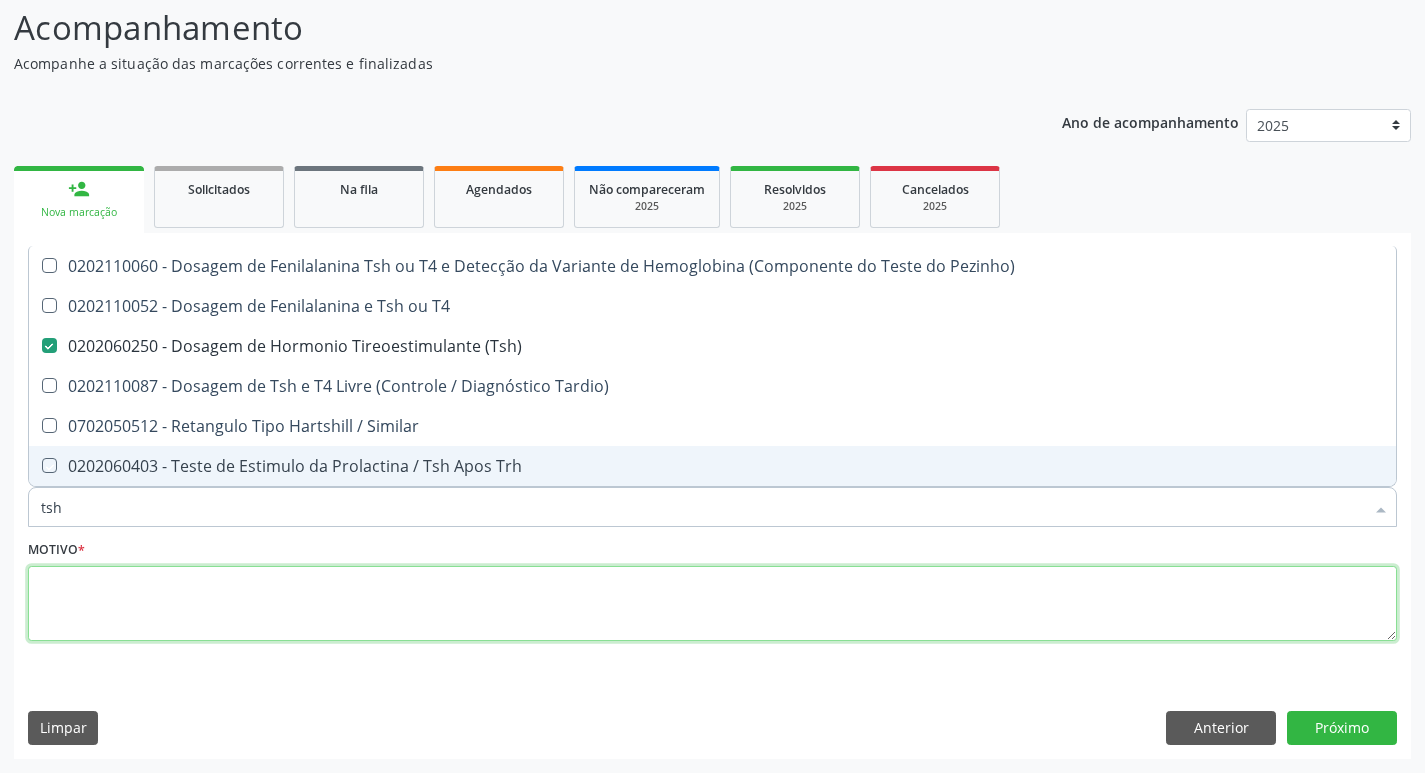 click at bounding box center (712, 604) 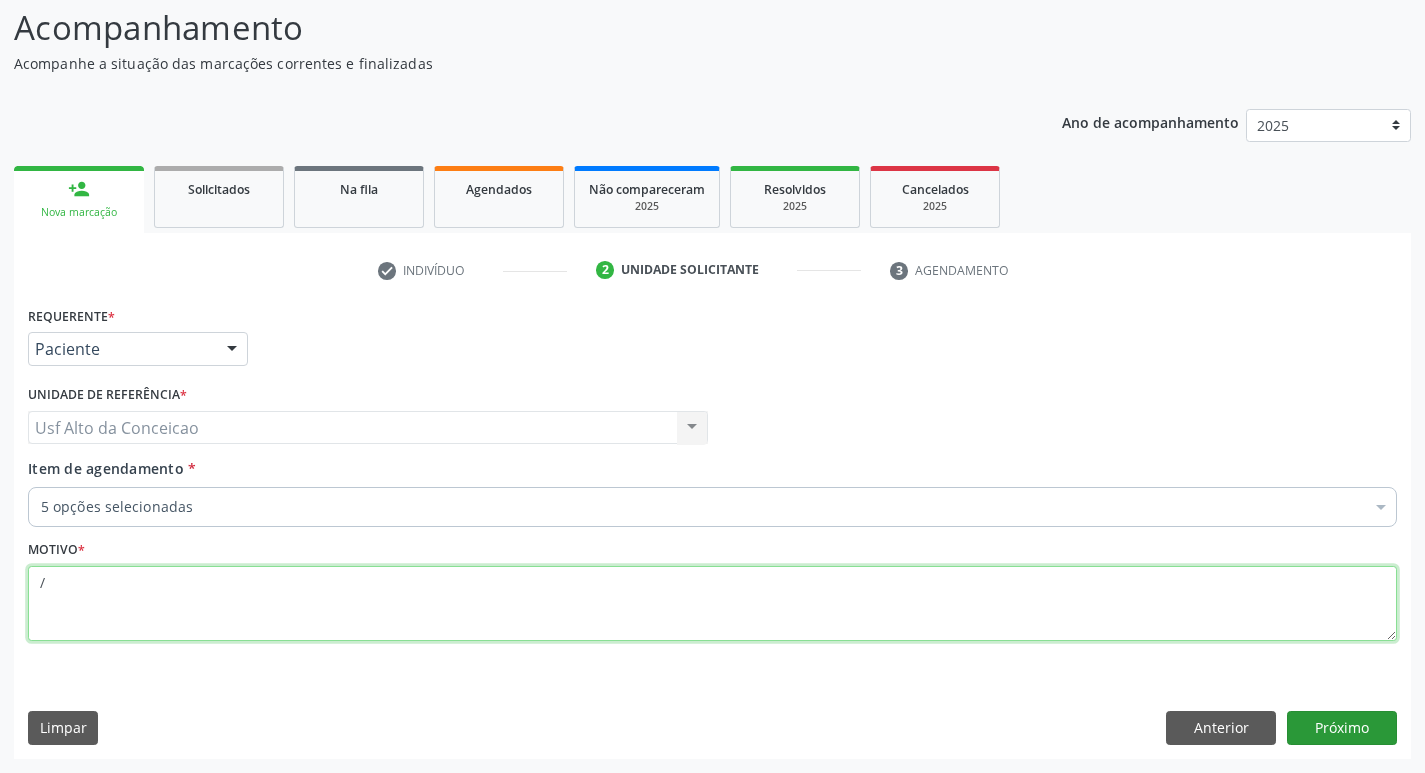 type on "/" 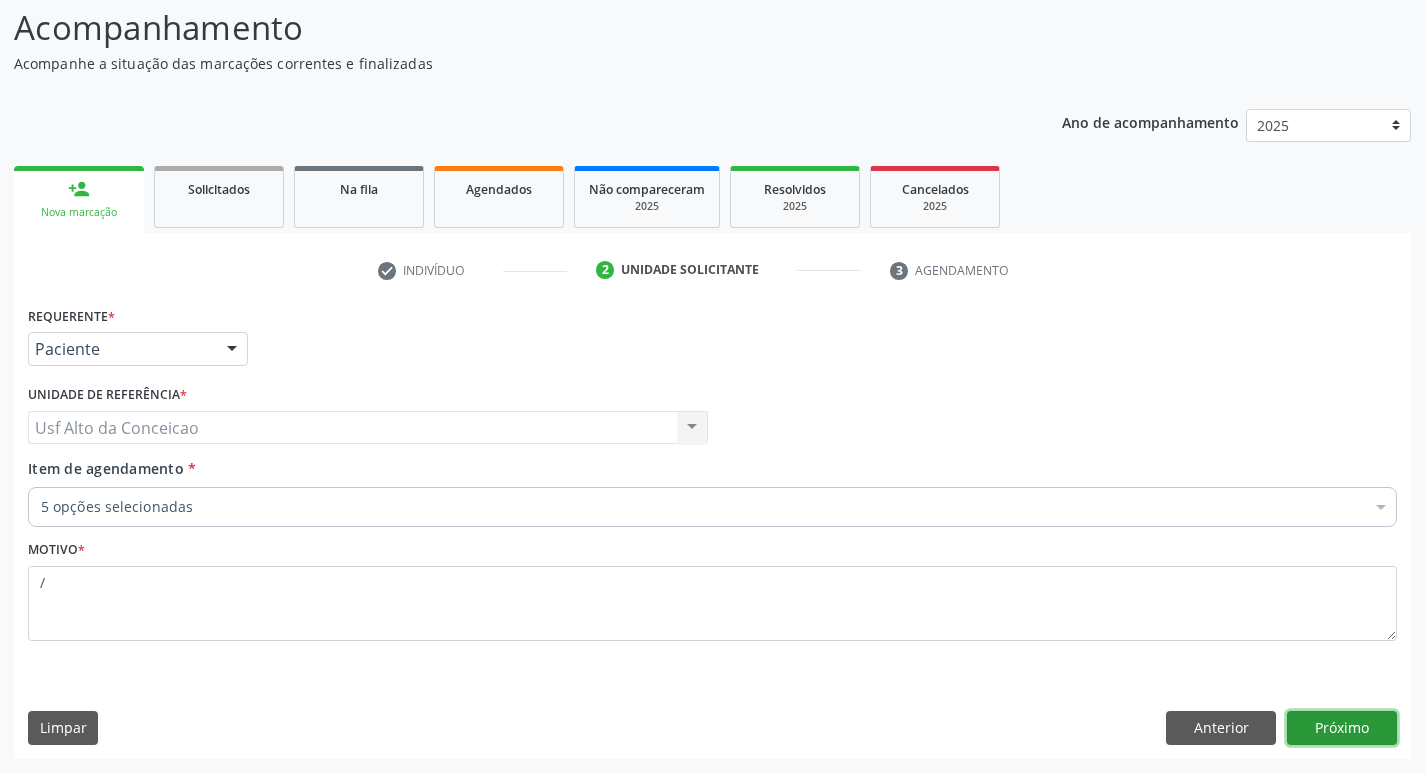 click on "Próximo" at bounding box center (1342, 728) 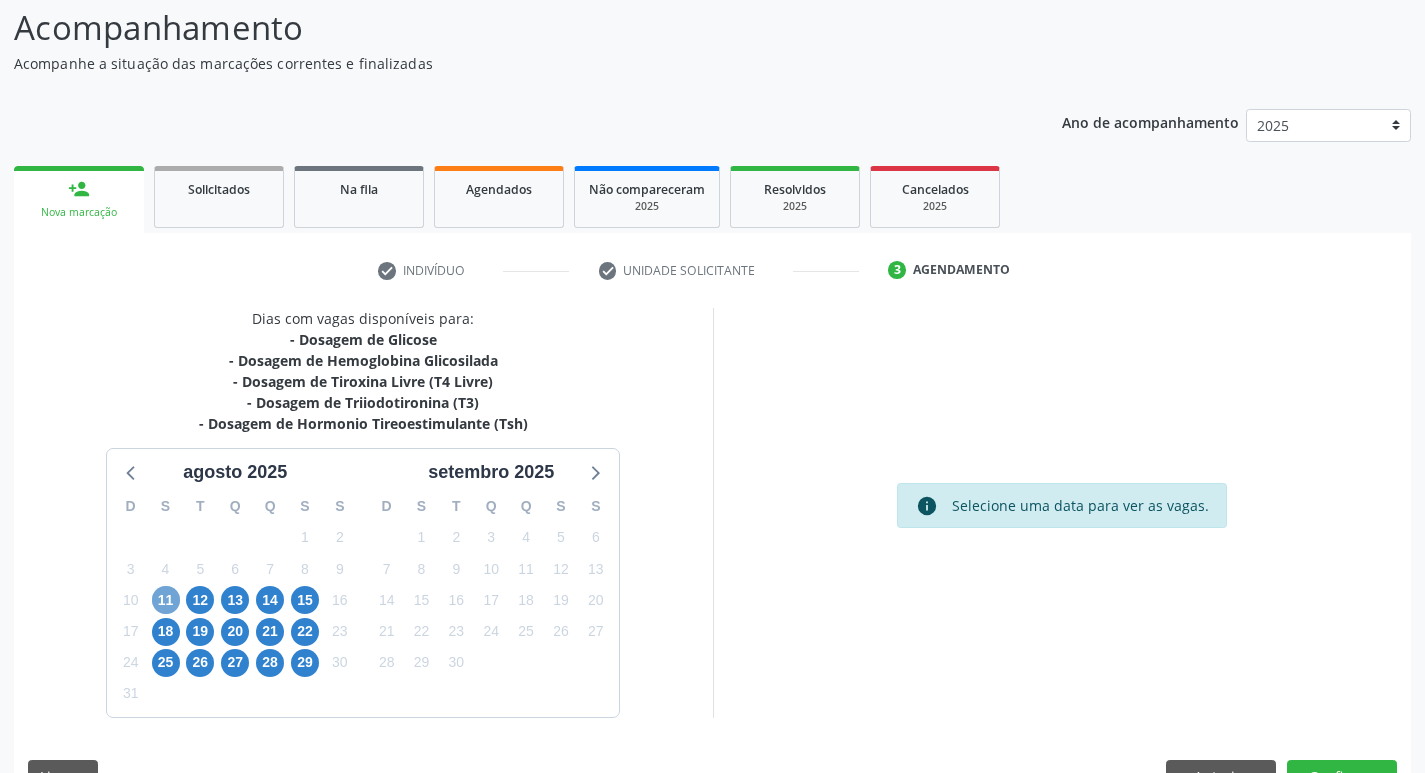 click on "11" at bounding box center (166, 600) 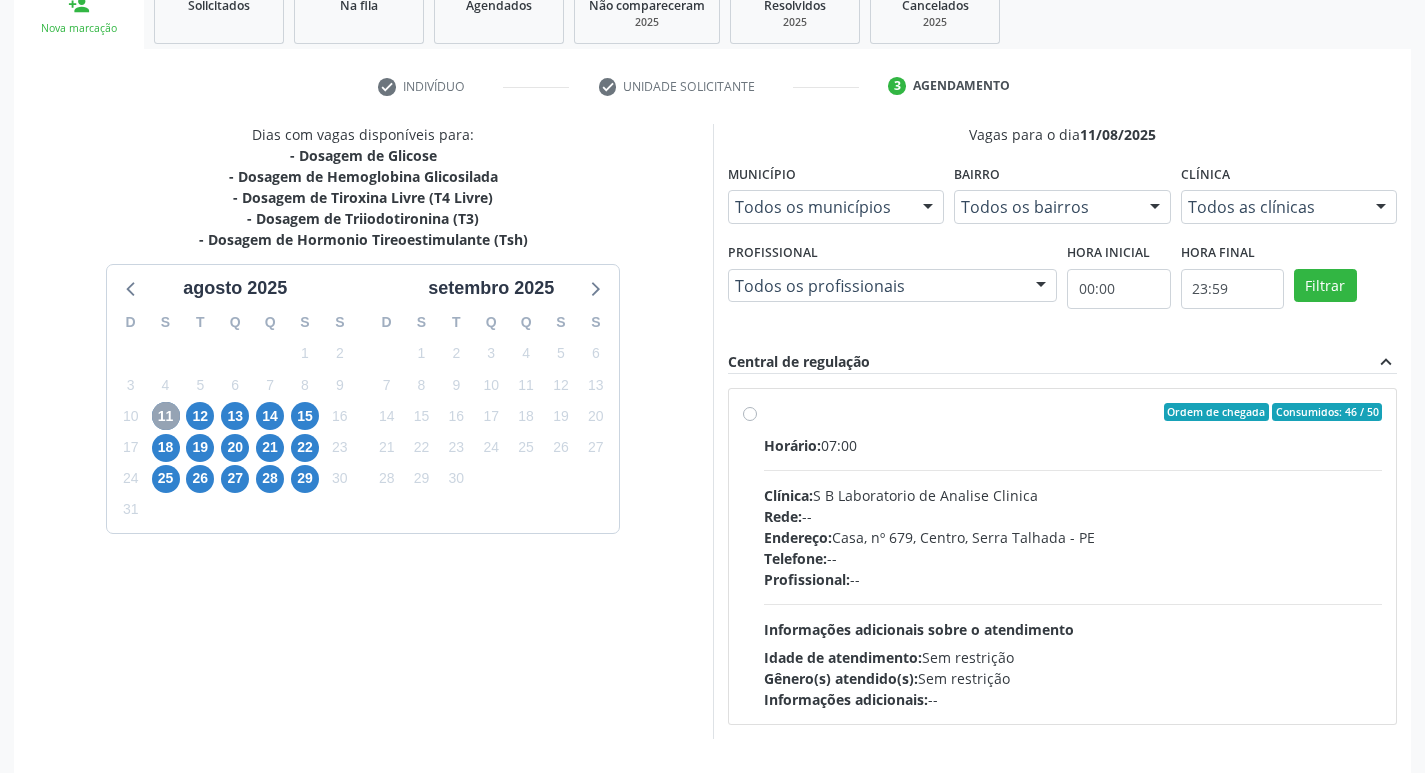 scroll, scrollTop: 333, scrollLeft: 0, axis: vertical 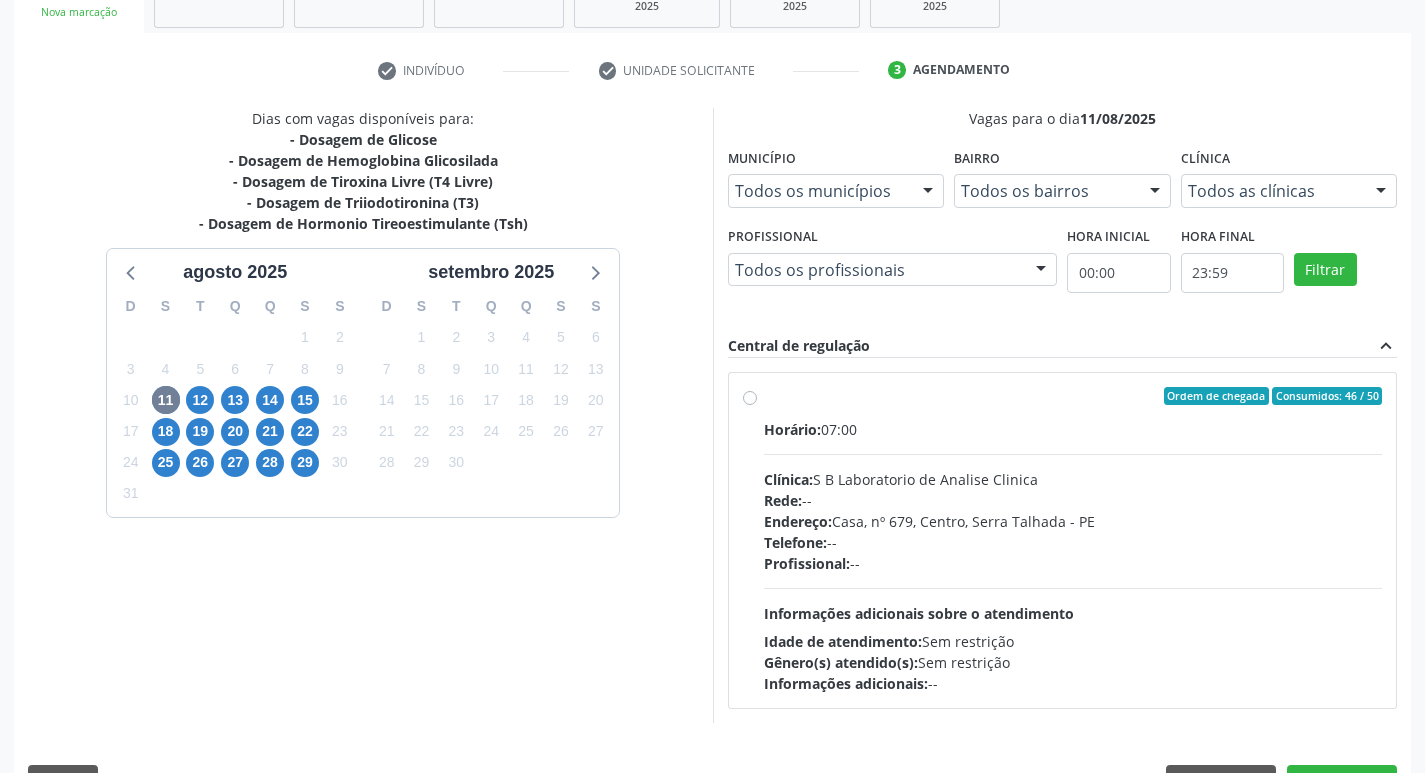click on "Ordem de chegada
Consumidos: 46 / 50
Horário:   07:00
Clínica:  S B Laboratorio de Analise Clinica
Rede:
--
Endereço:   Casa, nº 679, Centro, Serra Talhada - PE
Telefone:   --
Profissional:
--
Informações adicionais sobre o atendimento
Idade de atendimento:
Sem restrição
Gênero(s) atendido(s):
Sem restrição
Informações adicionais:
--" at bounding box center (1073, 540) 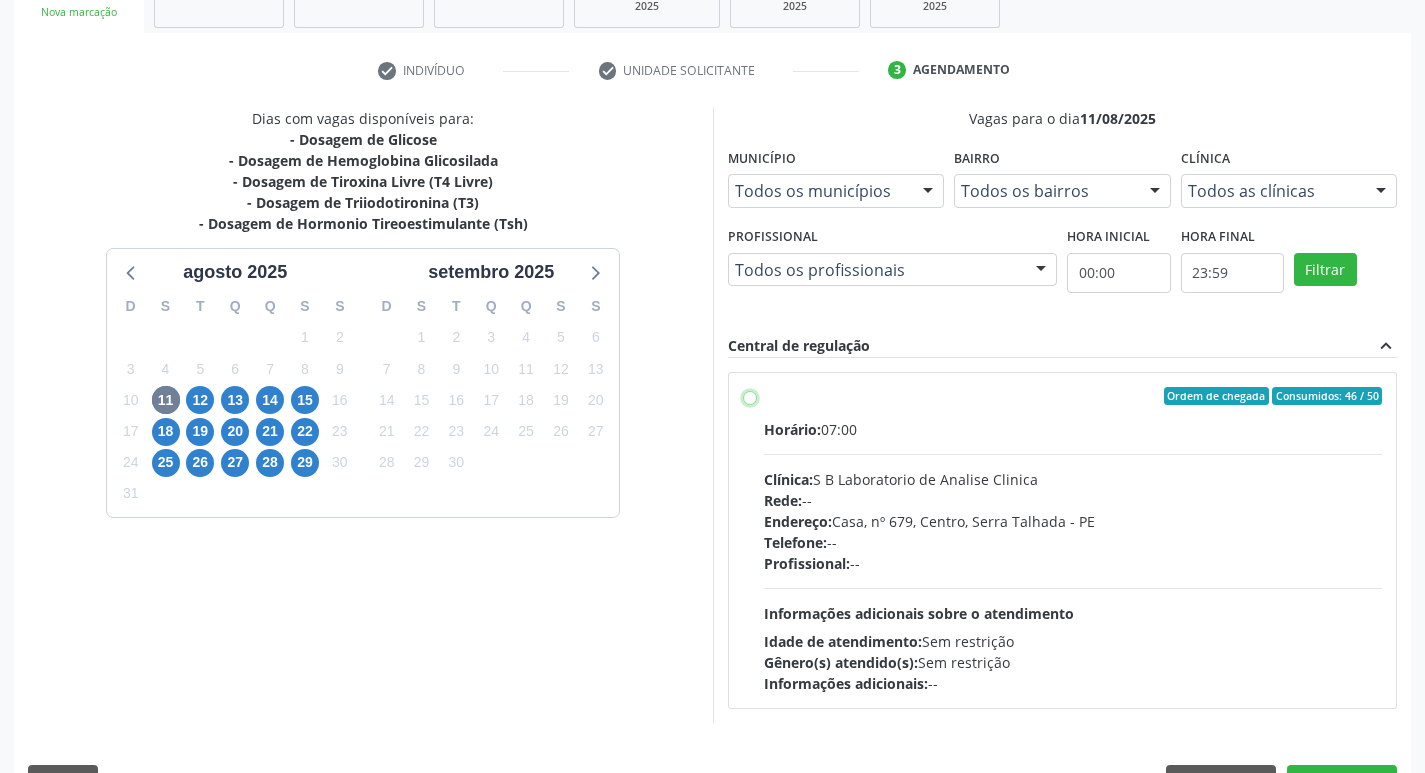 click on "Ordem de chegada
Consumidos: 46 / 50
Horário:   07:00
Clínica:  S B Laboratorio de Analise Clinica
Rede:
--
Endereço:   Casa, nº 679, Centro, Serra Talhada - PE
Telefone:   --
Profissional:
--
Informações adicionais sobre o atendimento
Idade de atendimento:
Sem restrição
Gênero(s) atendido(s):
Sem restrição
Informações adicionais:
--" at bounding box center [750, 396] 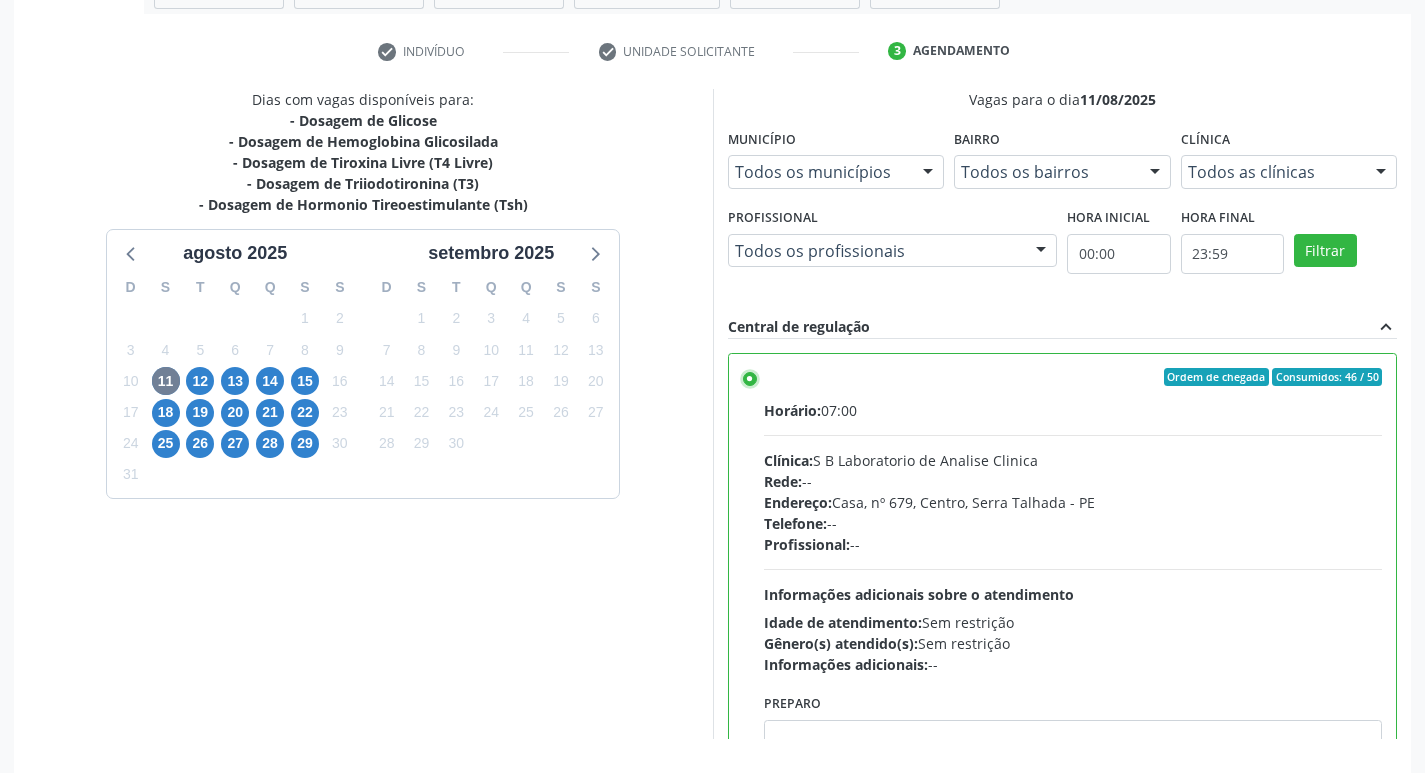 scroll, scrollTop: 422, scrollLeft: 0, axis: vertical 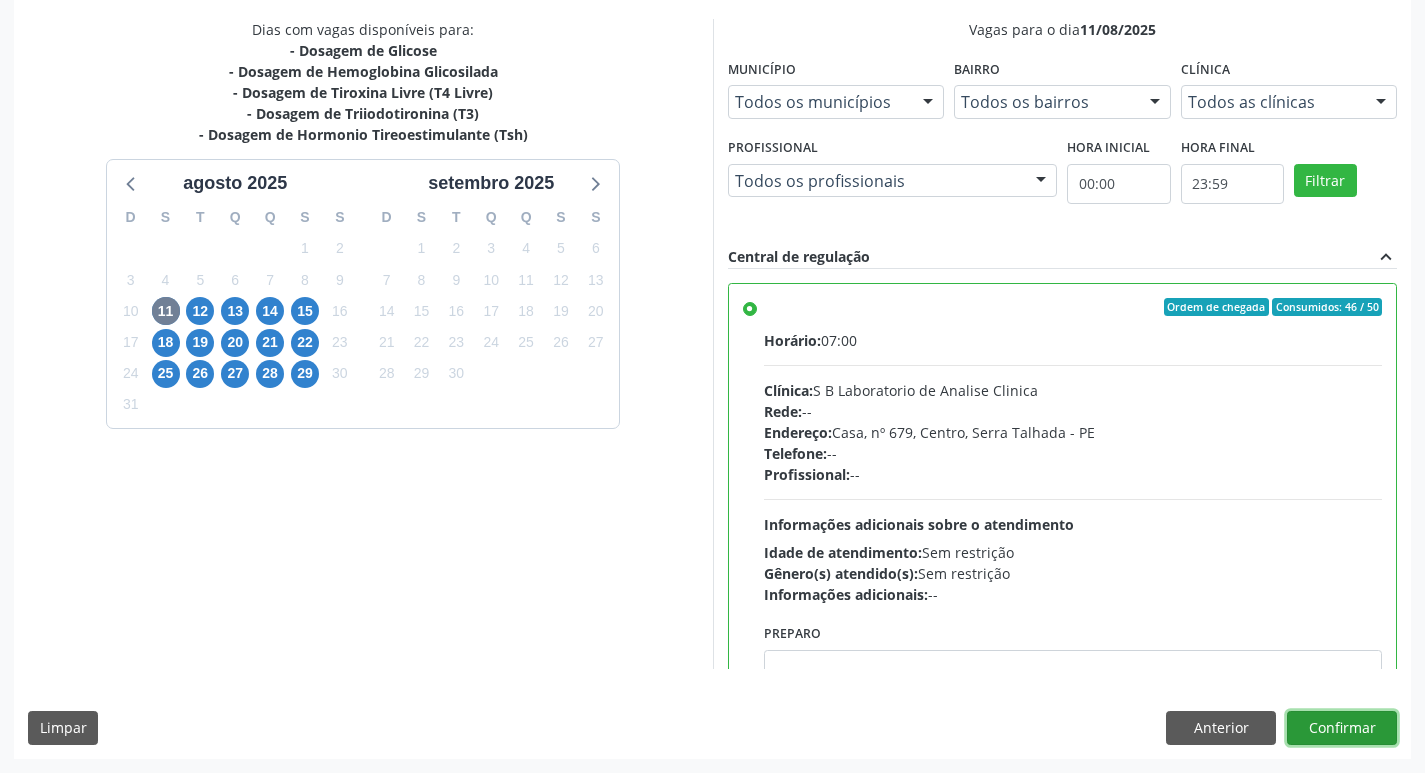 click on "Confirmar" at bounding box center (1342, 728) 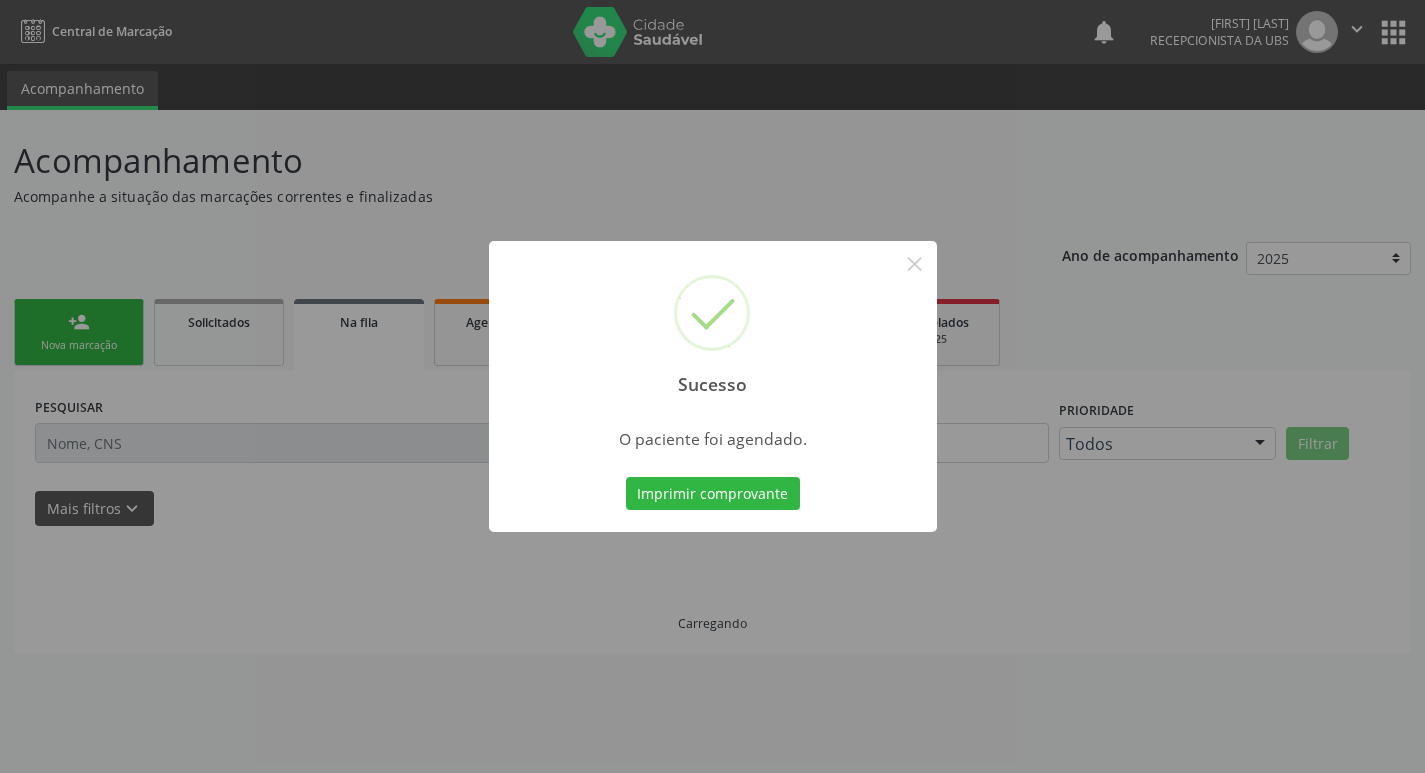 scroll, scrollTop: 0, scrollLeft: 0, axis: both 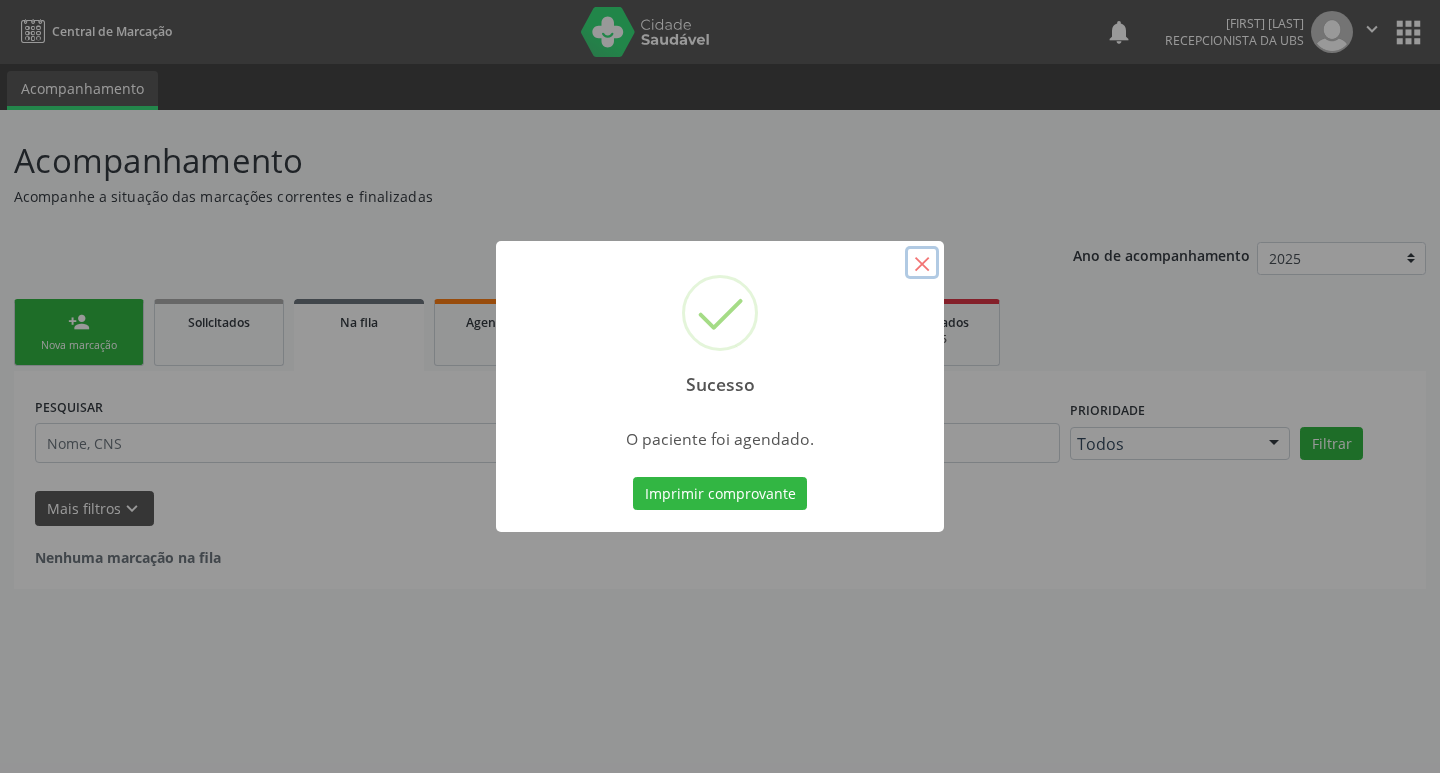 click on "×" at bounding box center (922, 263) 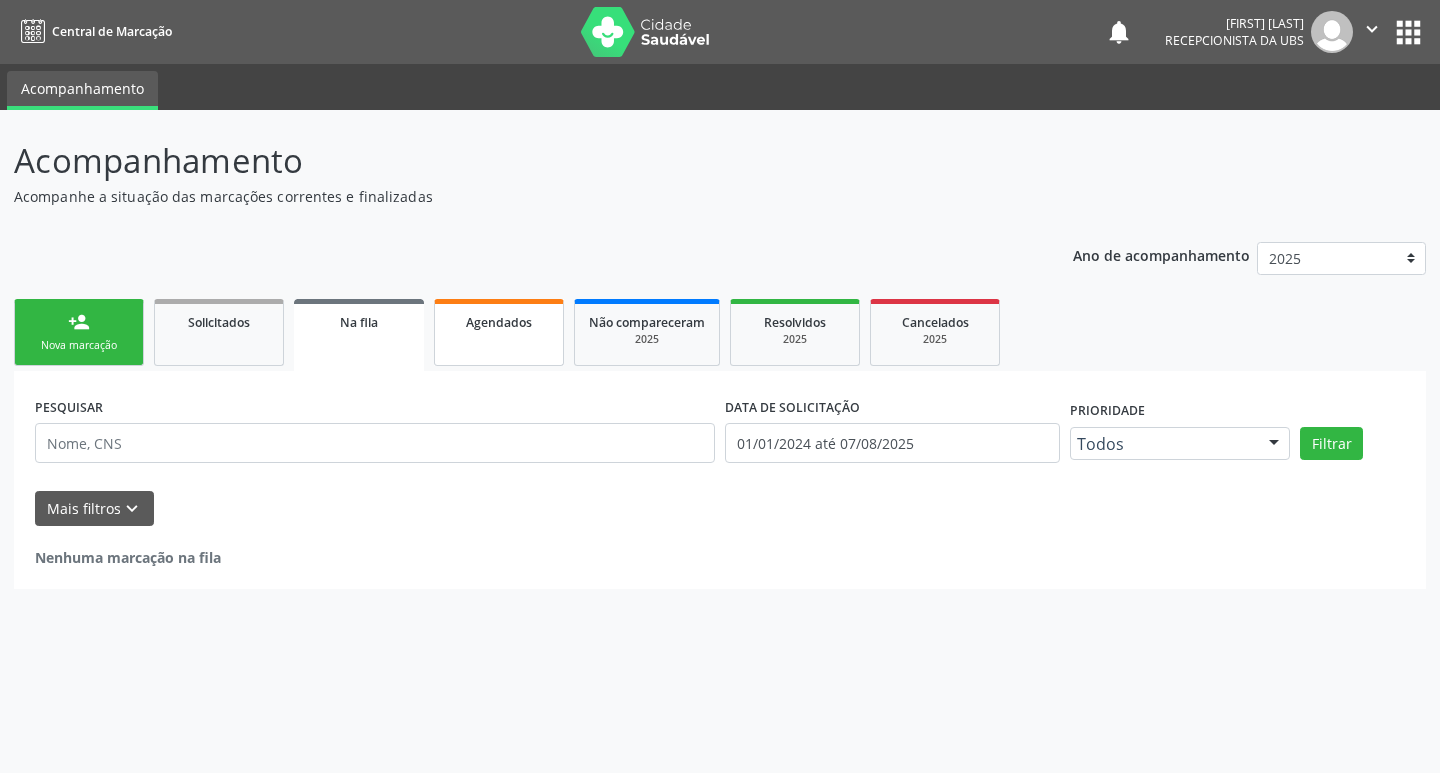 click on "Agendados" at bounding box center (499, 332) 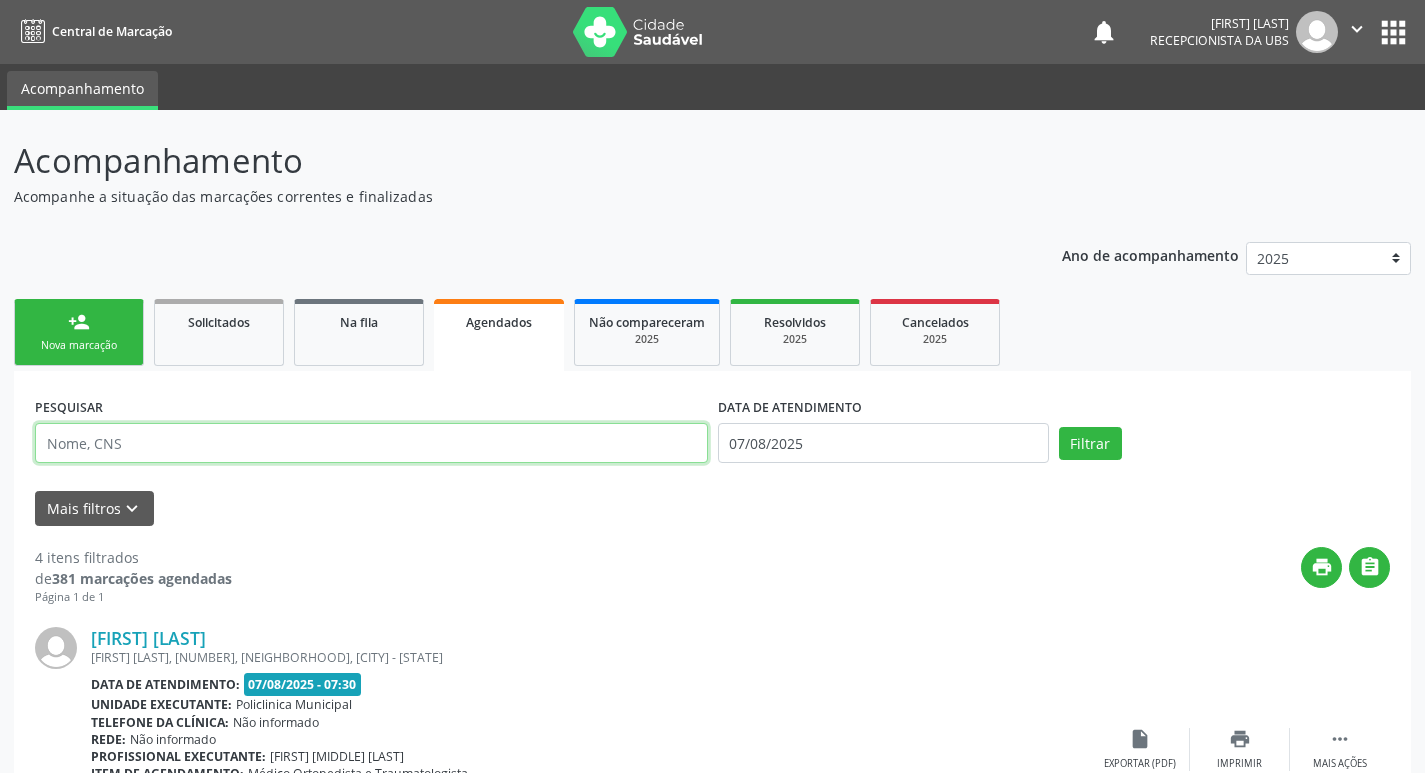 click at bounding box center (371, 443) 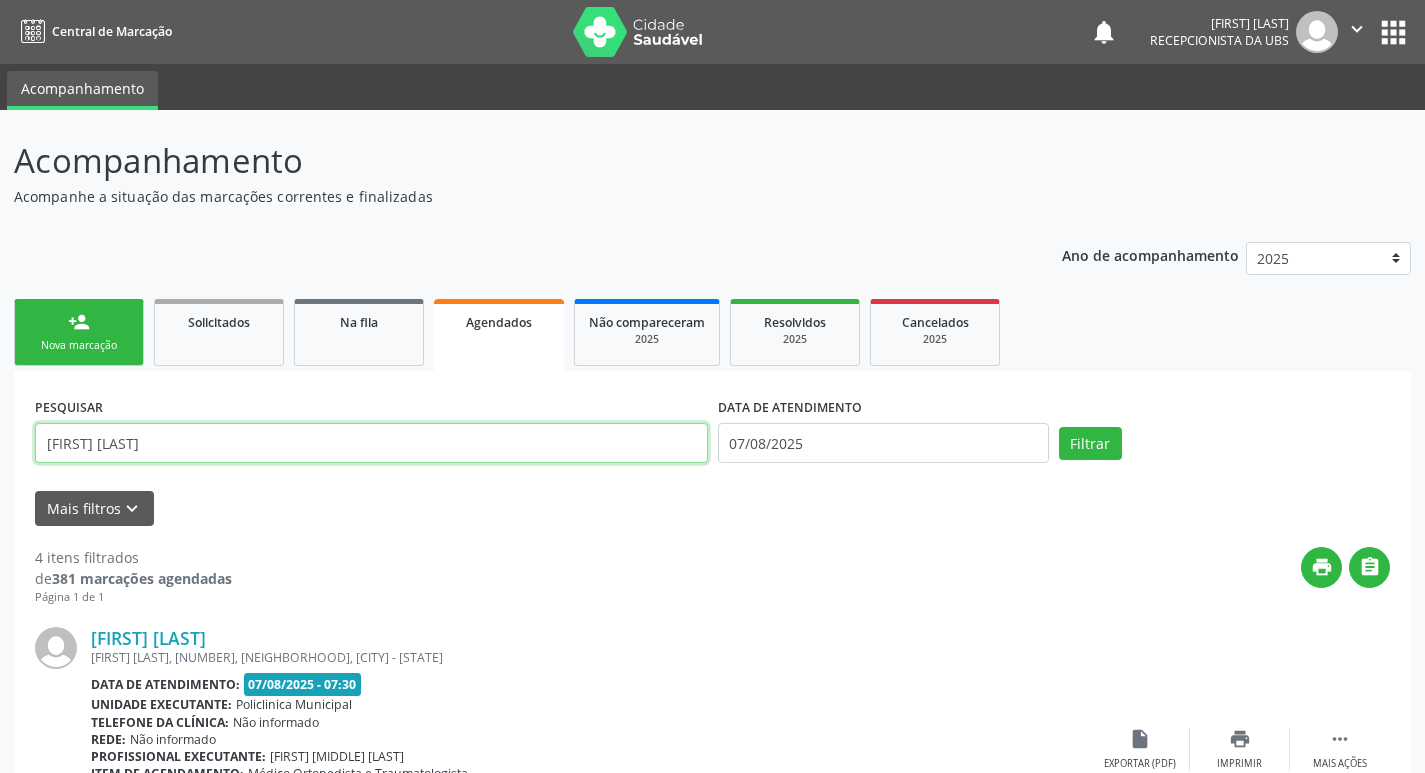 type on "maria alda" 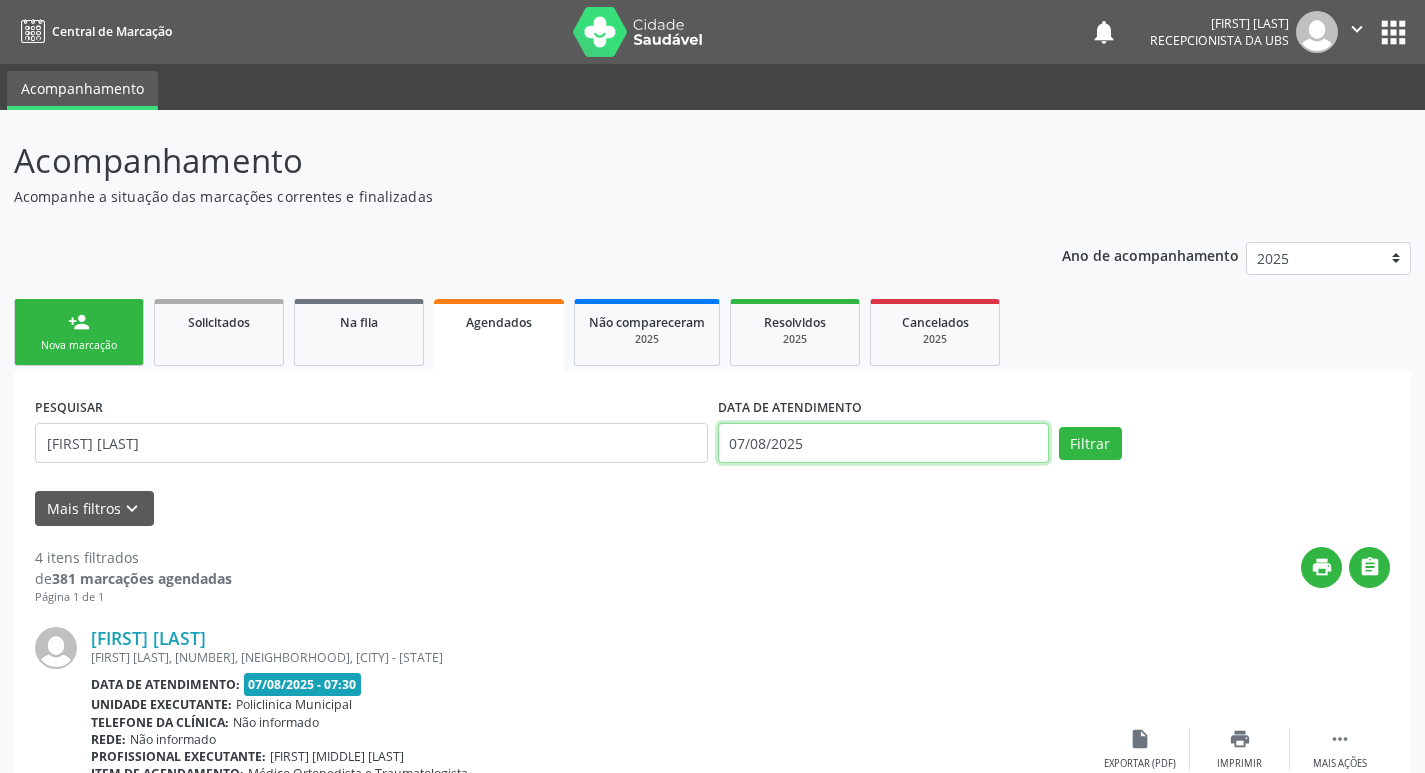 click on "07/08/2025" at bounding box center [883, 443] 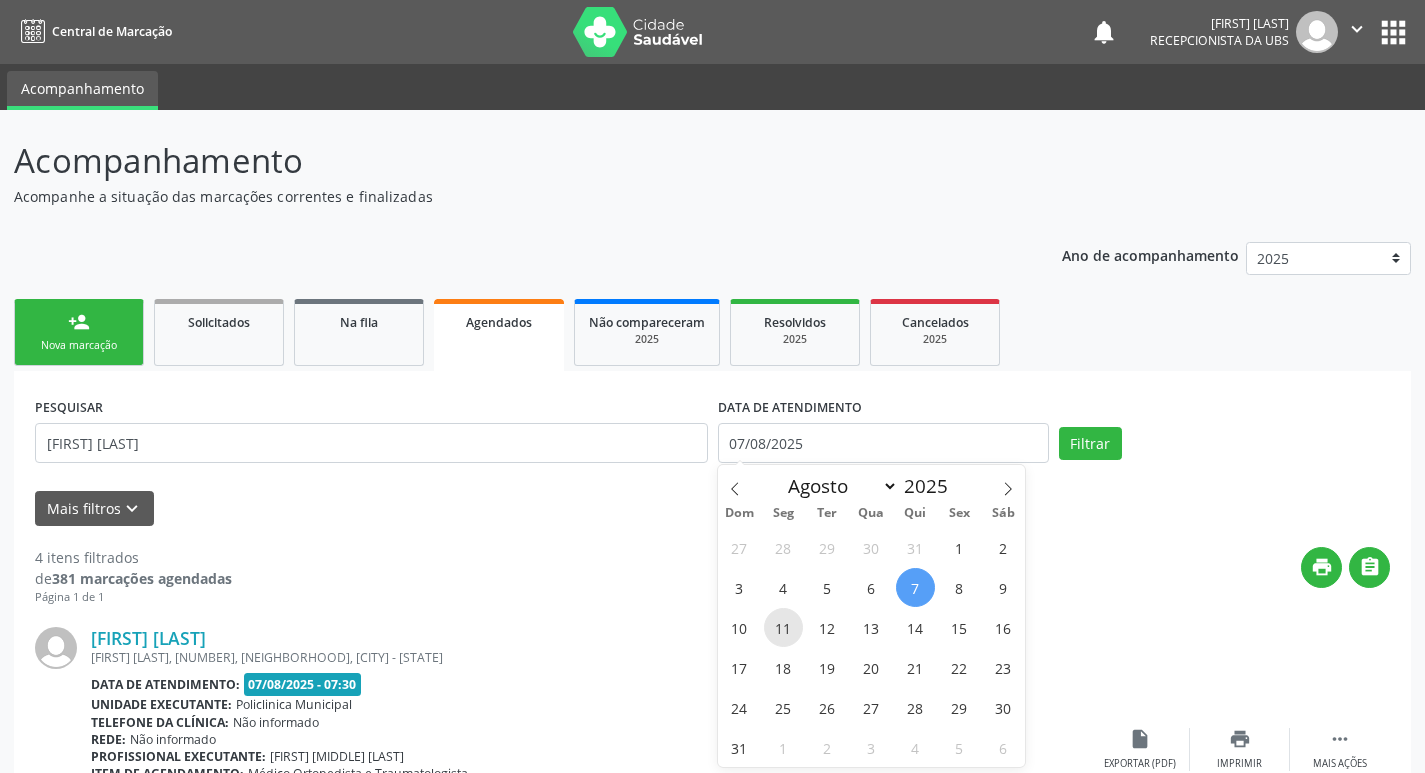 click on "11" at bounding box center [783, 627] 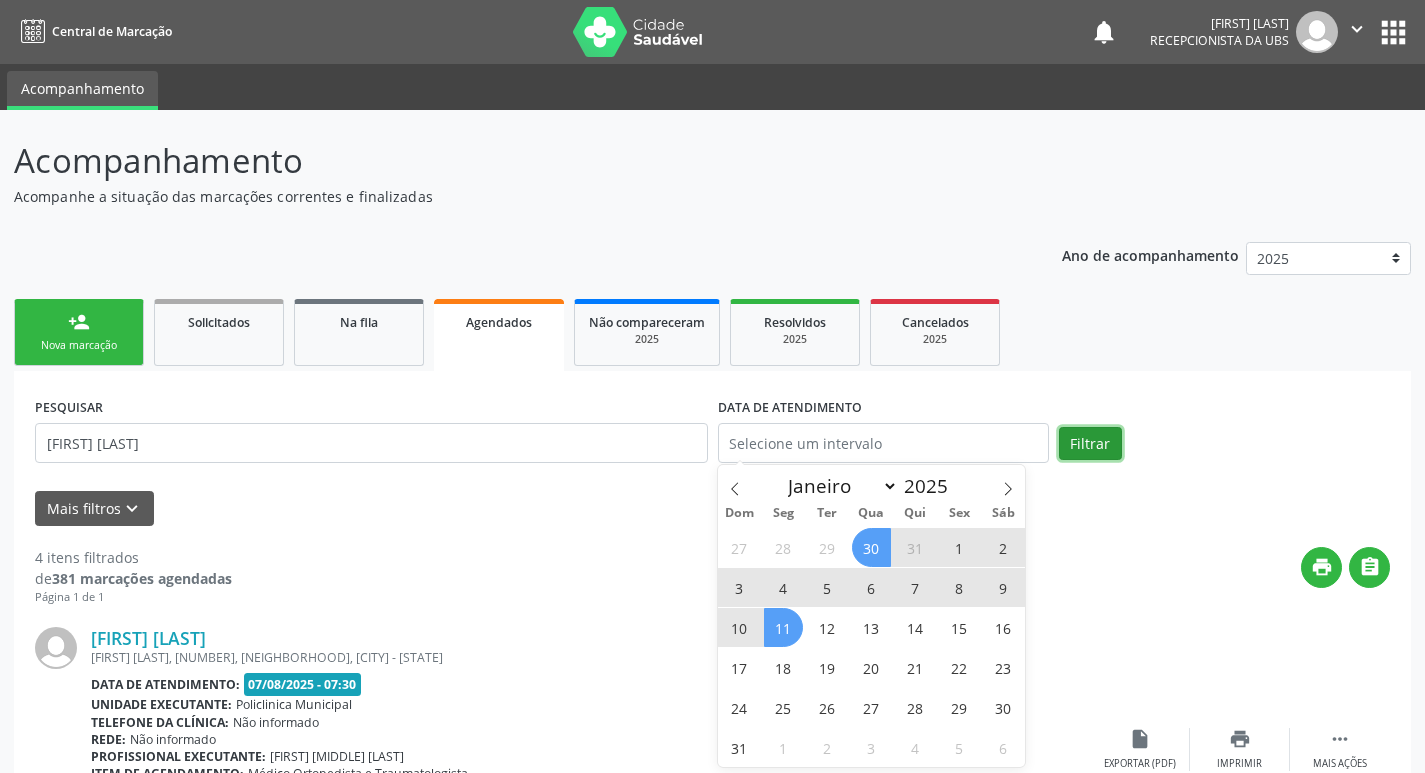 click on "Filtrar" at bounding box center (1090, 444) 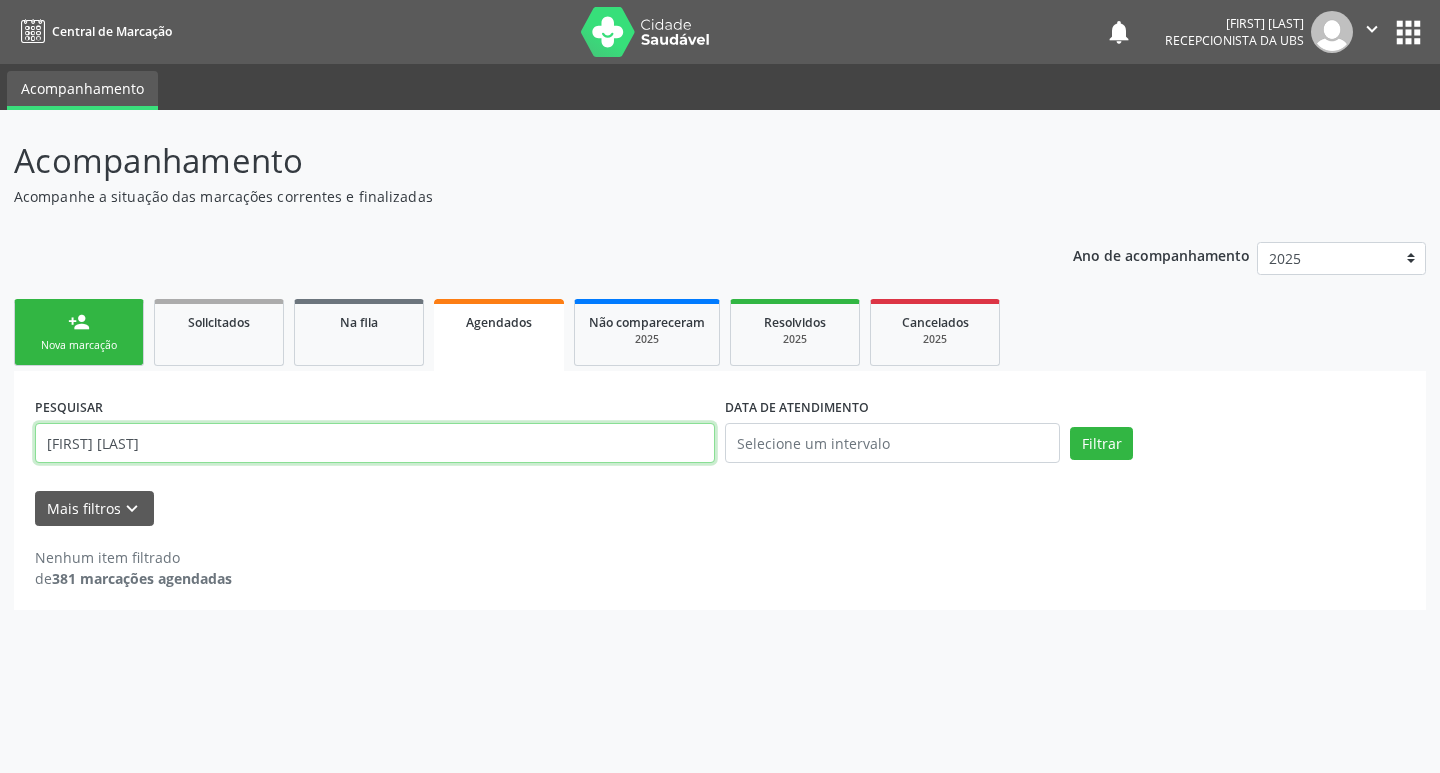 click on "maria alda" at bounding box center (375, 443) 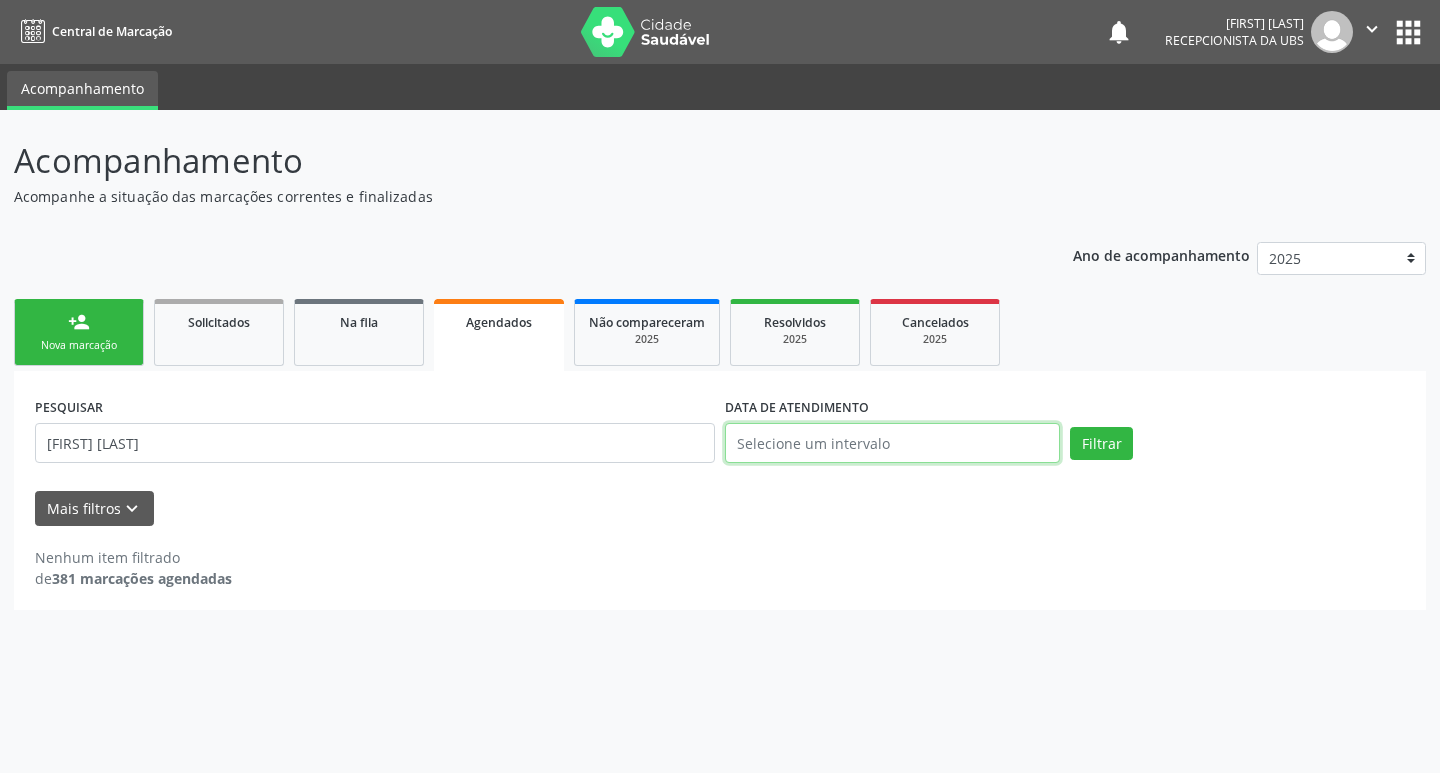 click at bounding box center [892, 443] 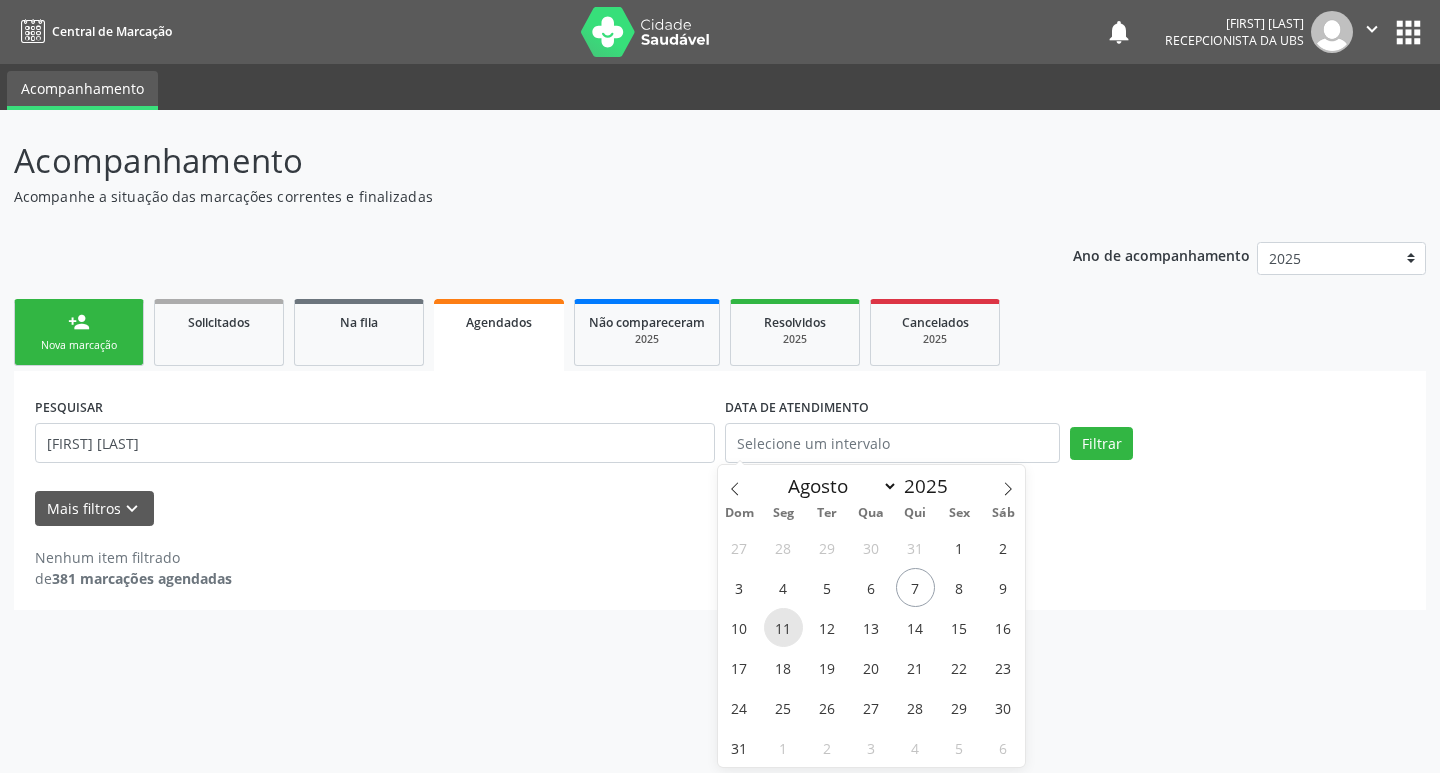 click on "11" at bounding box center [783, 627] 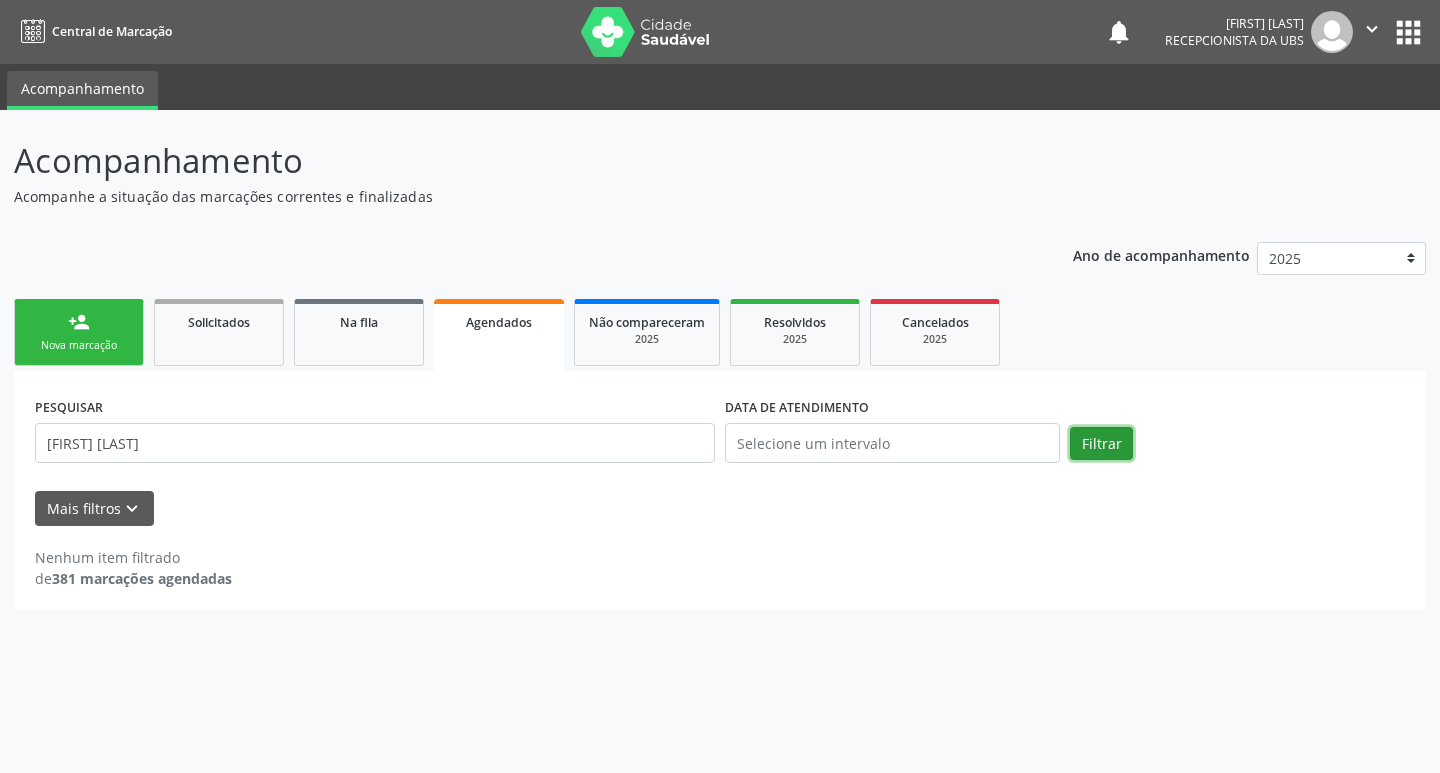 click on "Filtrar" at bounding box center (1101, 444) 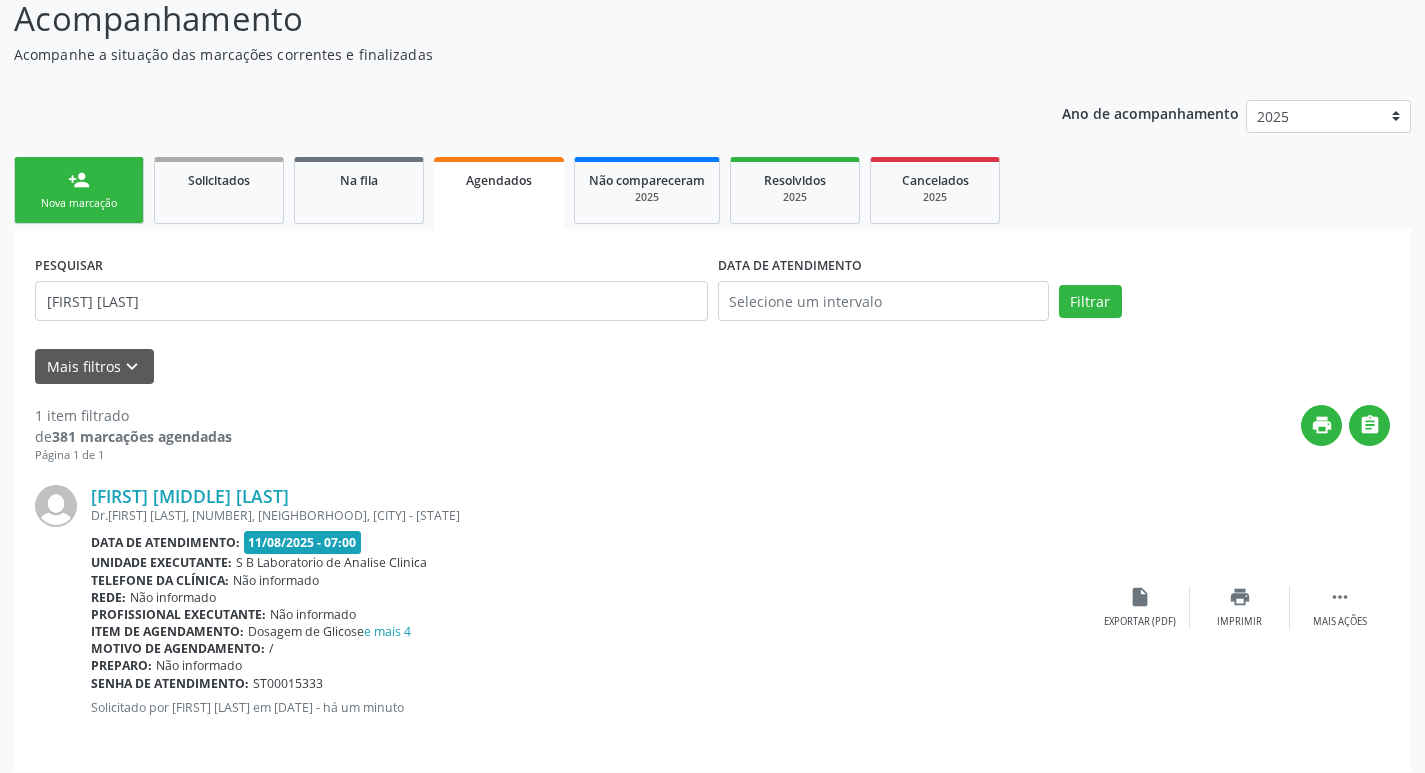 scroll, scrollTop: 155, scrollLeft: 0, axis: vertical 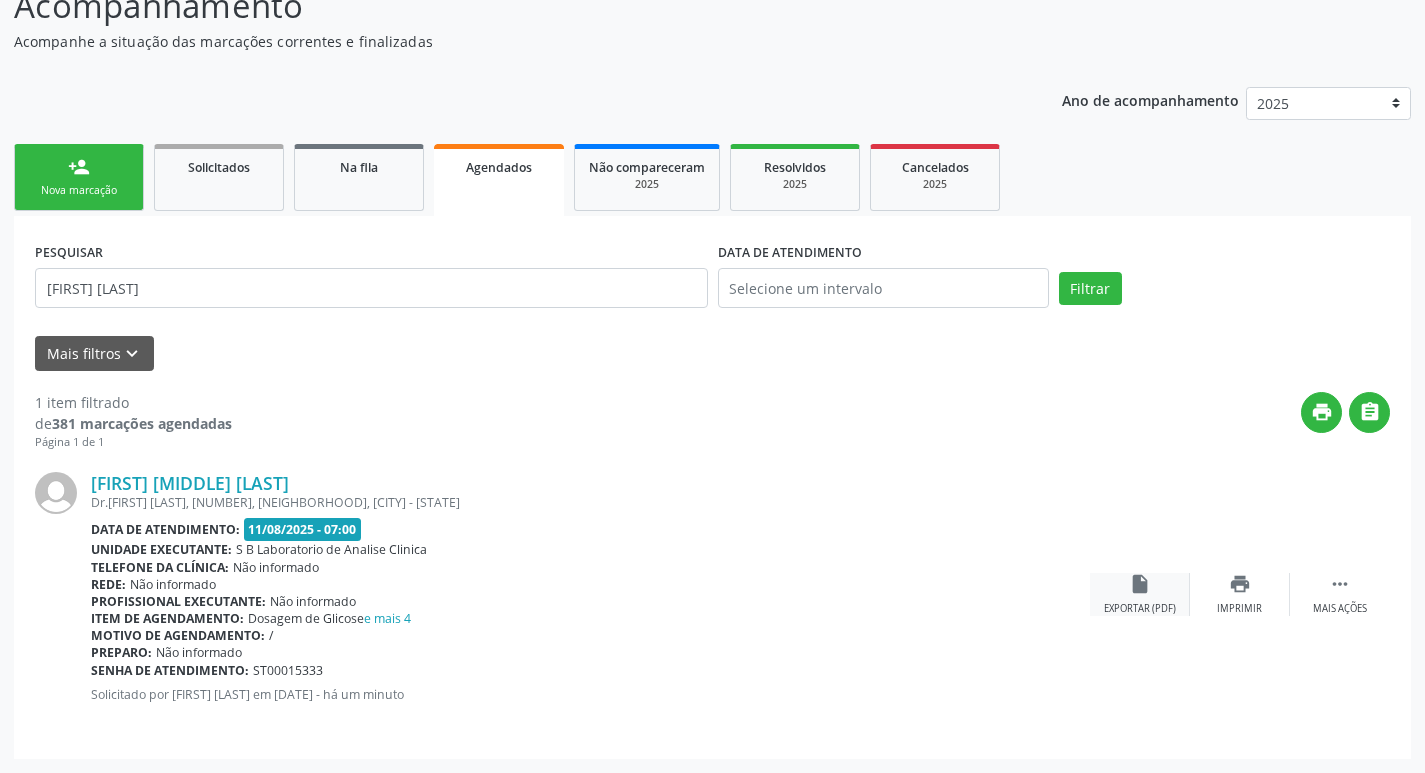 click on "insert_drive_file
Exportar (PDF)" at bounding box center (1140, 594) 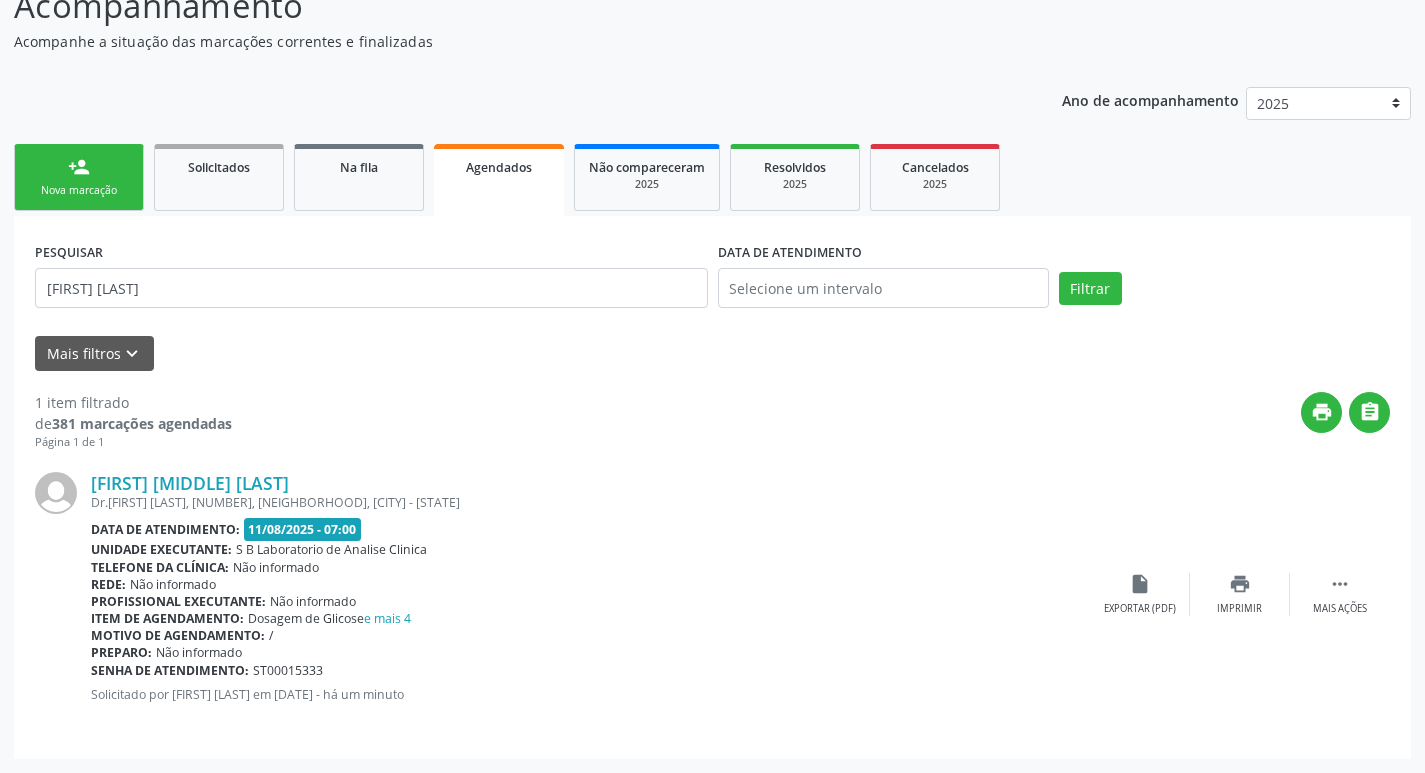 click on "person_add" at bounding box center [79, 167] 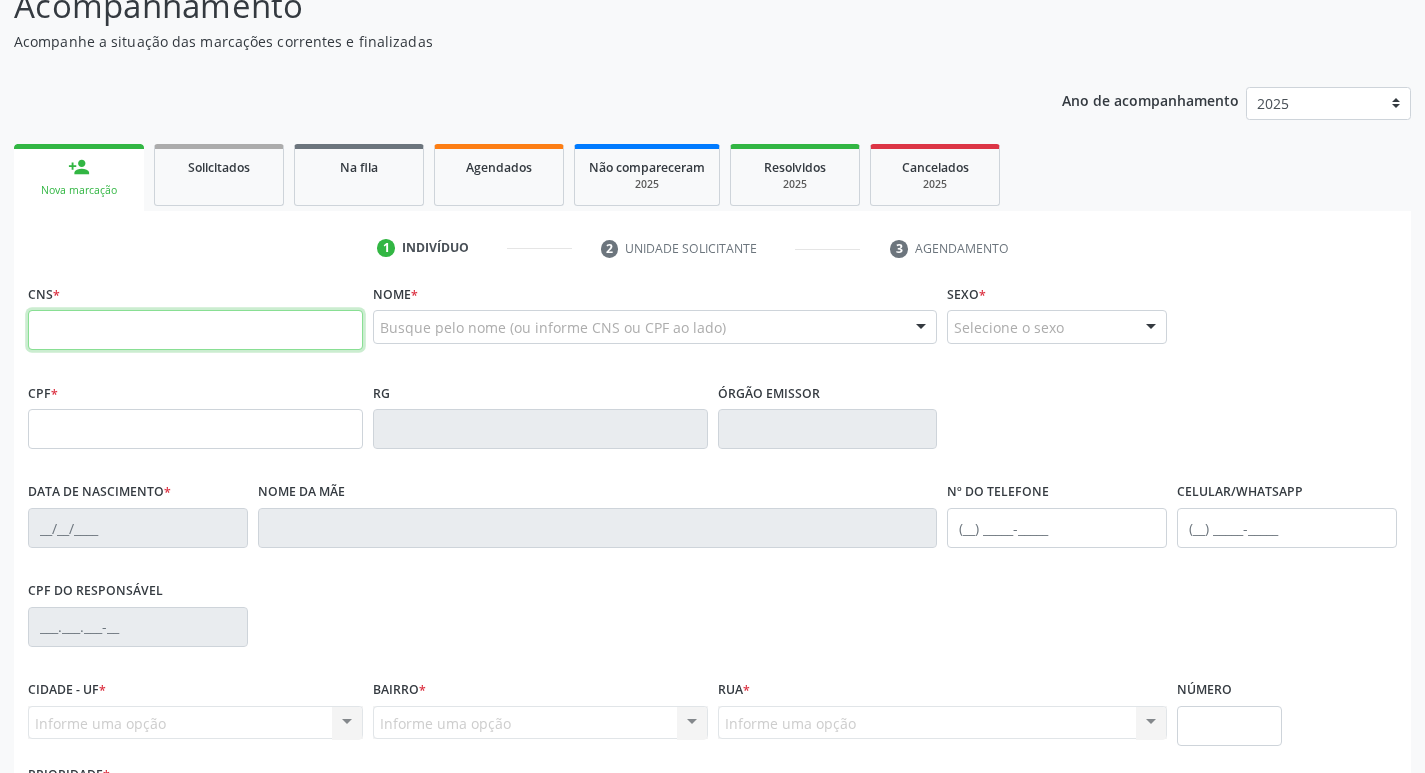 click at bounding box center [195, 330] 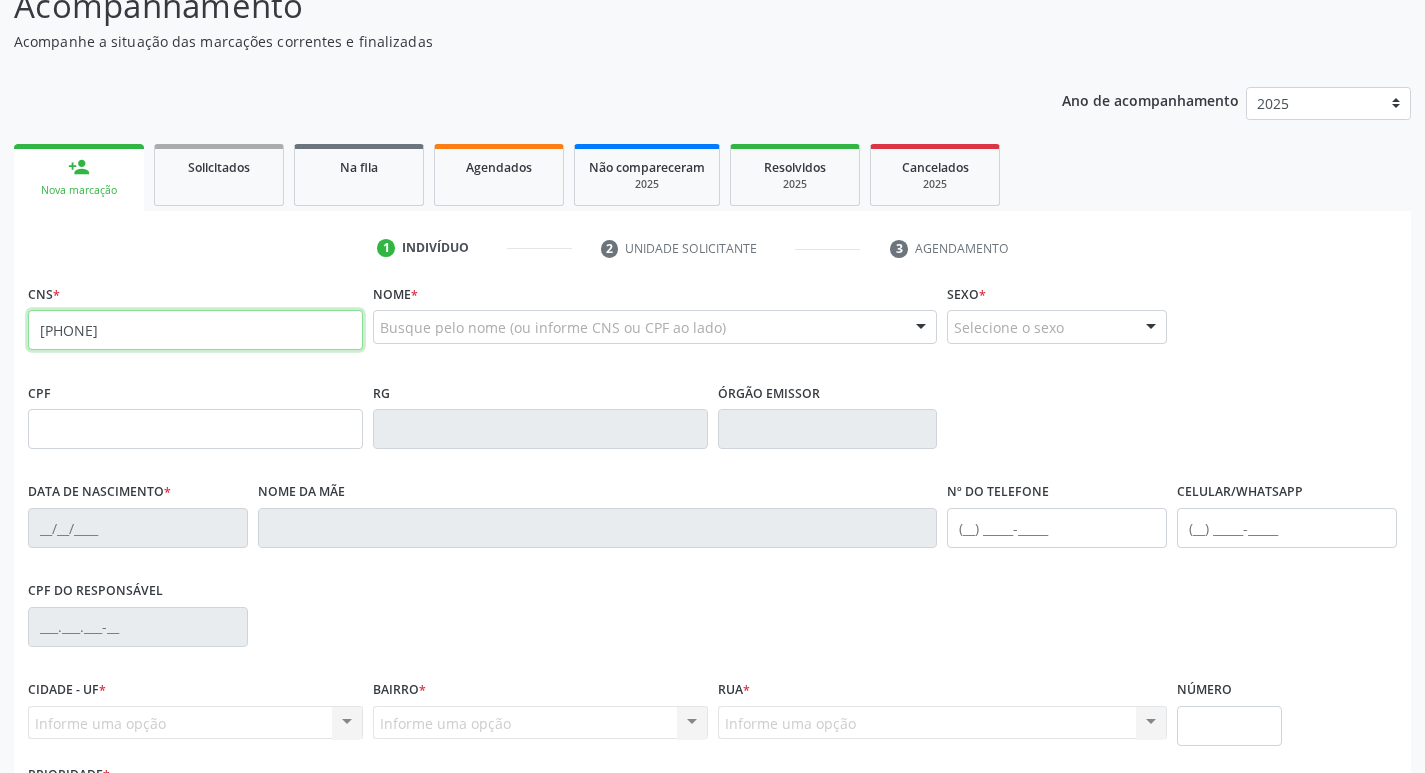 type on "700 9059 4602 1490" 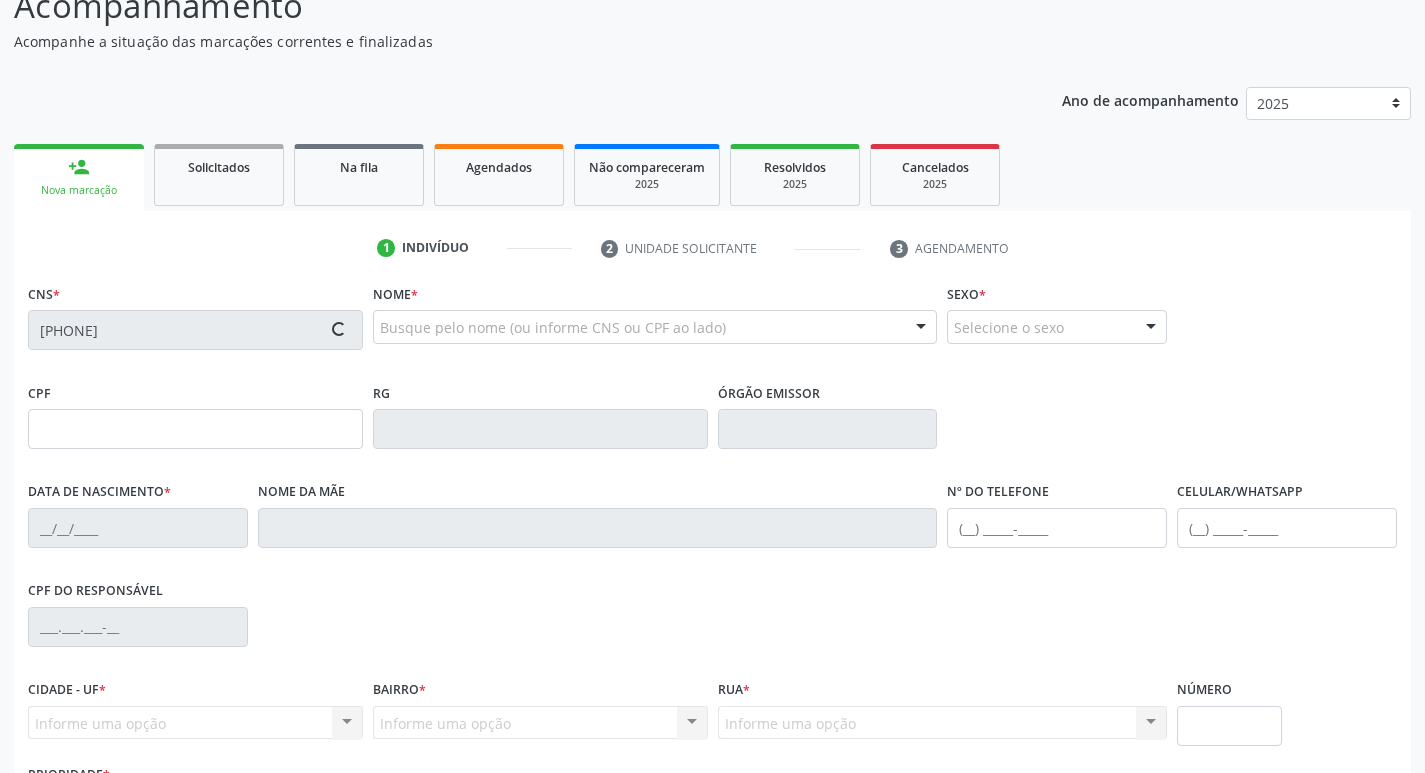 type on "715.898.564-49" 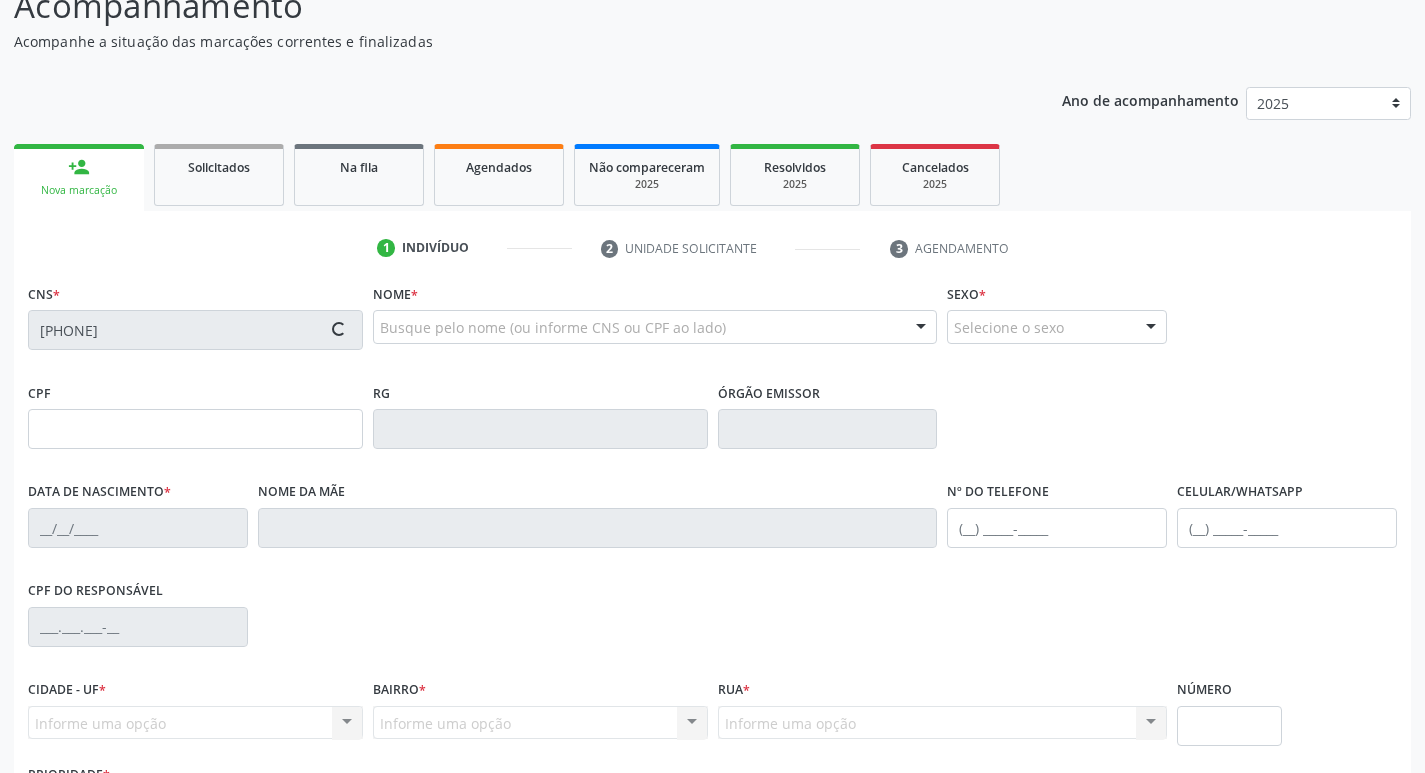 type on "27/10/1967" 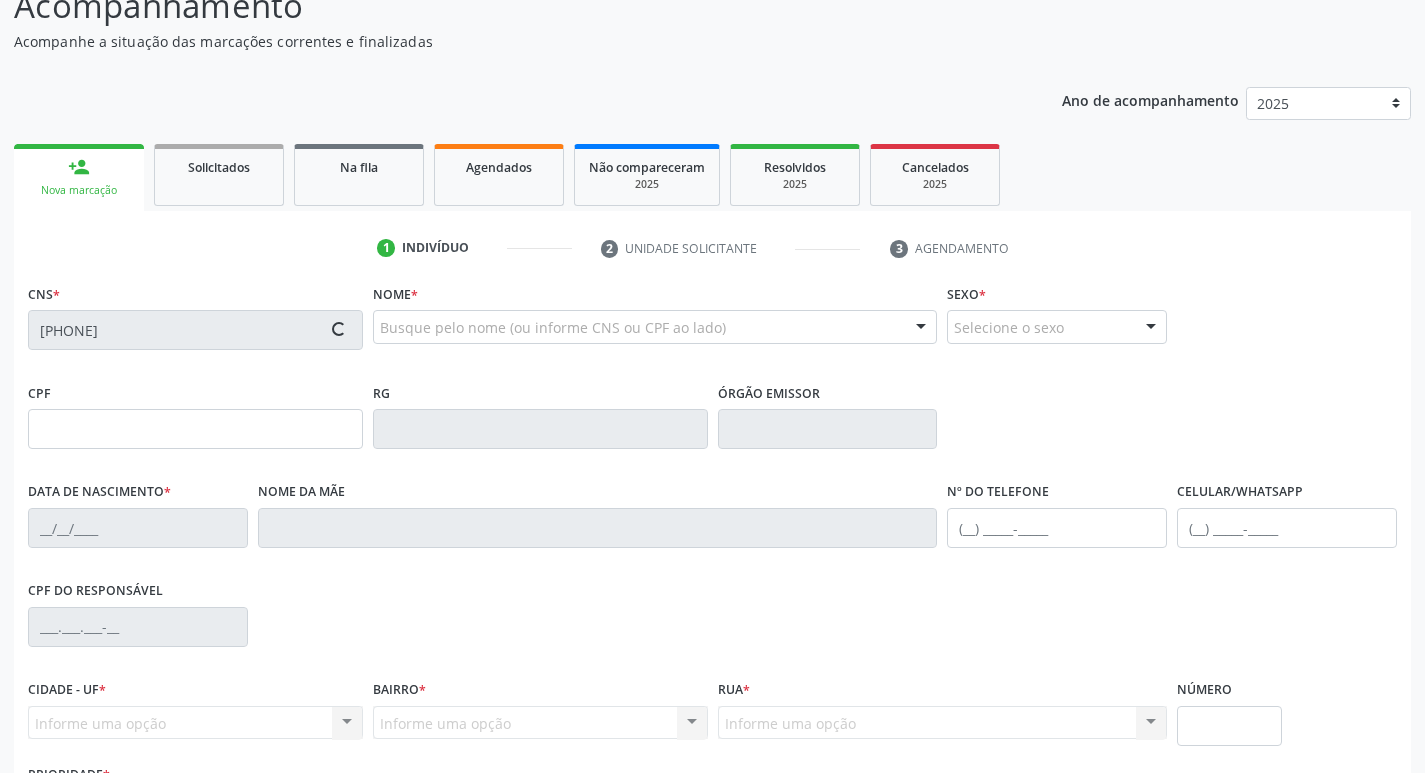 type on "Filomena Maria da Conceicao" 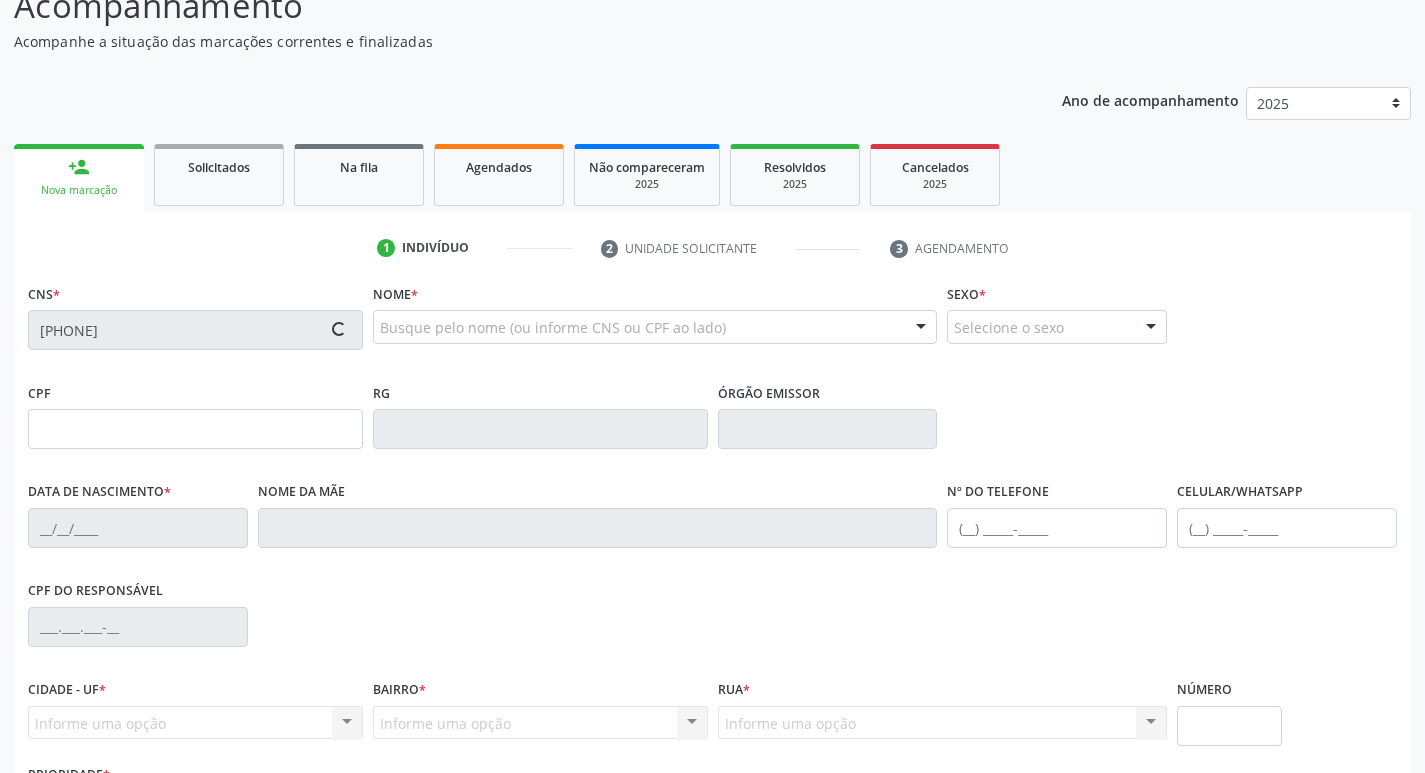 type on "(87) 99604-7059" 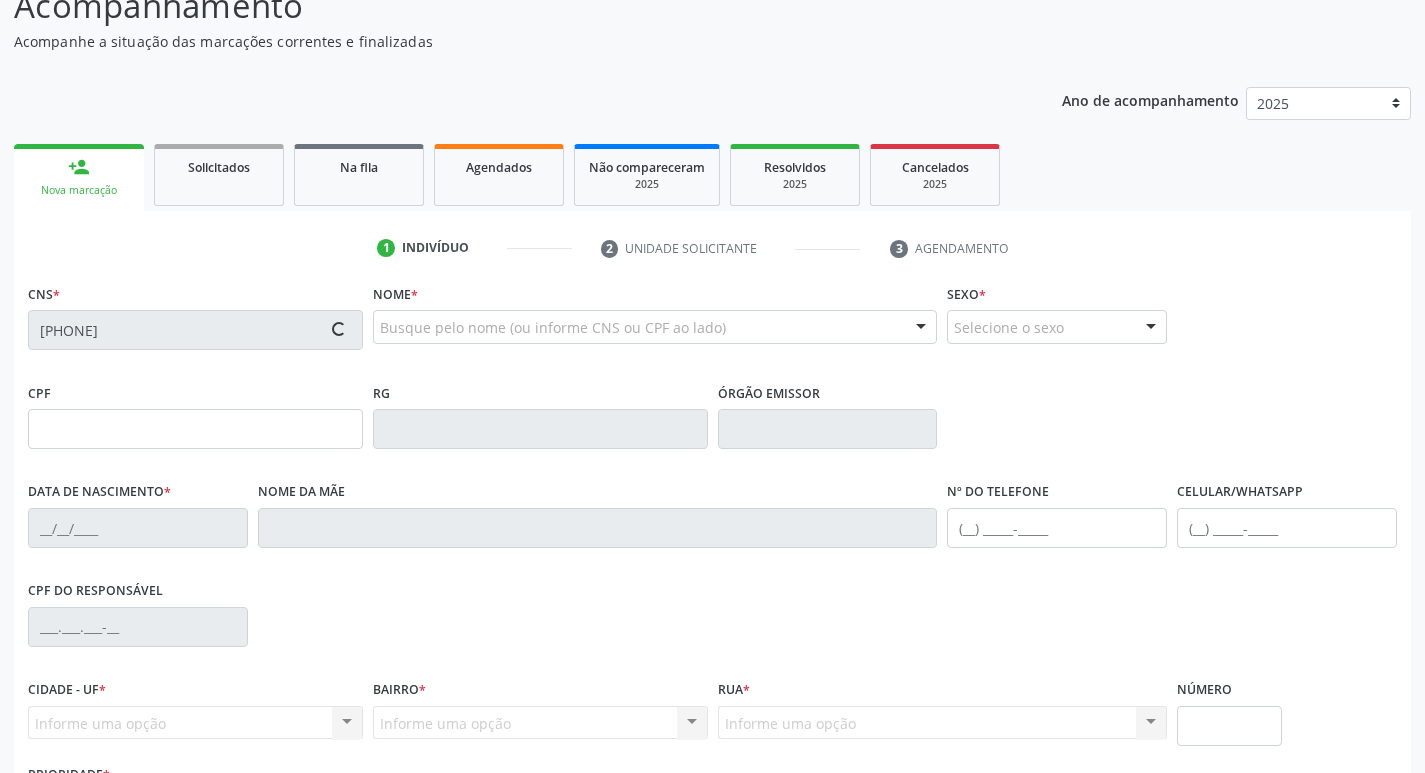 type on "(87) 99604-7059" 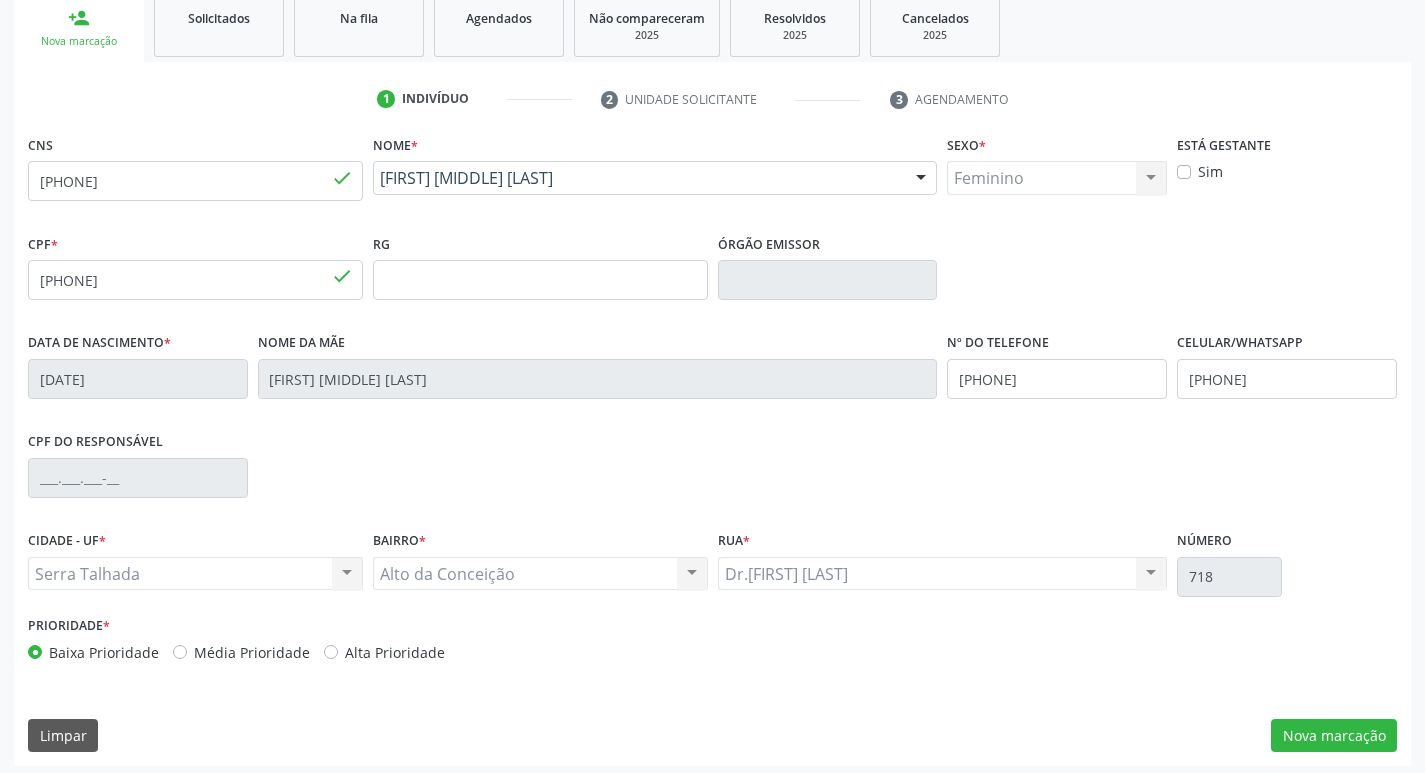 scroll, scrollTop: 311, scrollLeft: 0, axis: vertical 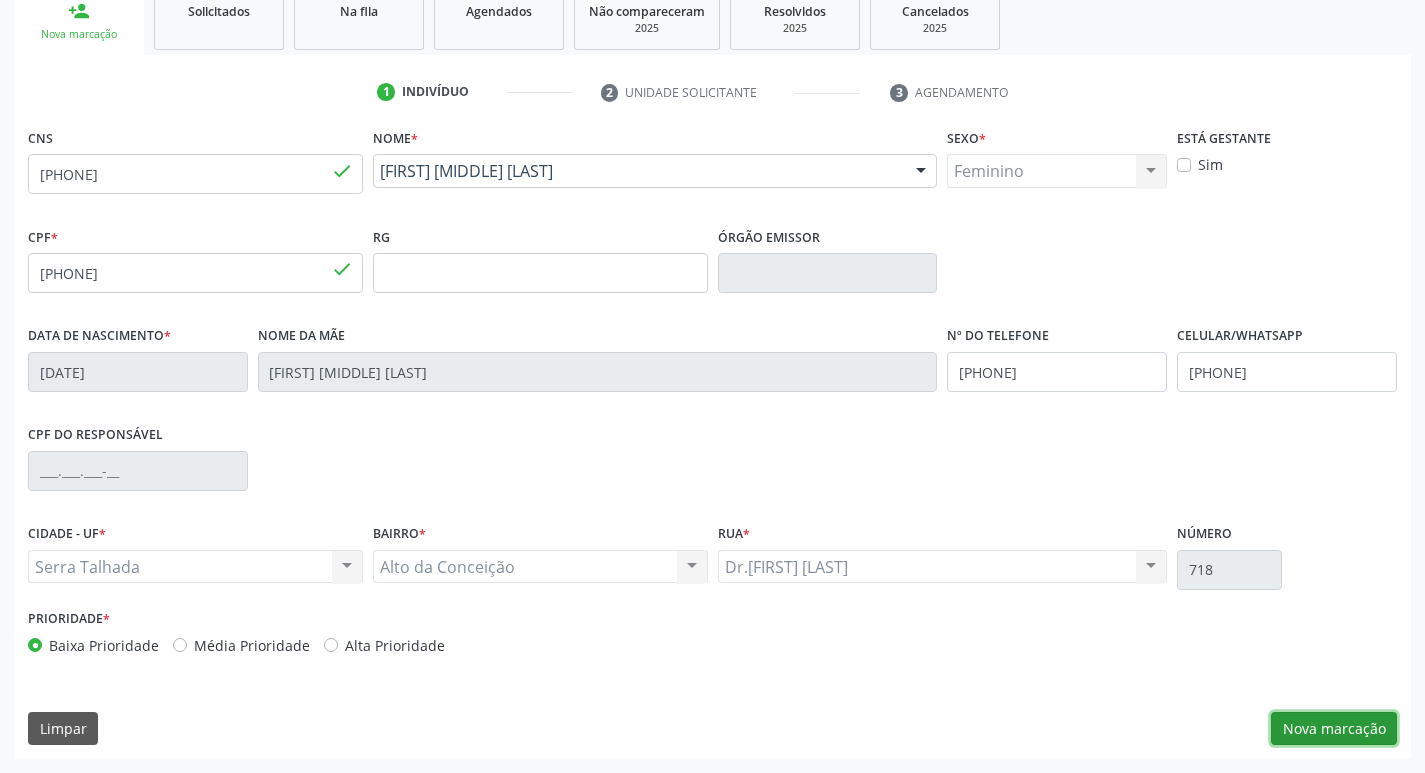 click on "Nova marcação" at bounding box center (1334, 729) 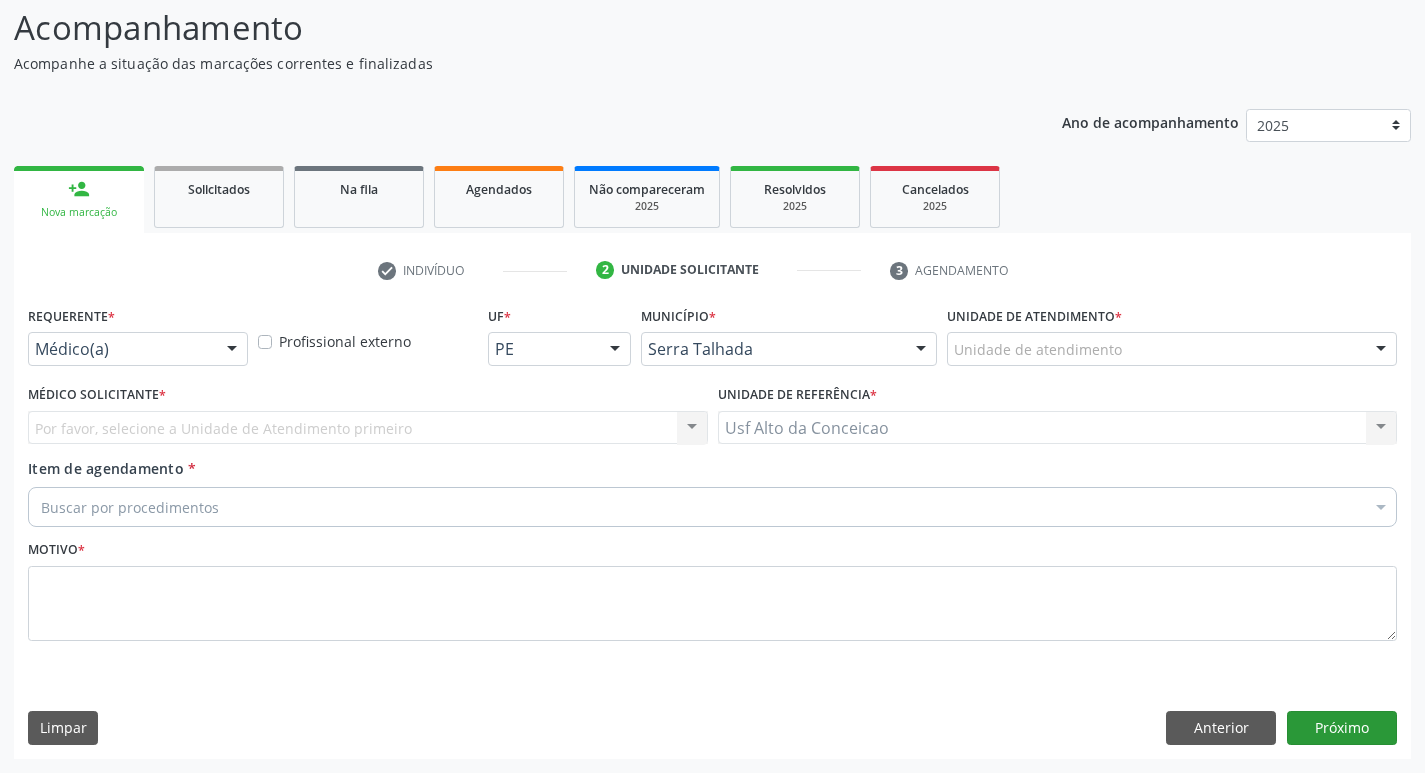 scroll, scrollTop: 133, scrollLeft: 0, axis: vertical 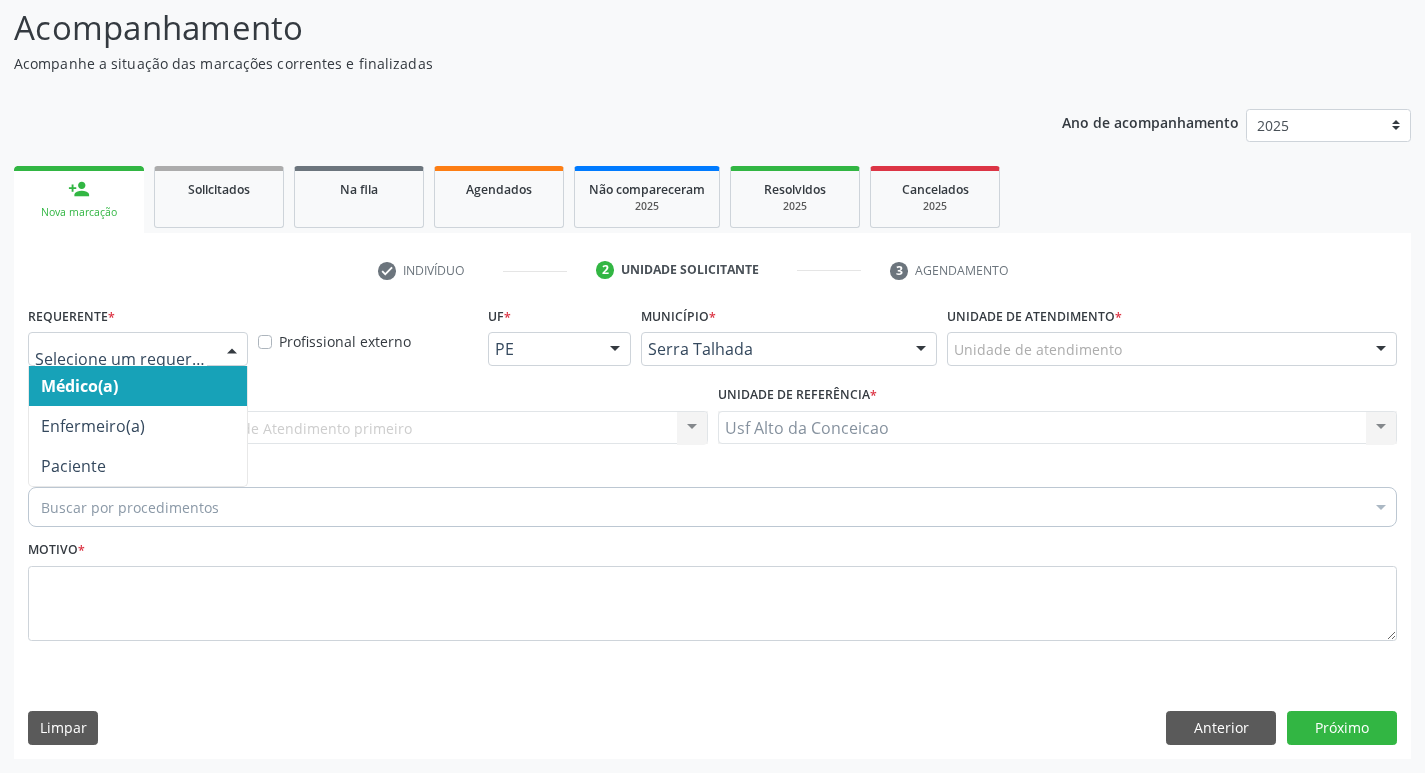 click at bounding box center [232, 350] 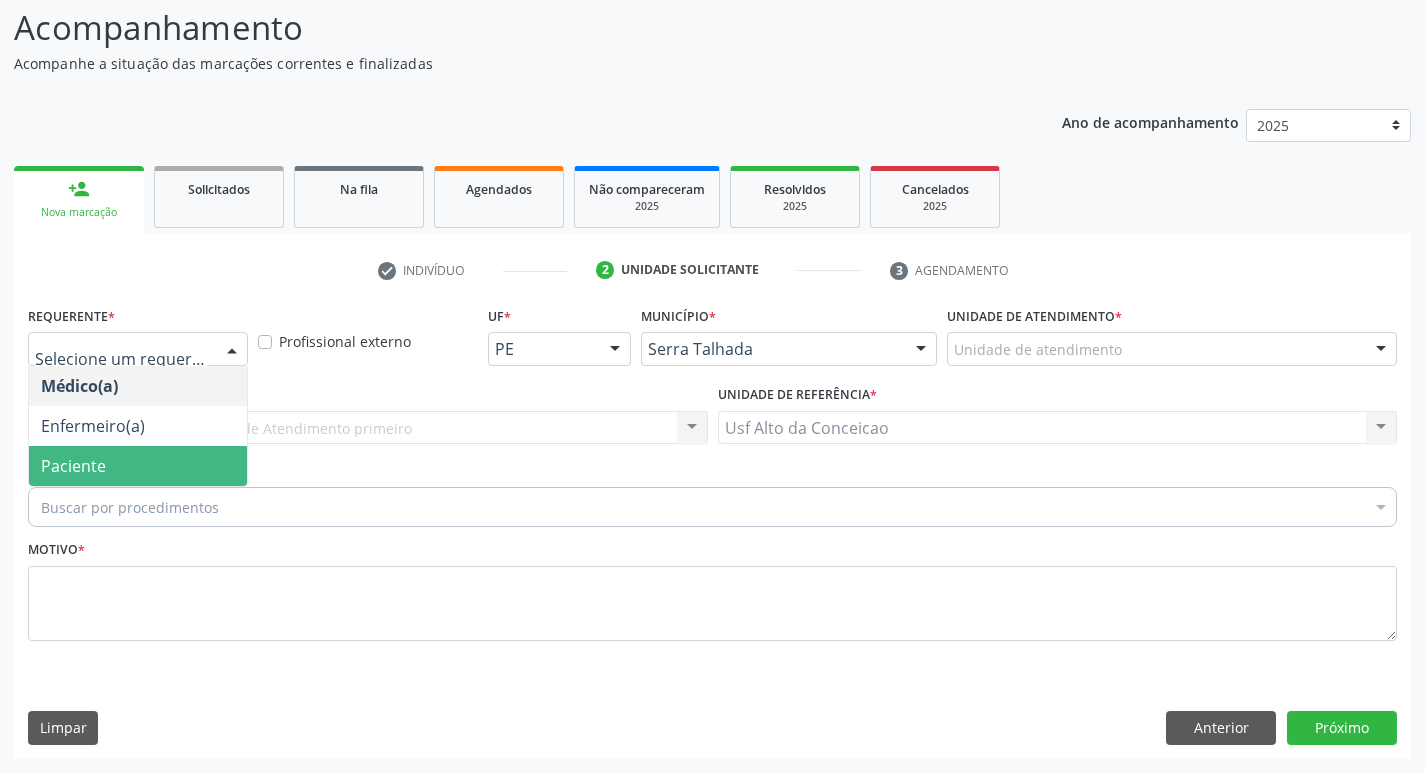 click on "Paciente" at bounding box center (138, 466) 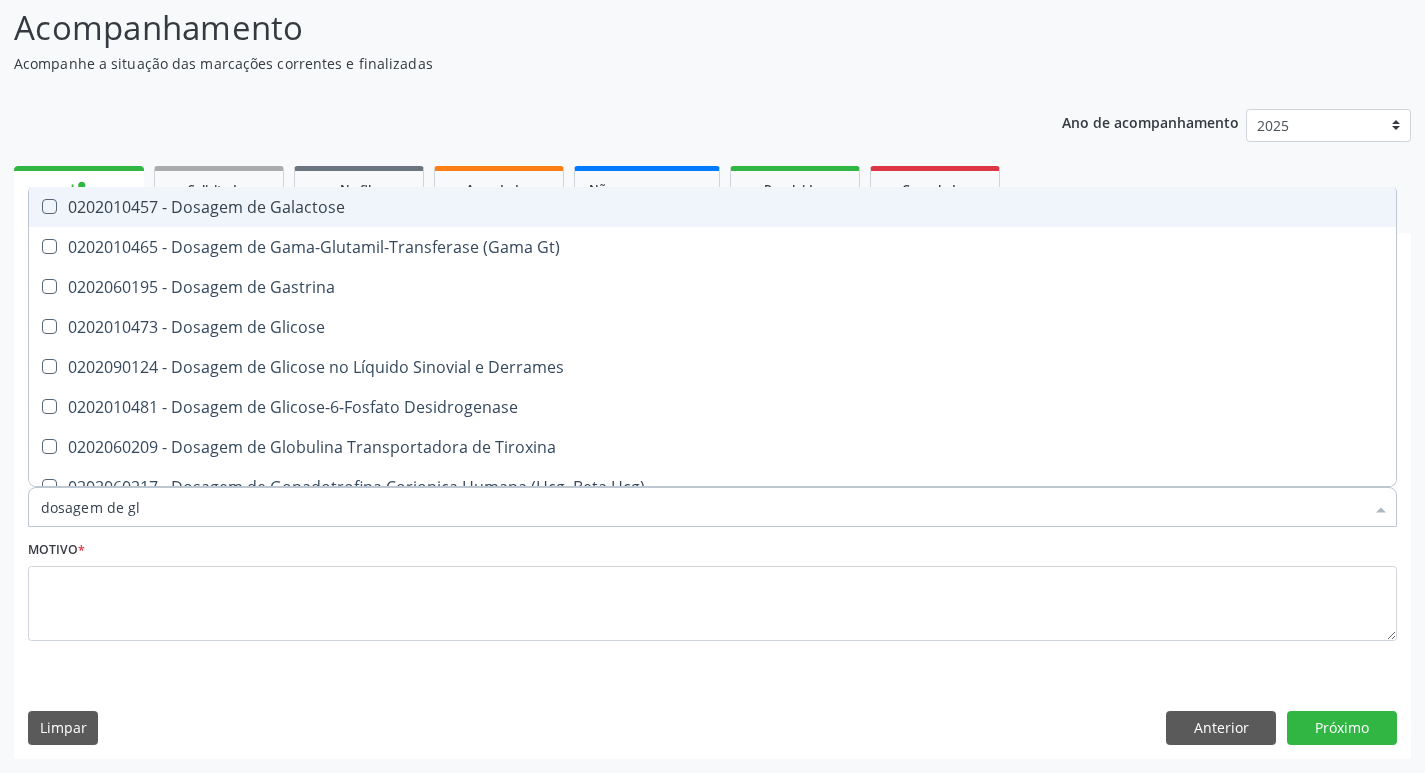 type on "dosagem de gli" 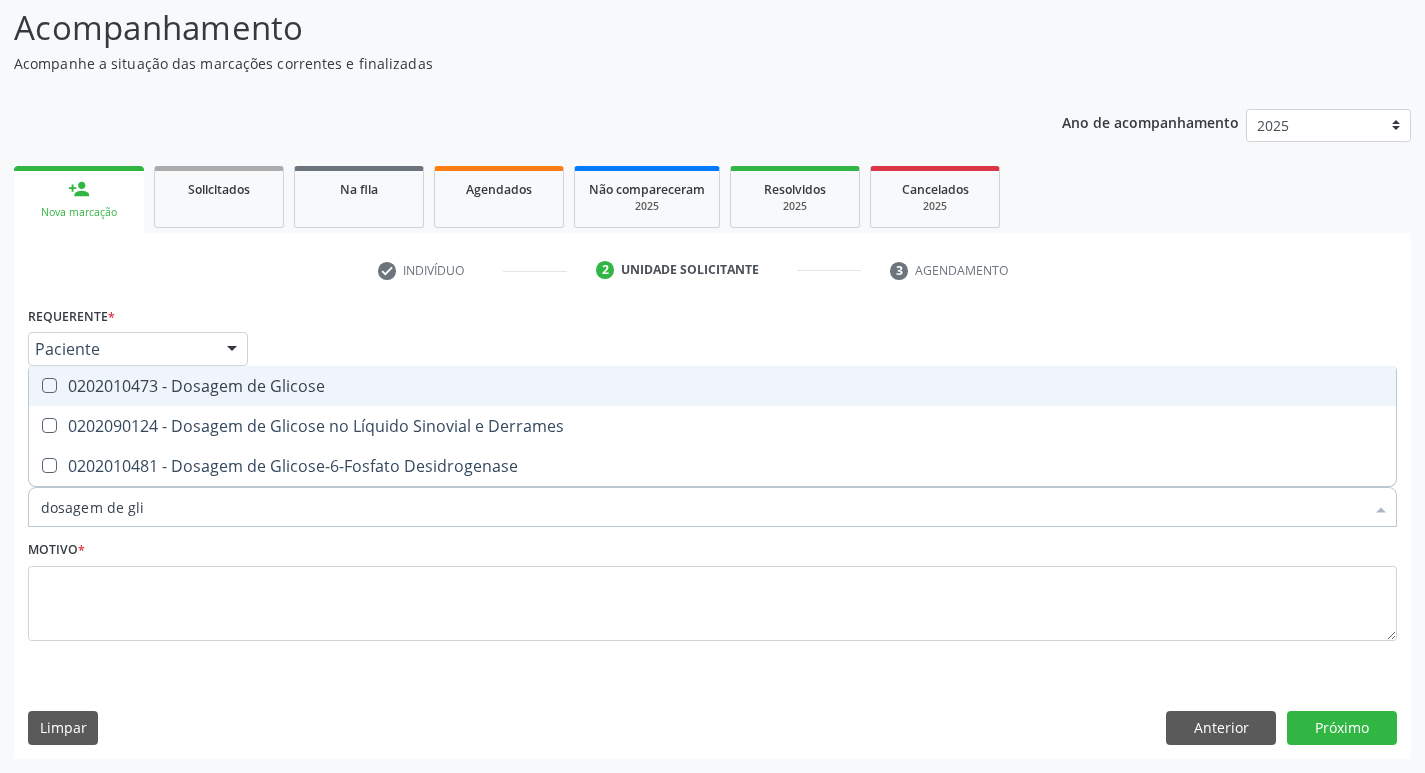 click on "0202010473 - Dosagem de Glicose" at bounding box center [712, 386] 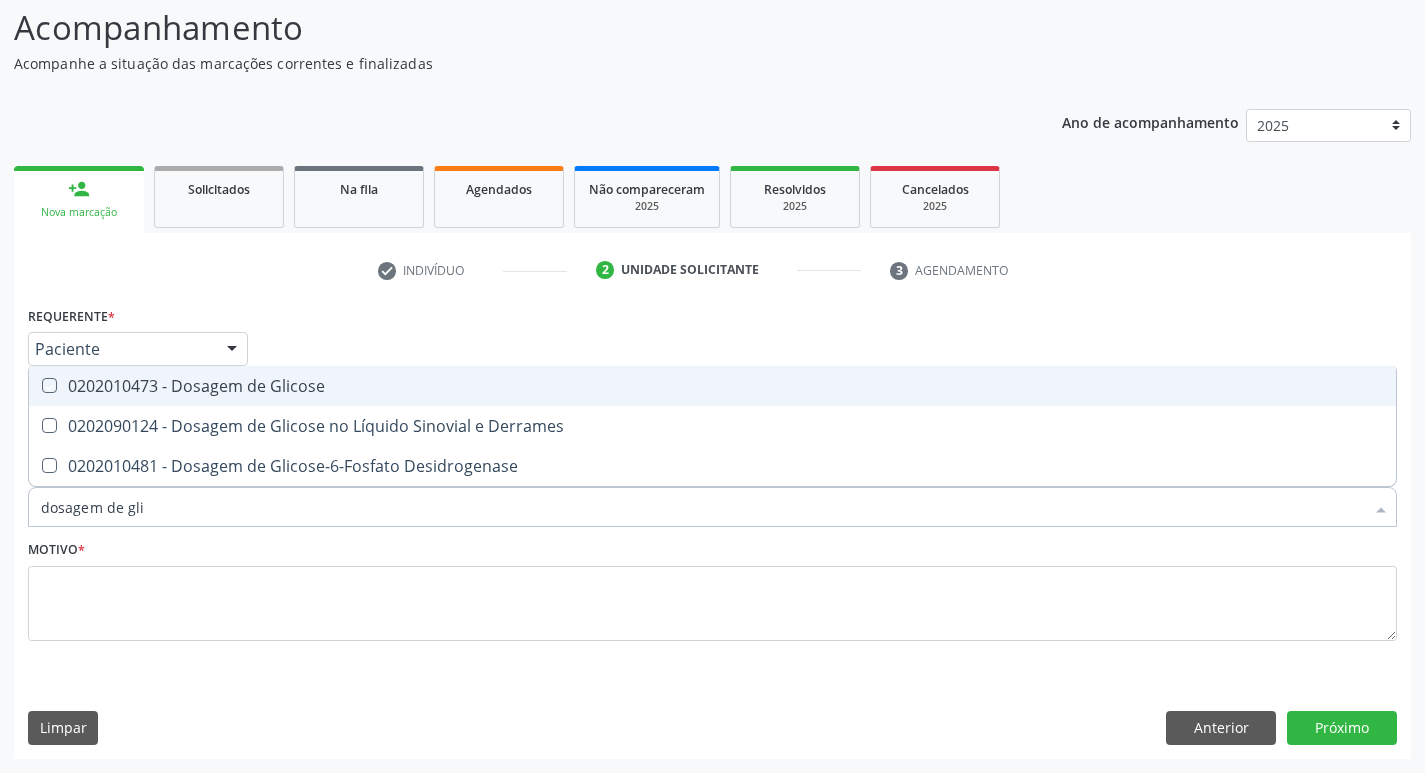 checkbox on "true" 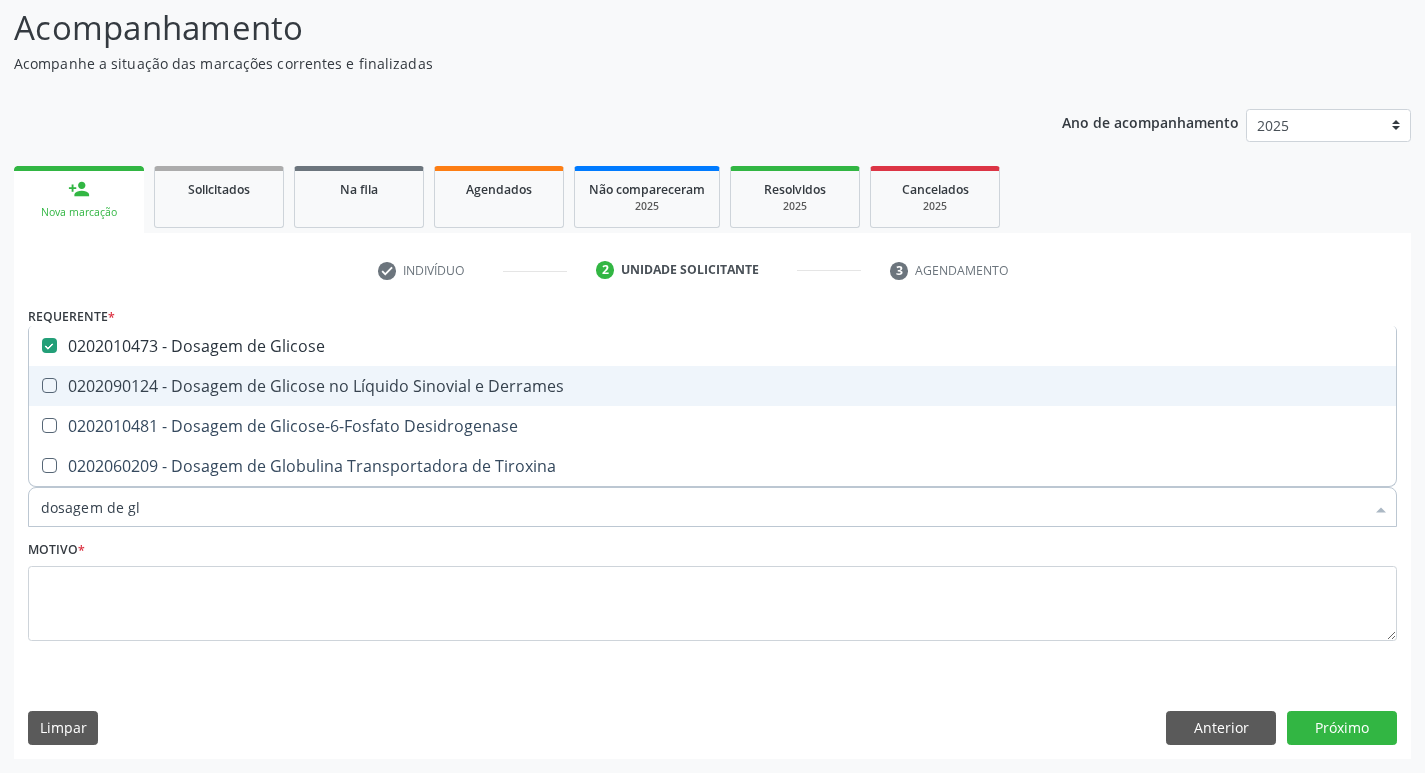 type on "dosagem de g" 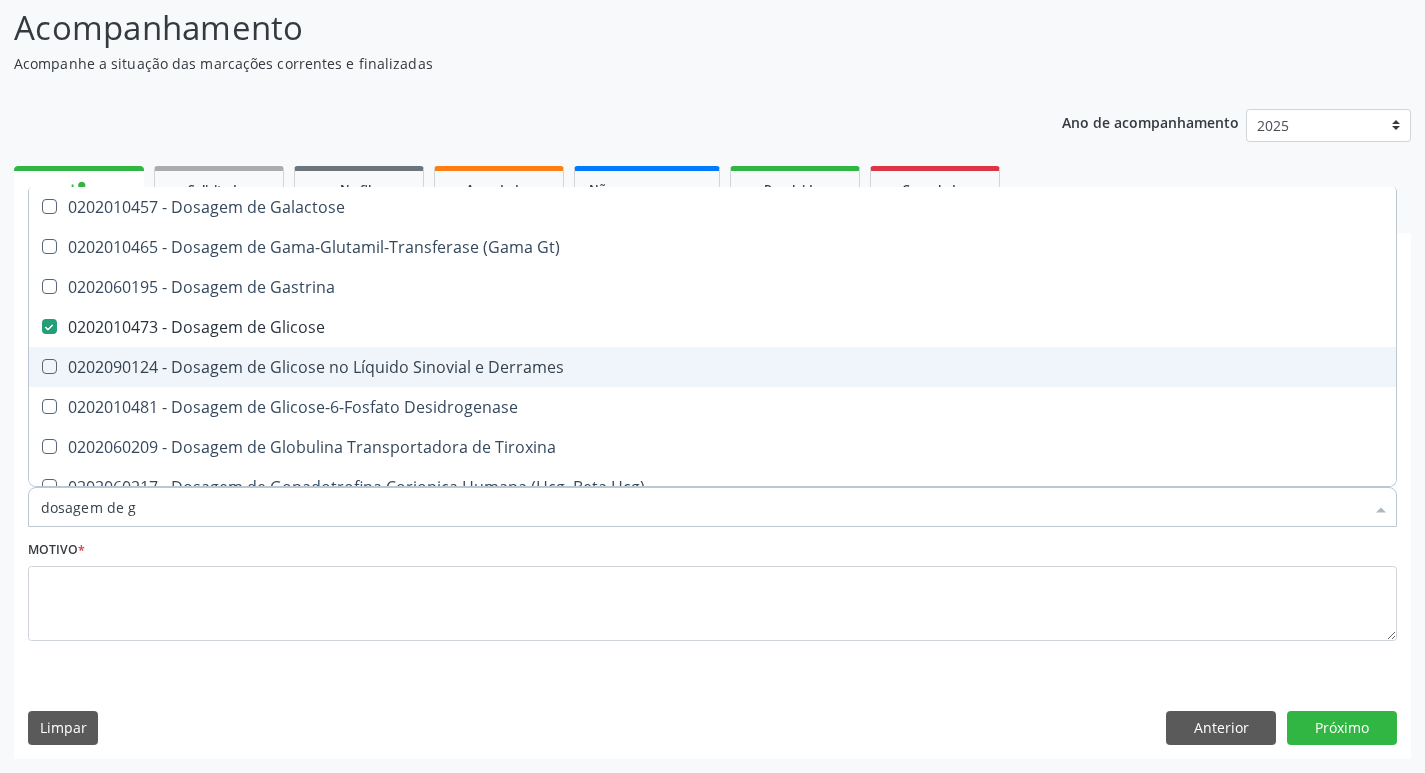 type on "dosagem de" 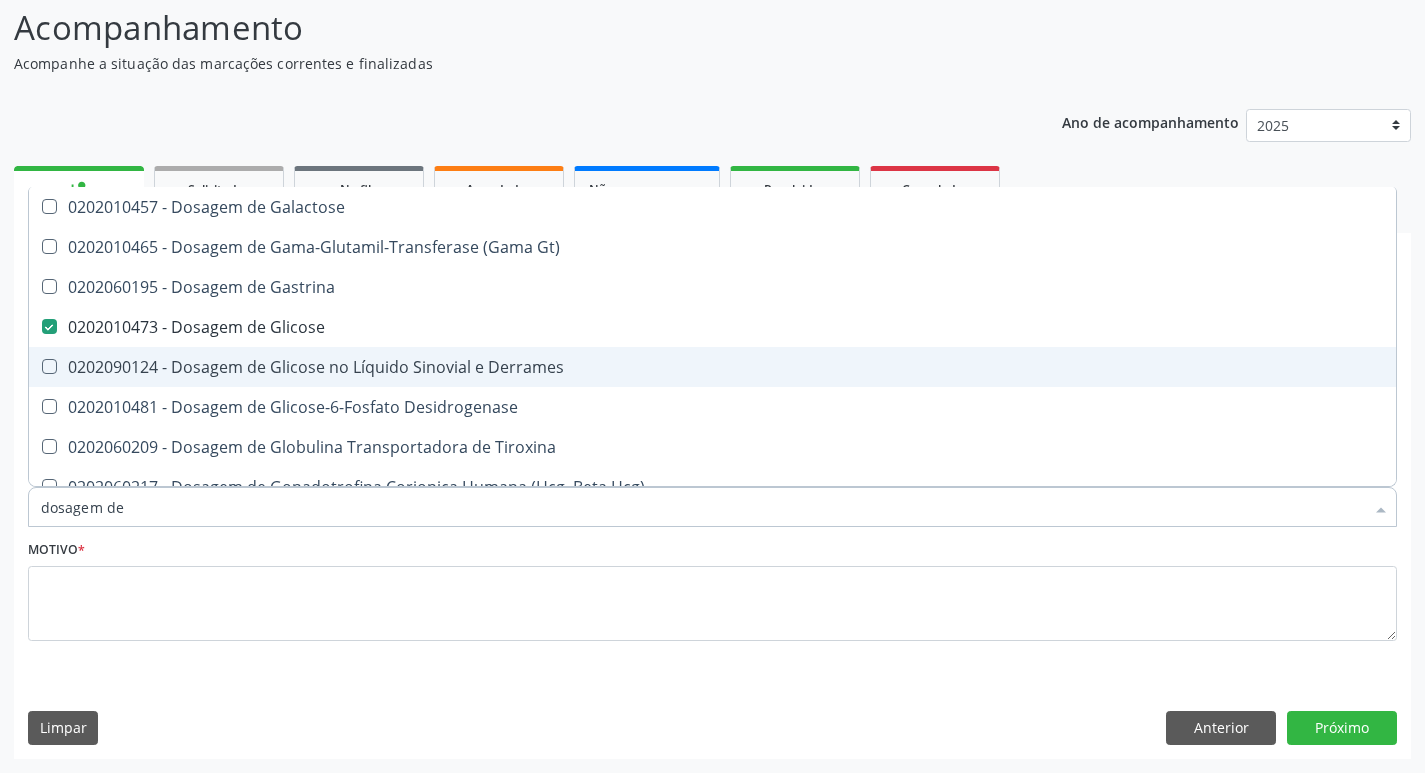 checkbox on "false" 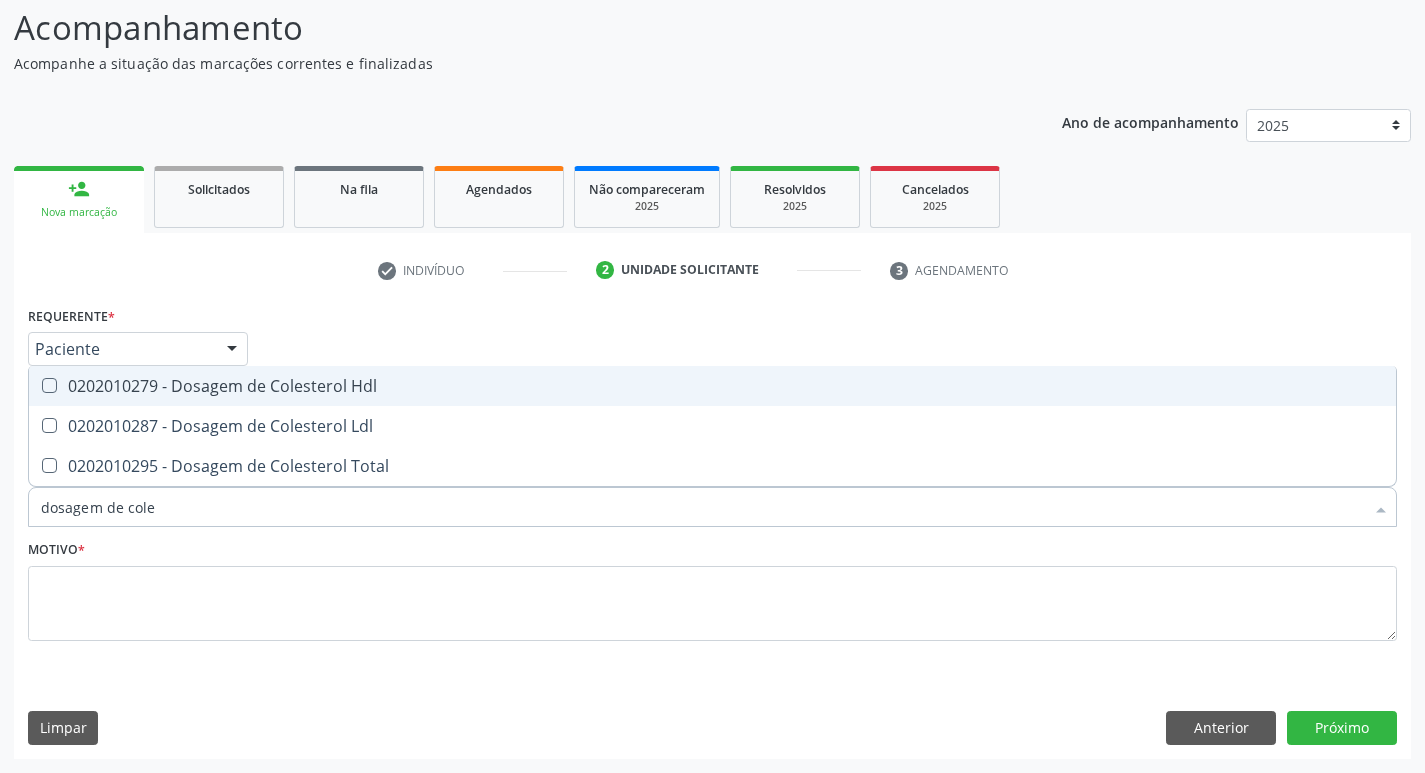 type on "dosagem de coles" 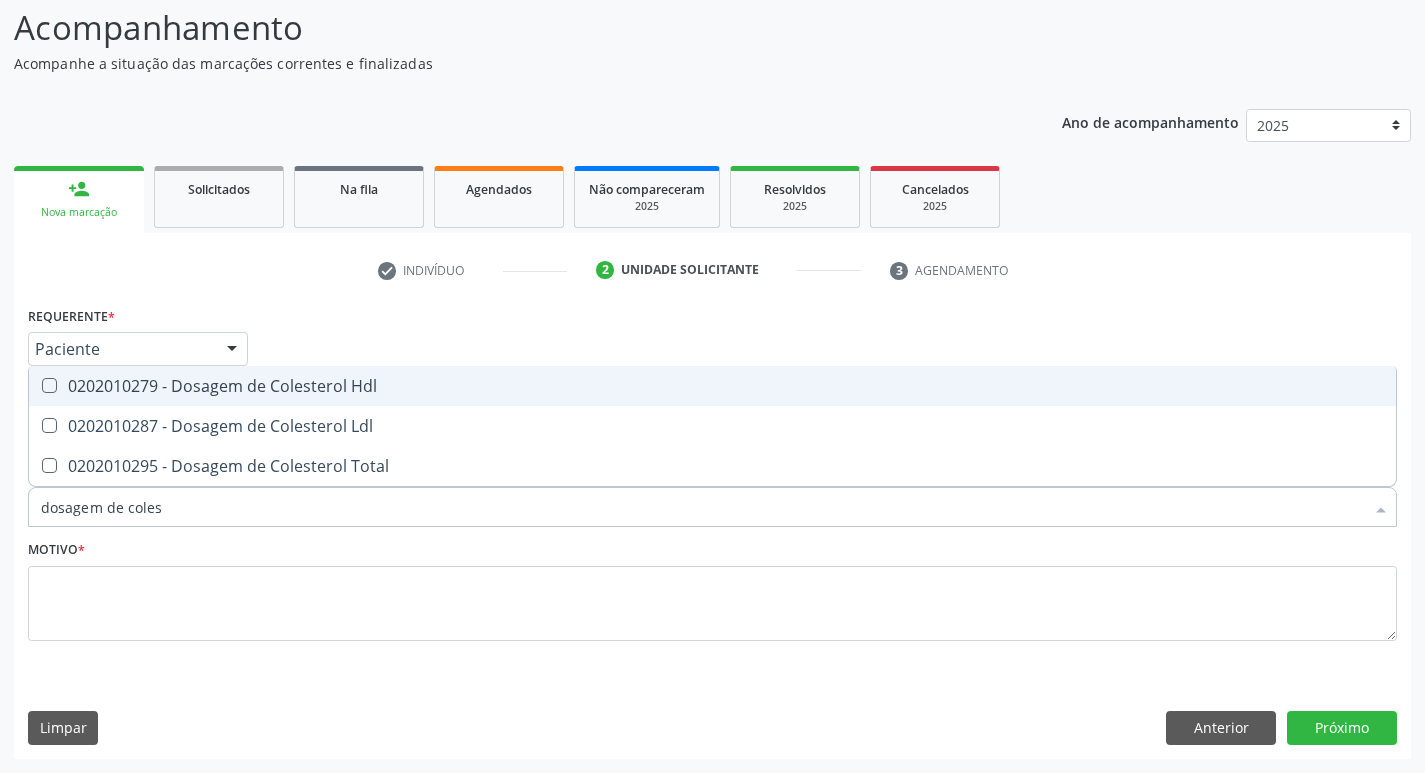 click on "0202010279 - Dosagem de Colesterol Hdl" at bounding box center (712, 386) 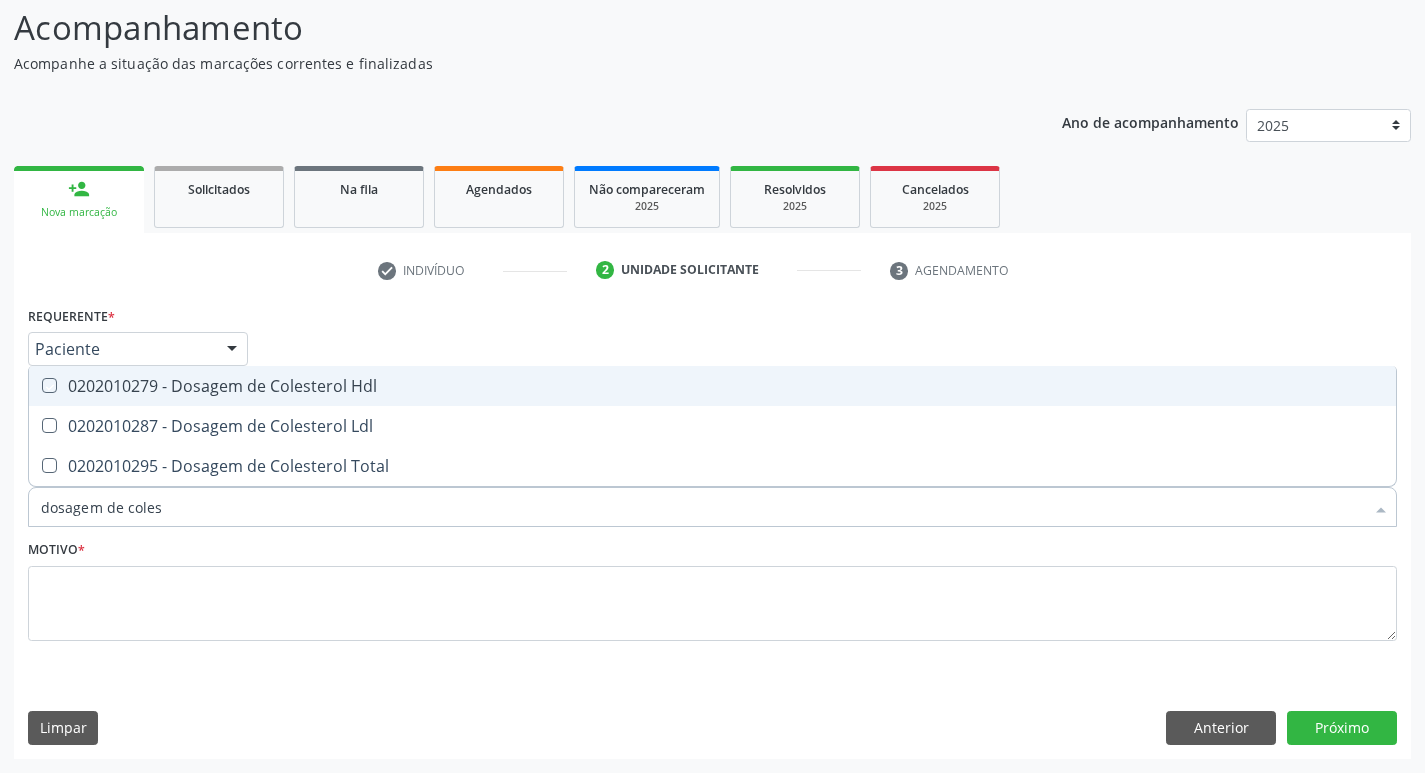 checkbox on "true" 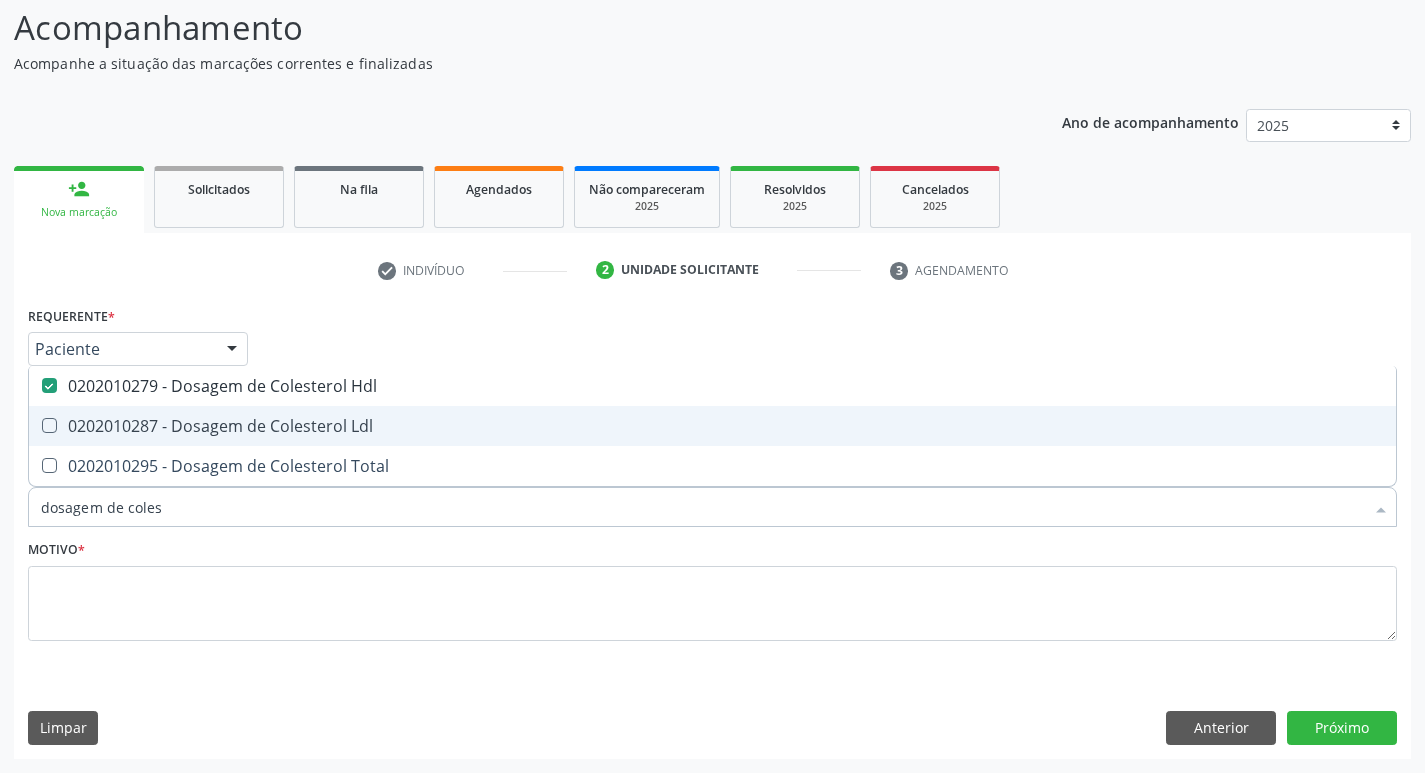 click on "0202010287 - Dosagem de Colesterol Ldl" at bounding box center [712, 426] 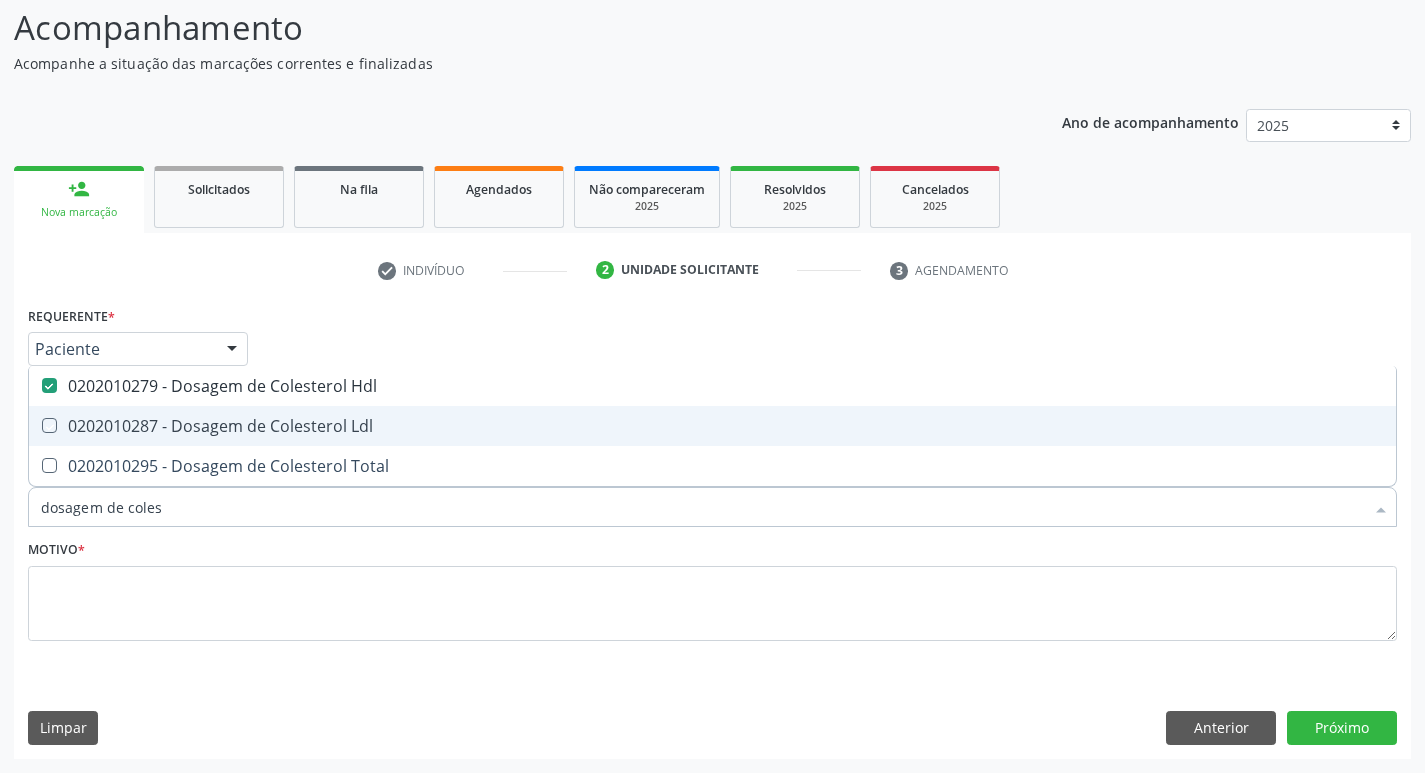 checkbox on "true" 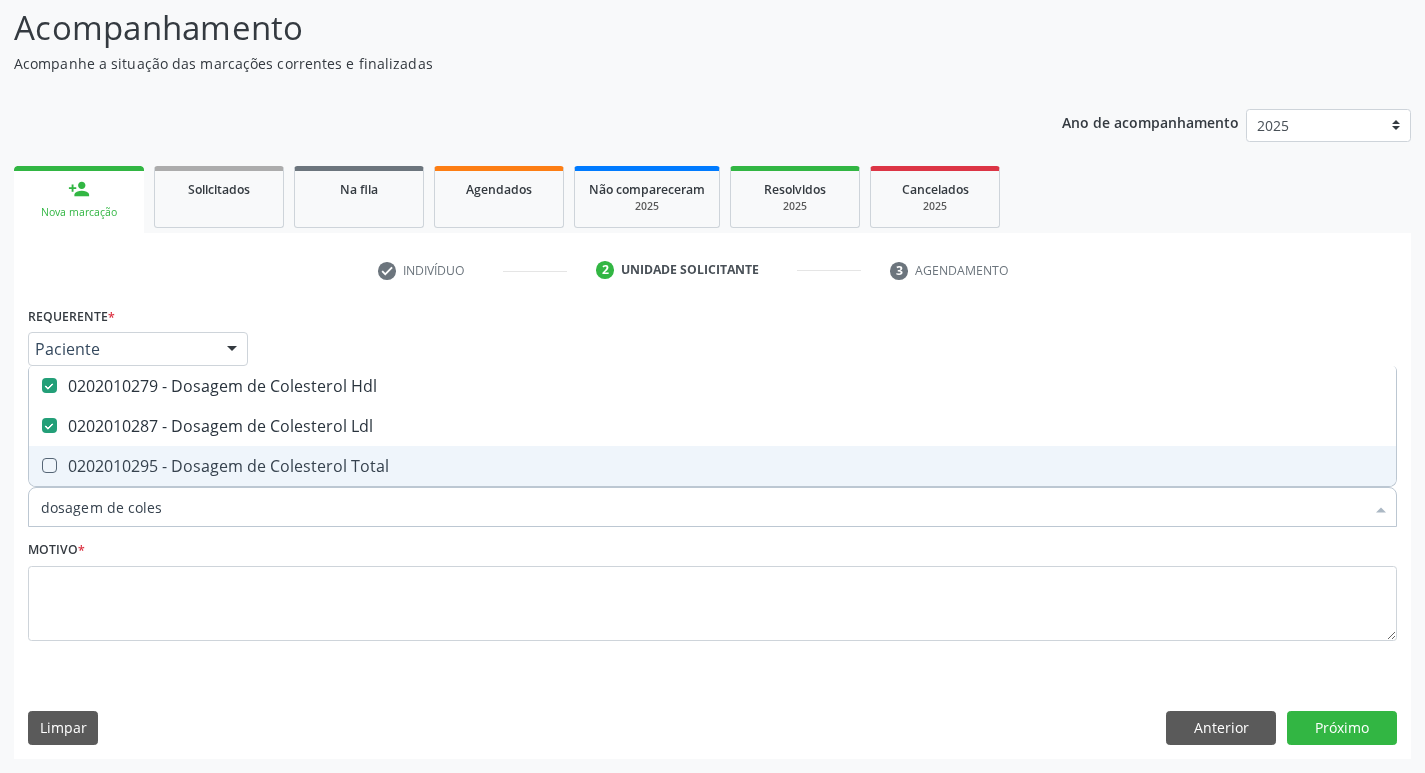 click on "0202010295 - Dosagem de Colesterol Total" at bounding box center [712, 466] 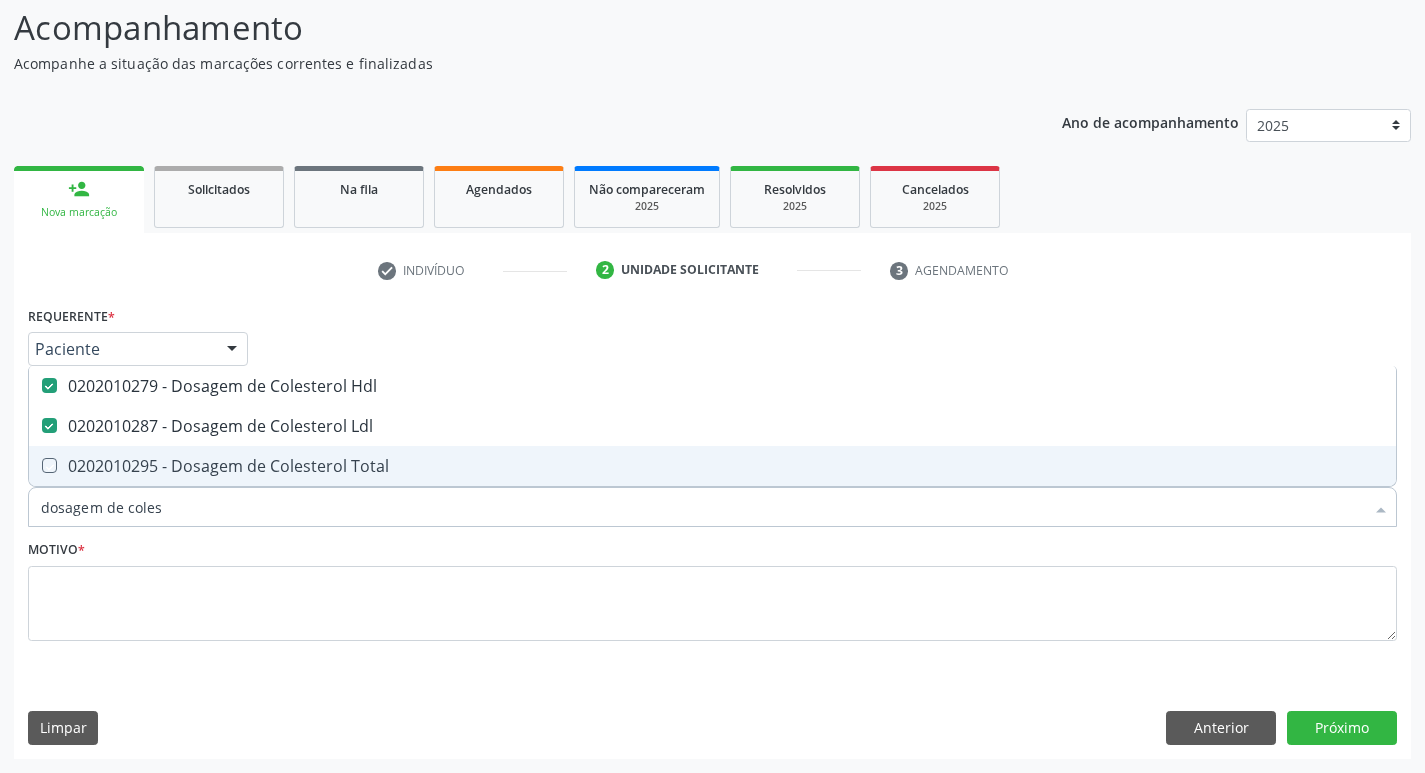 checkbox on "true" 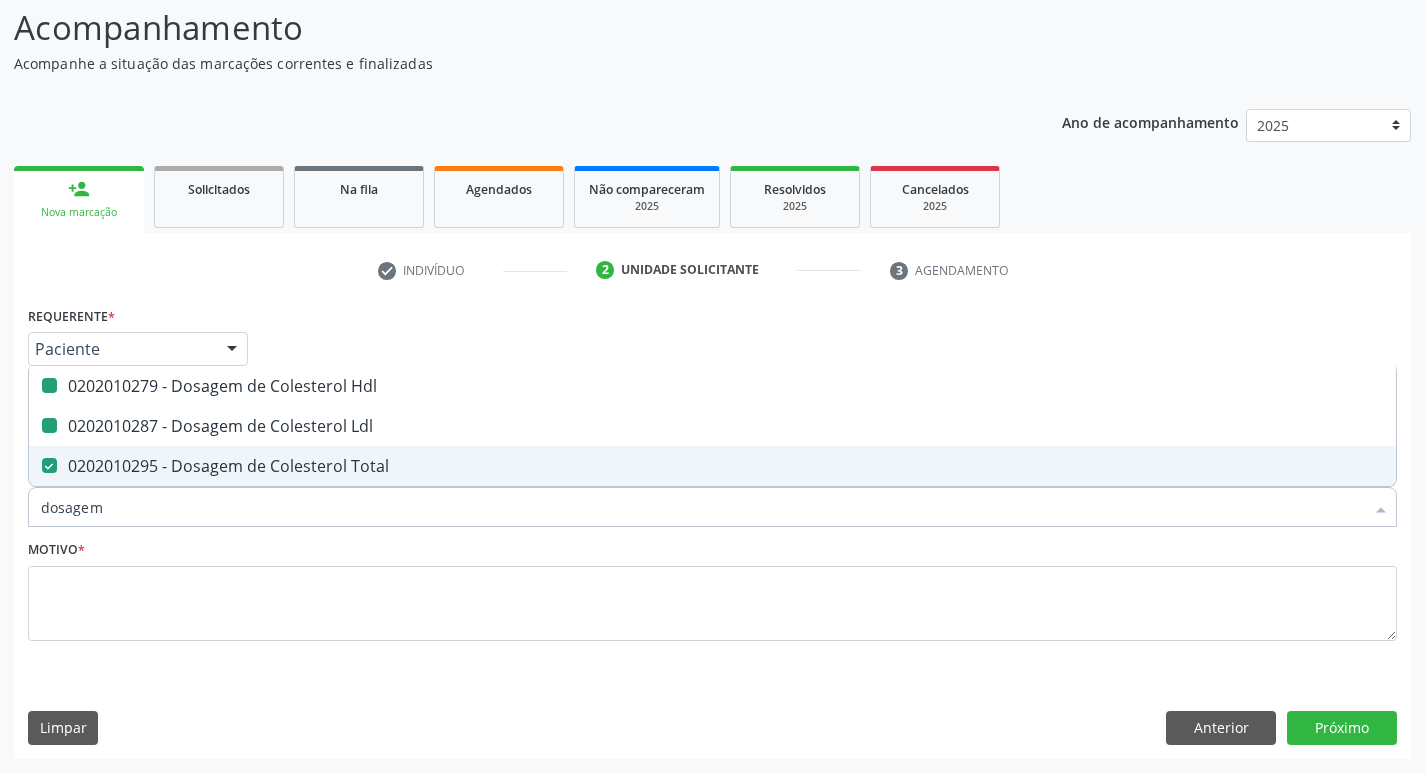 type on "dosagem" 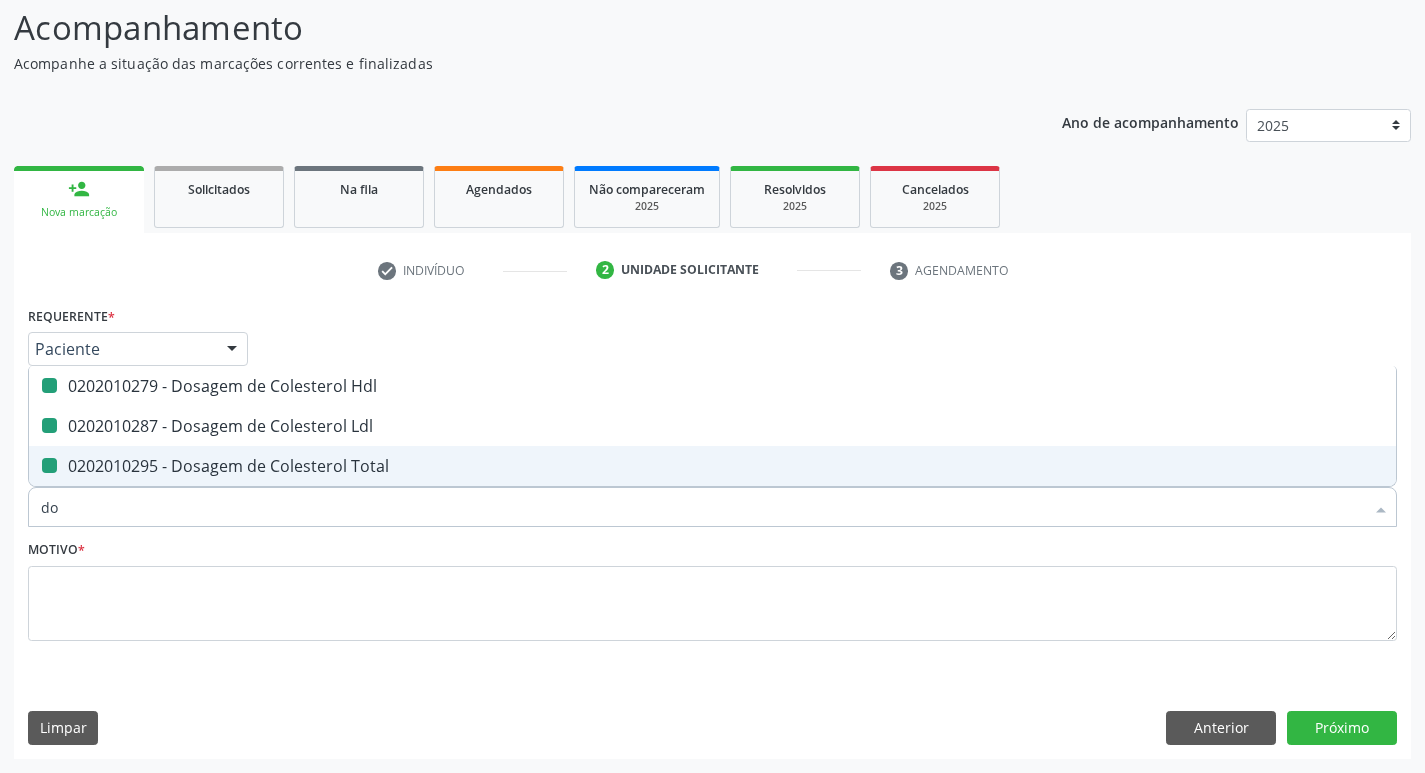 type on "d" 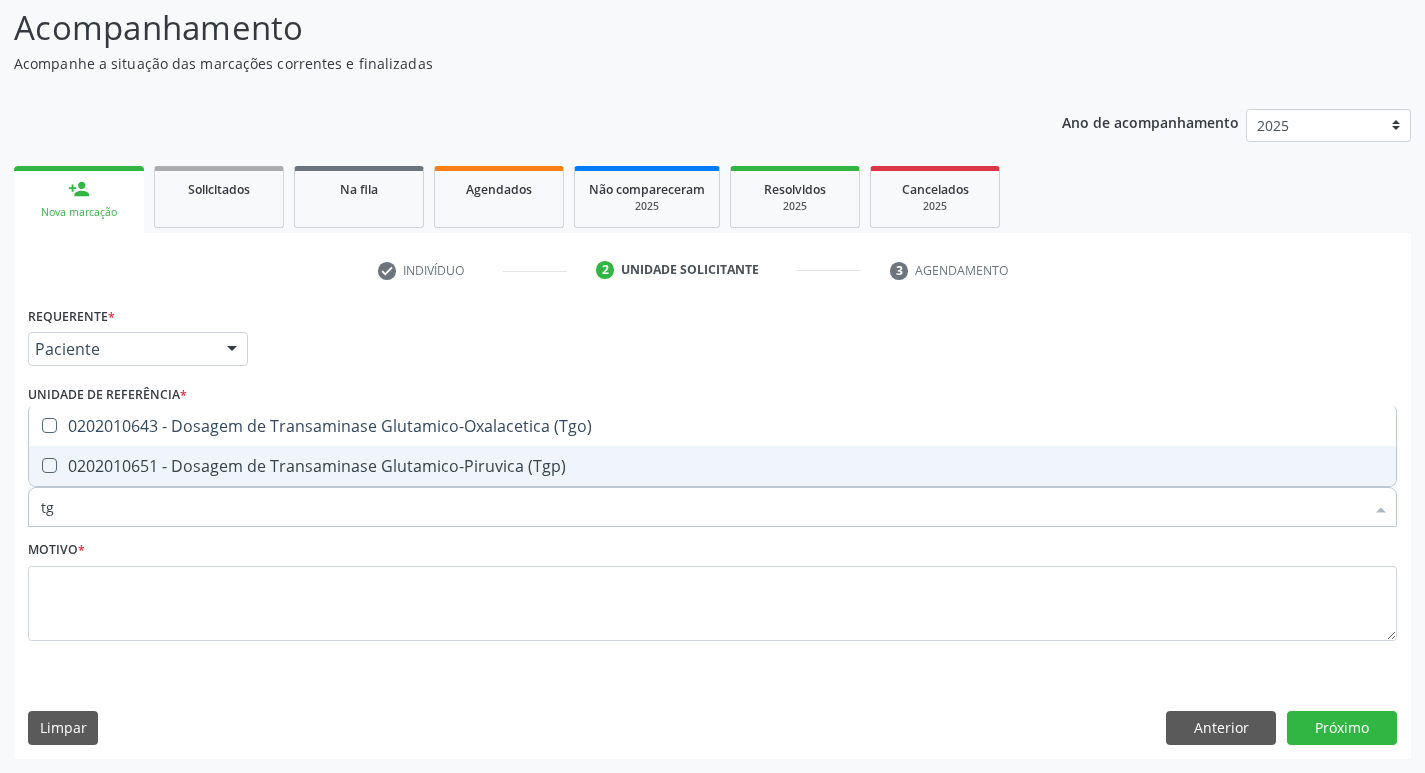 type on "tgo" 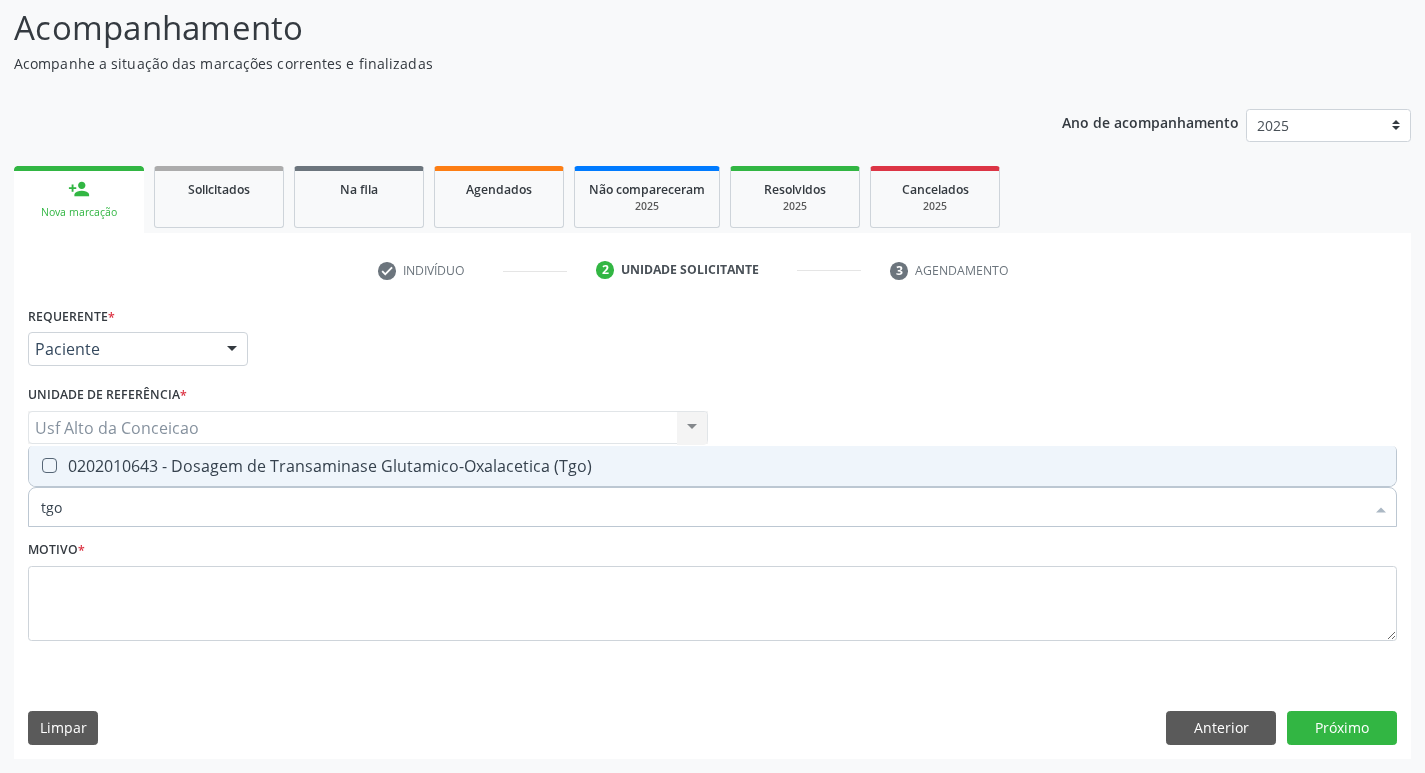 click on "0202010643 - Dosagem de Transaminase Glutamico-Oxalacetica (Tgo)" at bounding box center (712, 466) 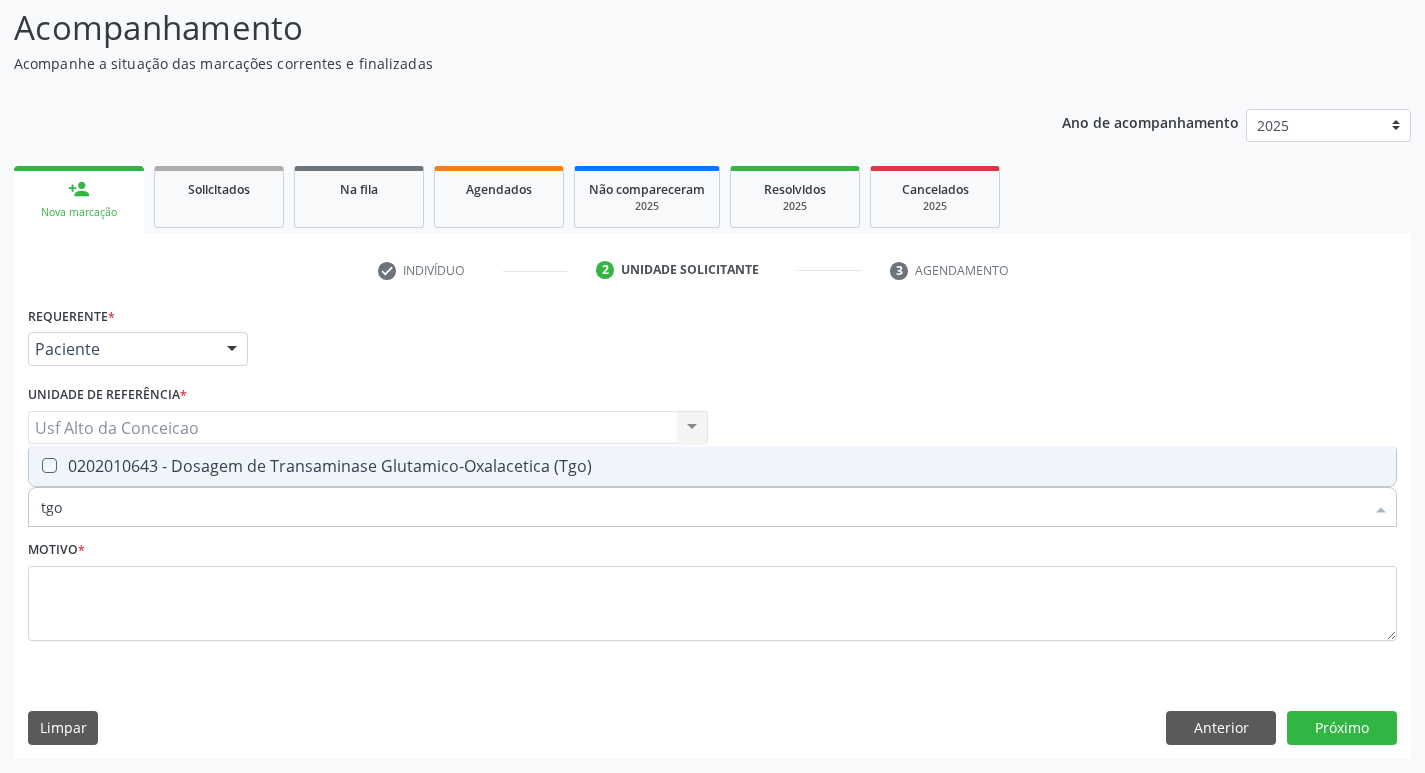 checkbox on "true" 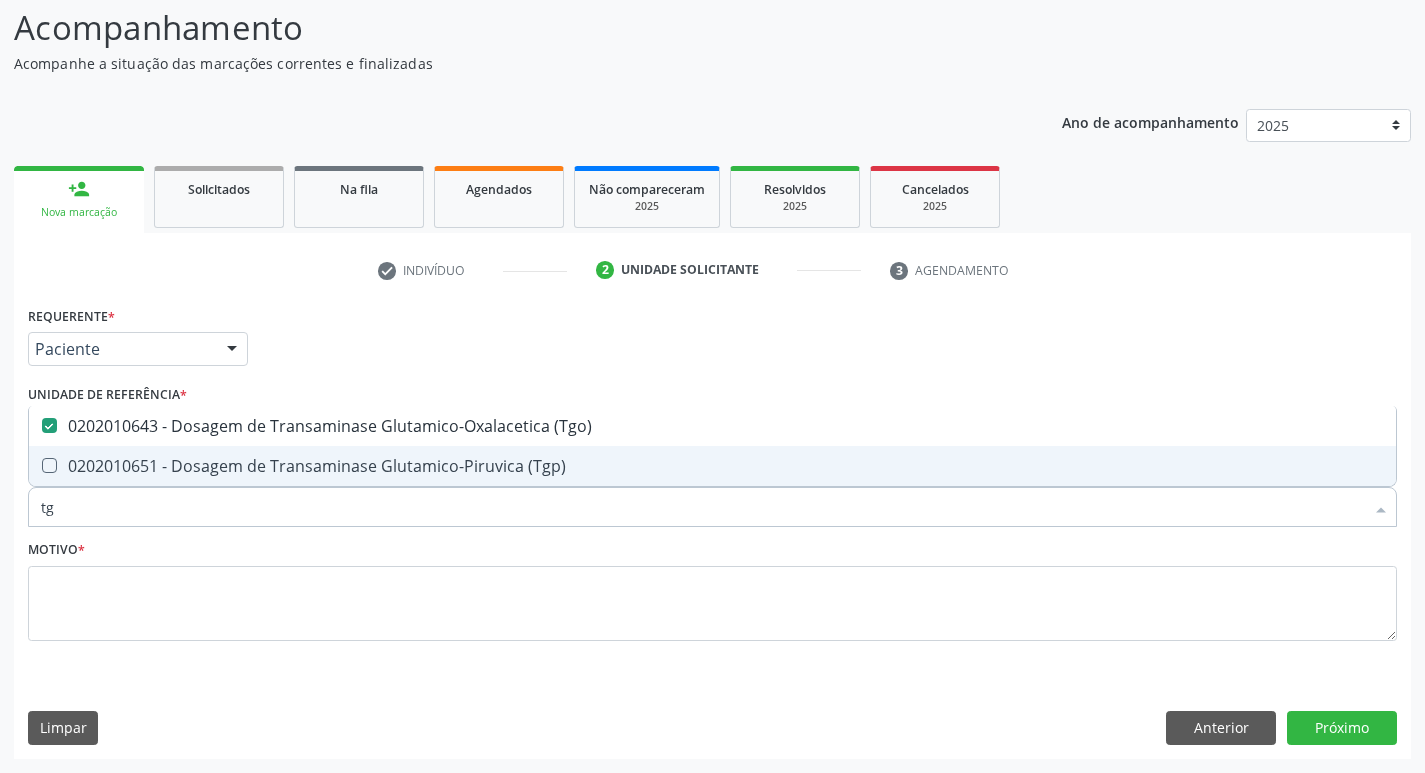 type on "tgp" 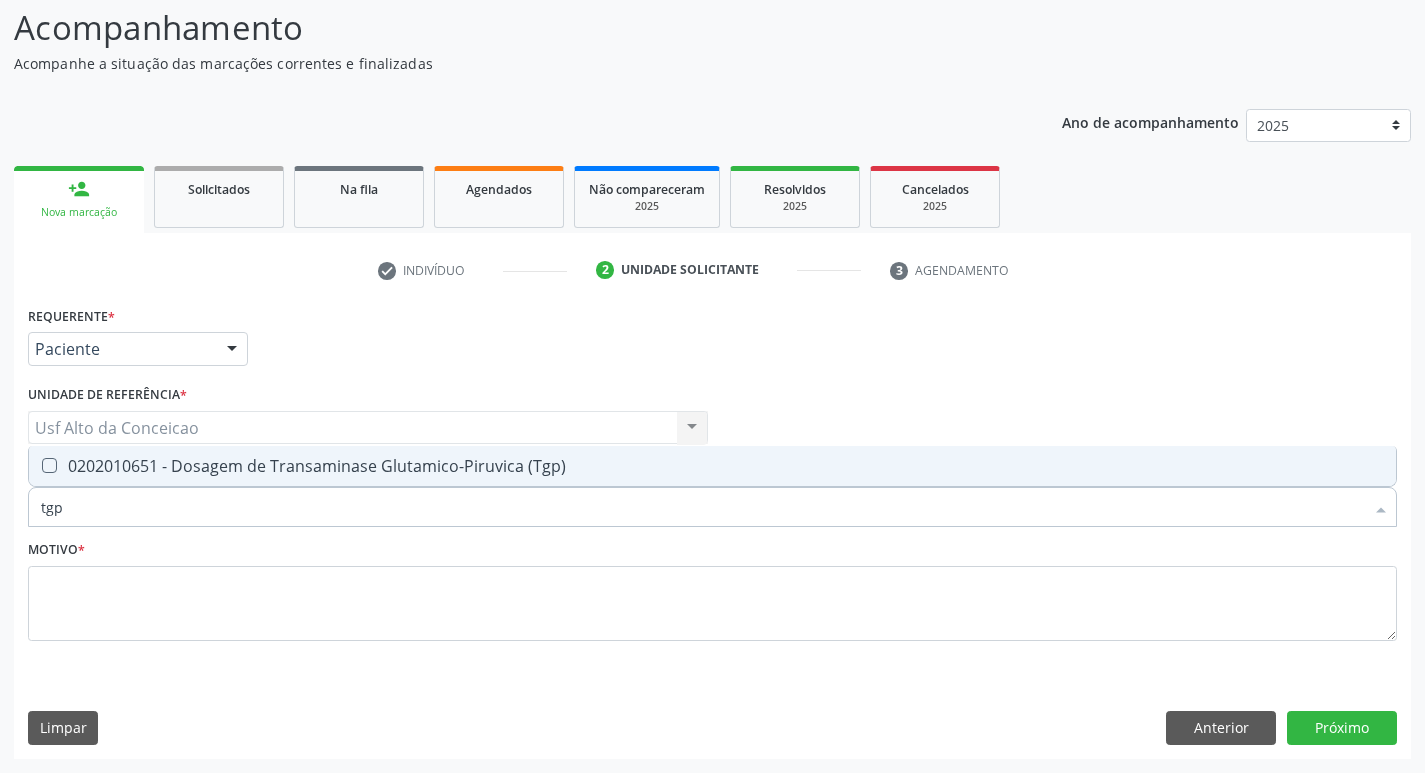click on "0202010651 - Dosagem de Transaminase Glutamico-Piruvica (Tgp)" at bounding box center (712, 466) 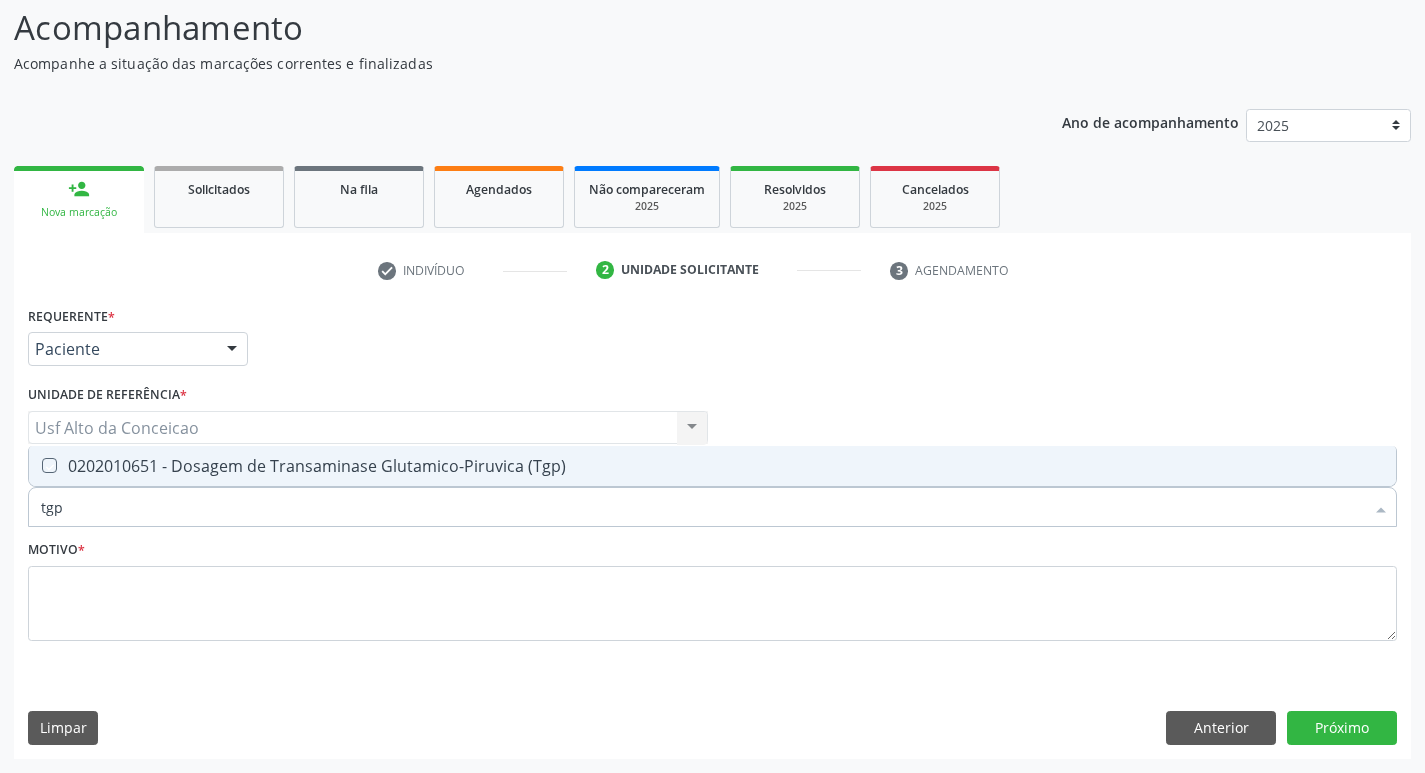 checkbox on "true" 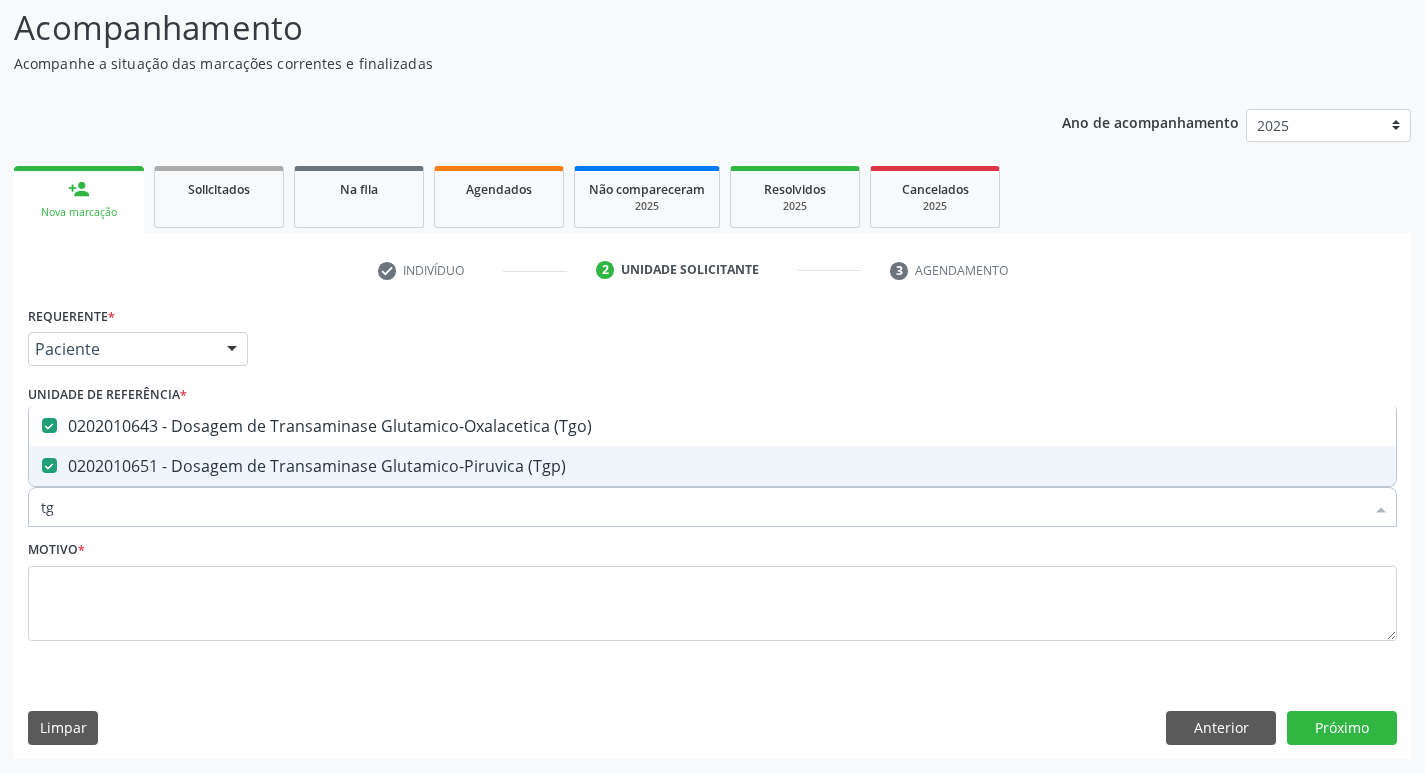type on "t" 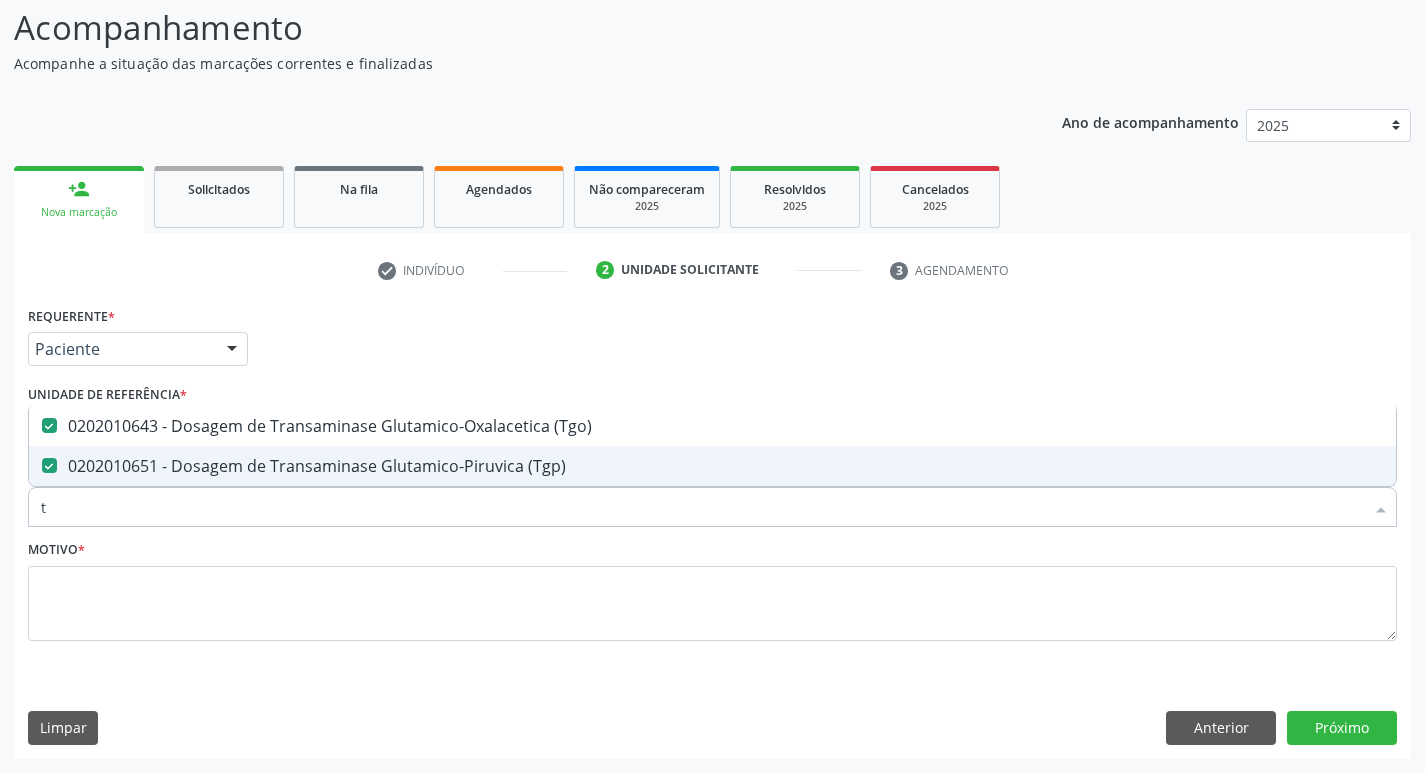 type 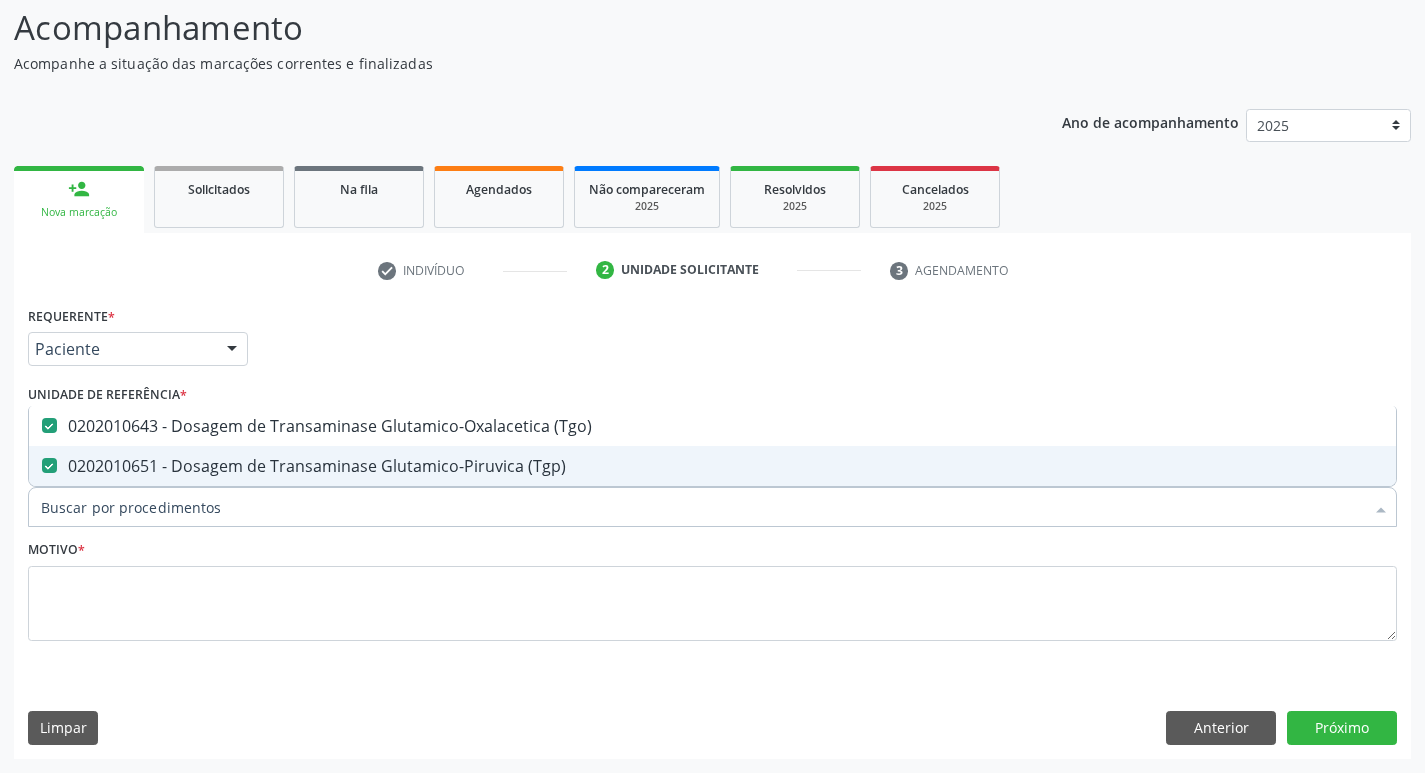 checkbox on "false" 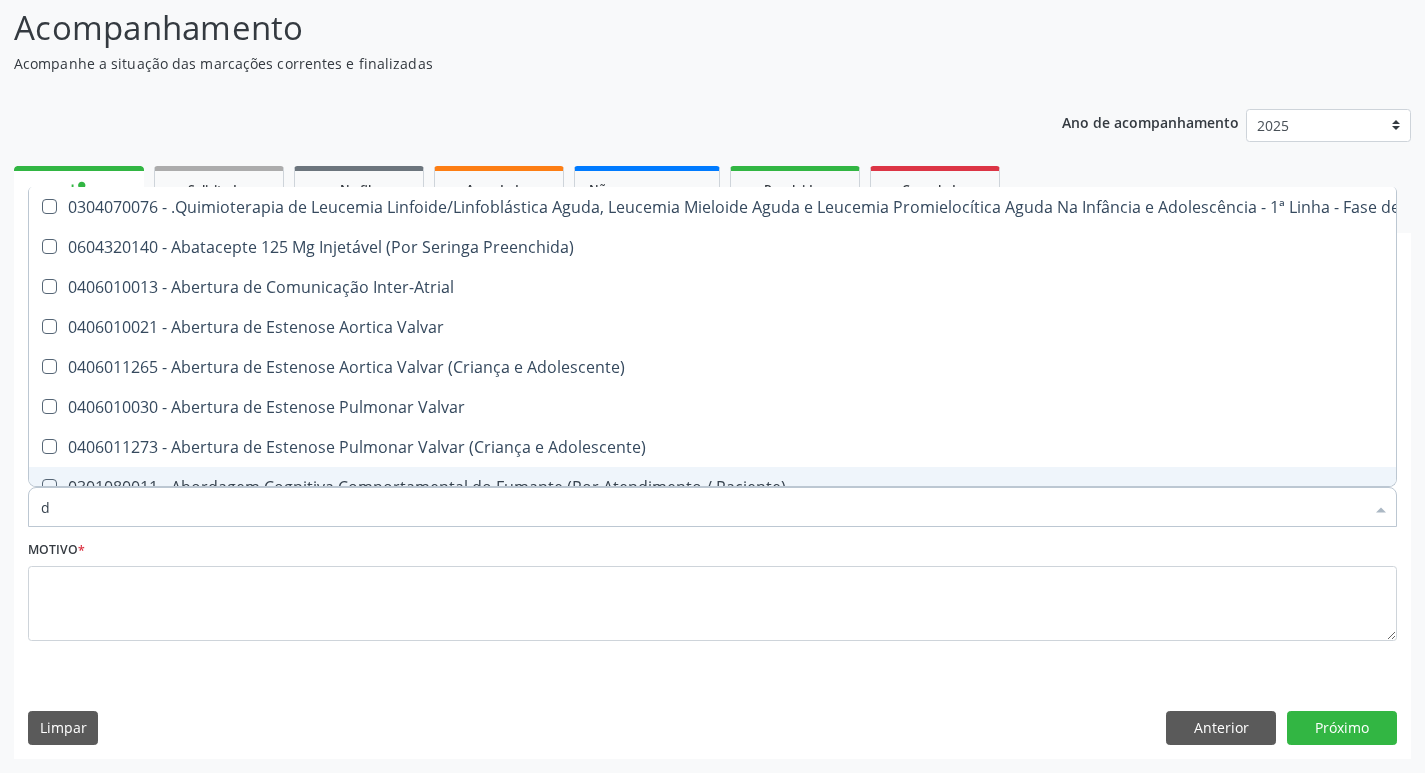 type on "do" 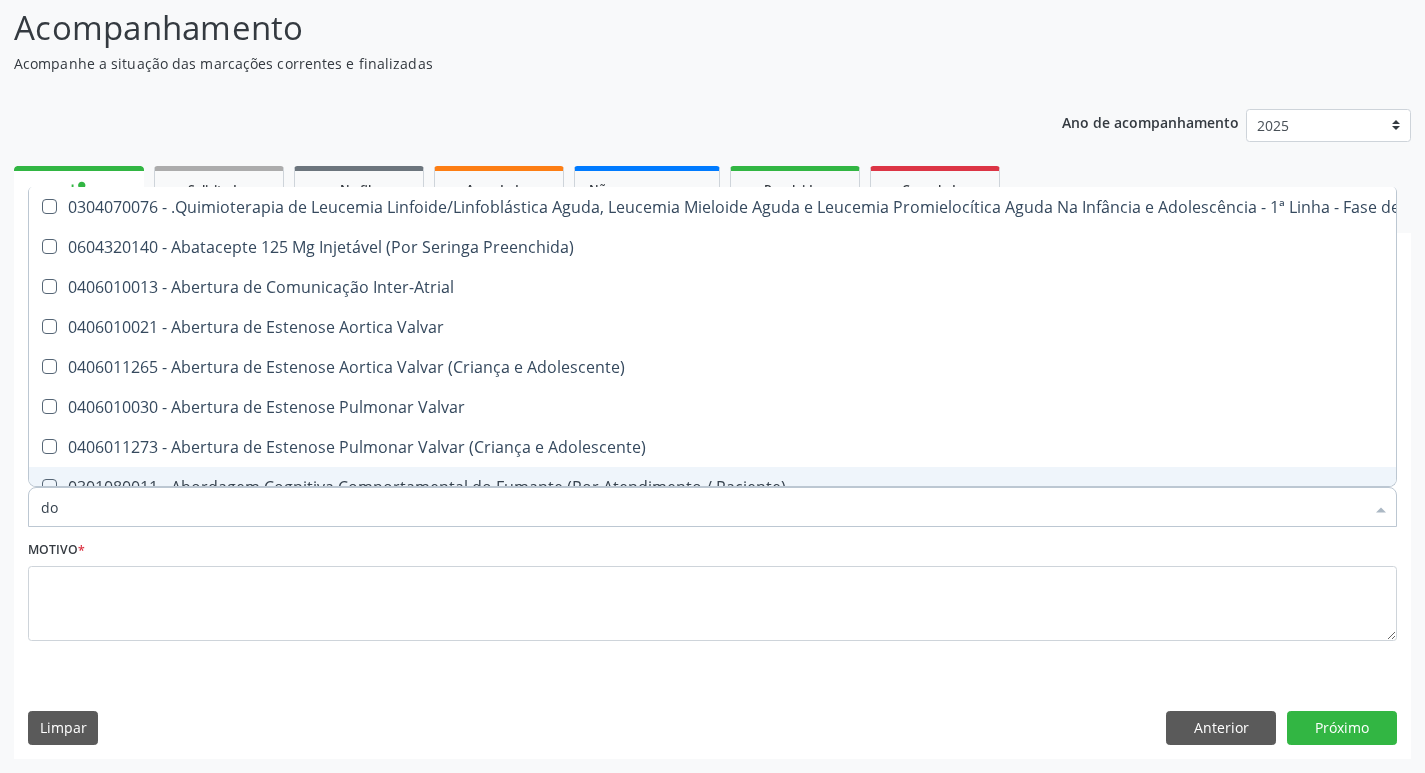 checkbox on "true" 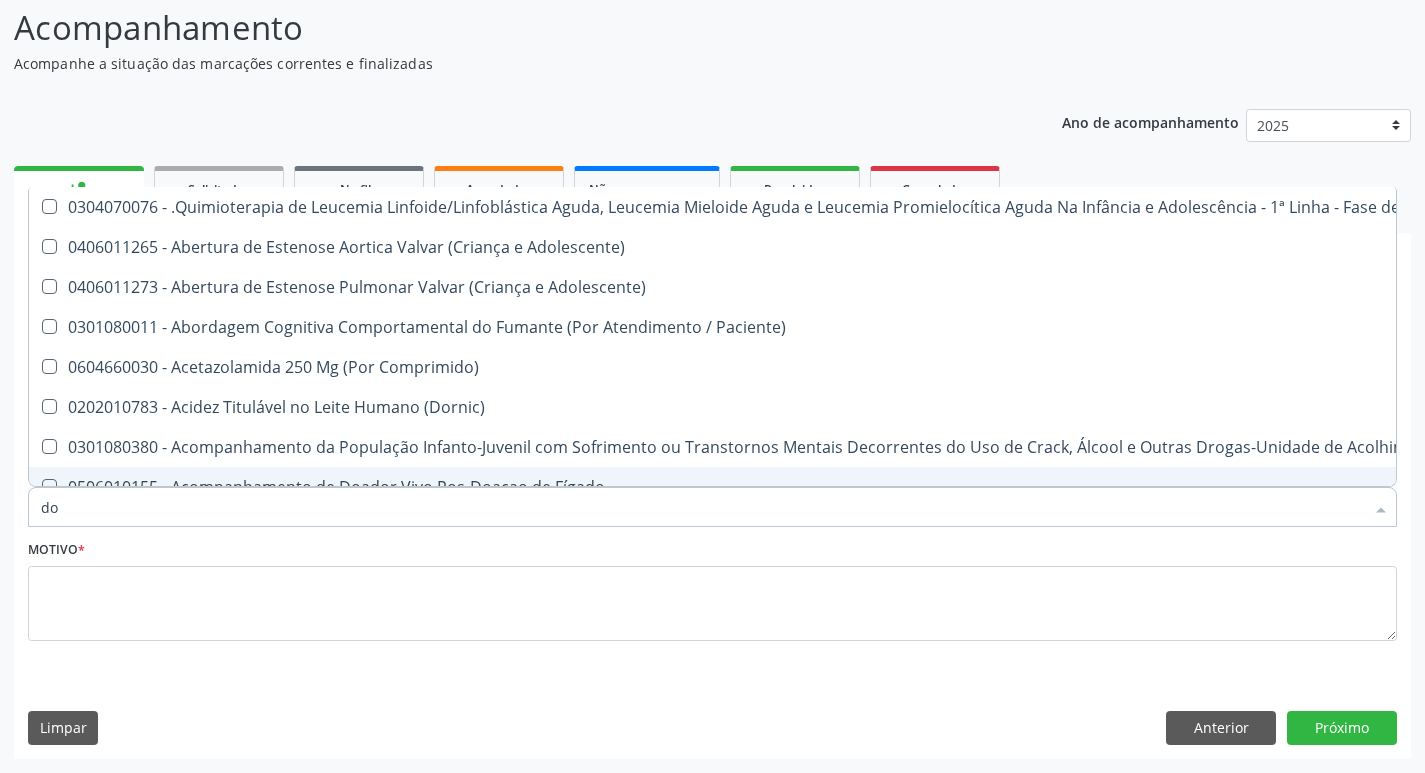 type on "dos" 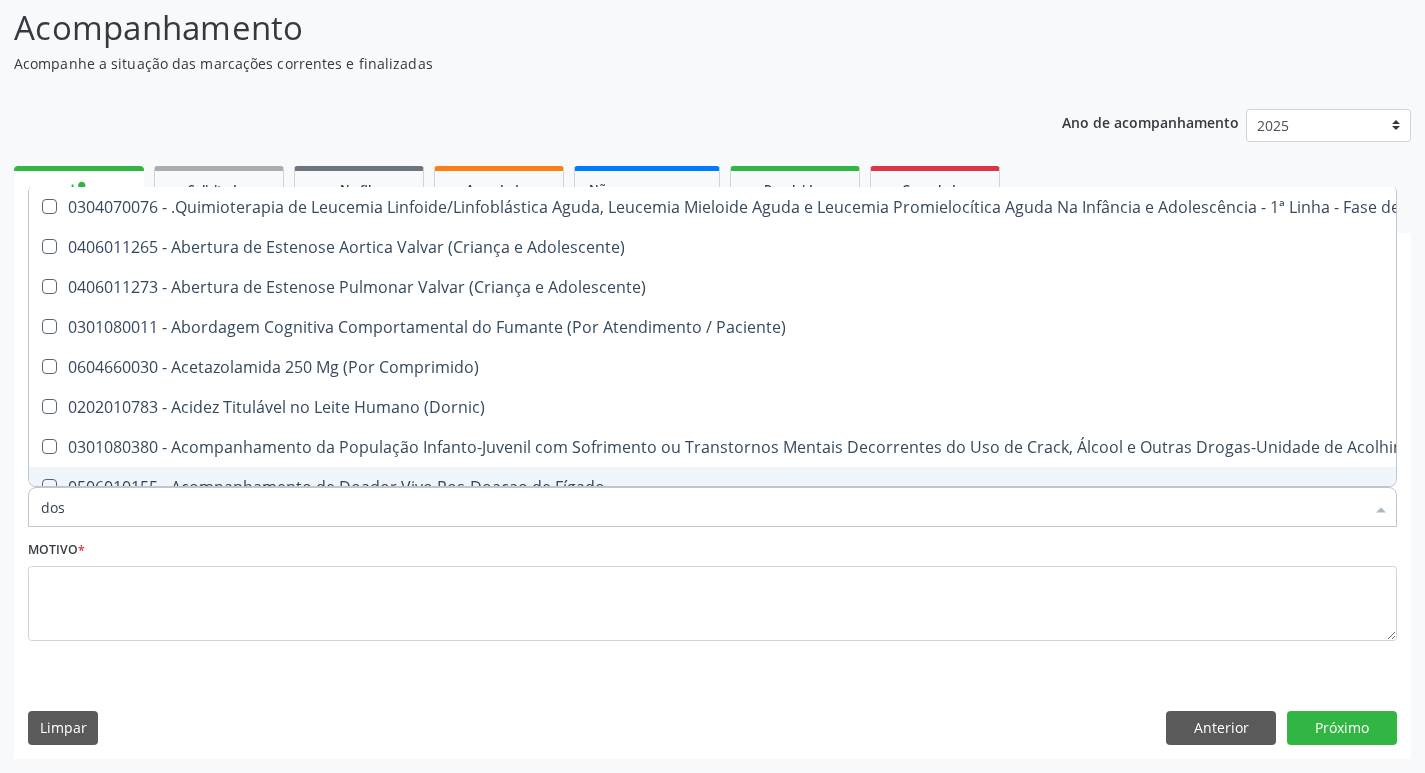 checkbox on "true" 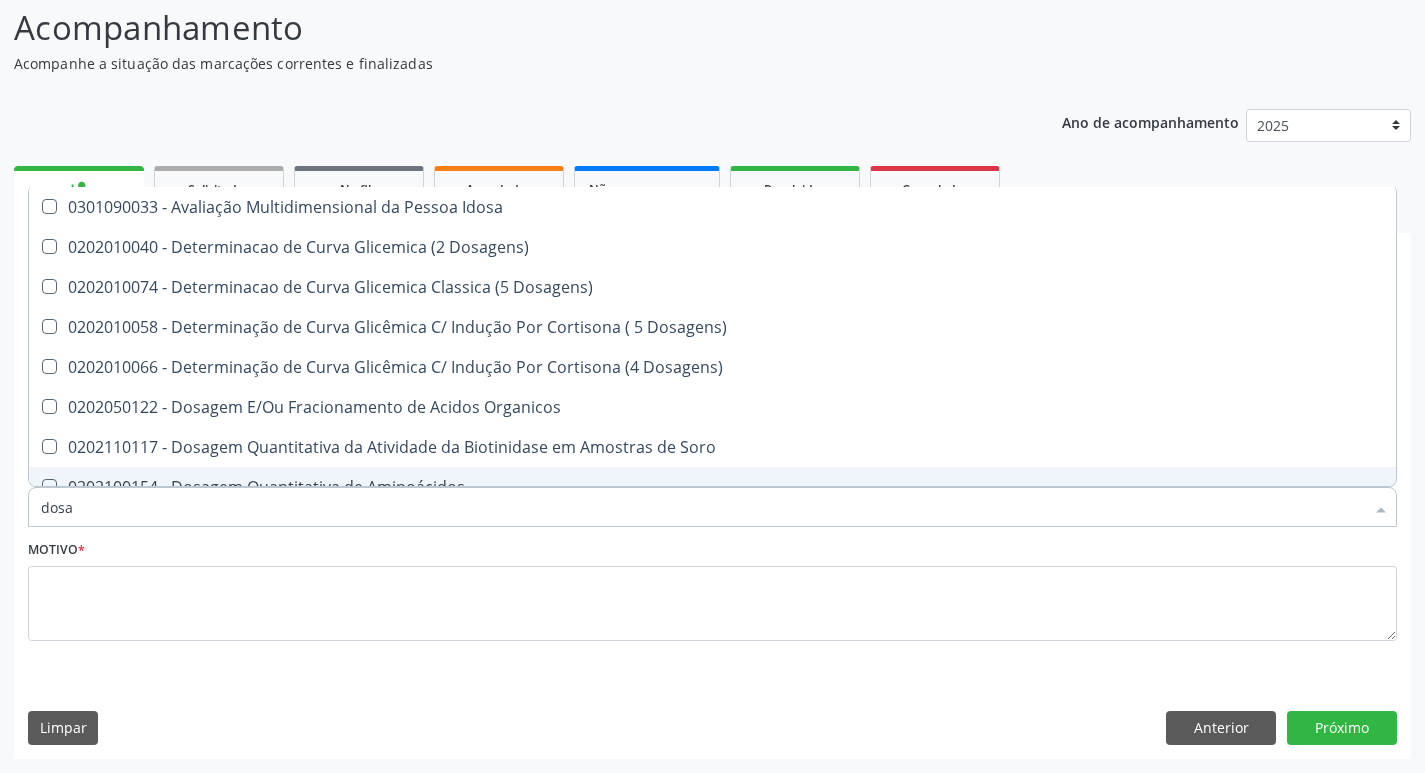 type on "dosag" 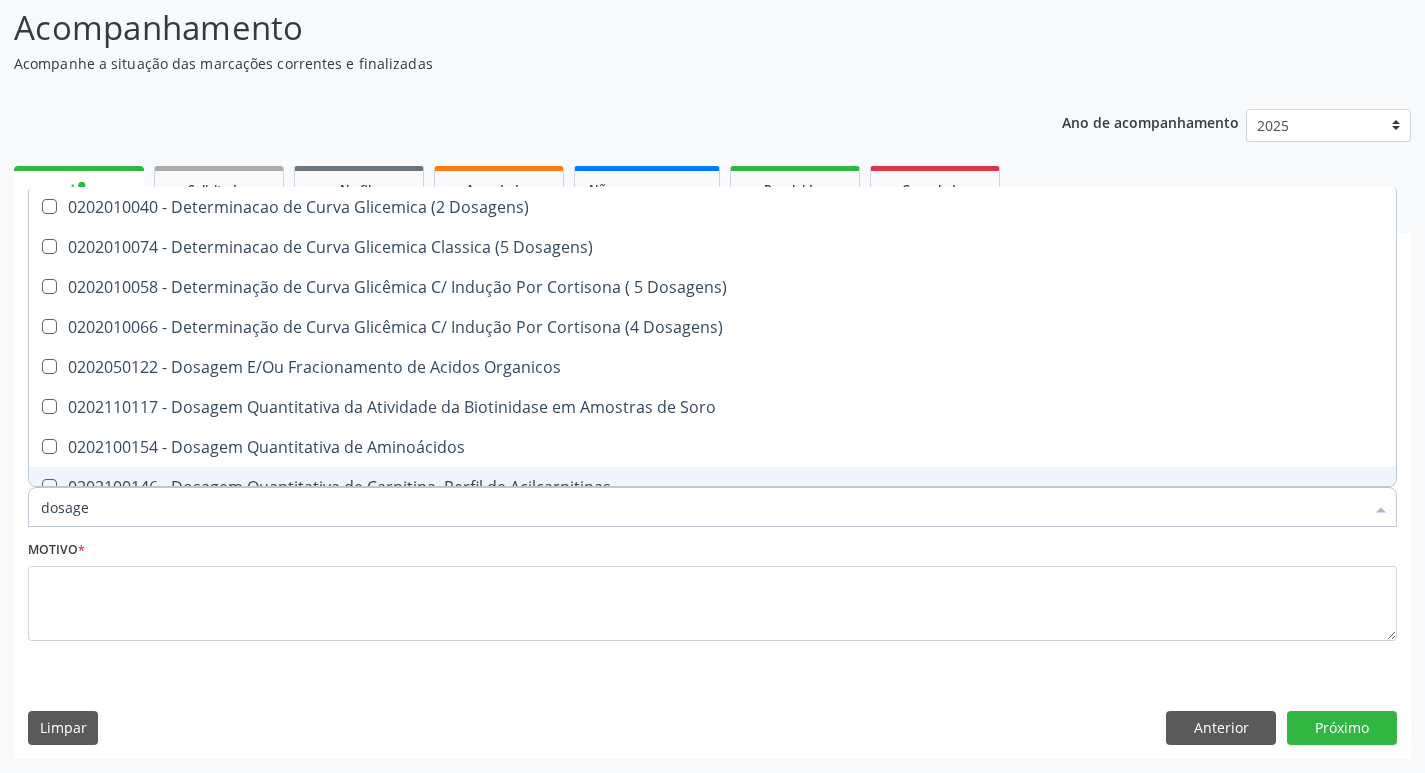 type on "dosagem" 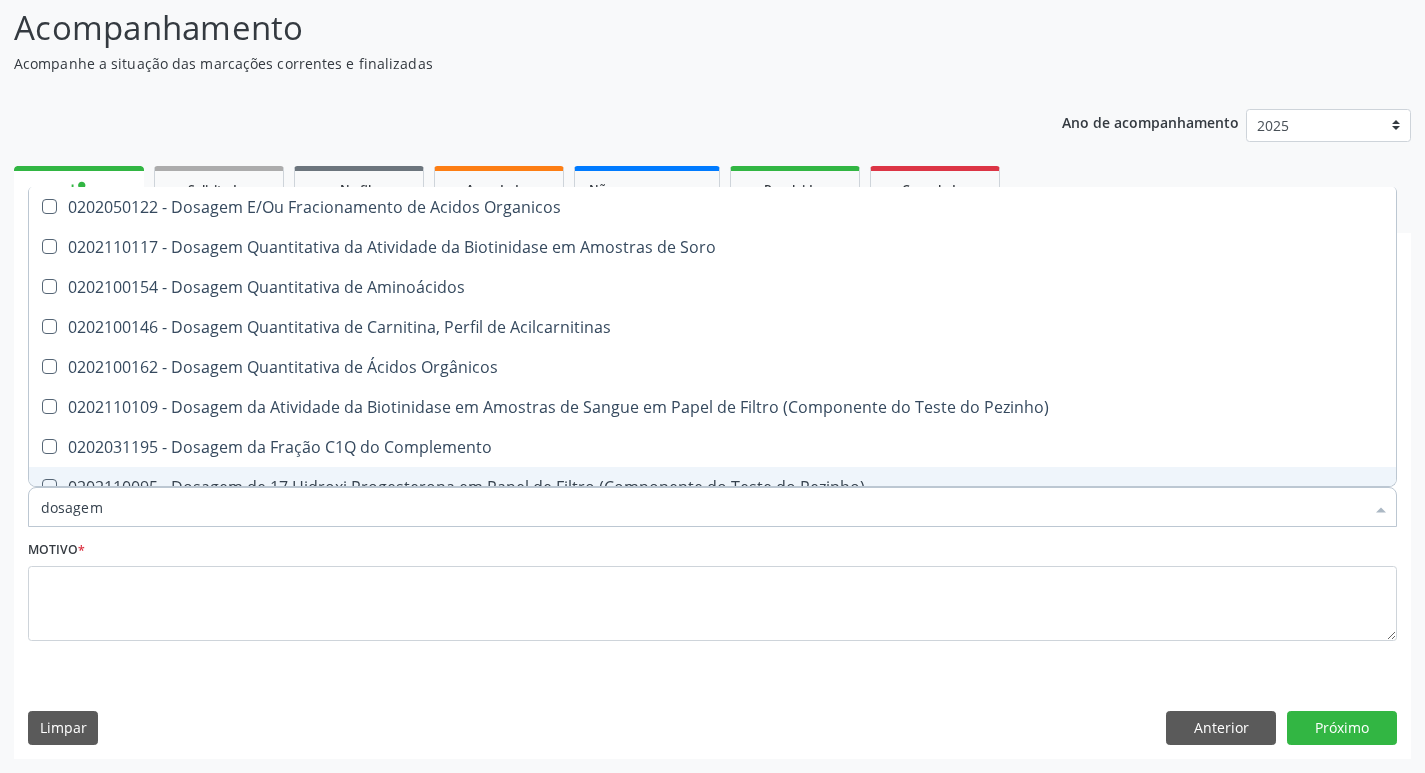 type on "dosagem d" 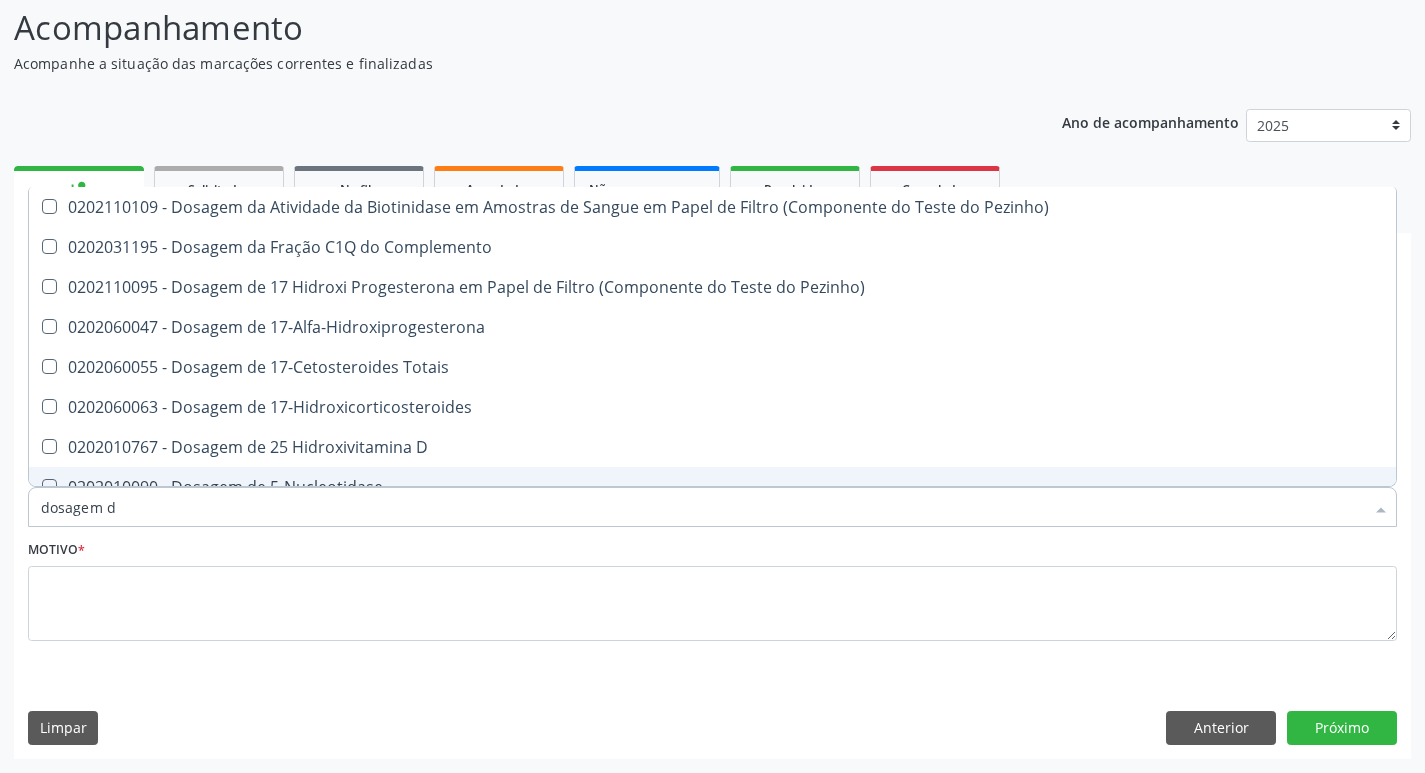 type on "dosagem de" 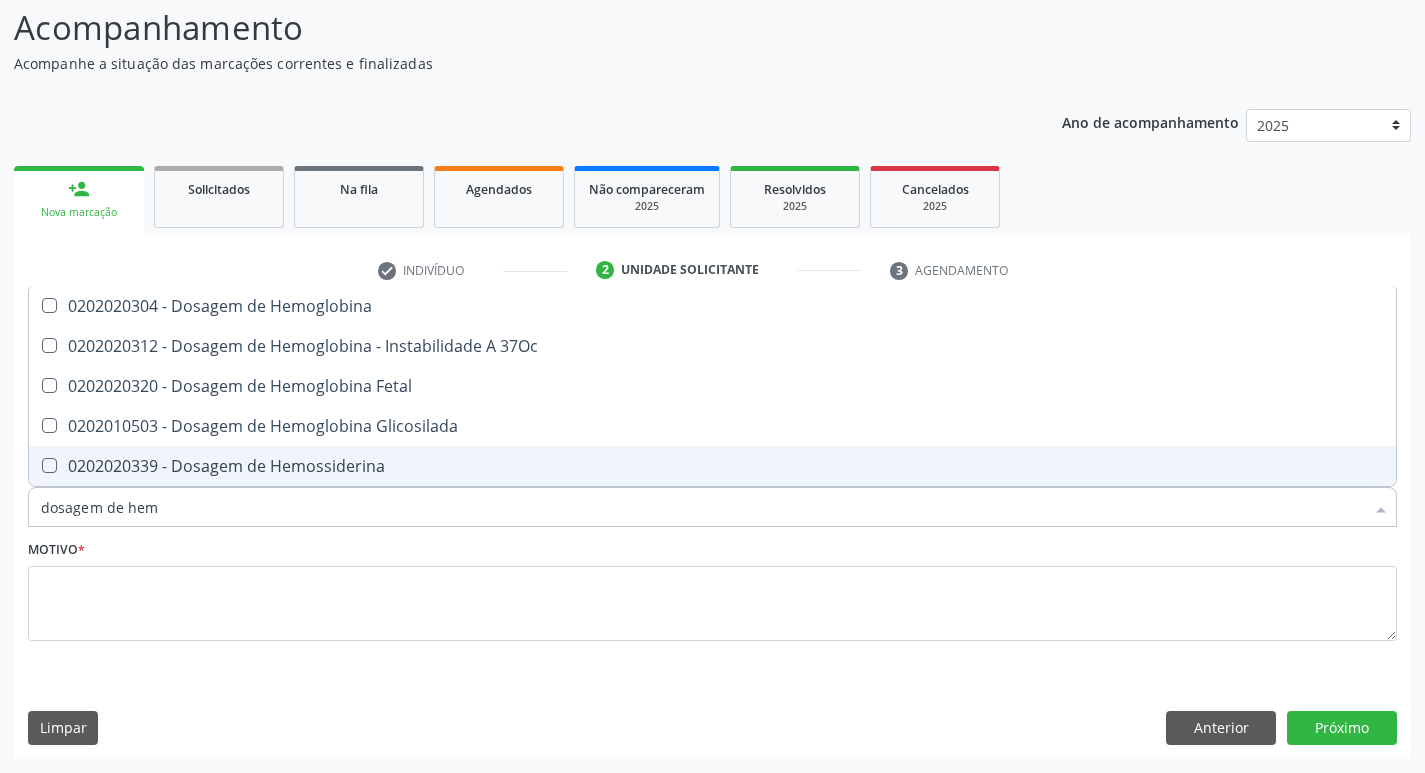 type on "dosagem de hemo" 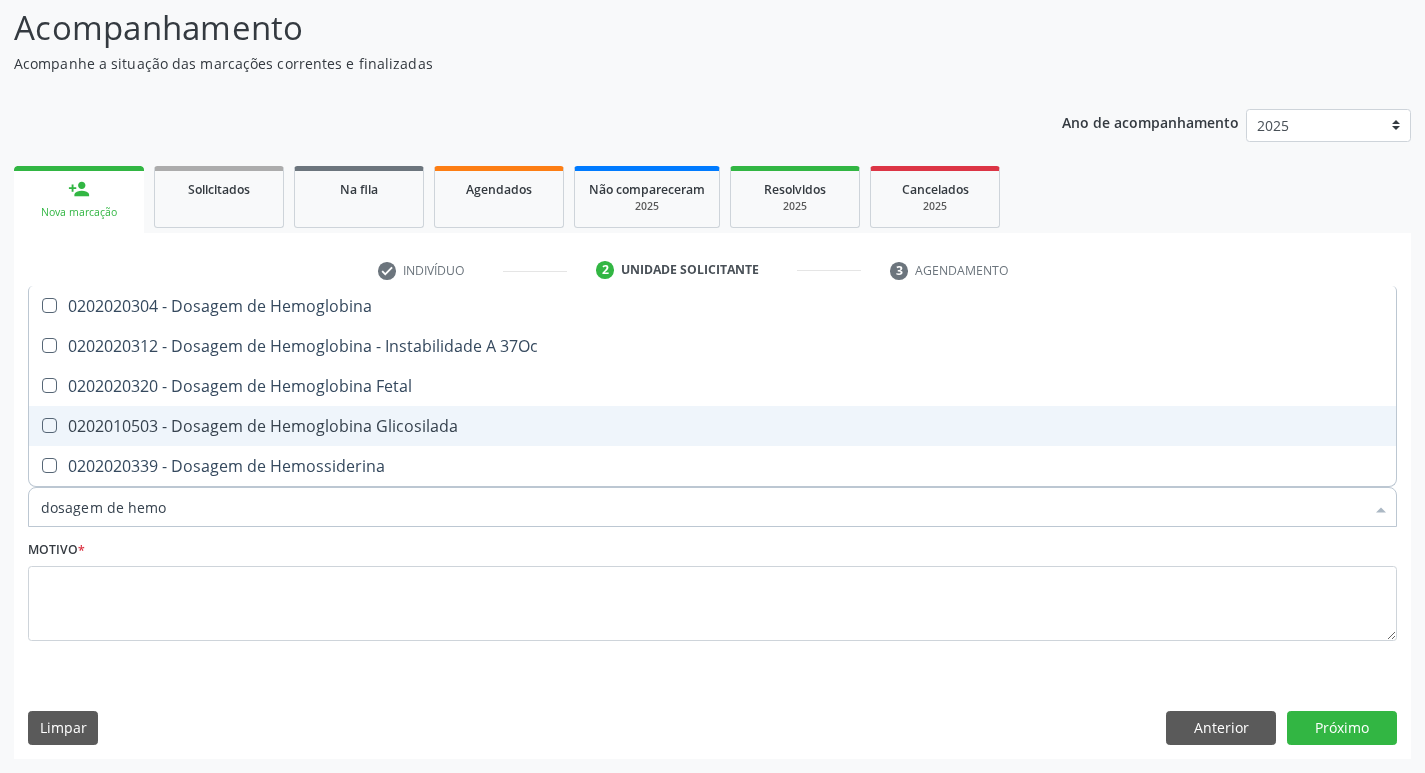 click on "0202010503 - Dosagem de Hemoglobina Glicosilada" at bounding box center [712, 426] 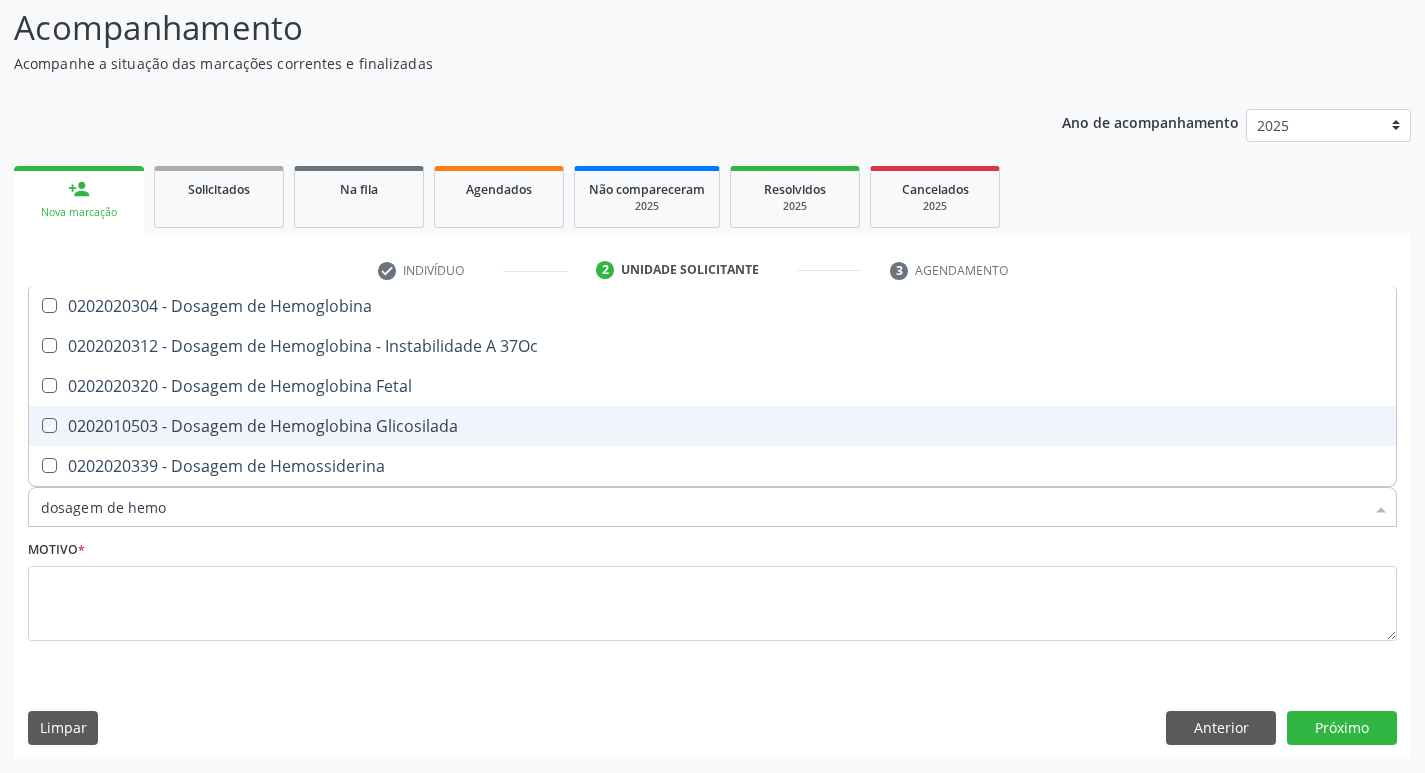 checkbox on "true" 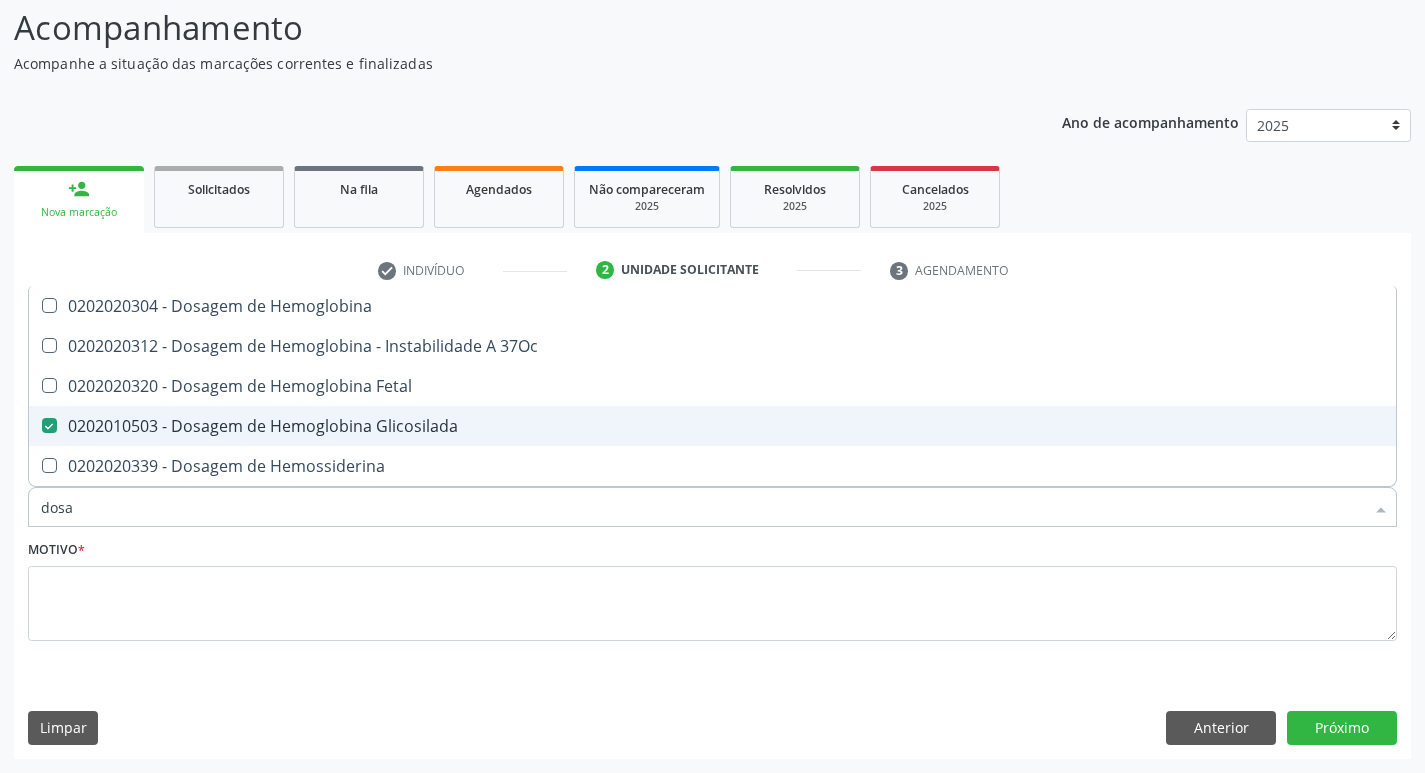 type on "dos" 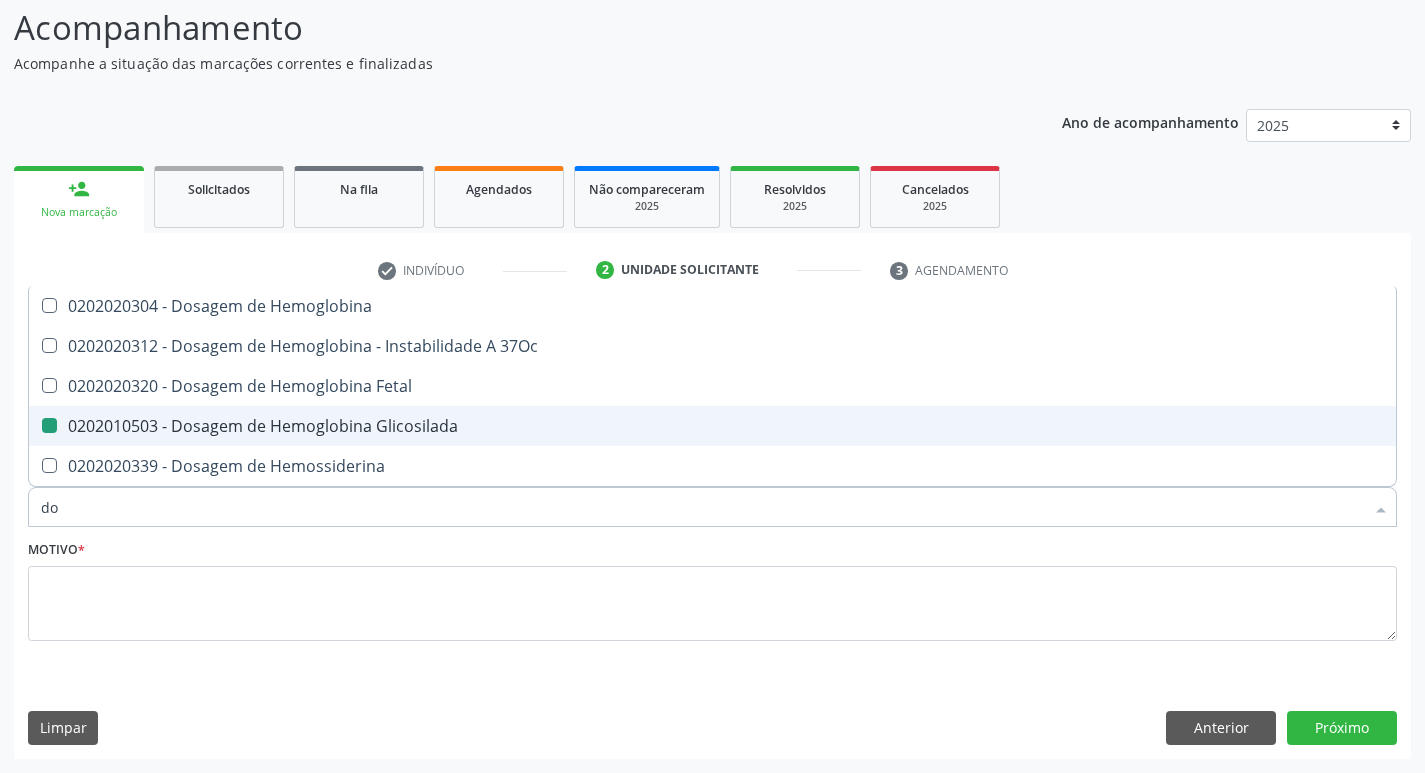 type on "d" 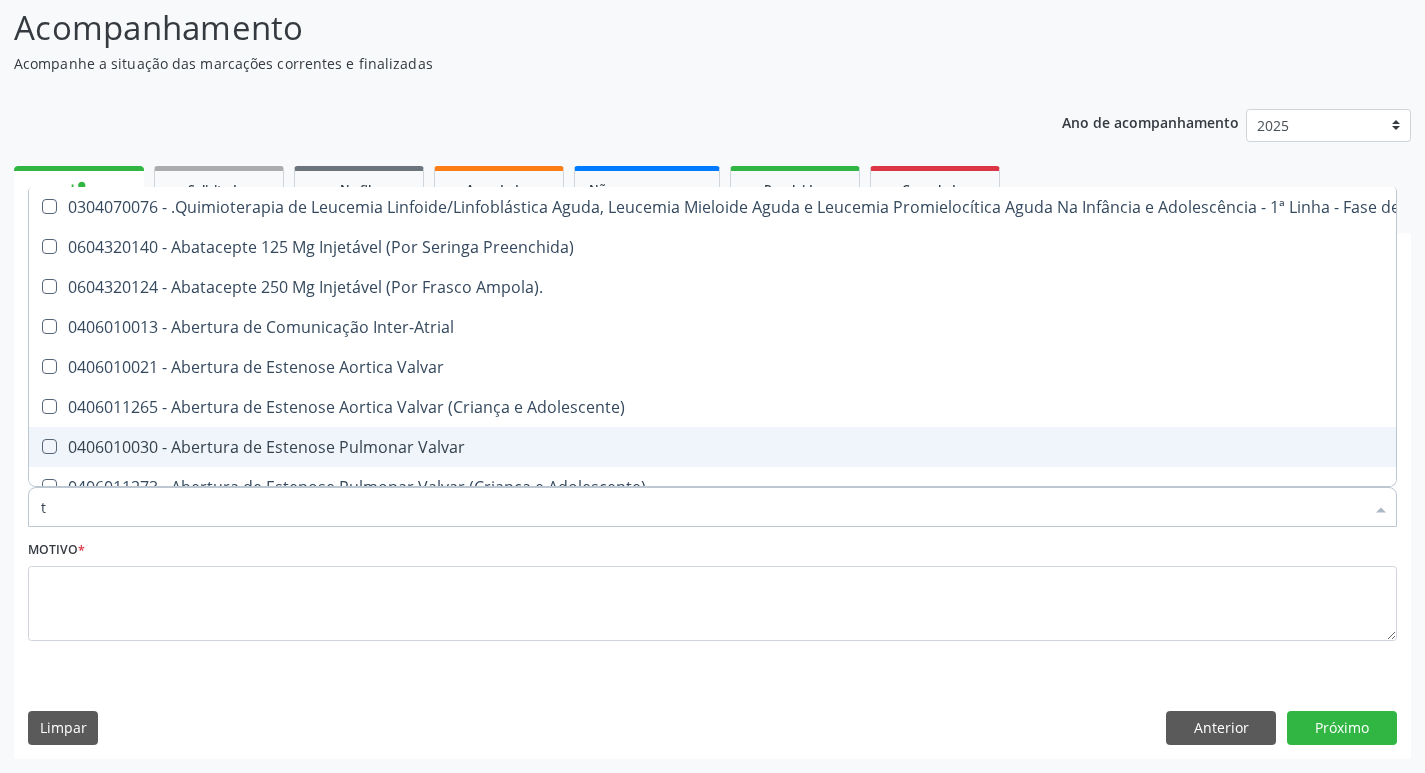 type on "t3" 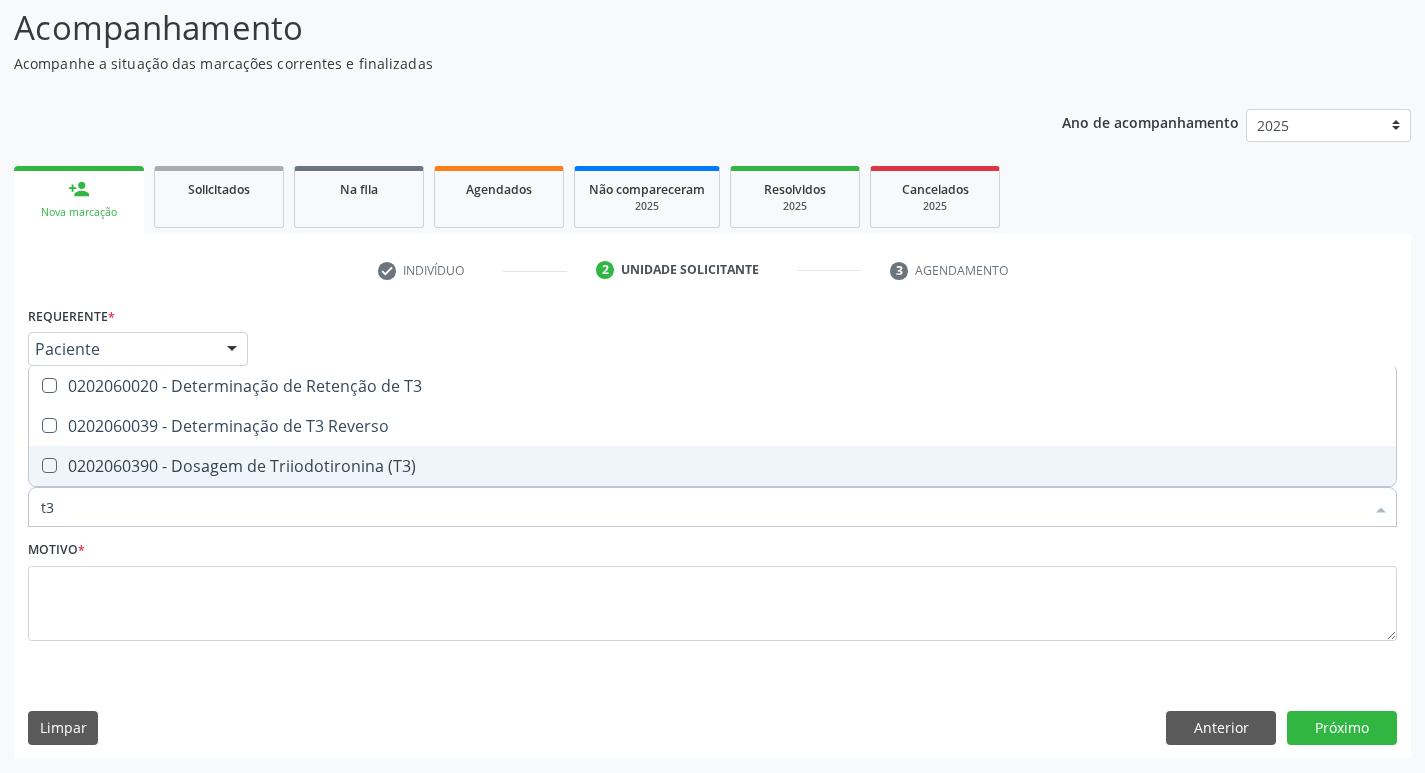 click on "0202060390 - Dosagem de Triiodotironina (T3)" at bounding box center [712, 466] 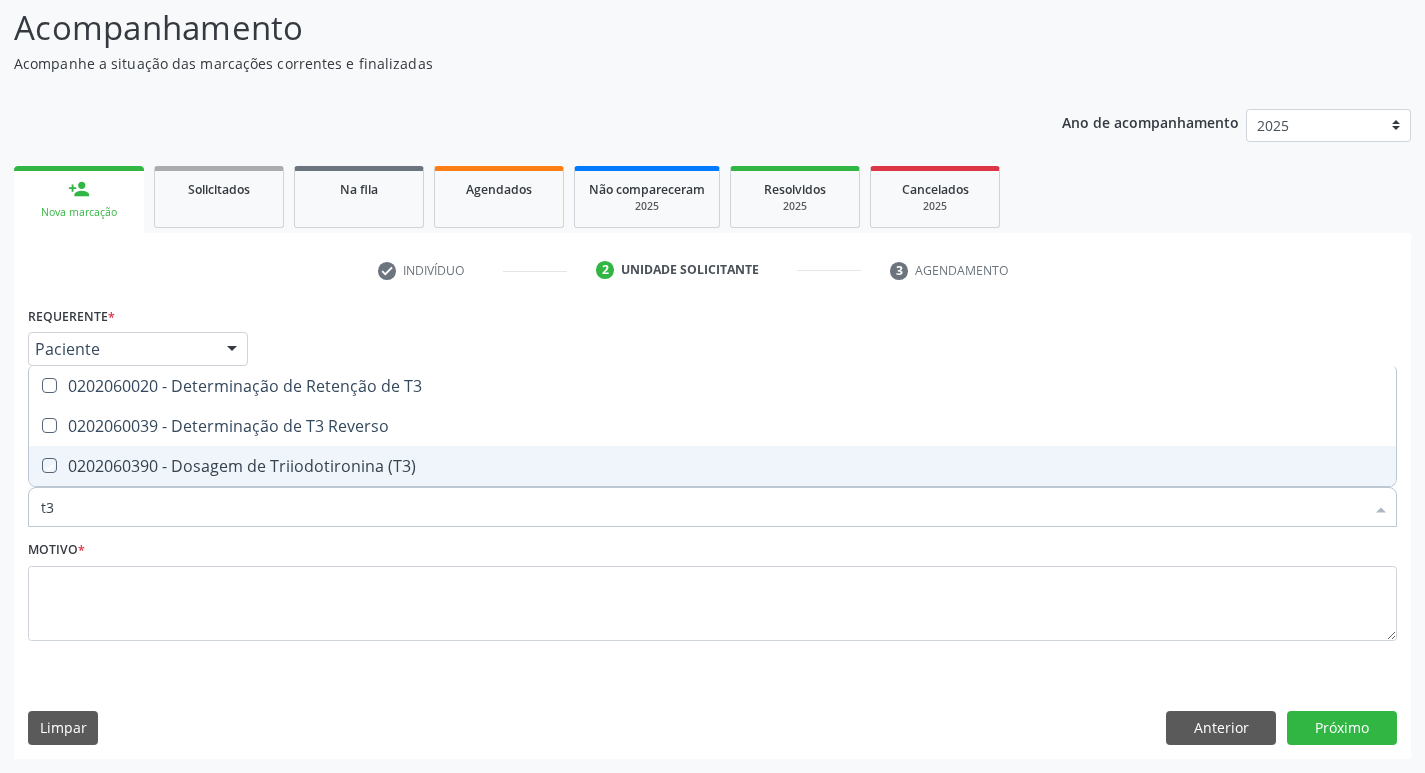 checkbox on "true" 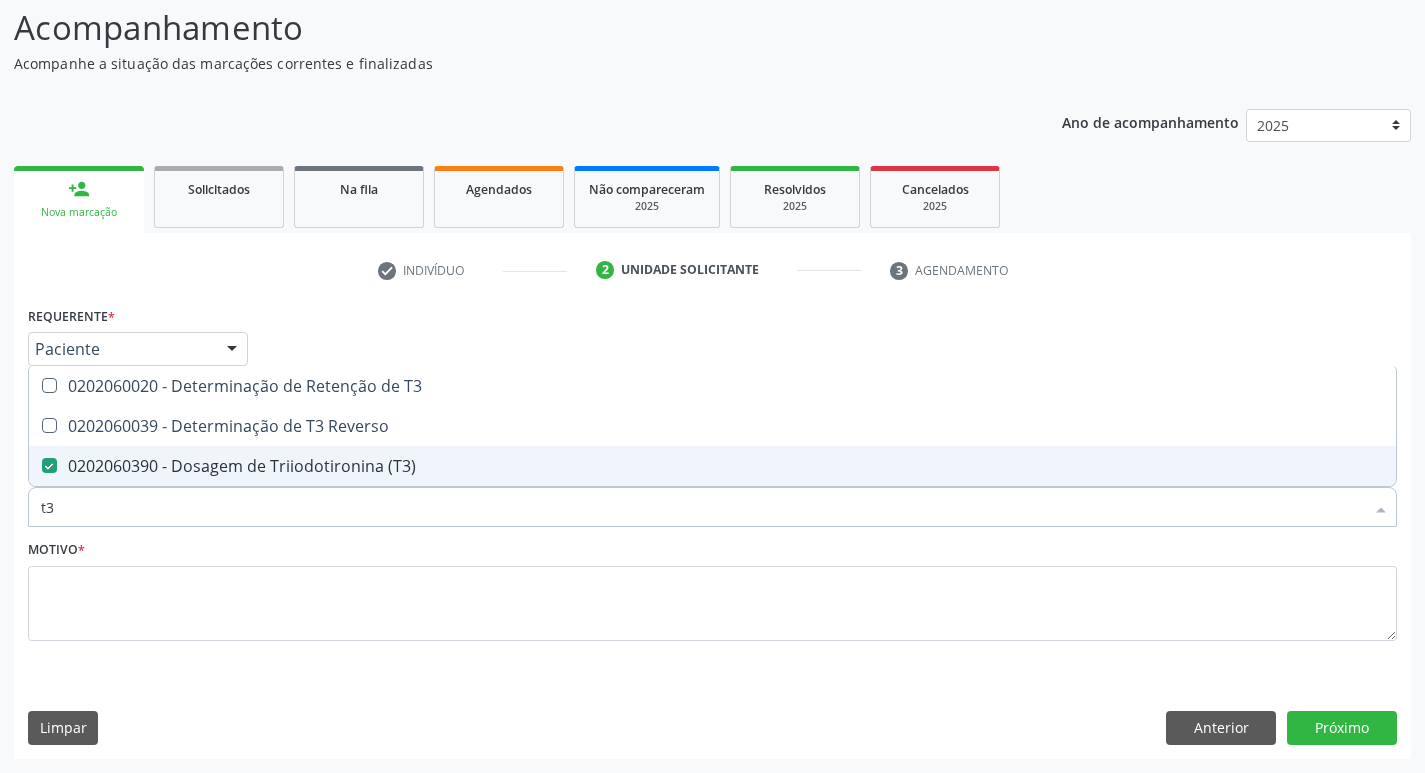 type on "t" 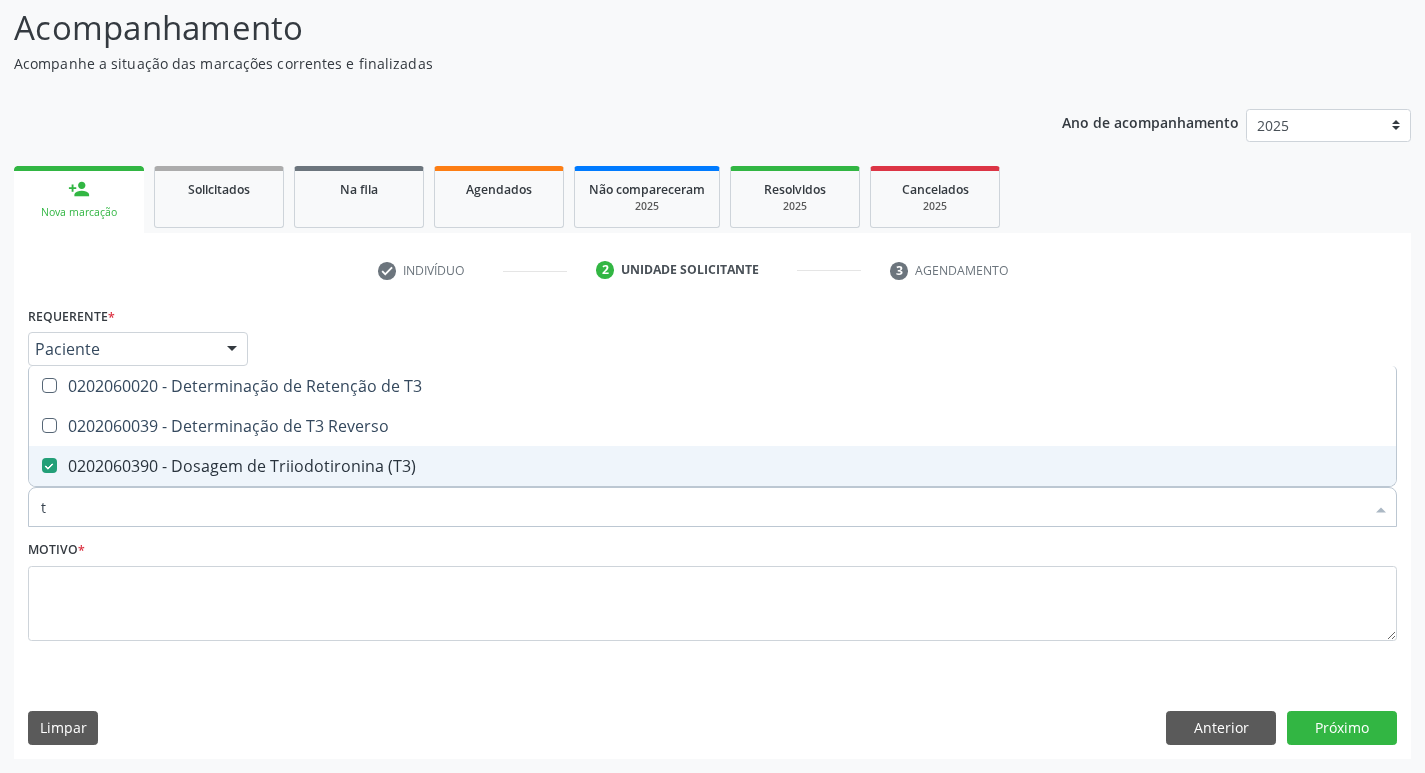 checkbox on "false" 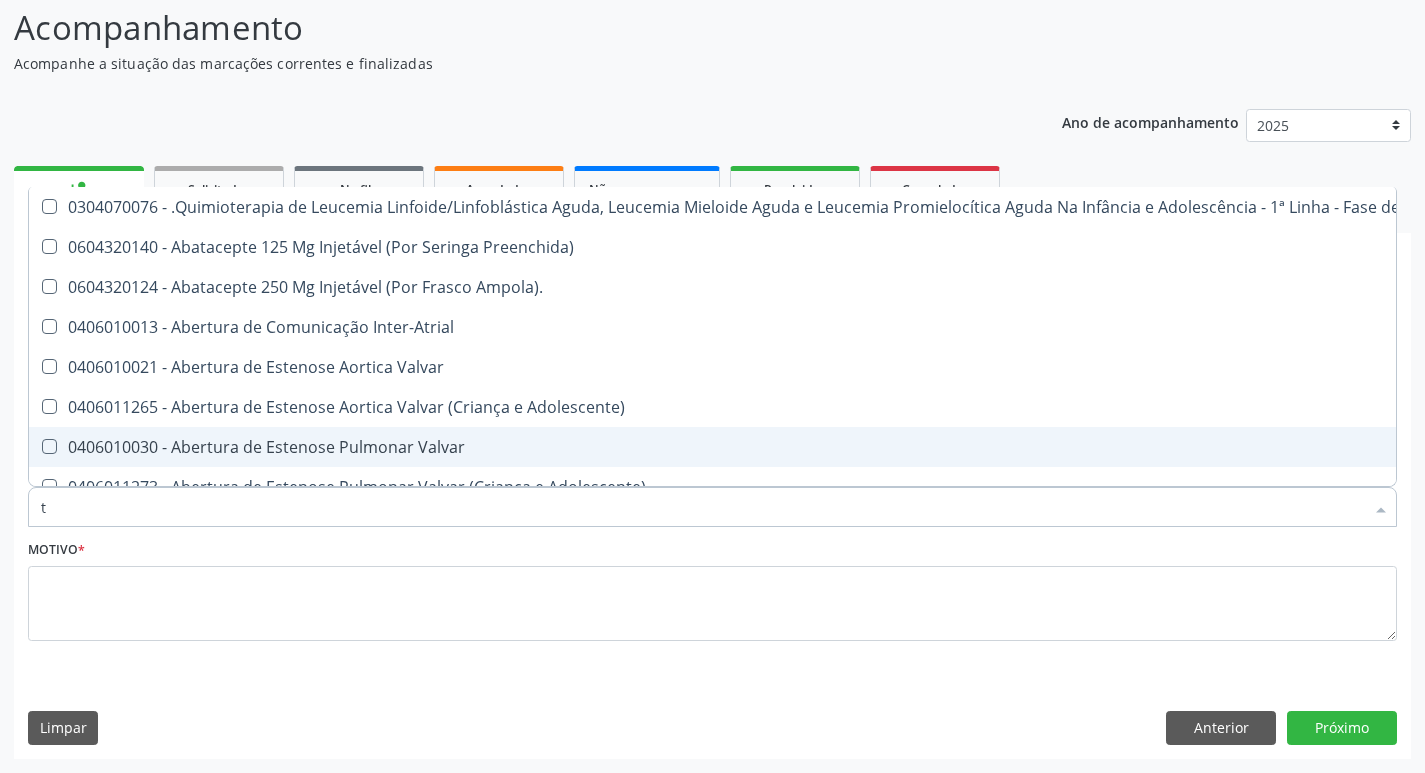 type on "t4" 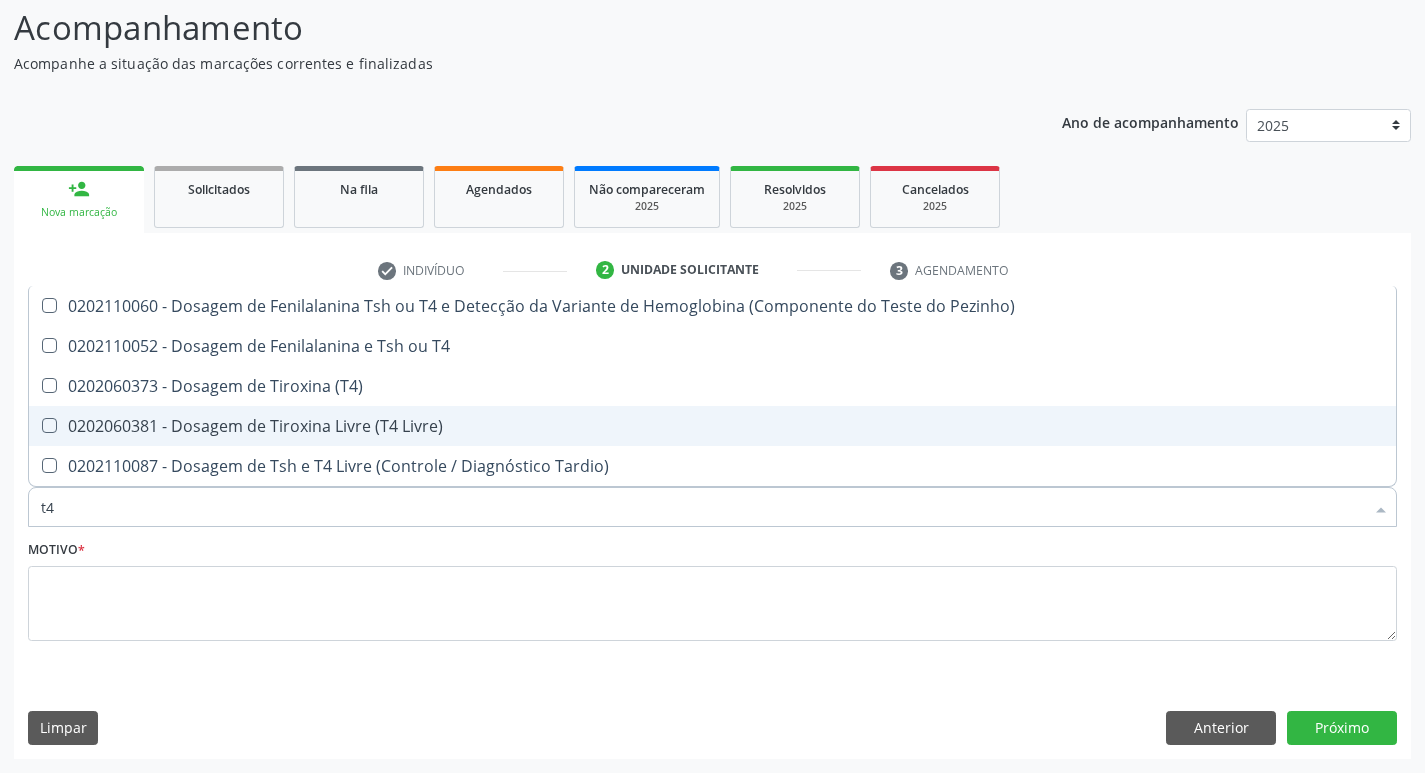 click on "0202060381 - Dosagem de Tiroxina Livre (T4 Livre)" at bounding box center [712, 426] 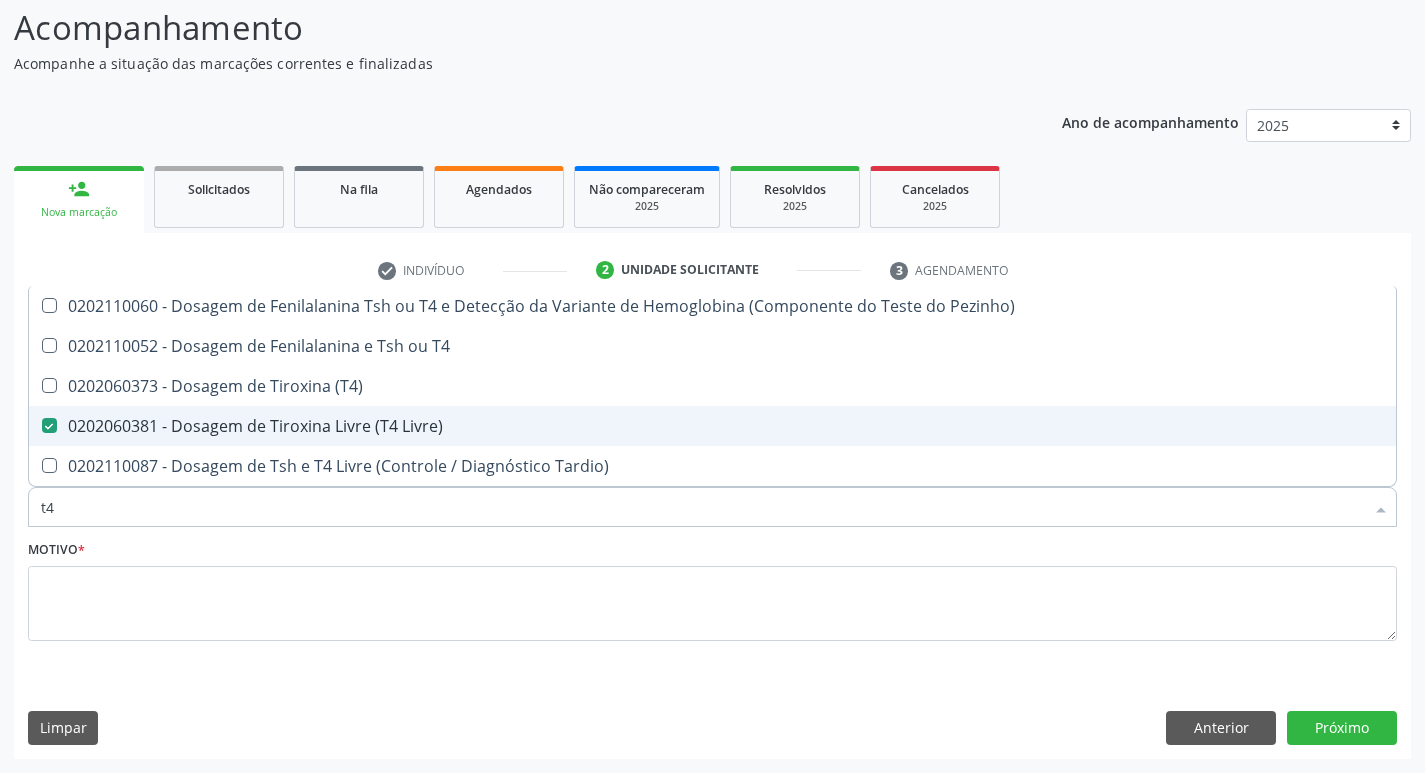 checkbox on "true" 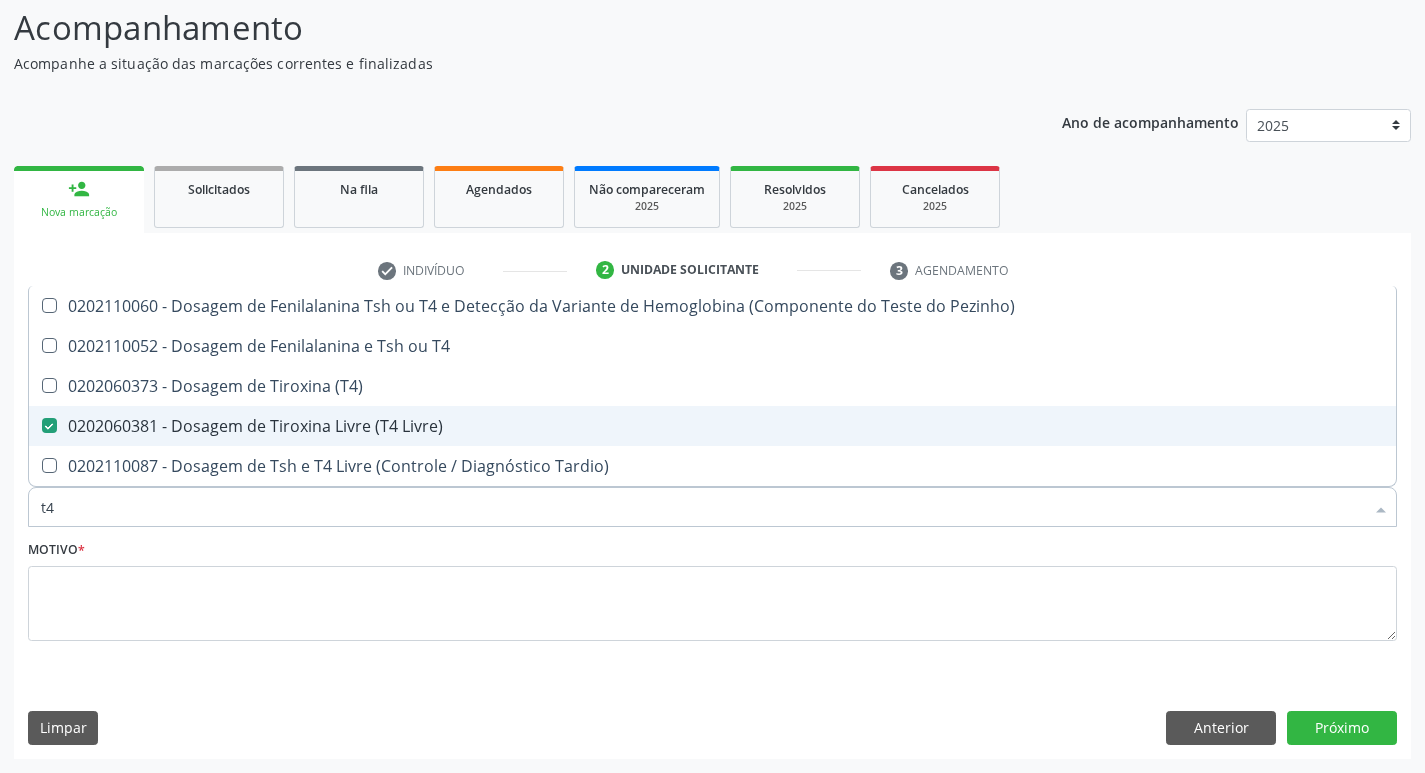 type on "t" 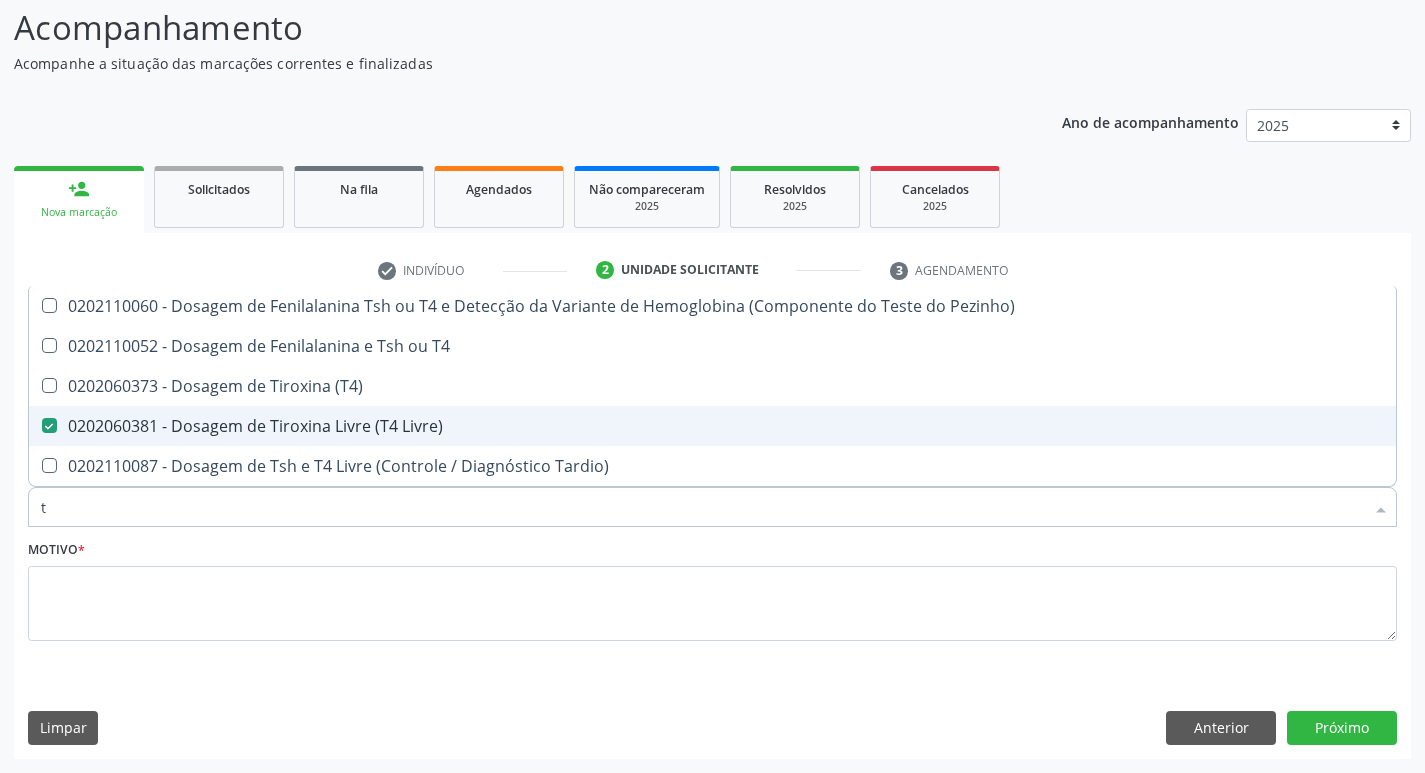 type 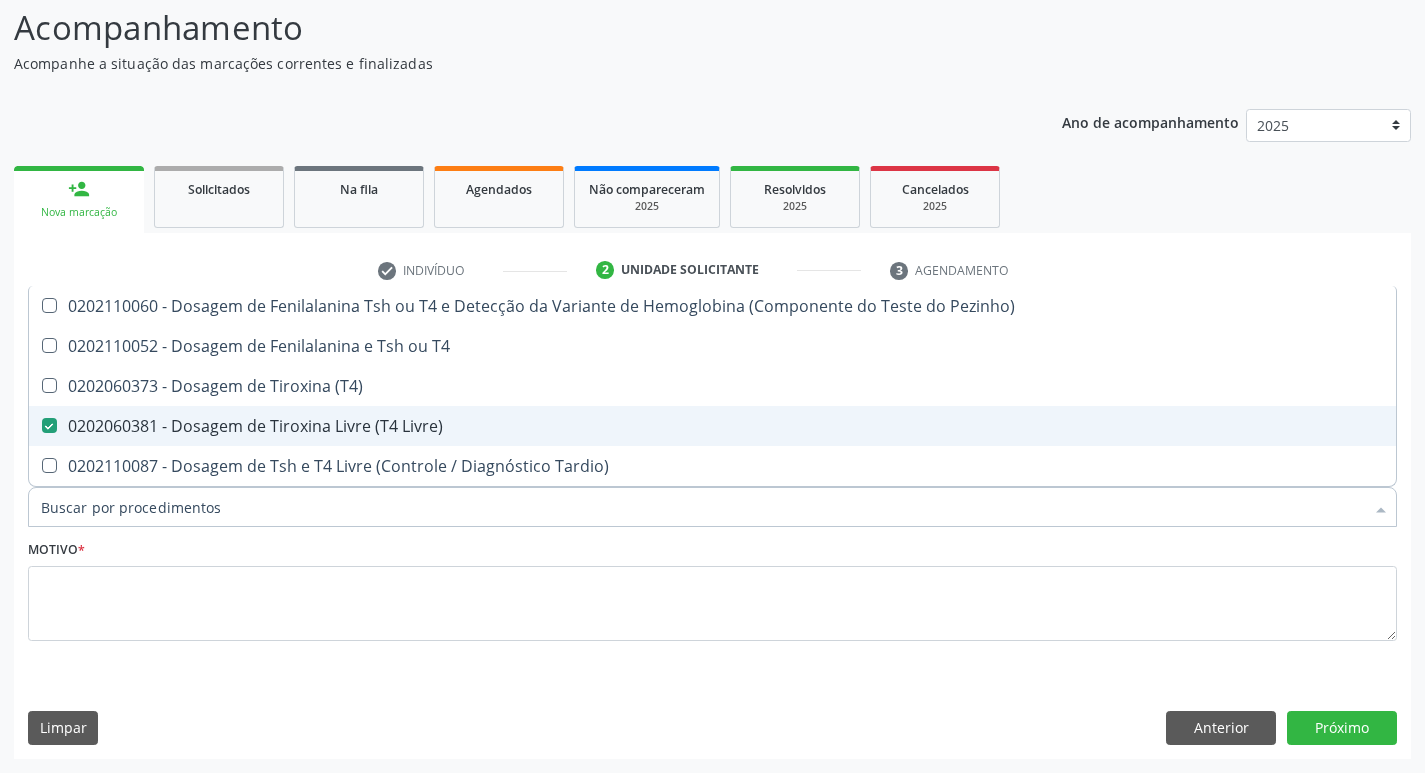 checkbox on "false" 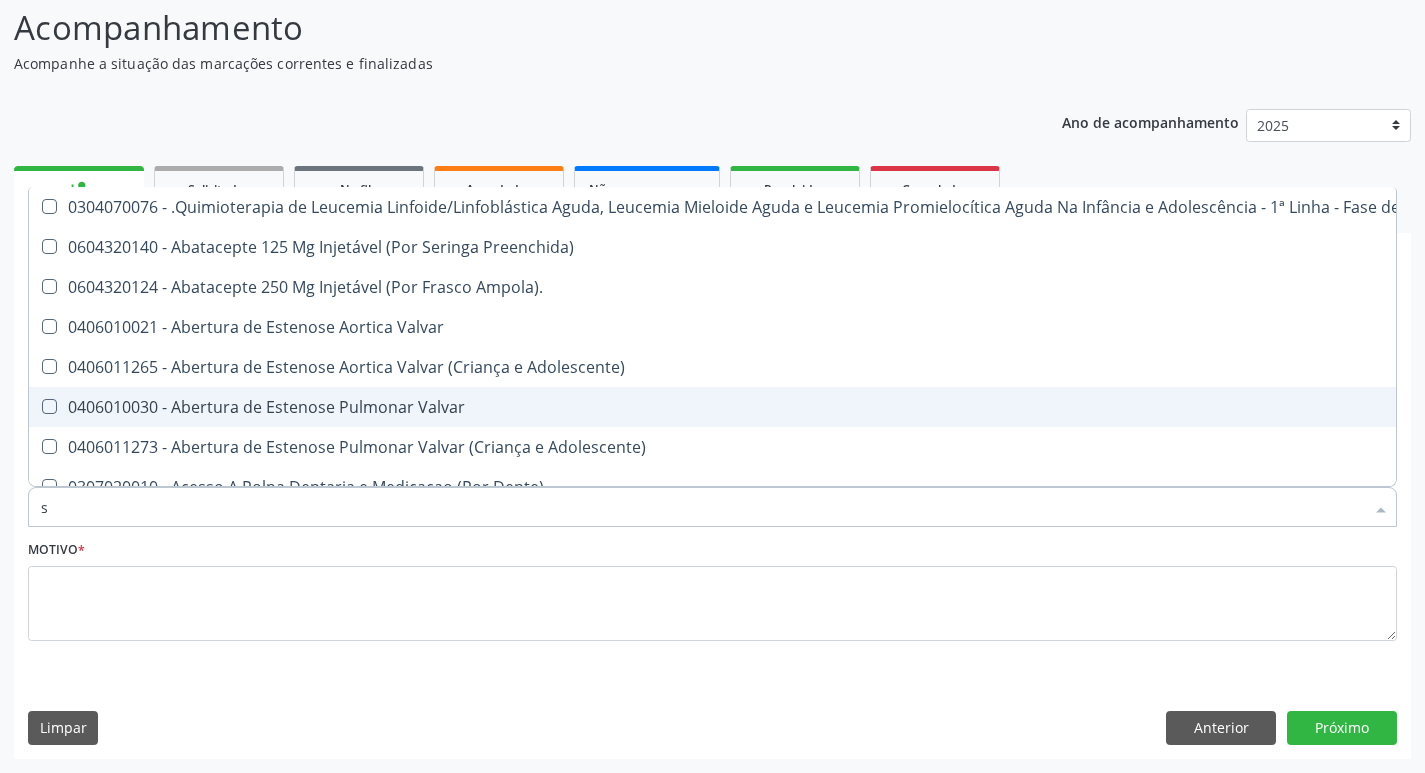 type on "sh" 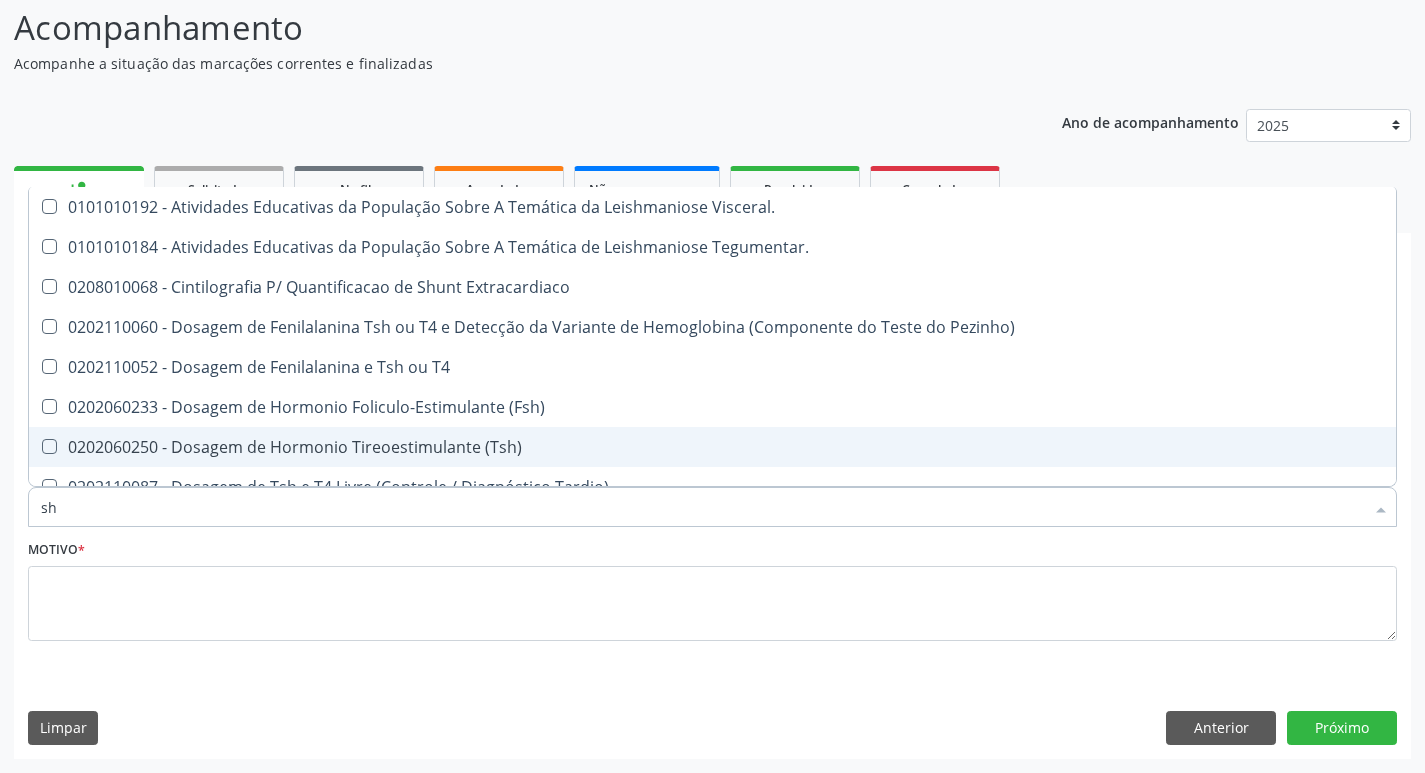 click on "0202060250 - Dosagem de Hormonio Tireoestimulante (Tsh)" at bounding box center [712, 447] 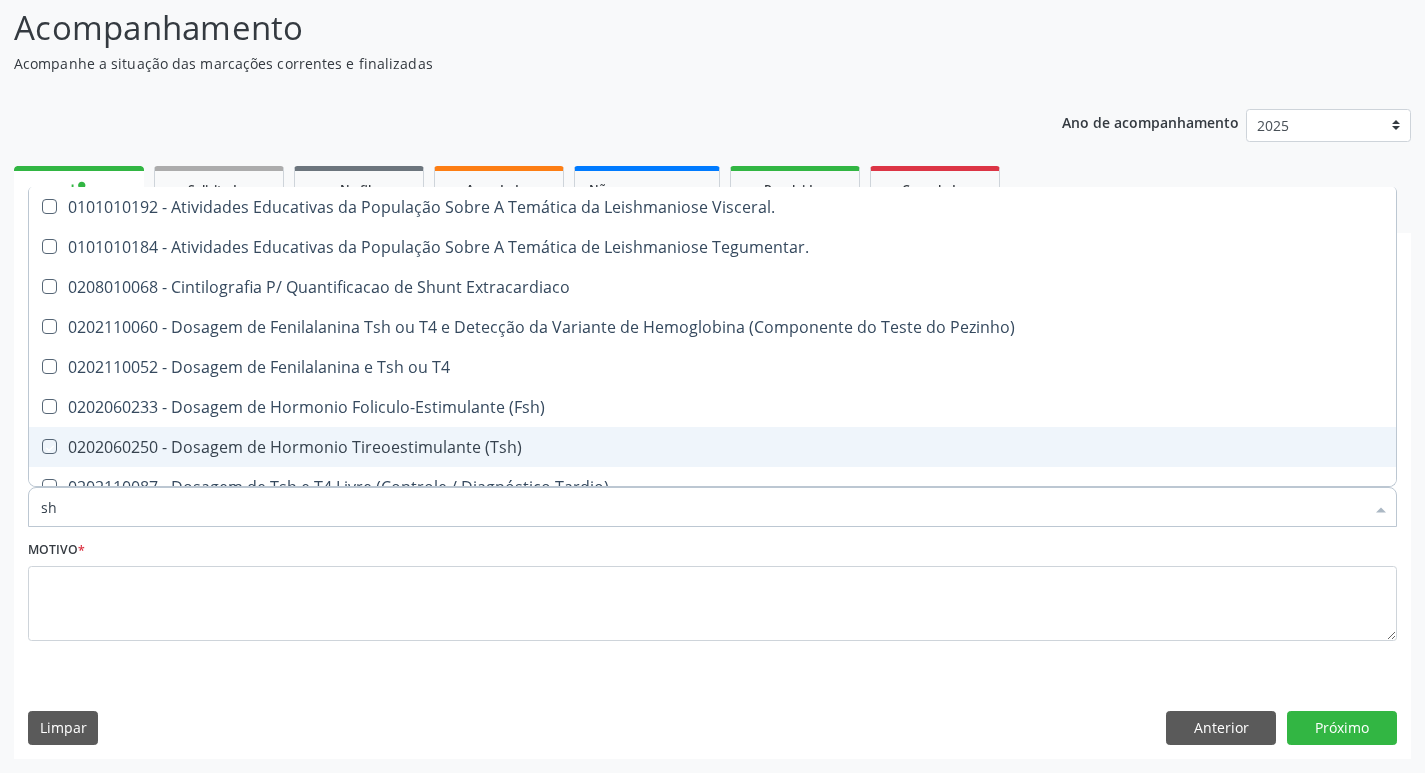 checkbox on "true" 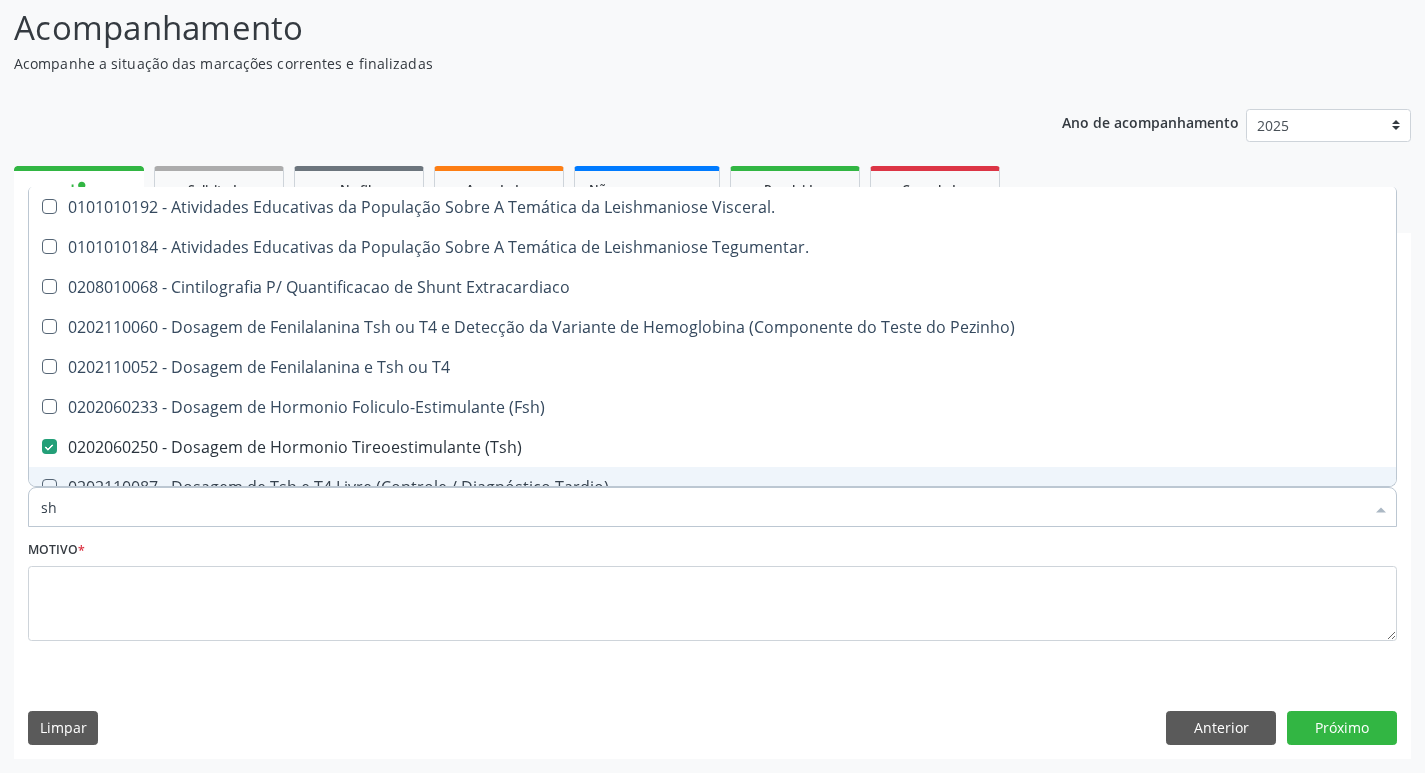 type on "s" 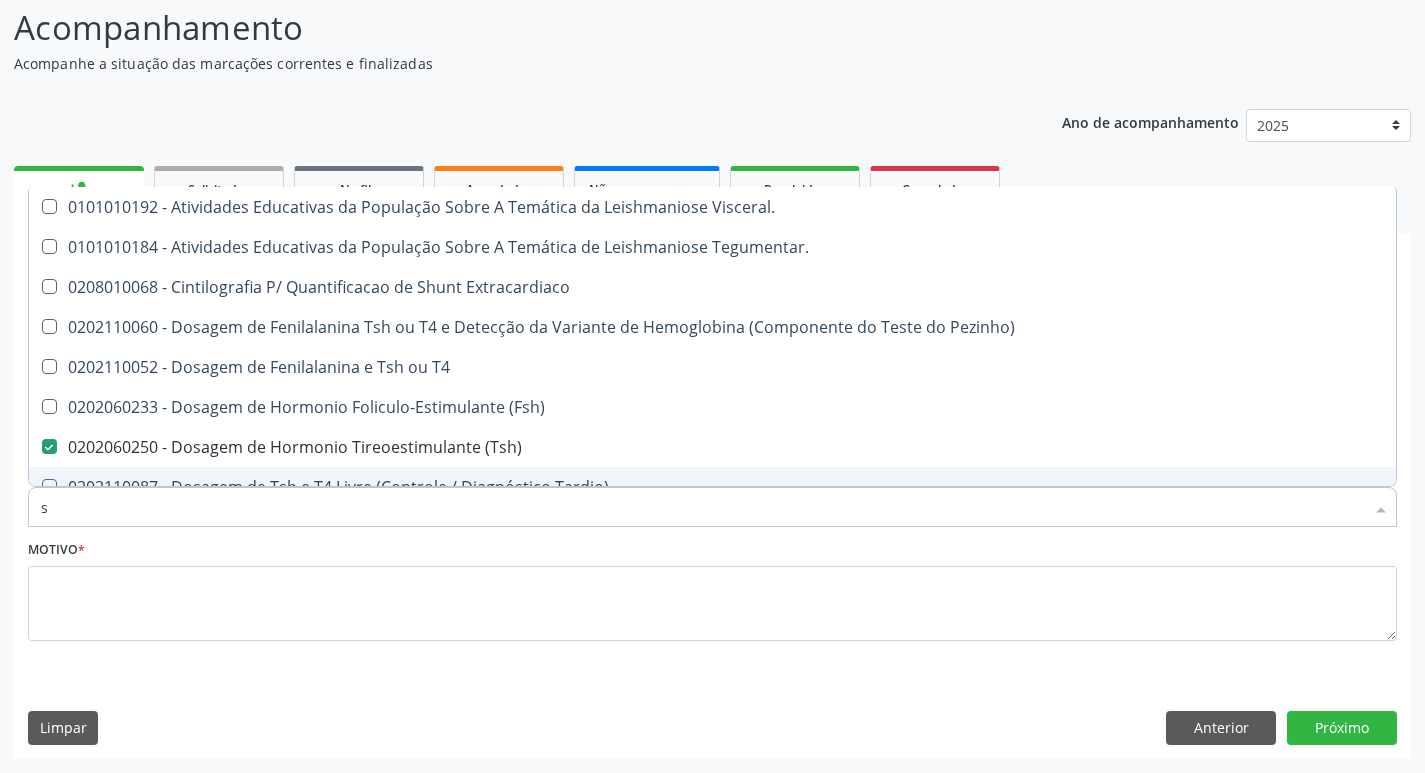 checkbox on "false" 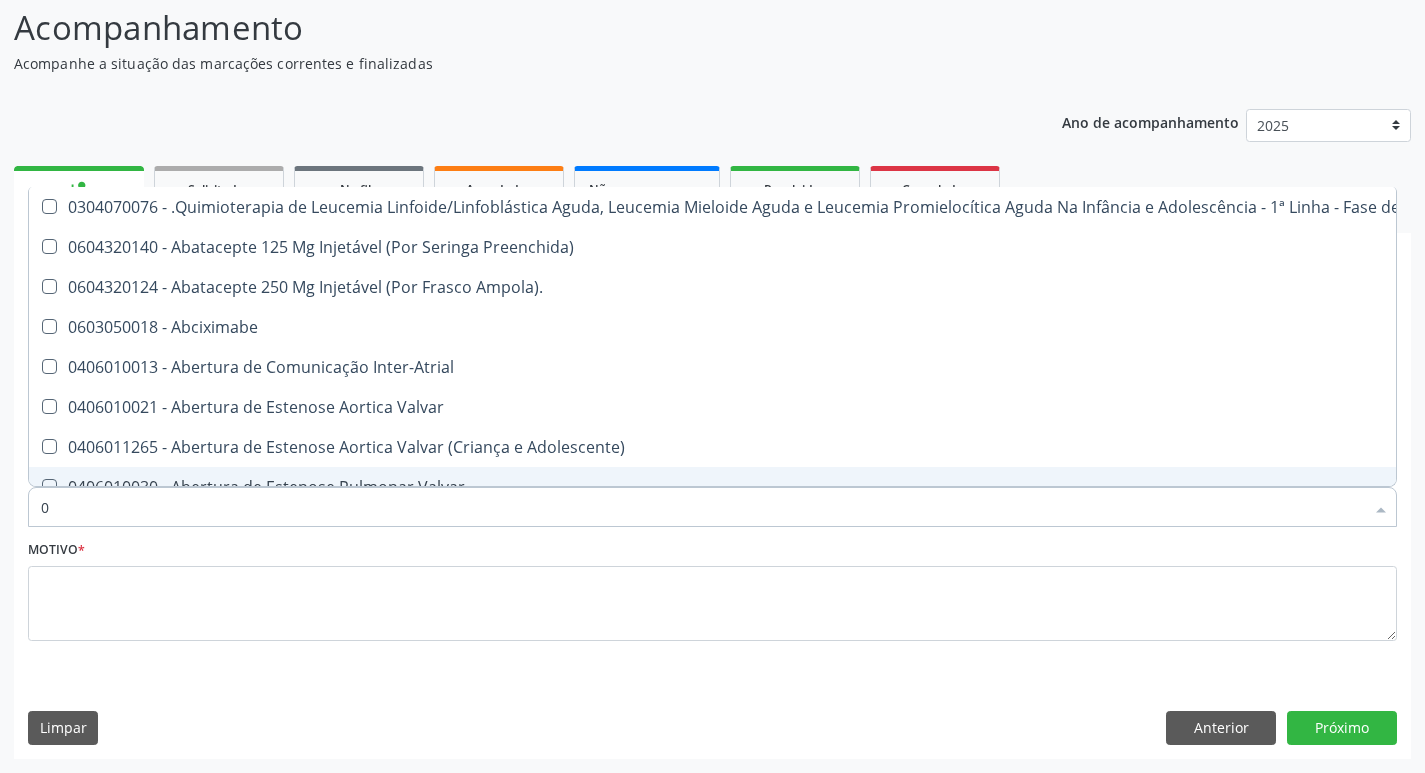 type on "02" 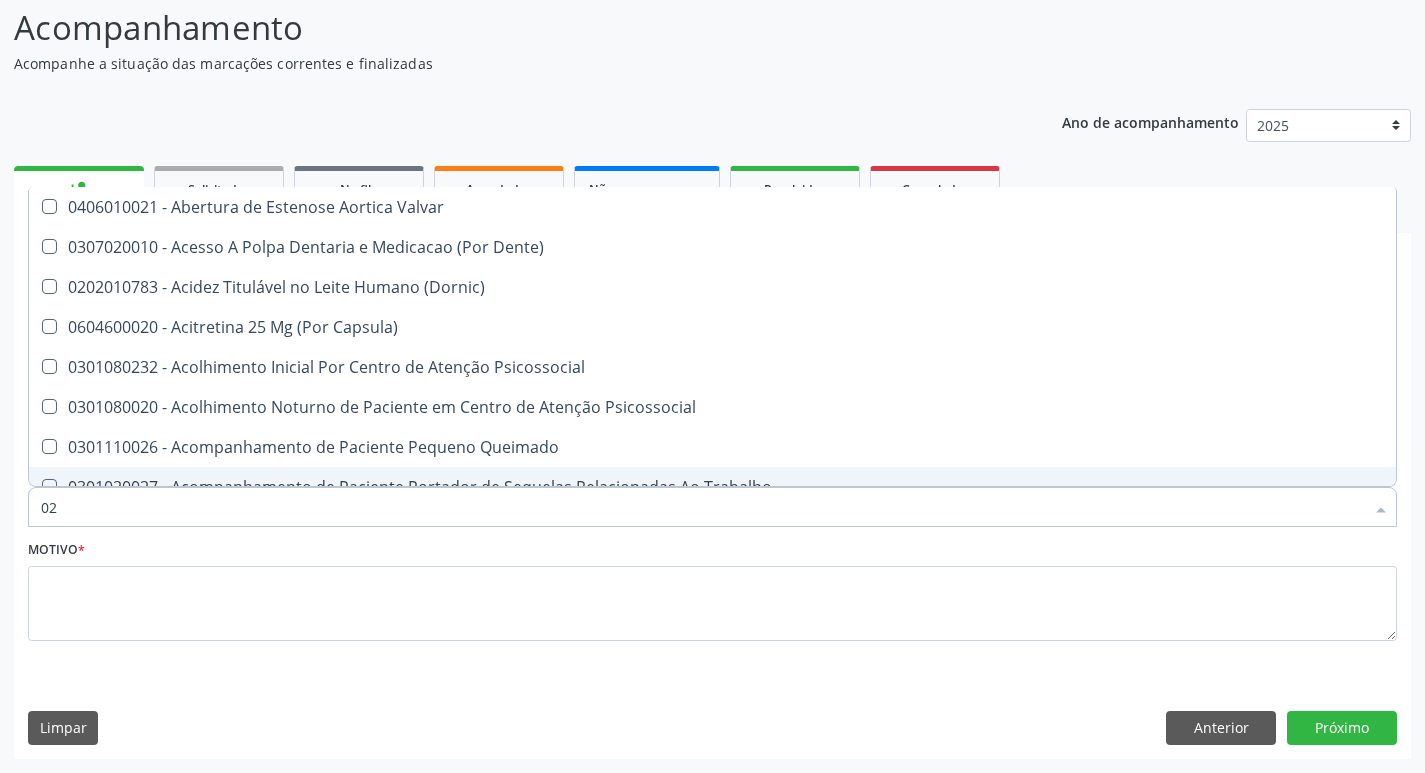 type on "020" 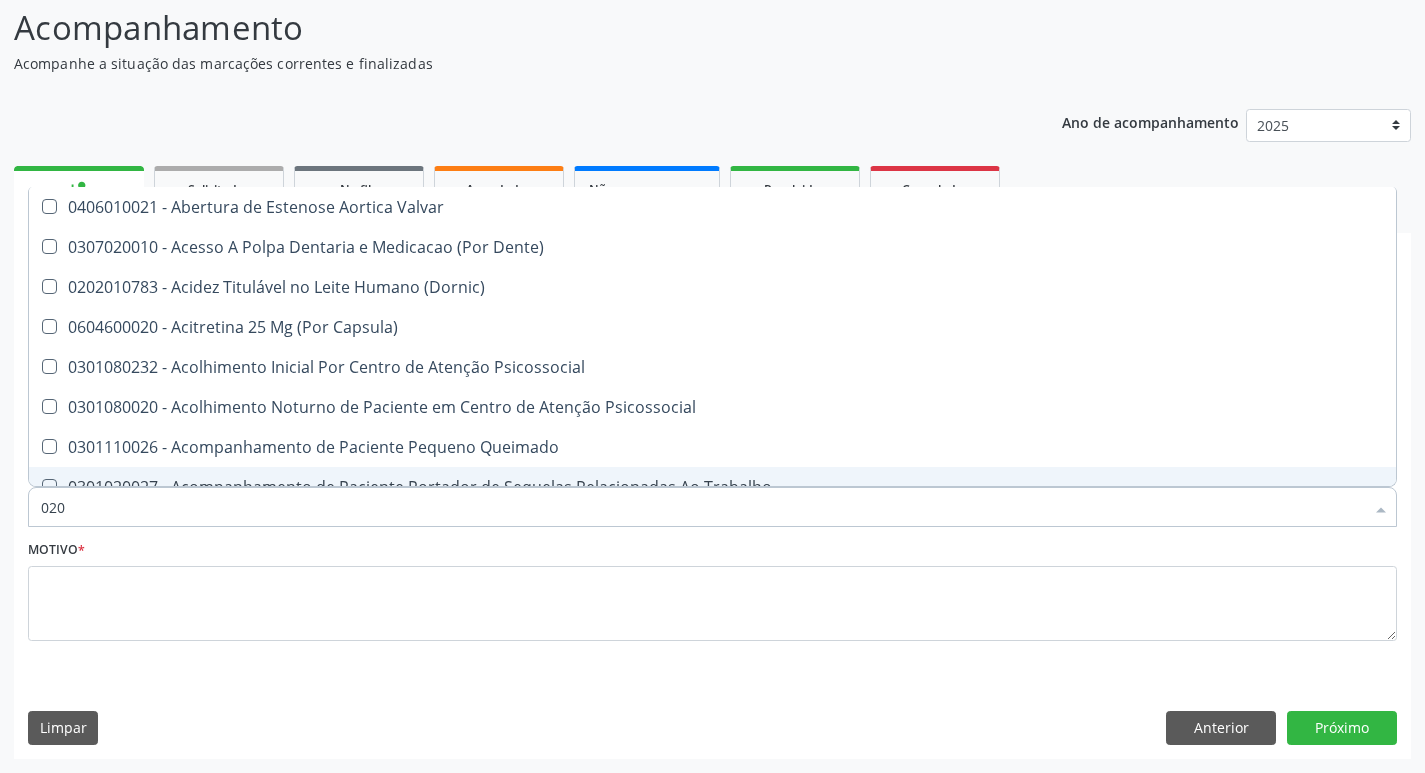 checkbox on "true" 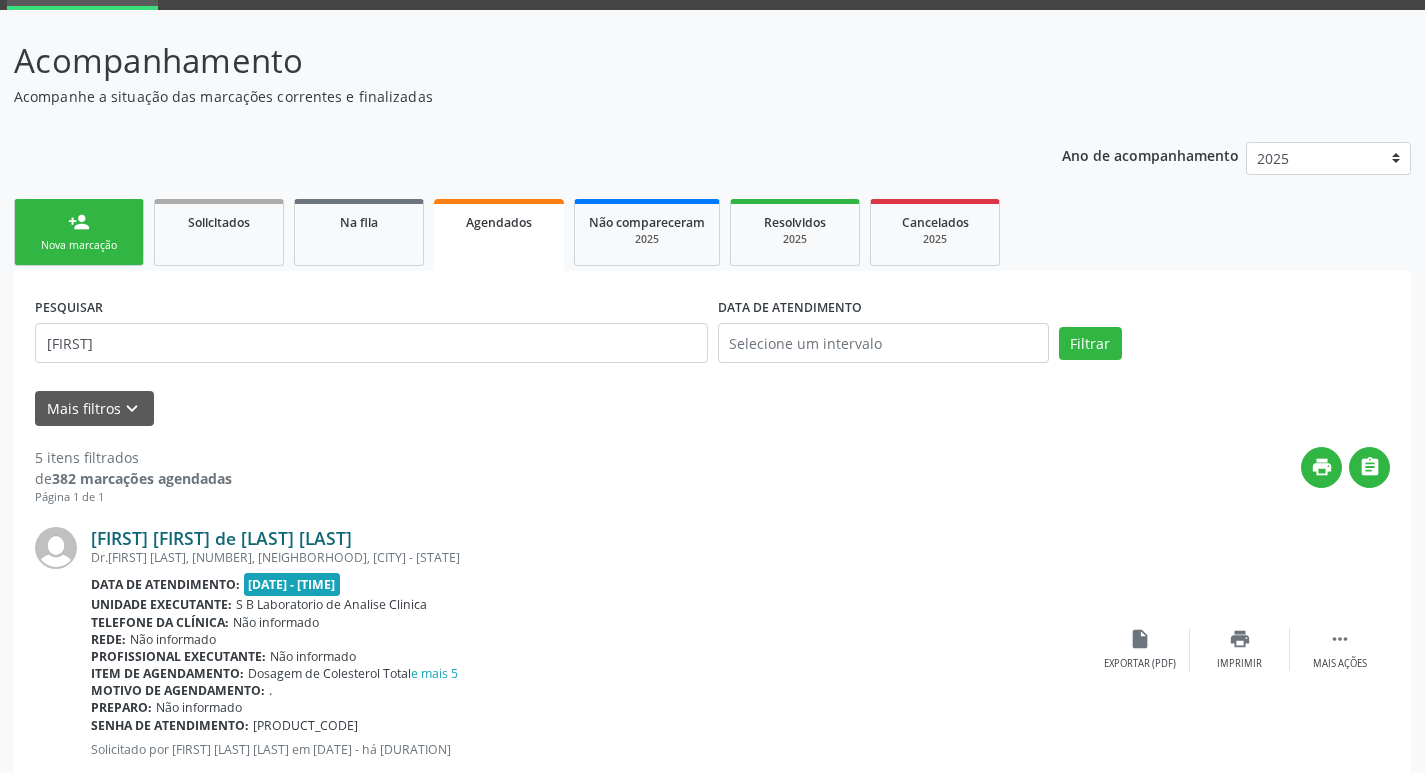 scroll, scrollTop: 0, scrollLeft: 0, axis: both 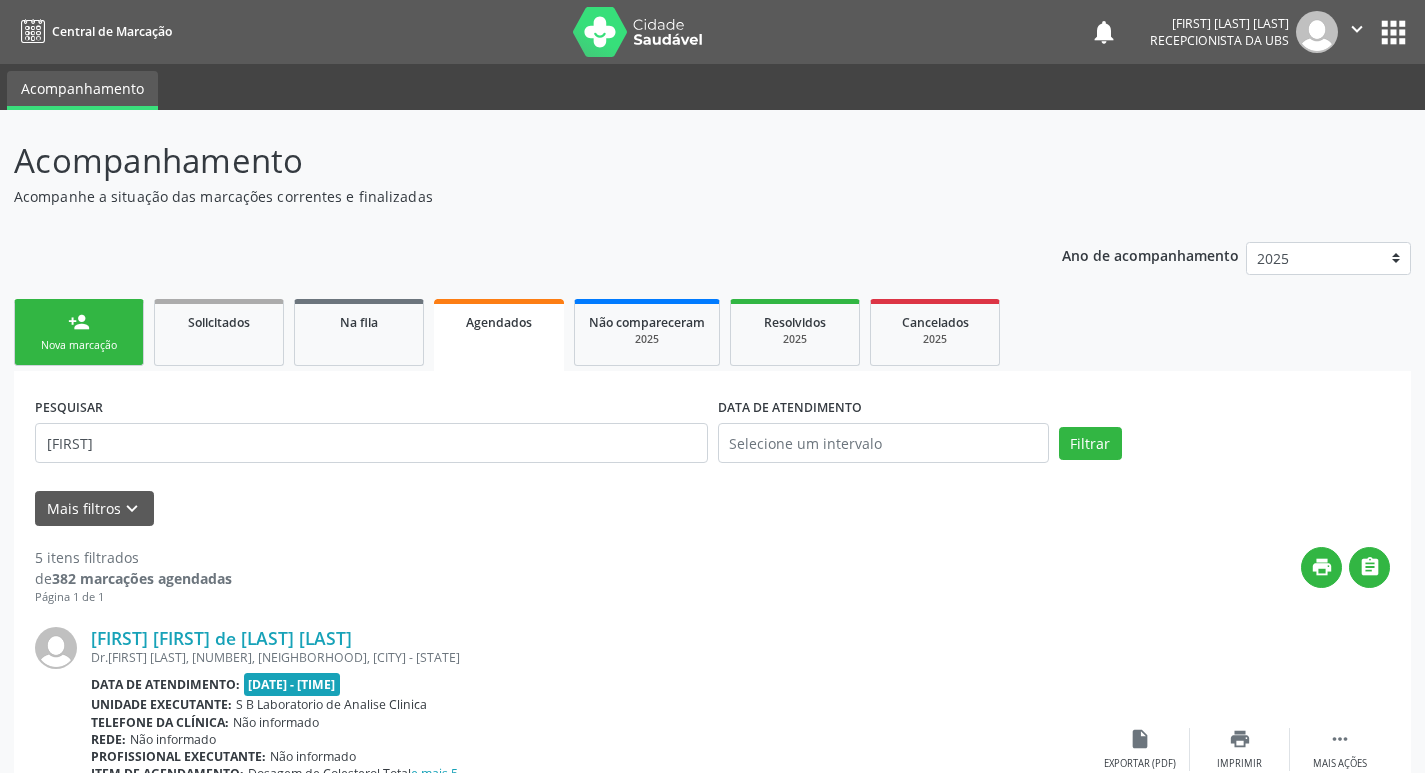 click on "person_add
Nova marcação" at bounding box center [79, 332] 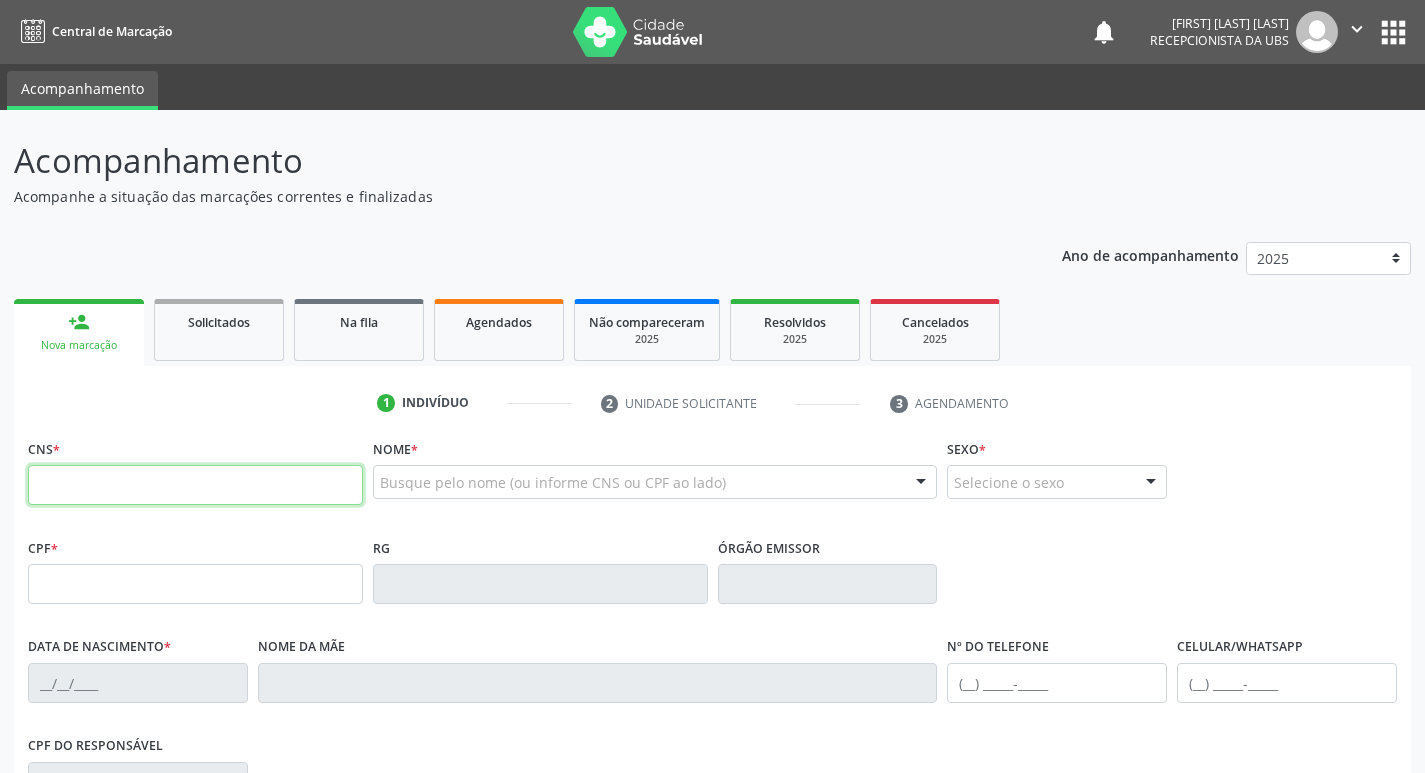 click at bounding box center [195, 485] 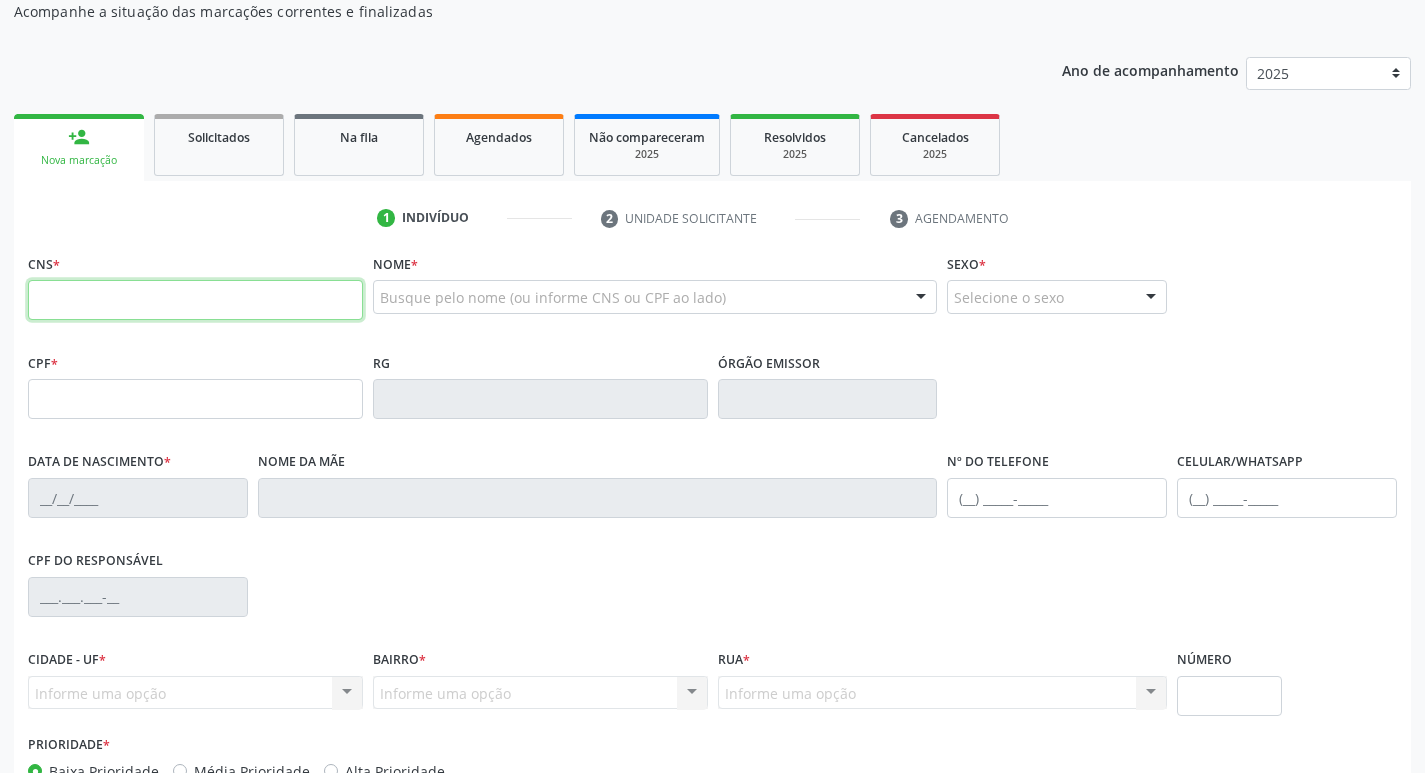 scroll, scrollTop: 200, scrollLeft: 0, axis: vertical 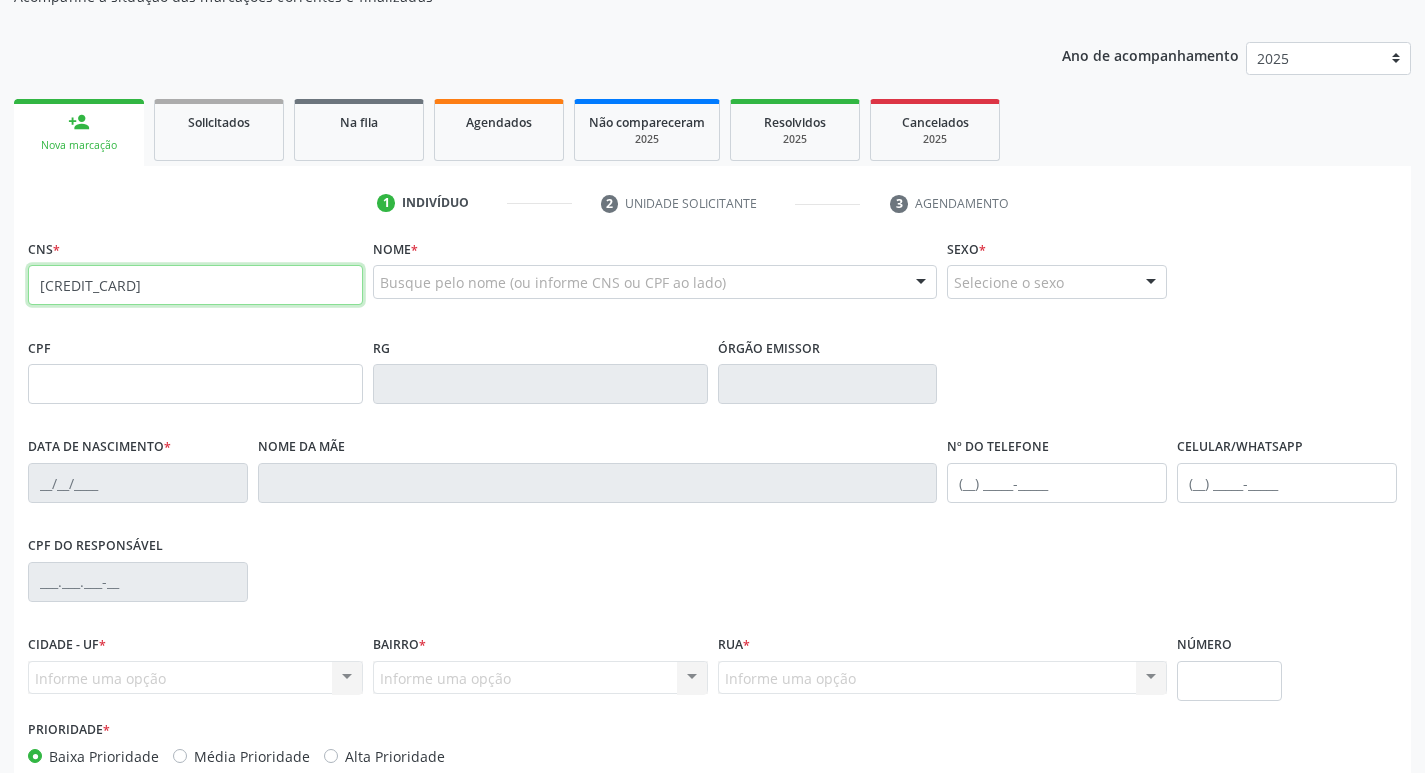 type on "[CREDIT_CARD]" 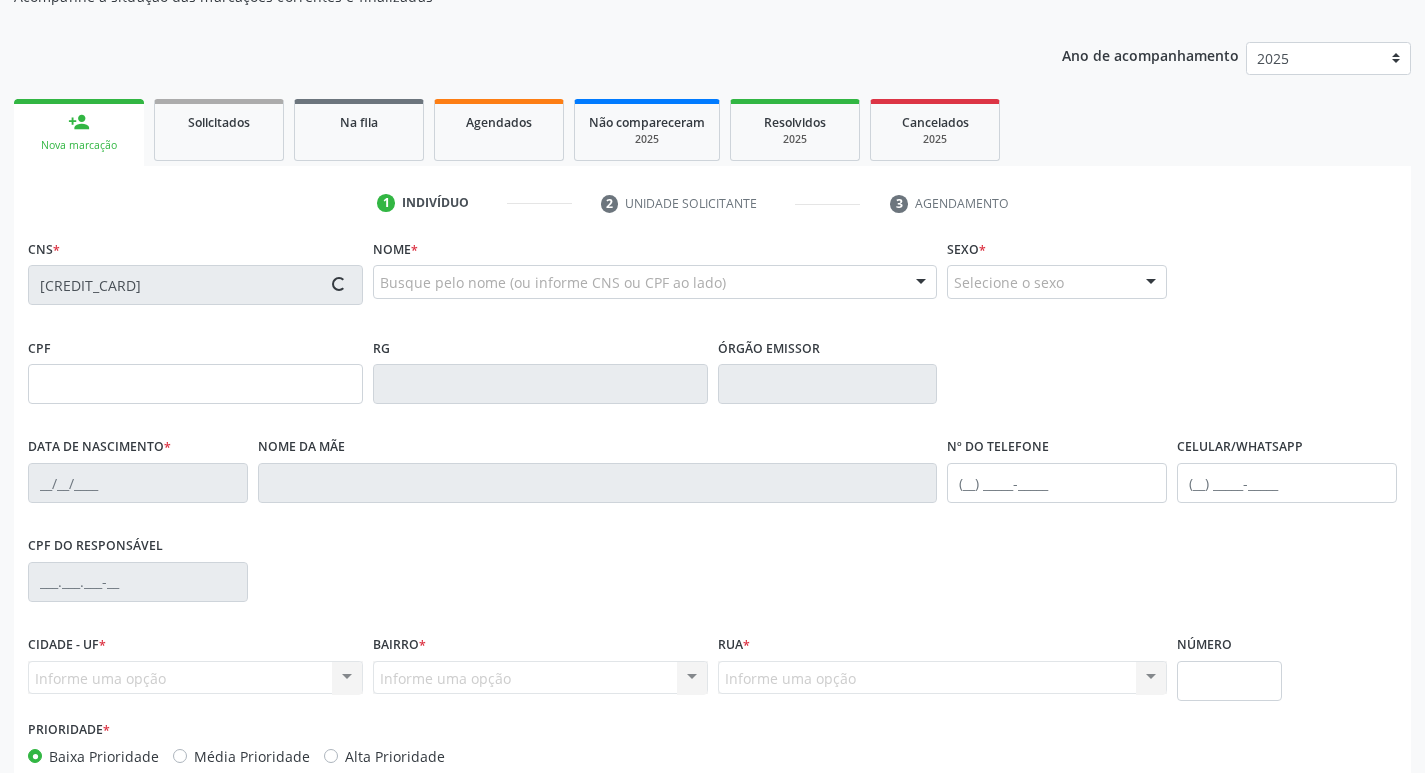 type on "[CPF]" 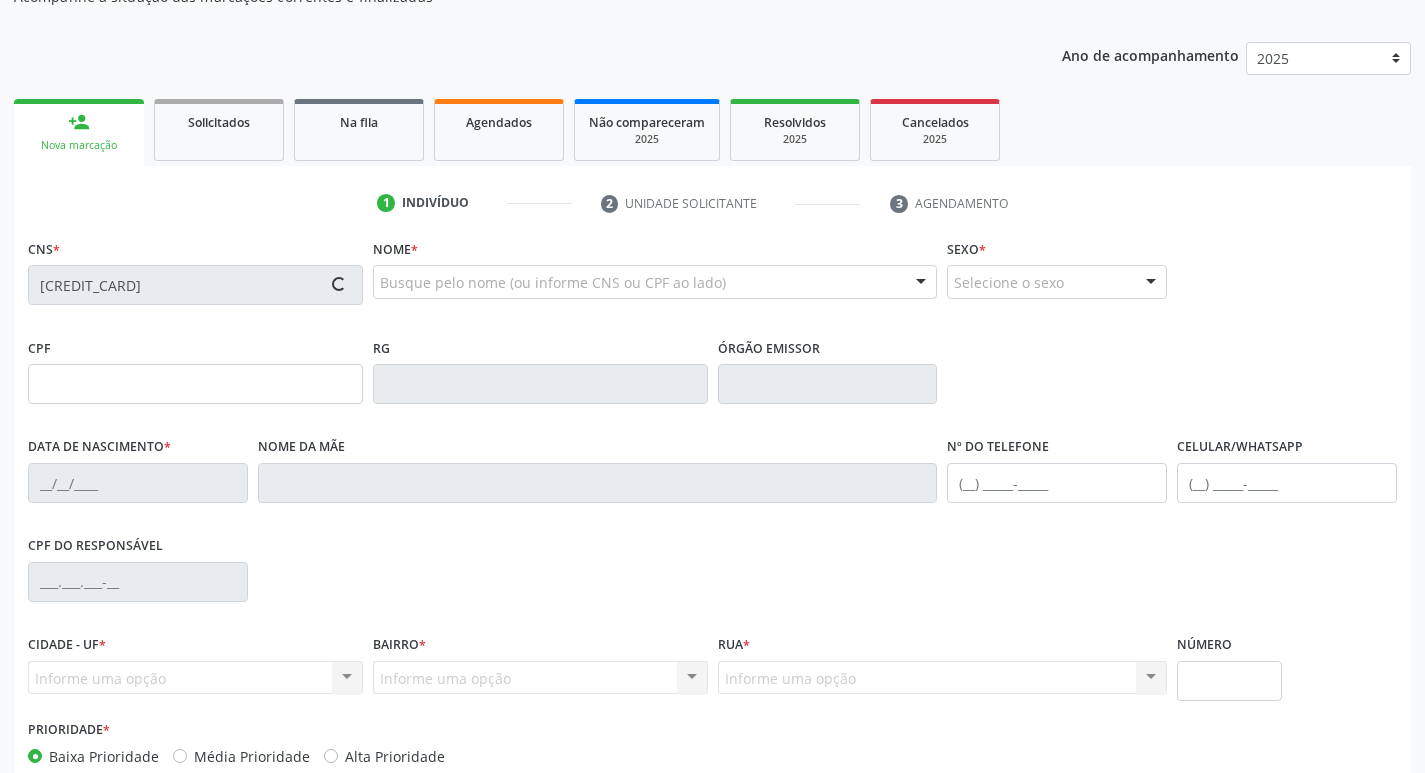 type on "[DATE]" 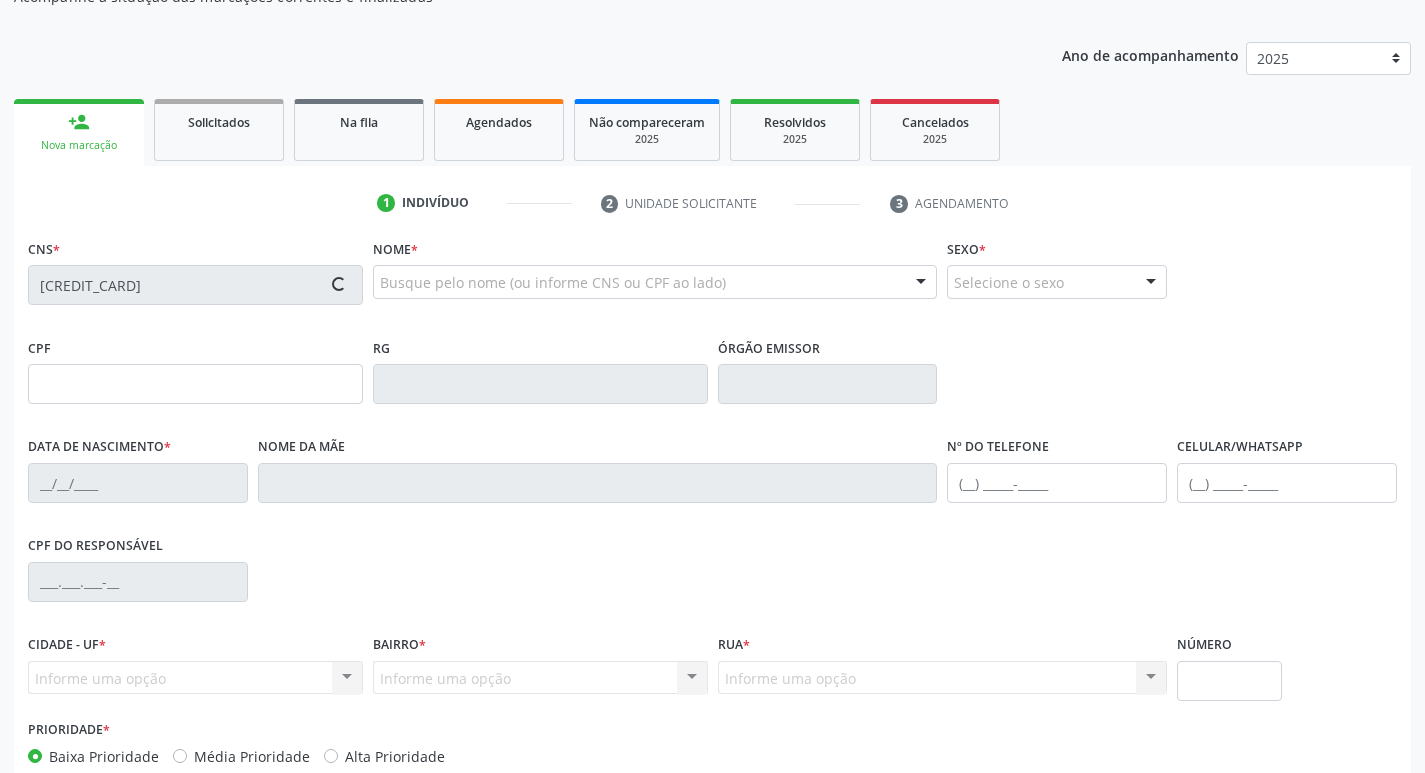type on "[FIRST] [LAST] [LAST]" 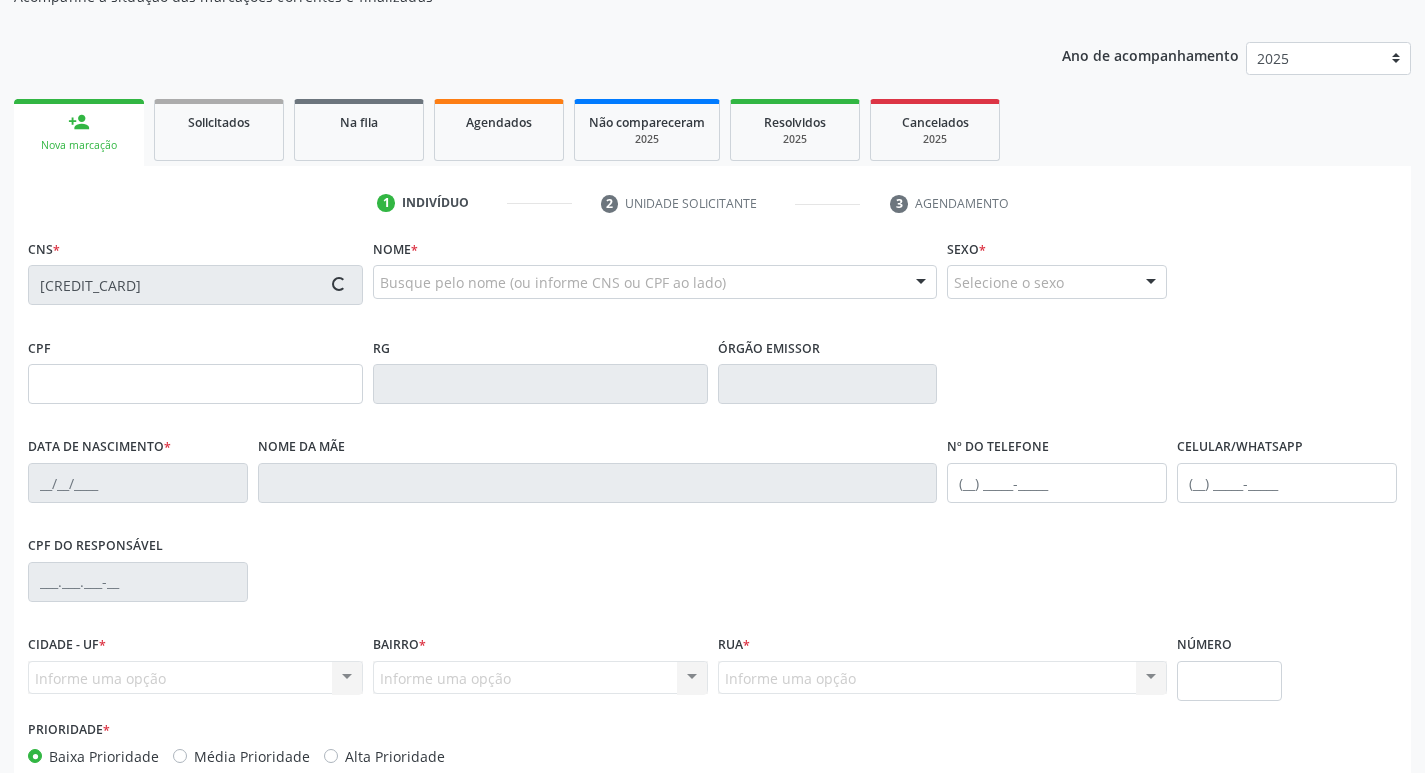 type on "(87) 99999-9999" 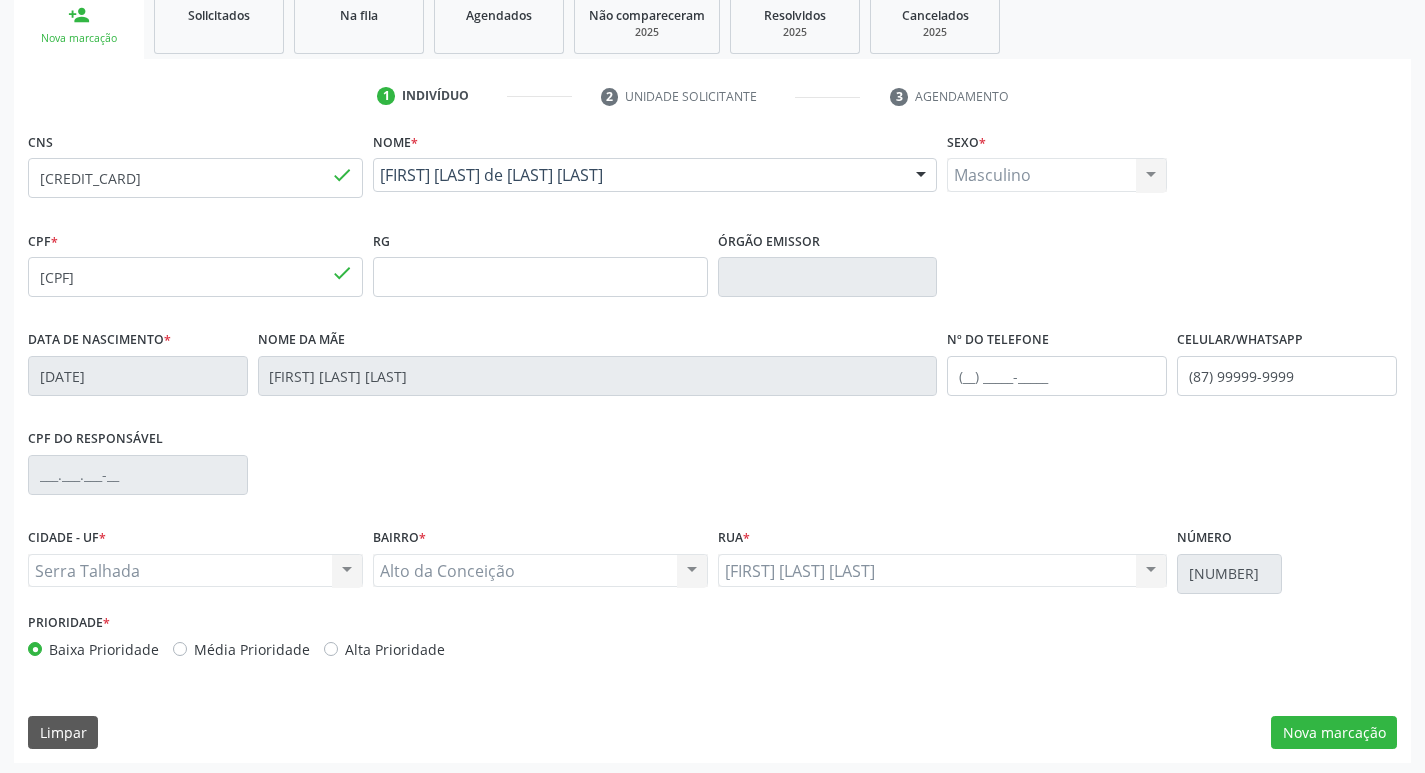 scroll, scrollTop: 311, scrollLeft: 0, axis: vertical 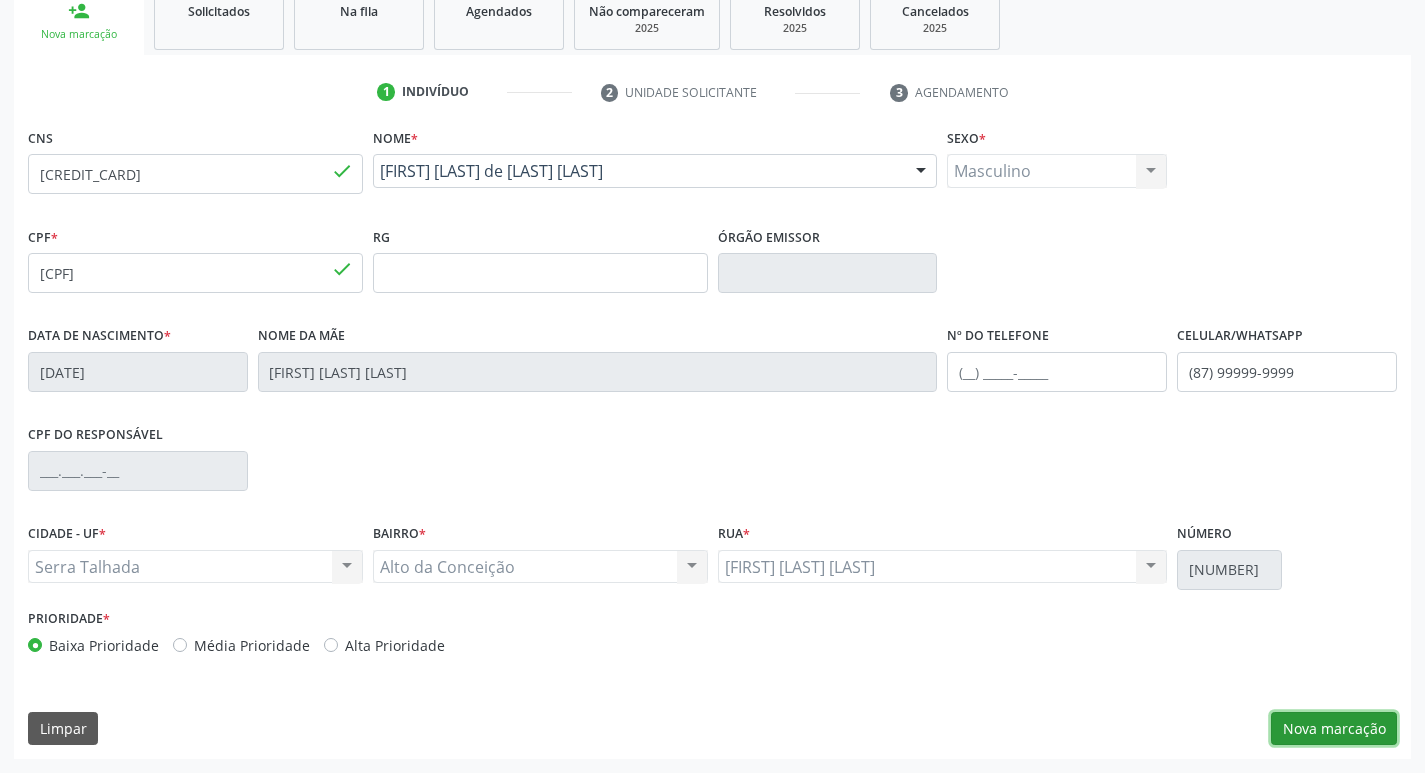 click on "Nova marcação" at bounding box center [1334, 729] 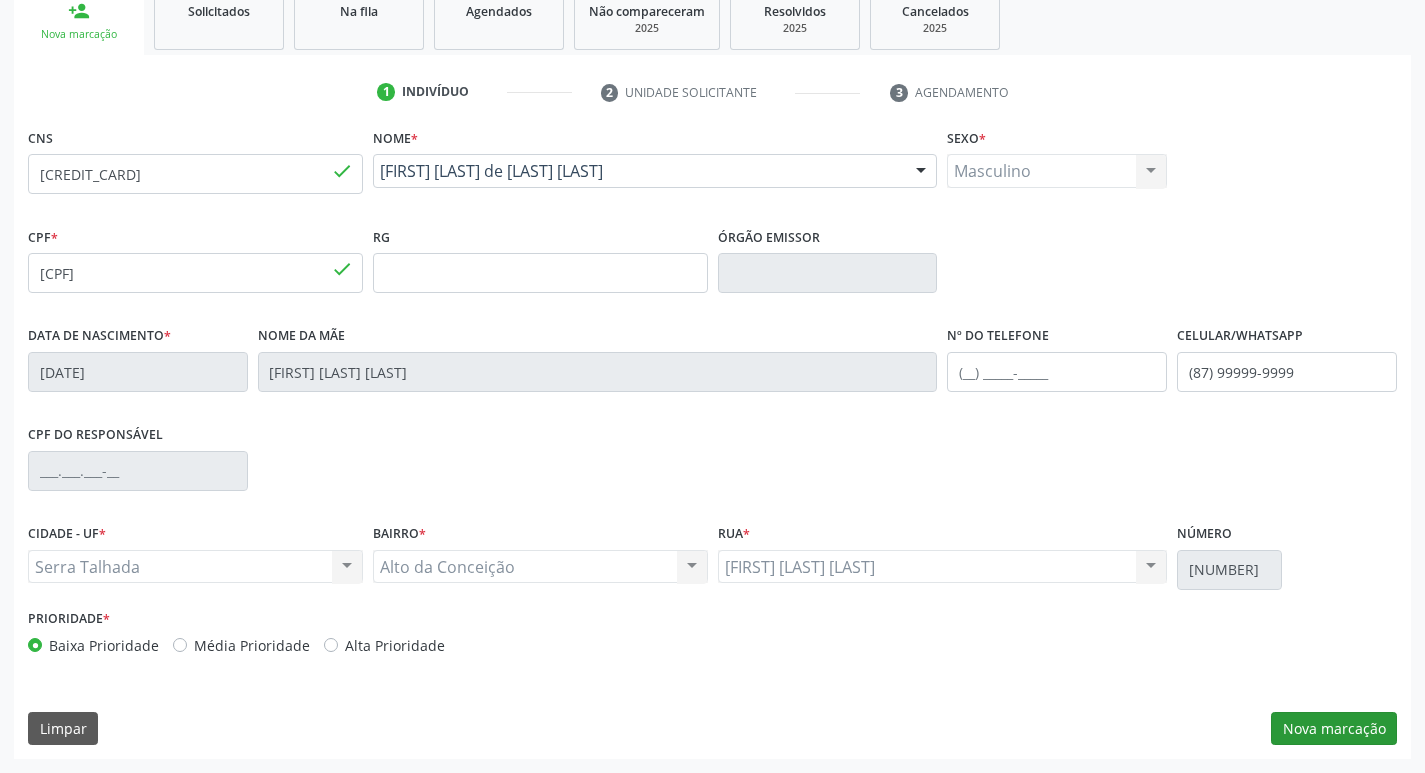 scroll, scrollTop: 133, scrollLeft: 0, axis: vertical 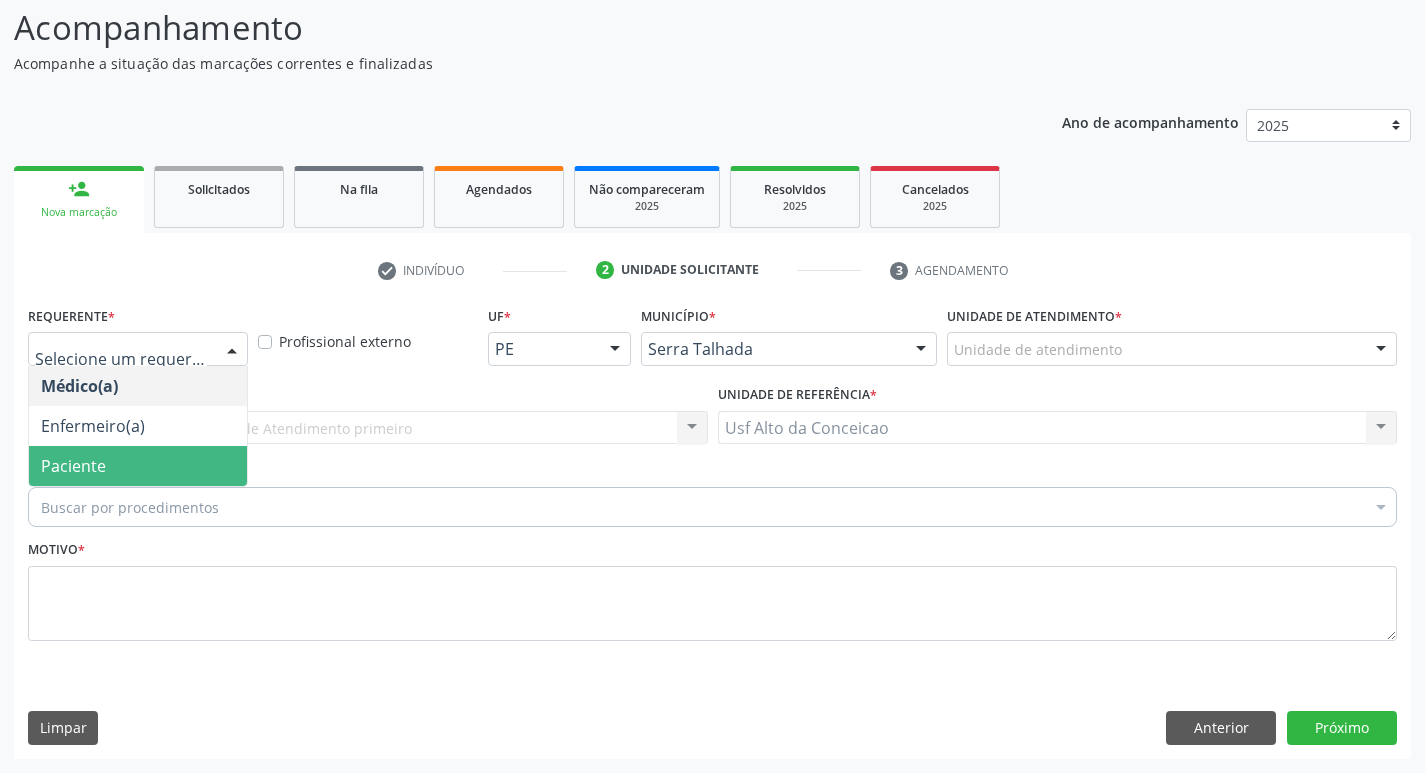 click on "Paciente" at bounding box center (73, 466) 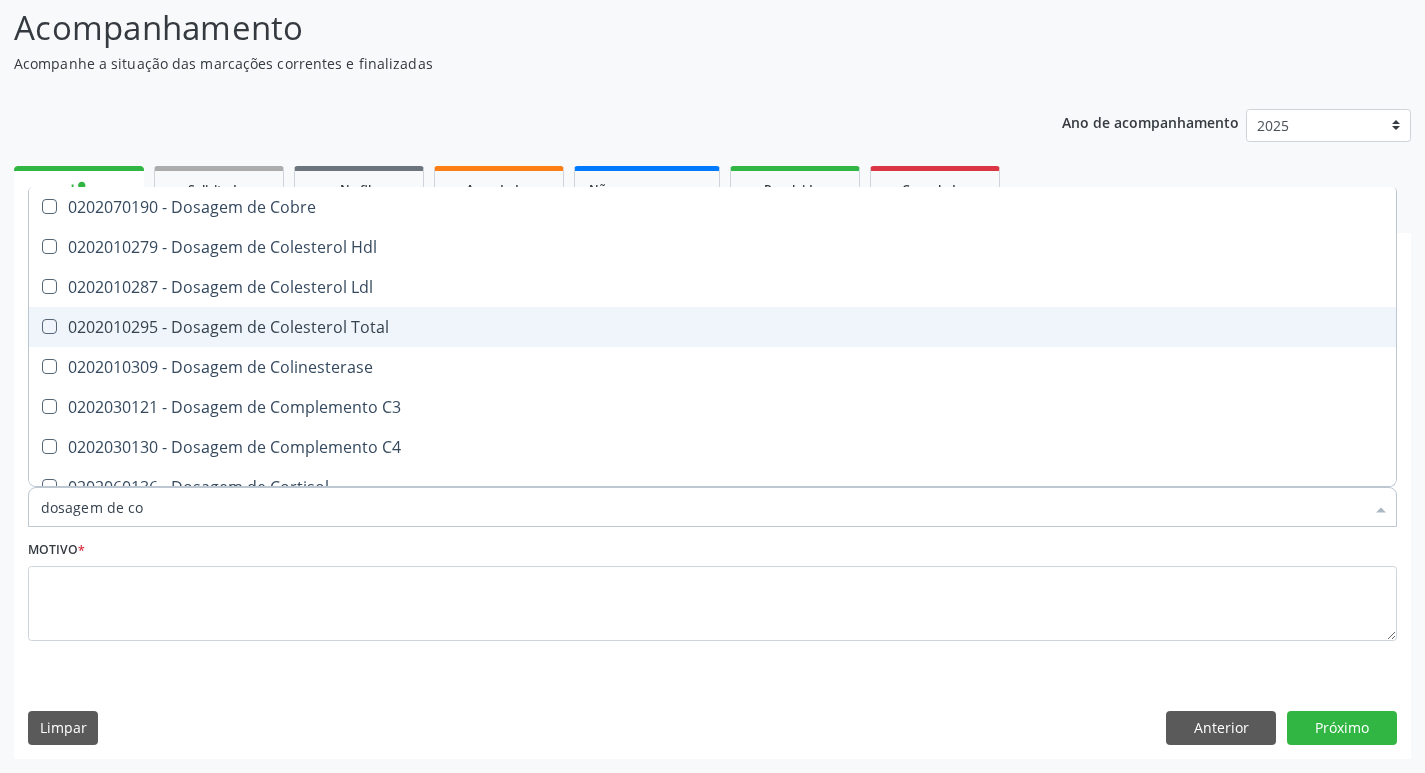 type on "dosagem de col" 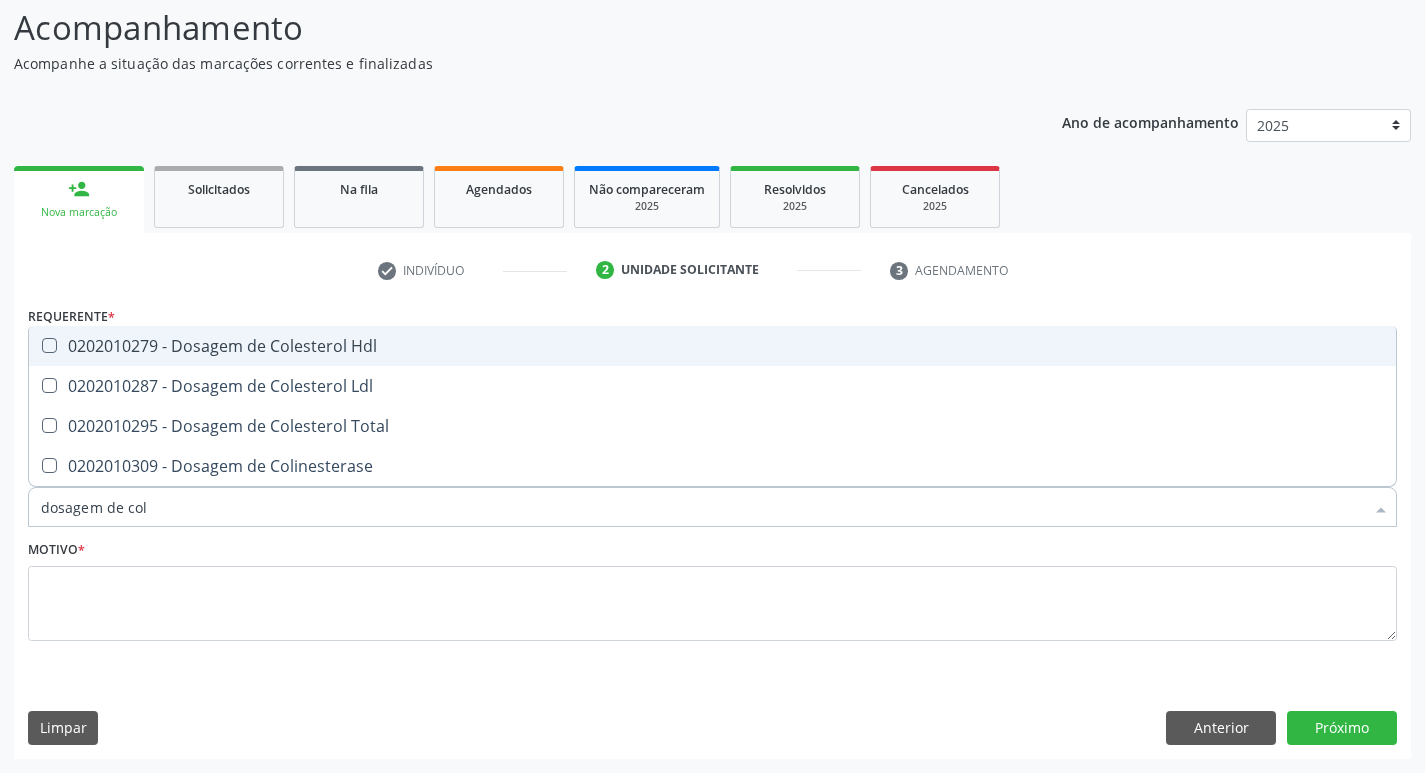 click on "0202010279 - Dosagem de Colesterol Hdl" at bounding box center (712, 346) 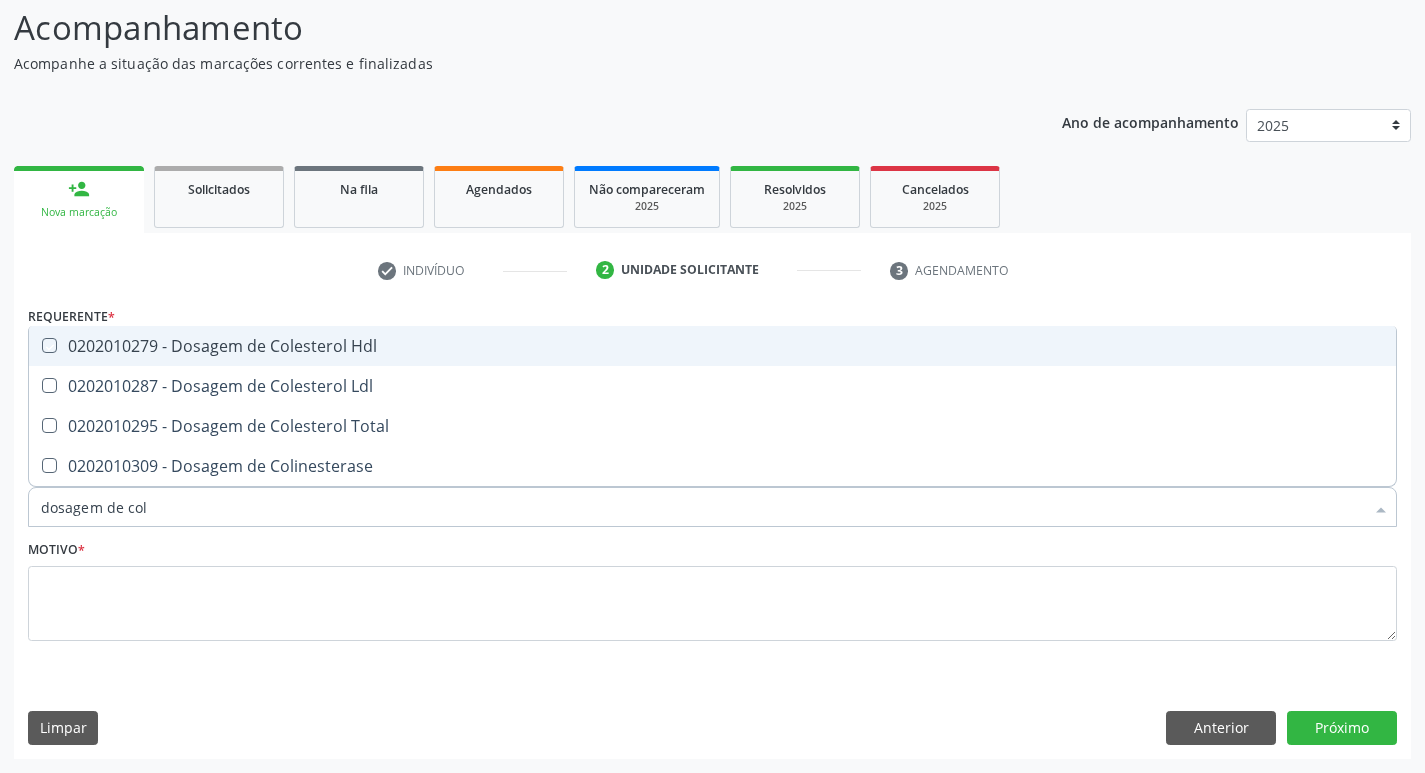 checkbox on "true" 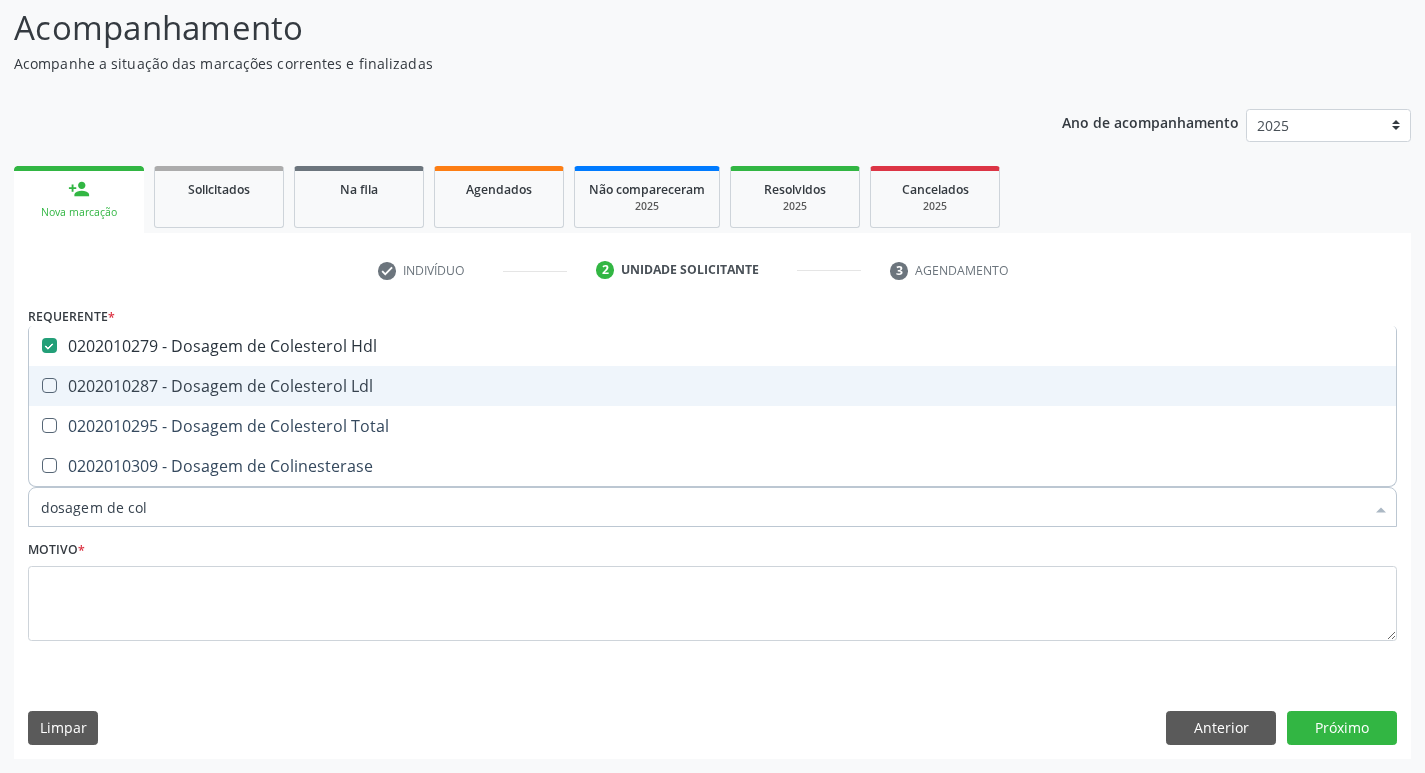 click on "0202010287 - Dosagem de Colesterol Ldl" at bounding box center [712, 386] 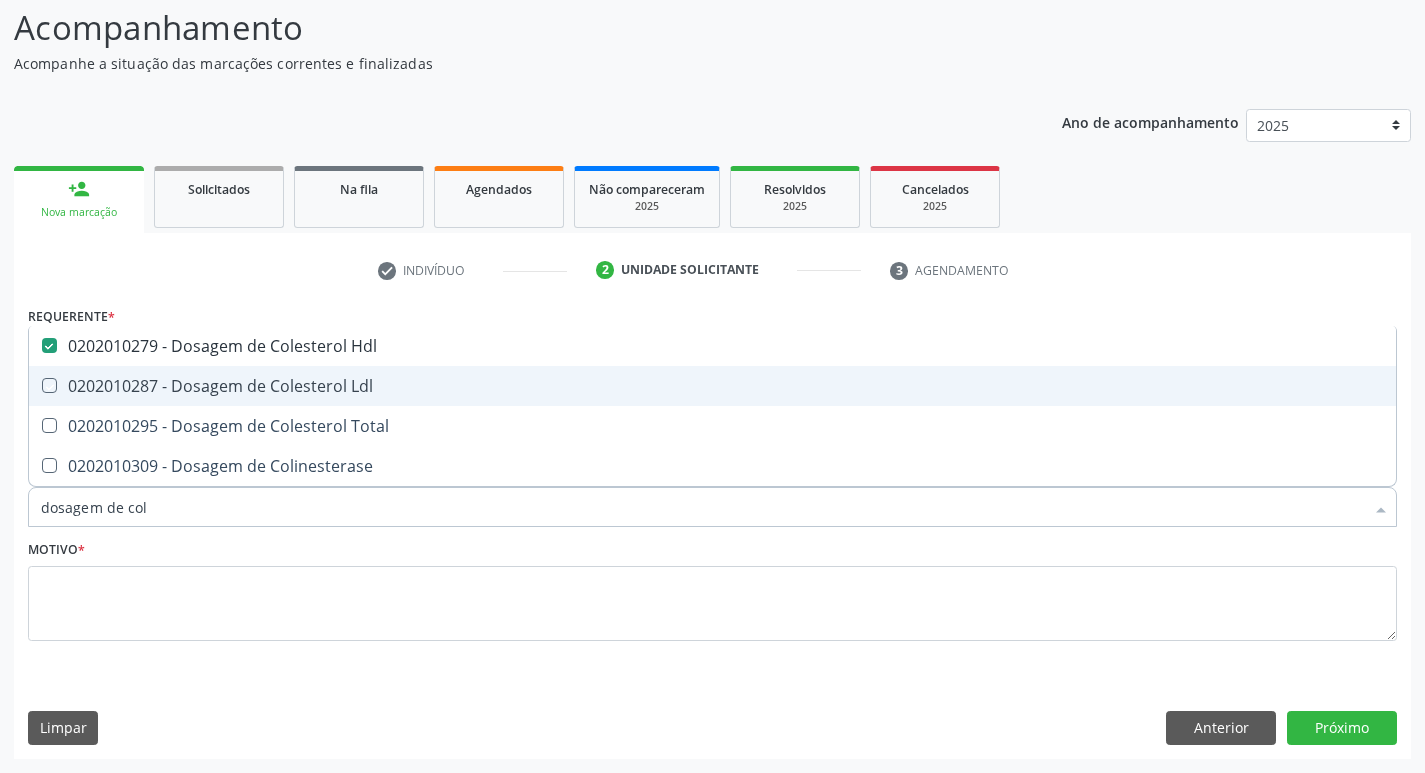 checkbox on "true" 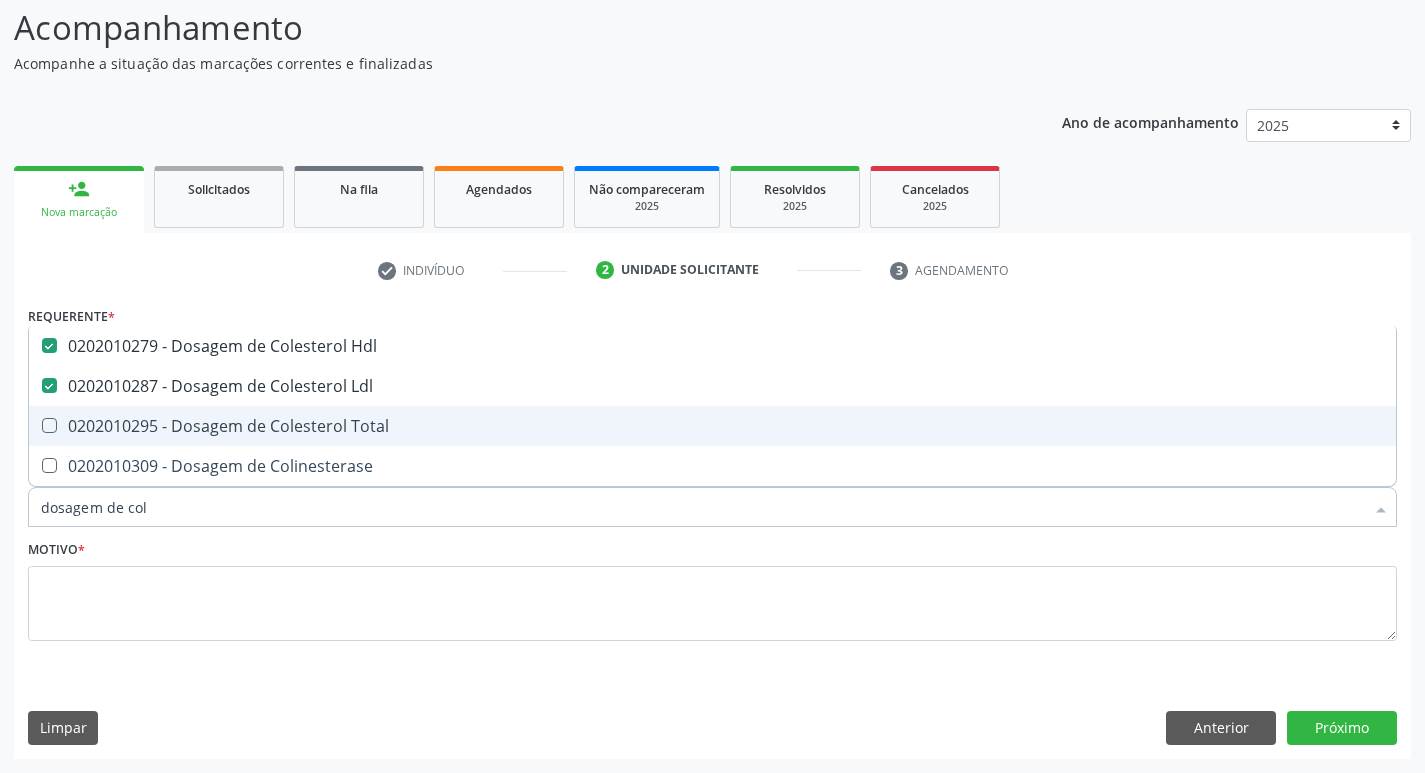 click on "0202010295 - Dosagem de Colesterol Total" at bounding box center (712, 426) 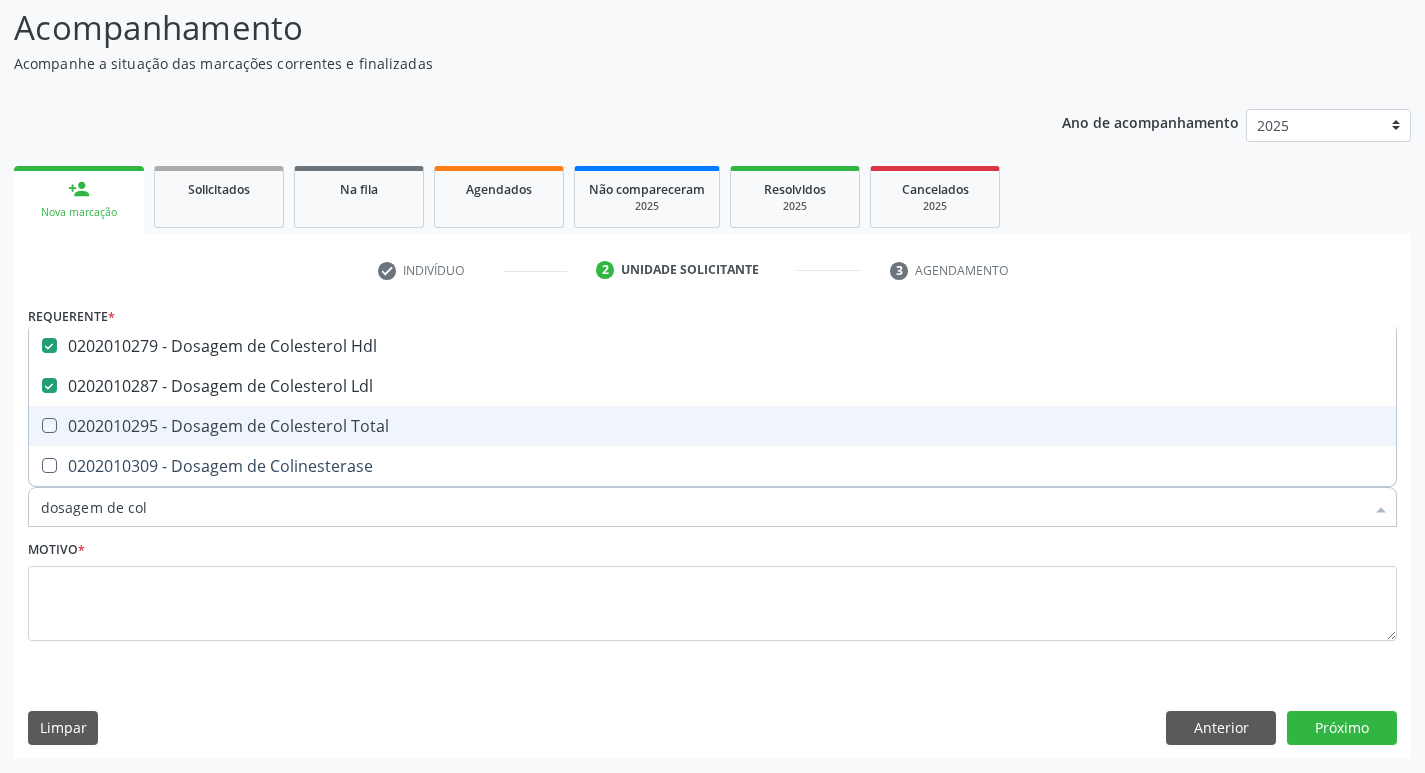 checkbox on "true" 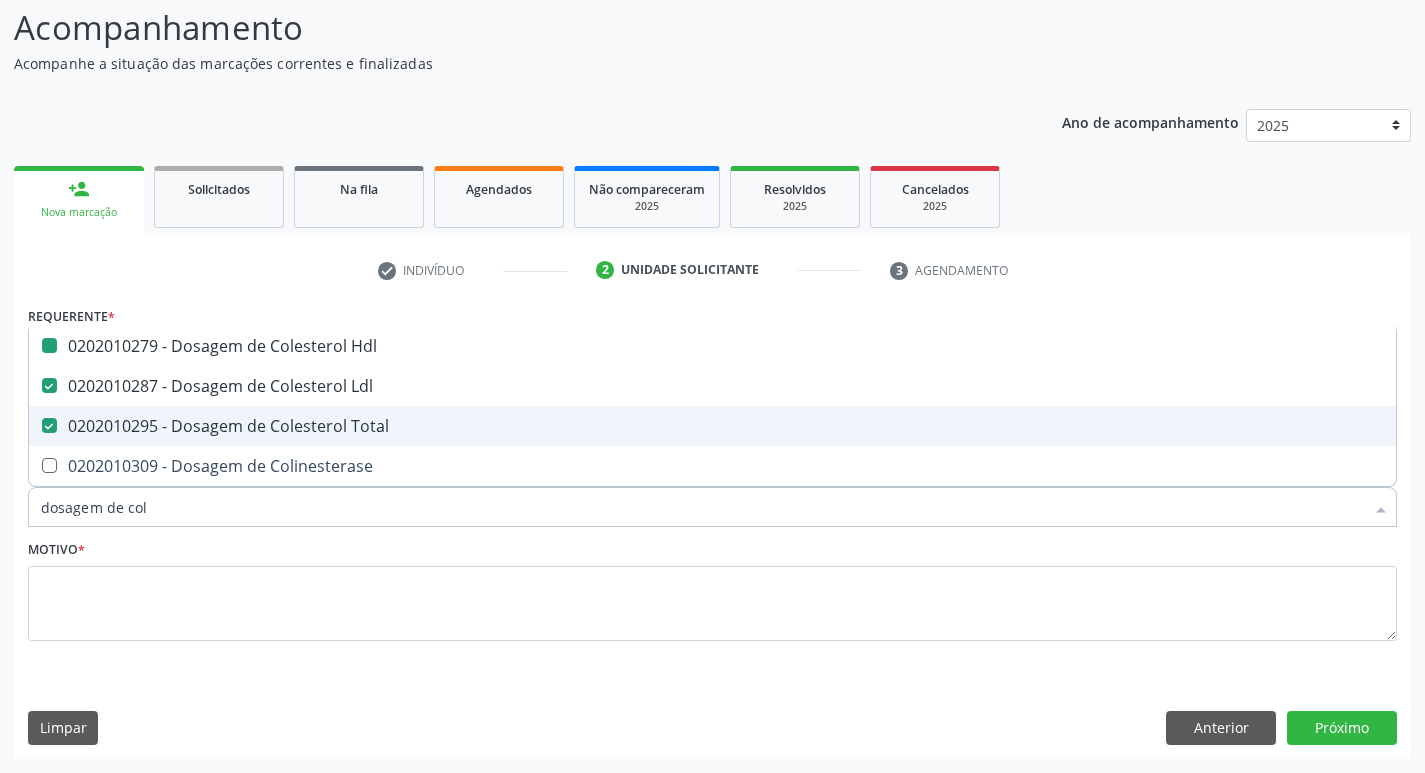 type on "dosagem de co" 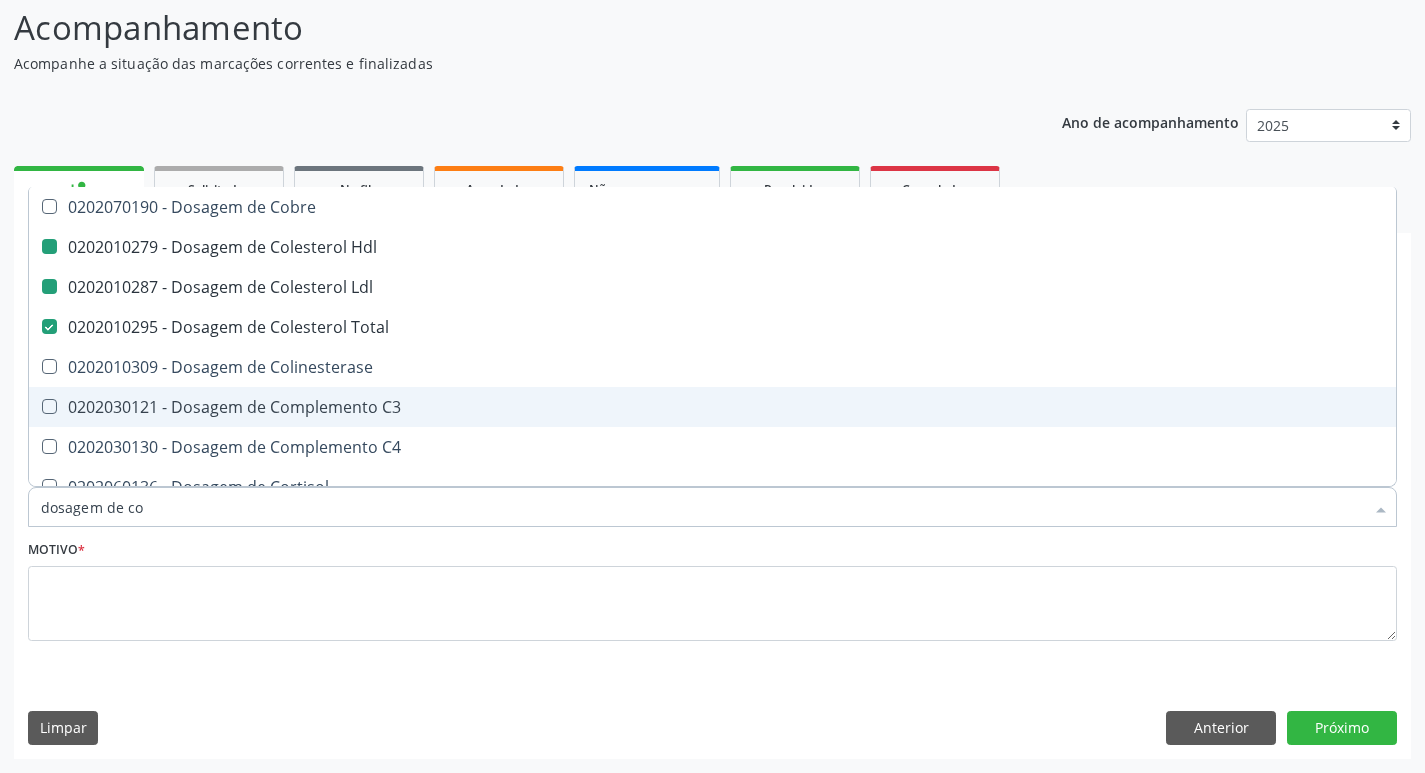 type on "dosagem de c" 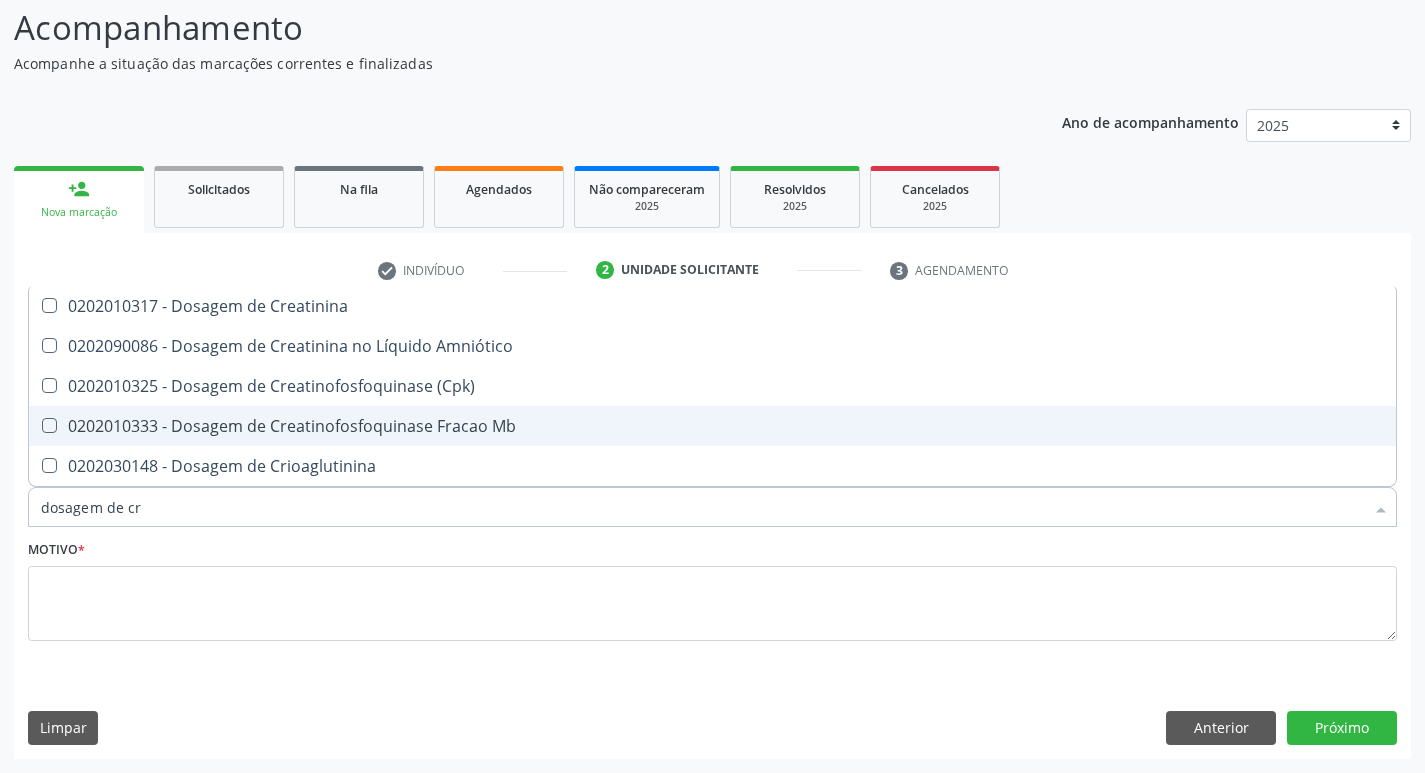 type on "dosagem de cre" 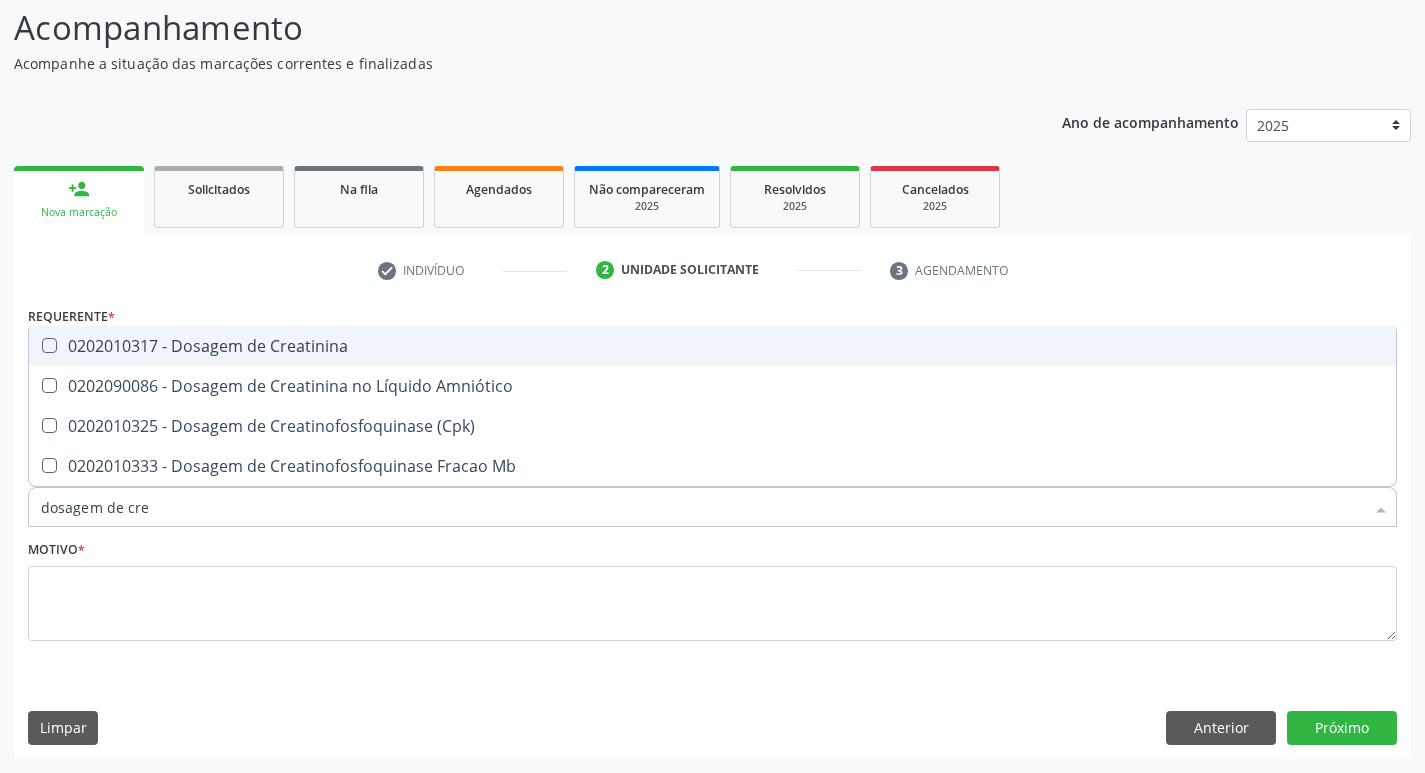 click on "0202010317 - Dosagem de Creatinina" at bounding box center (712, 346) 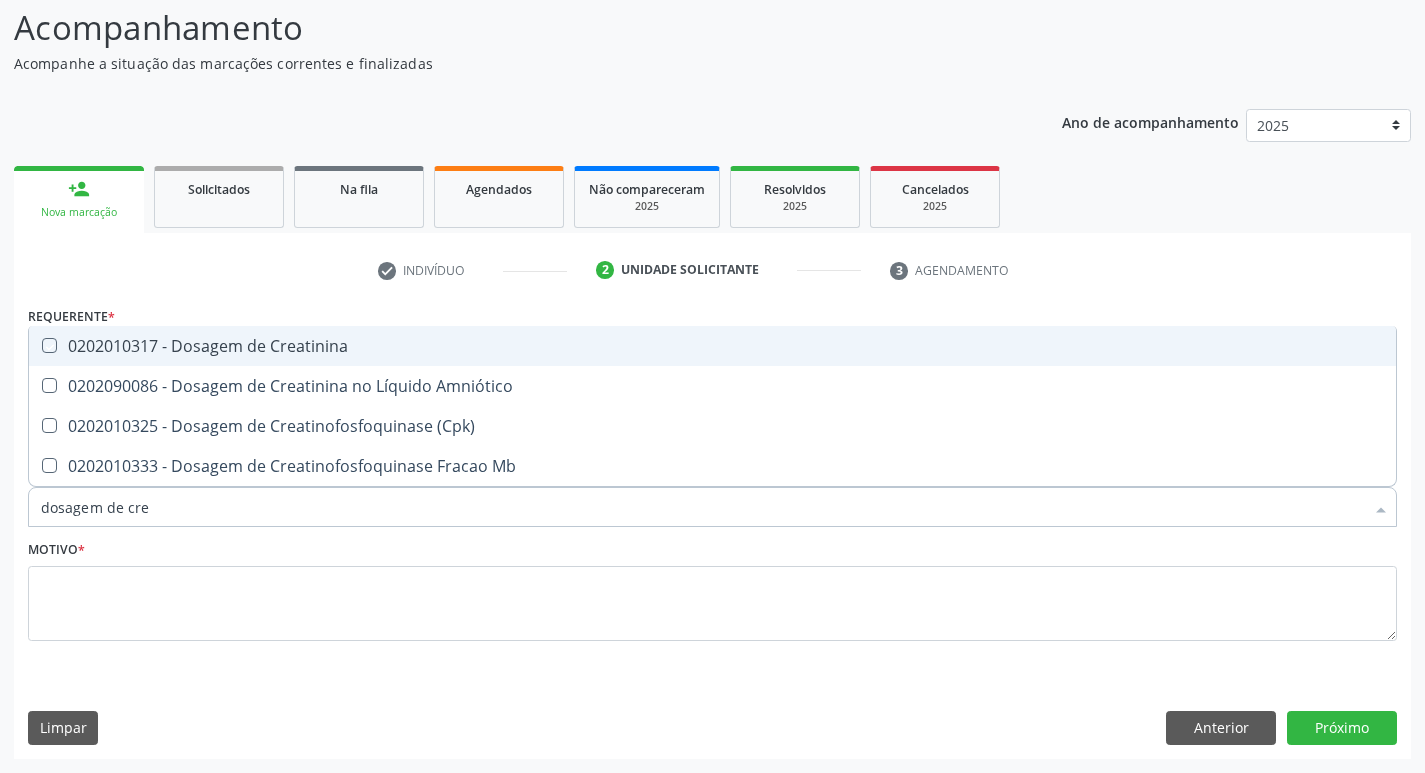 checkbox on "true" 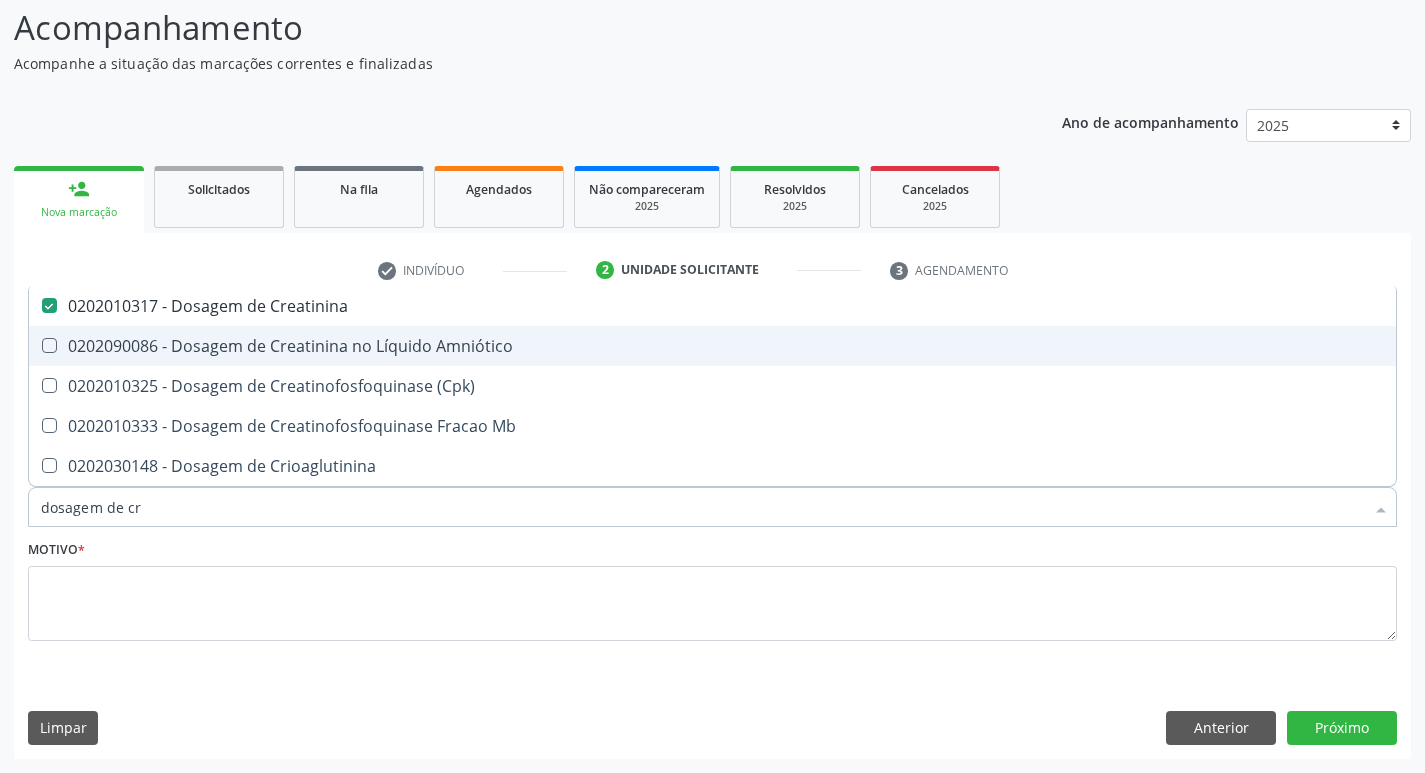 type on "dosagem de c" 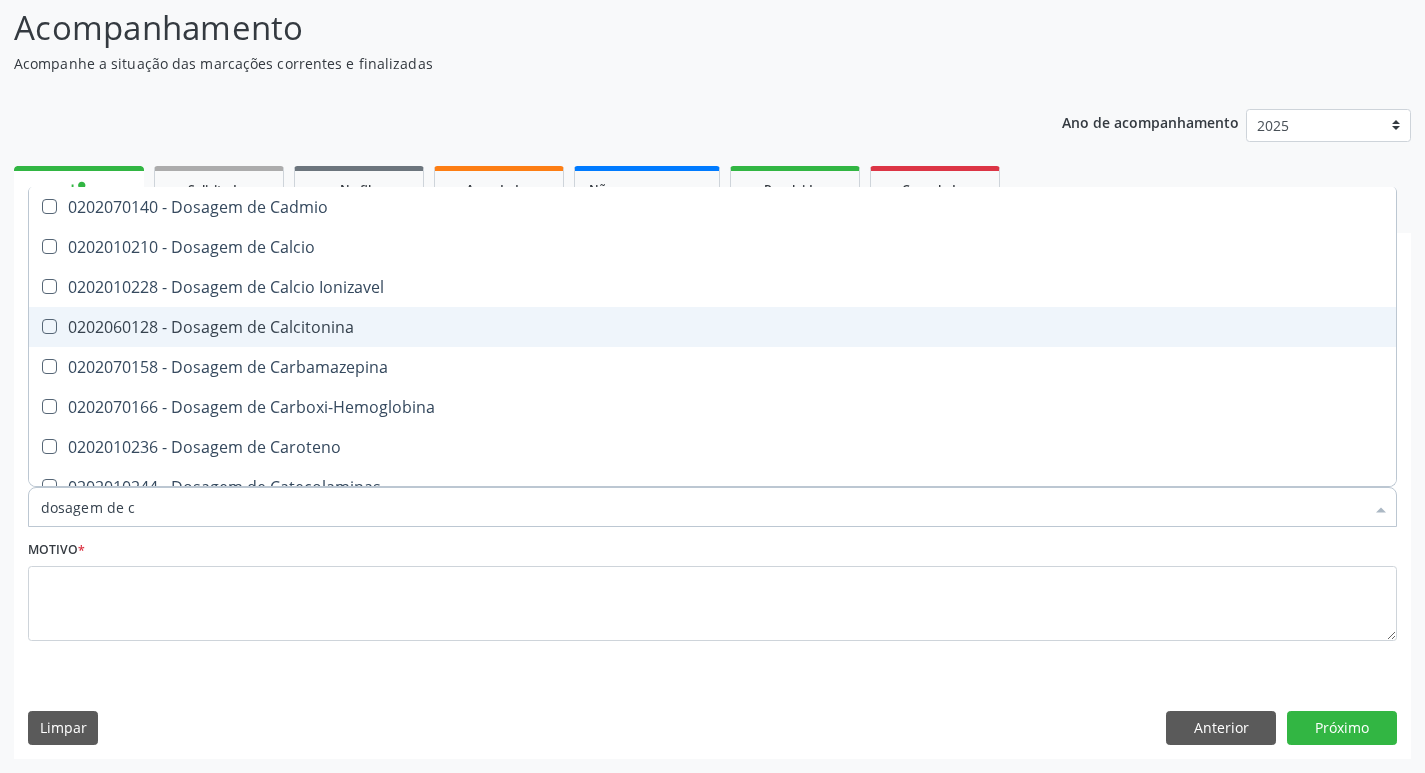 type on "dosagem de" 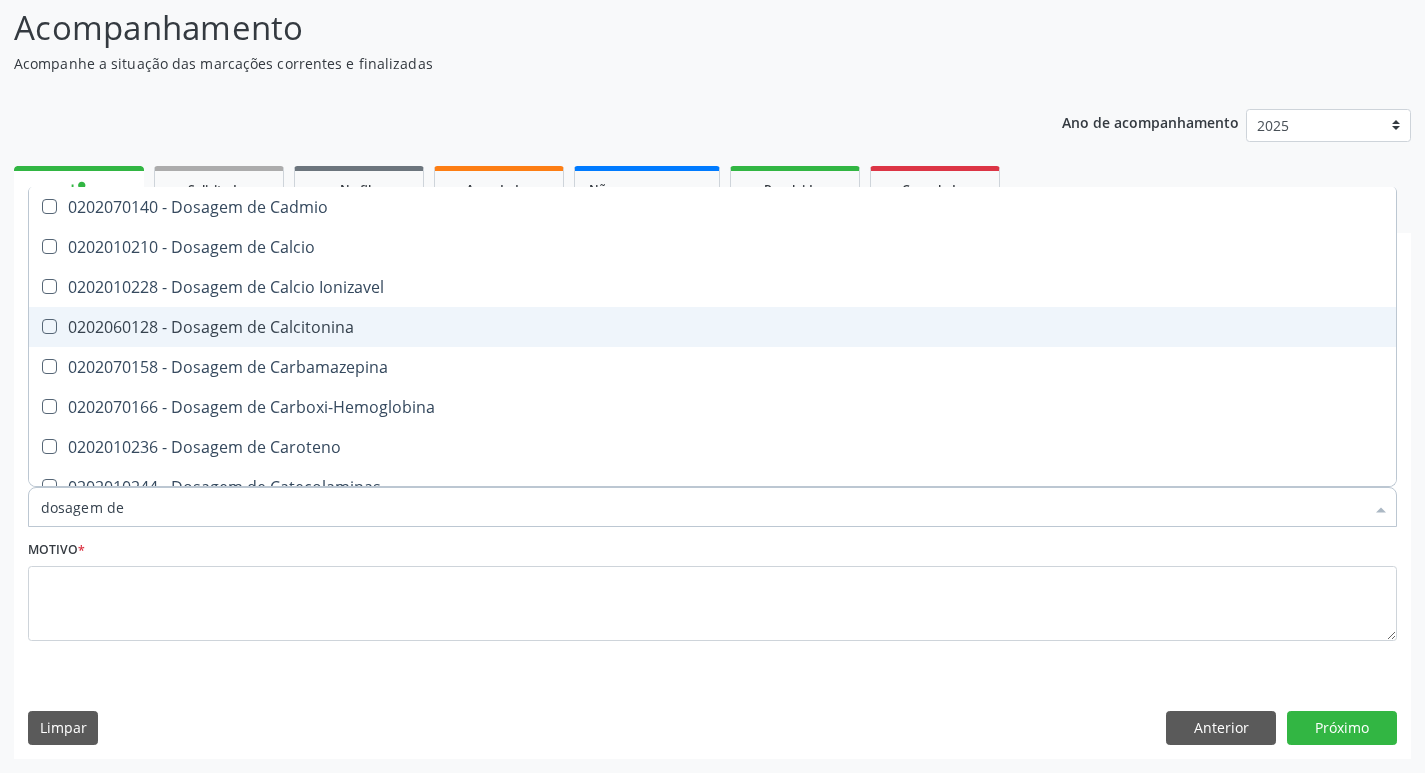 checkbox on "false" 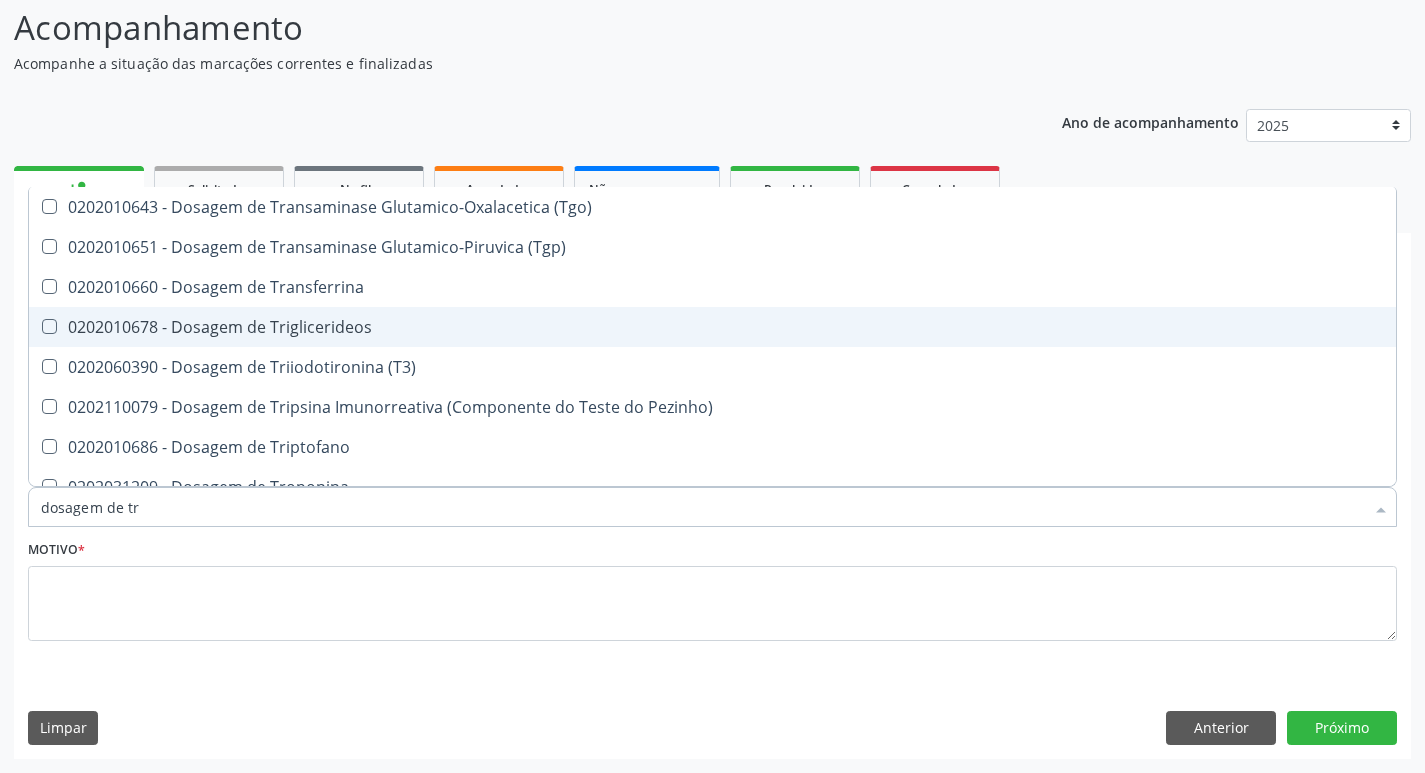 type on "dosagem de tri" 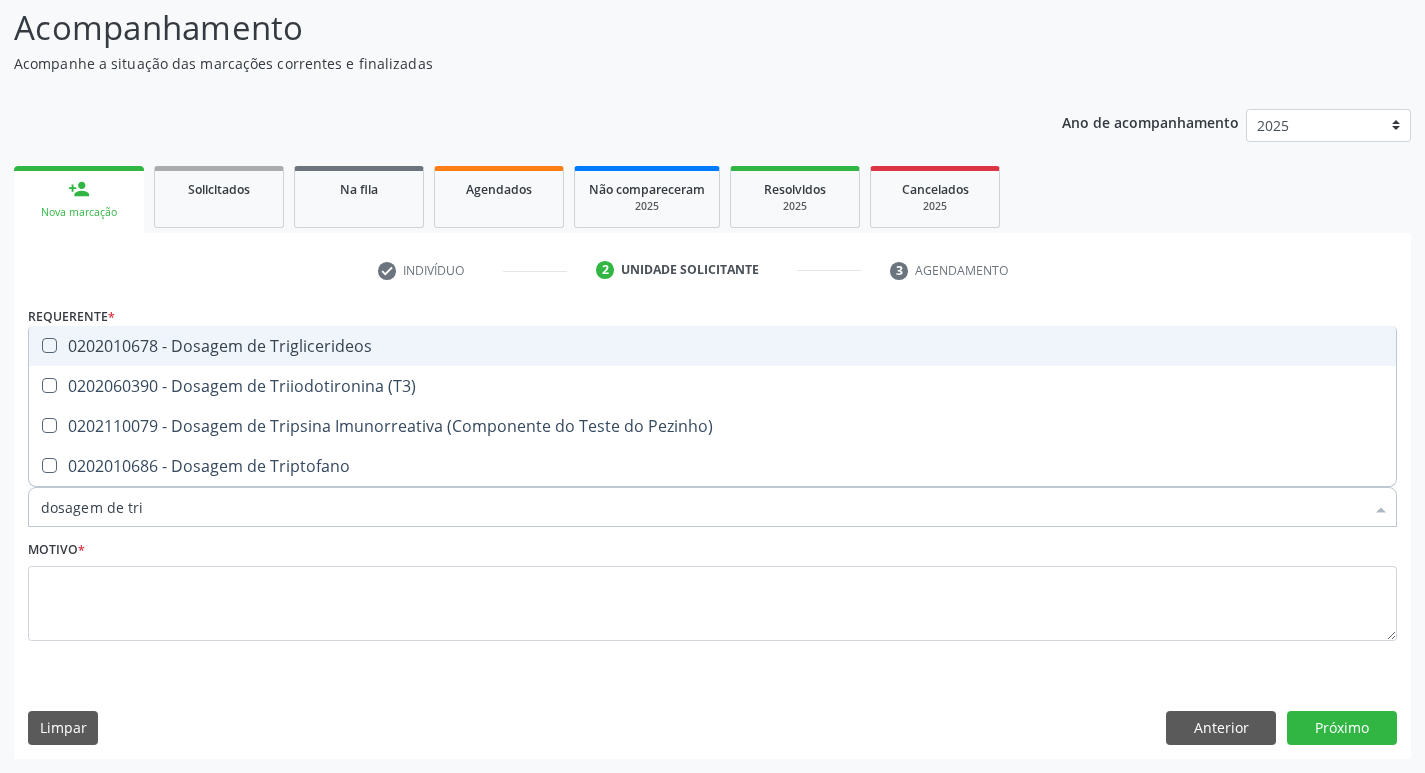 click on "0202010678 - Dosagem de Triglicerideos" at bounding box center [712, 346] 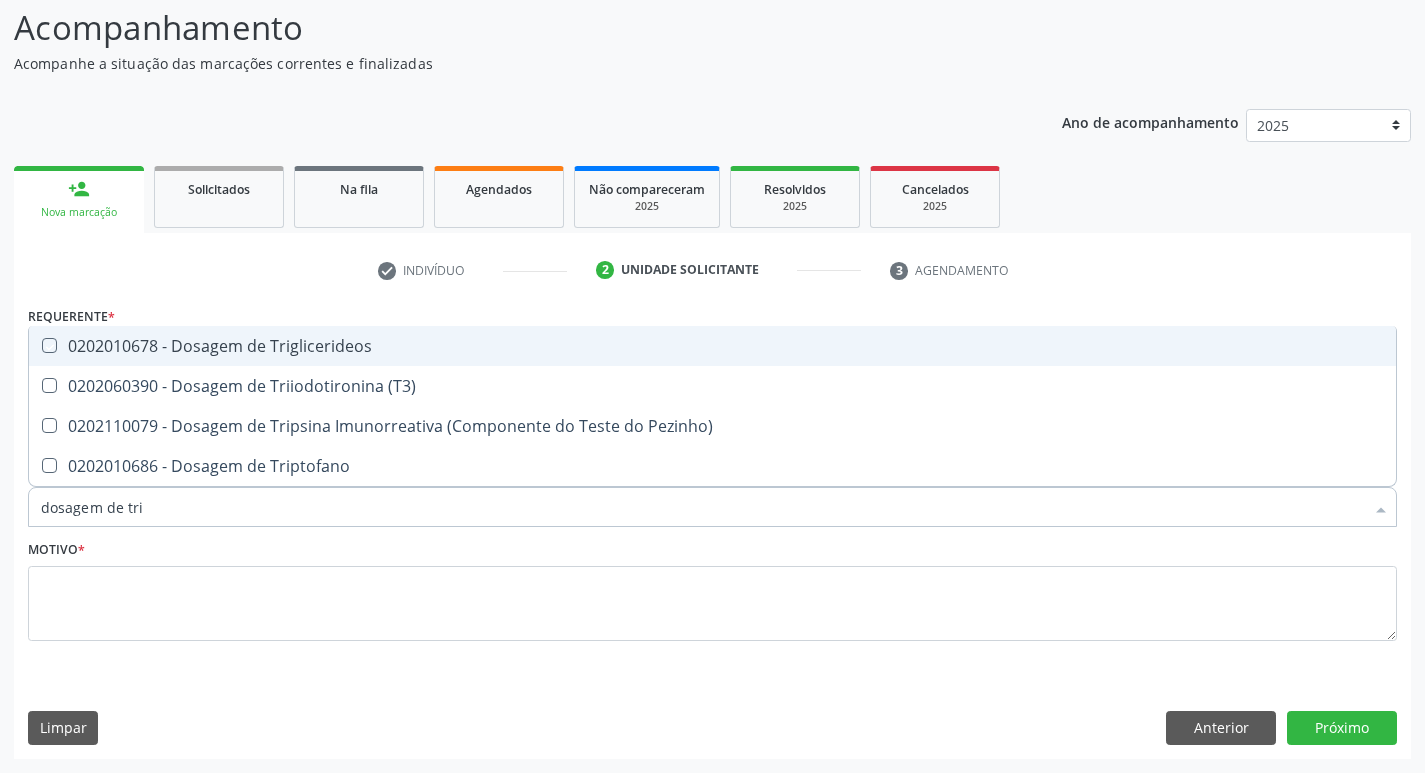 checkbox on "true" 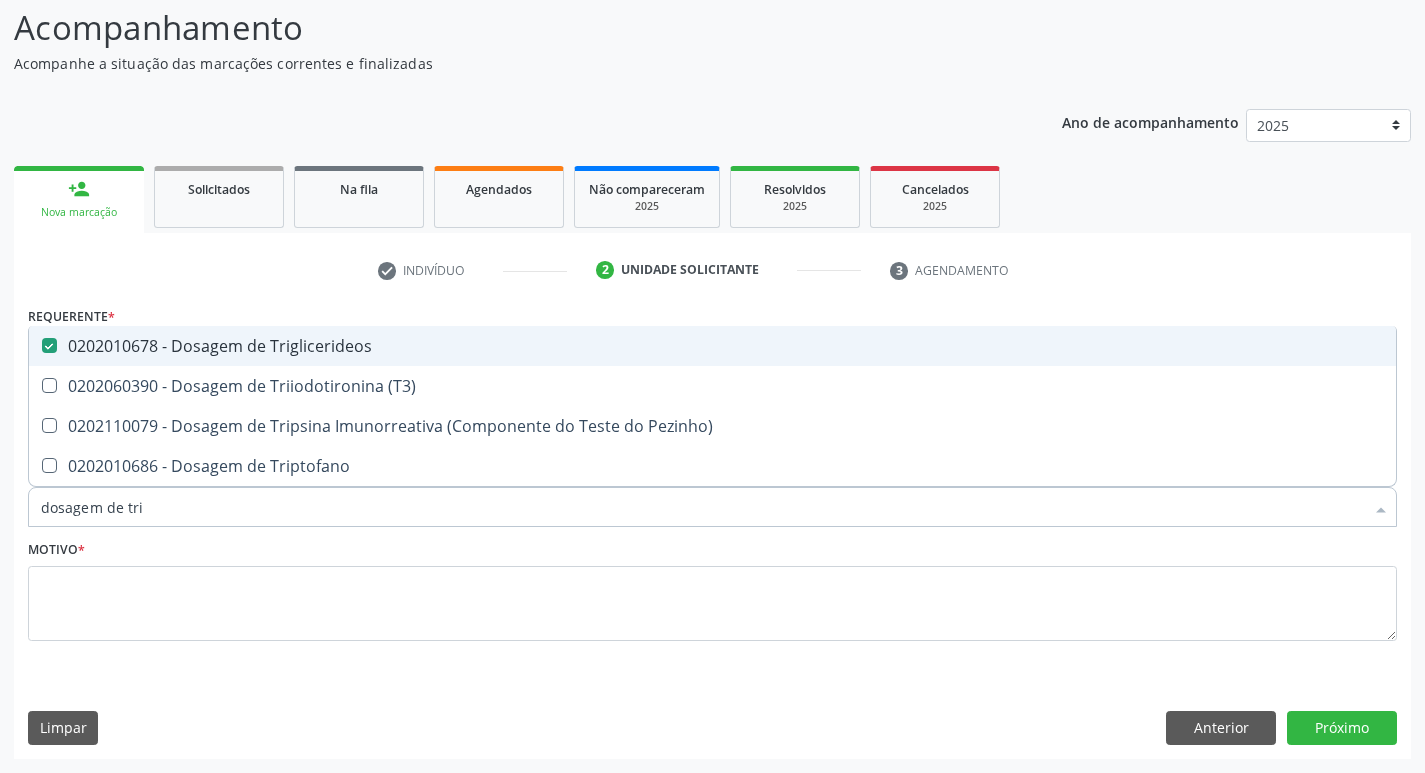 type on "dosagem de tr" 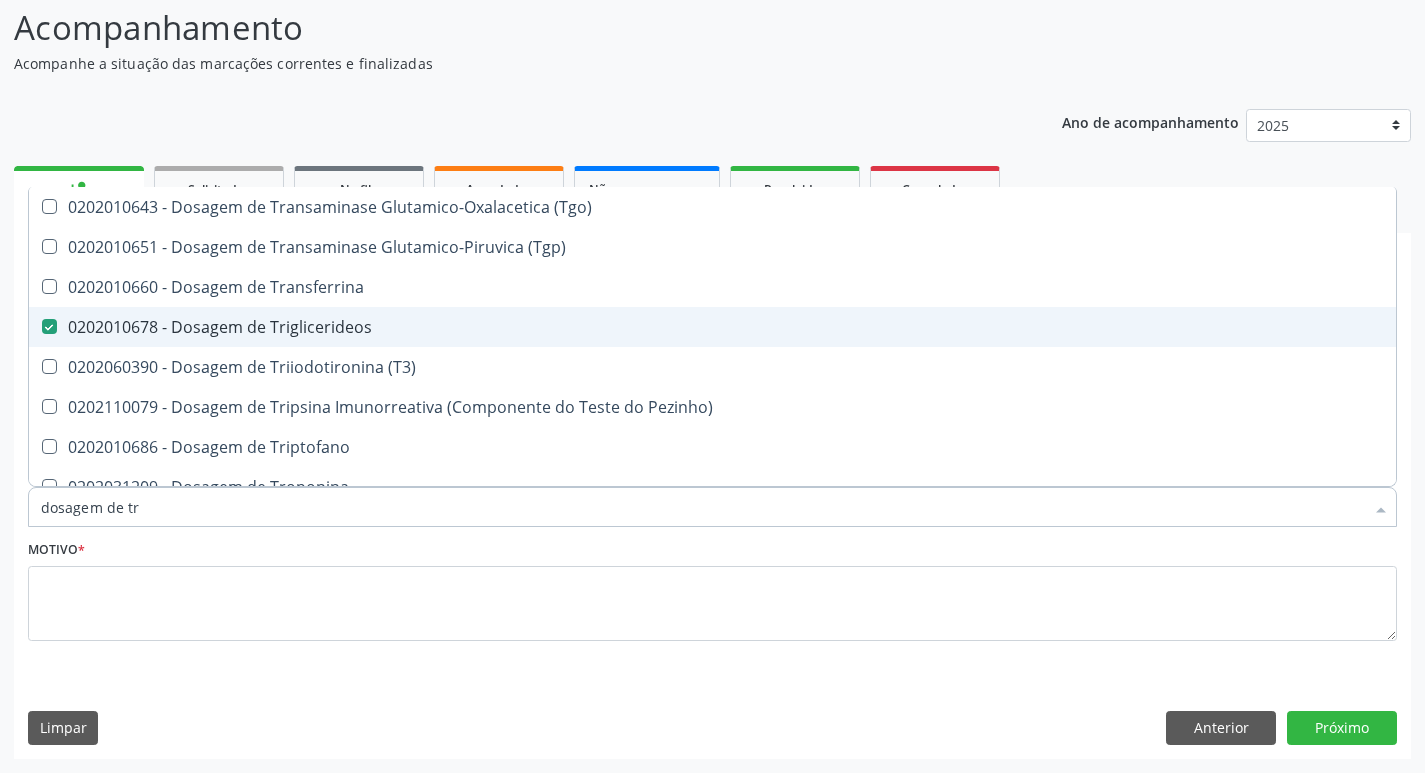 type on "dosagem de t" 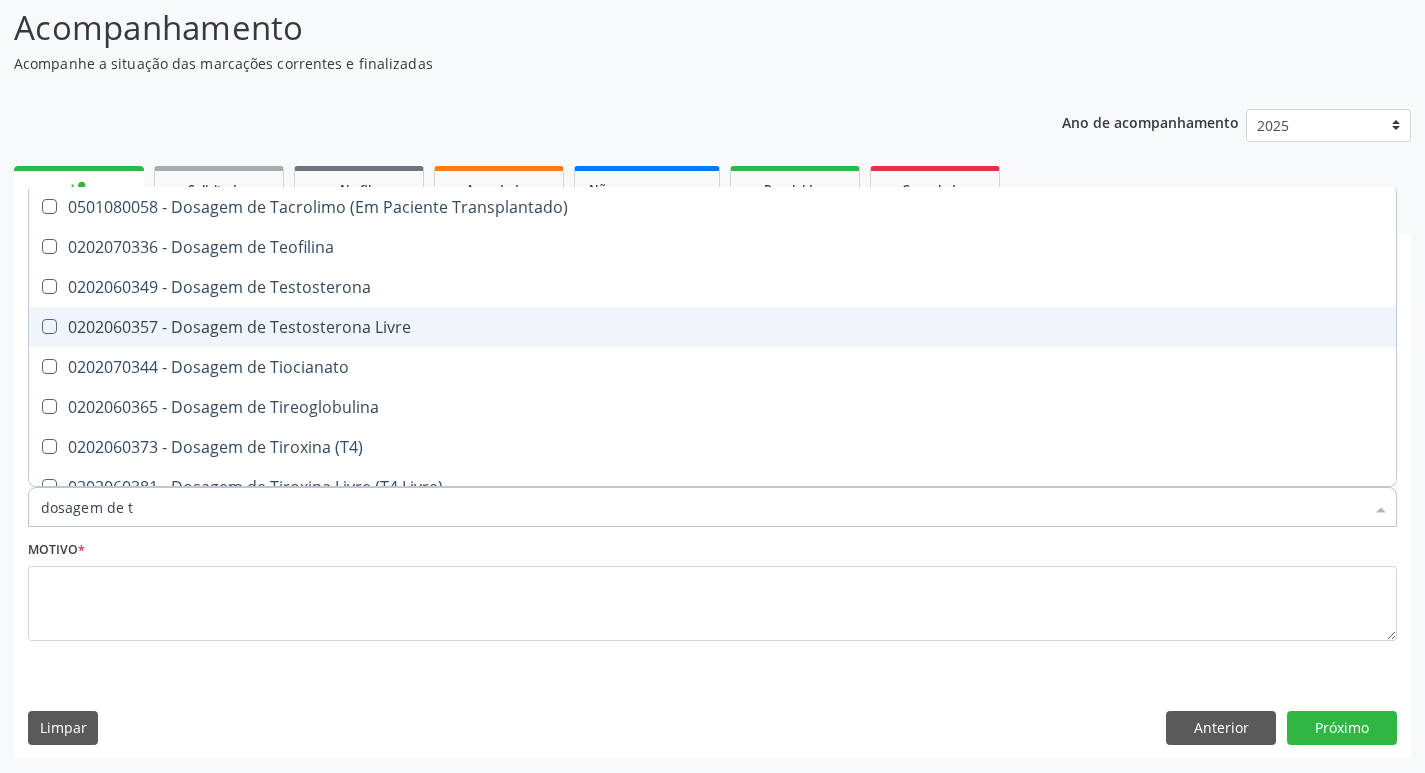 type on "dosagem de" 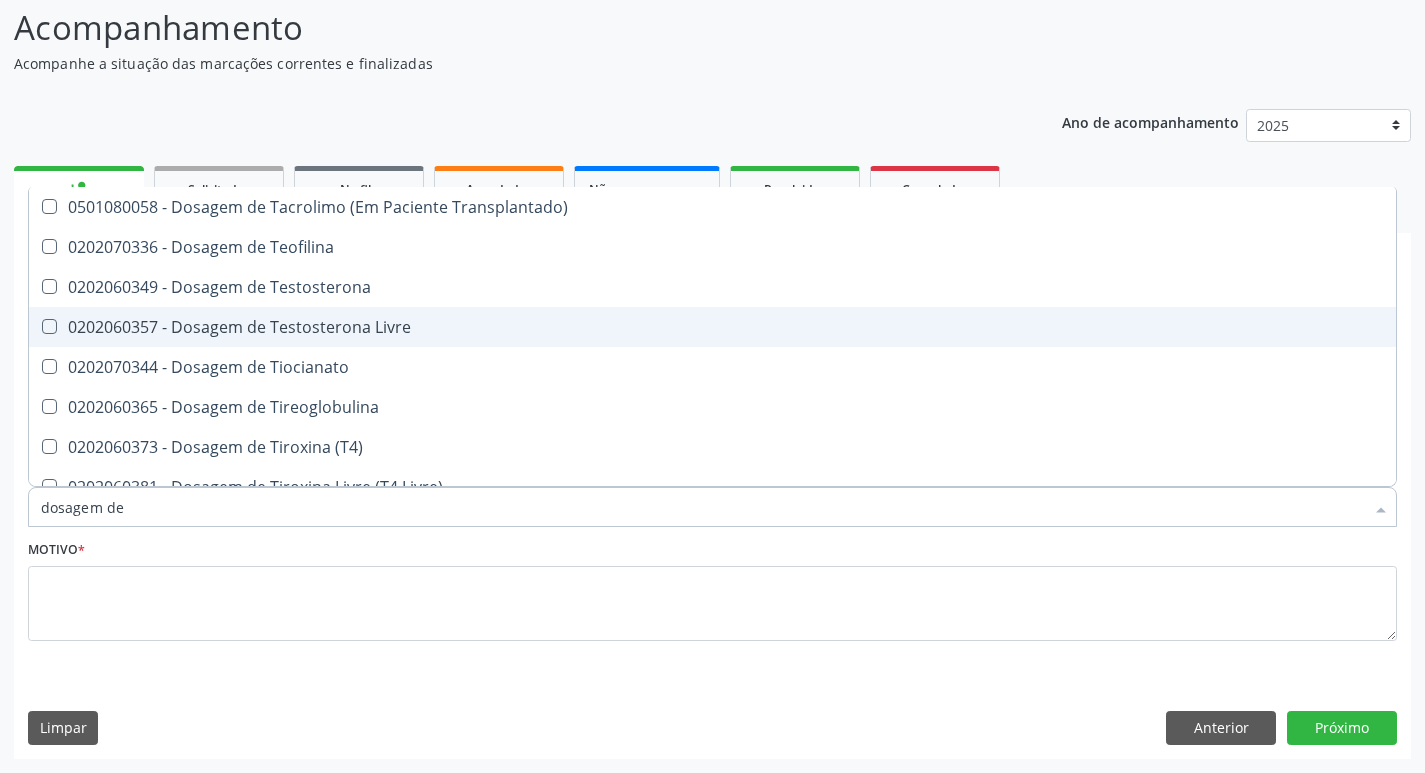 checkbox on "false" 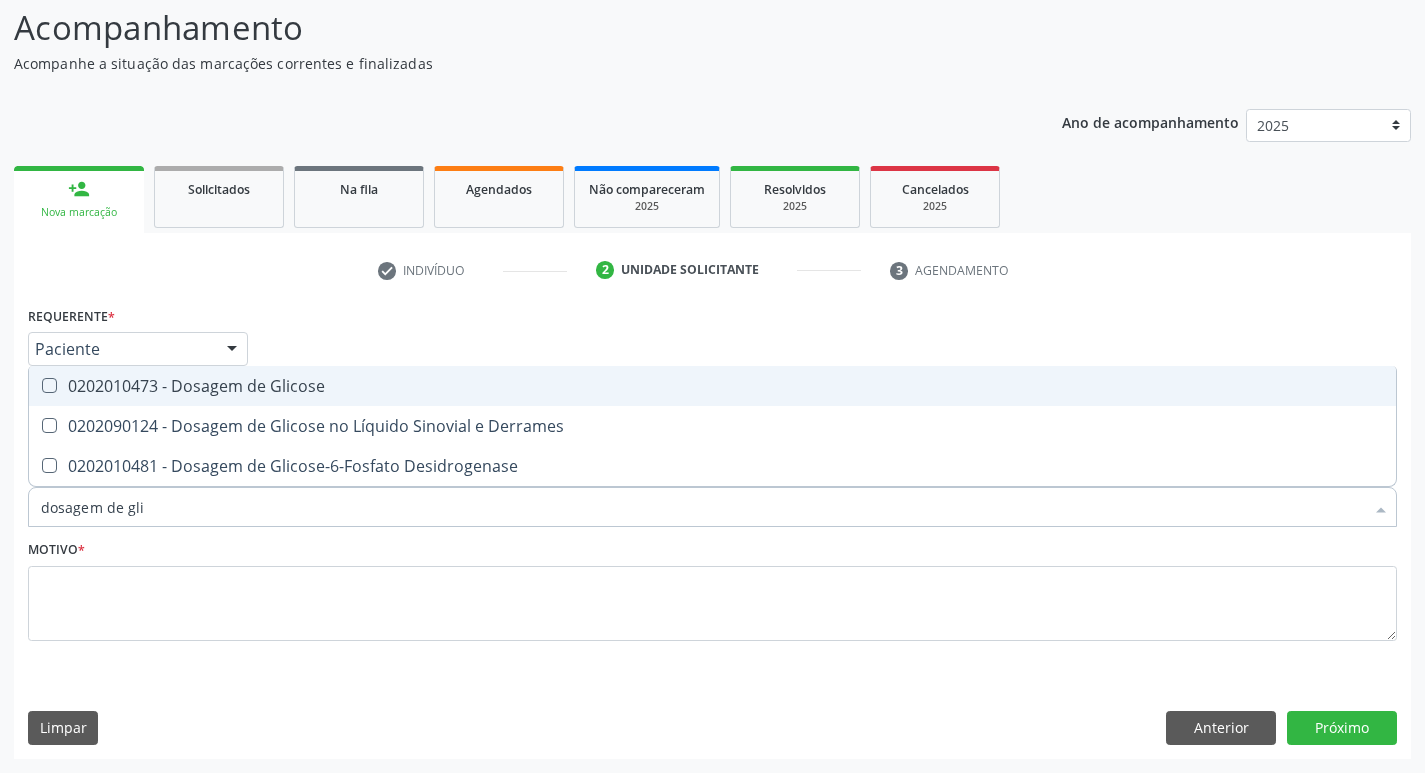 type on "dosagem de glic" 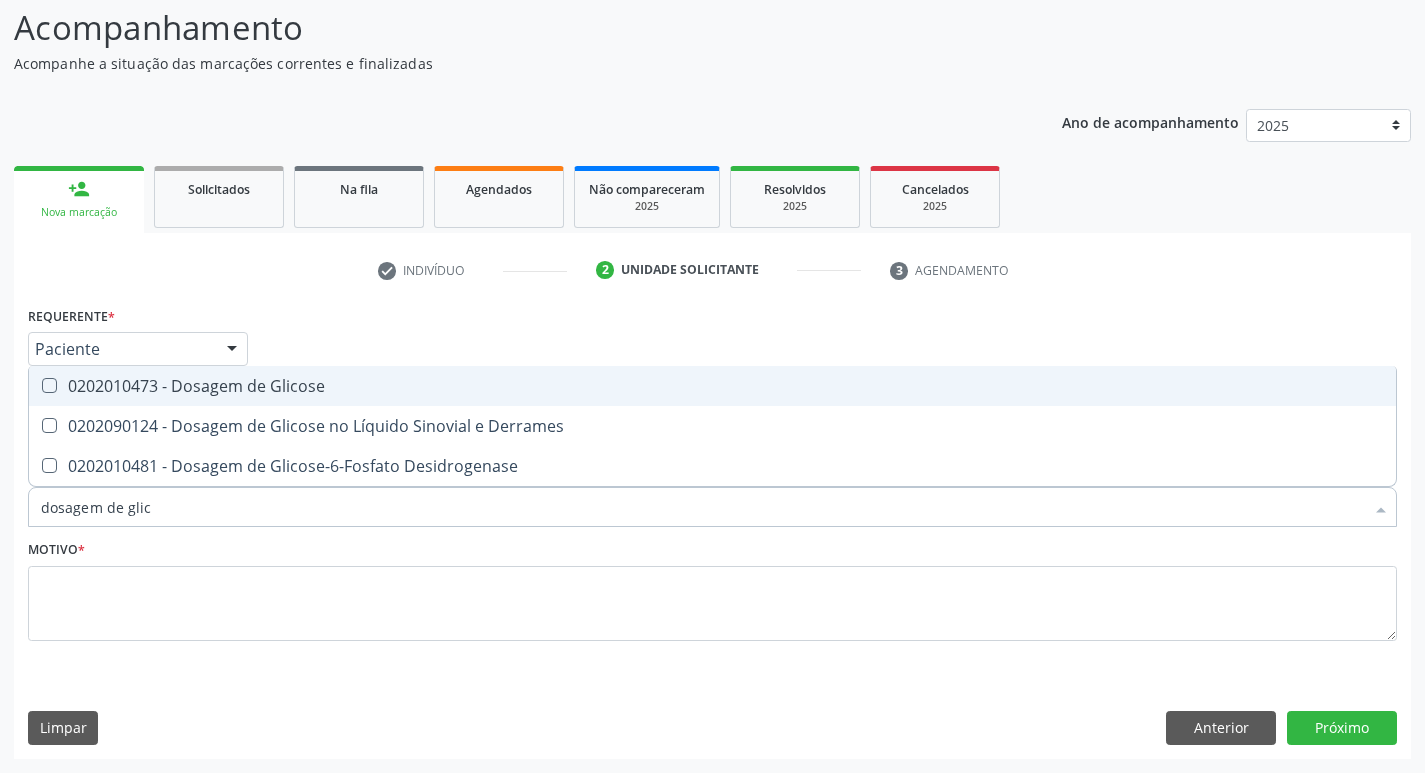 click on "0202010473 - Dosagem de Glicose" at bounding box center [712, 386] 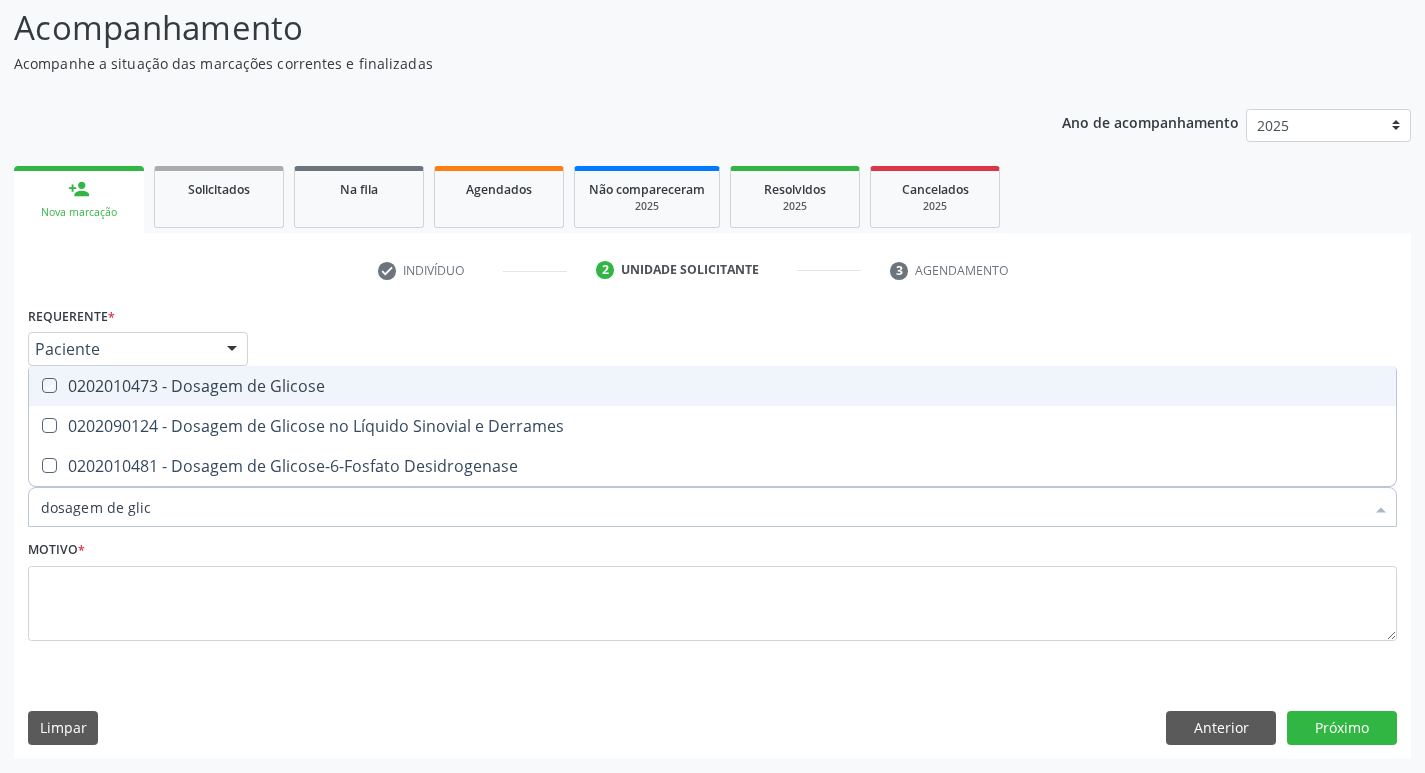 checkbox on "true" 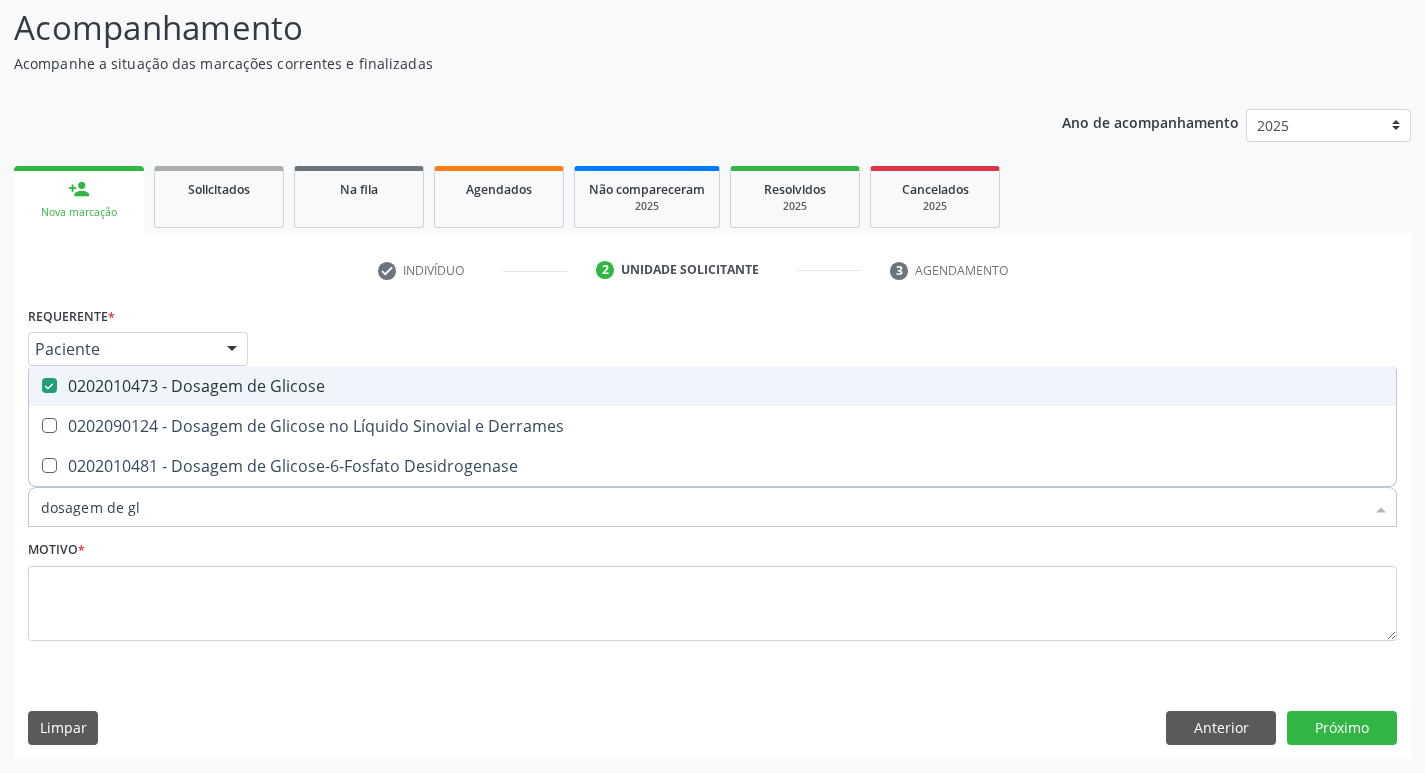 type on "dosagem de g" 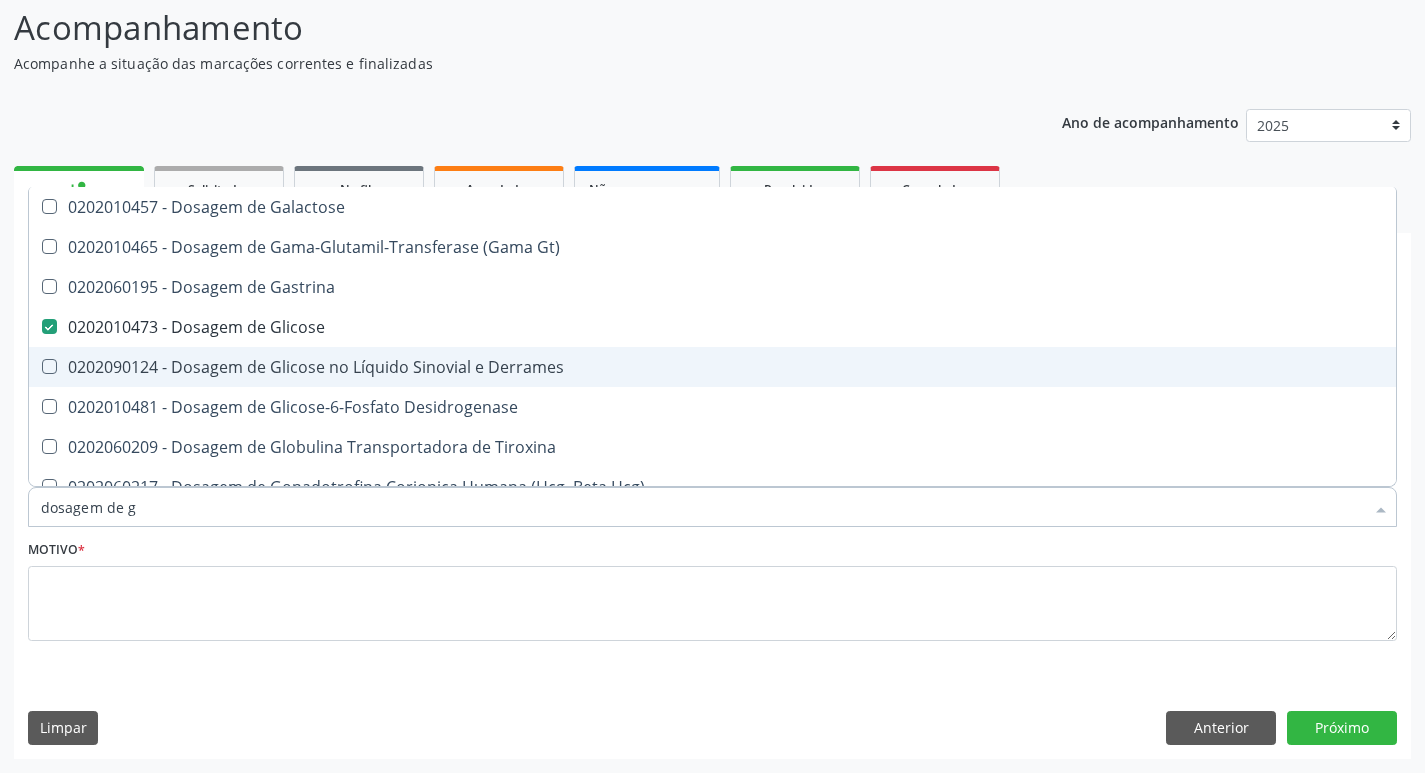 type on "dosagem de" 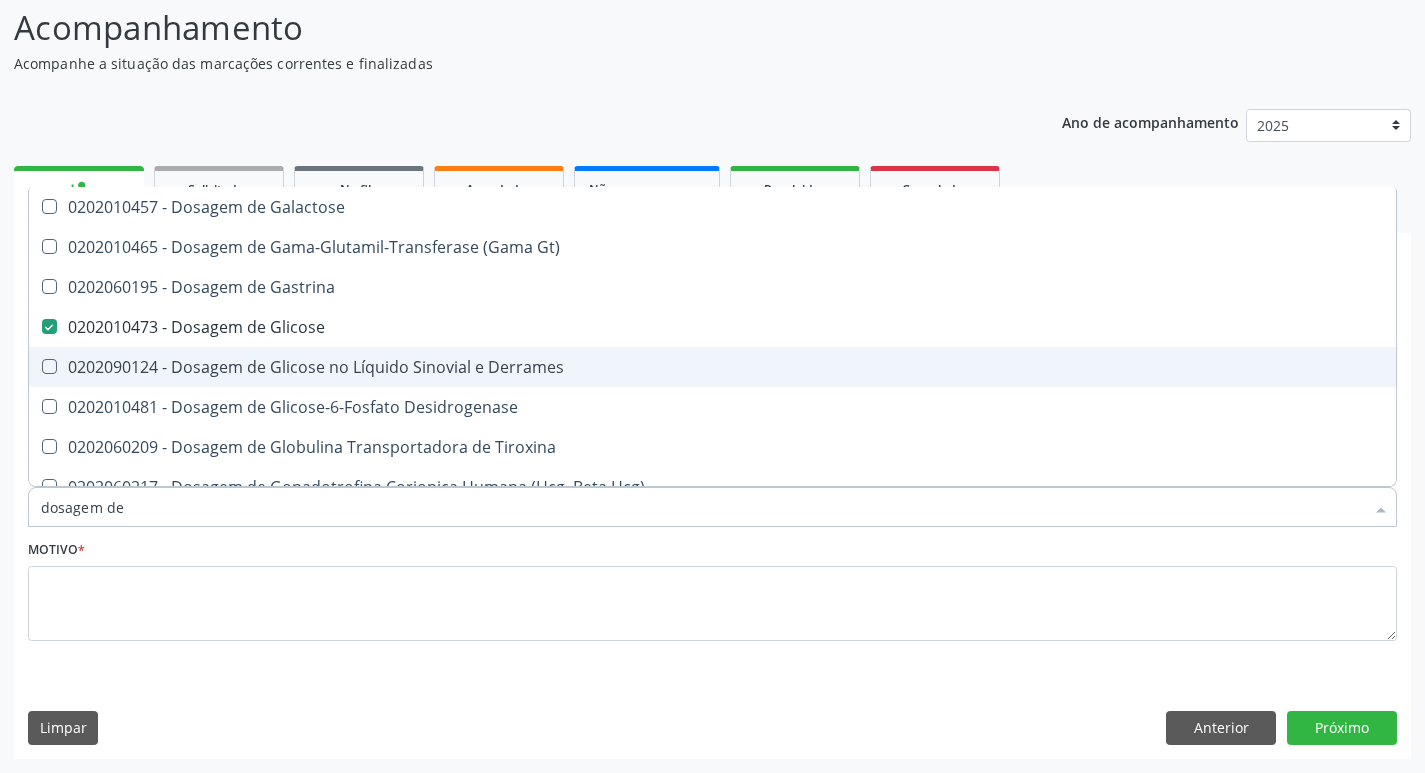 checkbox on "false" 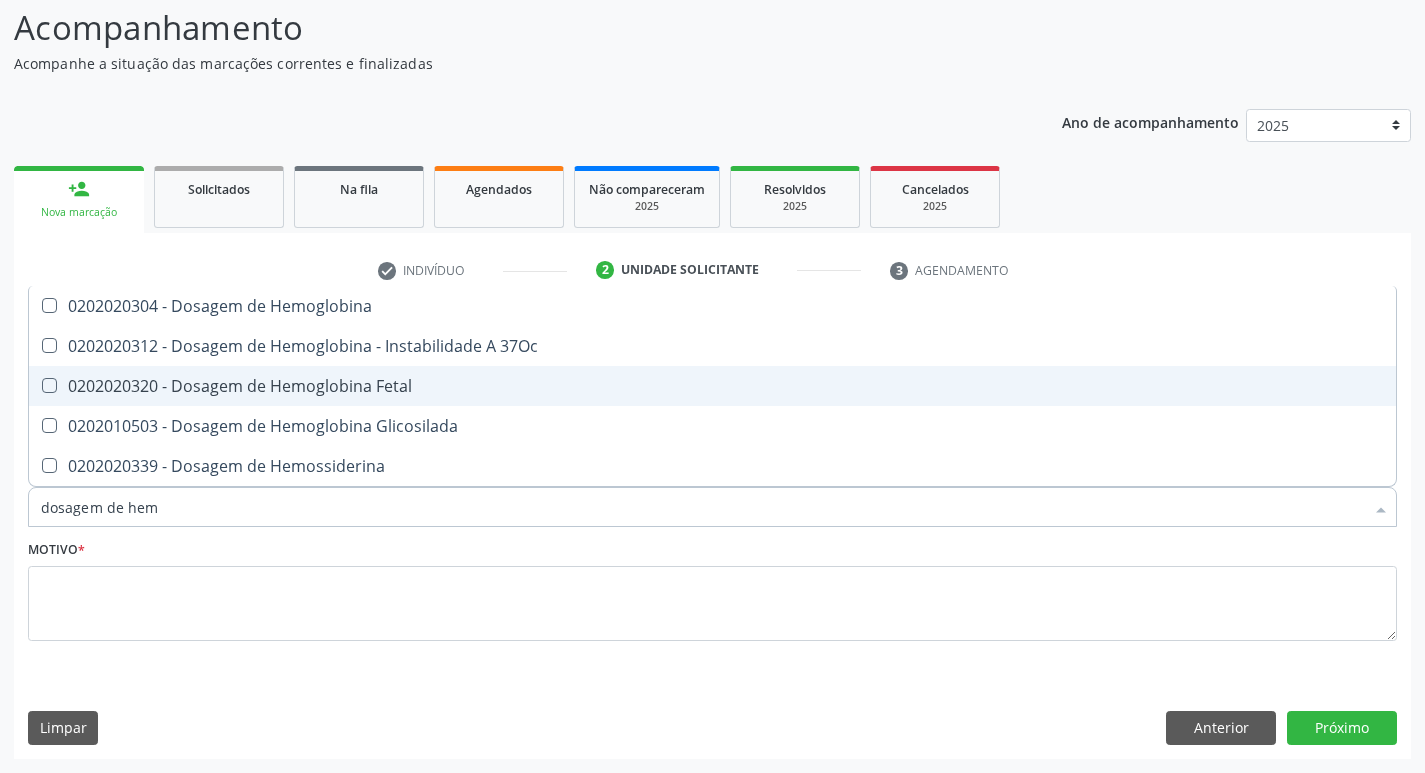 type on "dosagem de hemo" 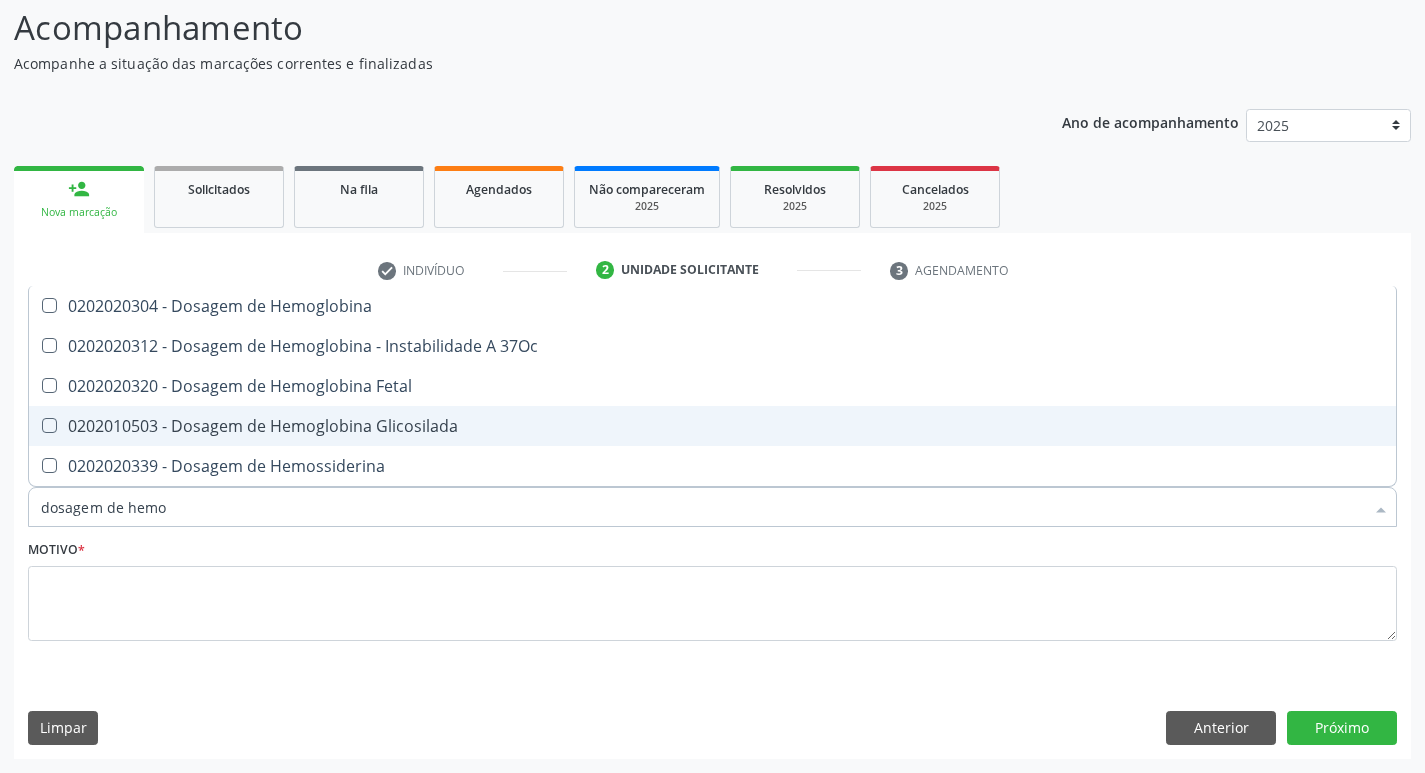 click on "0202010503 - Dosagem de Hemoglobina Glicosilada" at bounding box center (712, 426) 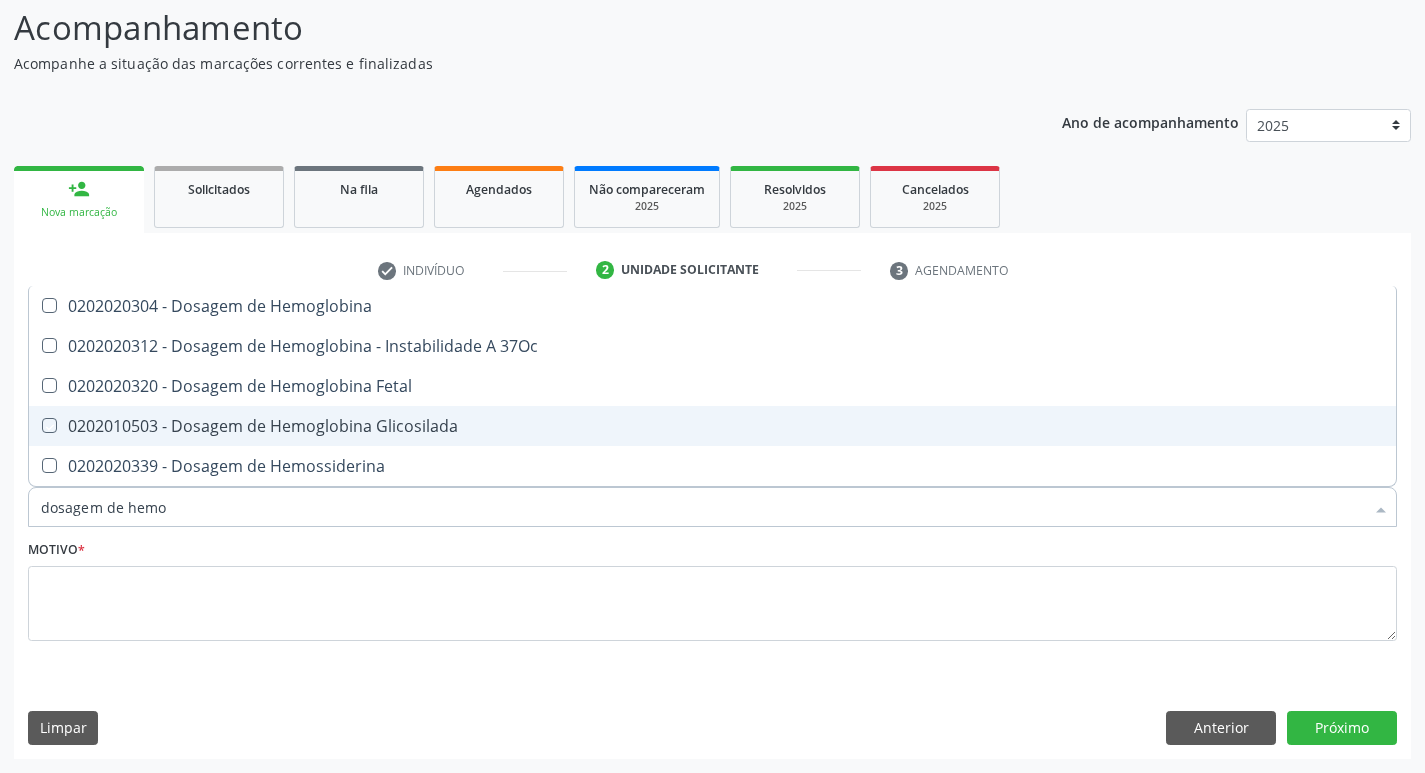 checkbox on "true" 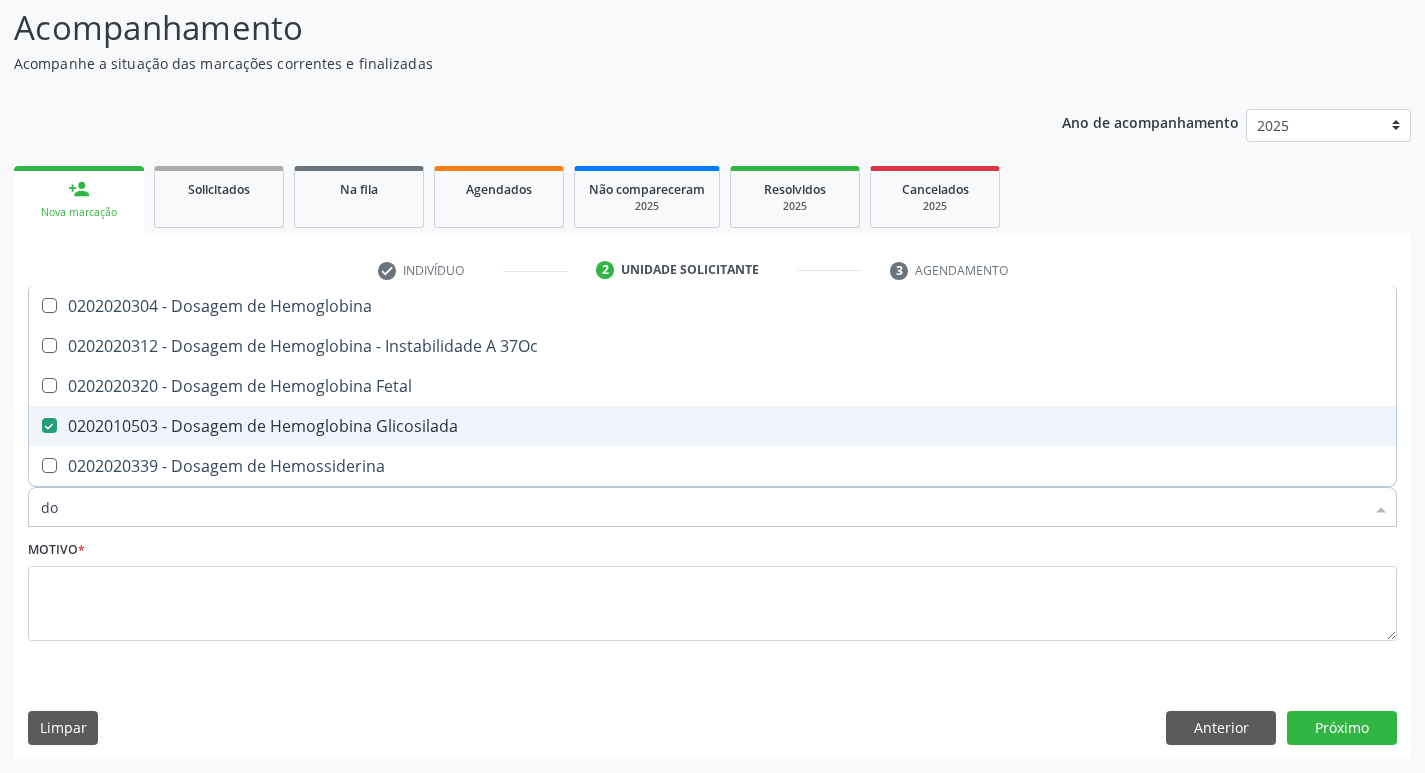 type on "d" 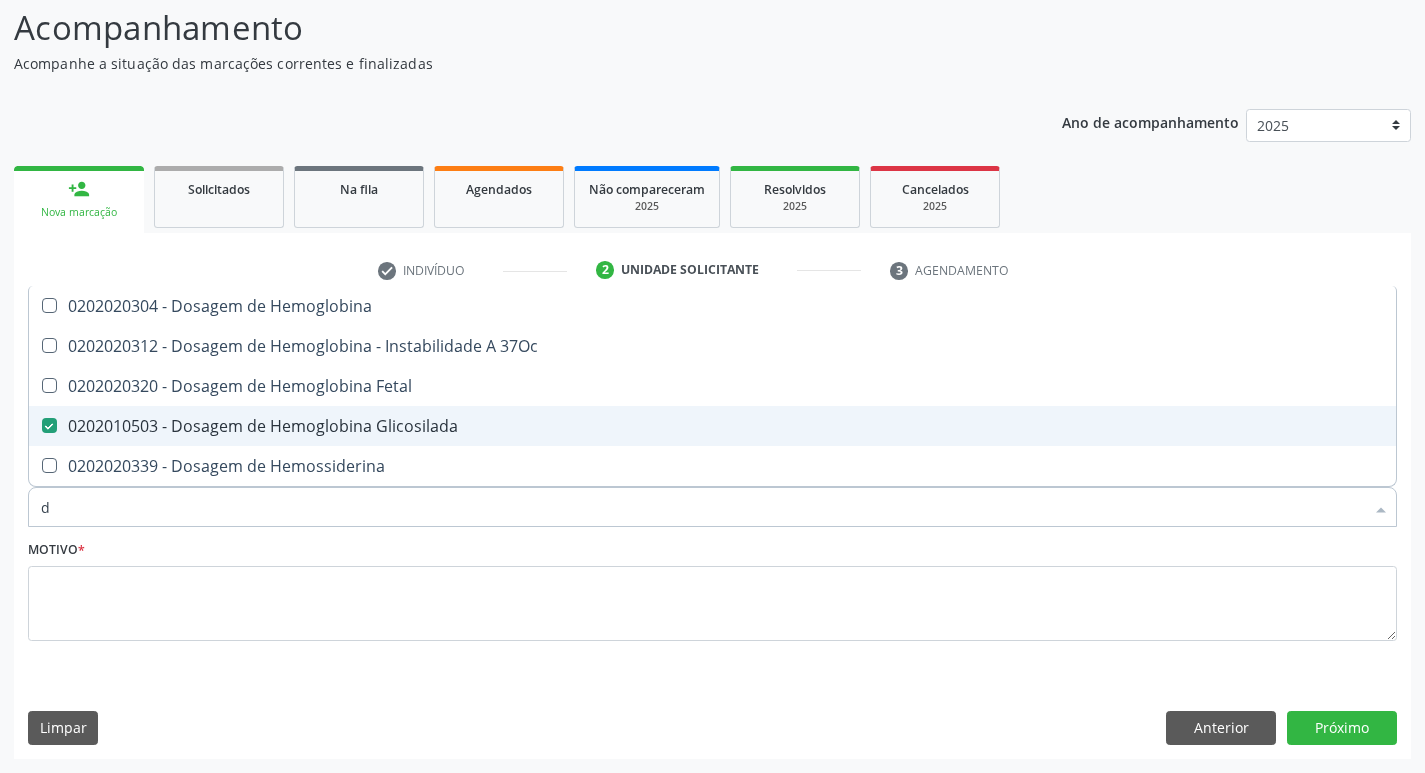 type 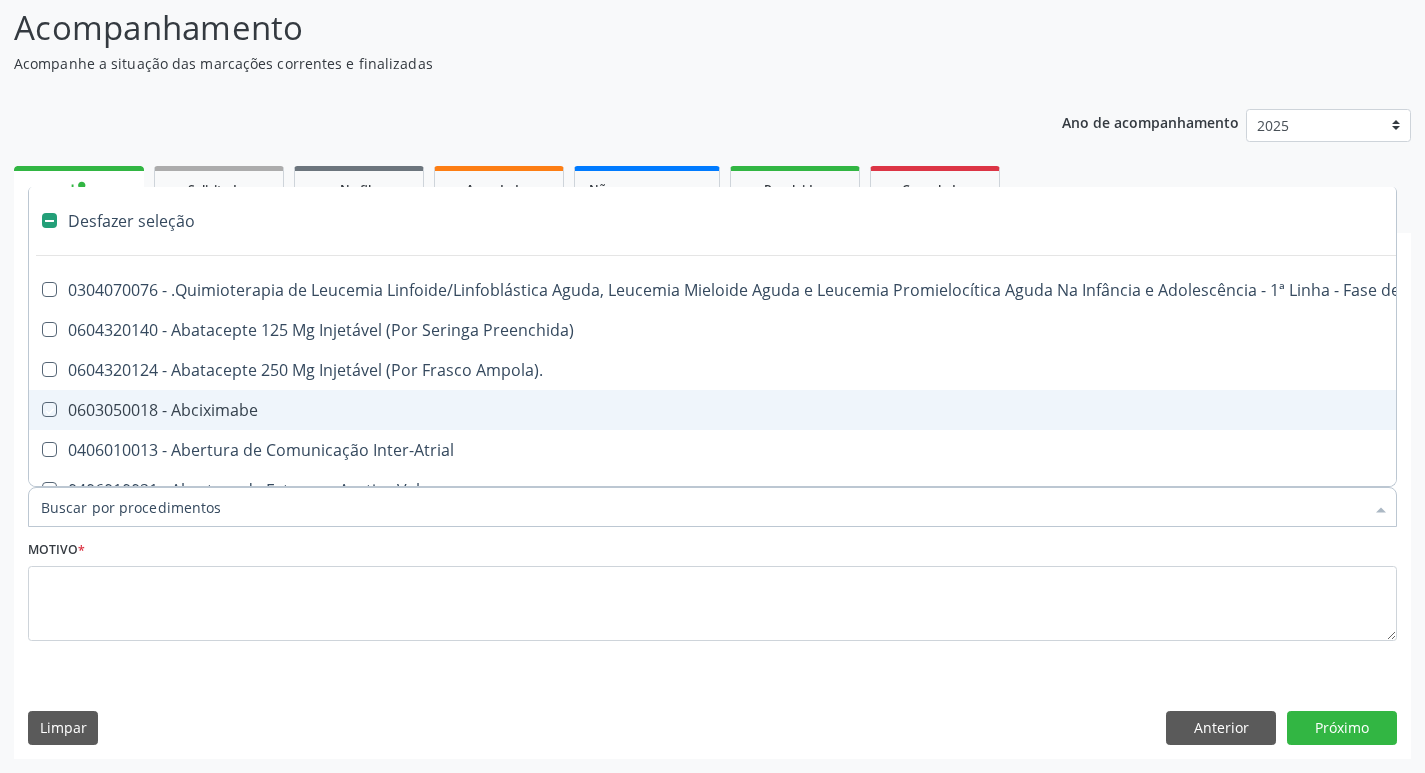 checkbox on "false" 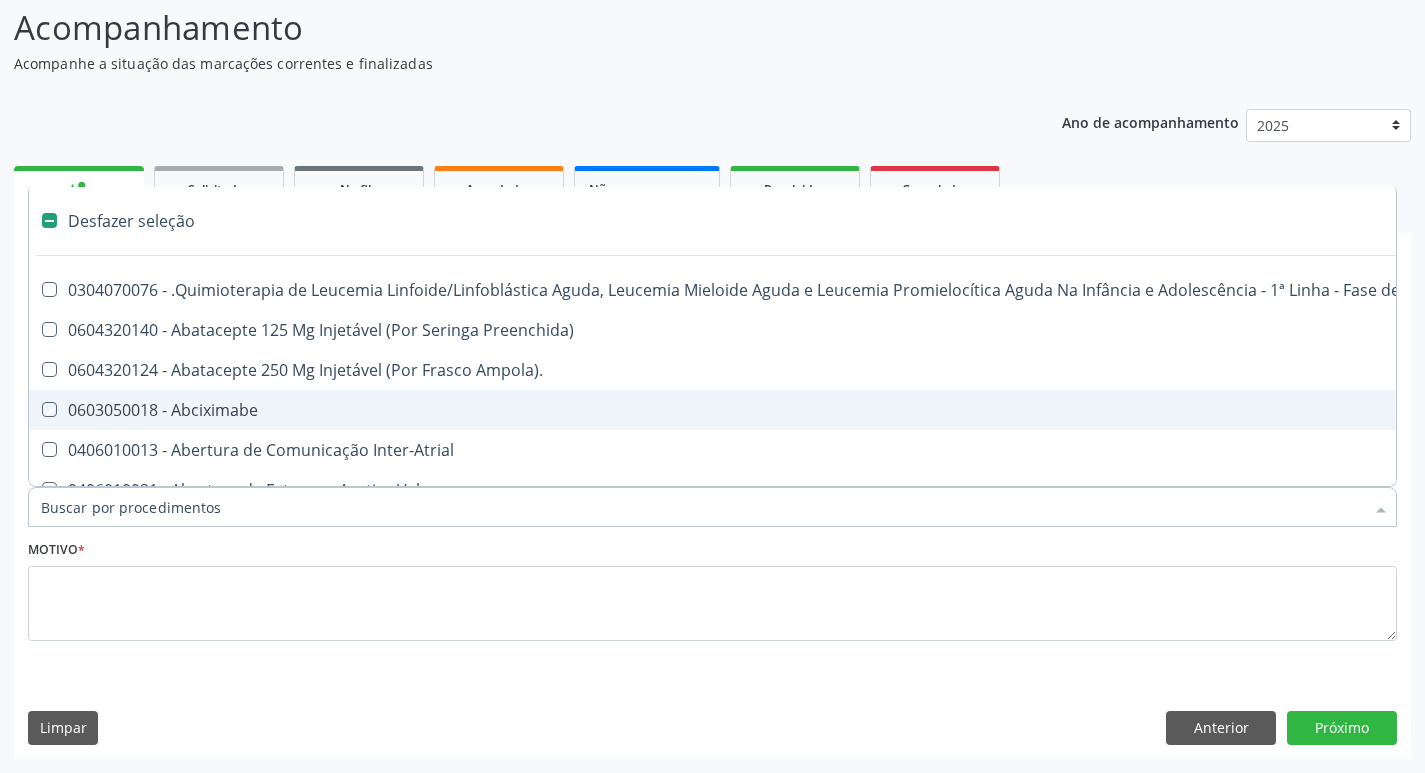 checkbox on "false" 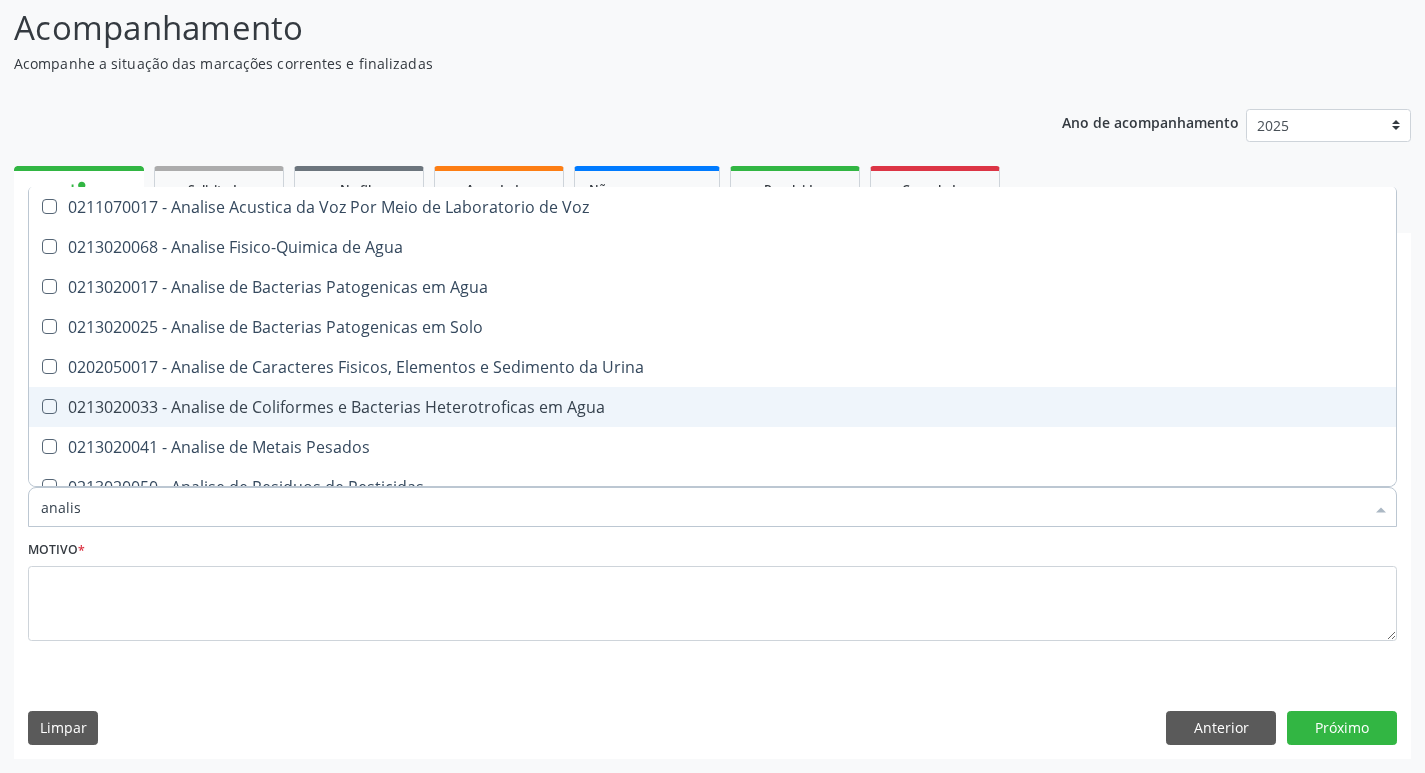 type on "analise" 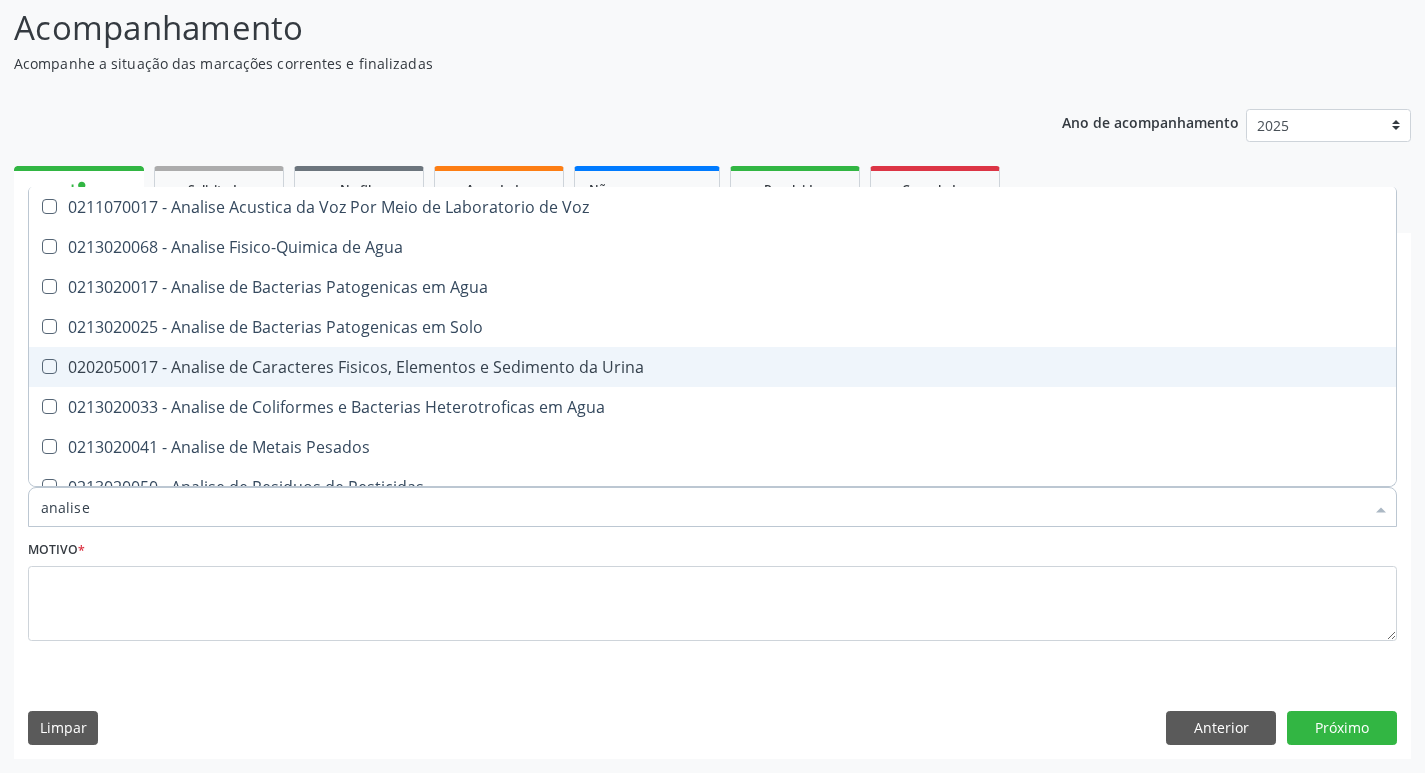 click on "0202050017 - Analise de Caracteres Fisicos, Elementos e Sedimento da Urina" at bounding box center [712, 367] 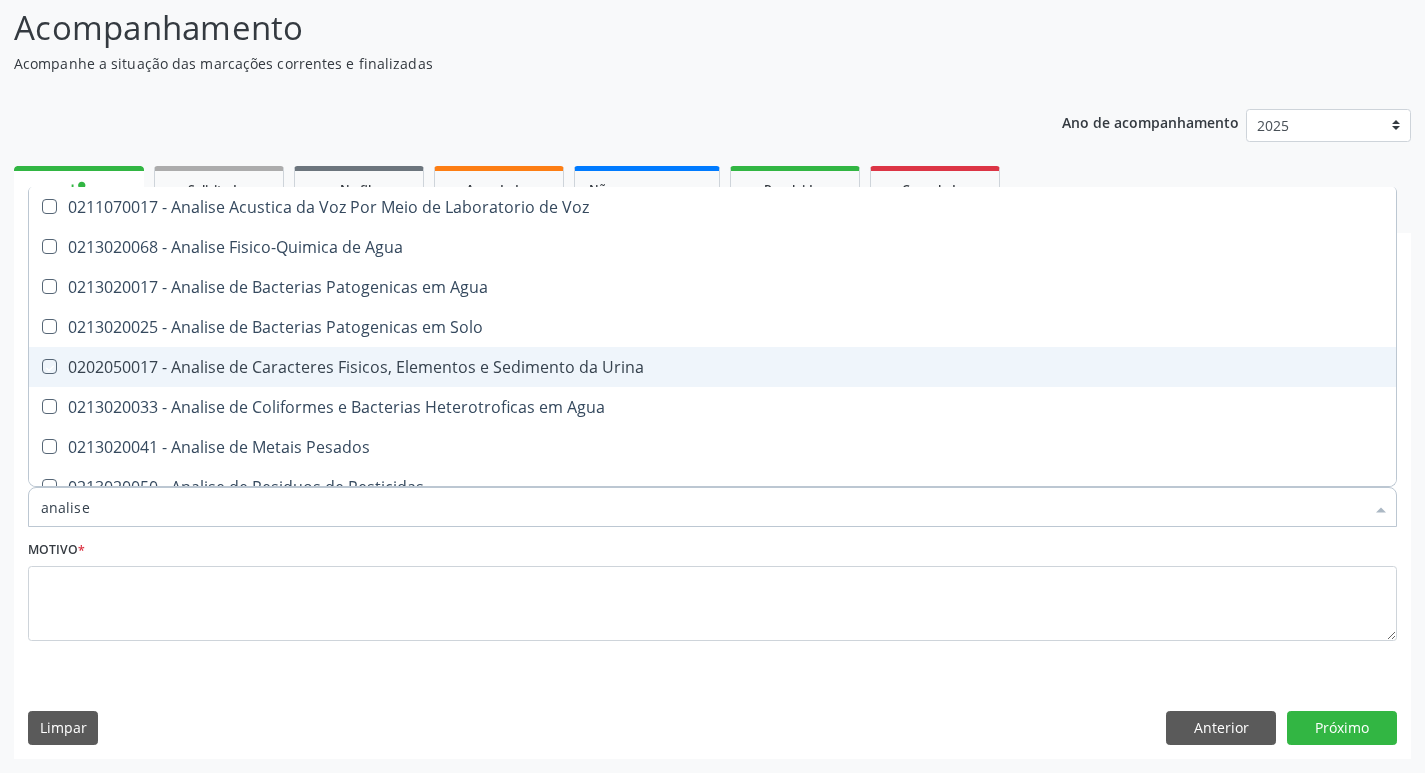 checkbox on "true" 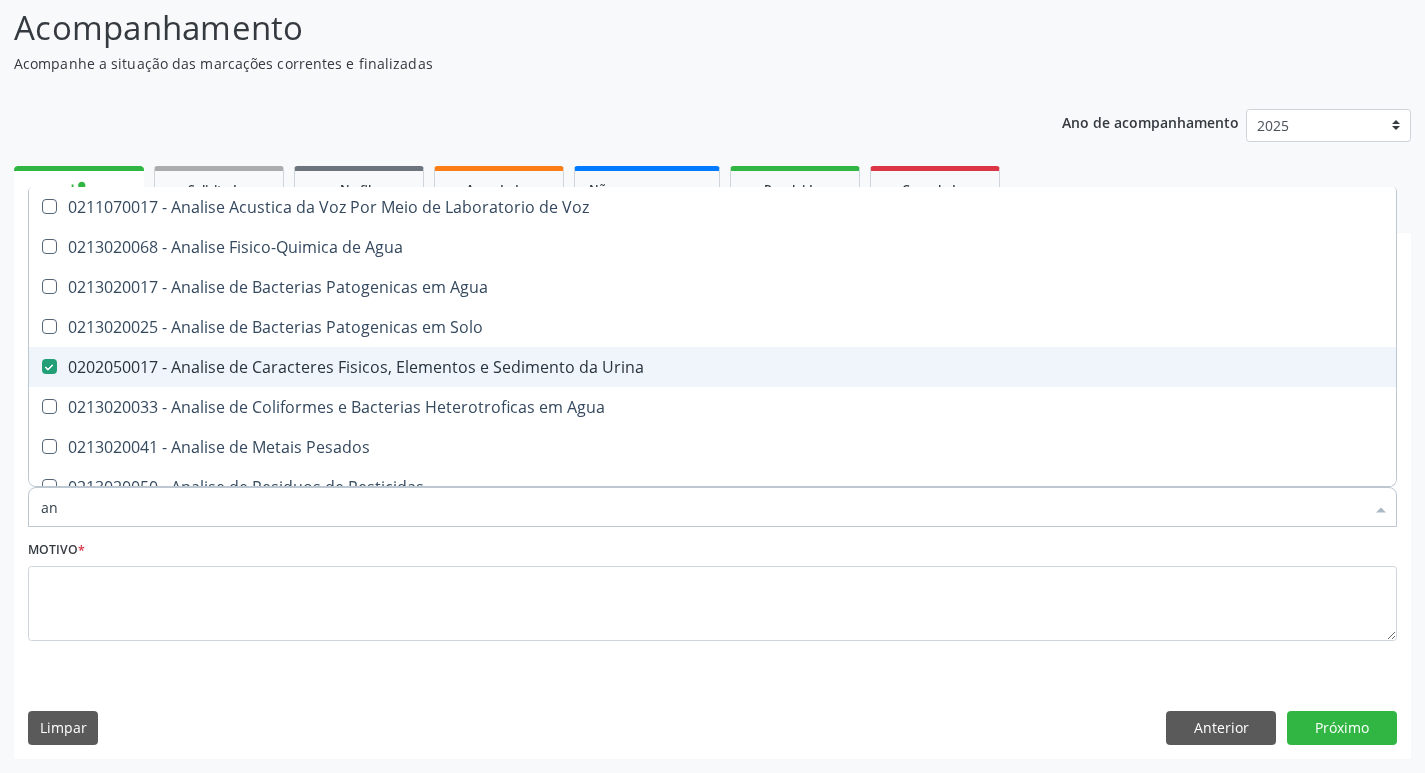 type on "a" 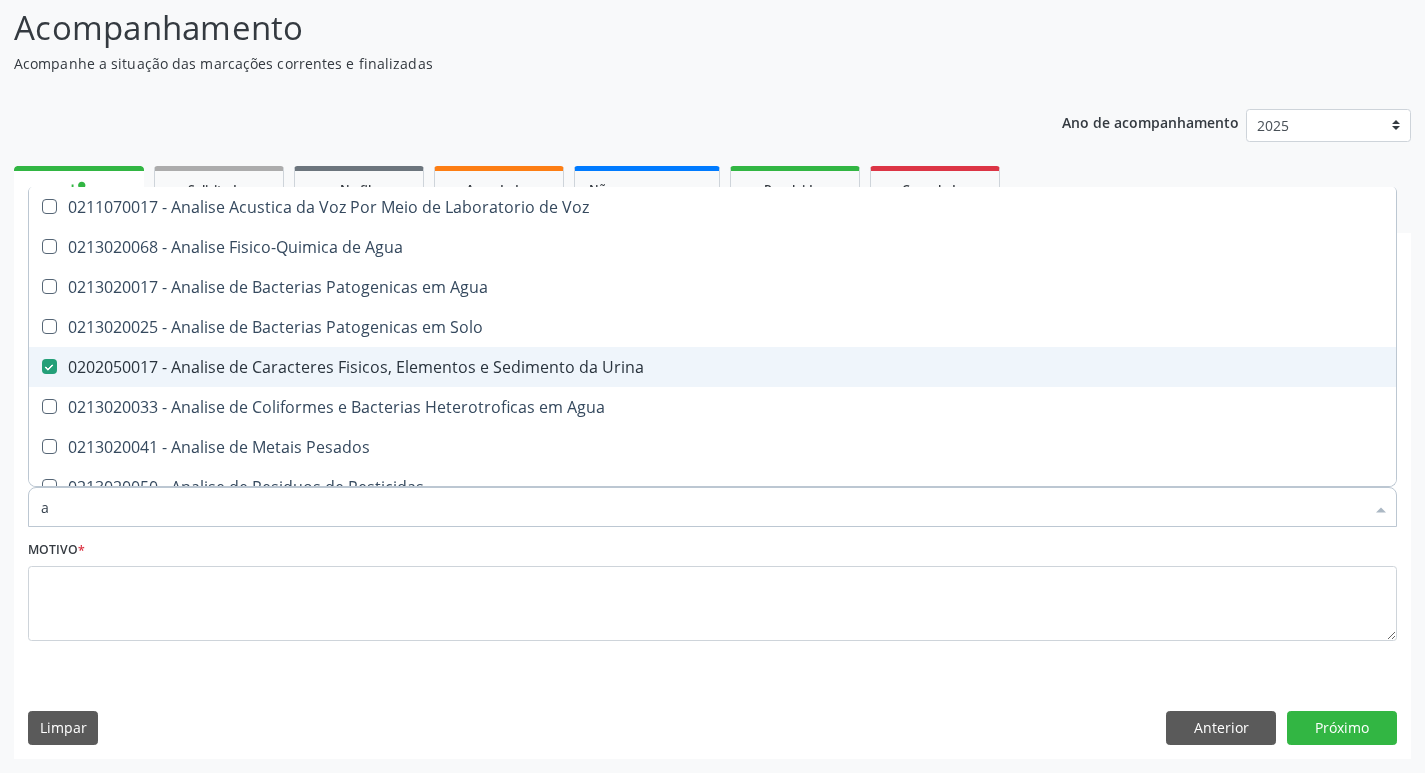 type 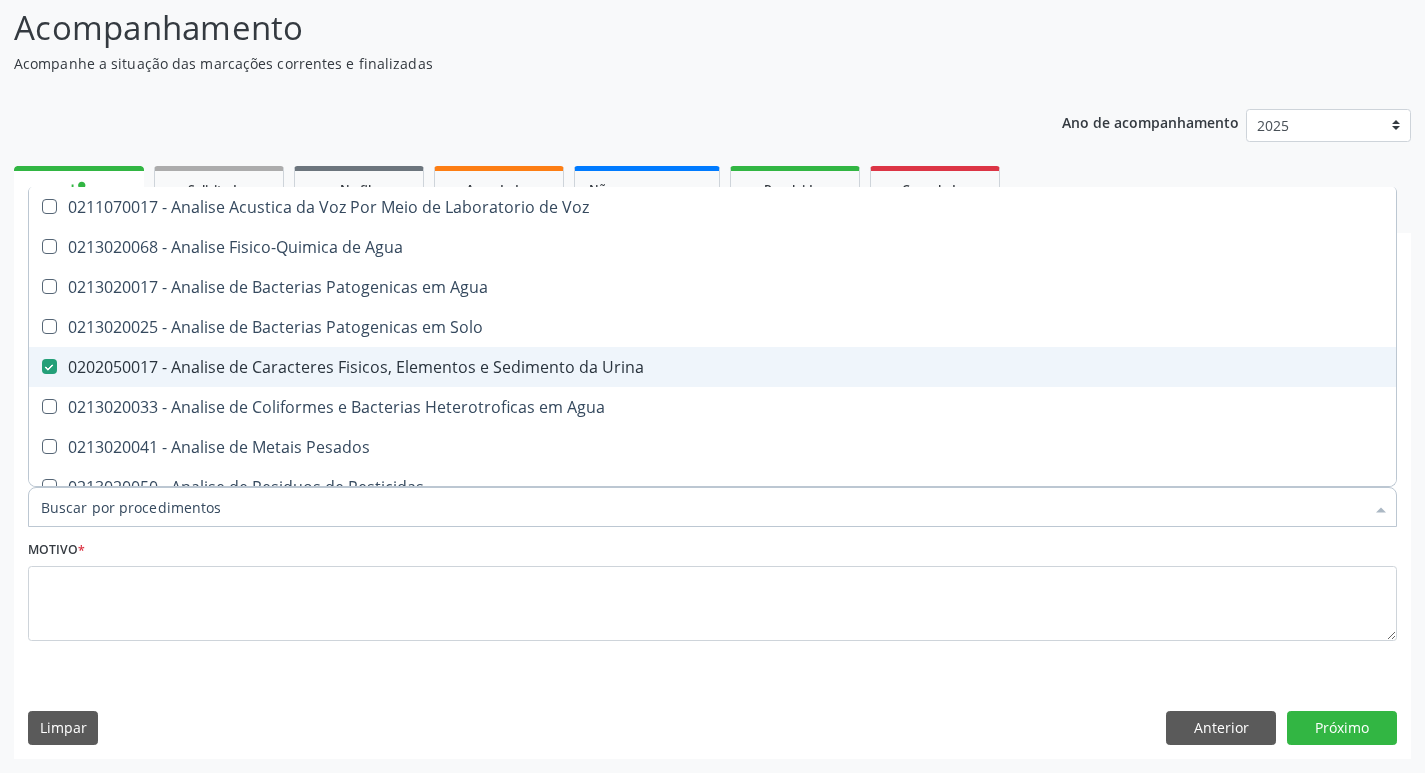 checkbox on "false" 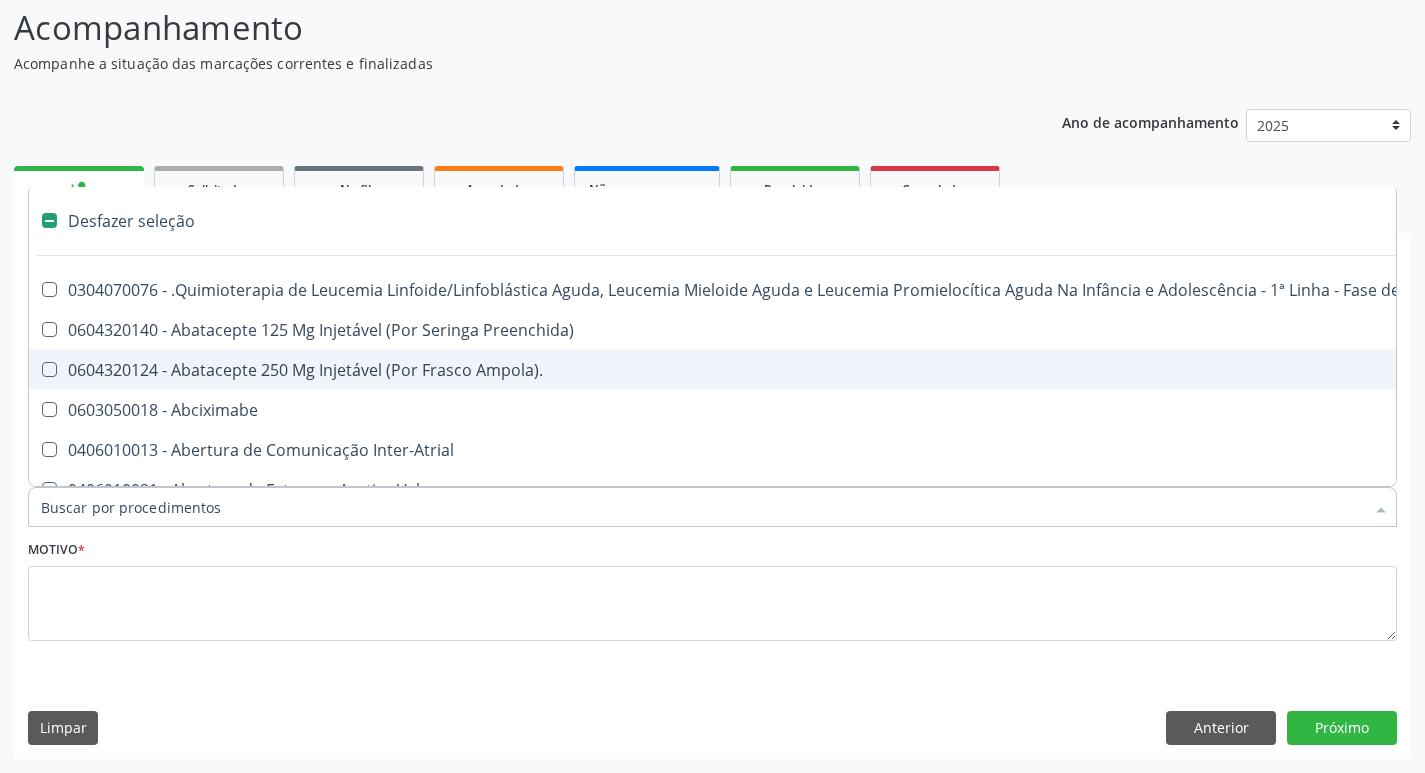 type on "h" 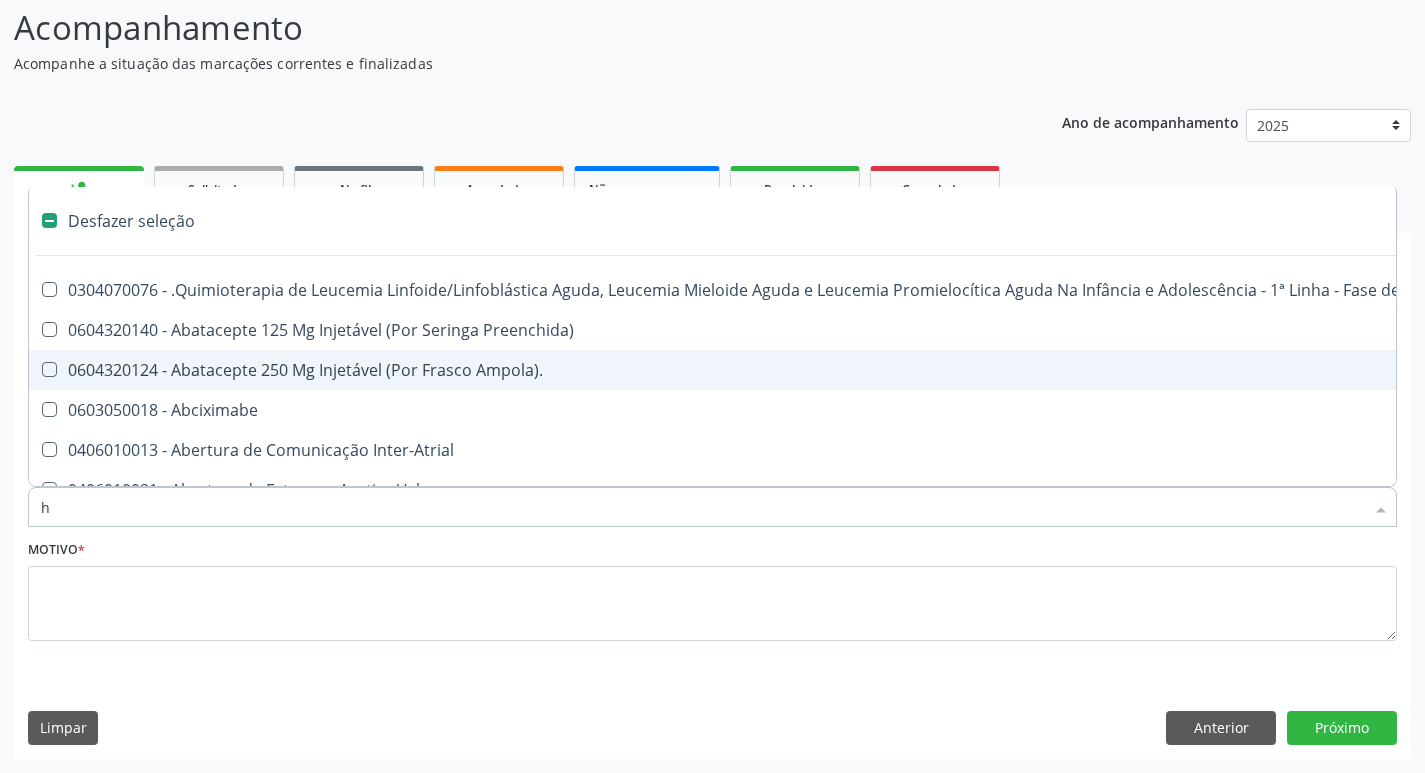checkbox on "false" 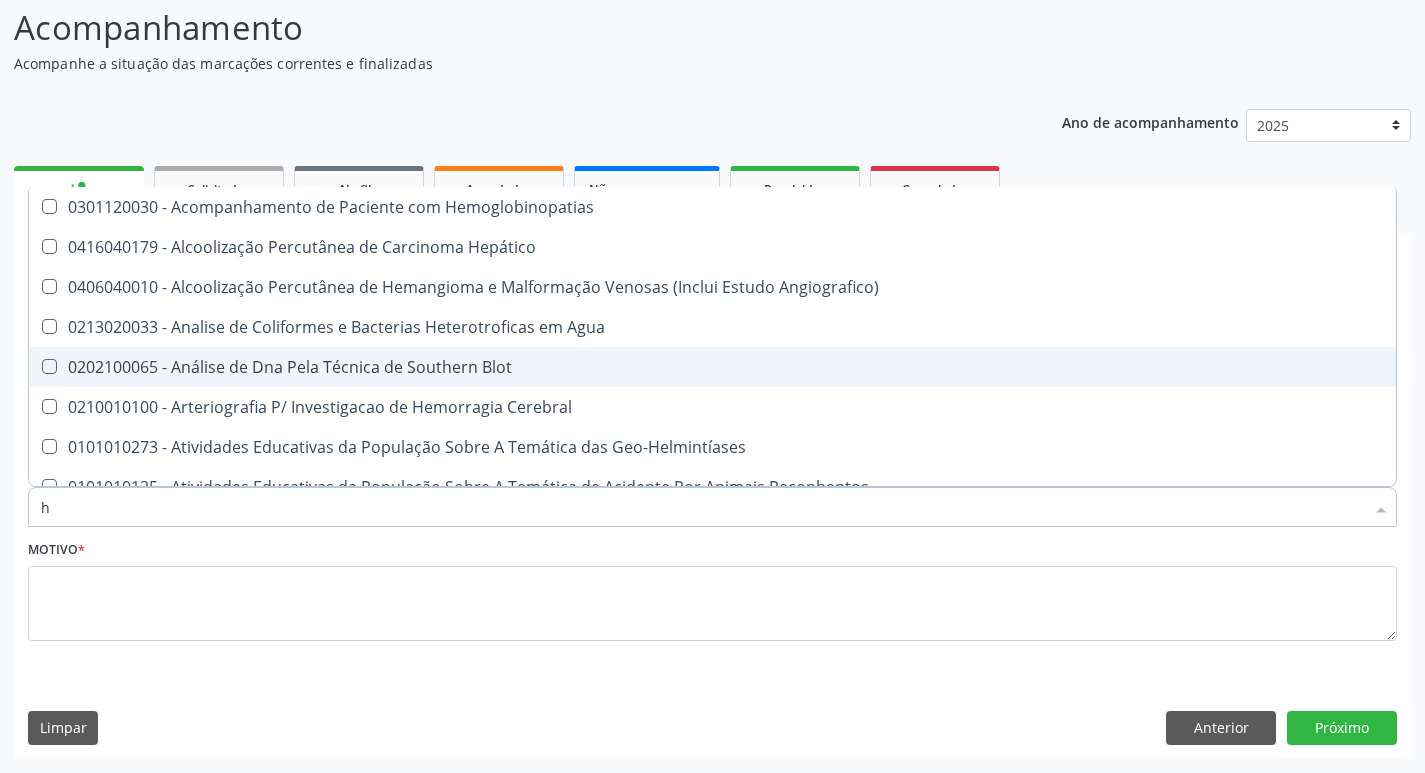 type on "he" 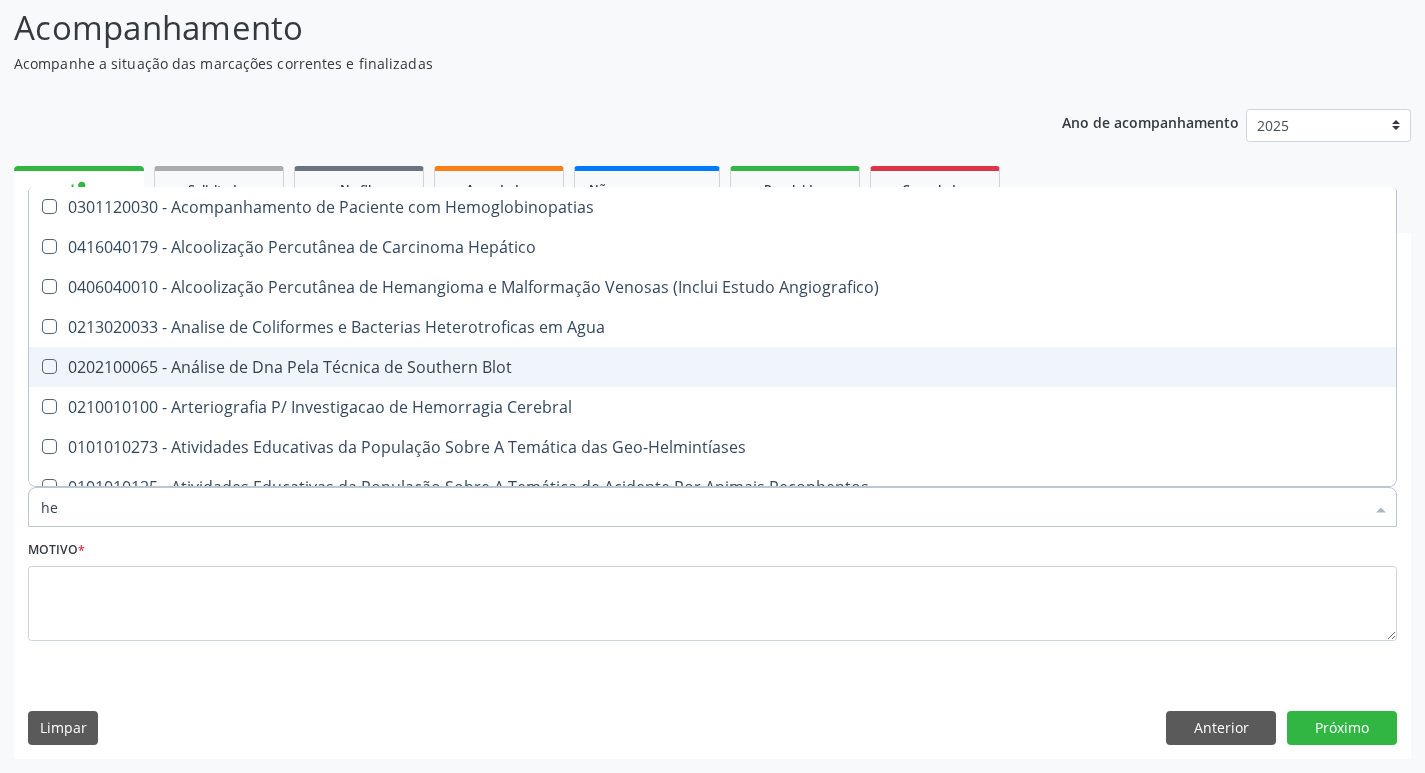 type on "hem" 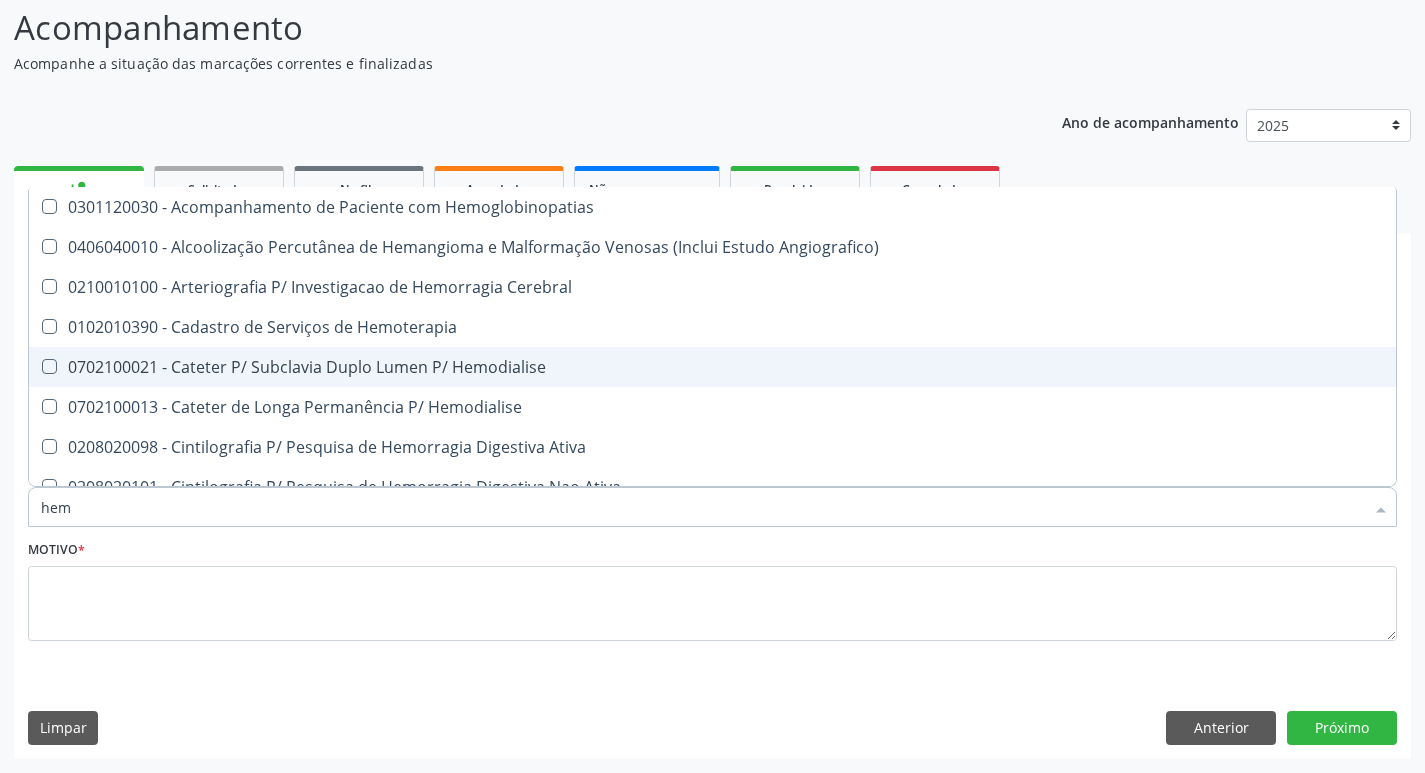 type on "hemo" 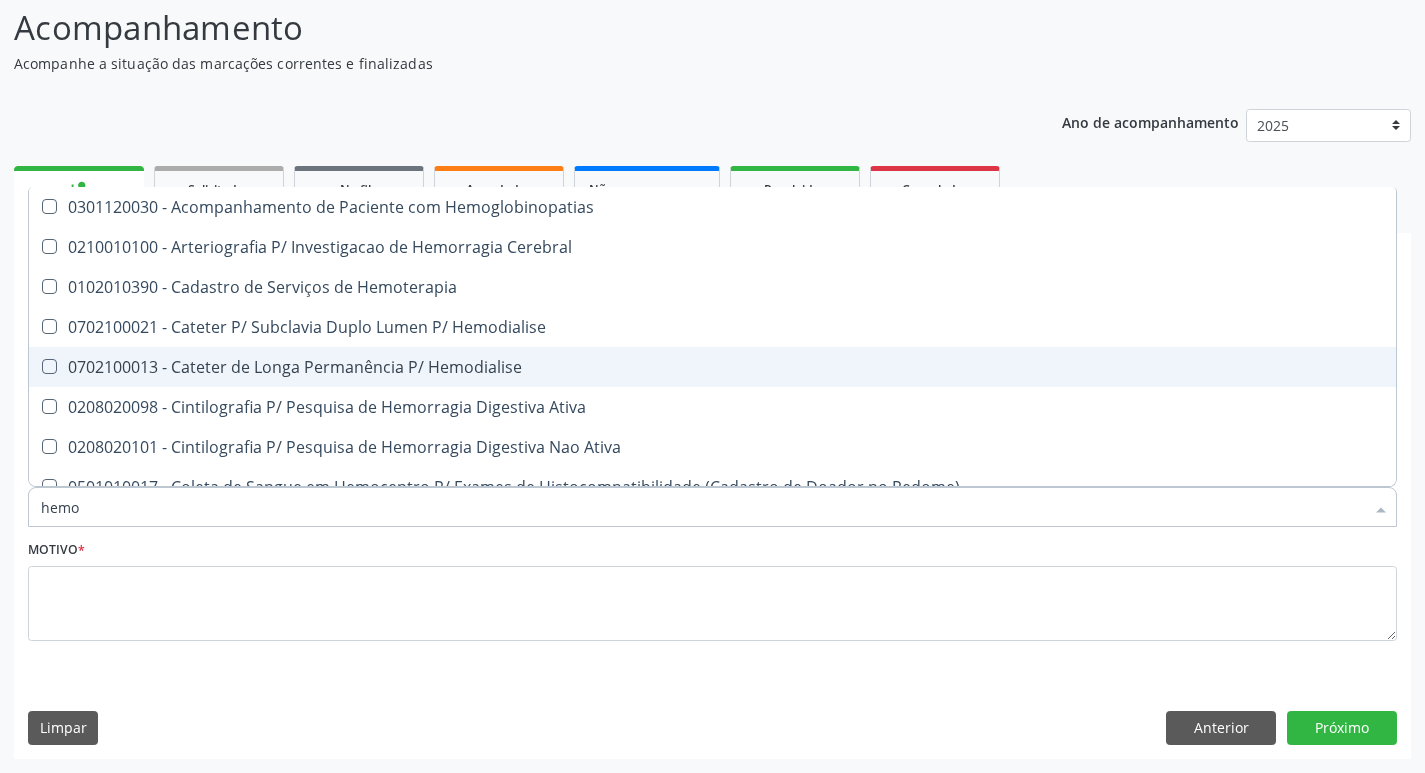 type on "hemog" 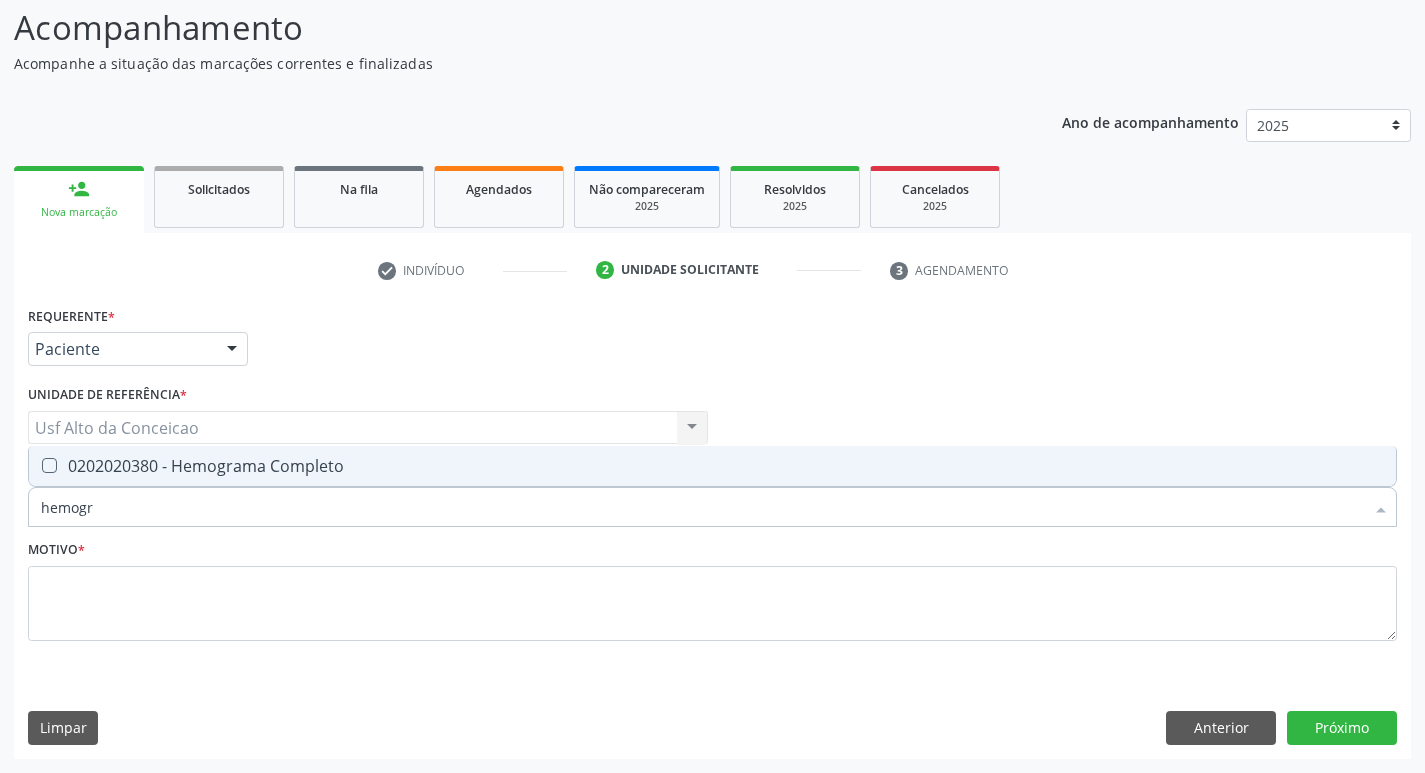 type on "hemogra" 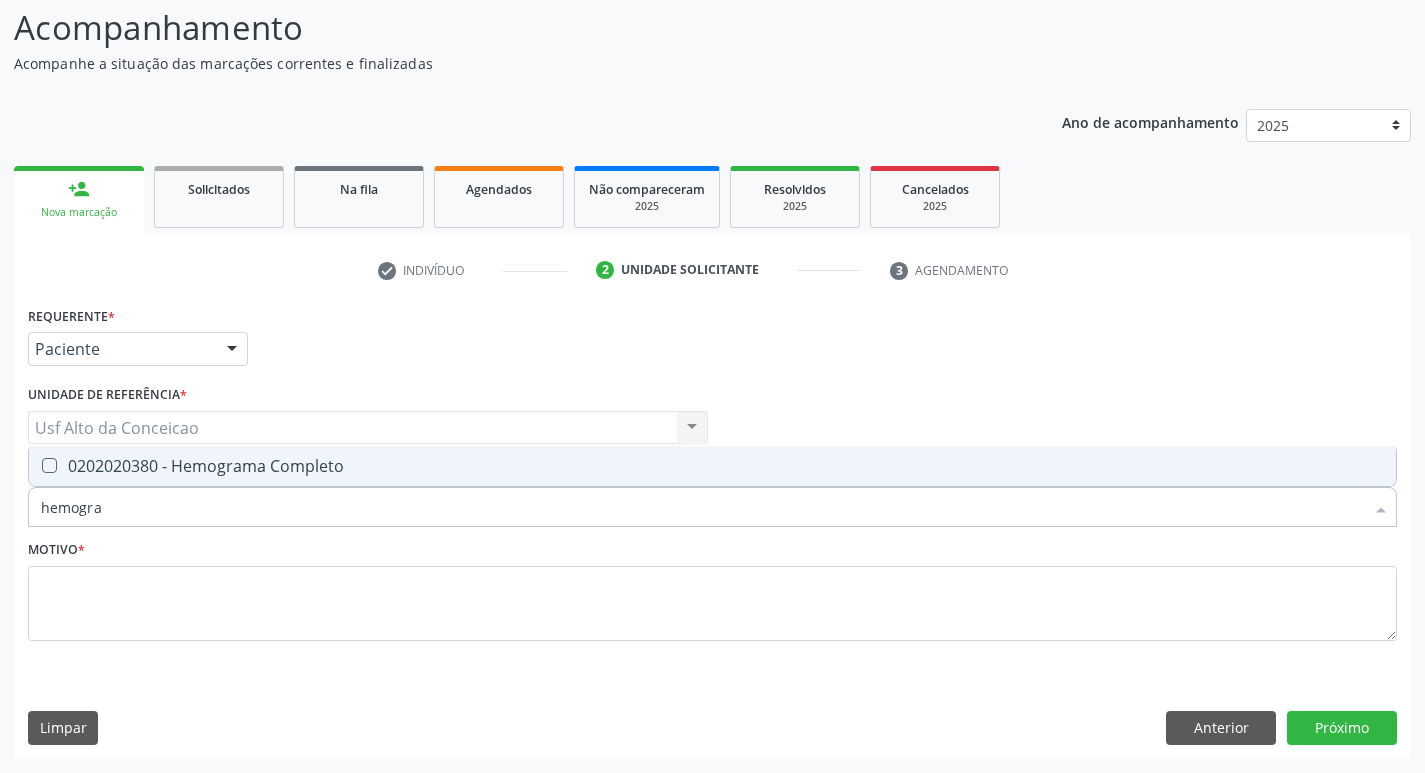 click on "0202020380 - Hemograma Completo" at bounding box center [712, 466] 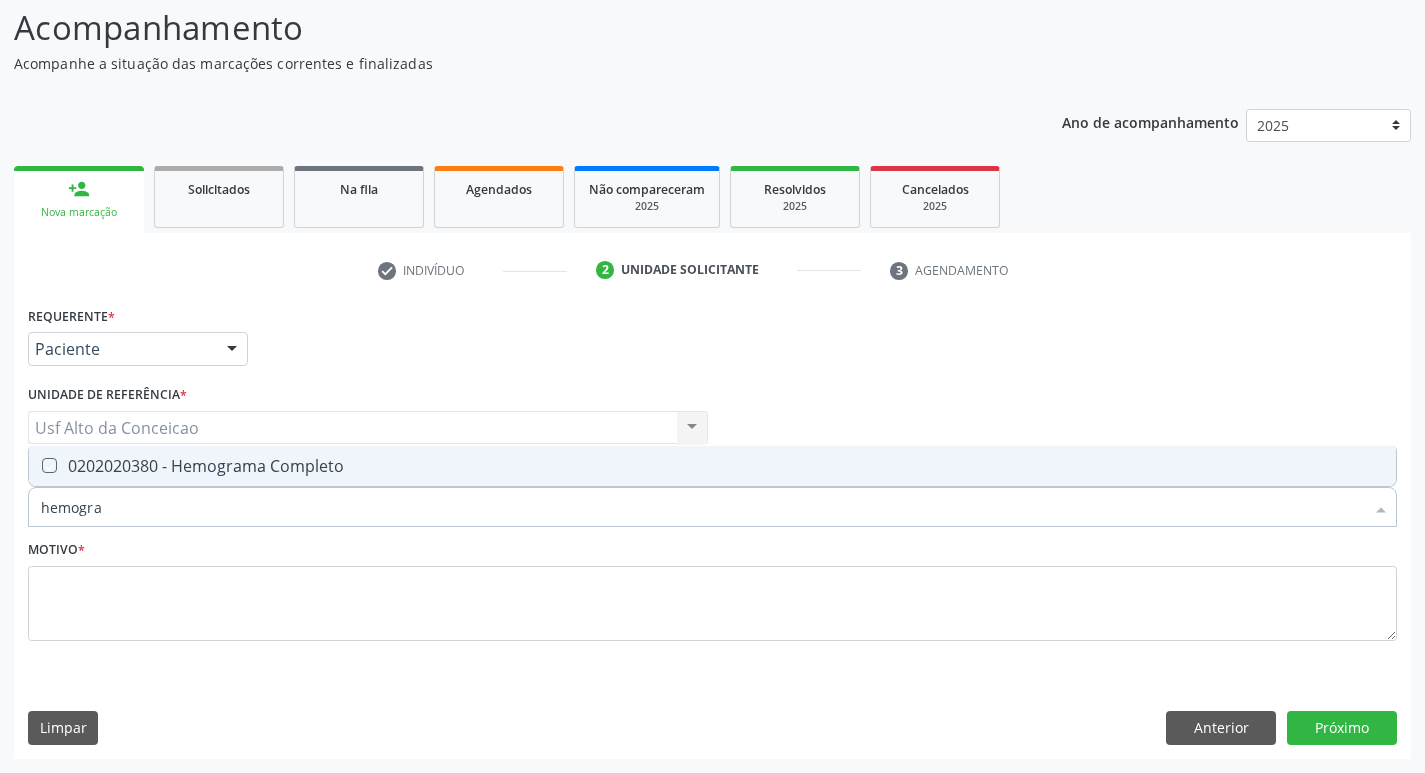 checkbox on "true" 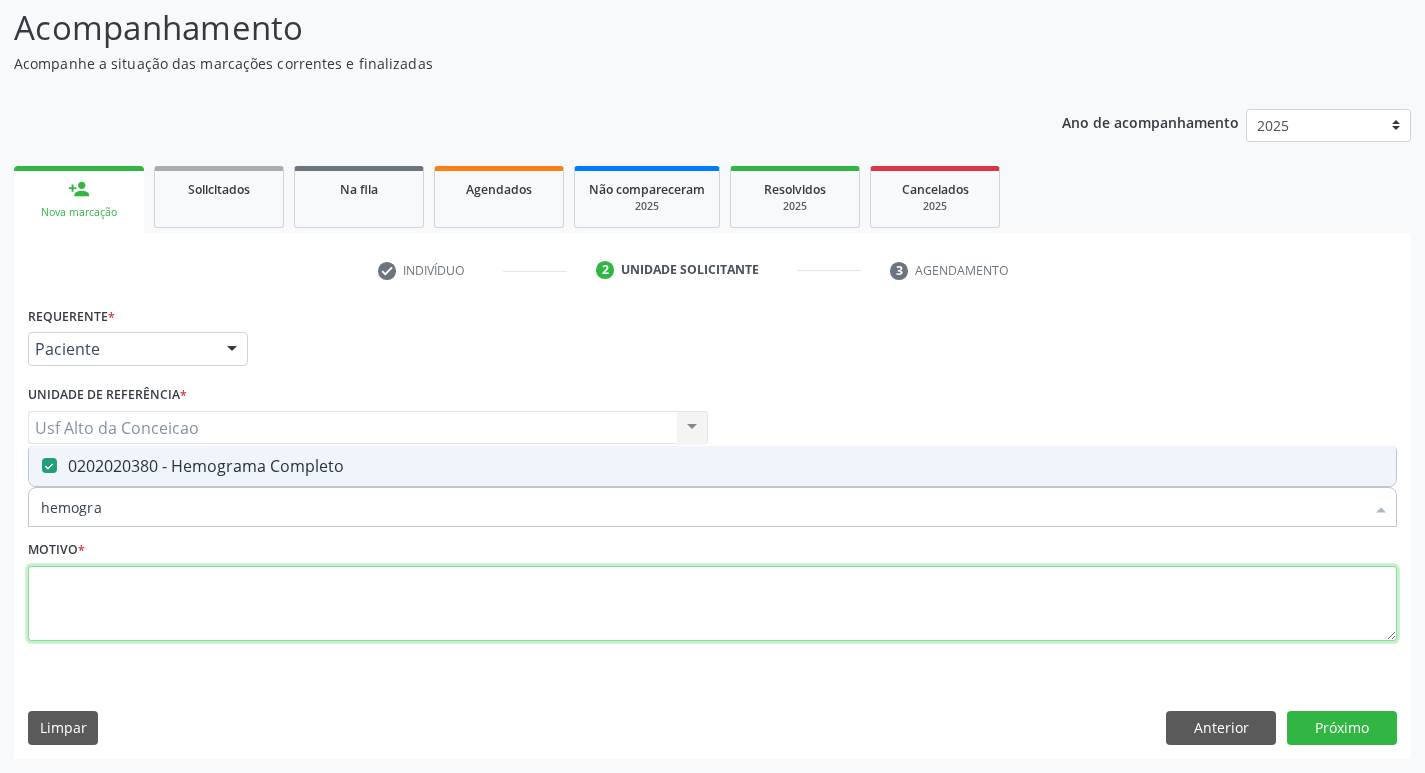 click at bounding box center [712, 604] 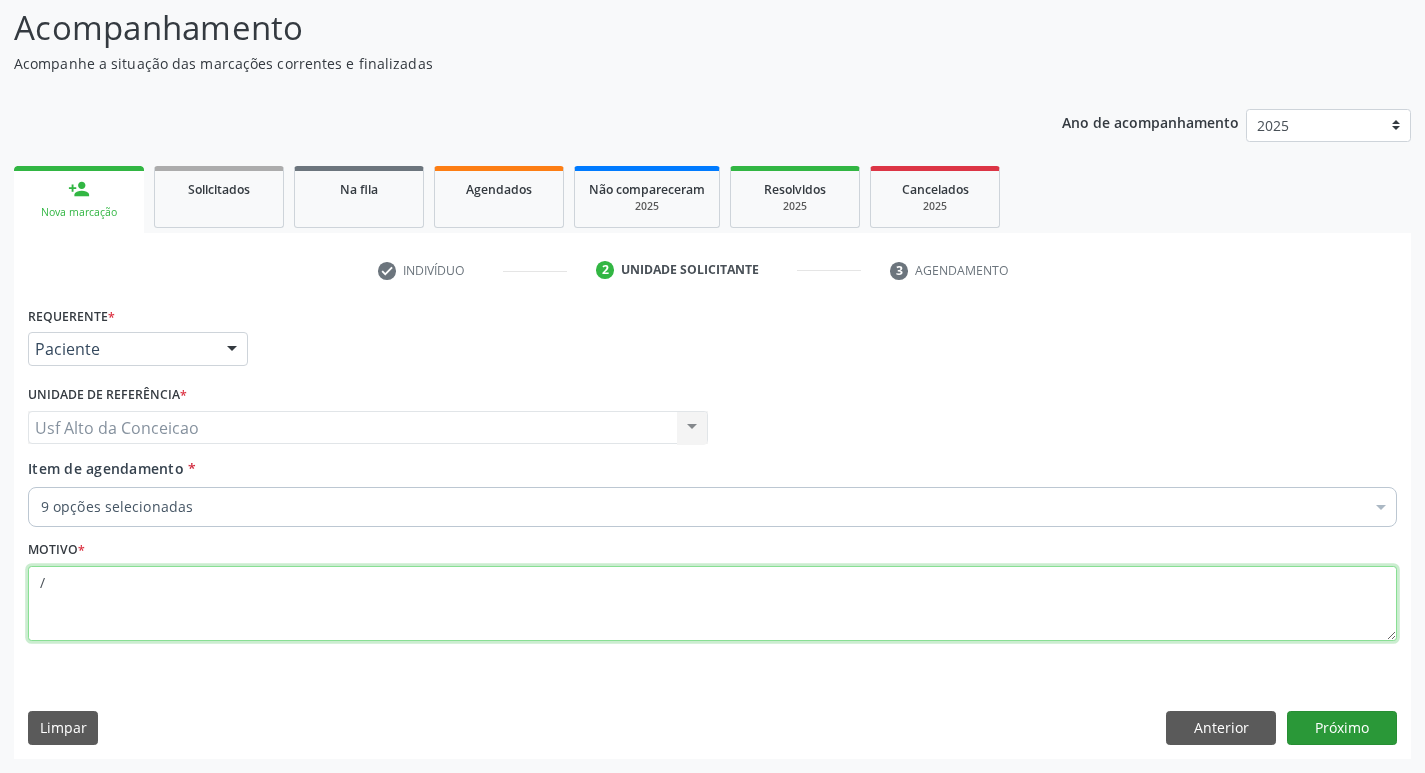 type on "/" 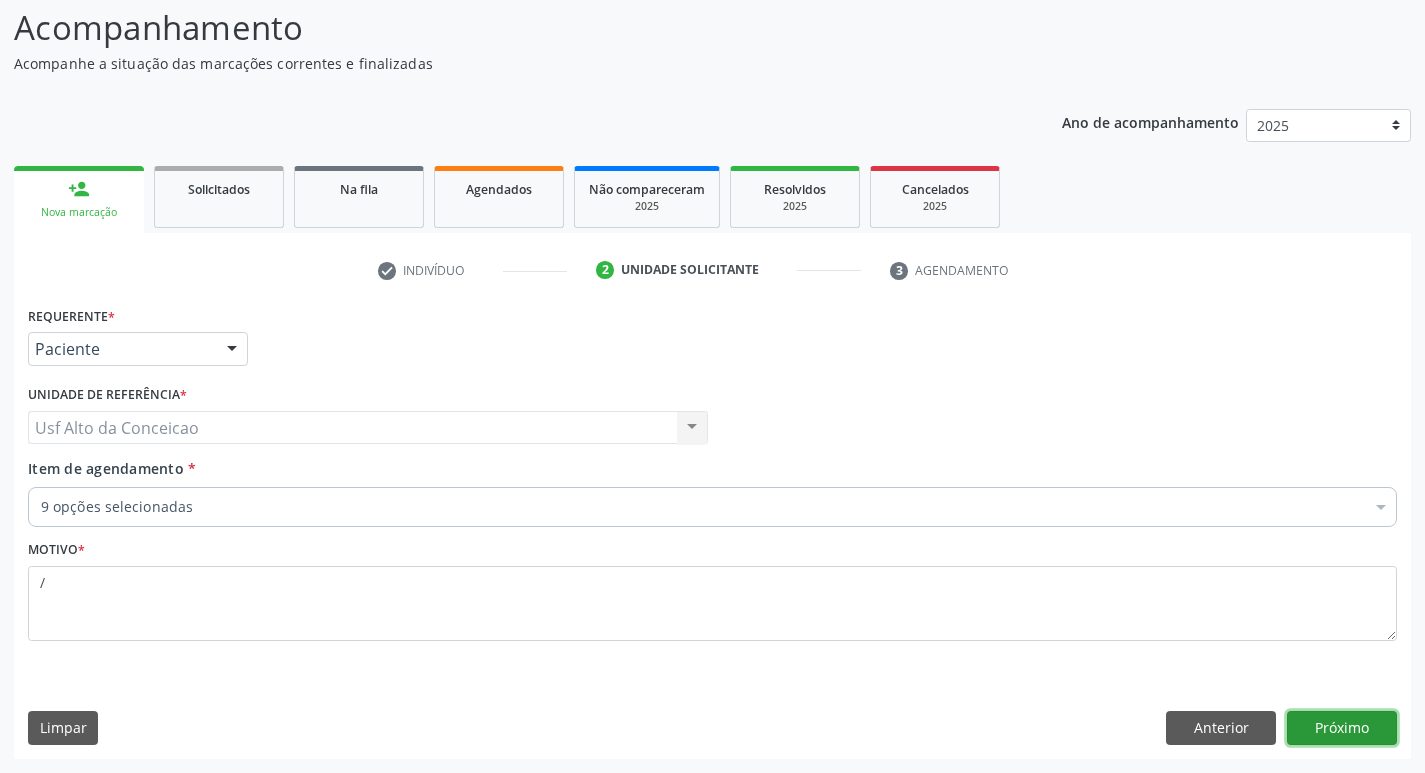 click on "Próximo" at bounding box center [1342, 728] 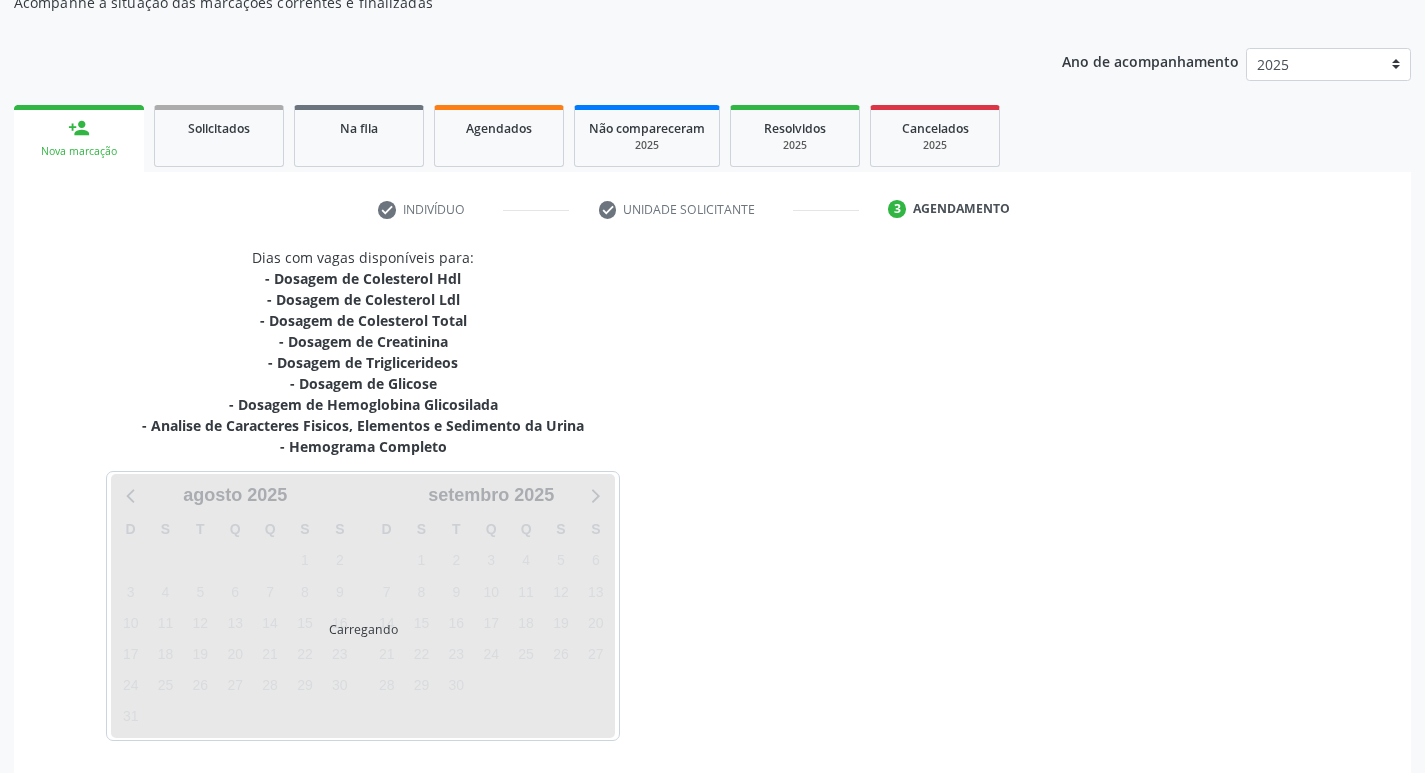 scroll, scrollTop: 265, scrollLeft: 0, axis: vertical 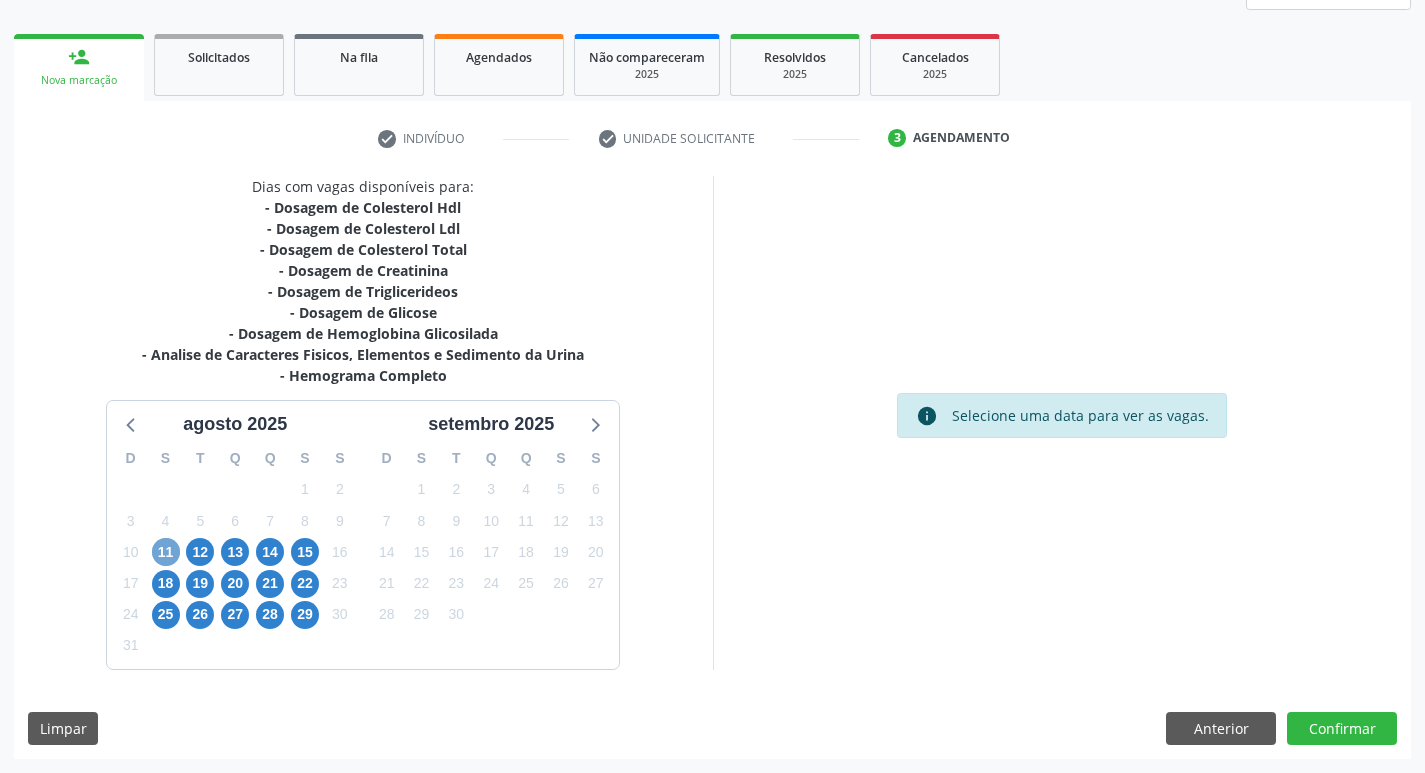 click on "11" at bounding box center (166, 552) 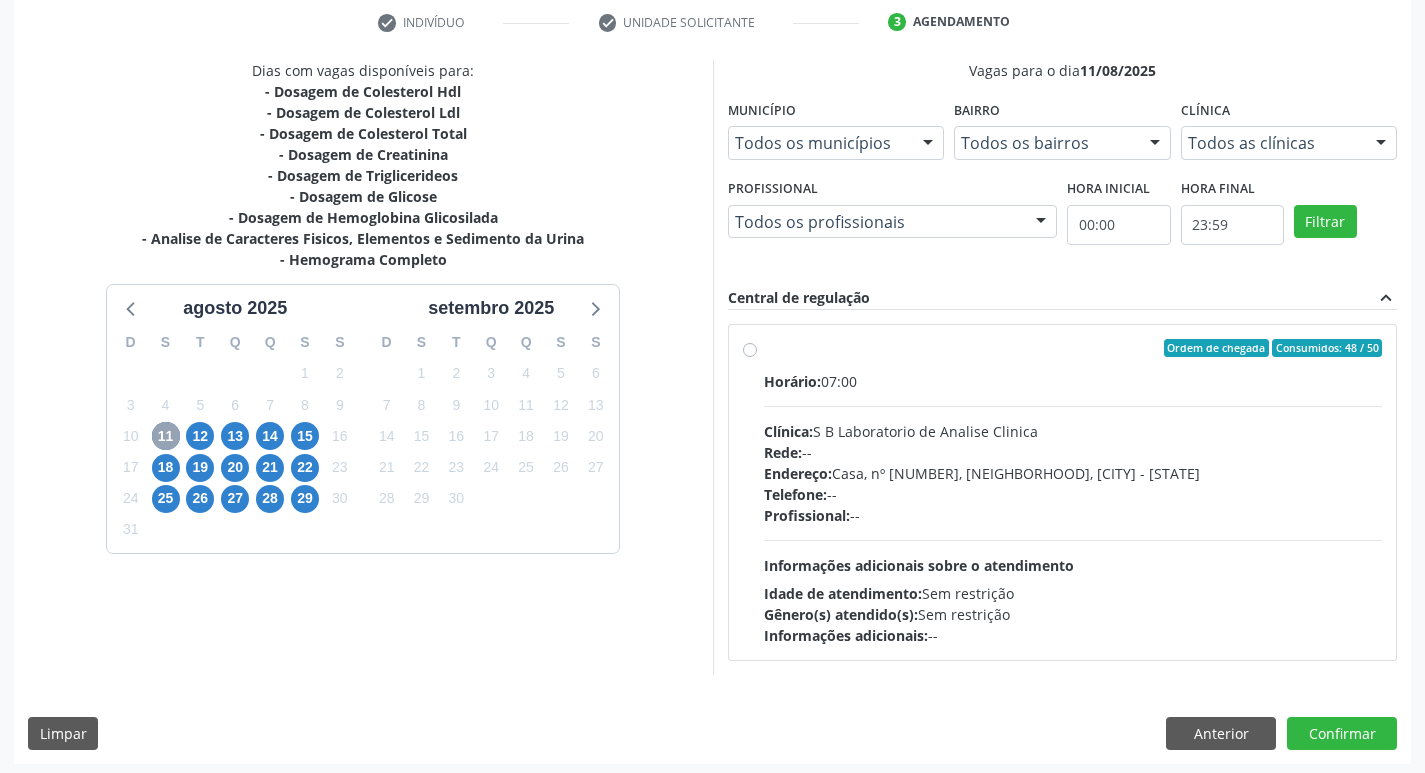 scroll, scrollTop: 386, scrollLeft: 0, axis: vertical 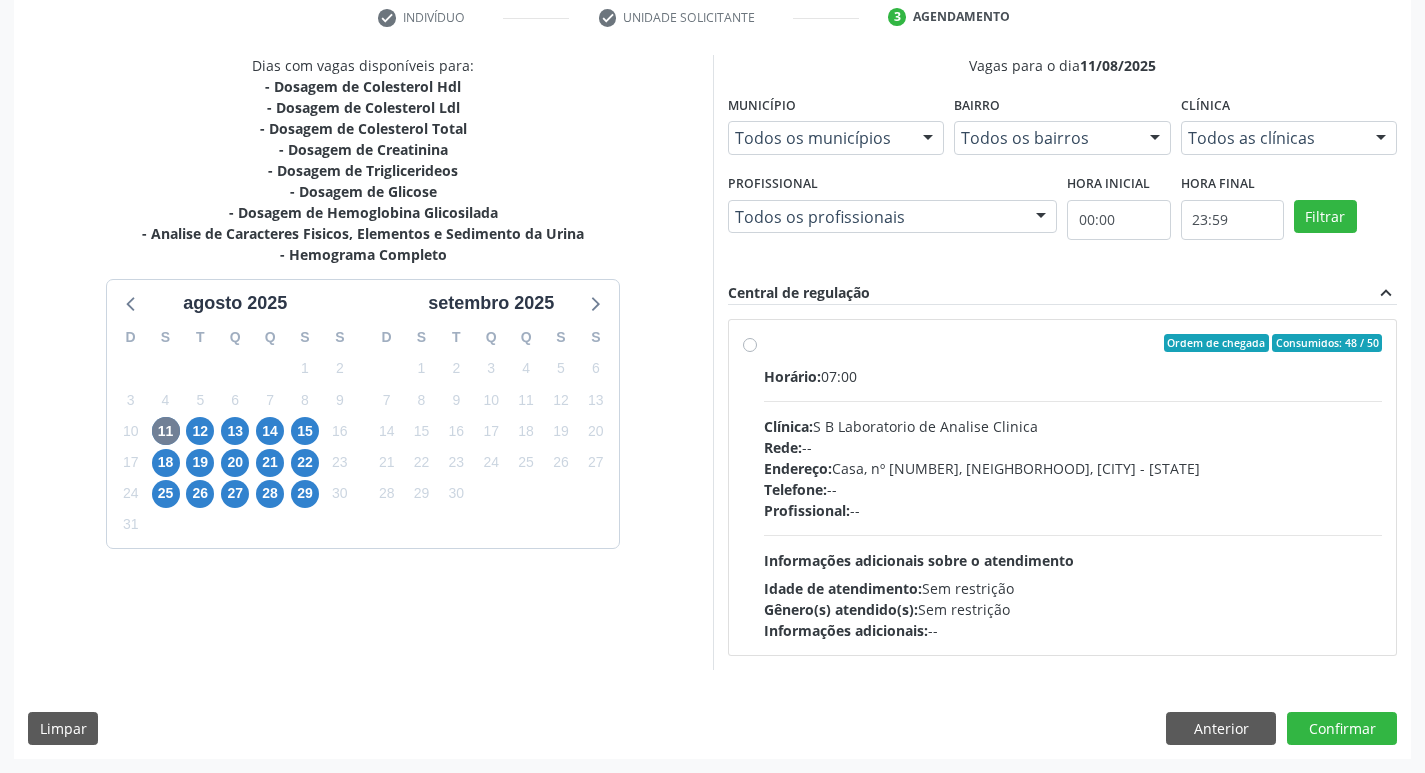 click on "Ordem de chegada
Consumidos: [NUMBER] / [NUMBER]
Horário:   [TIME]
Clínica:  S B Laboratorio de Analise Clinica
Rede:
--
Endereço:   Casa, nº [NUMBER], [NEIGHBORHOOD], [CITY] - [STATE]
Telefone:   --
Profissional:
--
Informações adicionais sobre o atendimento
Idade de atendimento:
Sem restrição
Gênero(s) atendido(s):
Sem restrição
Informações adicionais:
--" at bounding box center [1073, 487] 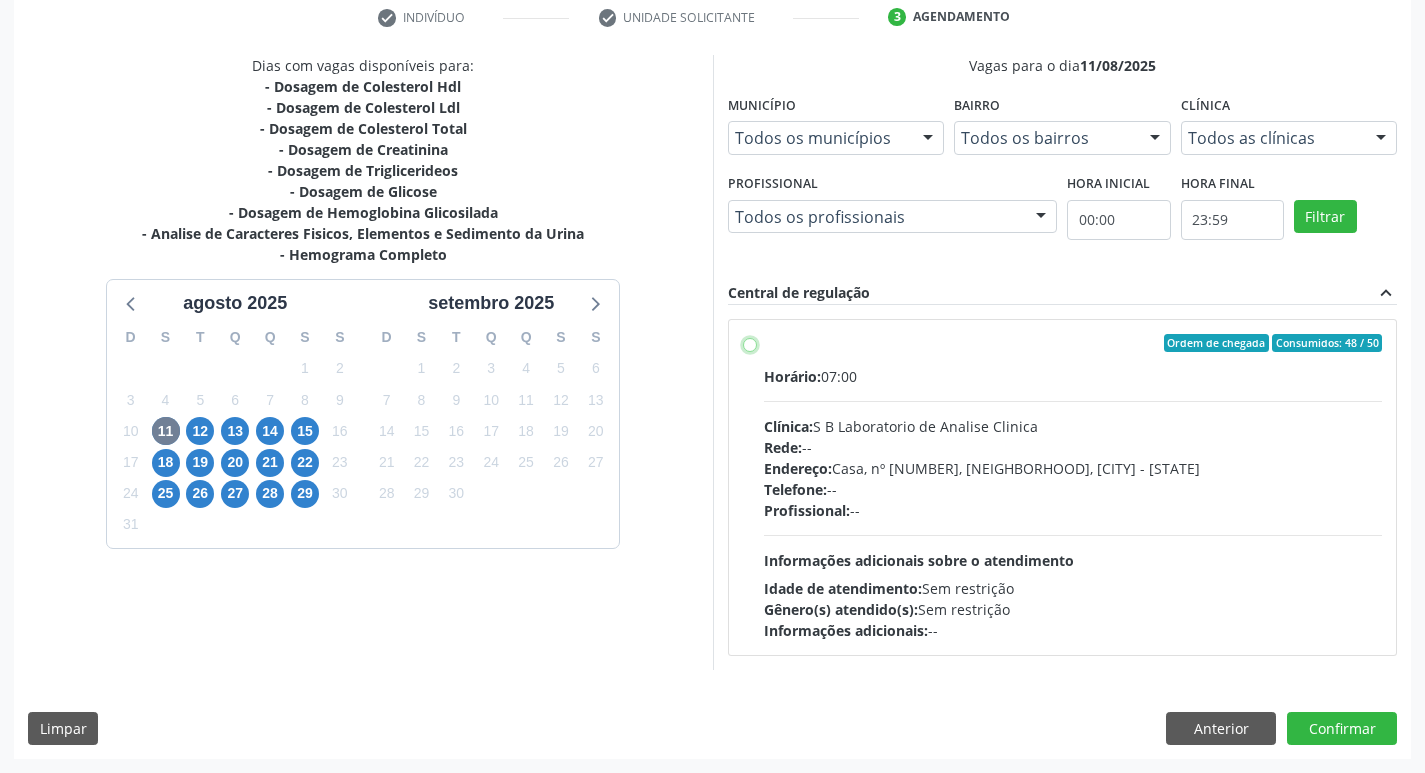 click on "Ordem de chegada
Consumidos: [NUMBER] / [NUMBER]
Horário:   [TIME]
Clínica:  S B Laboratorio de Analise Clinica
Rede:
--
Endereço:   Casa, nº [NUMBER], [NEIGHBORHOOD], [CITY] - [STATE]
Telefone:   --
Profissional:
--
Informações adicionais sobre o atendimento
Idade de atendimento:
Sem restrição
Gênero(s) atendido(s):
Sem restrição
Informações adicionais:
--" at bounding box center [750, 343] 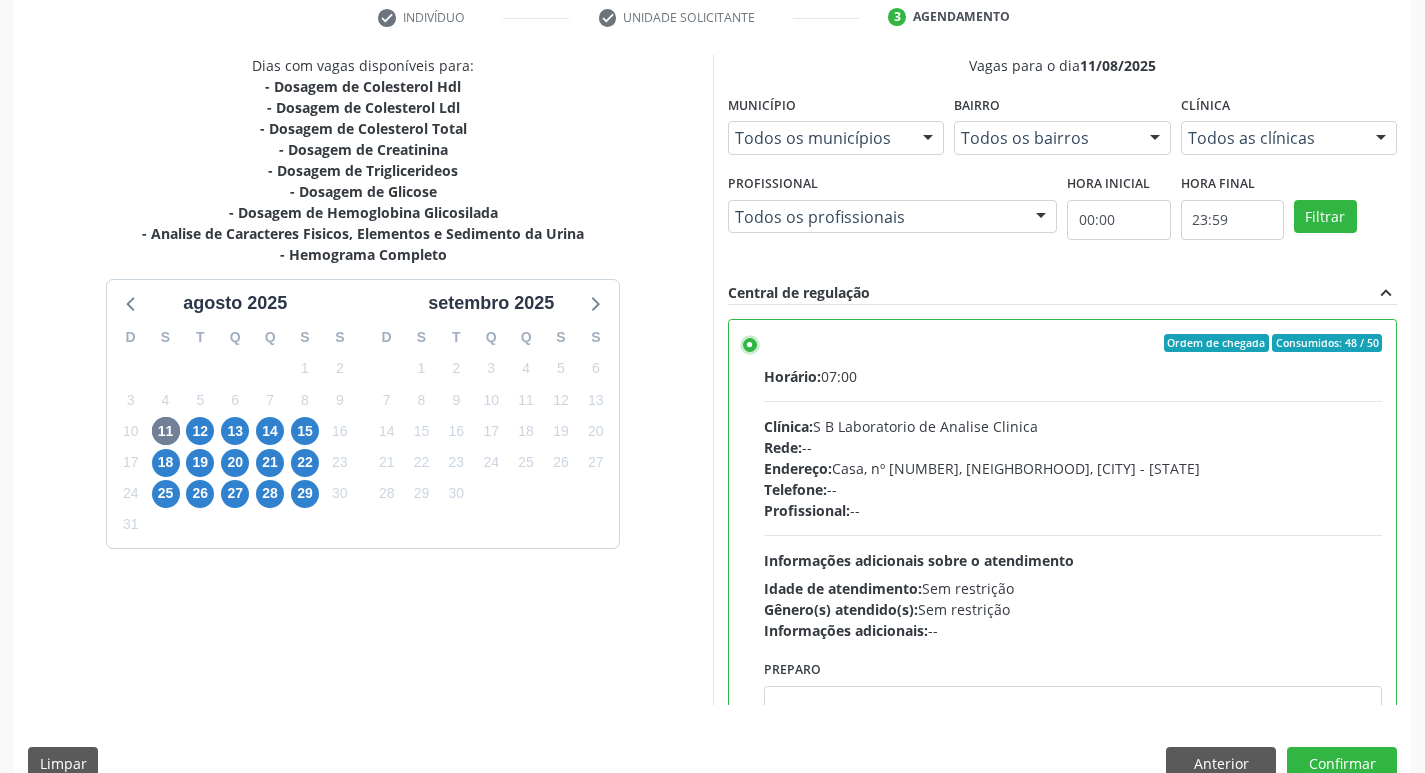 scroll, scrollTop: 422, scrollLeft: 0, axis: vertical 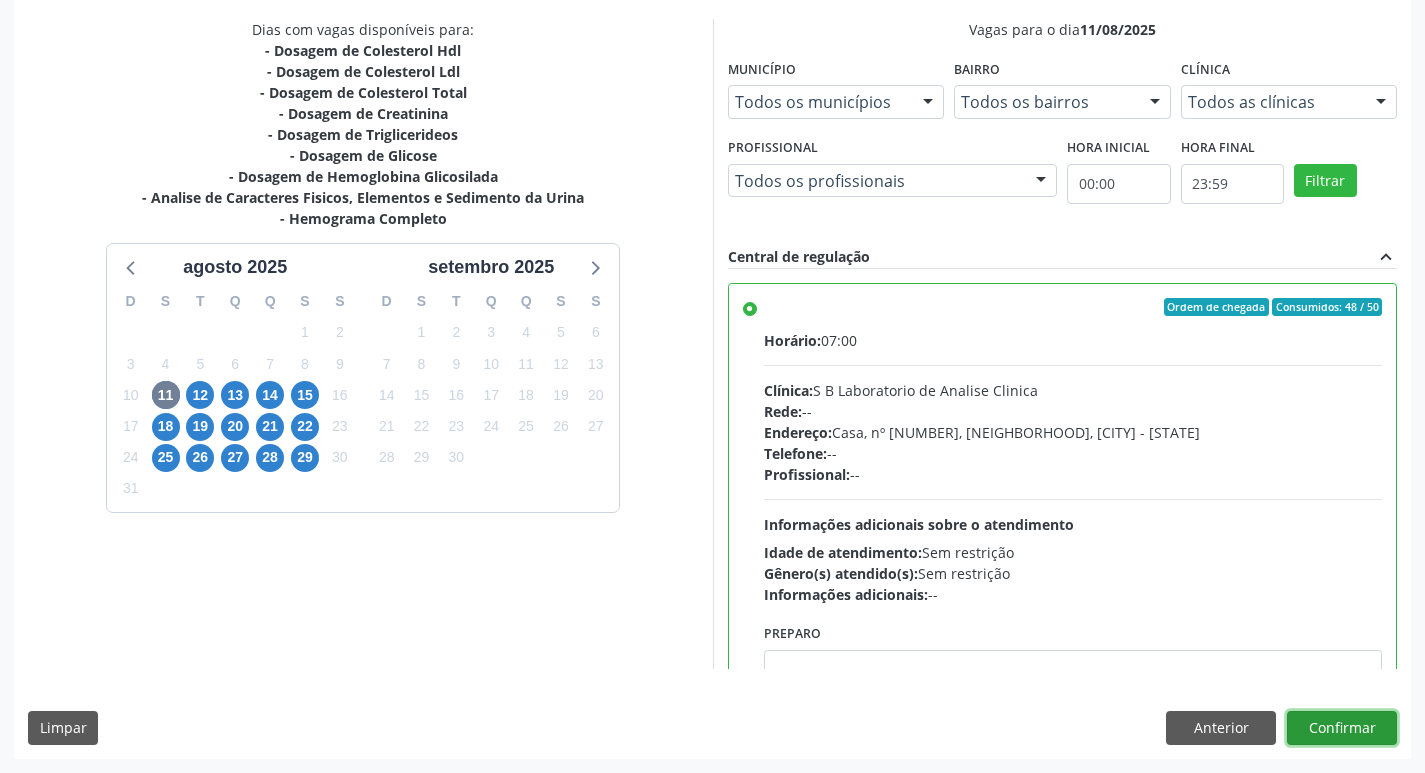 click on "Confirmar" at bounding box center (1342, 728) 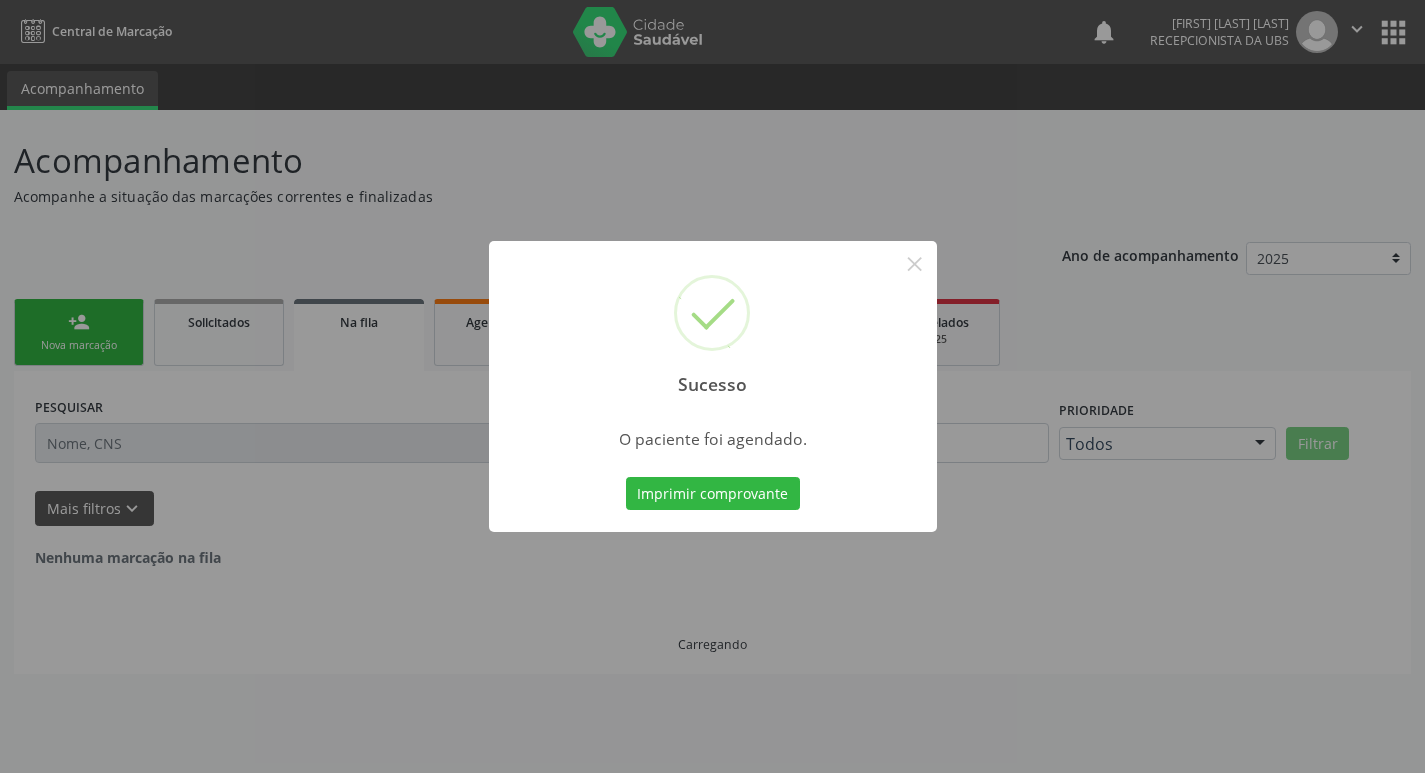 scroll, scrollTop: 0, scrollLeft: 0, axis: both 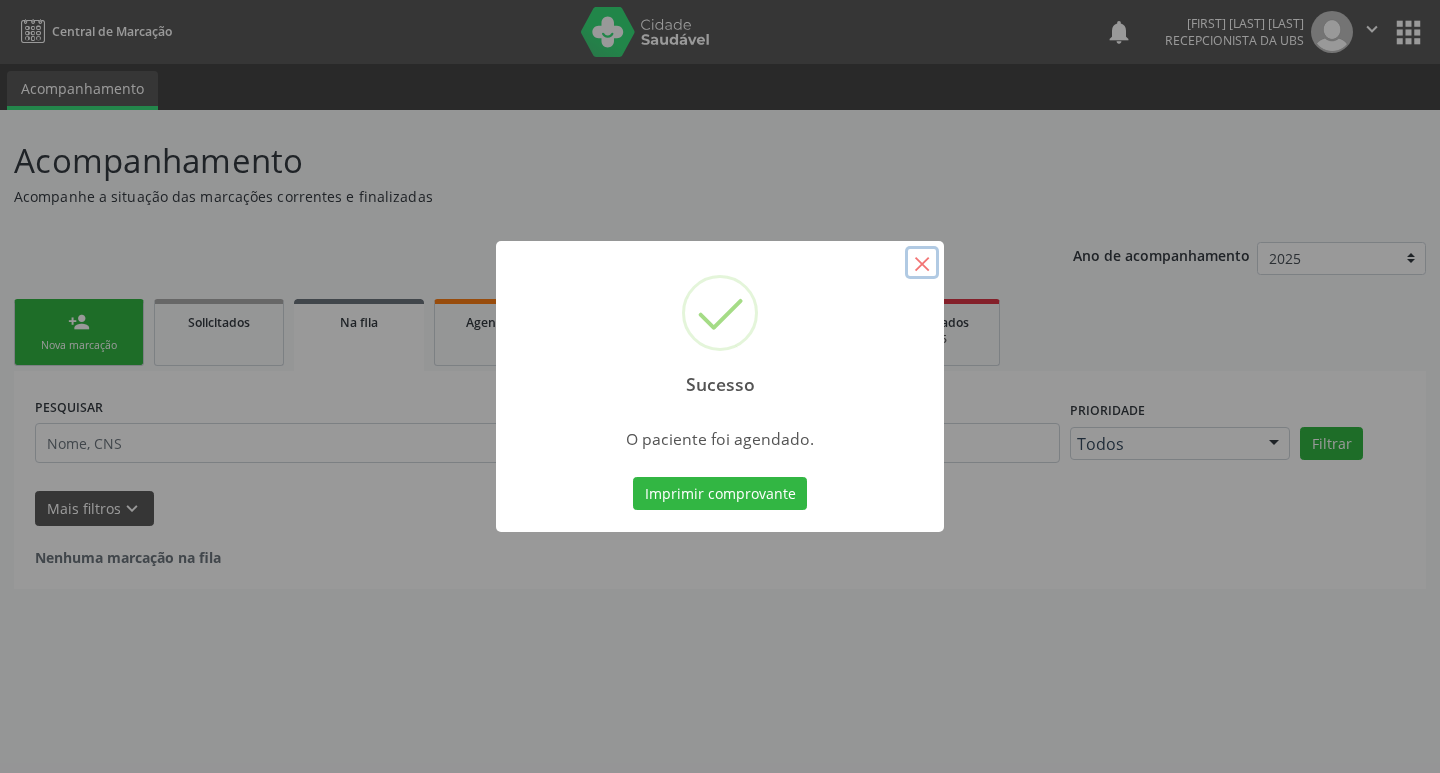 click on "×" at bounding box center (922, 263) 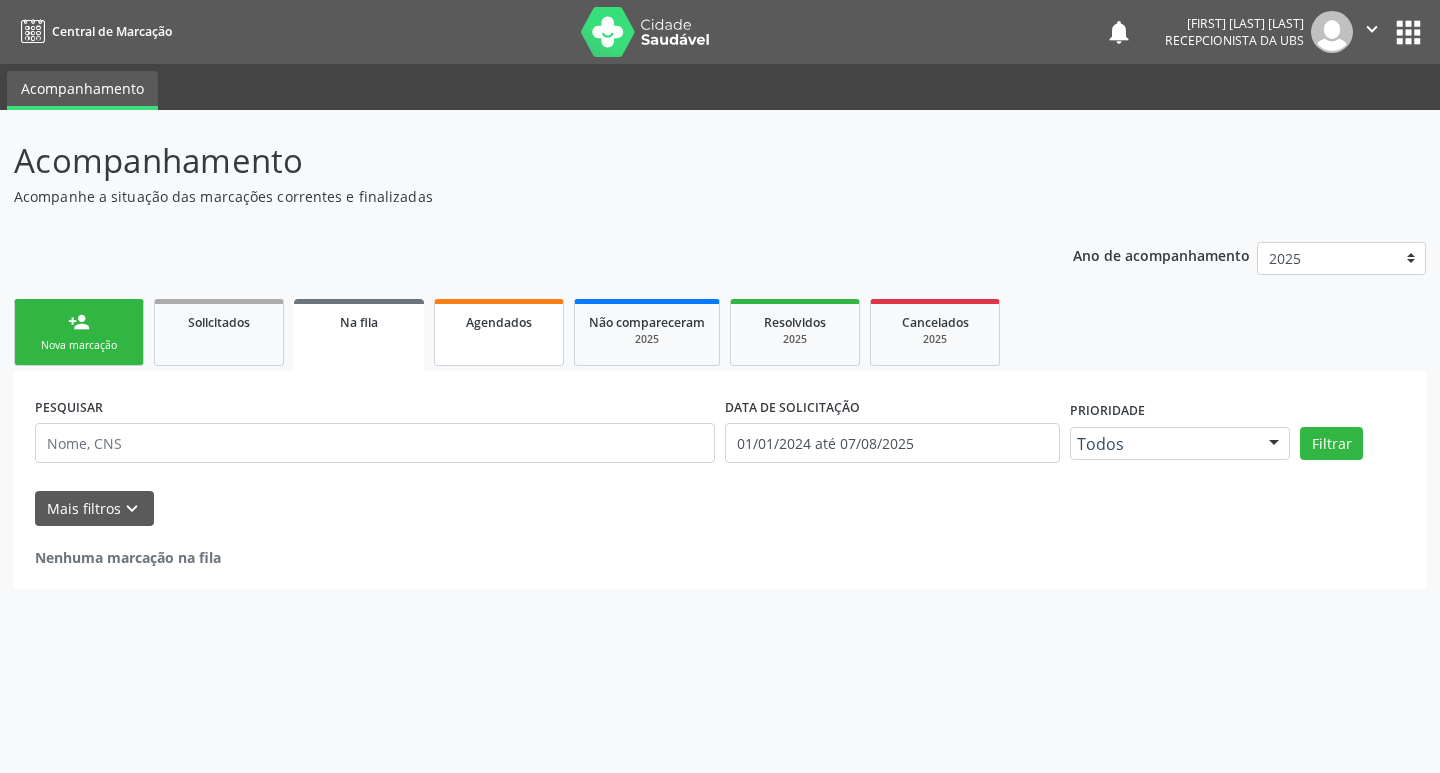 click on "Agendados" at bounding box center [499, 321] 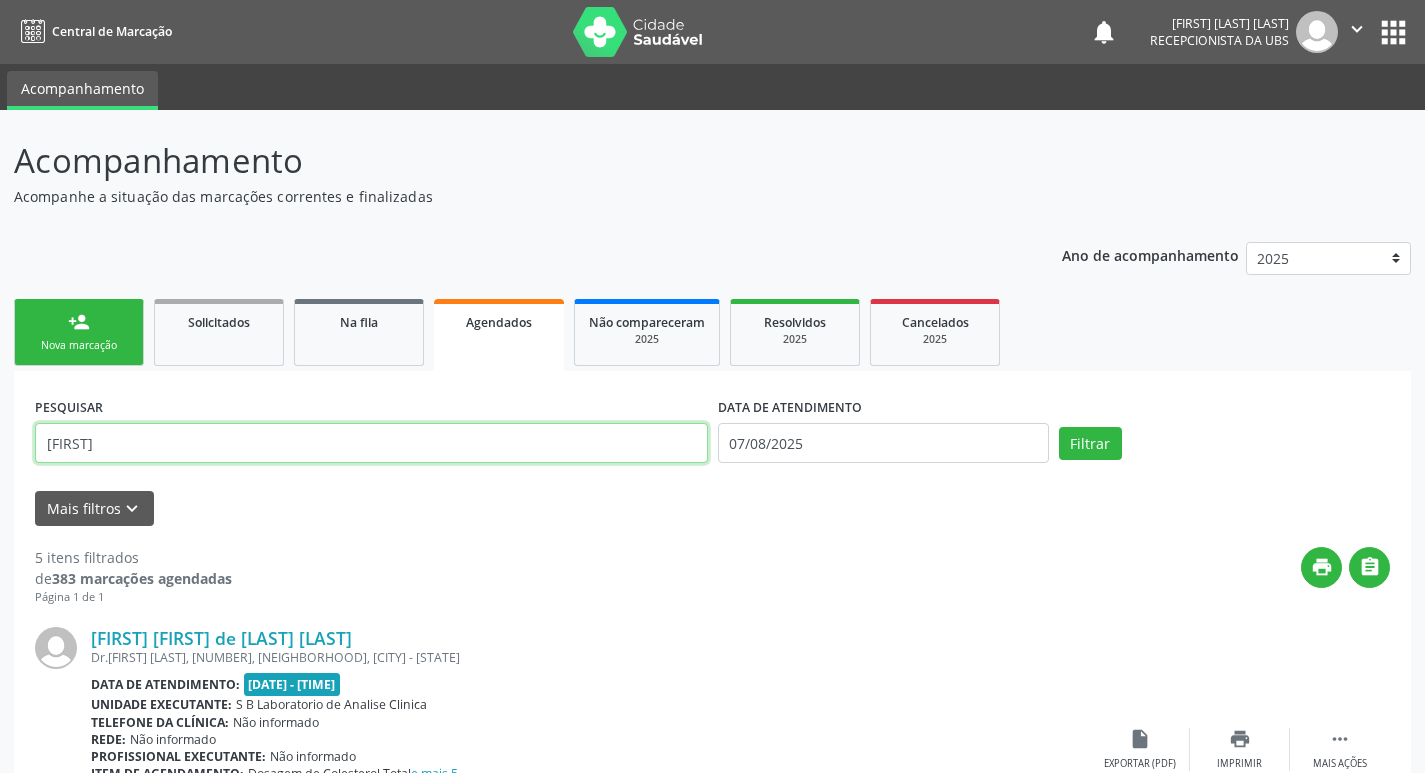 click on "[FIRST]" at bounding box center [371, 443] 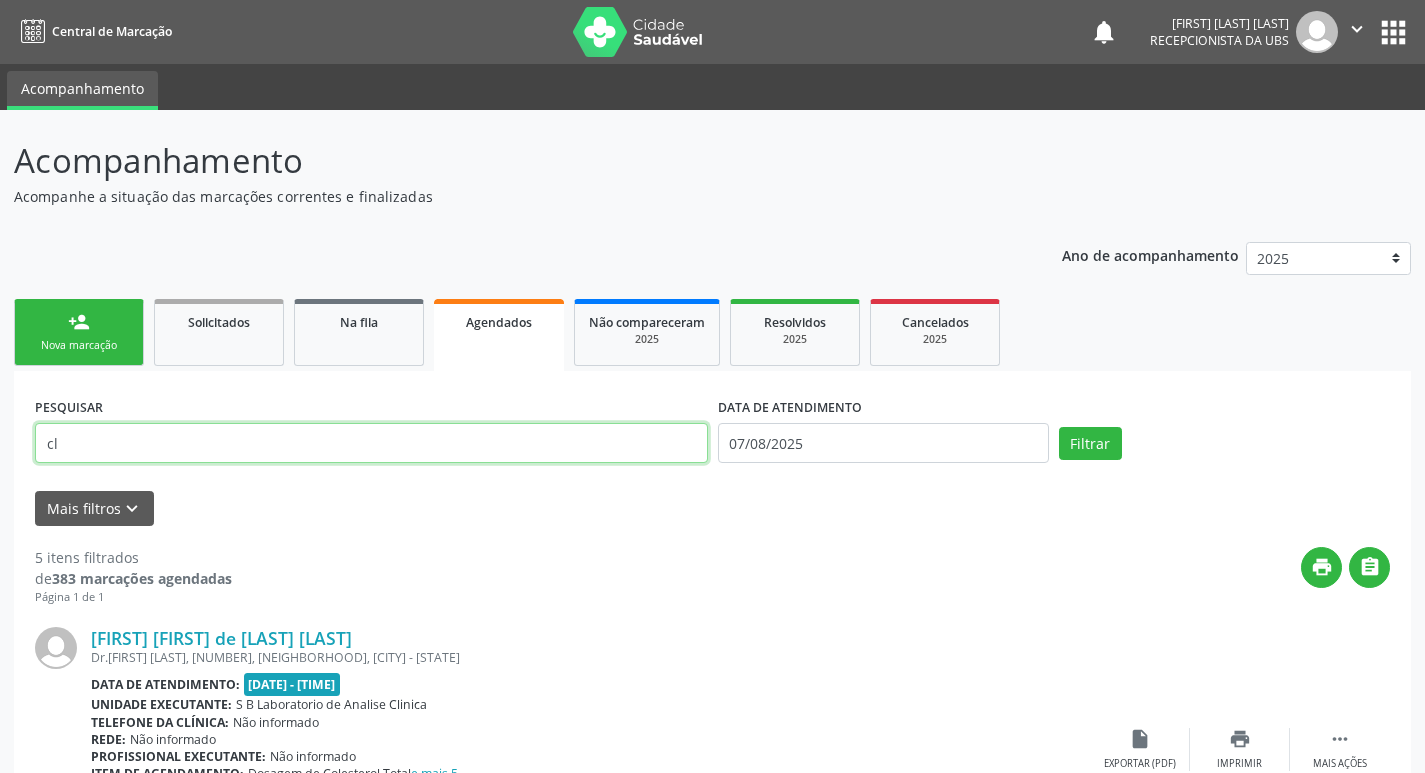 type on "c" 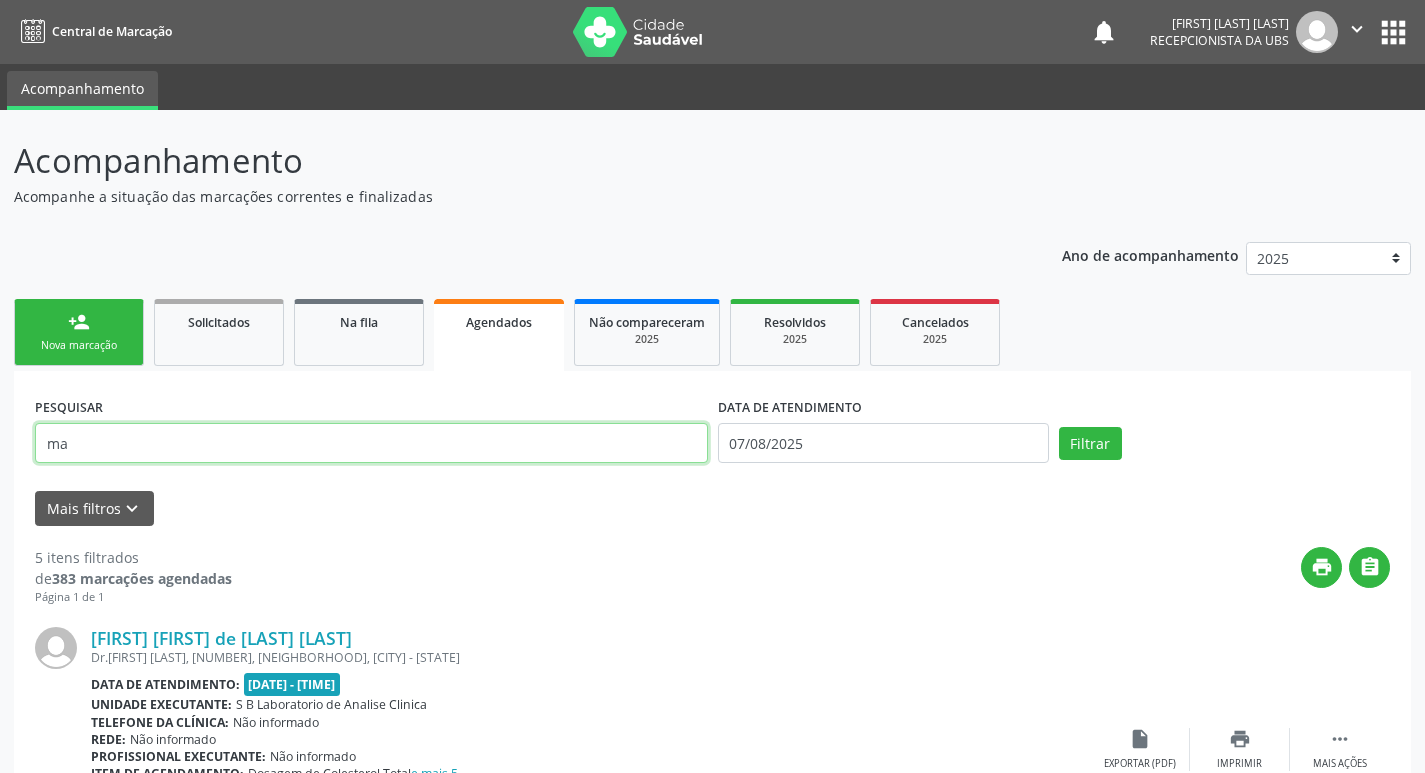 type on "m" 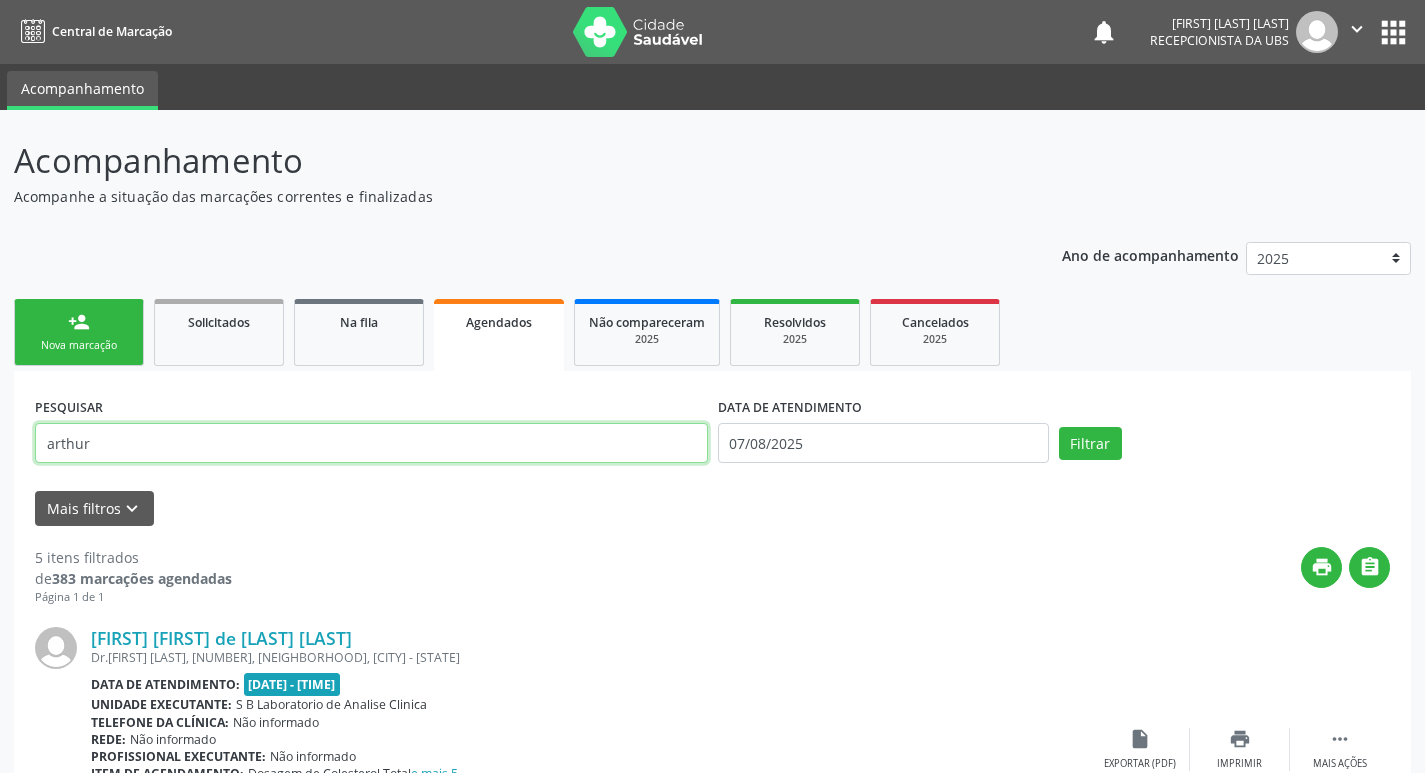 type on "arthur" 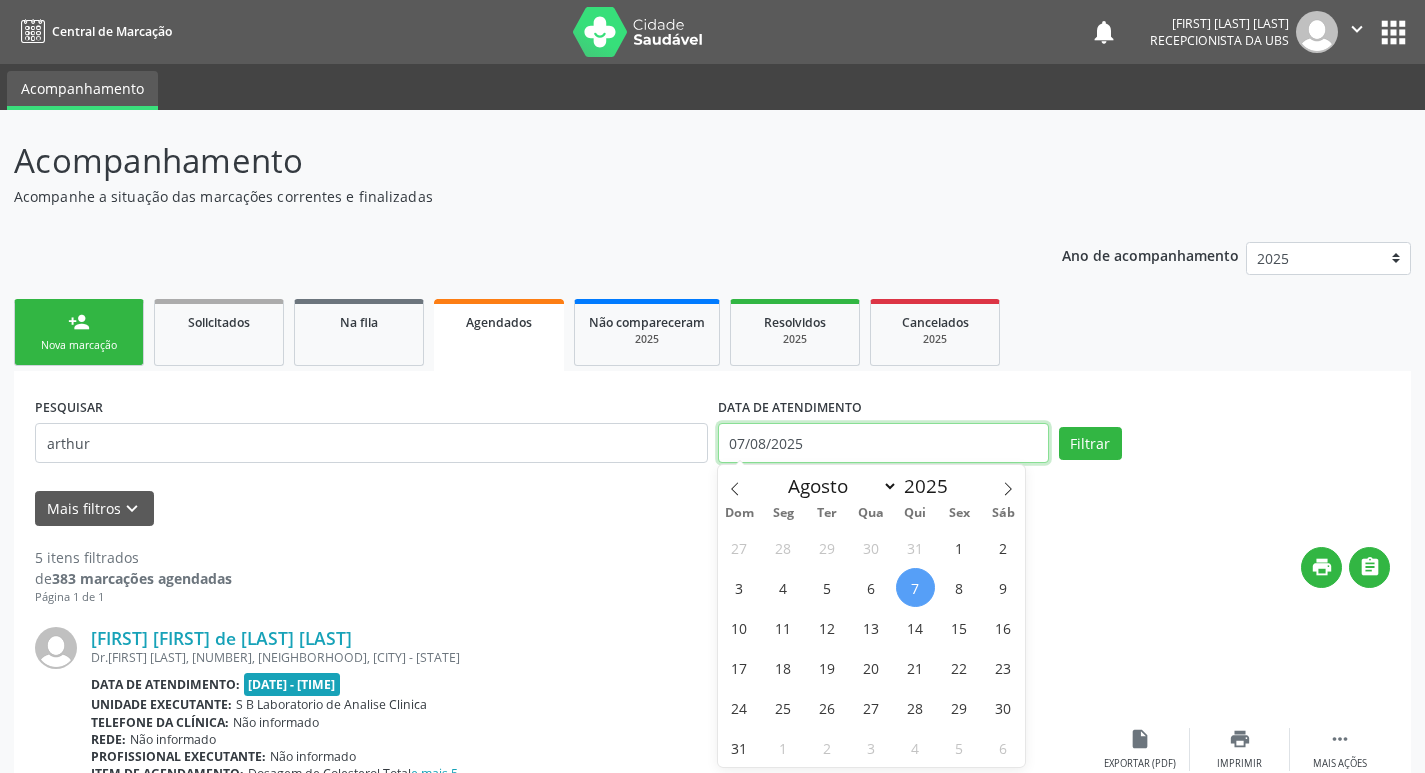 click on "07/08/2025" at bounding box center (883, 443) 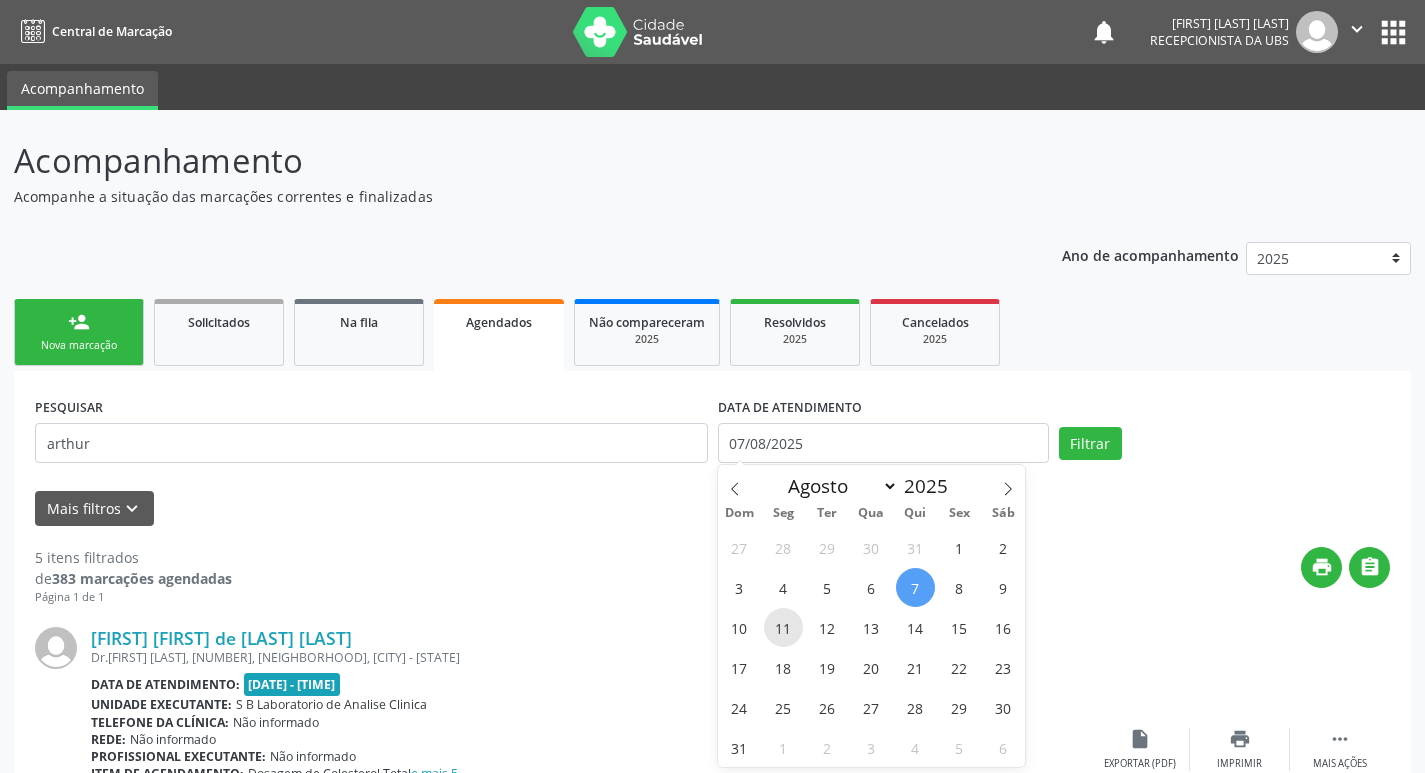 click on "11" at bounding box center (783, 627) 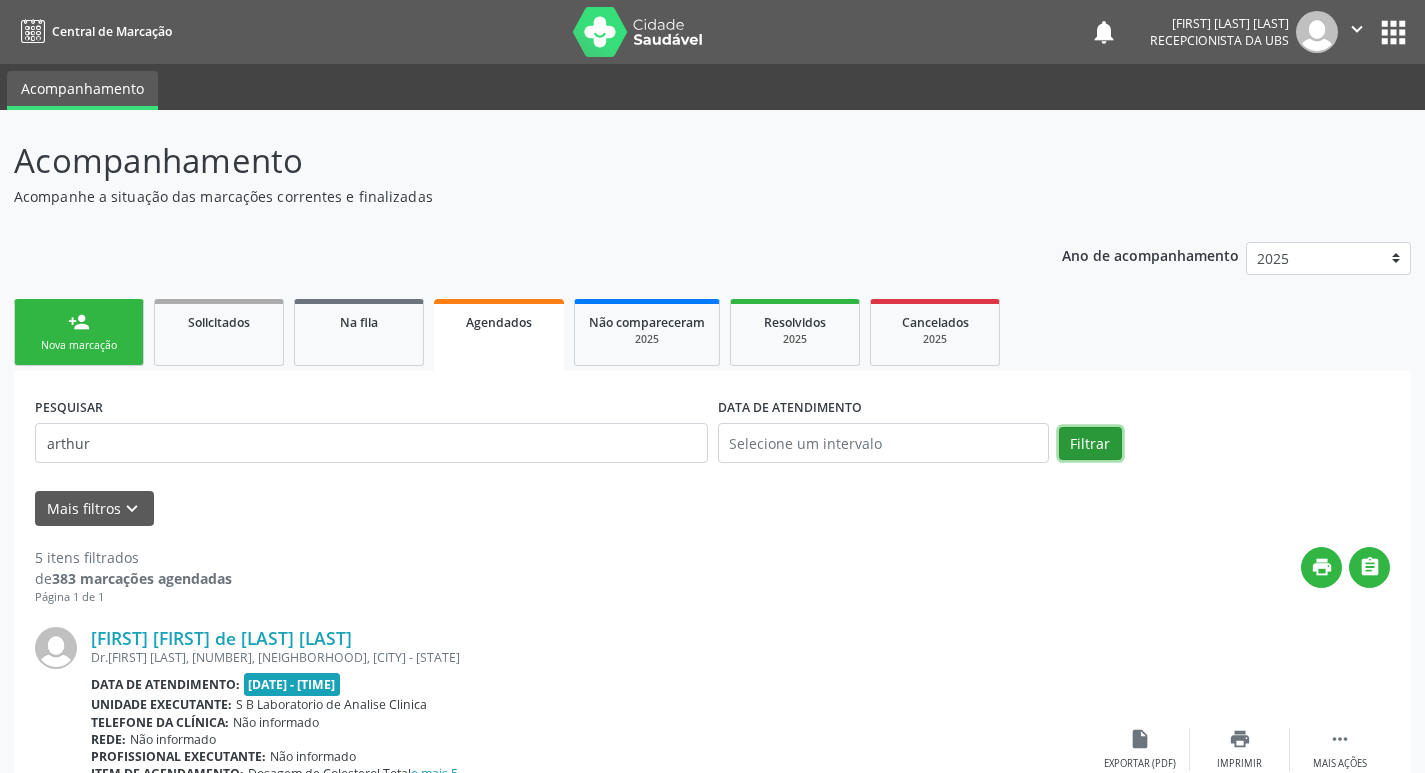 click on "Filtrar" at bounding box center [1090, 444] 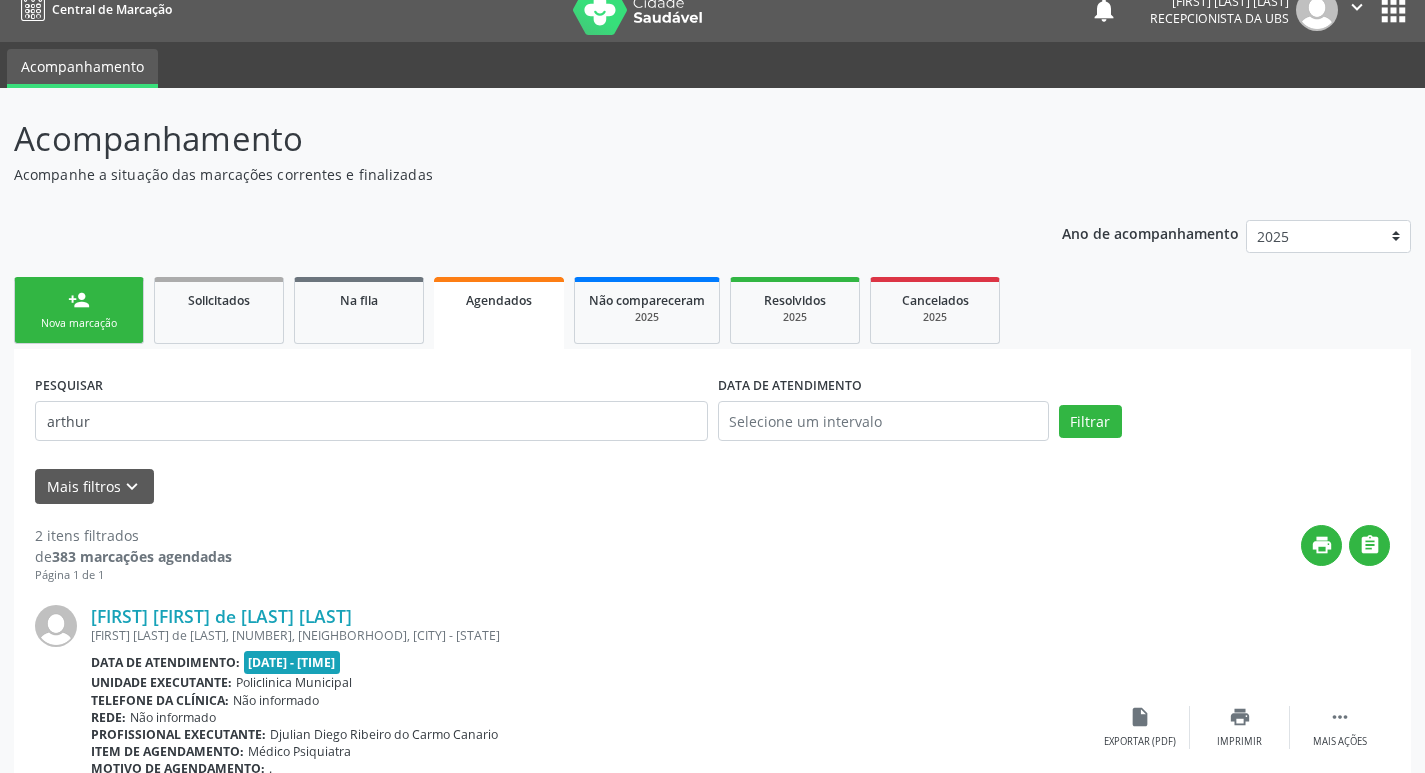 scroll, scrollTop: 0, scrollLeft: 0, axis: both 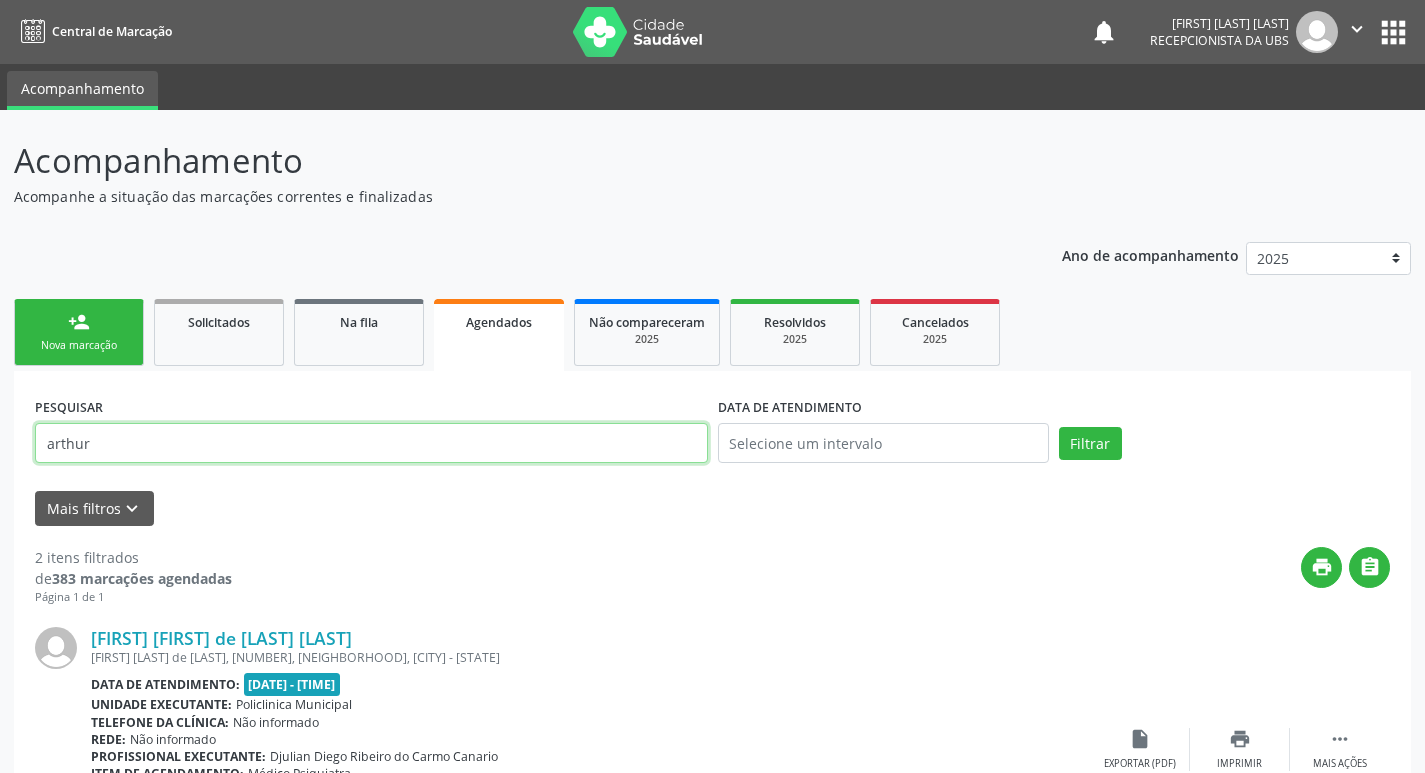 click on "arthur" at bounding box center (371, 443) 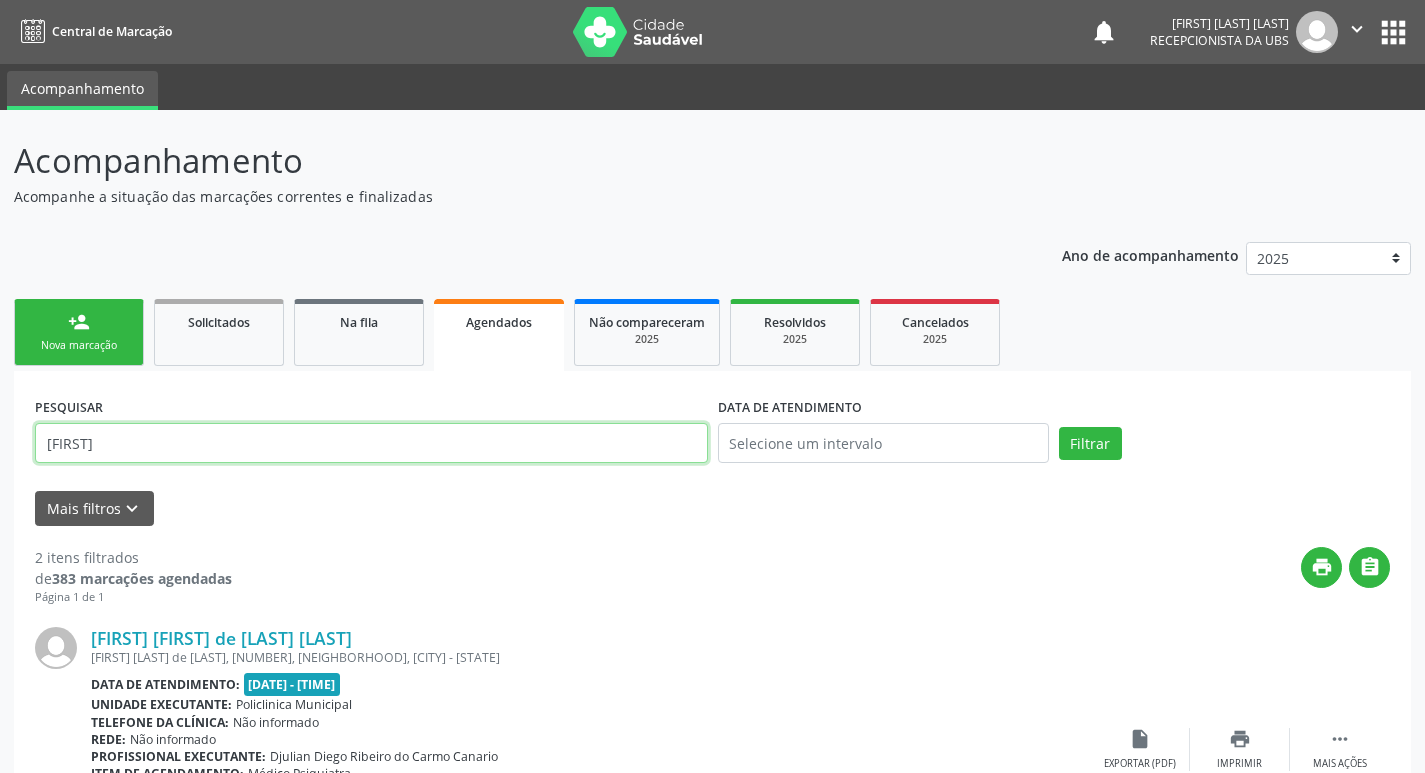 type on "[FIRST]" 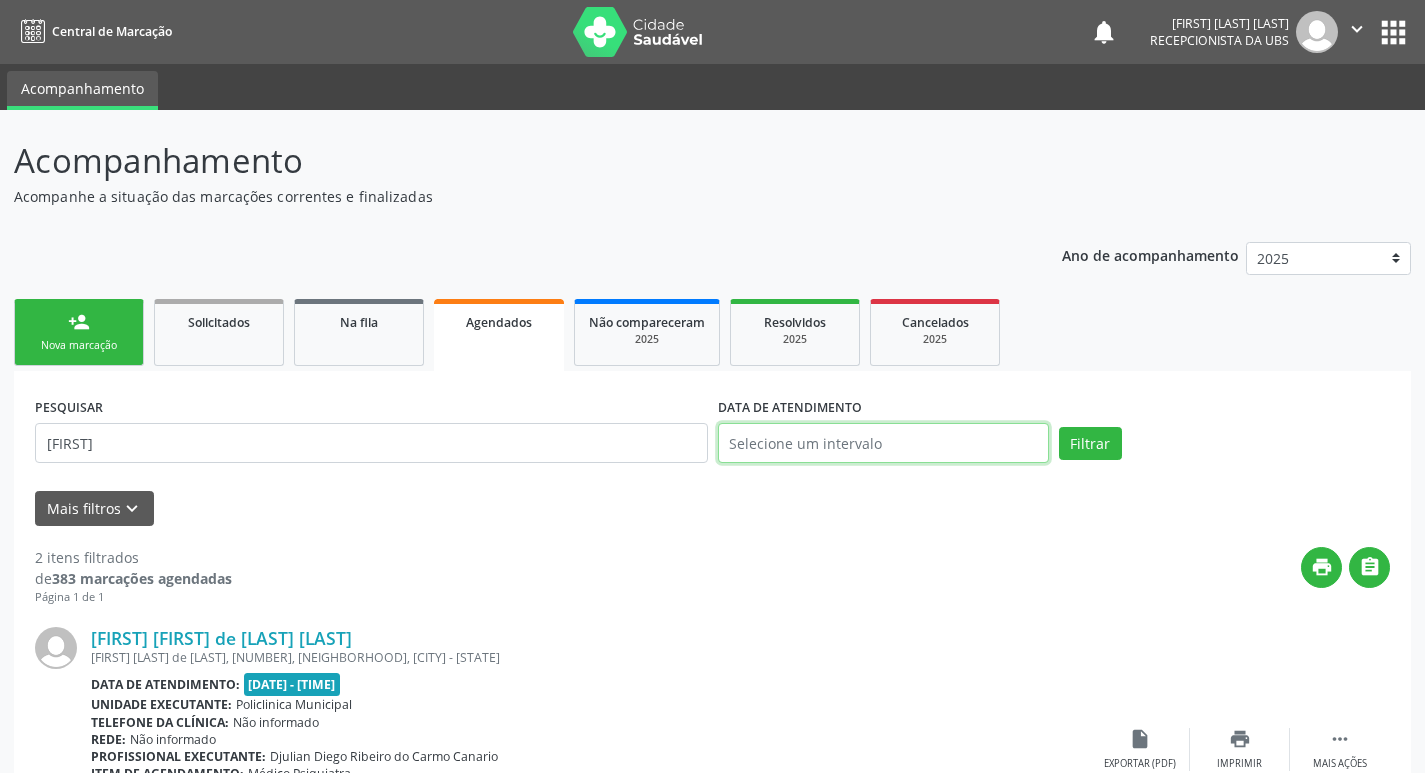 click at bounding box center (883, 443) 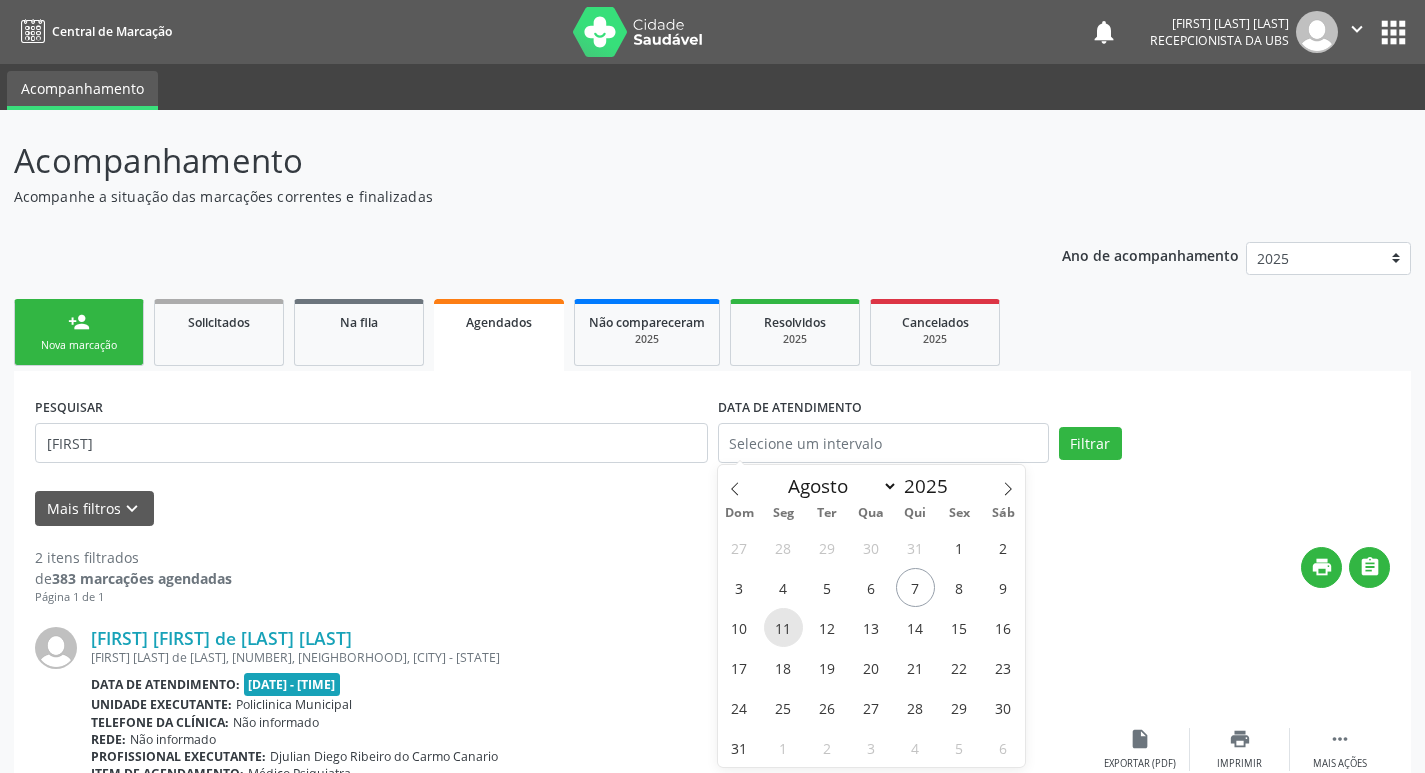 click on "11" at bounding box center [783, 627] 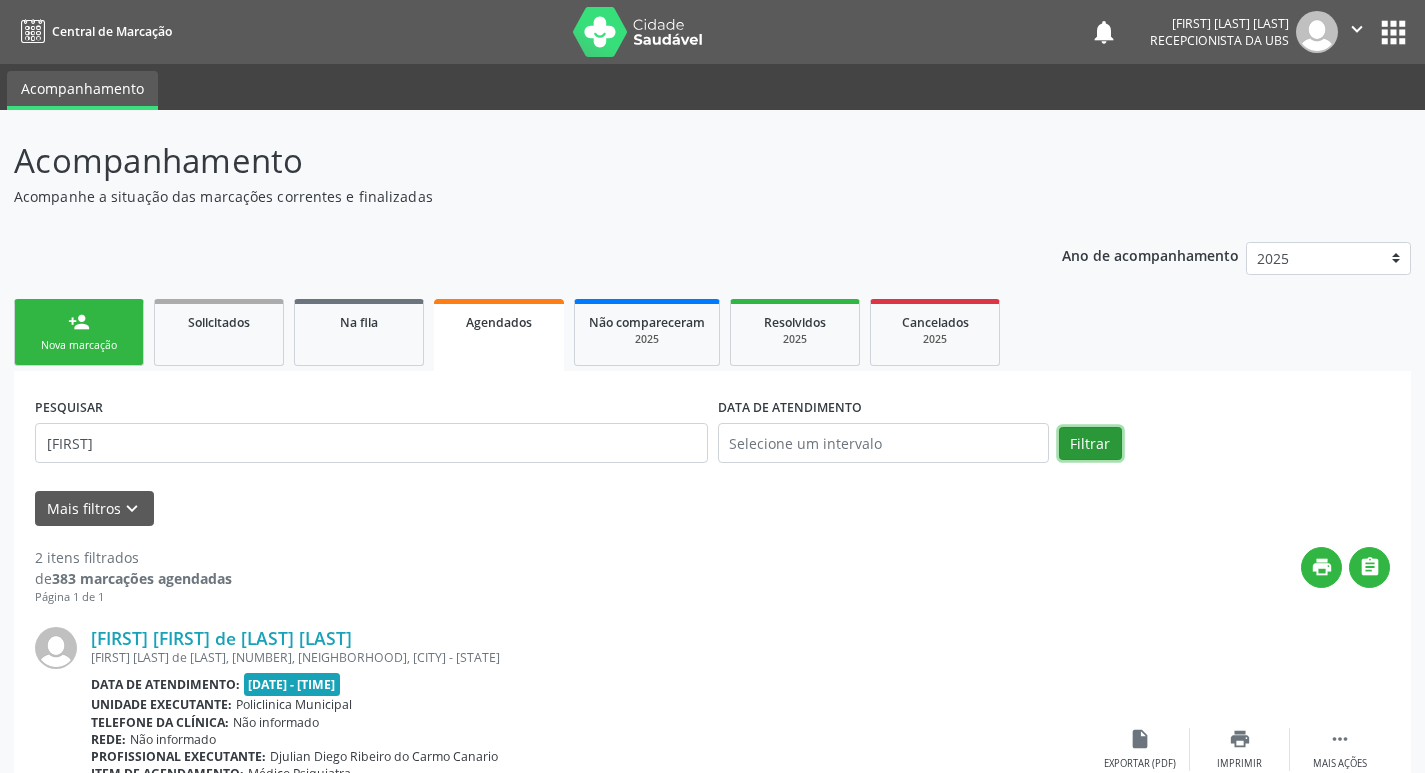 click on "Filtrar" at bounding box center [1090, 444] 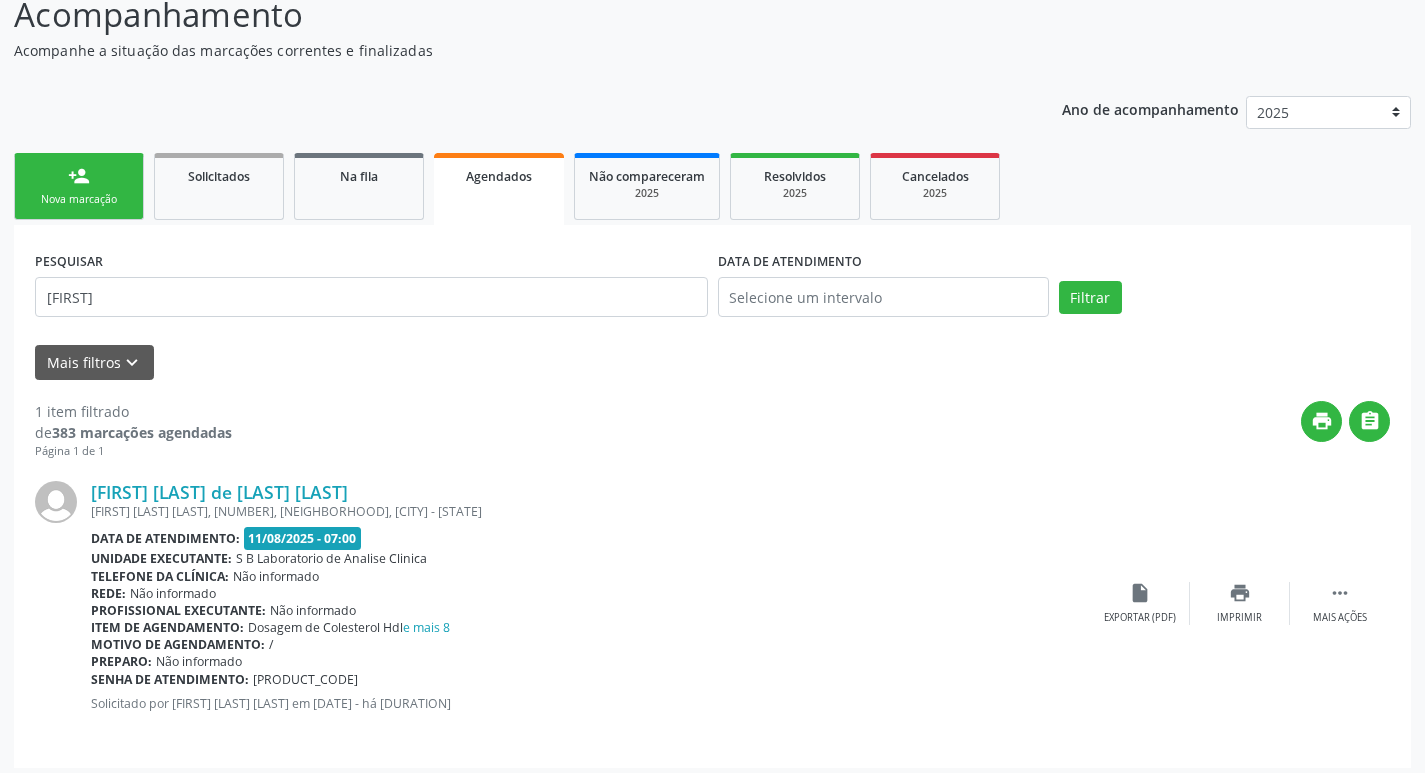 scroll, scrollTop: 155, scrollLeft: 0, axis: vertical 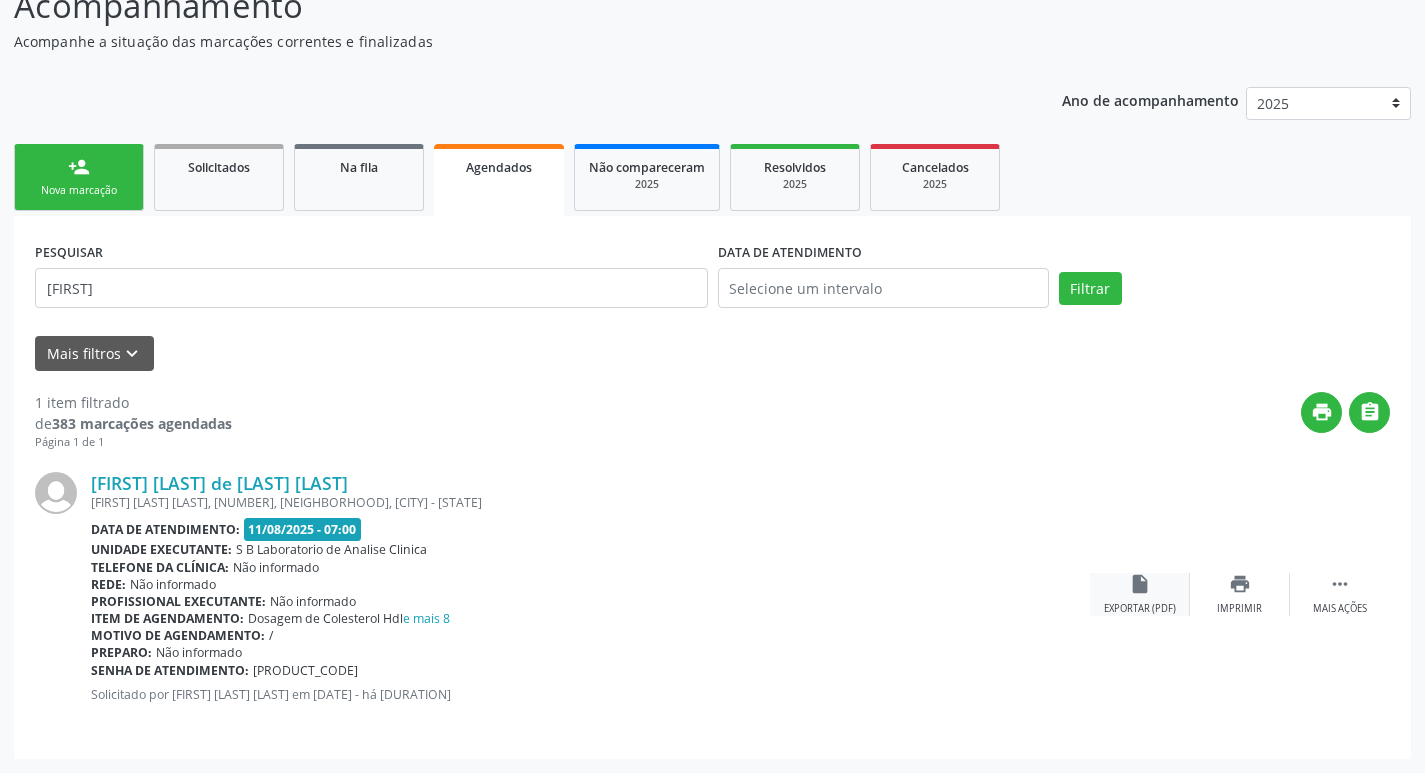 click on "insert_drive_file" at bounding box center (1140, 584) 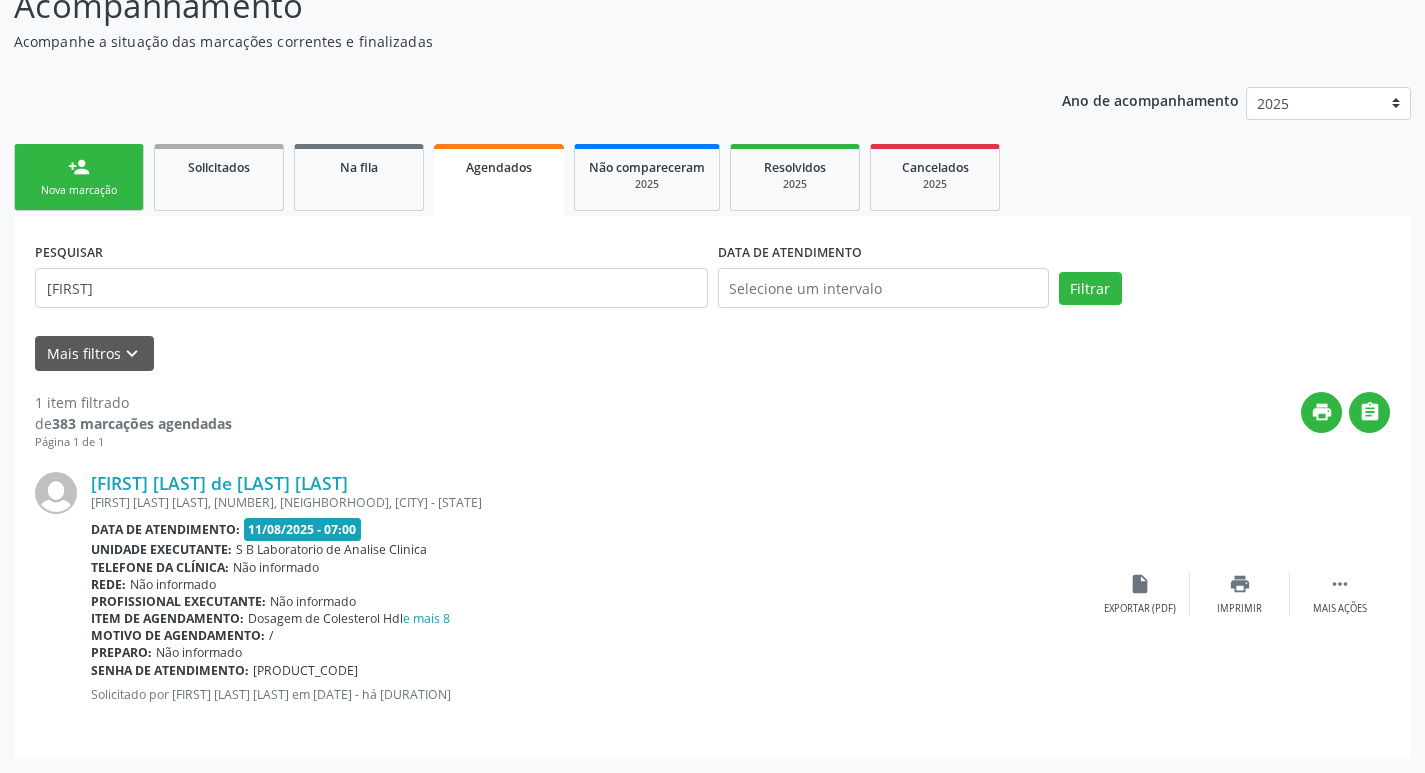 click on "person_add" at bounding box center (79, 167) 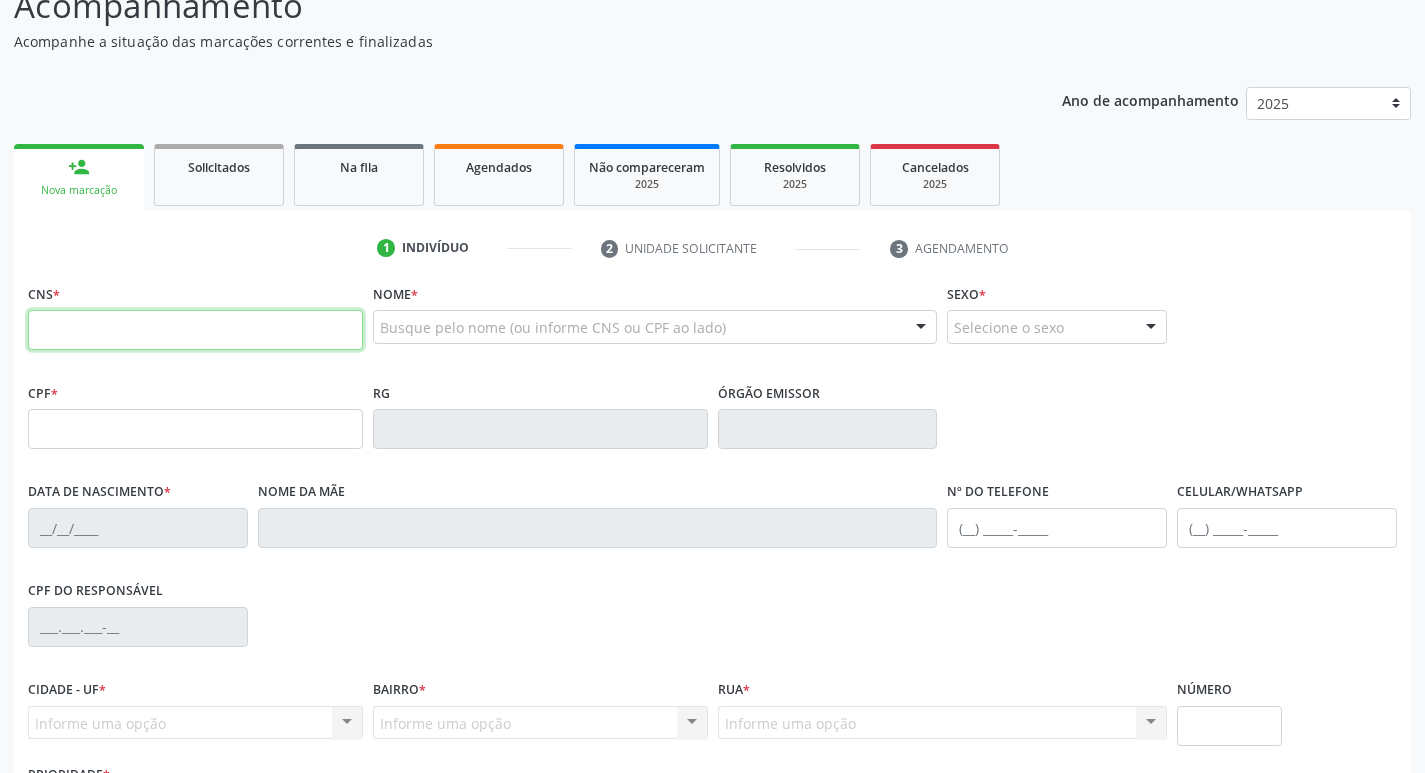 click at bounding box center [195, 330] 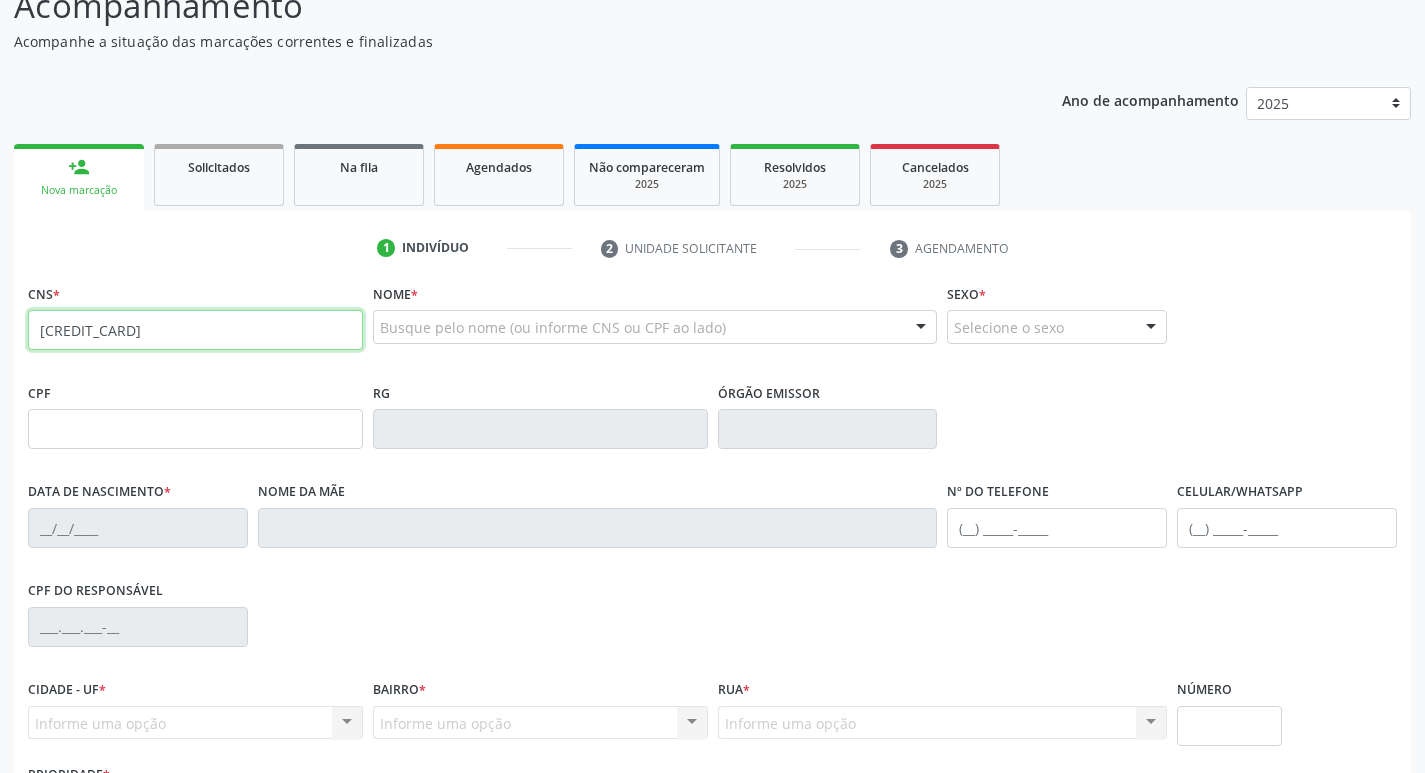 type on "[CREDIT_CARD]" 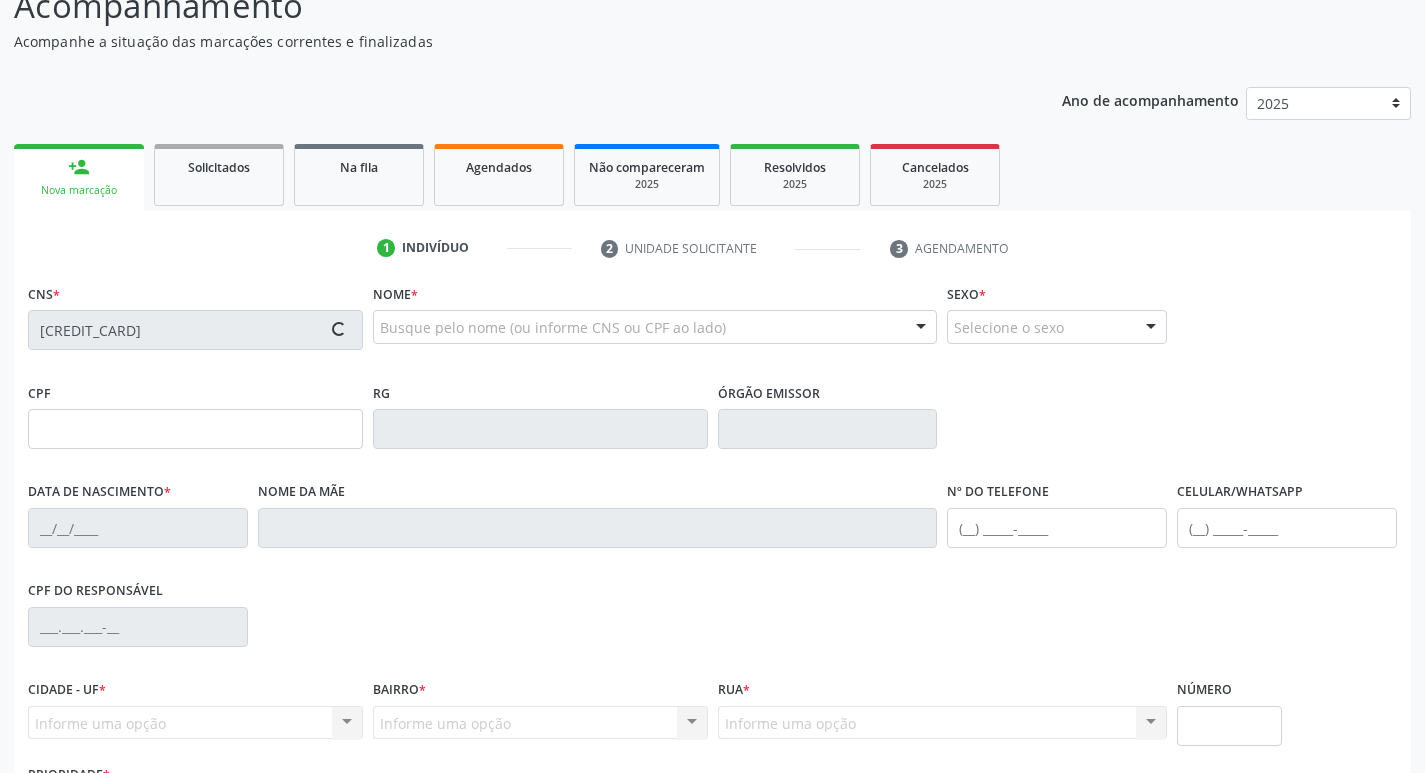 type on "[DATE]" 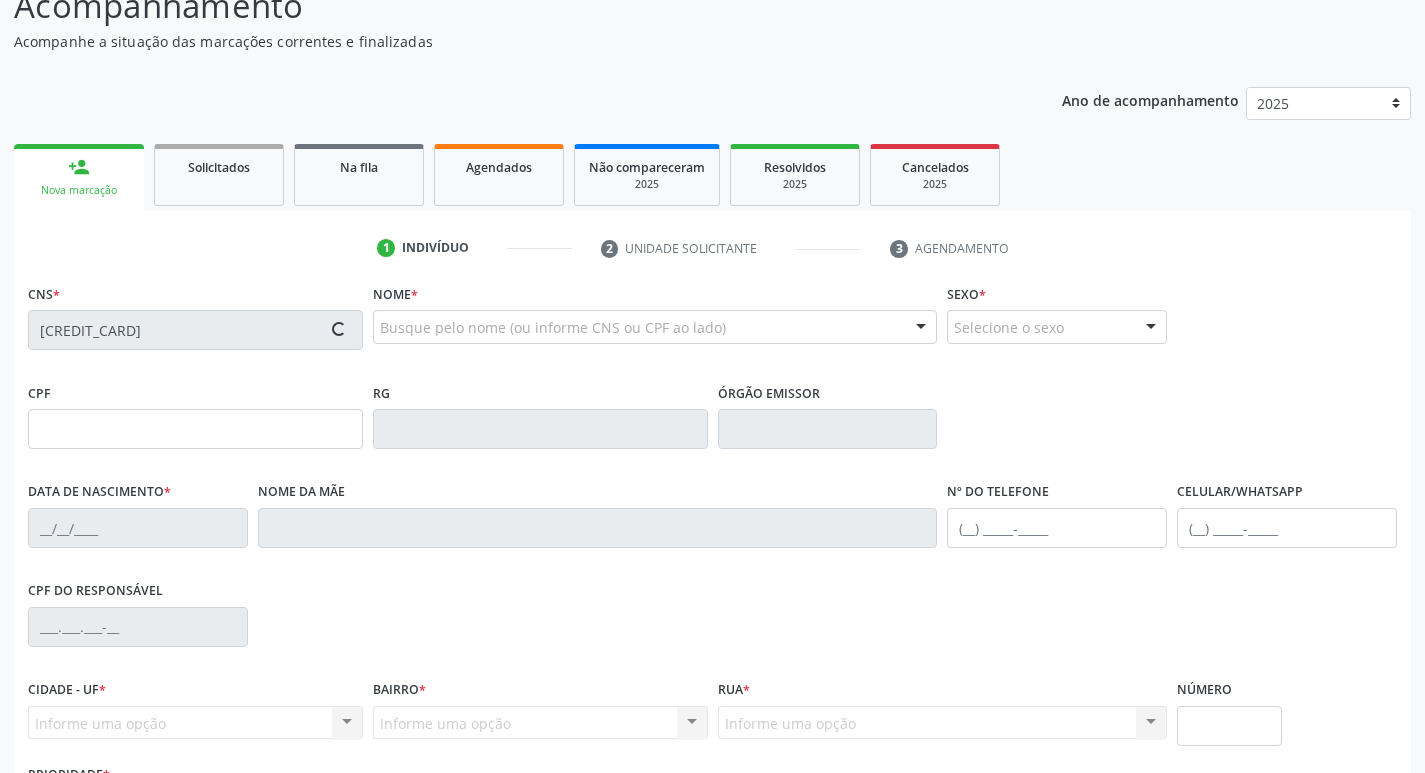 type on "[FIRST] [LAST] [LAST]" 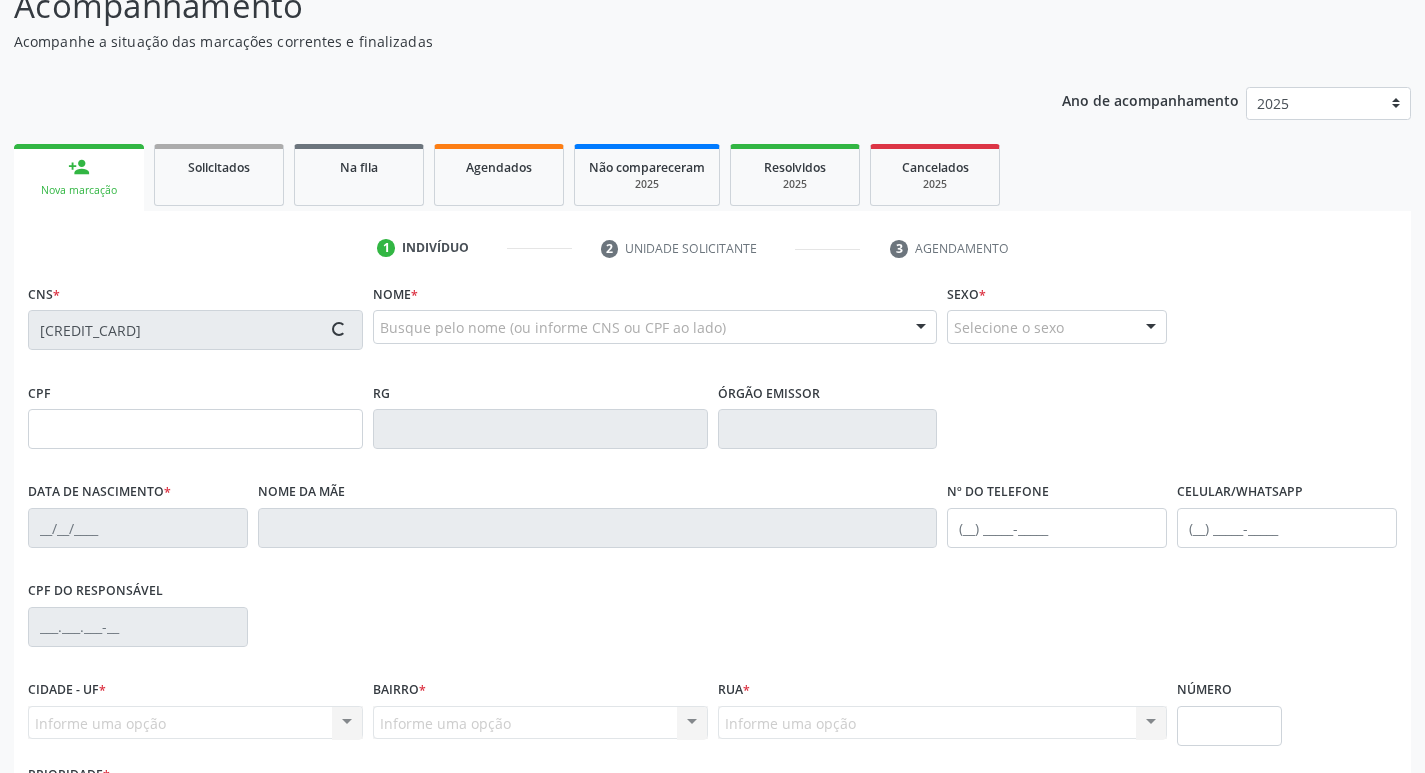 type on "817" 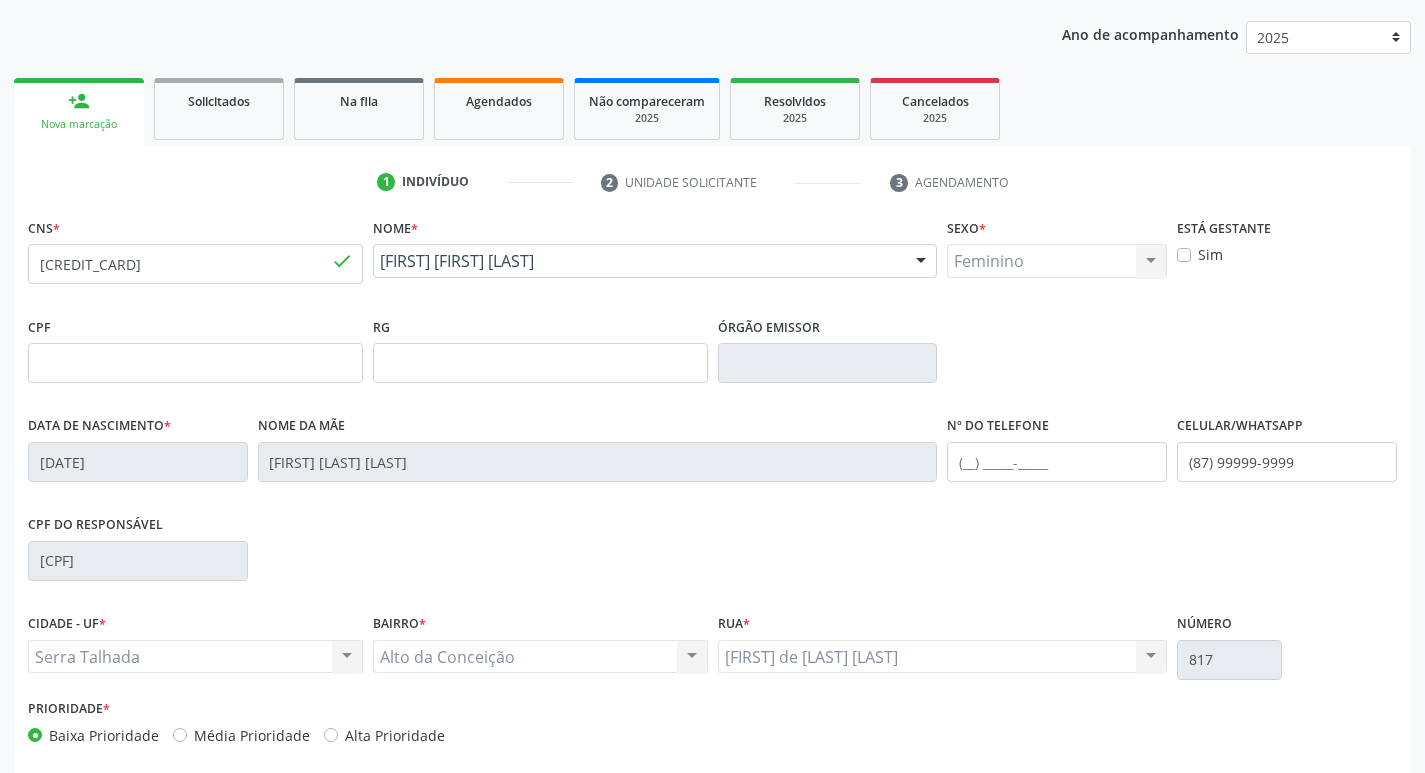 scroll, scrollTop: 311, scrollLeft: 0, axis: vertical 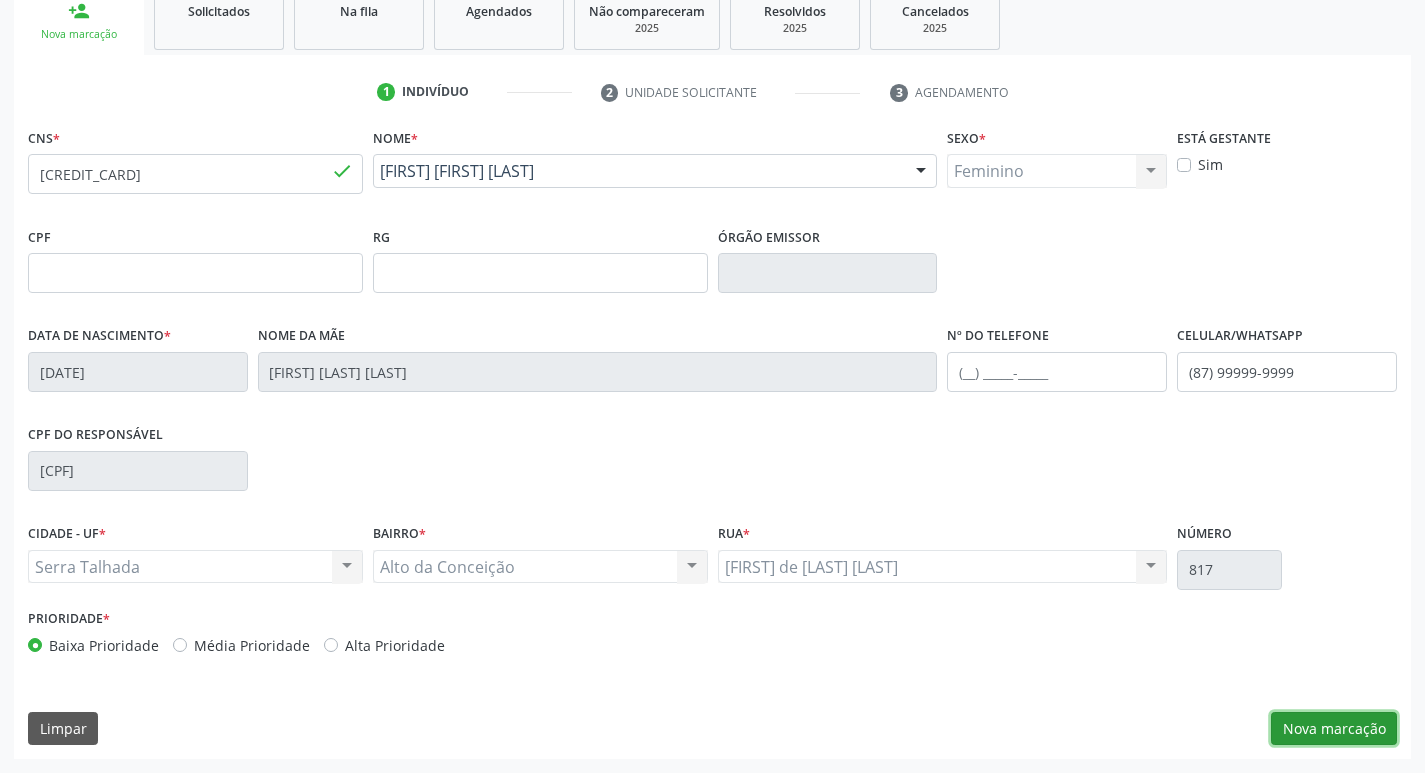 click on "Nova marcação" at bounding box center [1334, 729] 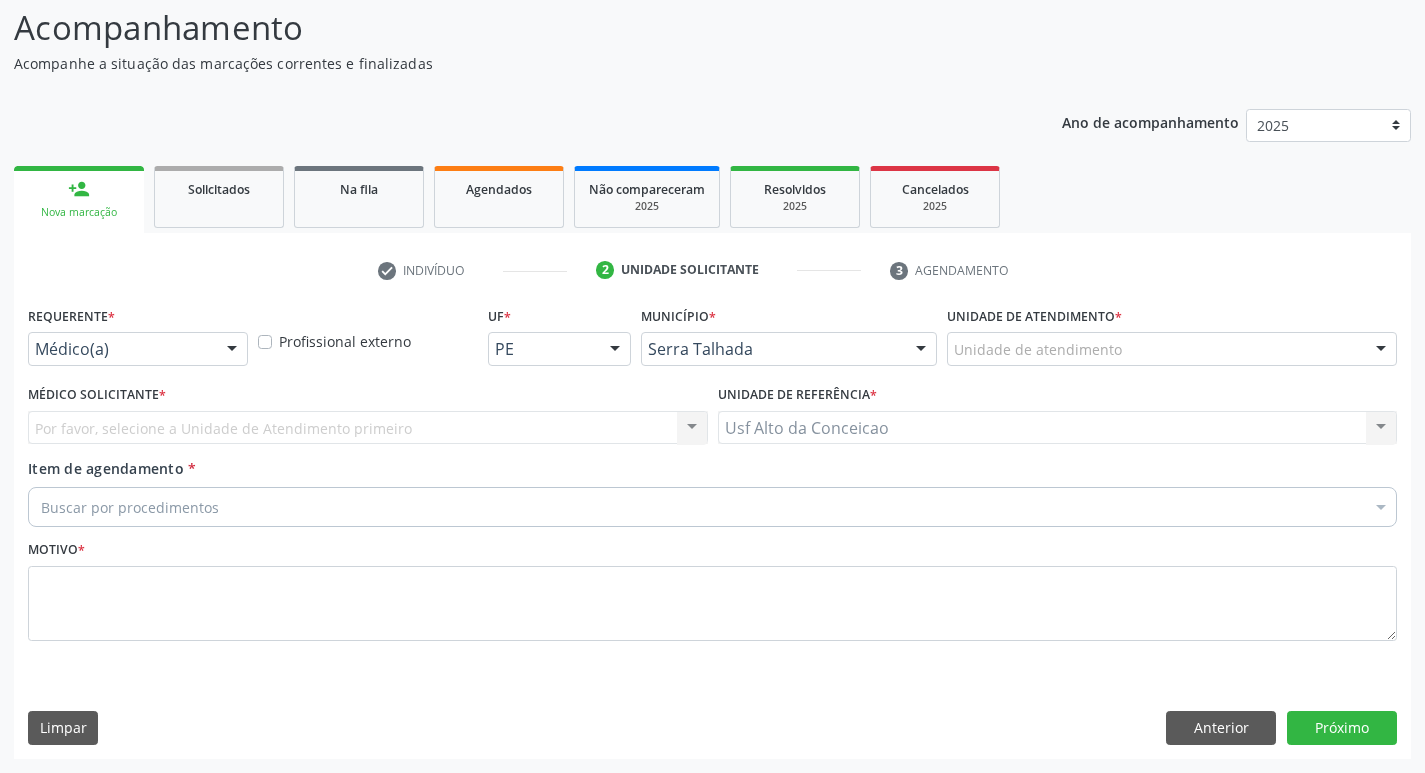scroll, scrollTop: 133, scrollLeft: 0, axis: vertical 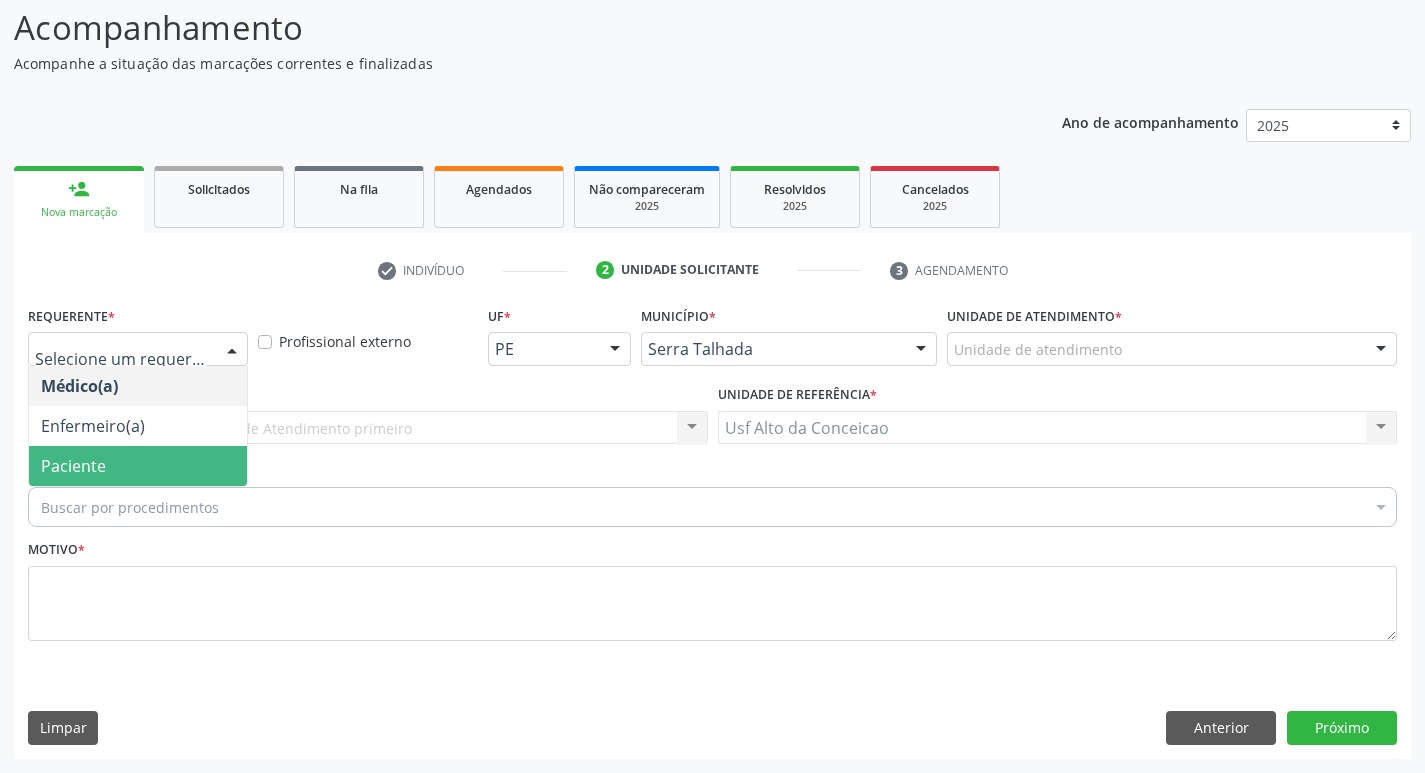 click on "Paciente" at bounding box center (73, 466) 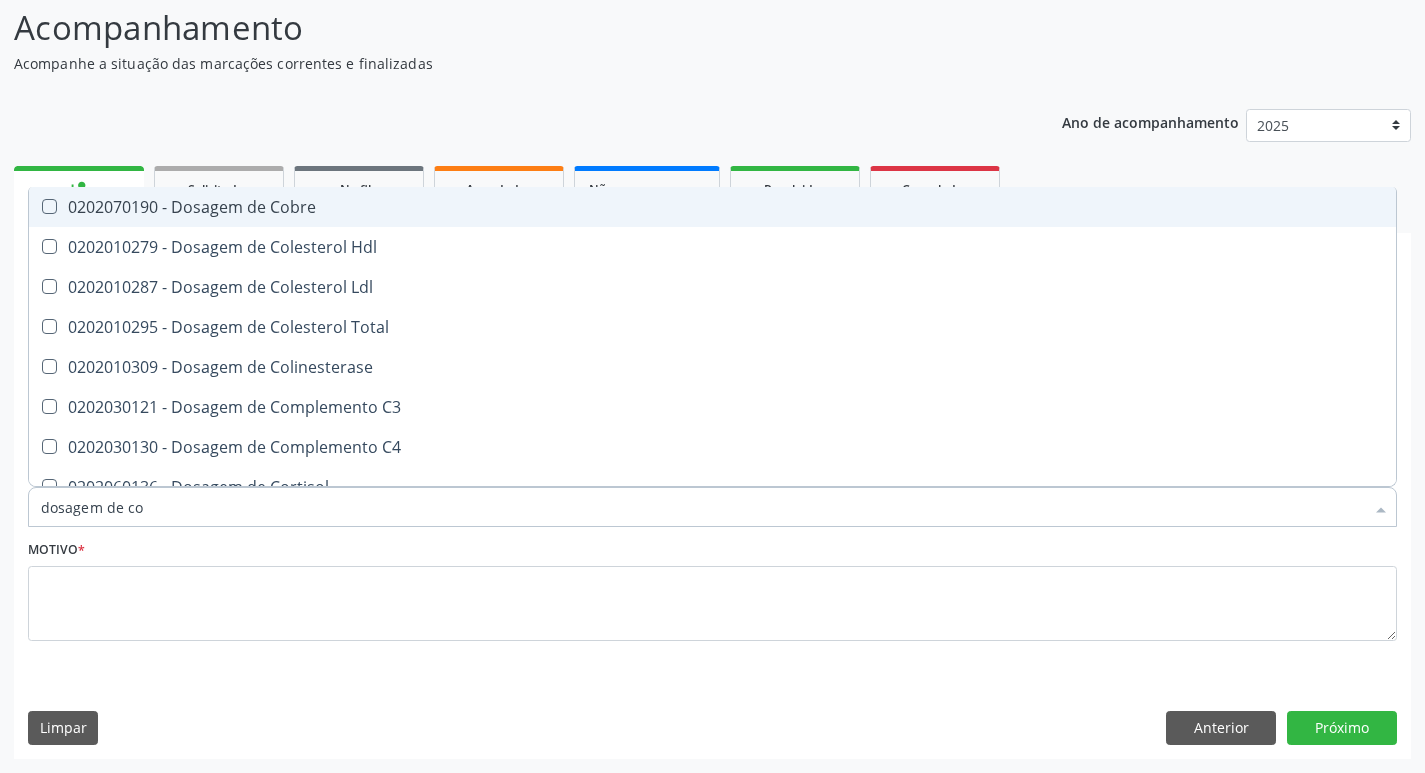 type on "dosagem de col" 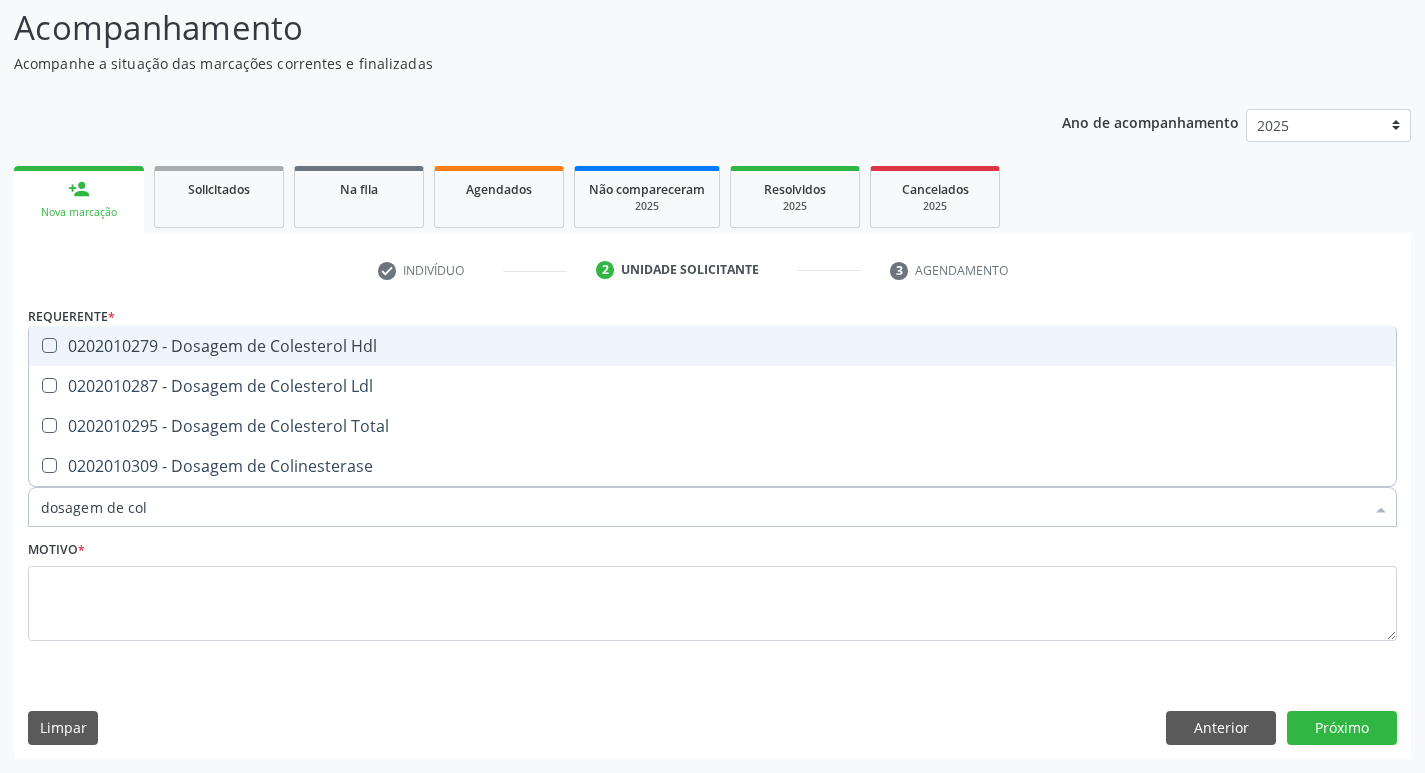 click on "0202010279 - Dosagem de Colesterol Hdl" at bounding box center (712, 346) 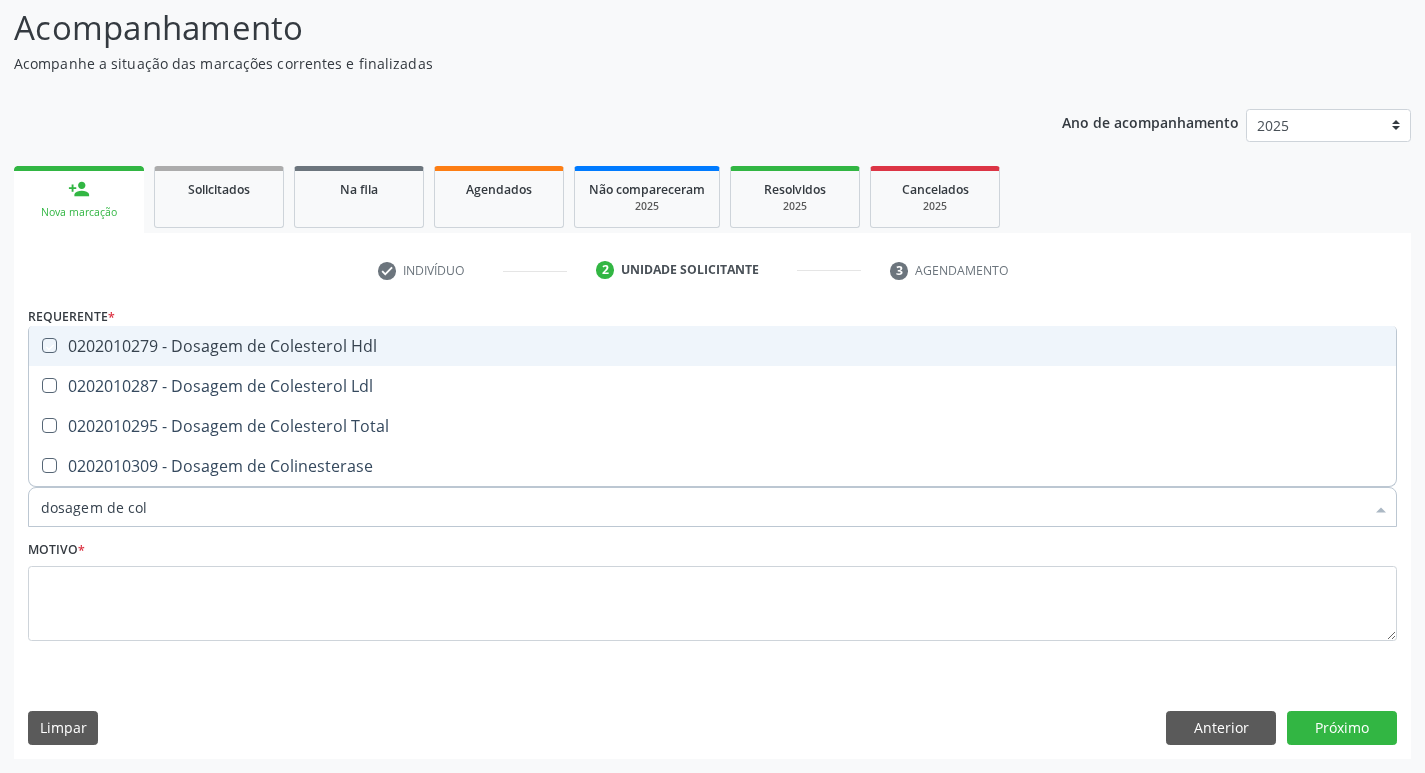 checkbox on "true" 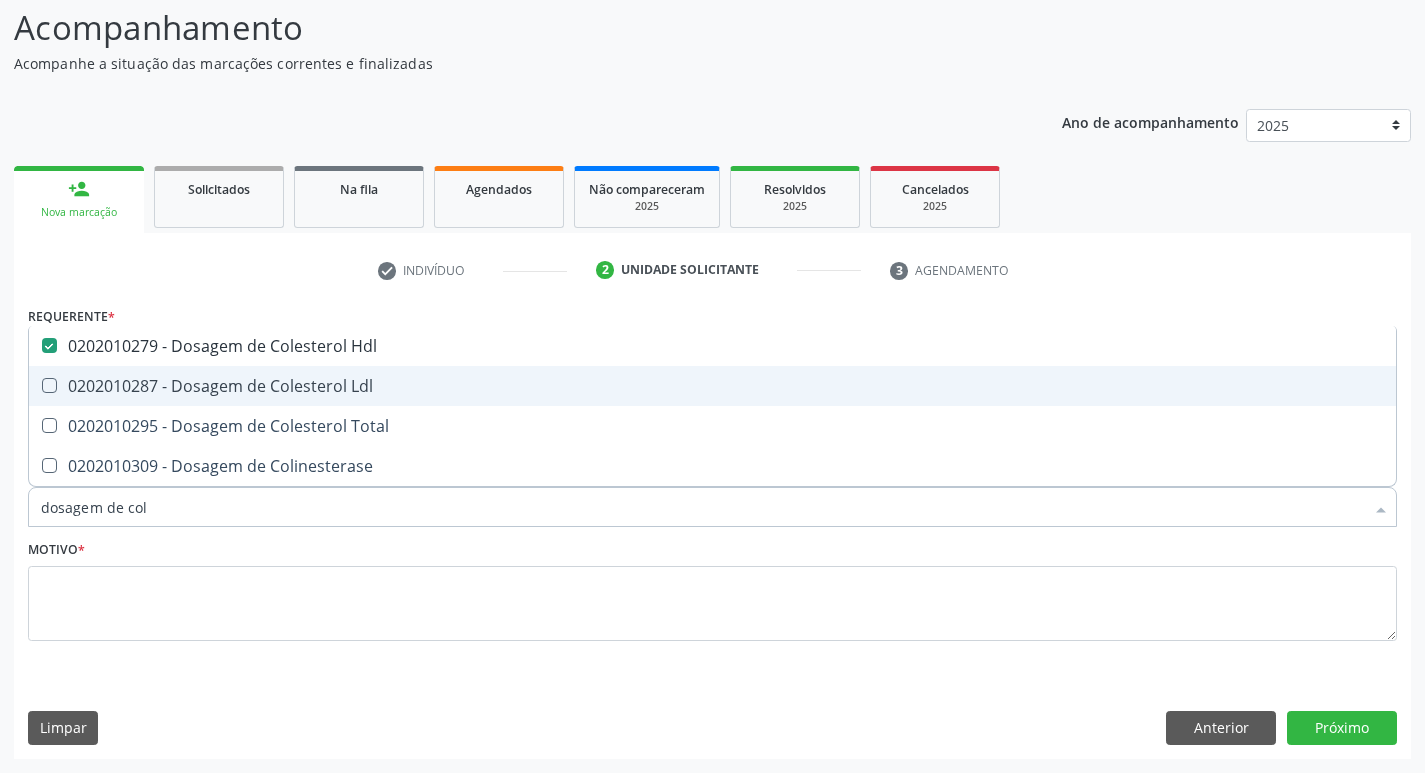 click on "0202010287 - Dosagem de Colesterol Ldl" at bounding box center [712, 386] 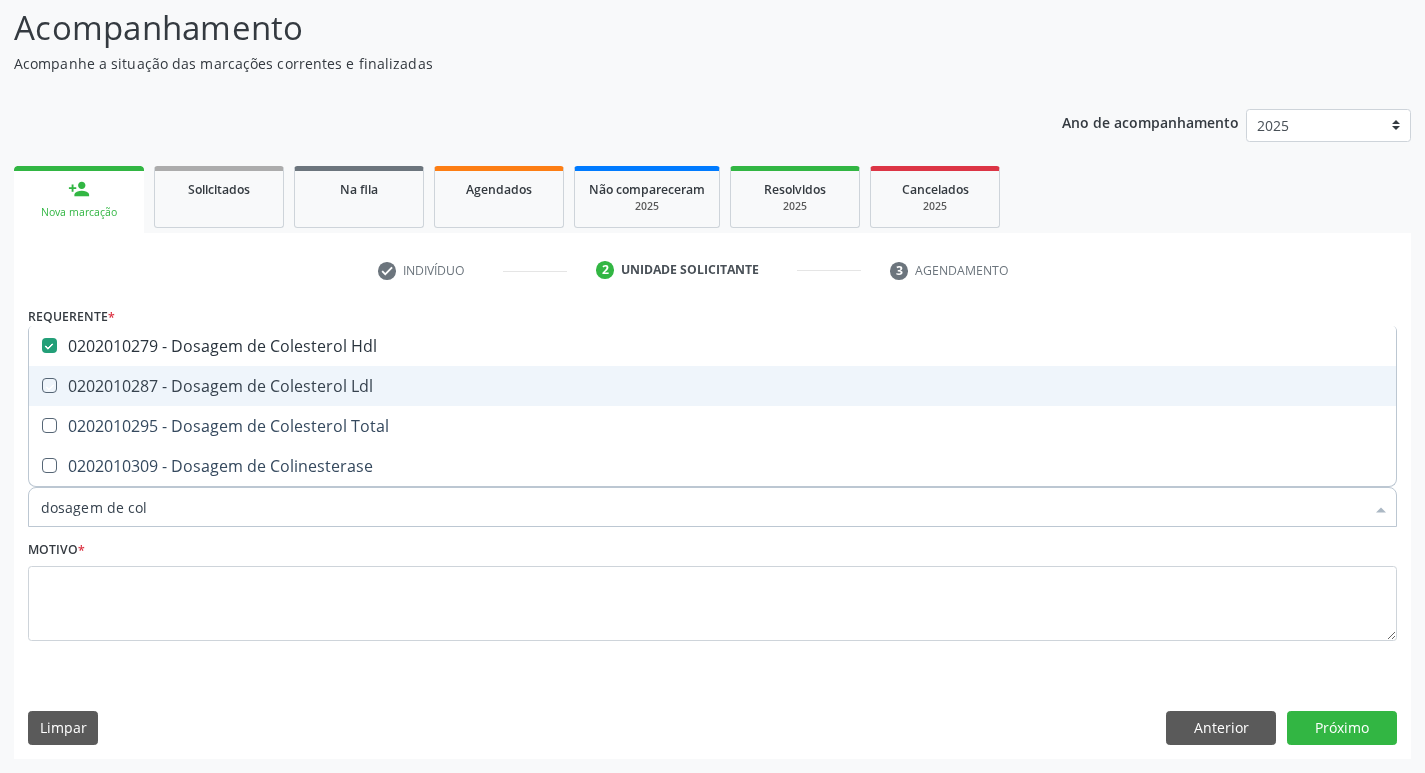 checkbox on "true" 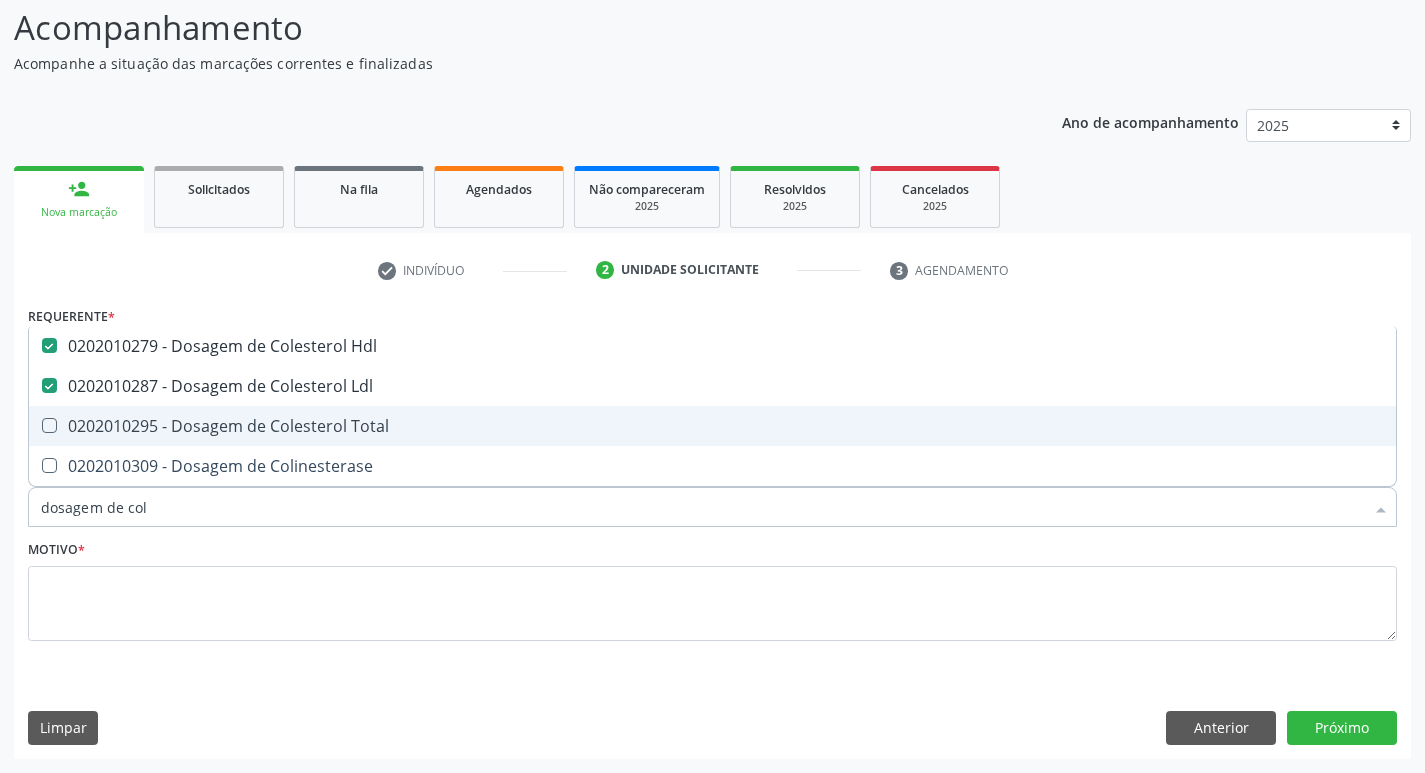 click on "0202010295 - Dosagem de Colesterol Total" at bounding box center [712, 426] 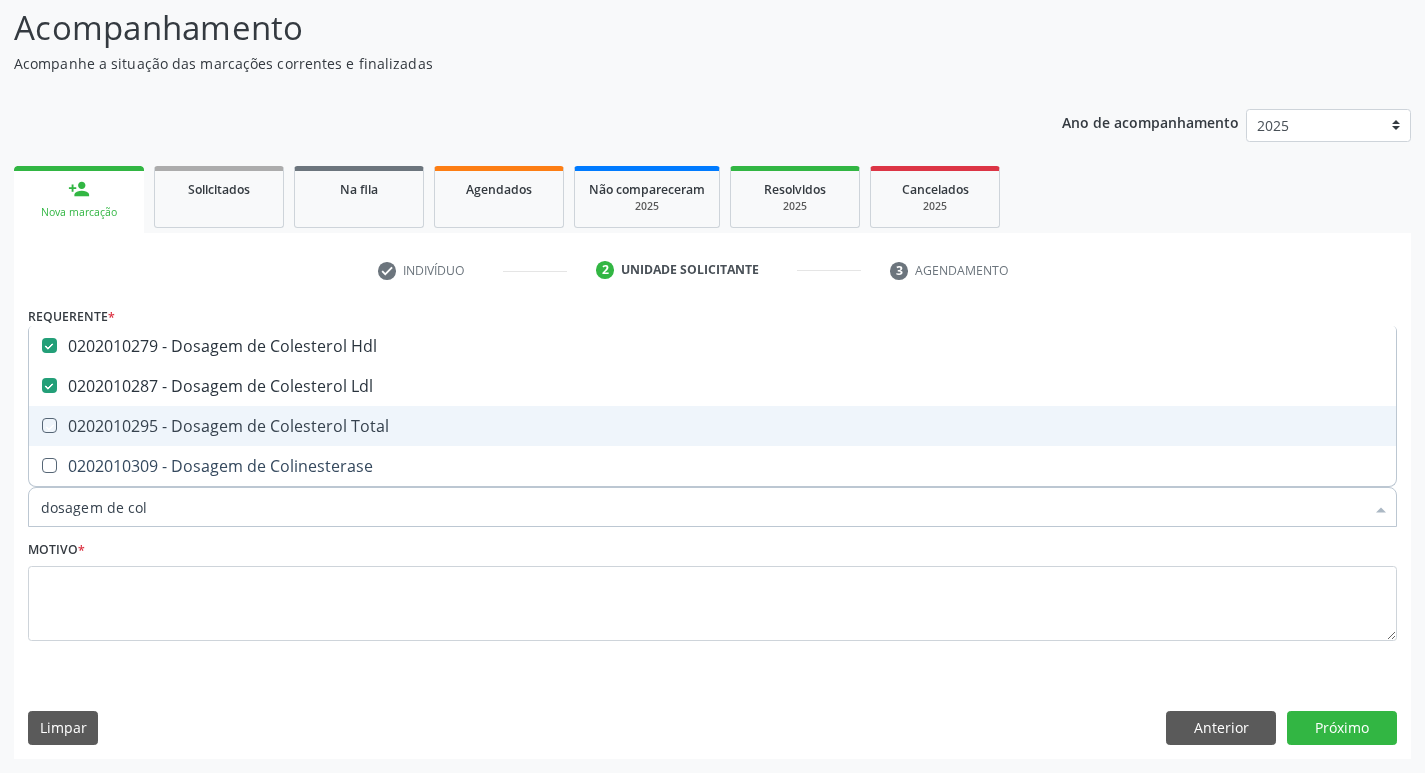 checkbox on "true" 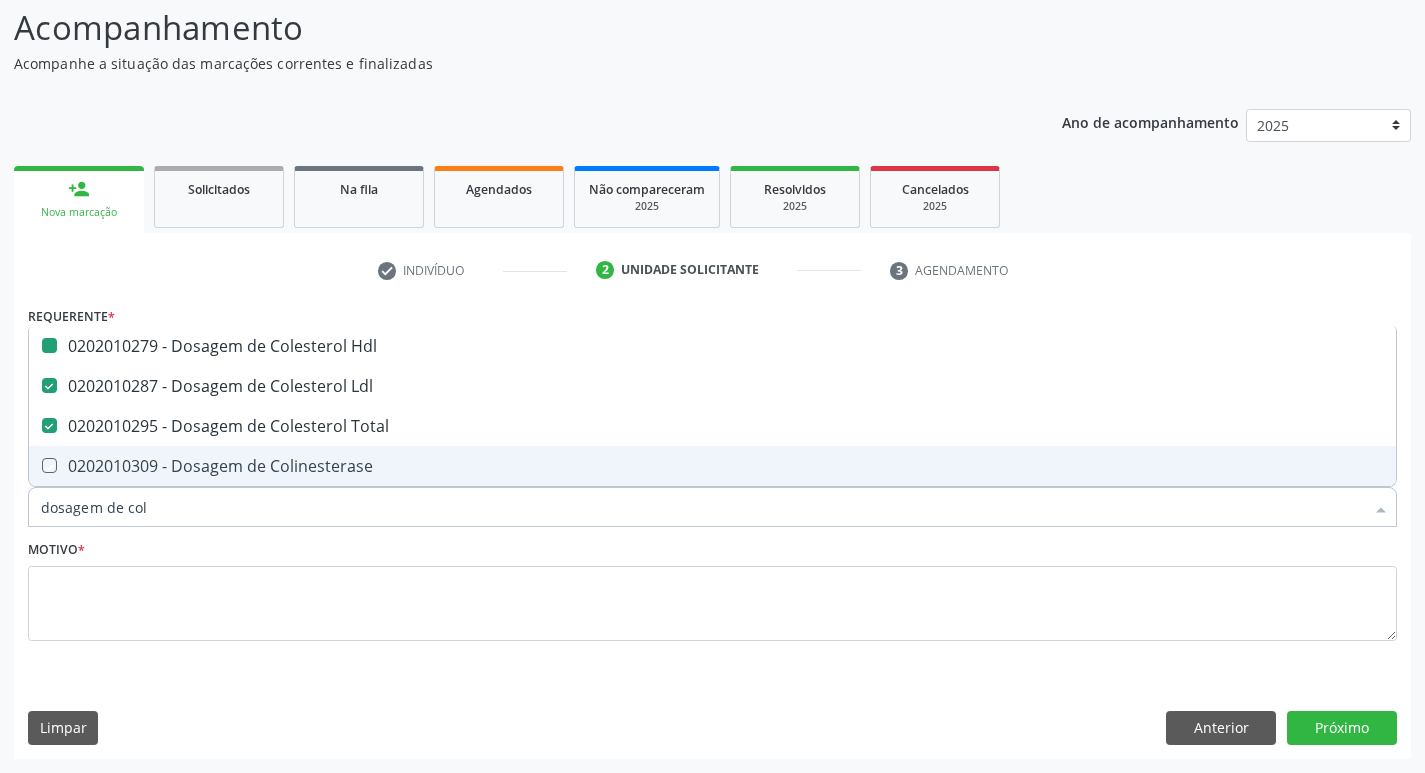 type on "dosagem de co" 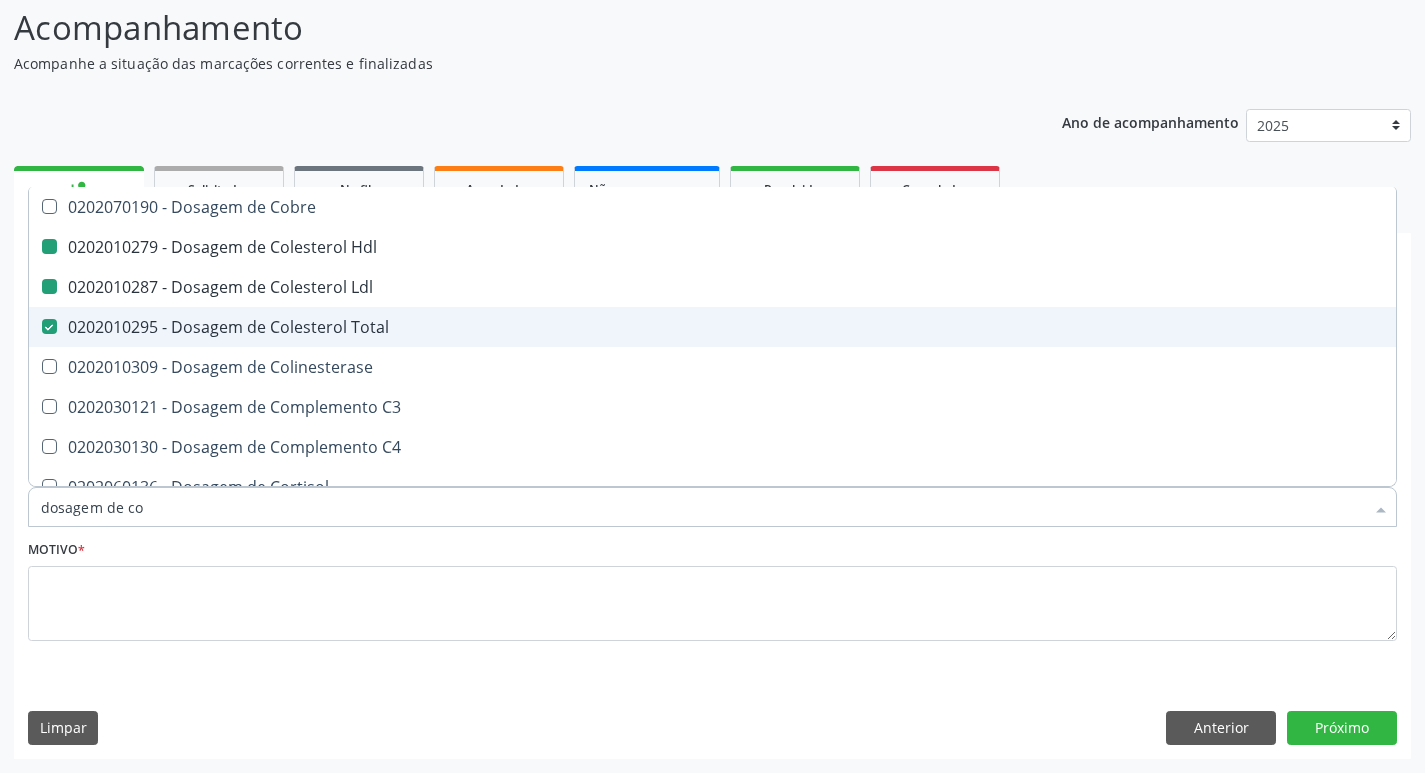 type on "dosagem de c" 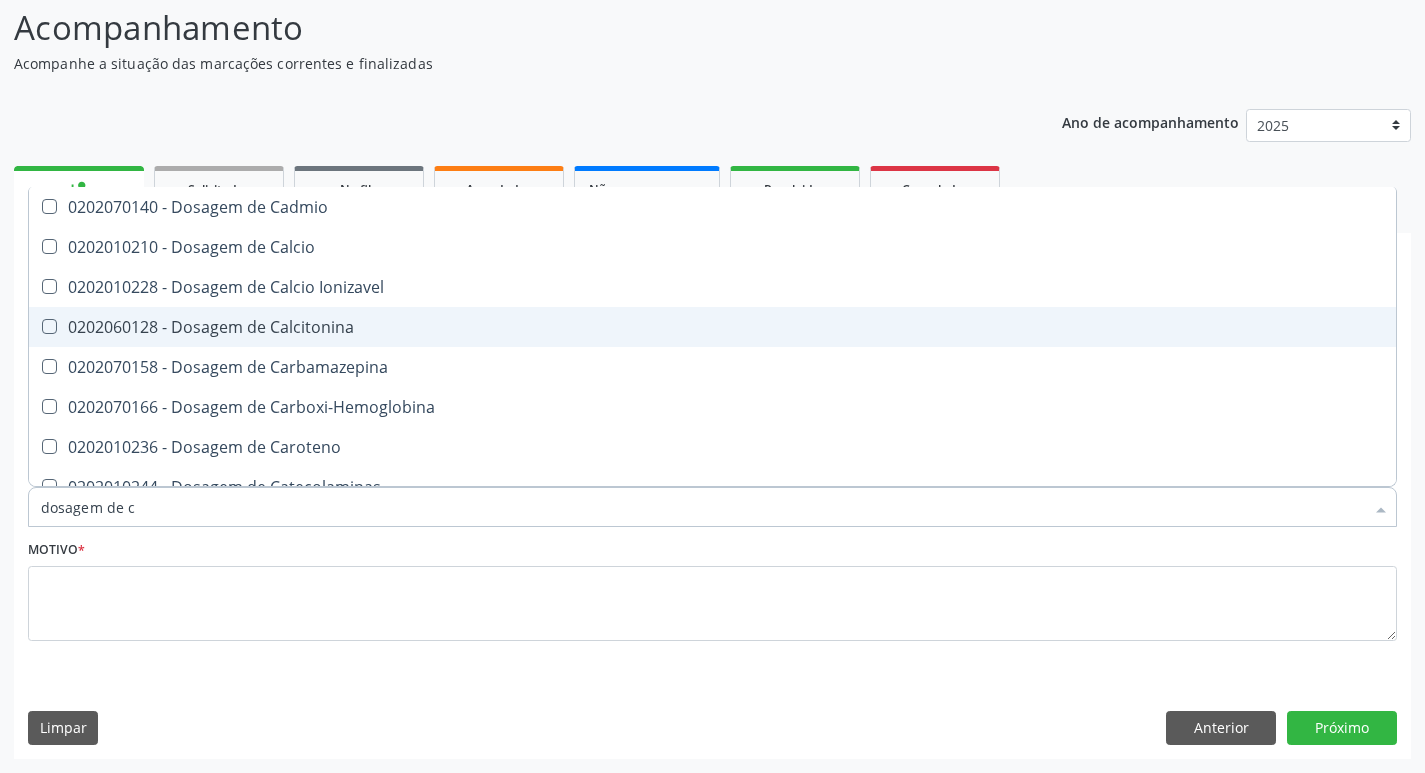 type on "dosagem de" 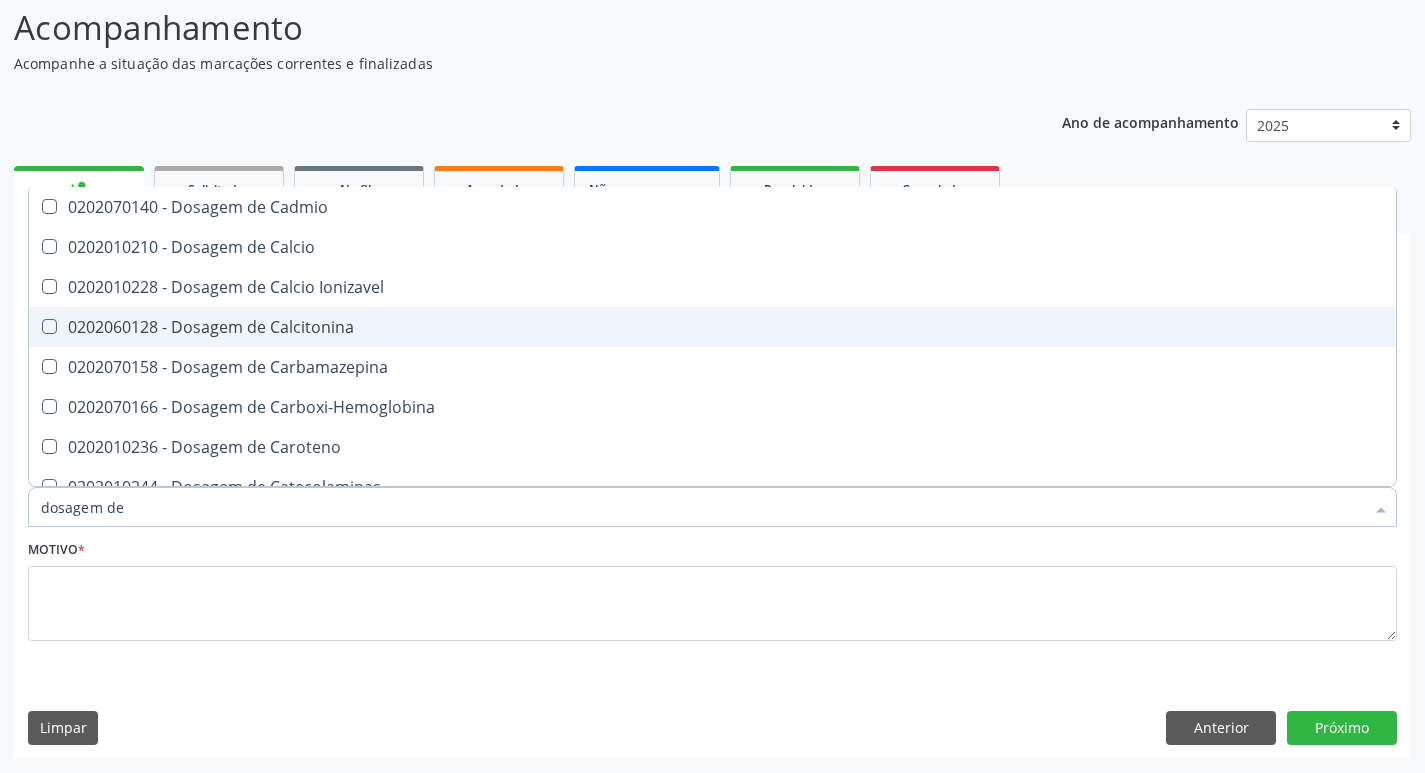 checkbox on "false" 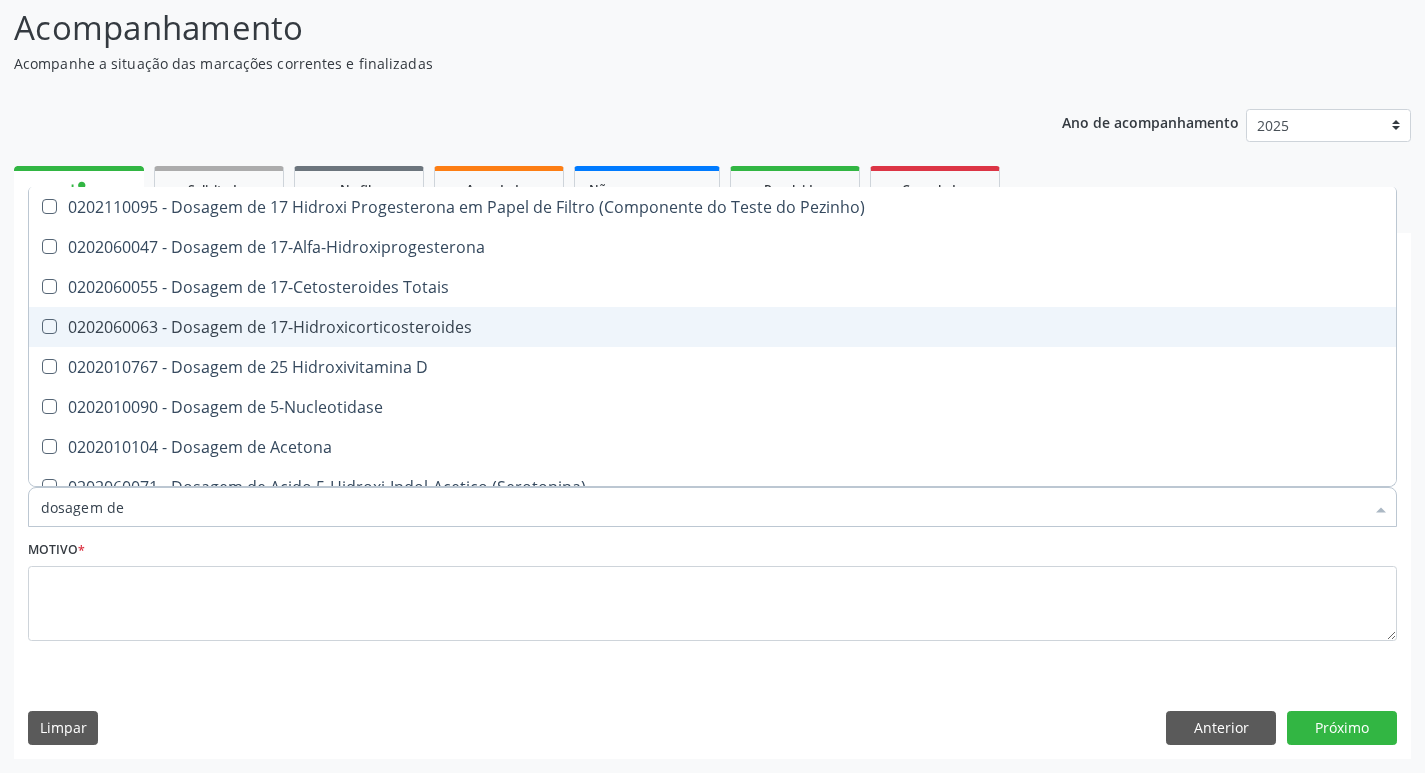 type on "dosagem d" 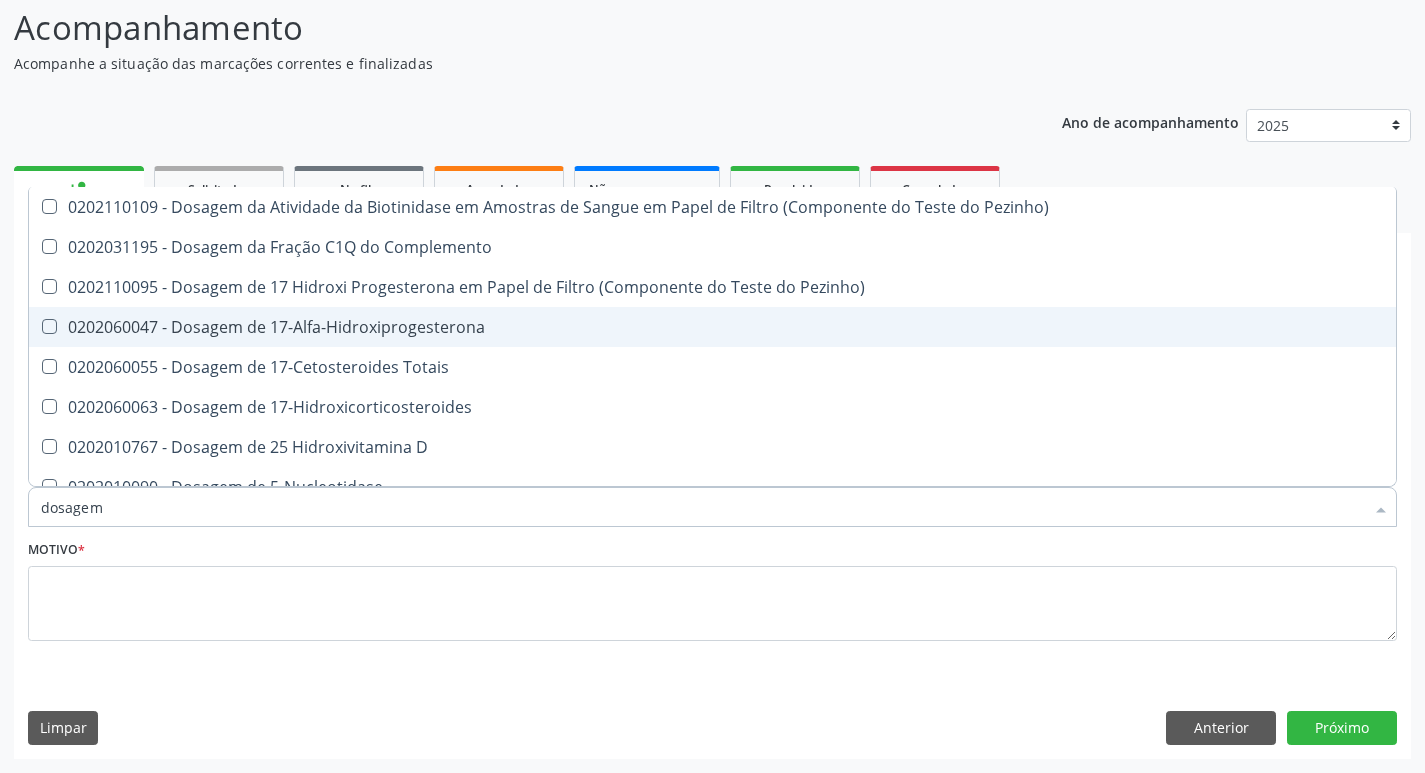type on "dosagem" 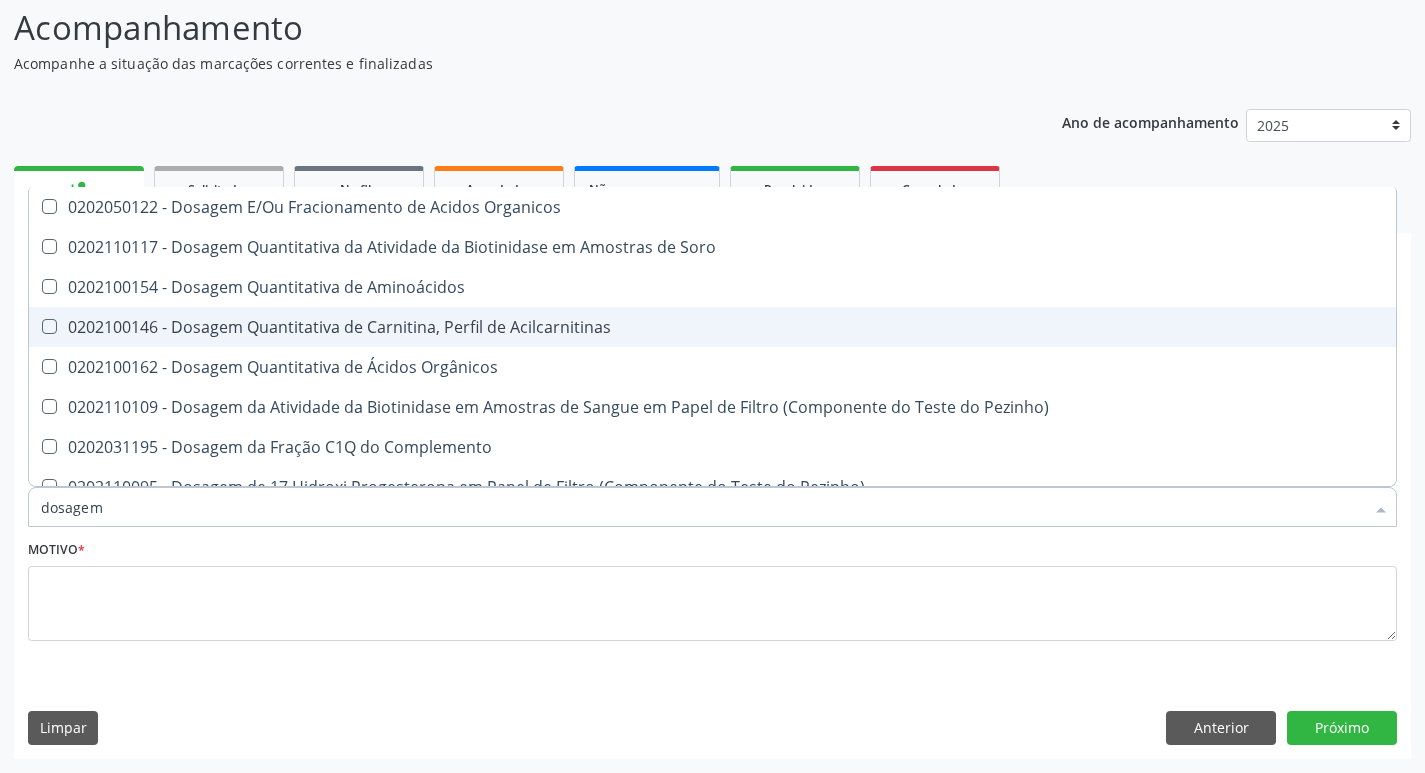 type on "dosagem d" 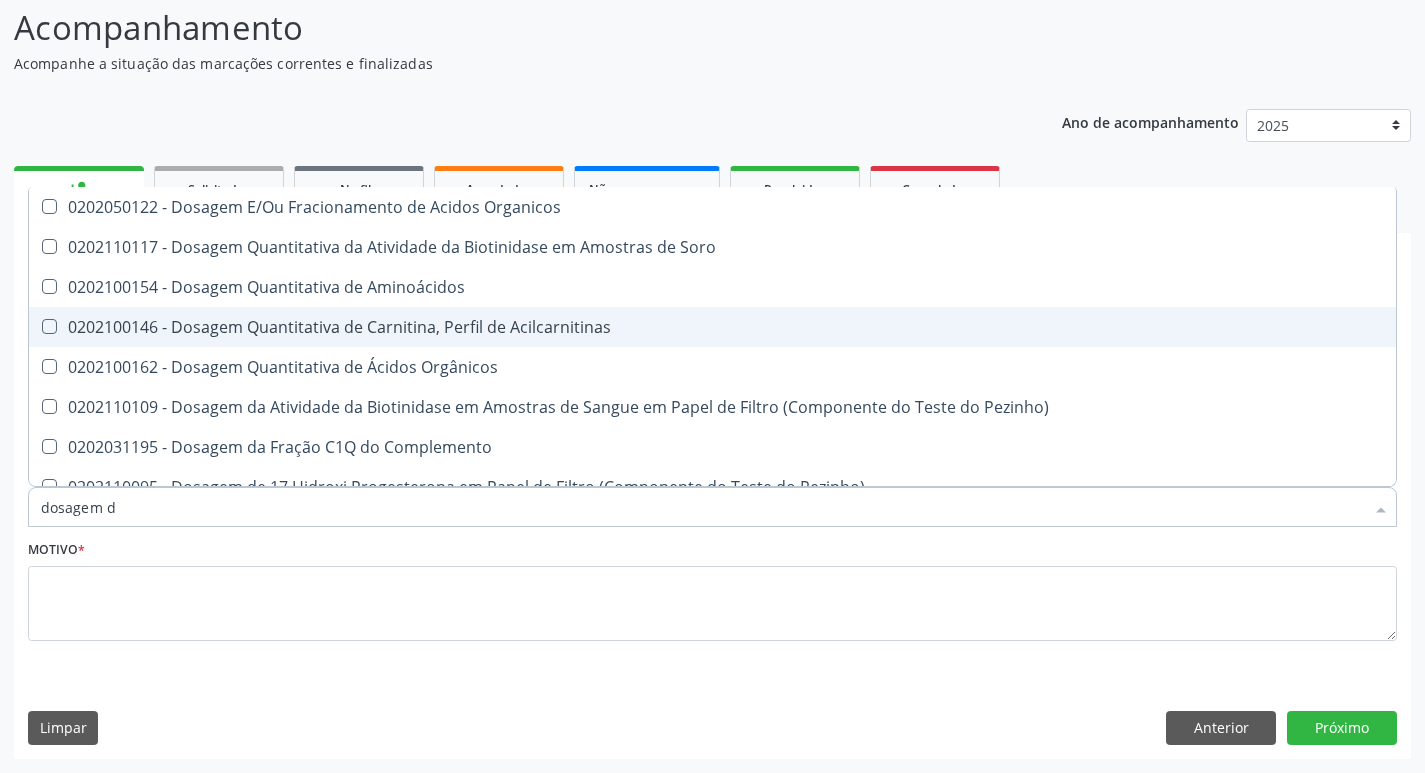 type on "dosagem de" 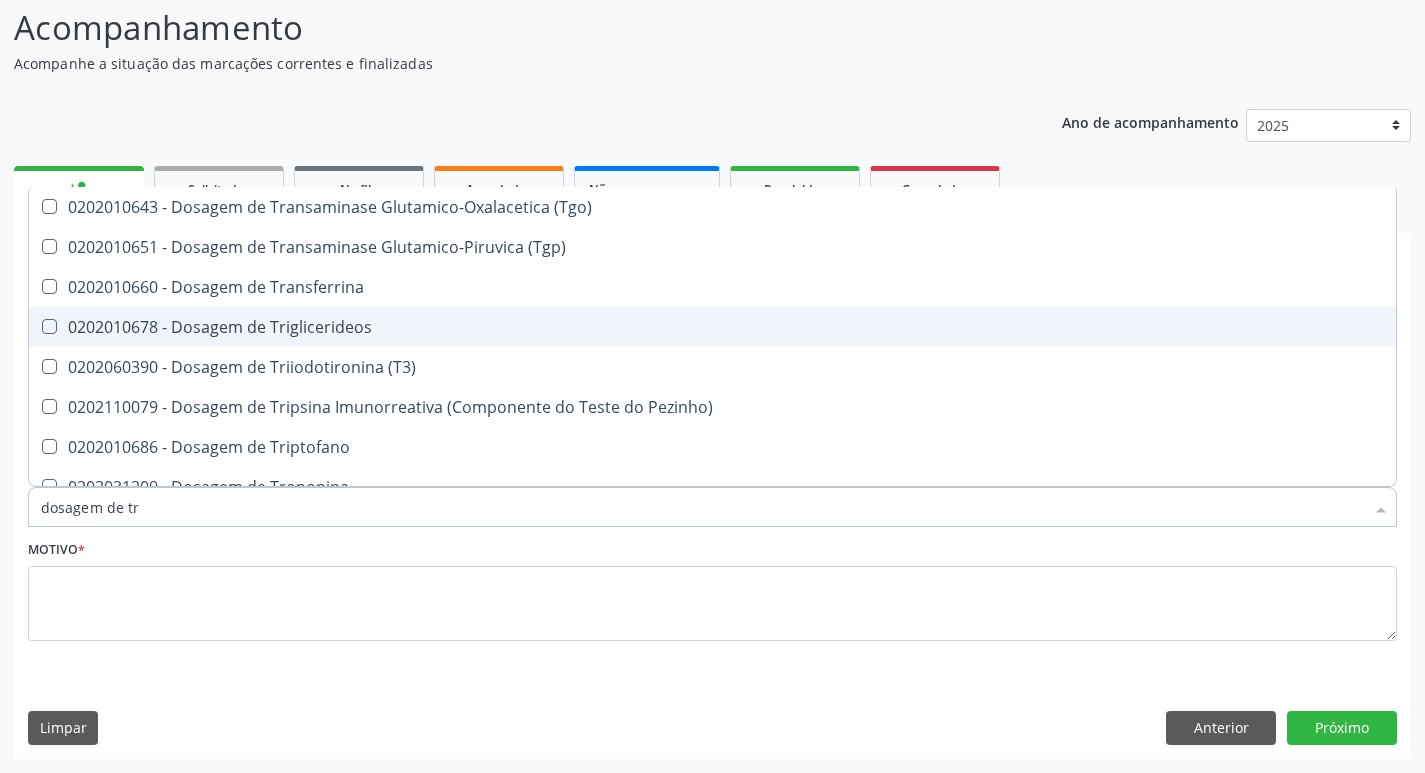 type on "dosagem de tri" 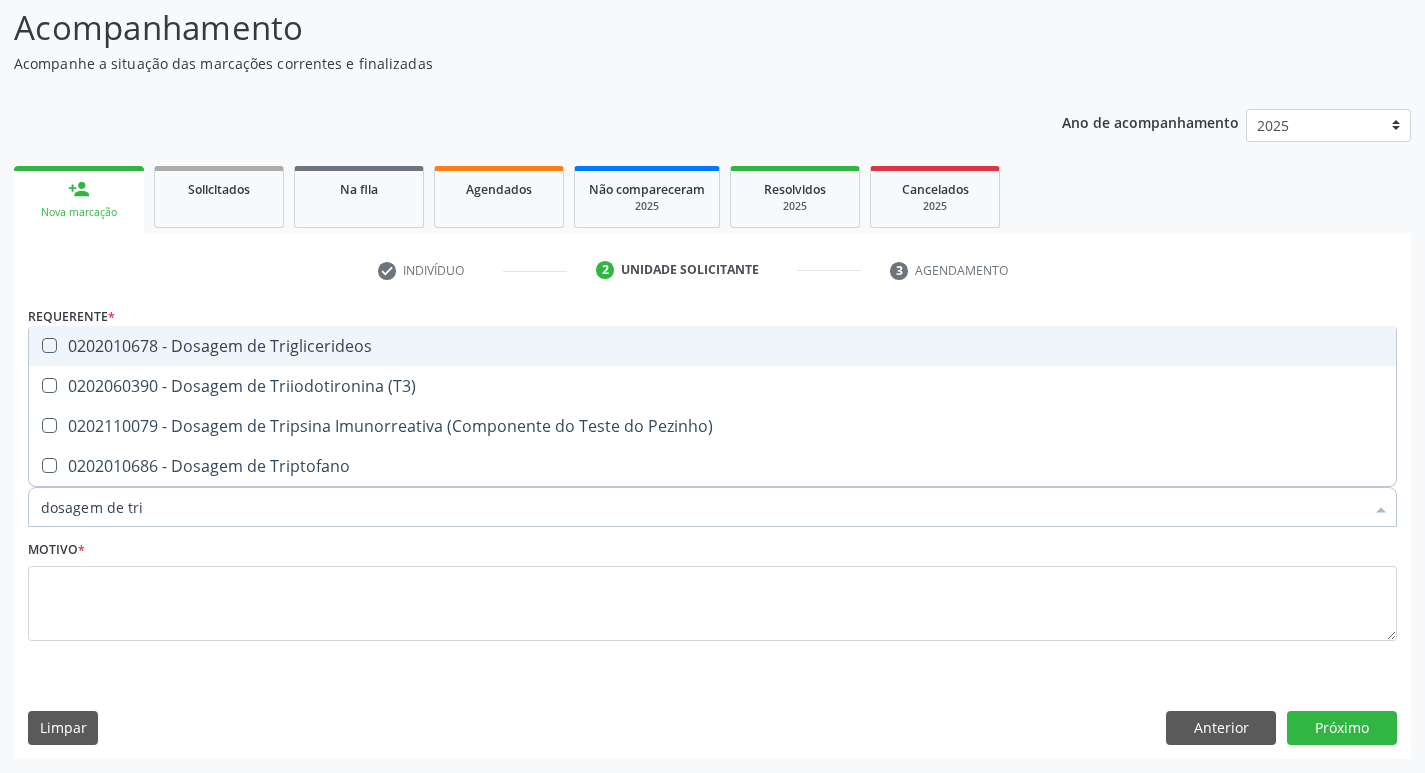 click on "0202010678 - Dosagem de Triglicerideos" at bounding box center [712, 346] 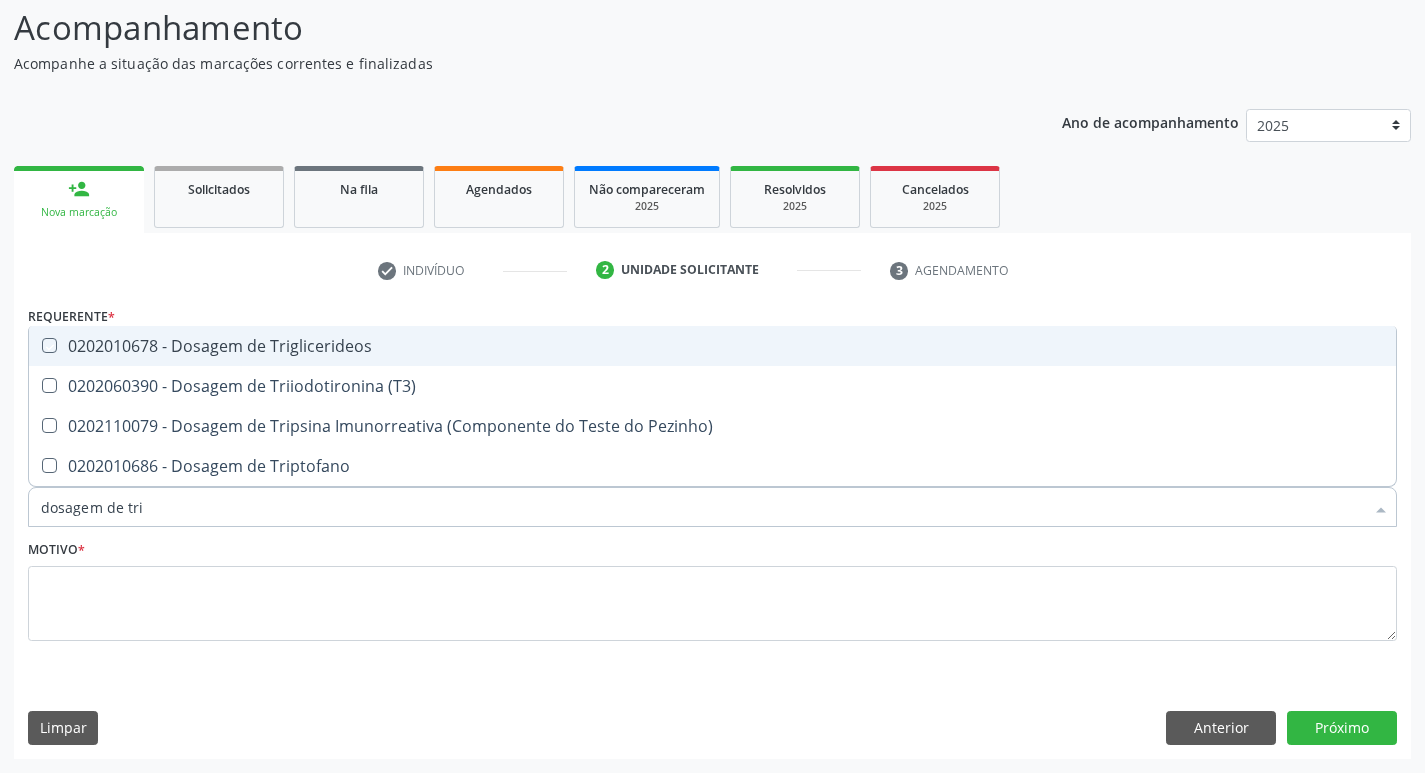 checkbox on "true" 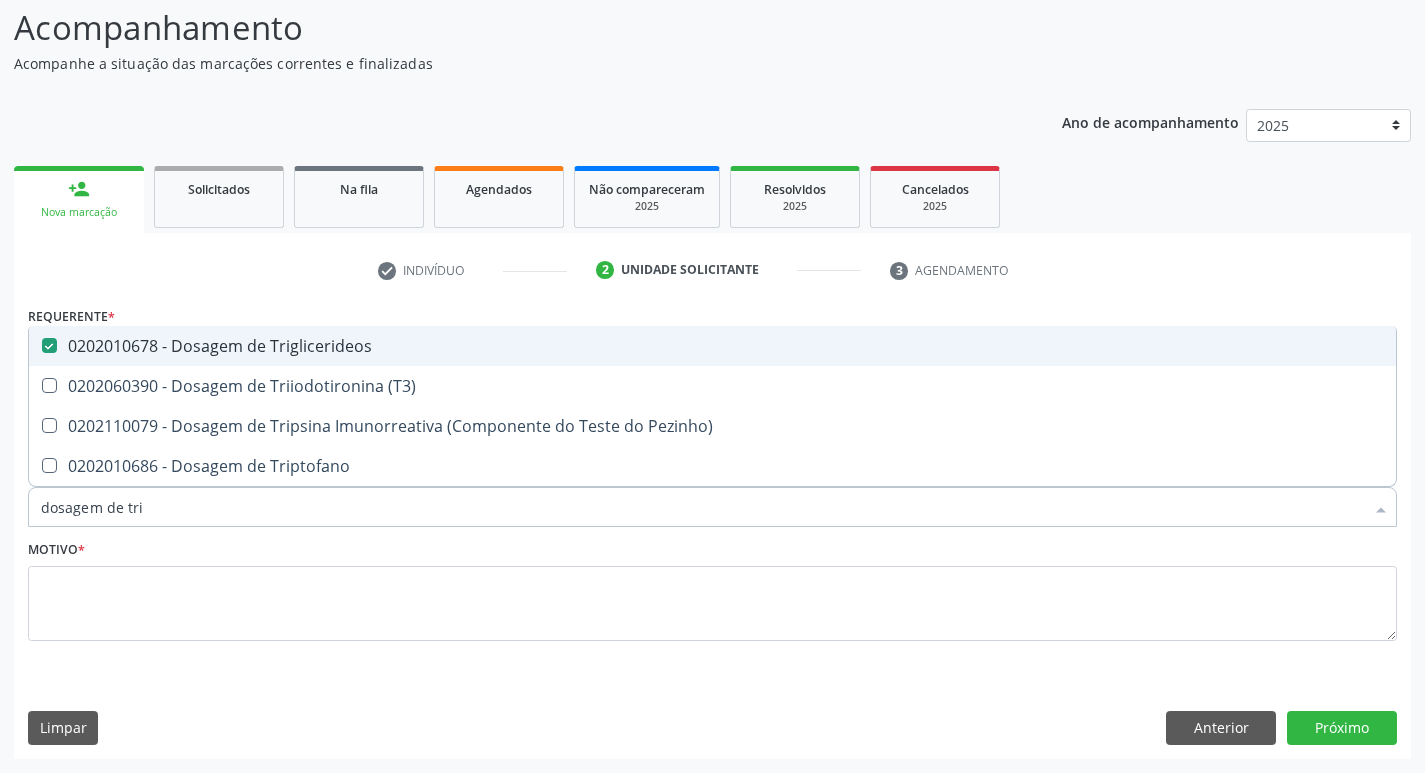 type on "dosagem de tr" 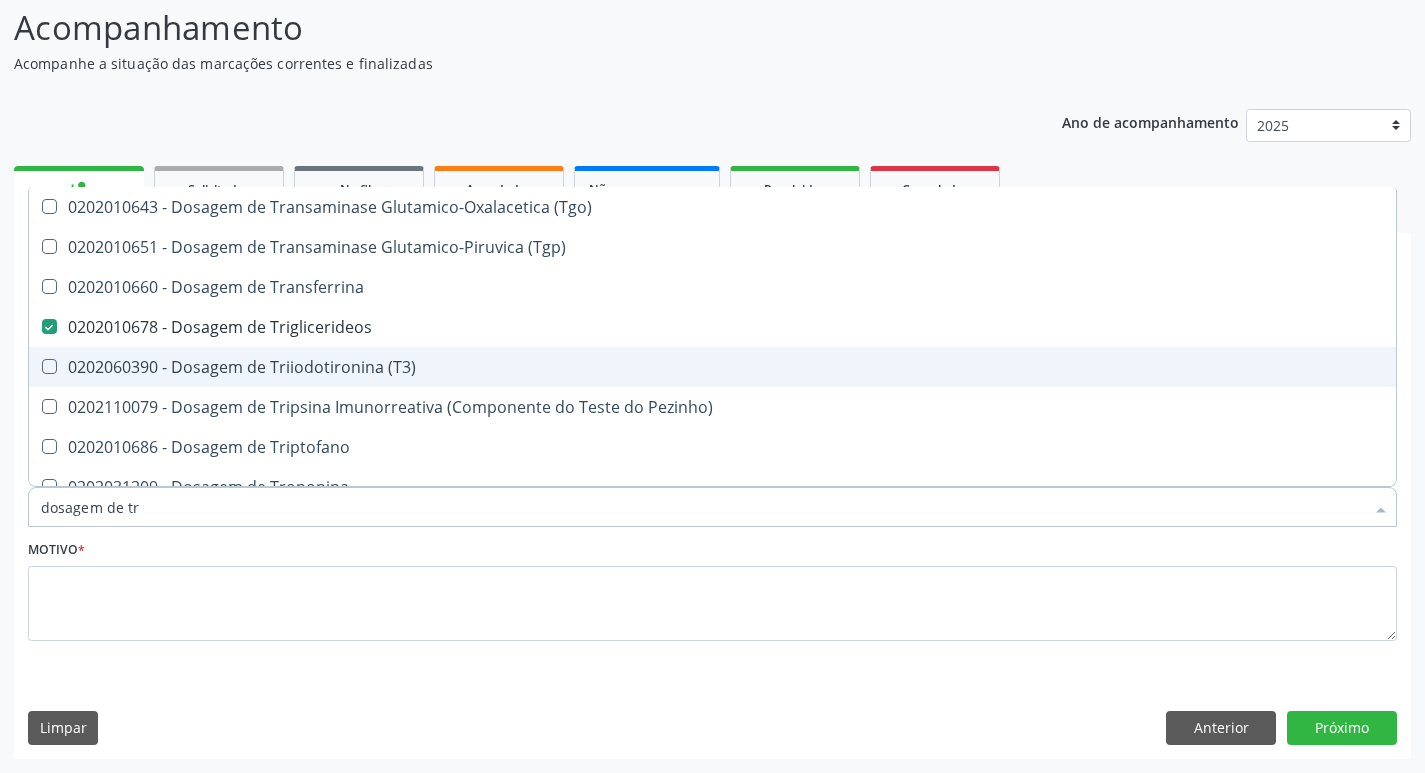 type on "dosagem de t" 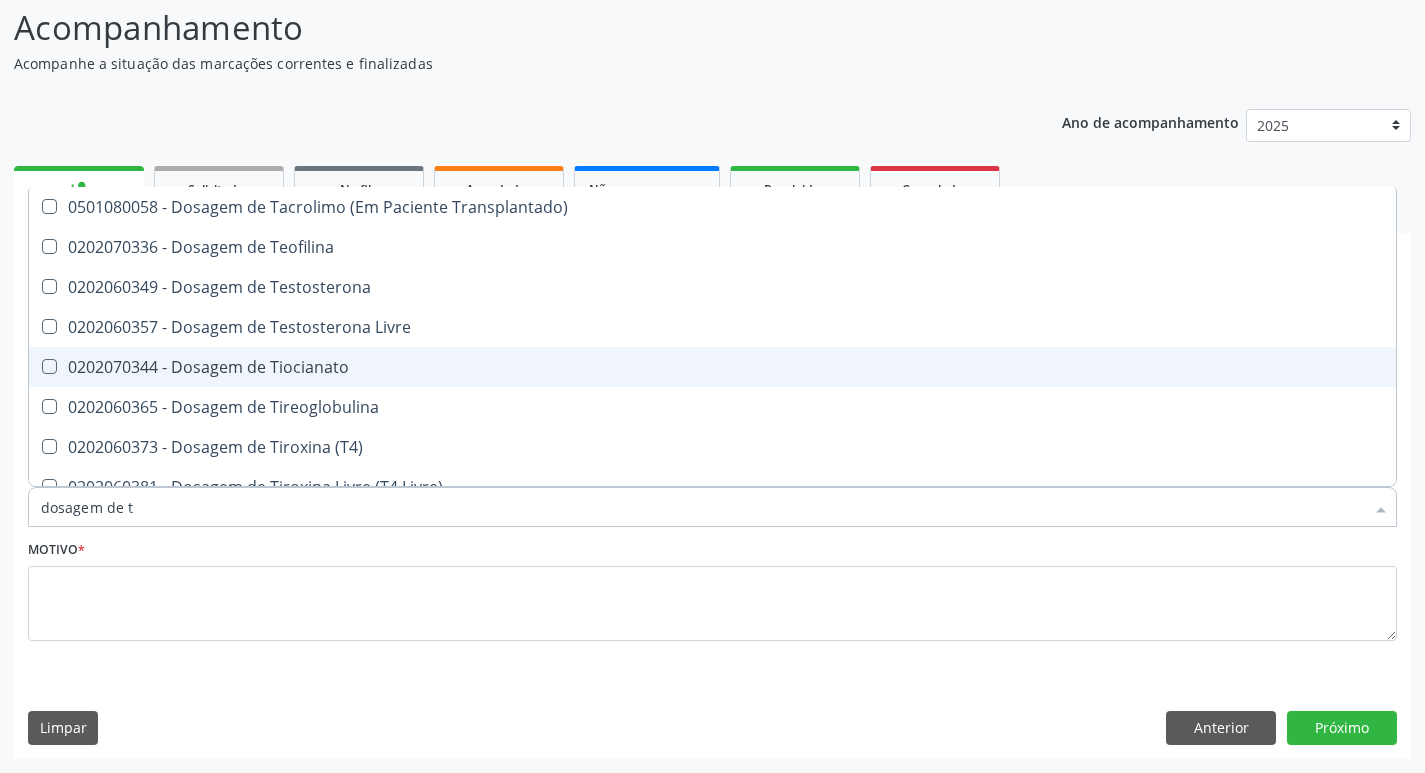 type on "dosagem de" 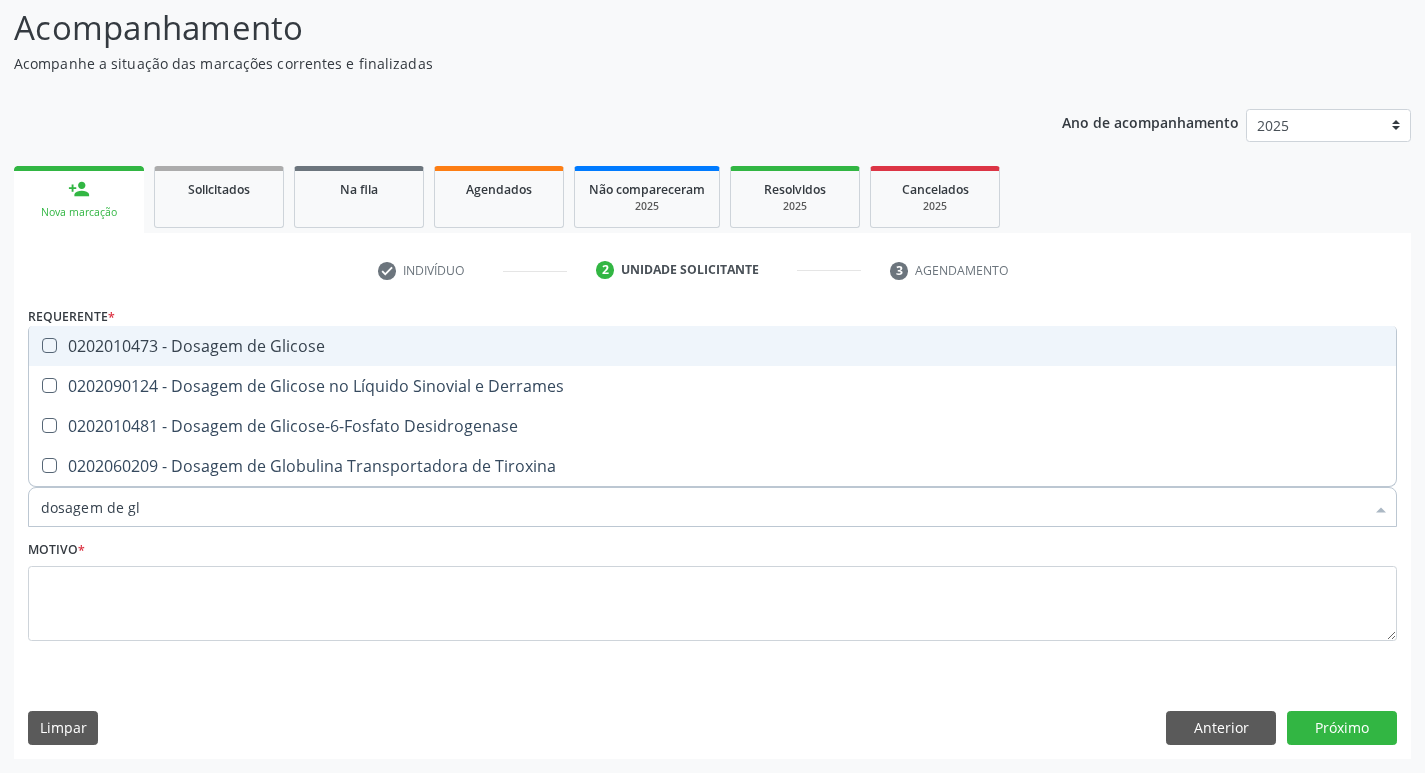 type on "dosagem de gli" 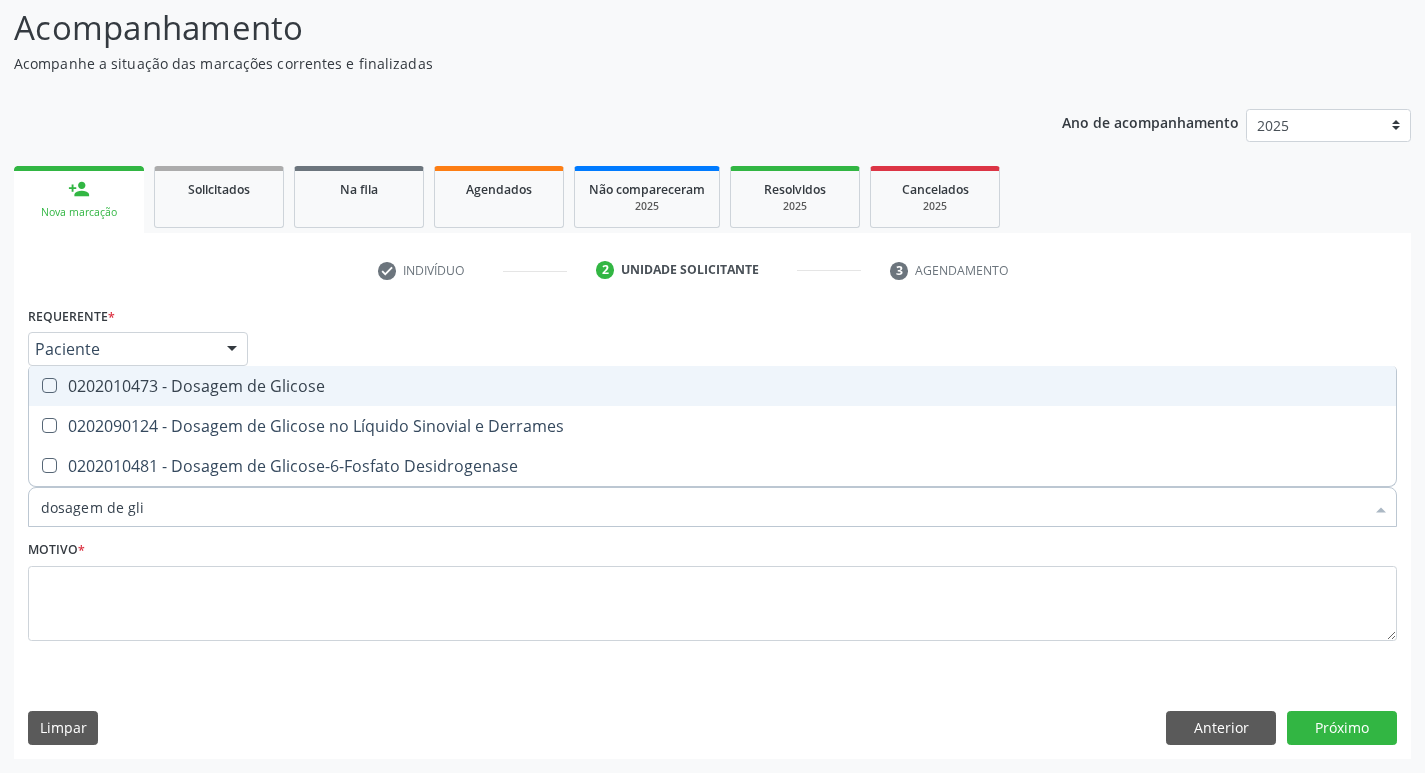 click on "0202010473 - Dosagem de Glicose" at bounding box center [712, 386] 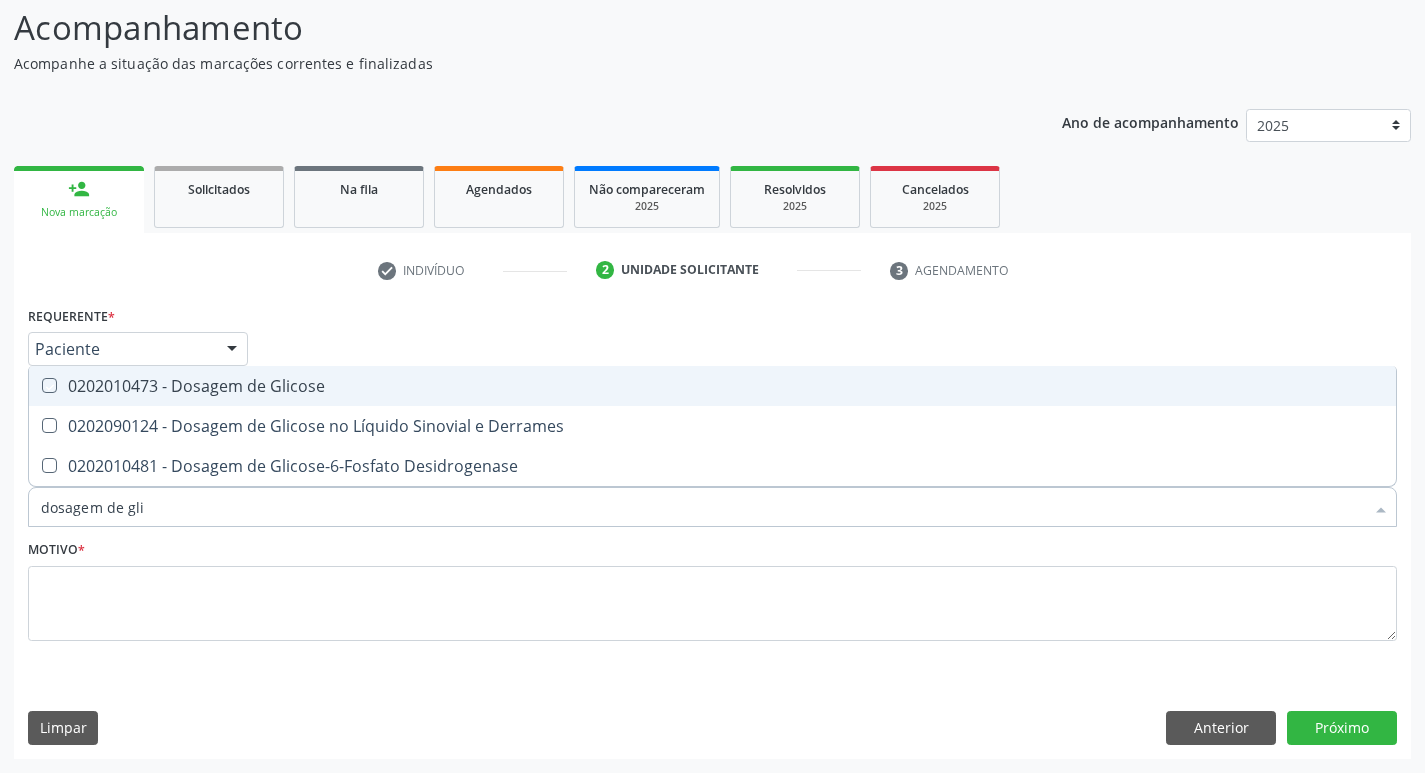 checkbox on "true" 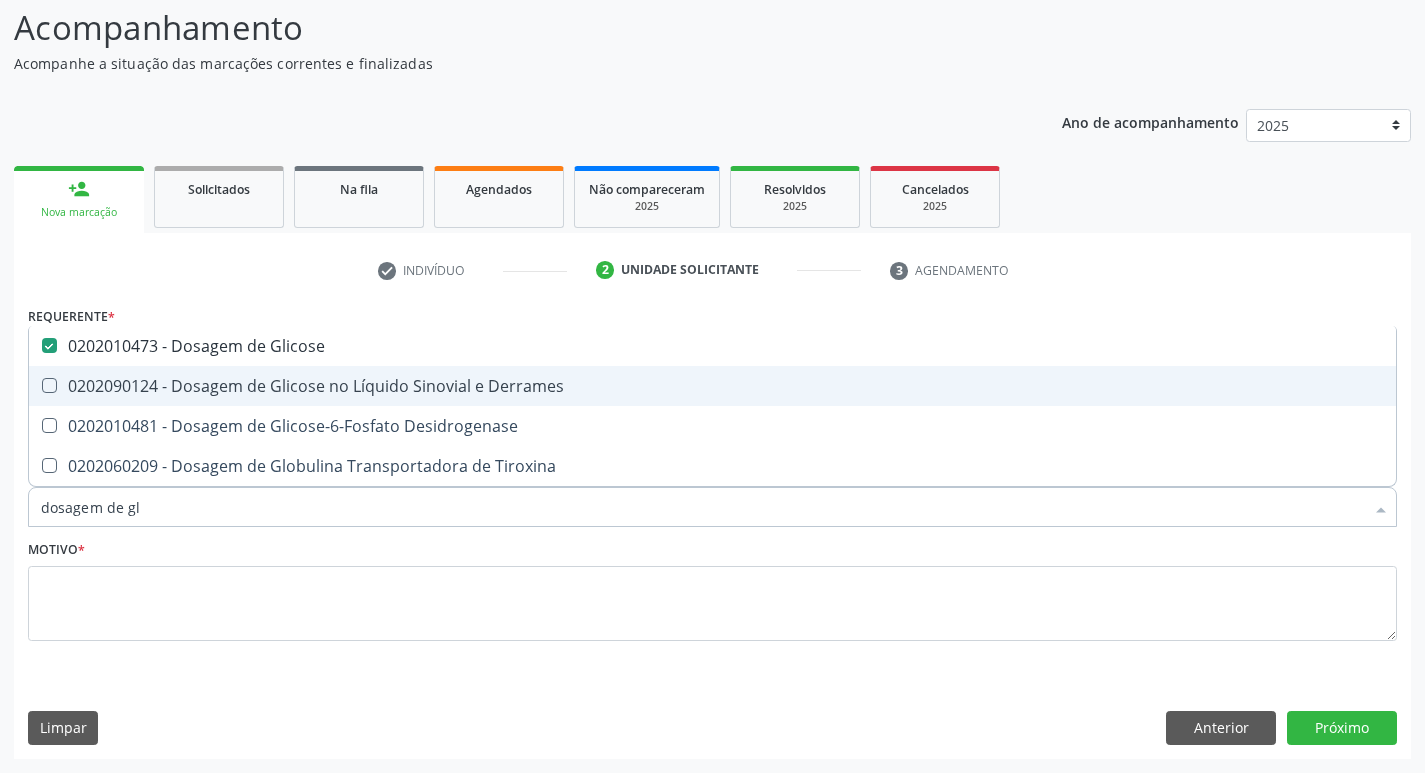 type on "dosagem de g" 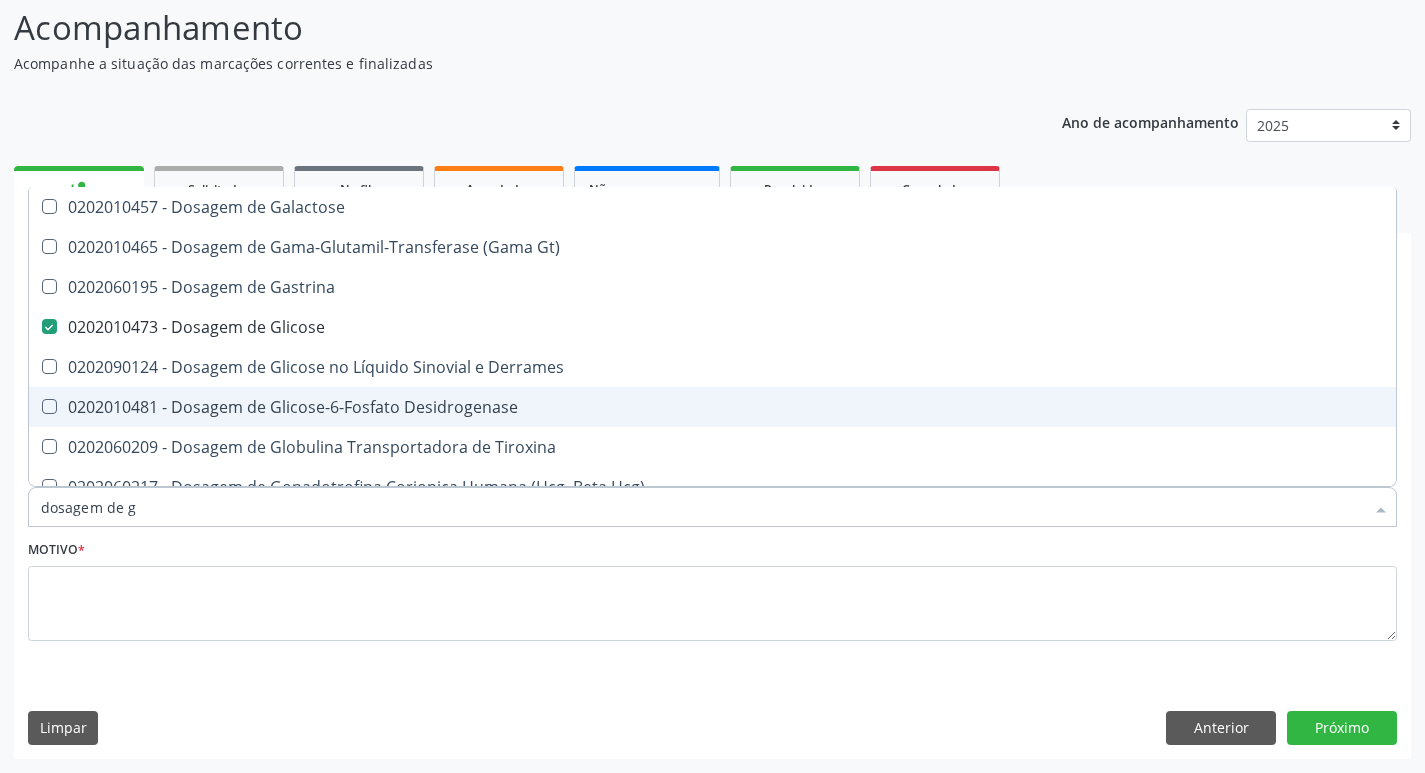 type on "dosagem de" 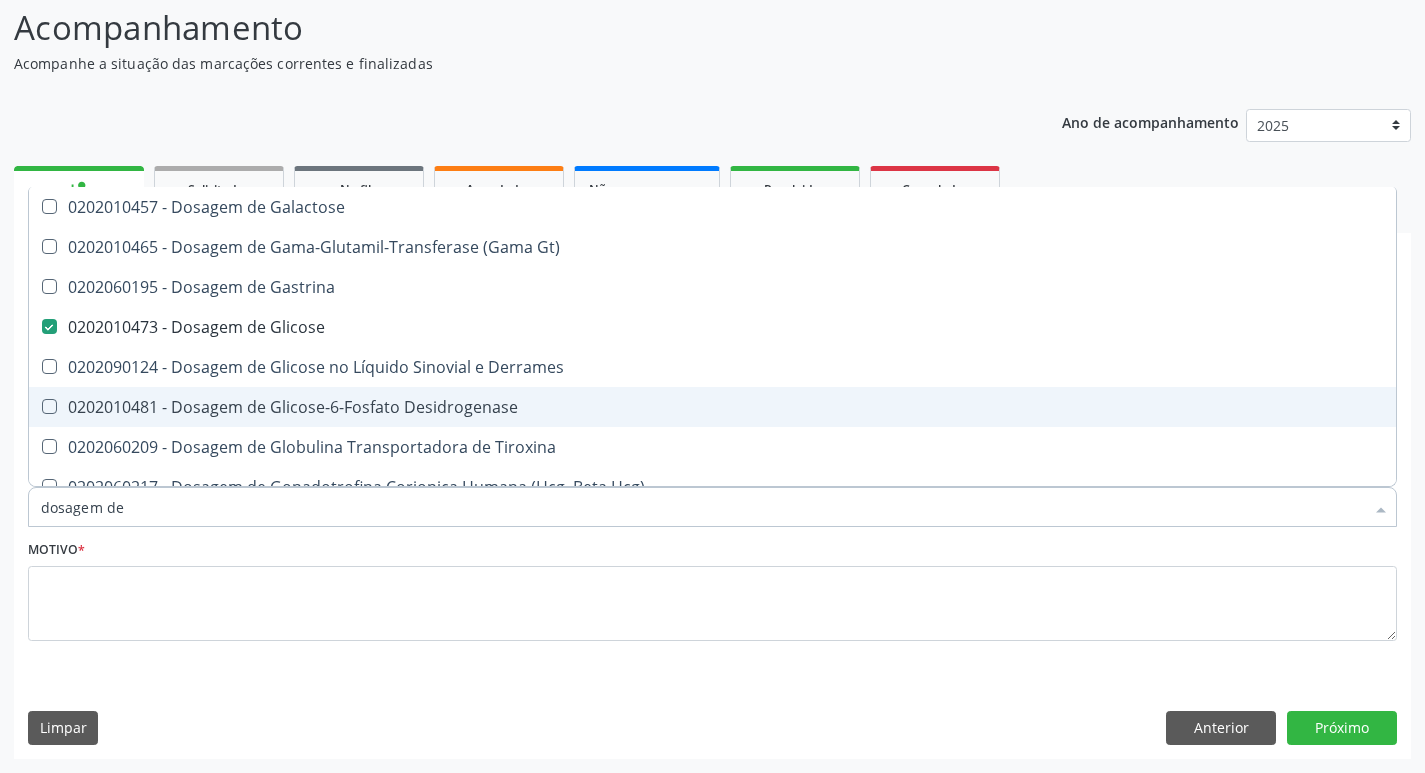 checkbox on "false" 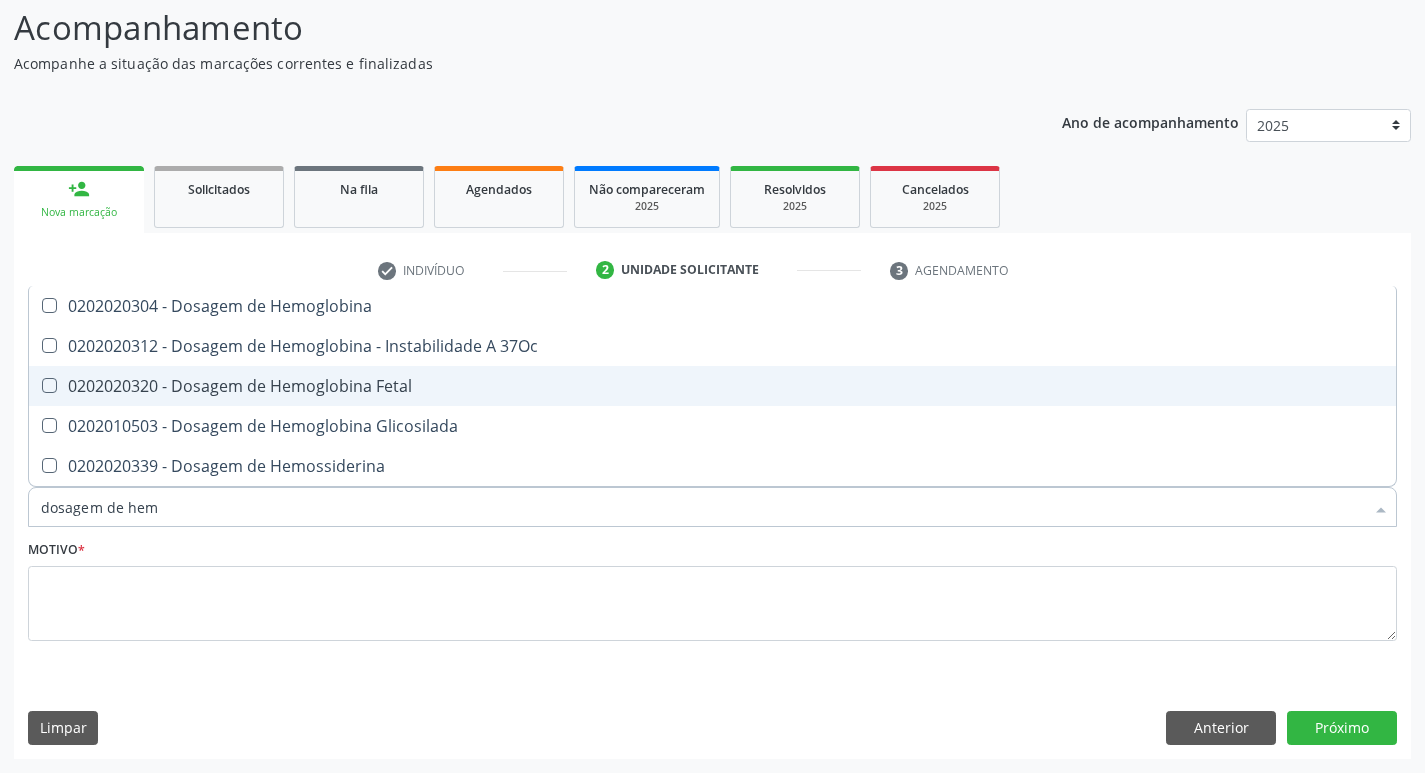 type on "dosagem de hemo" 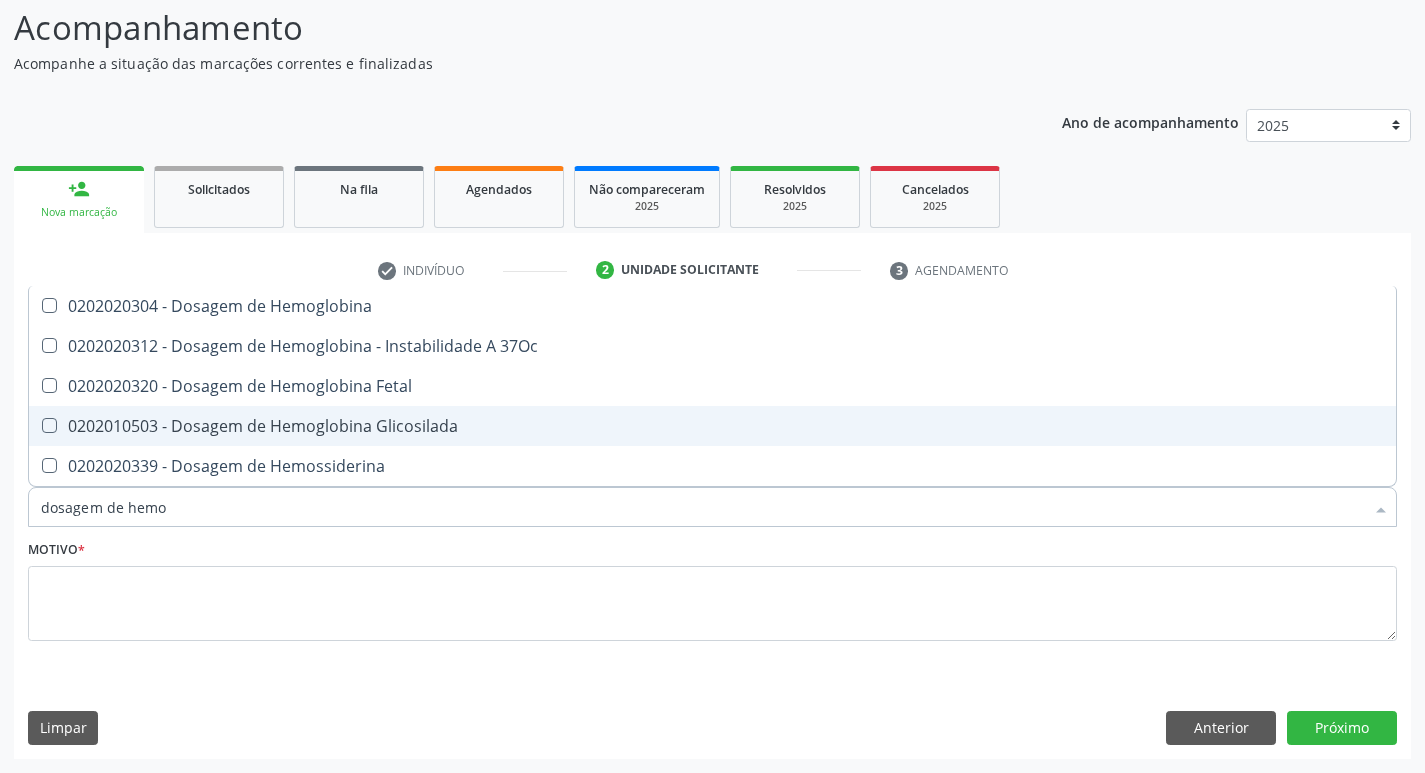 click on "0202010503 - Dosagem de Hemoglobina Glicosilada" at bounding box center (712, 426) 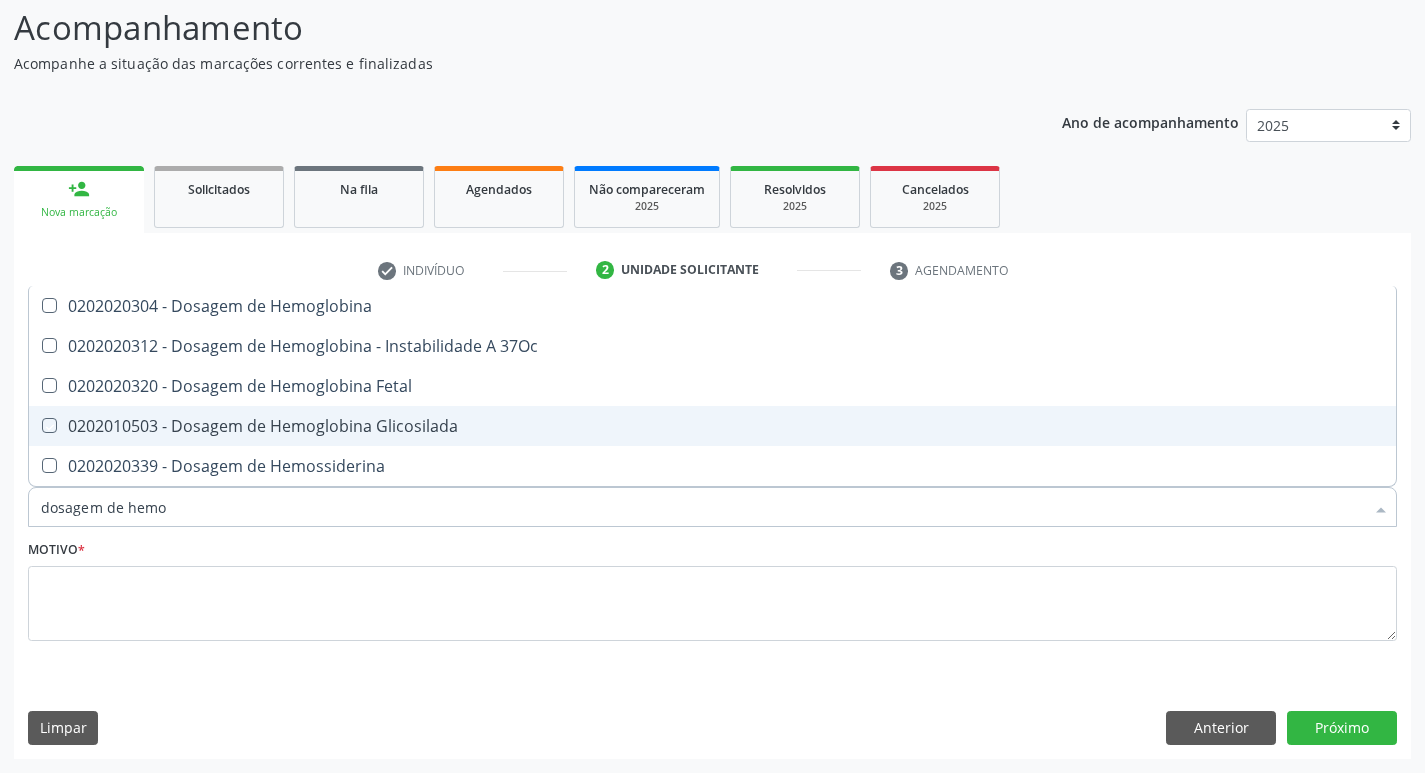 checkbox on "true" 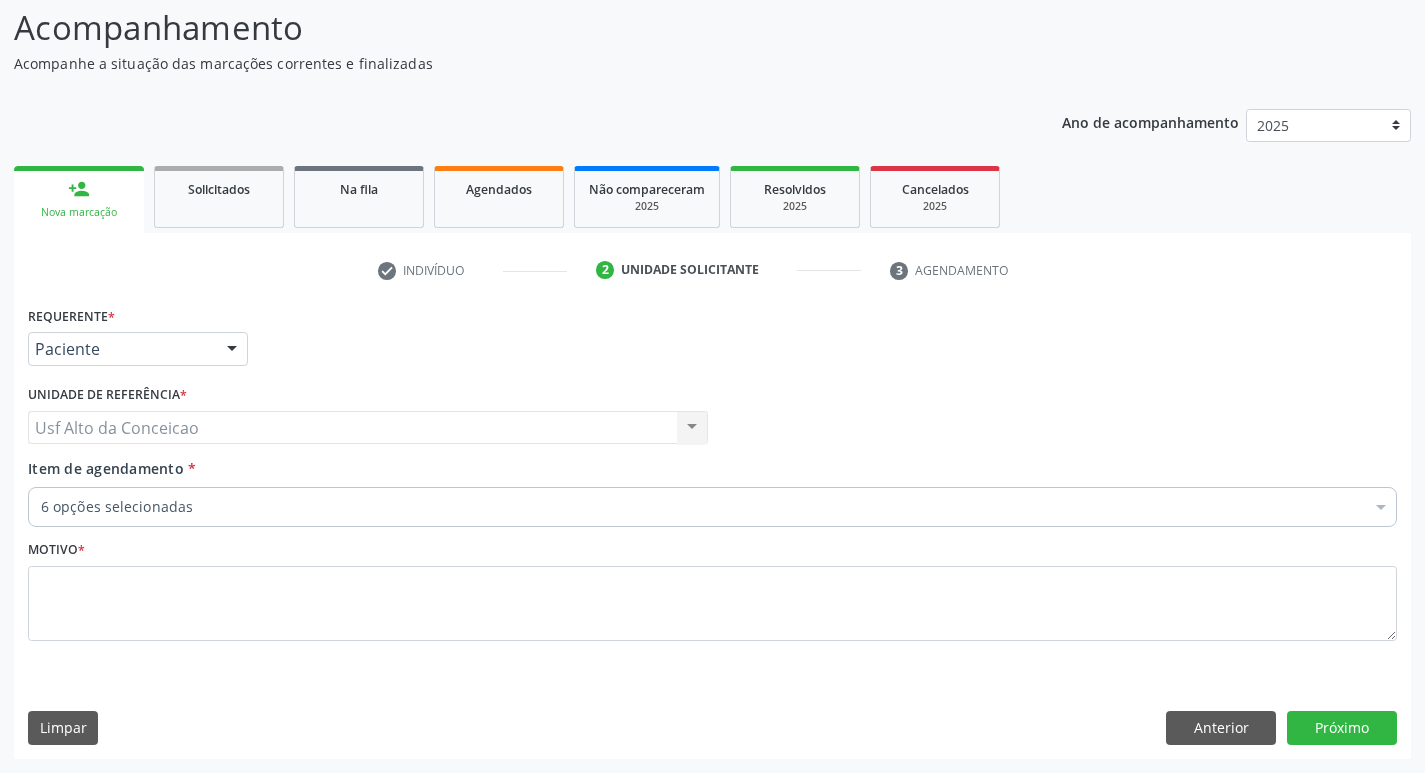 checkbox on "true" 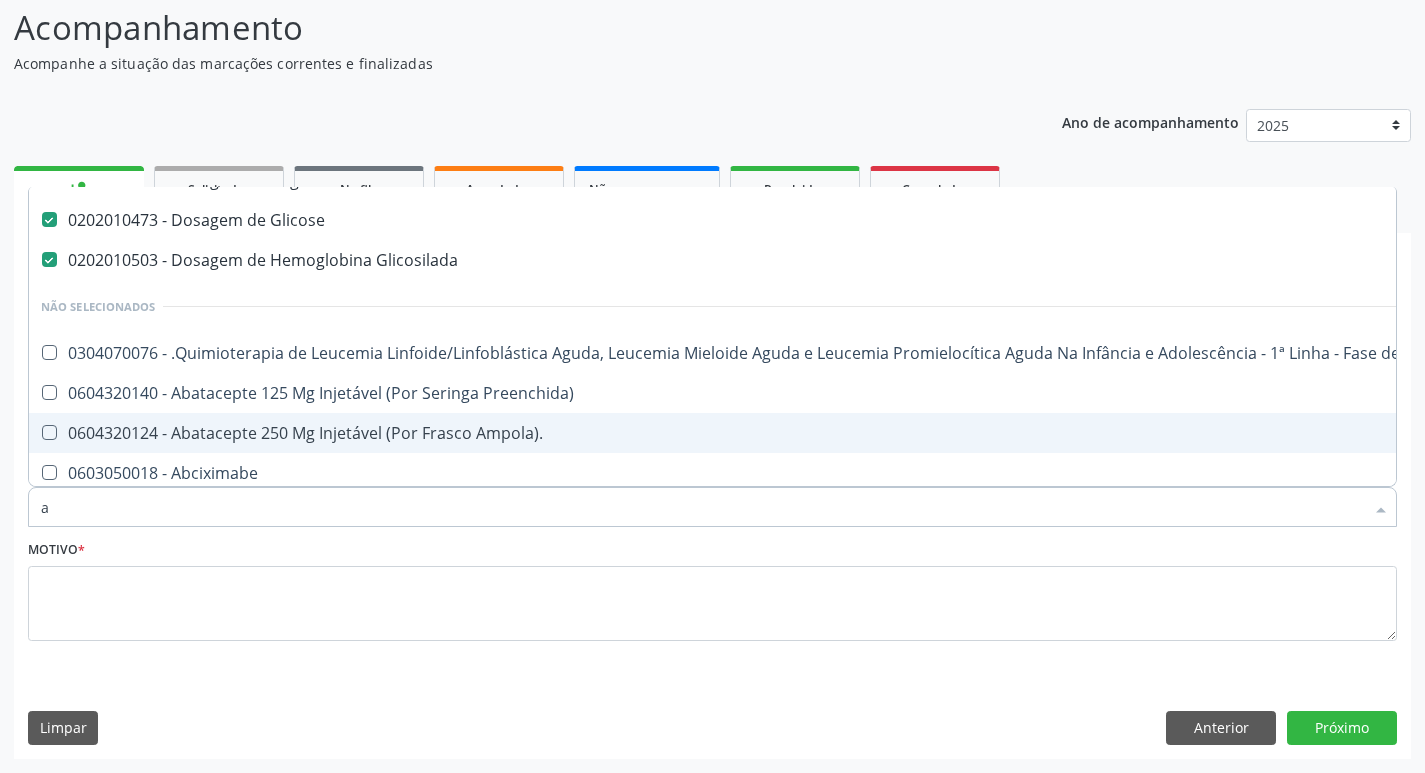 scroll, scrollTop: 146, scrollLeft: 0, axis: vertical 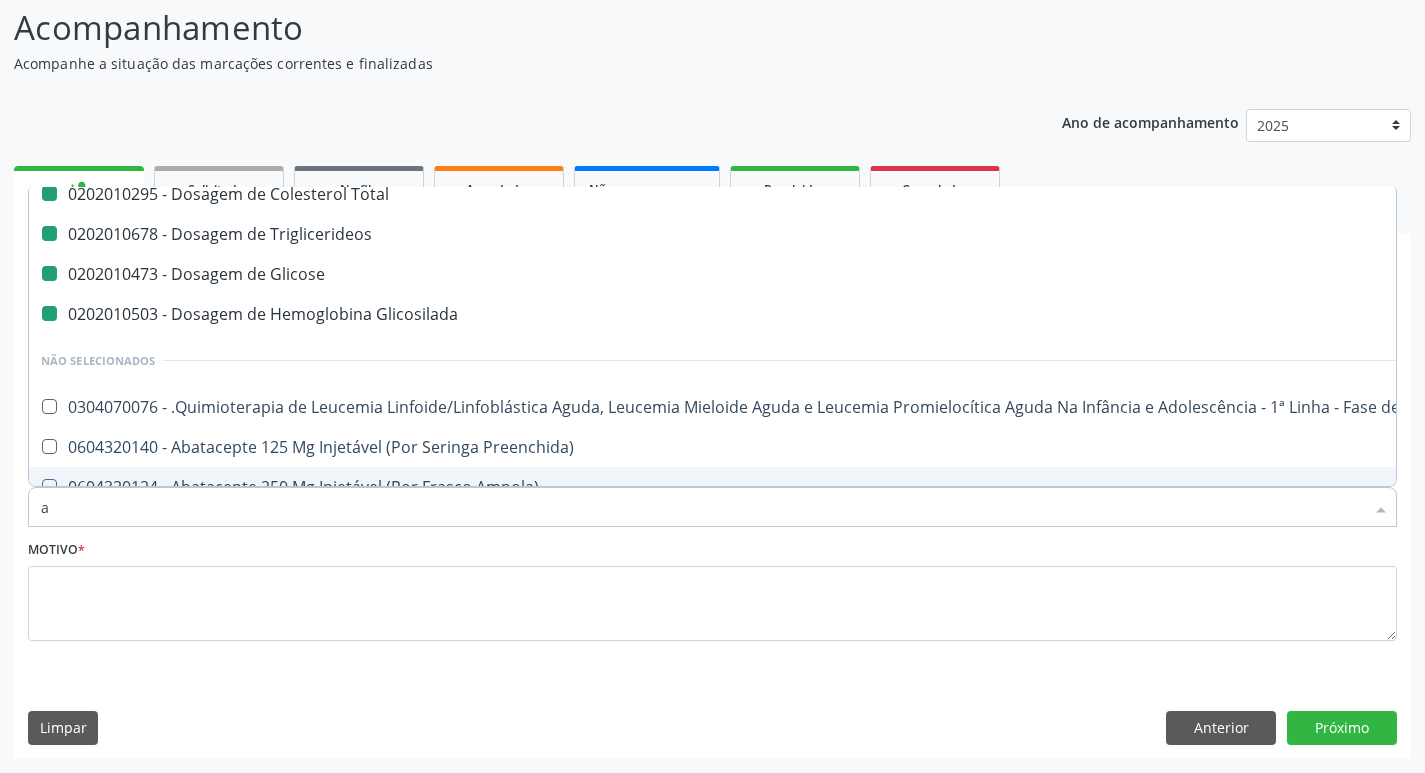 type on "an" 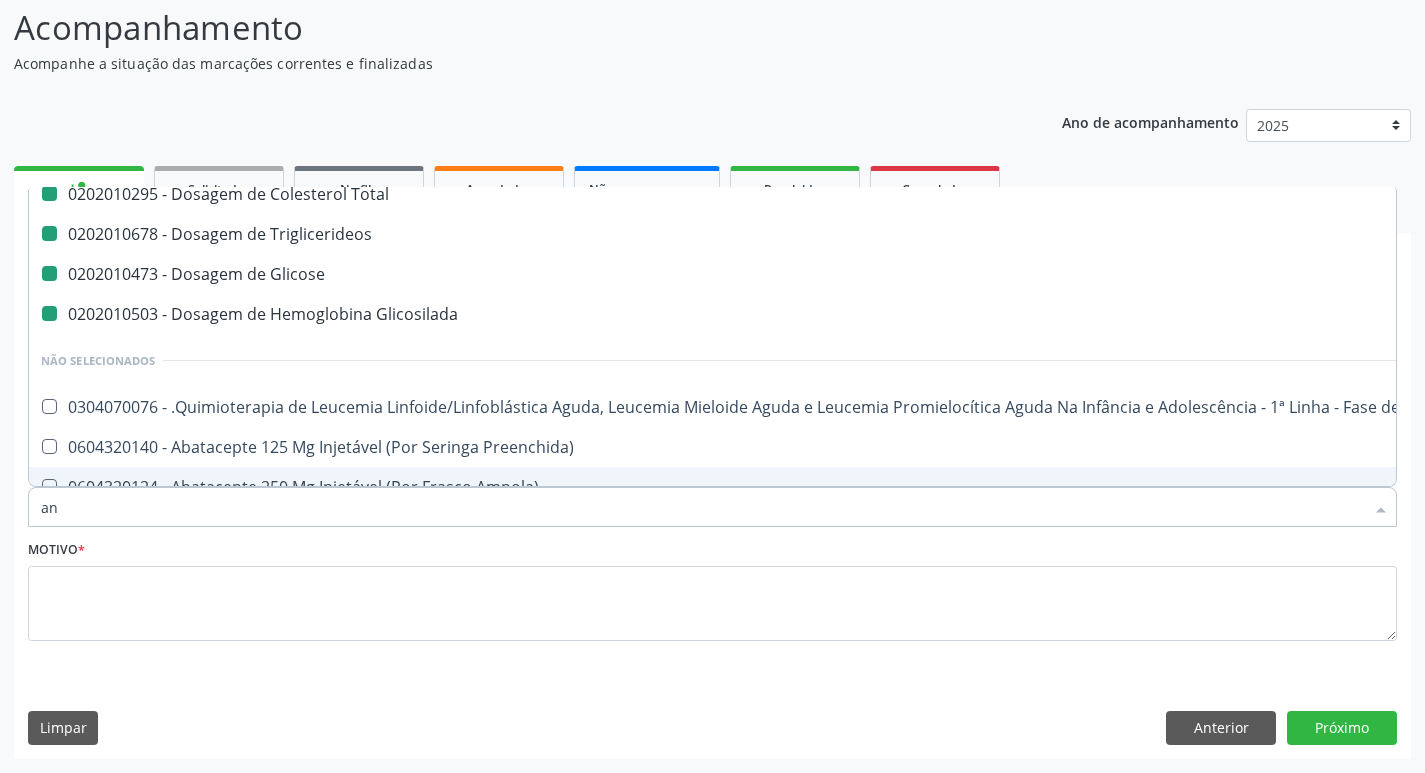 checkbox on "false" 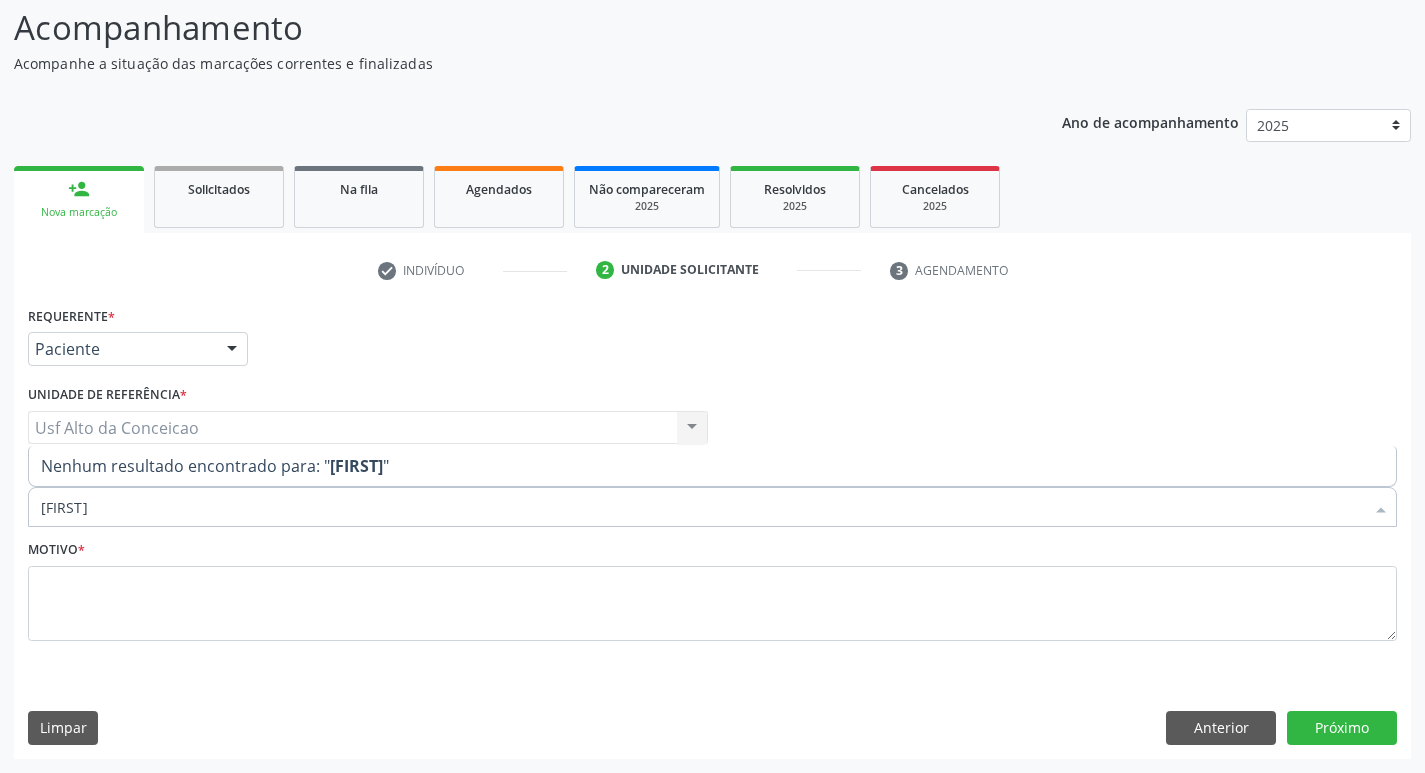 scroll, scrollTop: 0, scrollLeft: 0, axis: both 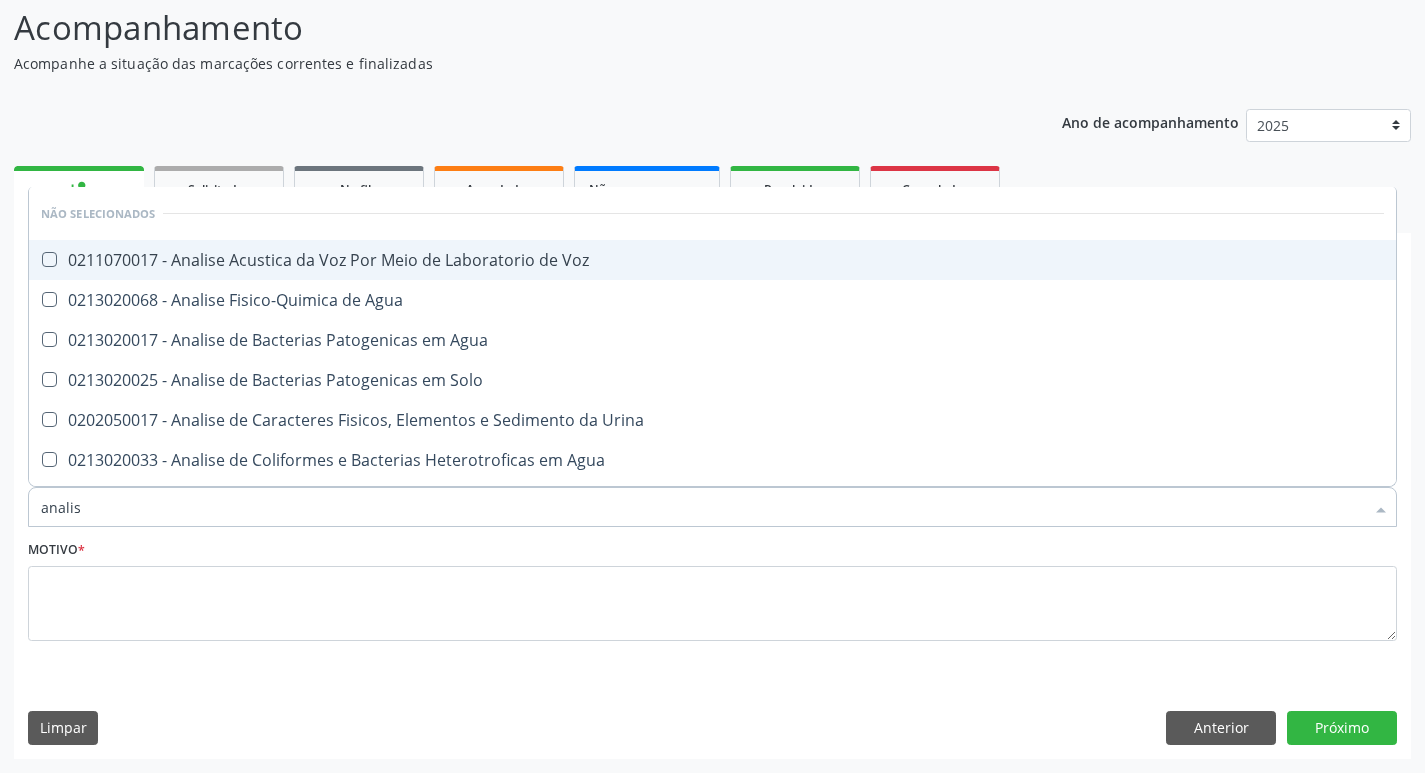 type on "analise" 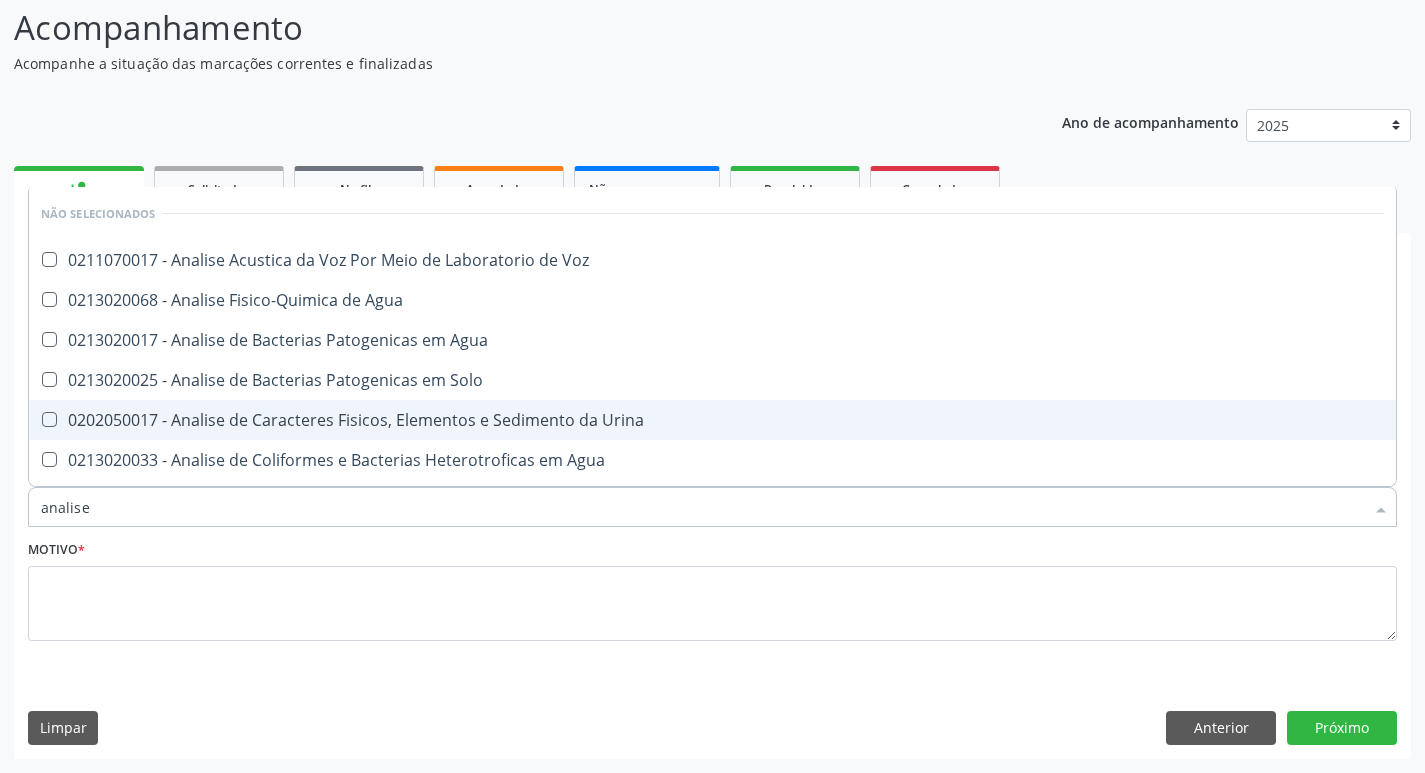 click on "0202050017 - Analise de Caracteres Fisicos, Elementos e Sedimento da Urina" at bounding box center [712, 420] 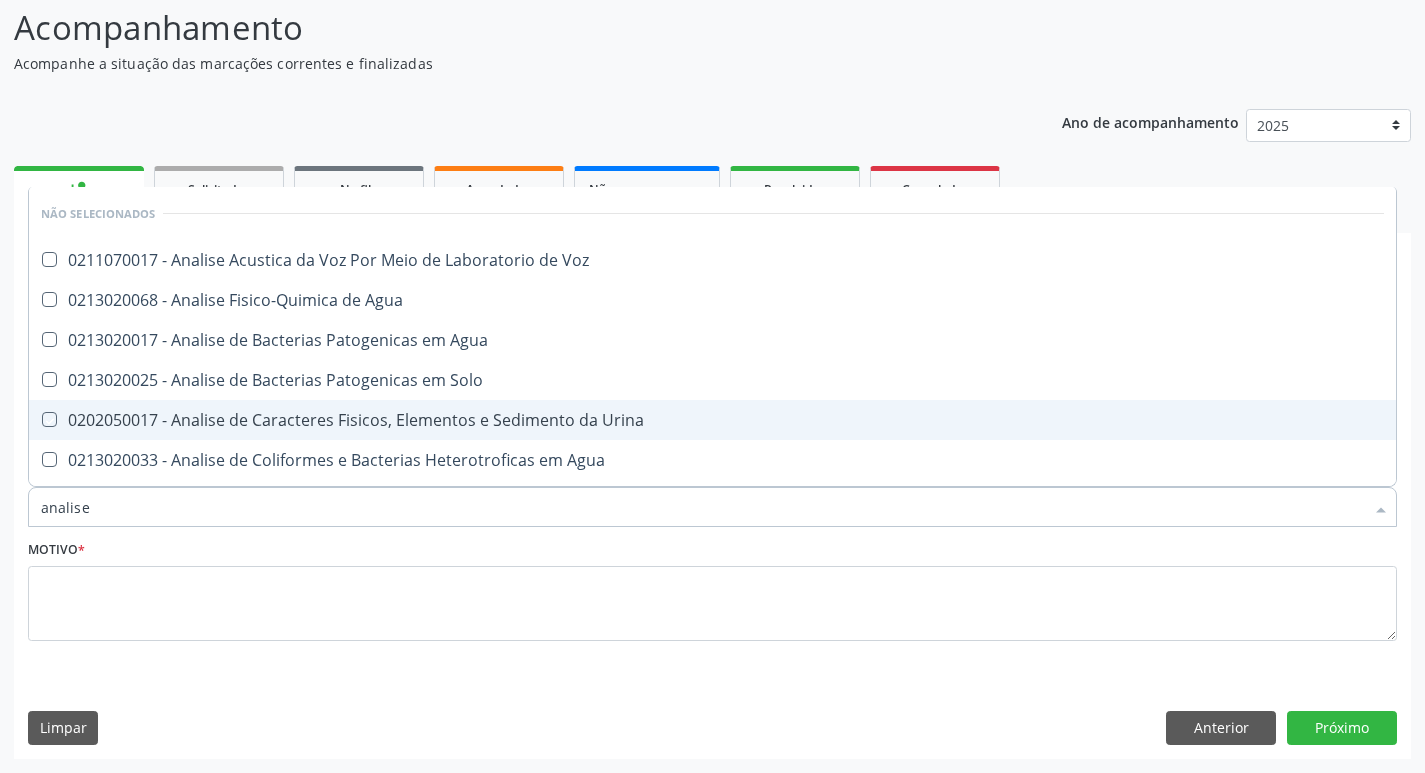 checkbox on "true" 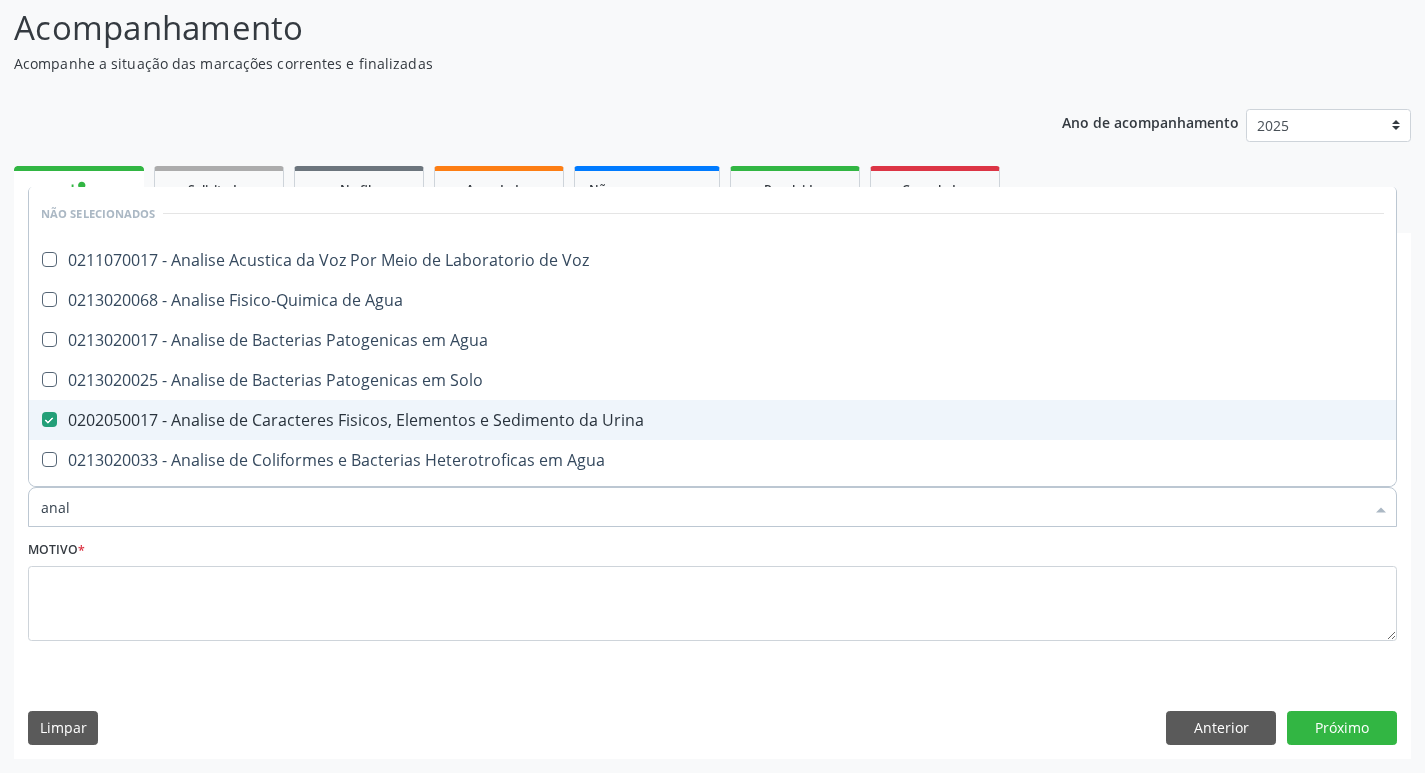 type on "ana" 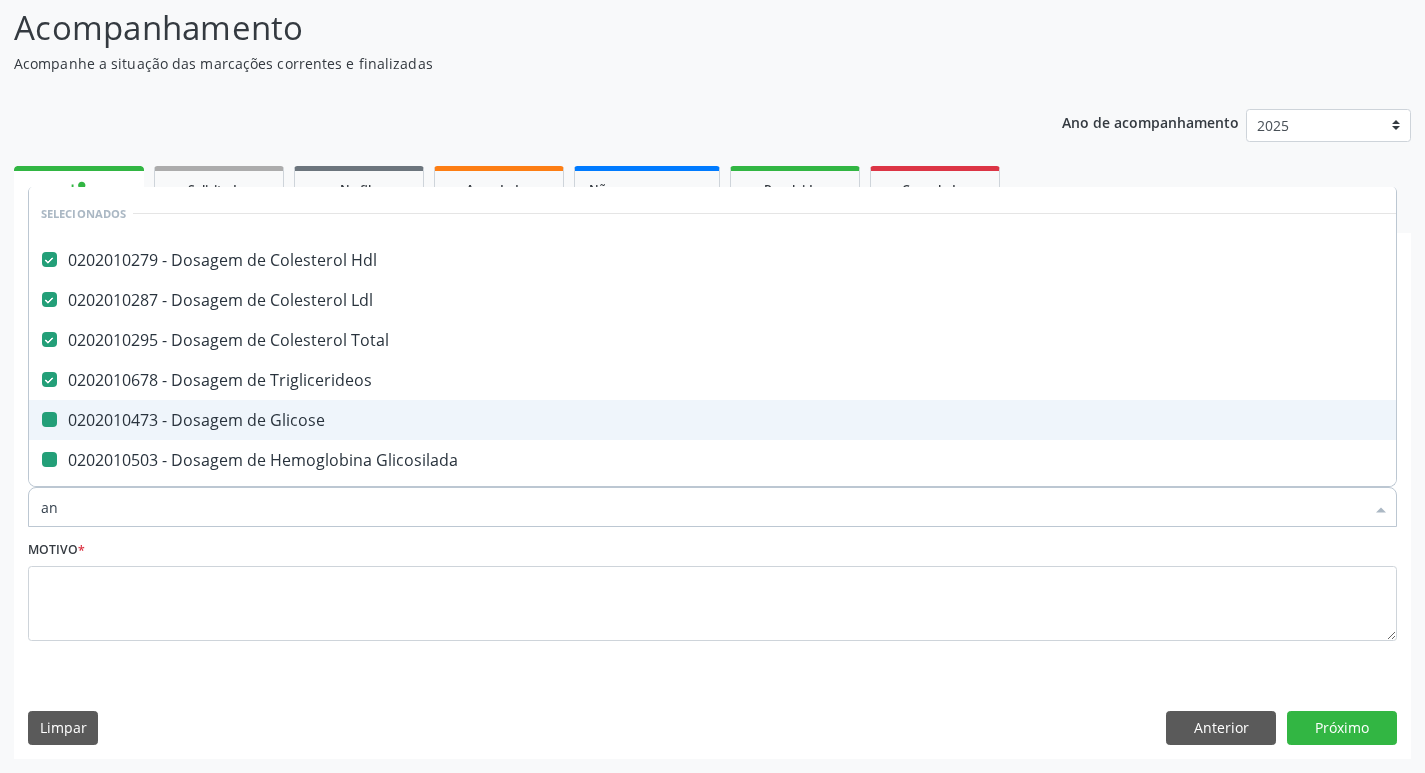 type on "a" 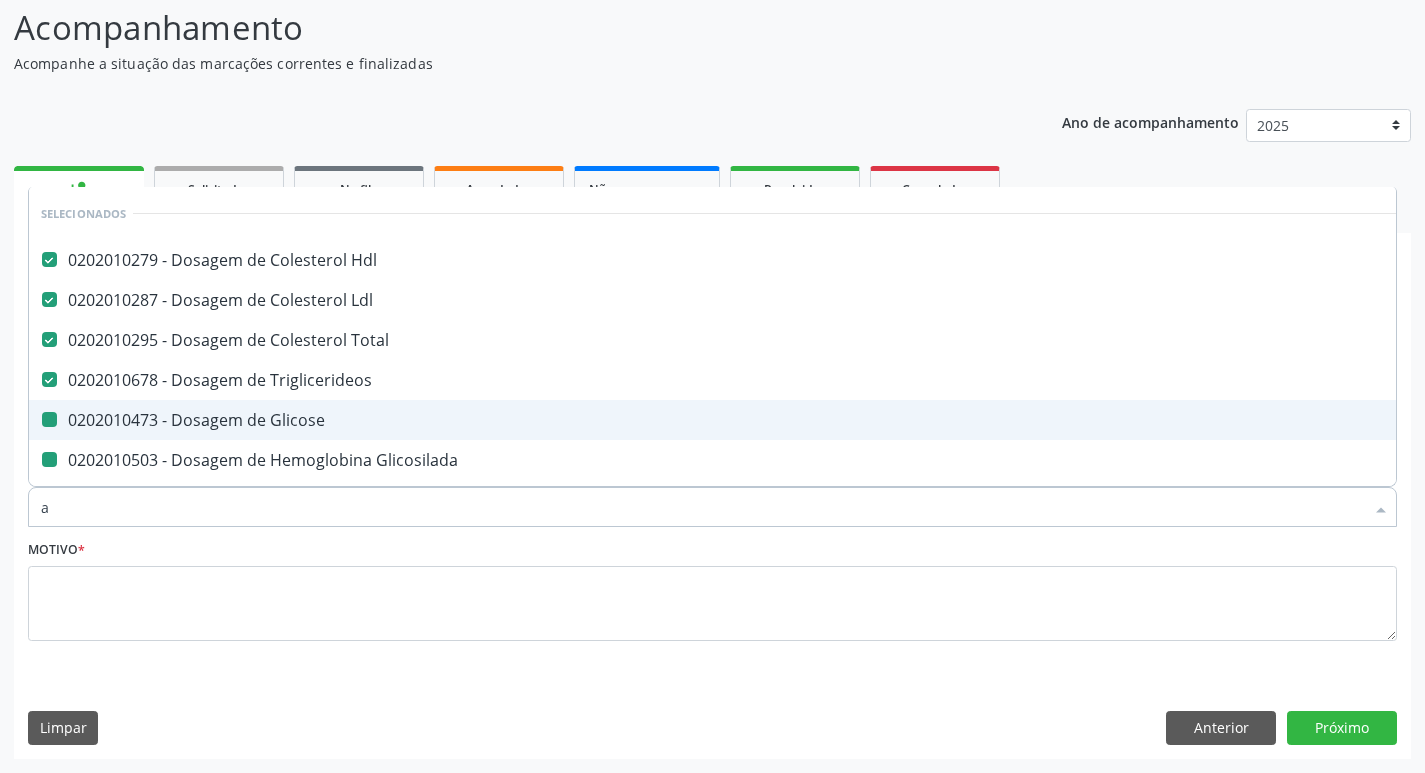 type 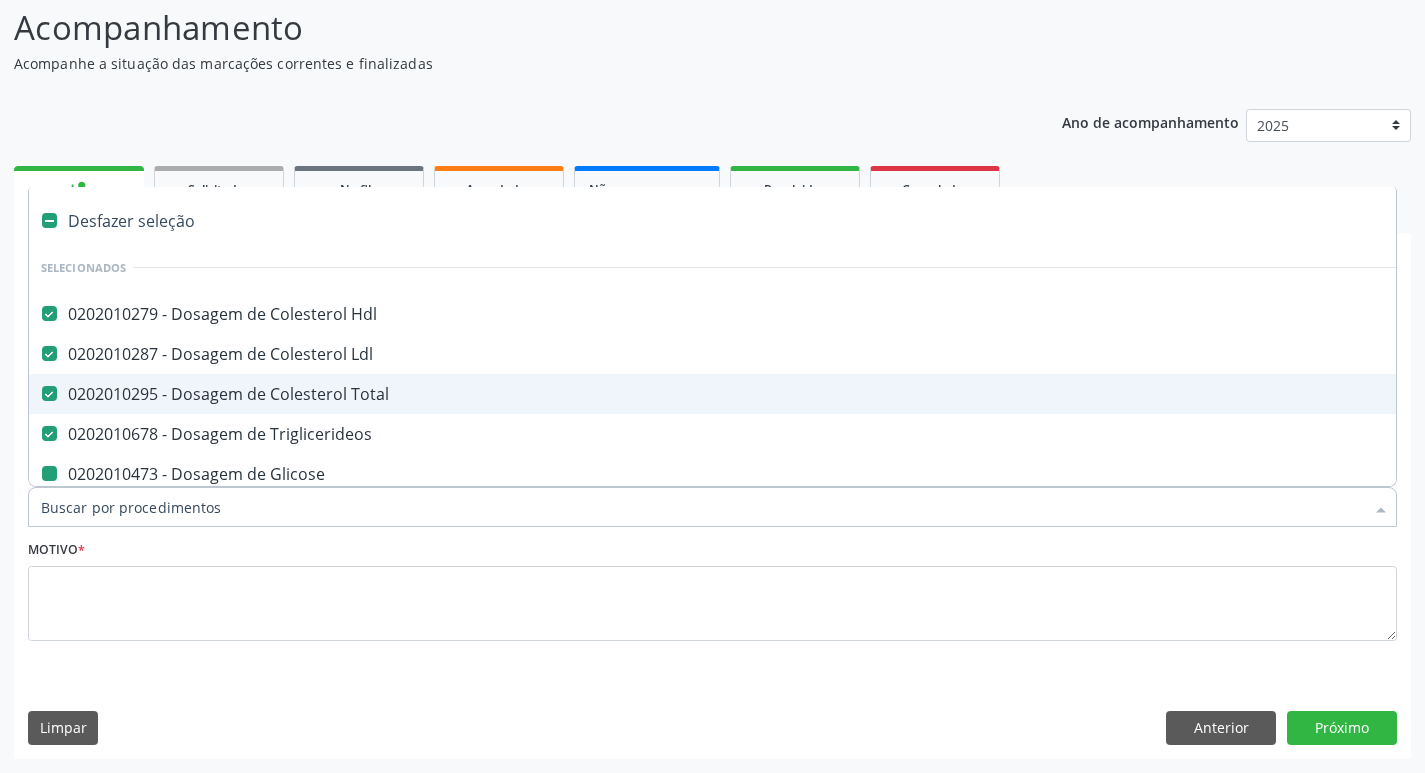 checkbox on "true" 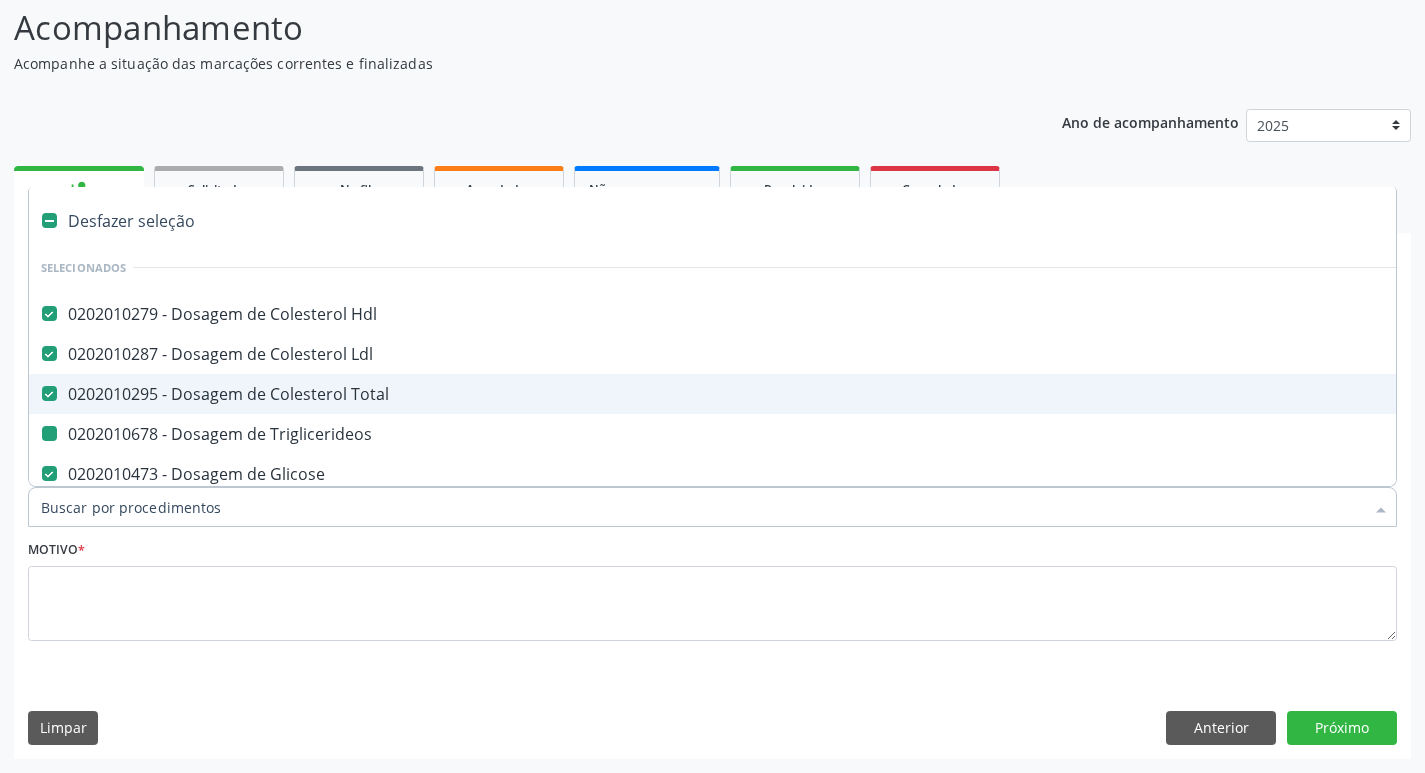 type on "h" 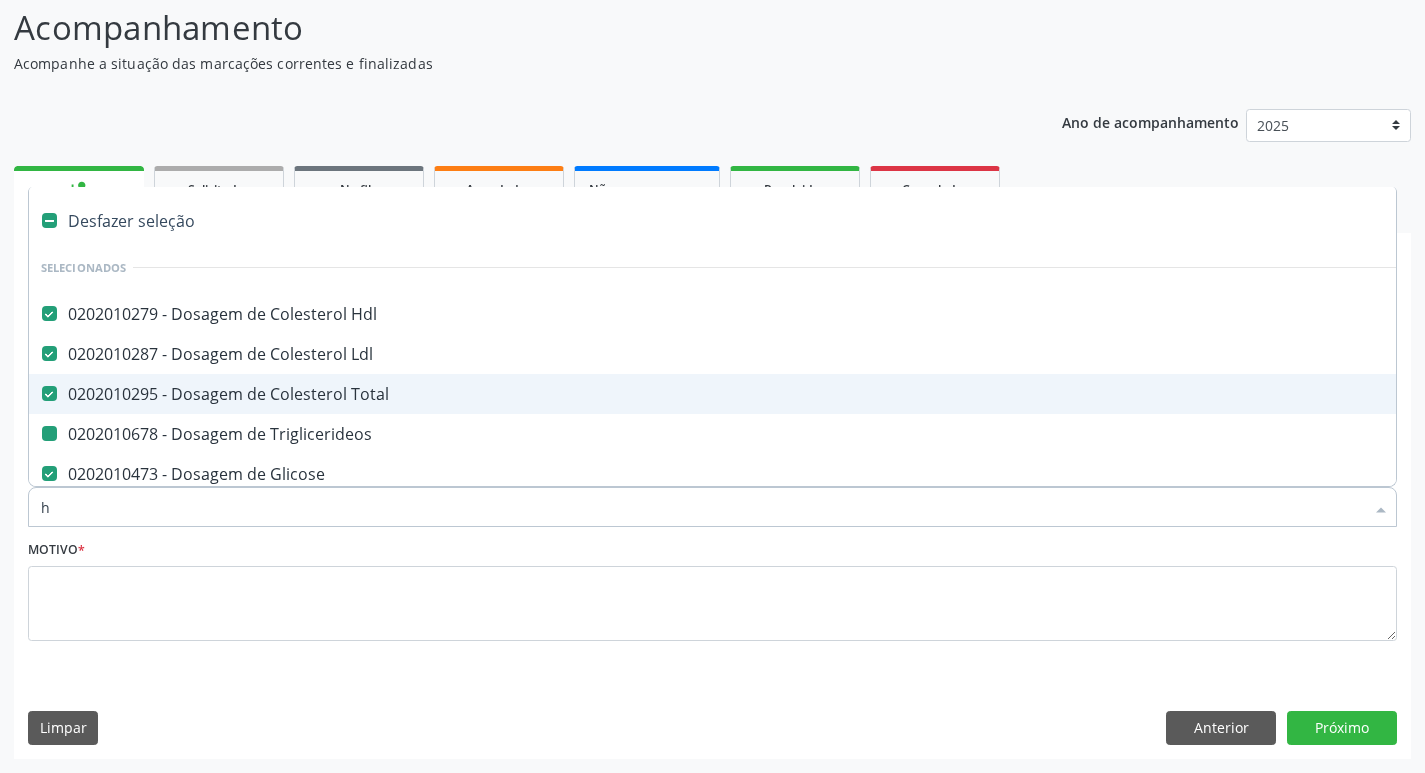 checkbox on "false" 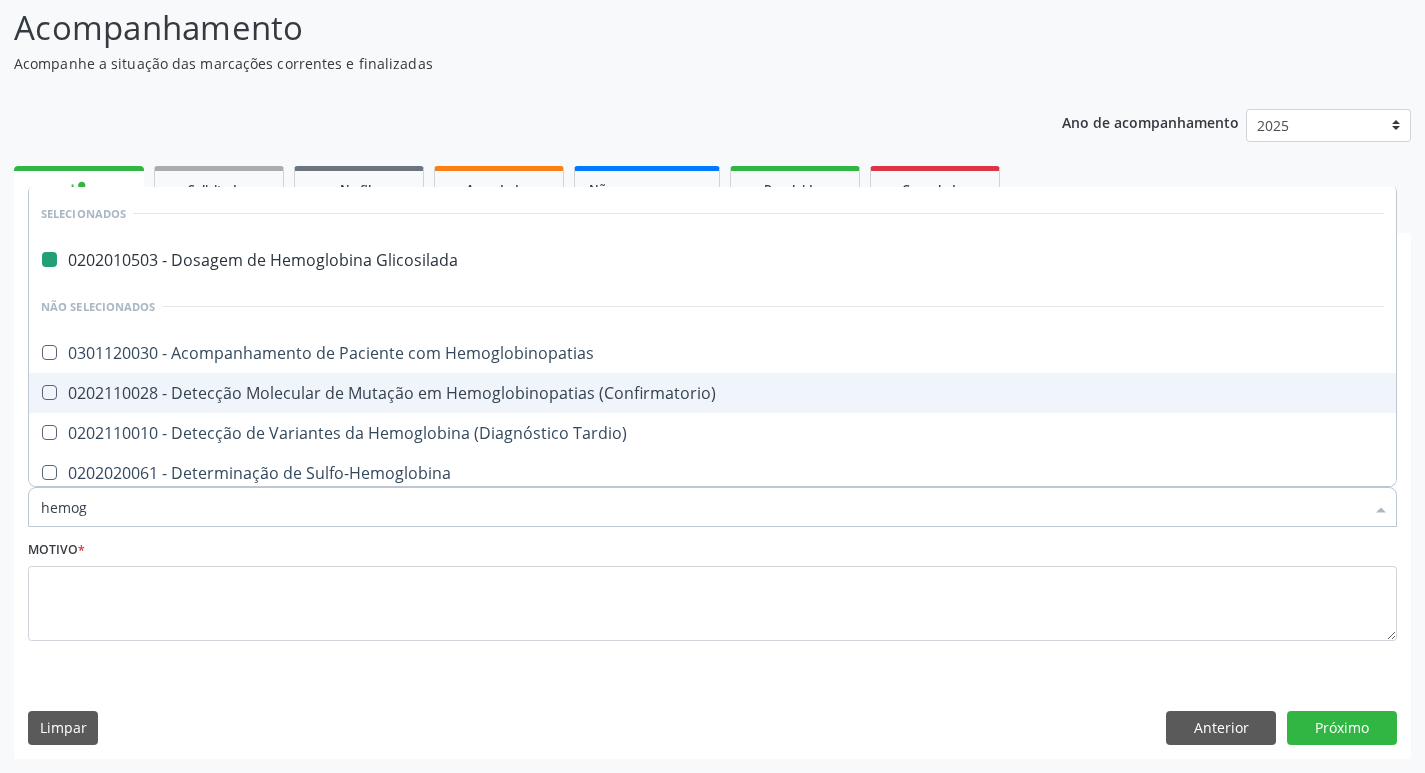 type on "hemogr" 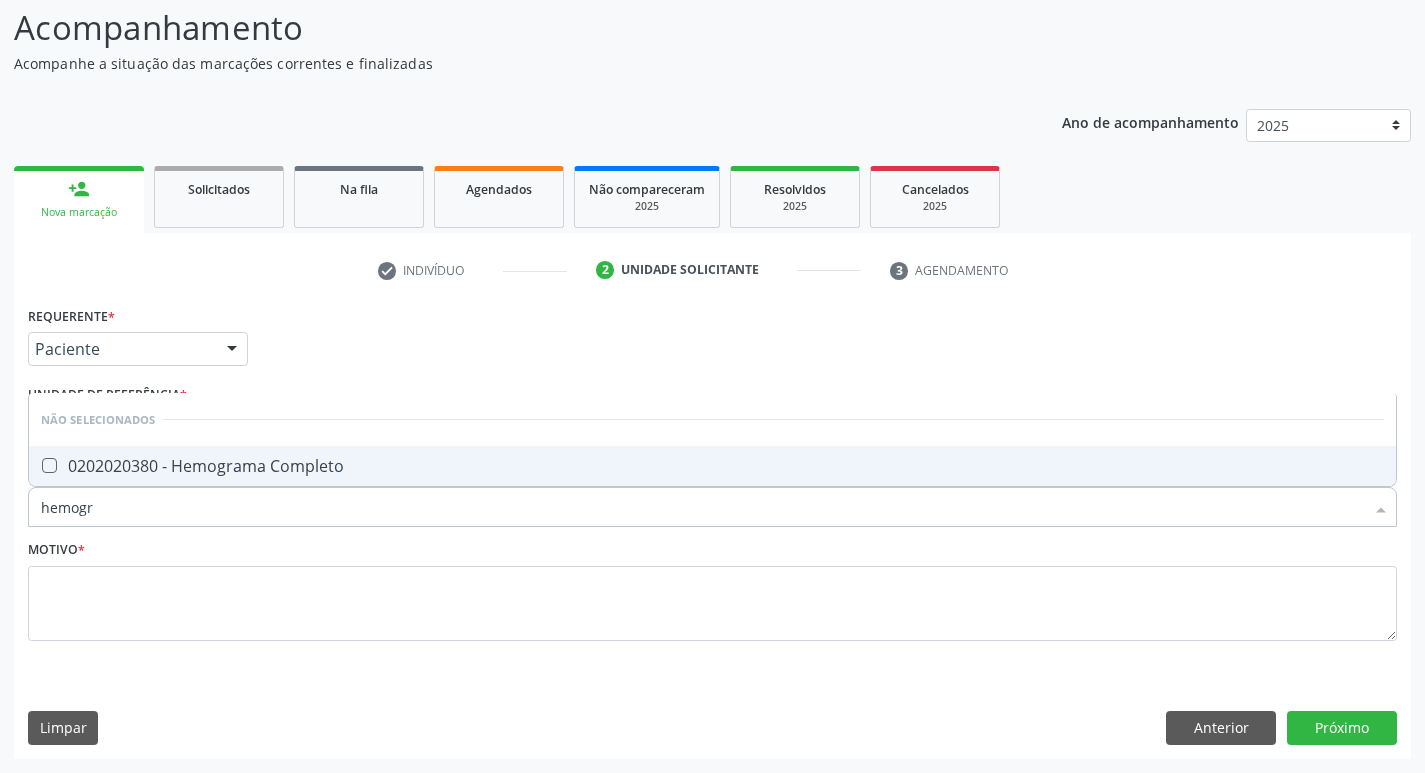 type on "hemogra" 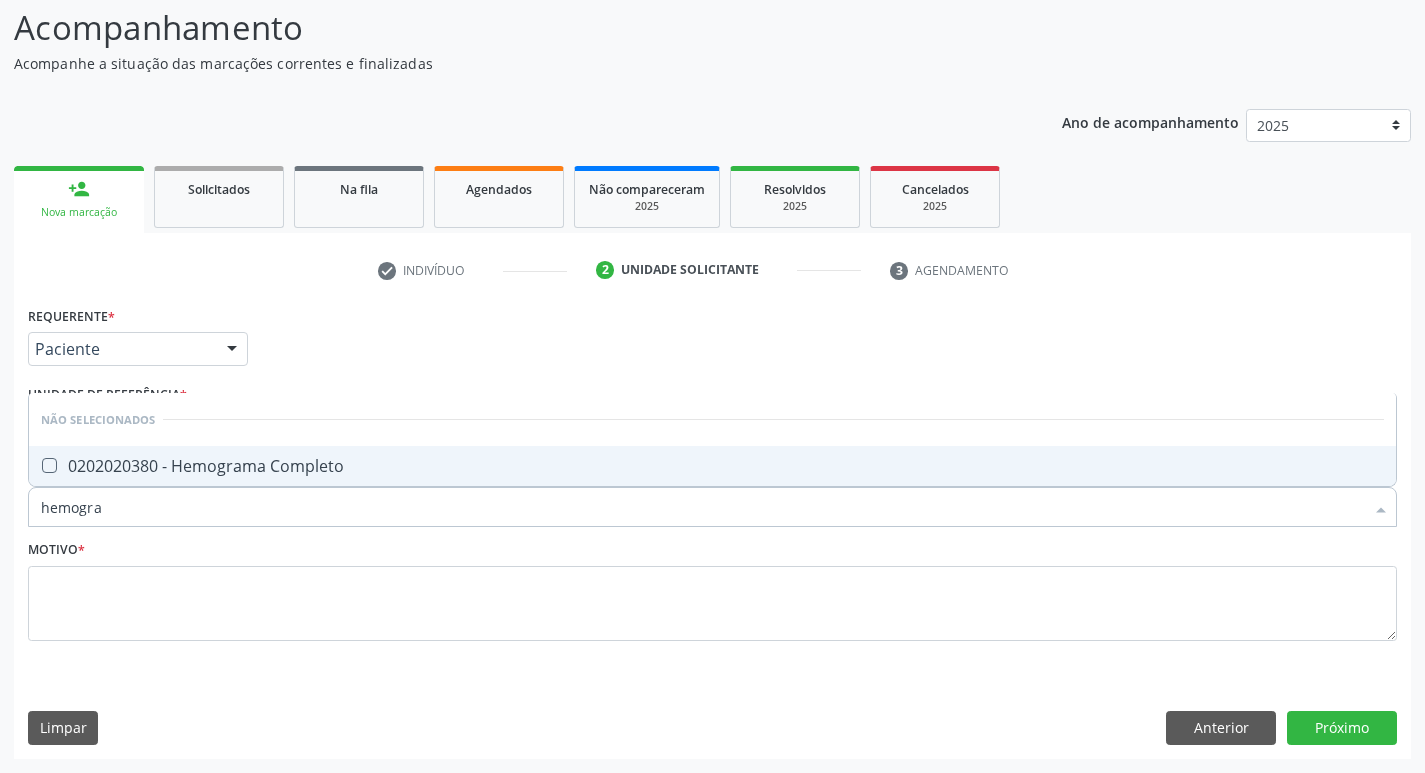 click on "0202020380 - Hemograma Completo" at bounding box center [712, 466] 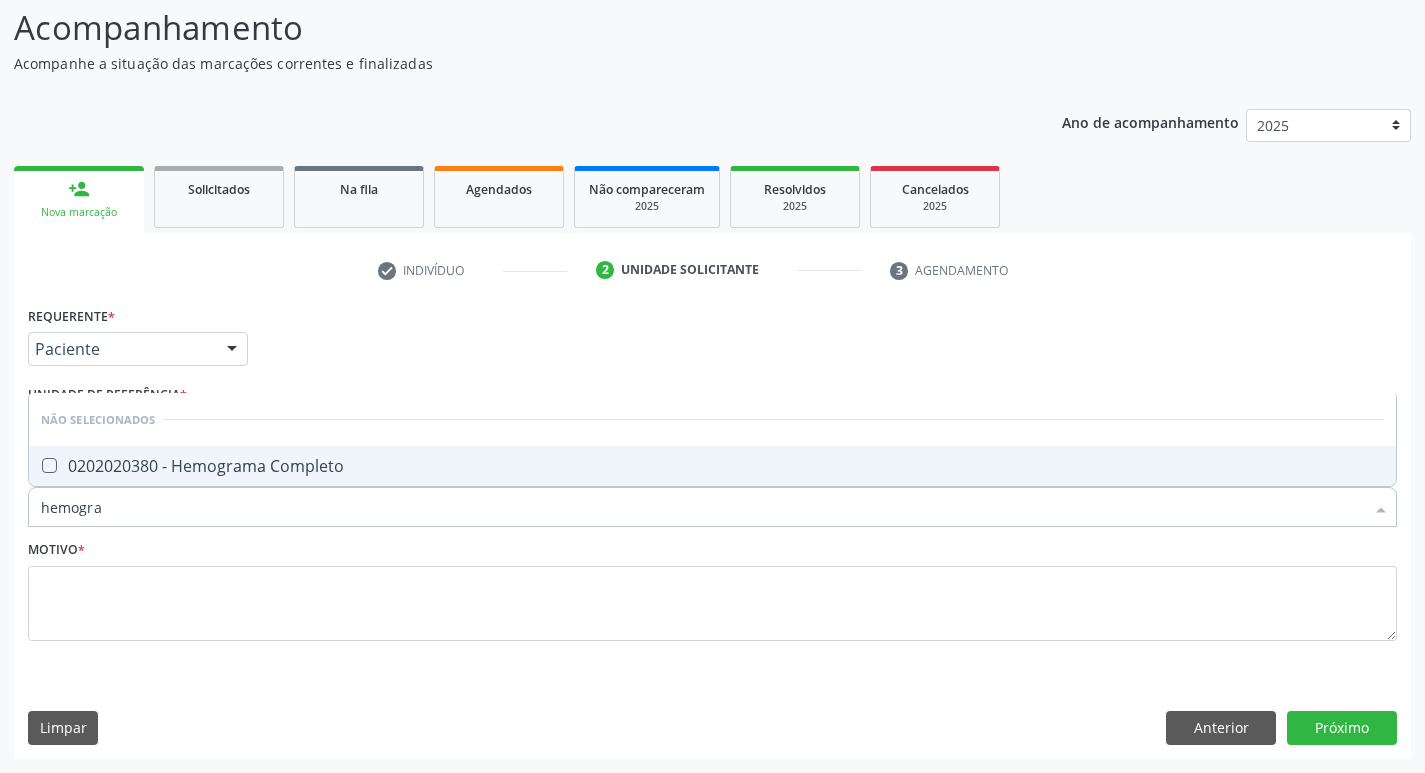 checkbox on "true" 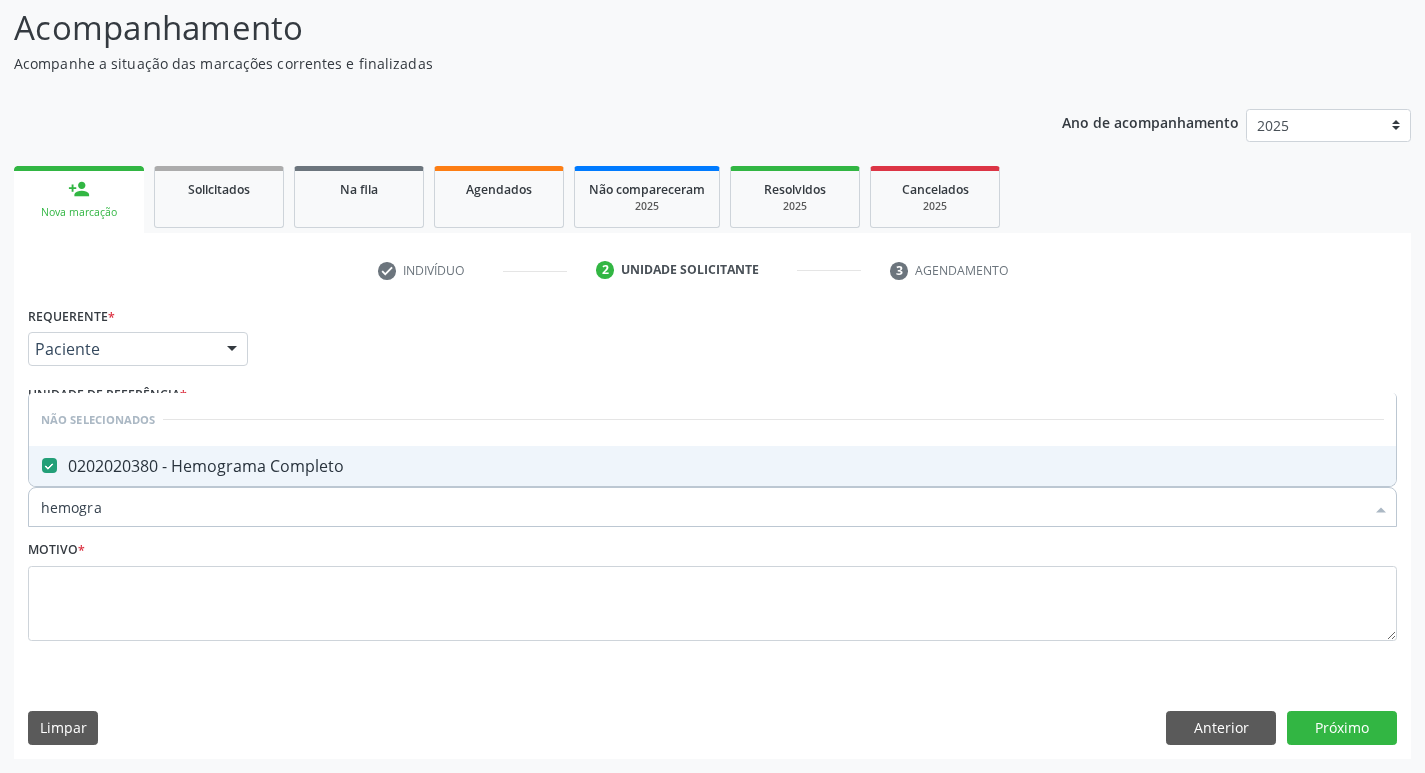 type on "hemogra" 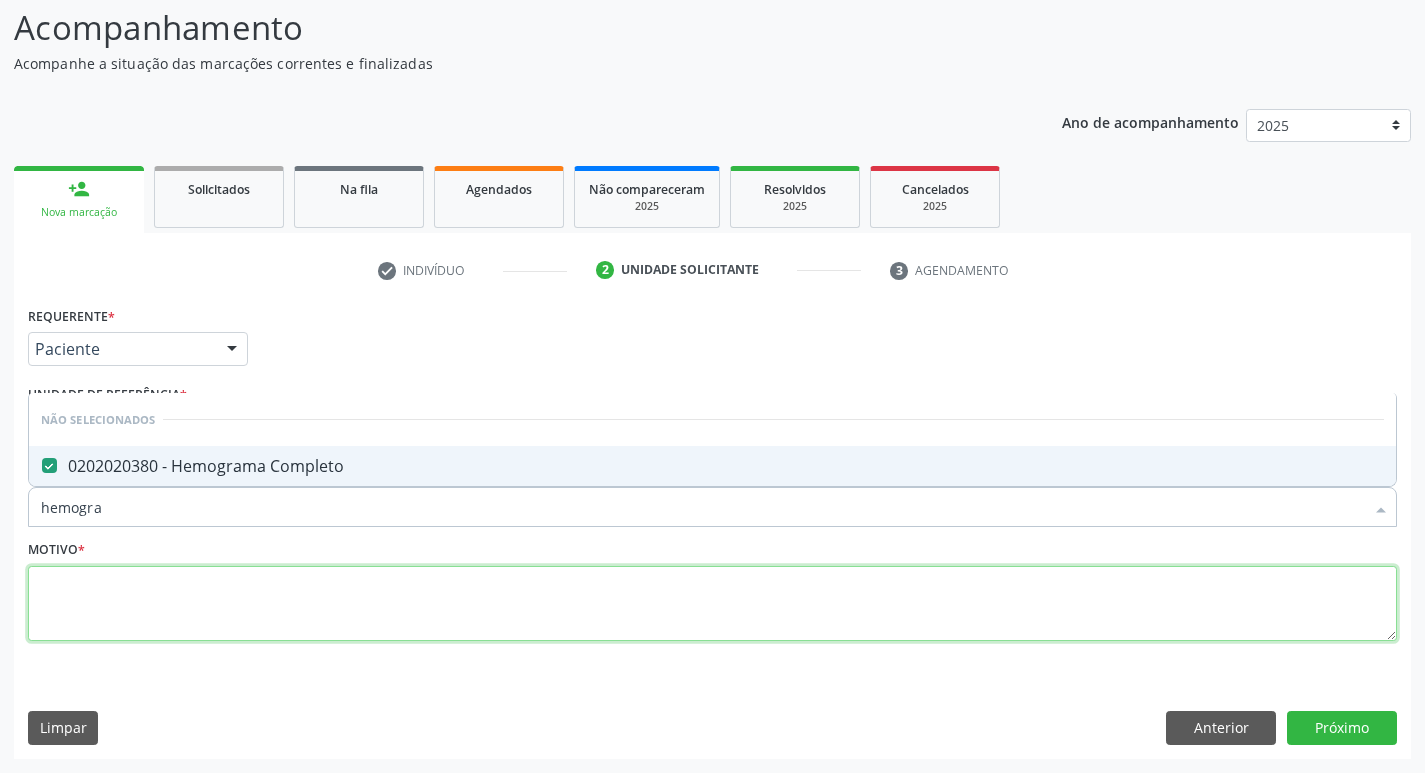 click at bounding box center [712, 604] 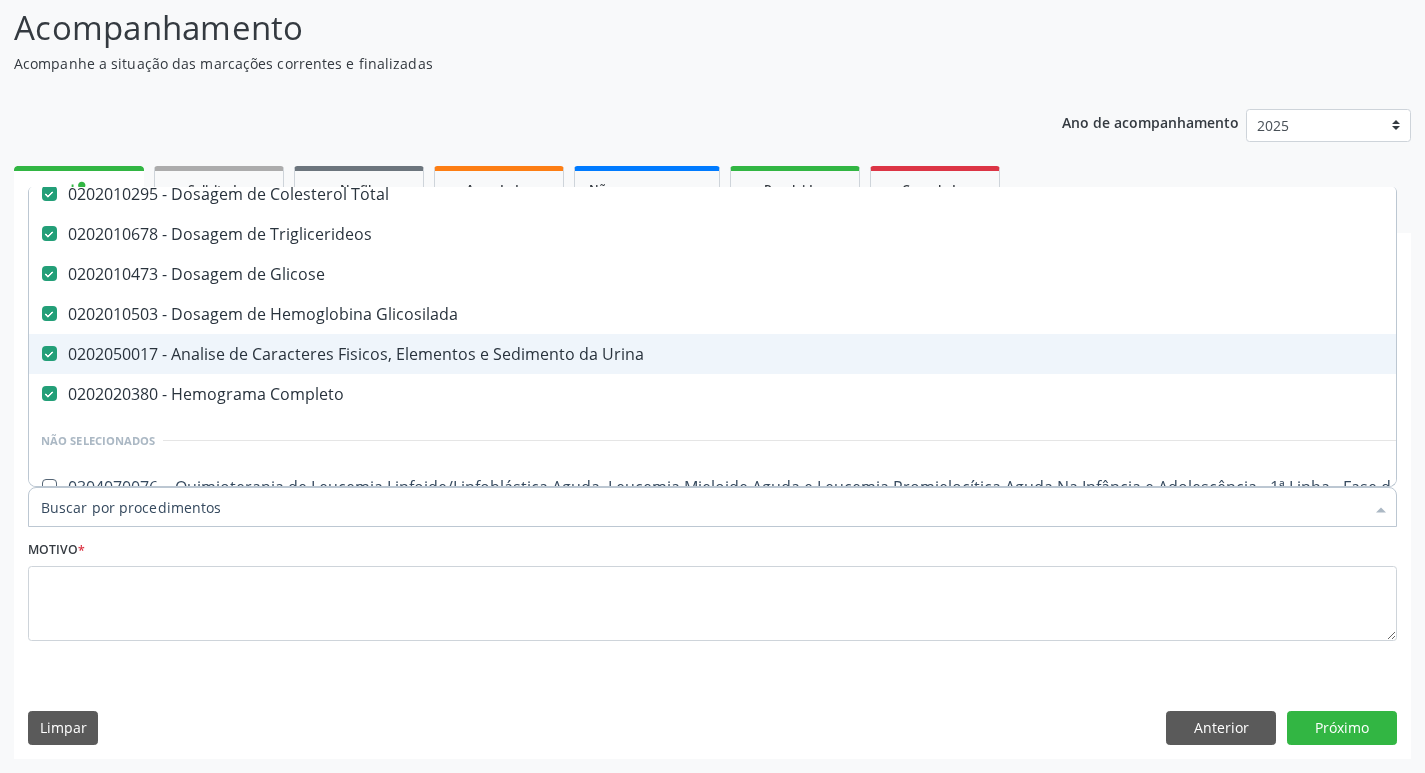 scroll, scrollTop: 300, scrollLeft: 0, axis: vertical 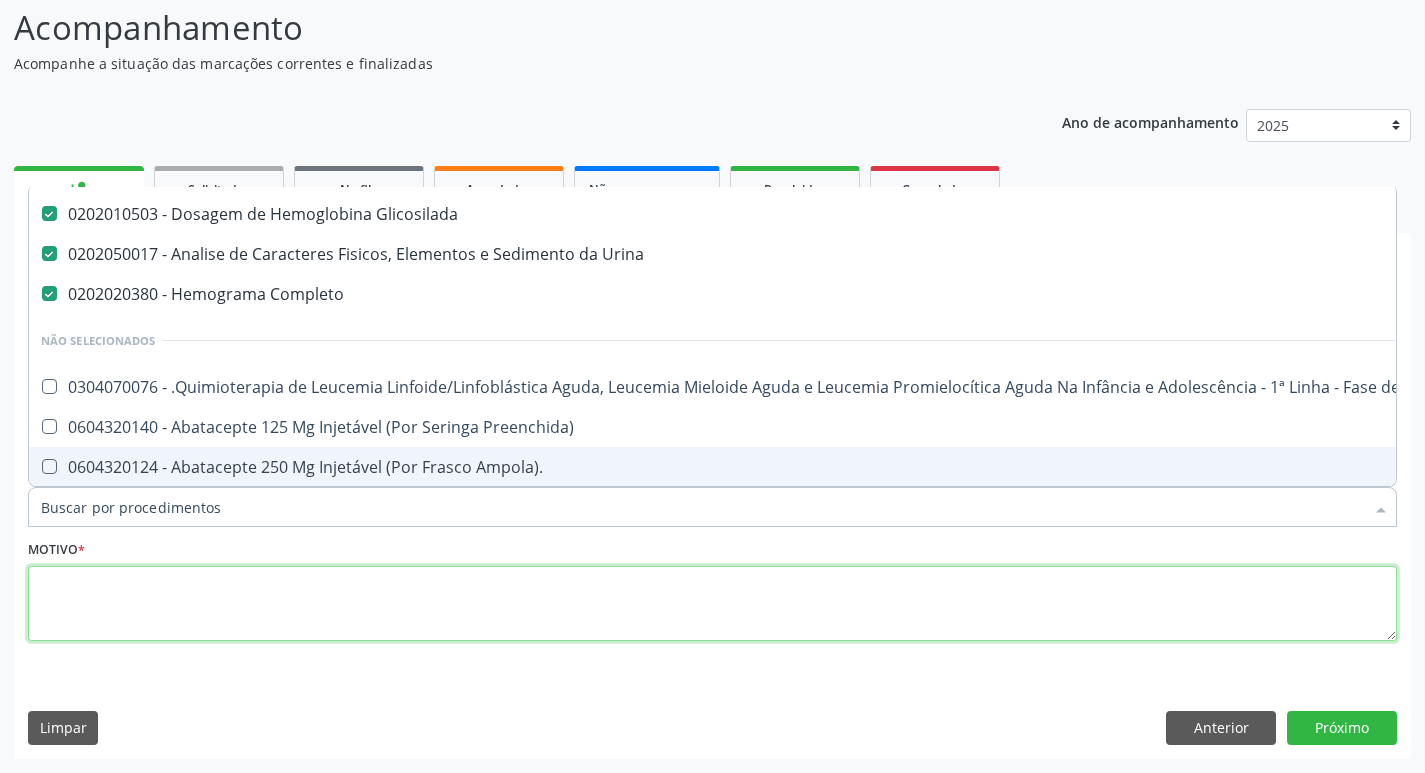 click at bounding box center (712, 604) 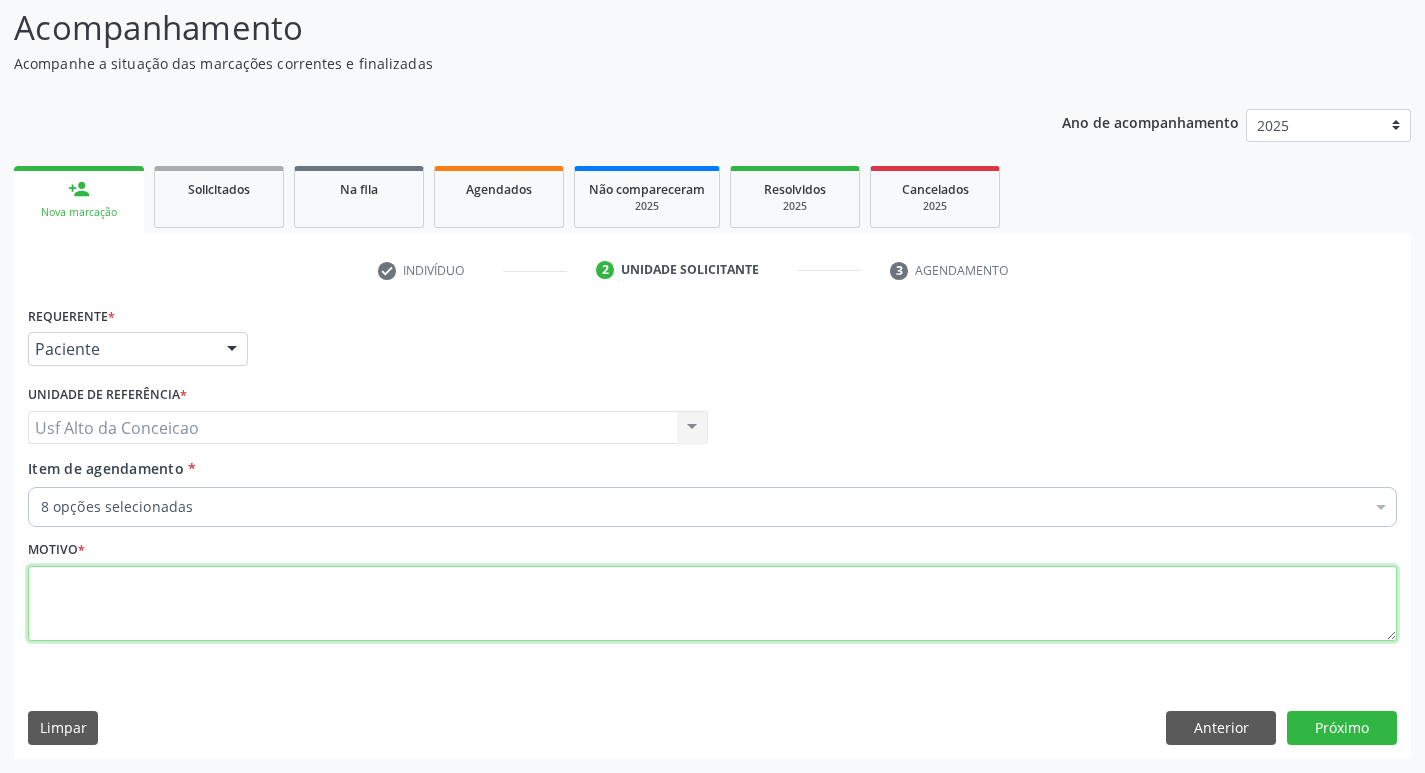 scroll, scrollTop: 0, scrollLeft: 0, axis: both 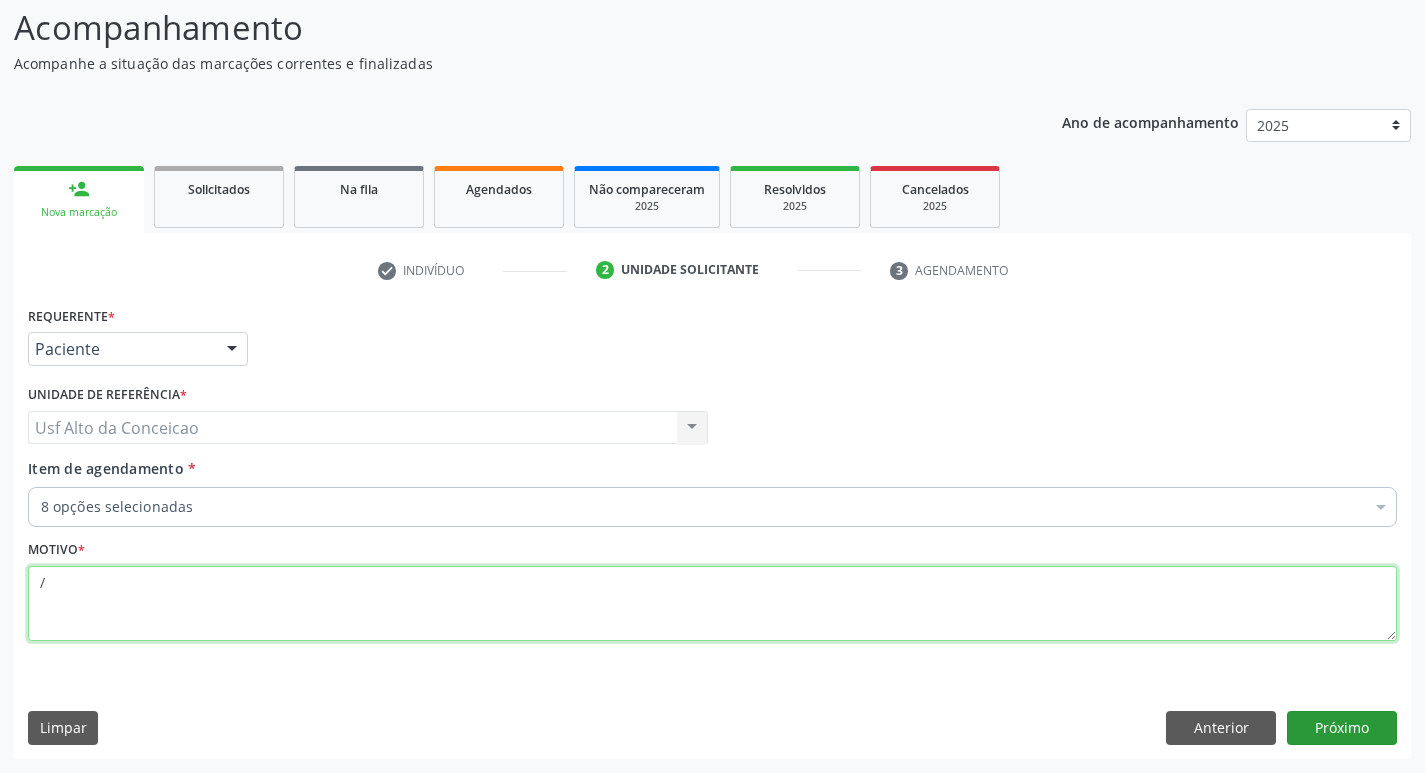 type on "/" 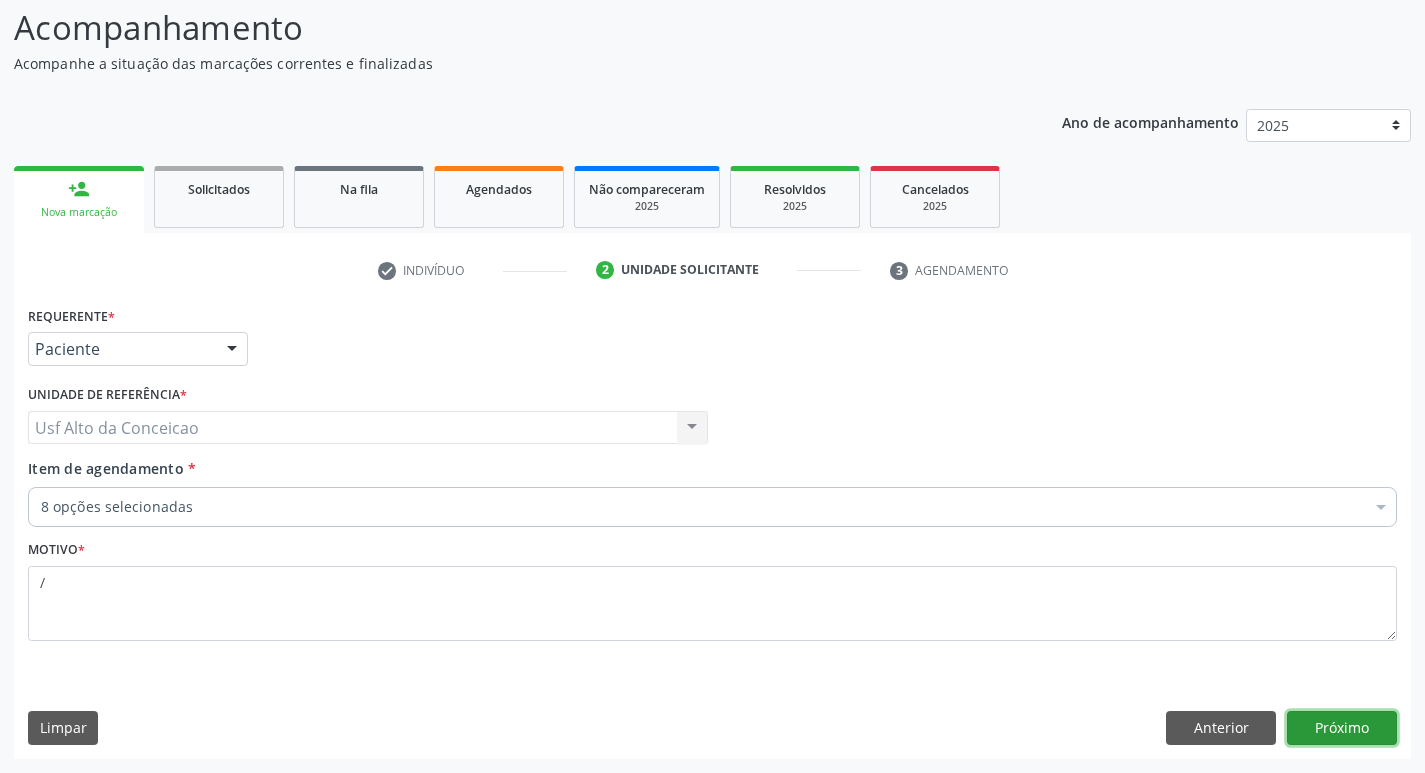 click on "Próximo" at bounding box center (1342, 728) 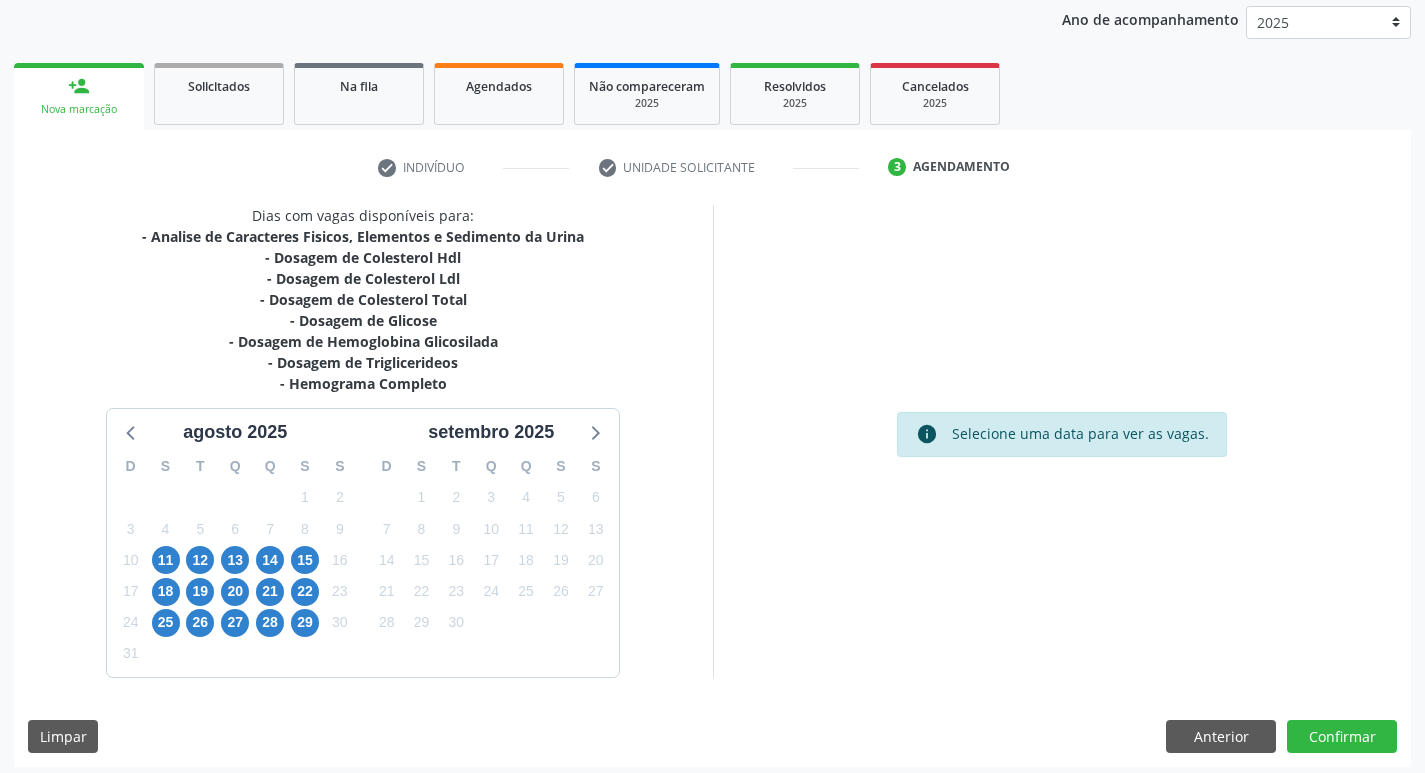 scroll, scrollTop: 244, scrollLeft: 0, axis: vertical 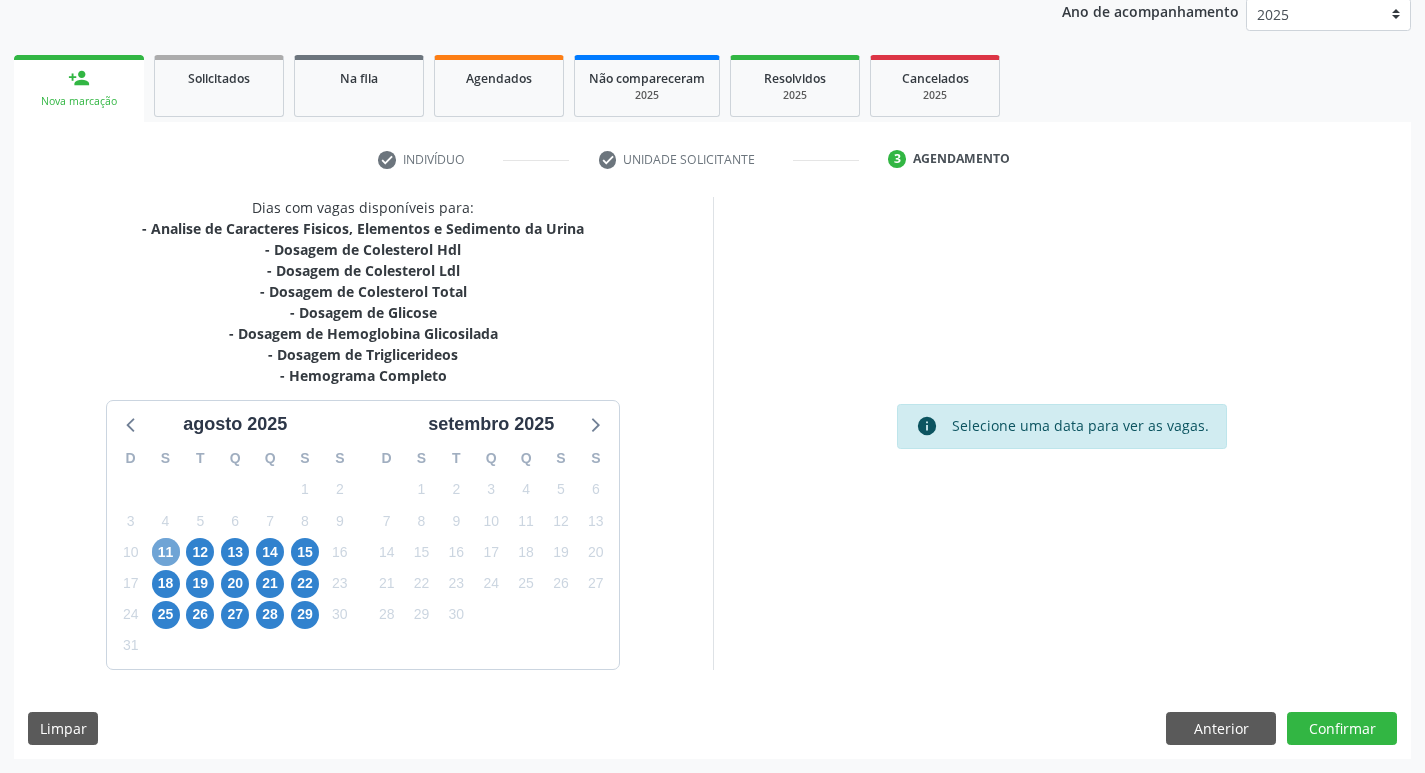 click on "11" at bounding box center [166, 552] 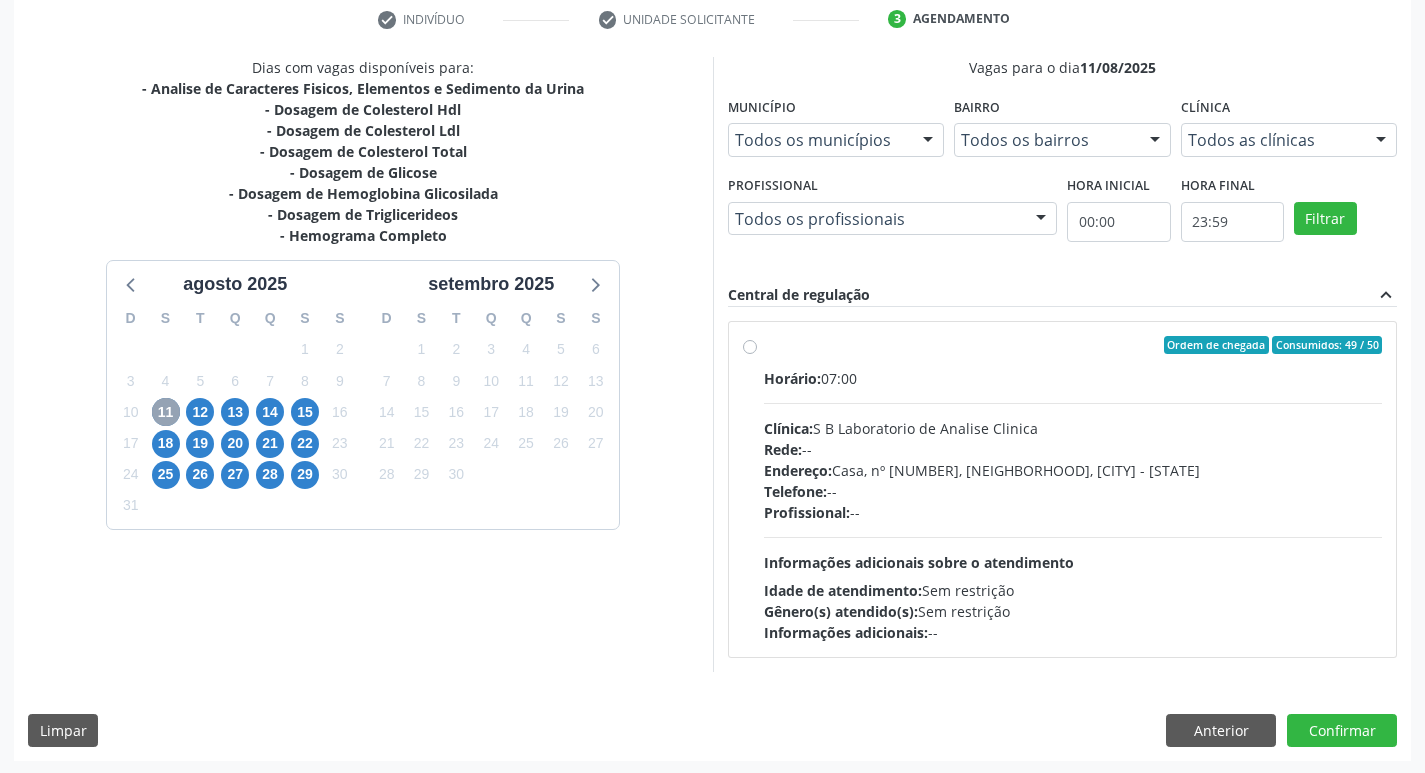 scroll, scrollTop: 386, scrollLeft: 0, axis: vertical 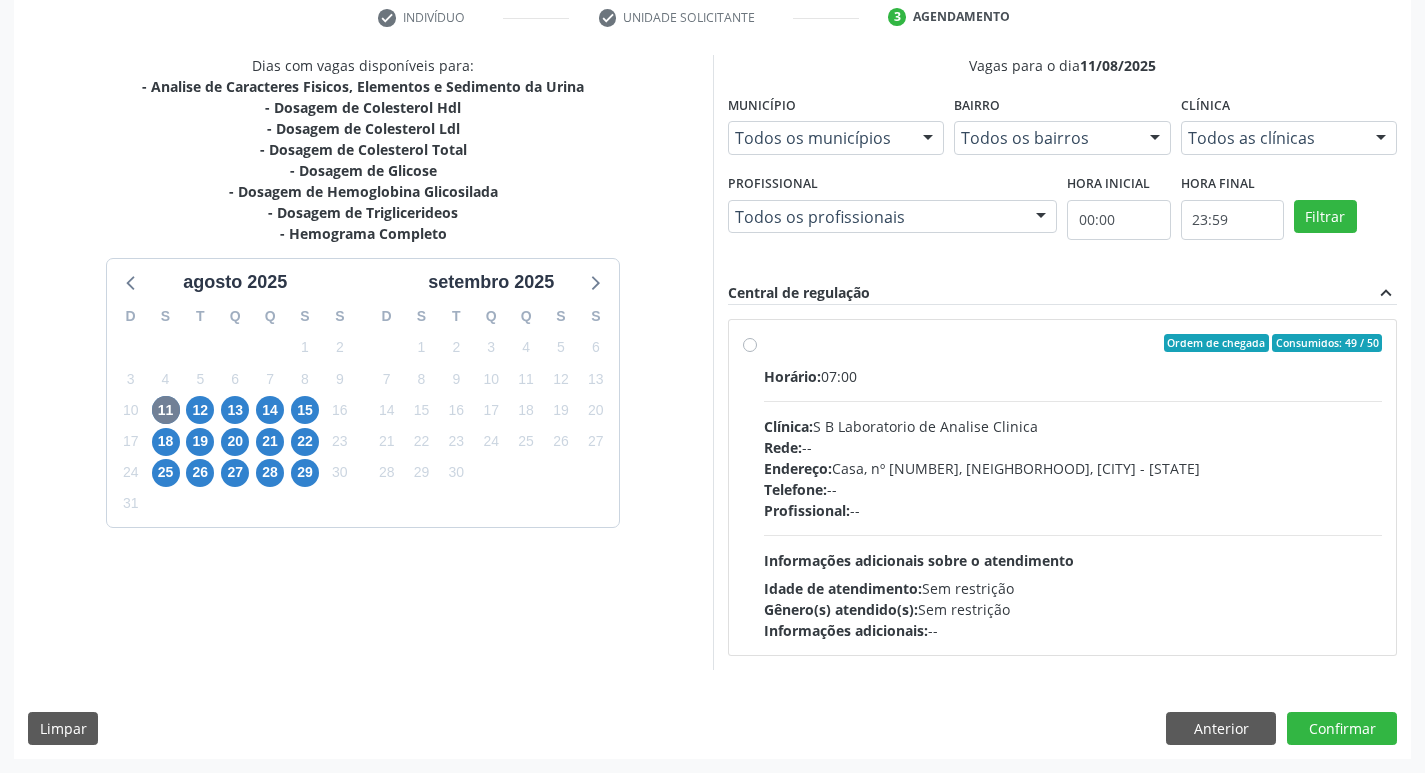 click on "Ordem de chegada
Consumidos: 49 / 50
Horário:   07:00
Clínica:  S B Laboratorio de Analise Clinica
Rede:
--
Endereço:   Casa, nº 679, Centro, Serra Talhada - PE
Telefone:   --
Profissional:
--
Informações adicionais sobre o atendimento
Idade de atendimento:
Sem restrição
Gênero(s) atendido(s):
Sem restrição
Informações adicionais:
--" at bounding box center [1073, 487] 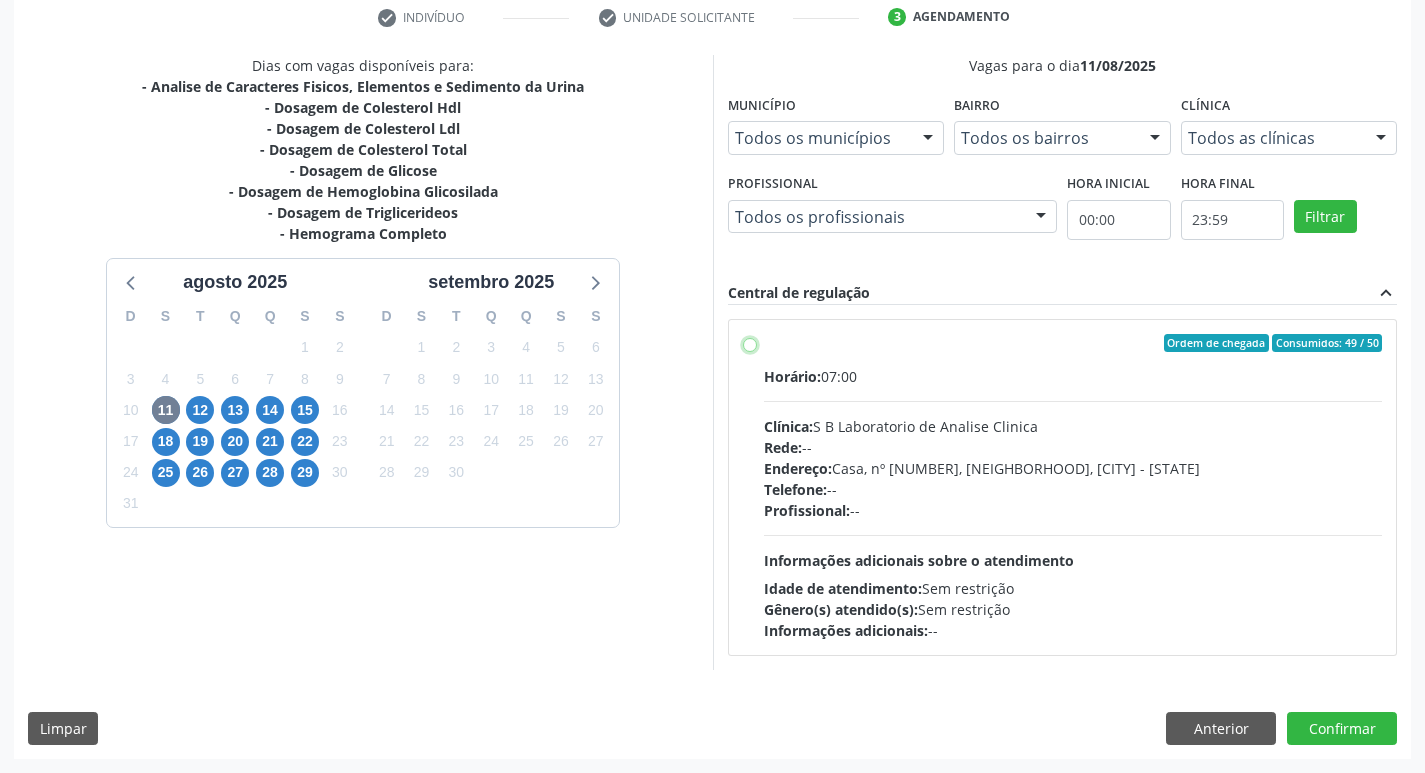 radio on "true" 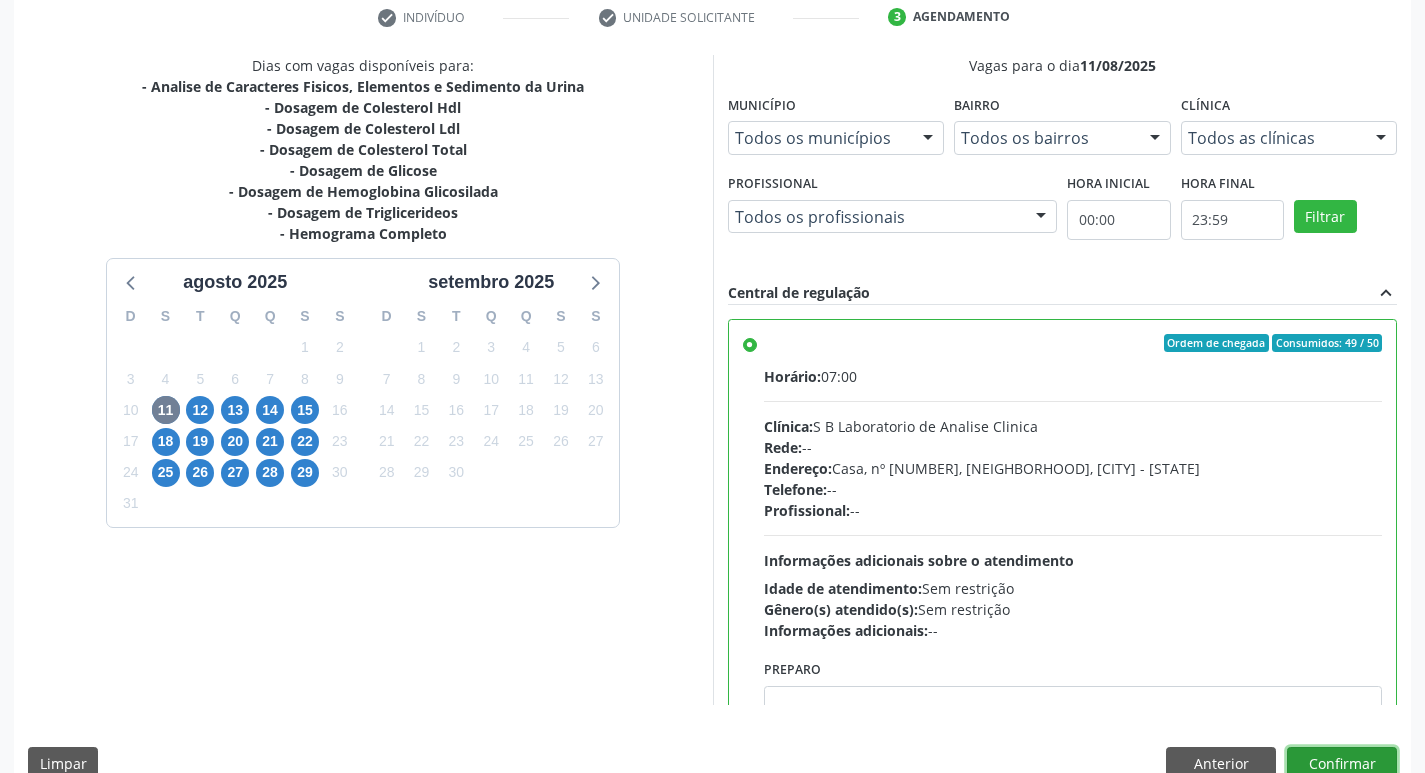 click on "Confirmar" at bounding box center [1342, 764] 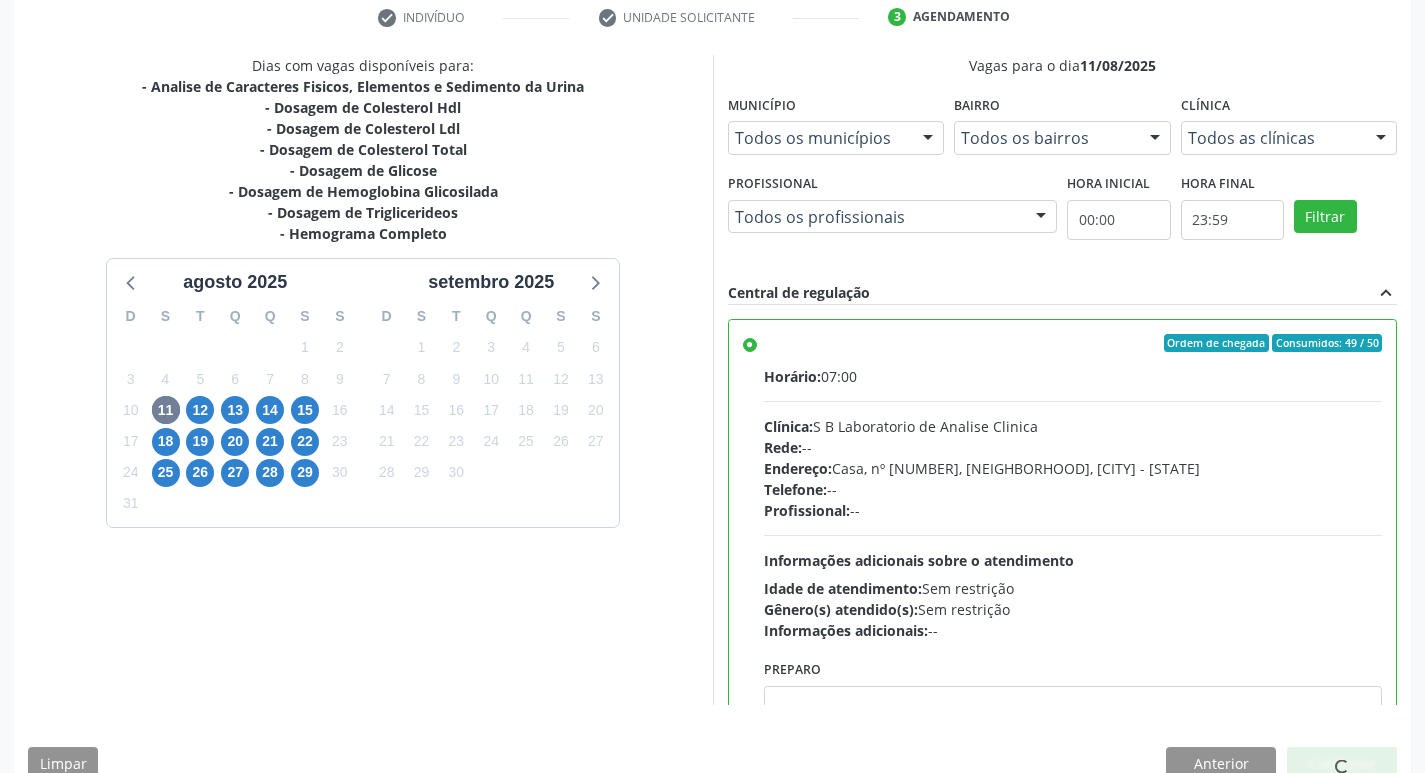scroll, scrollTop: 0, scrollLeft: 0, axis: both 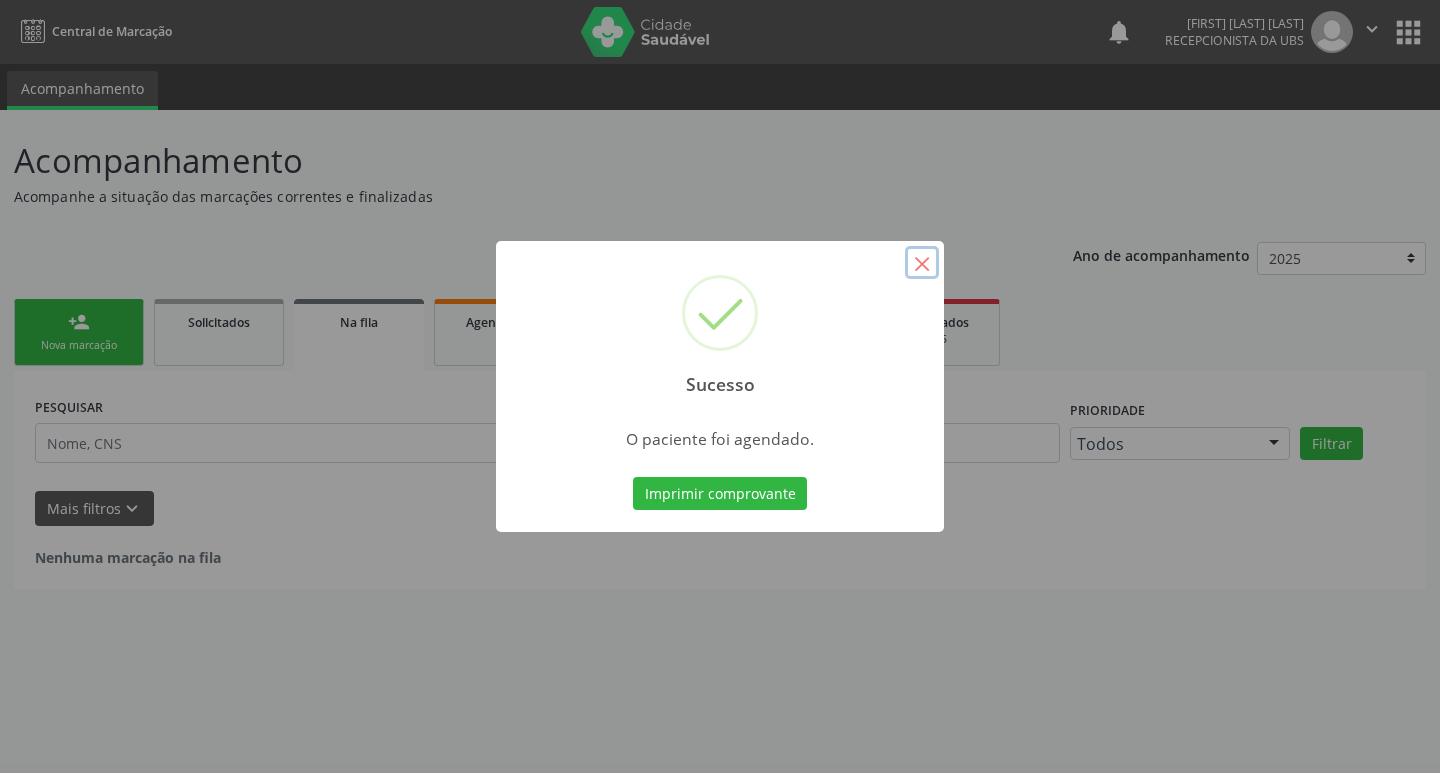 click on "×" at bounding box center (922, 263) 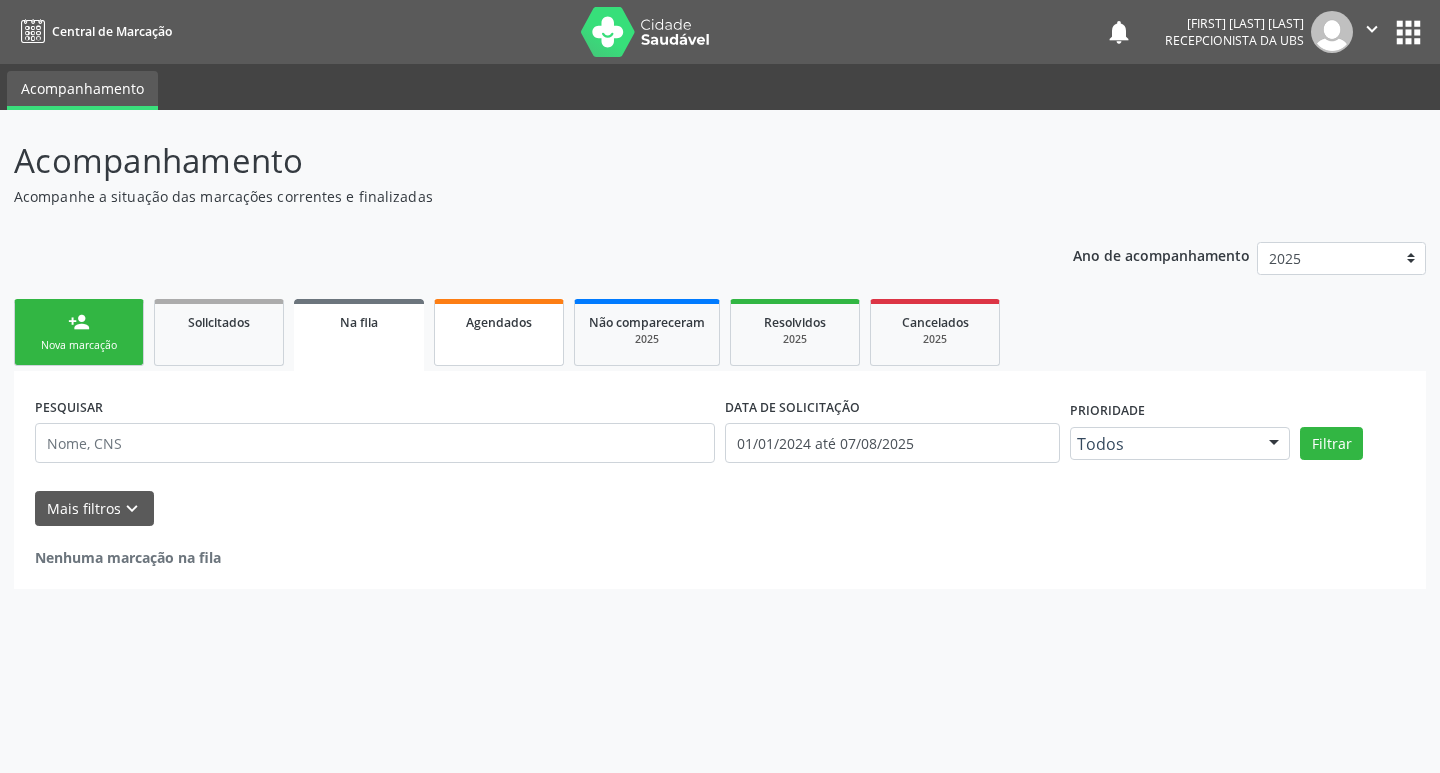 click on "Agendados" at bounding box center (499, 332) 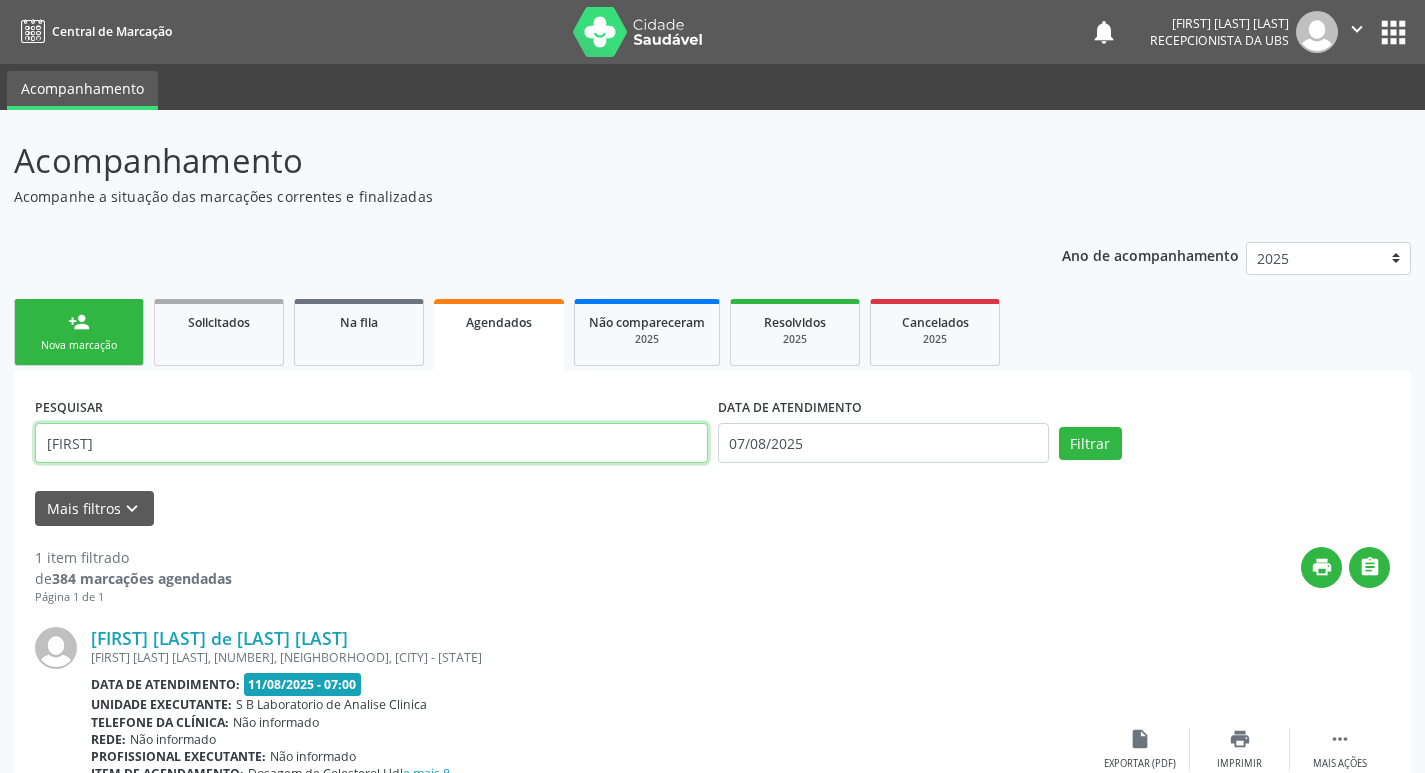 click on "artur" at bounding box center [371, 443] 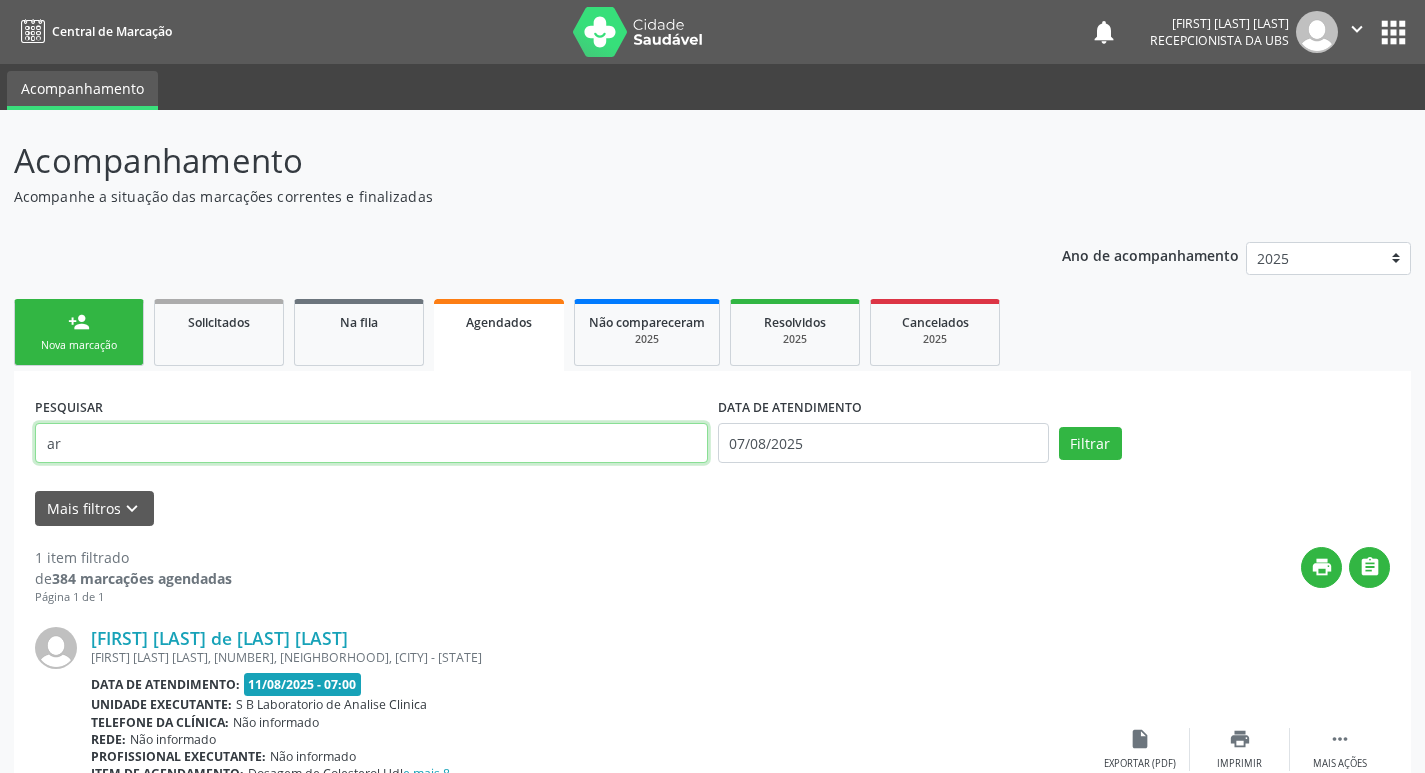 type on "a" 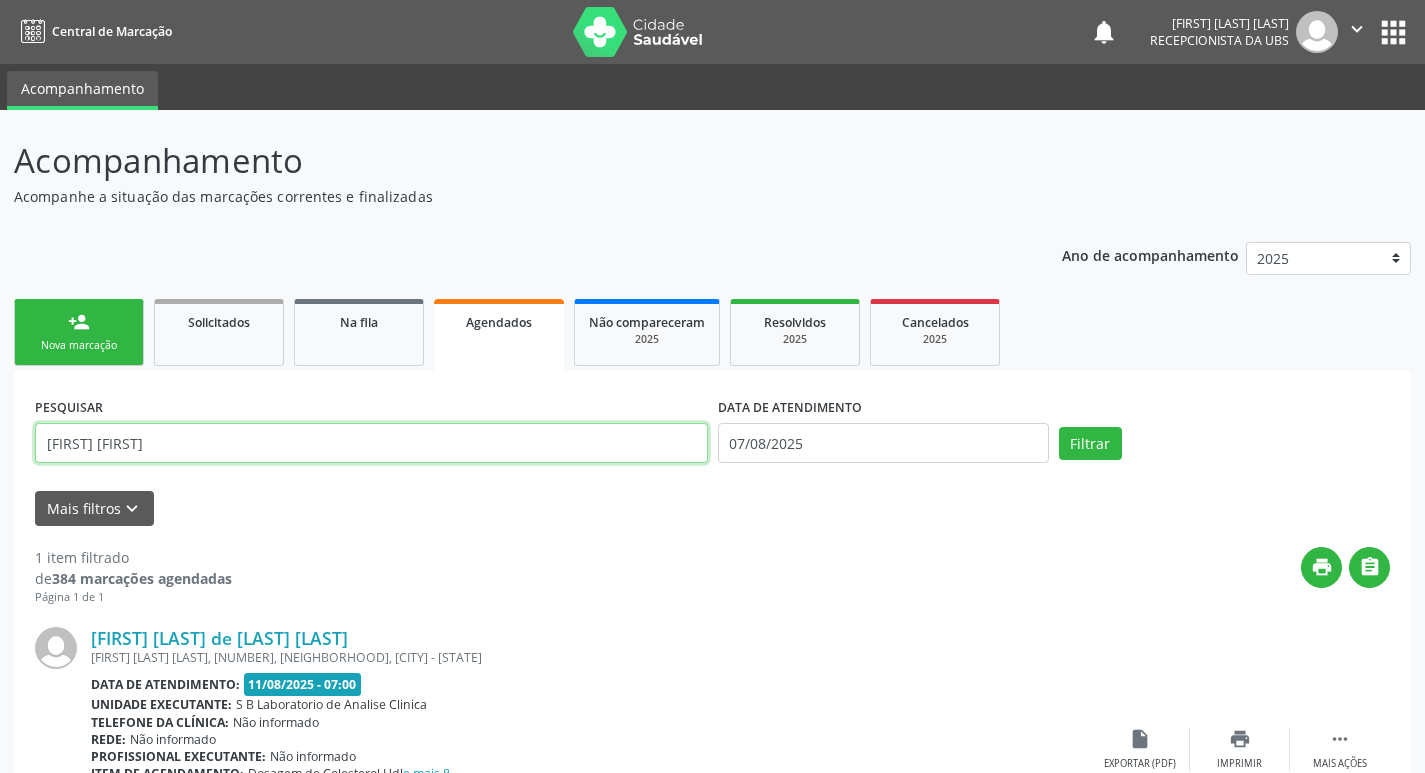 type on "maria georgia" 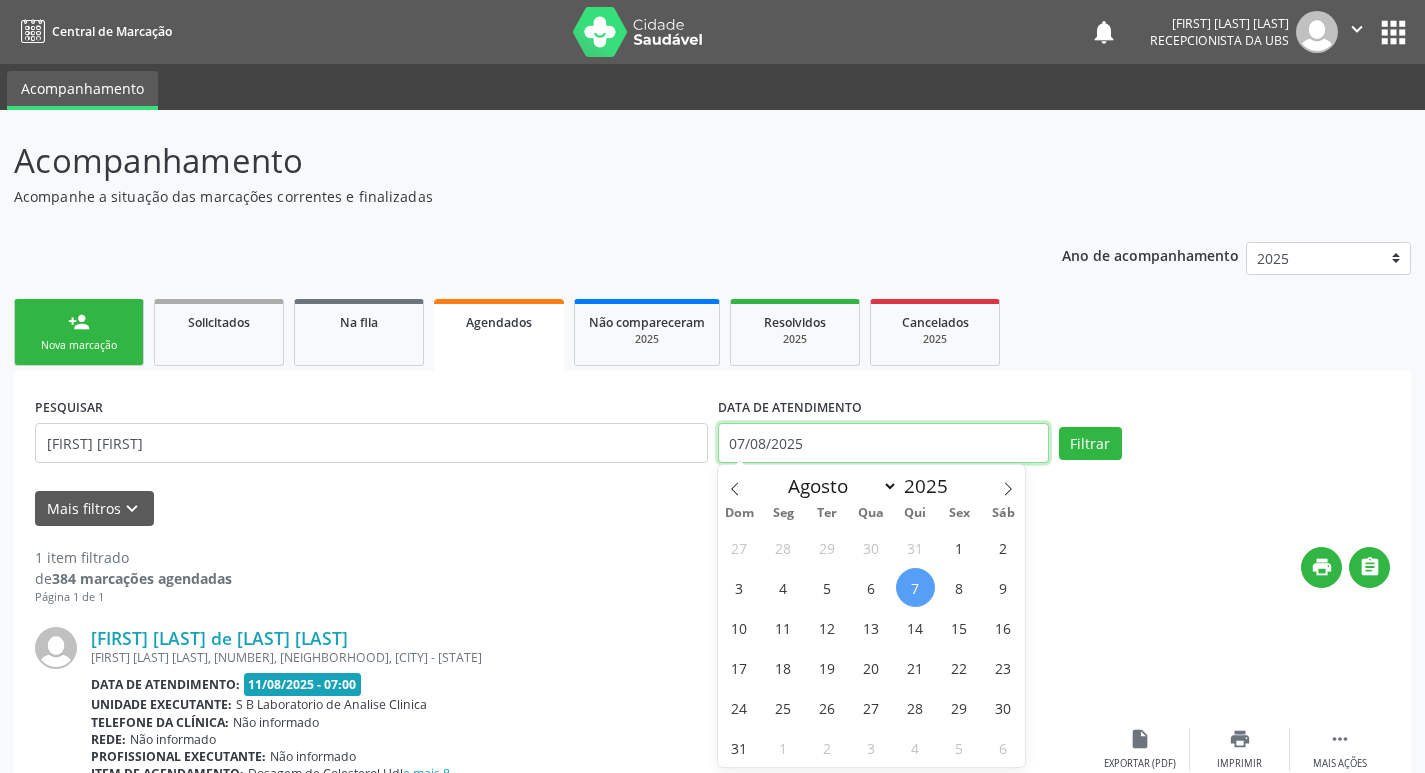 click on "07/08/2025" at bounding box center (883, 443) 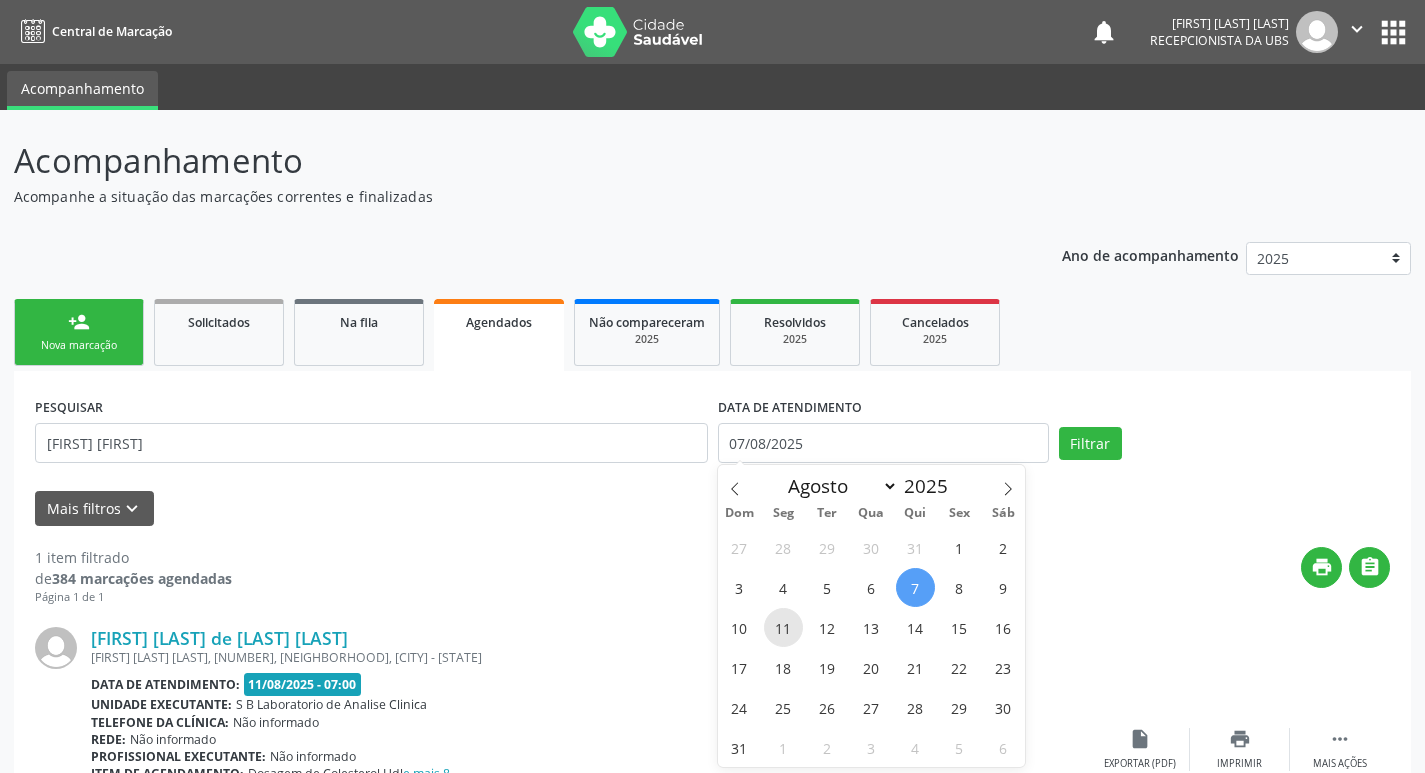click on "11" at bounding box center [783, 627] 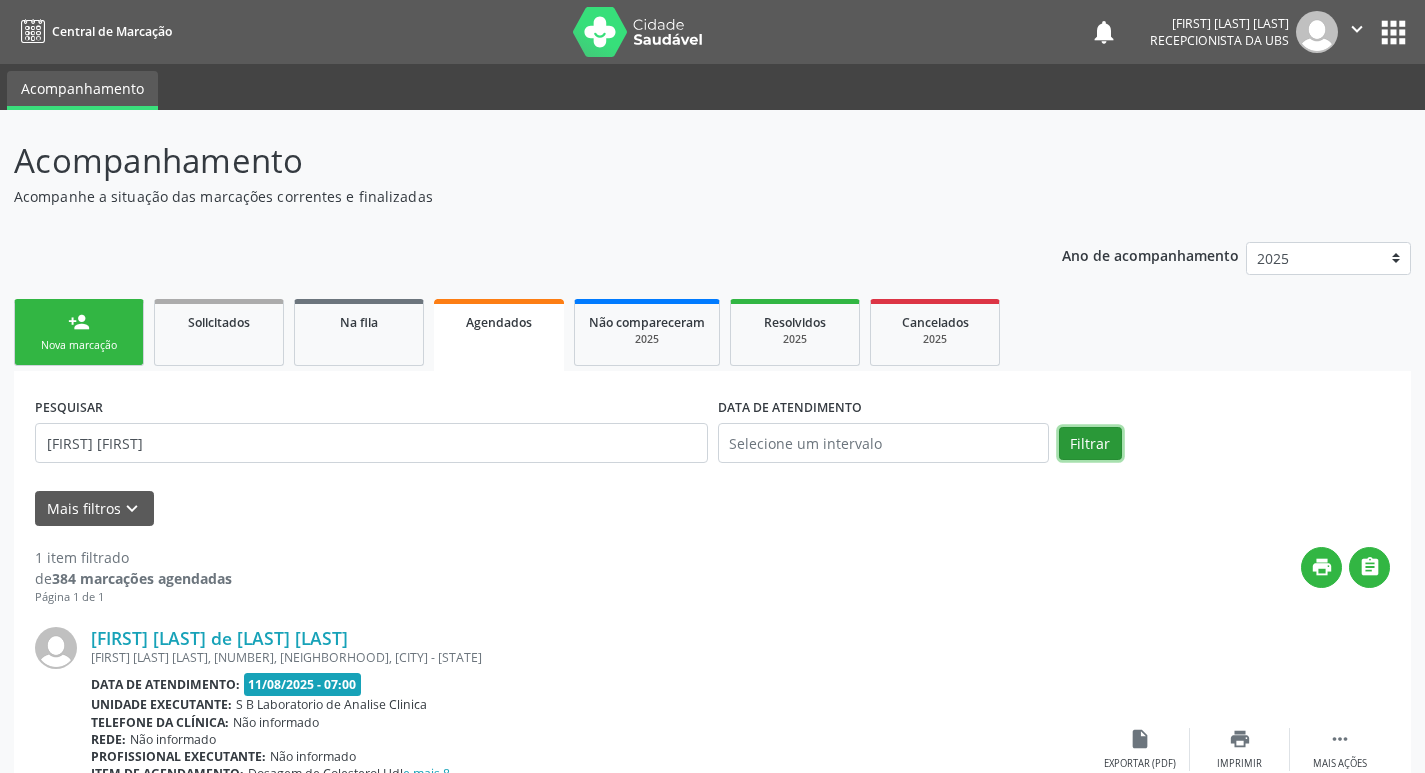 click on "Filtrar" at bounding box center [1090, 444] 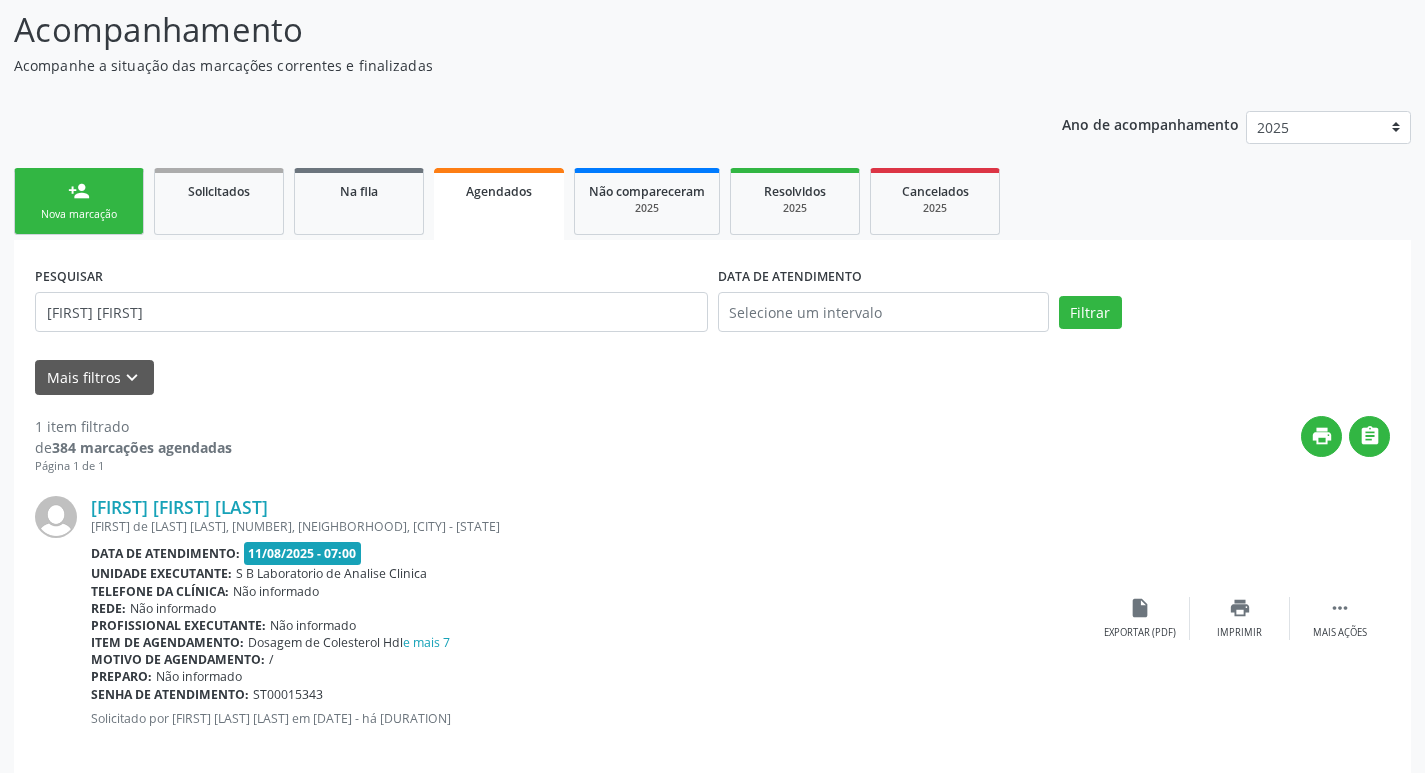 scroll, scrollTop: 155, scrollLeft: 0, axis: vertical 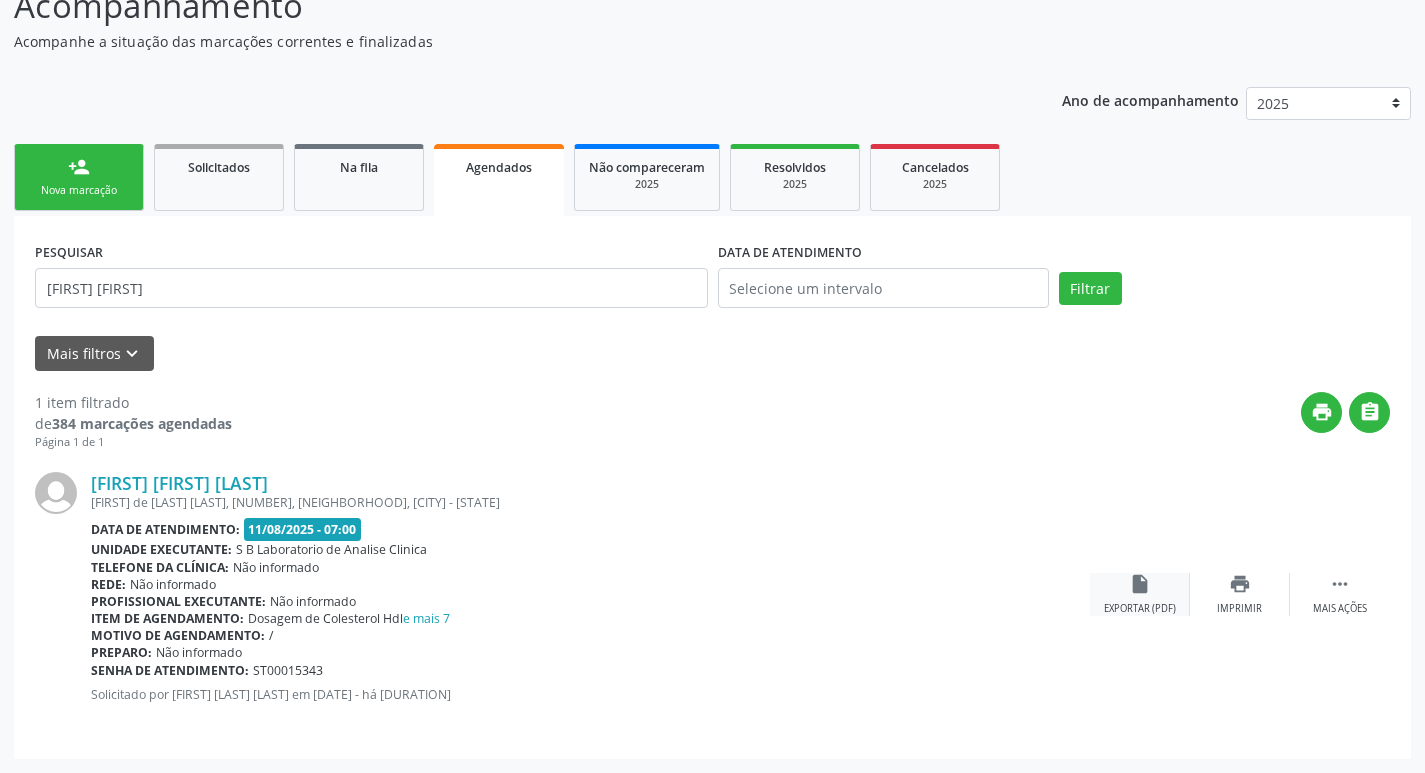 click on "insert_drive_file" at bounding box center [1140, 584] 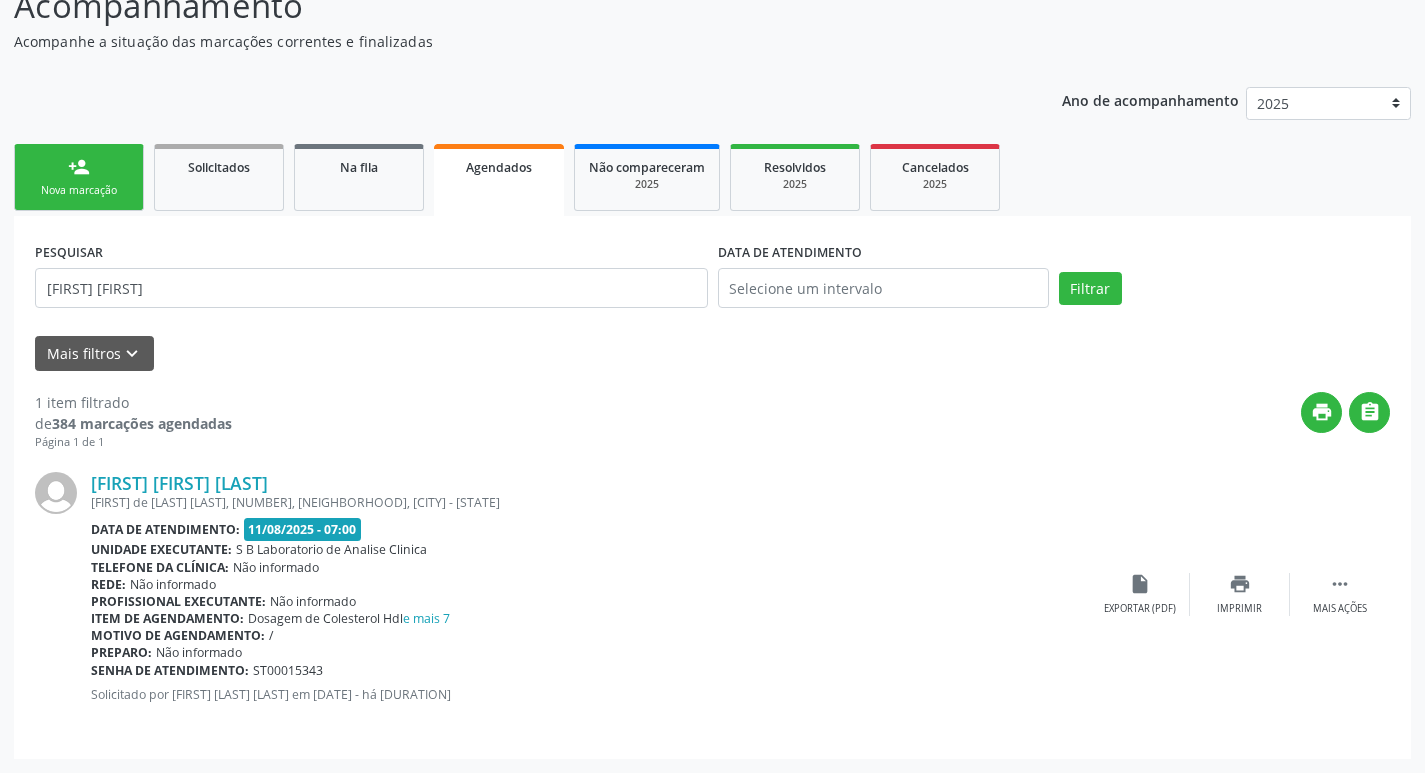 click on "person_add
Nova marcação" at bounding box center (79, 177) 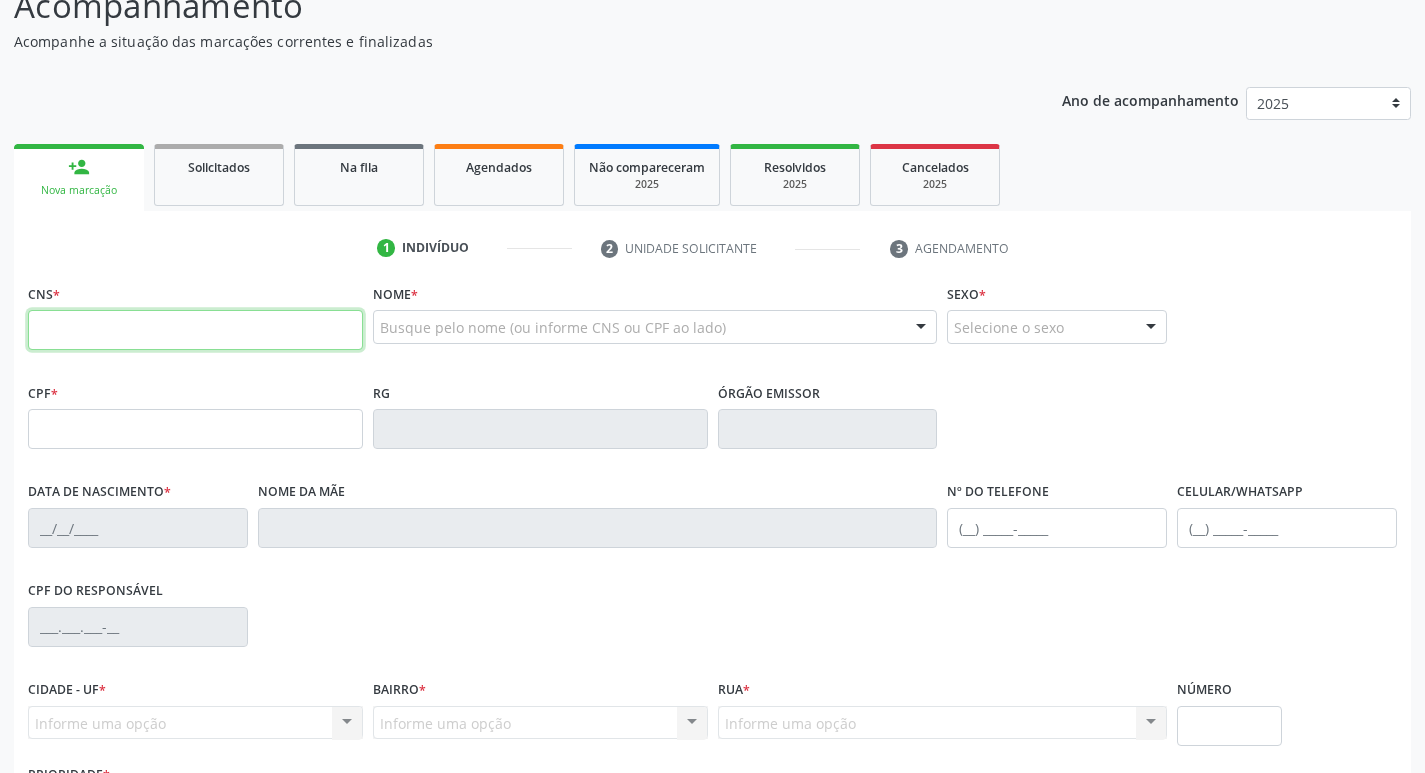 click at bounding box center [195, 330] 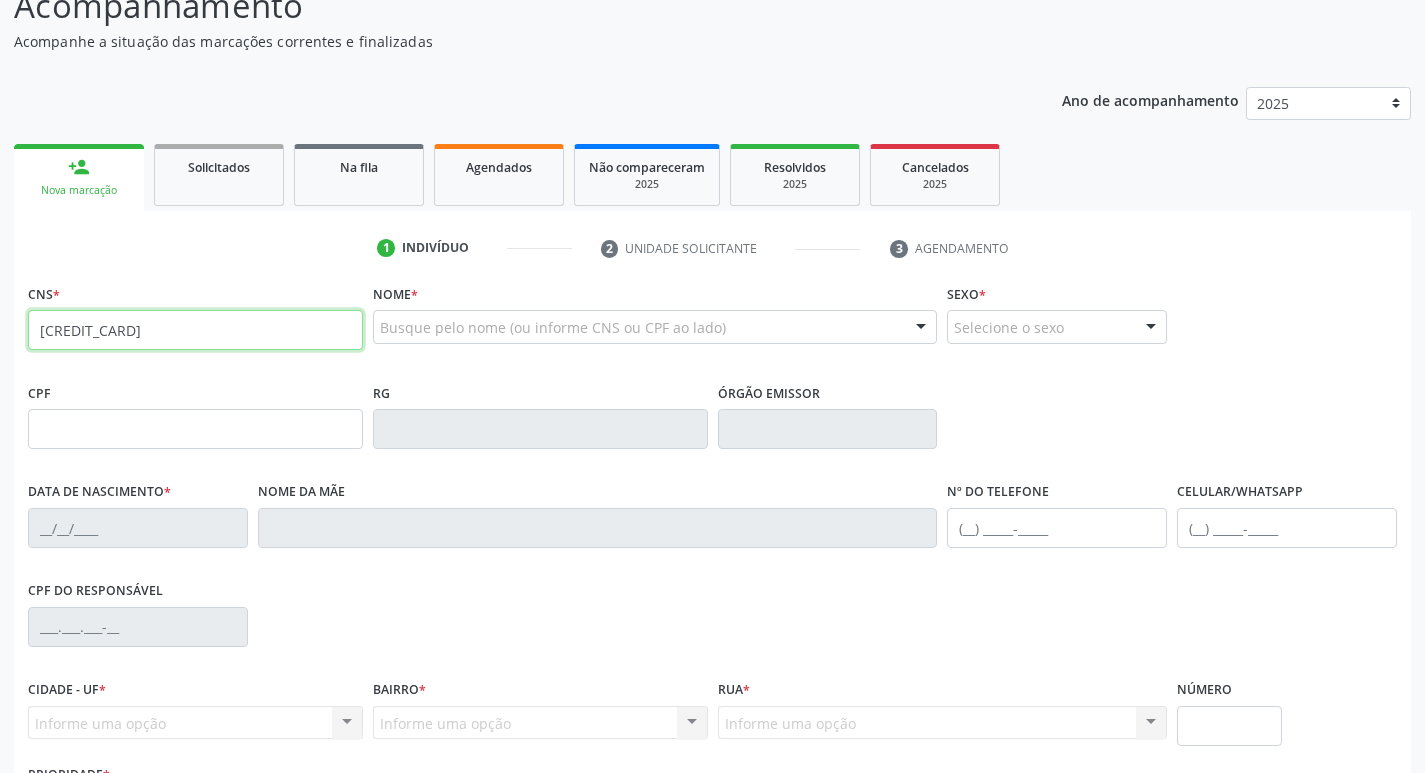 type on "702 9085 7192 7076" 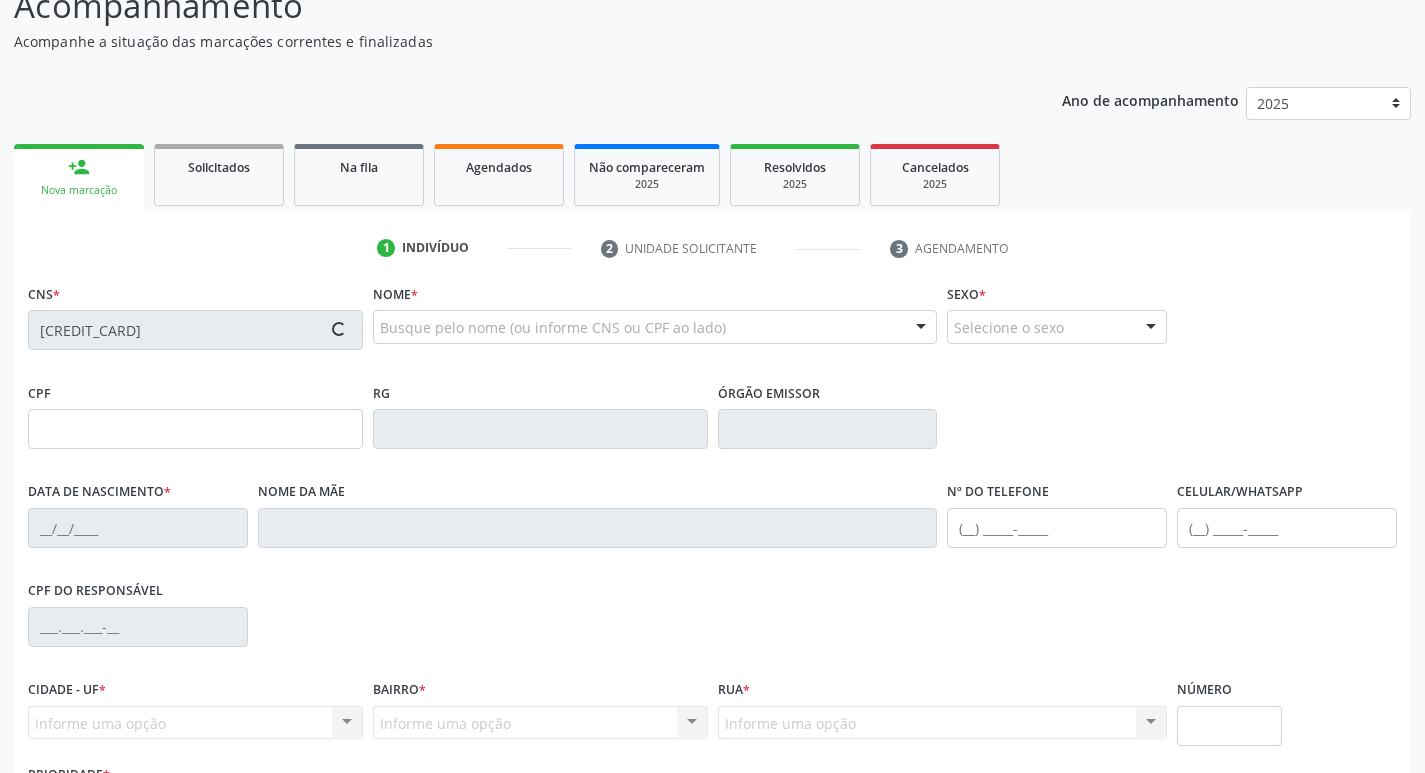 type on "093.623.274-90" 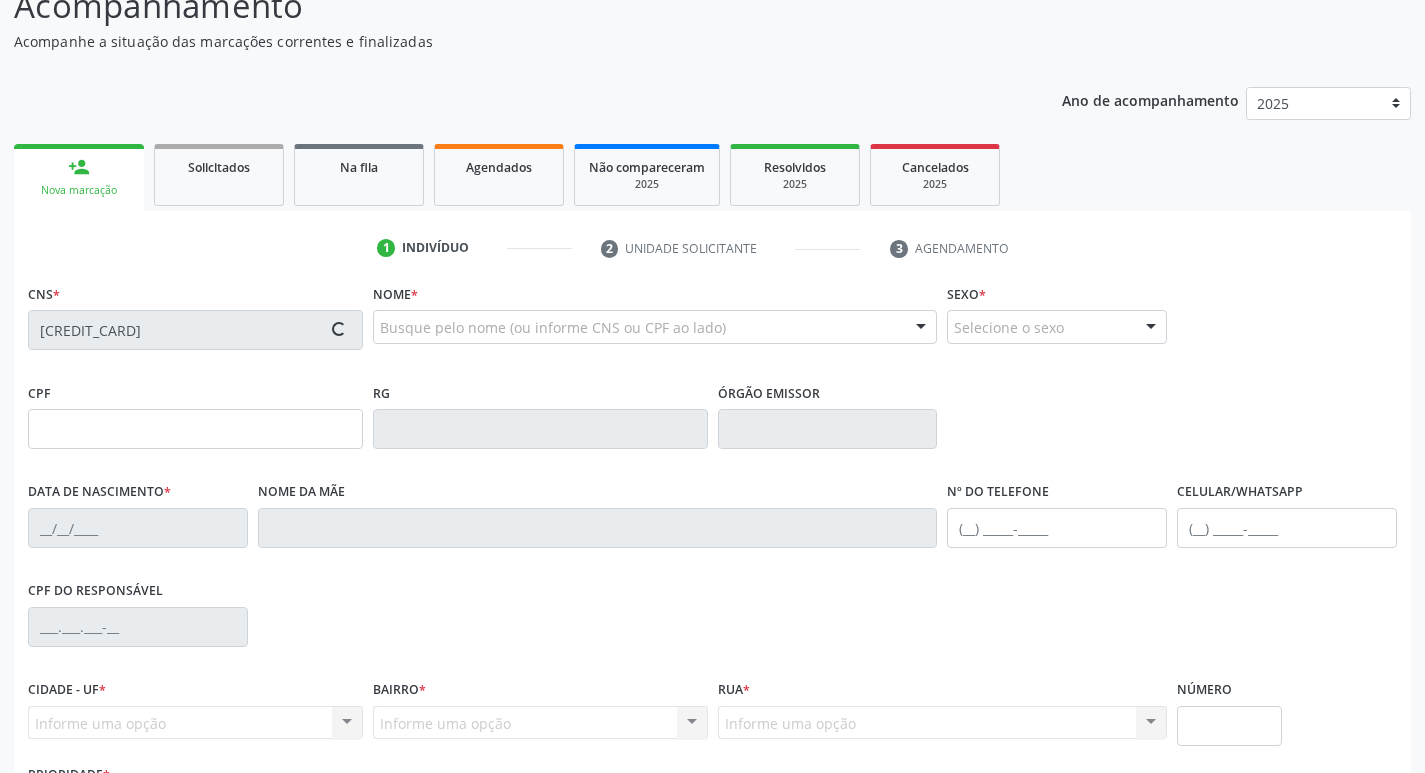 type on "24/01/1990" 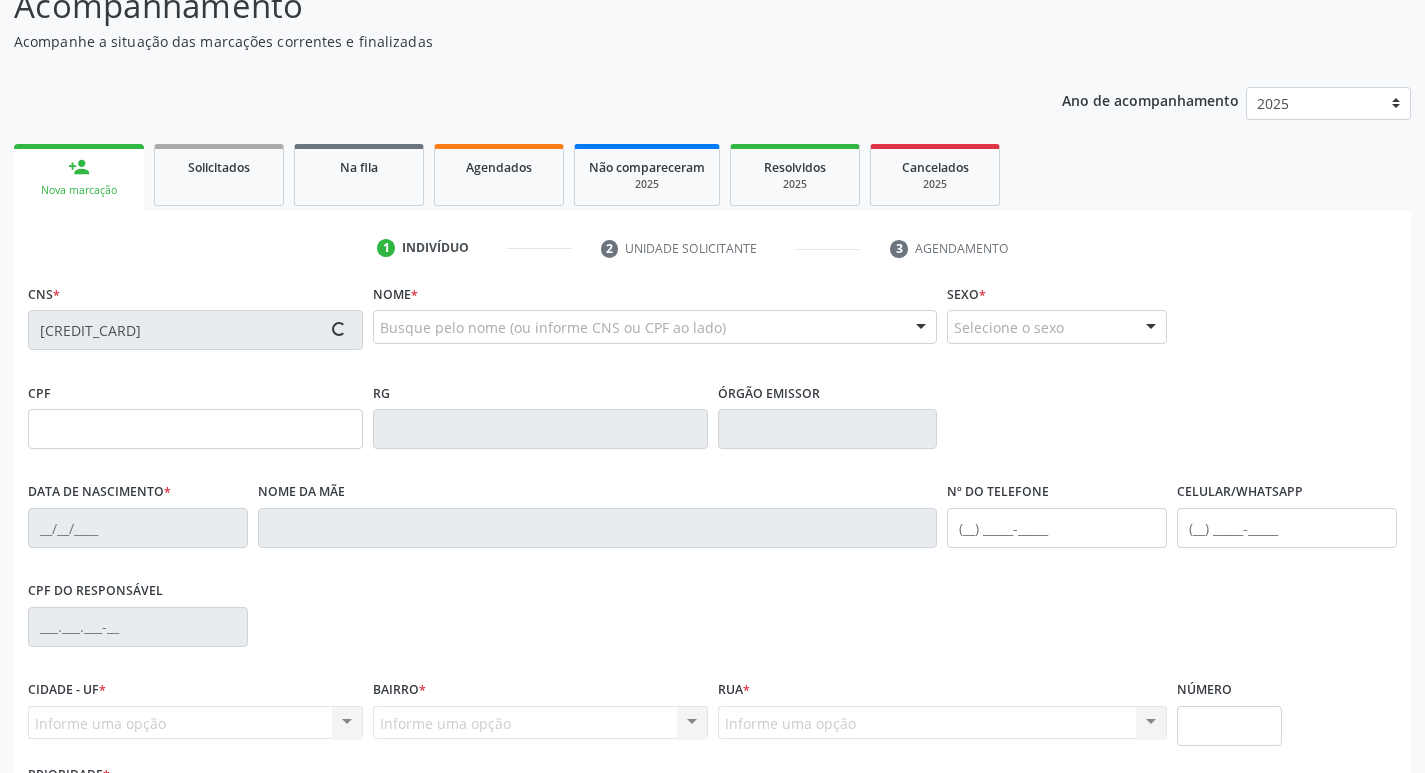 type on "Vilma Alves Nogueira Diniz" 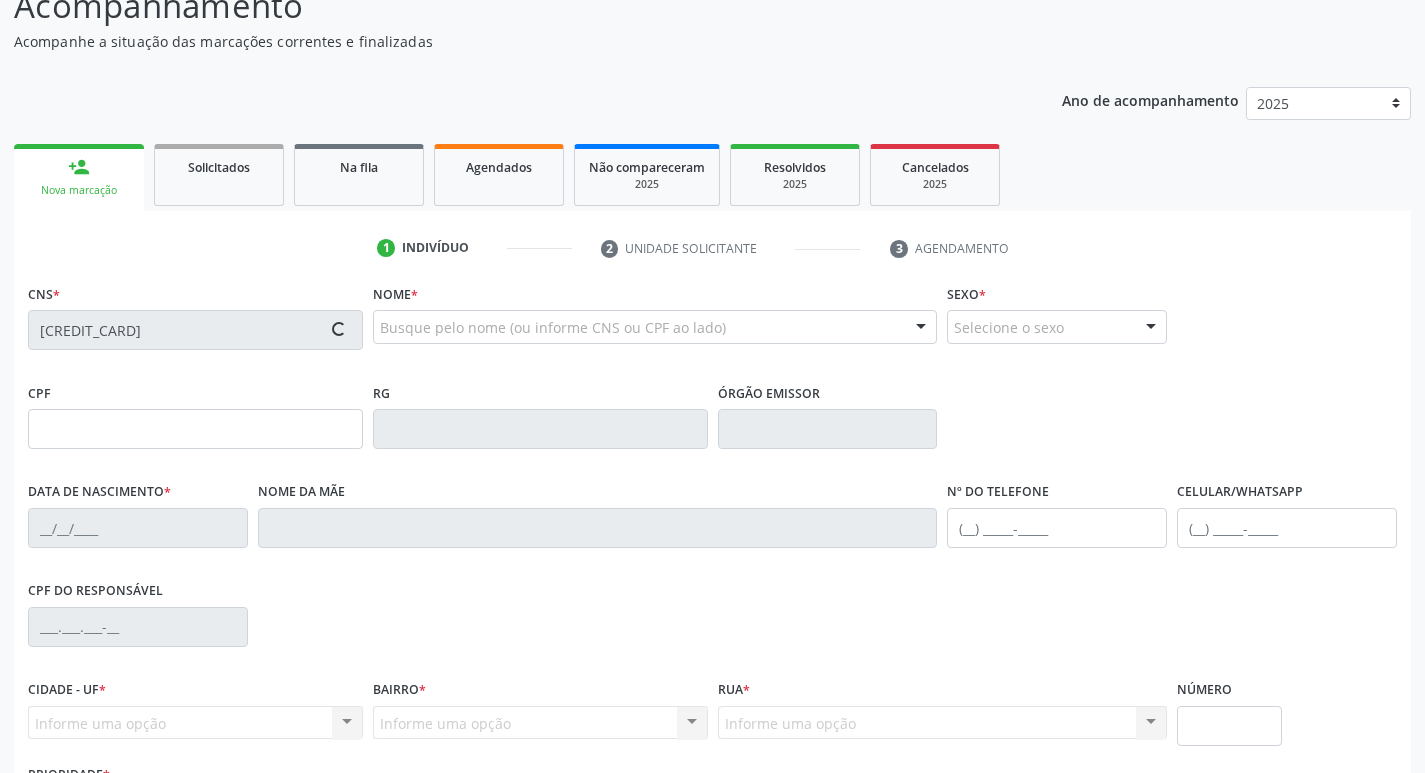 type on "(87) 99641-4919" 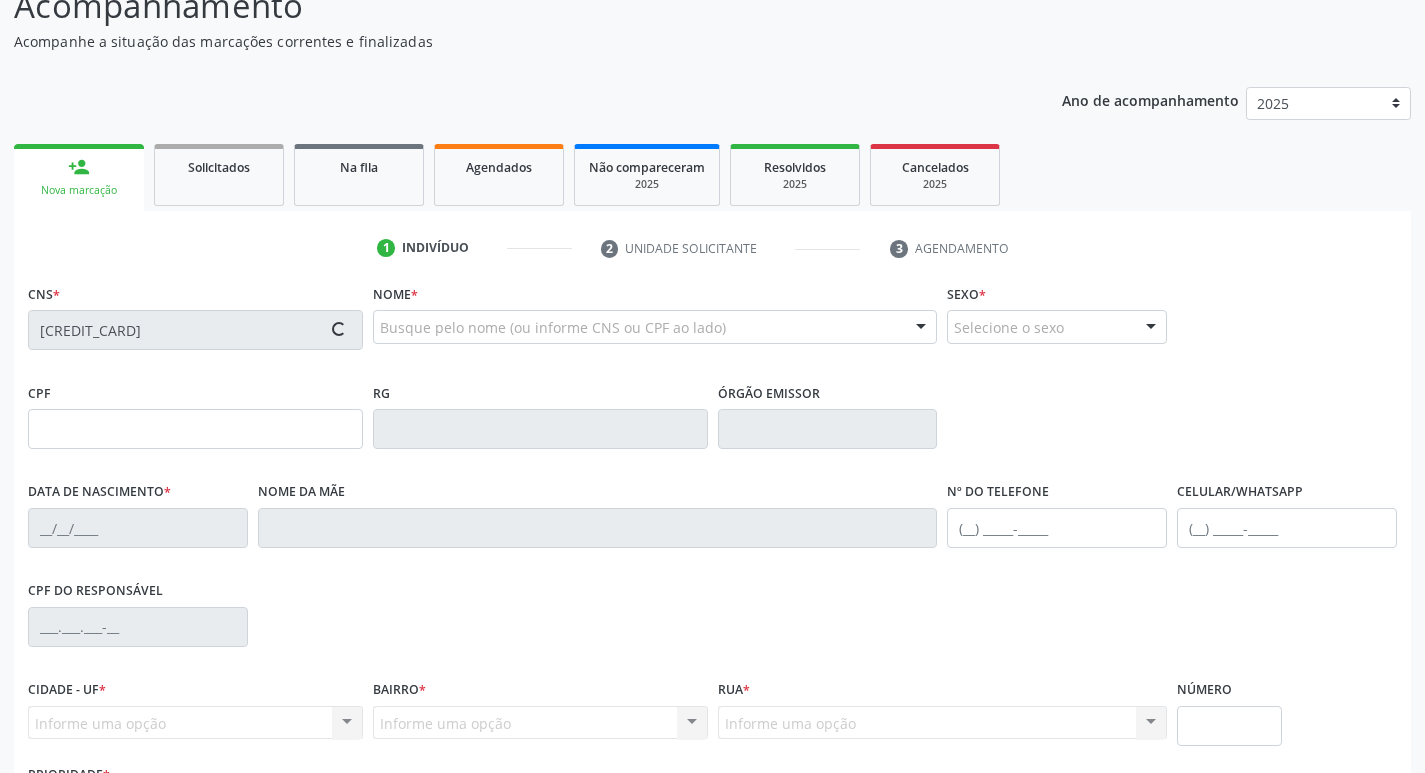 type on "75" 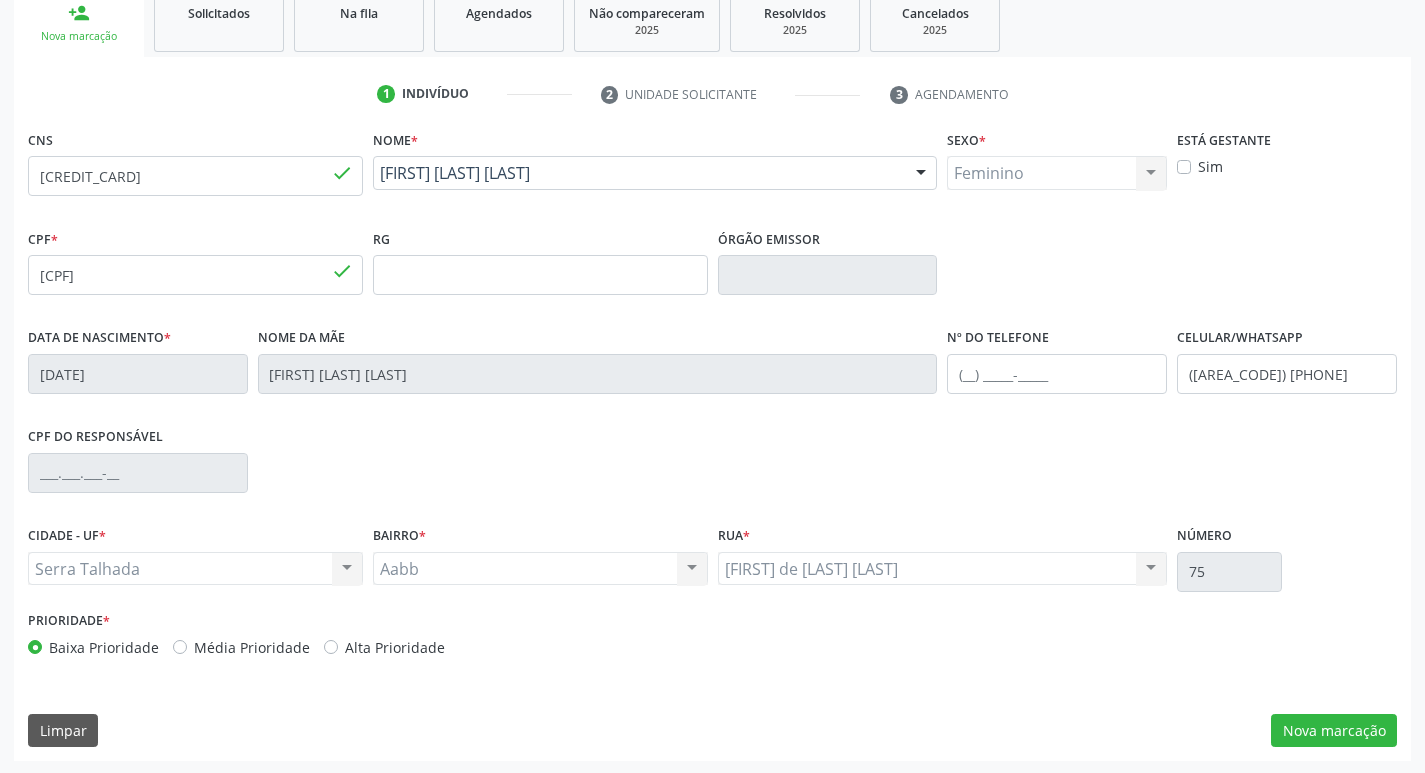 scroll, scrollTop: 311, scrollLeft: 0, axis: vertical 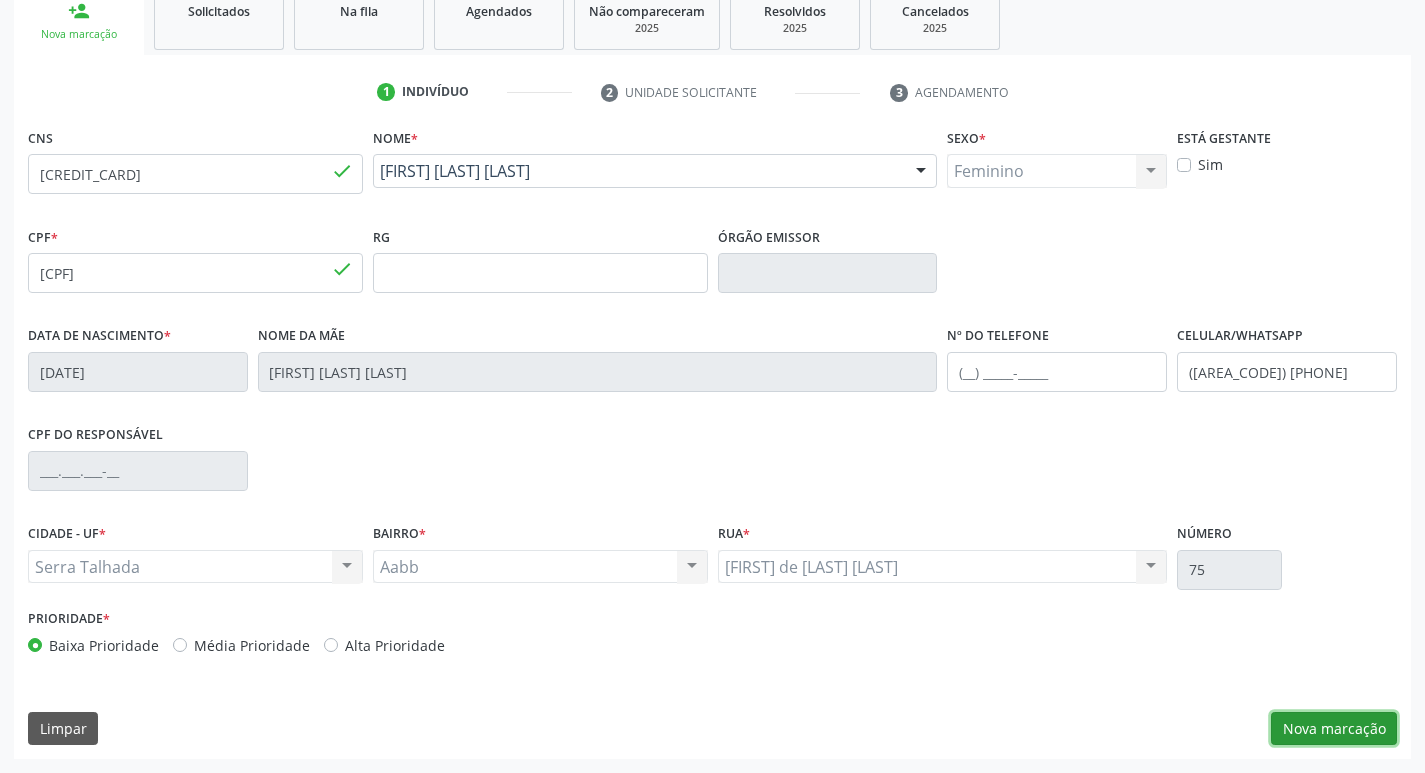 click on "Nova marcação" at bounding box center [1334, 729] 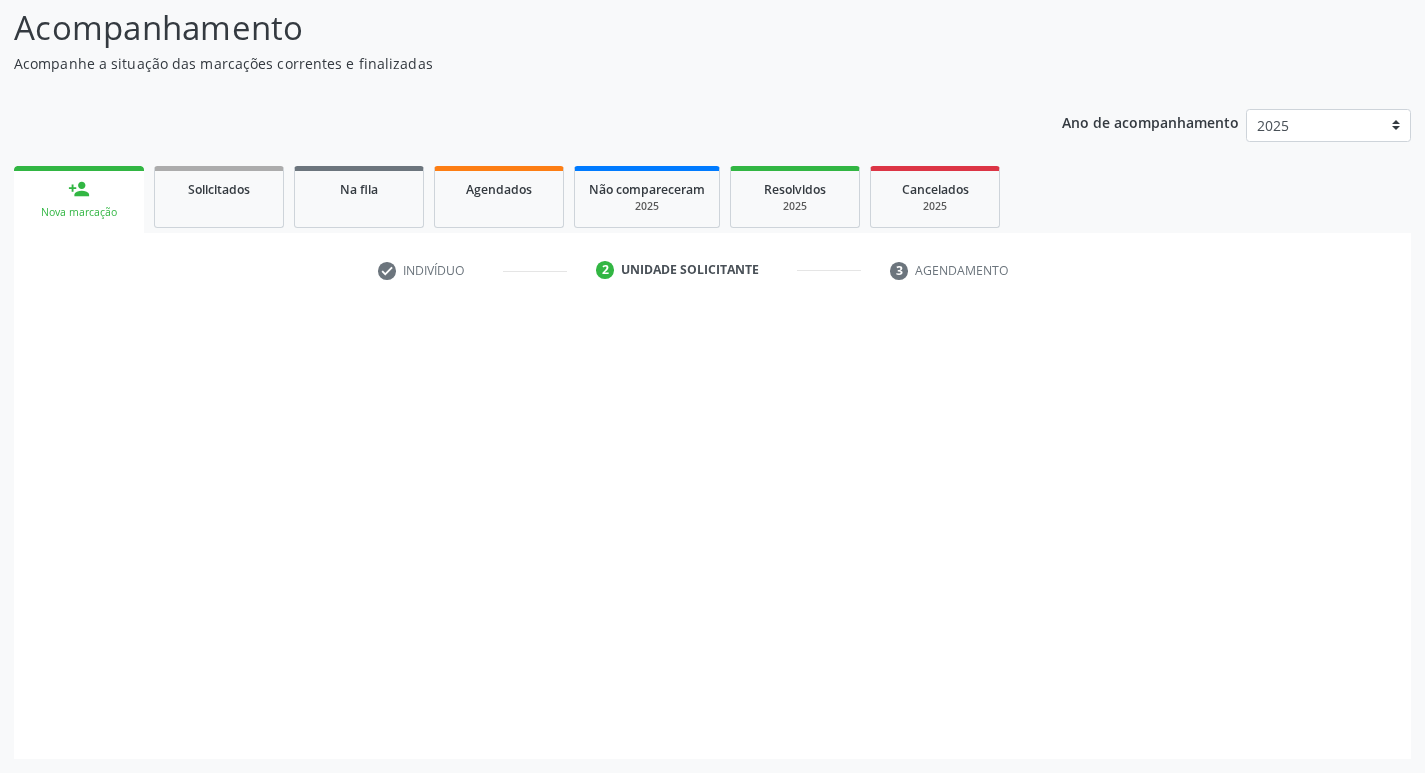 scroll, scrollTop: 133, scrollLeft: 0, axis: vertical 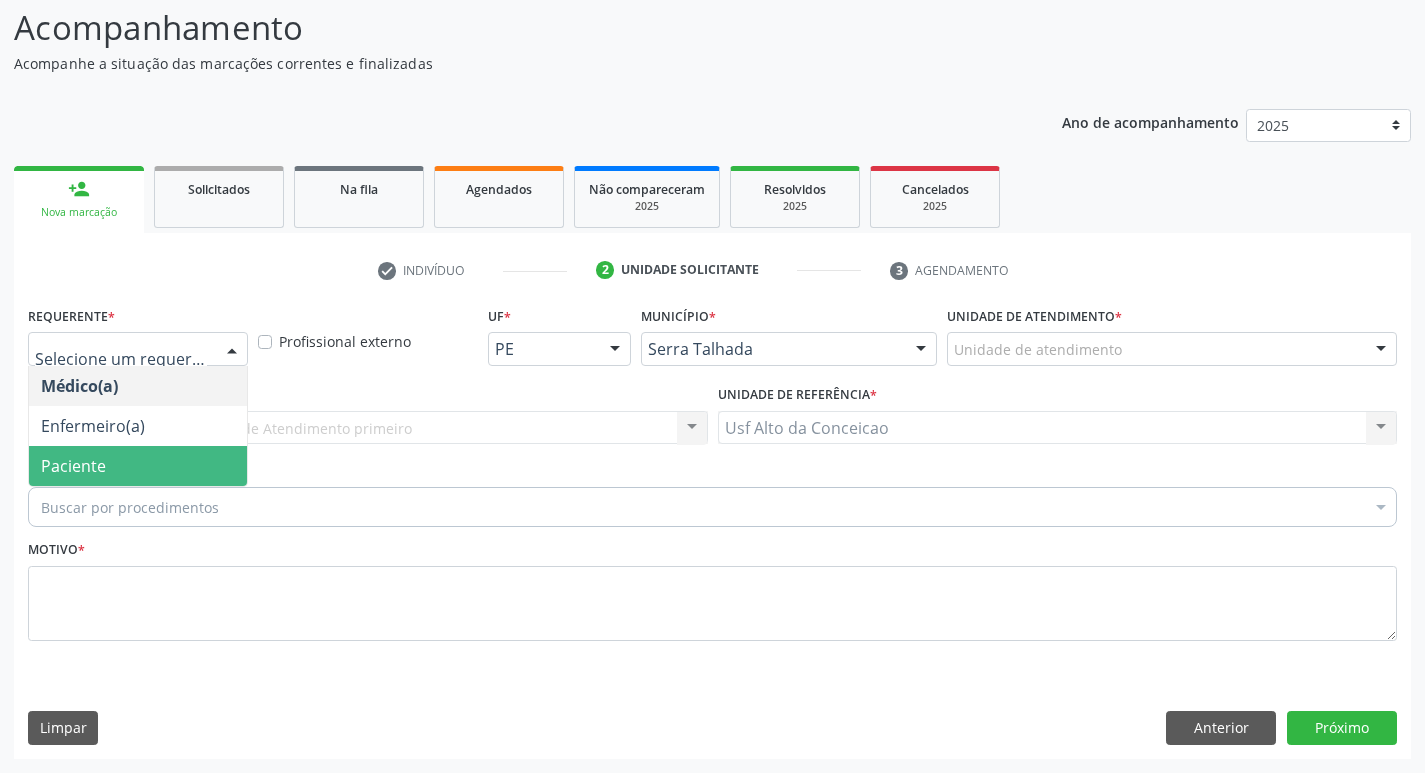 click on "Paciente" at bounding box center [73, 466] 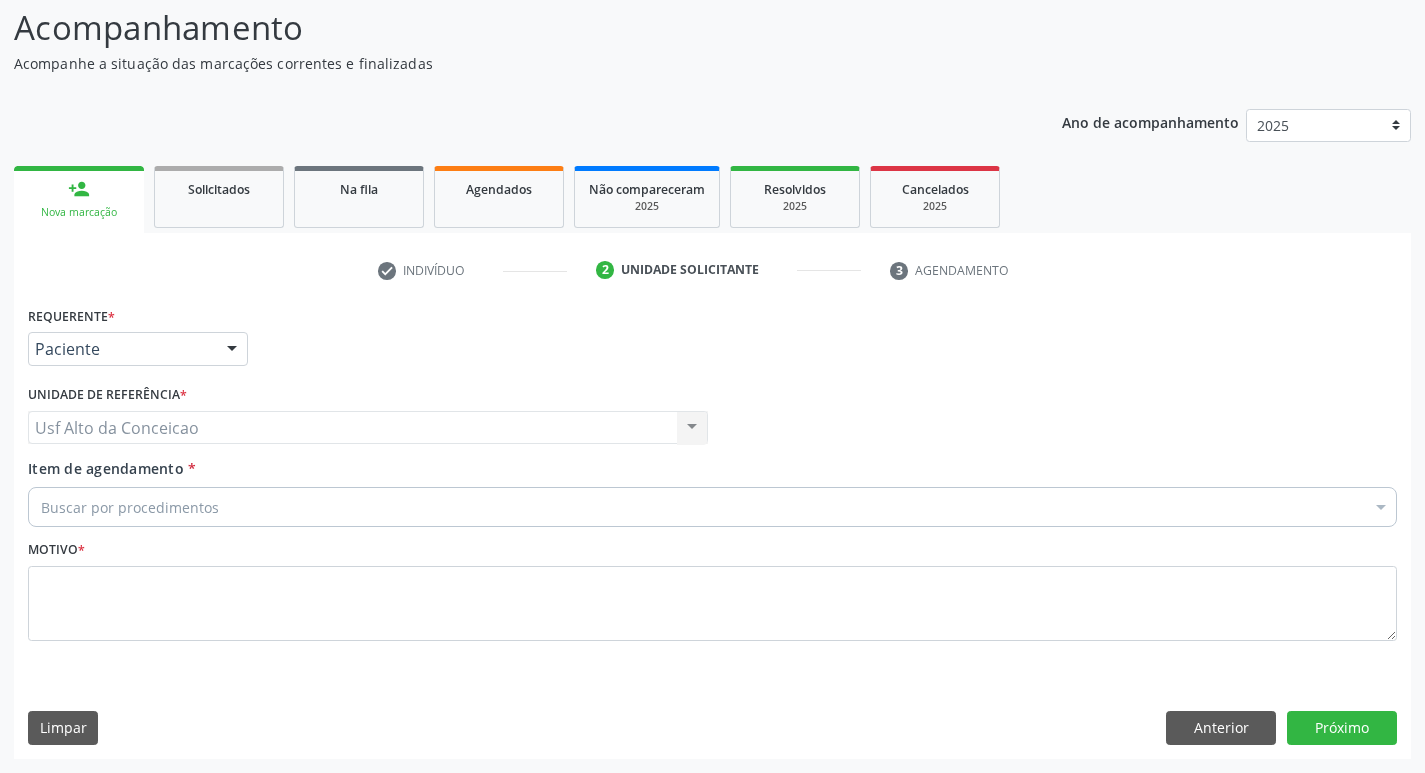 click on "Usf Alto da Conceicao         Usf Alto da Conceicao
Nenhum resultado encontrado para: "   "
Não há nenhuma opção para ser exibida." at bounding box center (368, 428) 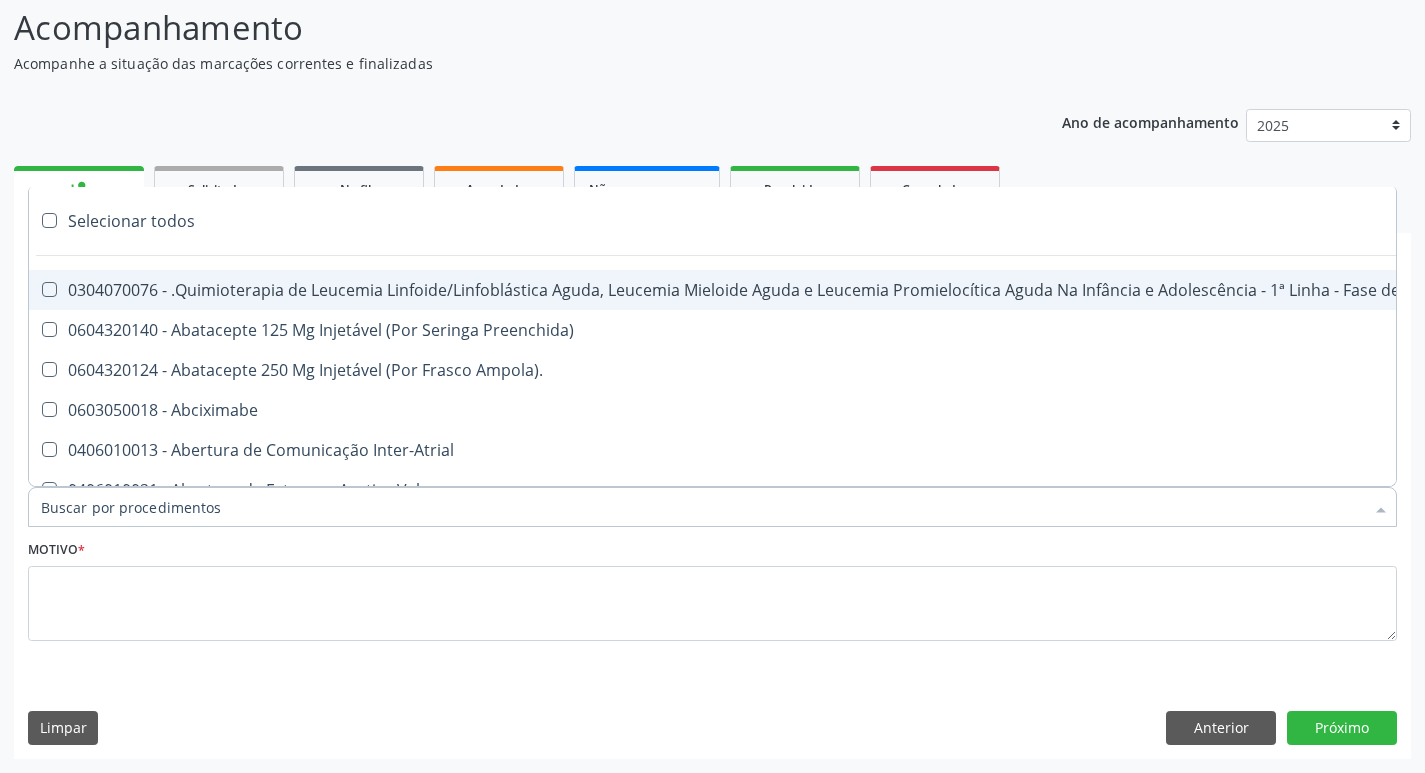 type on "d" 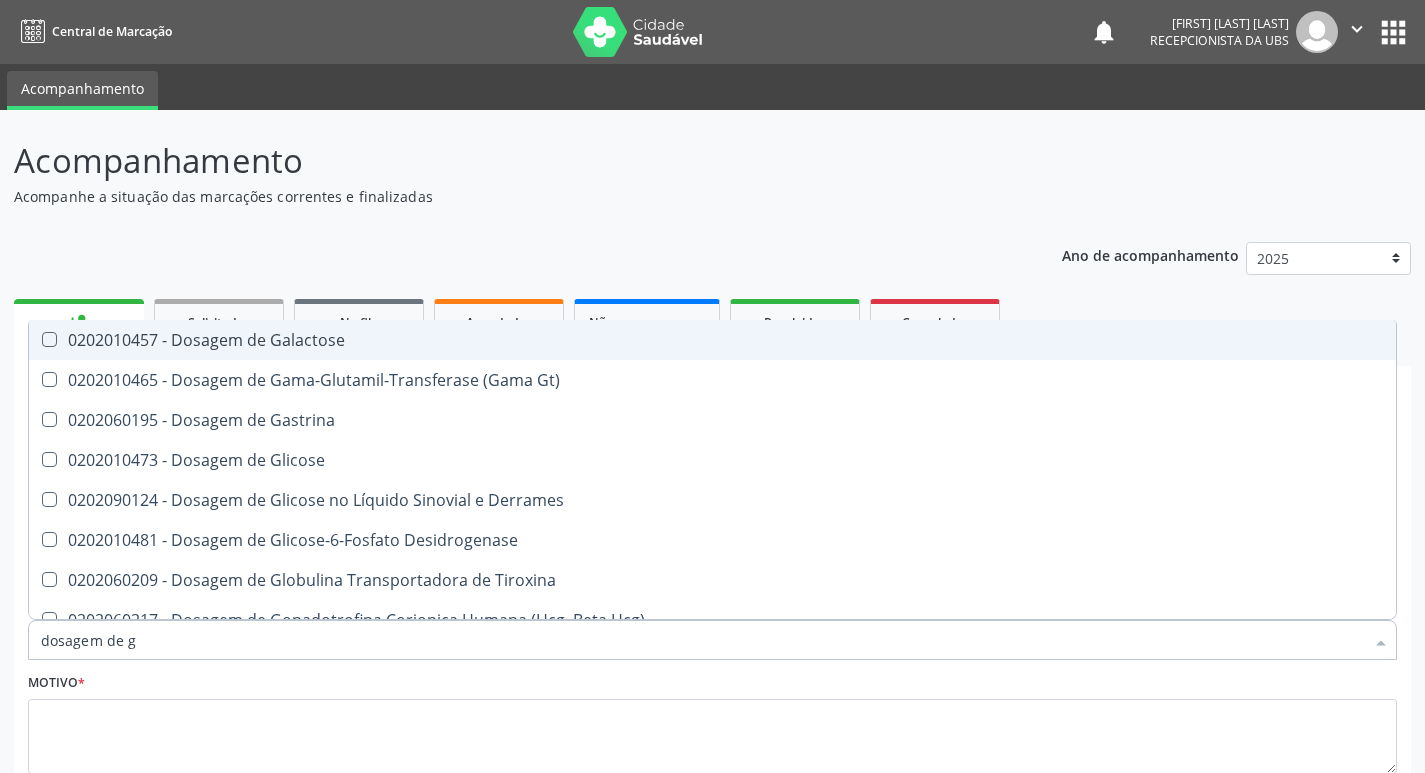 scroll, scrollTop: 133, scrollLeft: 0, axis: vertical 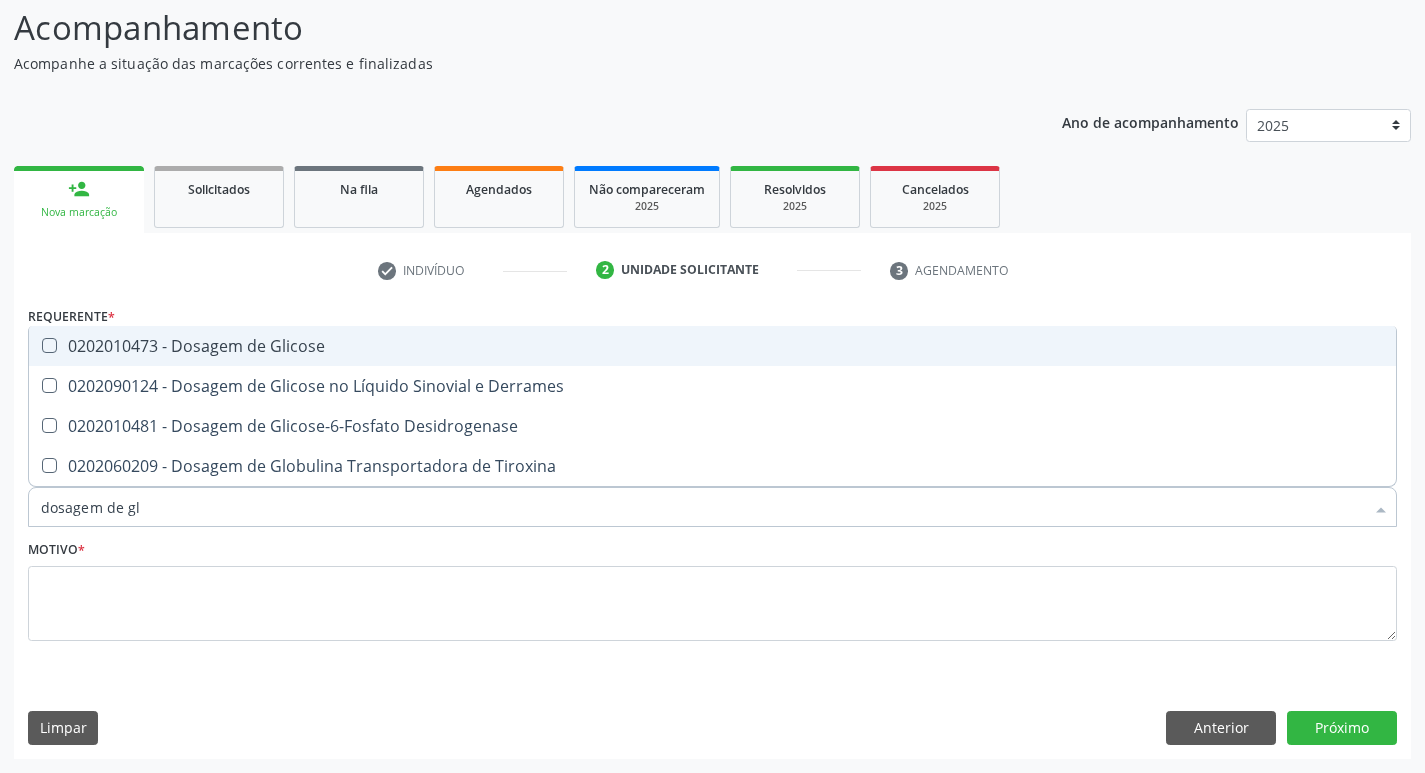 type on "dosagem de gli" 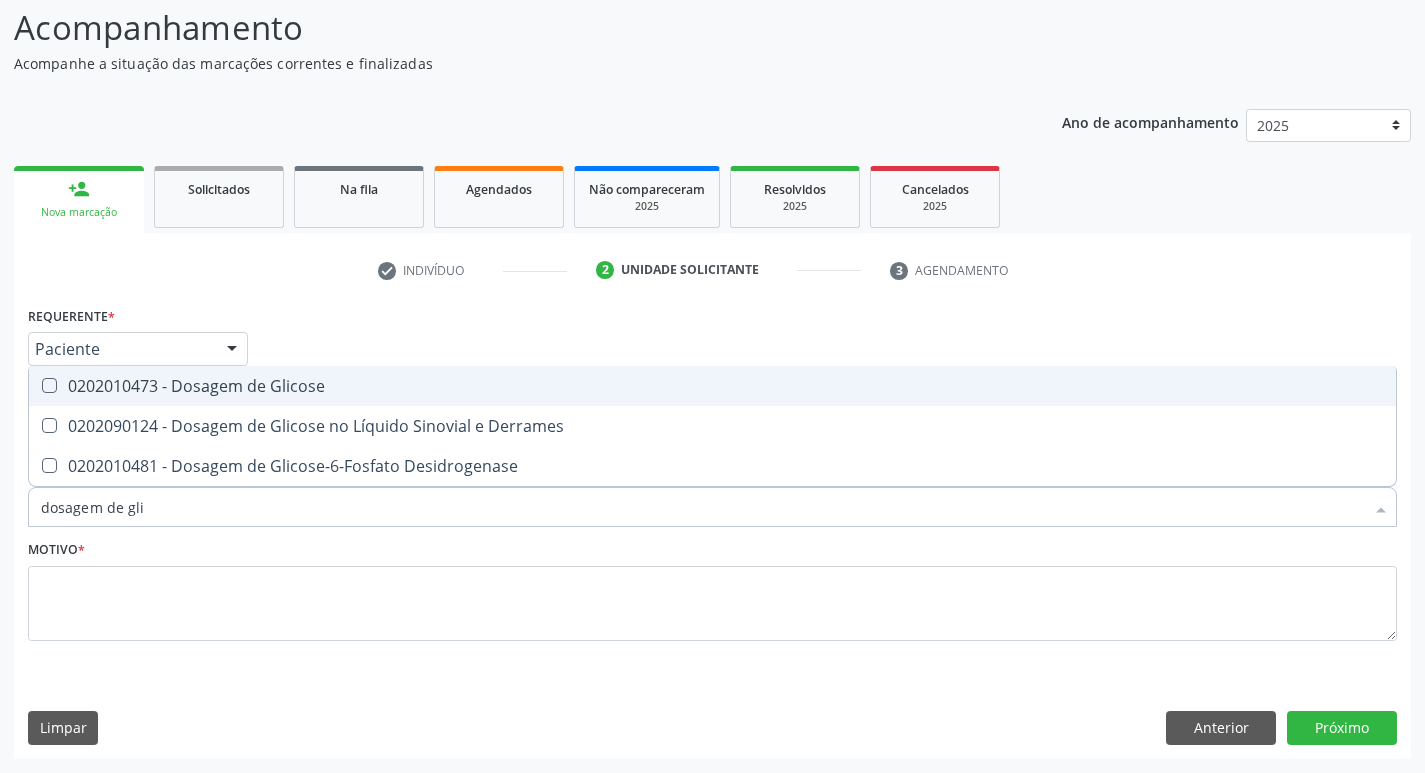click on "0202010473 - Dosagem de Glicose" at bounding box center (712, 386) 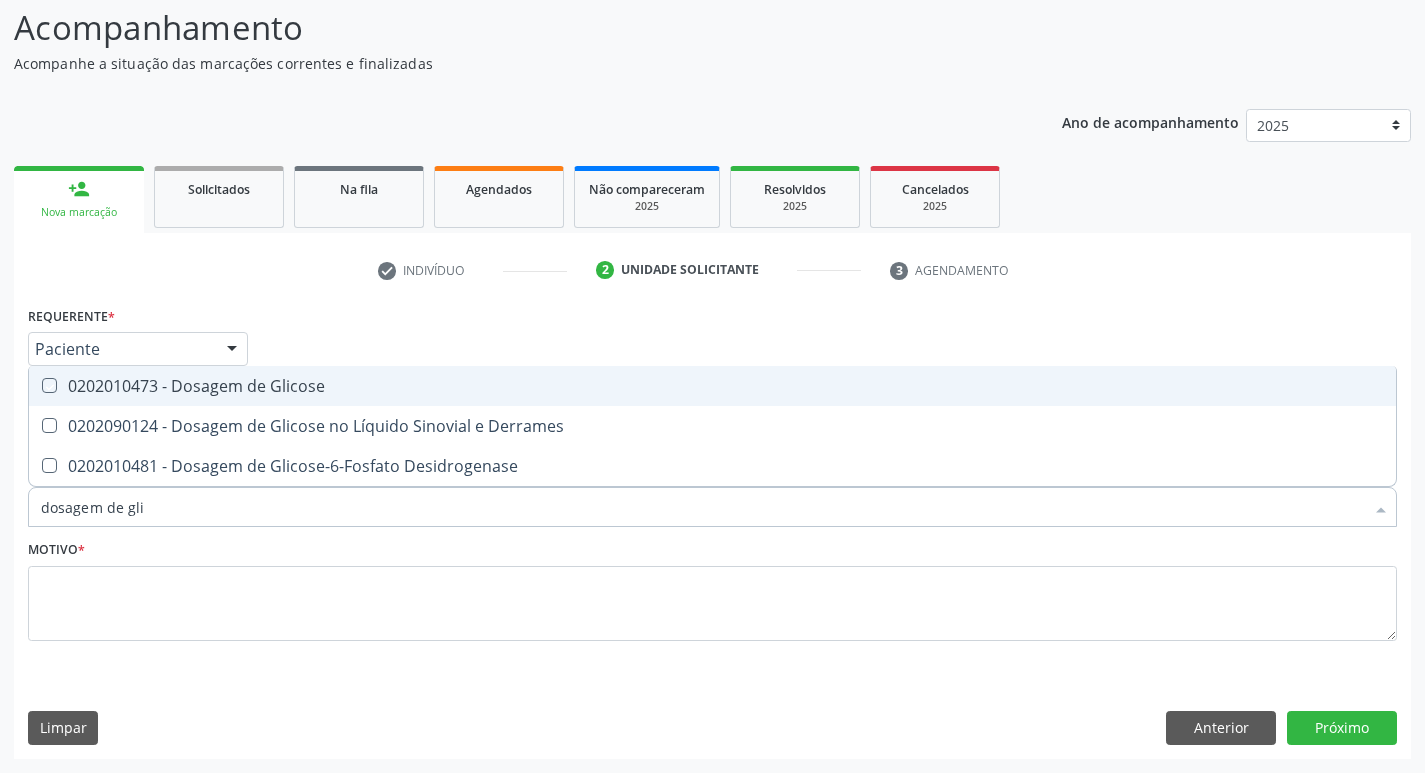 checkbox on "true" 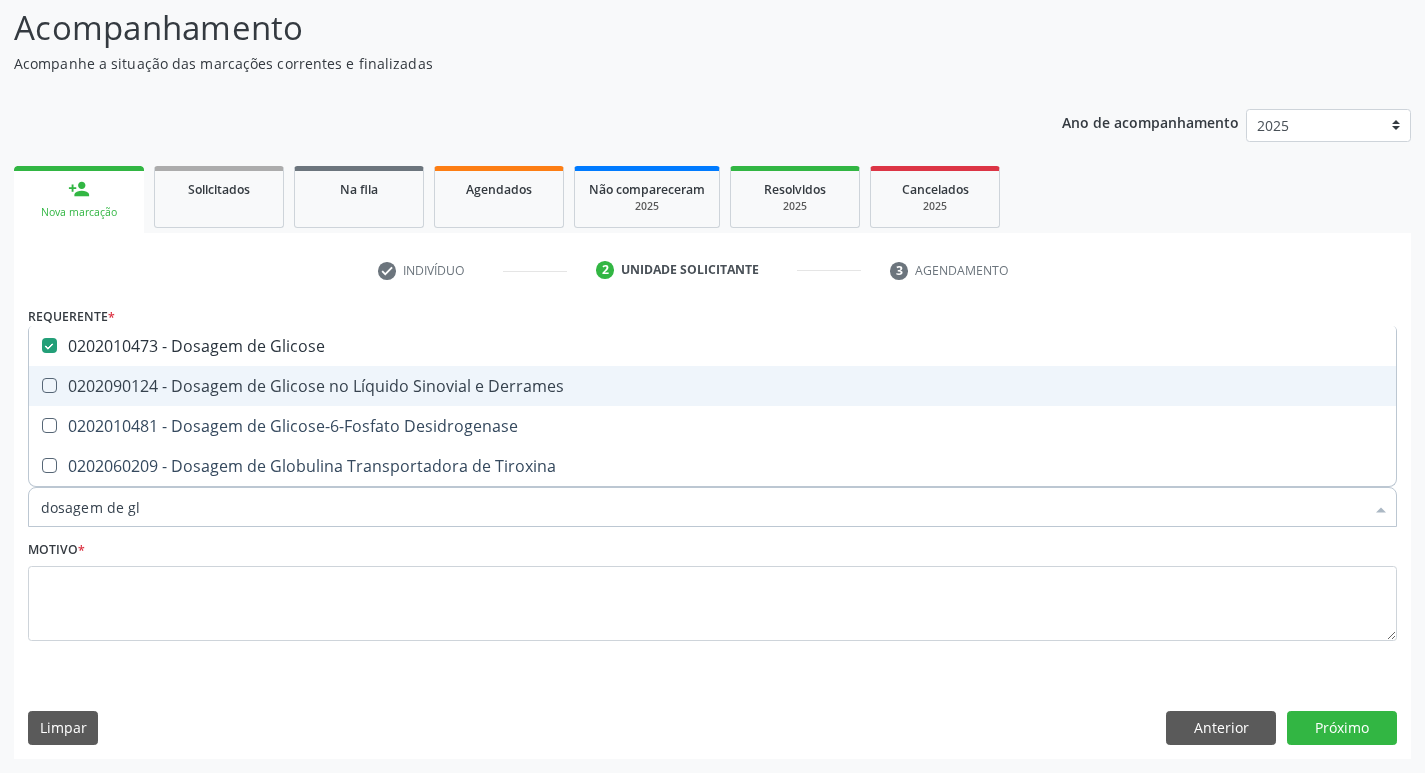 type on "dosagem de g" 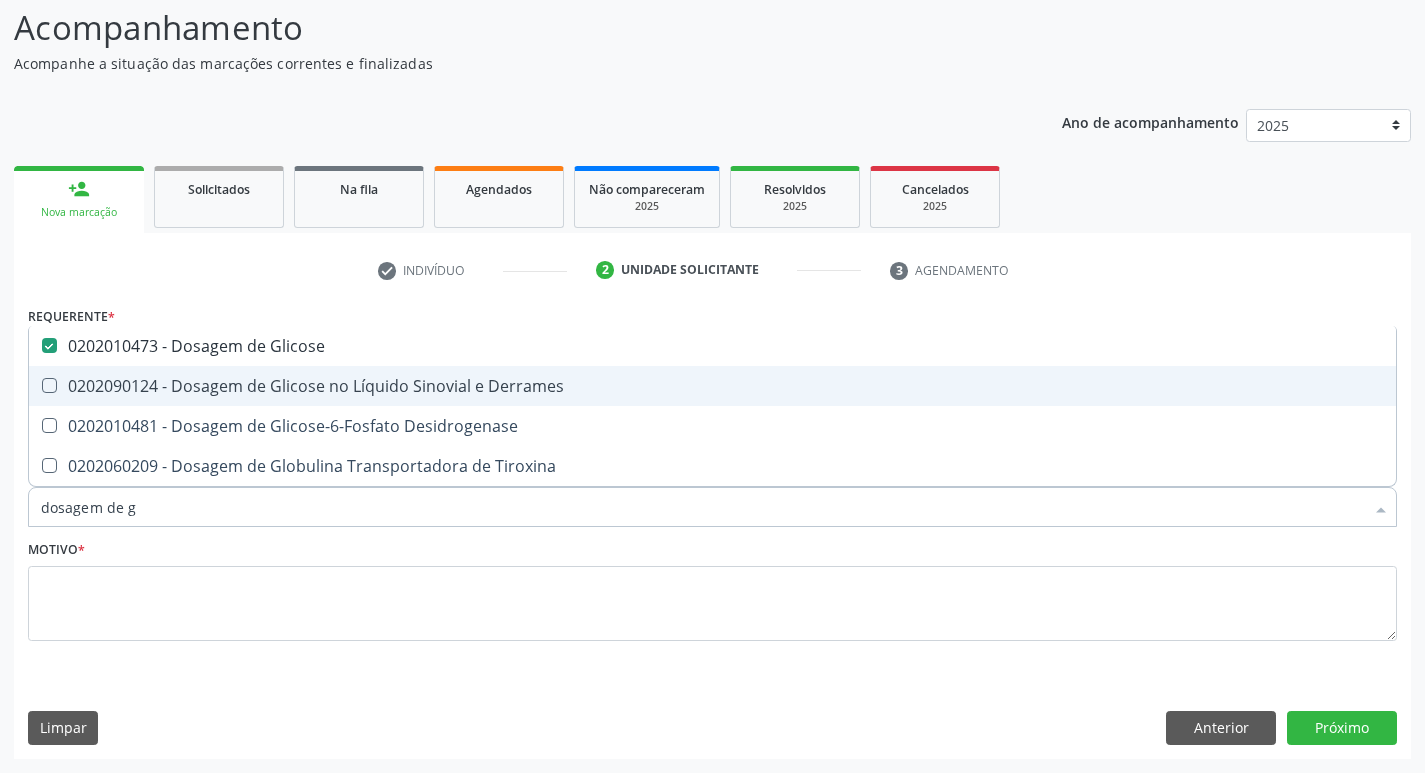 checkbox on "false" 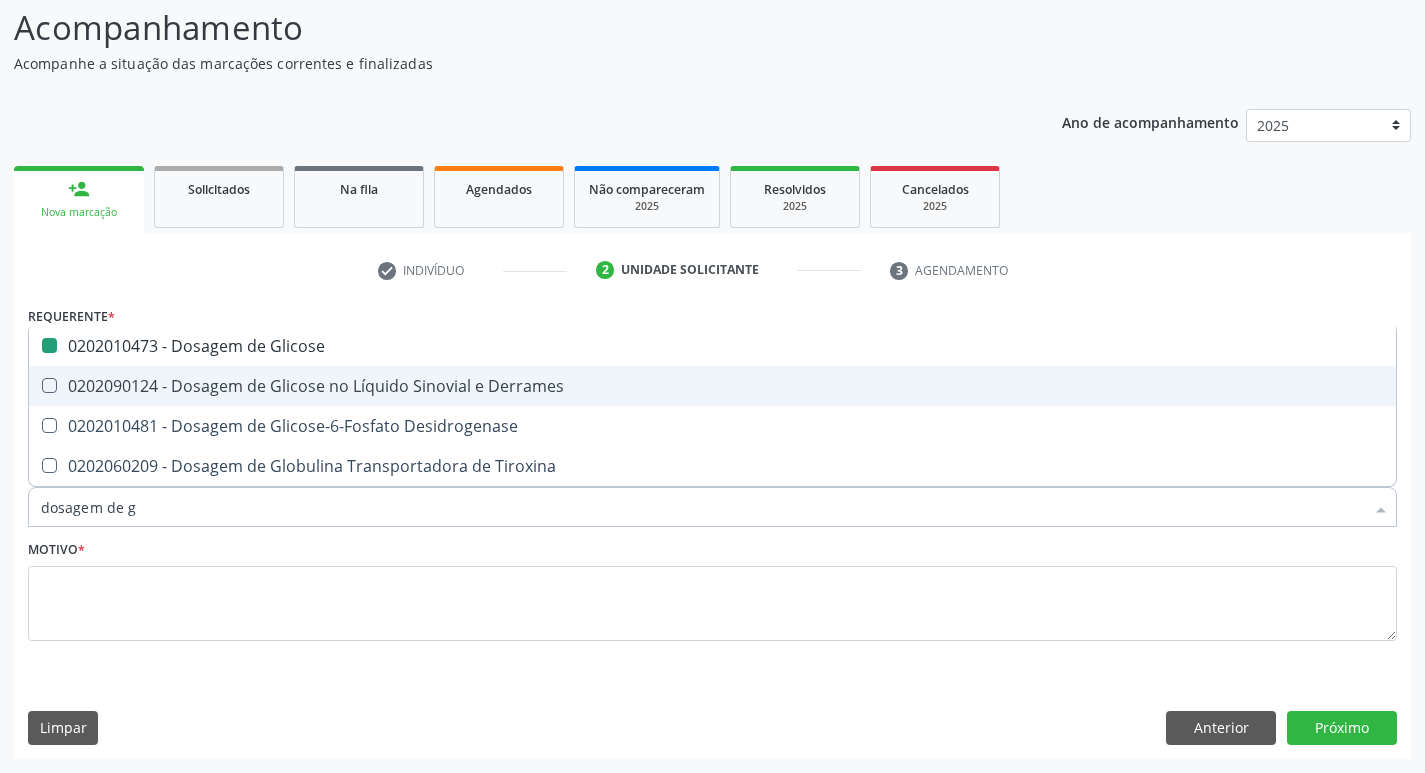 type on "dosagem de" 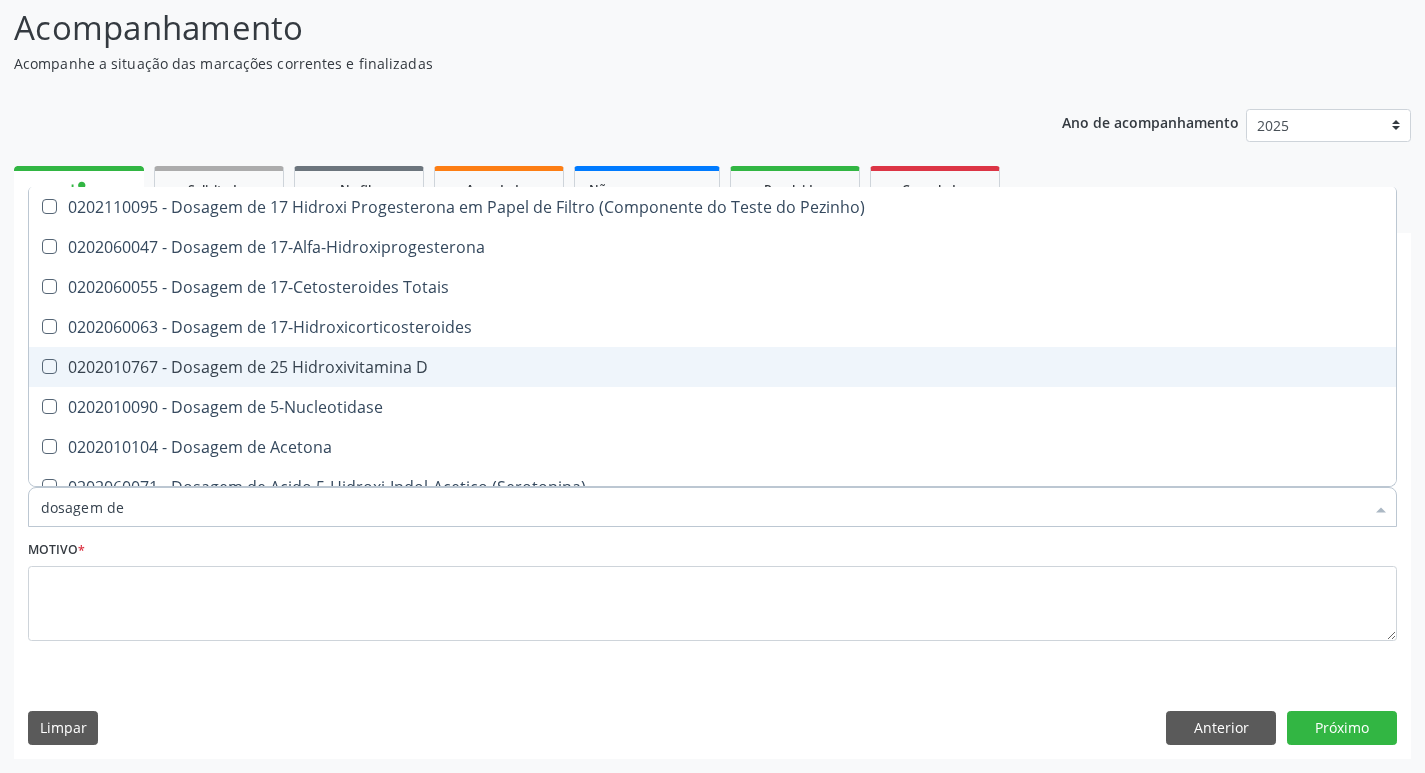 checkbox on "false" 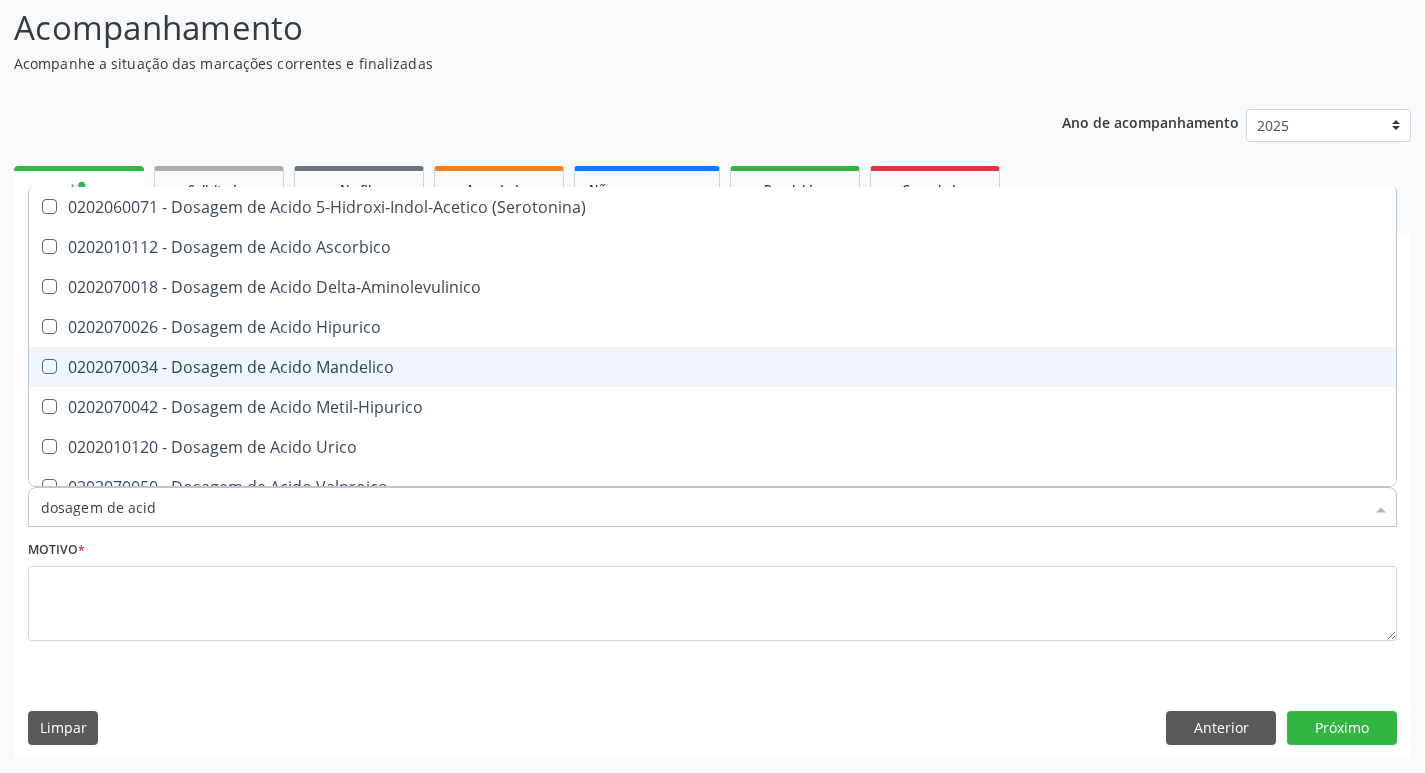 type on "dosagem de acido" 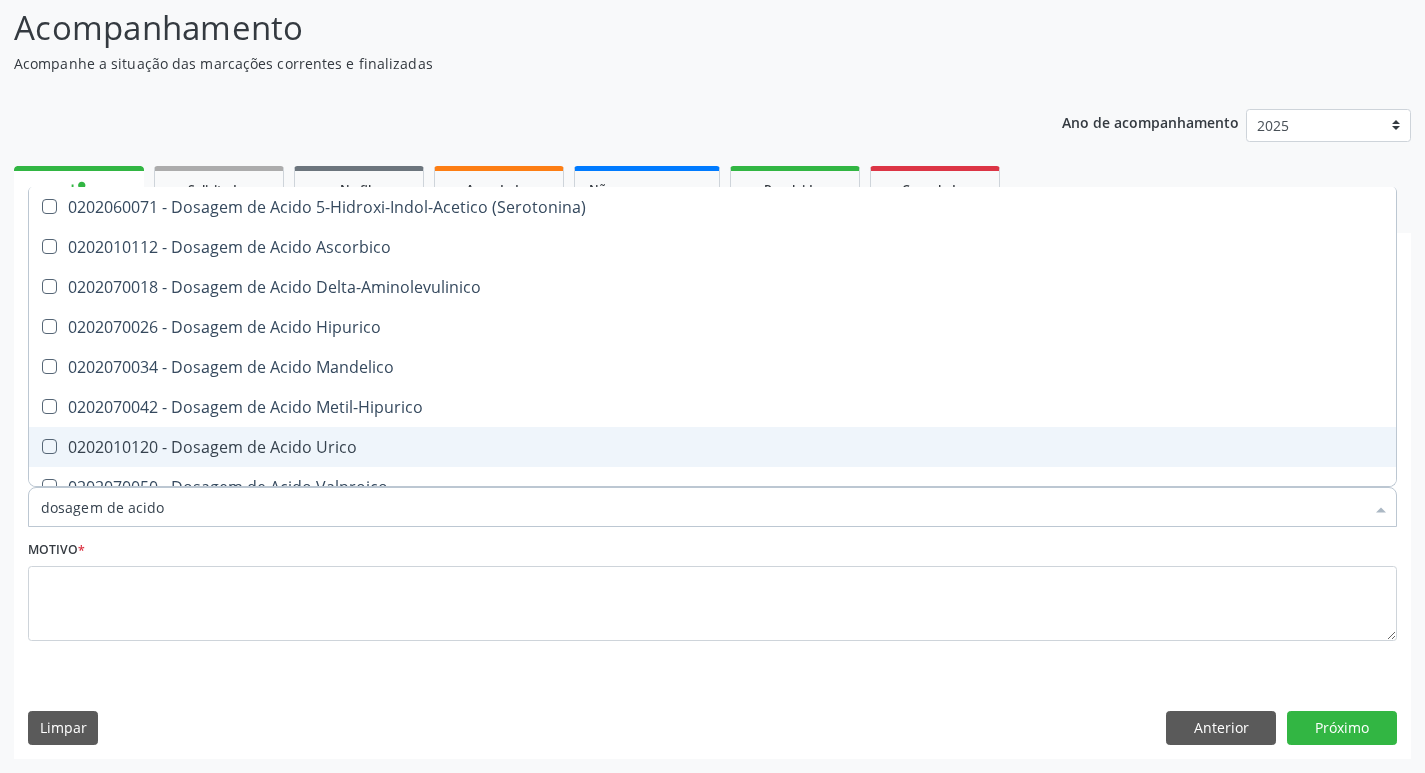 click on "0202010120 - Dosagem de Acido Urico" at bounding box center [712, 447] 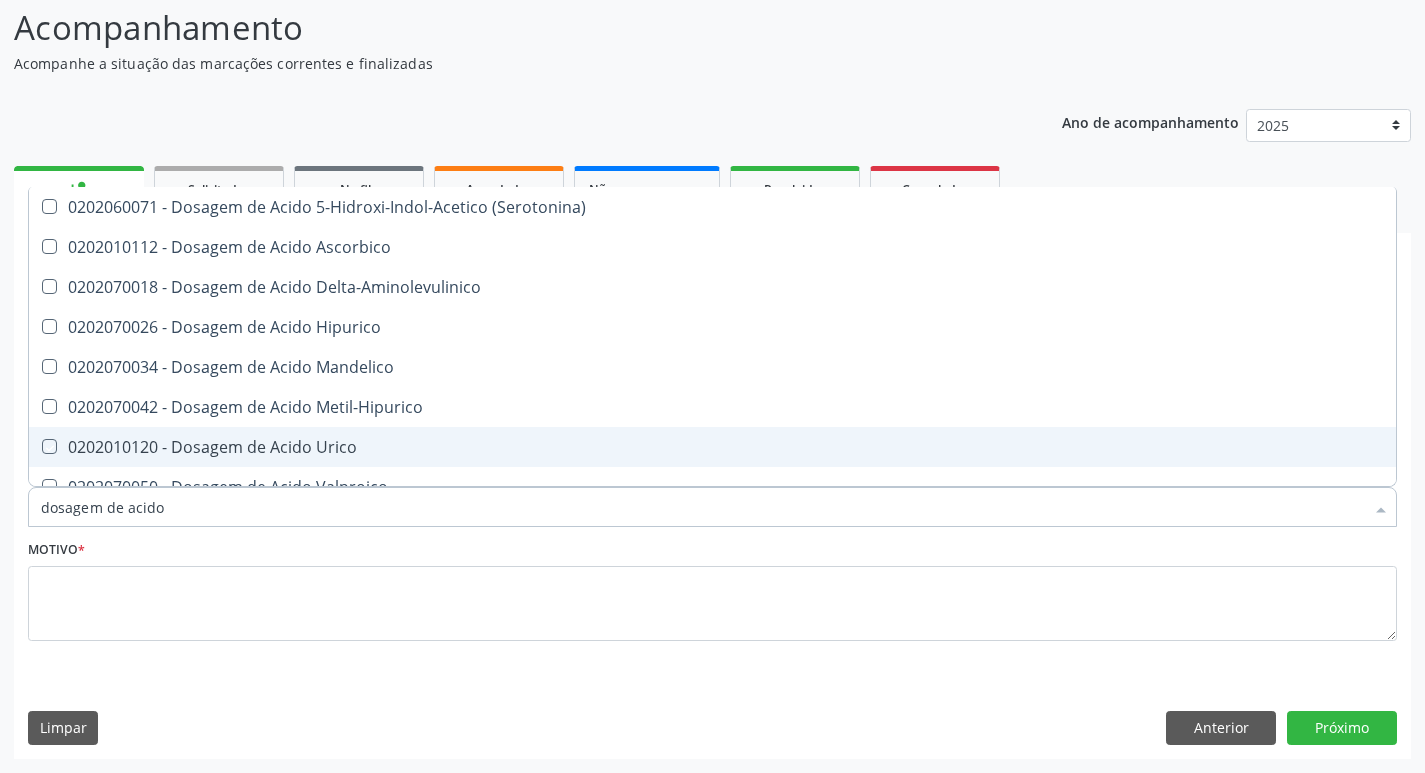 checkbox on "true" 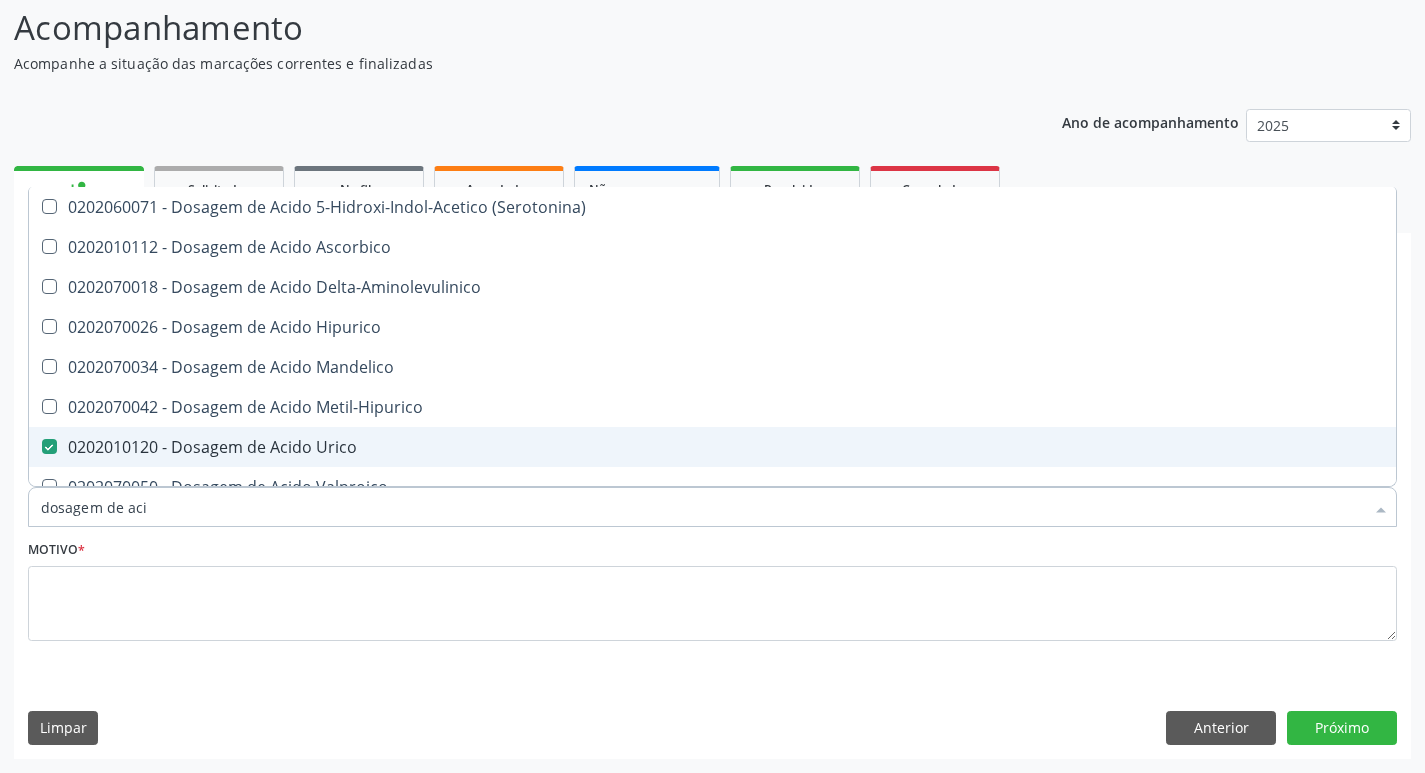 type on "dosagem de ac" 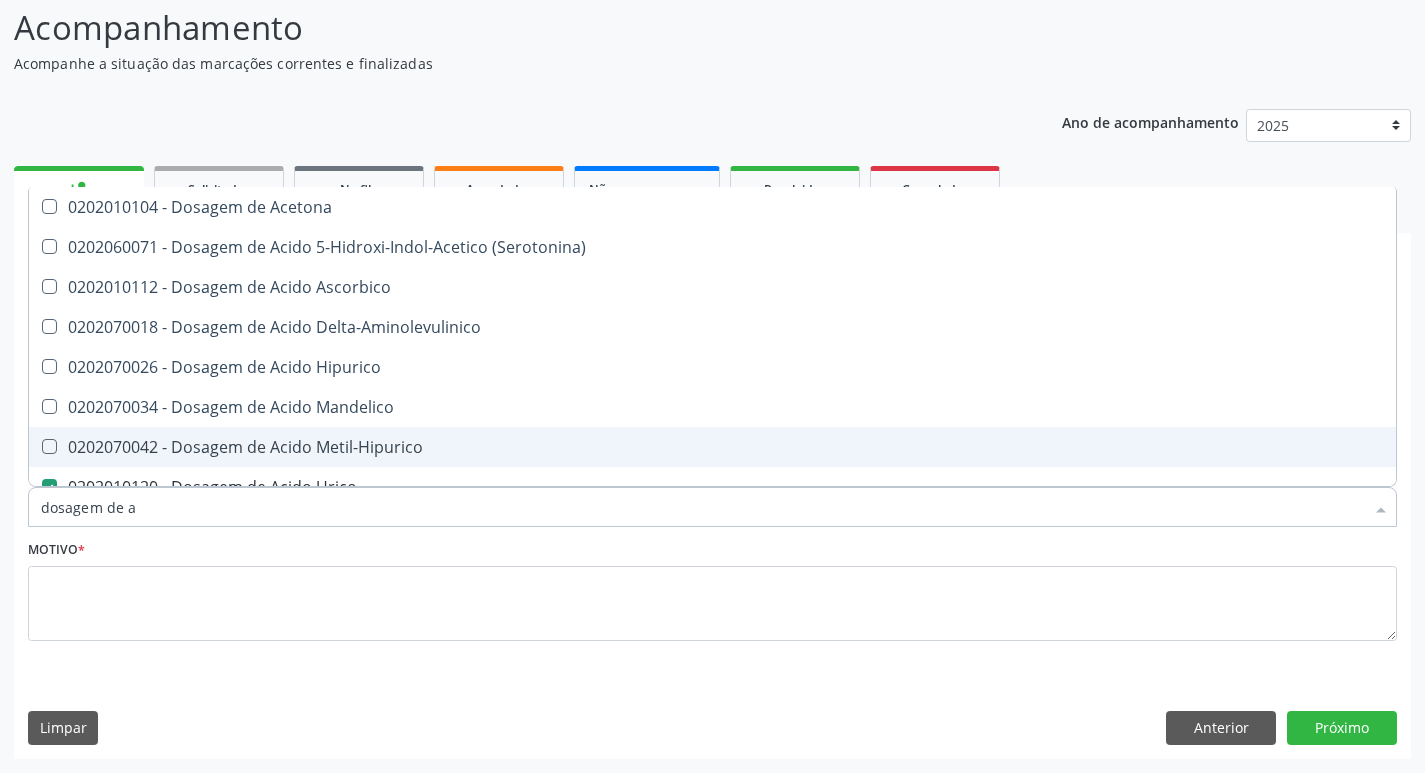 type on "dosagem de" 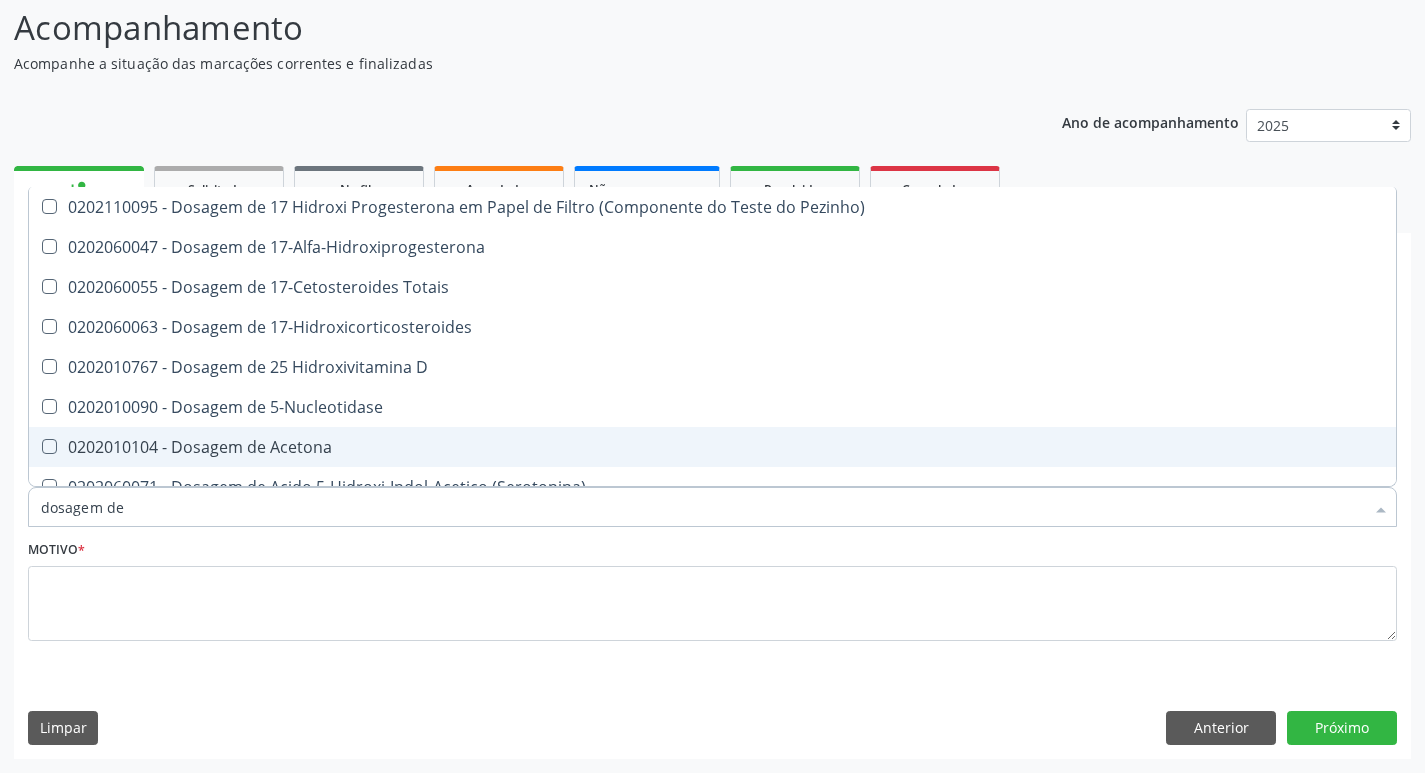type on "dosagem de c" 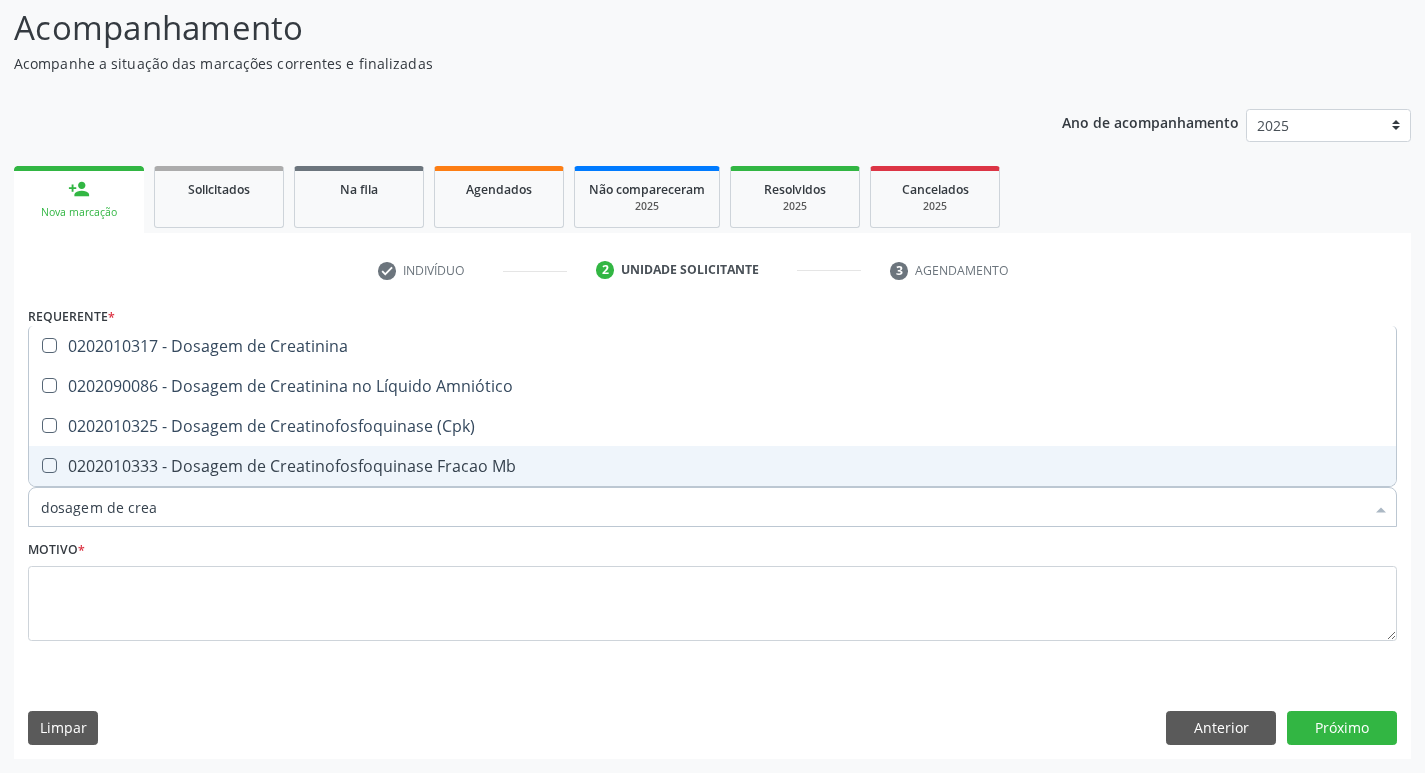 type on "dosagem de creat" 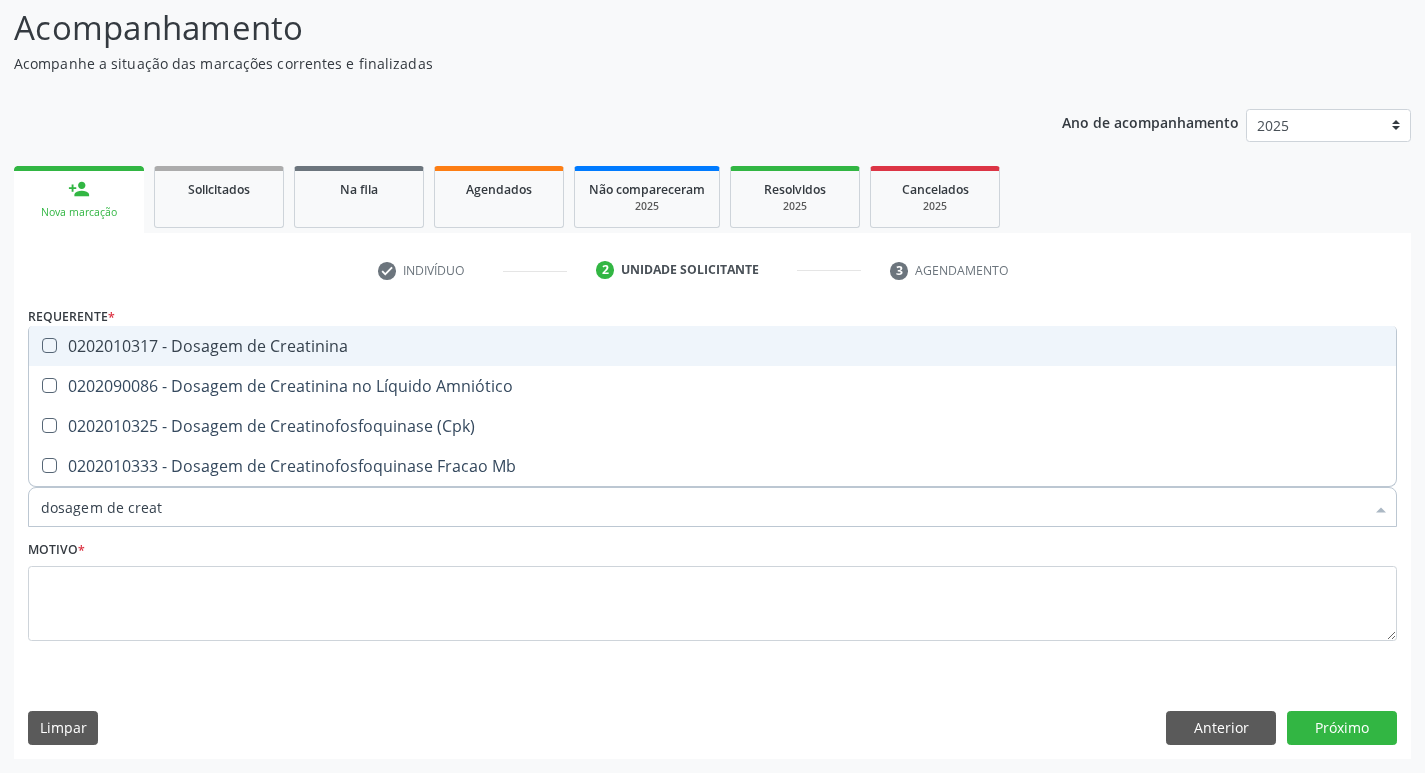 click on "0202010317 - Dosagem de Creatinina" at bounding box center (712, 346) 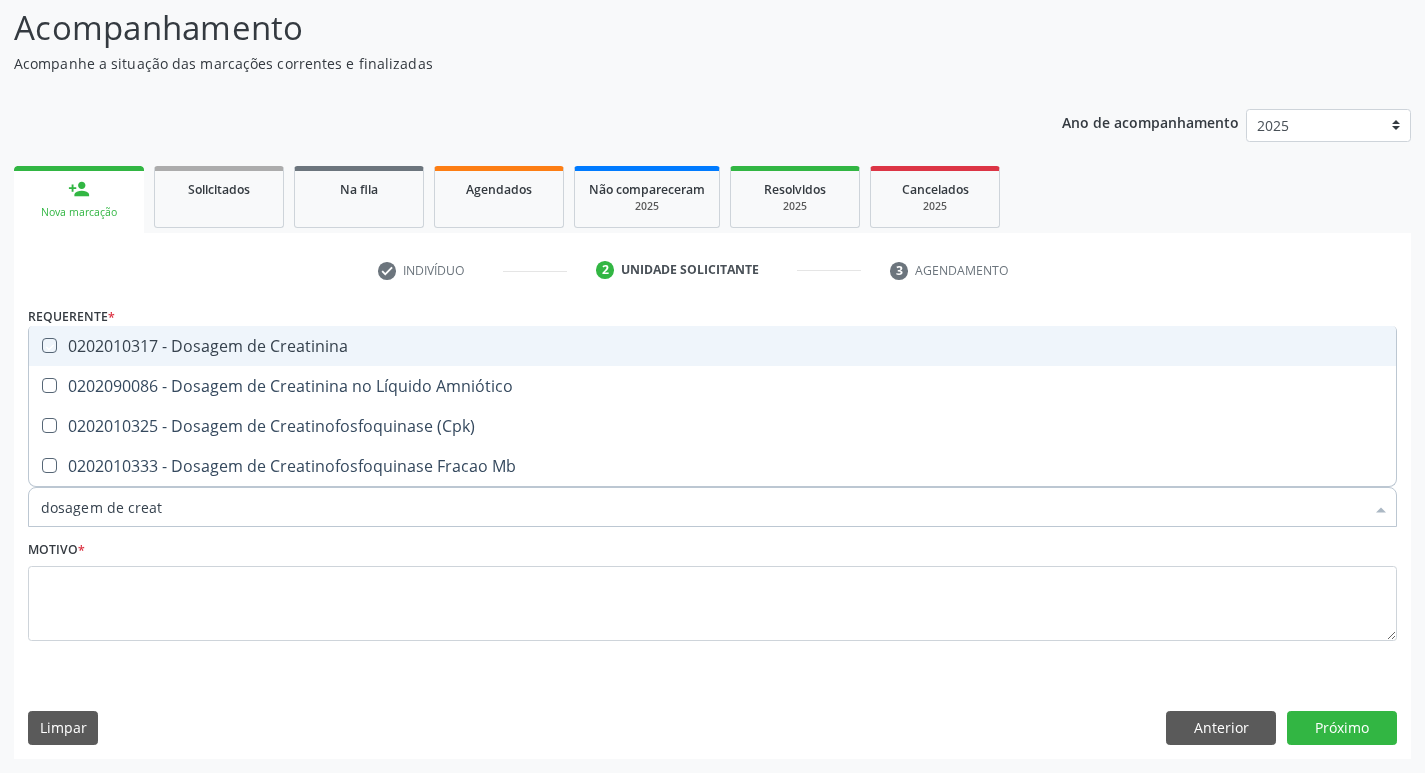 checkbox on "true" 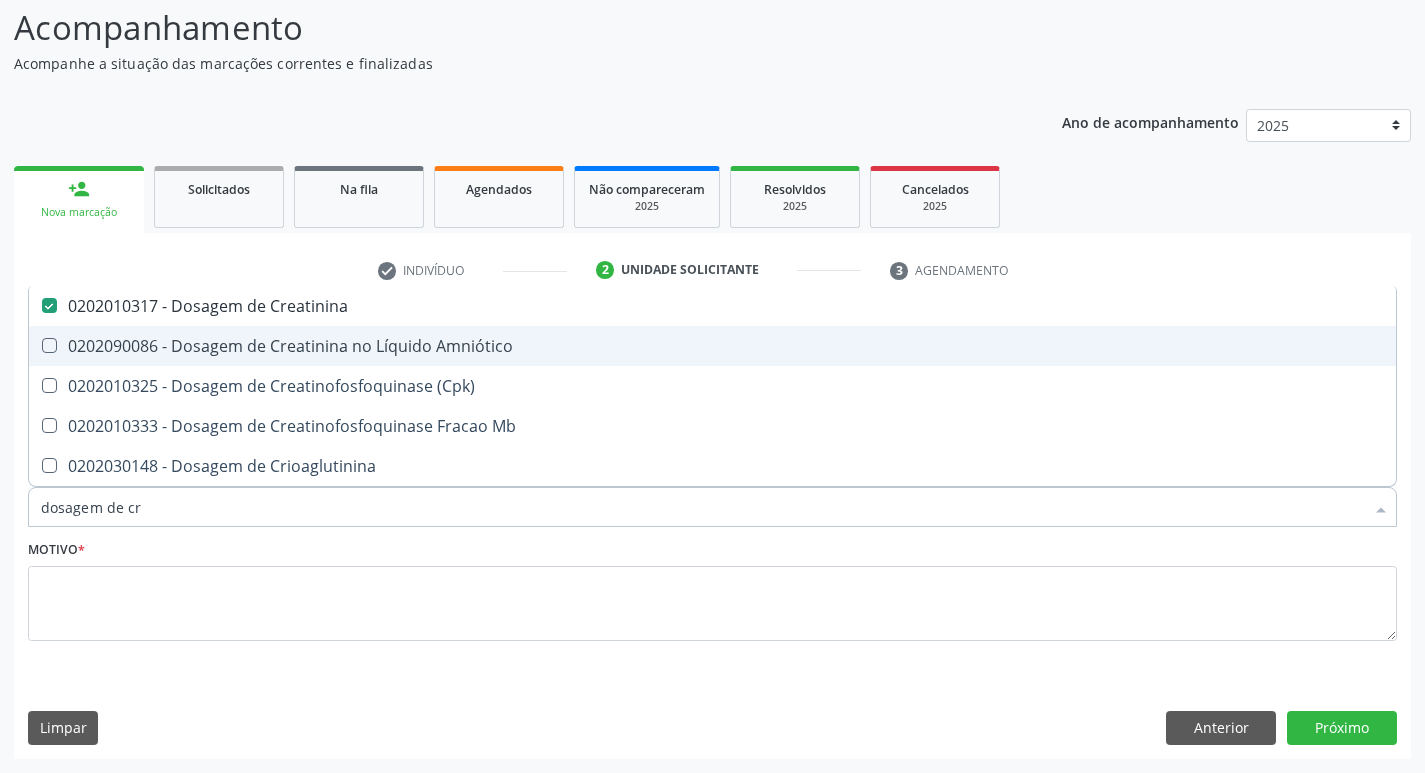 type on "dosagem de c" 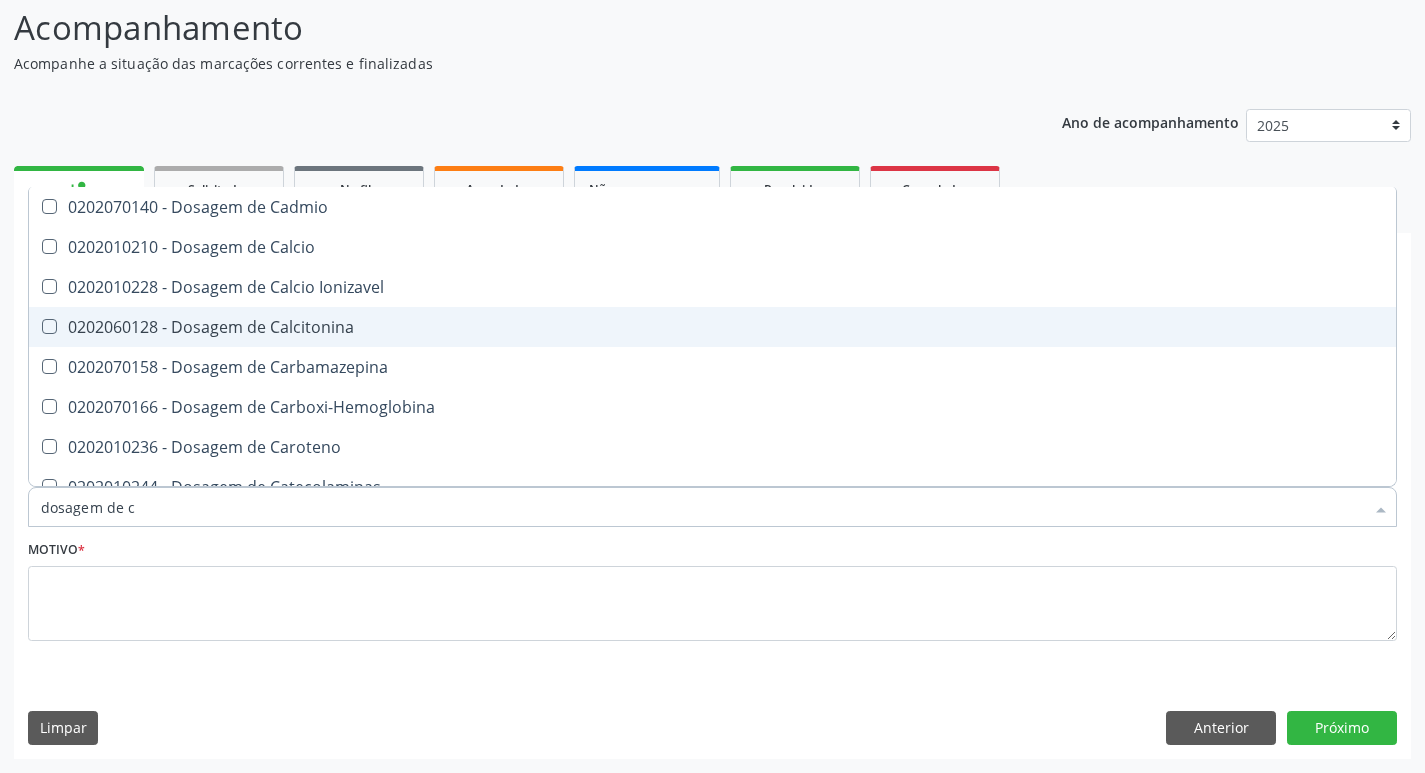 type on "dosagem de" 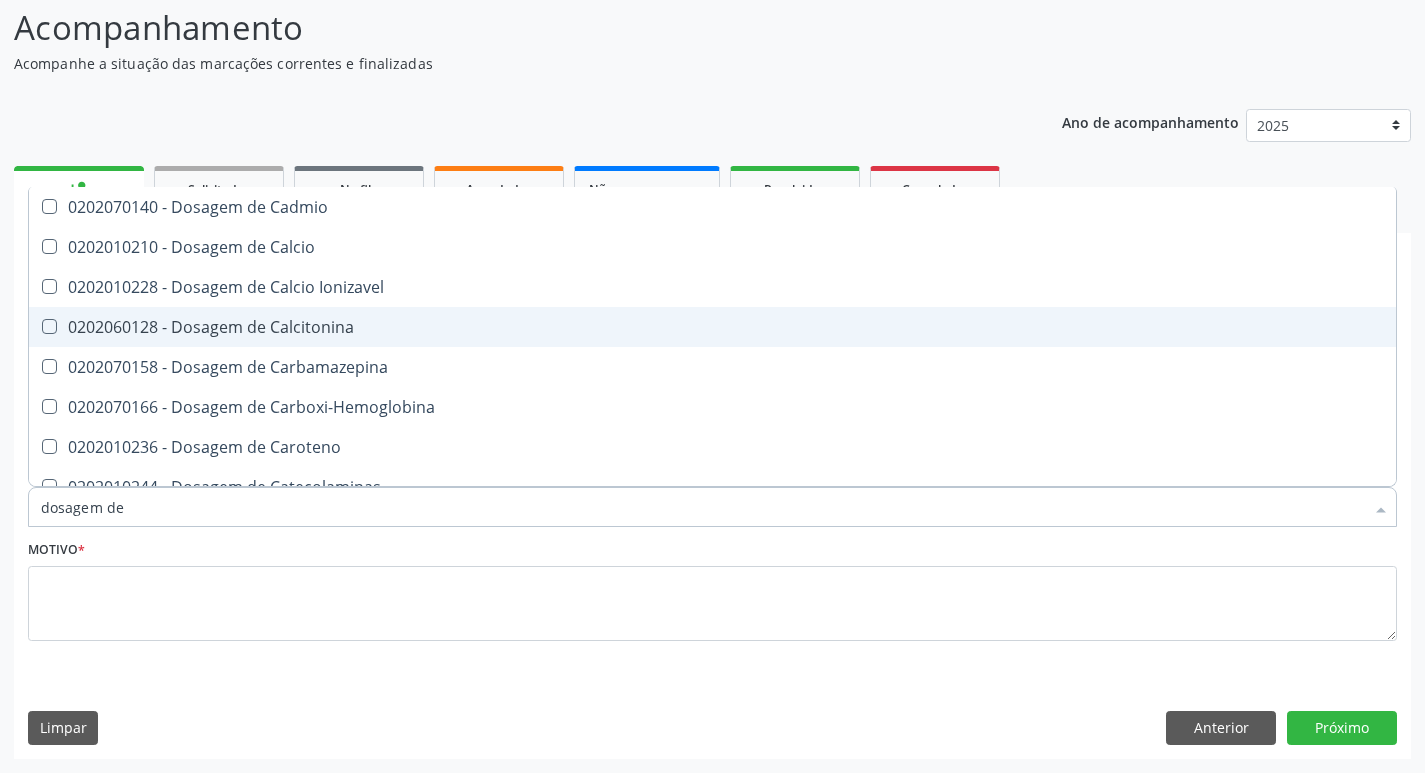 checkbox on "true" 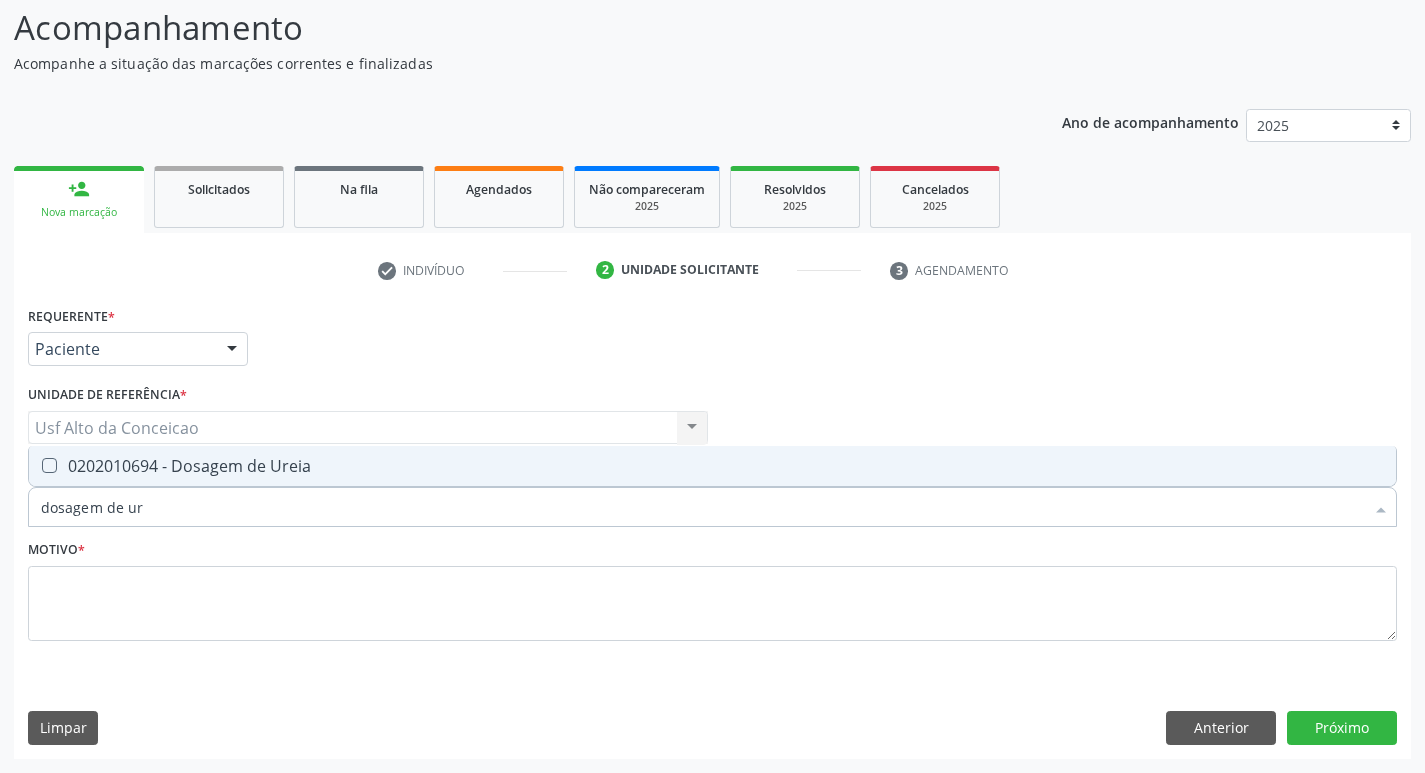type on "dosagem de ure" 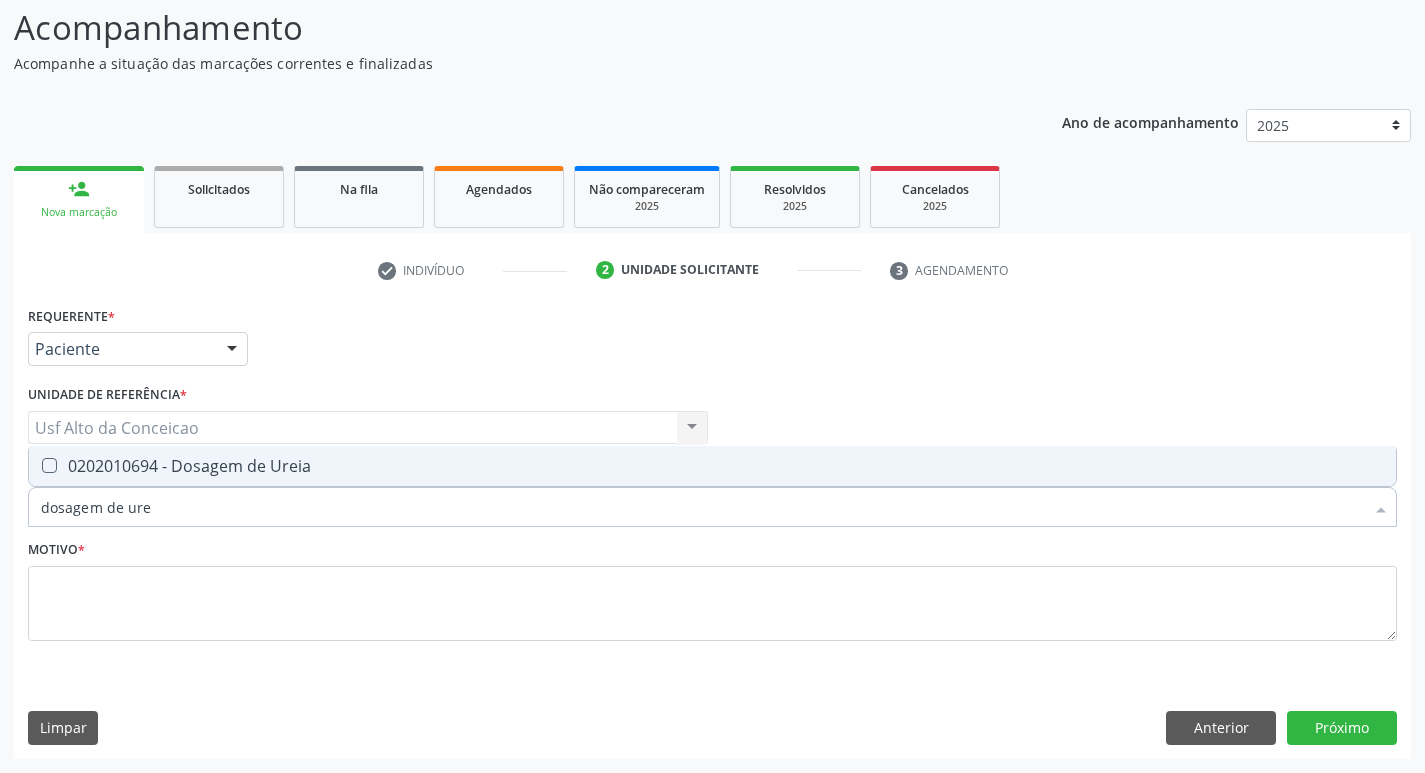 click on "0202010694 - Dosagem de Ureia" at bounding box center [712, 466] 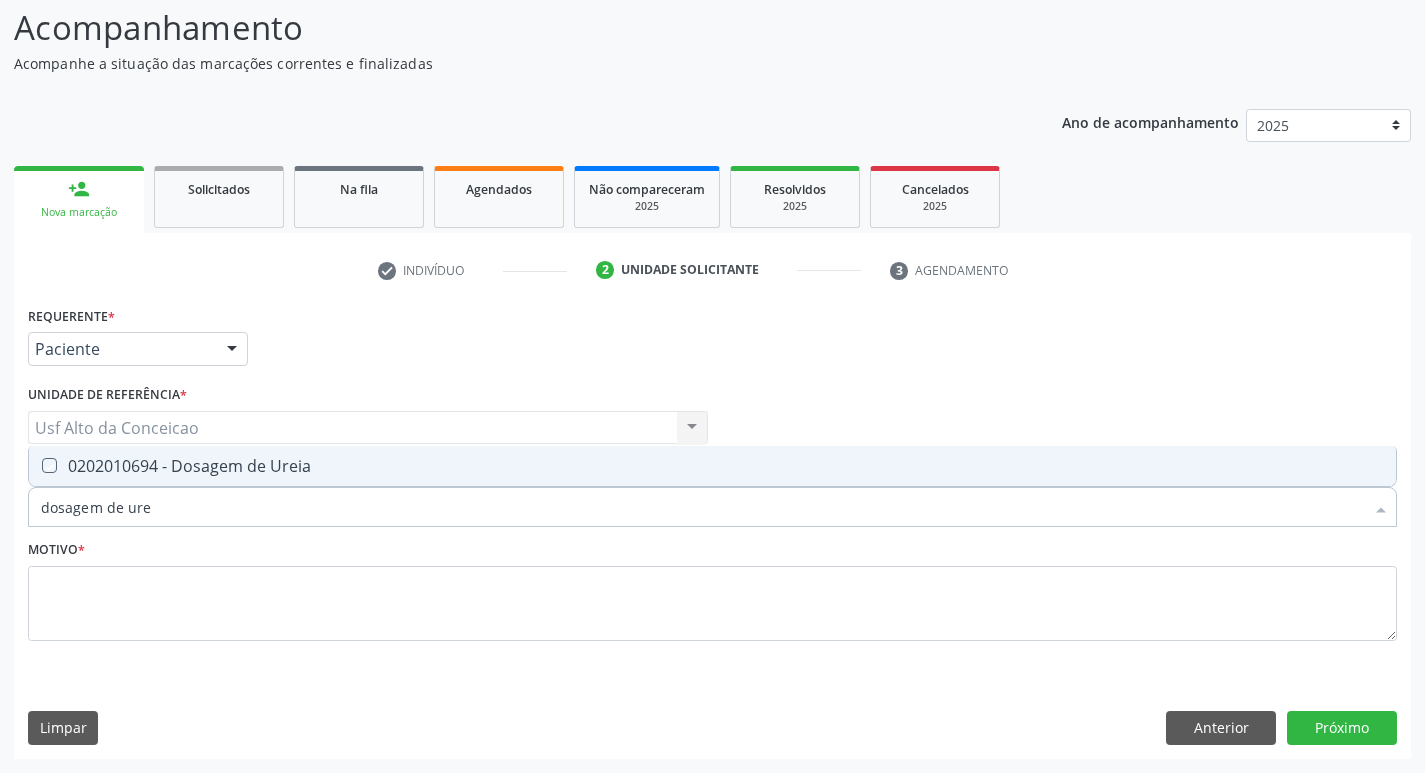 checkbox on "true" 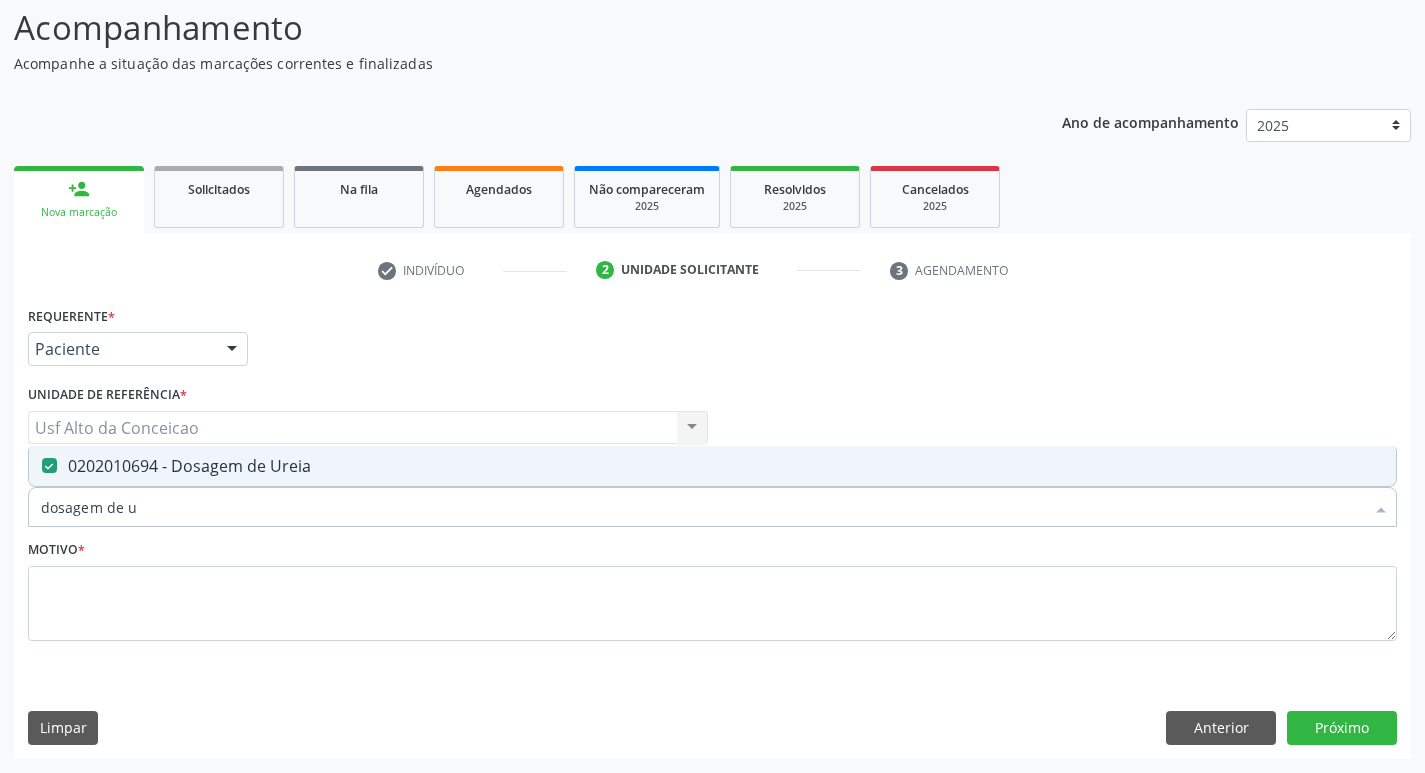 type on "dosagem de" 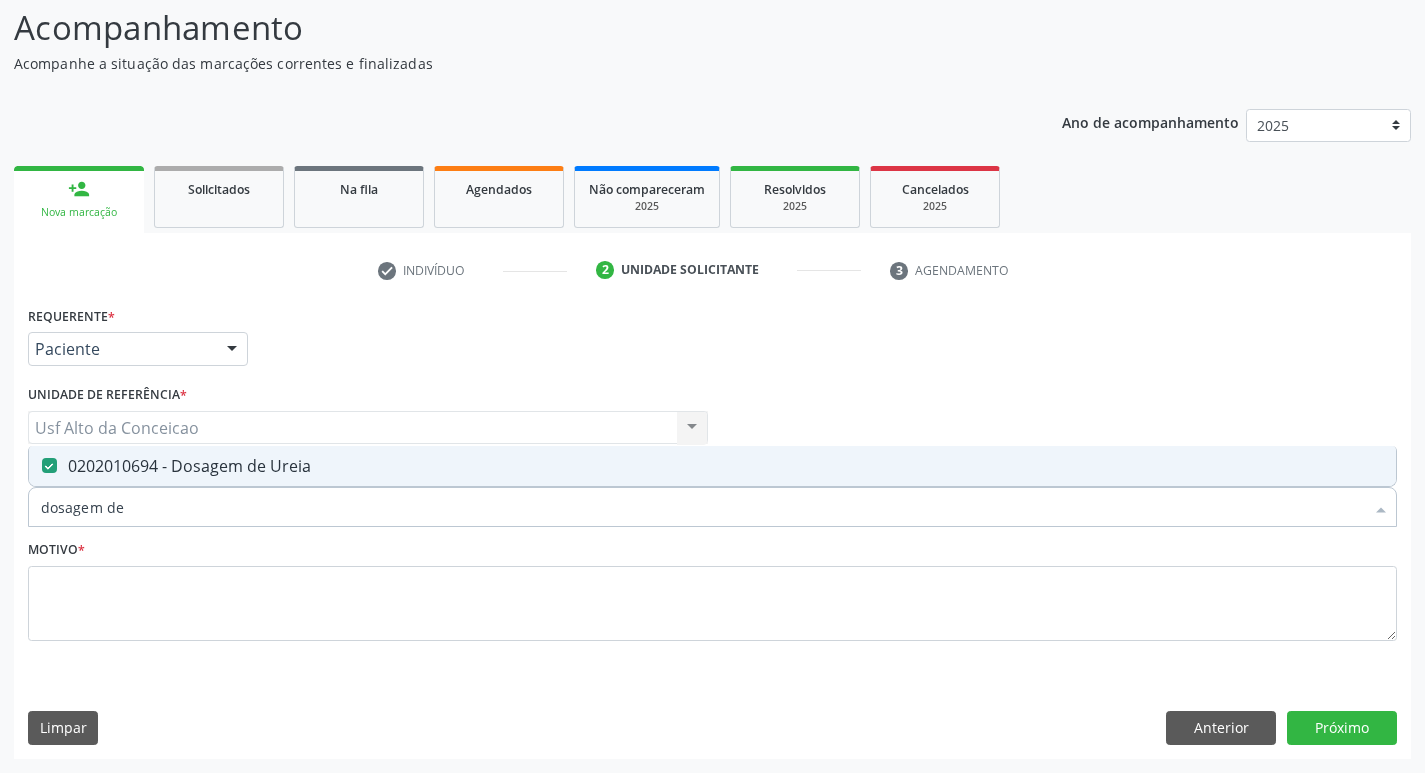 checkbox on "false" 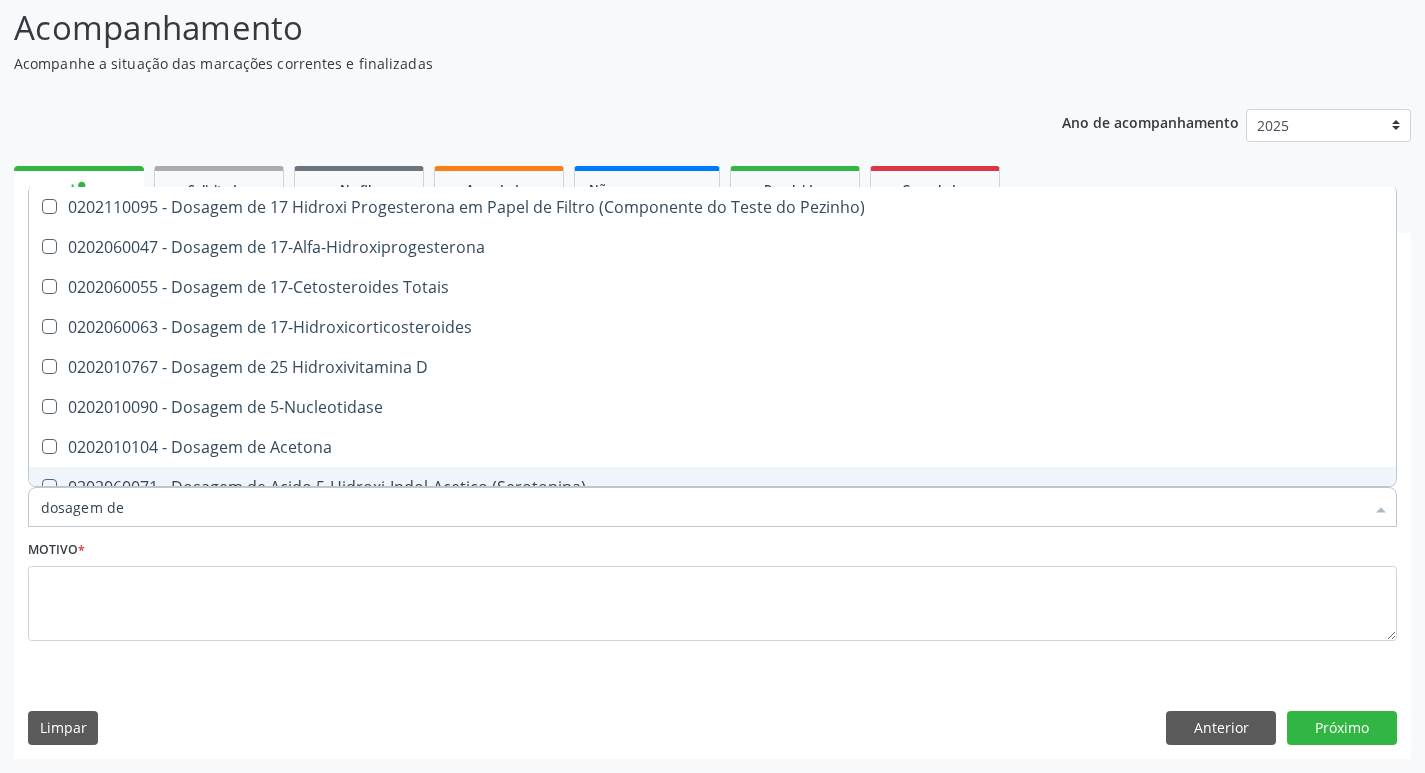type on "dosagem de c" 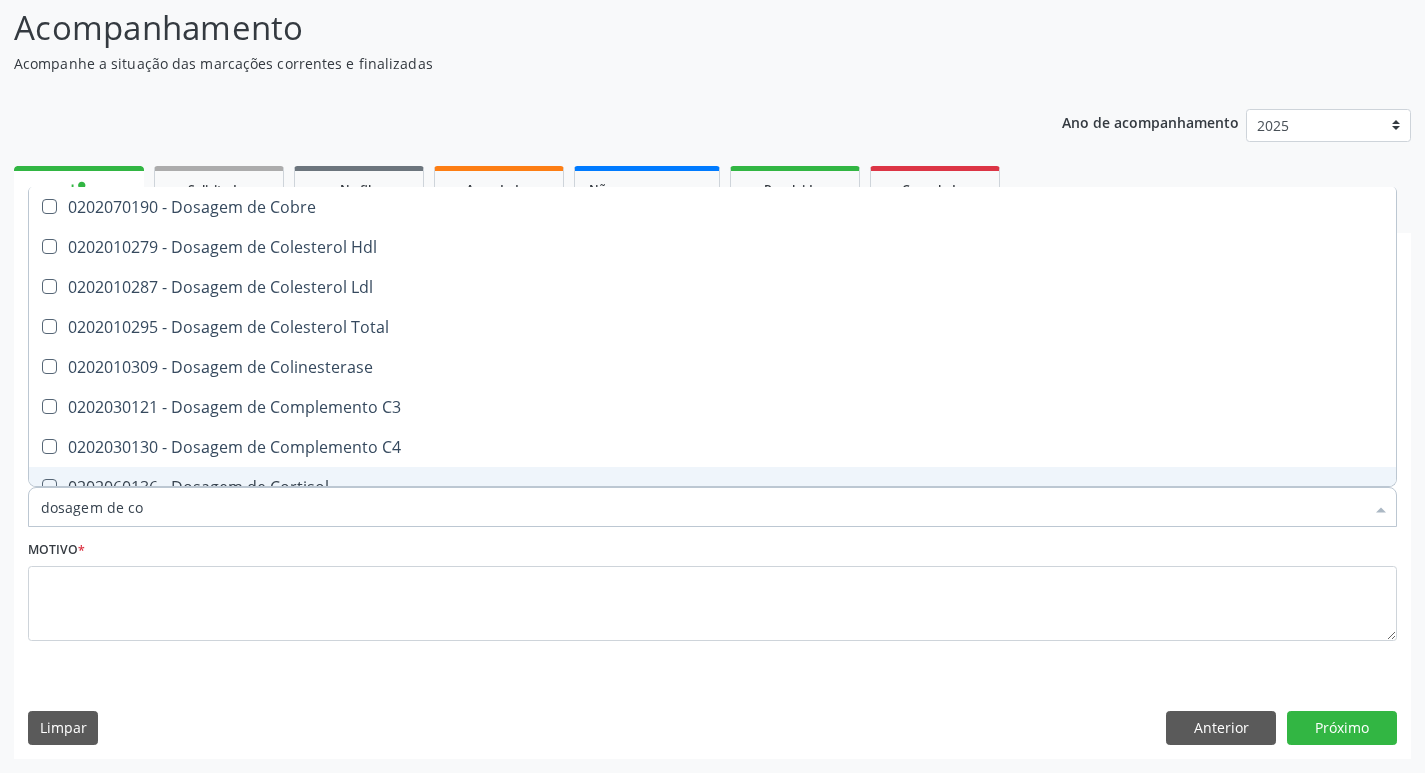 type on "dosagem de col" 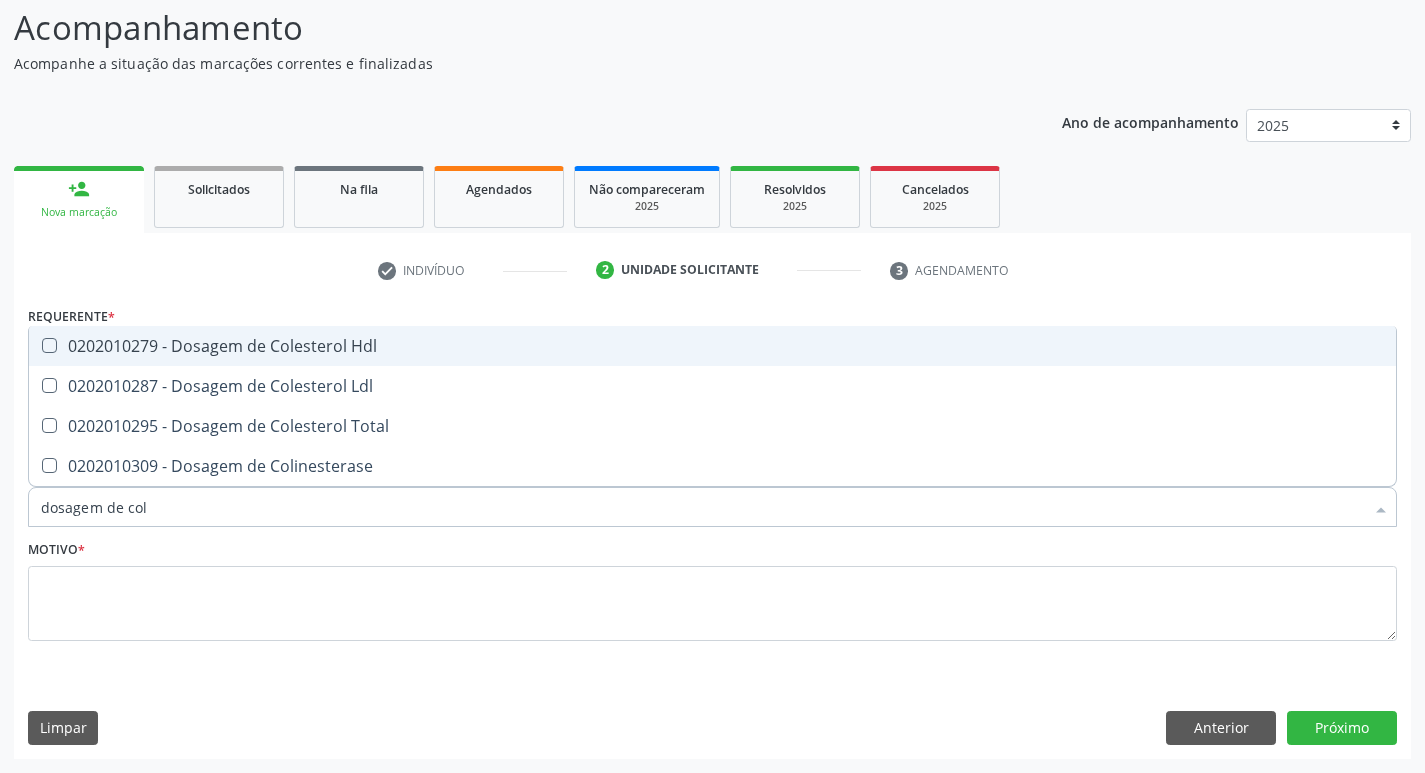 click on "0202010279 - Dosagem de Colesterol Hdl" at bounding box center (712, 346) 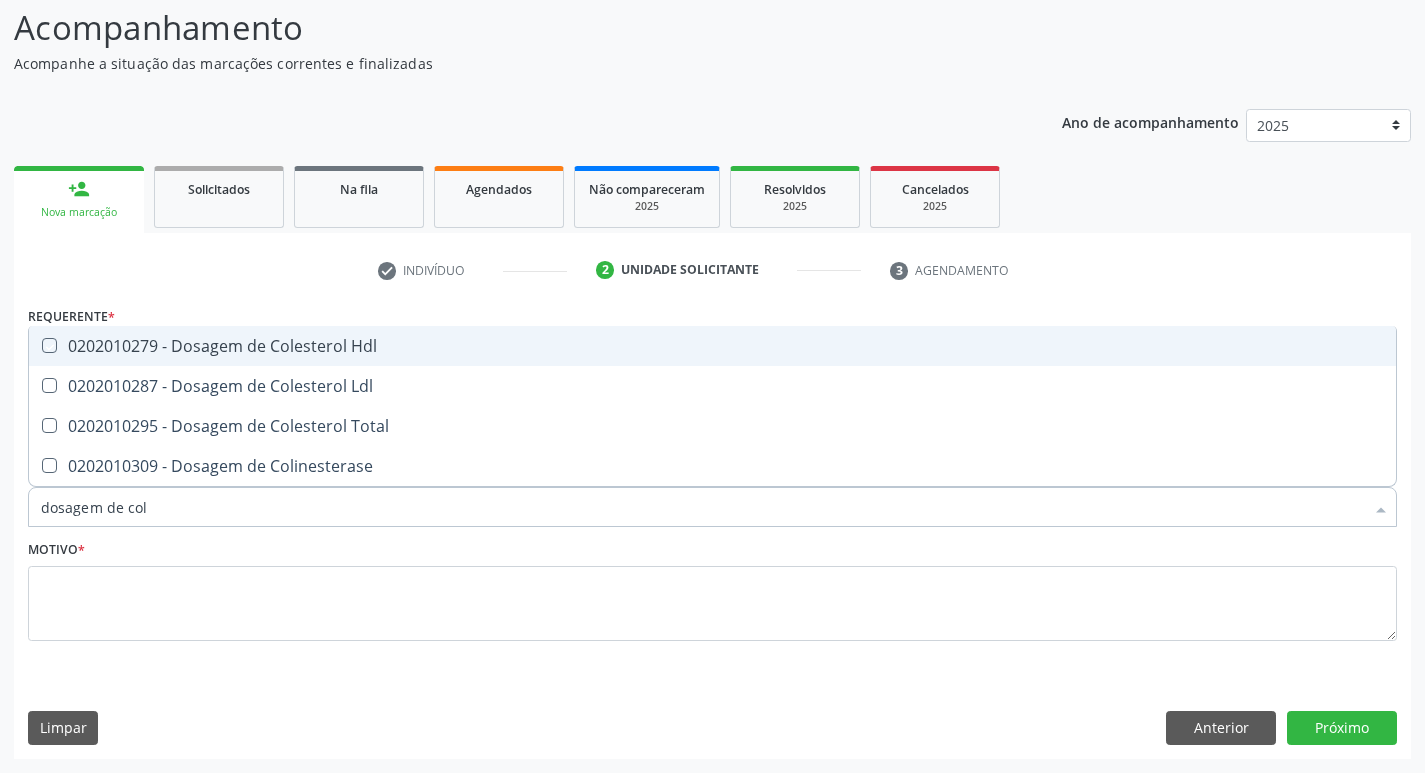 checkbox on "true" 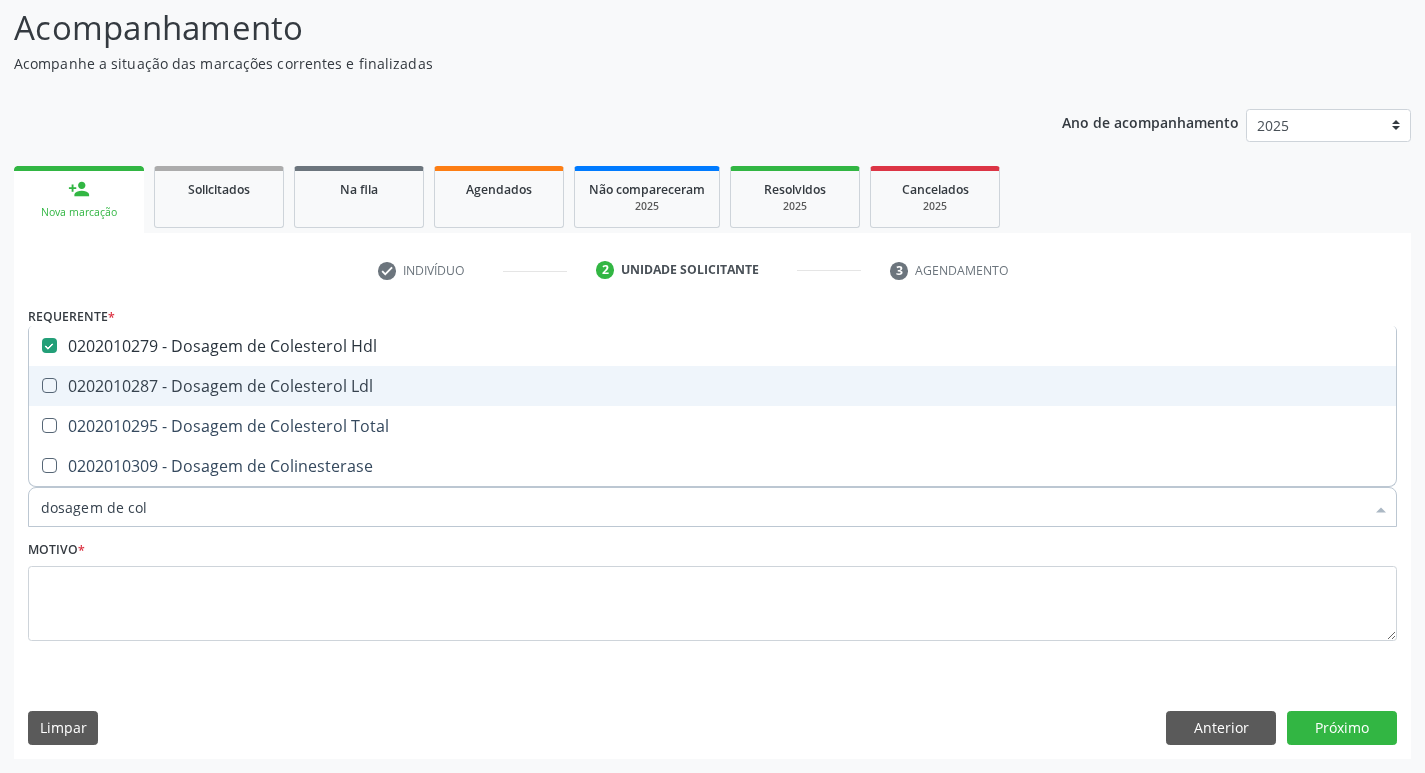 click on "0202010287 - Dosagem de Colesterol Ldl" at bounding box center (712, 386) 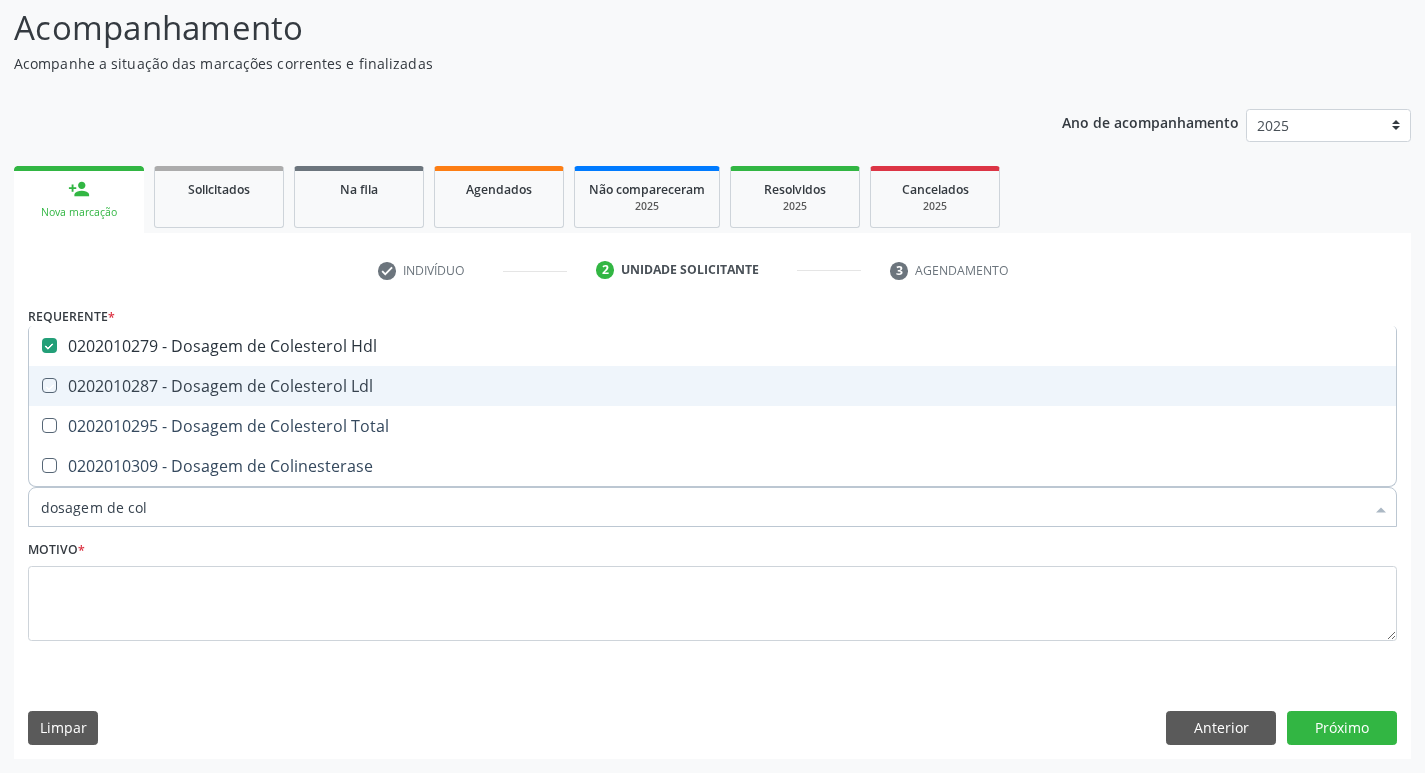 checkbox on "true" 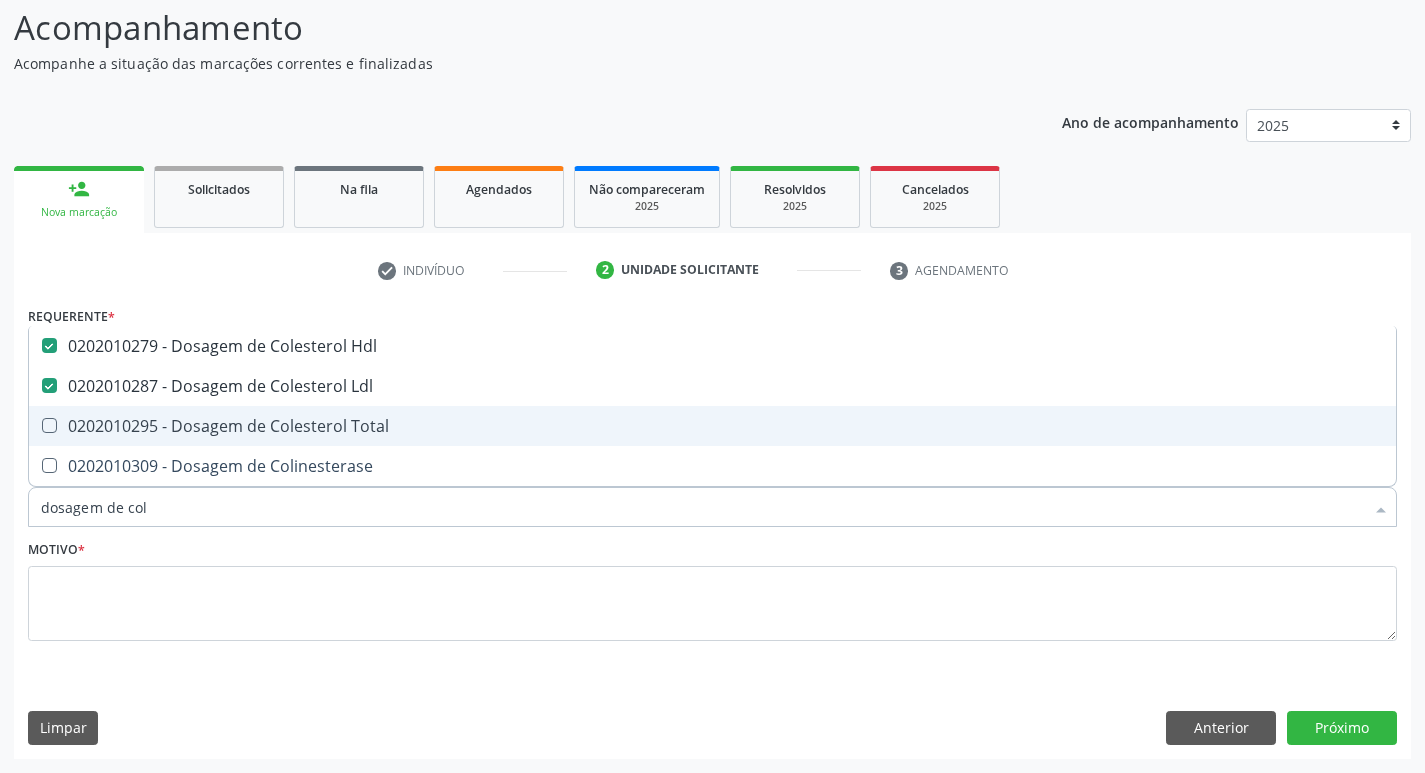 click on "0202010295 - Dosagem de Colesterol Total" at bounding box center [712, 426] 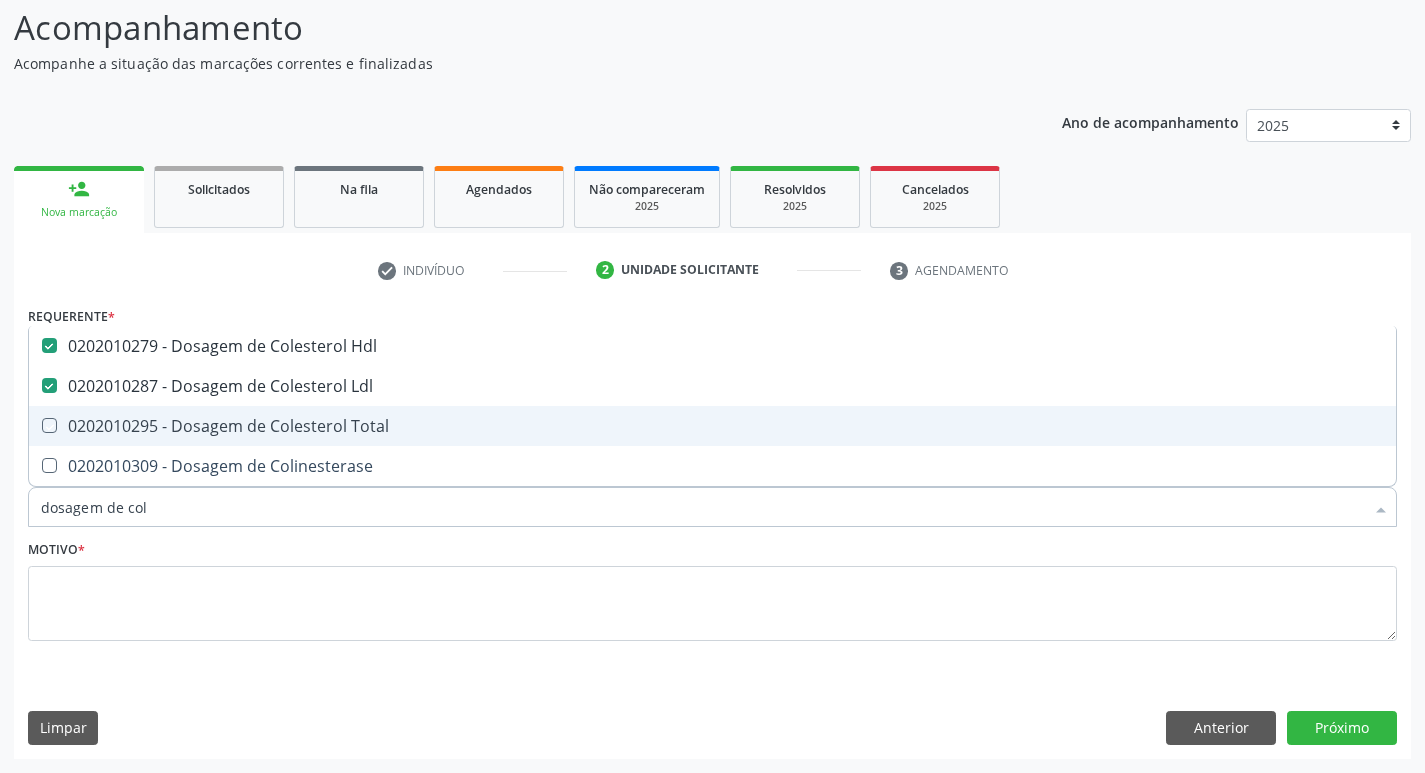 checkbox on "true" 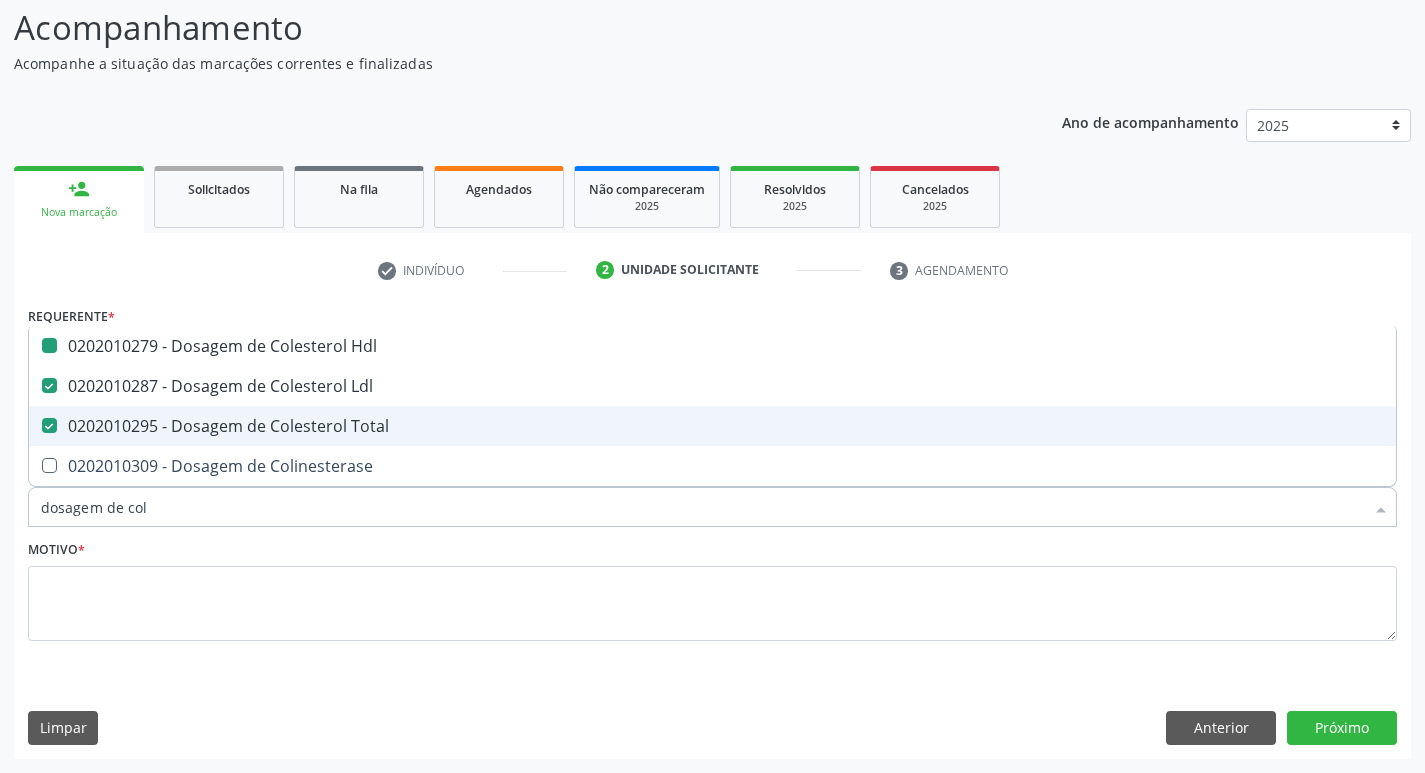 type on "dosagem de co" 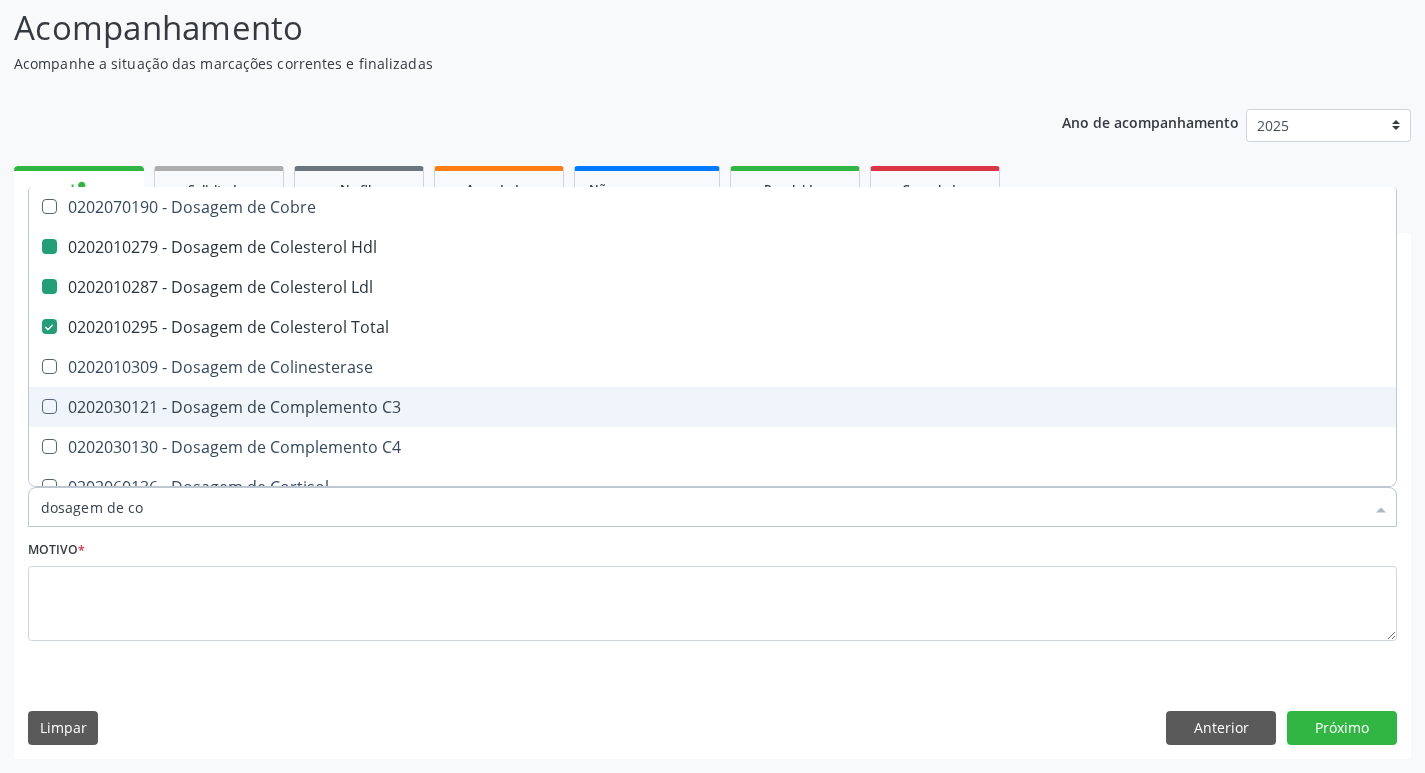 type on "dosagem de c" 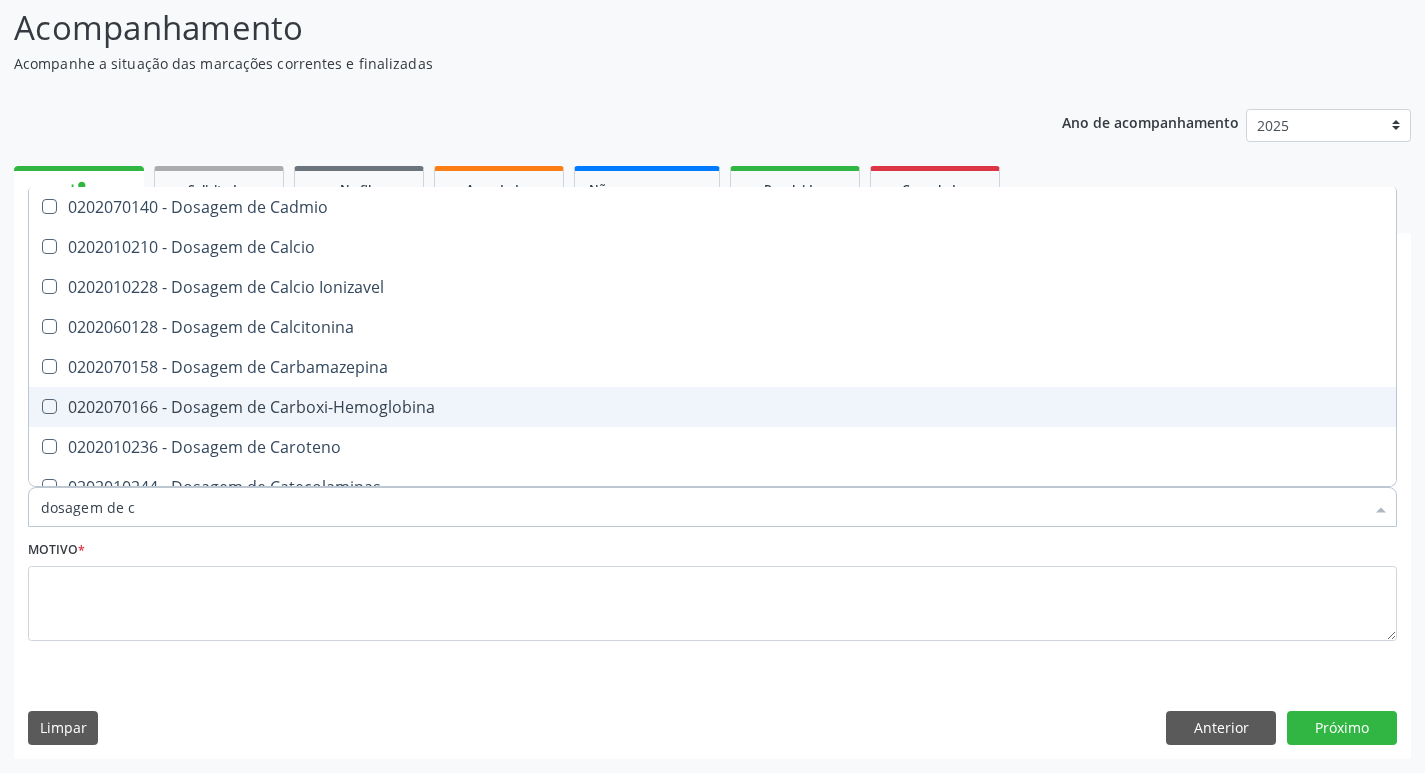 type on "dosagem de" 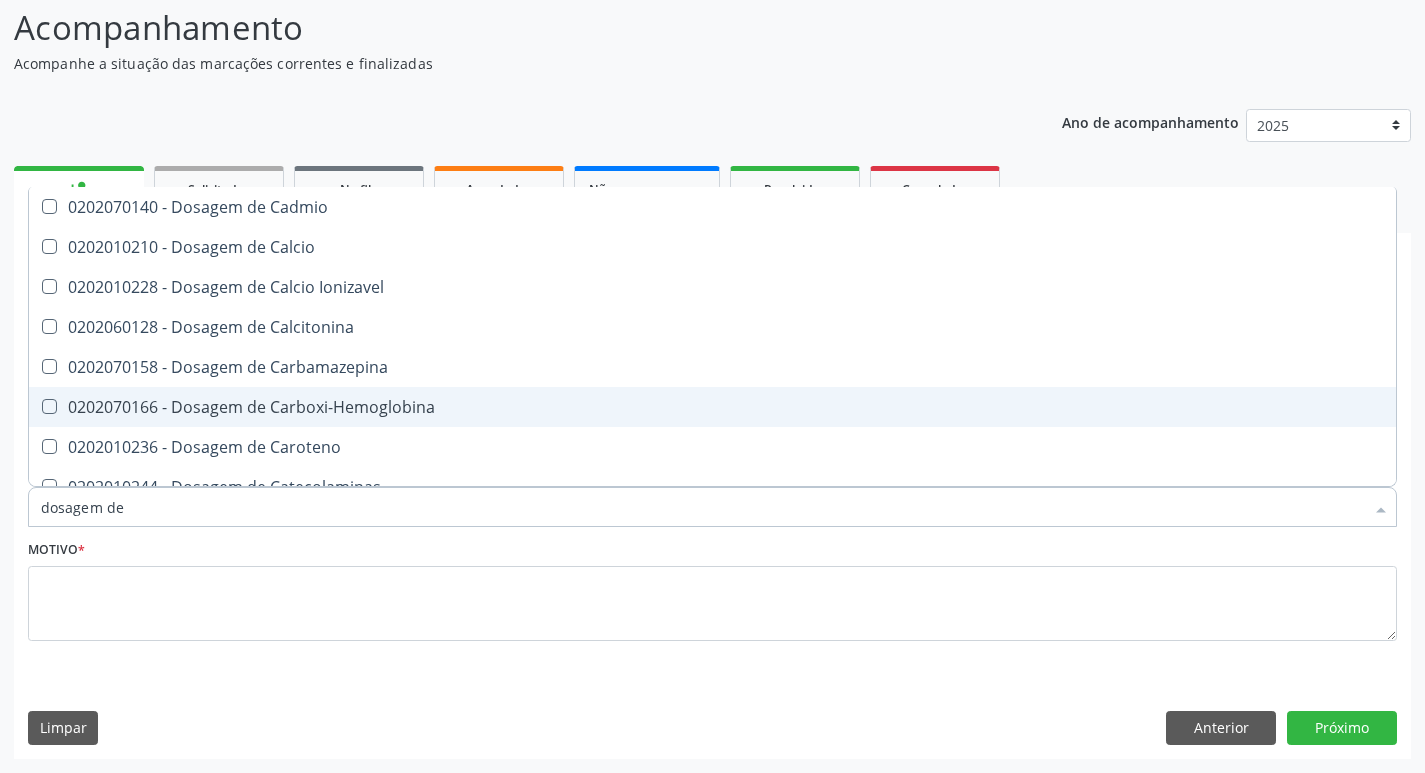 checkbox on "true" 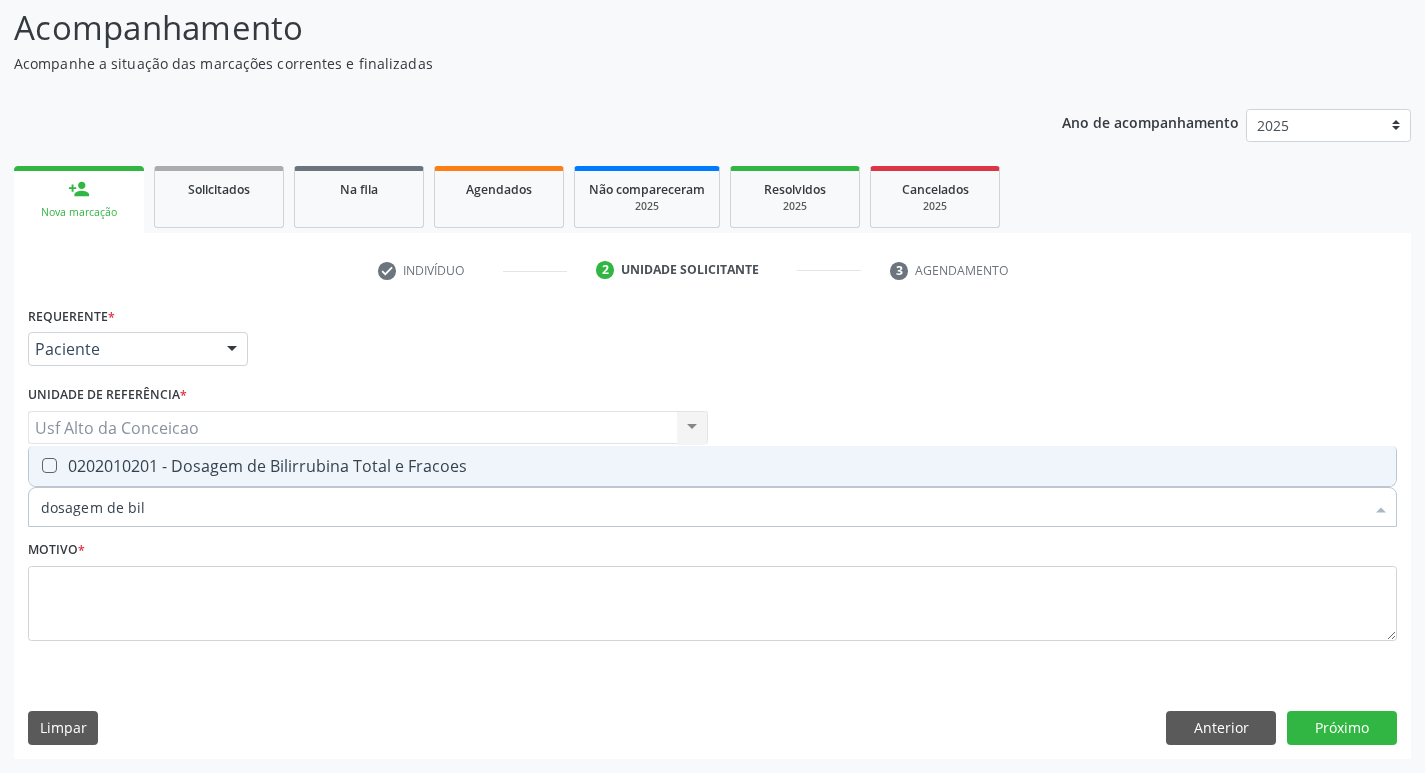 type on "dosagem de bili" 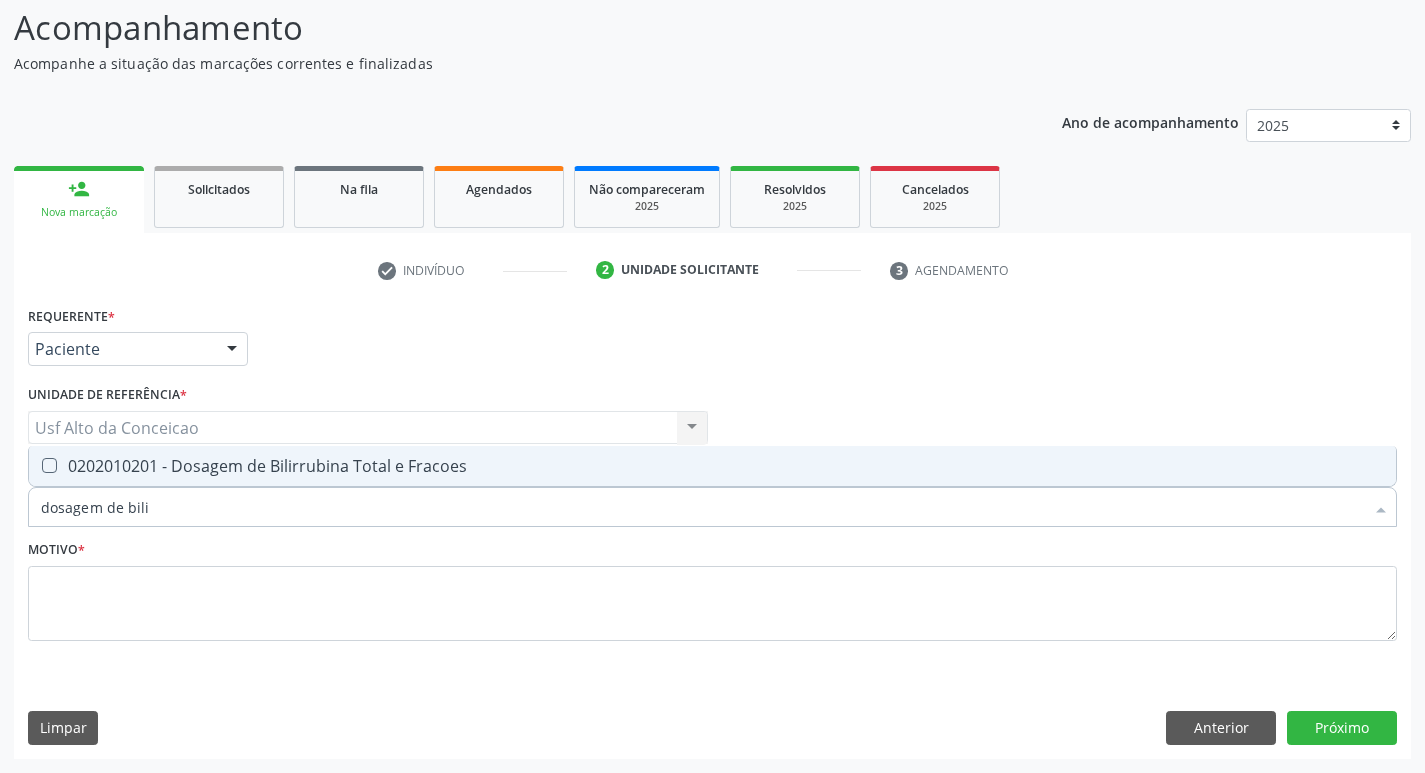 click on "0202010201 - Dosagem de Bilirrubina Total e Fracoes" at bounding box center [712, 466] 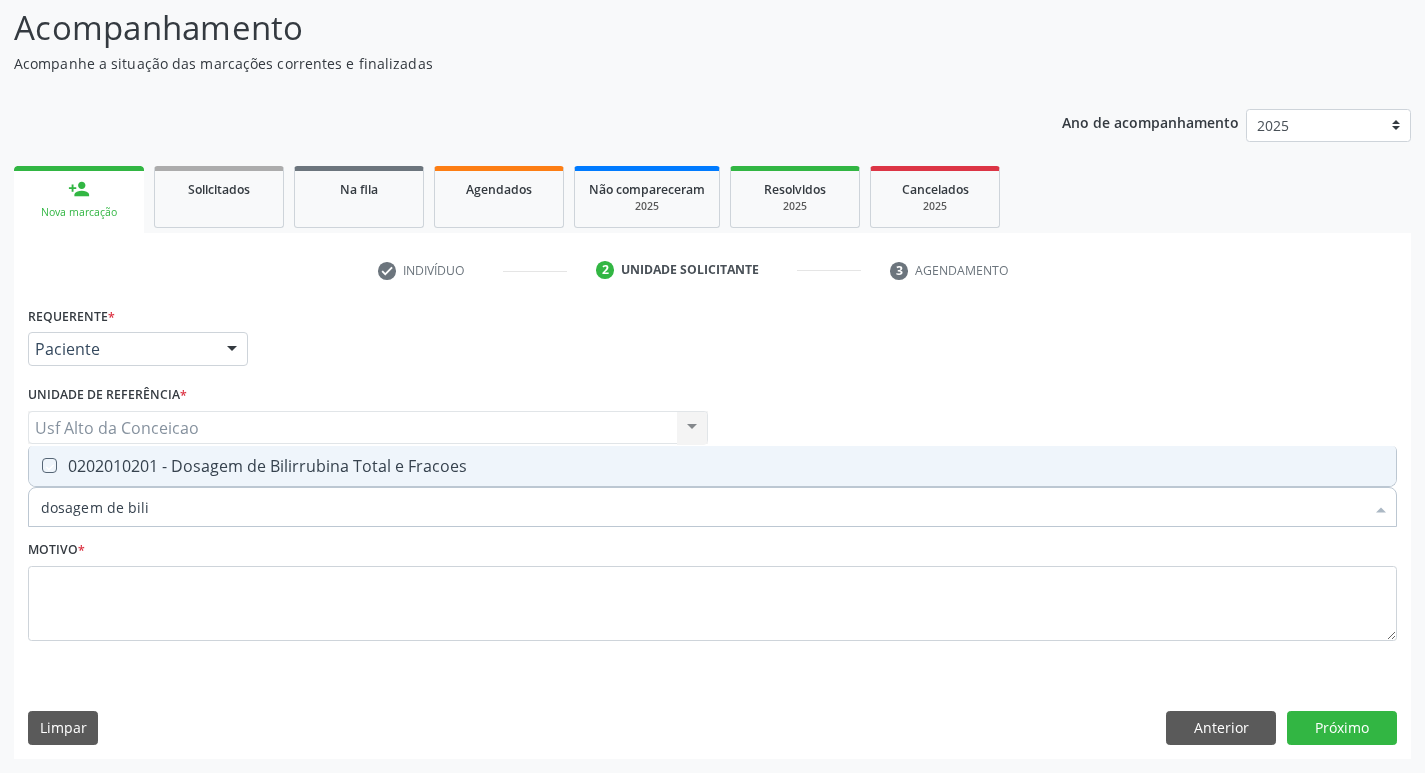 checkbox on "true" 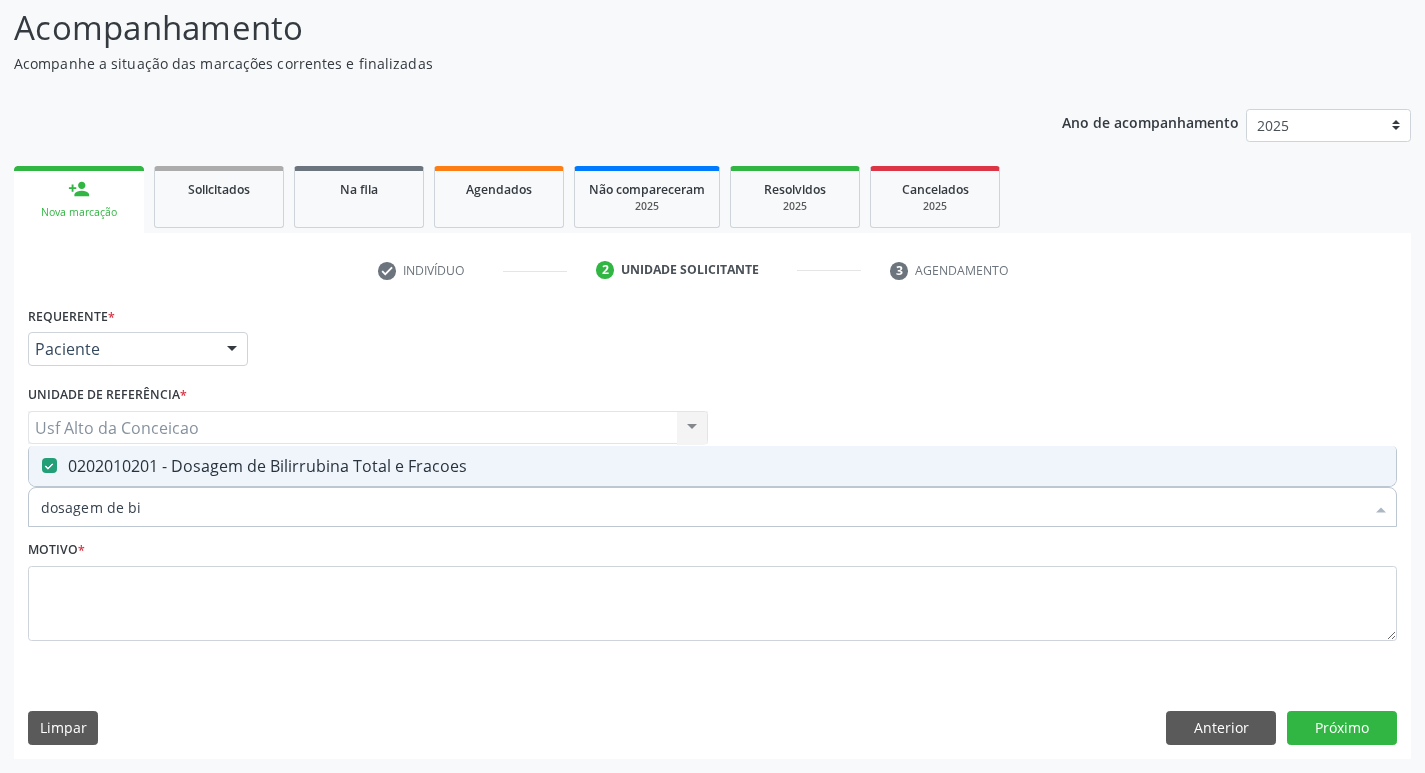 type on "dosagem de b" 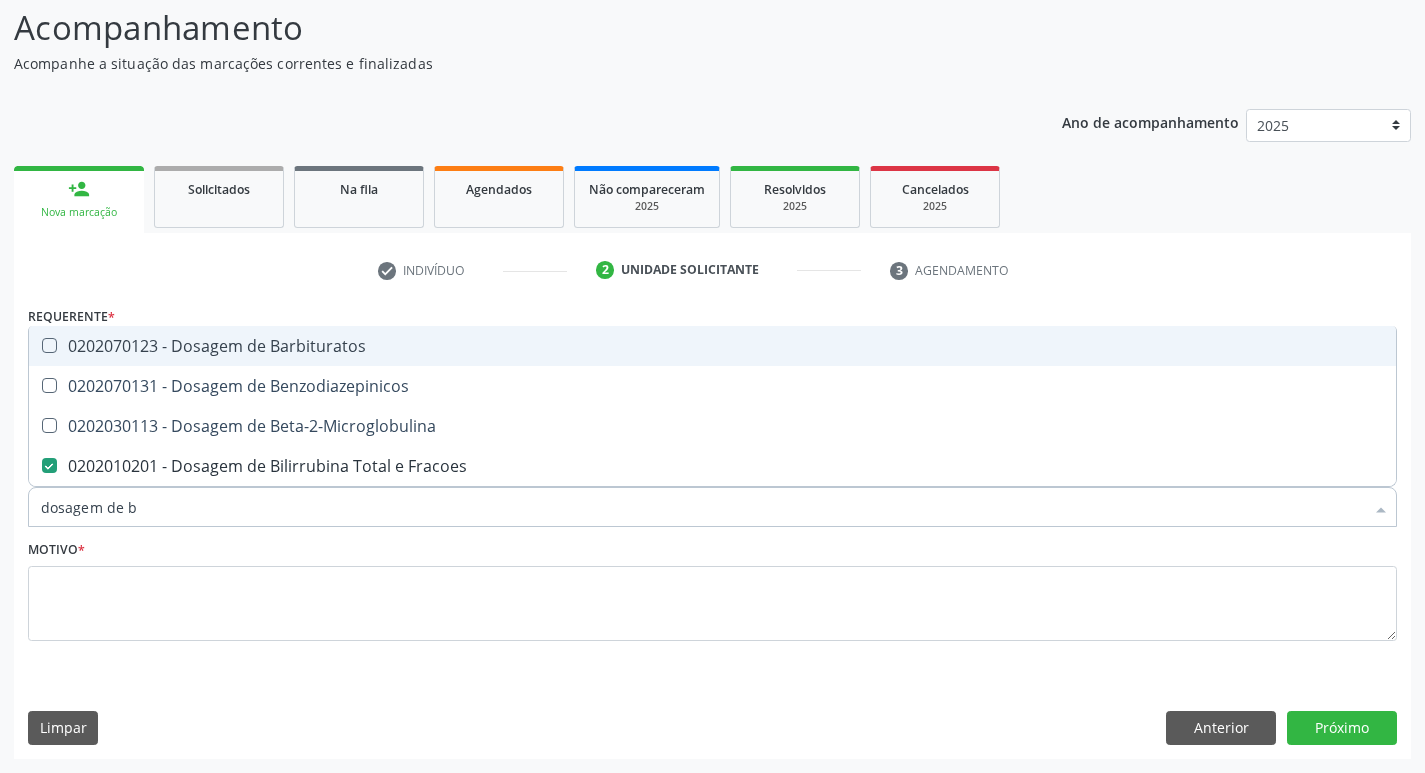 type on "dosagem de" 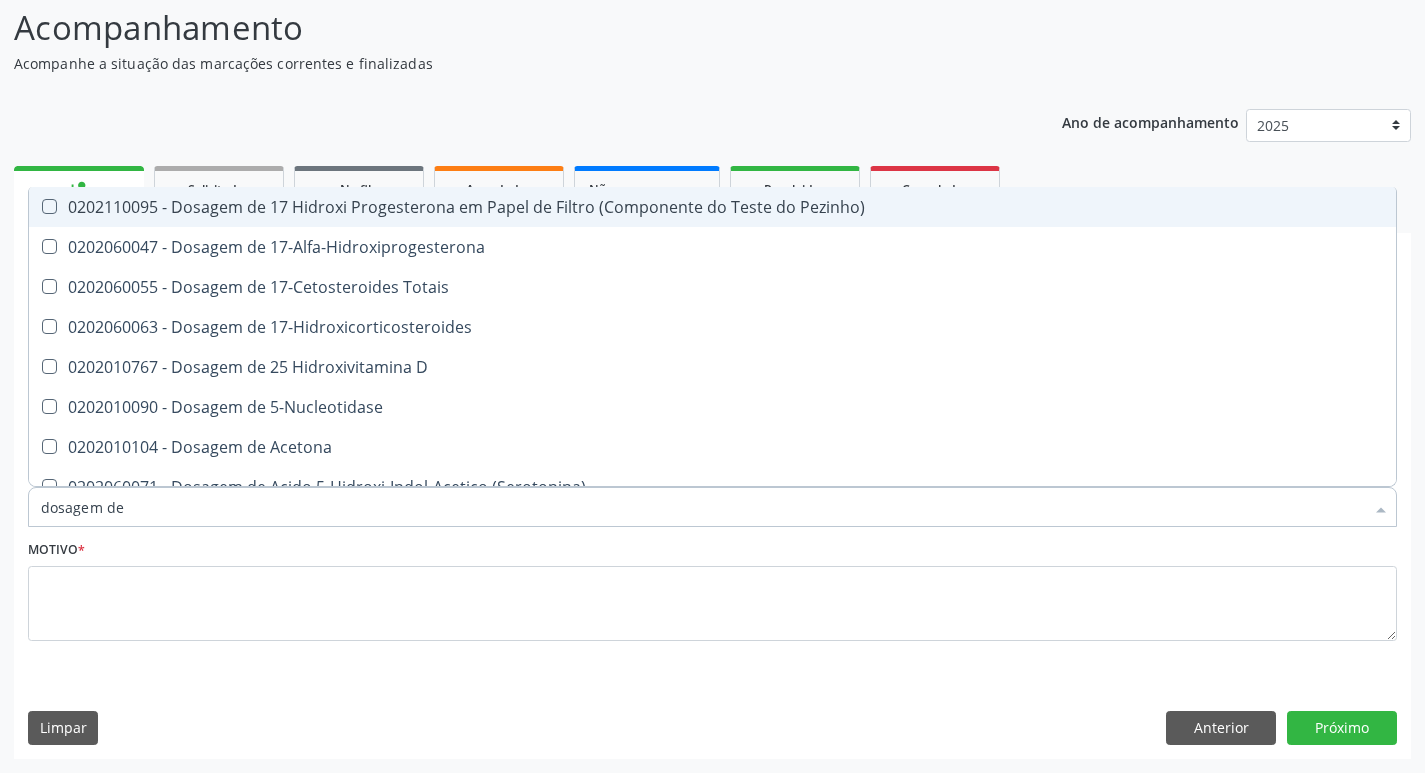 type on "dosagem de t" 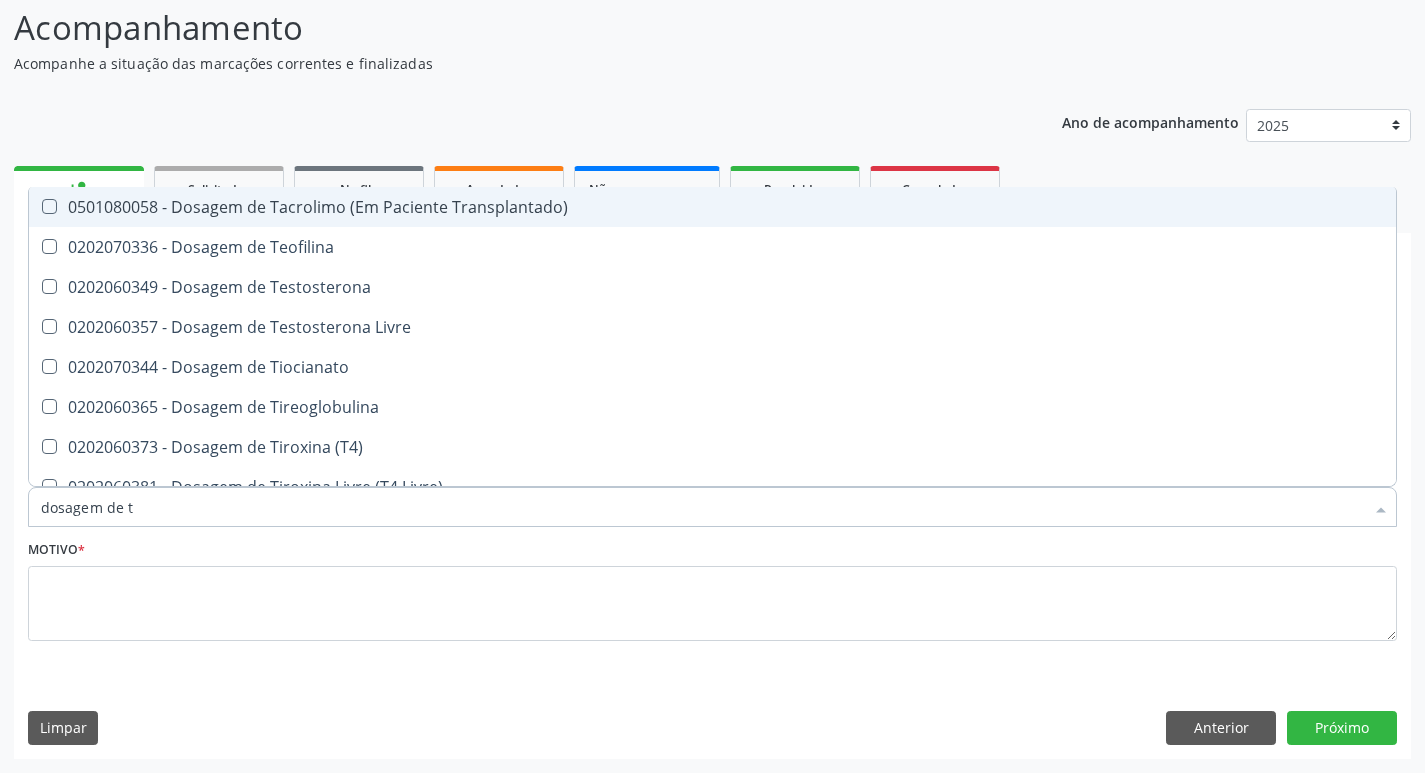 type on "dosagem de" 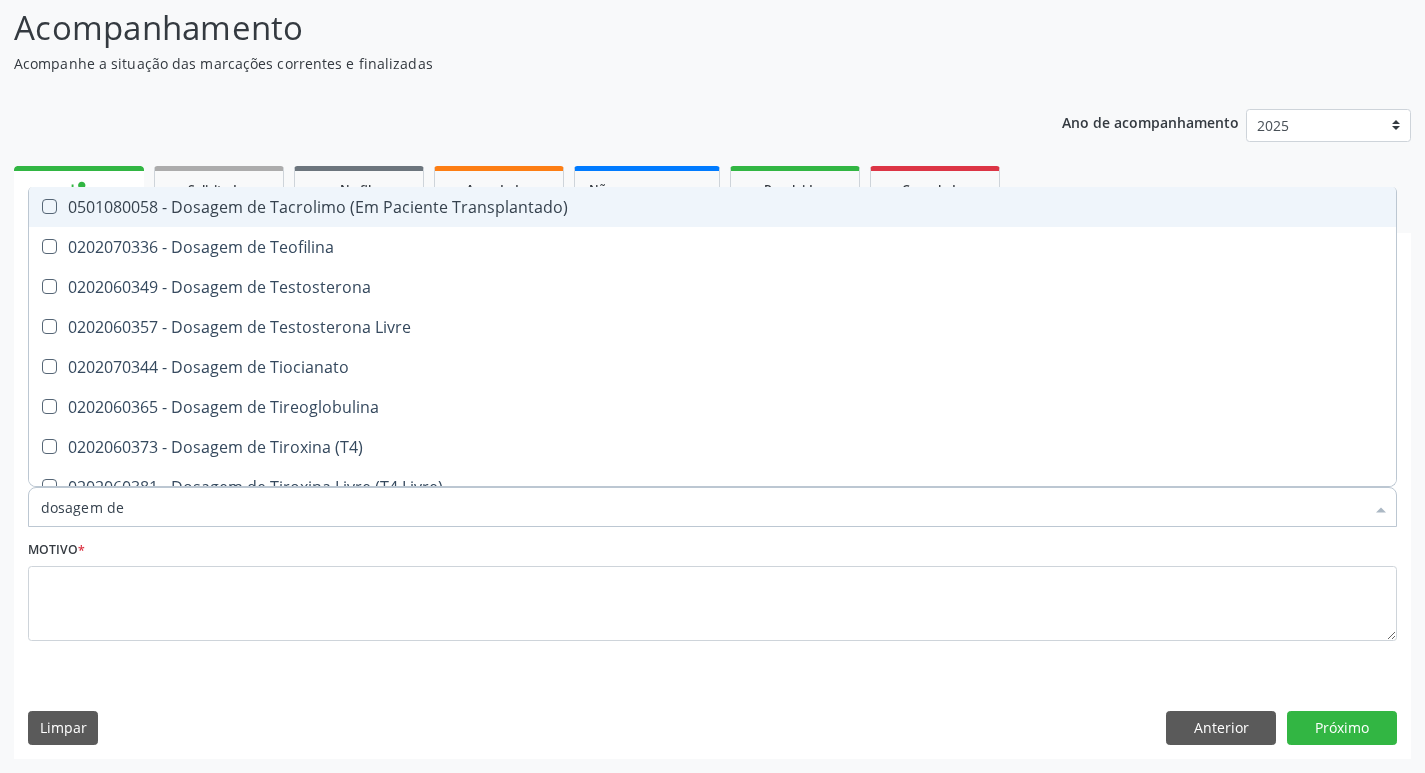 checkbox on "true" 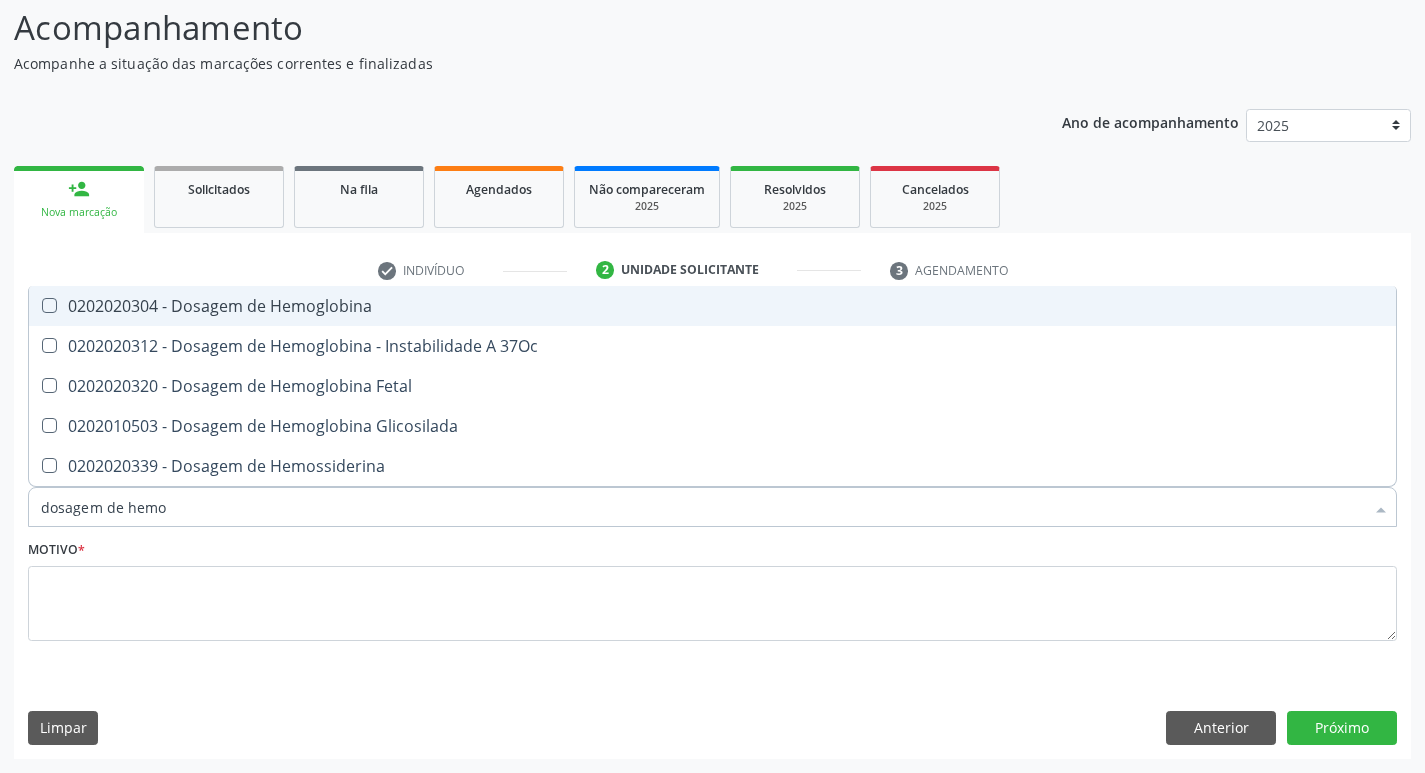 type on "dosagem de hemog" 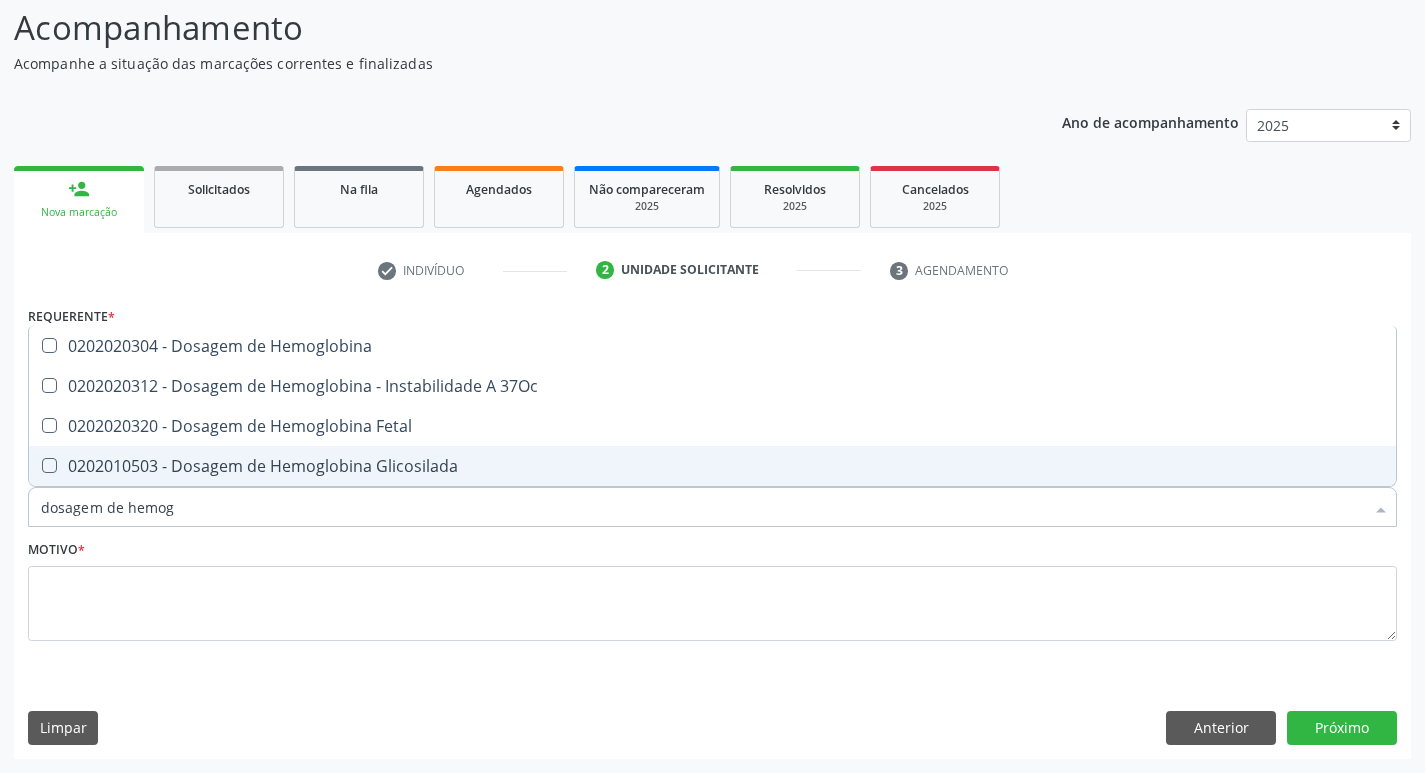 click on "0202010503 - Dosagem de Hemoglobina Glicosilada" at bounding box center (712, 466) 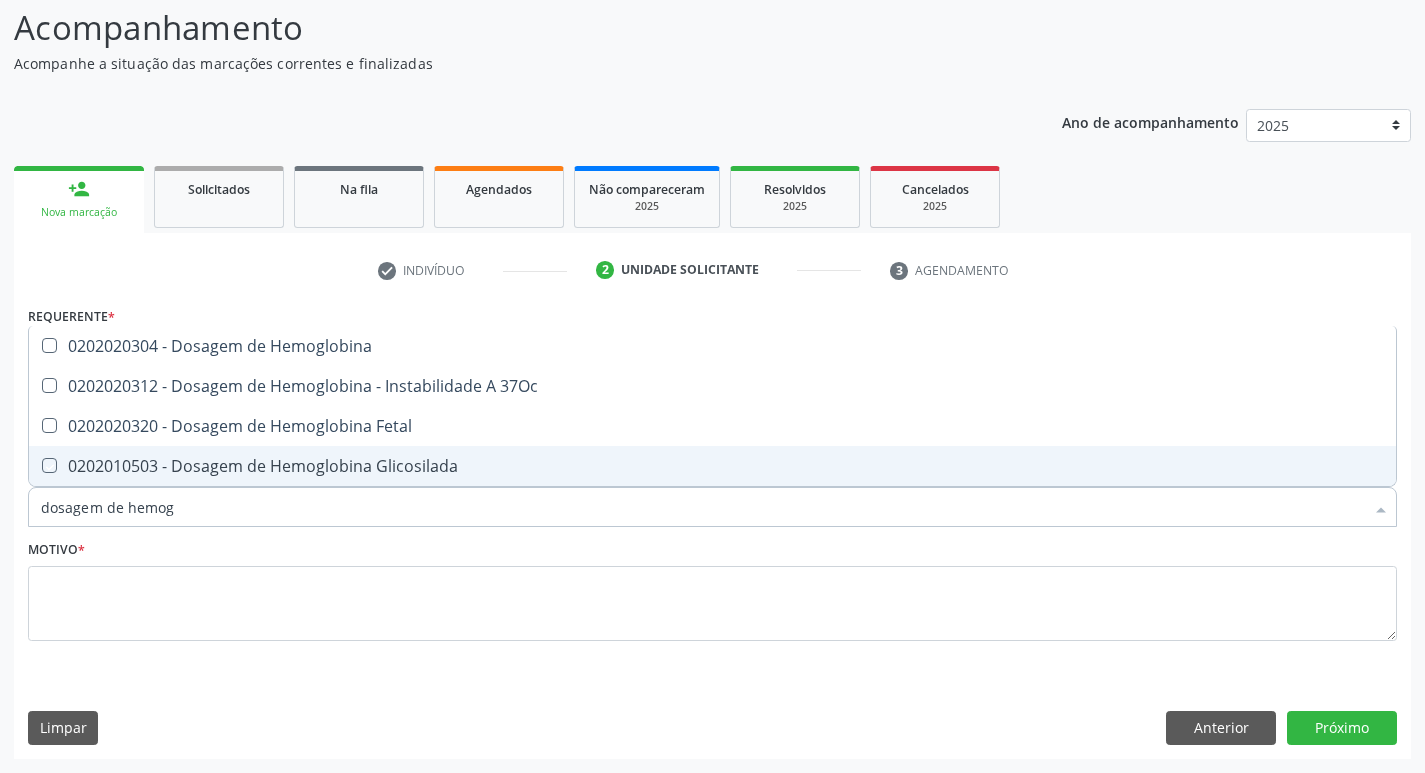 checkbox on "true" 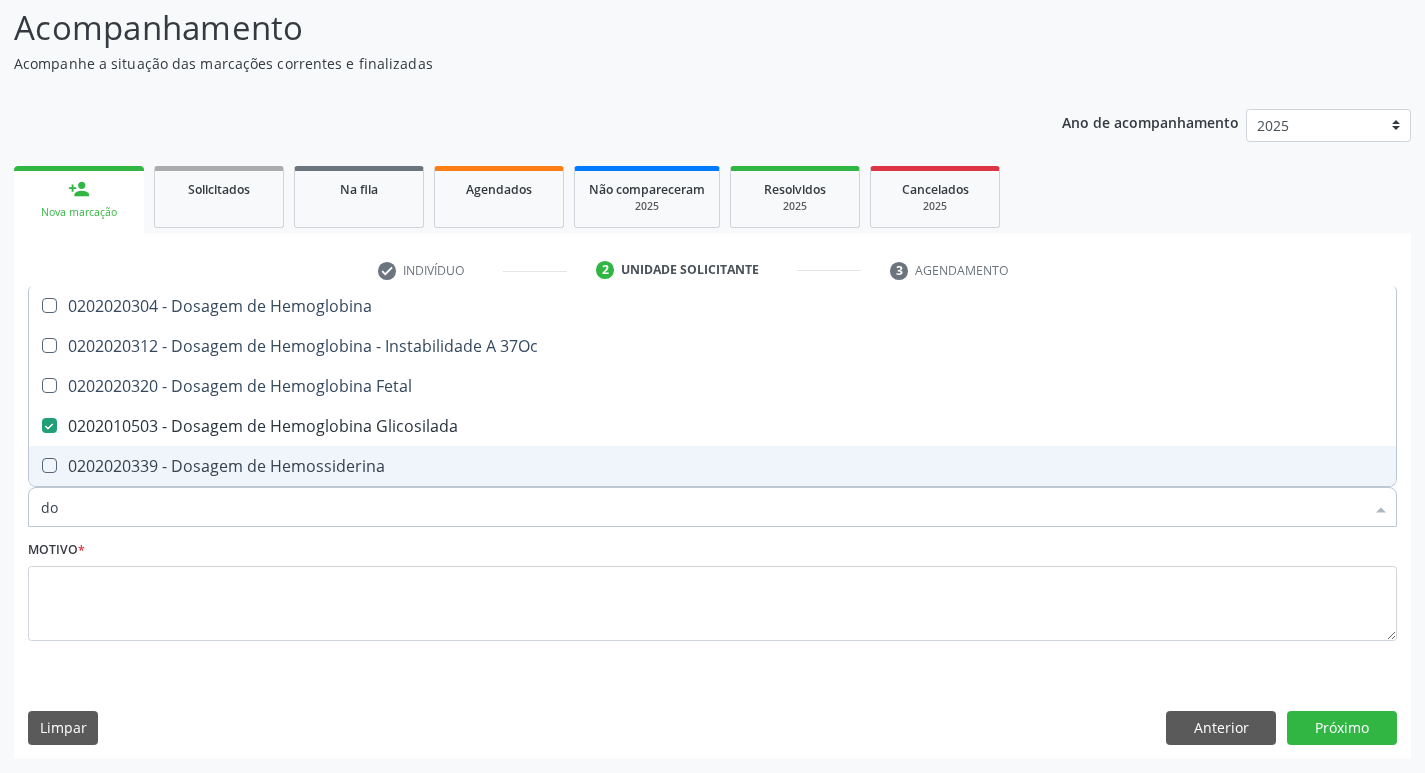 type on "d" 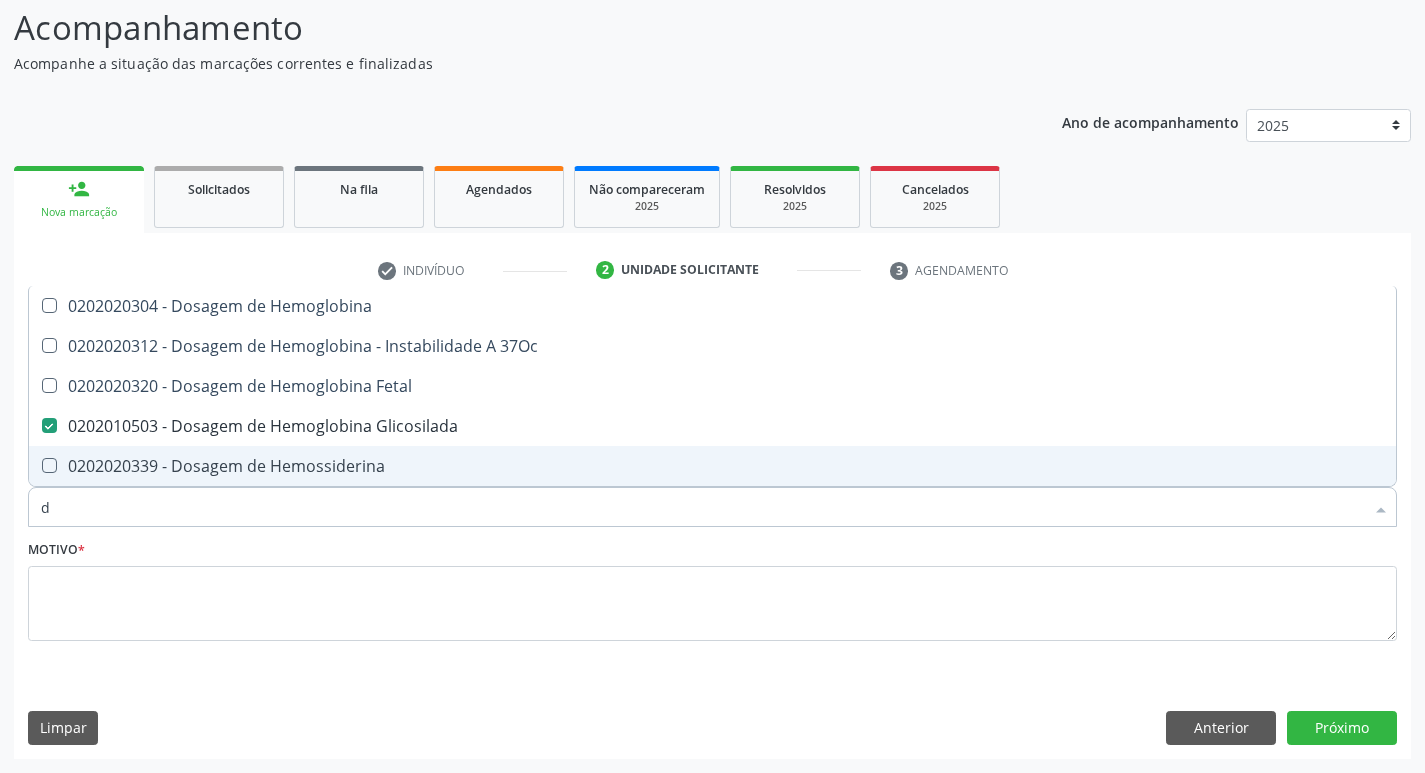 type 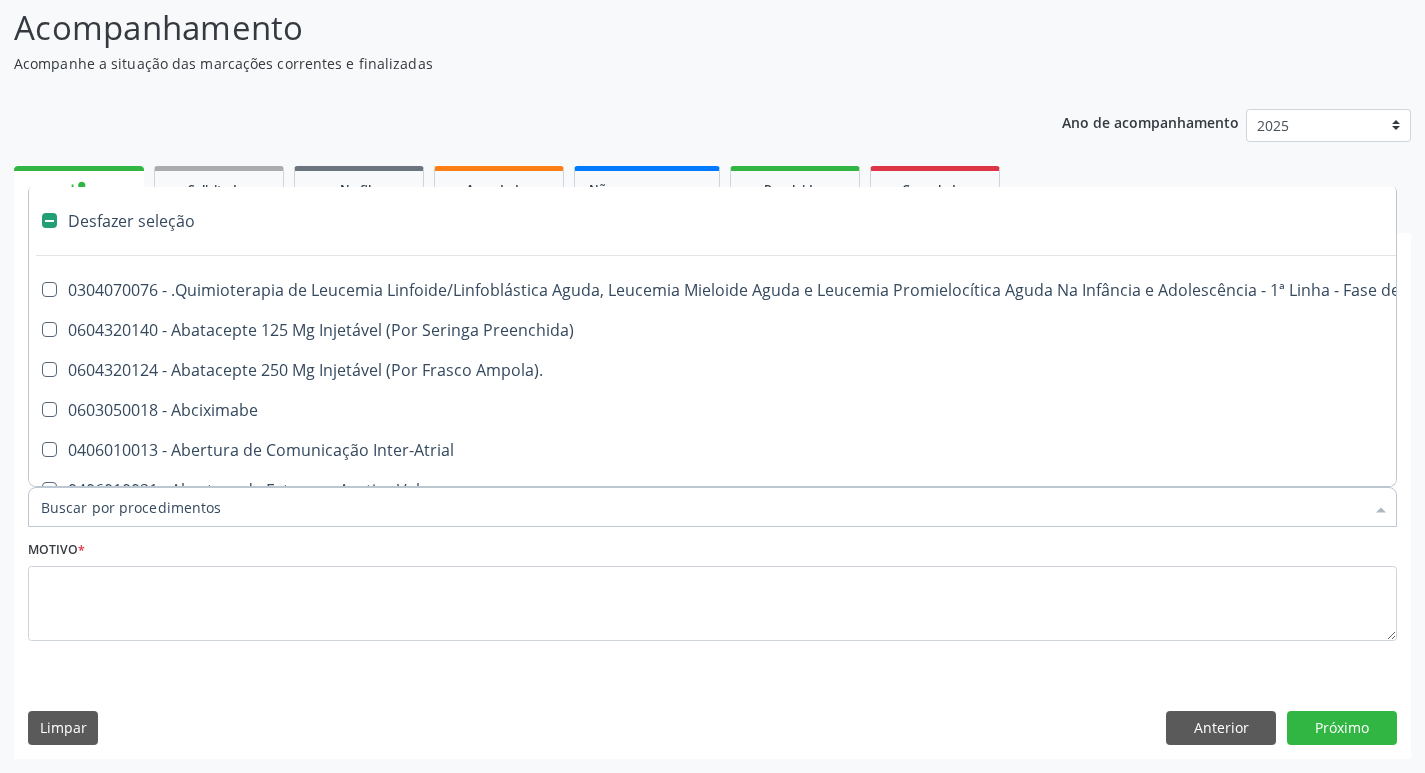 checkbox on "false" 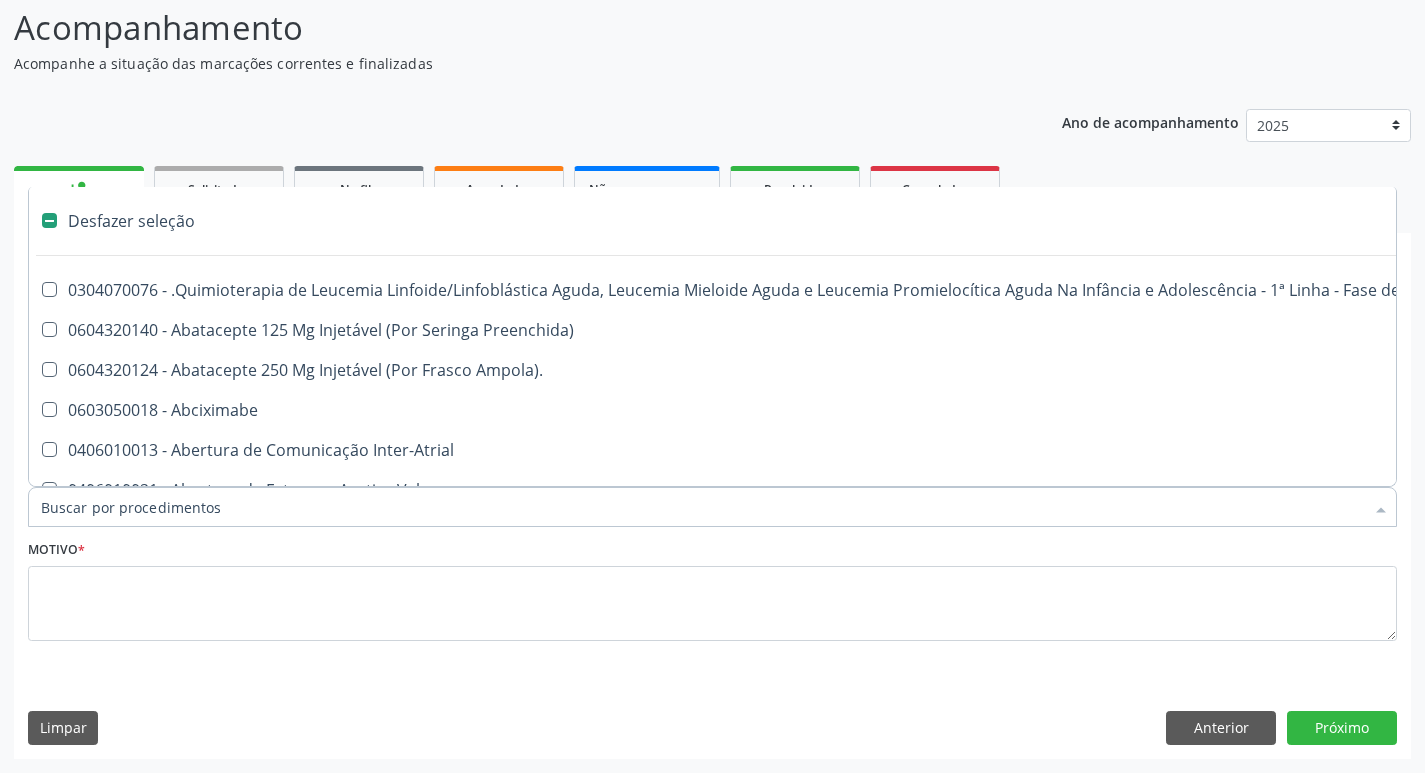 checkbox on "false" 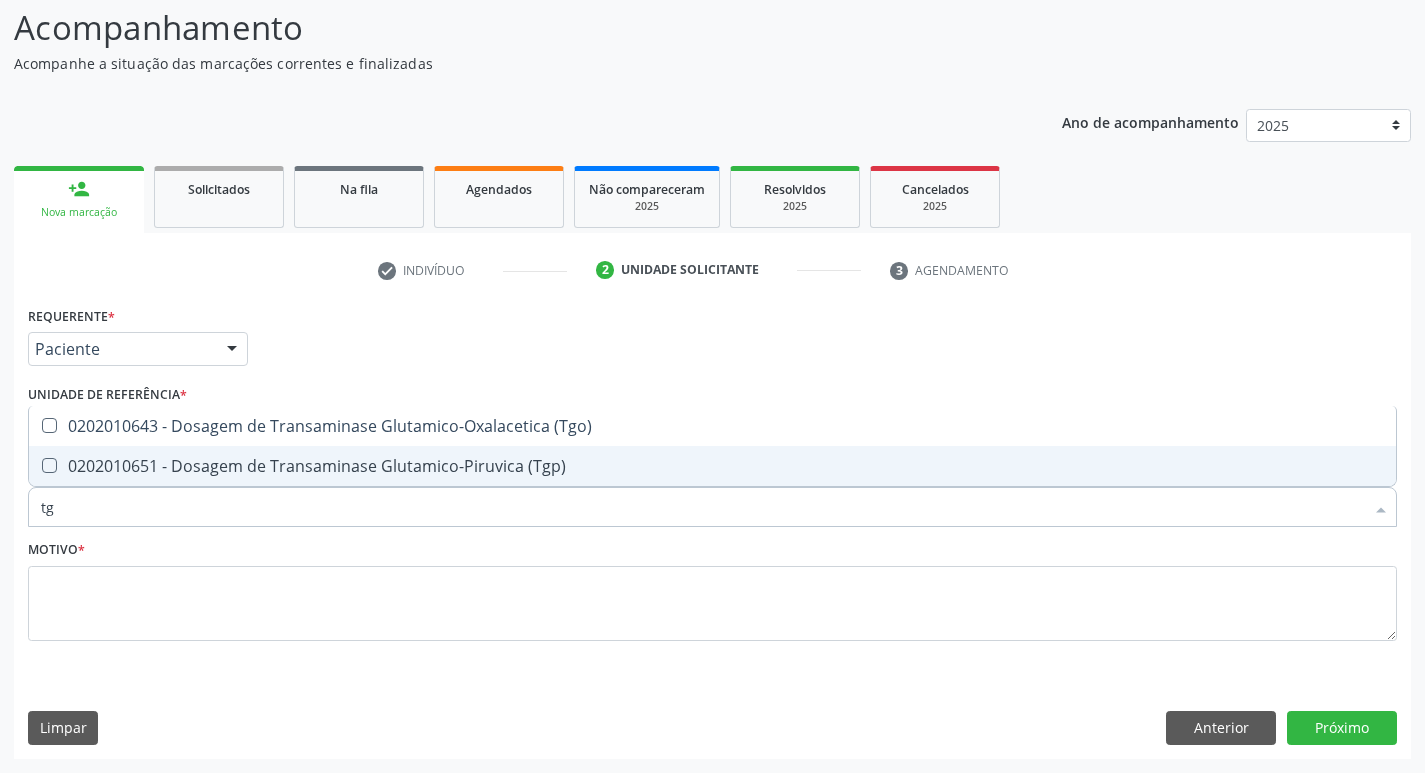 type on "tgo" 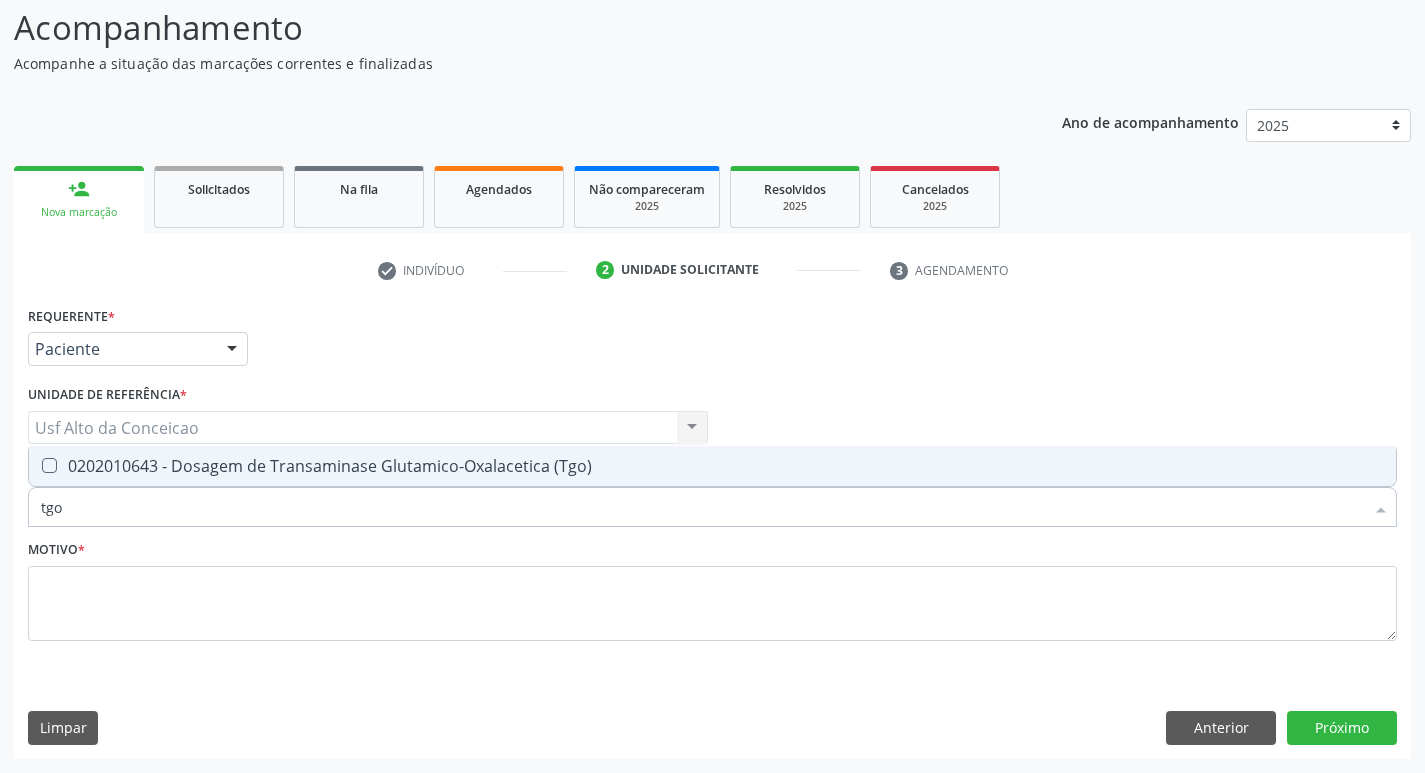 click on "0202010643 - Dosagem de Transaminase Glutamico-Oxalacetica (Tgo)" at bounding box center [712, 466] 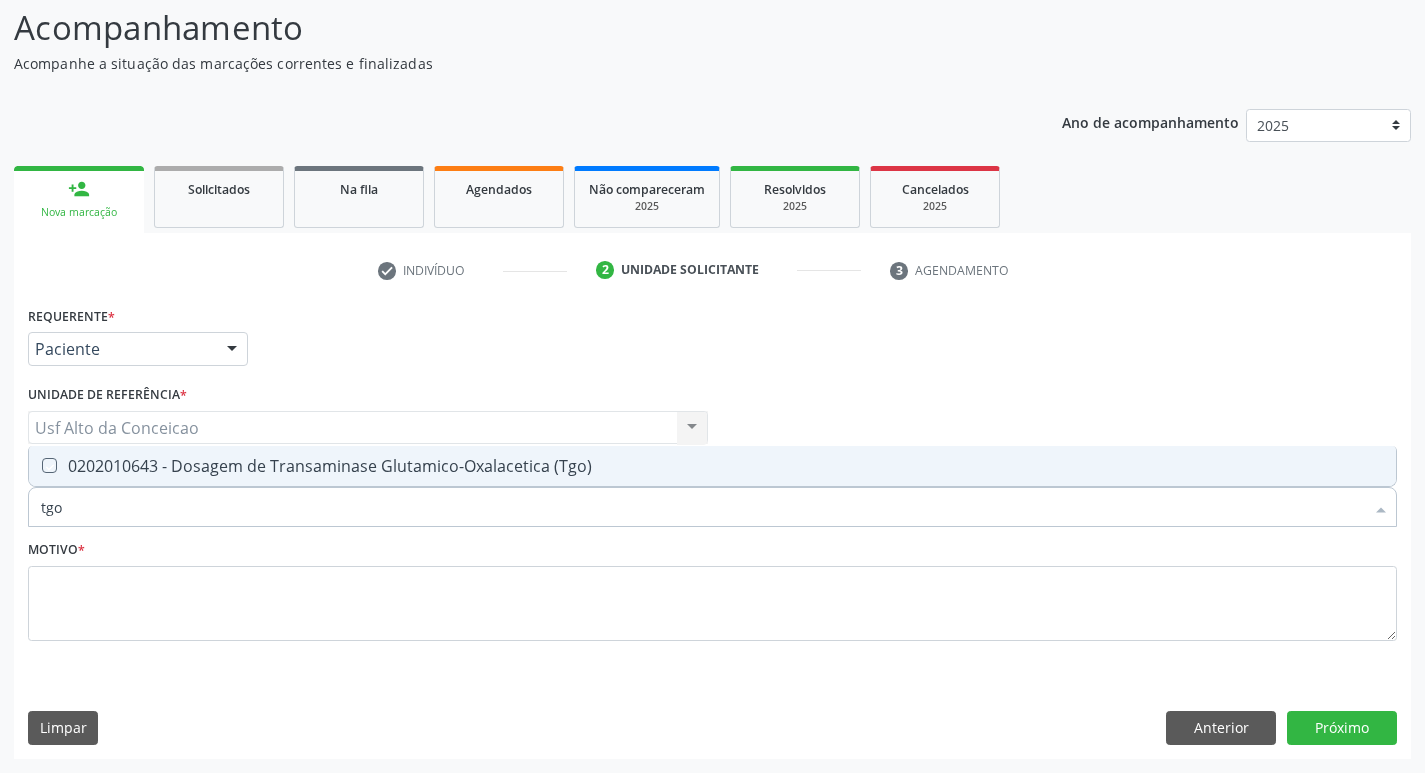 checkbox on "true" 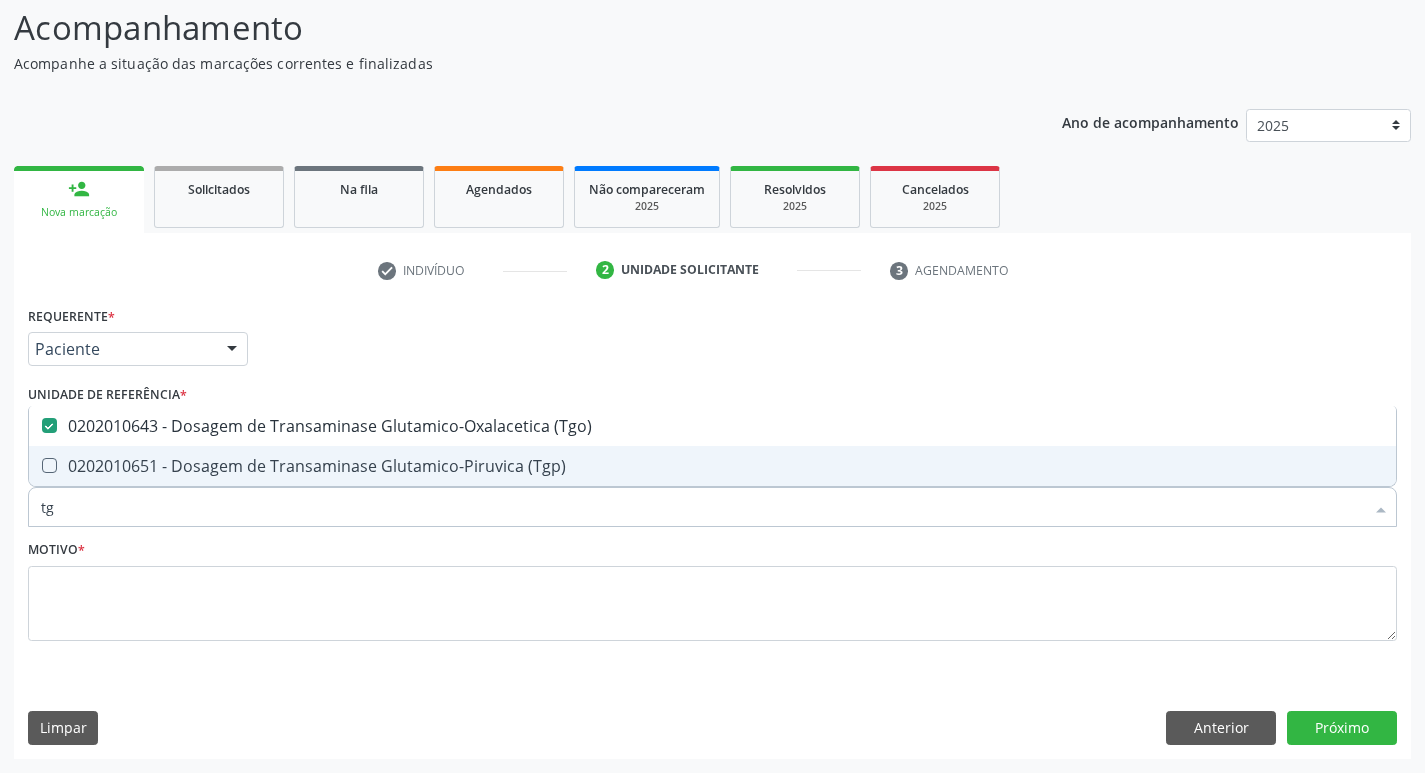 type on "tgp" 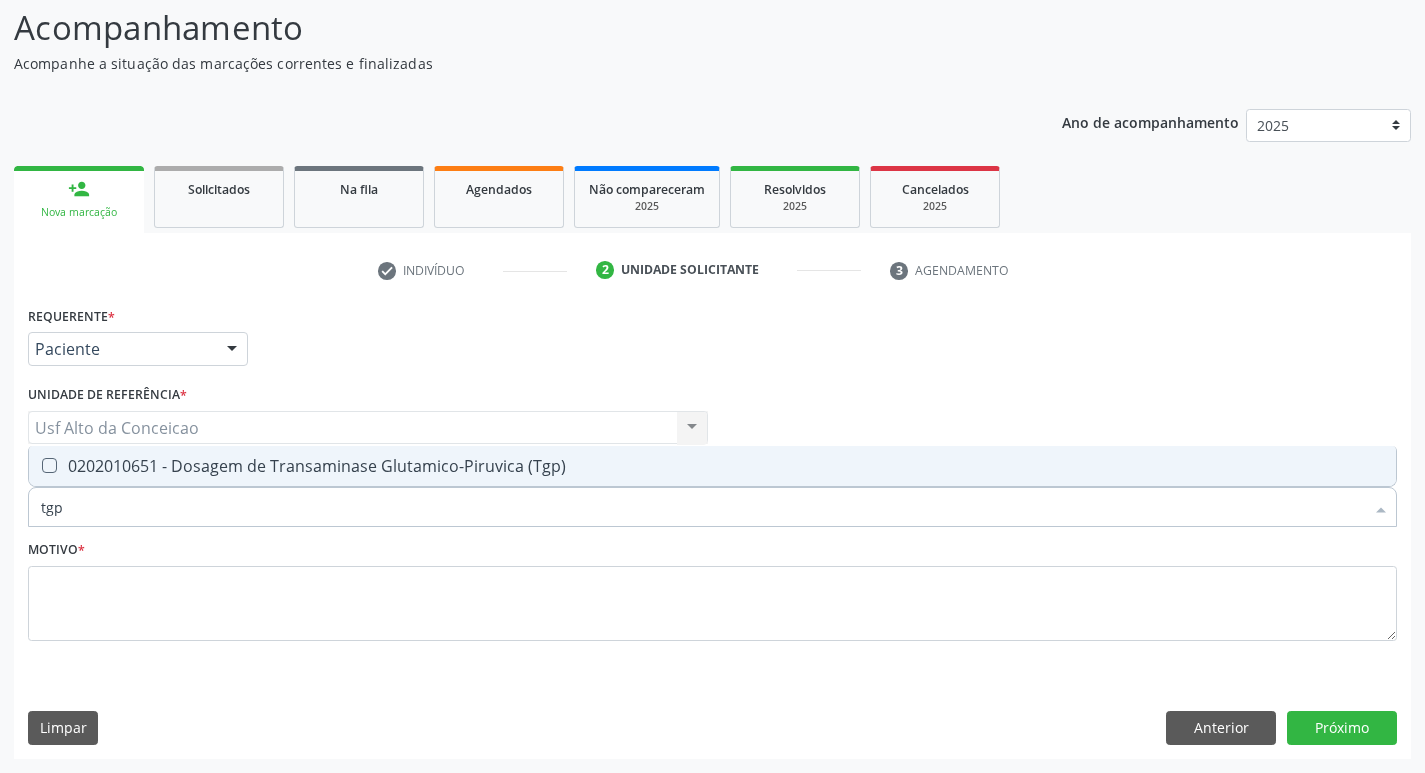 click on "0202010651 - Dosagem de Transaminase Glutamico-Piruvica (Tgp)" at bounding box center (712, 466) 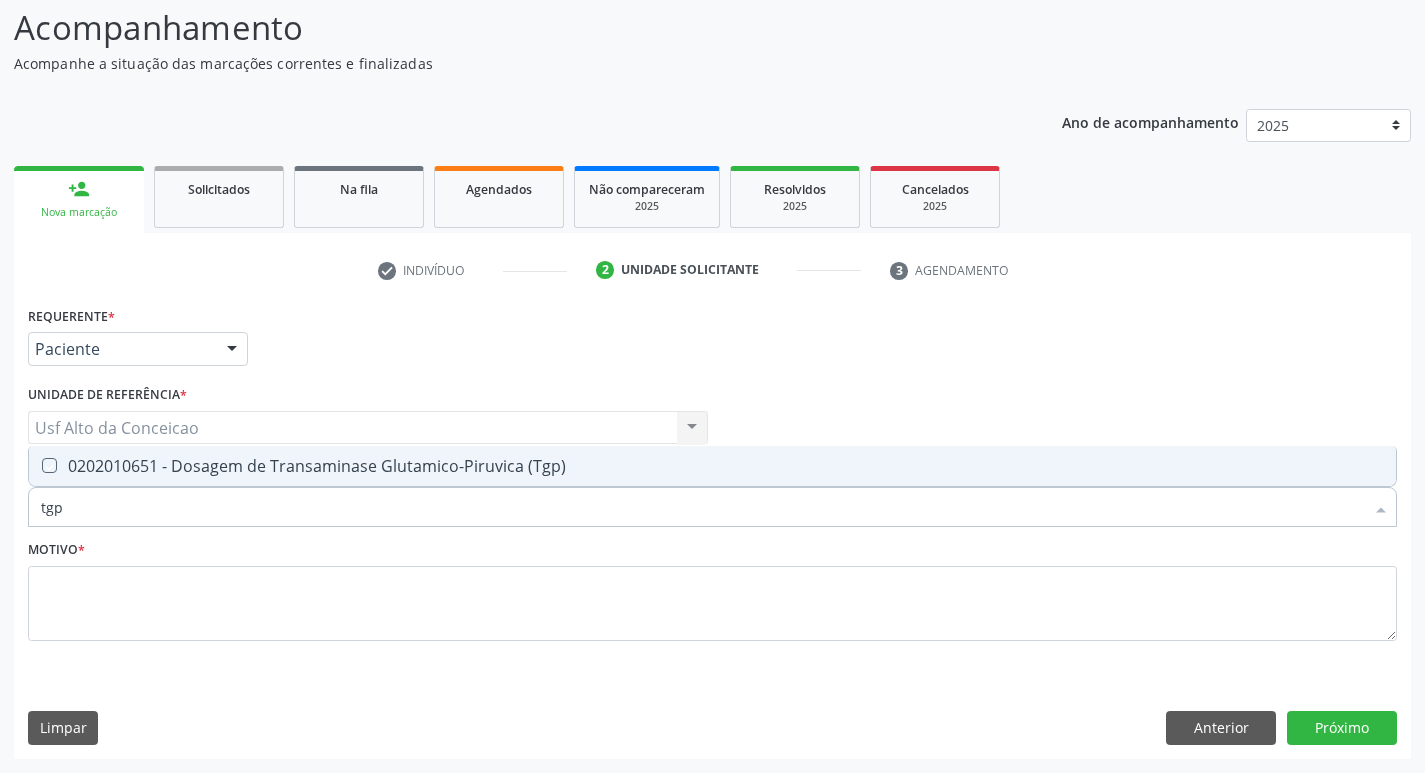 checkbox on "true" 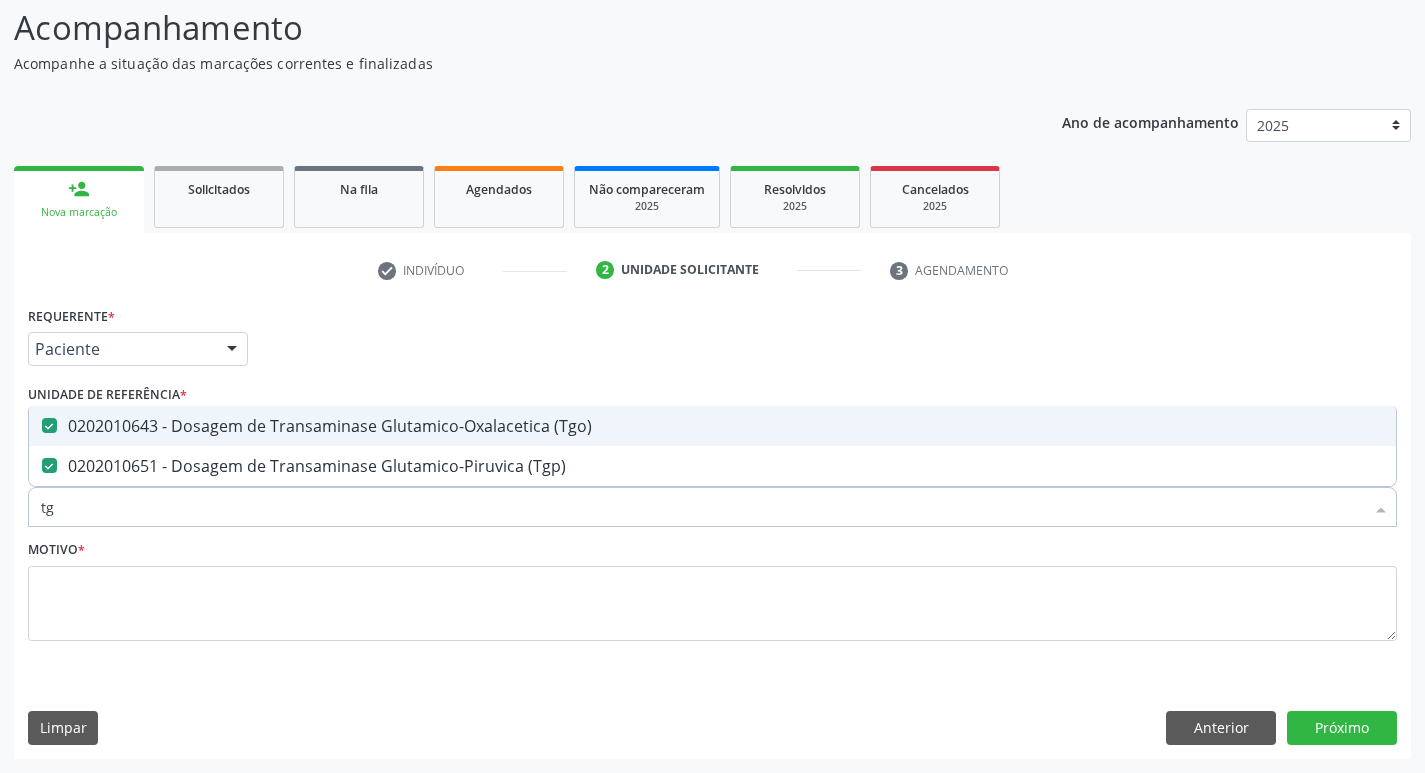 type on "t" 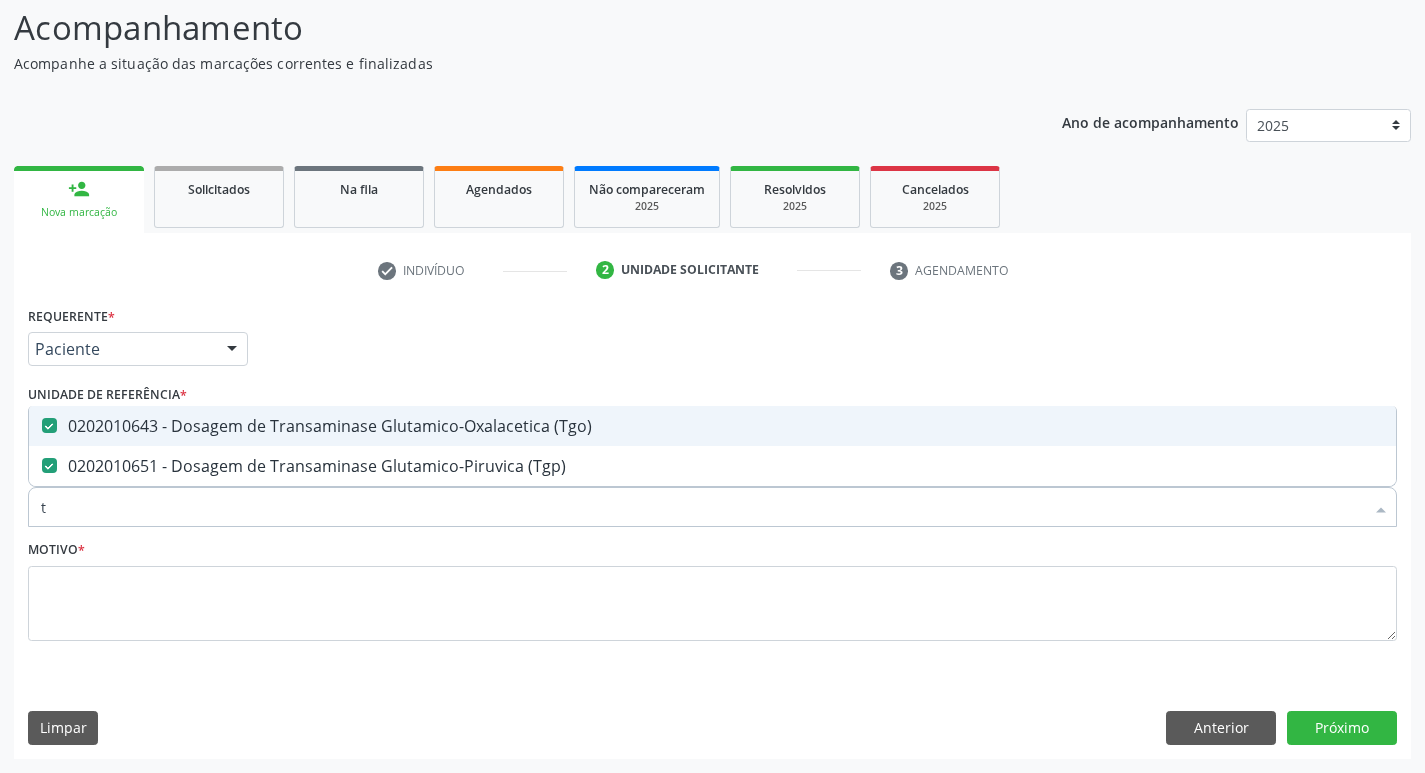 type 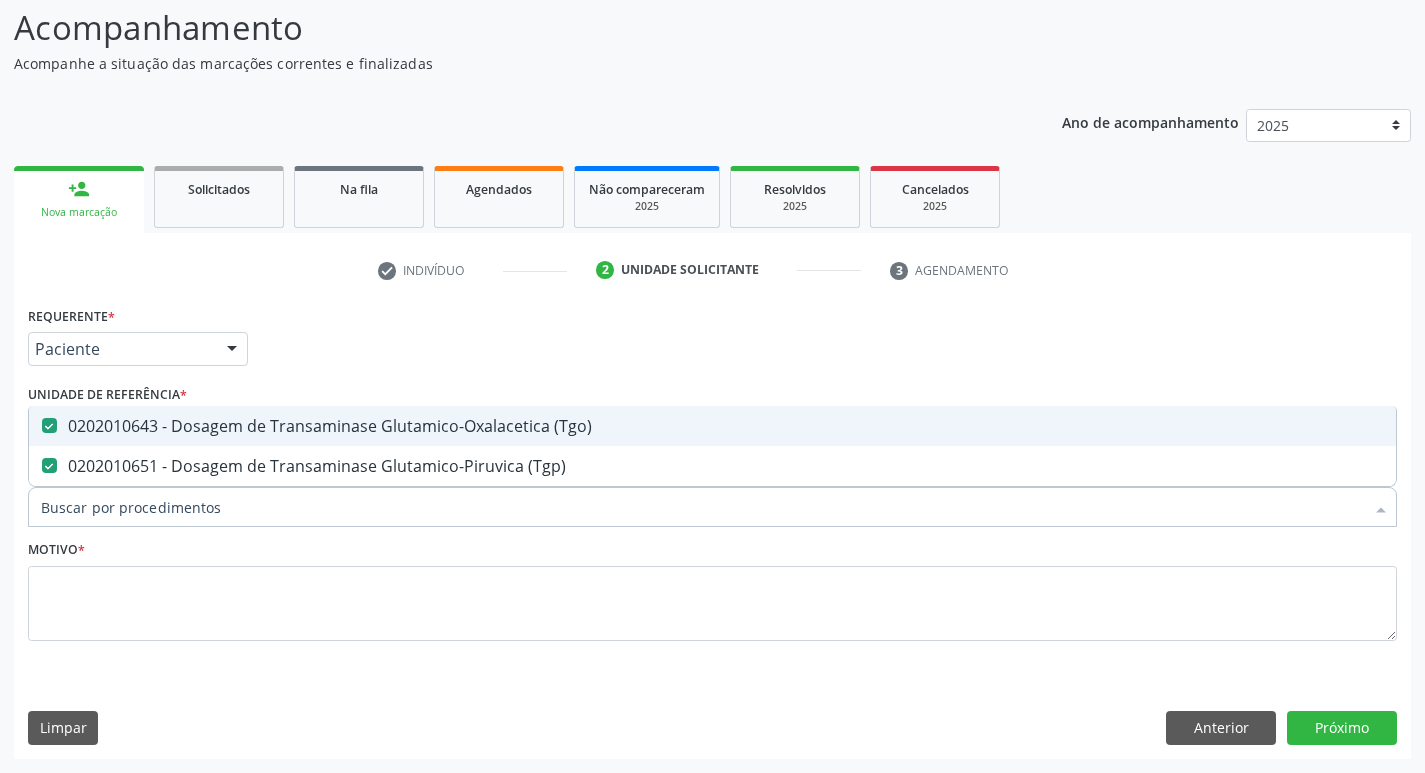 checkbox on "false" 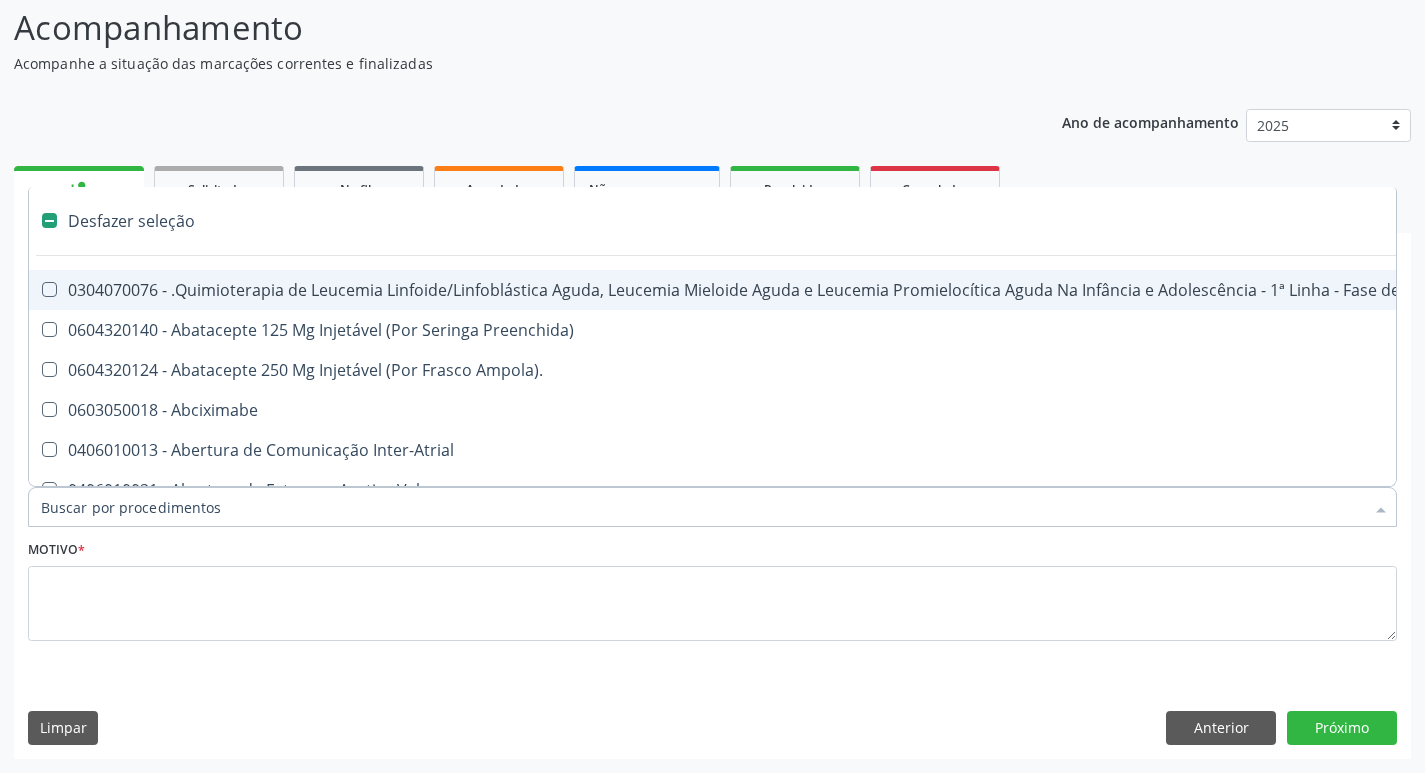type on "h" 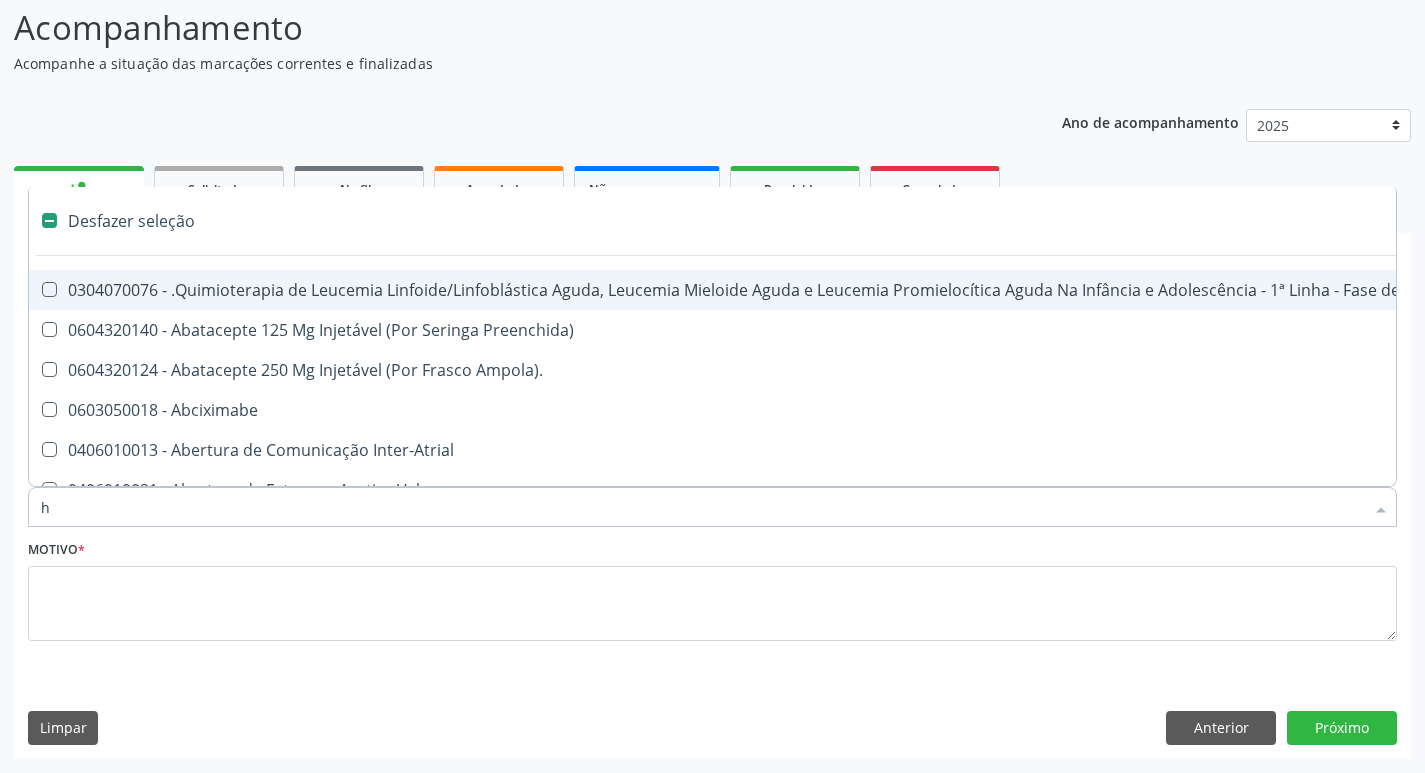 checkbox on "true" 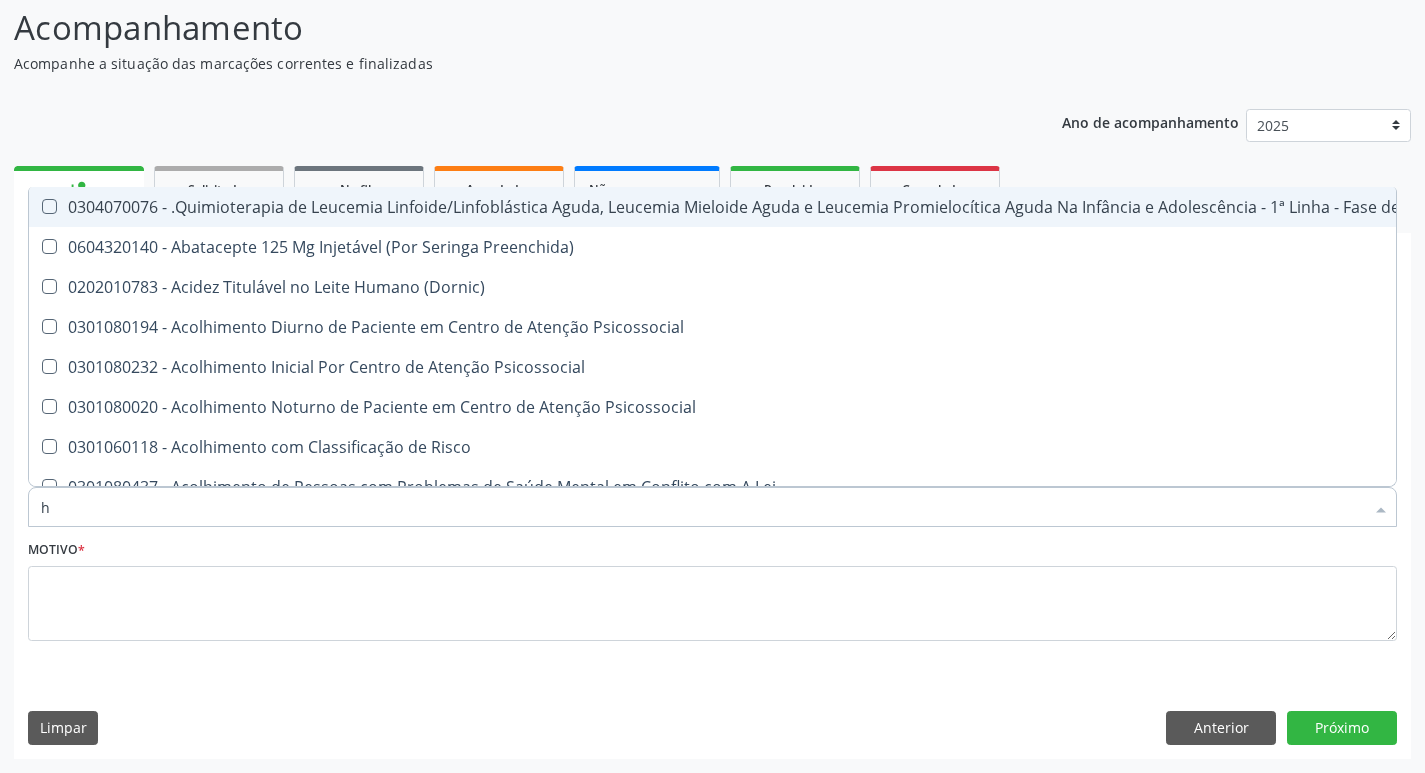 type on "he" 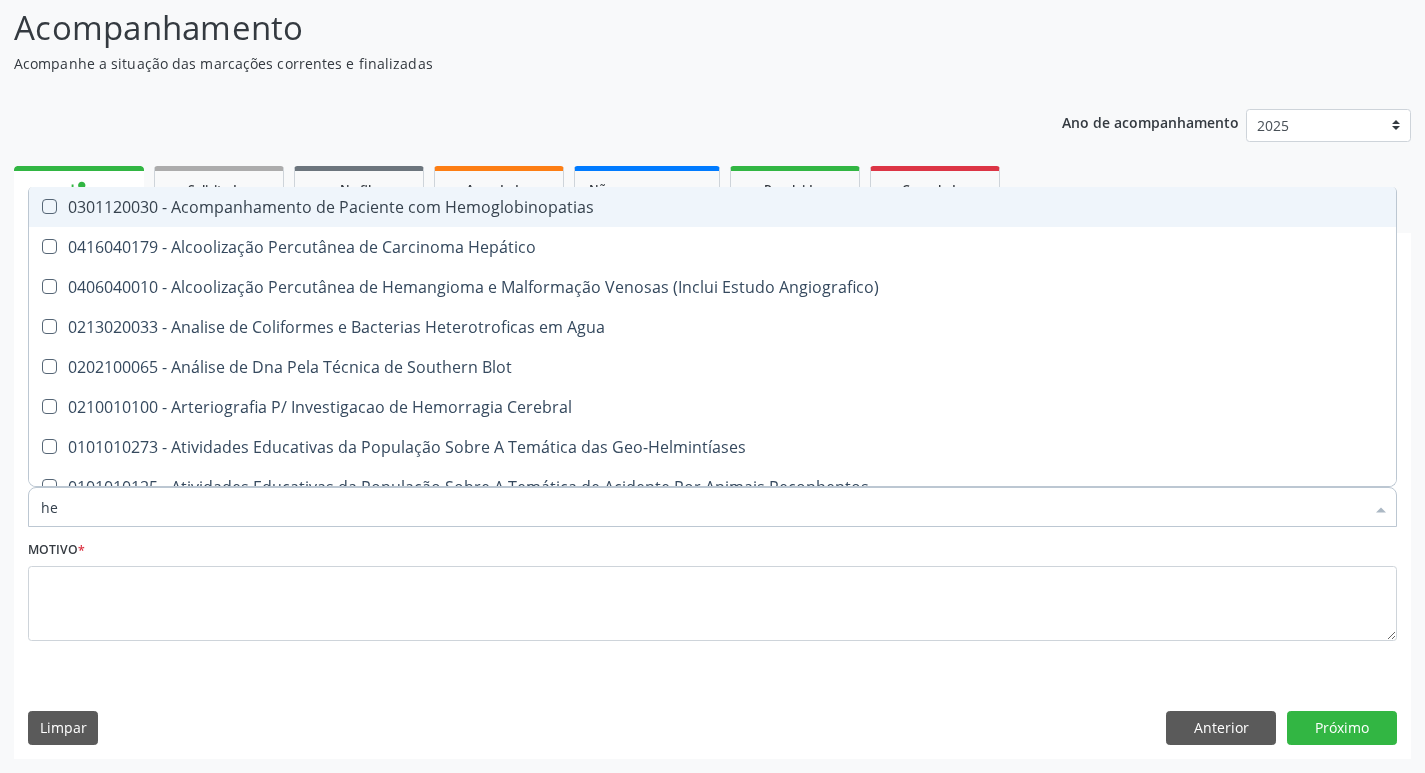 type on "hem" 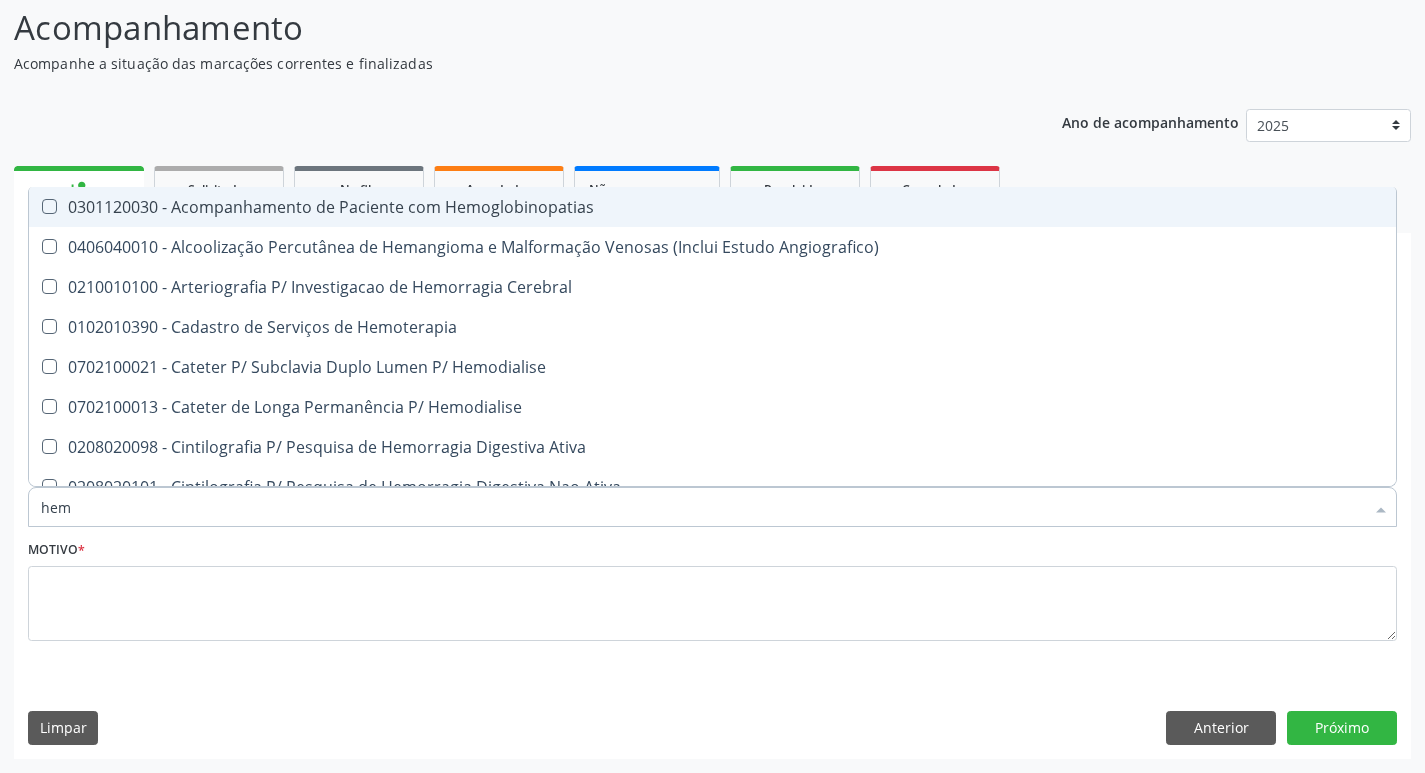 type on "hemo" 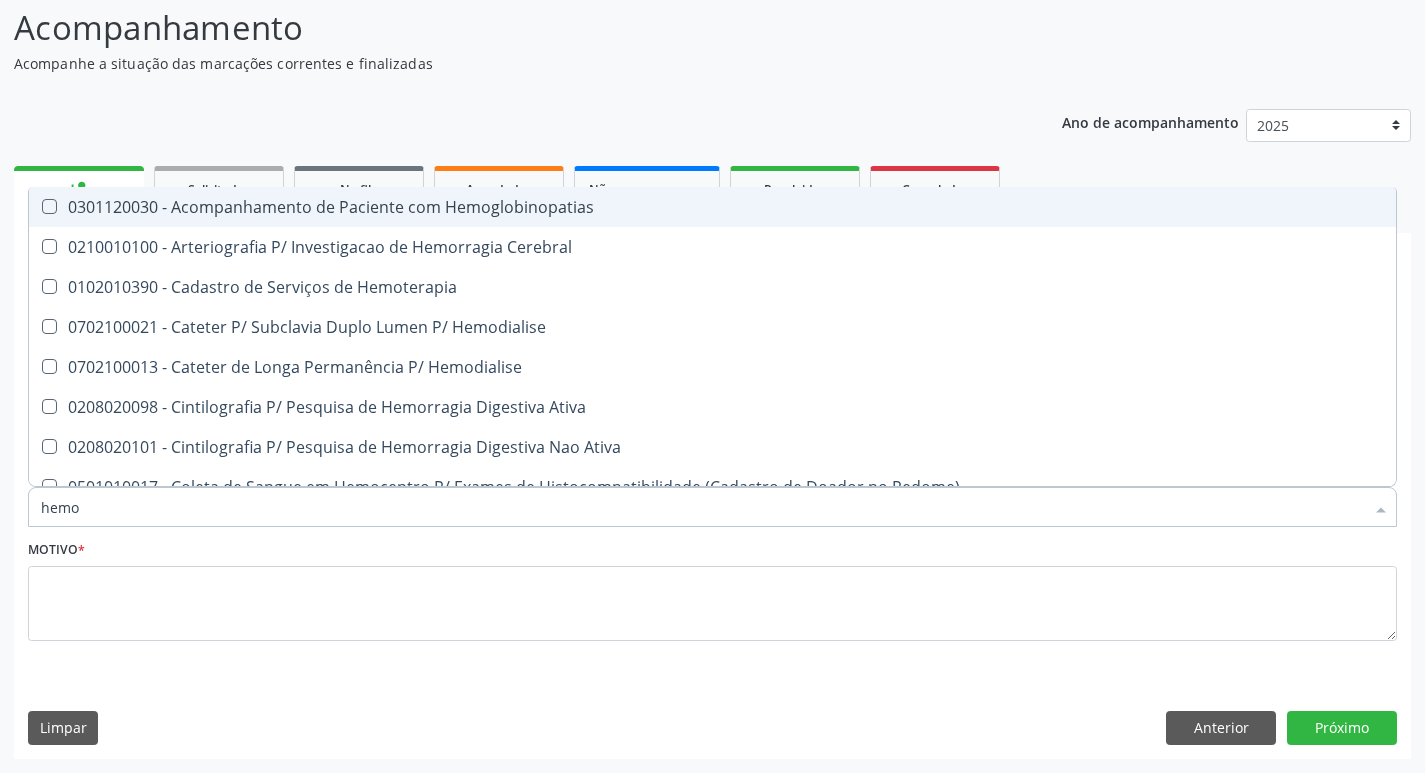 type on "hemog" 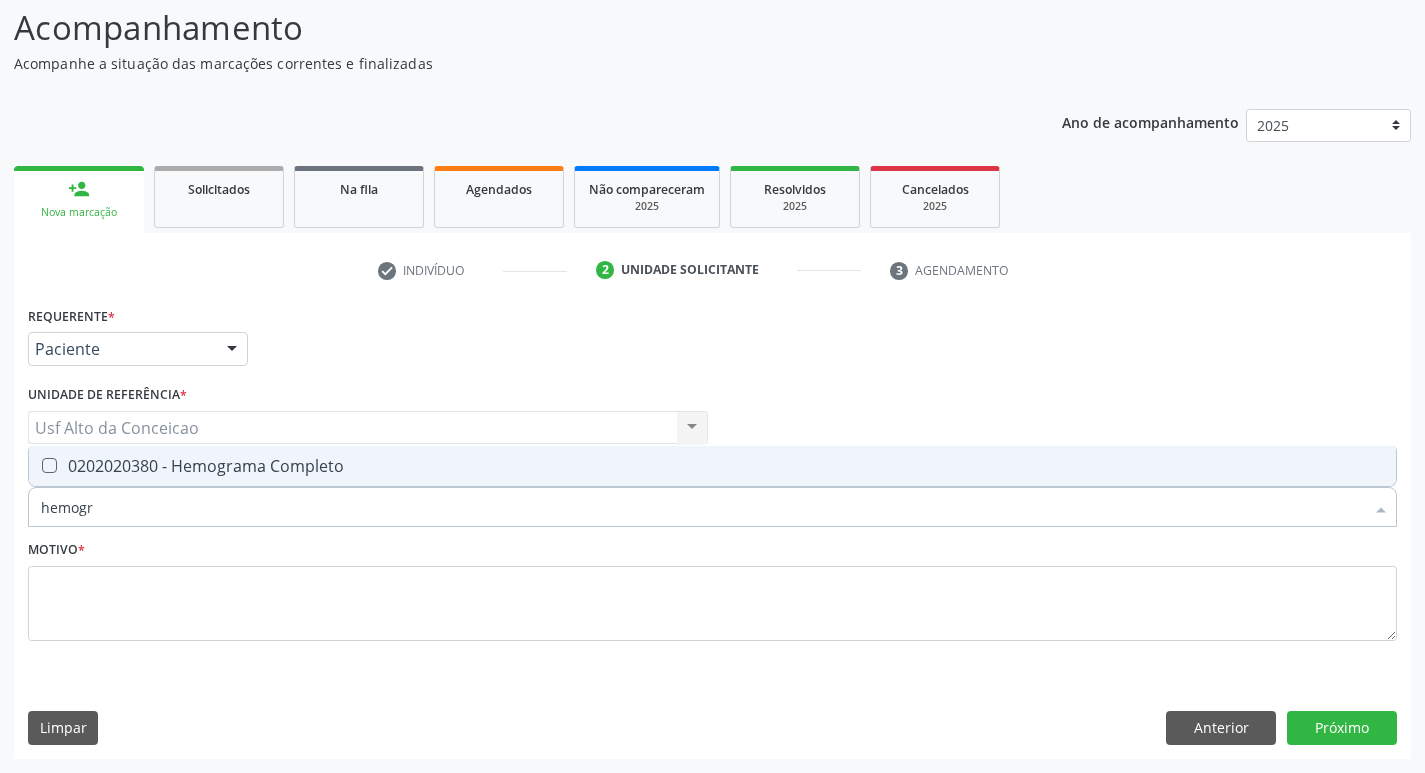 type on "hemogra" 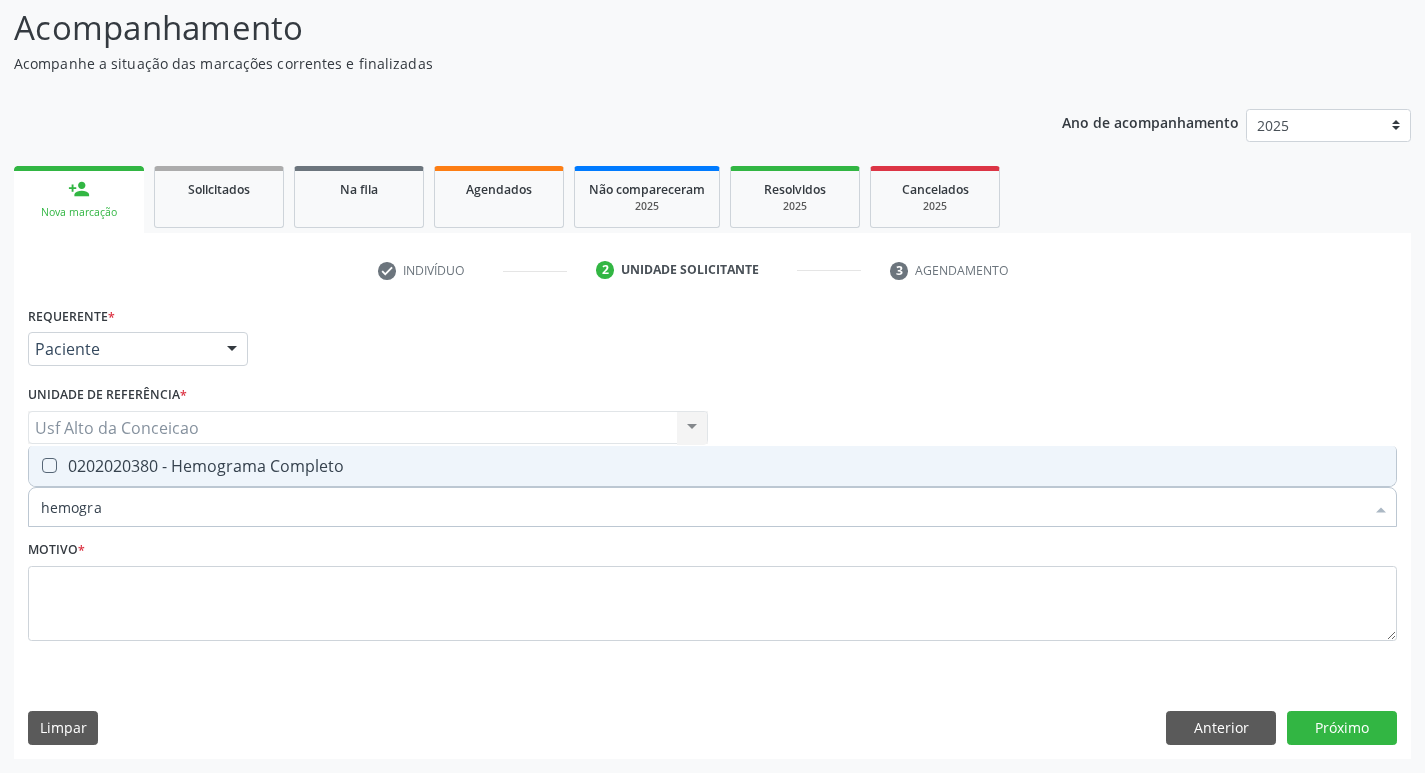 click on "0202020380 - Hemograma Completo" at bounding box center [712, 466] 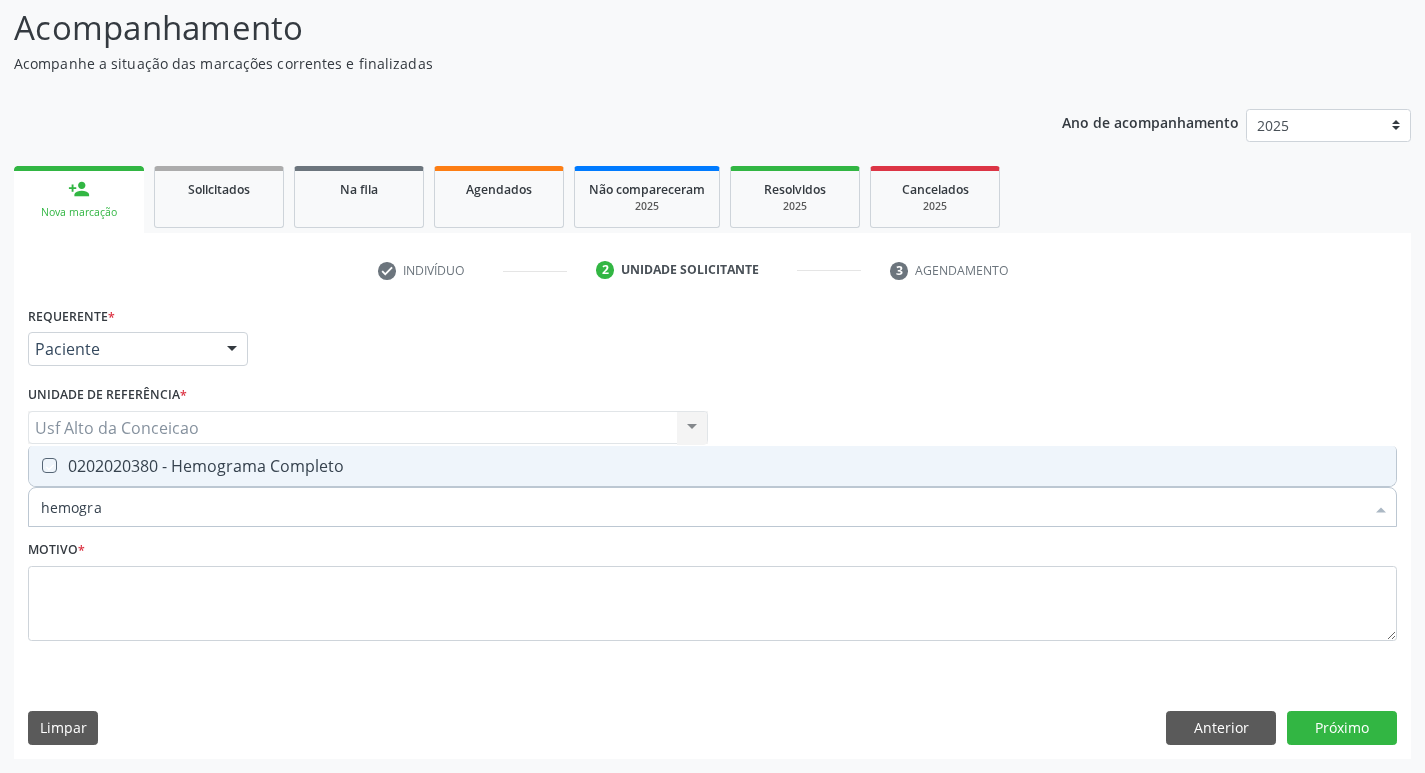 checkbox on "true" 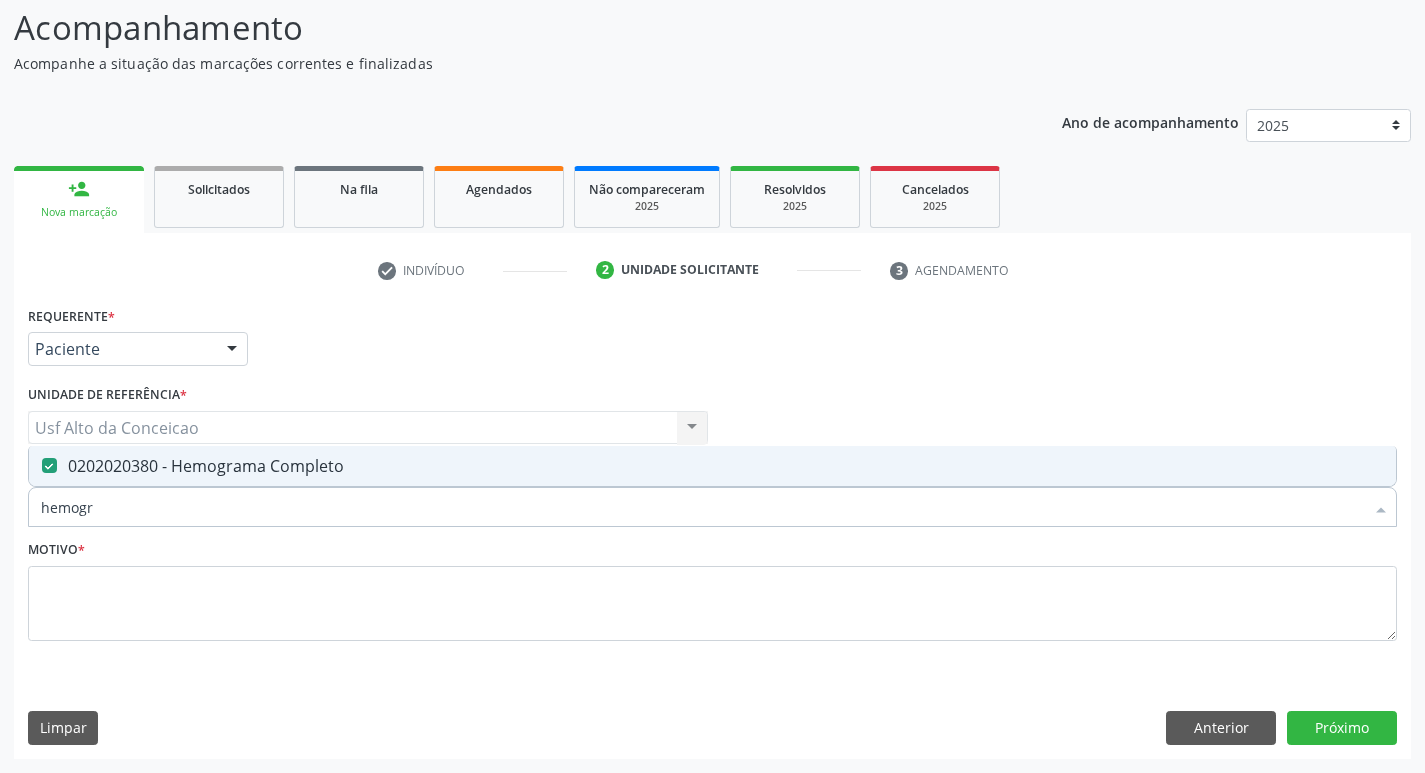 type on "hemog" 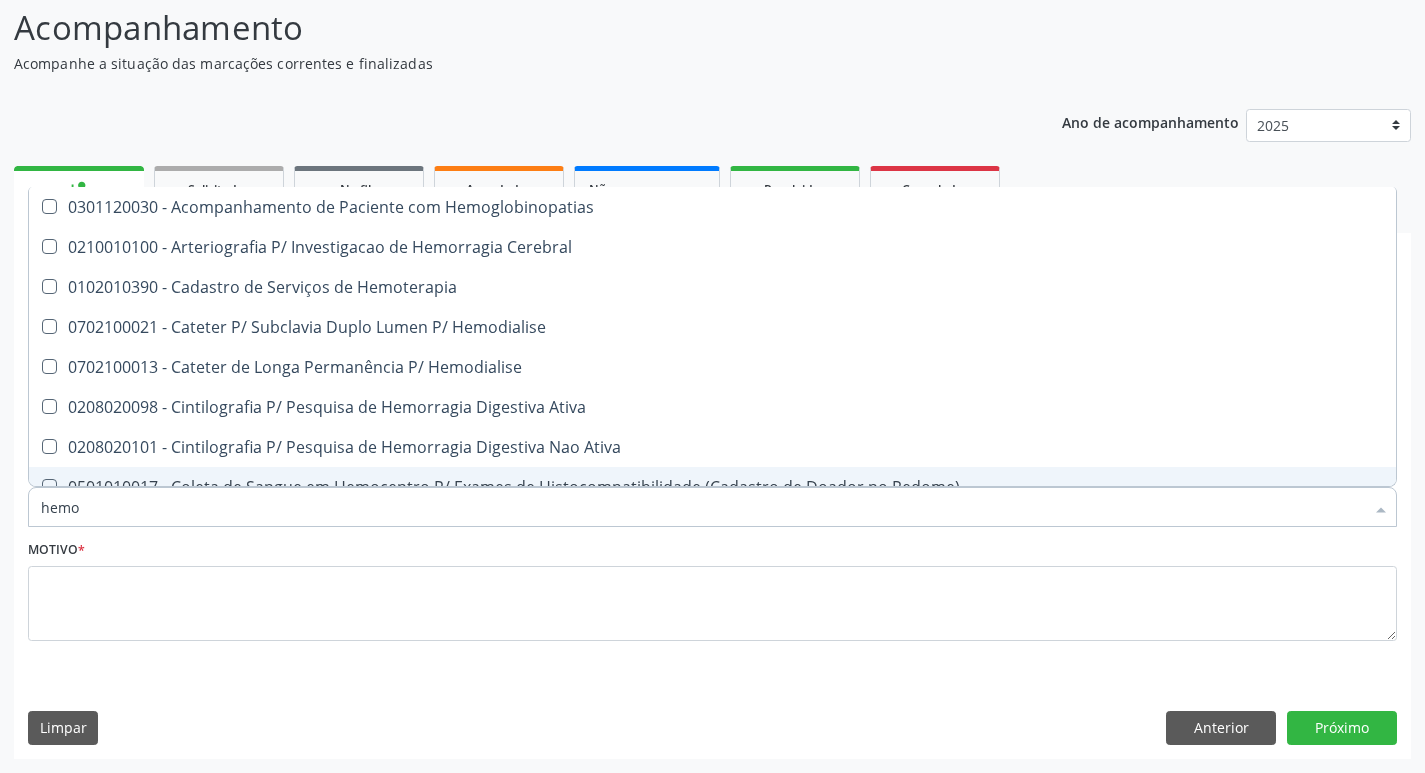 type on "hem" 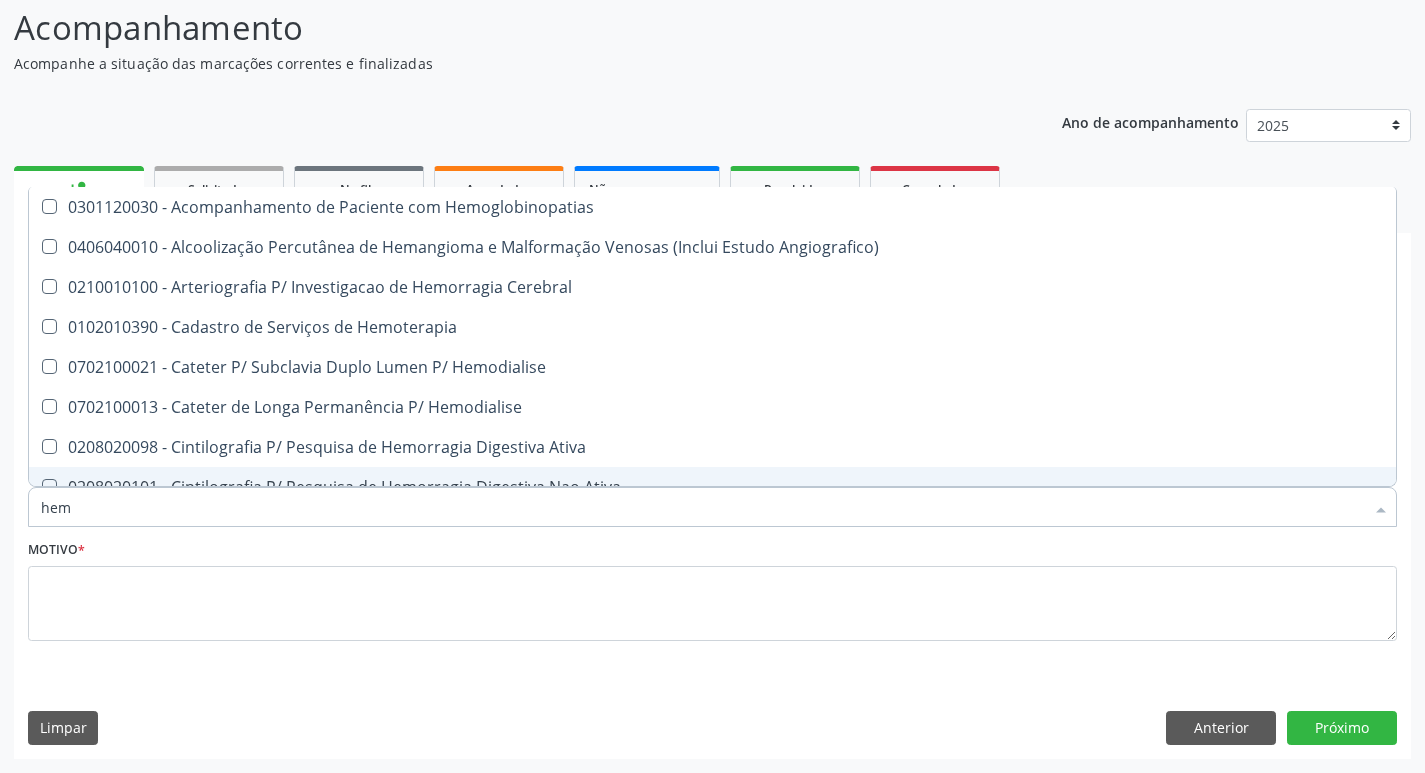 type on "he" 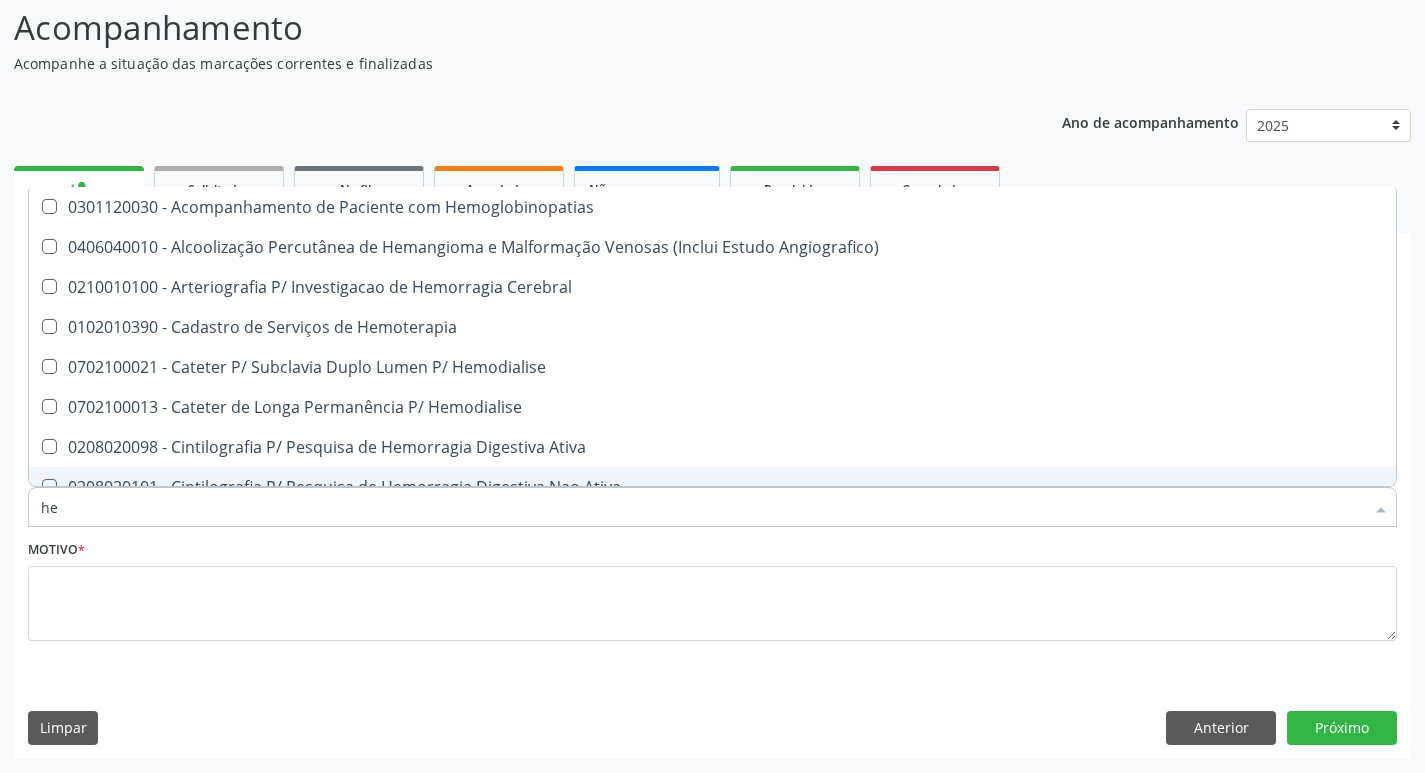 checkbox on "false" 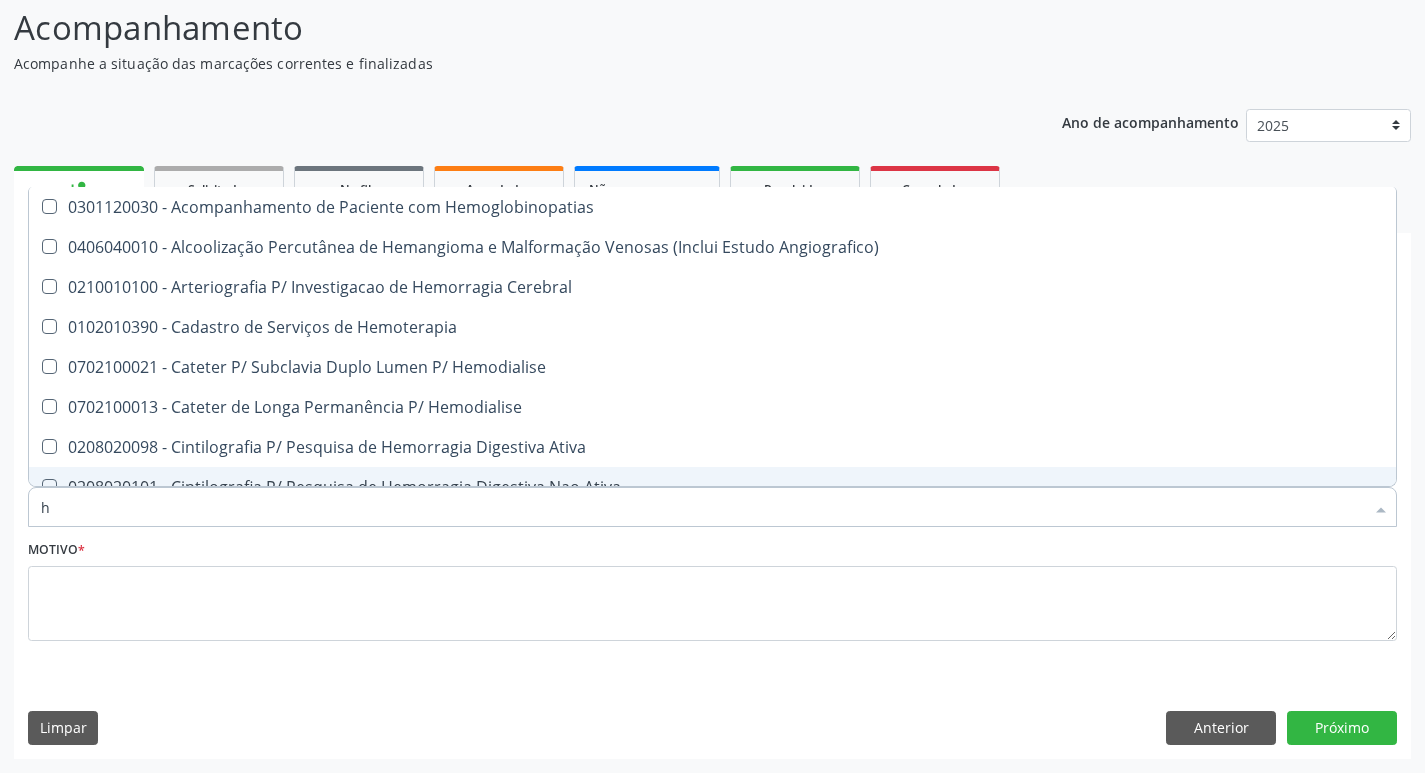 type 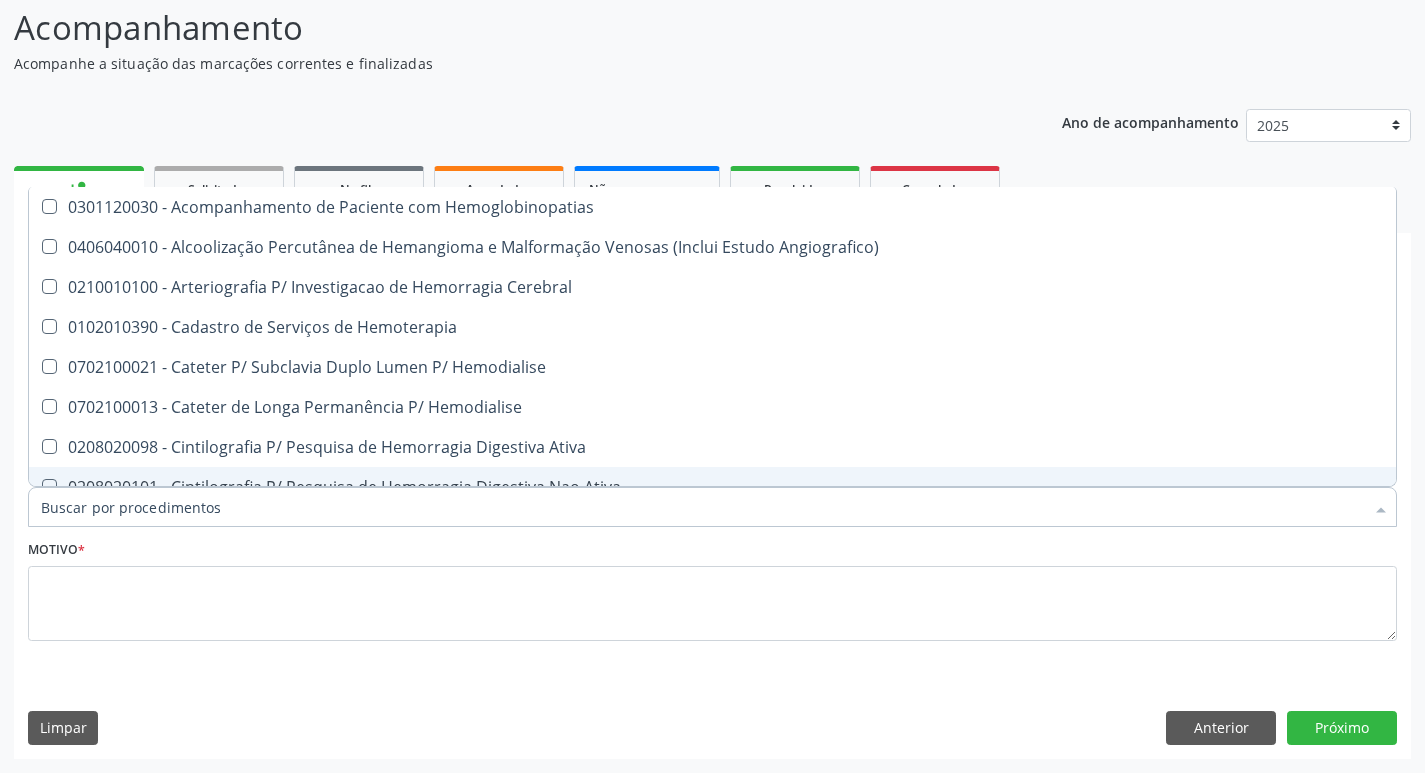 checkbox on "false" 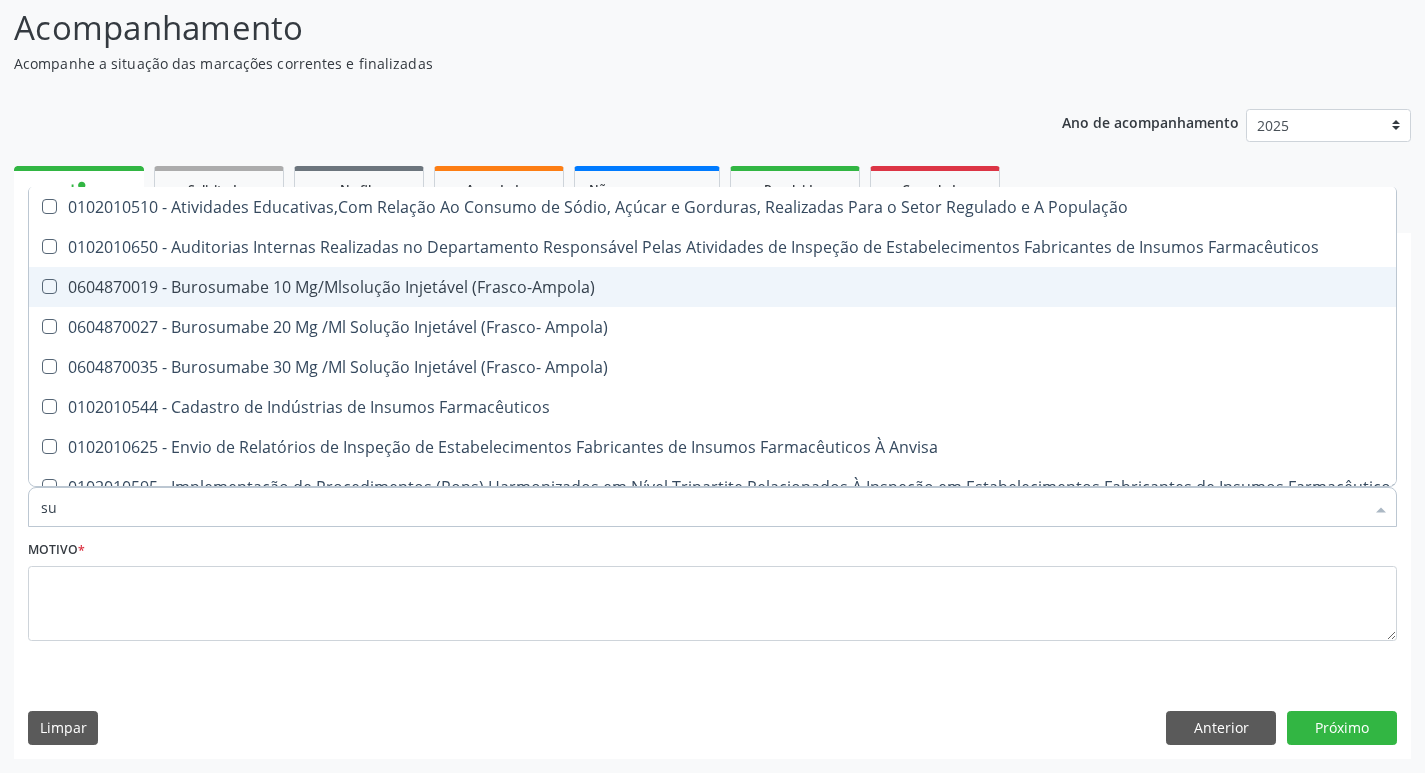 type on "s" 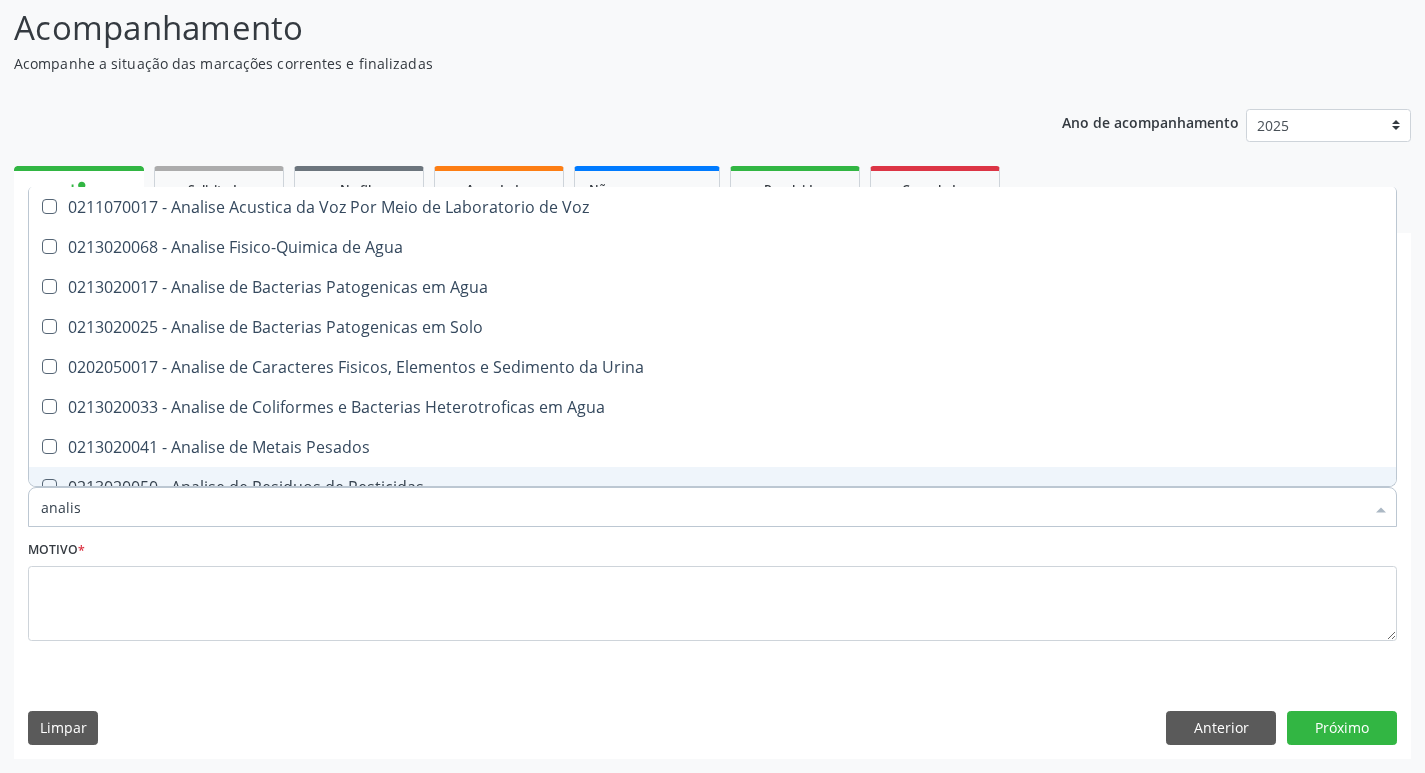 type on "analise" 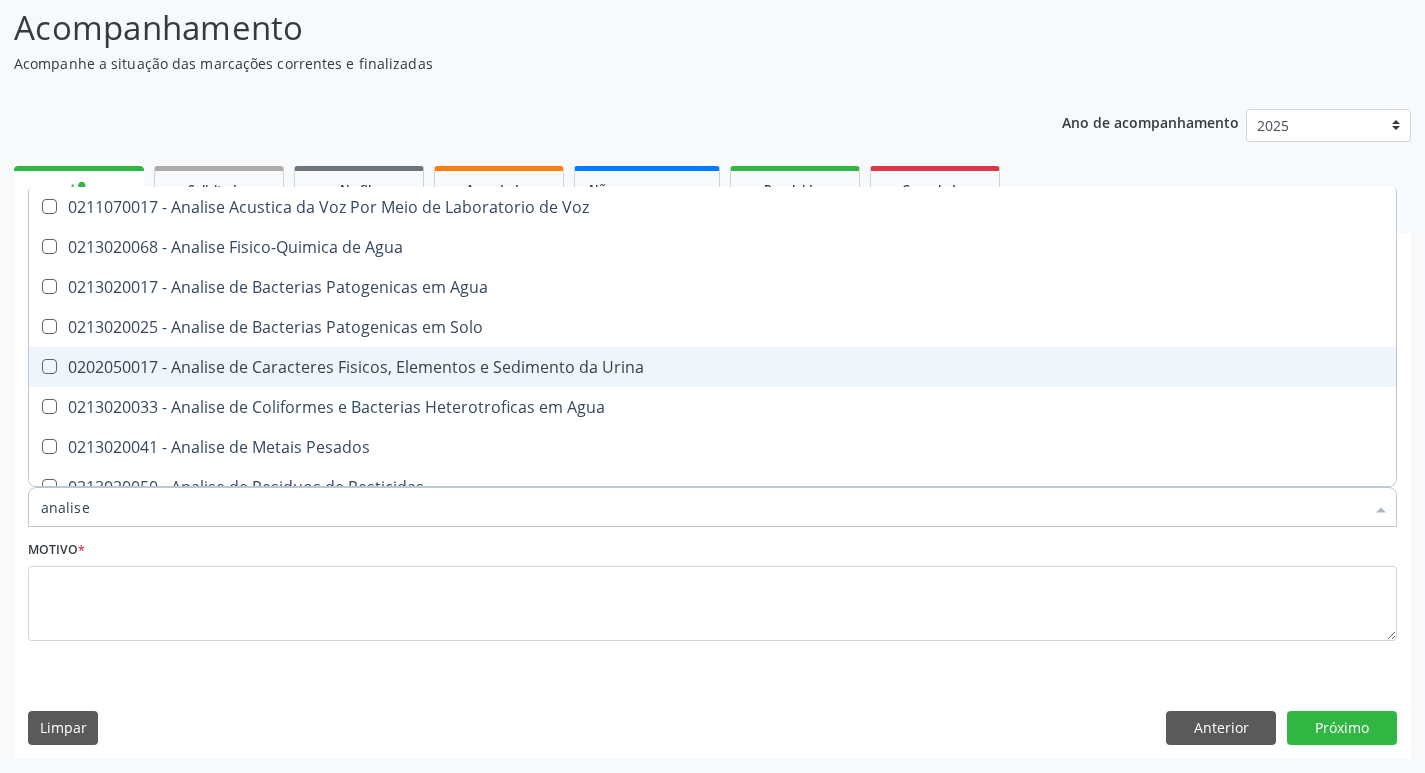 click on "0202050017 - Analise de Caracteres Fisicos, Elementos e Sedimento da Urina" at bounding box center (712, 367) 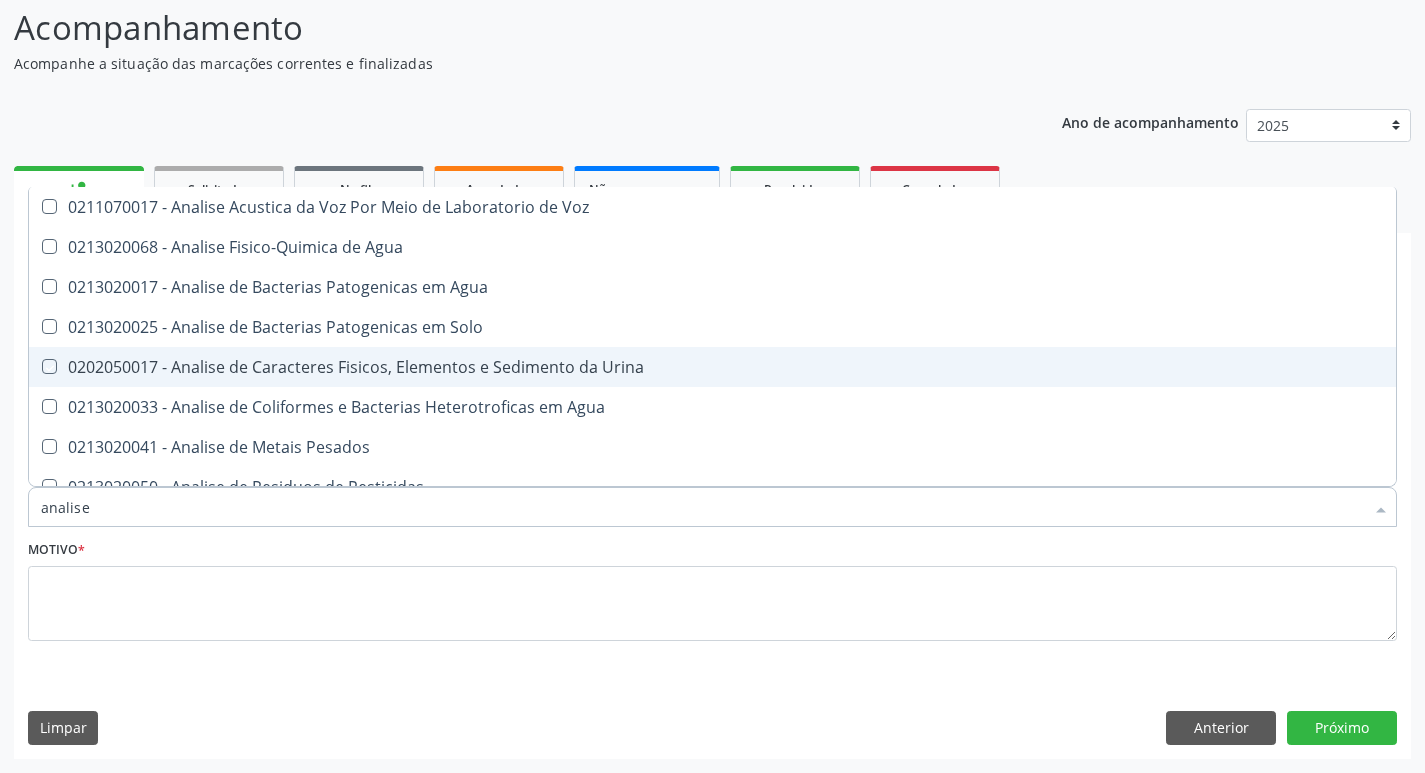 checkbox on "true" 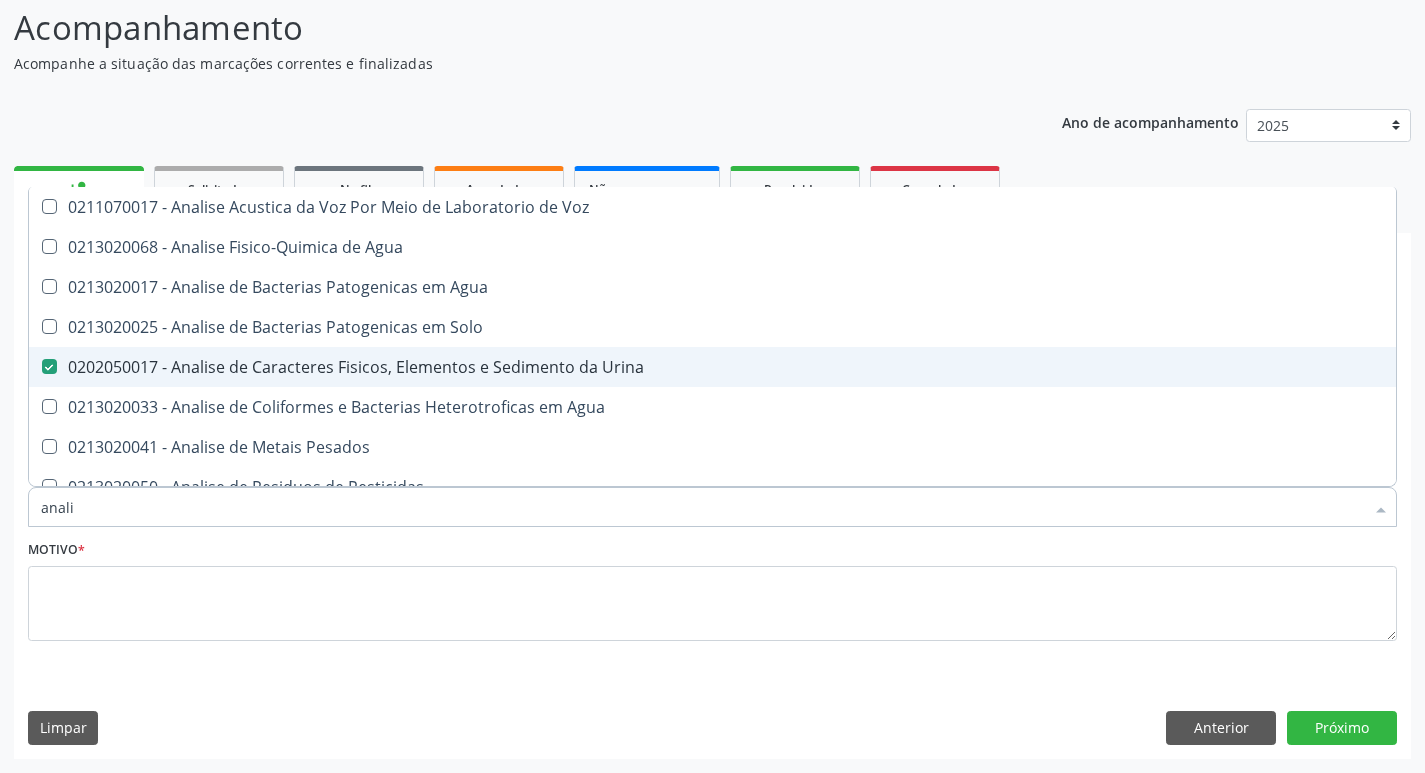 type on "anal" 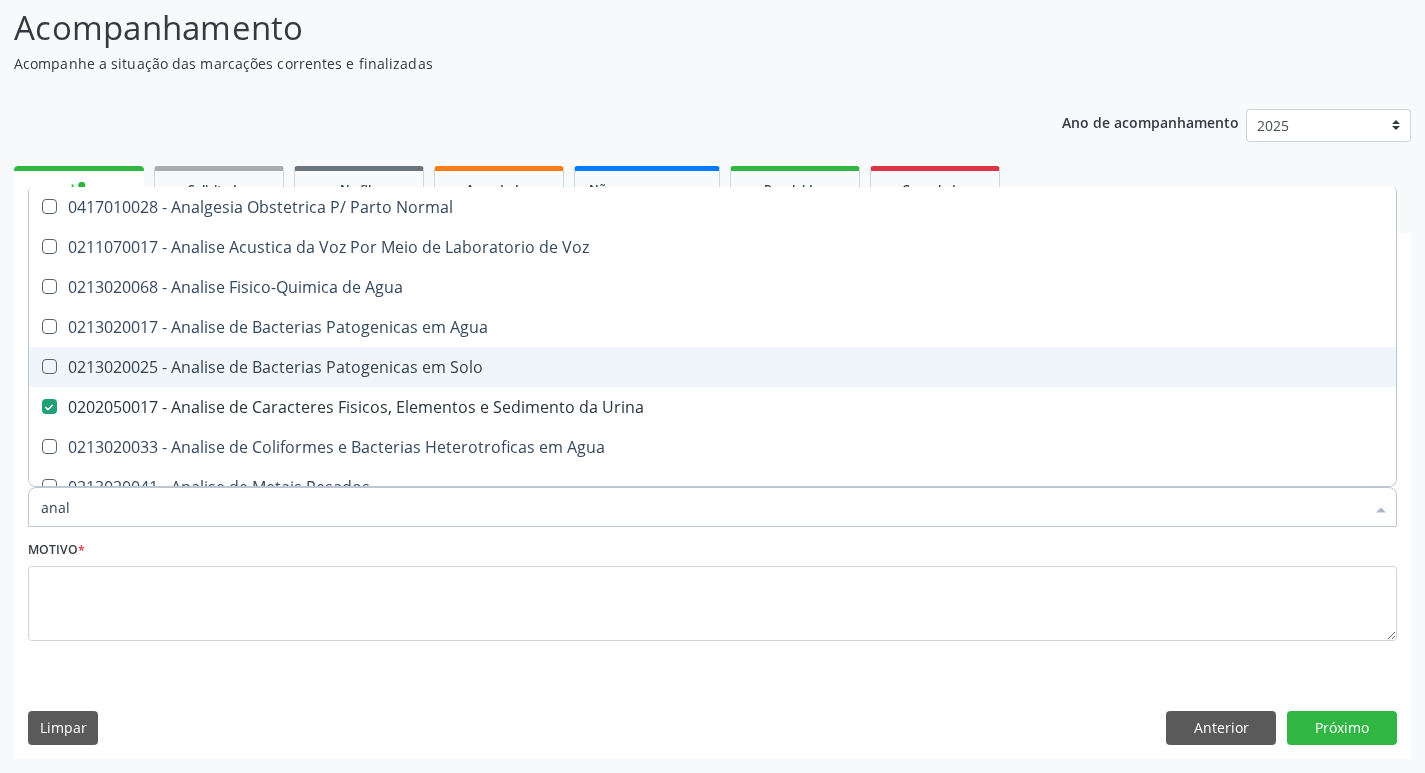 type on "ana" 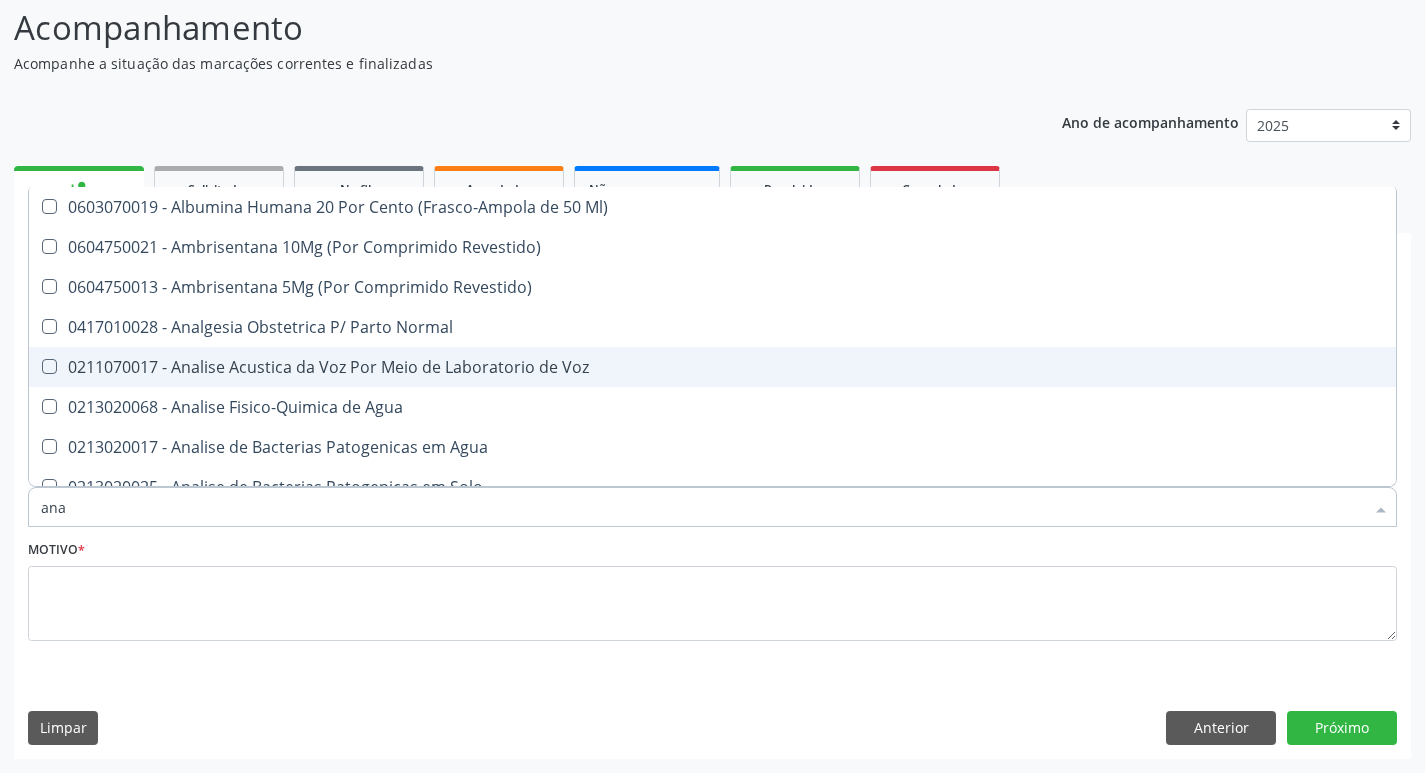 type on "an" 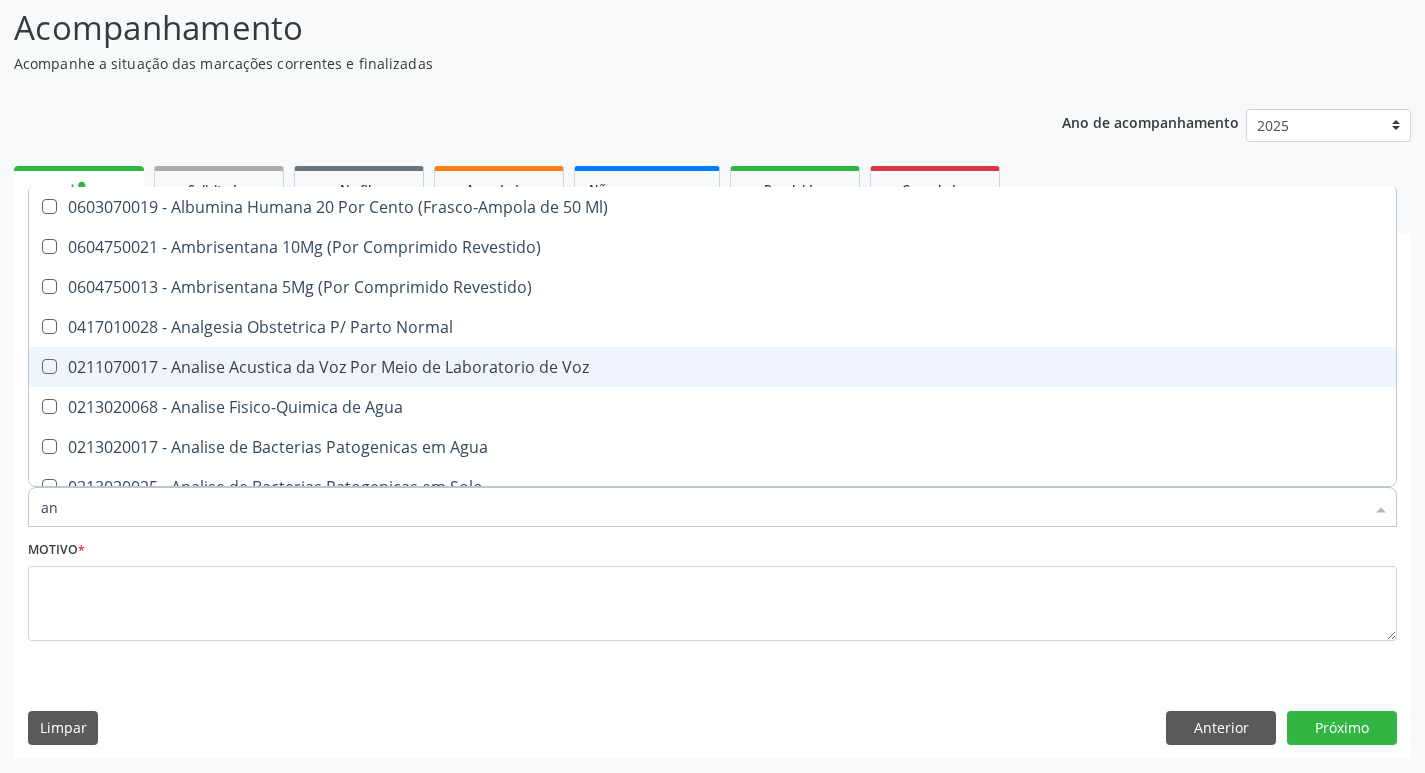 checkbox on "false" 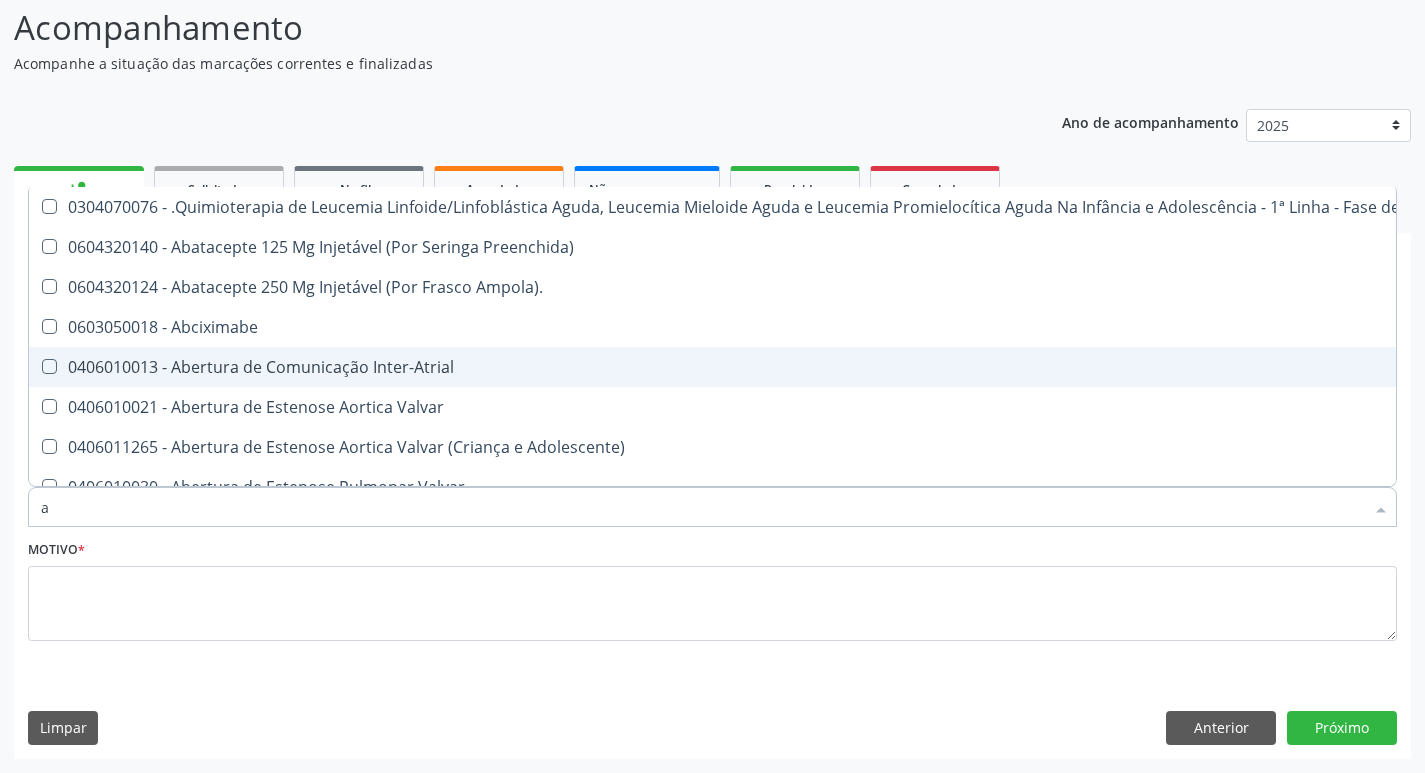 type 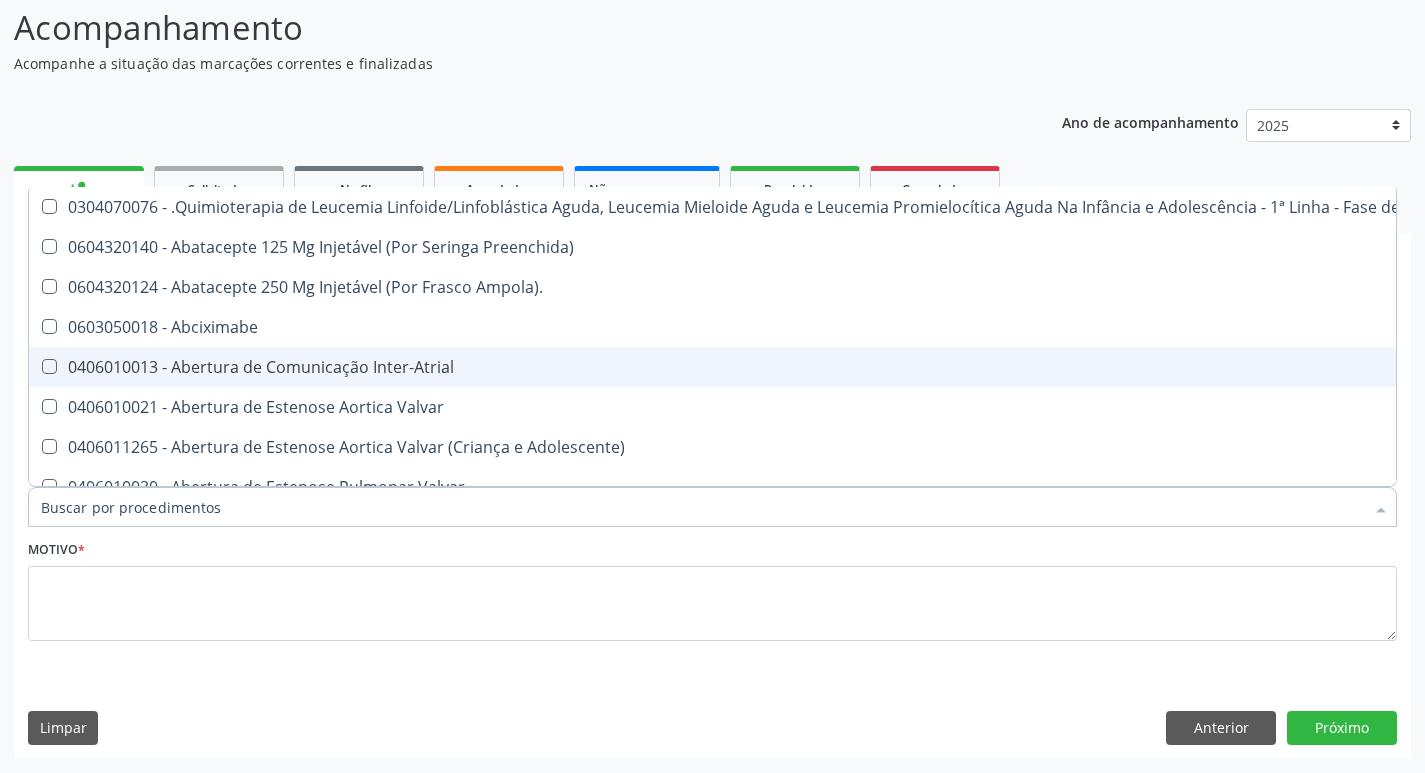 checkbox on "false" 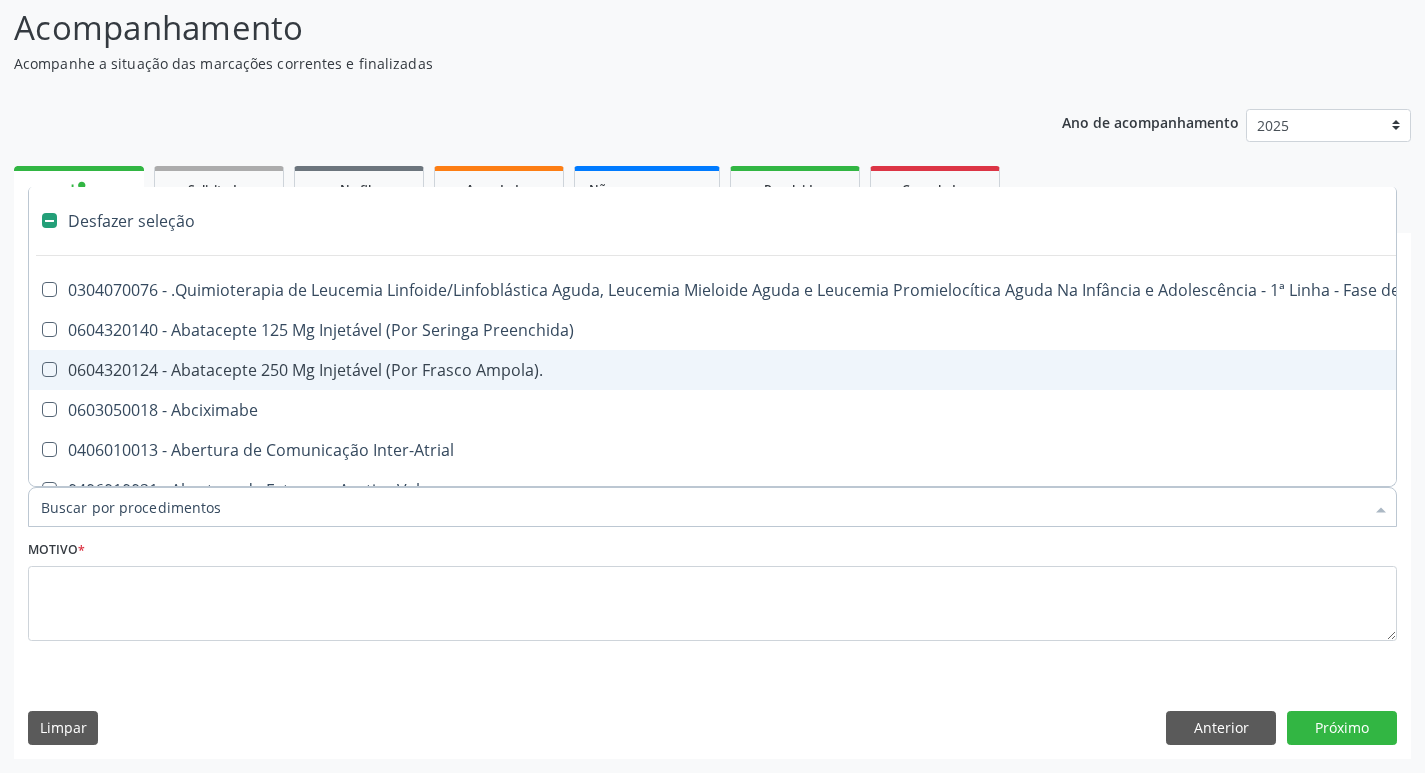 type on "t" 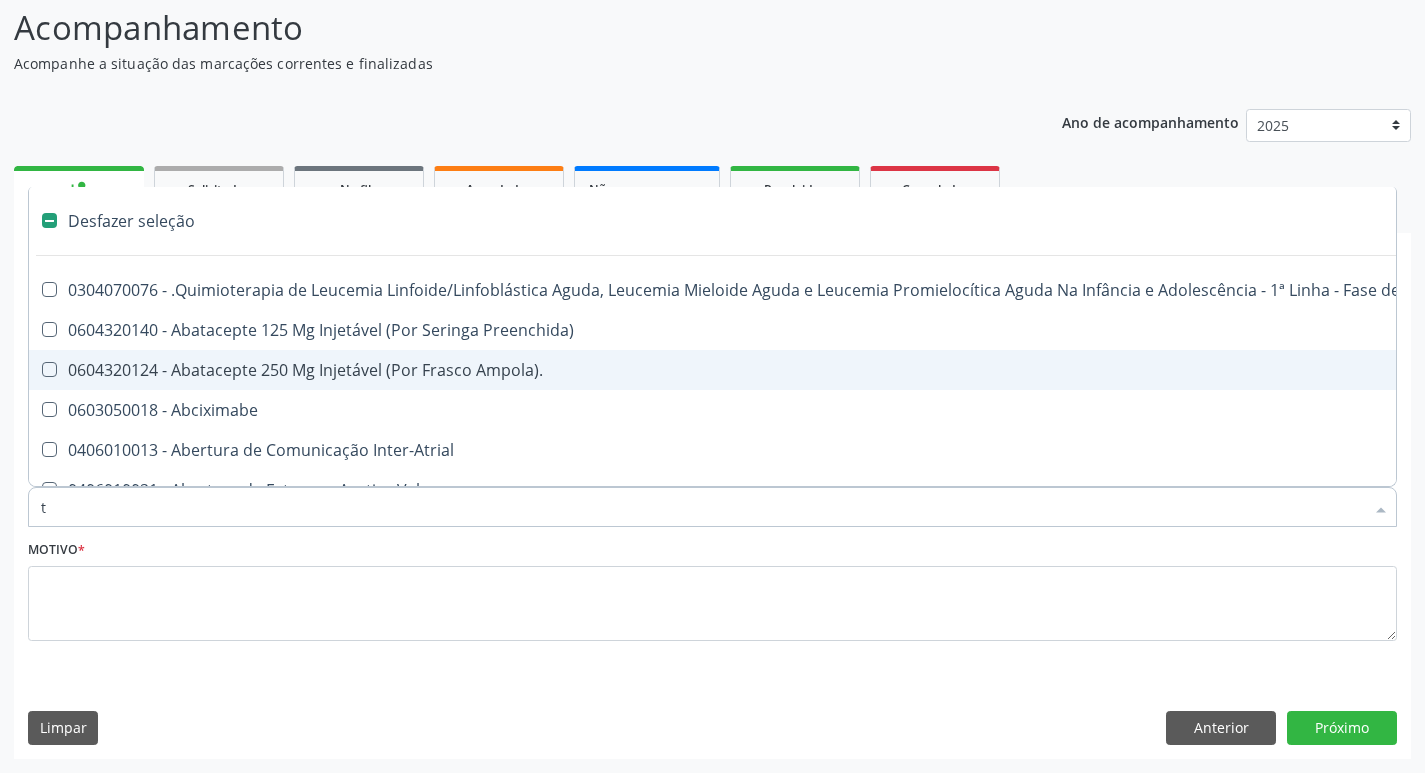 checkbox on "true" 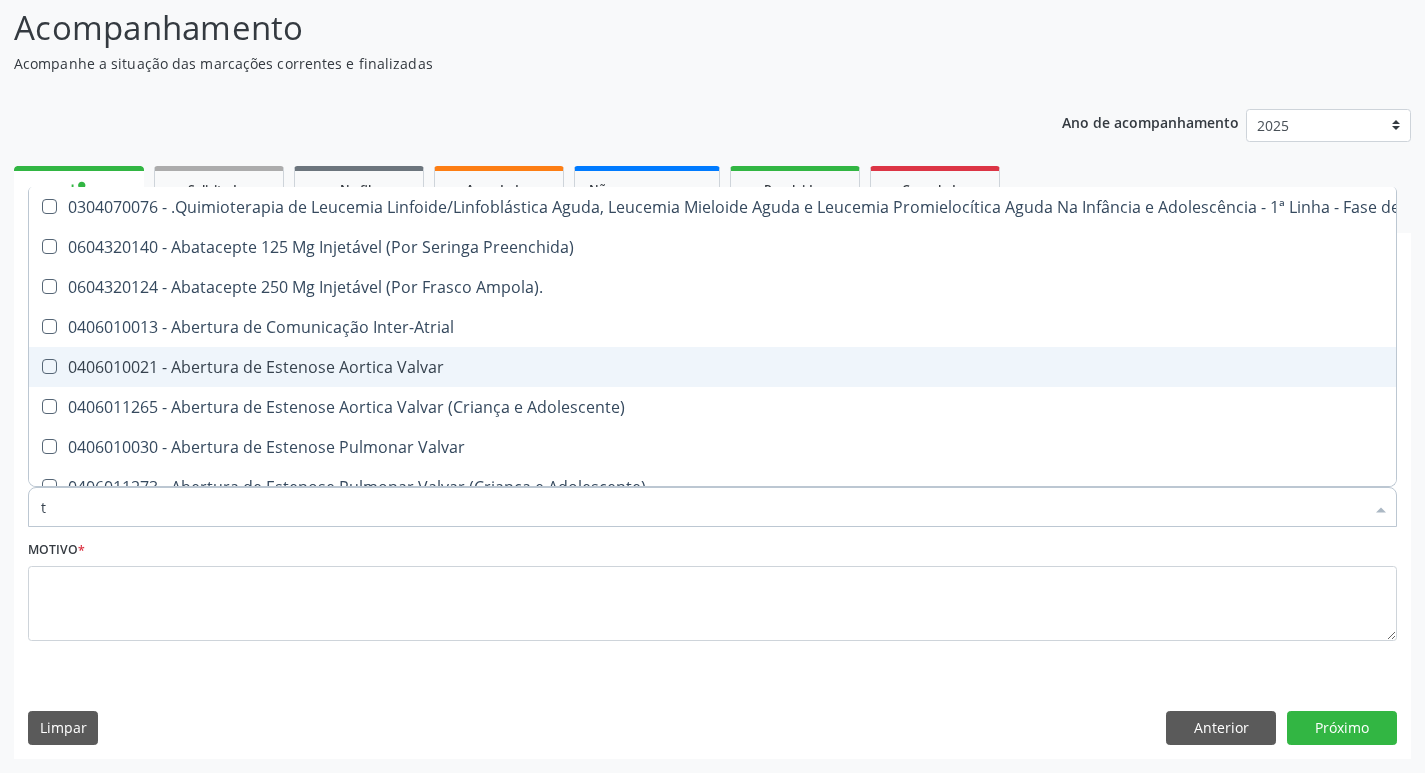type on "t3" 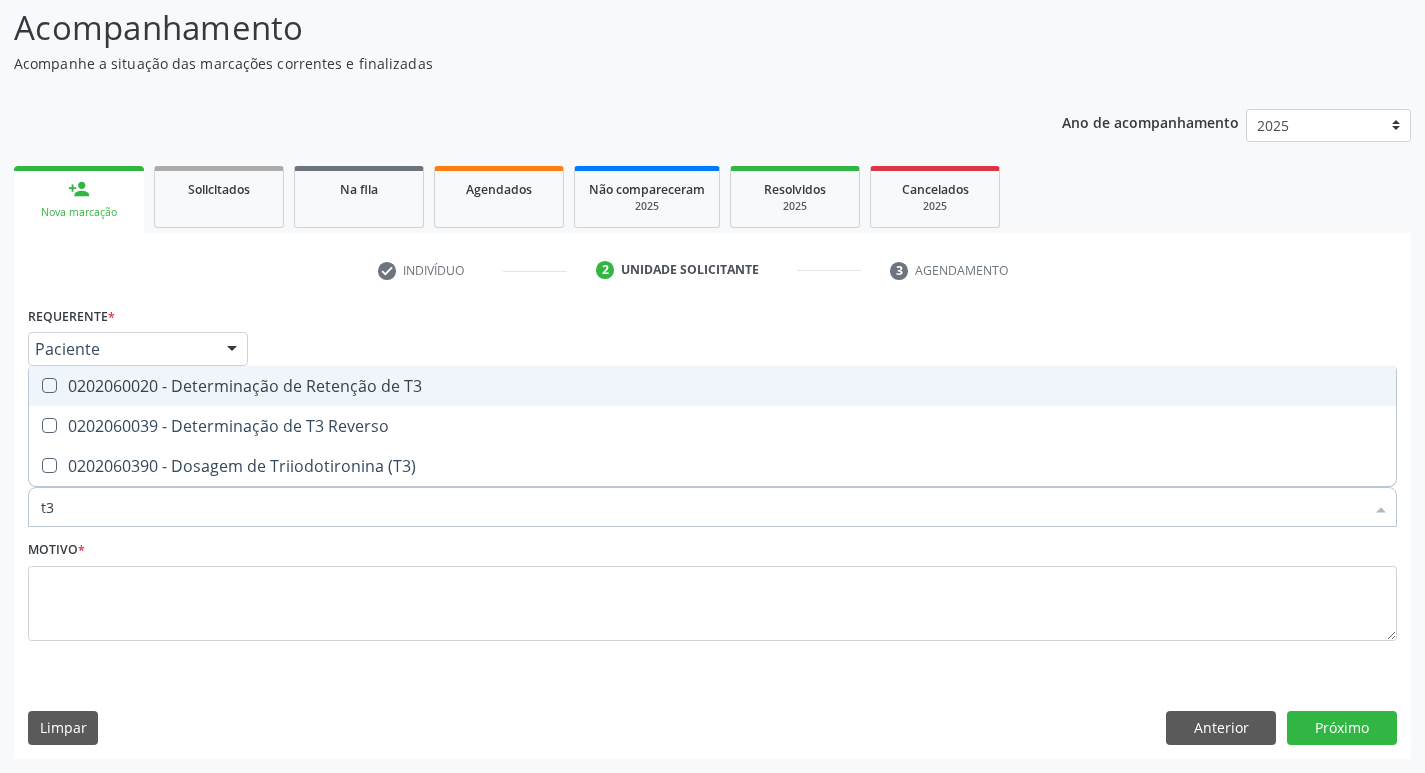 click on "0202060020 - Determinação de Retenção de T3" at bounding box center [712, 386] 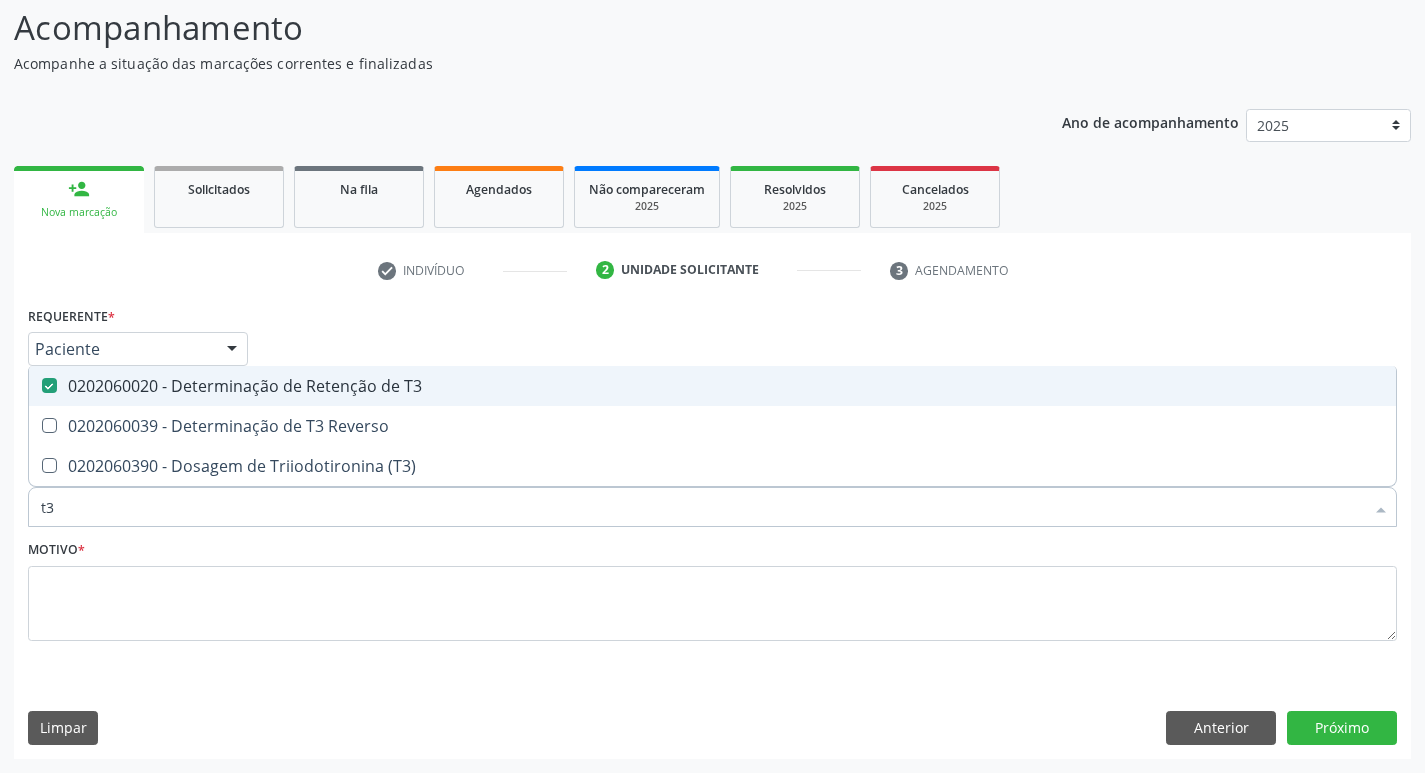 click on "0202060020 - Determinação de Retenção de T3" at bounding box center (712, 386) 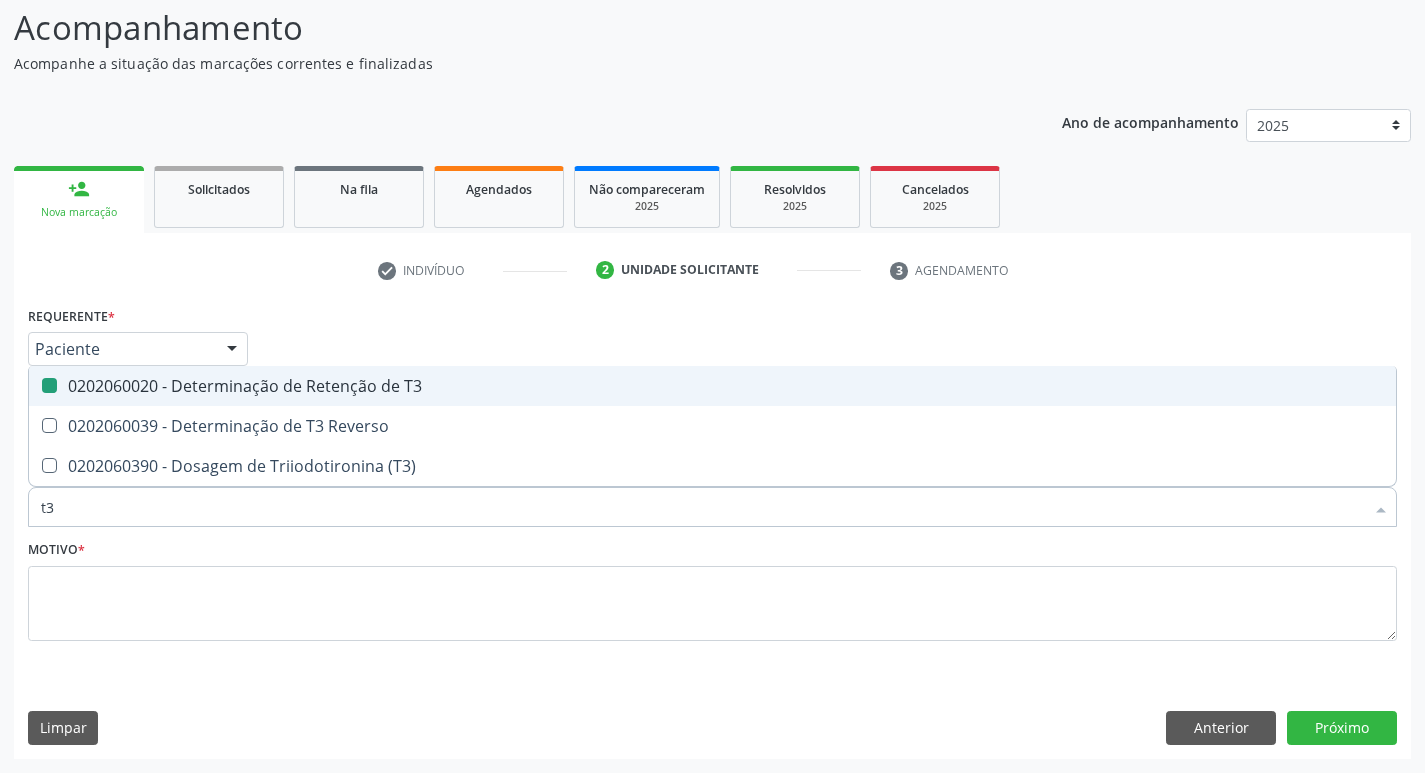 checkbox on "false" 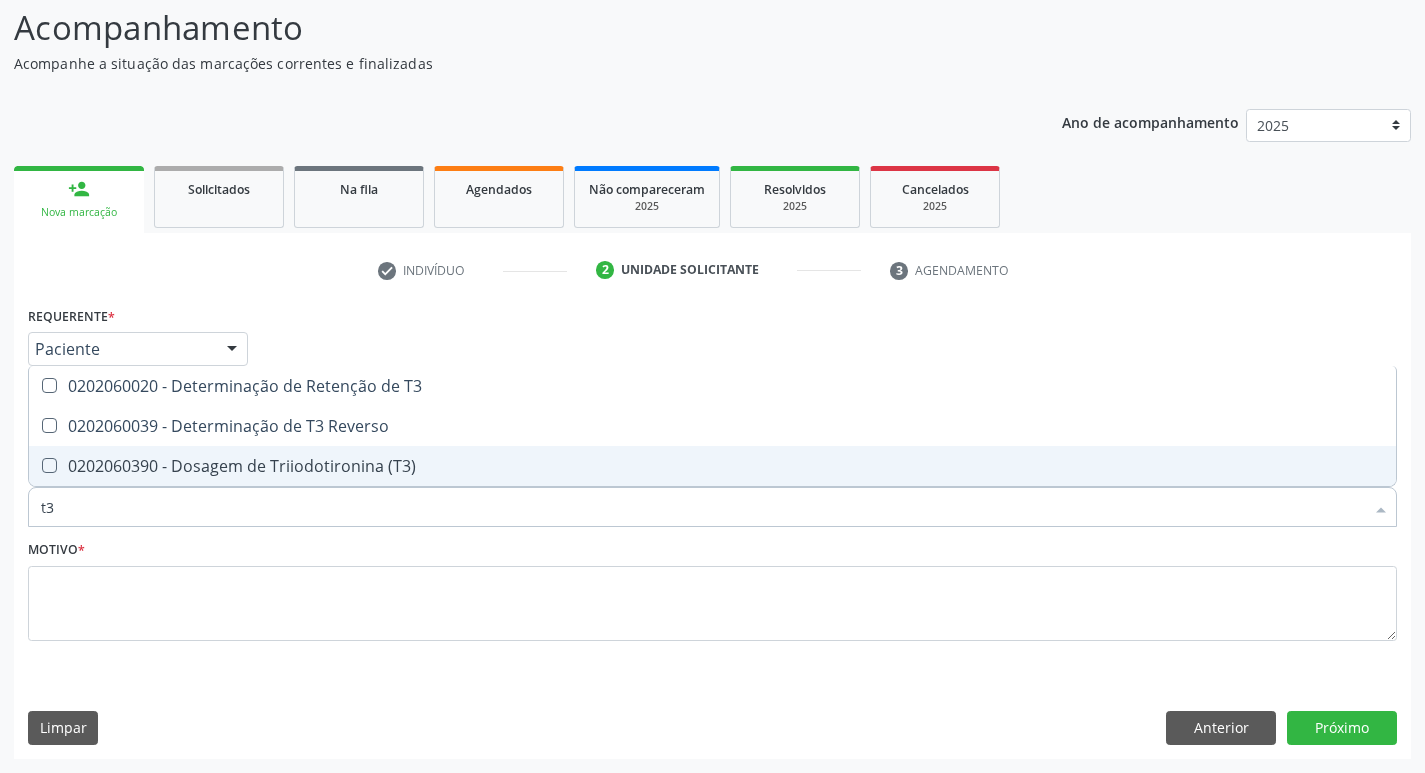 click on "0202060390 - Dosagem de Triiodotironina (T3)" at bounding box center [712, 466] 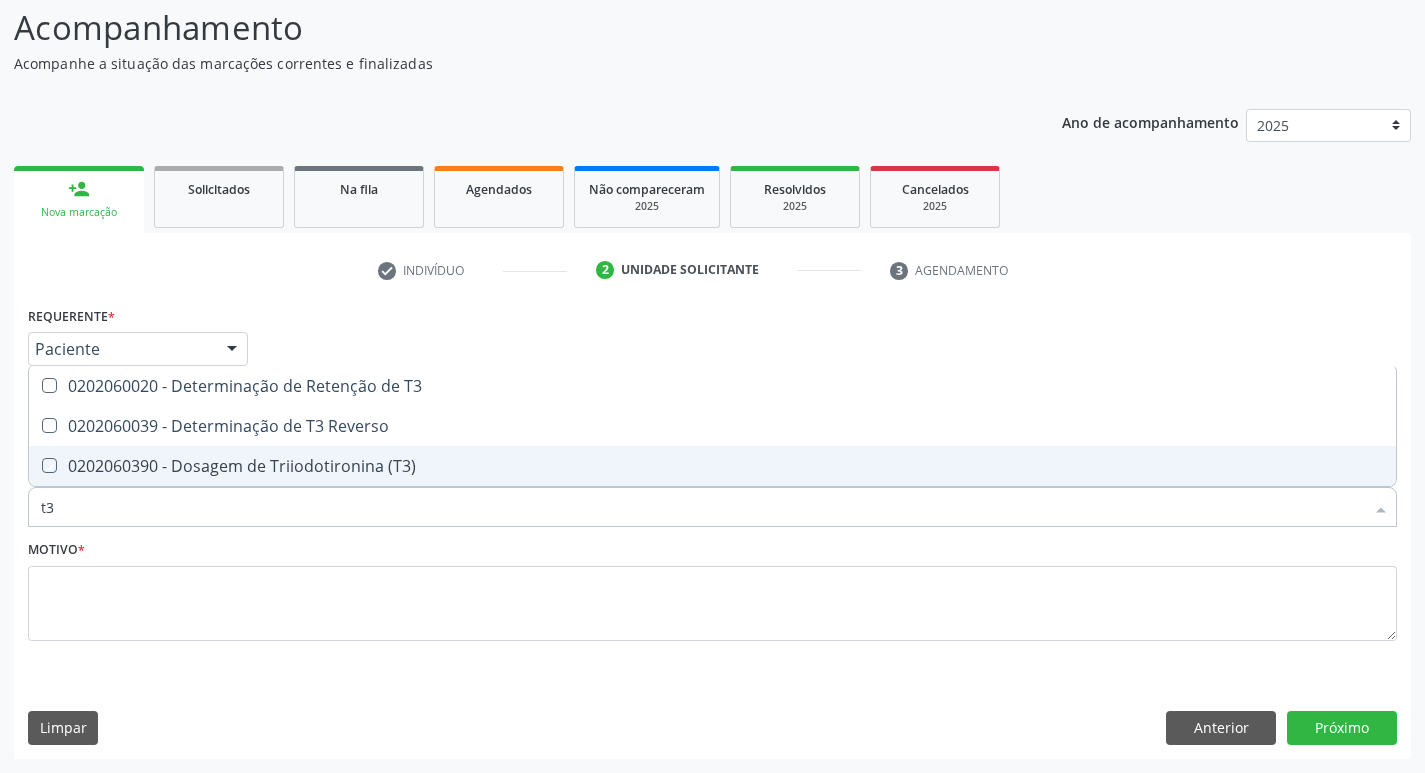 checkbox on "true" 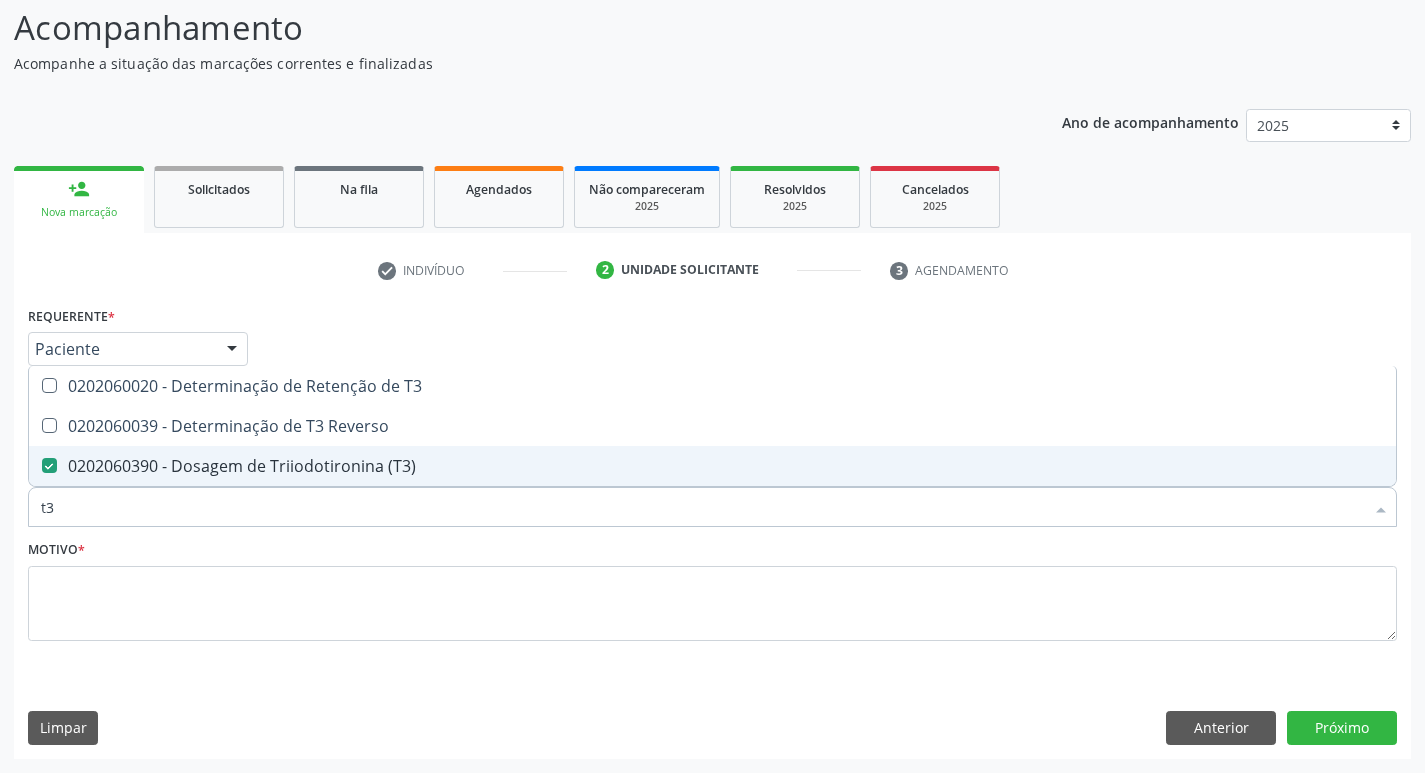 type on "t" 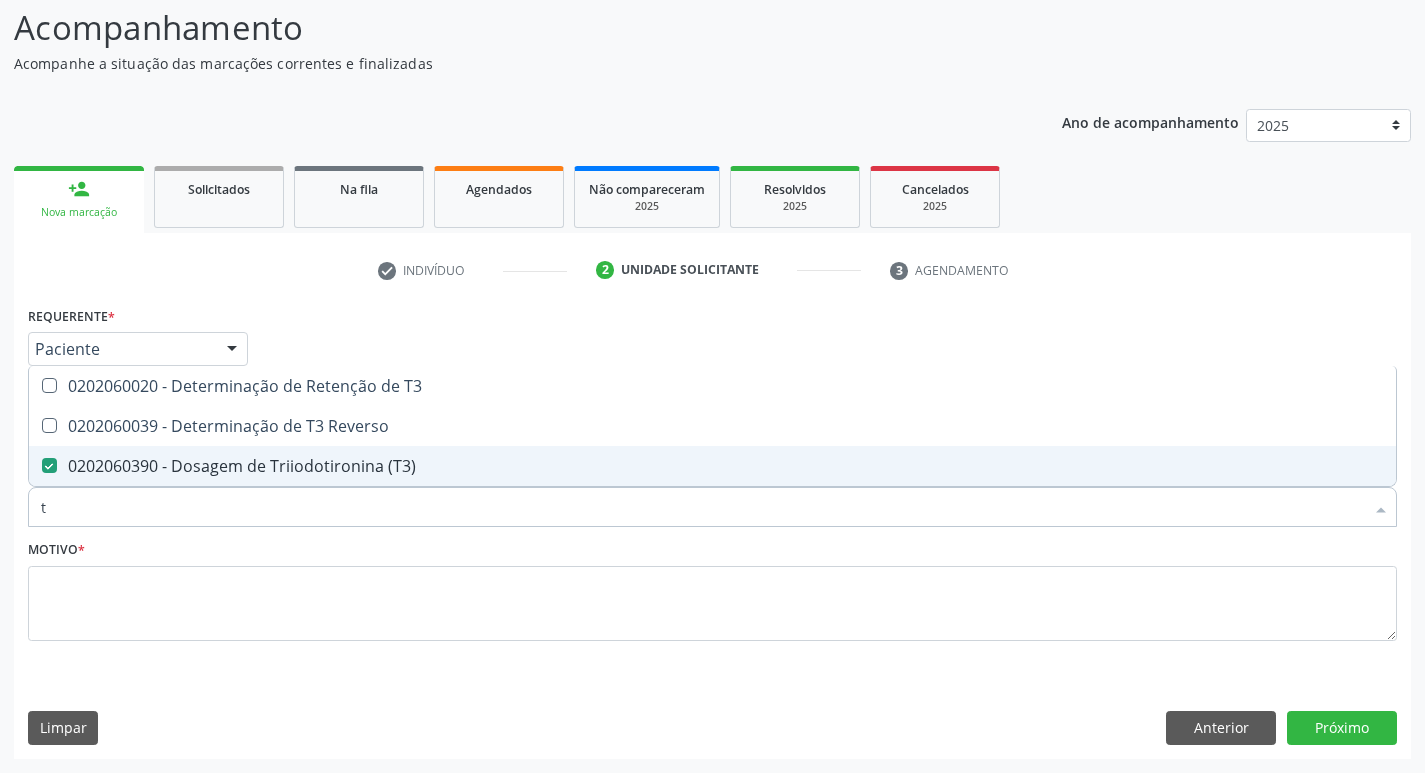 checkbox on "false" 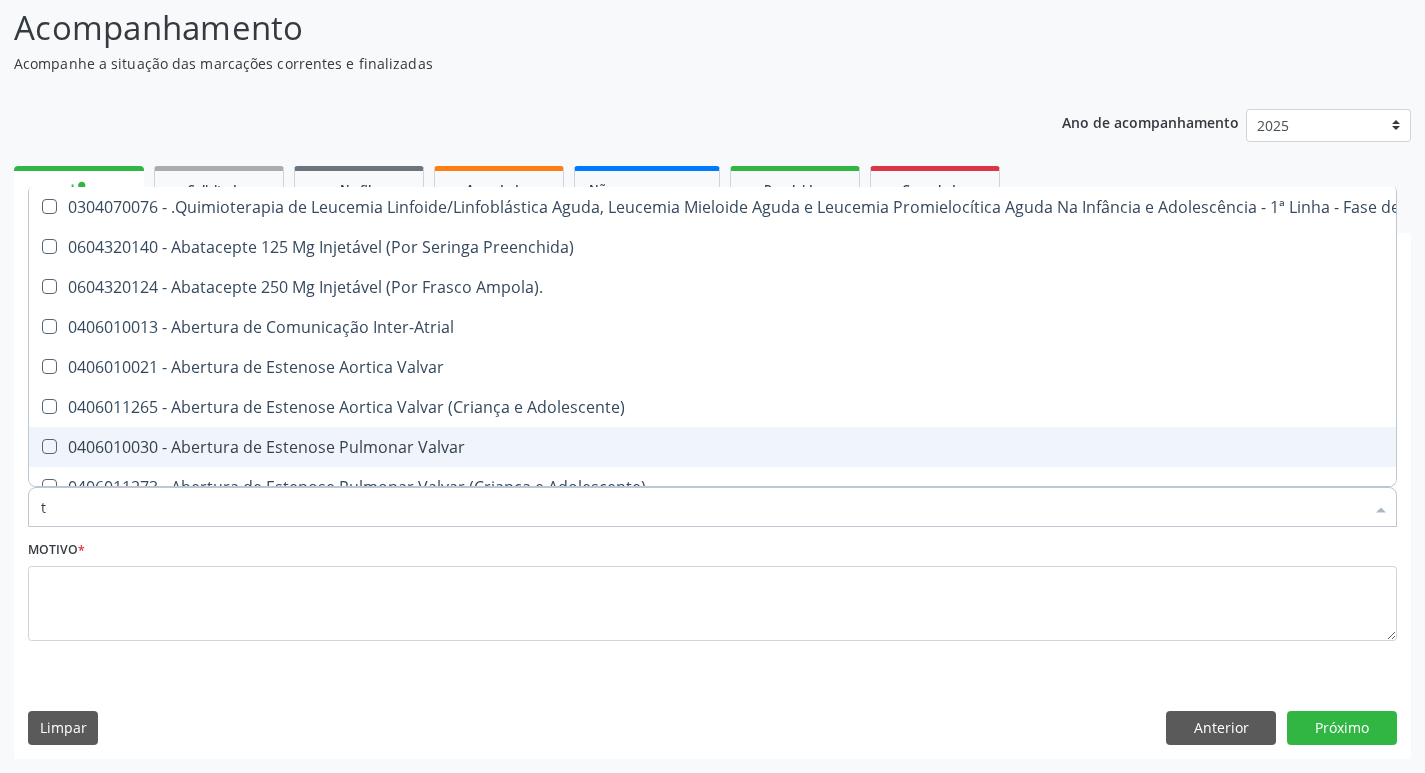 type on "t4" 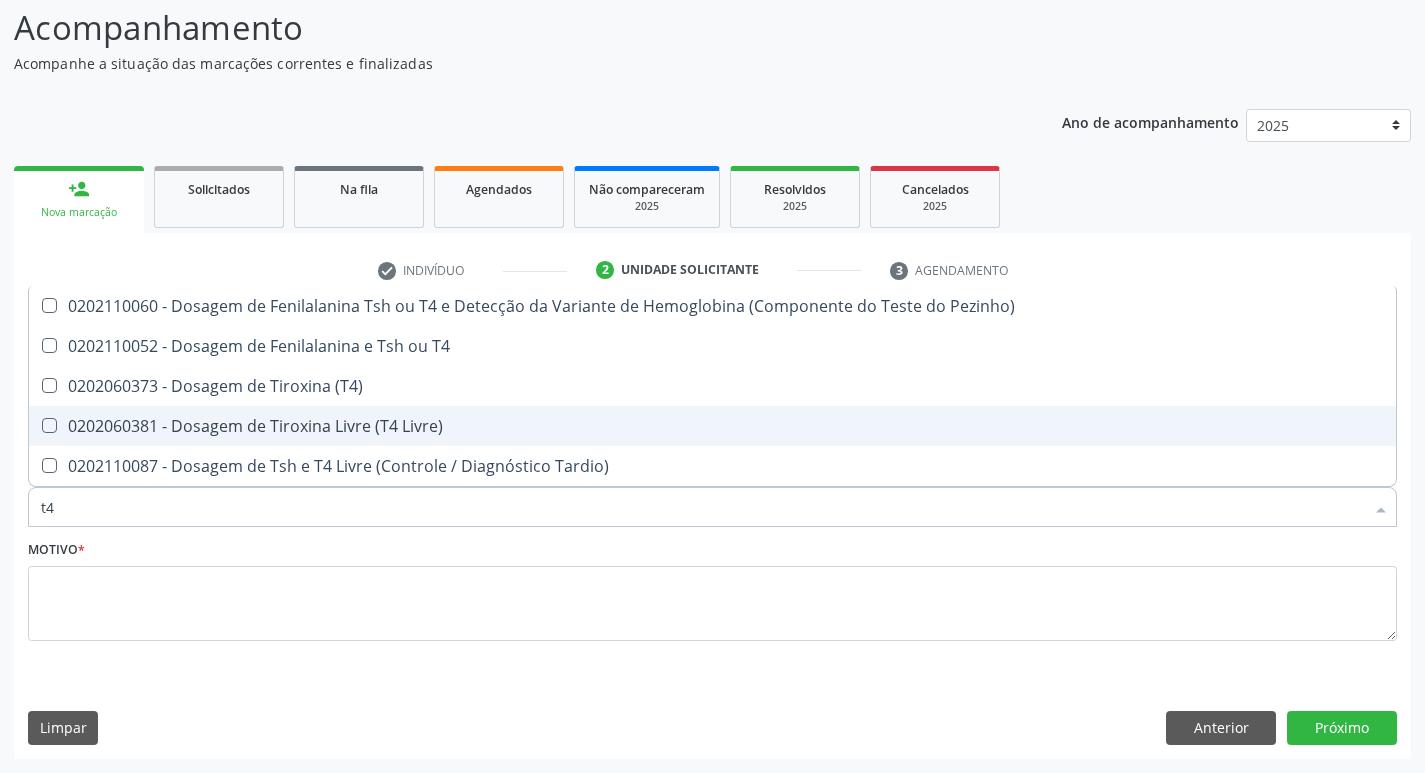 click on "0202060381 - Dosagem de Tiroxina Livre (T4 Livre)" at bounding box center (712, 426) 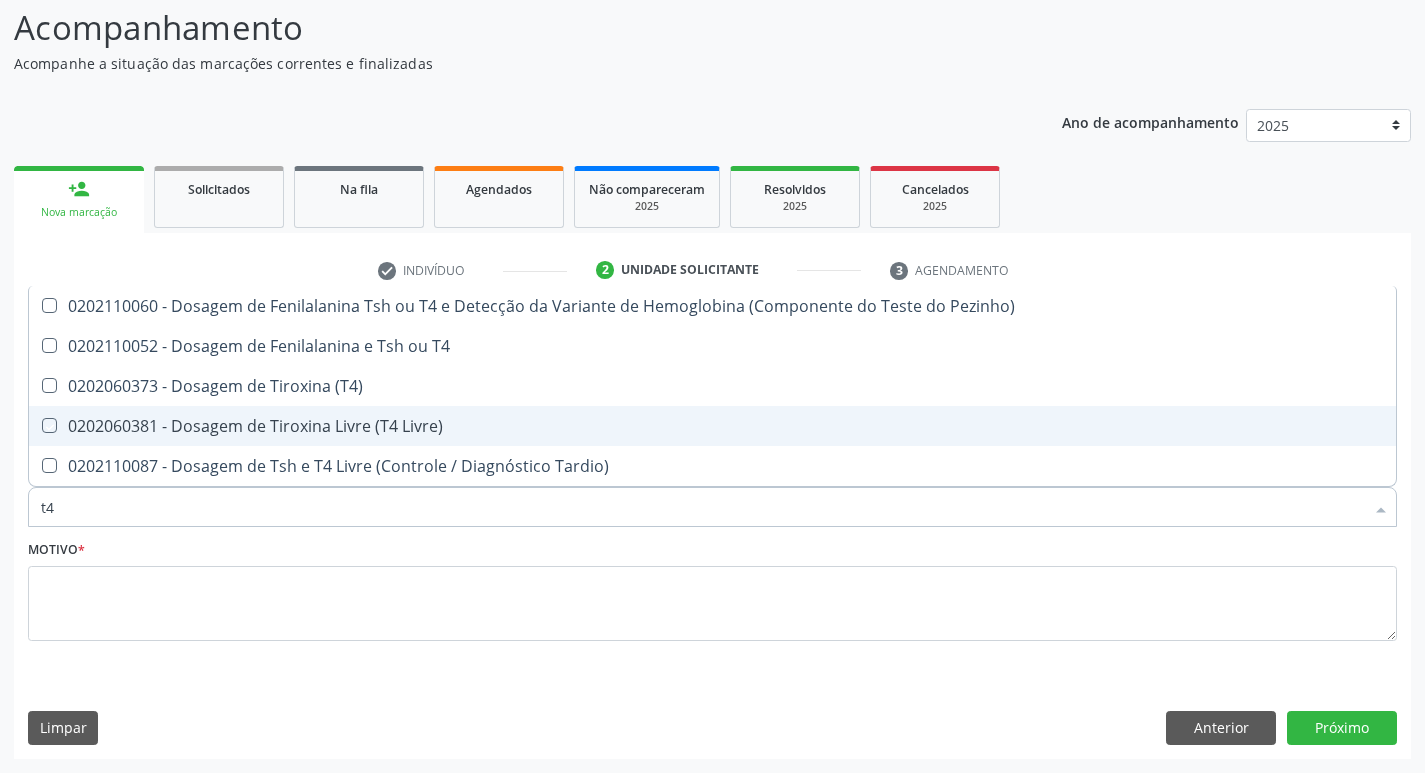checkbox on "true" 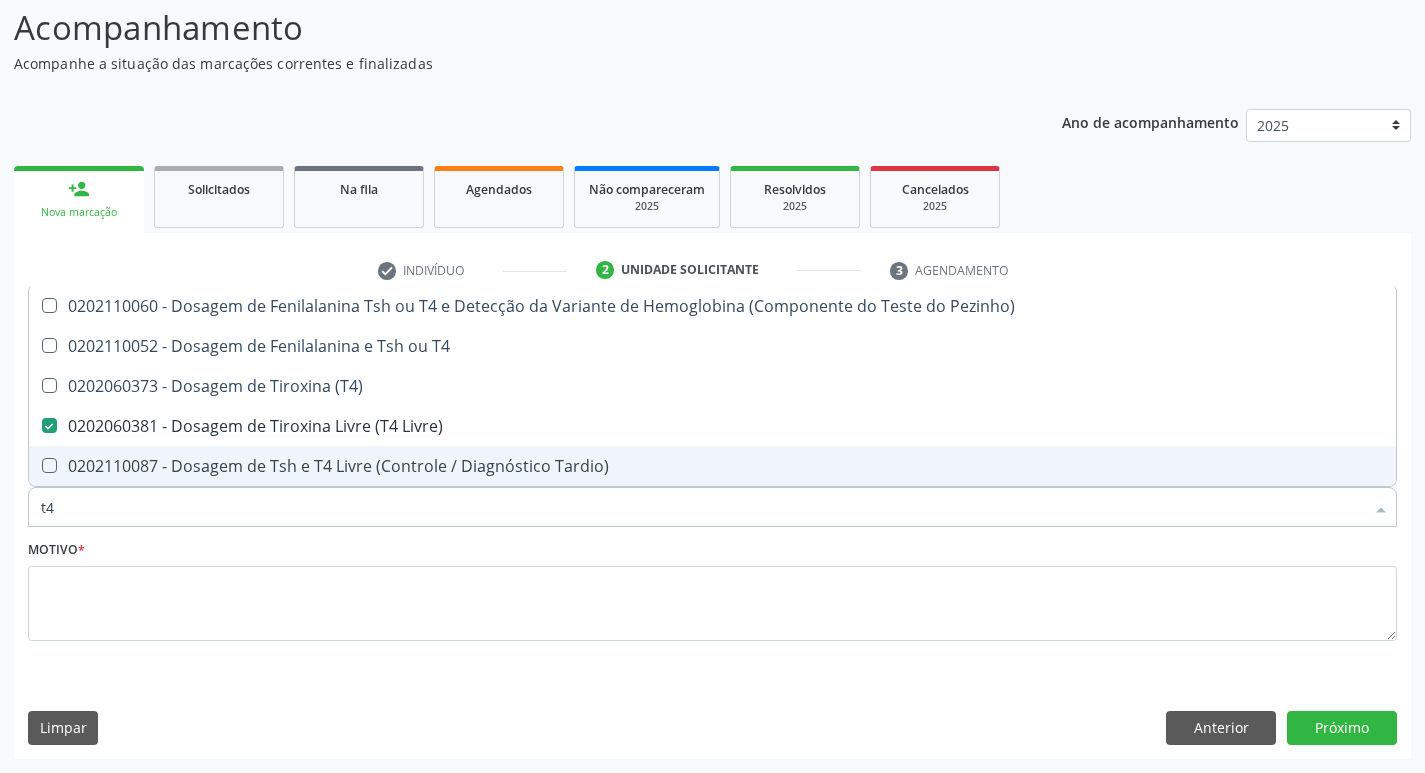 type on "t" 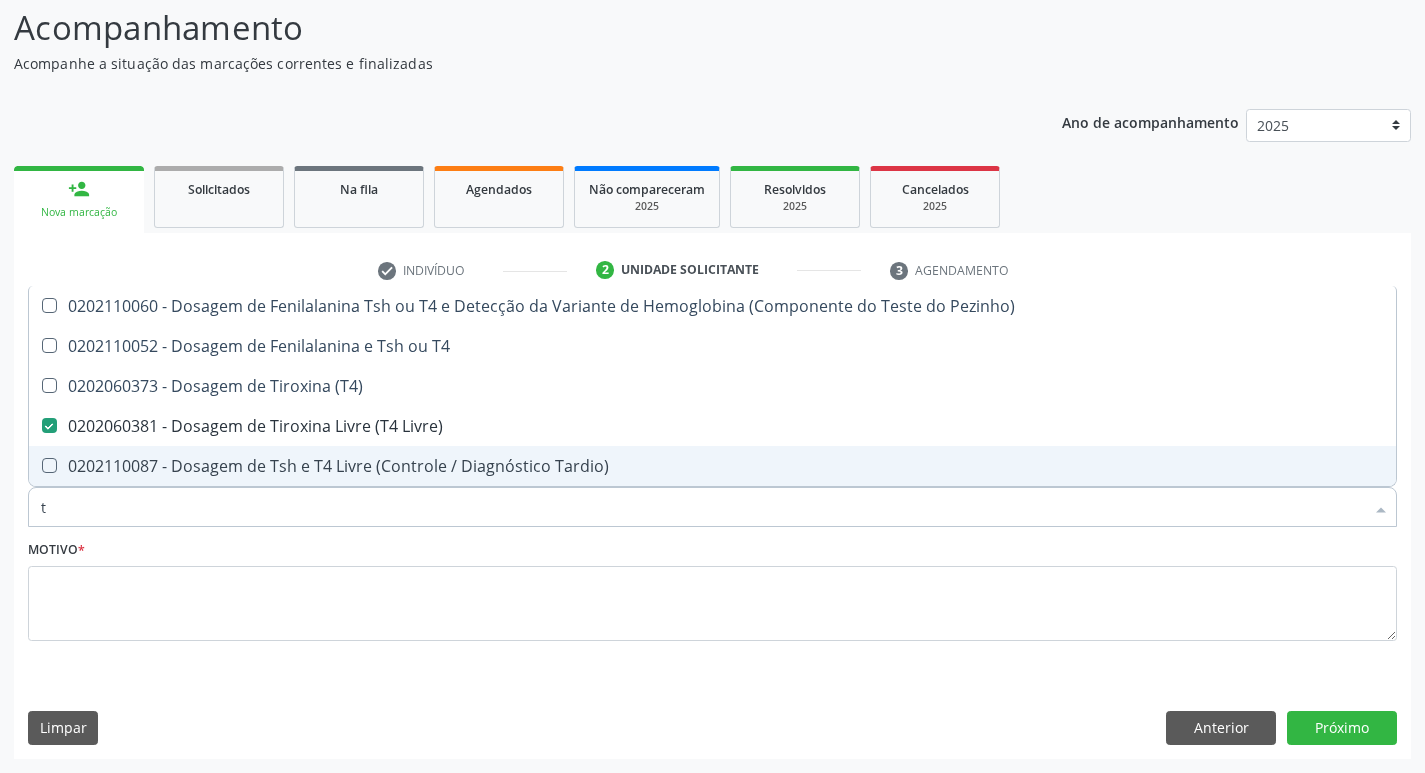 checkbox on "false" 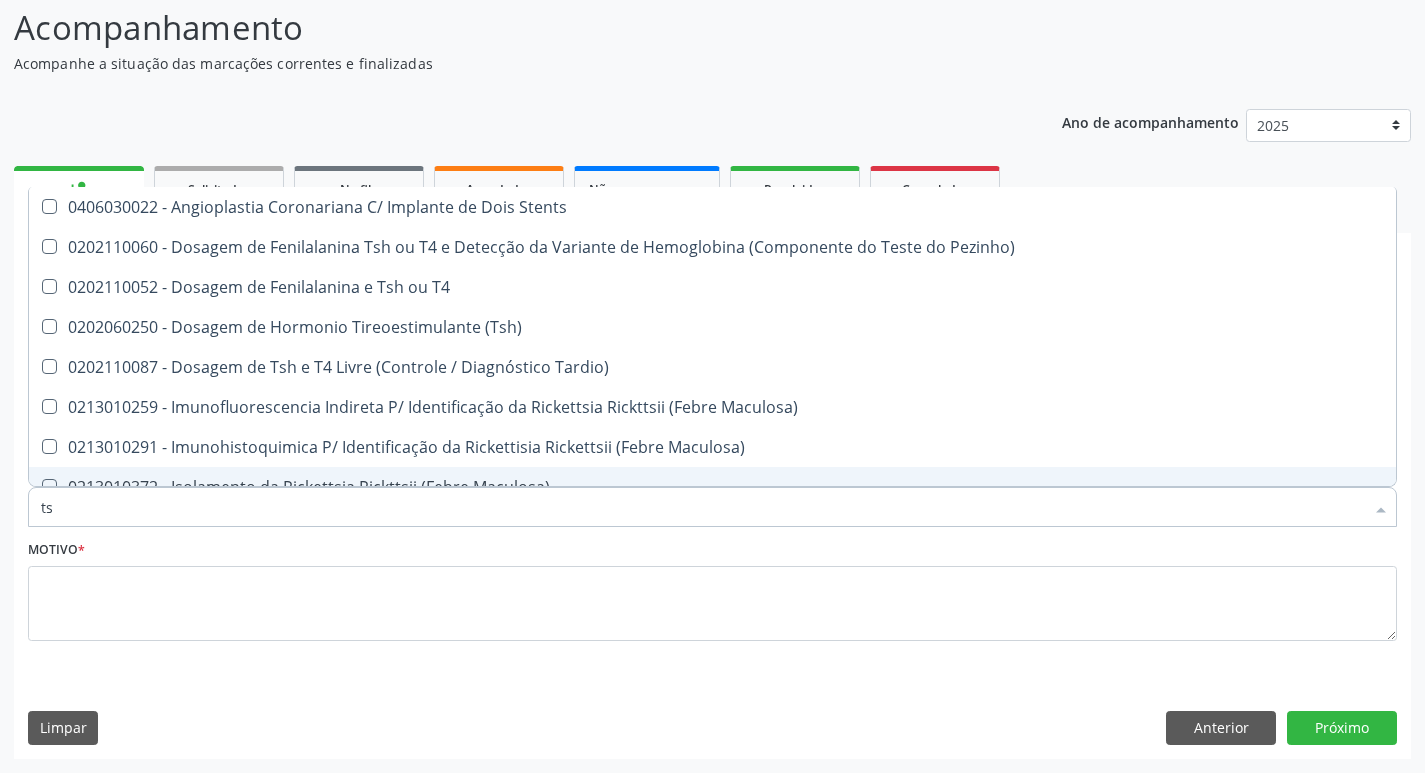 type on "tsh" 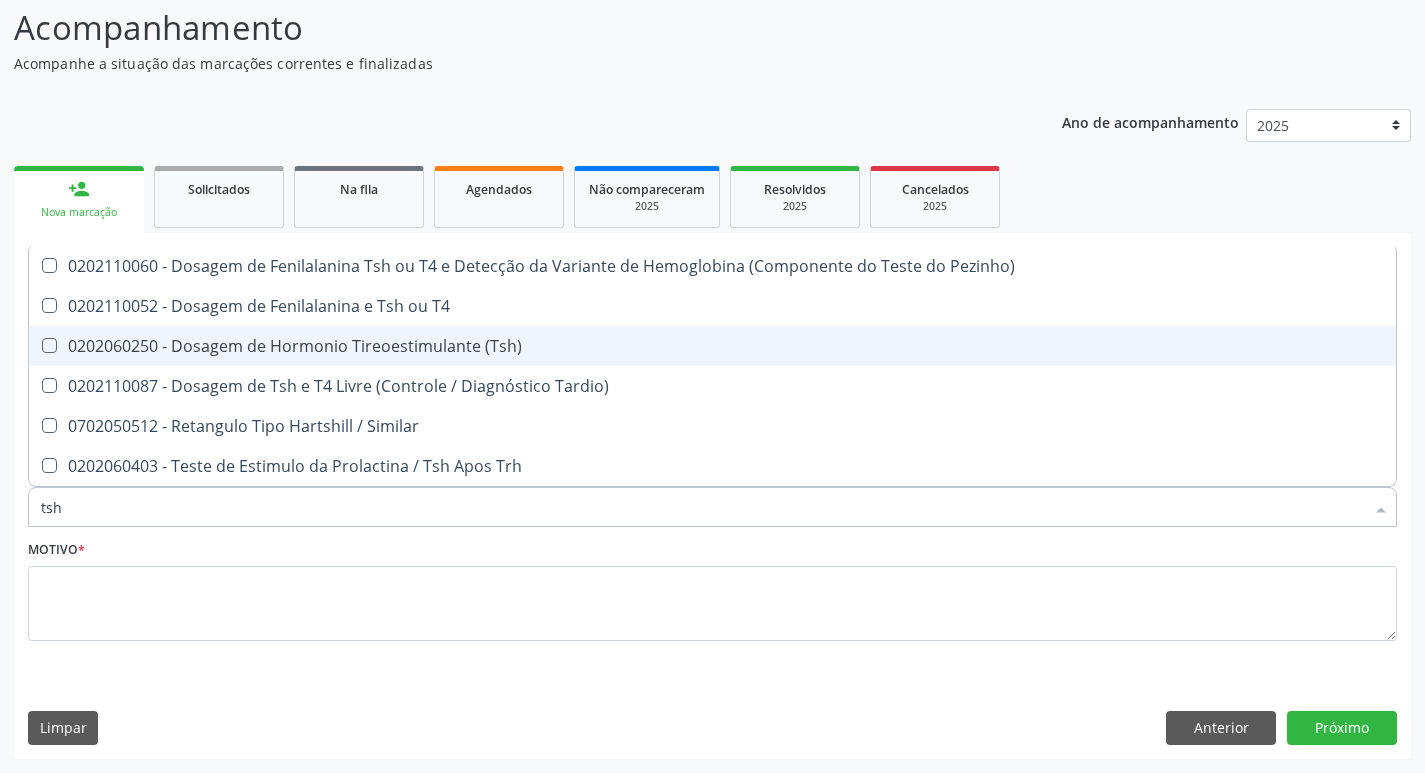 click on "0202060250 - Dosagem de Hormonio Tireoestimulante (Tsh)" at bounding box center (712, 346) 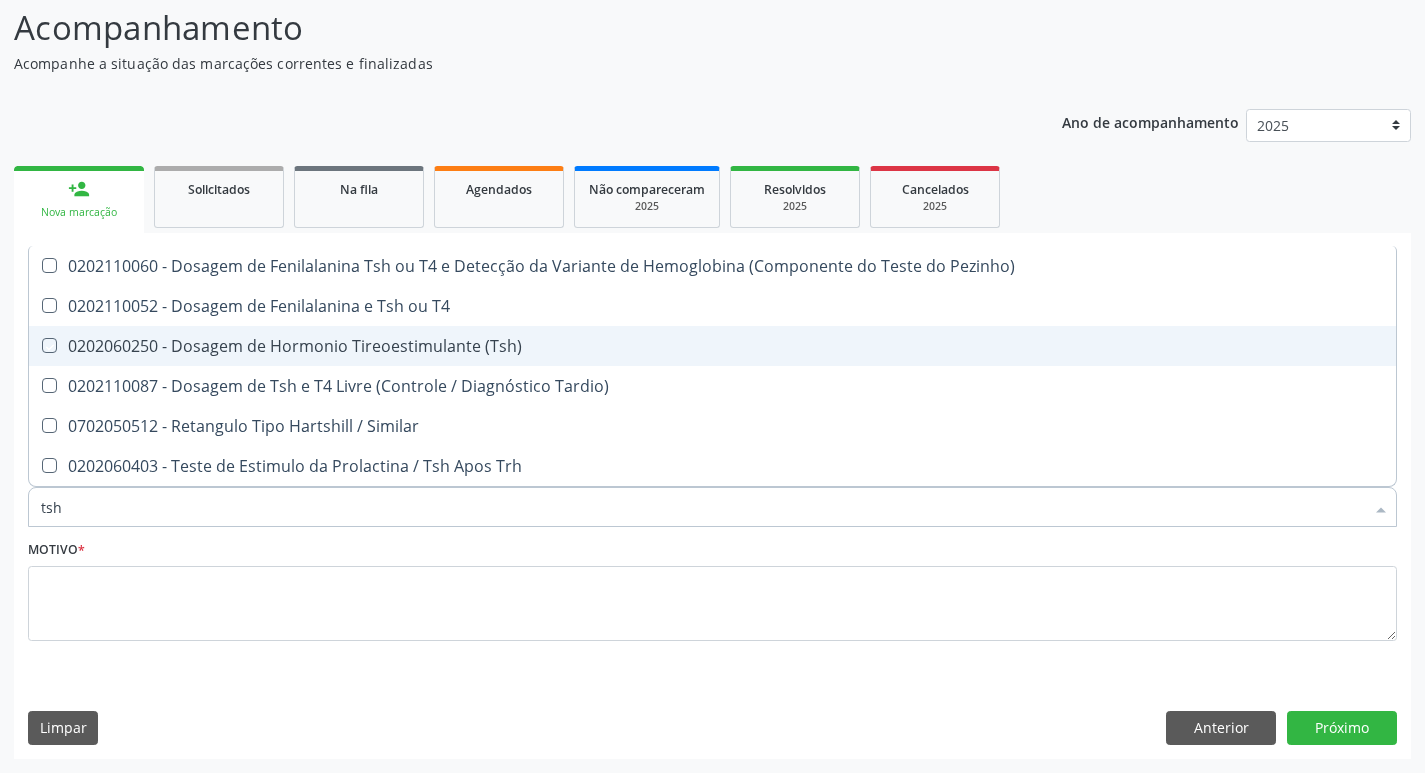 checkbox on "true" 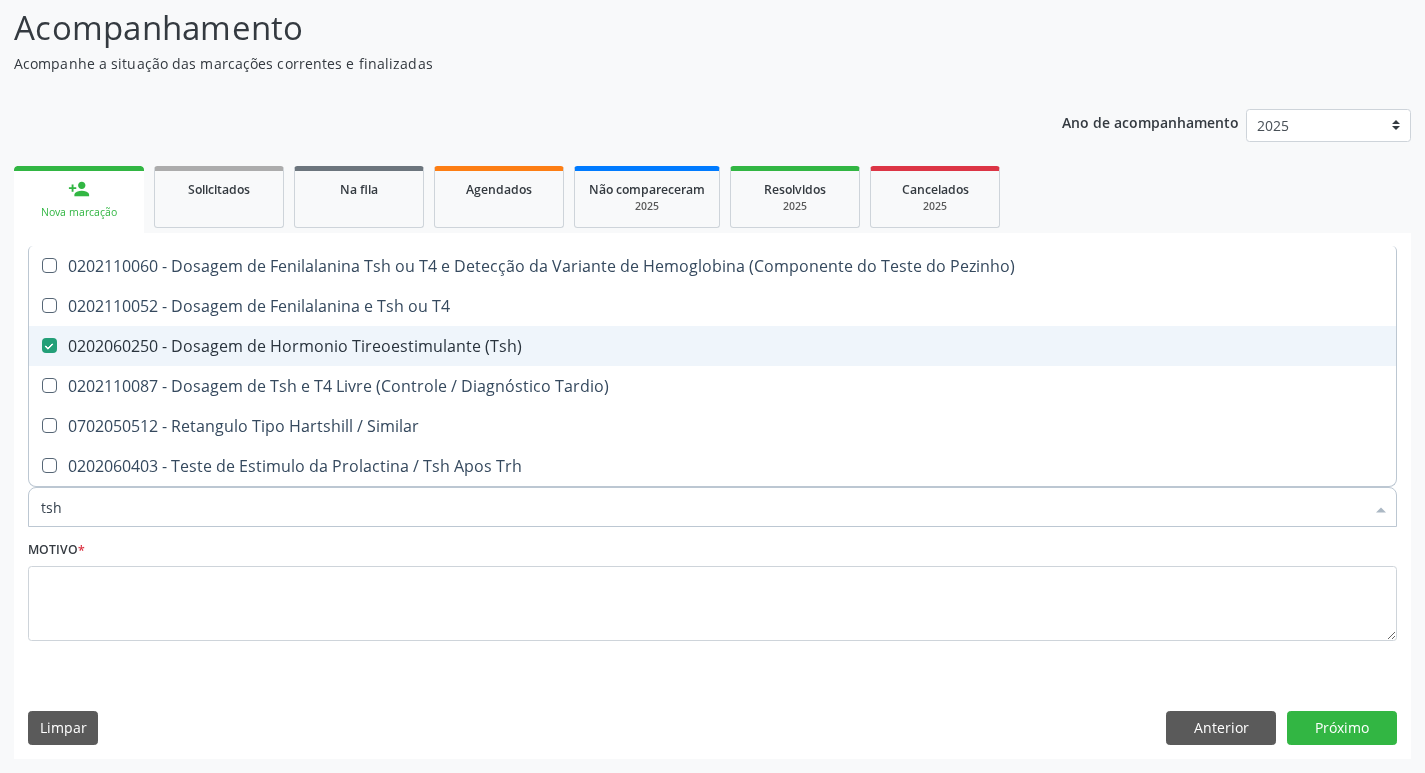 type on "ts" 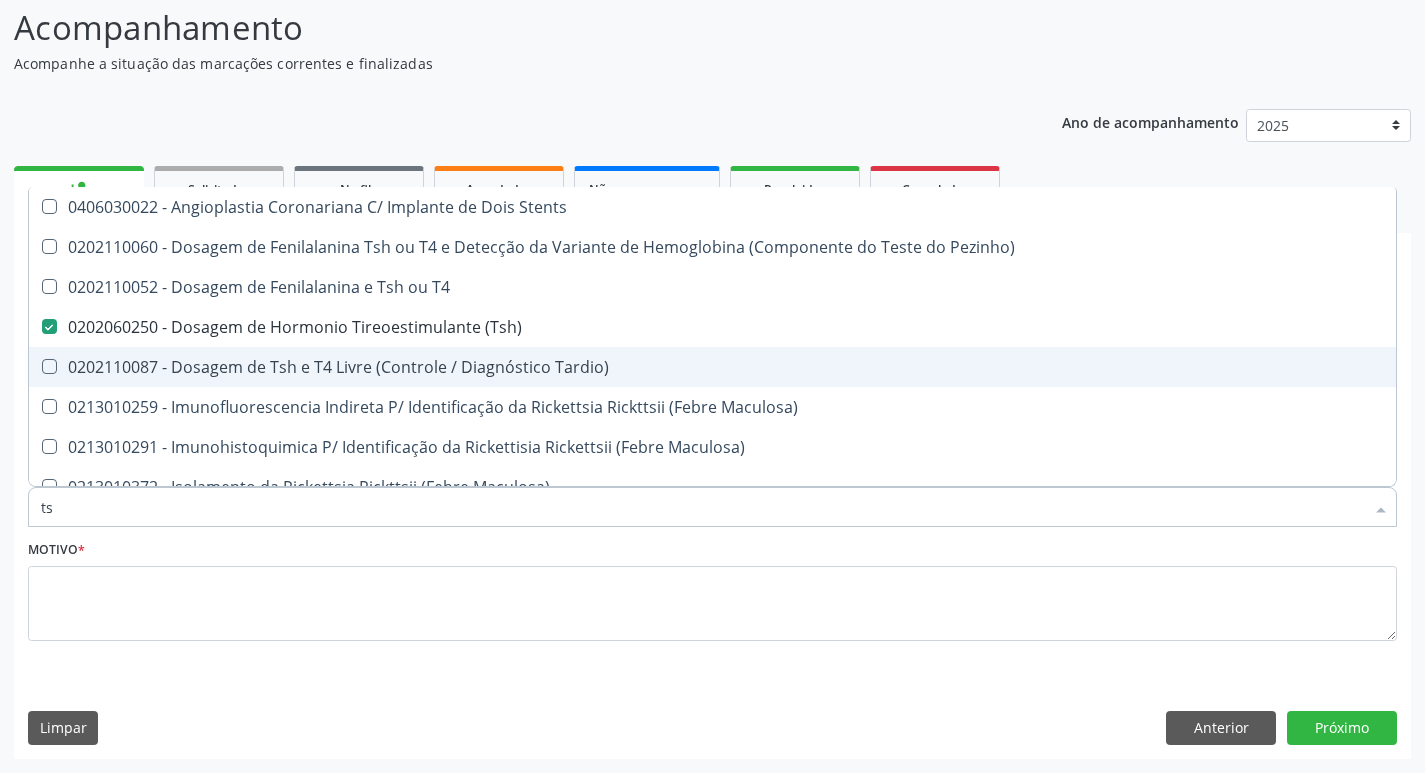 type on "t" 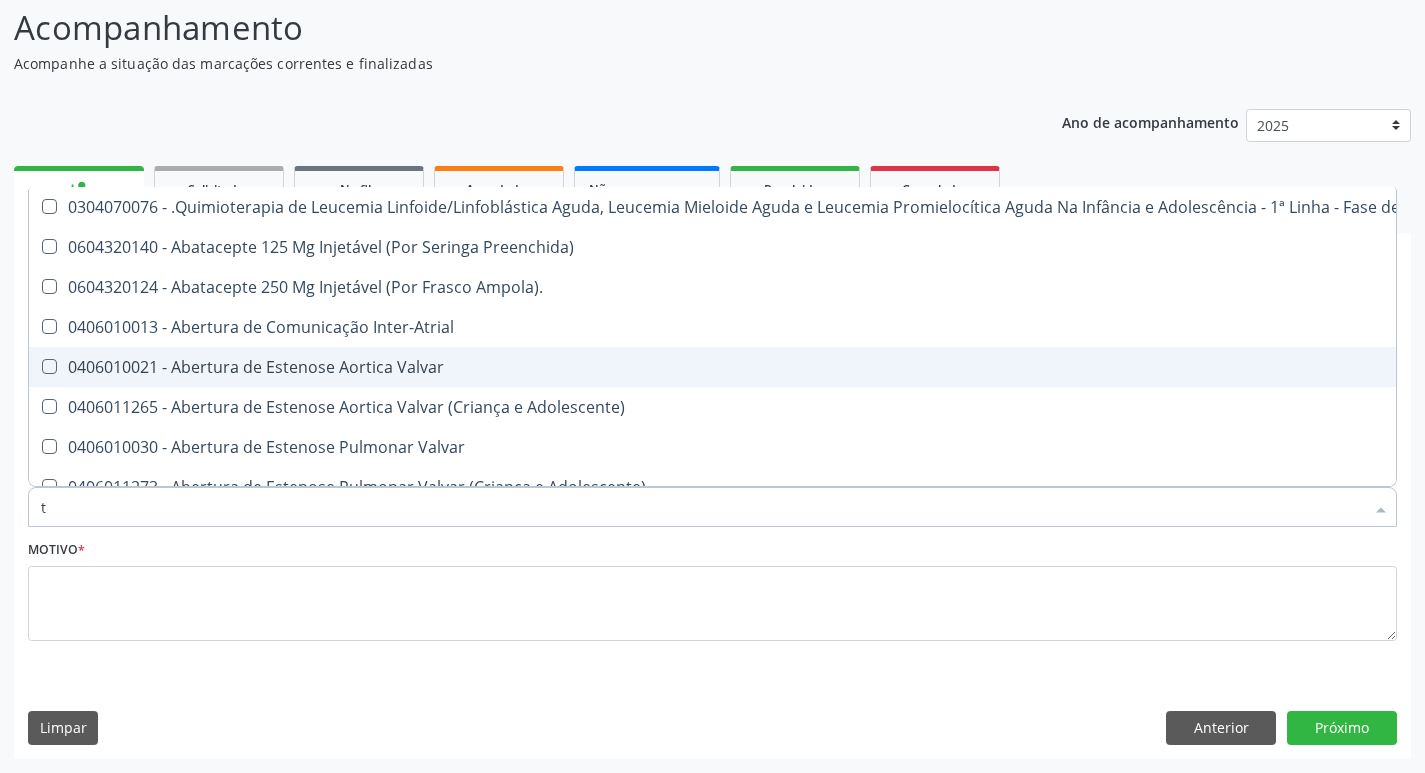 type 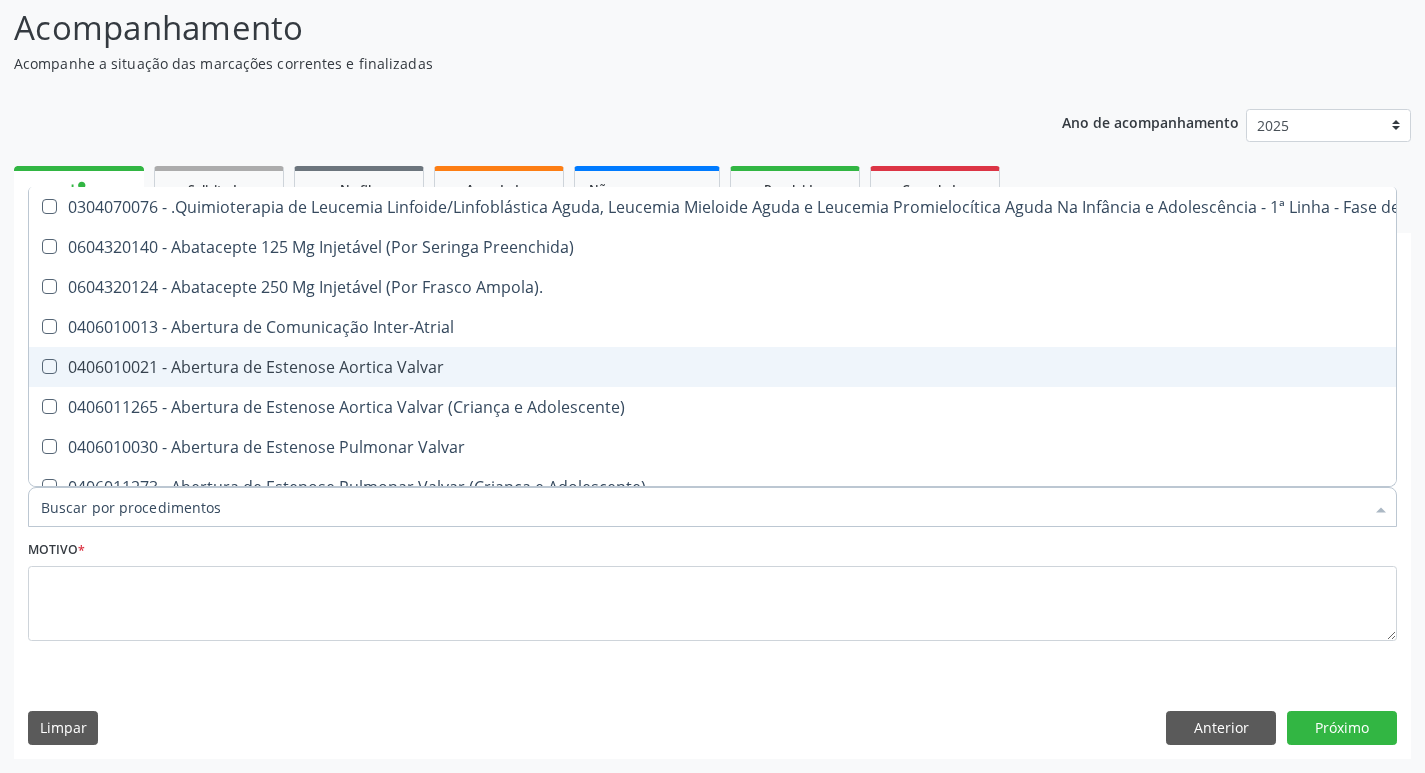 checkbox on "false" 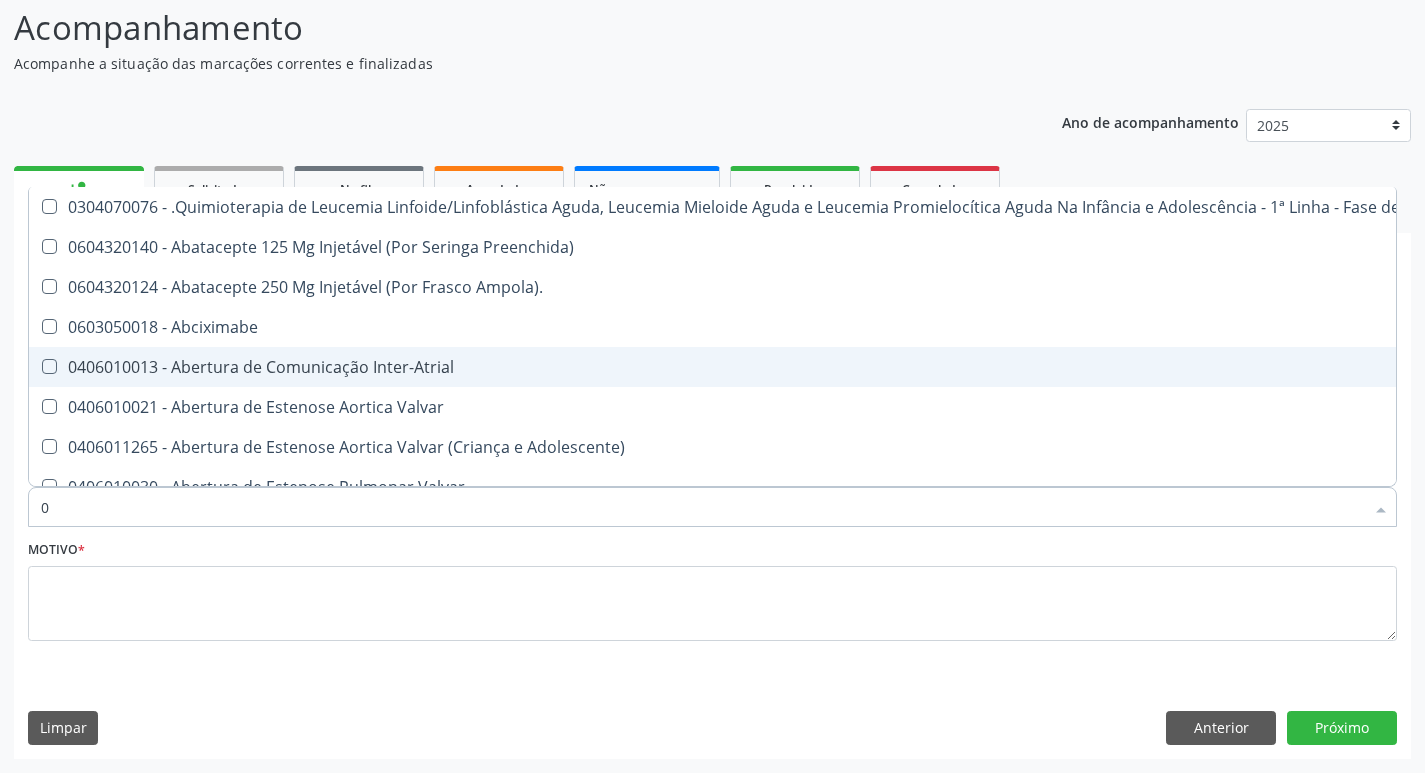 type on "02" 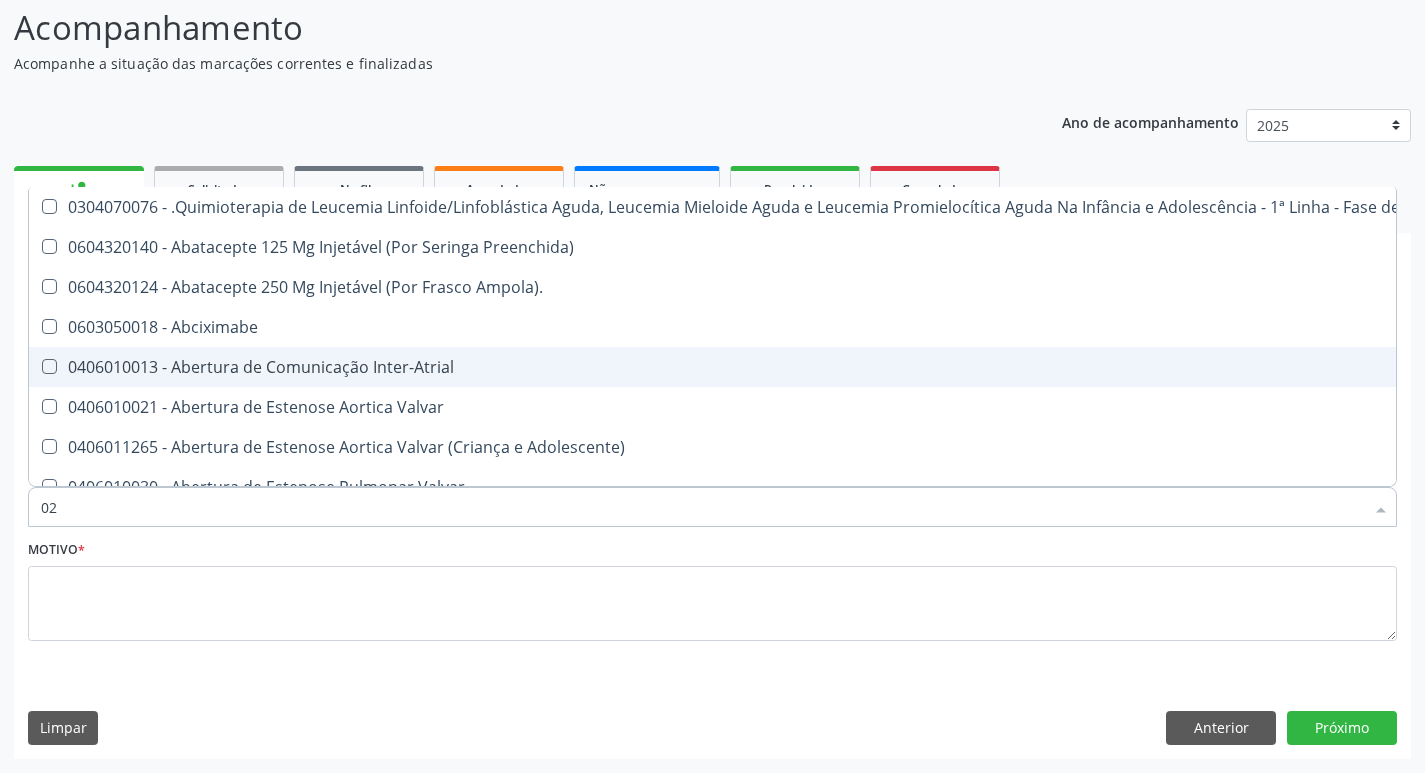 checkbox on "true" 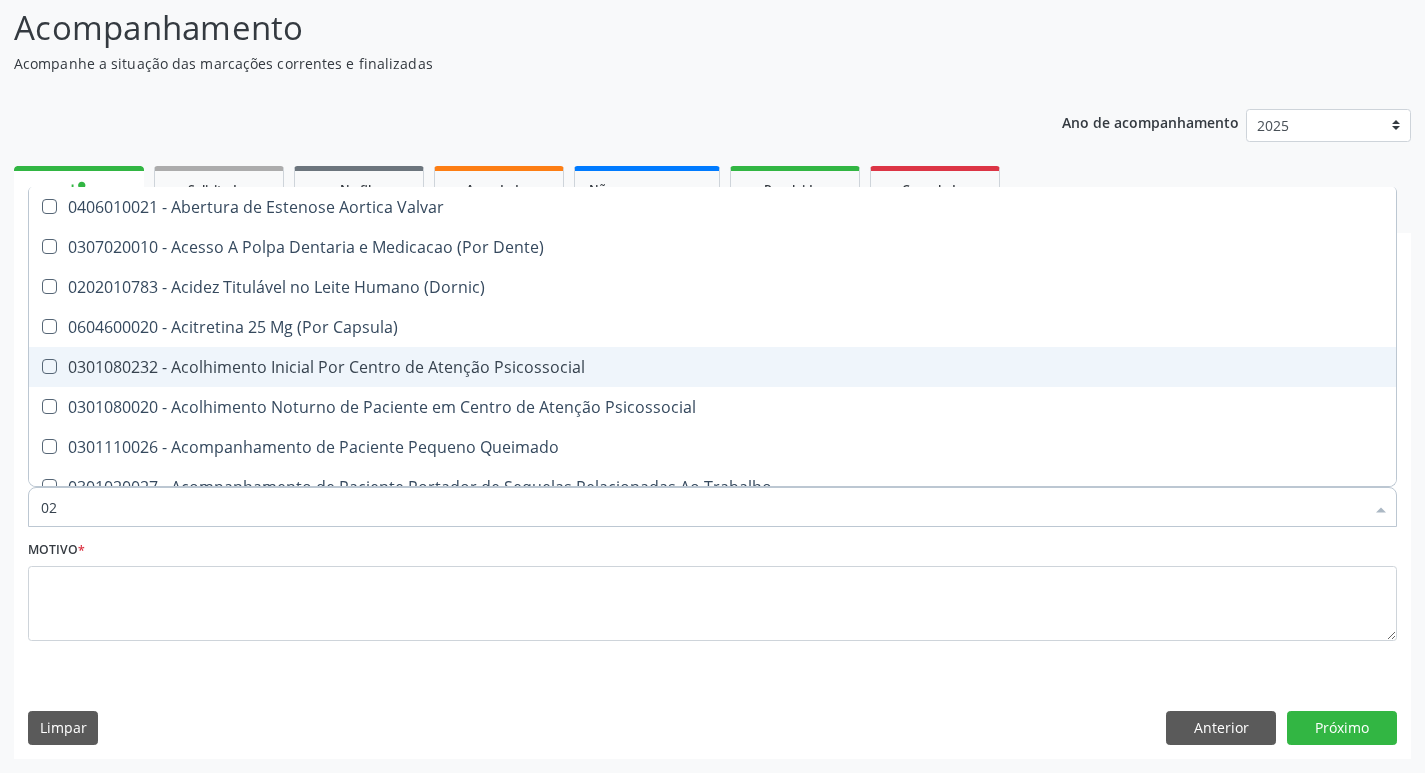 type on "020" 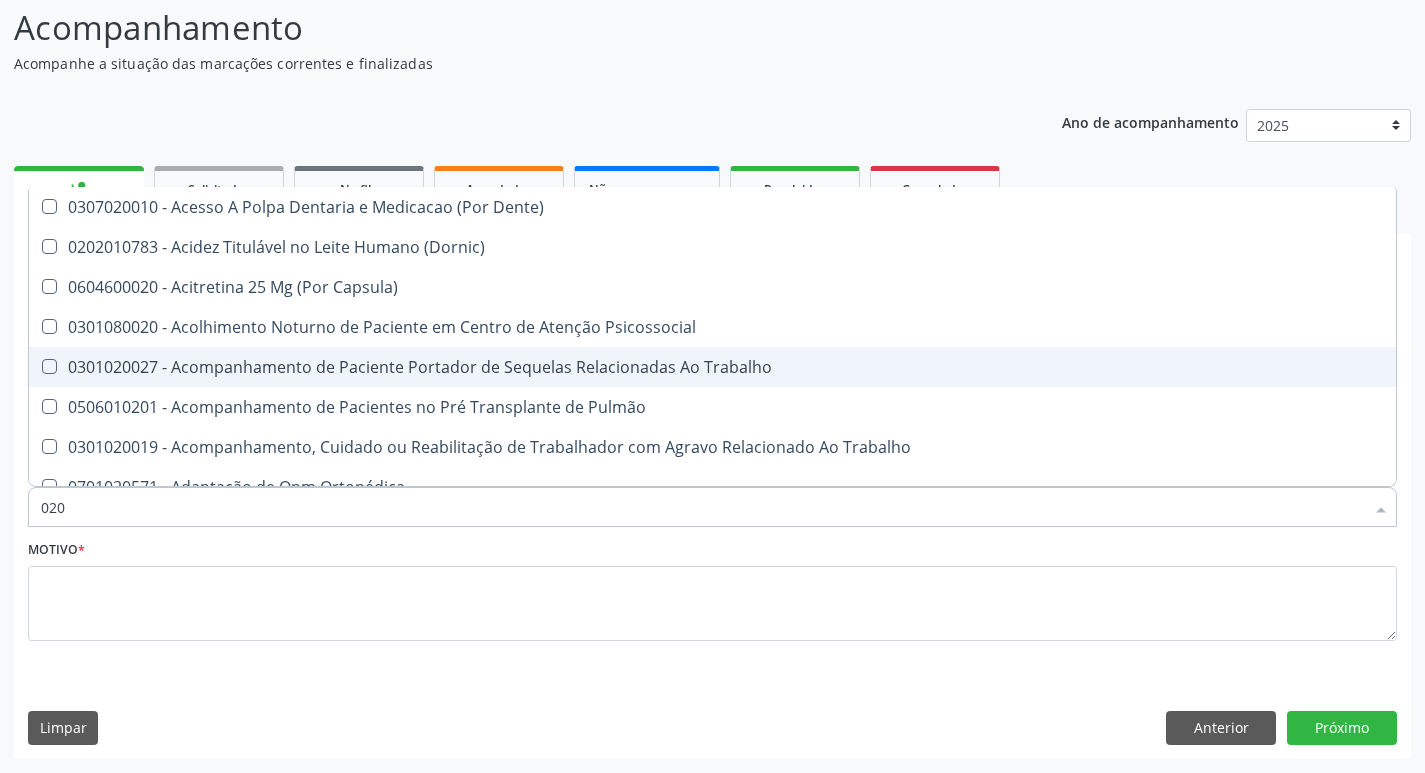 checkbox on "true" 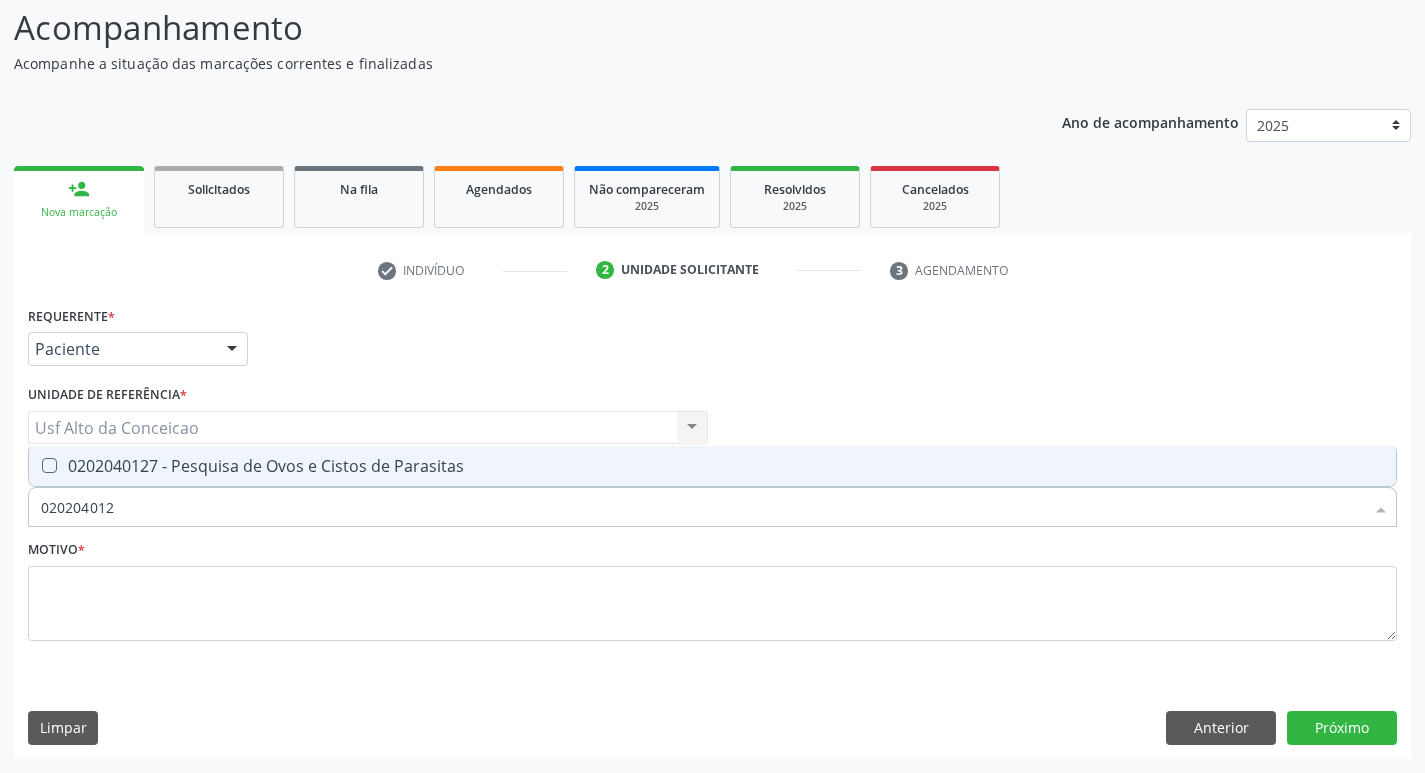 click on "0202040127 - Pesquisa de Ovos e Cistos de Parasitas" at bounding box center (712, 466) 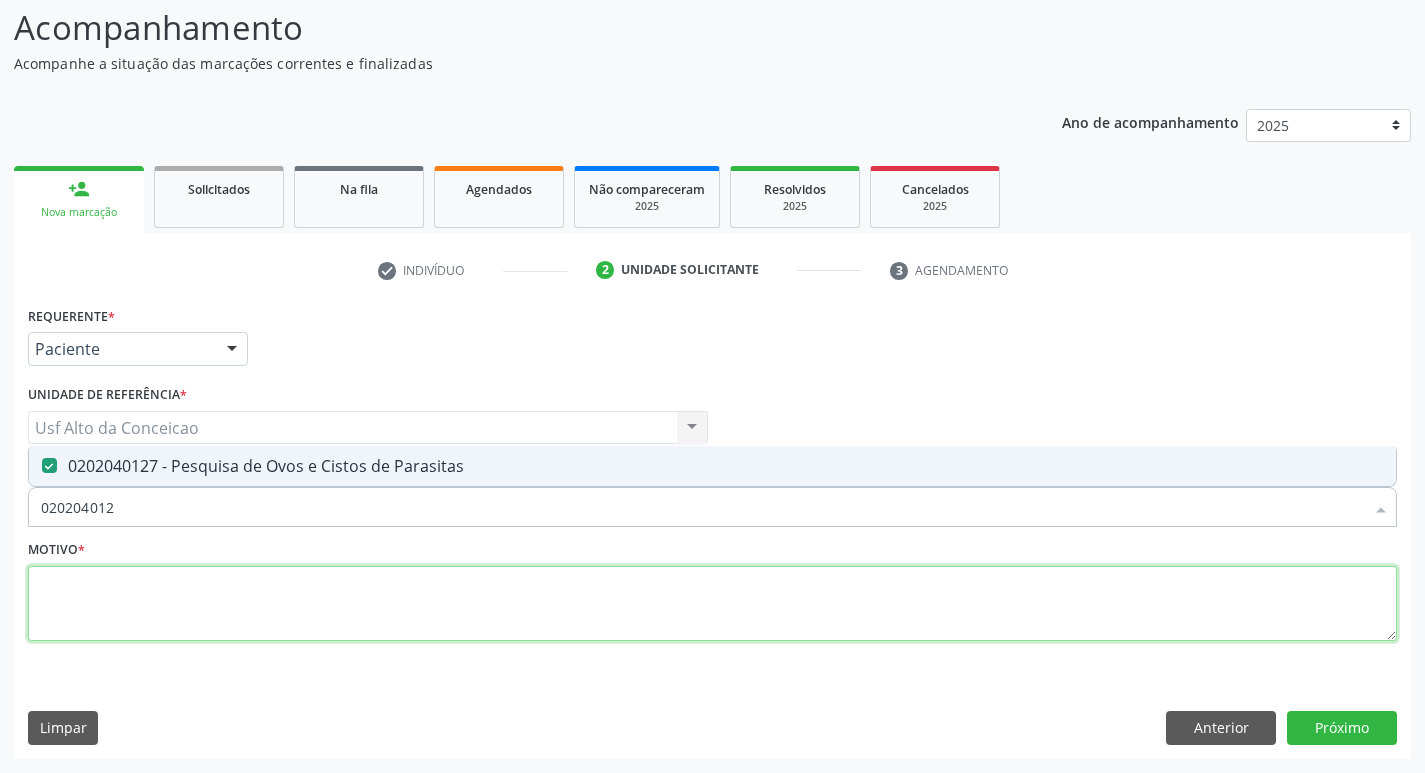 click at bounding box center [712, 604] 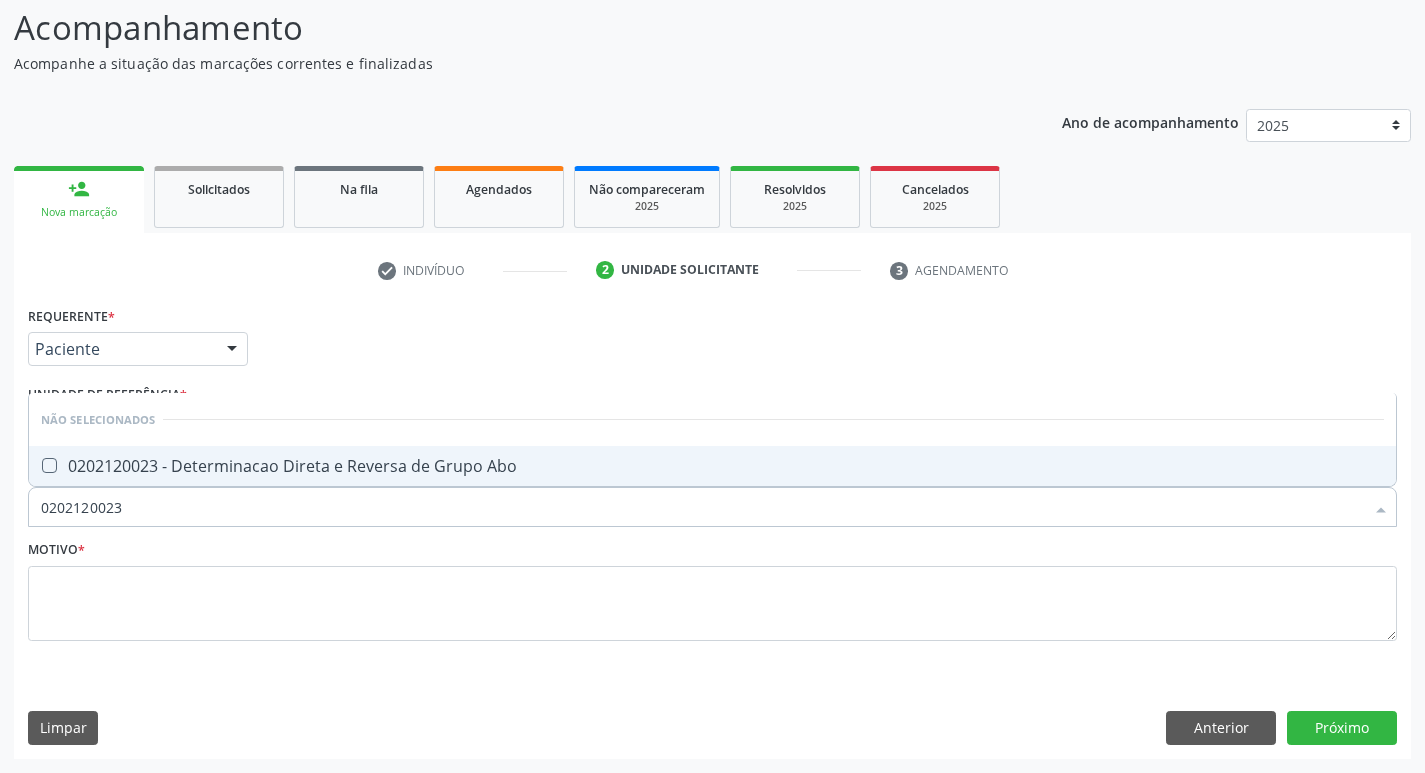 click on "0202120023 - Determinacao Direta e Reversa de Grupo Abo" at bounding box center (712, 466) 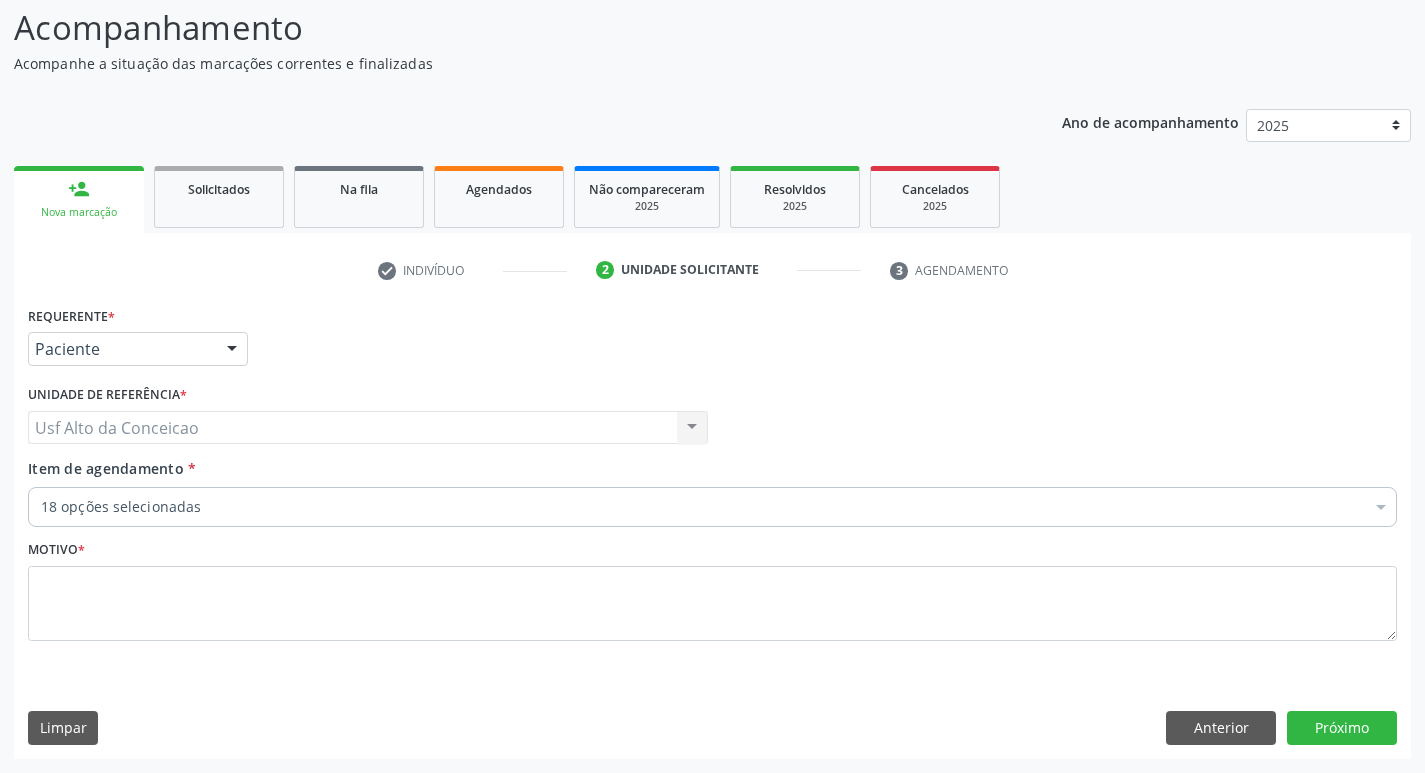 scroll, scrollTop: 133, scrollLeft: 0, axis: vertical 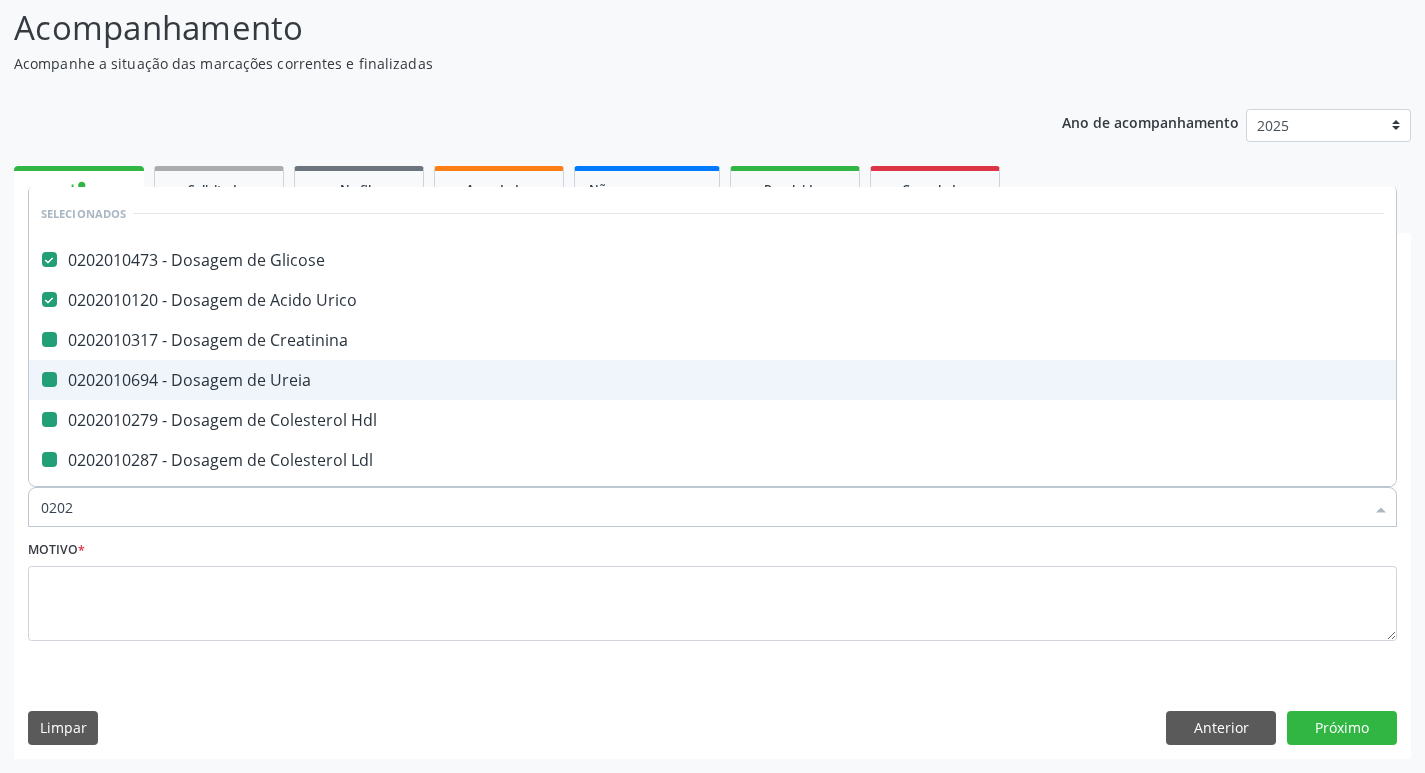 type on "02021" 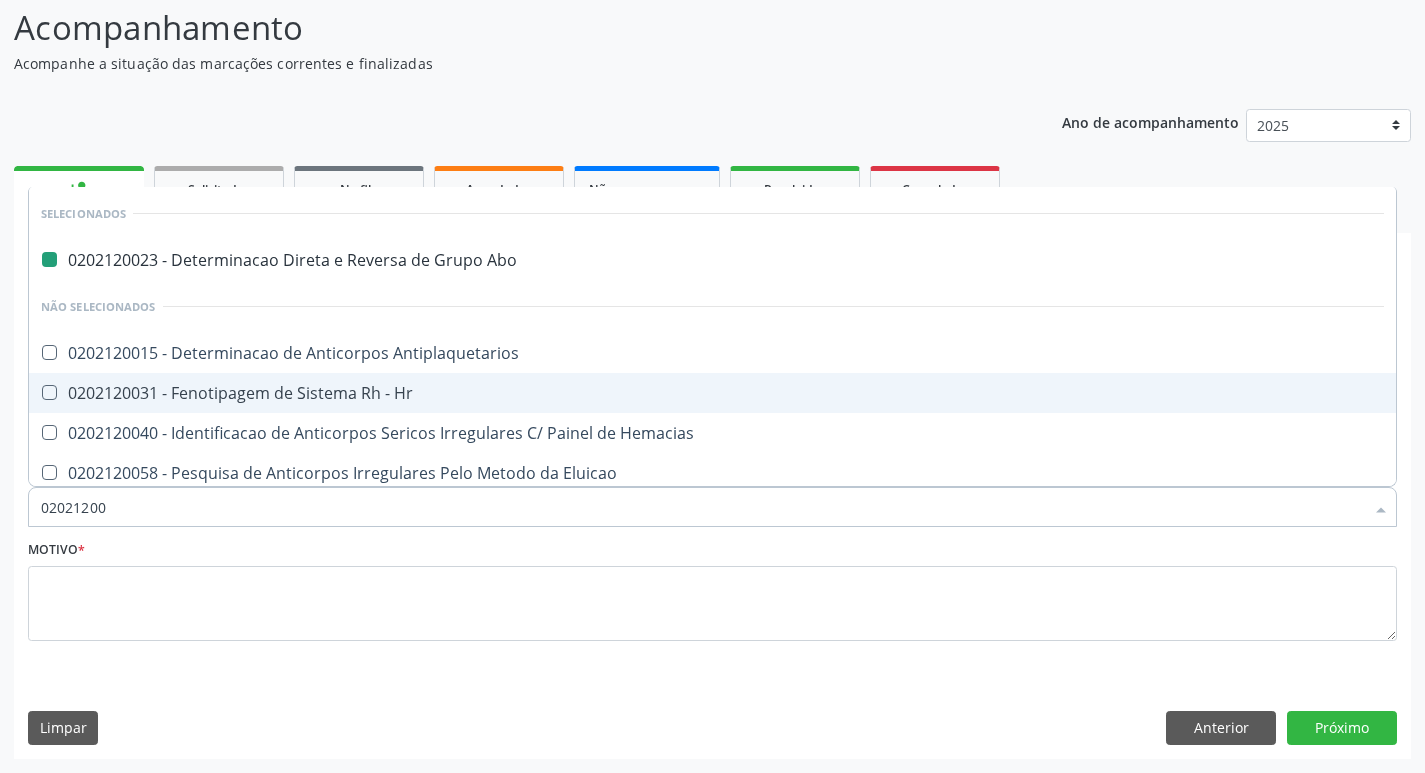 type on "020212008" 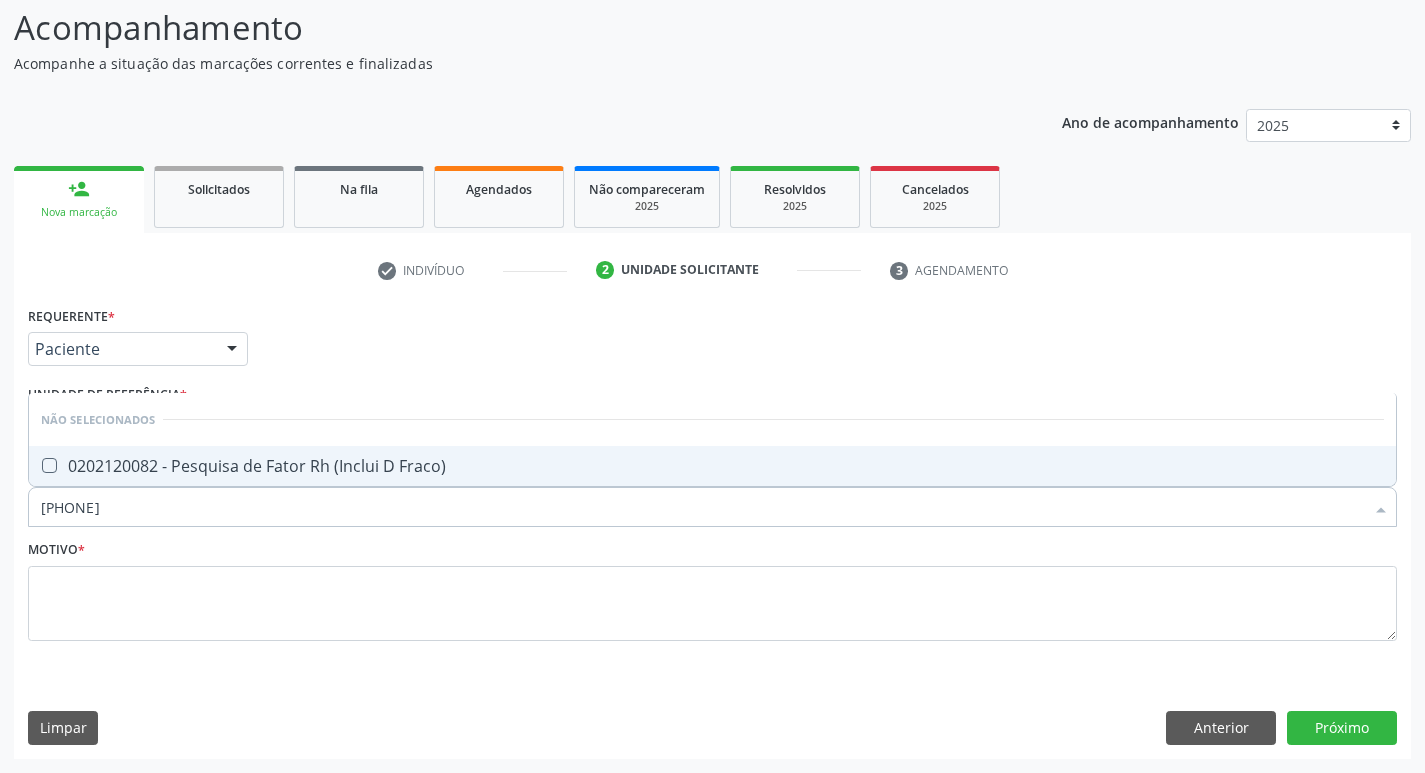 type on "0202120082" 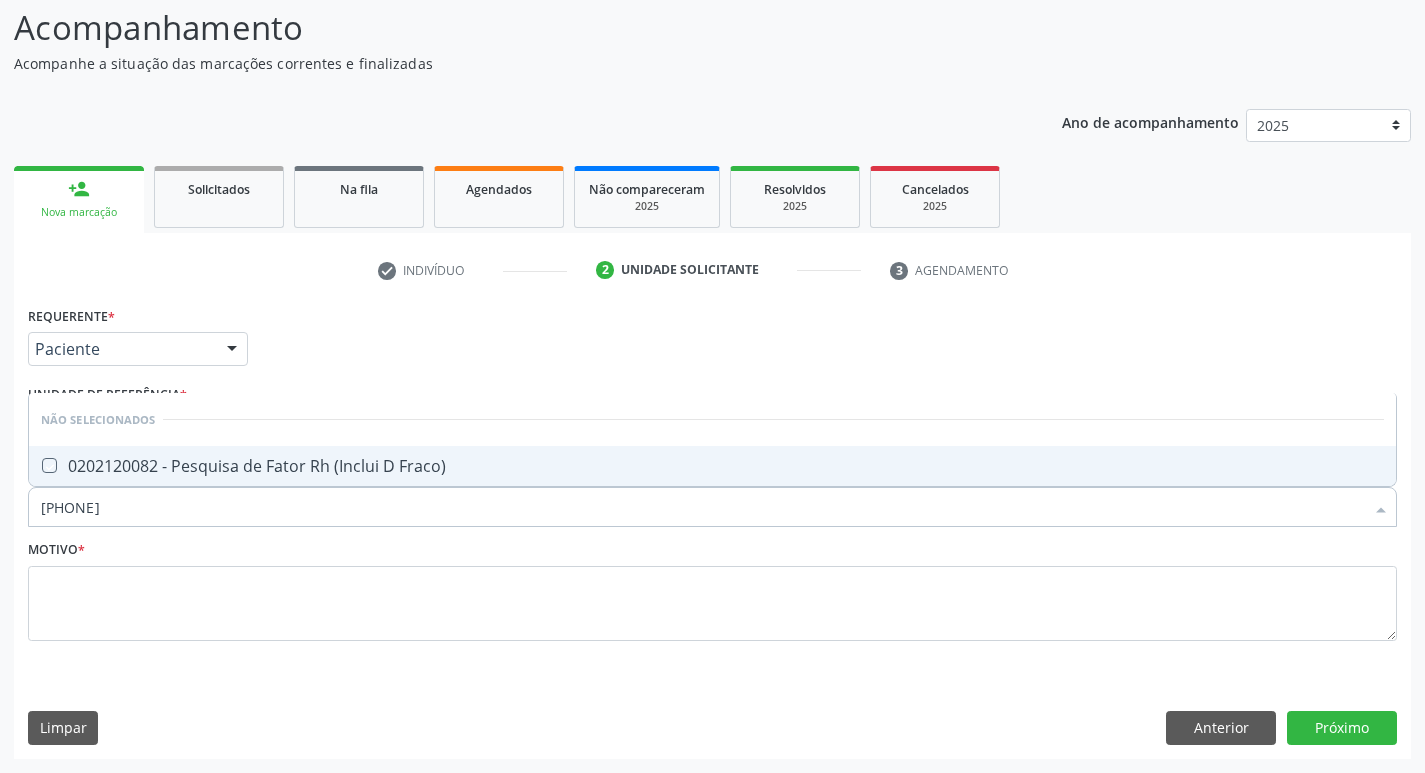 checkbox on "true" 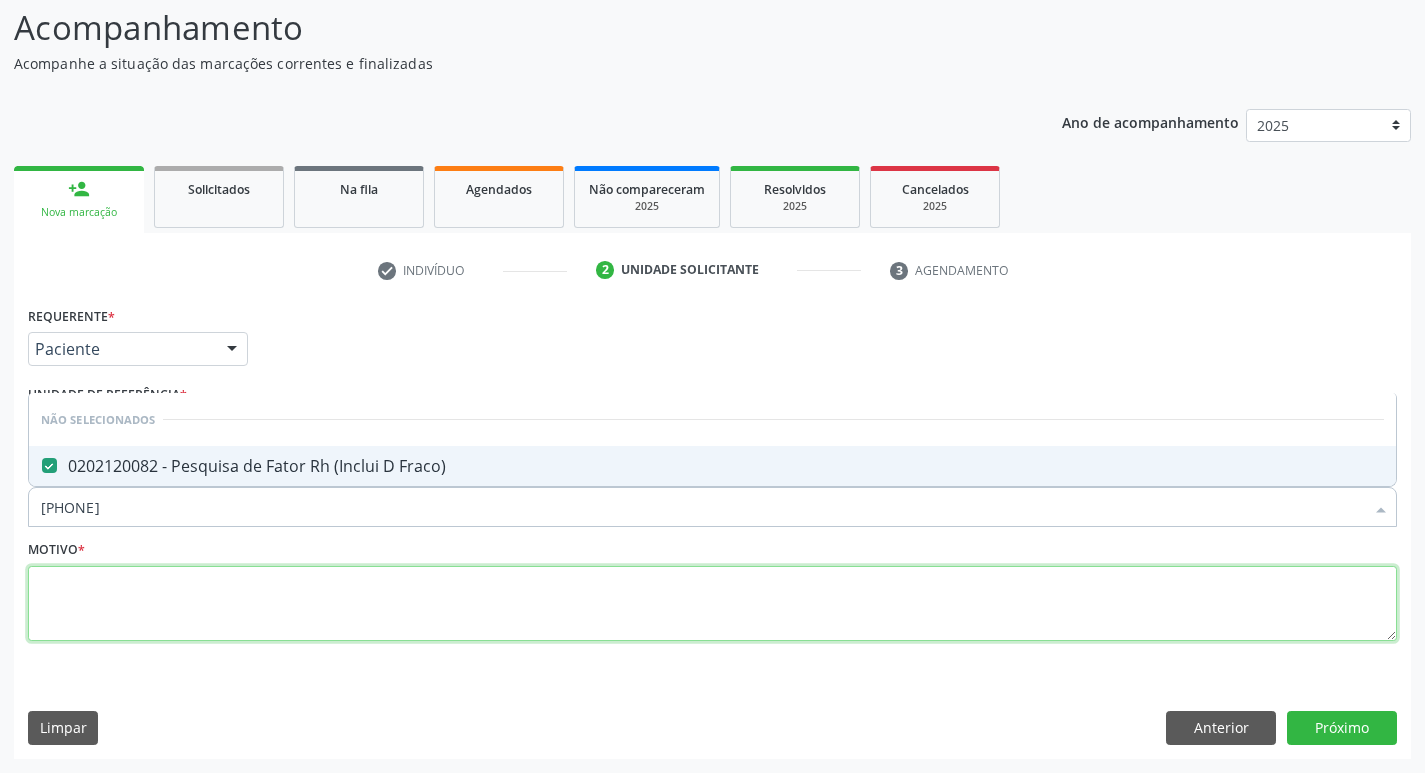 click at bounding box center [712, 604] 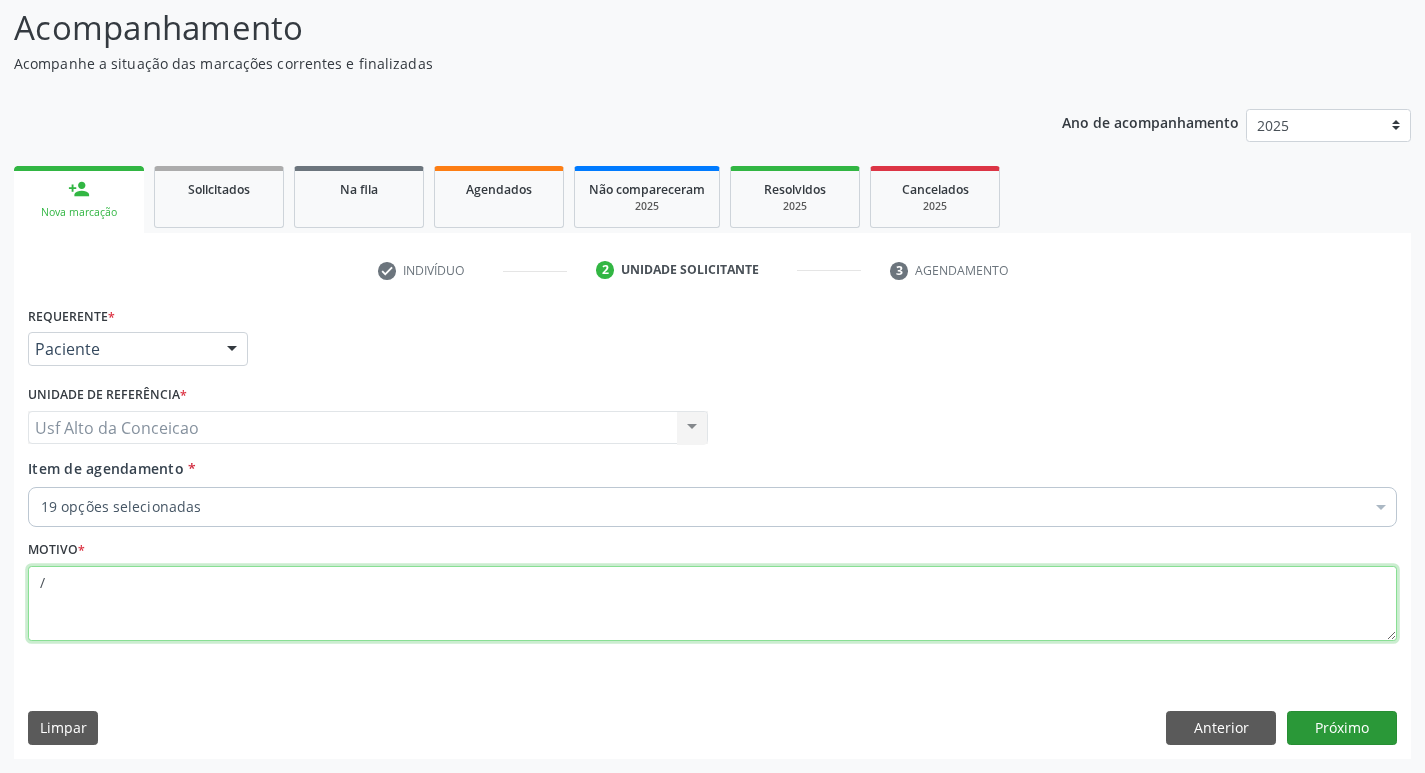 type on "/" 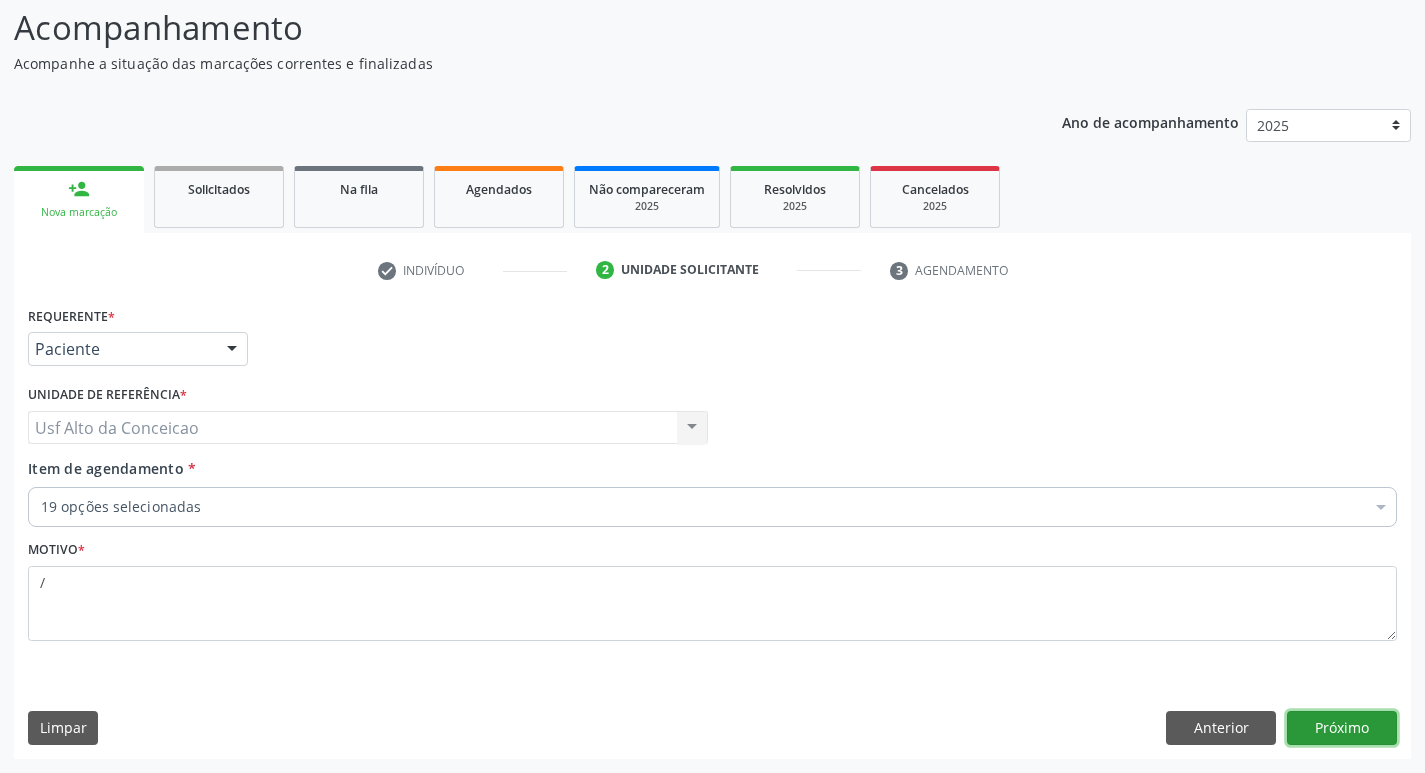 click on "Próximo" at bounding box center (1342, 728) 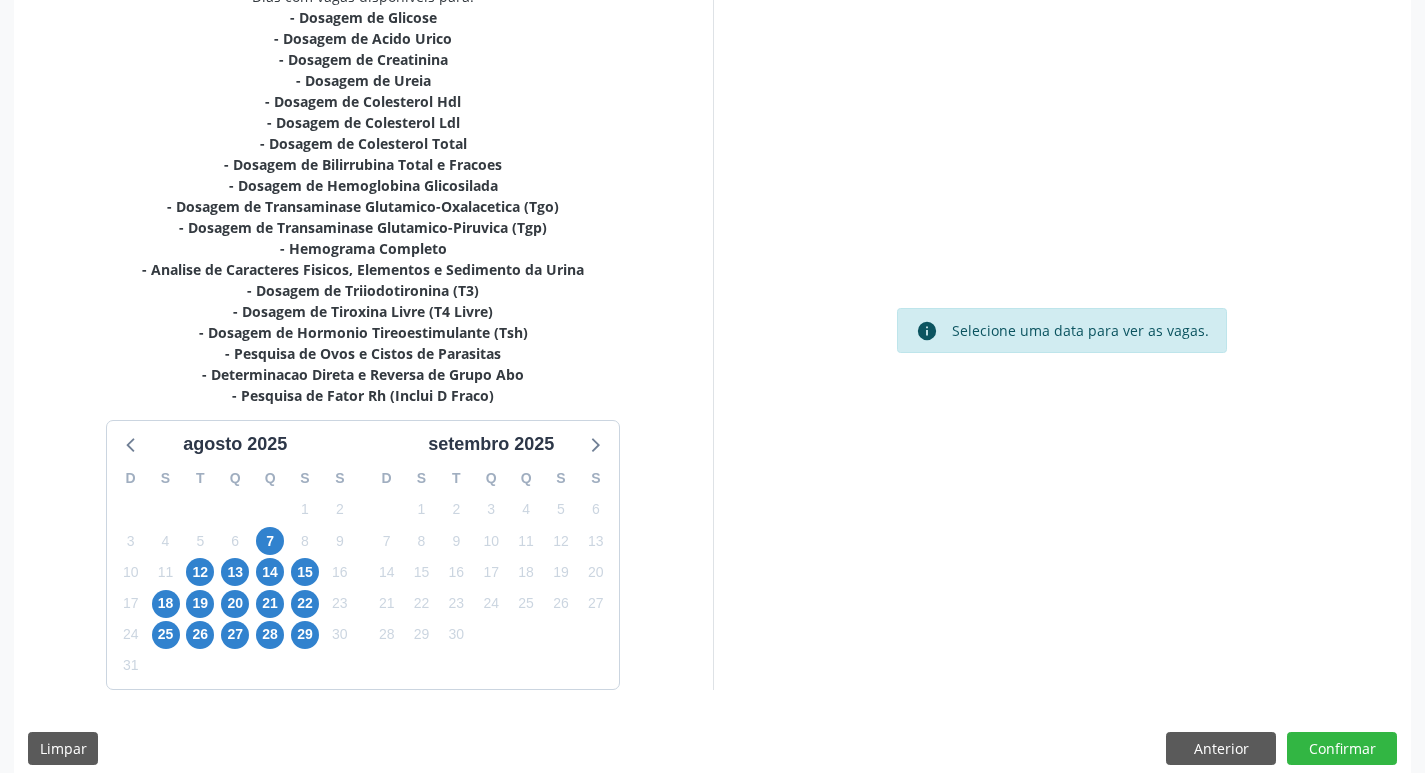 scroll, scrollTop: 475, scrollLeft: 0, axis: vertical 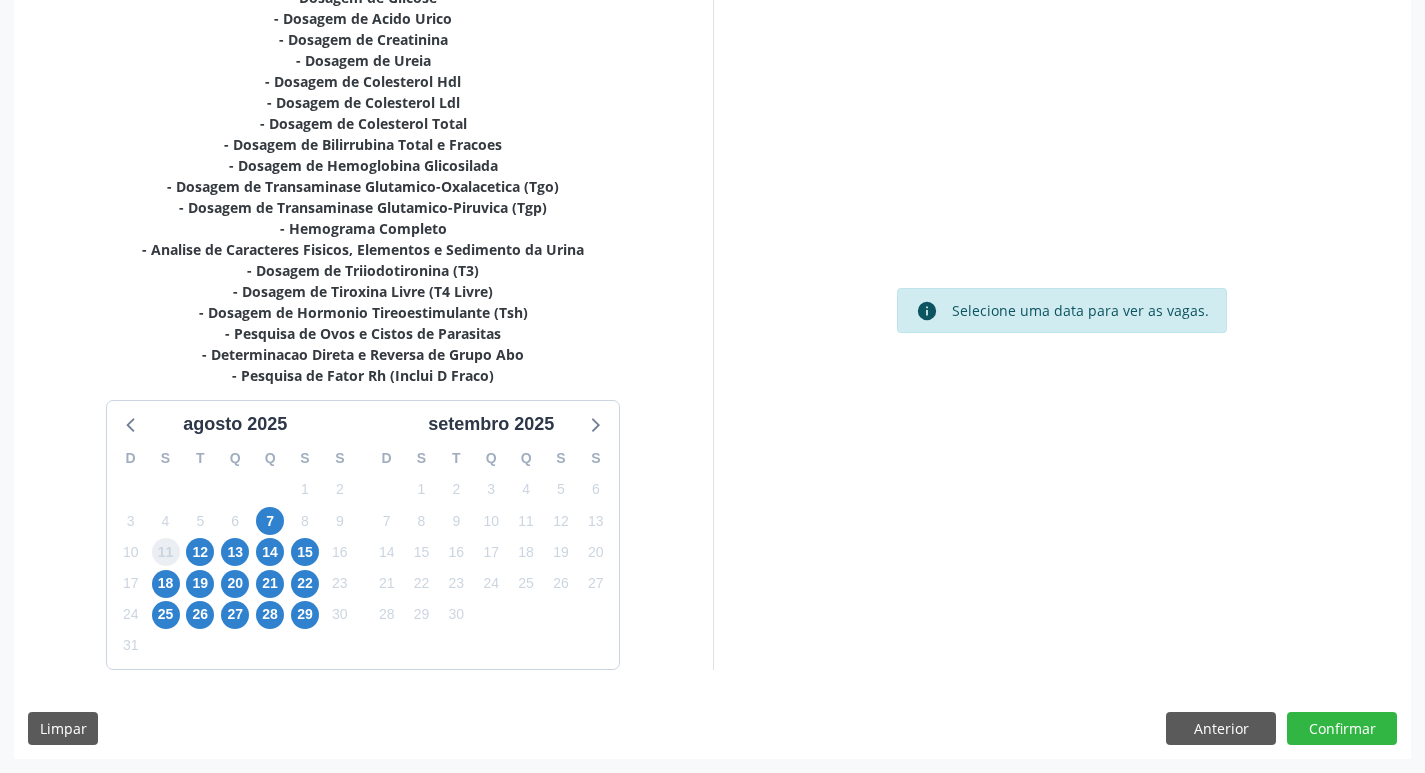 click on "11" at bounding box center (166, 552) 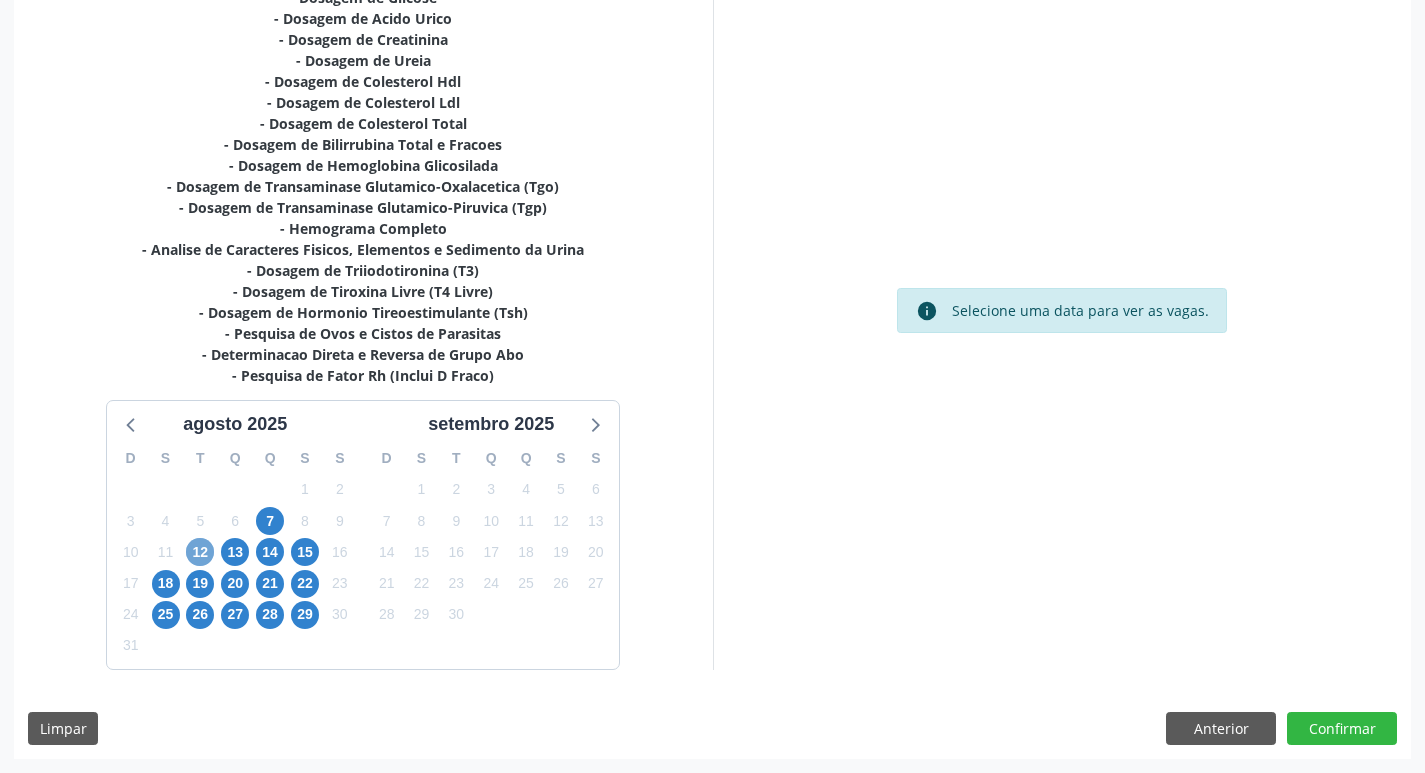 click on "12" at bounding box center (200, 552) 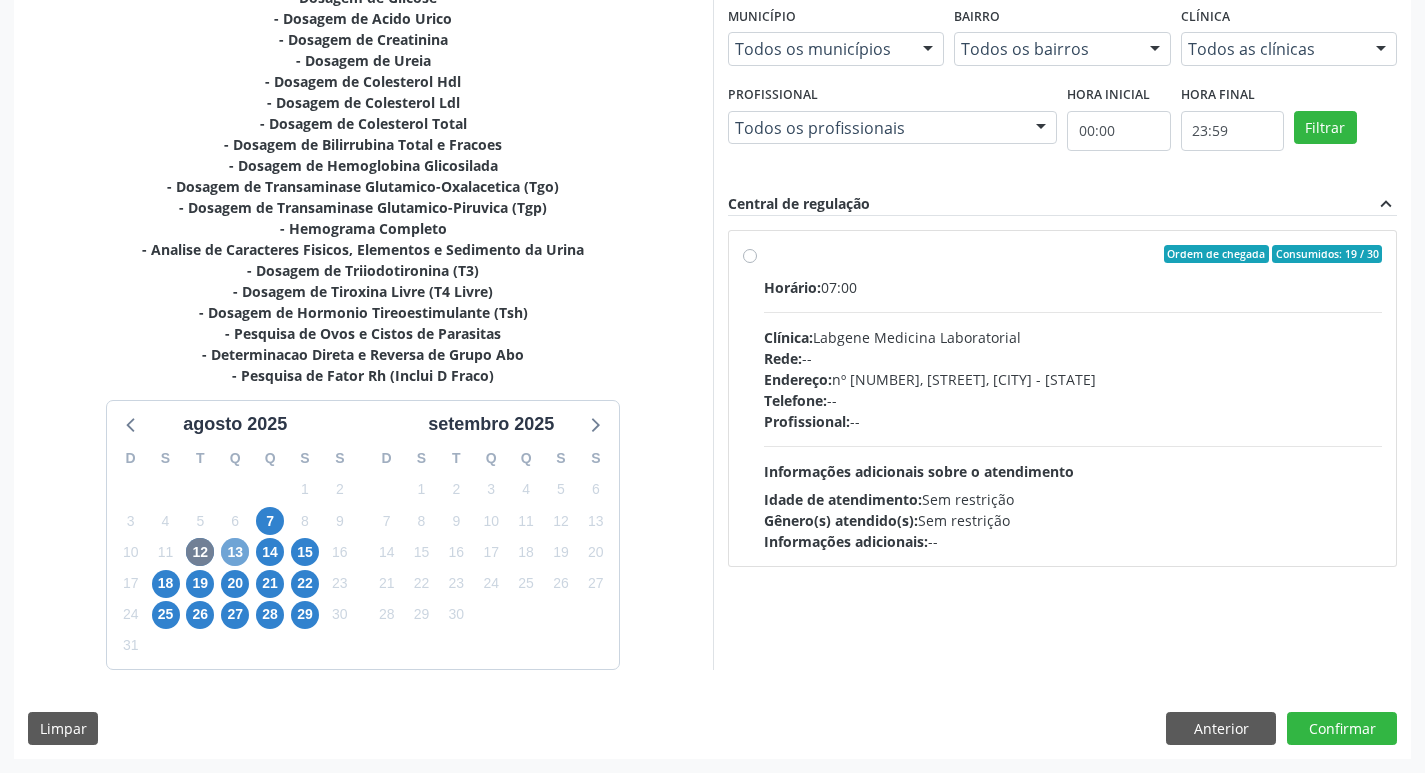 click on "13" at bounding box center (235, 552) 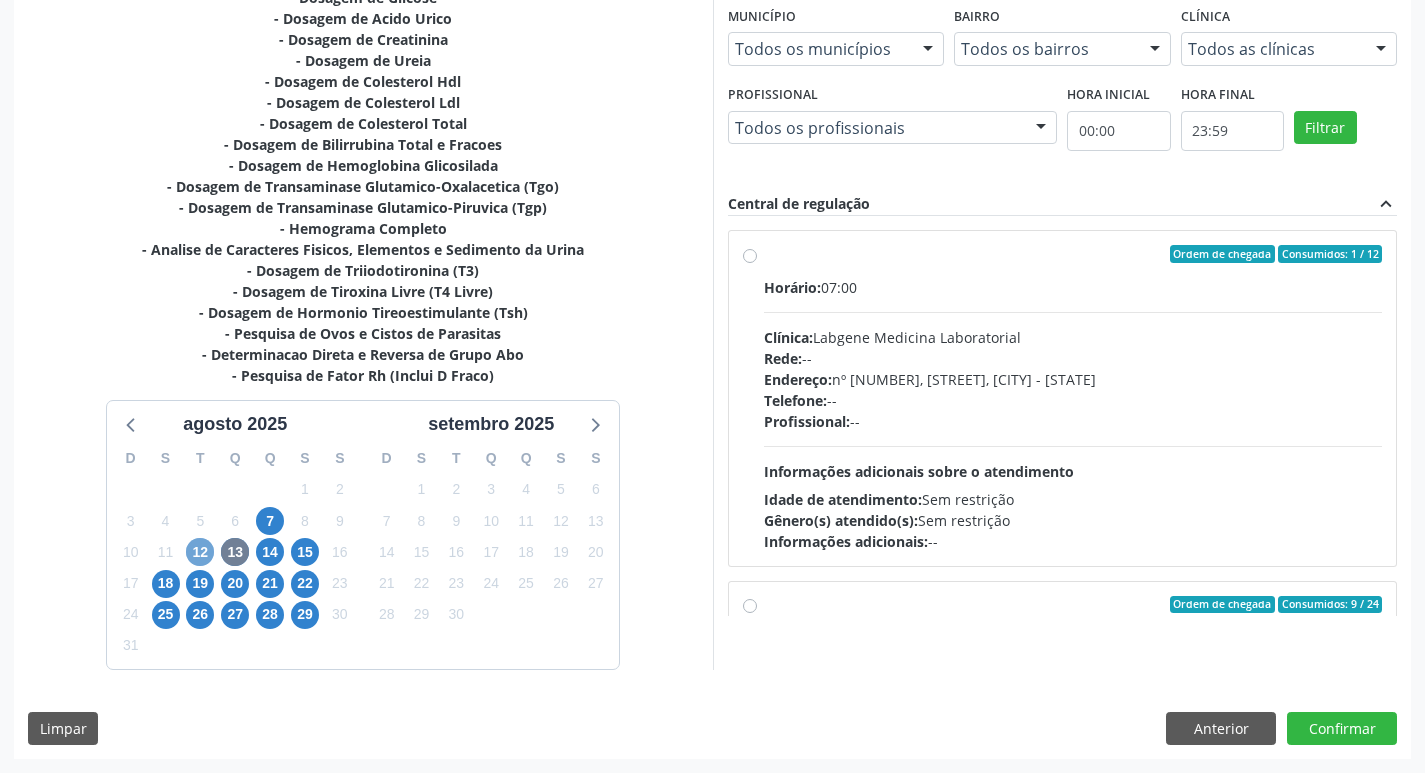 click on "12" at bounding box center (200, 552) 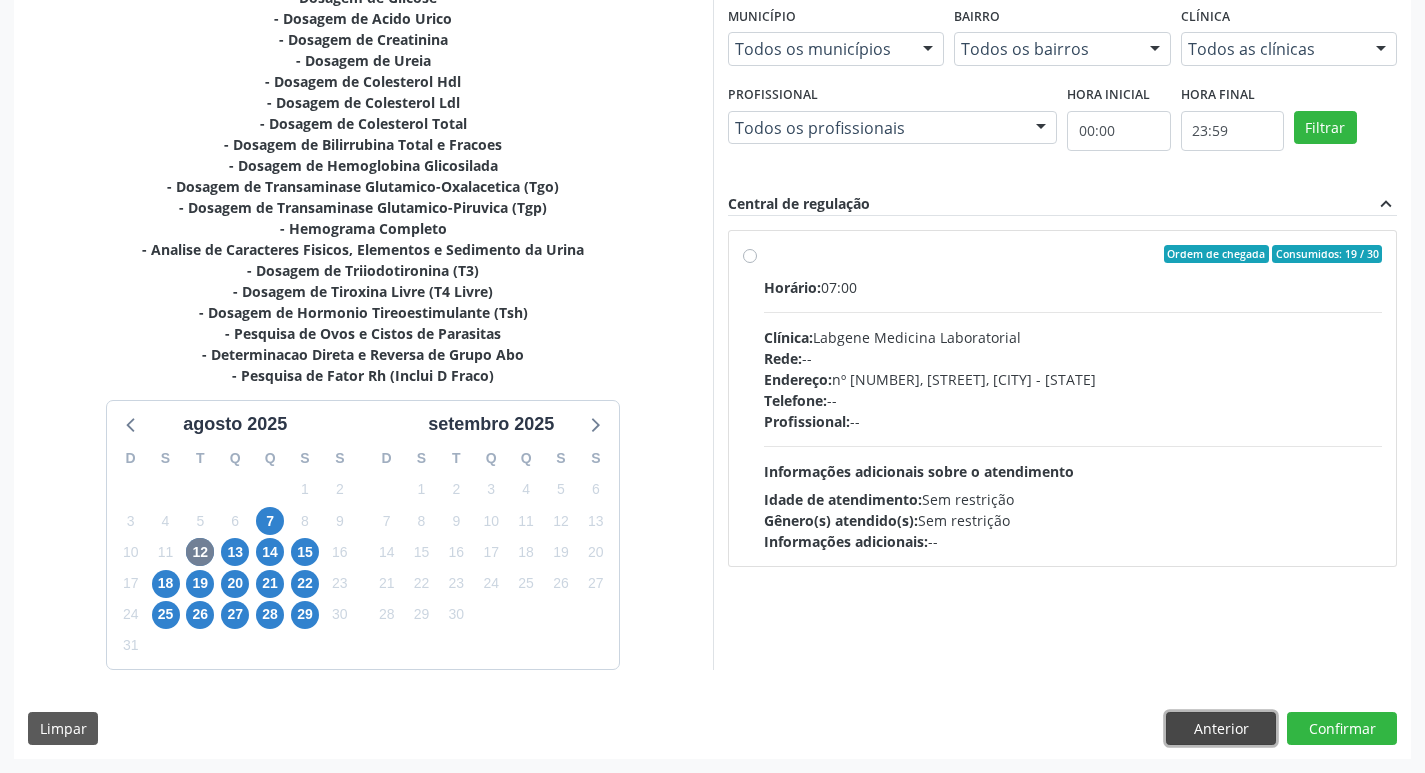 click on "Anterior" at bounding box center (1221, 729) 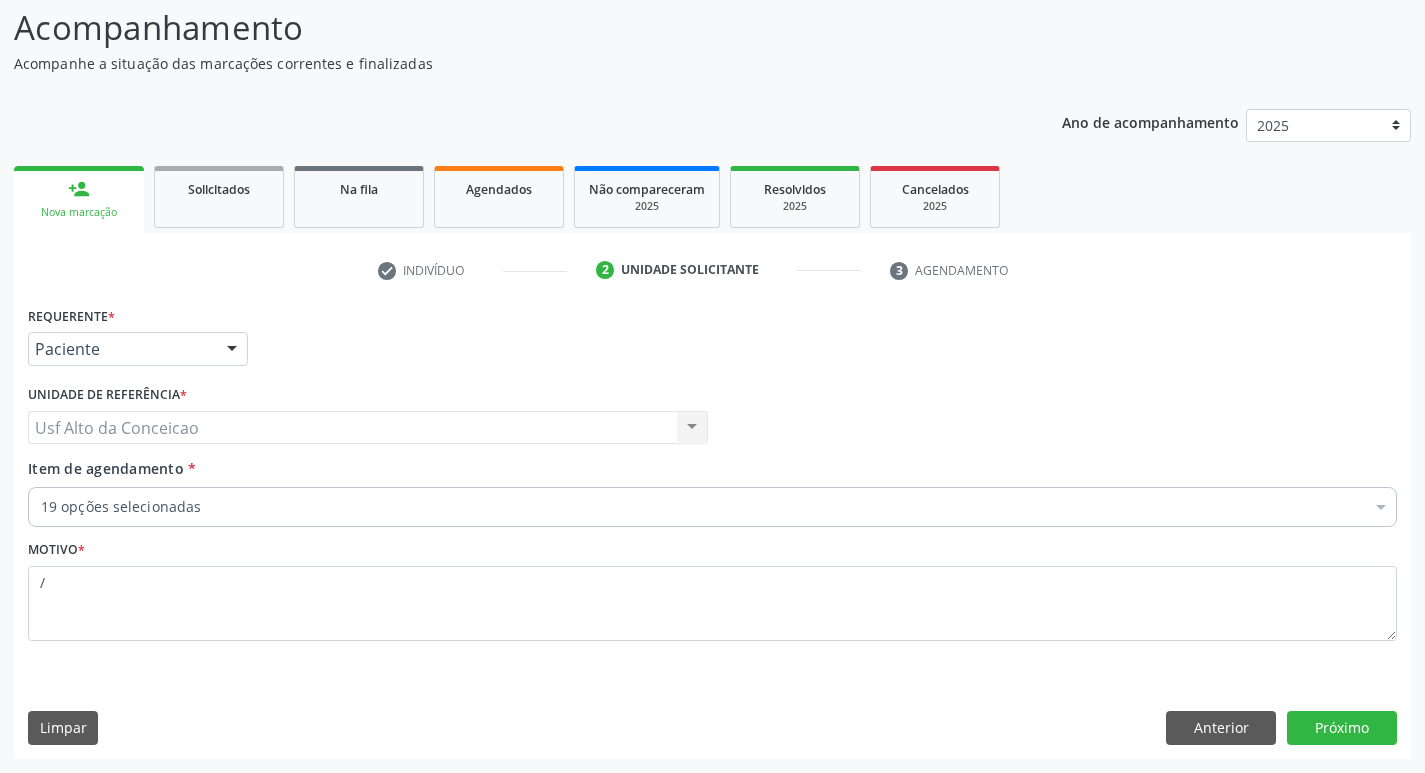 scroll, scrollTop: 133, scrollLeft: 0, axis: vertical 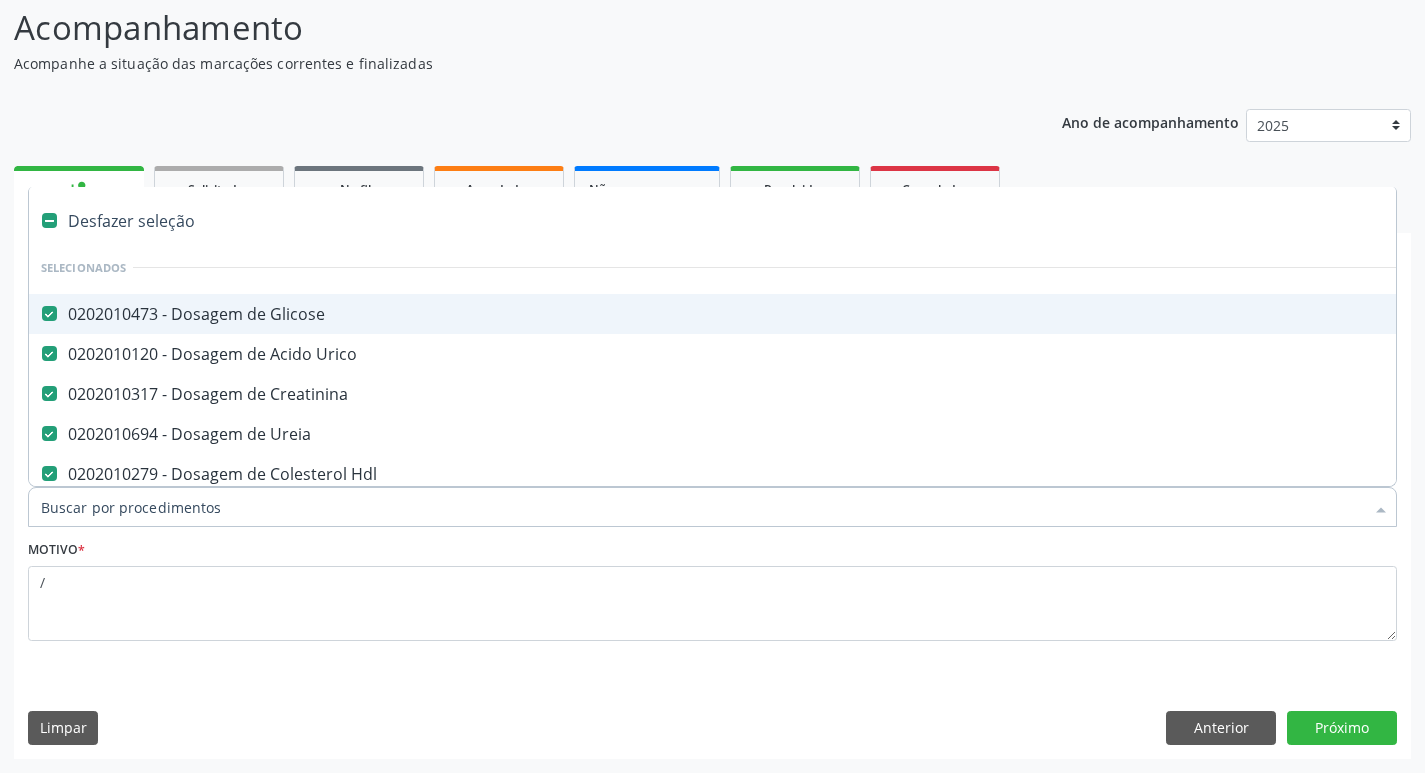 type on "v" 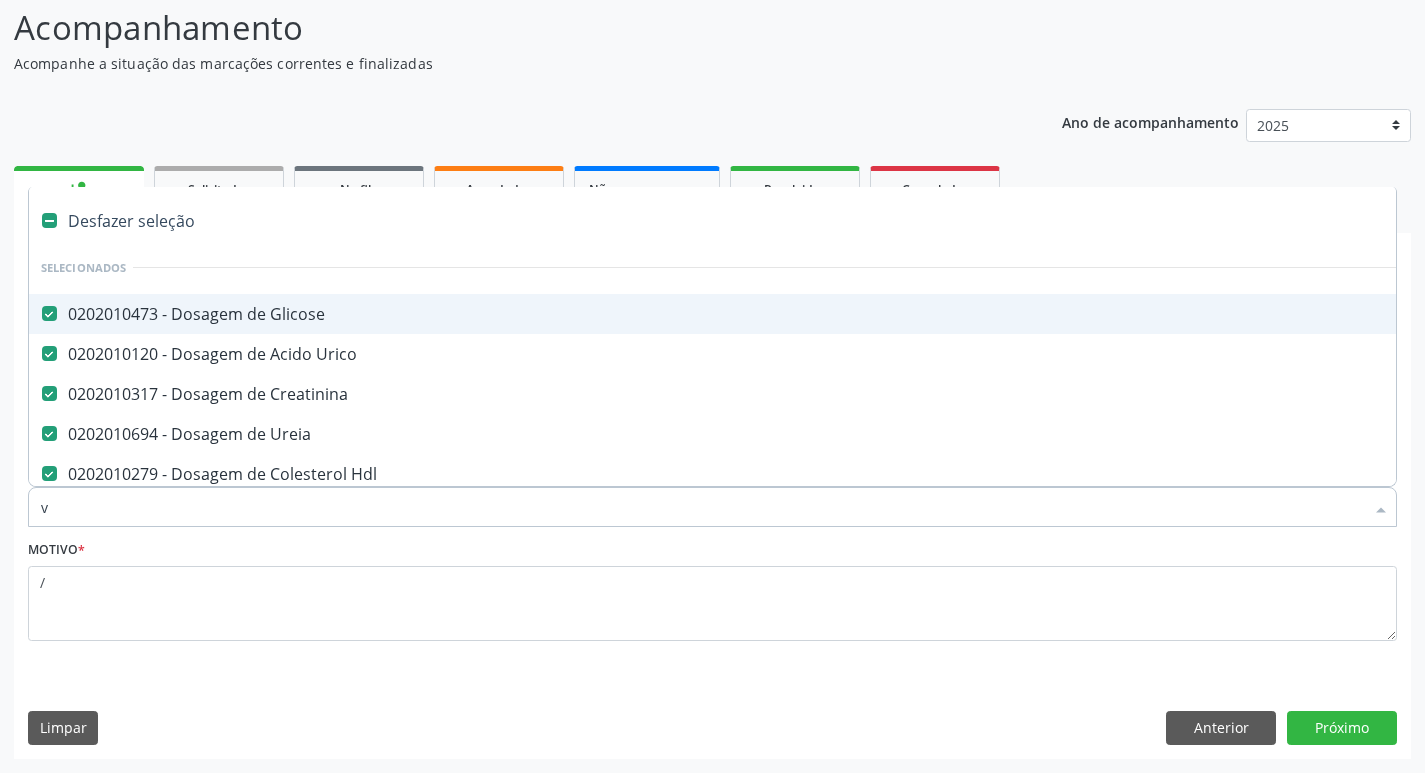 checkbox on "false" 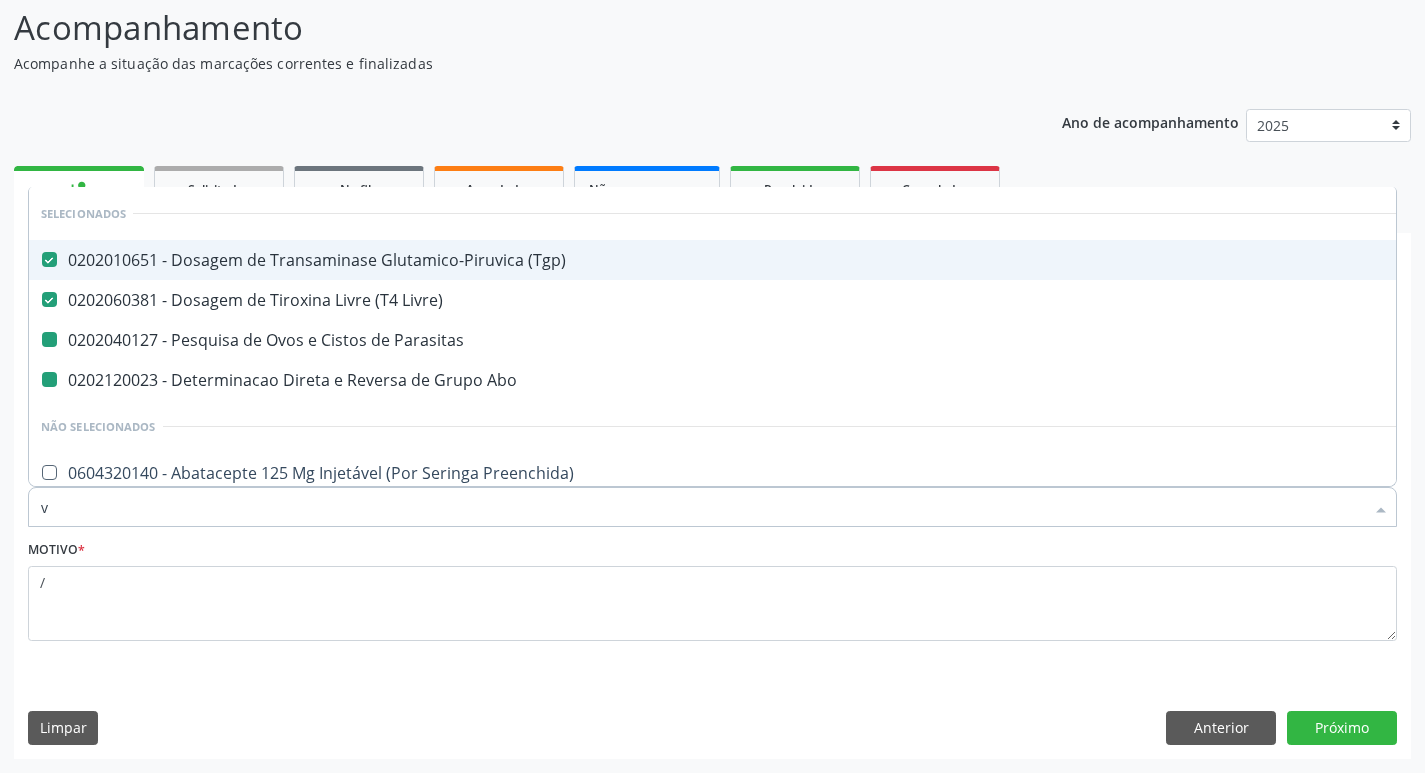 type on "vi" 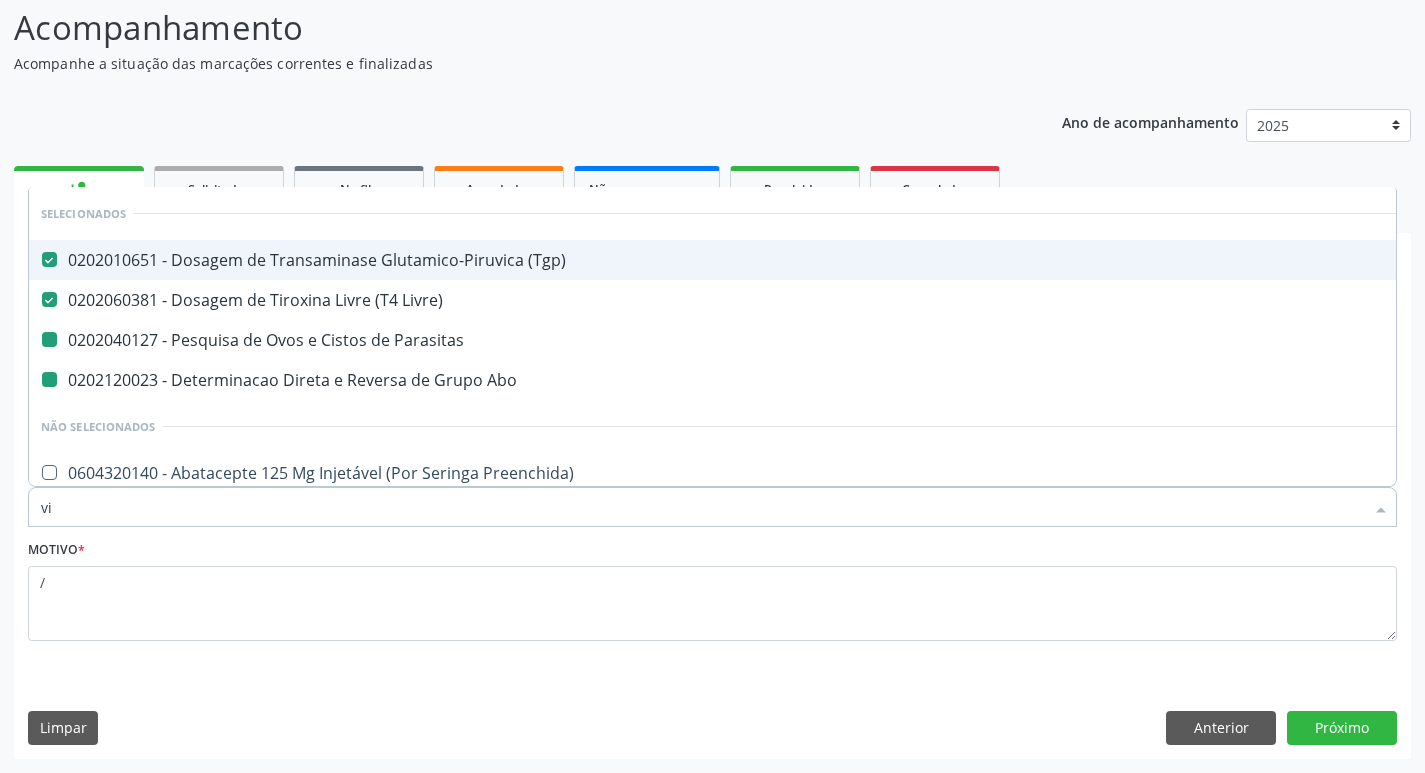 checkbox on "false" 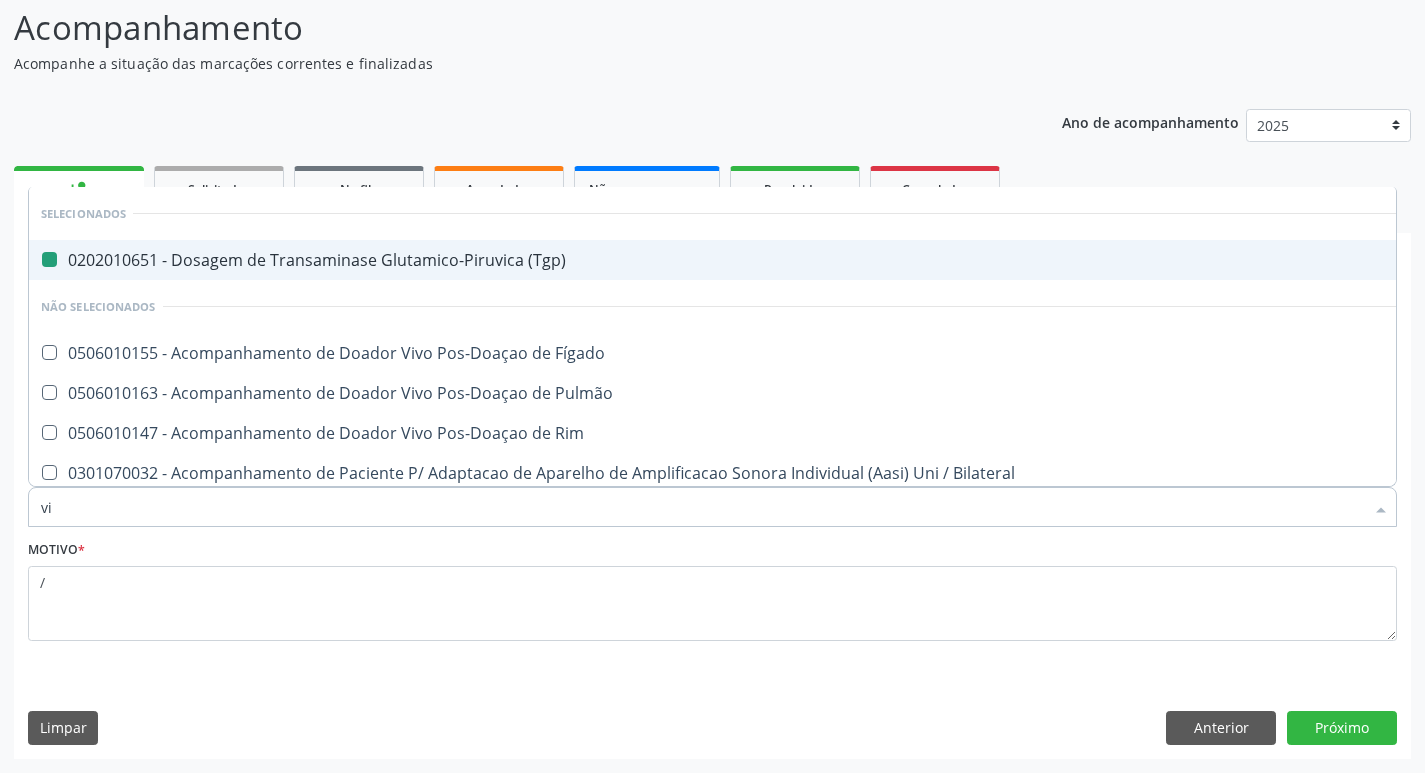 type on "vit" 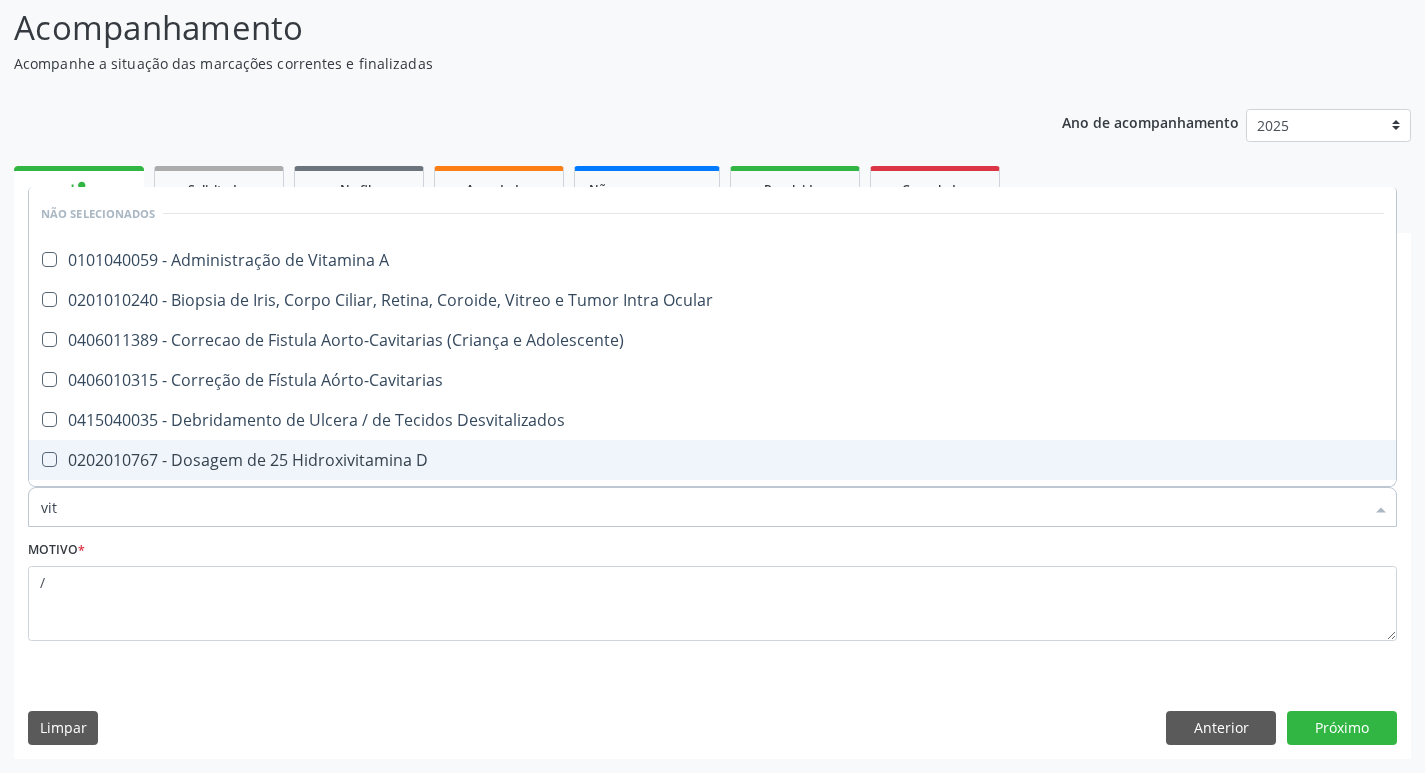 click on "0202010767 - Dosagem de 25 Hidroxivitamina D" at bounding box center (712, 460) 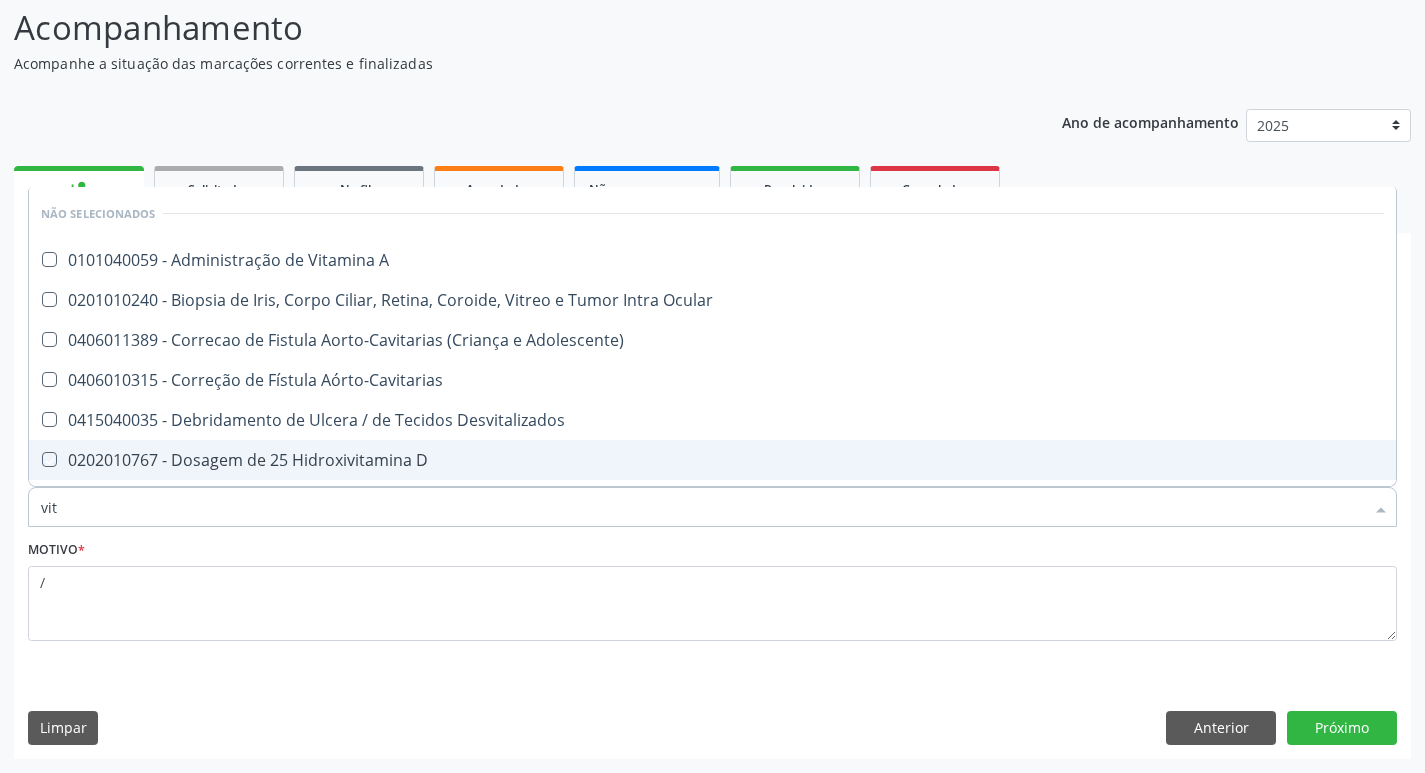 checkbox on "true" 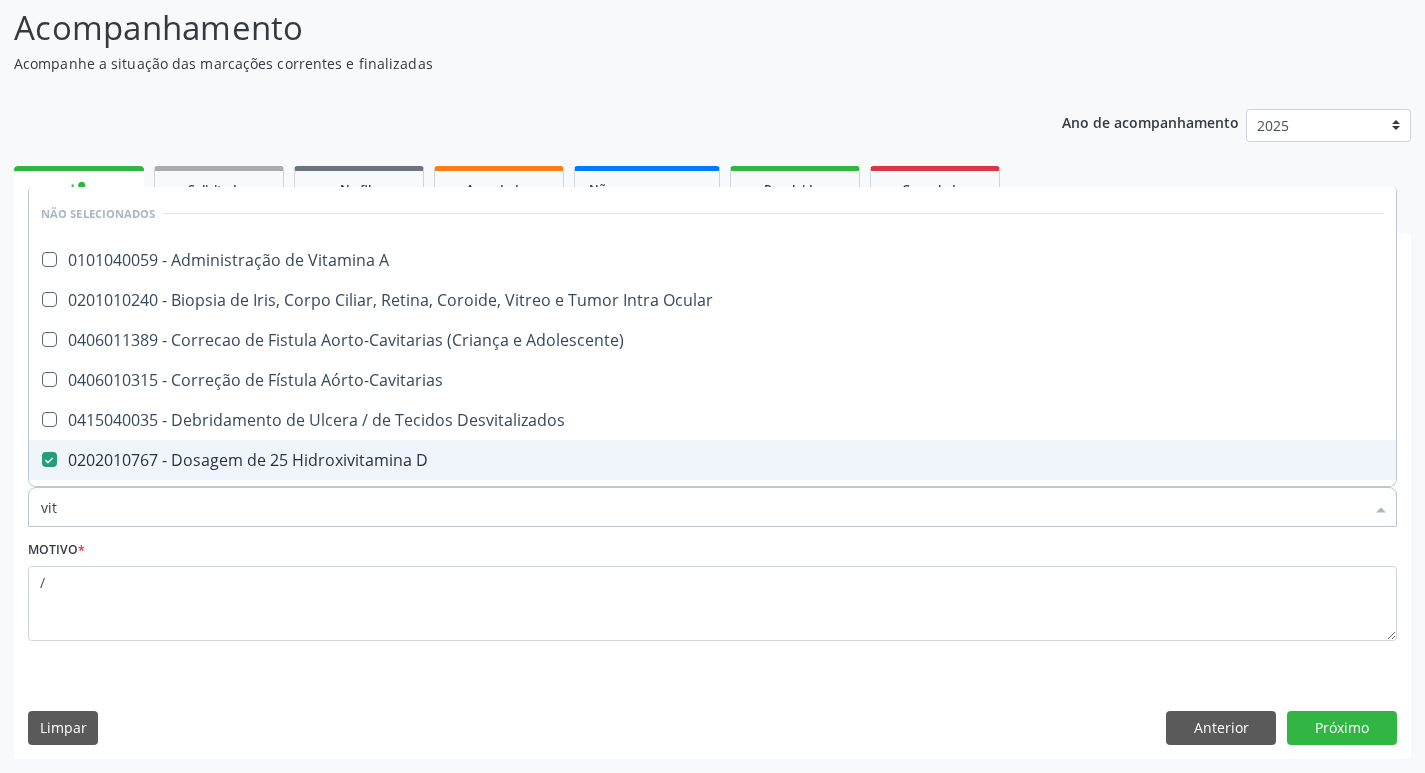 type on "vi" 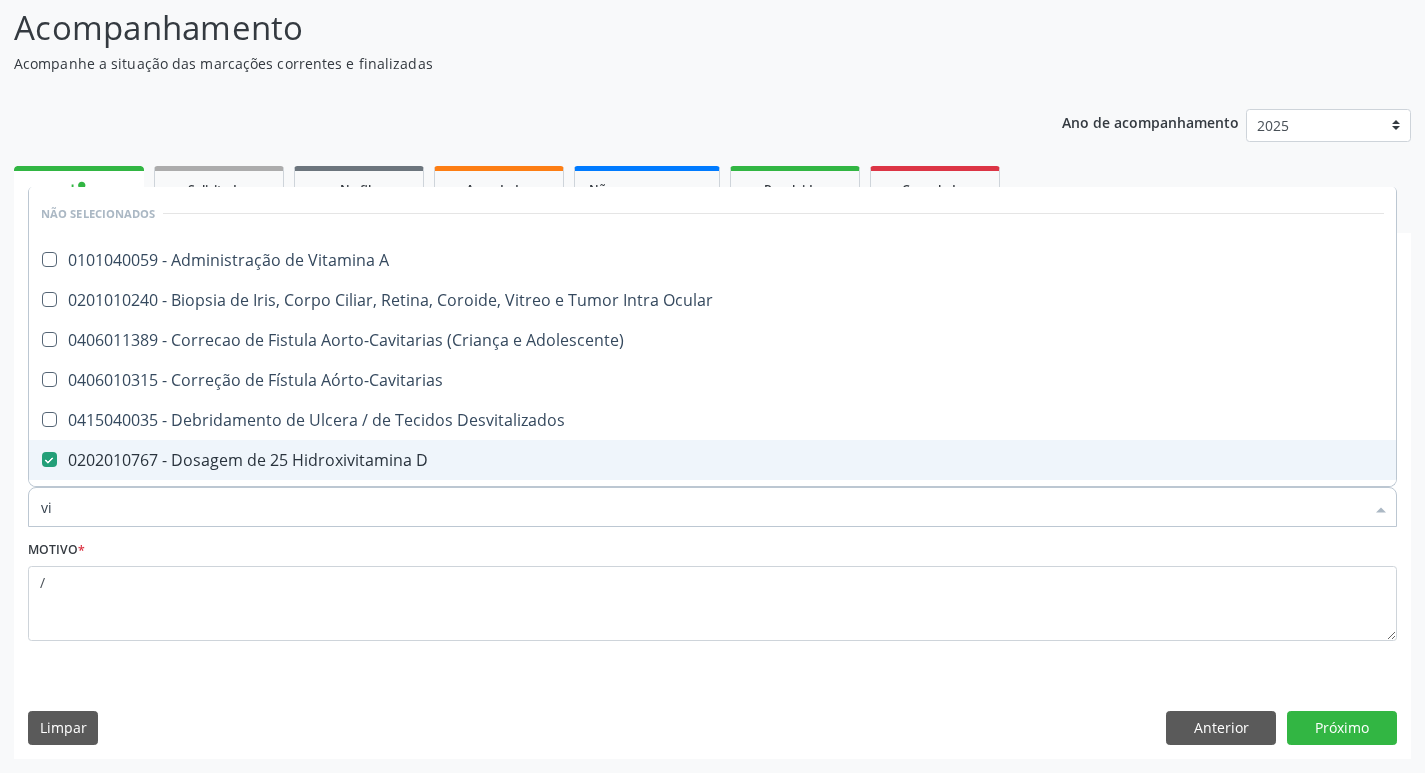 checkbox on "true" 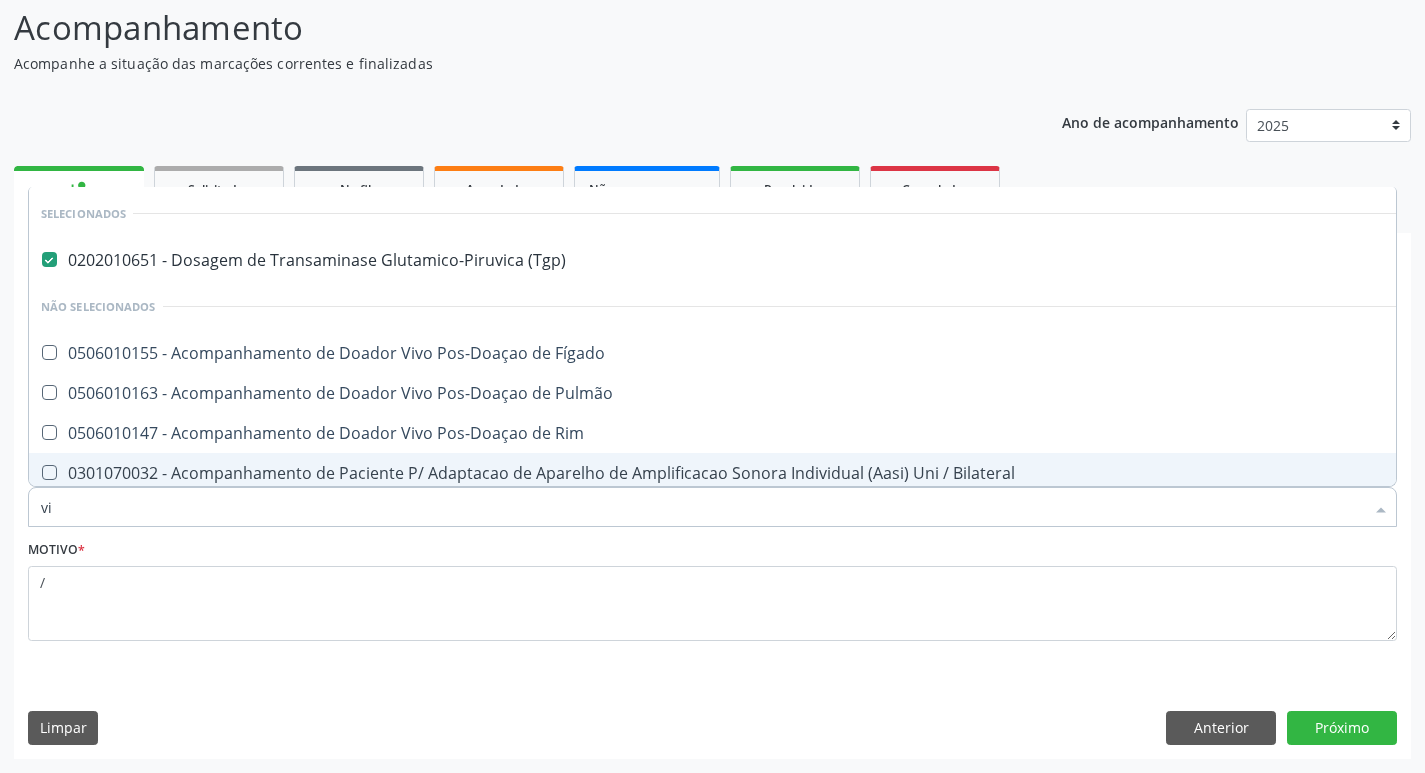 type on "vit" 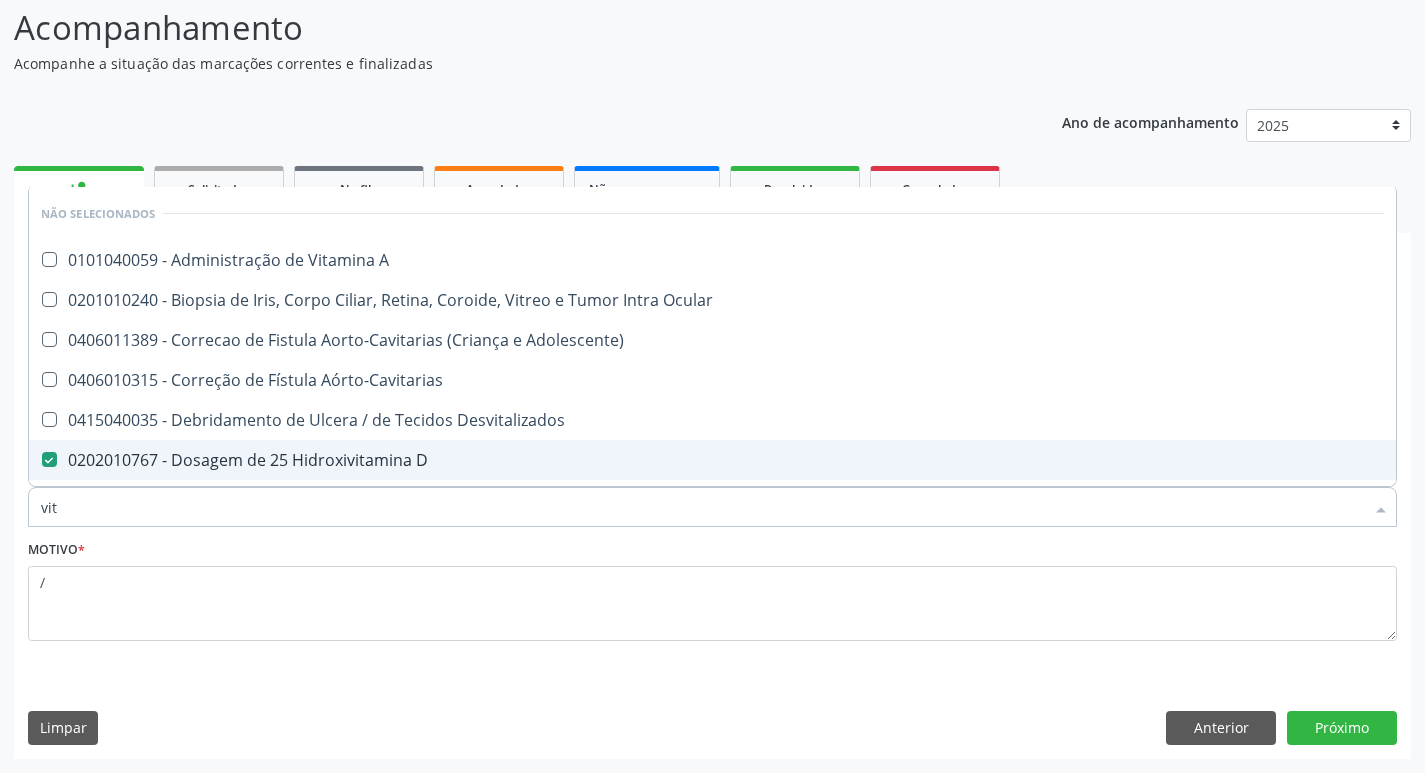 type on "vi" 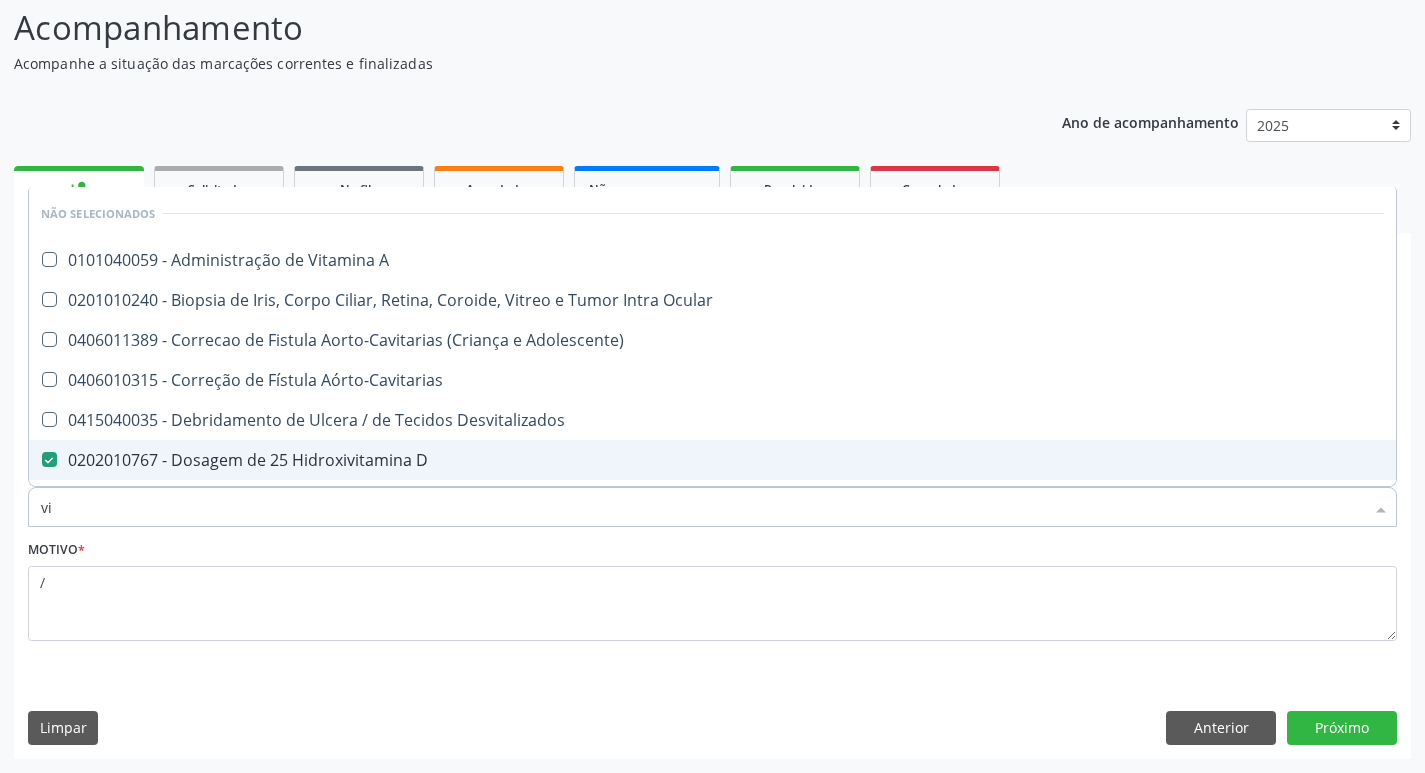 checkbox on "true" 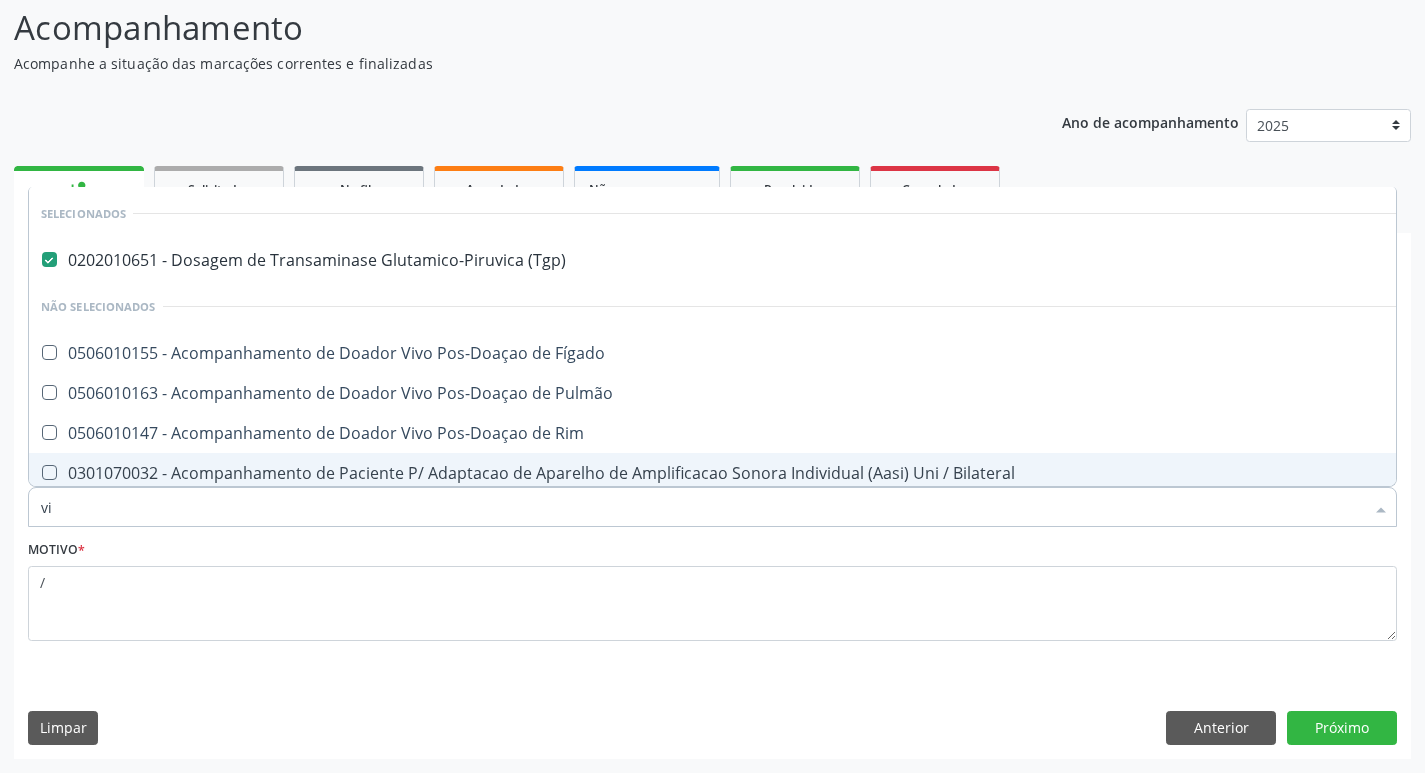 type on "v" 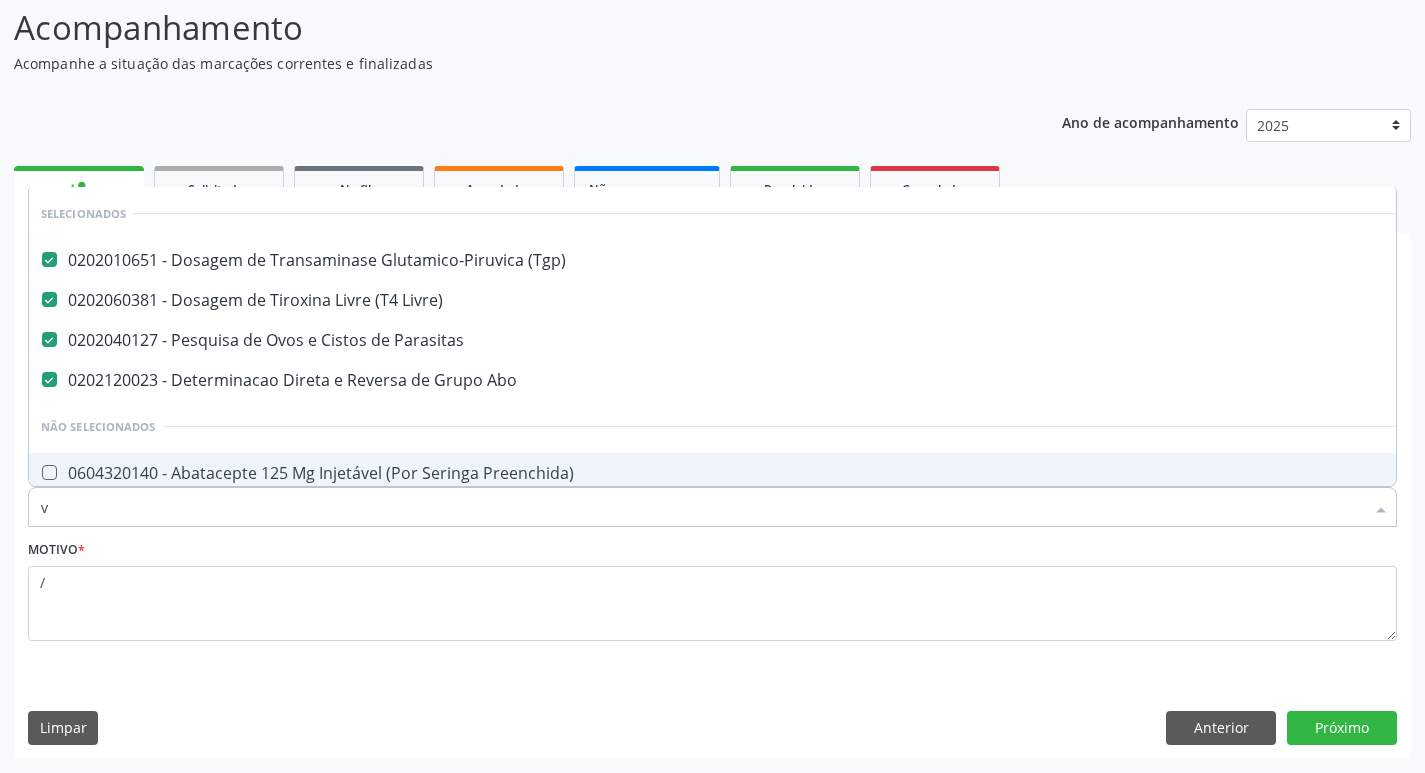 checkbox on "true" 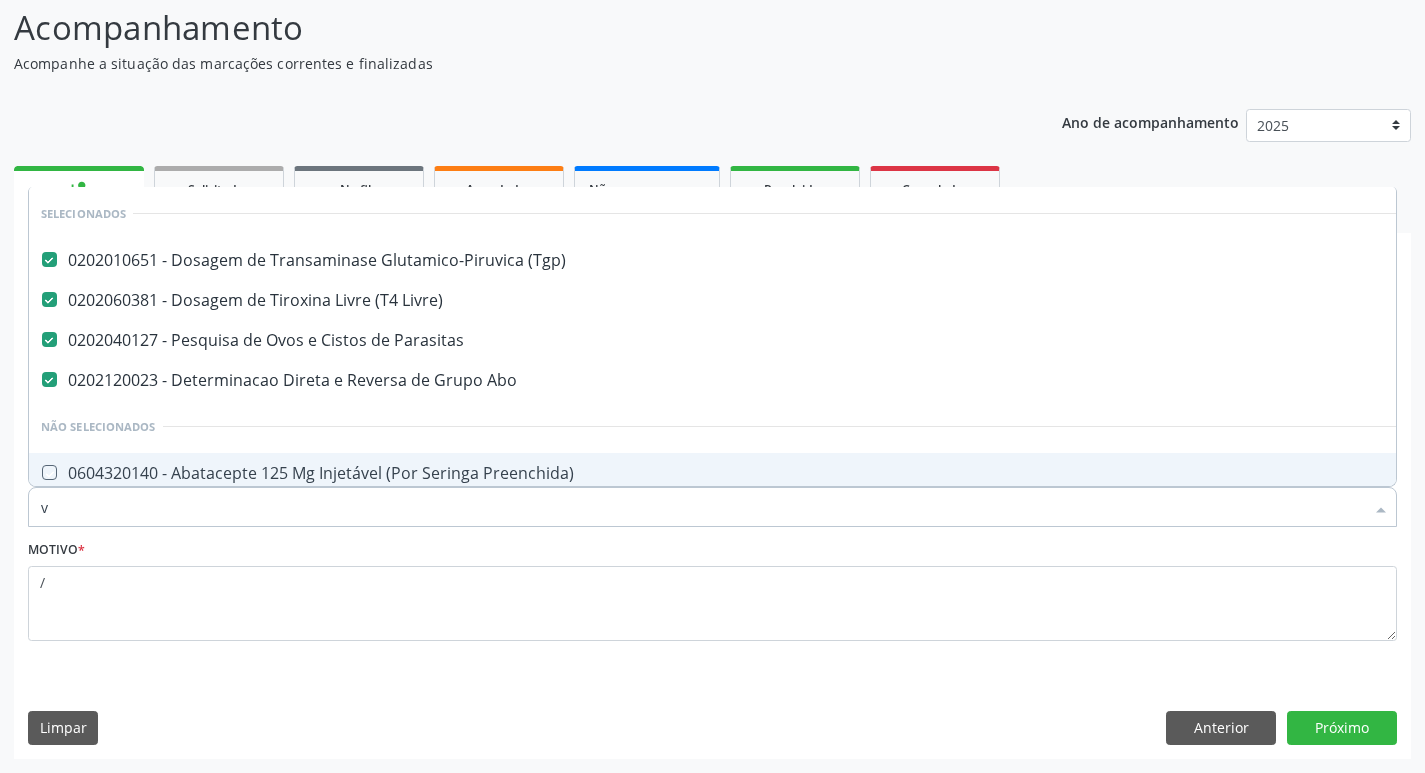 type 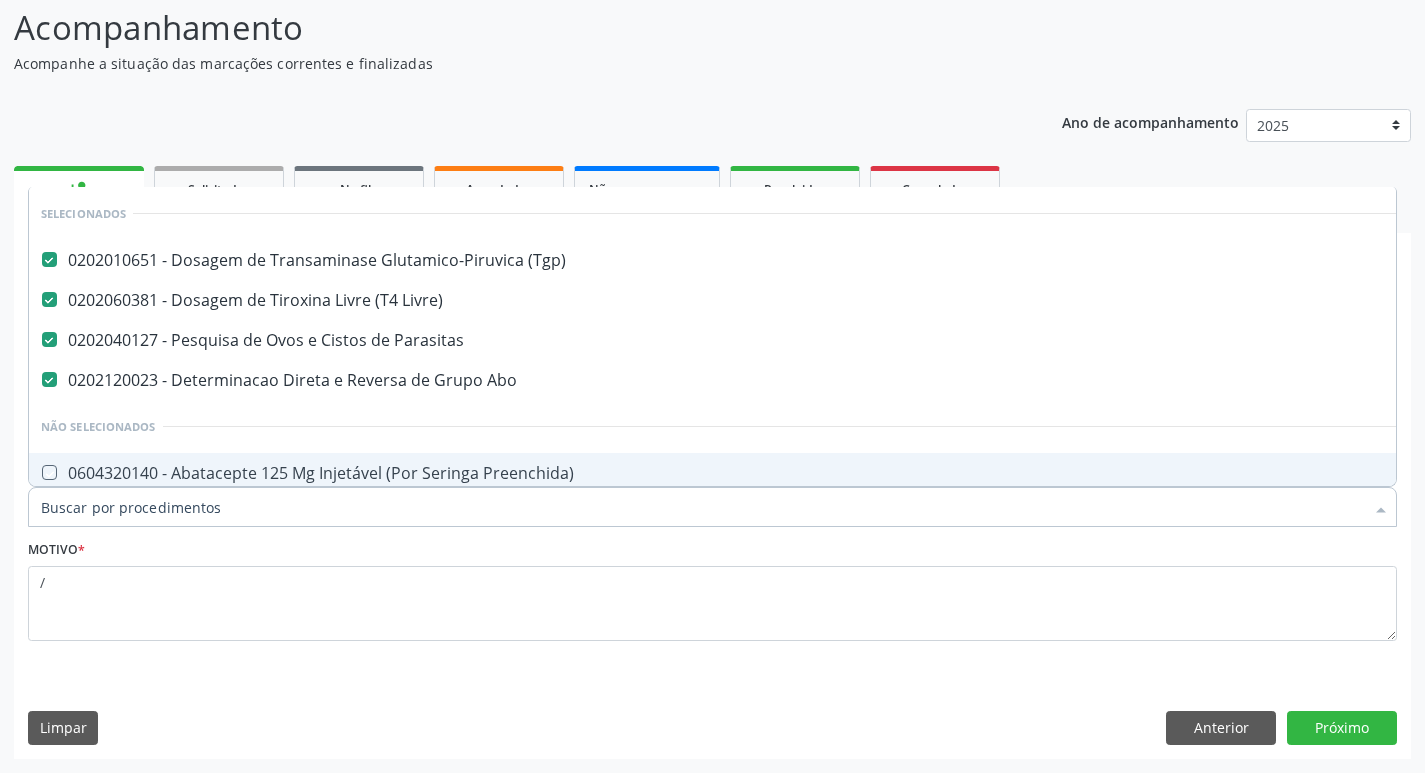 checkbox on "true" 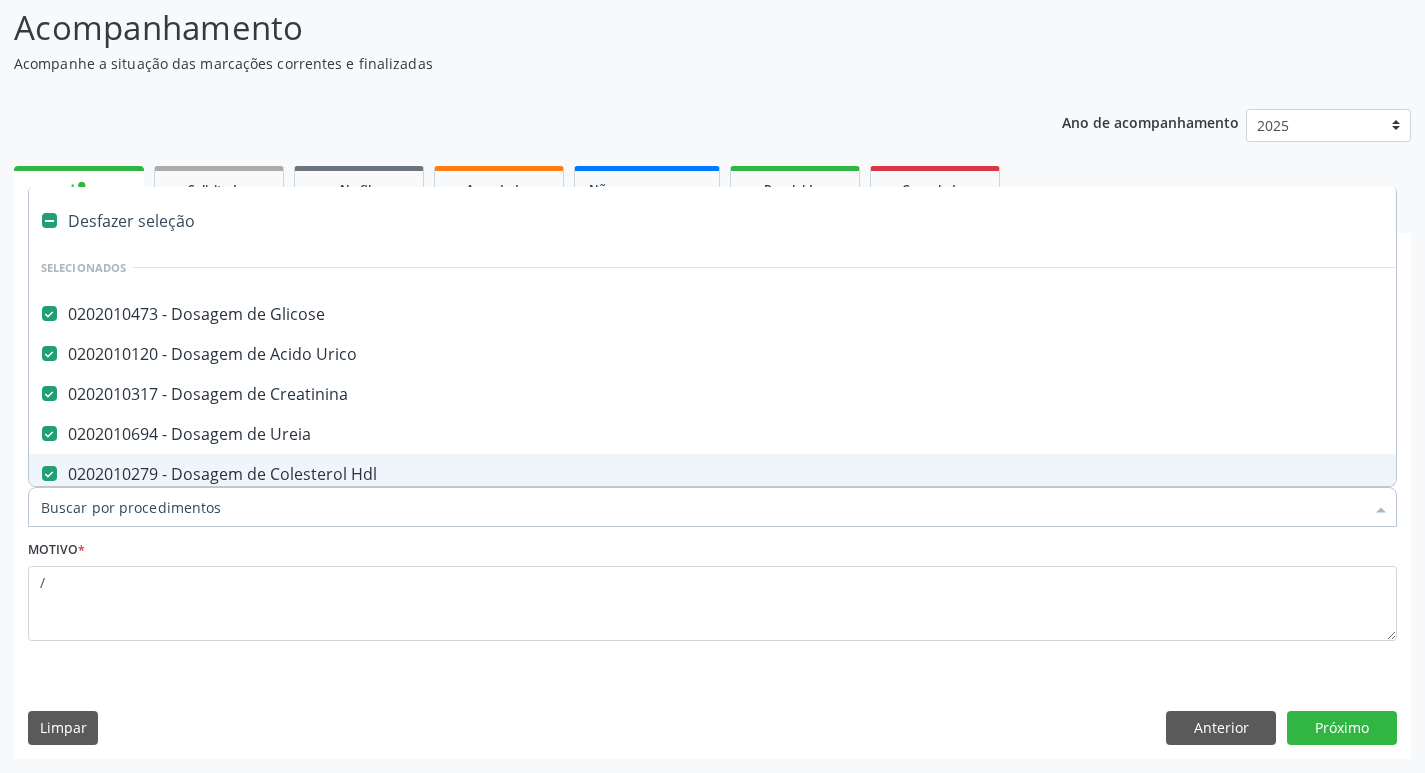 type on "p" 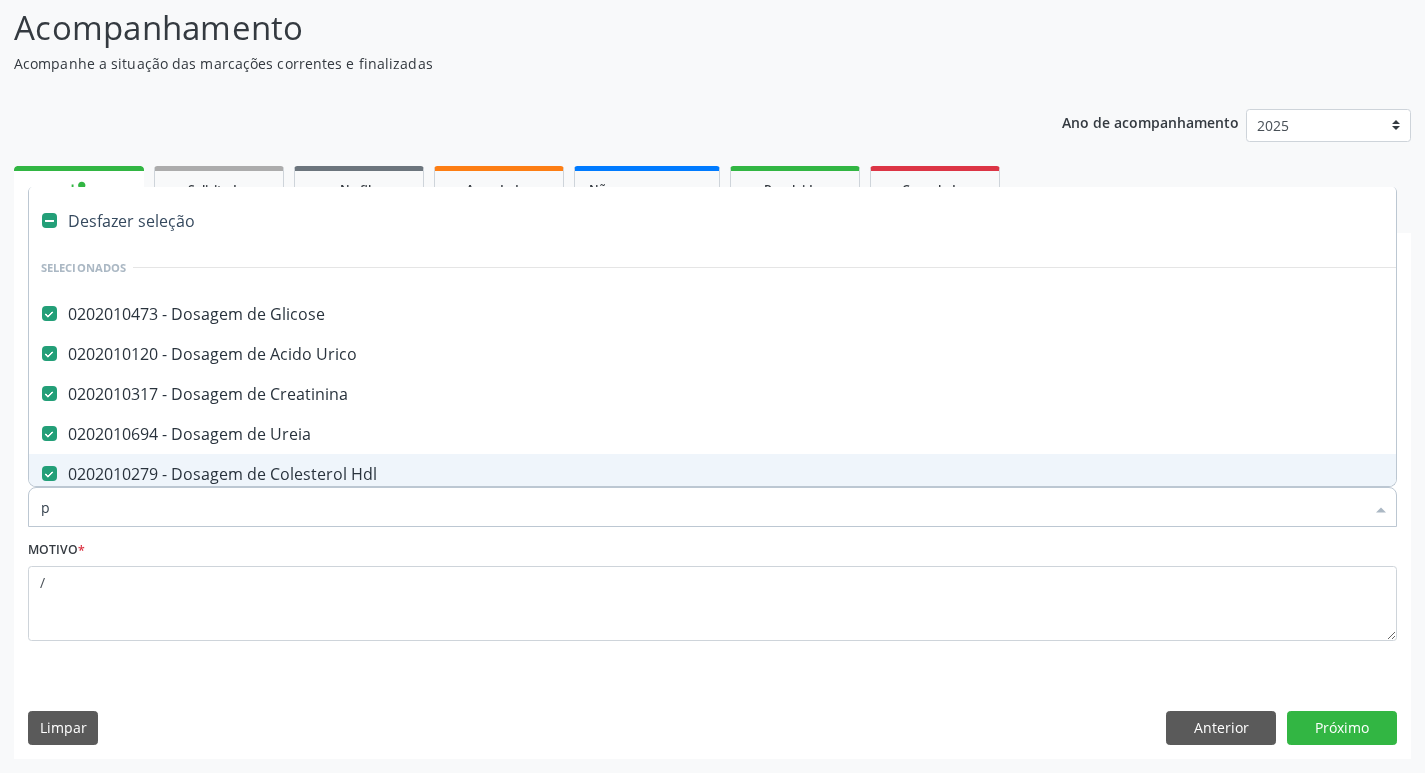 checkbox on "false" 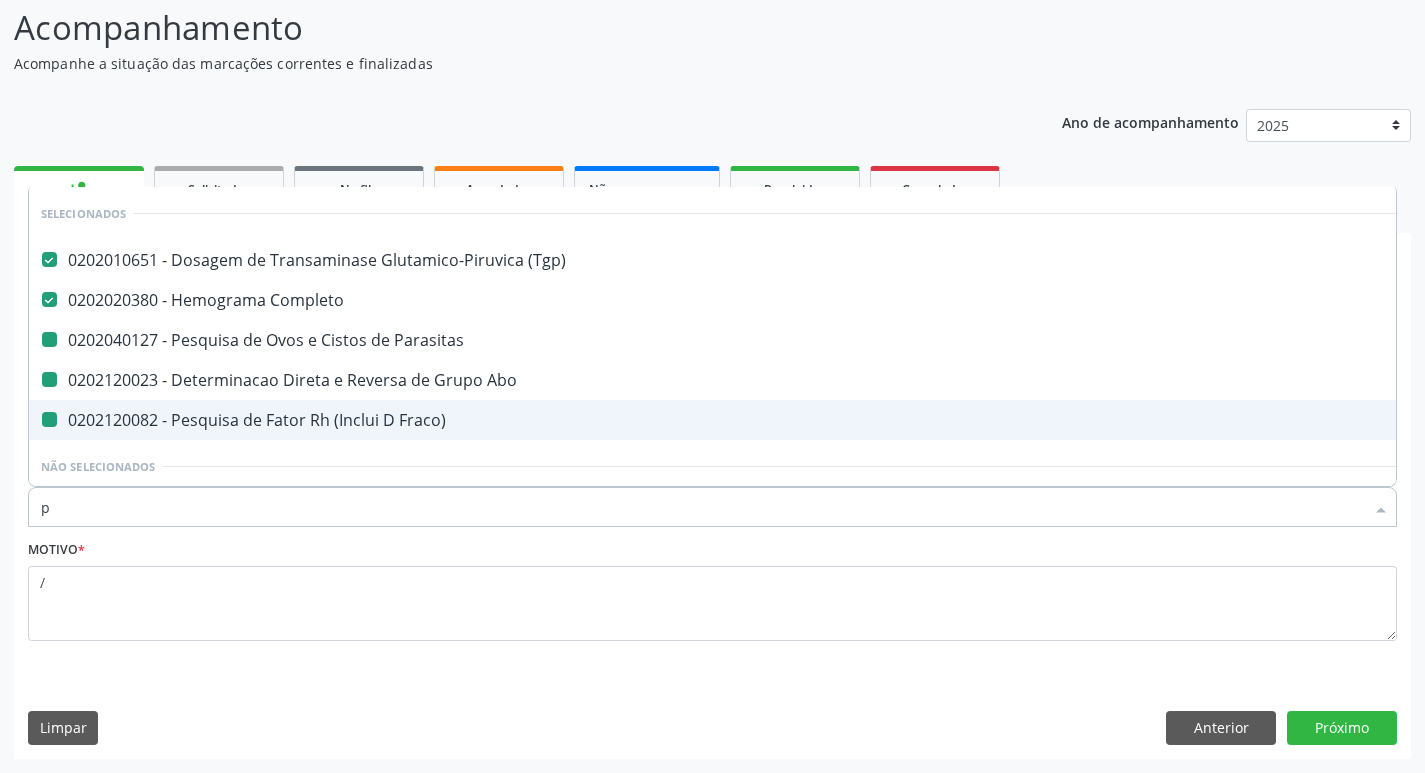 type on "po" 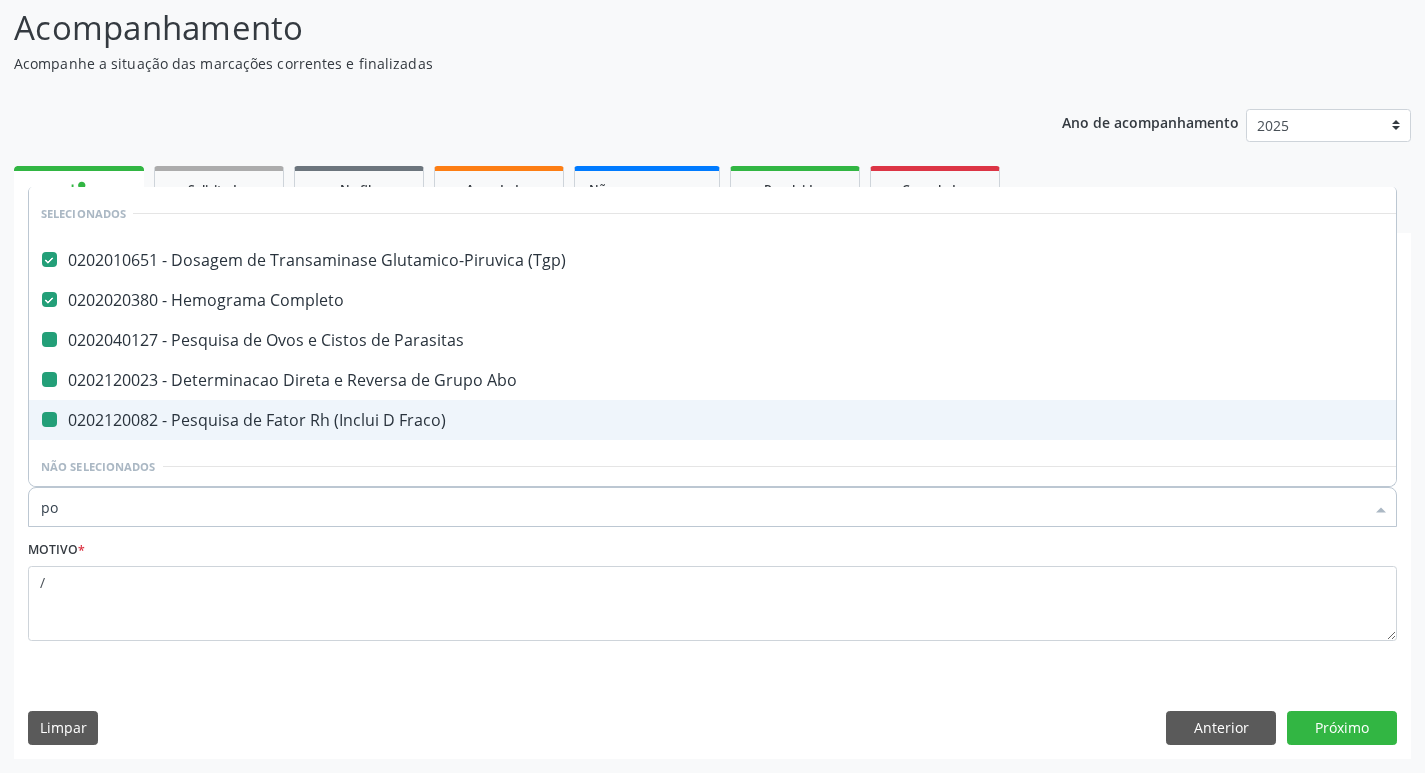 checkbox on "false" 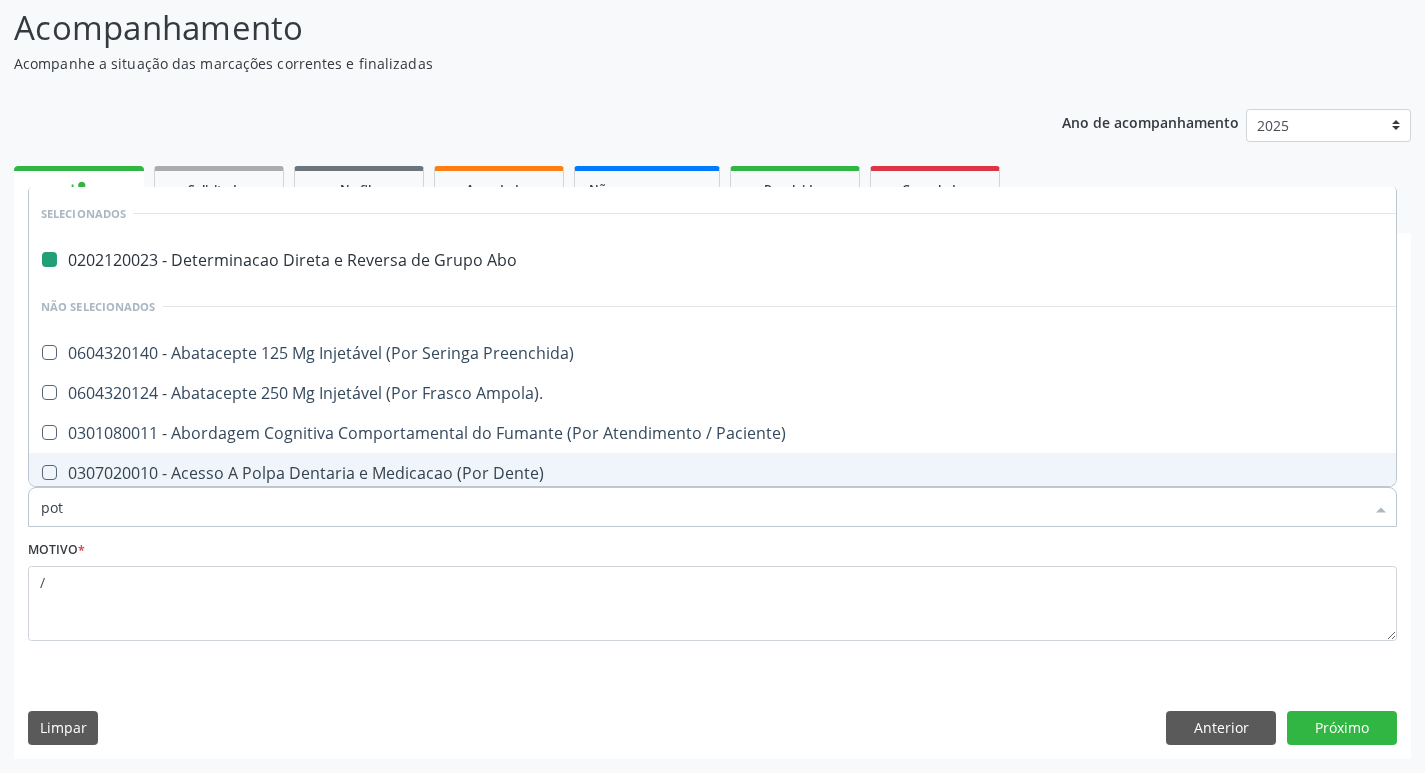 type on "pota" 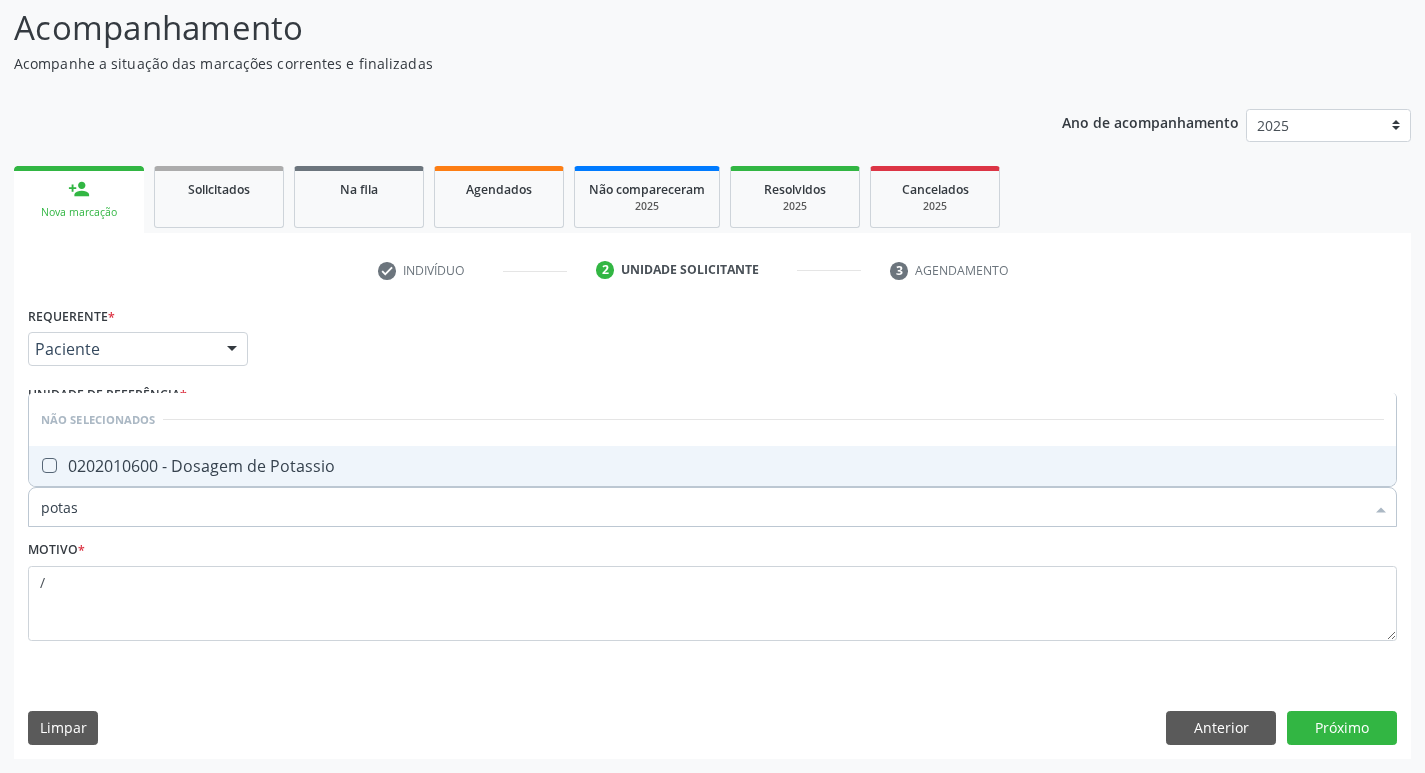 type on "potass" 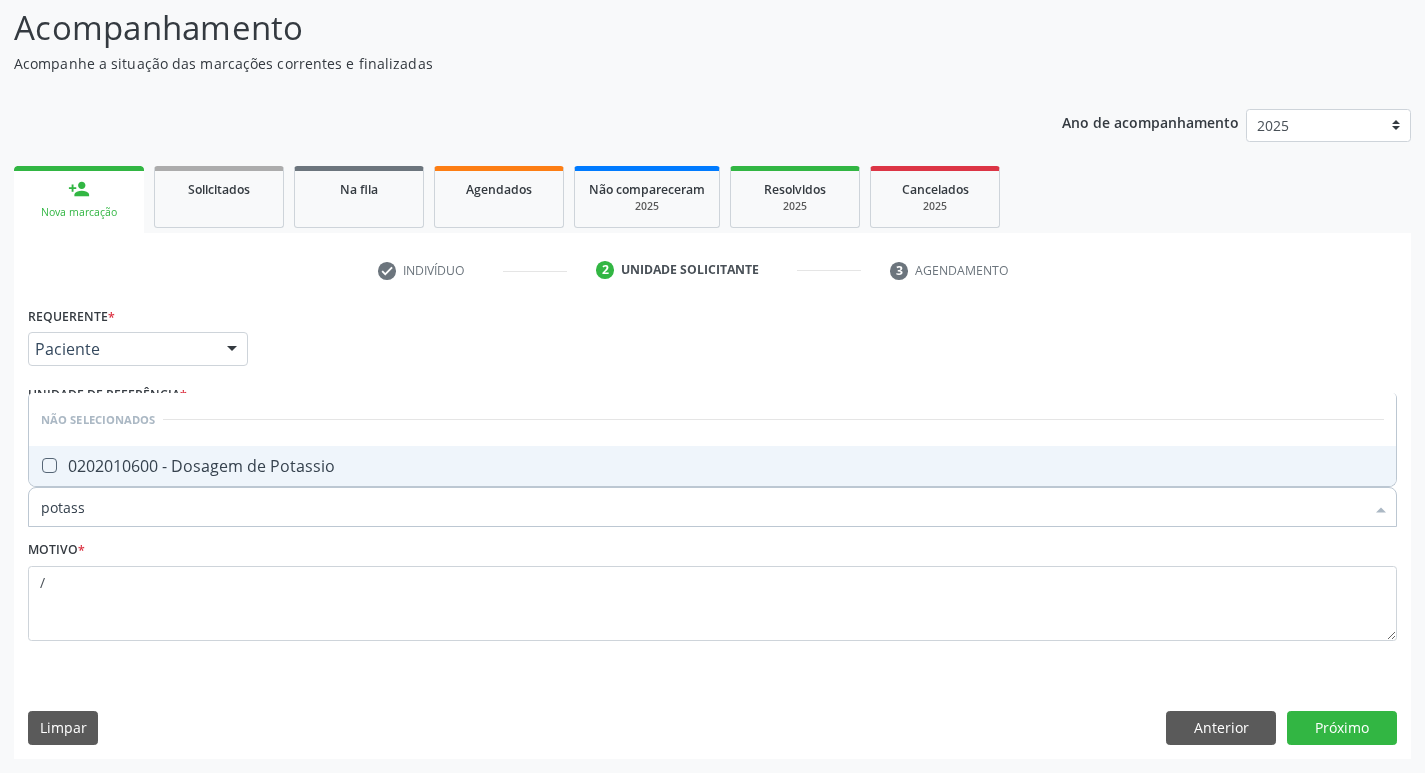 click on "0202010600 - Dosagem de Potassio" at bounding box center [712, 466] 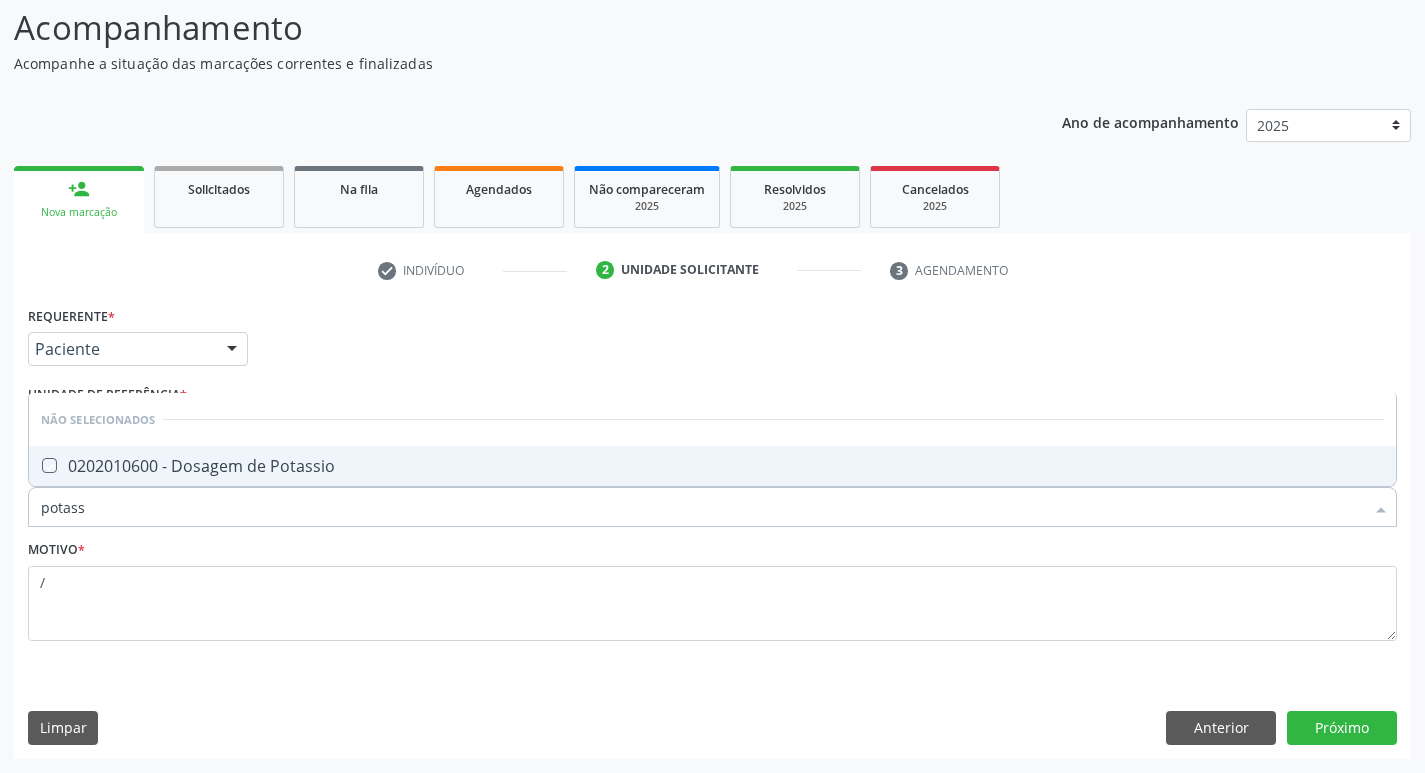 checkbox on "true" 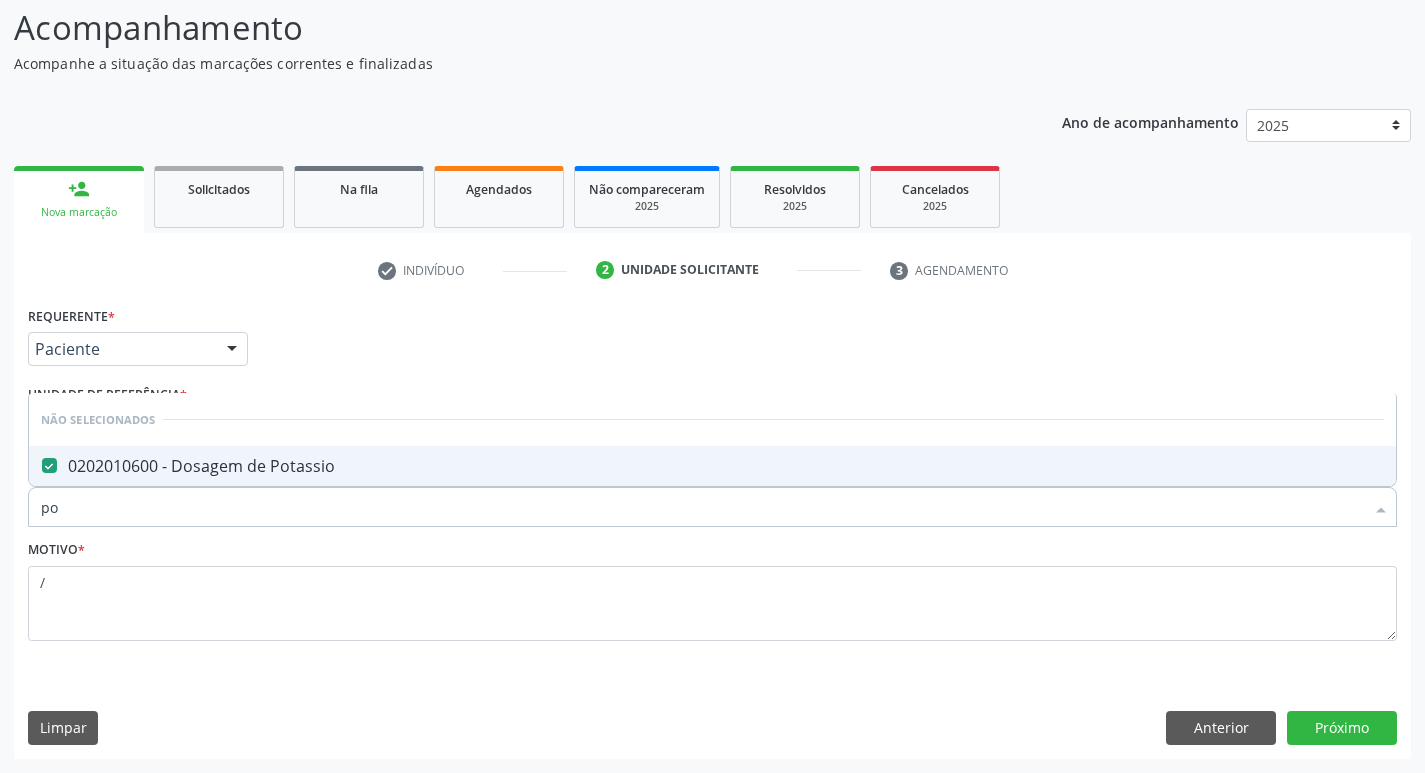 type on "p" 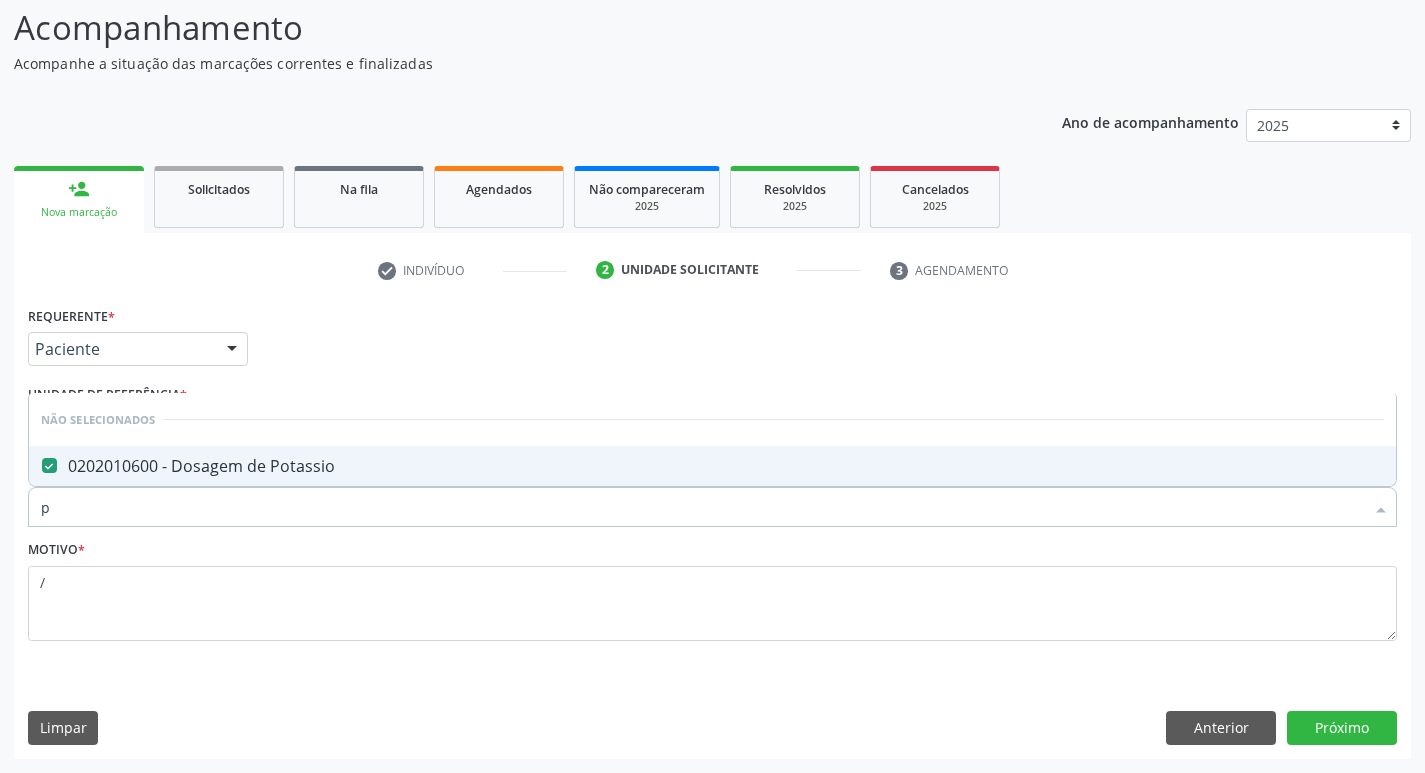 type 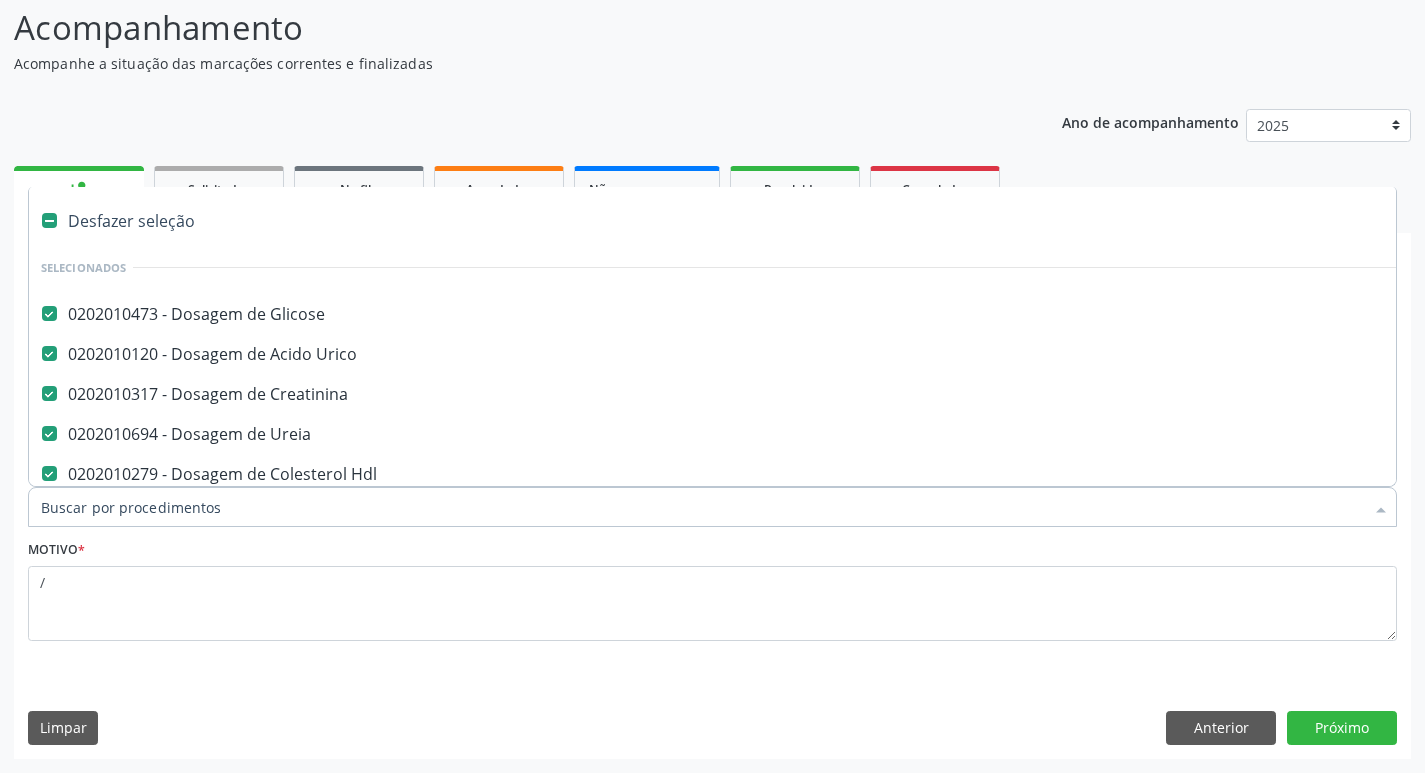 checkbox on "true" 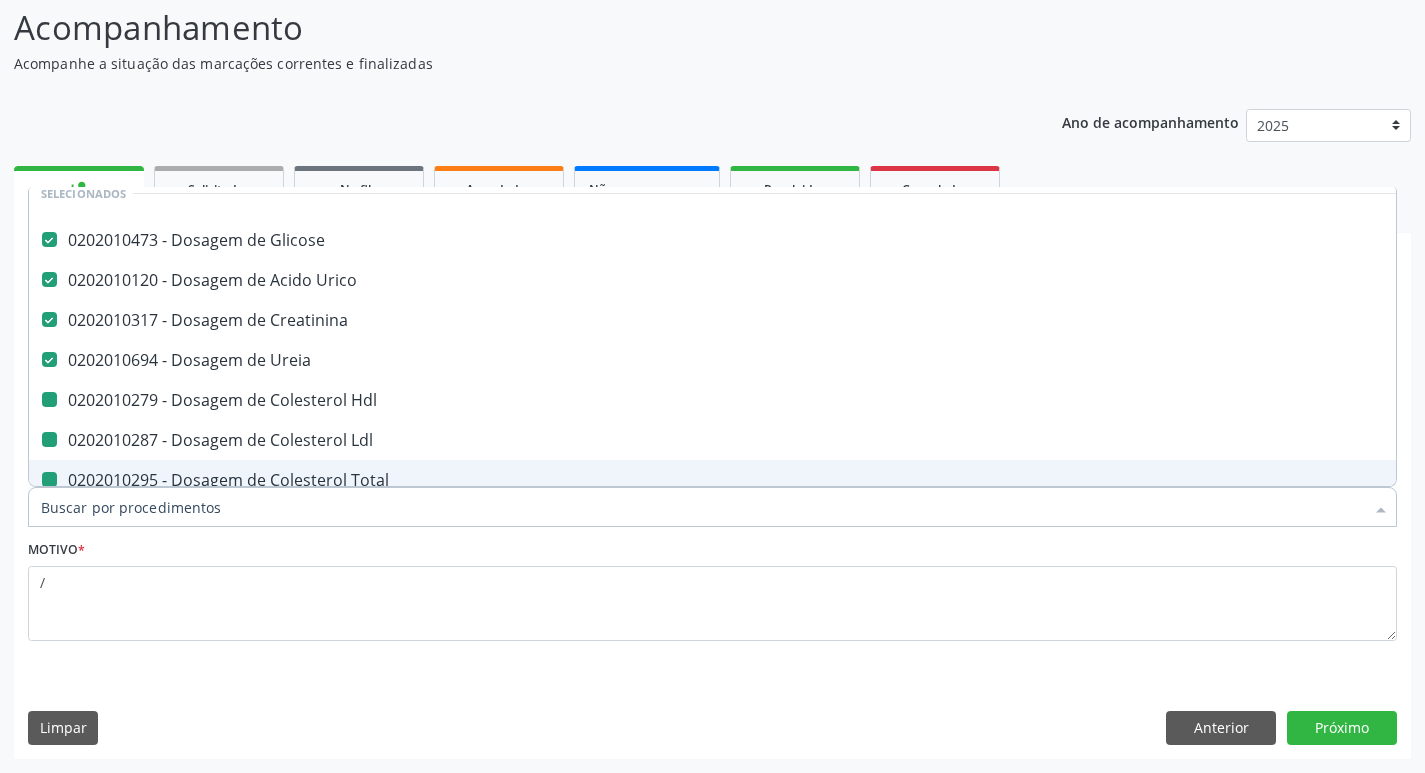 type on "f" 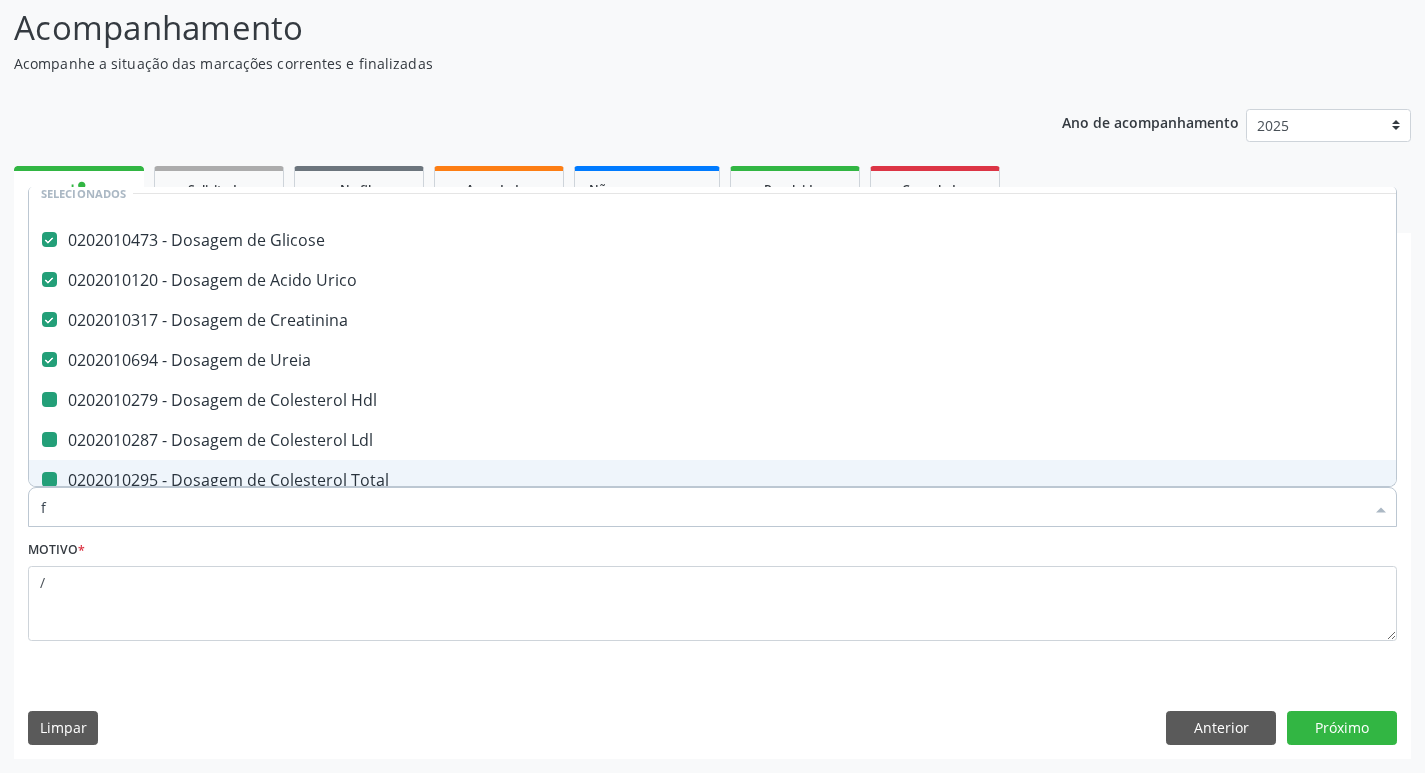 checkbox on "false" 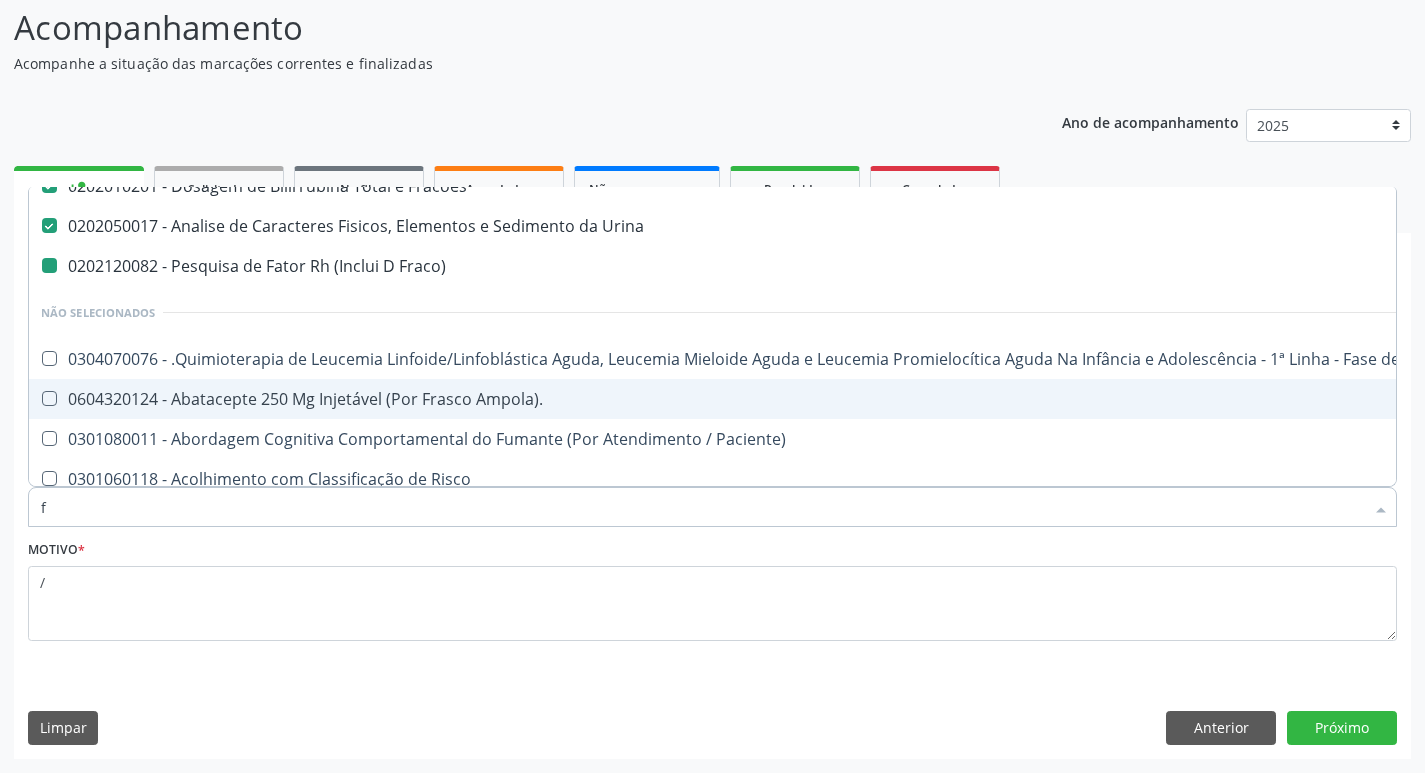type on "fa" 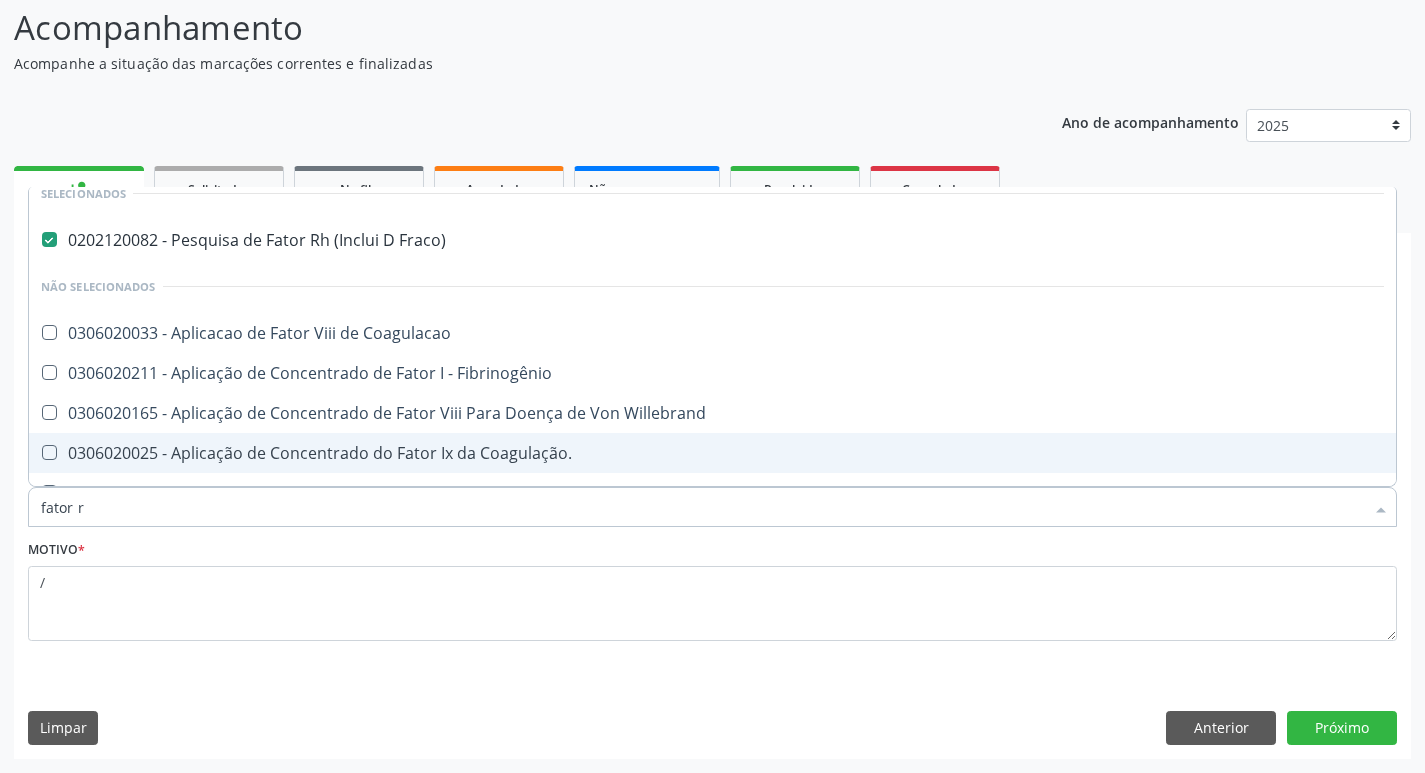 scroll, scrollTop: 0, scrollLeft: 0, axis: both 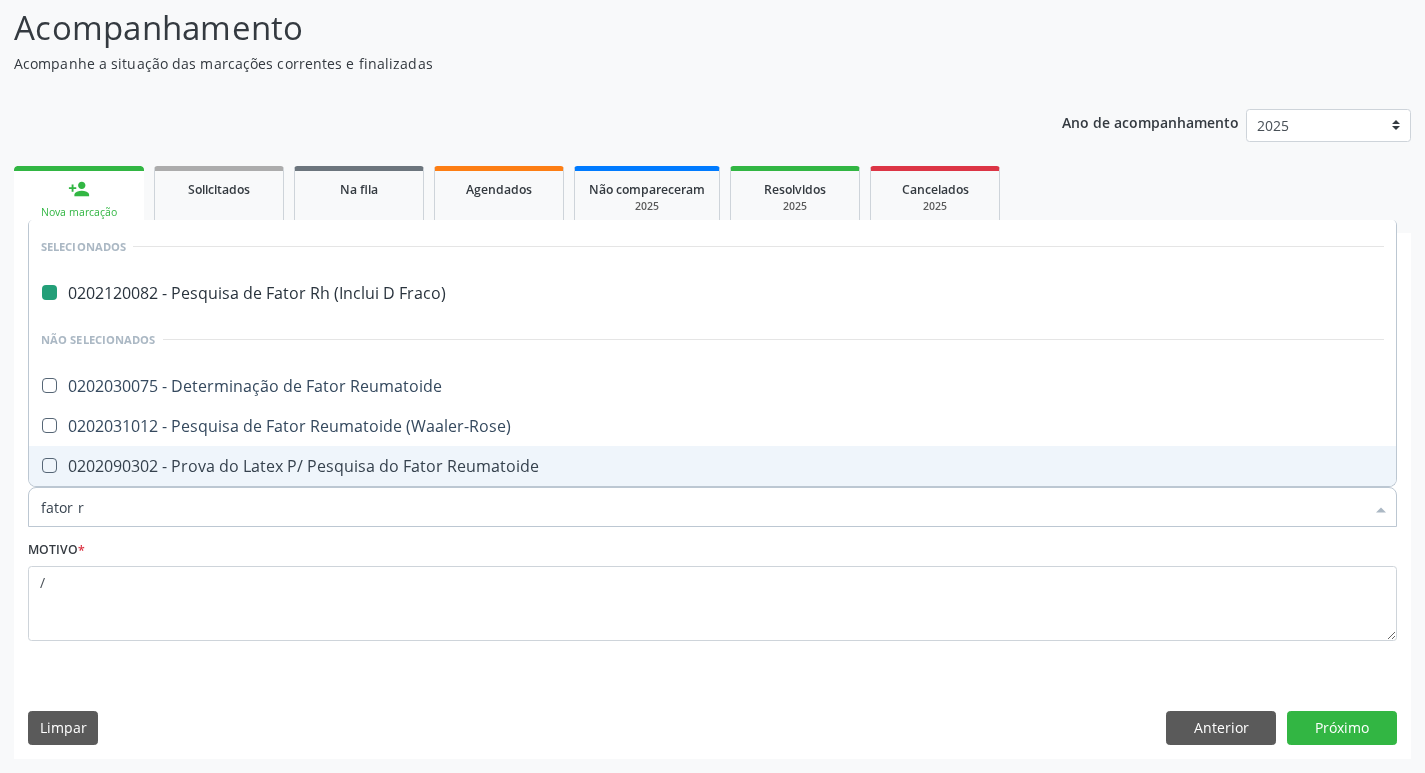 type on "fator re" 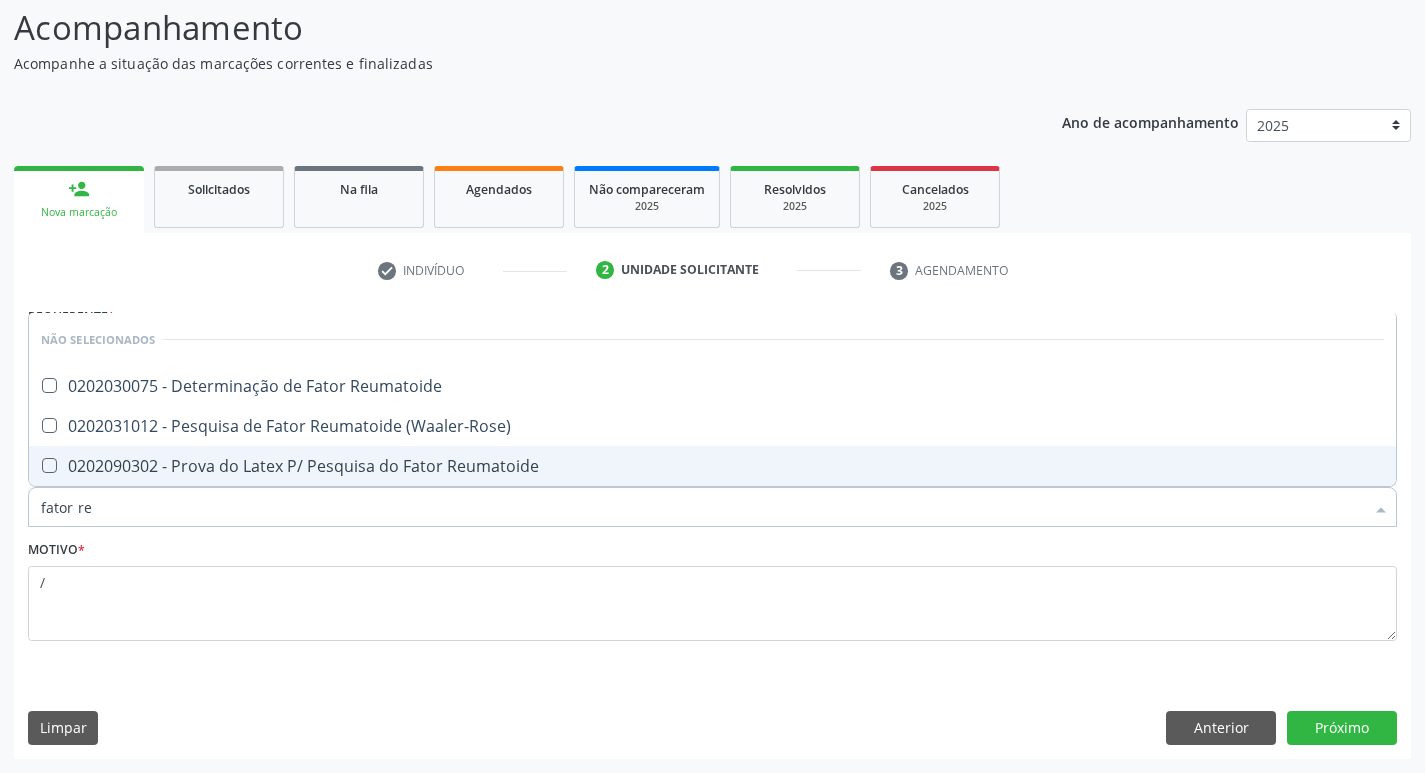 type on "fator reu" 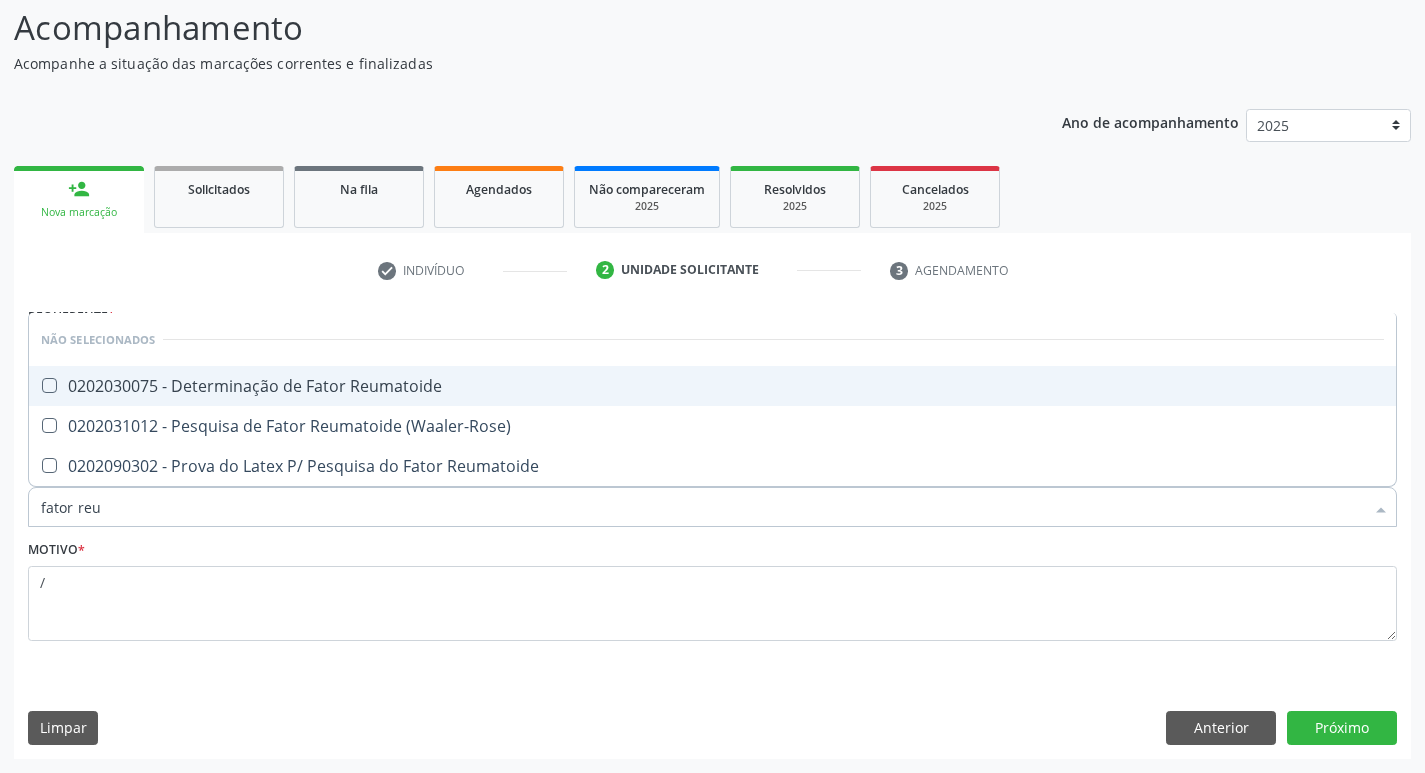 click on "0202030075 - Determinação de Fator Reumatoide" at bounding box center [712, 386] 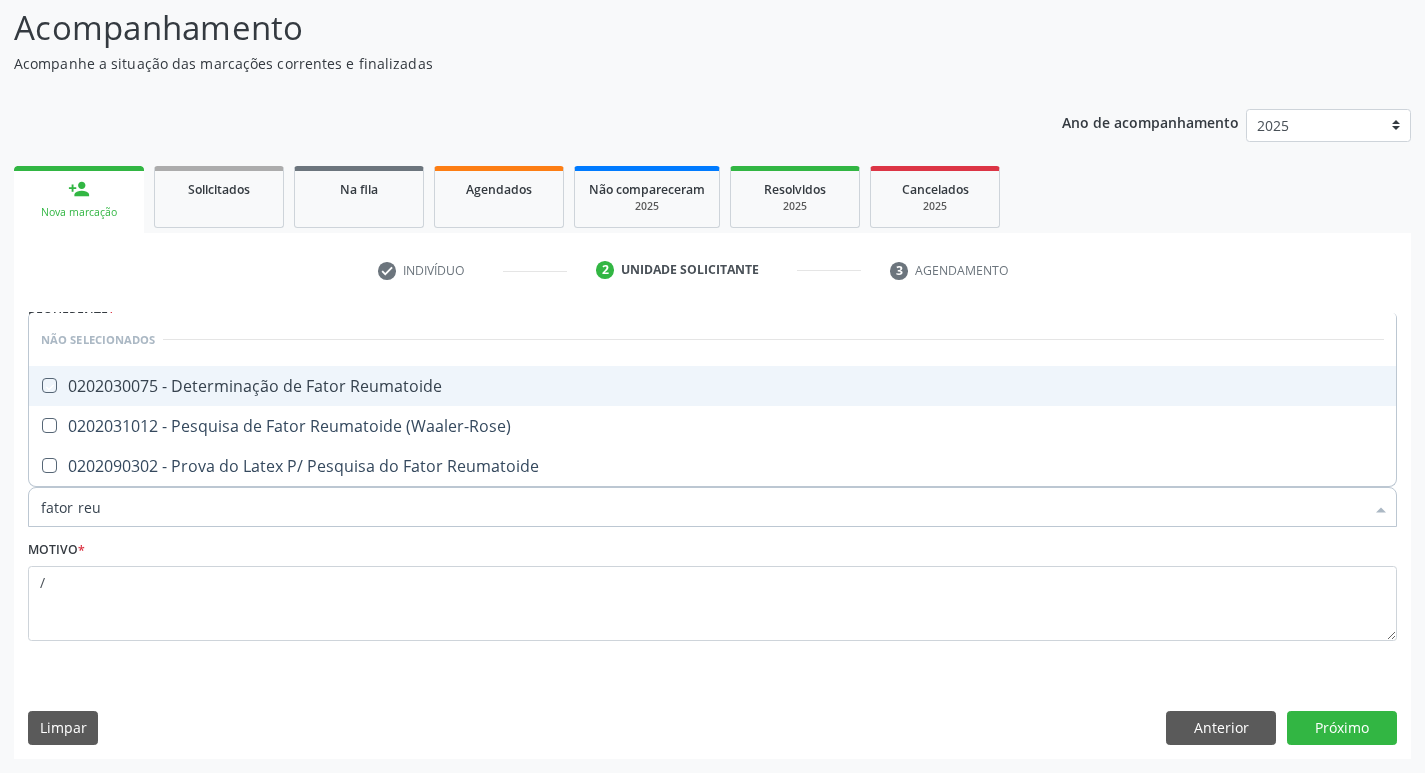 checkbox on "true" 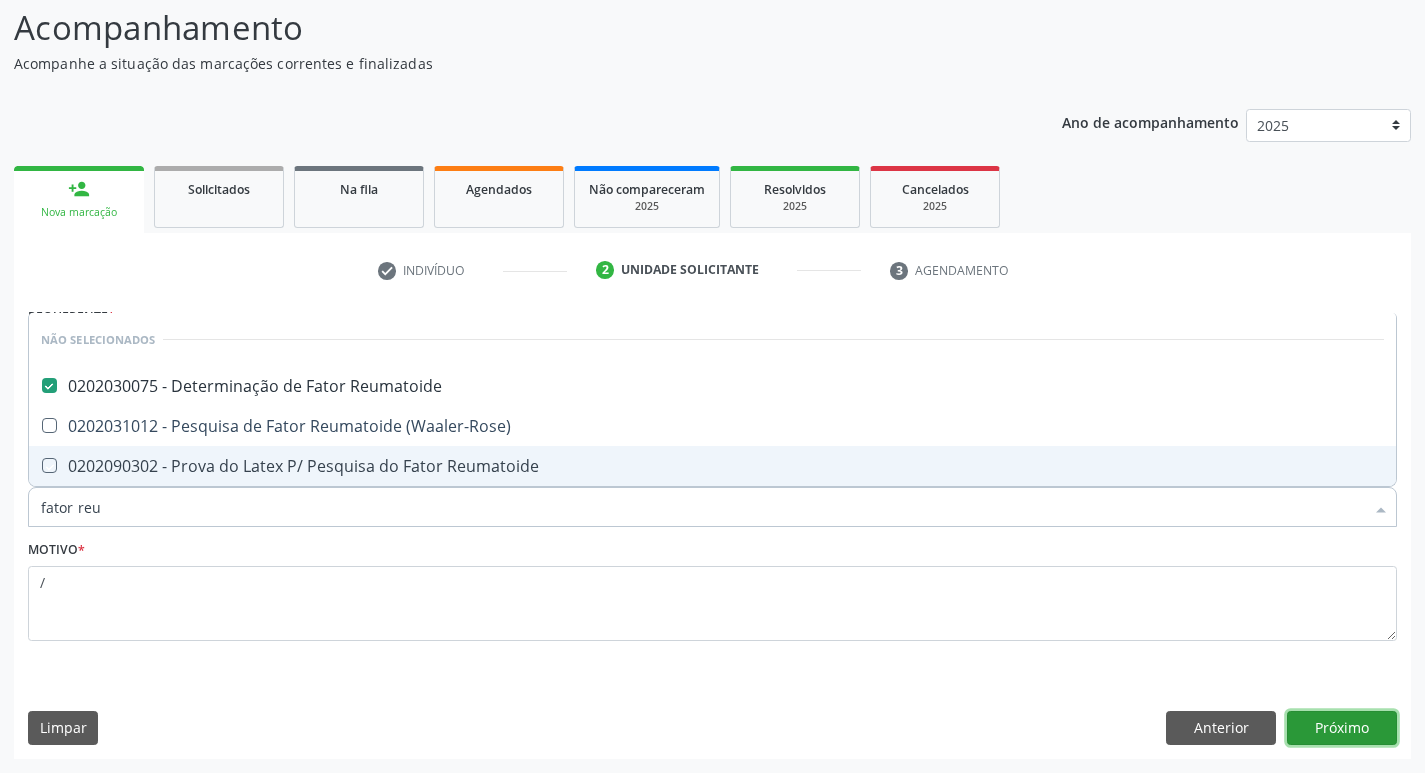click on "Próximo" at bounding box center (1342, 728) 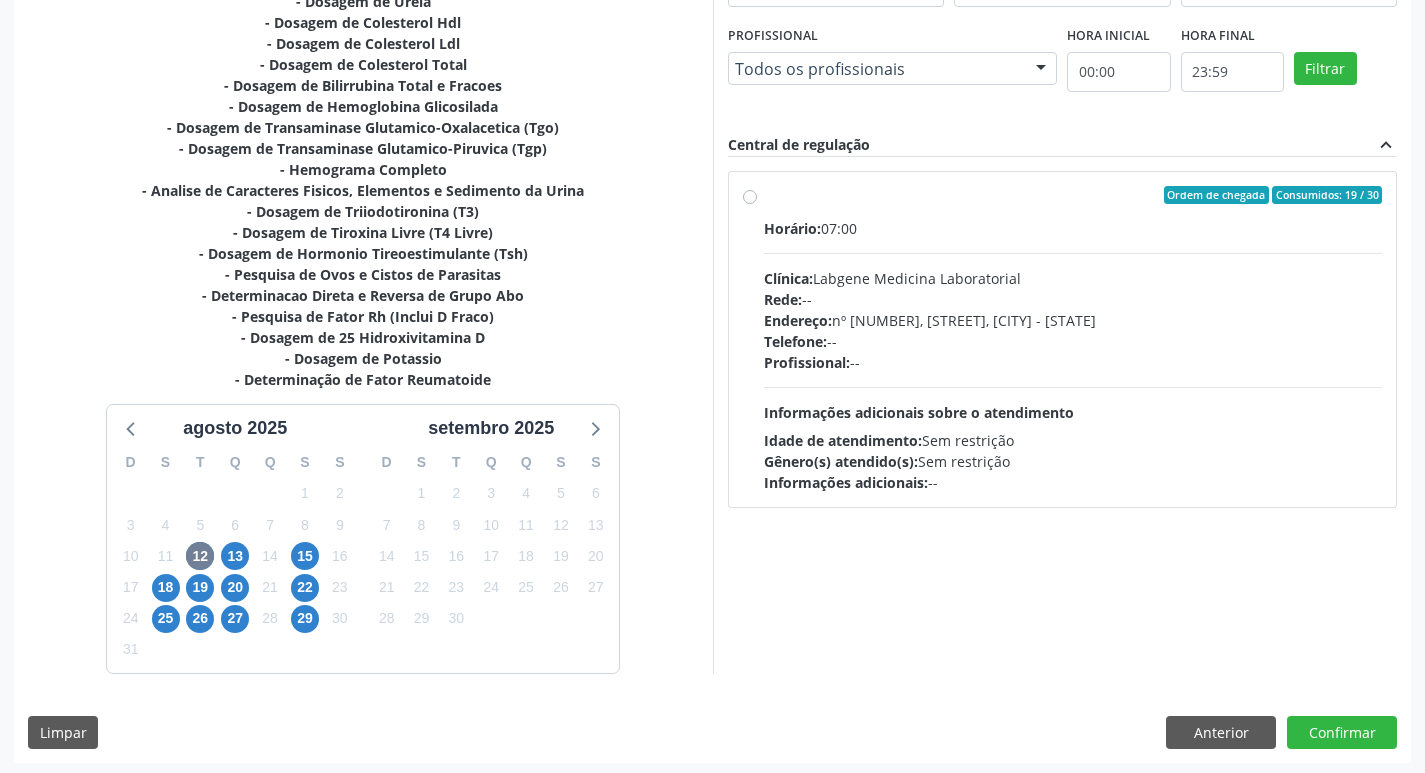 scroll, scrollTop: 538, scrollLeft: 0, axis: vertical 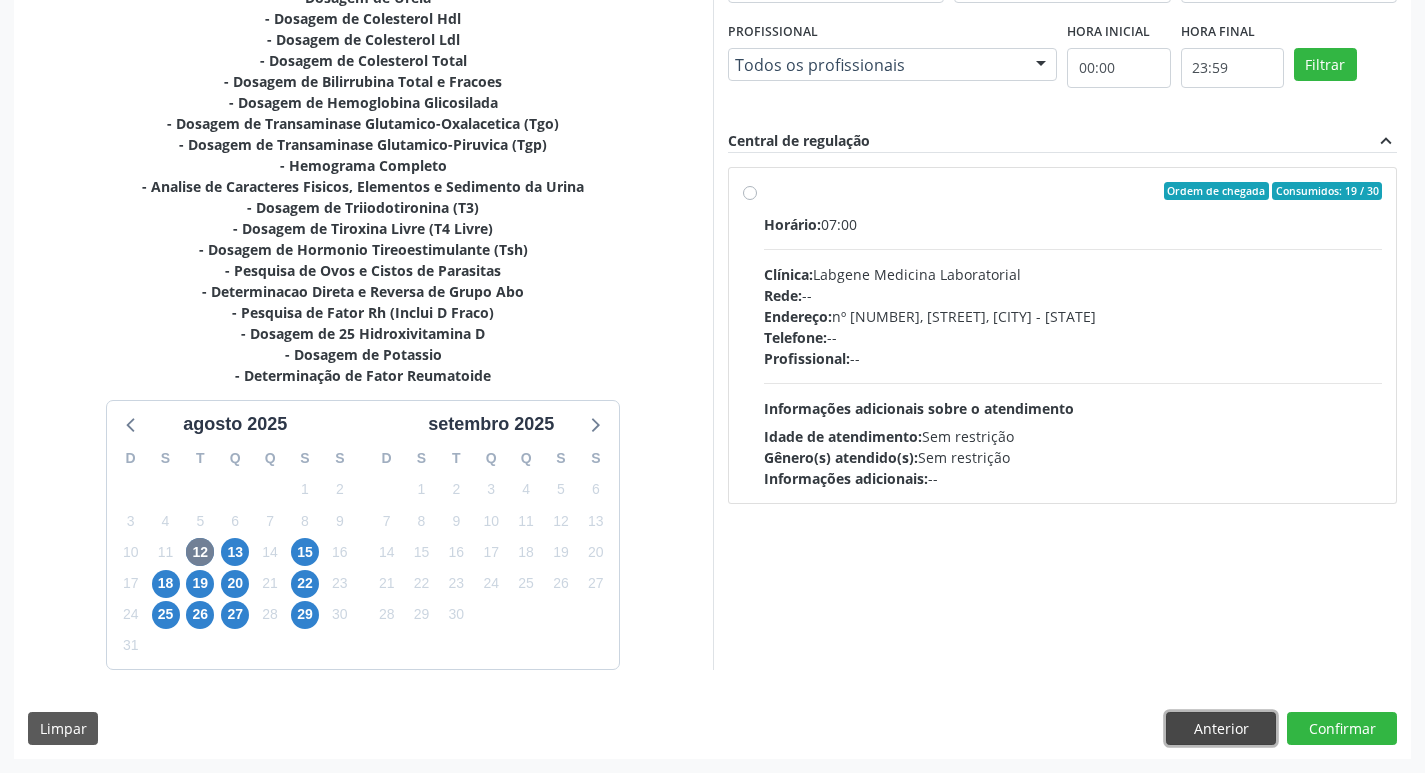 click on "Anterior" at bounding box center (1221, 729) 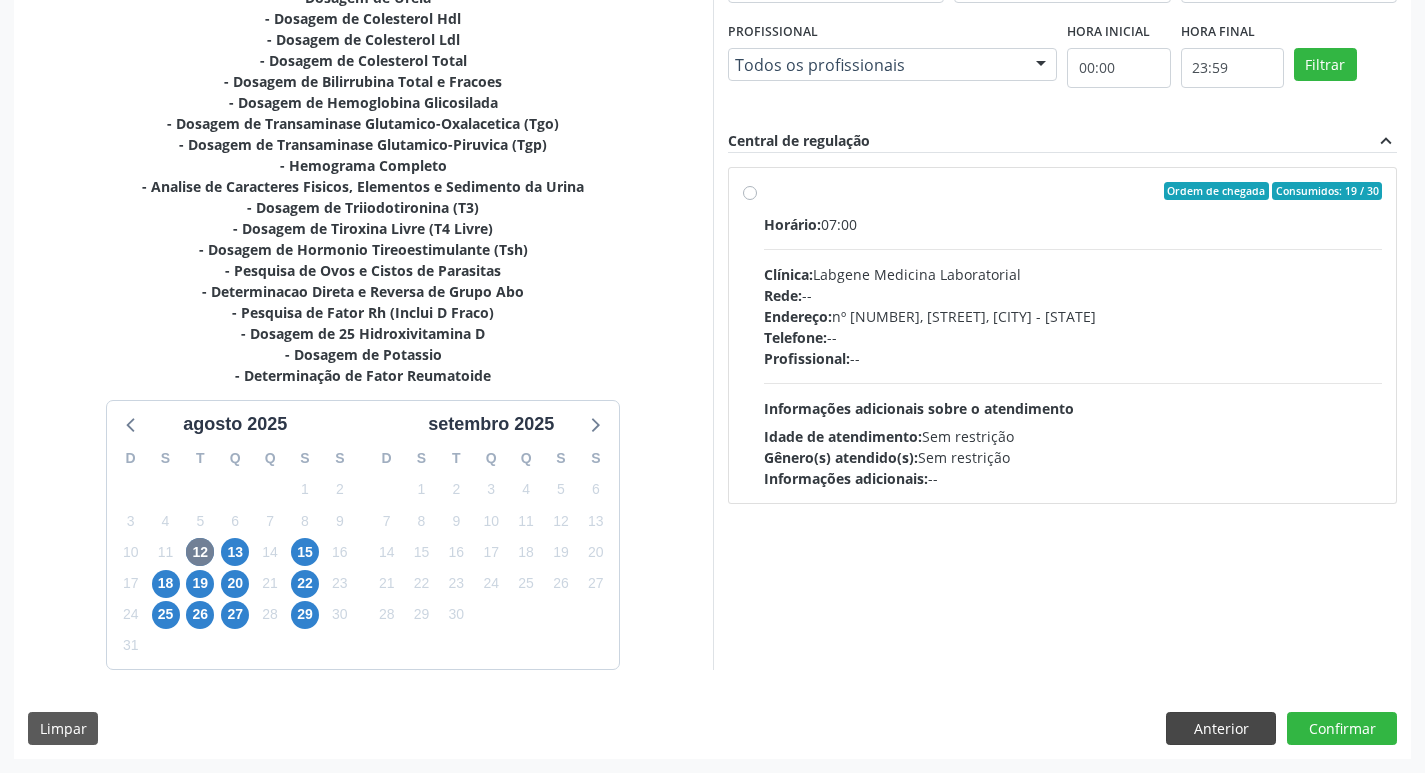 scroll, scrollTop: 133, scrollLeft: 0, axis: vertical 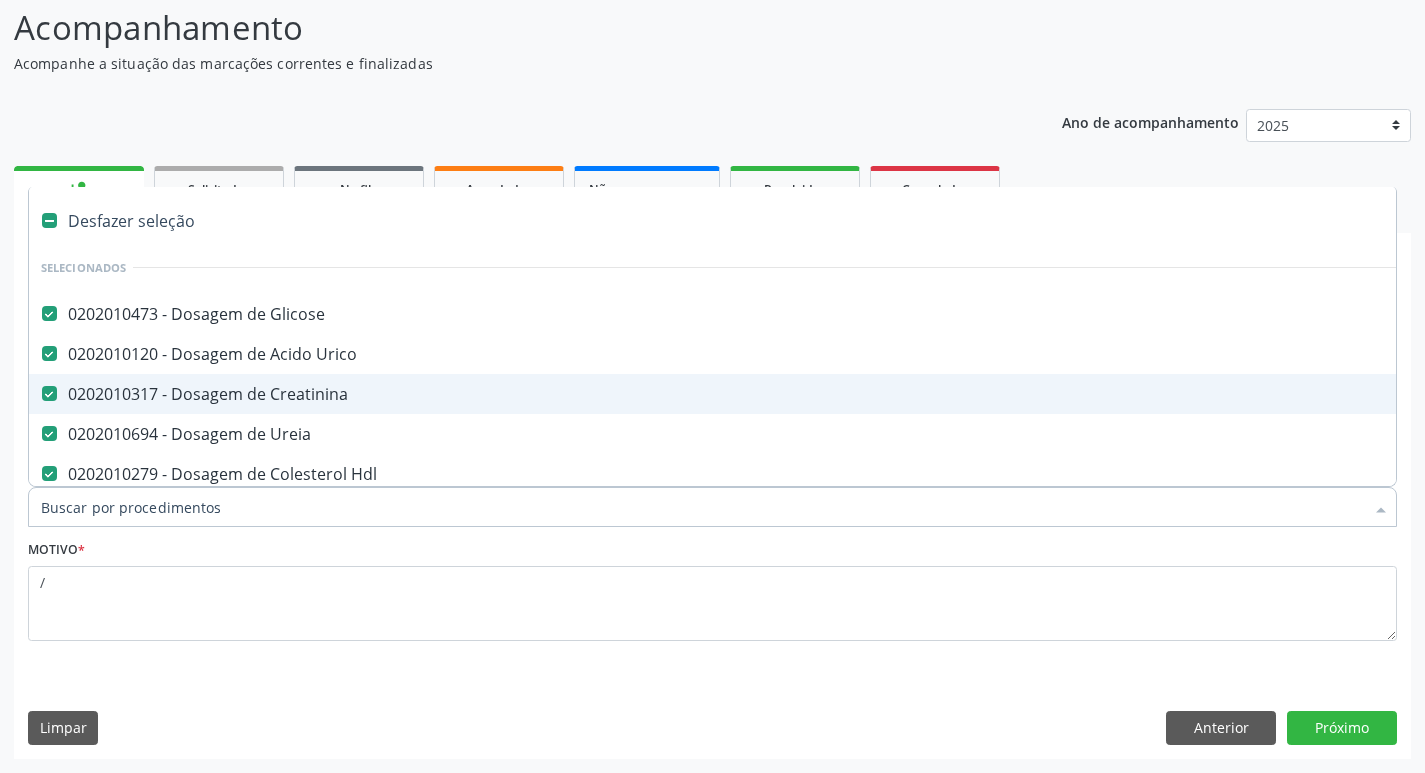 type on "v" 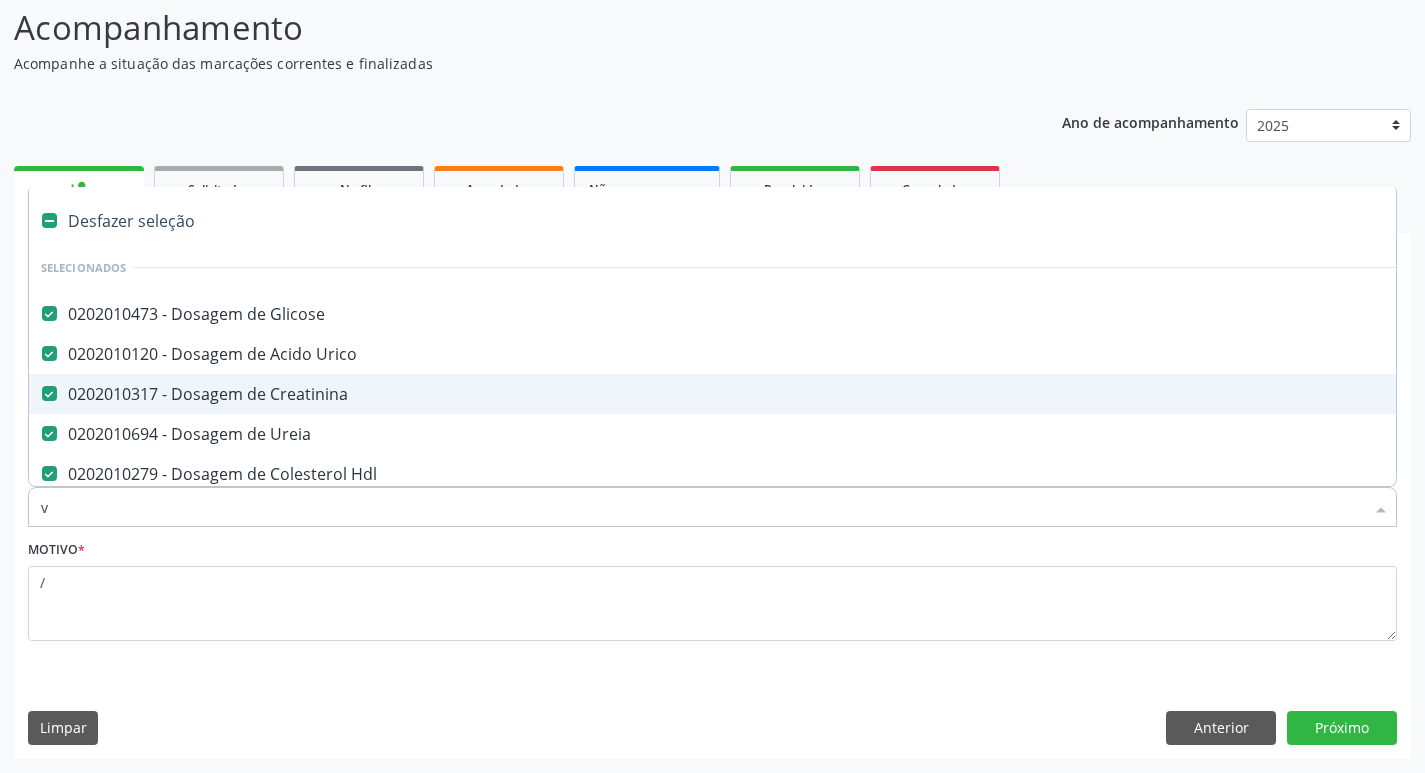 checkbox on "false" 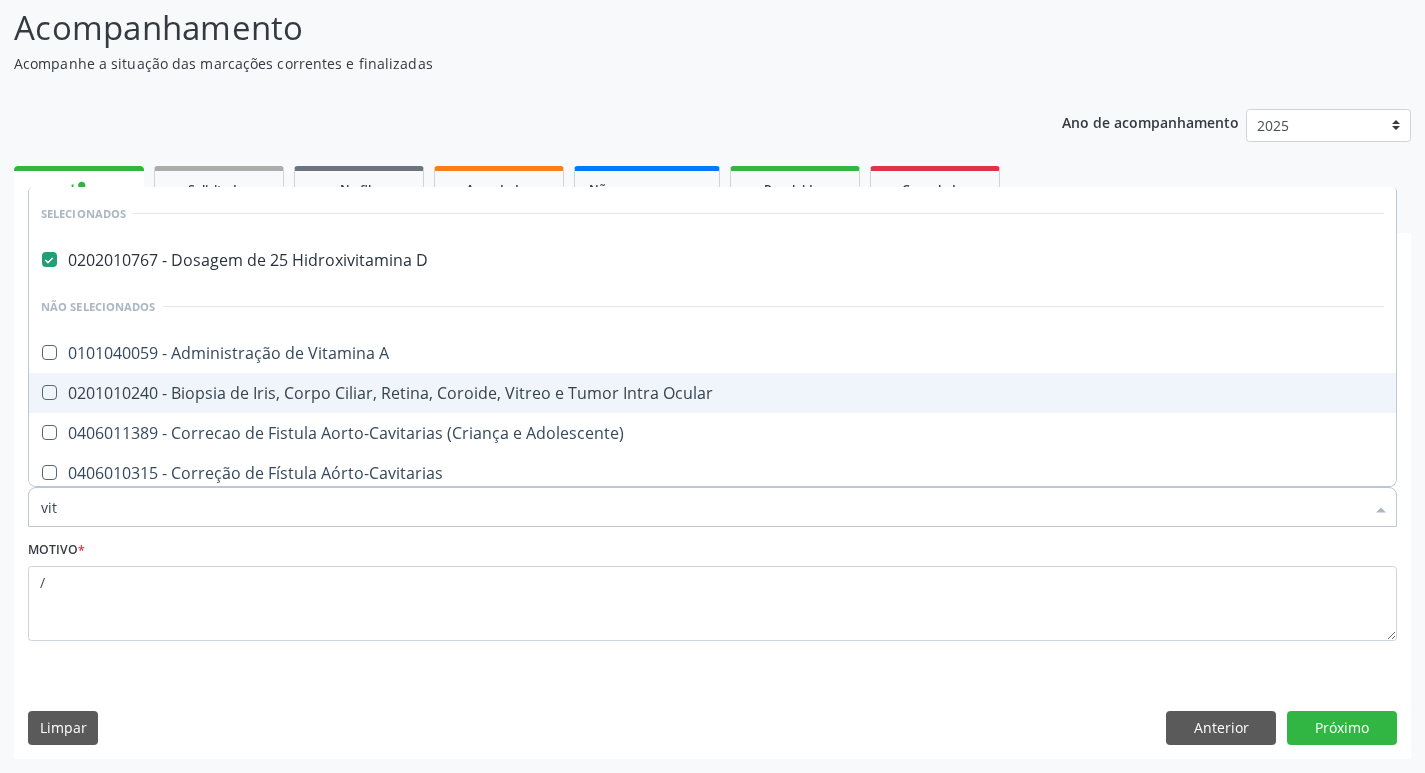 type on "vita" 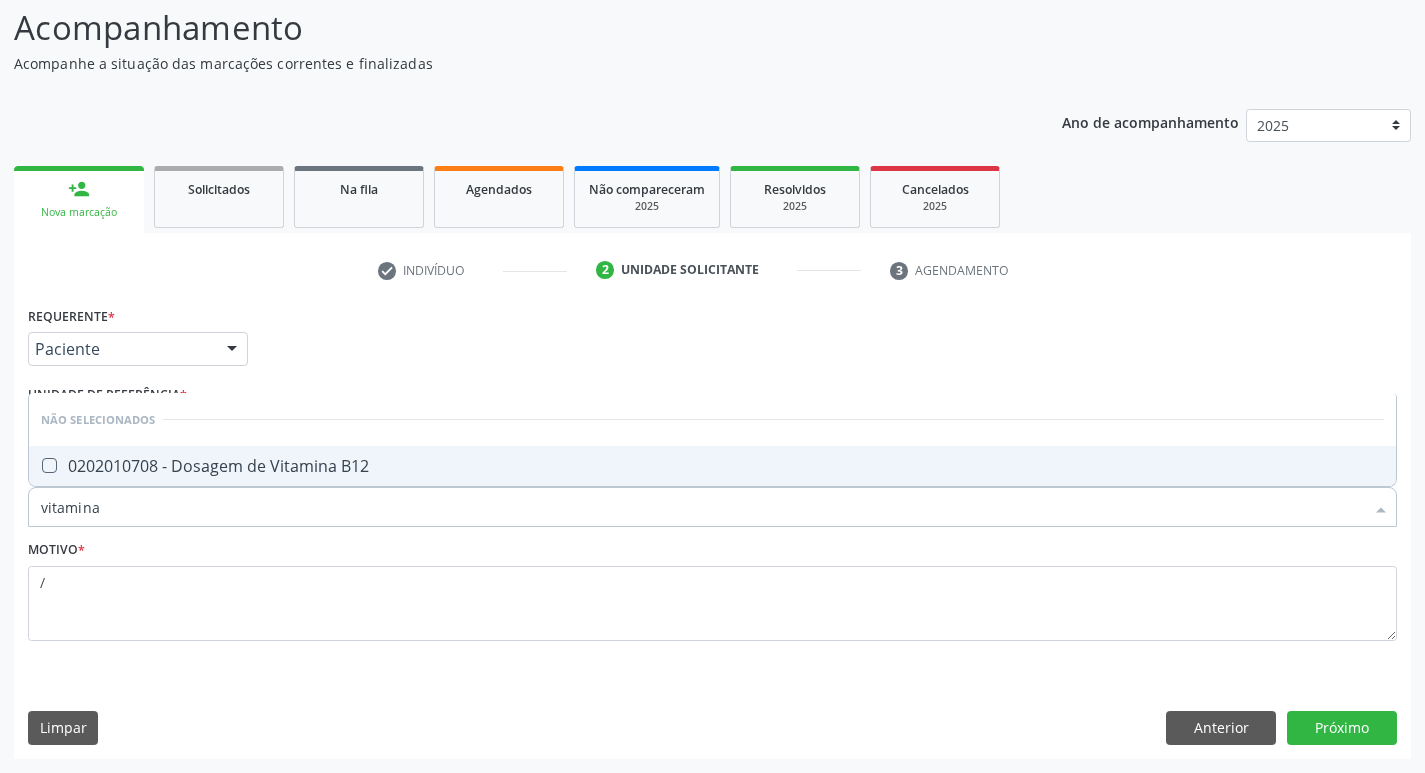 type on "vitamina b" 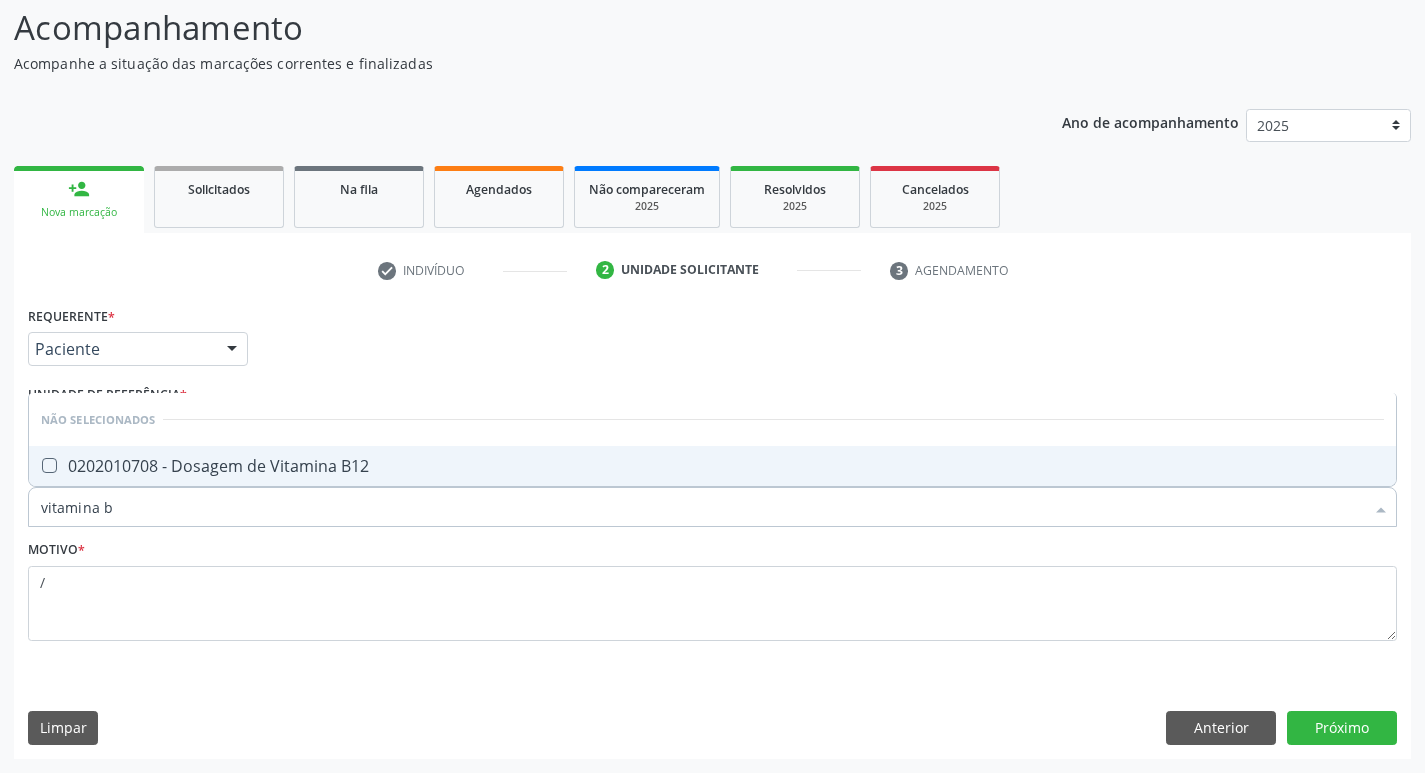 click on "0202010708 - Dosagem de Vitamina B12" at bounding box center [712, 466] 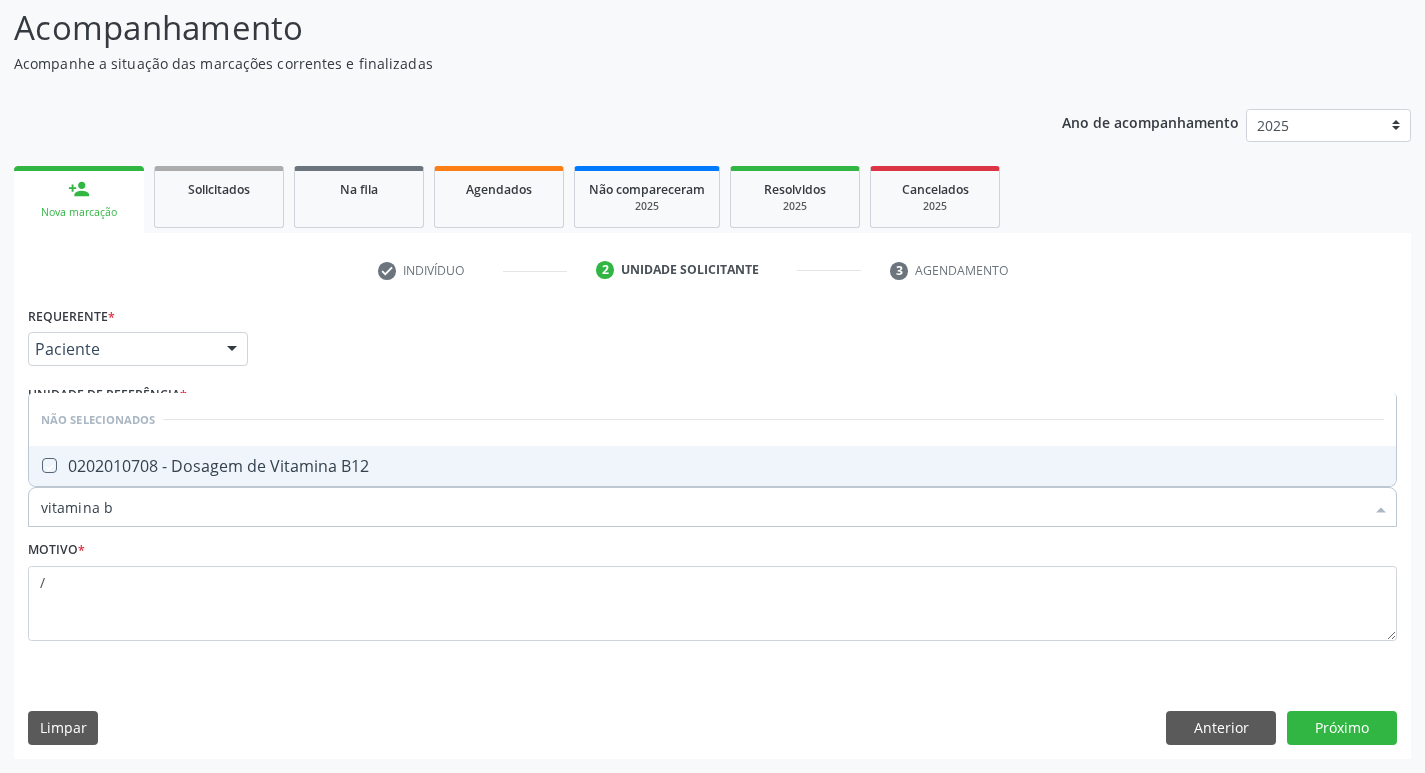 checkbox on "true" 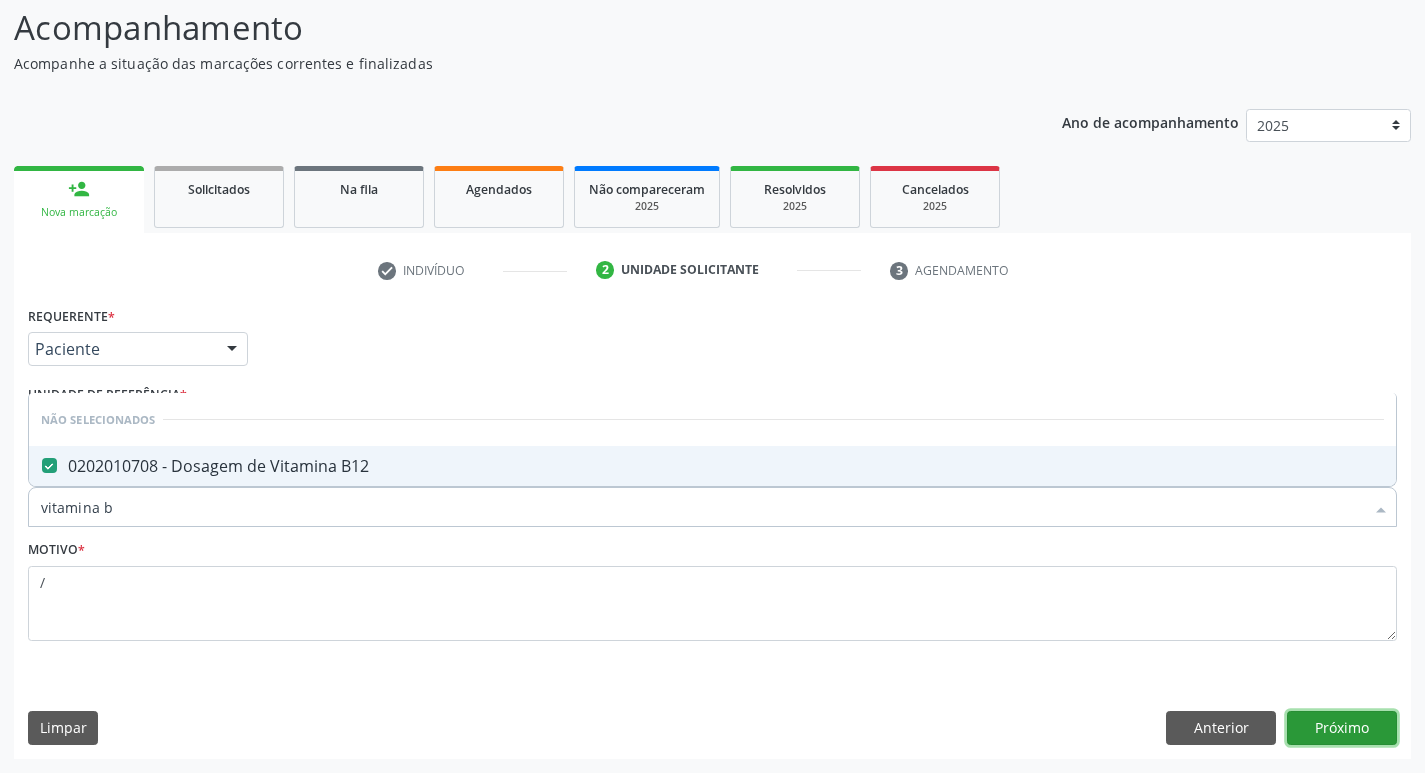 click on "Próximo" at bounding box center (1342, 728) 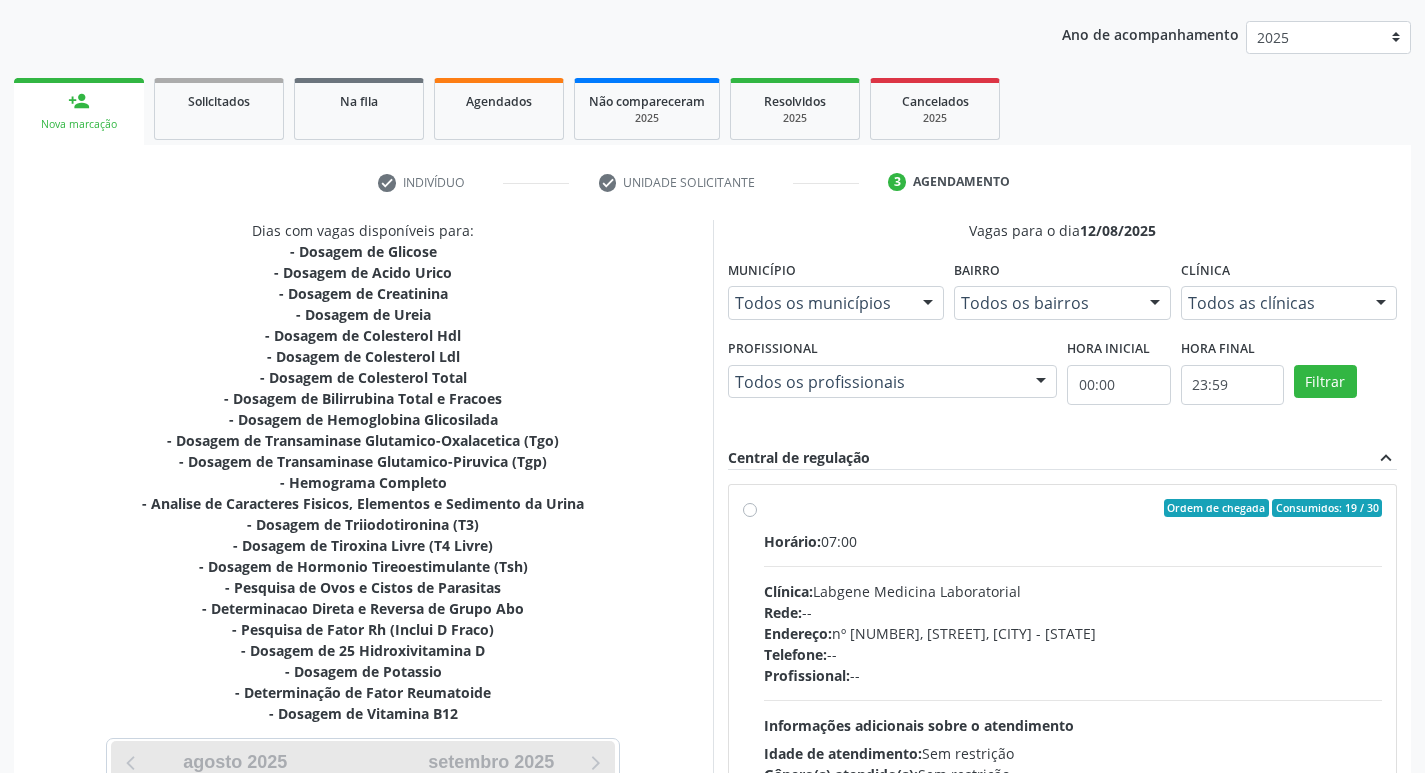 scroll, scrollTop: 333, scrollLeft: 0, axis: vertical 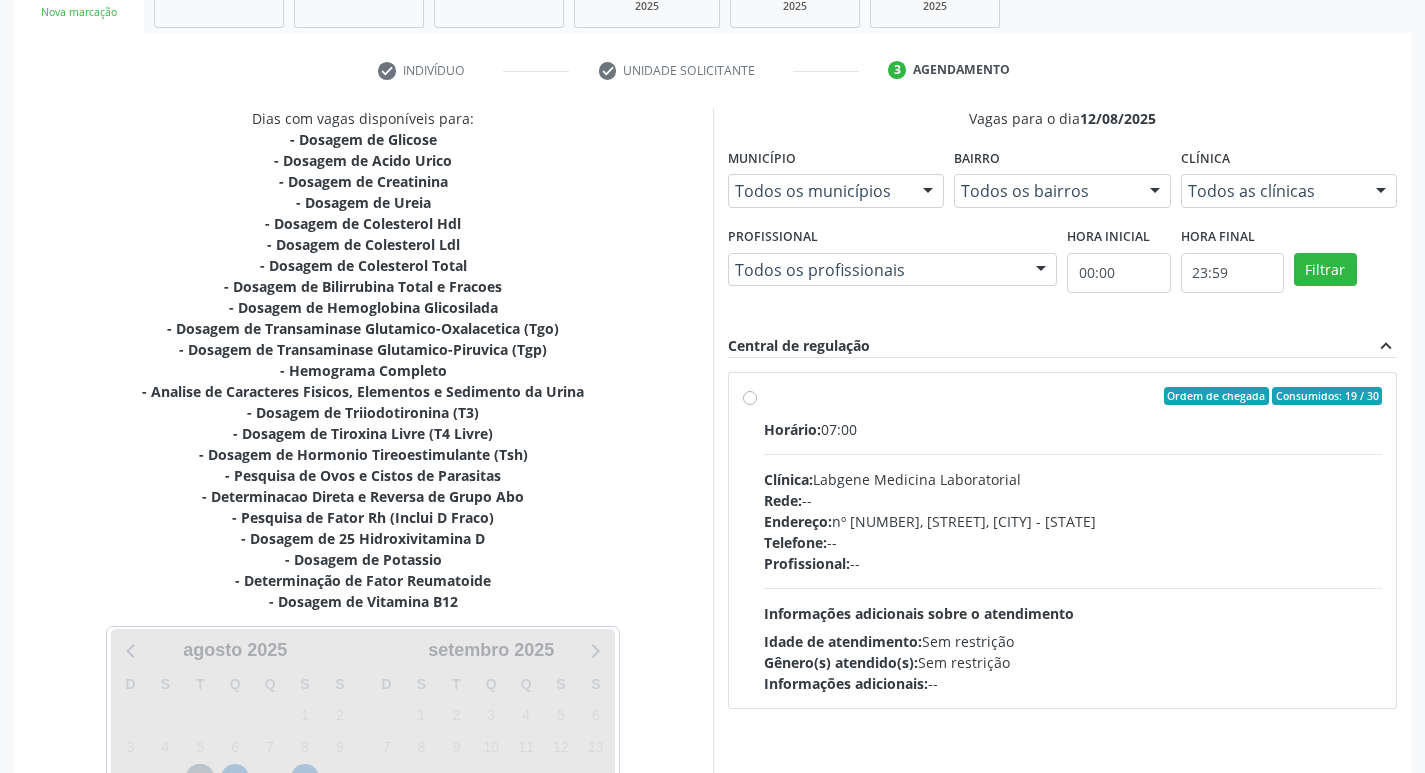 drag, startPoint x: 760, startPoint y: 411, endPoint x: 749, endPoint y: 405, distance: 12.529964 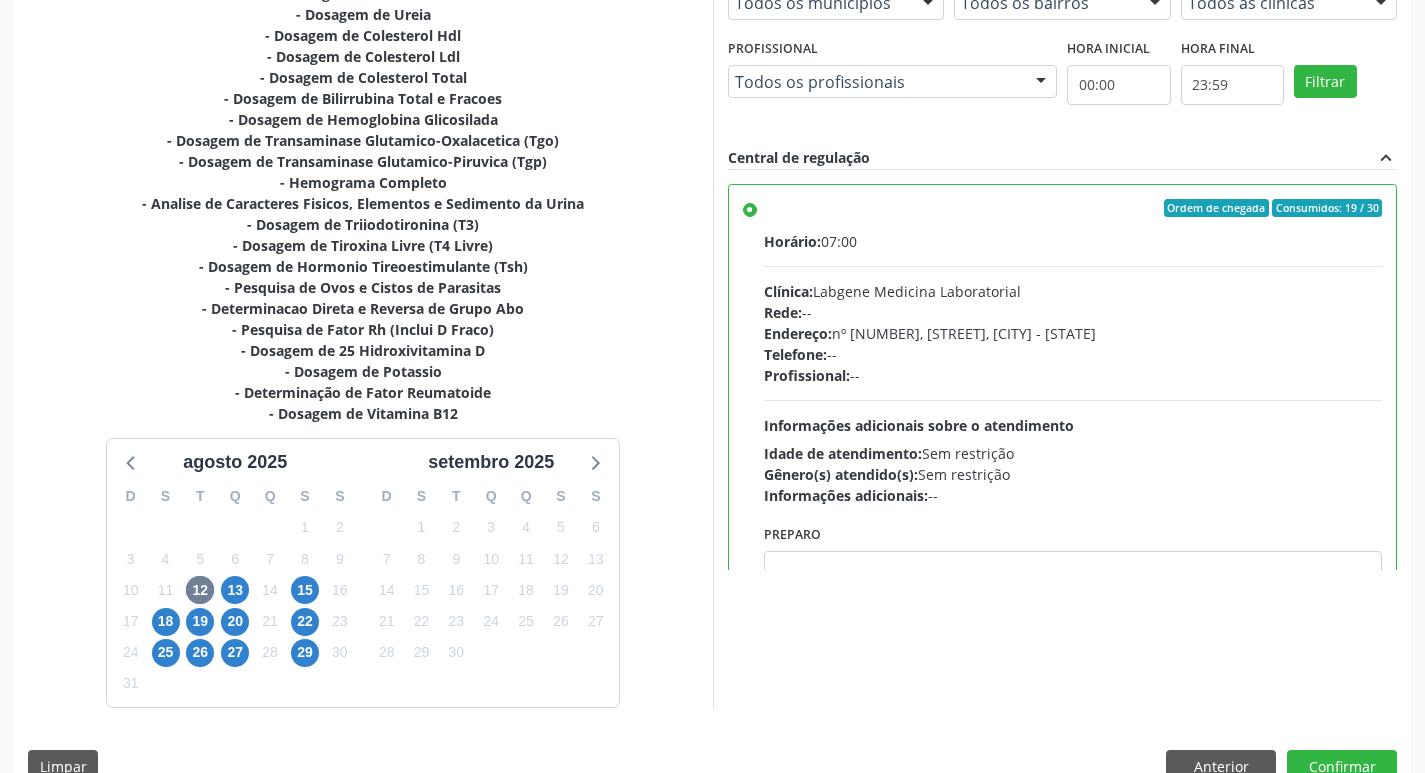 scroll, scrollTop: 559, scrollLeft: 0, axis: vertical 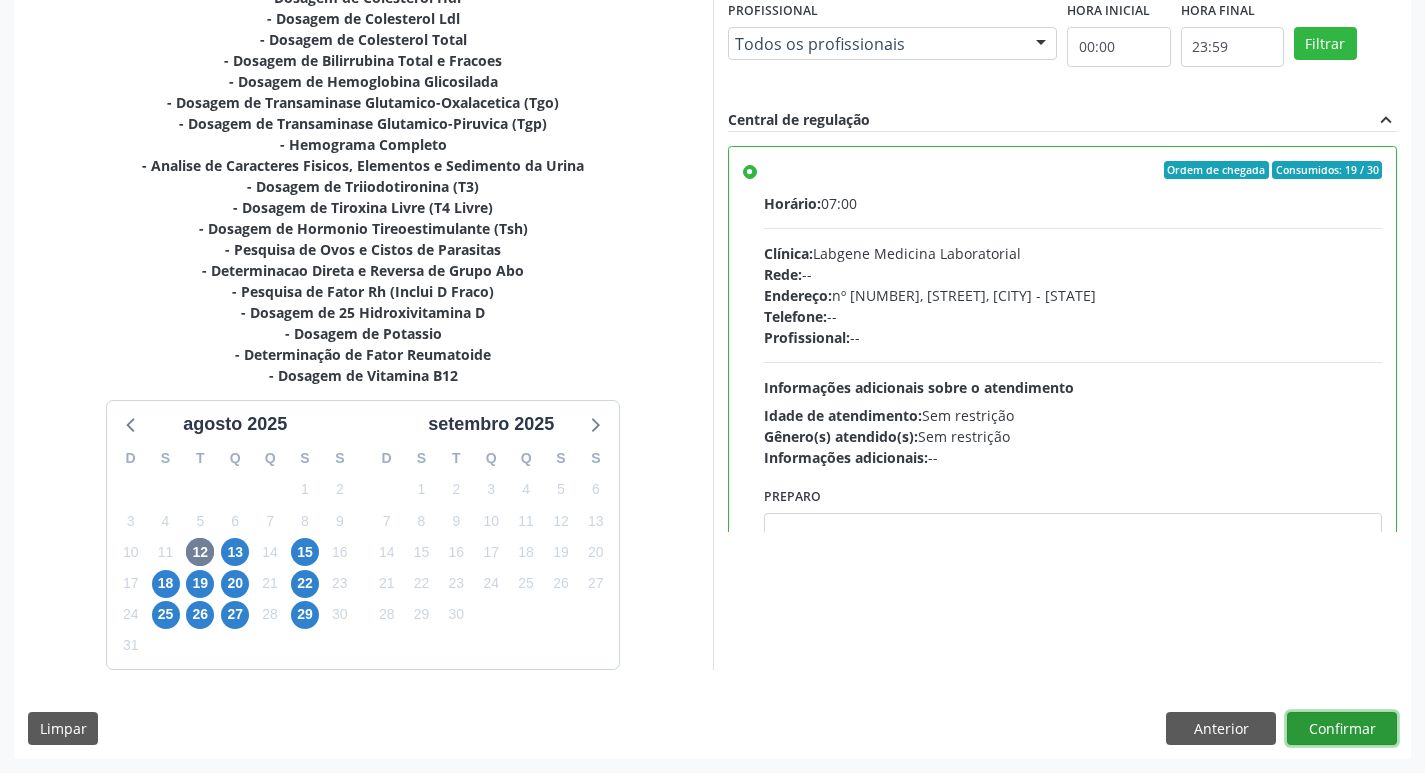 click on "Confirmar" at bounding box center [1342, 729] 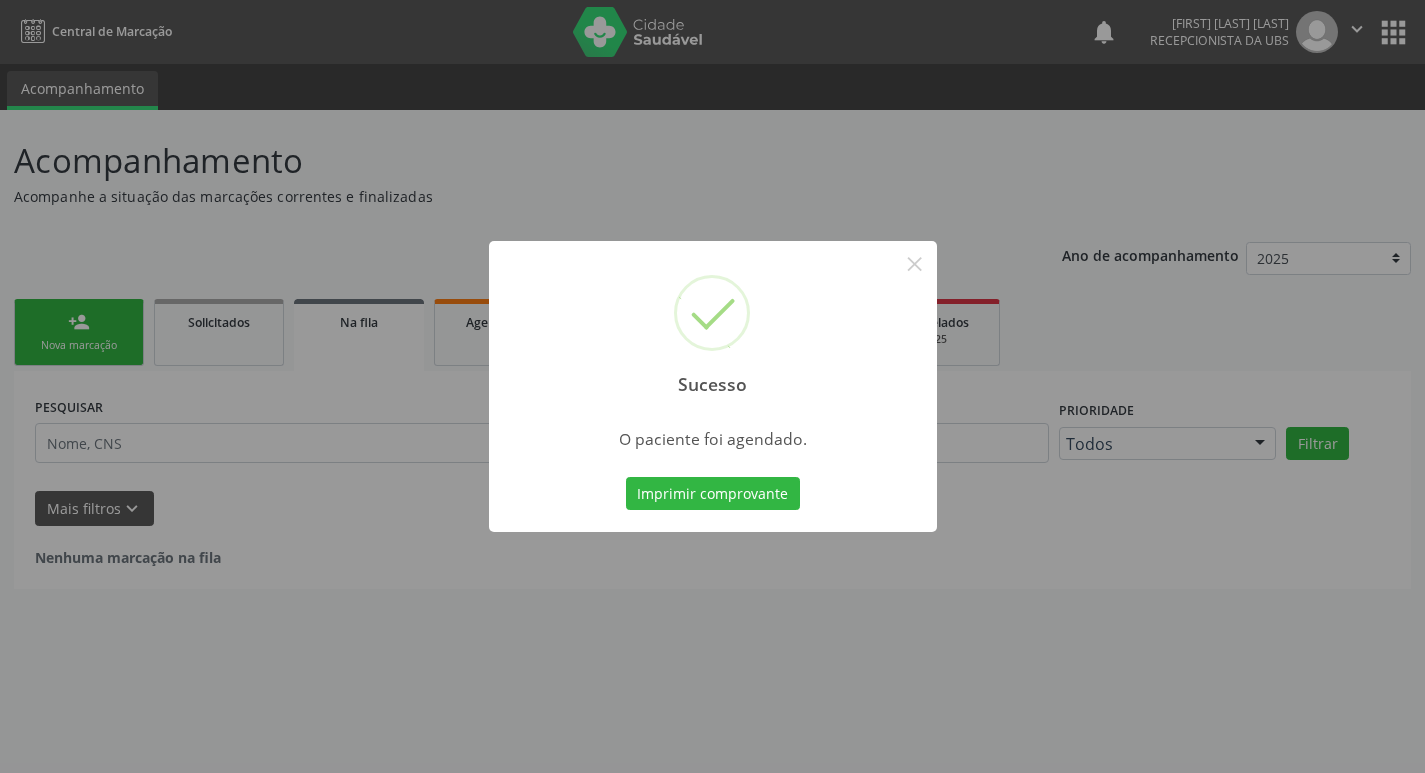 scroll, scrollTop: 0, scrollLeft: 0, axis: both 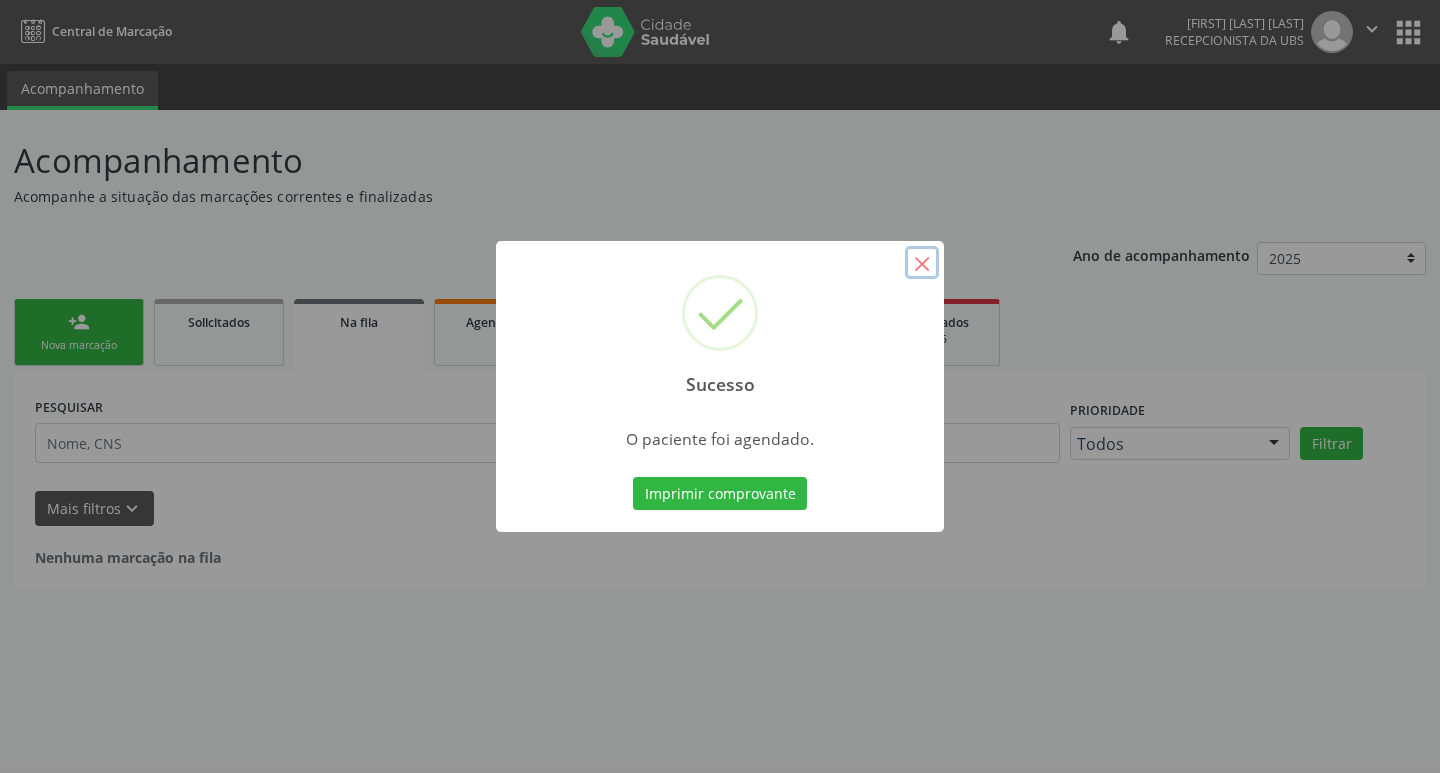 click on "×" at bounding box center (922, 263) 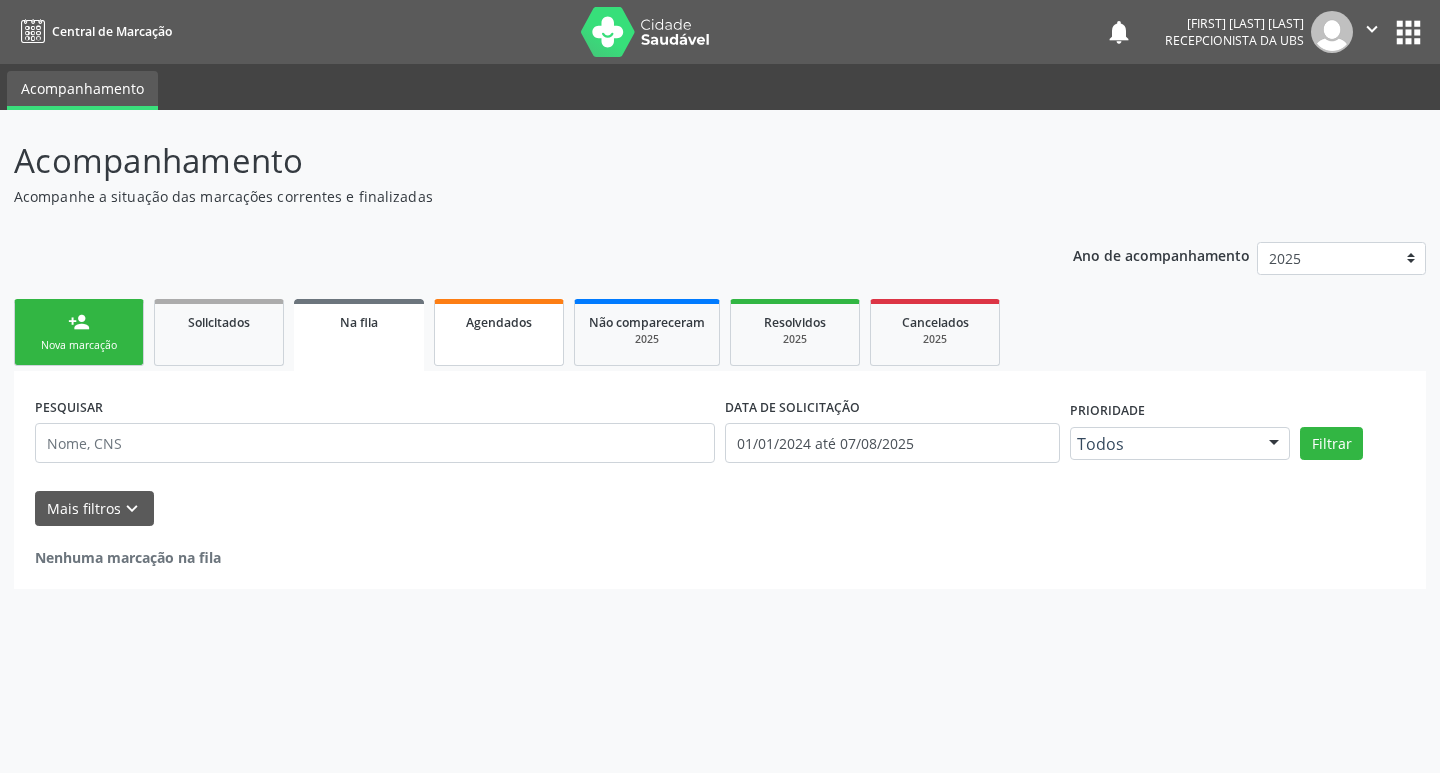 click on "Agendados" at bounding box center (499, 322) 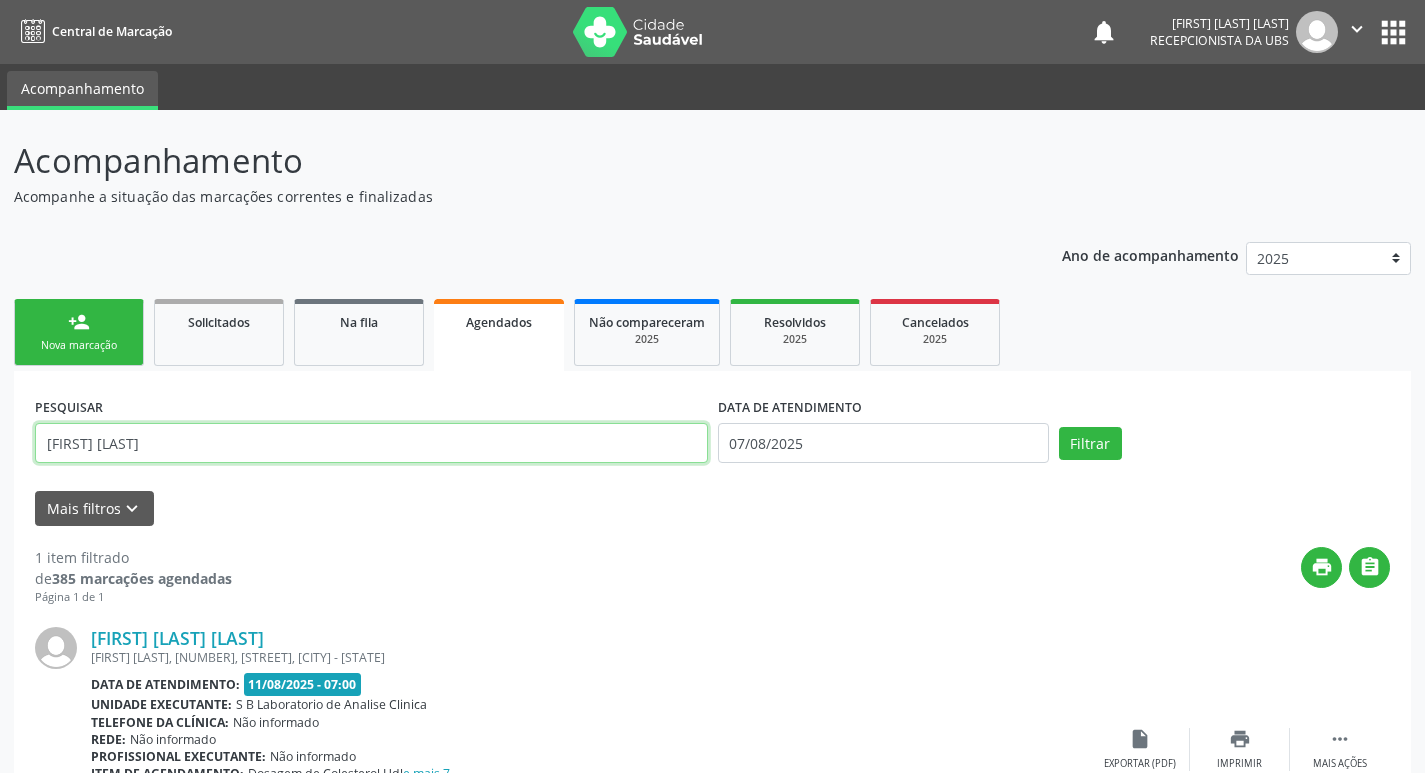 click on "maria georgia" at bounding box center [371, 443] 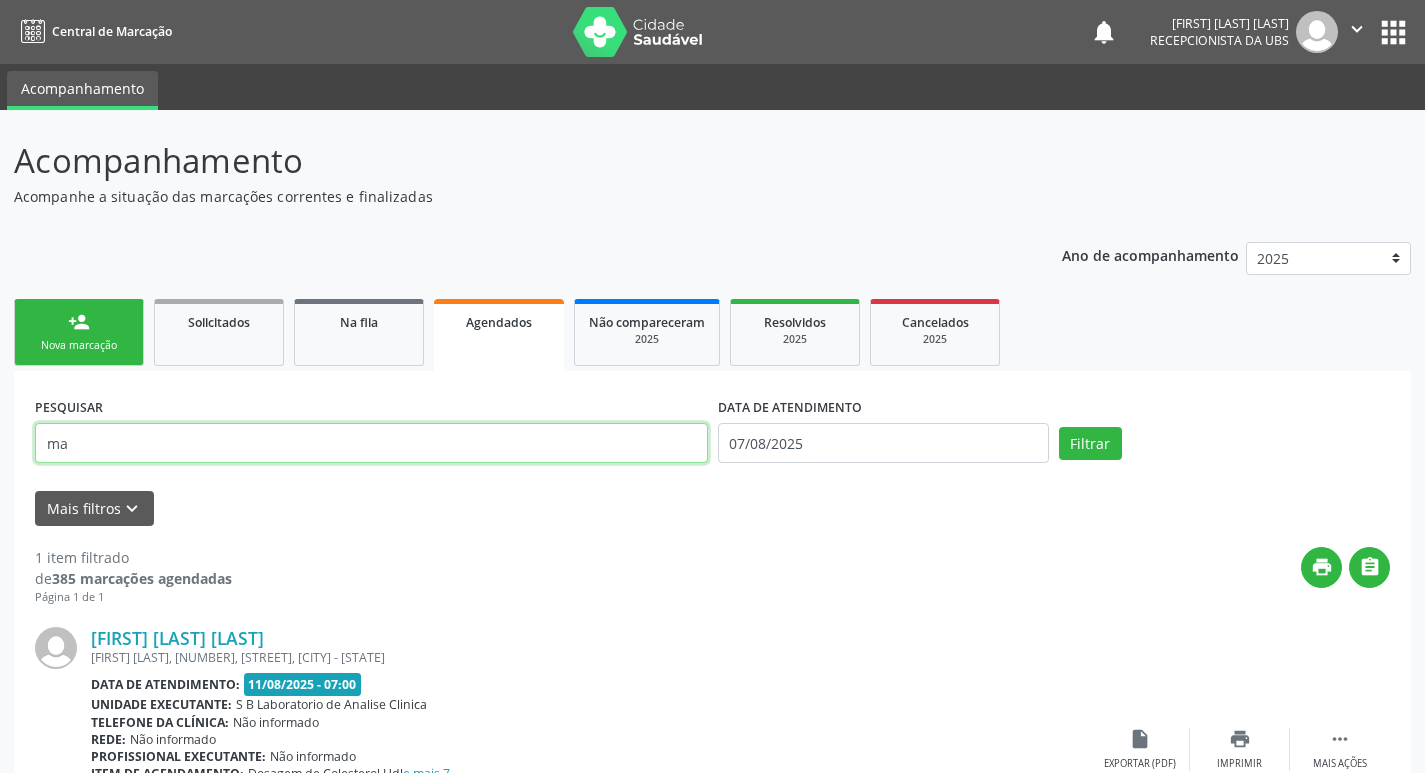 type on "m" 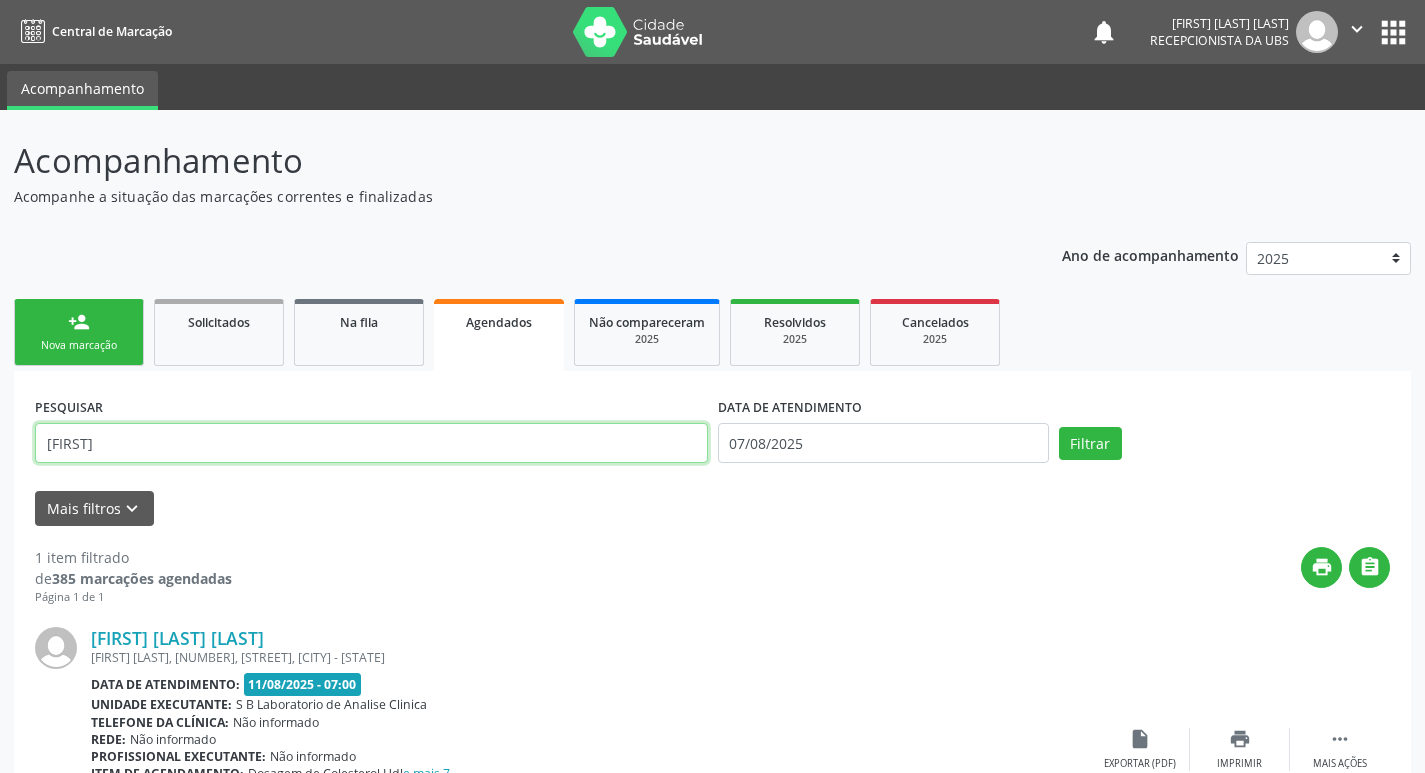 type on "fabiola" 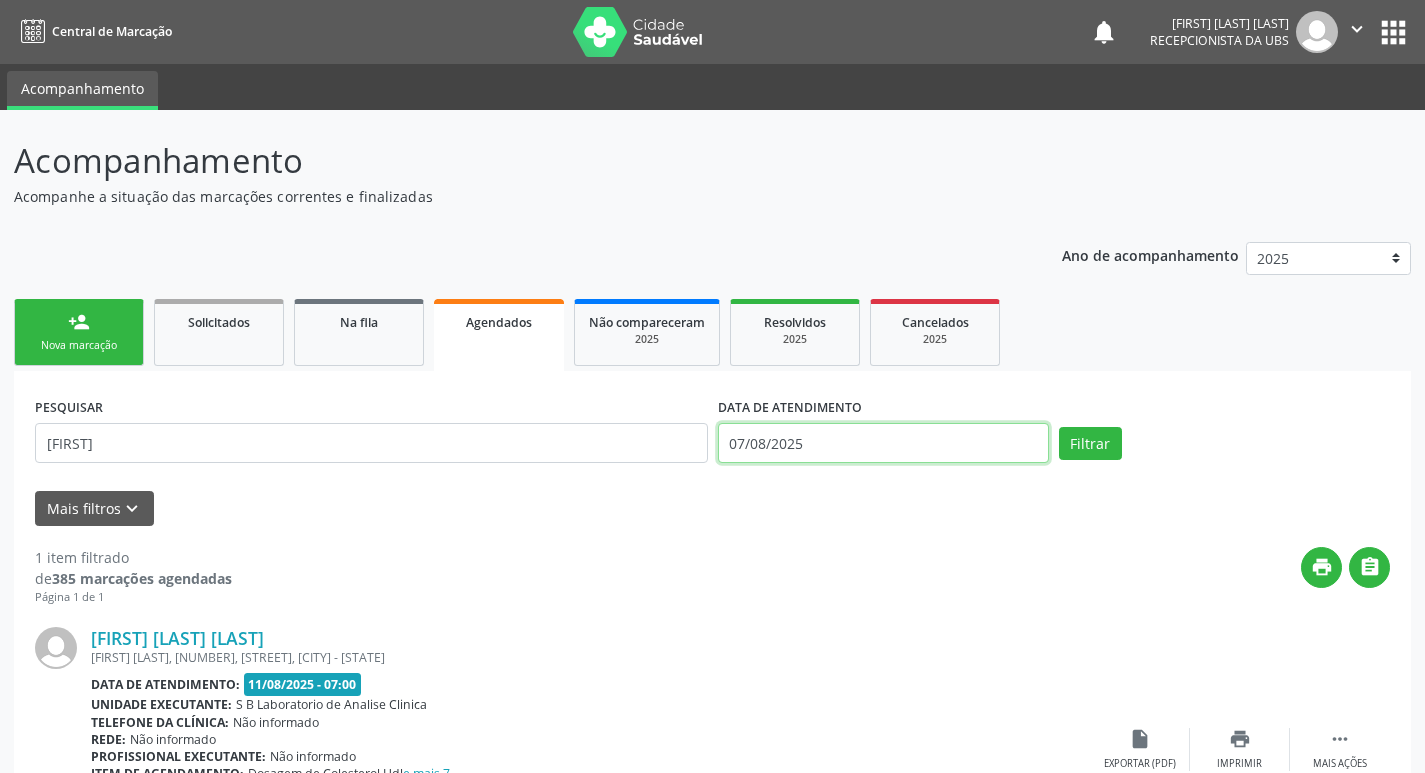 click on "07/08/2025" at bounding box center [883, 443] 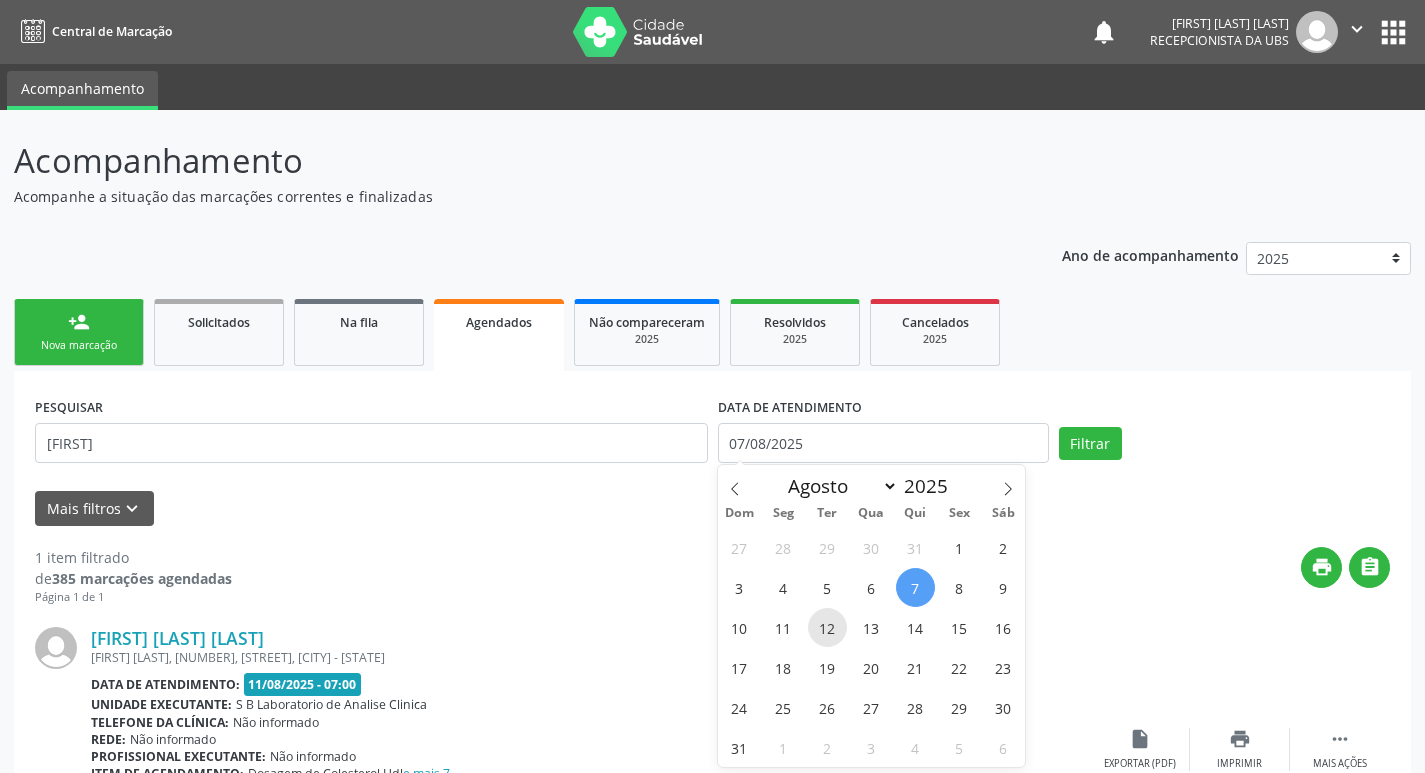 click on "12" at bounding box center [827, 627] 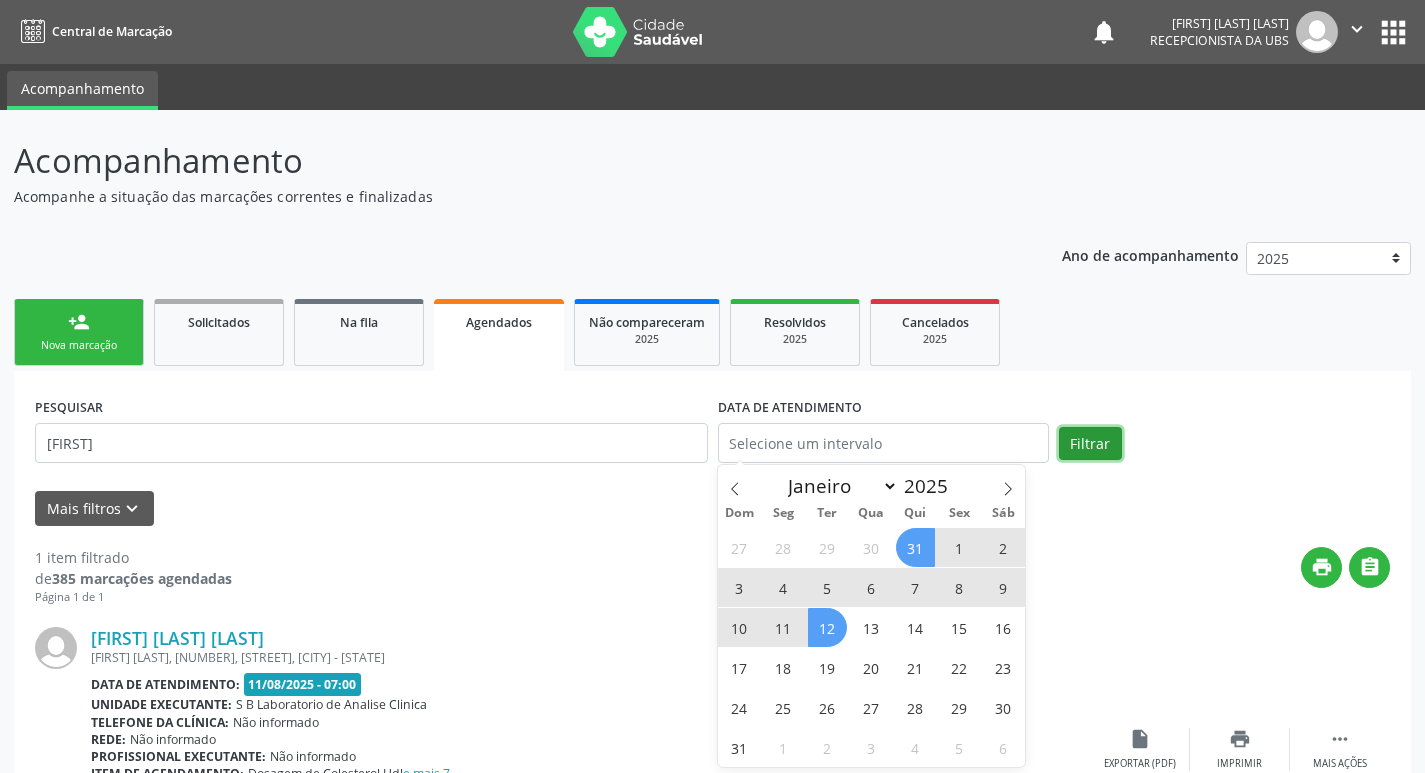 click on "Filtrar" at bounding box center [1090, 444] 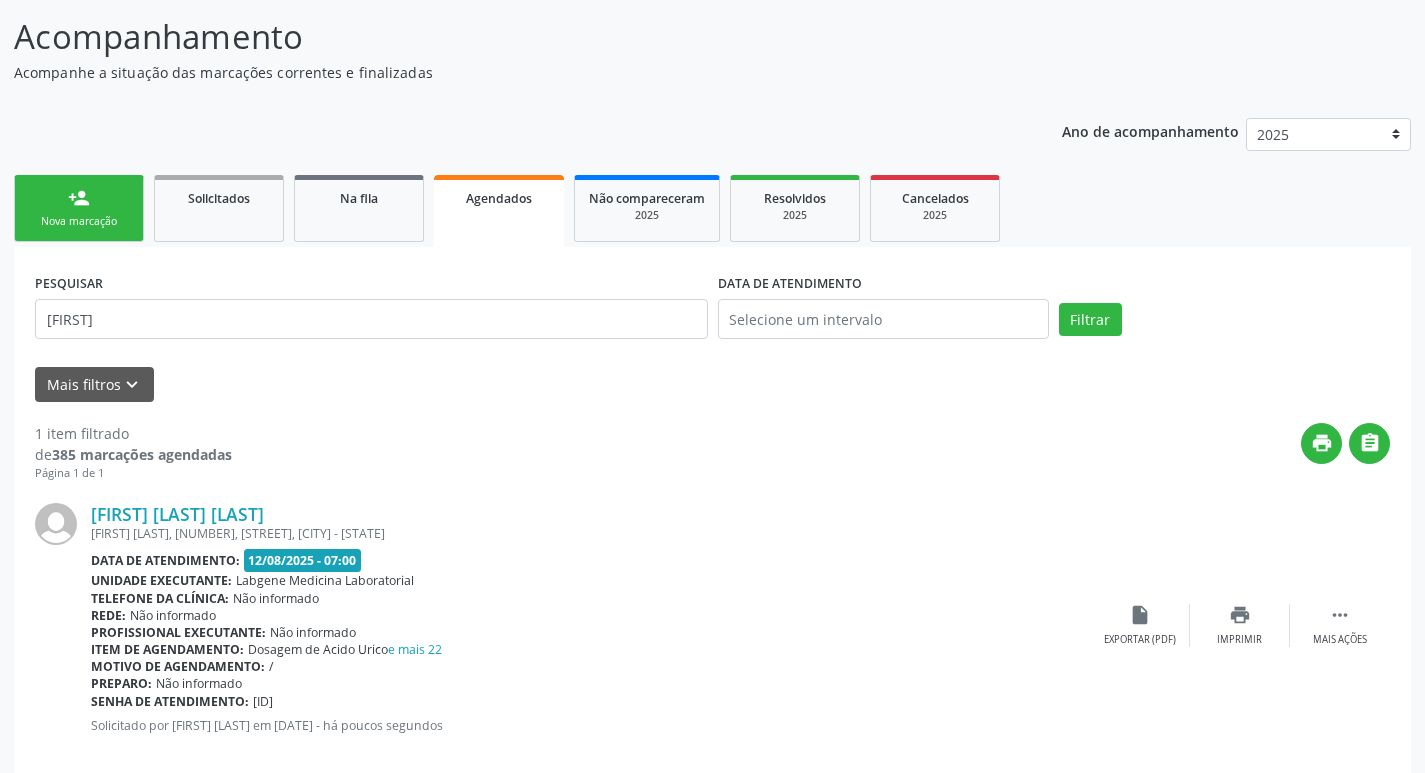 scroll, scrollTop: 155, scrollLeft: 0, axis: vertical 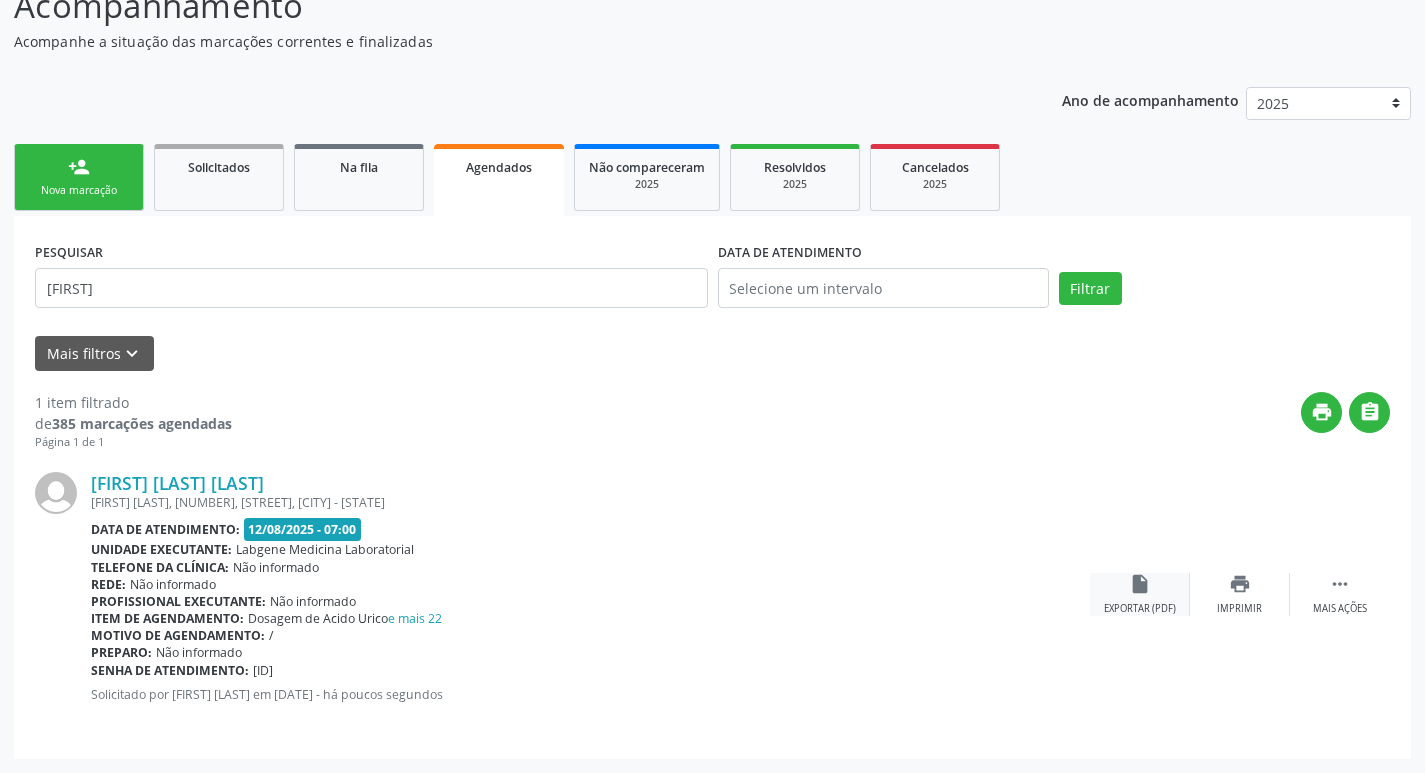 click on "insert_drive_file" at bounding box center [1140, 584] 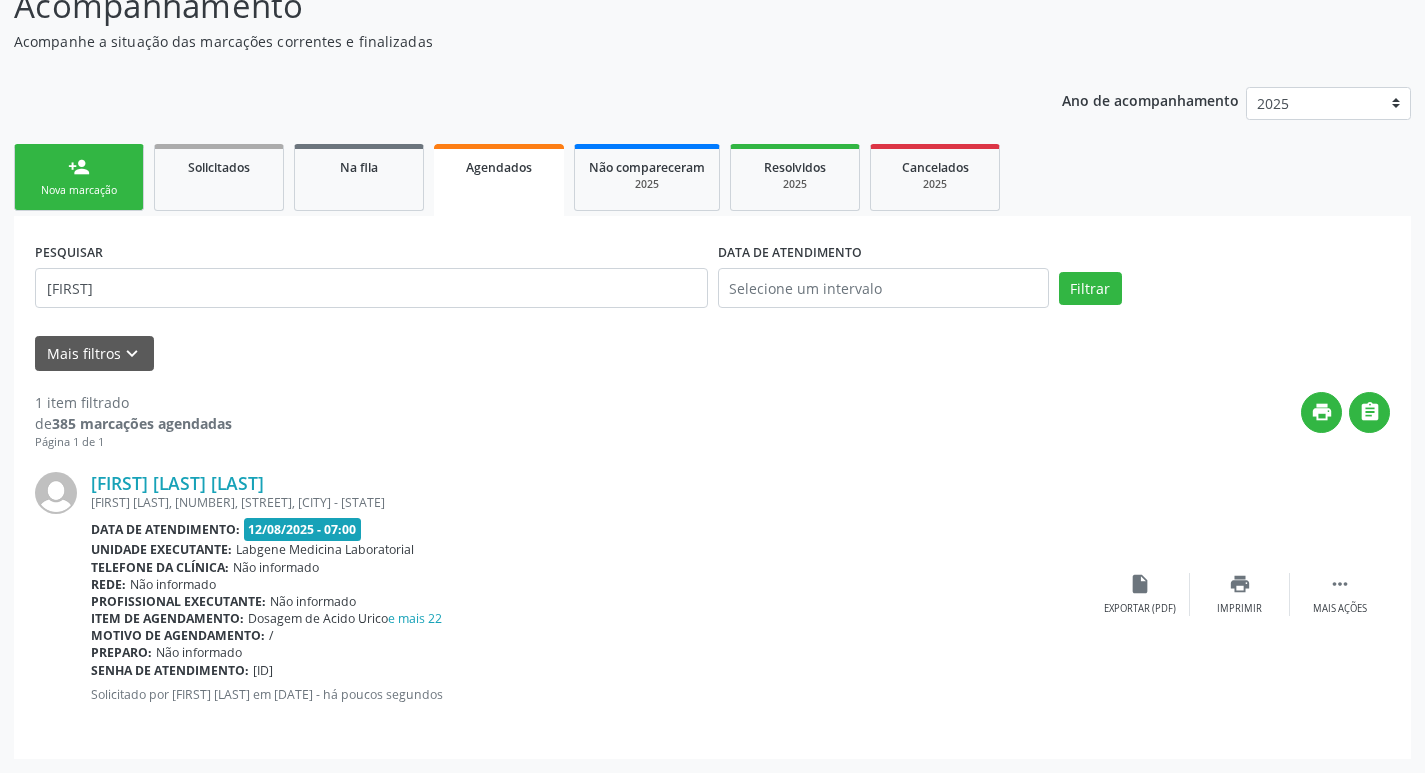click on "person_add
Nova marcação" at bounding box center (79, 177) 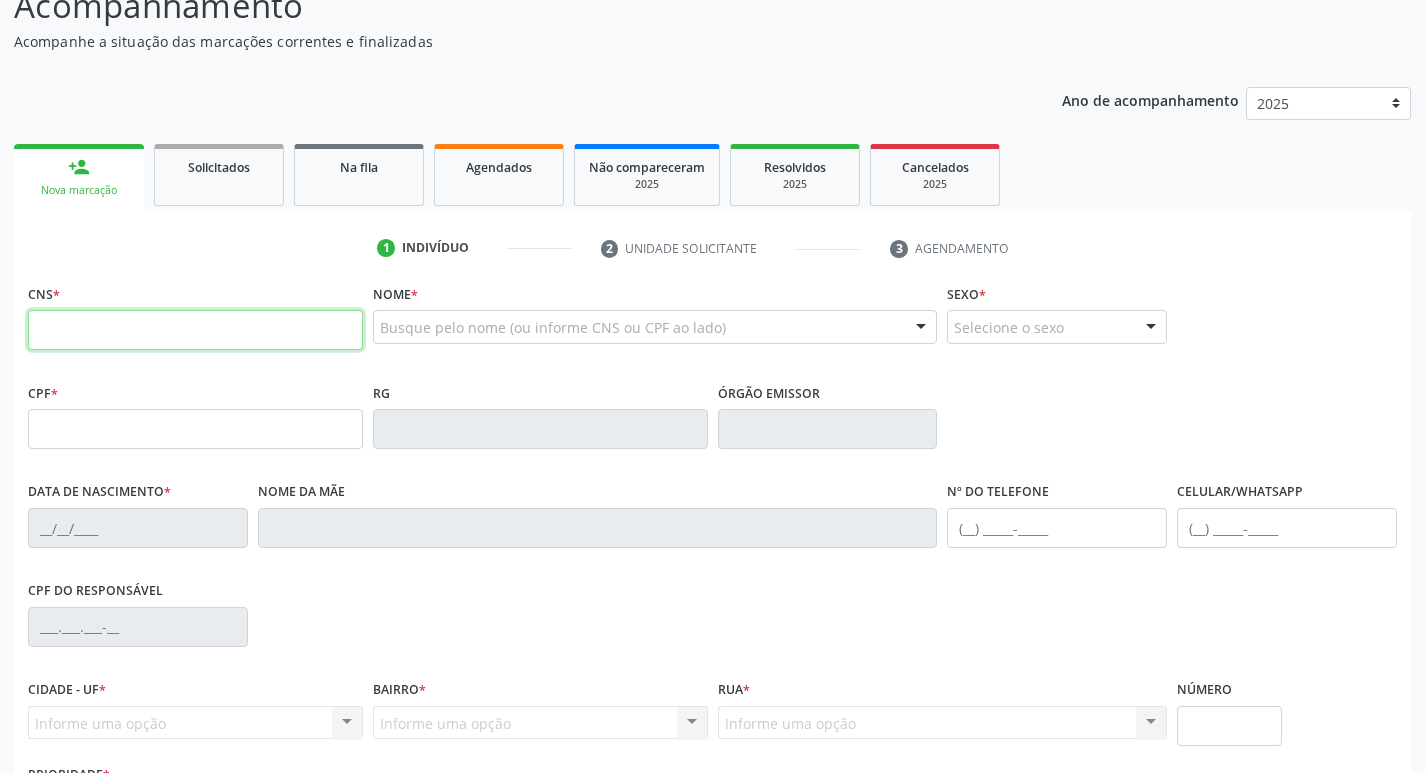 click at bounding box center [195, 330] 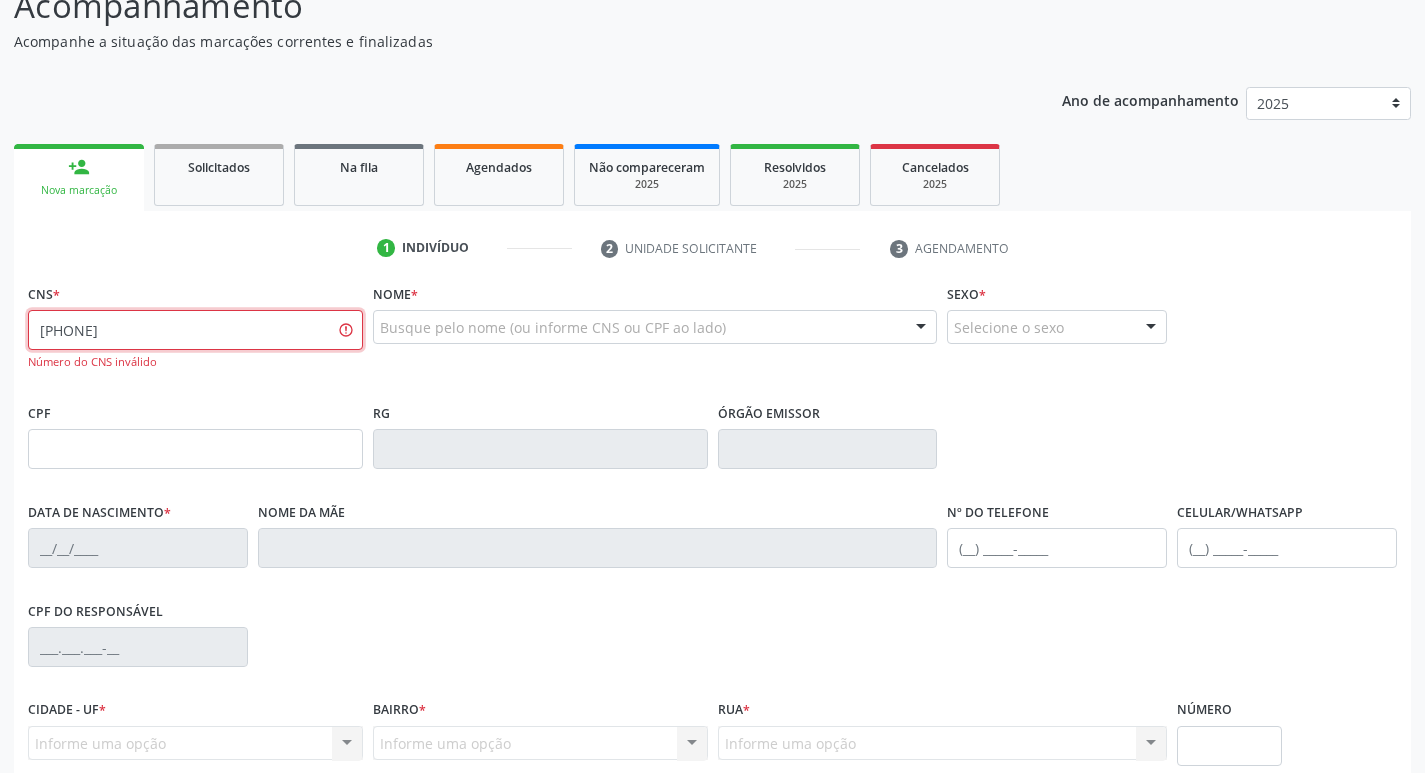 click on "700 0061 5211 7103" at bounding box center (195, 330) 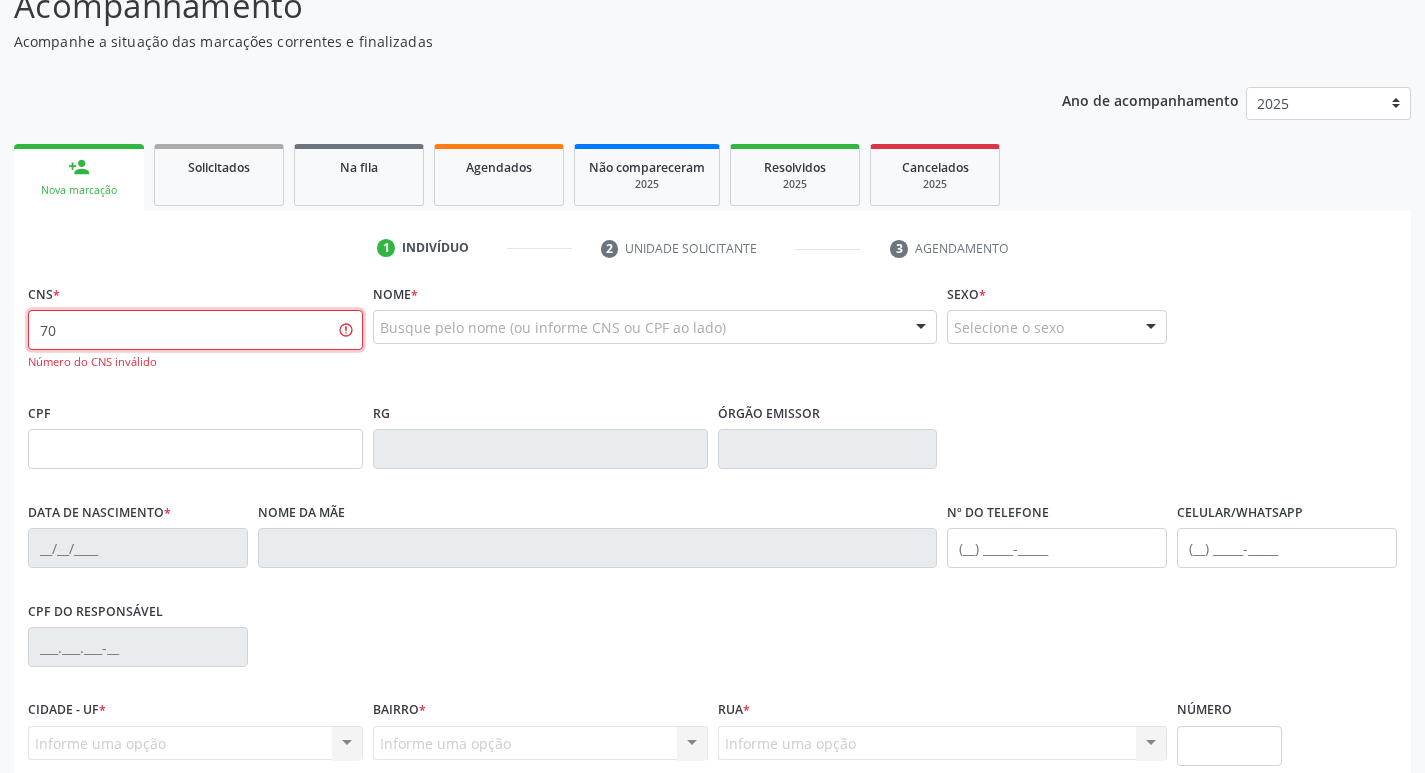 type on "7" 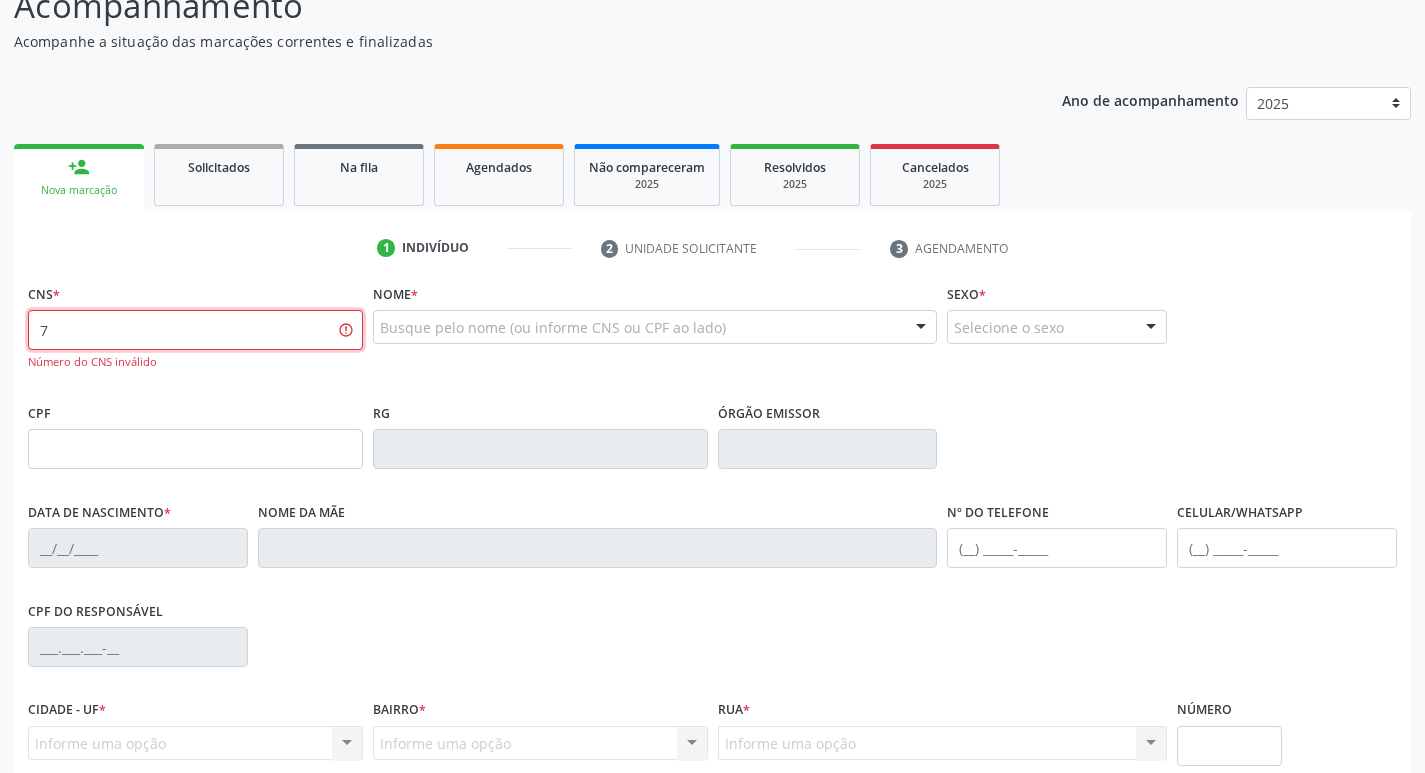 type 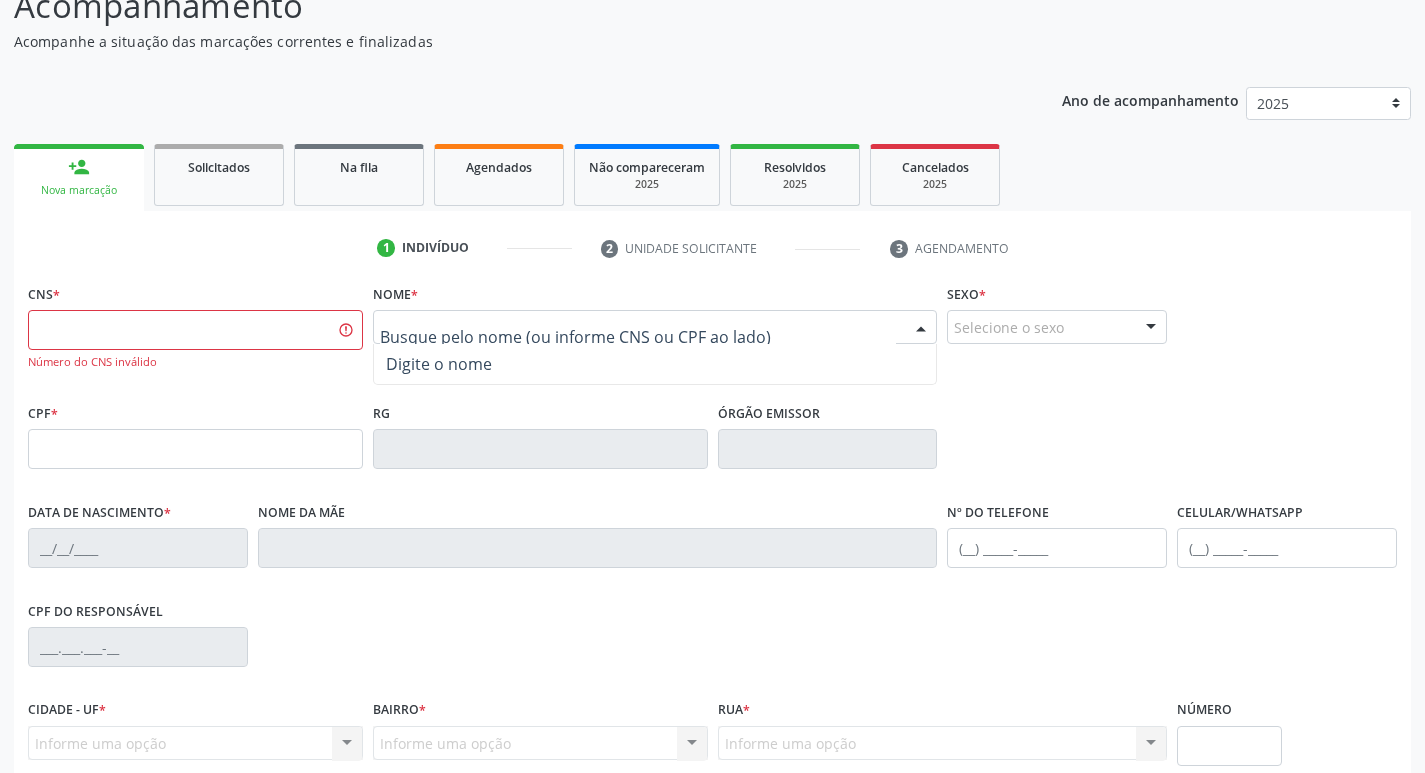 click at bounding box center (655, 327) 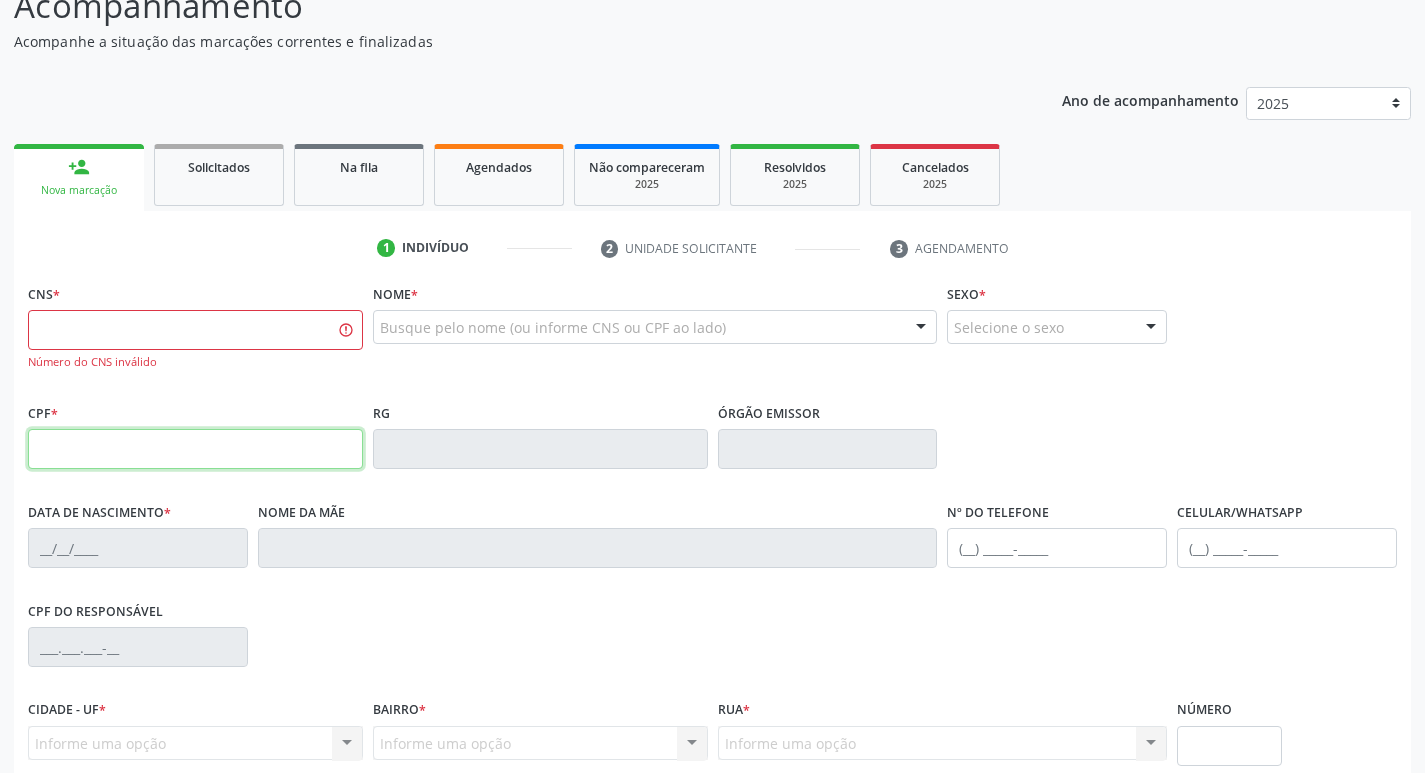 click at bounding box center (195, 449) 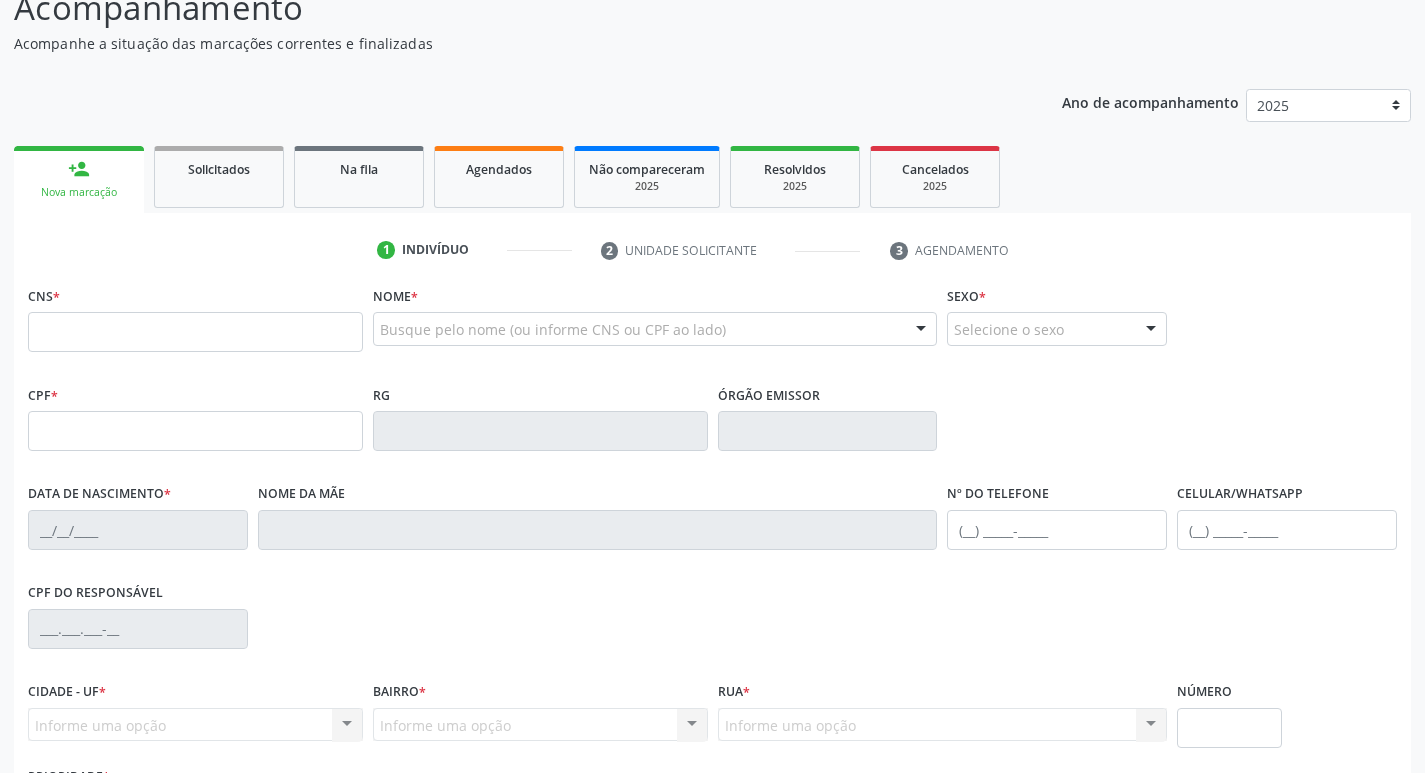 scroll, scrollTop: 153, scrollLeft: 0, axis: vertical 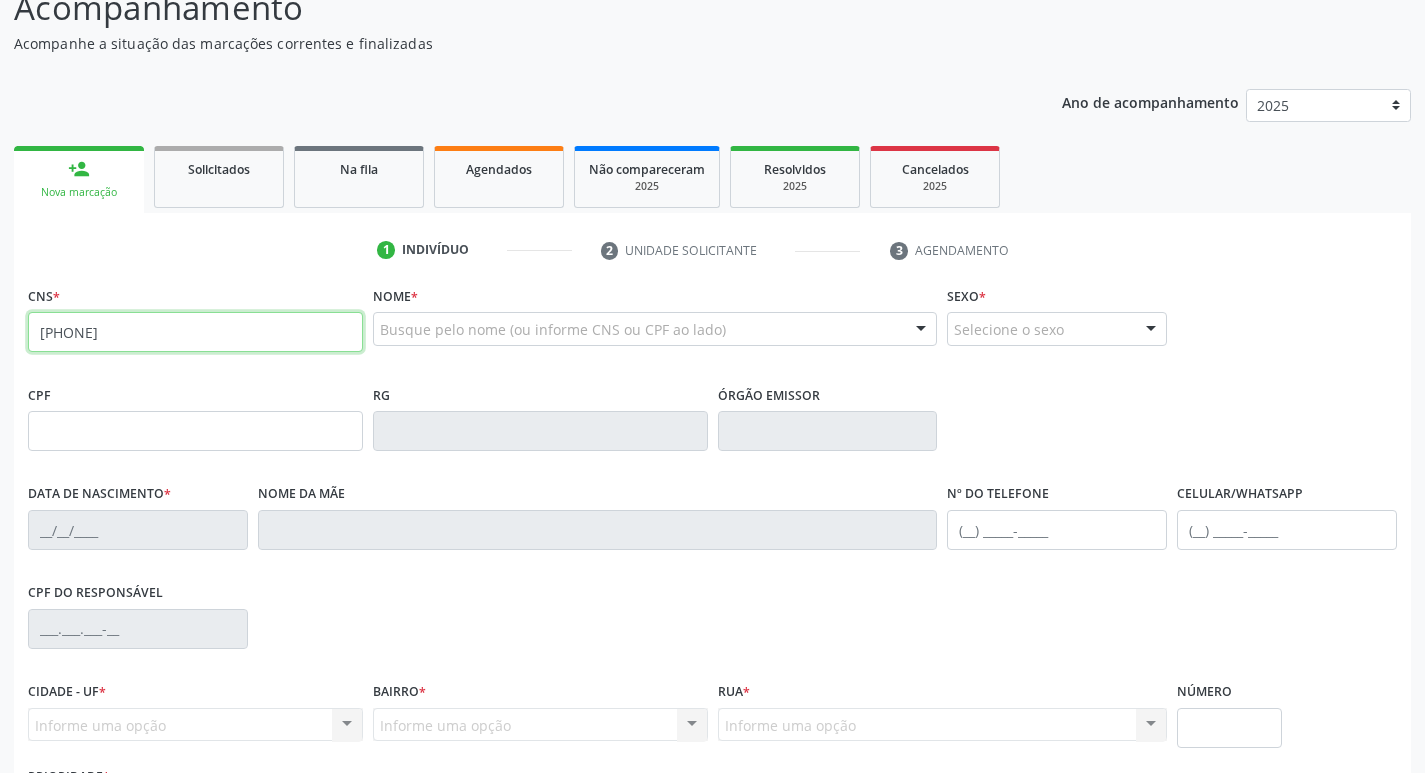 type on "[PHONE]" 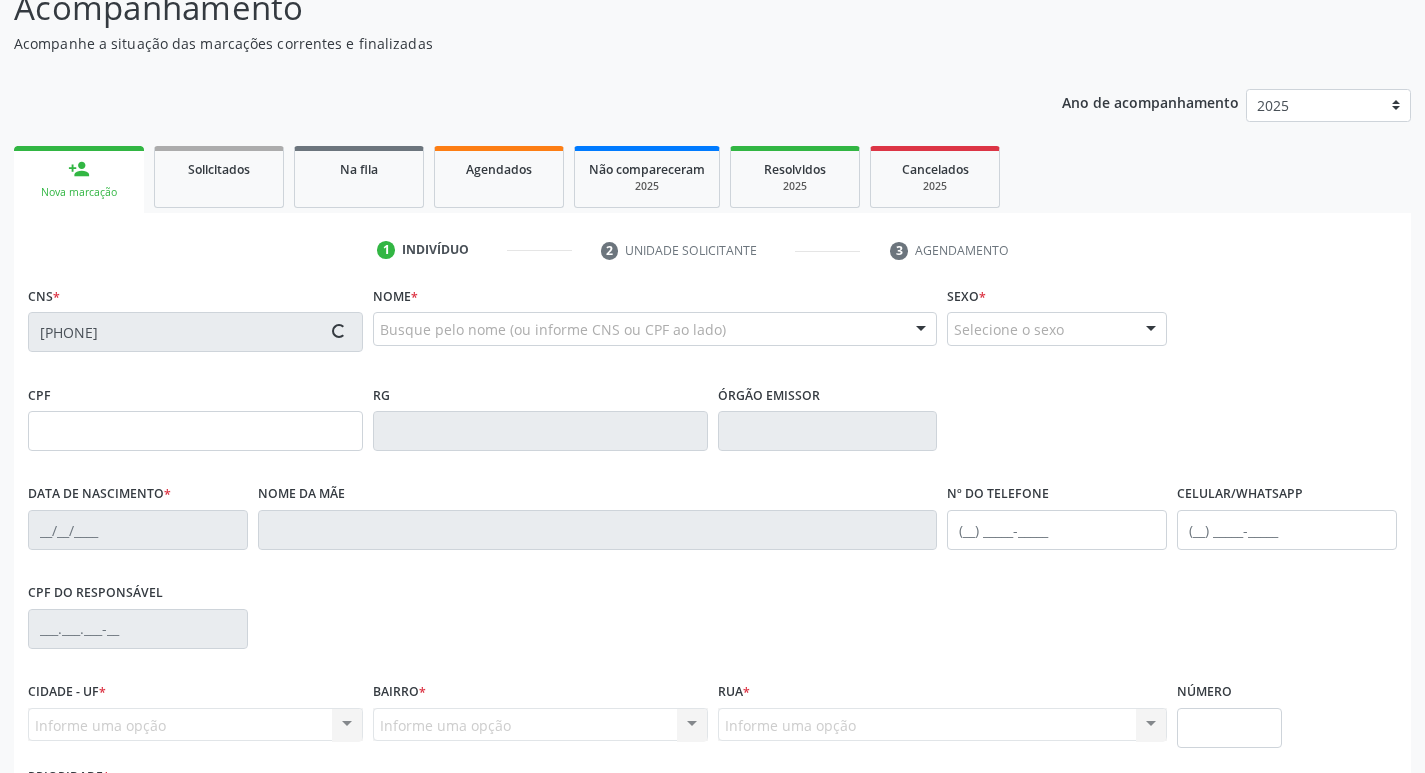 type on "[CPF]" 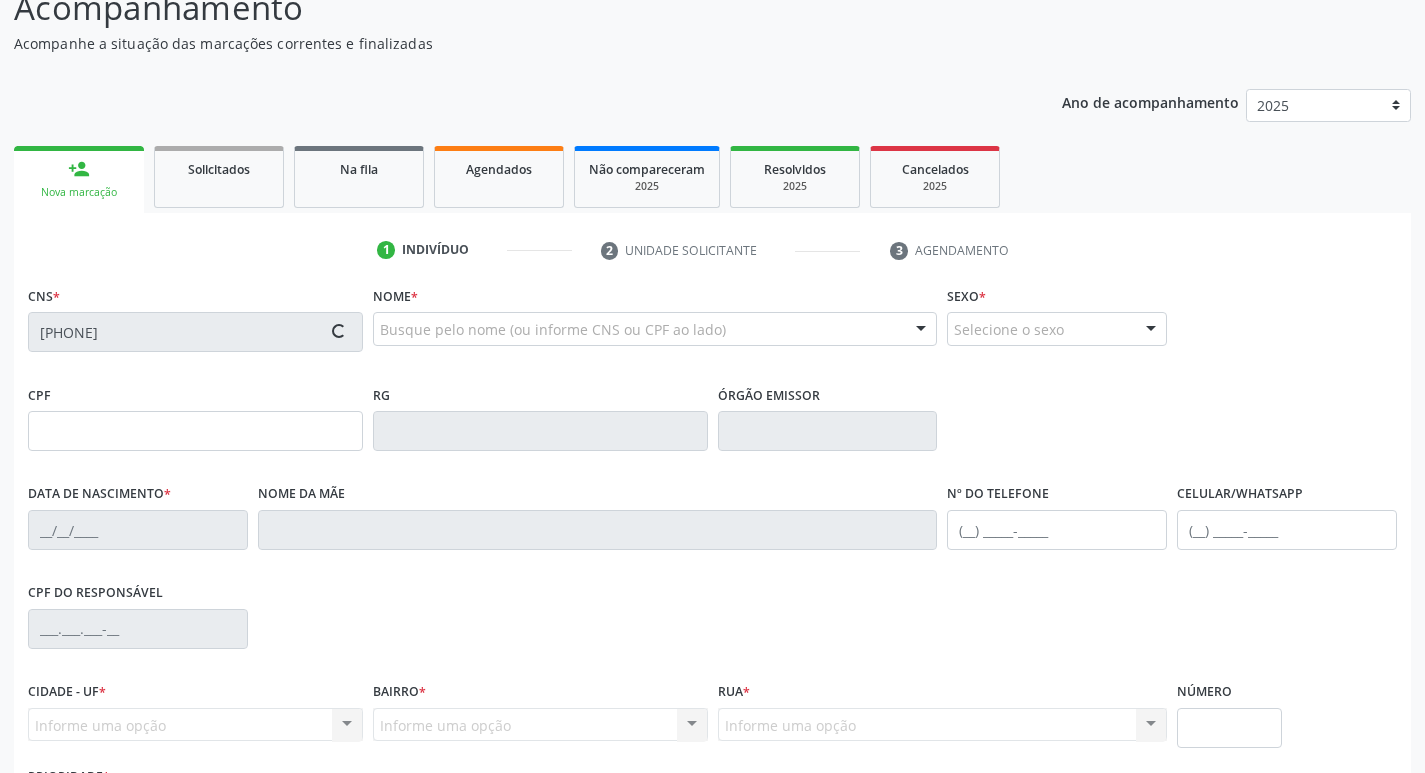 type on "[DATE]" 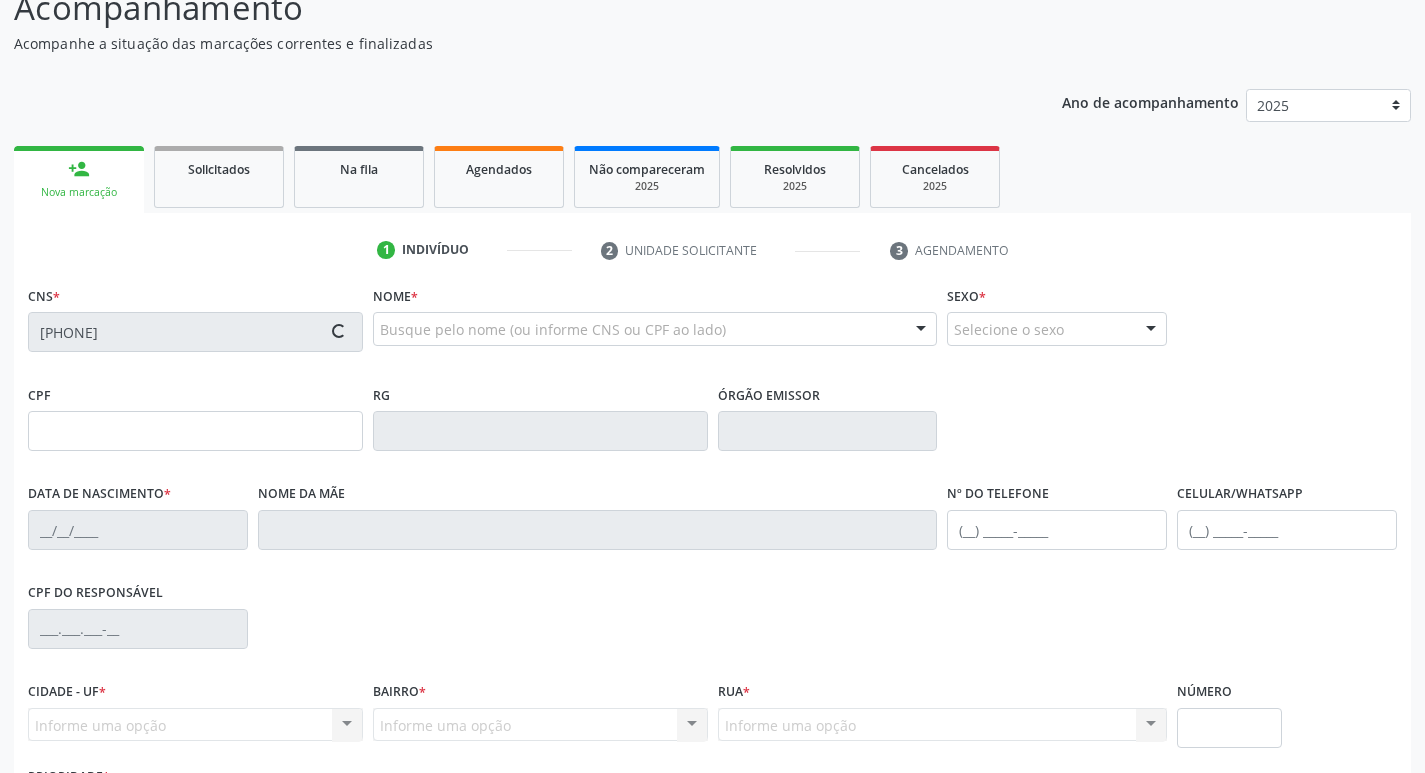 type on "[FIRST] [LAST]" 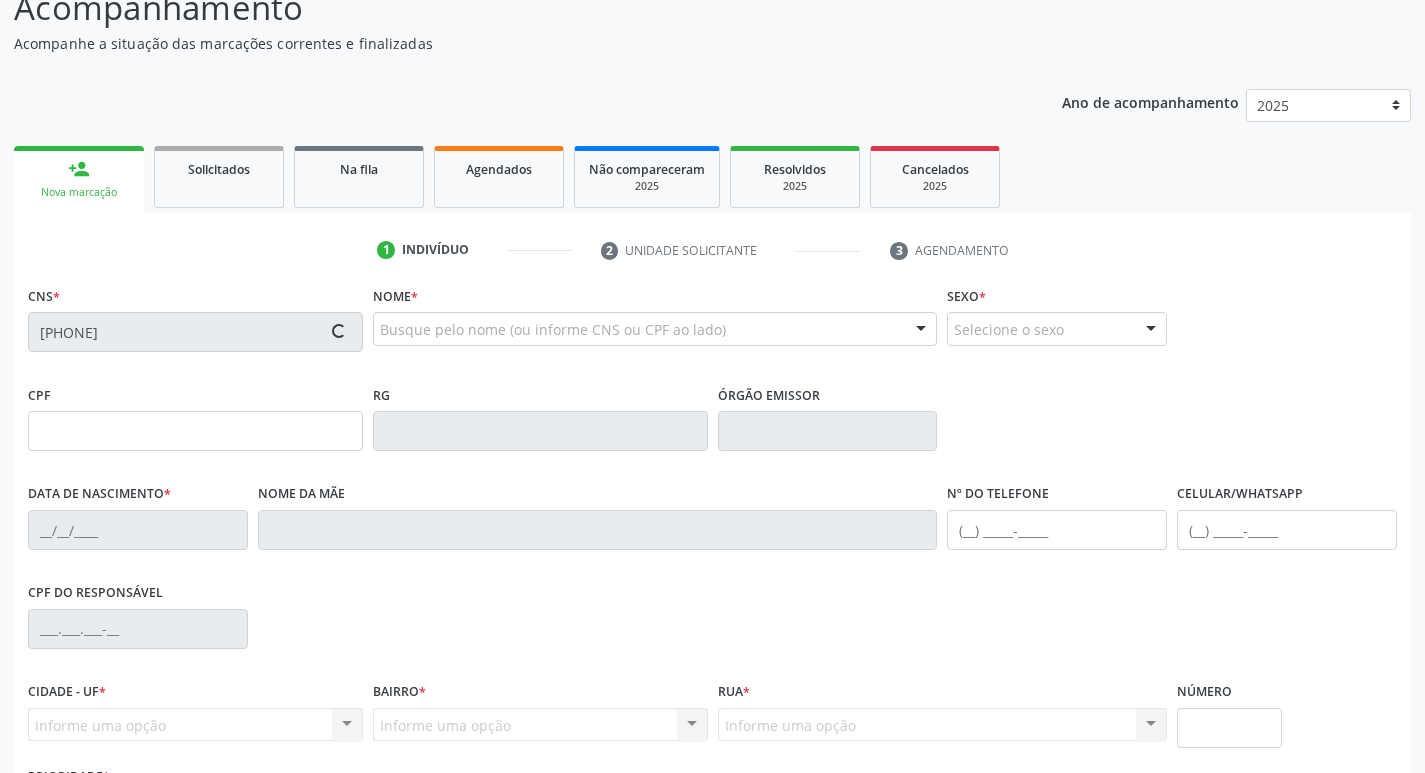 type on "(87) 99999-9999" 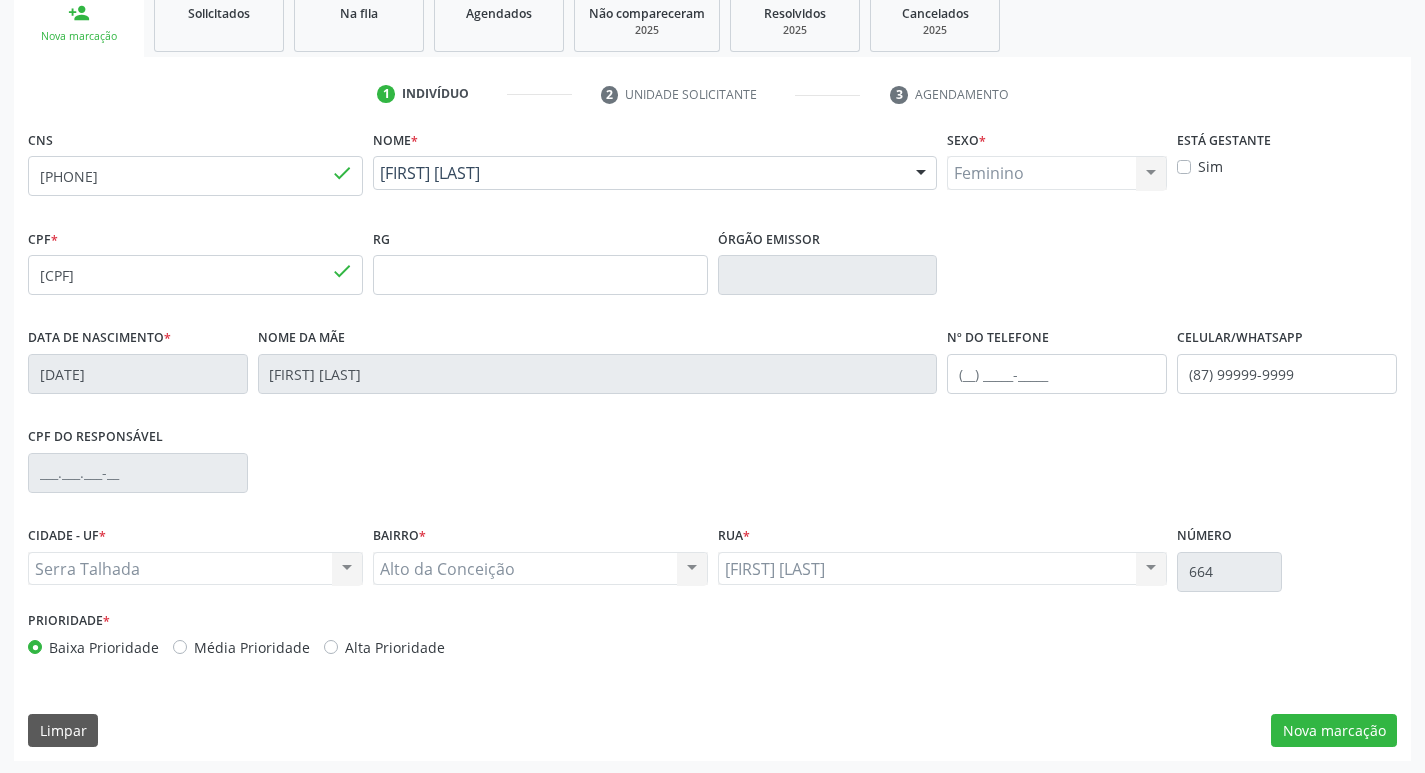 scroll, scrollTop: 311, scrollLeft: 0, axis: vertical 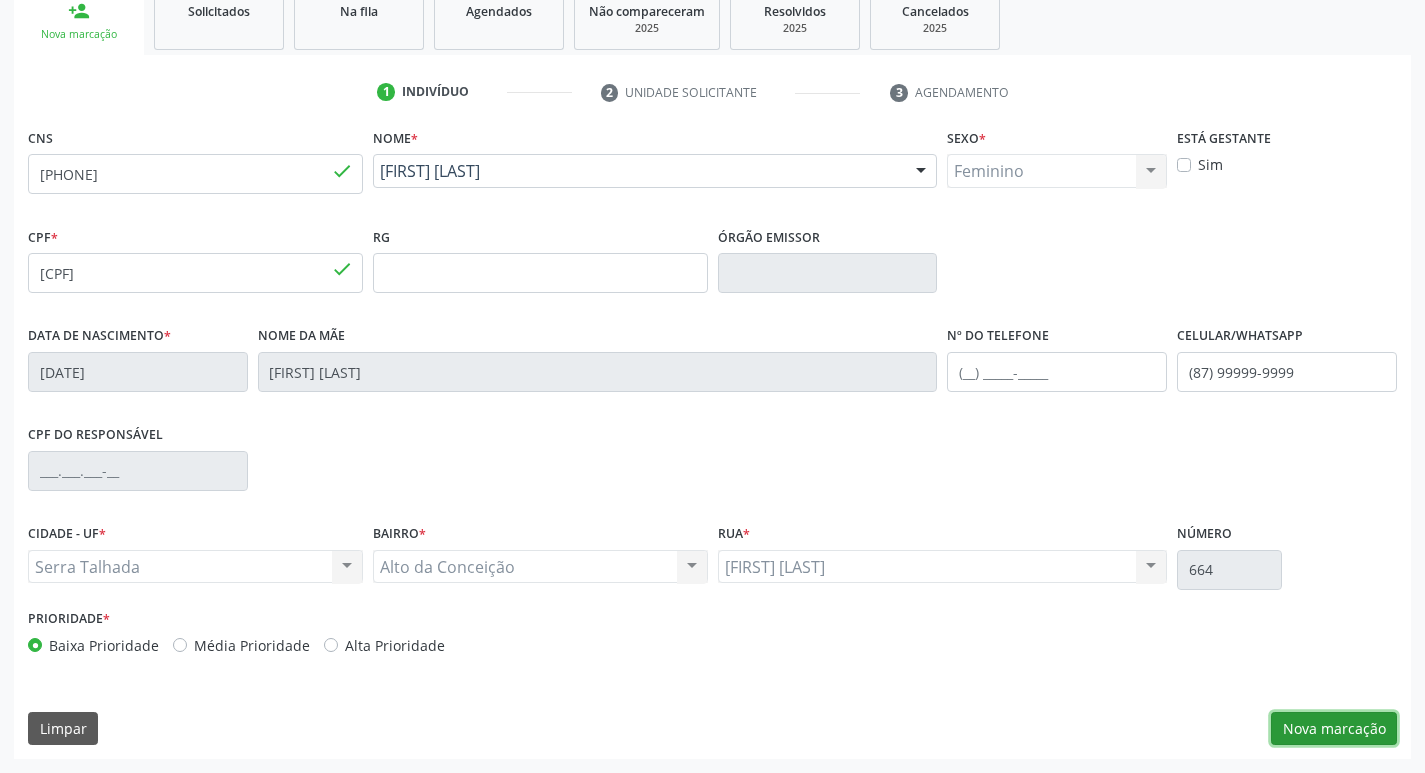 click on "Nova marcação" at bounding box center [1334, 729] 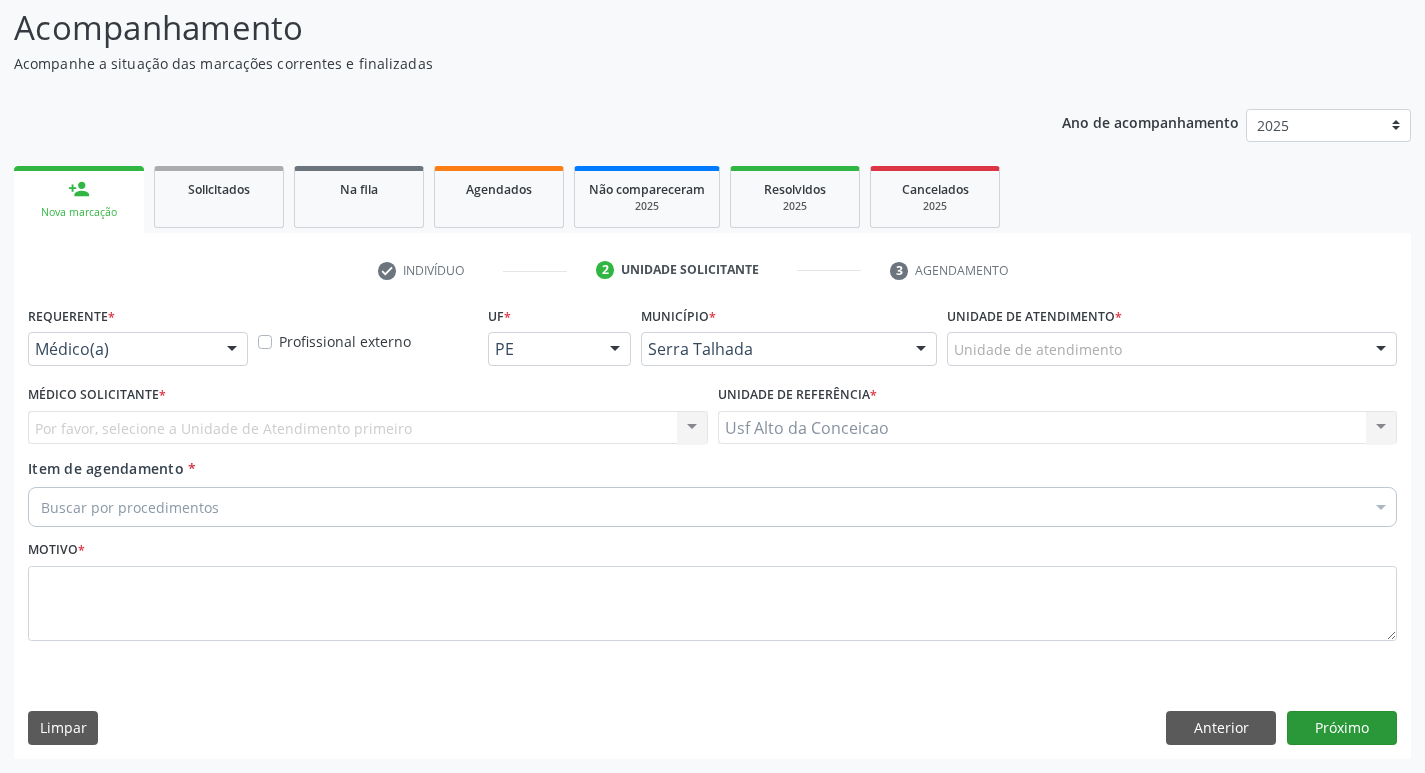 scroll, scrollTop: 133, scrollLeft: 0, axis: vertical 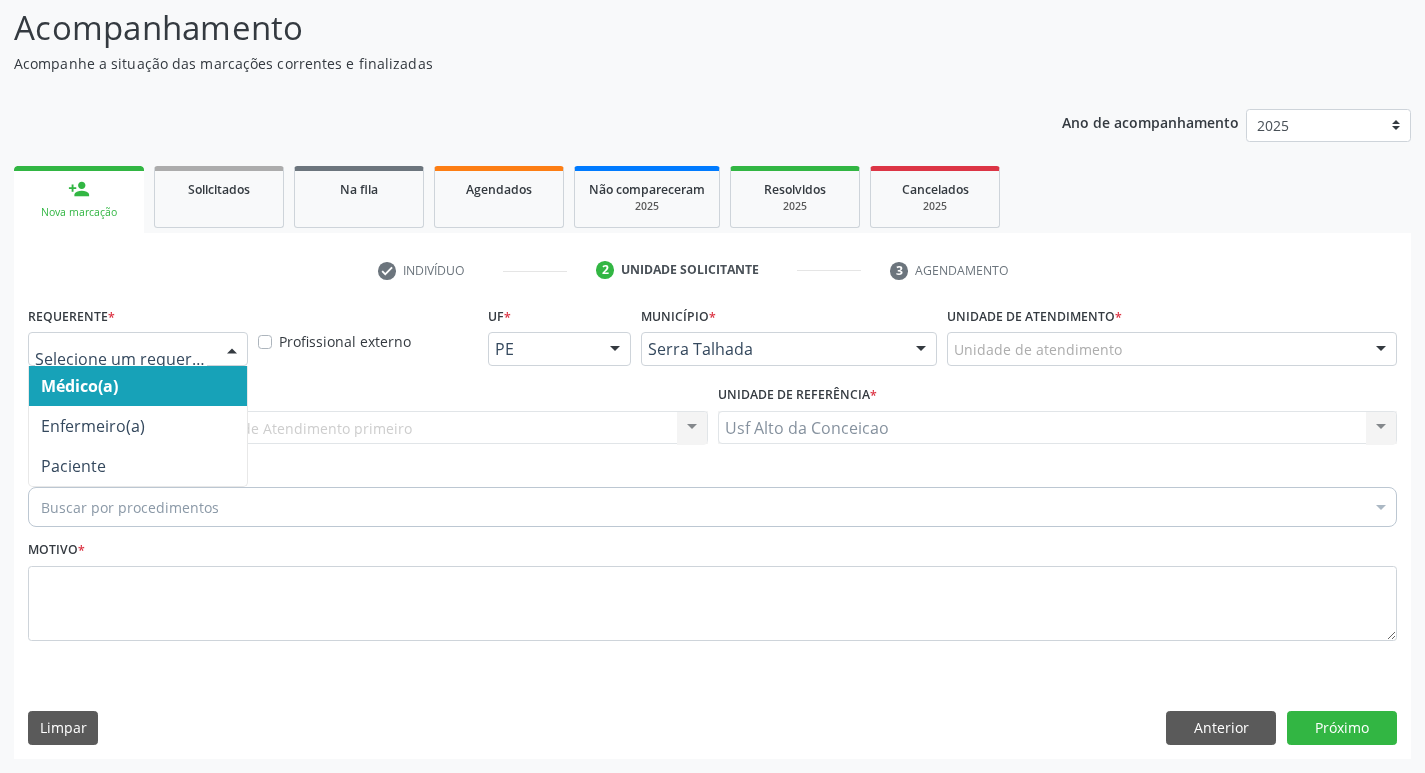 click on "Médico(a)   Enfermeiro(a)   Paciente
Nenhum resultado encontrado para: "   "
Não há nenhuma opção para ser exibida." at bounding box center [138, 349] 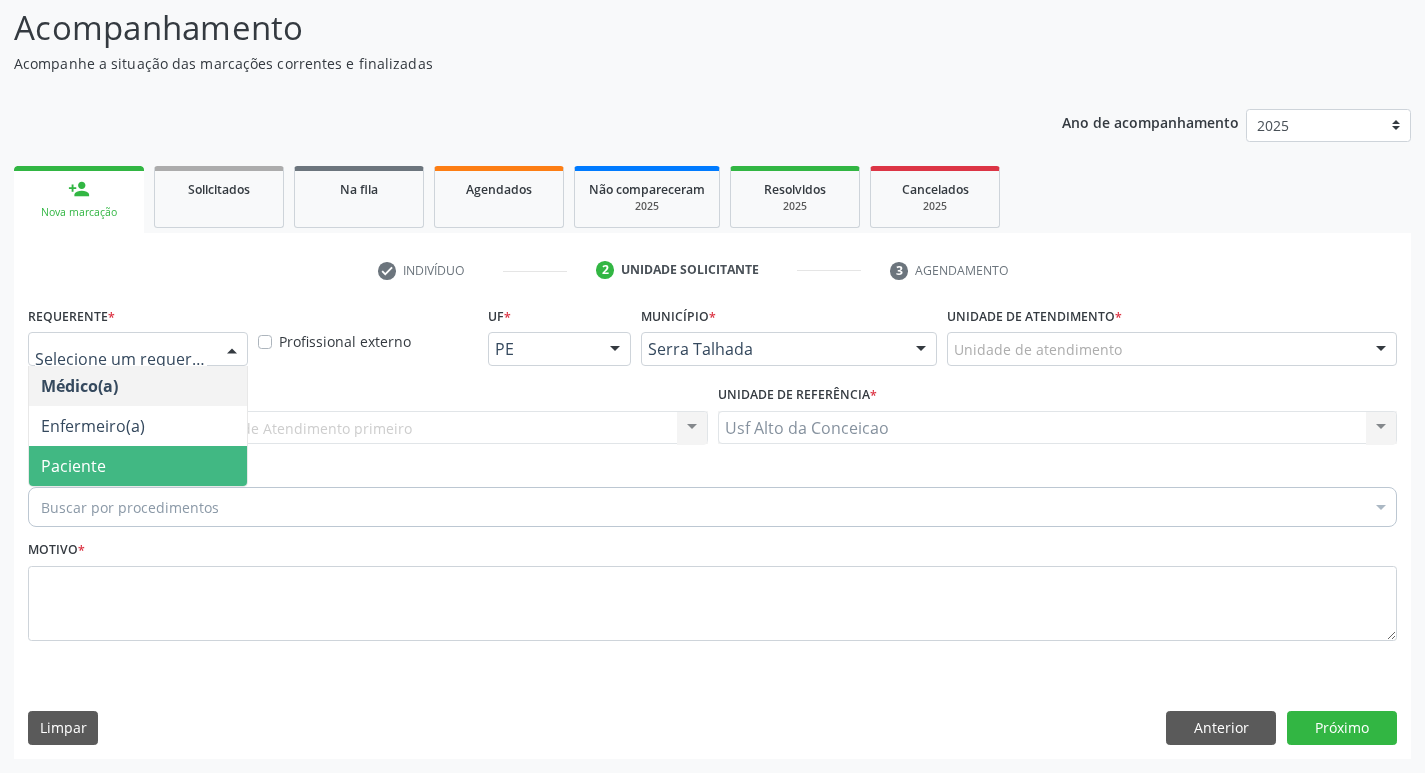click on "Paciente" at bounding box center [138, 466] 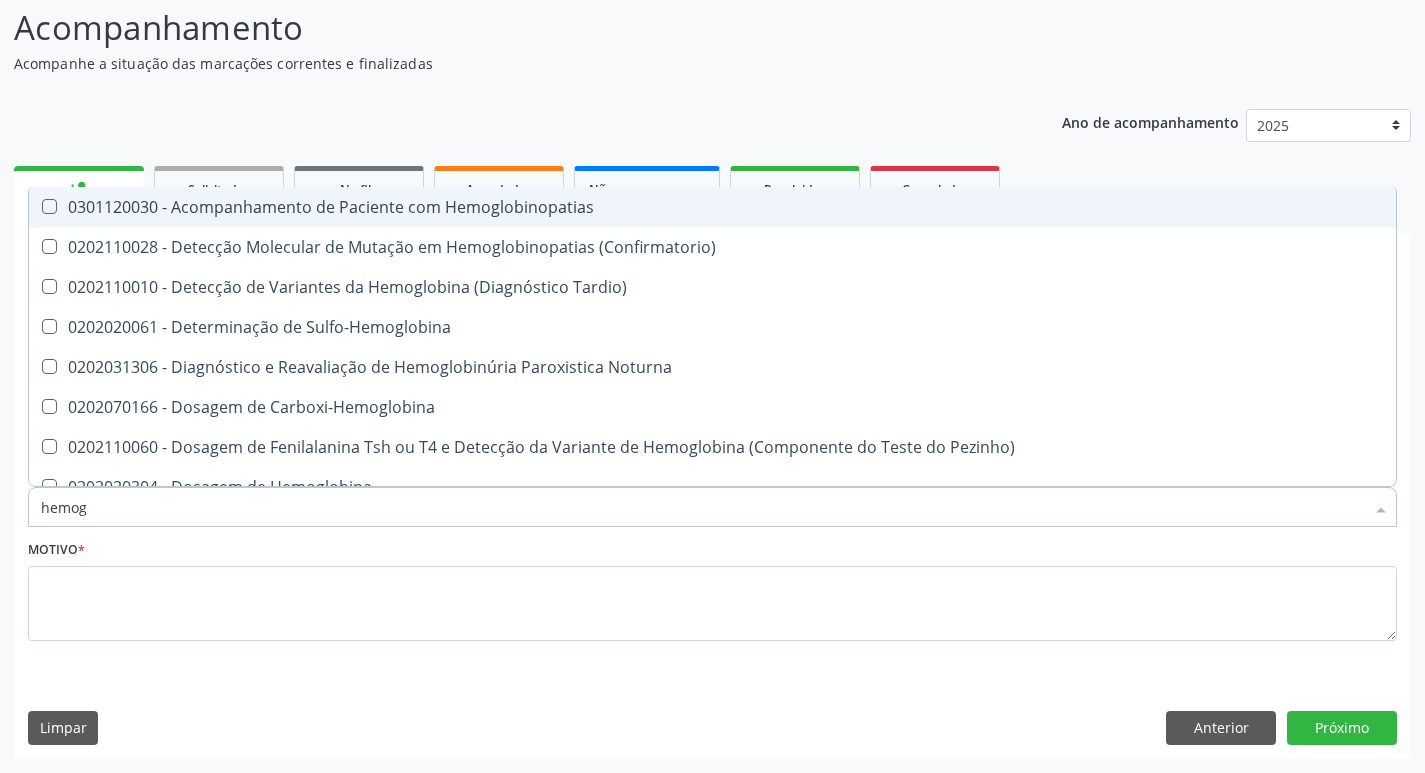type on "hemogr" 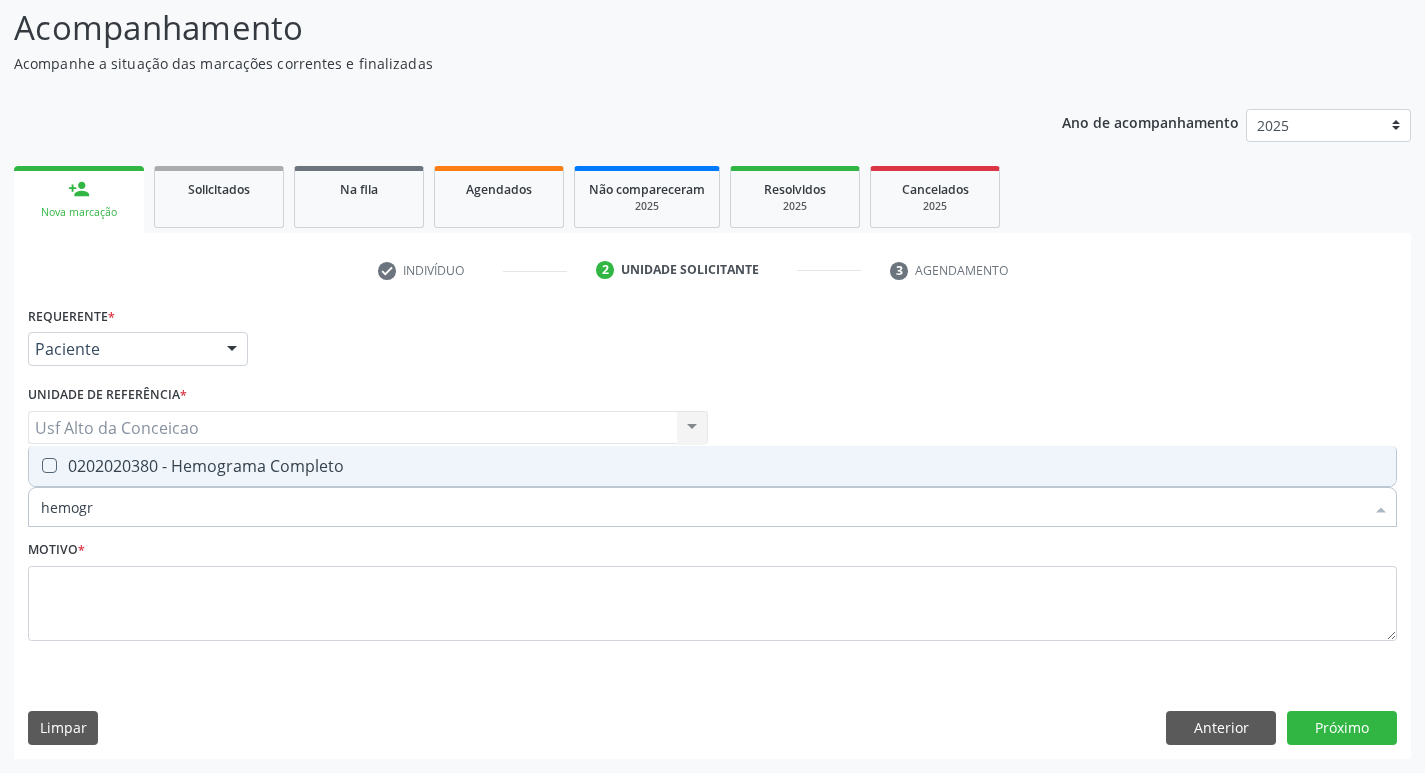 click on "0202020380 - Hemograma Completo" at bounding box center (712, 466) 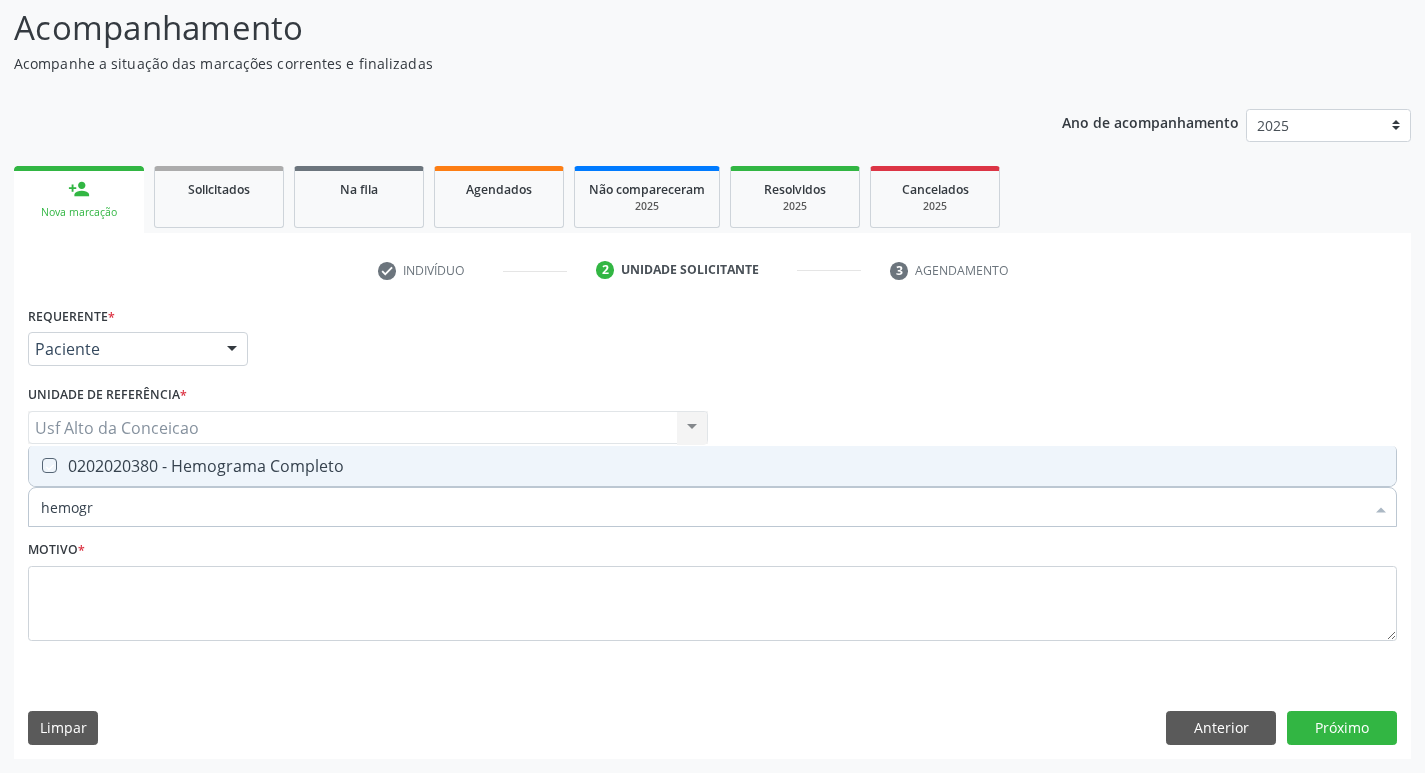 checkbox on "true" 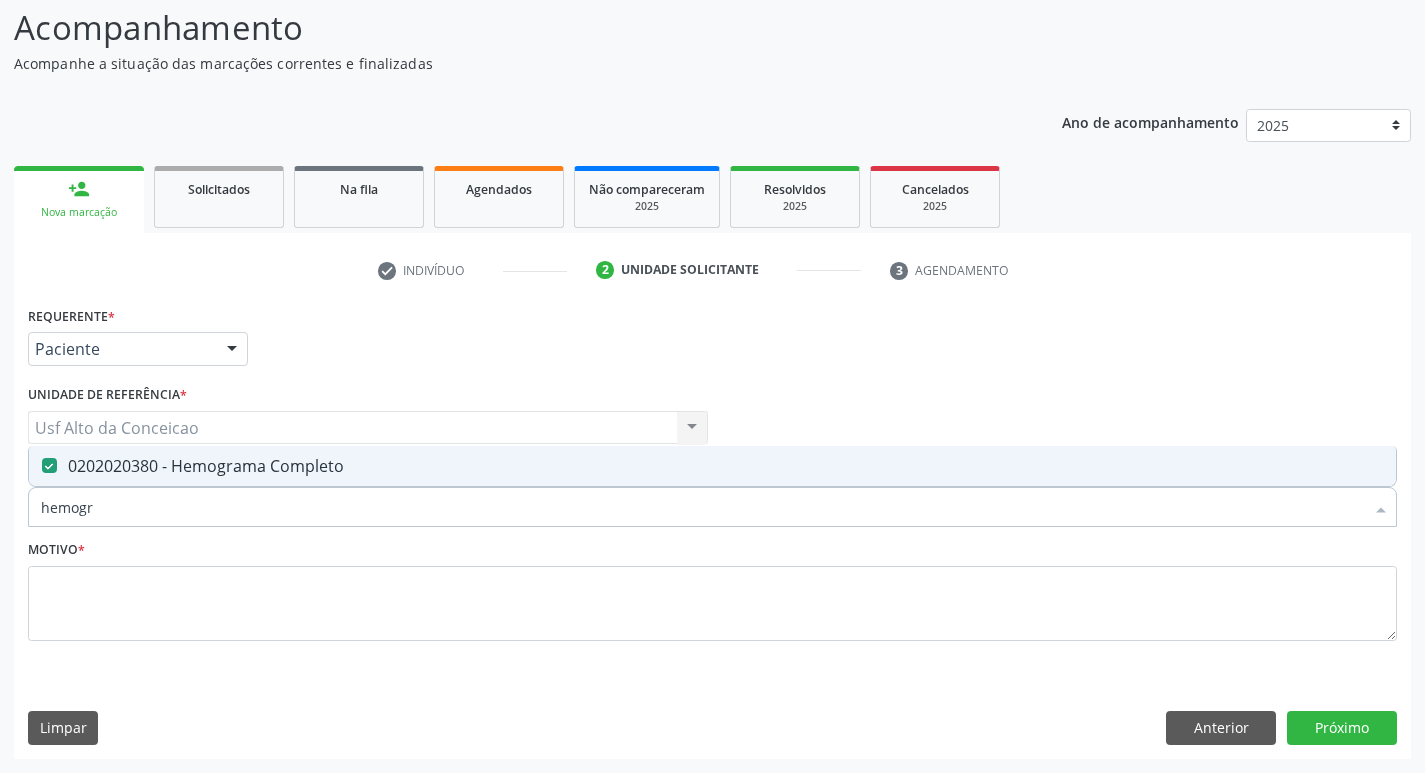type on "hemog" 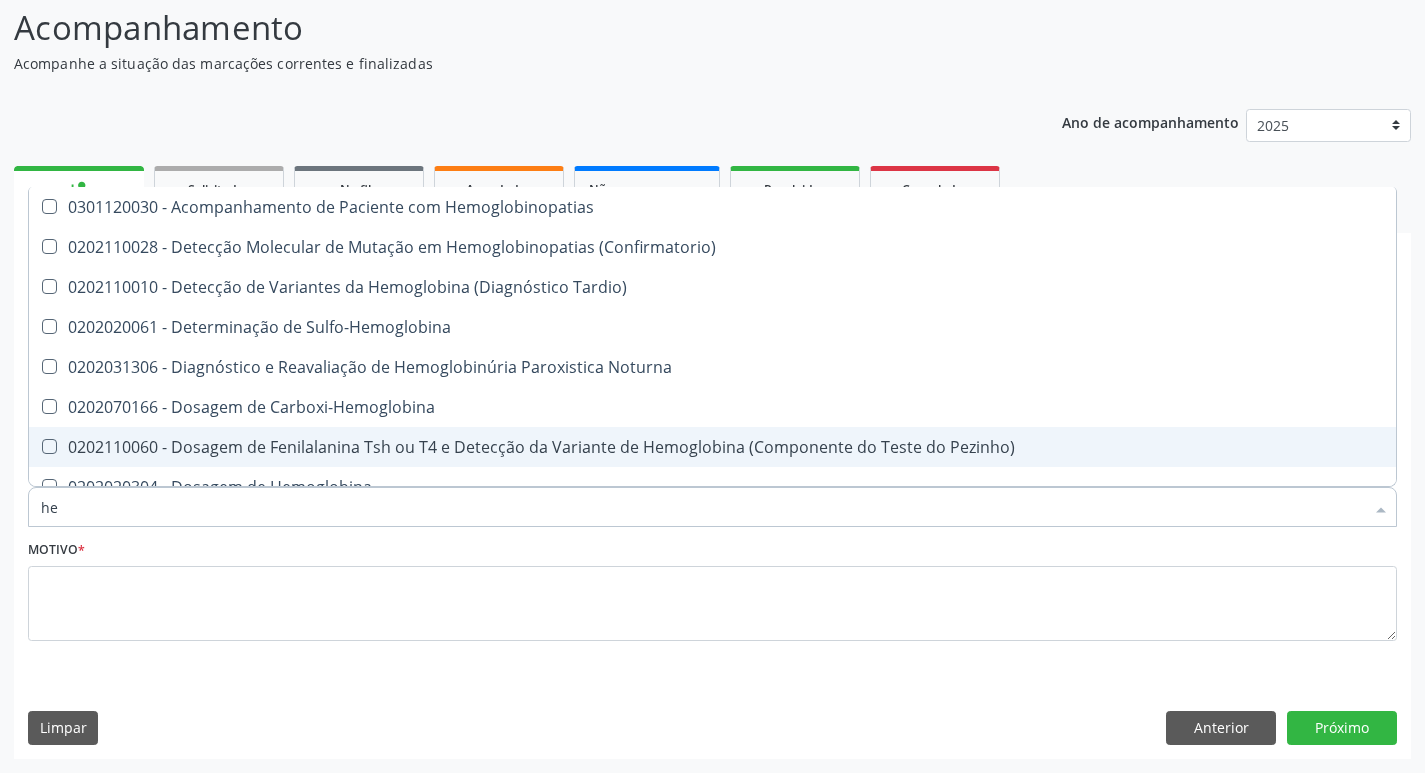 type on "h" 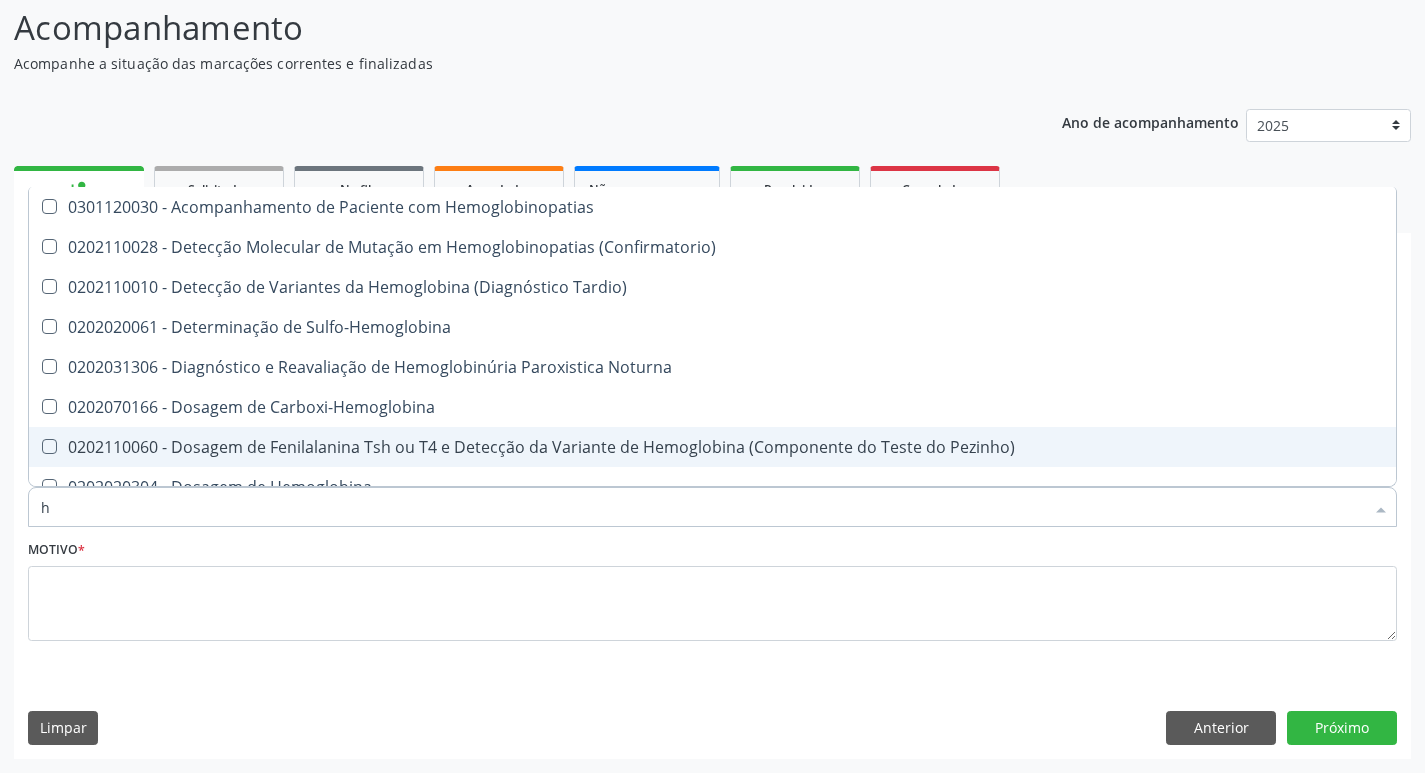 type 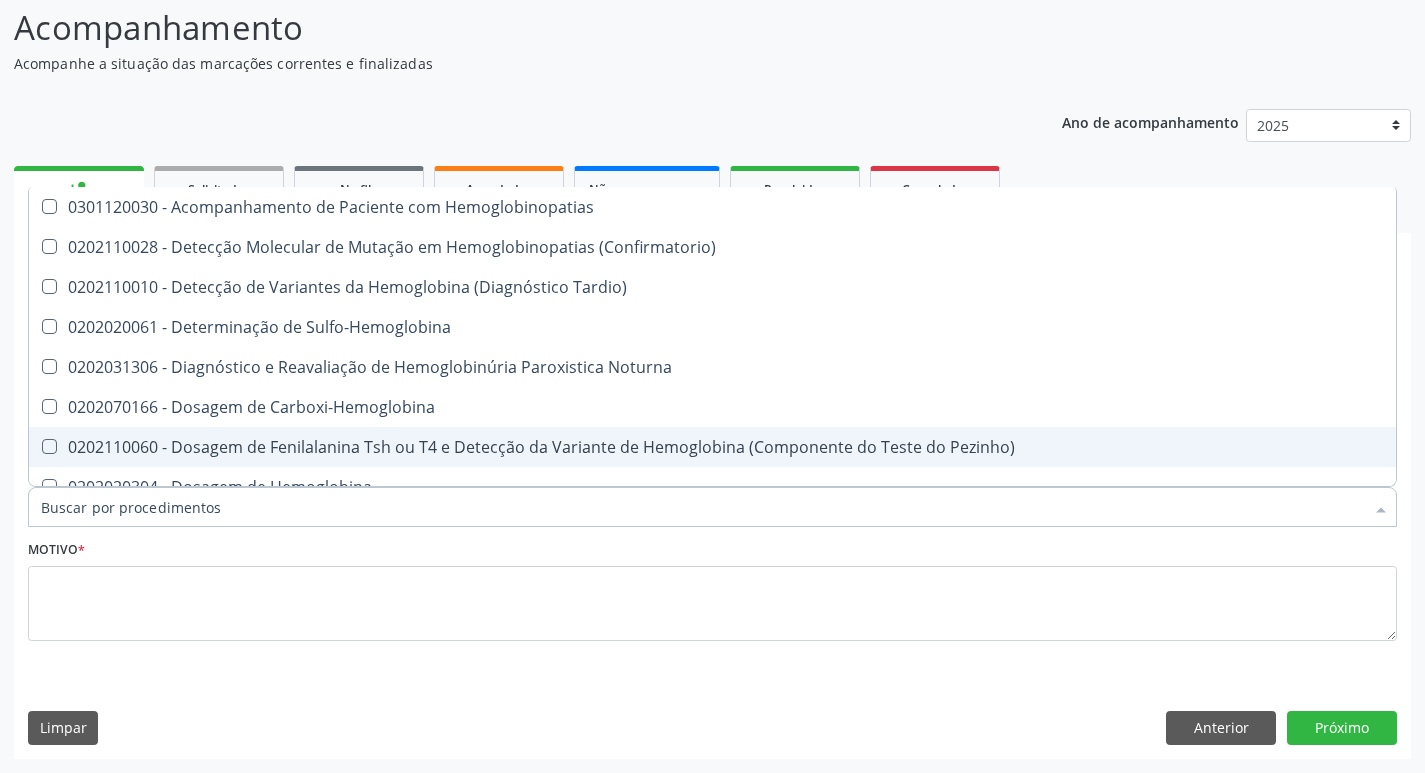 checkbox on "false" 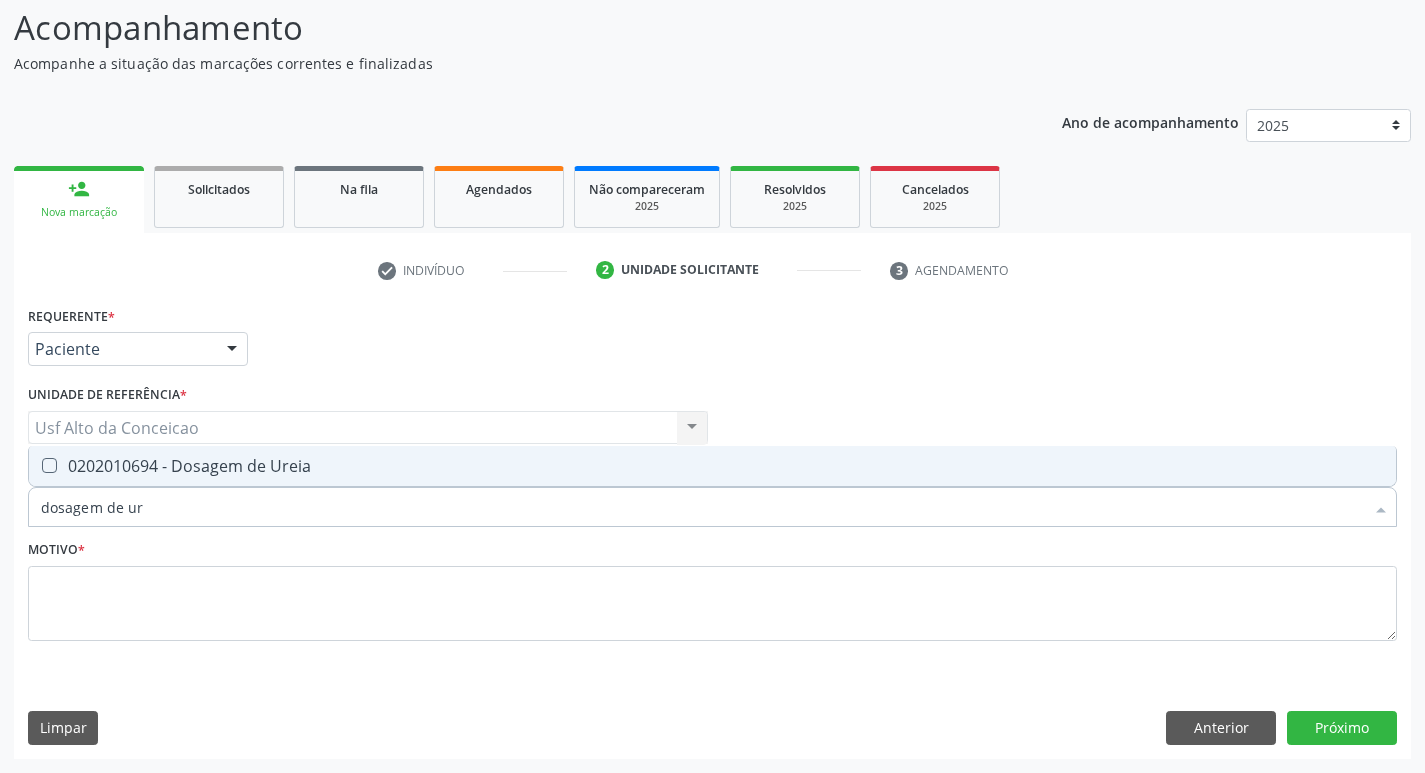 type on "dosagem de ure" 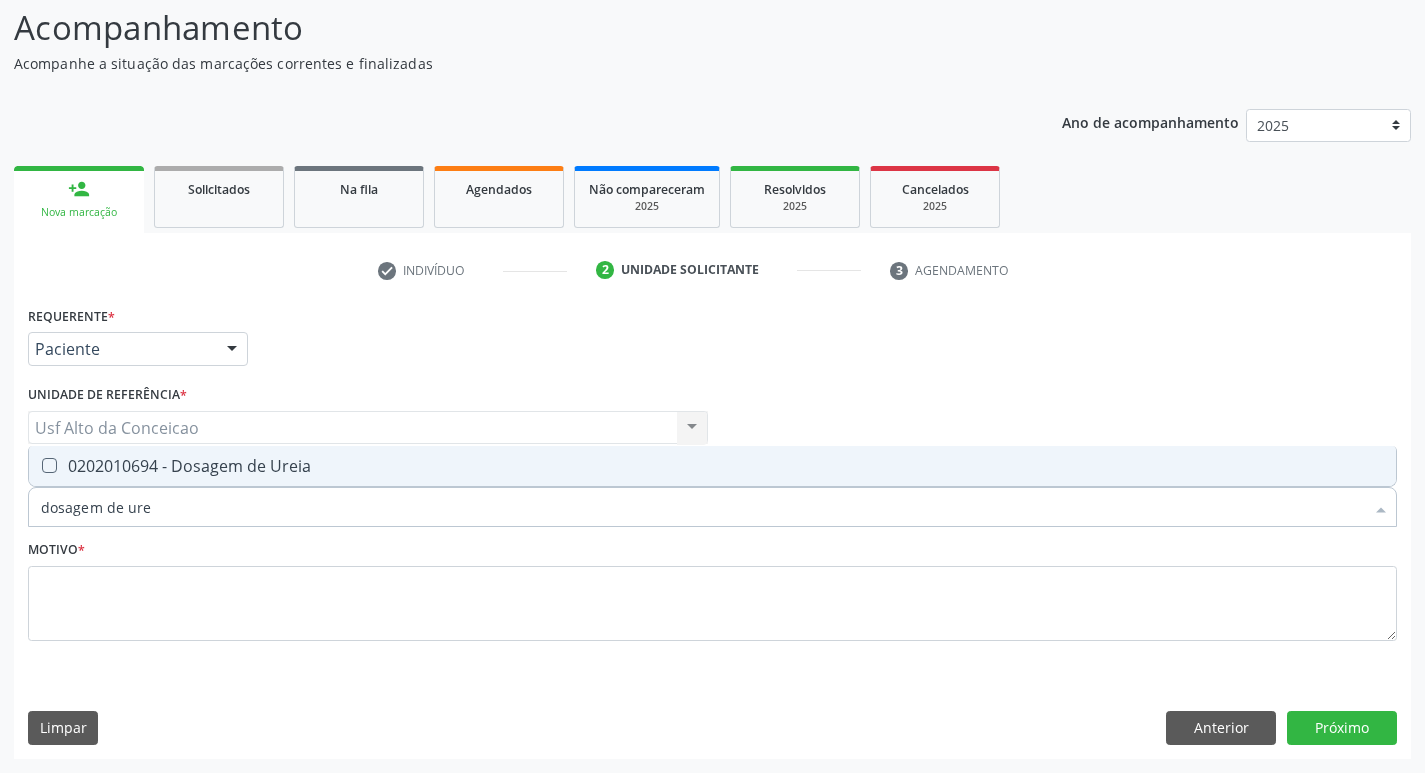 click on "0202010694 - Dosagem de Ureia" at bounding box center [712, 466] 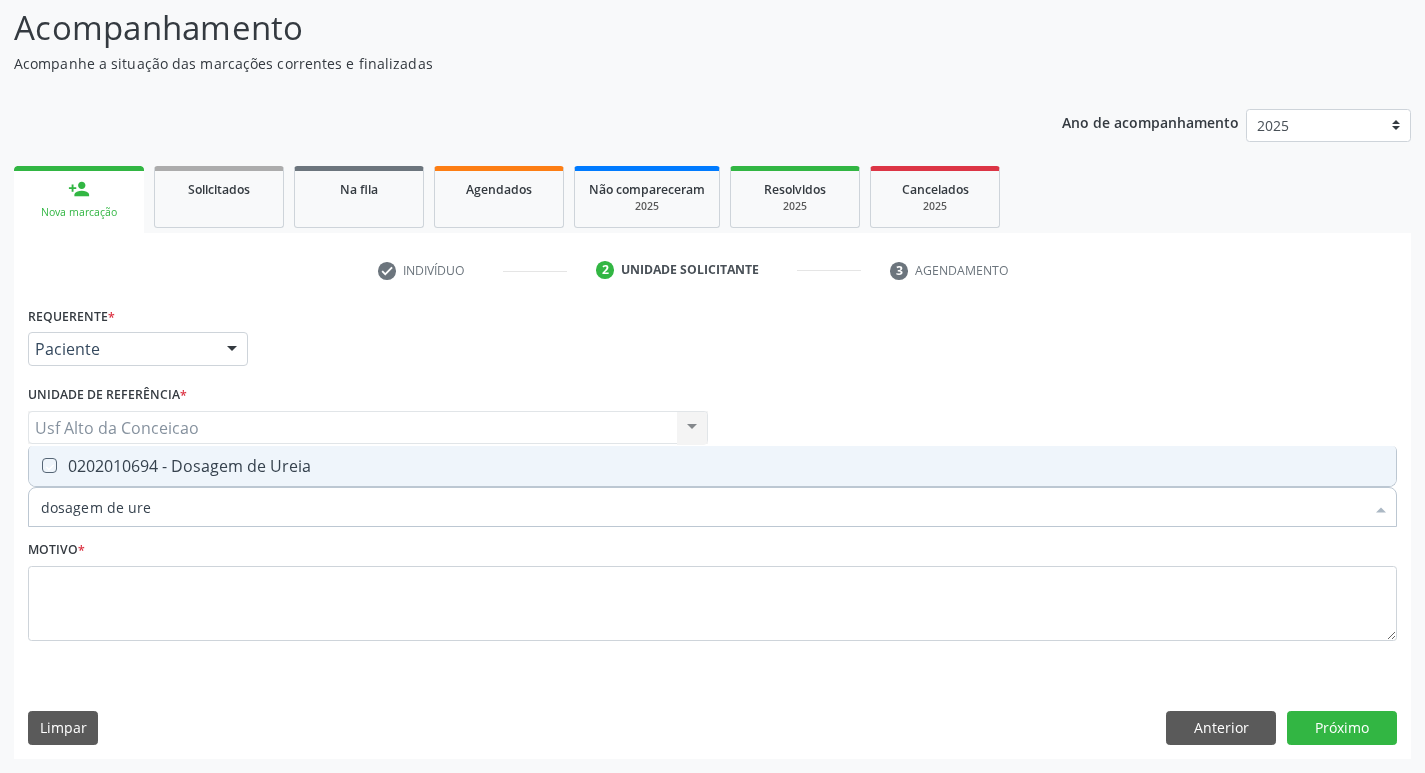 checkbox on "true" 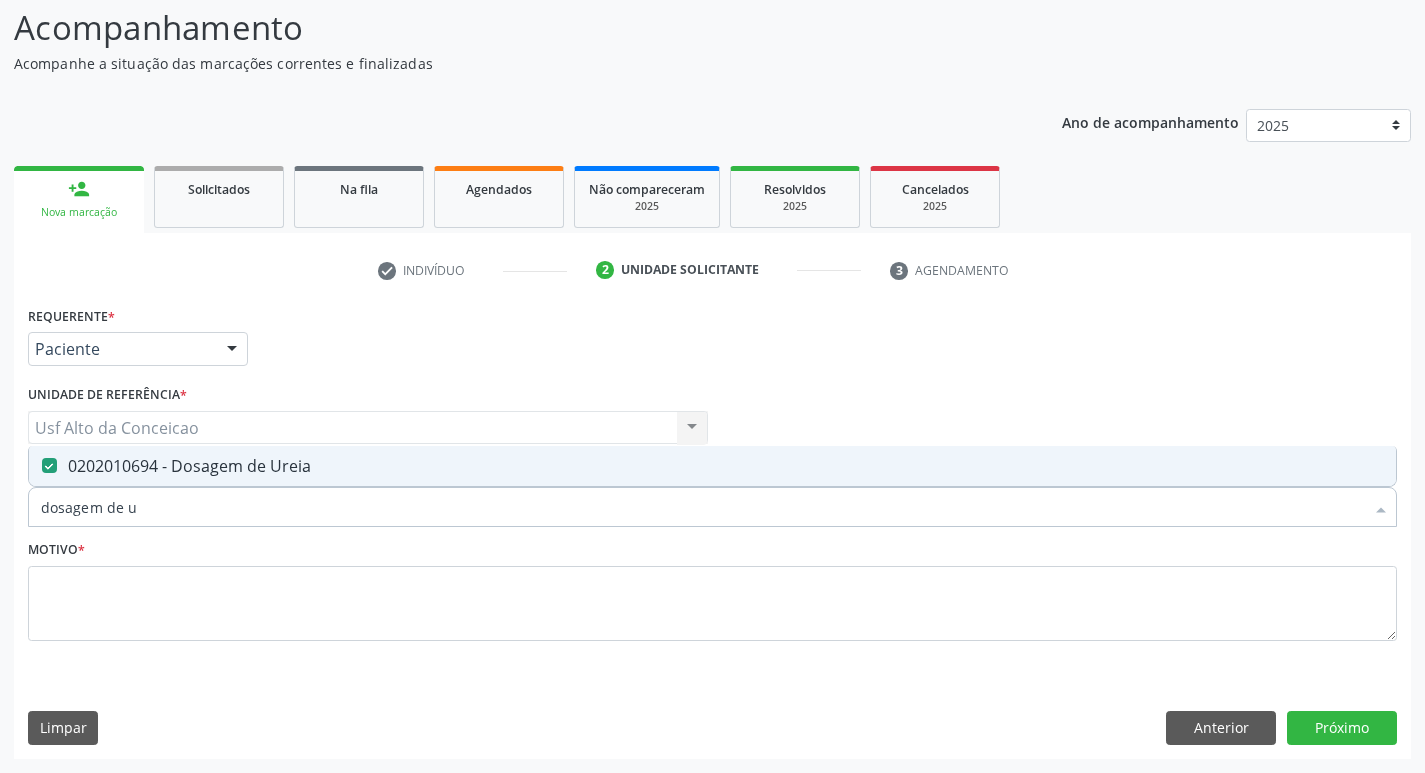 type on "dosagem de" 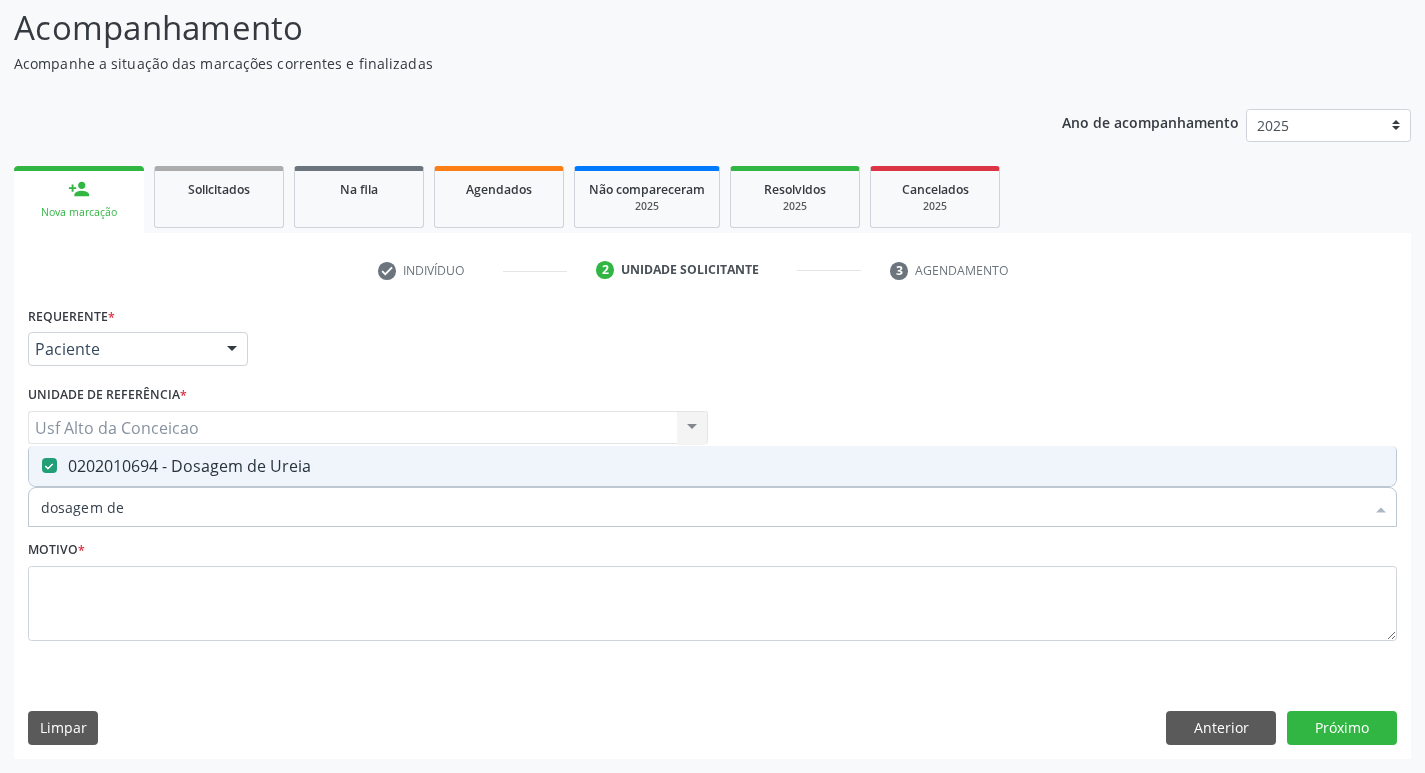 checkbox on "false" 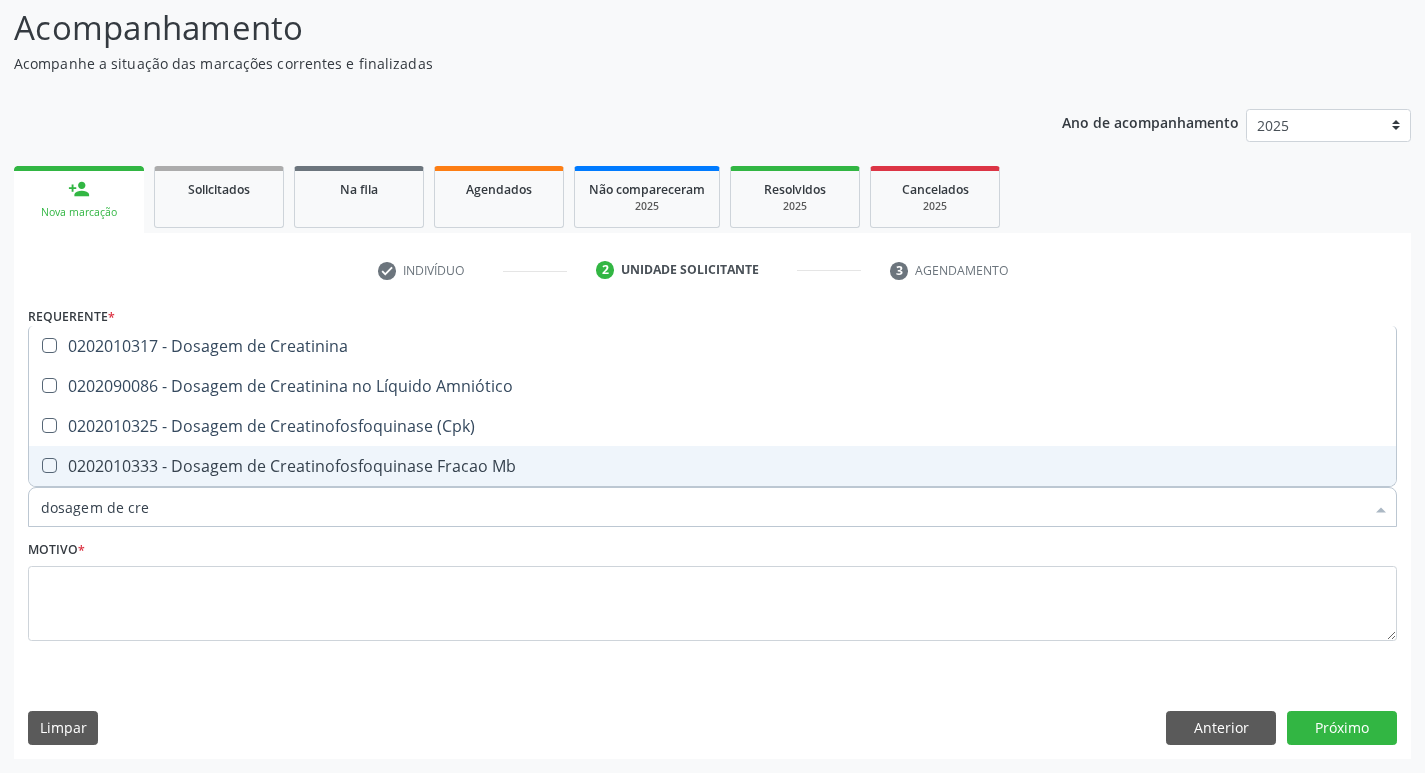 type on "dosagem de crea" 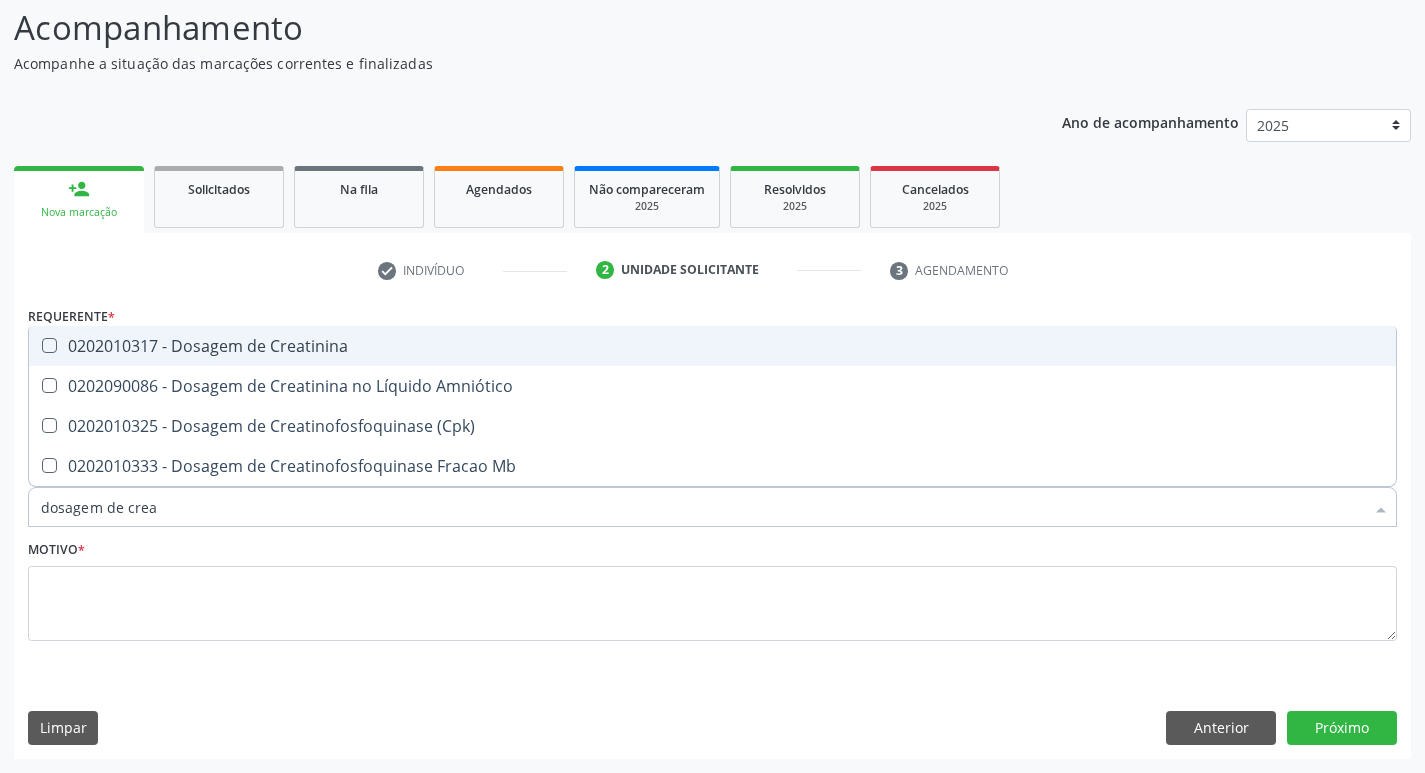 click on "0202010317 - Dosagem de Creatinina" at bounding box center [712, 346] 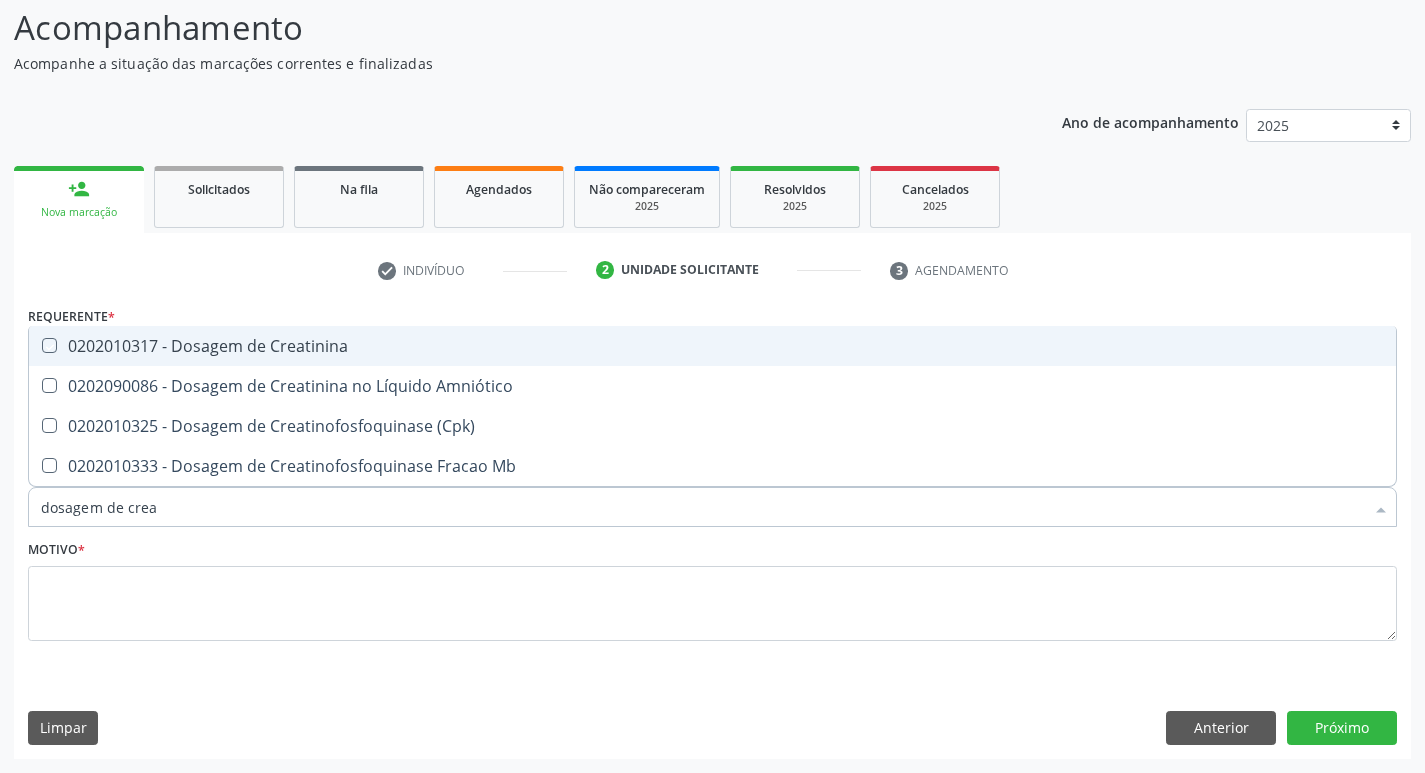checkbox on "true" 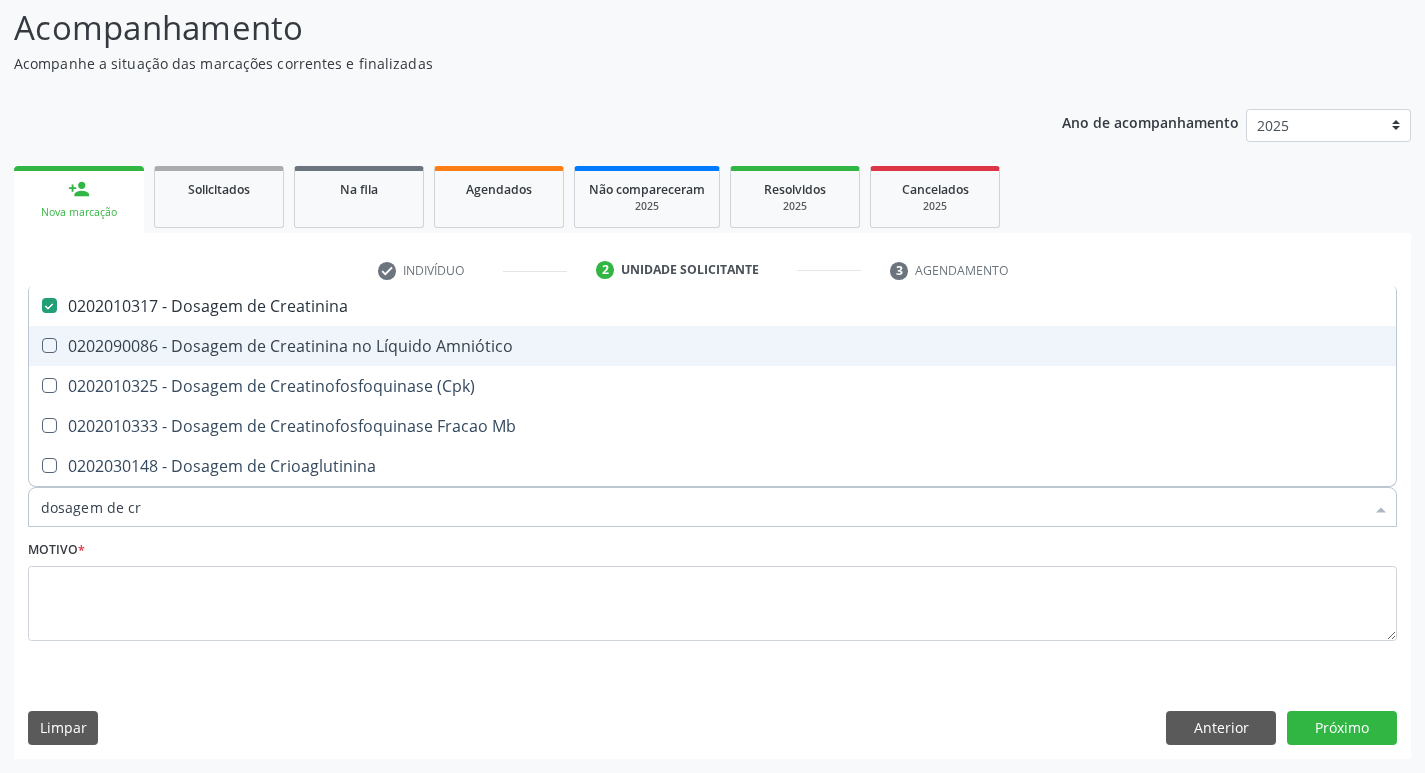 type on "dosagem de c" 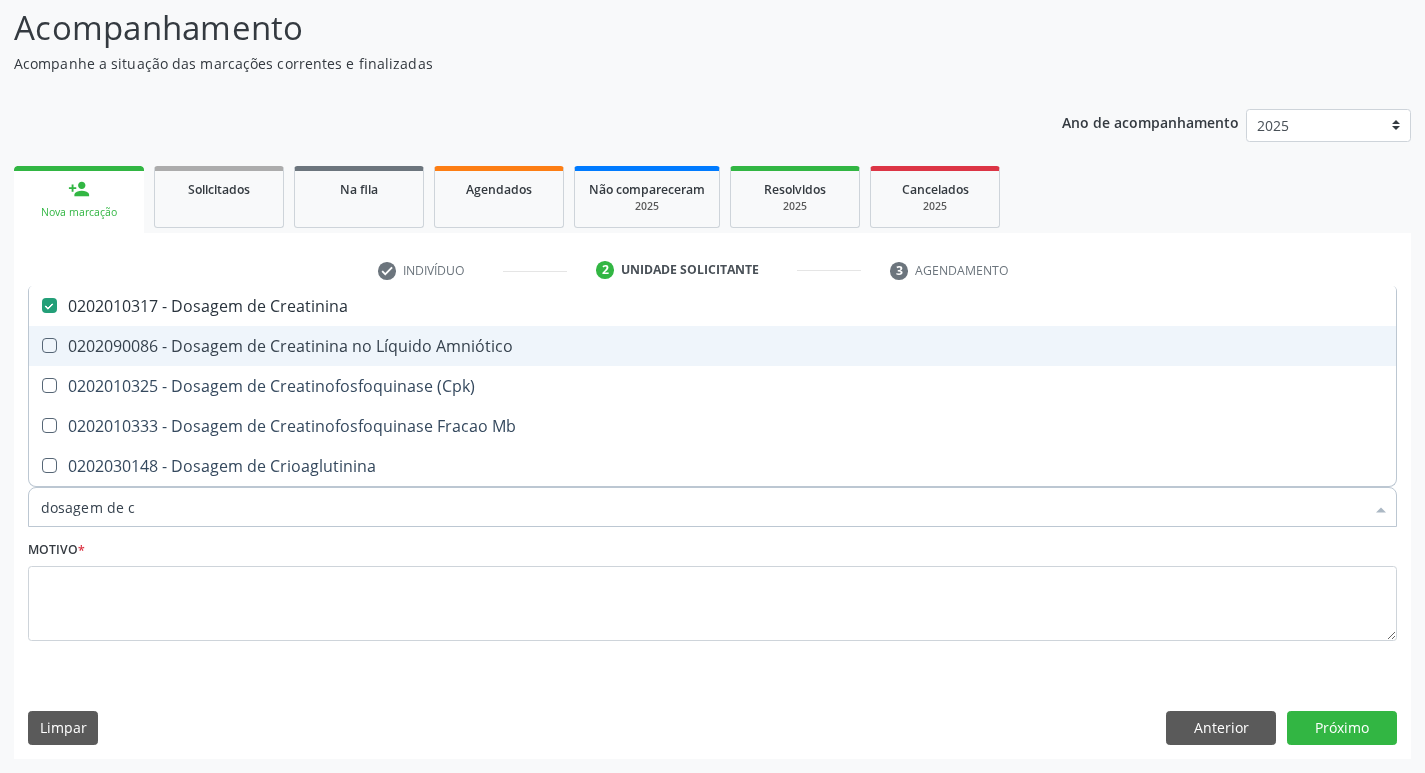 checkbox on "false" 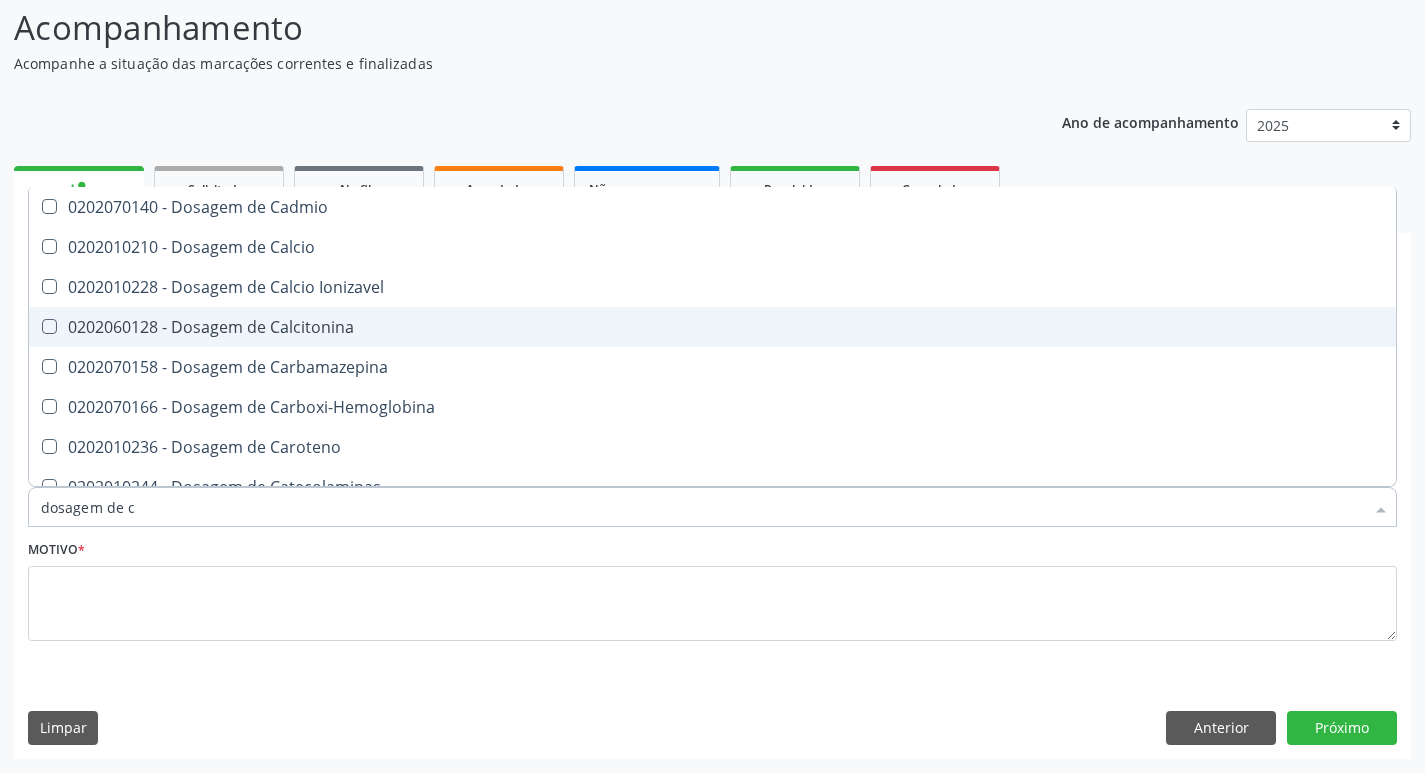 type on "dosagem de" 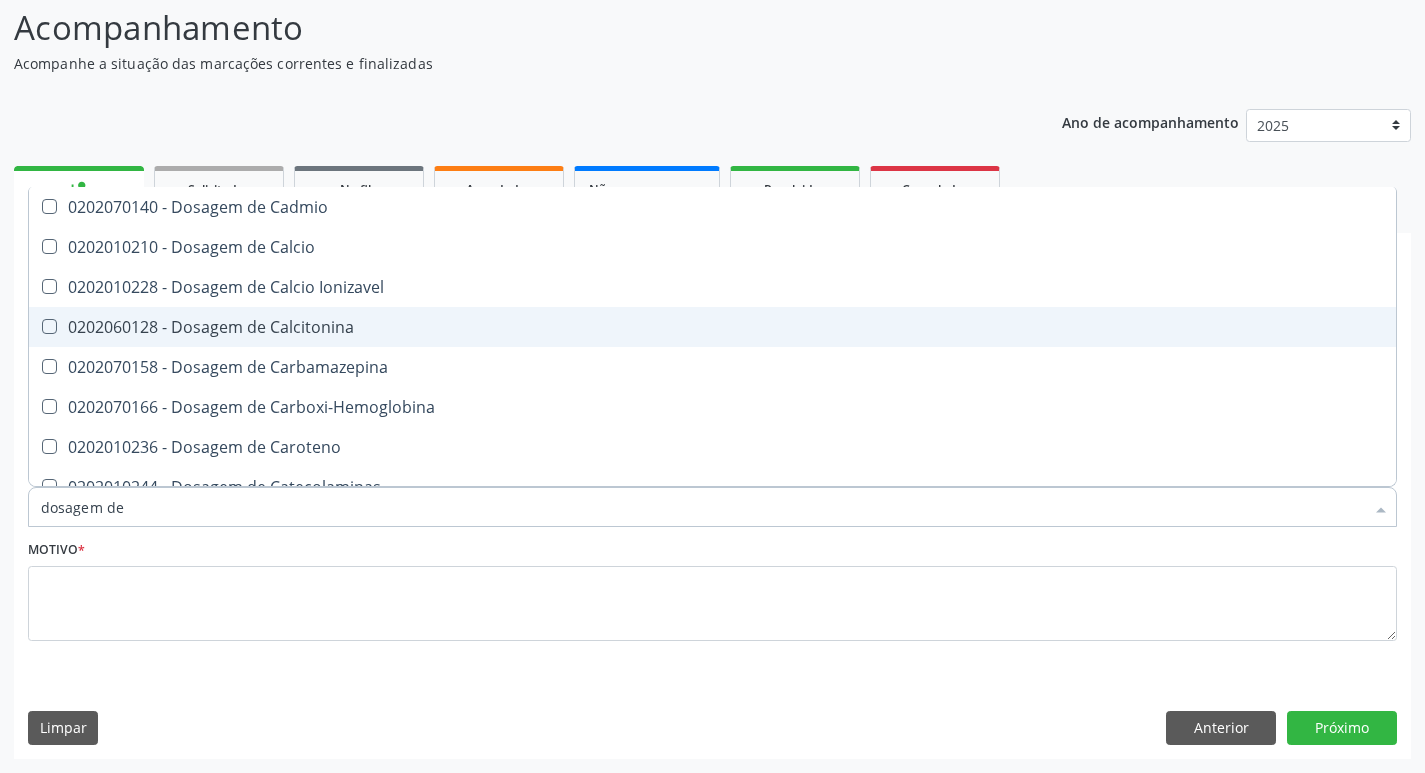 checkbox on "false" 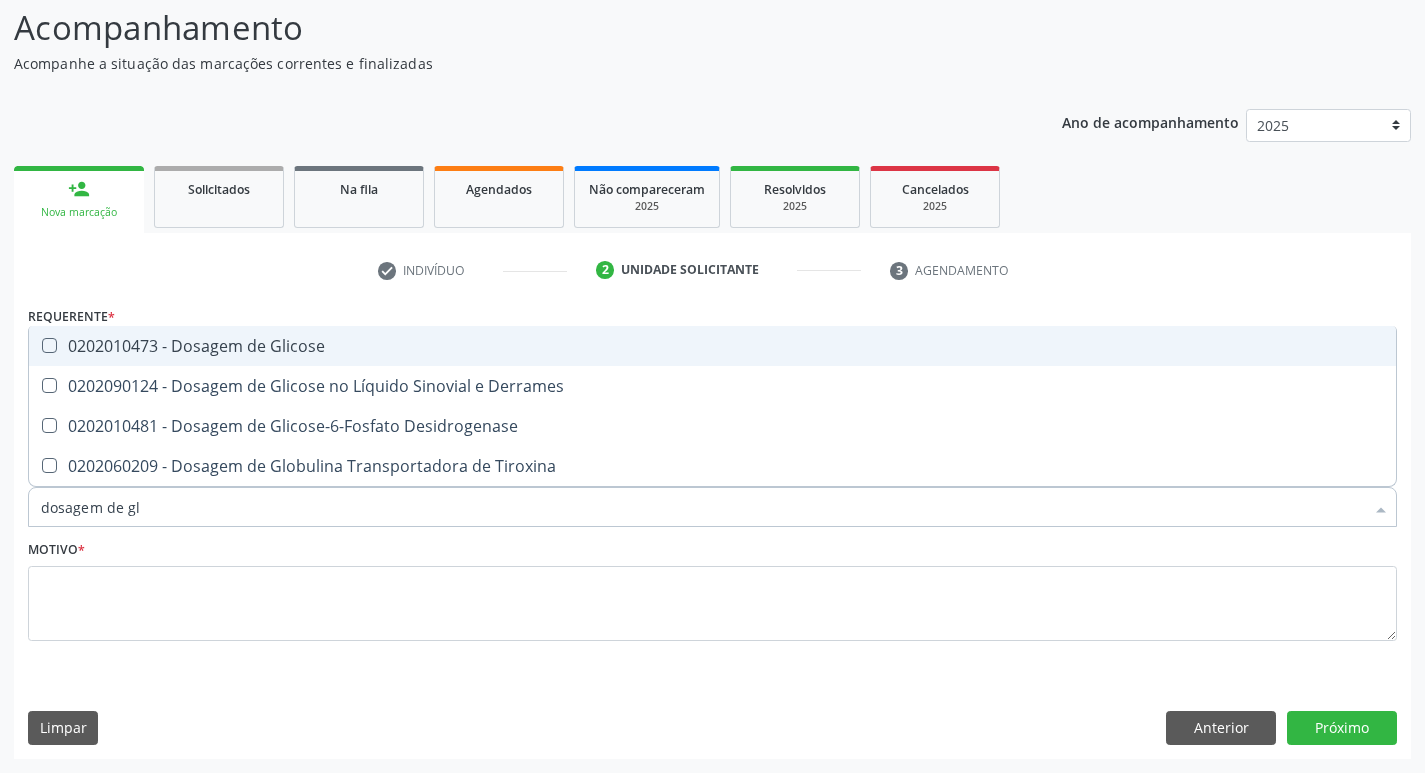 type on "dosagem de gli" 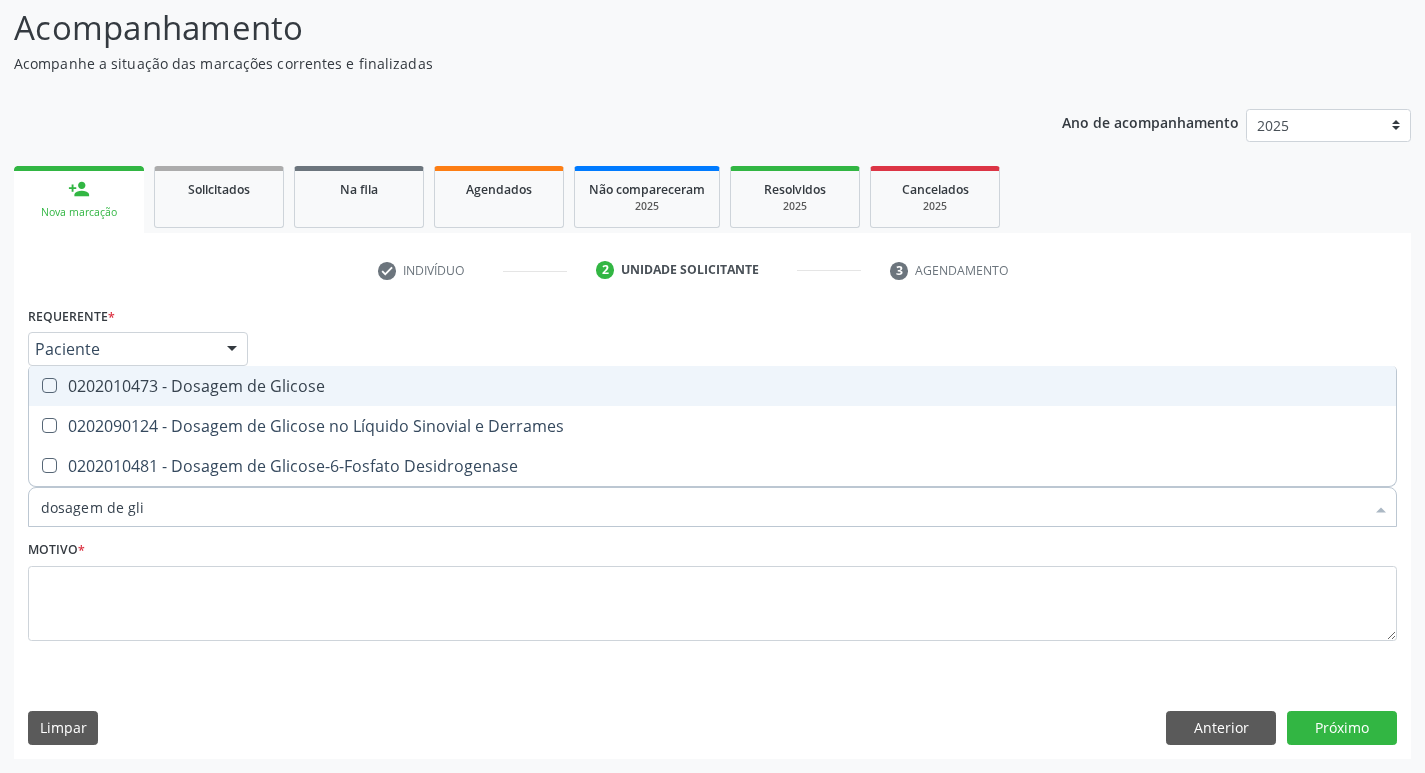click on "0202010473 - Dosagem de Glicose" at bounding box center [712, 386] 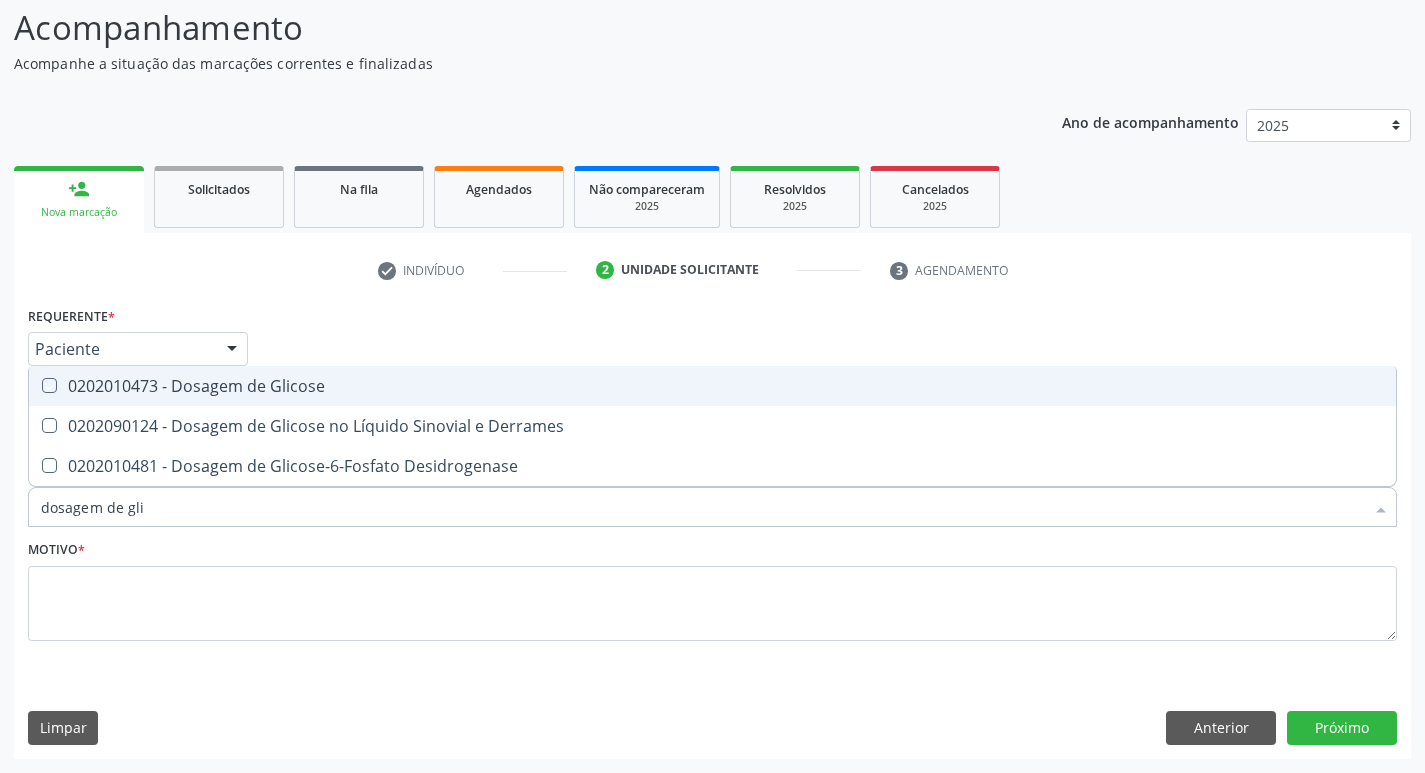 checkbox on "true" 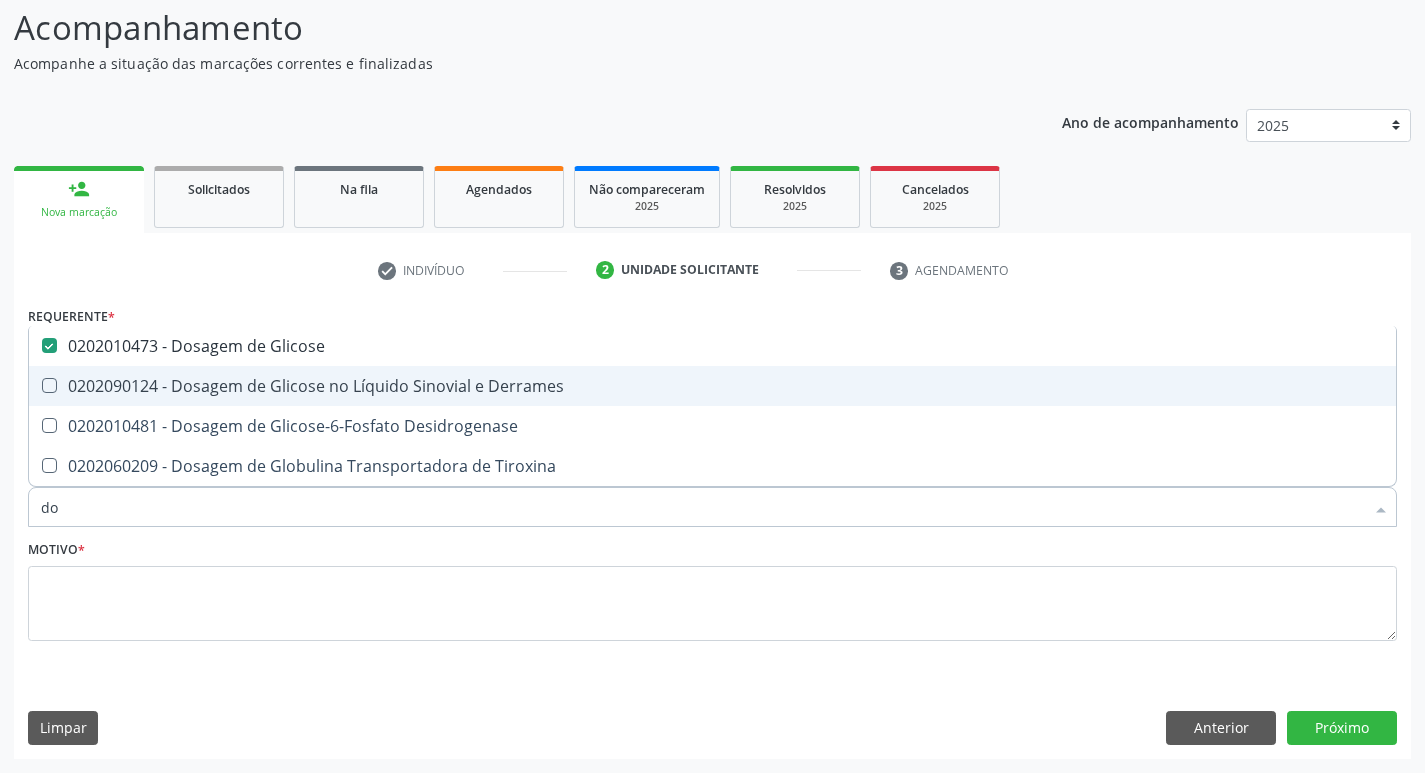type on "d" 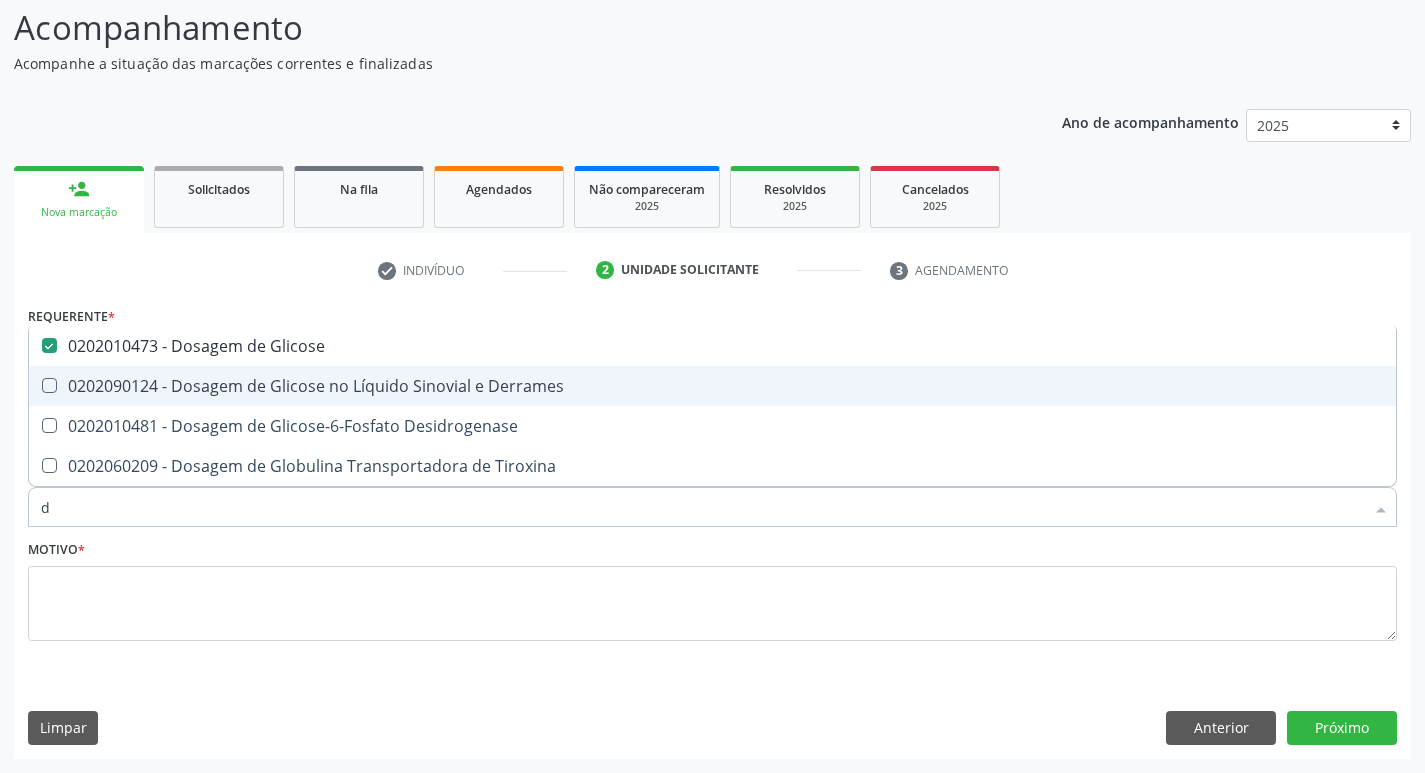 type 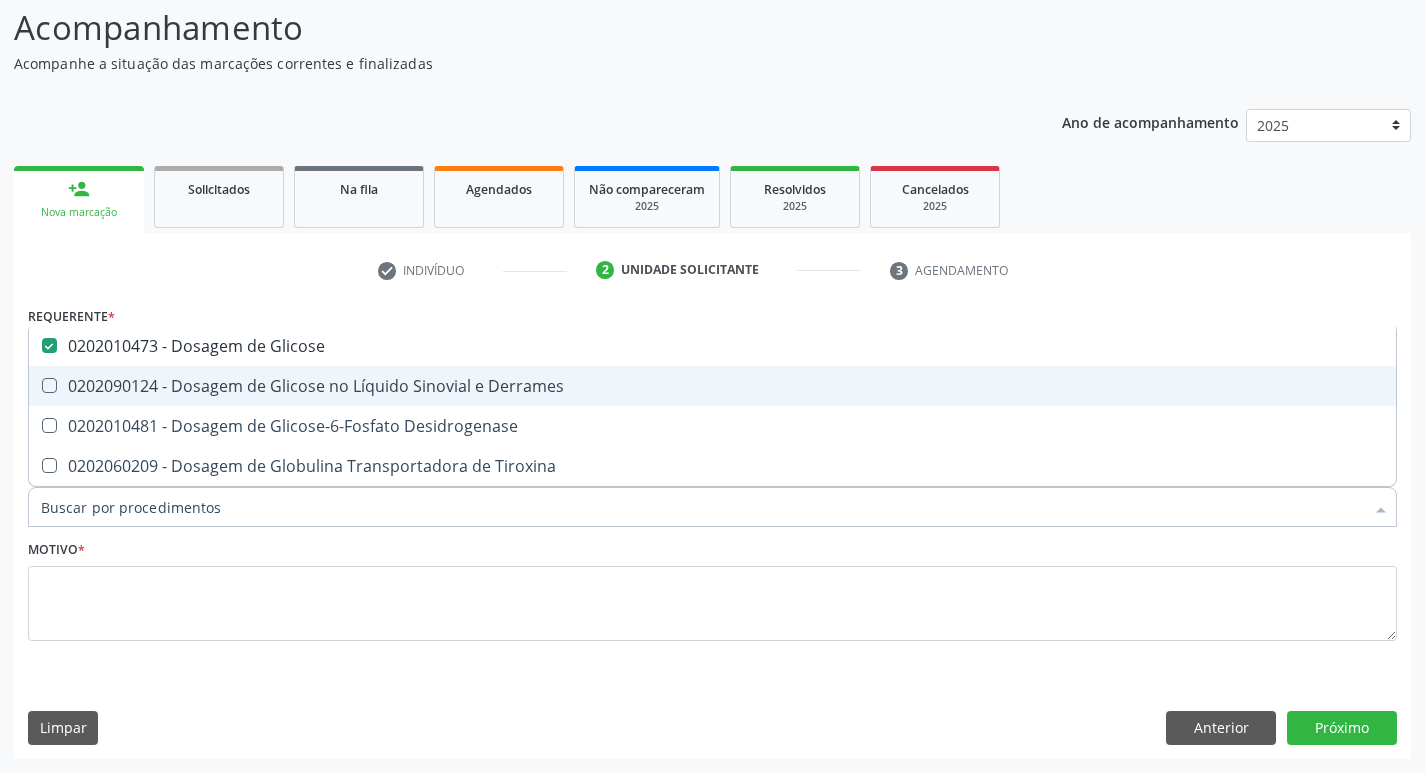 checkbox on "false" 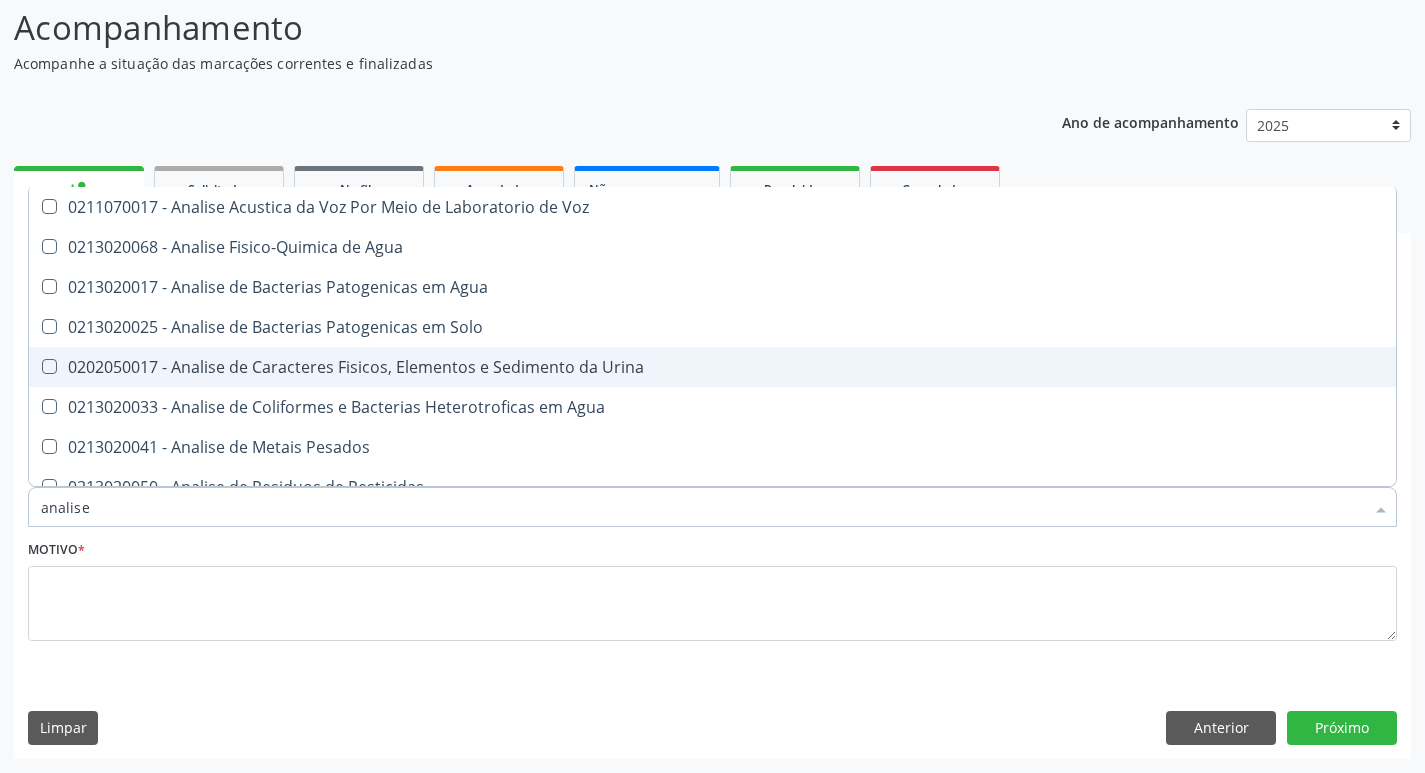 type on "analise" 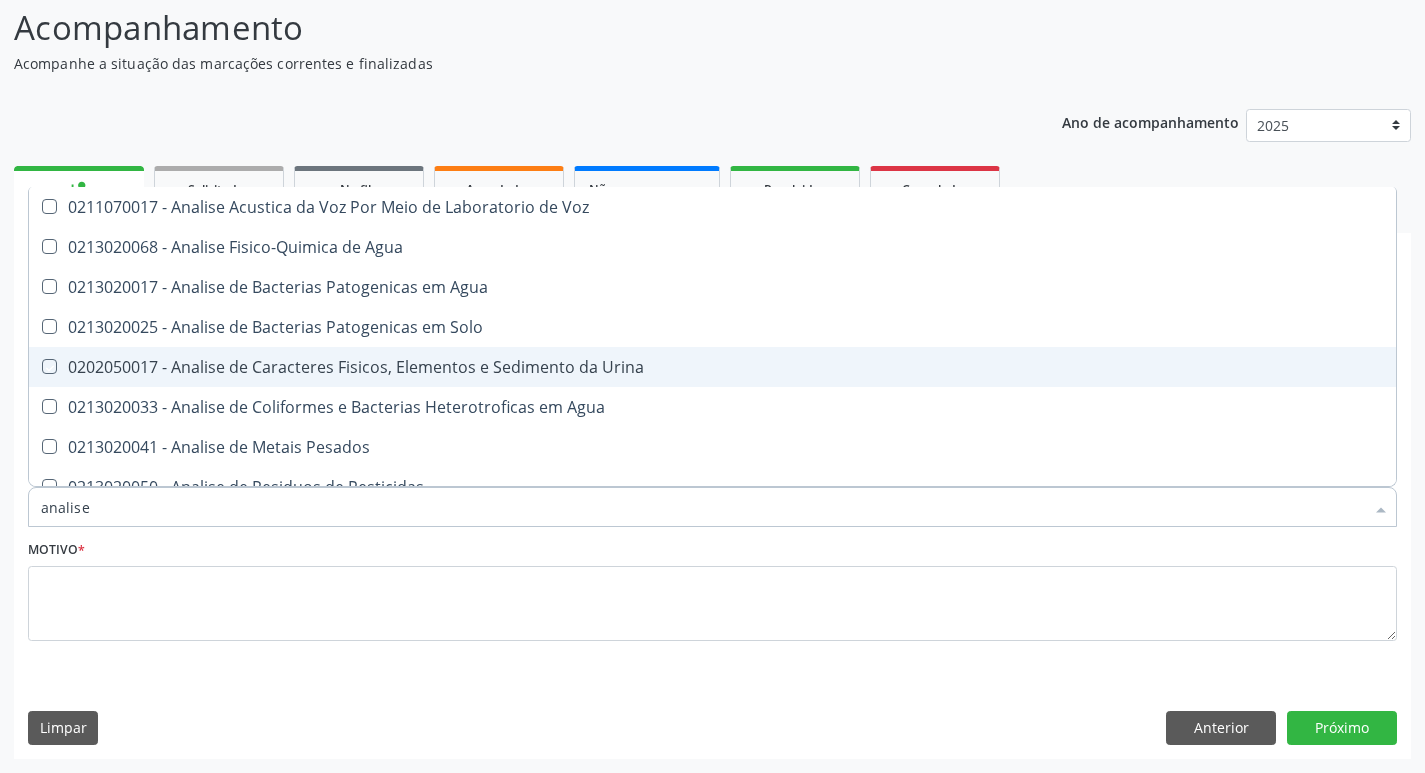 checkbox on "true" 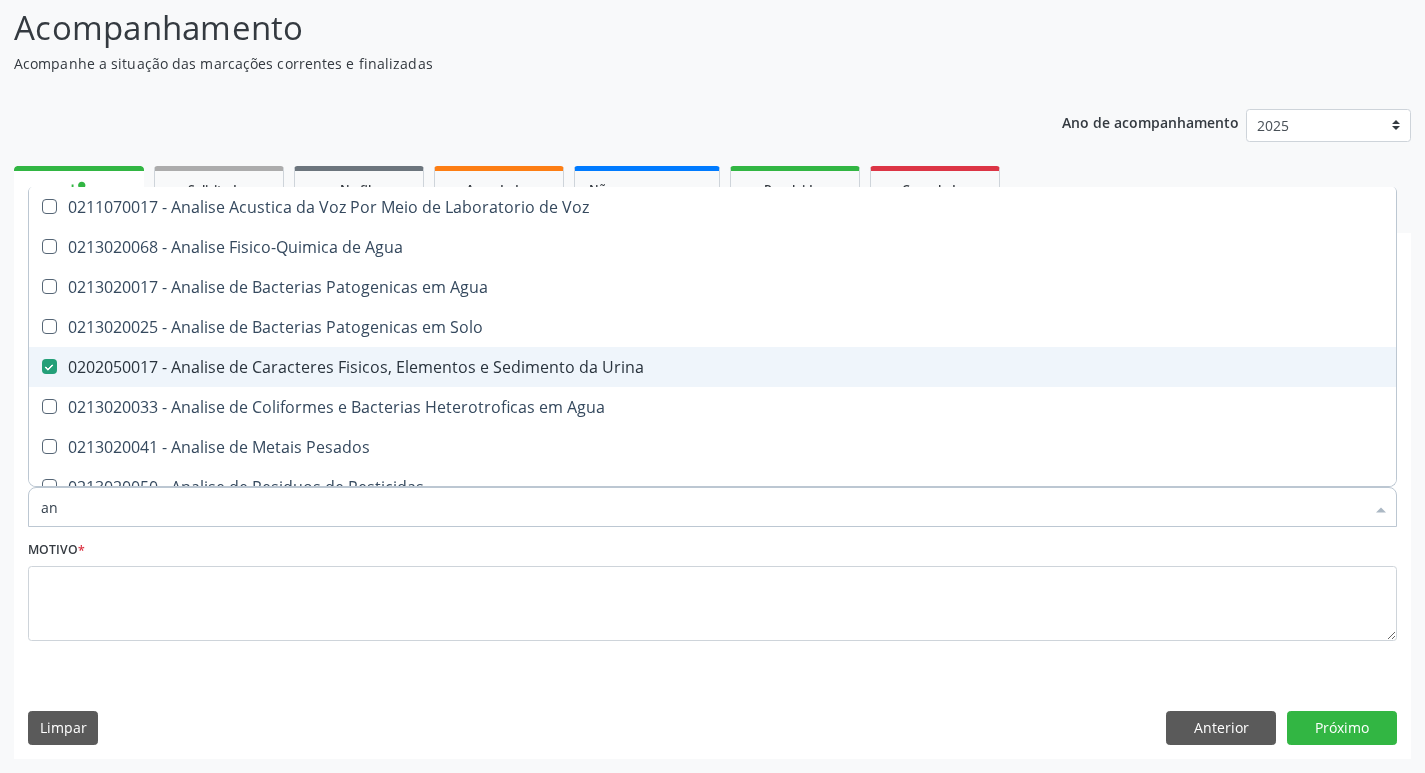 type on "a" 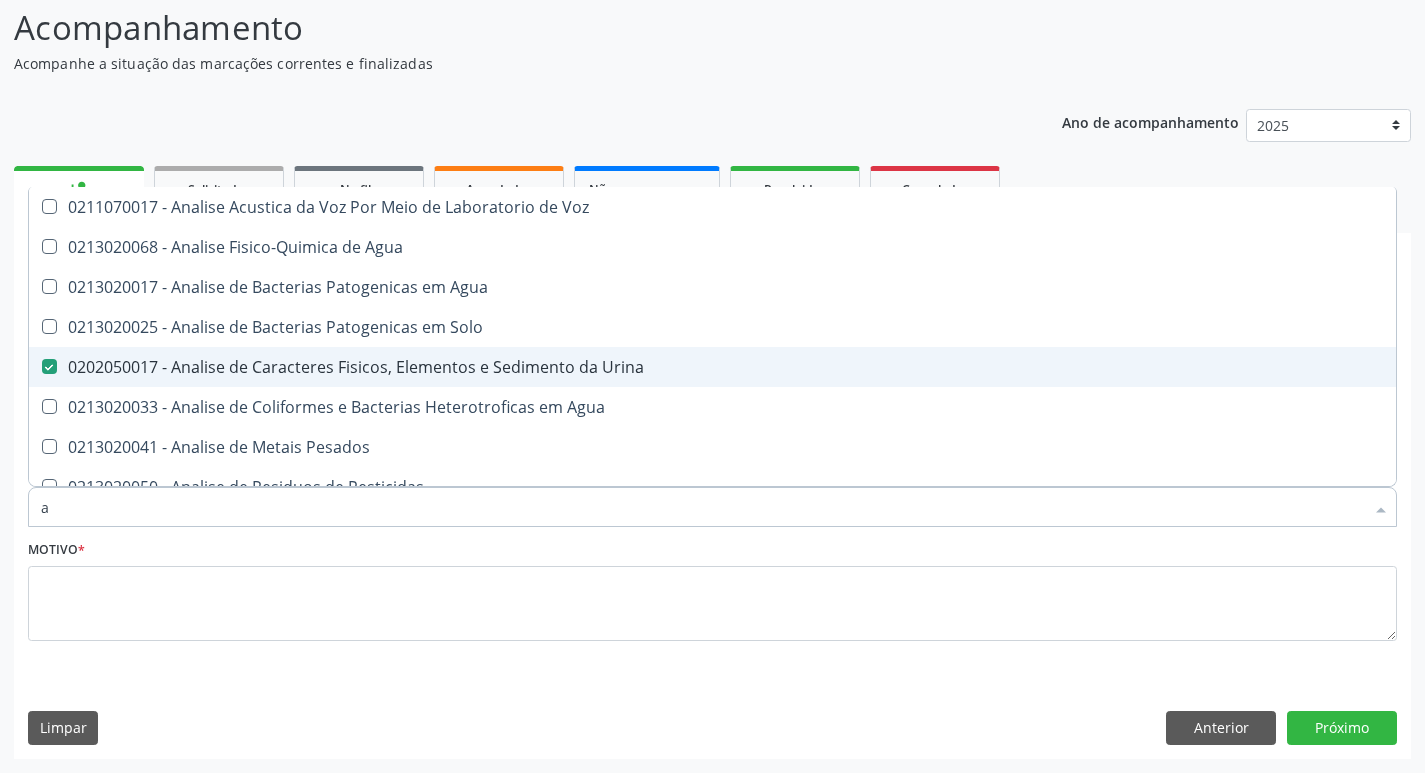 type 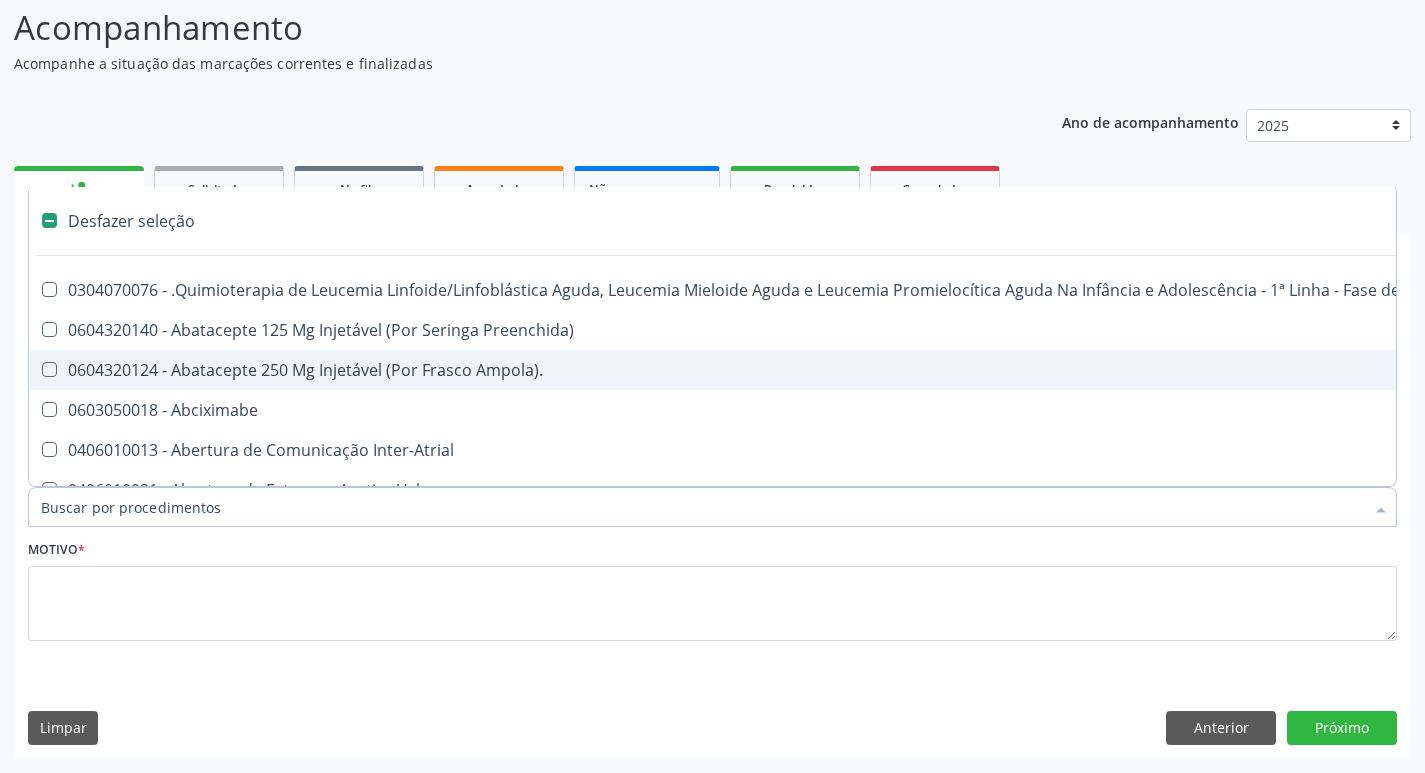 checkbox on "false" 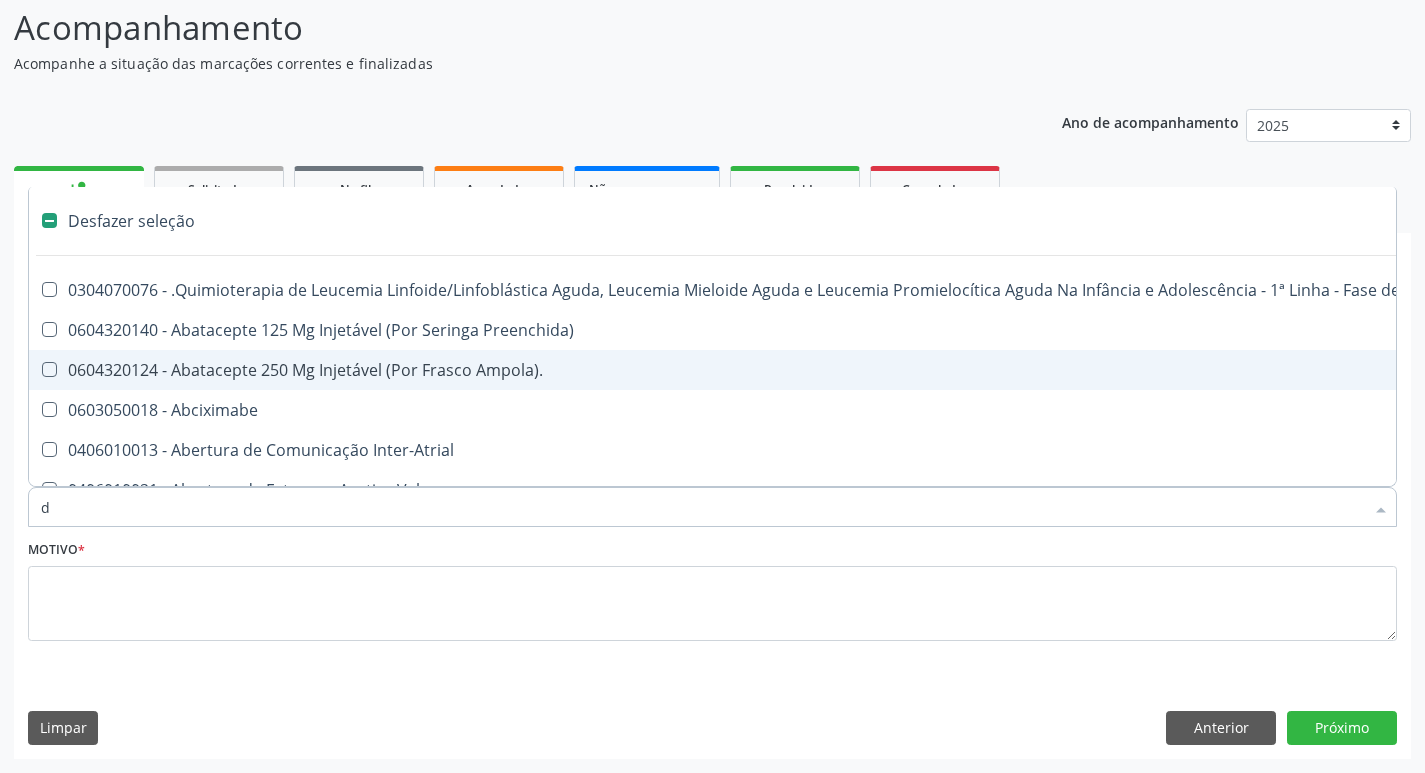 checkbox on "true" 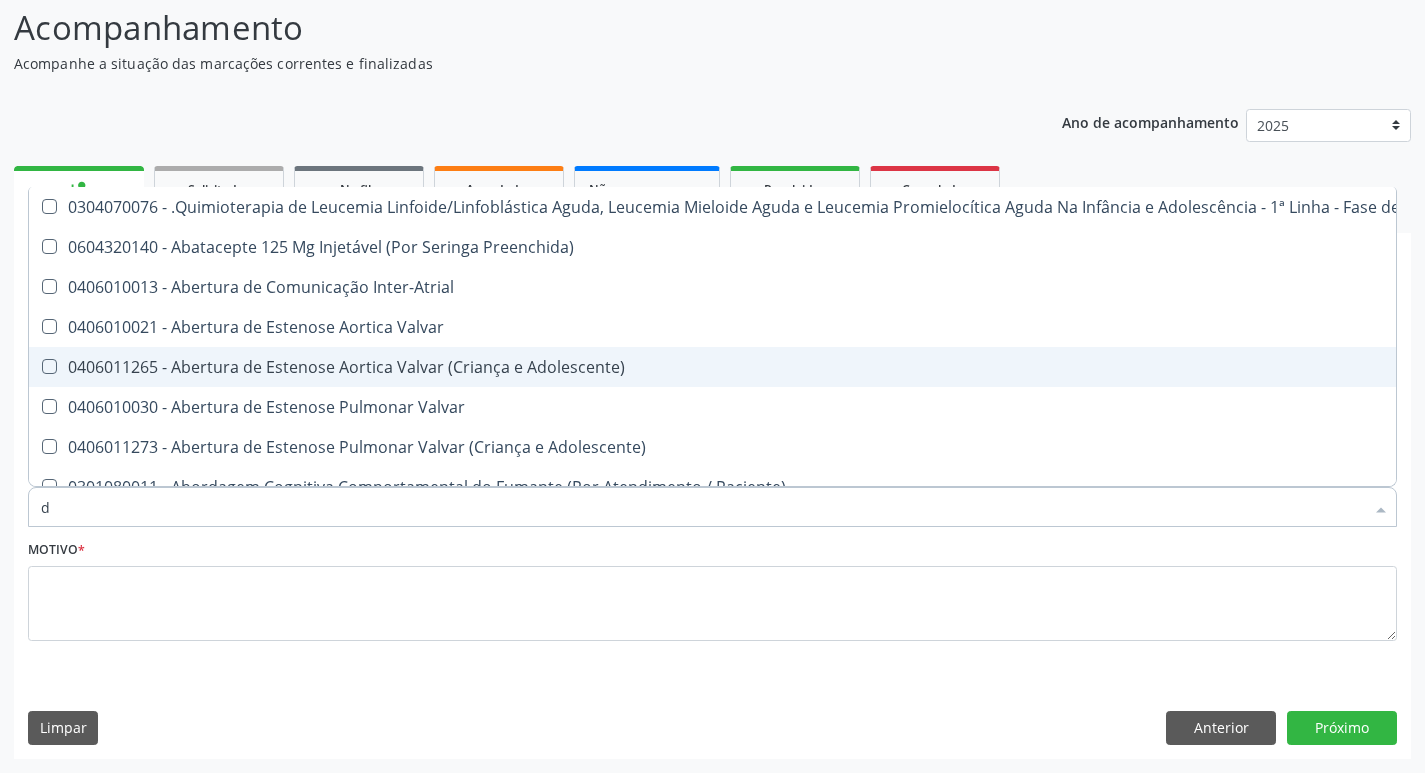 type on "do" 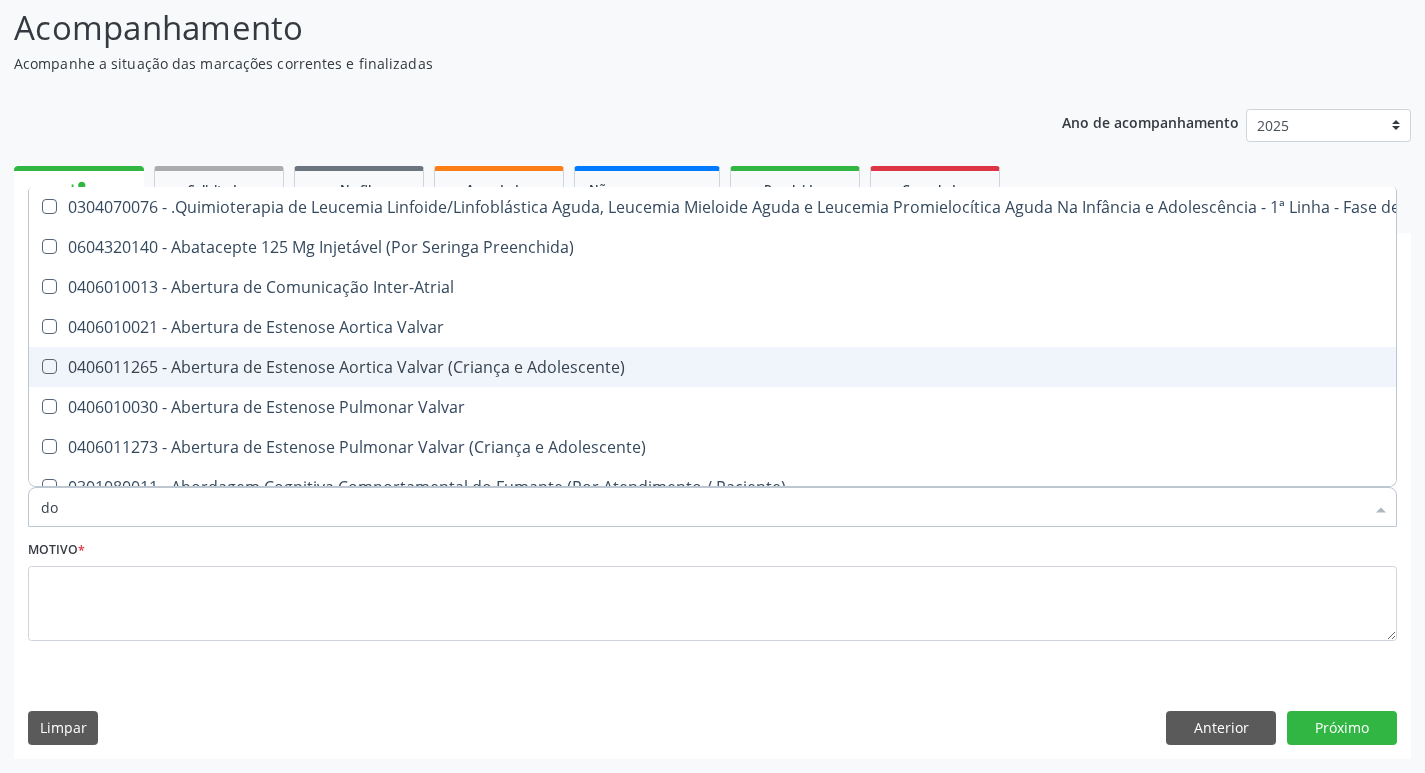 checkbox on "false" 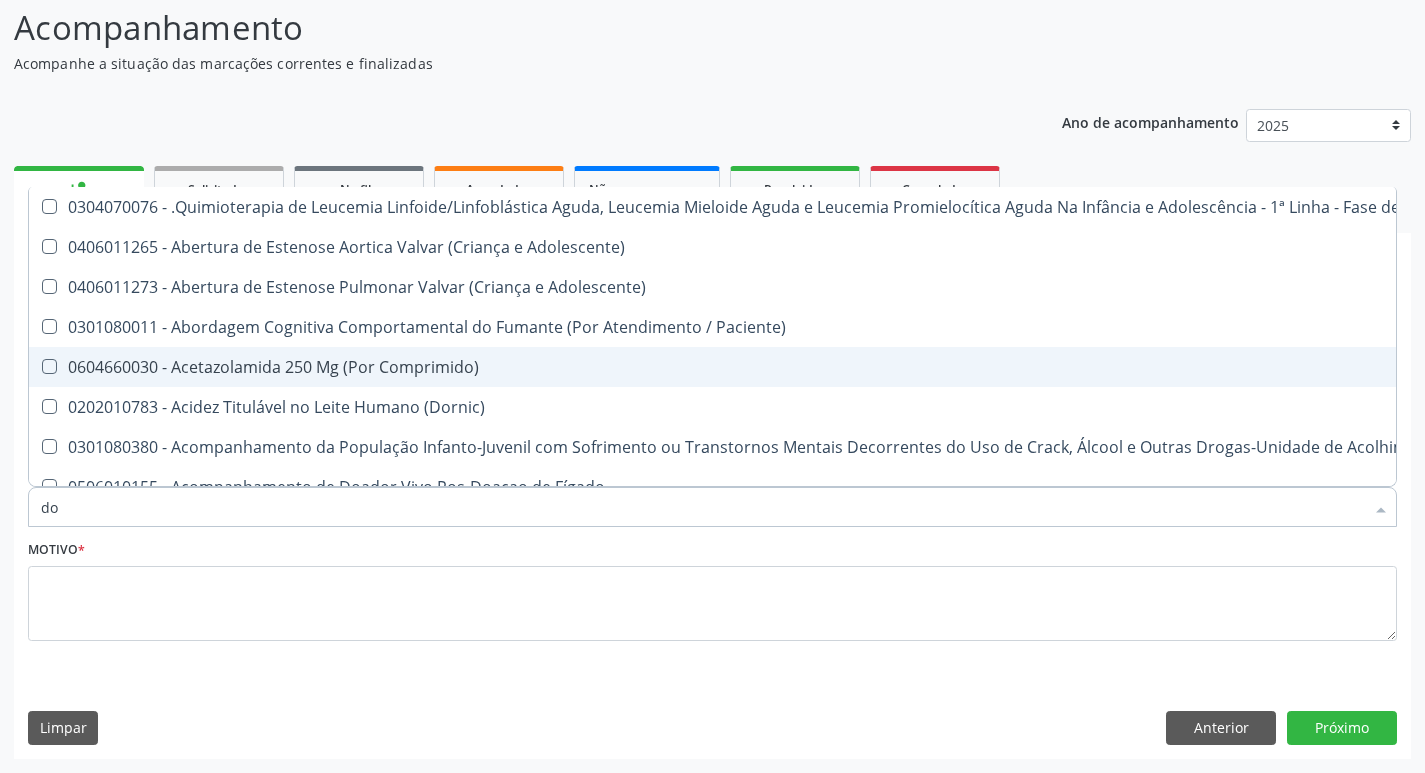 type on "dos" 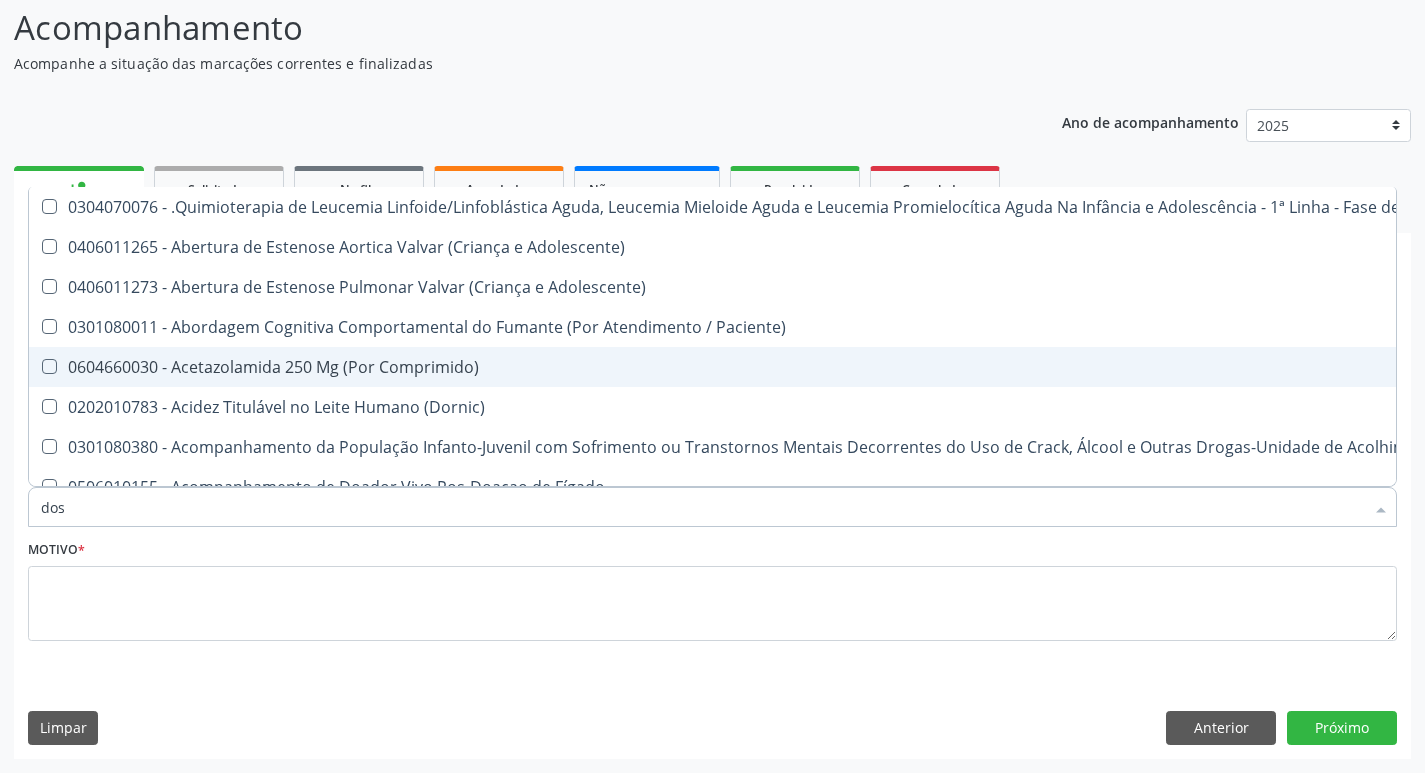 checkbox on "true" 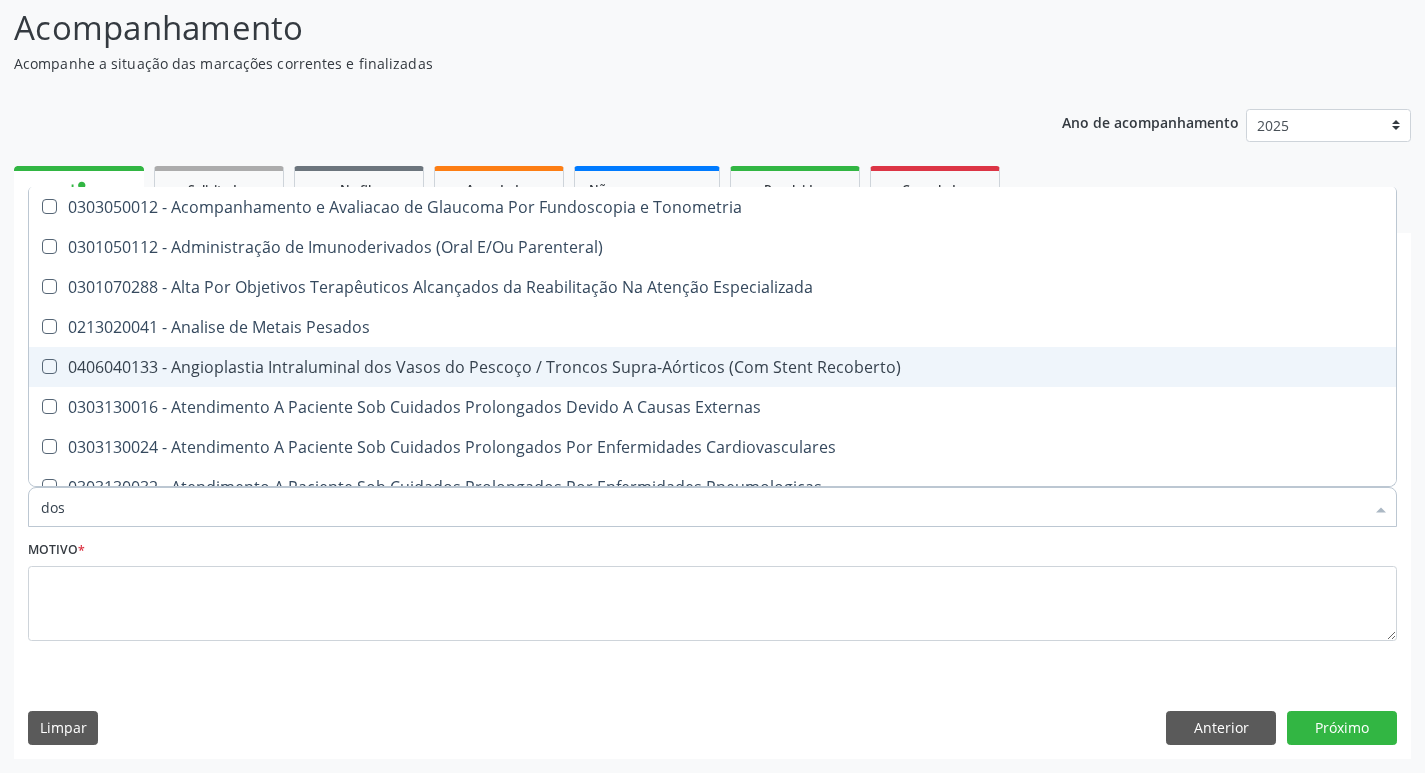 type on "dosa" 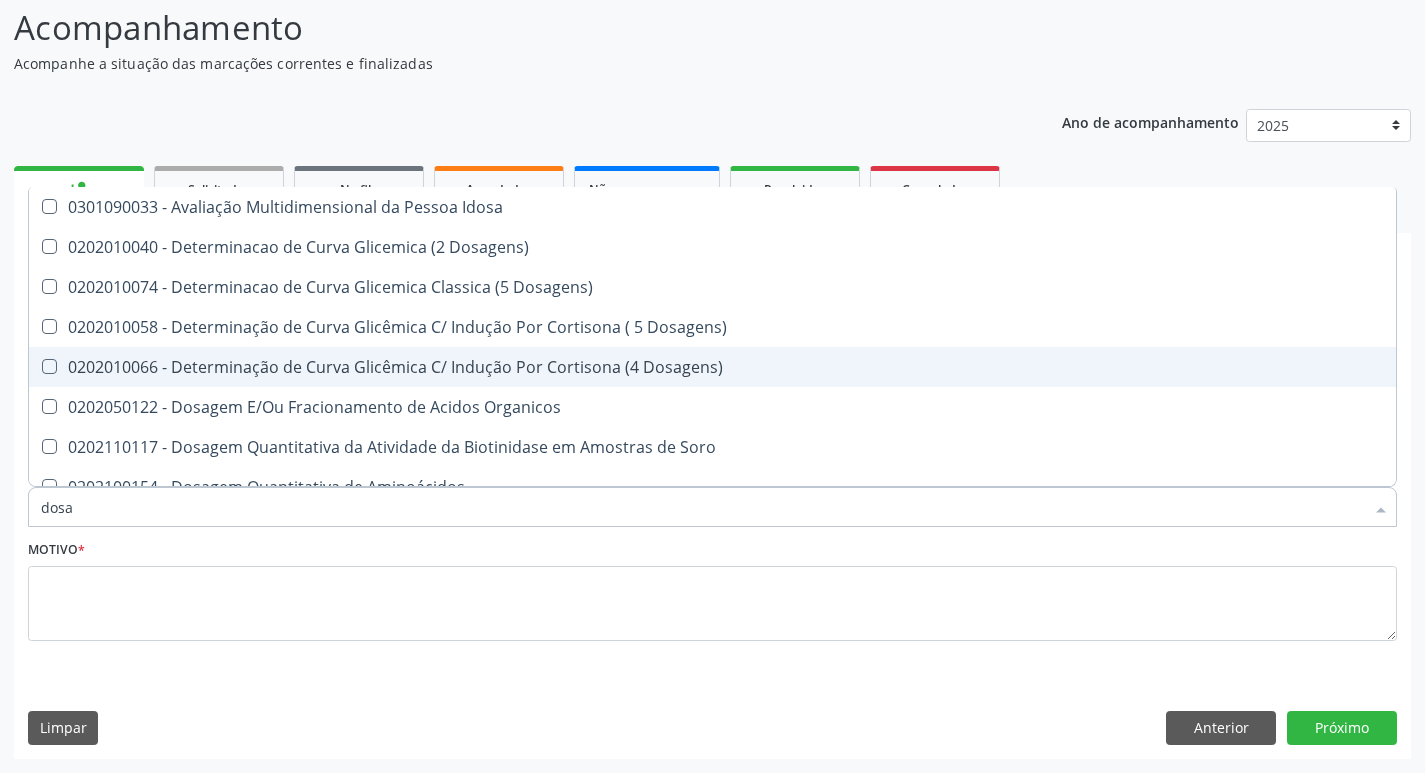 type on "dosag" 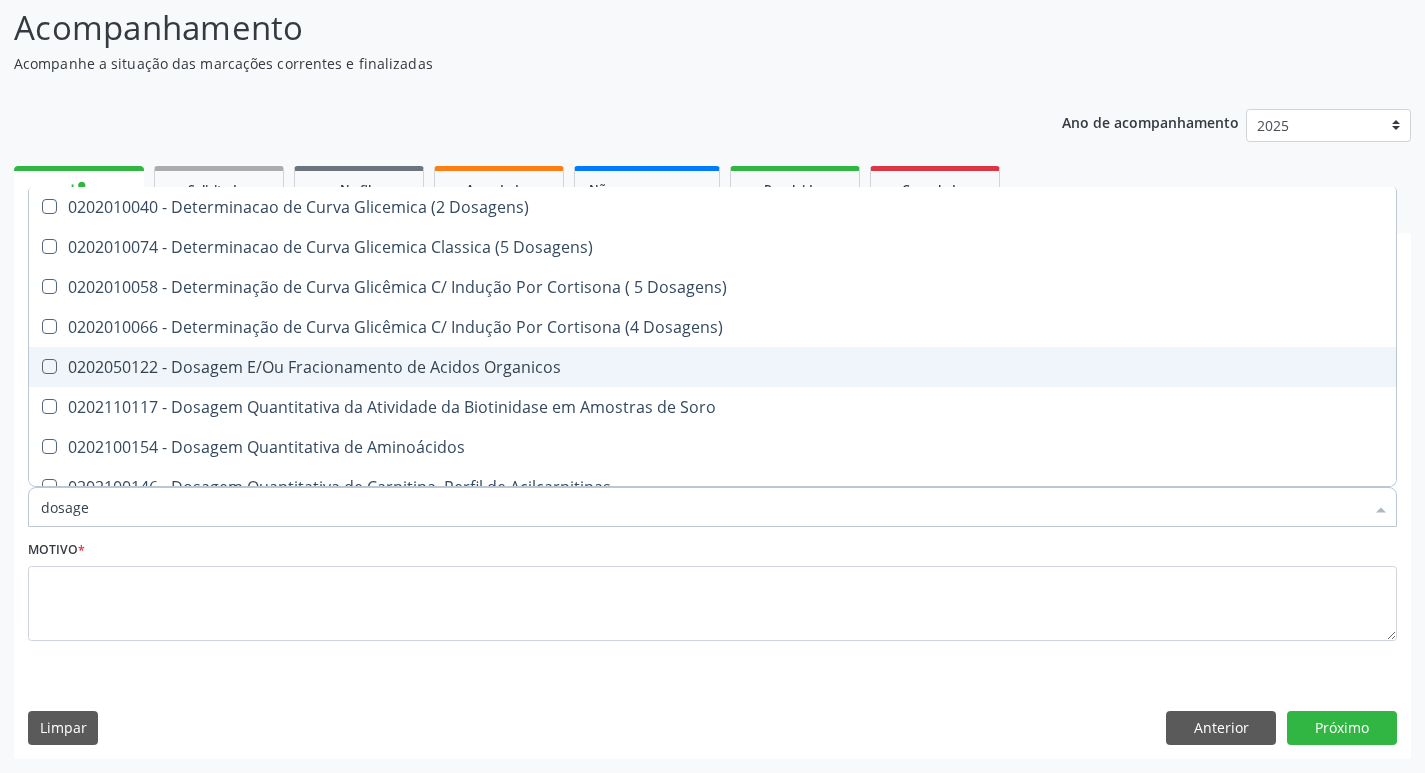 type on "dosagem" 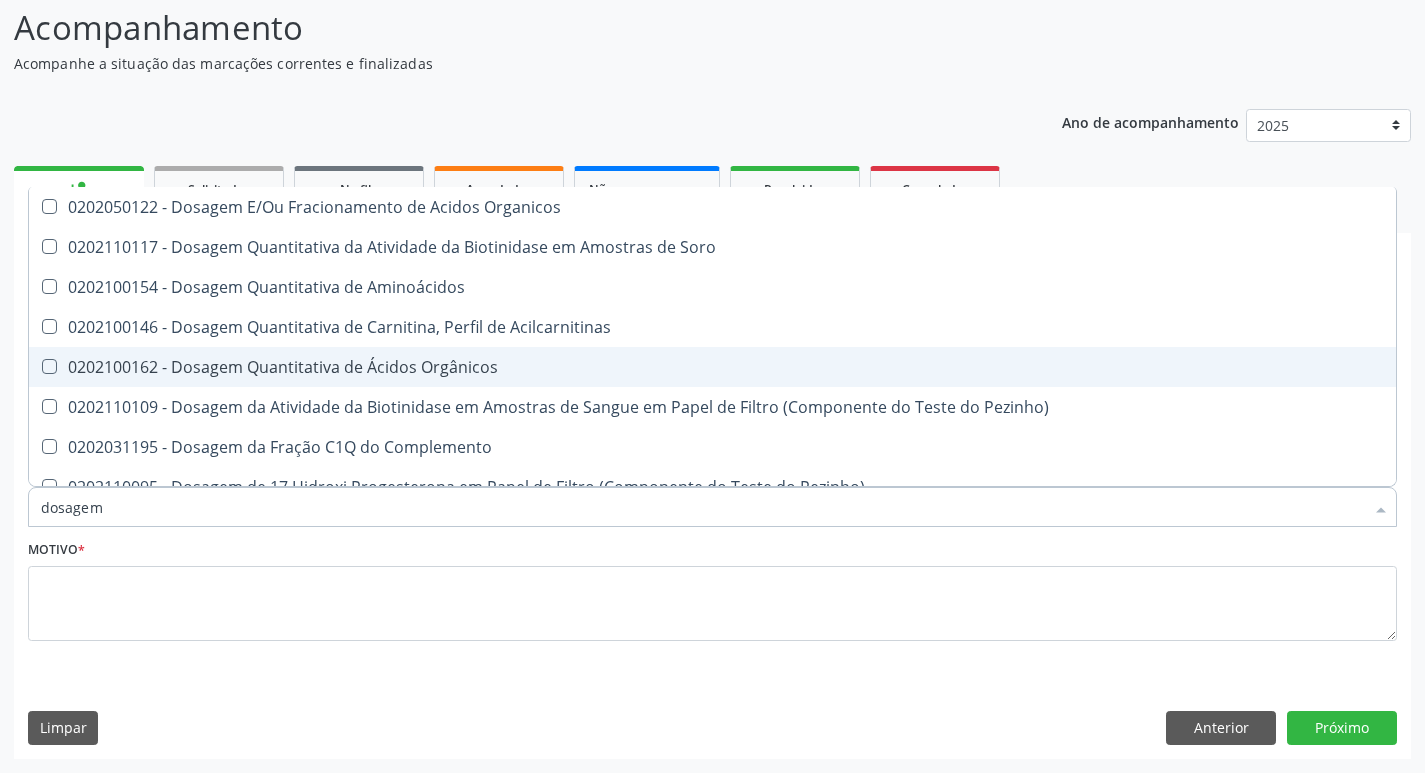 type on "dosagem d" 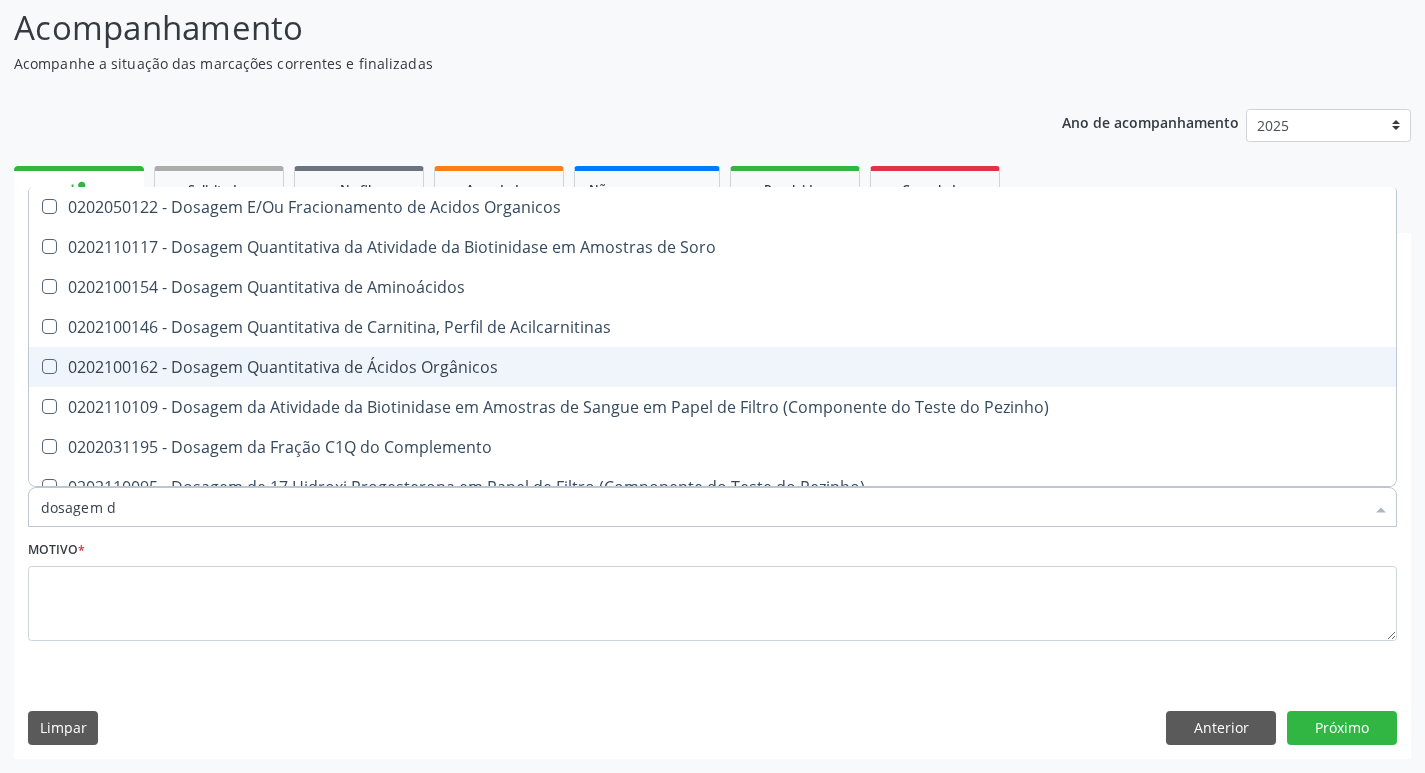 checkbox on "true" 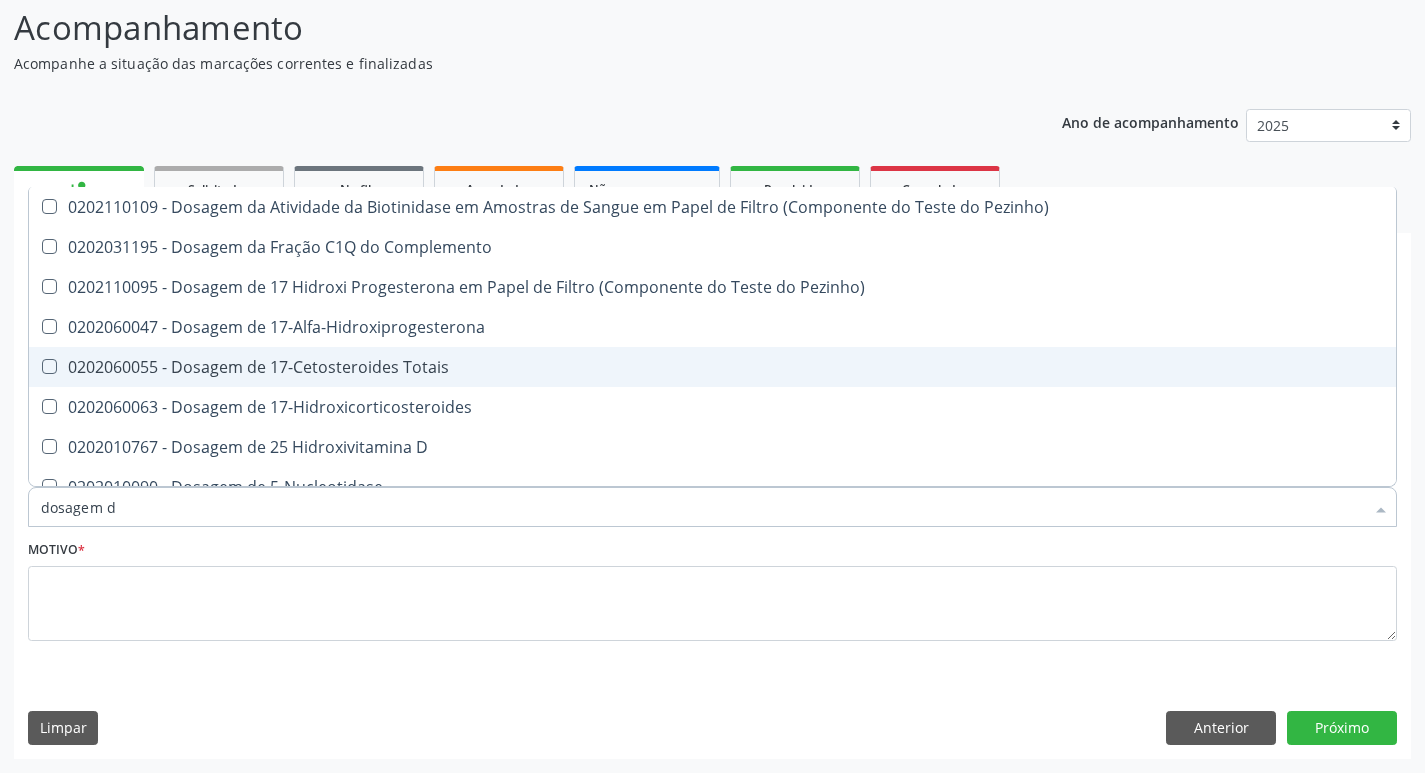type on "dosagem de" 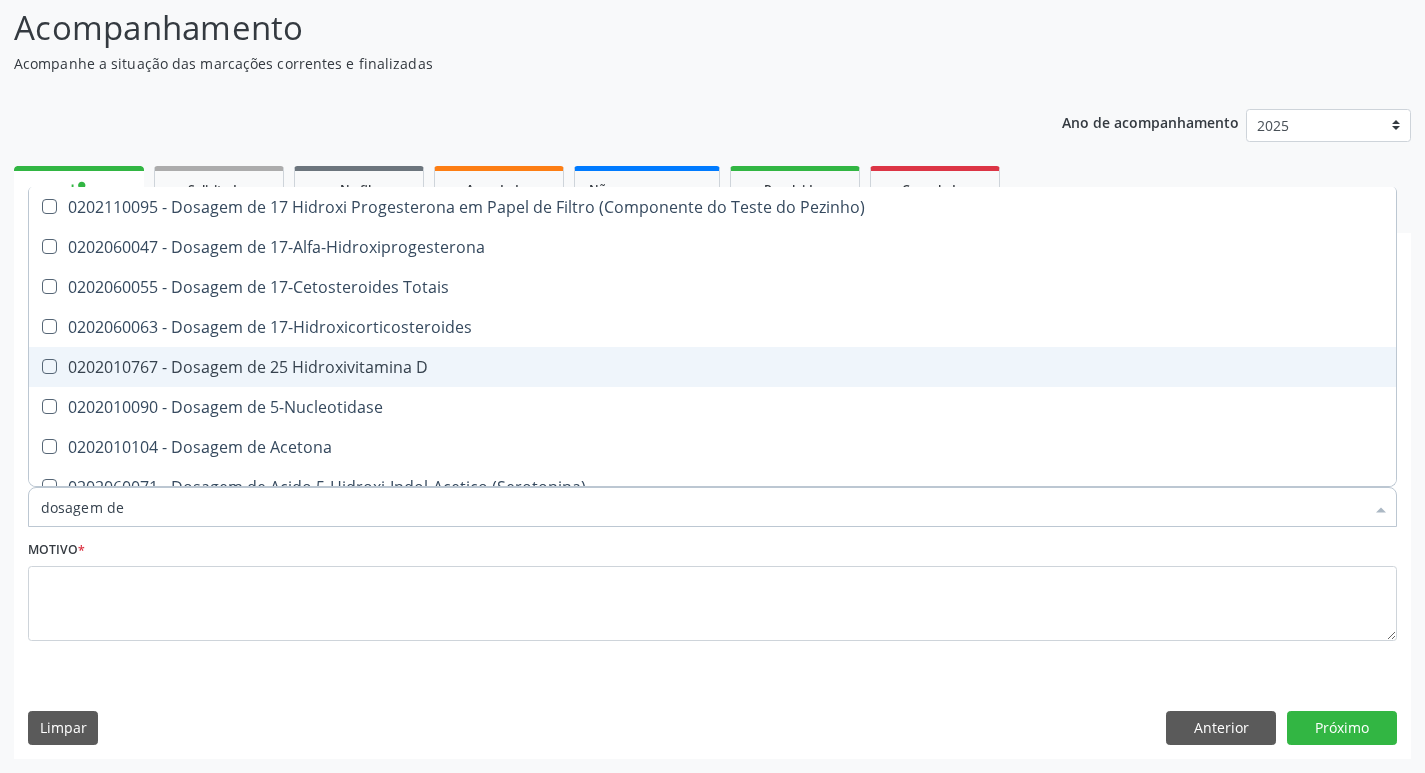 type on "dosagem de h" 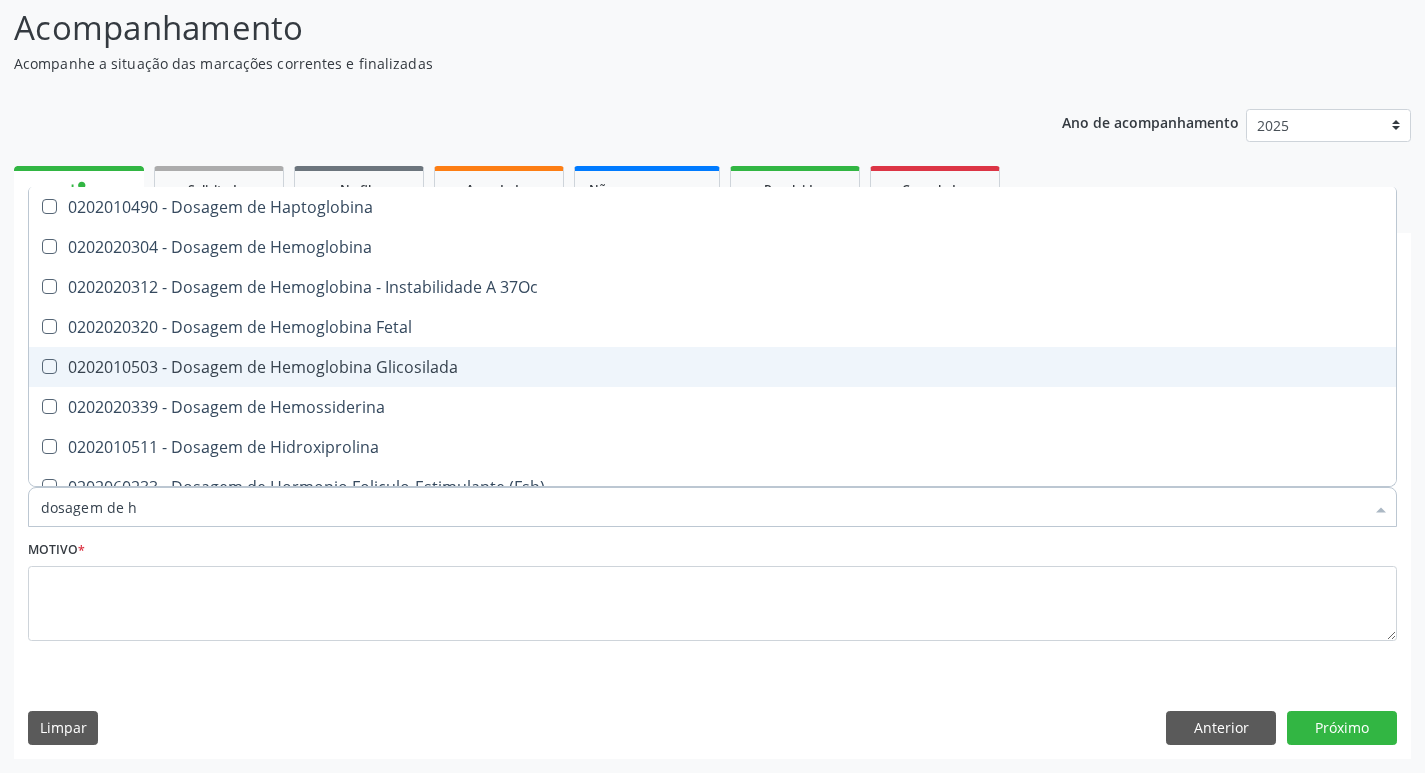 click on "0202010503 - Dosagem de Hemoglobina Glicosilada" at bounding box center (712, 367) 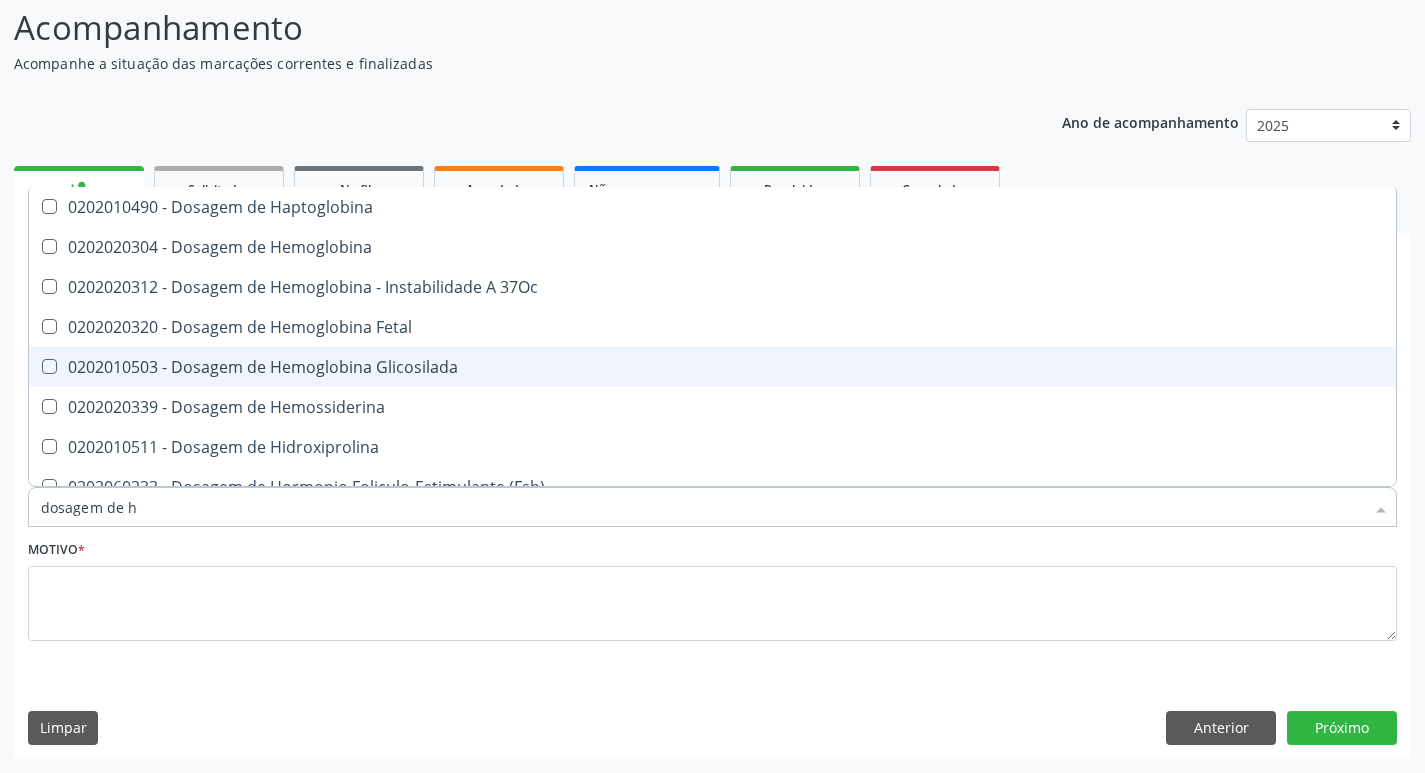 checkbox on "true" 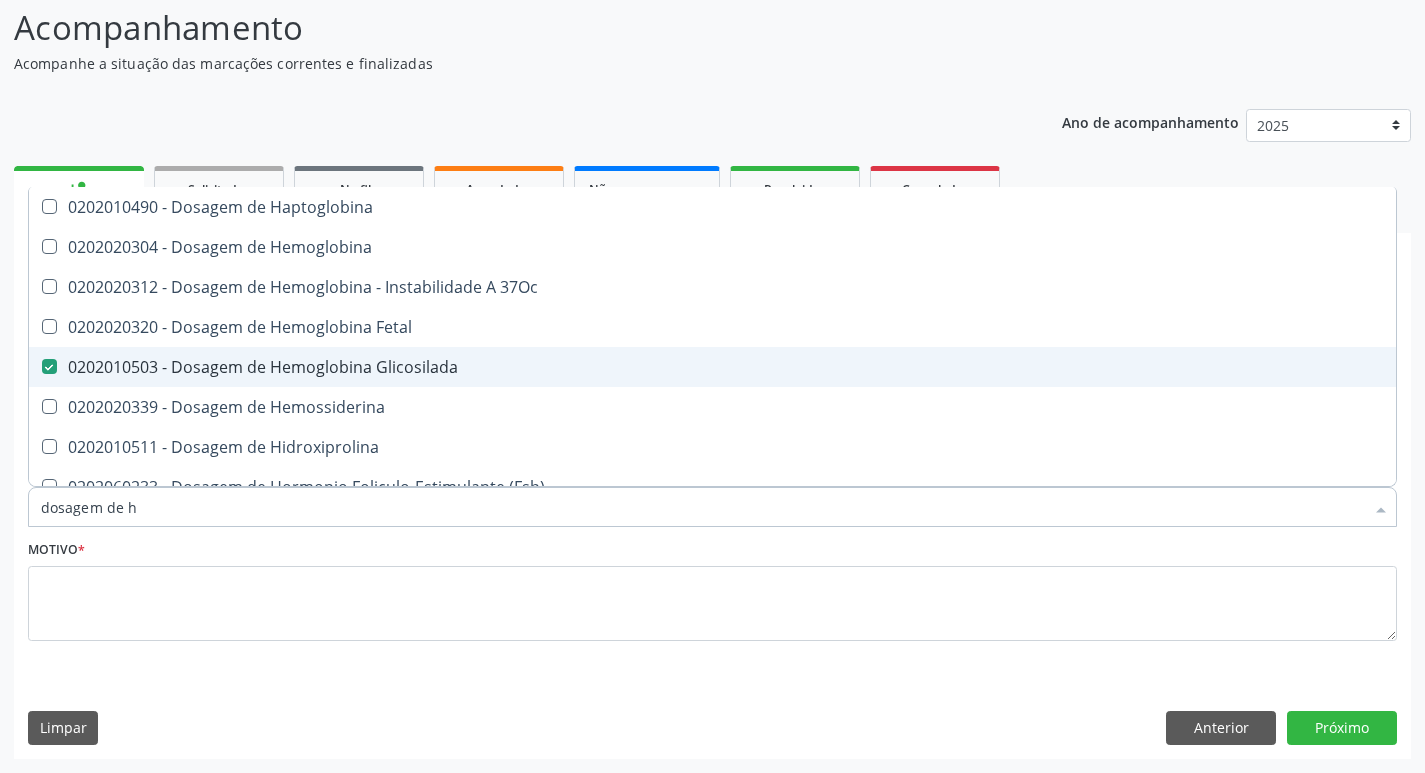type on "dosagem de" 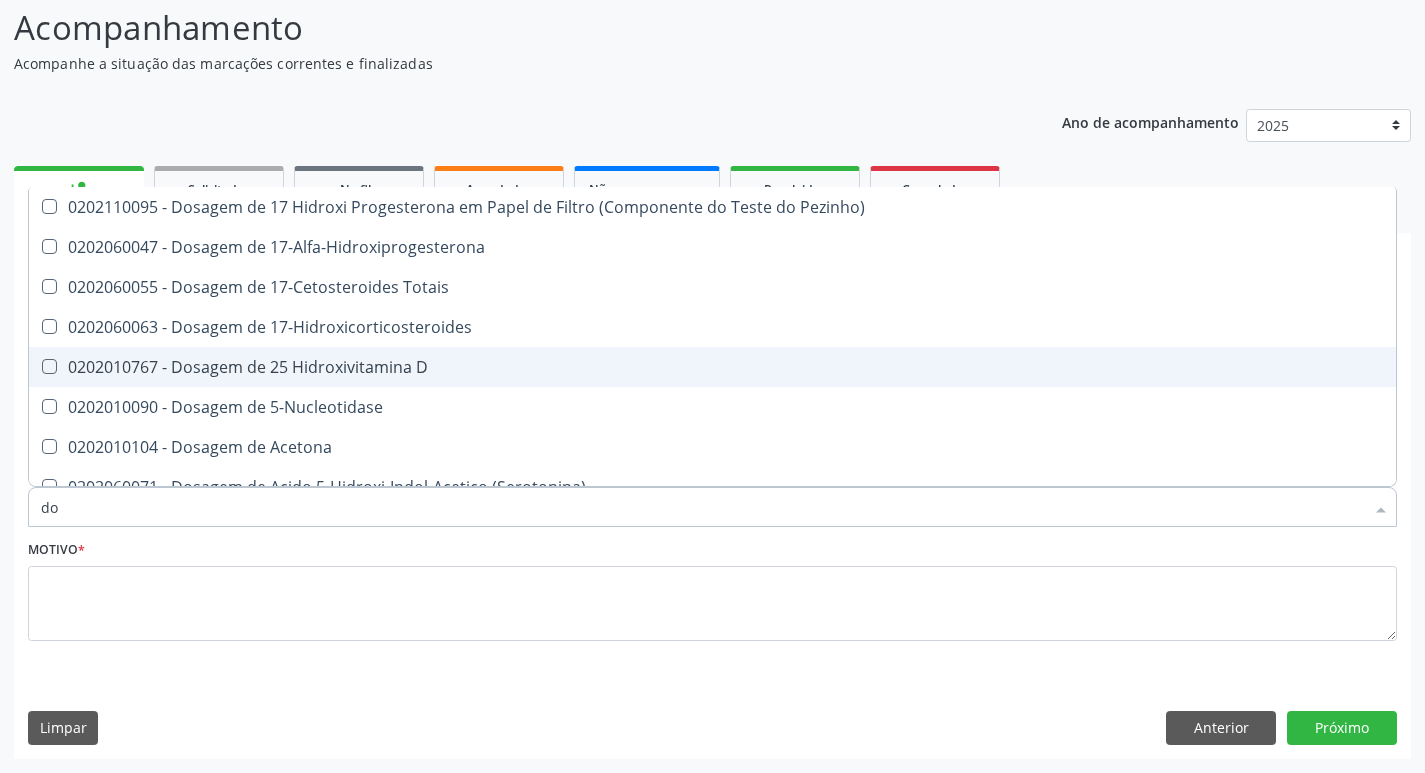 type on "d" 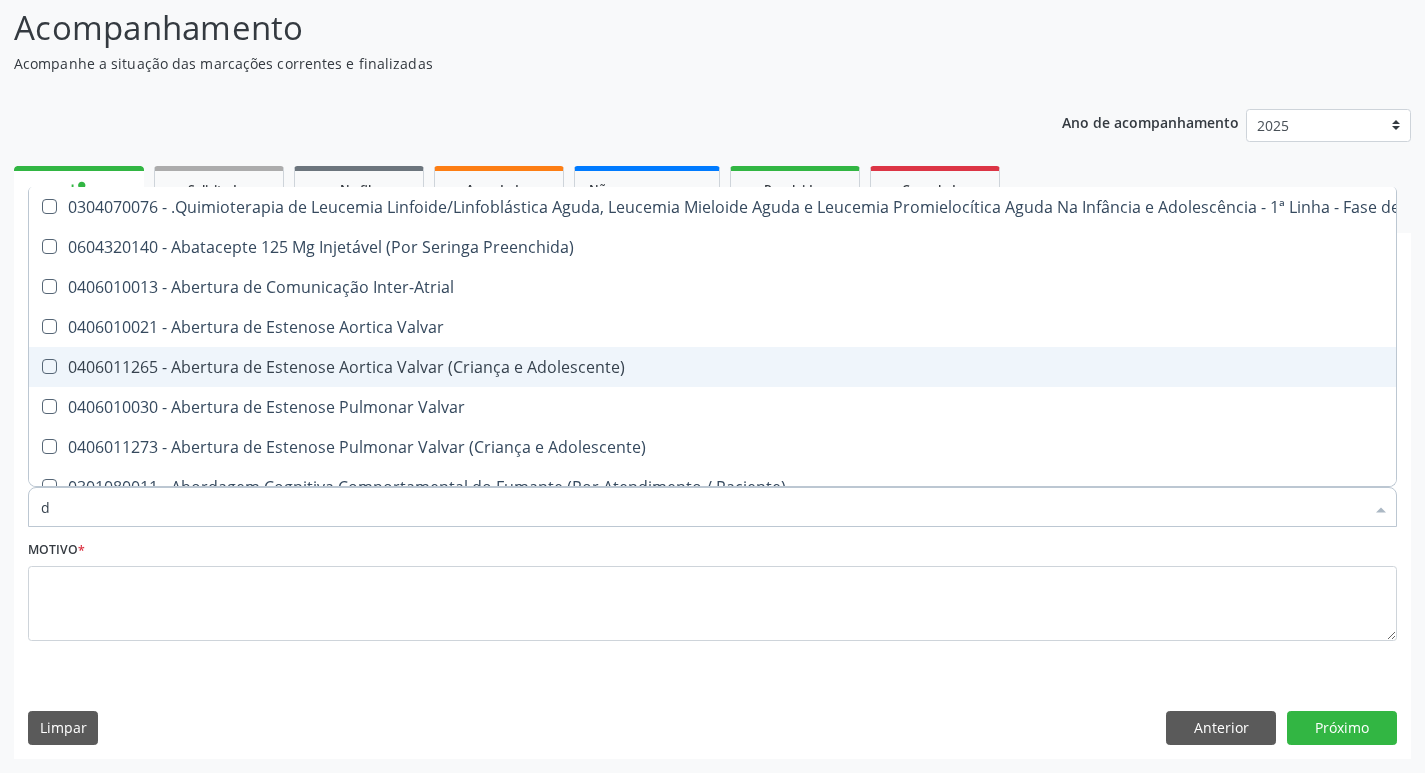 type on "do" 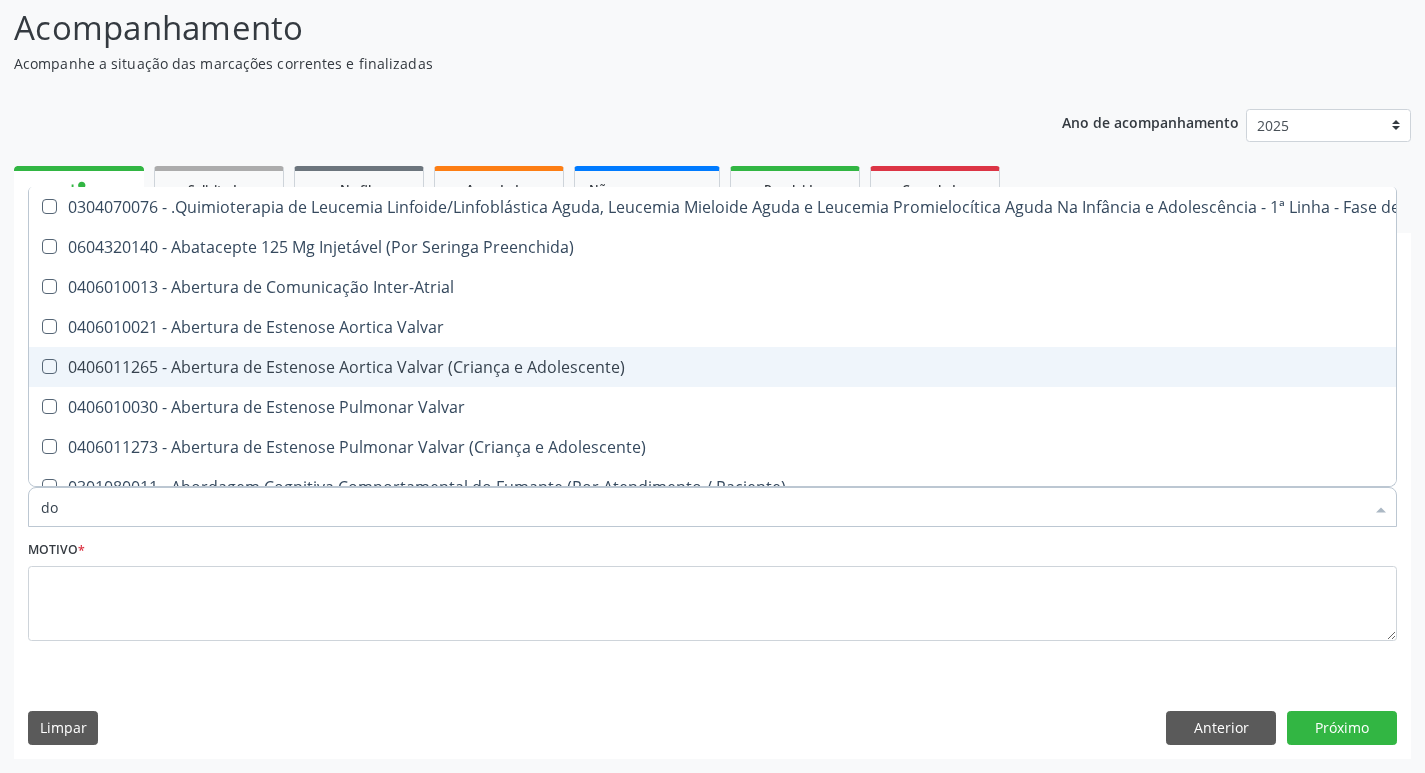 checkbox on "false" 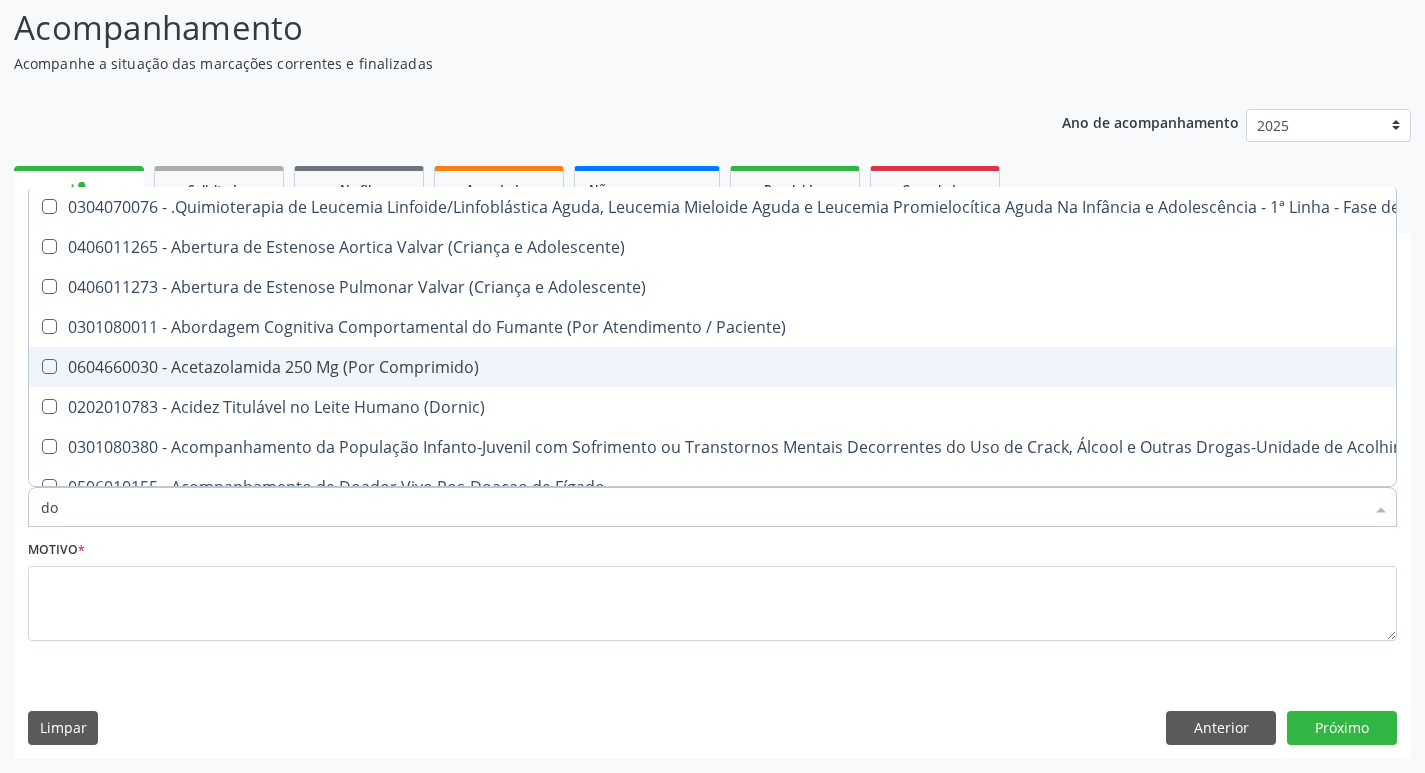 type on "dos" 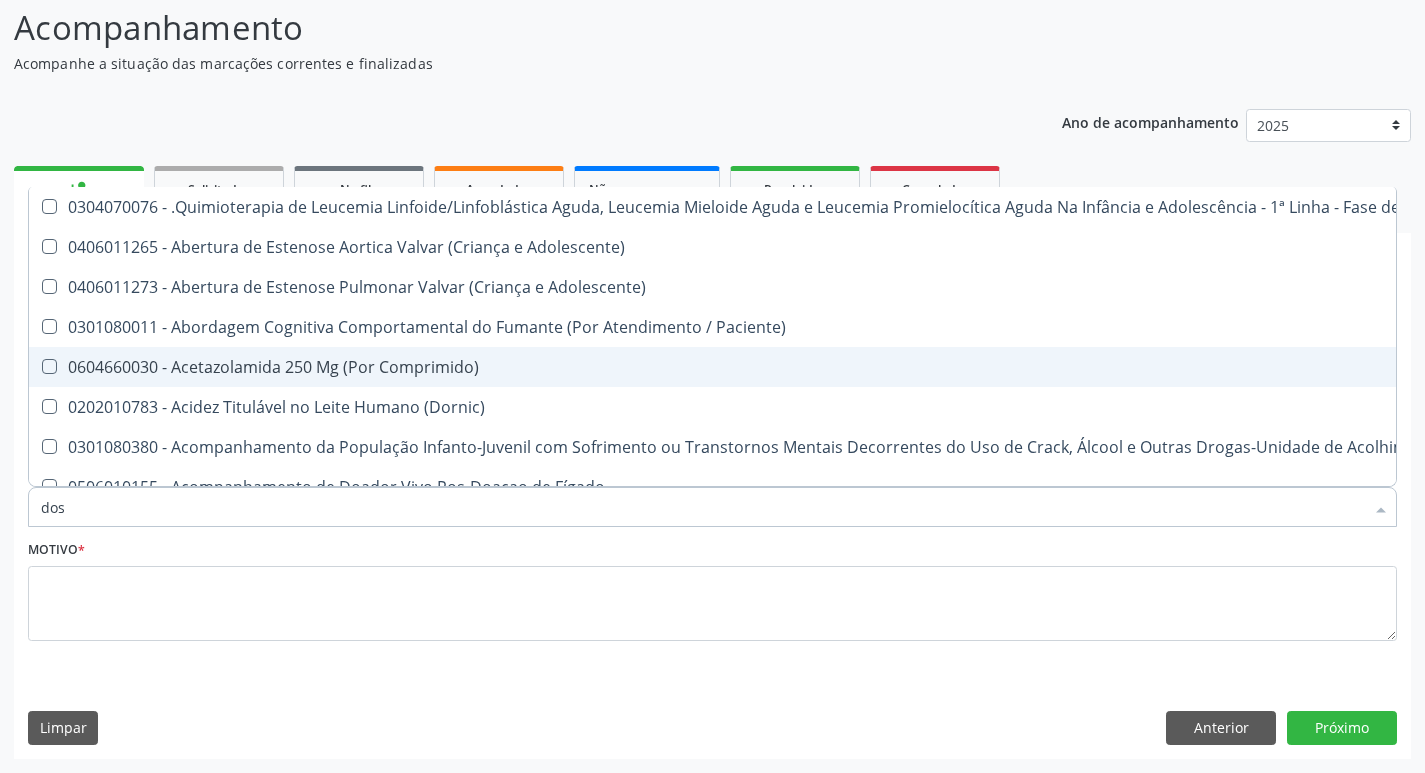 checkbox on "true" 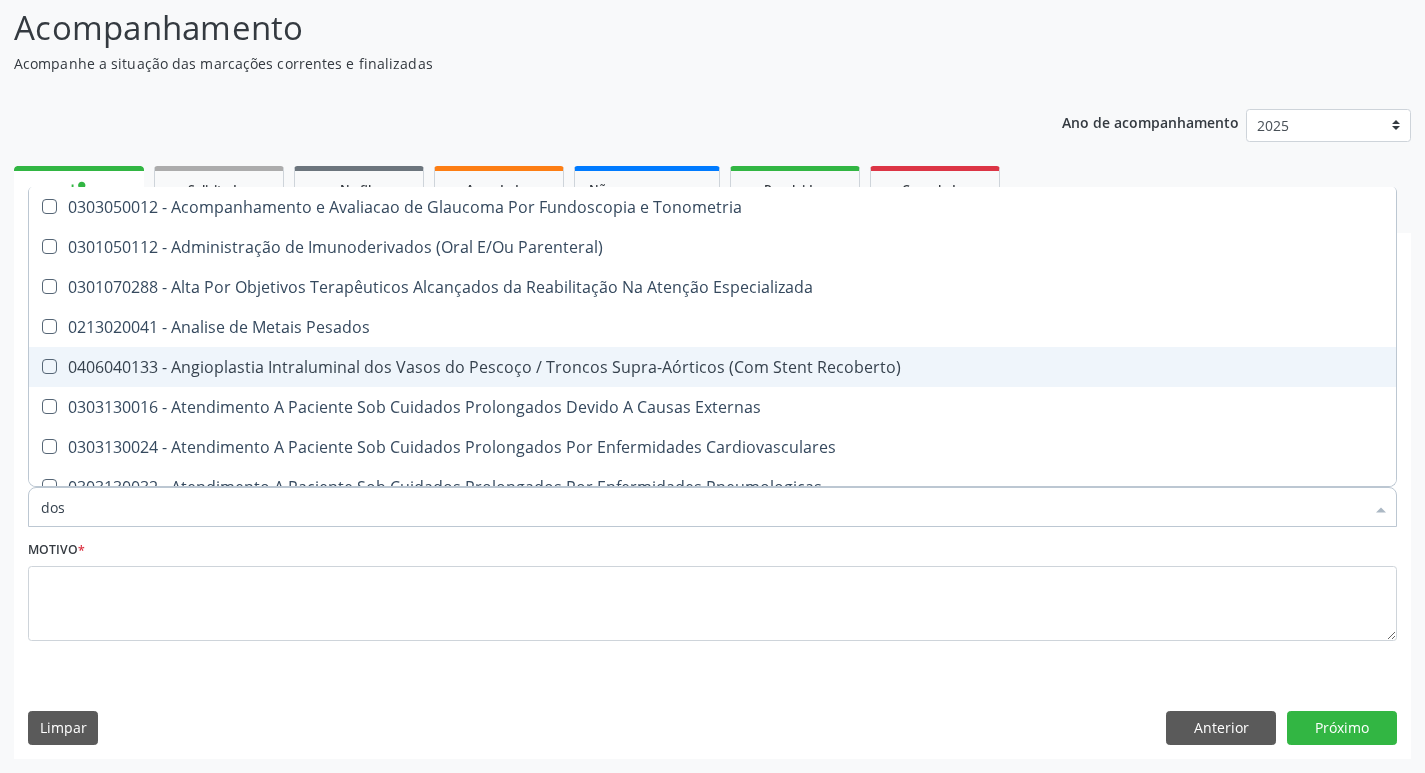 type on "dosa" 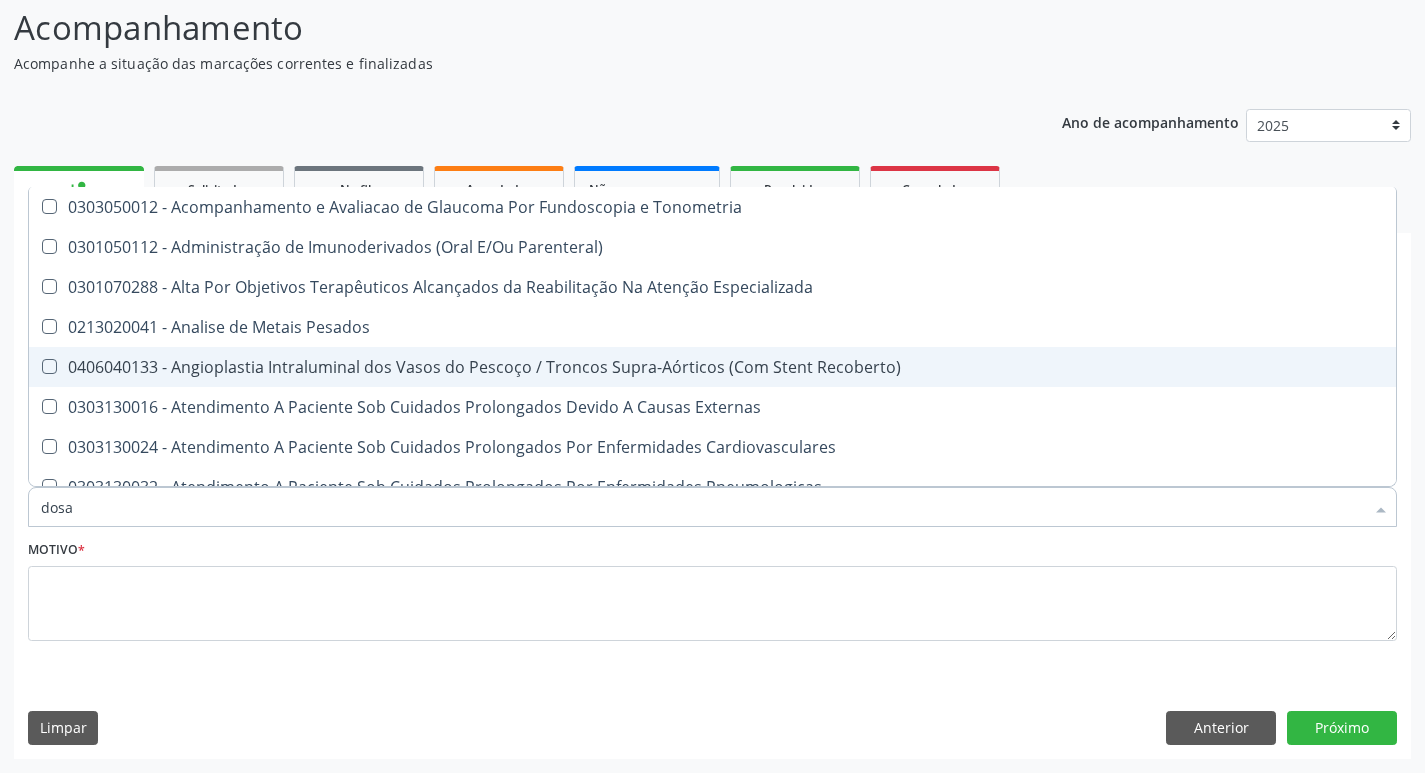 checkbox on "true" 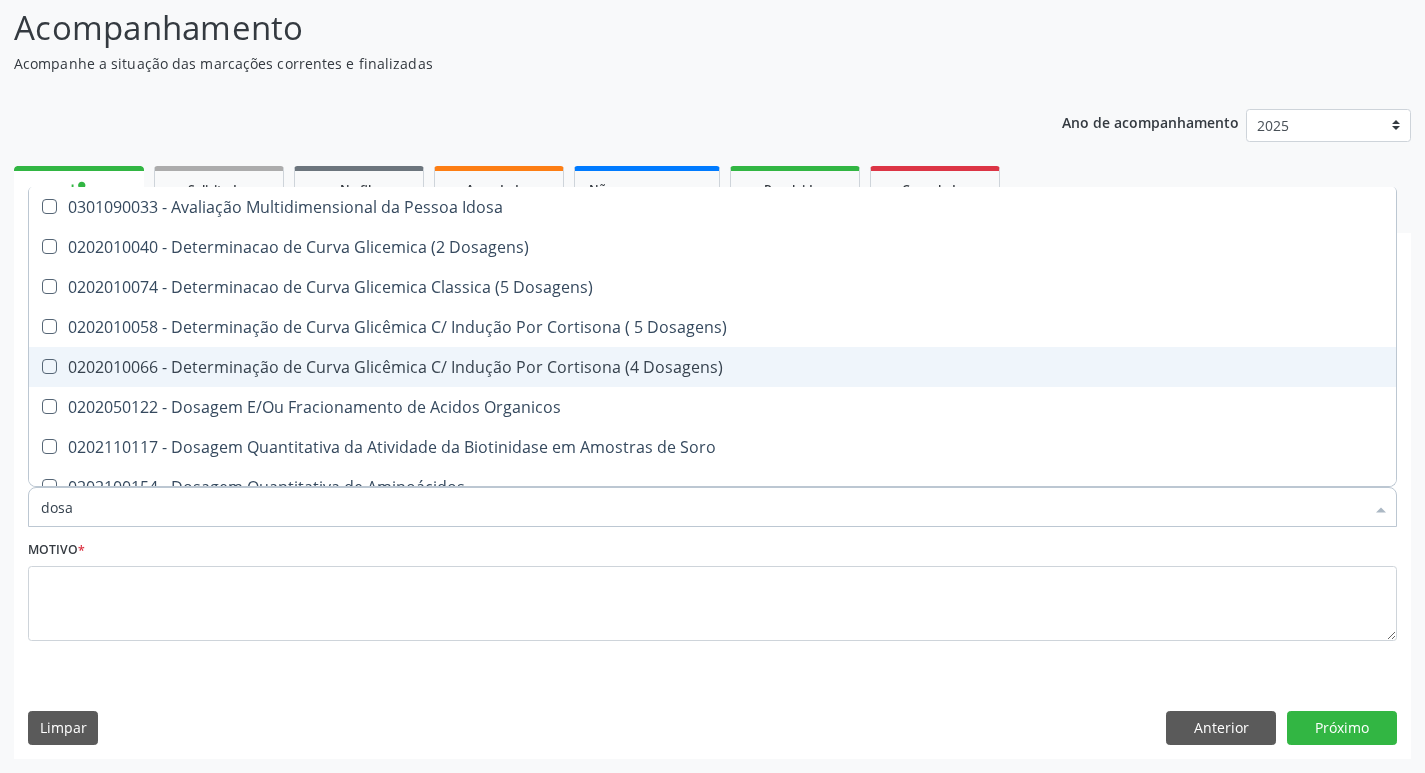 type on "dosag" 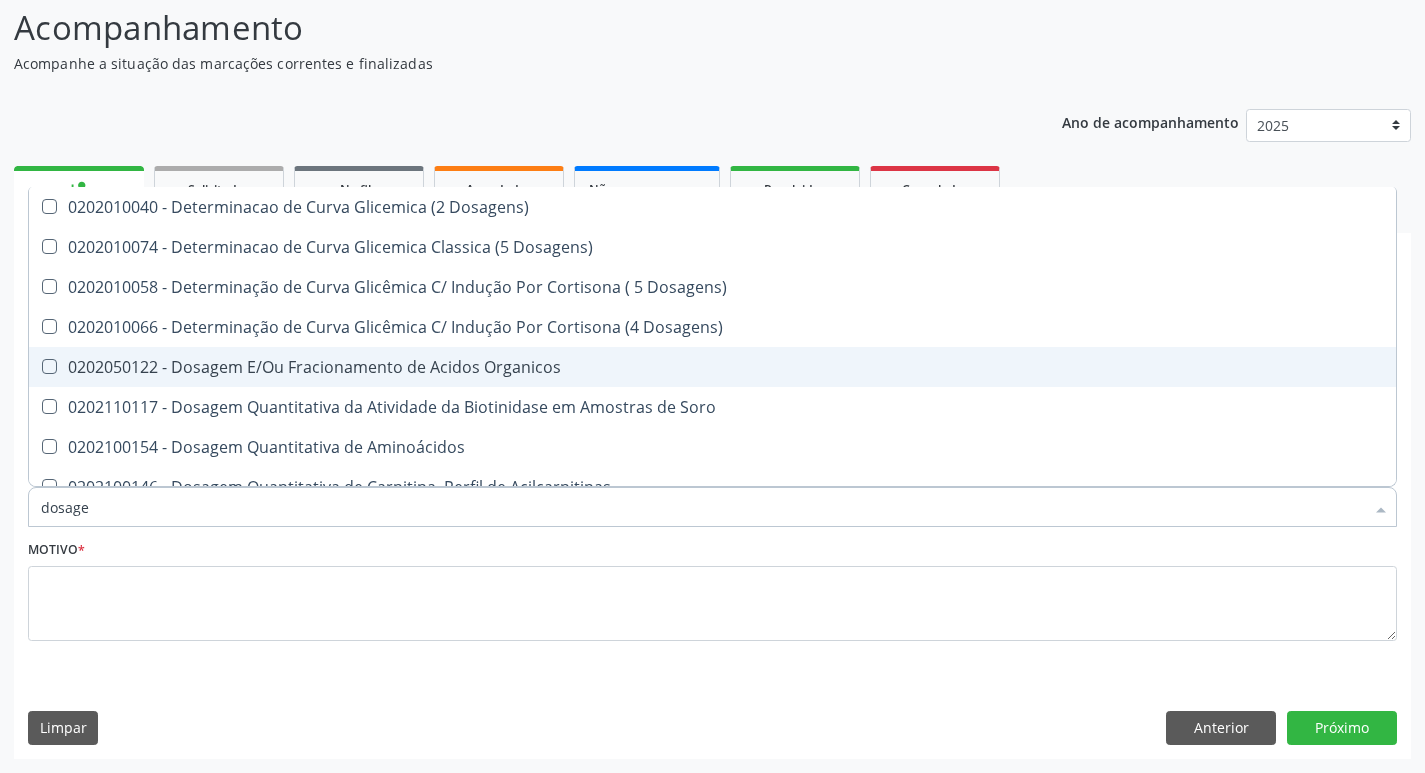 type on "dosagem" 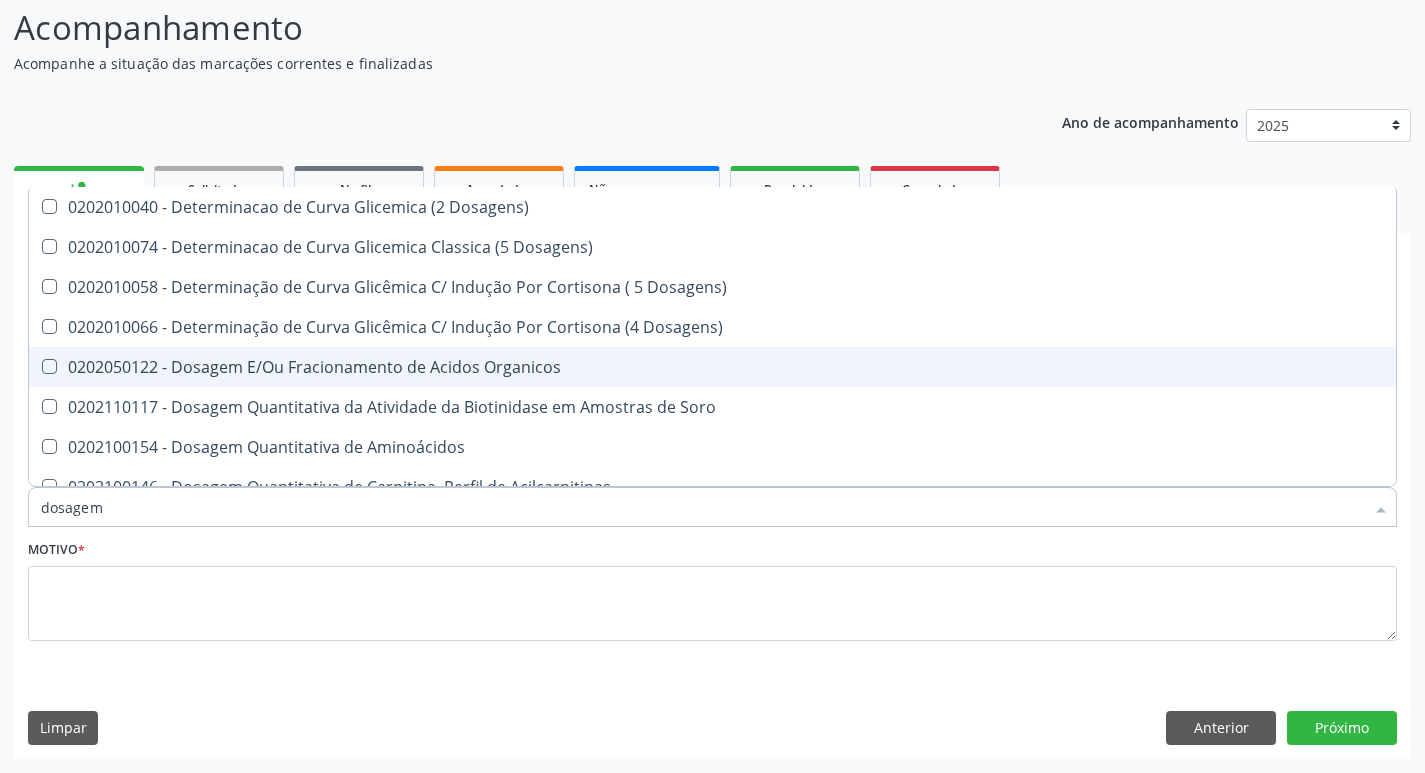 checkbox on "false" 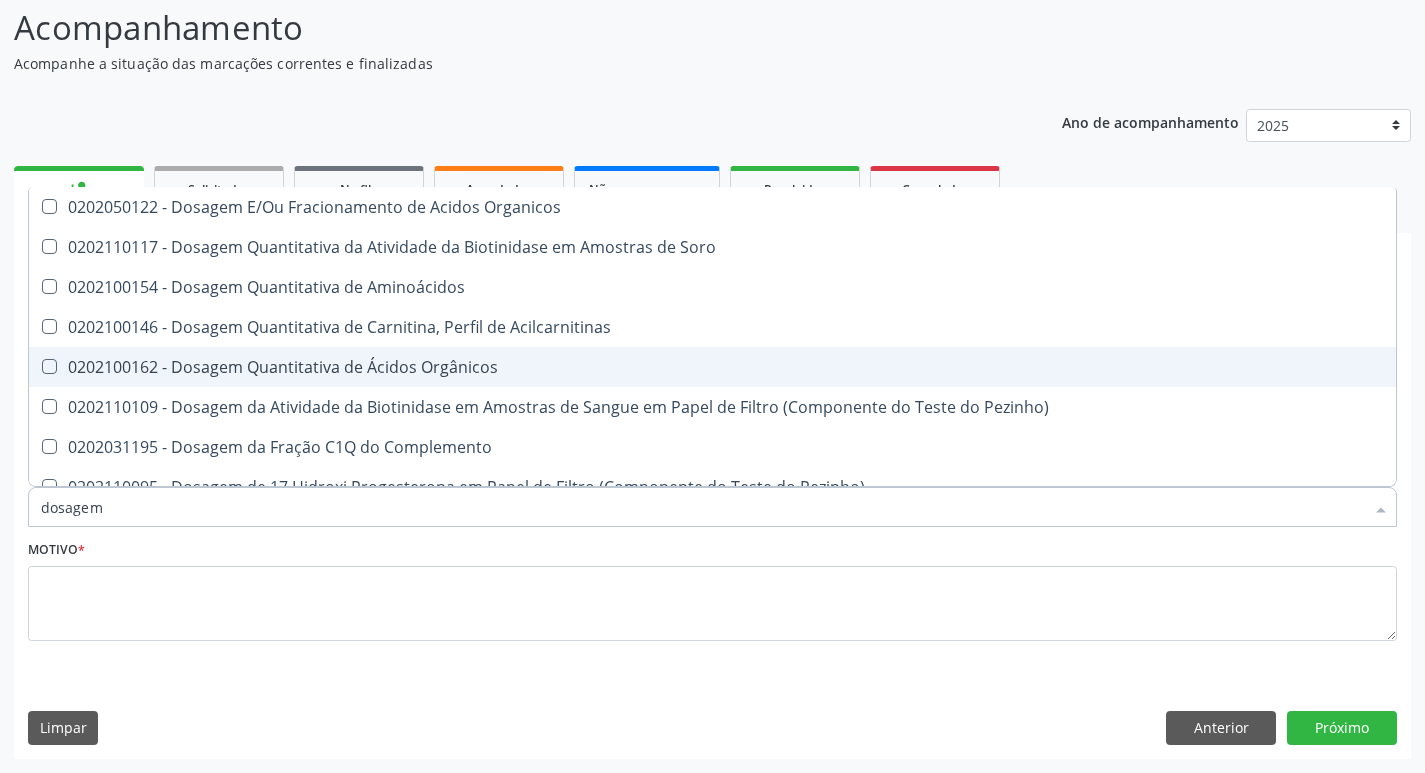 type on "dosagem d" 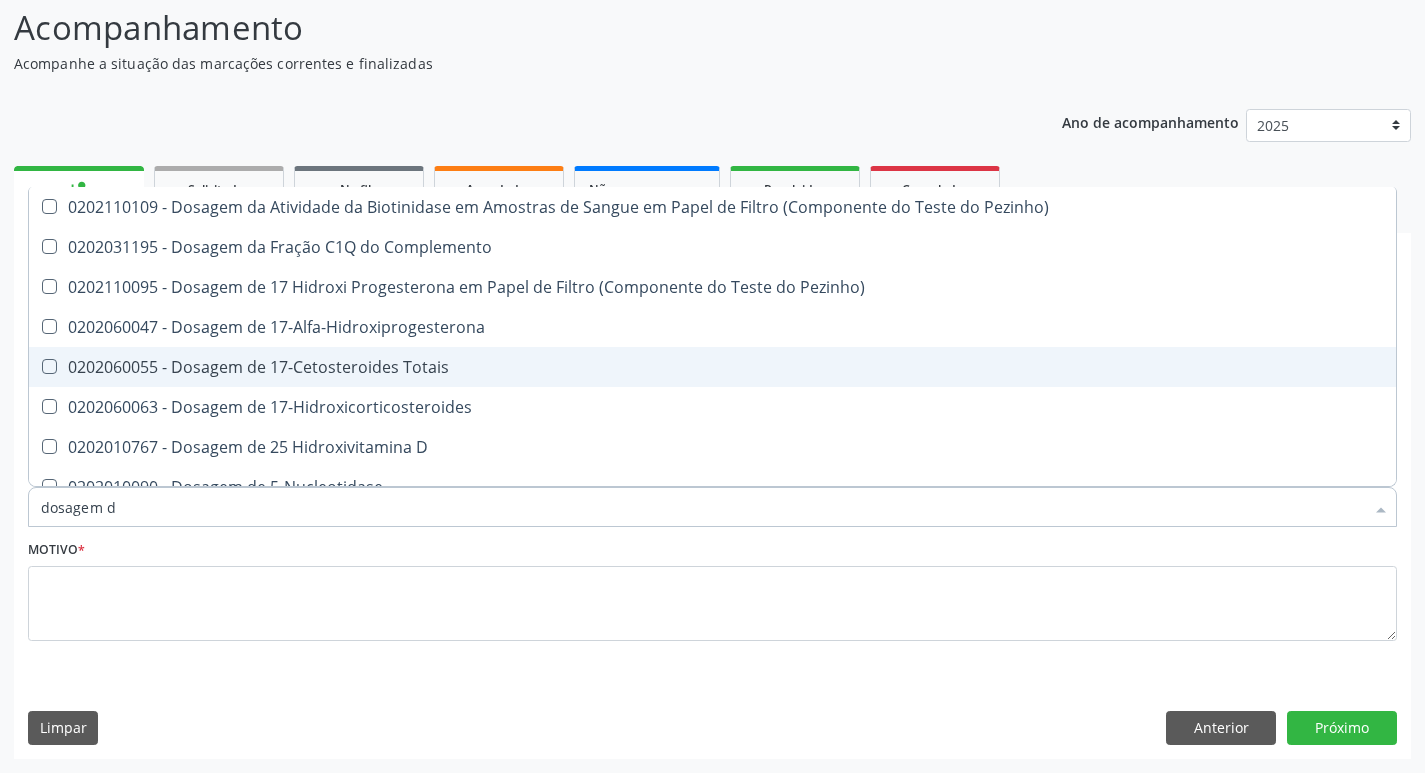 type on "dosagem de" 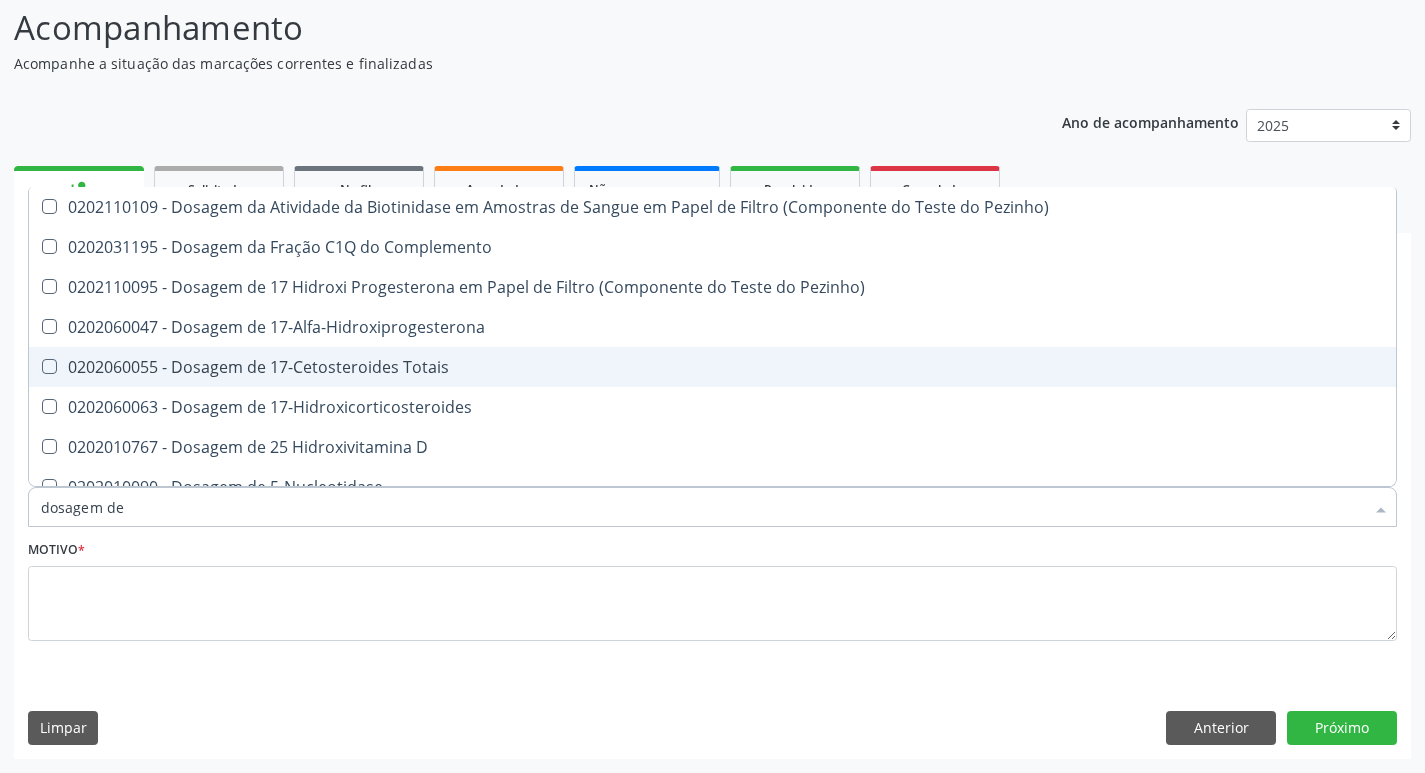 checkbox on "false" 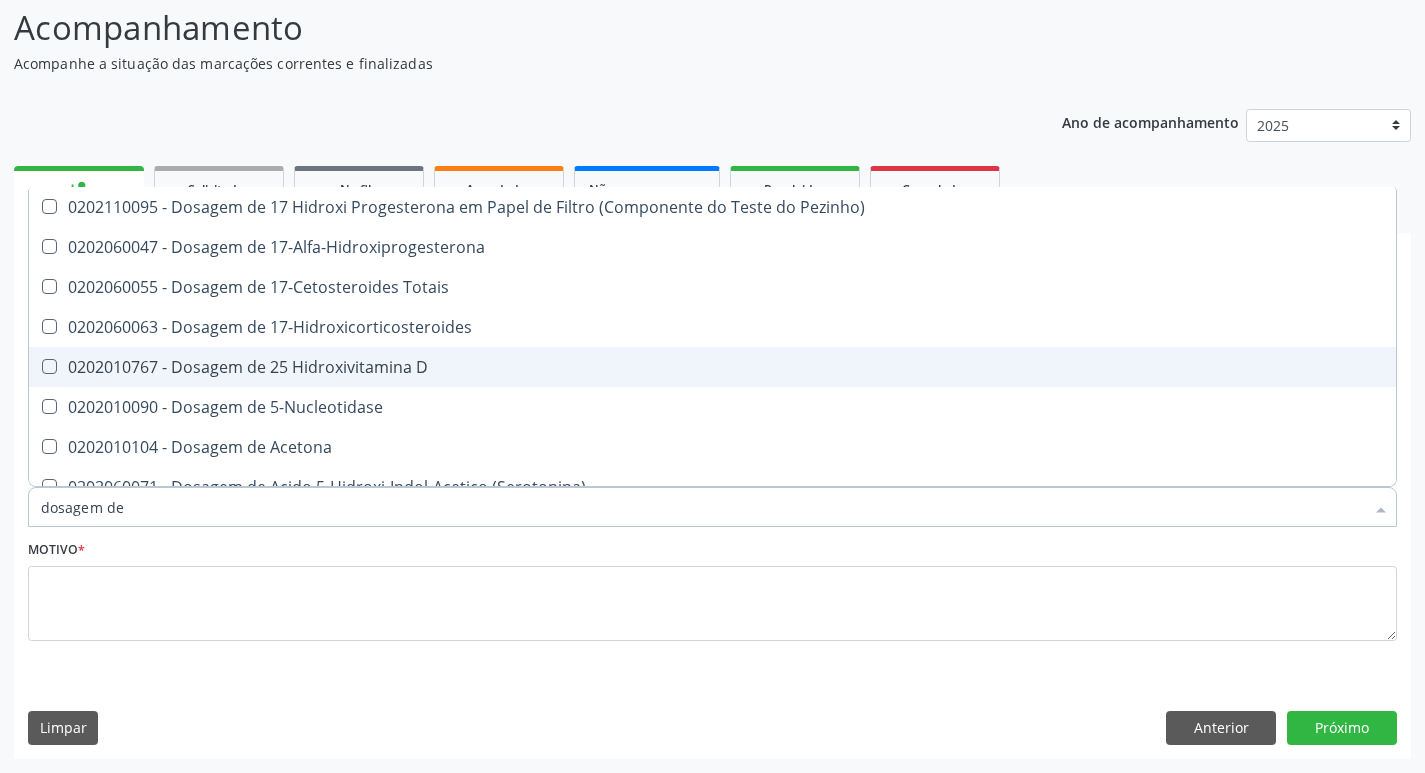 type on "dosagem de c" 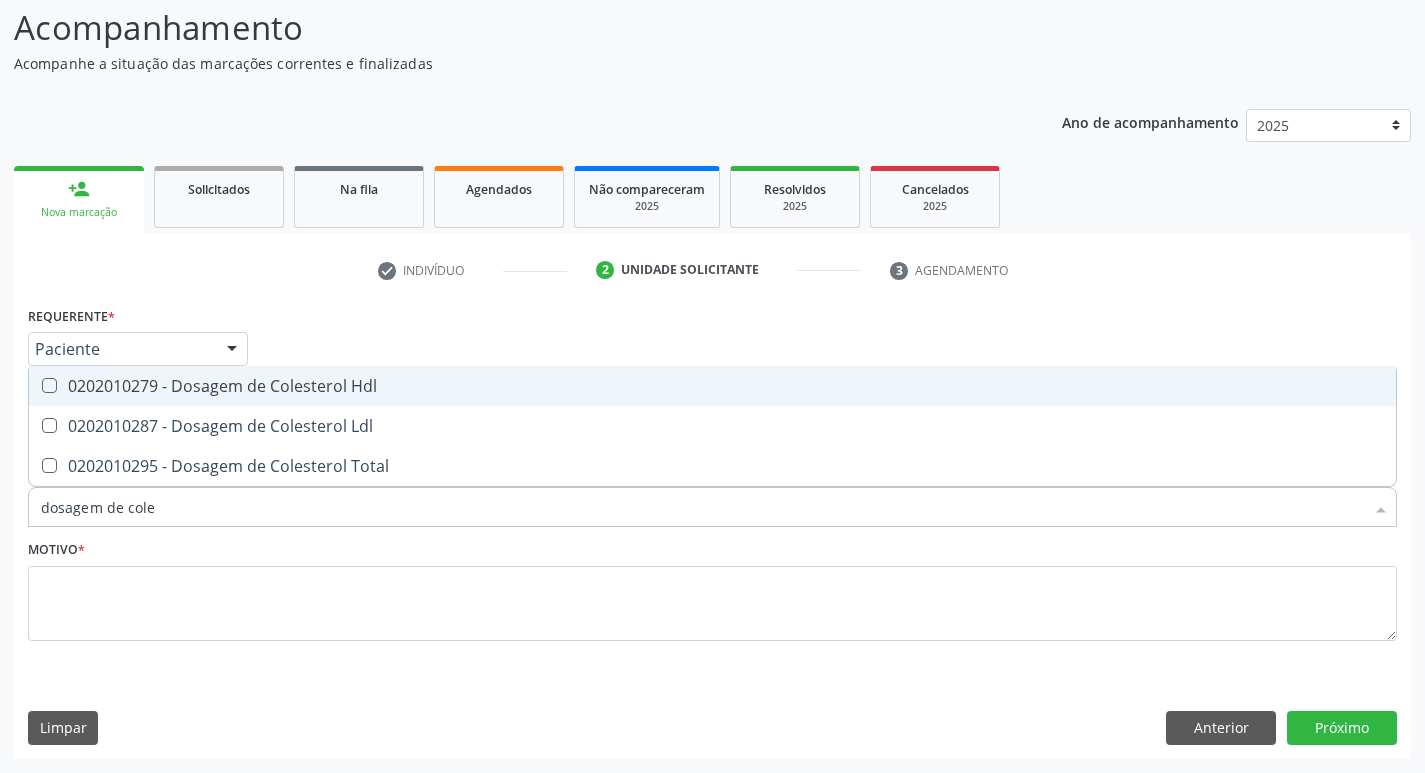 type on "dosagem de coles" 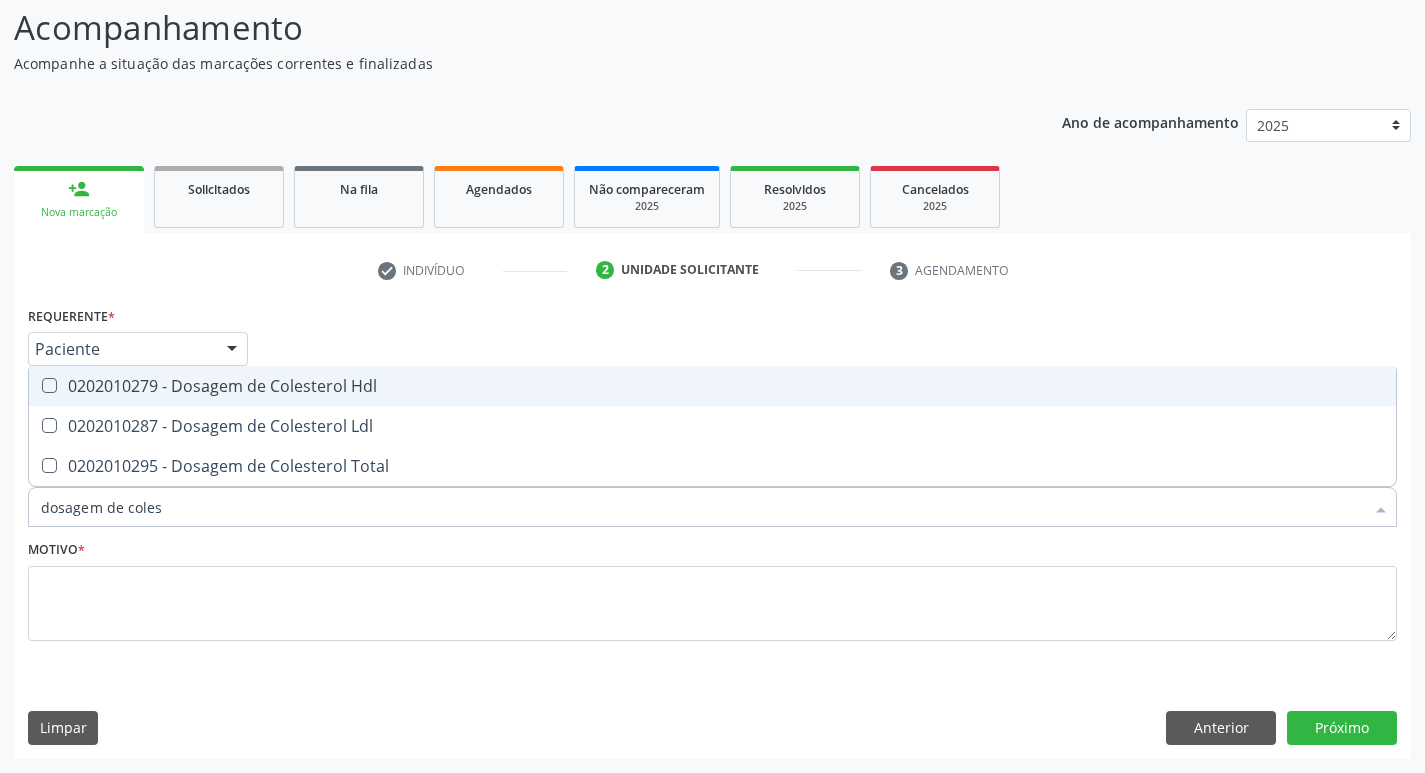 click on "0202010279 - Dosagem de Colesterol Hdl" at bounding box center [712, 386] 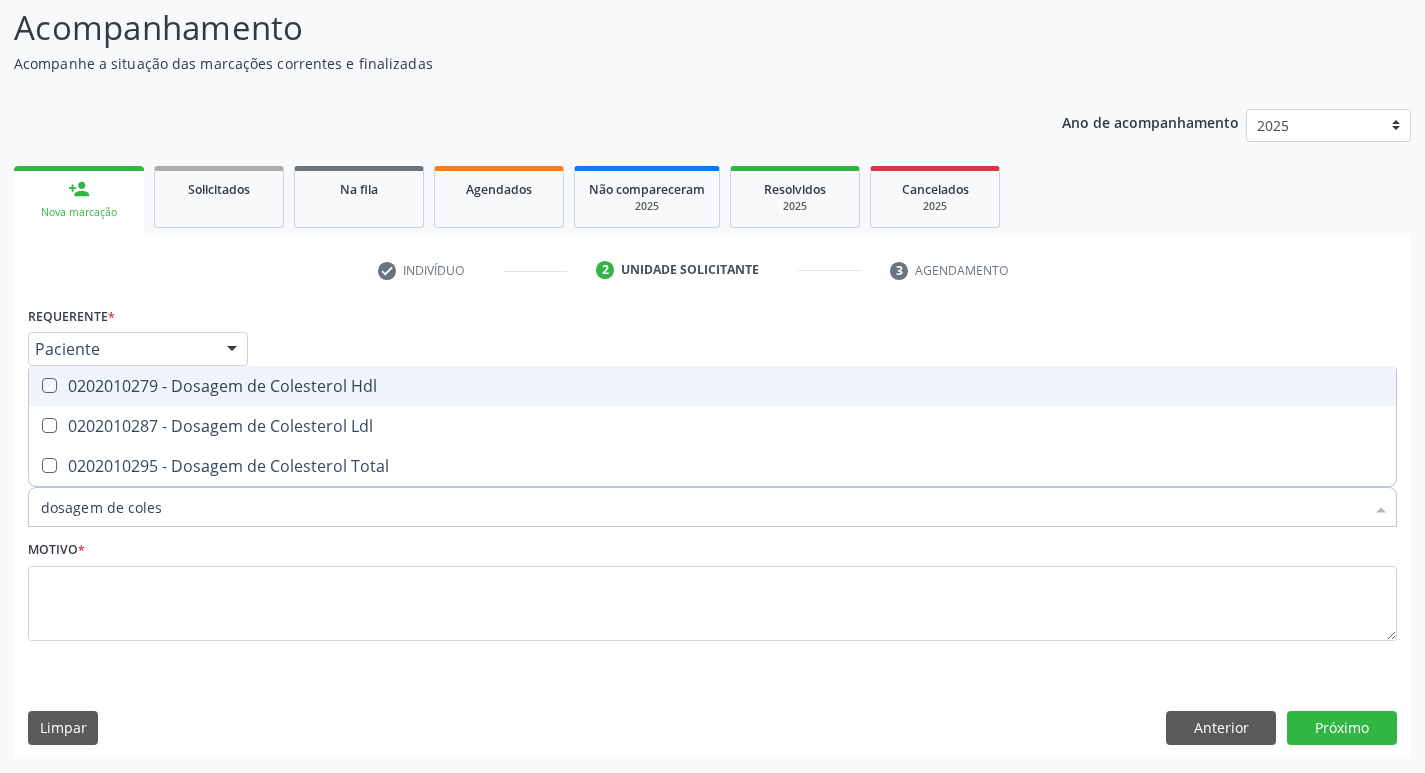 checkbox on "true" 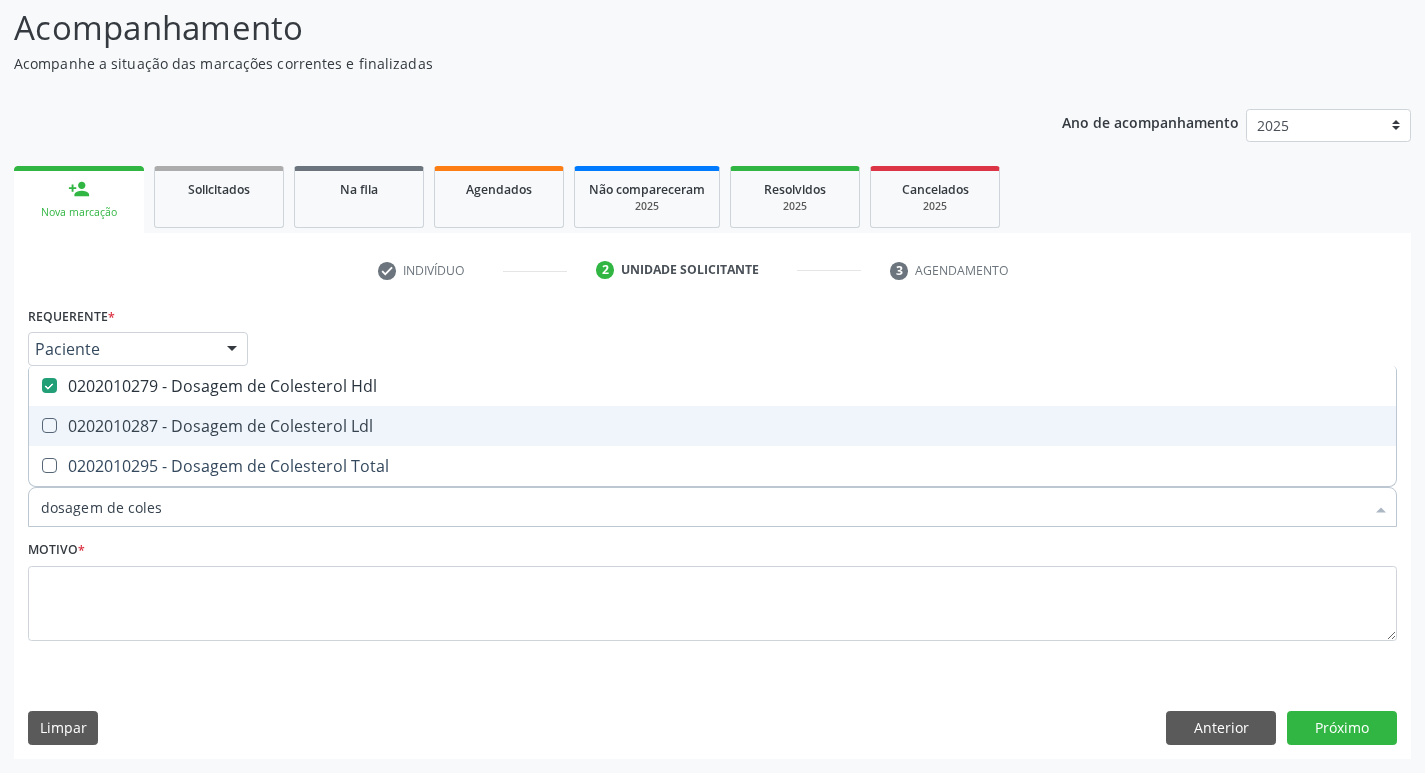 click on "0202010287 - Dosagem de Colesterol Ldl" at bounding box center [712, 426] 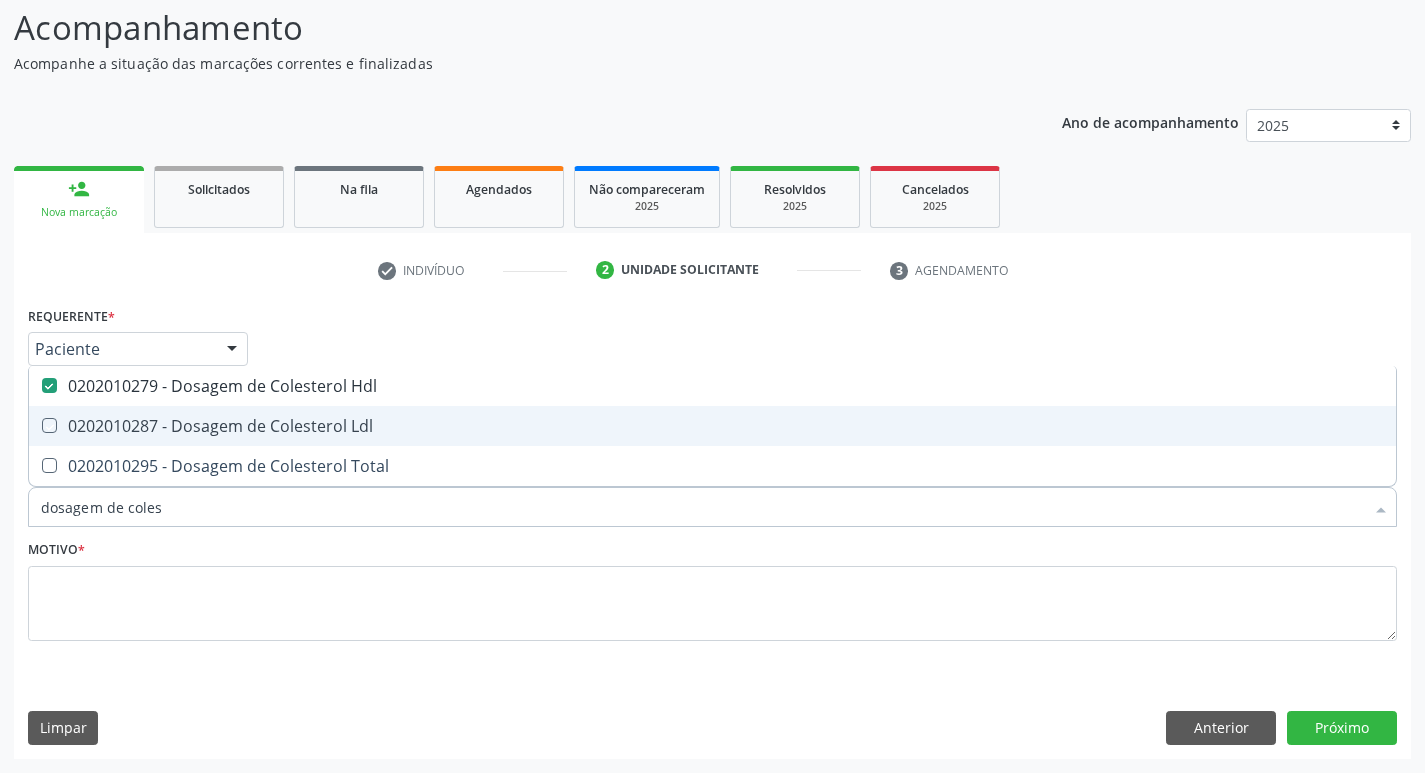 checkbox on "true" 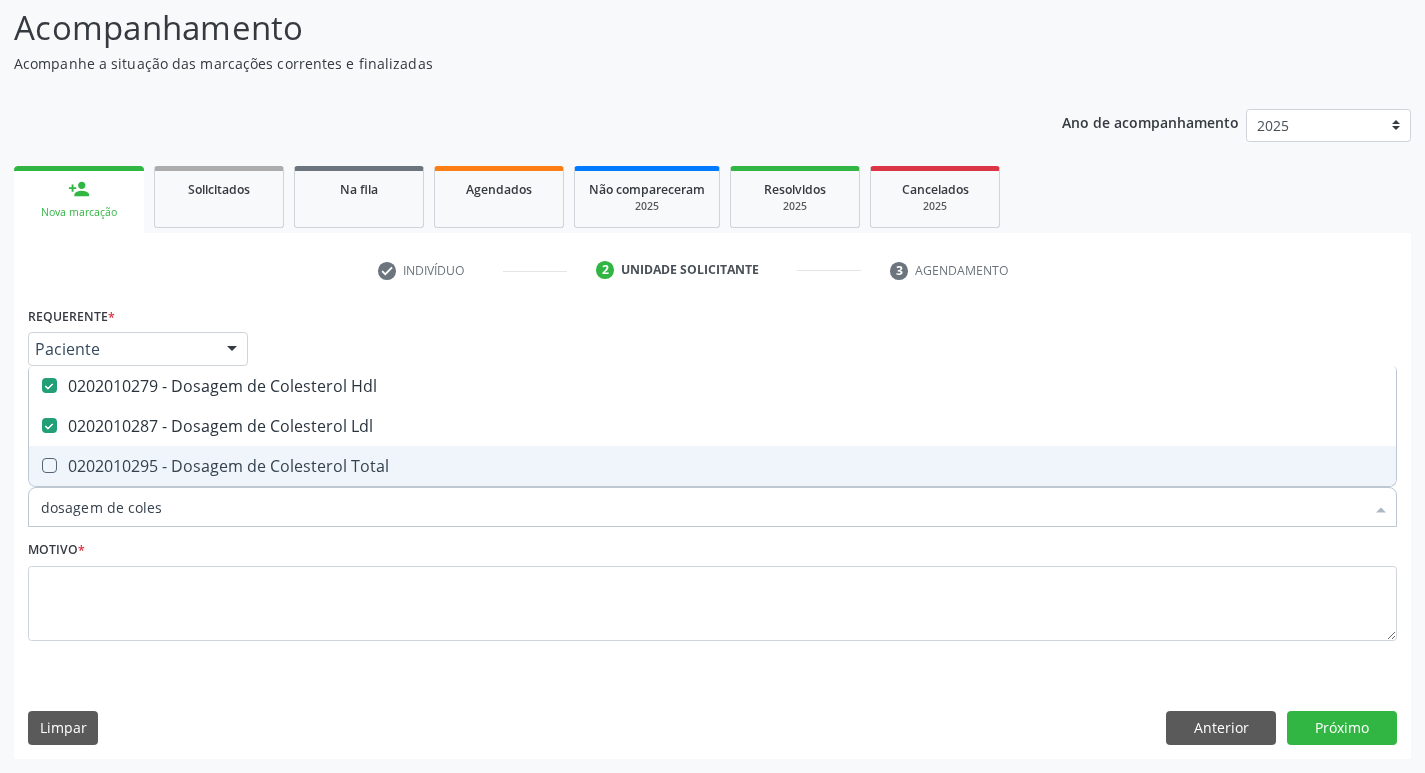 click on "0202010295 - Dosagem de Colesterol Total" at bounding box center (712, 466) 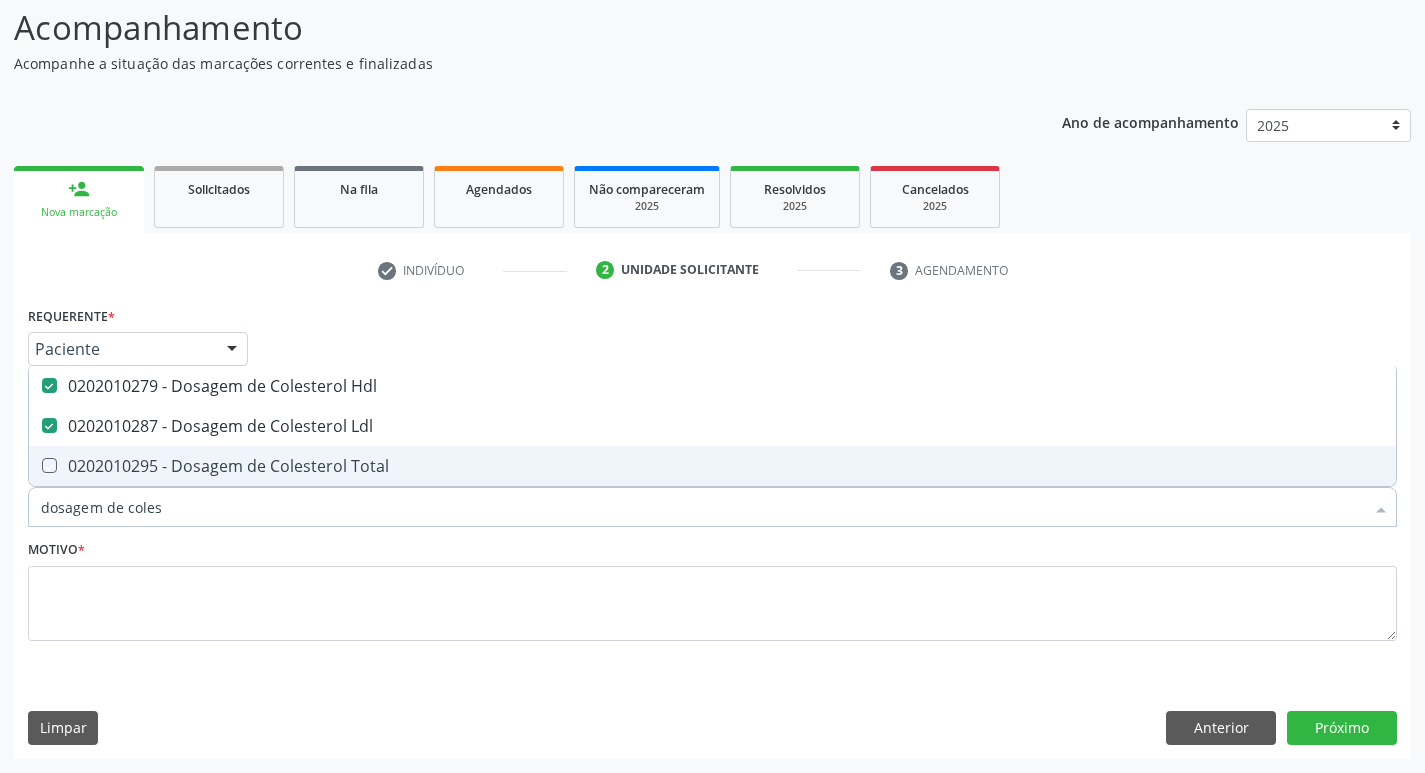 checkbox on "true" 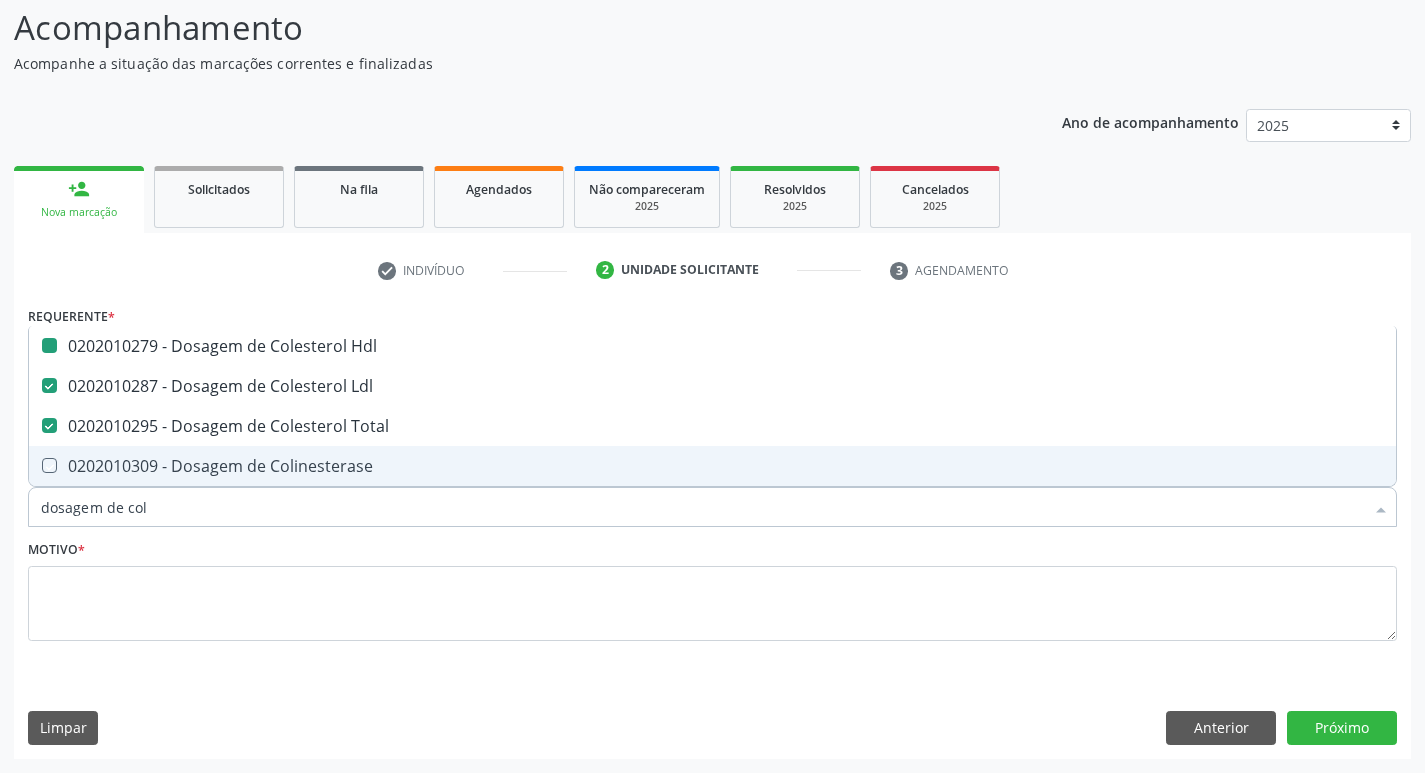 type on "dosagem de co" 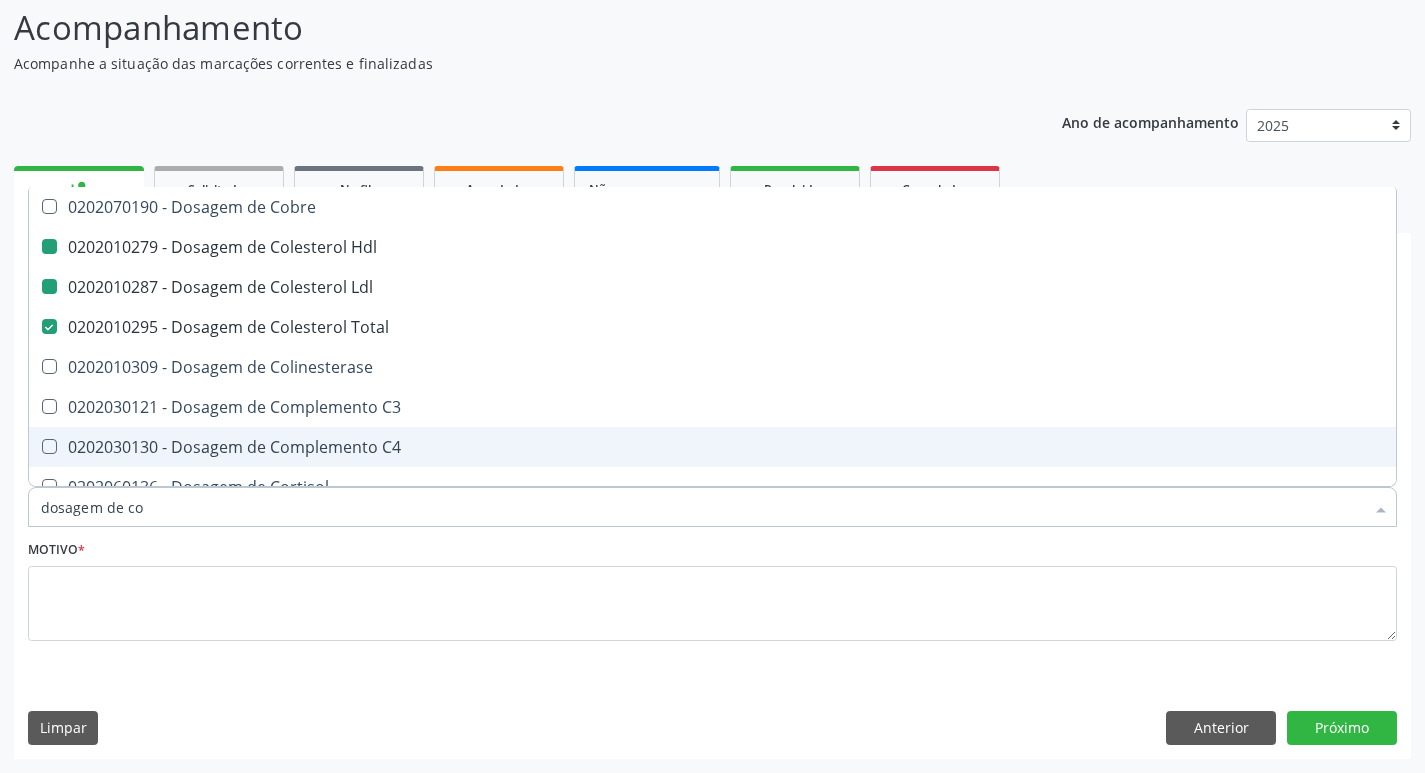 type on "dosagem de c" 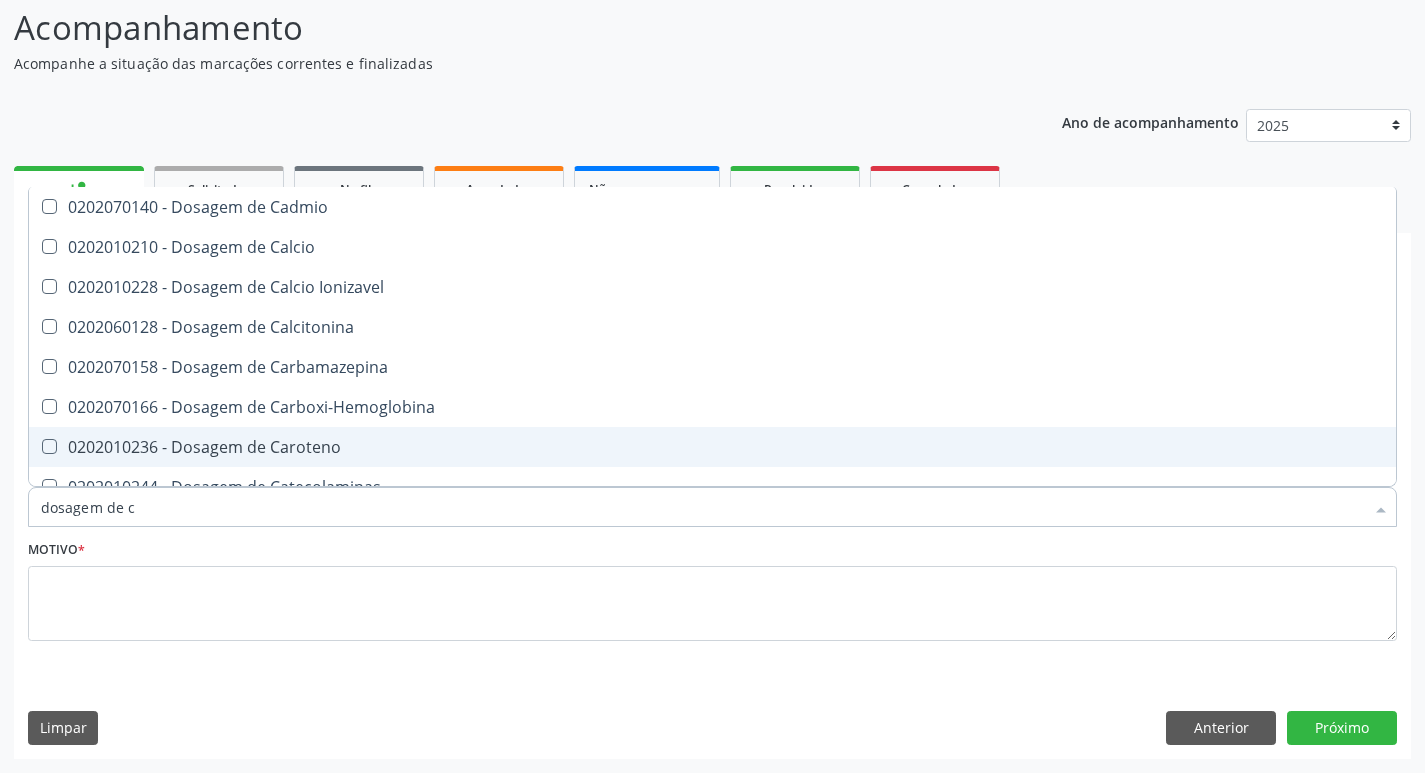 type on "dosagem de" 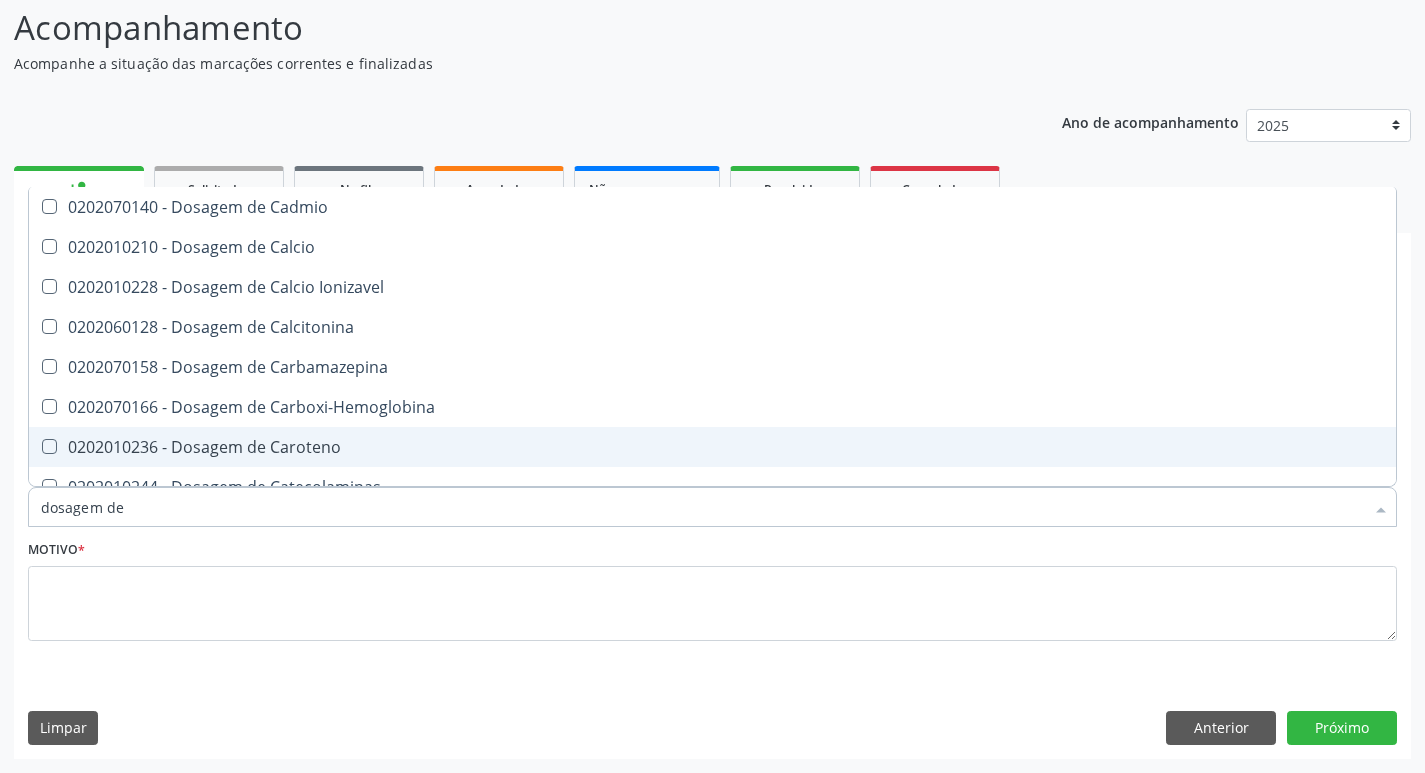 checkbox on "false" 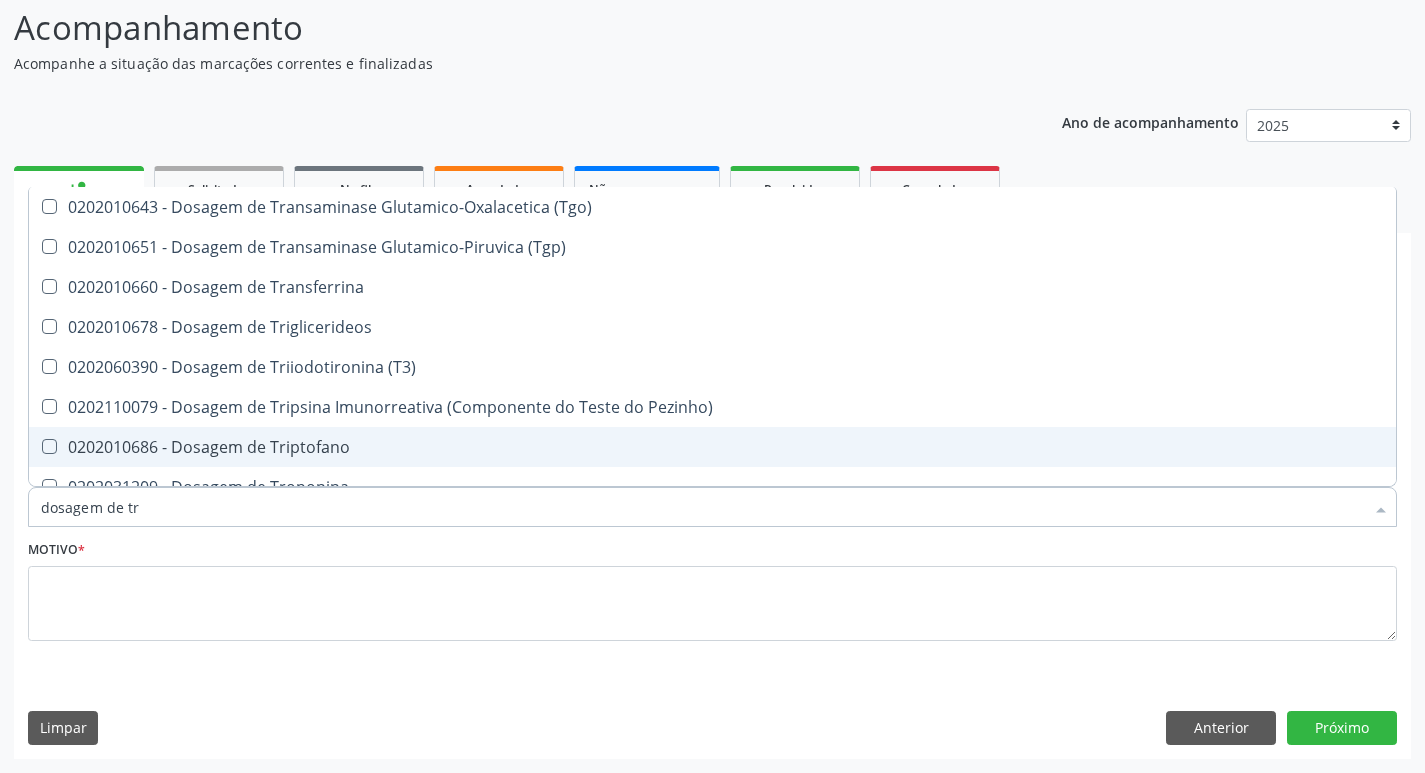 type on "dosagem de tri" 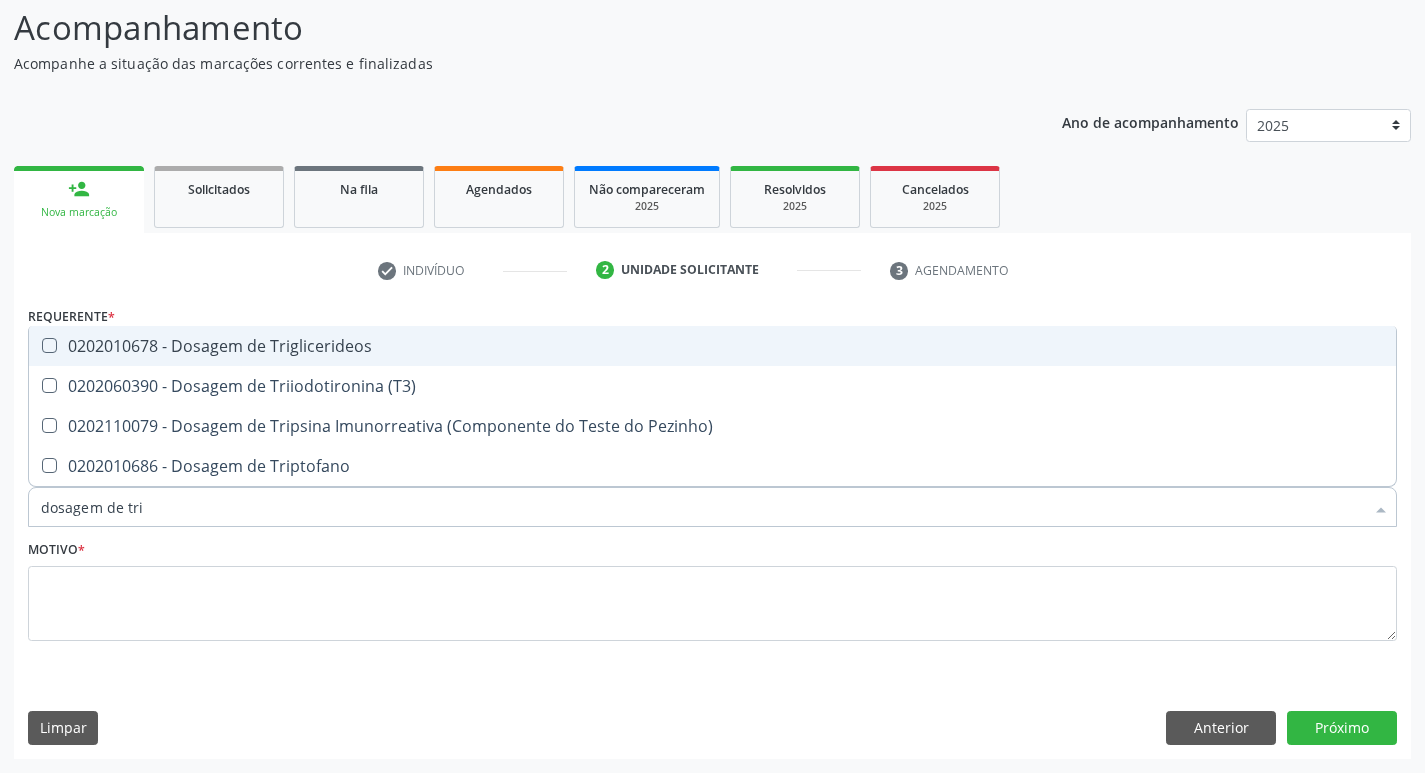 click on "0202010678 - Dosagem de Triglicerideos" at bounding box center (712, 346) 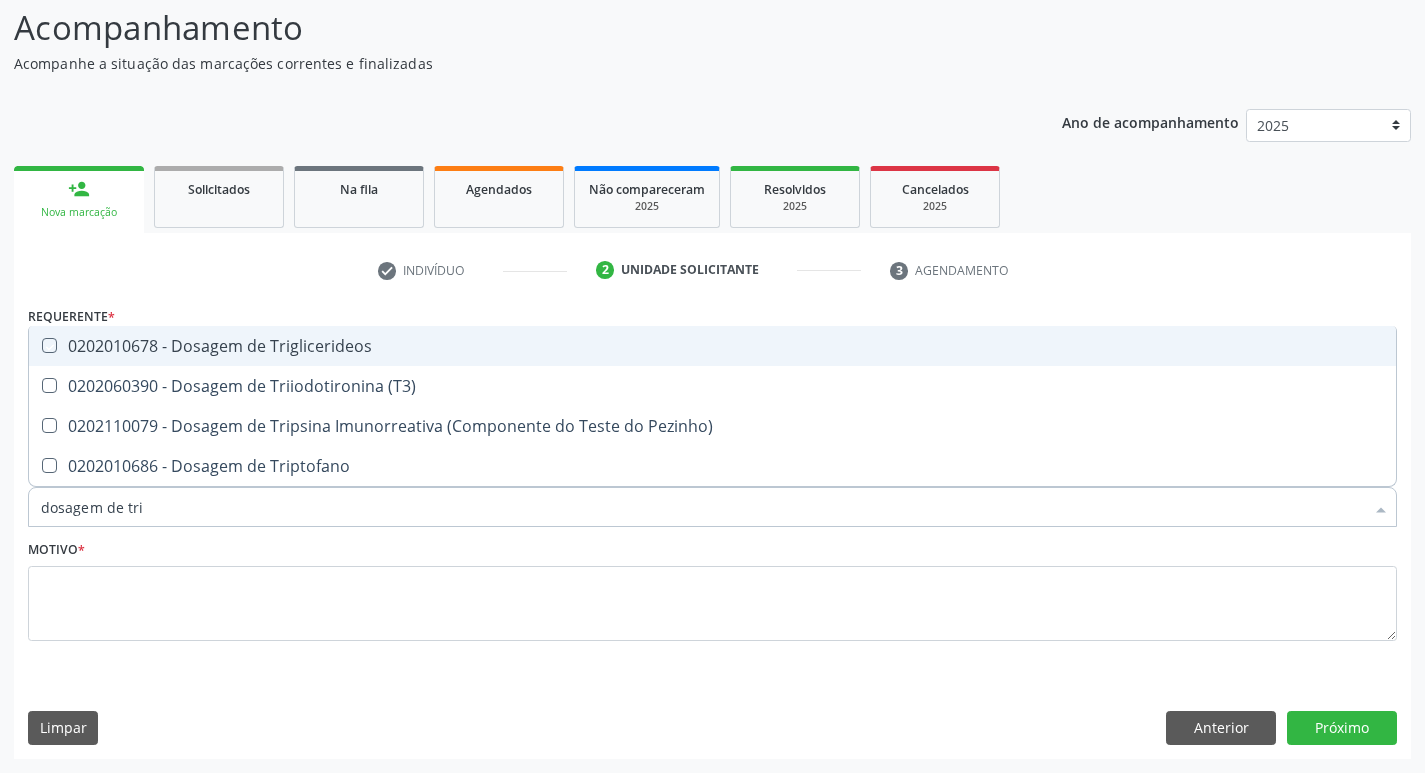 checkbox on "true" 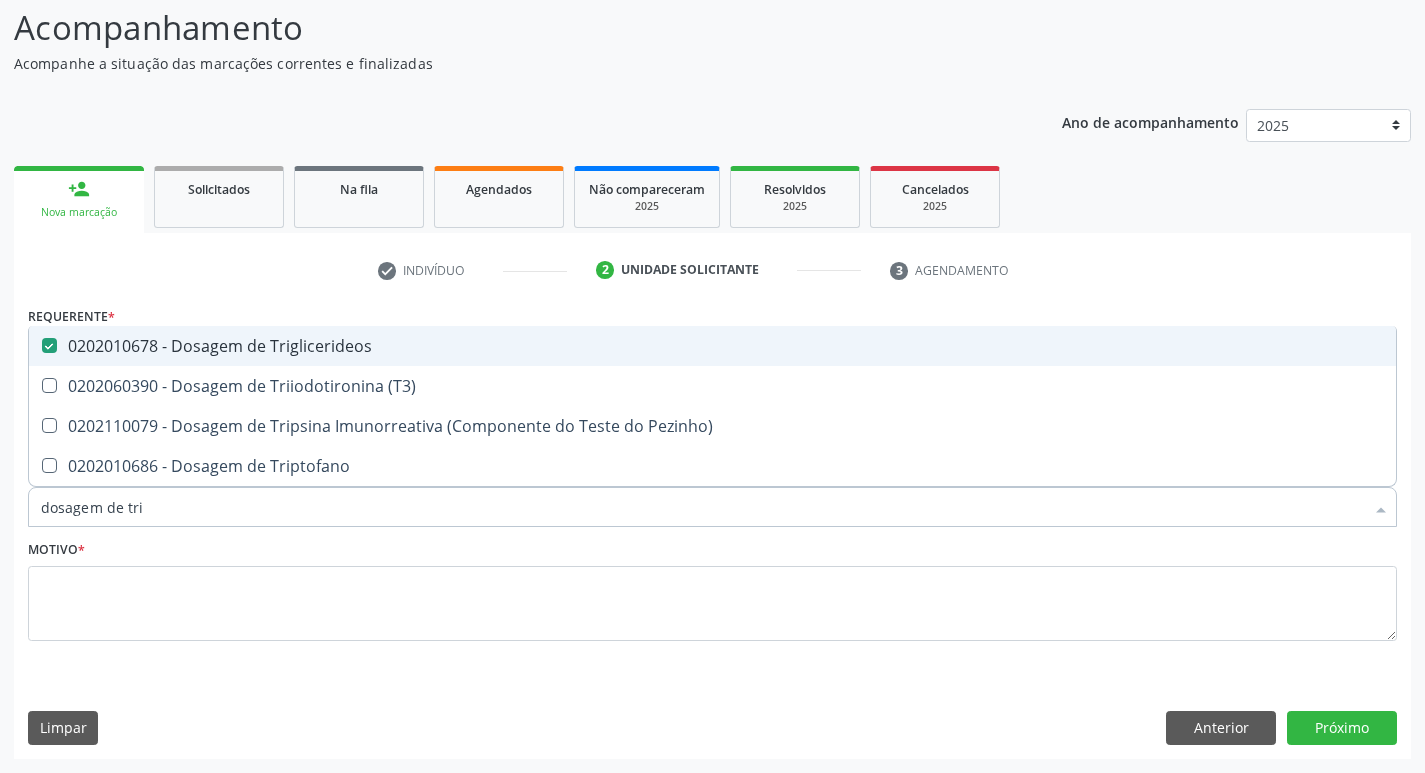 type on "dosagem de tr" 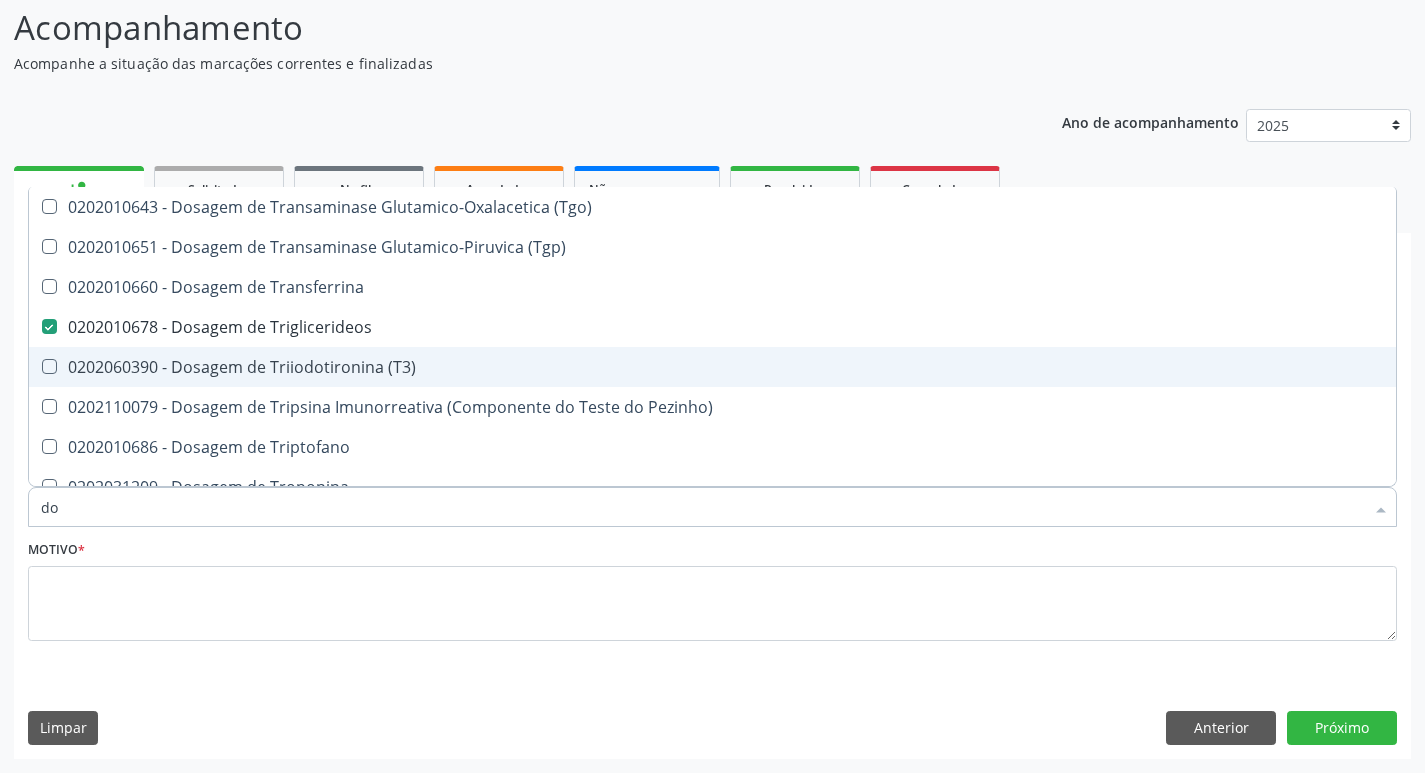 type on "d" 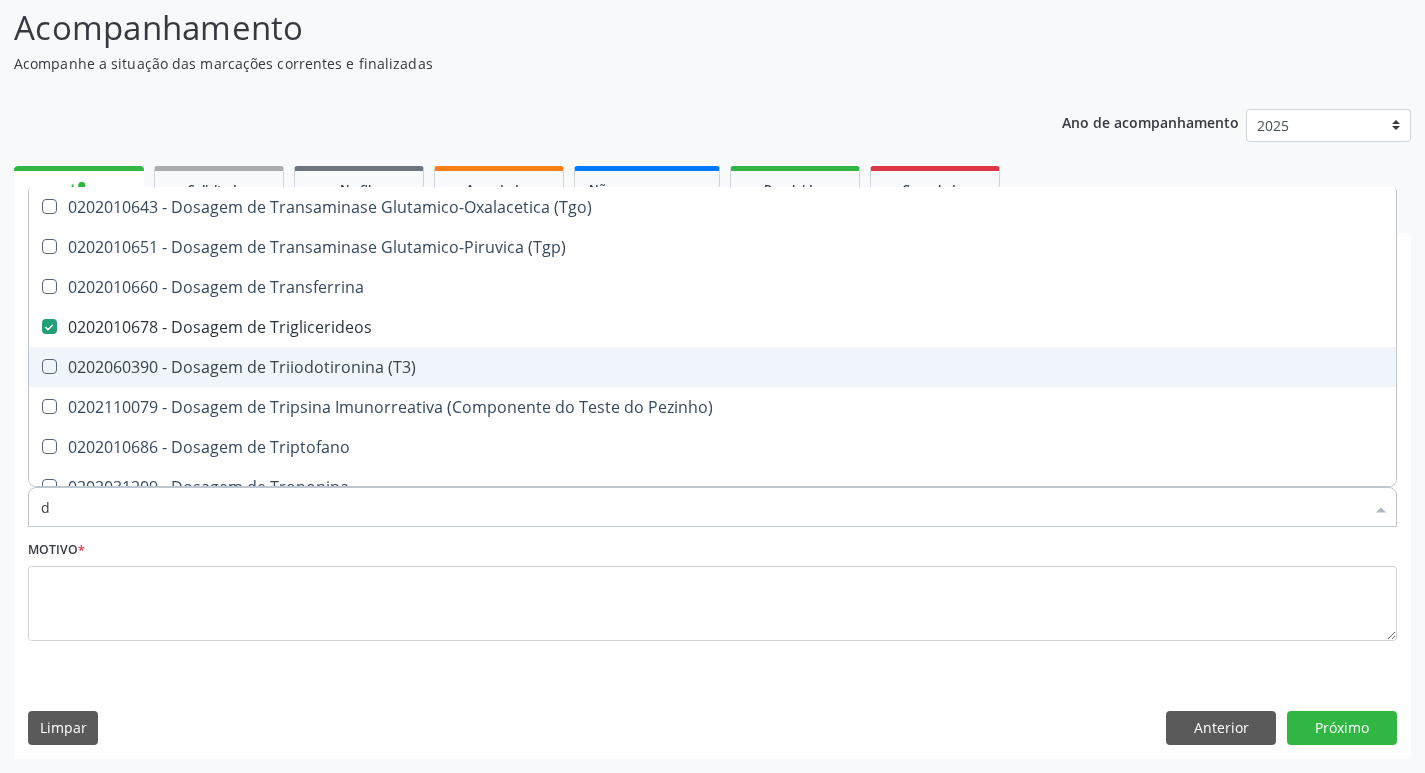 type 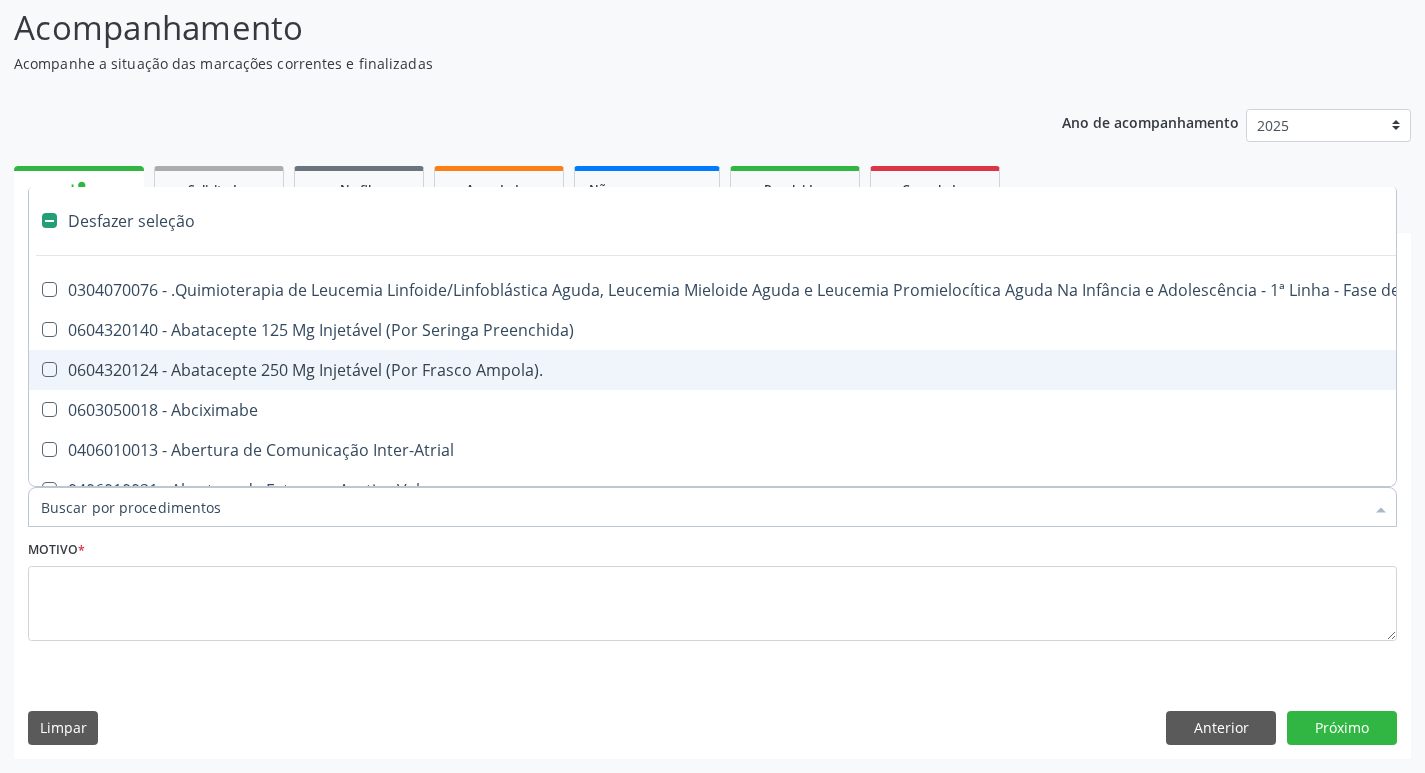 checkbox on "false" 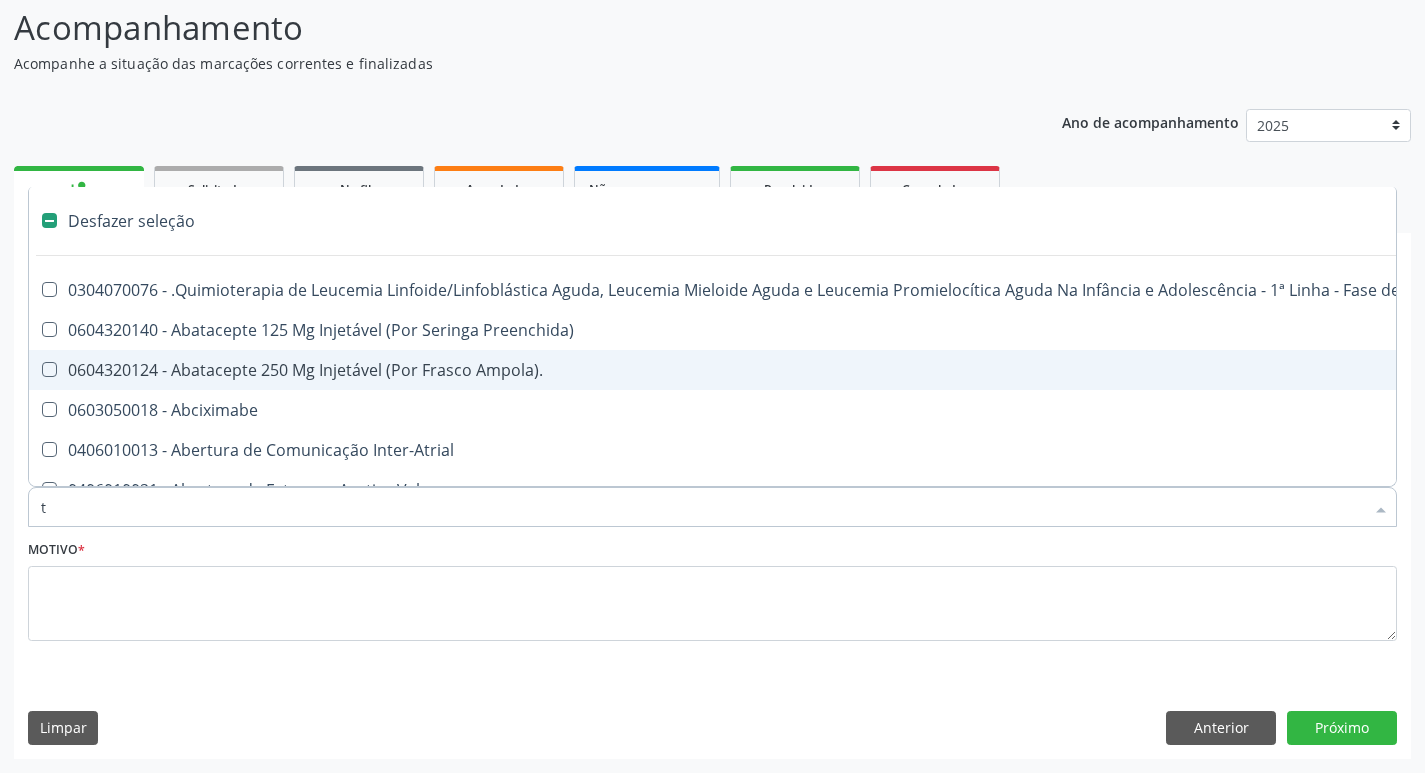 checkbox on "true" 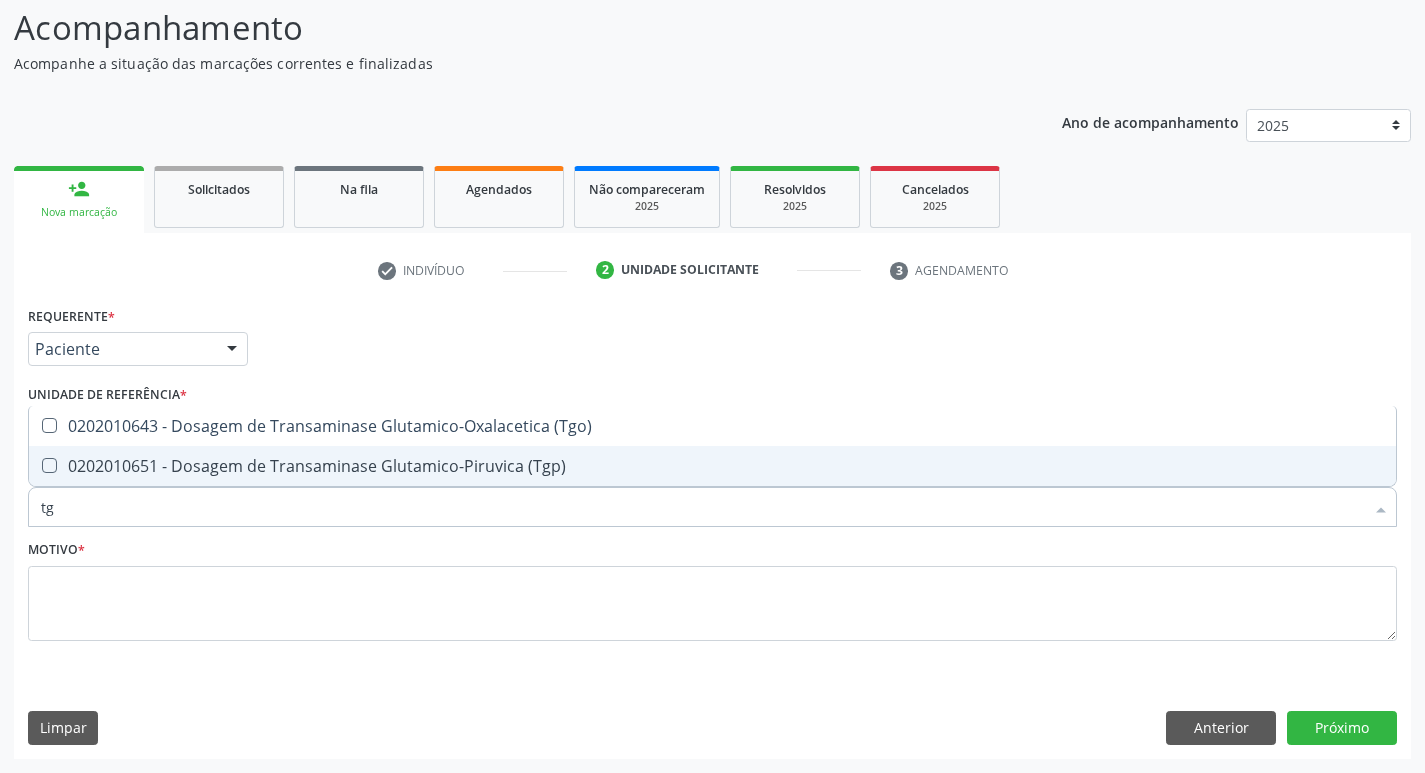 type on "tgo" 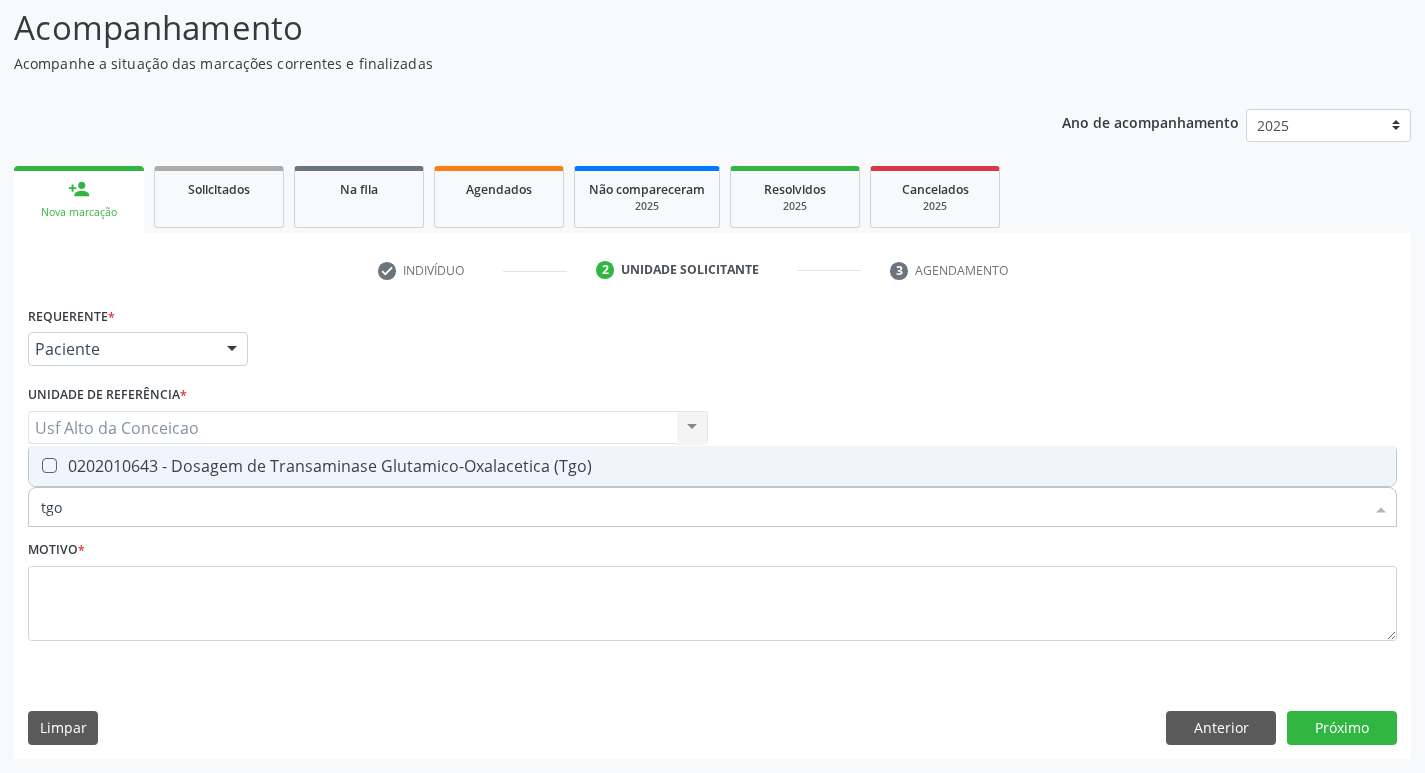 click on "0202010643 - Dosagem de Transaminase Glutamico-Oxalacetica (Tgo)" at bounding box center (712, 466) 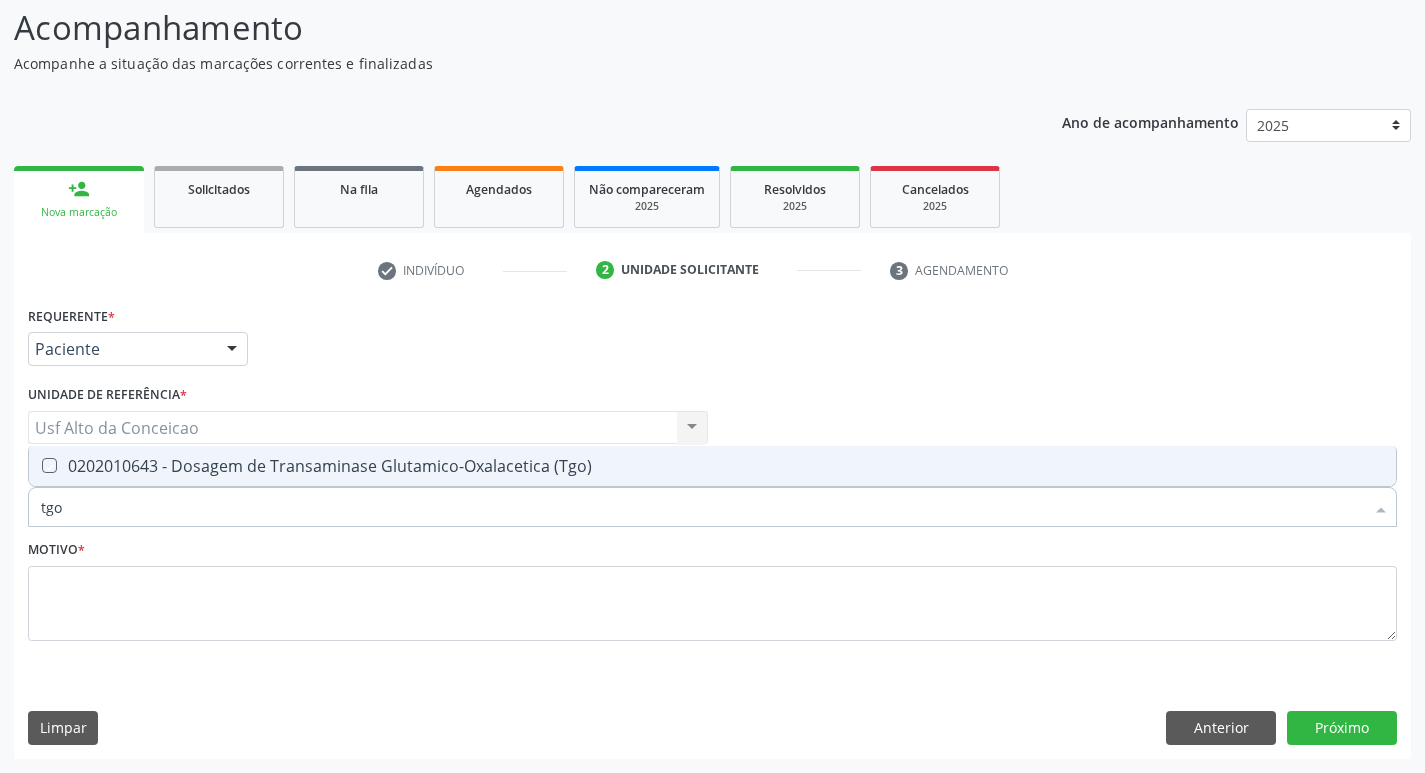 checkbox on "true" 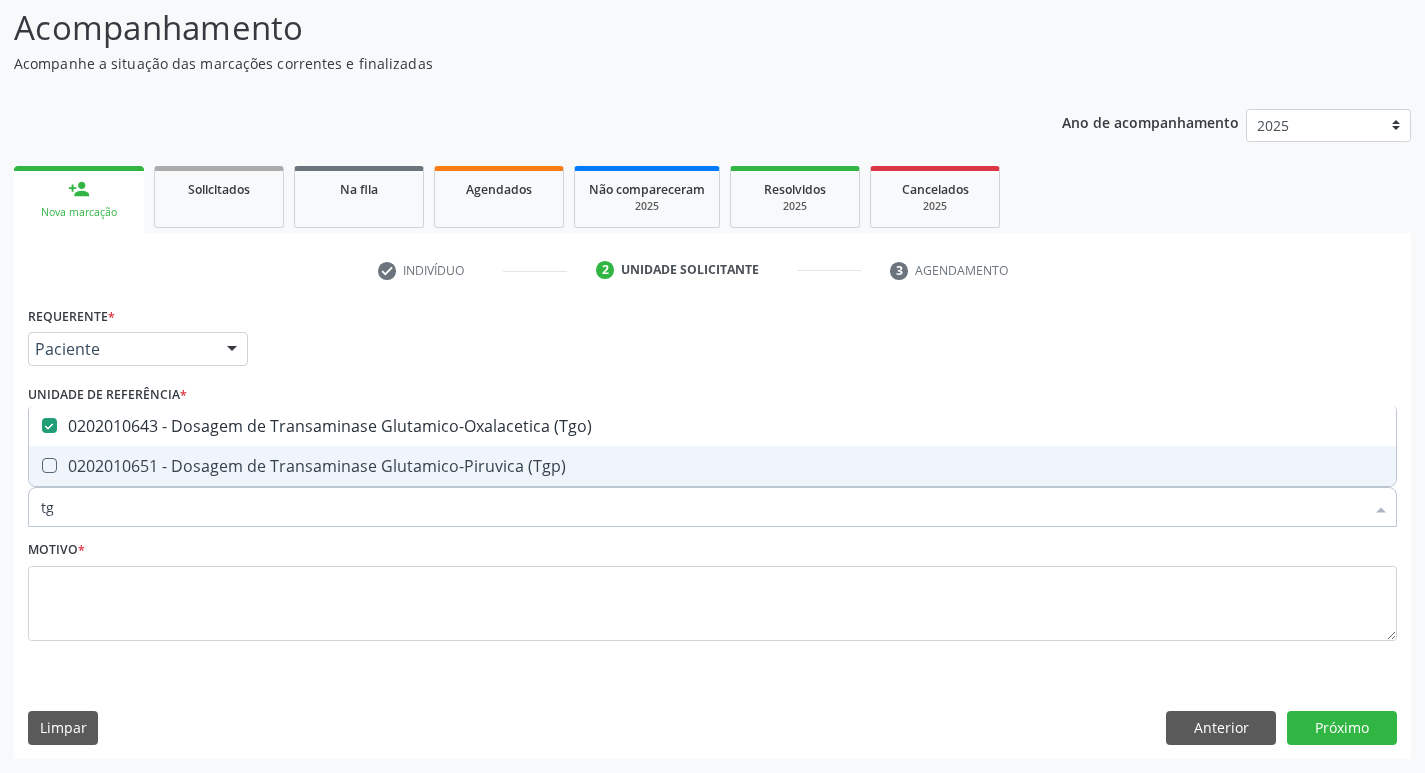 type on "tgp" 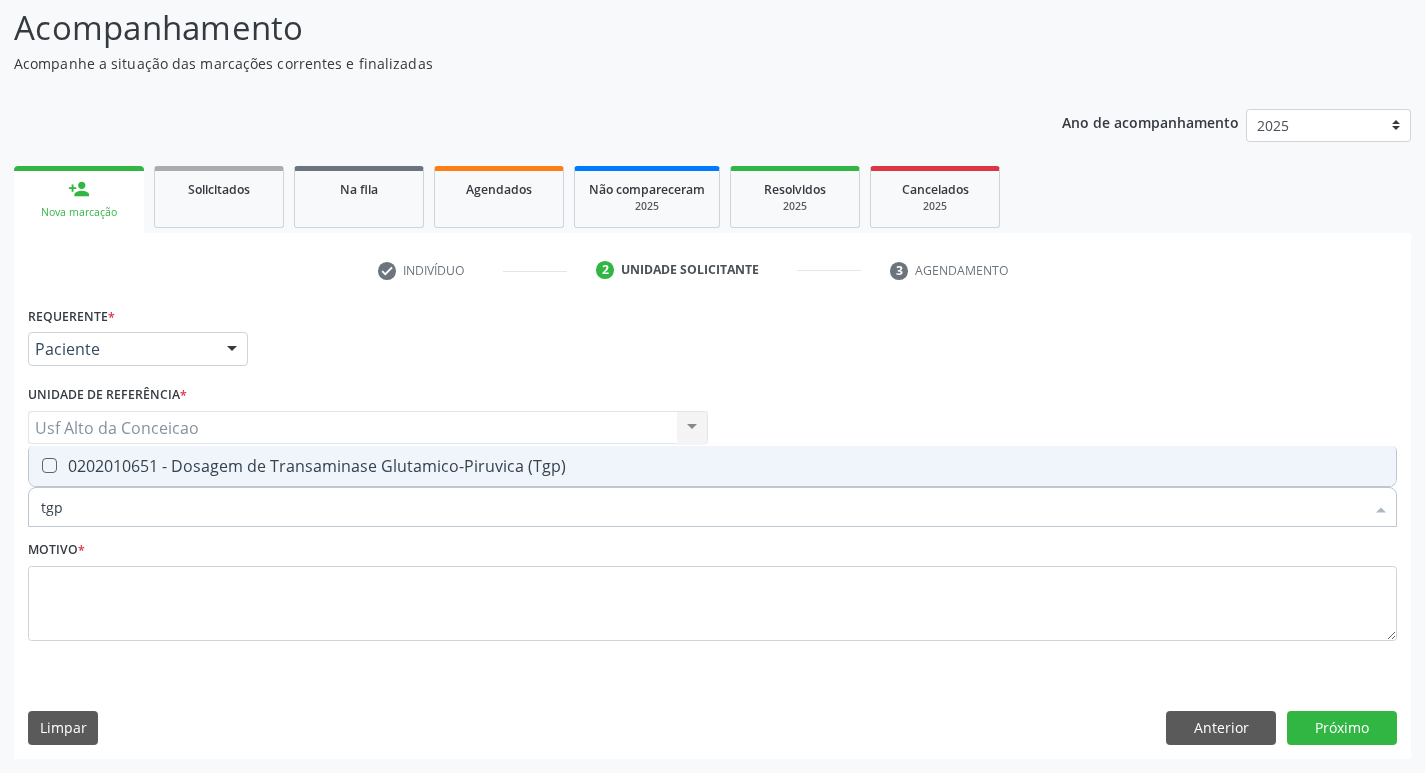 click on "0202010651 - Dosagem de Transaminase Glutamico-Piruvica (Tgp)" at bounding box center (712, 466) 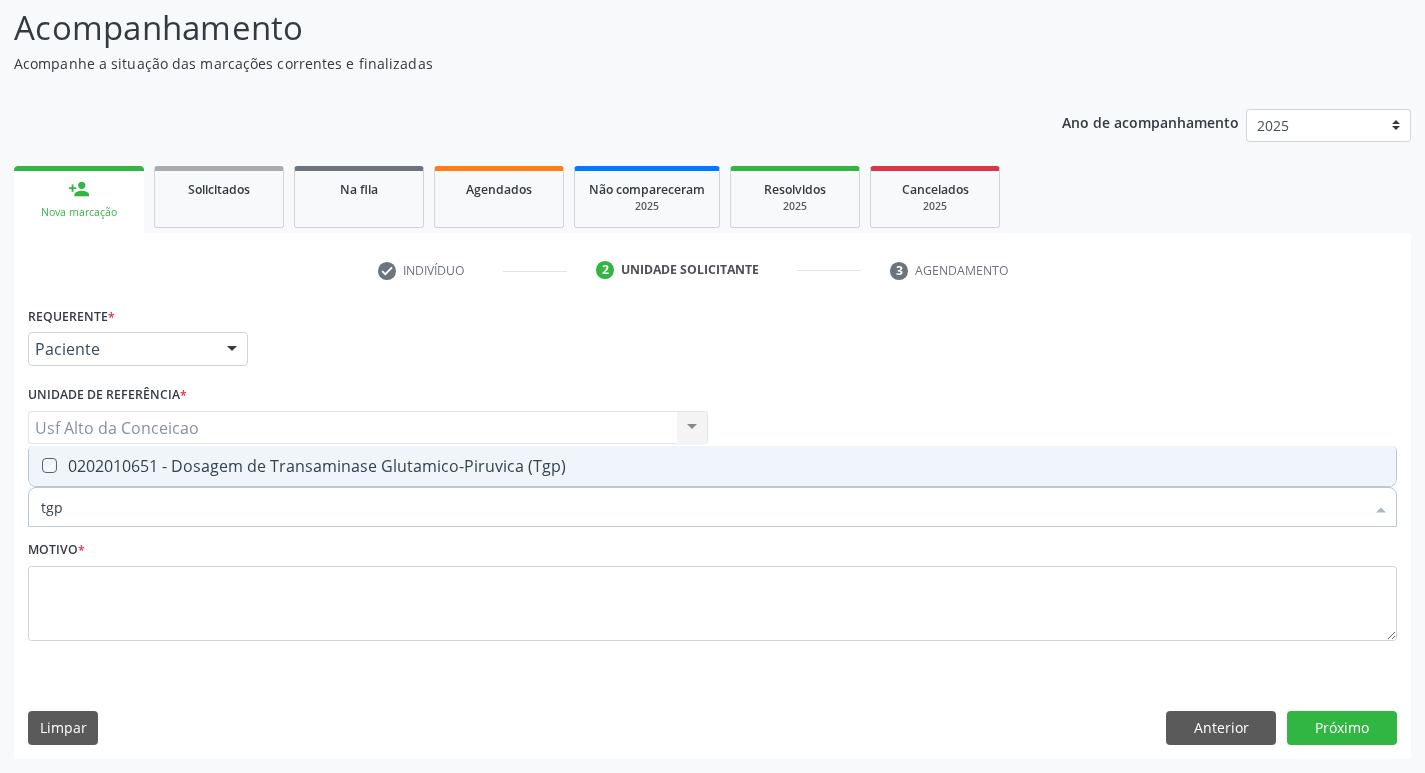 checkbox on "true" 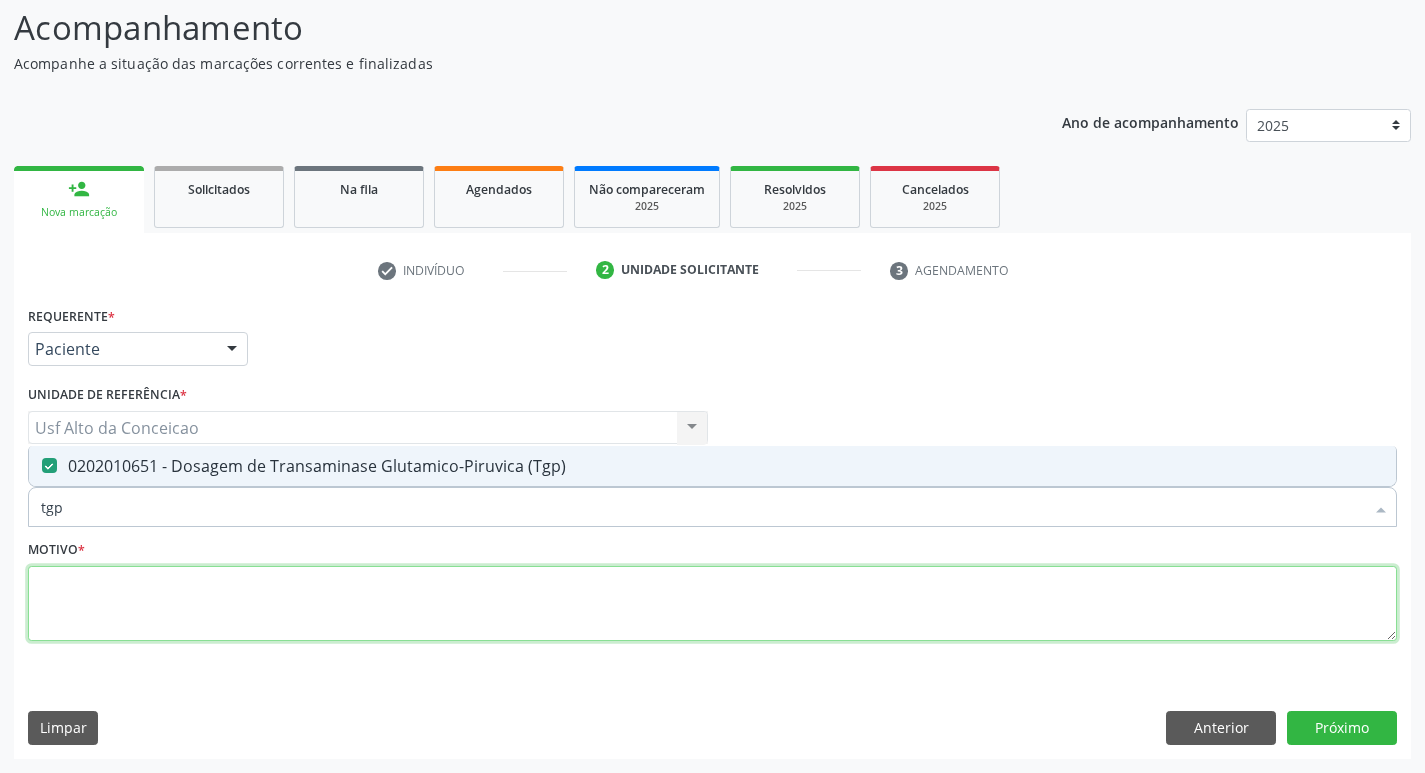click at bounding box center [712, 604] 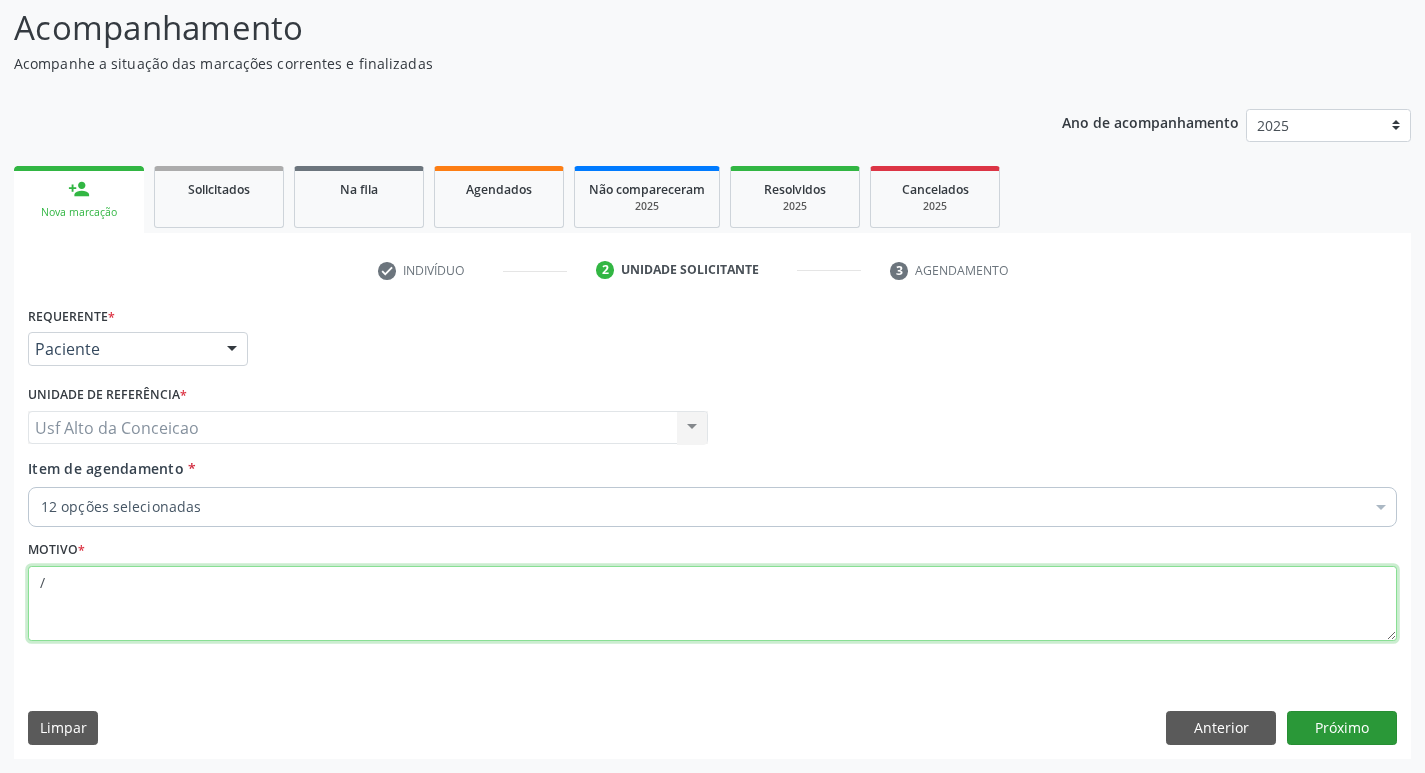 type on "/" 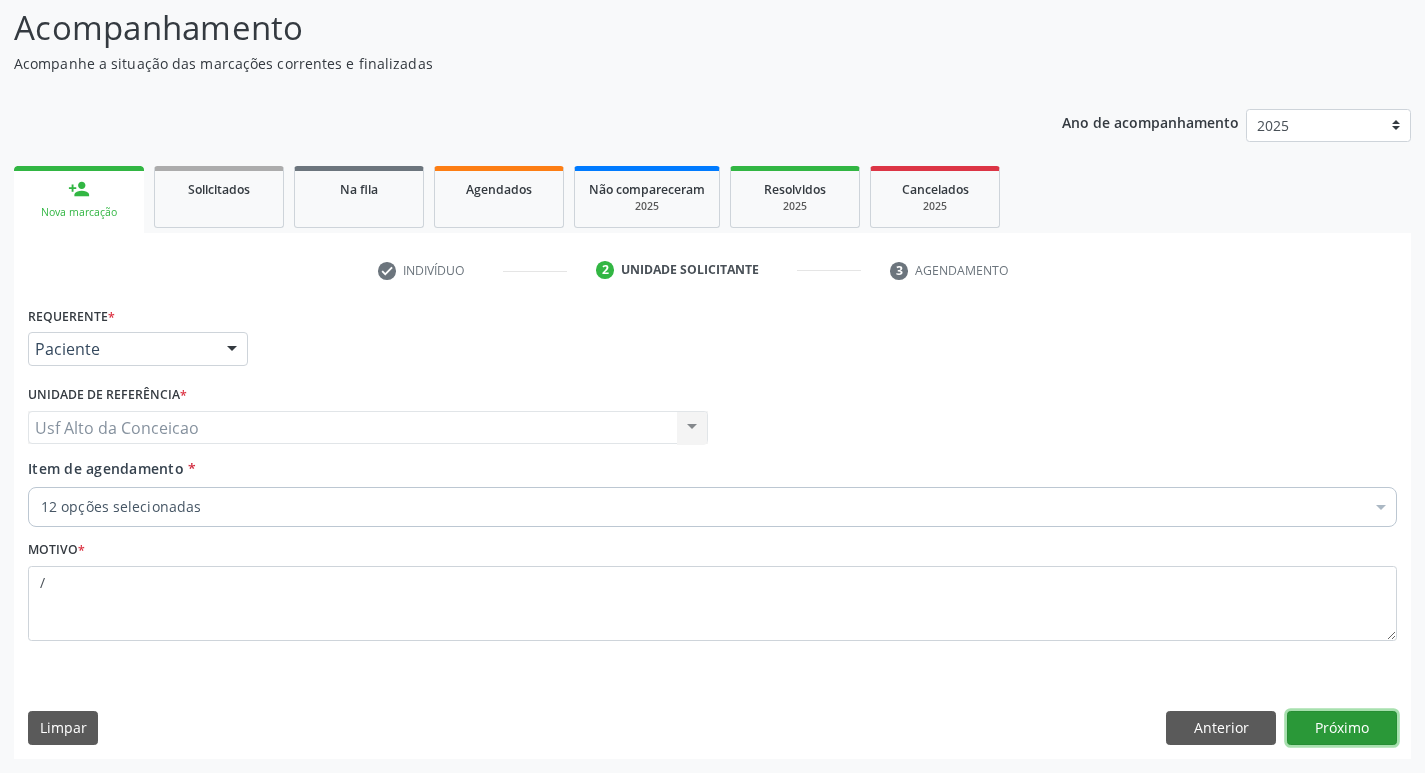 click on "Próximo" at bounding box center [1342, 728] 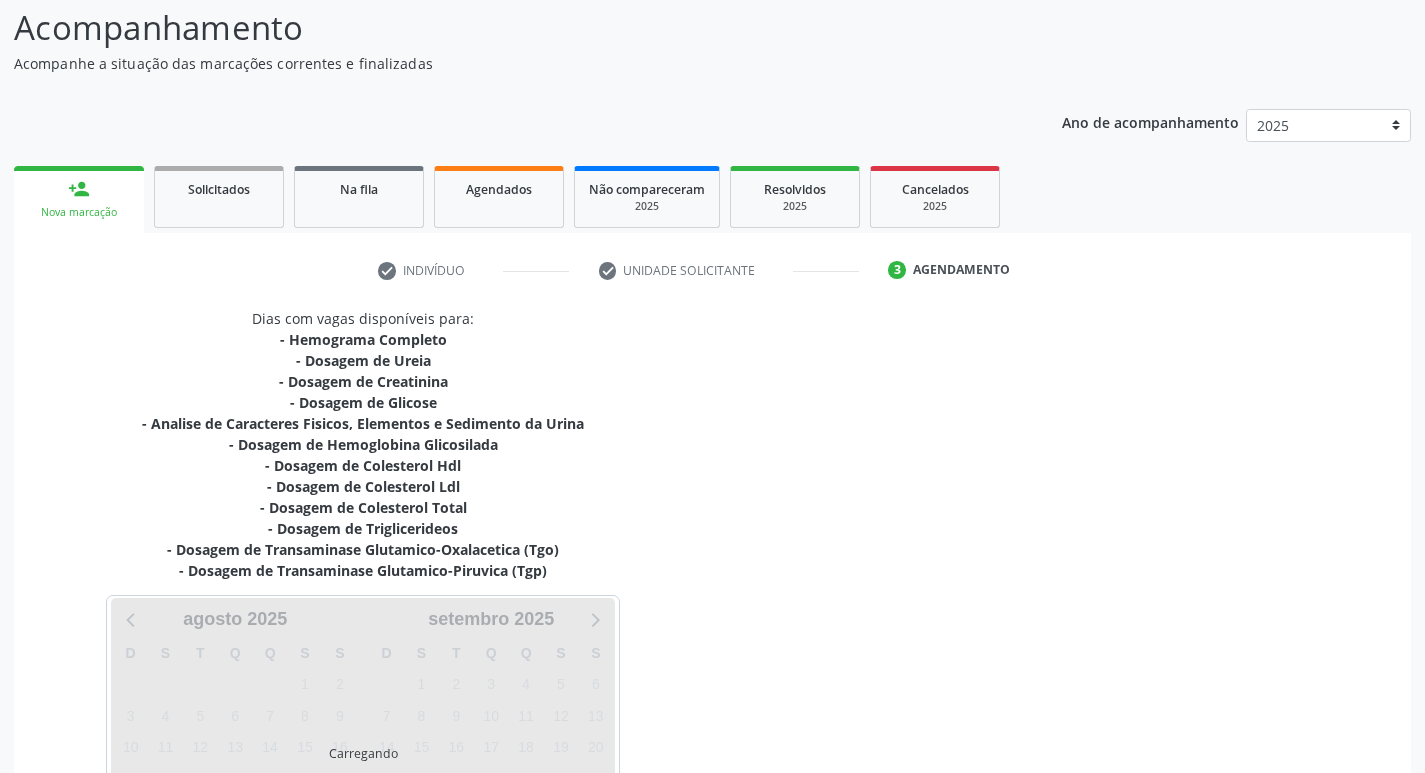 scroll, scrollTop: 328, scrollLeft: 0, axis: vertical 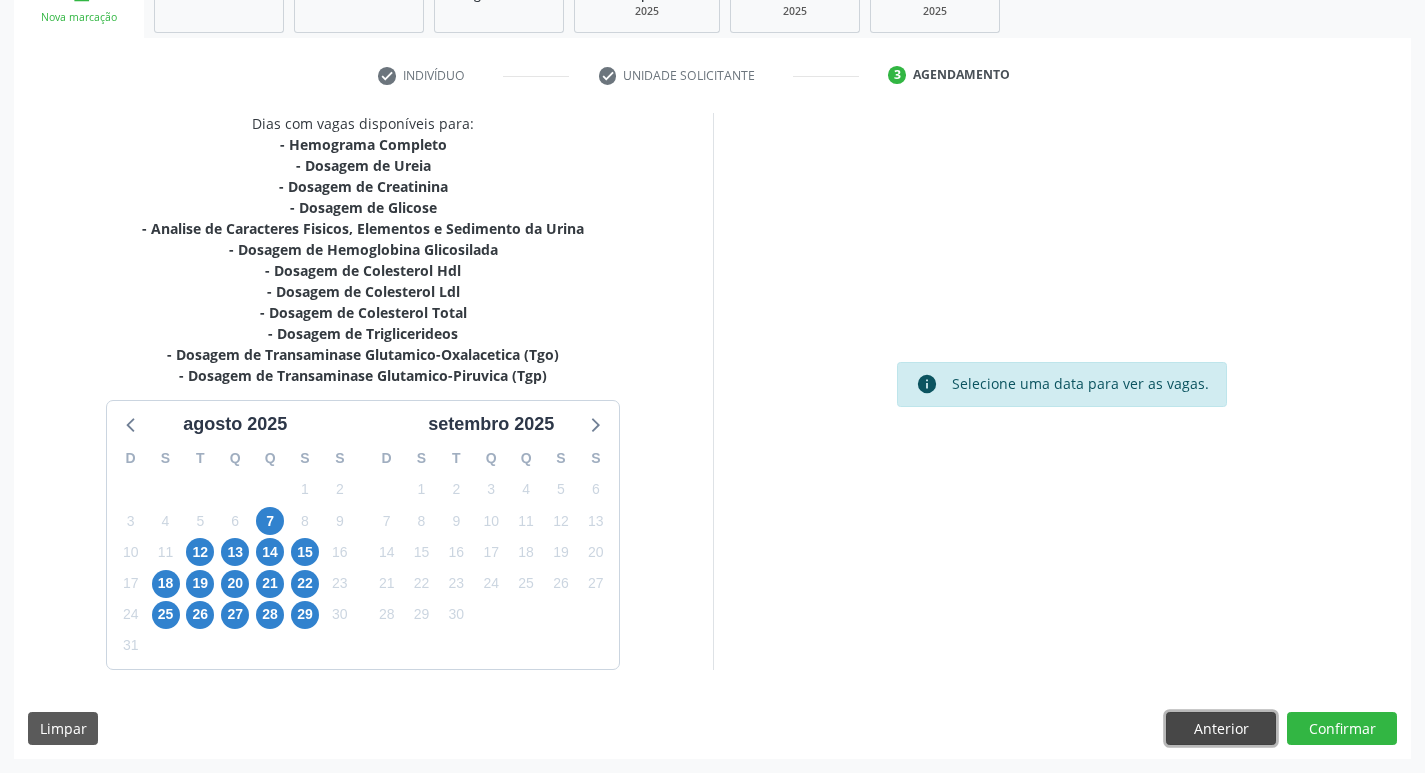 click on "Anterior" at bounding box center [1221, 729] 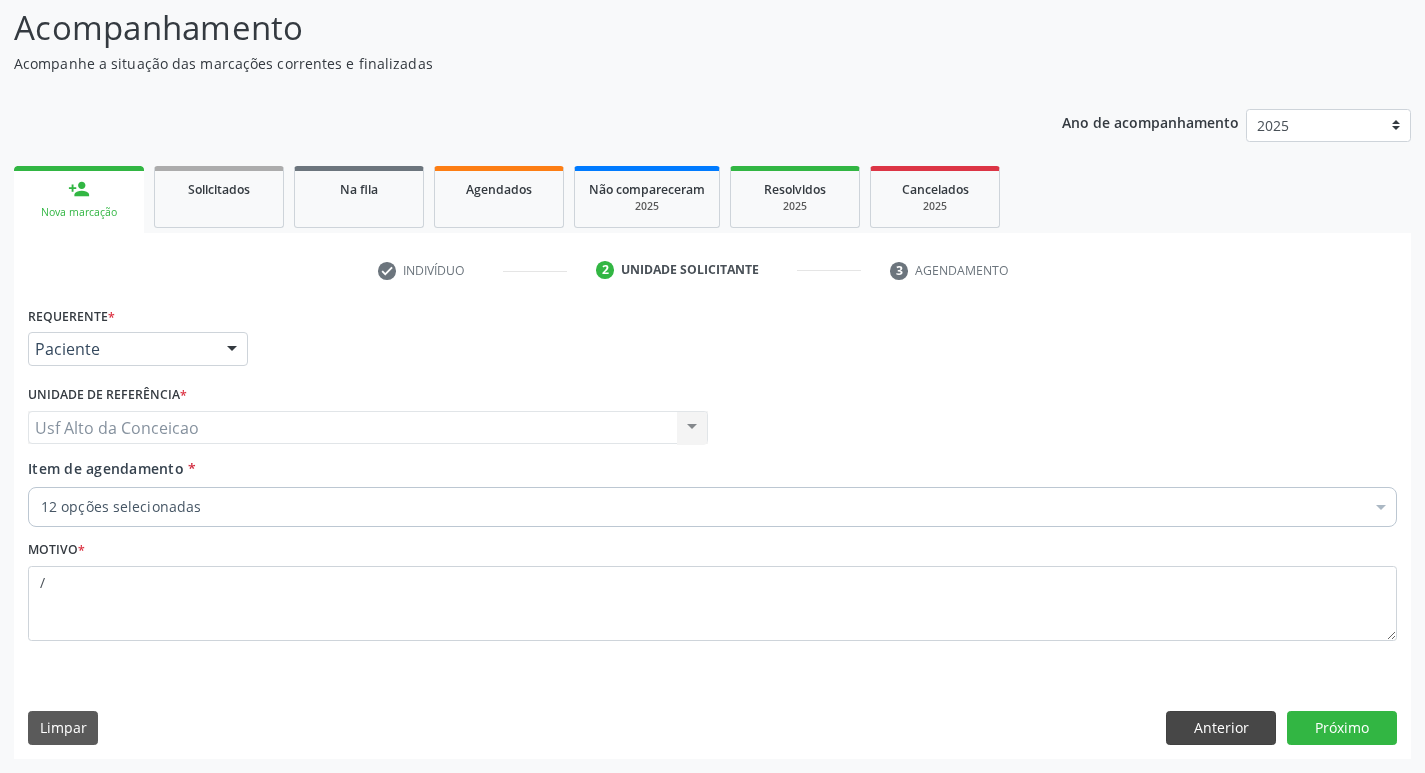 scroll, scrollTop: 133, scrollLeft: 0, axis: vertical 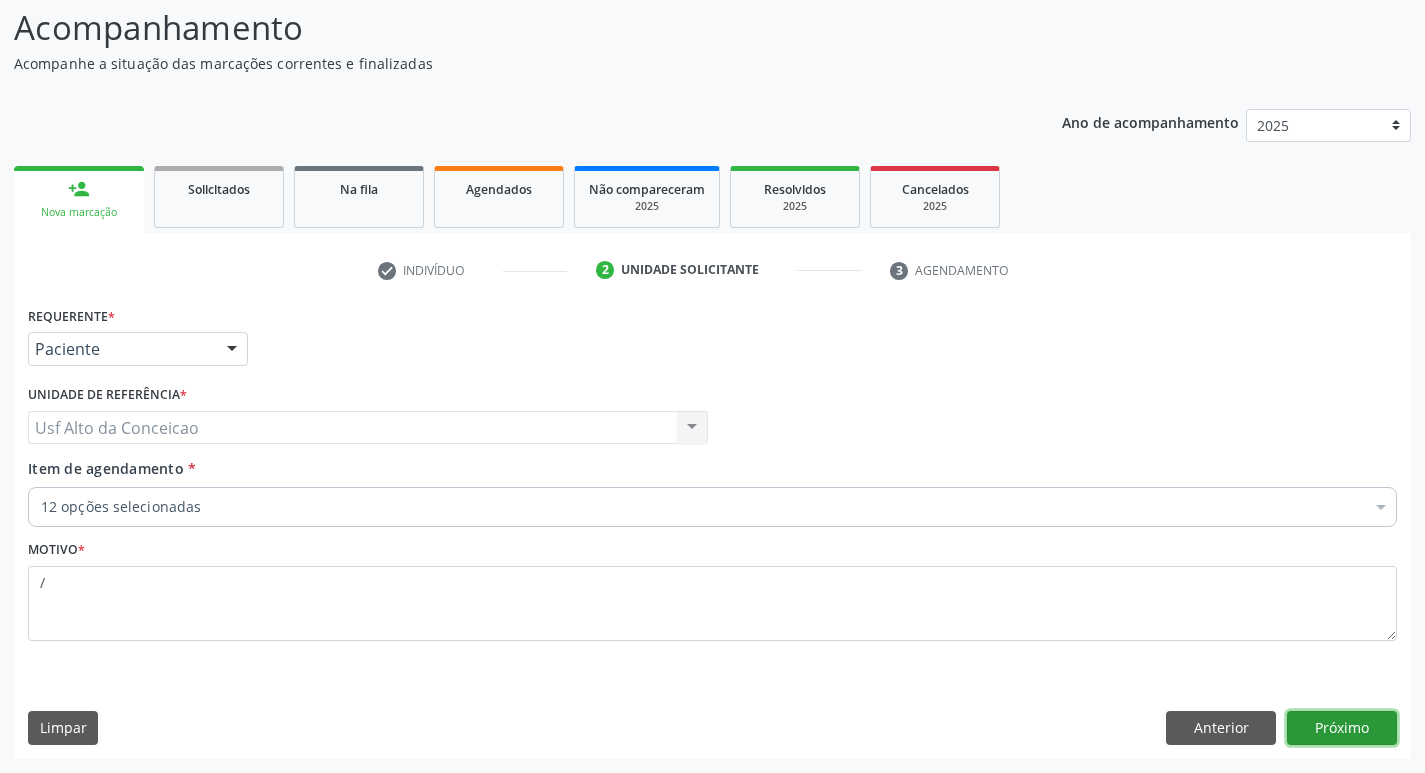 click on "Próximo" at bounding box center [1342, 728] 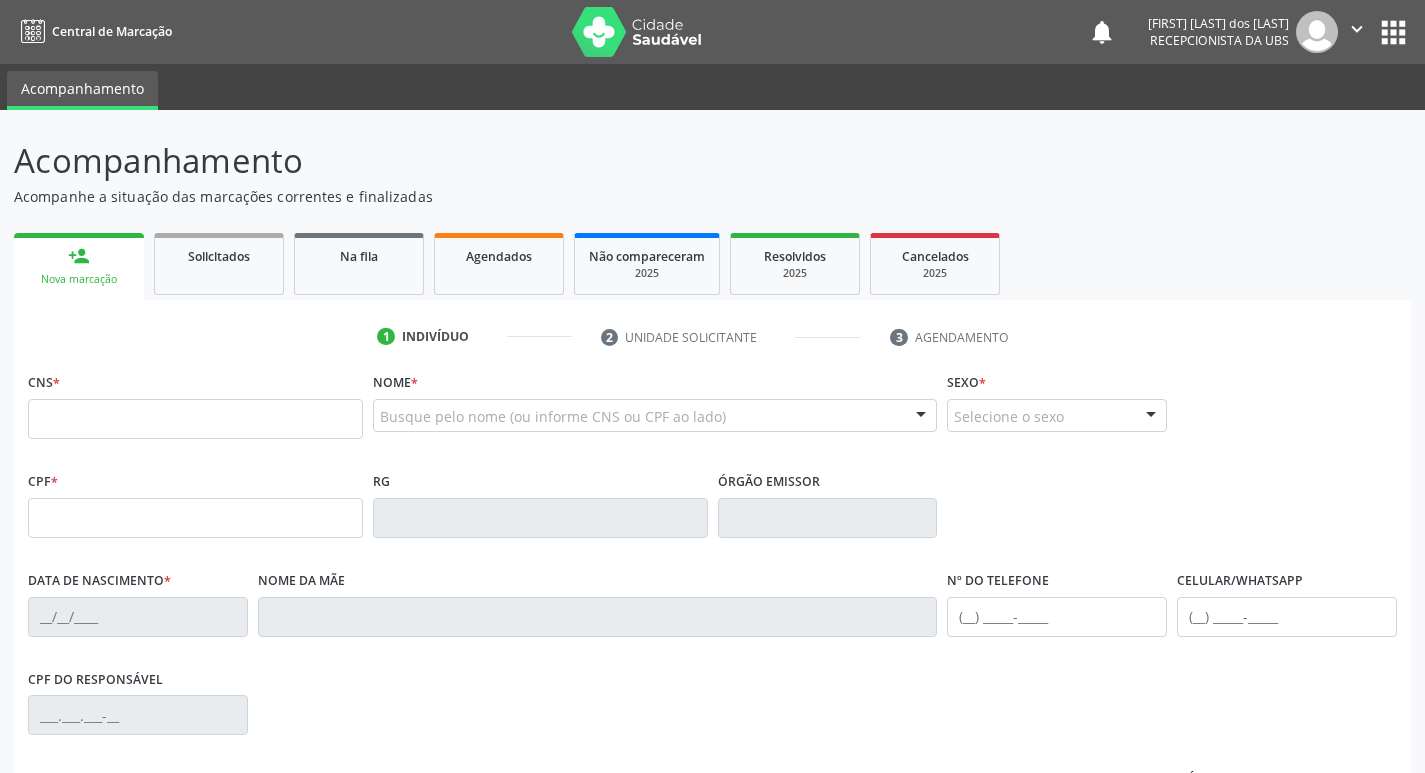 scroll, scrollTop: 133, scrollLeft: 0, axis: vertical 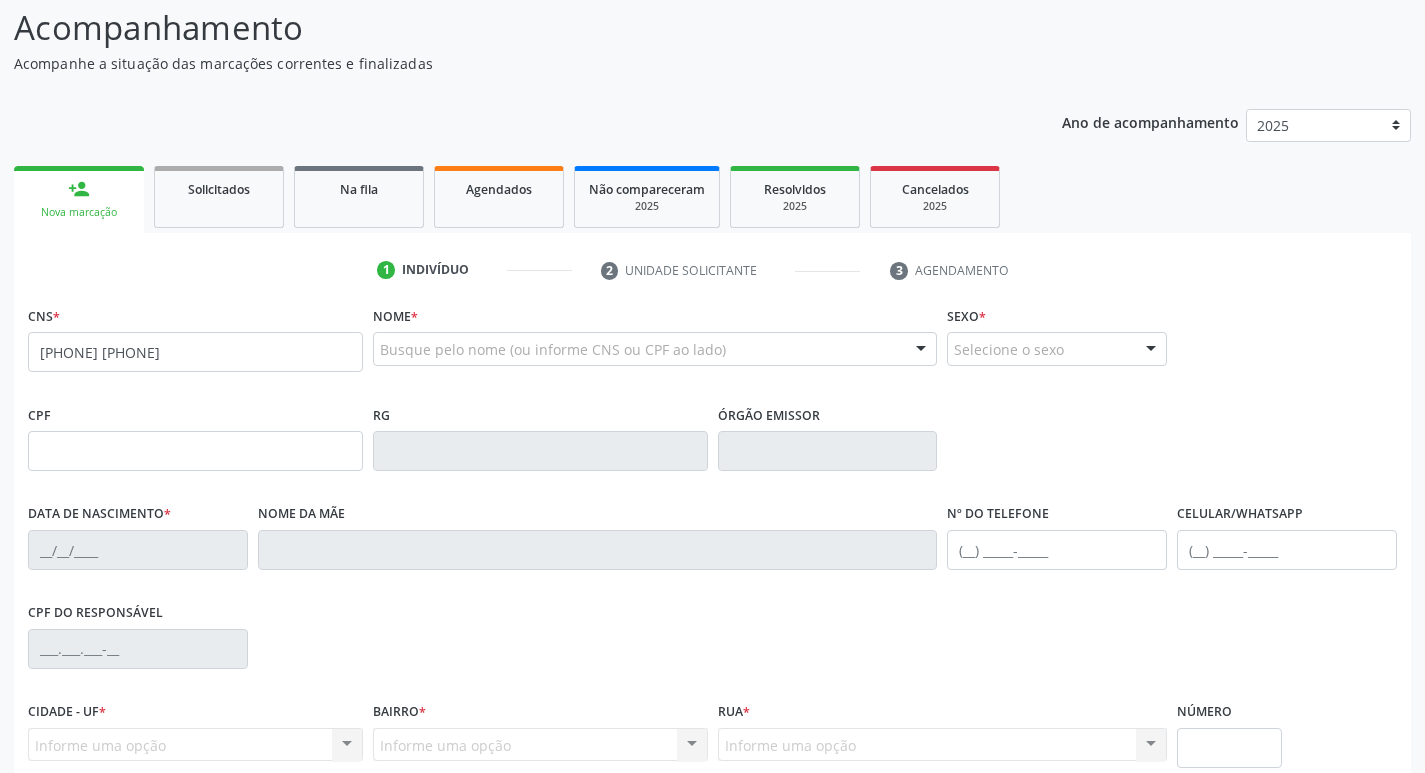 type on "[PHONE] [PHONE]" 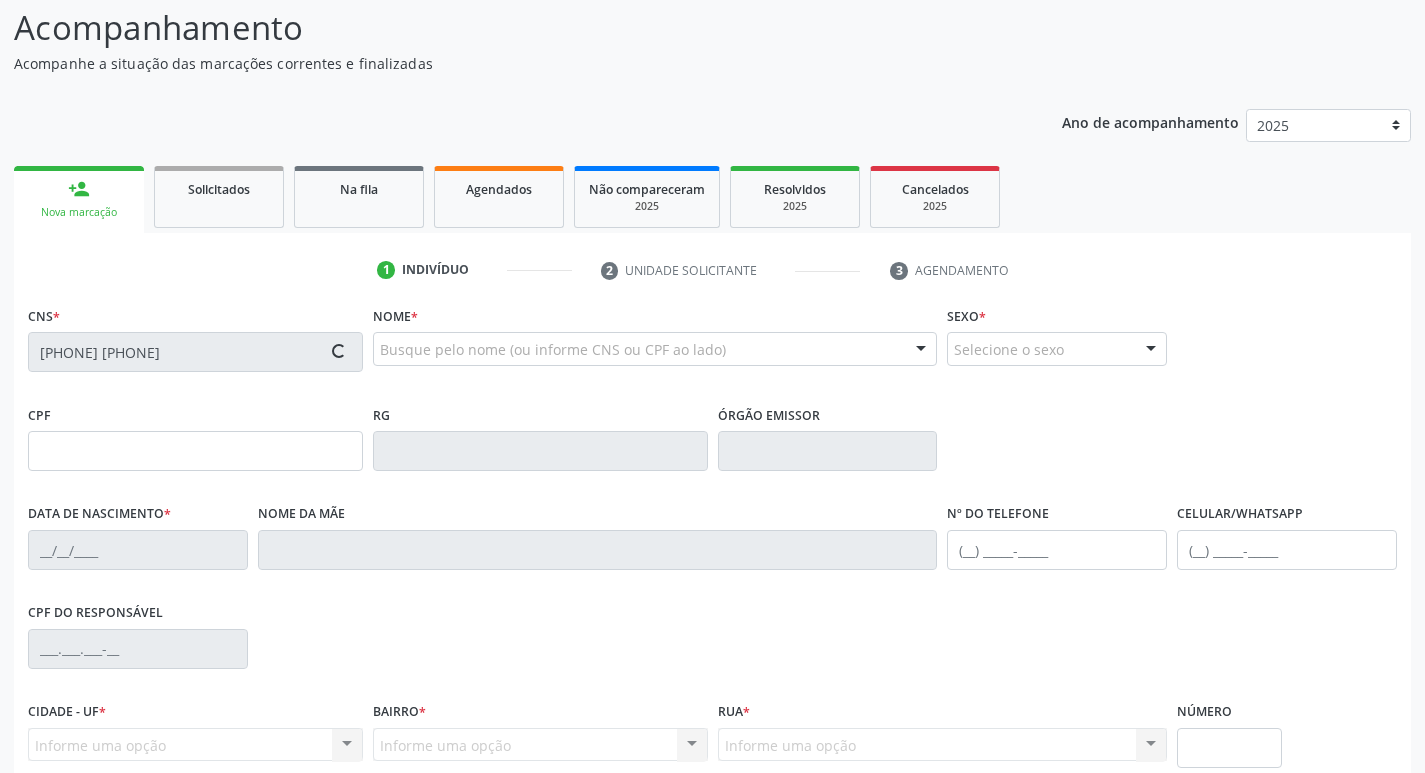 type on "[CPF]" 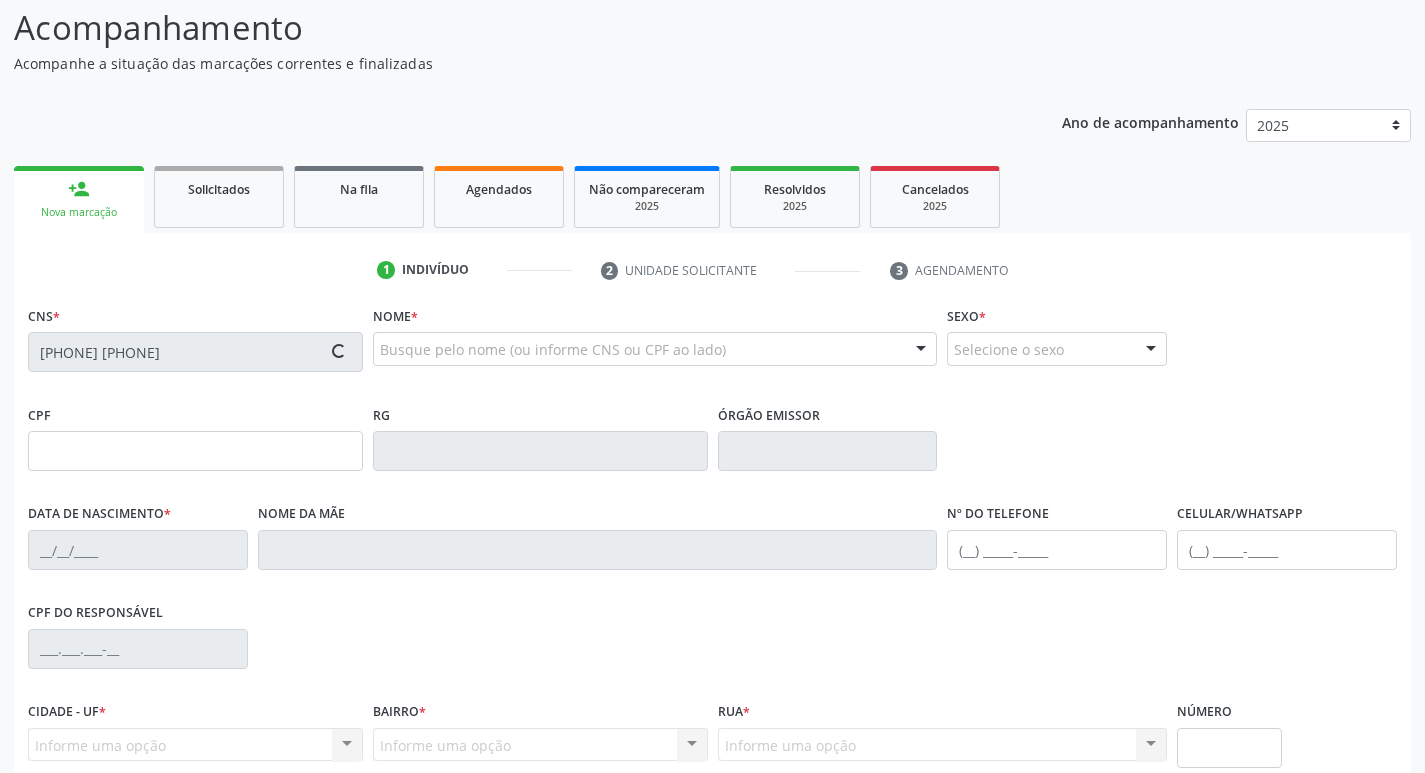 type on "[DATE]" 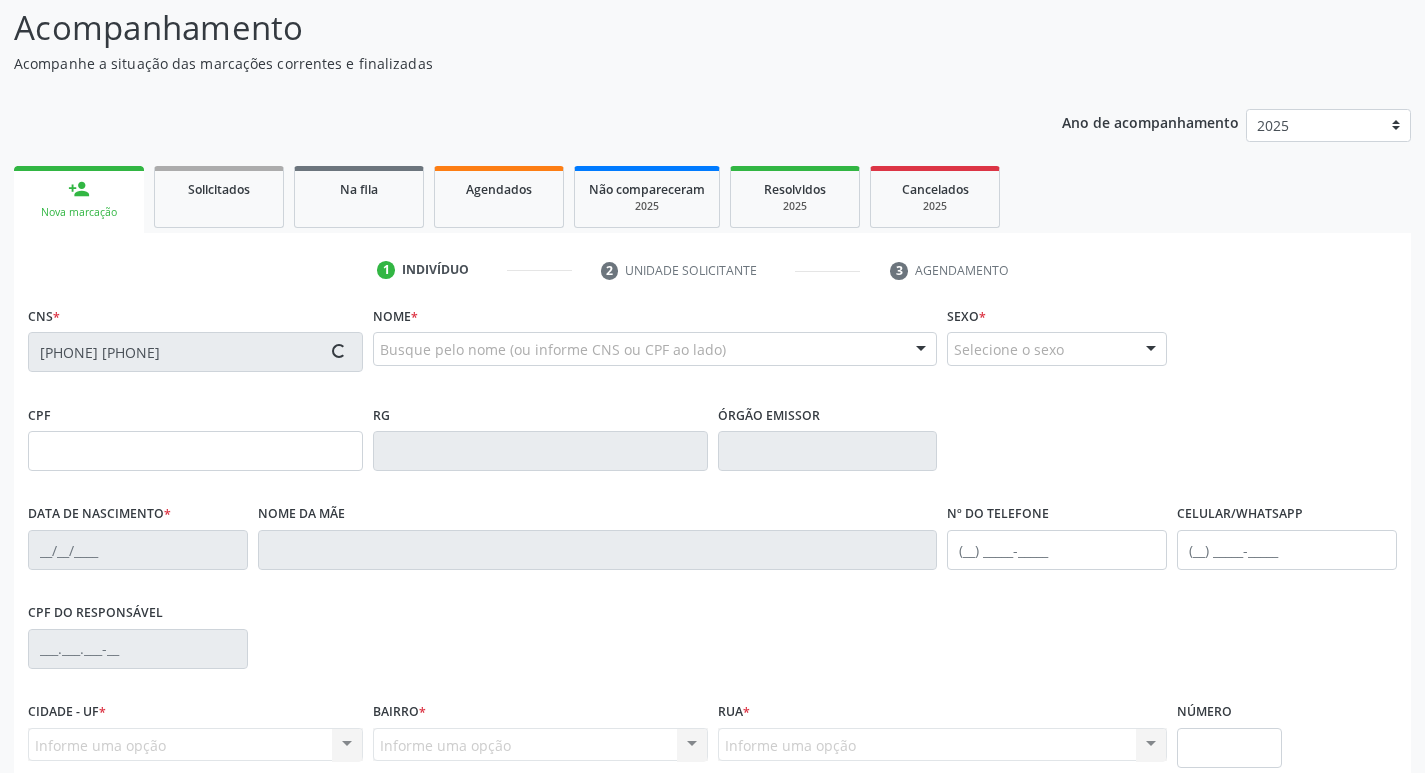 type on "(87) 99999-9999" 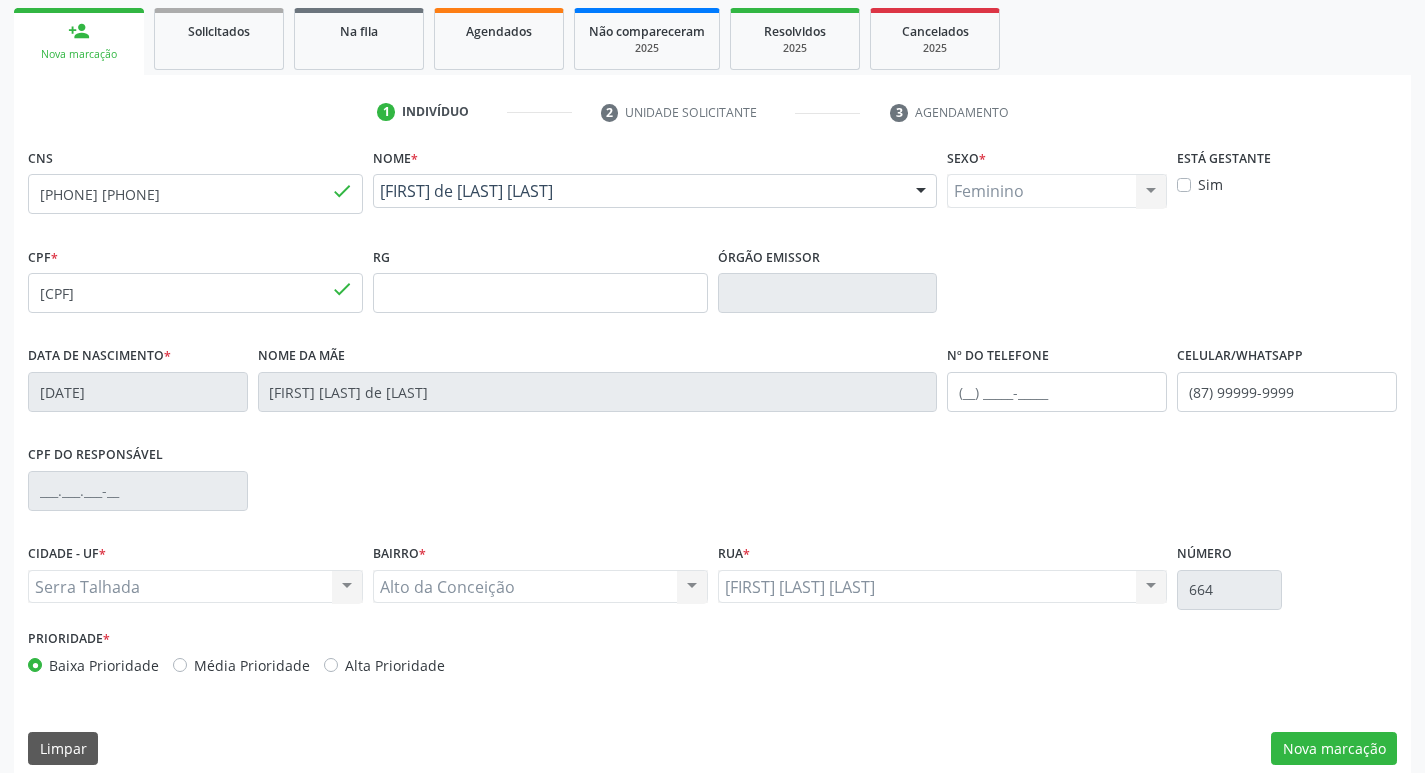 scroll, scrollTop: 311, scrollLeft: 0, axis: vertical 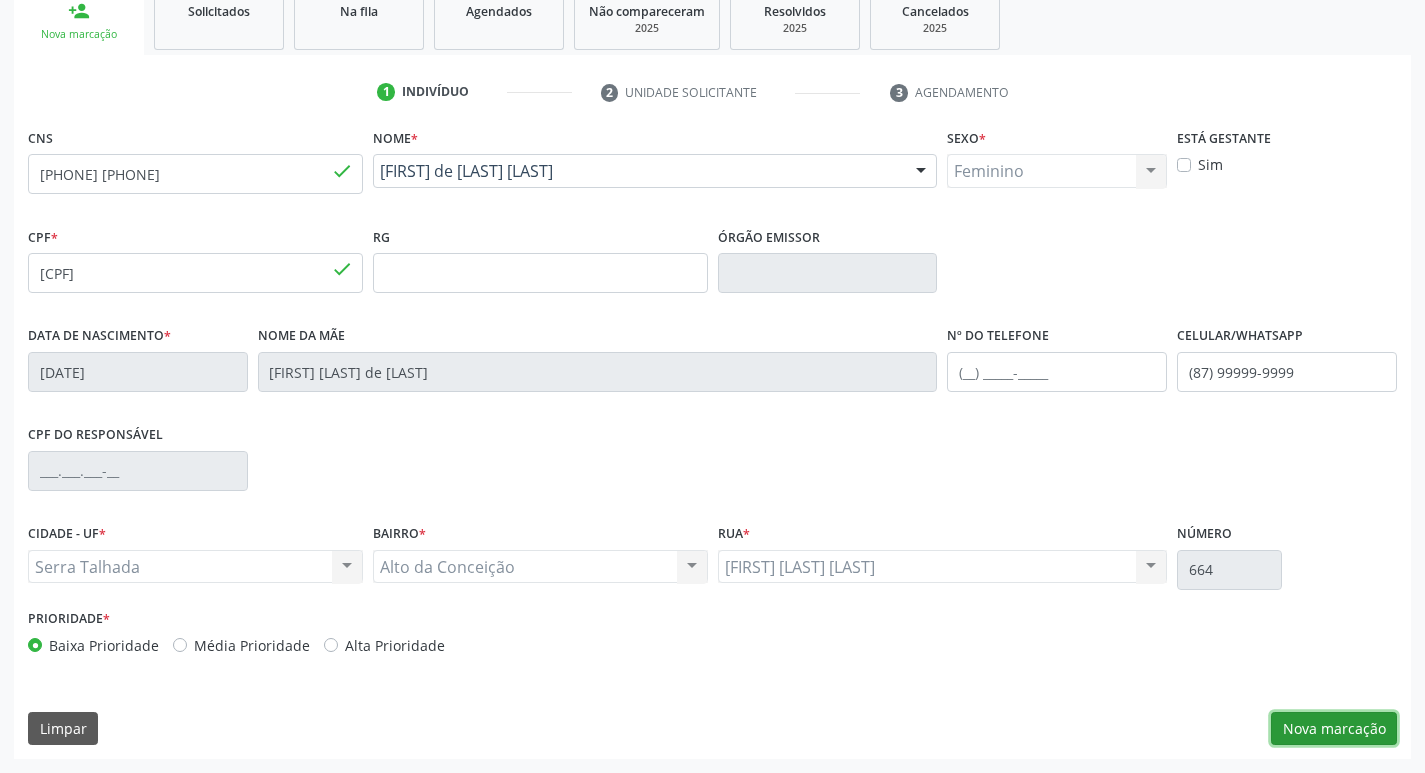 click on "Nova marcação" at bounding box center (1334, 729) 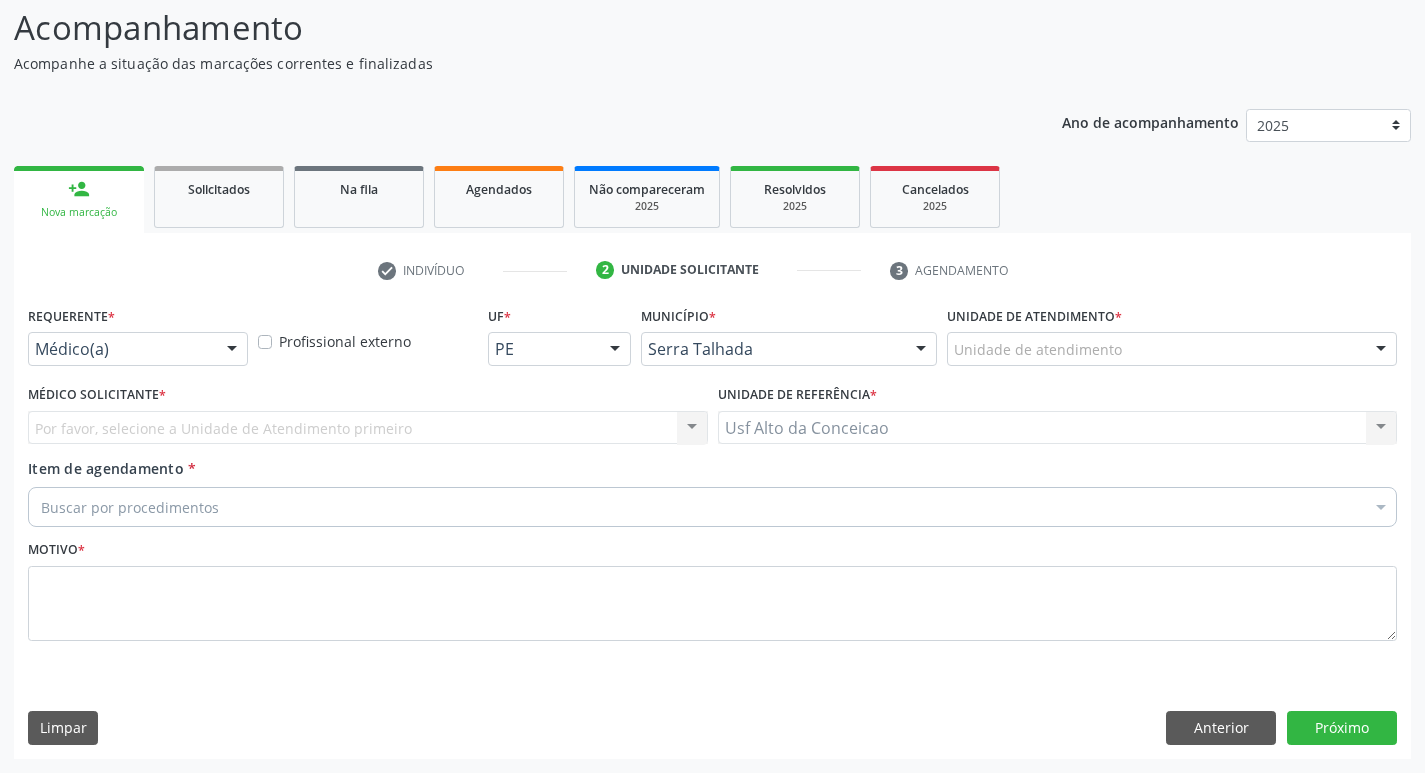 scroll, scrollTop: 133, scrollLeft: 0, axis: vertical 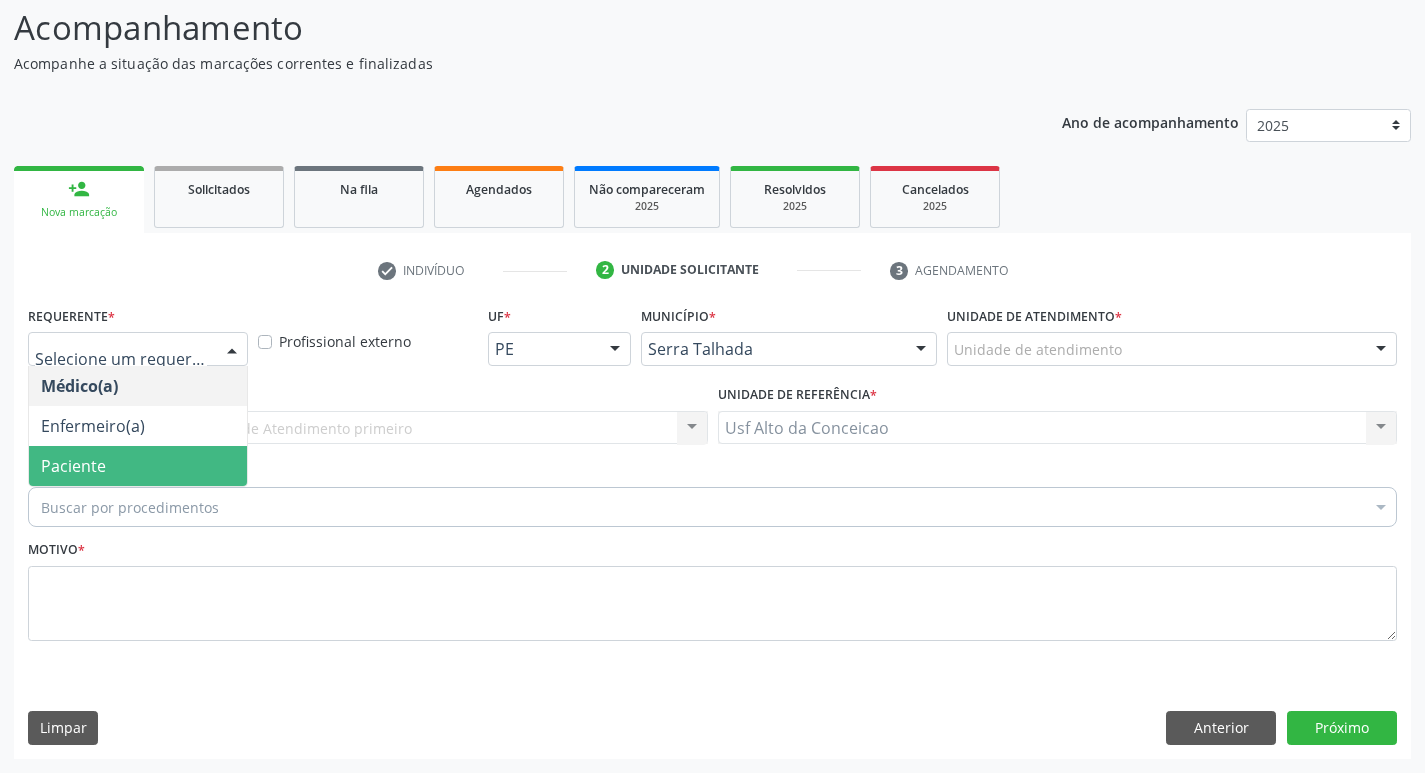 click on "Paciente" at bounding box center [138, 466] 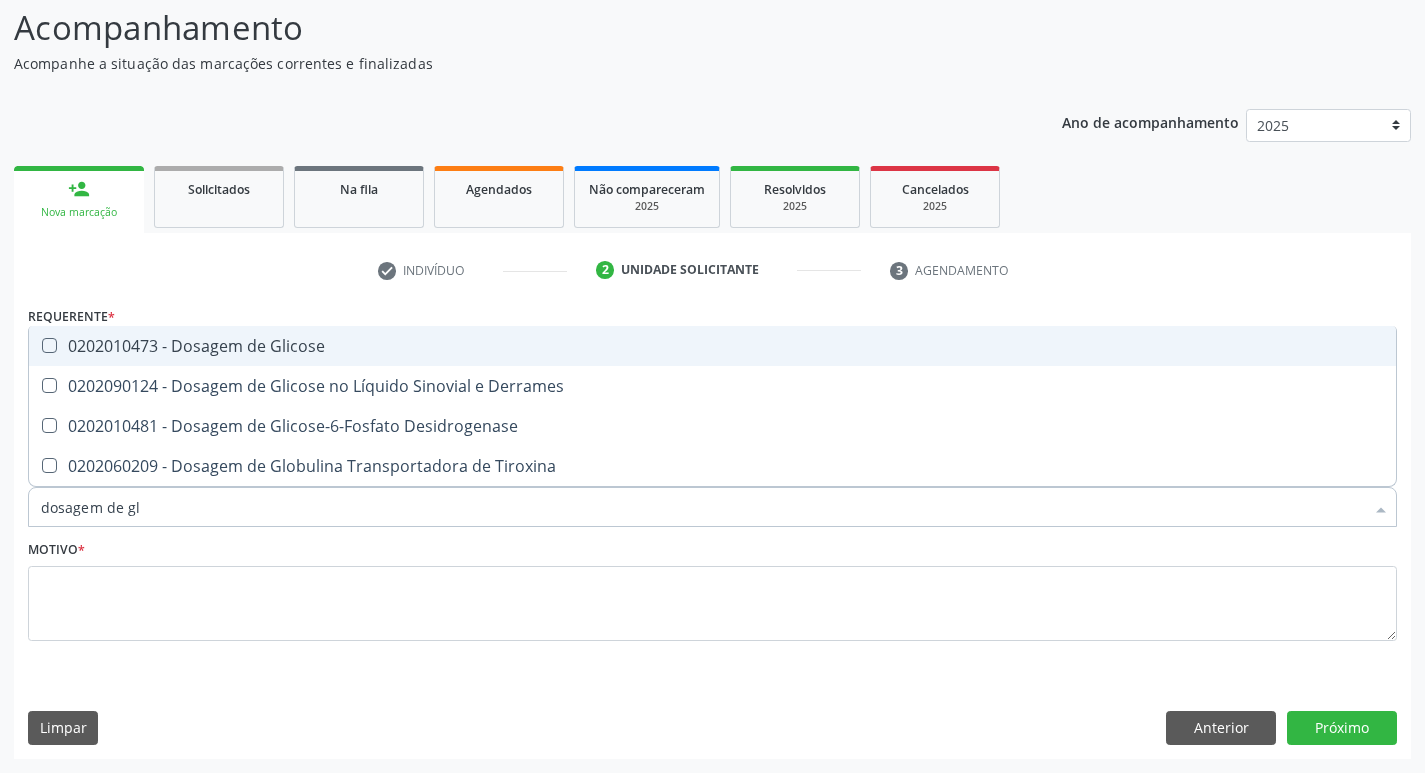 type on "dosagem de gli" 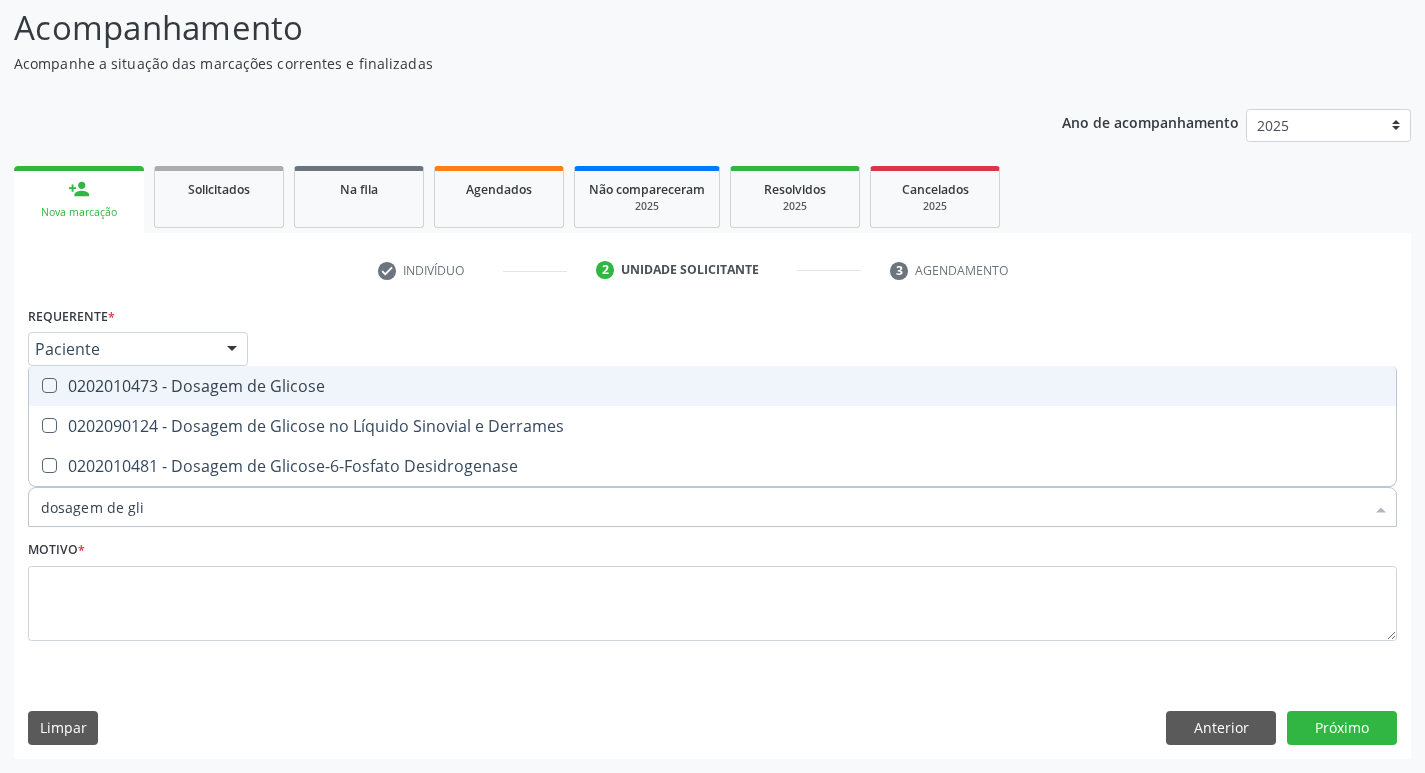 click on "0202010473 - Dosagem de Glicose" at bounding box center [712, 386] 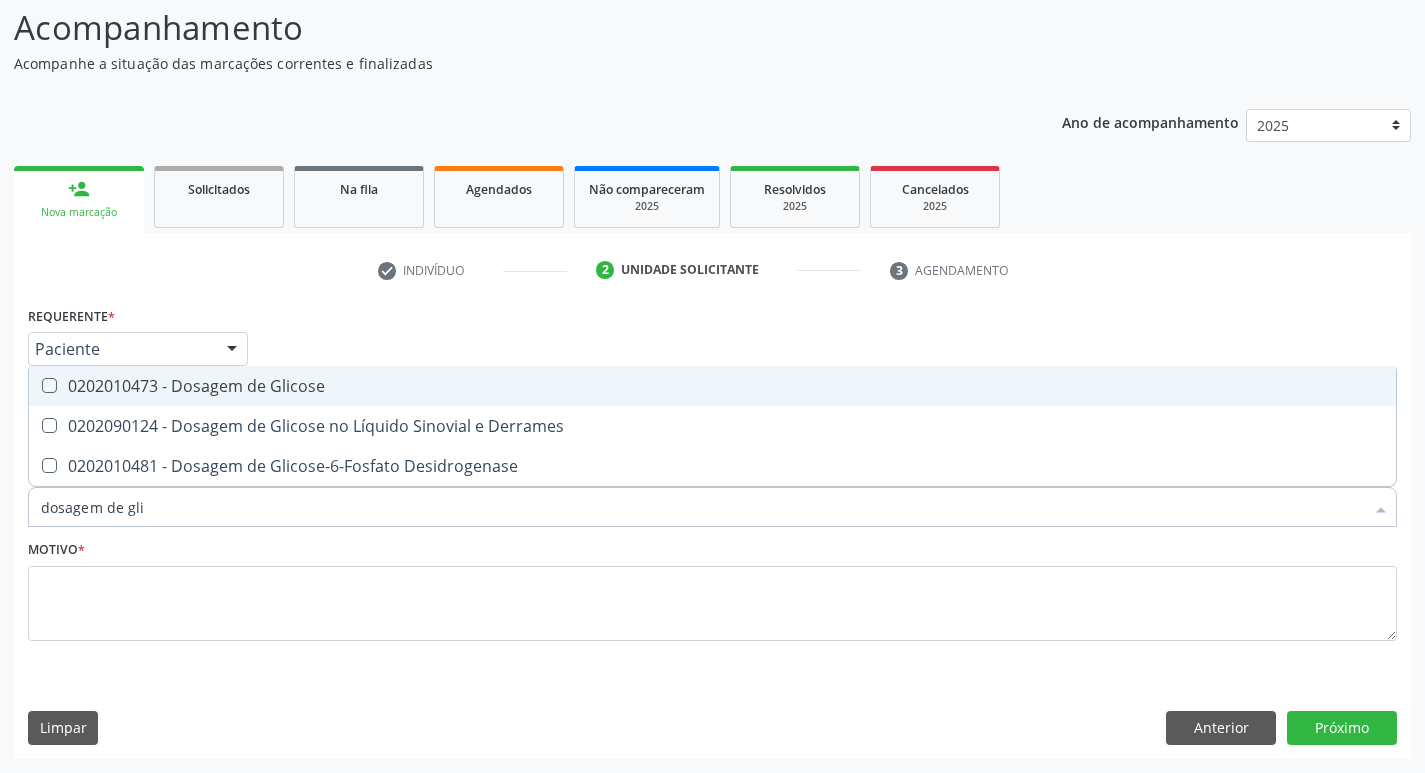 checkbox on "true" 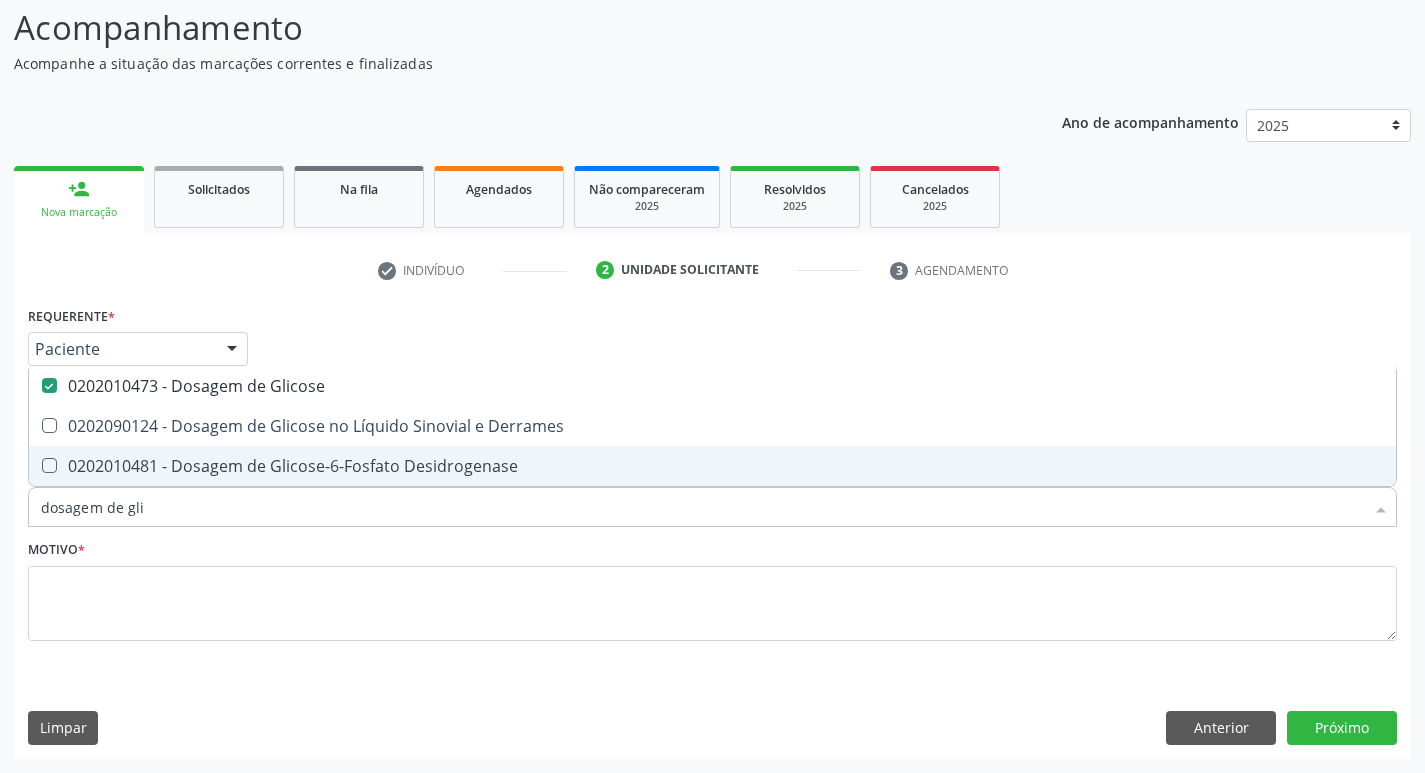 type on "dosagem de gli" 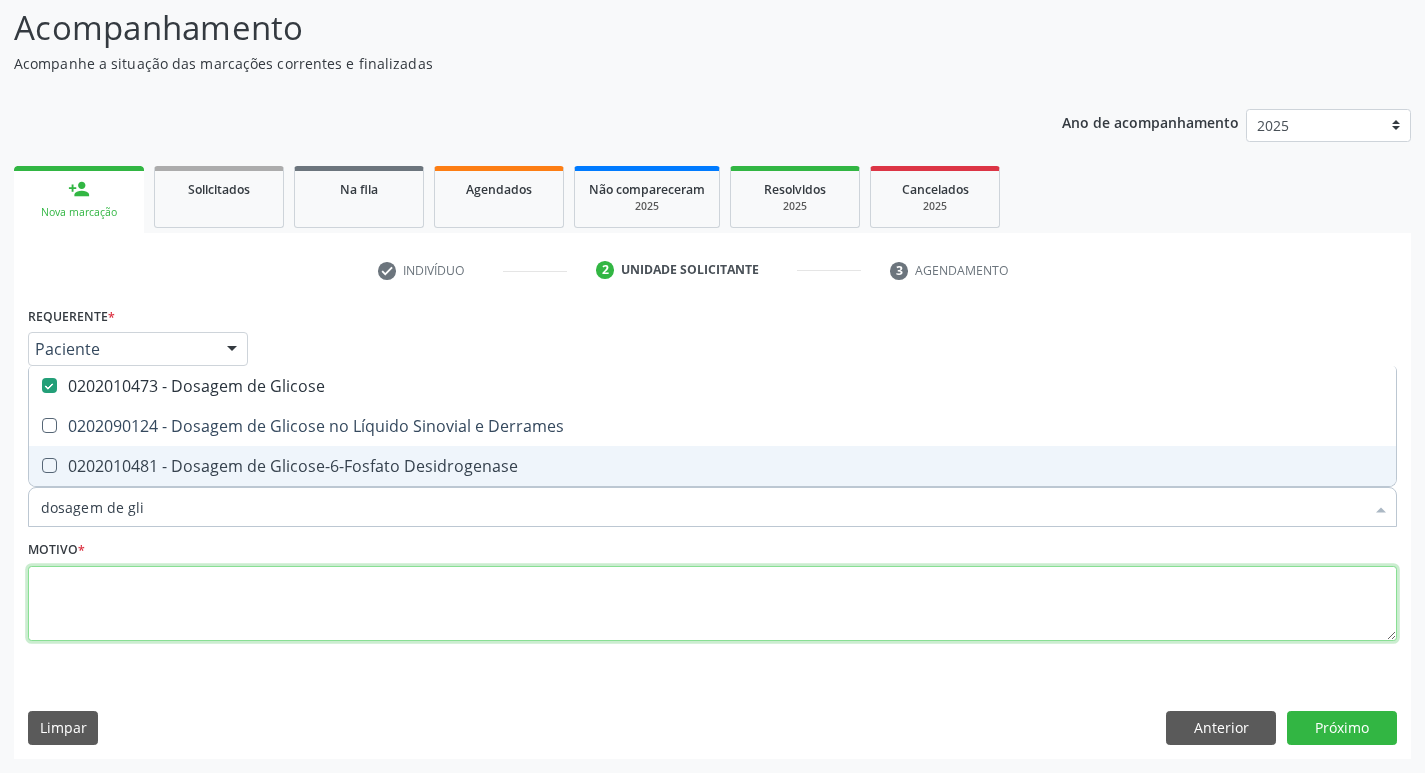 click at bounding box center (712, 604) 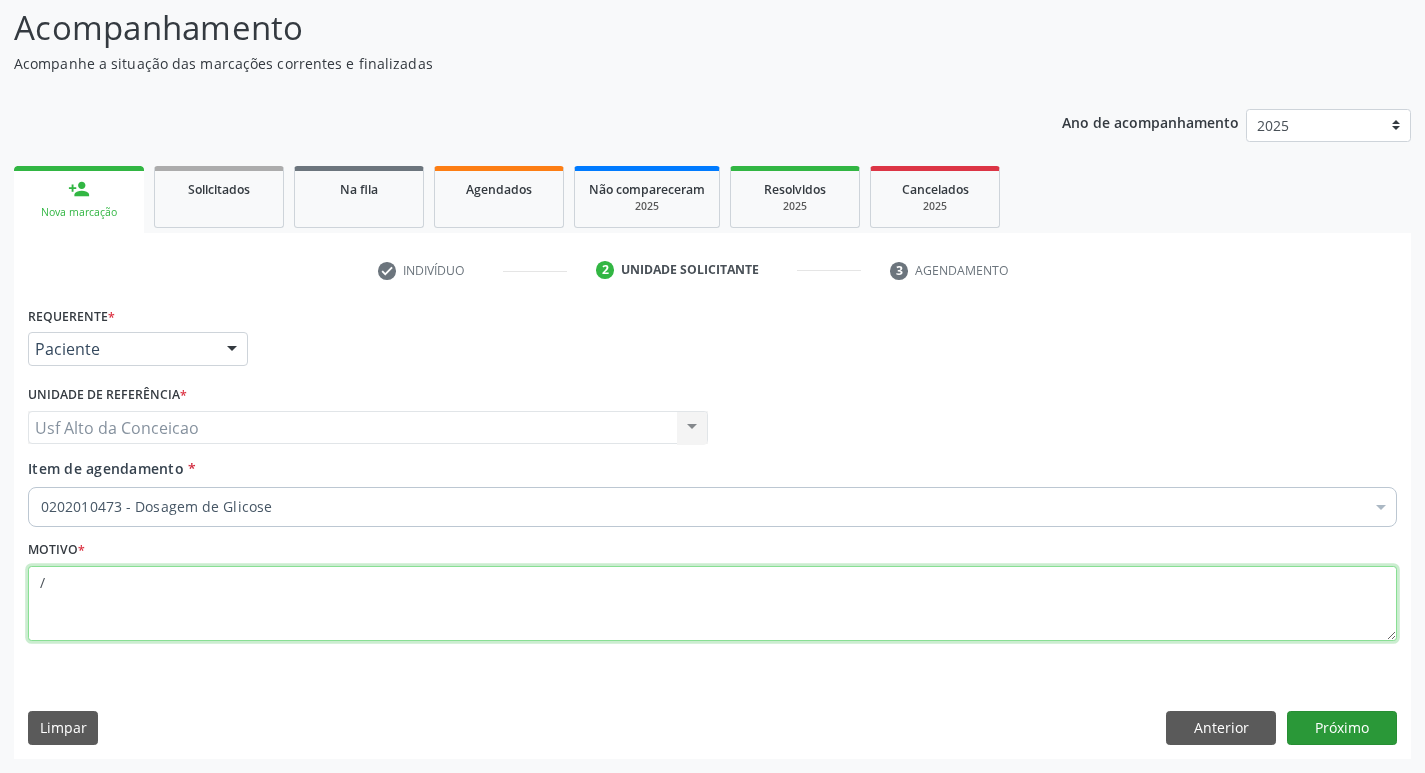 type on "/" 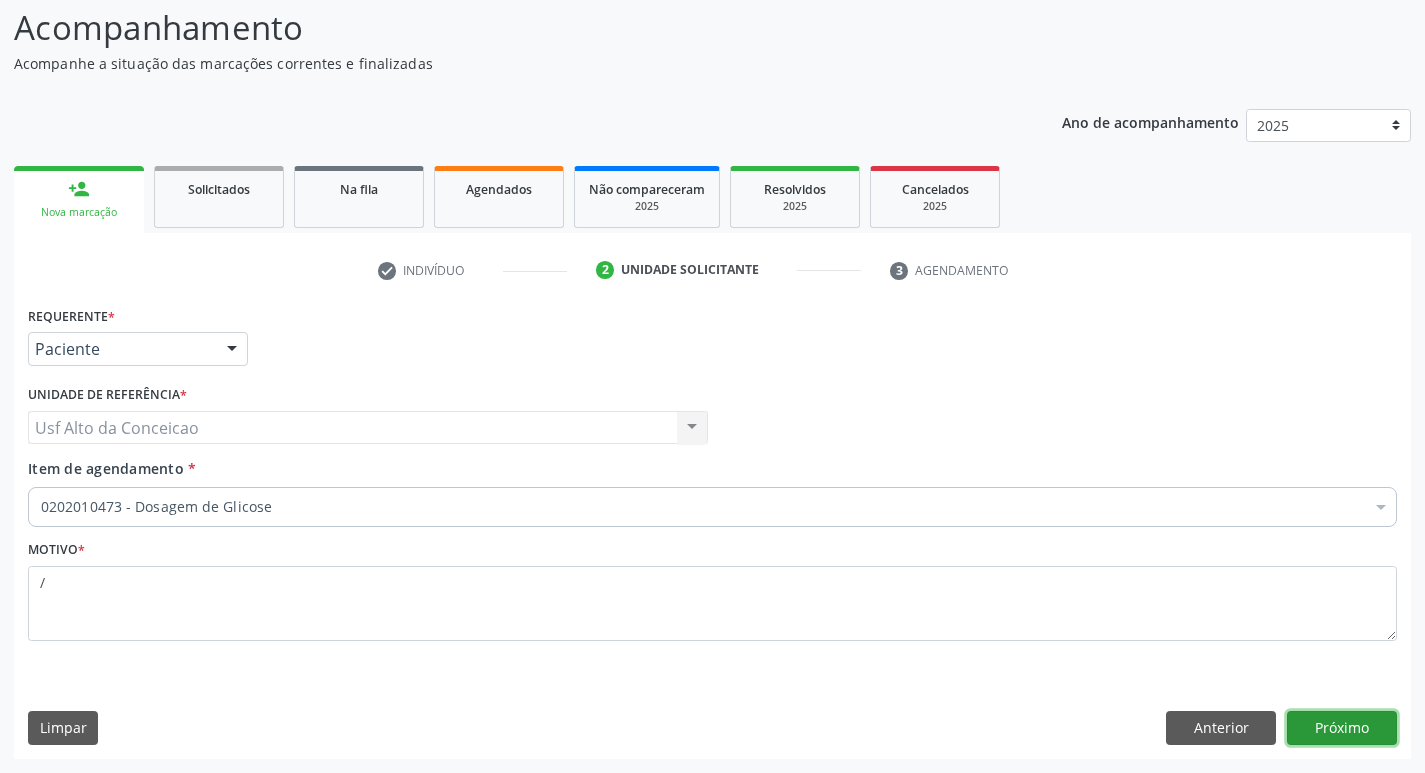 click on "Próximo" at bounding box center [1342, 728] 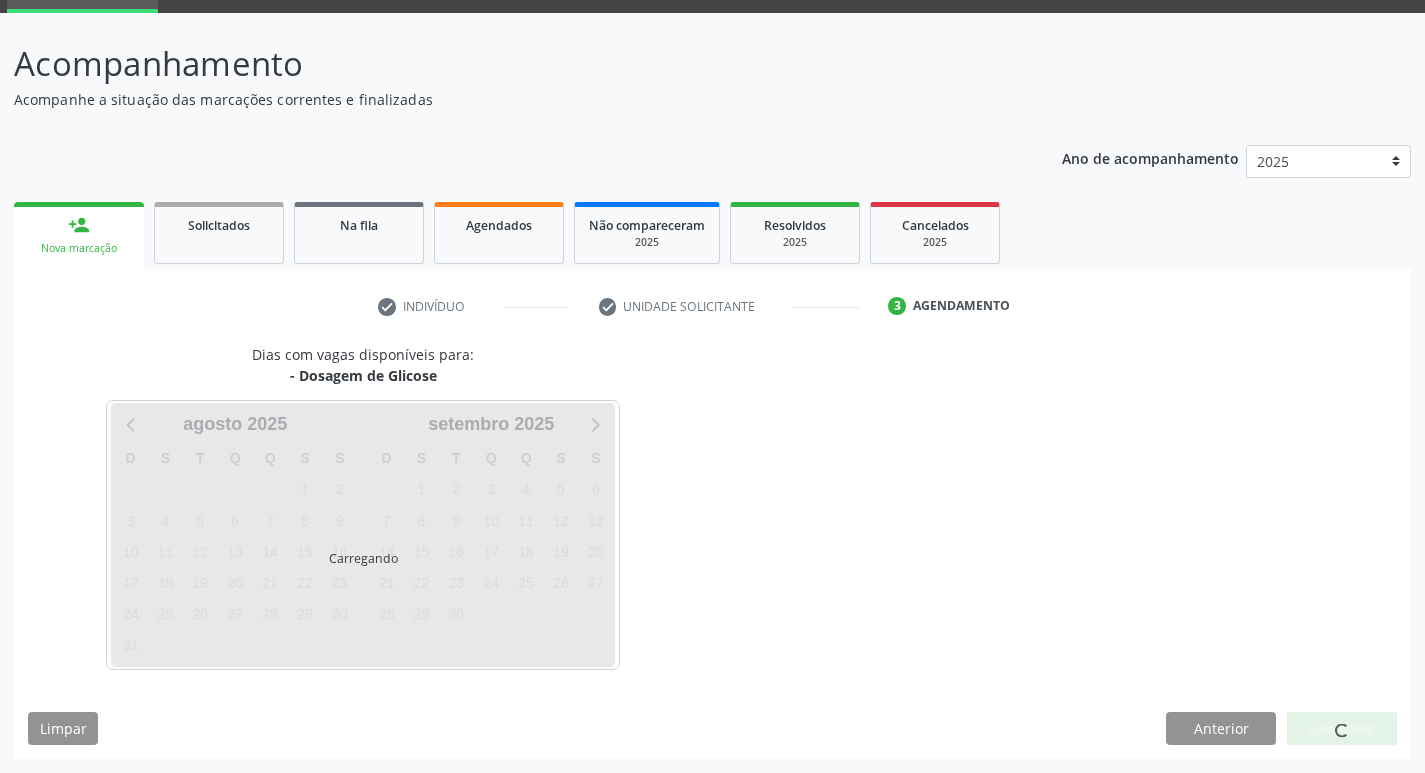 scroll, scrollTop: 97, scrollLeft: 0, axis: vertical 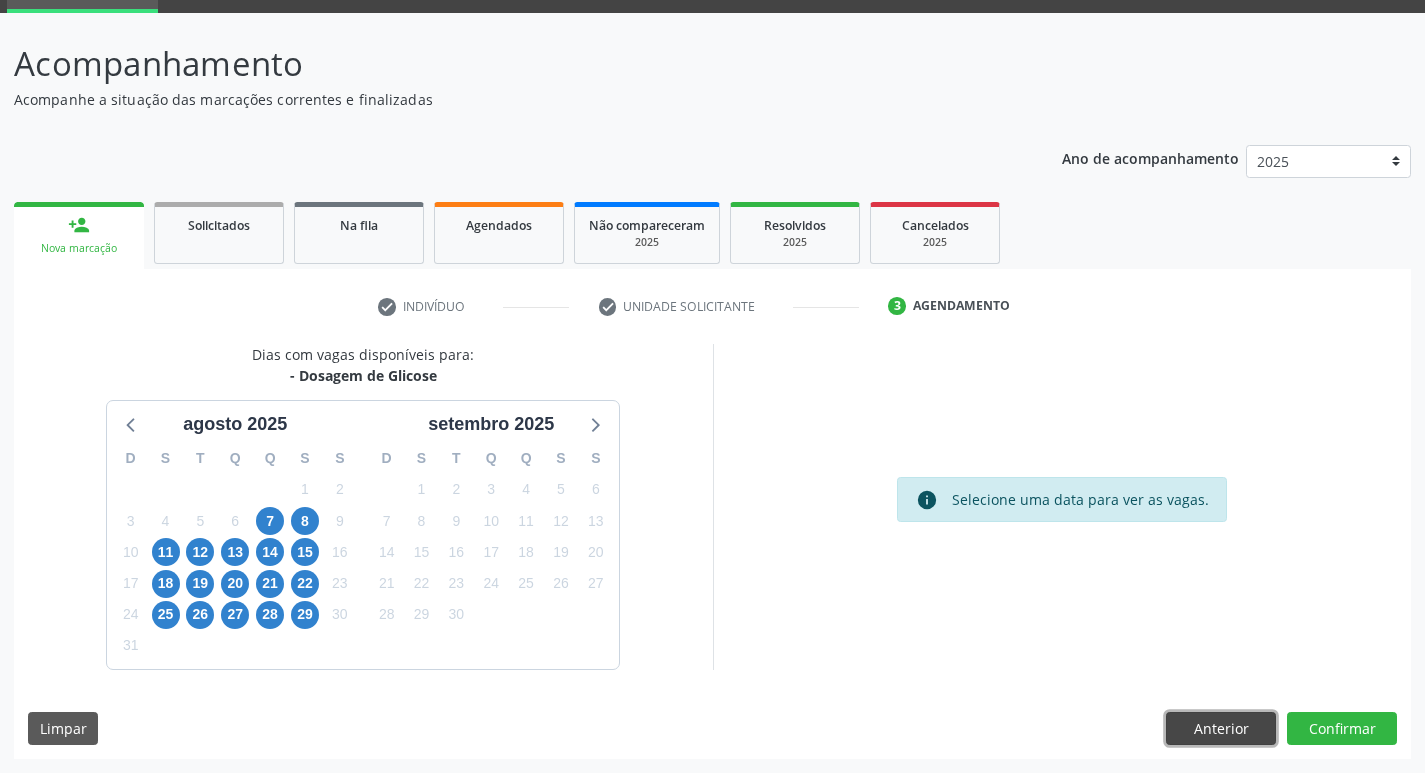 click on "Anterior" at bounding box center (1221, 729) 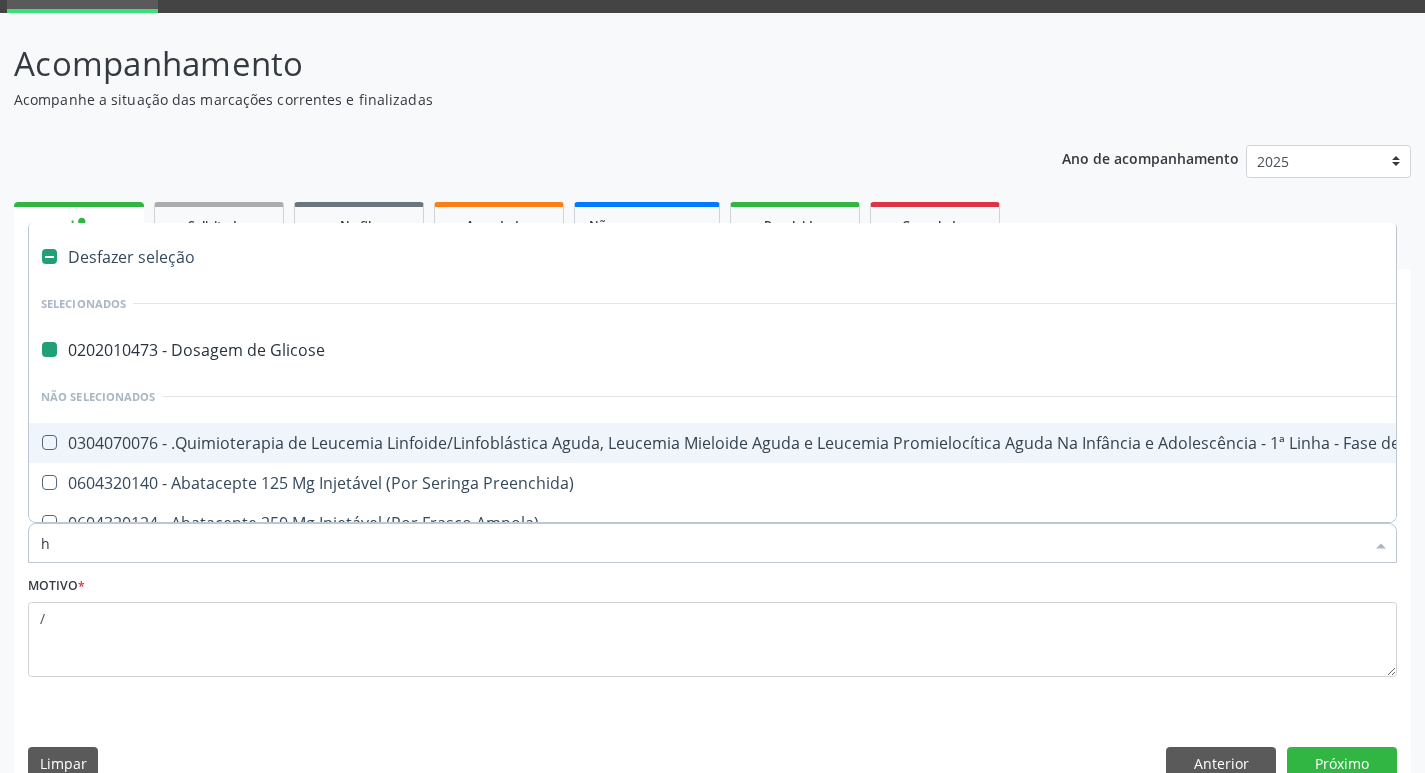 type on "he" 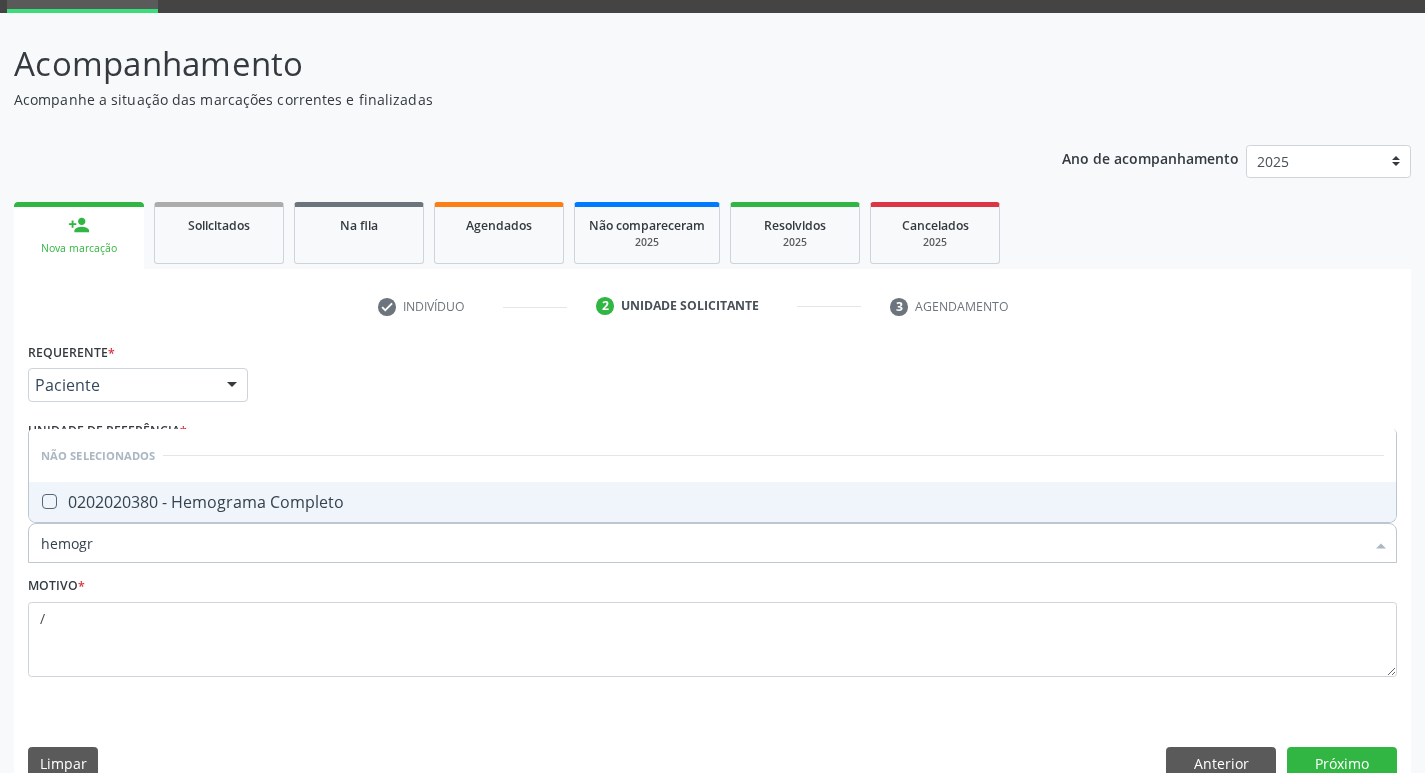 type on "hemogra" 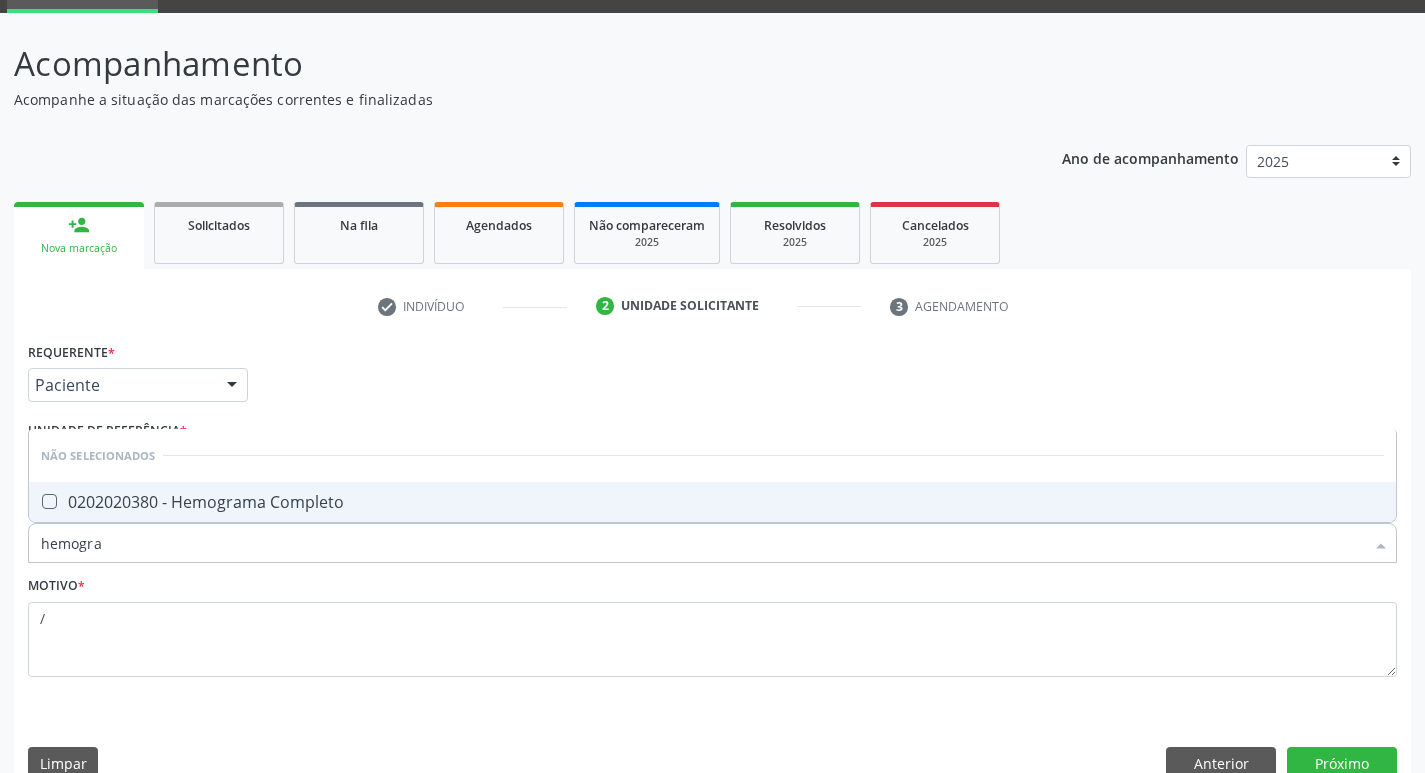 click on "0202020380 - Hemograma Completo" at bounding box center [712, 502] 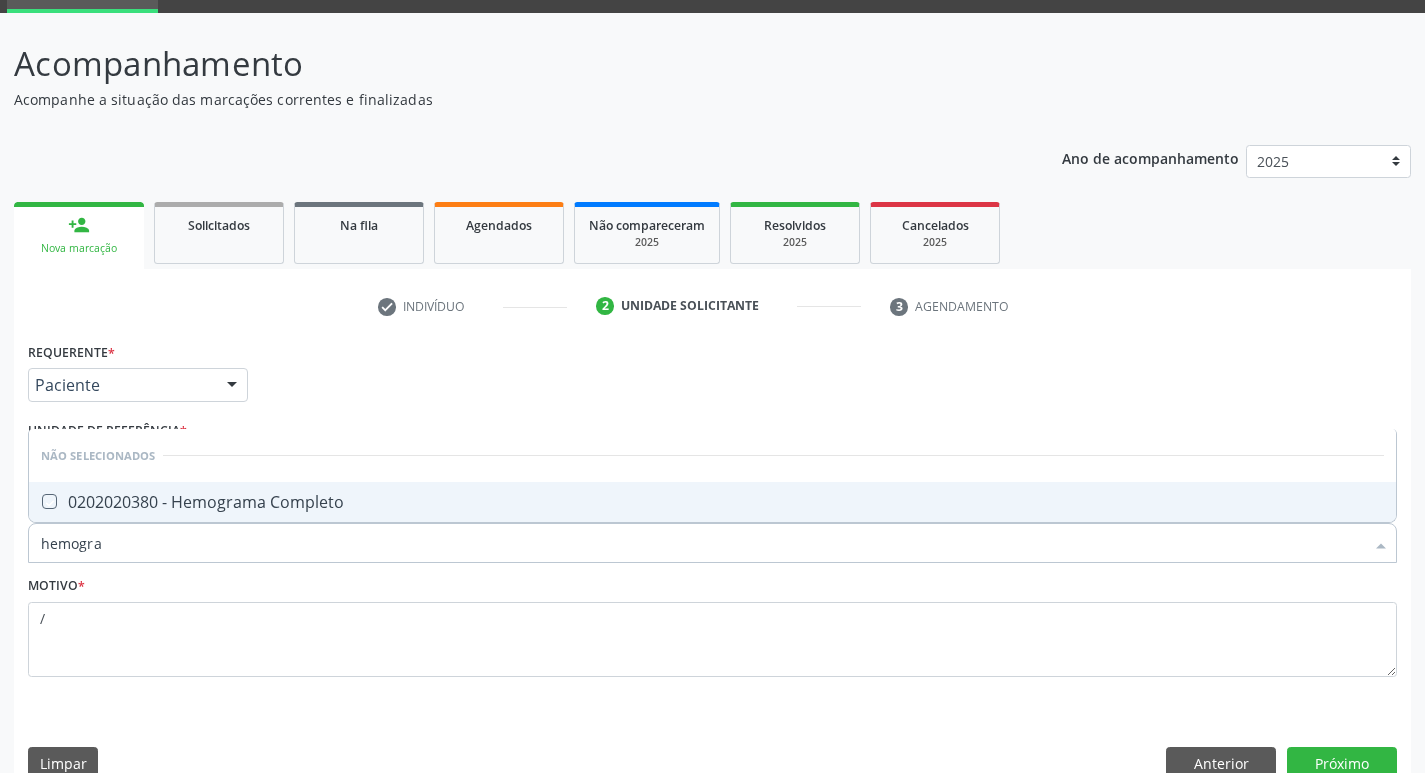 checkbox on "true" 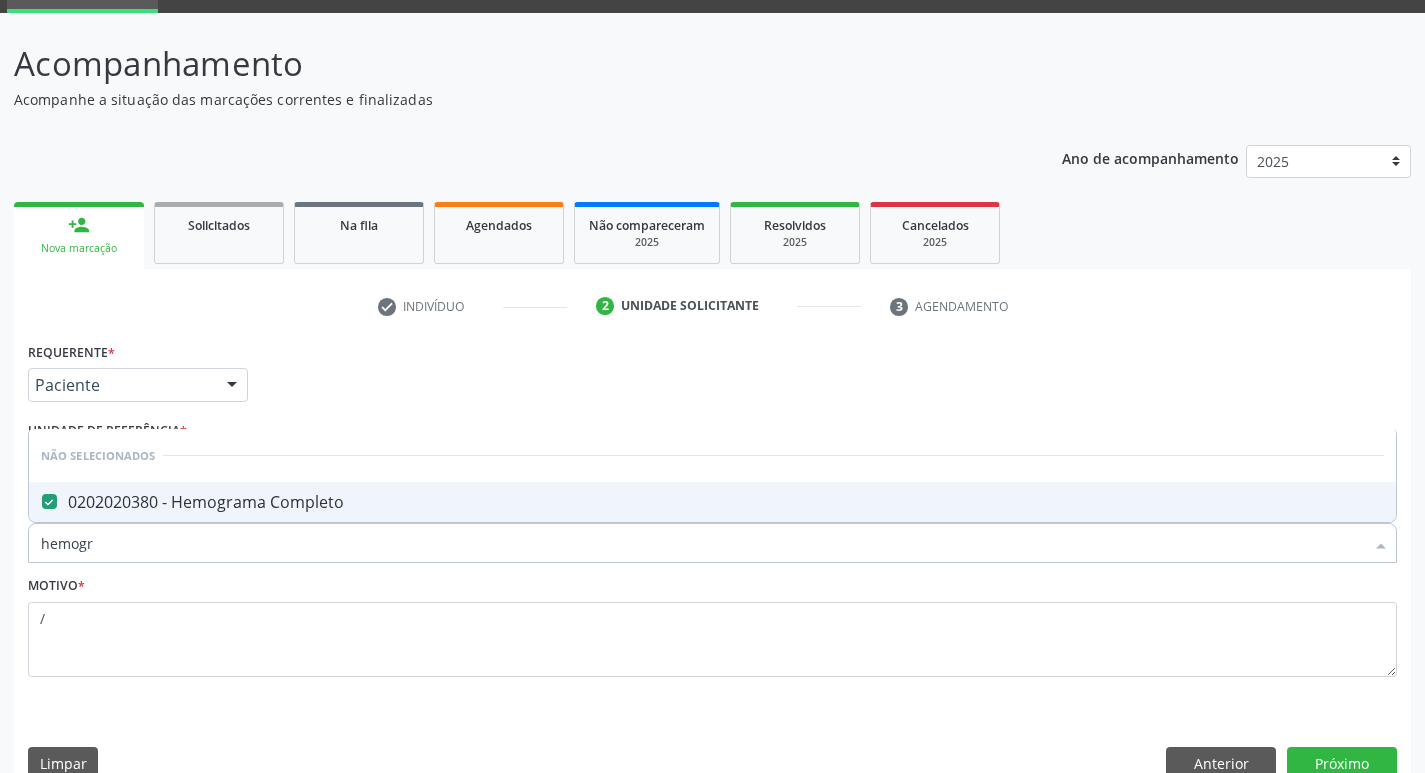 type on "hemog" 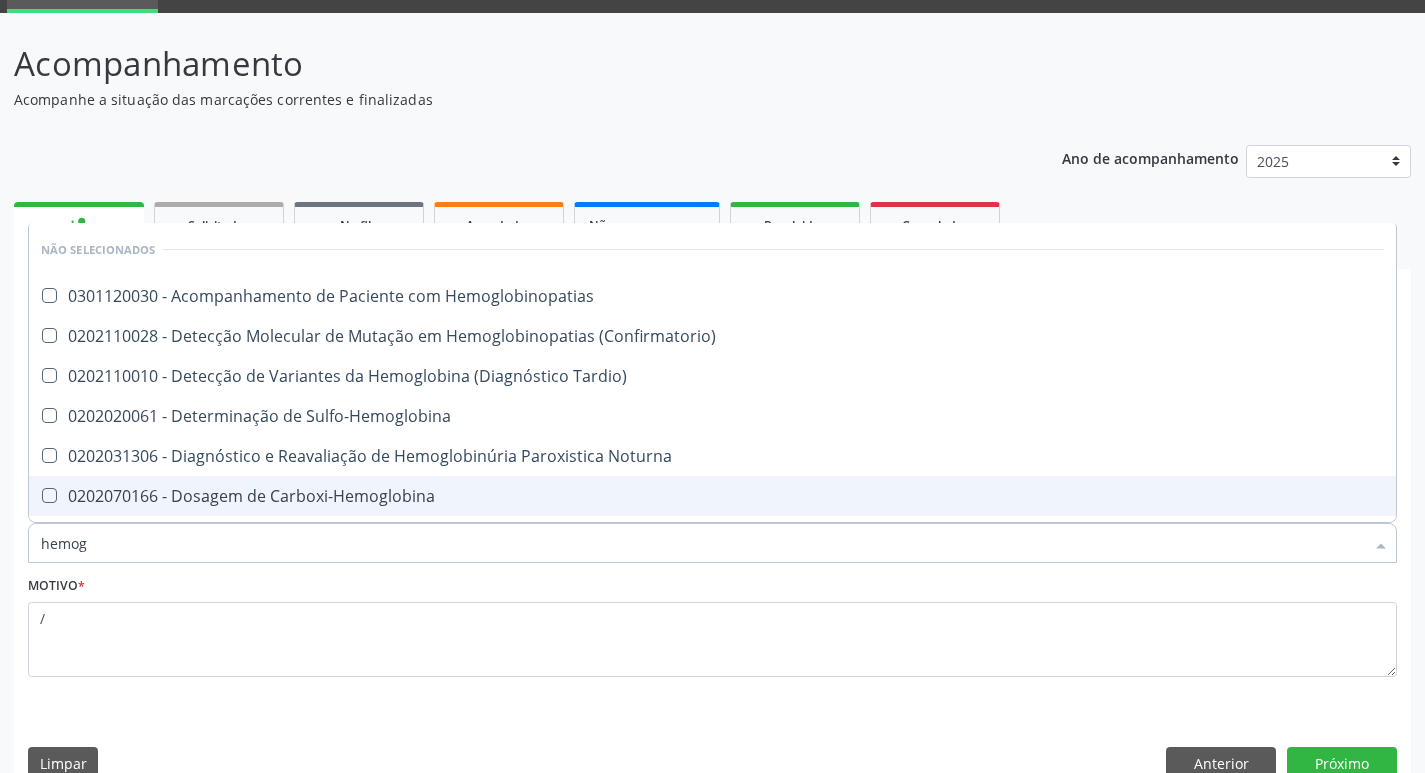 type on "hemo" 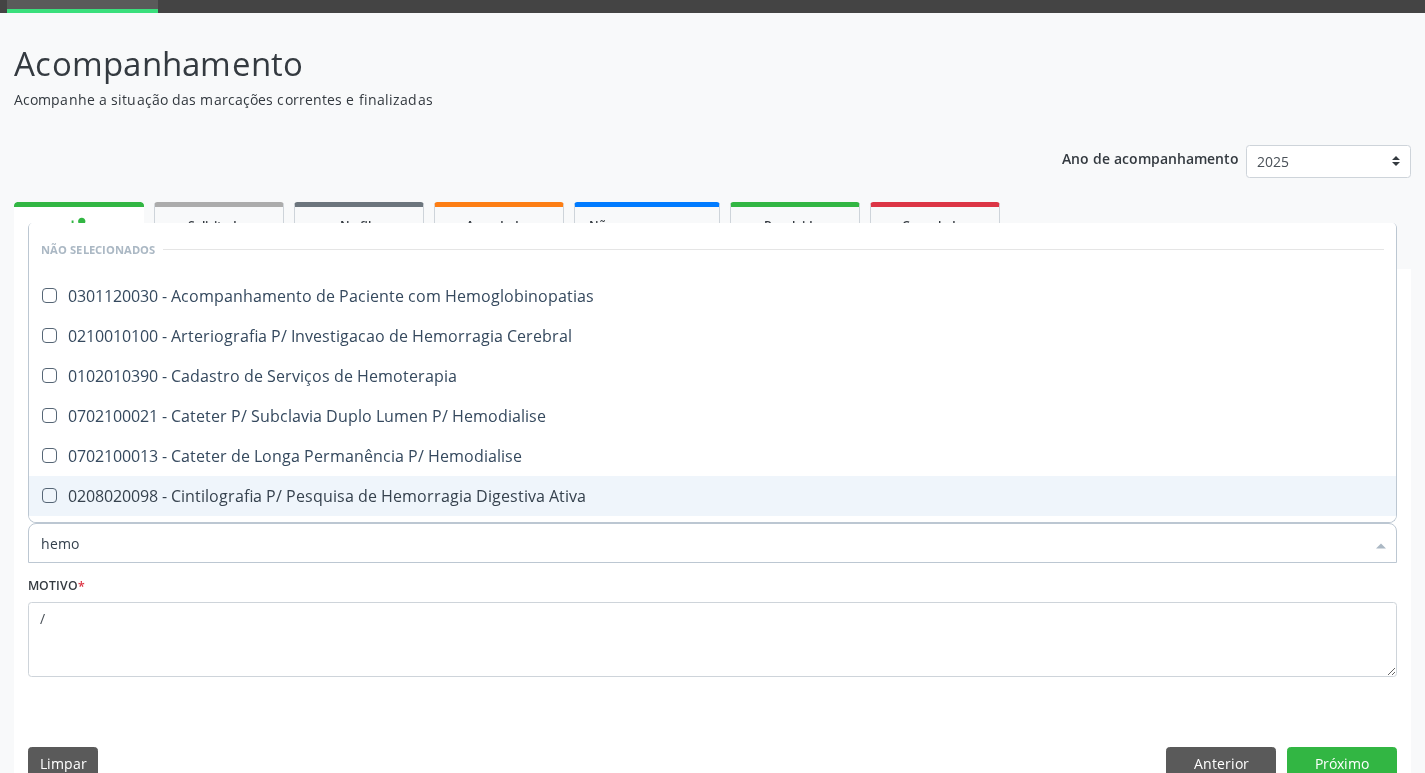 type on "hem" 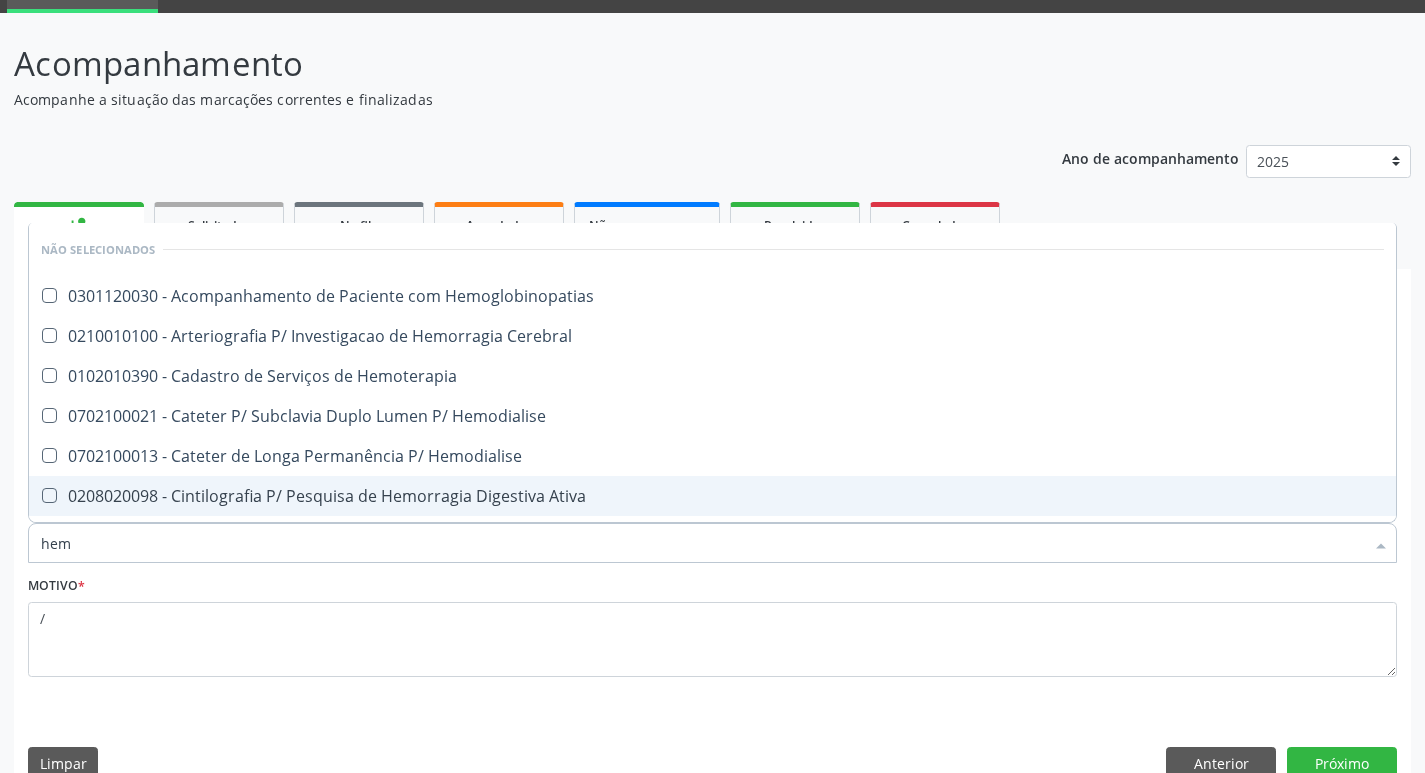type on "he" 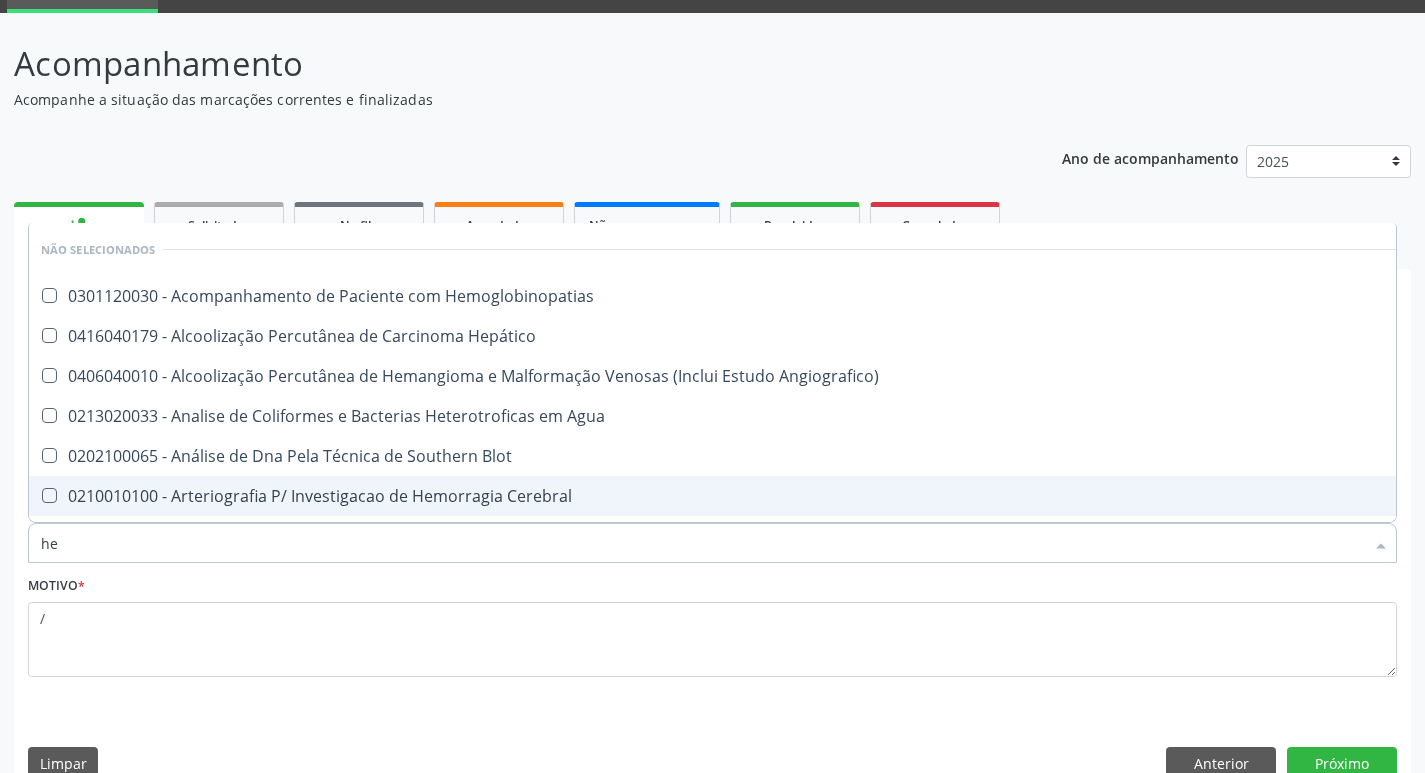 type on "h" 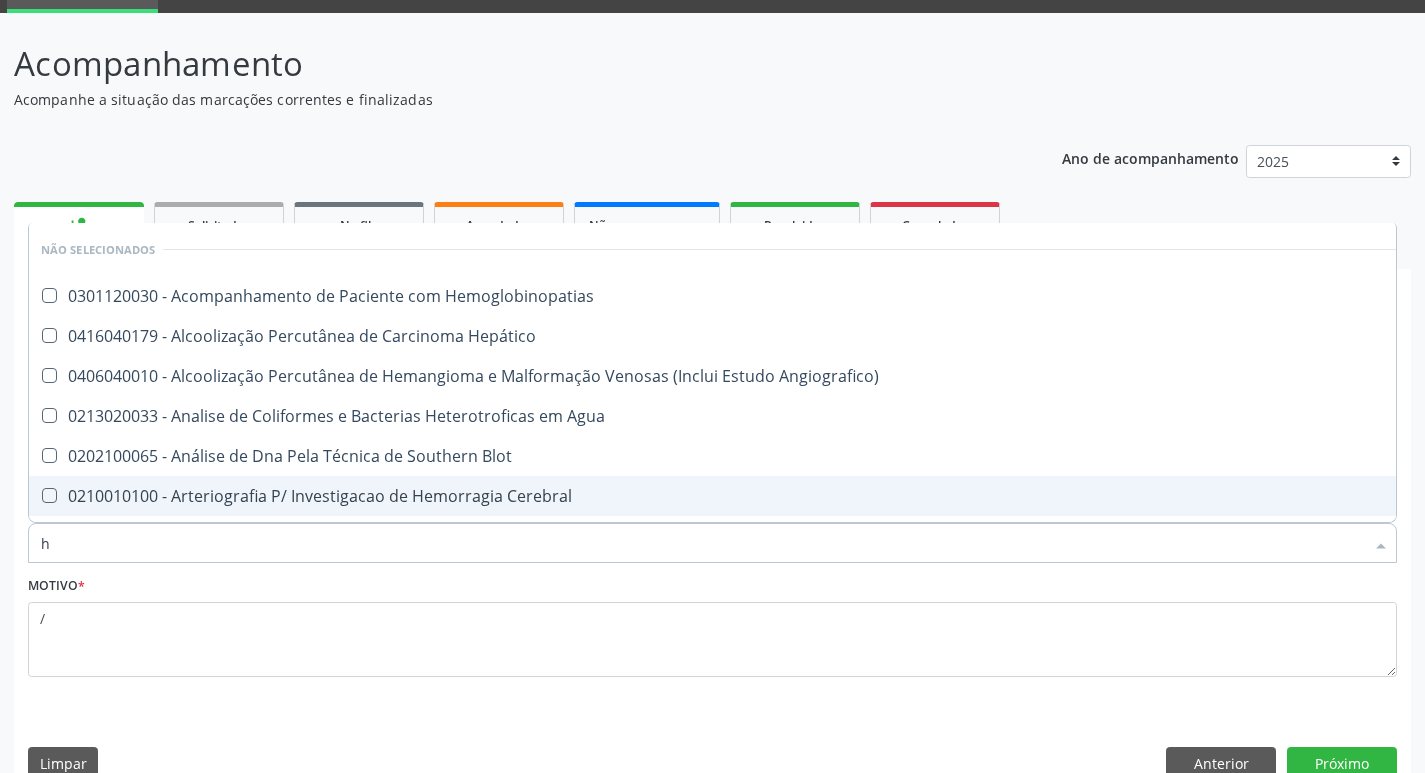 checkbox on "false" 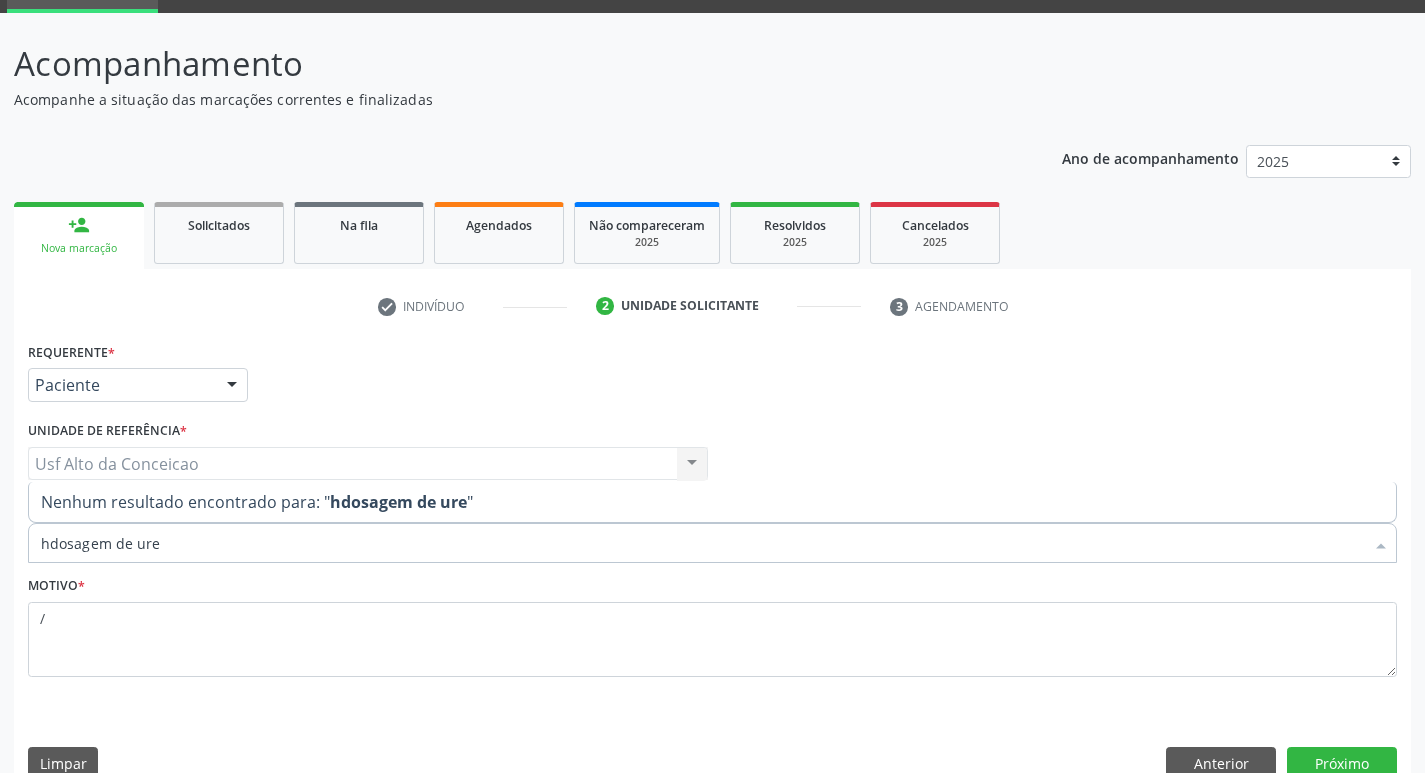 click on "hdosagem de ure" at bounding box center (702, 543) 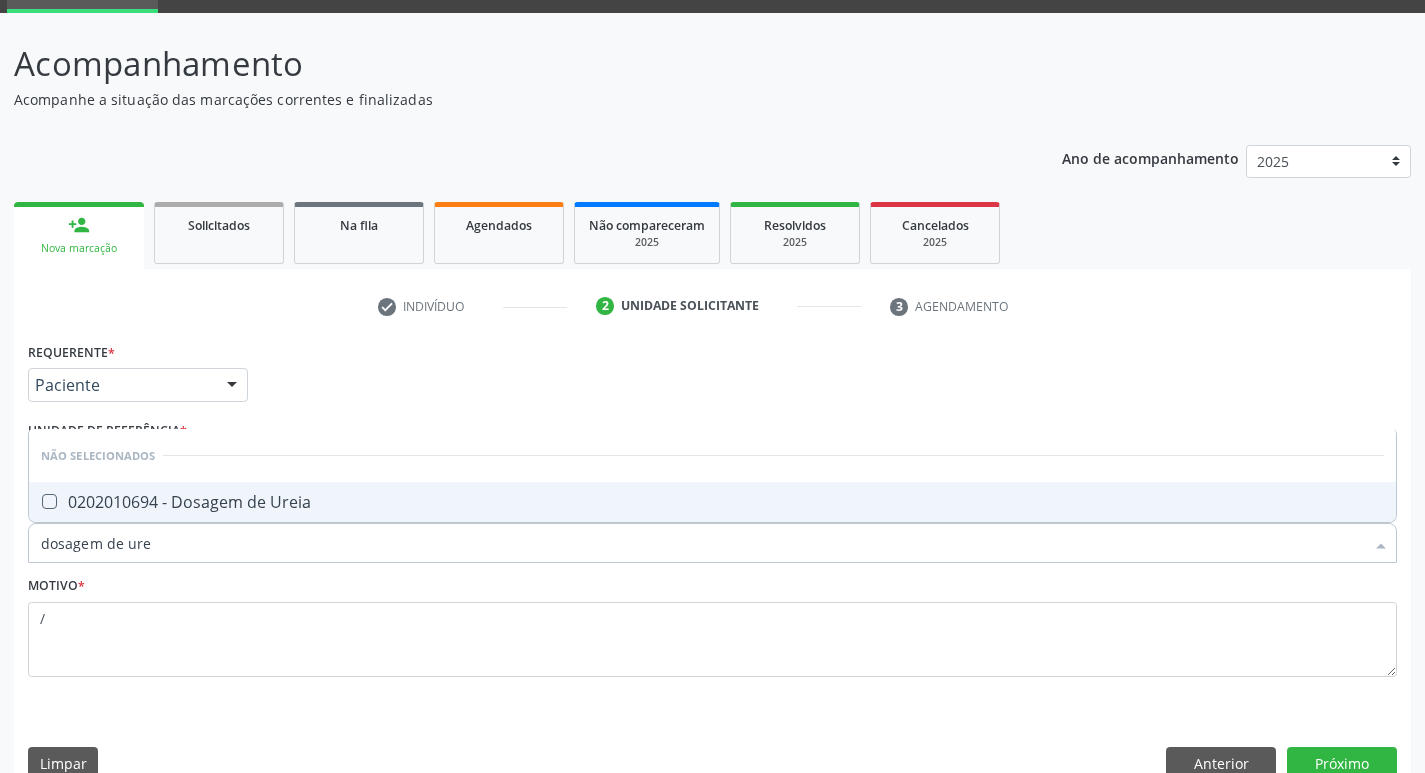 click at bounding box center (49, 501) 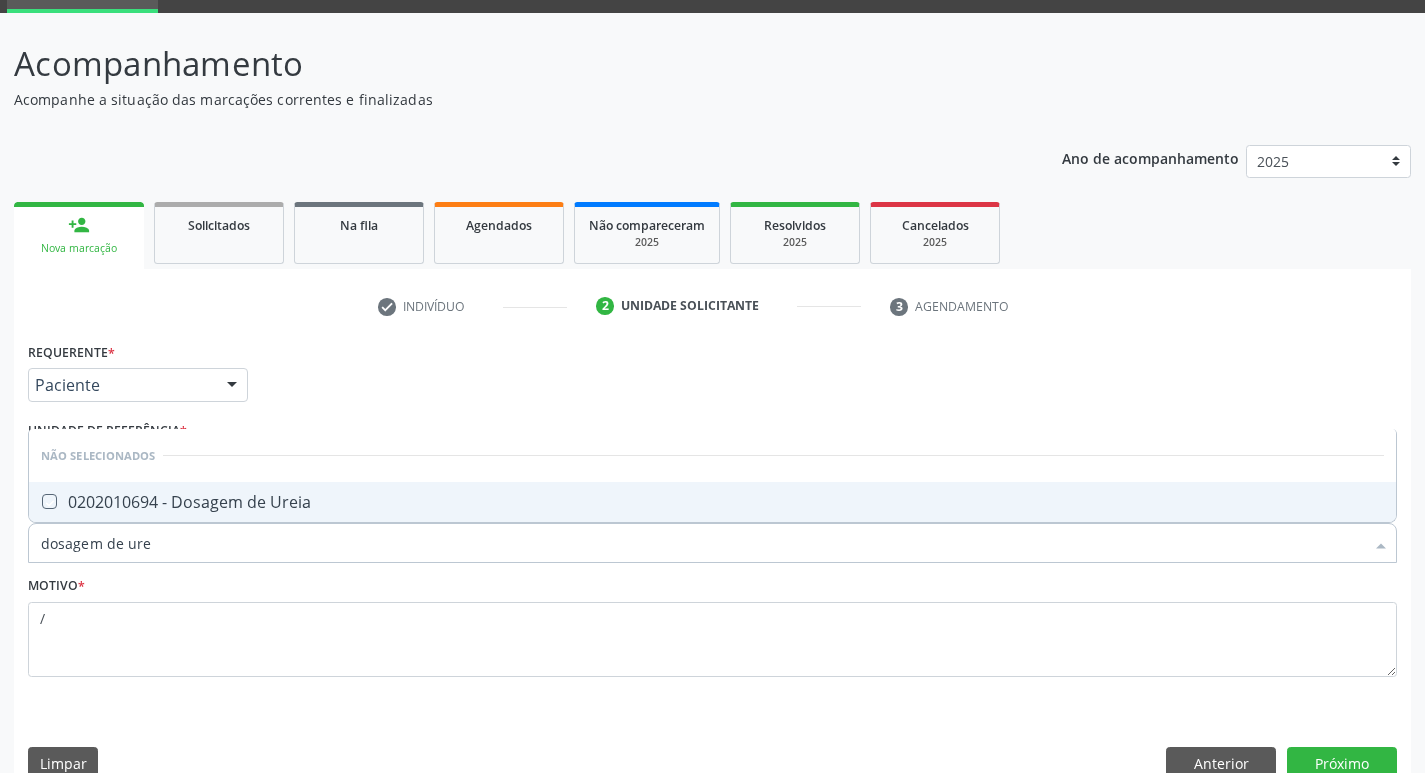 click at bounding box center [35, 501] 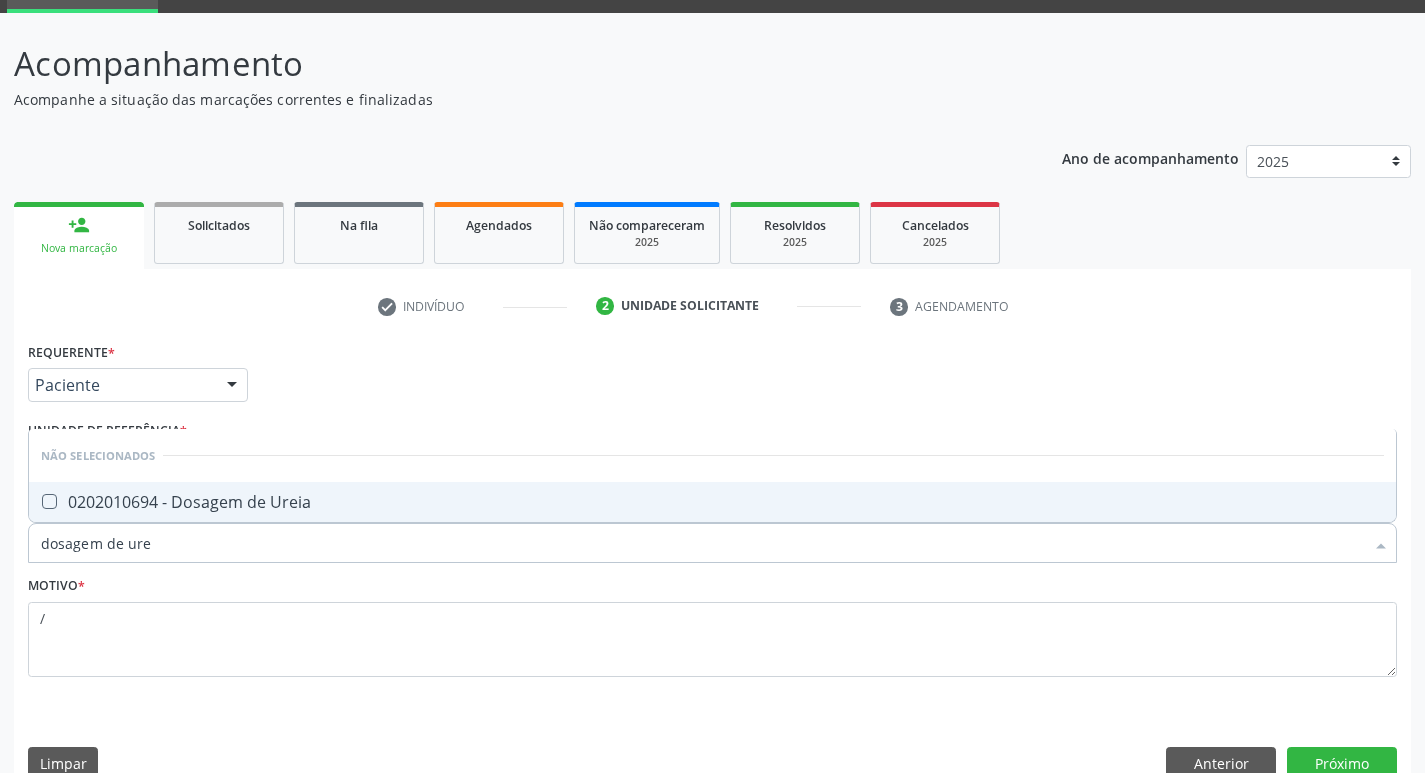 checkbox on "true" 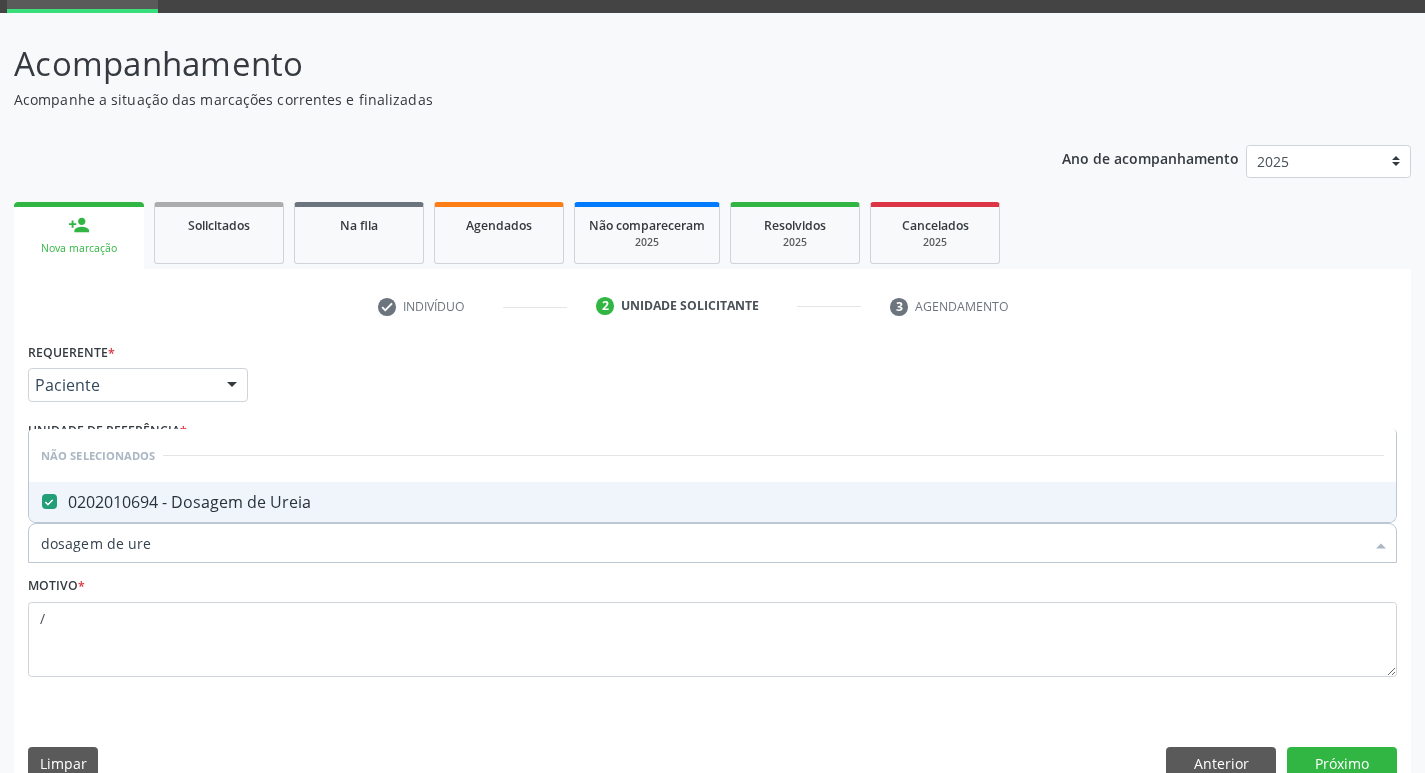 click on "dosagem de ure" at bounding box center [702, 543] 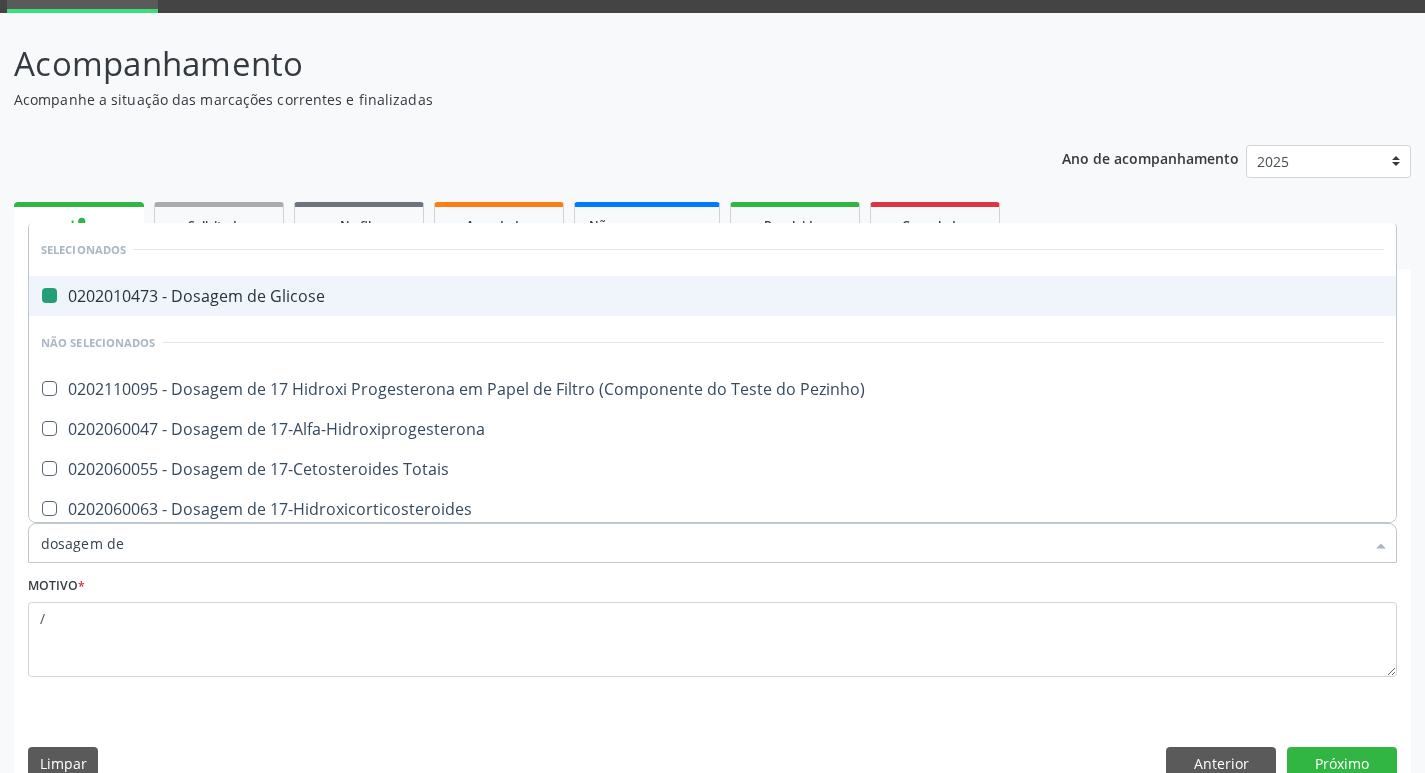type on "dosagem de c" 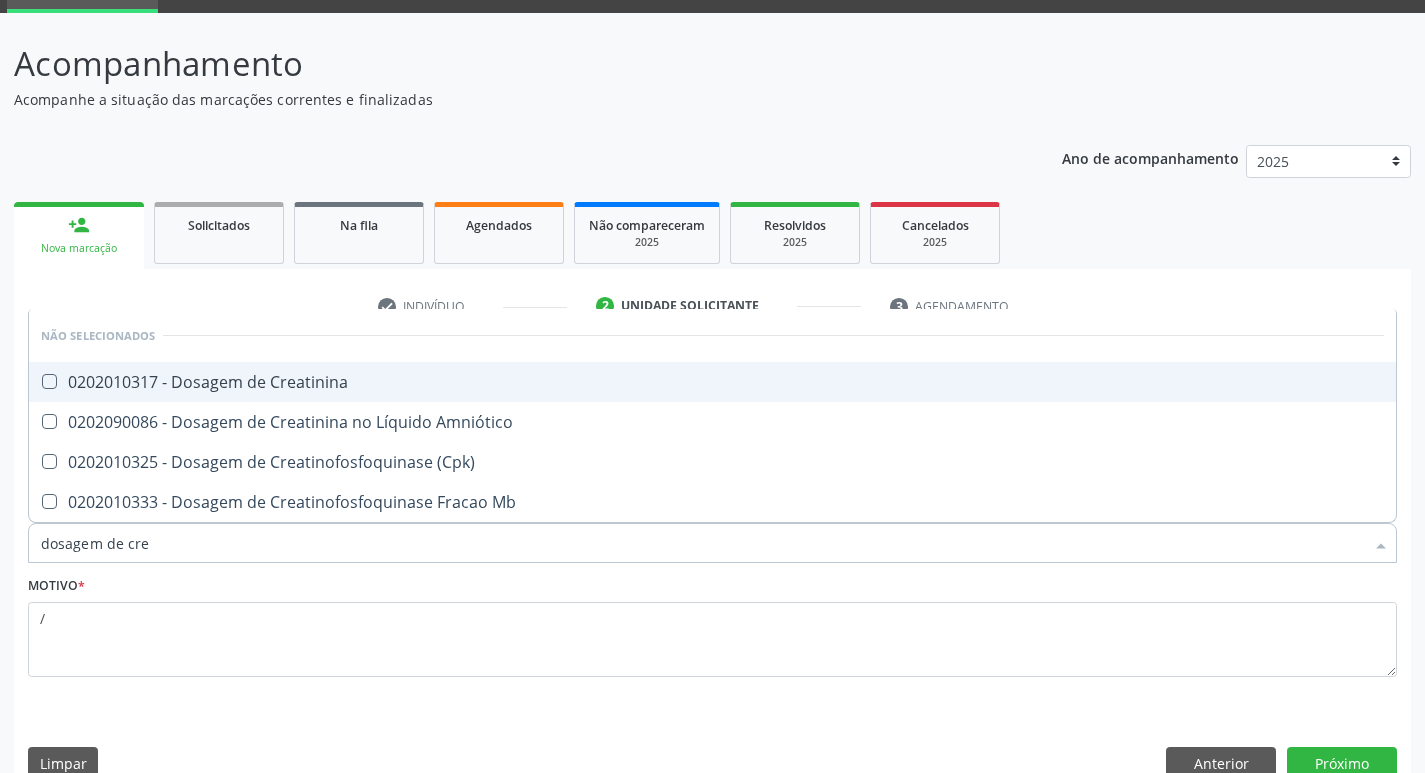 type on "dosagem de crea" 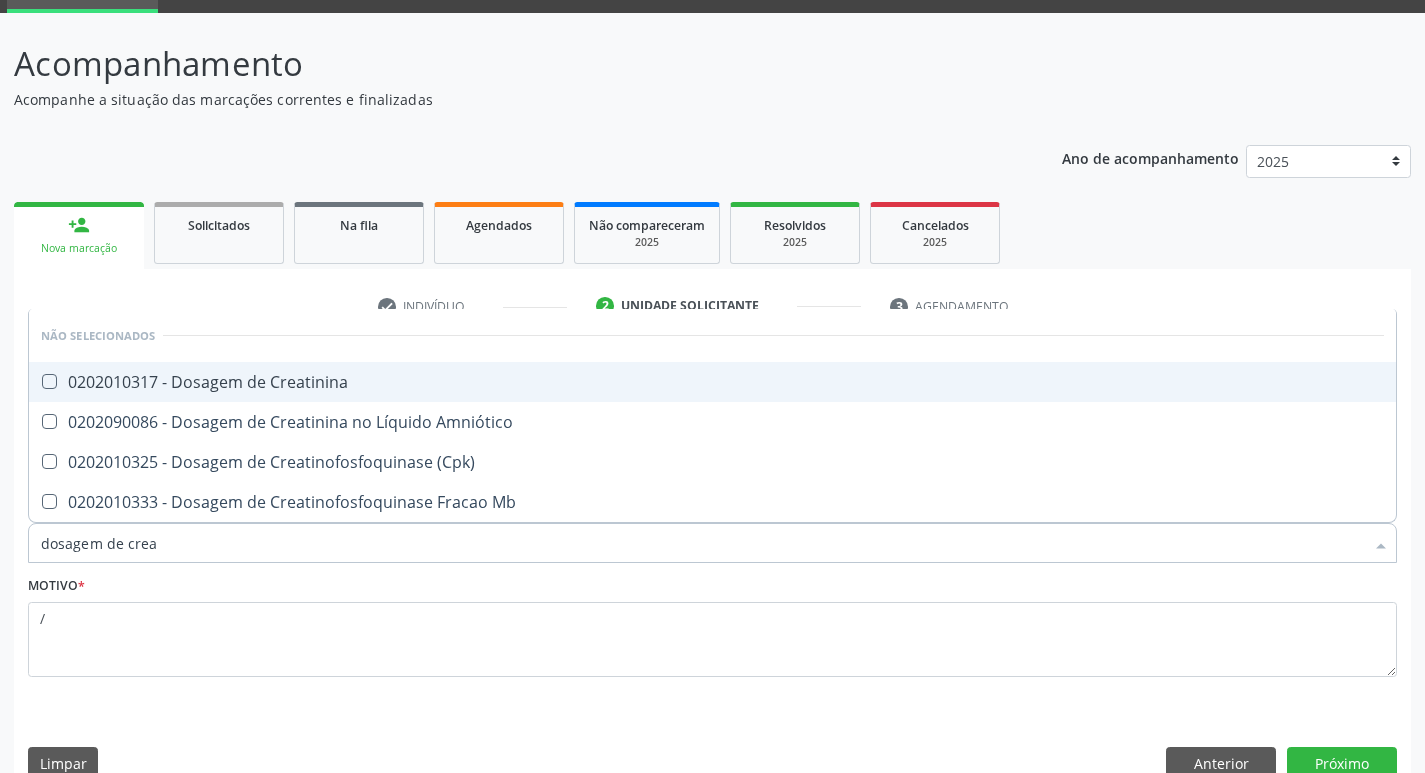 click on "0202010317 - Dosagem de Creatinina" at bounding box center [712, 382] 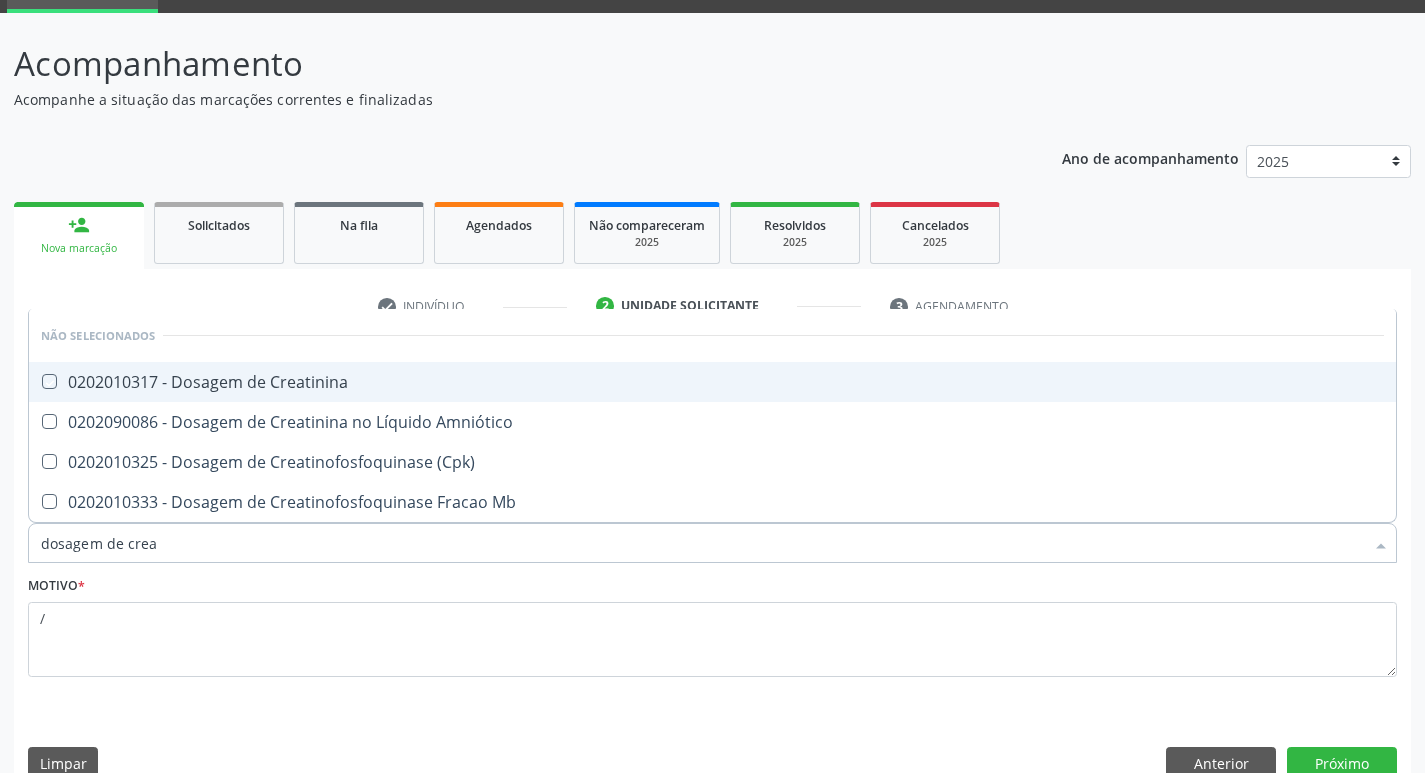 checkbox on "true" 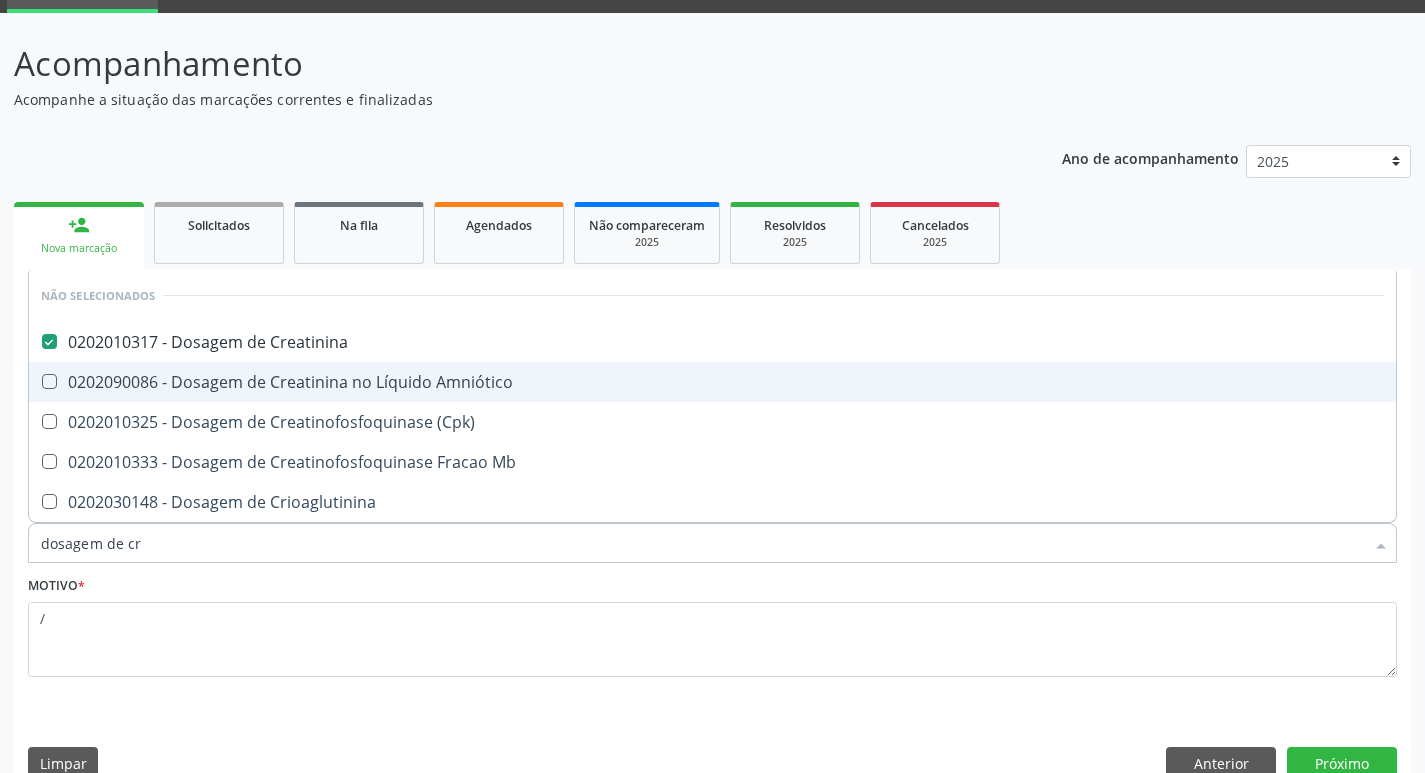 type on "dosagem de c" 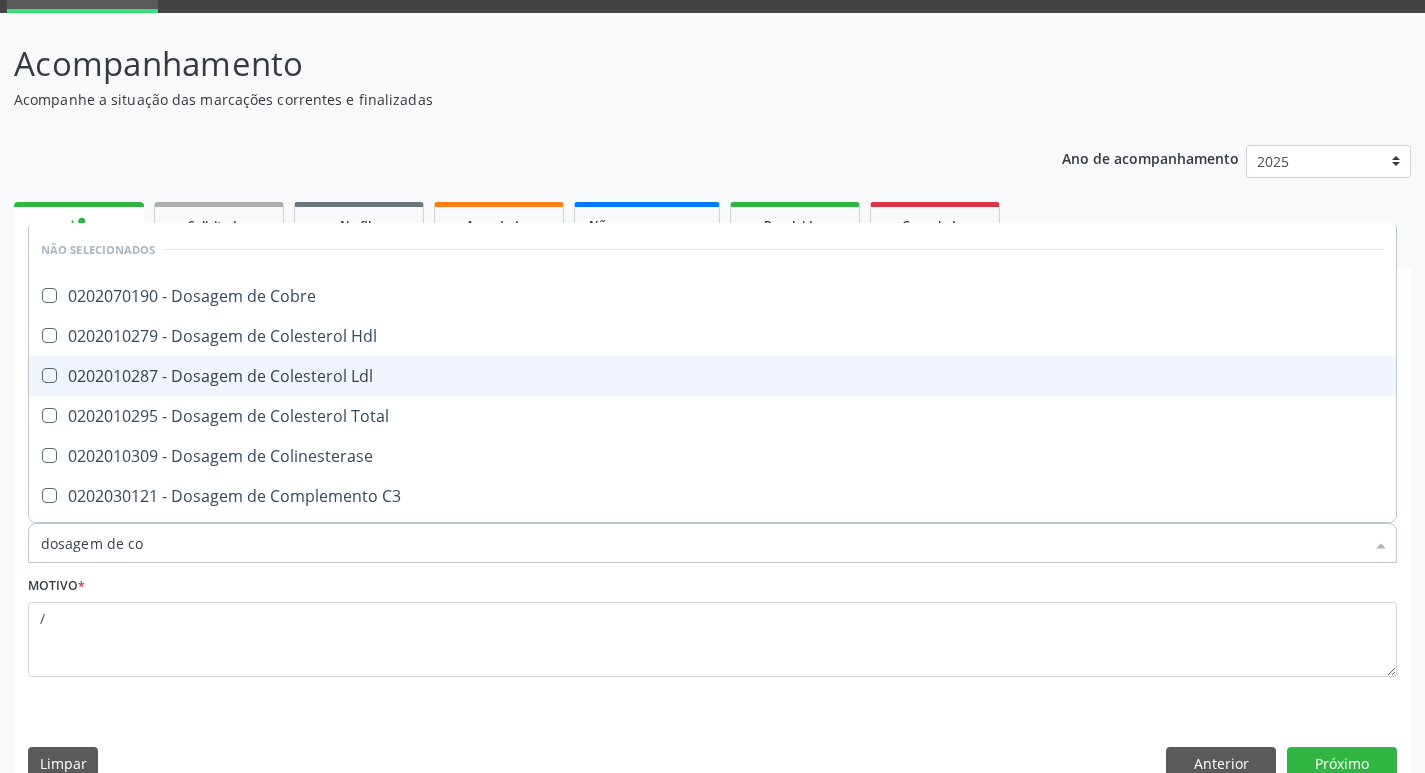 type on "dosagem de col" 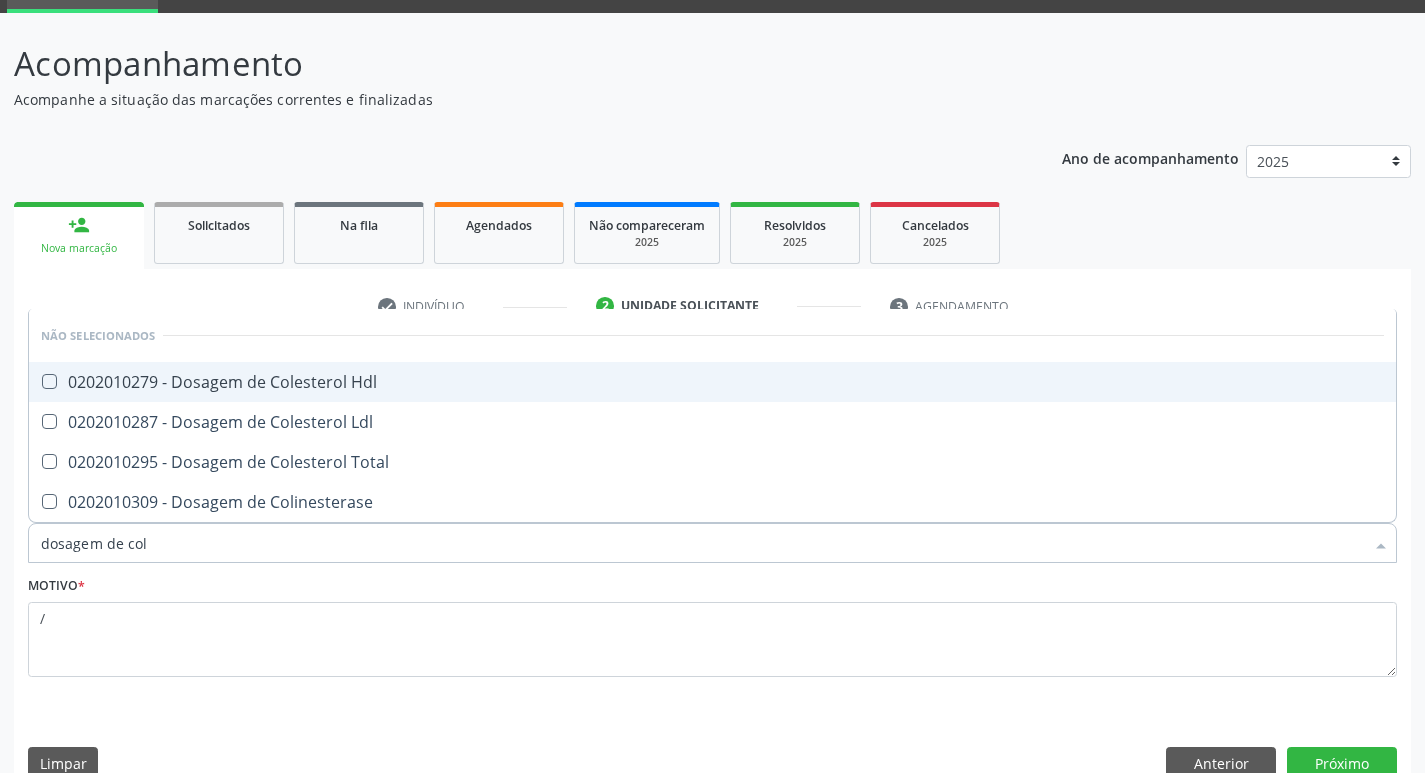 click on "0202010279 - Dosagem de Colesterol Hdl" at bounding box center [712, 382] 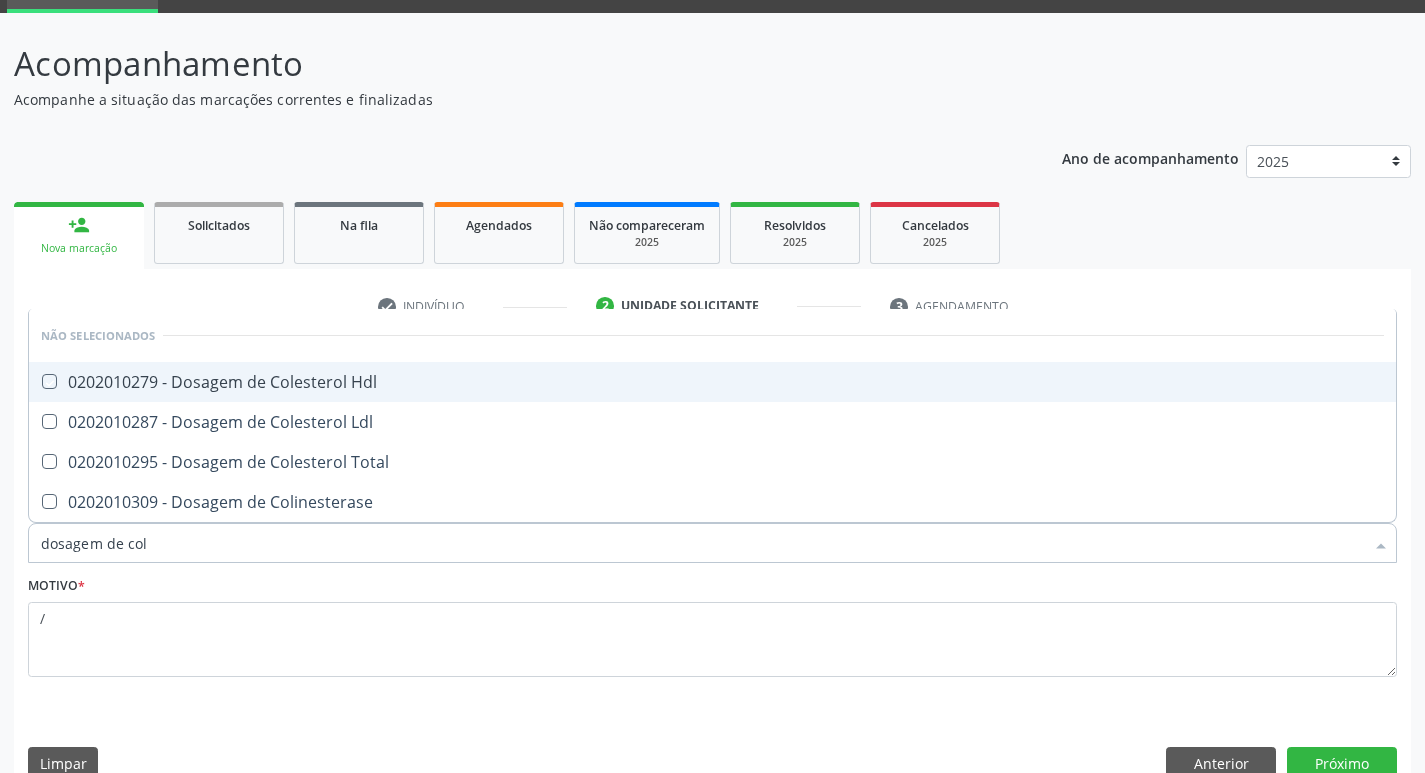 checkbox on "true" 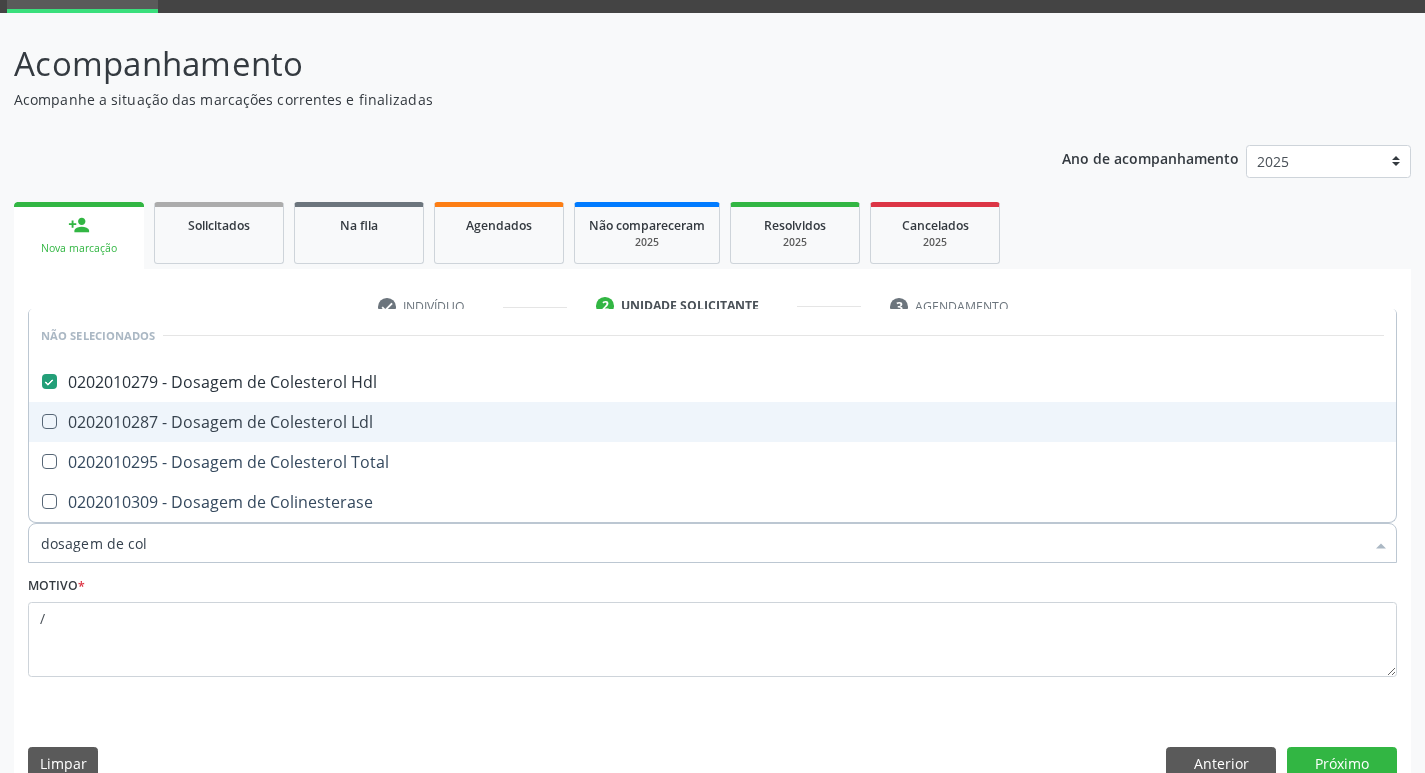 click on "0202010287 - Dosagem de Colesterol Ldl" at bounding box center [712, 422] 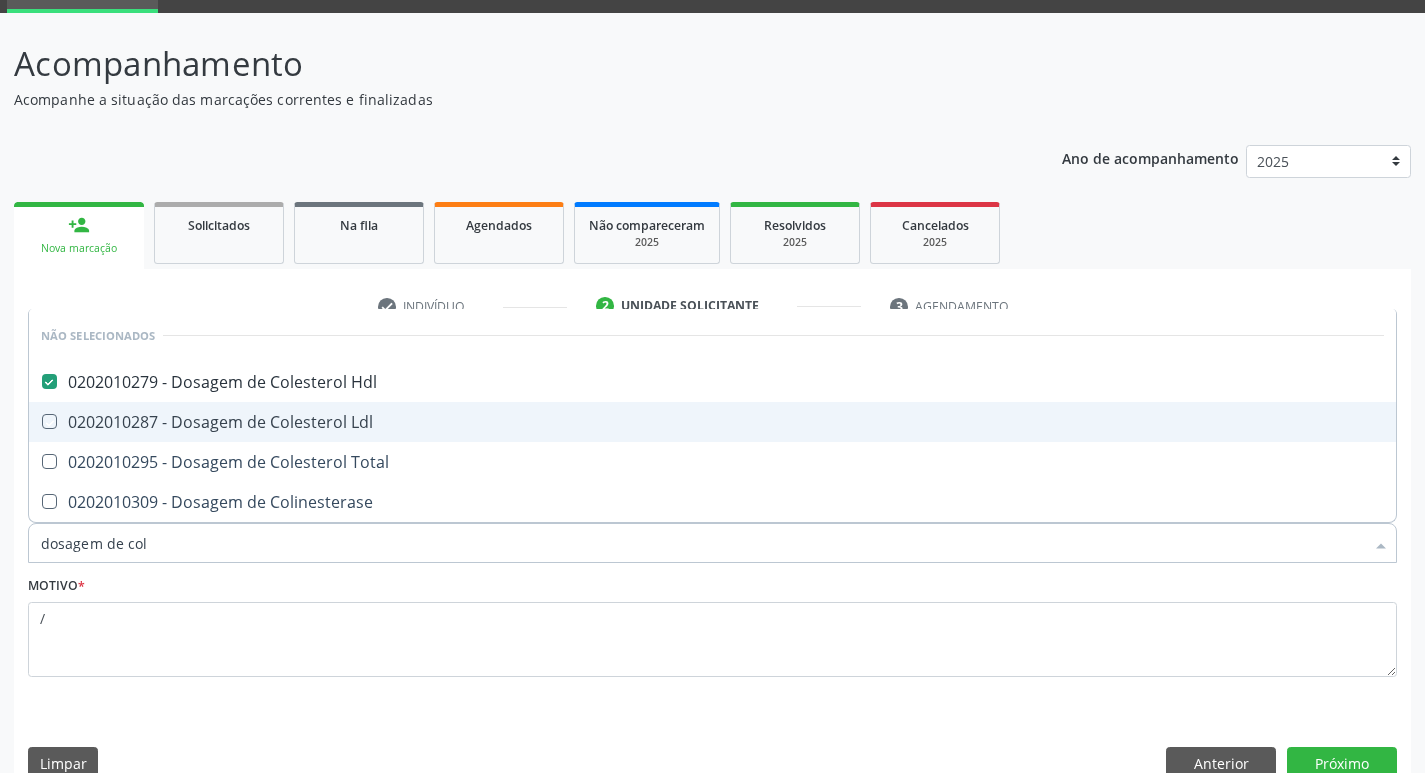 checkbox on "true" 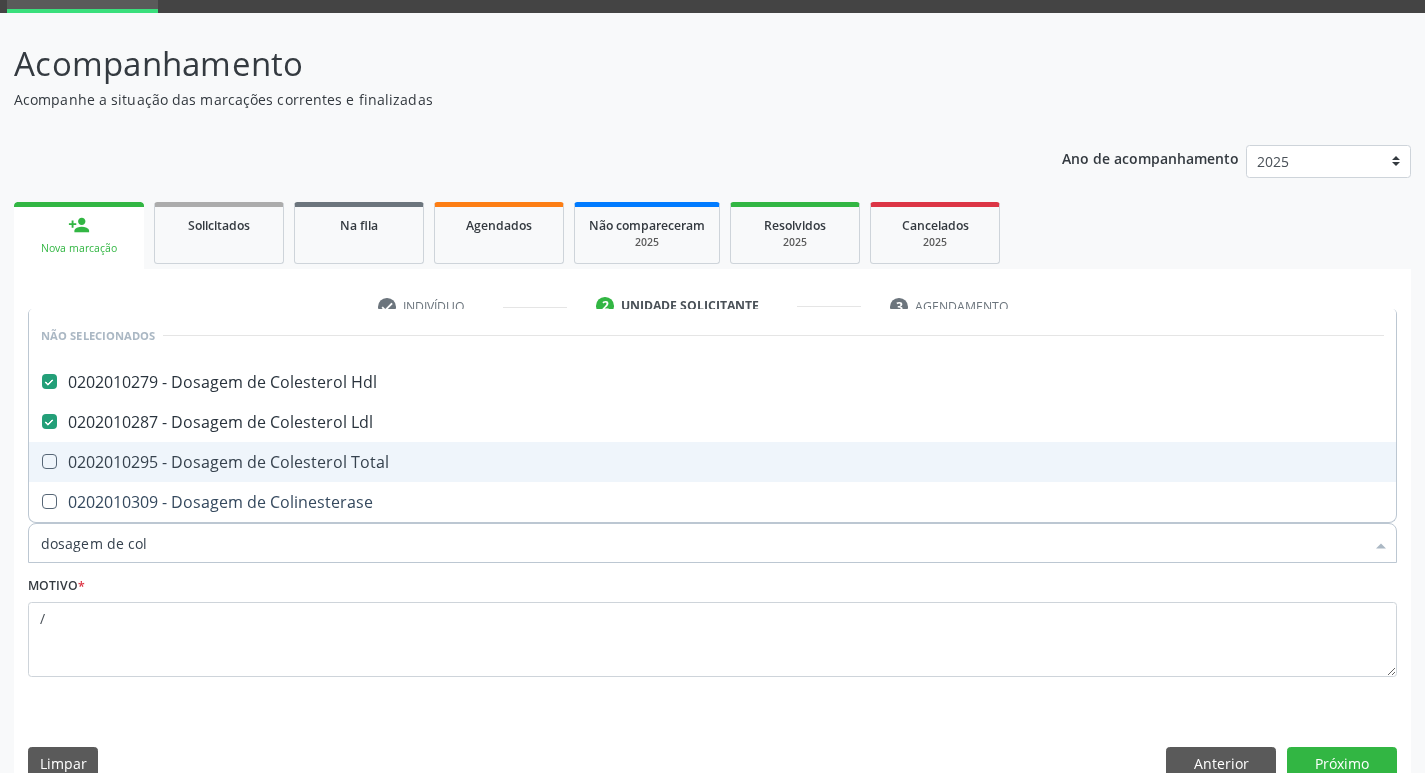 click on "0202010295 - Dosagem de Colesterol Total" at bounding box center [712, 462] 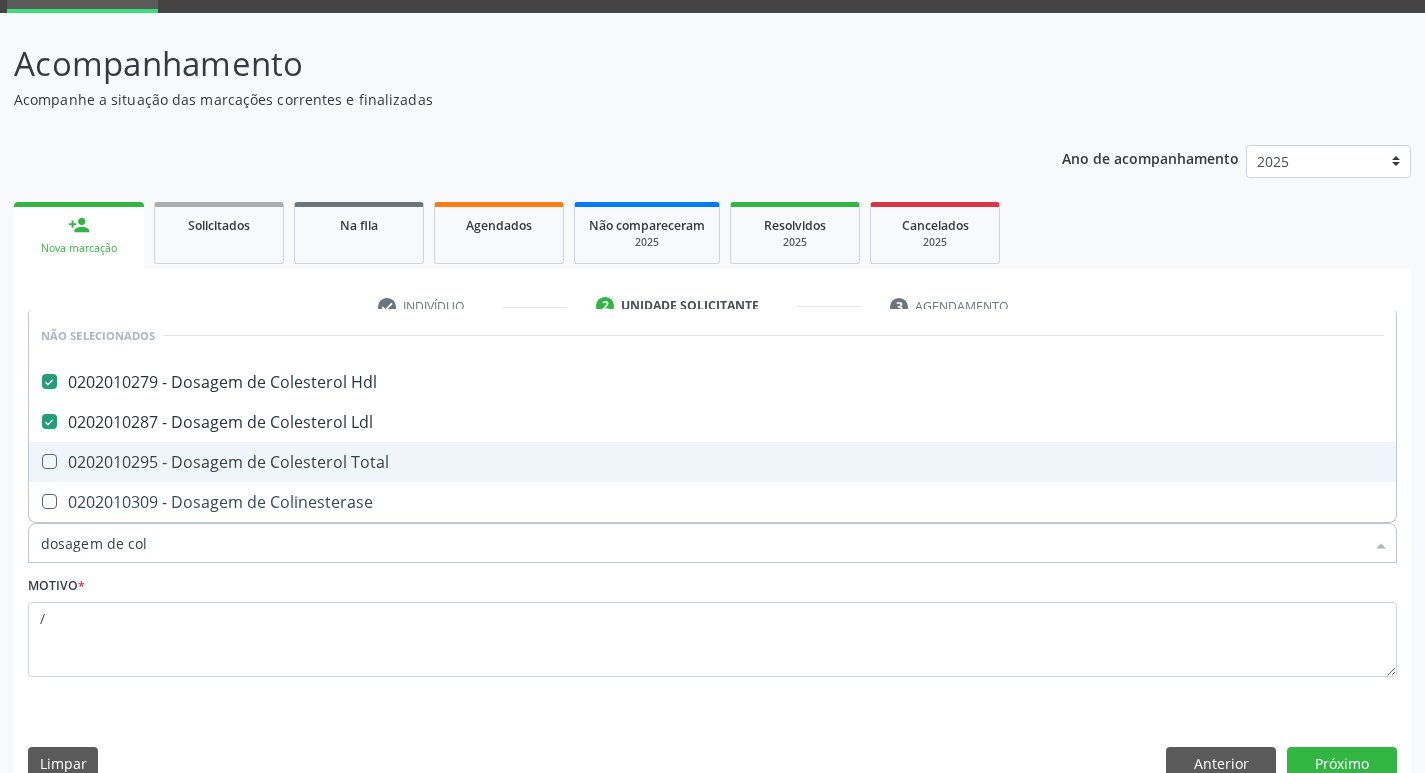 checkbox on "true" 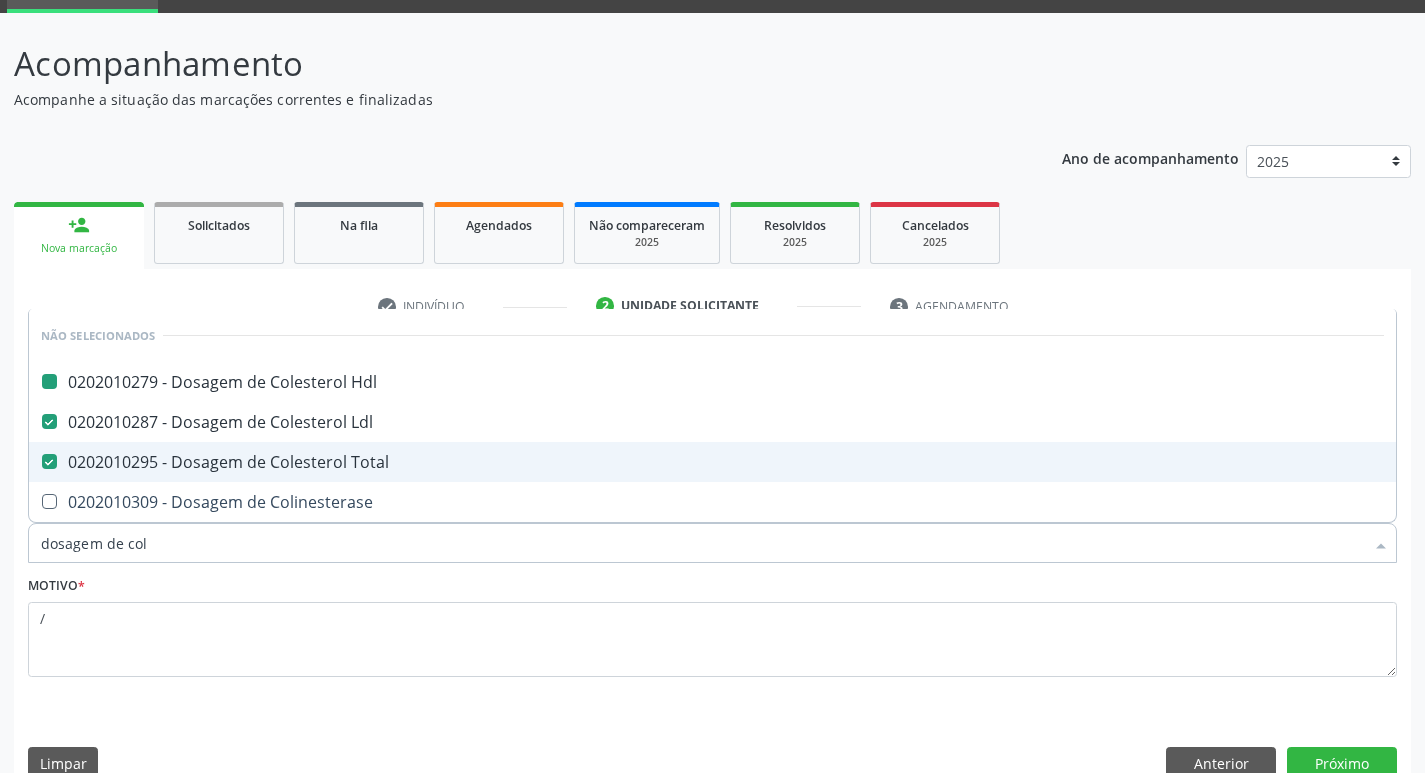 type on "dosagem de co" 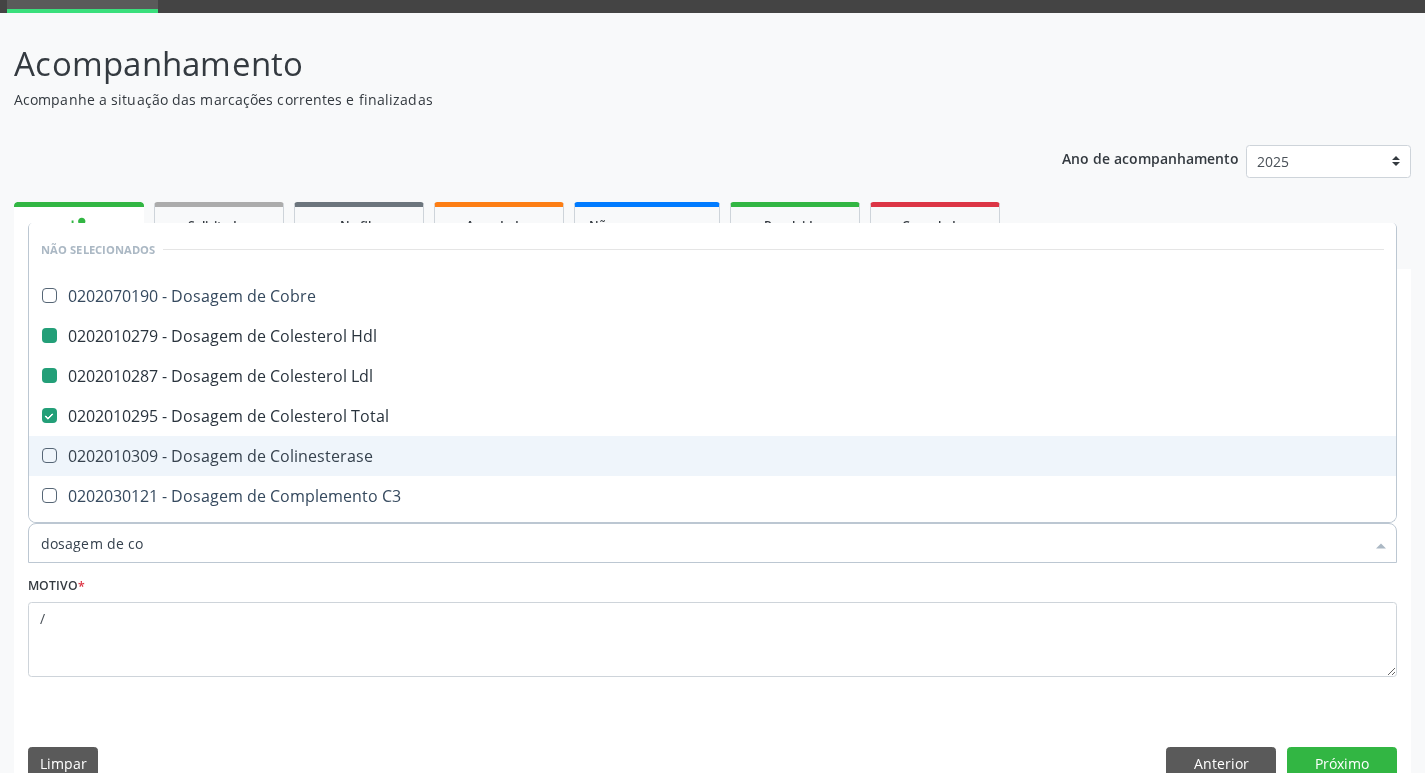type on "dosagem de c" 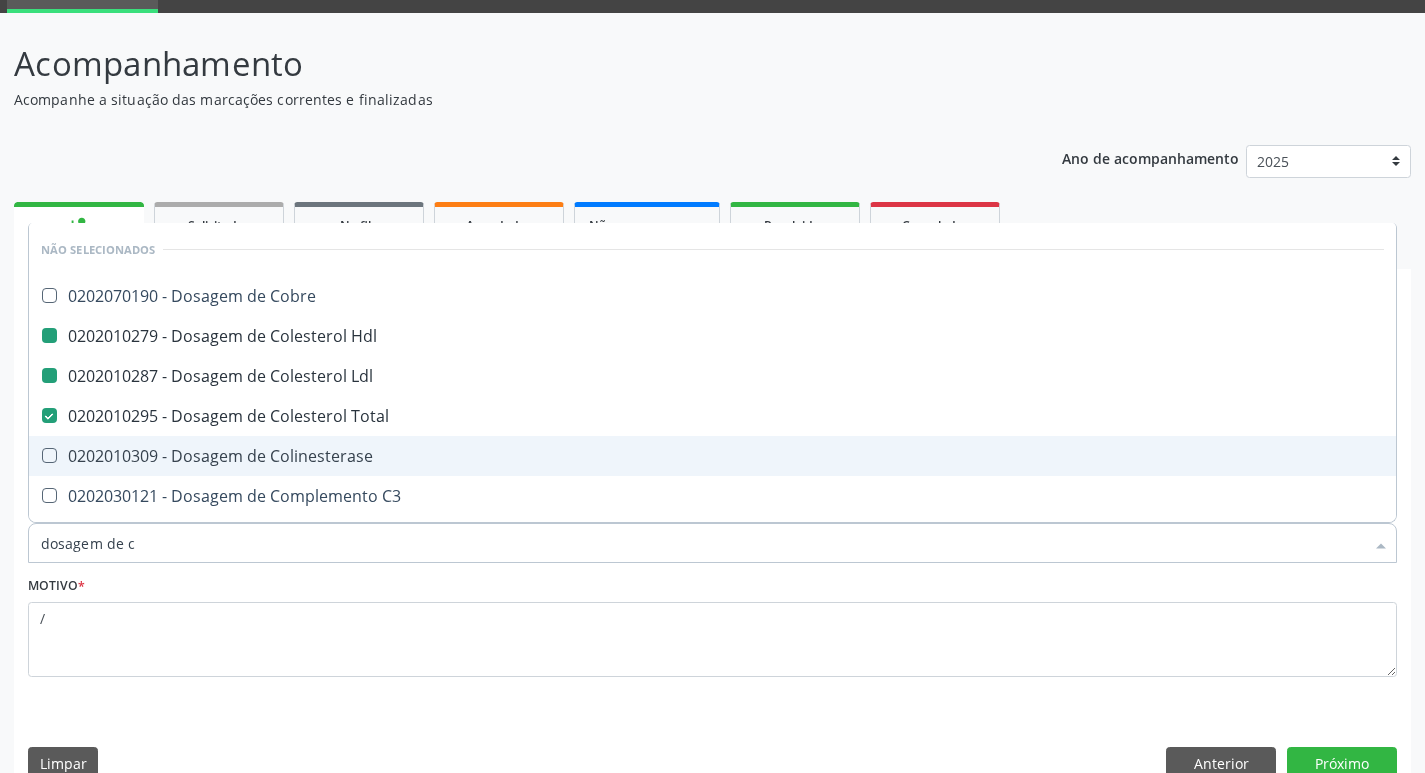 checkbox on "false" 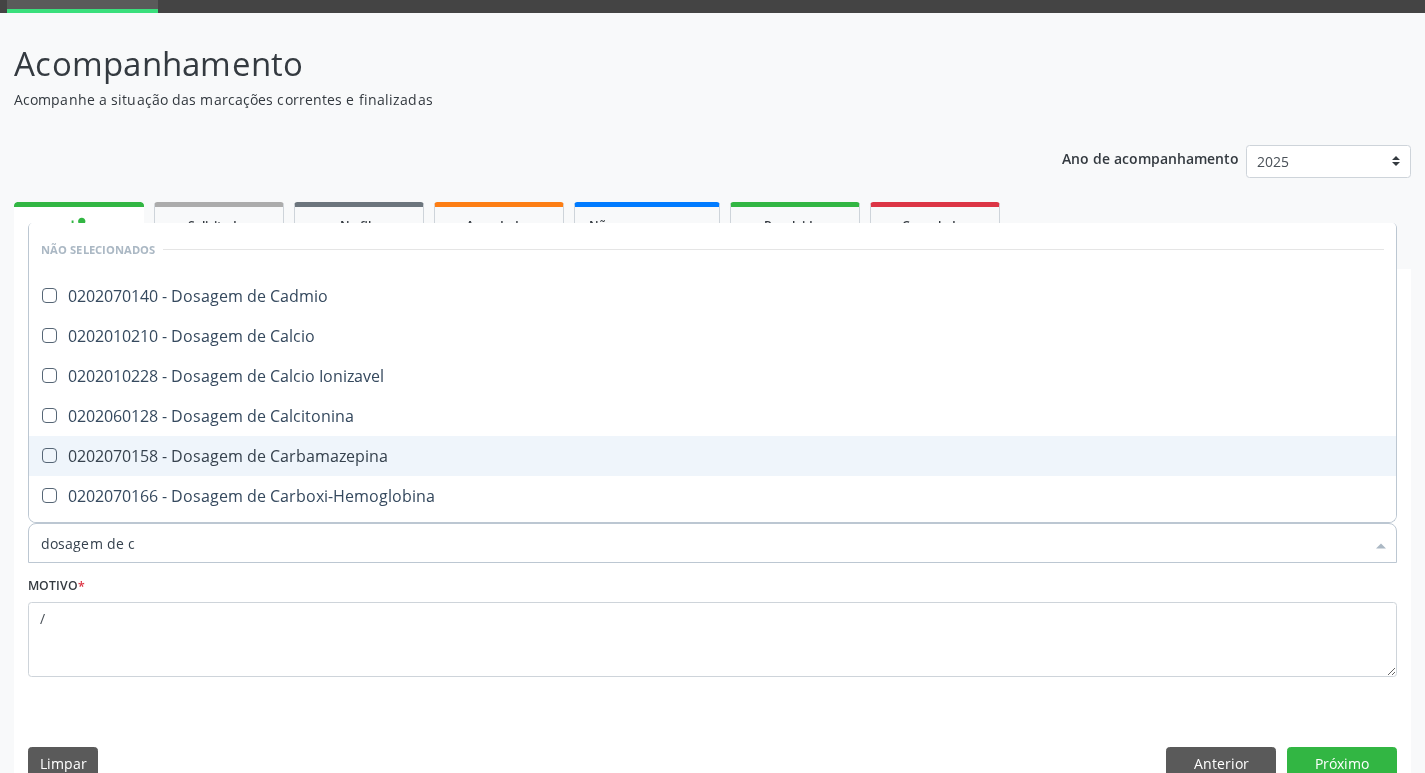 type on "dosagem de" 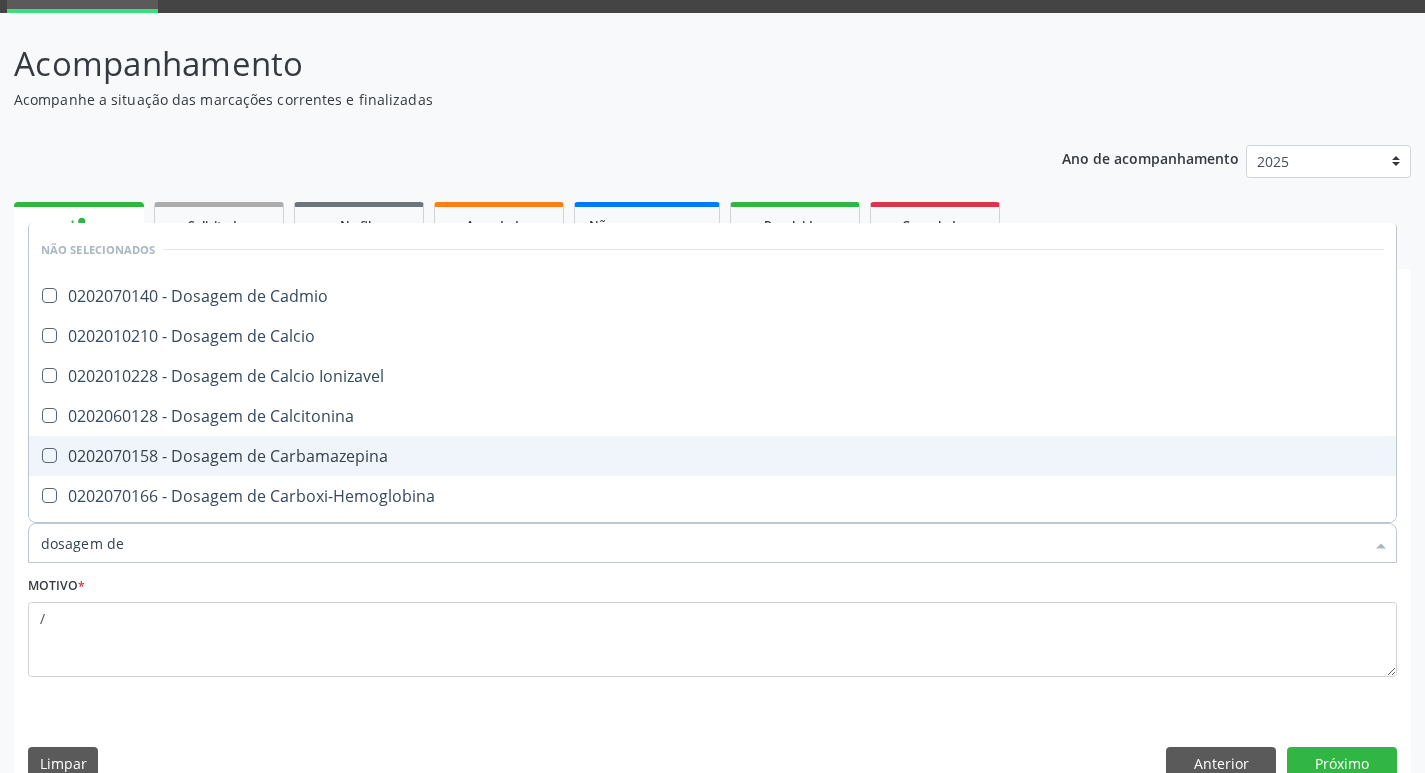 checkbox on "true" 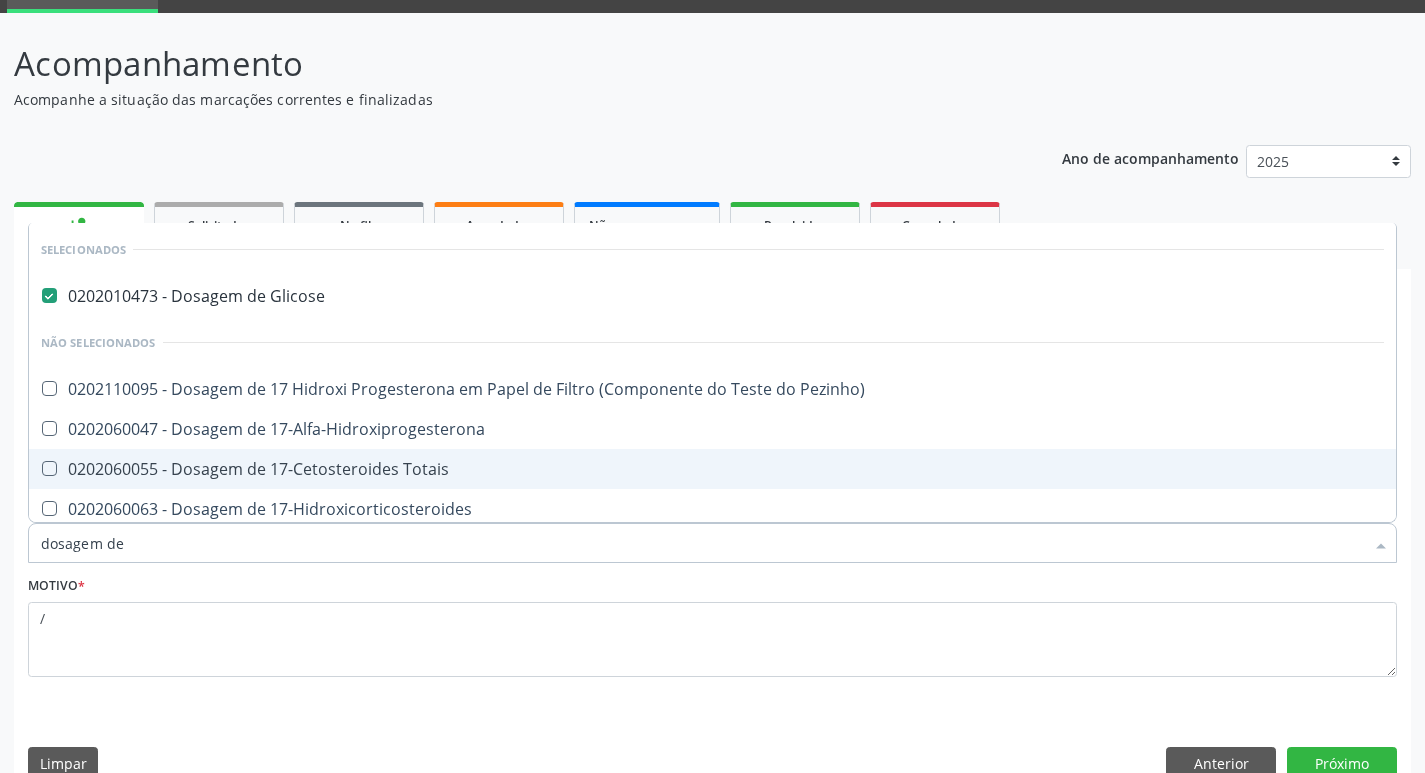type on "dosagem de t" 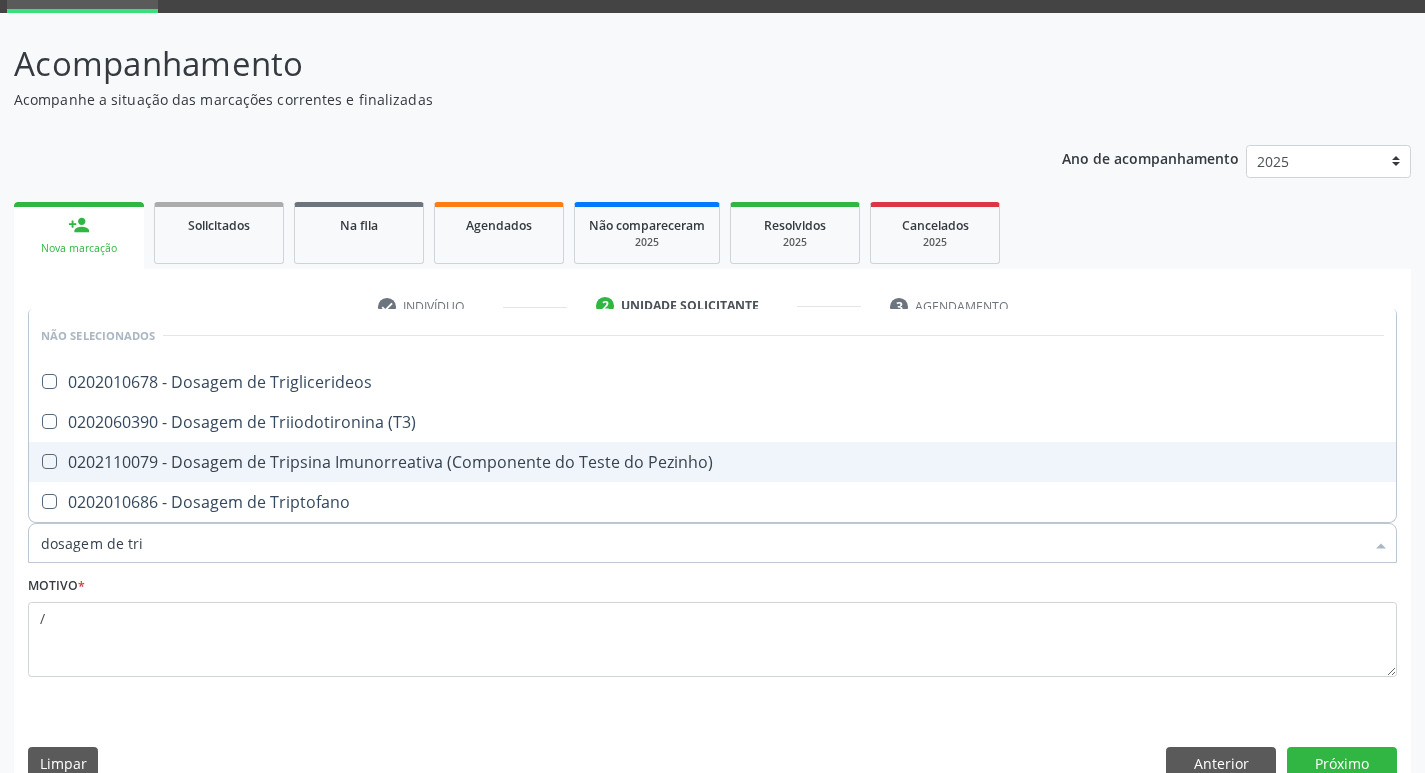 type on "dosagem de trig" 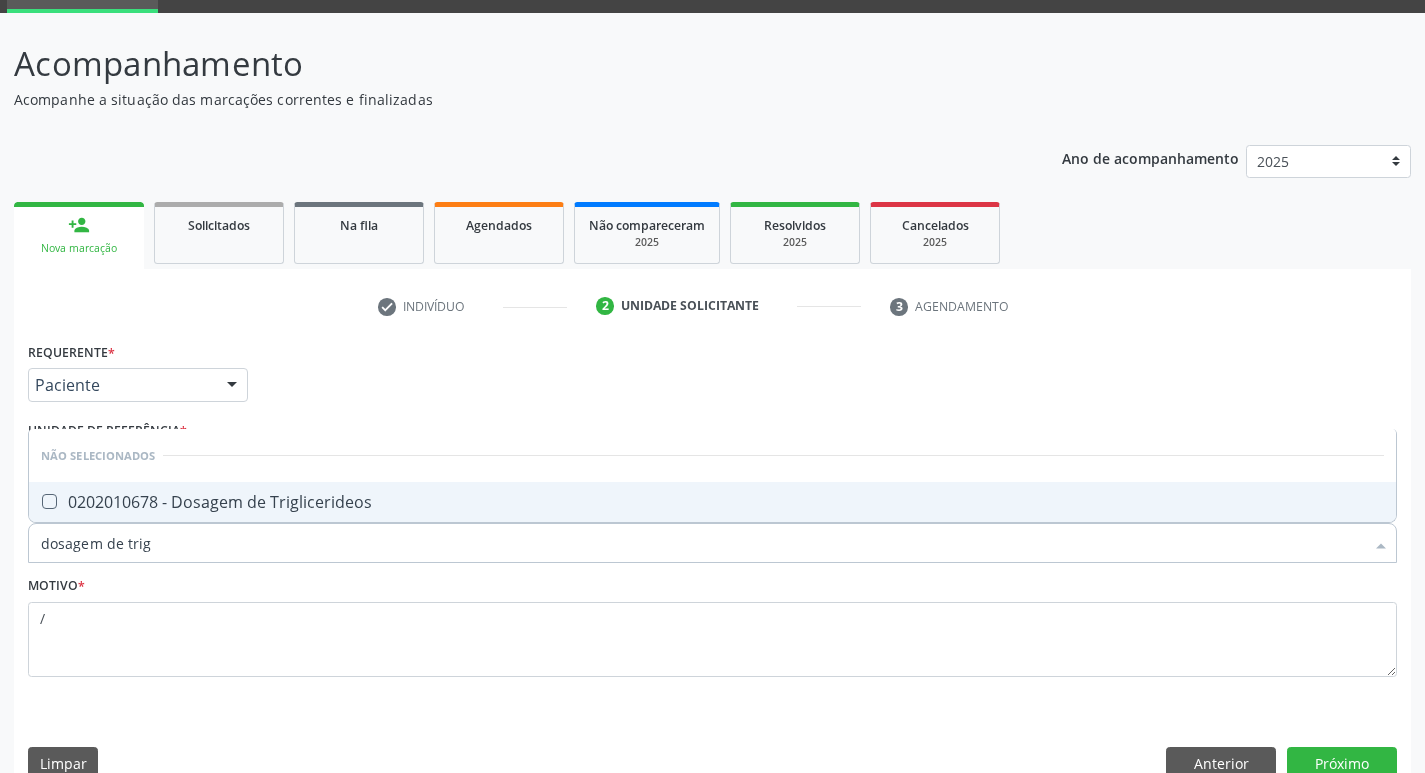 click on "0202010678 - Dosagem de Triglicerideos" at bounding box center [712, 502] 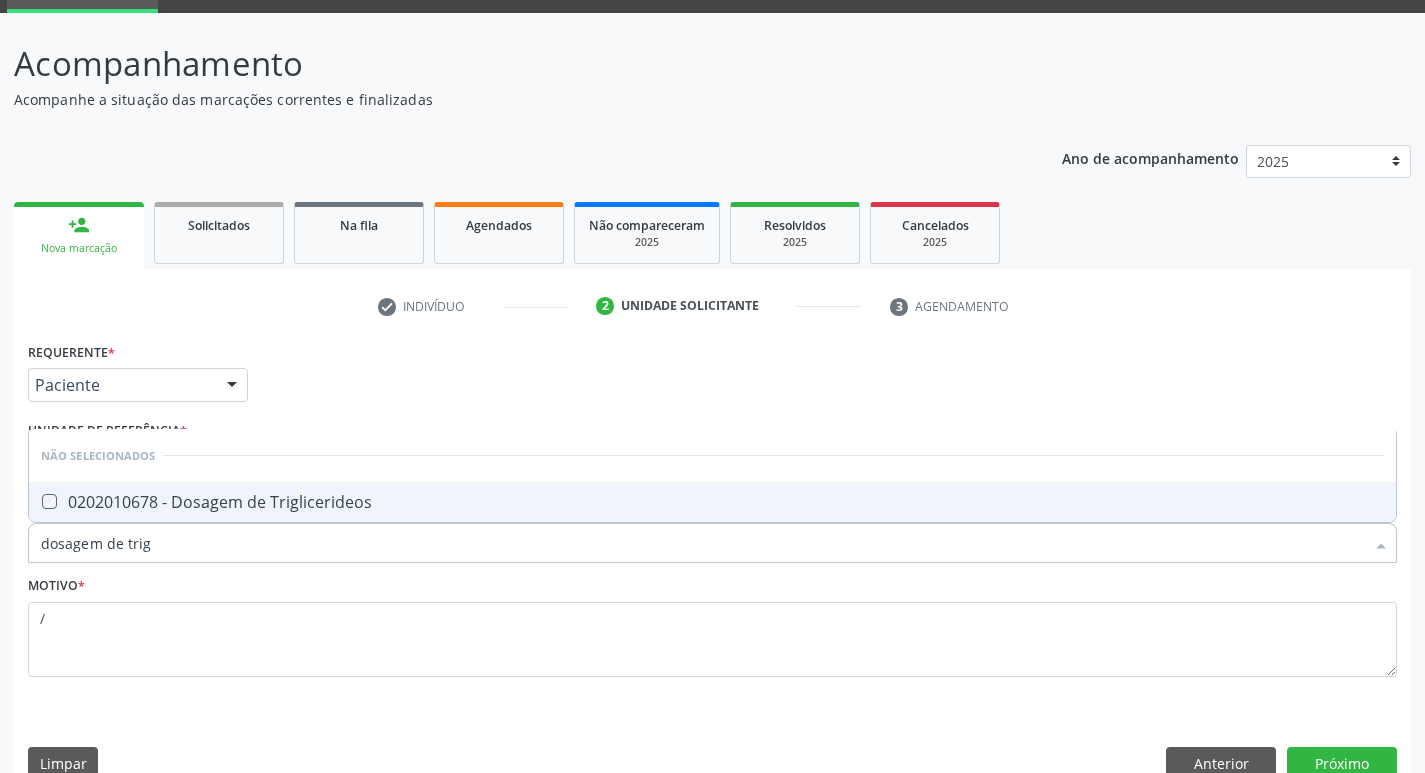 checkbox on "true" 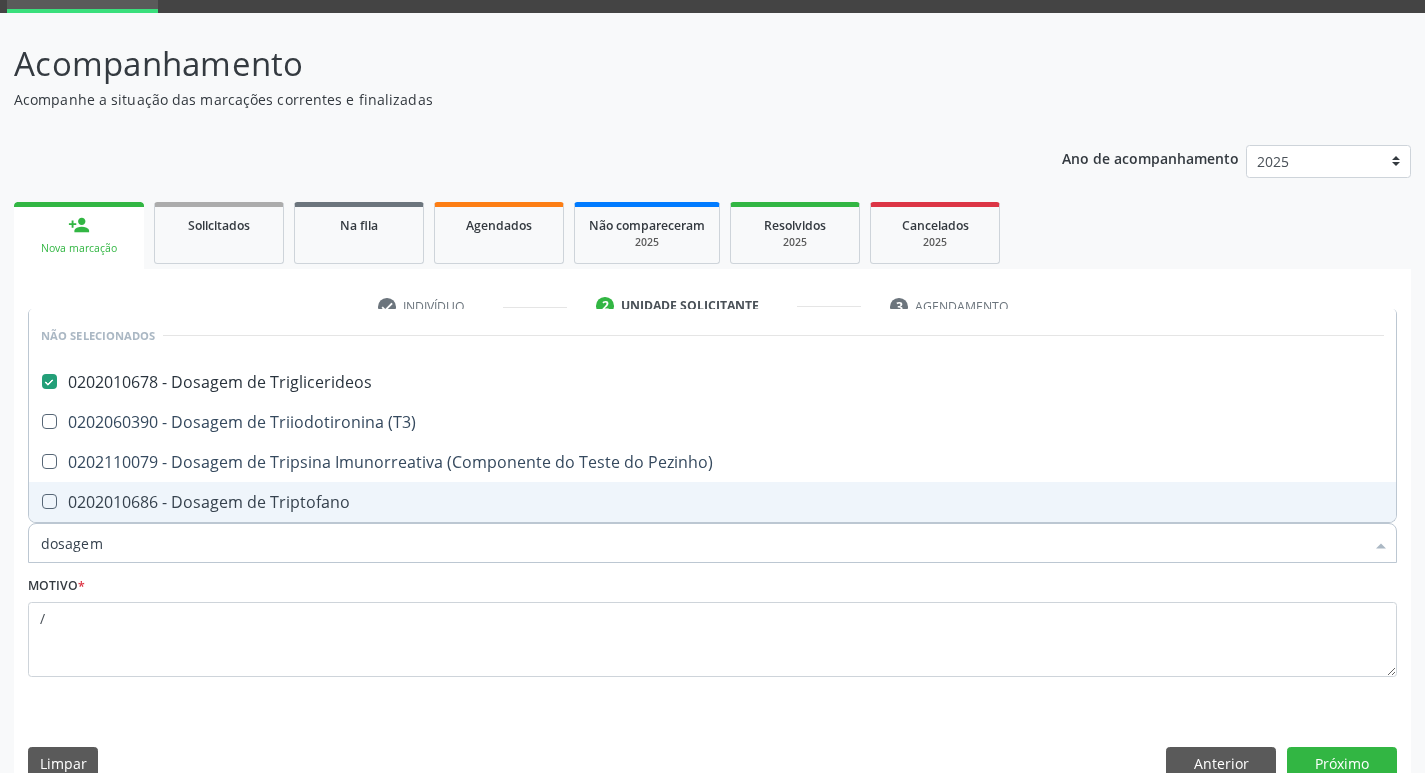 type on "dosage" 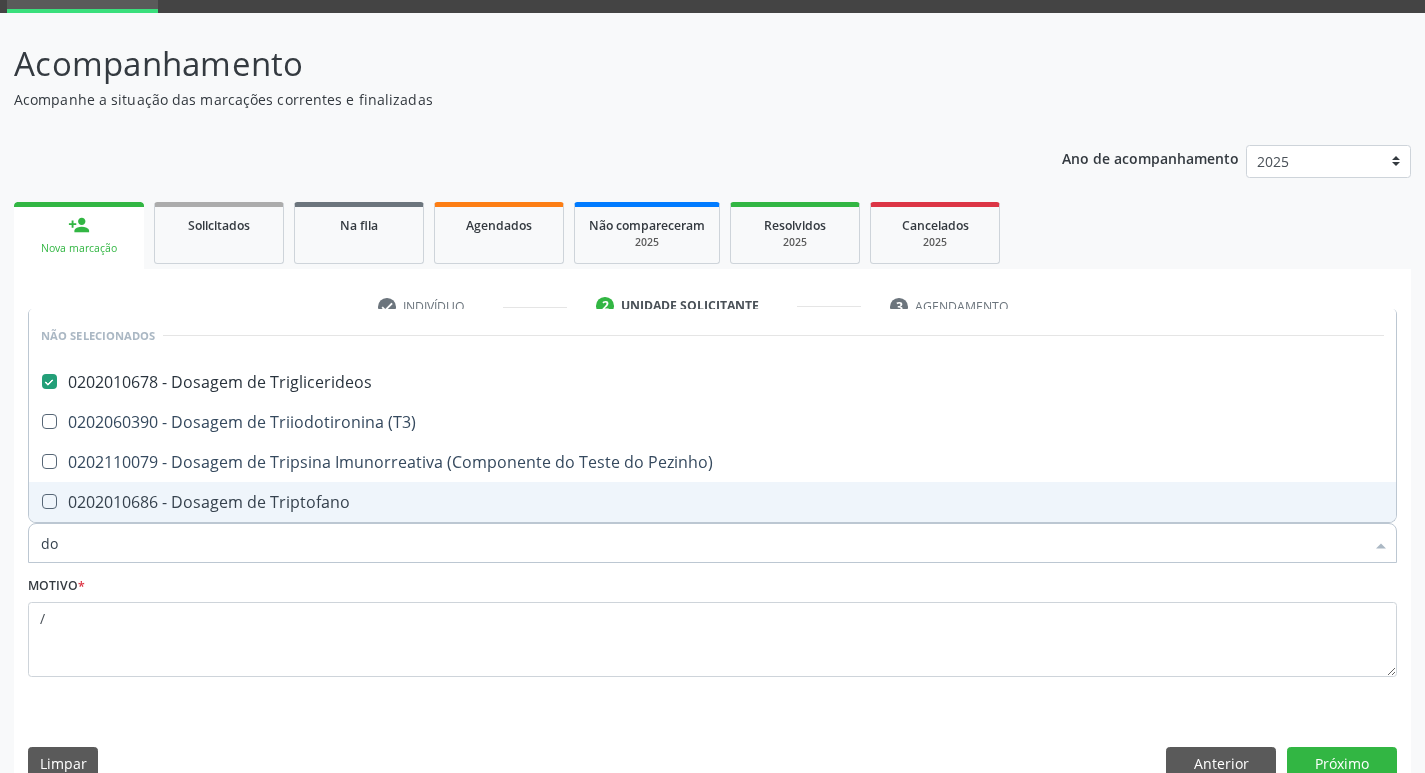 type on "d" 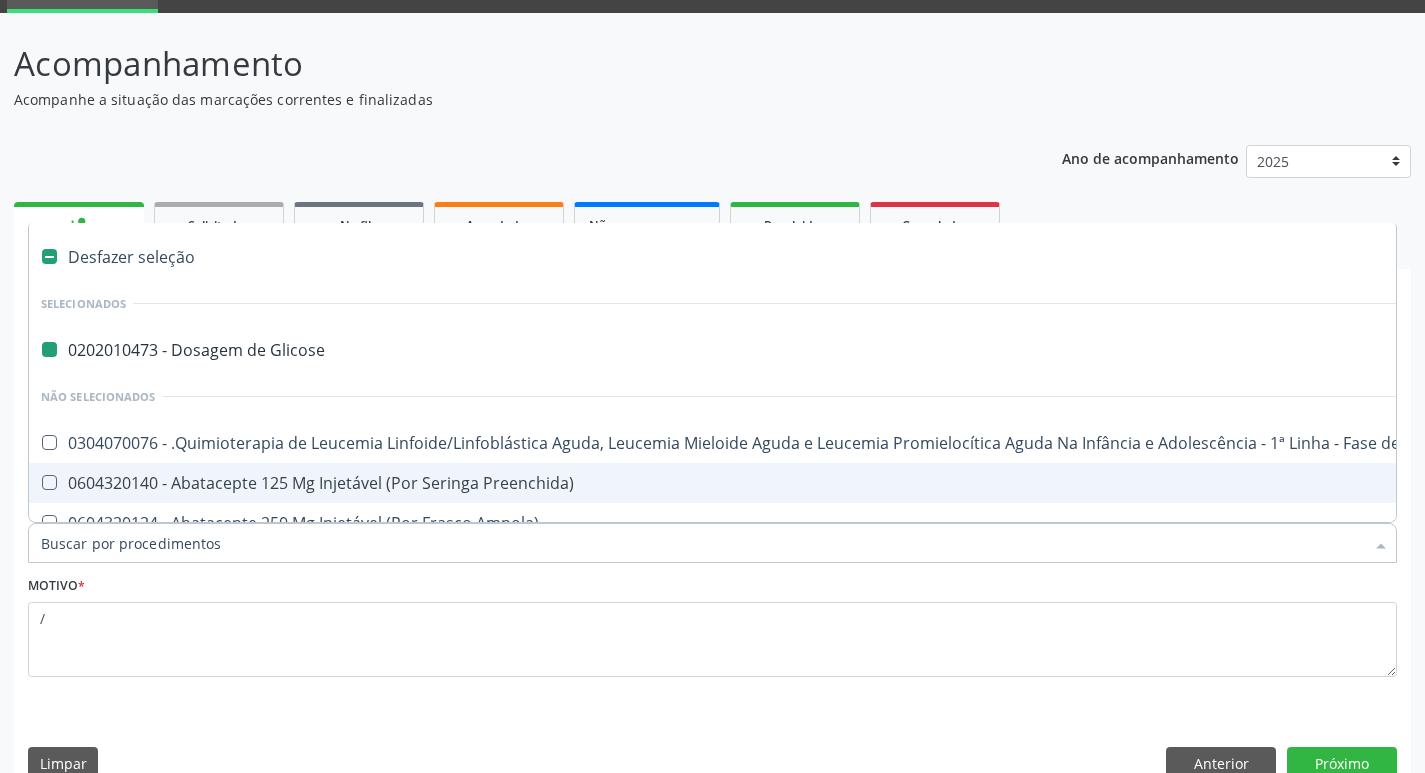 type on "h" 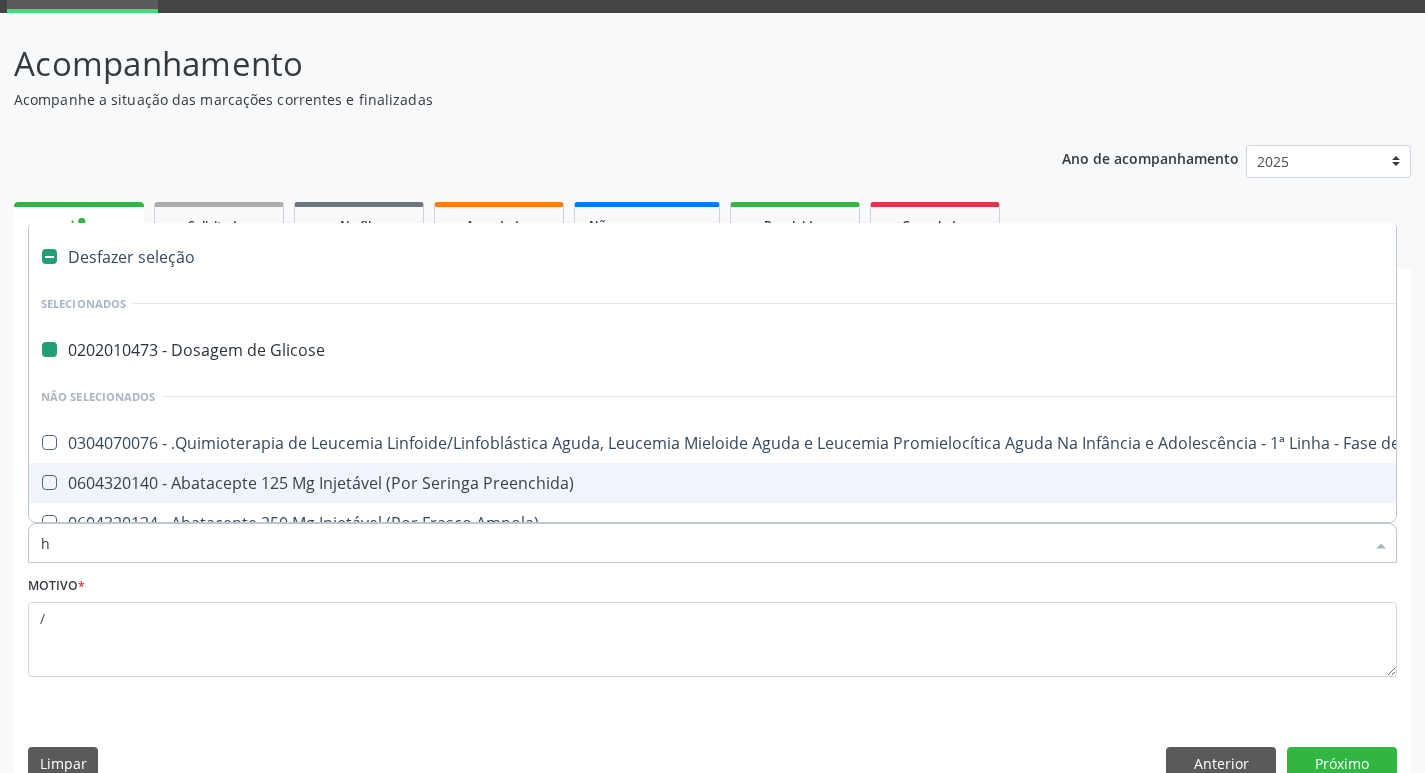 checkbox on "false" 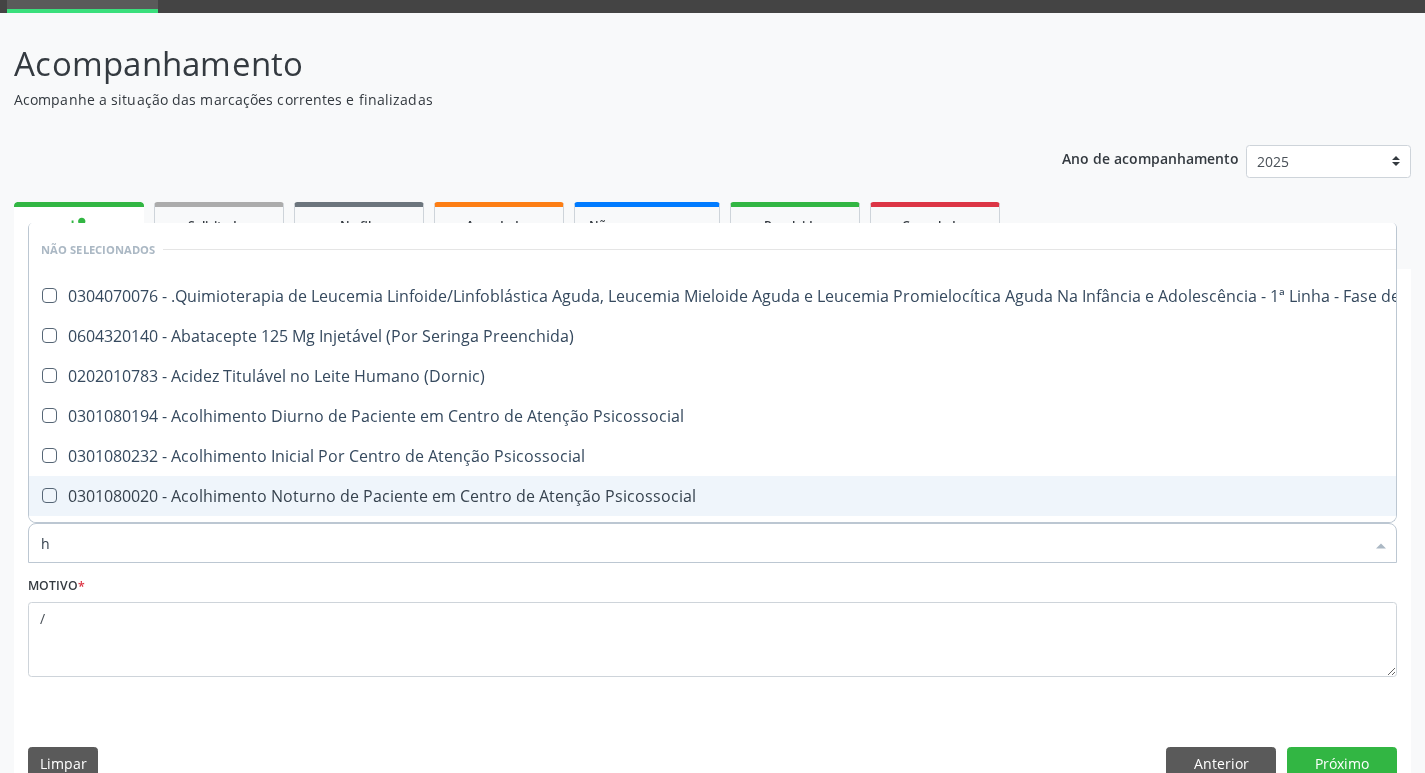 type on "he" 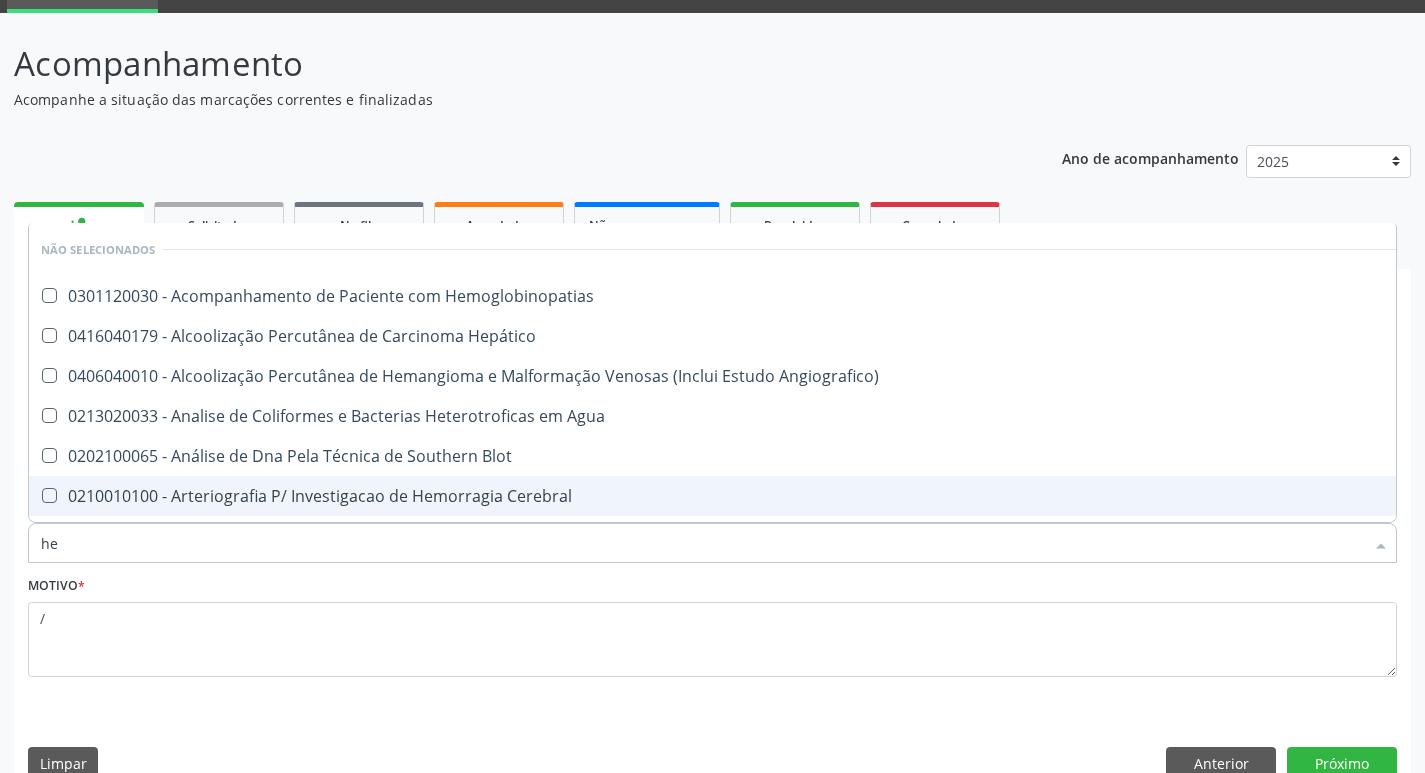 type on "hem" 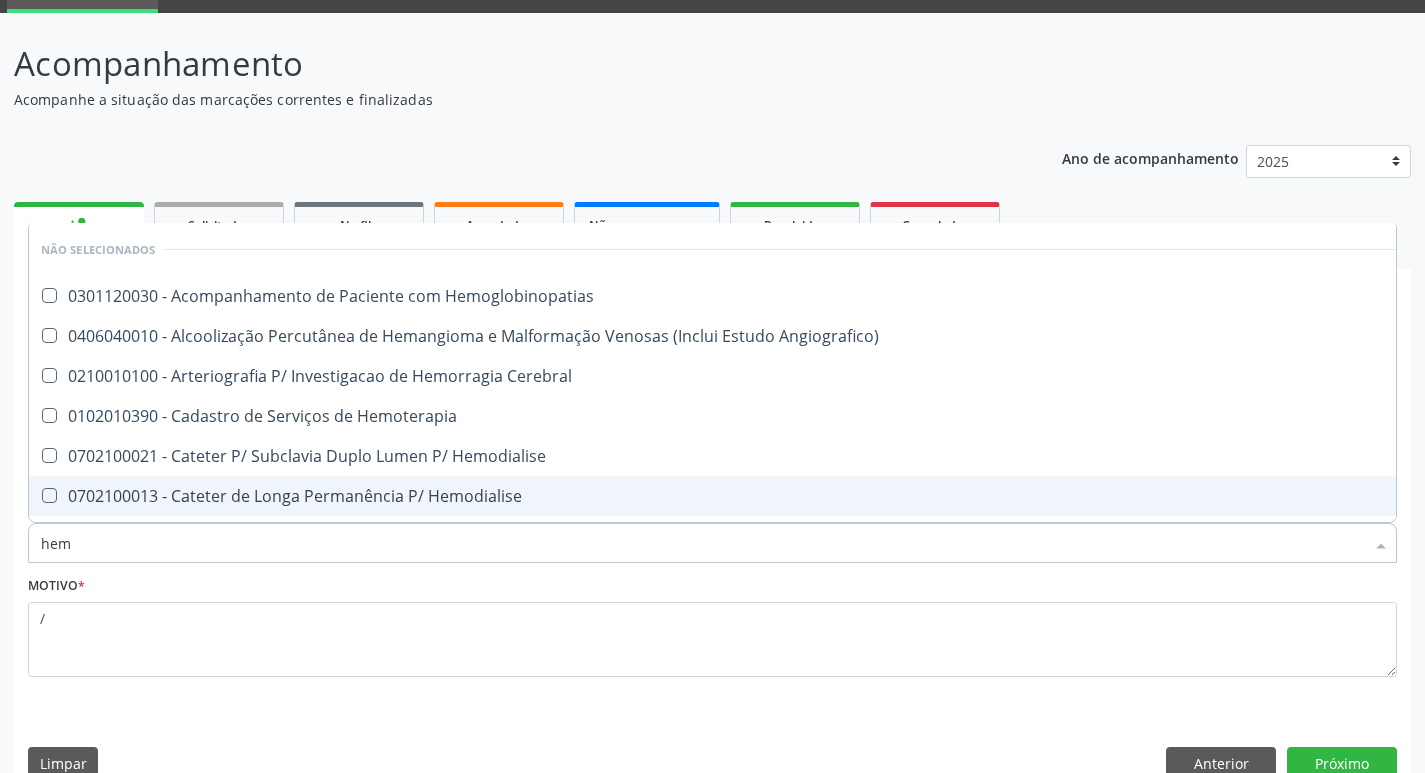 type on "hemo" 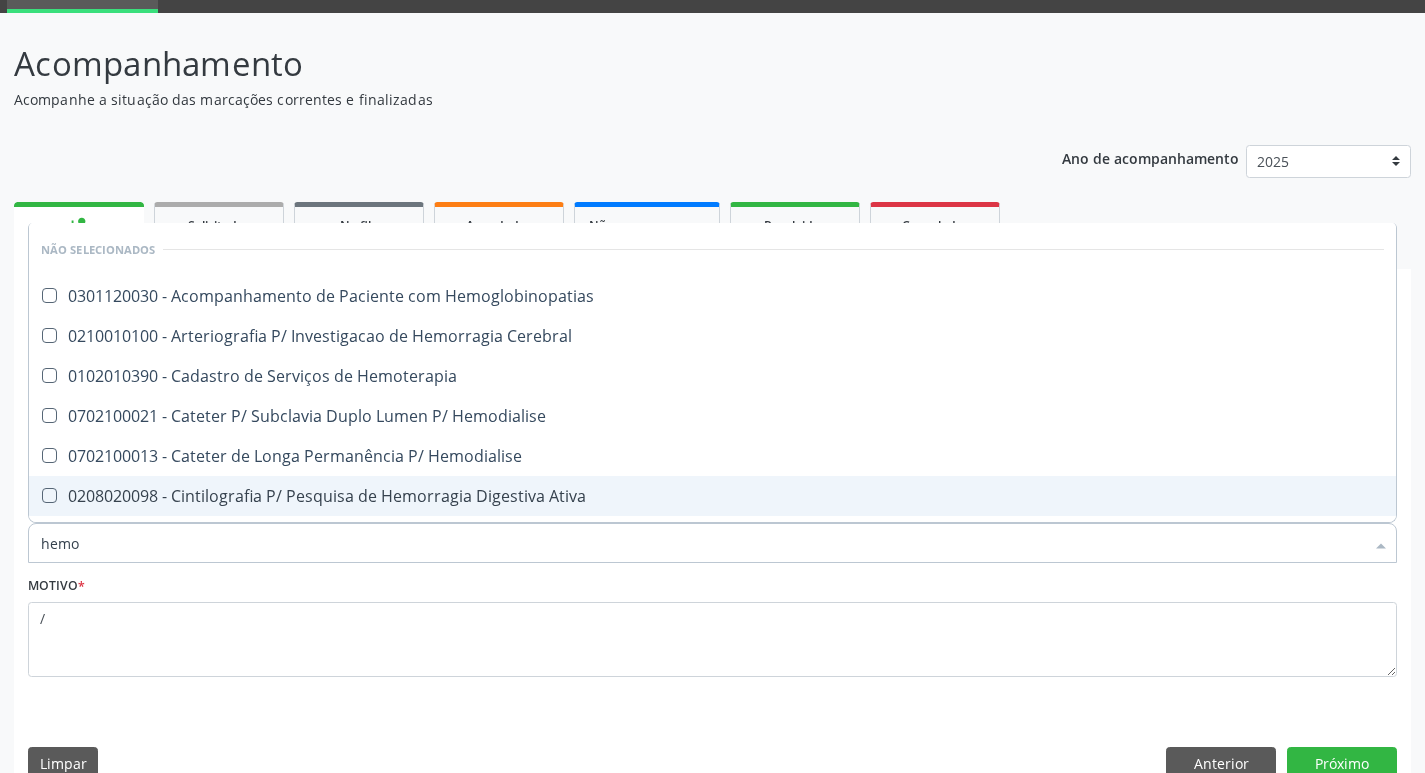 type on "hemog" 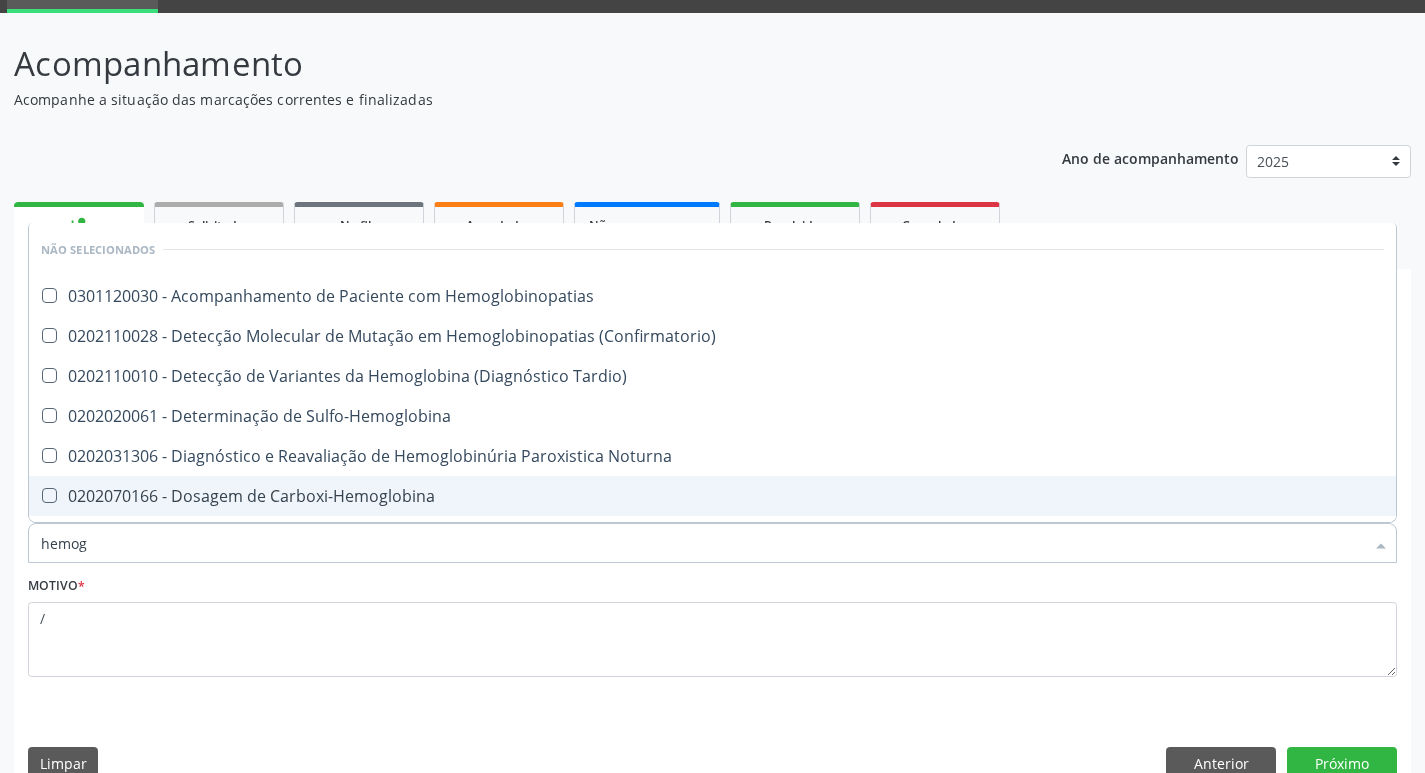 type on "hemogr" 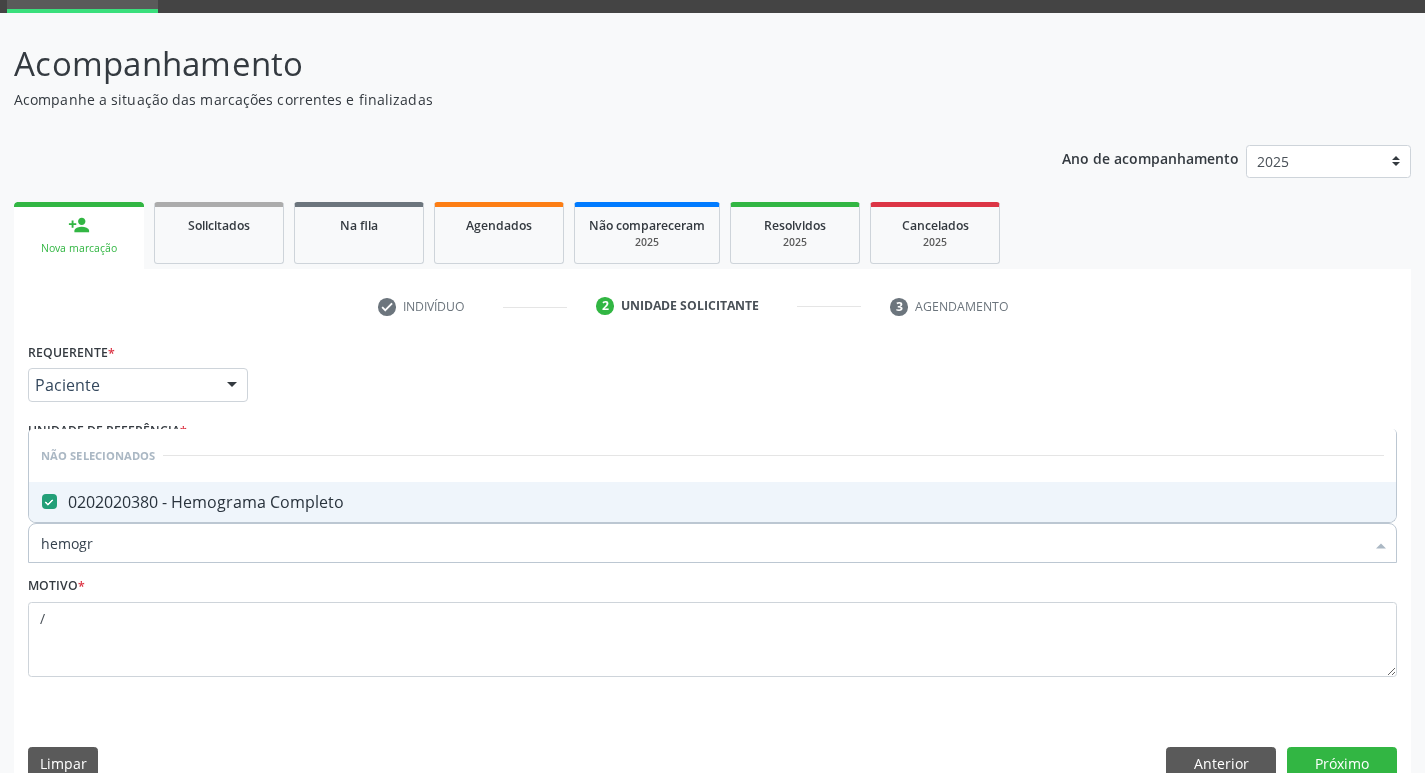 type on "hemog" 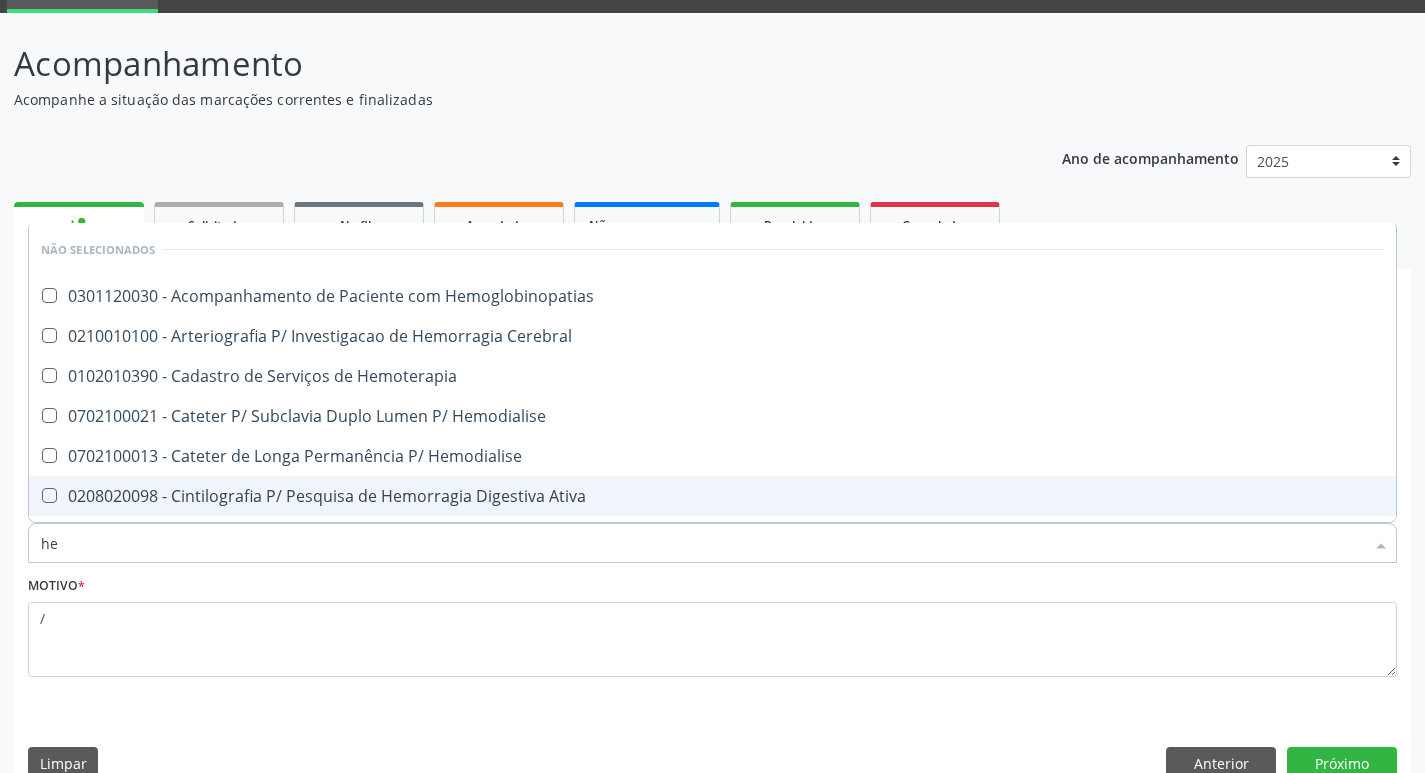 type on "h" 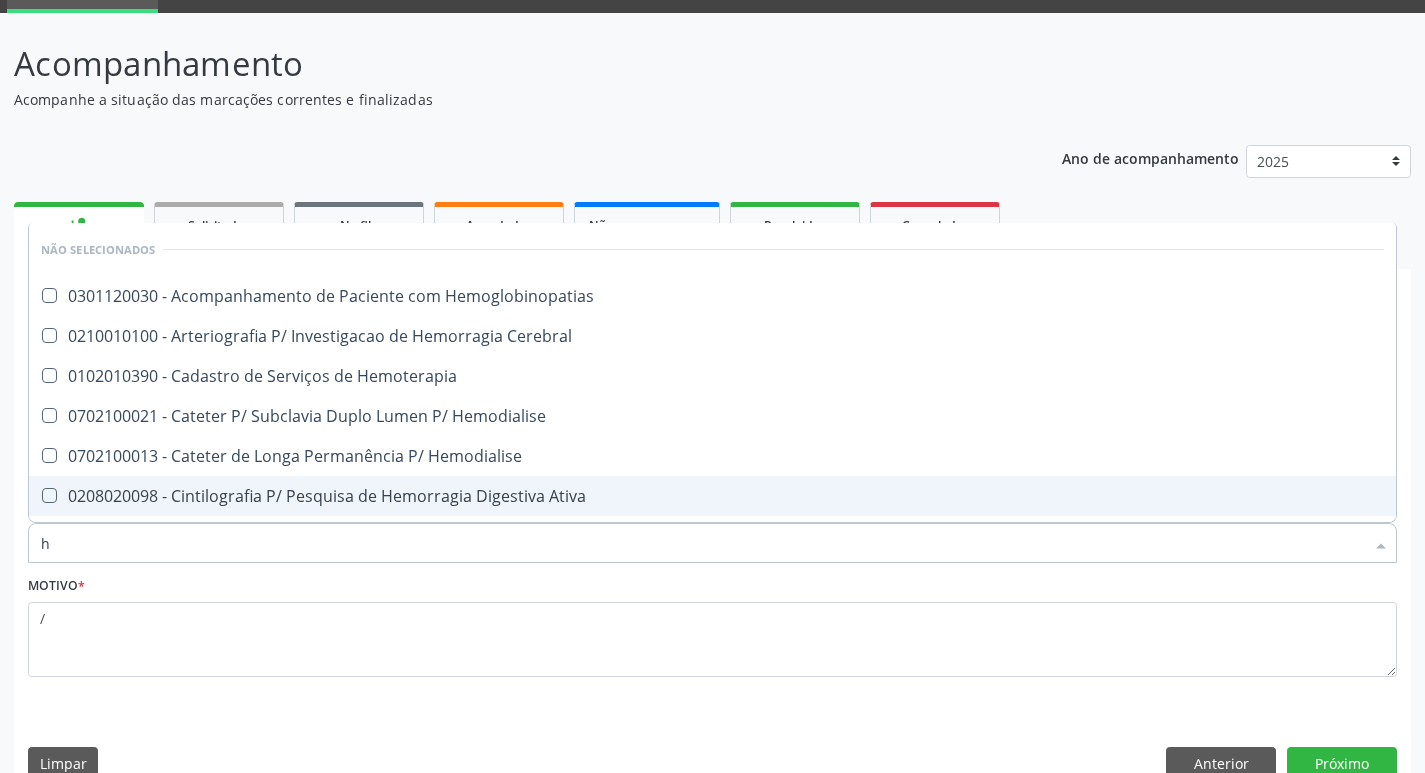type 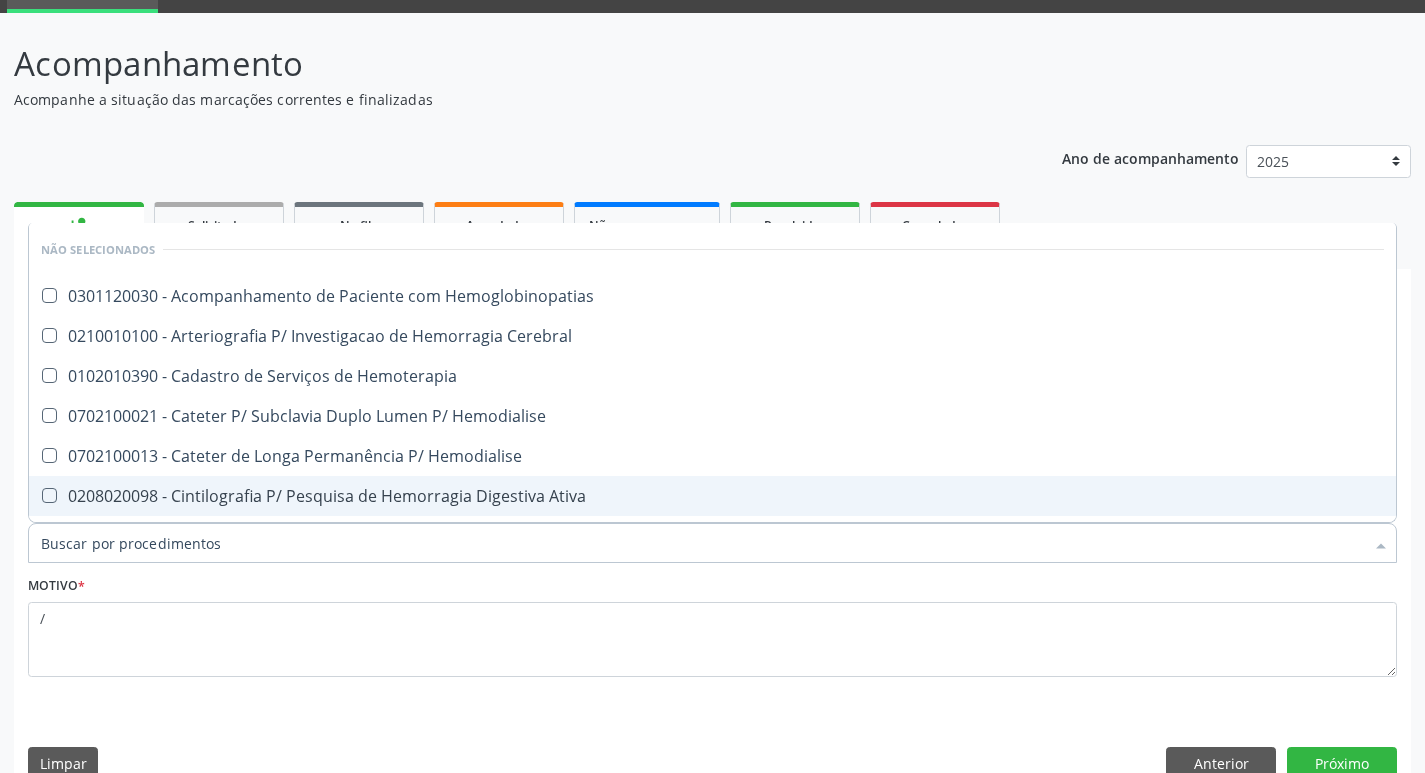 checkbox on "true" 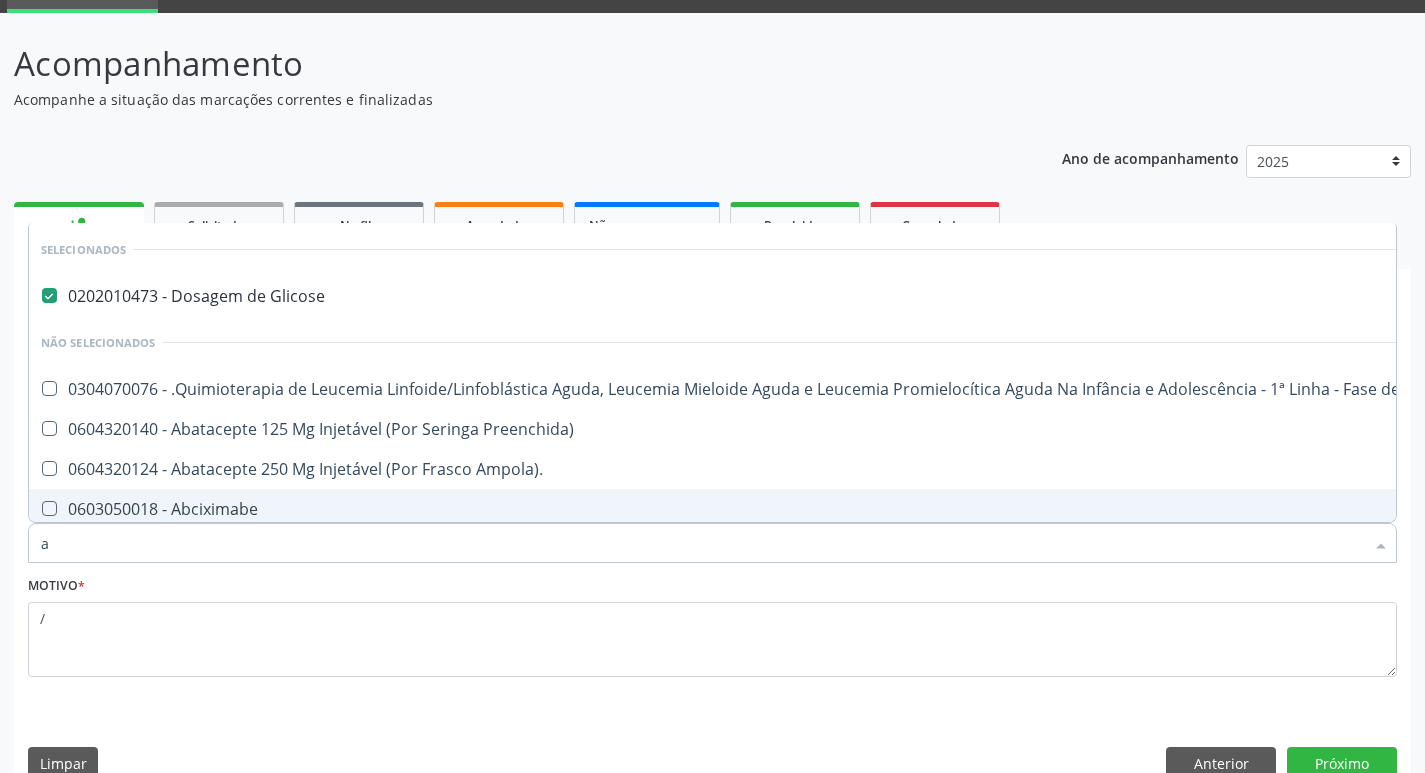 type on "an" 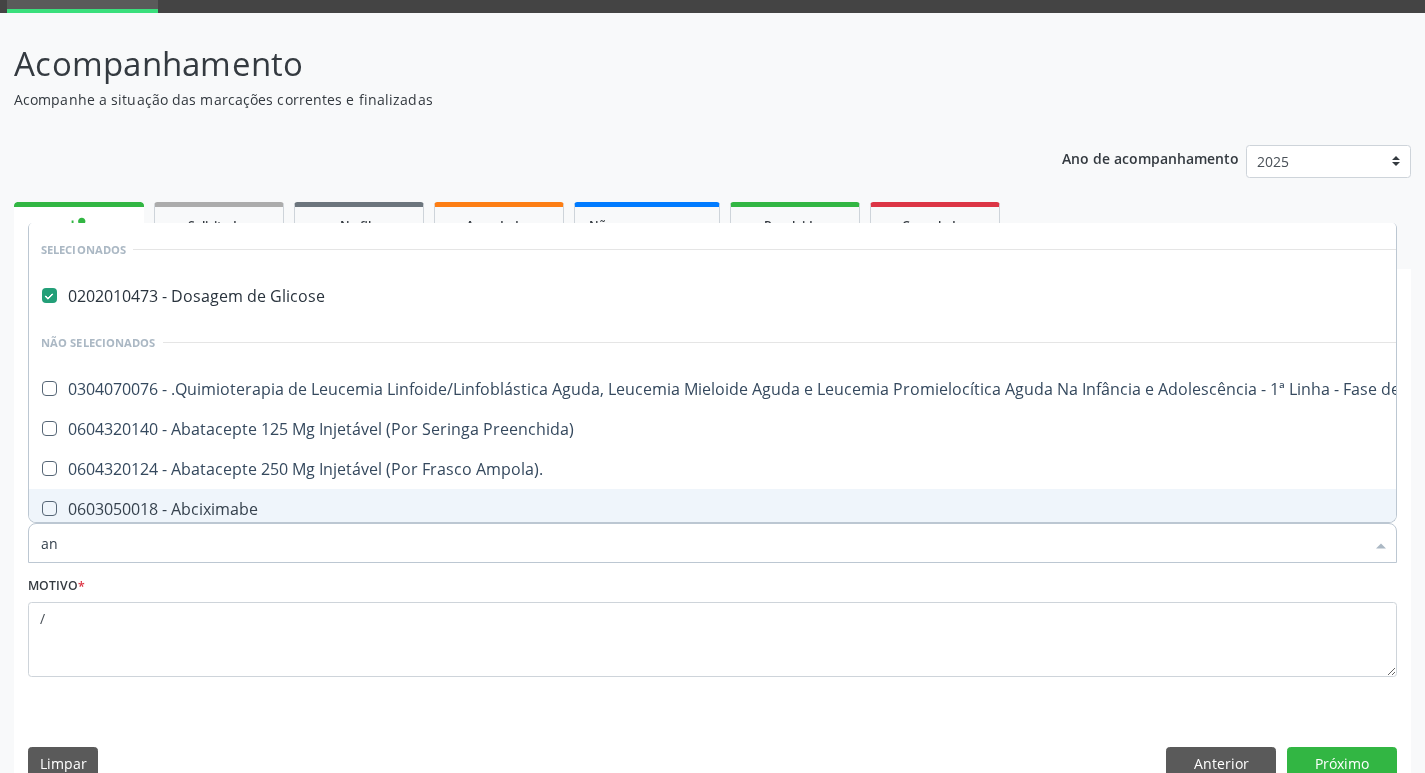 checkbox on "false" 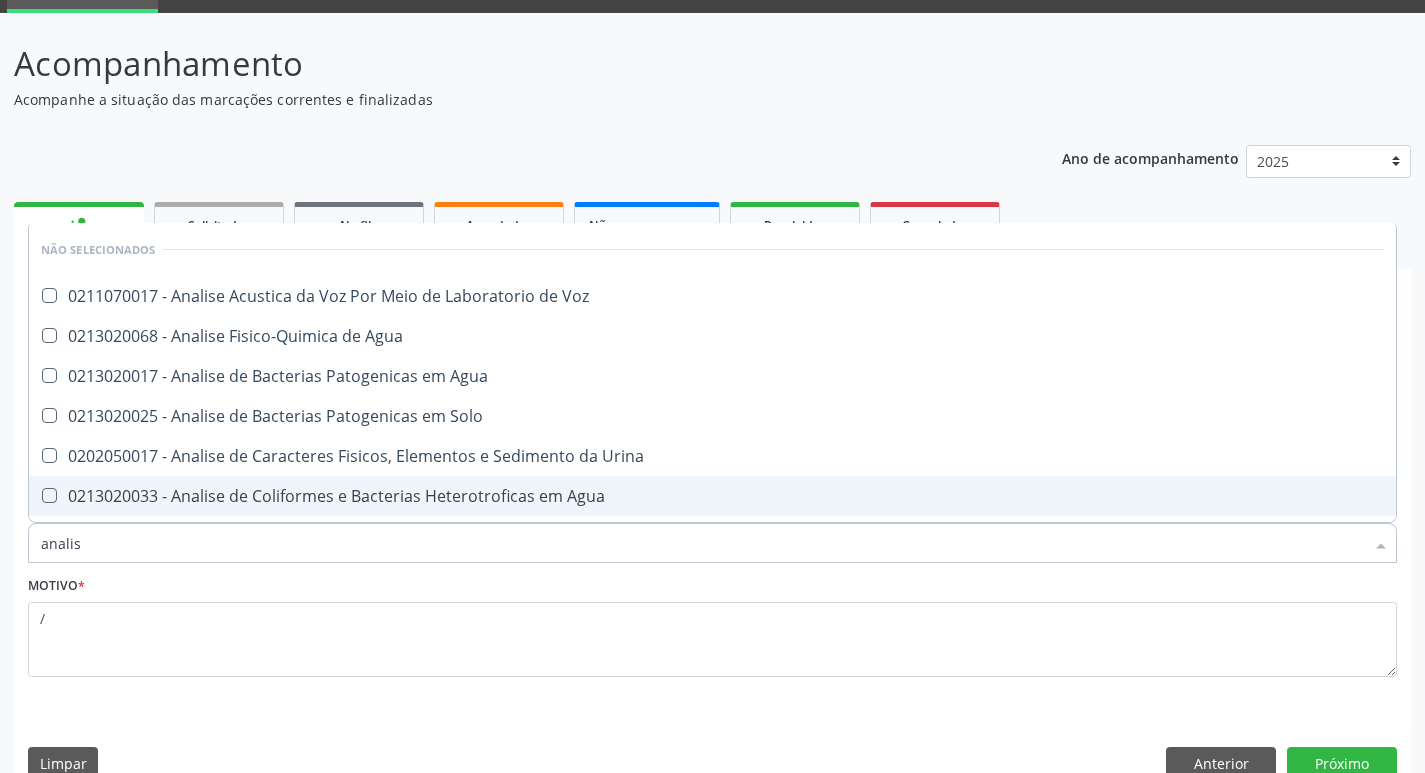 type on "analise" 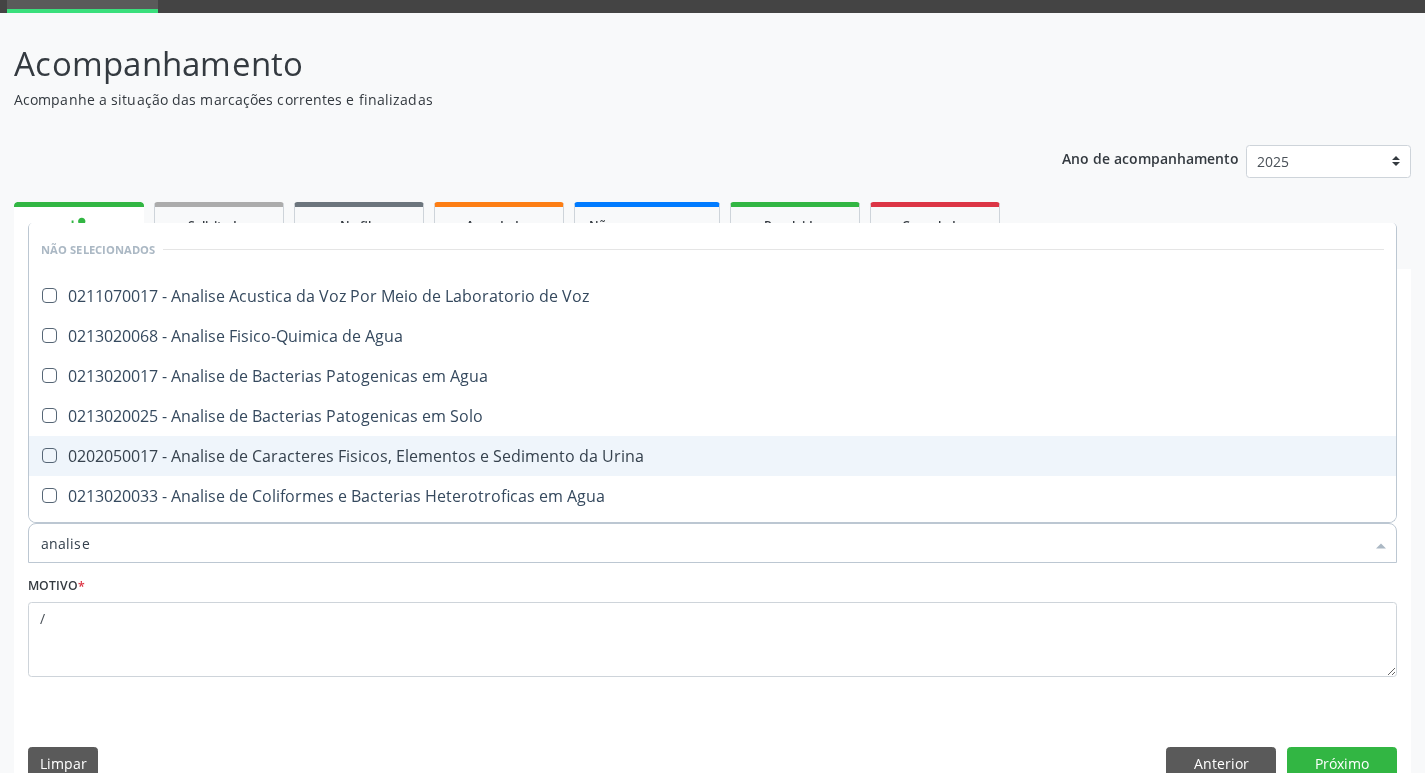 click on "0202050017 - Analise de Caracteres Fisicos, Elementos e Sedimento da Urina" at bounding box center [712, 456] 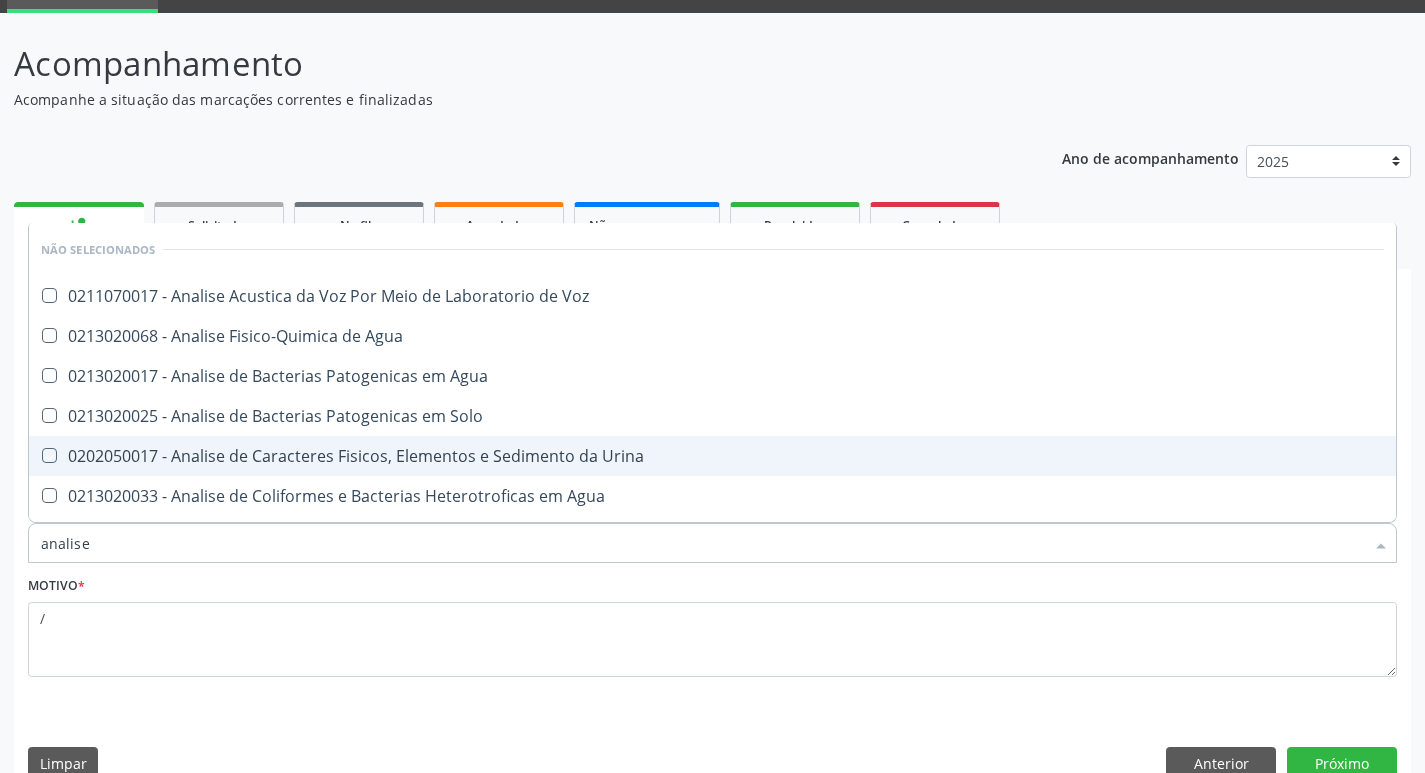 checkbox on "true" 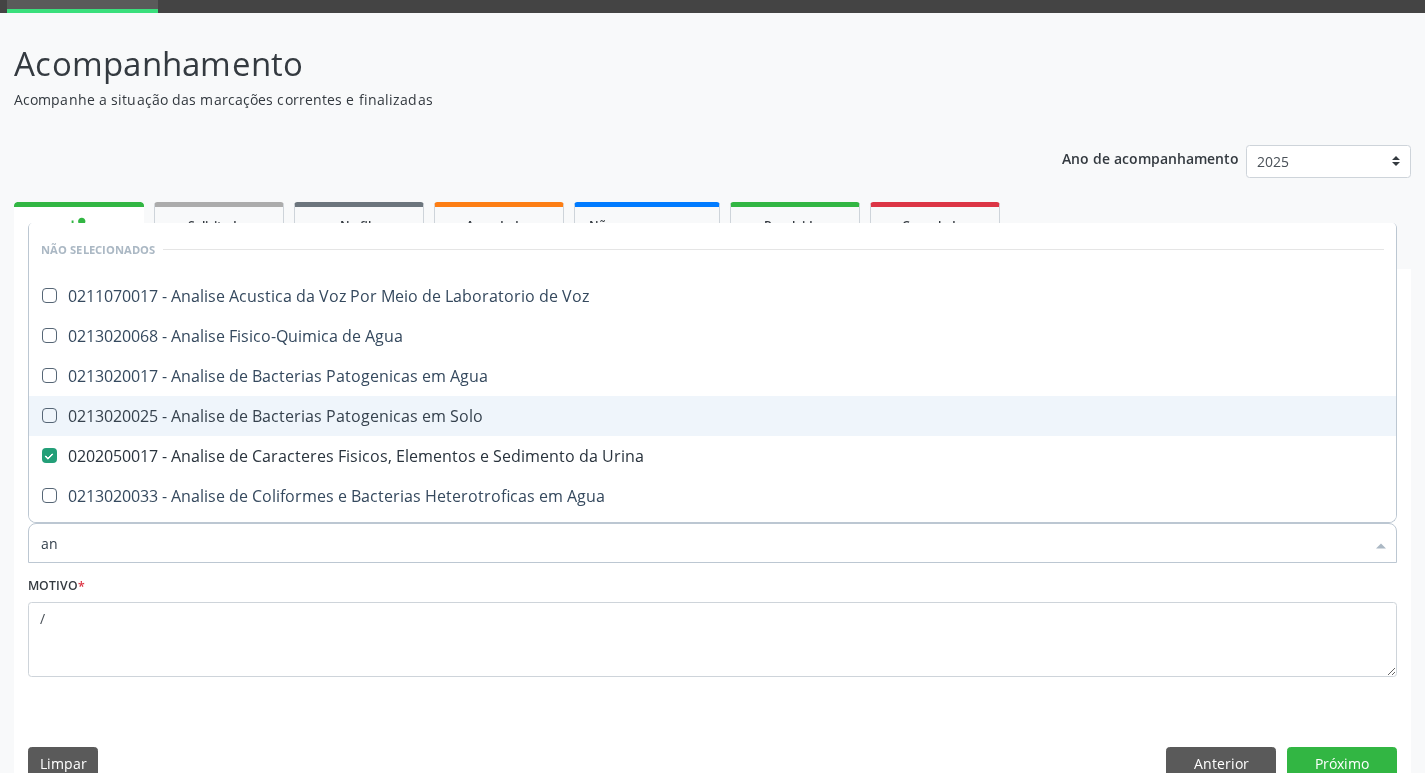 type on "a" 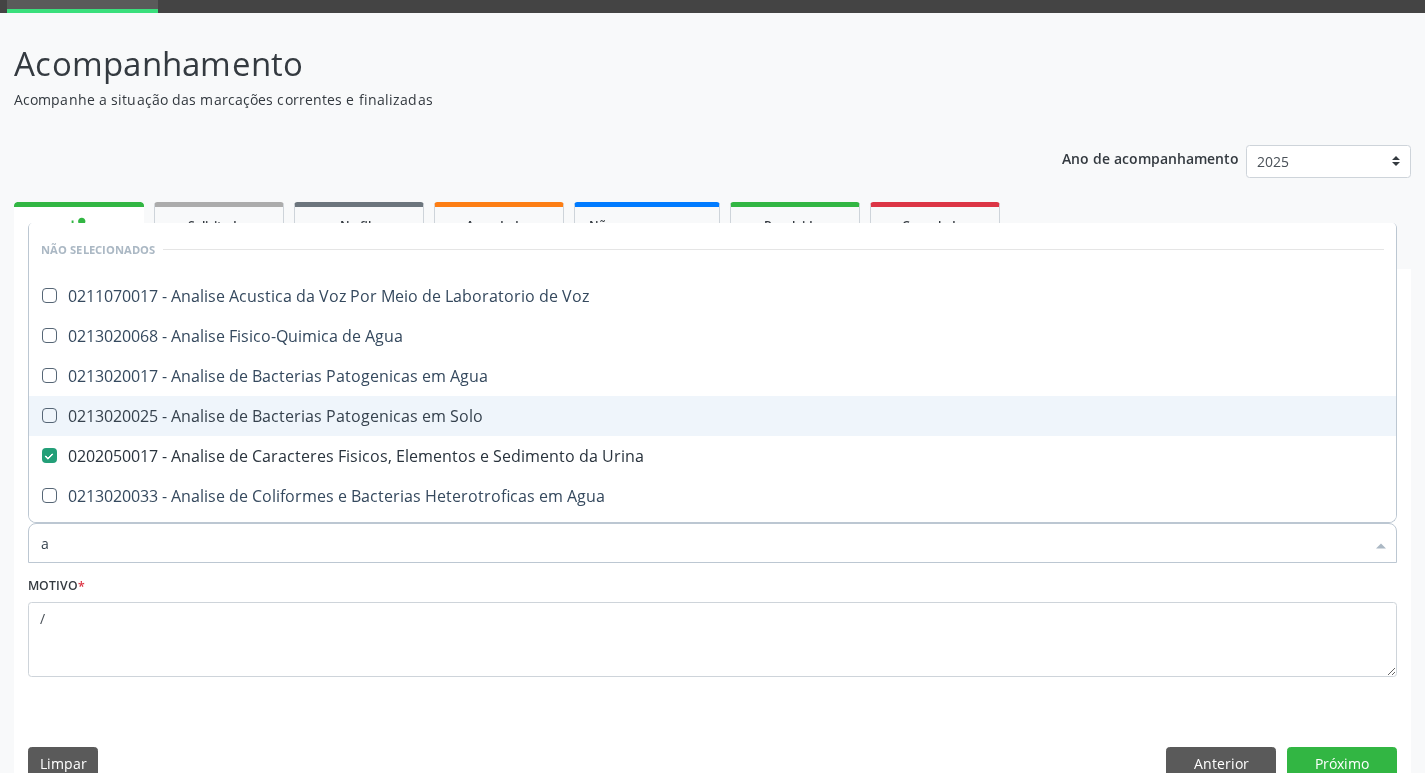 type 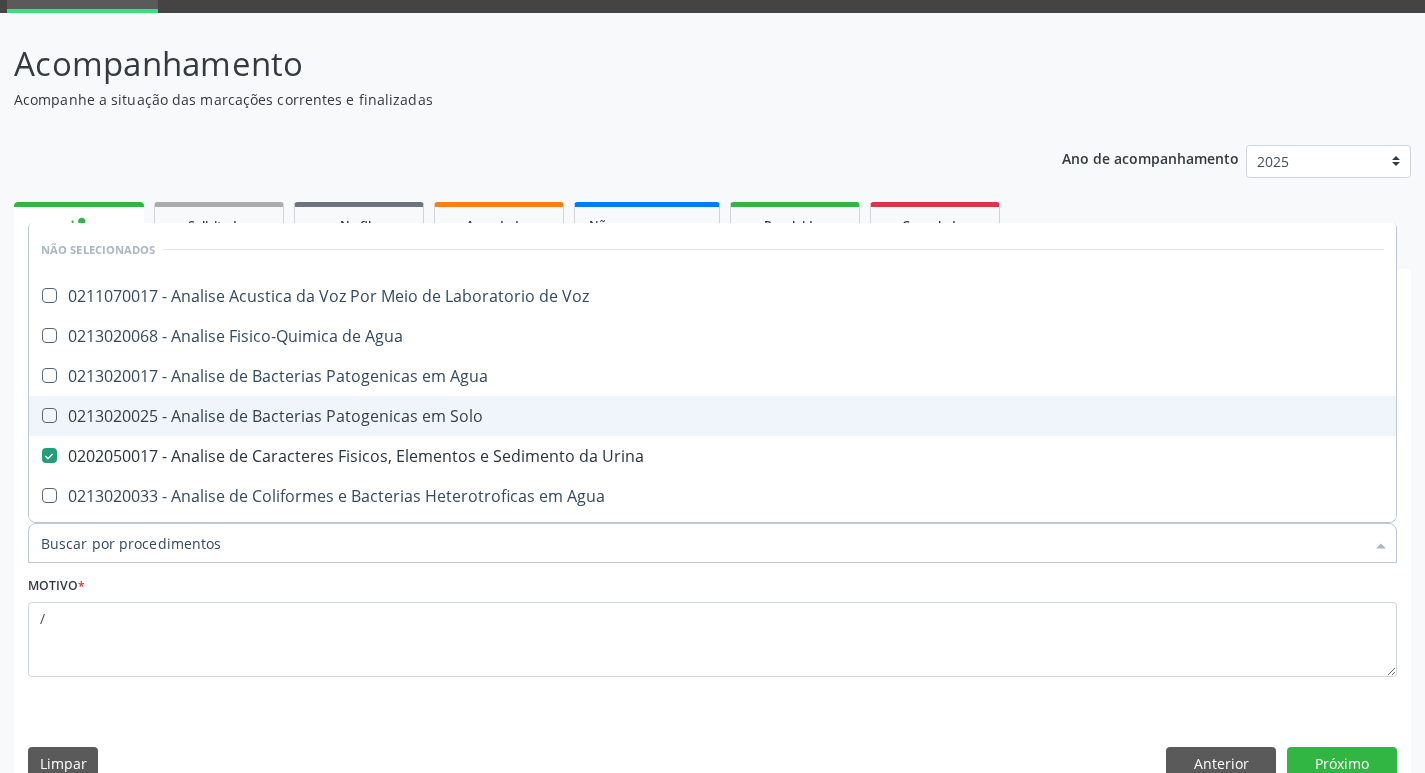 checkbox on "true" 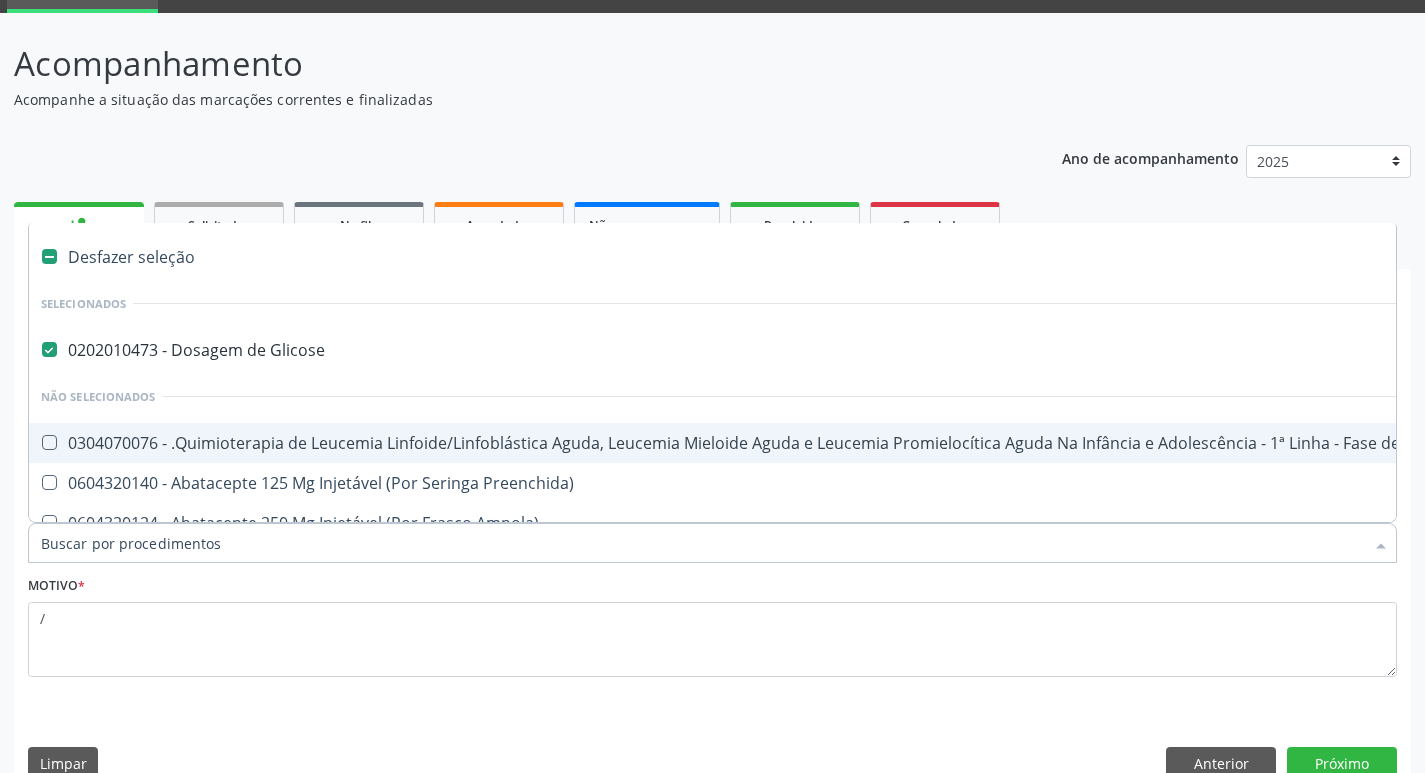 type on "t" 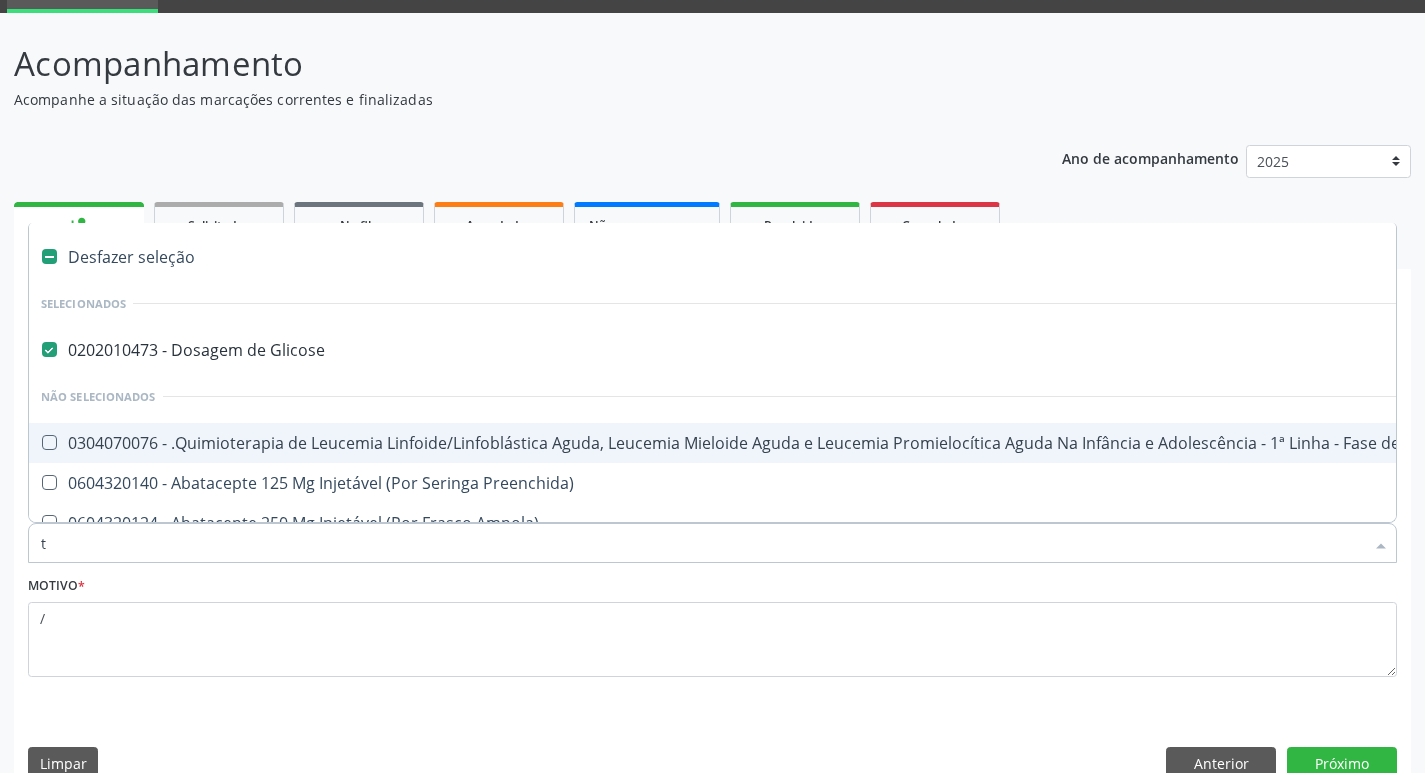checkbox on "false" 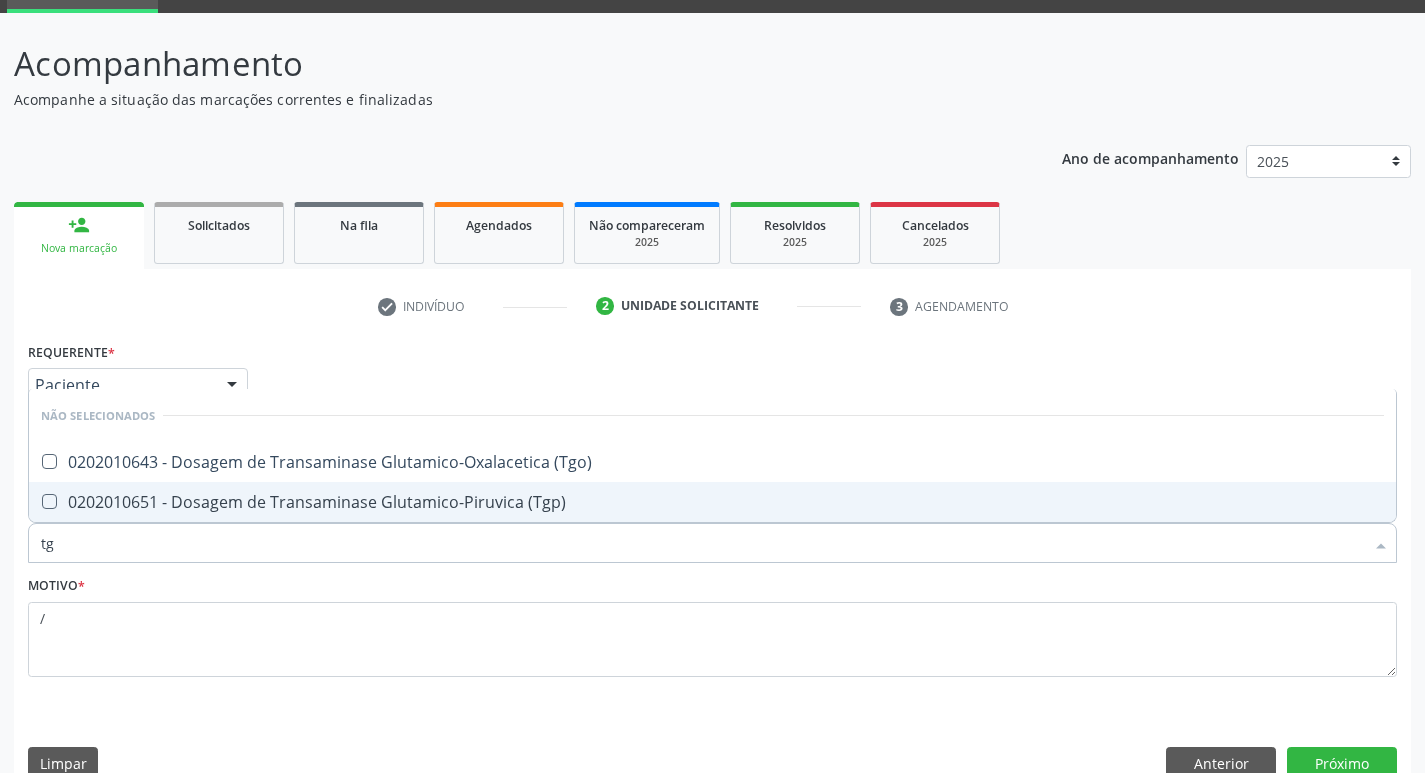 type on "tgo" 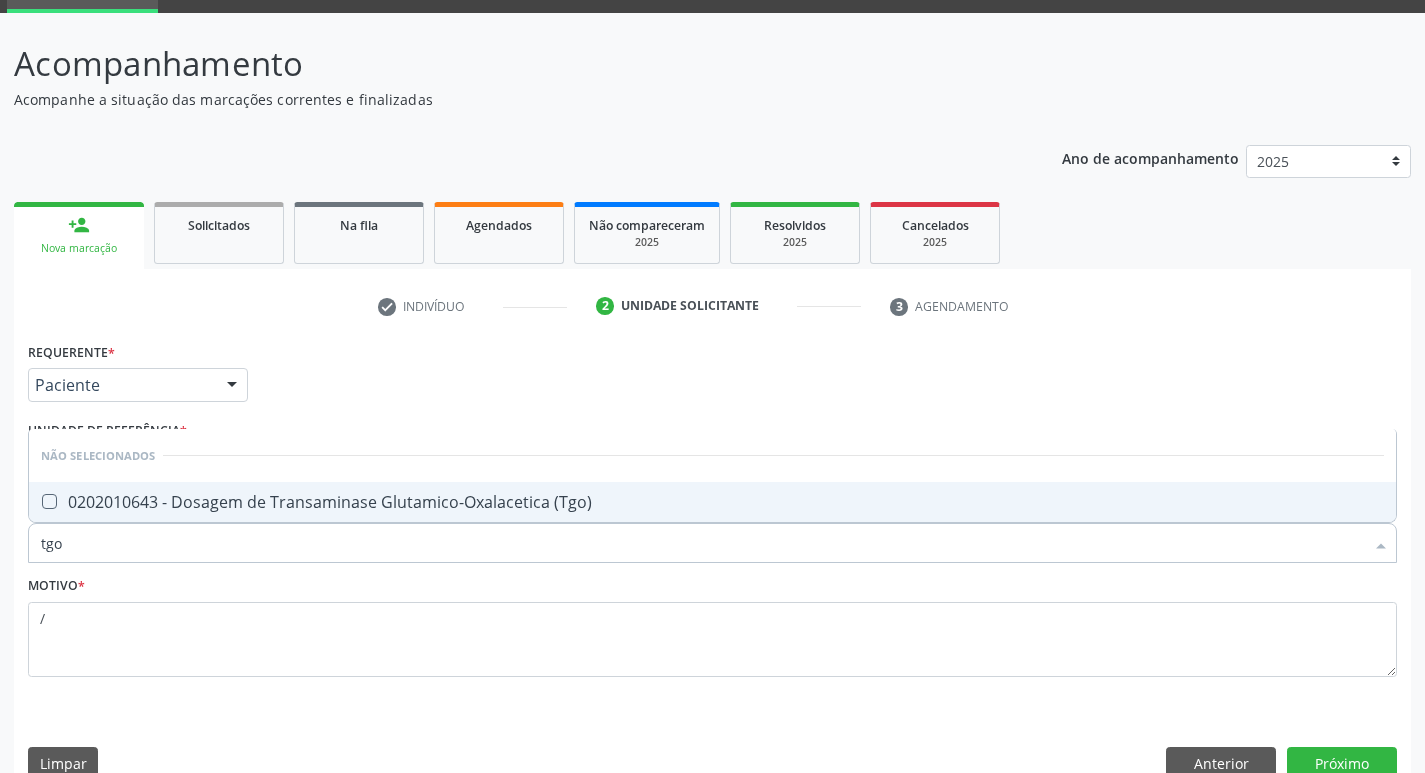 click on "0202010643 - Dosagem de Transaminase Glutamico-Oxalacetica (Tgo)" at bounding box center (712, 502) 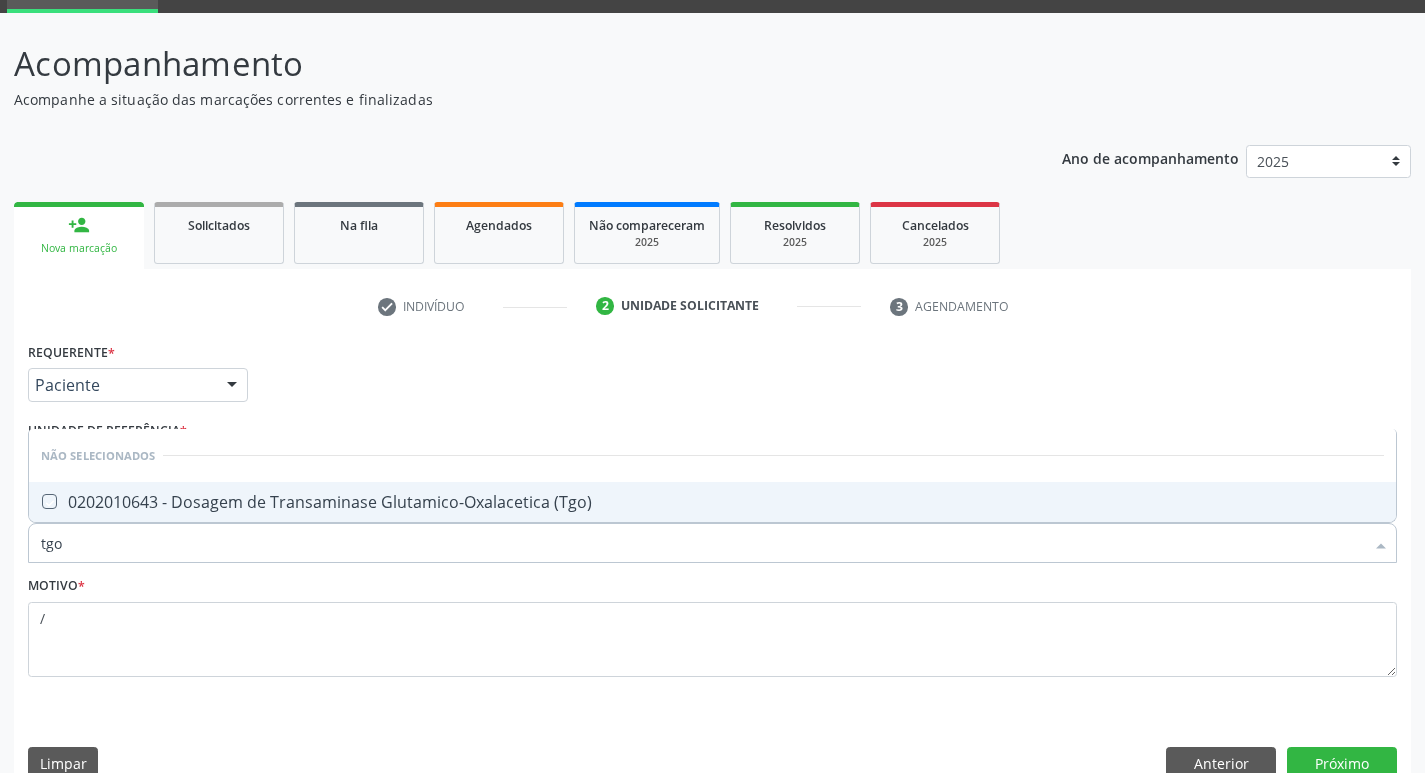checkbox on "true" 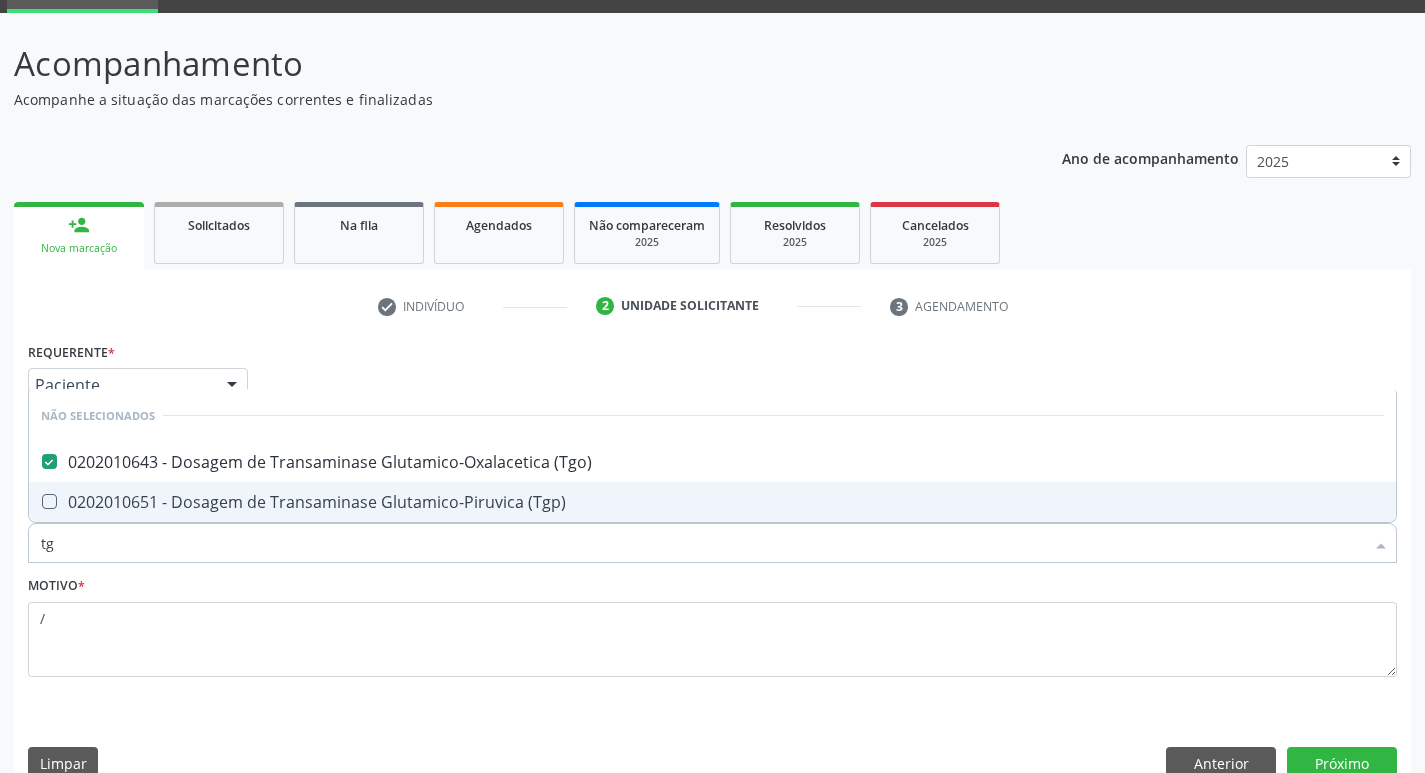 type on "tgp" 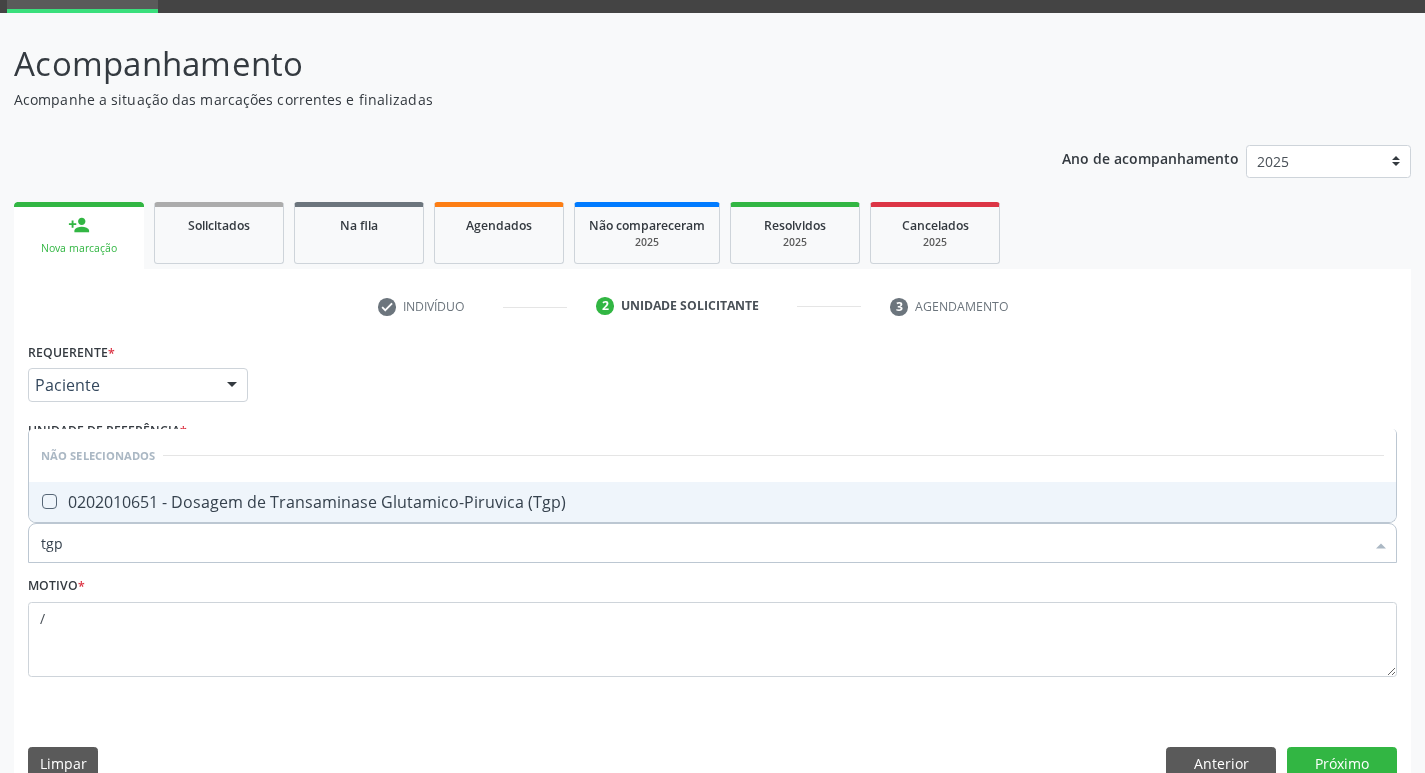 click on "0202010651 - Dosagem de Transaminase Glutamico-Piruvica (Tgp)" at bounding box center (712, 502) 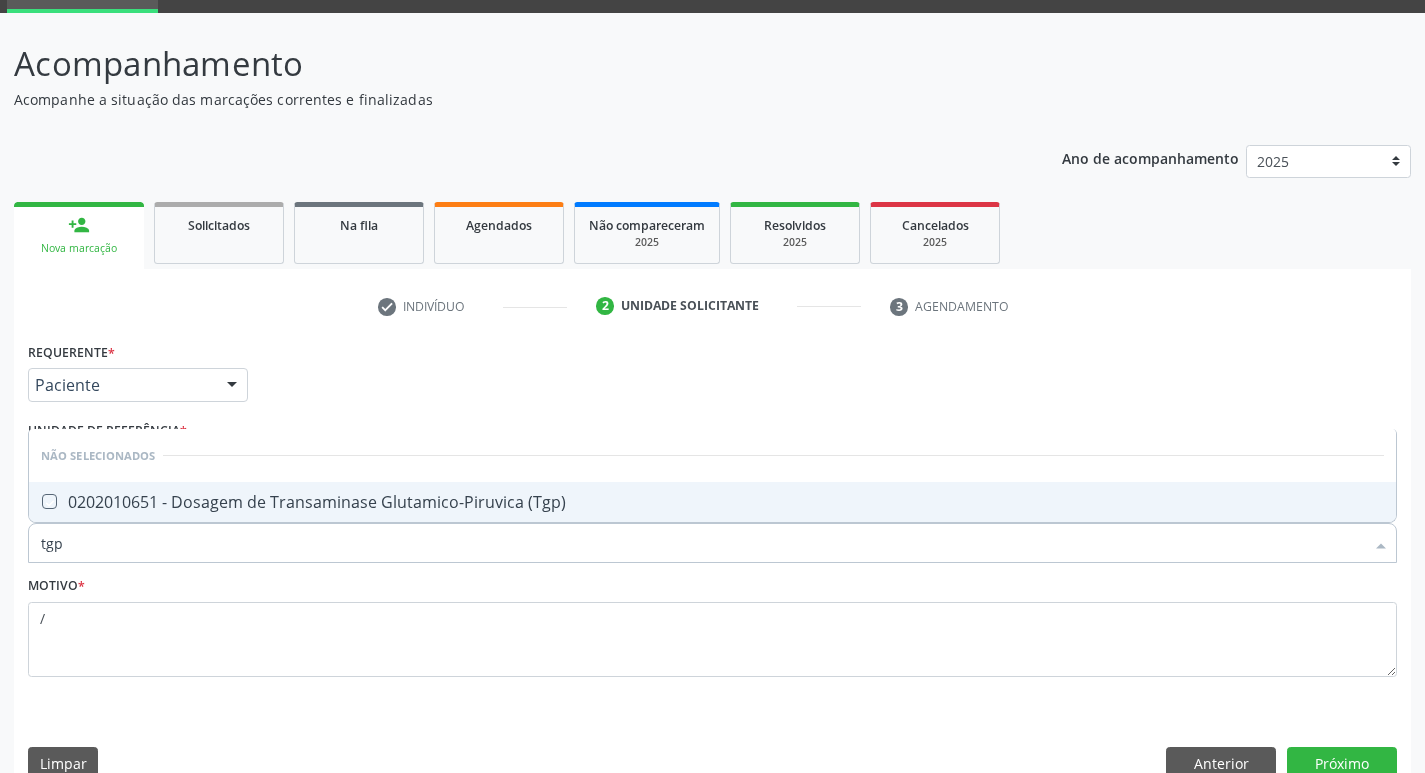 checkbox on "true" 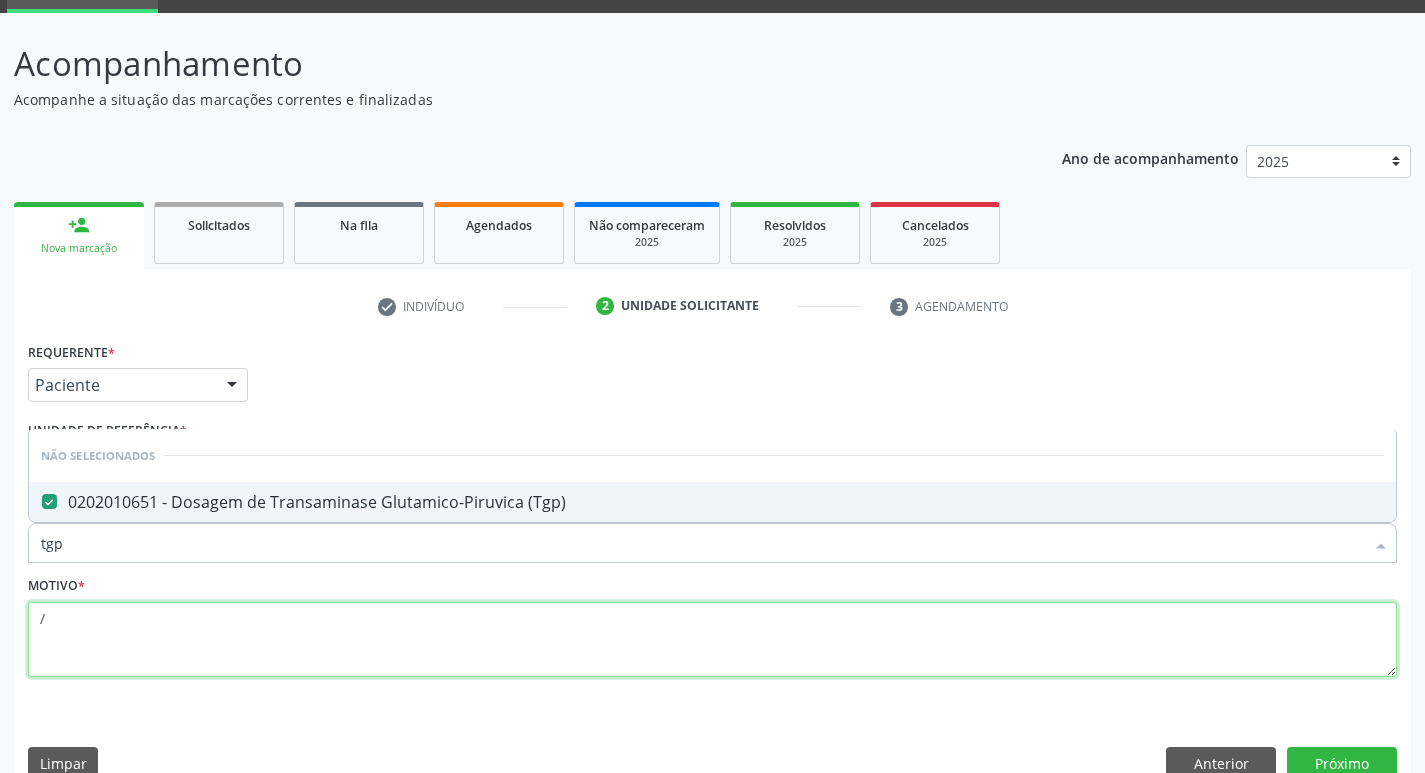 click on "/" at bounding box center (712, 640) 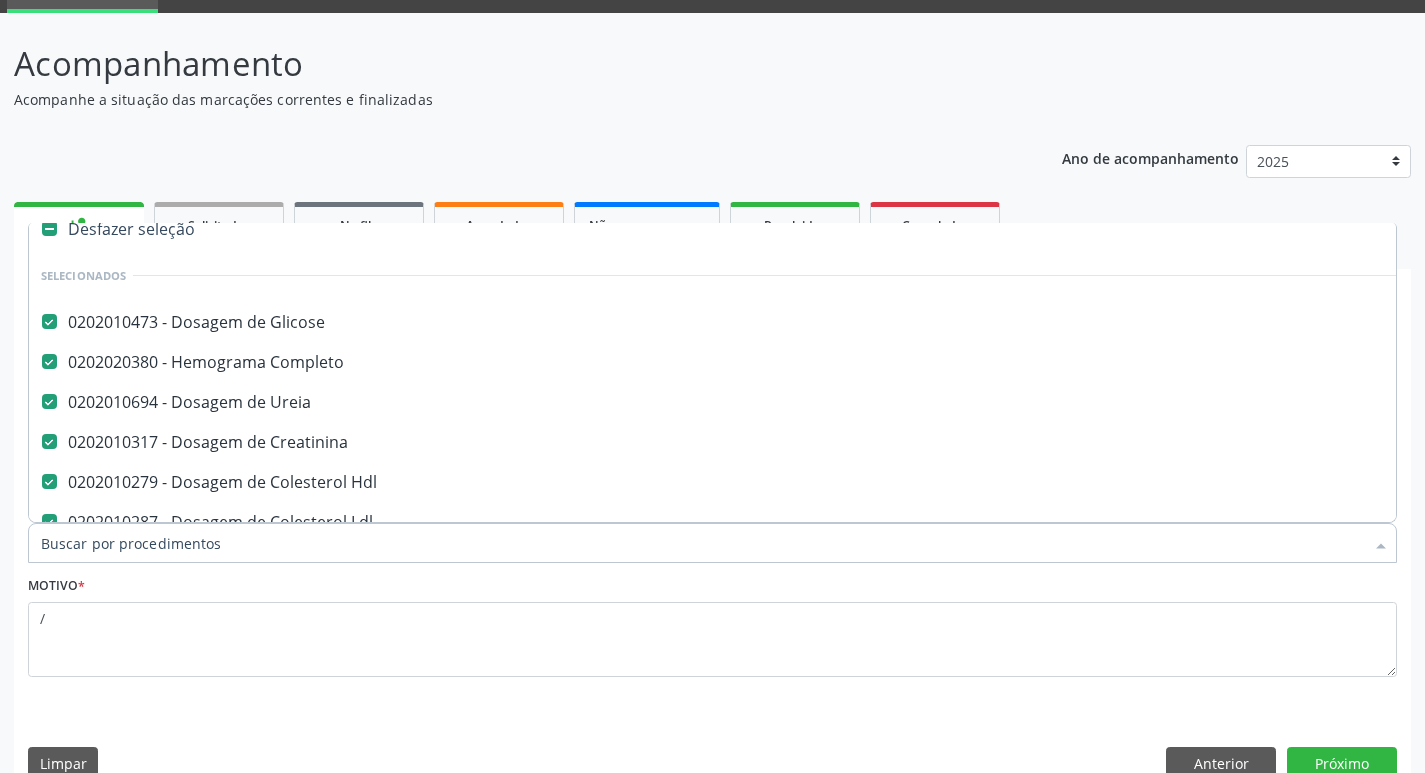 scroll, scrollTop: 0, scrollLeft: 0, axis: both 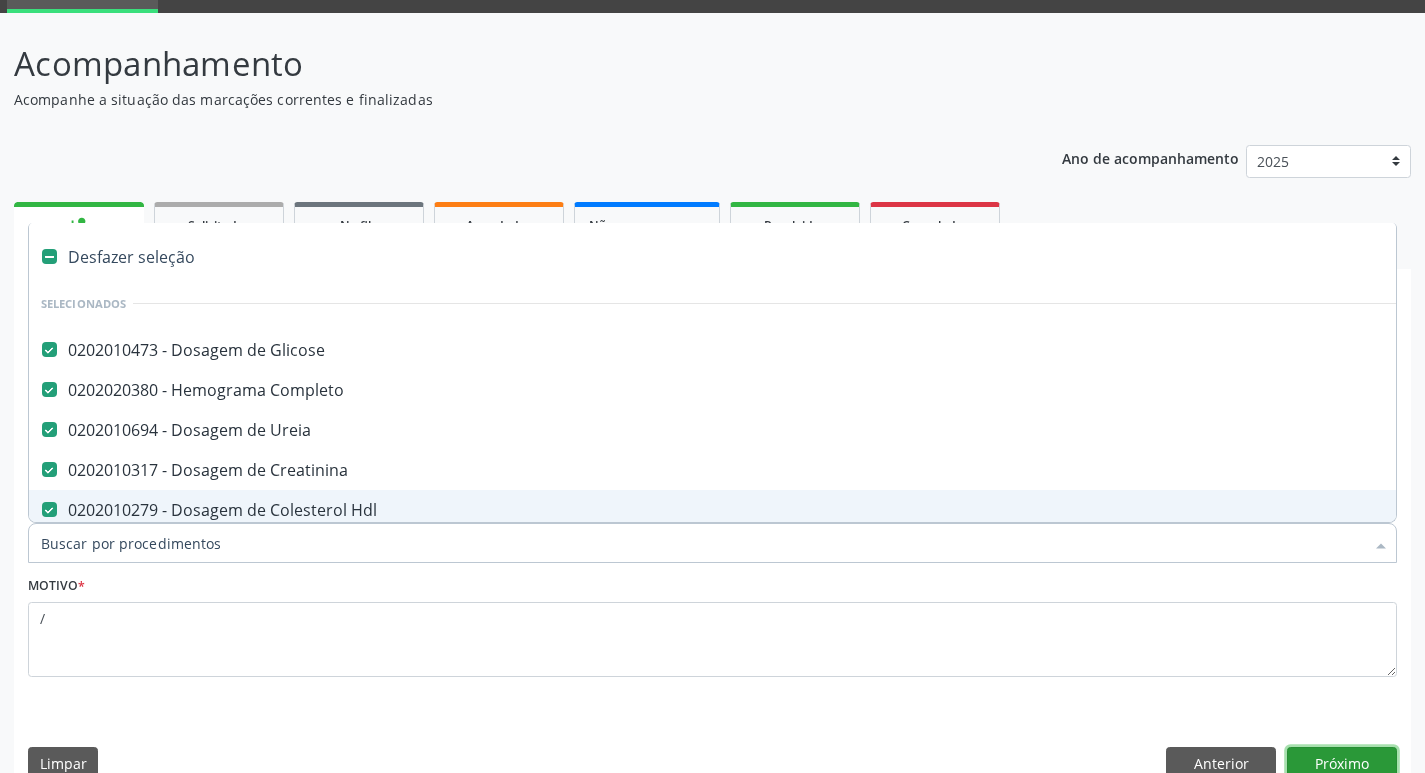 click on "Próximo" at bounding box center [1342, 764] 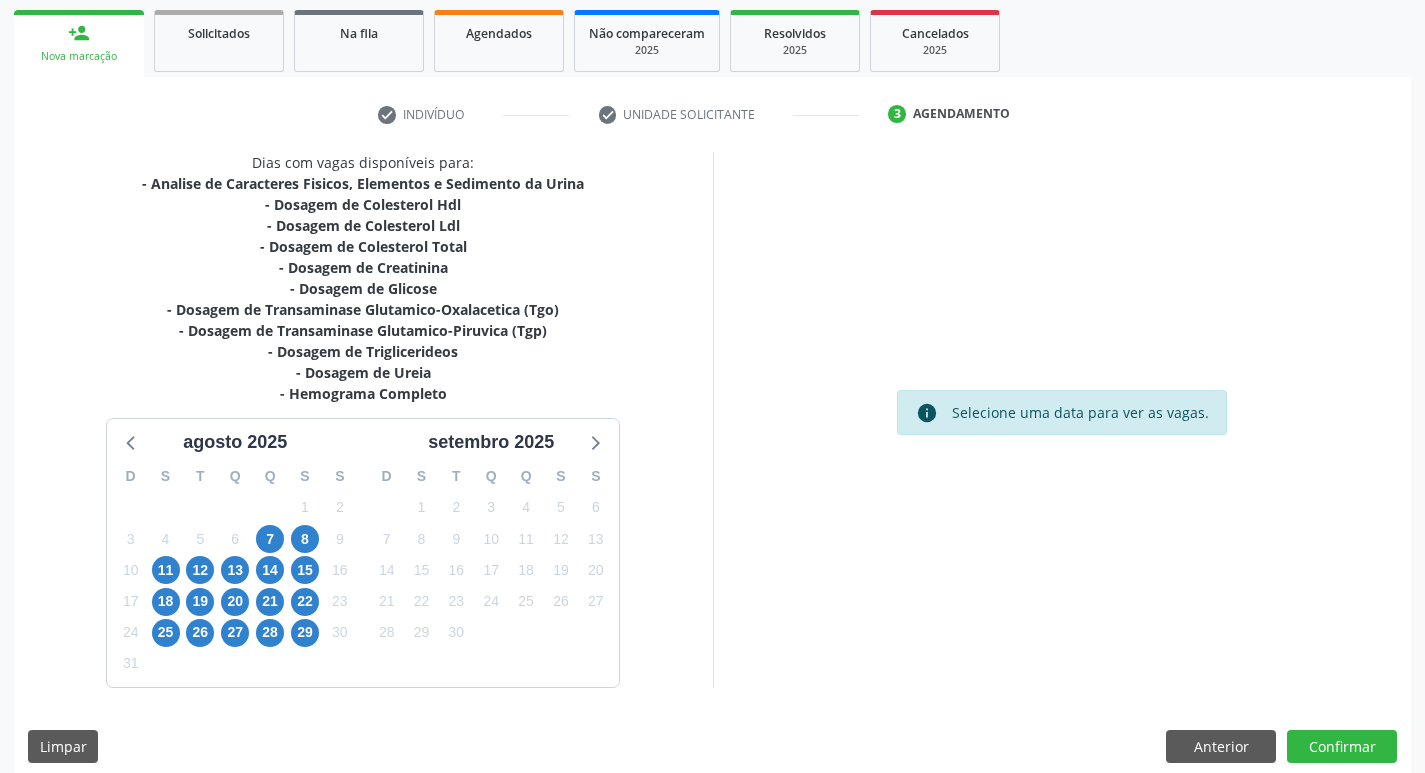 scroll, scrollTop: 307, scrollLeft: 0, axis: vertical 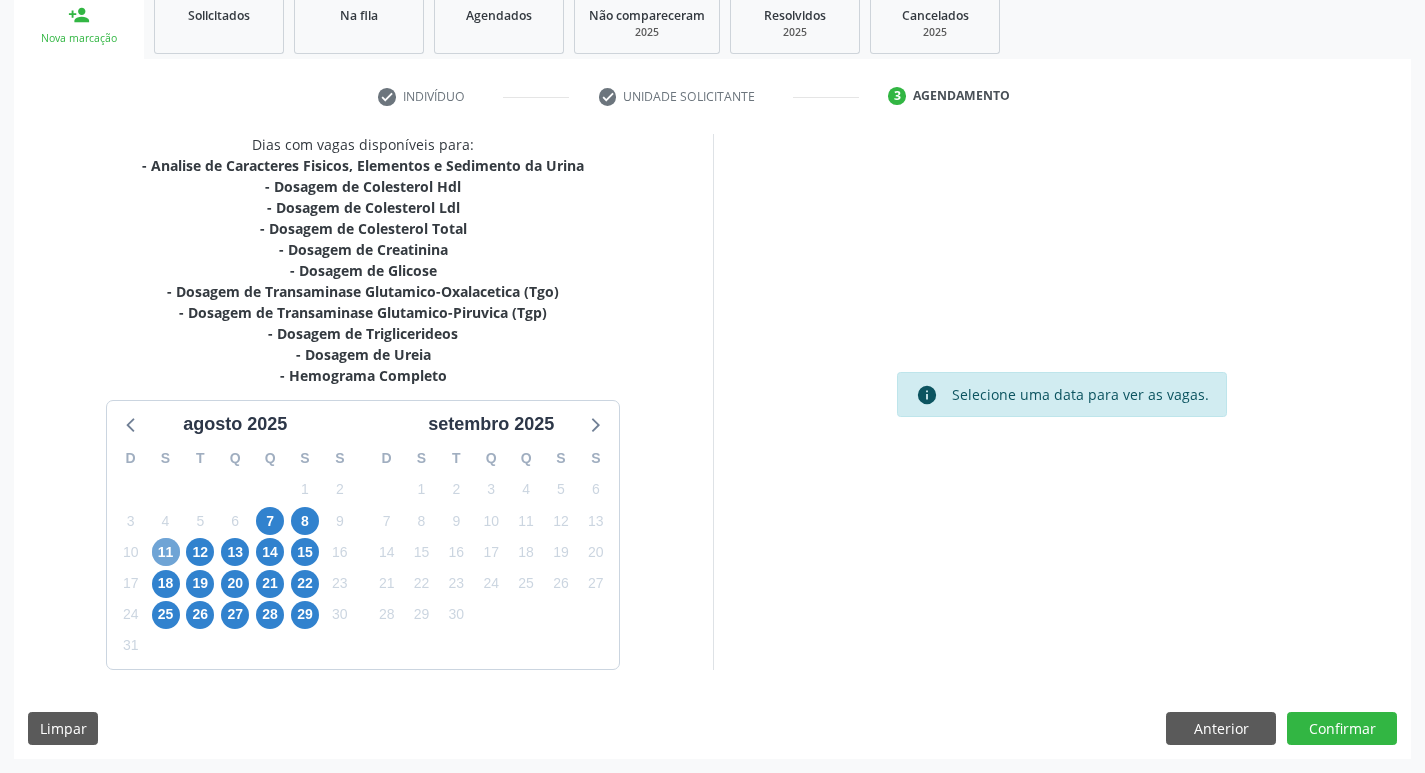 click on "11" at bounding box center [166, 552] 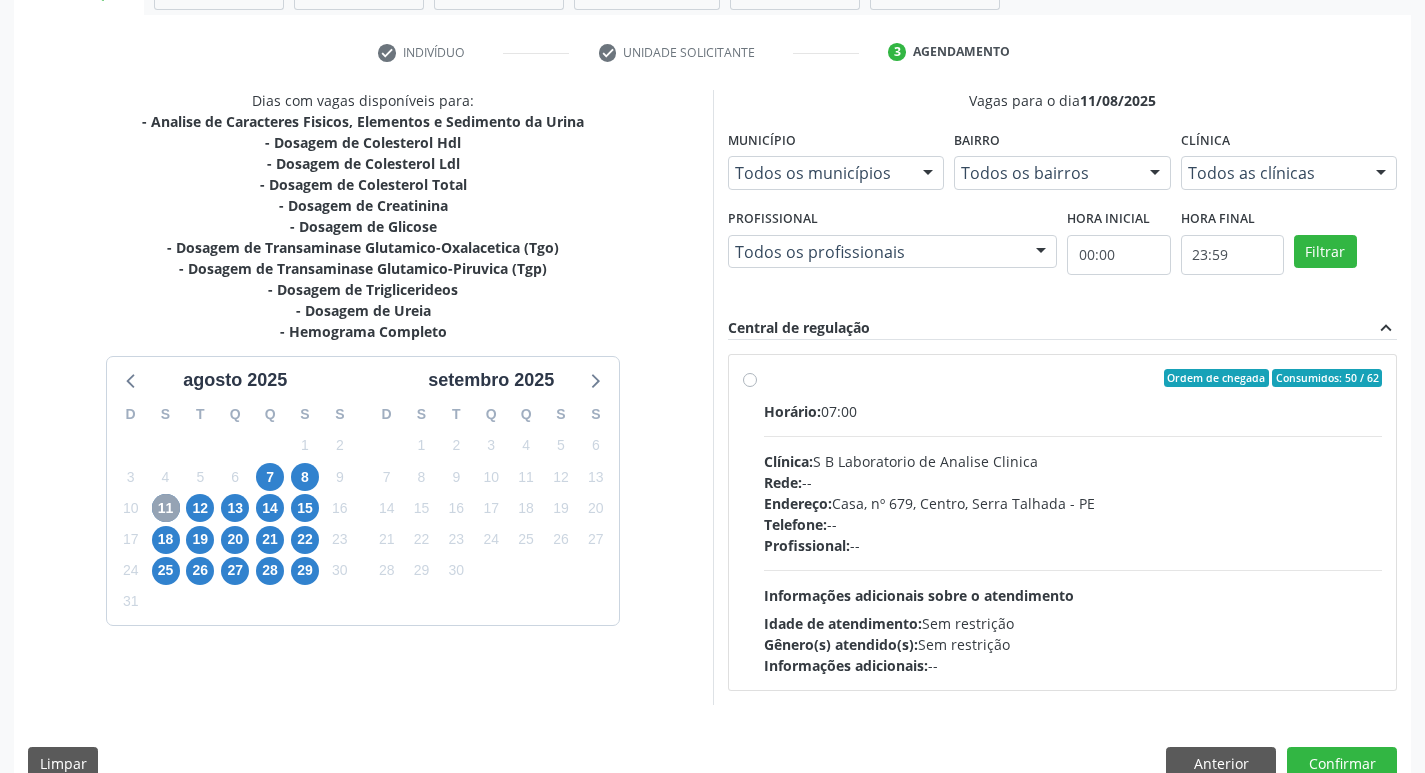 scroll, scrollTop: 386, scrollLeft: 0, axis: vertical 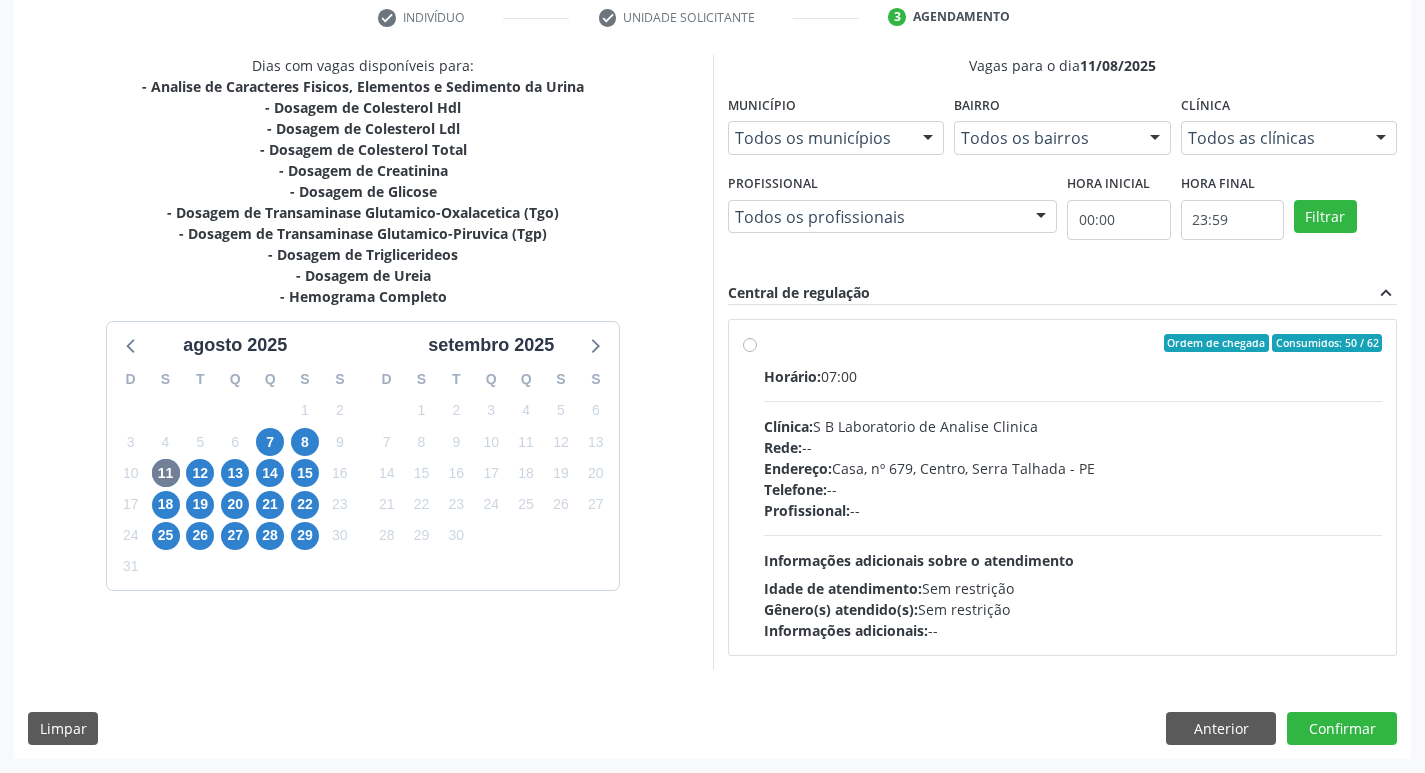 click on "Ordem de chegada
Consumidos: 50 / 62
Horário:   07:00
Clínica:  S B Laboratorio de Analise Clinica
Rede:
--
Endereço:   Casa, nº [NUMBER], [NEIGHBORHOOD], [CITY] - [STATE]
Telefone:   --
Profissional:
--
Informações adicionais sobre o atendimento
Idade de atendimento:
Sem restrição
Gênero(s) atendido(s):
Sem restrição
Informações adicionais:
--" at bounding box center [1073, 487] 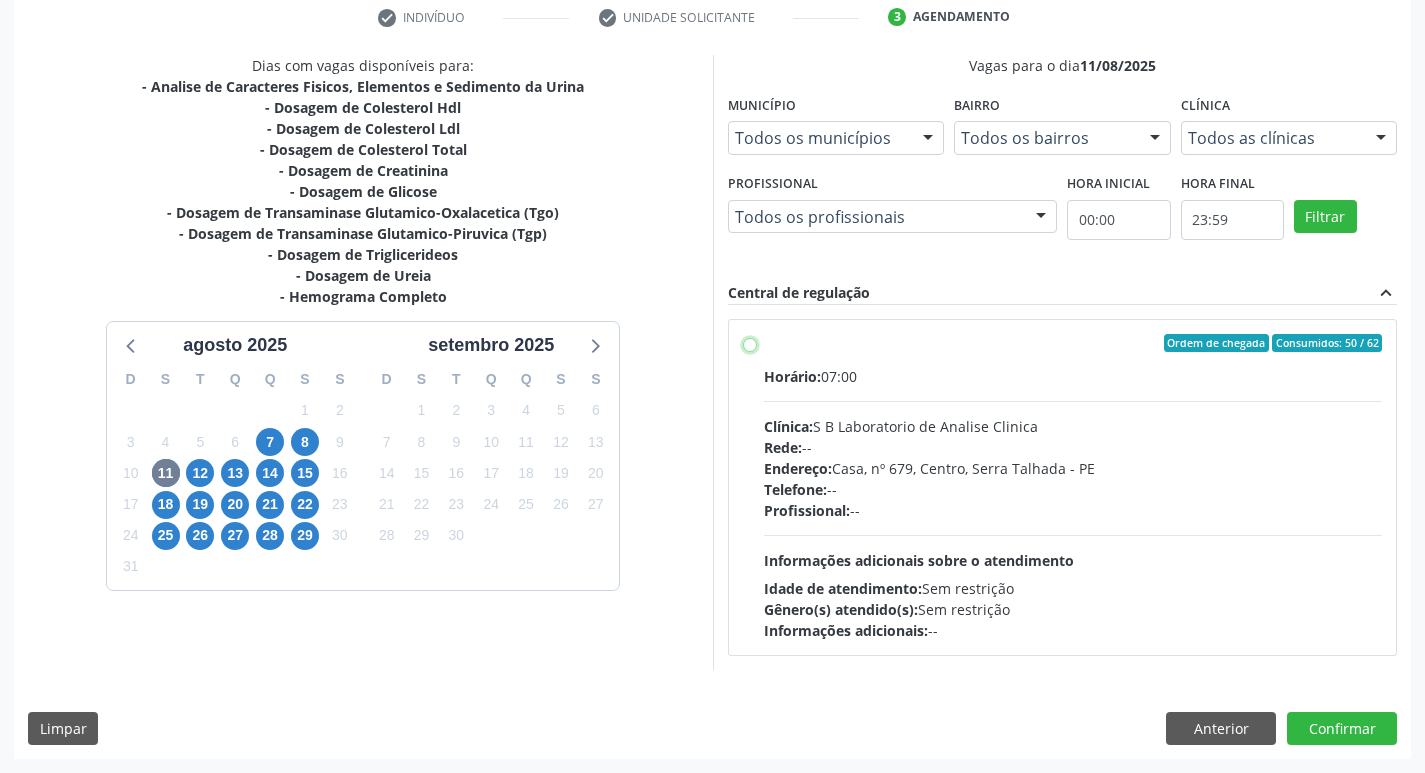 radio on "true" 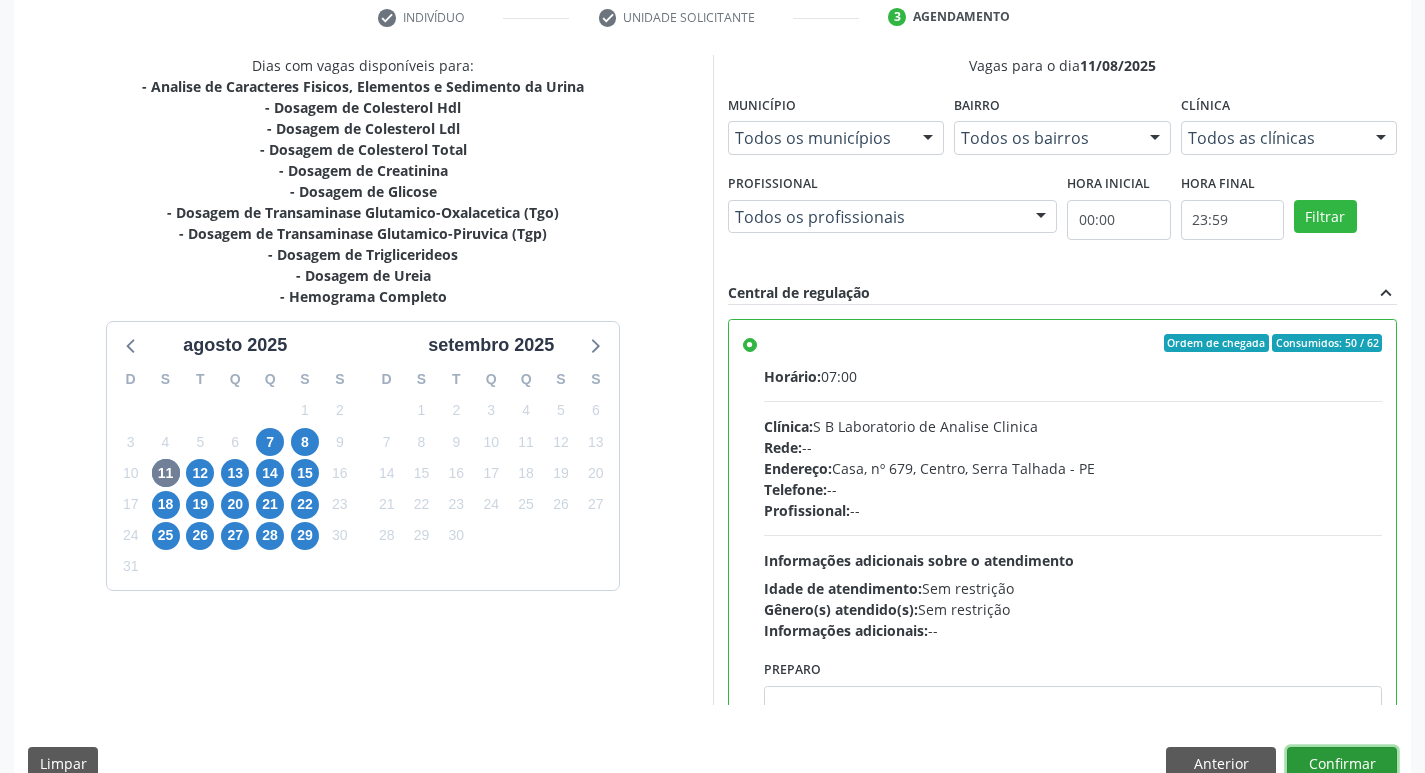 click on "Confirmar" at bounding box center (1342, 764) 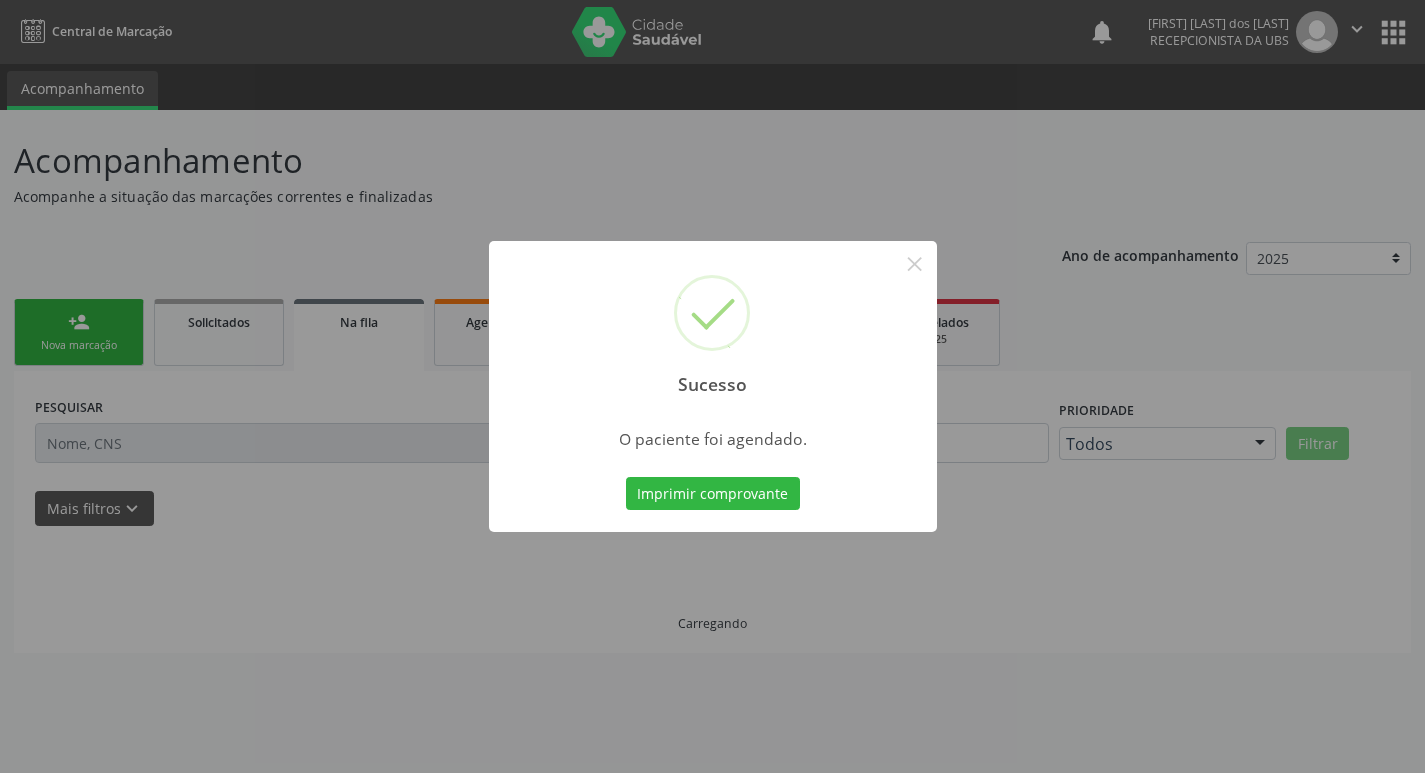 scroll, scrollTop: 0, scrollLeft: 0, axis: both 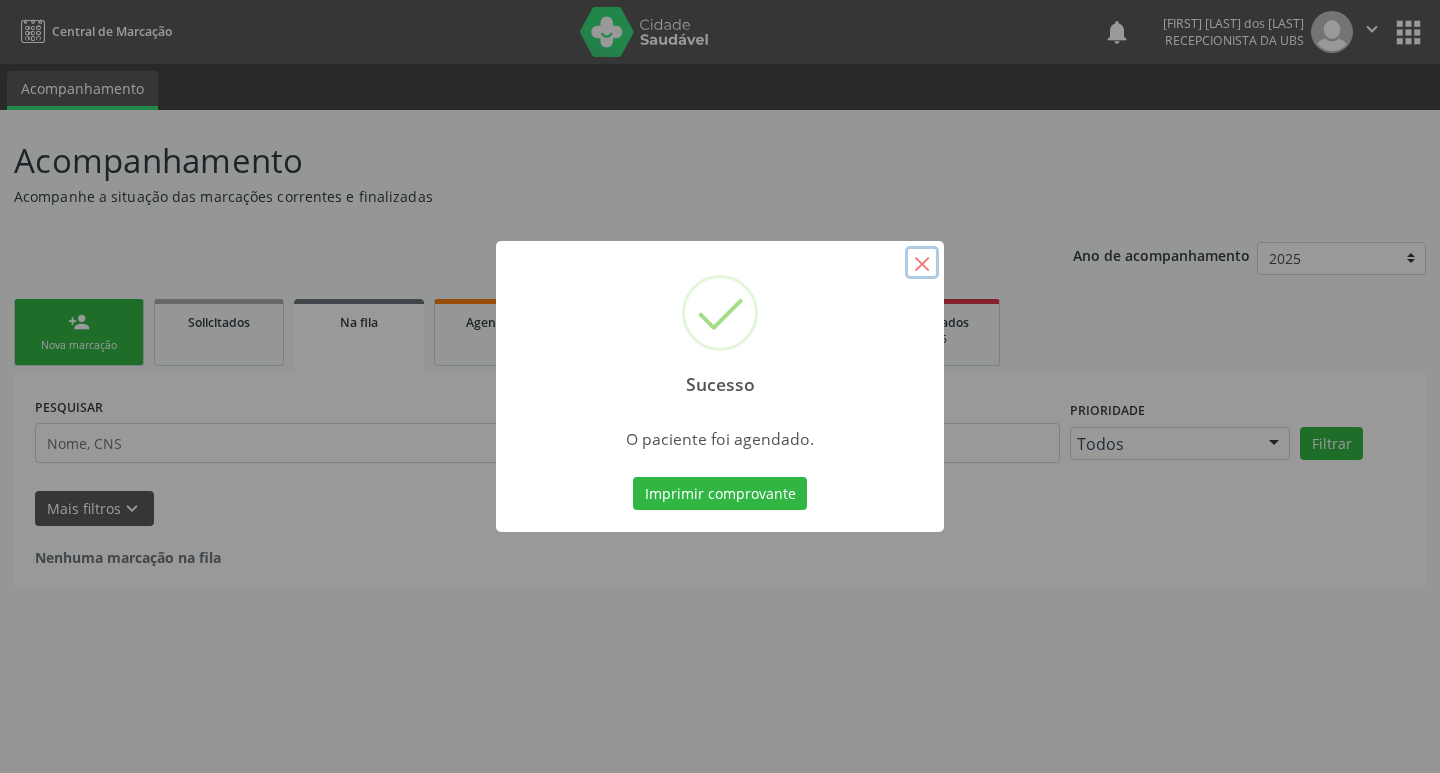 click on "×" at bounding box center (922, 263) 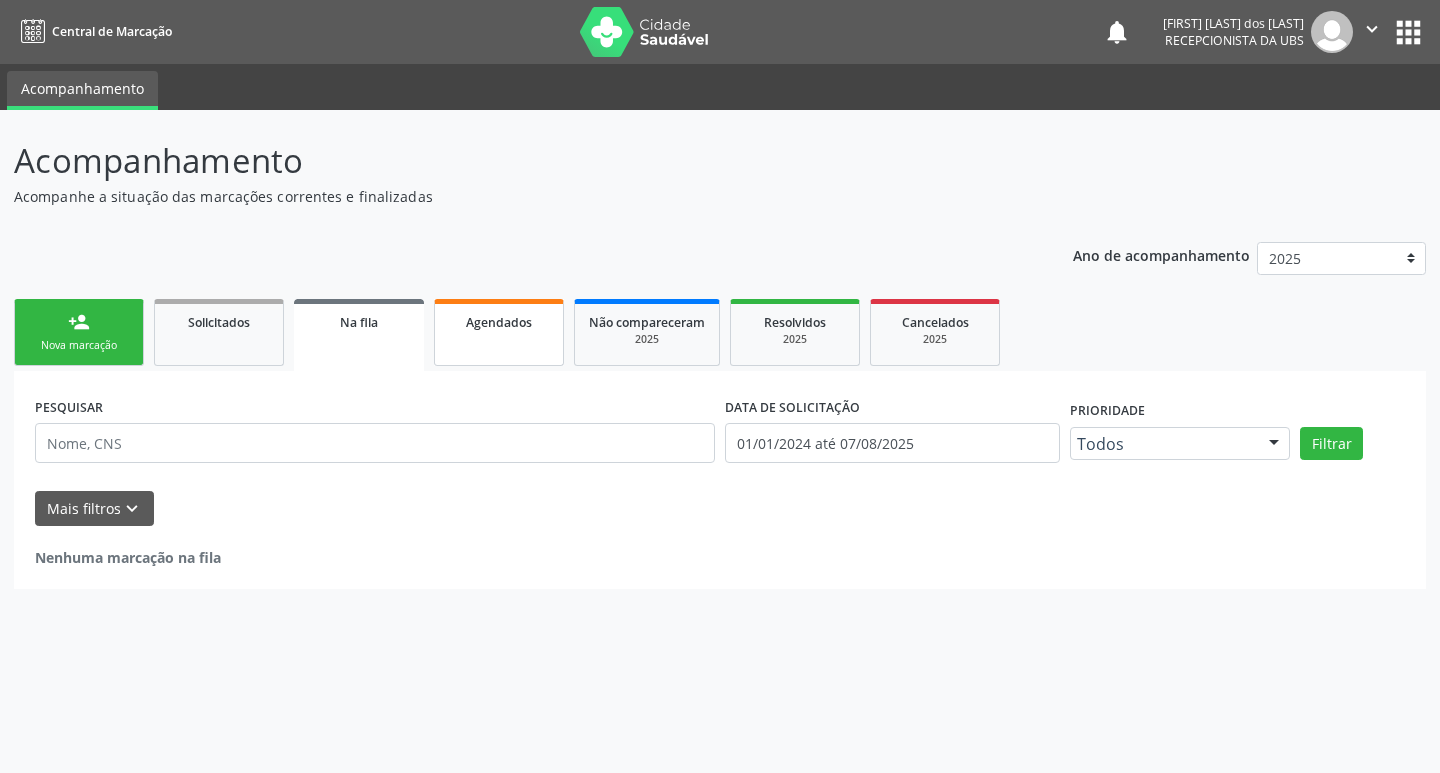 click on "Agendados" at bounding box center (499, 332) 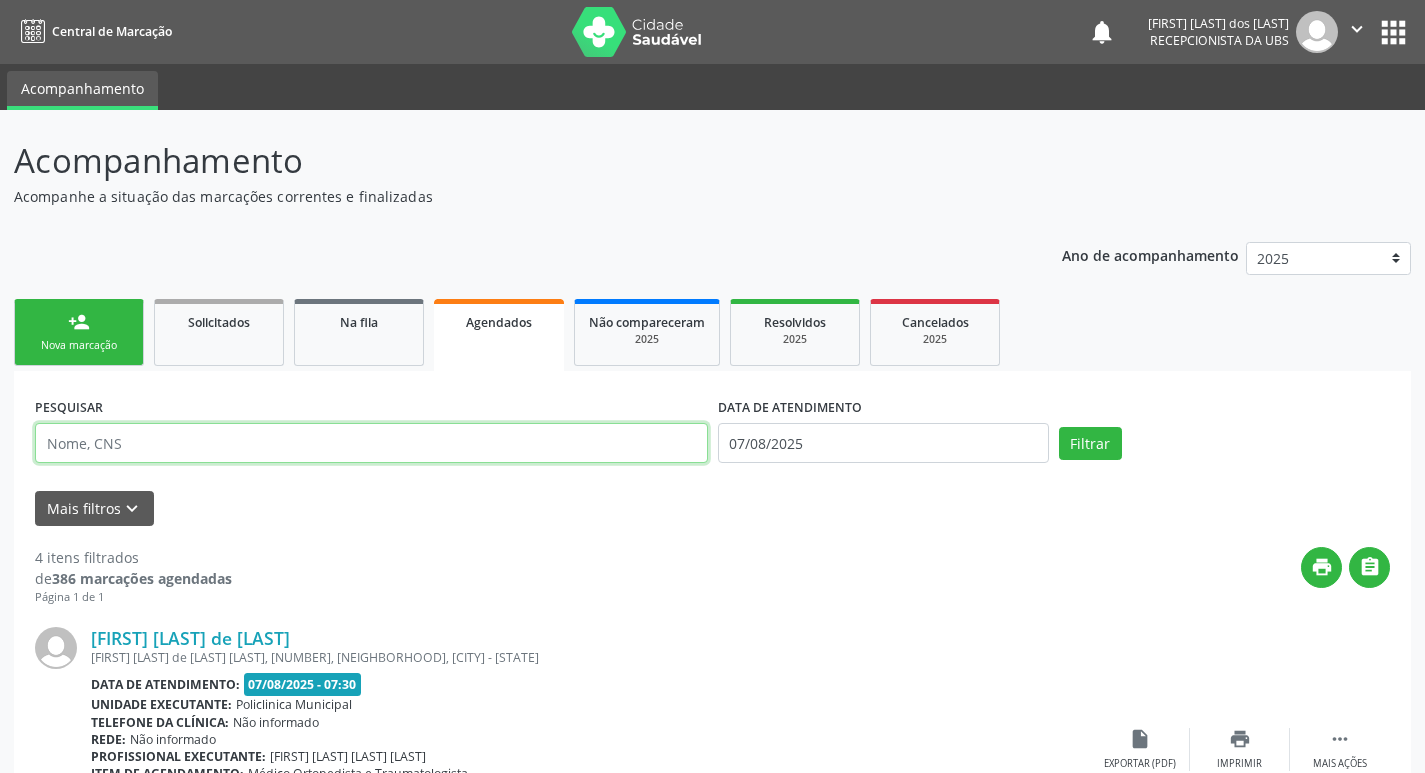 click at bounding box center [371, 443] 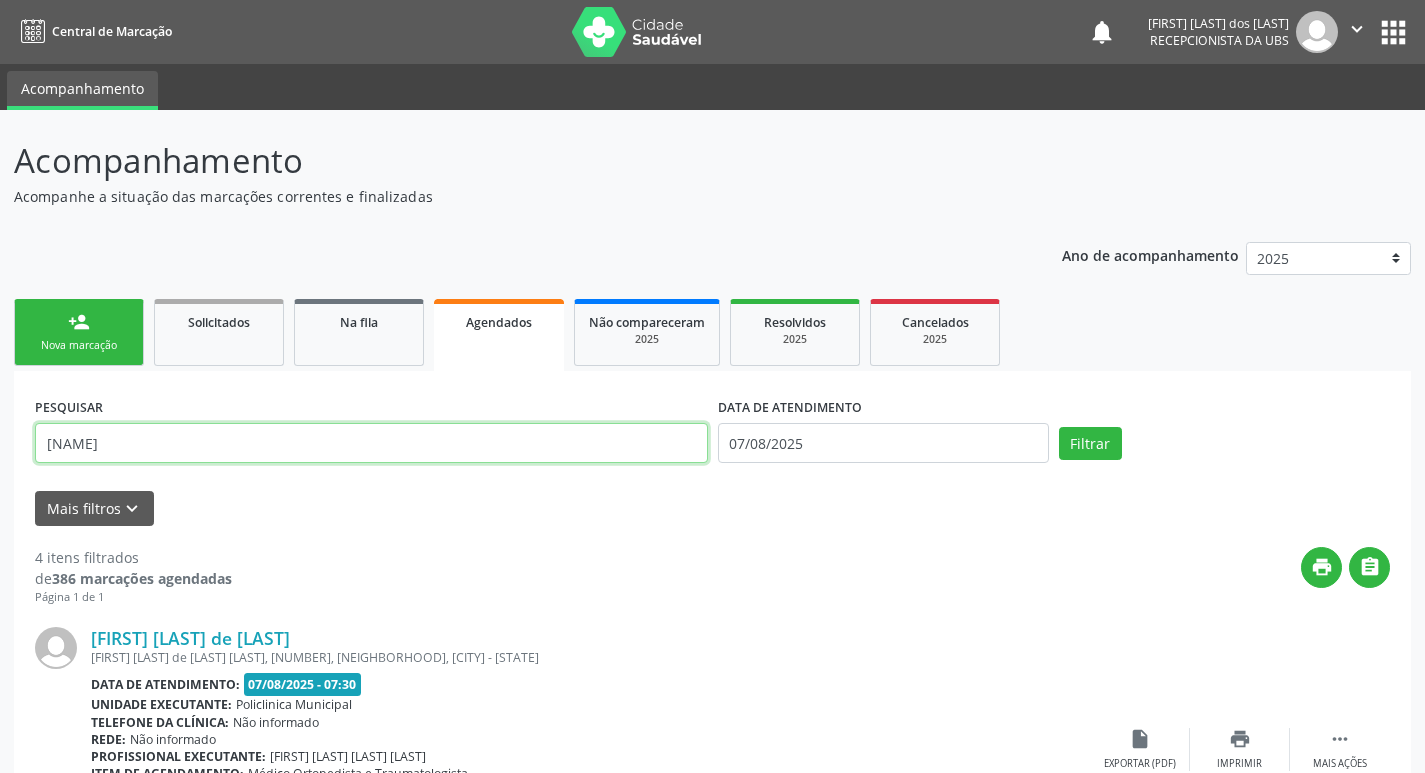 type on "[NAME]" 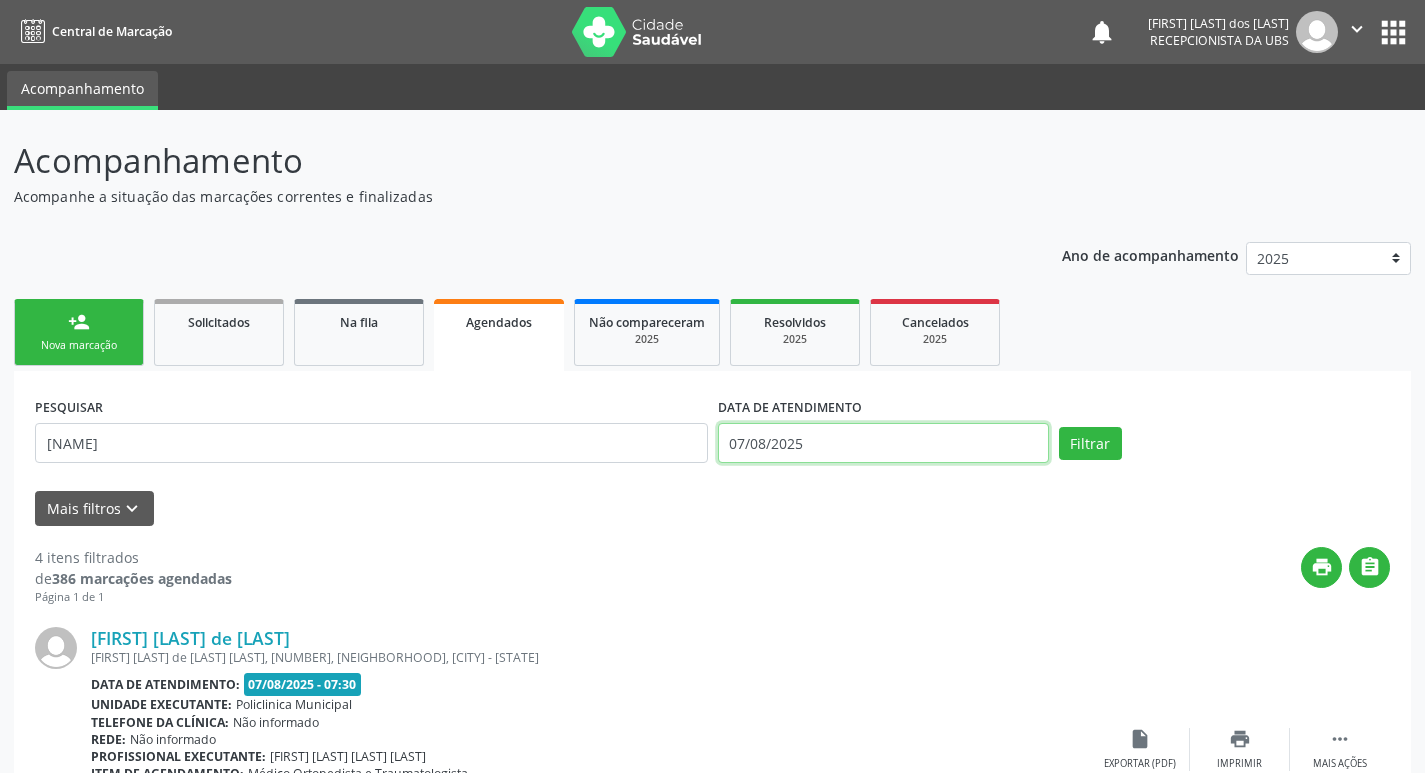 click on "07/08/2025" at bounding box center (883, 443) 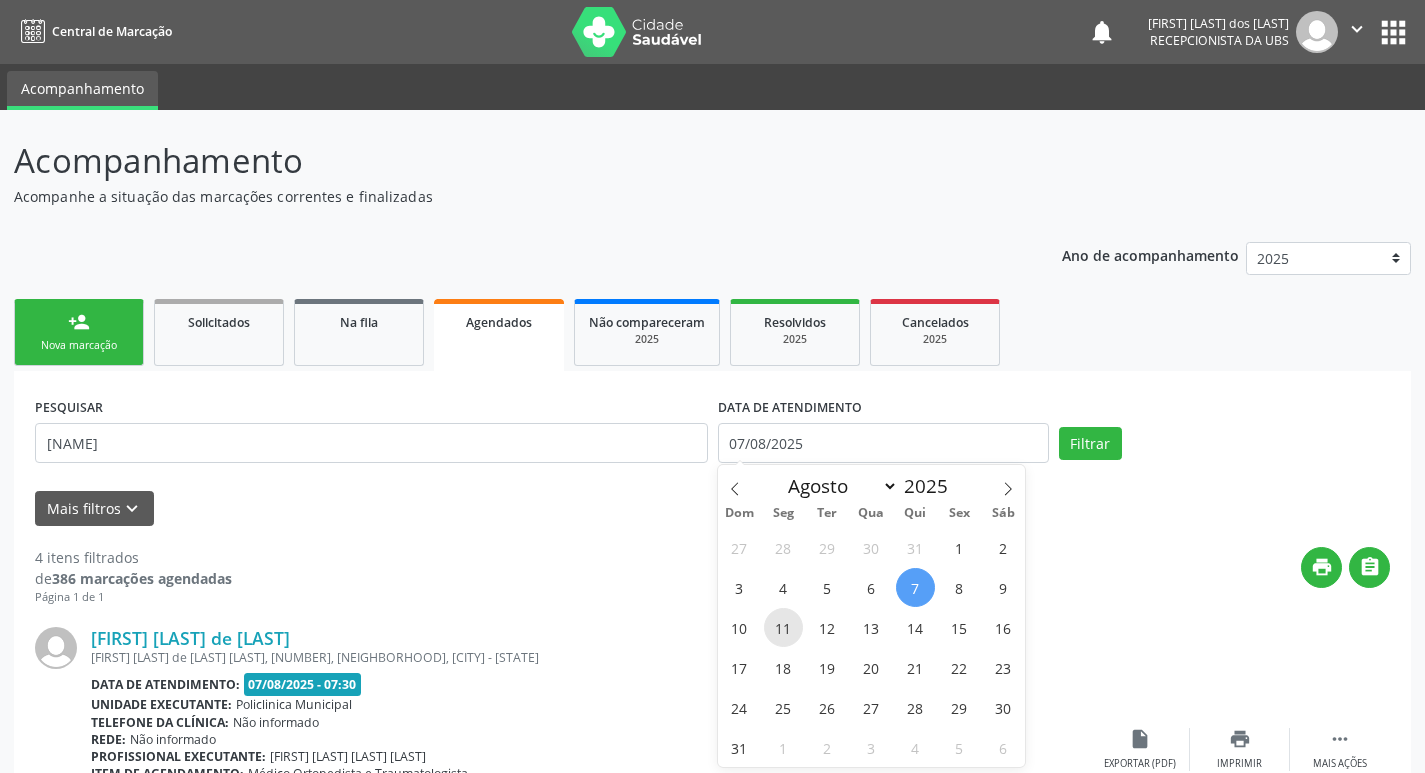 click on "11" at bounding box center (783, 627) 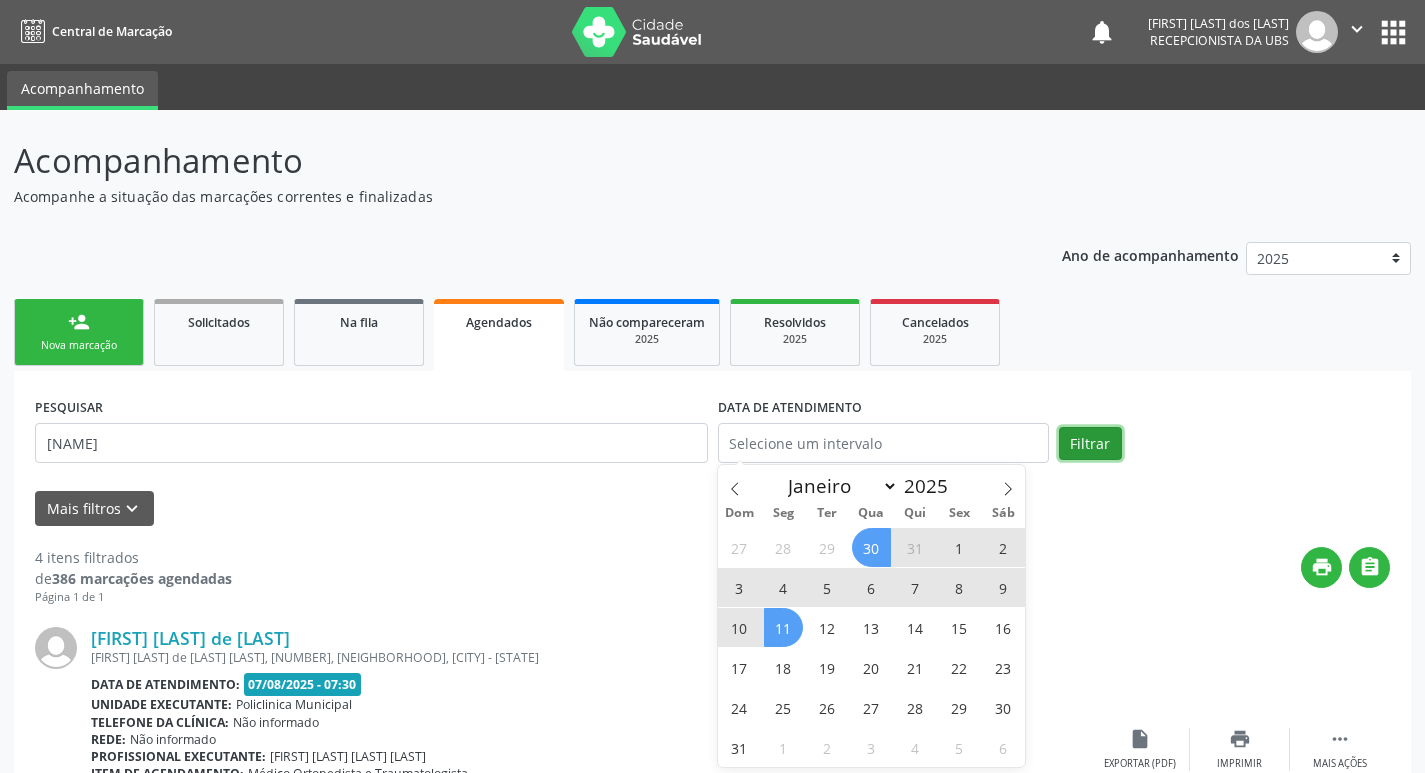 click on "Filtrar" at bounding box center [1090, 444] 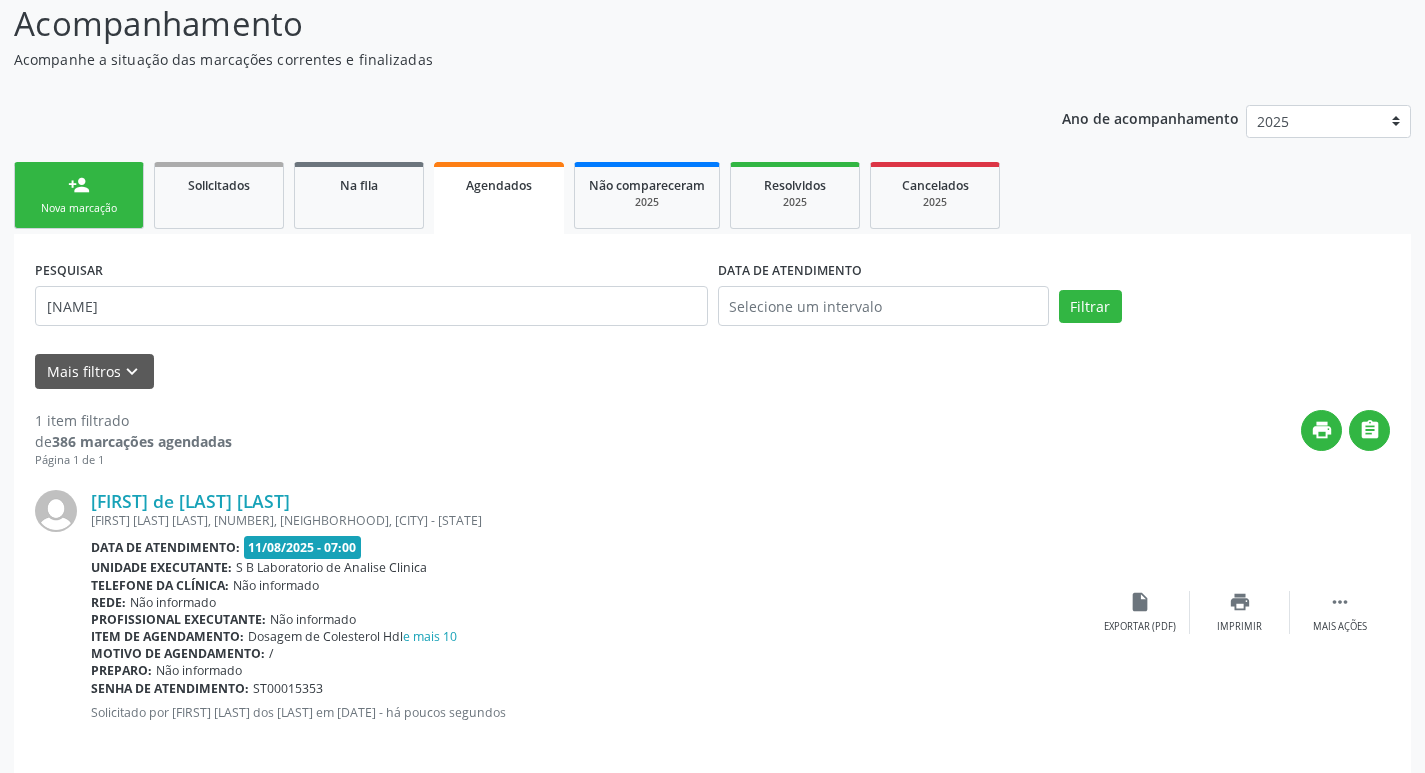 scroll, scrollTop: 155, scrollLeft: 0, axis: vertical 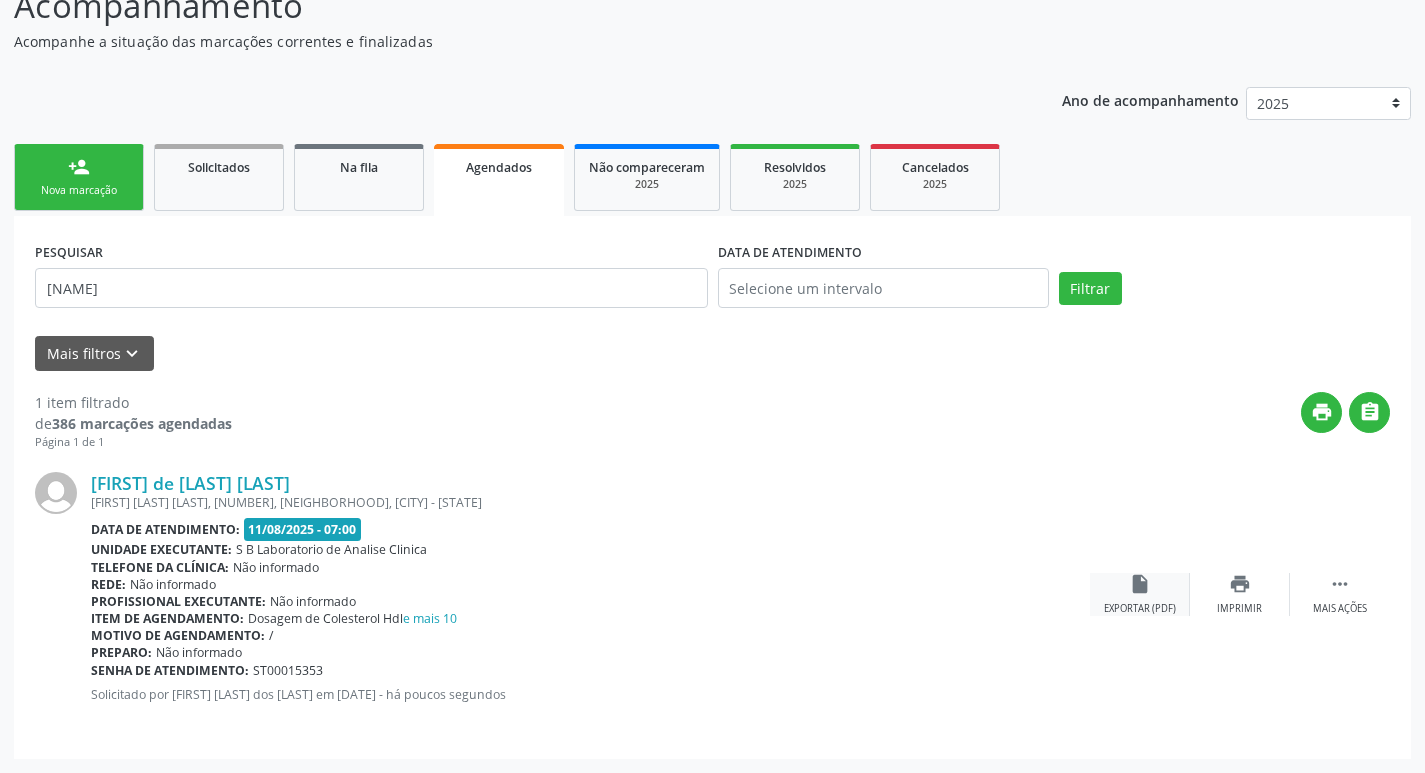 click on "insert_drive_file
Exportar (PDF)" at bounding box center (1140, 594) 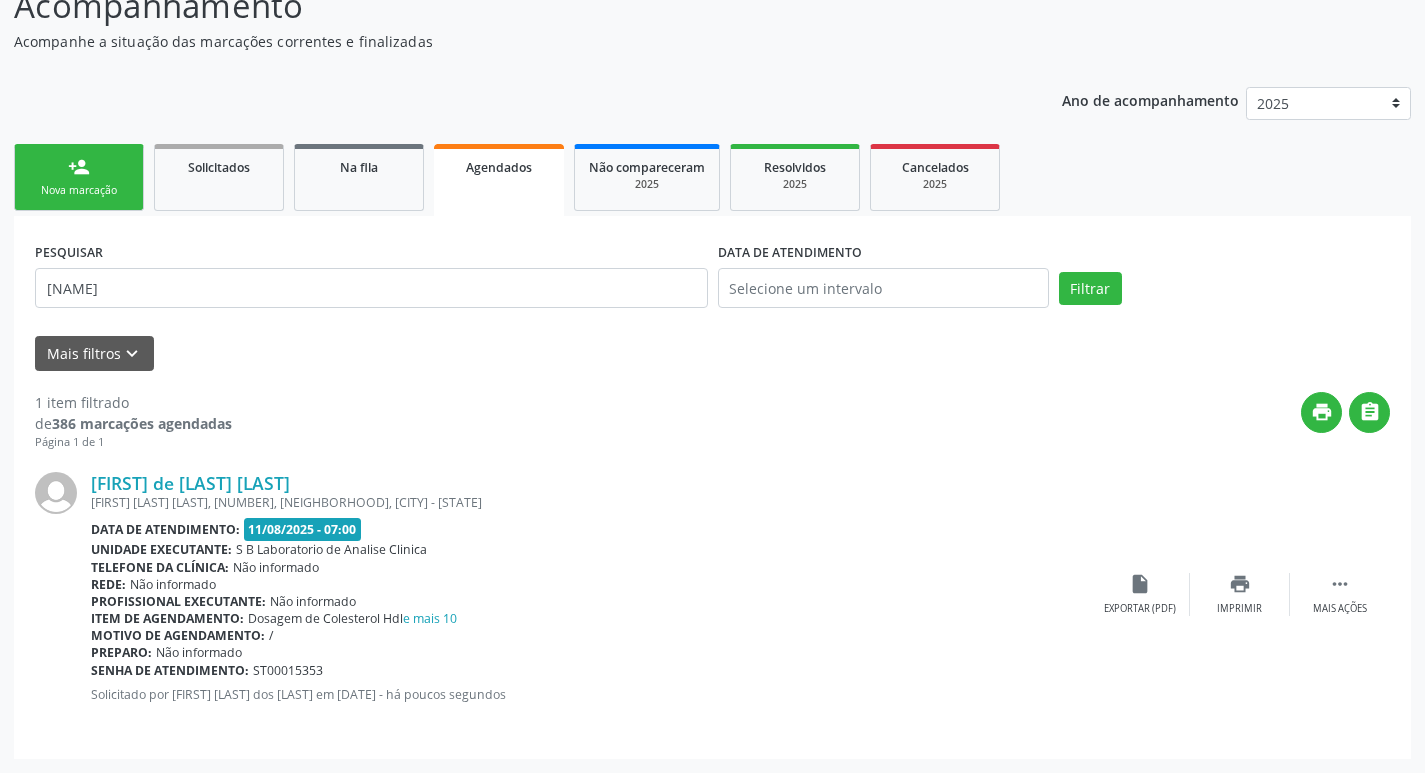 click on "person_add
Nova marcação" at bounding box center [79, 177] 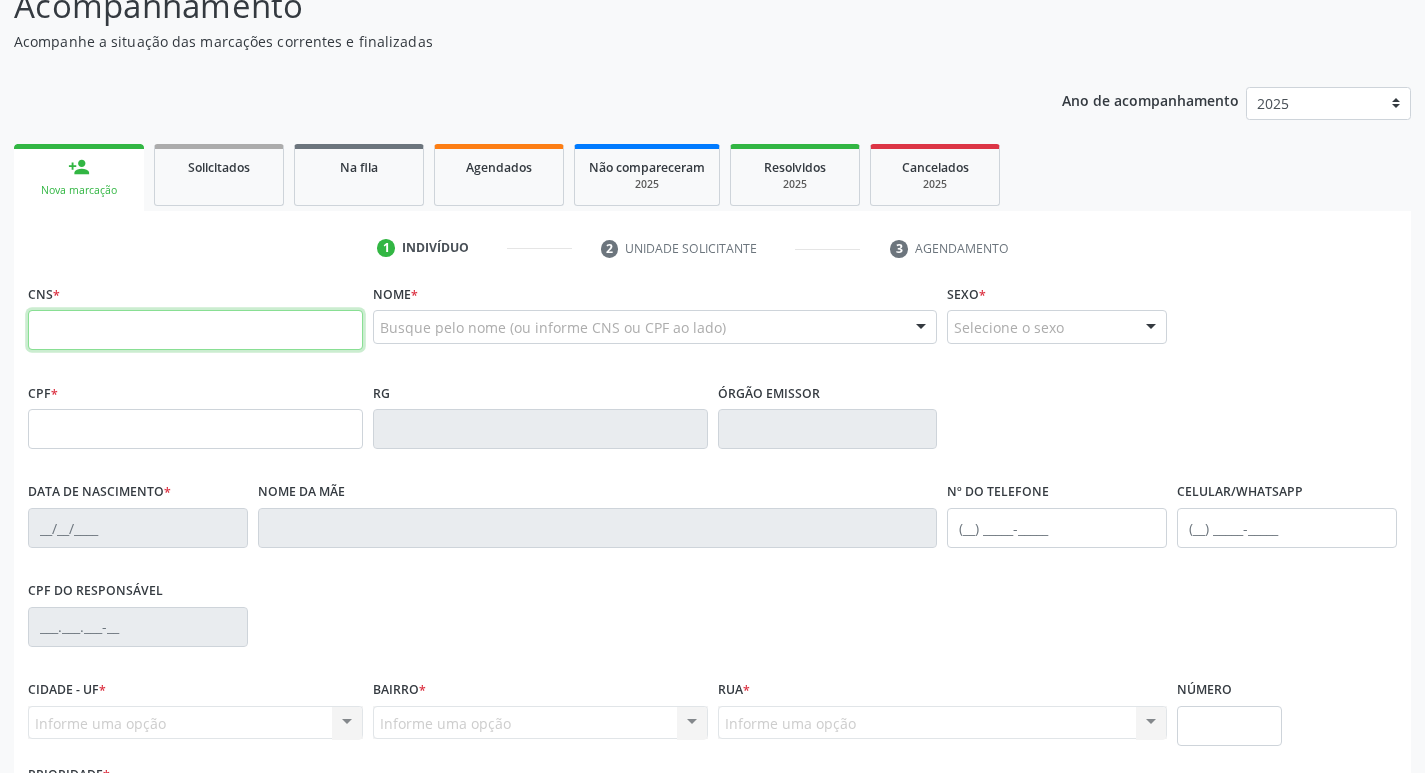 click at bounding box center (195, 330) 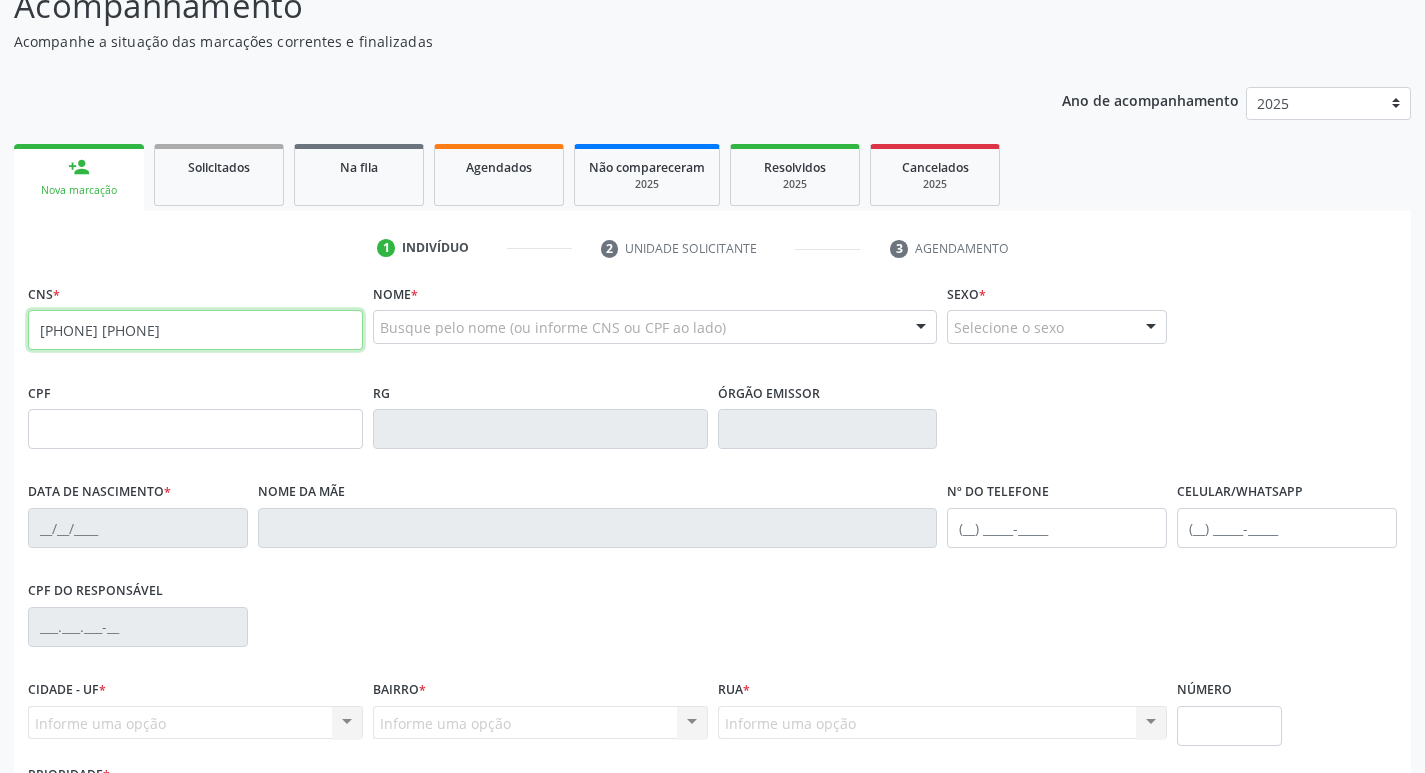 type on "[PHONE] [PHONE]" 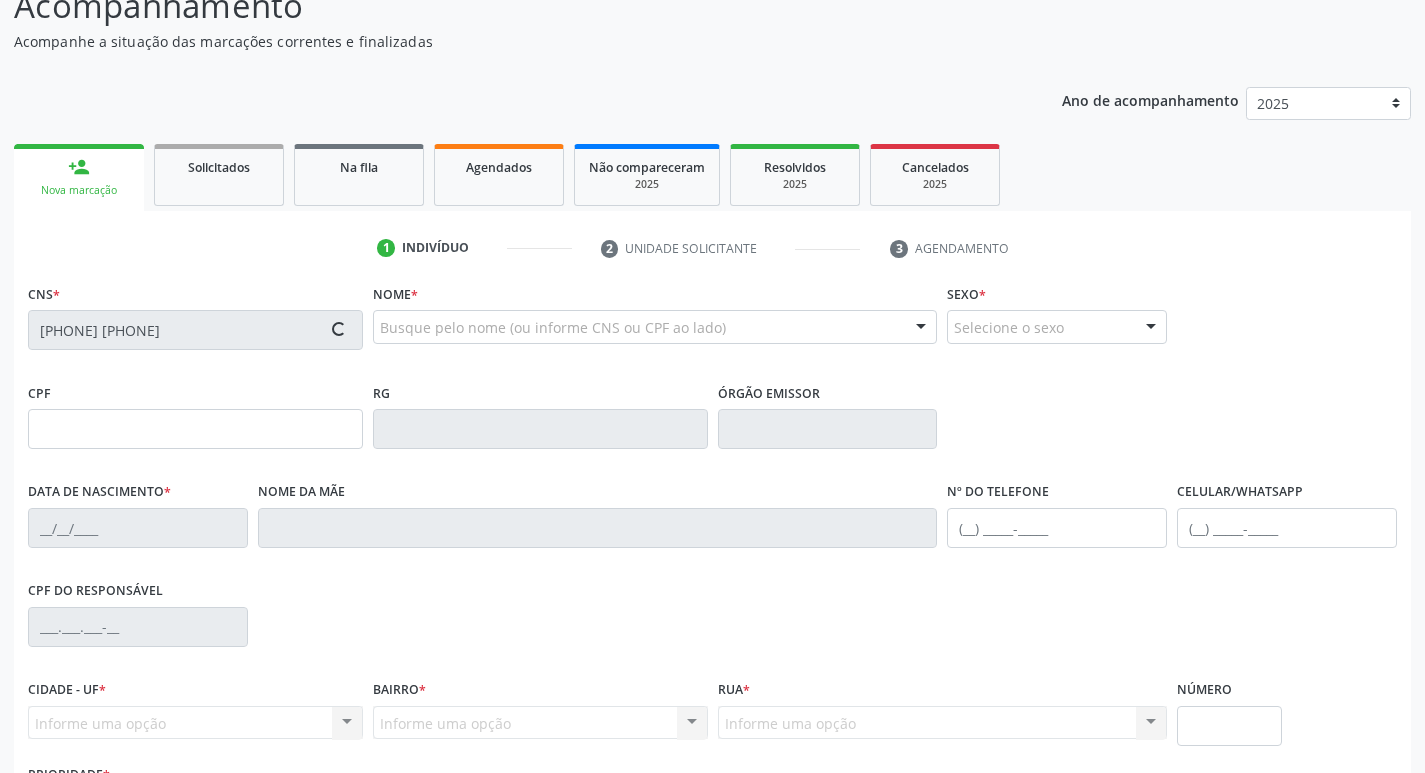 type on "[CPF]" 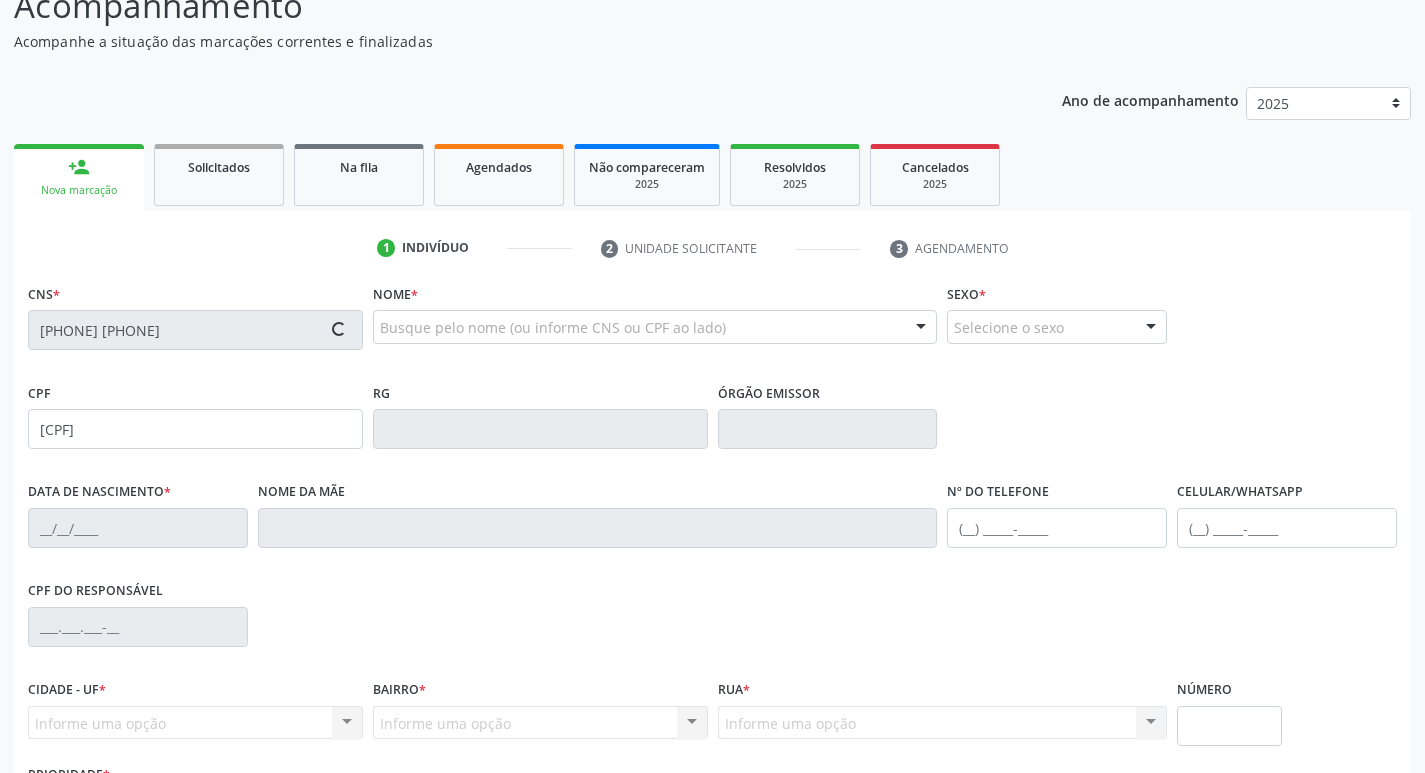 type on "[DATE]" 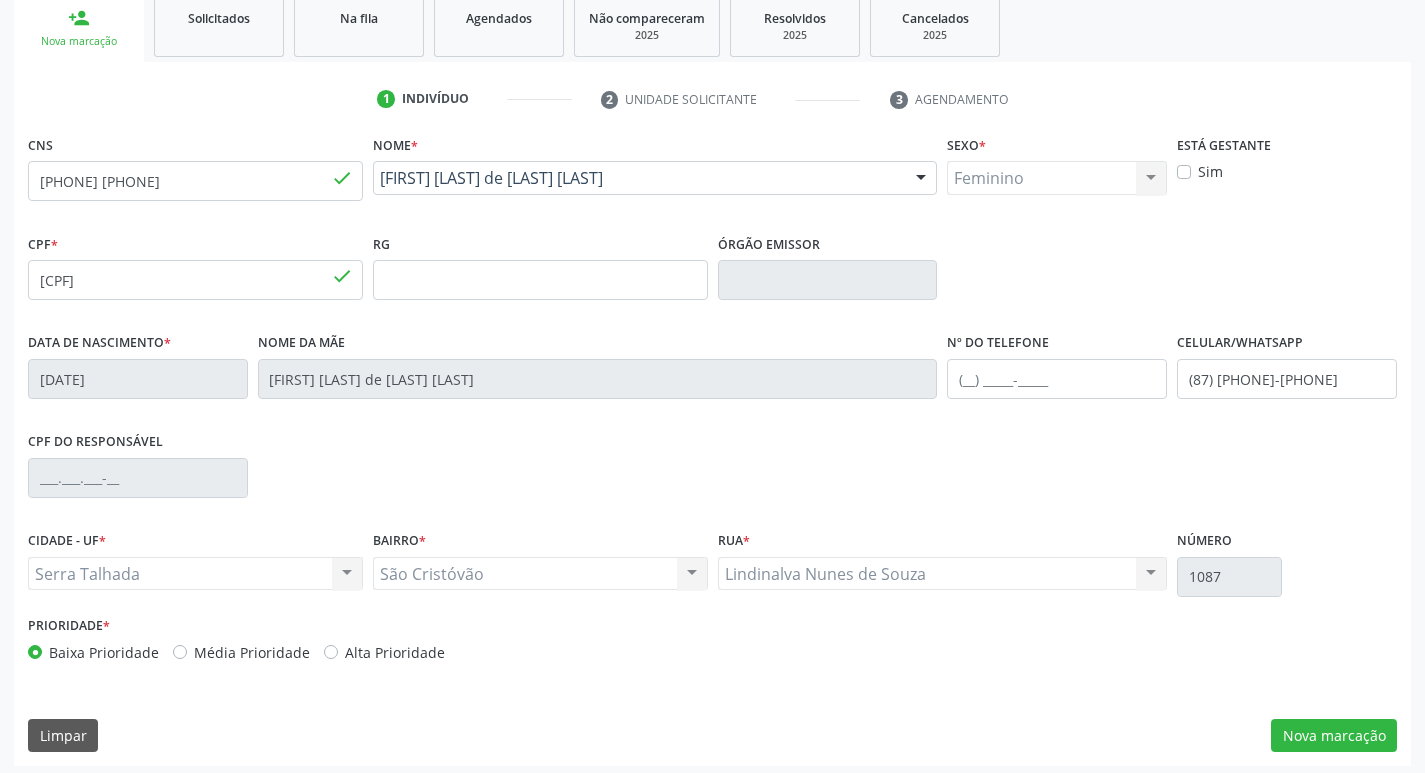 scroll, scrollTop: 311, scrollLeft: 0, axis: vertical 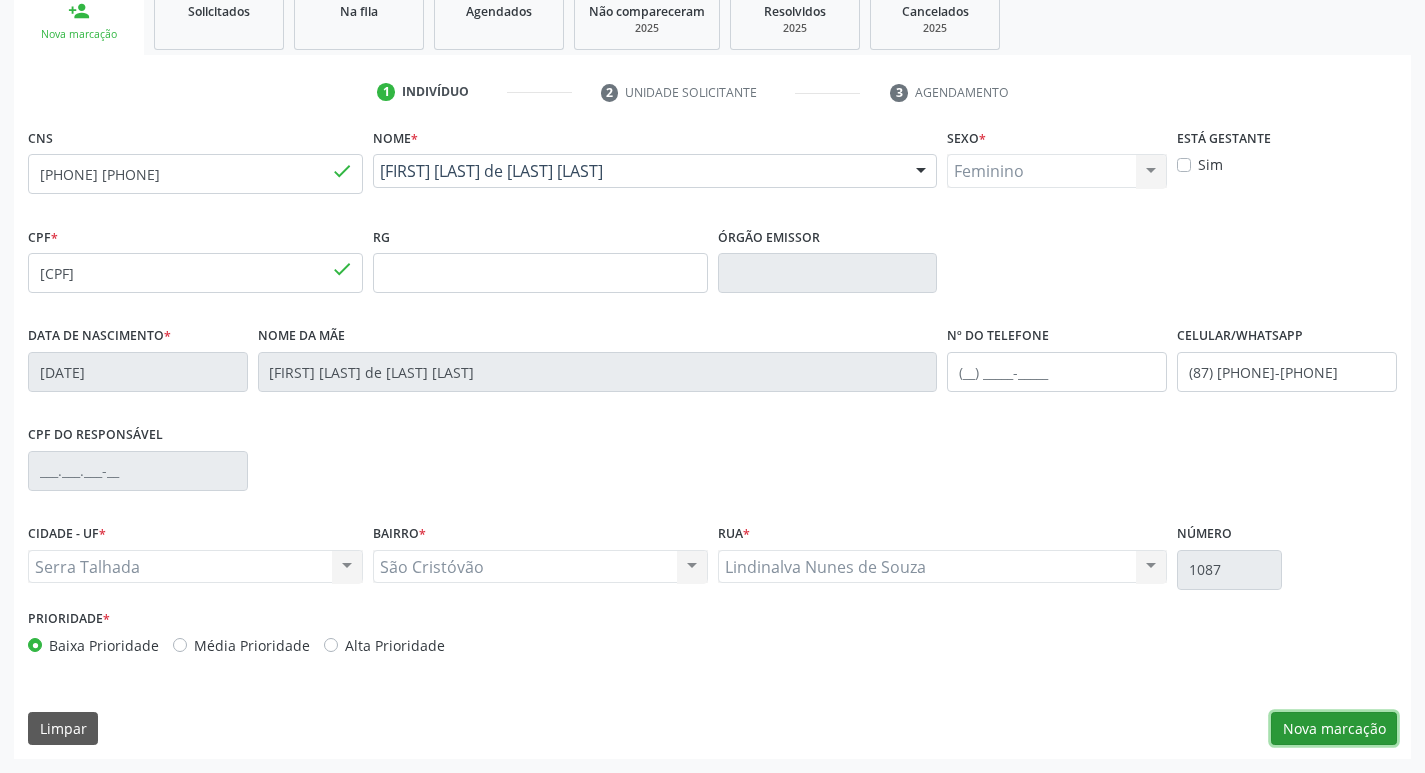 click on "Nova marcação" at bounding box center [1334, 729] 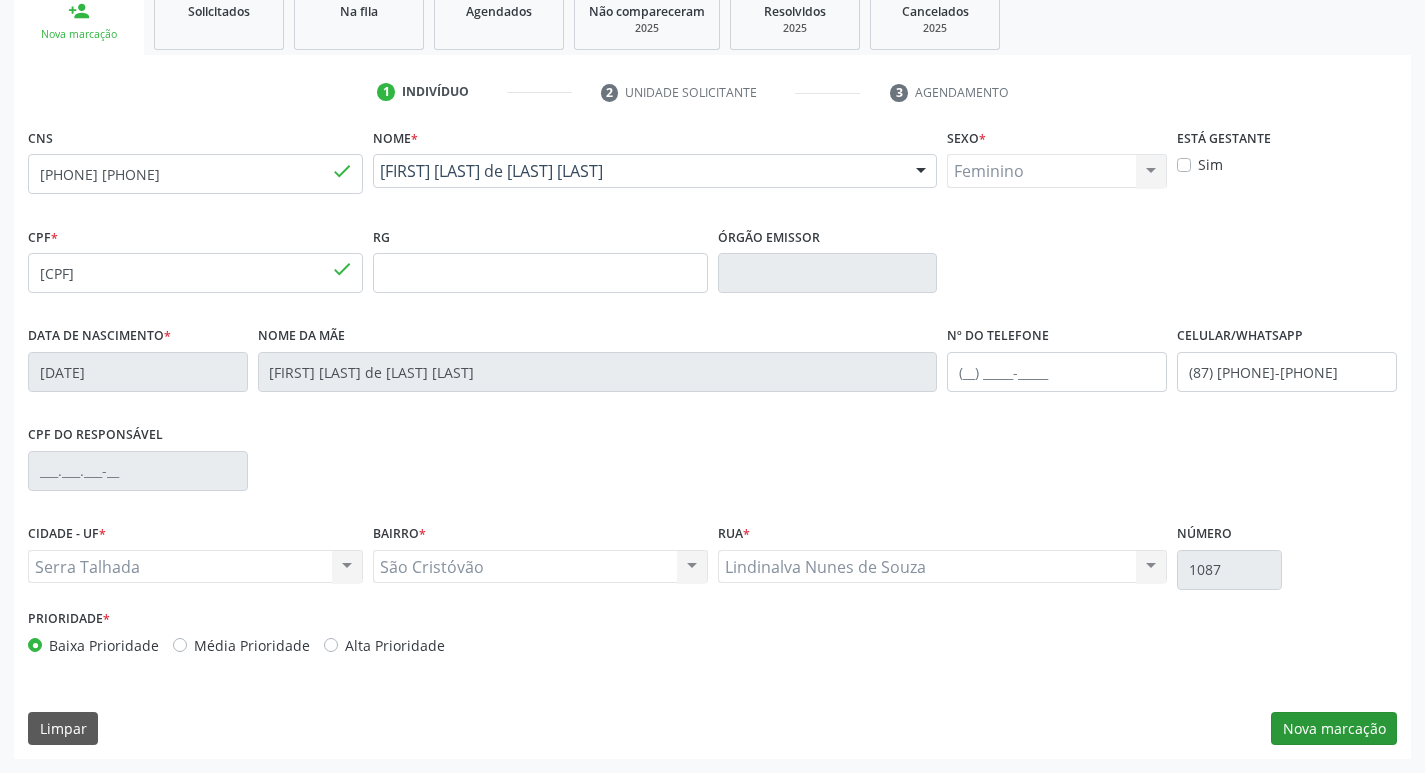 scroll, scrollTop: 133, scrollLeft: 0, axis: vertical 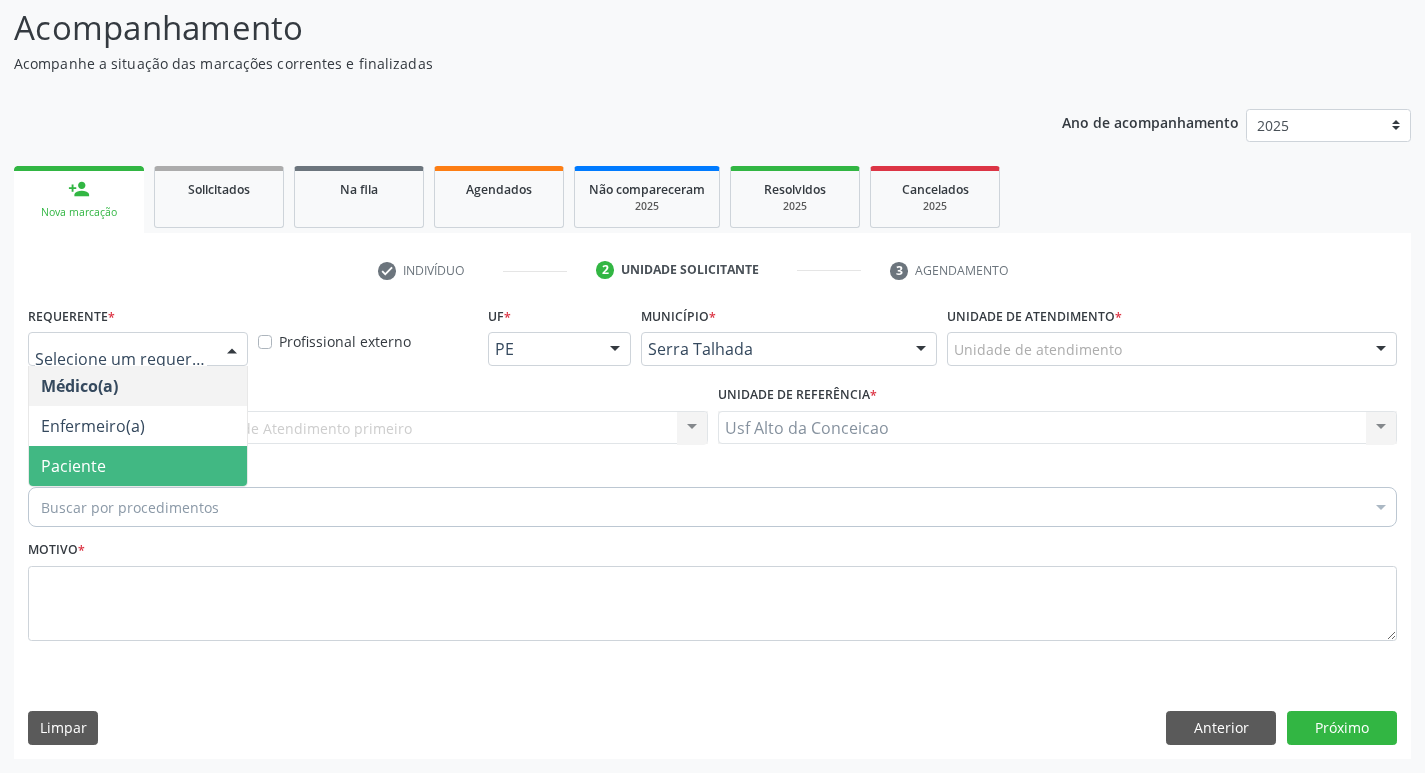 click on "Paciente" at bounding box center (138, 466) 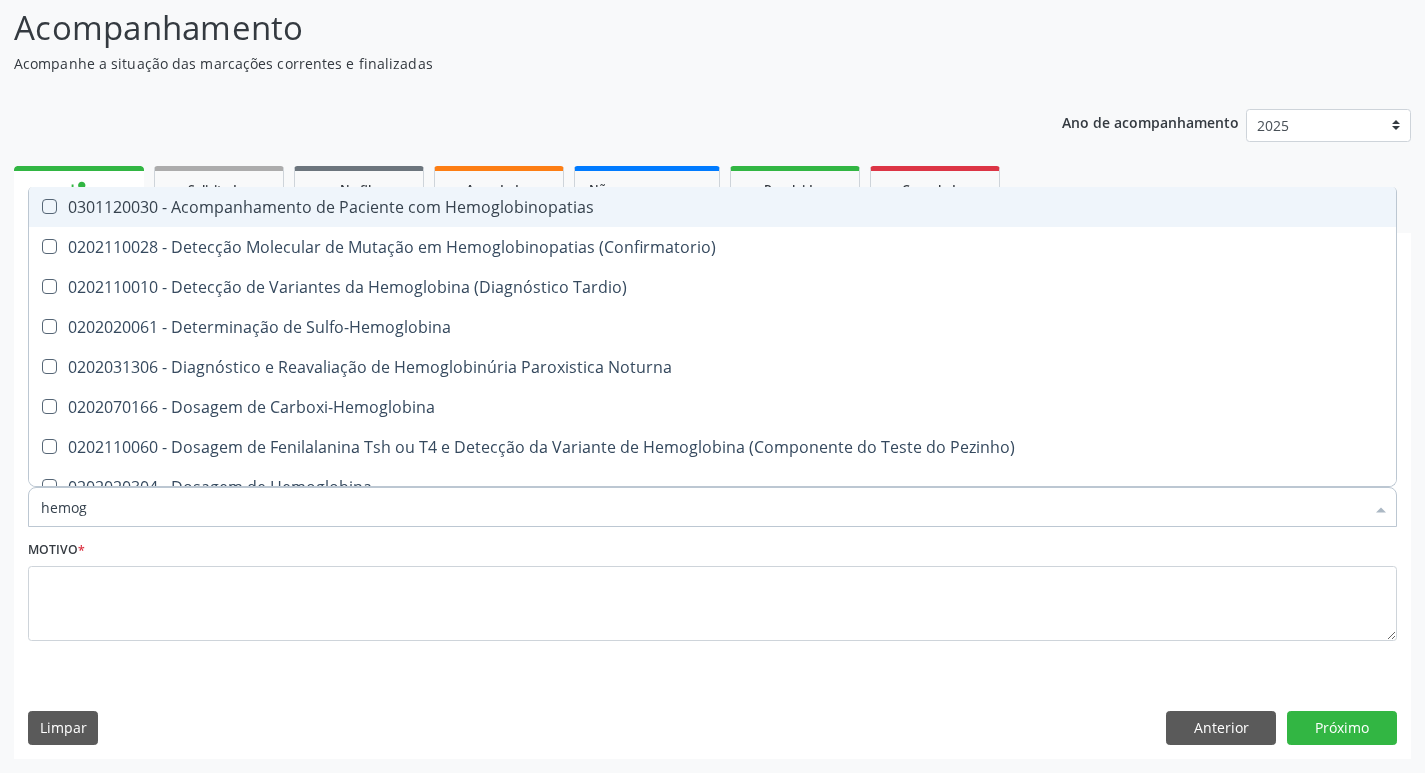 type on "hemogr" 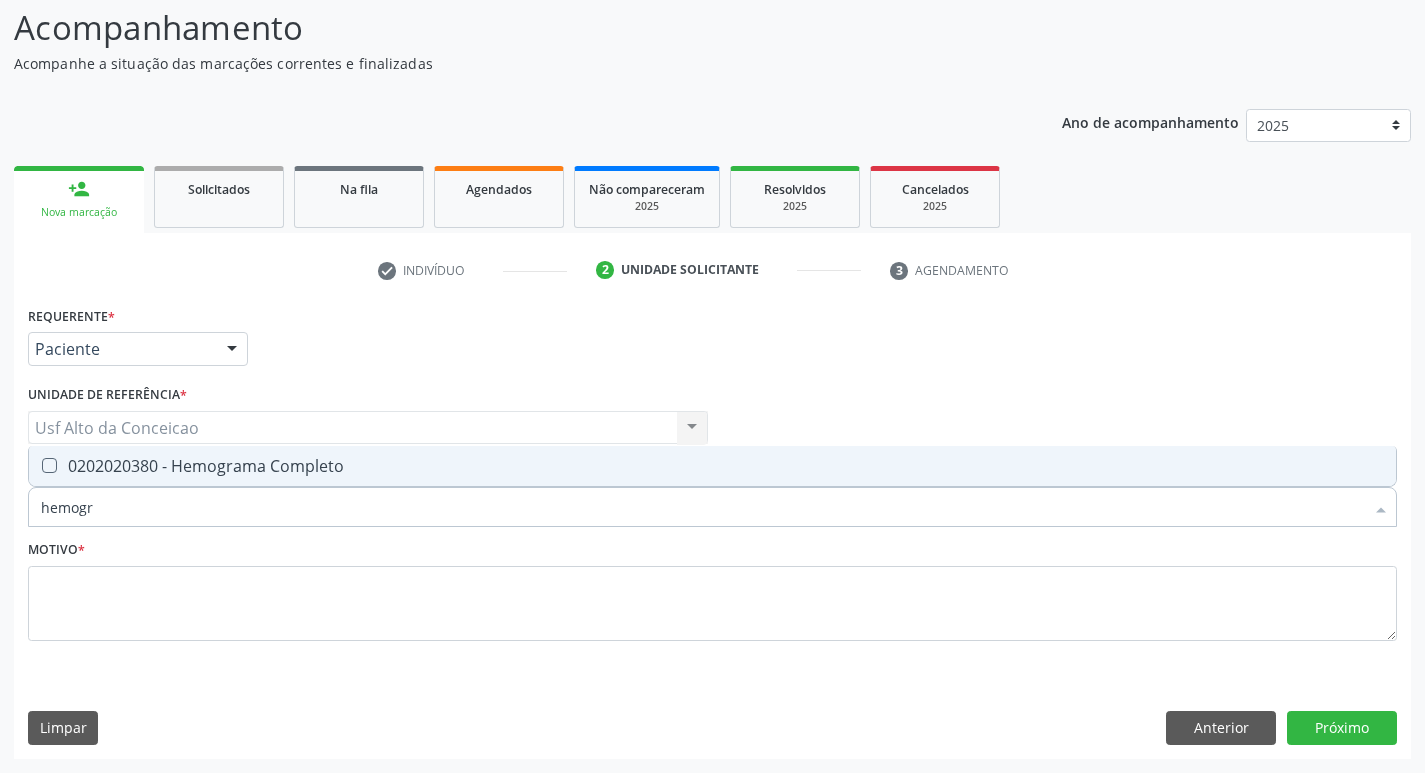 click on "0202020380 - Hemograma Completo" at bounding box center [712, 466] 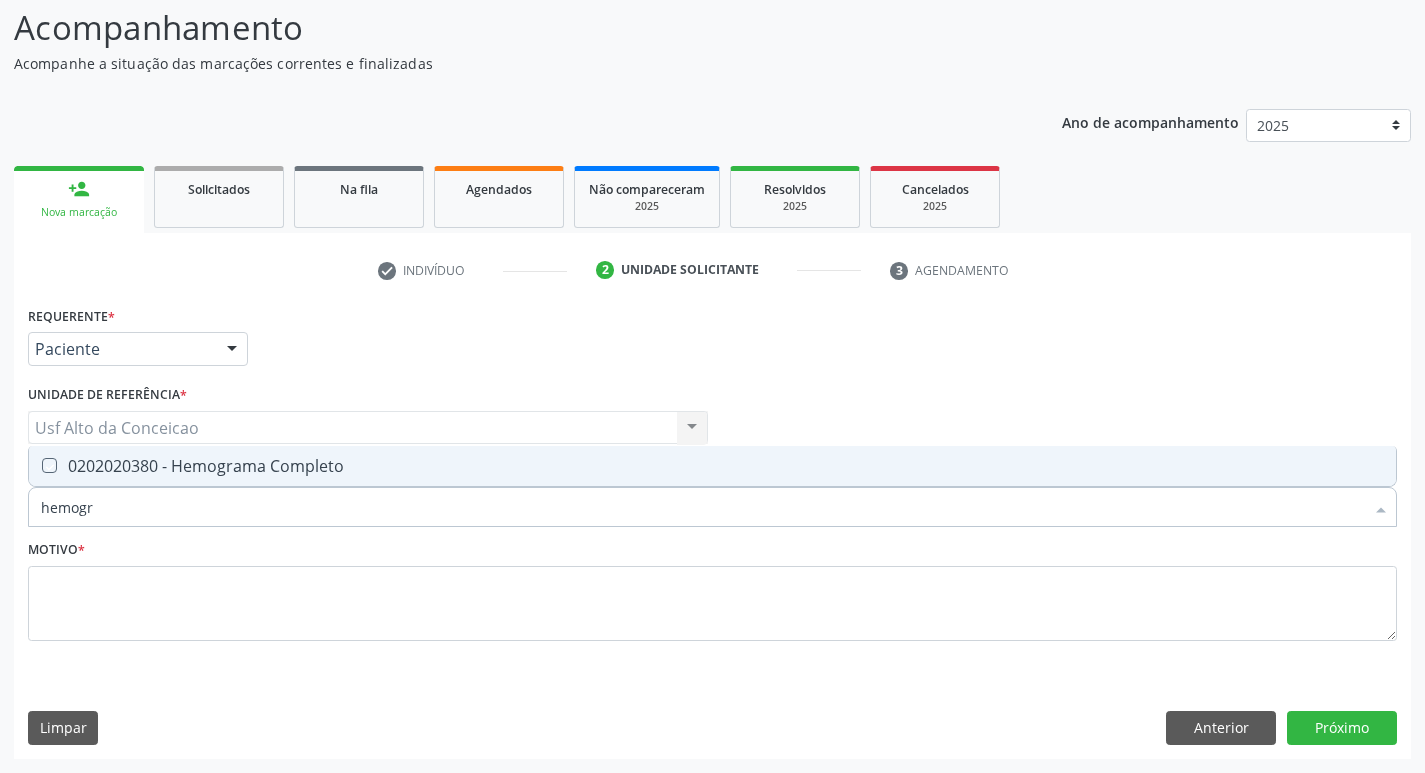checkbox on "true" 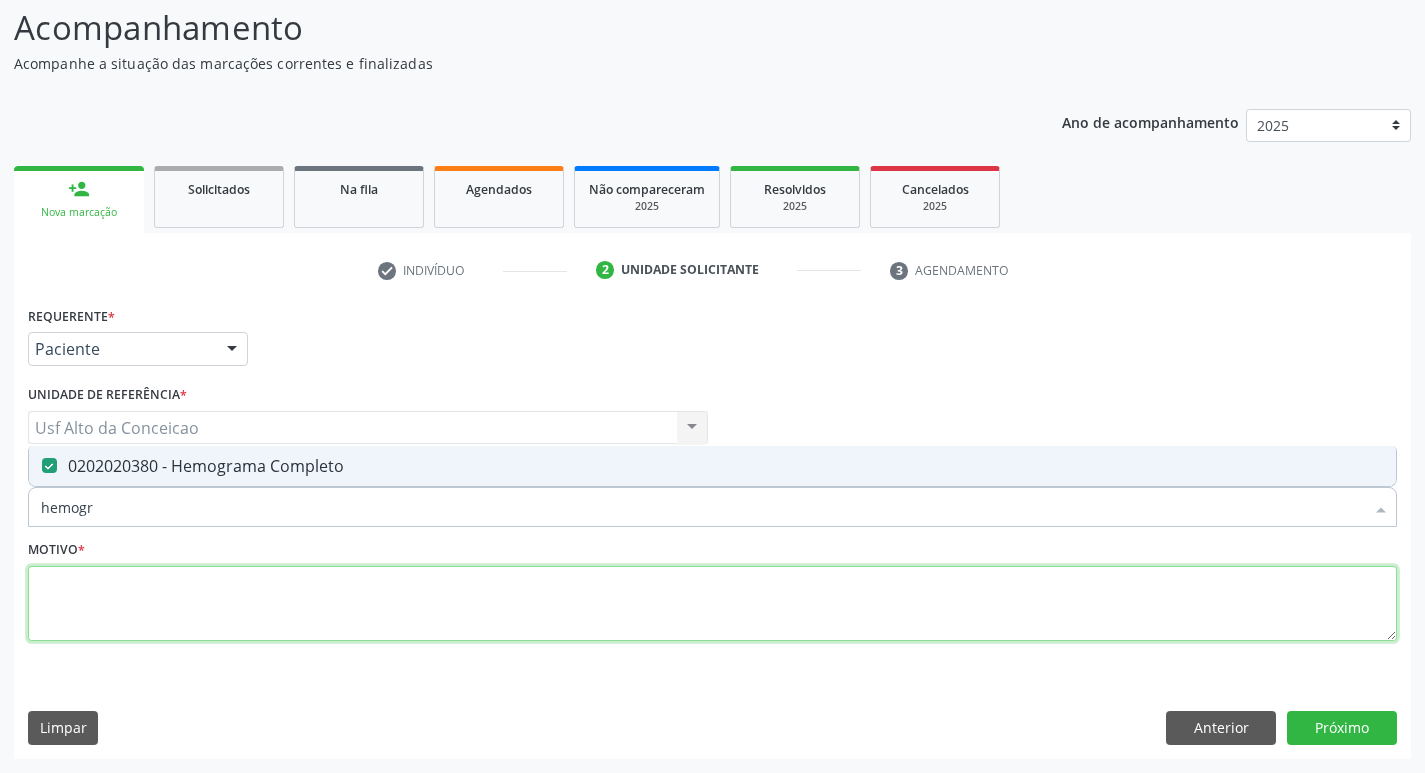 click at bounding box center (712, 604) 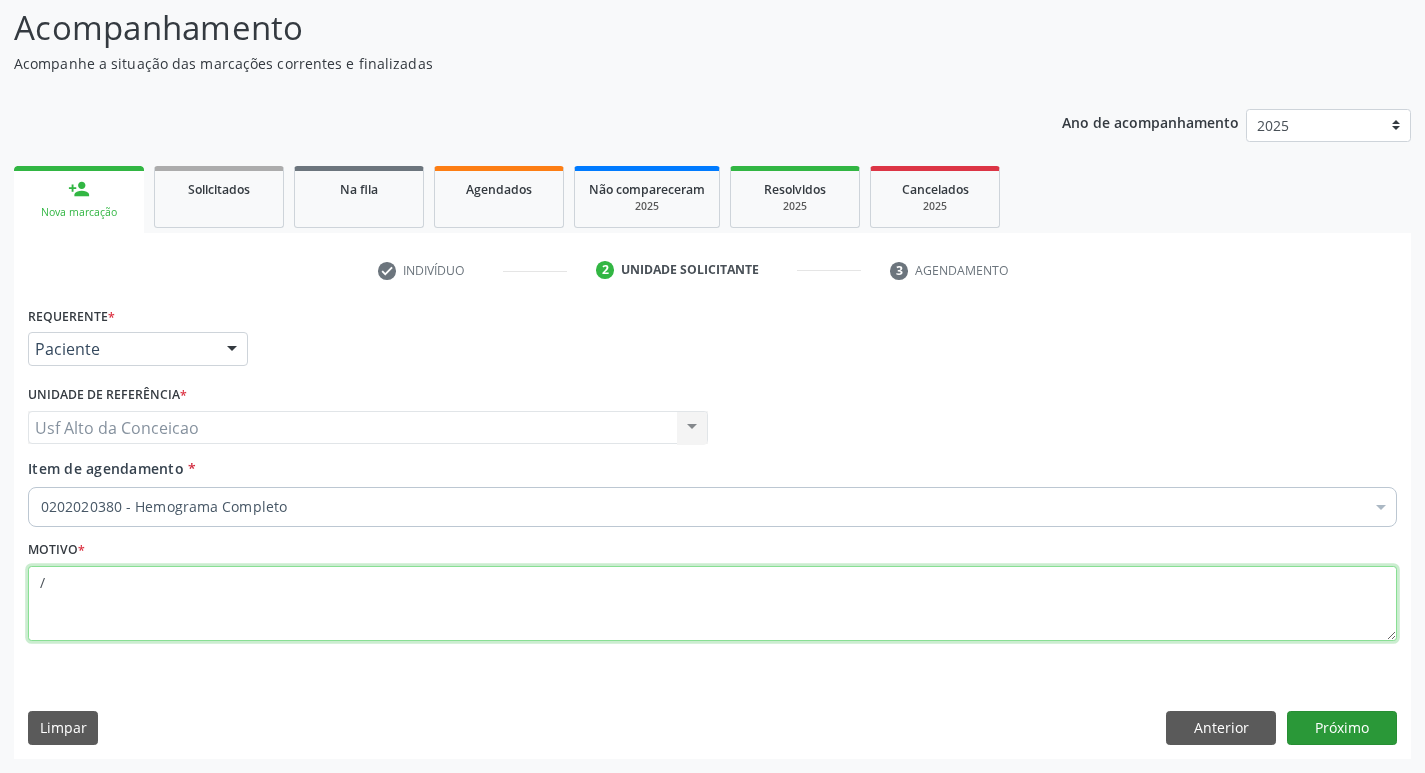 type on "/" 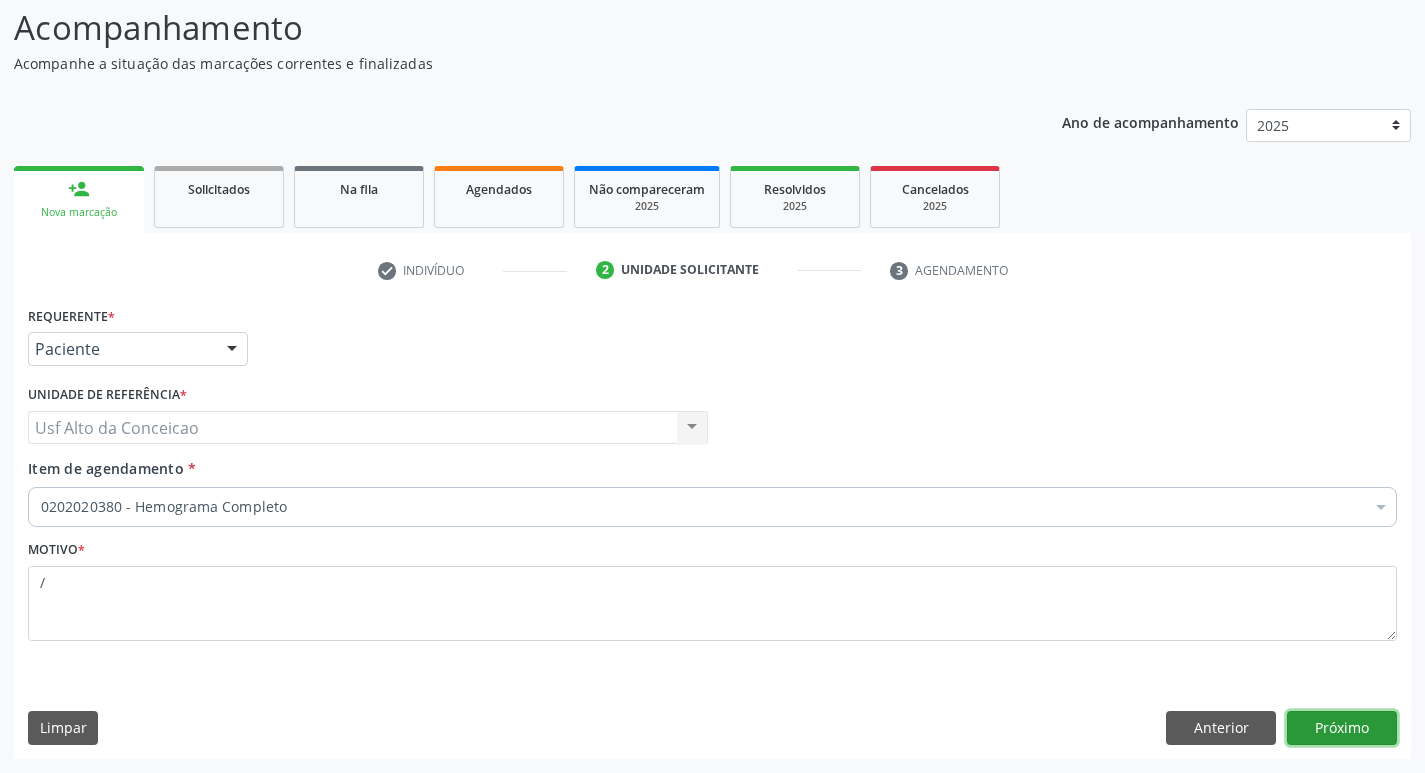 click on "Próximo" at bounding box center (1342, 728) 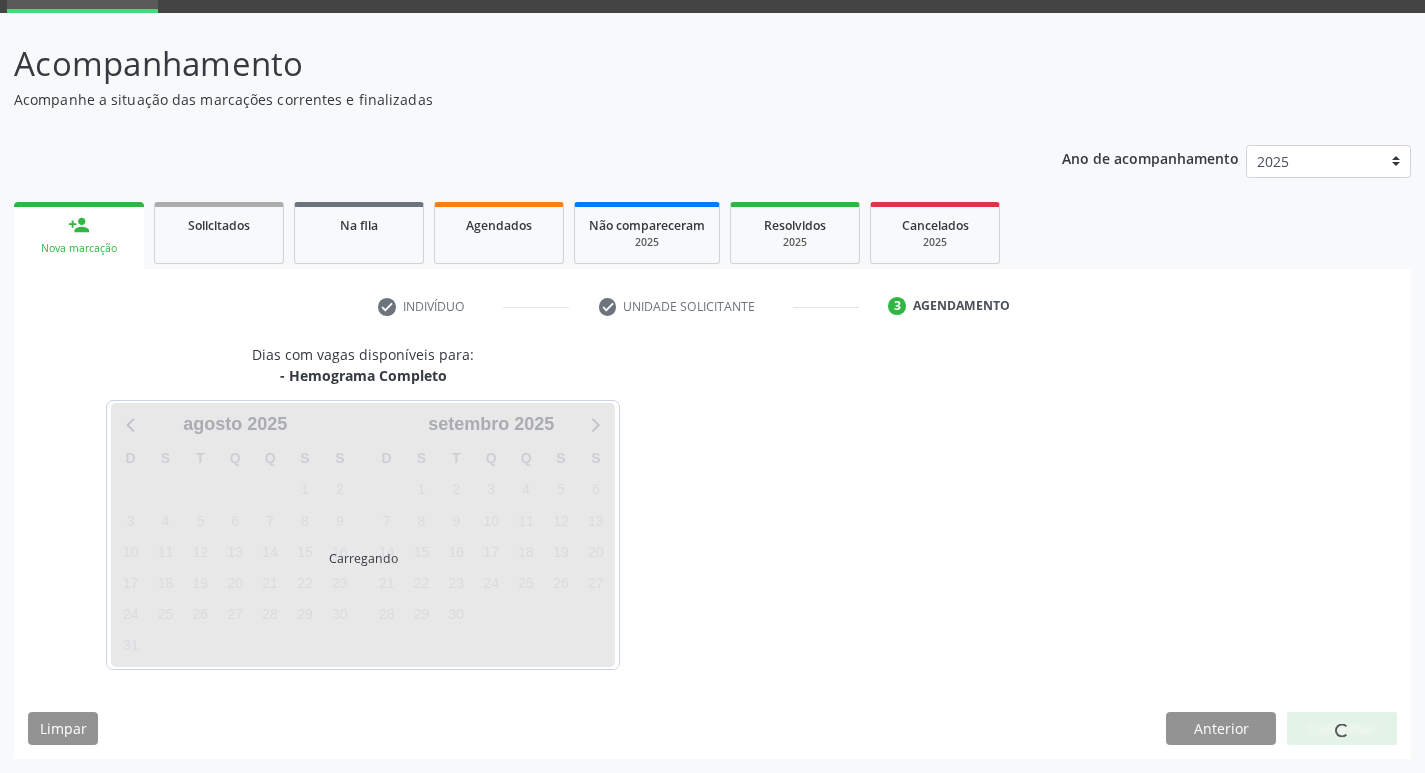 scroll, scrollTop: 97, scrollLeft: 0, axis: vertical 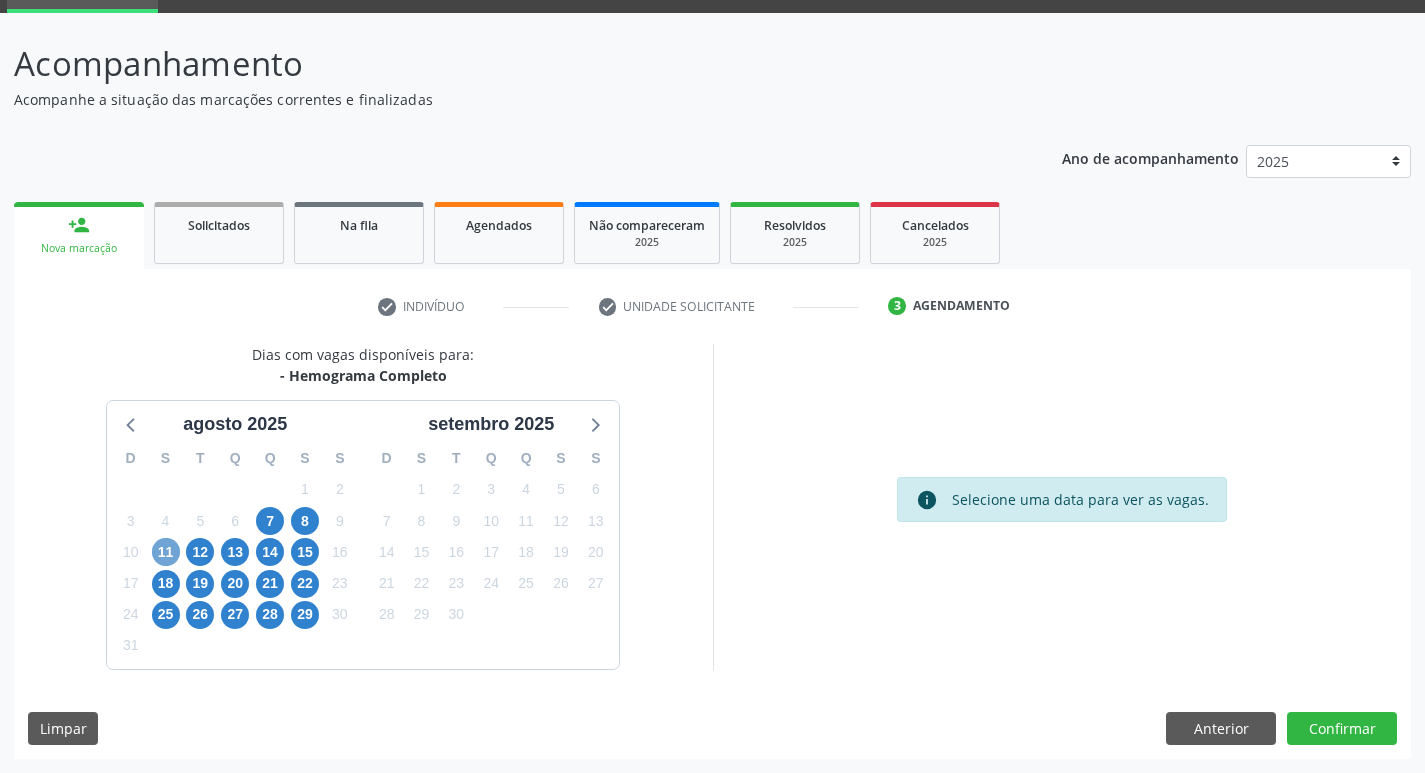 click on "11" at bounding box center (166, 552) 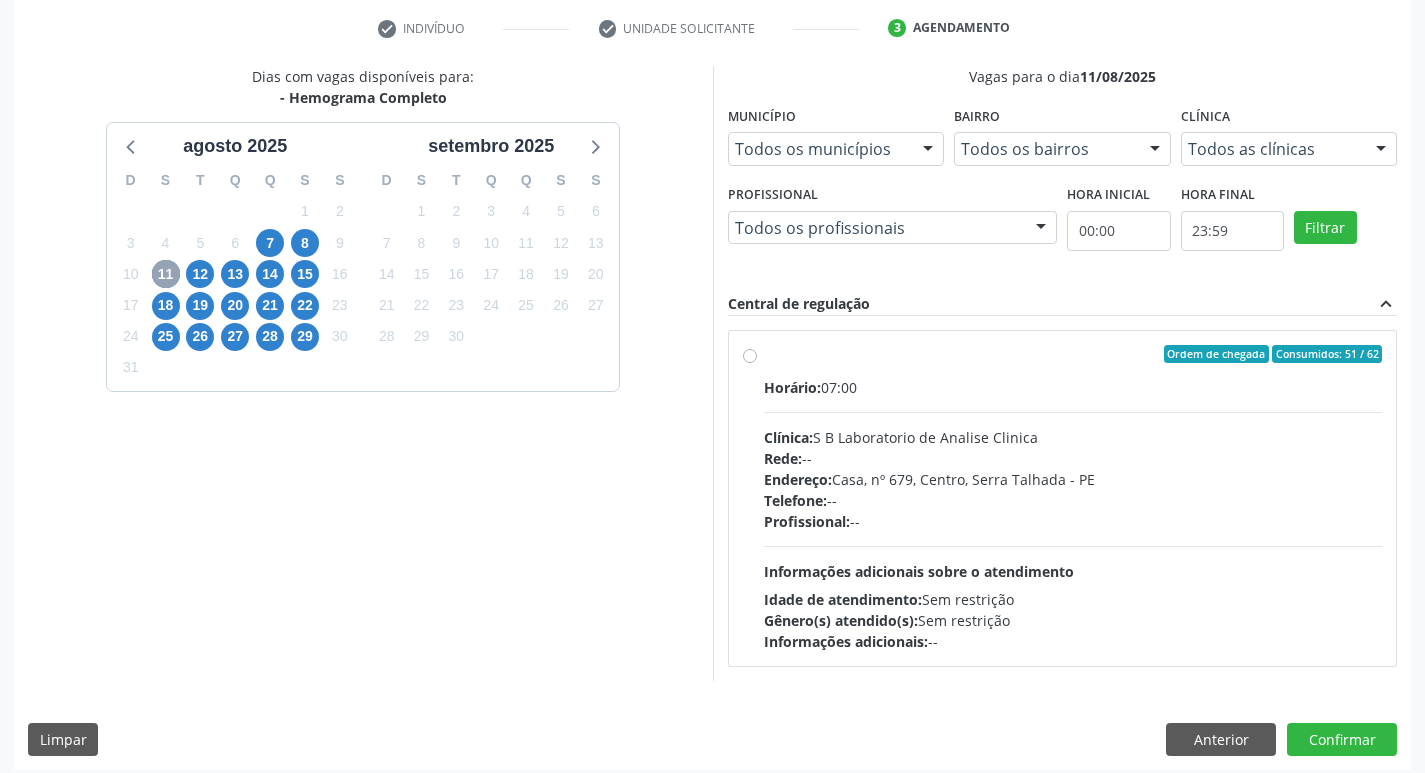 scroll, scrollTop: 386, scrollLeft: 0, axis: vertical 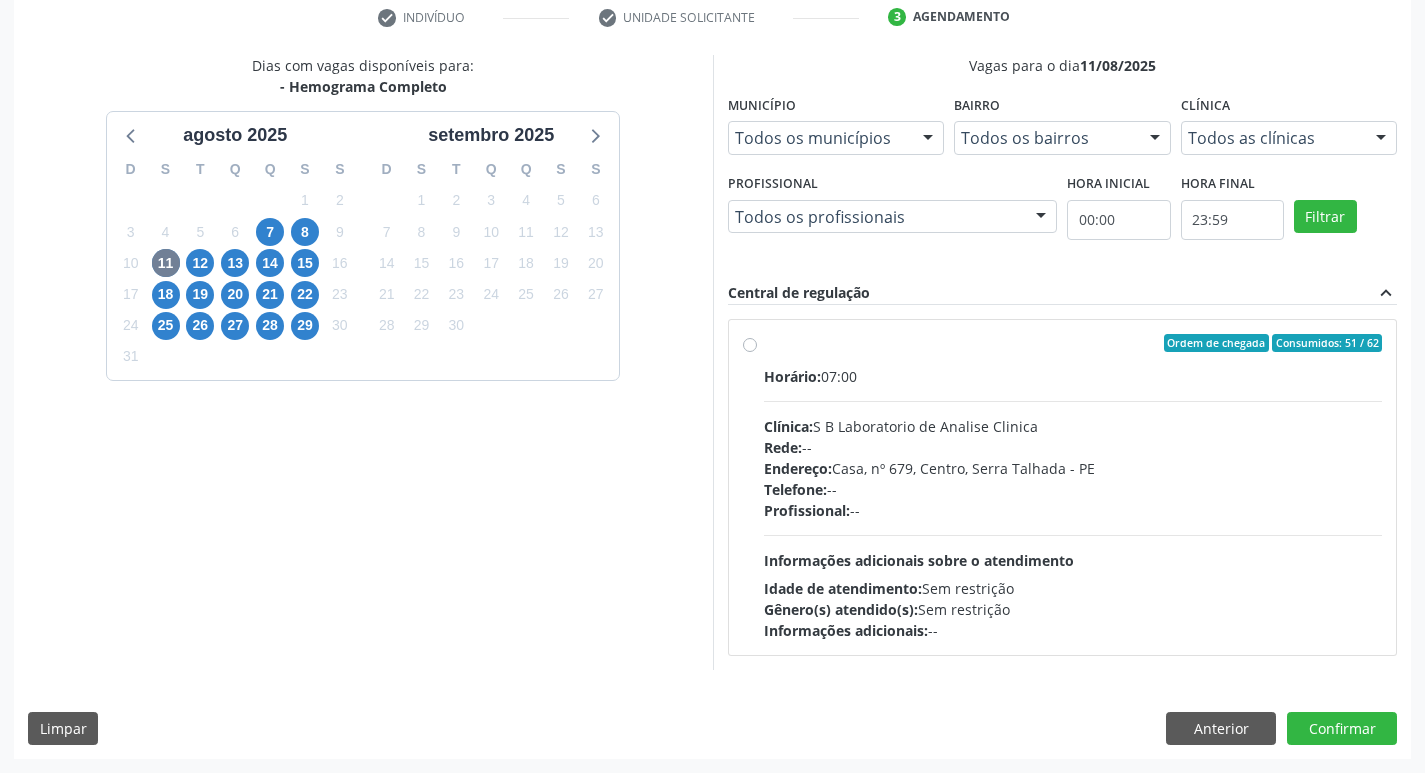 click on "Ordem de chegada
Consumidos: 51 / 62
Horário:   07:00
Clínica:  S B Laboratorio de Analise Clinica
Rede:
--
Endereço:   Casa, nº 679, Centro, Serra Talhada - PE
Telefone:   --
Profissional:
--
Informações adicionais sobre o atendimento
Idade de atendimento:
Sem restrição
Gênero(s) atendido(s):
Sem restrição
Informações adicionais:
--" at bounding box center (1073, 487) 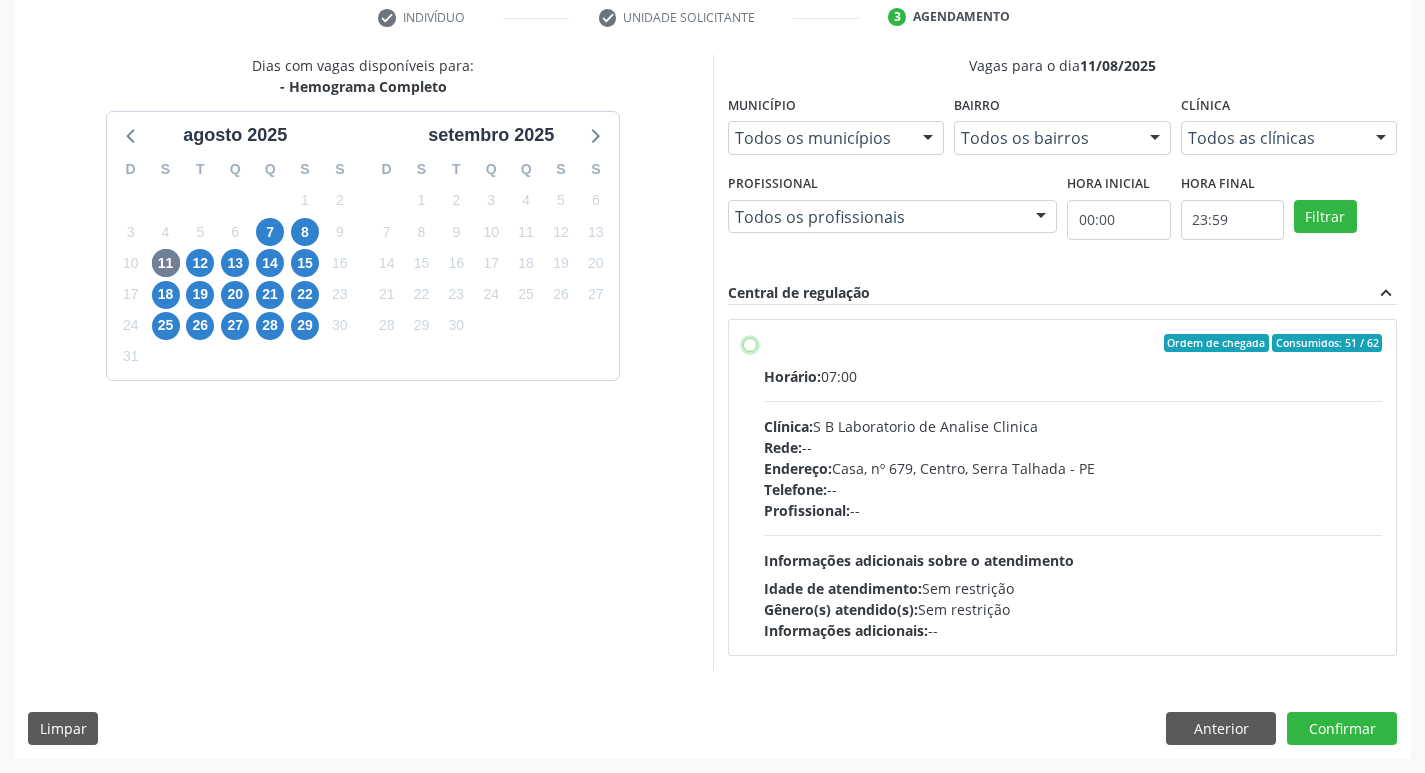click on "Ordem de chegada
Consumidos: 51 / 62
Horário:   07:00
Clínica:  S B Laboratorio de Analise Clinica
Rede:
--
Endereço:   Casa, nº 679, Centro, Serra Talhada - PE
Telefone:   --
Profissional:
--
Informações adicionais sobre o atendimento
Idade de atendimento:
Sem restrição
Gênero(s) atendido(s):
Sem restrição
Informações adicionais:
--" at bounding box center [750, 343] 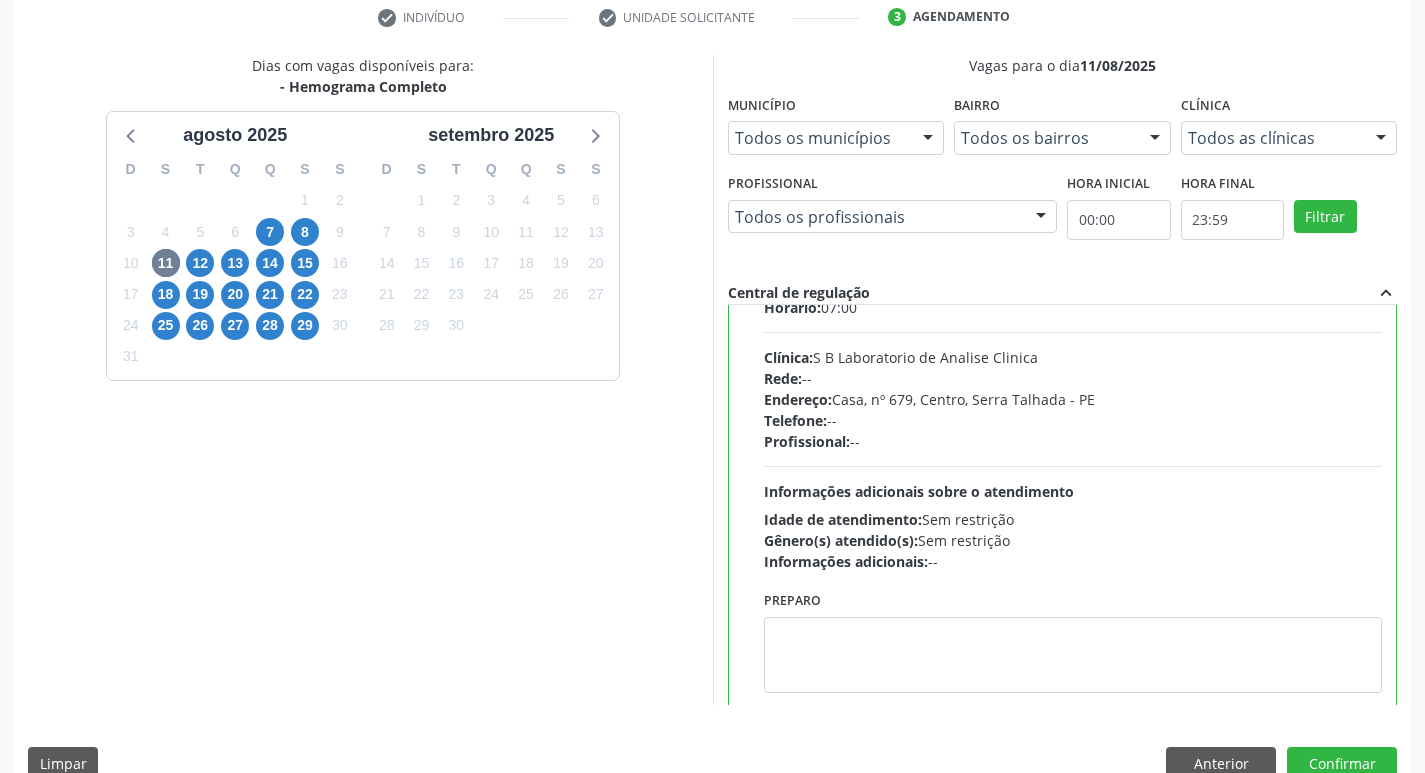 scroll, scrollTop: 99, scrollLeft: 0, axis: vertical 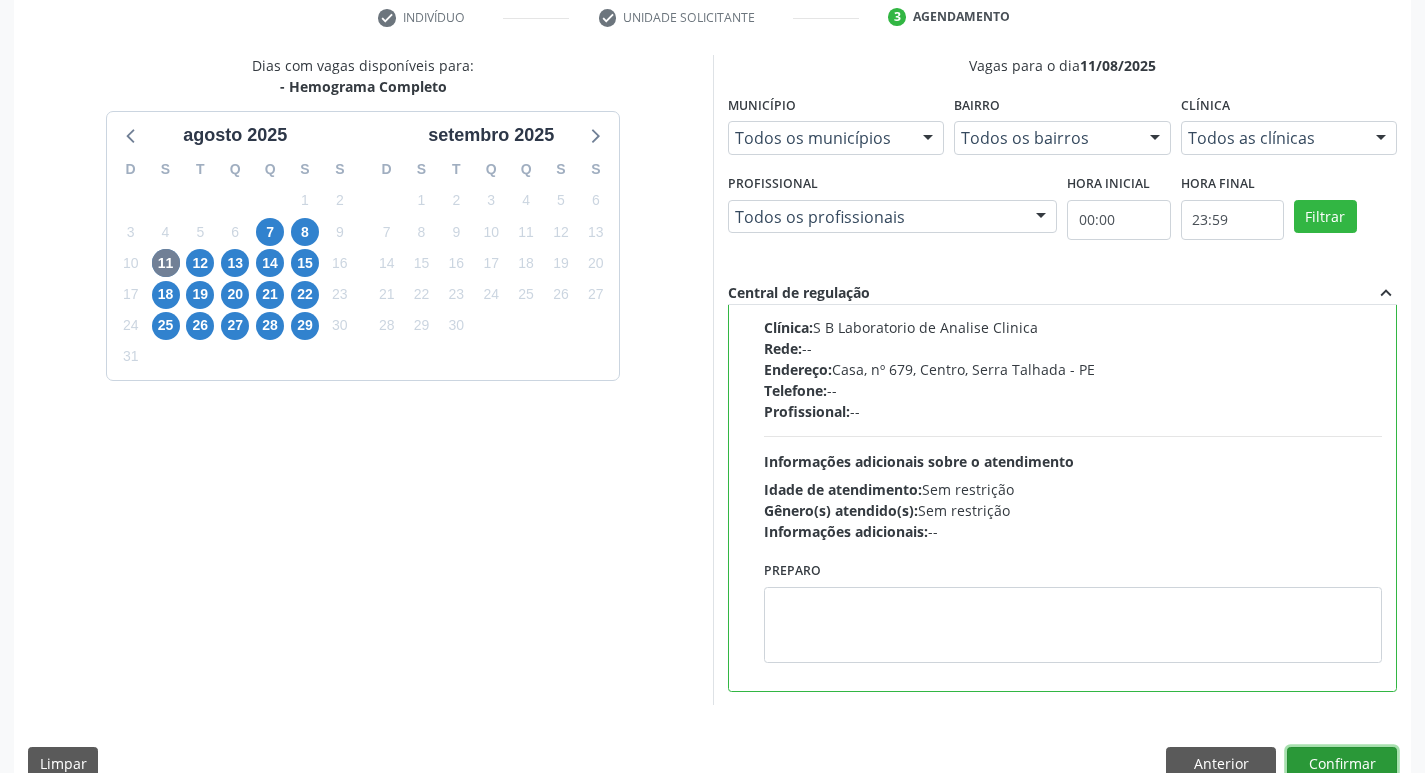 click on "Confirmar" at bounding box center [1342, 764] 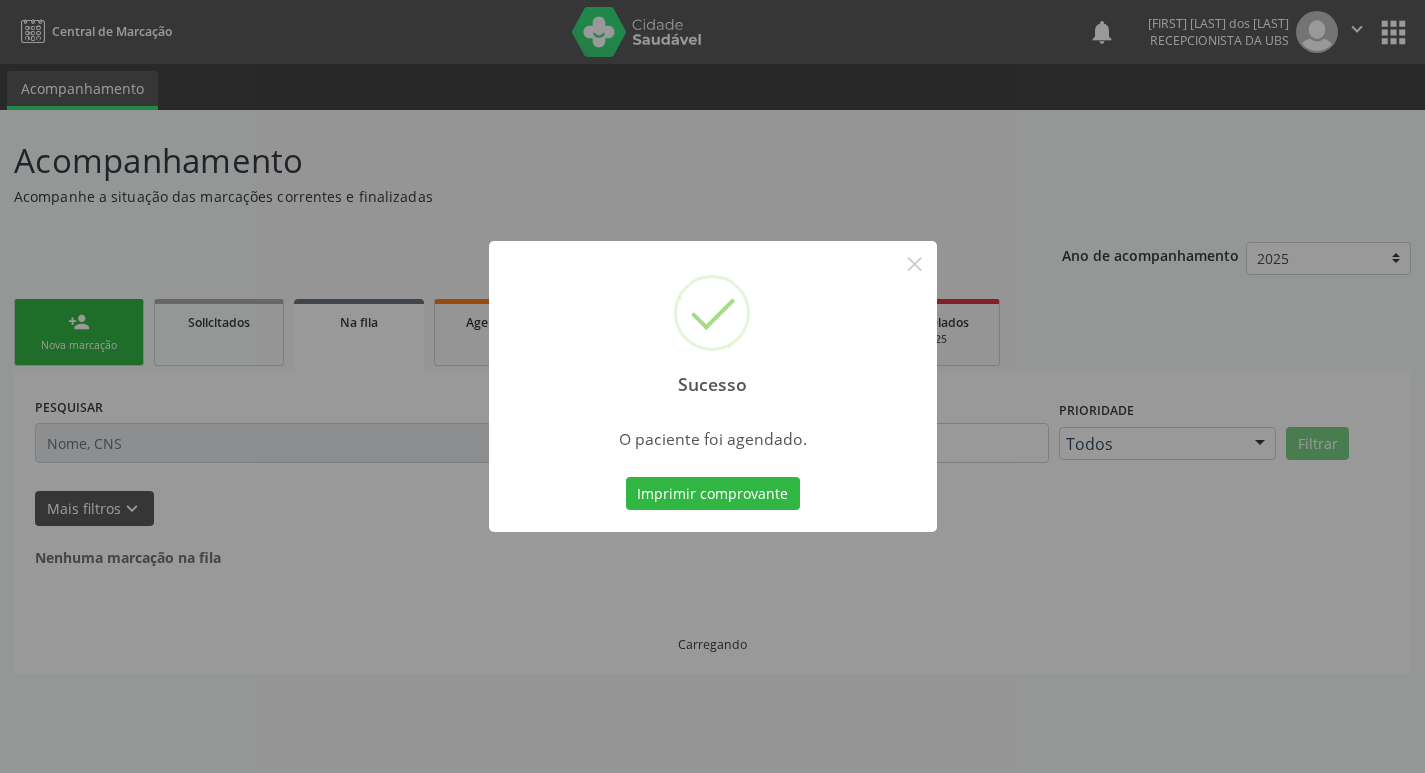 scroll, scrollTop: 0, scrollLeft: 0, axis: both 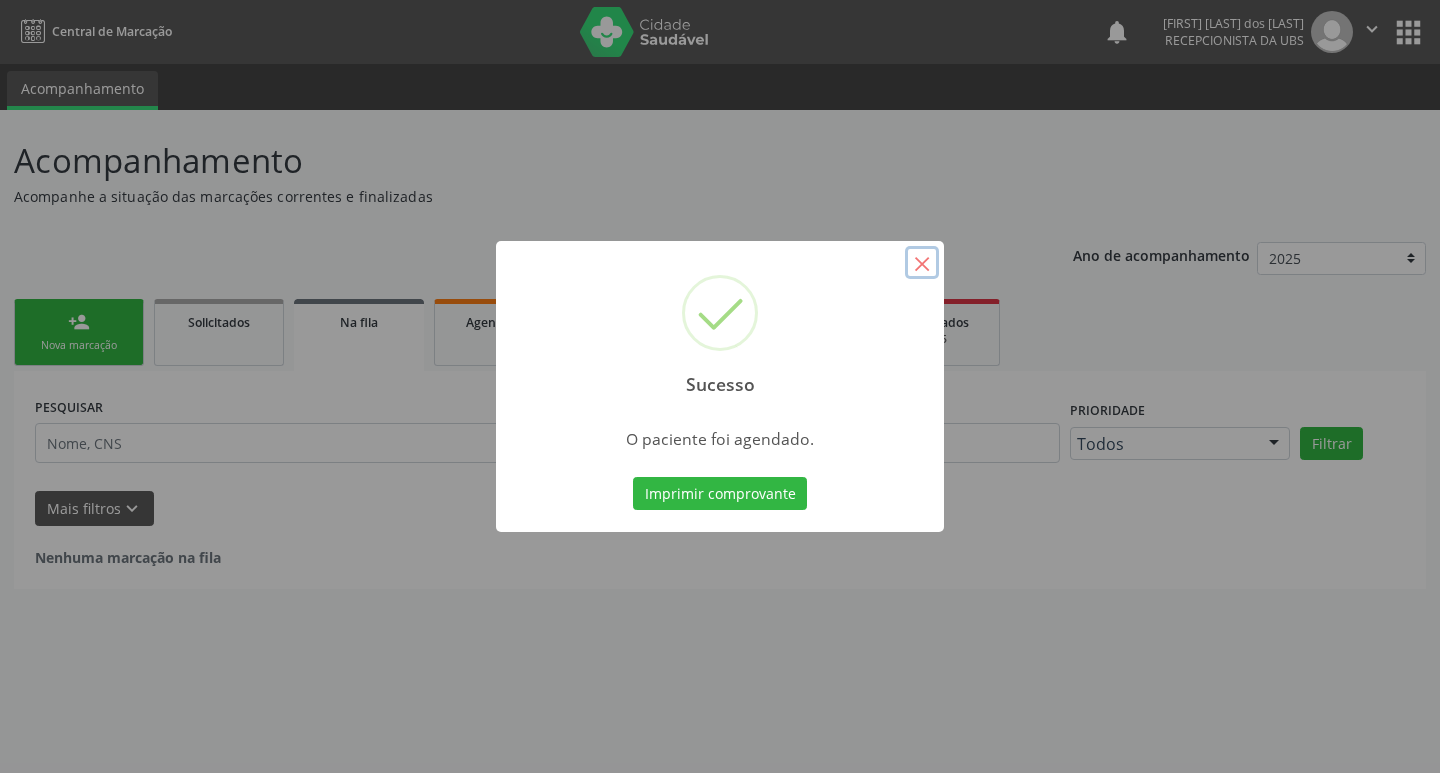 click on "×" at bounding box center (922, 263) 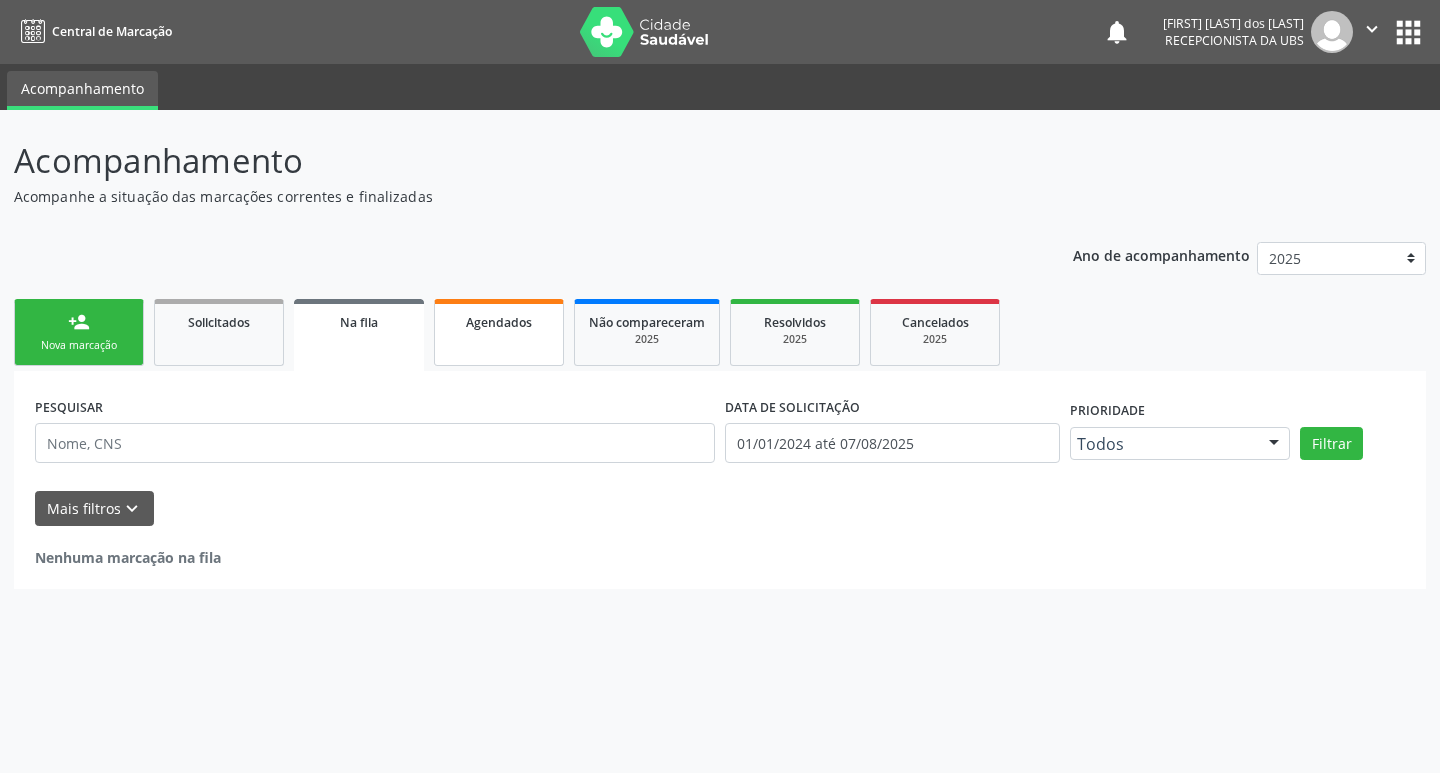 click on "Agendados" at bounding box center [499, 332] 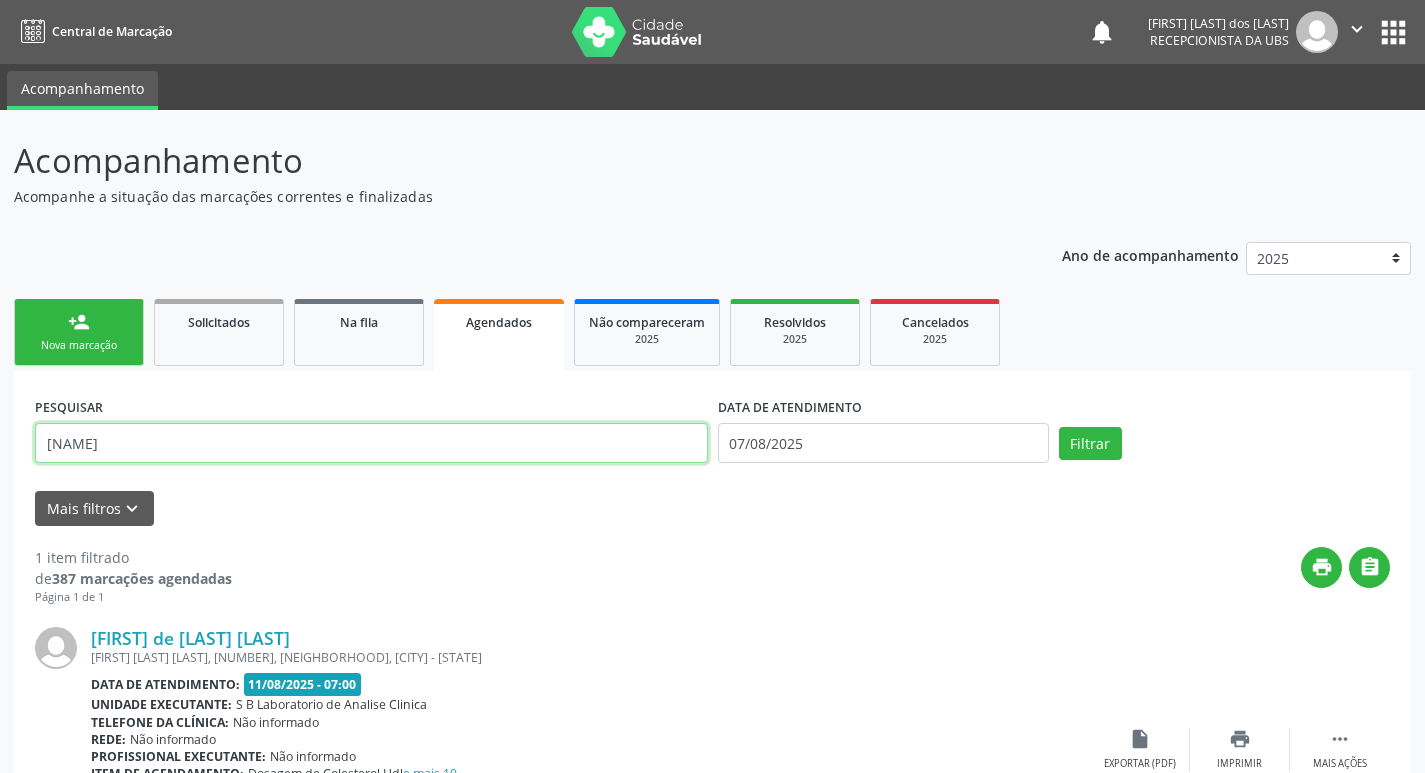 click on "renilda" at bounding box center (371, 443) 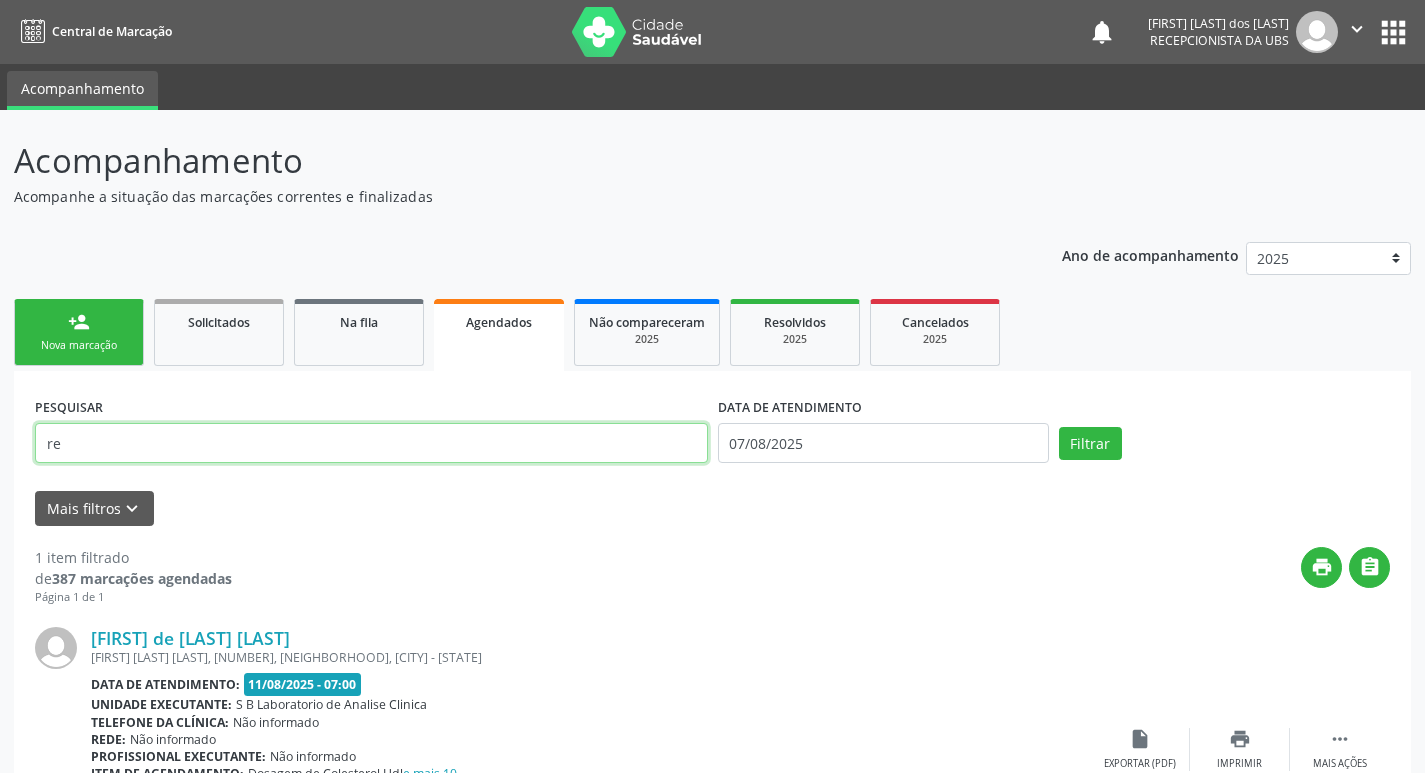 type on "r" 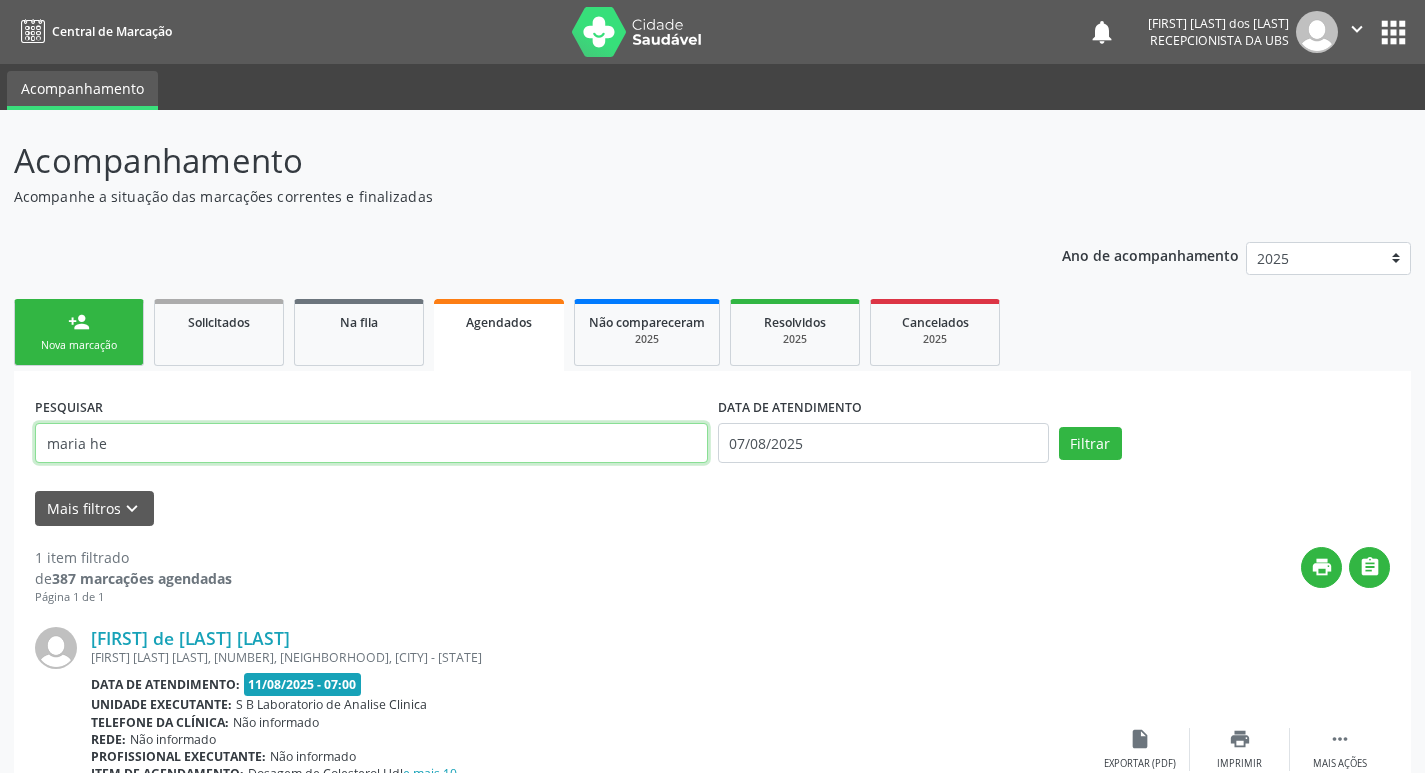 type on "maria helena" 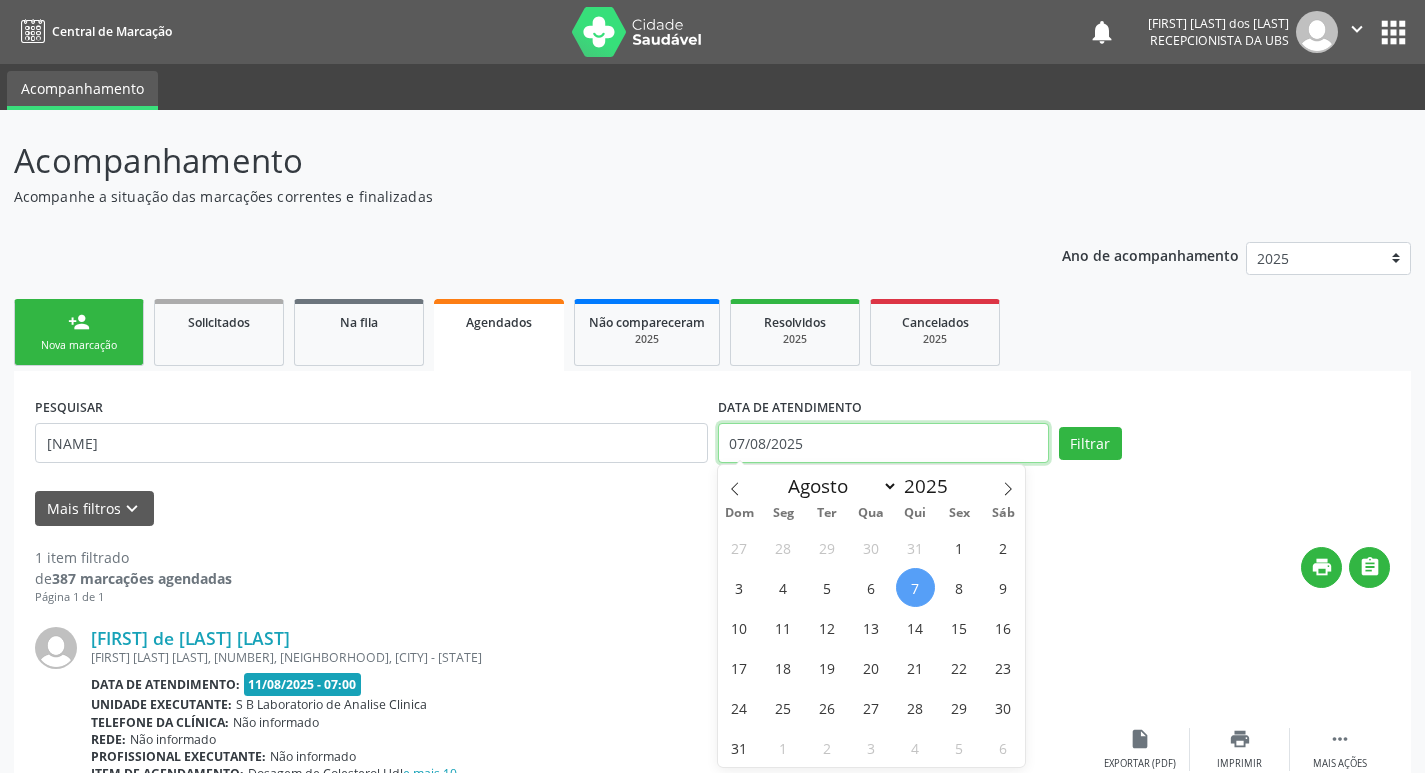 click on "07/08/2025" at bounding box center [883, 443] 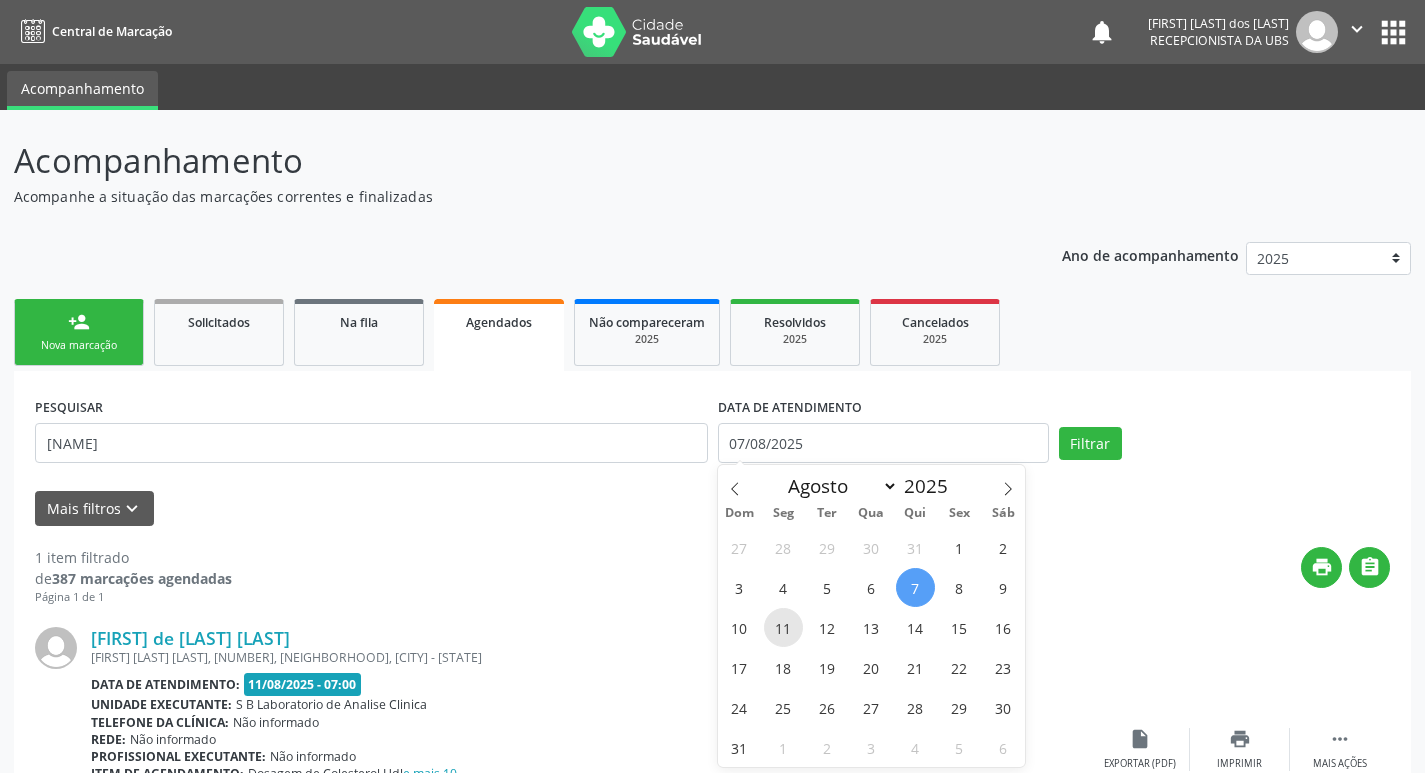 click on "11" at bounding box center [783, 627] 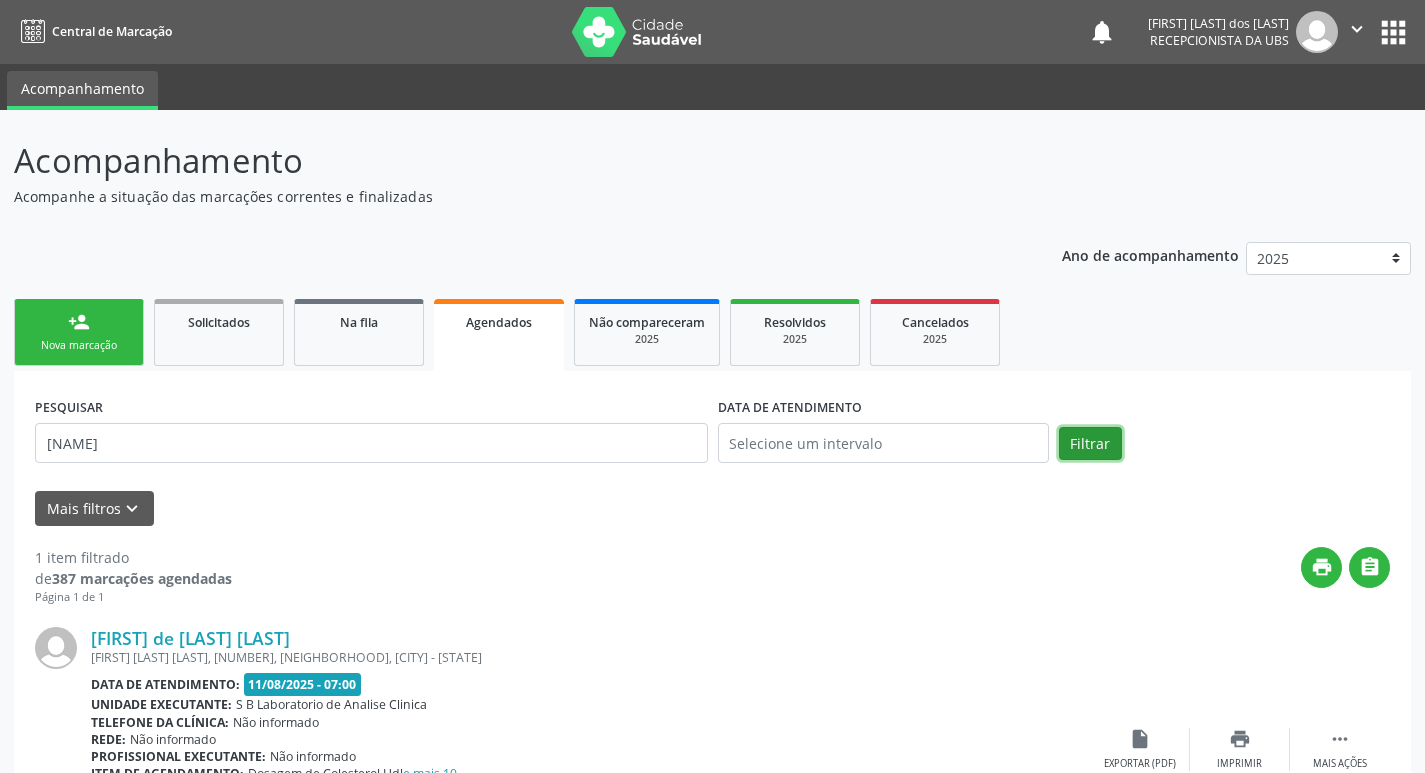 click on "Filtrar" at bounding box center [1090, 444] 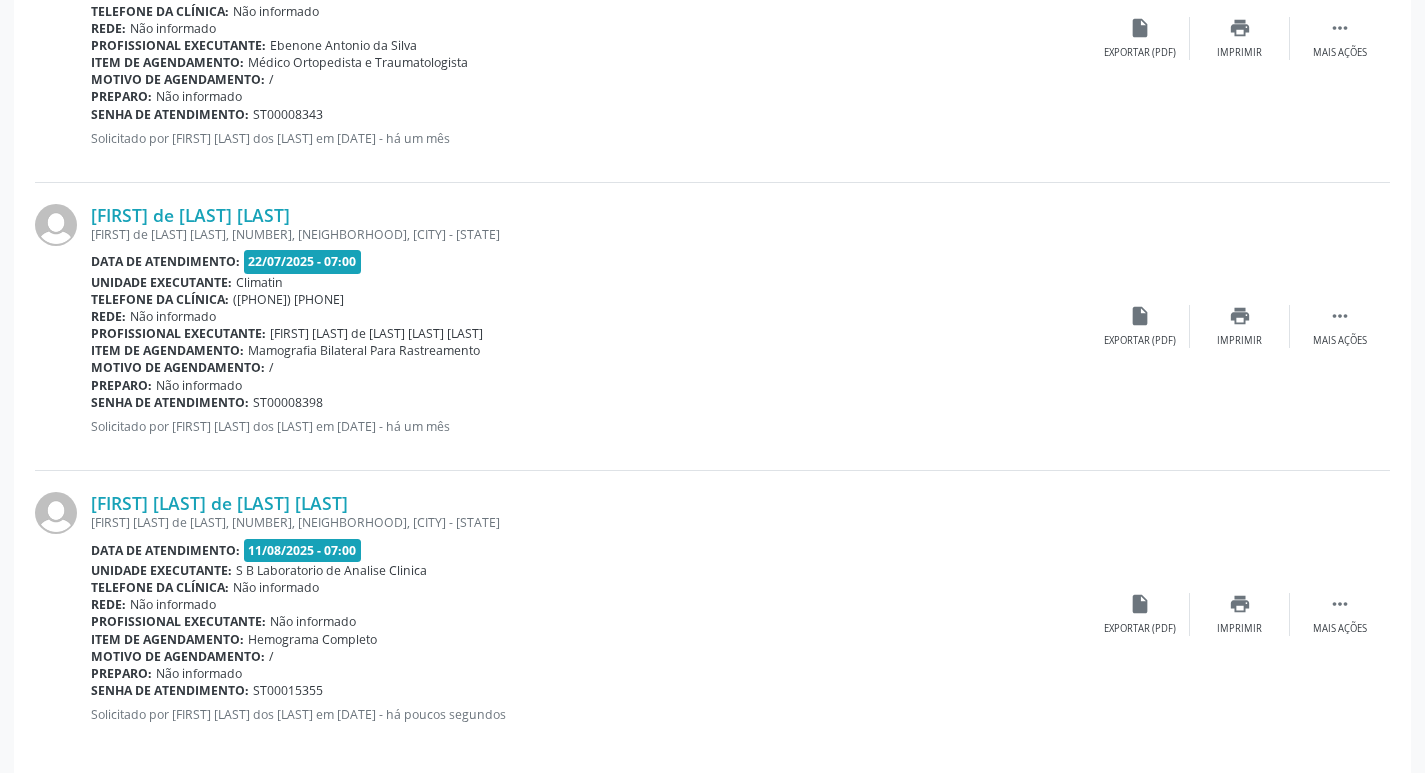 scroll, scrollTop: 731, scrollLeft: 0, axis: vertical 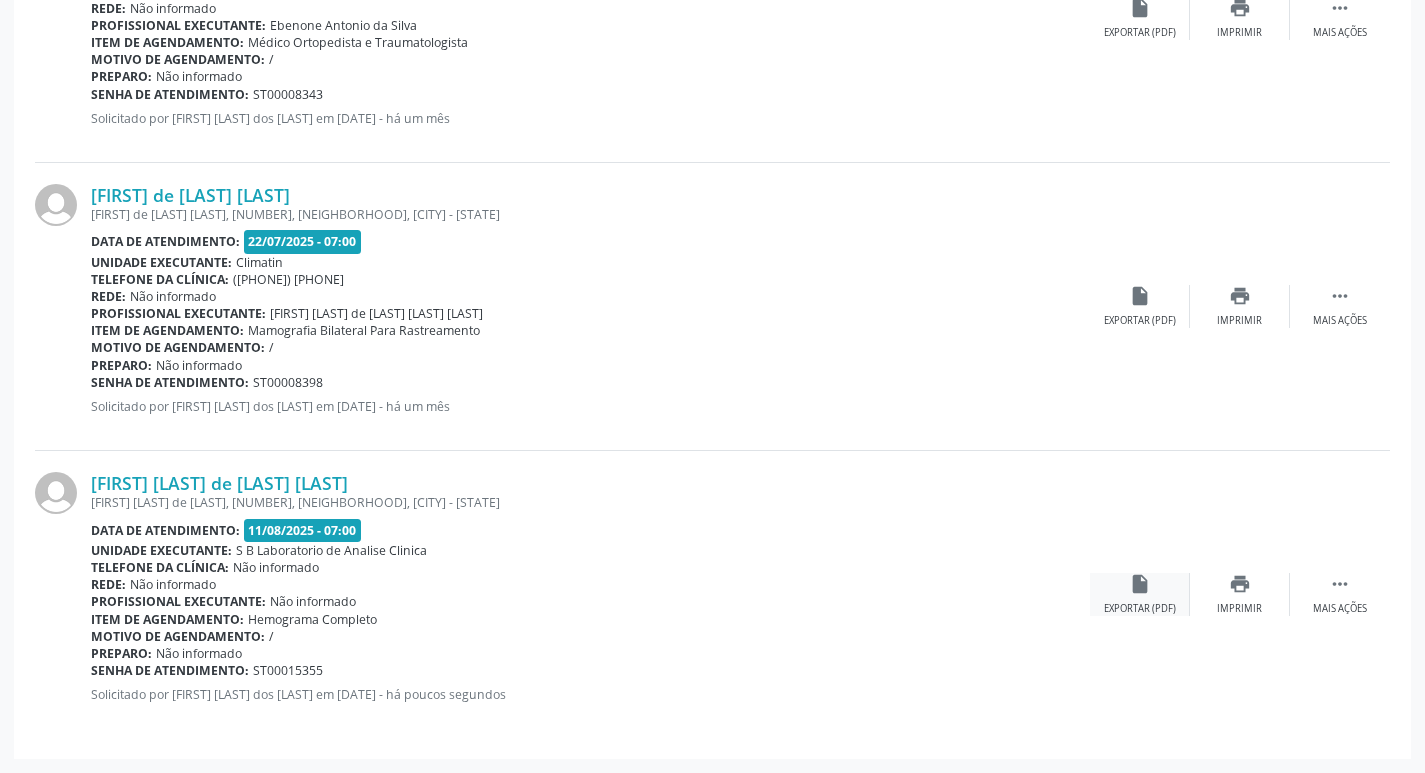 click on "insert_drive_file" at bounding box center [1140, 584] 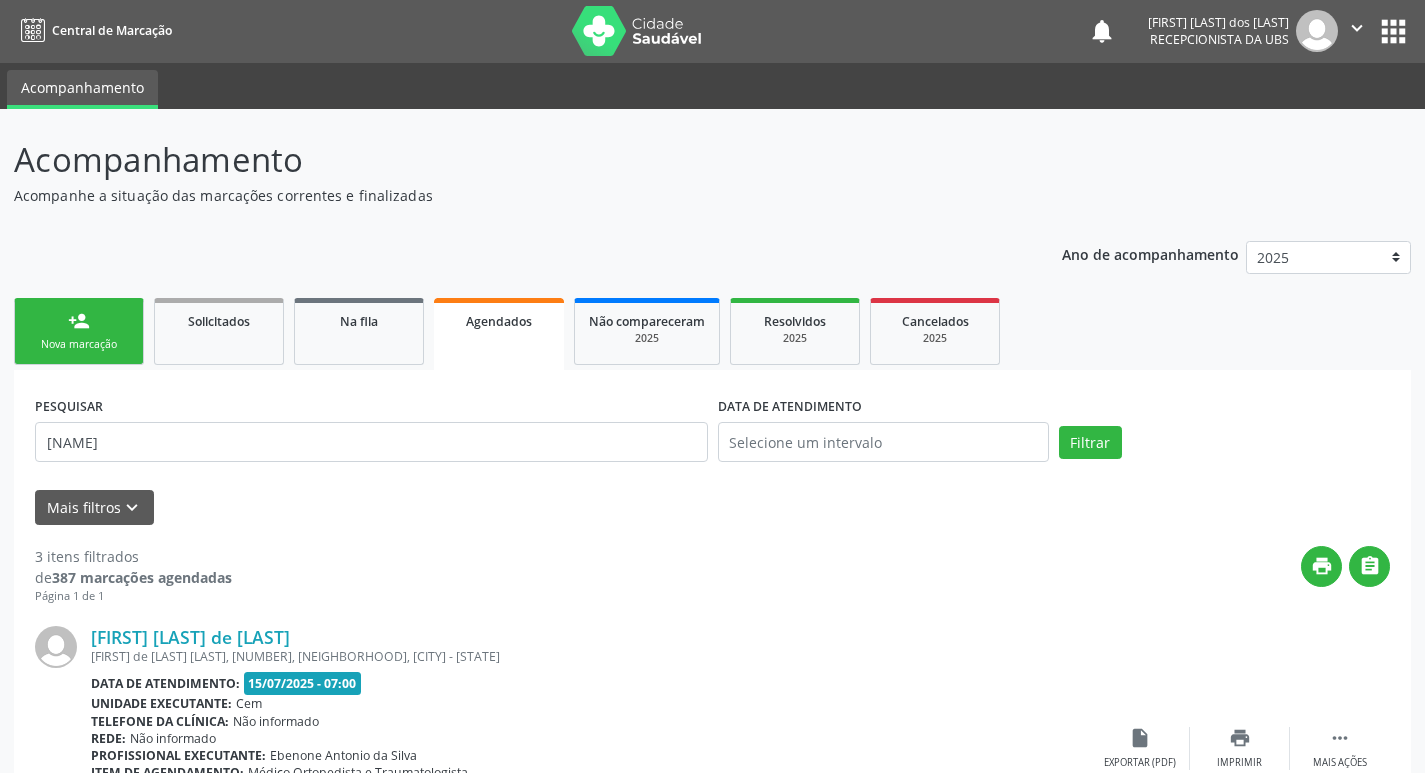 scroll, scrollTop: 0, scrollLeft: 0, axis: both 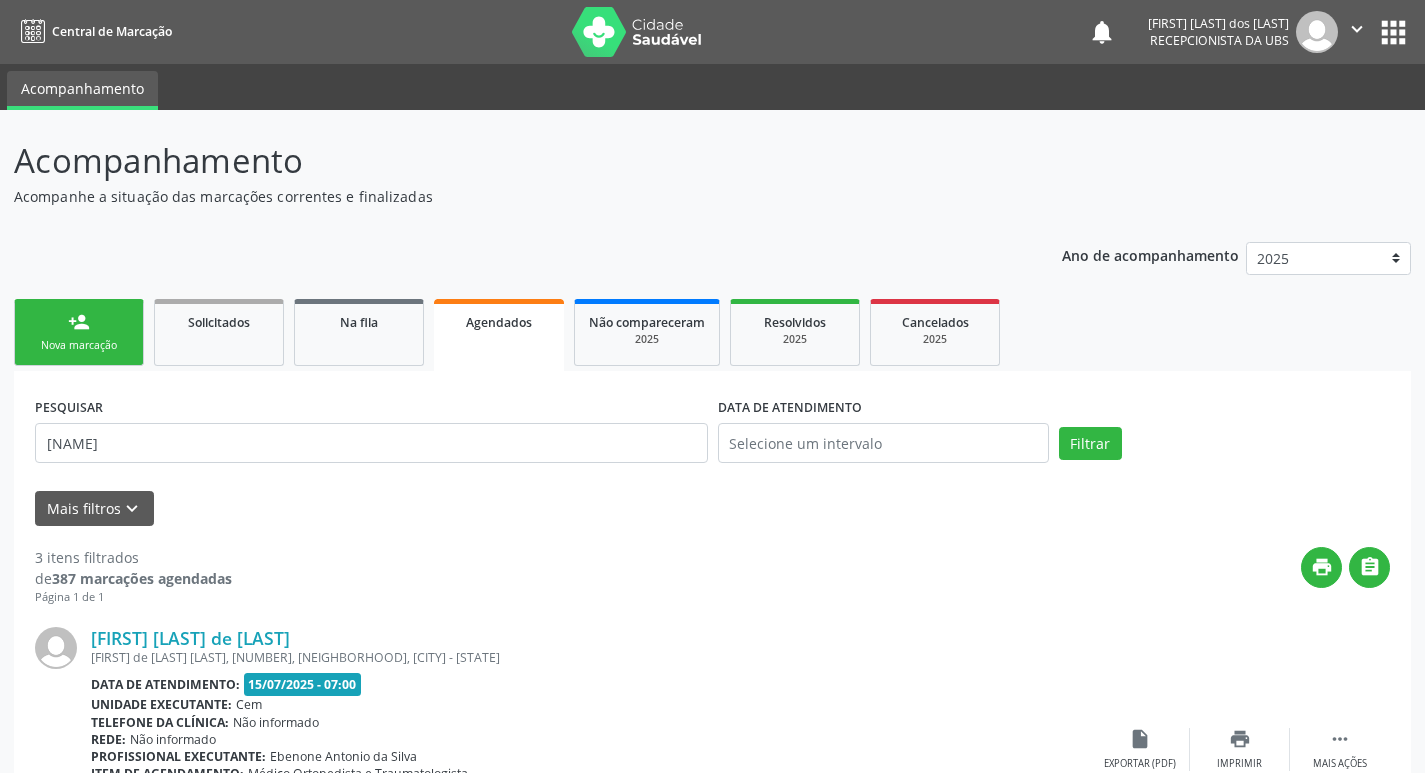 click on "person_add
Nova marcação" at bounding box center (79, 332) 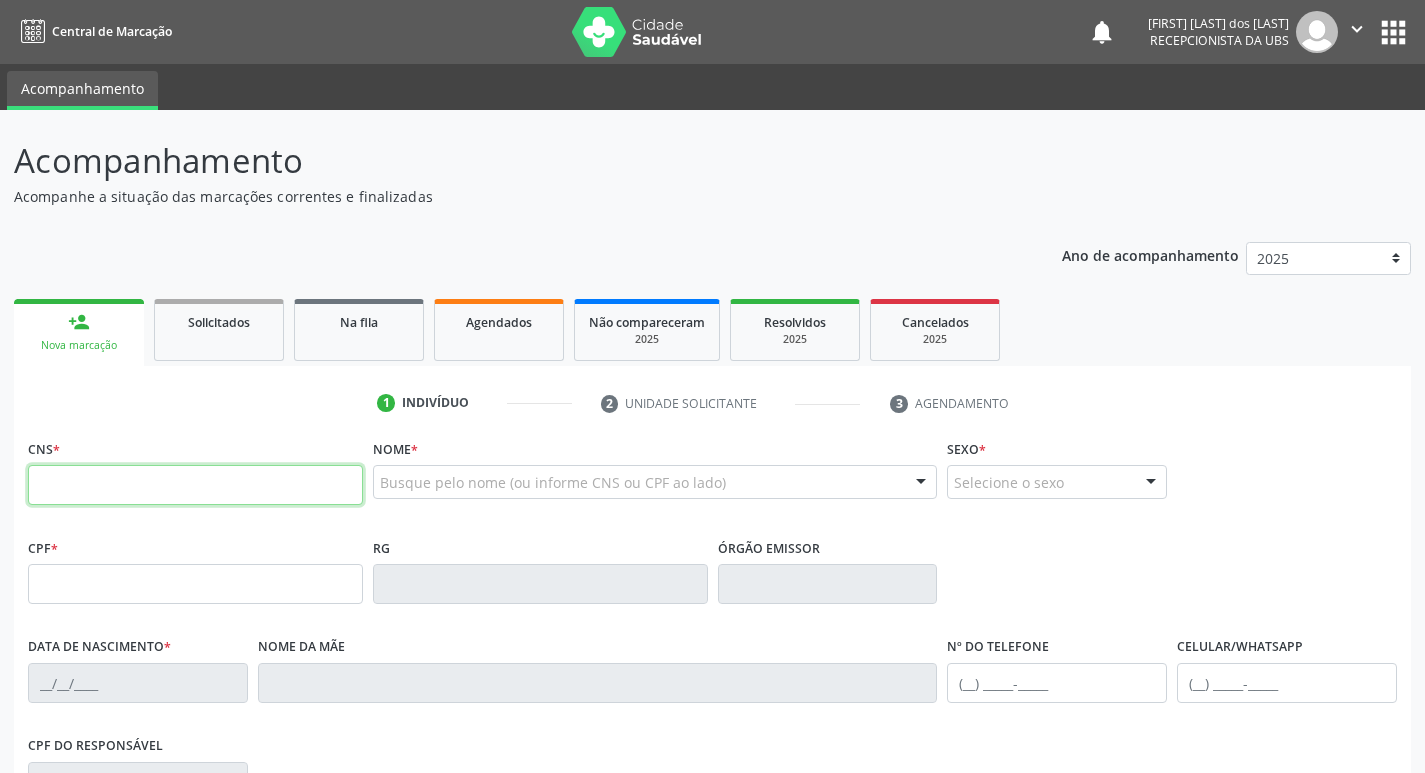 click at bounding box center (195, 485) 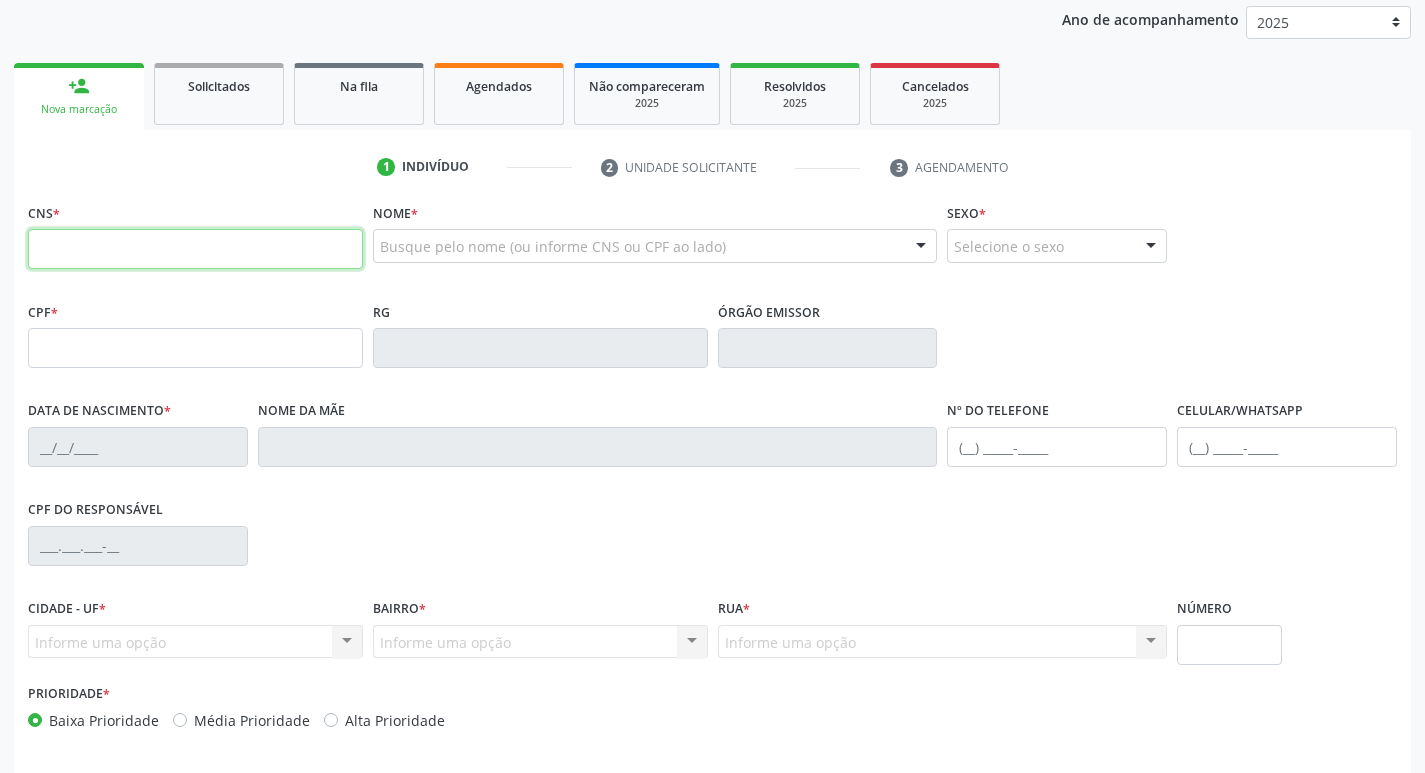 scroll, scrollTop: 300, scrollLeft: 0, axis: vertical 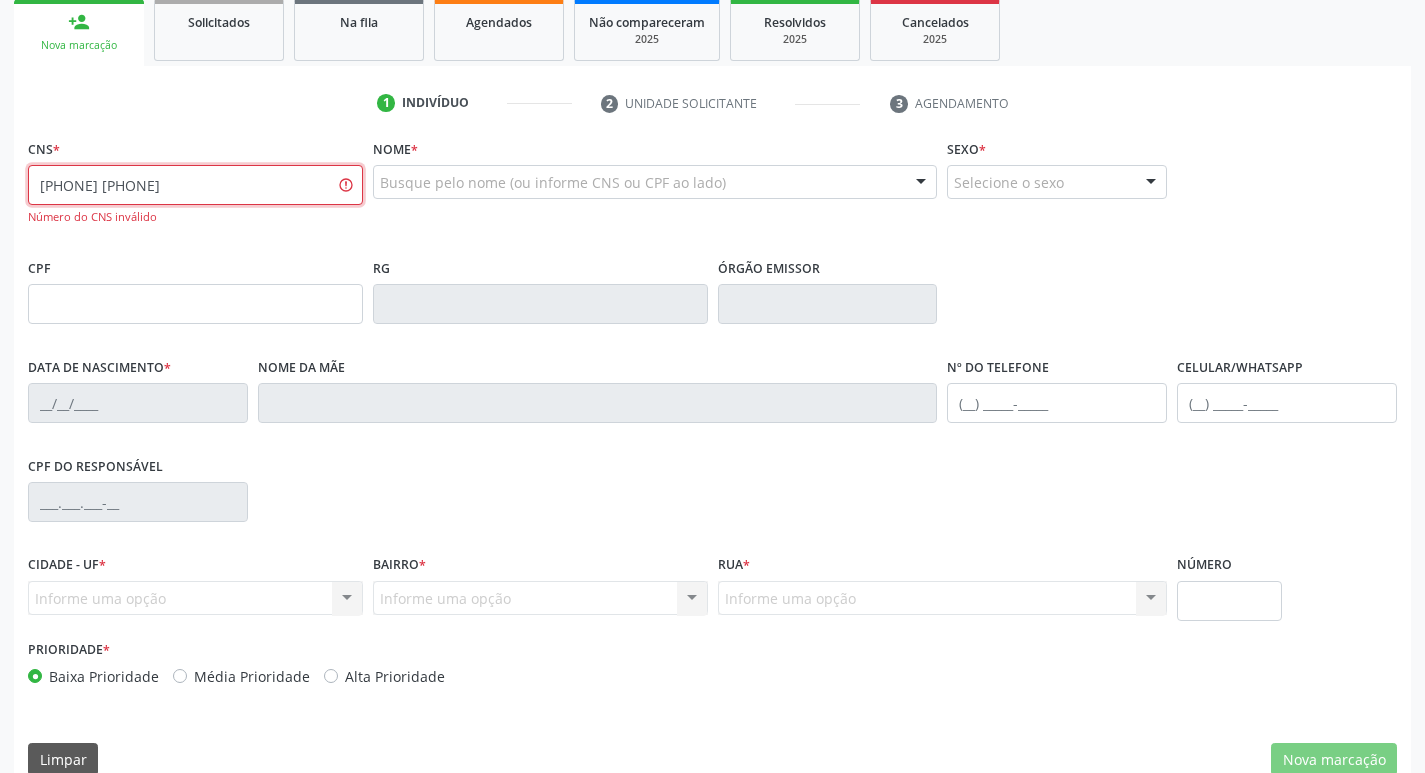 click on "700 5806 1603 2115" at bounding box center (195, 185) 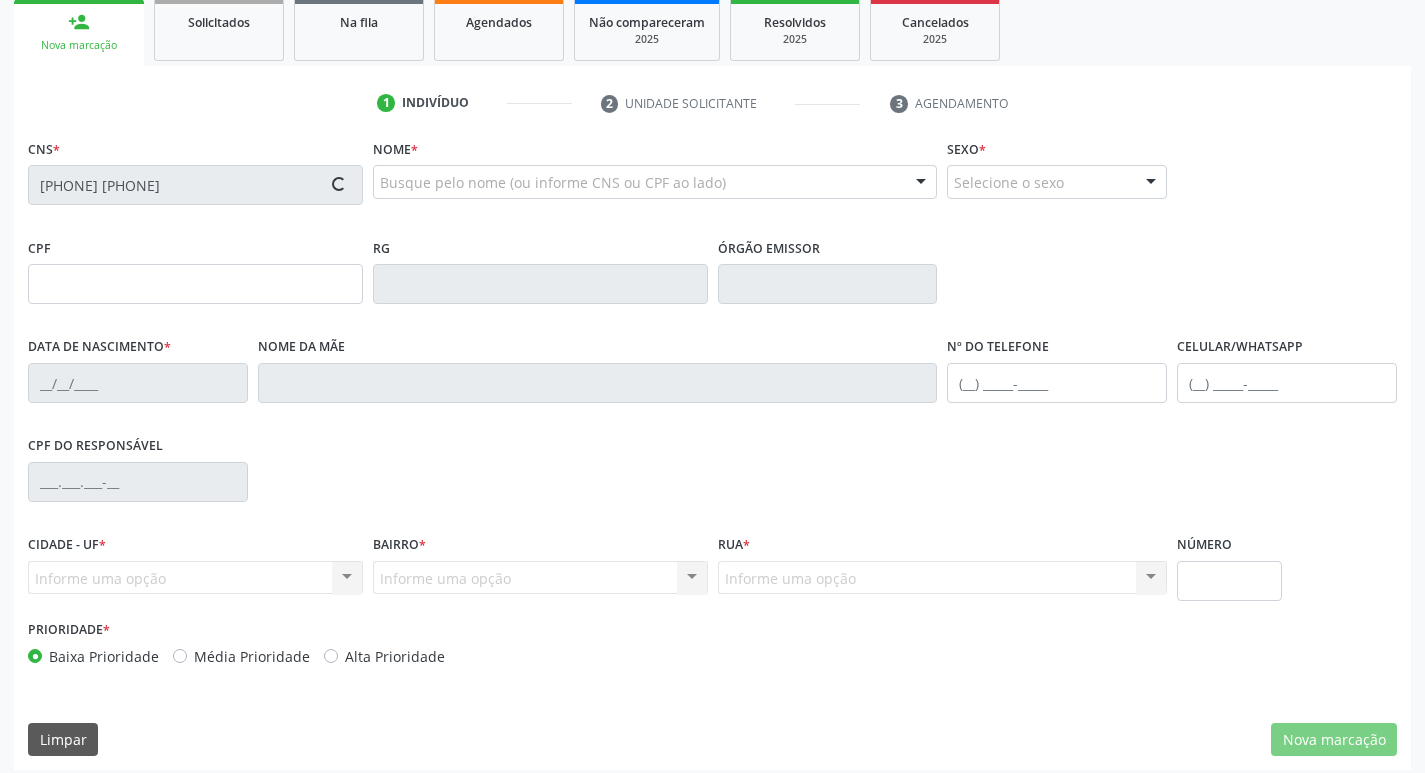 type on "122.319.184-20" 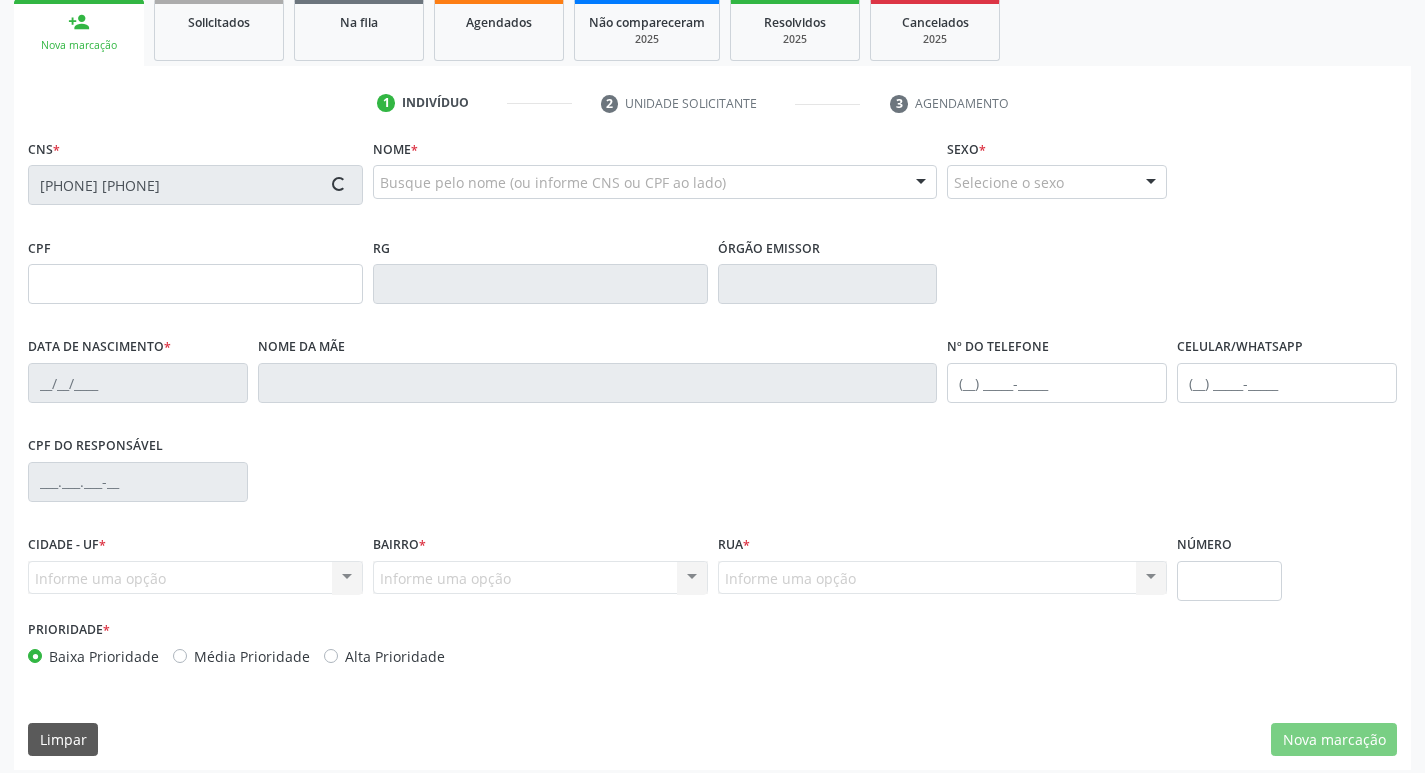 type on "20/06/1996" 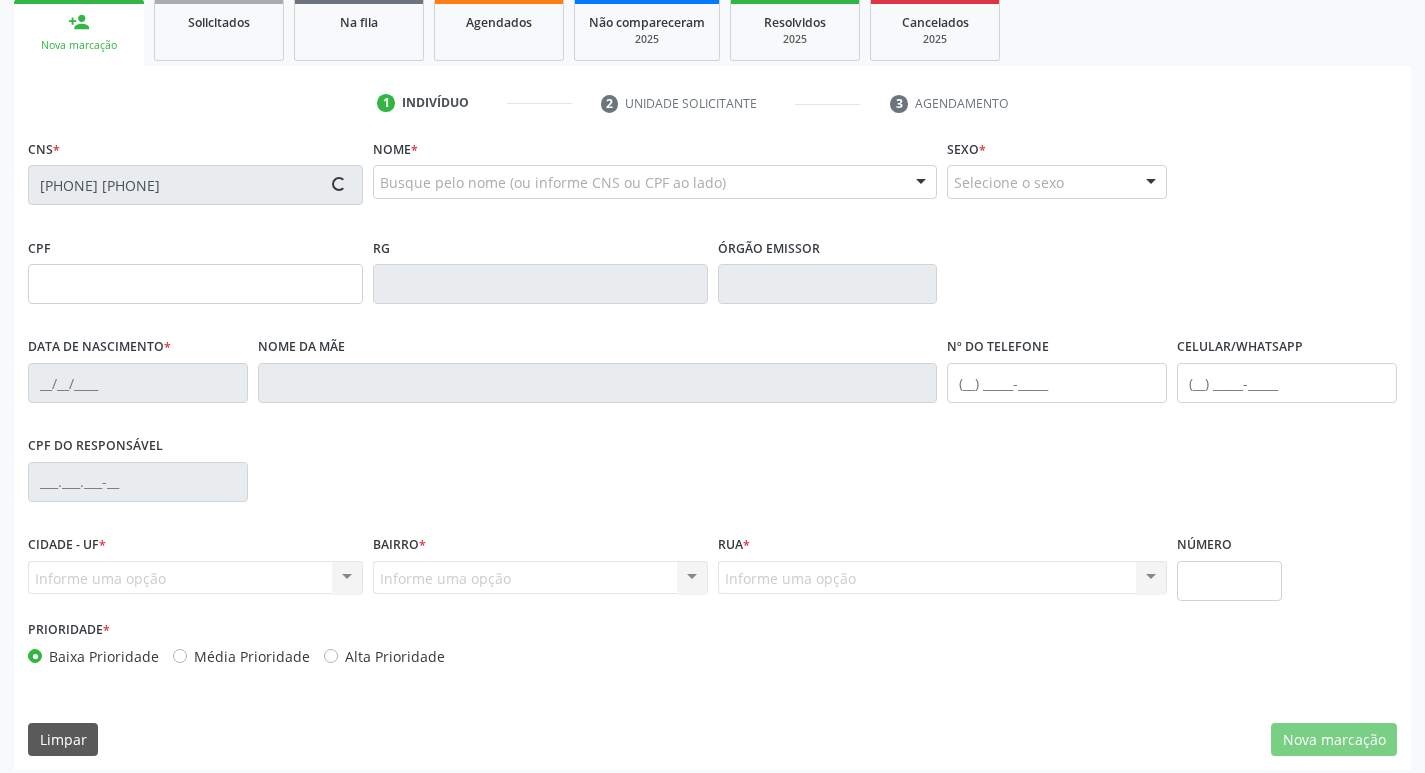 type on "Maria da Conceiçao dos Santos Carvalho" 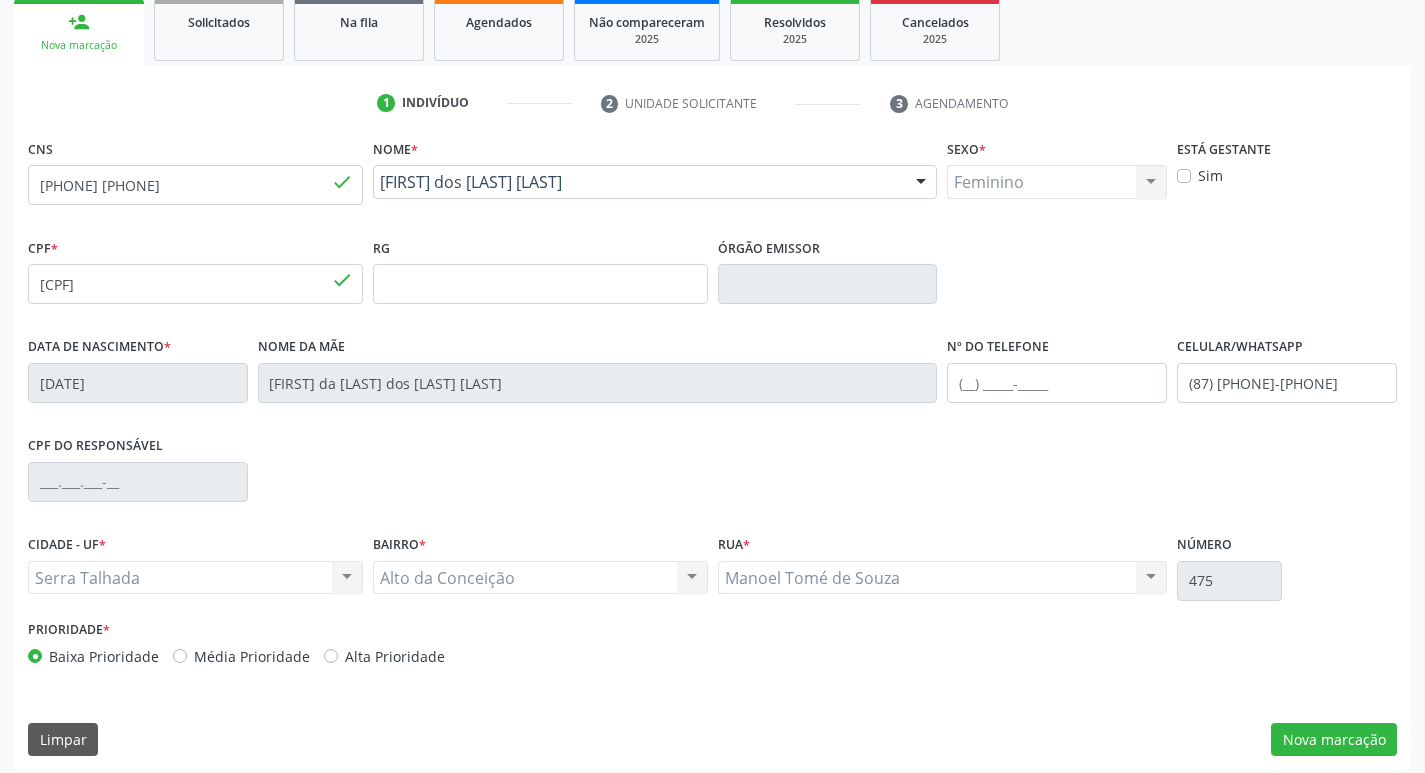 scroll, scrollTop: 311, scrollLeft: 0, axis: vertical 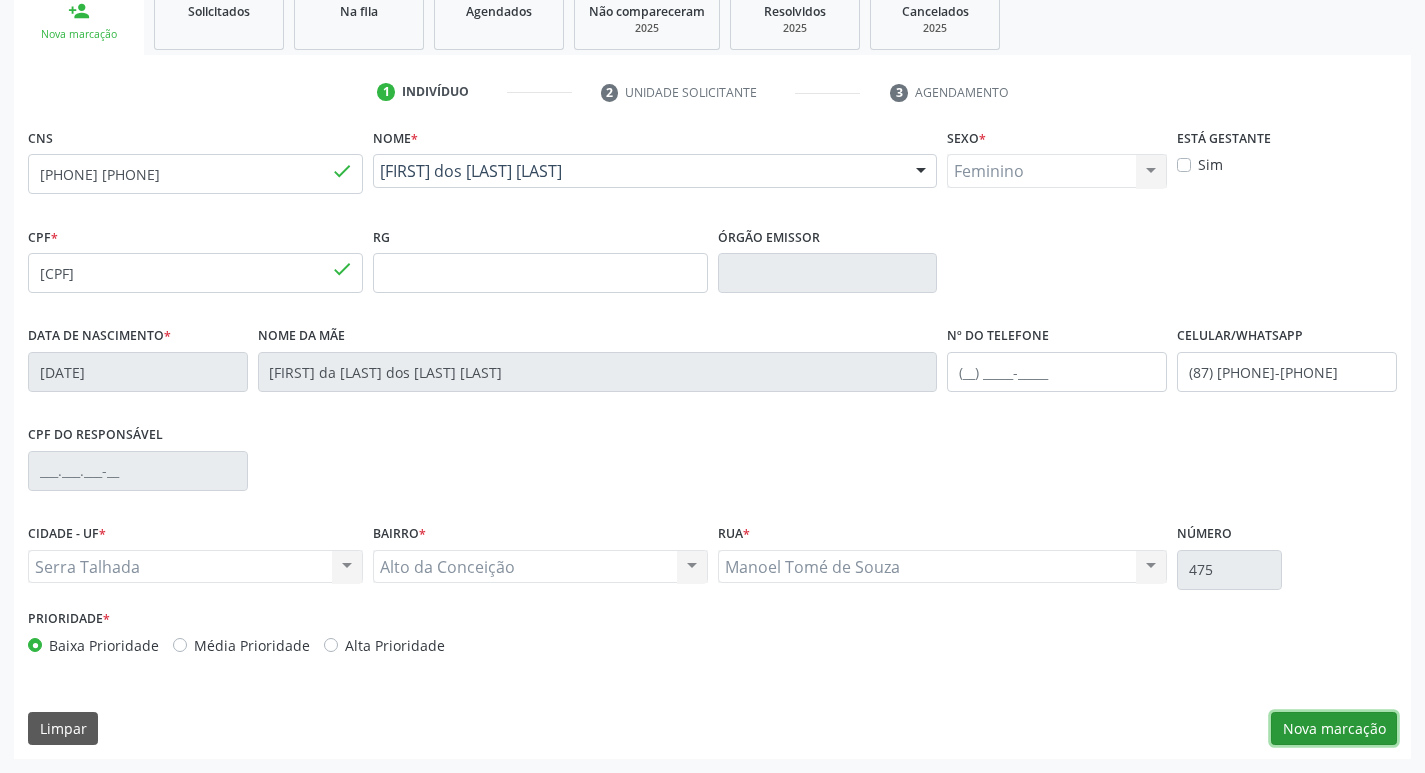 click on "Nova marcação" at bounding box center (1334, 729) 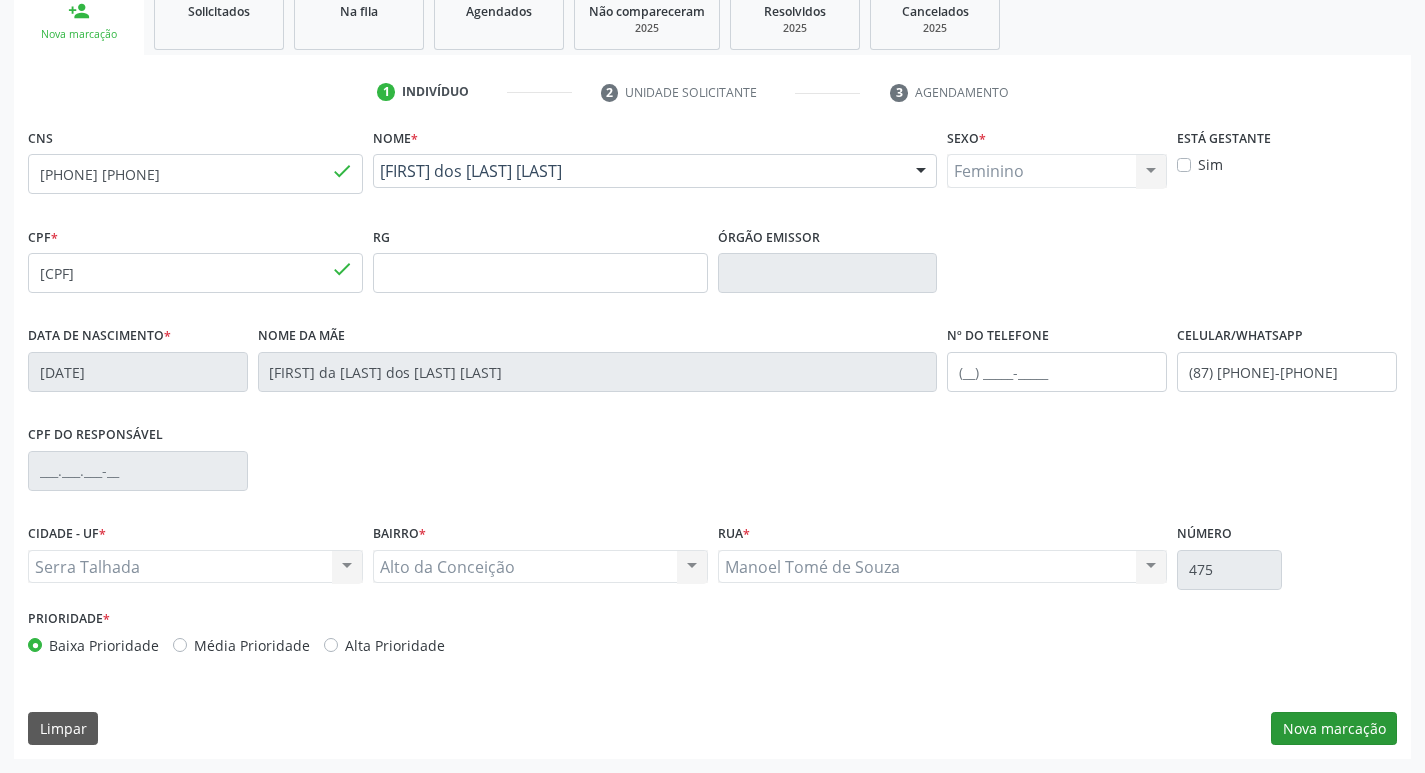 scroll, scrollTop: 133, scrollLeft: 0, axis: vertical 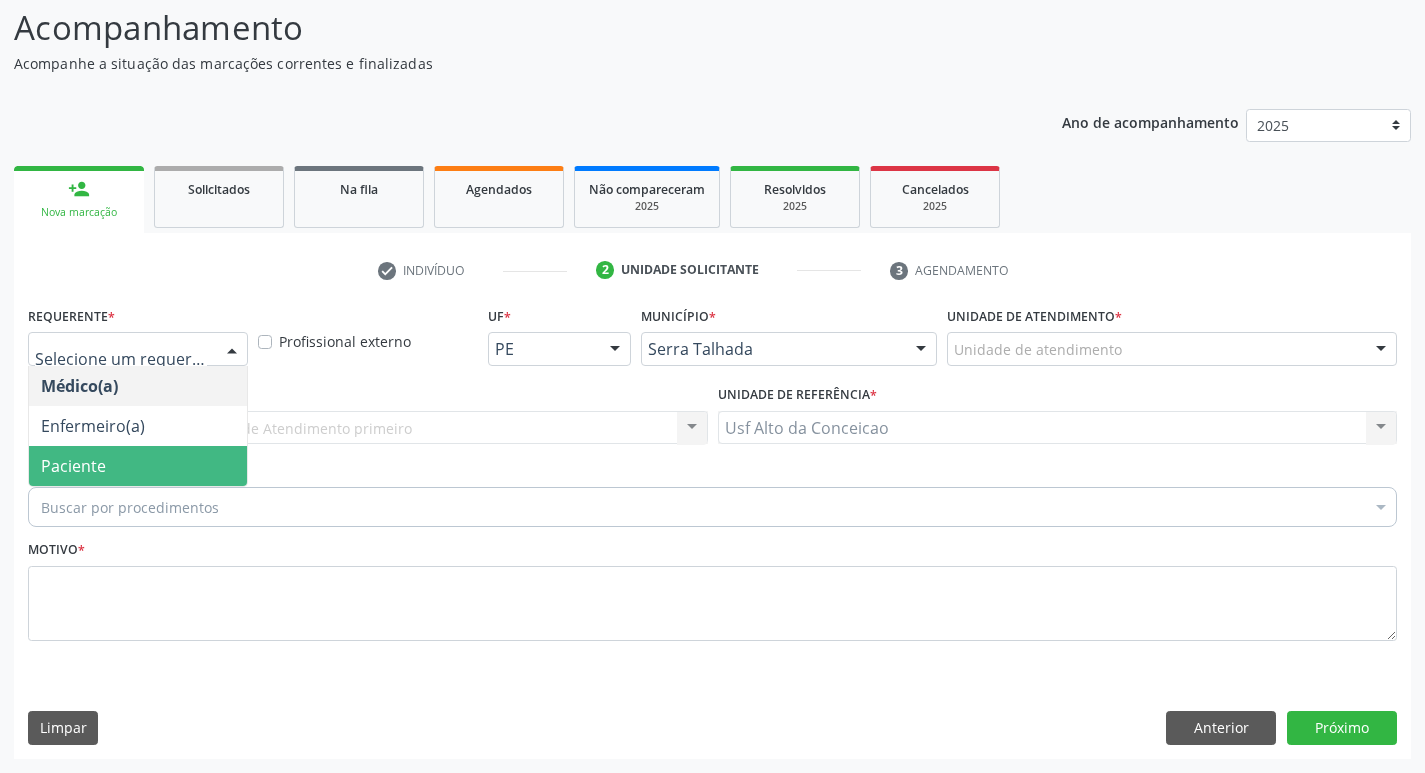 click on "Paciente" at bounding box center (138, 466) 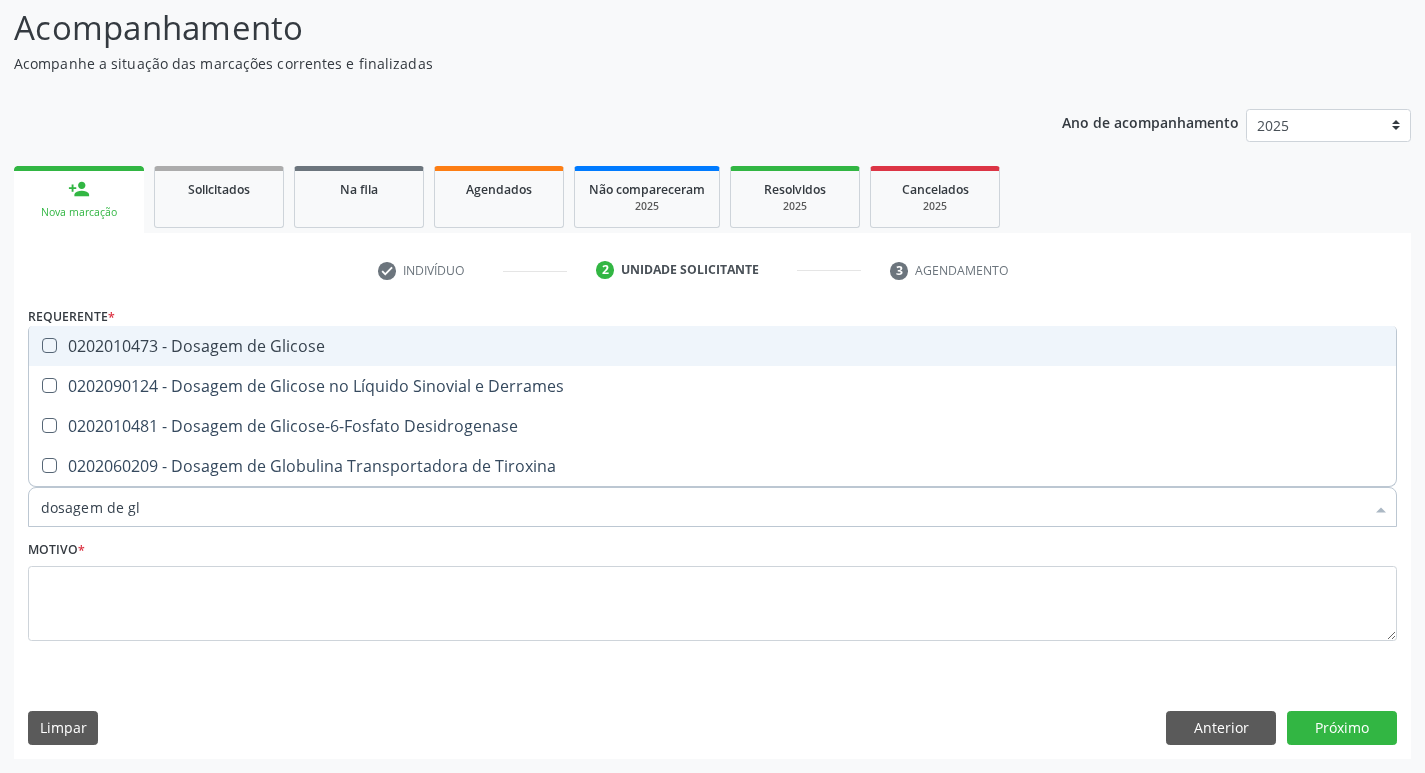type on "dosagem de gli" 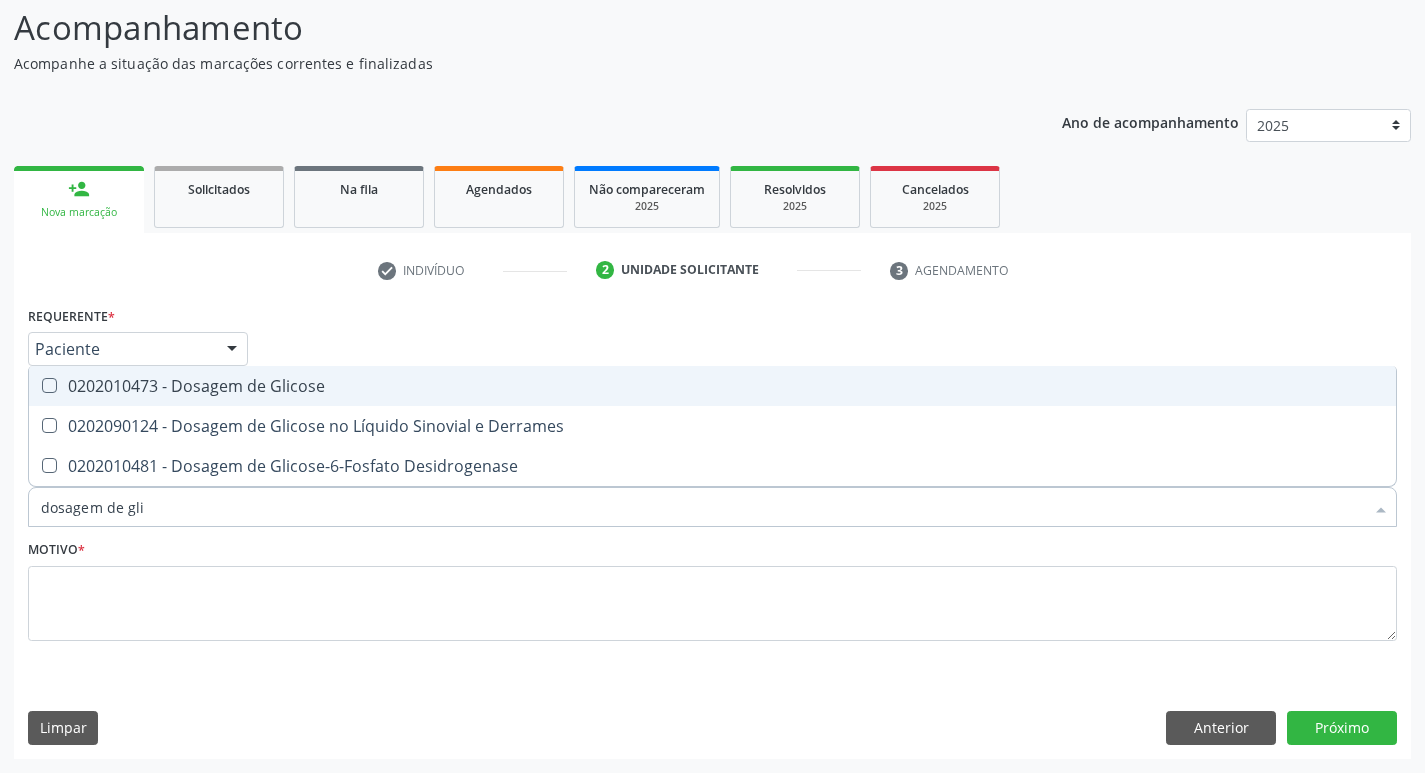 click on "0202010473 - Dosagem de Glicose" at bounding box center [712, 386] 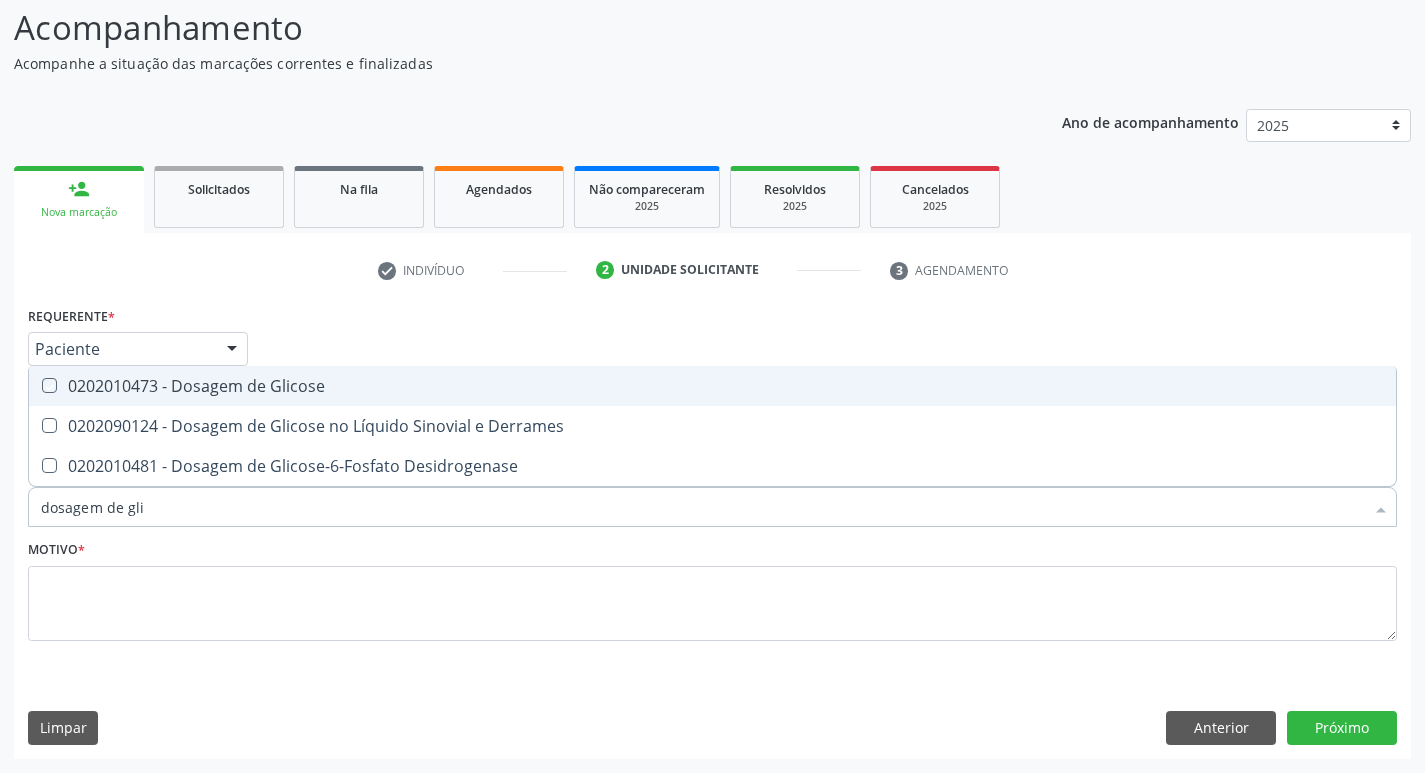 checkbox on "true" 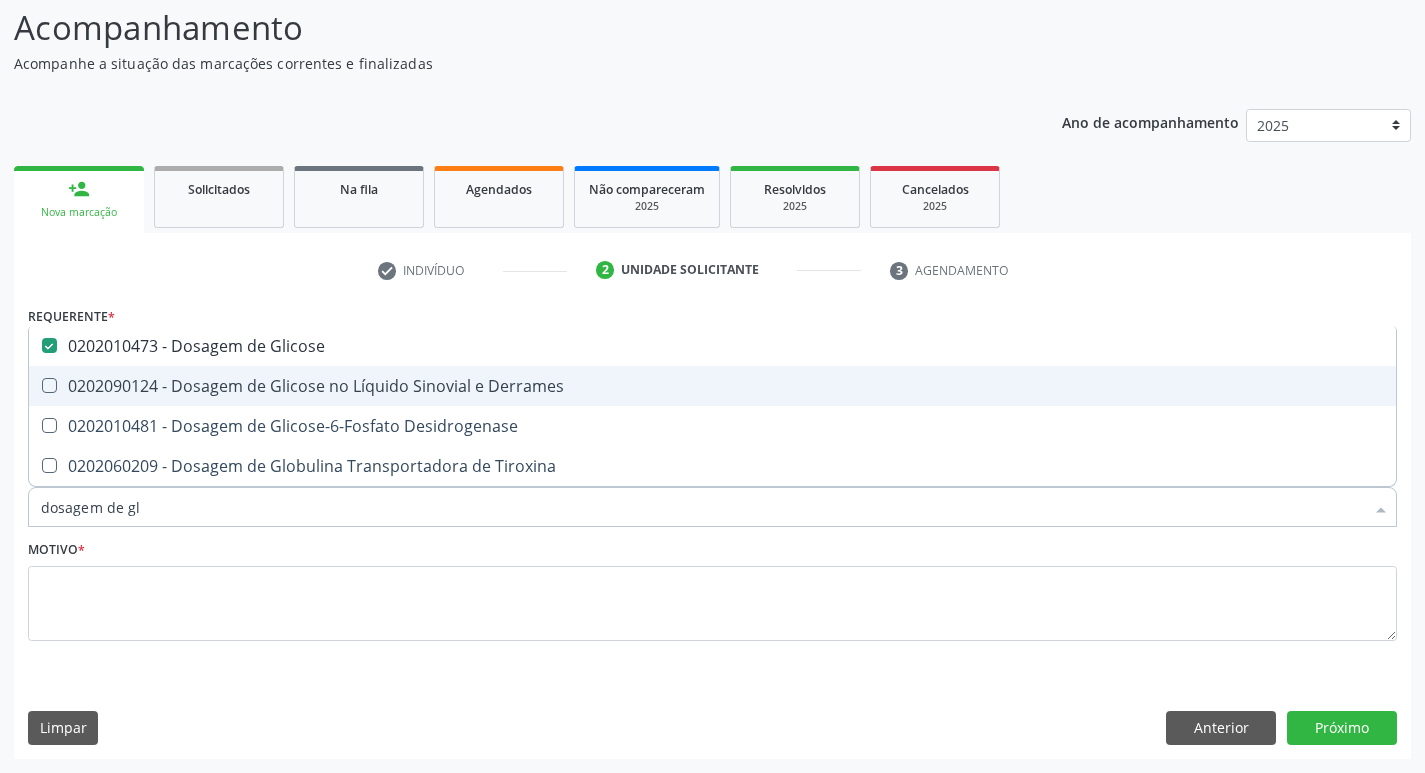 type on "dosagem de g" 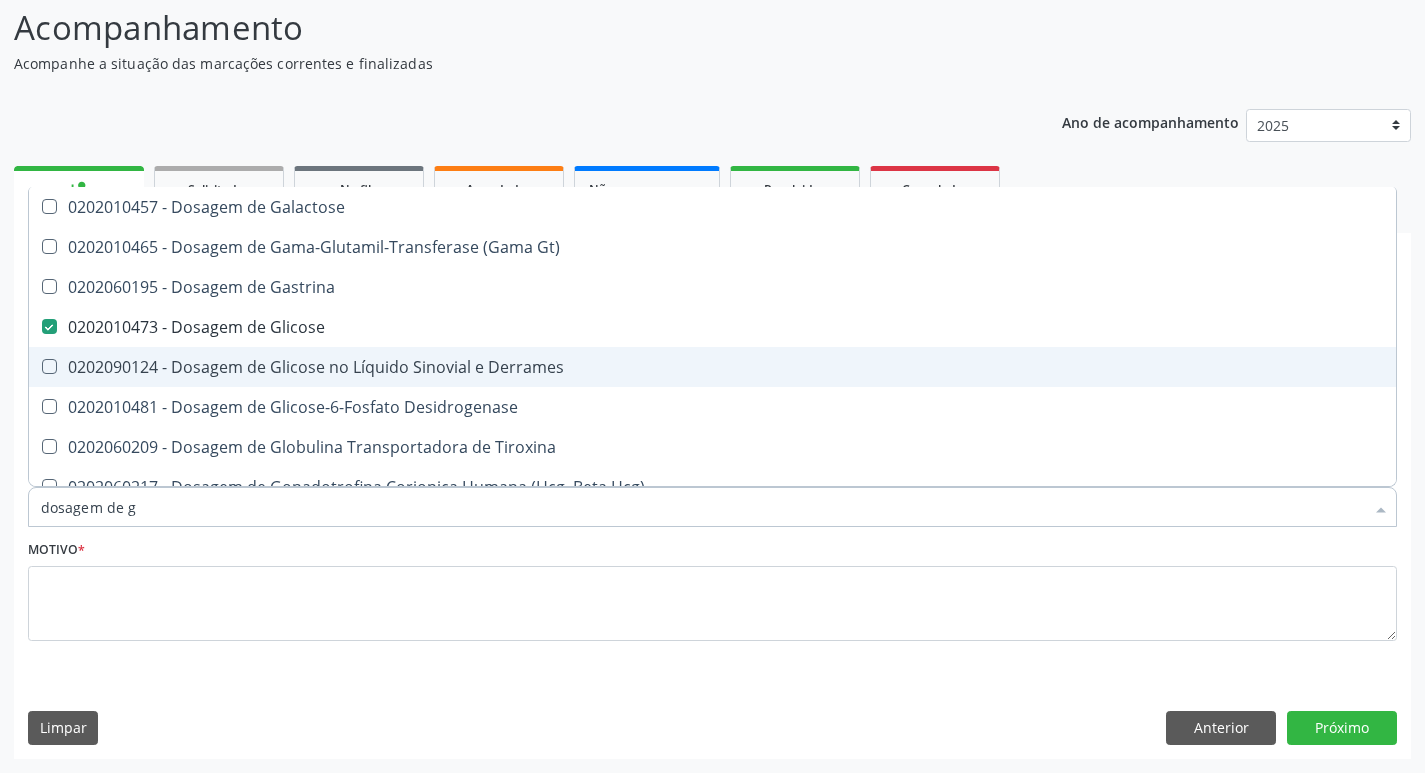 type on "dosagem de" 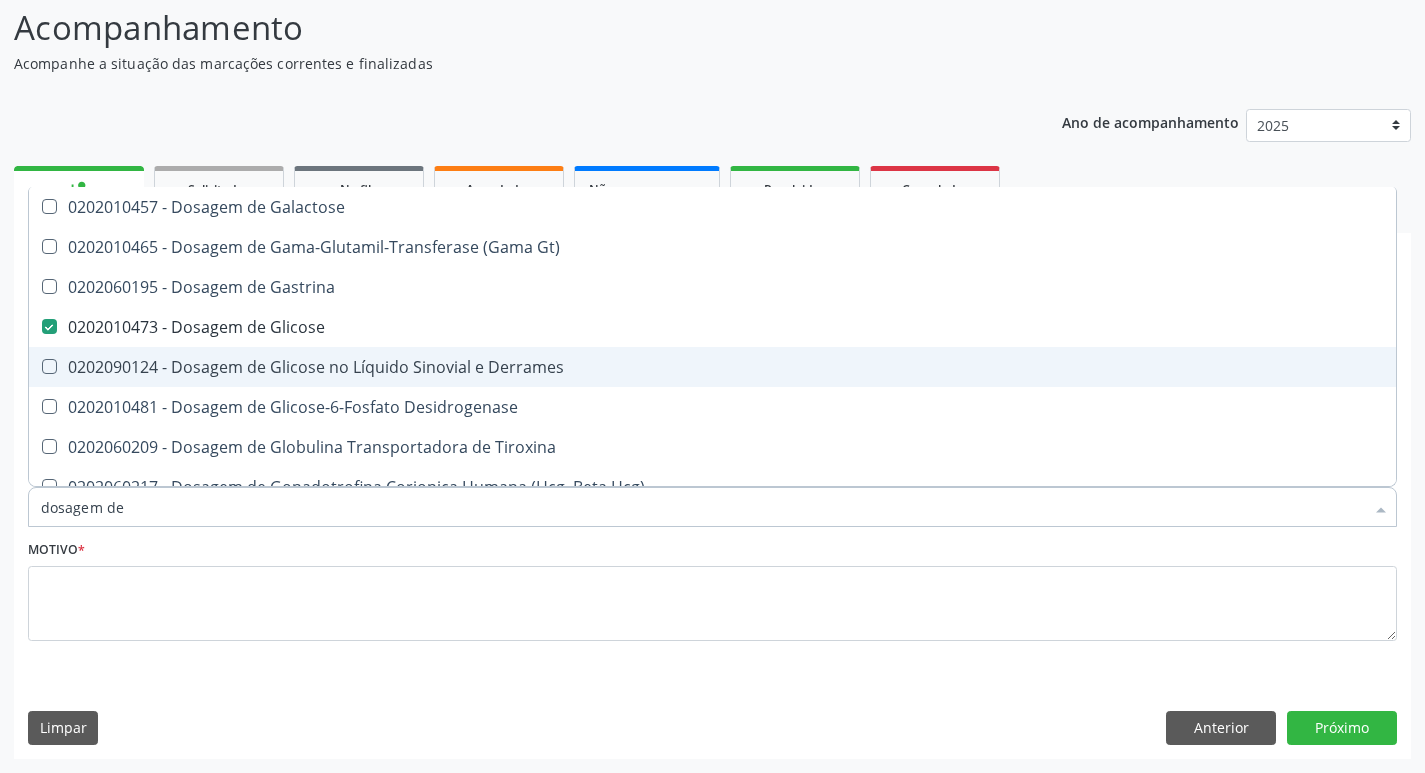 checkbox on "false" 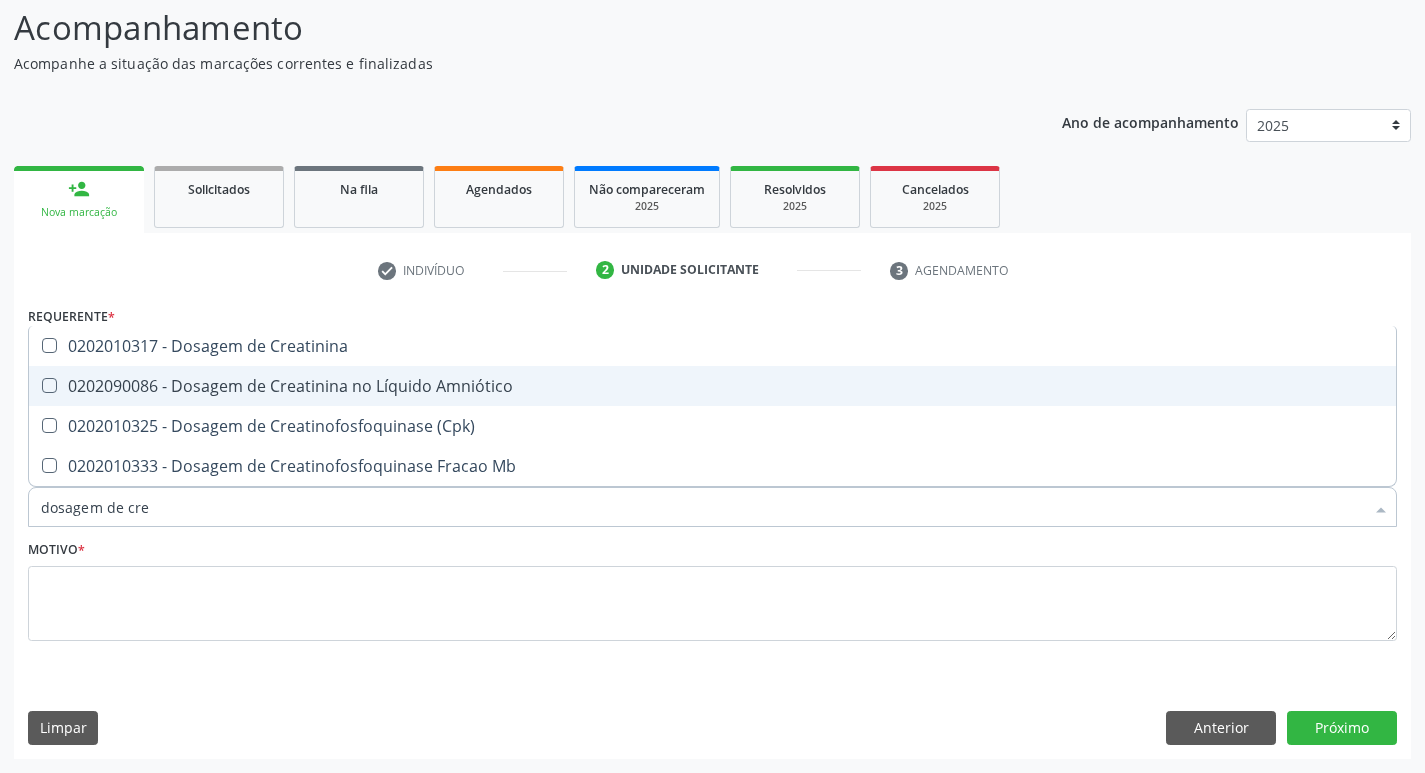 type on "dosagem de crea" 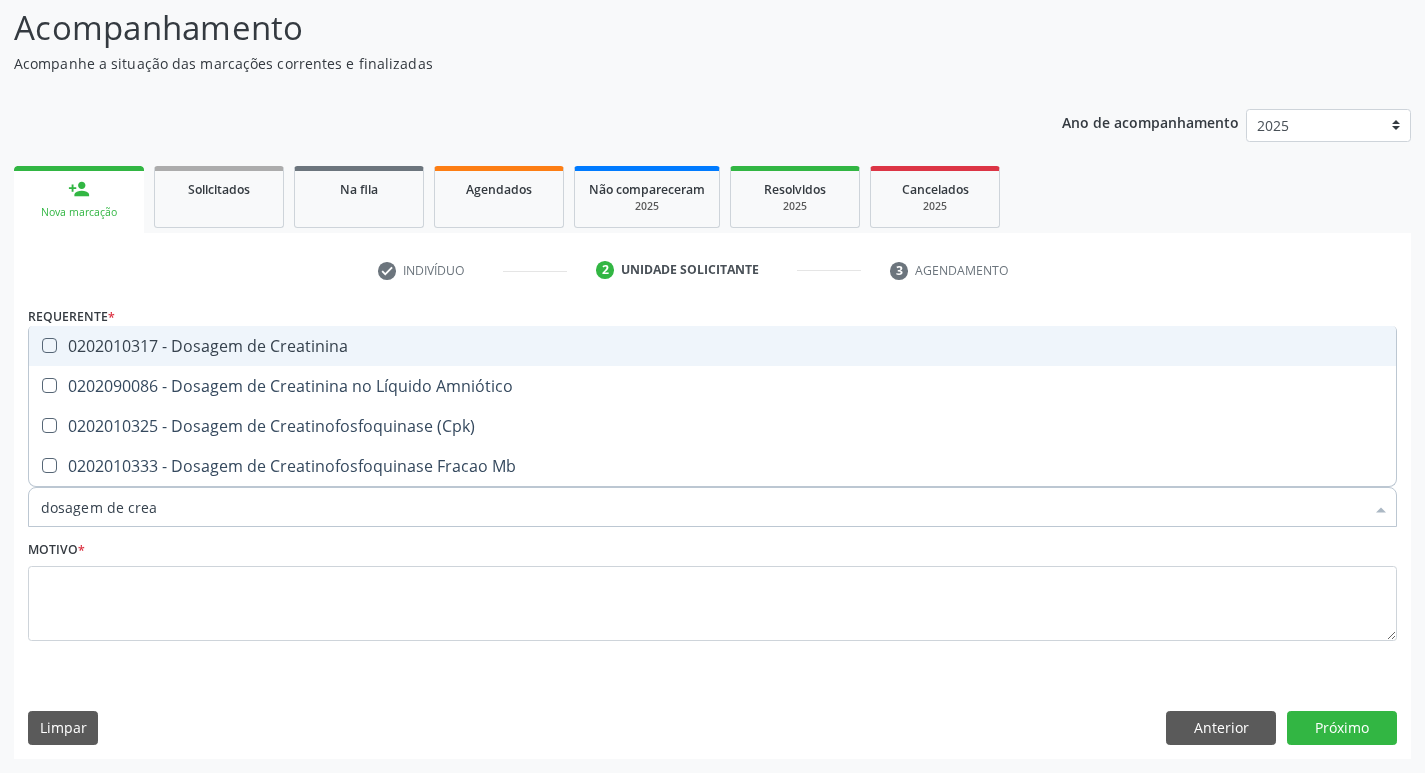 click on "0202010317 - Dosagem de Creatinina" at bounding box center (712, 346) 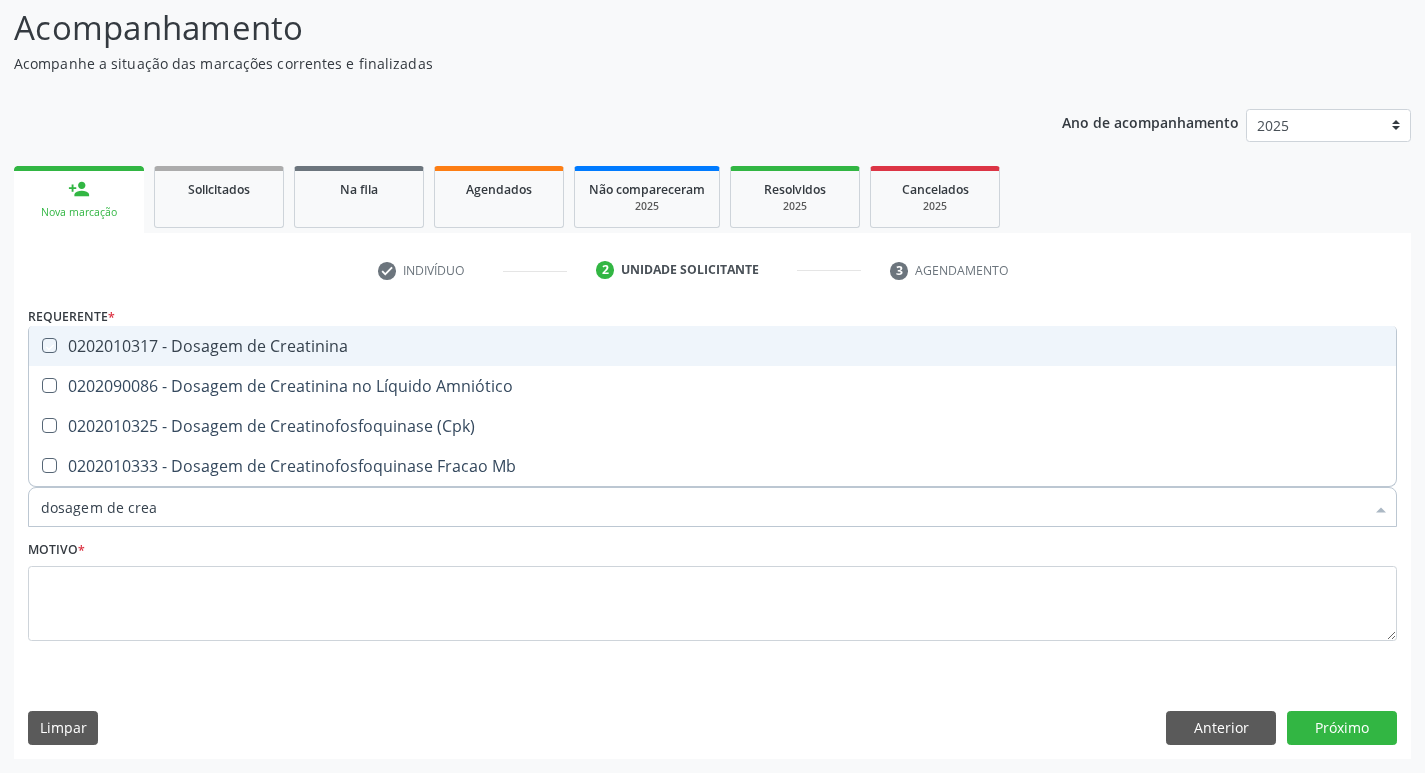 checkbox on "true" 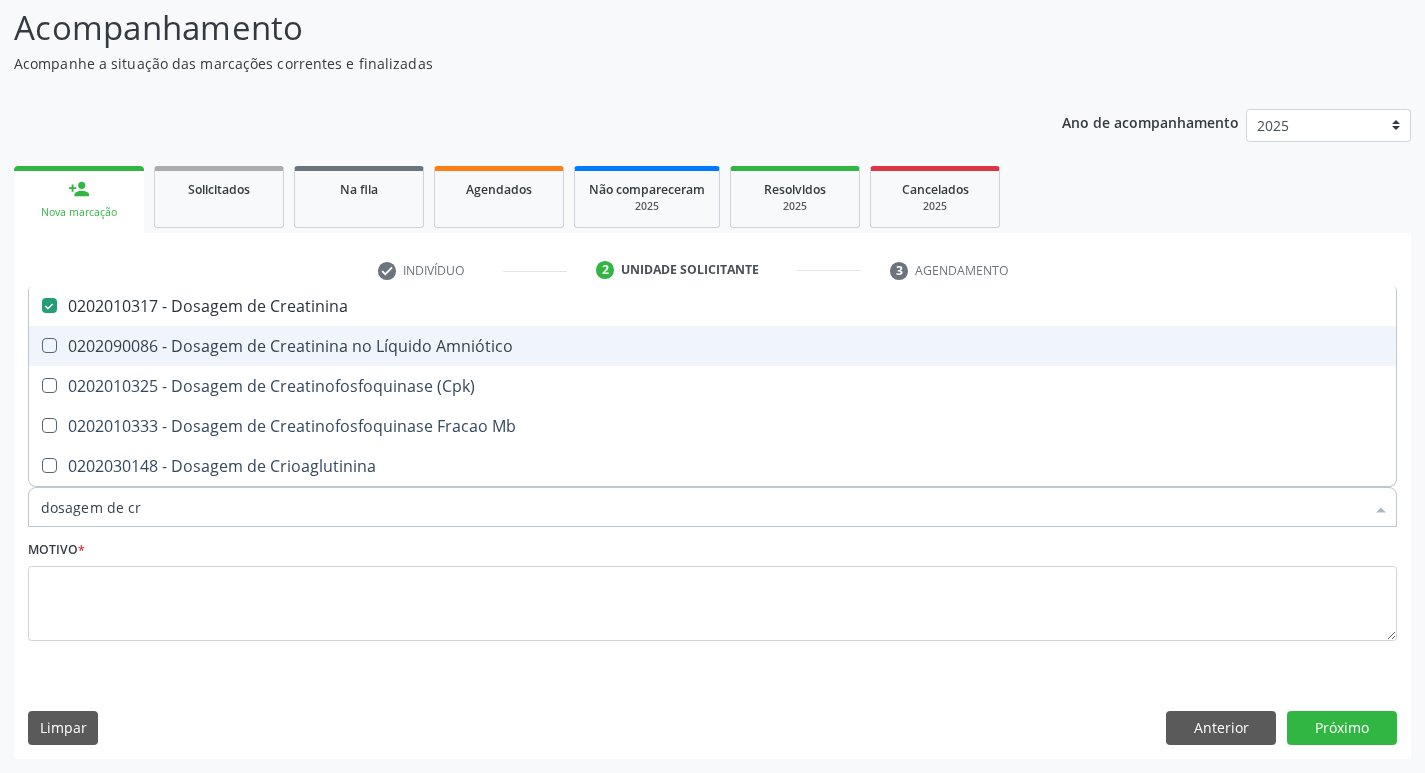 type on "dosagem de c" 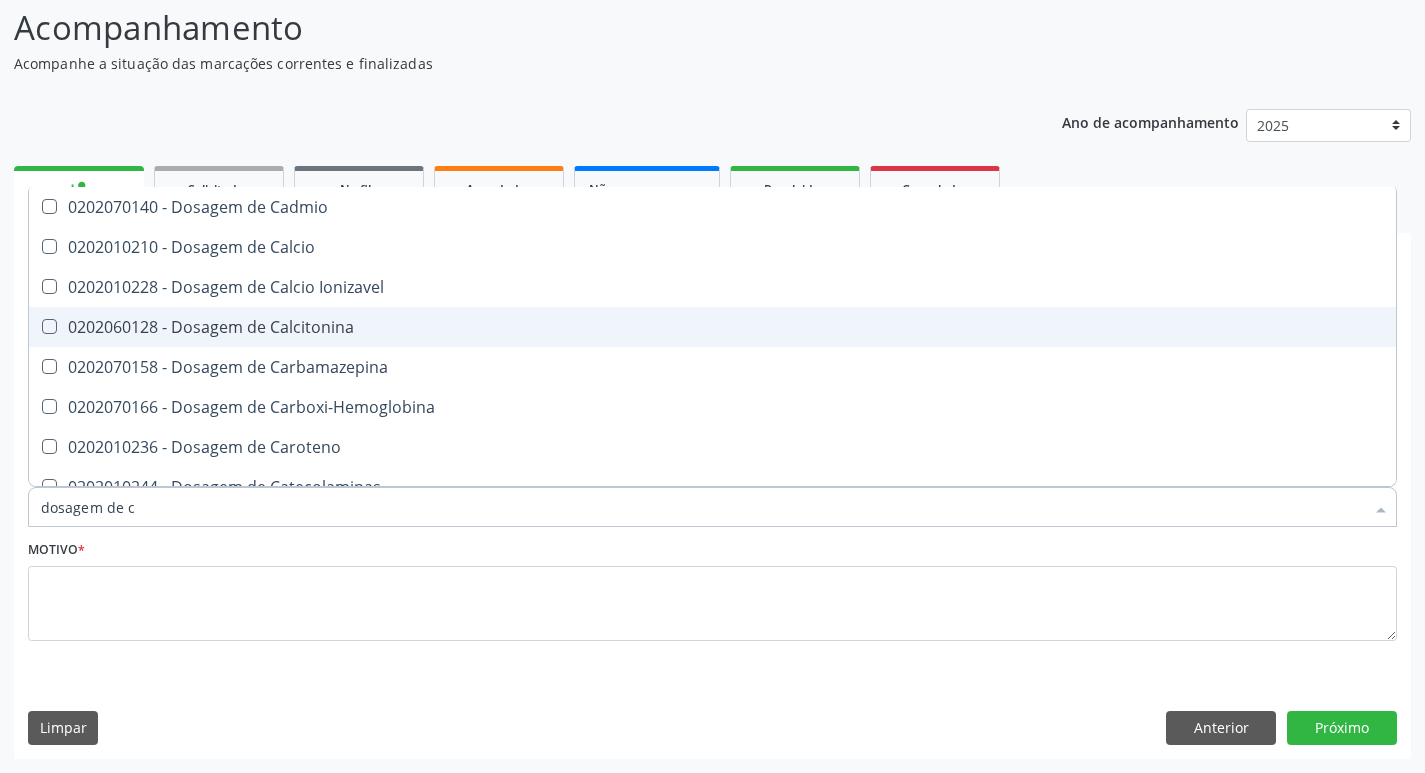 type on "dosagem de" 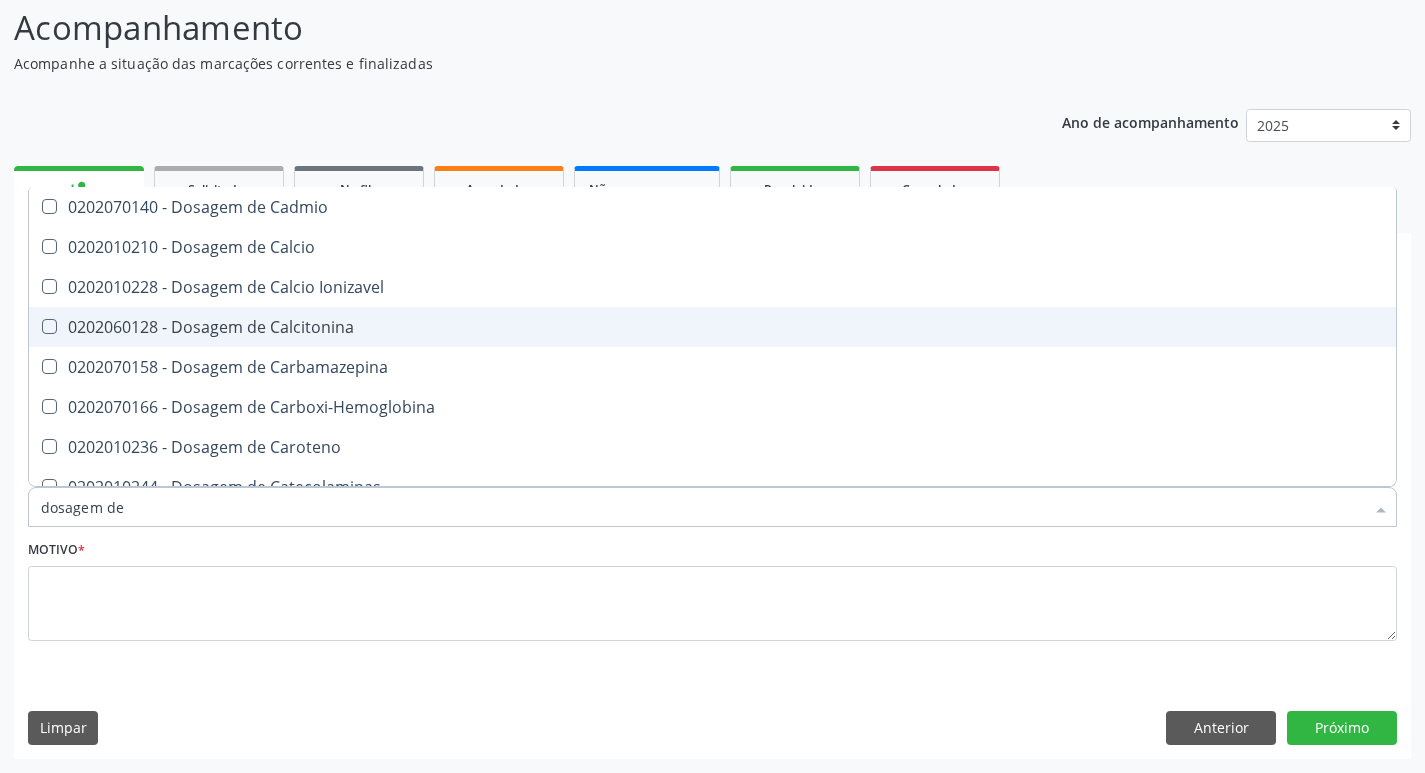 checkbox on "false" 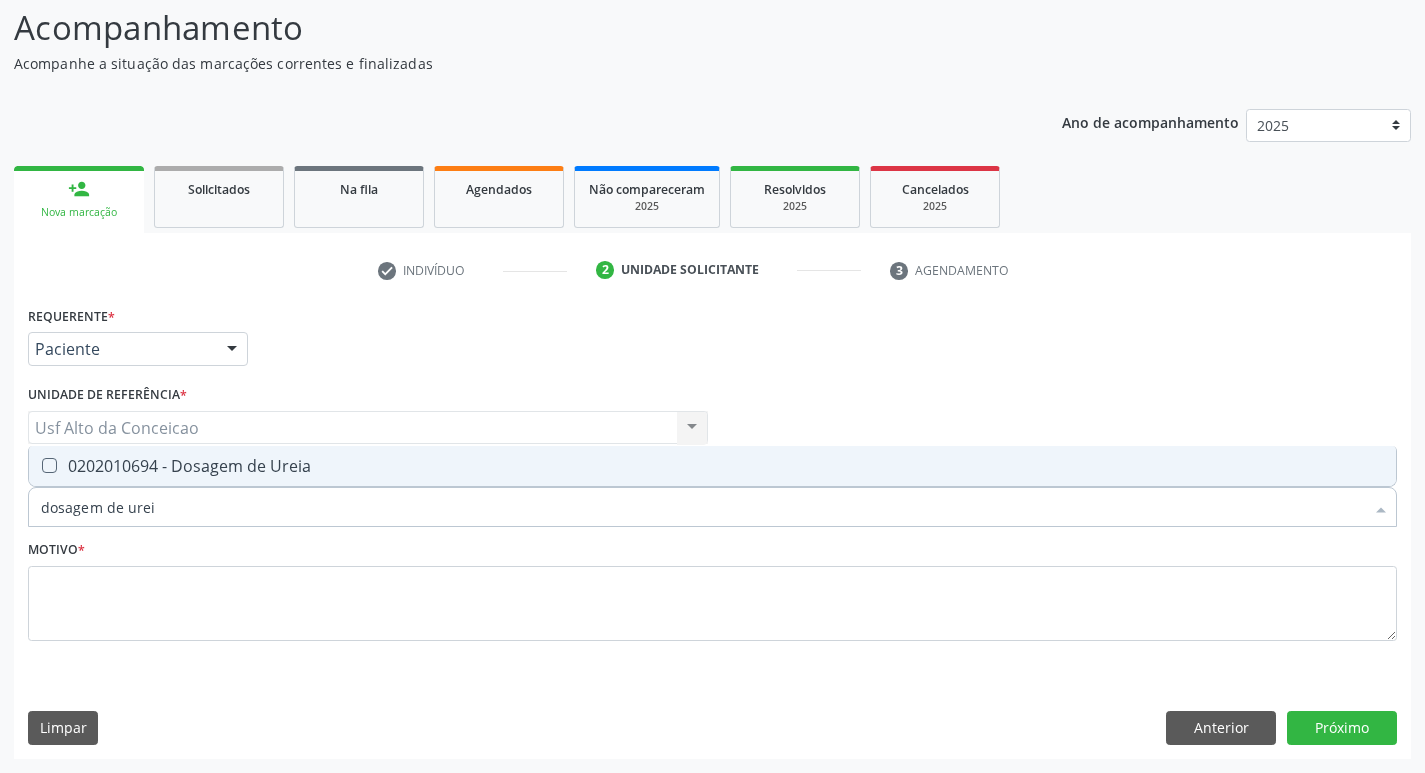 type on "dosagem de ureia" 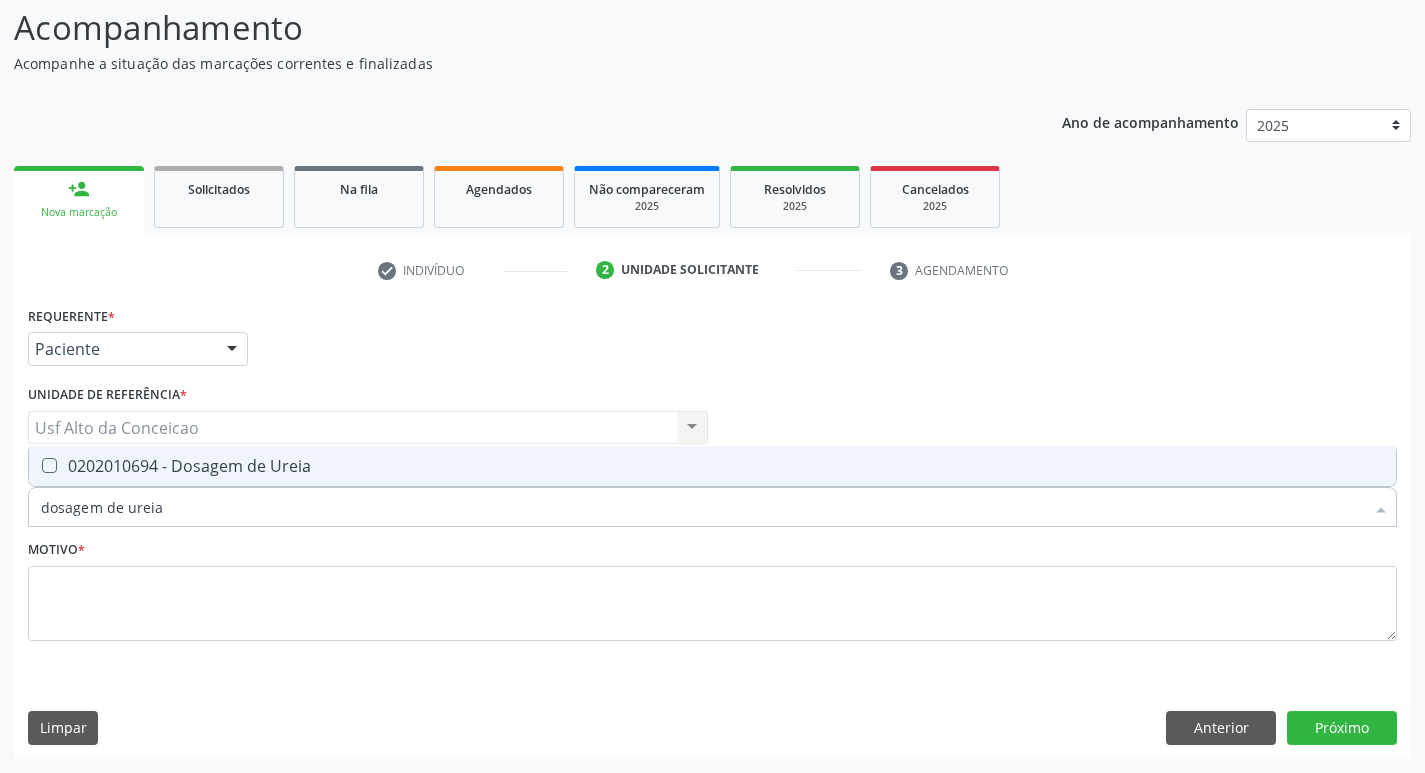 click on "0202010694 - Dosagem de Ureia" at bounding box center [712, 466] 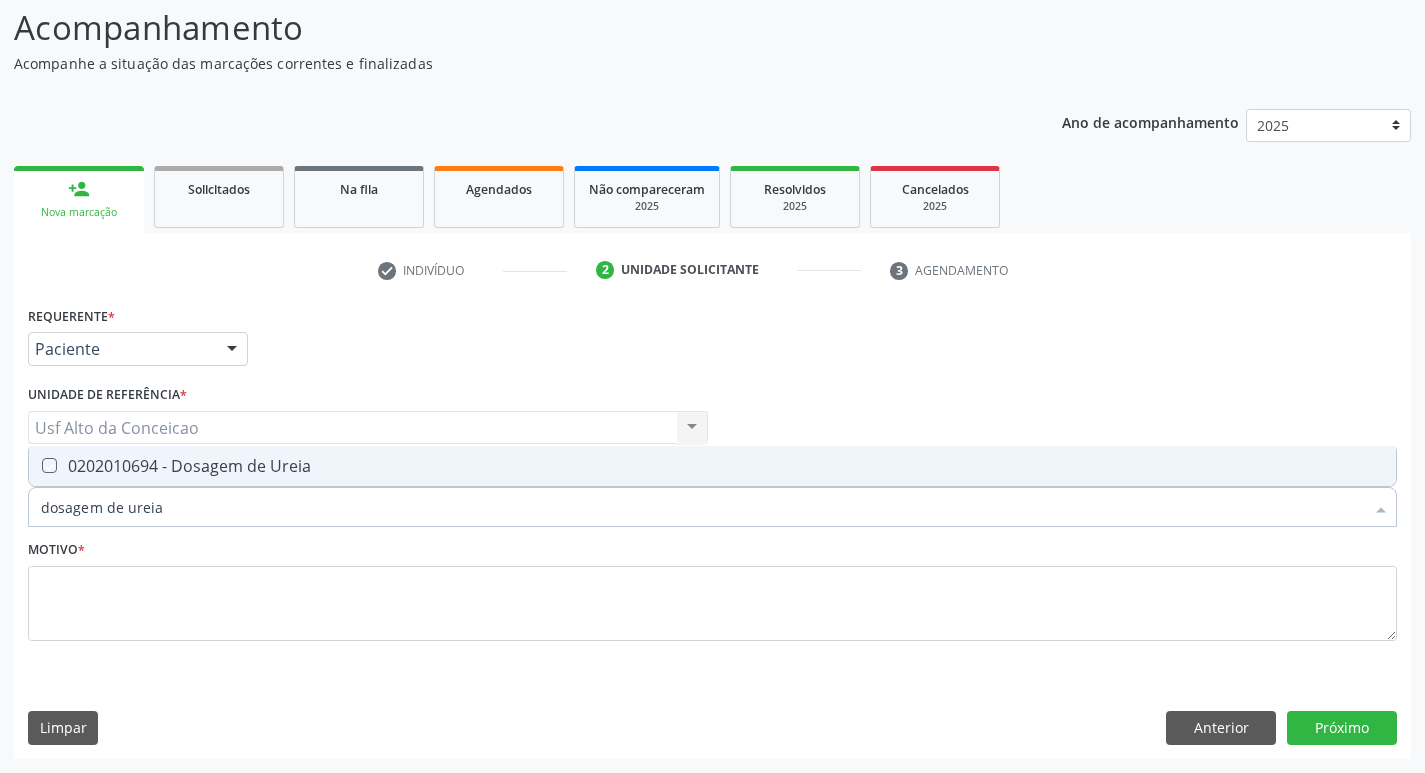 checkbox on "true" 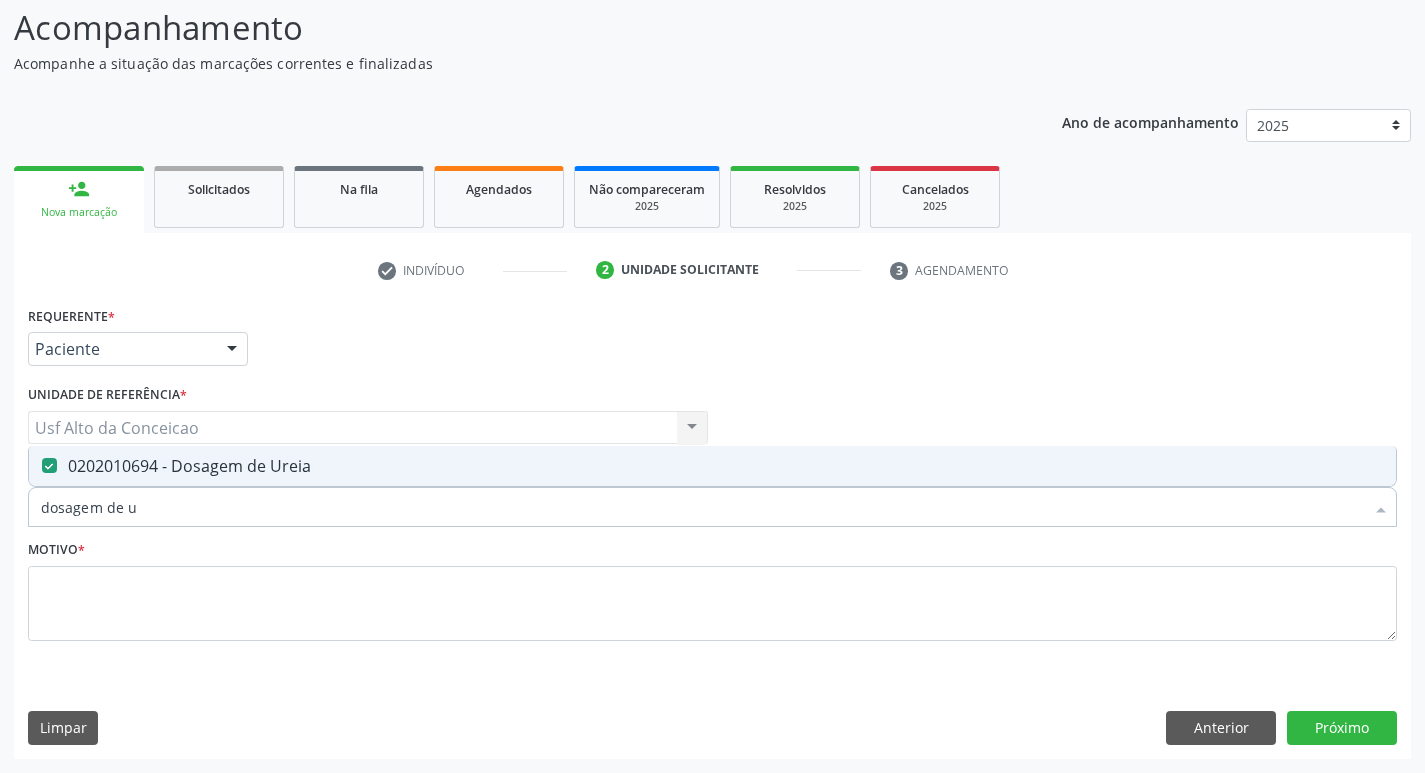 type on "dosagem de" 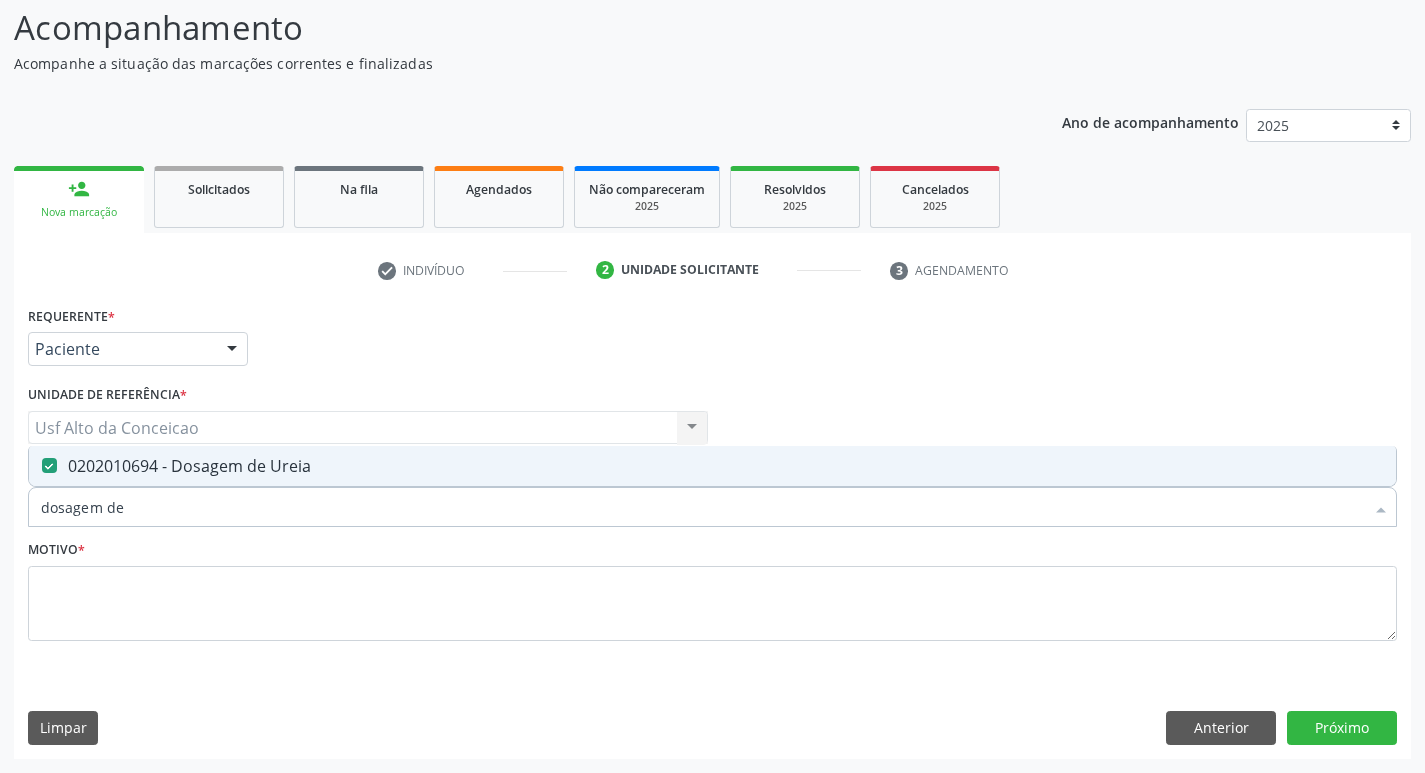 checkbox on "false" 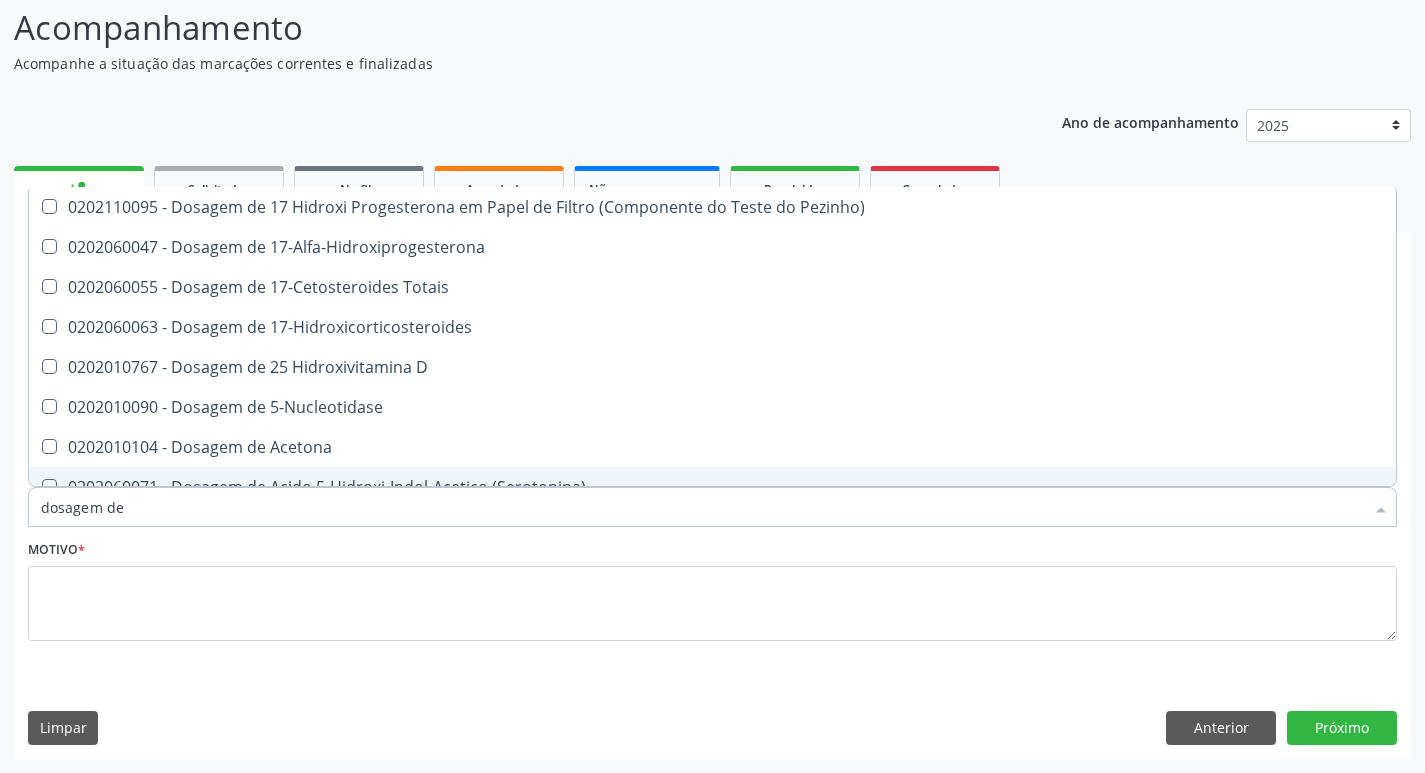 type on "dosagem de c" 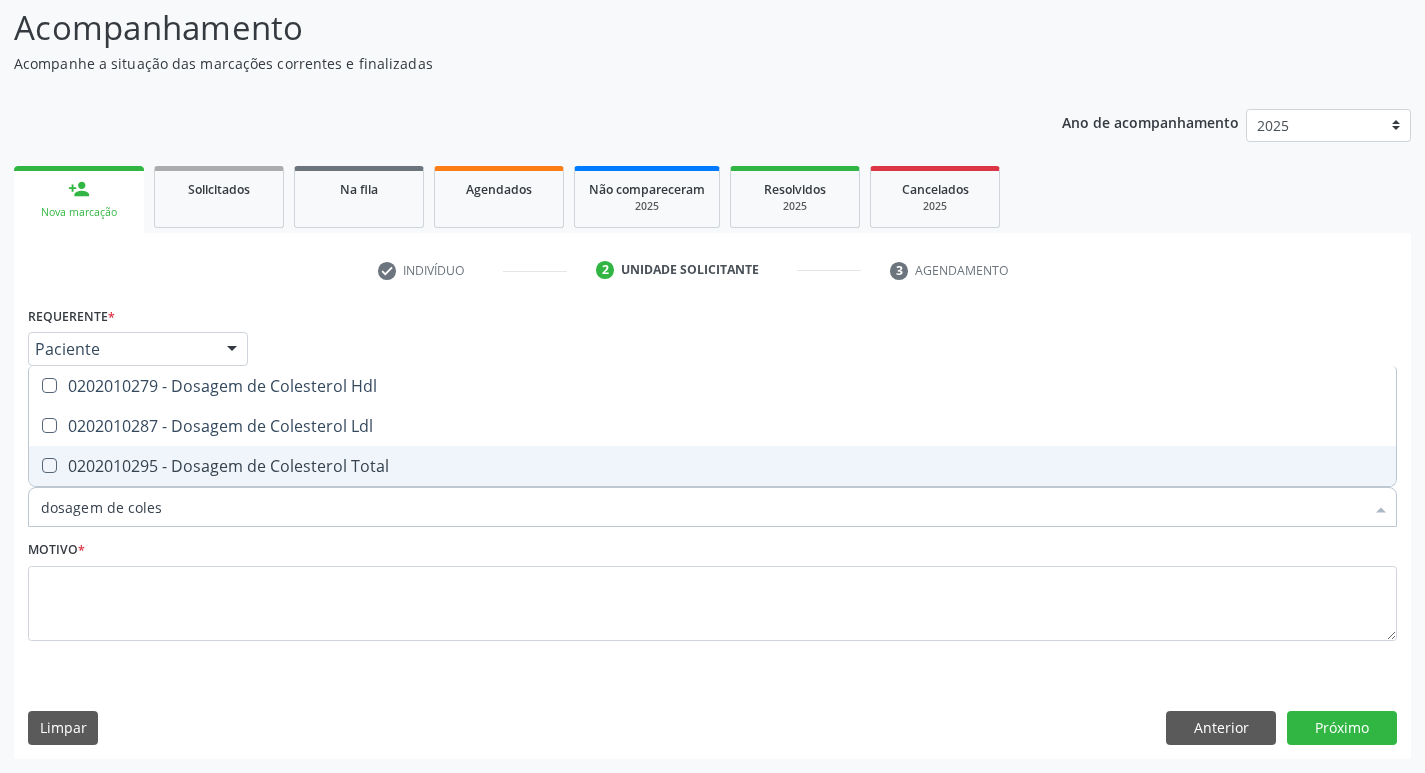 type on "dosagem de colest" 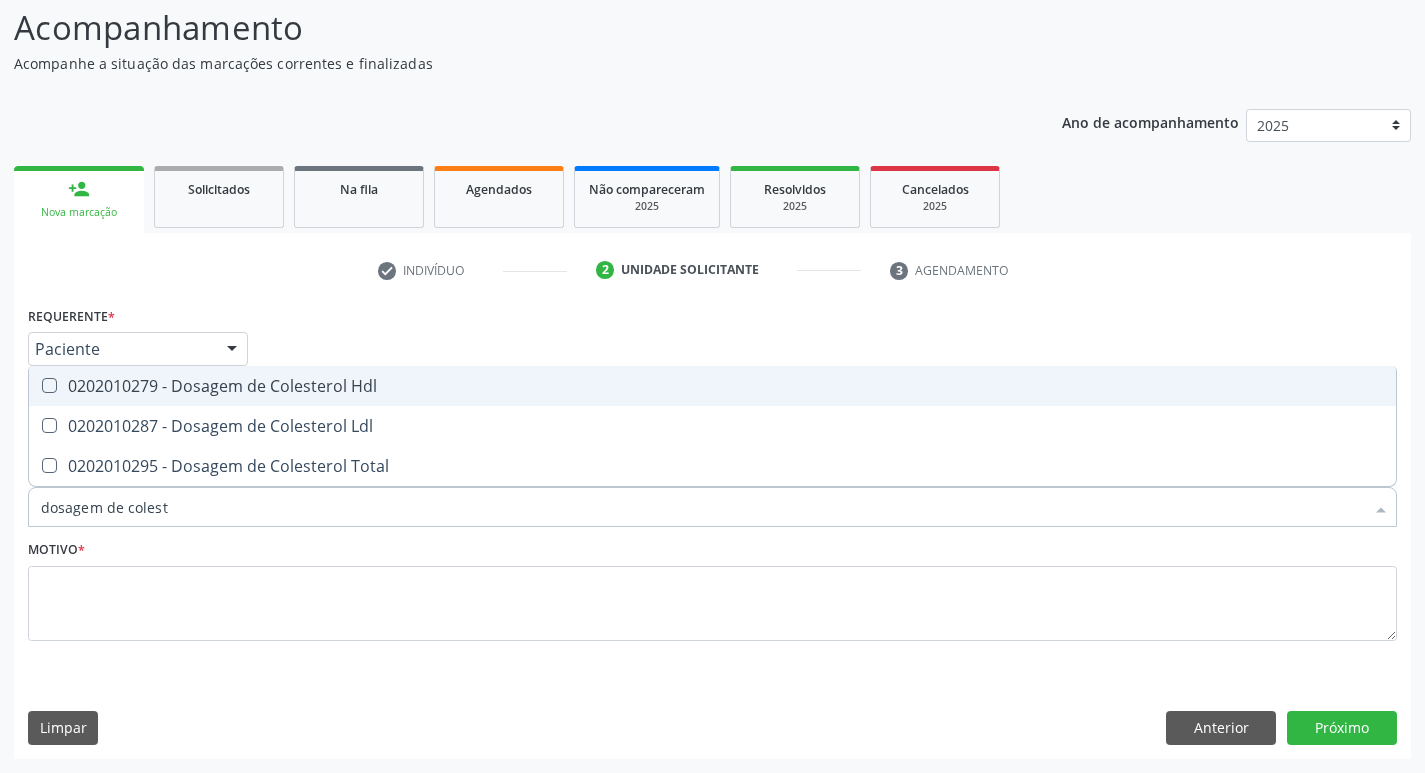 click on "0202010279 - Dosagem de Colesterol Hdl" at bounding box center (712, 386) 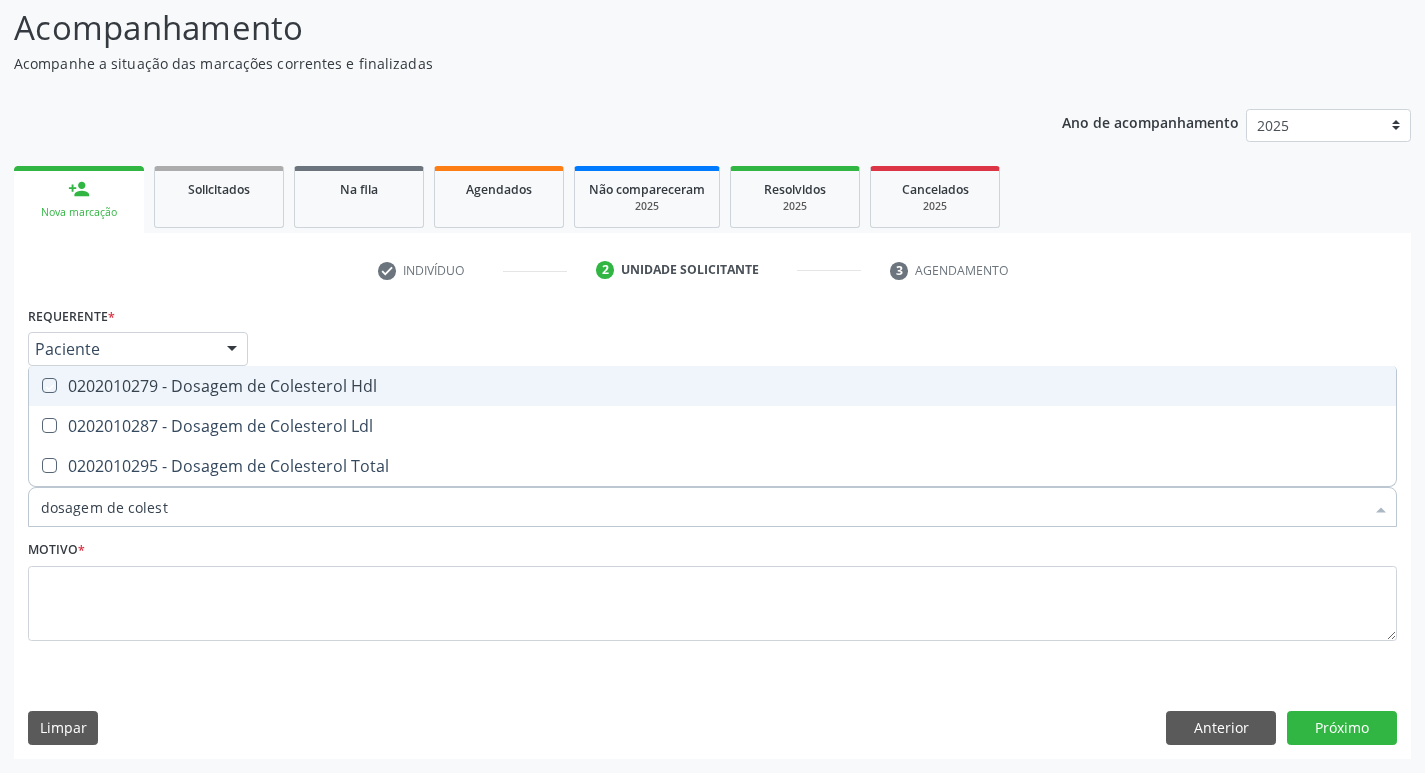 checkbox on "true" 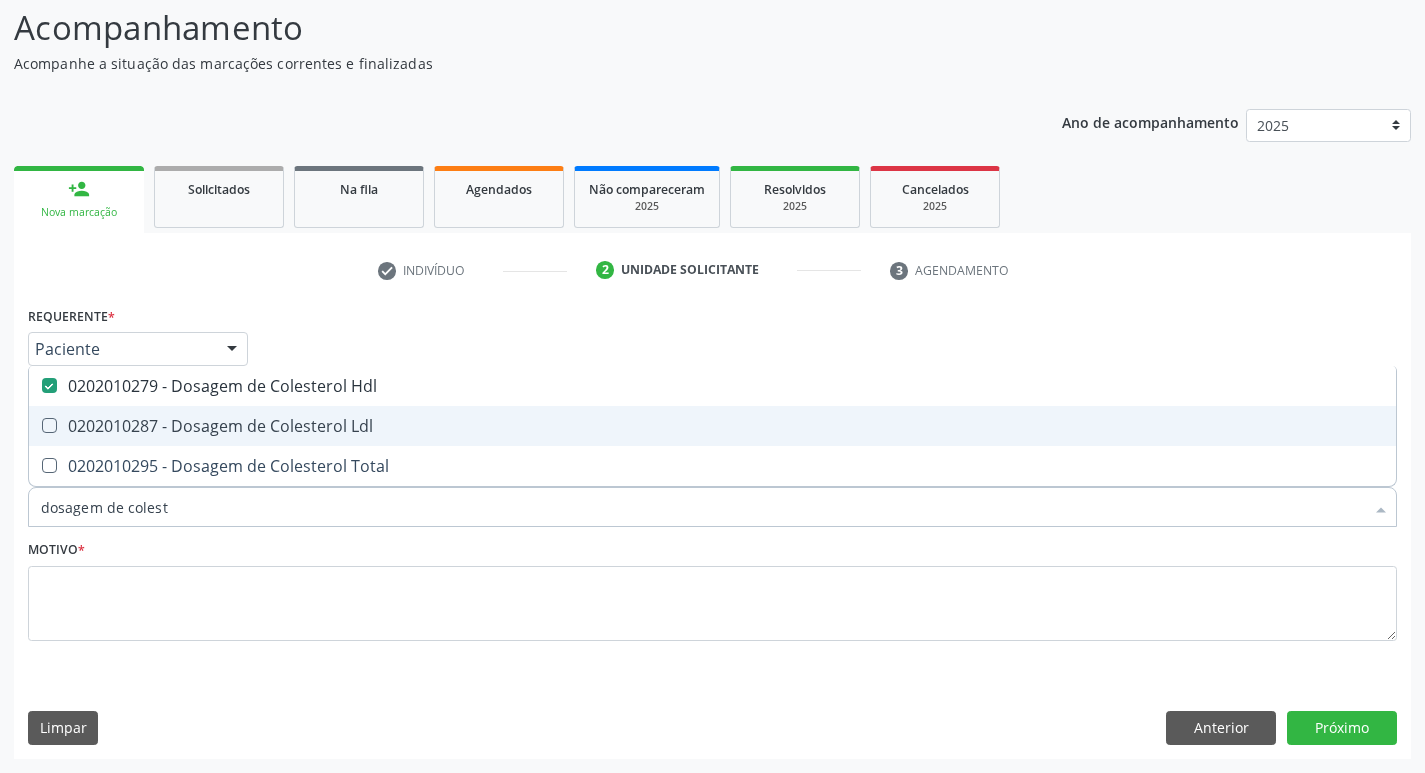 click on "0202010287 - Dosagem de Colesterol Ldl" at bounding box center [712, 426] 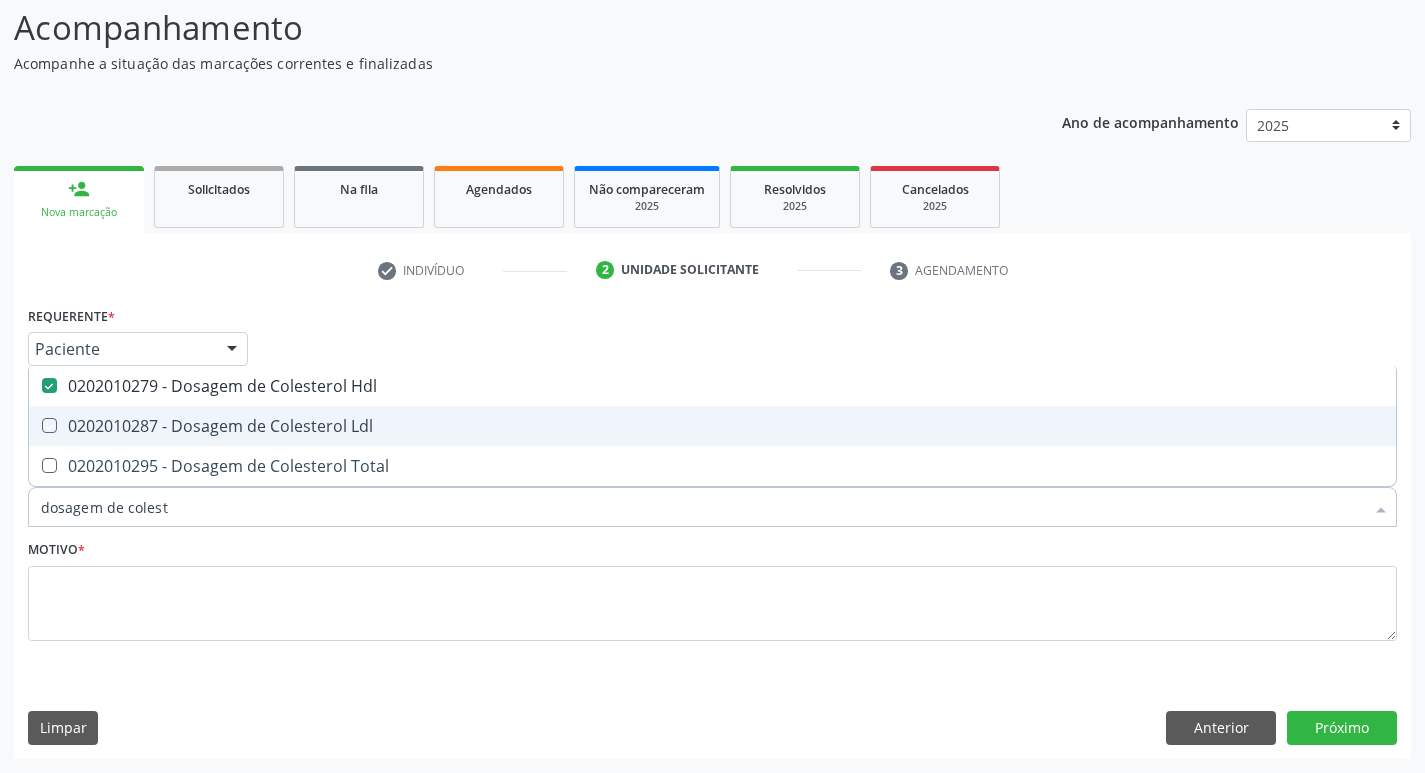 checkbox on "true" 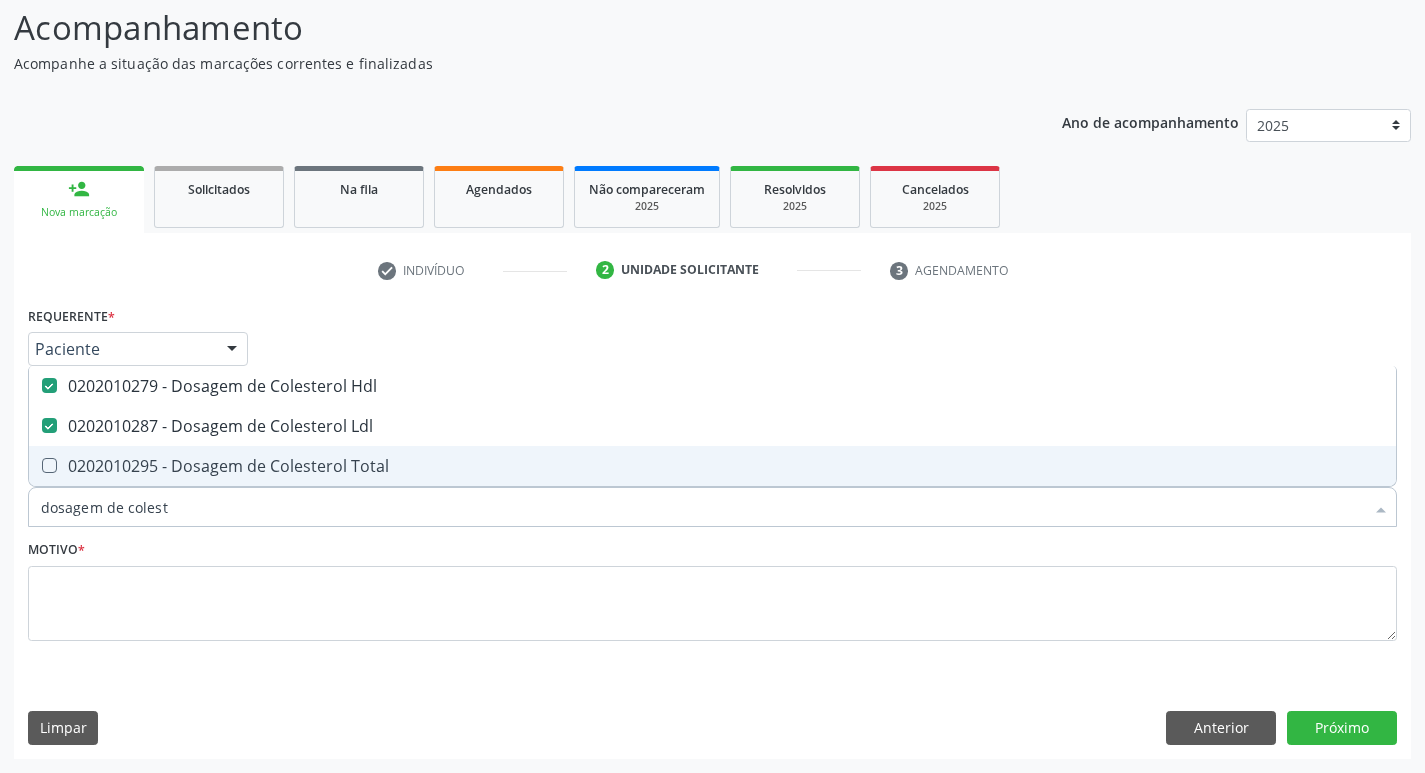 click on "0202010295 - Dosagem de Colesterol Total" at bounding box center [712, 466] 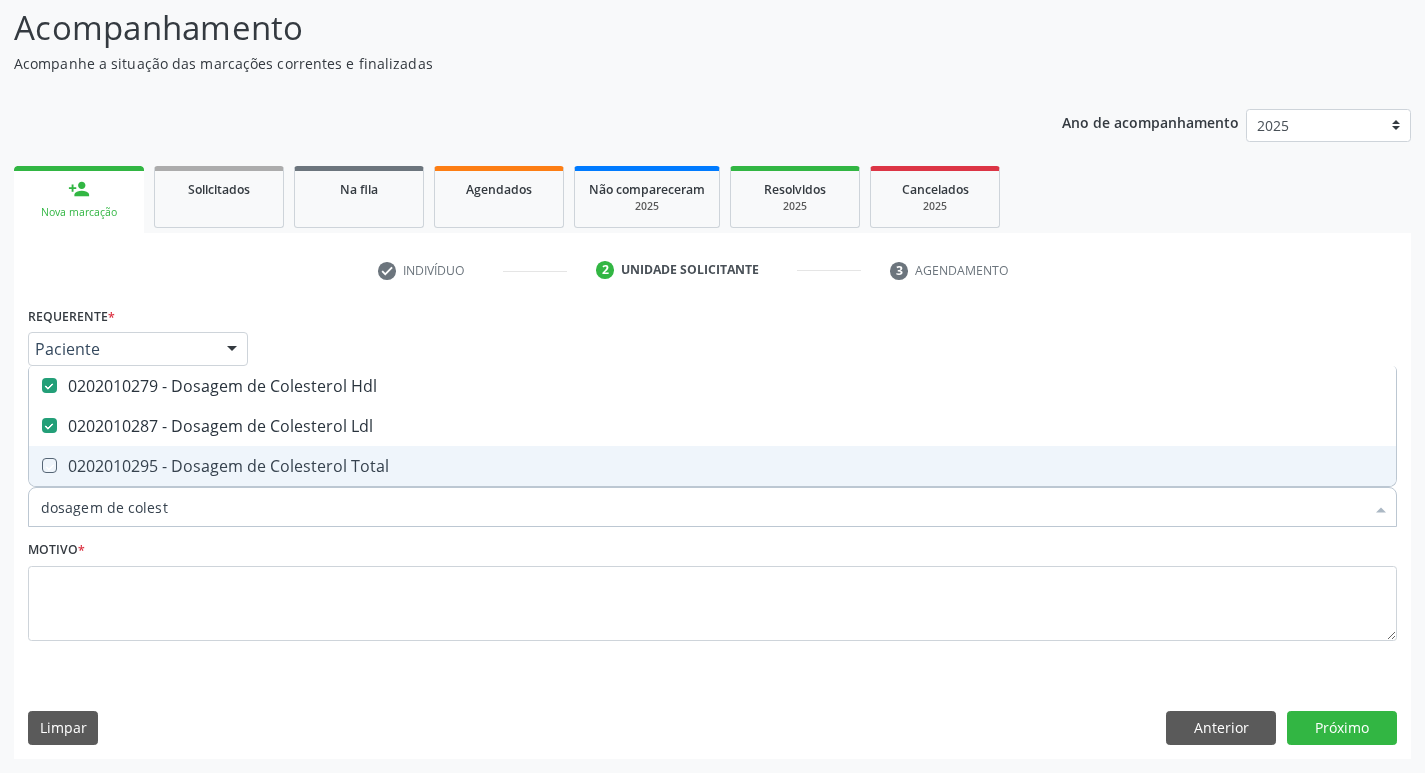 checkbox on "true" 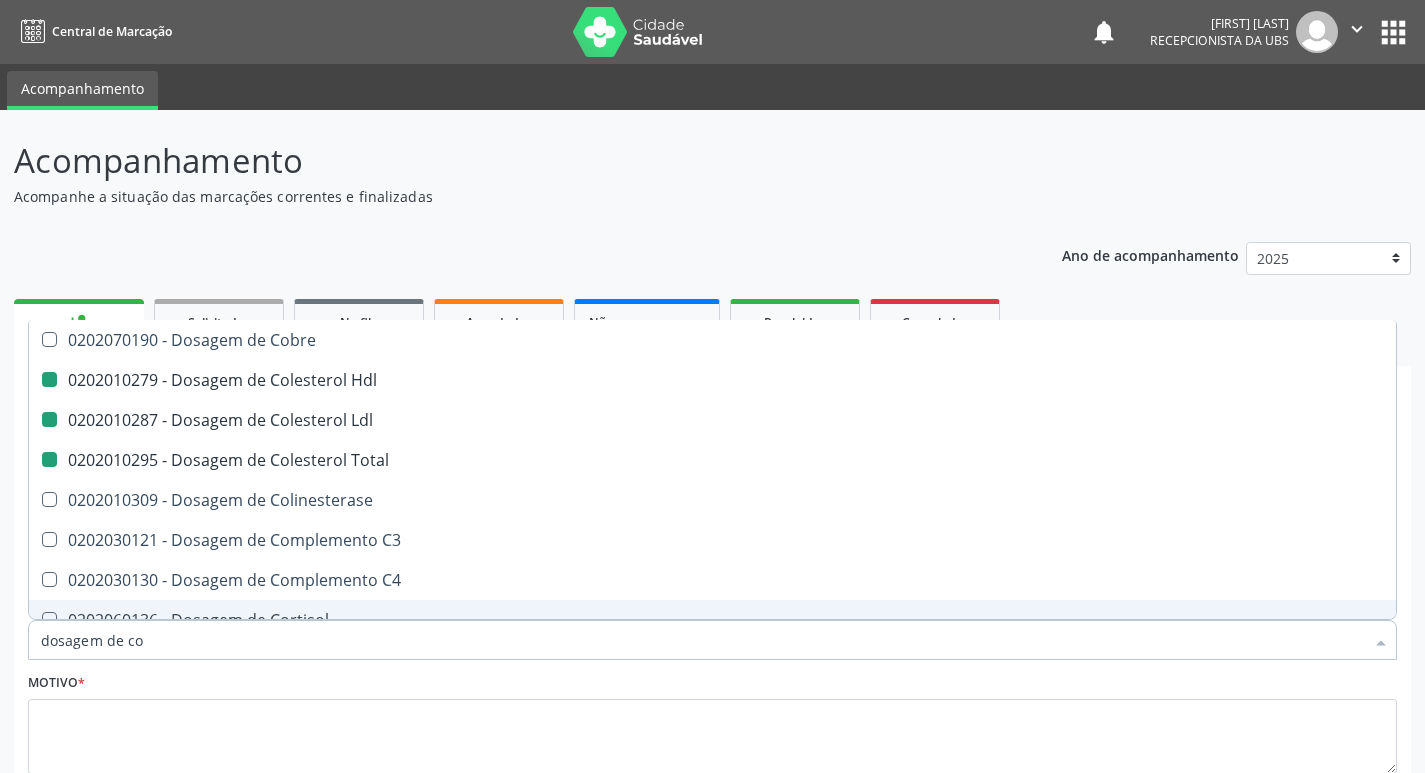 type on "dosagem de c" 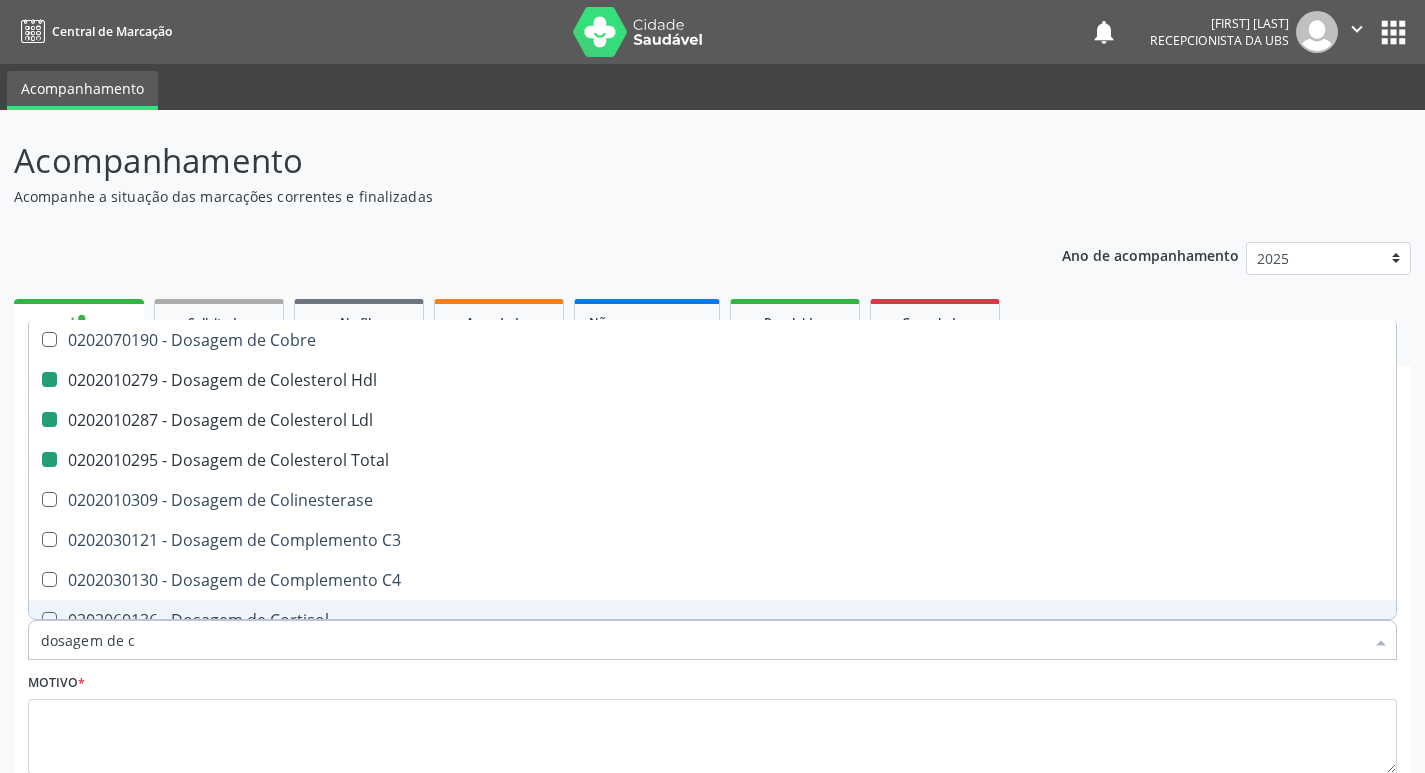 scroll, scrollTop: 133, scrollLeft: 0, axis: vertical 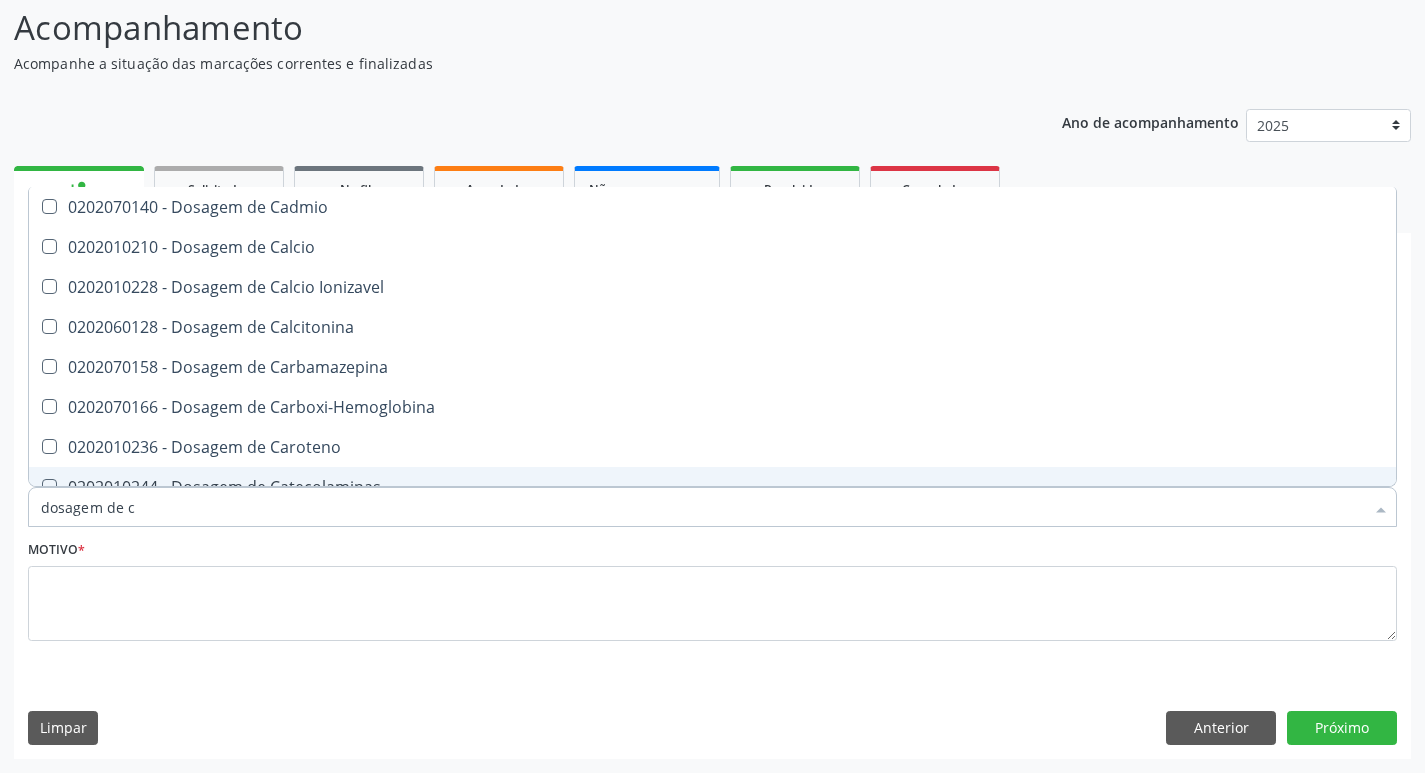type on "dosagem de" 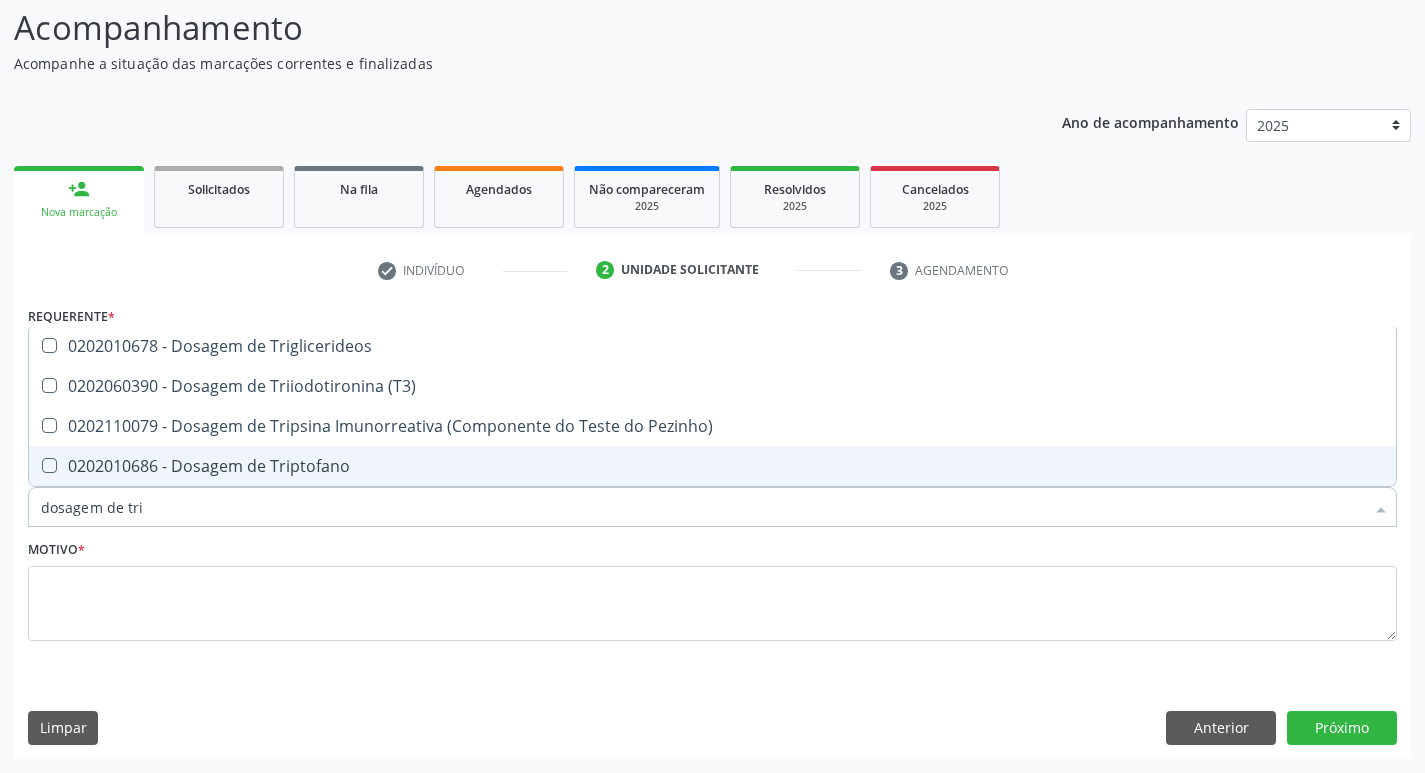 type on "dosagem de trig" 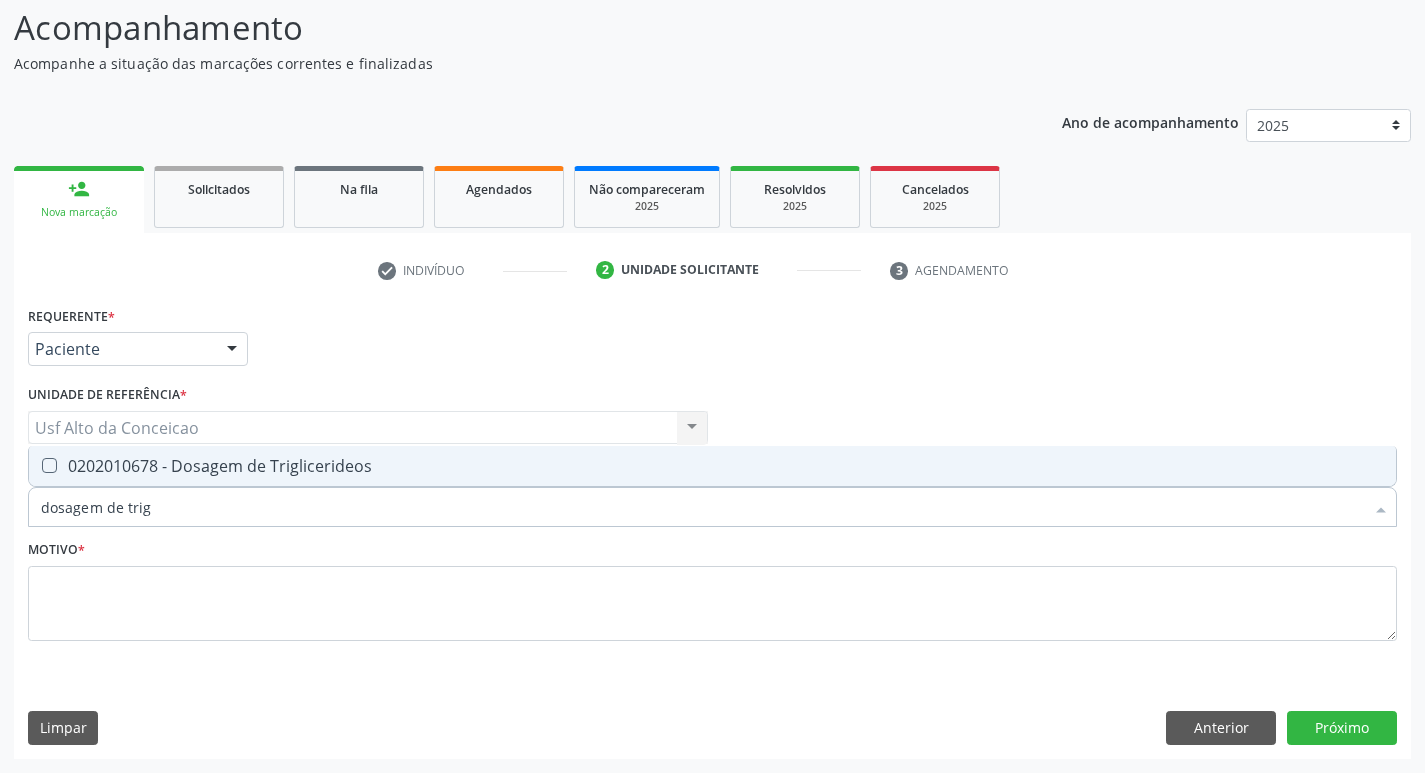 click on "0202010678 - Dosagem de Triglicerideos" at bounding box center [712, 466] 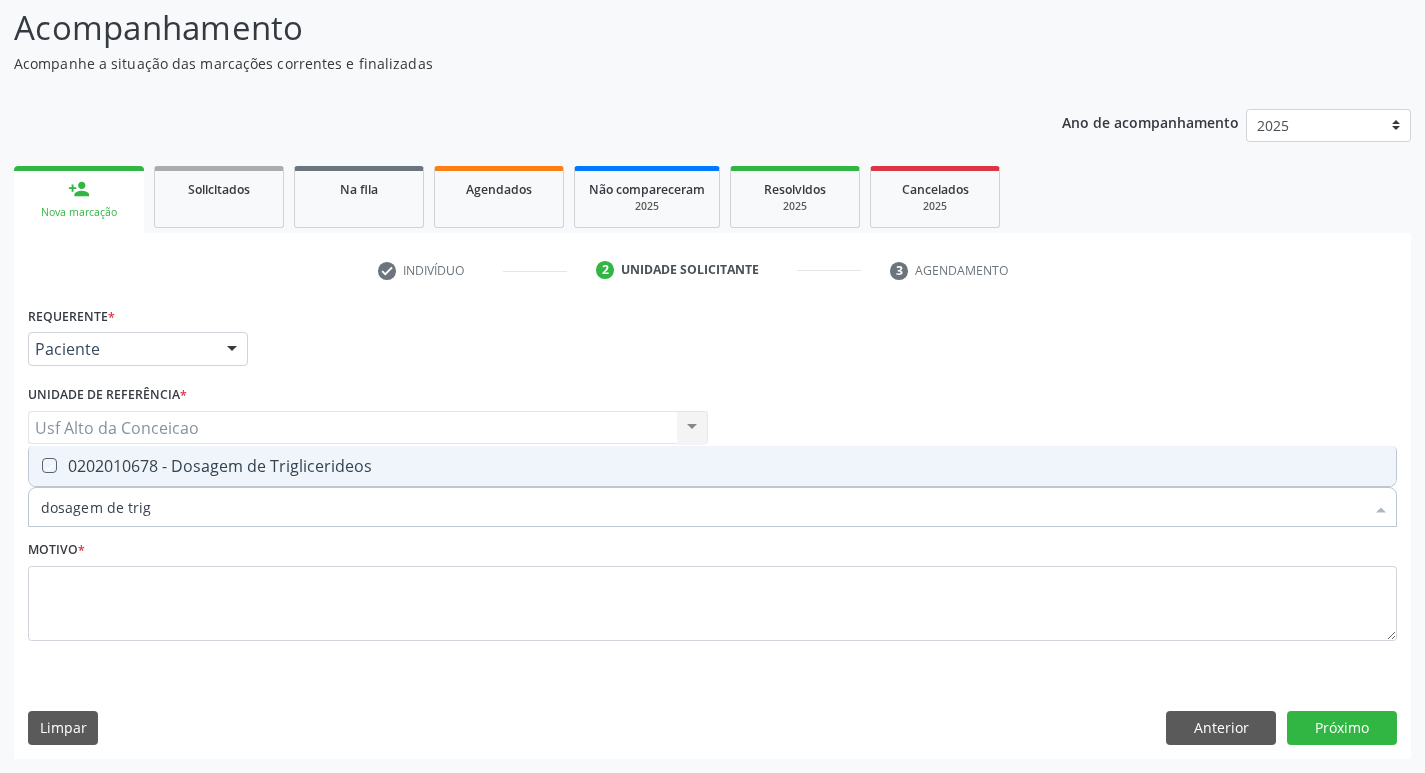 checkbox on "true" 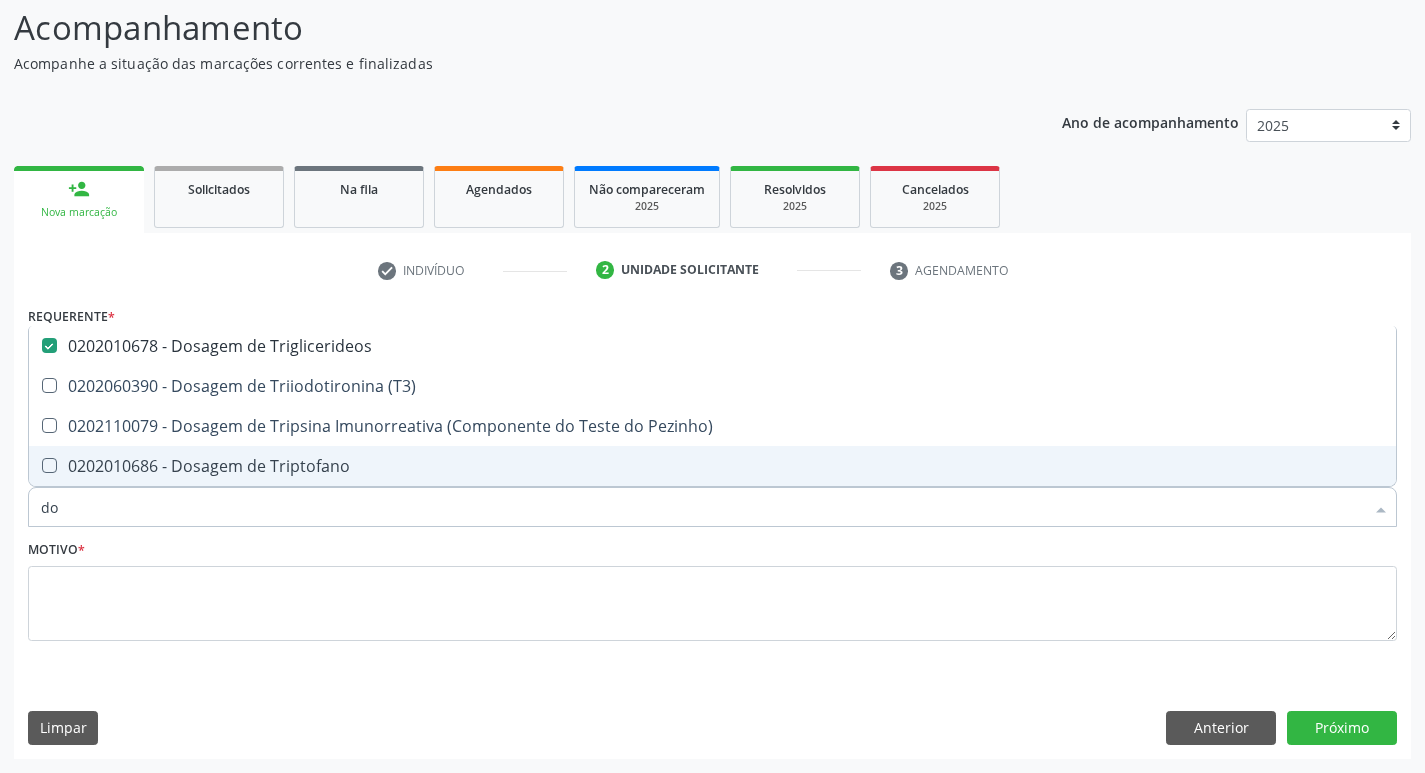 type on "d" 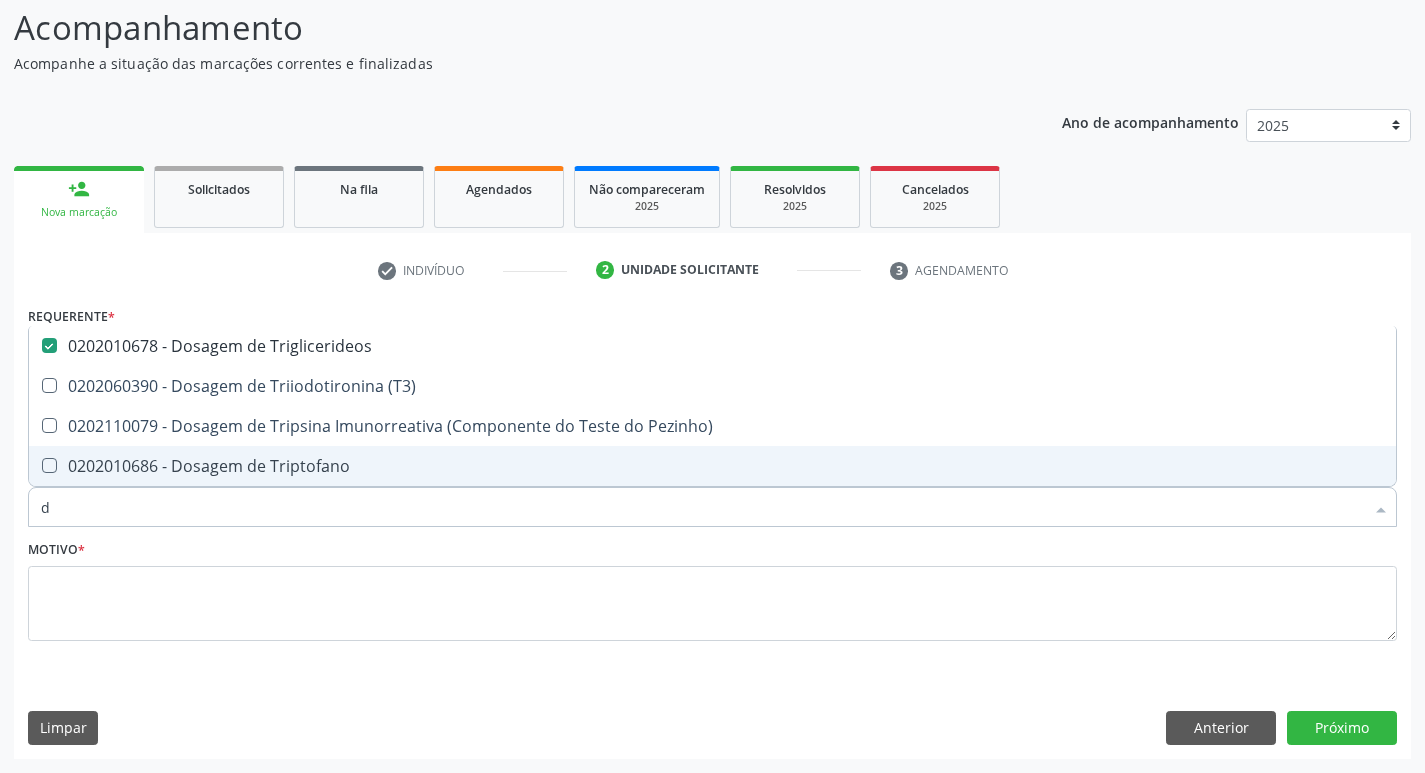 type 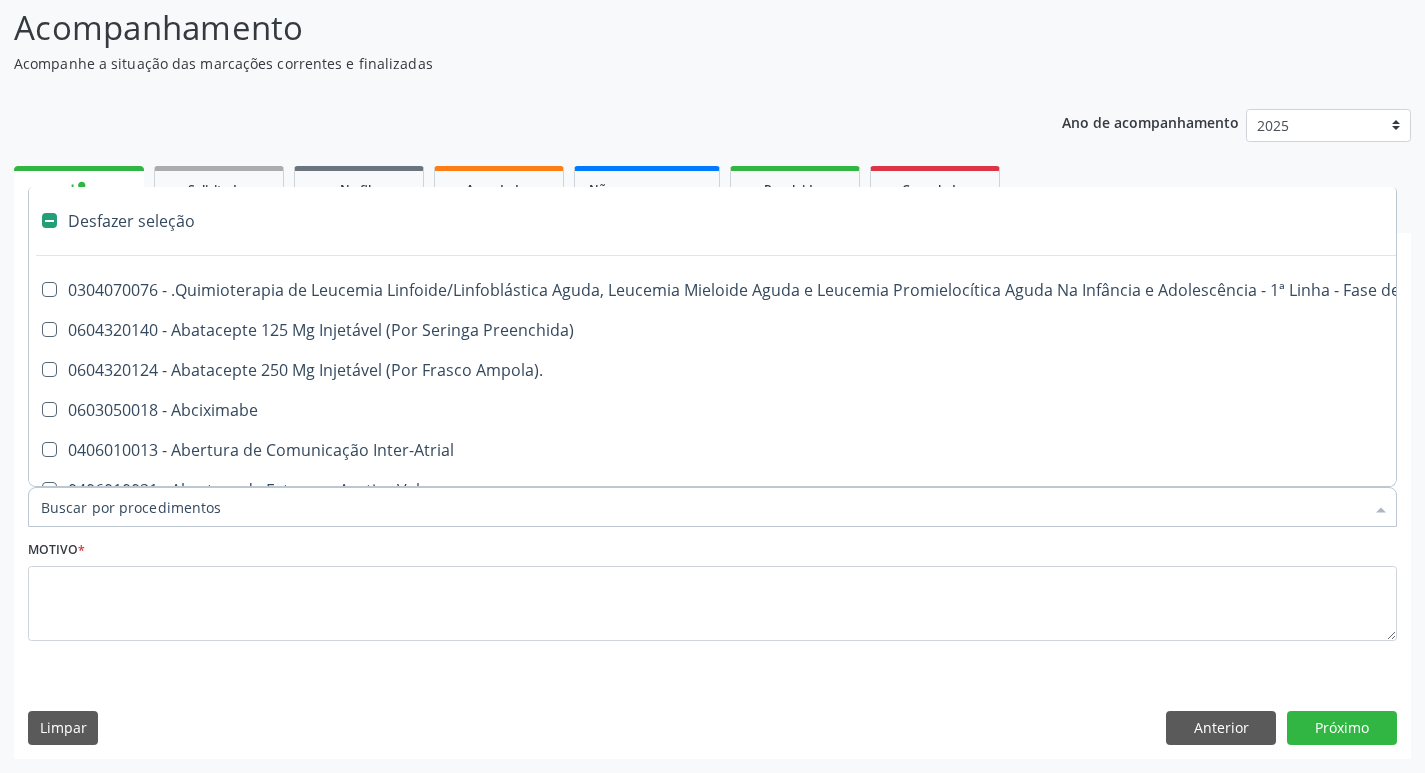 type on "h" 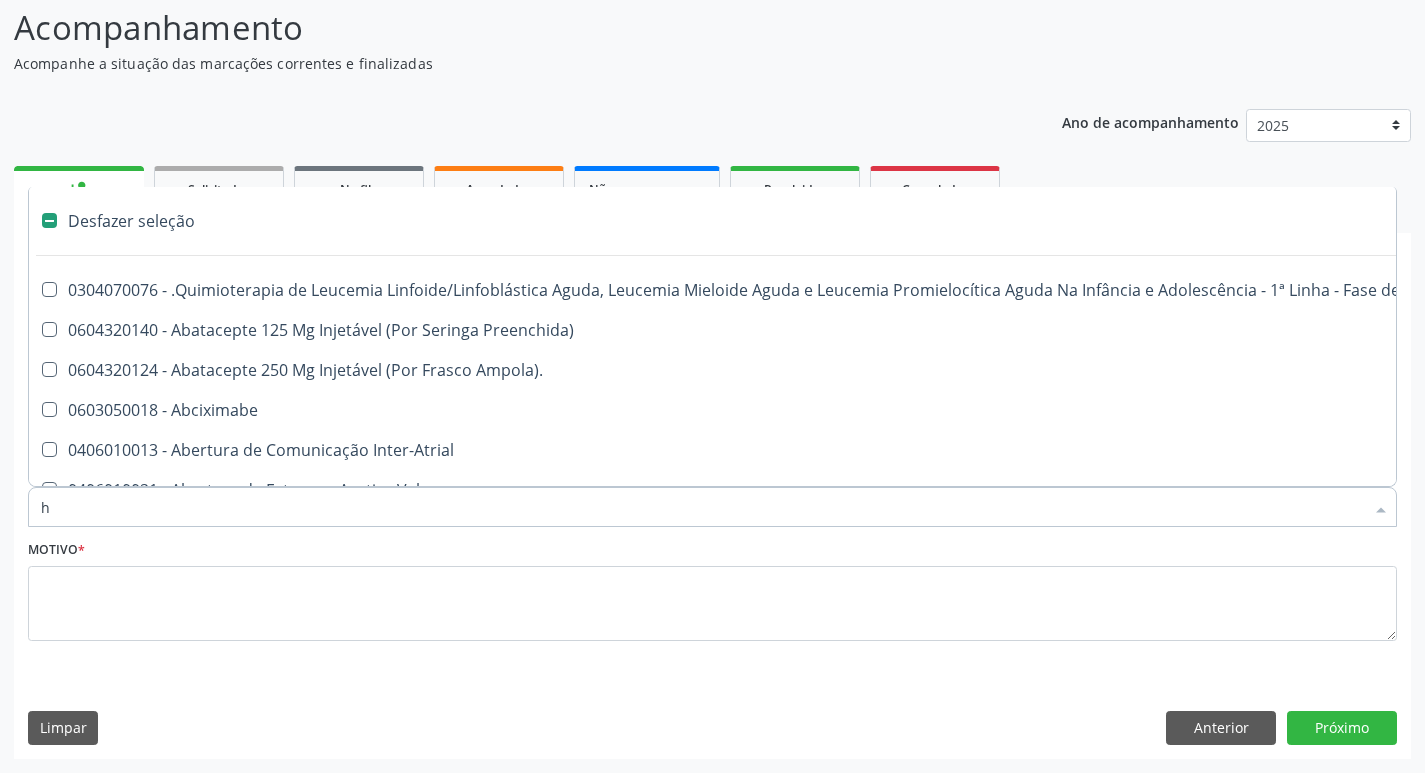 checkbox on "true" 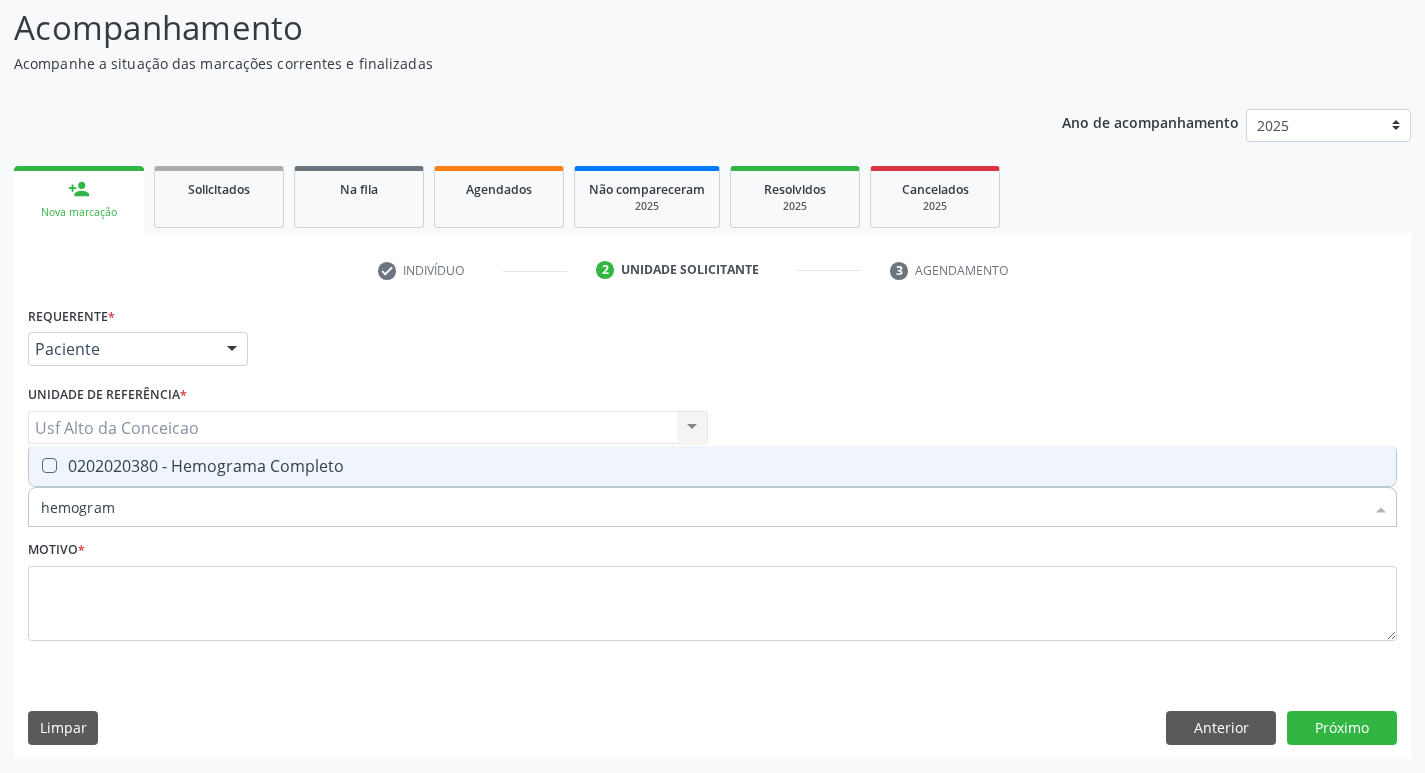 type on "hemograma" 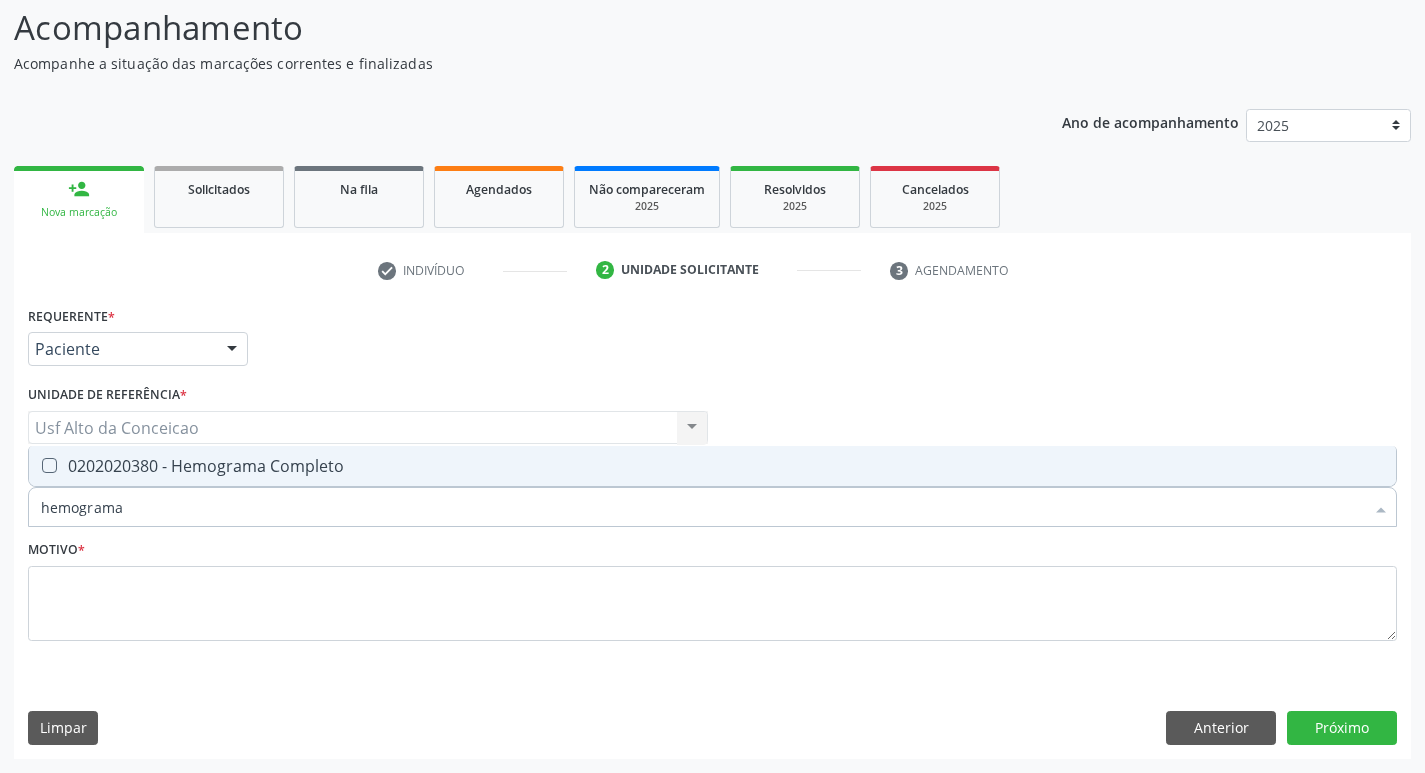 click on "0202020380 - Hemograma Completo" at bounding box center (712, 466) 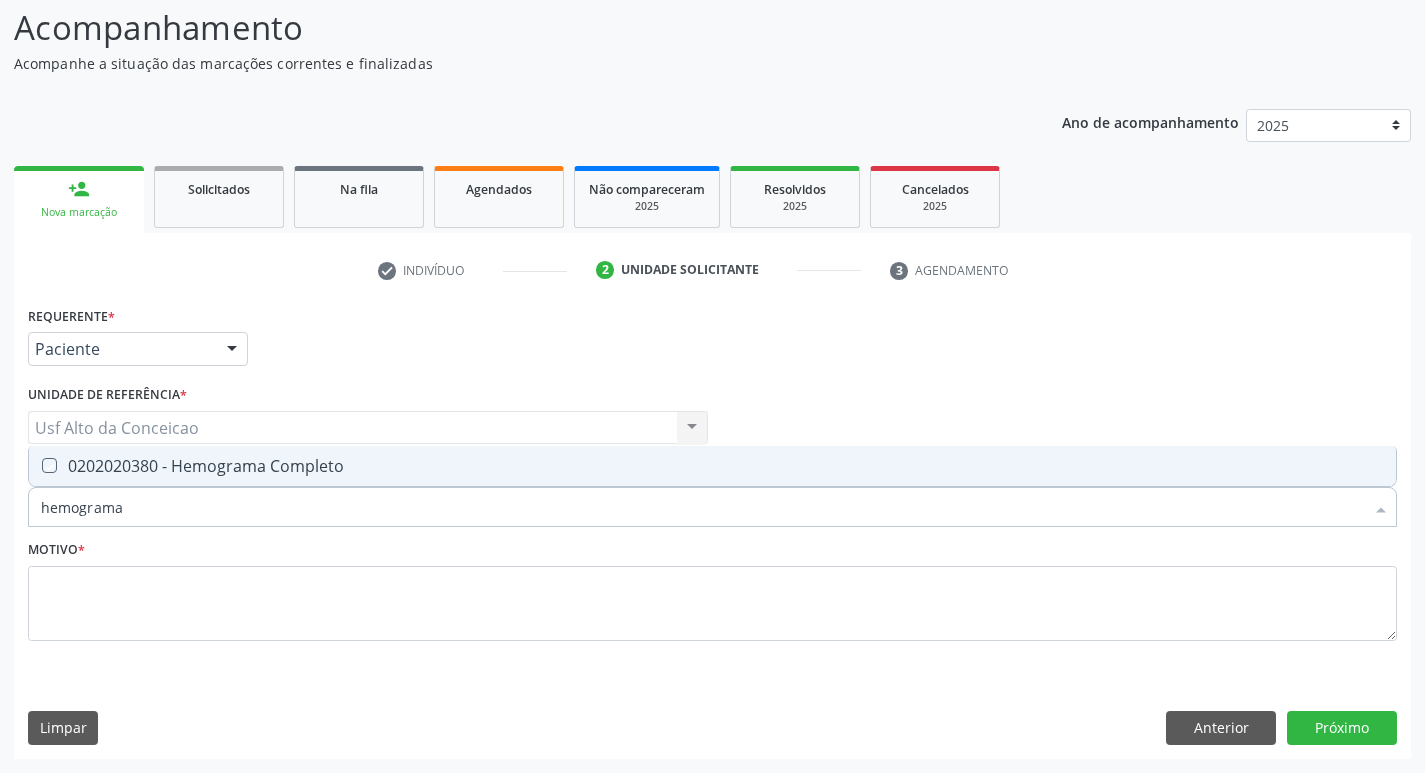 checkbox on "true" 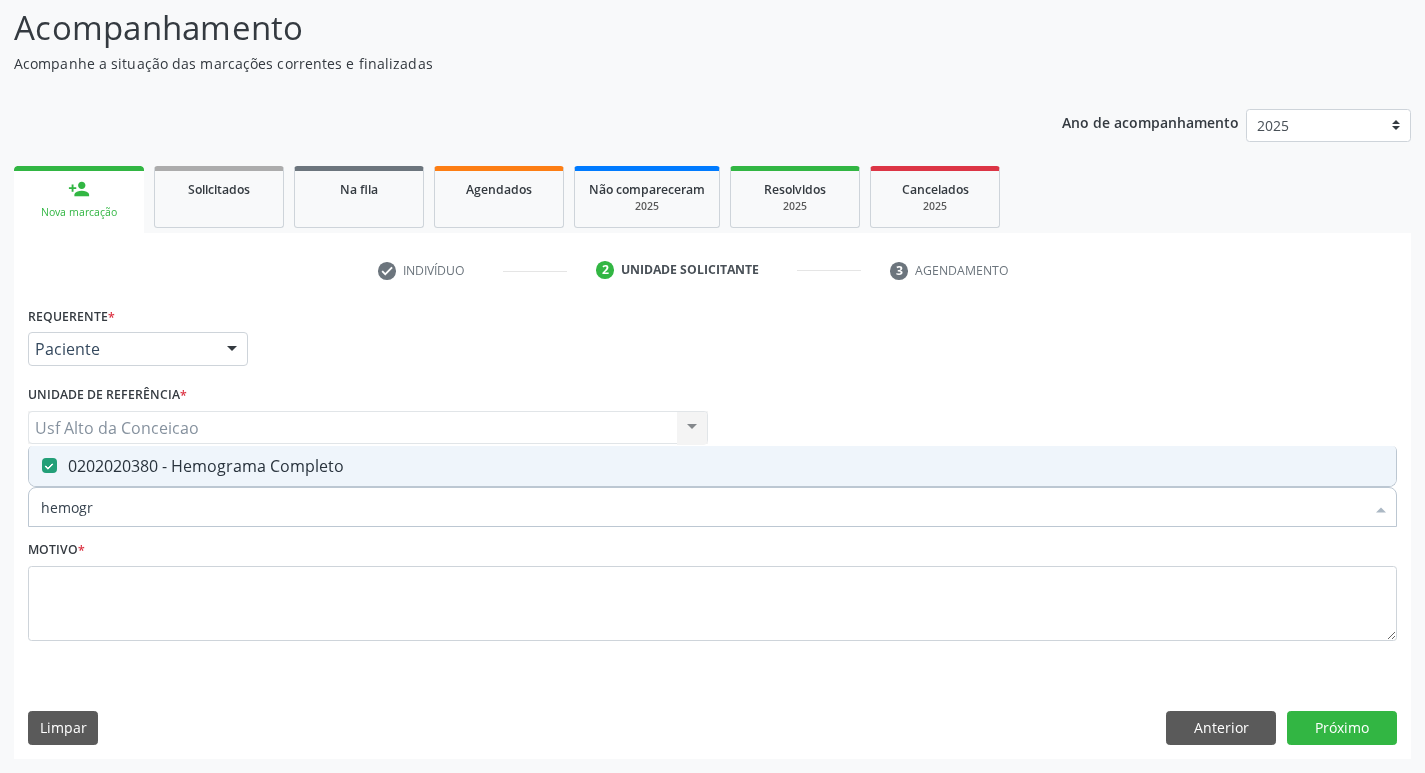 type on "hemog" 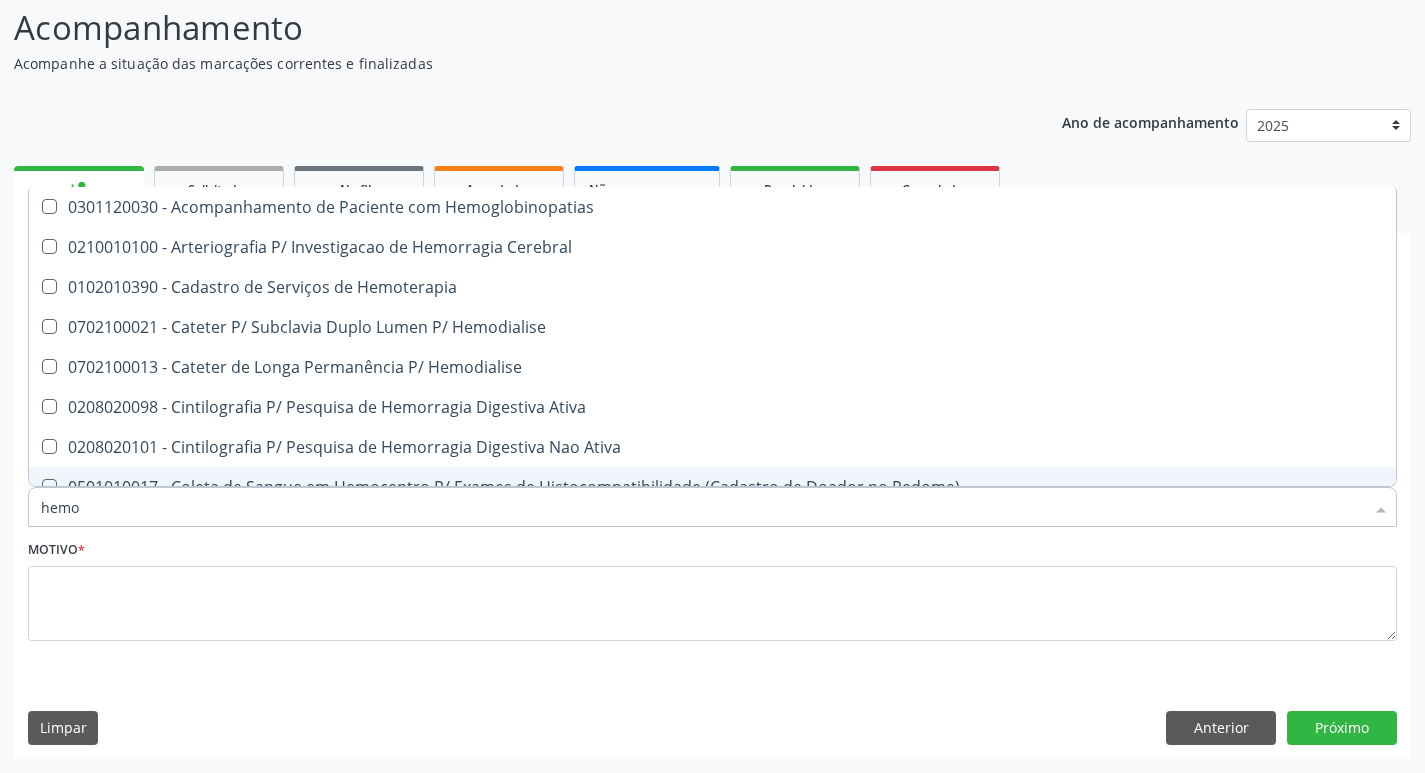 type on "hem" 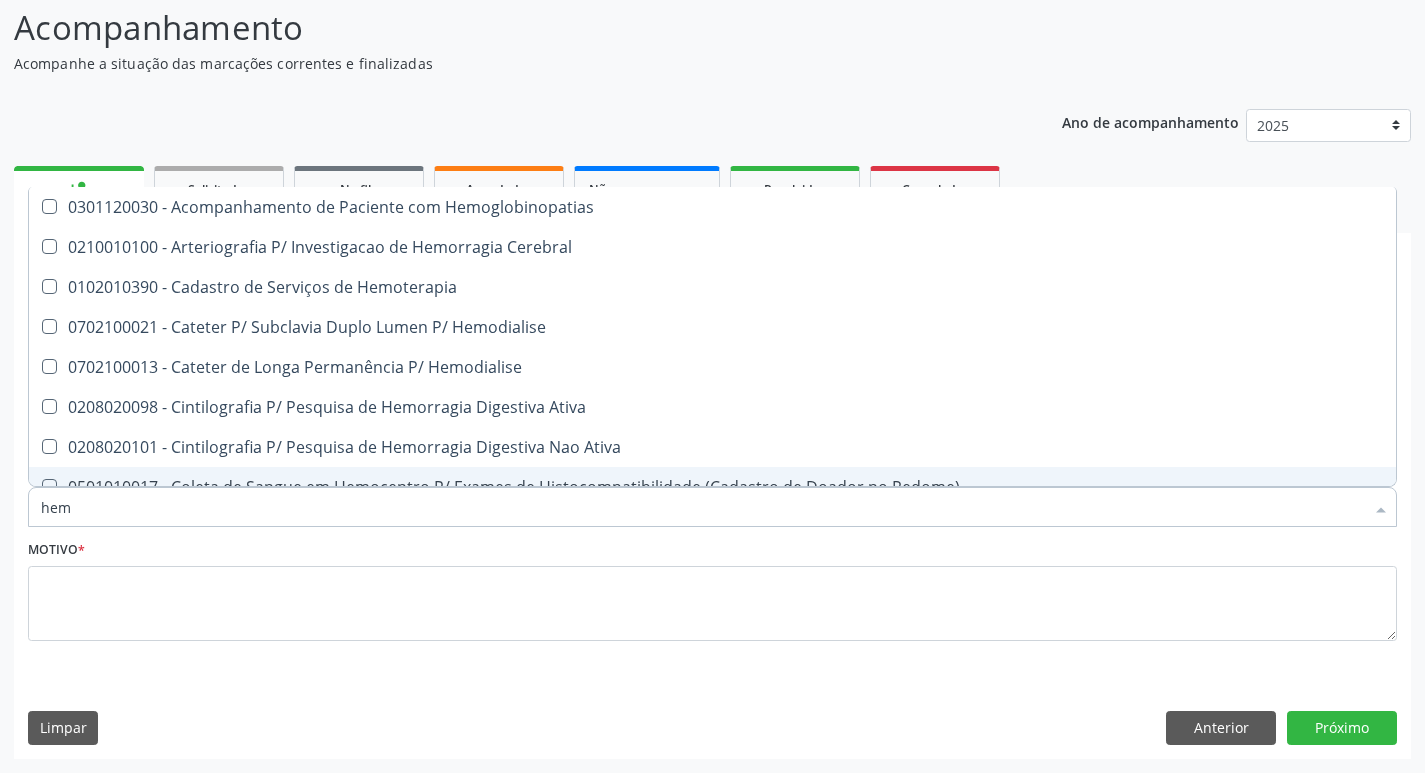 checkbox on "false" 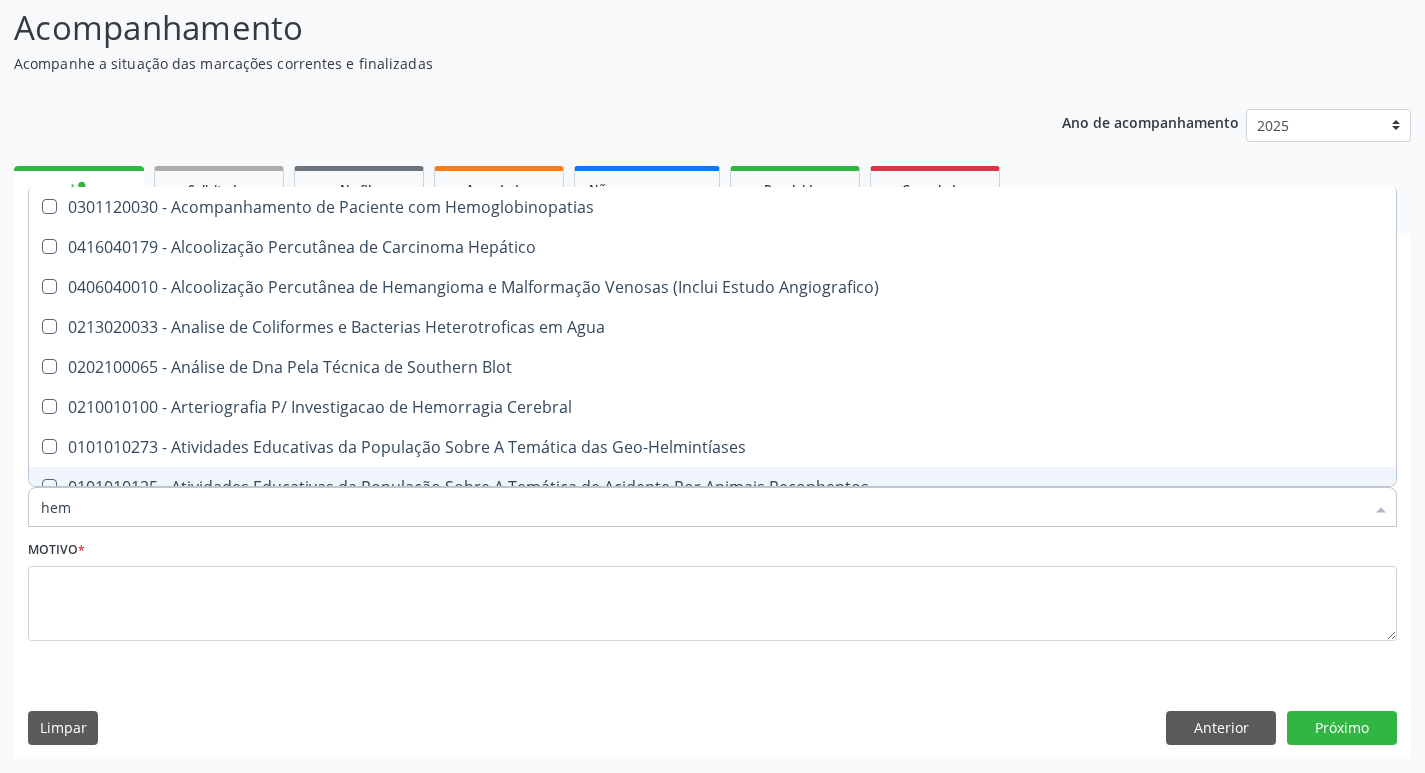 type on "he" 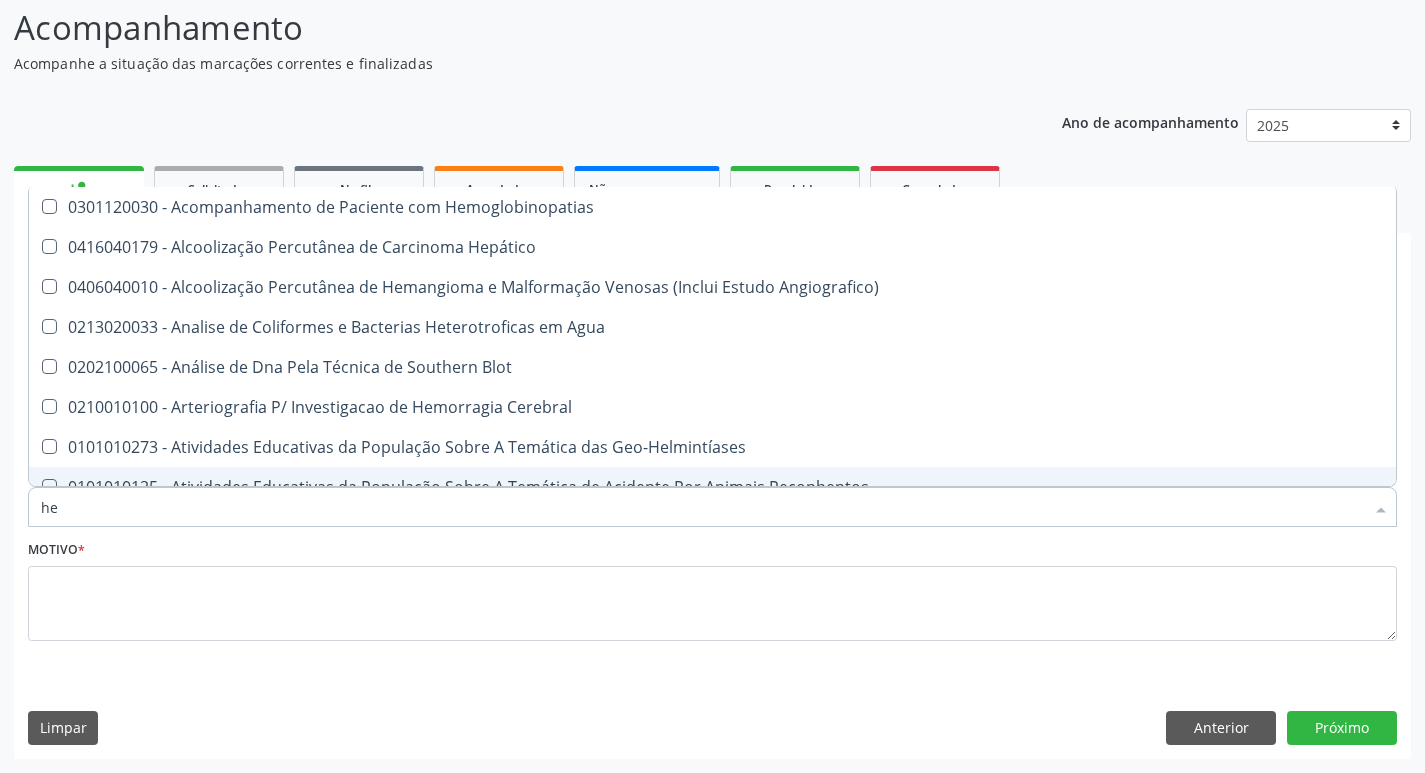 checkbox on "false" 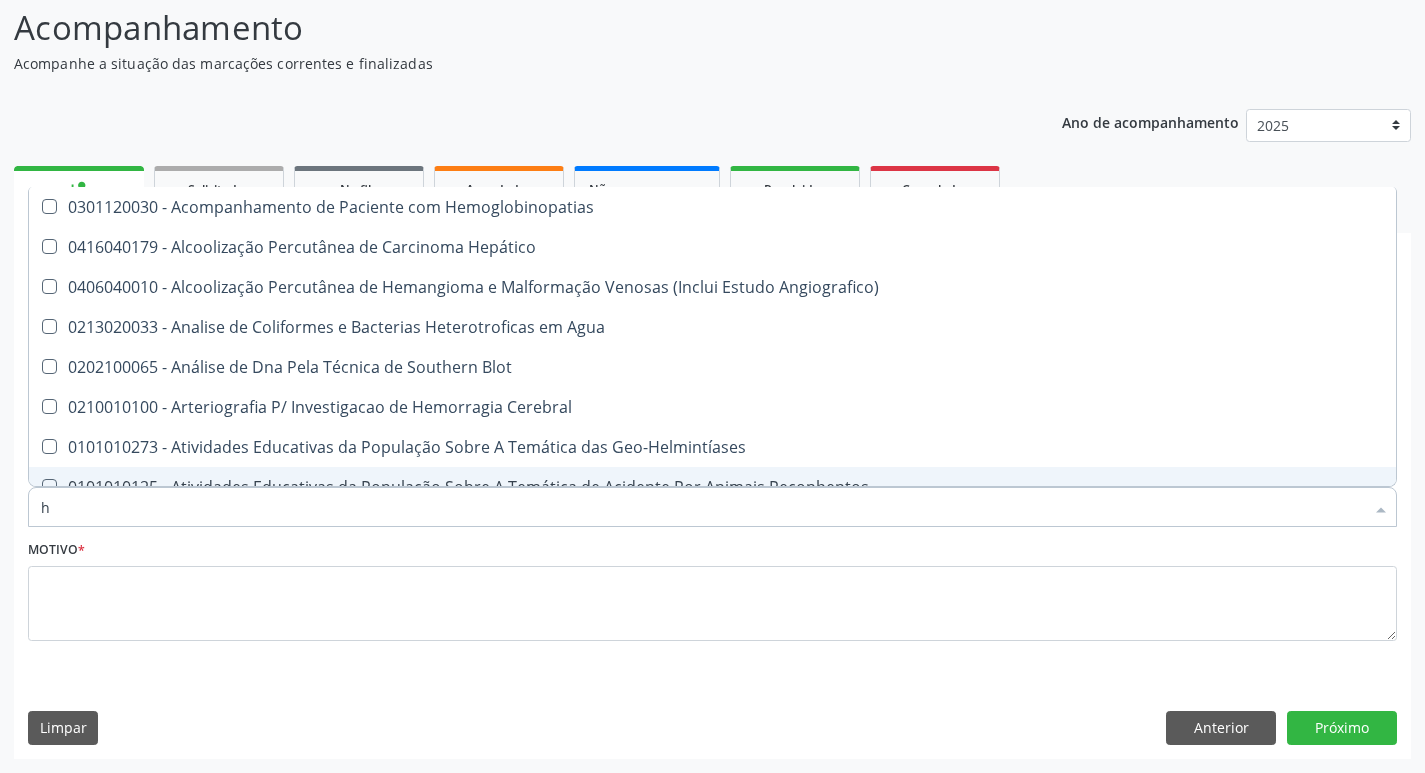 type 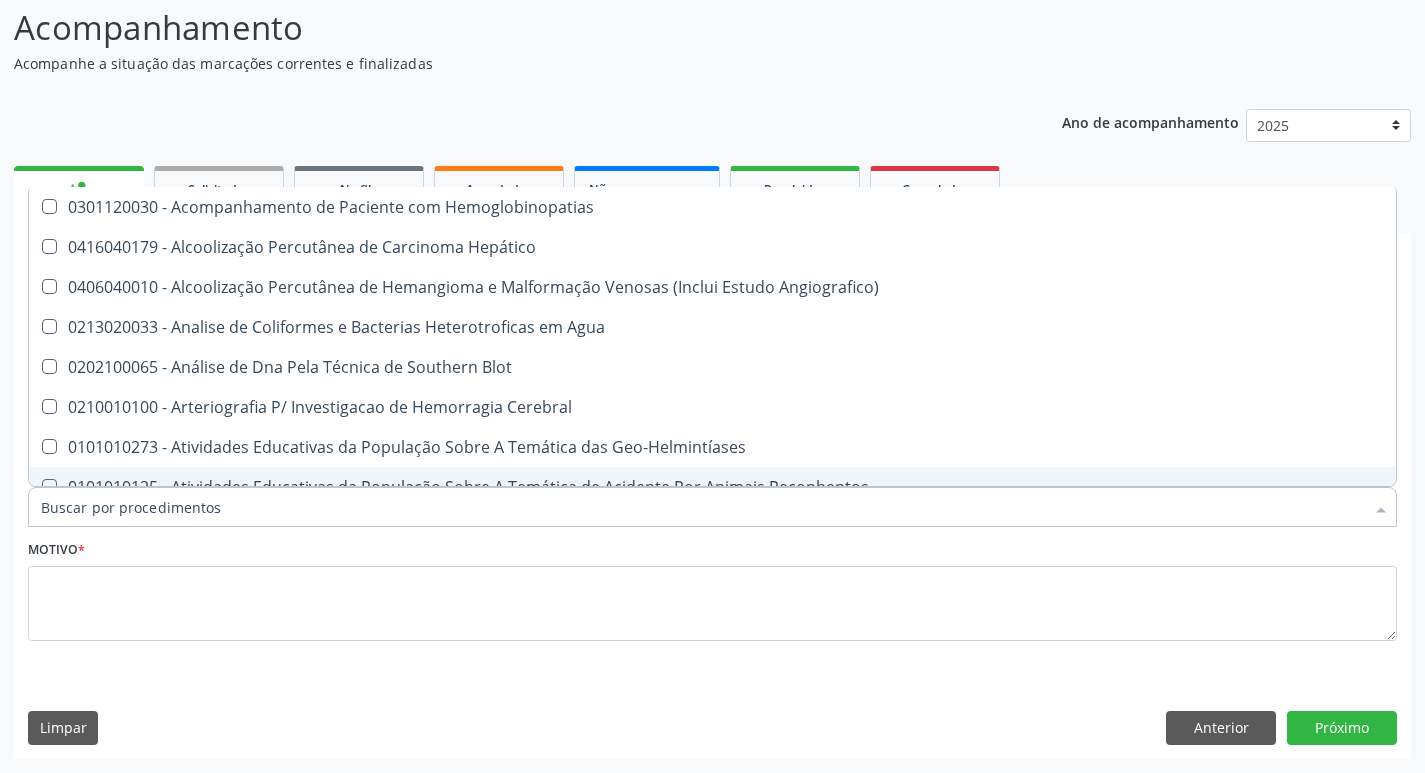 checkbox on "false" 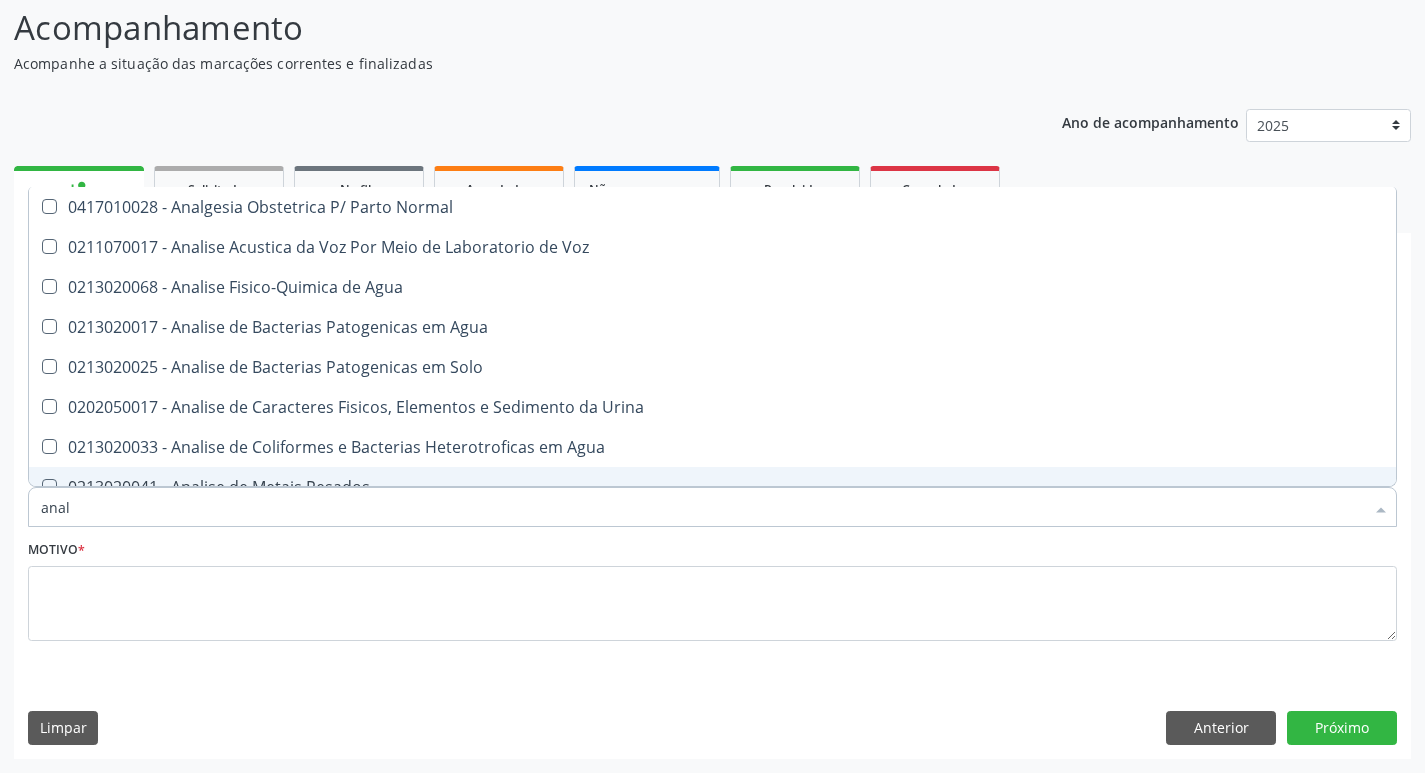 type on "anali" 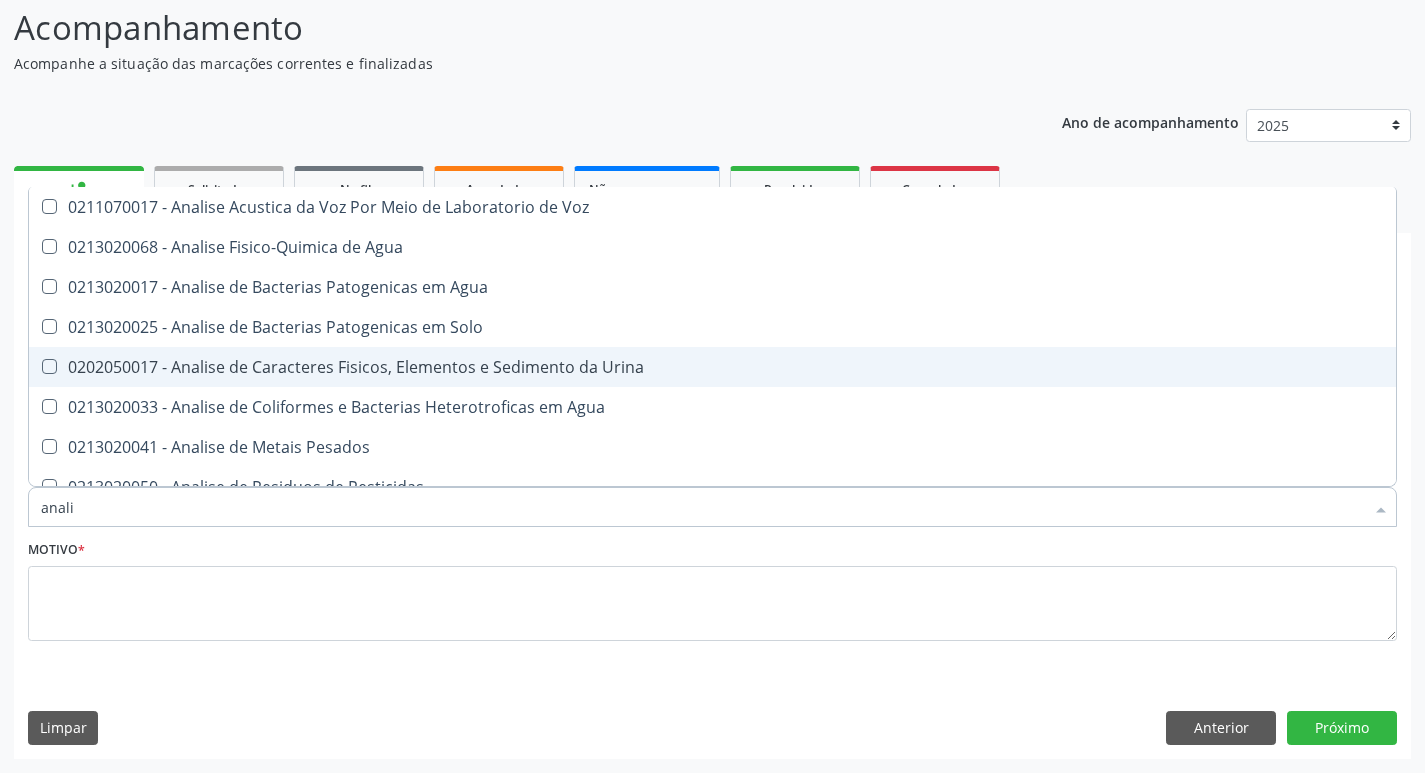 click on "0202050017 - Analise de Caracteres Fisicos, Elementos e Sedimento da Urina" at bounding box center (712, 367) 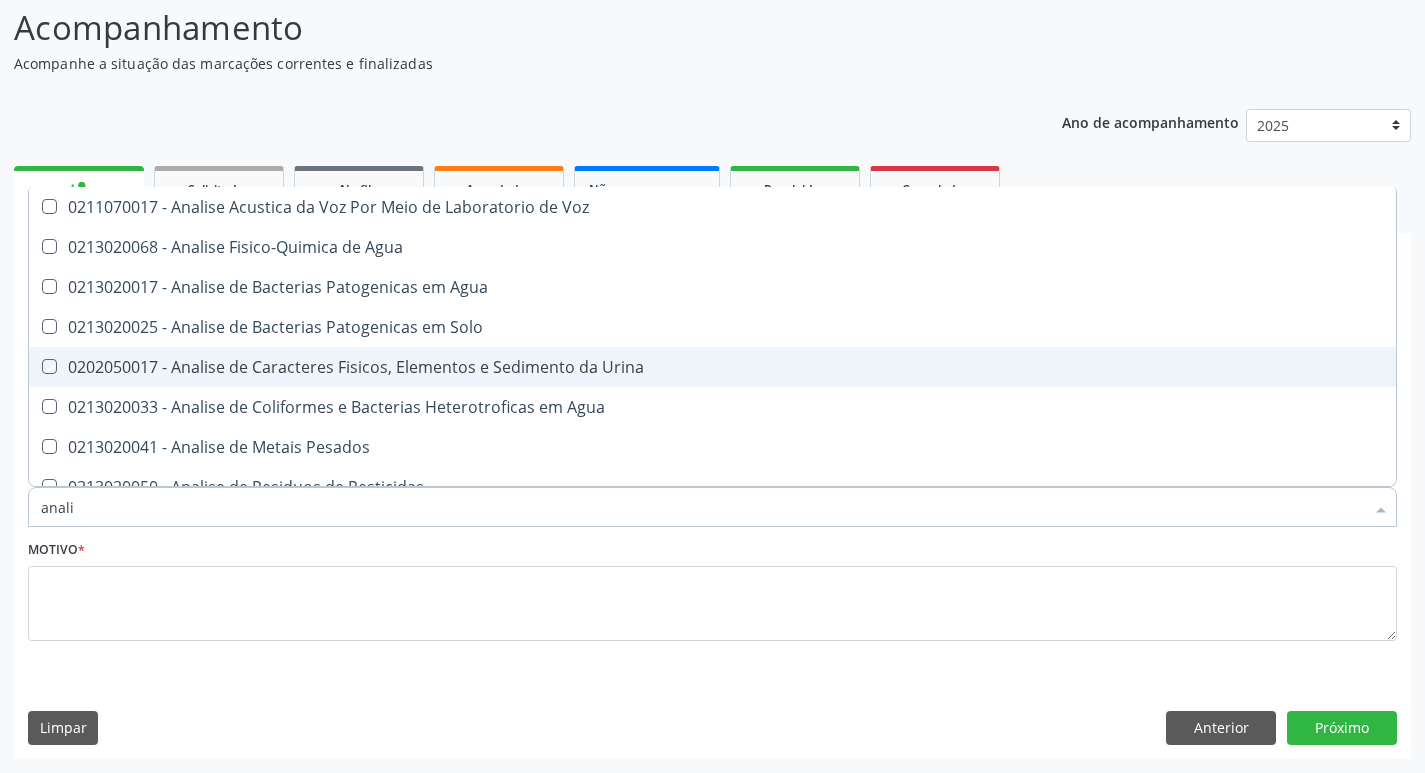 checkbox on "true" 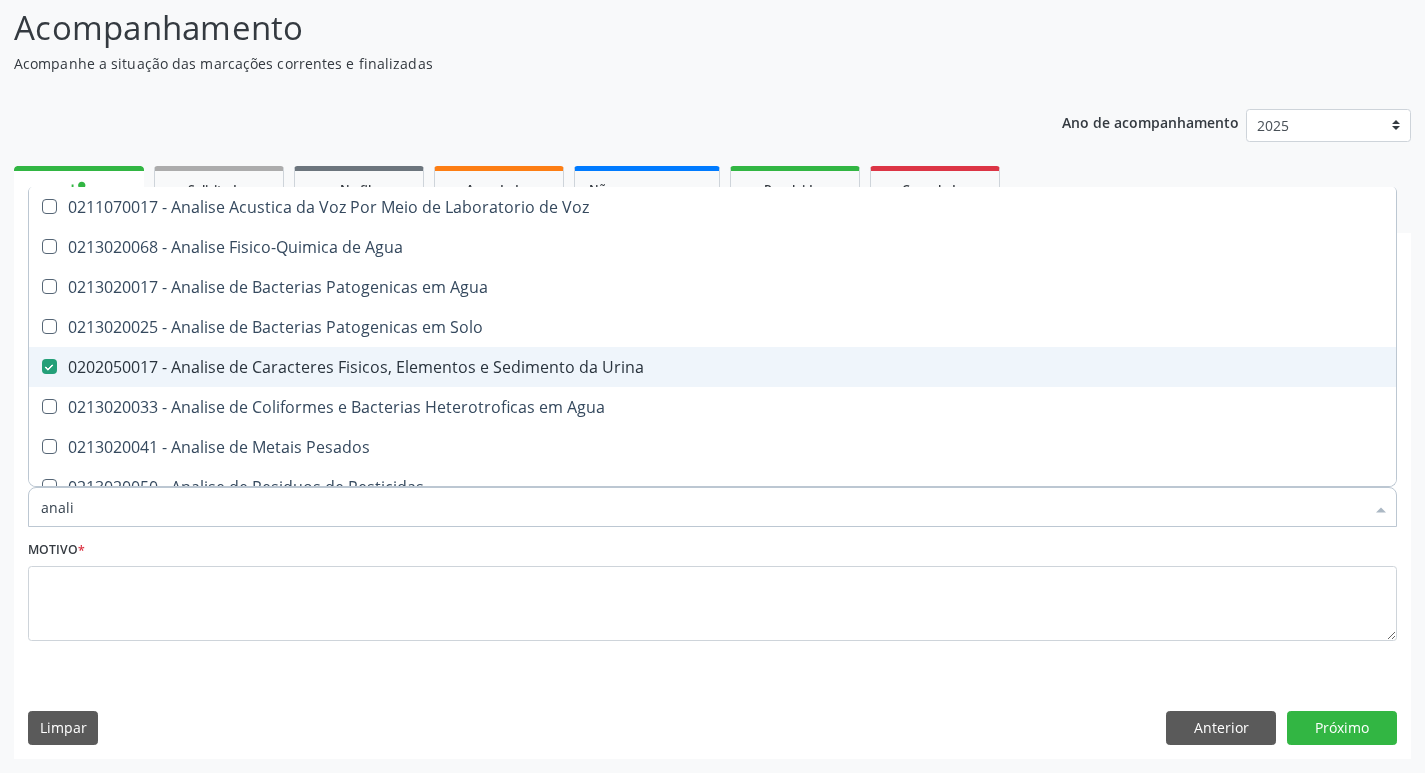 type on "anal" 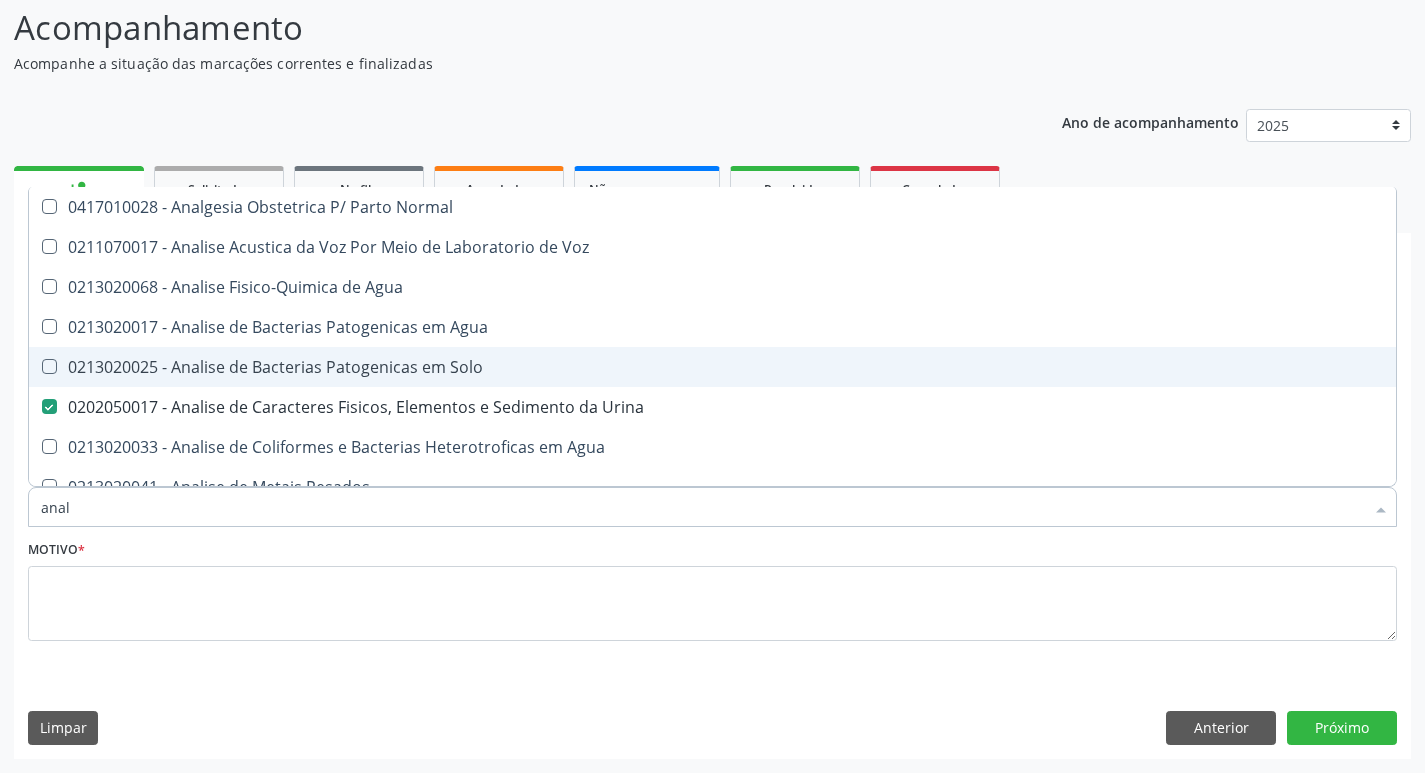 type on "ana" 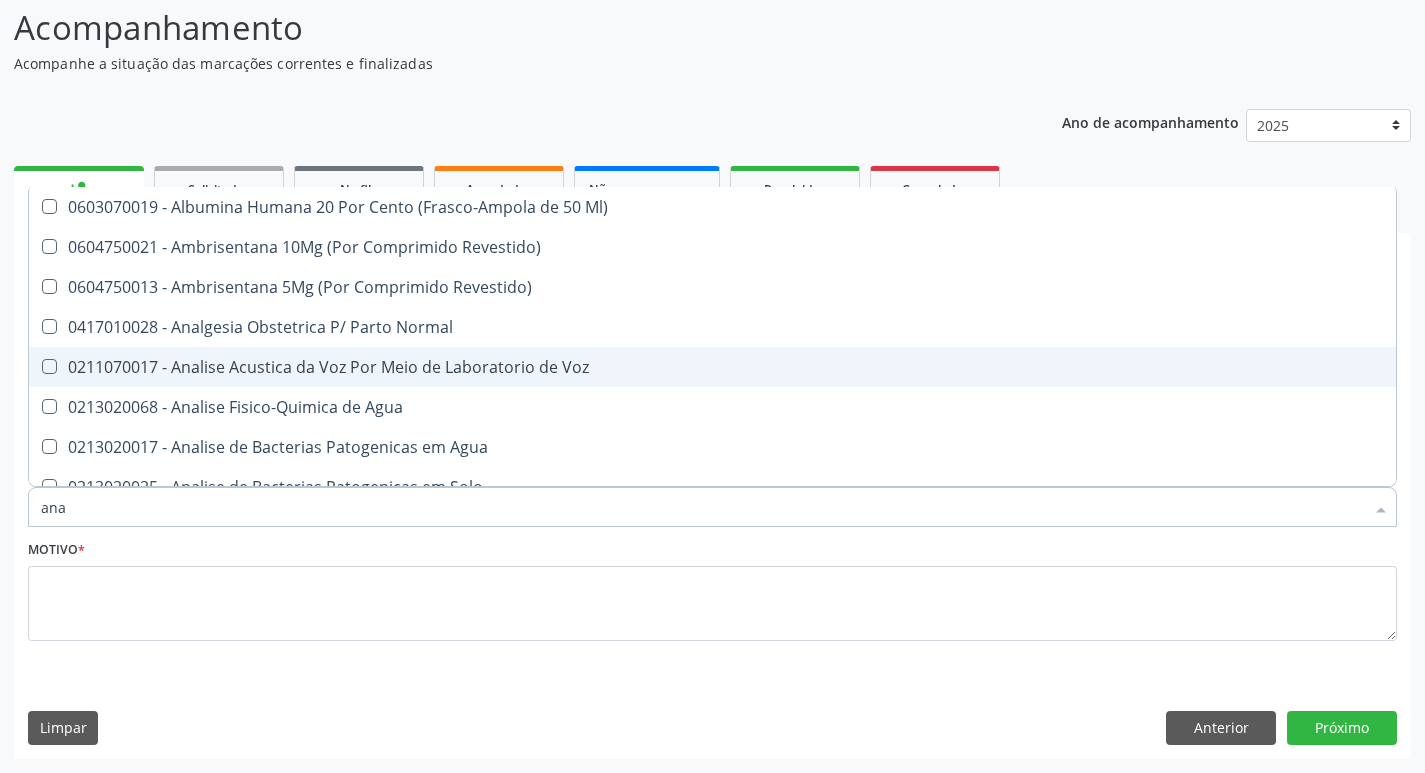 type on "an" 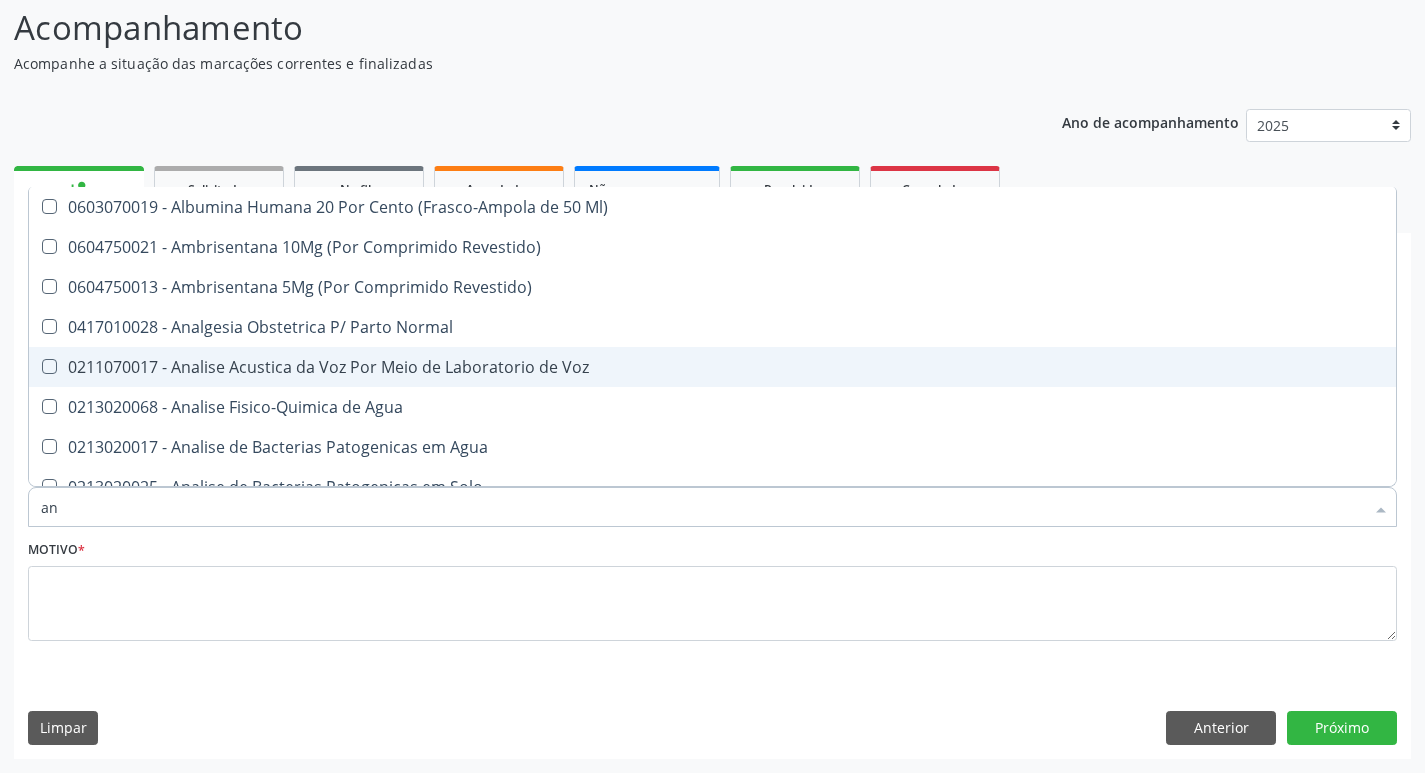 checkbox on "false" 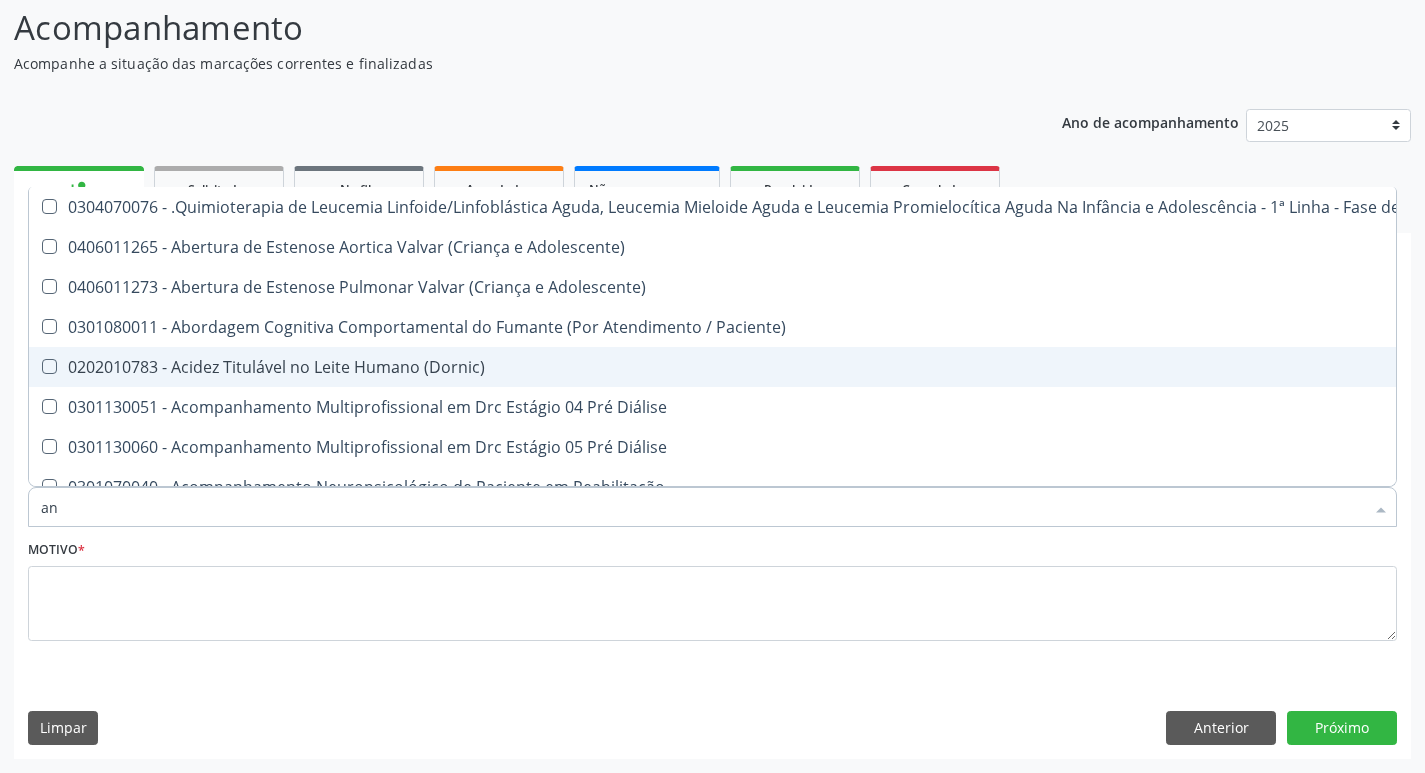 type on "a" 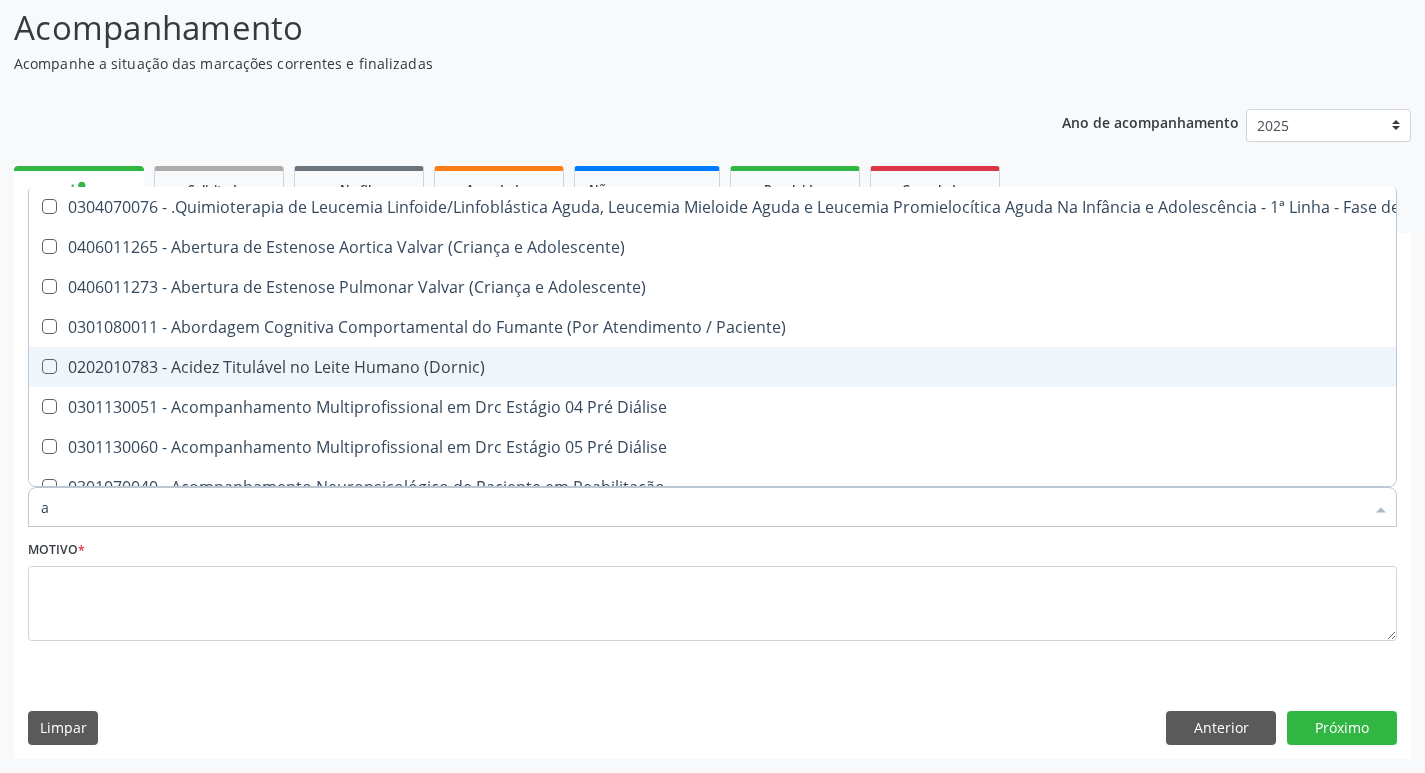 type 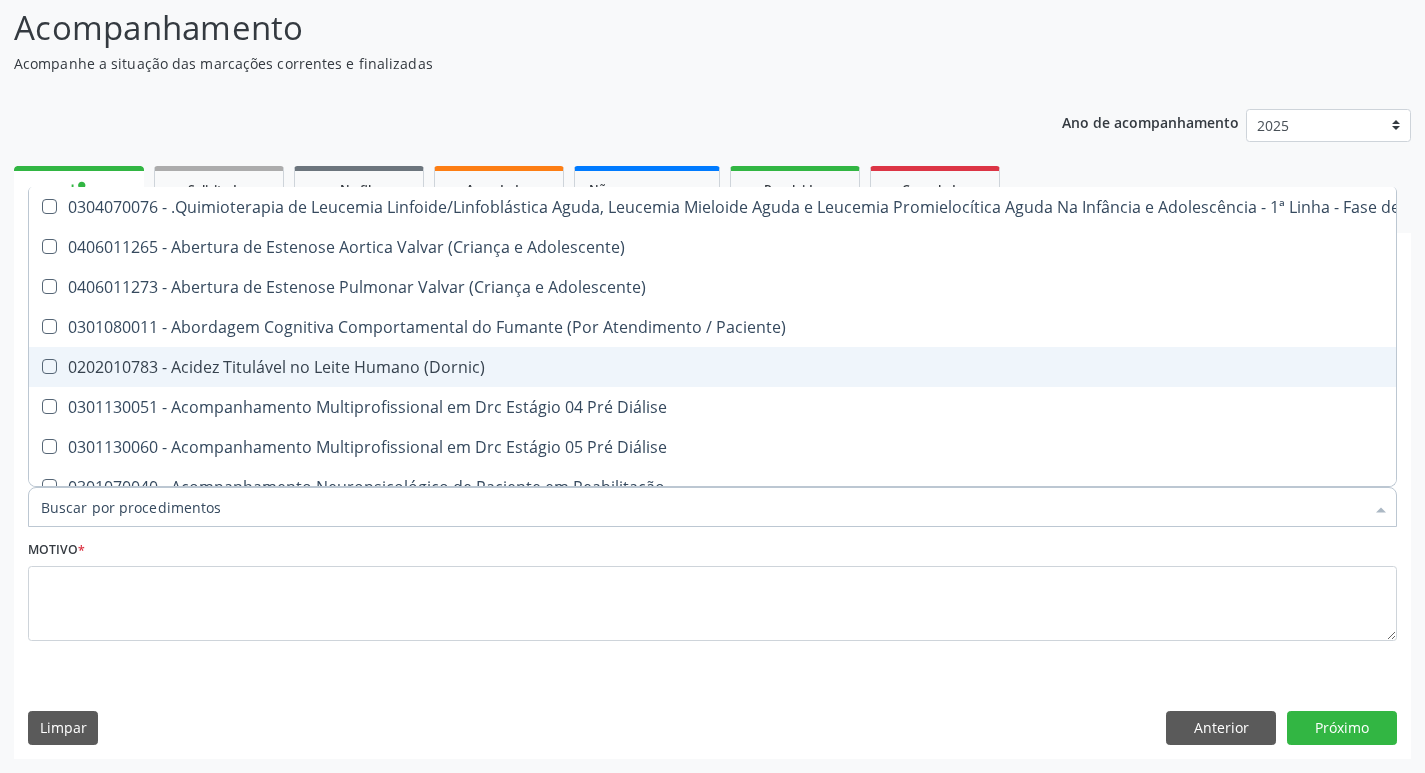 checkbox on "false" 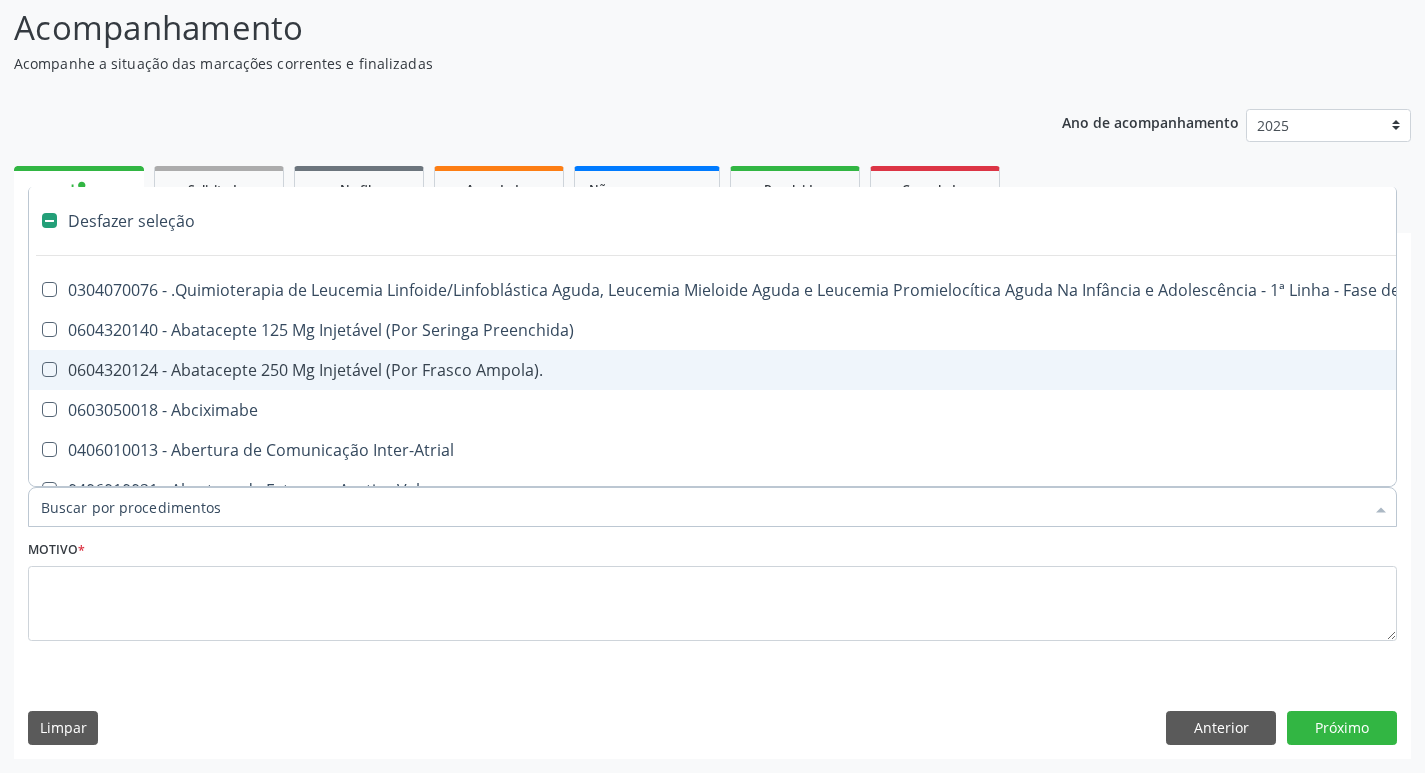 type on "p" 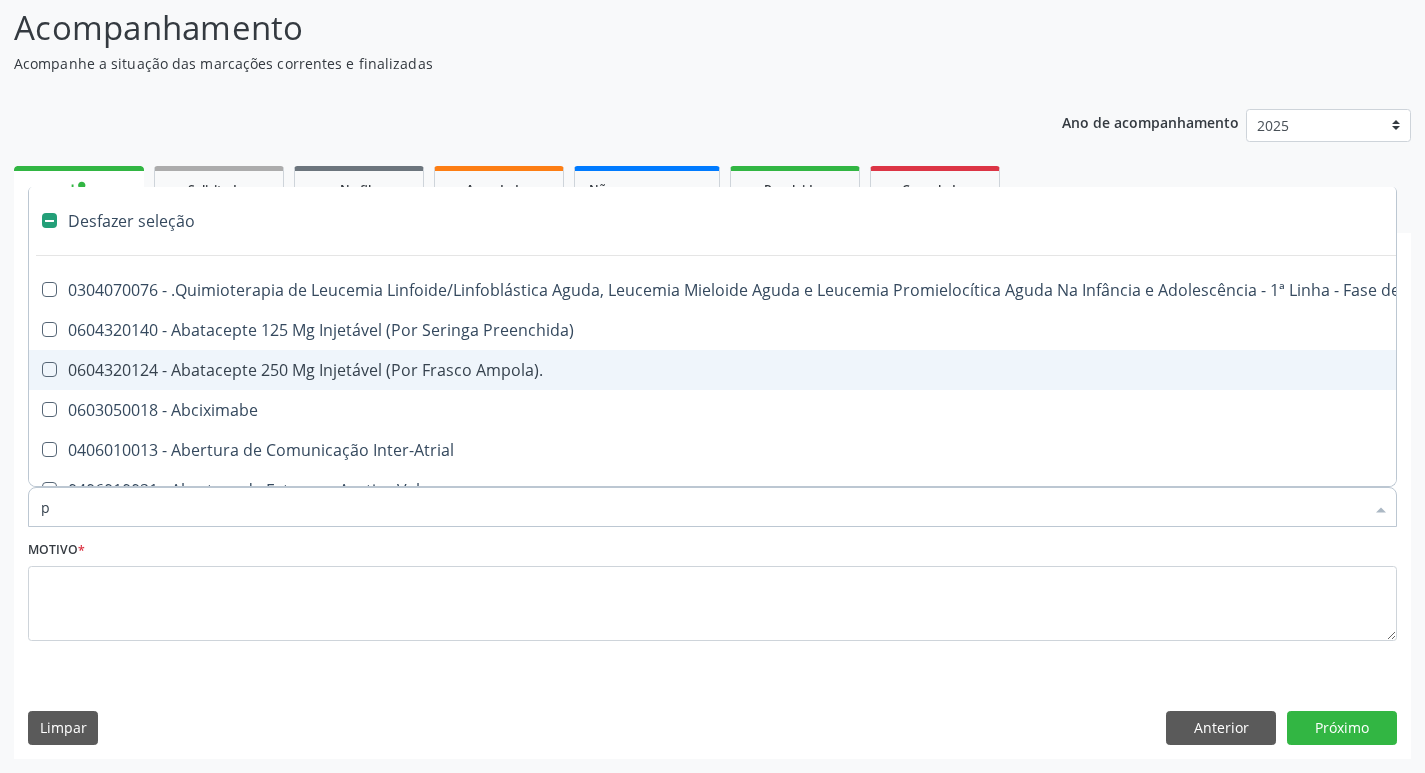 checkbox on "false" 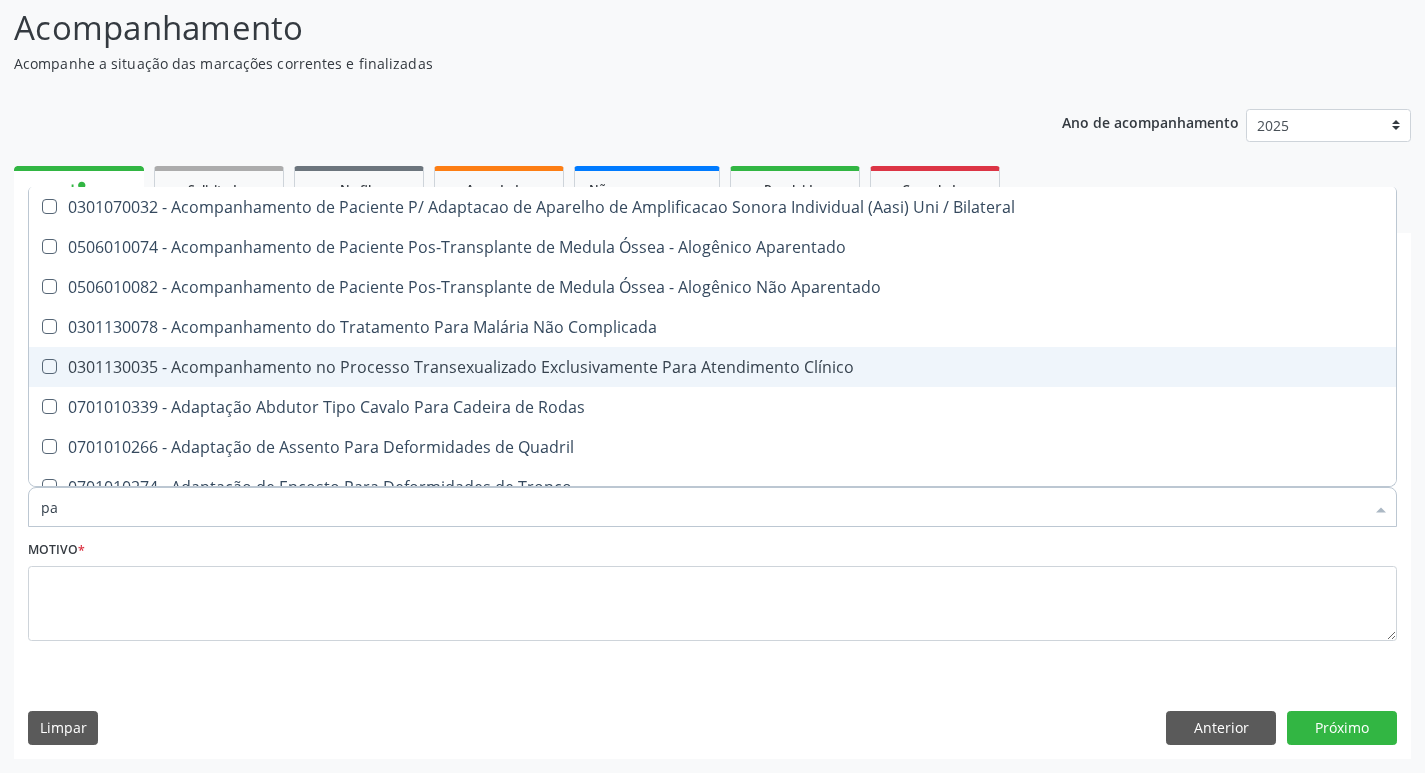 type on "p" 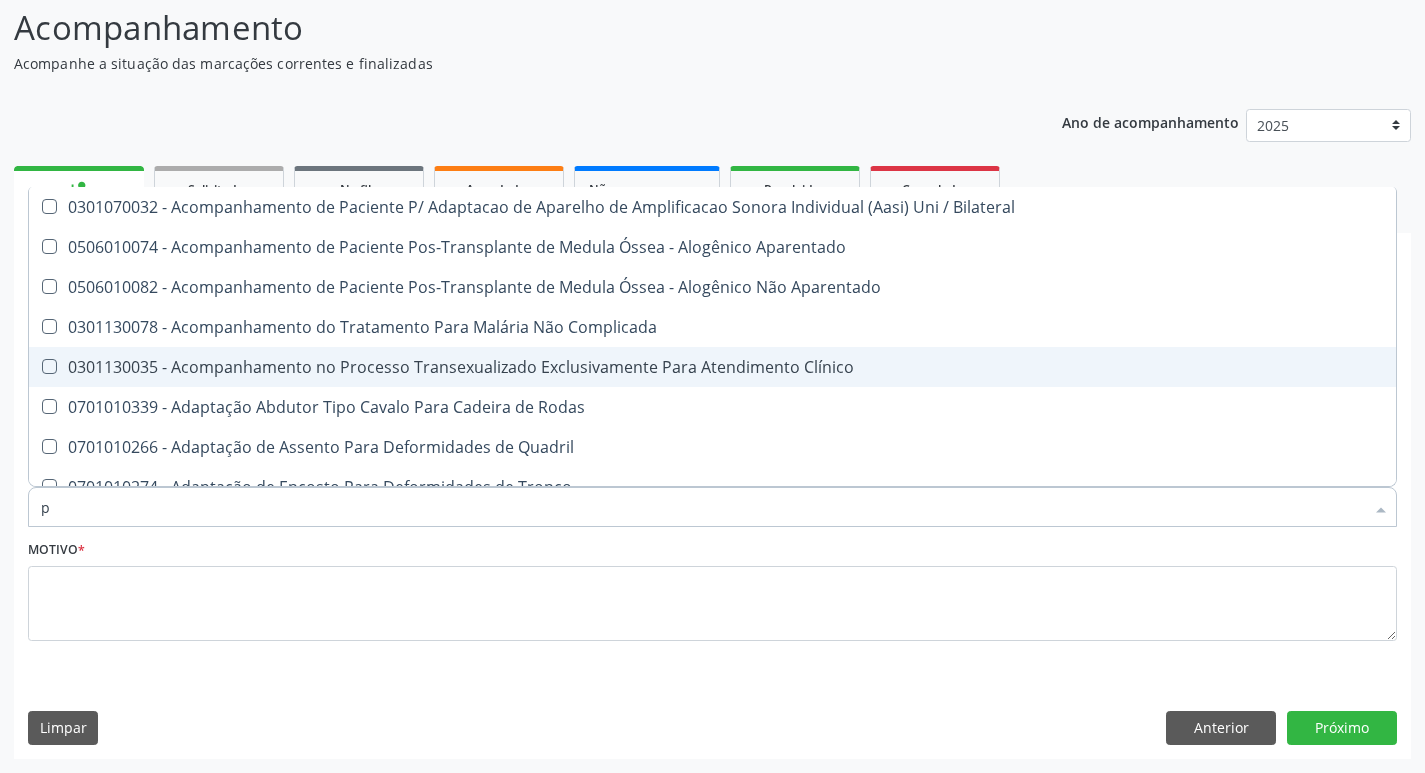 type 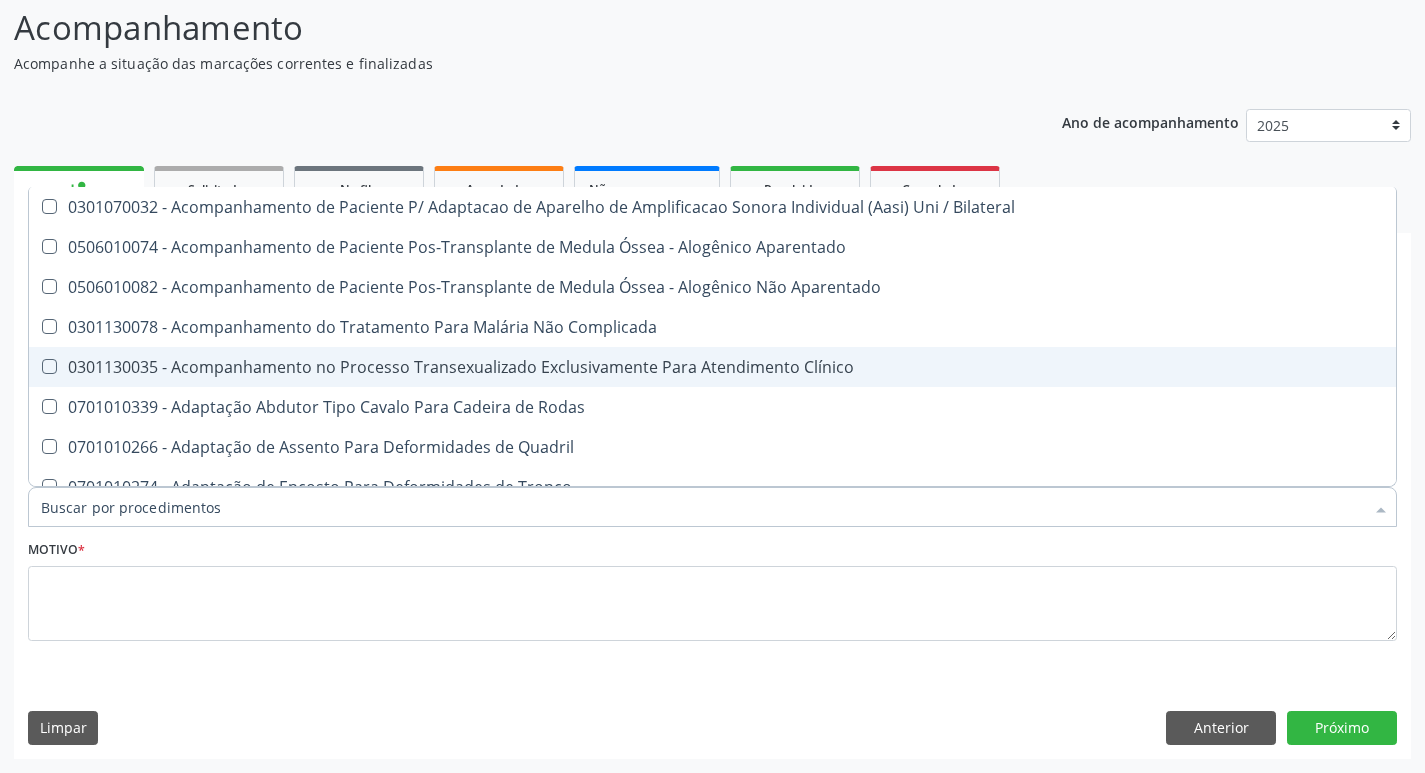 checkbox on "true" 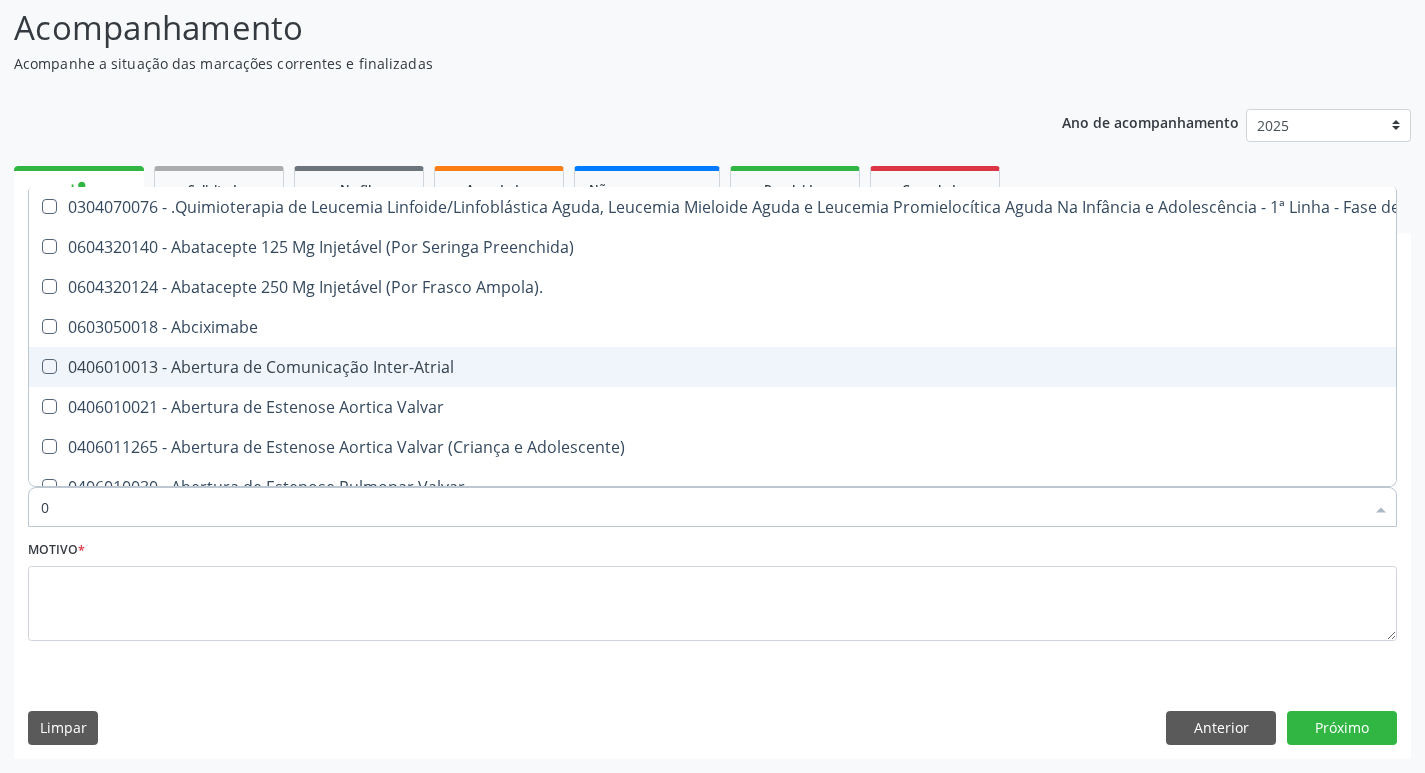 type on "02" 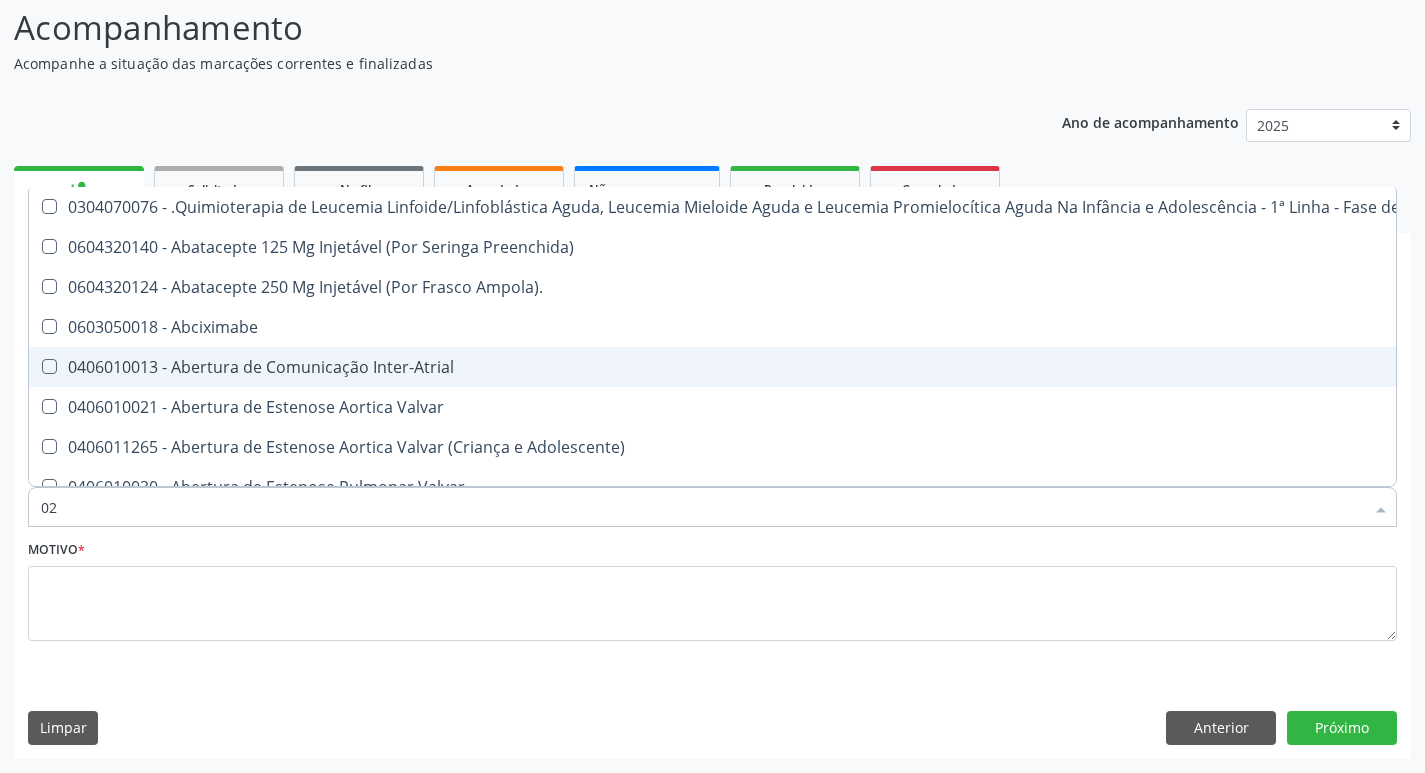 checkbox on "true" 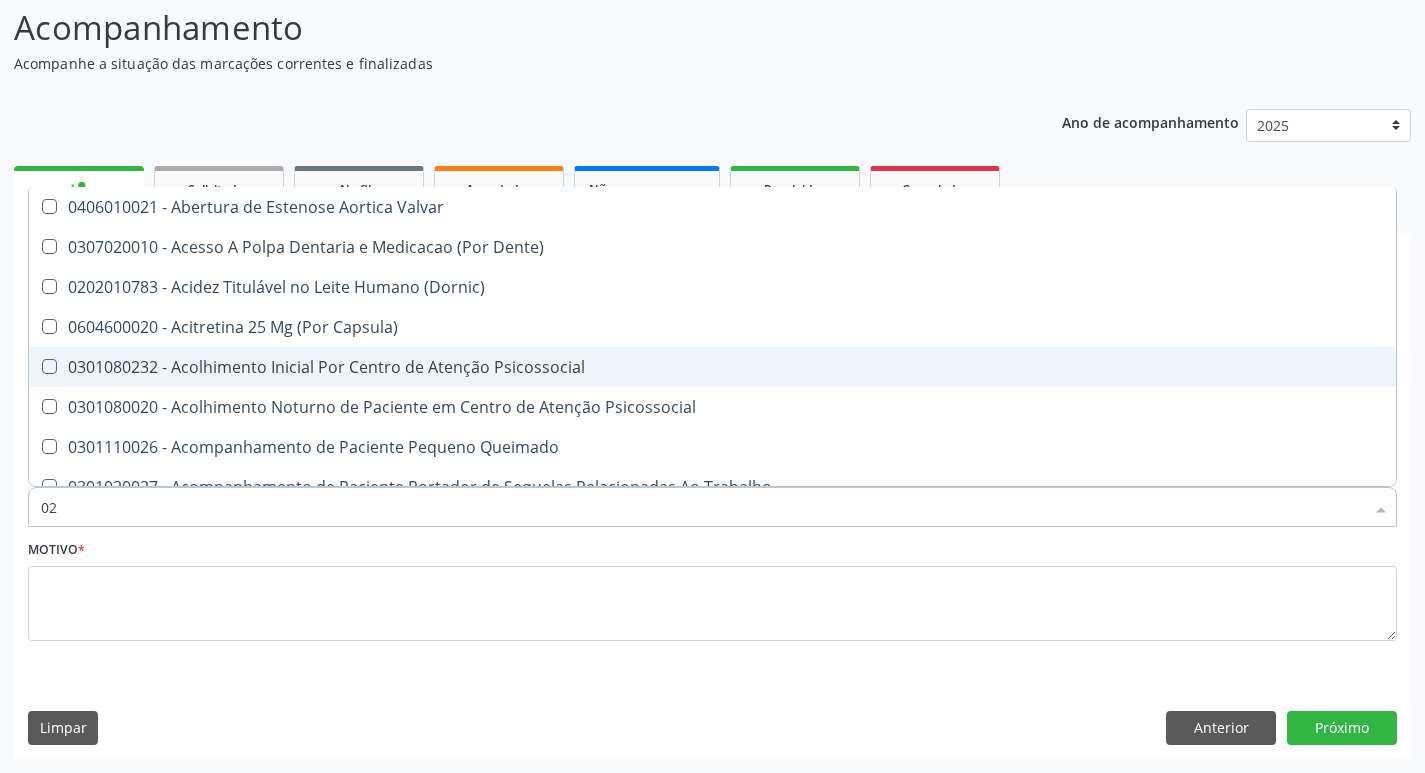 type on "020" 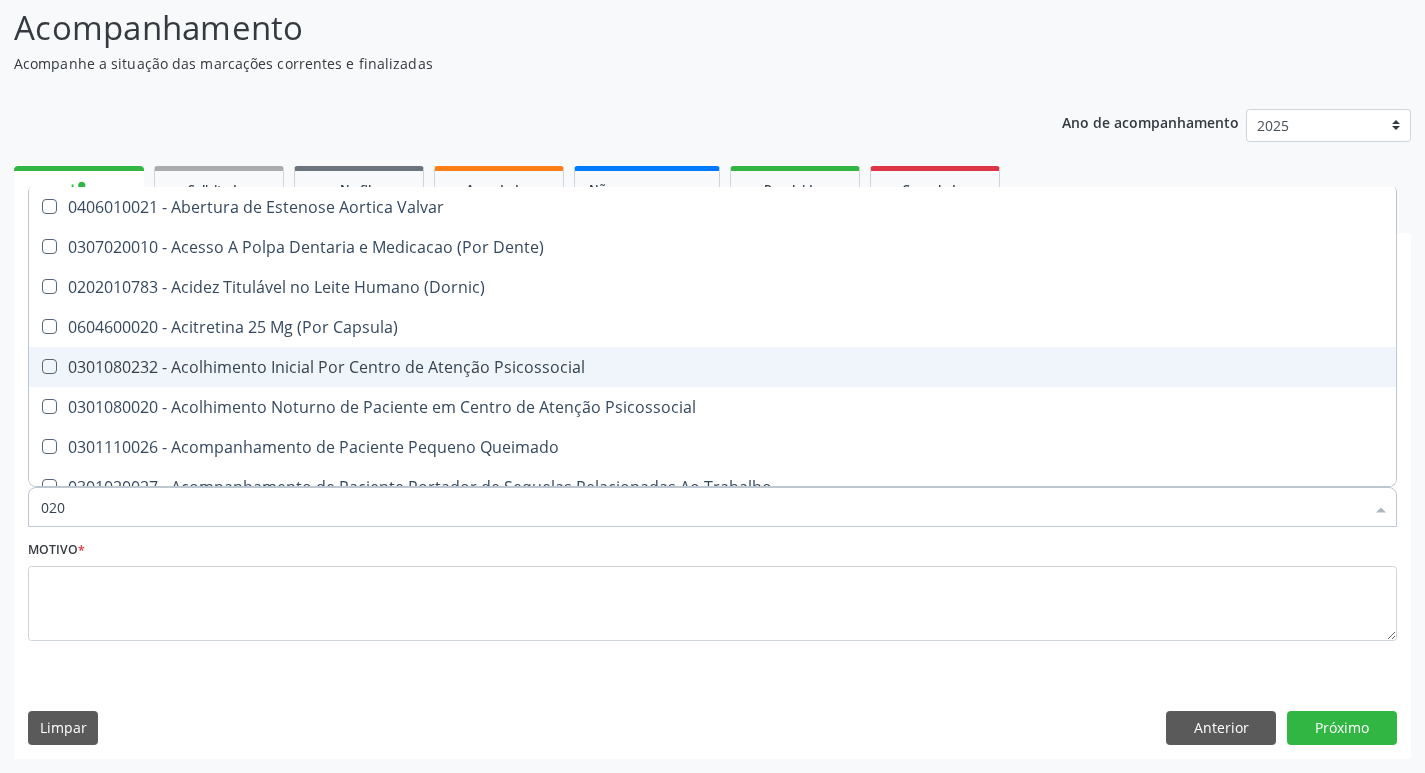 checkbox on "true" 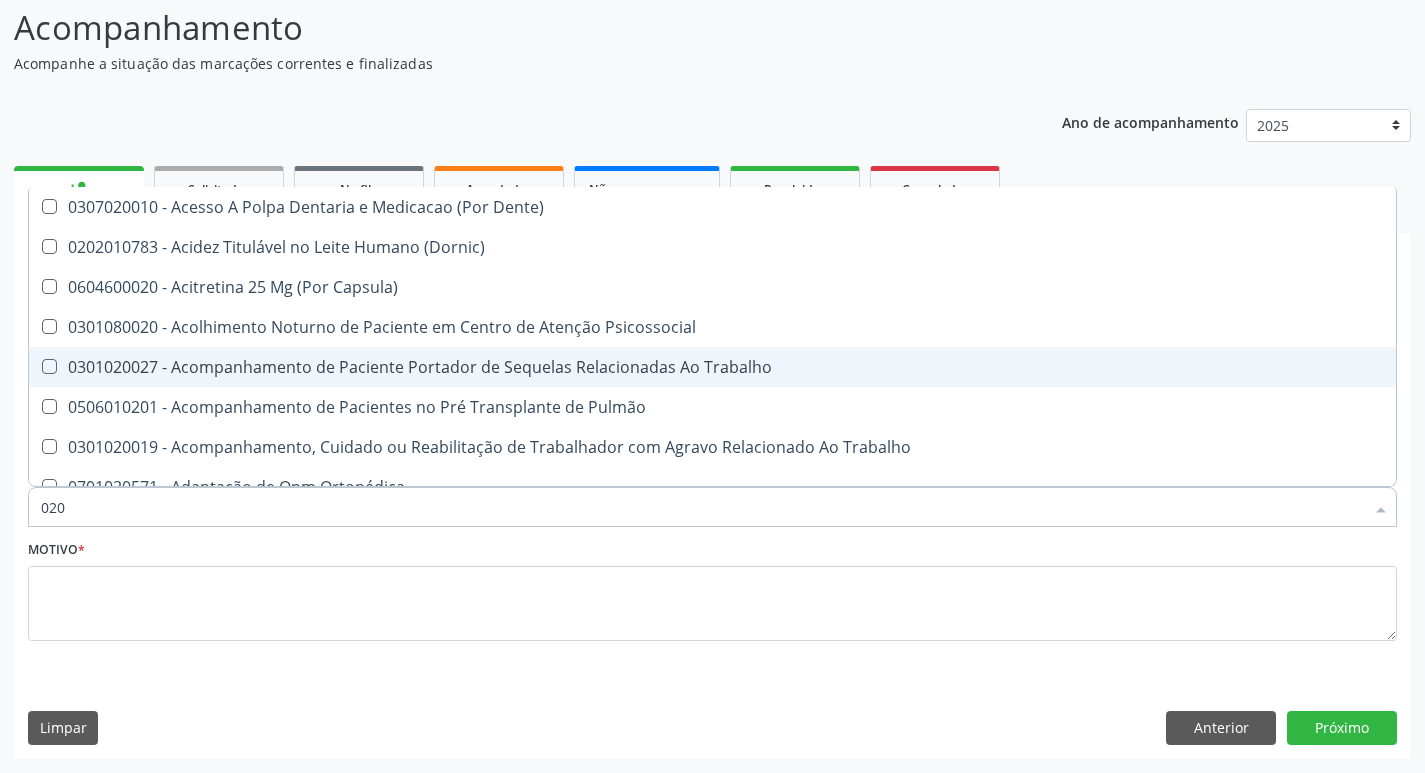 type on "0202" 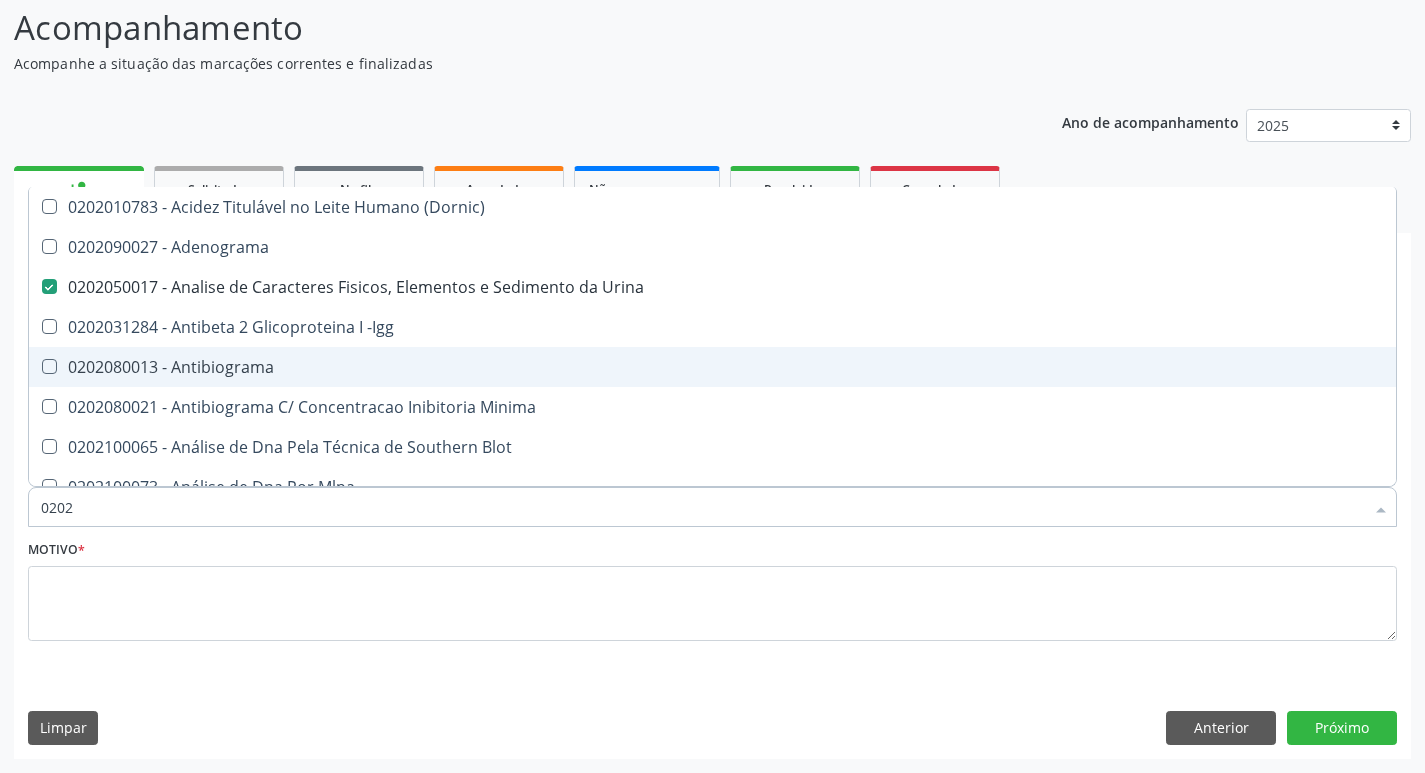 type on "02020" 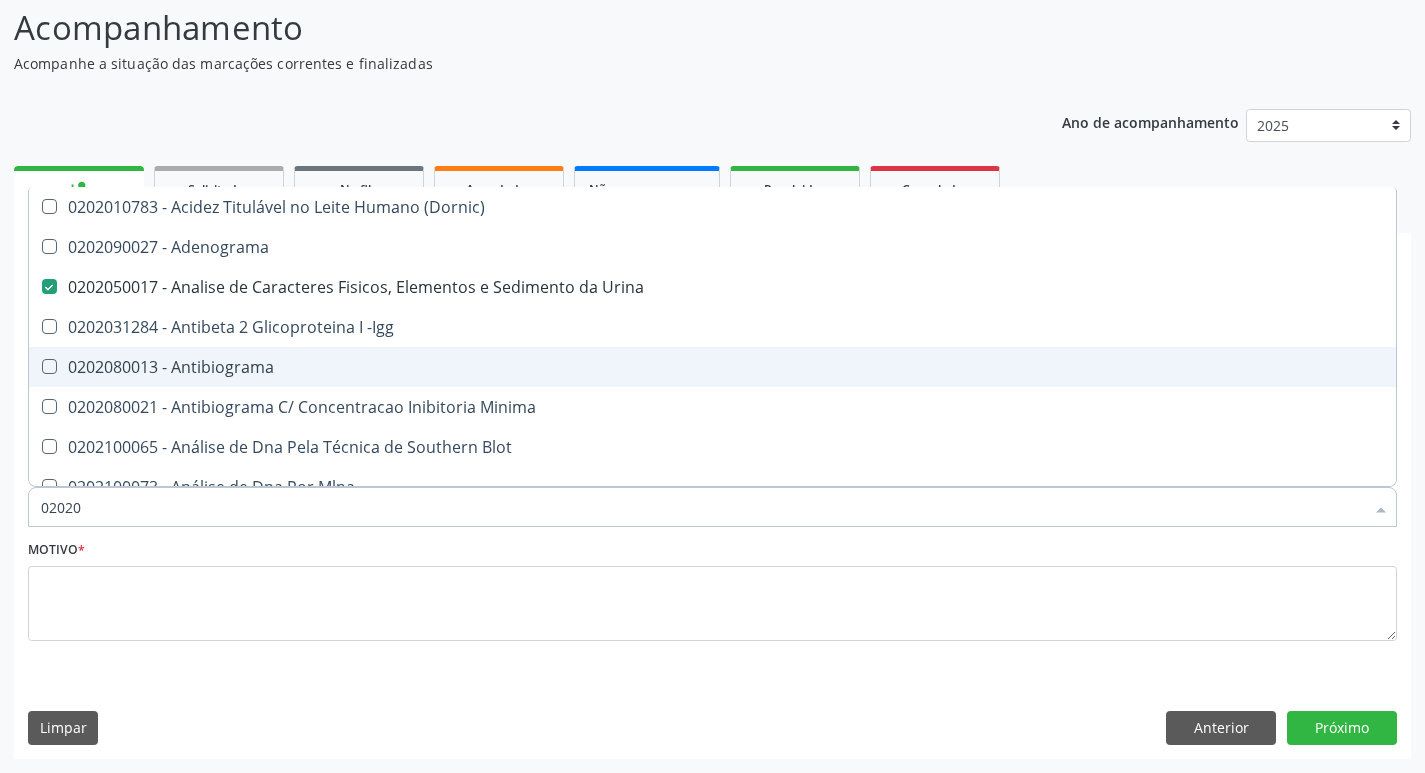 checkbox on "true" 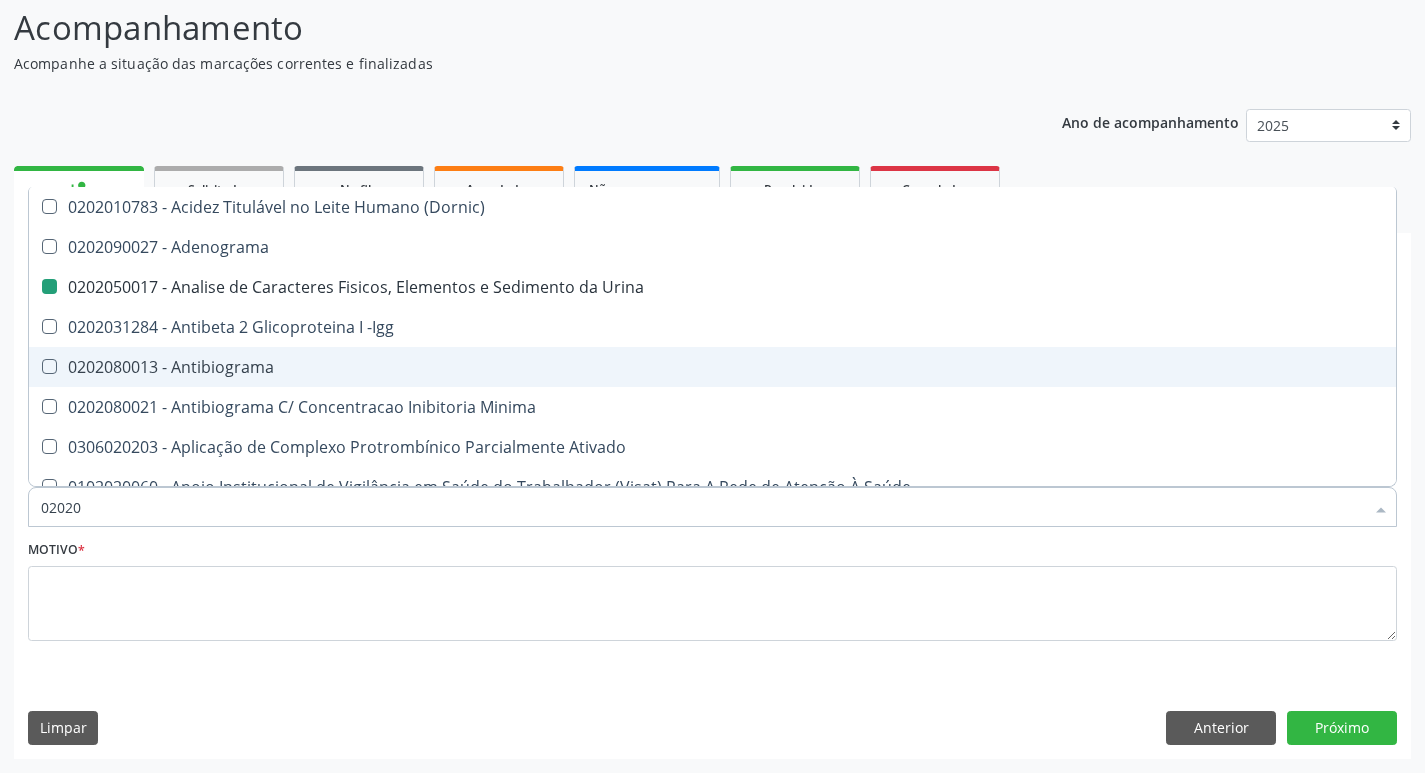 type on "020204" 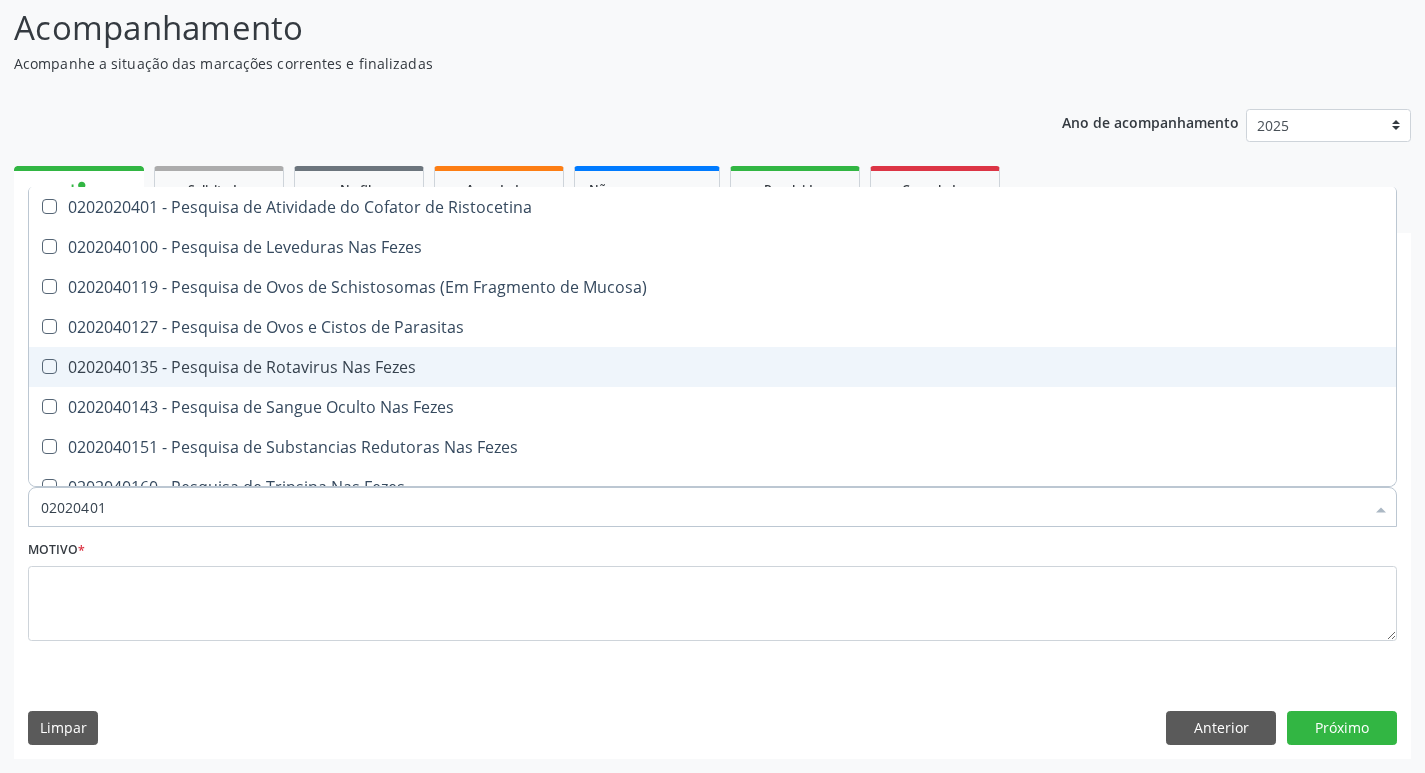 type on "020204012" 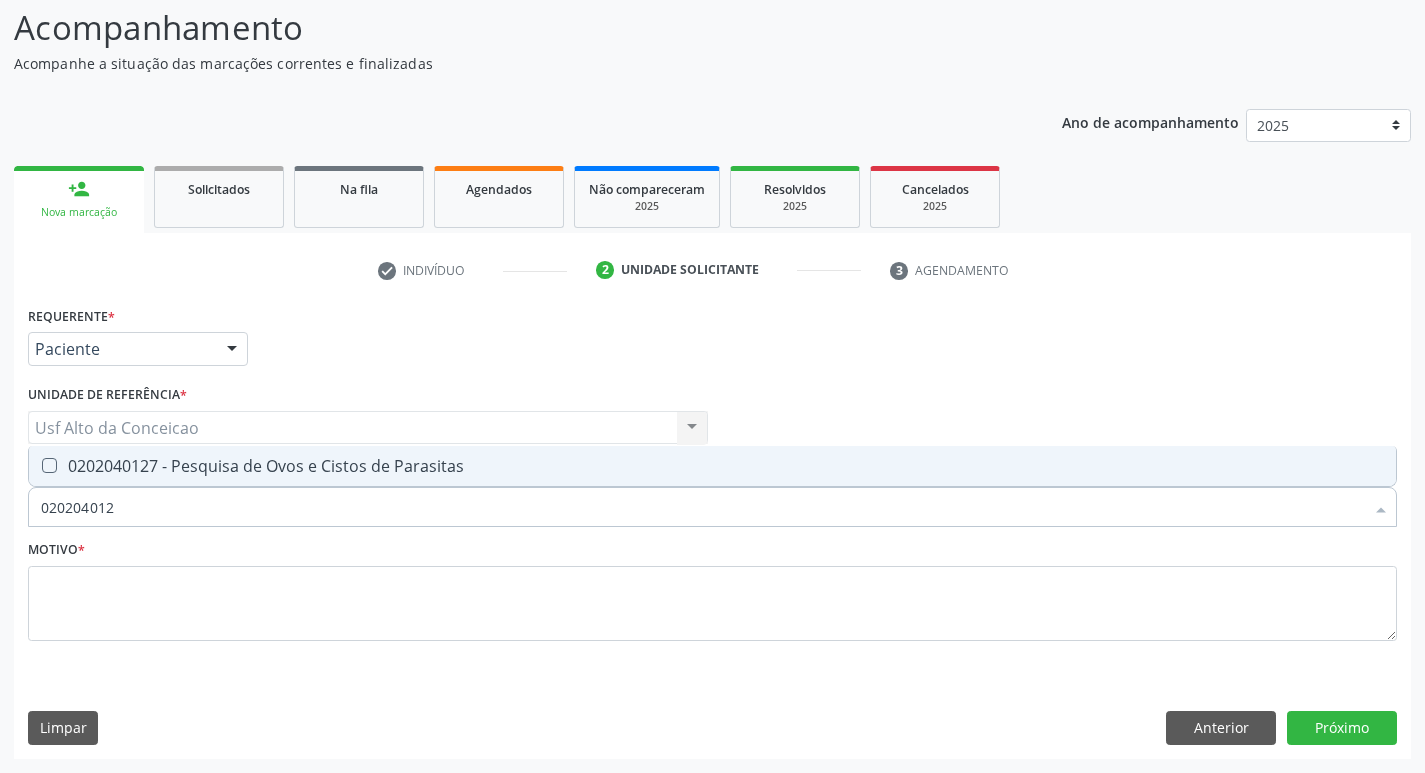 click on "0202040127 - Pesquisa de Ovos e Cistos de Parasitas" at bounding box center [712, 466] 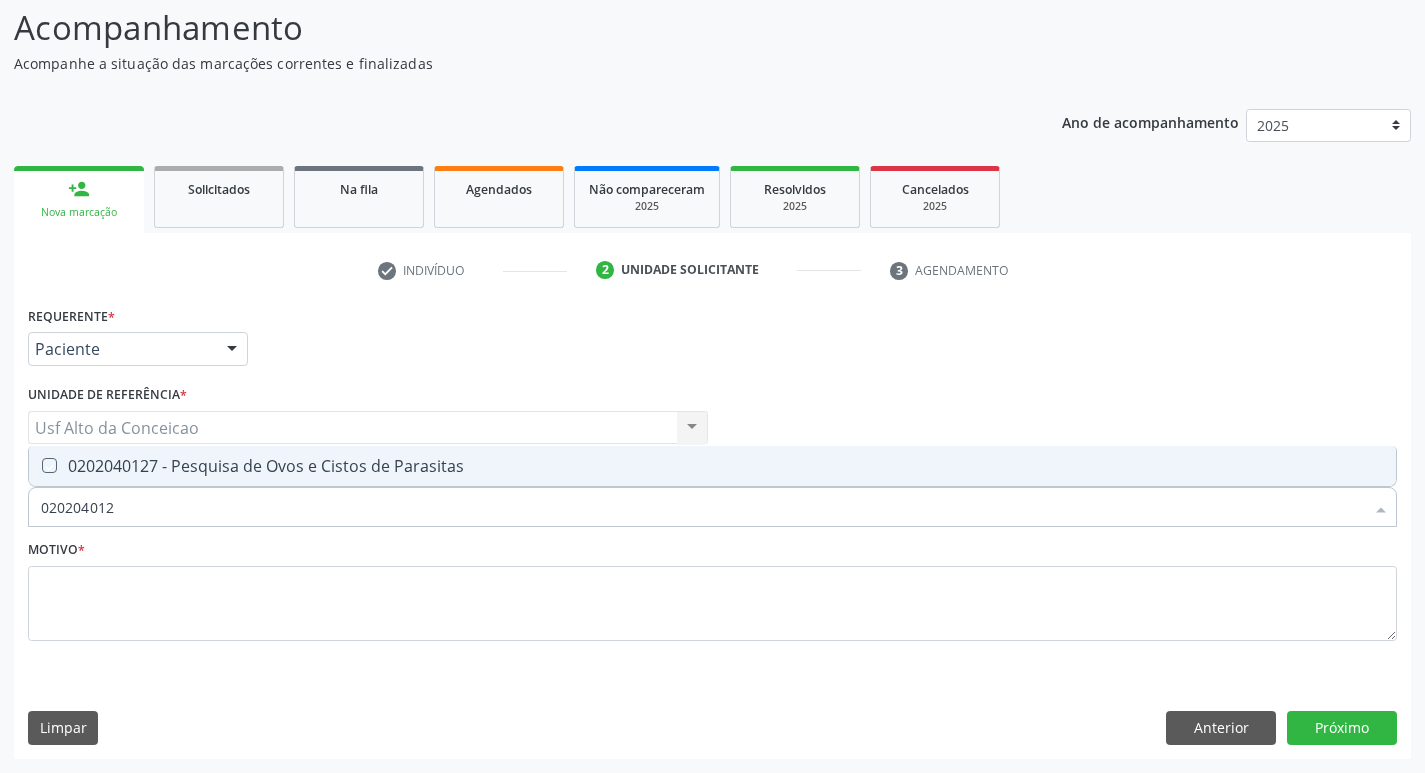 checkbox on "true" 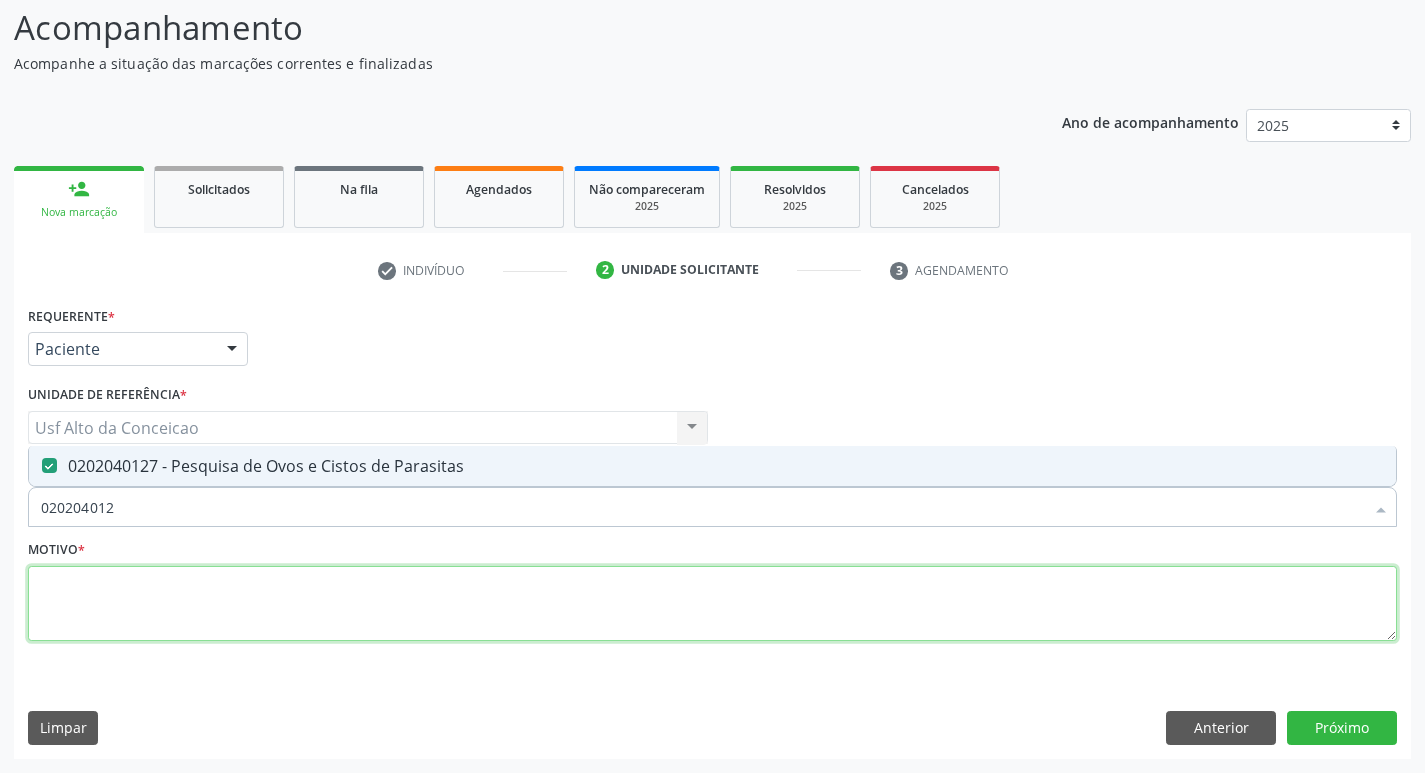 click at bounding box center [712, 604] 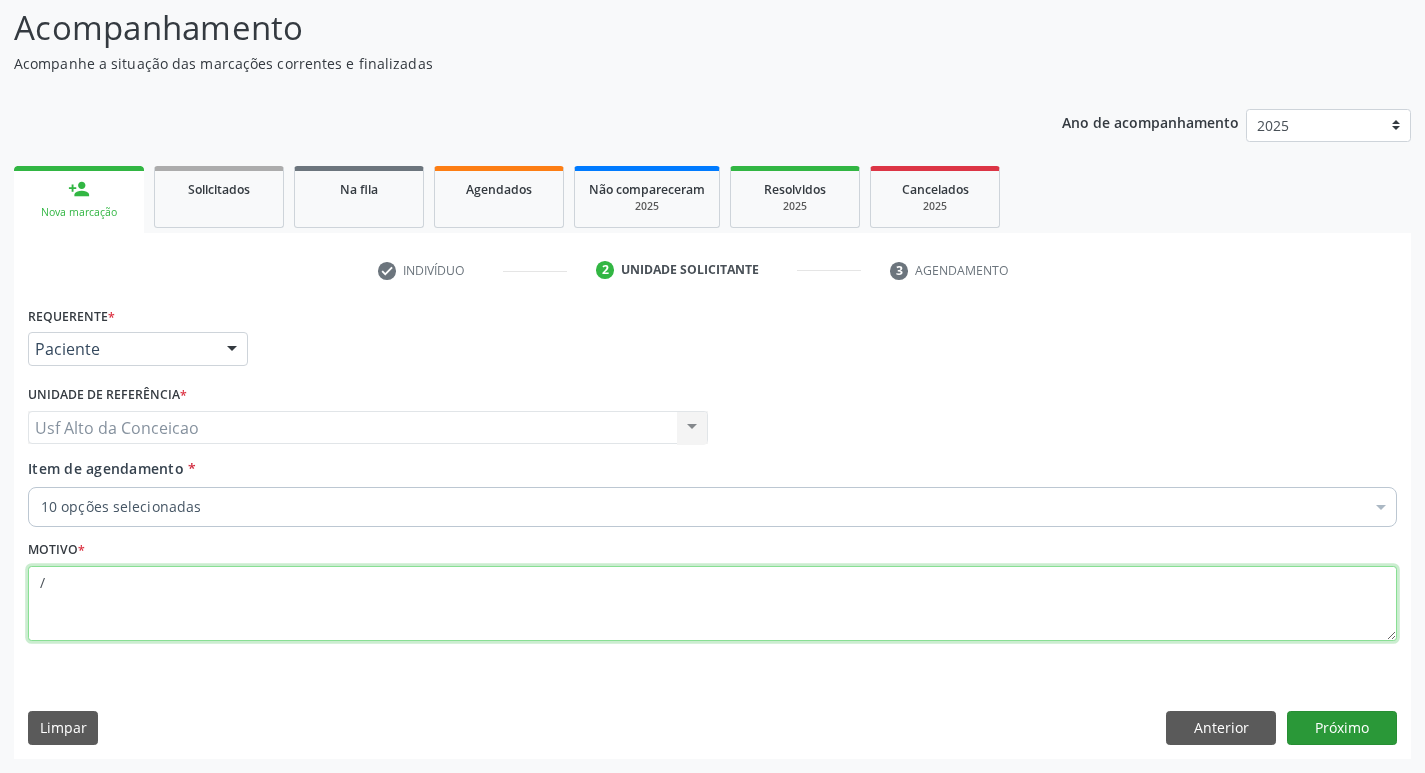 type on "/" 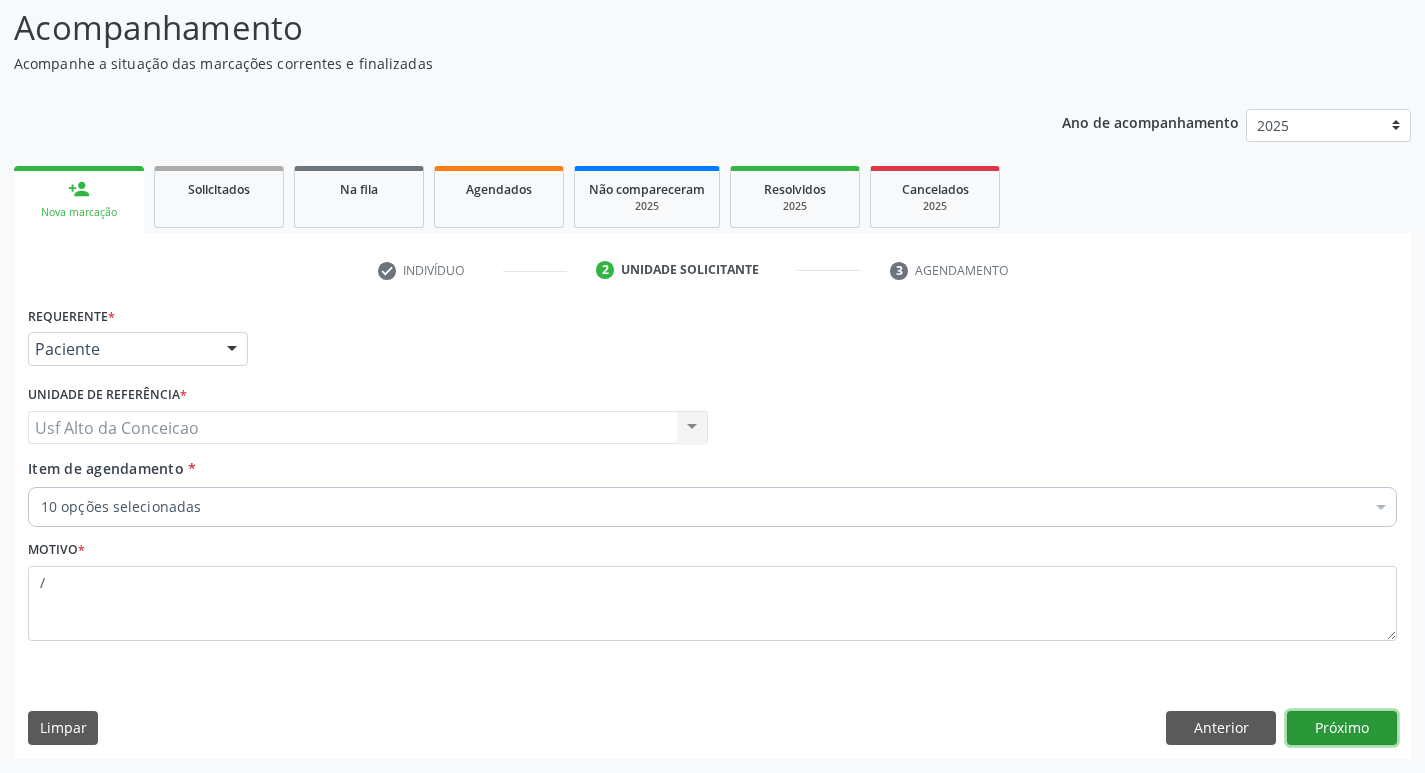 click on "Próximo" at bounding box center (1342, 728) 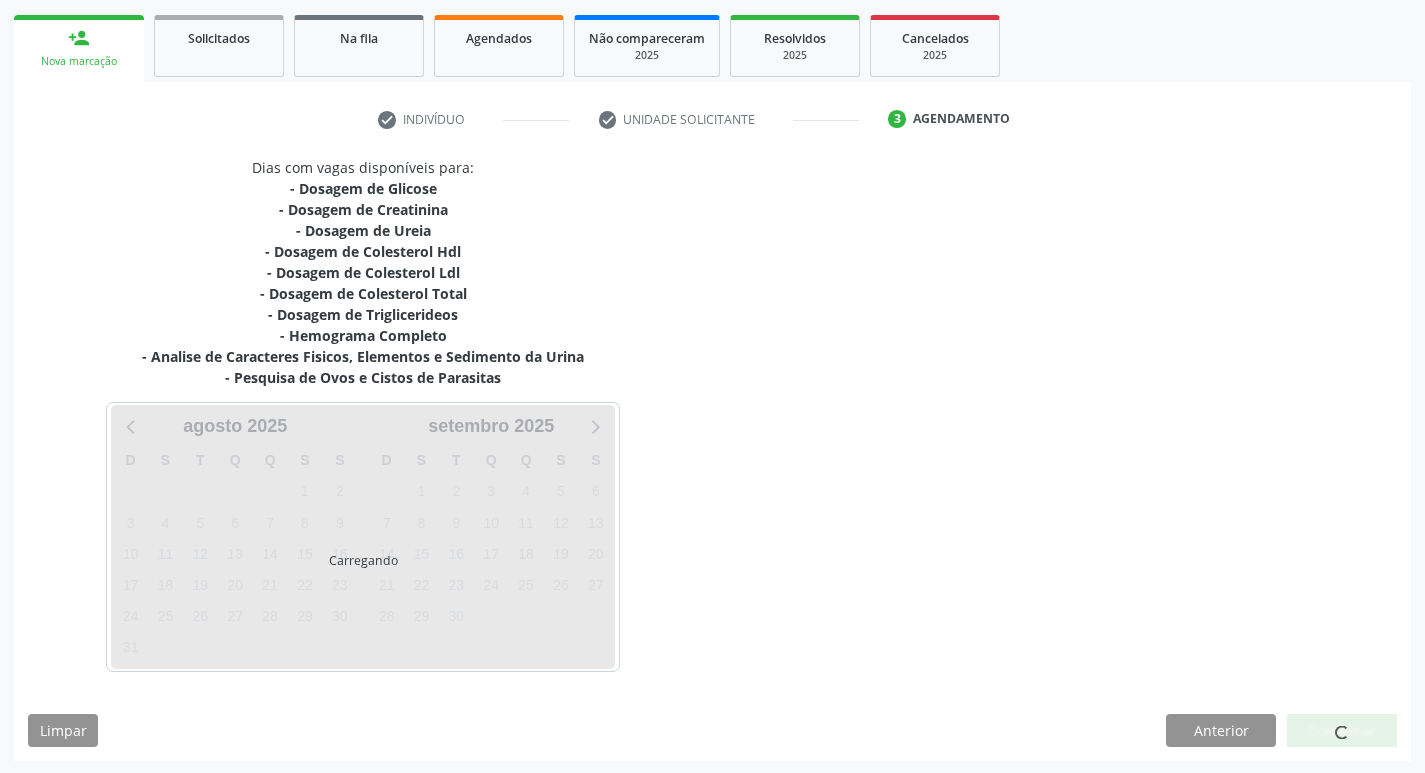 scroll, scrollTop: 286, scrollLeft: 0, axis: vertical 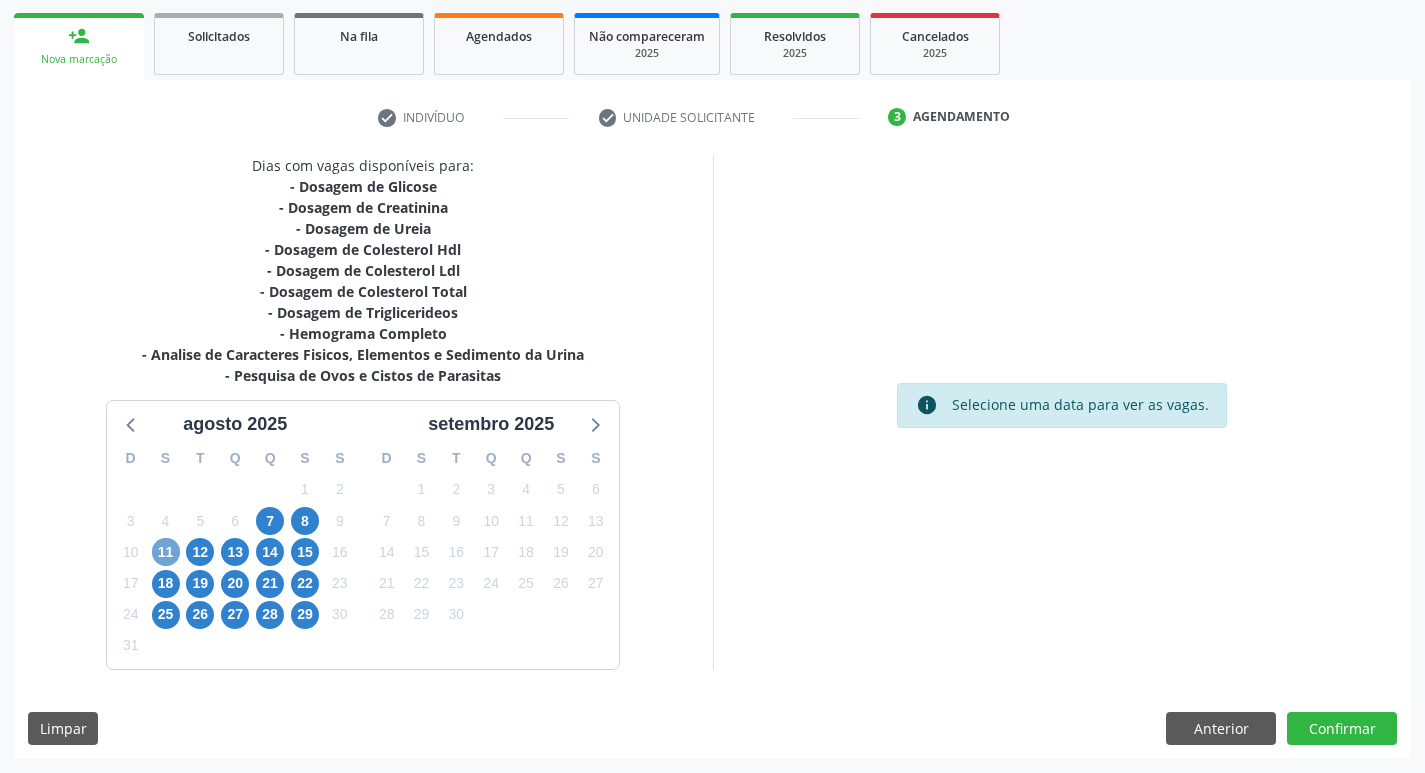 click on "11" at bounding box center (166, 552) 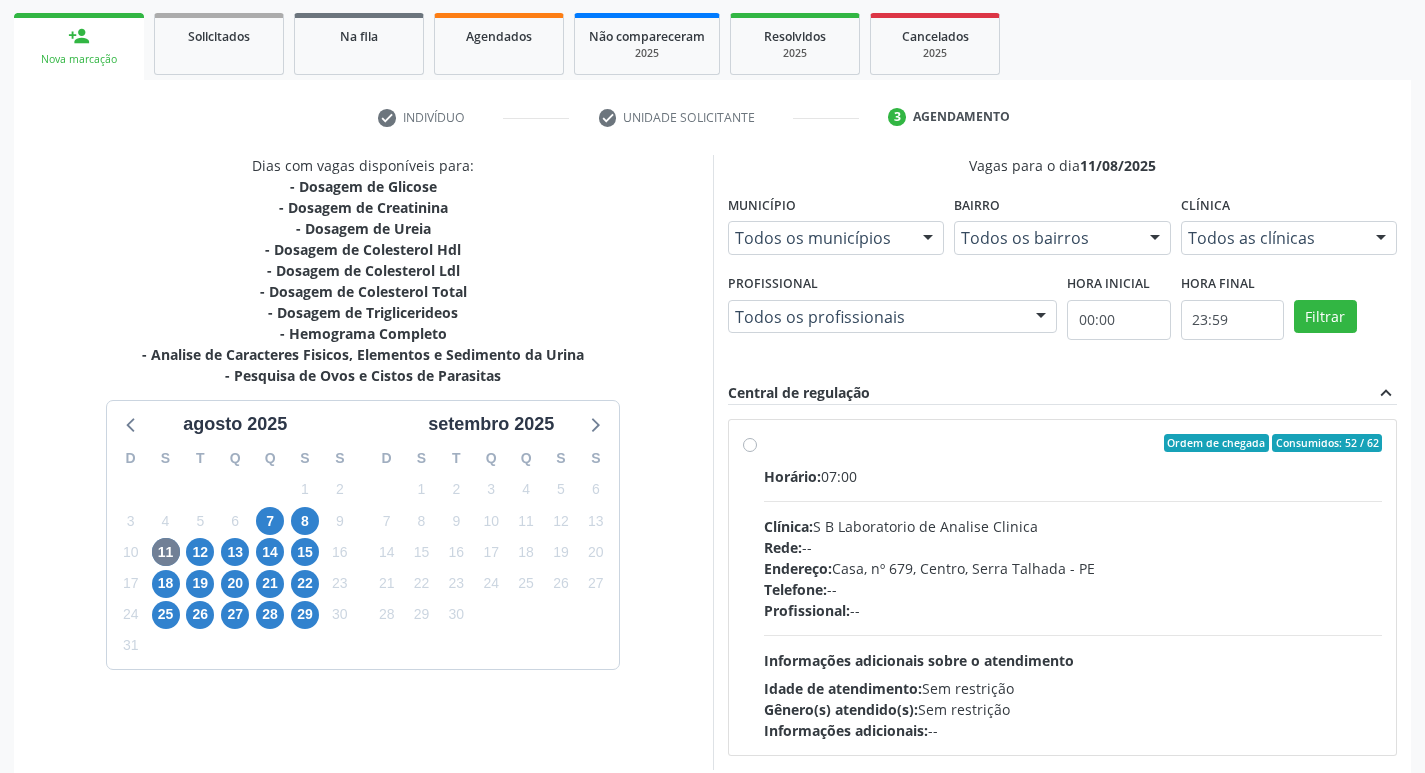 drag, startPoint x: 1424, startPoint y: 347, endPoint x: 1439, endPoint y: 453, distance: 107.05606 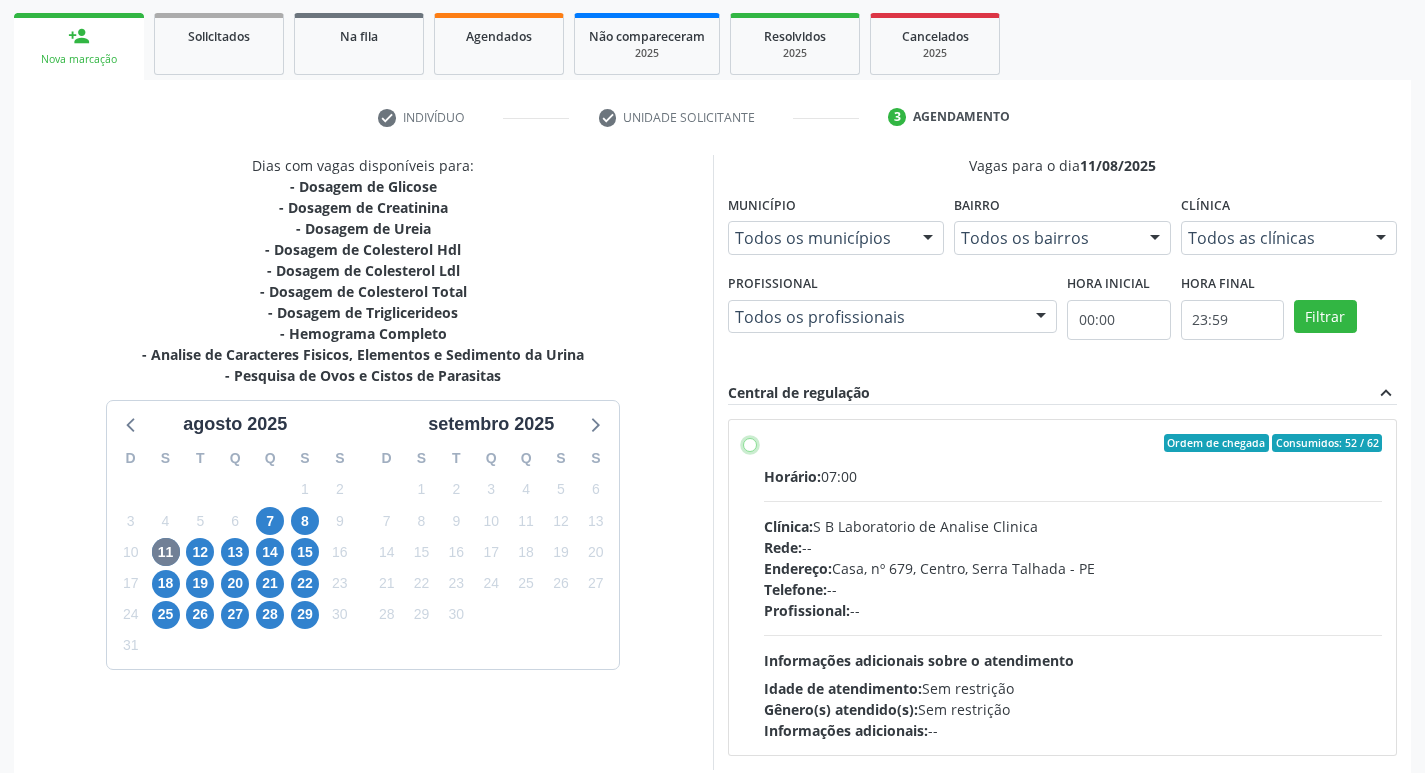 radio on "true" 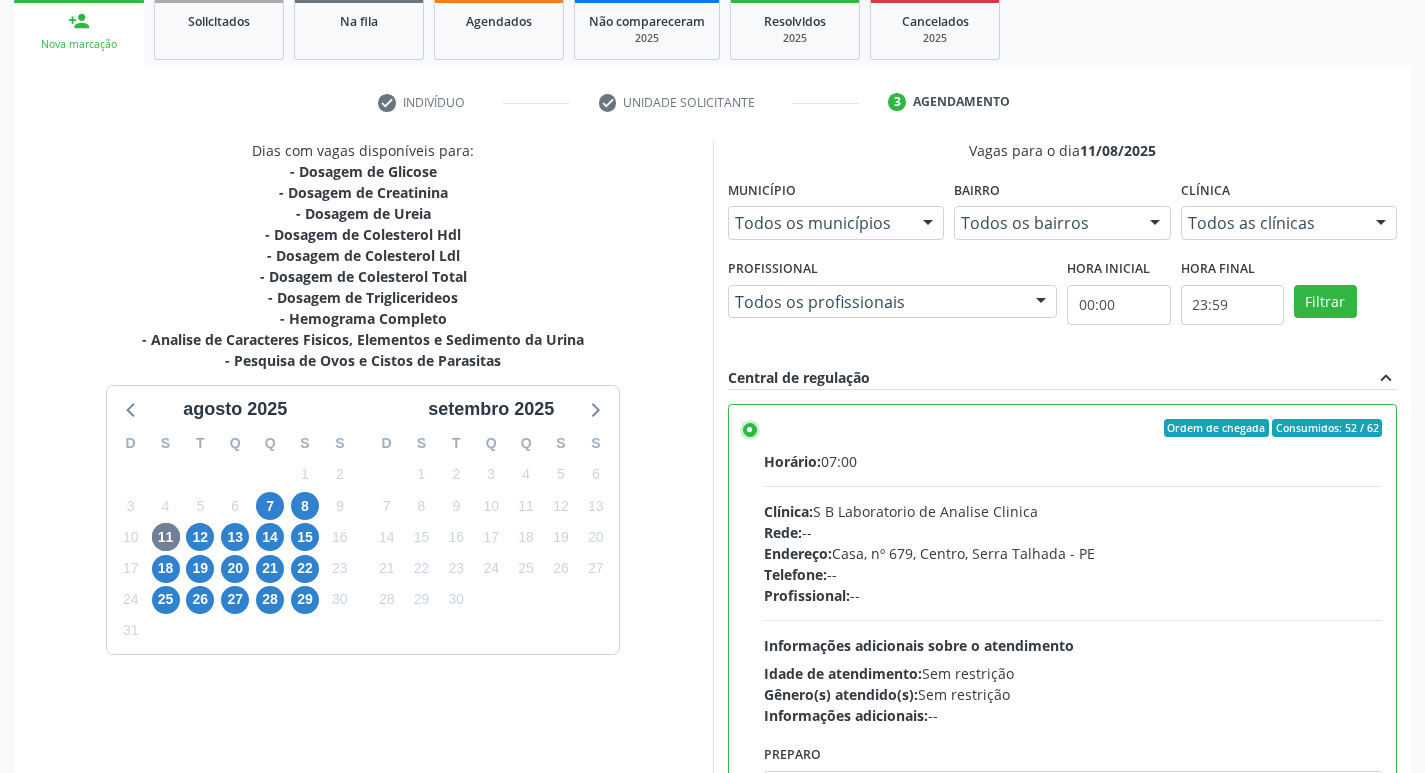 scroll, scrollTop: 422, scrollLeft: 0, axis: vertical 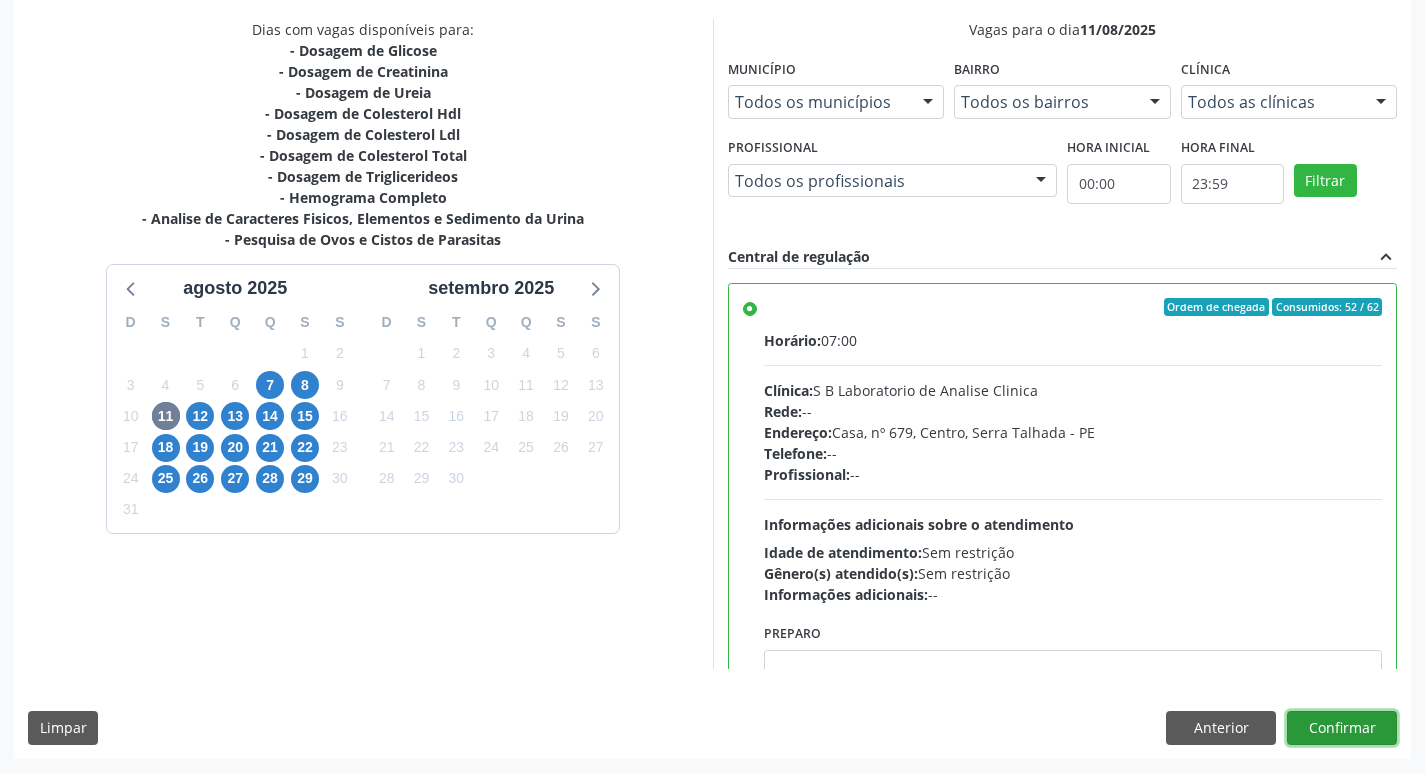 click on "Confirmar" at bounding box center (1342, 728) 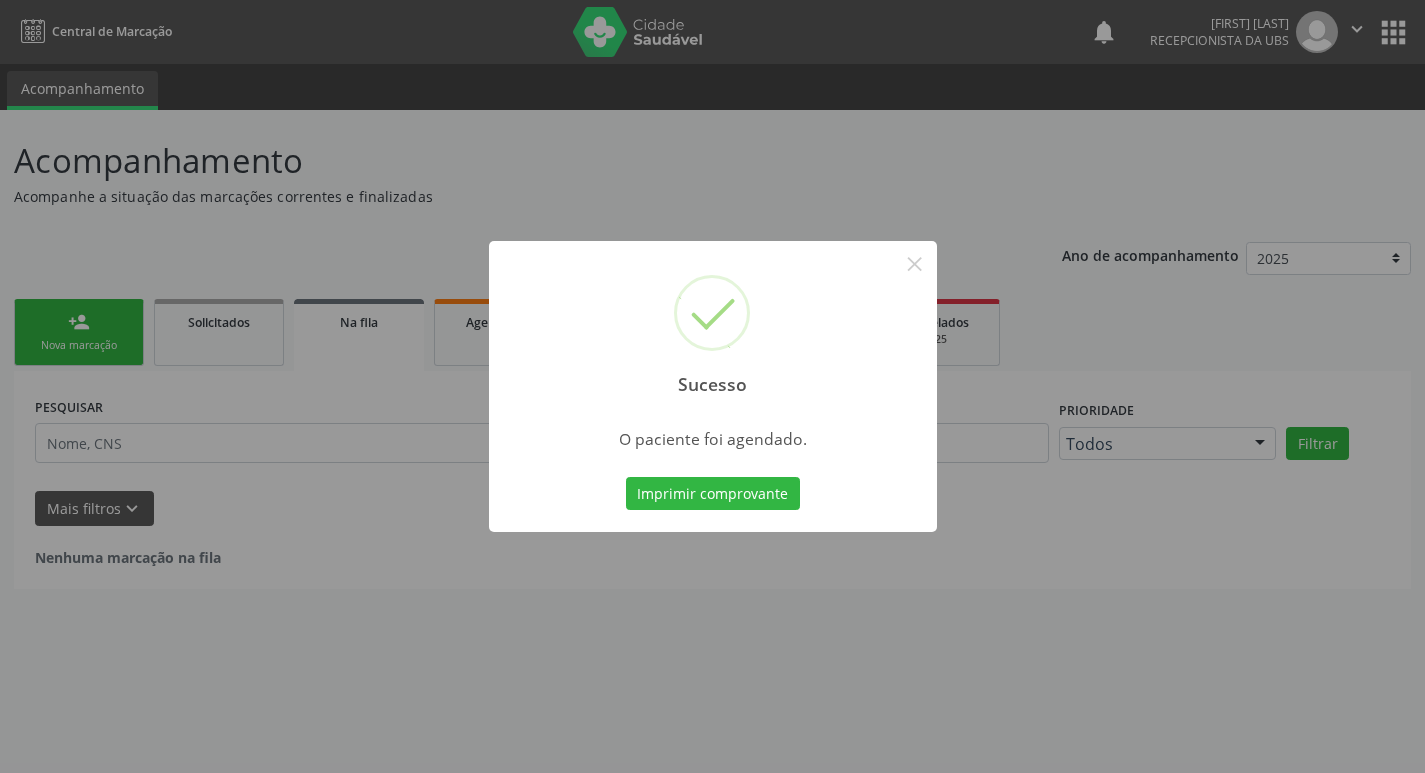 scroll, scrollTop: 0, scrollLeft: 0, axis: both 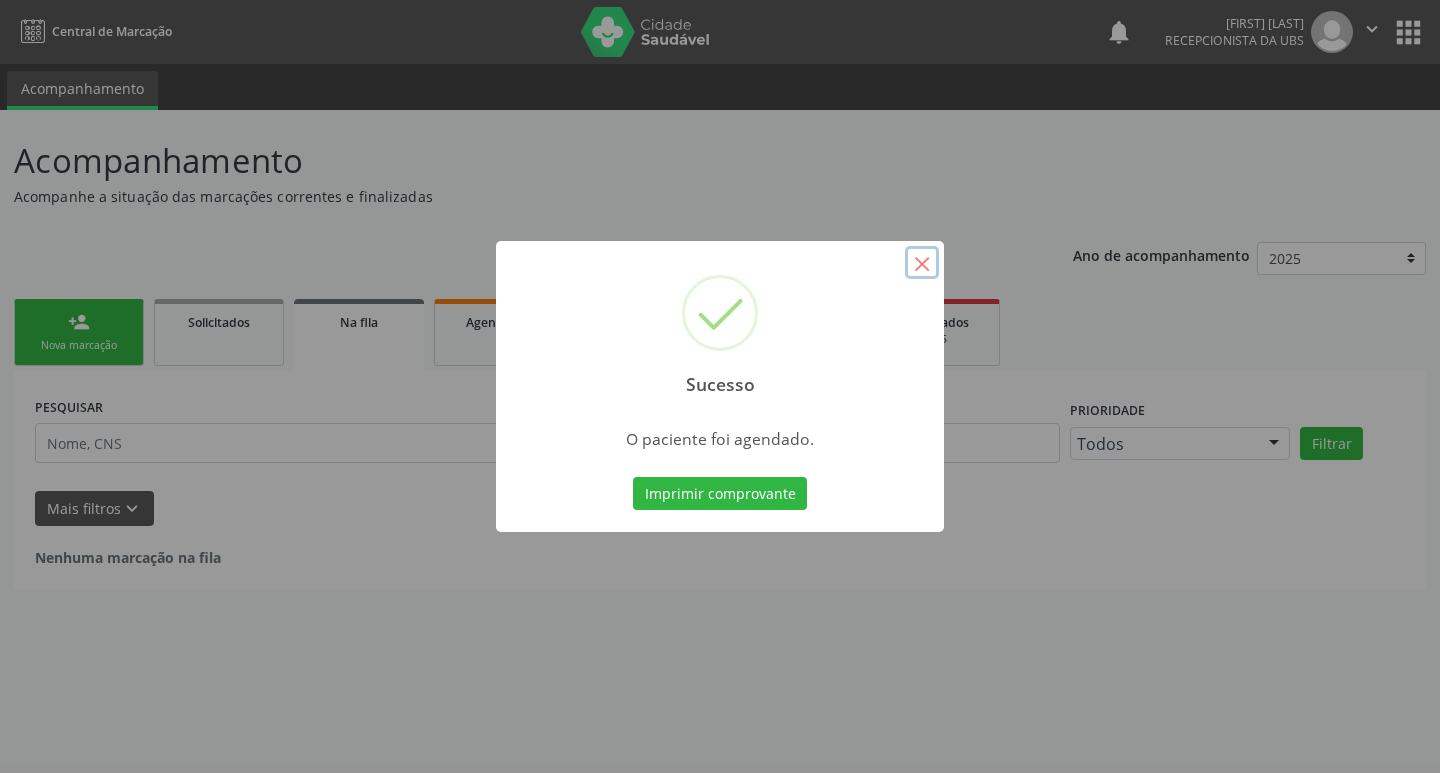 click on "×" at bounding box center [922, 263] 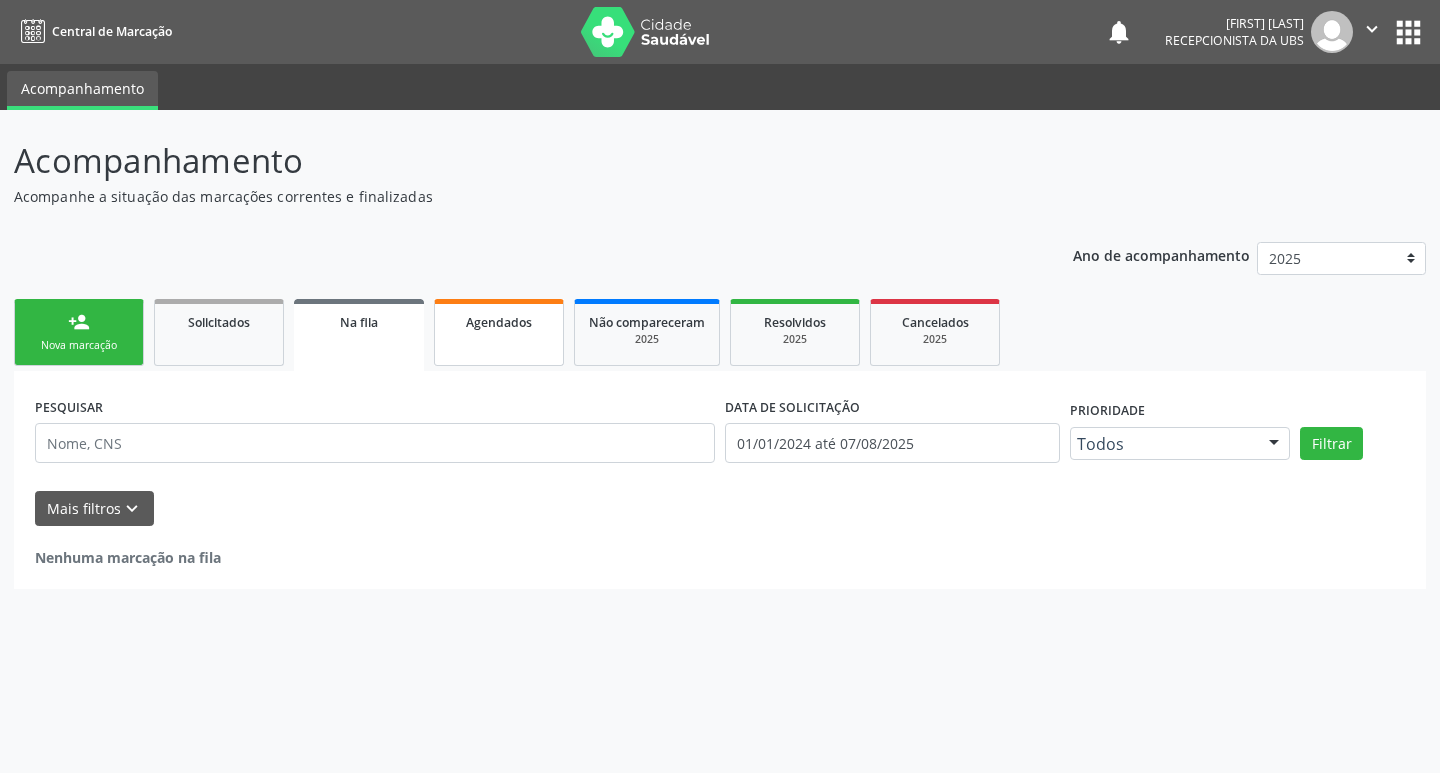 click on "Agendados" at bounding box center (499, 322) 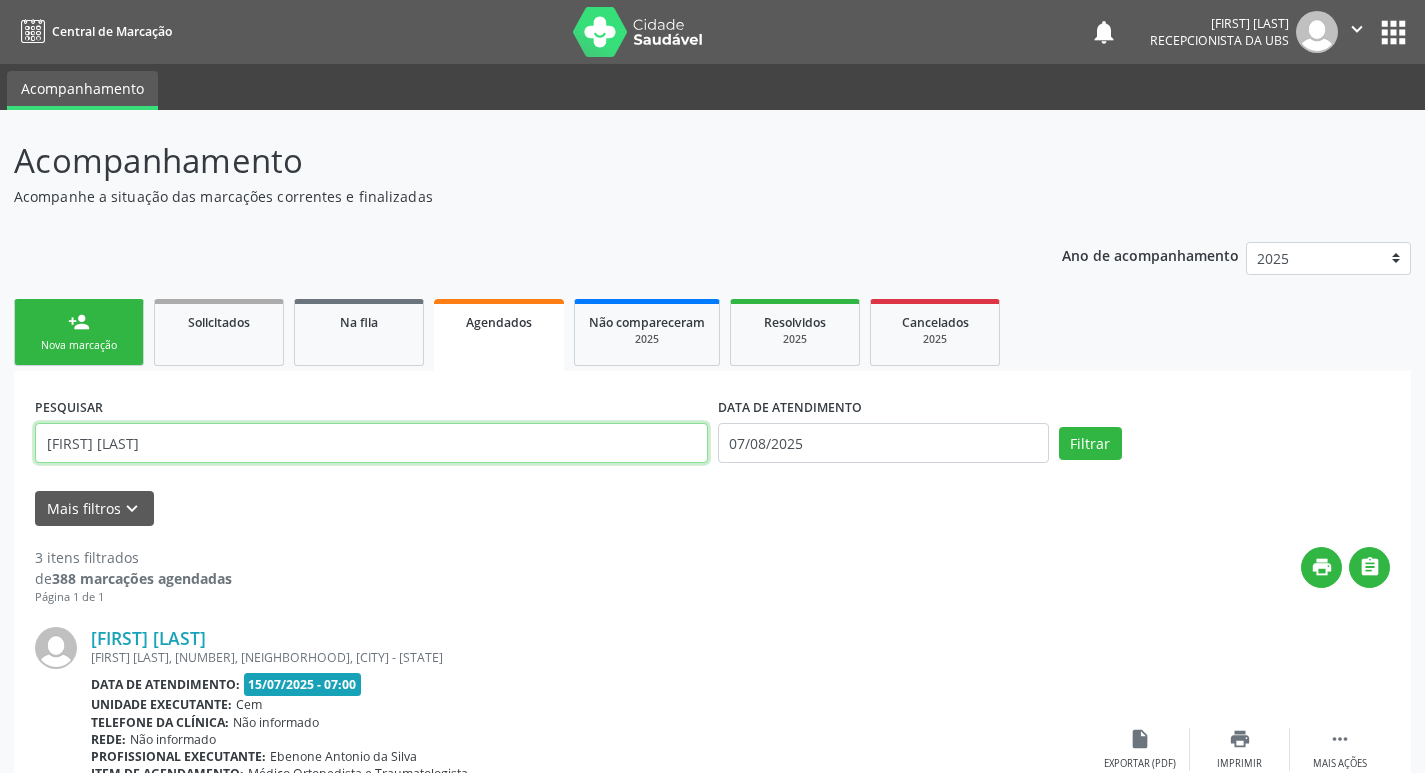 click on "maria helena" at bounding box center [371, 443] 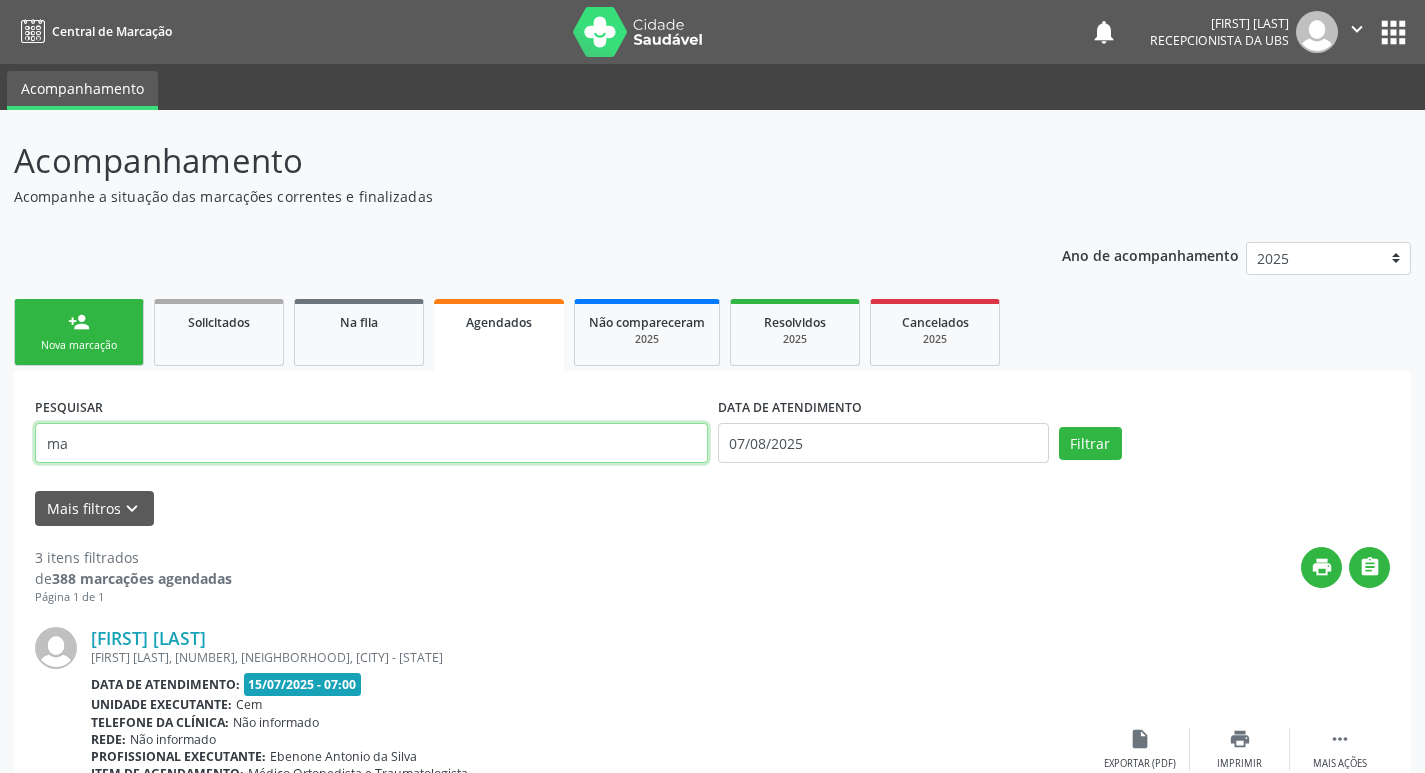 type on "m" 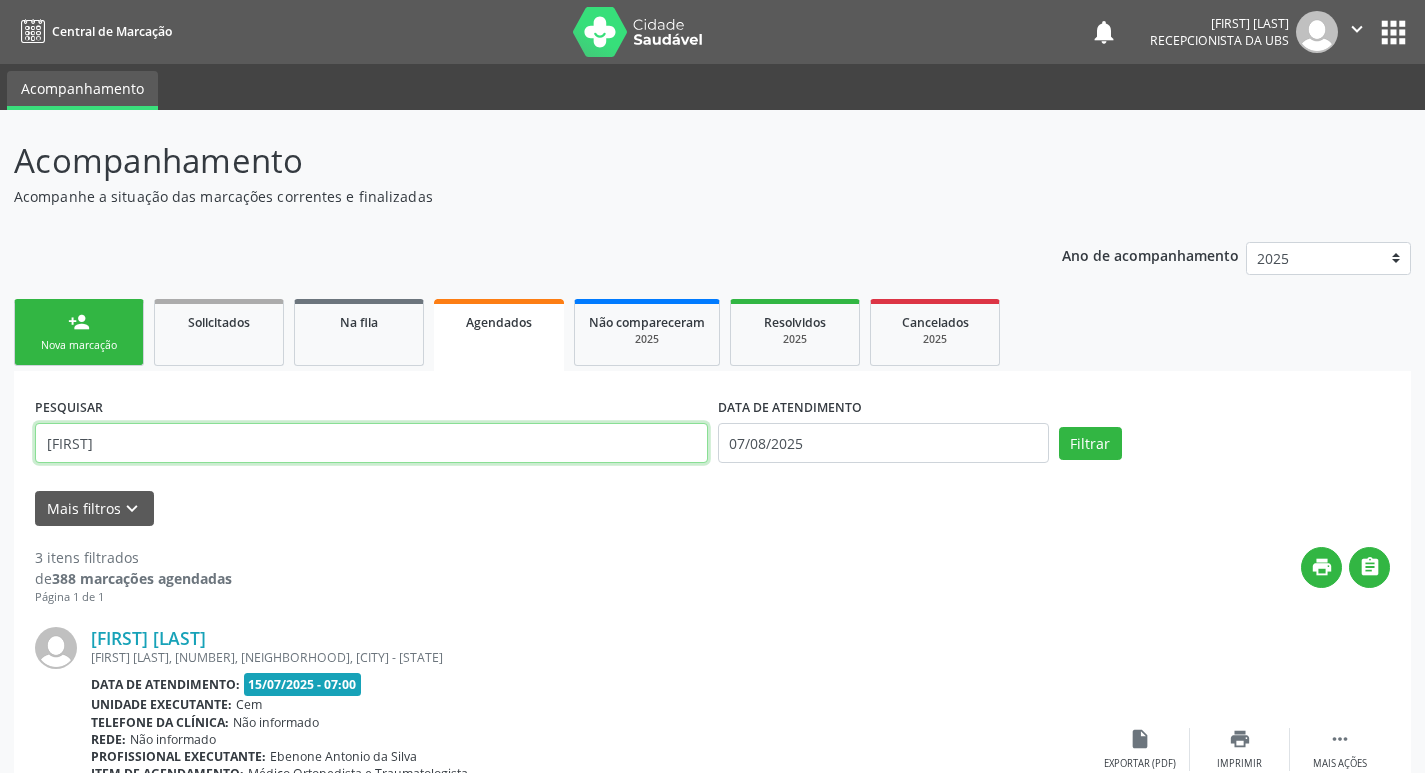 type on "kaline" 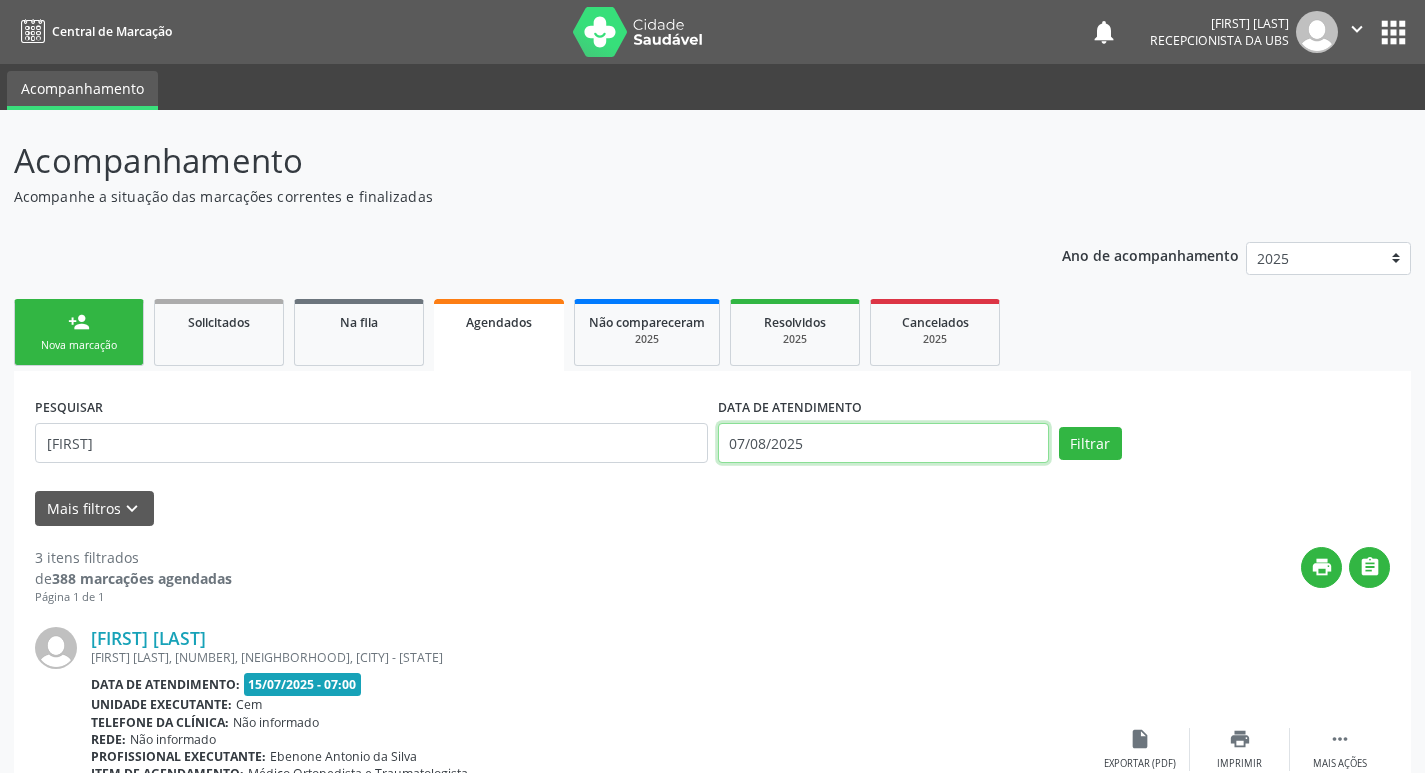 click on "07/08/2025" at bounding box center [883, 443] 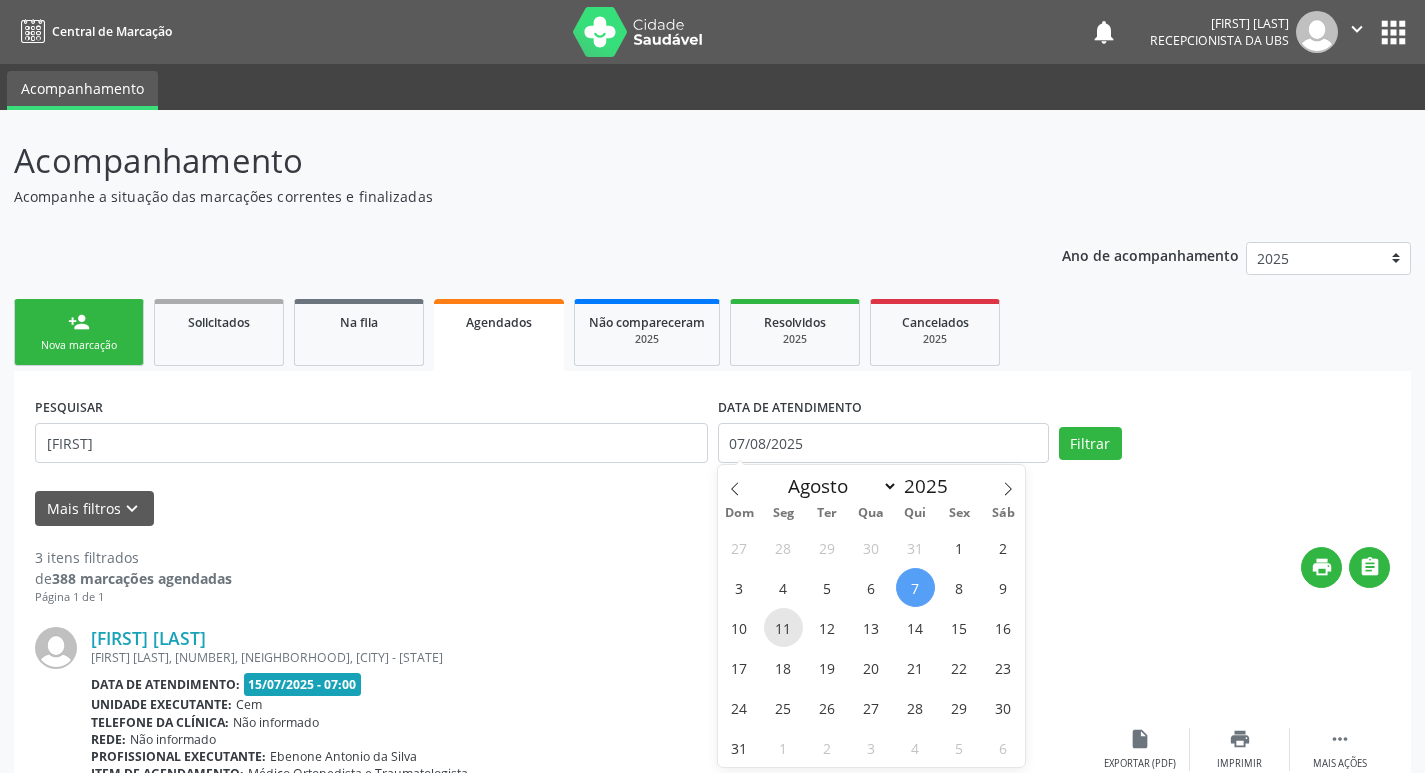 click on "11" at bounding box center [783, 627] 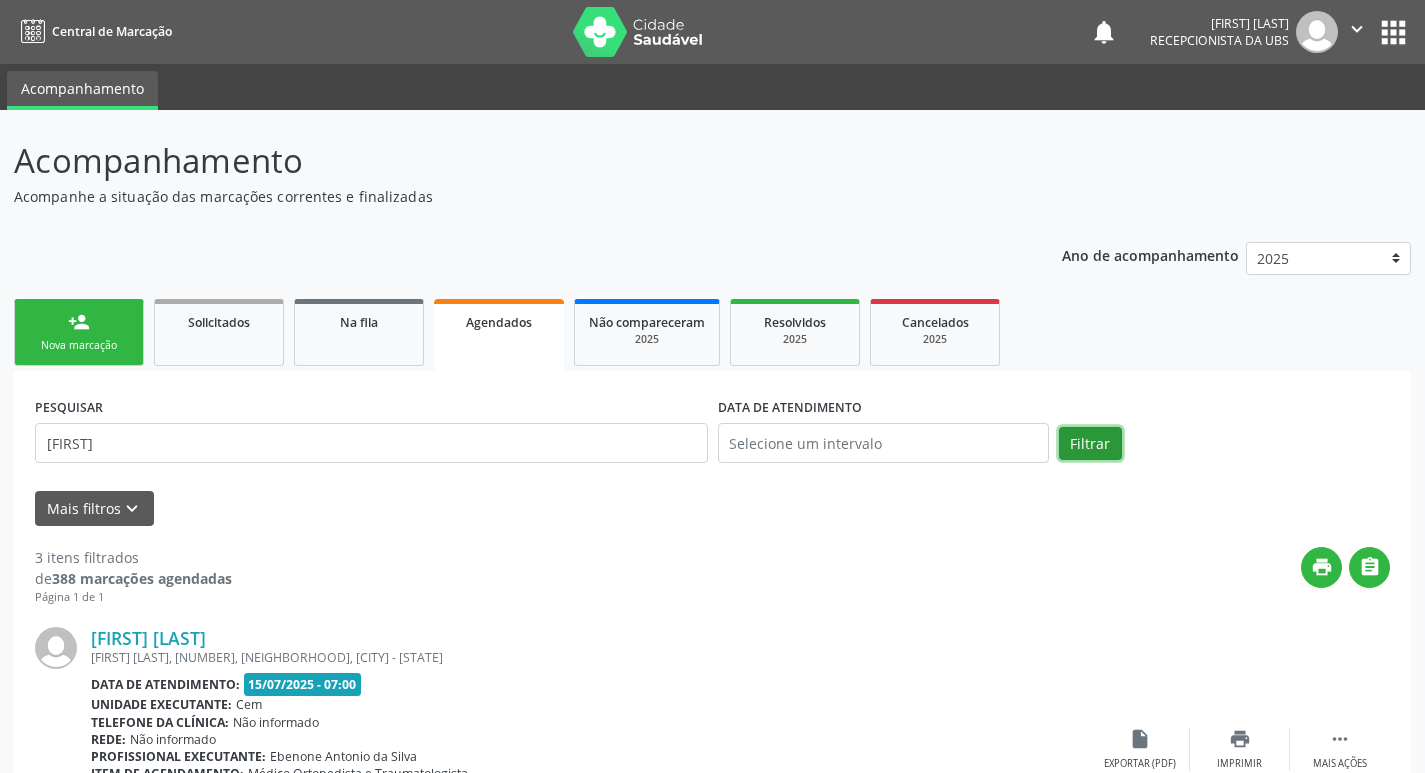 click on "Filtrar" at bounding box center [1090, 444] 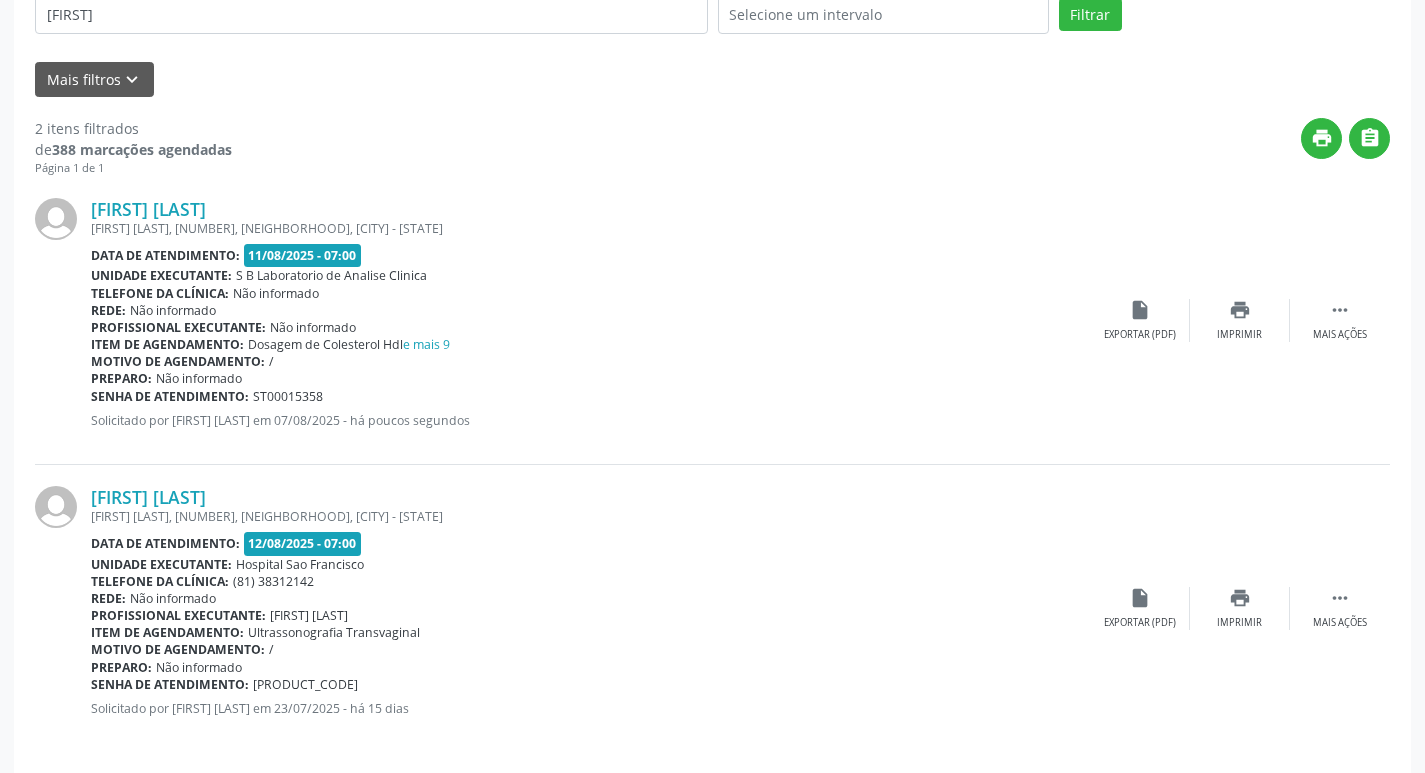 scroll, scrollTop: 443, scrollLeft: 0, axis: vertical 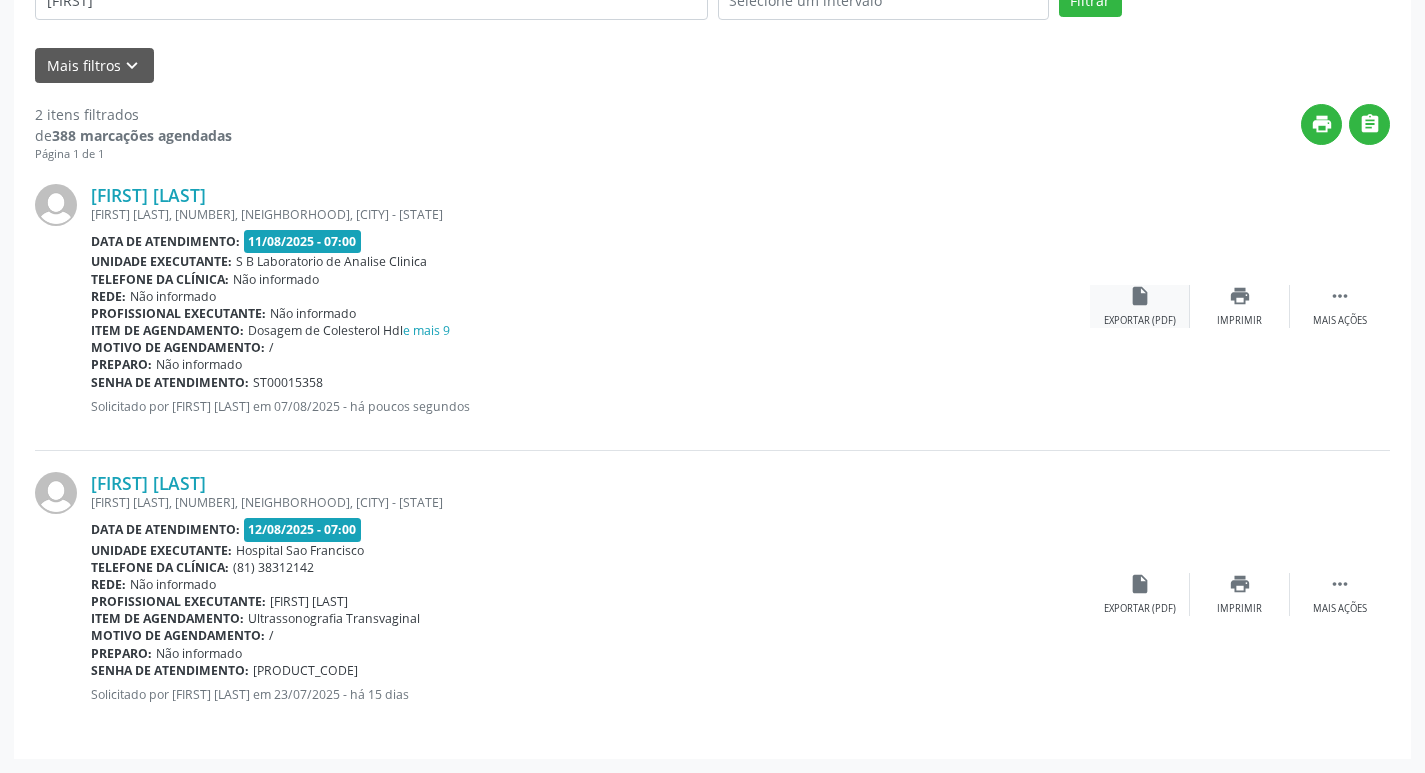 click on "insert_drive_file" at bounding box center (1140, 296) 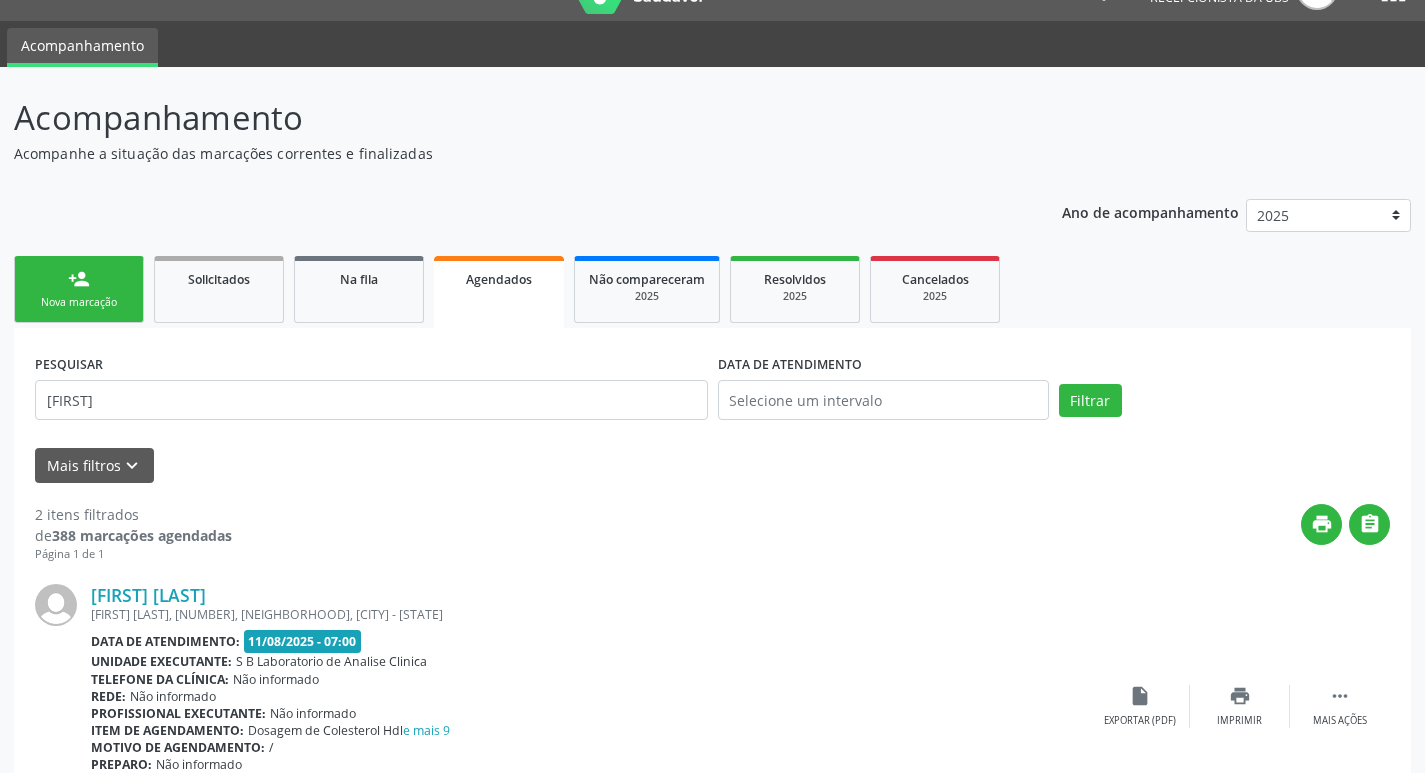 scroll, scrollTop: 0, scrollLeft: 0, axis: both 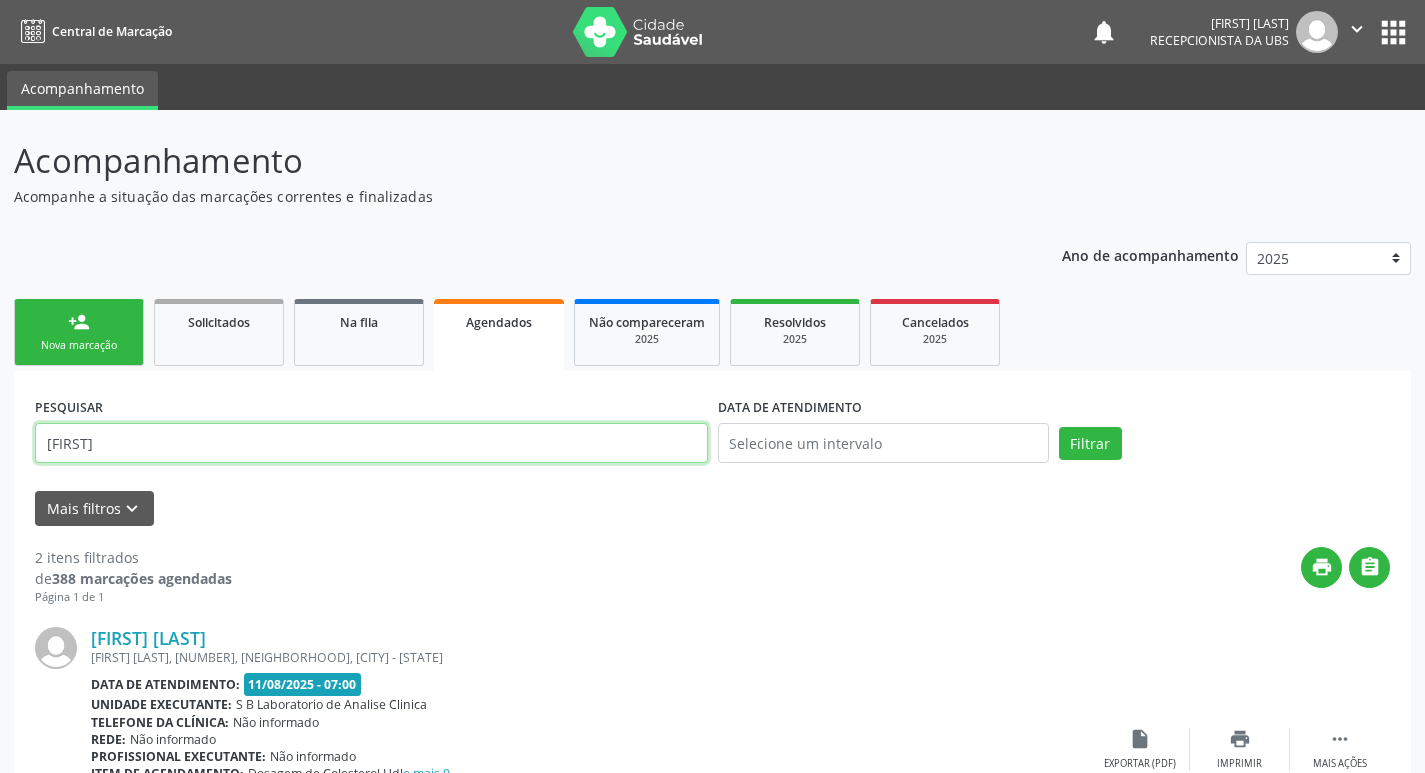 click on "kaline" at bounding box center (371, 443) 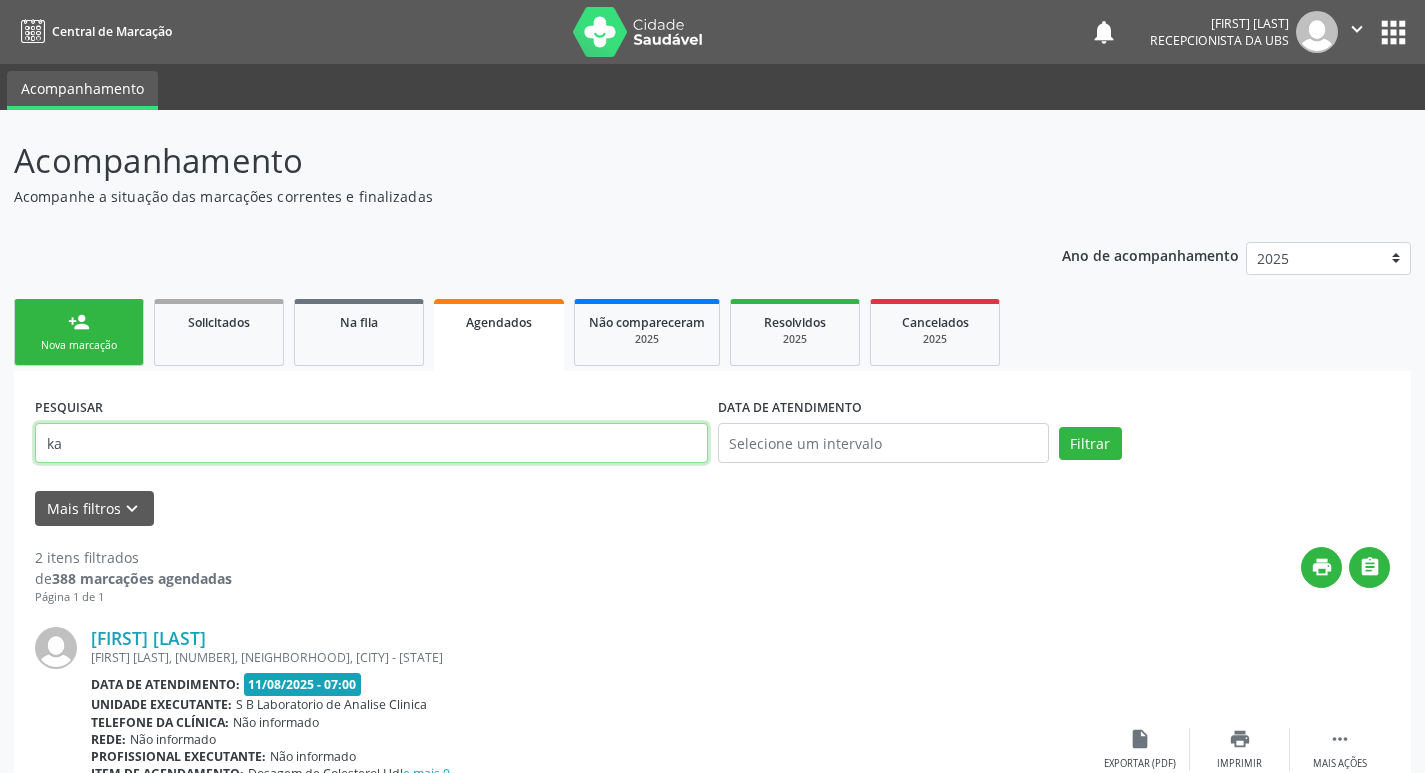 type on "k" 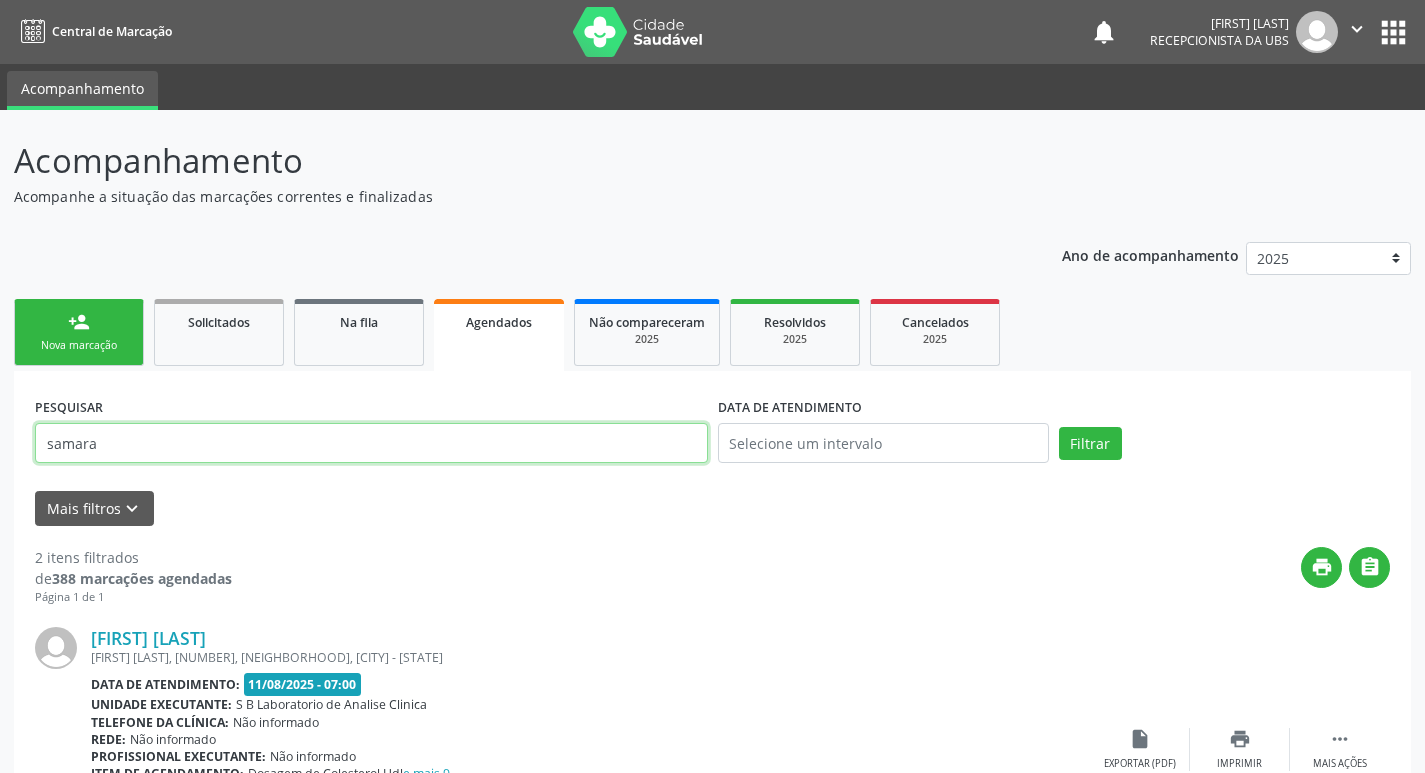 type on "samara" 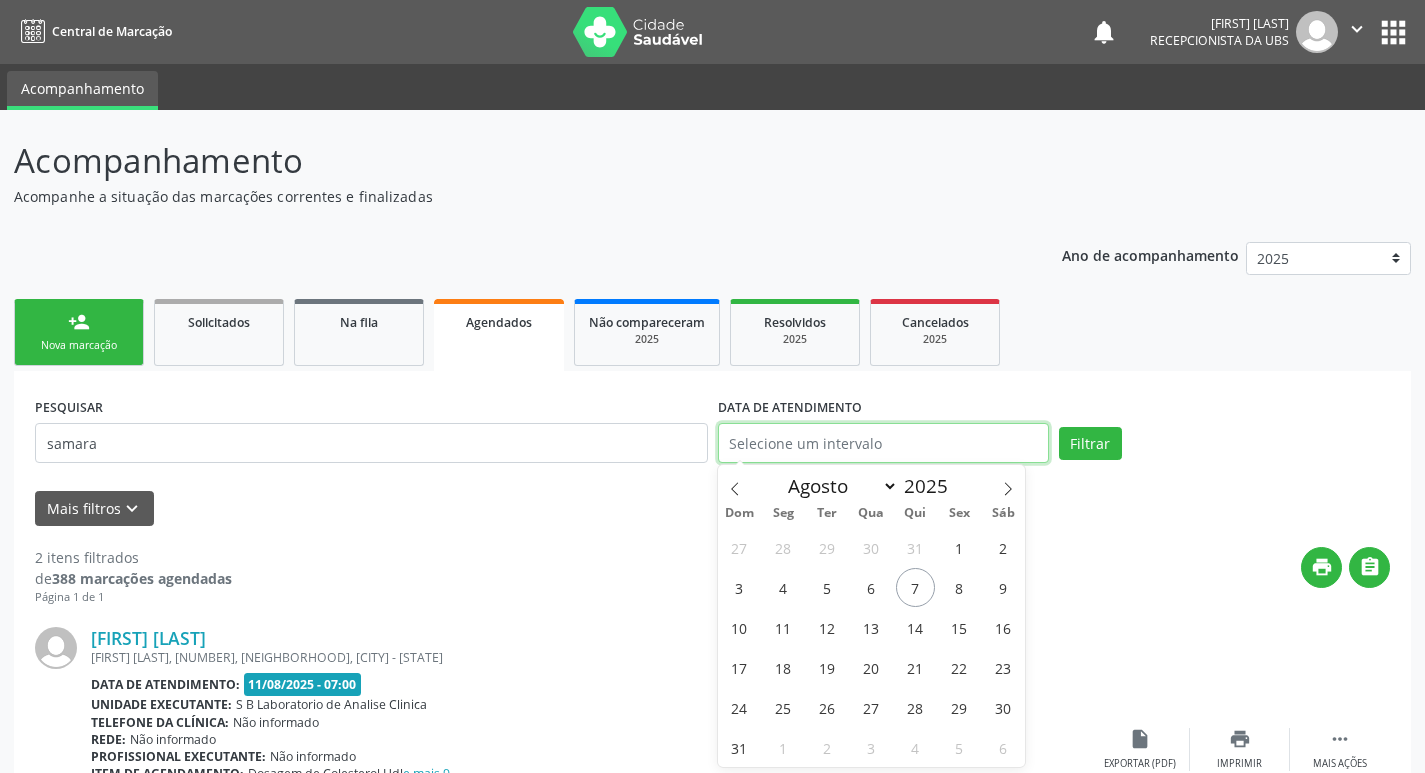 click at bounding box center [883, 443] 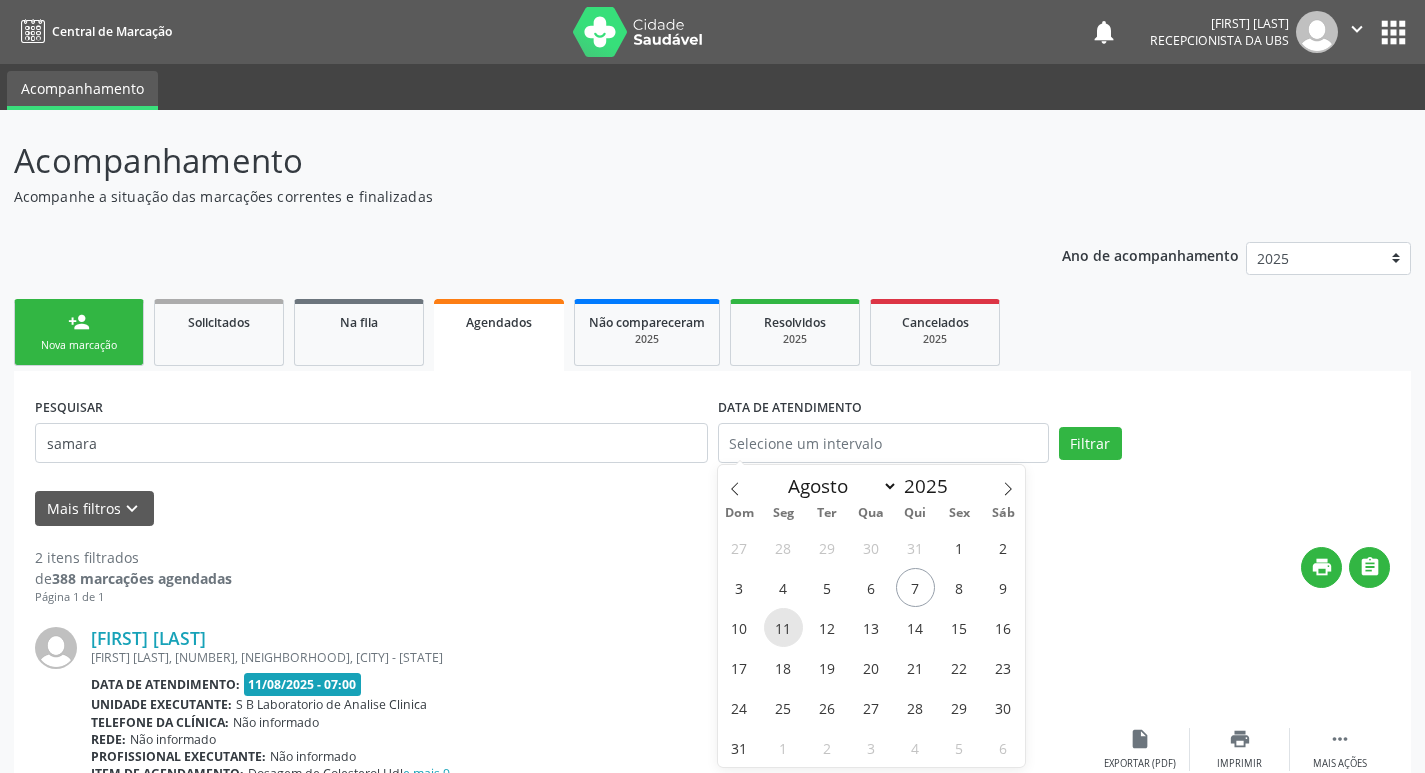 click on "11" at bounding box center [783, 627] 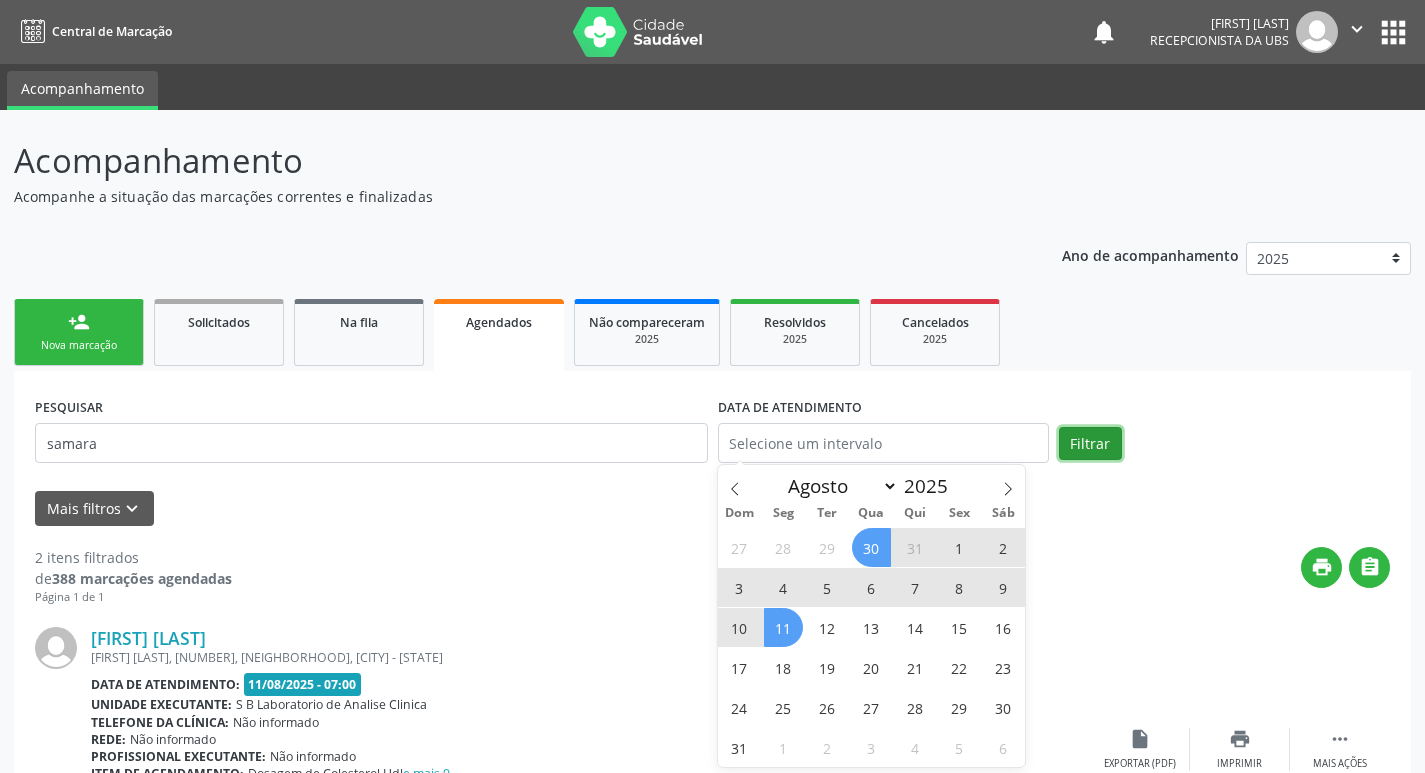 click on "Filtrar" at bounding box center [1090, 444] 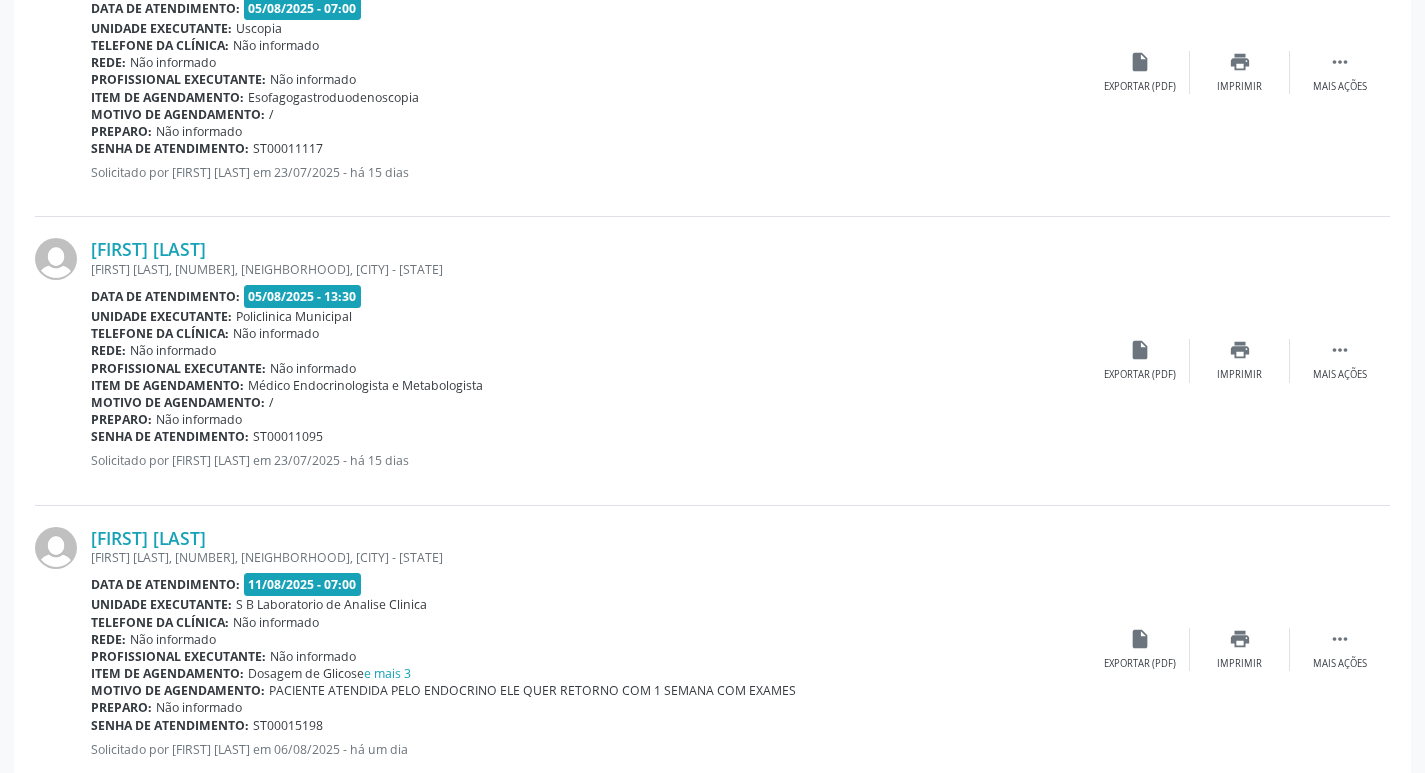 scroll, scrollTop: 1308, scrollLeft: 0, axis: vertical 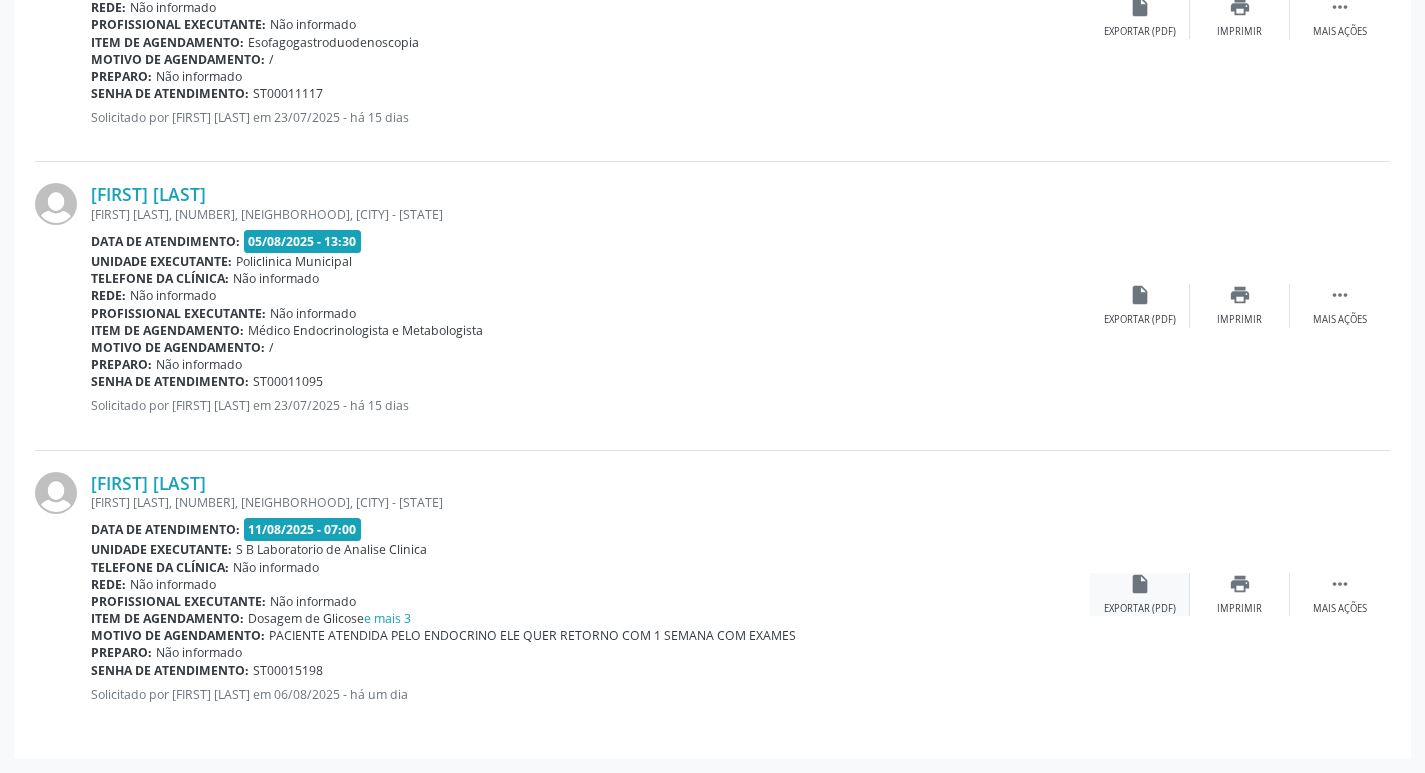 click on "Exportar (PDF)" at bounding box center (1140, 609) 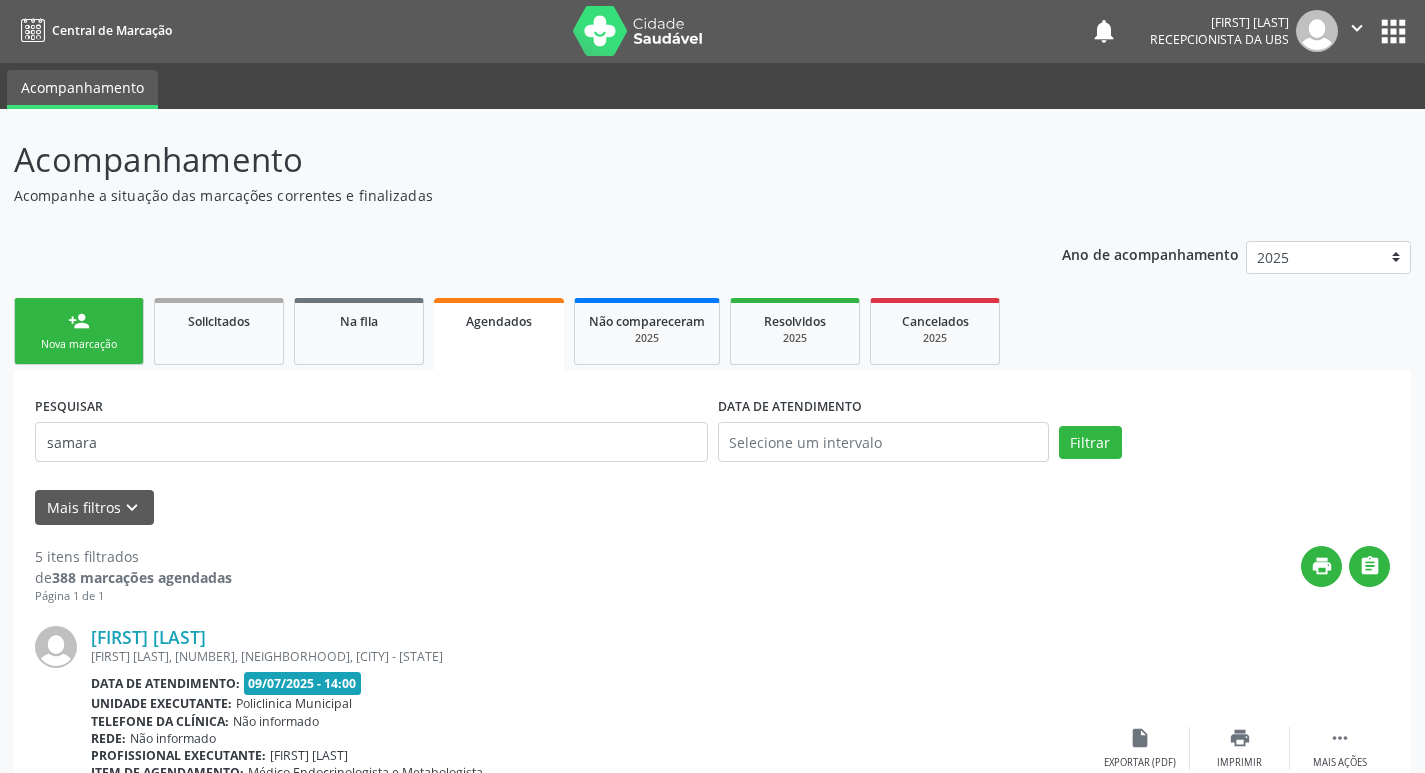 scroll, scrollTop: 0, scrollLeft: 0, axis: both 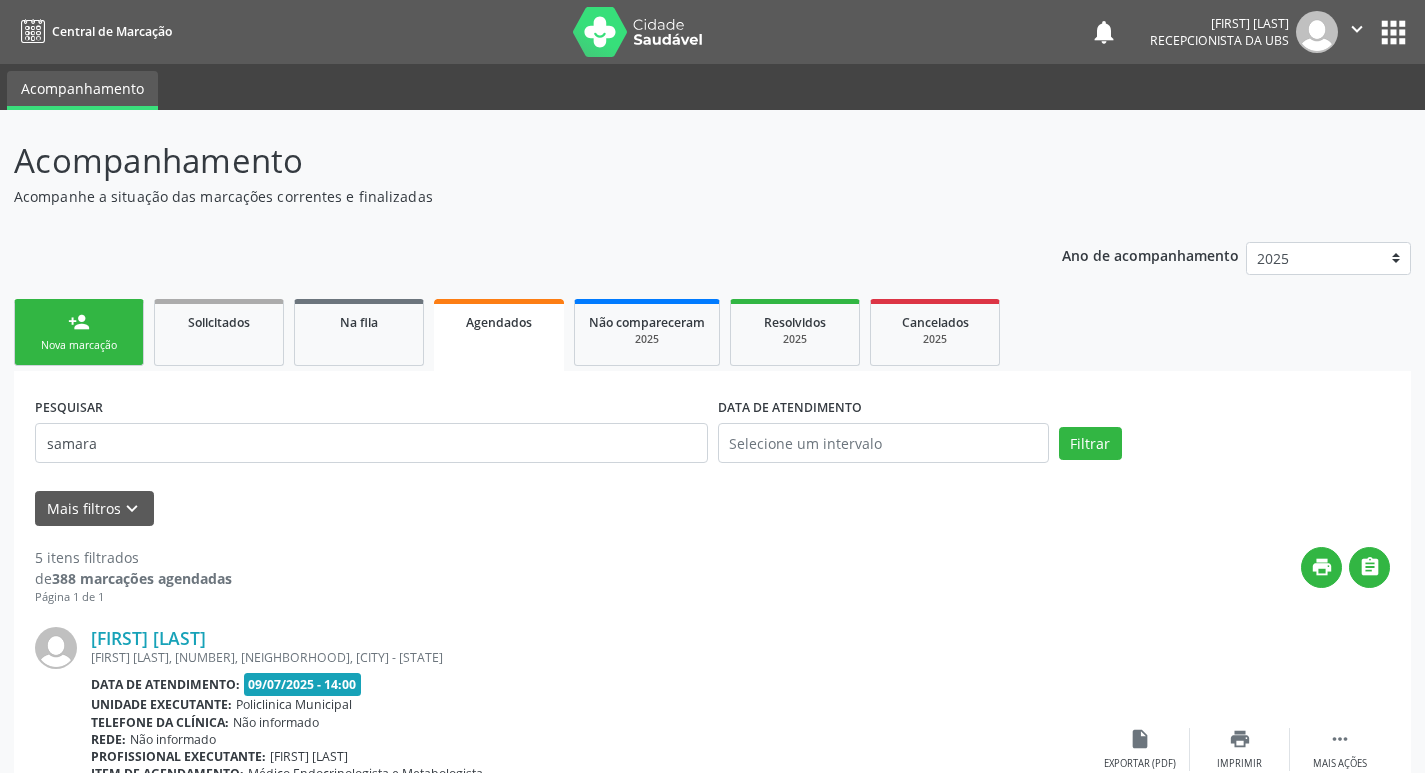 click on "person_add" at bounding box center [79, 322] 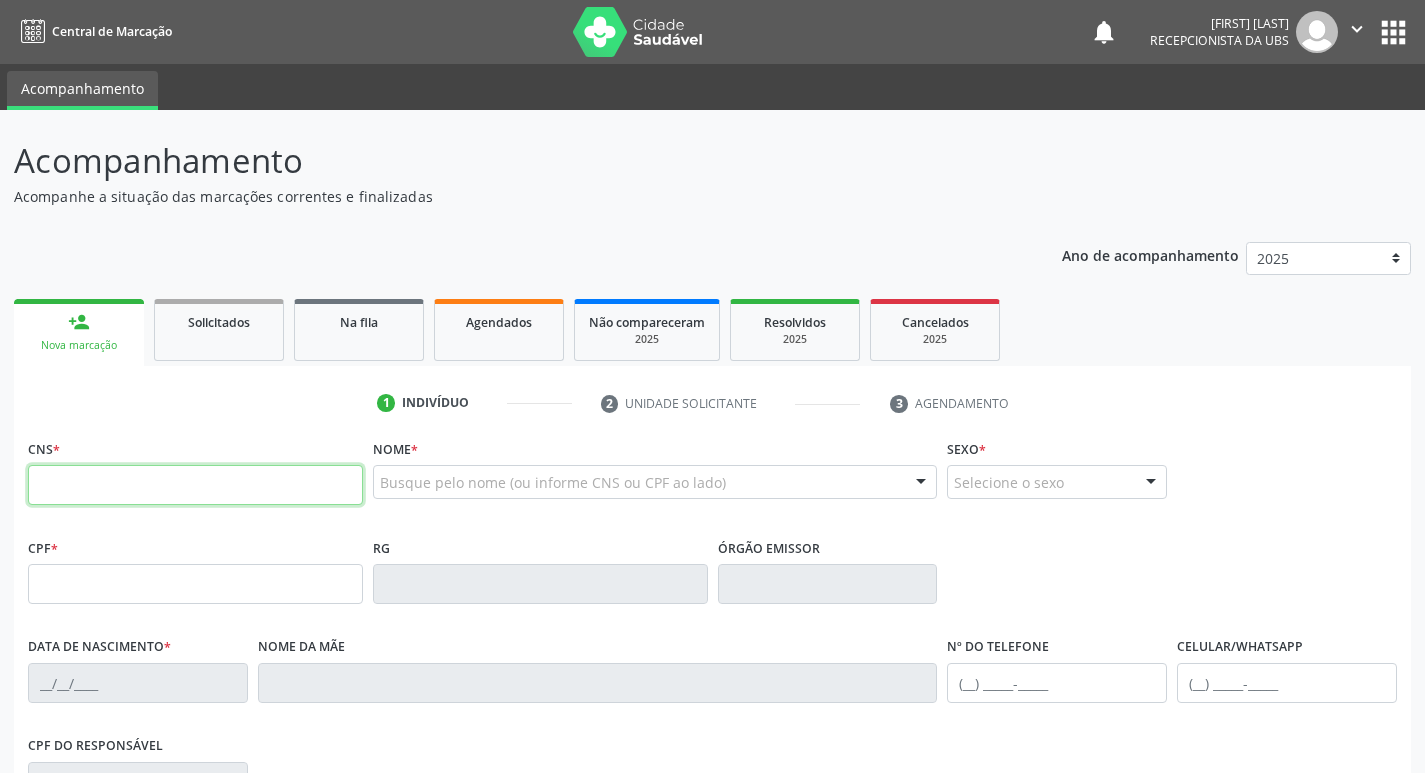 click at bounding box center [195, 485] 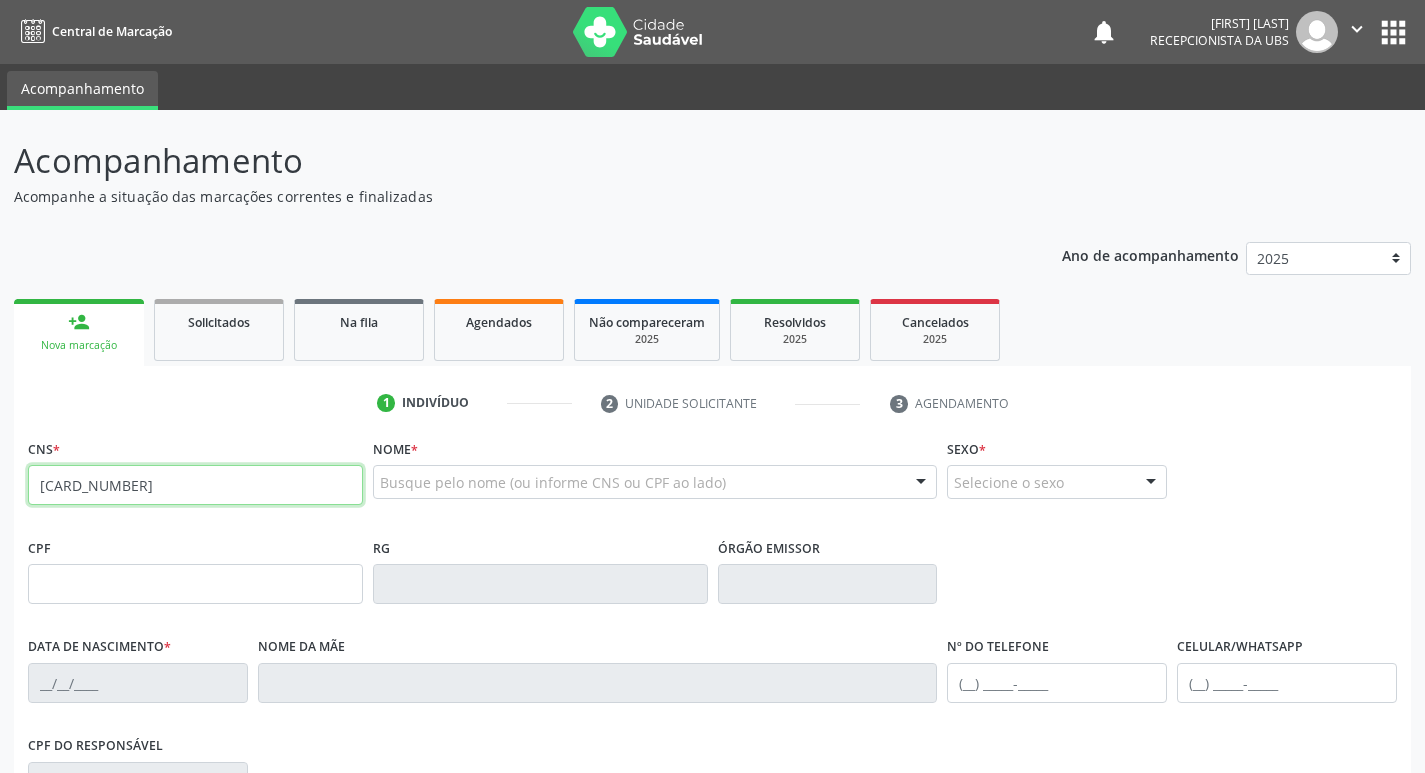type on "708 4067 0543 3767" 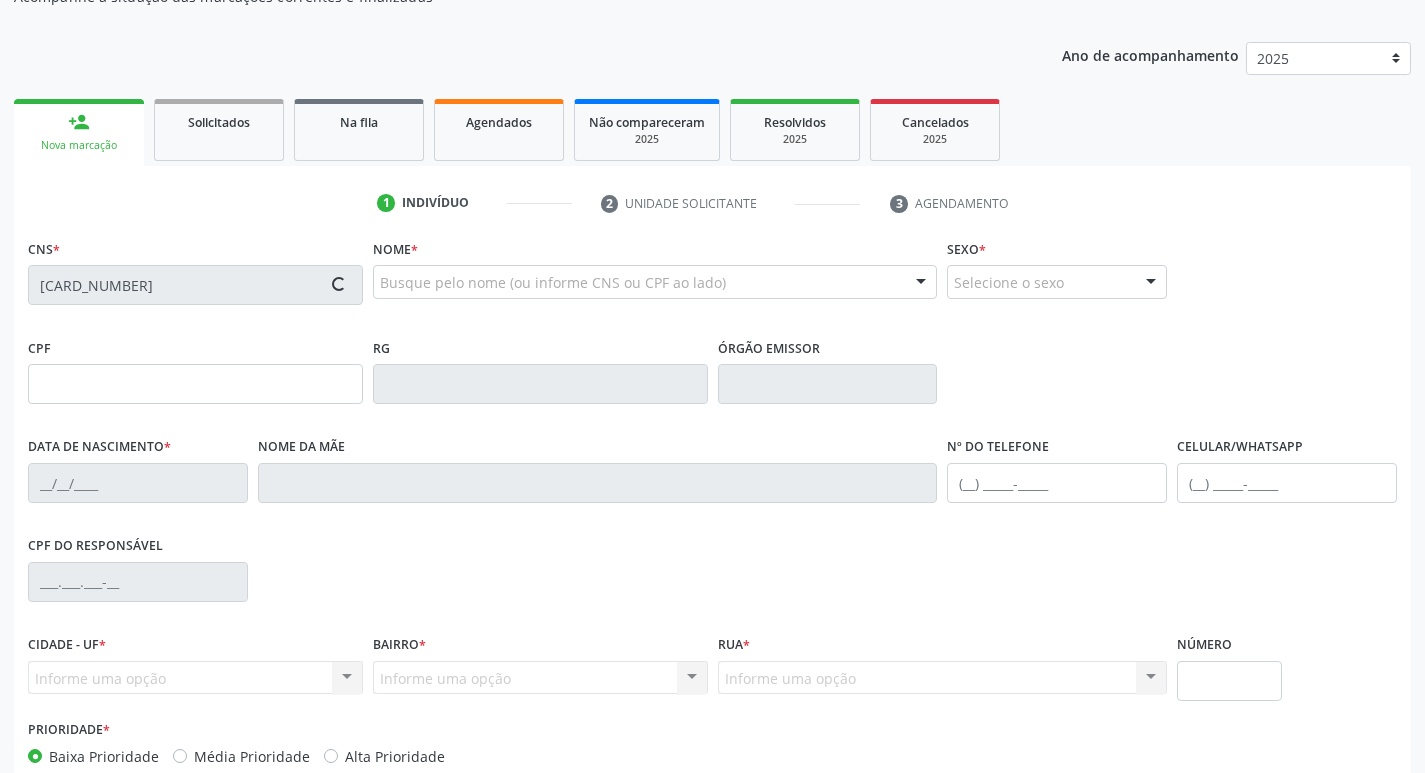 type on "133.001.734-00" 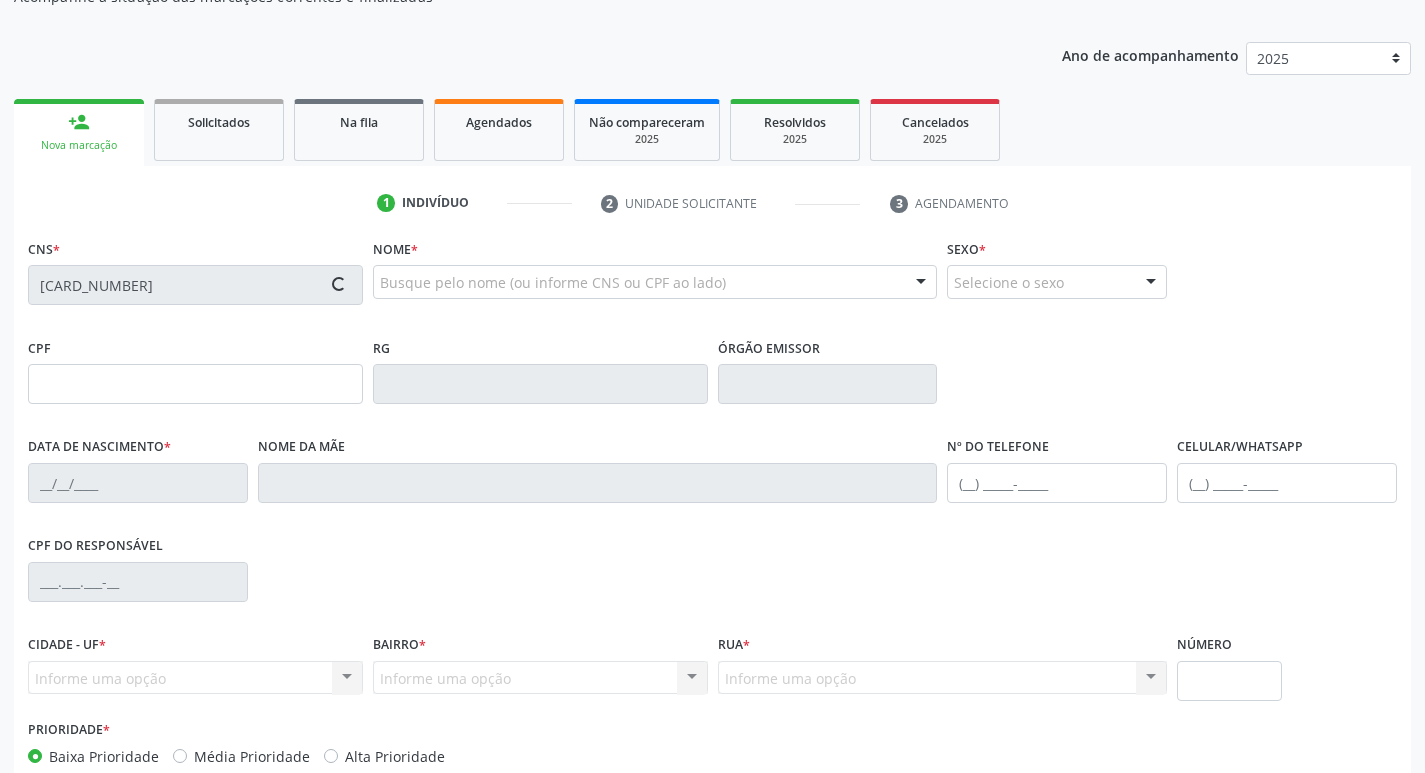 type on "02/12/2009" 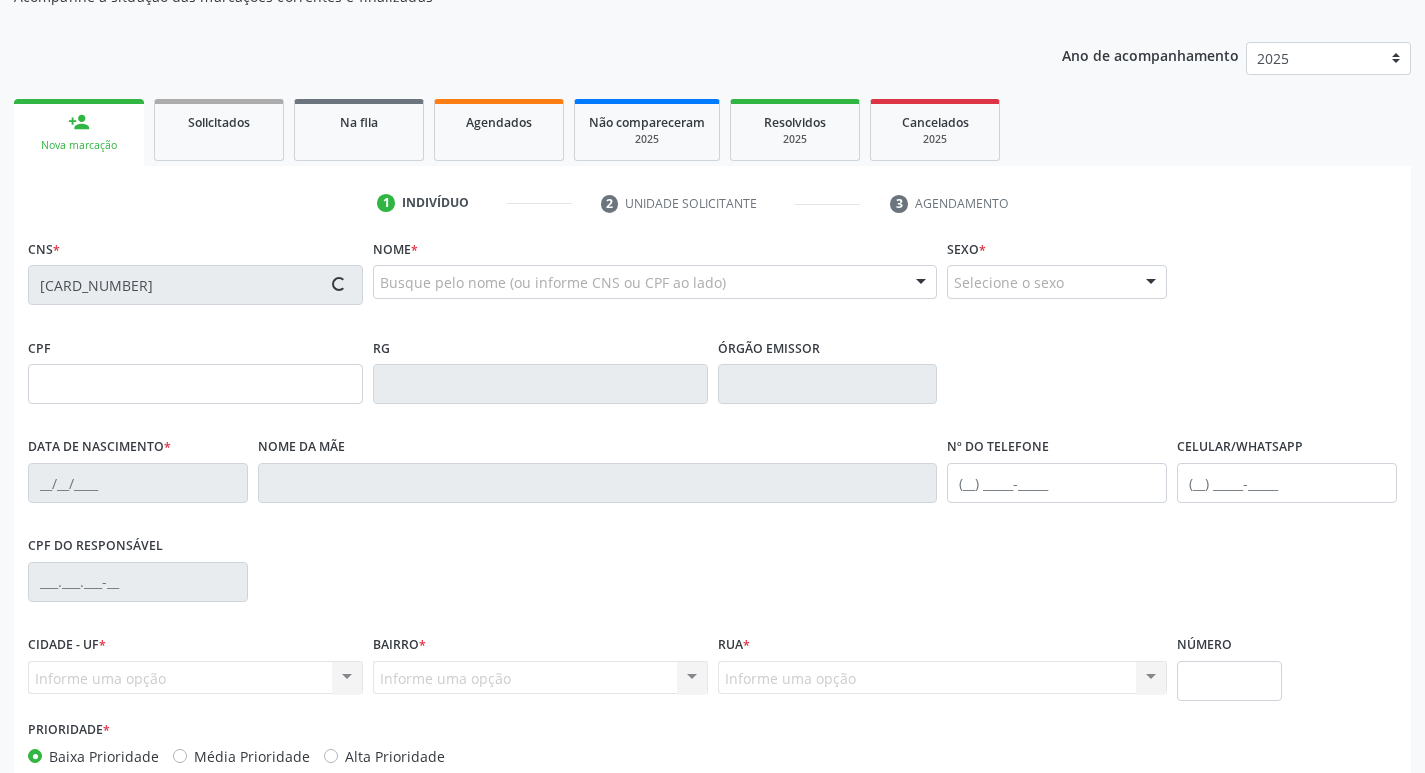 type on "Eloisa Francisca da Silva" 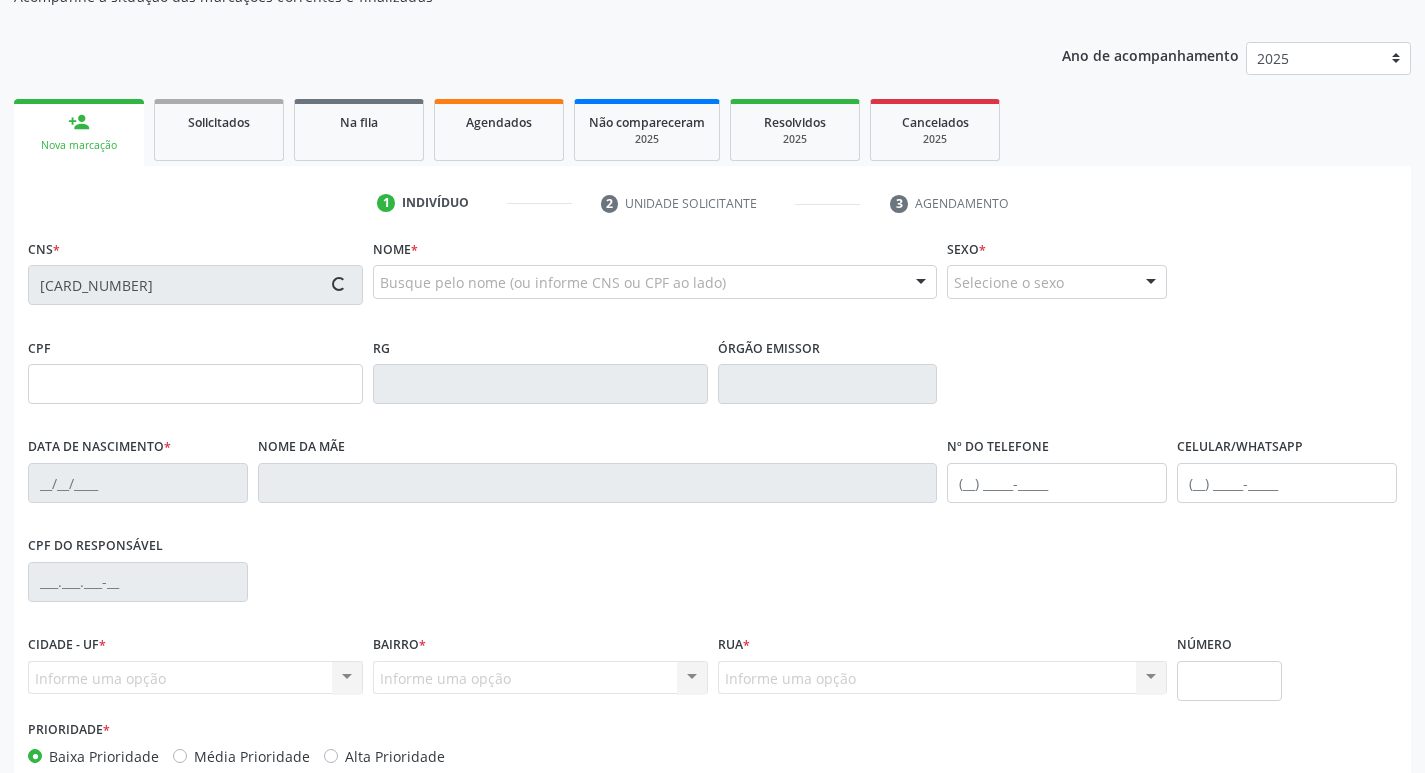 type on "(87) 99999-9999" 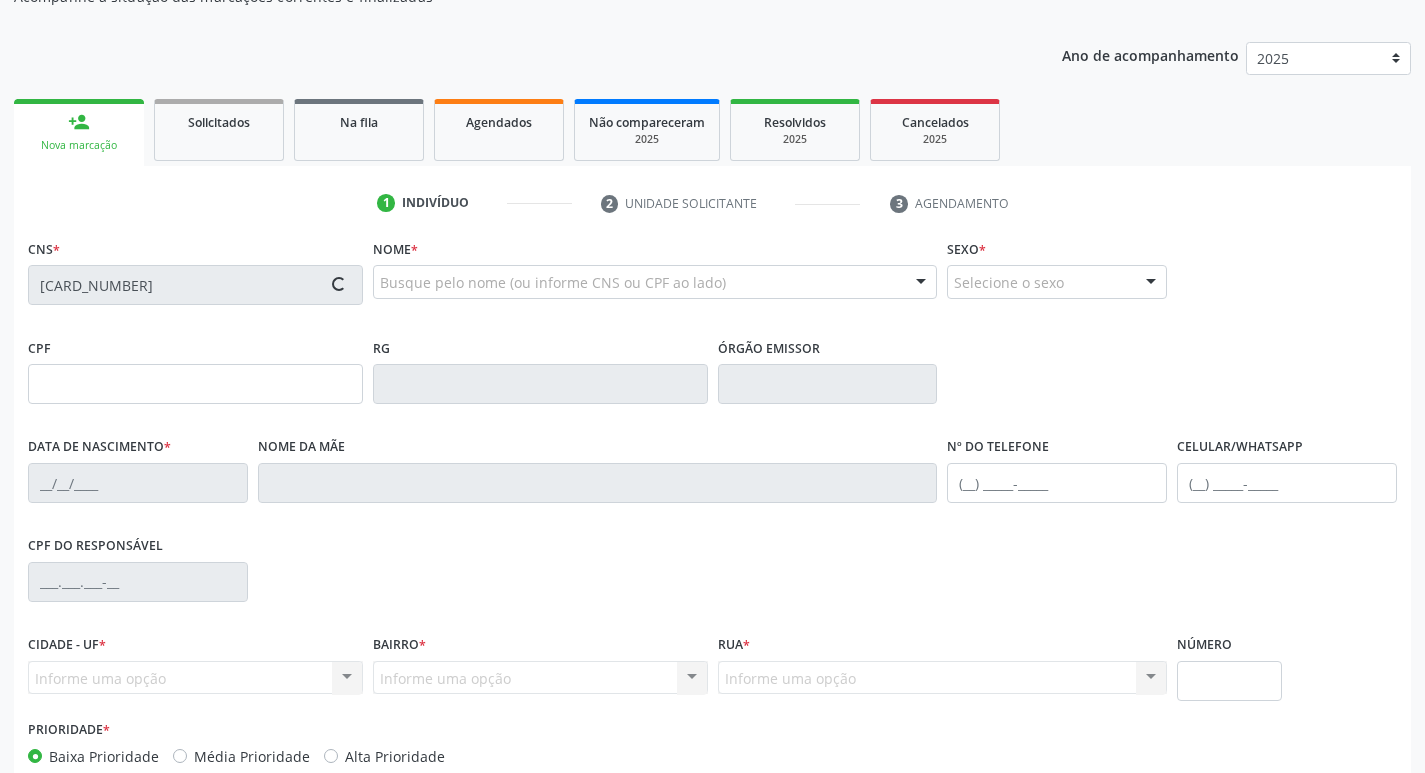 type on "(87) 99999-9999" 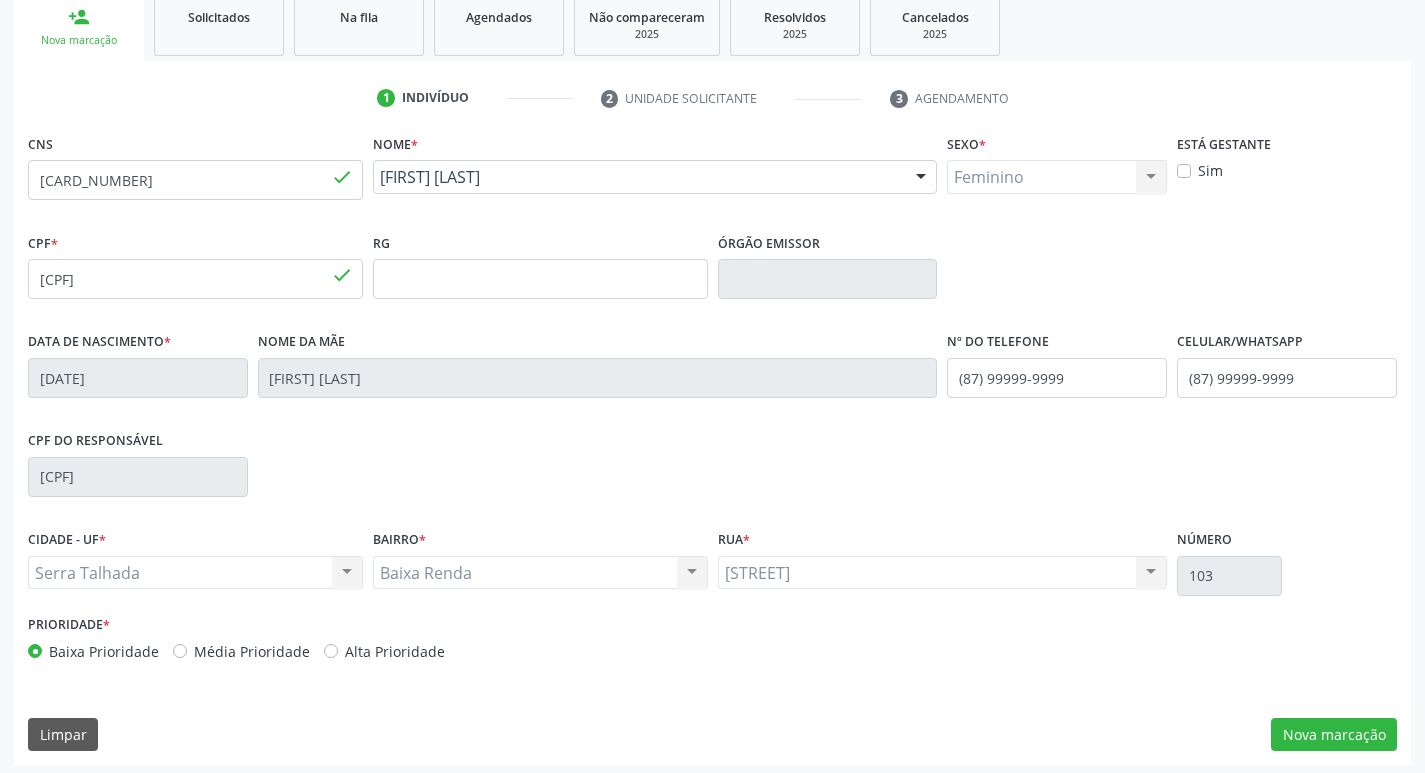 scroll, scrollTop: 311, scrollLeft: 0, axis: vertical 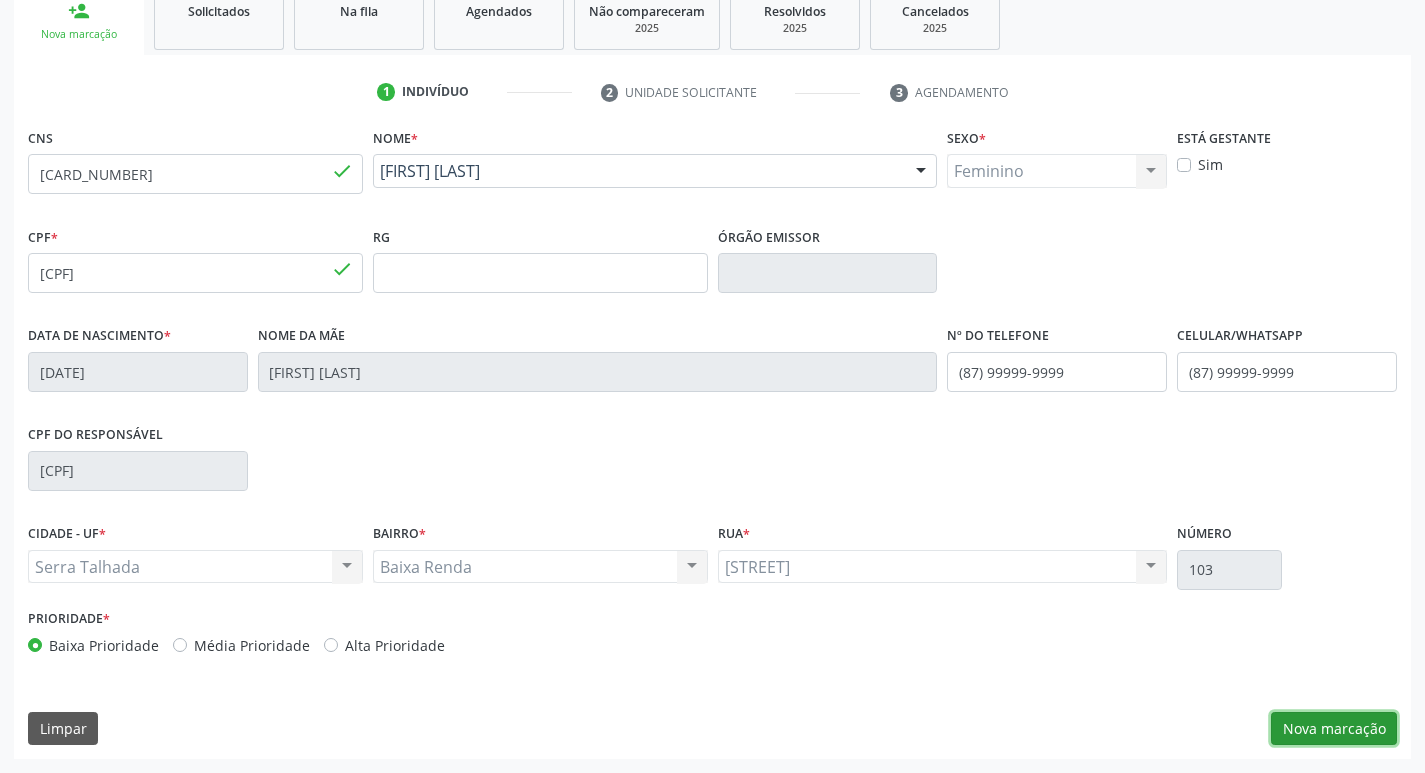 click on "Nova marcação" at bounding box center (1334, 729) 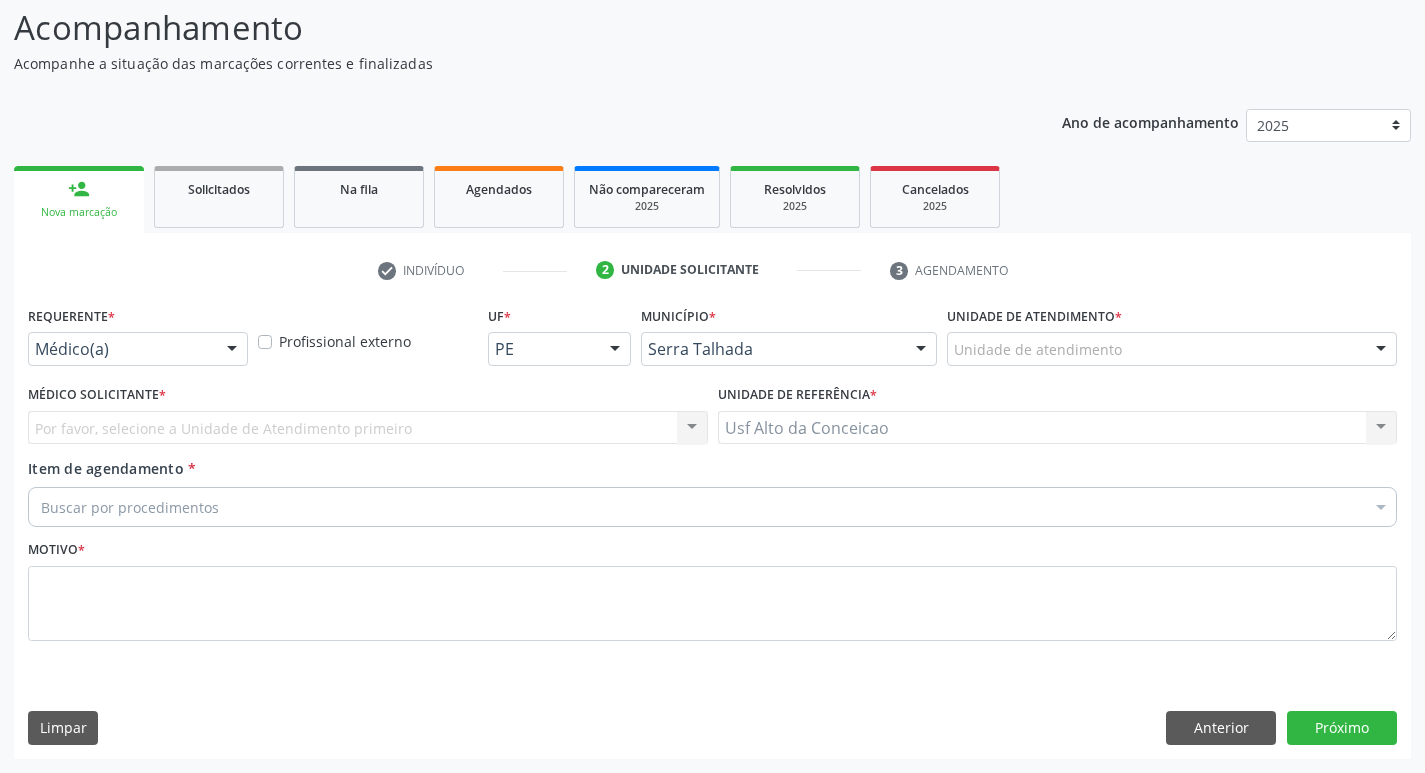 scroll, scrollTop: 133, scrollLeft: 0, axis: vertical 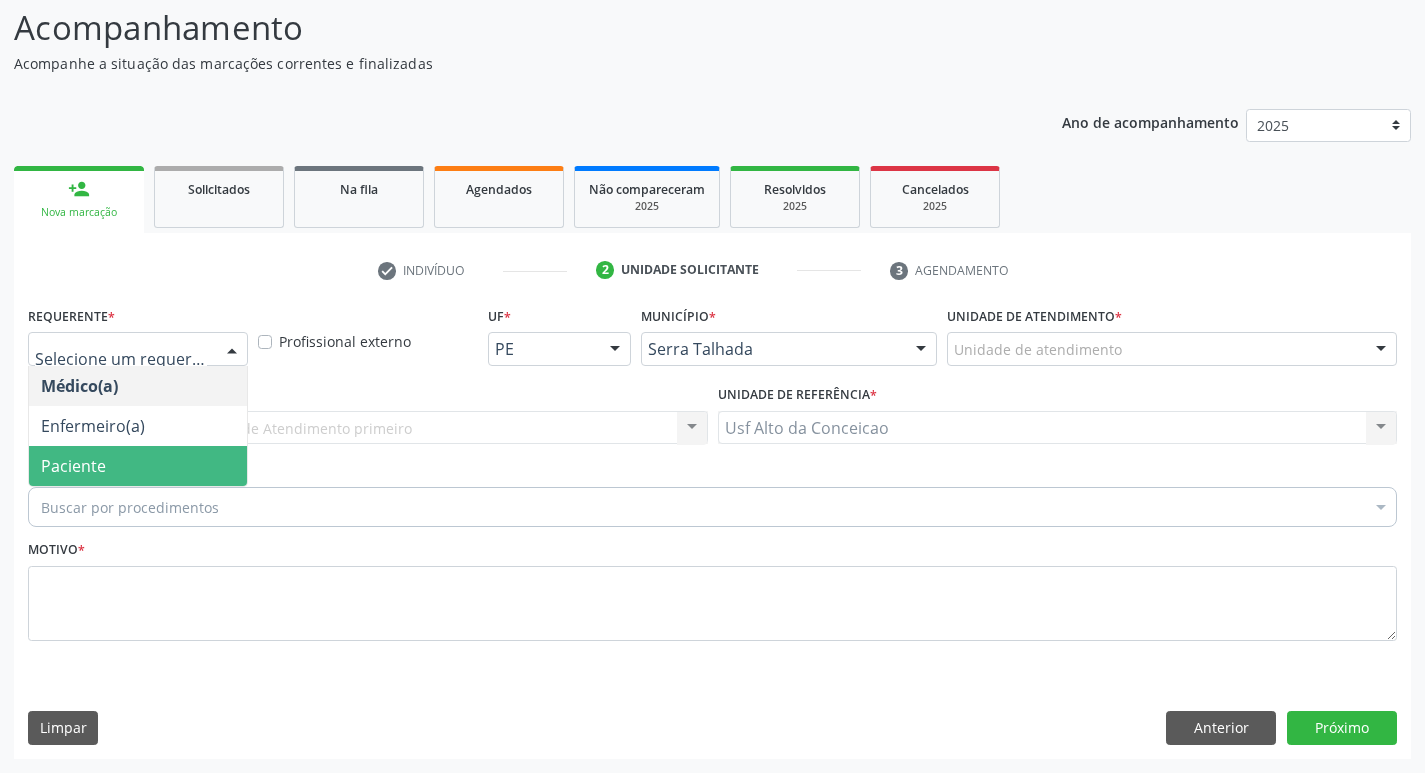 click on "Paciente" at bounding box center (138, 466) 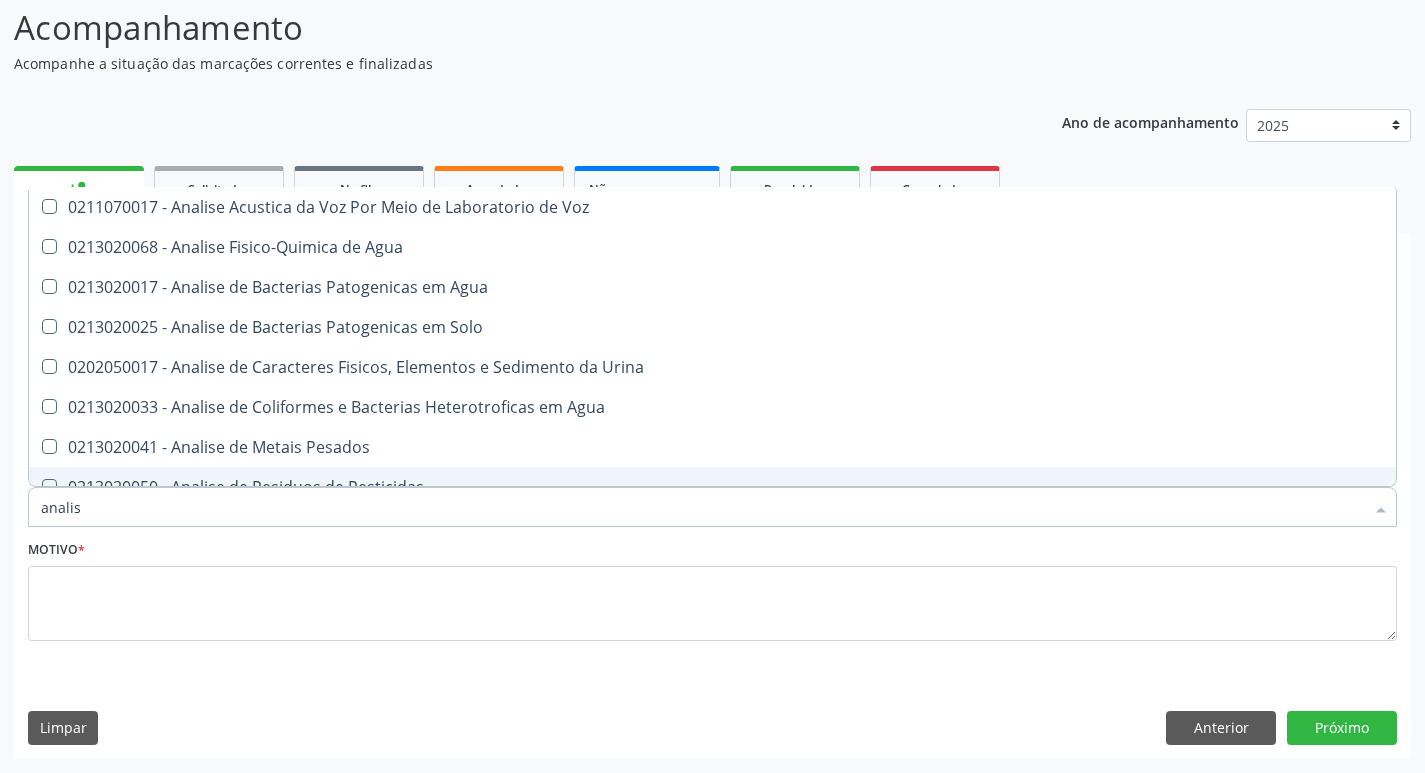 type on "analise" 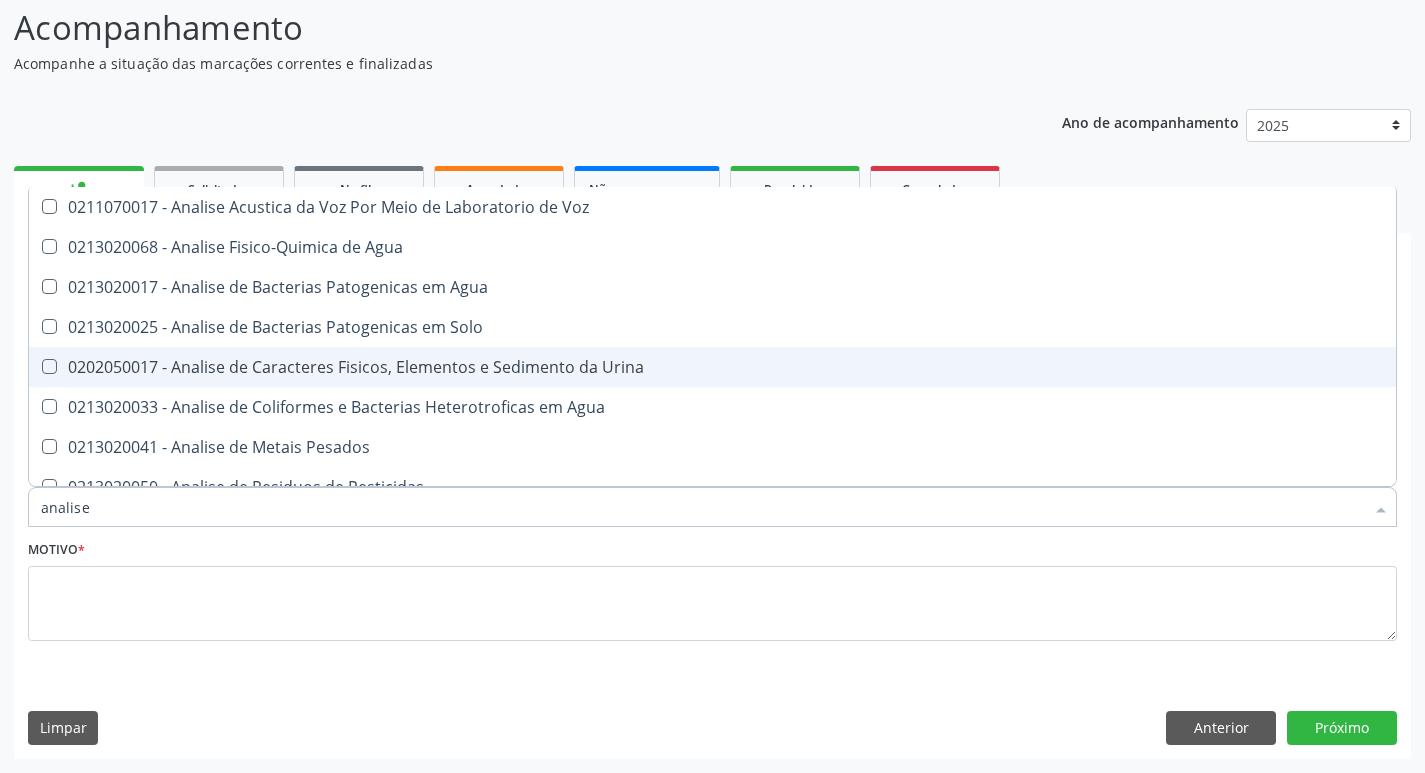 click on "0202050017 - Analise de Caracteres Fisicos, Elementos e Sedimento da Urina" at bounding box center [712, 367] 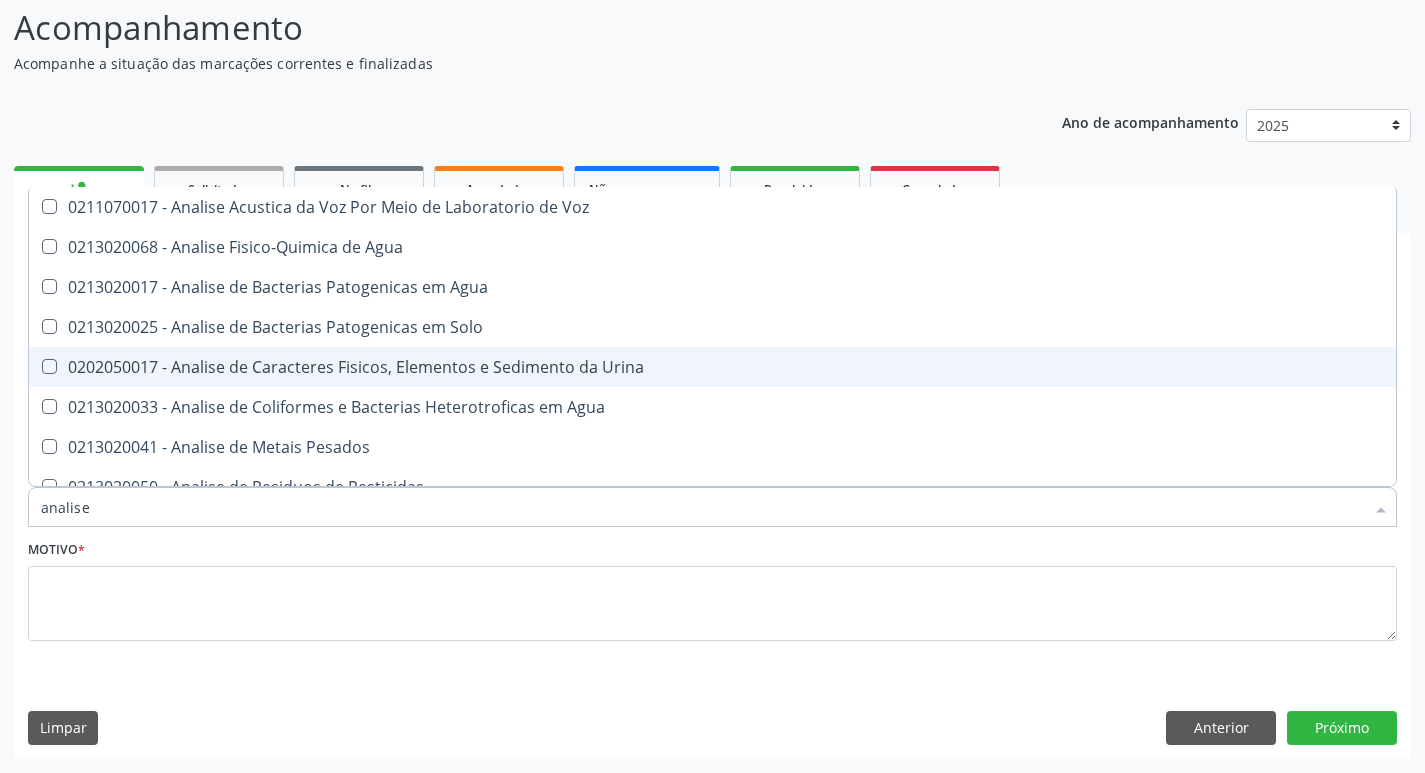 checkbox on "true" 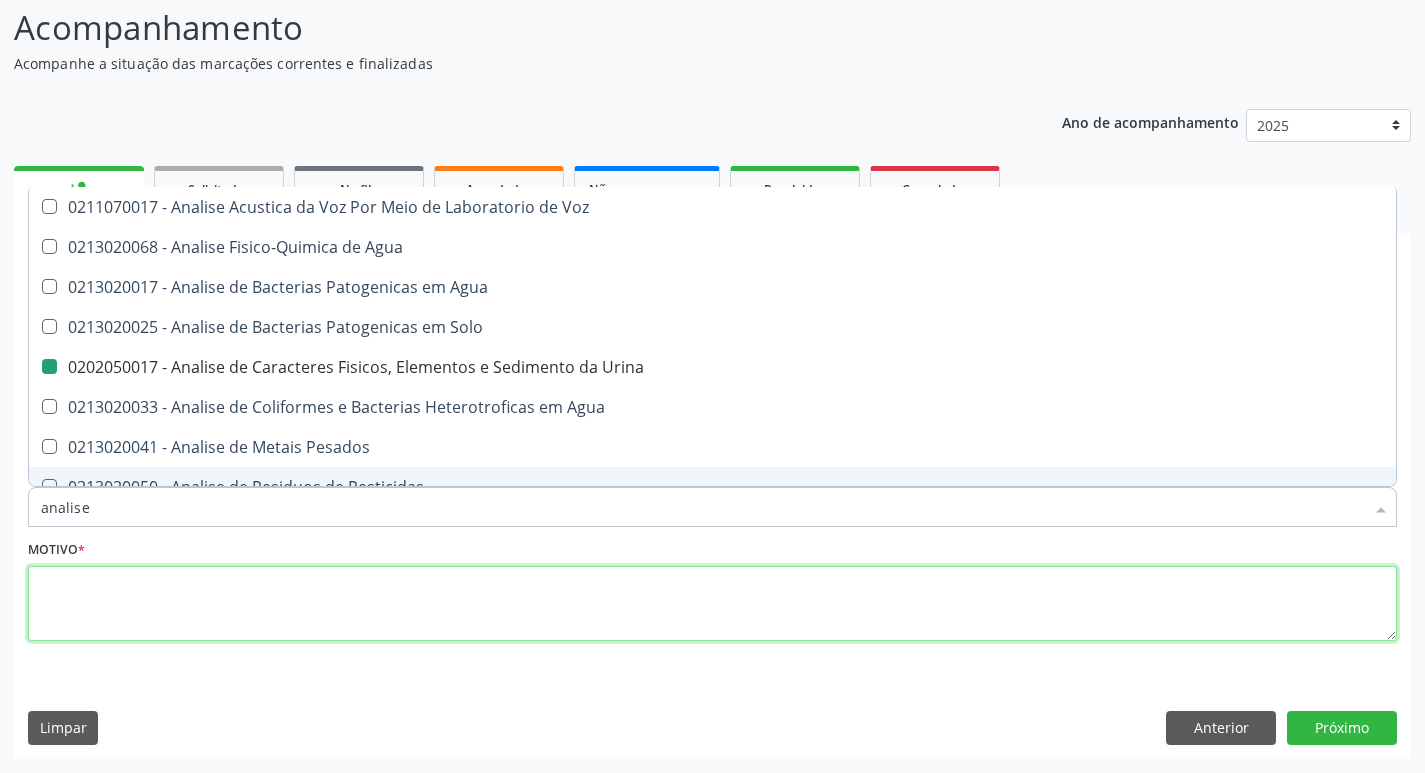 click at bounding box center (712, 604) 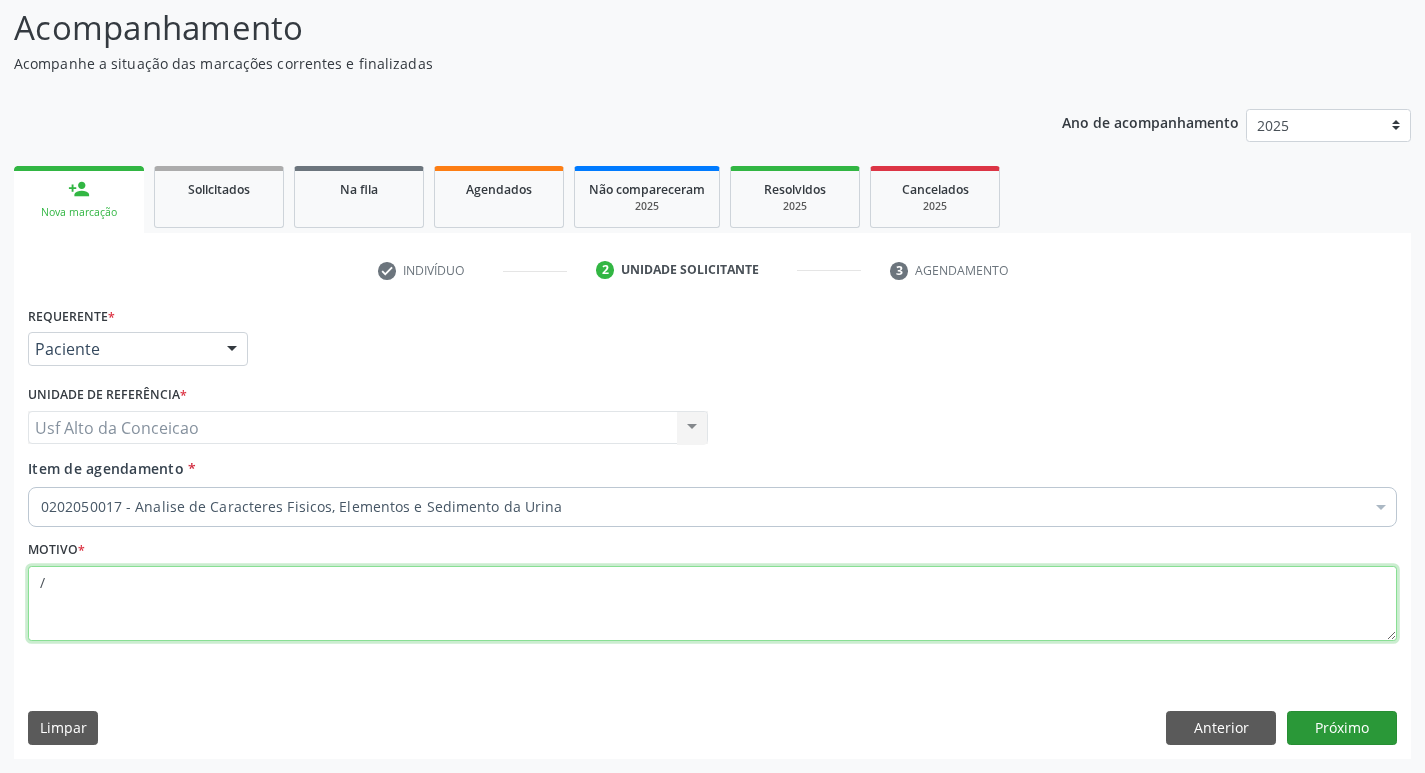 type on "/" 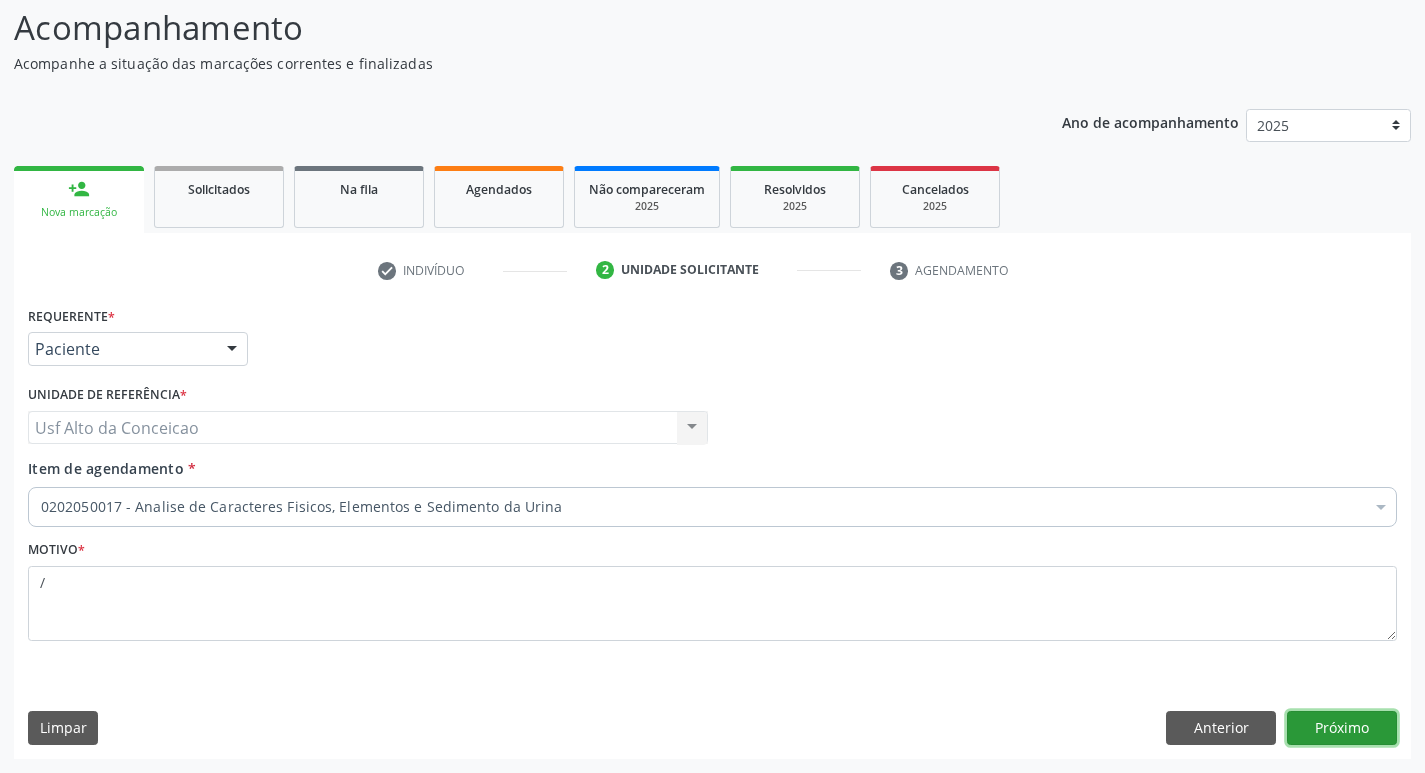 click on "Próximo" at bounding box center (1342, 728) 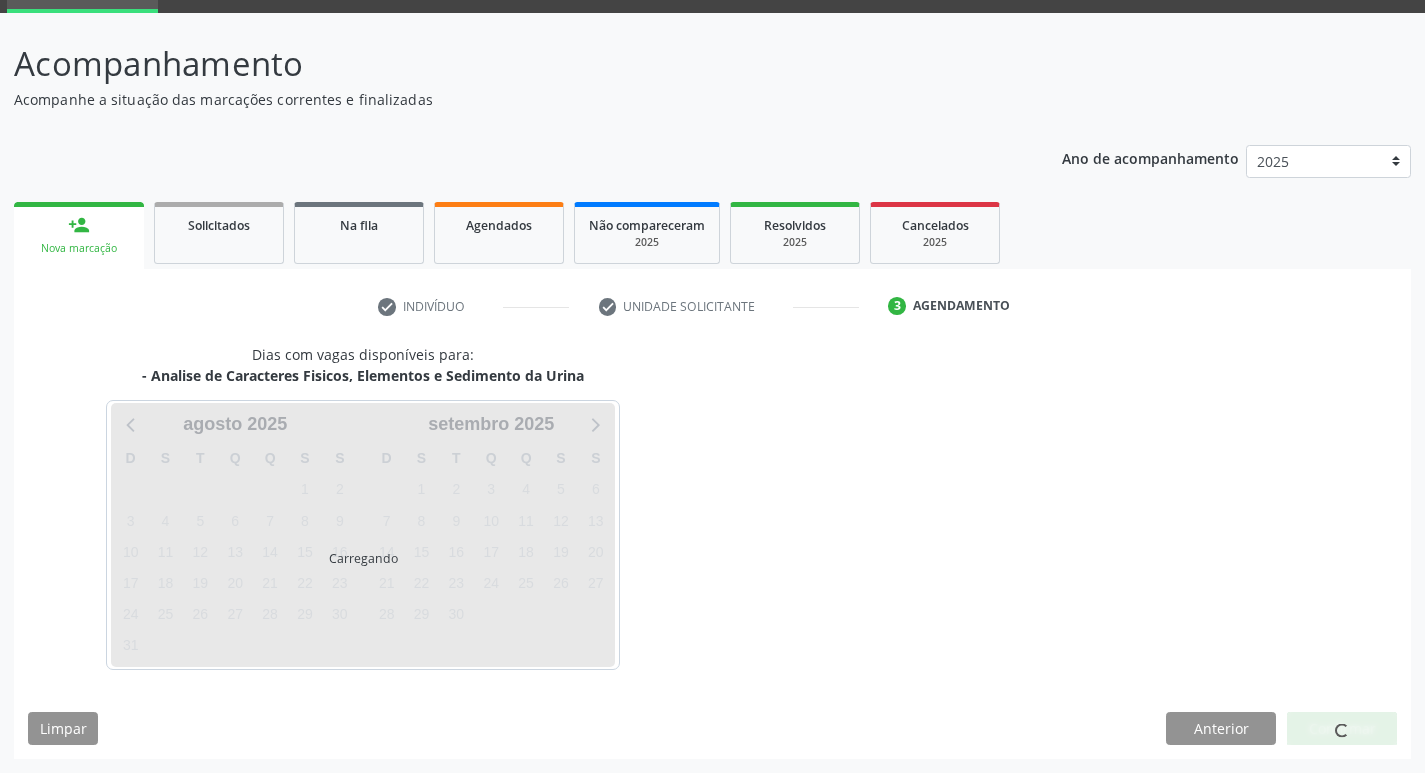 scroll, scrollTop: 97, scrollLeft: 0, axis: vertical 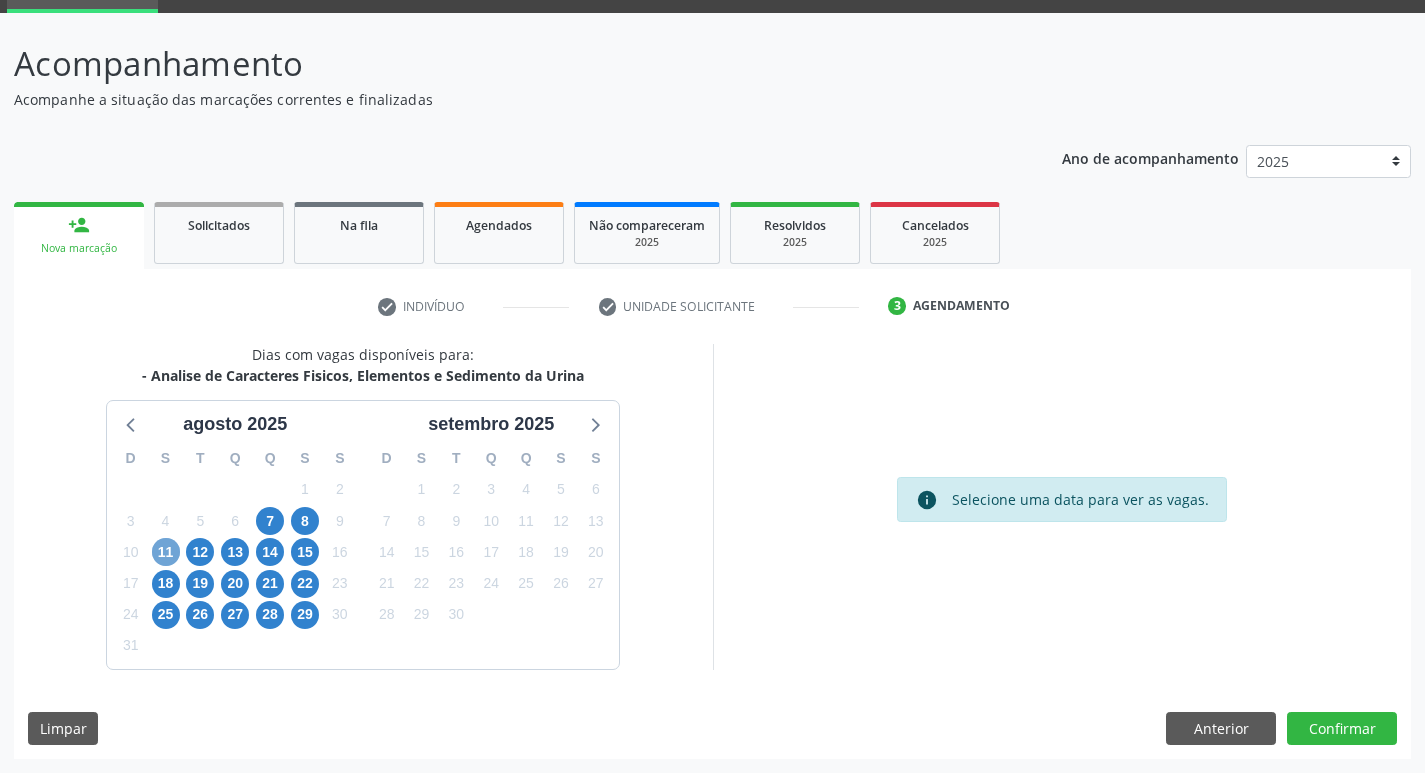 click on "11" at bounding box center [166, 552] 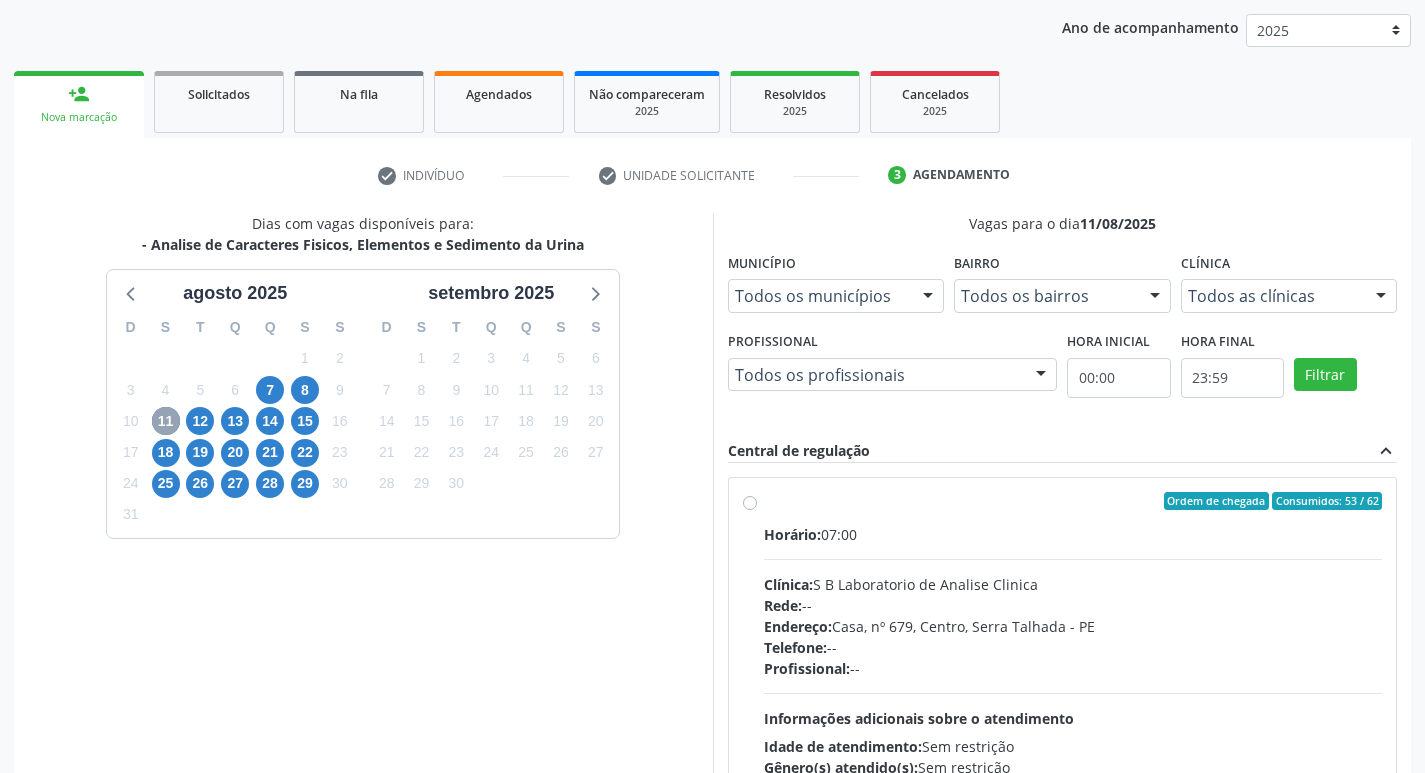 scroll, scrollTop: 349, scrollLeft: 0, axis: vertical 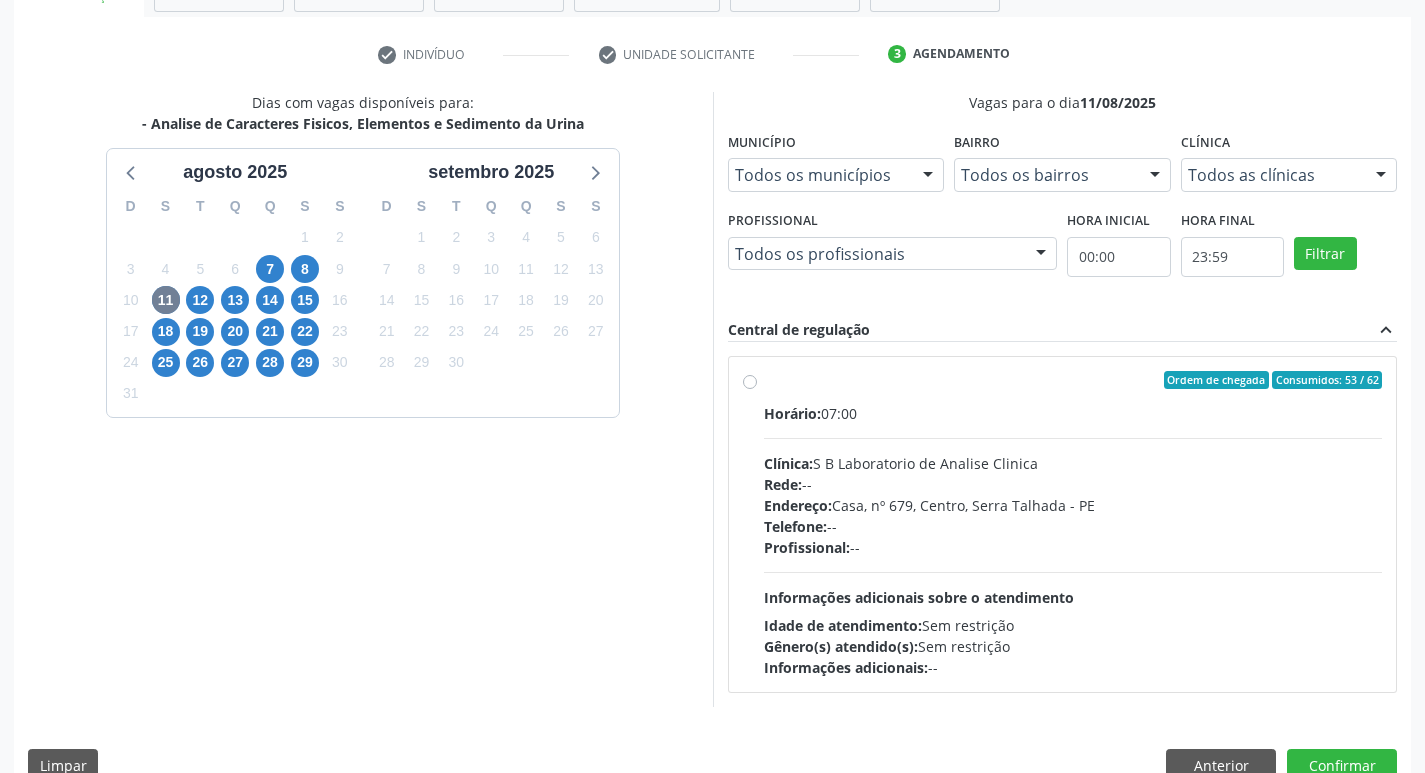 click on "Ordem de chegada
Consumidos: 53 / 62
Horário:   07:00
Clínica:  S B Laboratorio de Analise Clinica
Rede:
--
Endereço:   Casa, nº 679, Centro, Serra Talhada - PE
Telefone:   --
Profissional:
--
Informações adicionais sobre o atendimento
Idade de atendimento:
Sem restrição
Gênero(s) atendido(s):
Sem restrição
Informações adicionais:
--" at bounding box center [1073, 524] 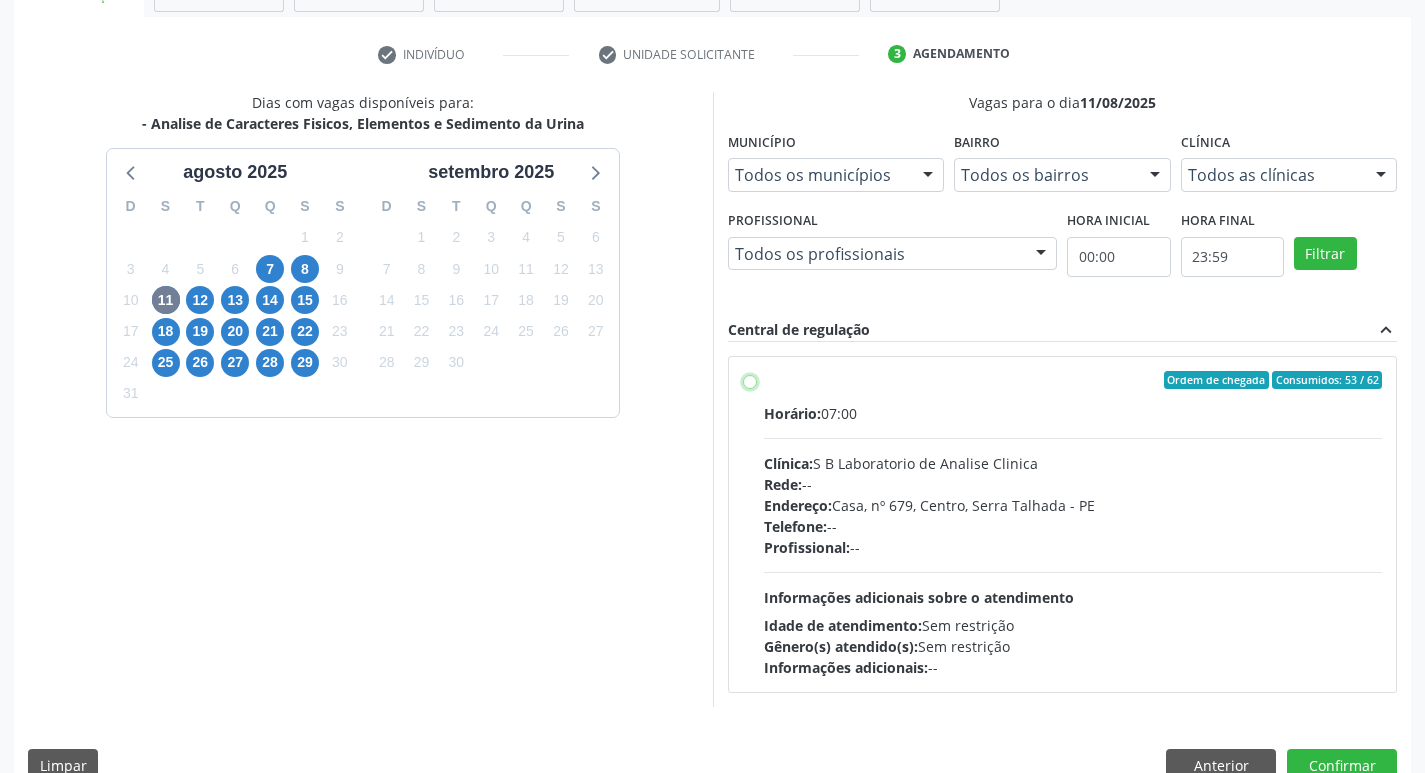 click on "Ordem de chegada
Consumidos: 53 / 62
Horário:   07:00
Clínica:  S B Laboratorio de Analise Clinica
Rede:
--
Endereço:   Casa, nº 679, Centro, Serra Talhada - PE
Telefone:   --
Profissional:
--
Informações adicionais sobre o atendimento
Idade de atendimento:
Sem restrição
Gênero(s) atendido(s):
Sem restrição
Informações adicionais:
--" at bounding box center (750, 380) 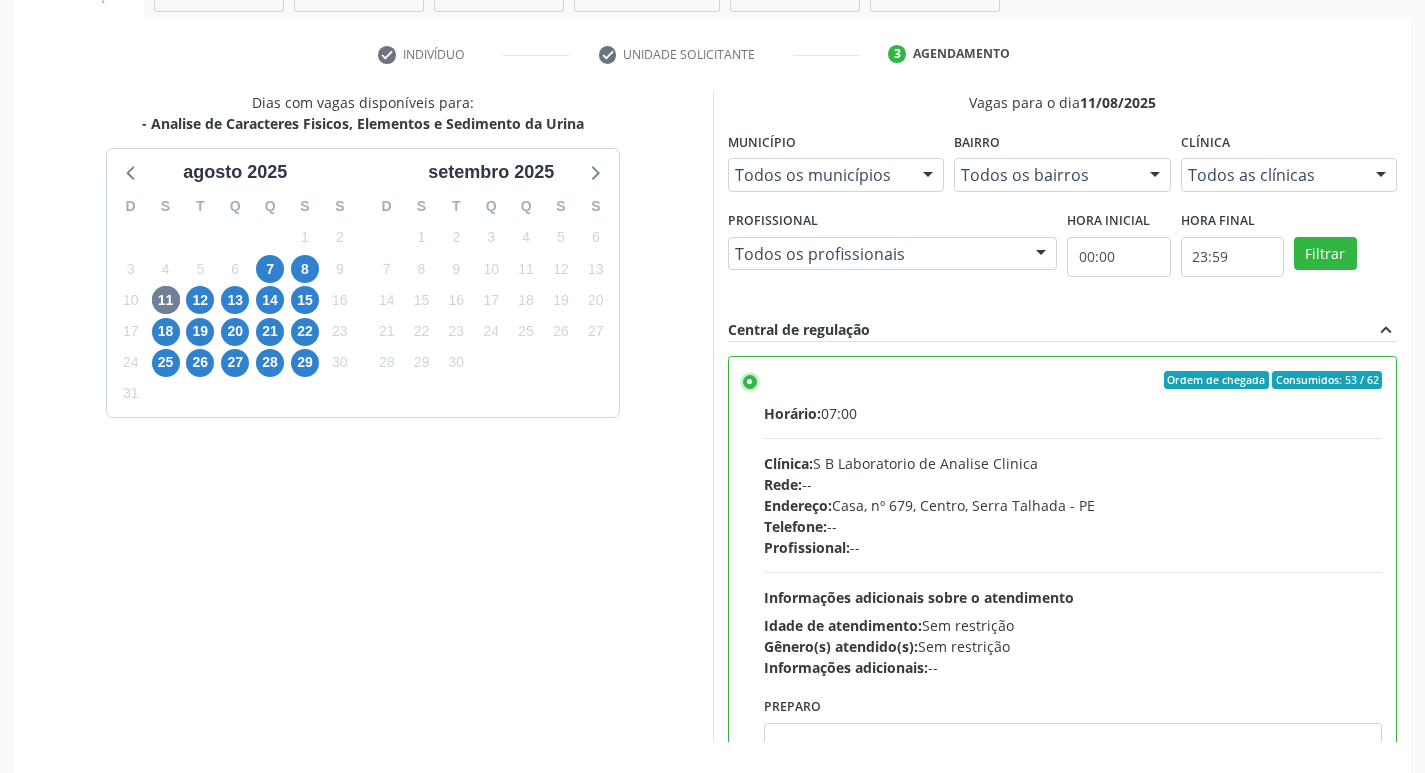 scroll, scrollTop: 422, scrollLeft: 0, axis: vertical 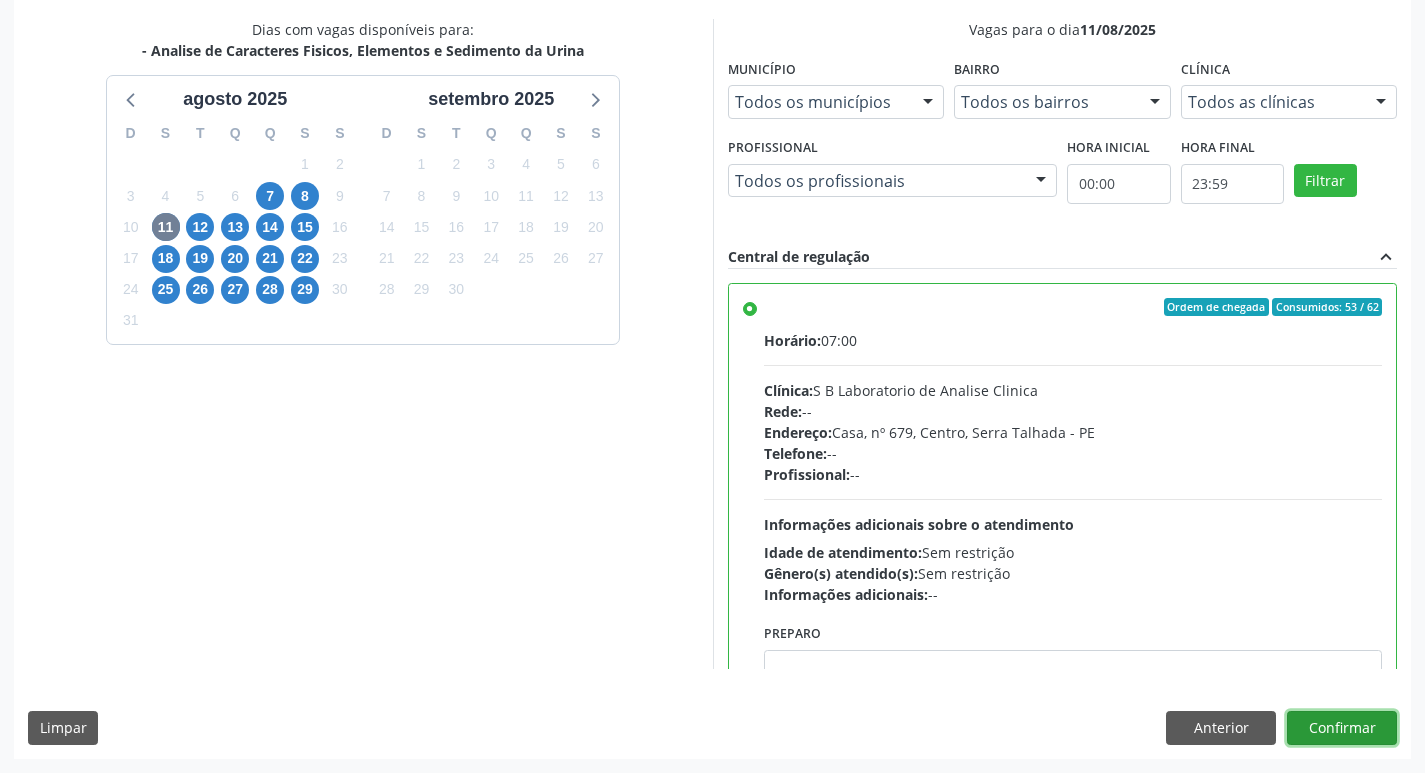 click on "Confirmar" at bounding box center (1342, 728) 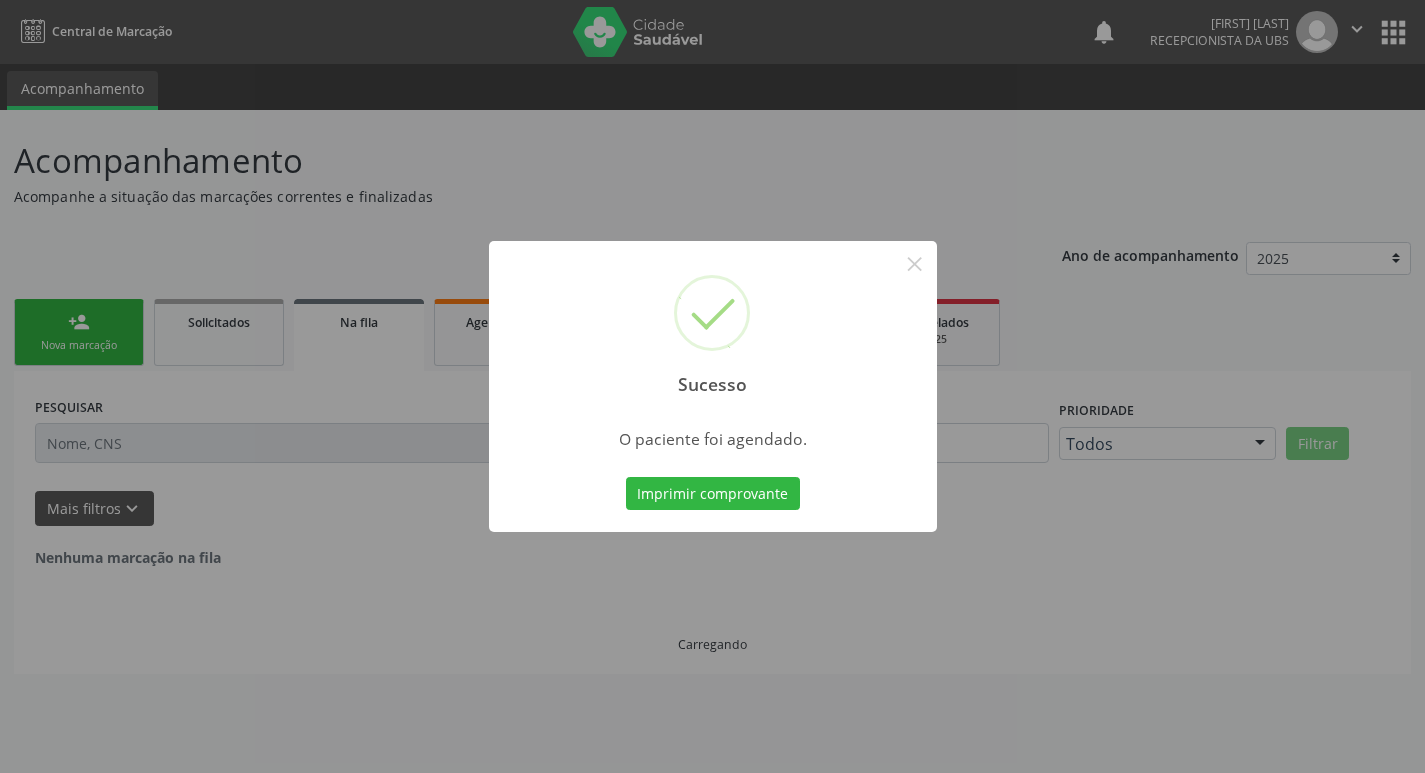 scroll, scrollTop: 0, scrollLeft: 0, axis: both 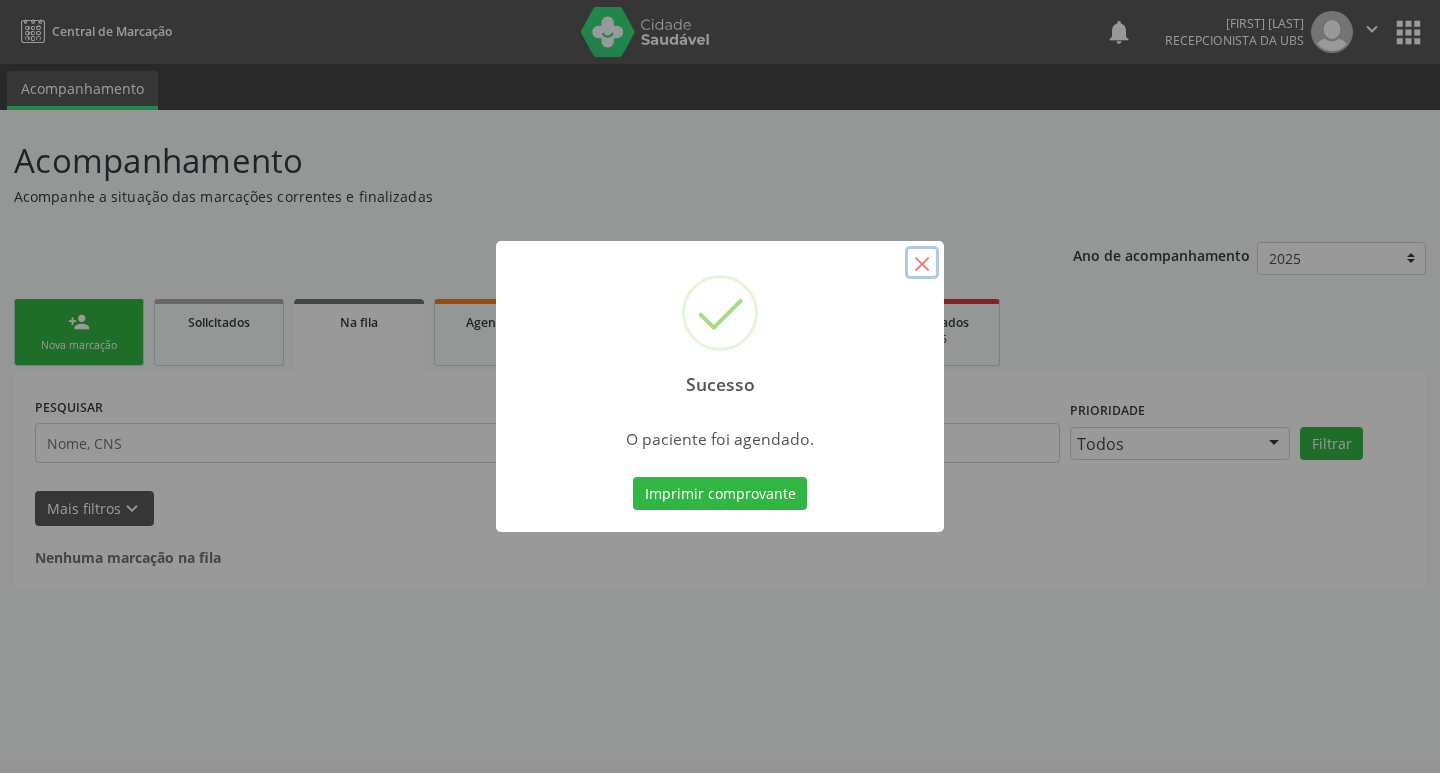 click on "×" at bounding box center [922, 263] 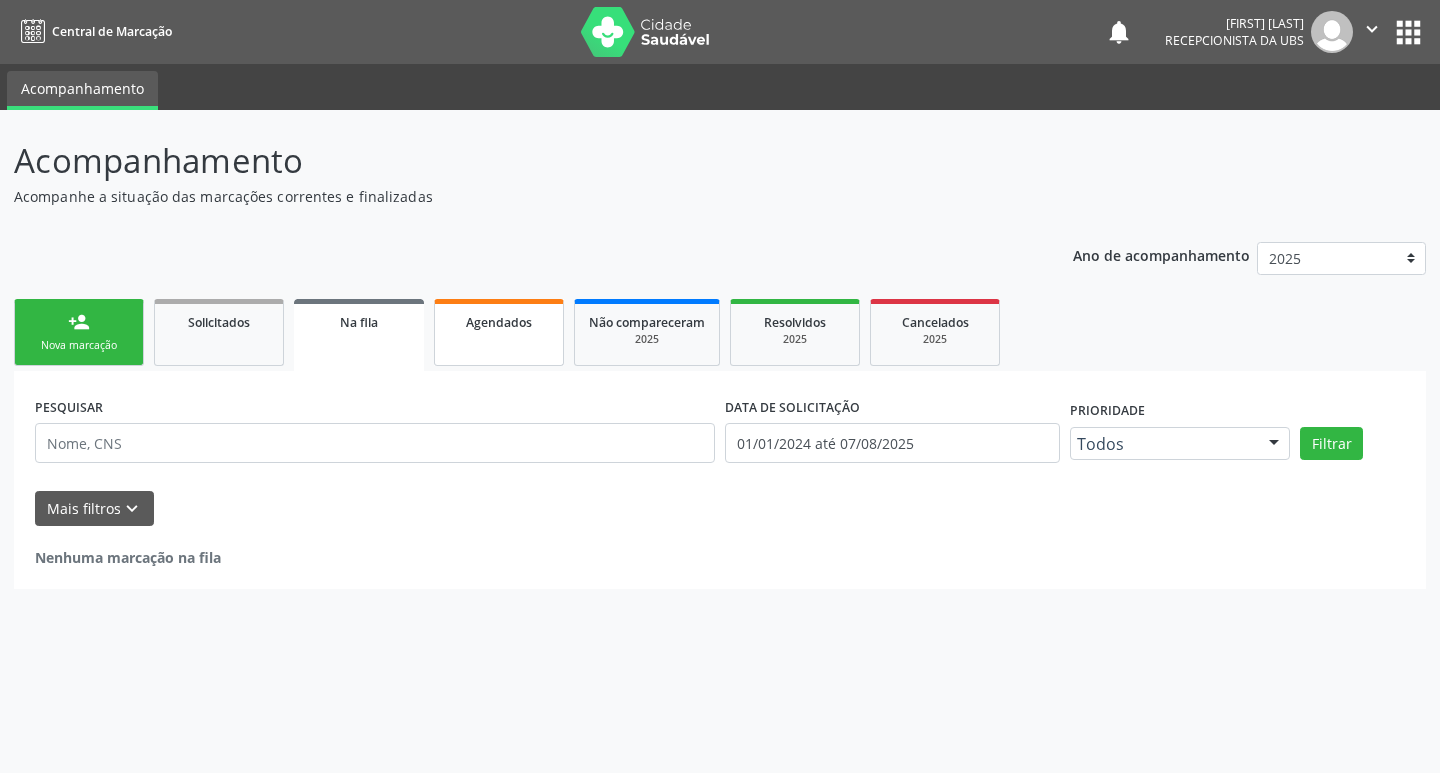 click on "Agendados" at bounding box center [499, 321] 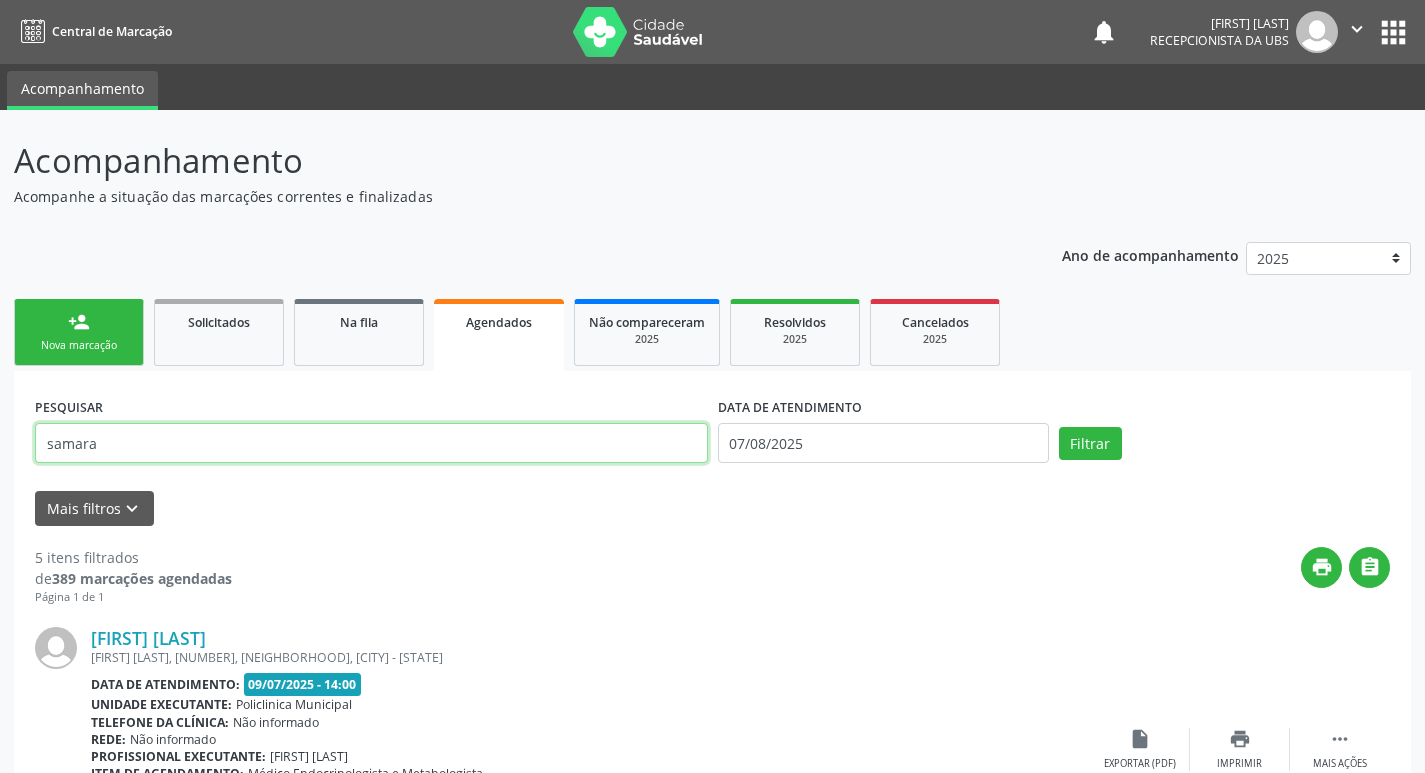 click on "samara" at bounding box center [371, 443] 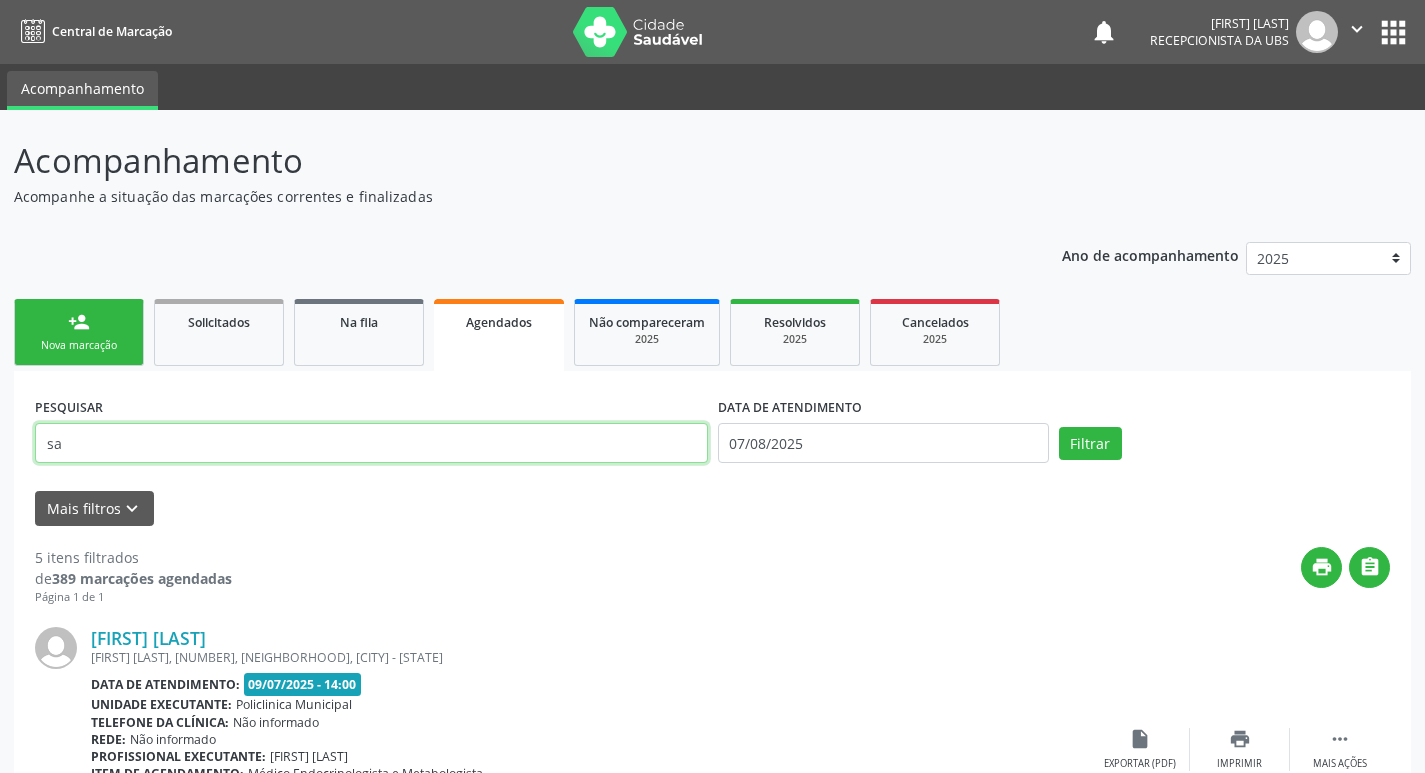 type on "s" 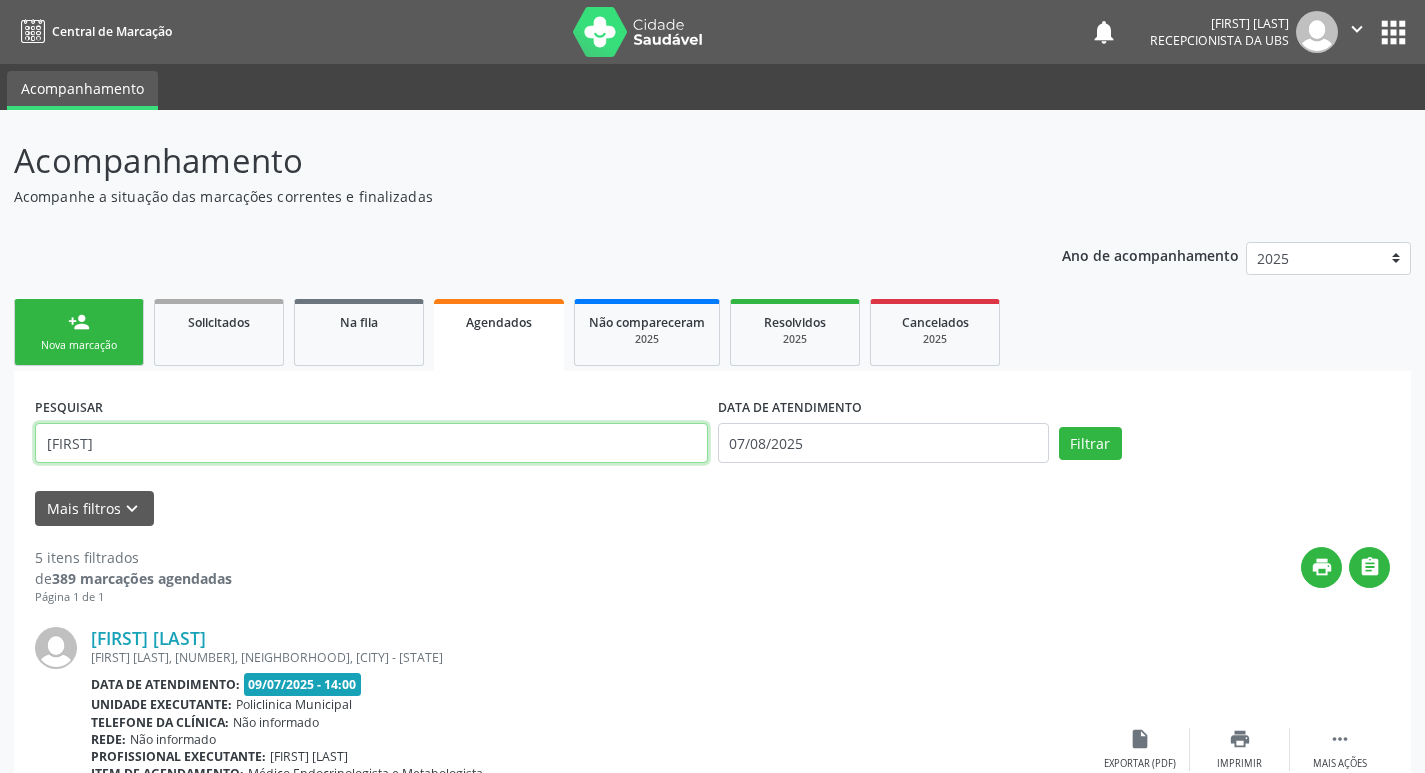 type on "kyara" 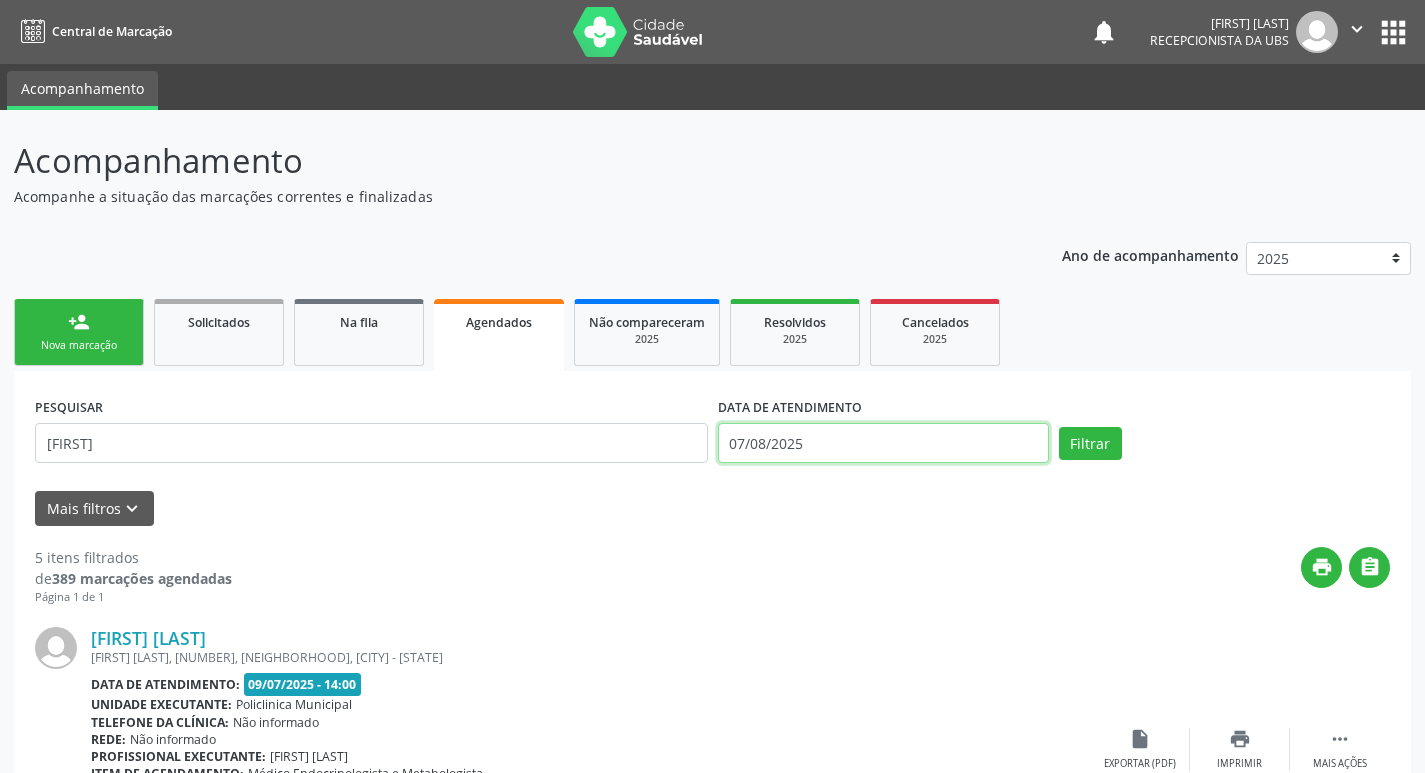 click on "07/08/2025" at bounding box center [883, 443] 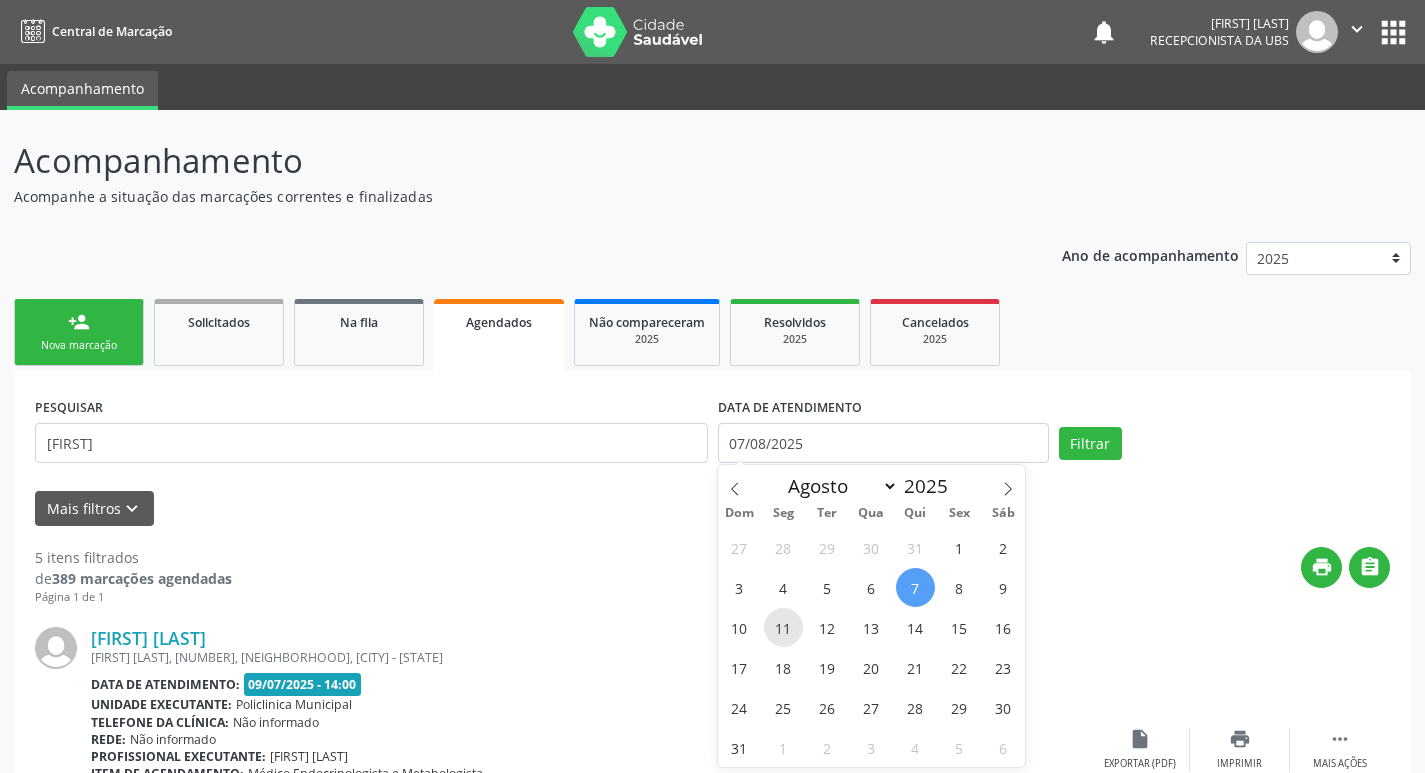 click on "11" at bounding box center [783, 627] 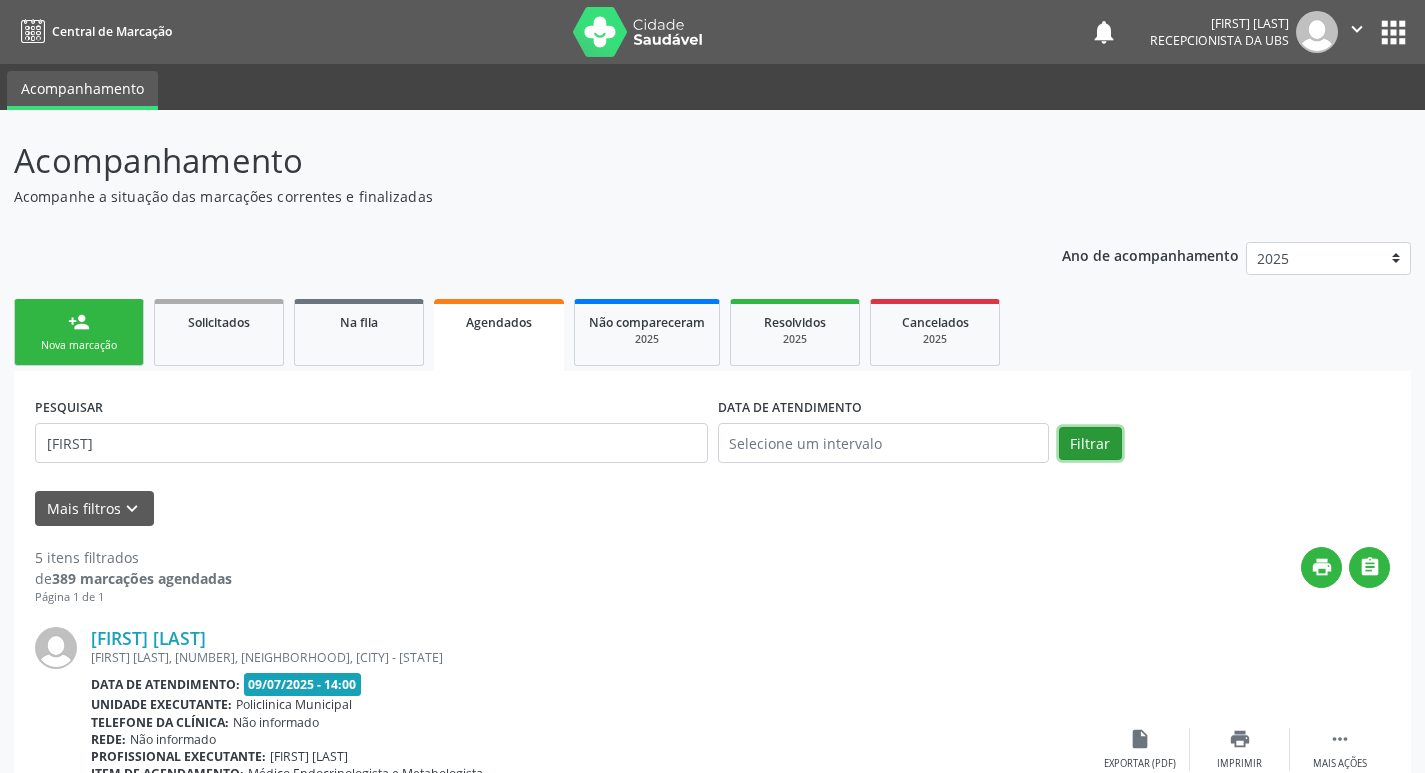 click on "Filtrar" at bounding box center (1090, 444) 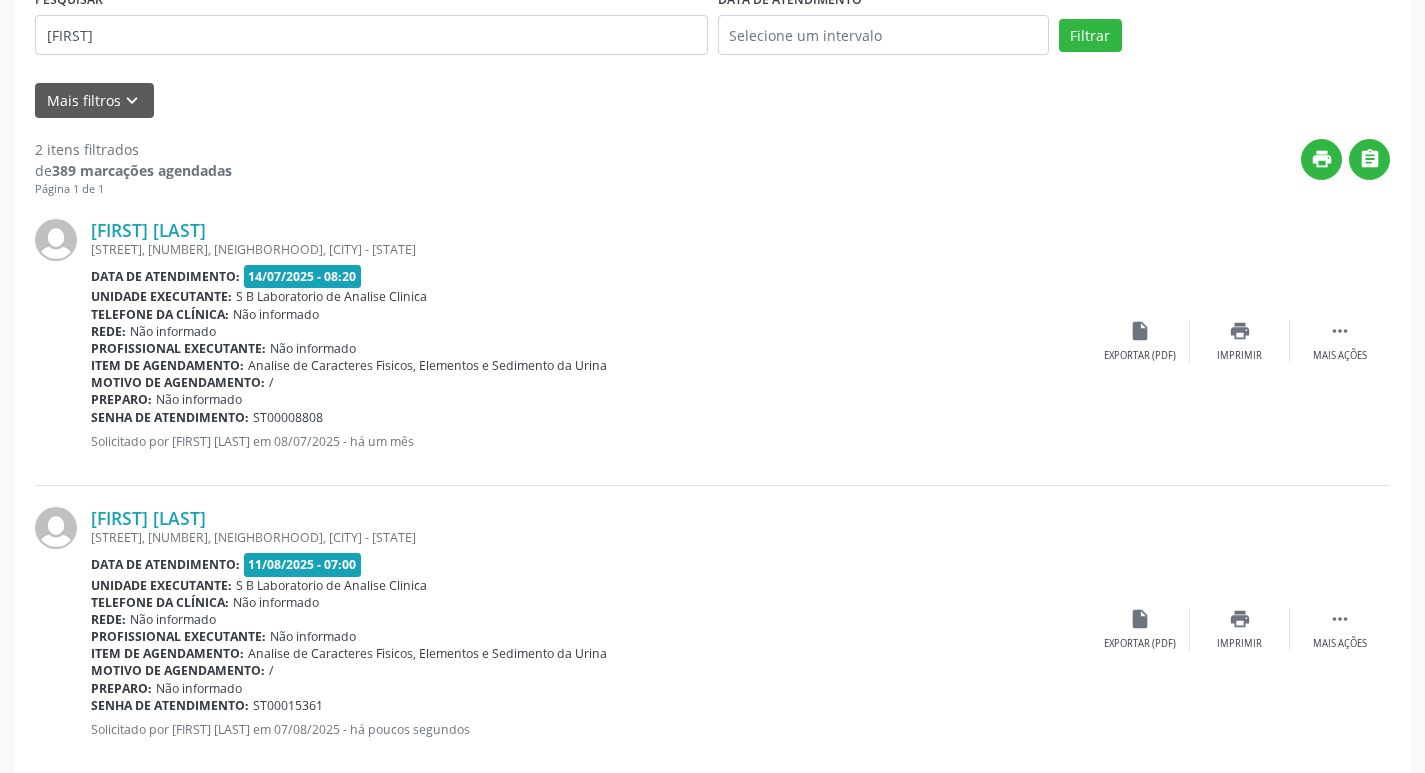 scroll, scrollTop: 443, scrollLeft: 0, axis: vertical 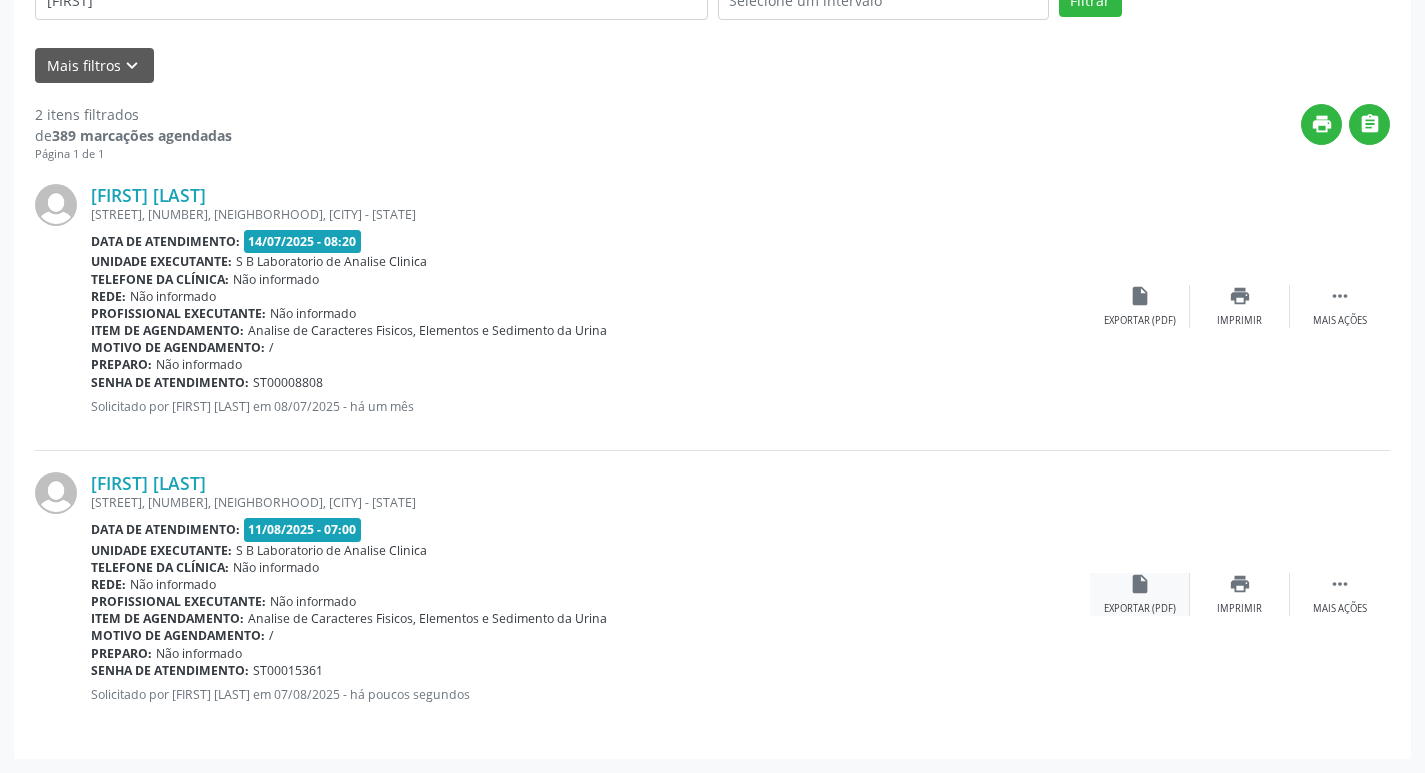 click on "insert_drive_file
Exportar (PDF)" at bounding box center [1140, 594] 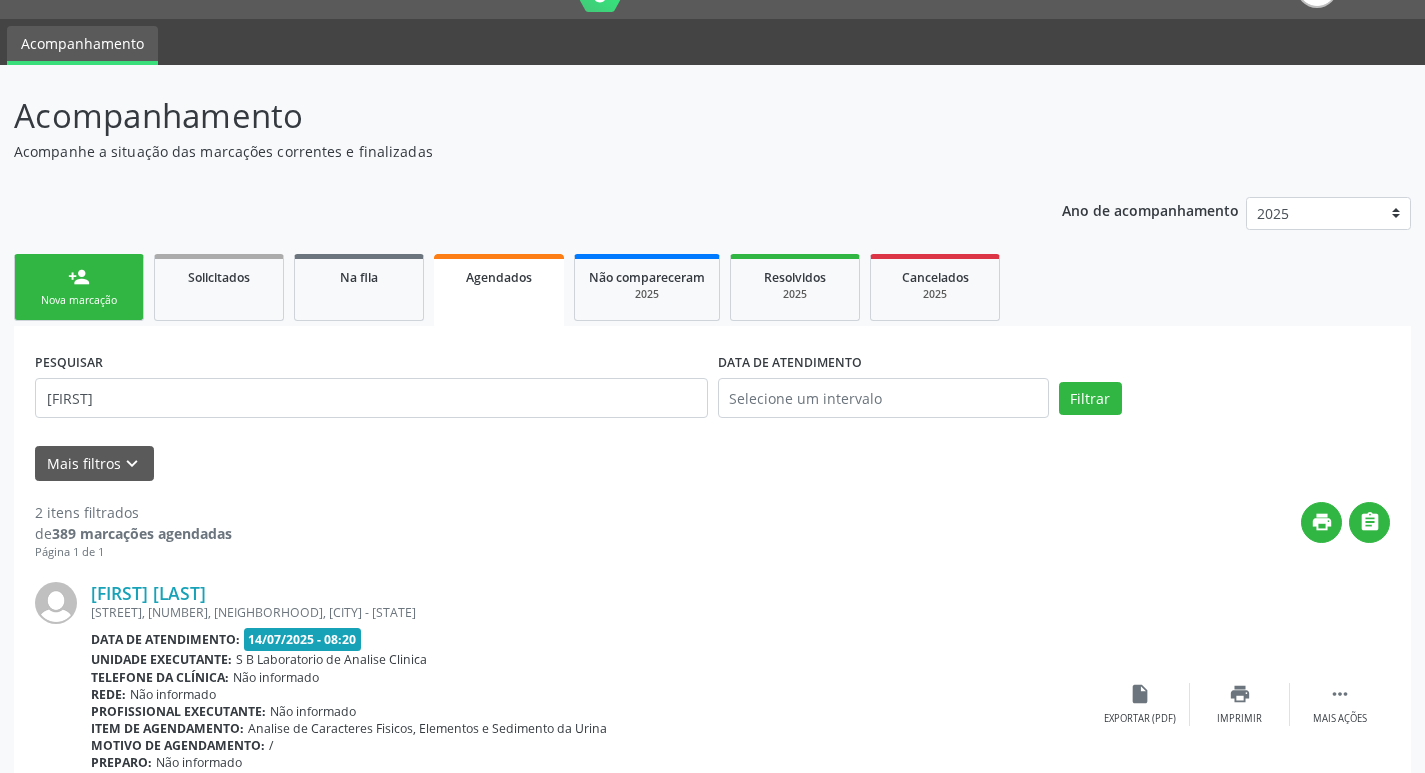 scroll, scrollTop: 43, scrollLeft: 0, axis: vertical 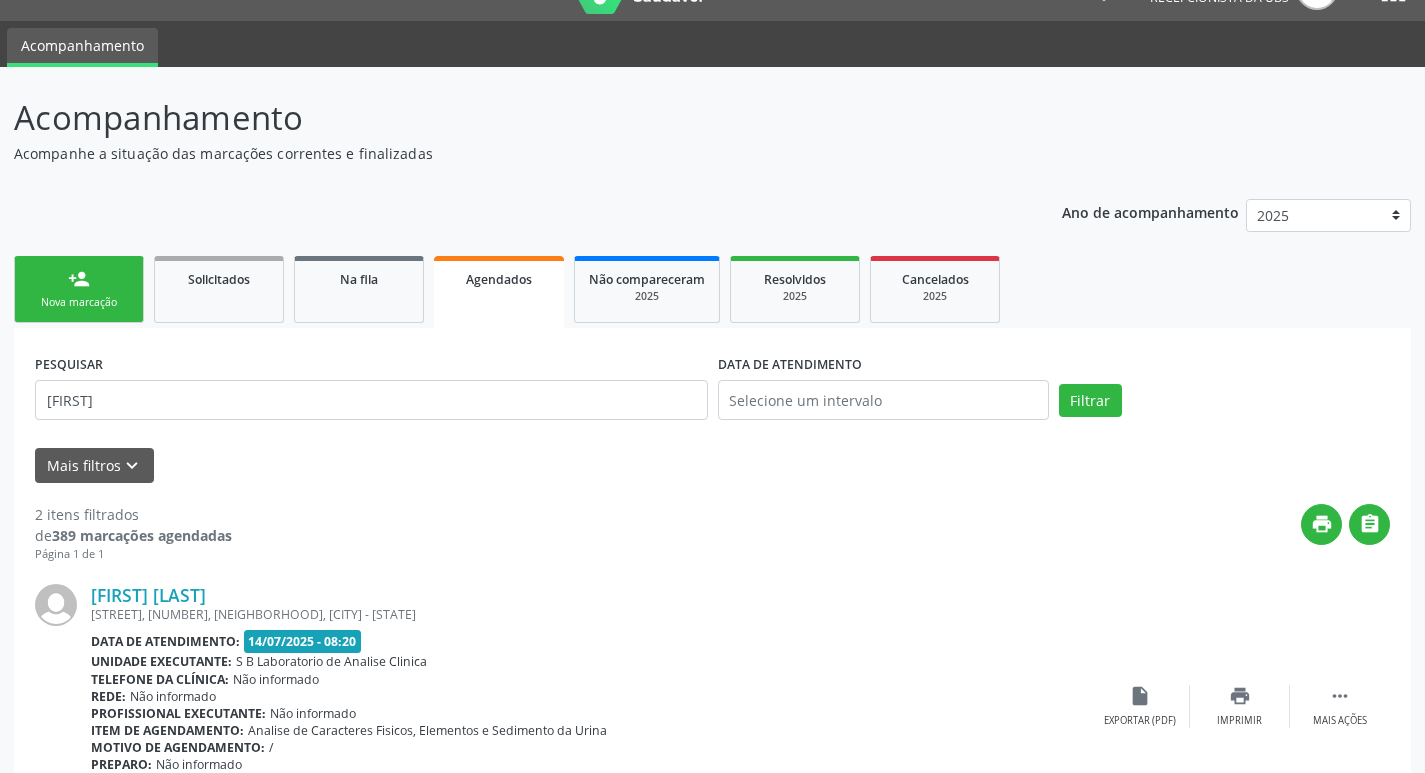 click on "Nova marcação" at bounding box center (79, 302) 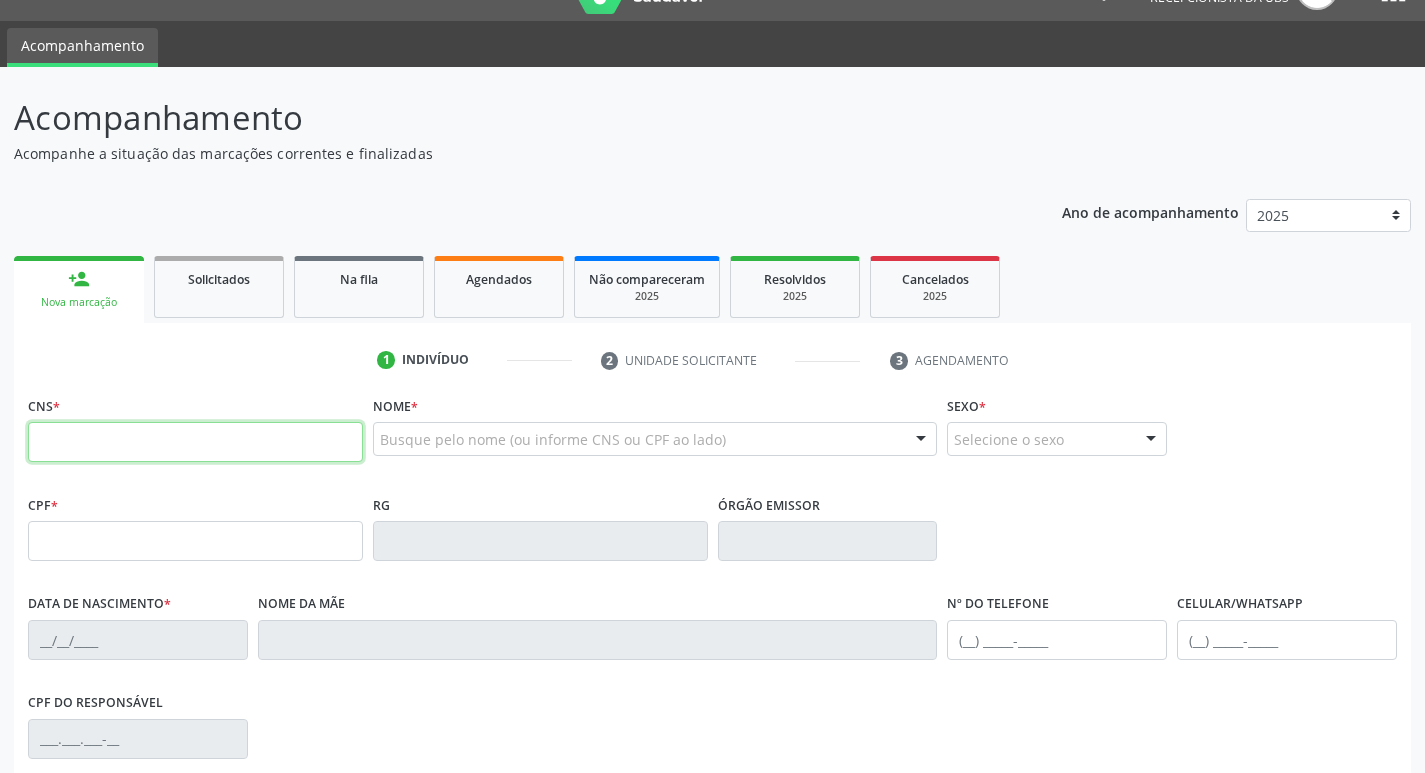 click at bounding box center (195, 442) 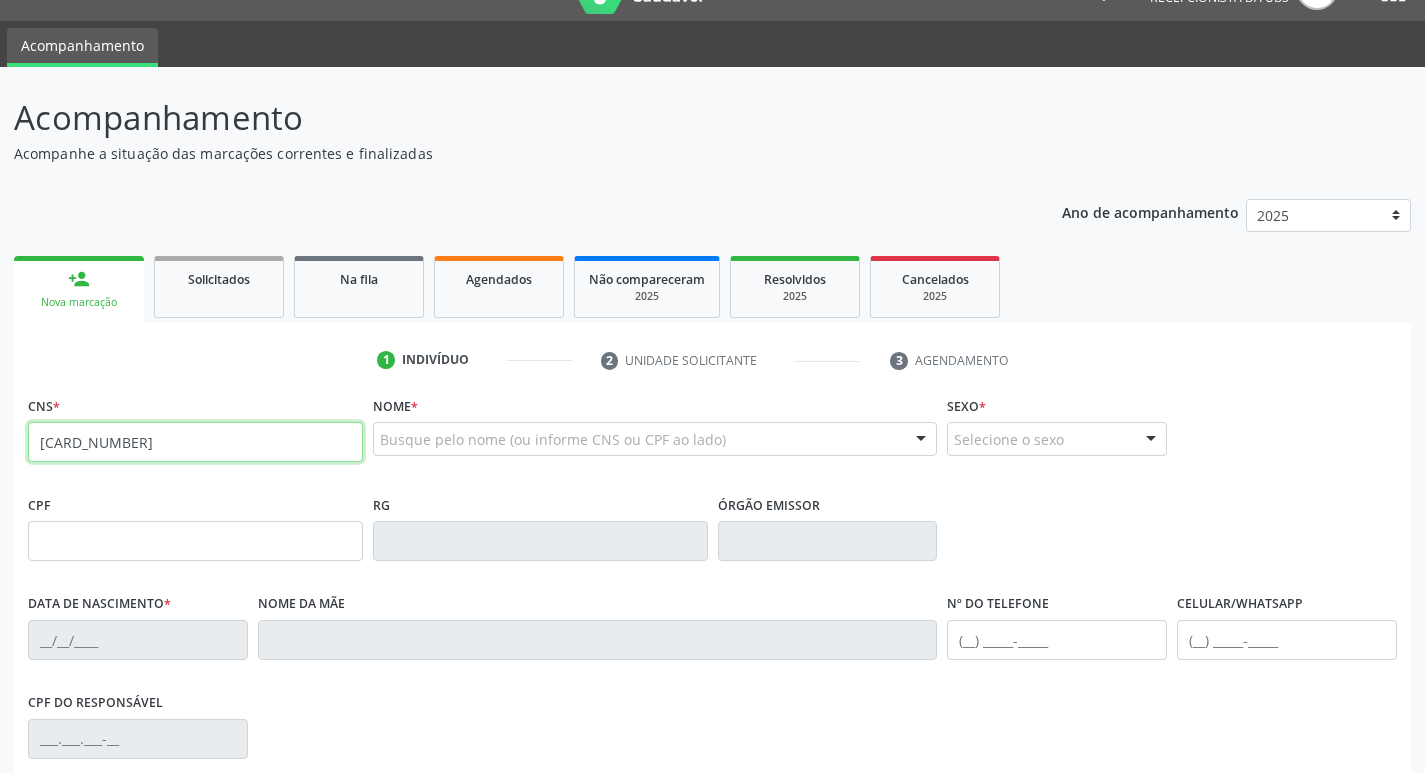 scroll, scrollTop: 15, scrollLeft: 0, axis: vertical 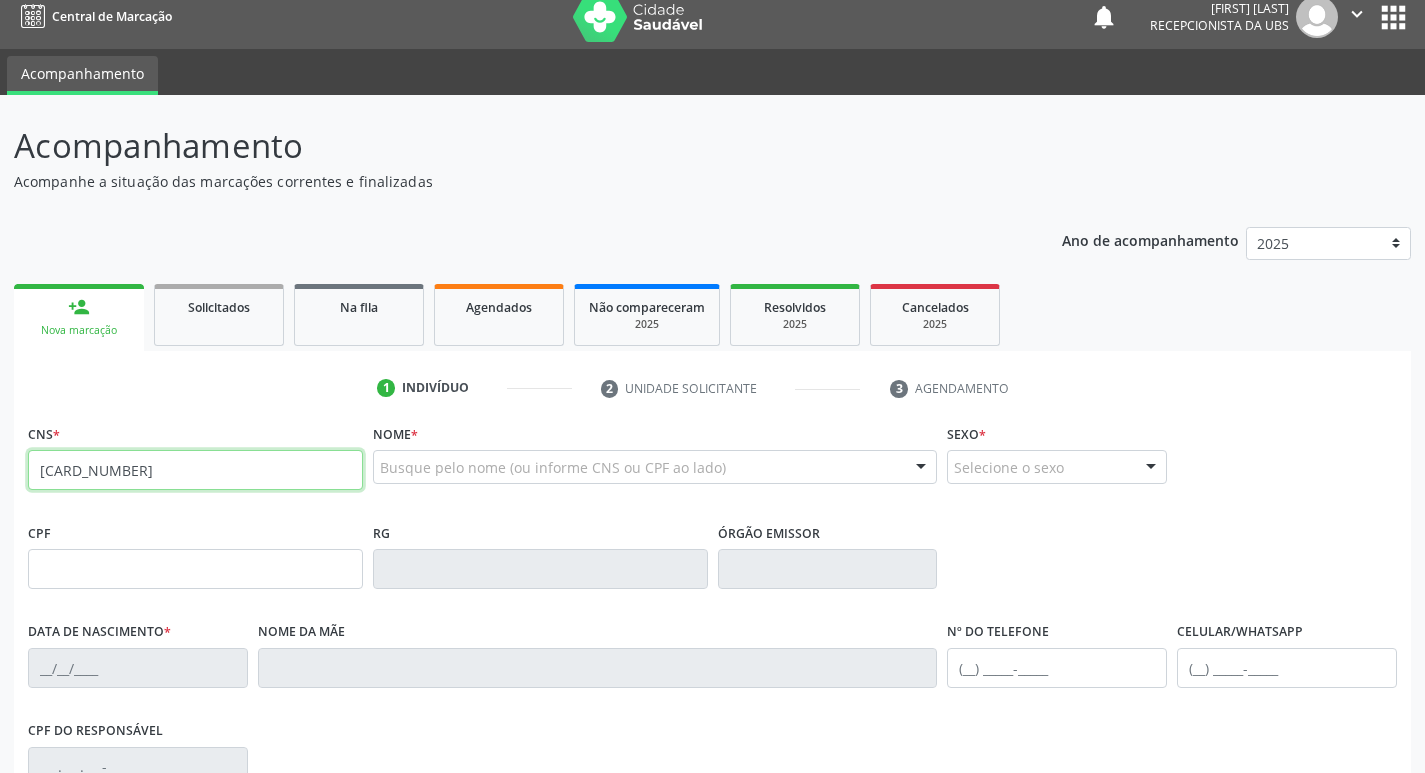 type on "706 4036 0821 0385" 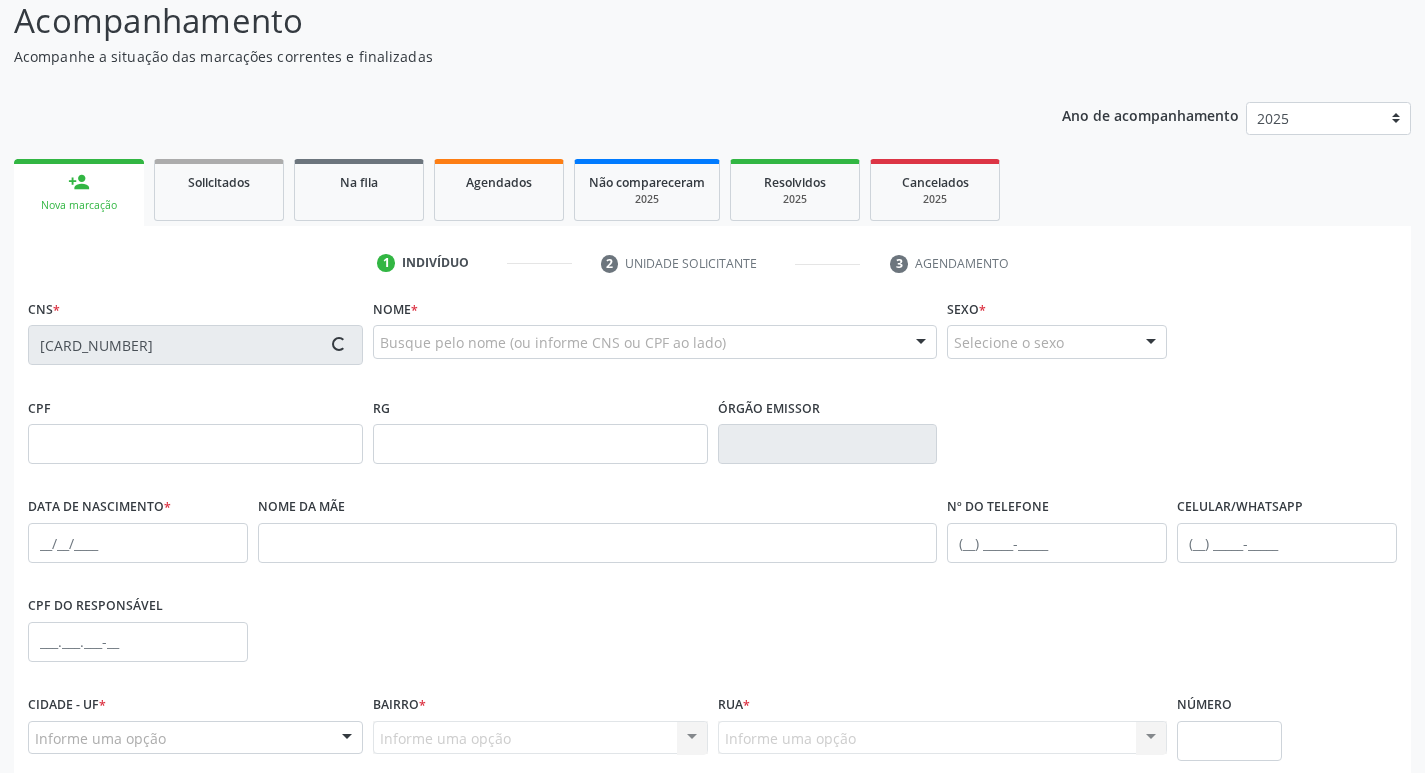 scroll, scrollTop: 311, scrollLeft: 0, axis: vertical 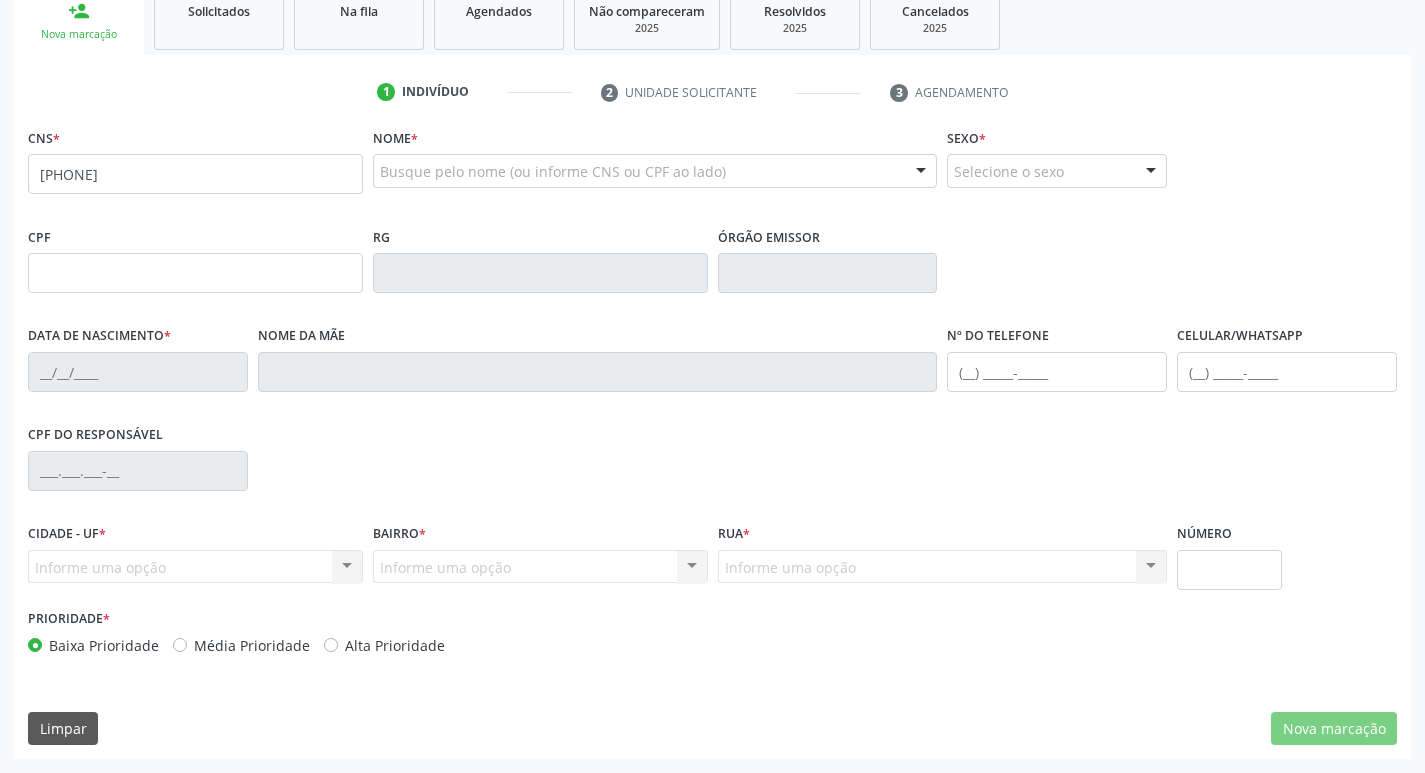 type on "[PHONE]" 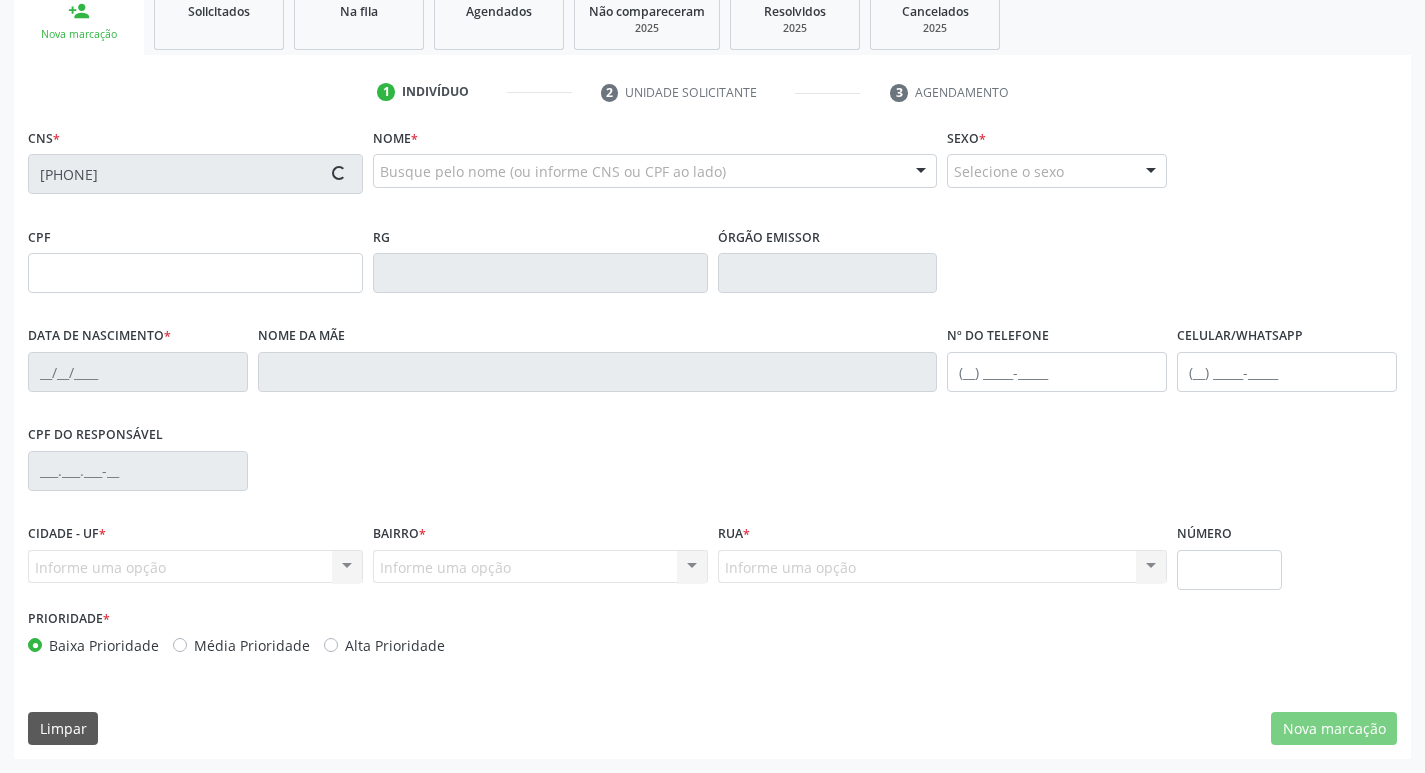 type on "[SSN]" 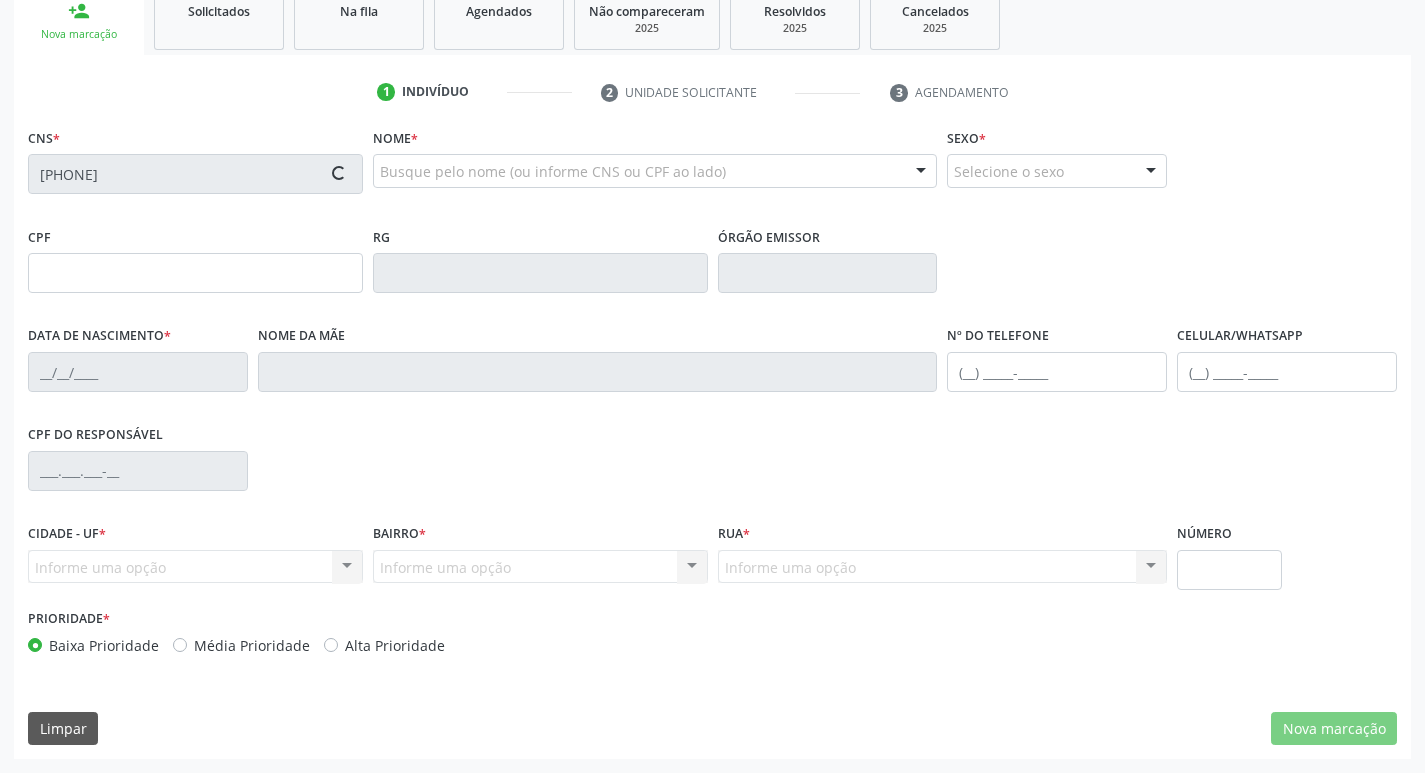 type on "[DATE]" 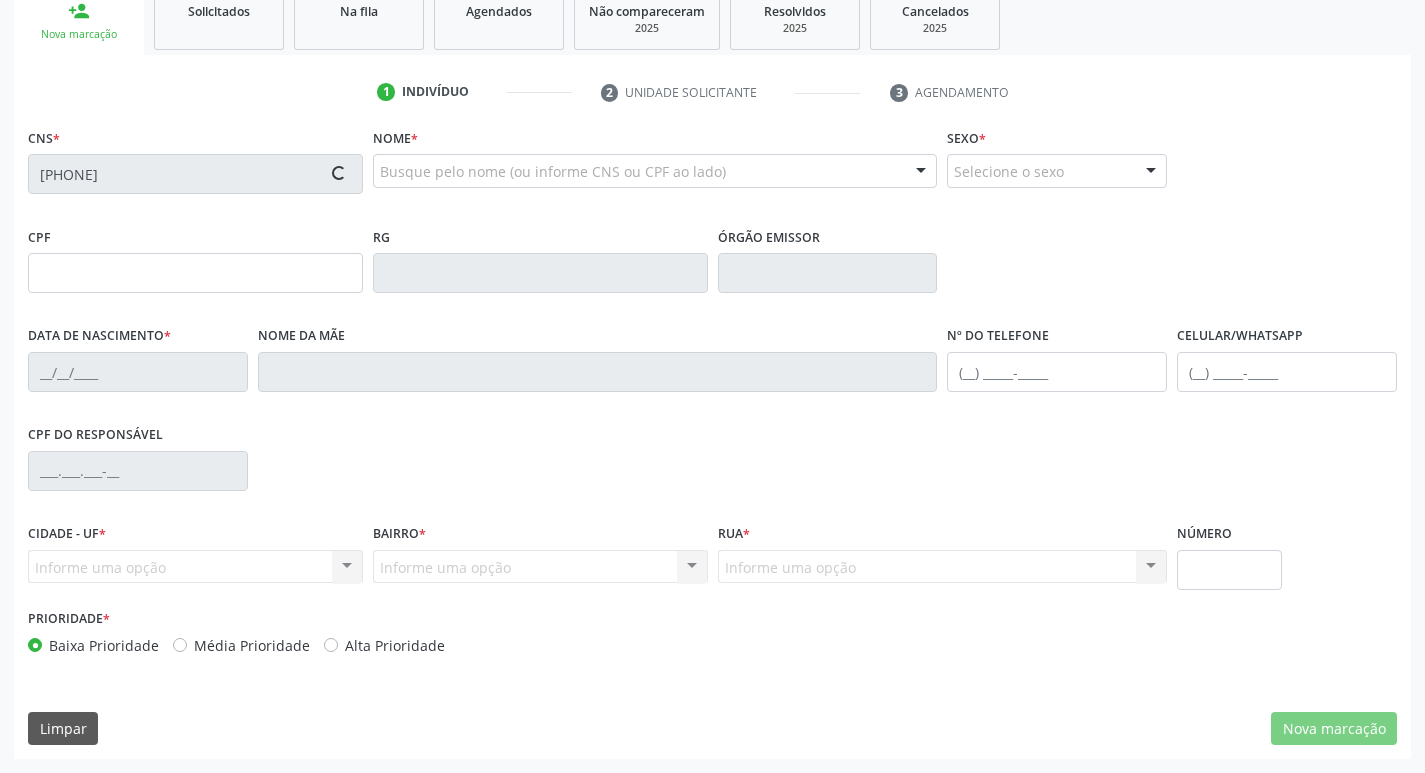 type on "[PHONE]" 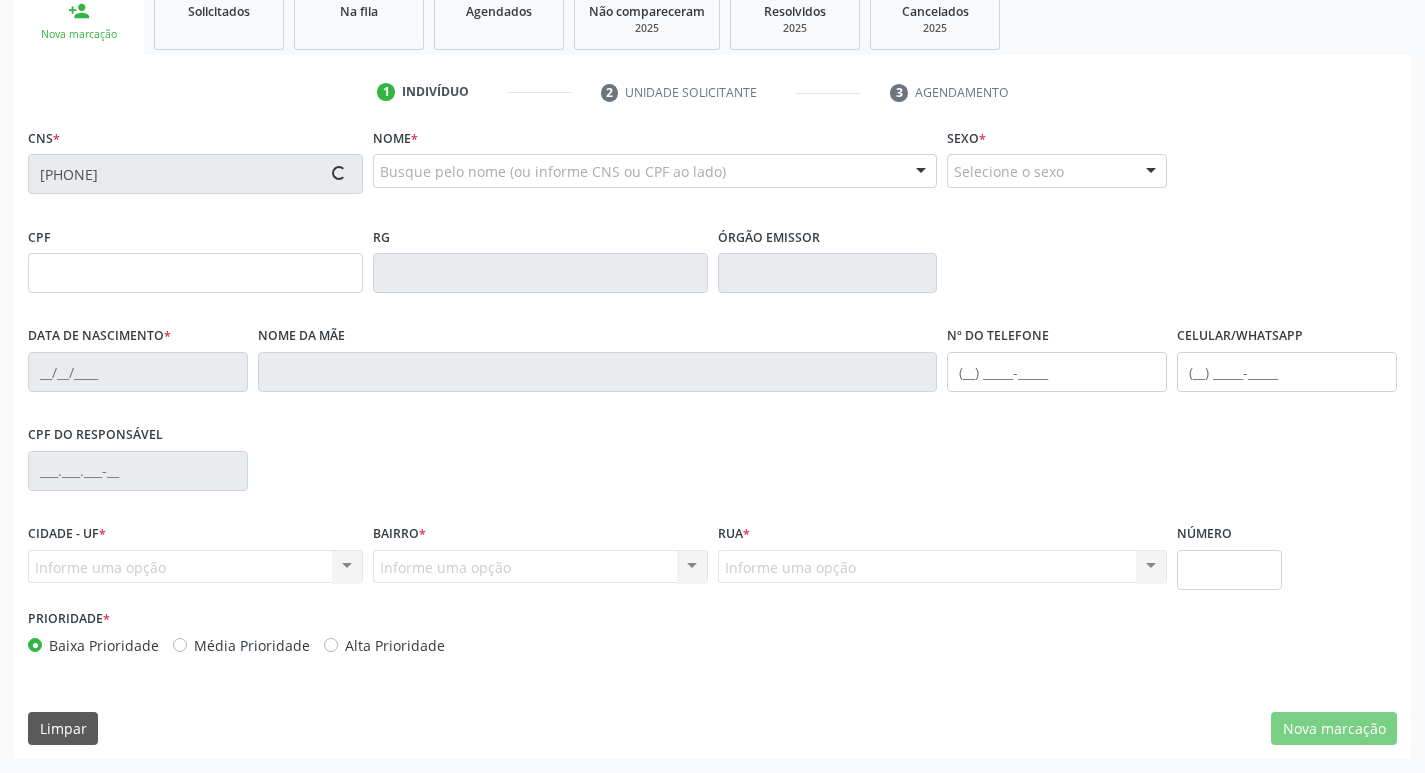 type on "328" 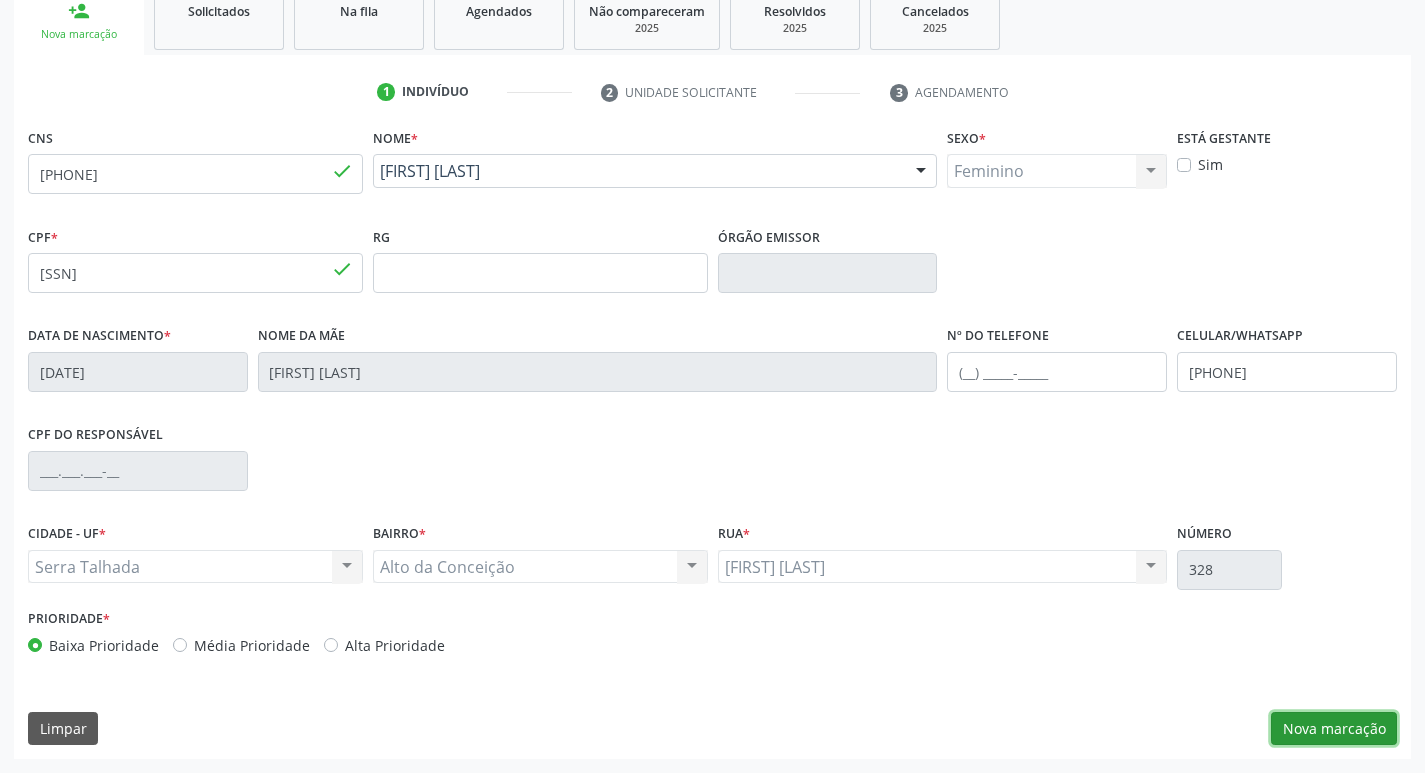 click on "Nova marcação" at bounding box center [1334, 729] 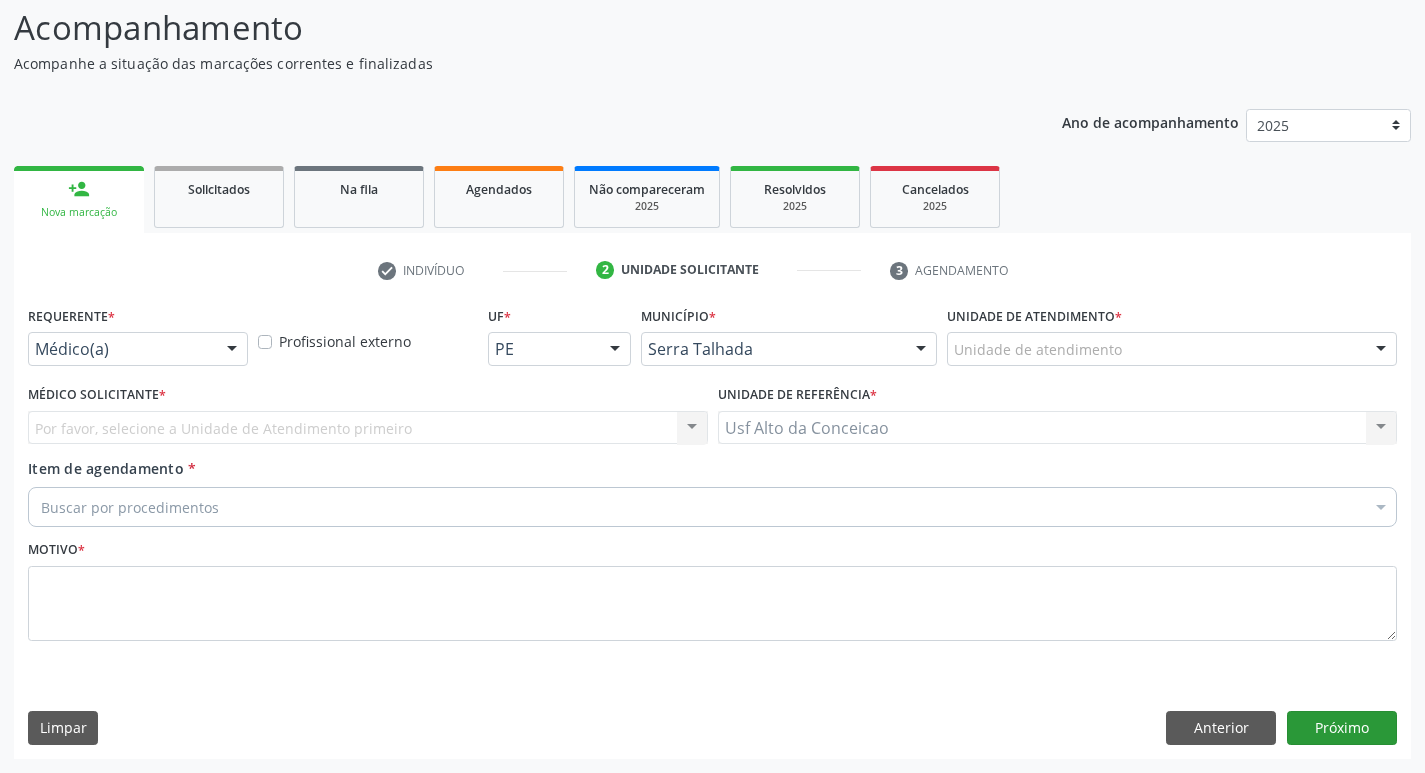 scroll, scrollTop: 133, scrollLeft: 0, axis: vertical 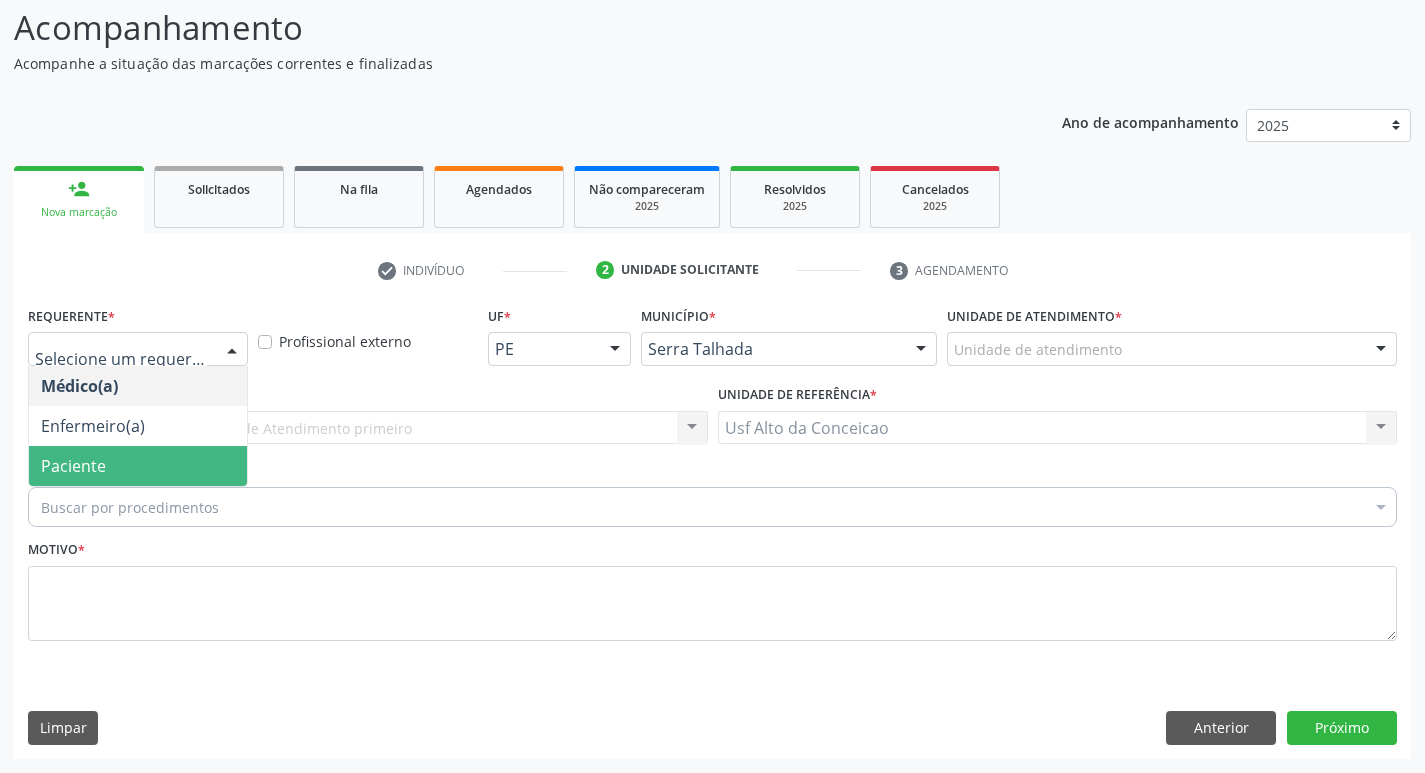 click on "Paciente" at bounding box center [138, 466] 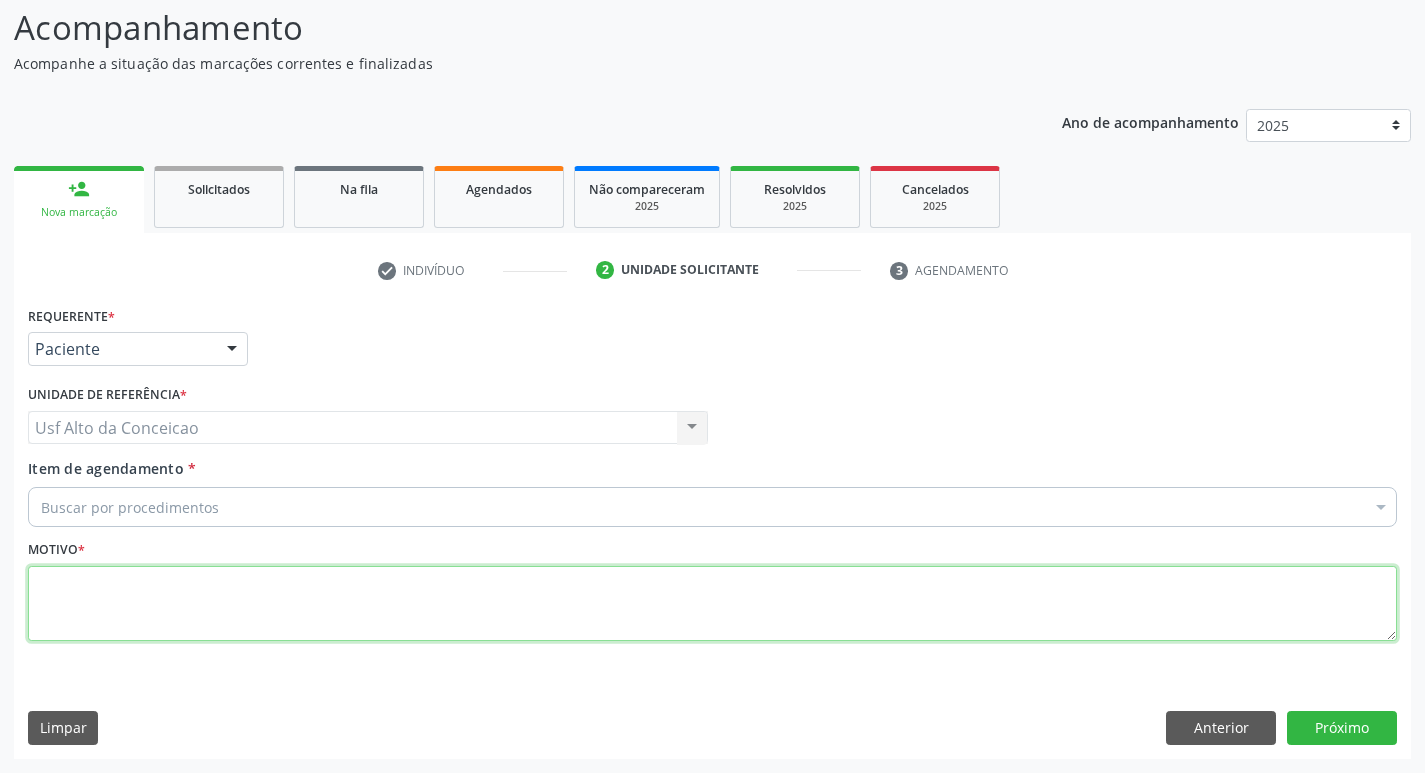 click at bounding box center (712, 604) 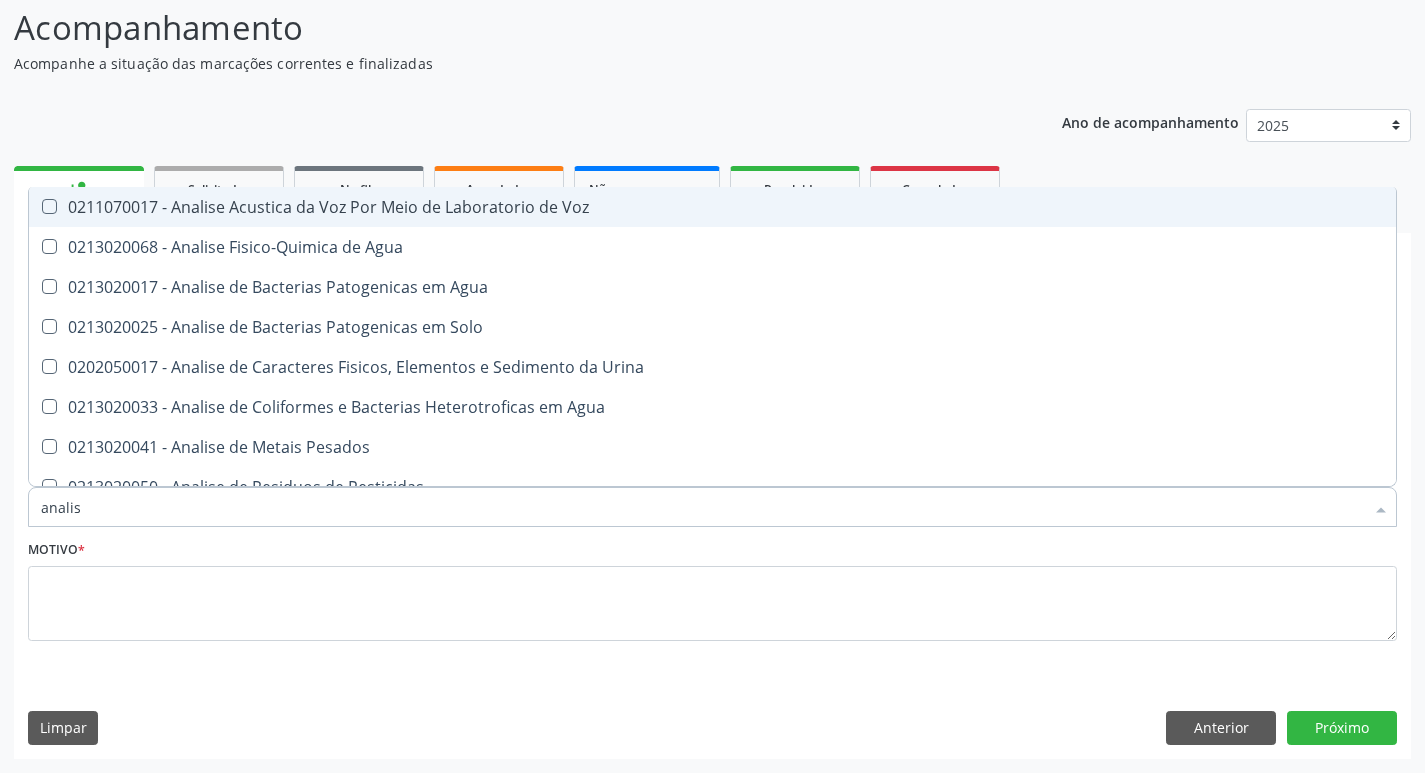 type on "analise" 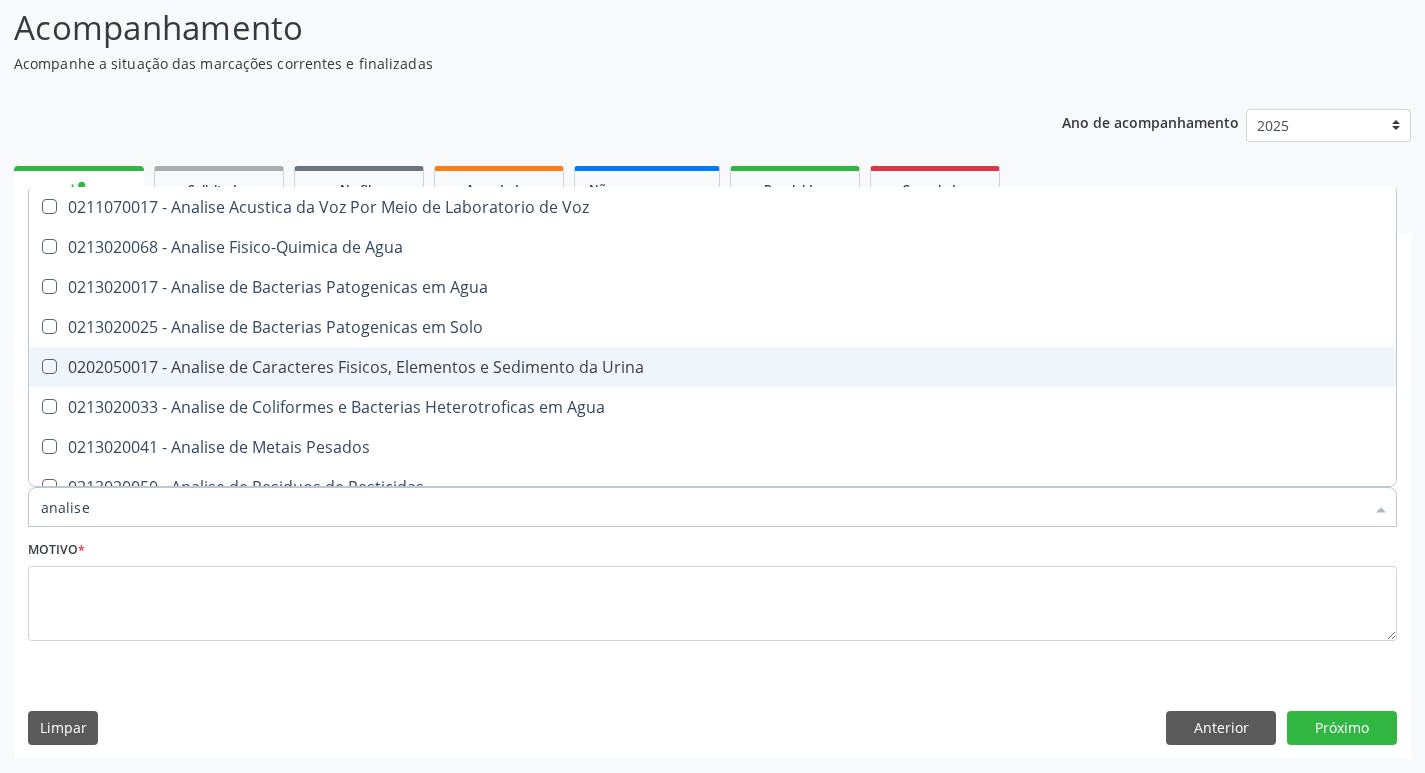 click on "0202050017 - Analise de Caracteres Fisicos, Elementos e Sedimento da Urina" at bounding box center [712, 367] 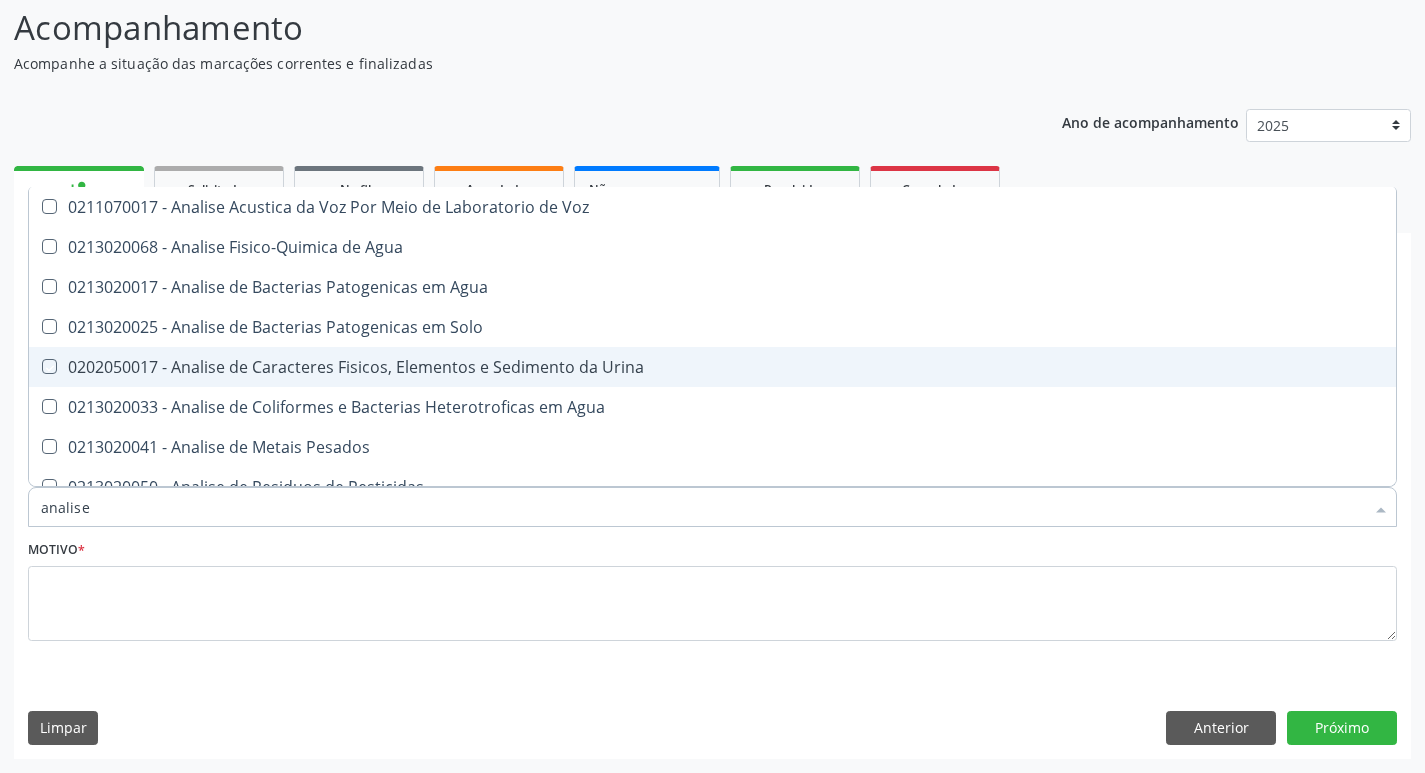 checkbox on "true" 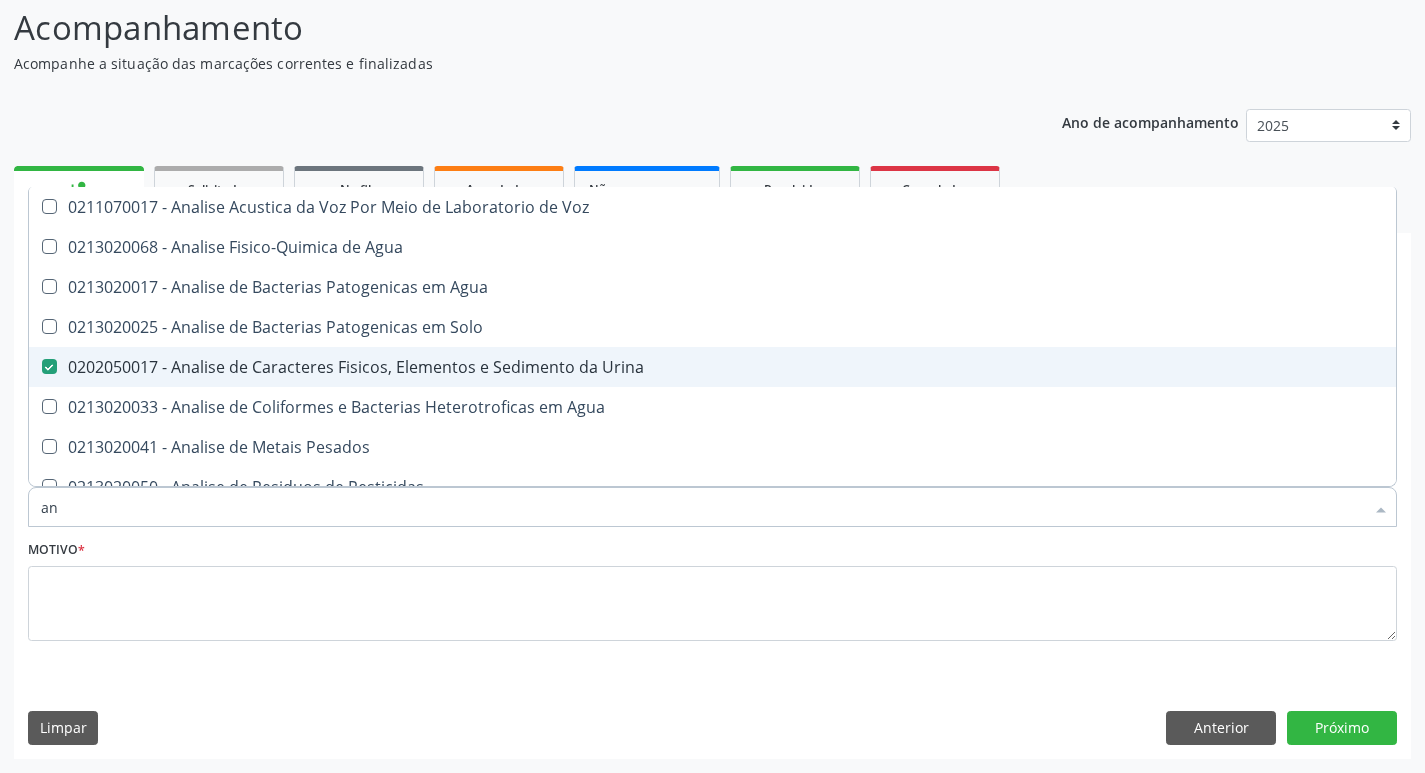 type on "a" 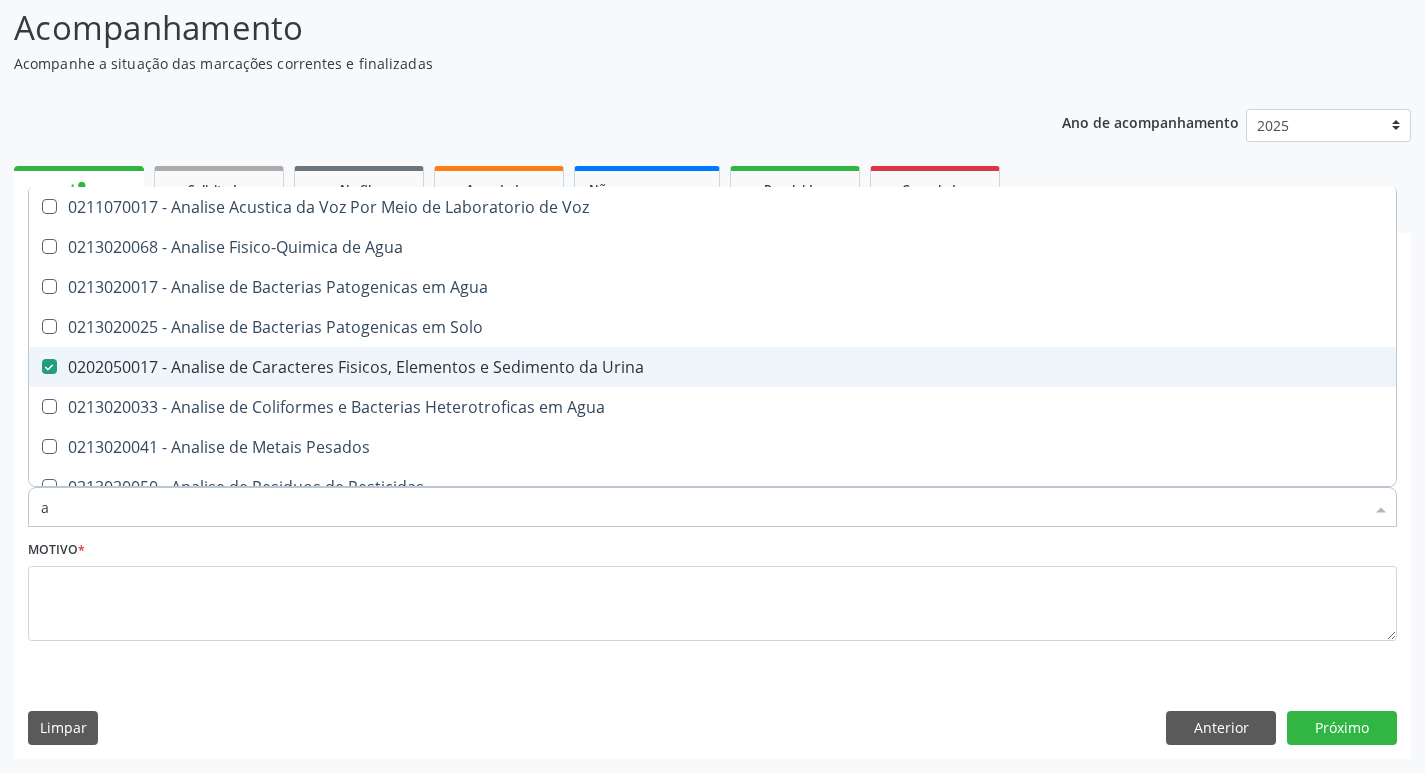 type 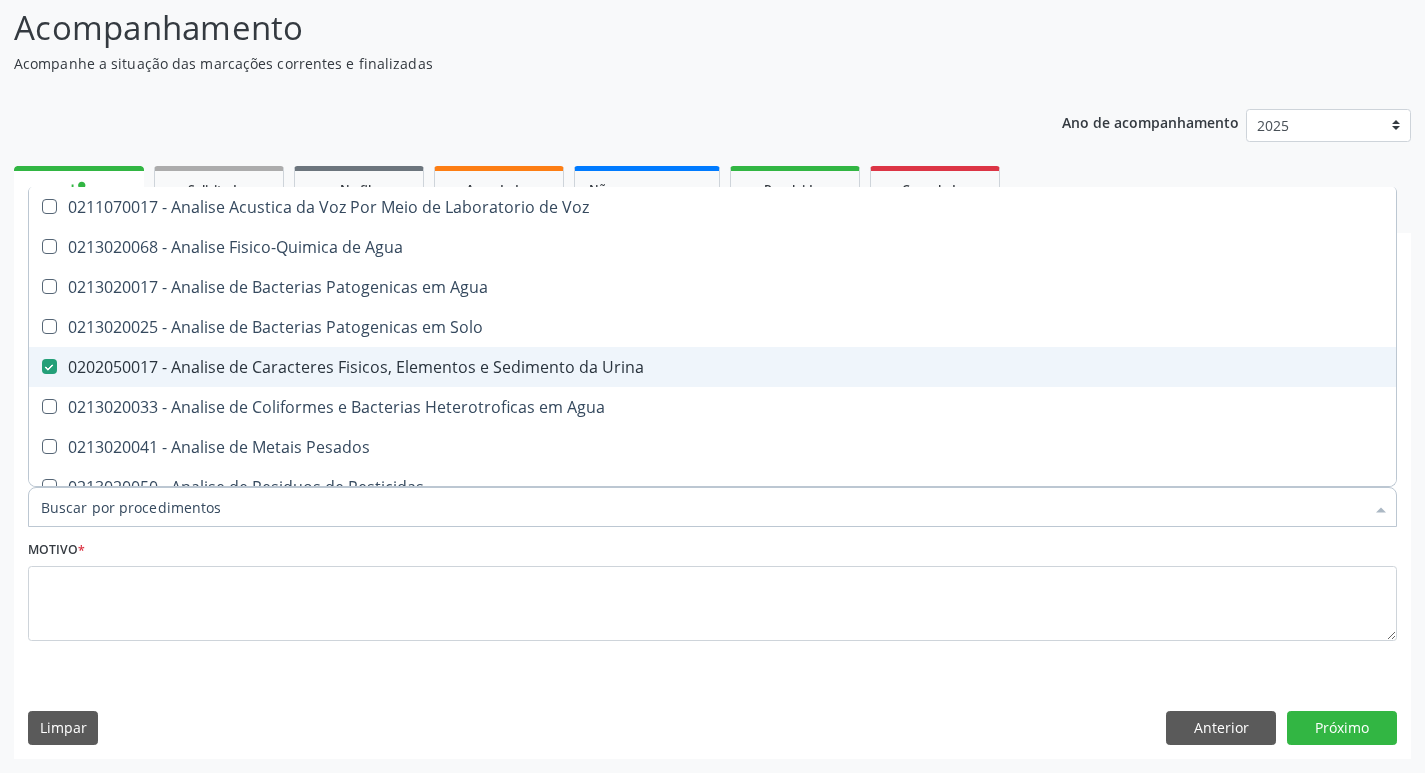 checkbox on "false" 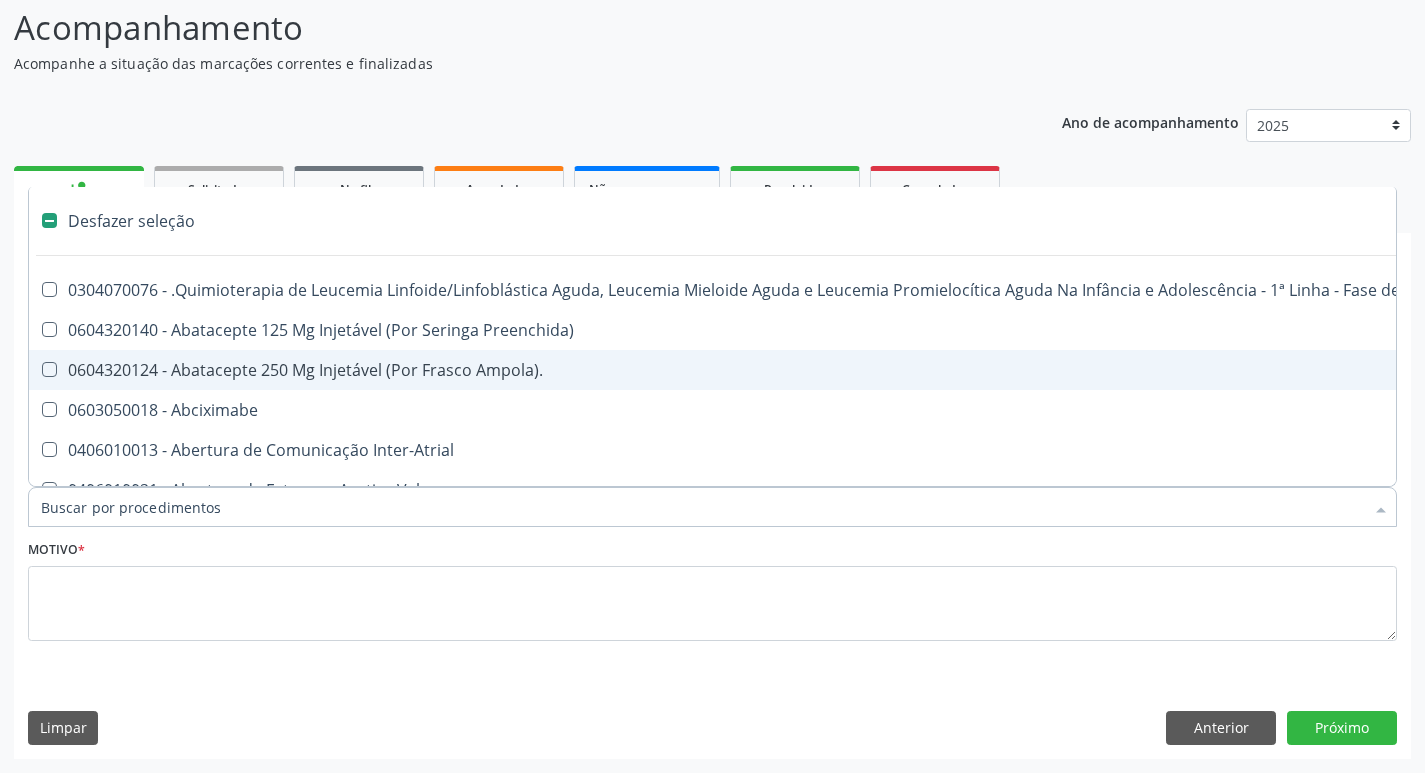 type on "u" 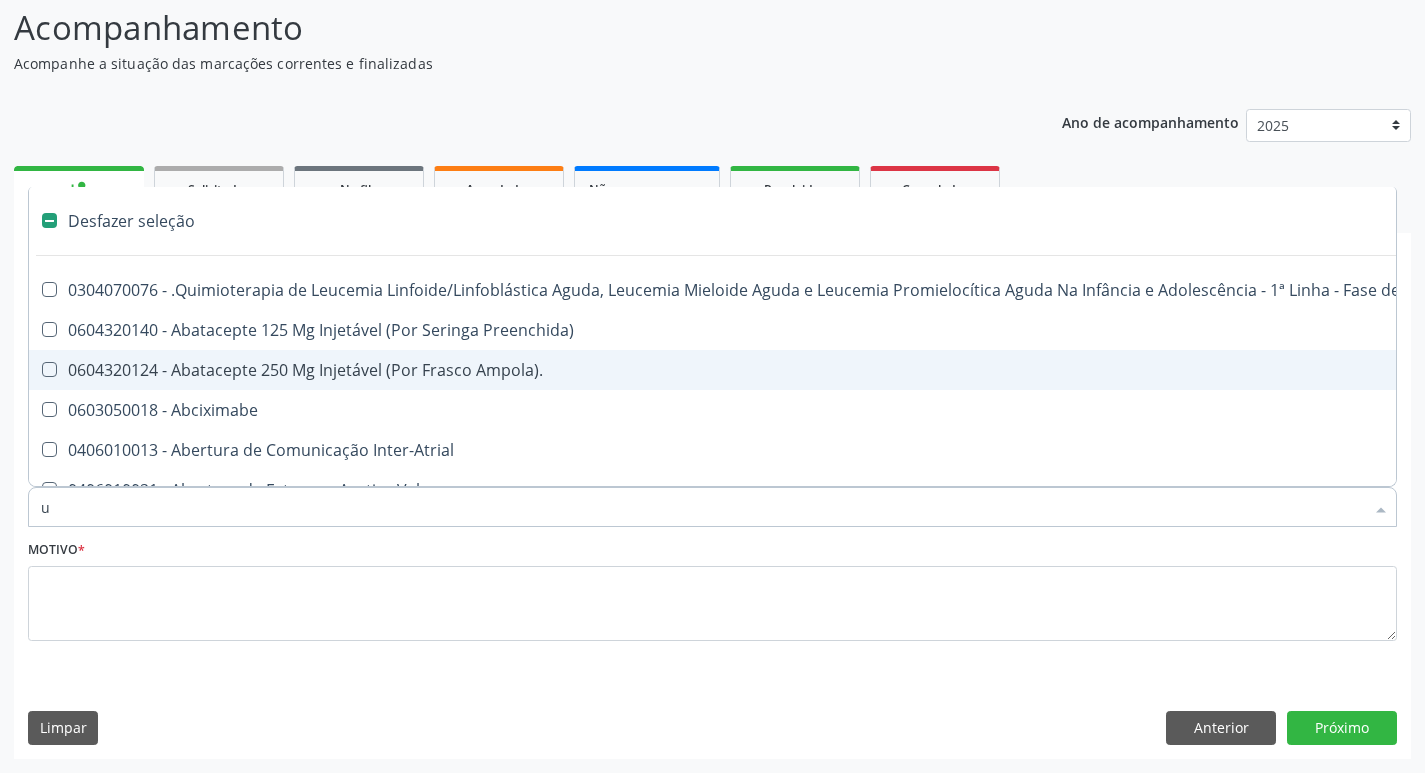 checkbox on "true" 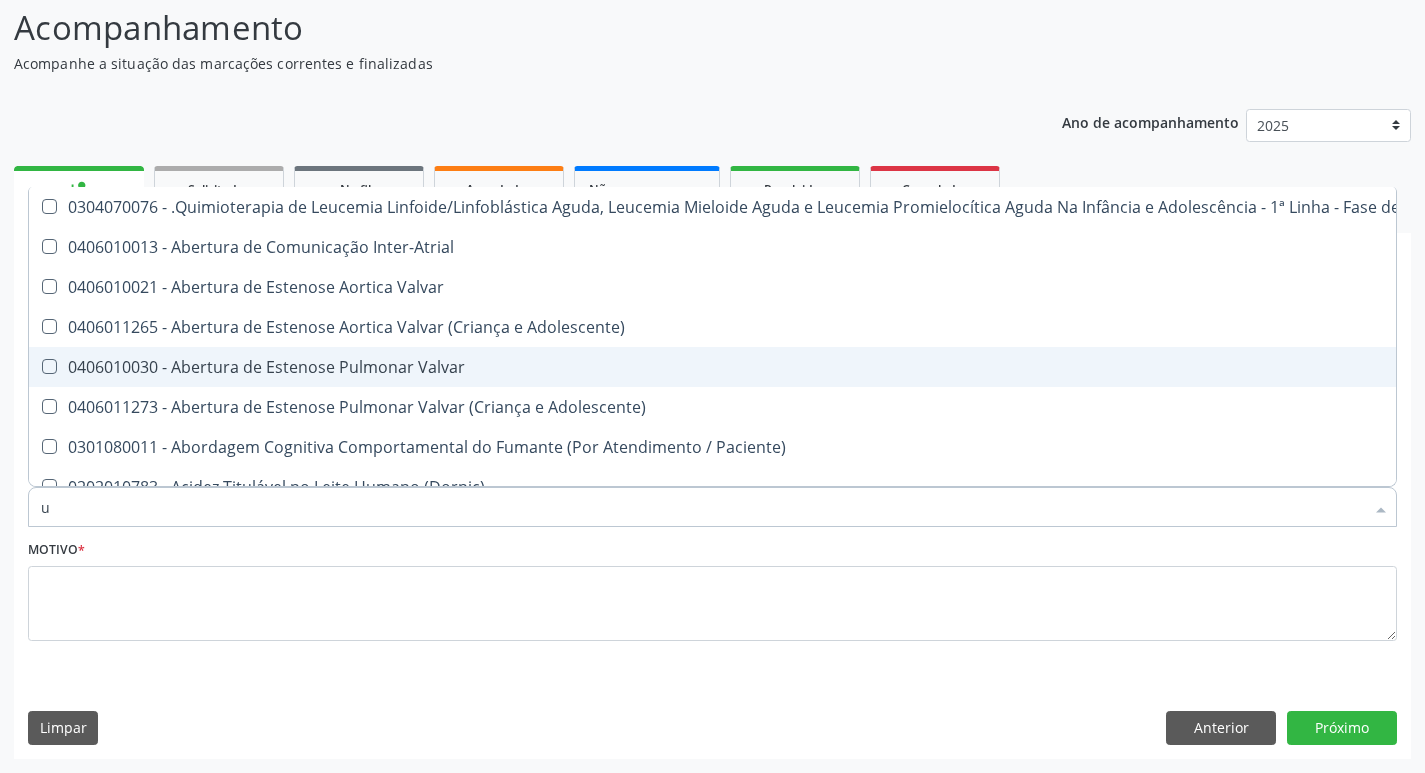 type on "ur" 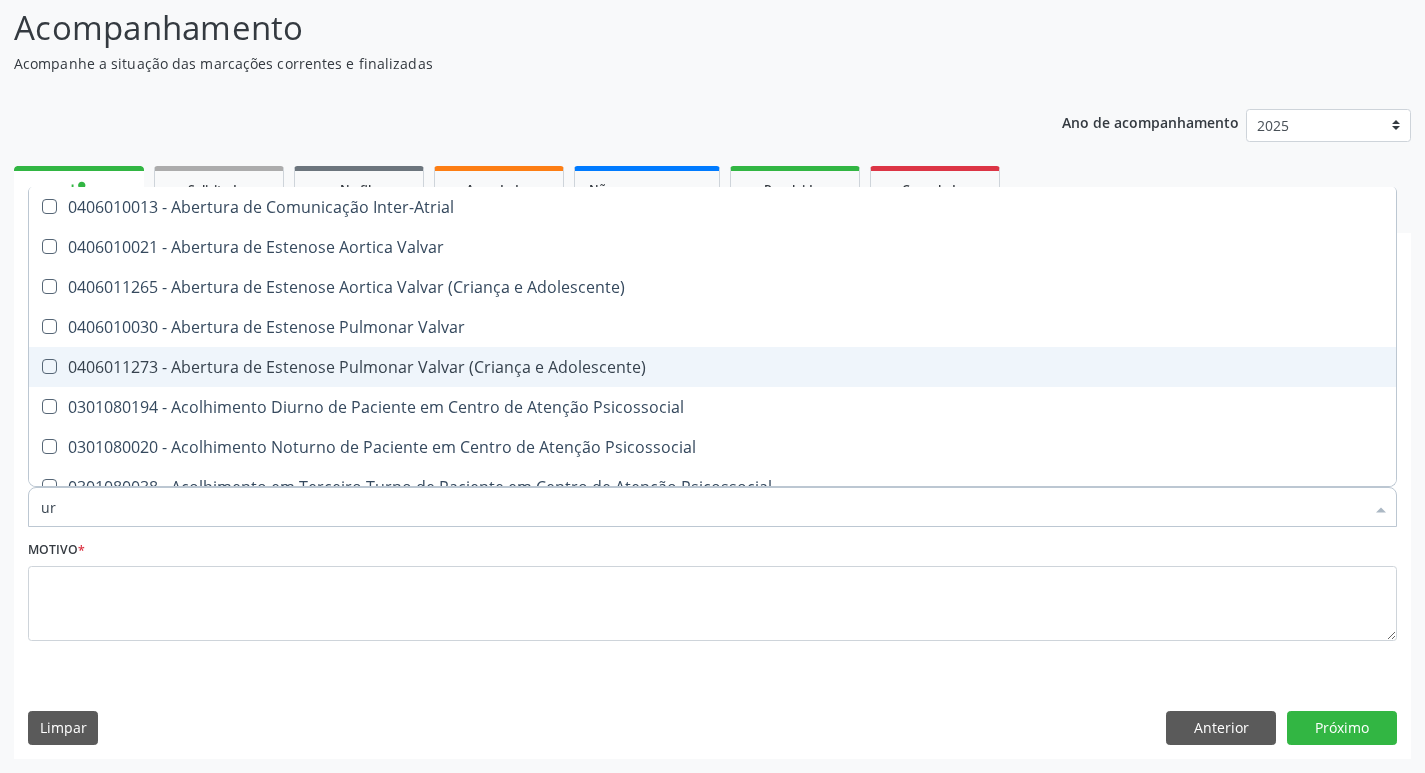 type on "uro" 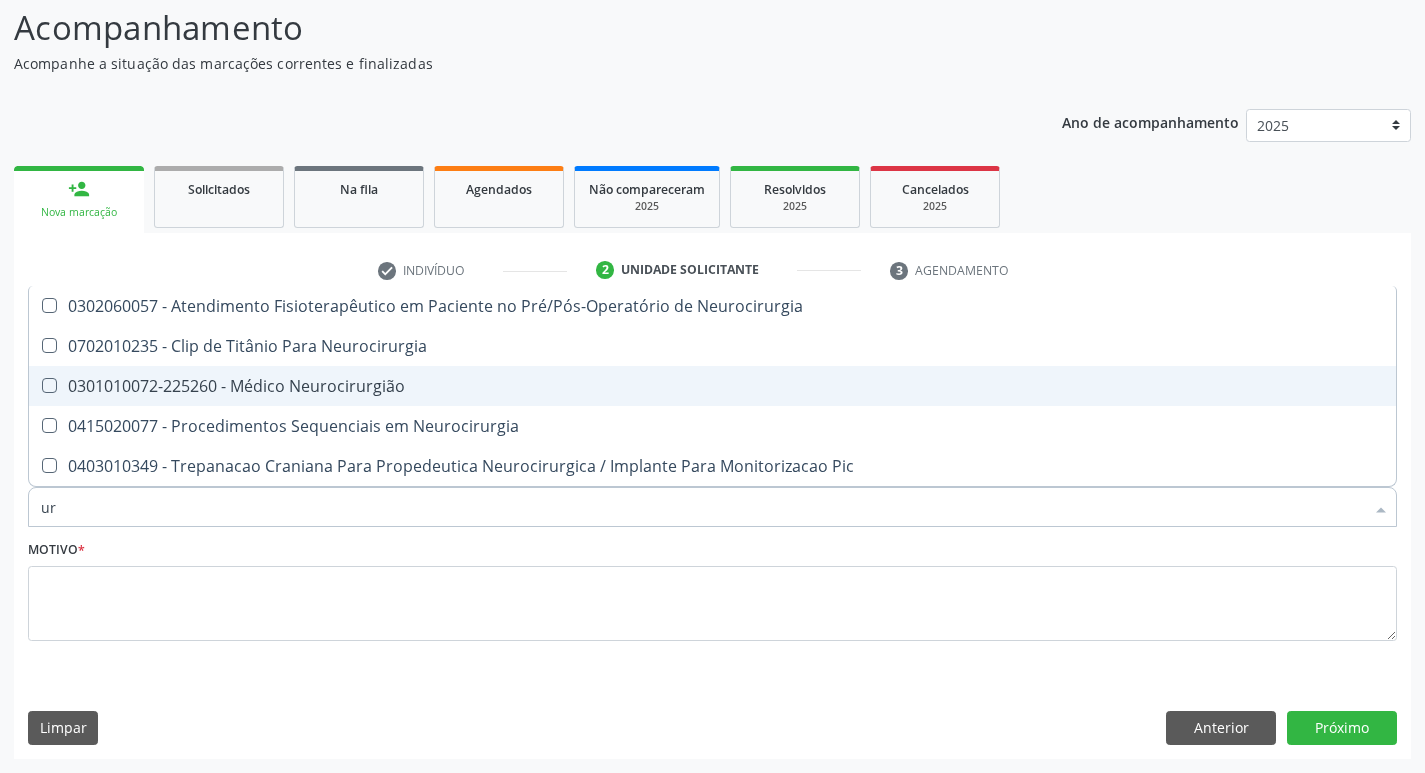 type on "u" 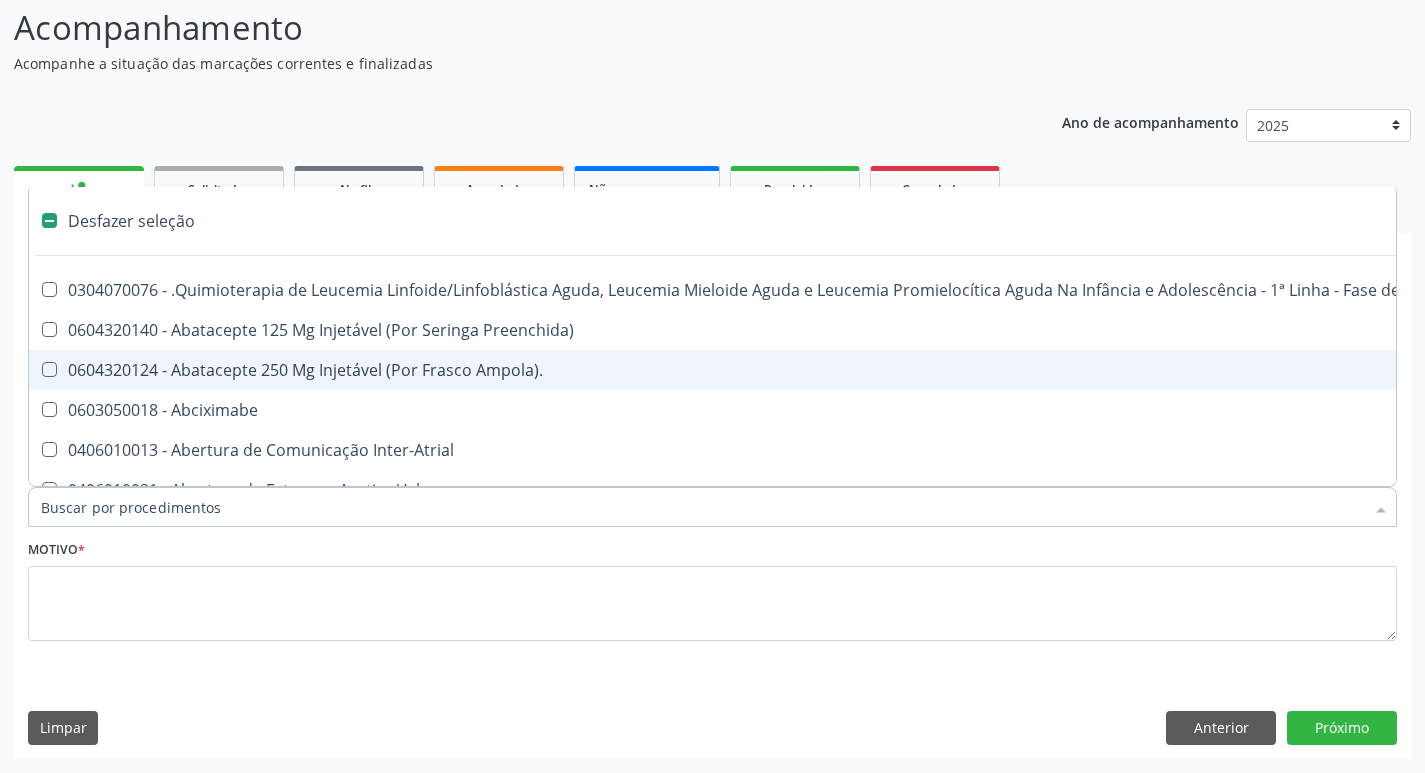 type on "c" 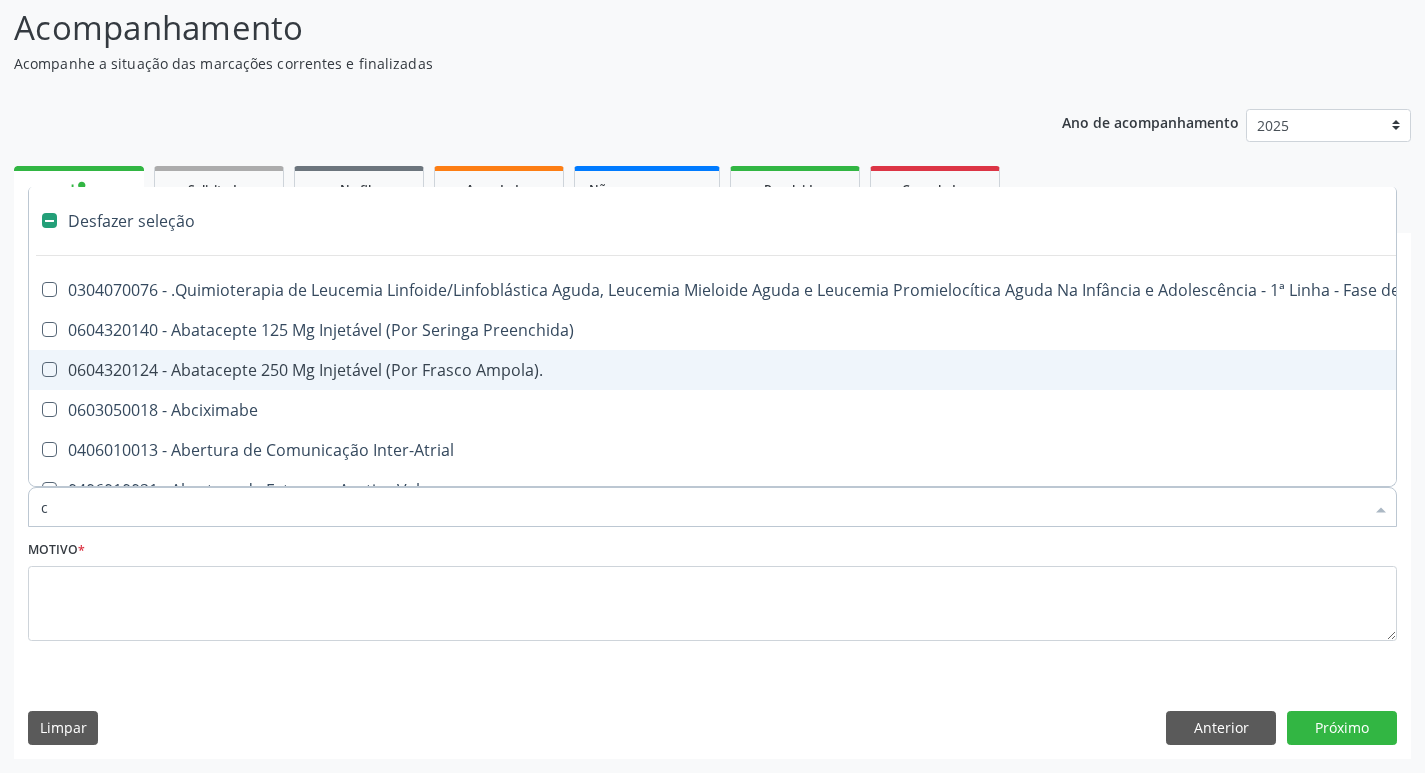 checkbox on "true" 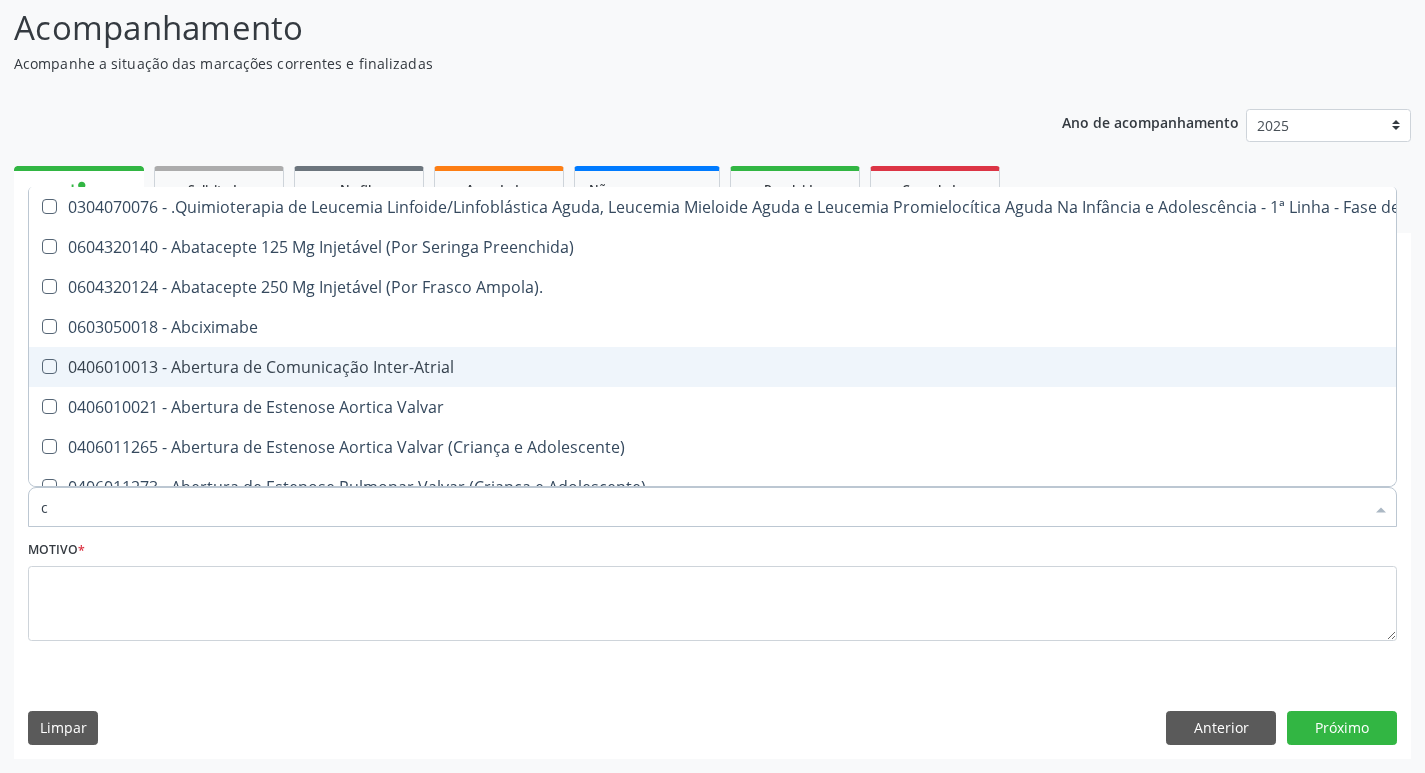 type on "cu" 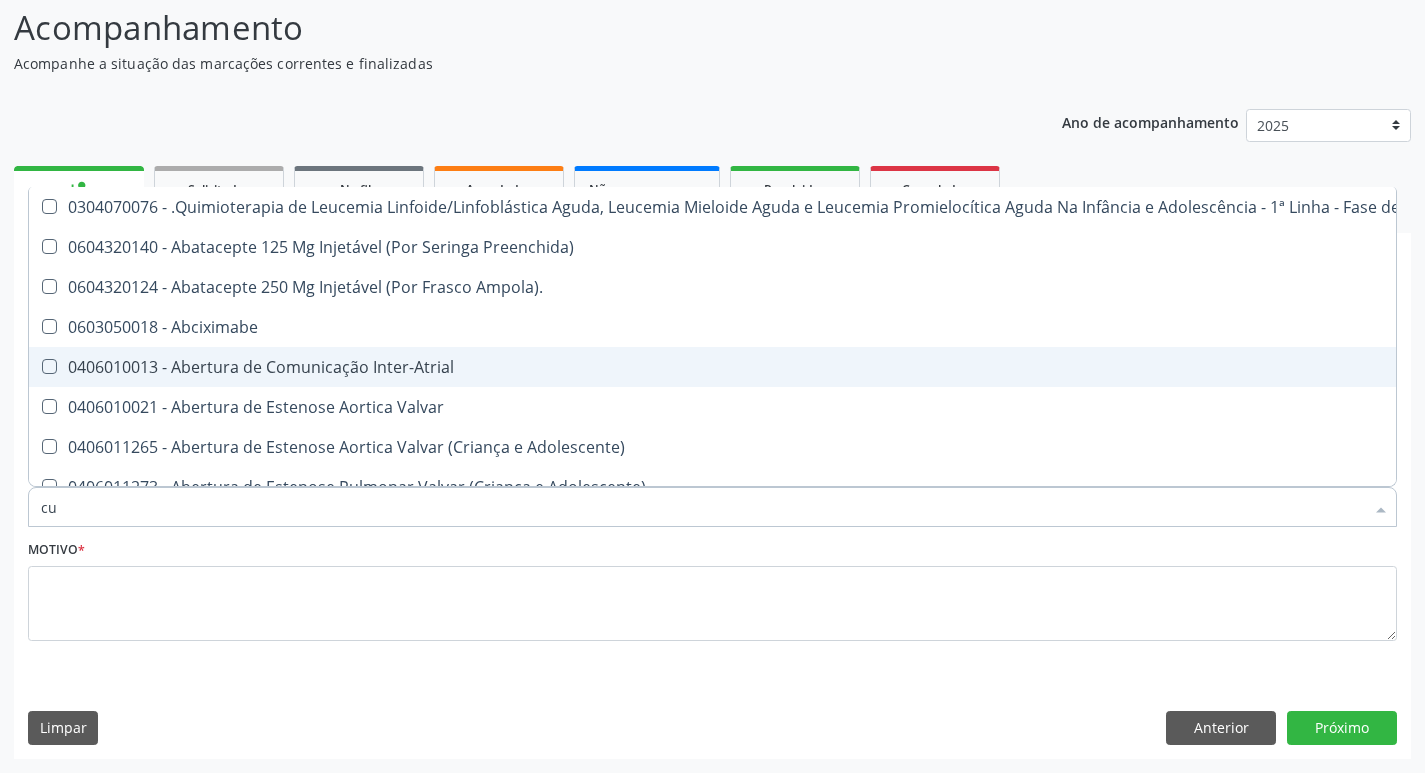 checkbox on "false" 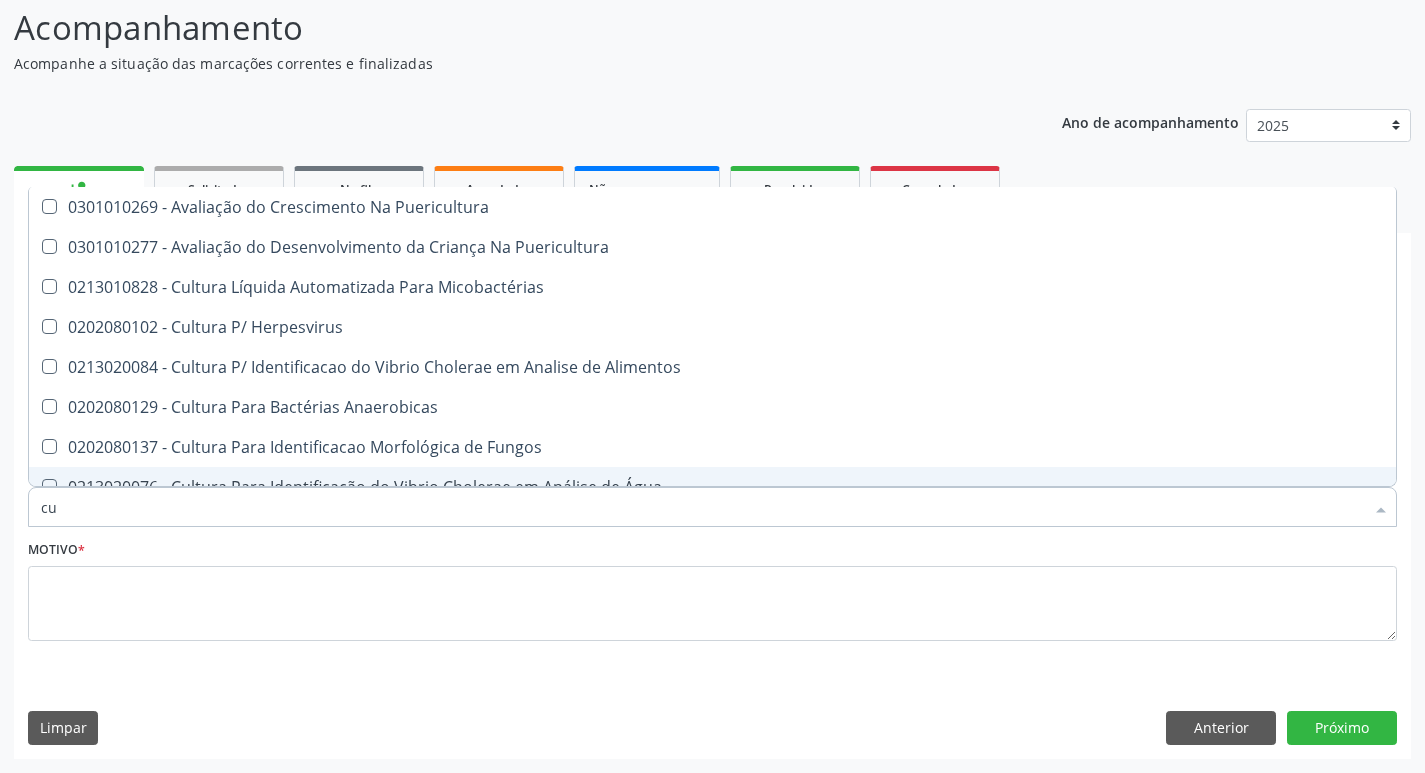 type on "c" 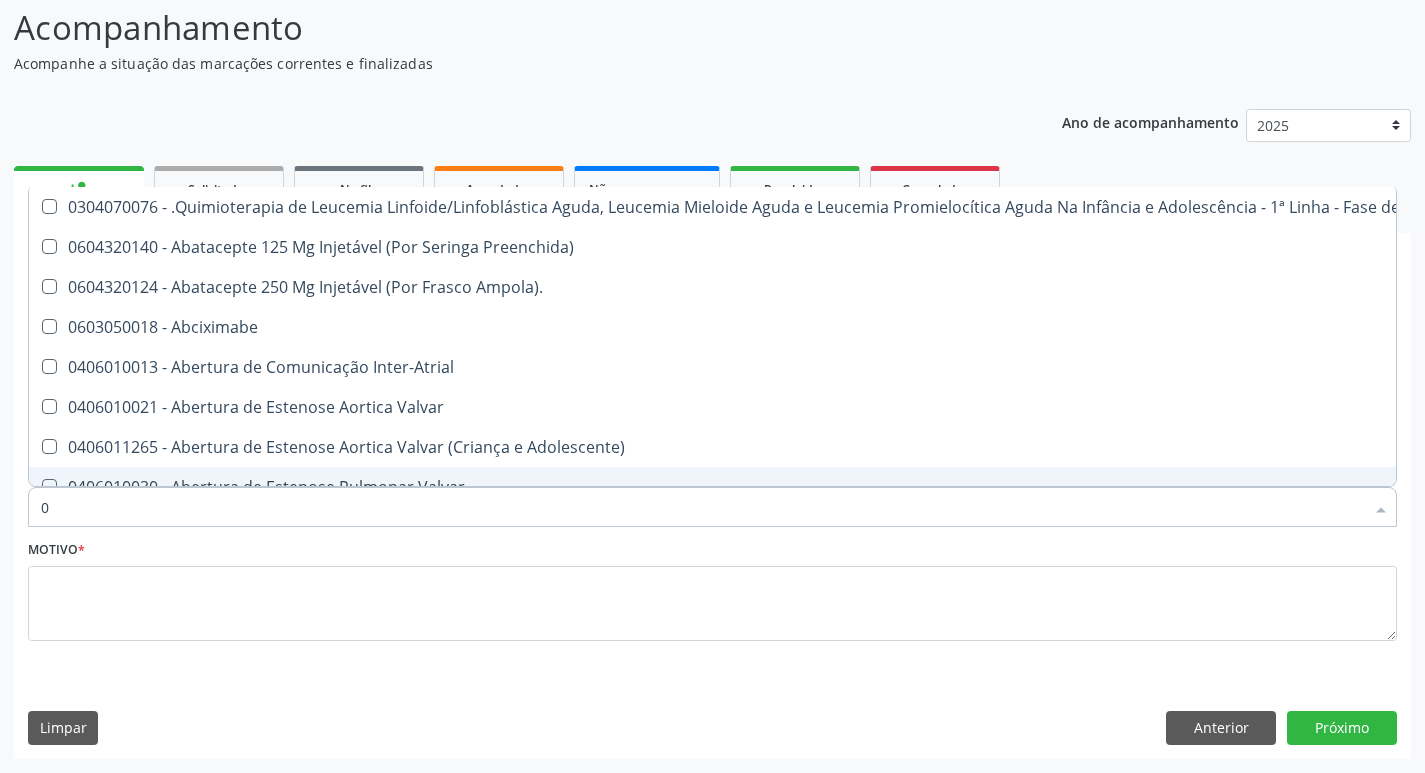 type on "02" 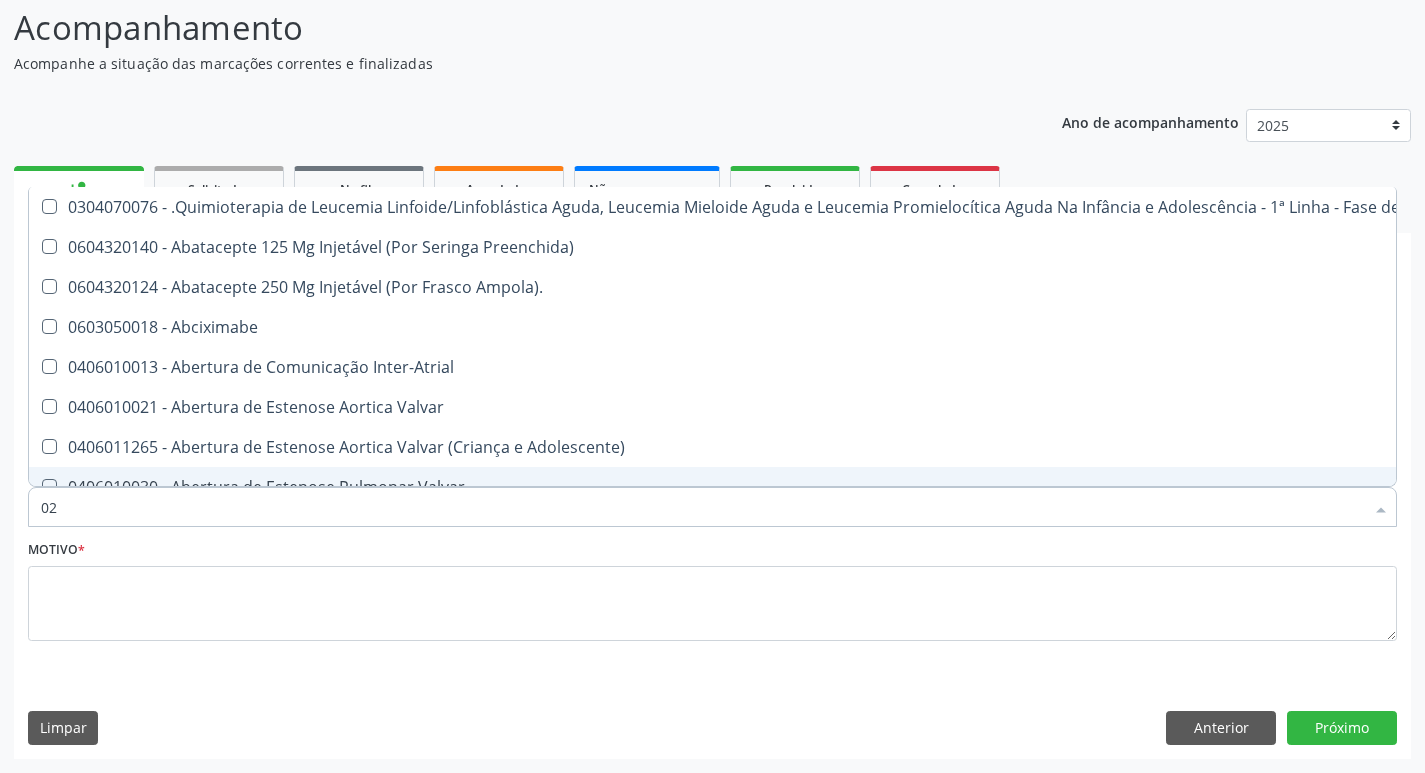 checkbox on "true" 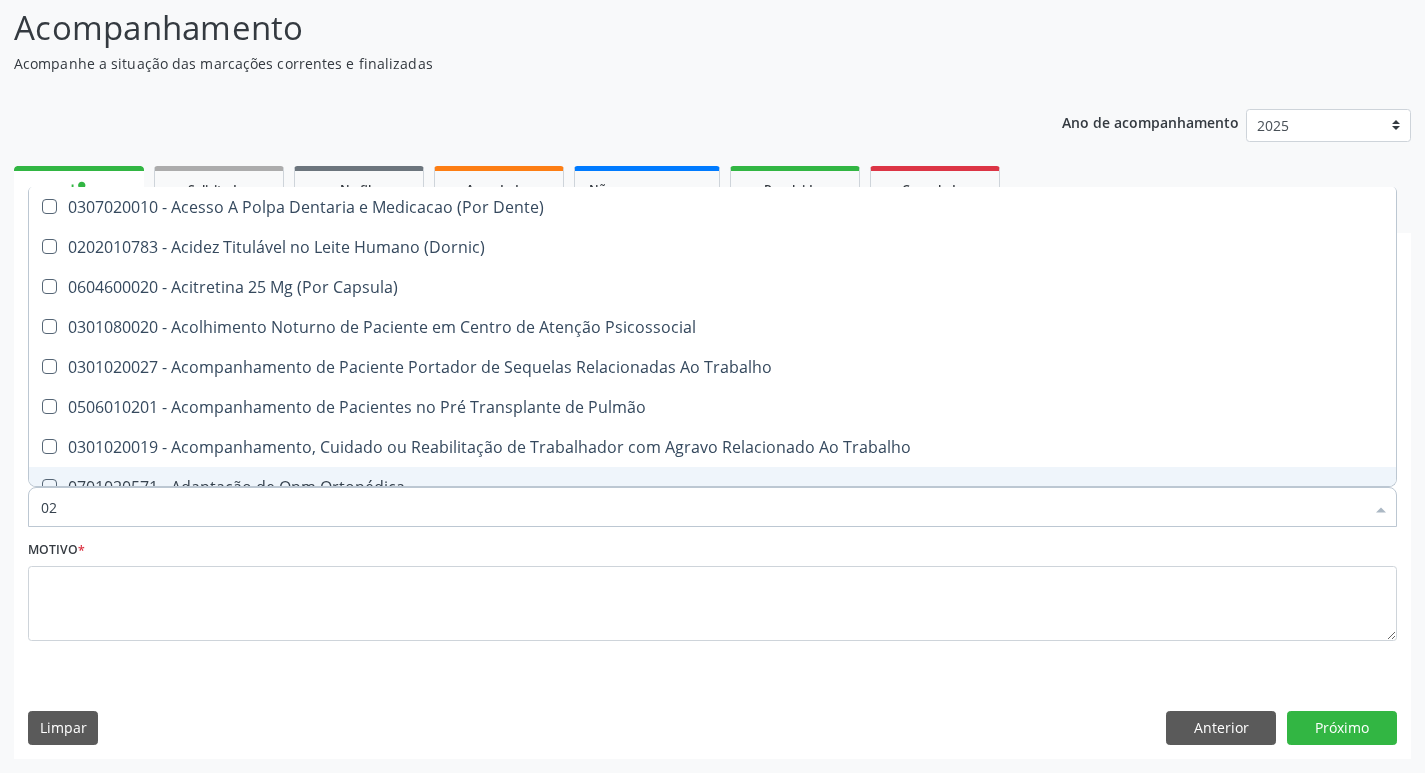 type on "020" 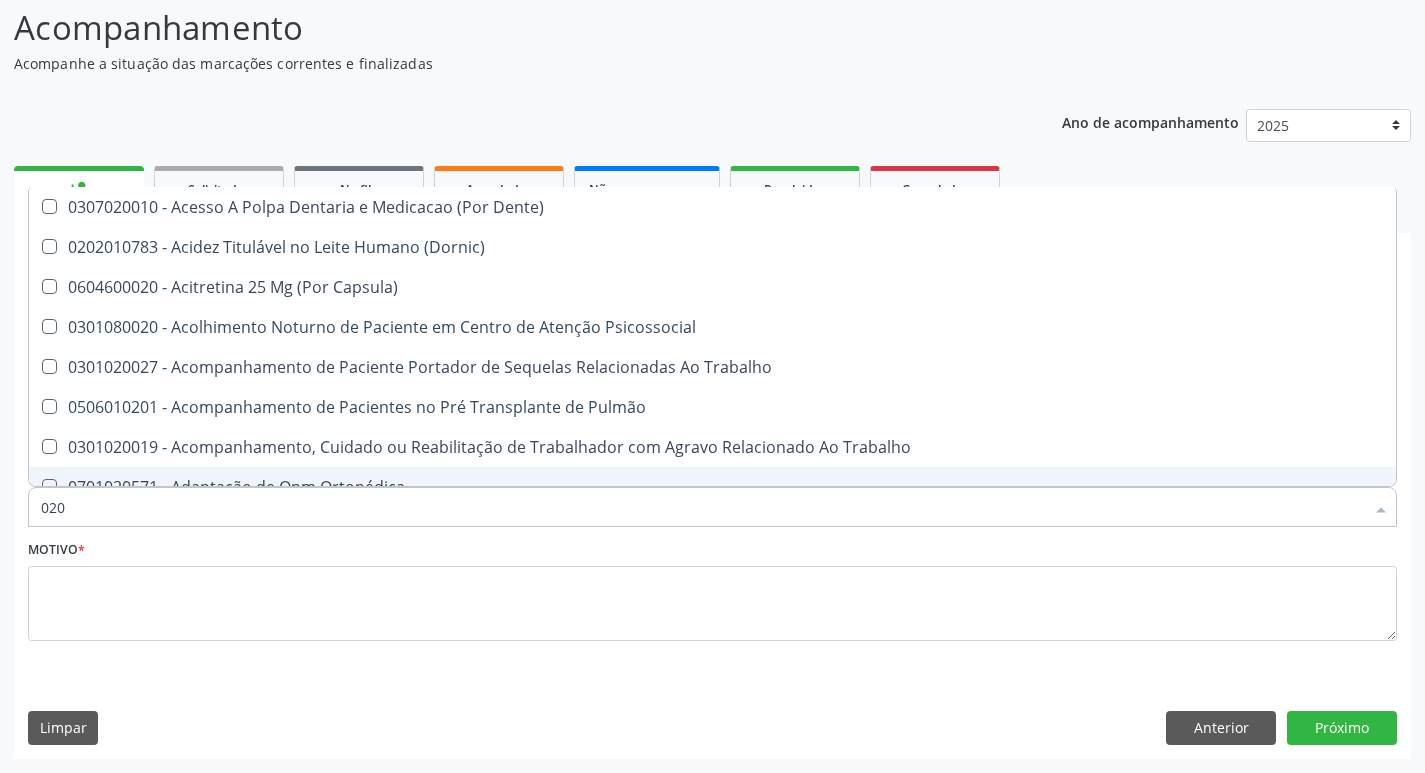 checkbox on "true" 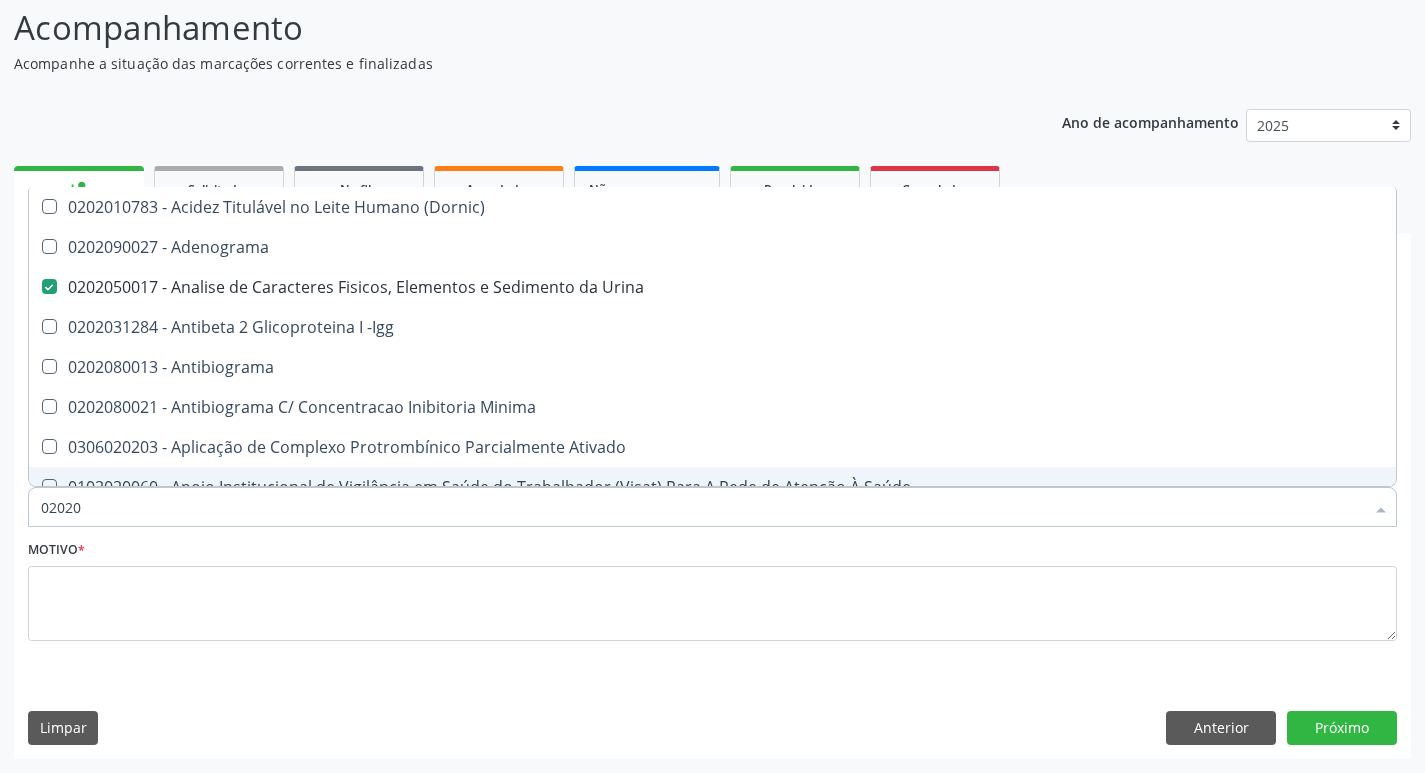 type on "020208" 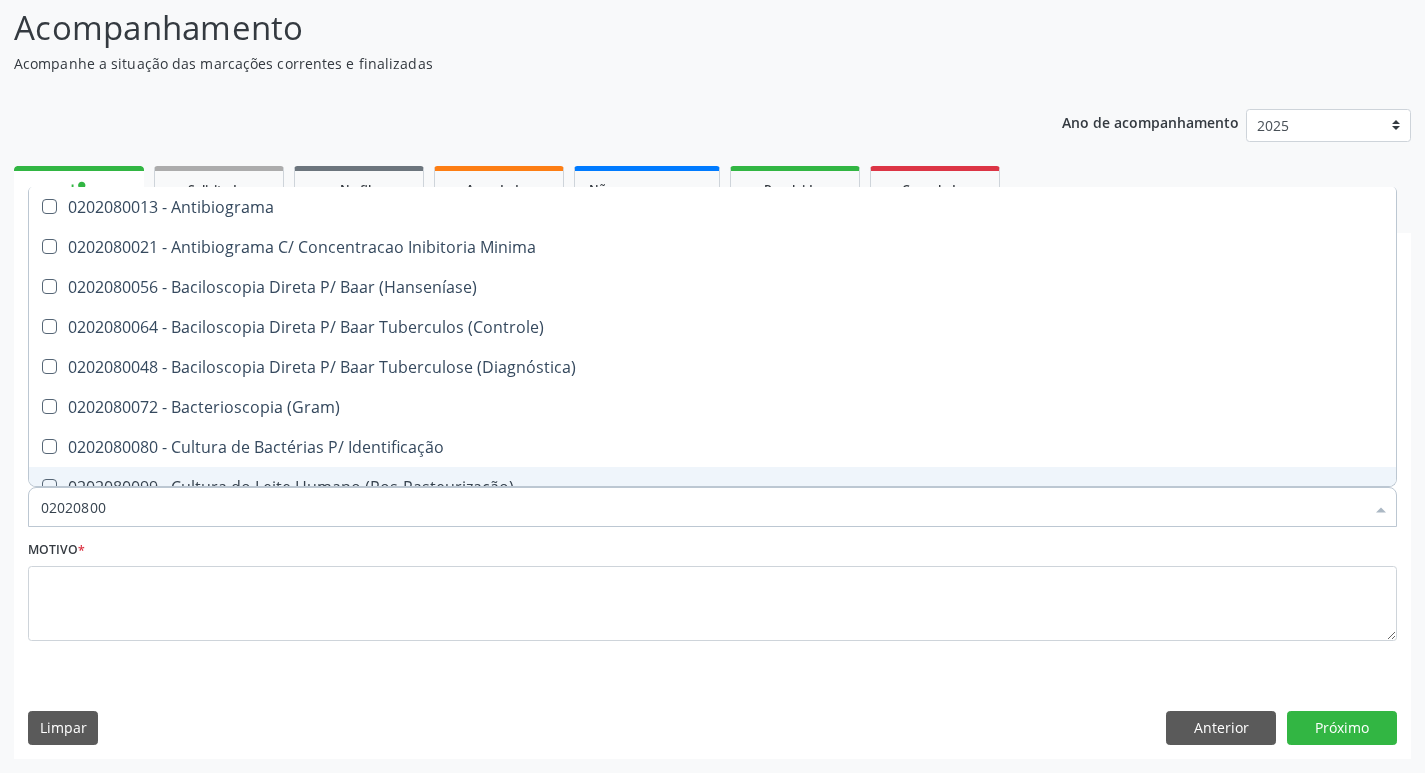 type on "020208008" 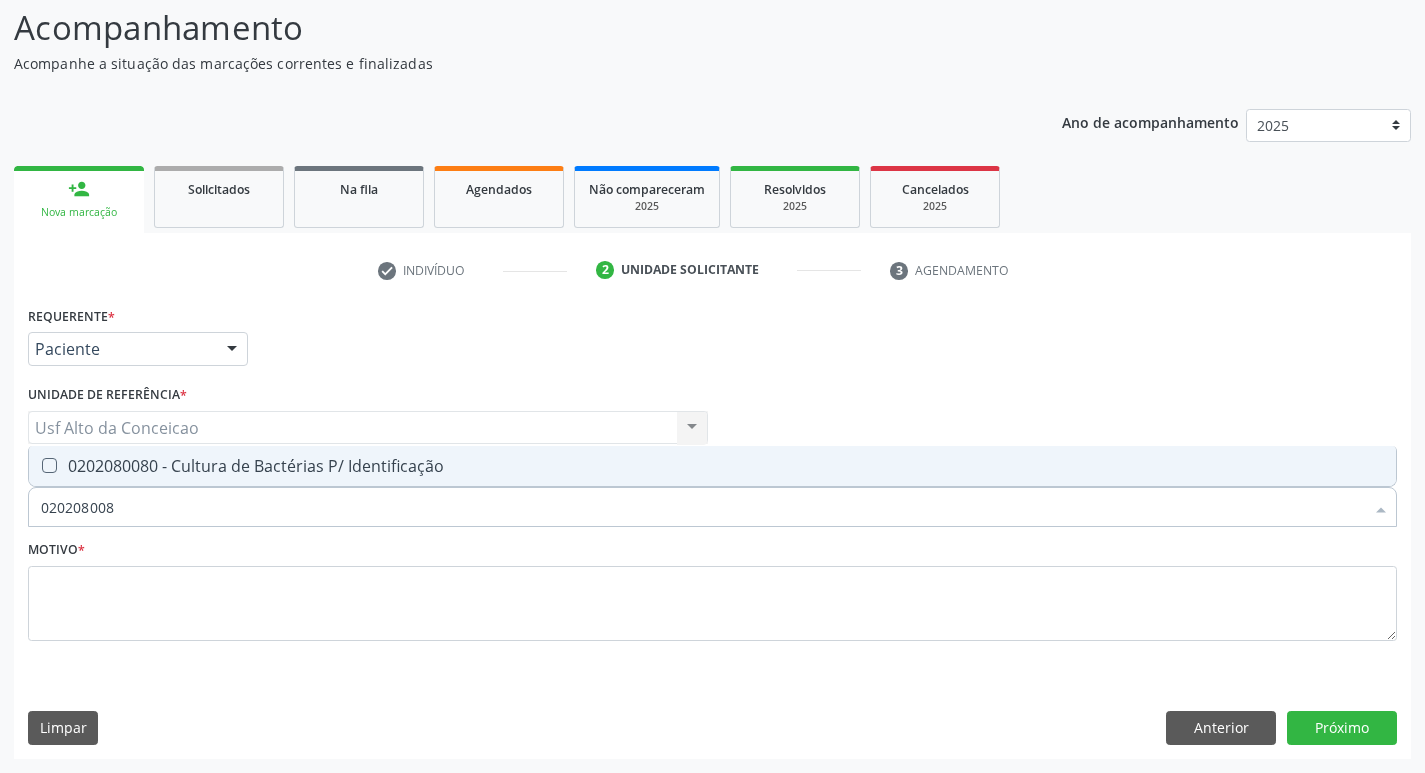click on "0202080080 - Cultura de Bactérias P/ Identificação" at bounding box center [712, 466] 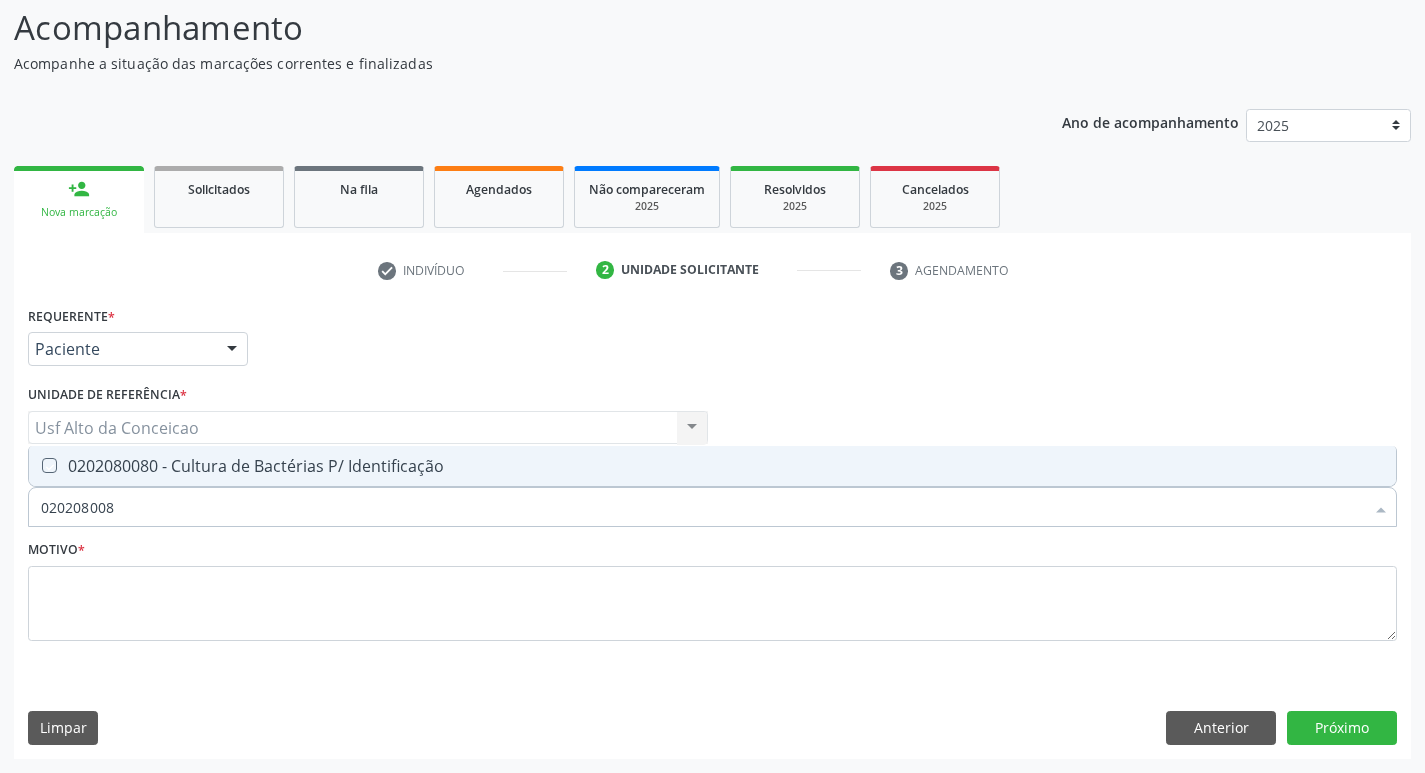 checkbox on "true" 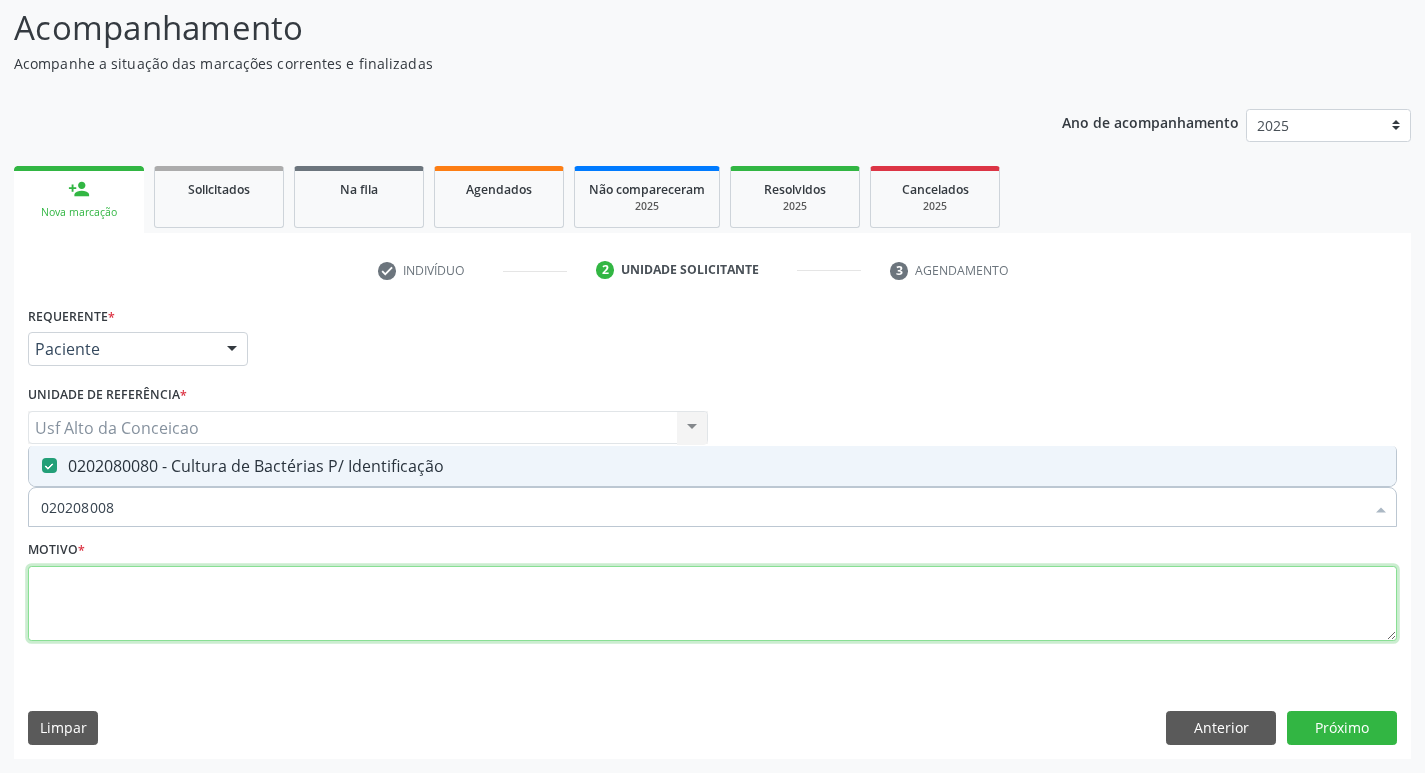 click at bounding box center [712, 604] 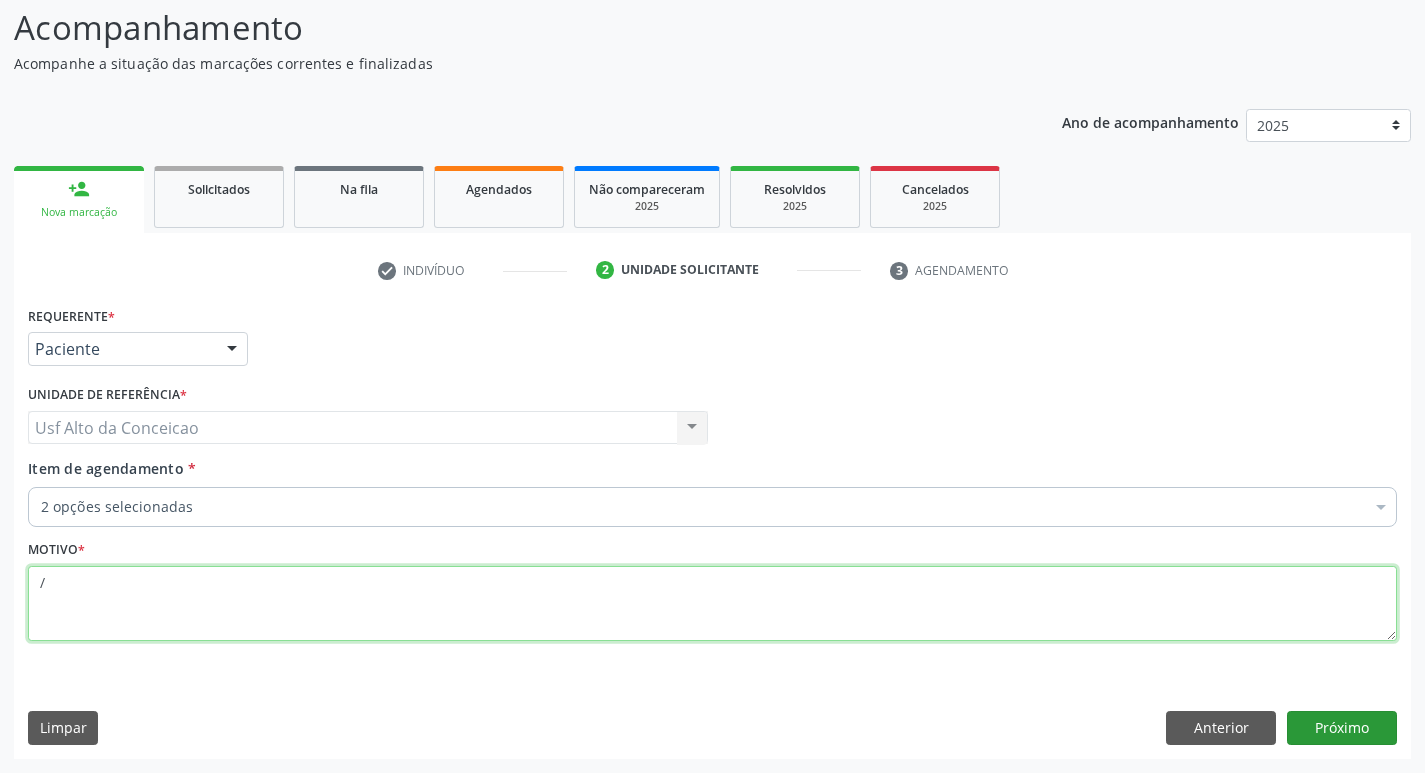 type on "/" 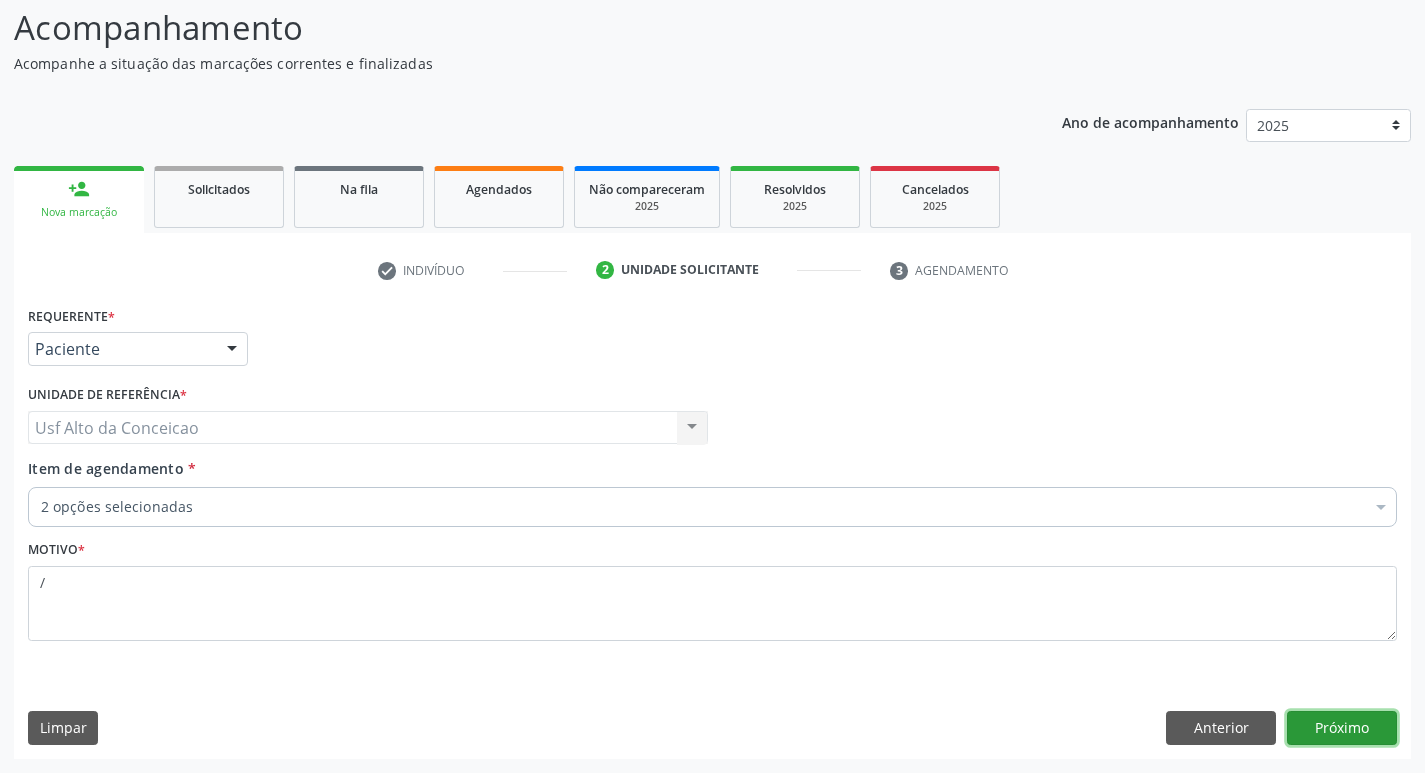 click on "Próximo" at bounding box center [1342, 728] 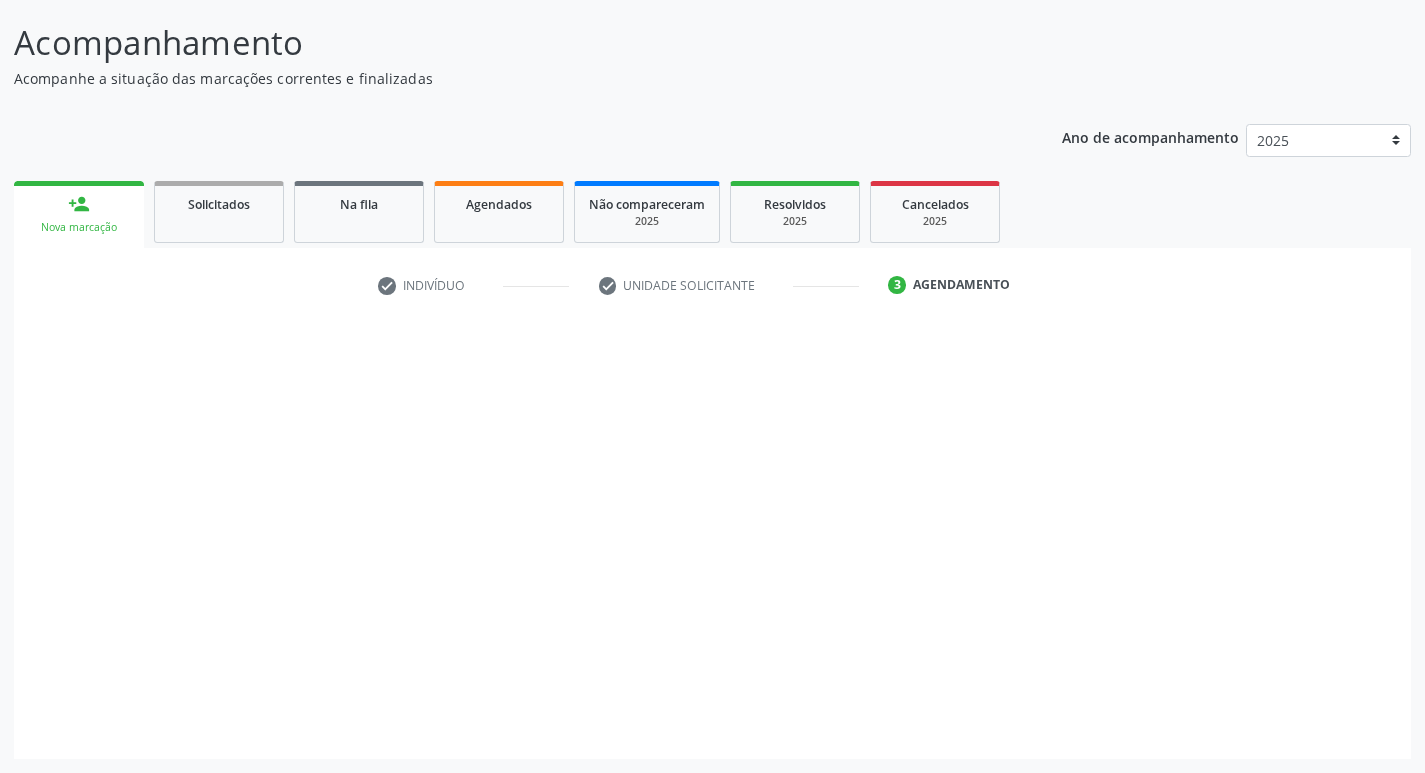 scroll, scrollTop: 118, scrollLeft: 0, axis: vertical 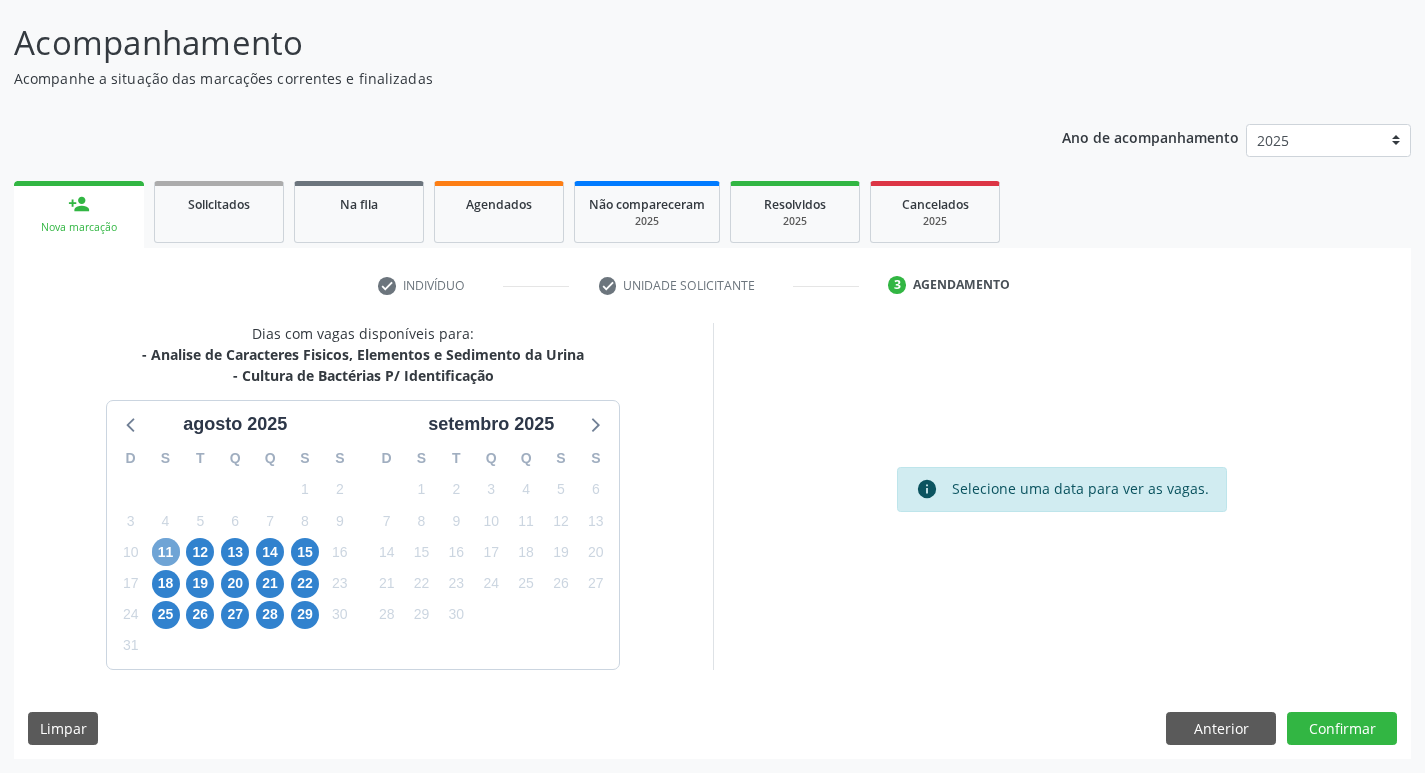click on "11" at bounding box center [166, 552] 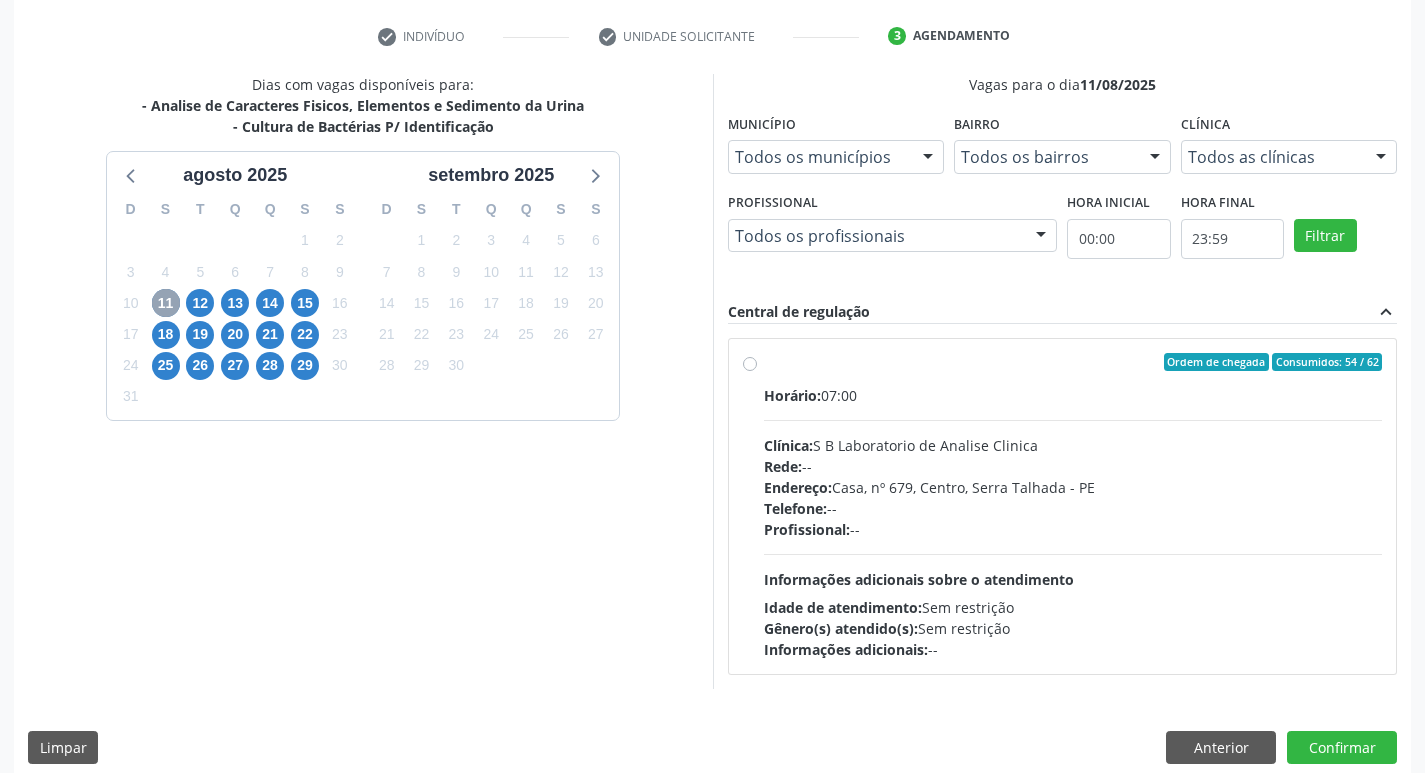 scroll, scrollTop: 386, scrollLeft: 0, axis: vertical 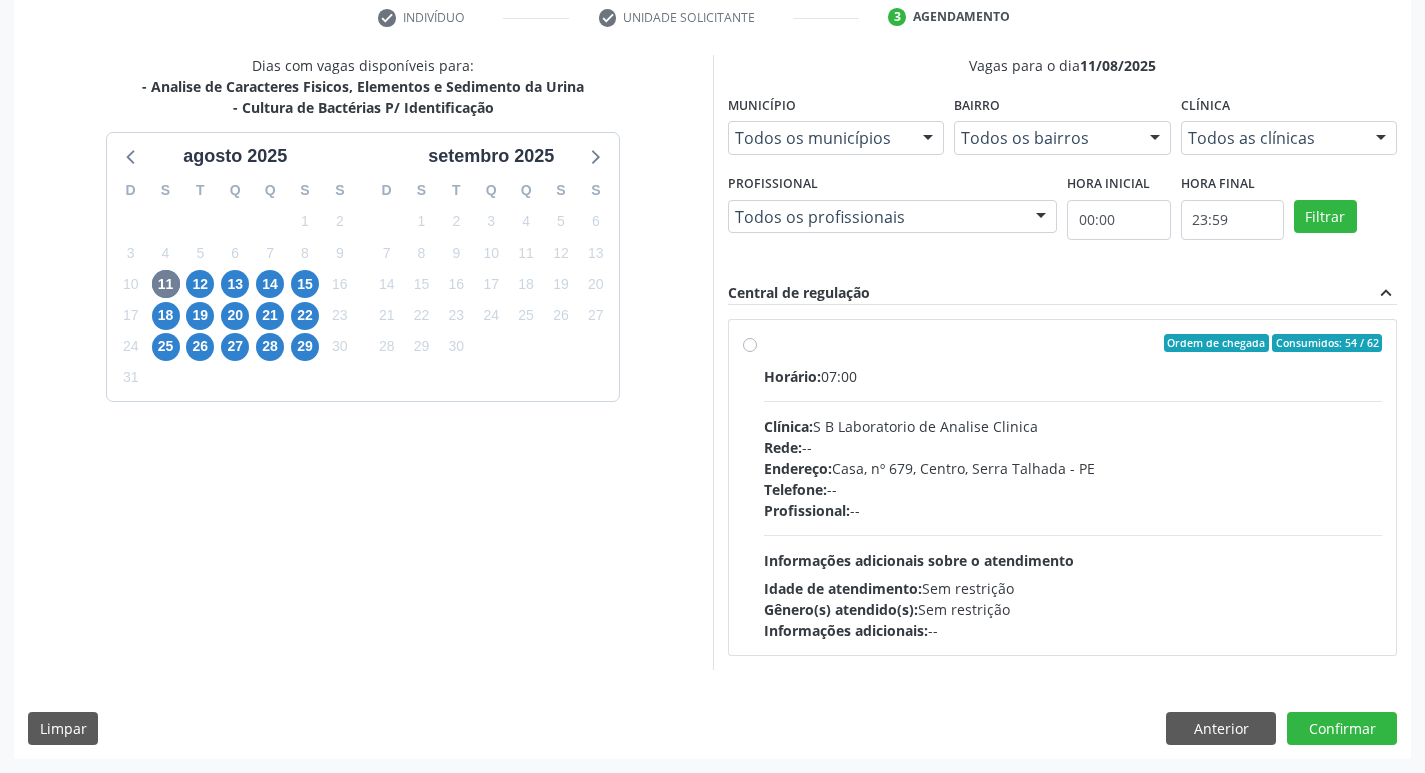 click on "Ordem de chegada
Consumidos: 54 / 62
Horário:   07:00
Clínica:  S B Laboratorio de Analise Clinica
Rede:
--
Endereço:   Casa, nº 679, Centro, Serra Talhada - PE
Telefone:   --
Profissional:
--
Informações adicionais sobre o atendimento
Idade de atendimento:
Sem restrição
Gênero(s) atendido(s):
Sem restrição
Informações adicionais:
--" at bounding box center (1073, 487) 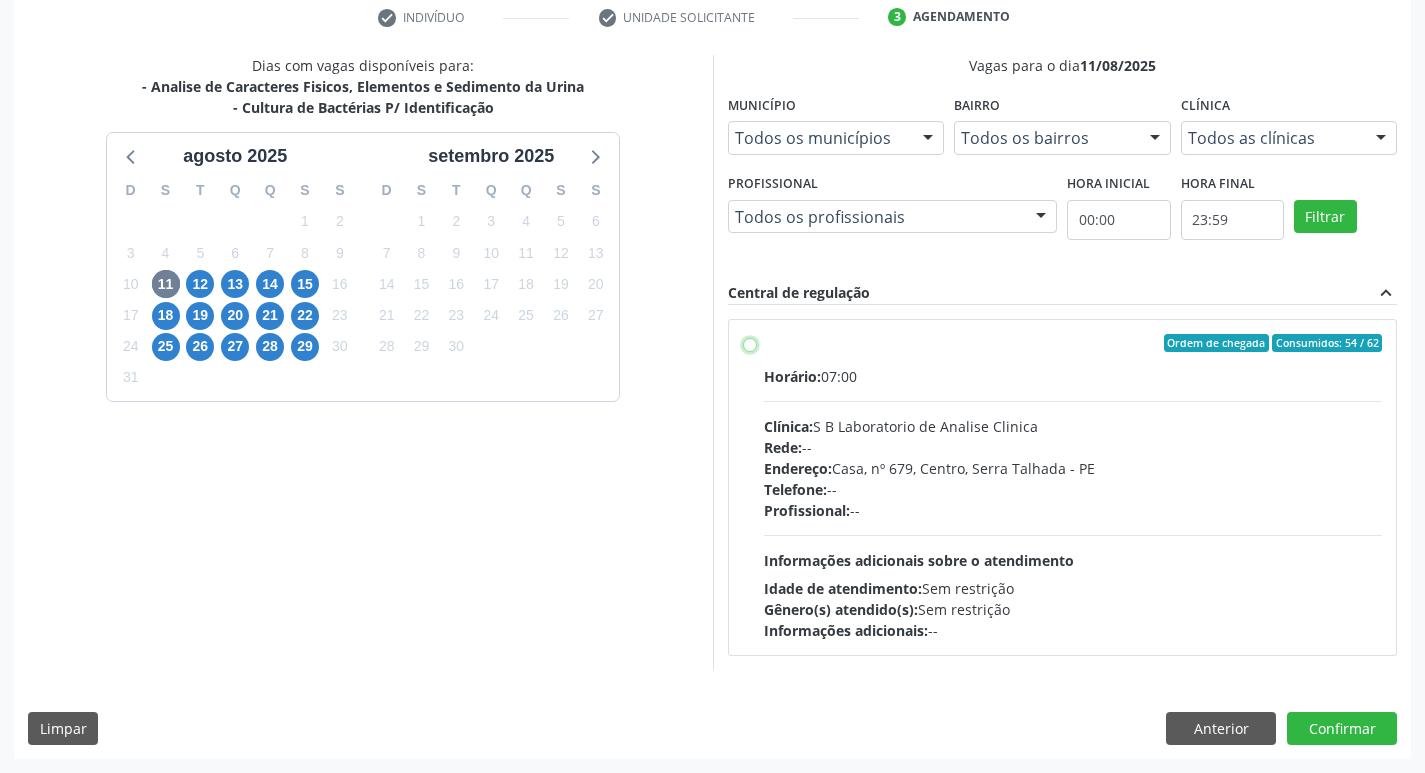 radio on "true" 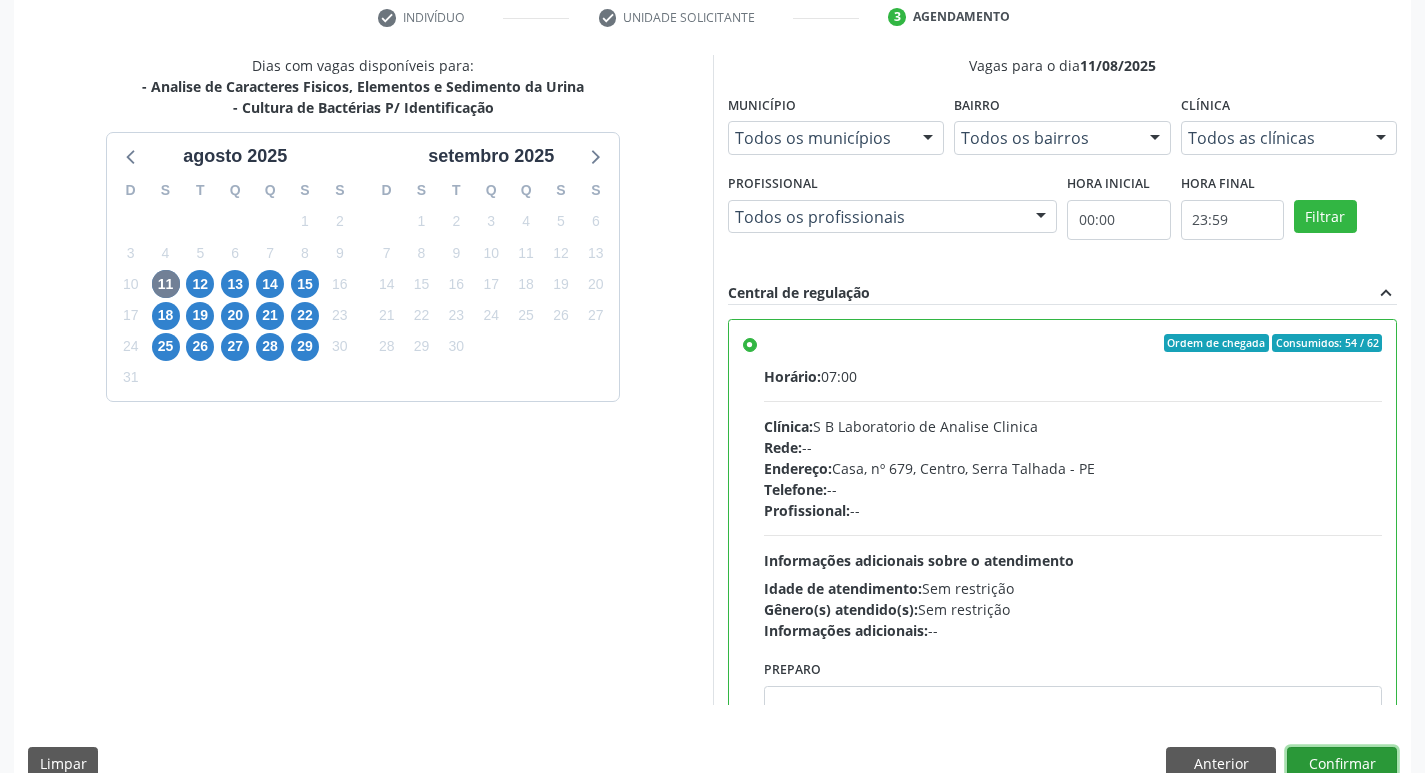 click on "Confirmar" at bounding box center (1342, 764) 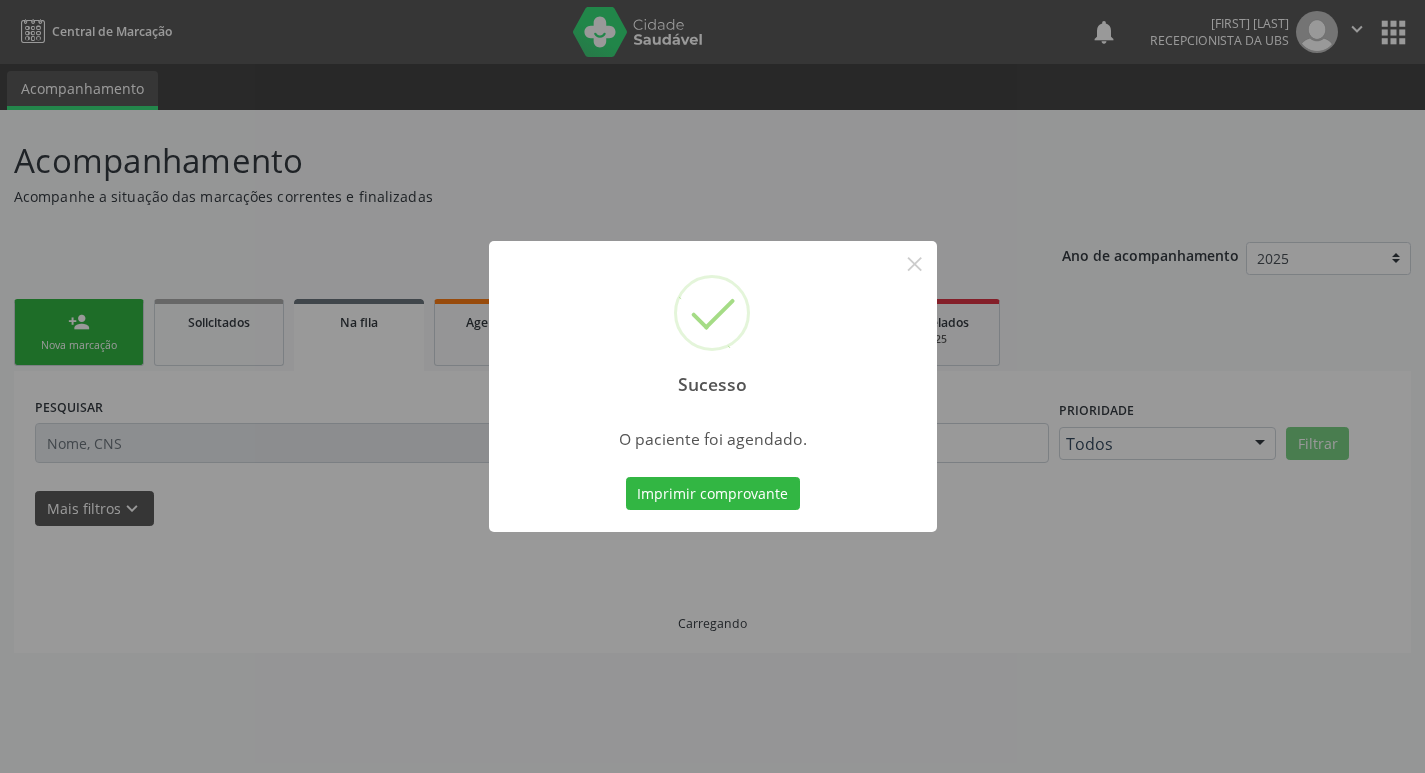 scroll, scrollTop: 0, scrollLeft: 0, axis: both 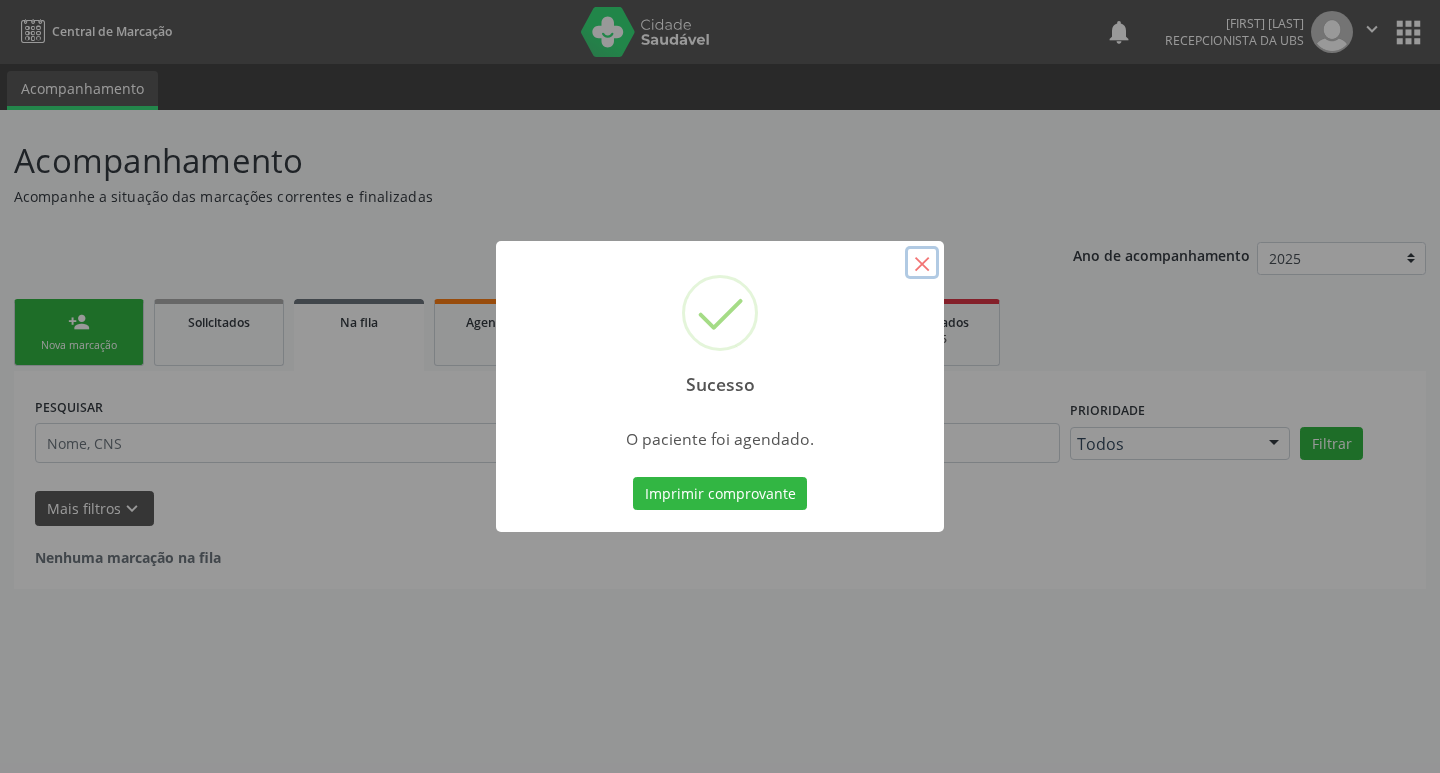 click on "×" at bounding box center [922, 263] 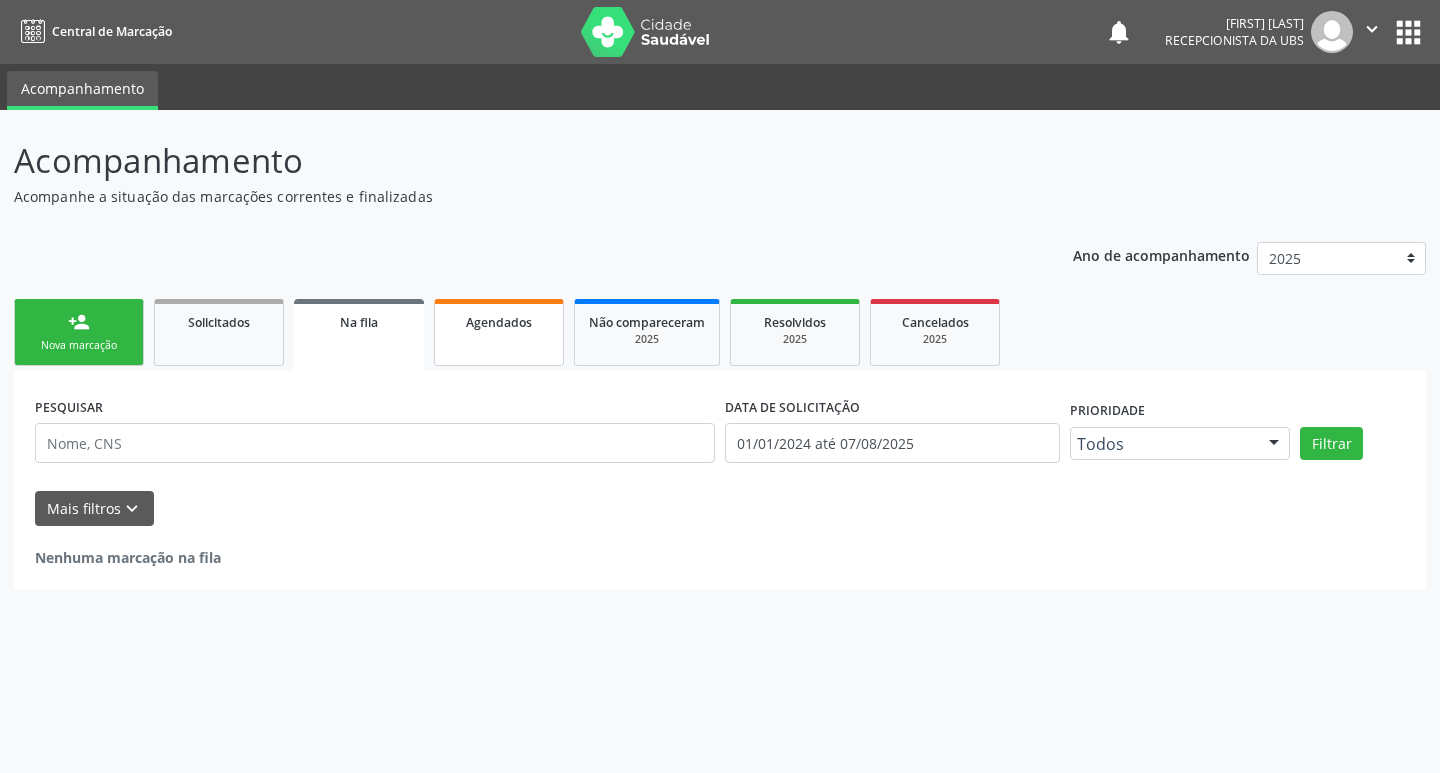 click on "Agendados" at bounding box center (499, 332) 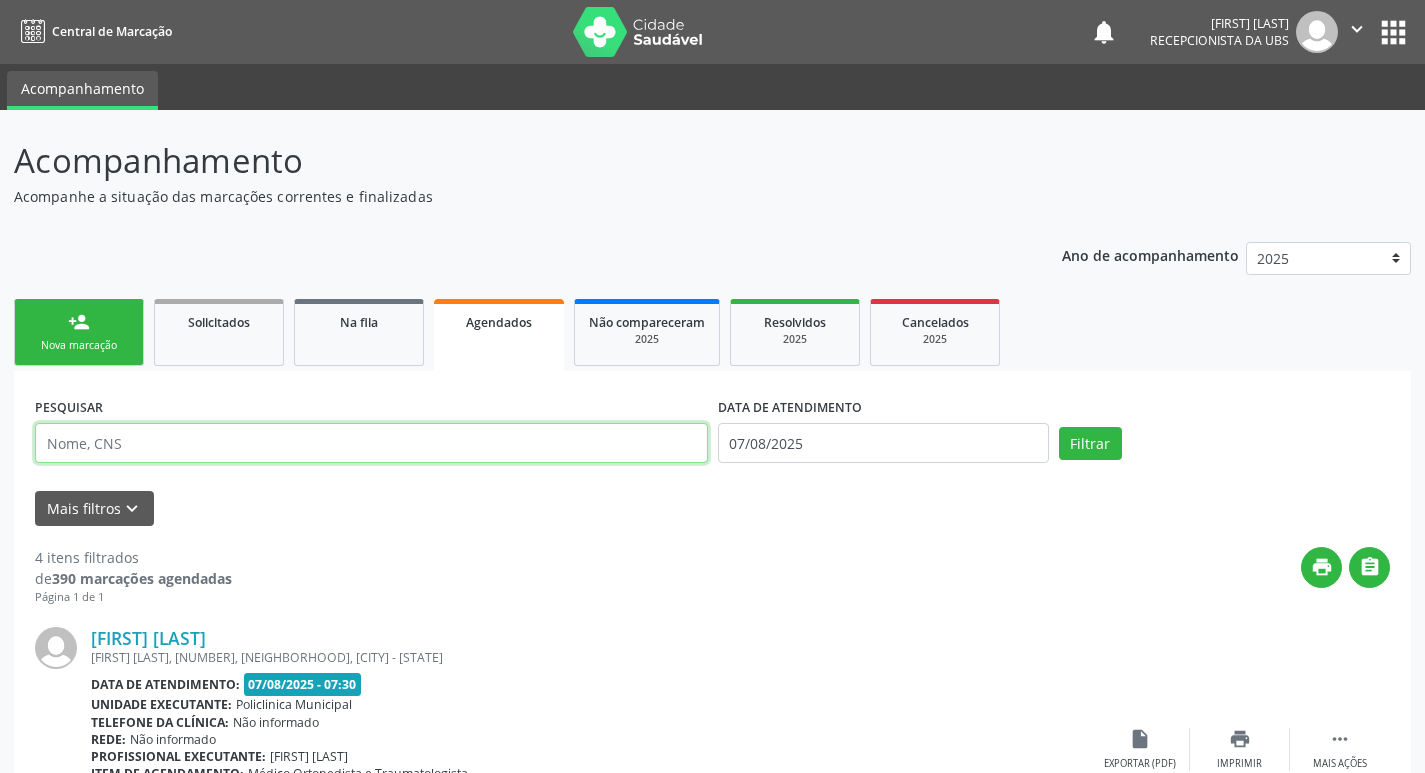click at bounding box center [371, 443] 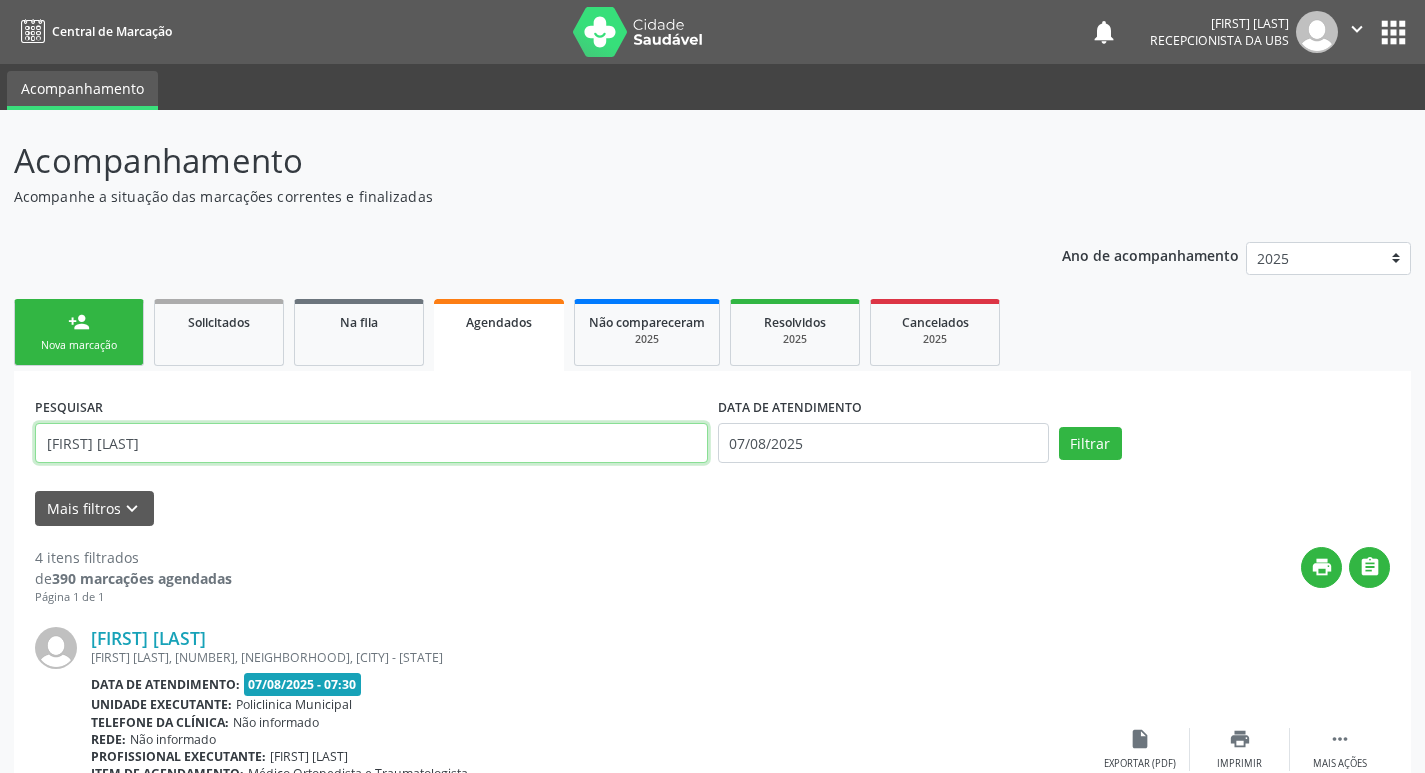 type on "maria ivanete" 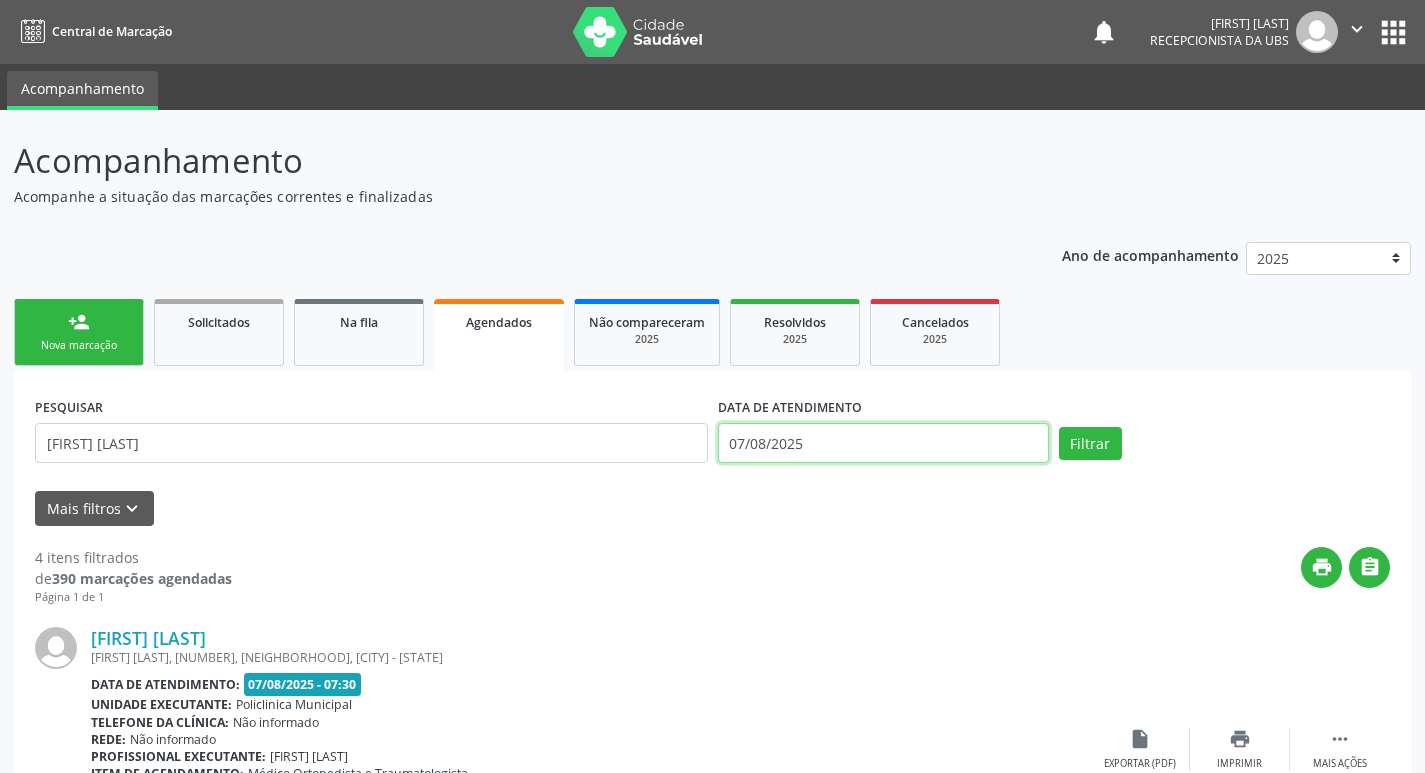 drag, startPoint x: 846, startPoint y: 444, endPoint x: 828, endPoint y: 453, distance: 20.12461 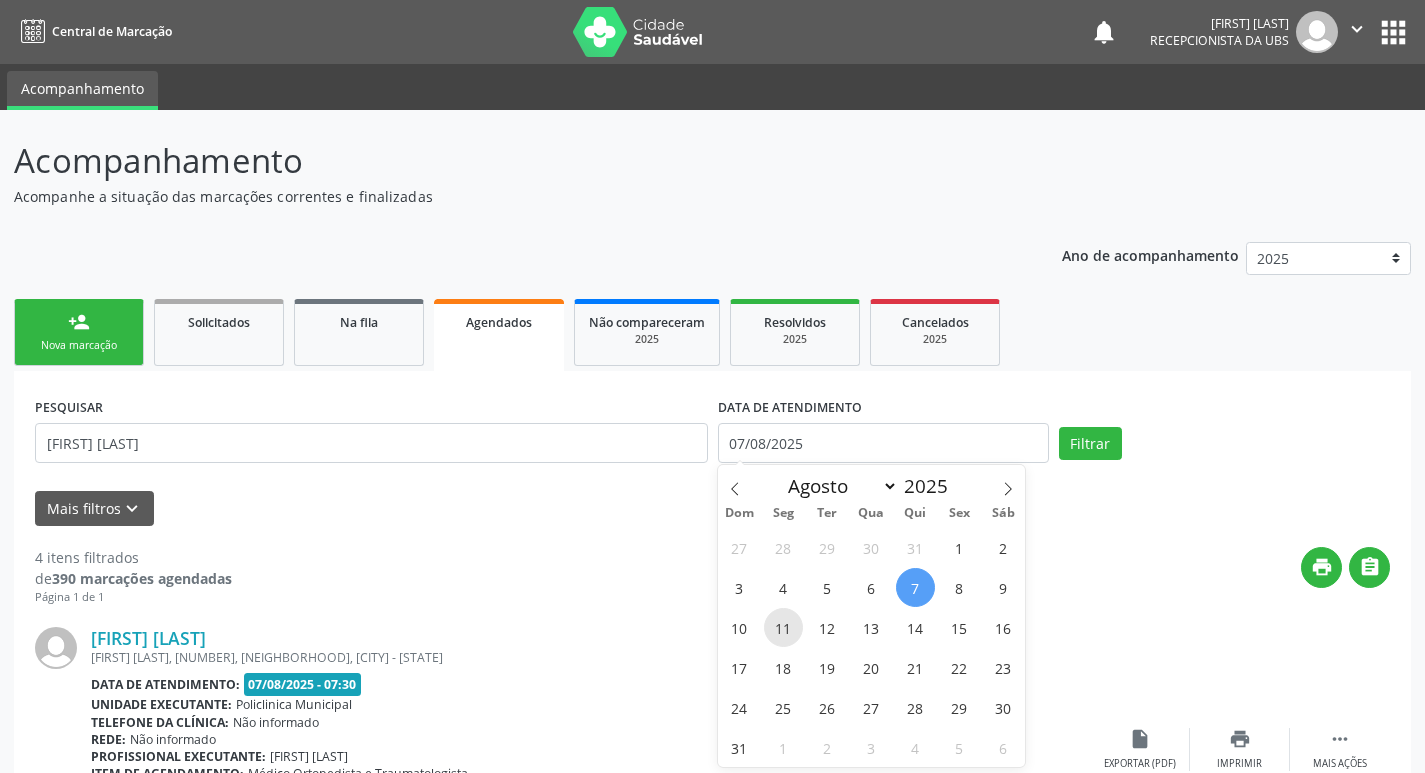 click on "11" at bounding box center (783, 627) 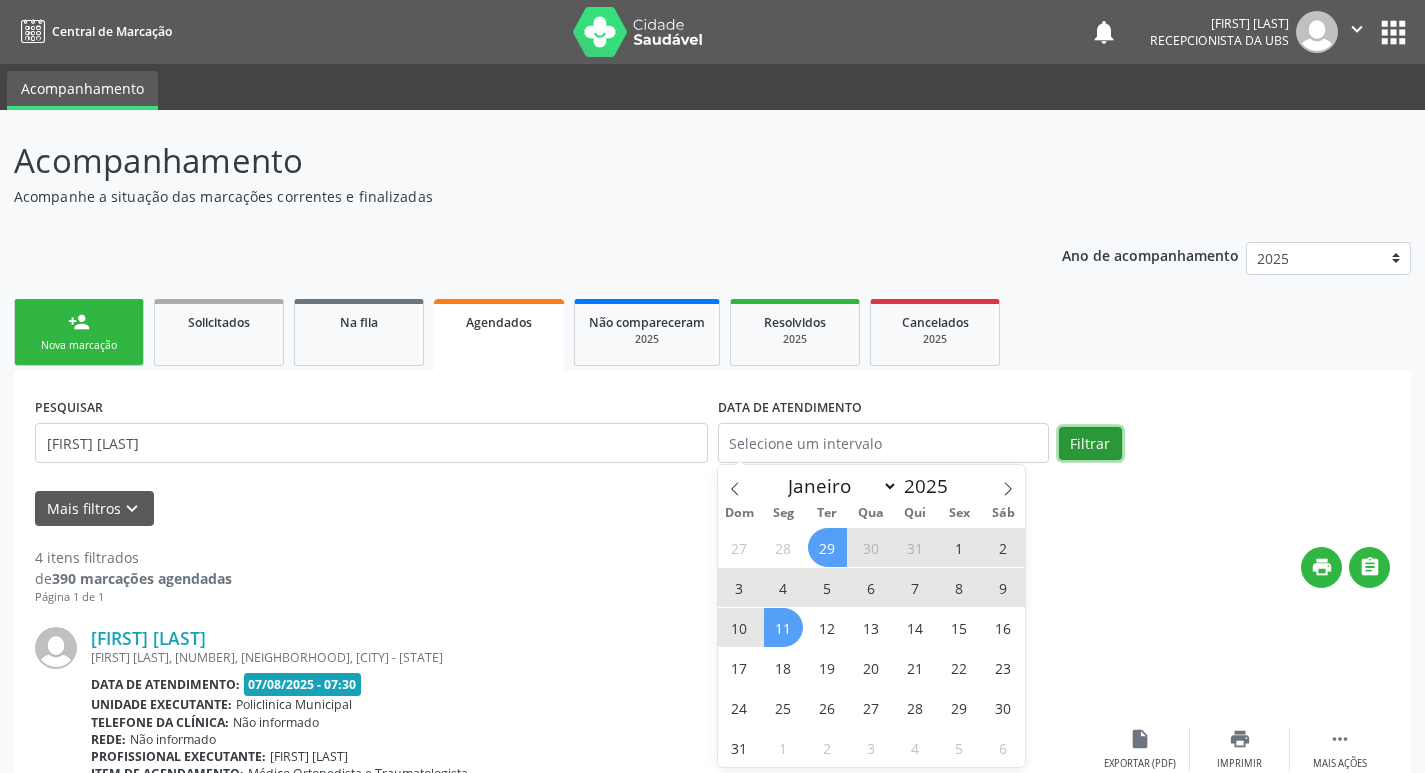 click on "Filtrar" at bounding box center (1090, 444) 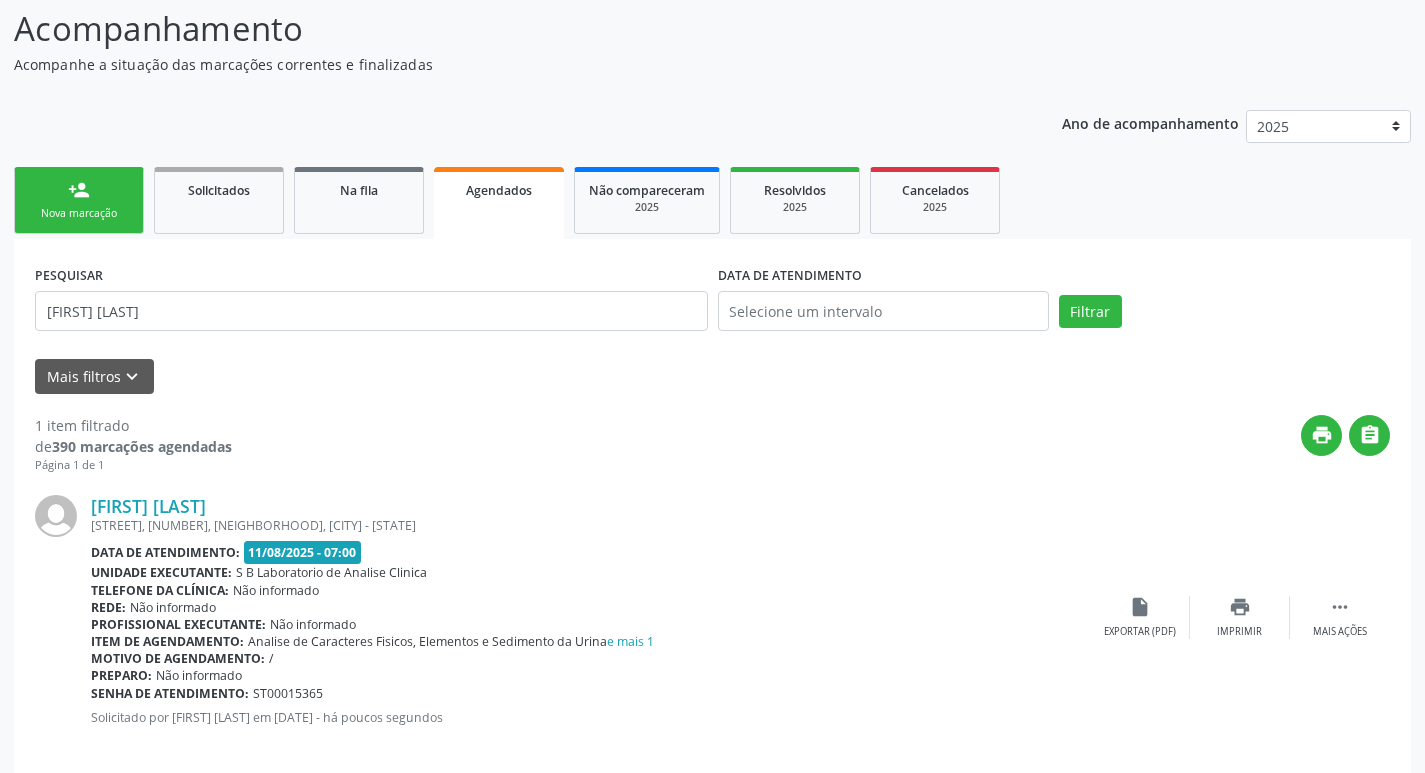 scroll, scrollTop: 155, scrollLeft: 0, axis: vertical 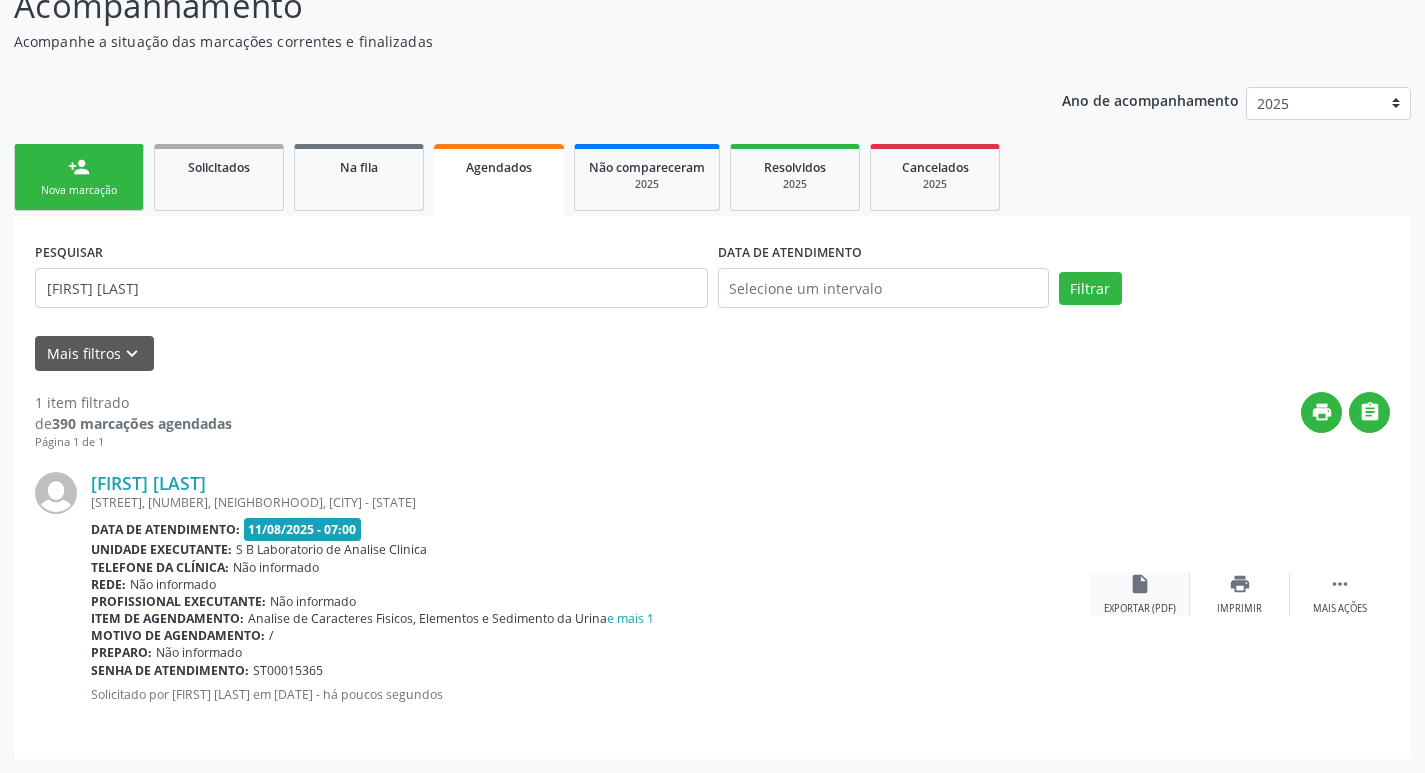 click on "insert_drive_file
Exportar (PDF)" at bounding box center (1140, 594) 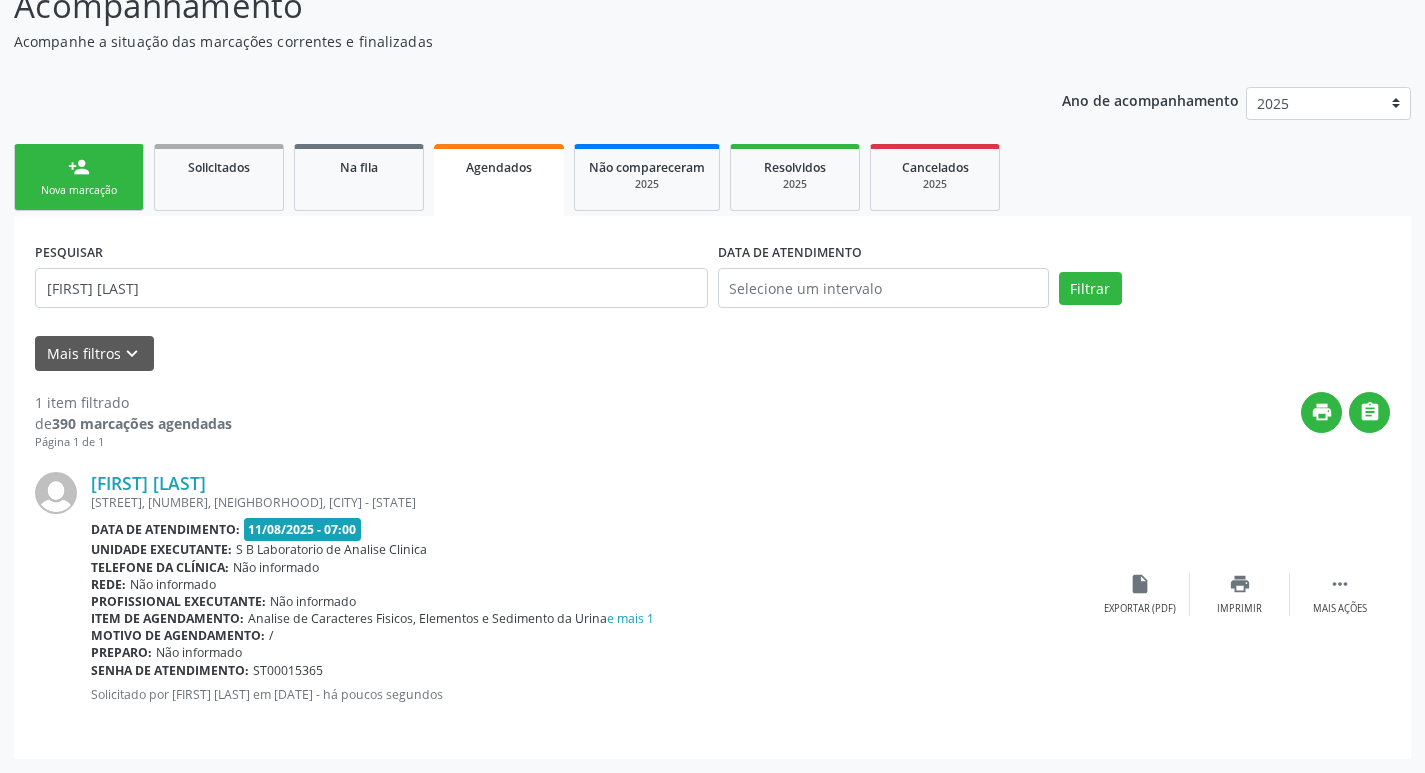 click on "Nova marcação" at bounding box center [79, 190] 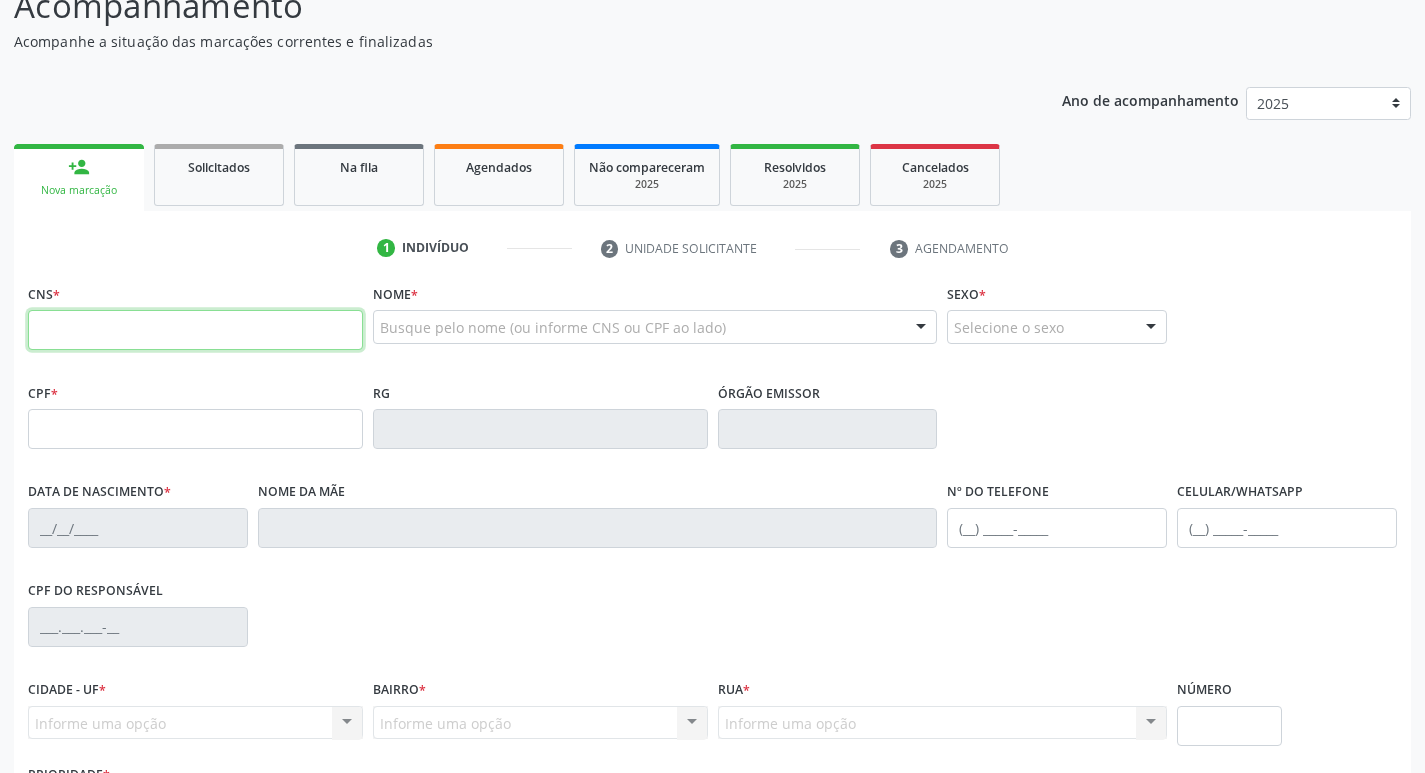 click at bounding box center [195, 330] 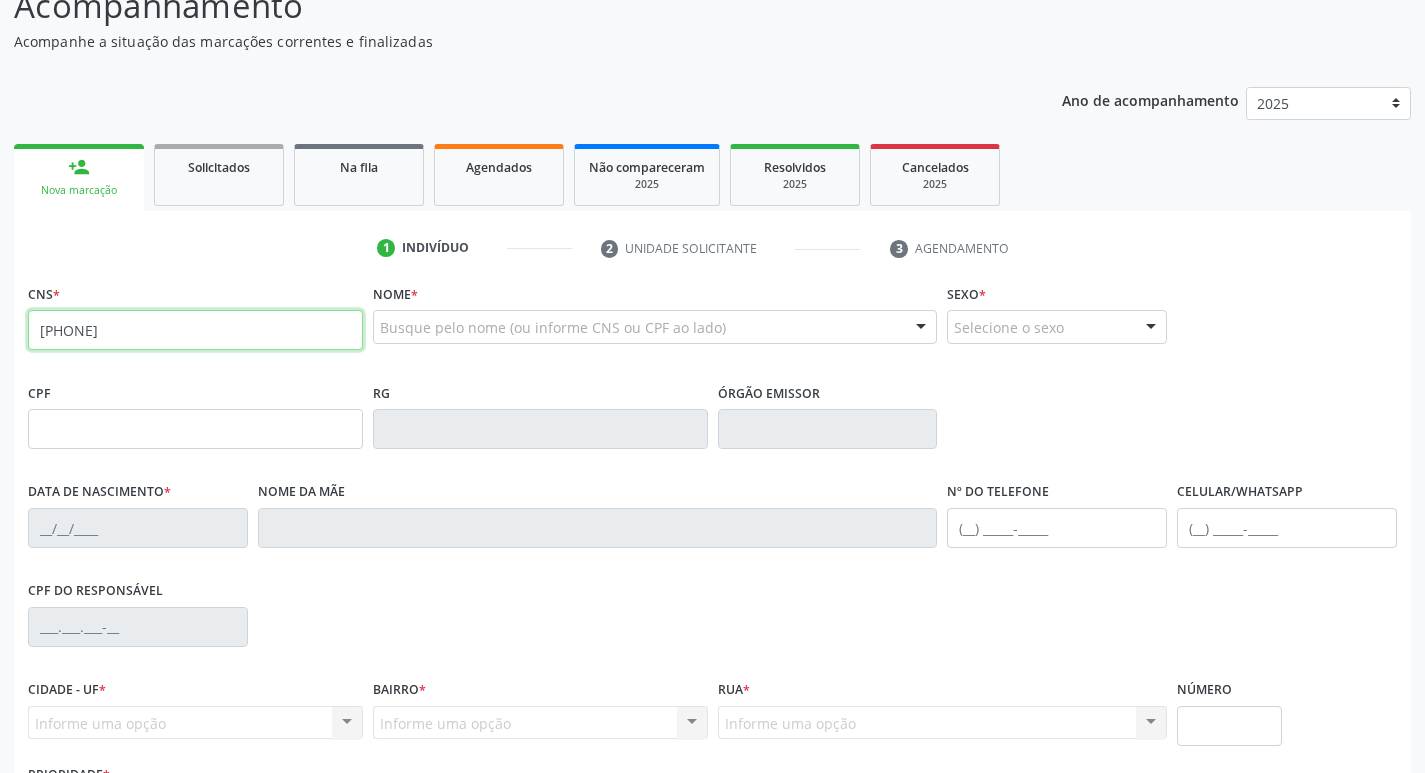 type on "702 3061 6908 6716" 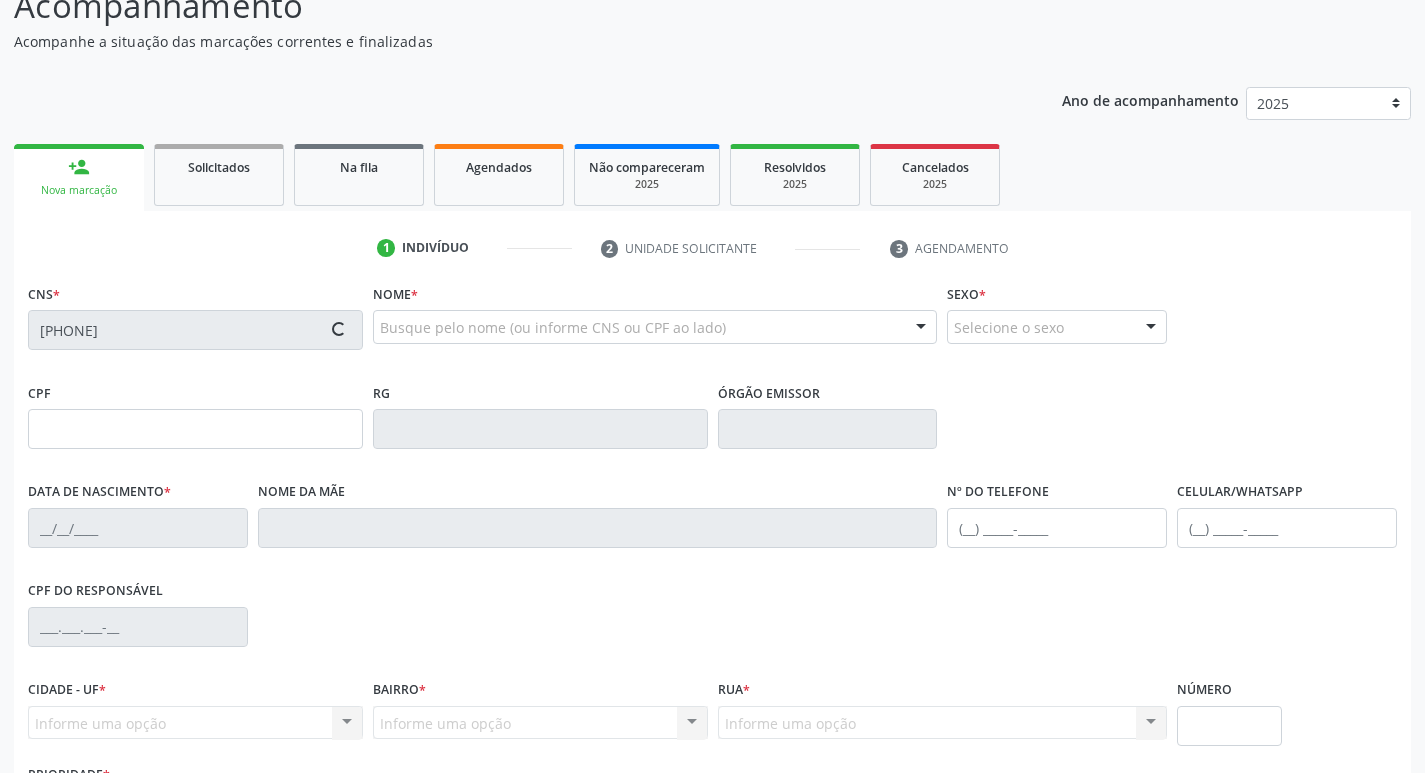 type on "130.486.674-23" 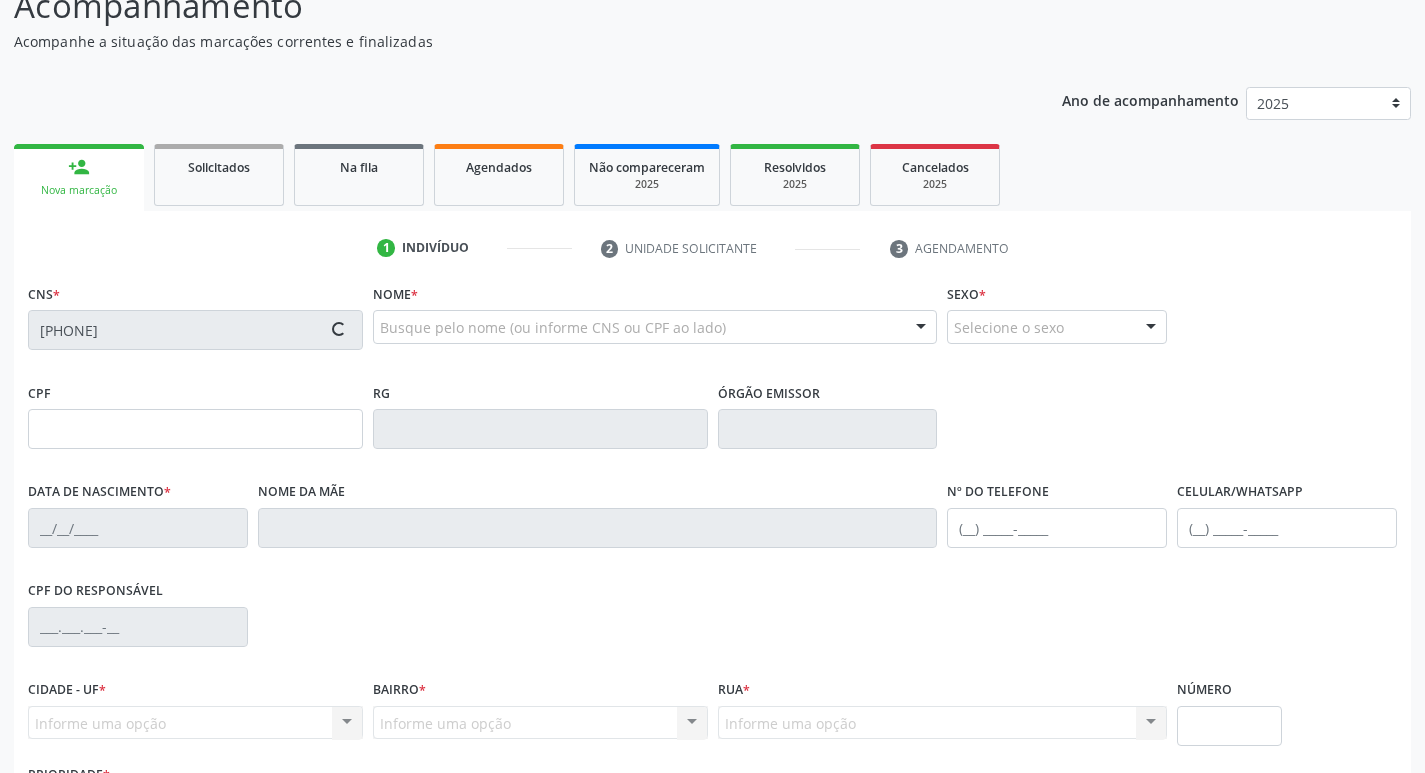 type on "11/06/1999" 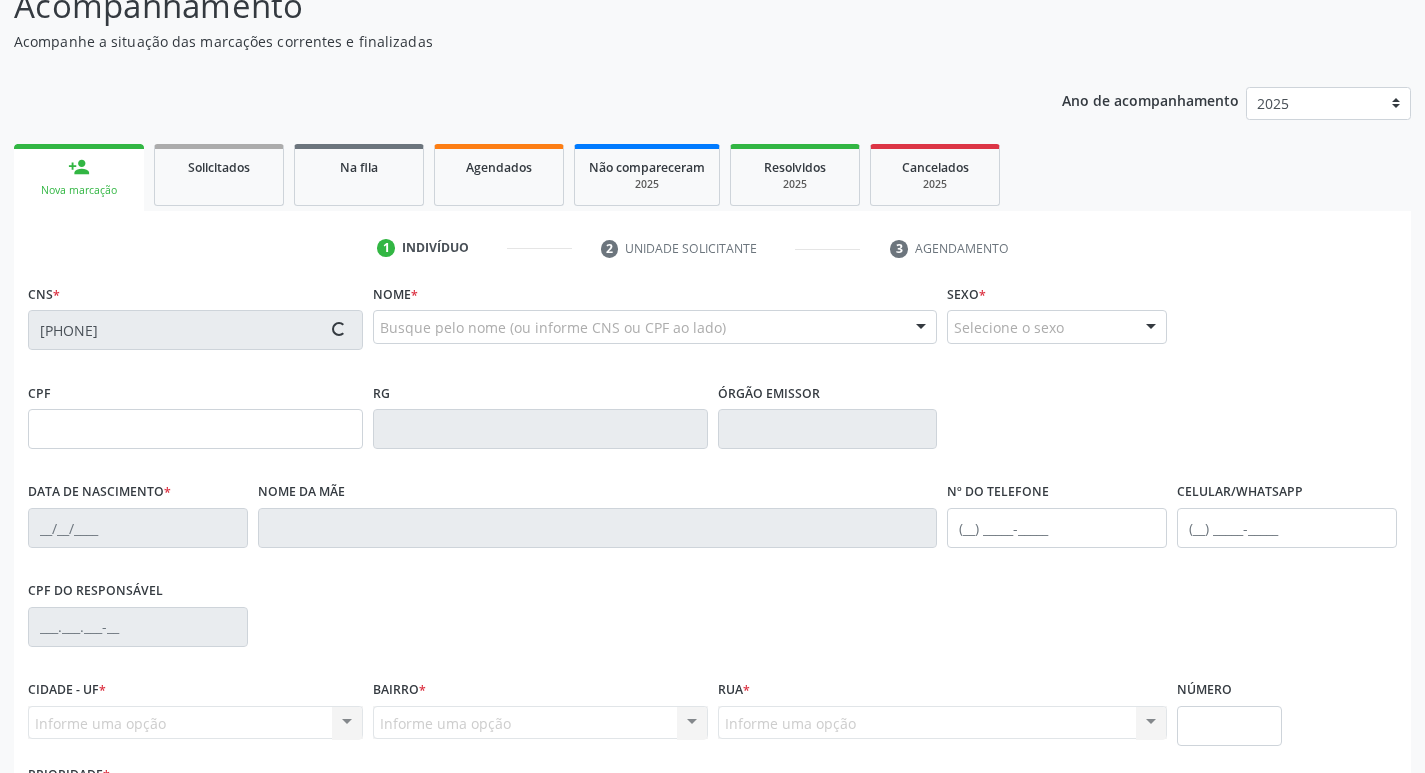 type on "Maria das Graças de Amorim" 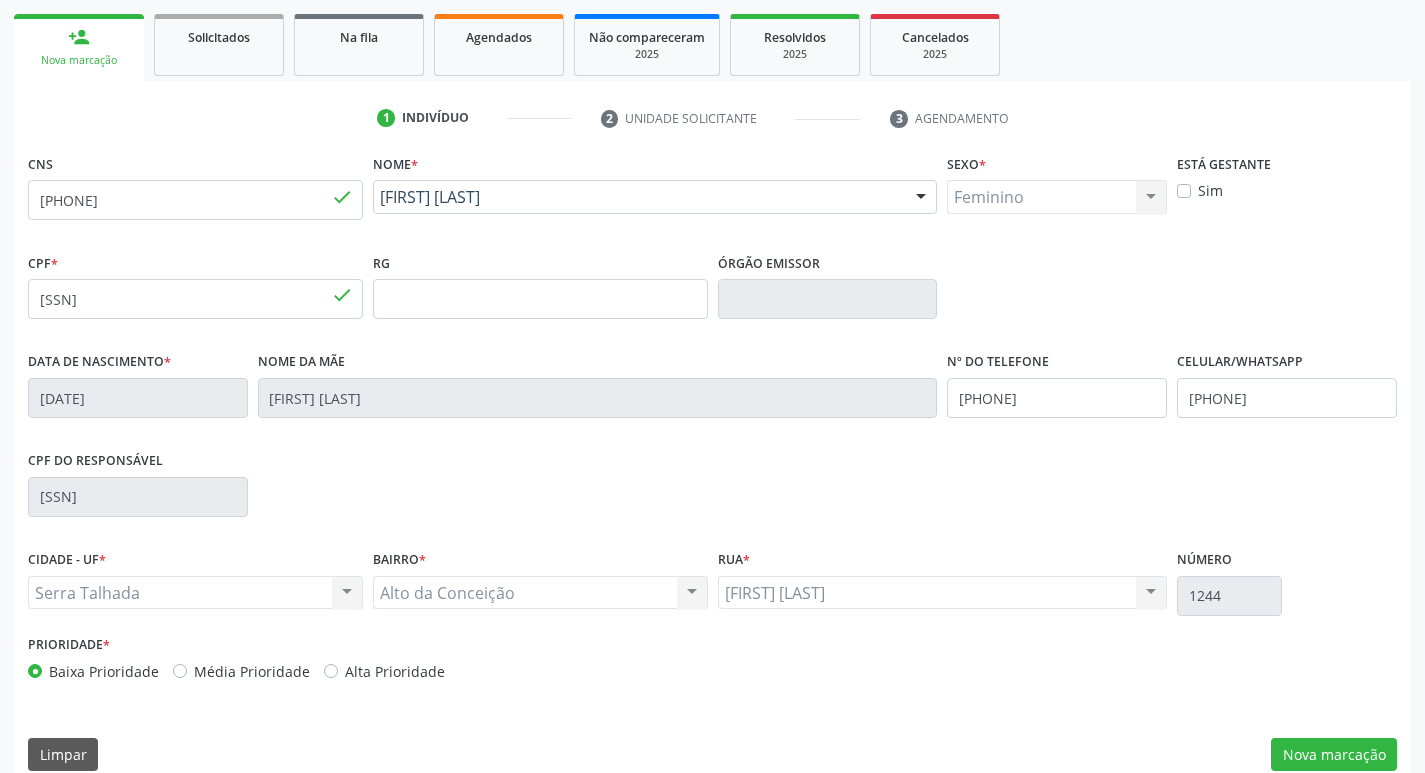 scroll, scrollTop: 311, scrollLeft: 0, axis: vertical 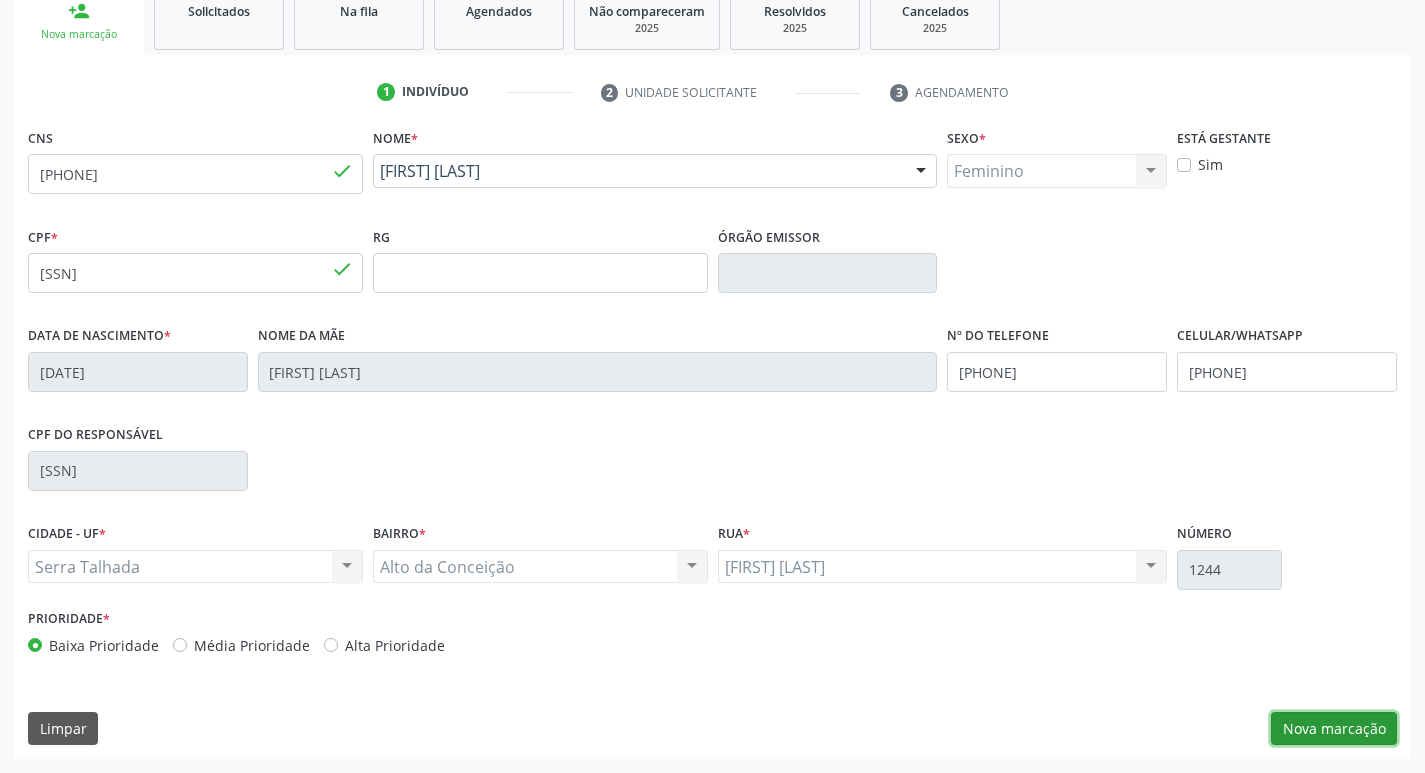 click on "Nova marcação" at bounding box center [1334, 729] 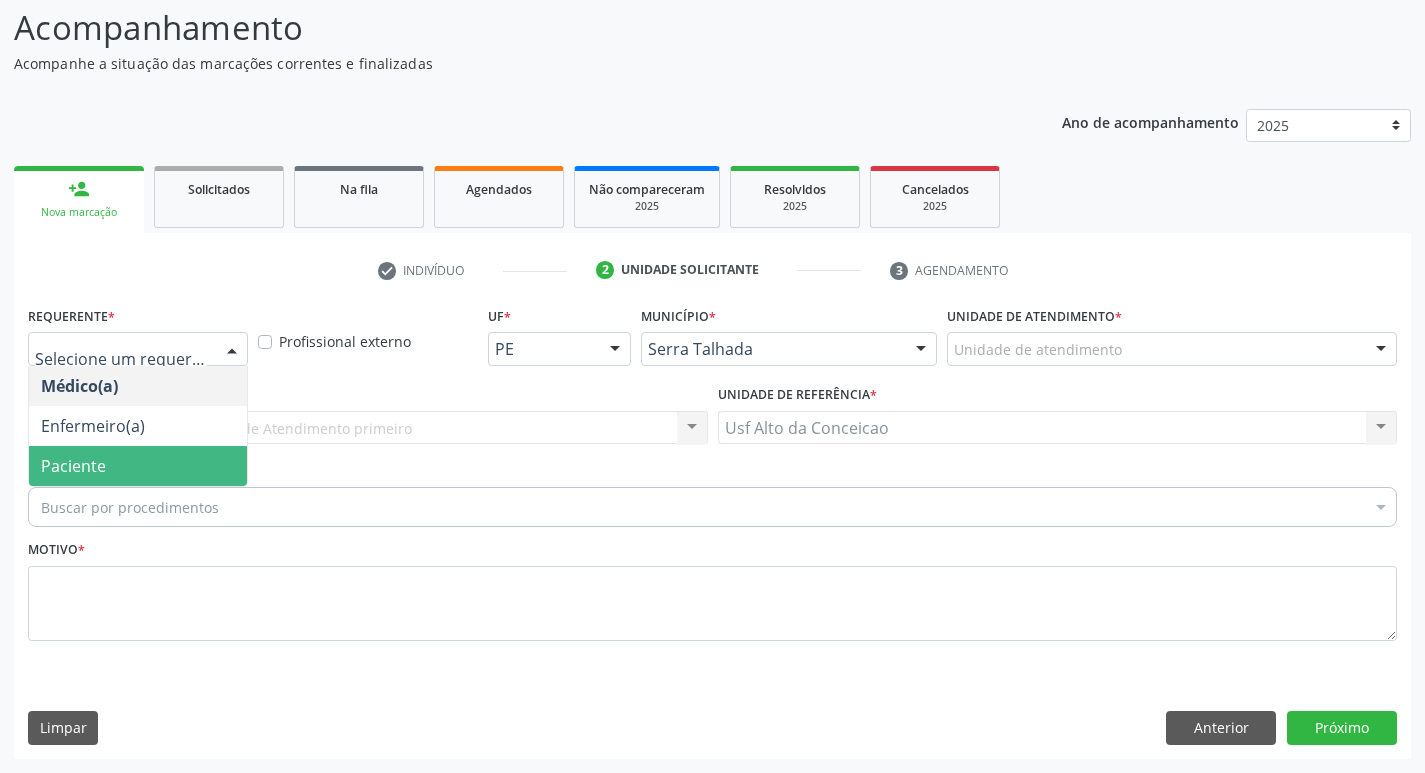 click on "Paciente" at bounding box center (138, 466) 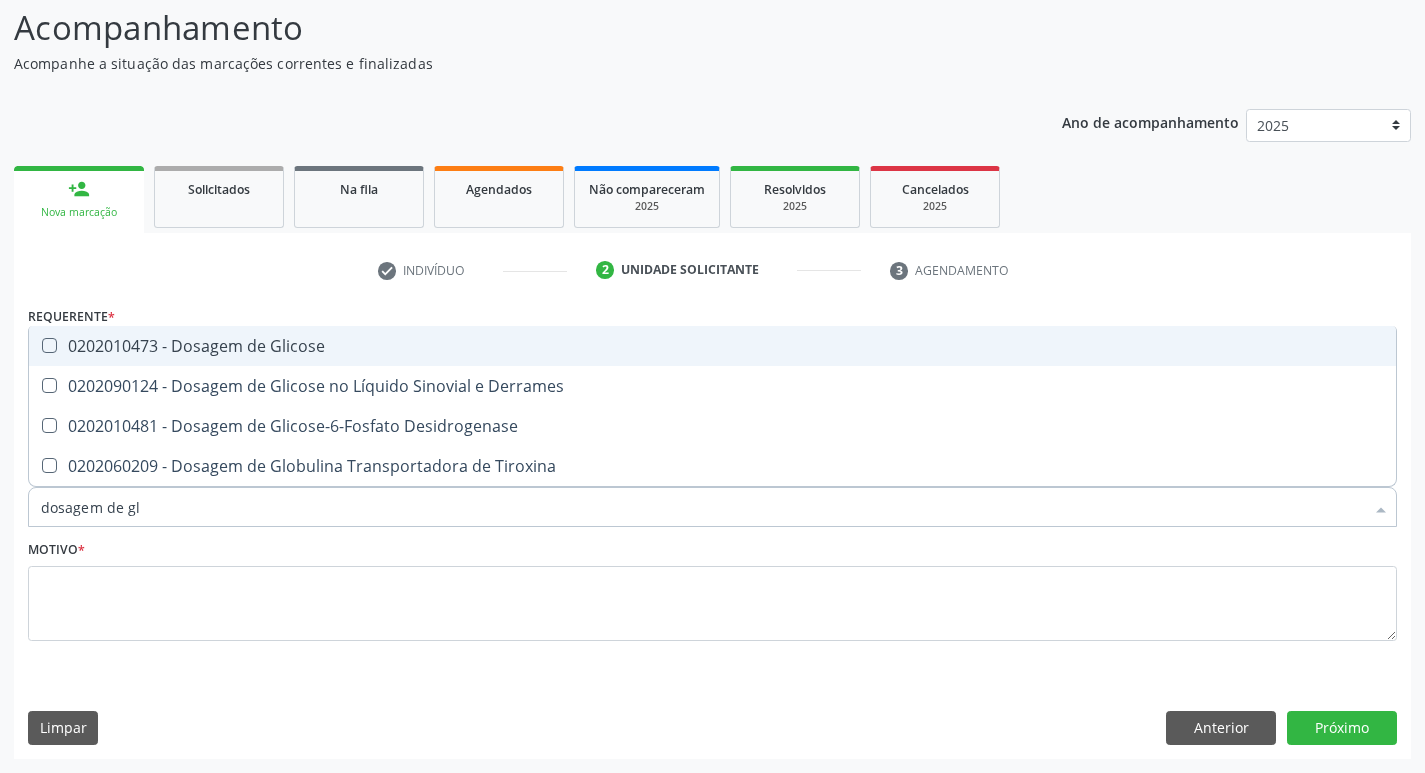 type on "dosagem de gli" 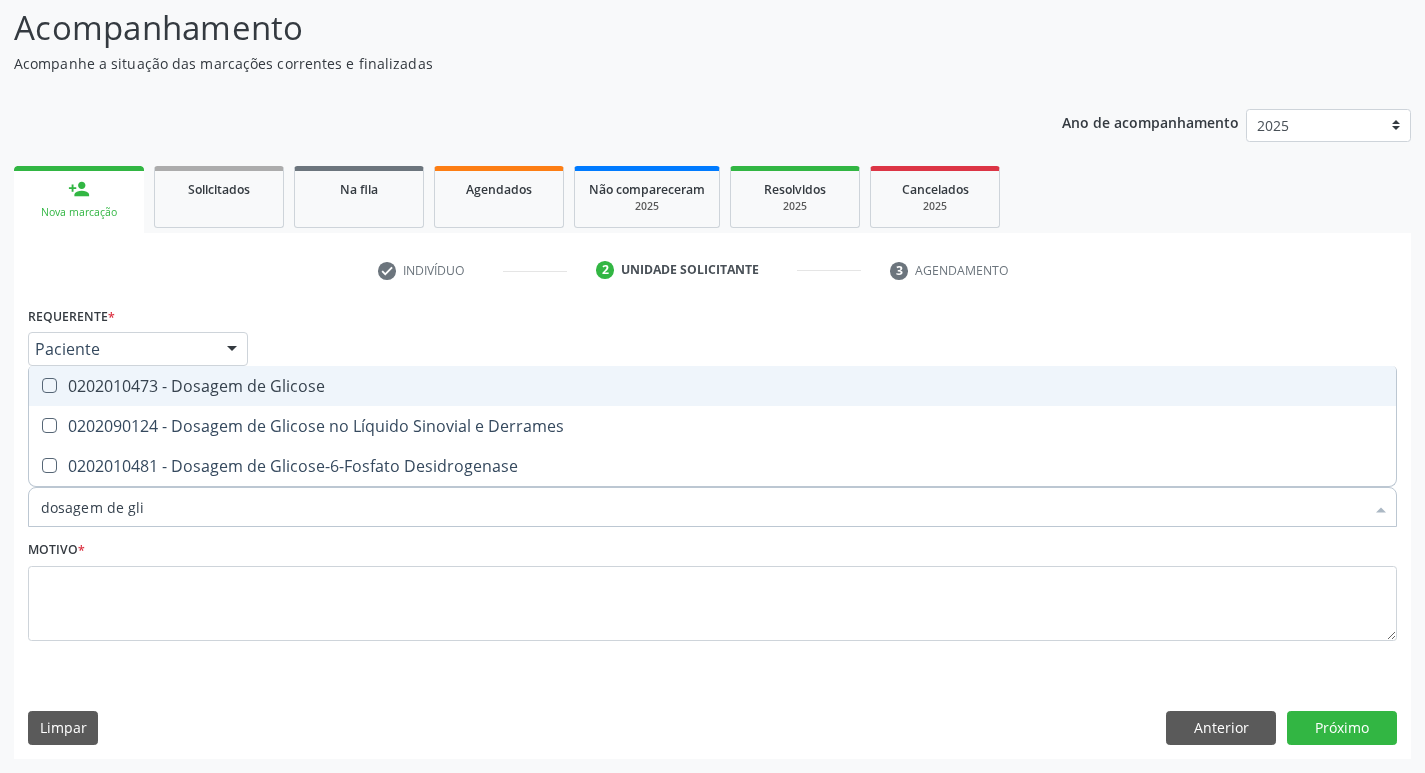 click on "0202010473 - Dosagem de Glicose" at bounding box center [712, 386] 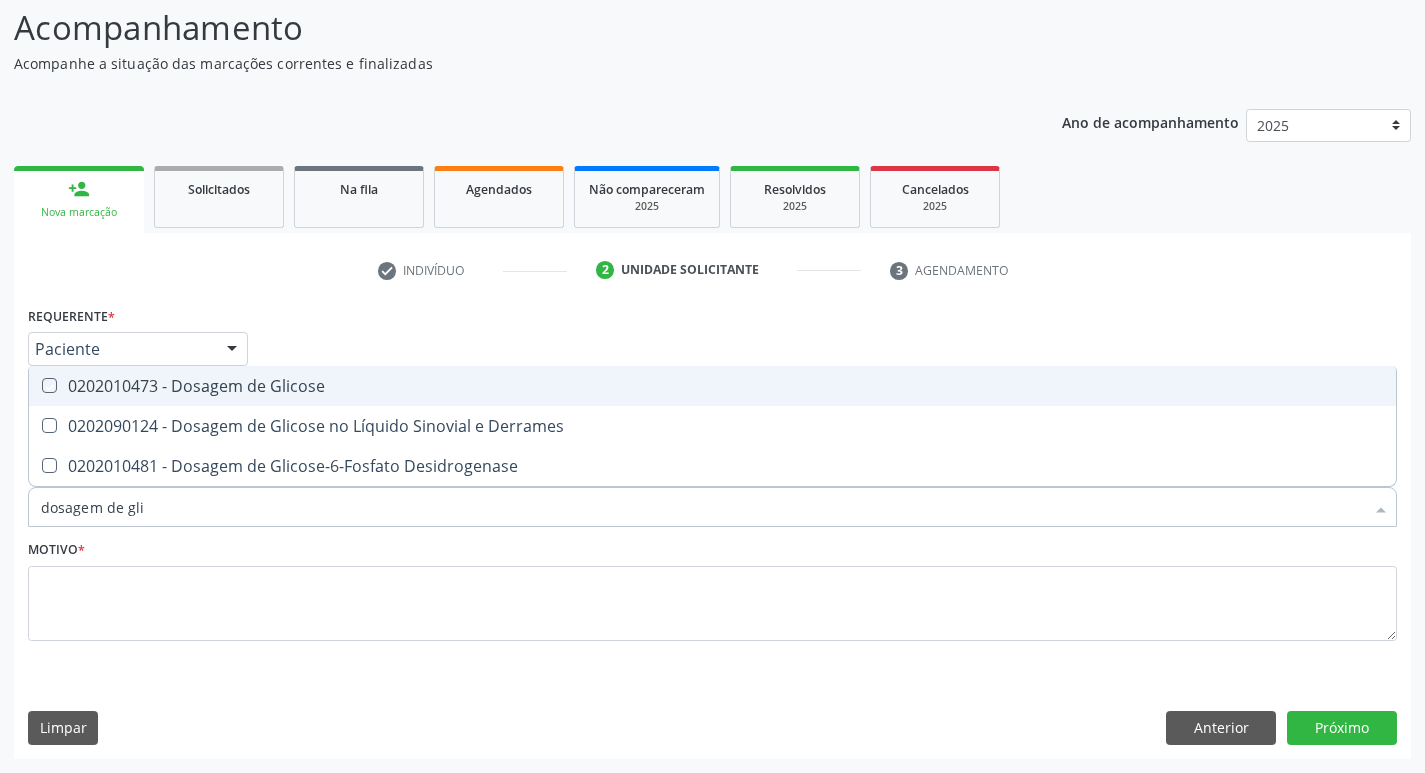 checkbox on "true" 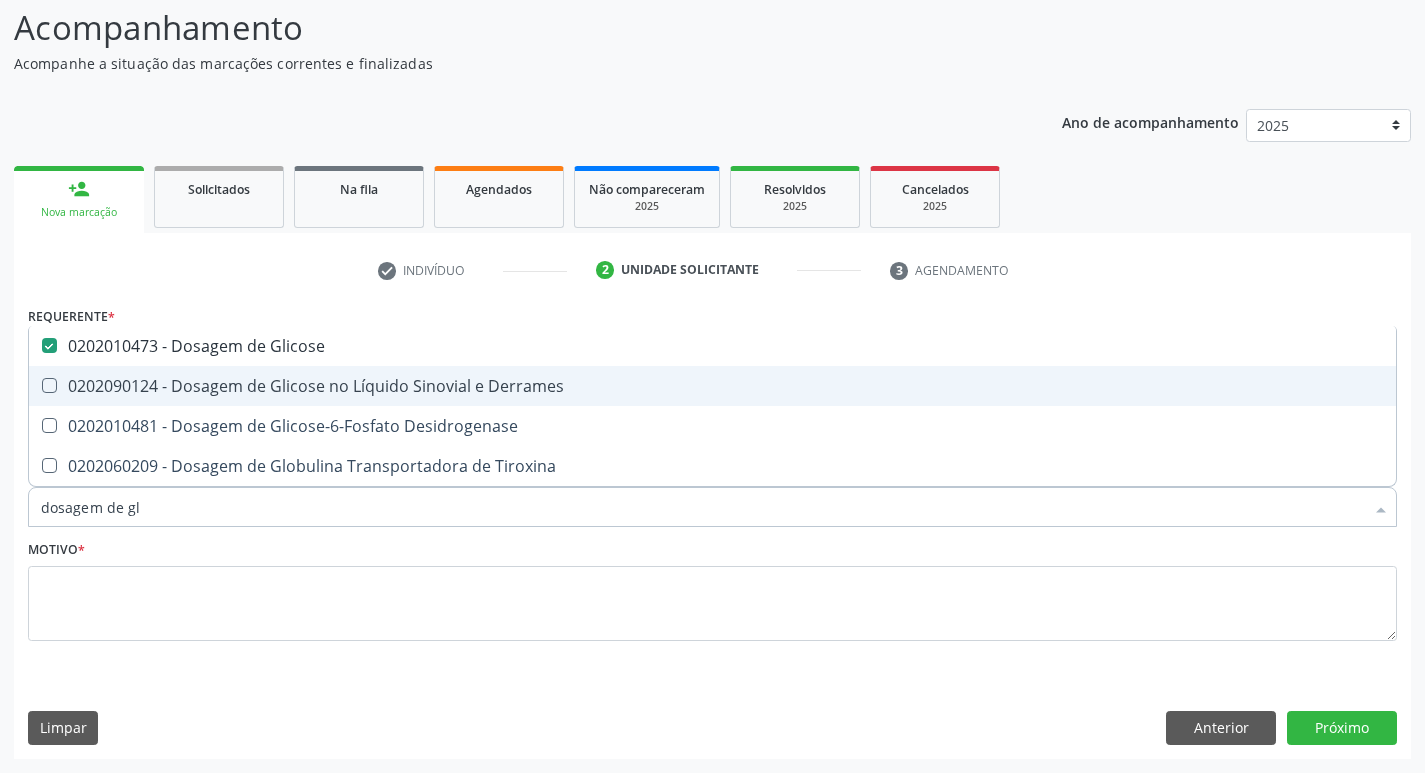 type on "dosagem de g" 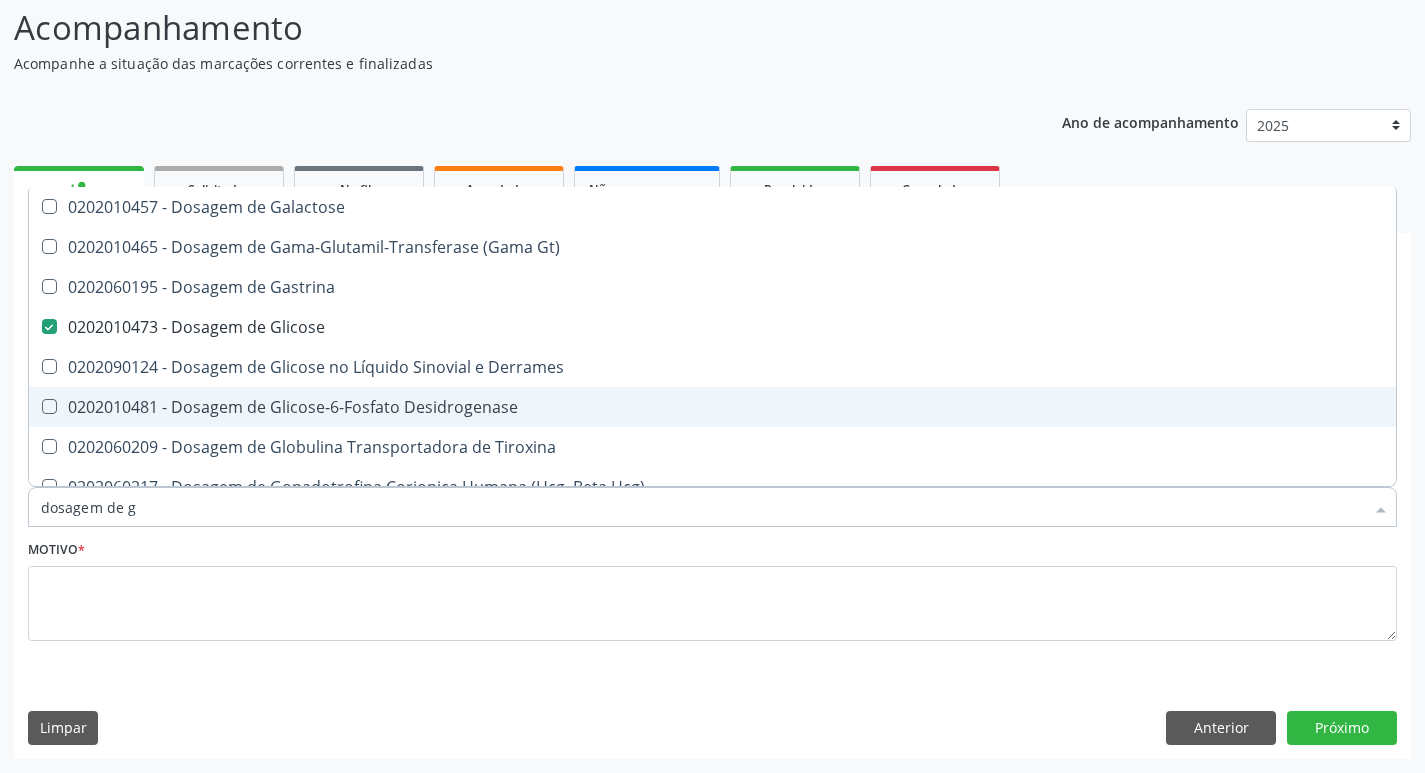 type on "dosagem de" 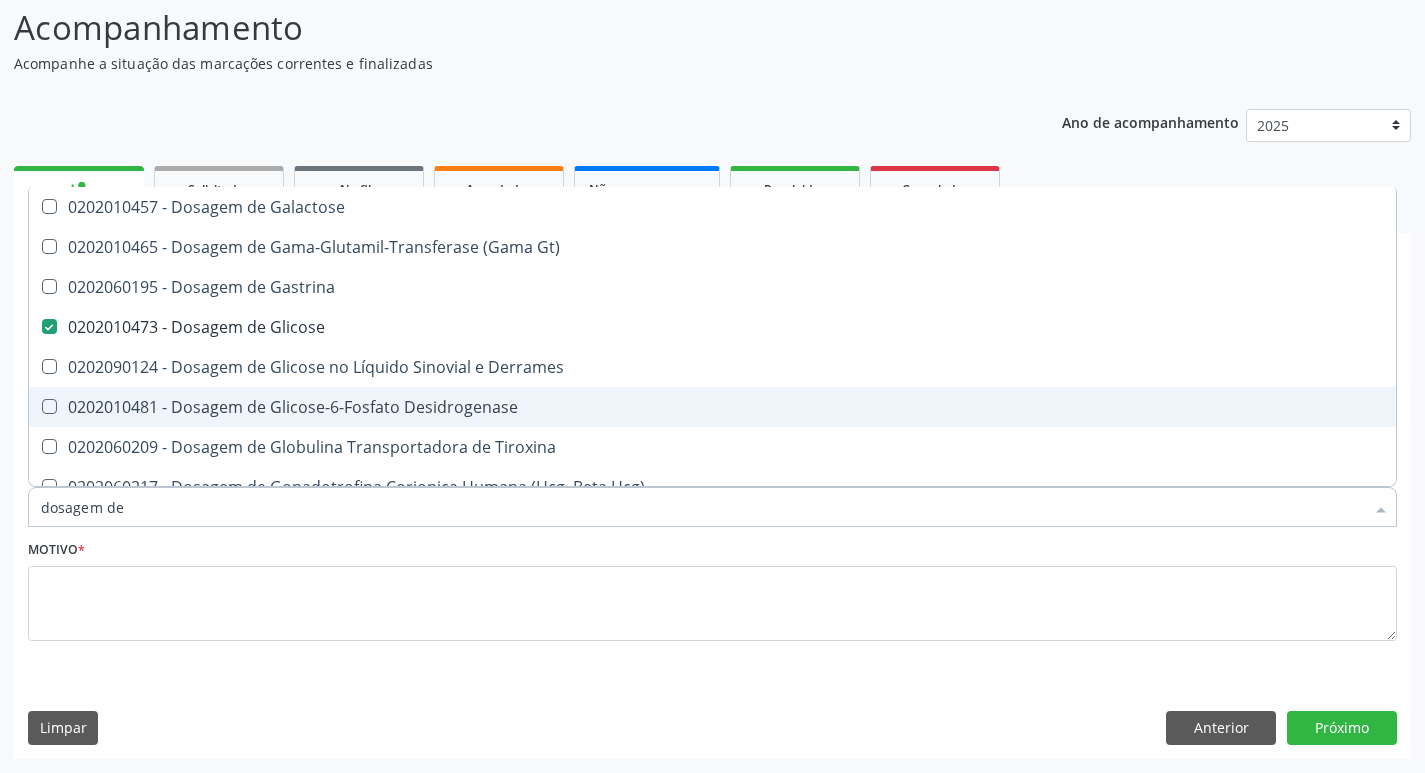 checkbox on "false" 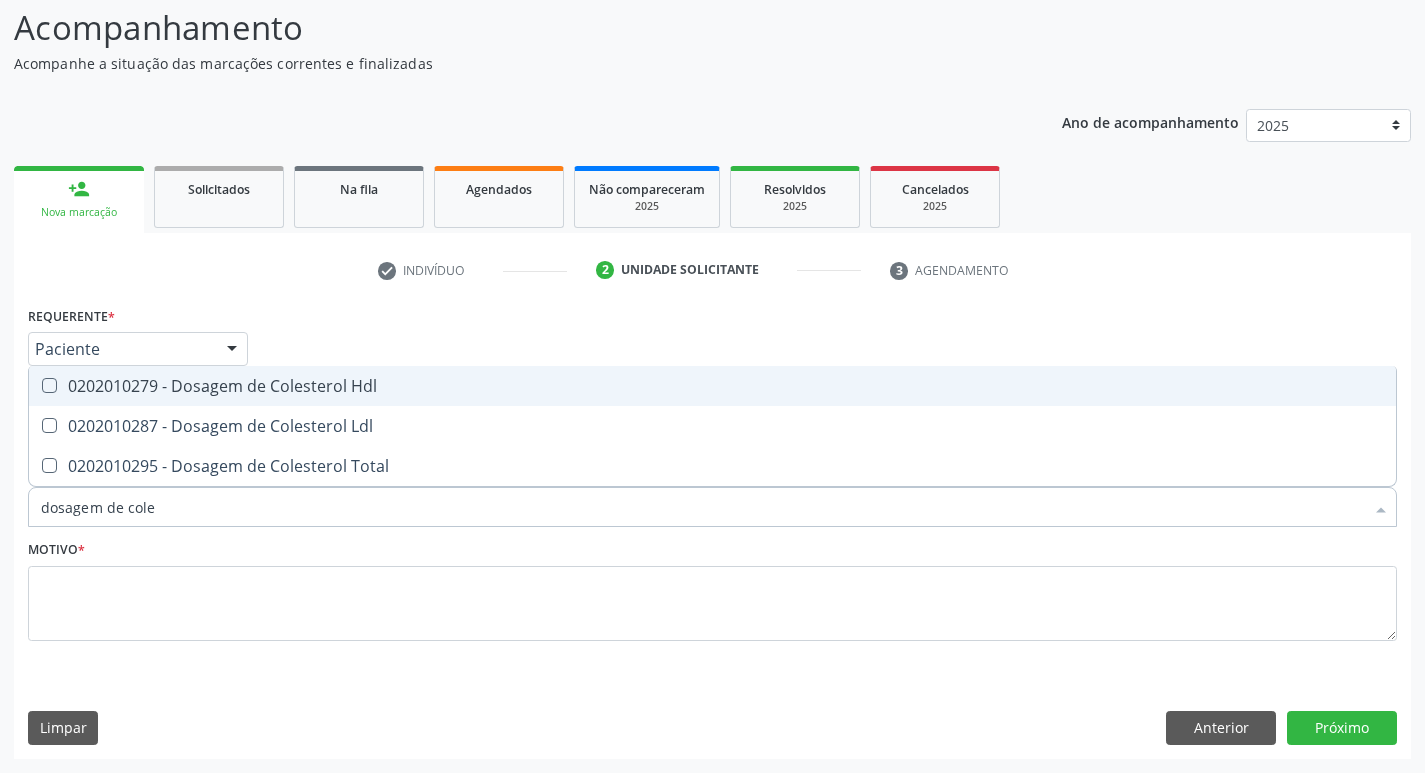 type on "dosagem de coles" 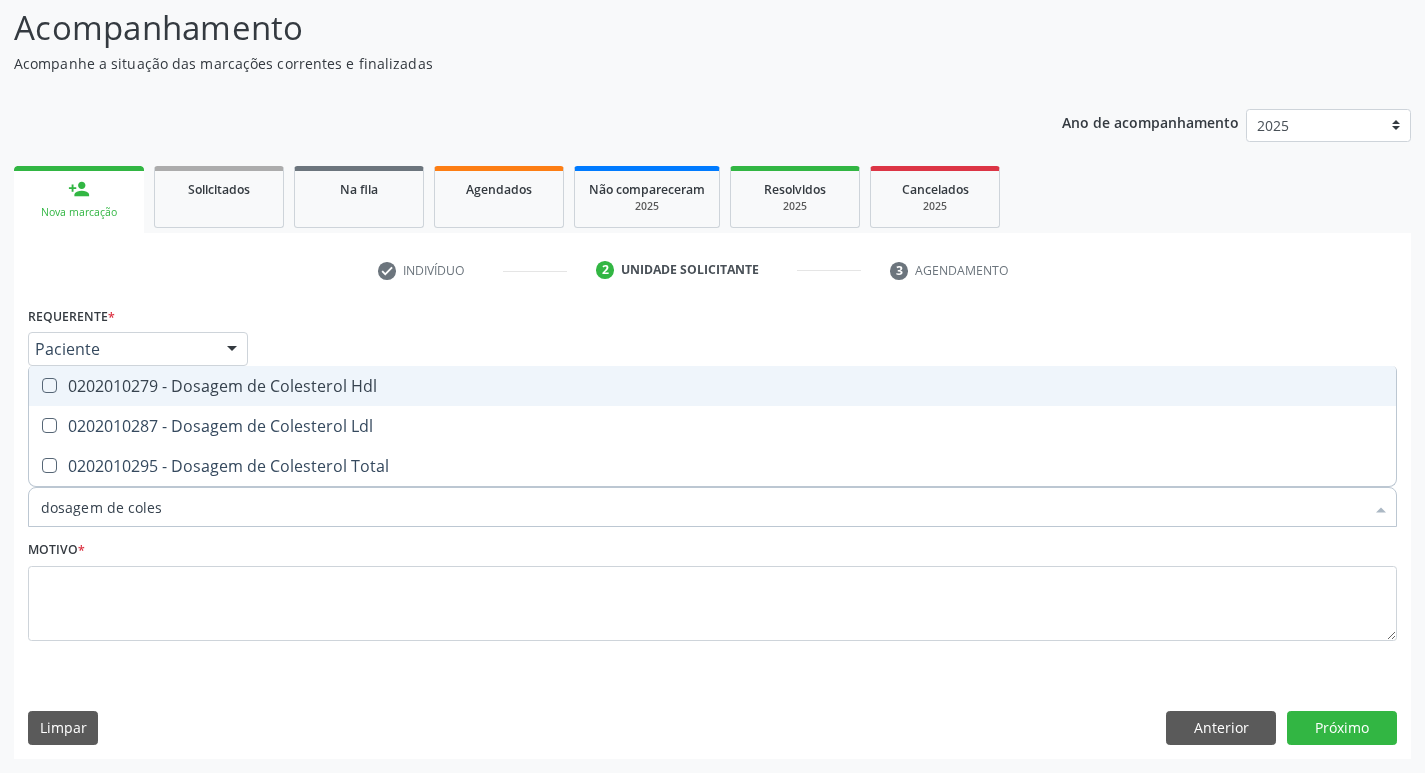 click on "0202010279 - Dosagem de Colesterol Hdl" at bounding box center (712, 386) 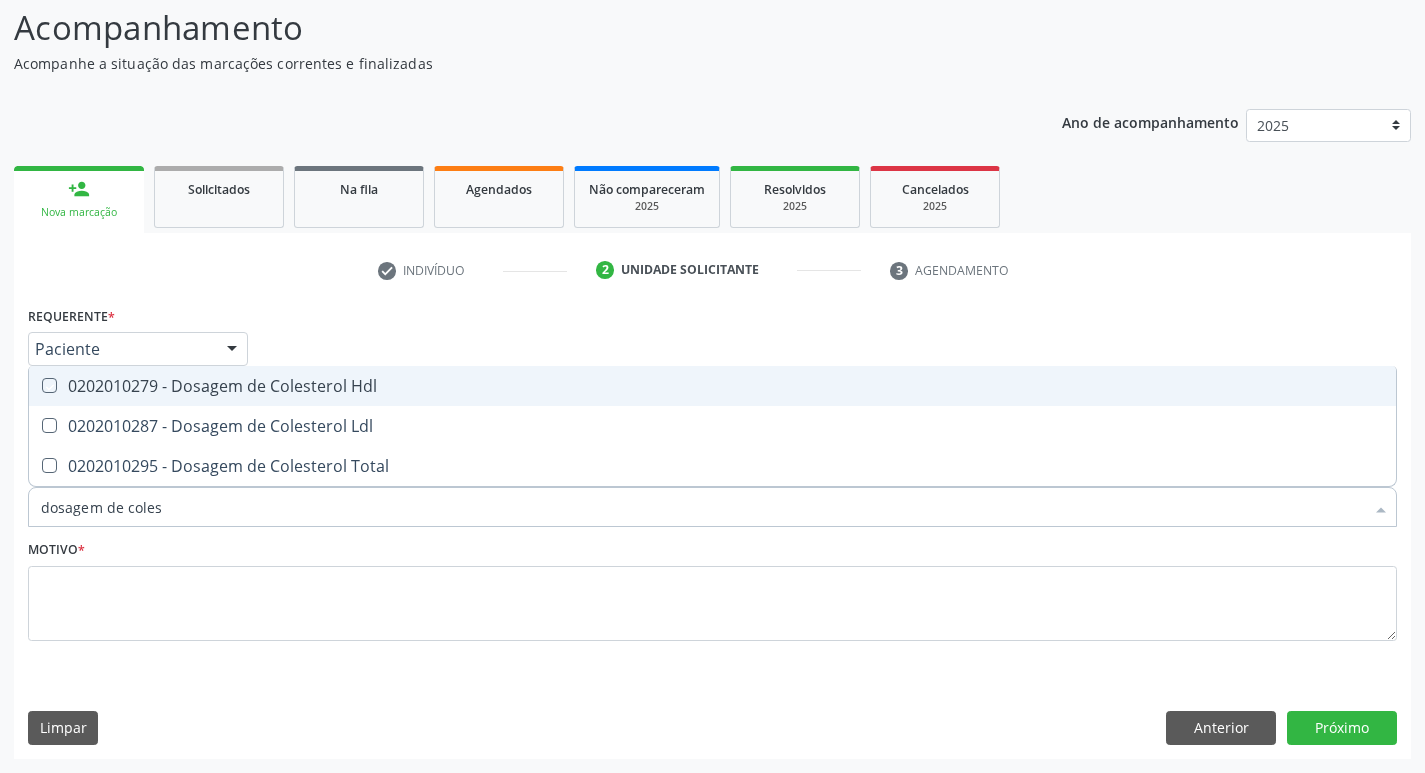checkbox on "true" 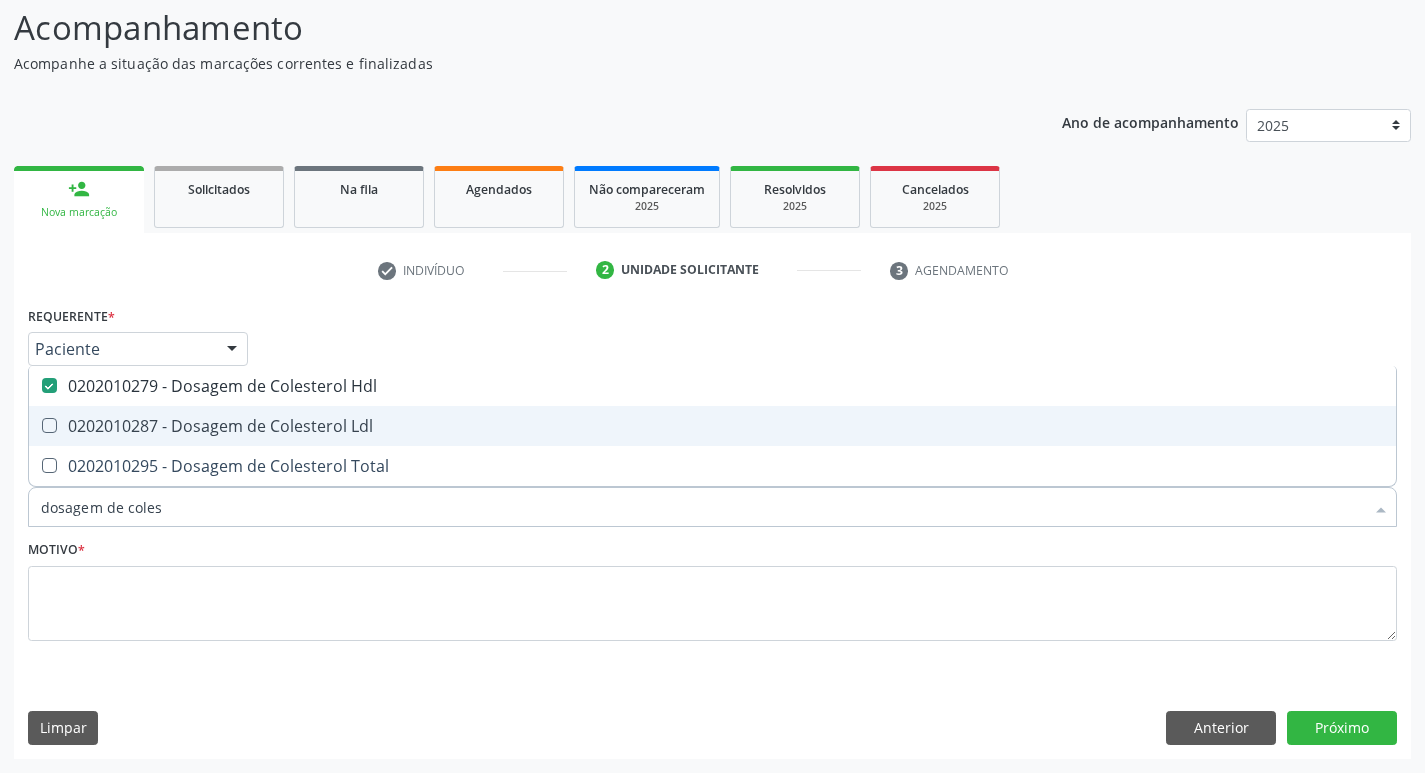 click on "0202010287 - Dosagem de Colesterol Ldl" at bounding box center (712, 426) 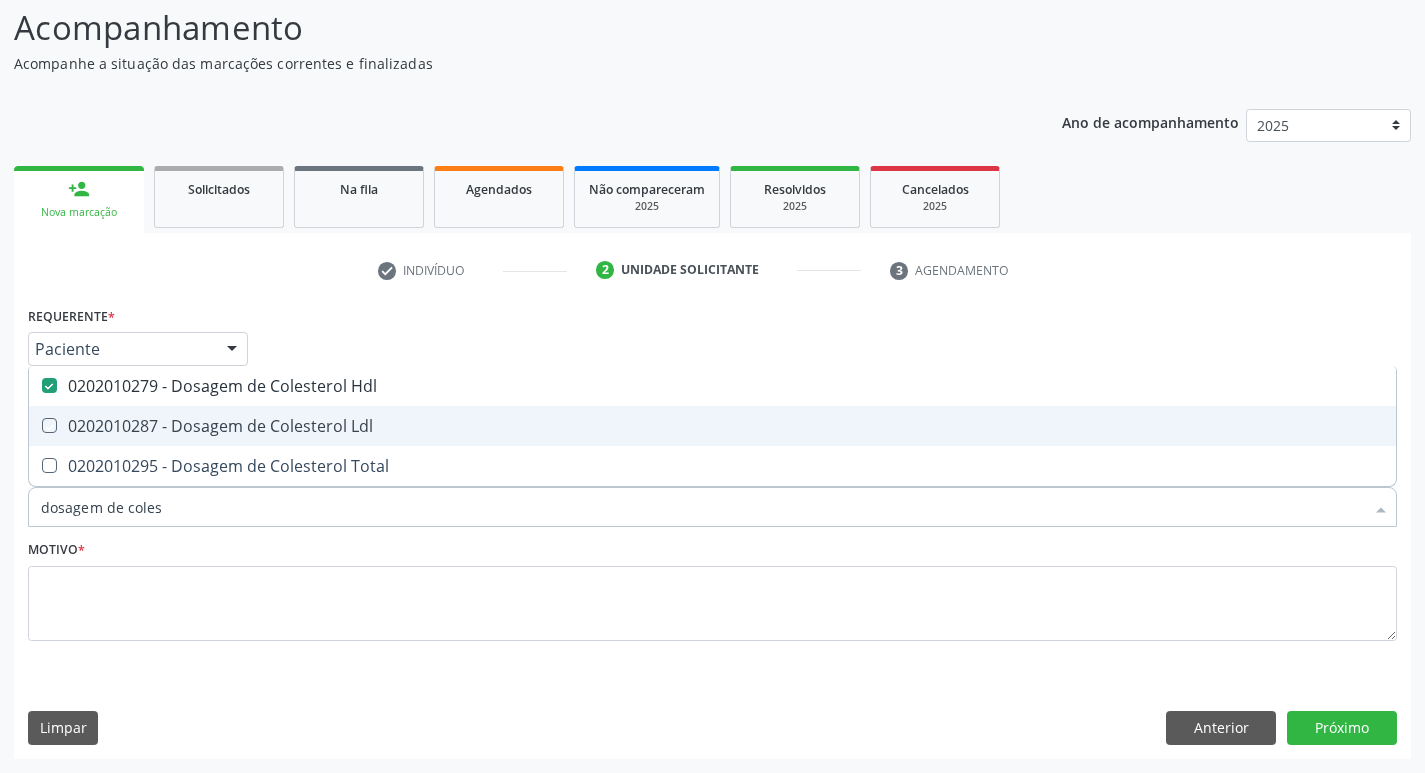 checkbox on "true" 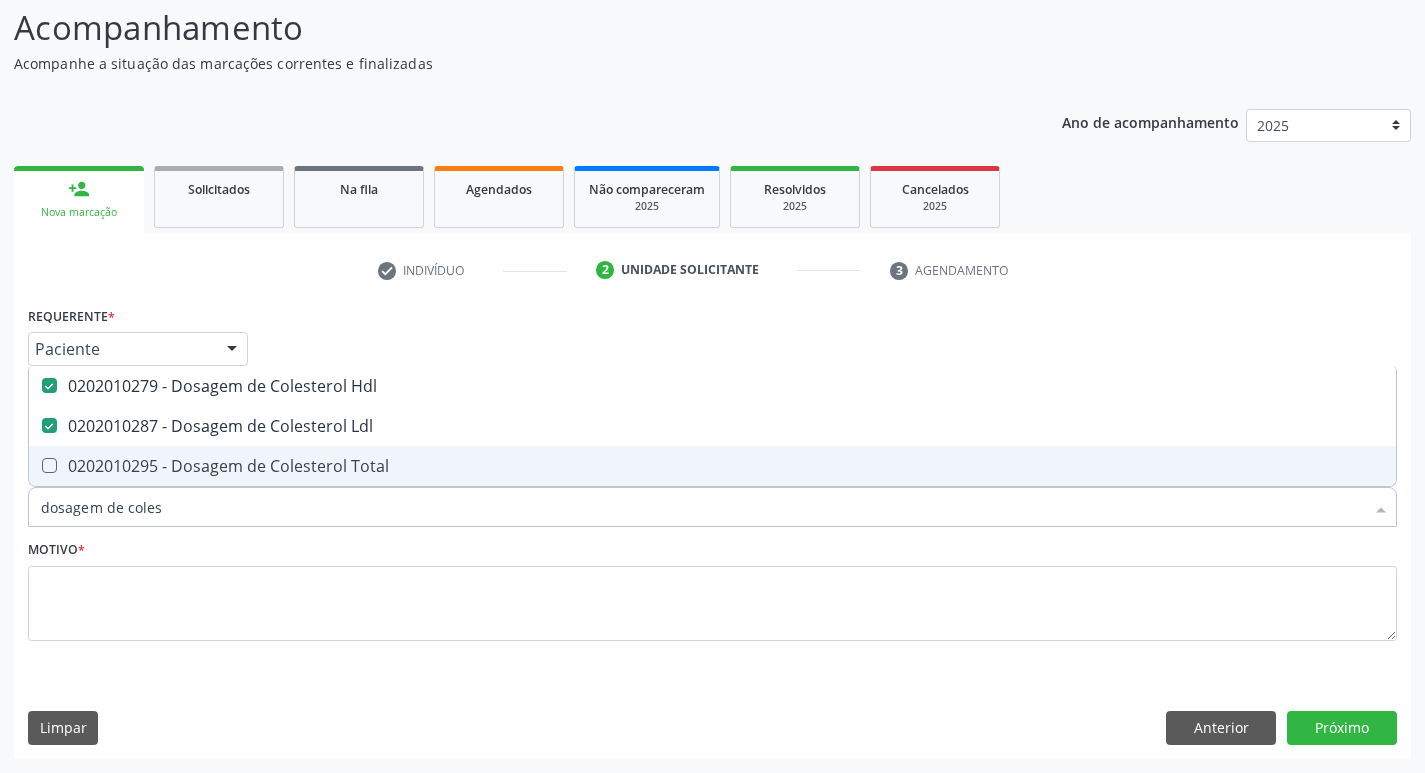 click on "0202010295 - Dosagem de Colesterol Total" at bounding box center (712, 466) 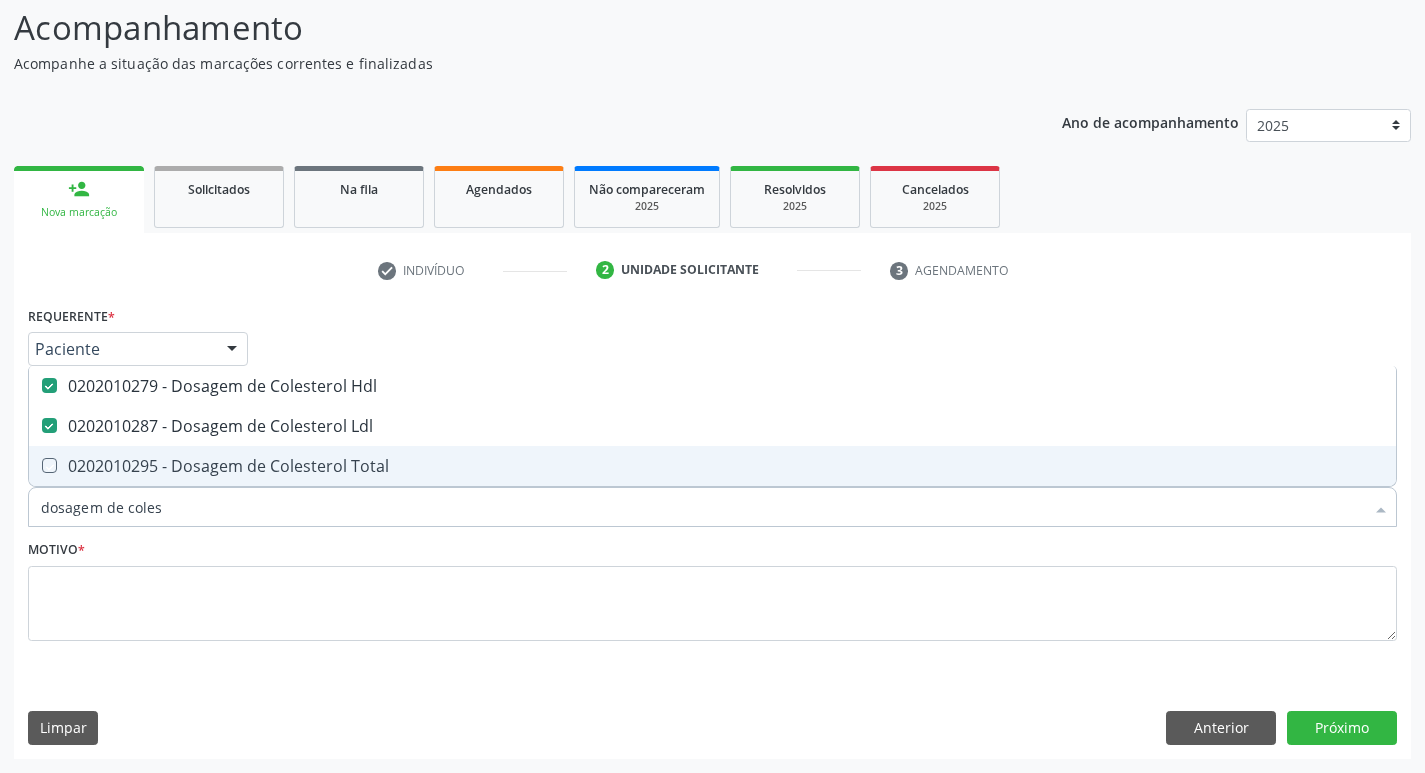 checkbox on "true" 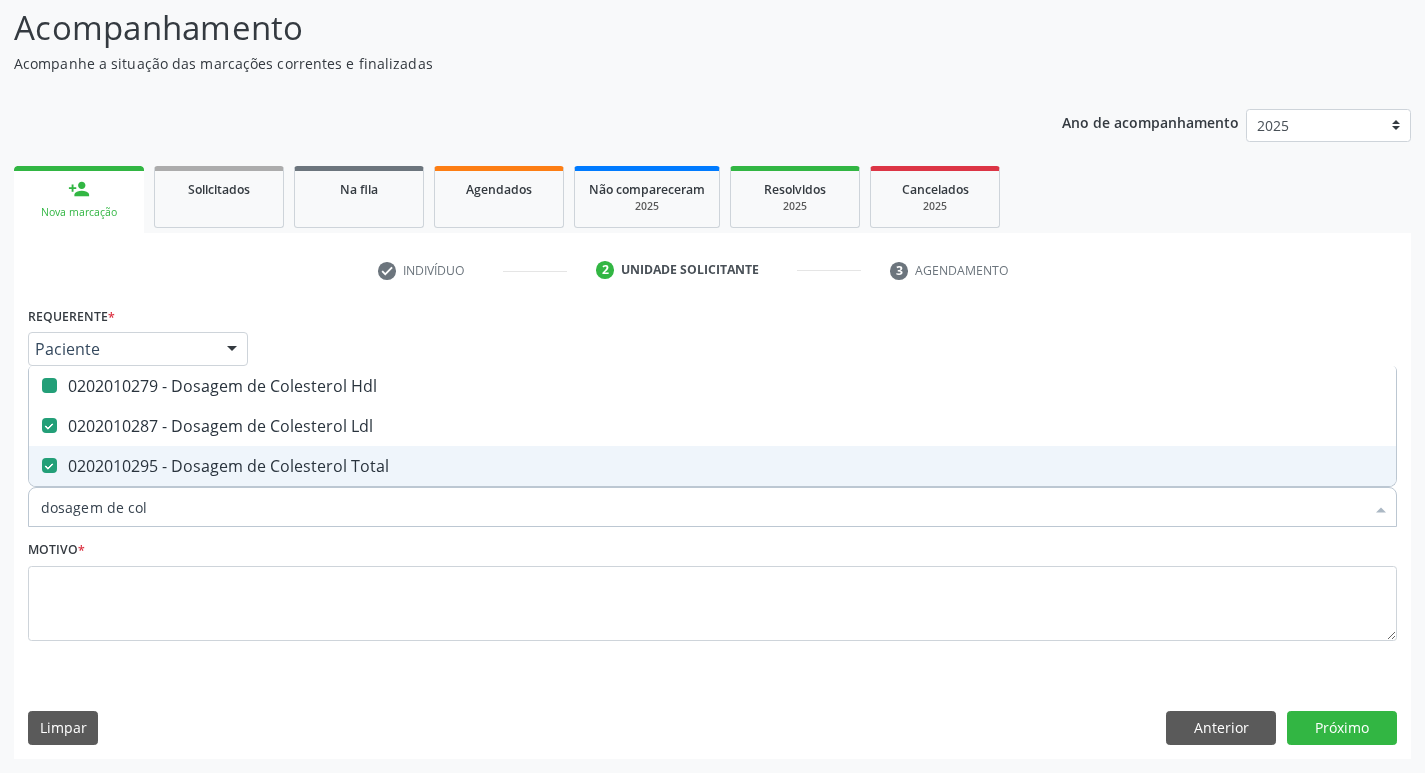 type on "dosagem de co" 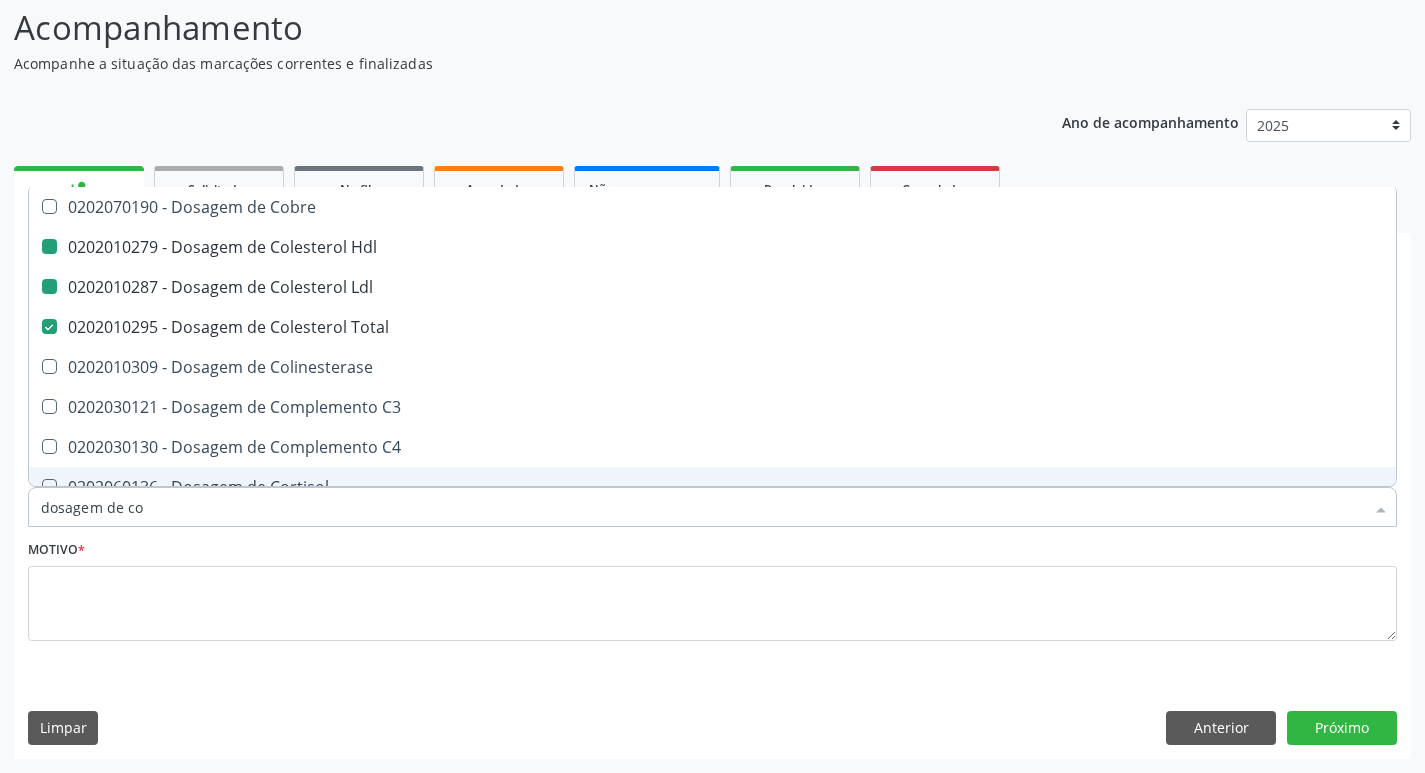 type on "dosagem de c" 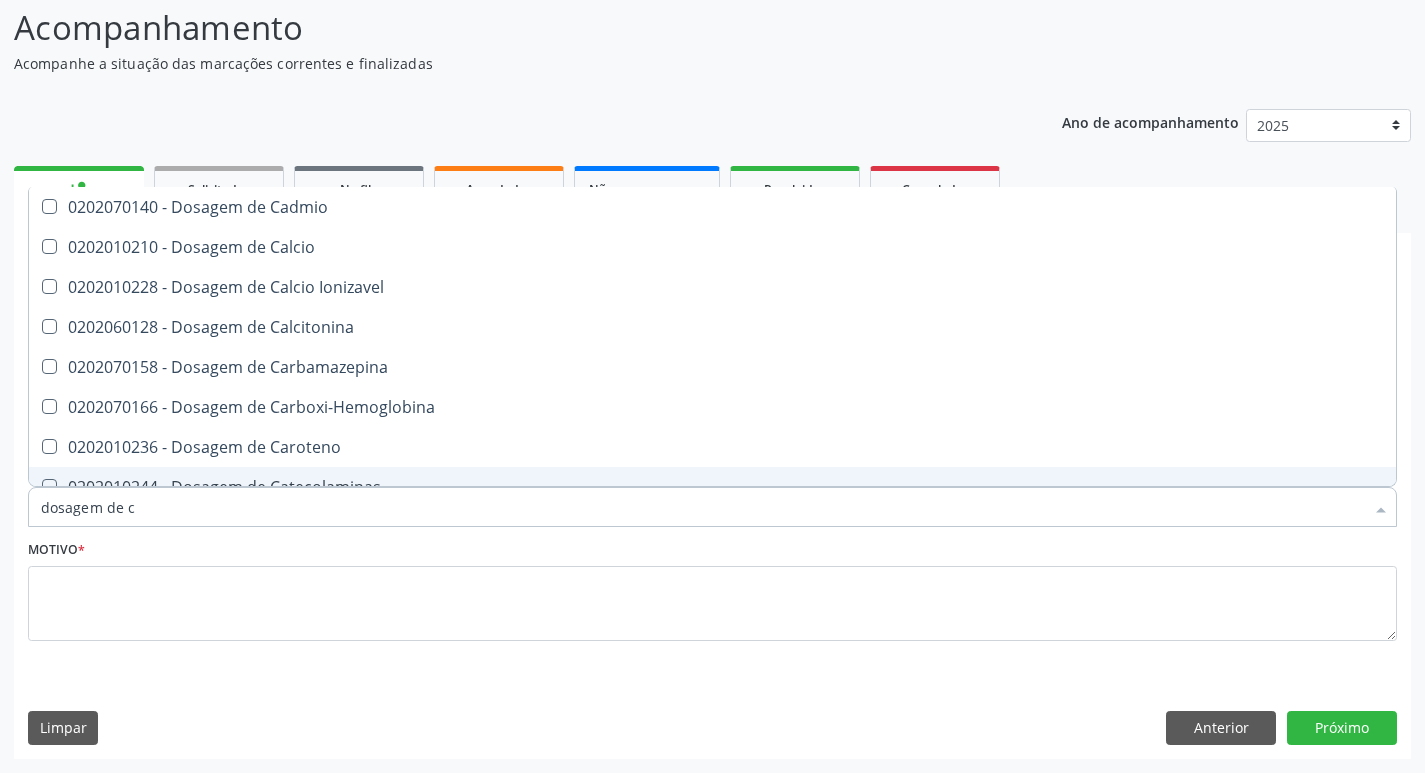 type on "dosagem de" 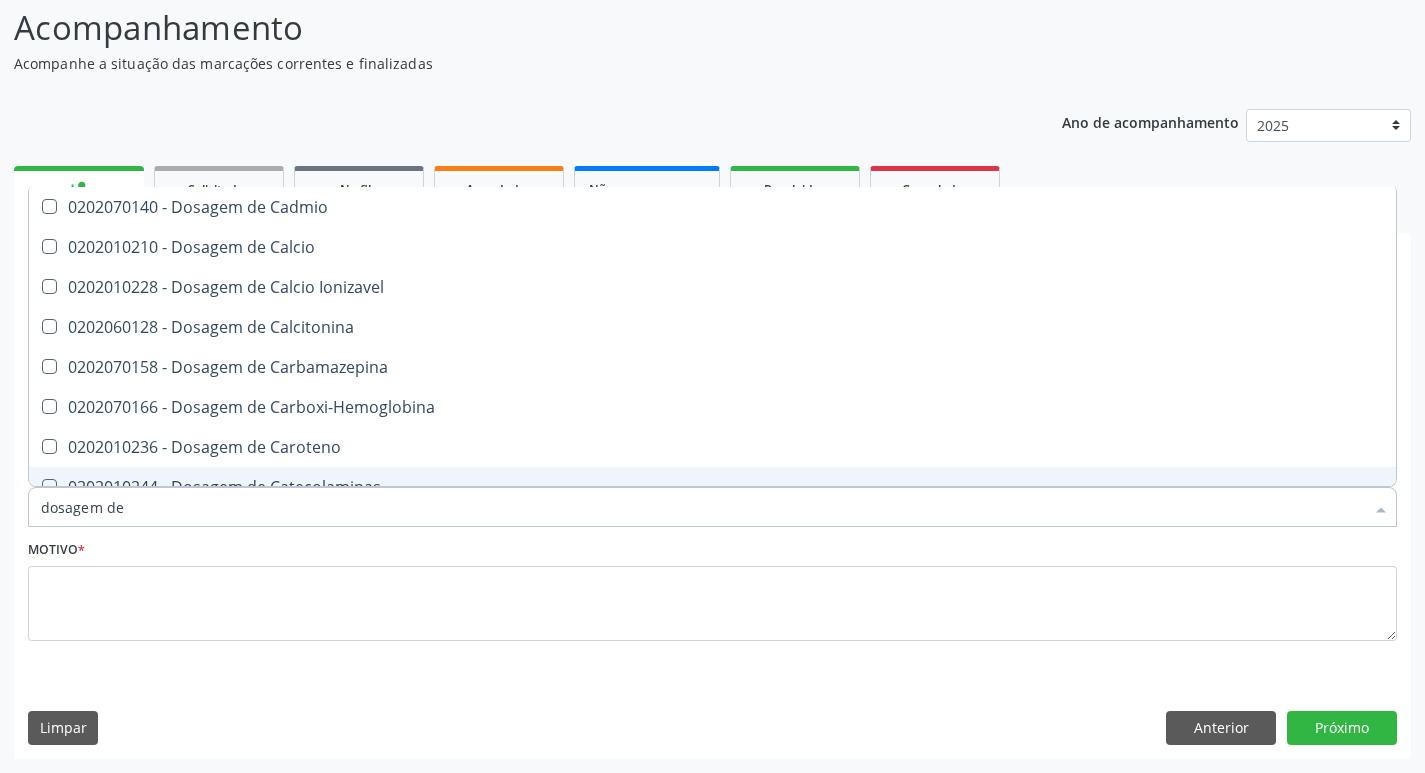 checkbox on "false" 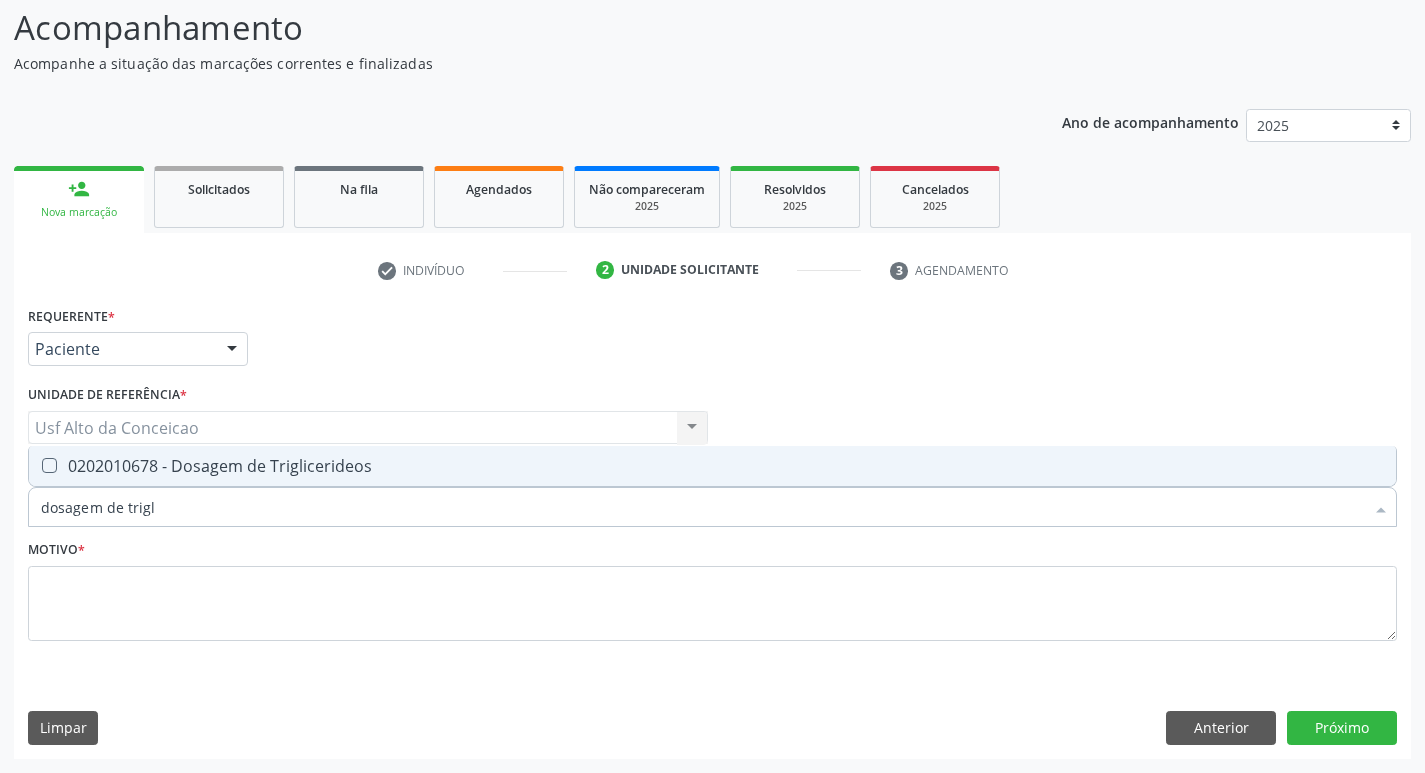 type on "dosagem de trigli" 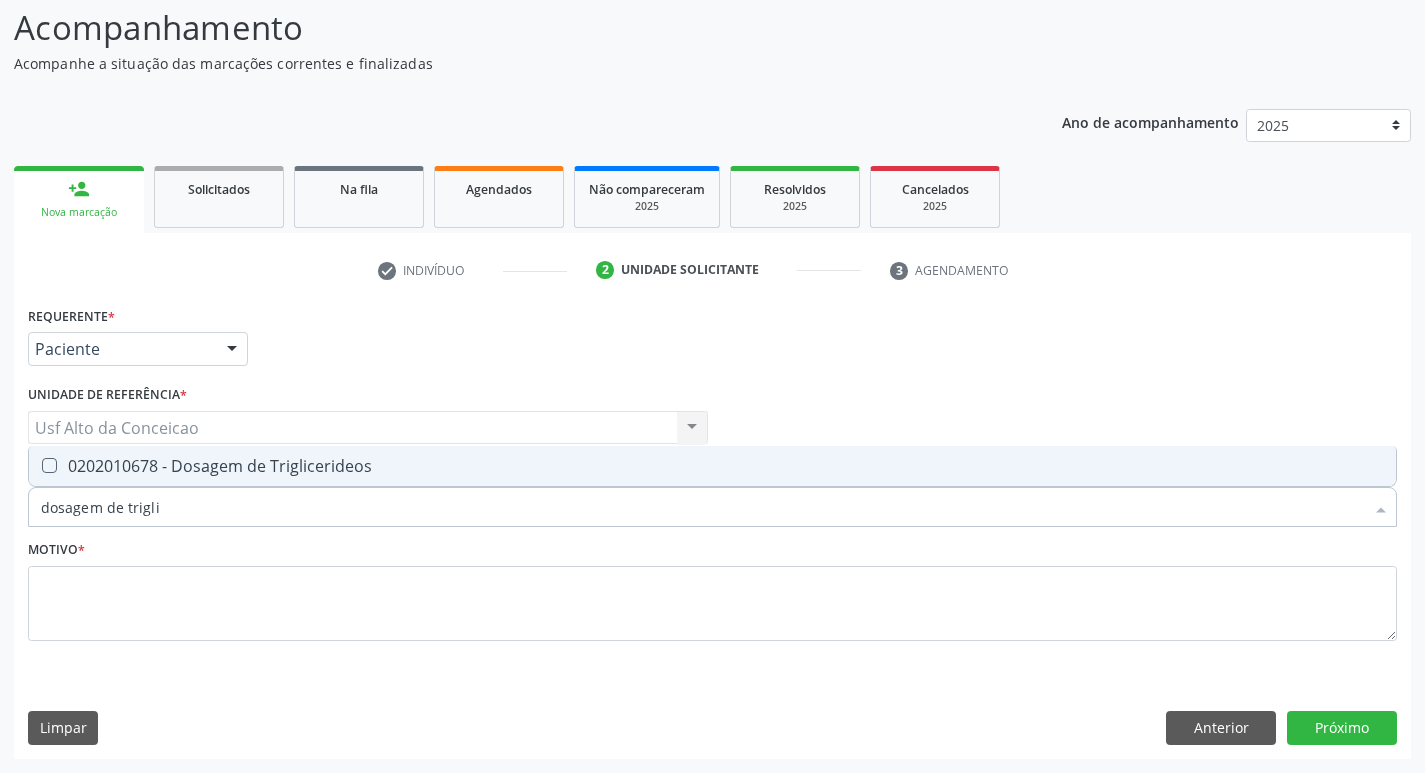 click on "0202010678 - Dosagem de Triglicerideos" at bounding box center (712, 466) 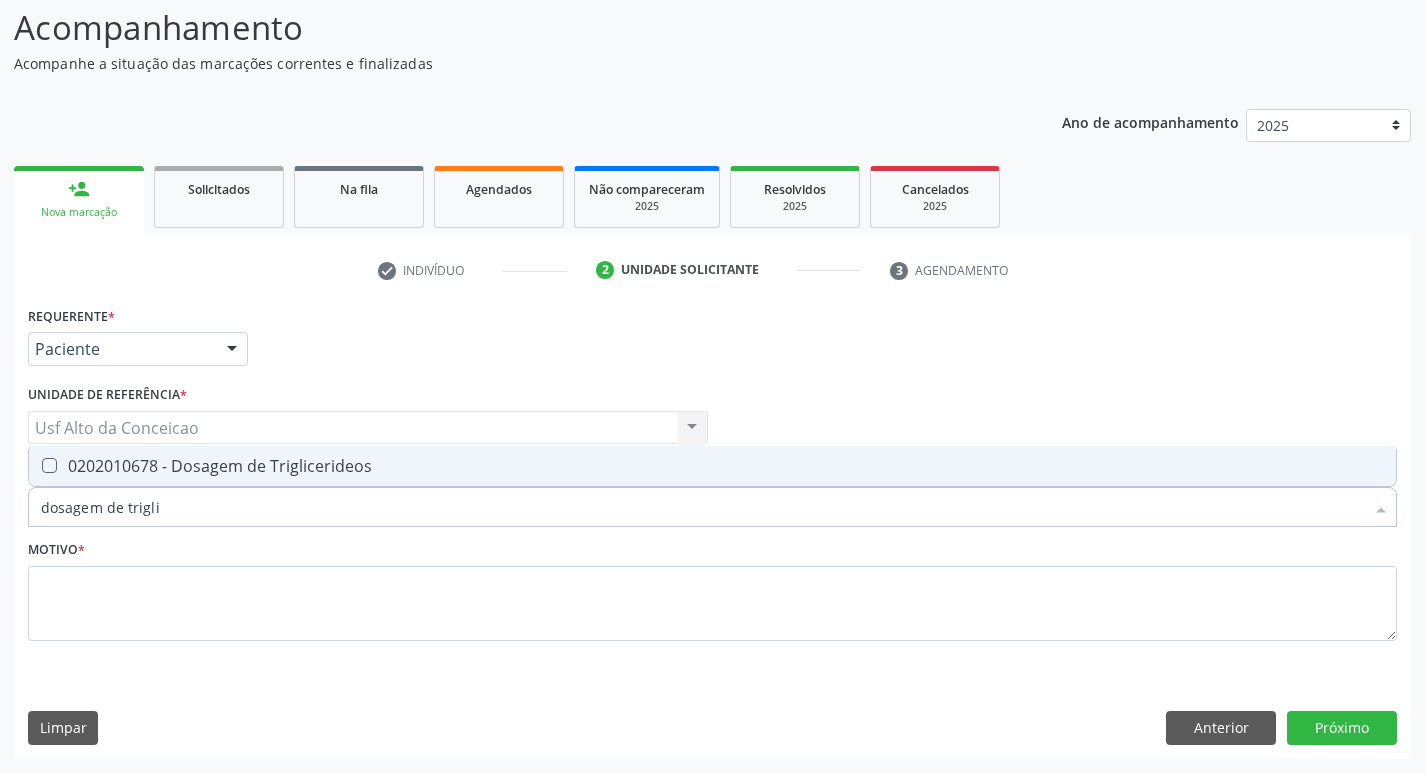 checkbox on "true" 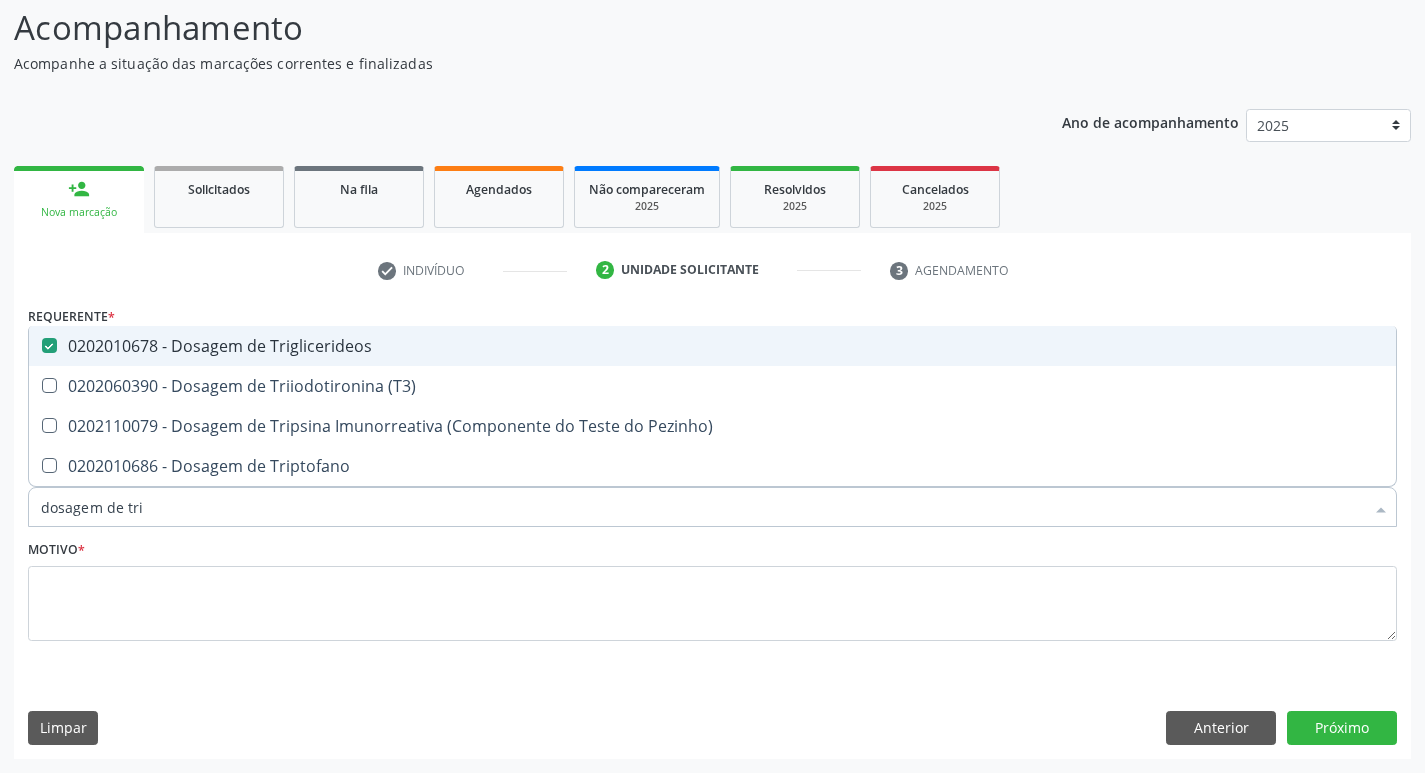 type on "dosagem de tr" 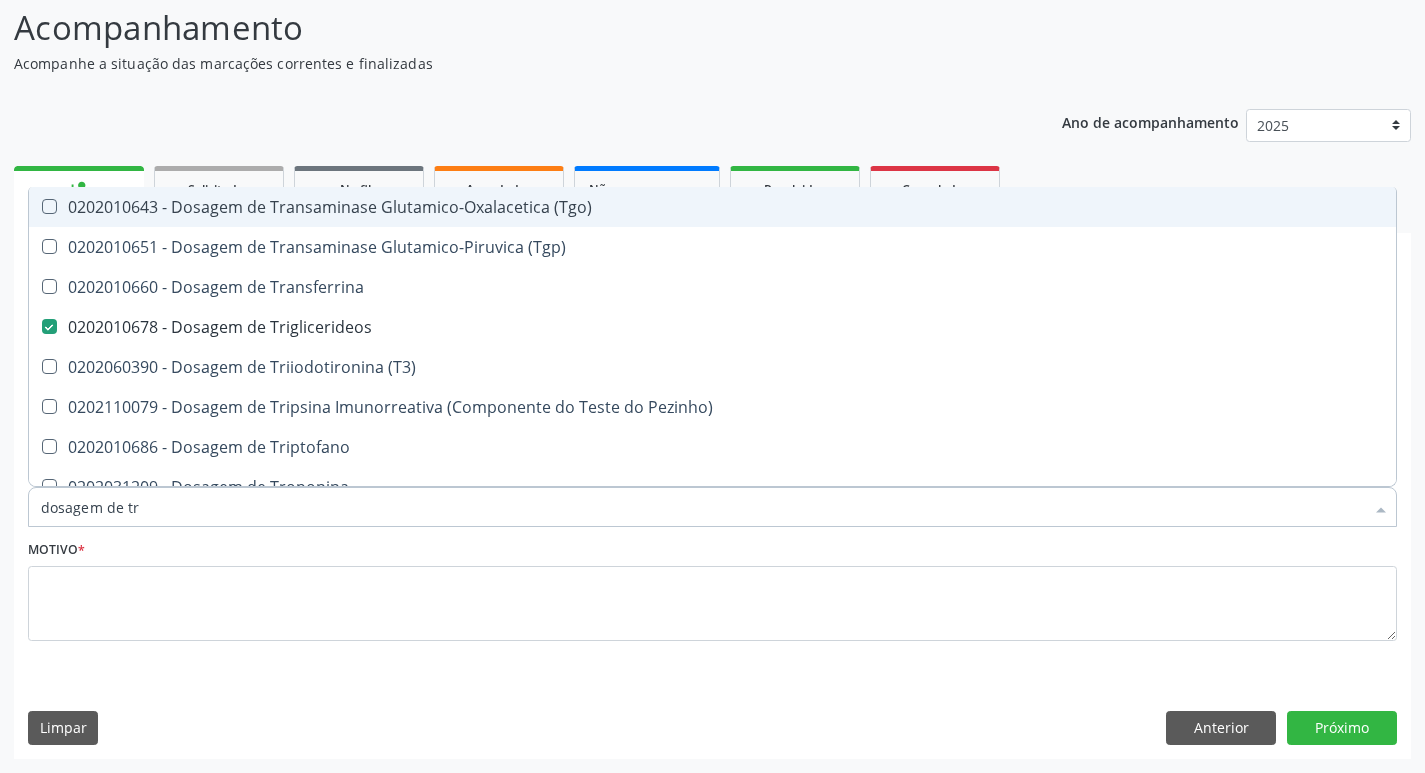 type on "dosagem de t" 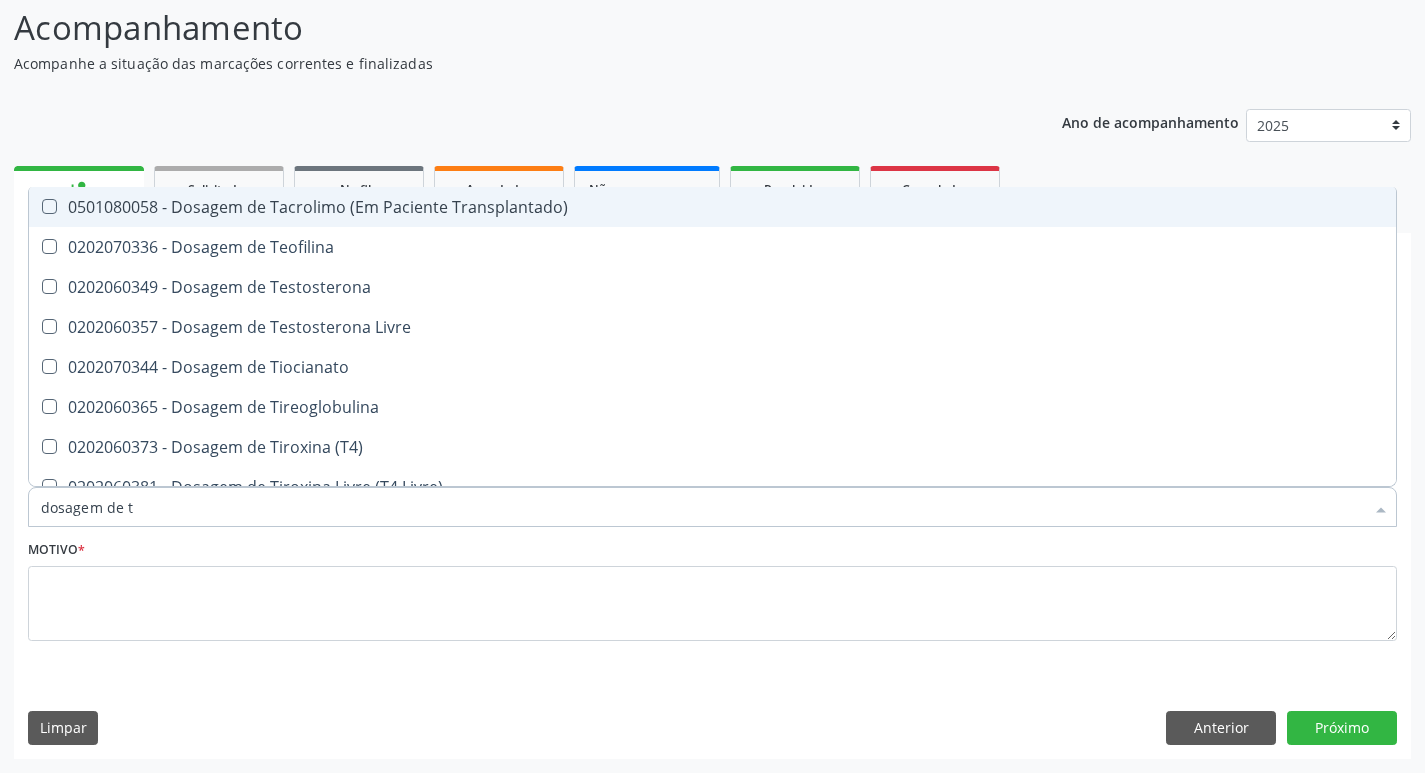 type on "dosagem de" 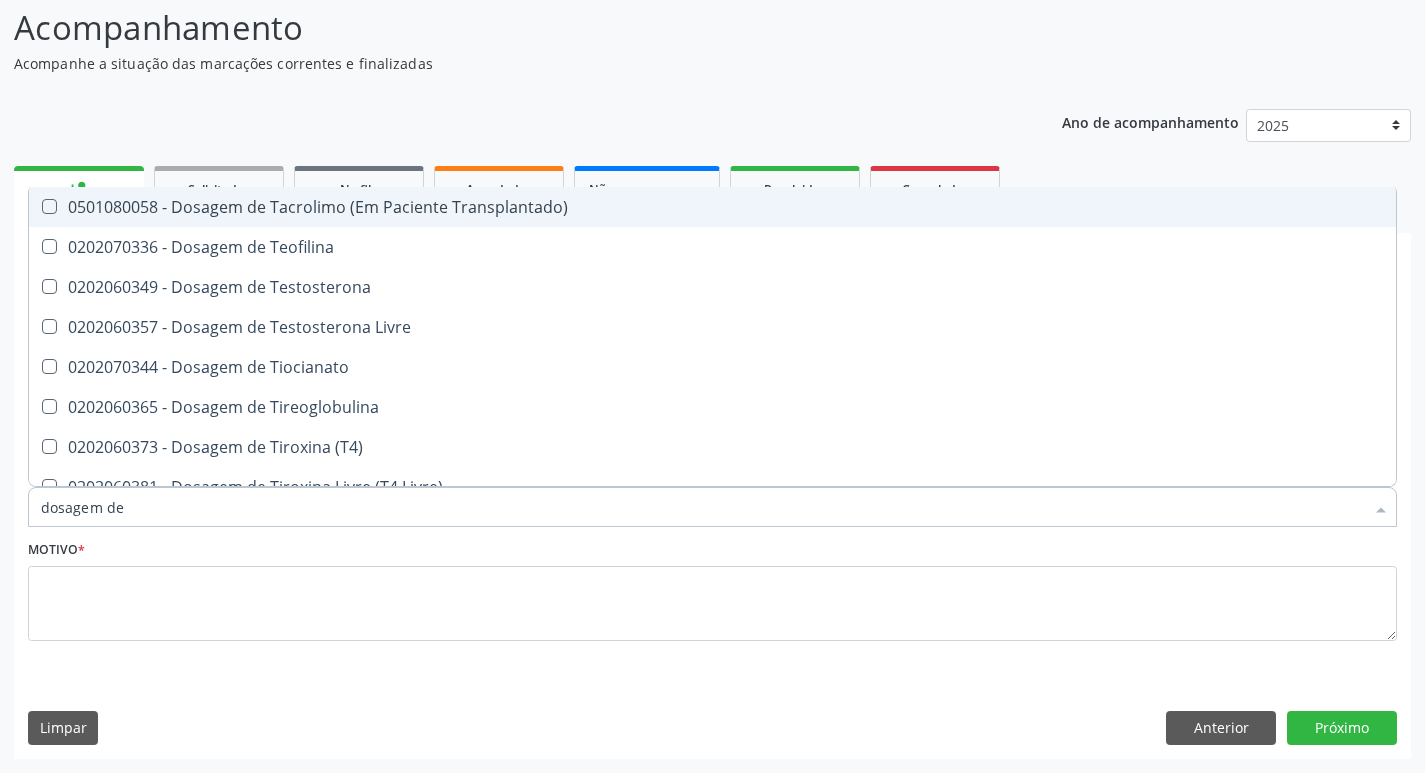 checkbox on "false" 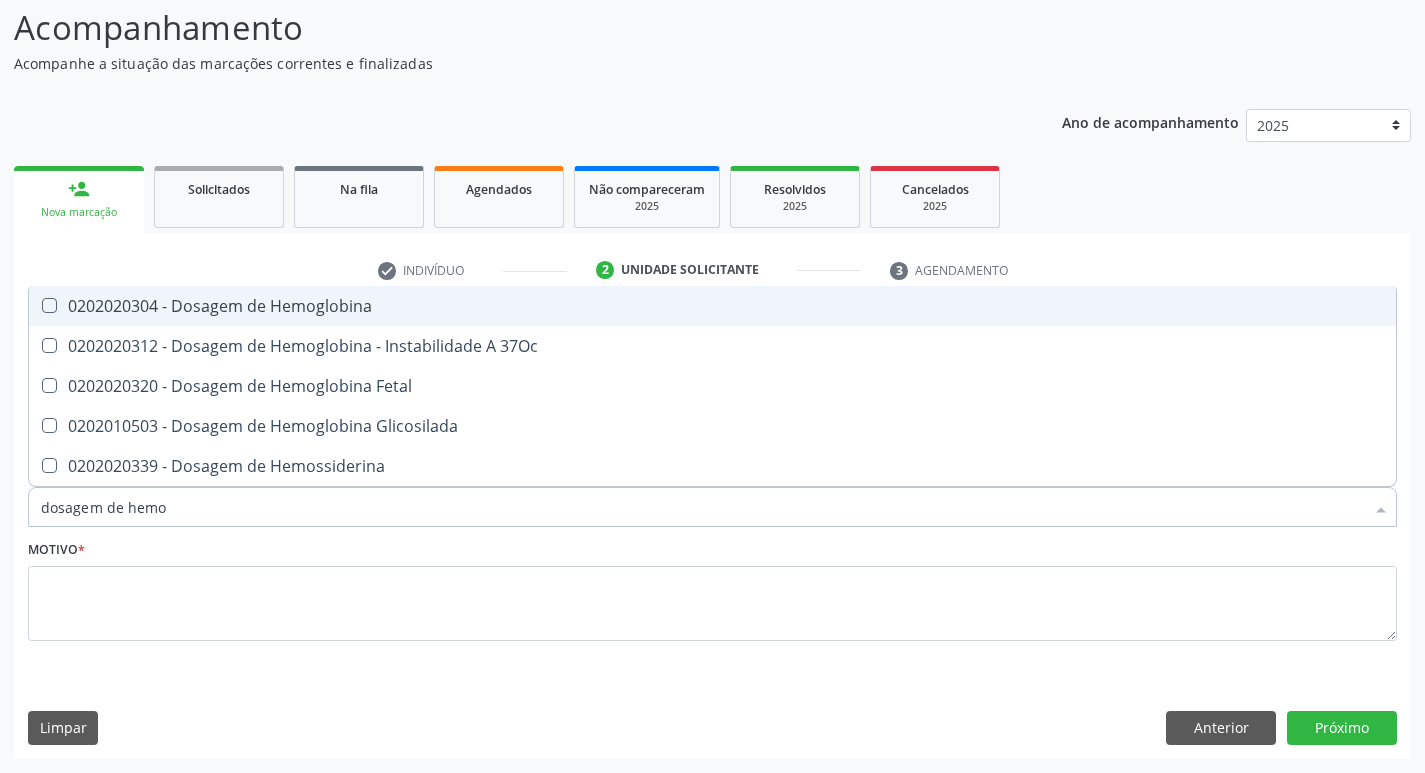 type on "dosagem de hemog" 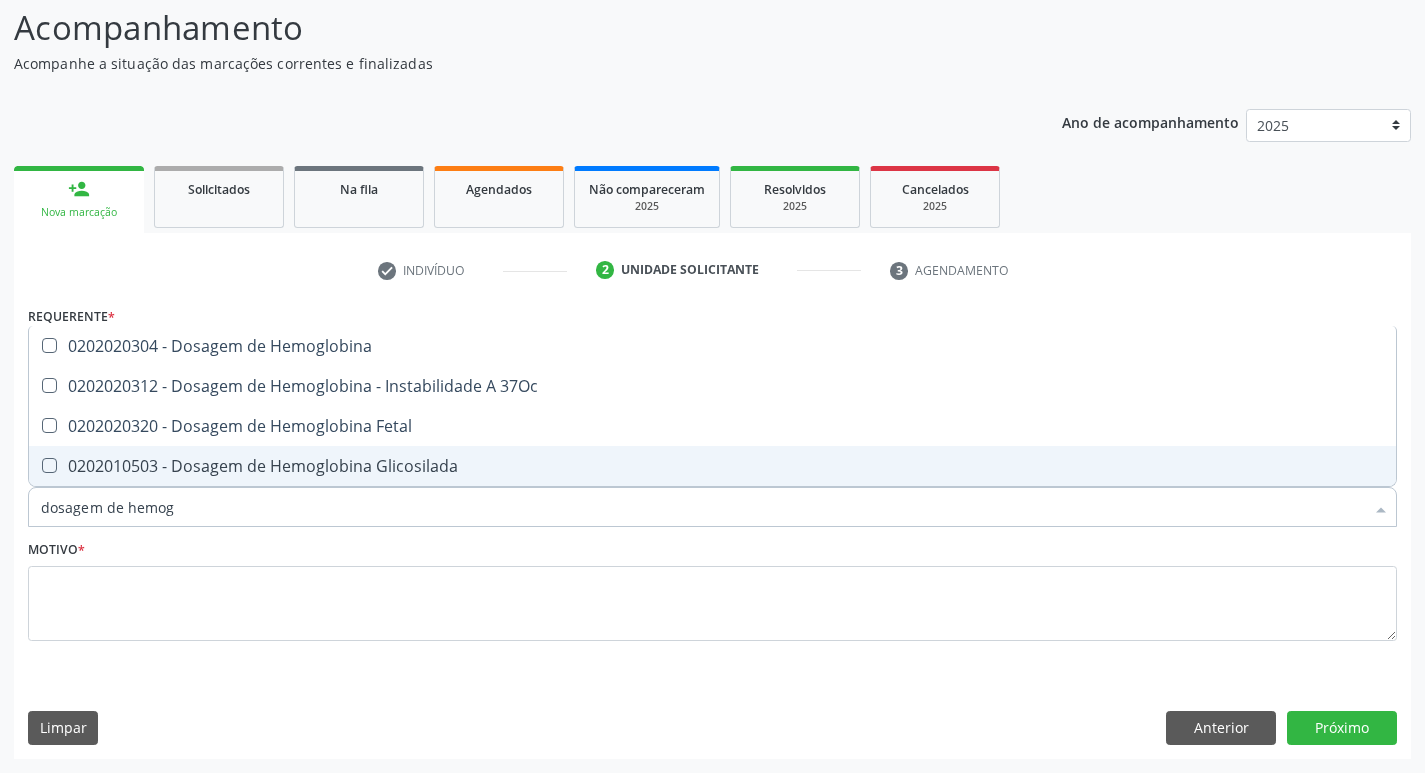 click on "0202010503 - Dosagem de Hemoglobina Glicosilada" at bounding box center [712, 466] 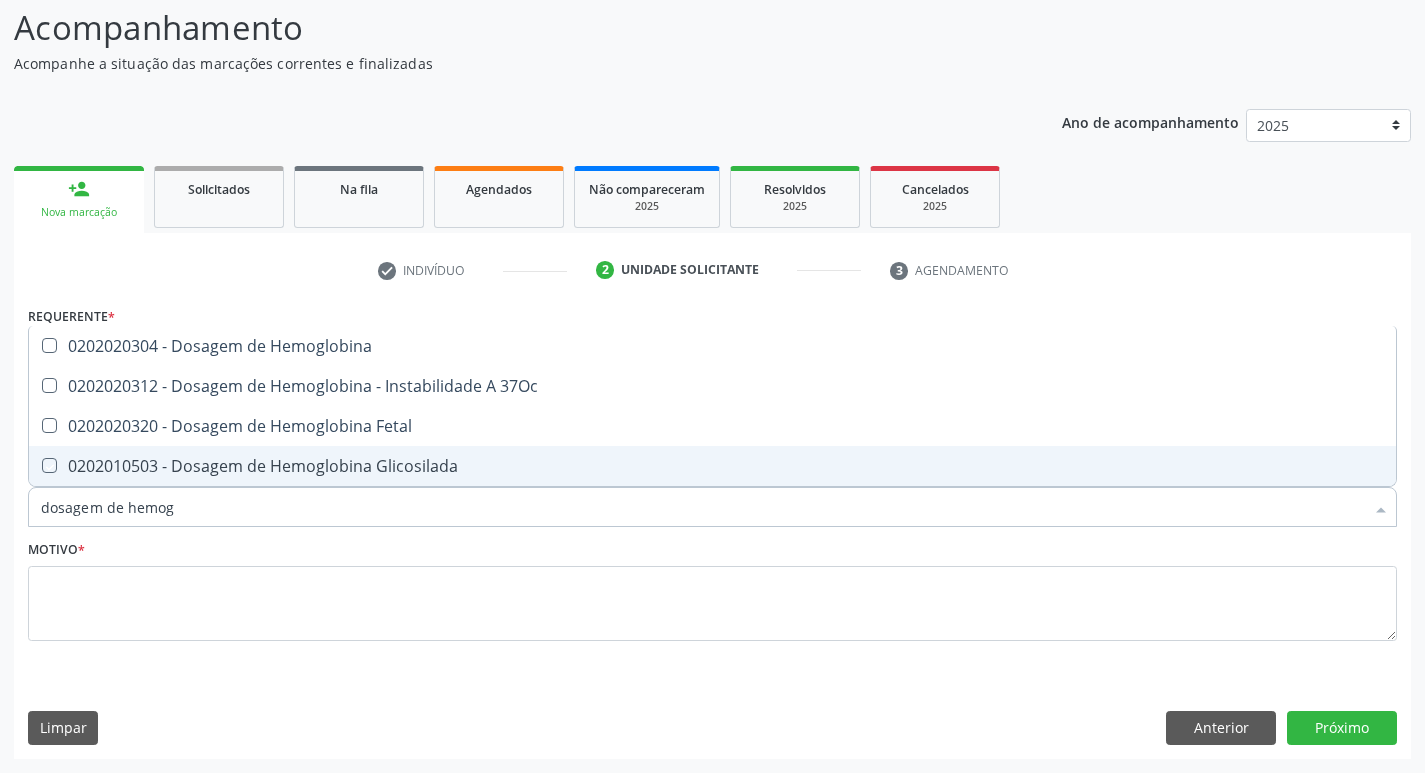 checkbox on "true" 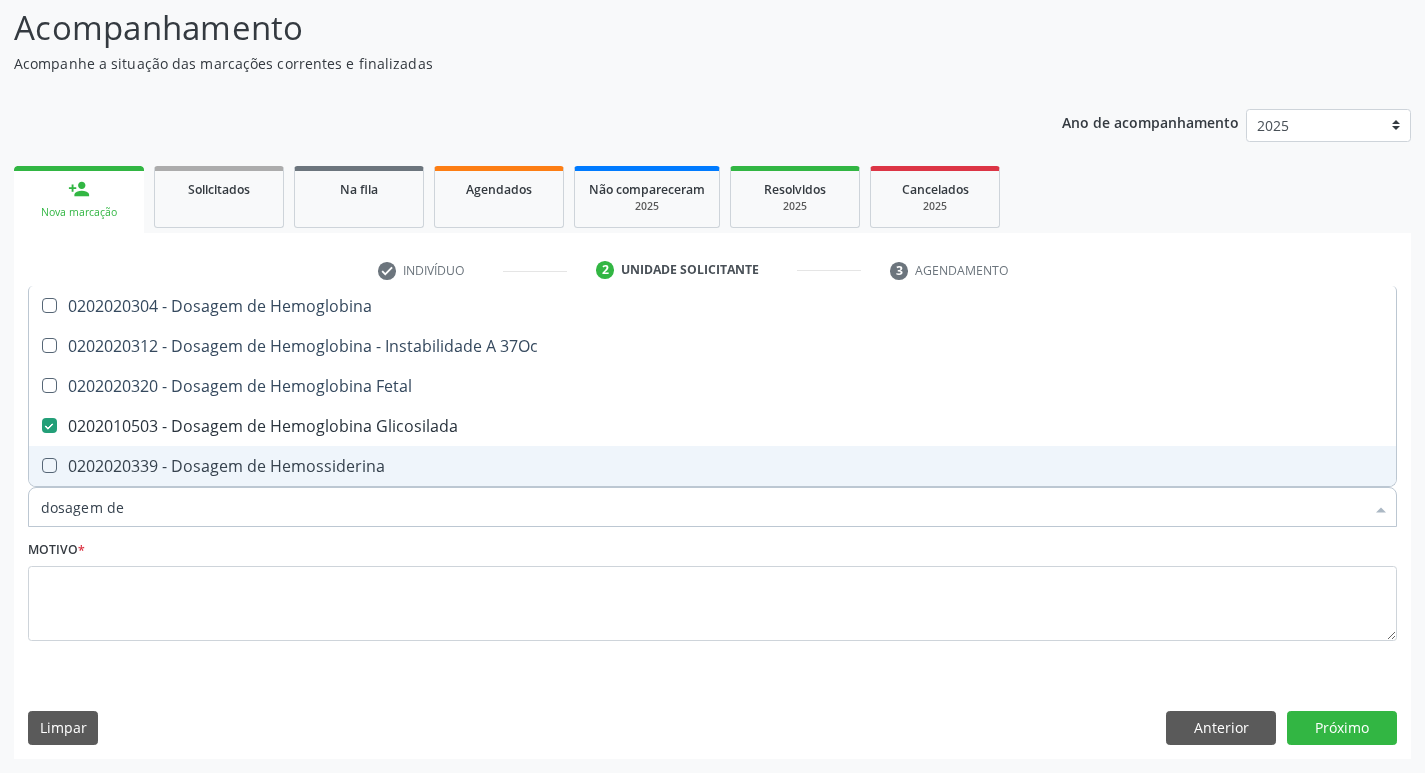type on "dosagem d" 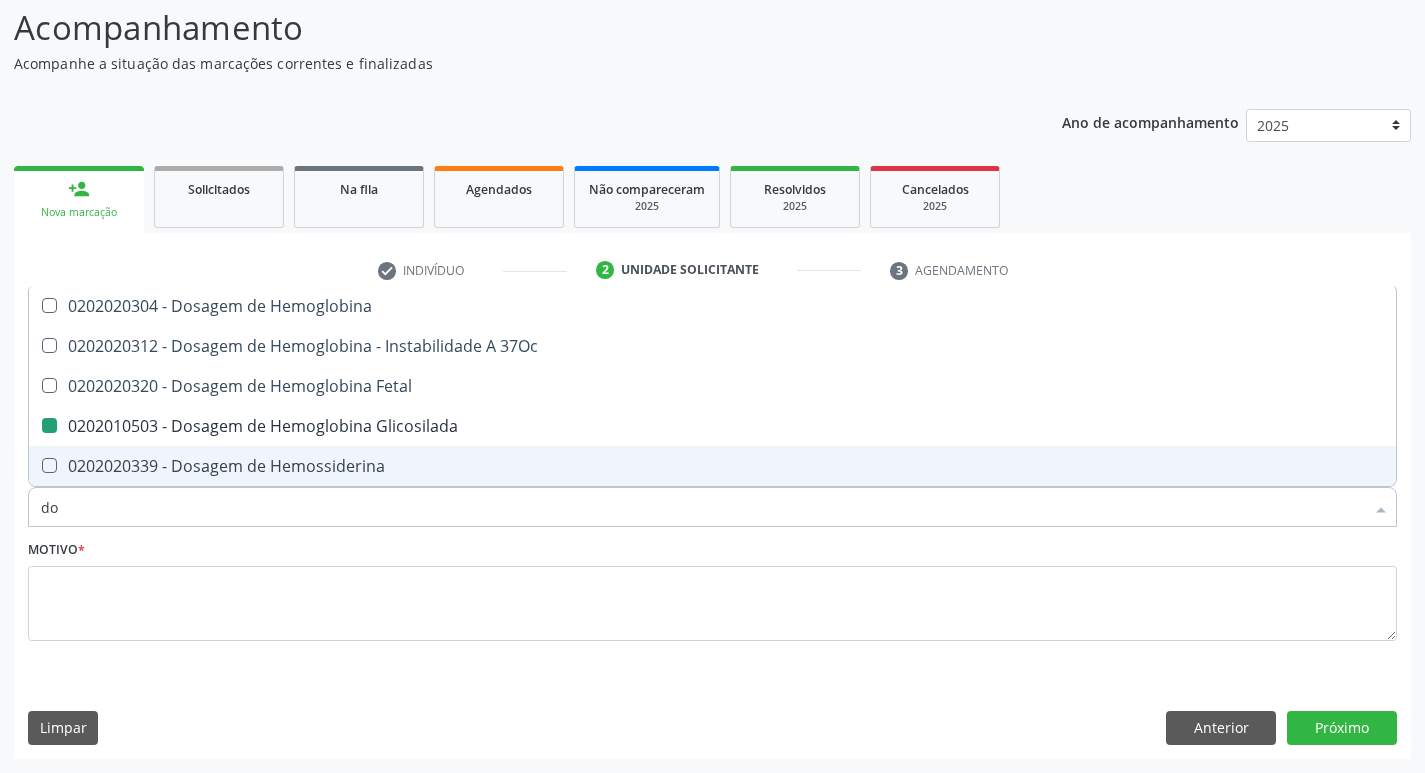 type on "d" 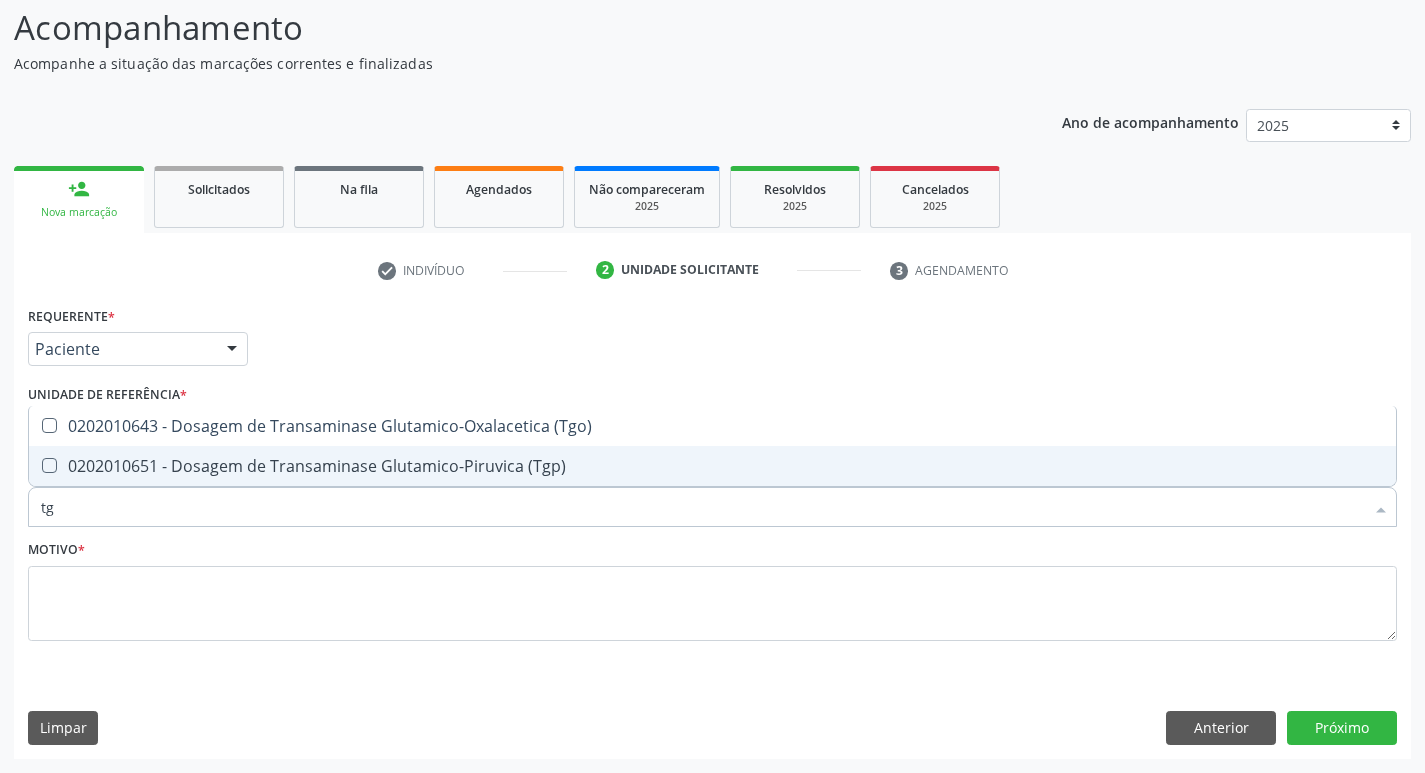 type on "tgo" 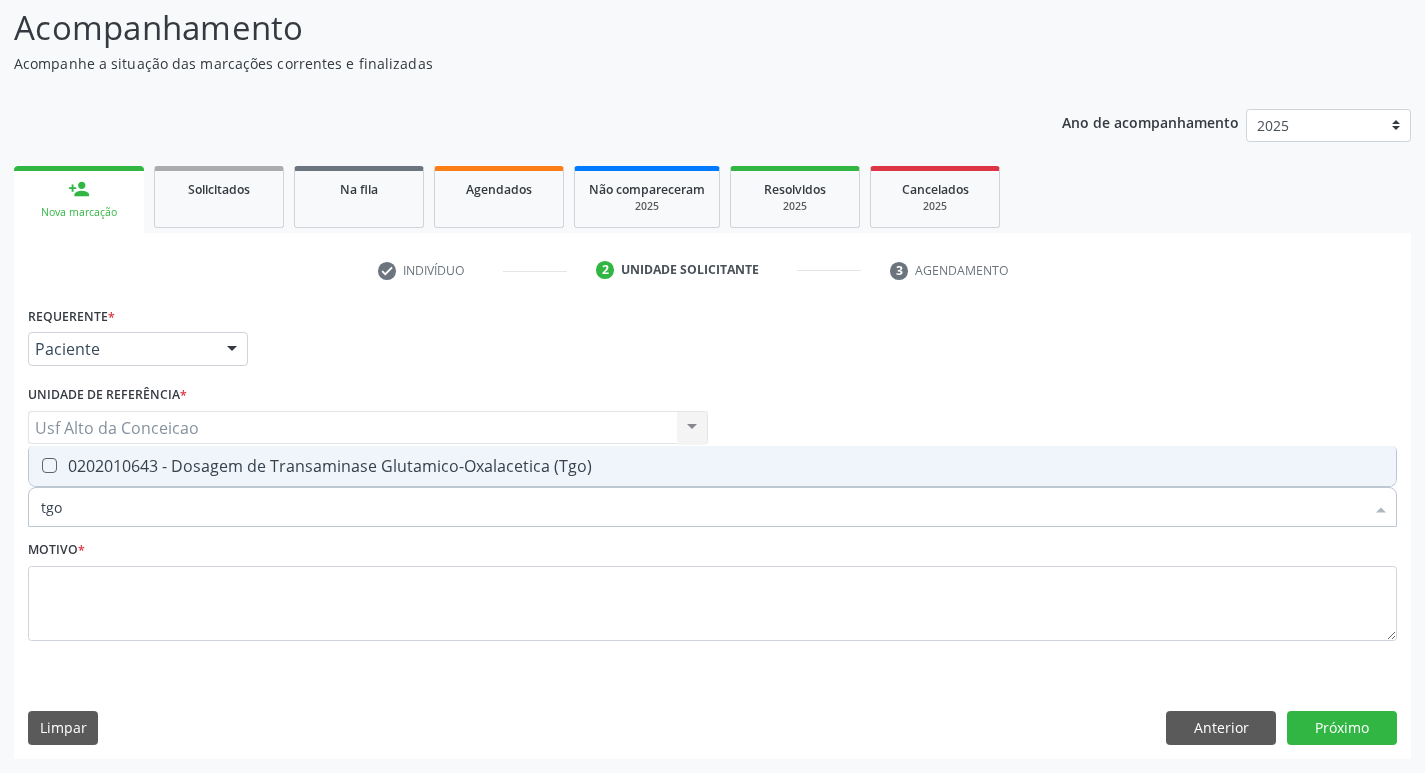 click on "0202010643 - Dosagem de Transaminase Glutamico-Oxalacetica (Tgo)" at bounding box center (712, 466) 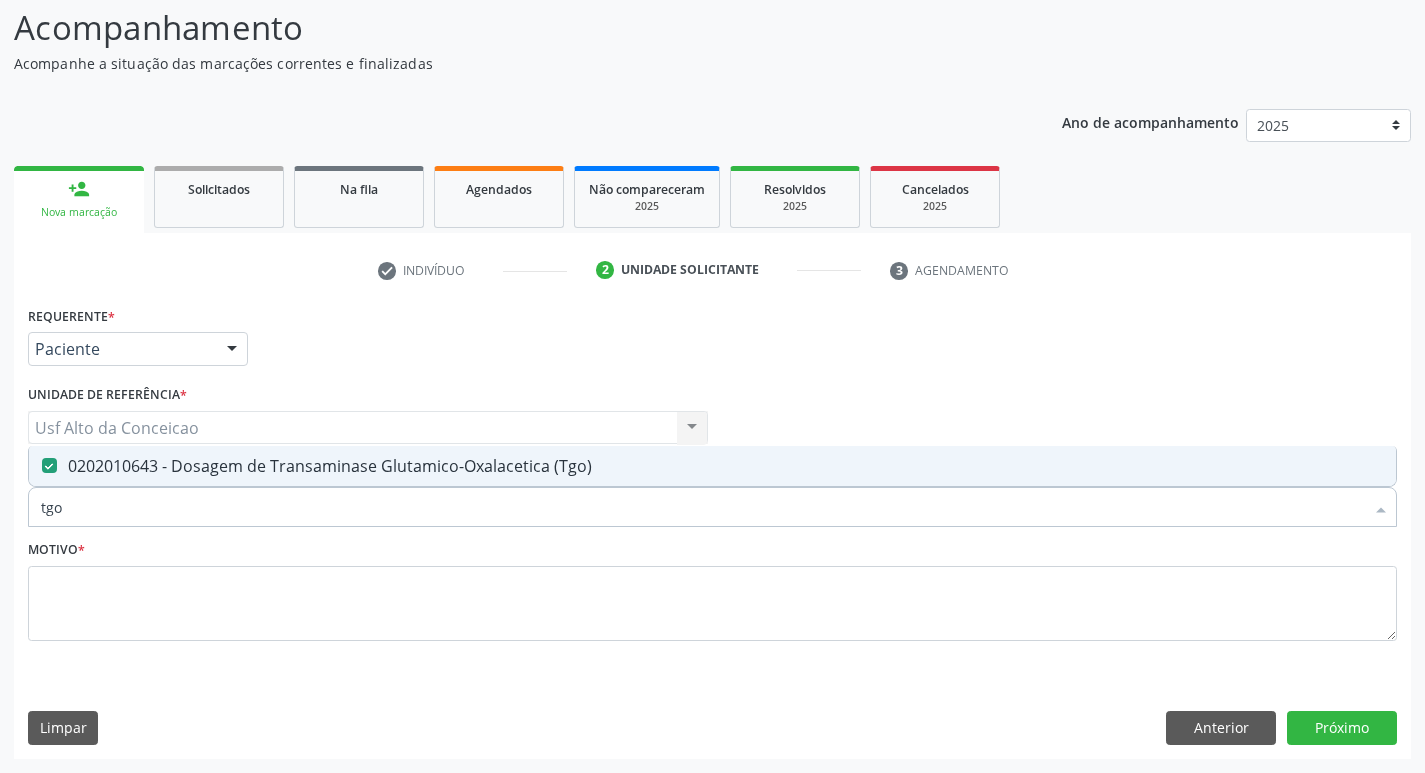 checkbox on "true" 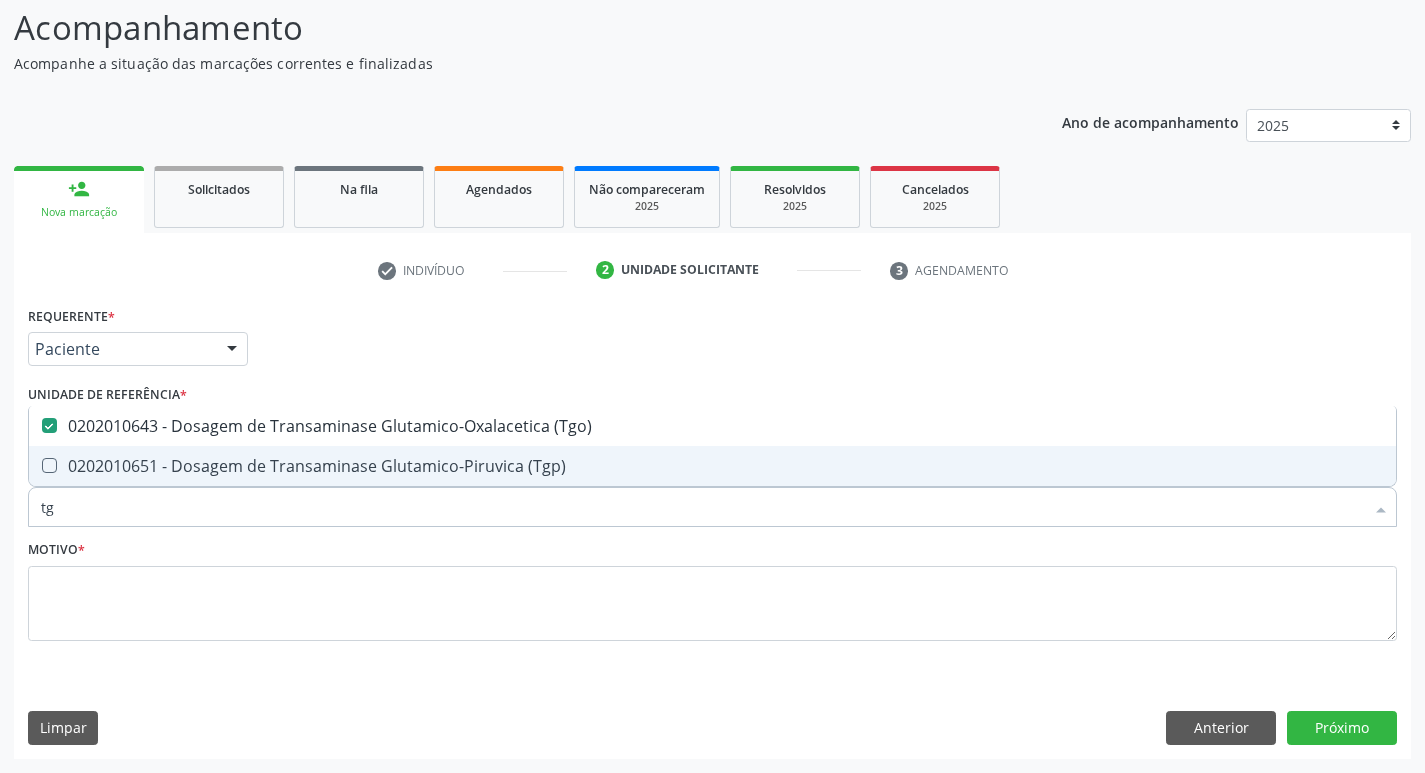 type on "tgp" 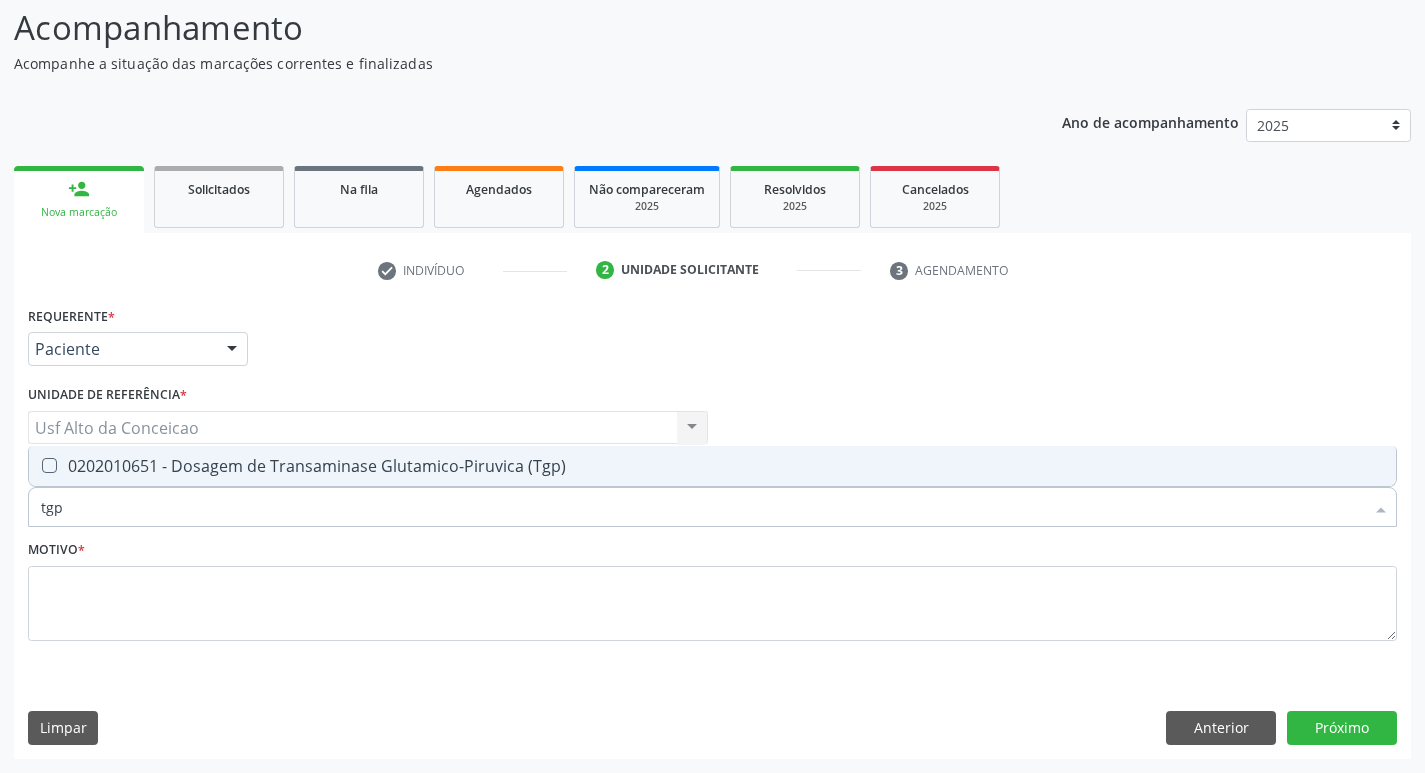 click on "0202010651 - Dosagem de Transaminase Glutamico-Piruvica (Tgp)" at bounding box center [712, 466] 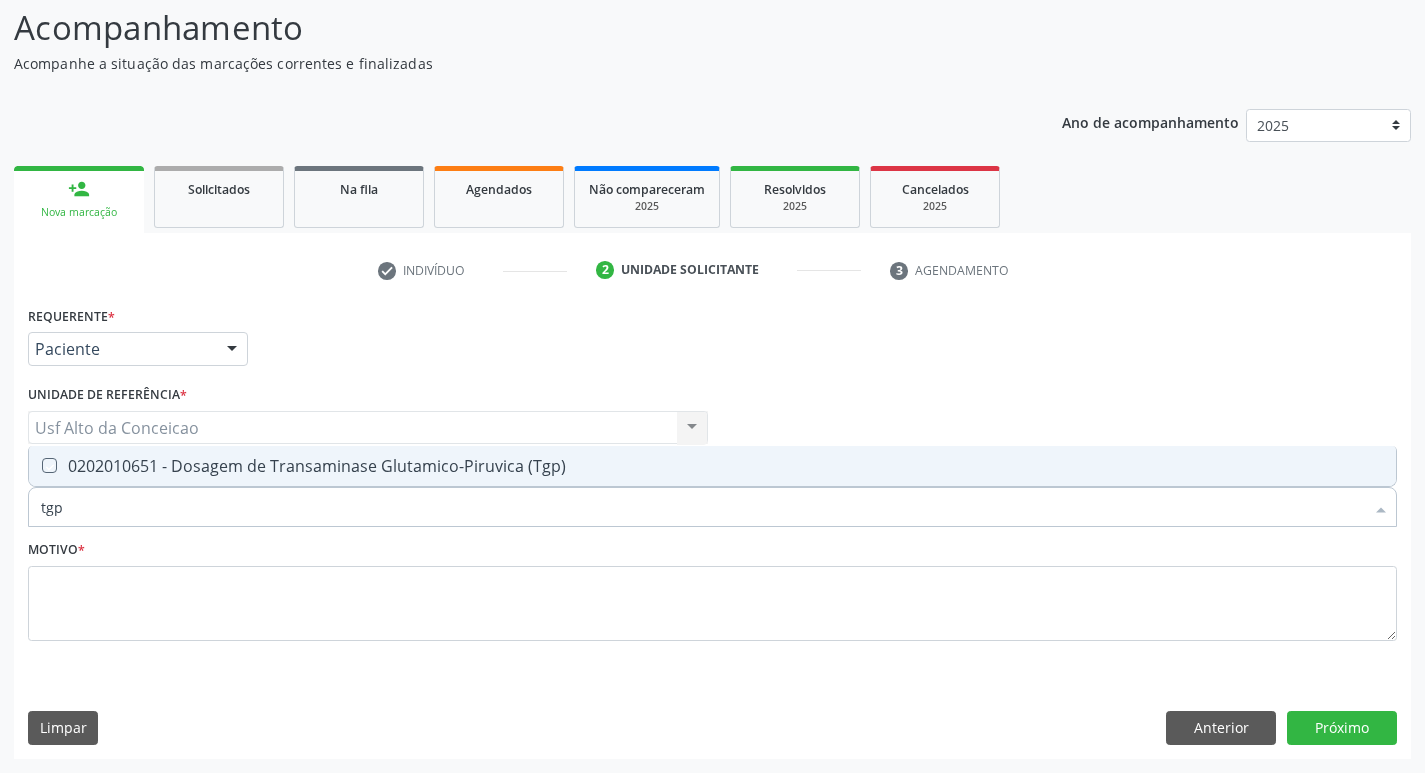 checkbox on "true" 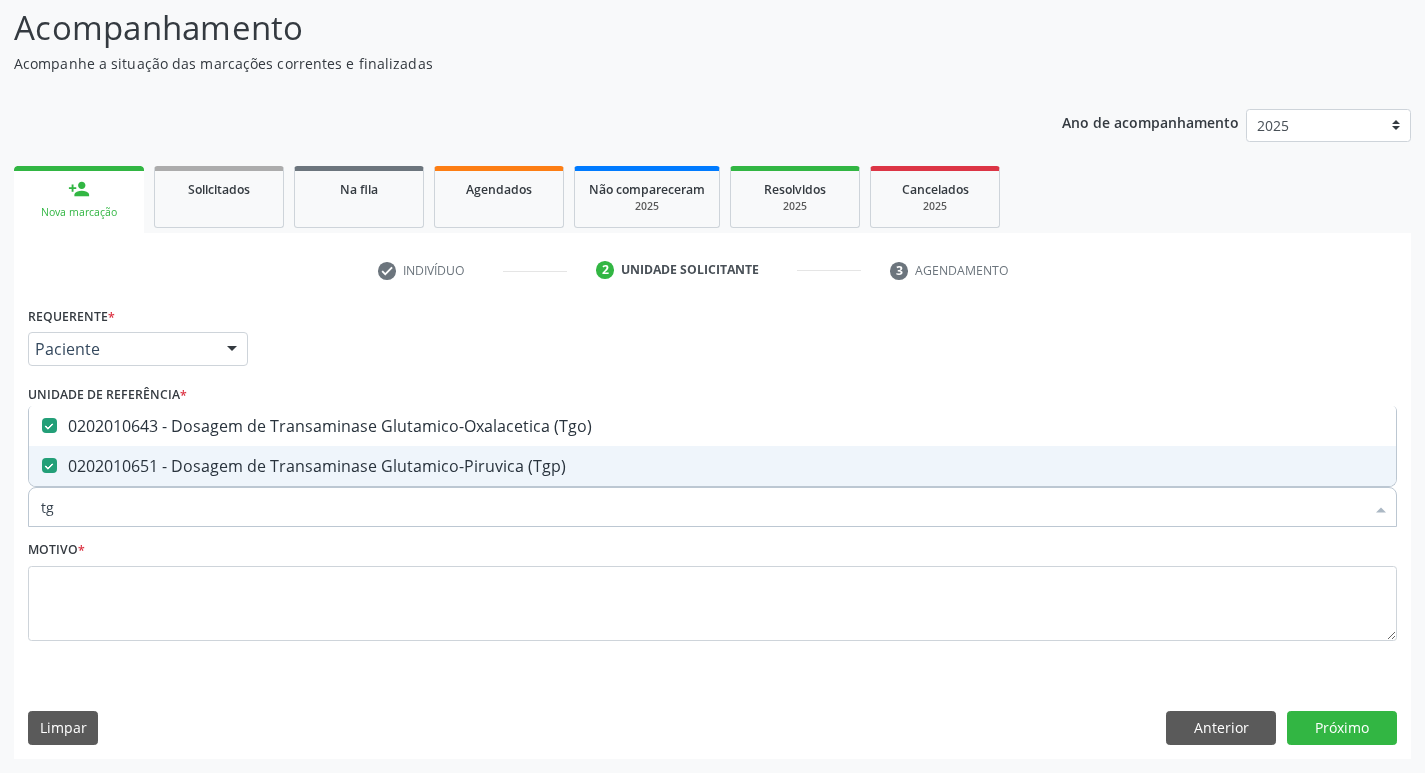 type on "t" 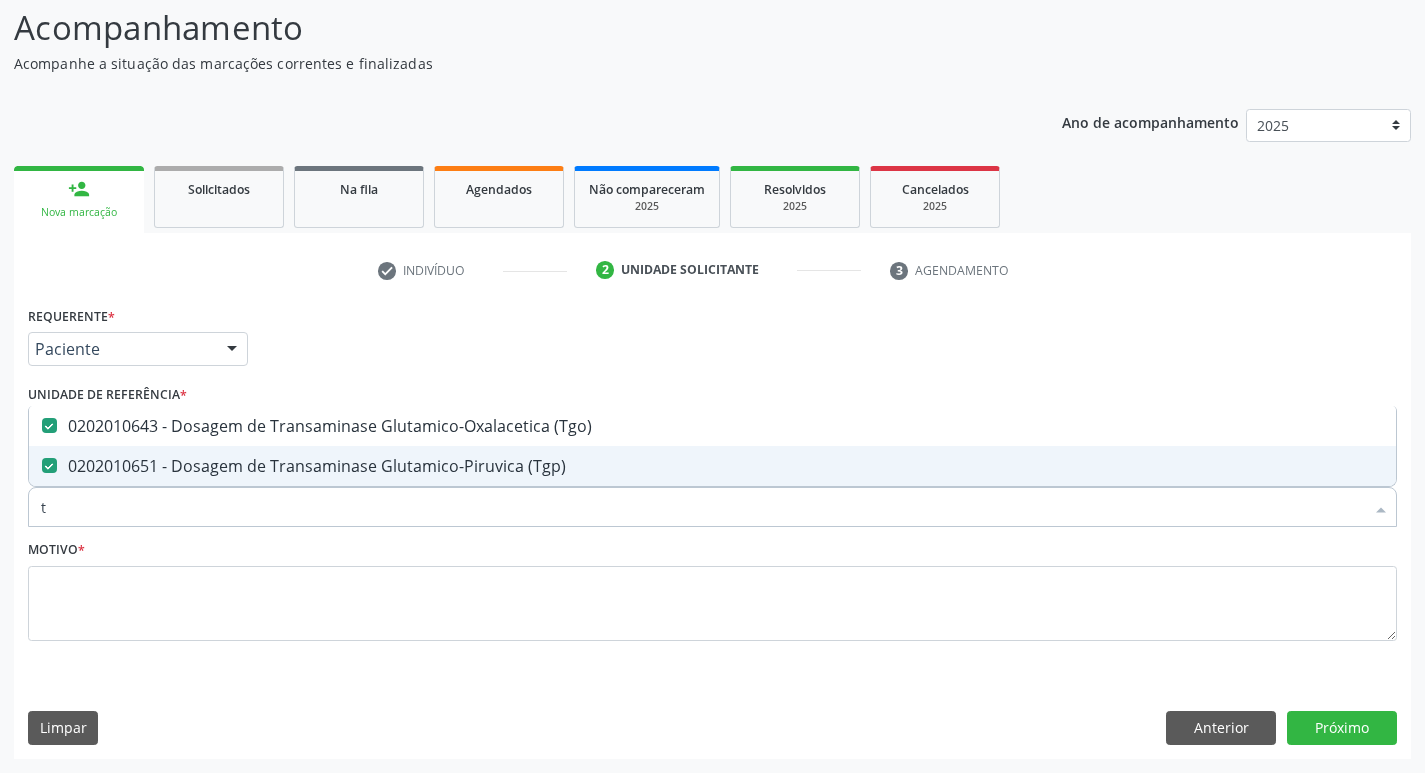 type 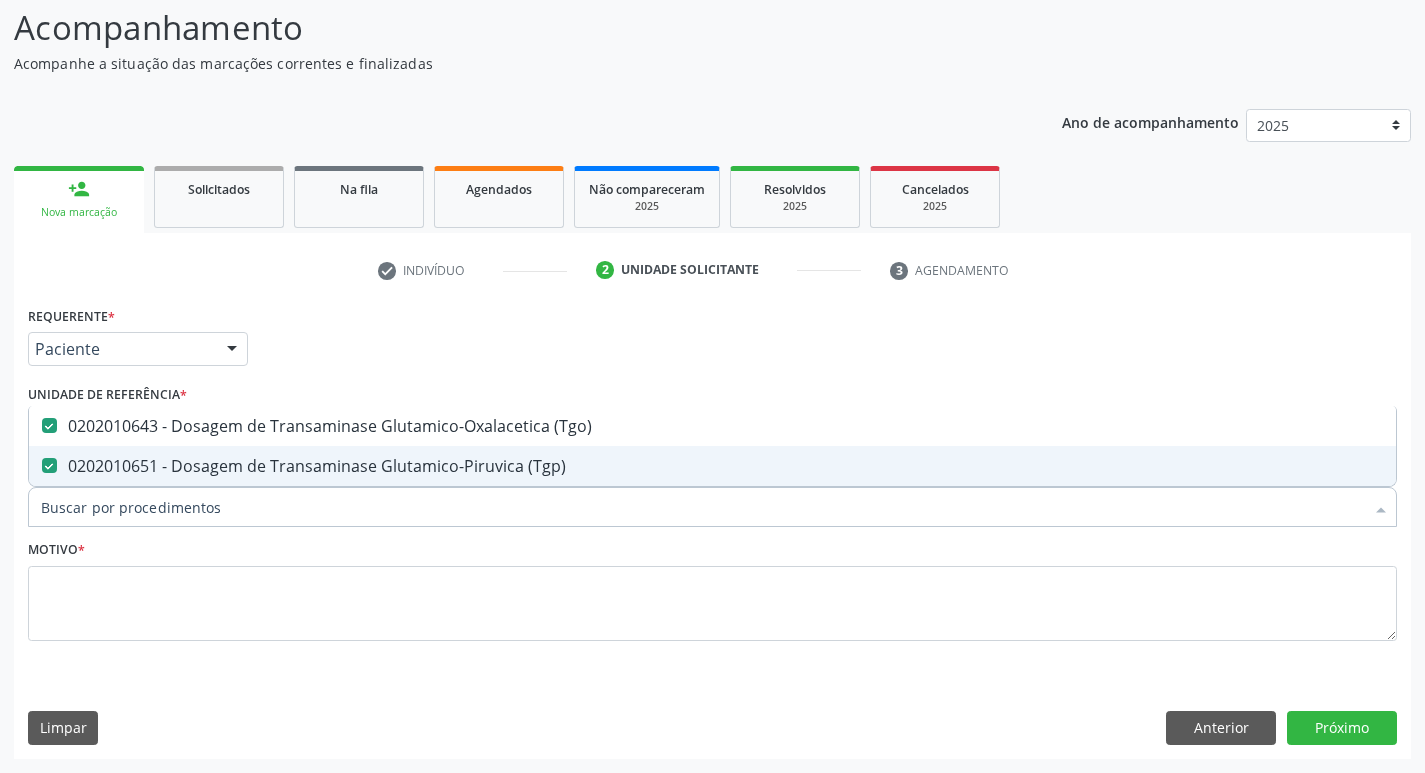 checkbox on "false" 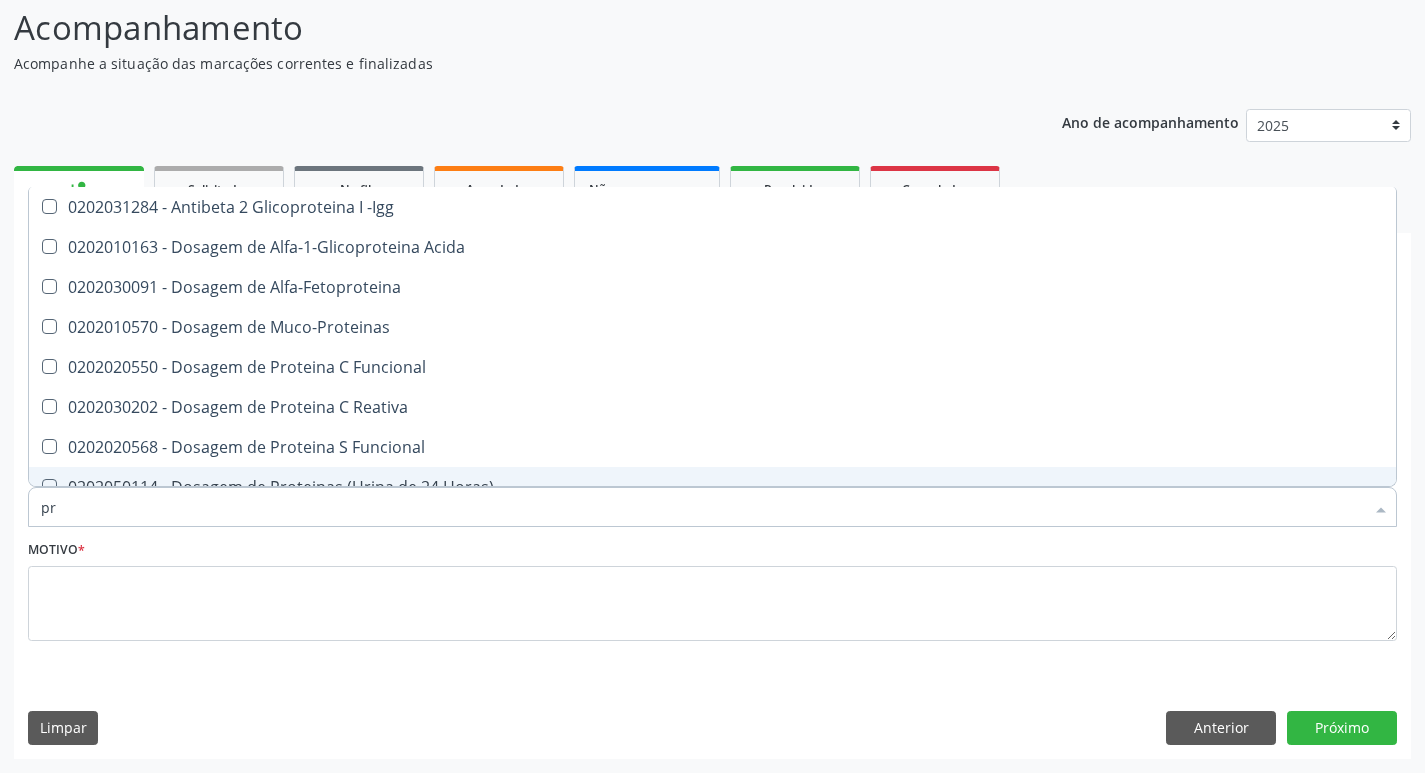 type on "p" 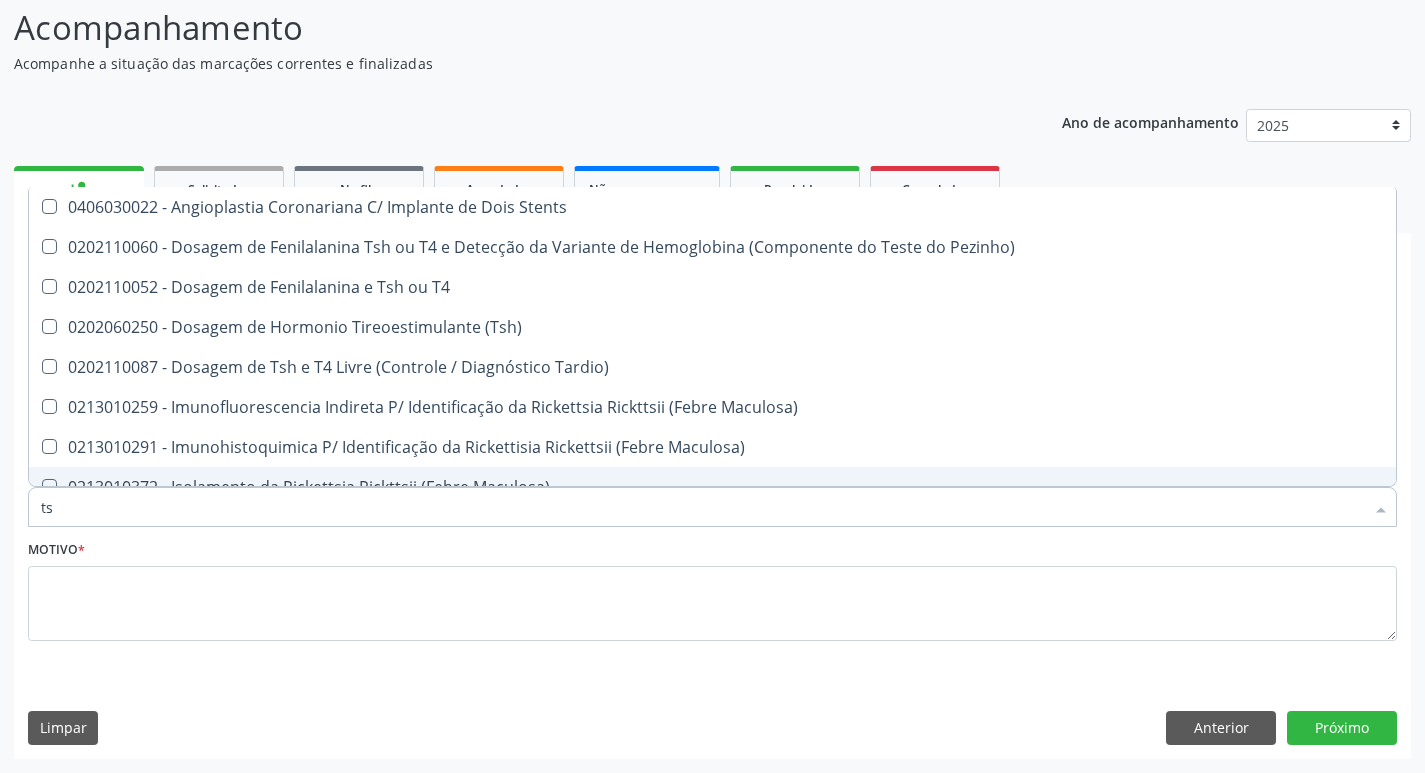 type on "tsh" 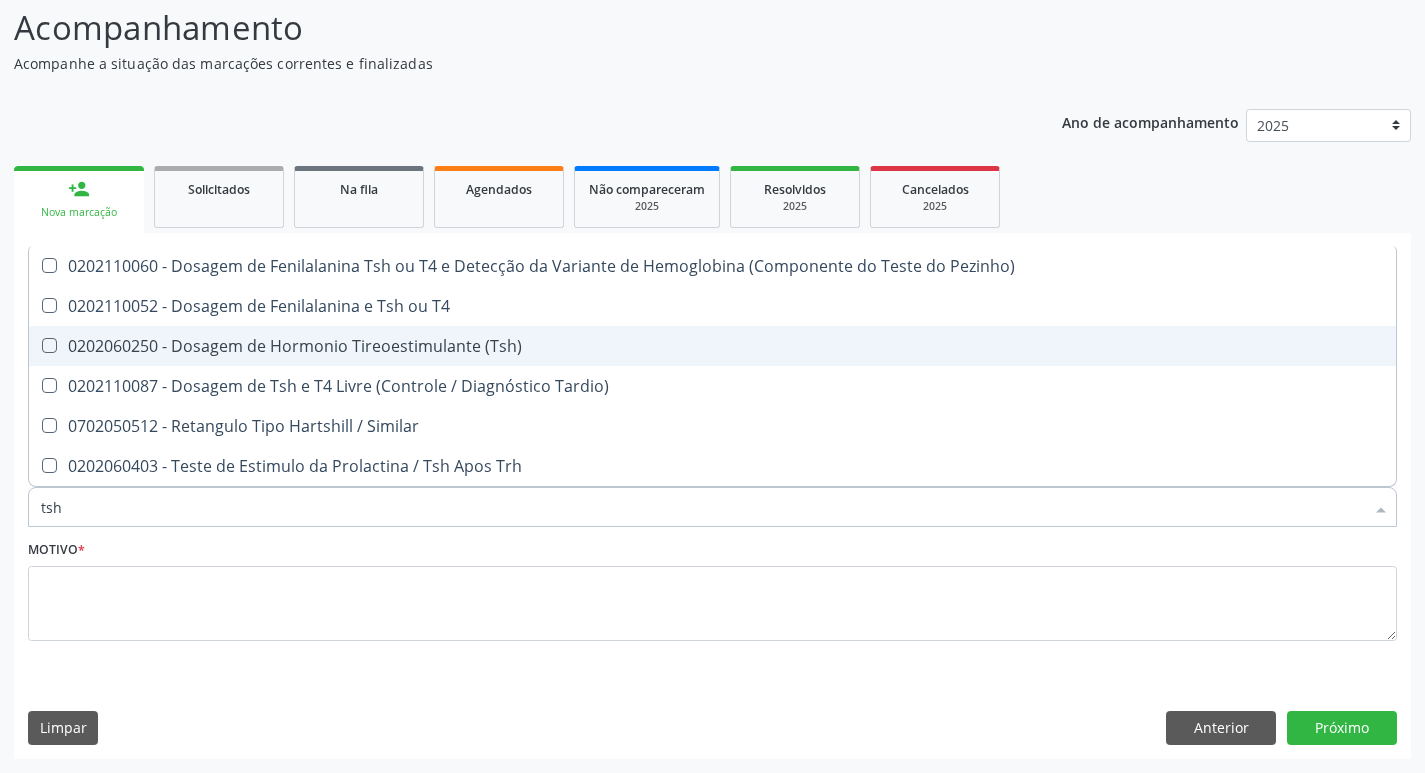 click on "0202060250 - Dosagem de Hormonio Tireoestimulante (Tsh)" at bounding box center (712, 346) 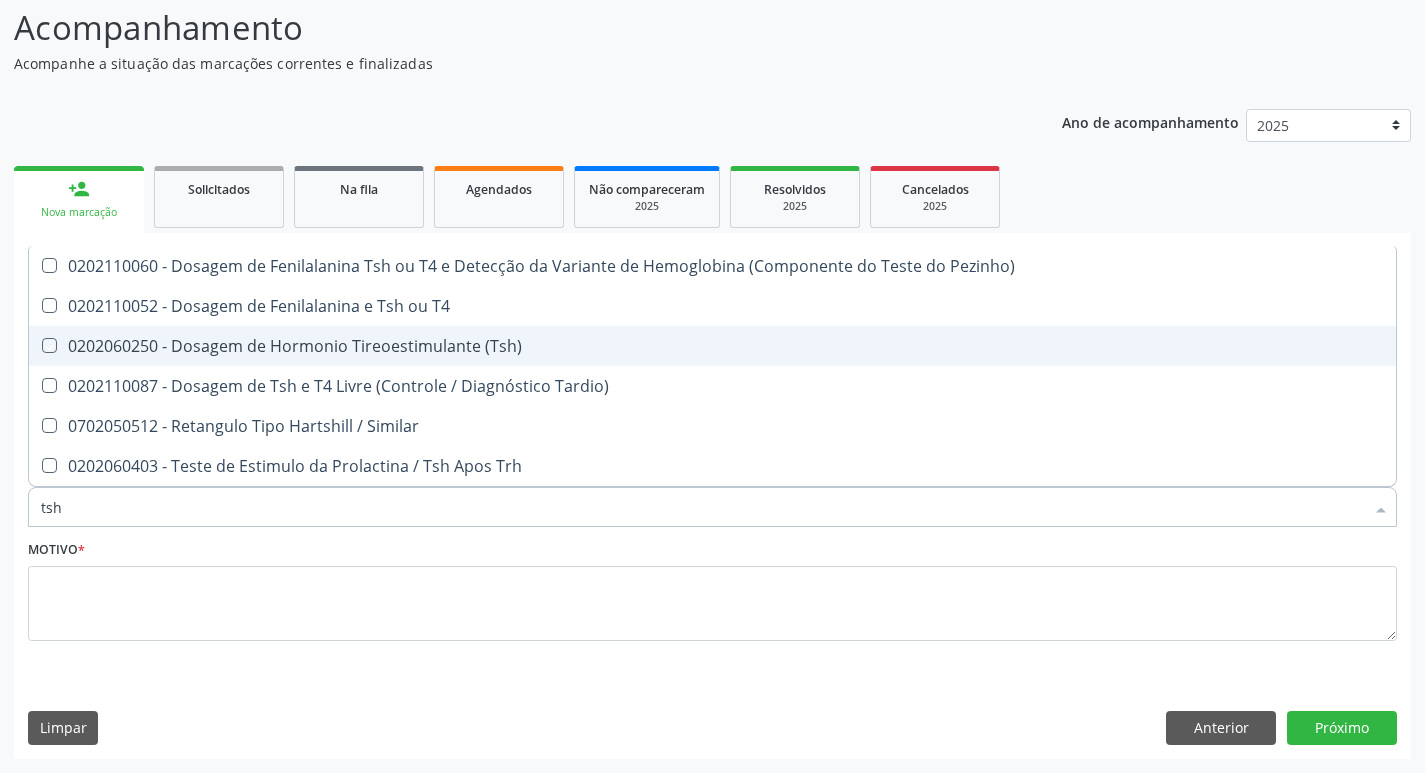 checkbox on "true" 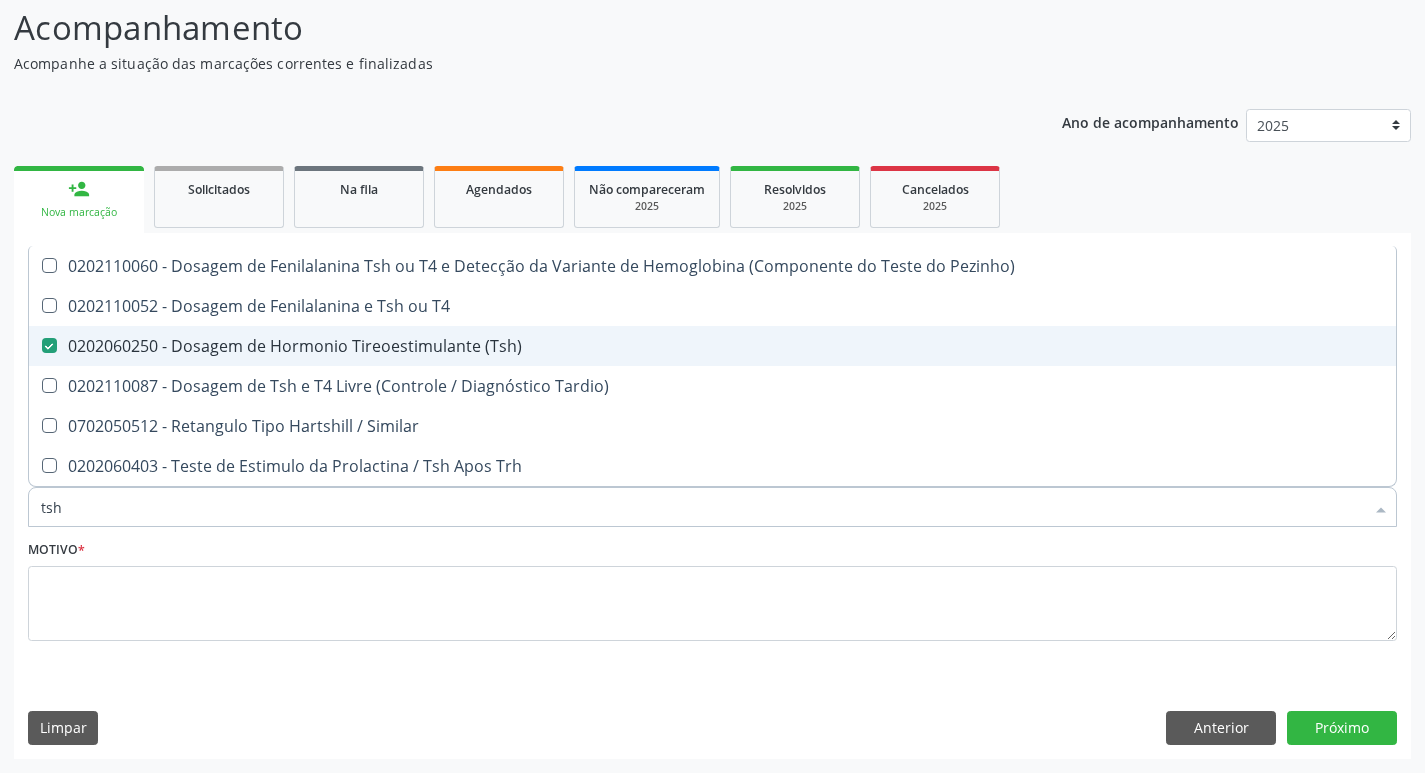 type on "ts" 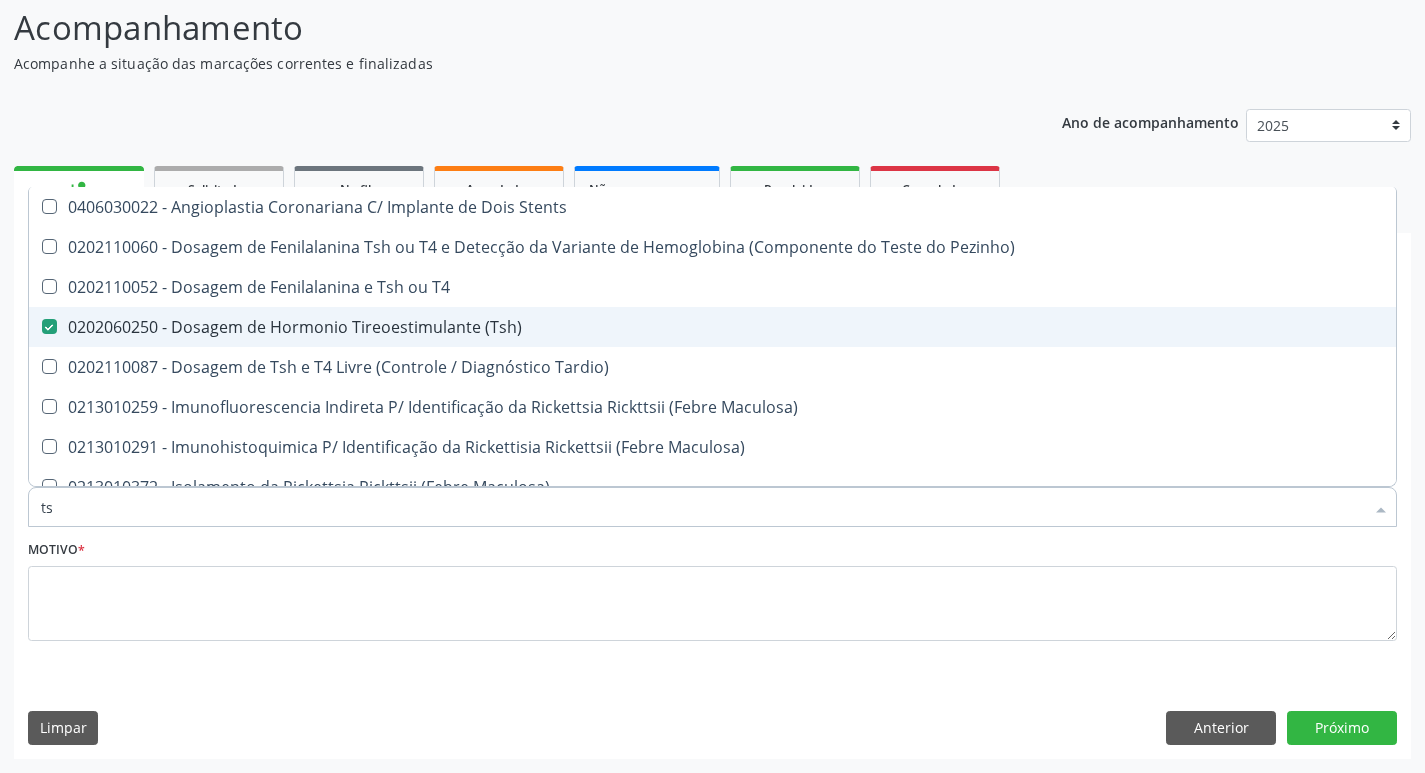 type on "t" 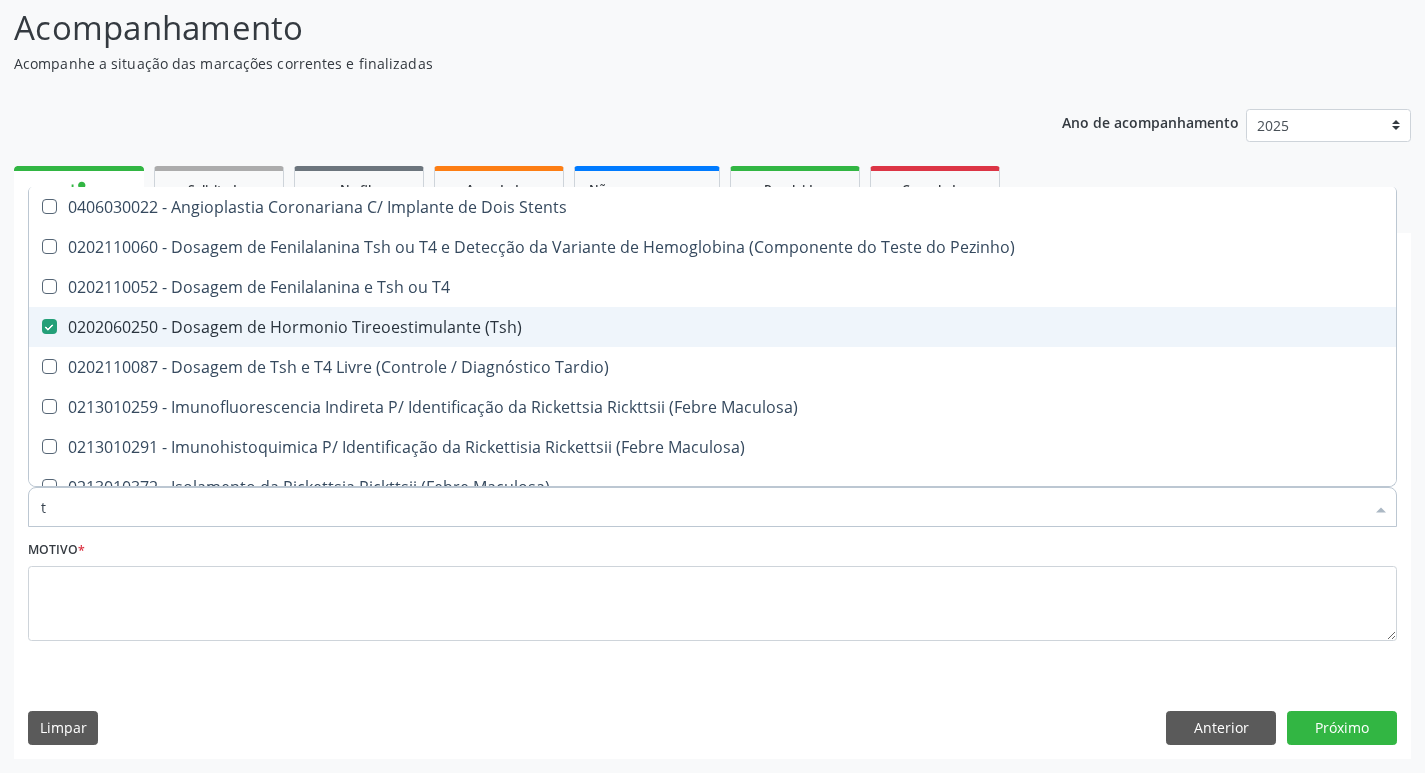 checkbox on "false" 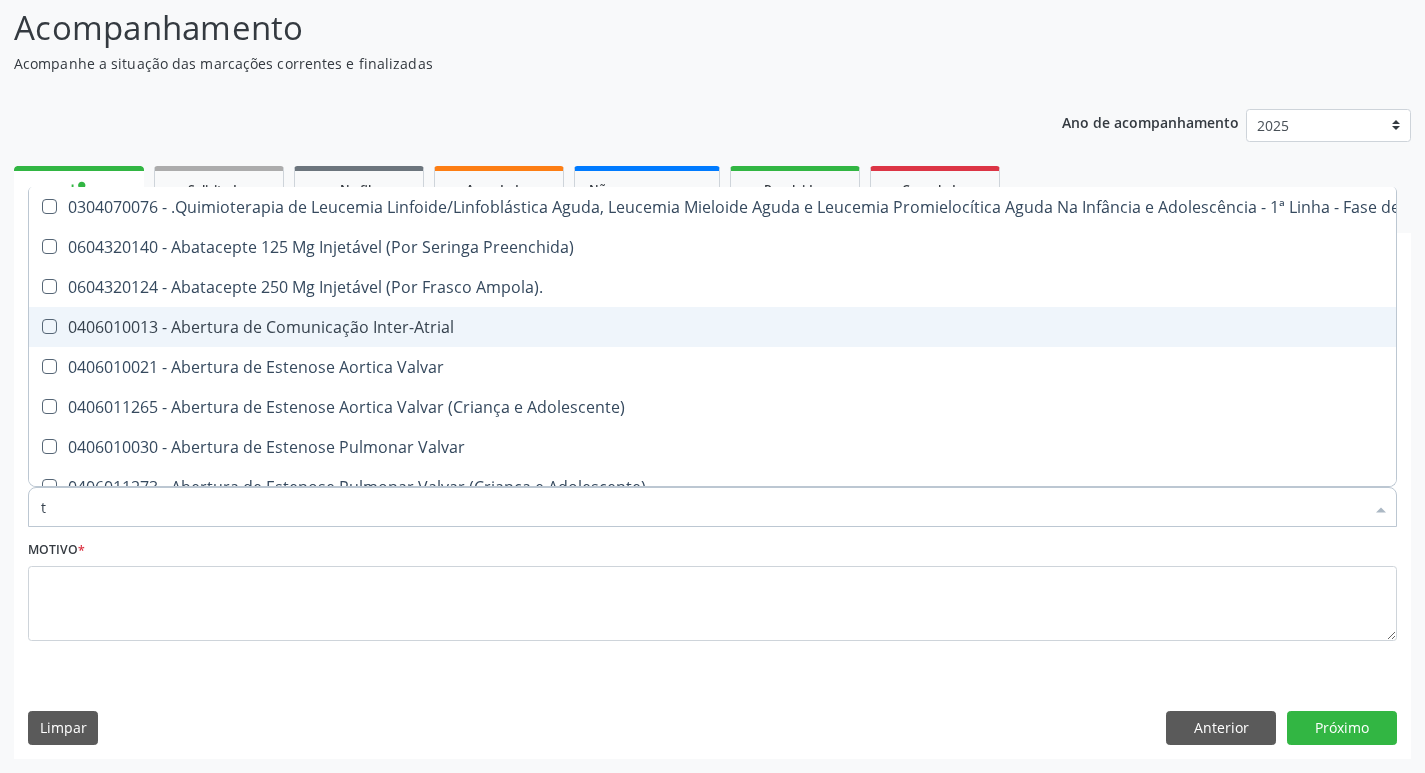 type on "t3" 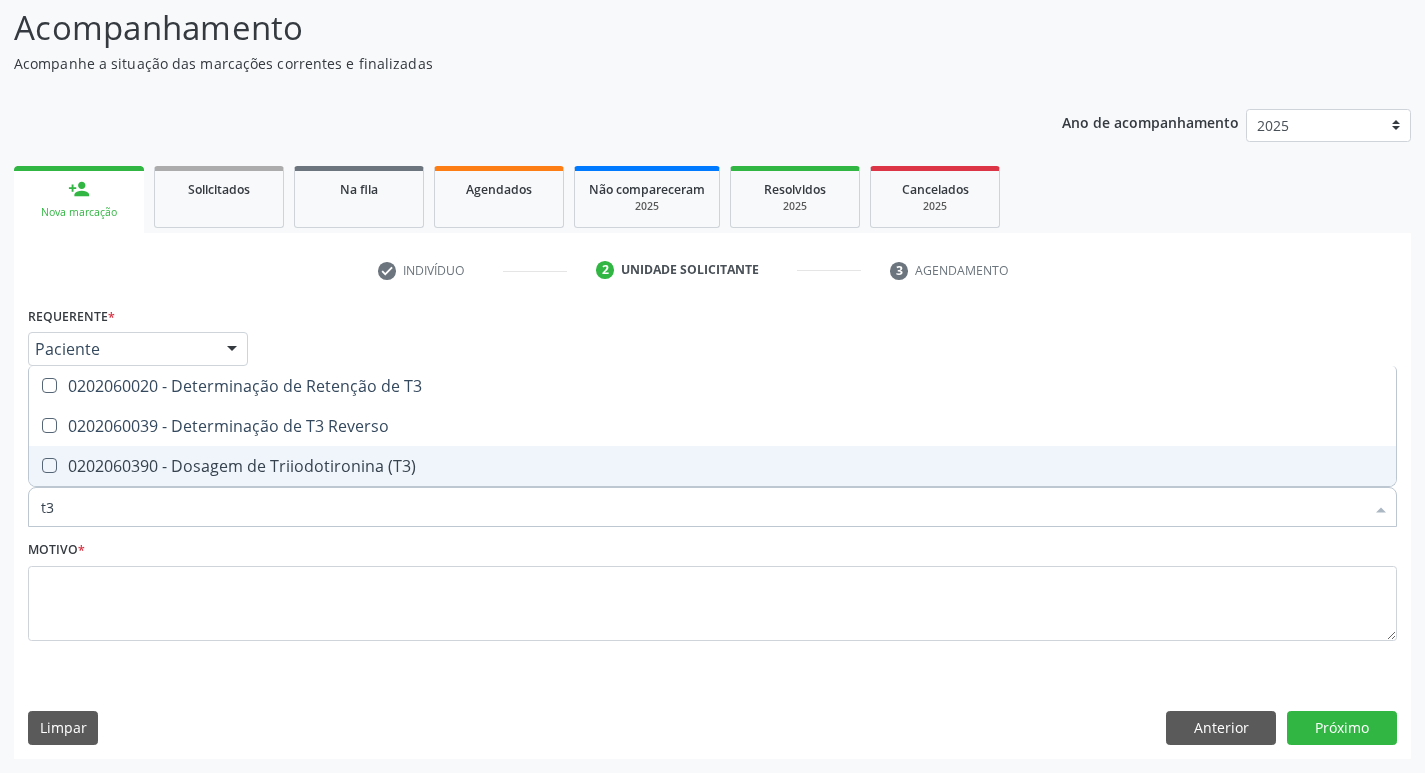 click on "0202060390 - Dosagem de Triiodotironina (T3)" at bounding box center [712, 466] 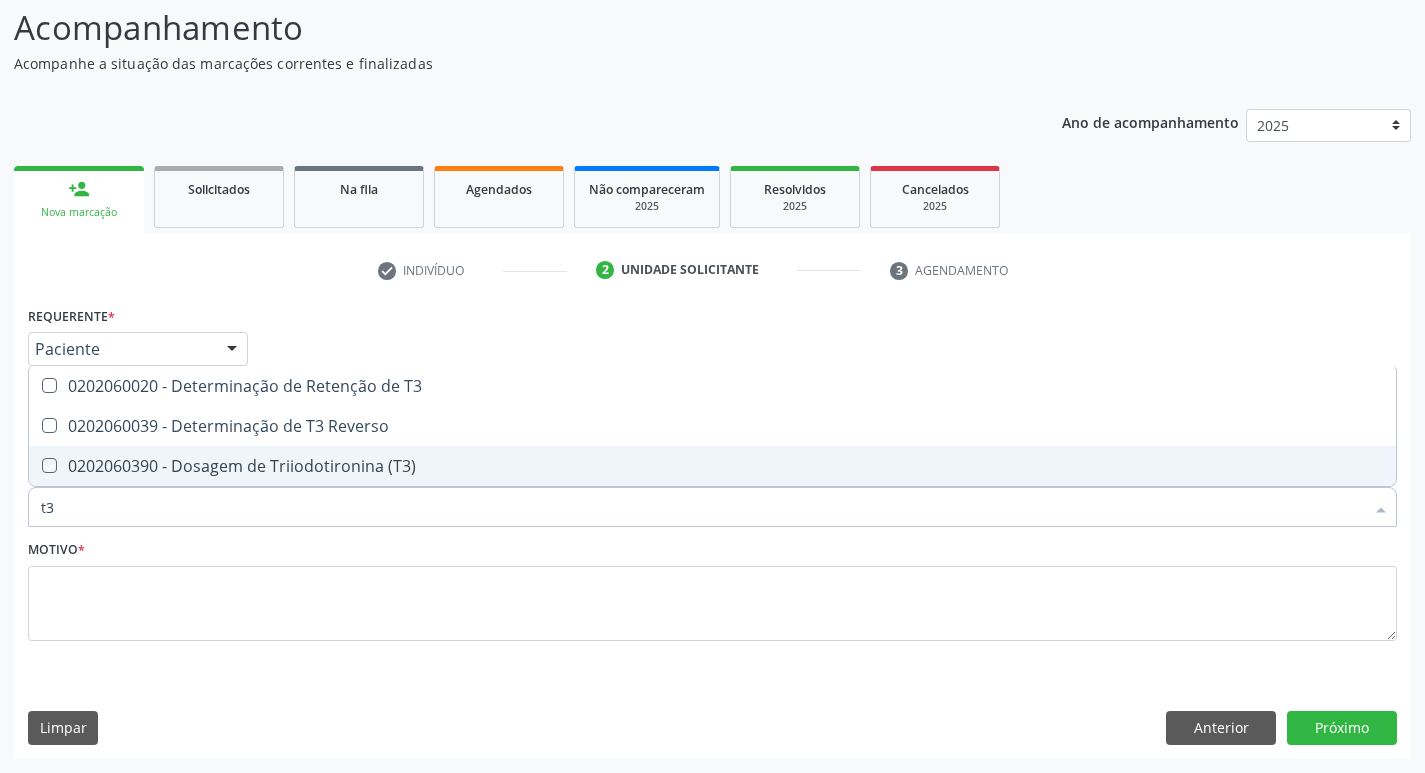 checkbox on "true" 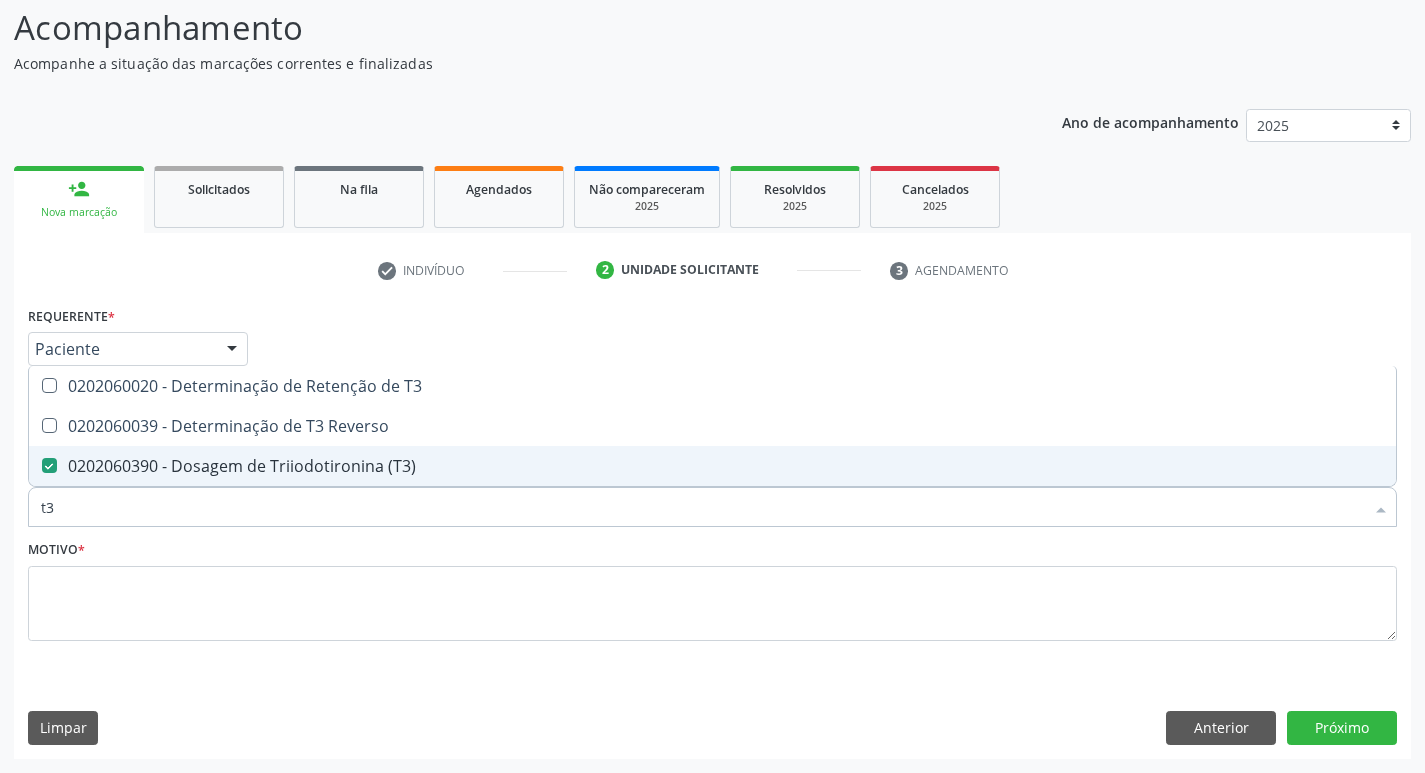type on "t" 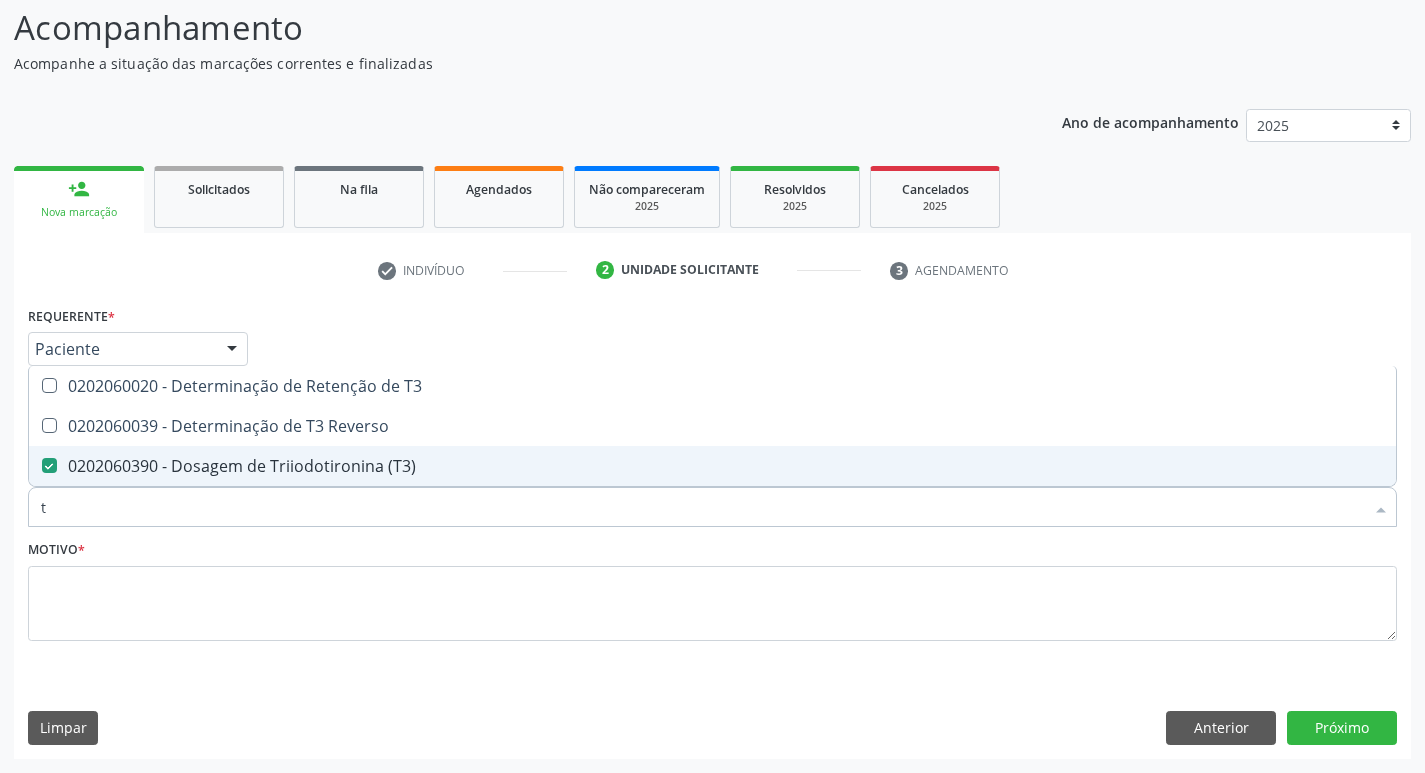 checkbox on "false" 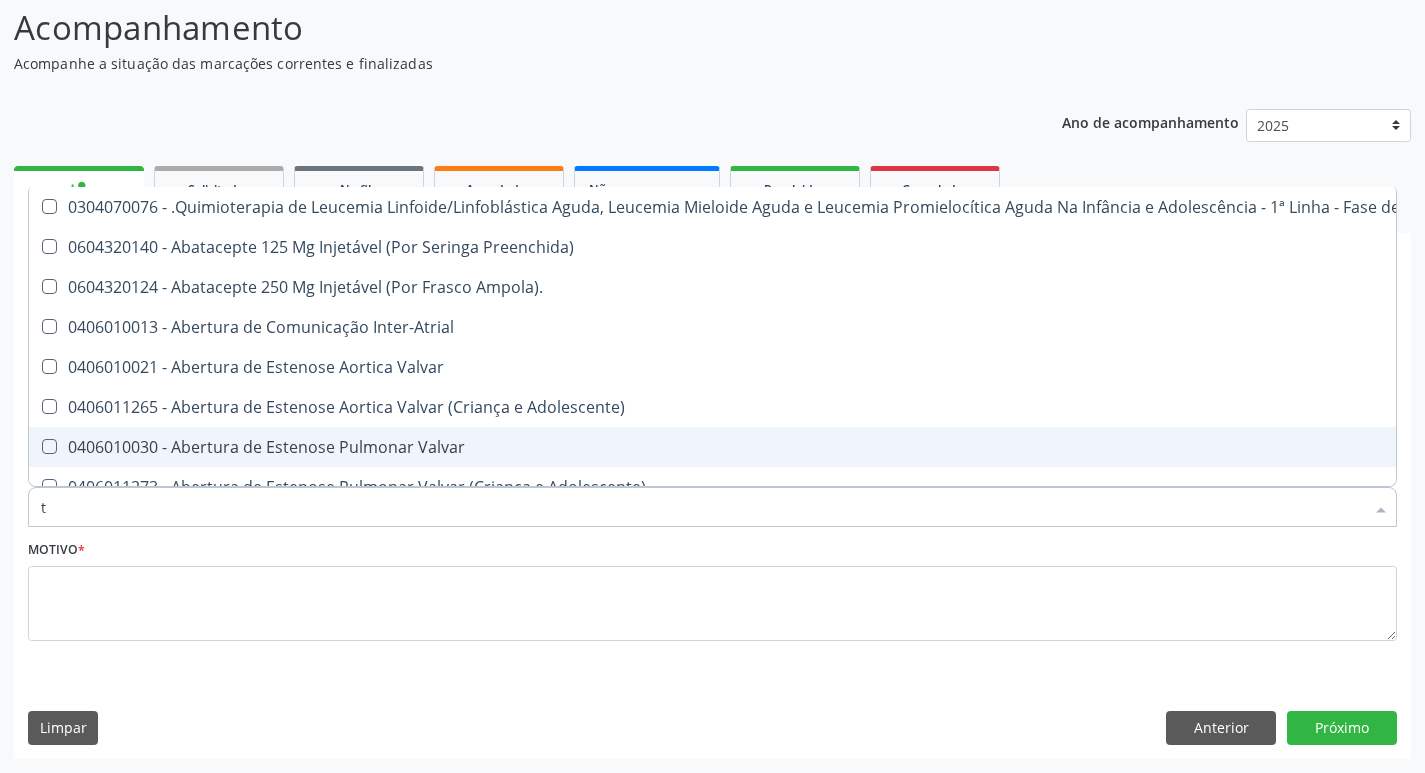 type on "t4" 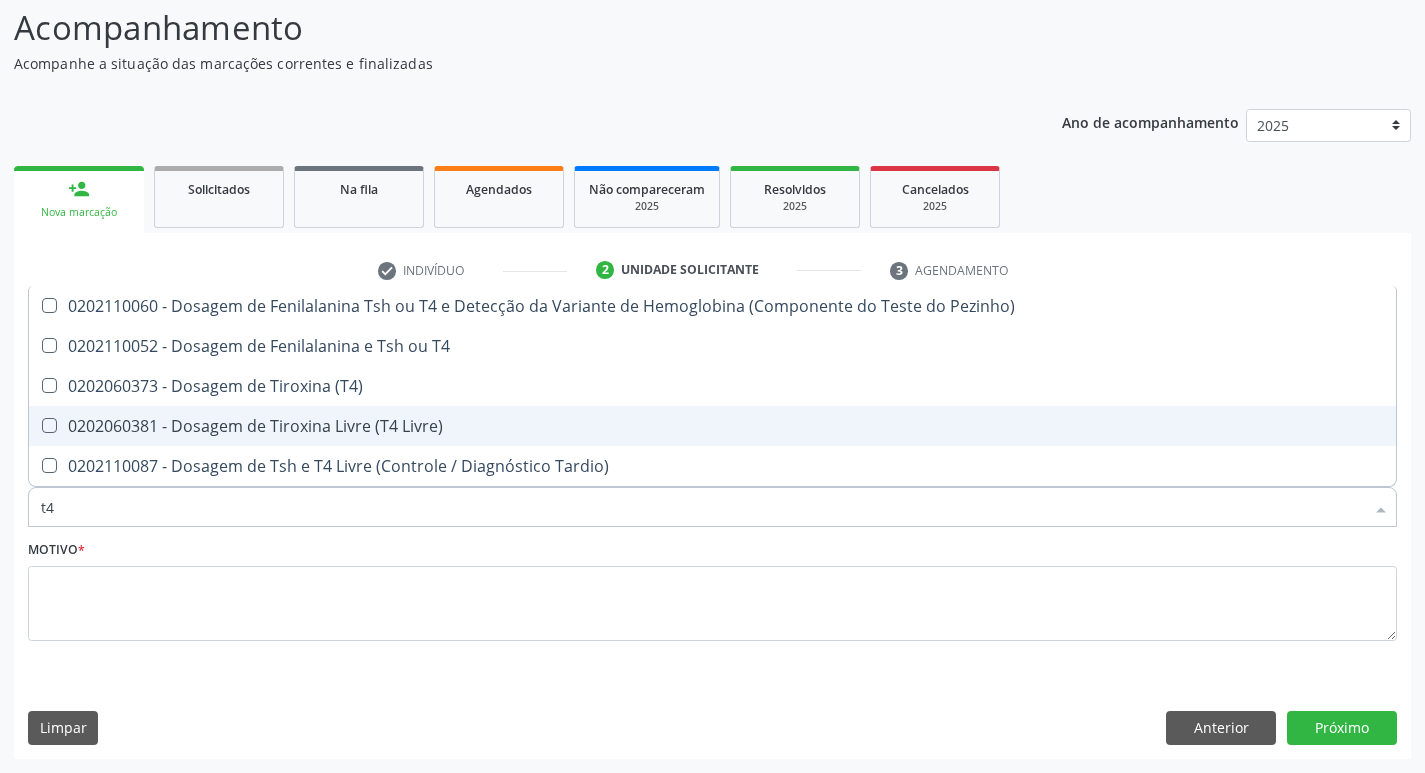 click on "0202060381 - Dosagem de Tiroxina Livre (T4 Livre)" at bounding box center (712, 426) 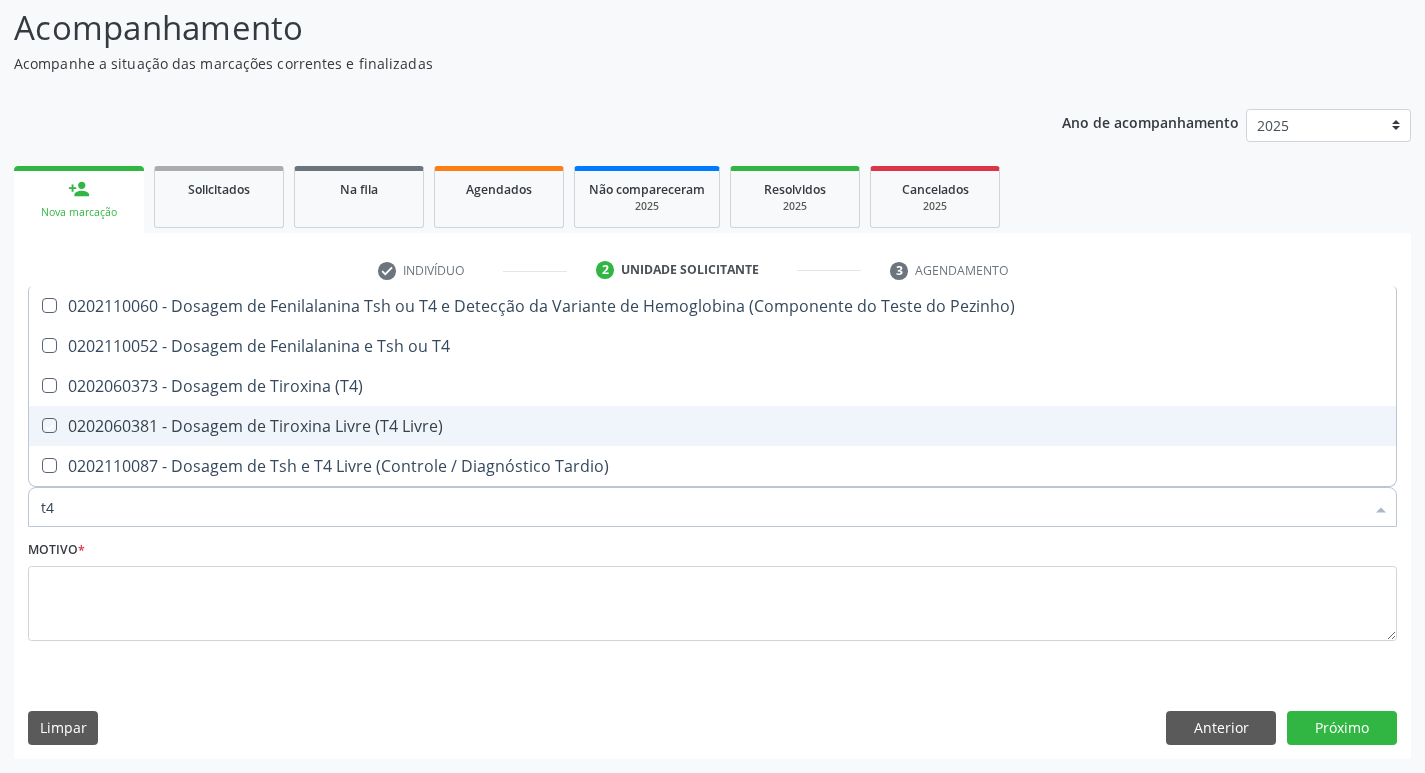 checkbox on "true" 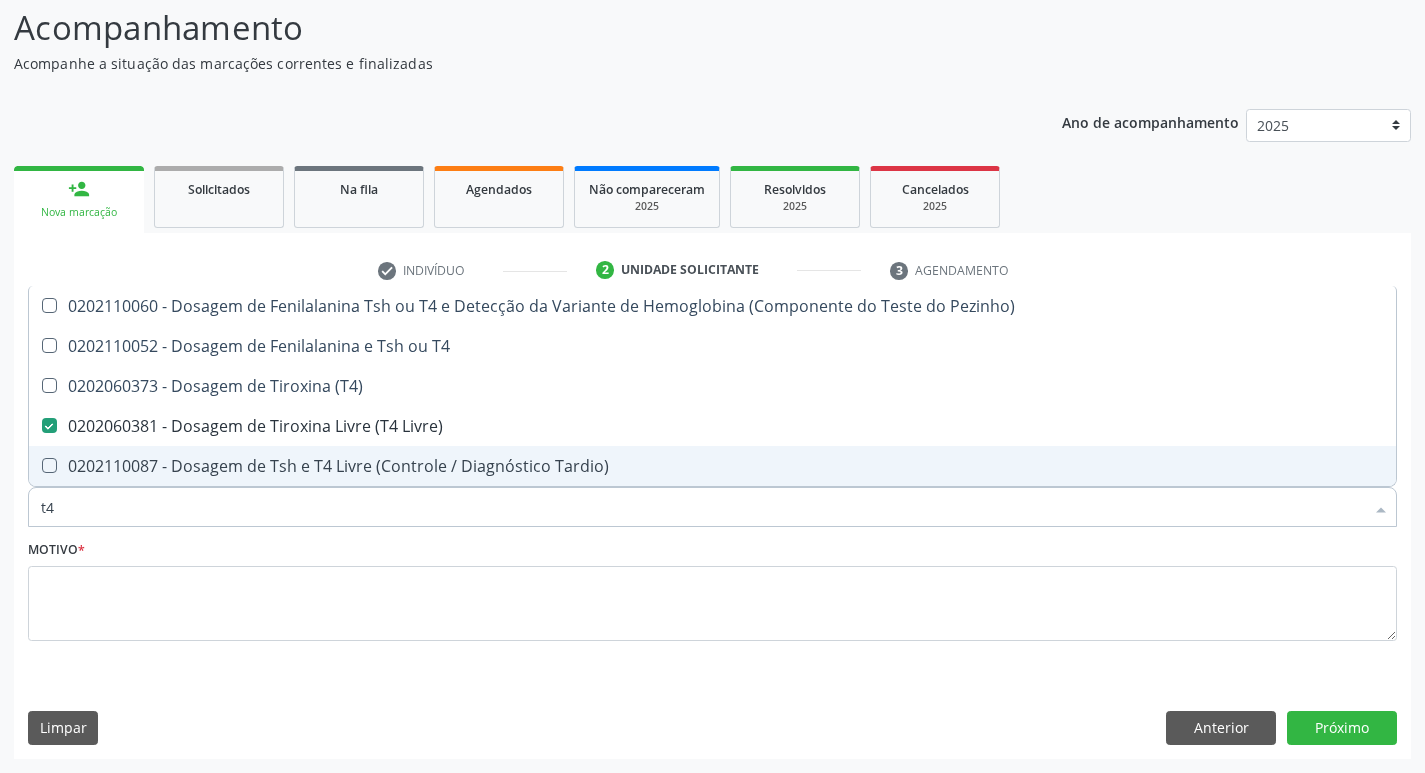 type on "t" 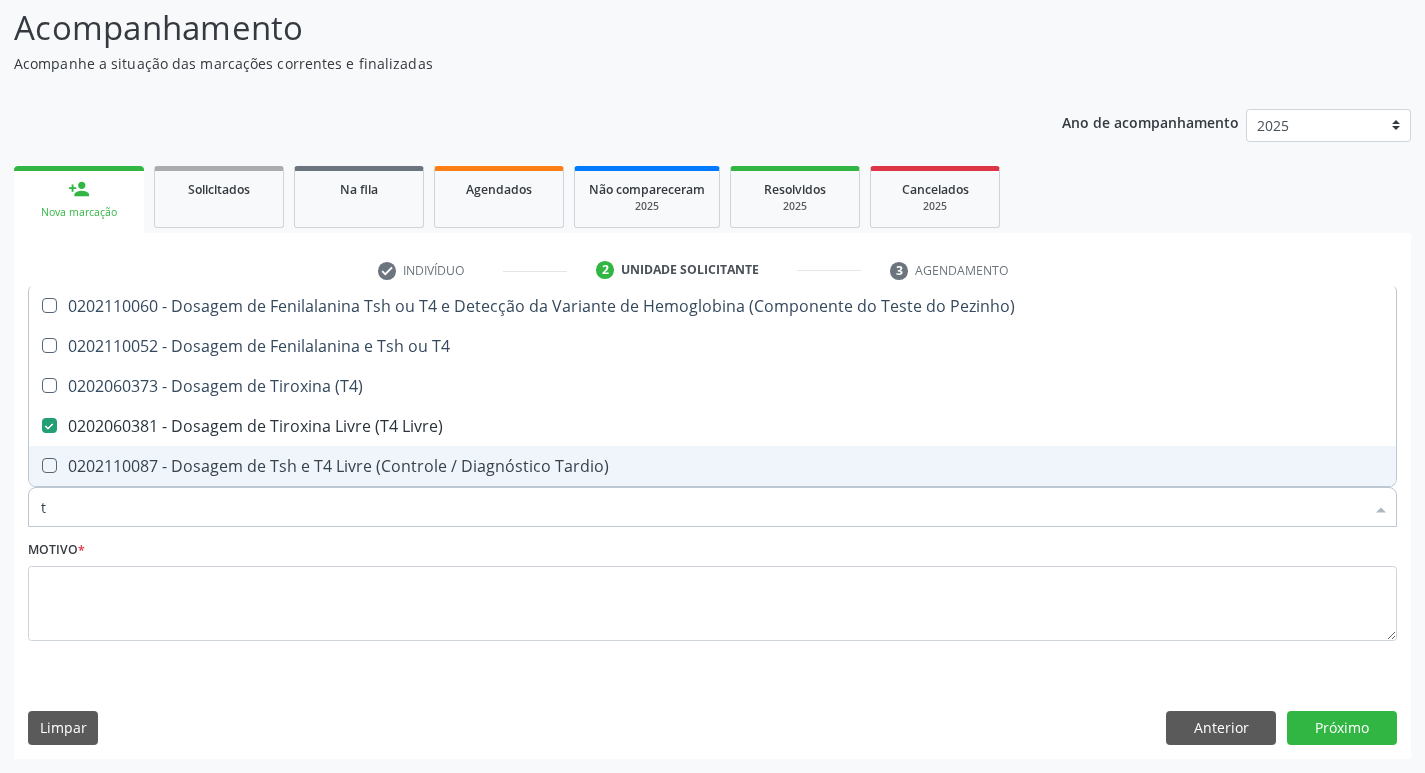 type 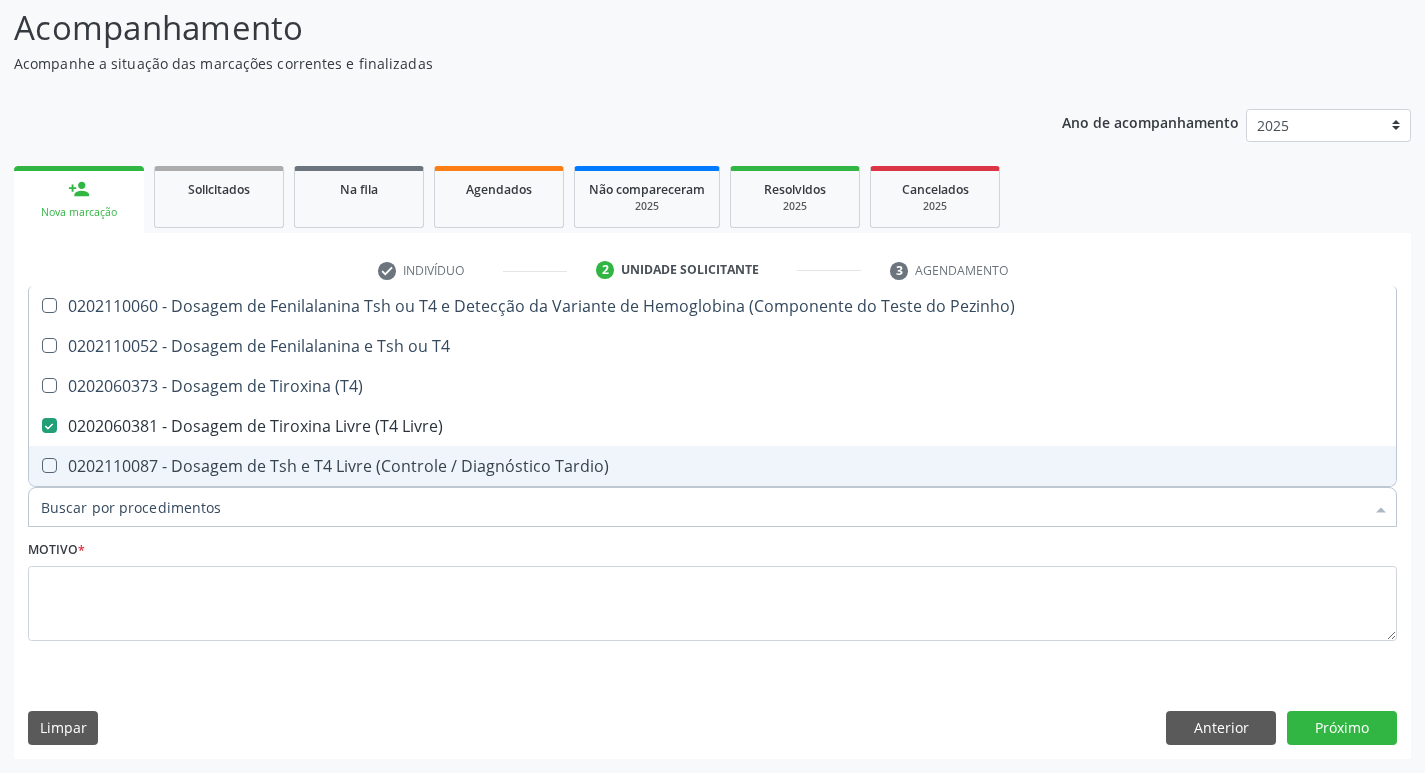 checkbox on "false" 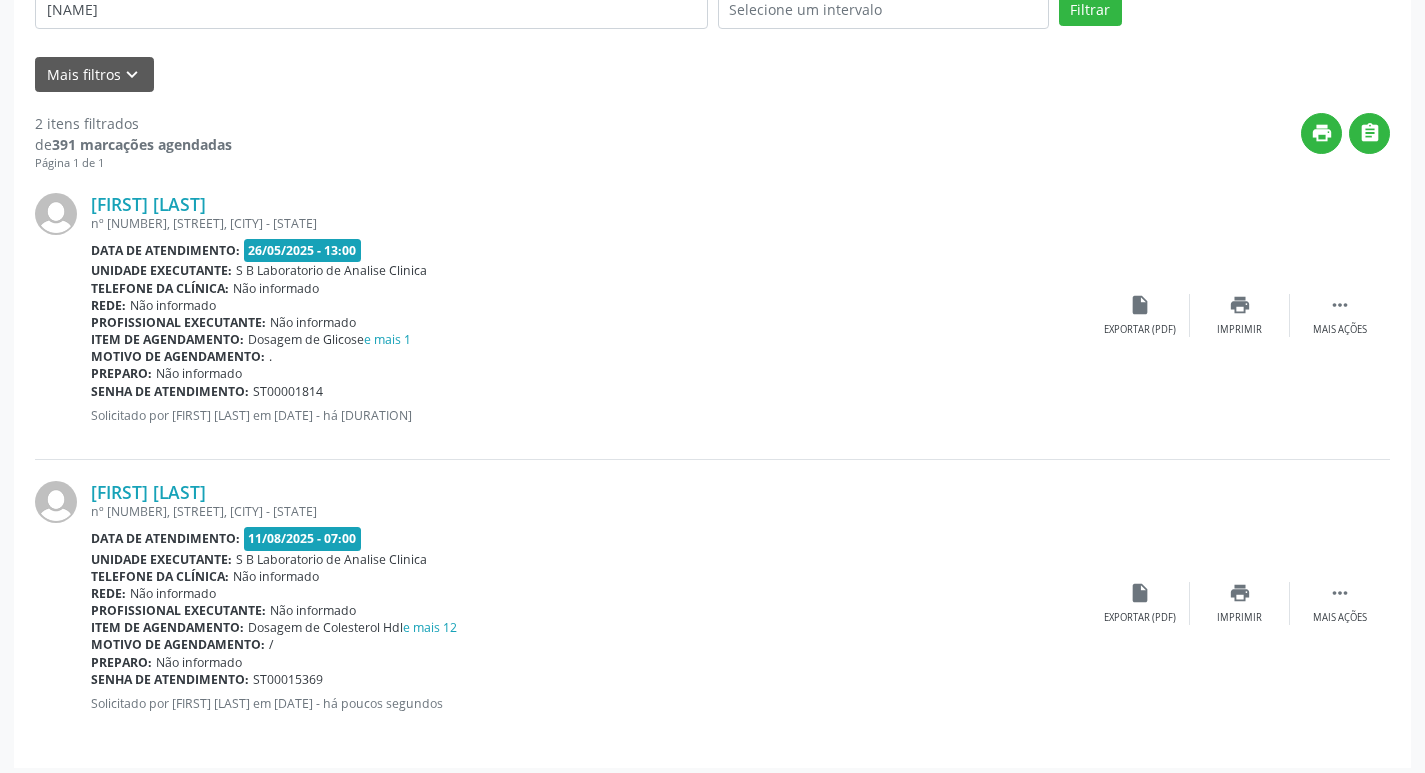 scroll, scrollTop: 443, scrollLeft: 0, axis: vertical 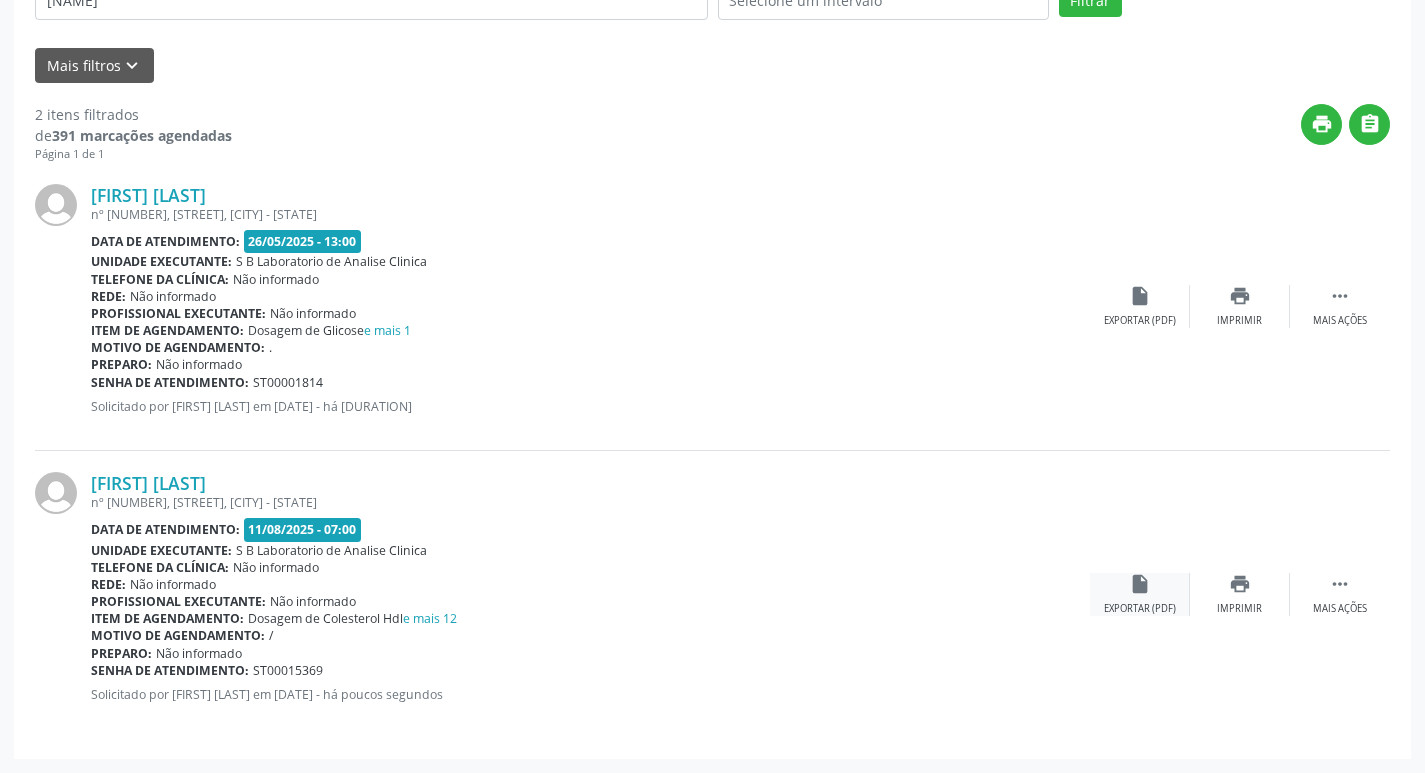 click on "insert_drive_file
Exportar (PDF)" at bounding box center (1140, 594) 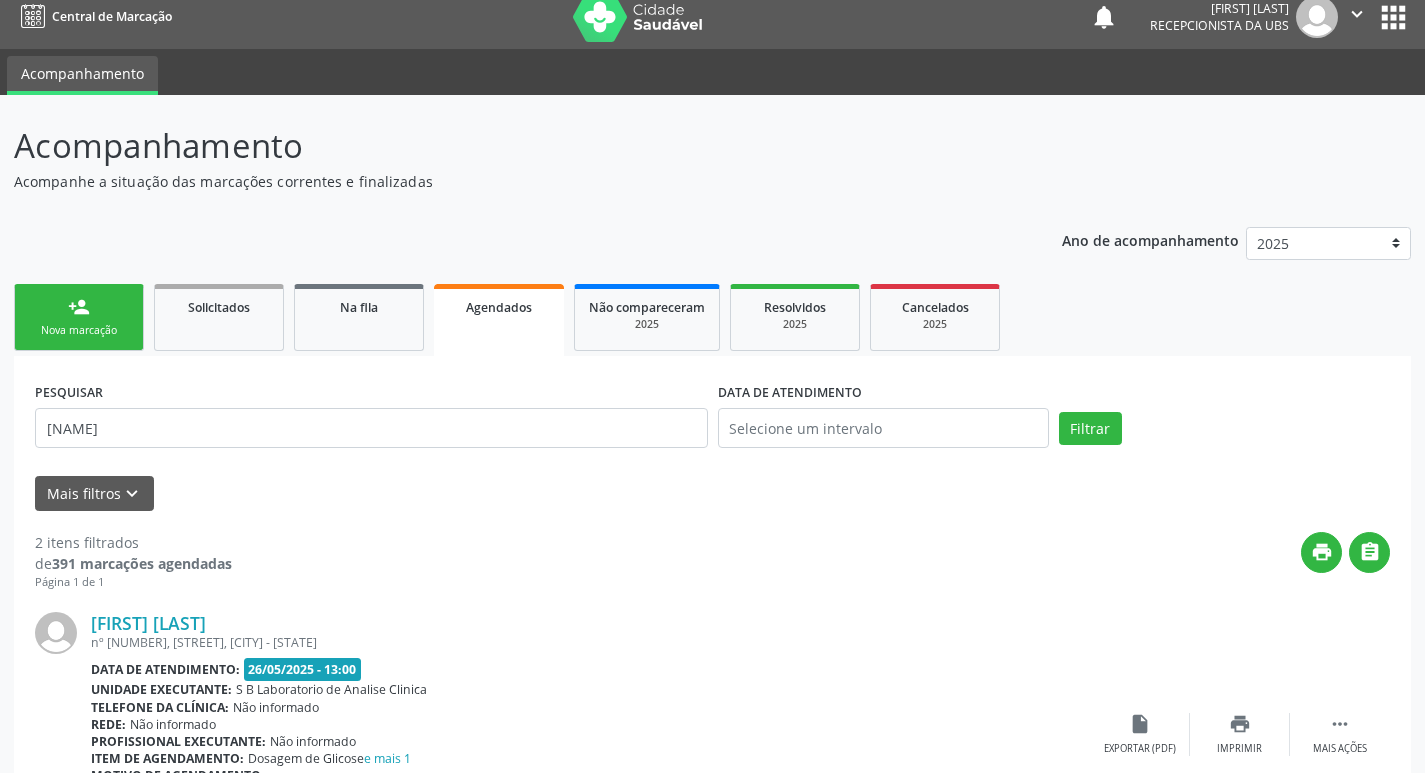 scroll, scrollTop: 0, scrollLeft: 0, axis: both 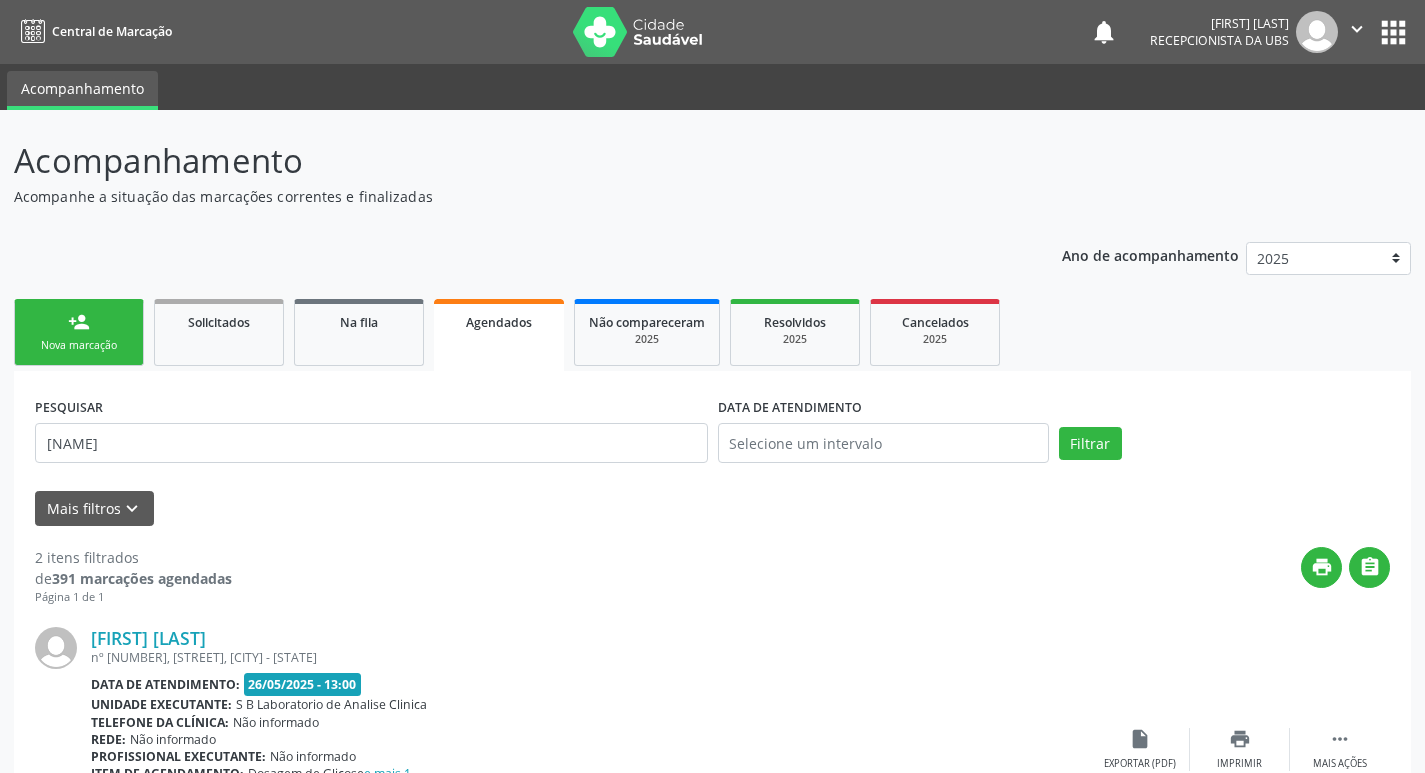 click on "person_add" at bounding box center [79, 322] 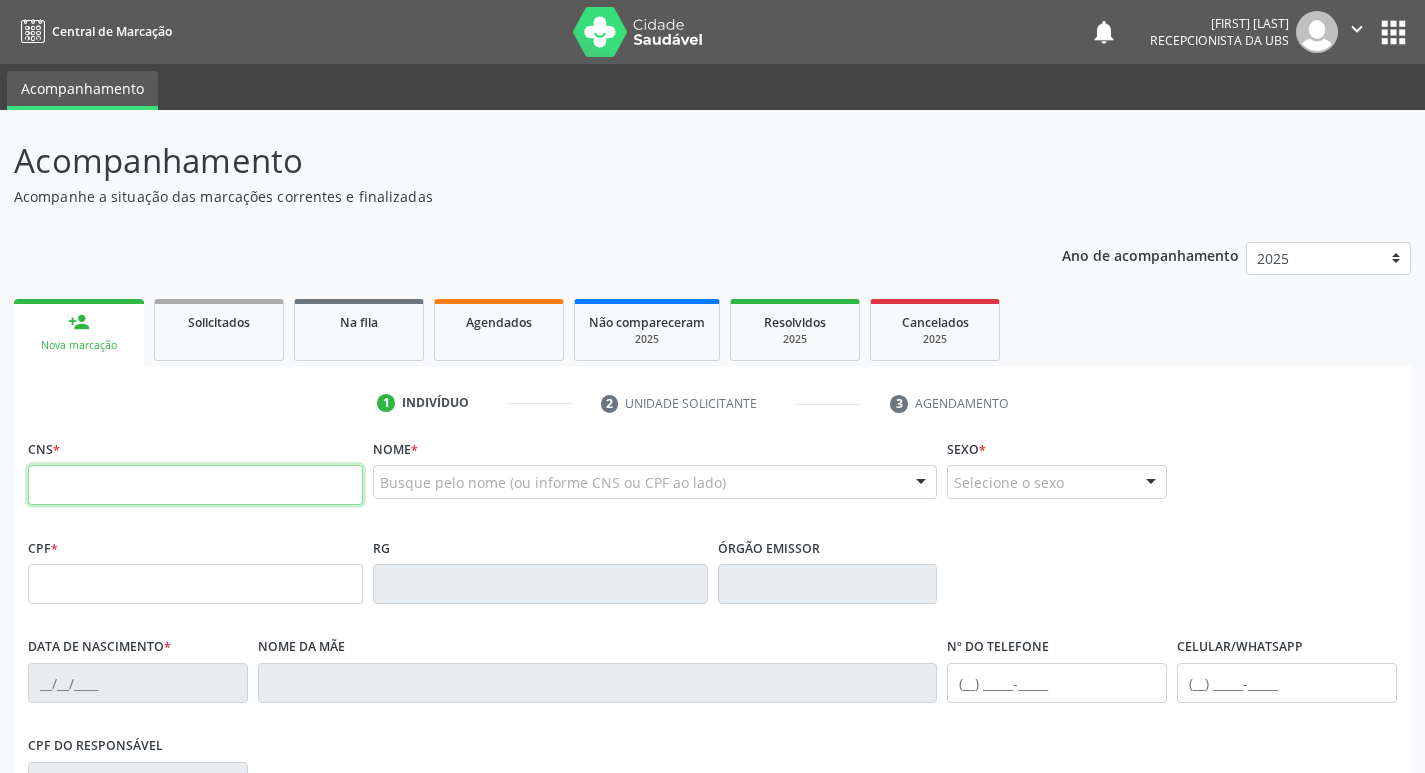 click at bounding box center [195, 485] 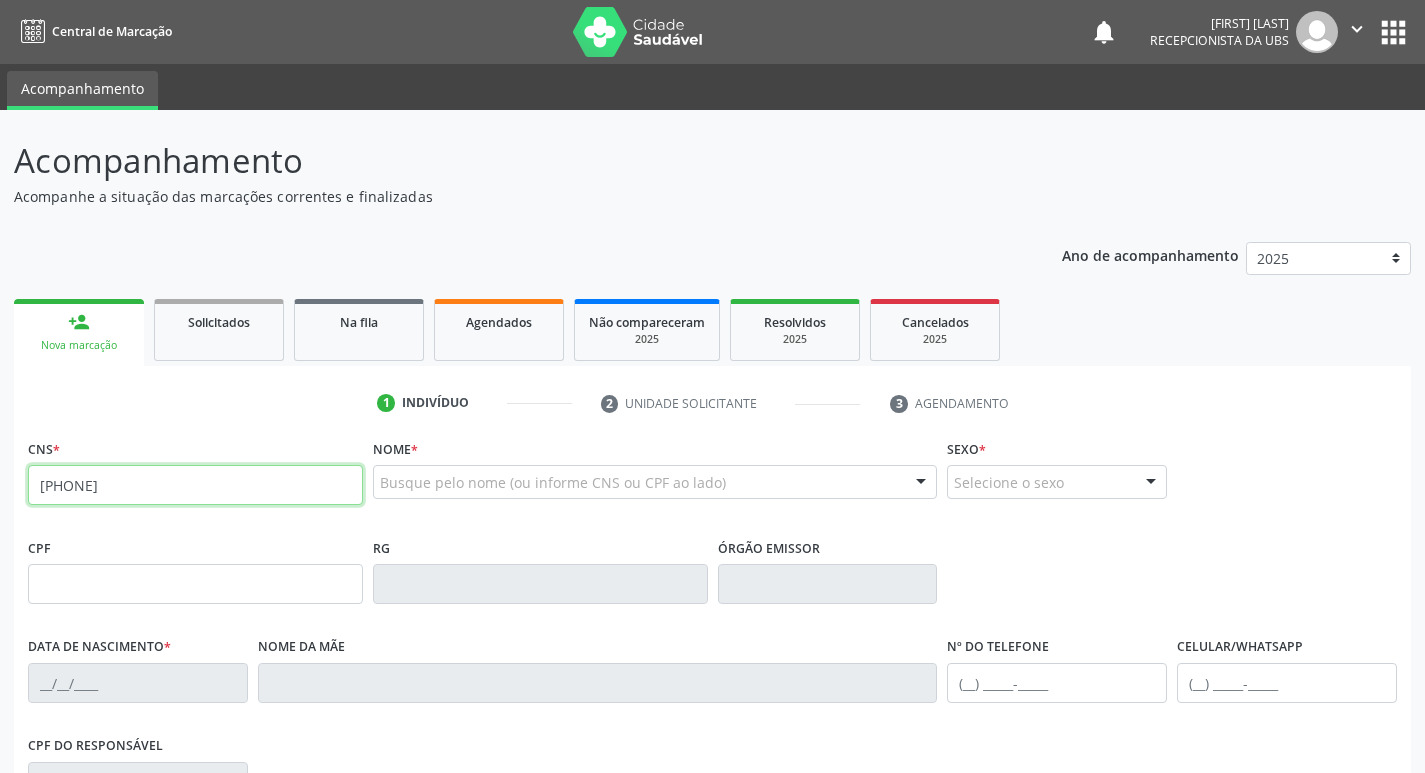 type on "[PHONE]" 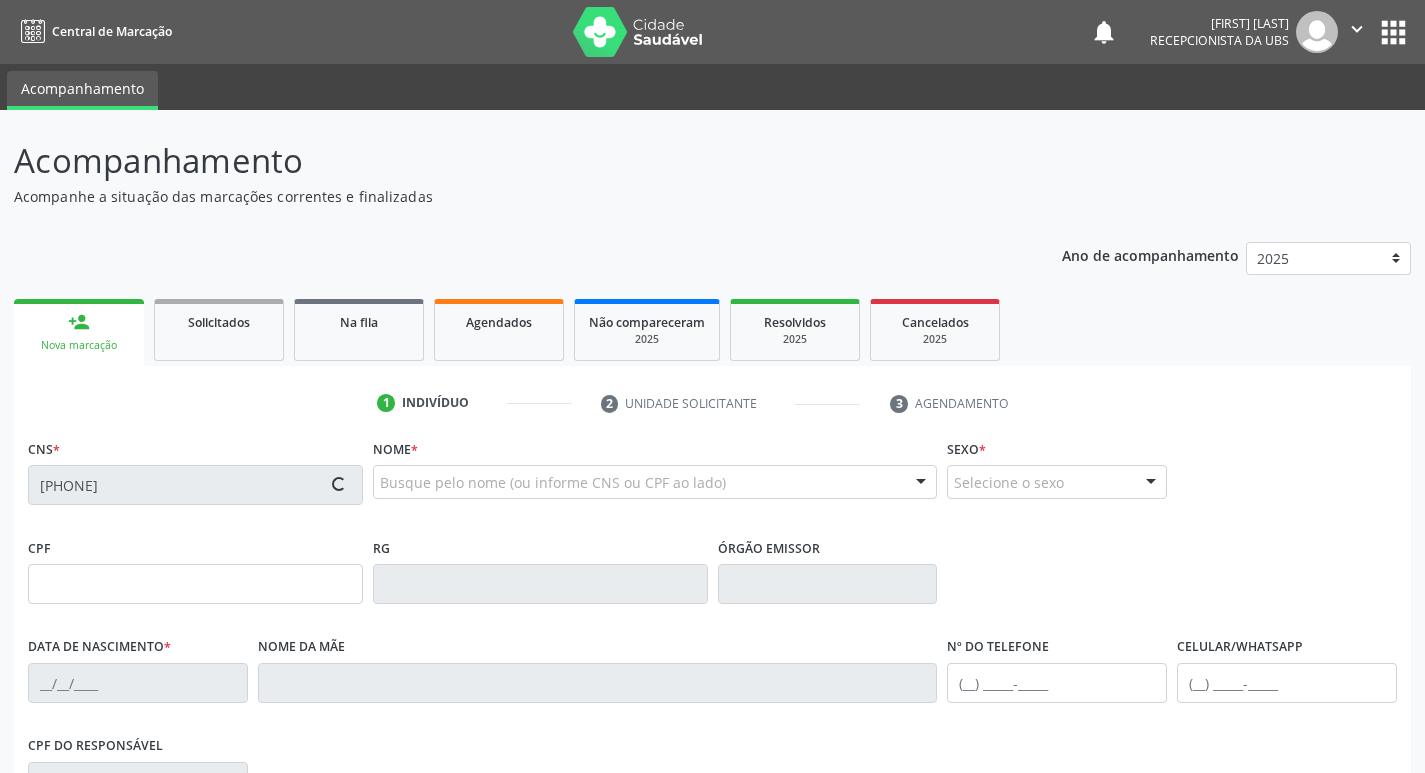 type on "[SSN]" 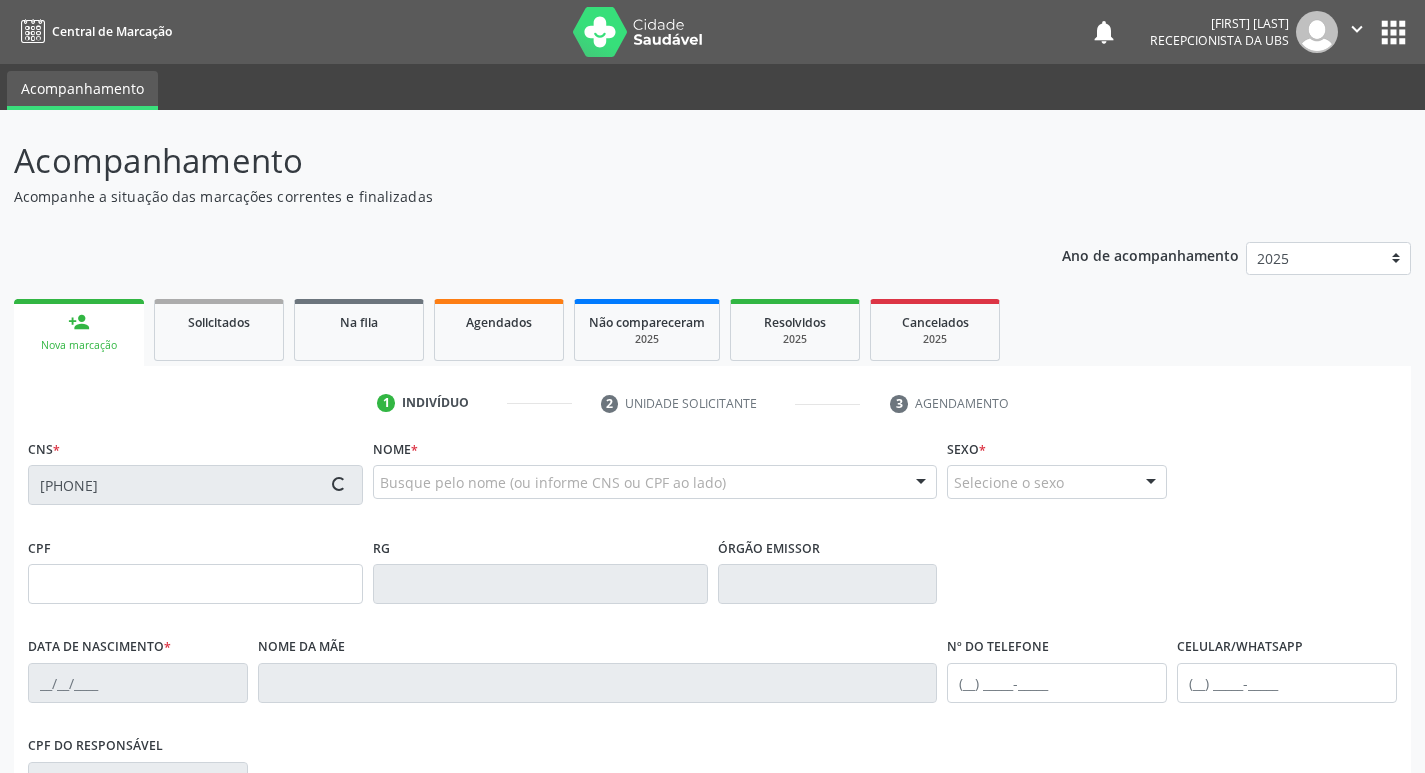 type on "[DATE]" 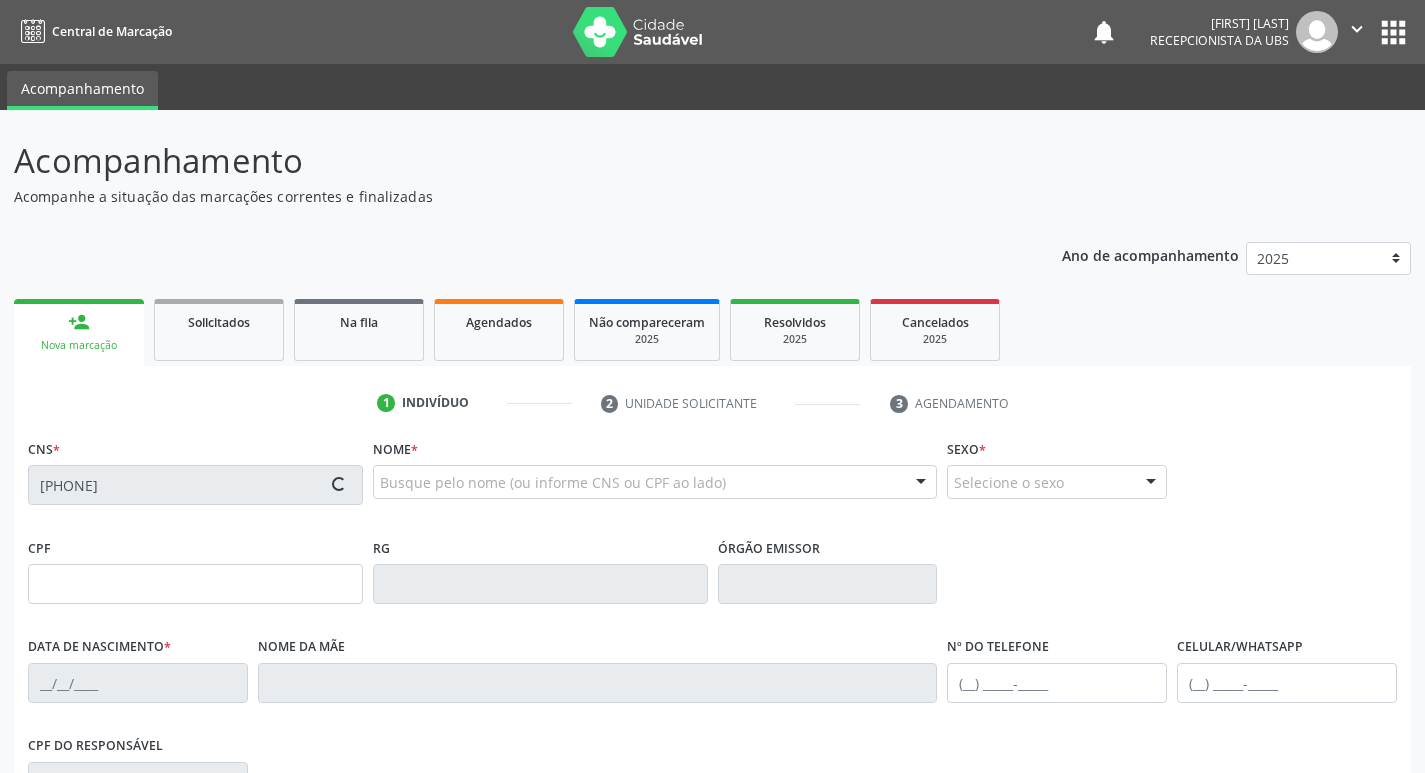 type on "[PHONE]" 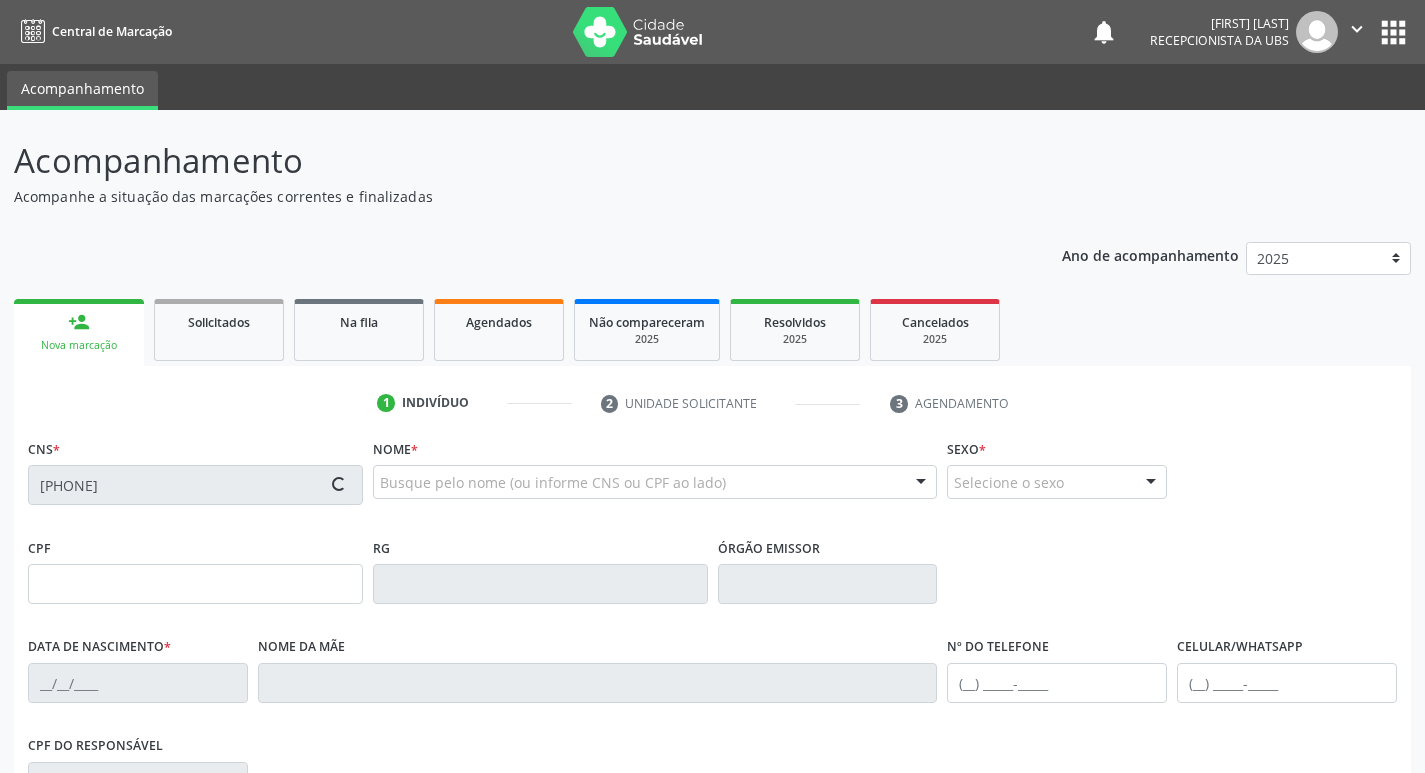 type on "110" 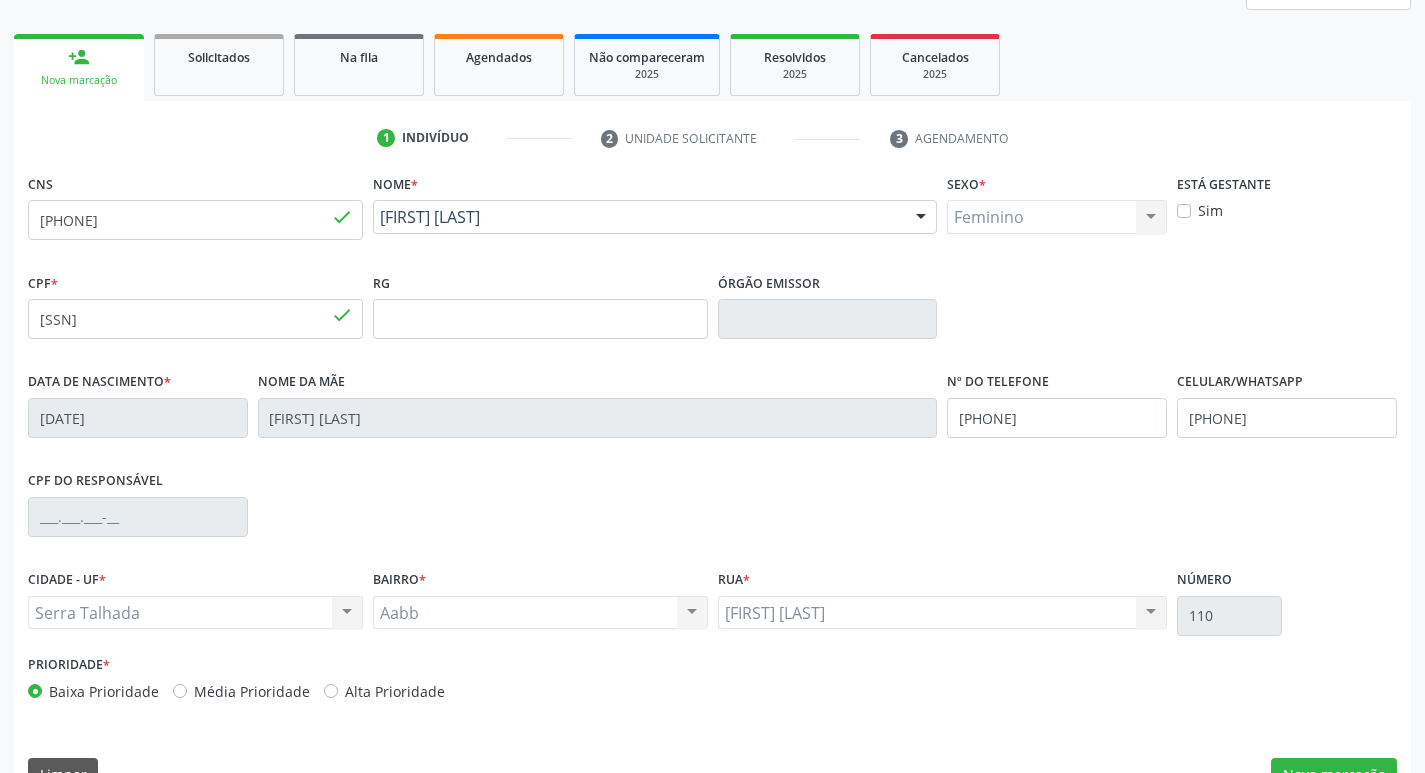 scroll, scrollTop: 300, scrollLeft: 0, axis: vertical 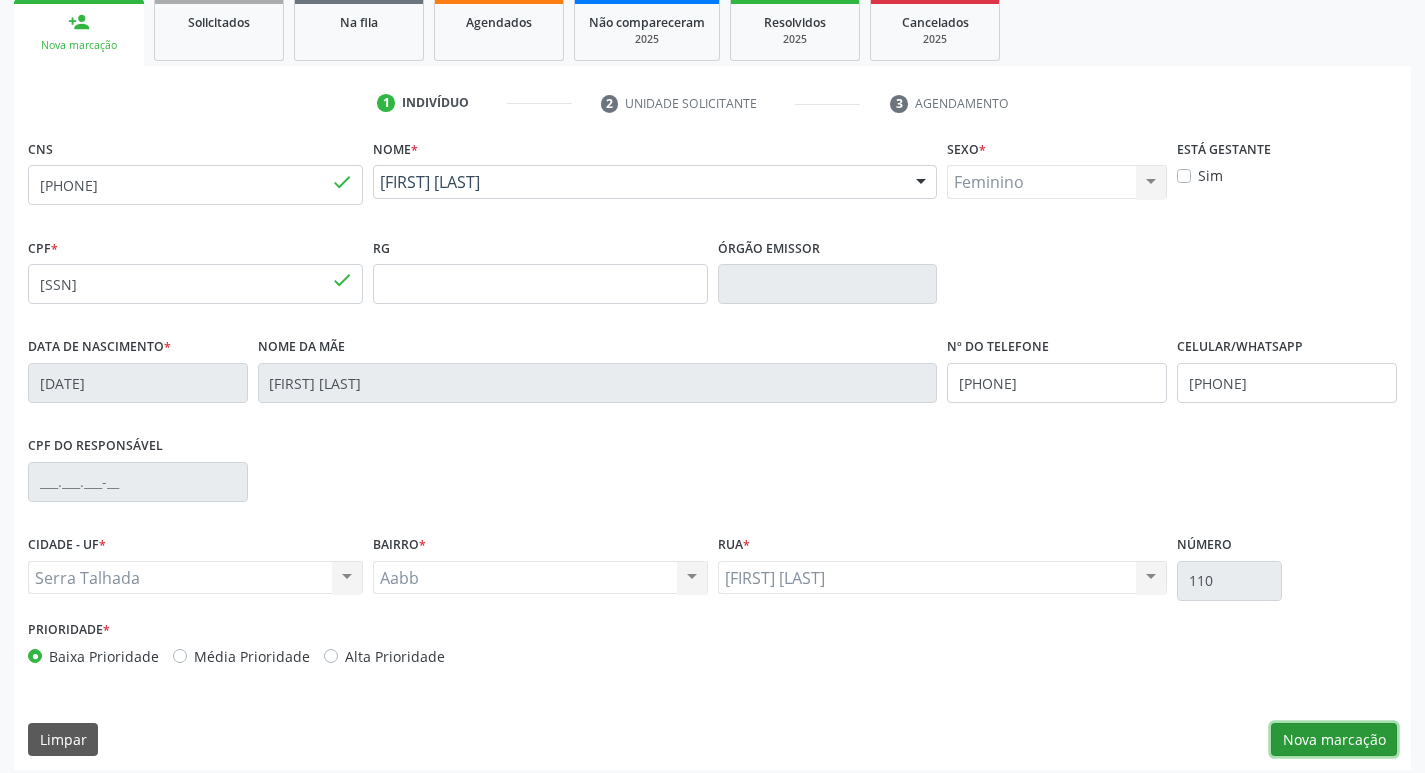 click on "Nova marcação" at bounding box center [1334, 740] 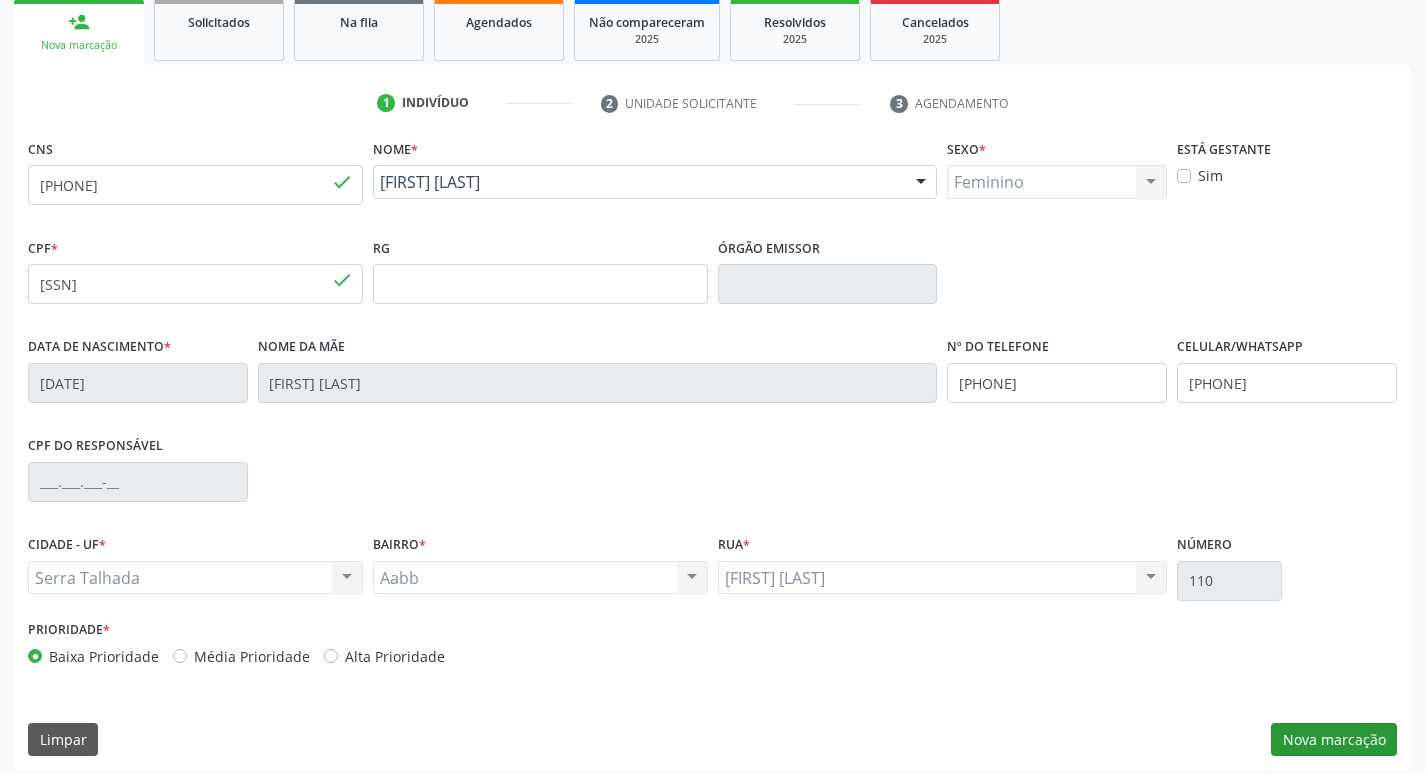 scroll, scrollTop: 133, scrollLeft: 0, axis: vertical 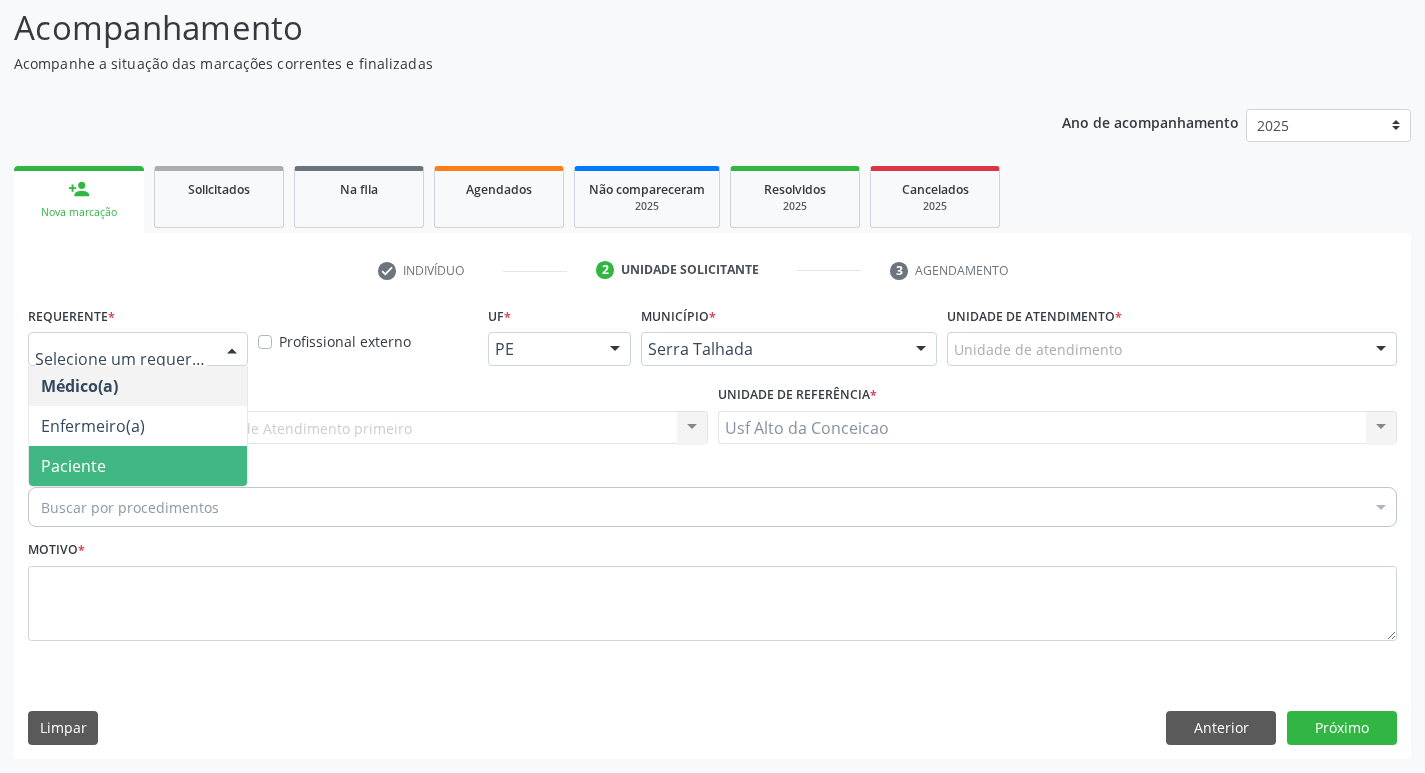 click on "Paciente" at bounding box center [73, 466] 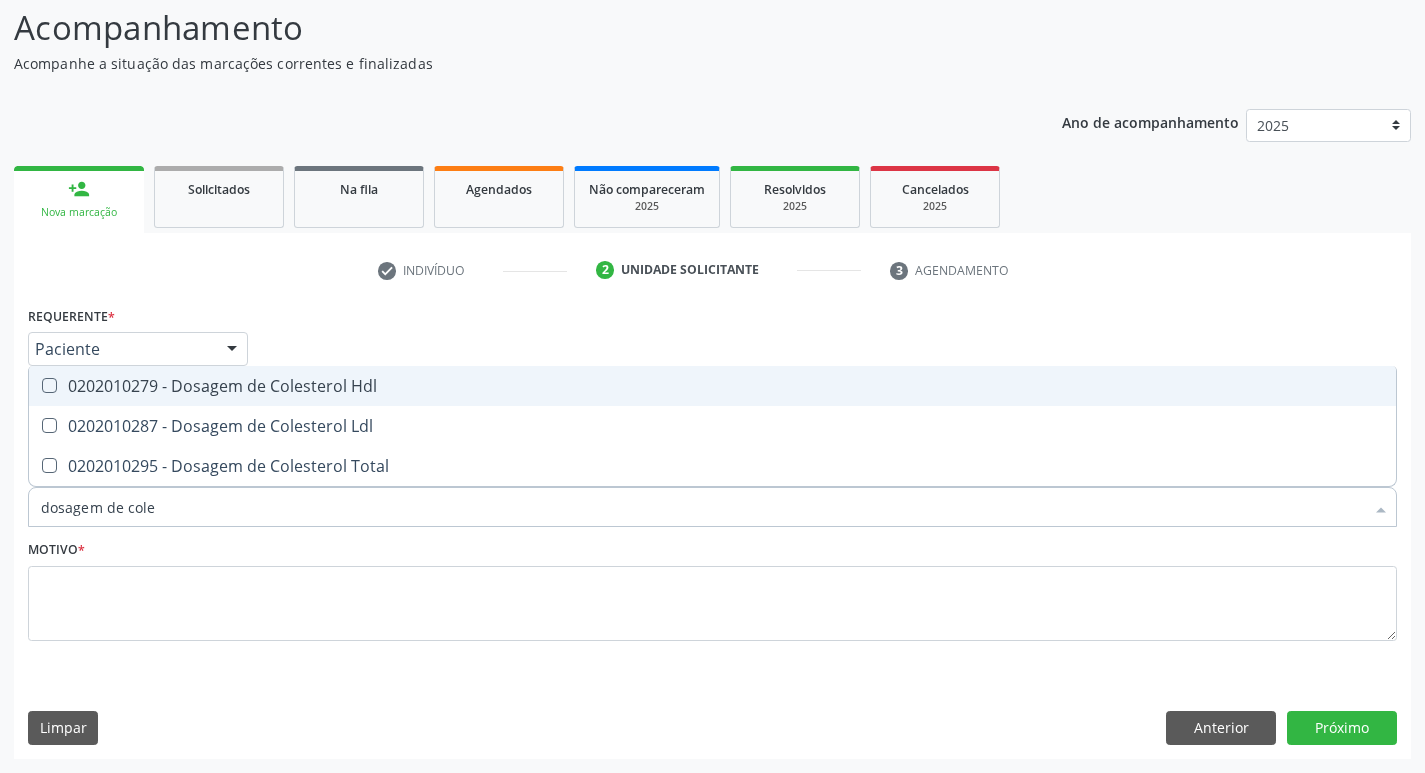 type on "dosagem de coles" 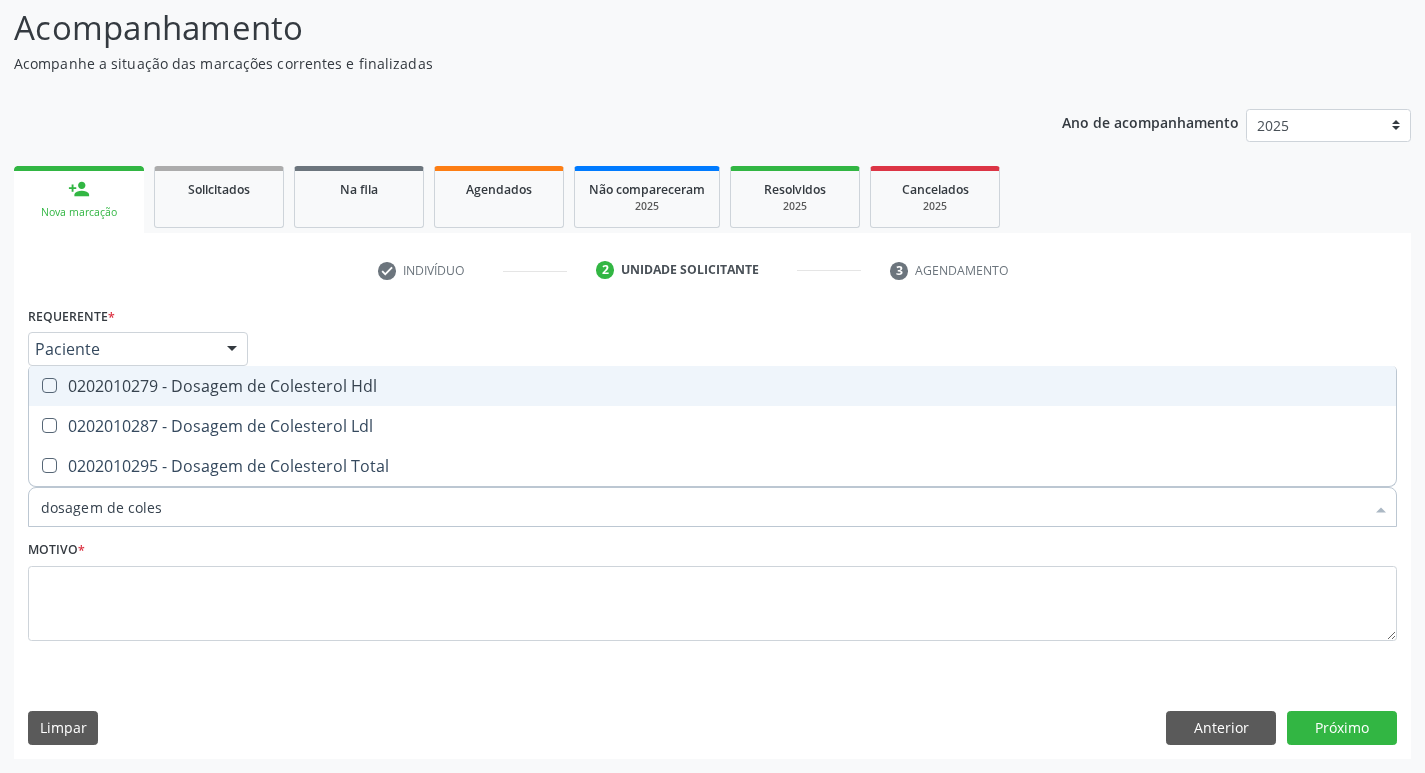 click on "0202010279 - Dosagem de Colesterol Hdl" at bounding box center [712, 386] 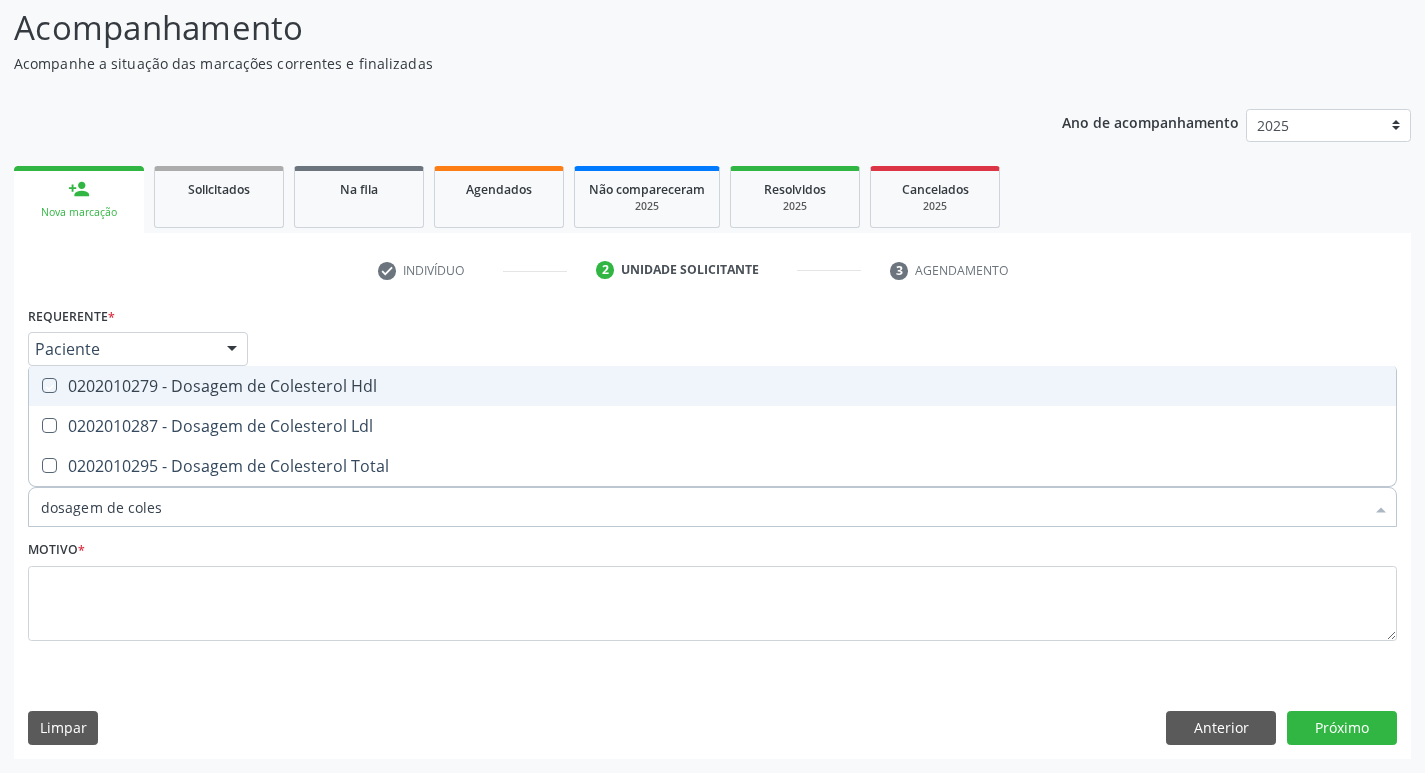 checkbox on "true" 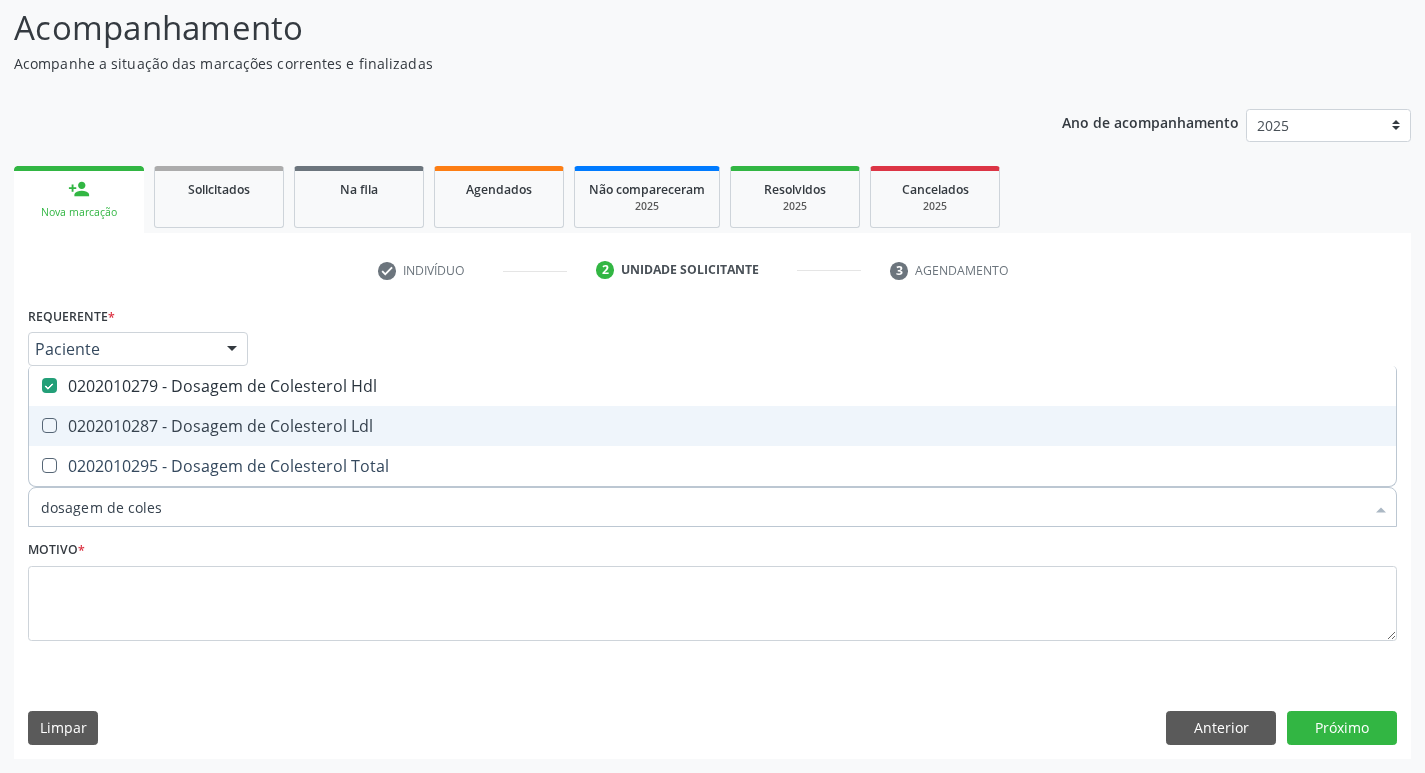 click on "0202010287 - Dosagem de Colesterol Ldl" at bounding box center [712, 426] 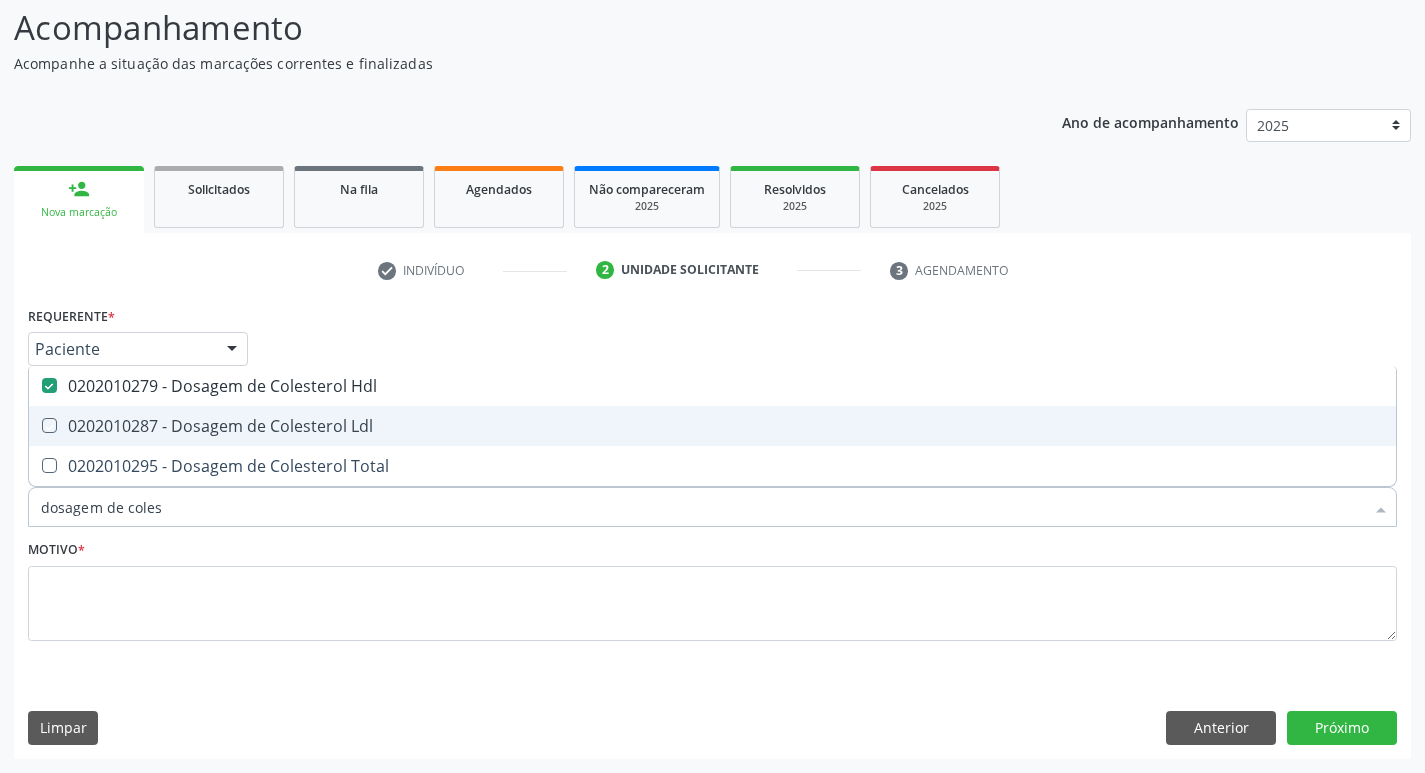 checkbox on "true" 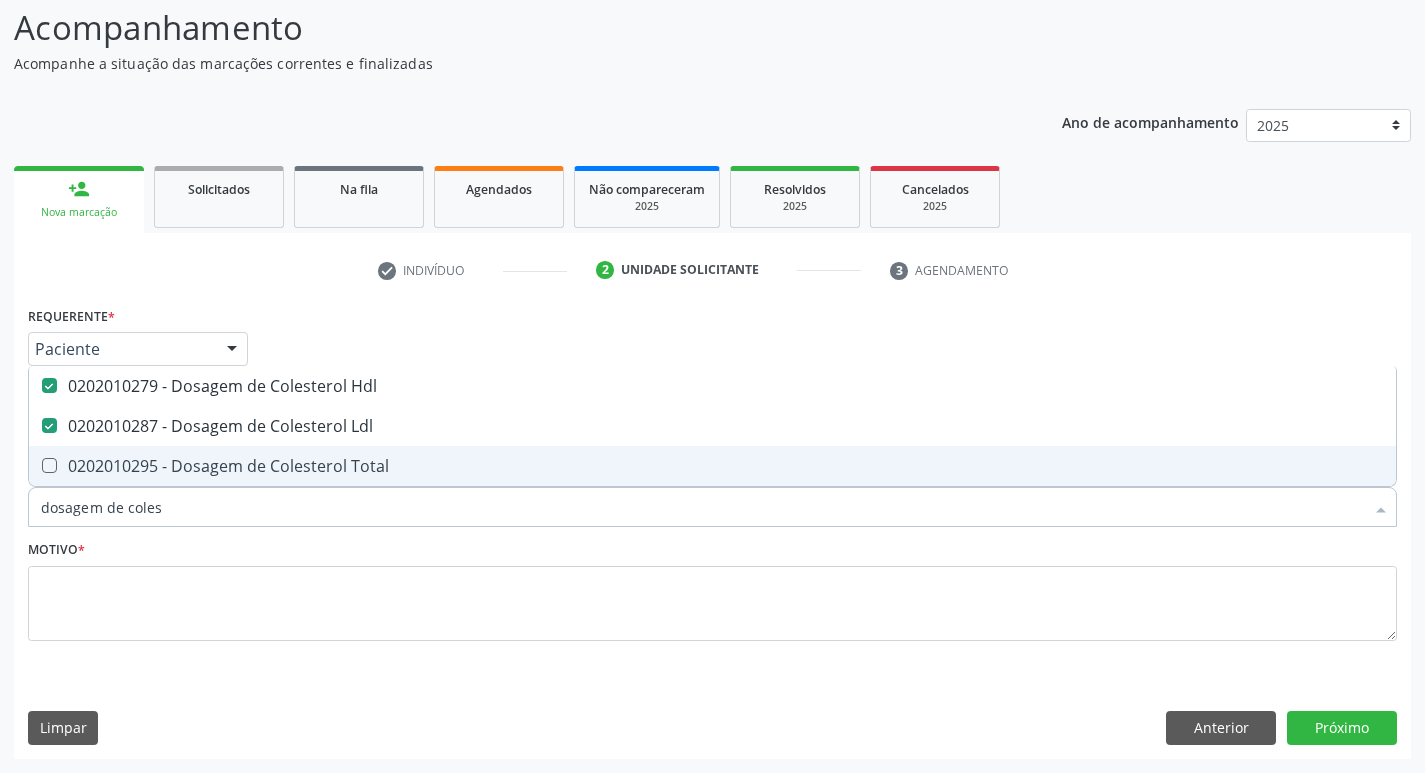 click on "0202010295 - Dosagem de Colesterol Total" at bounding box center (712, 466) 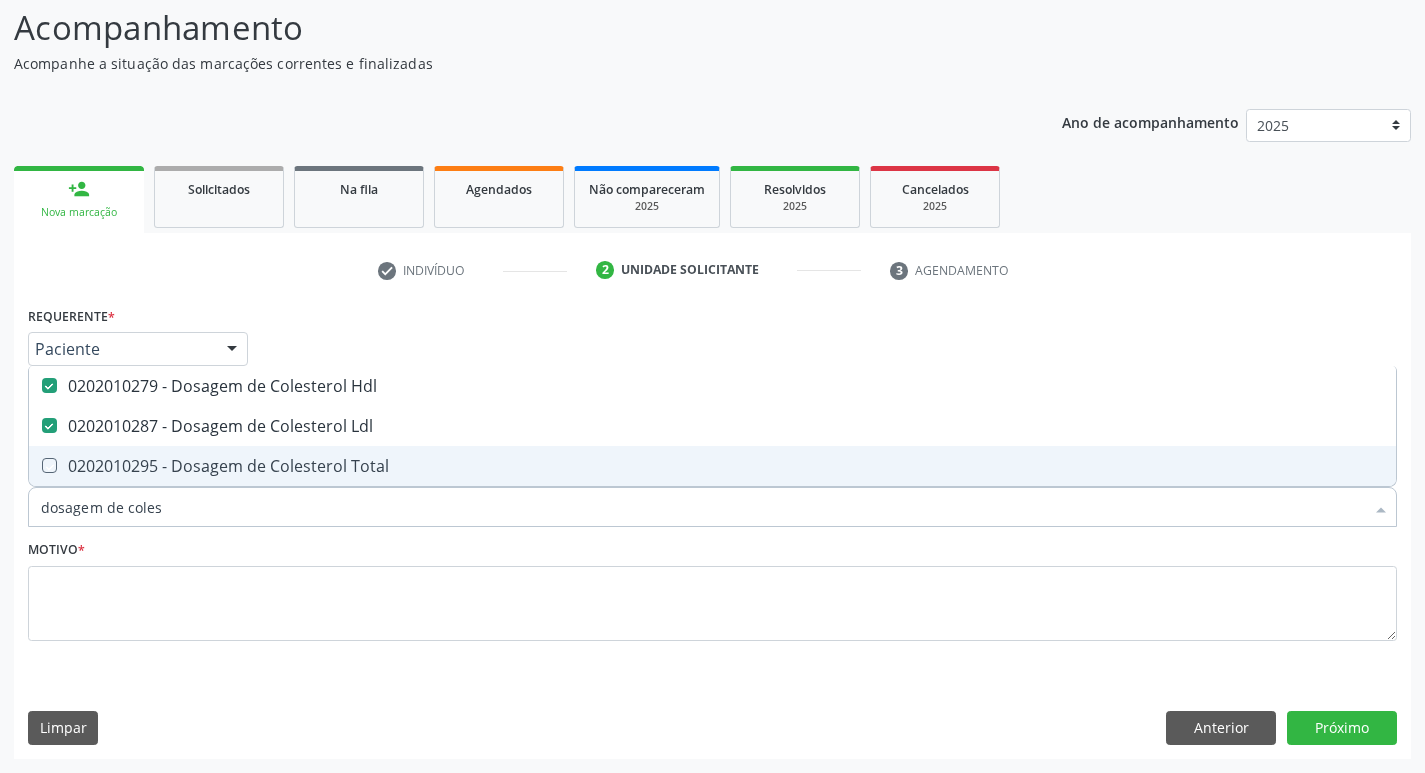 checkbox on "true" 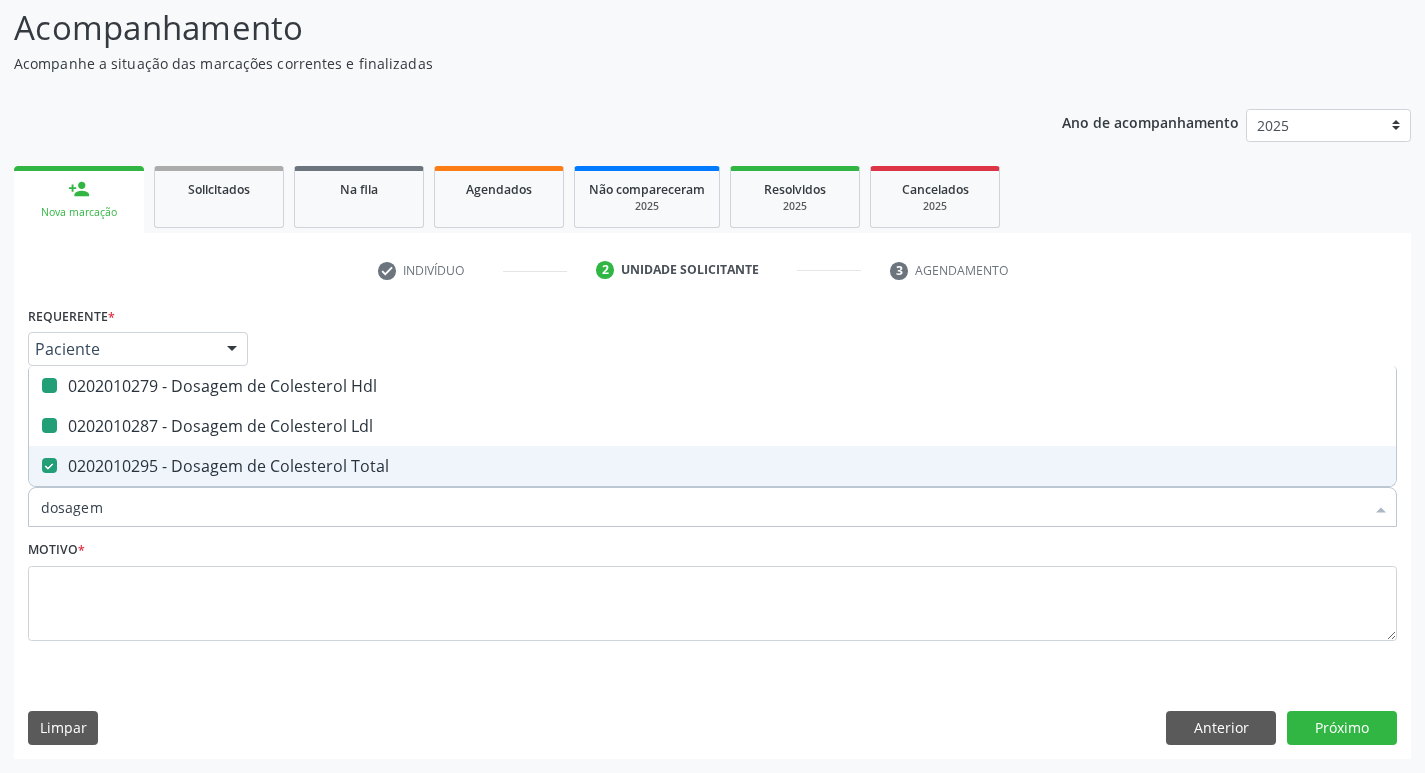 type on "dosagem" 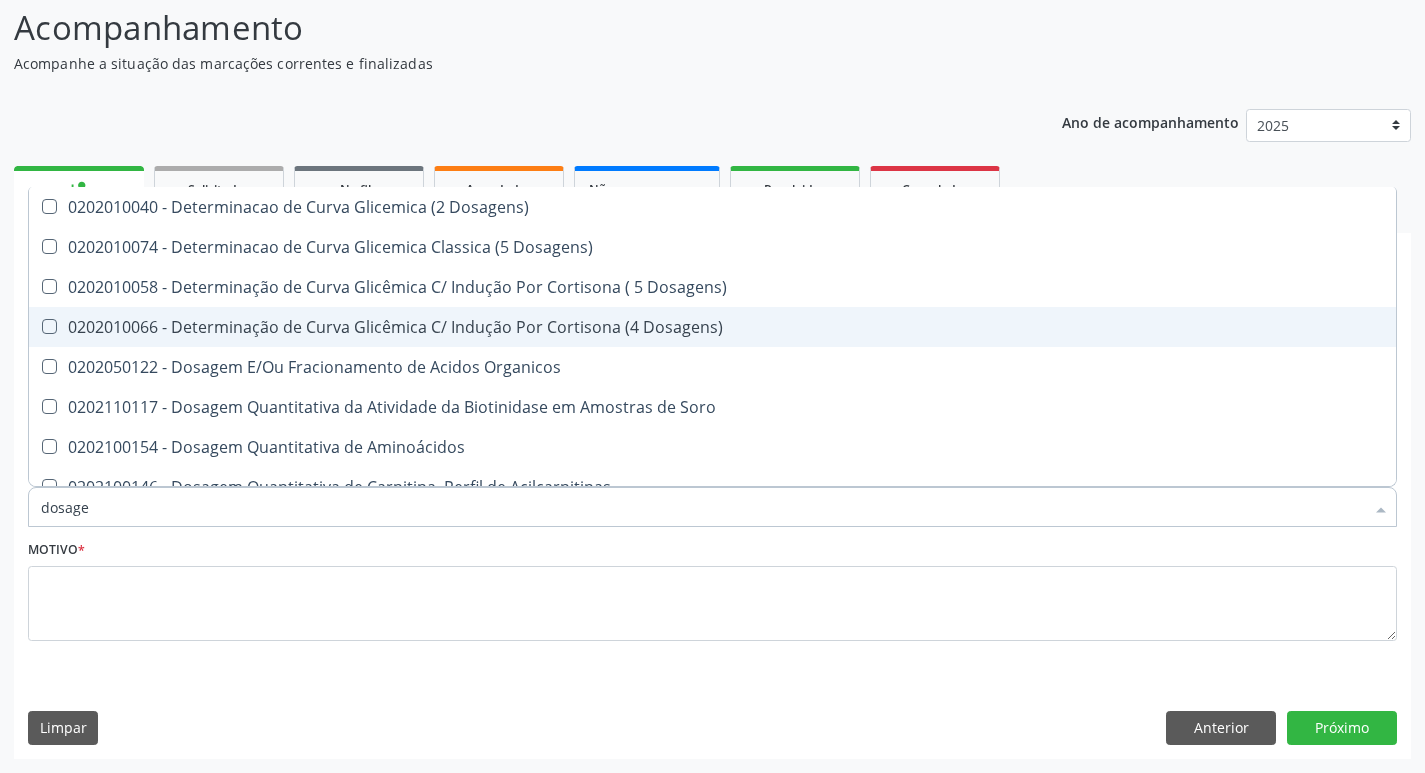 type on "dosagem" 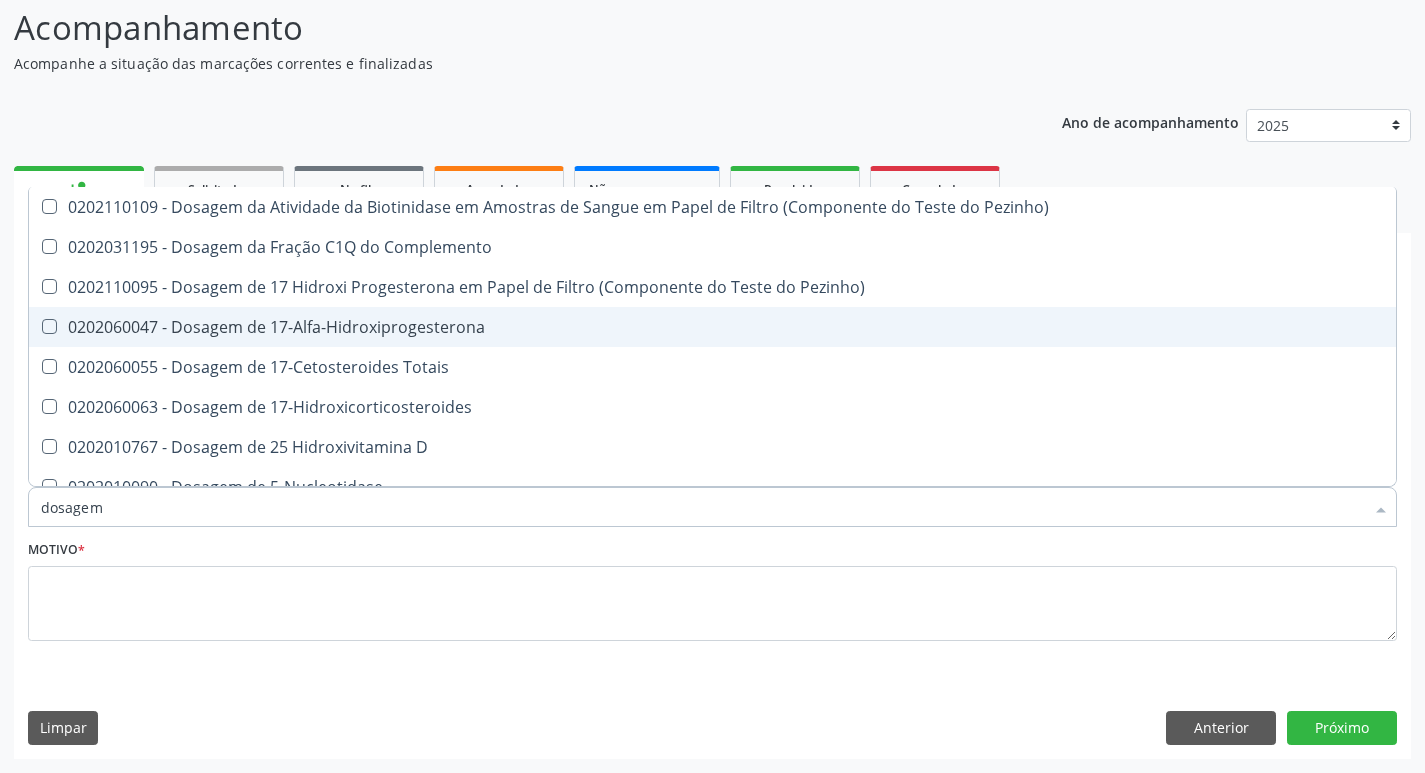 type on "dosagem d" 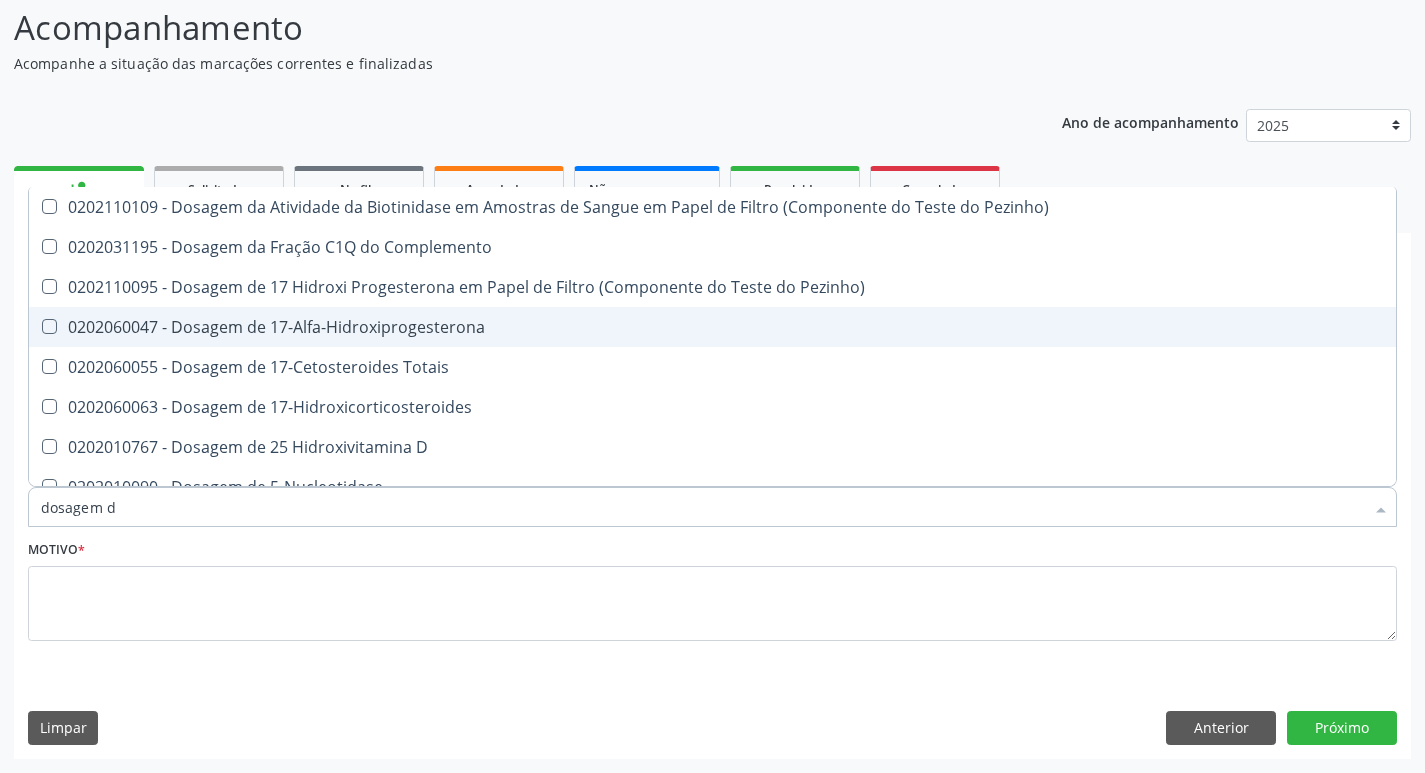 type on "dosagem de" 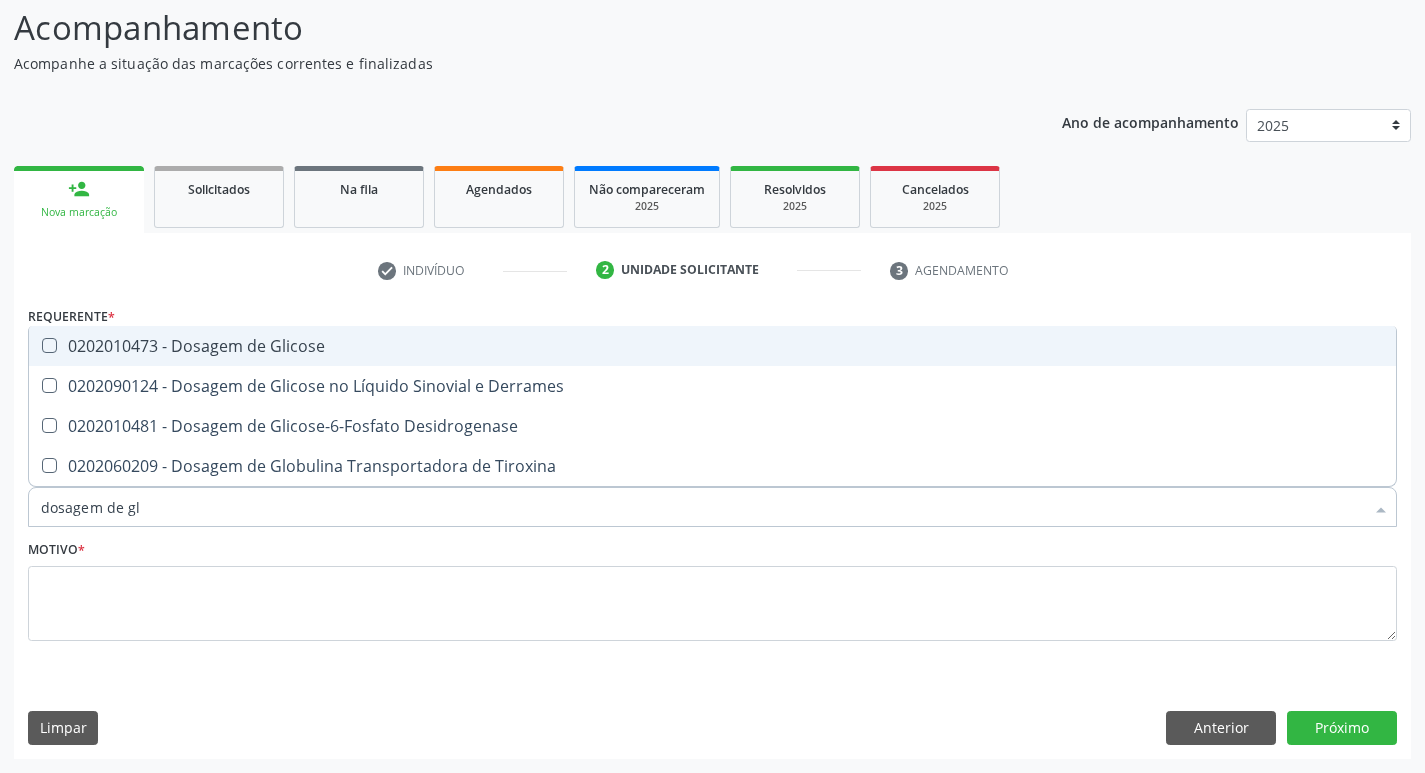 type on "dosagem de gli" 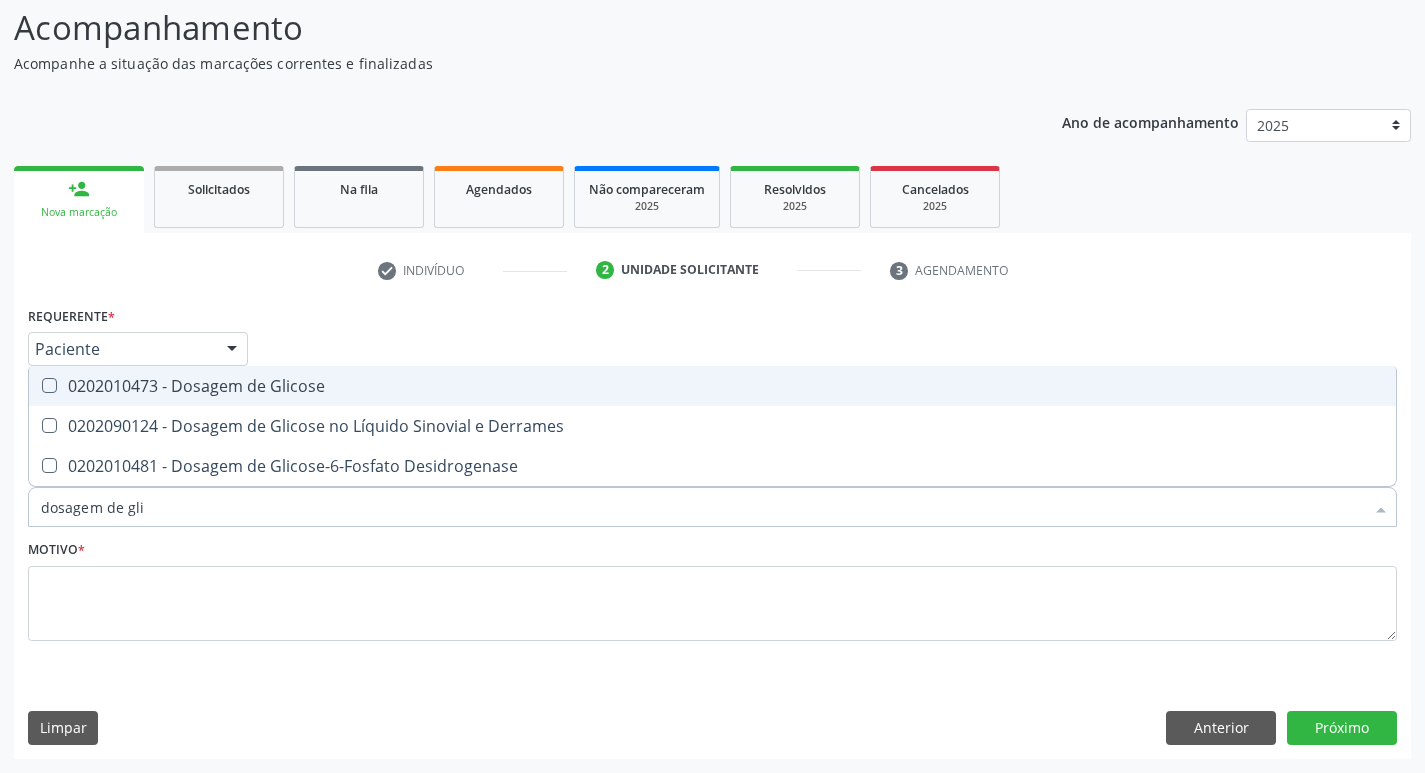 click on "0202010473 - Dosagem de Glicose" at bounding box center [712, 386] 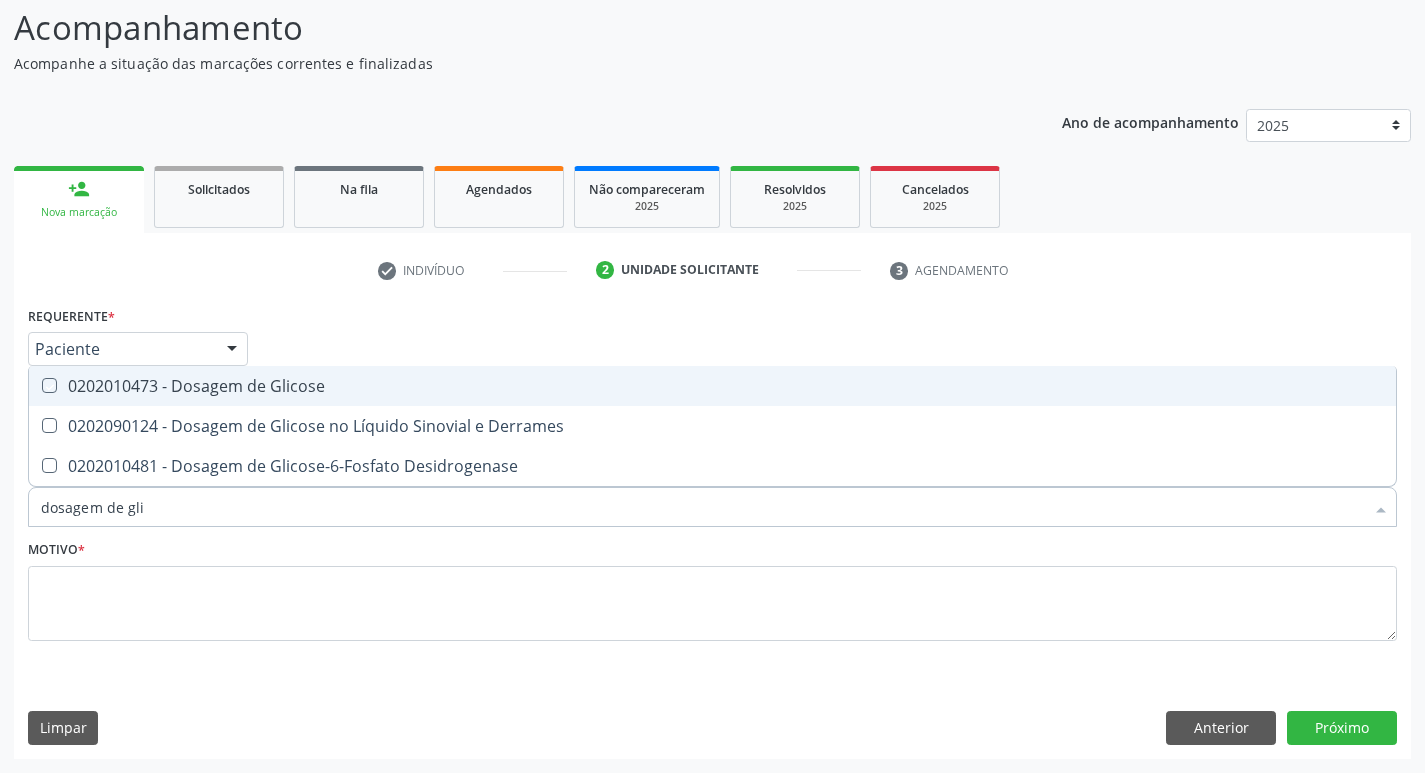 checkbox on "true" 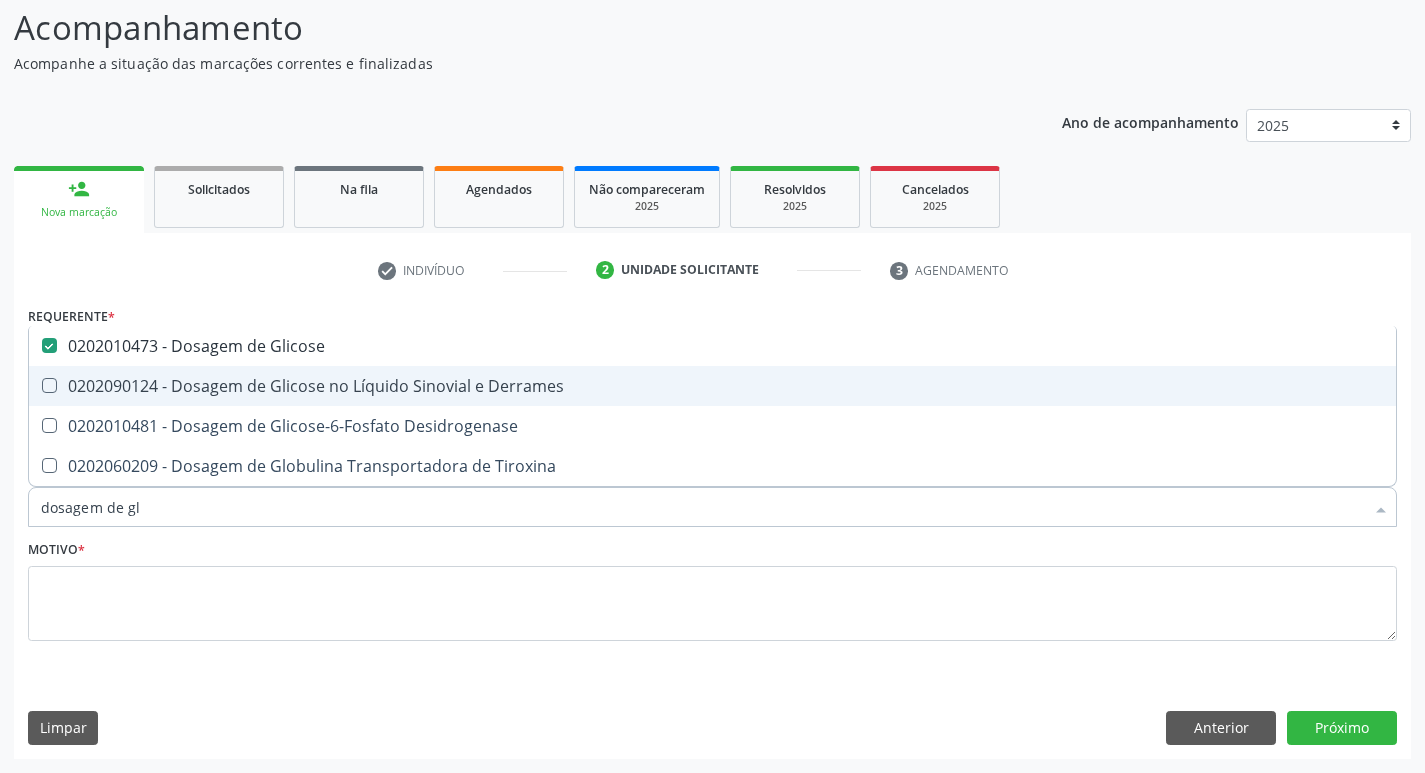 type on "dosagem de g" 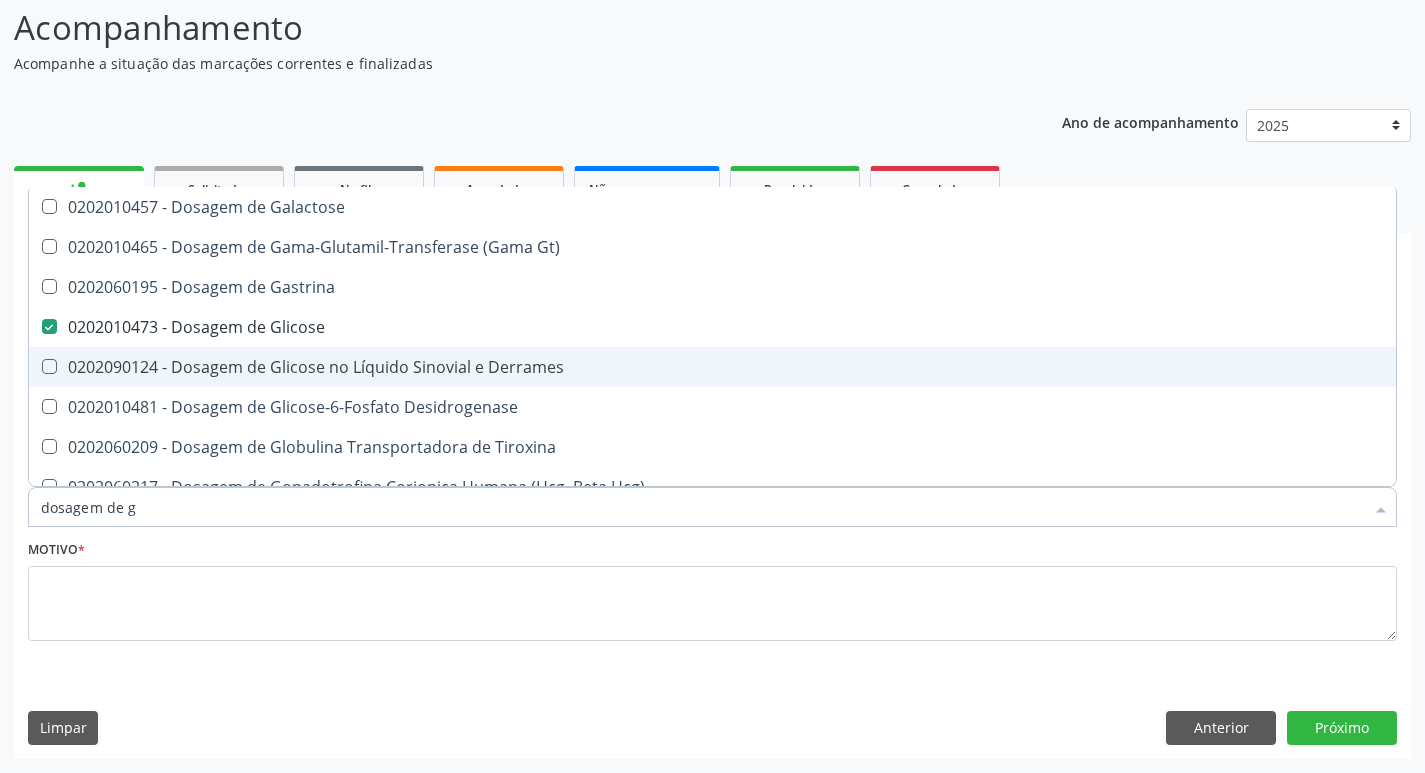 type on "dosagem de" 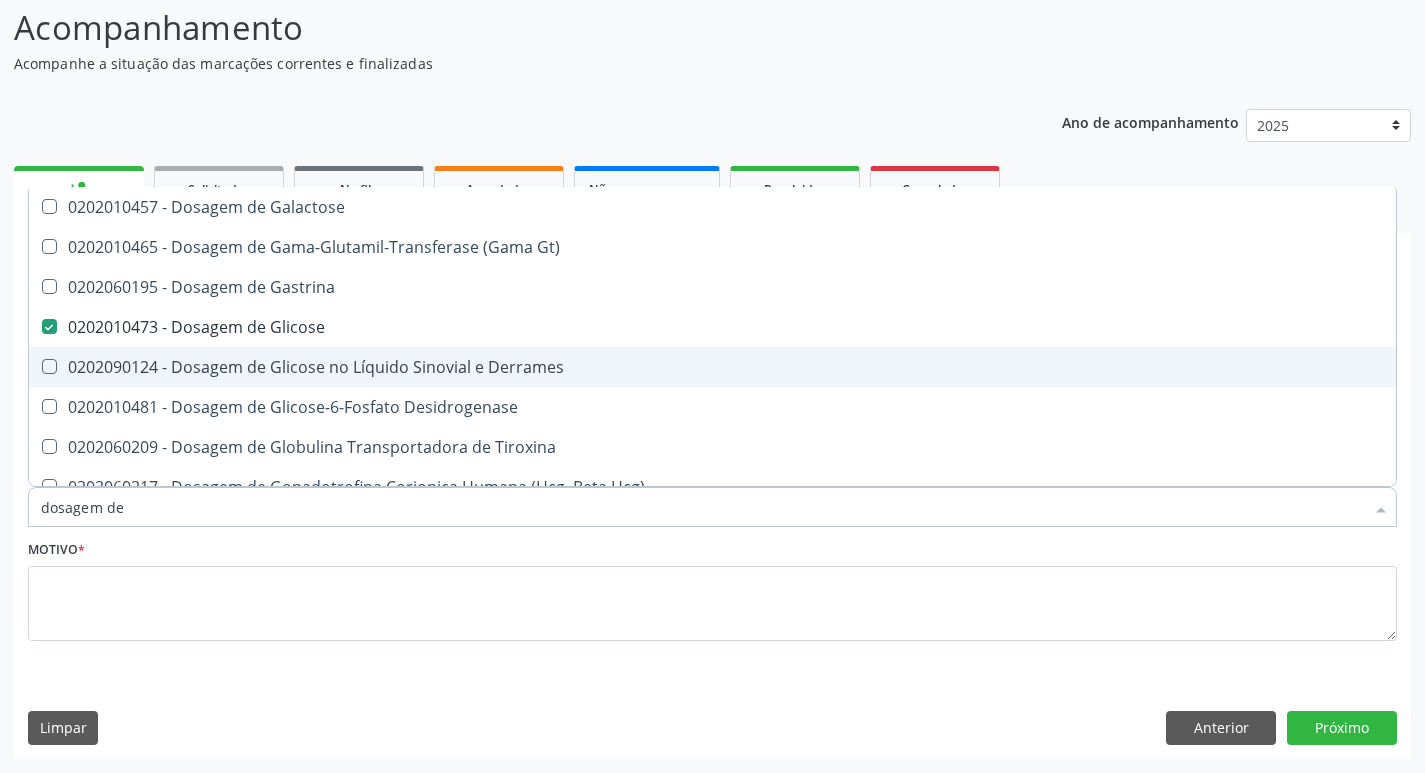 checkbox on "false" 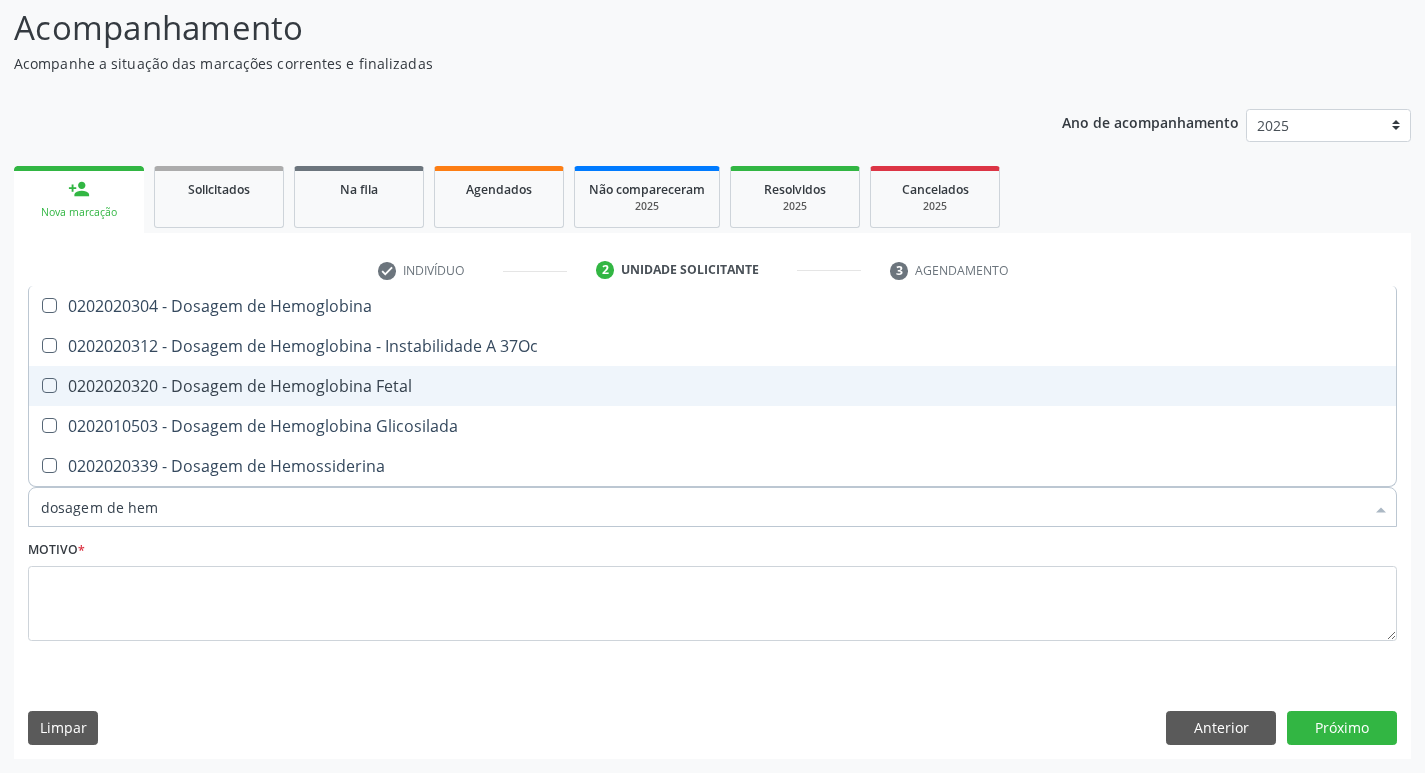 type on "dosagem de hemo" 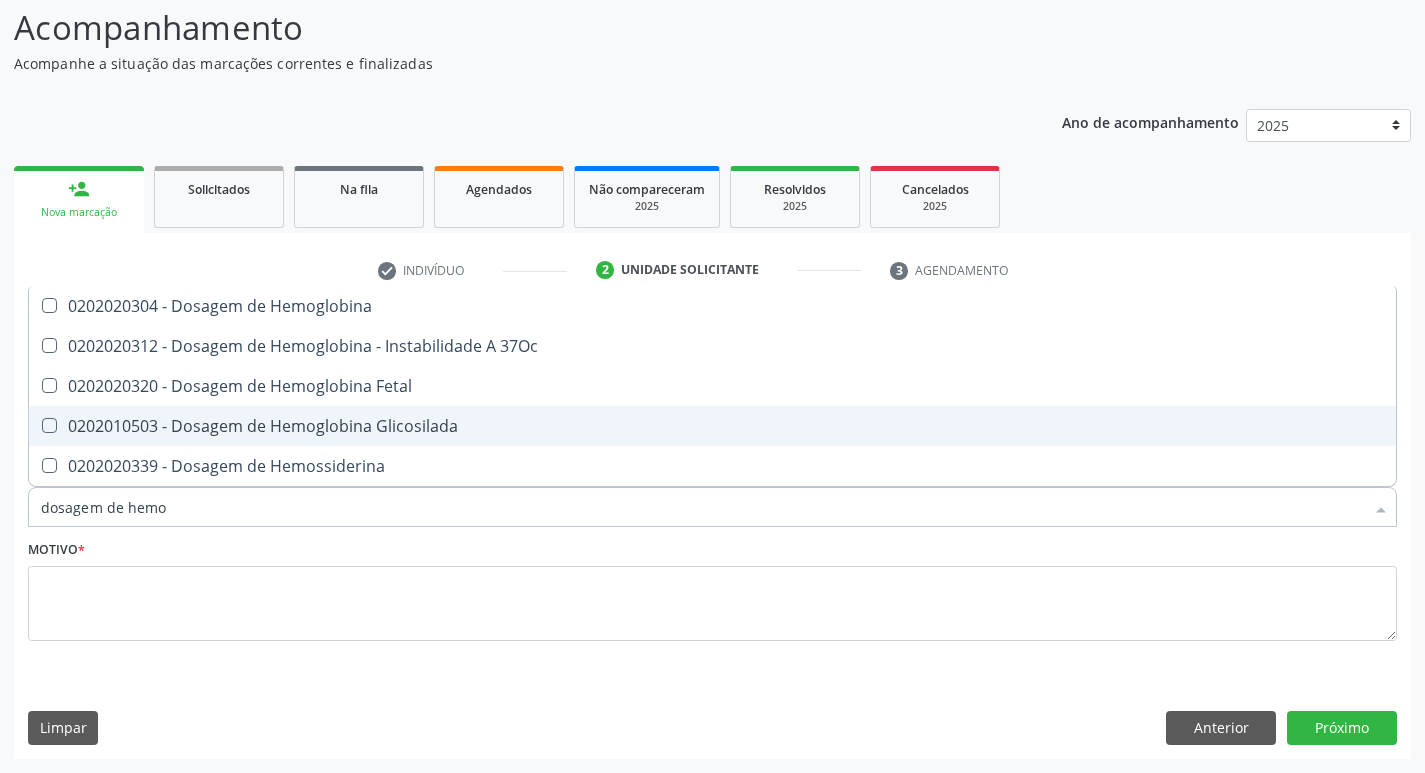 click on "0202010503 - Dosagem de Hemoglobina Glicosilada" at bounding box center [712, 426] 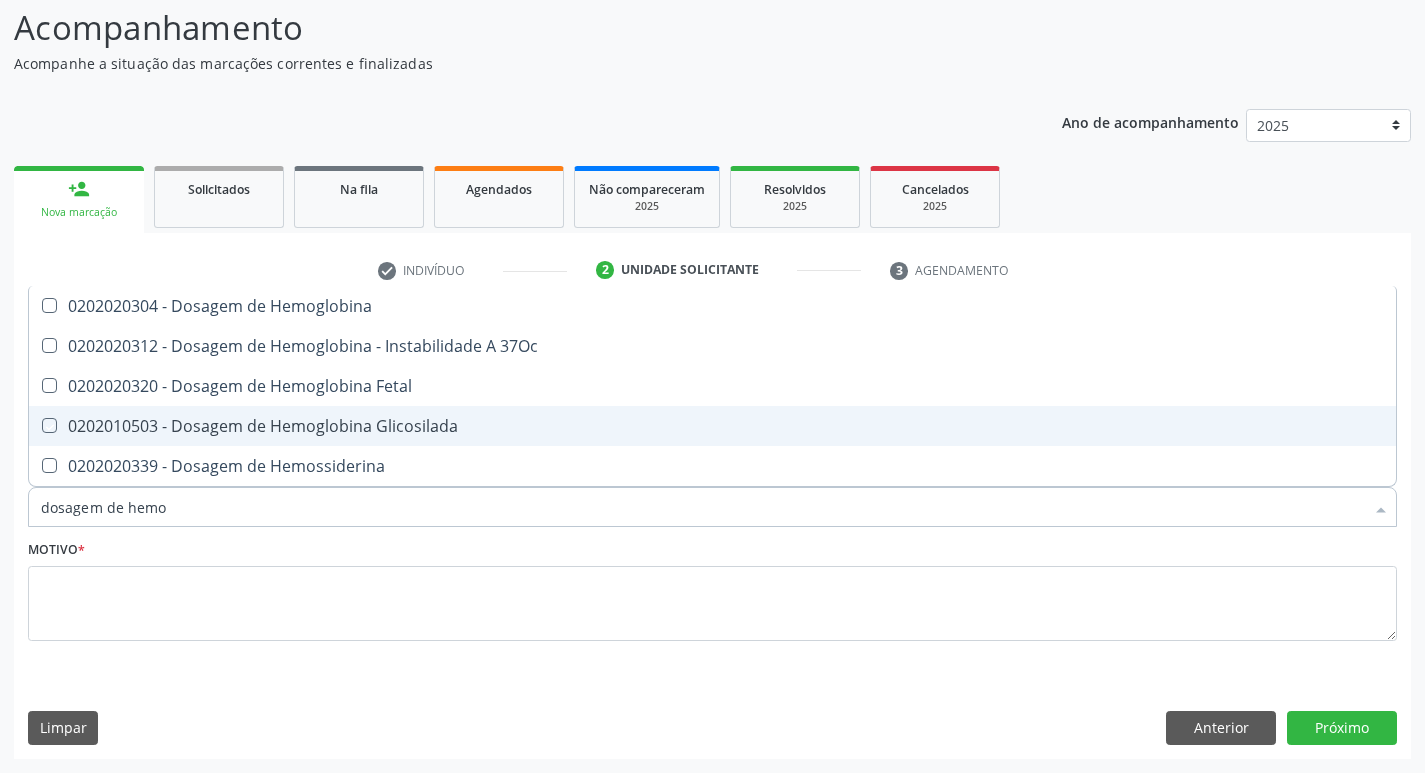 checkbox on "true" 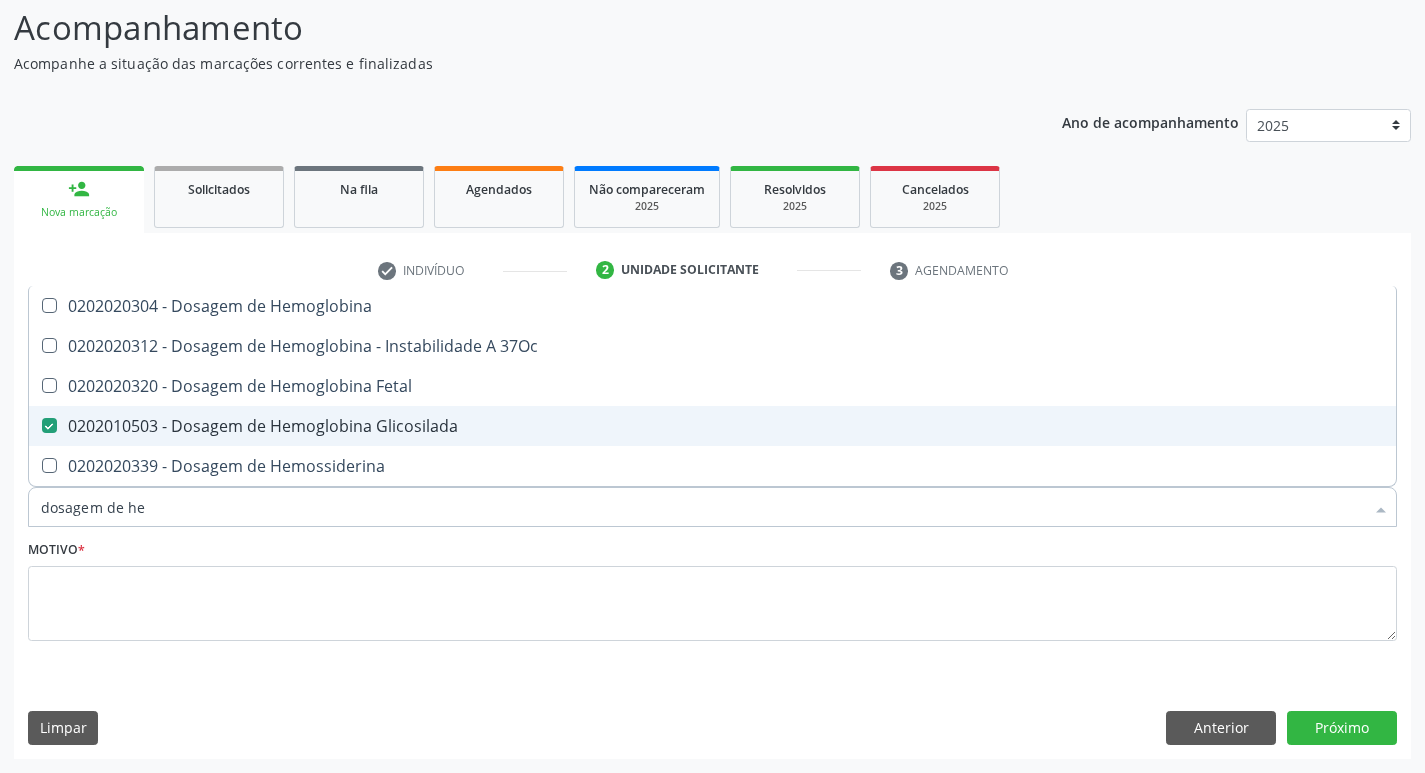 type on "dosagem de h" 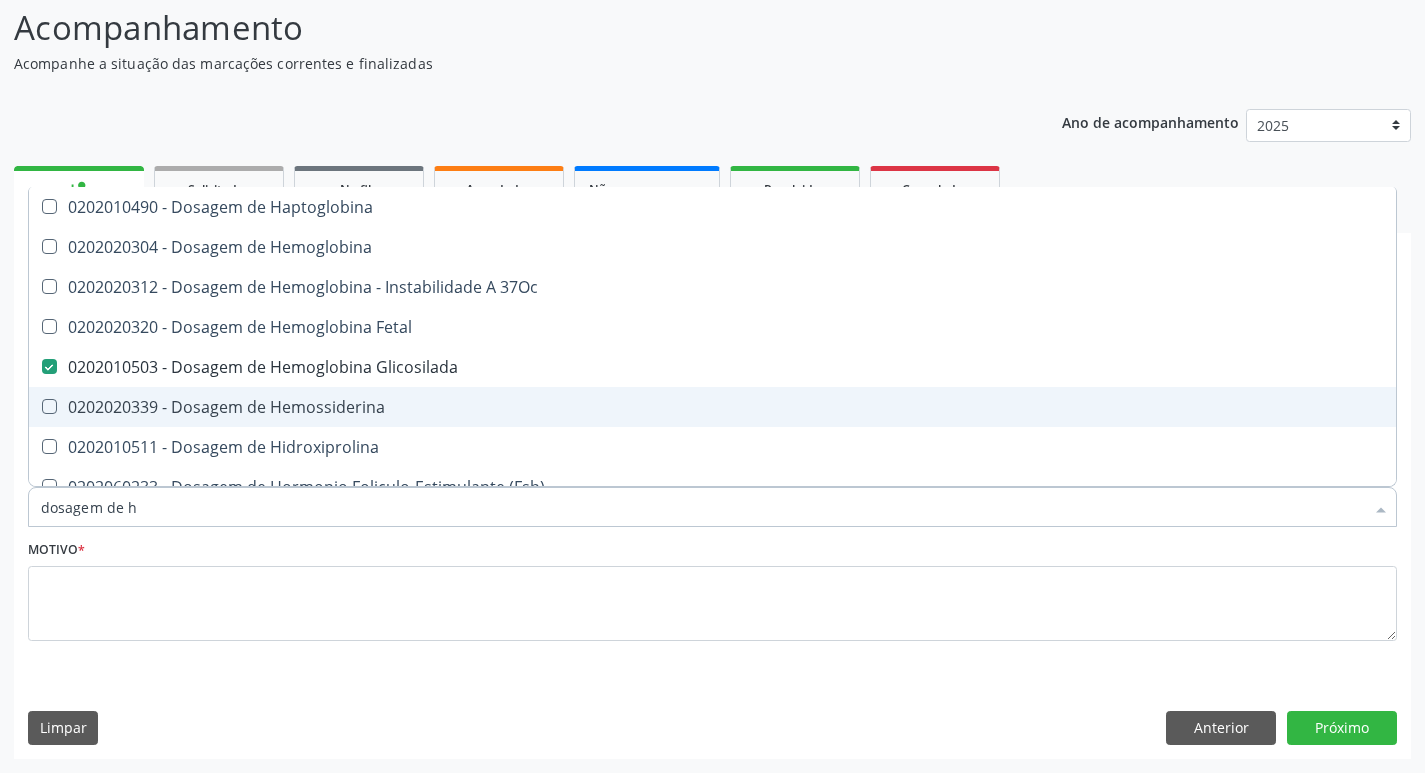 type on "dosagem de" 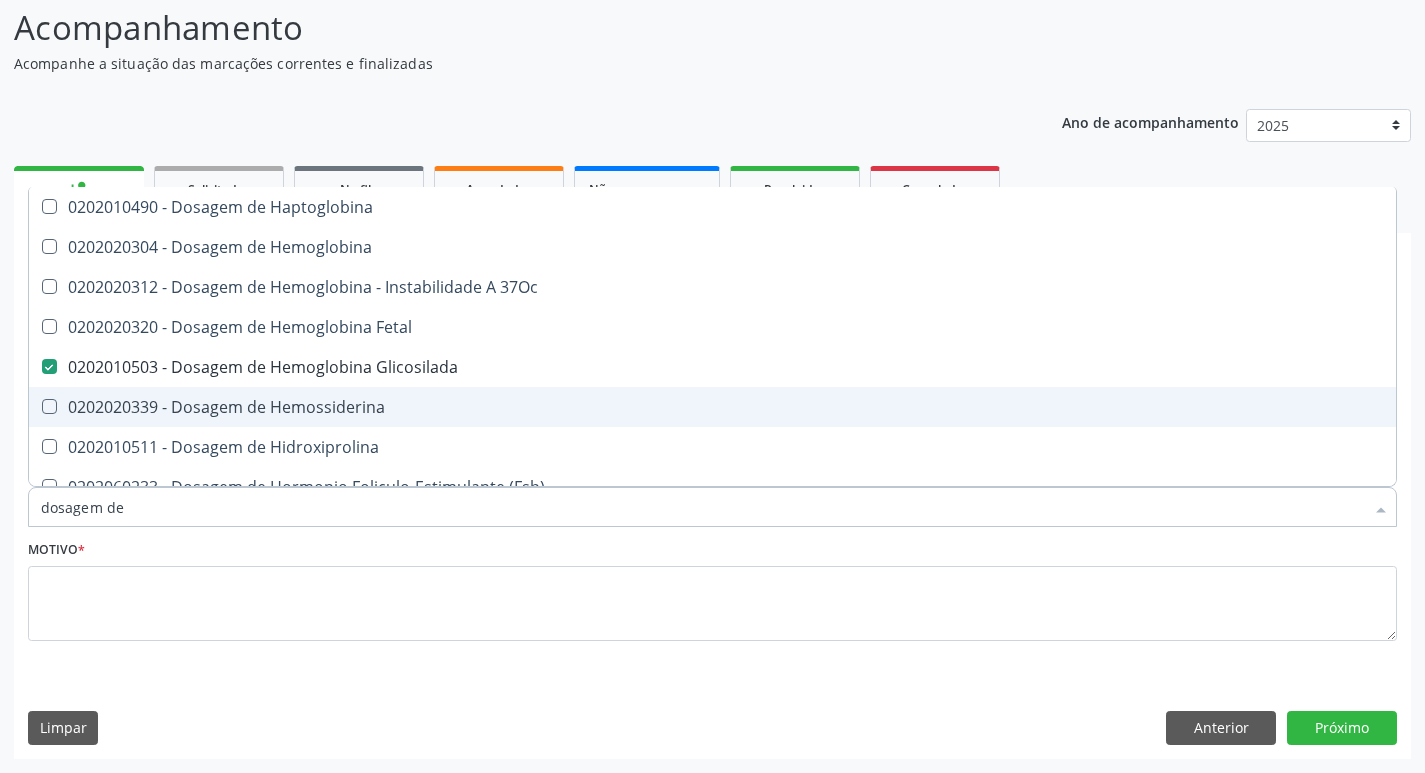 checkbox on "false" 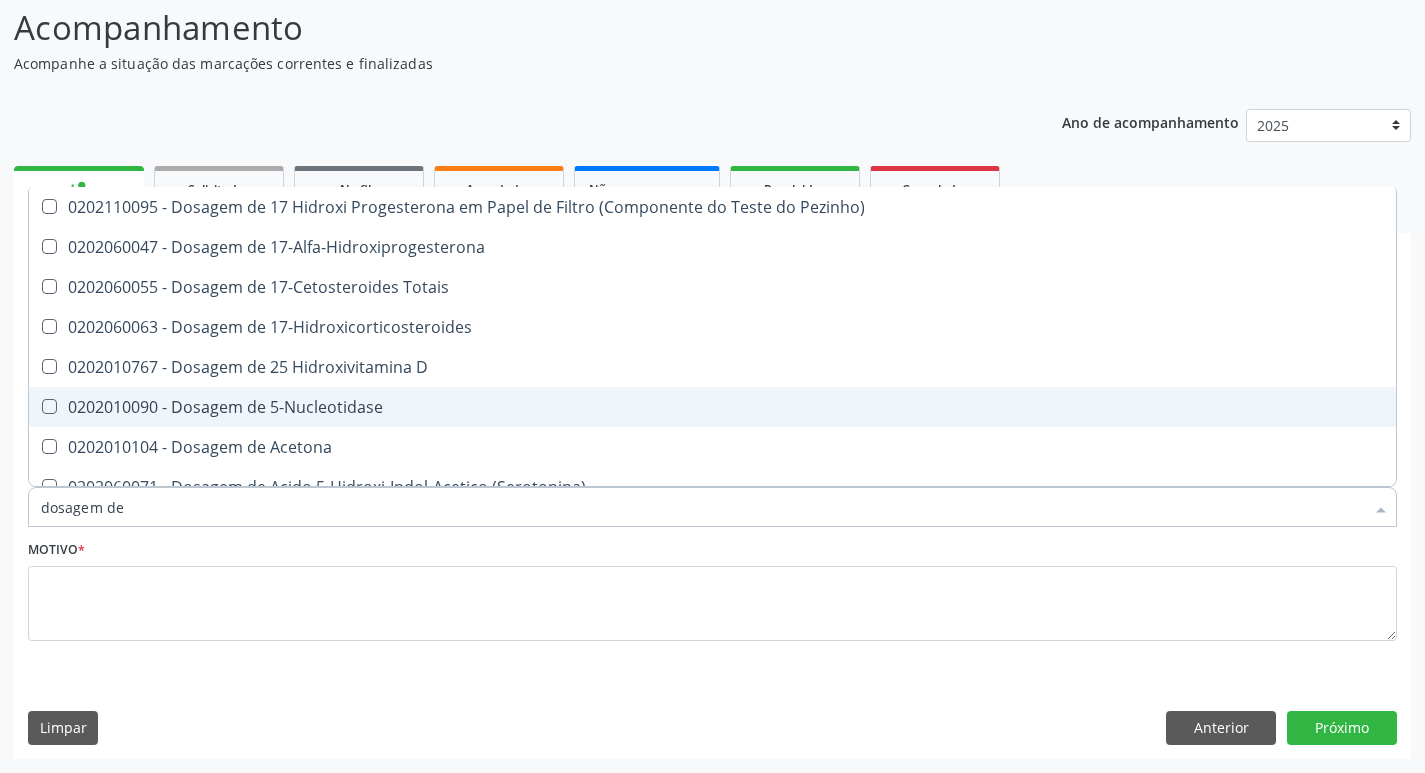 type on "dosagem de c" 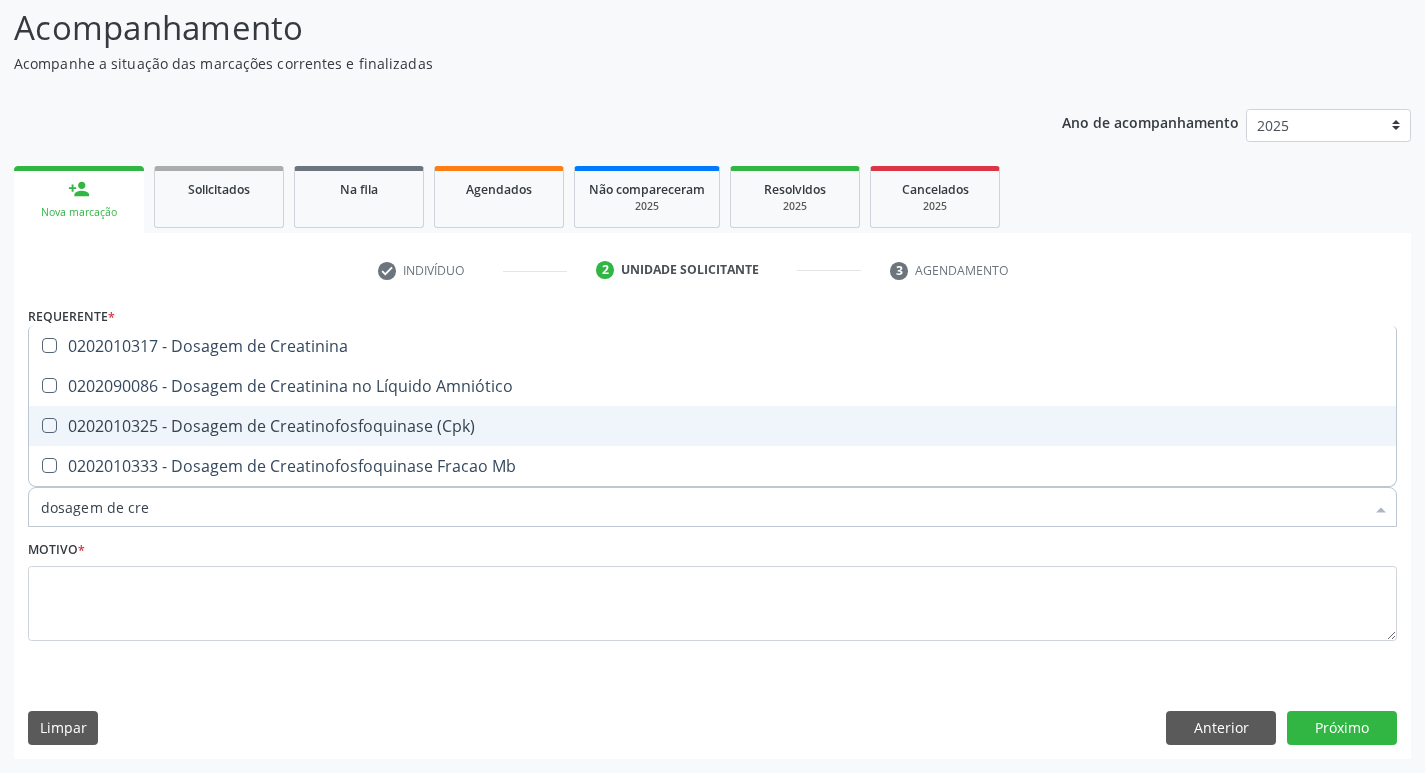 type on "dosagem de crea" 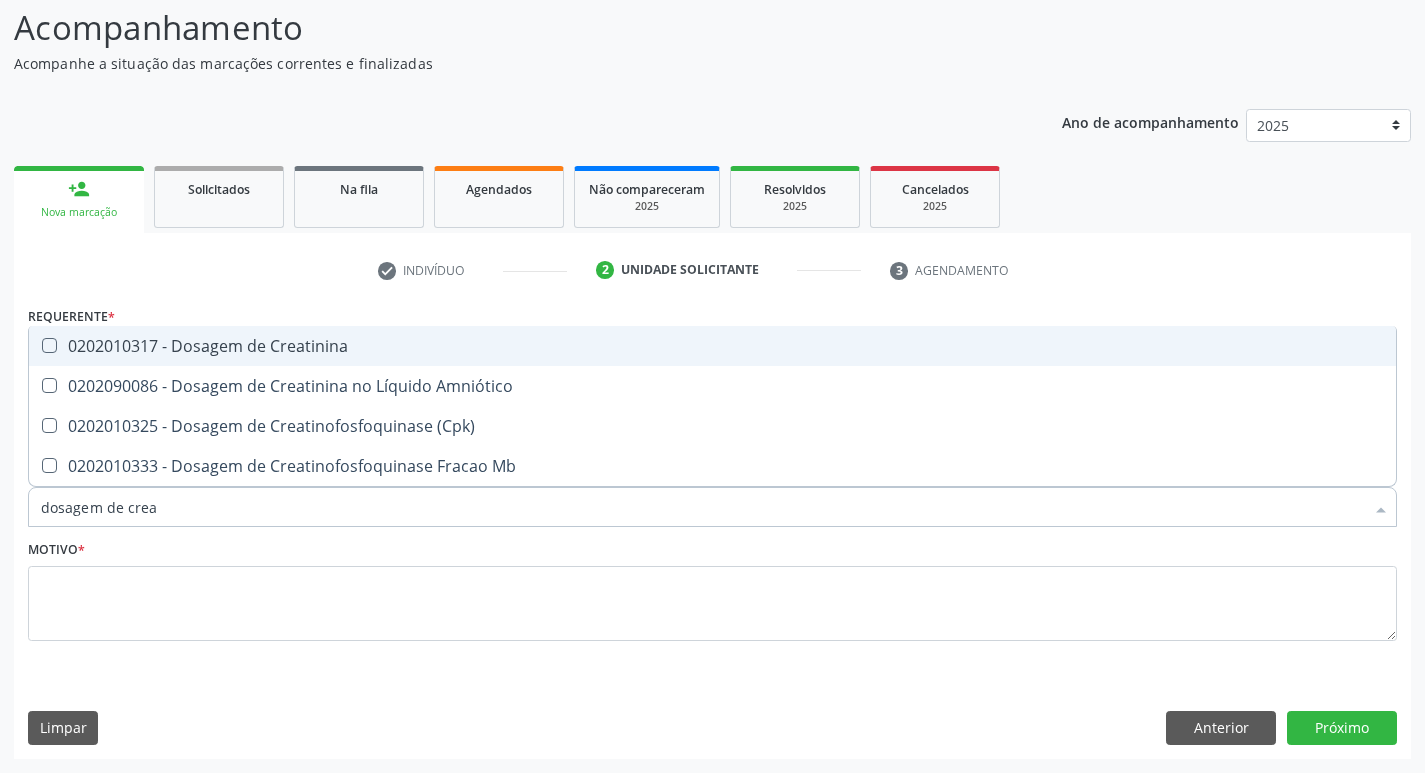 click on "0202010317 - Dosagem de Creatinina" at bounding box center [712, 346] 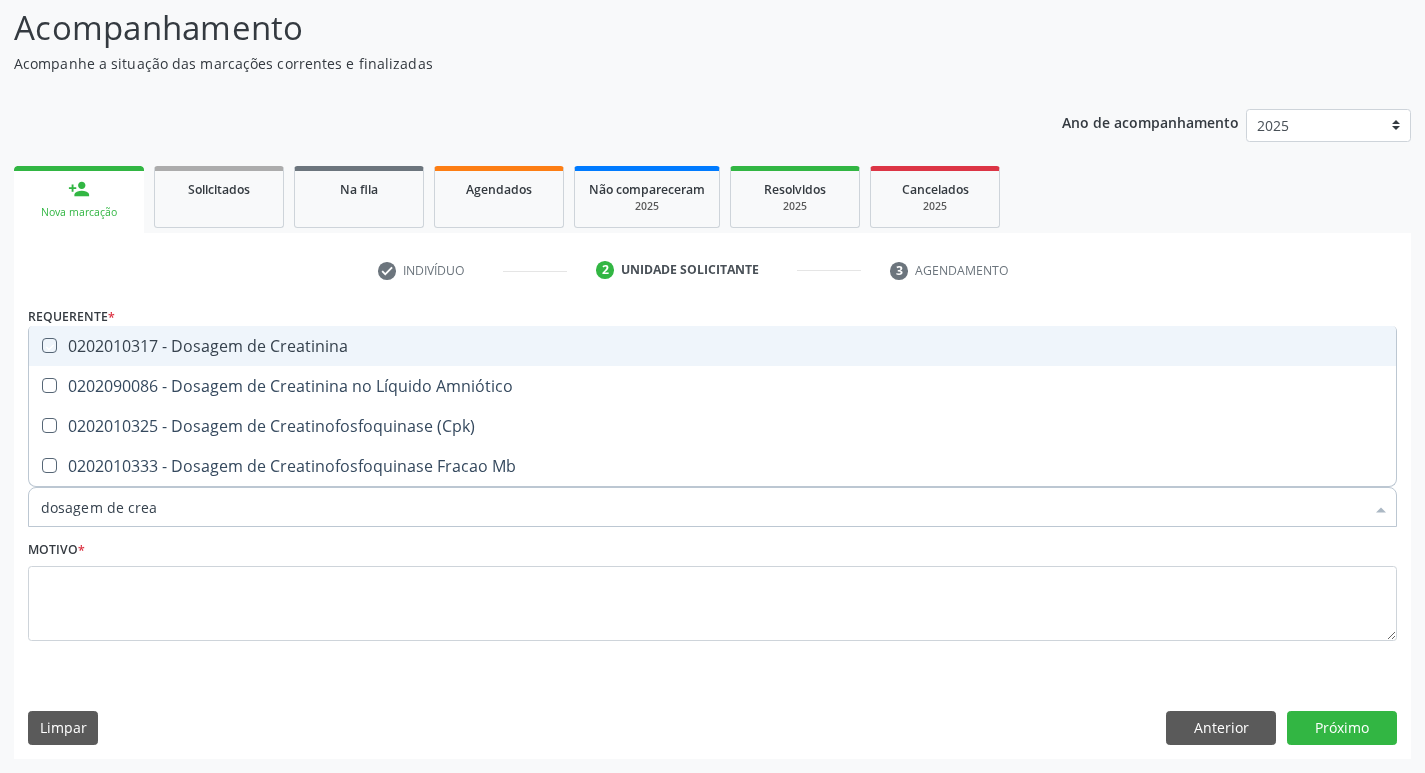 checkbox on "true" 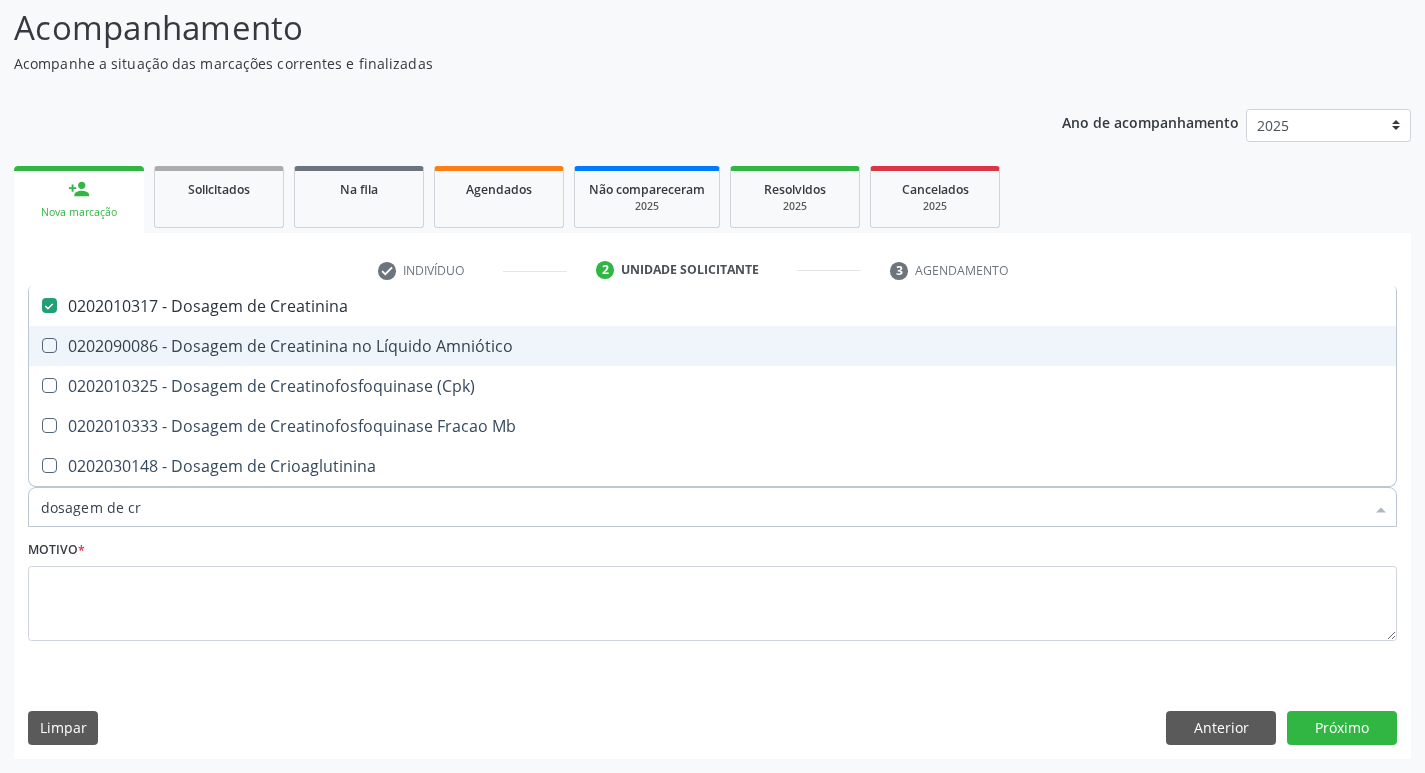 type on "dosagem de c" 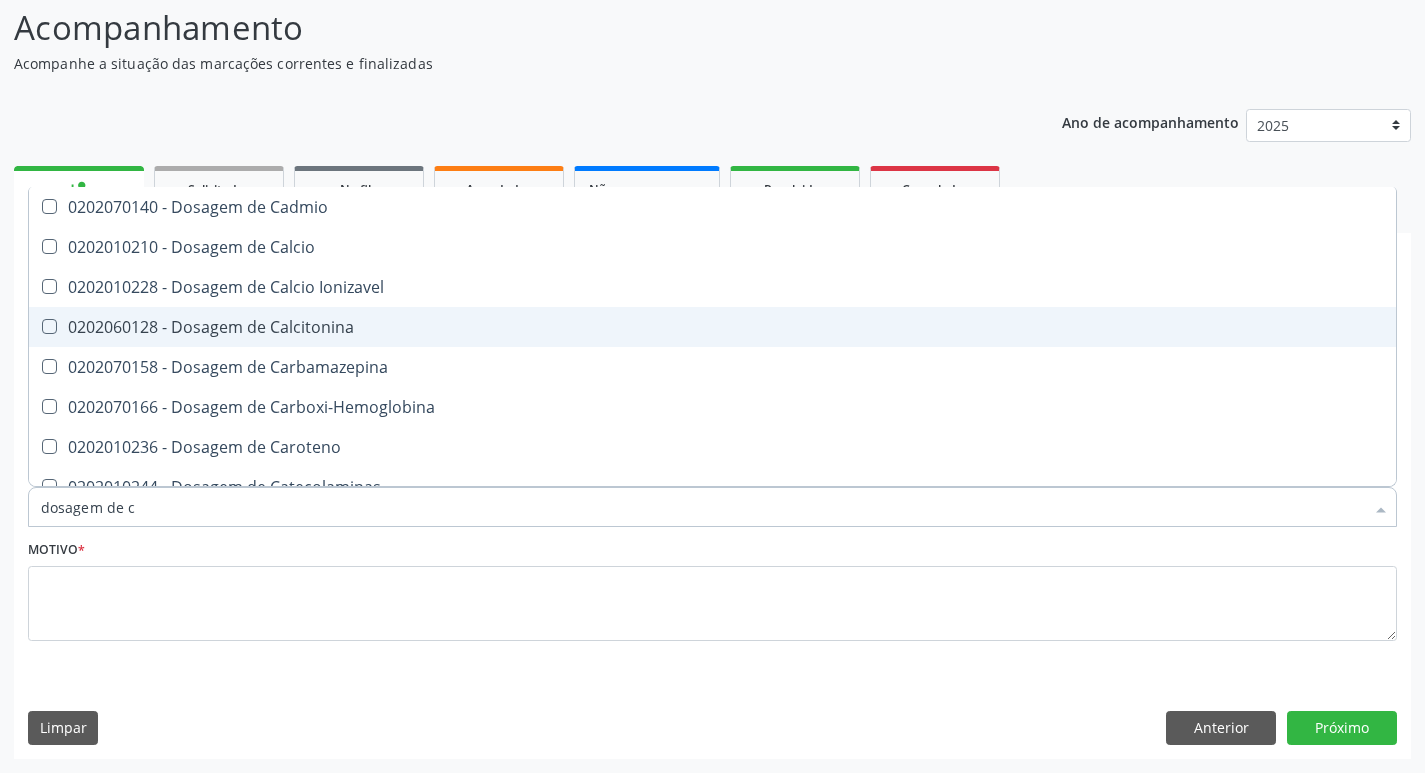 type on "dosagem de" 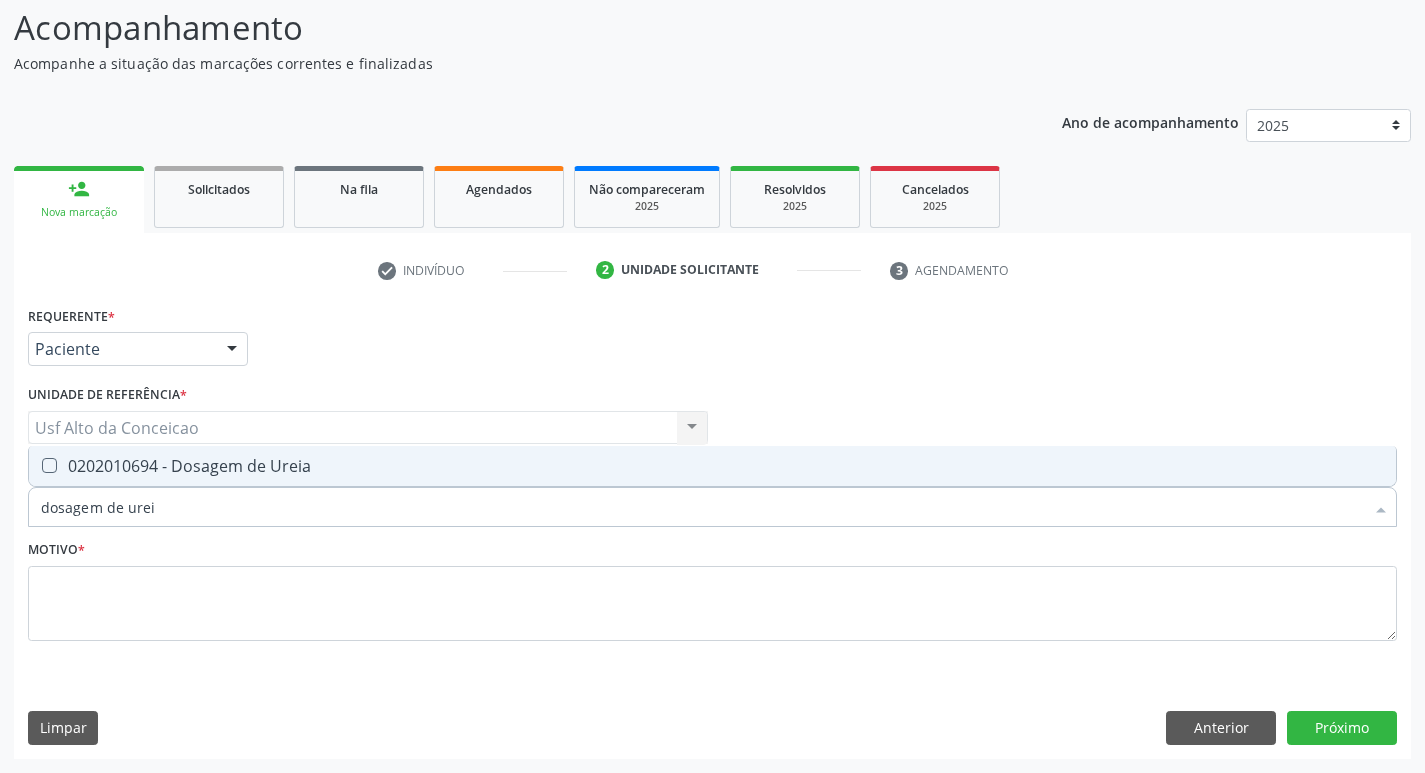 type on "dosagem de ureia" 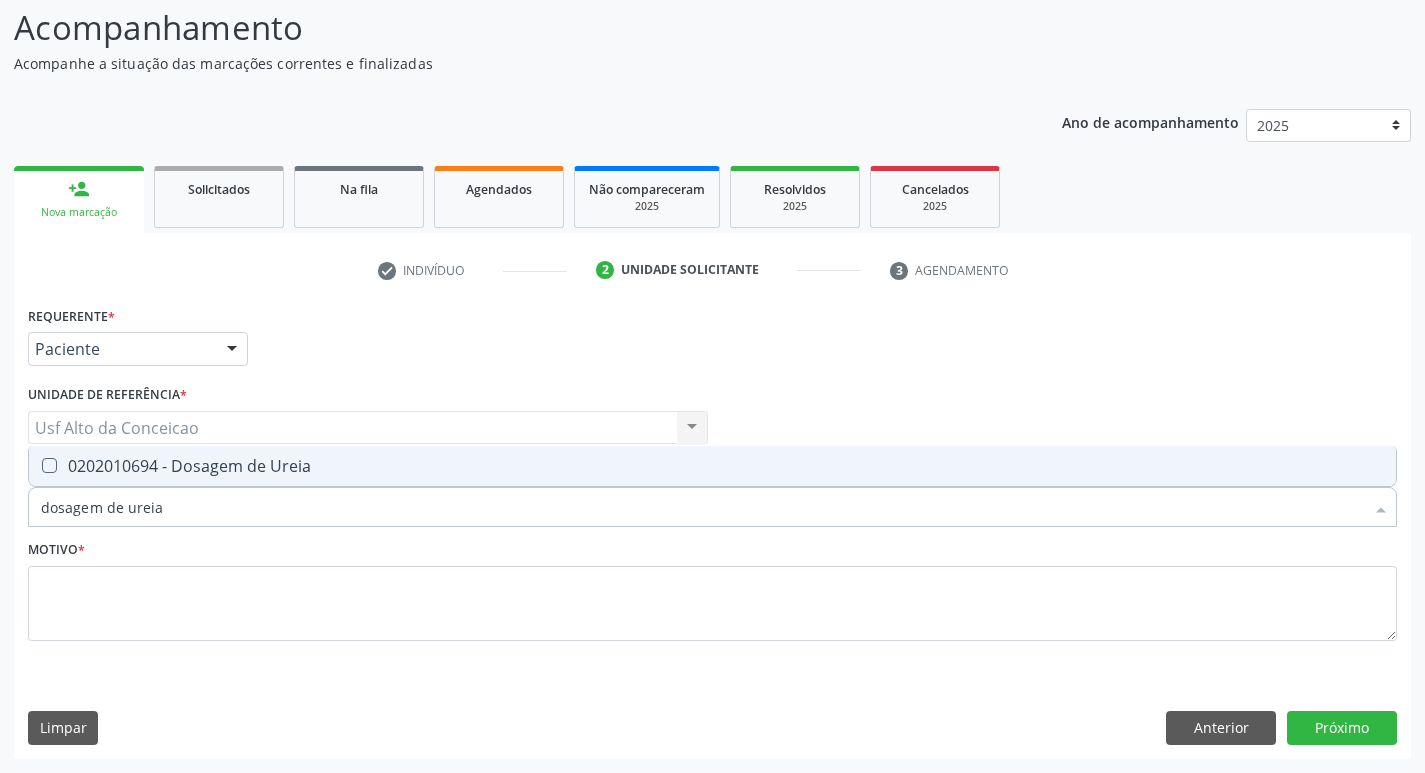click on "0202010694 - Dosagem de Ureia" at bounding box center (712, 466) 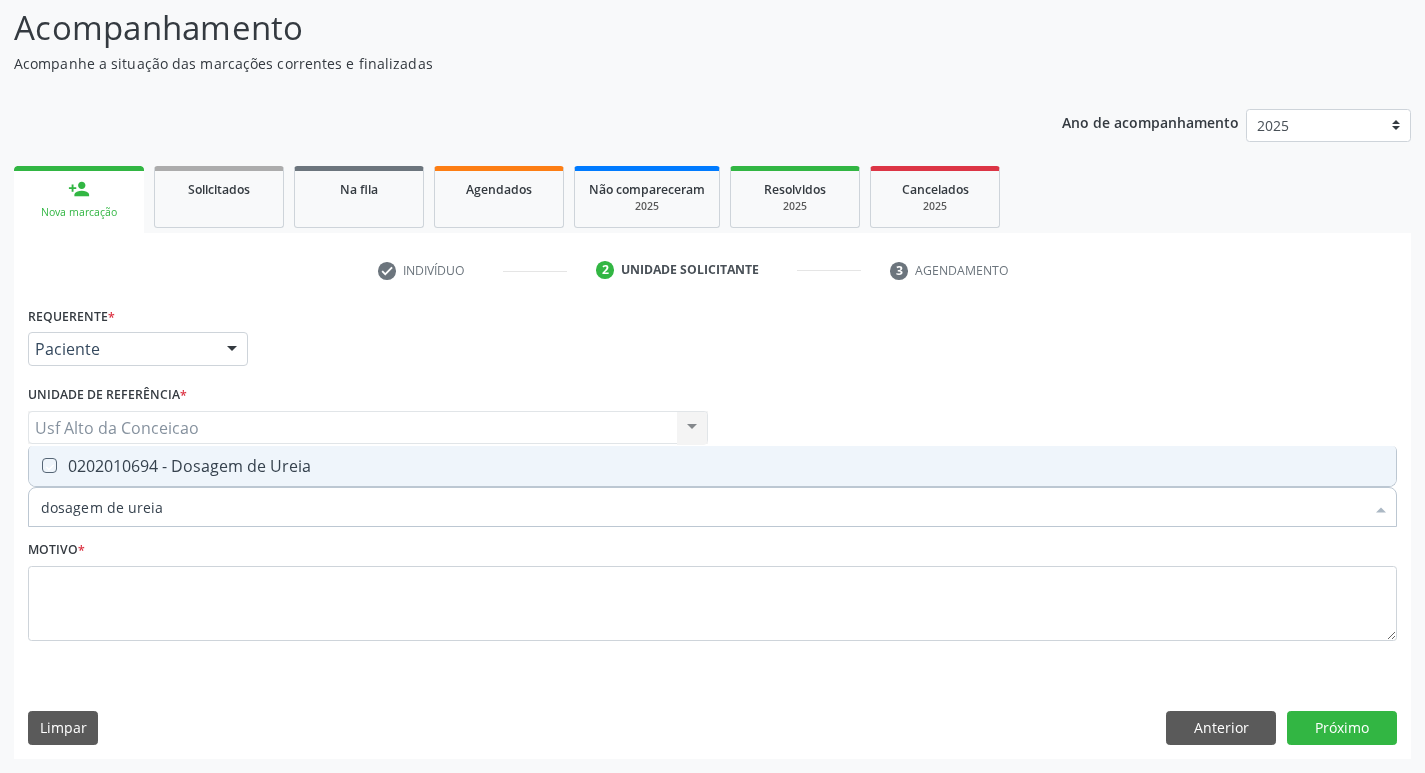 checkbox on "true" 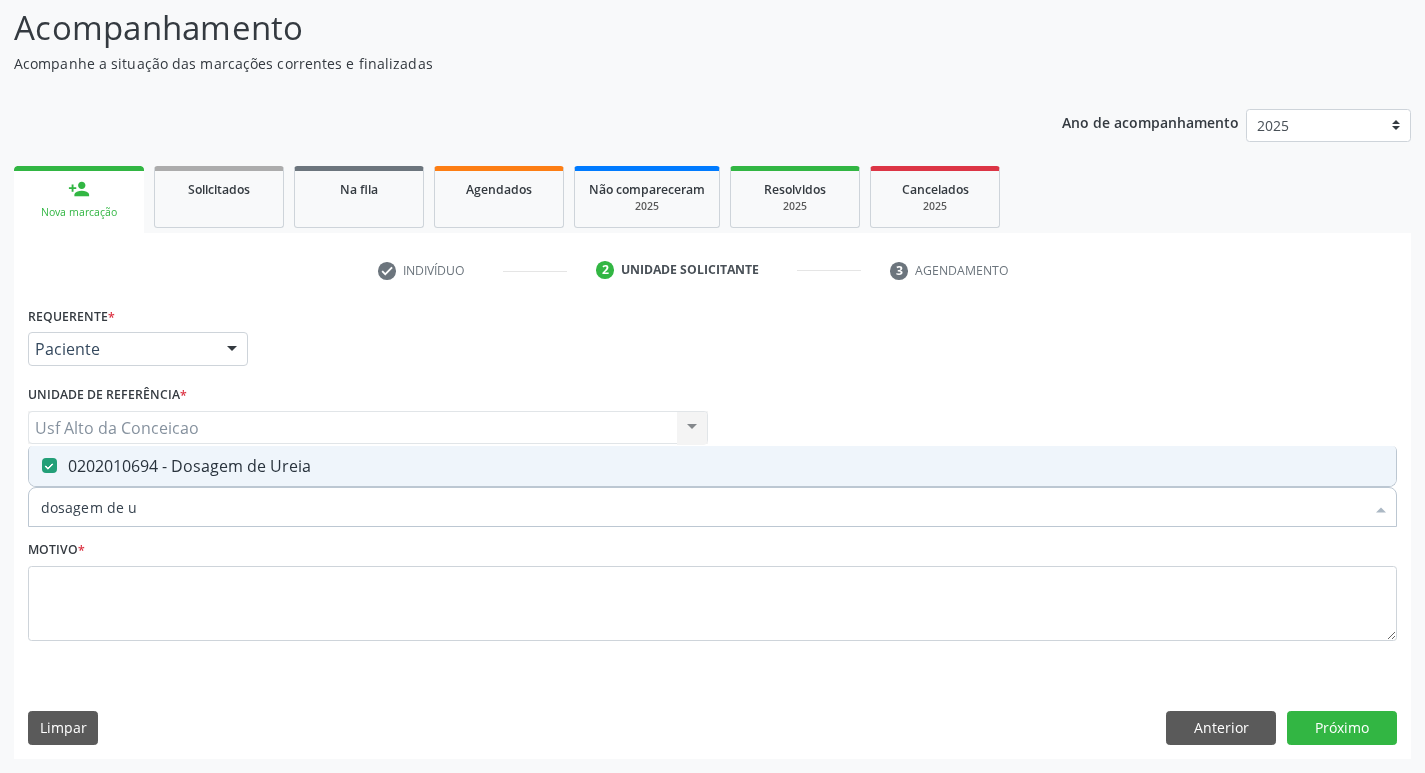 type on "dosagem de" 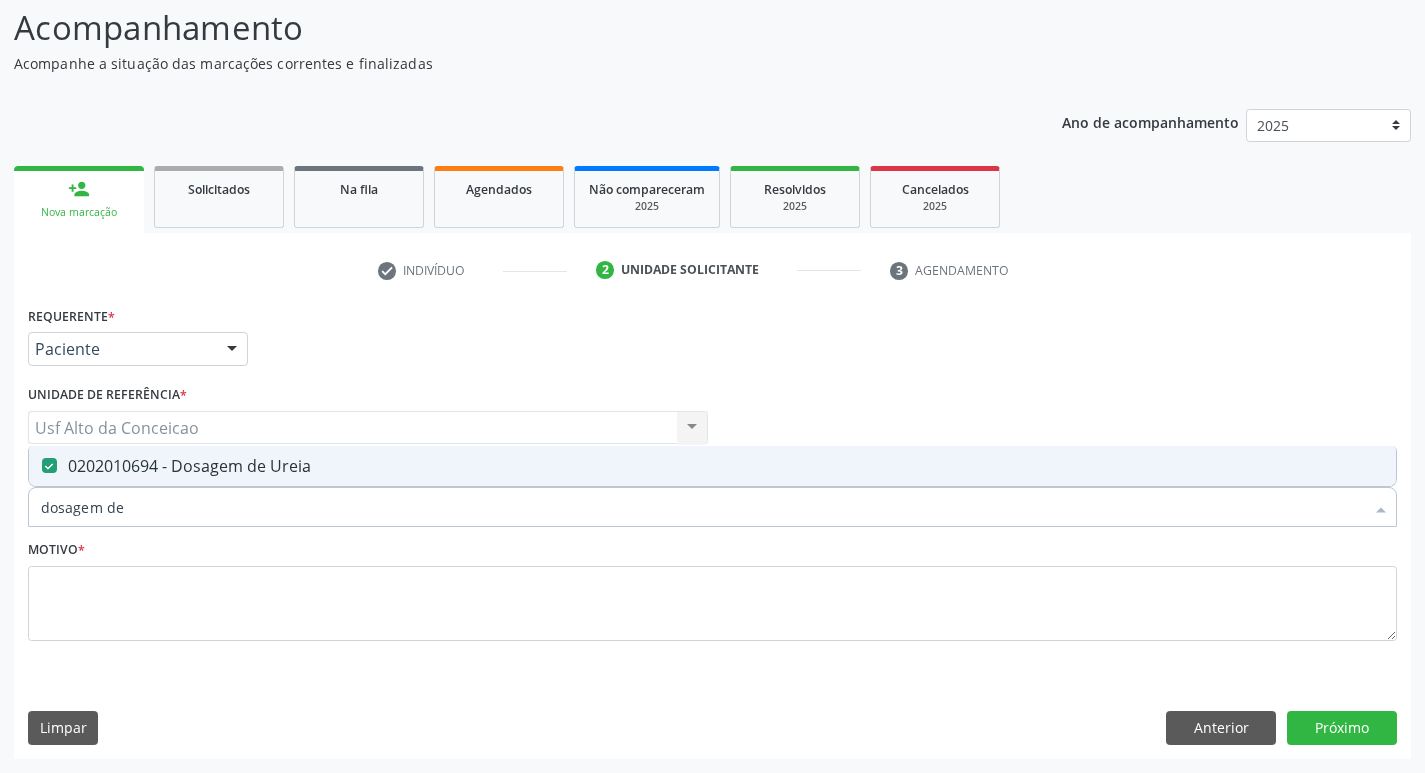 checkbox on "false" 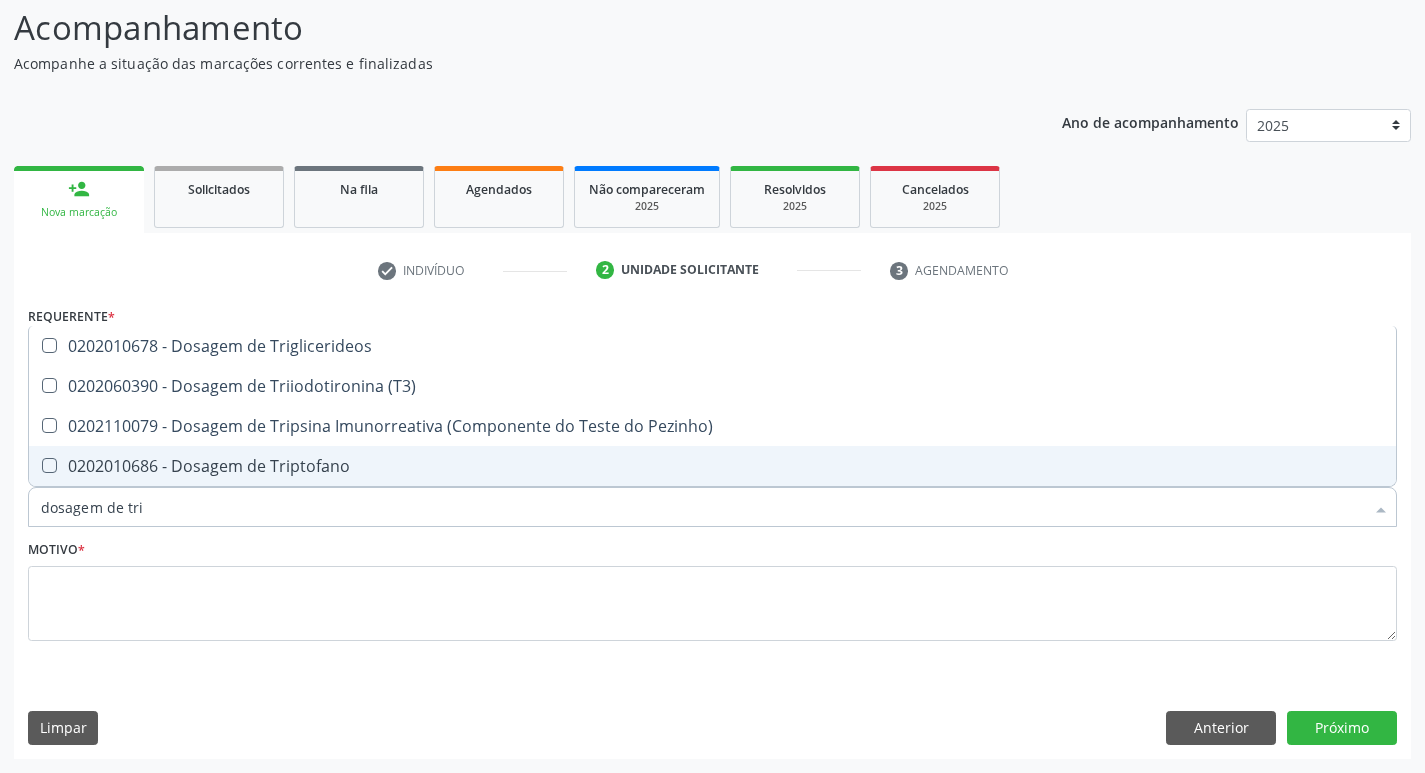 type on "dosagem de trig" 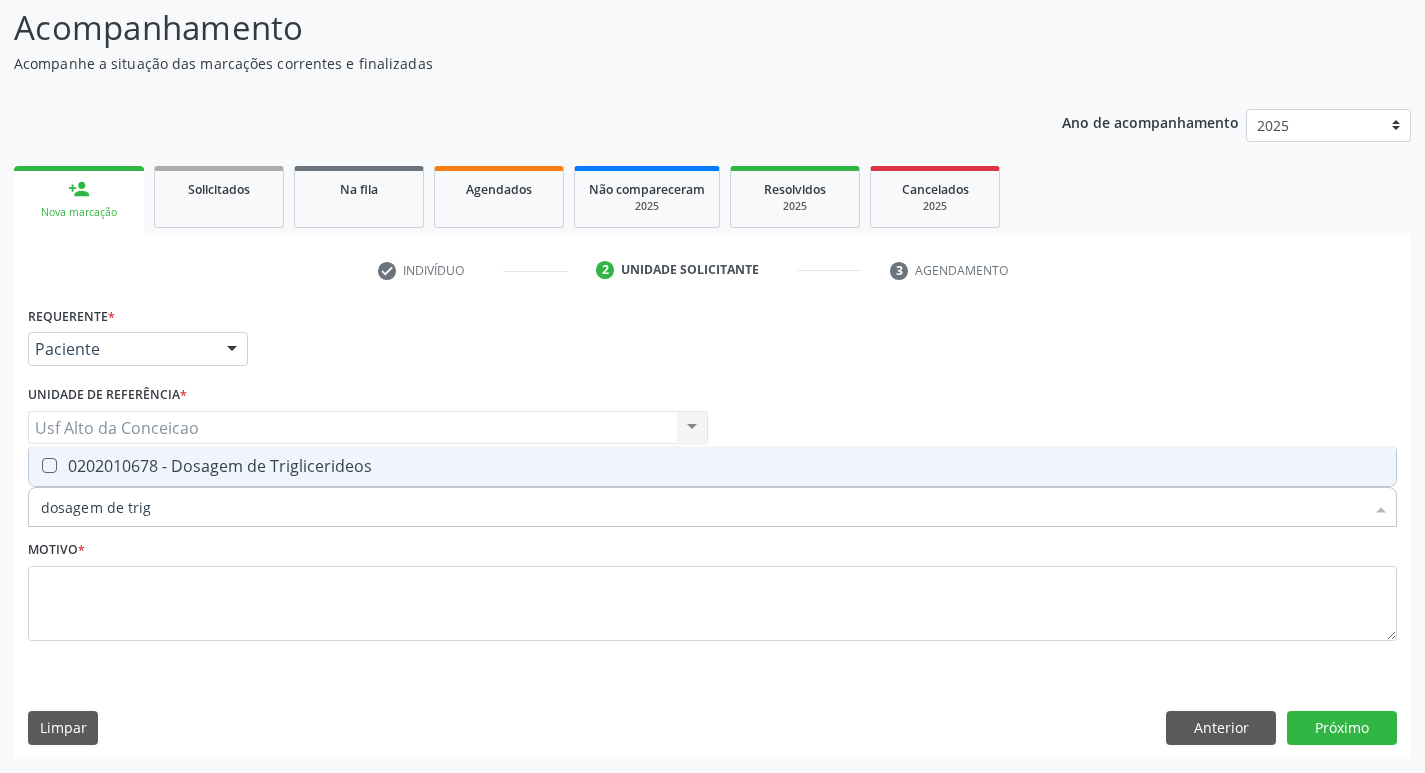 click on "0202010678 - Dosagem de Triglicerideos" at bounding box center [712, 466] 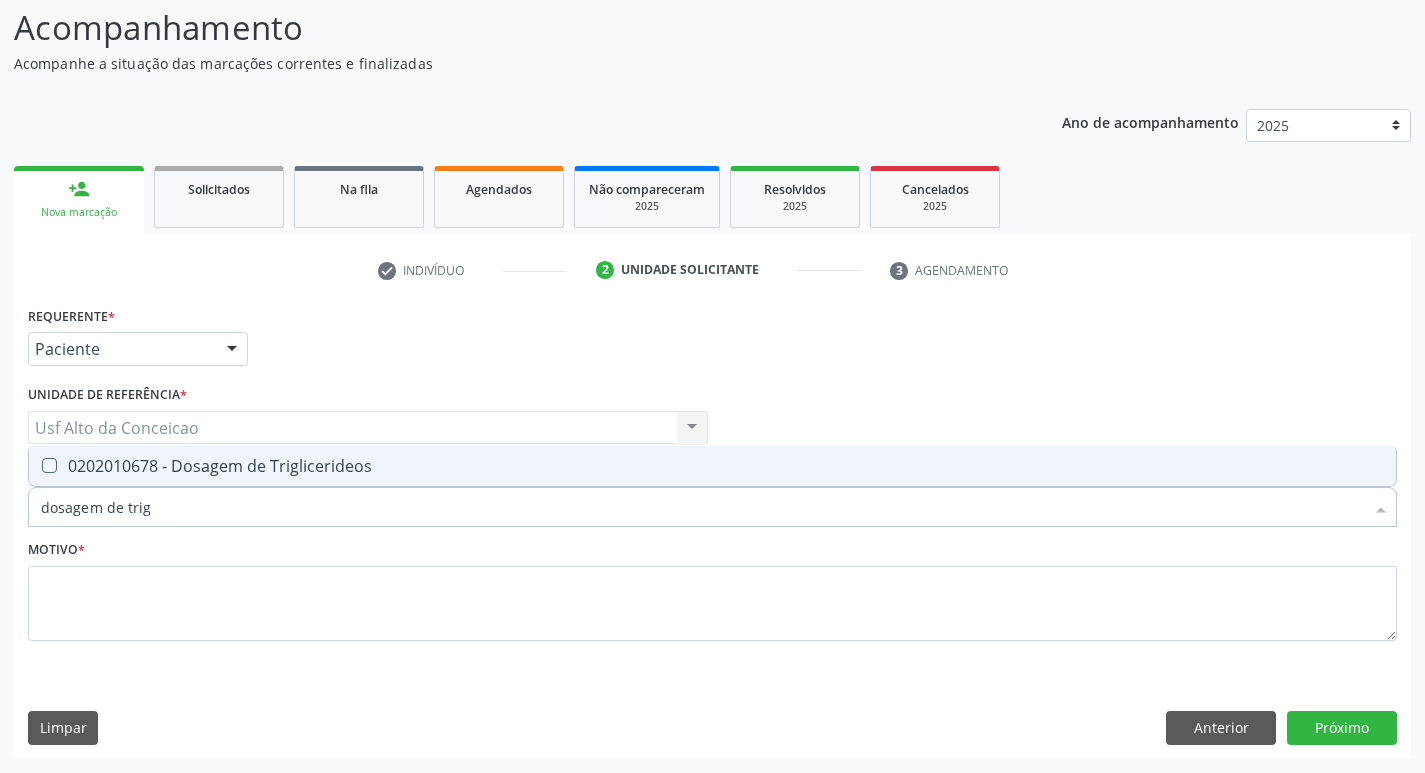 checkbox on "true" 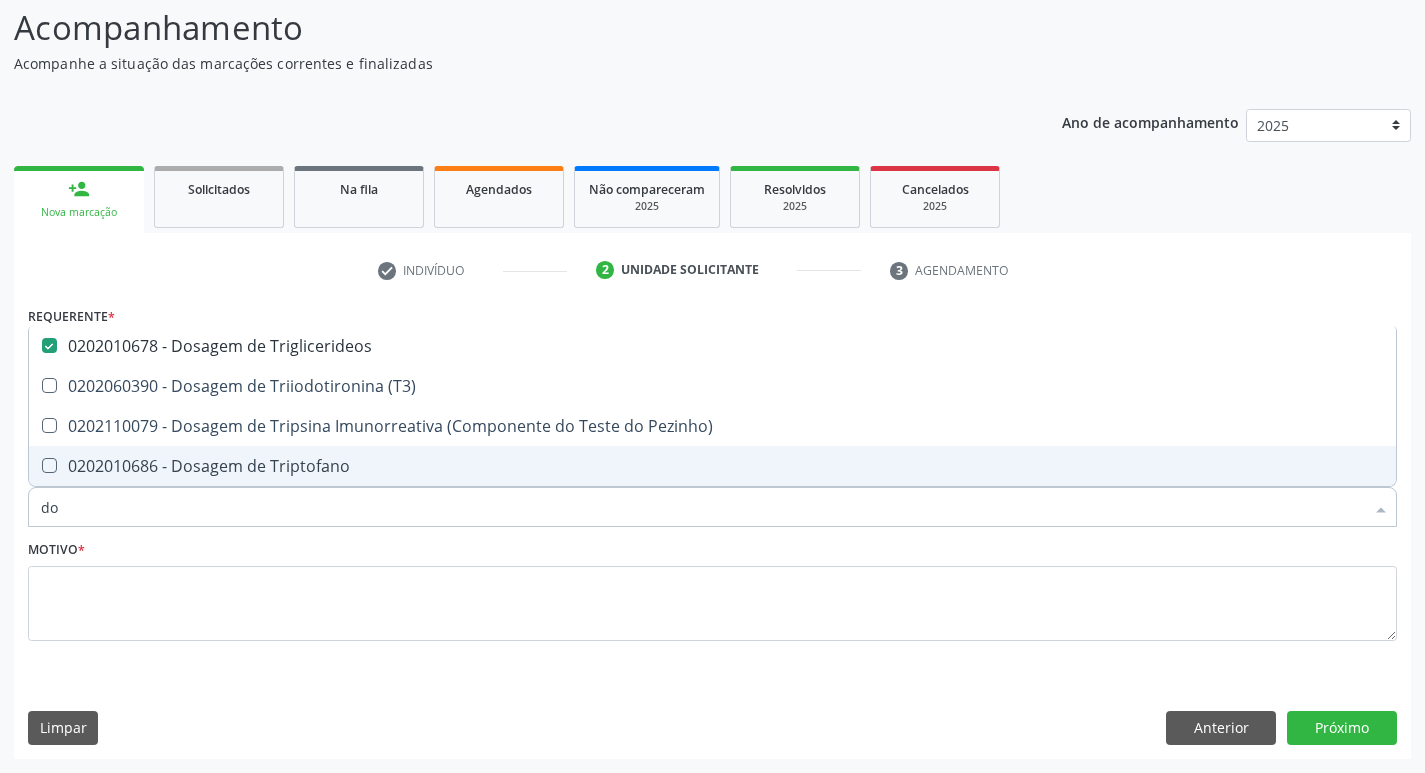 type on "d" 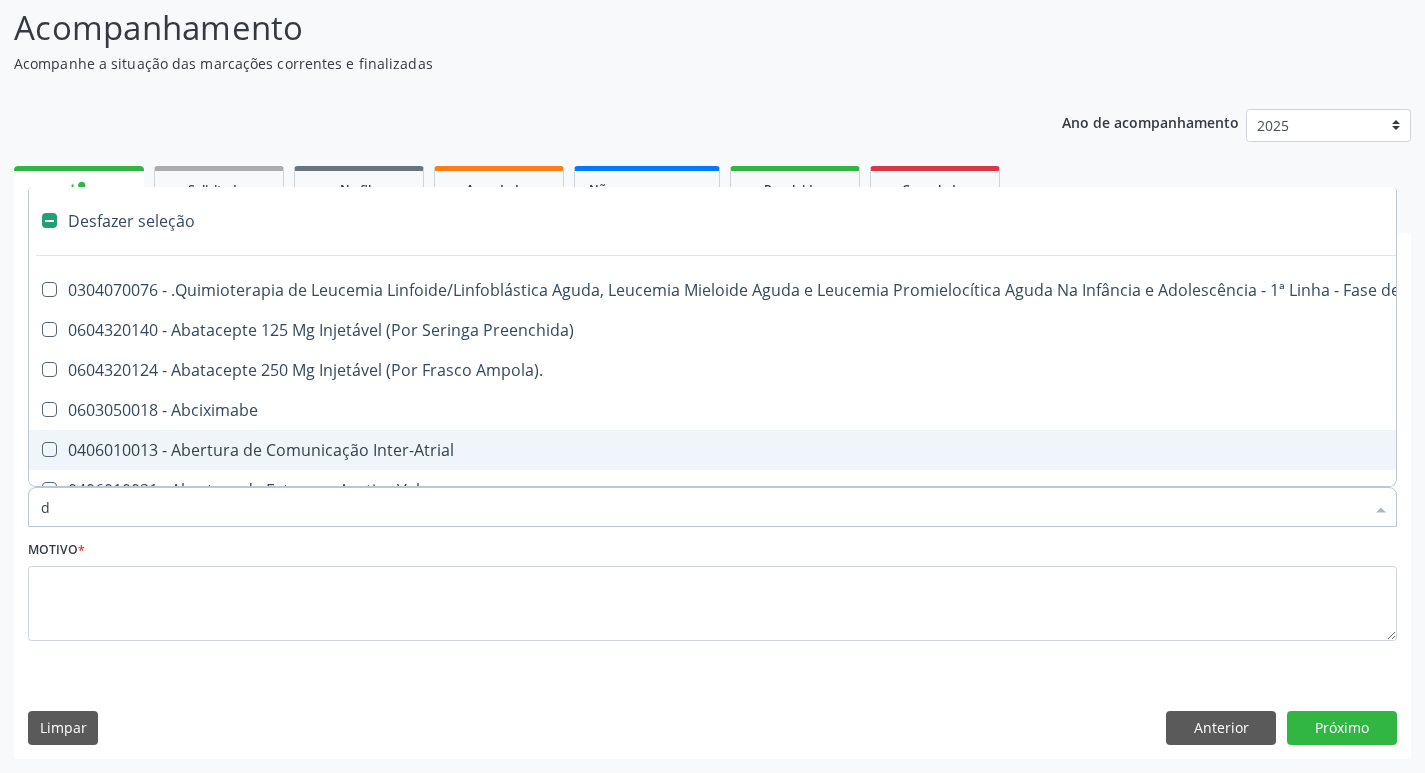 type 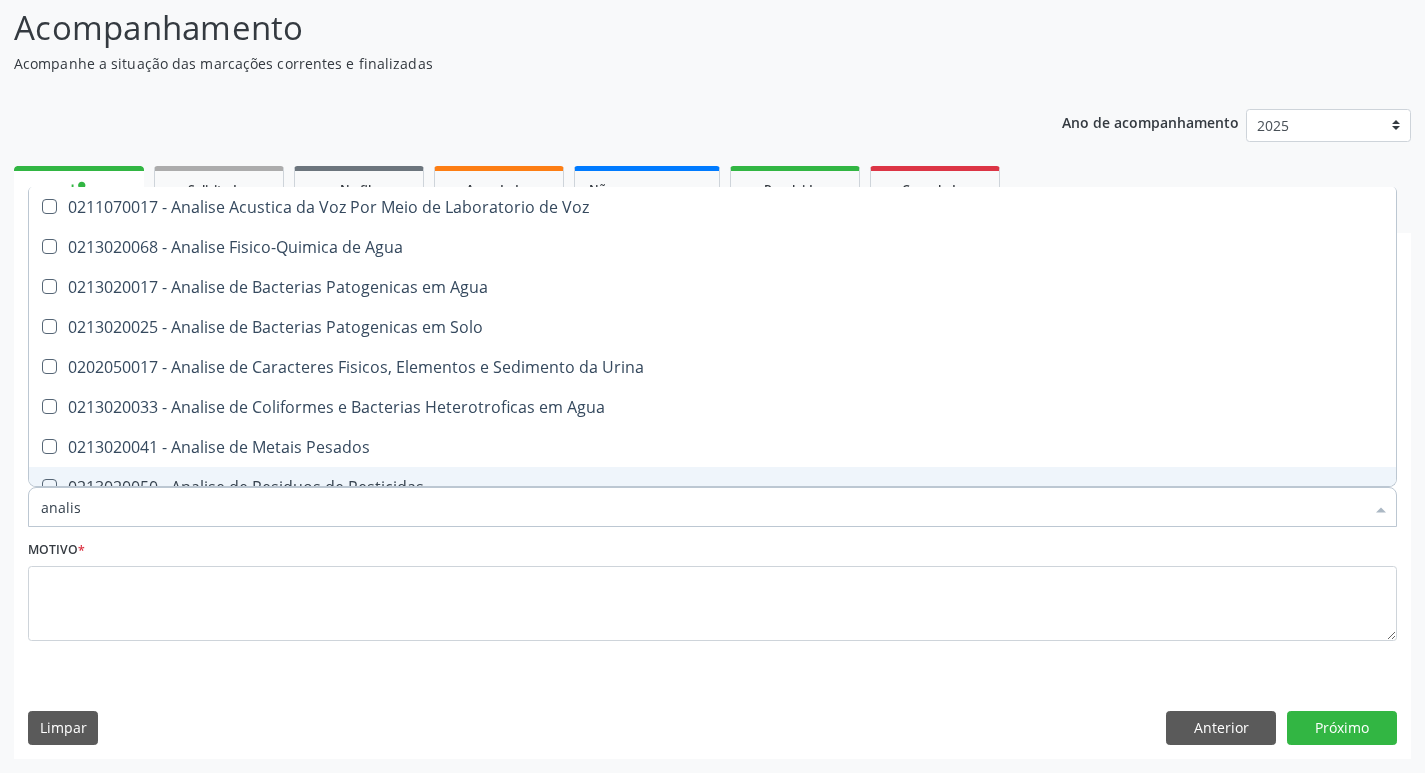 type on "analise" 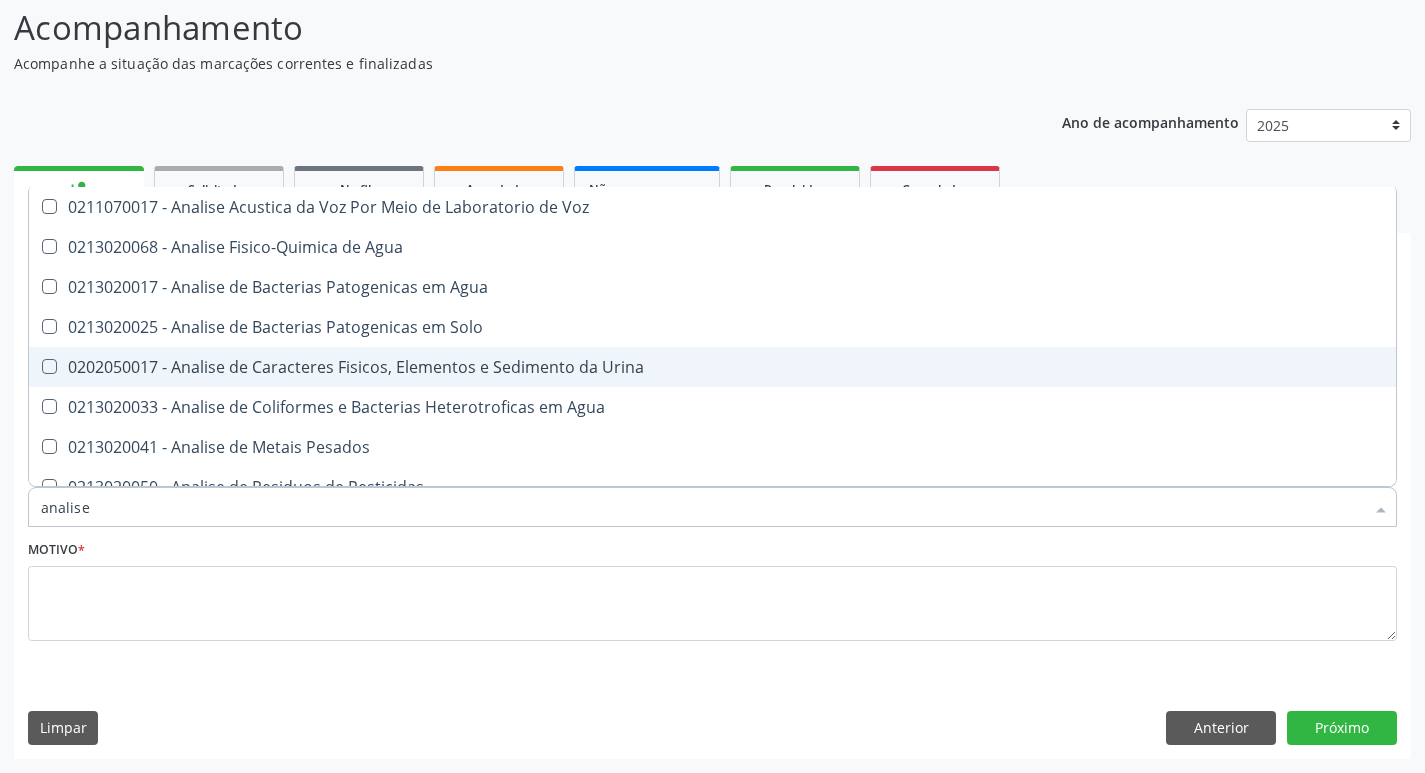 click on "0202050017 - Analise de Caracteres Fisicos, Elementos e Sedimento da Urina" at bounding box center (712, 367) 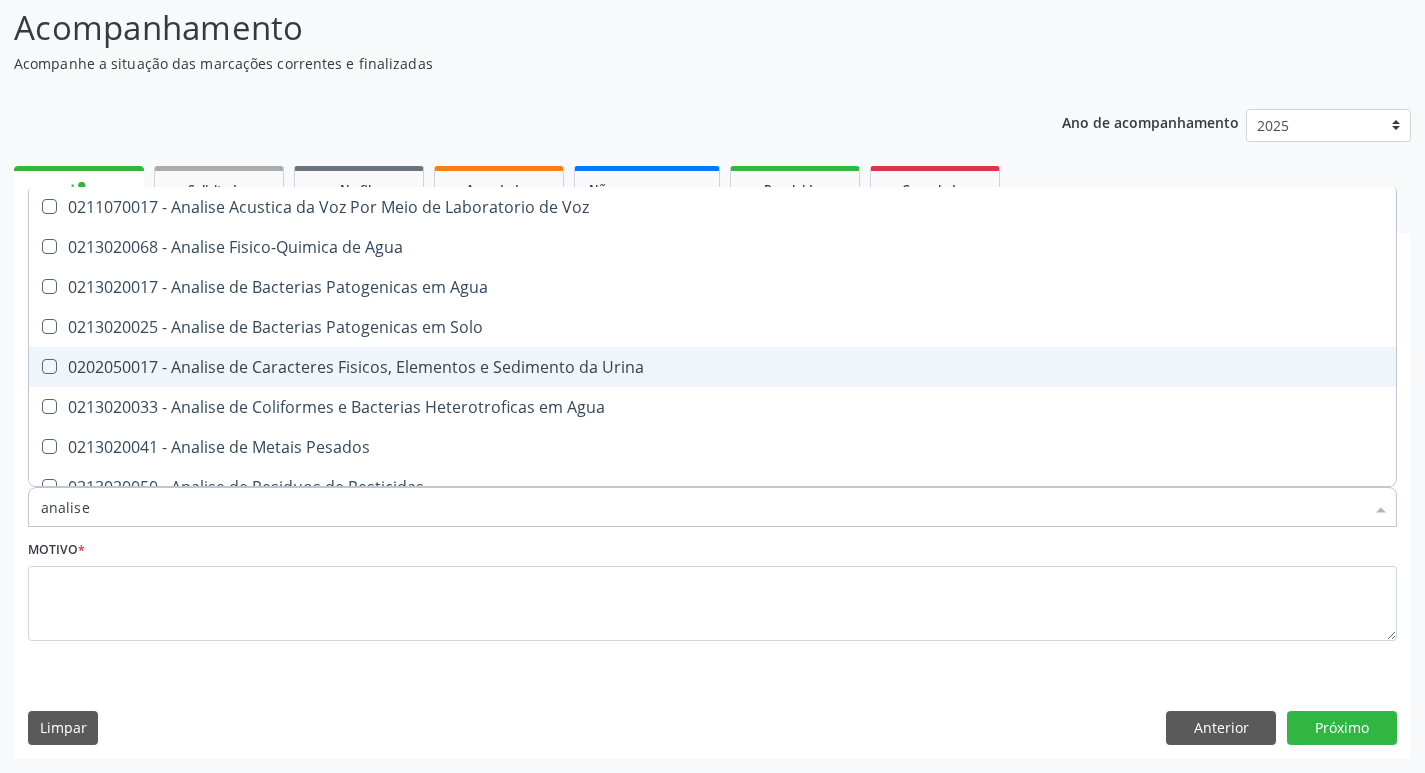 checkbox on "true" 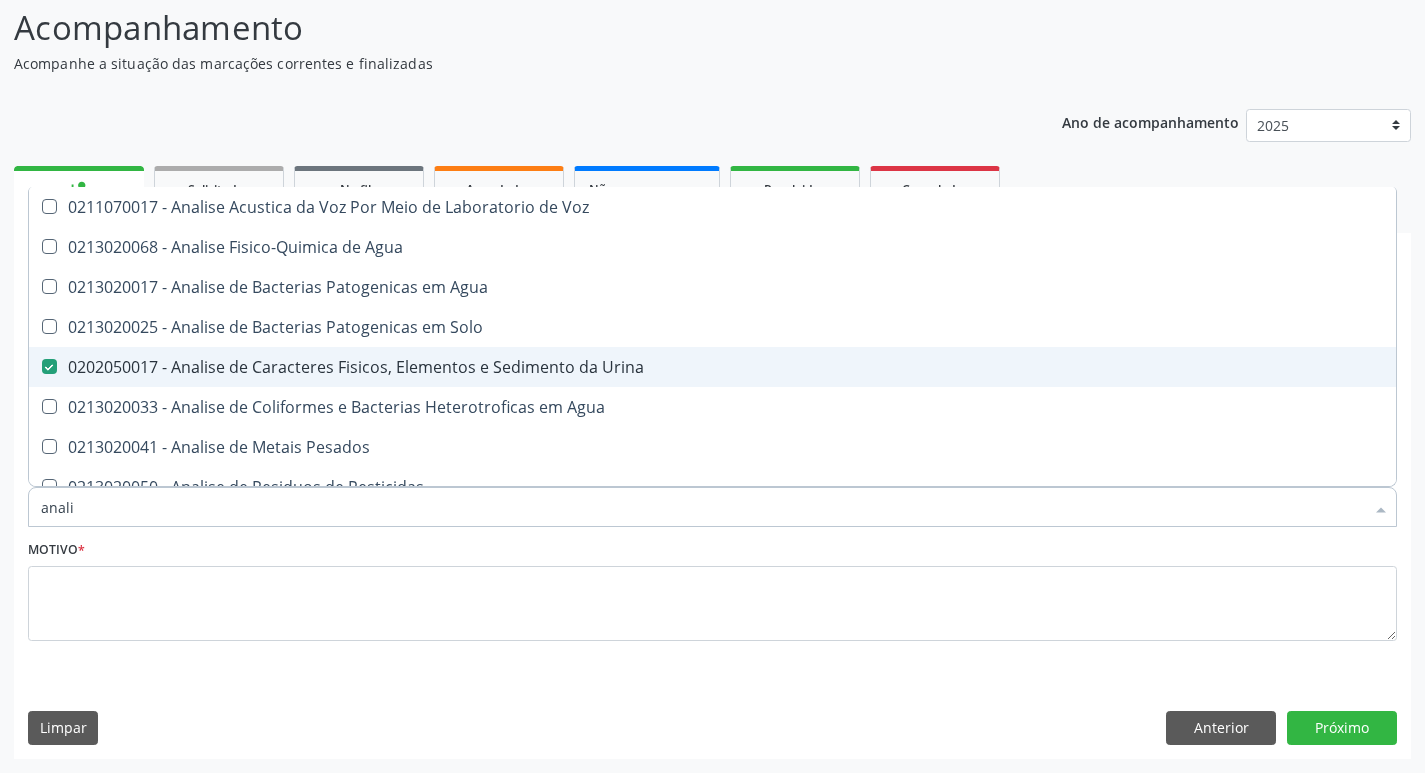 type on "anal" 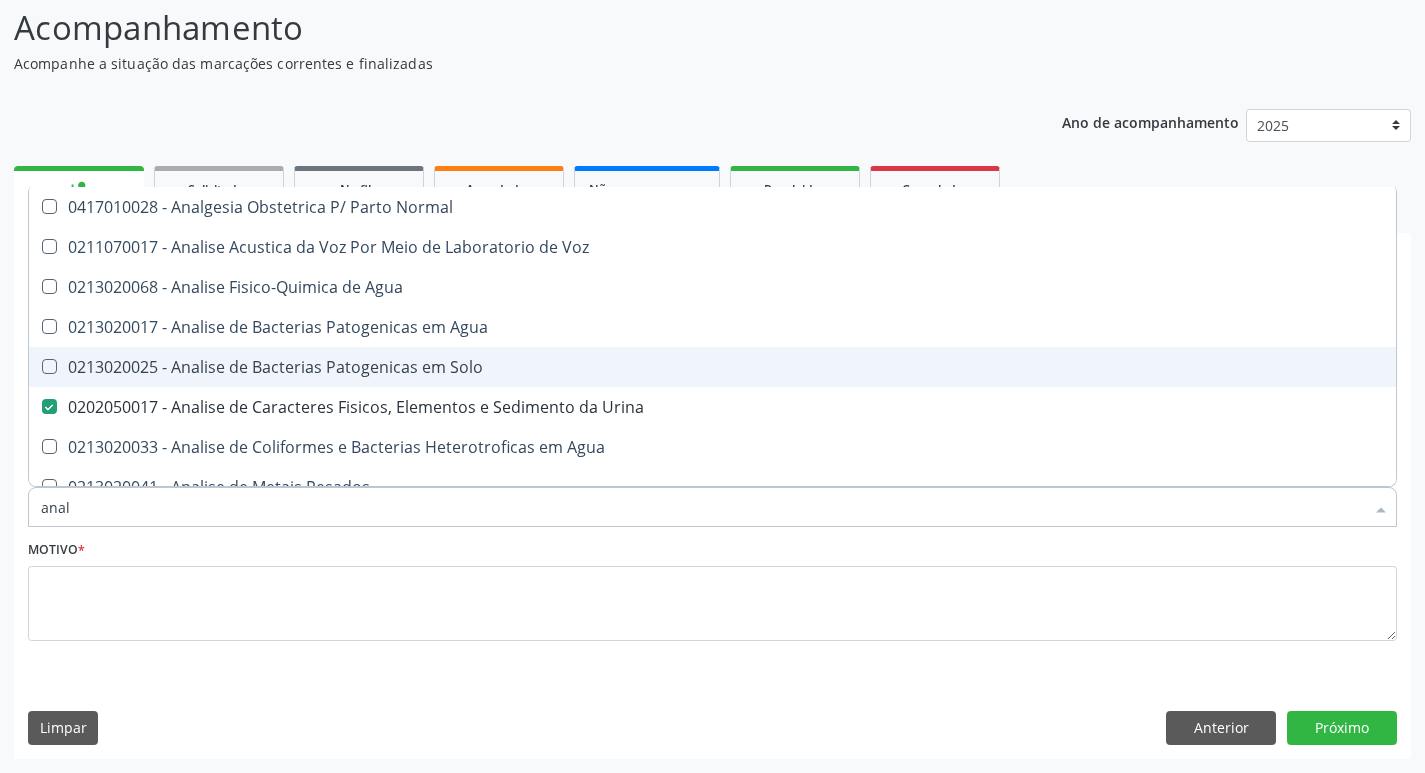 type on "ana" 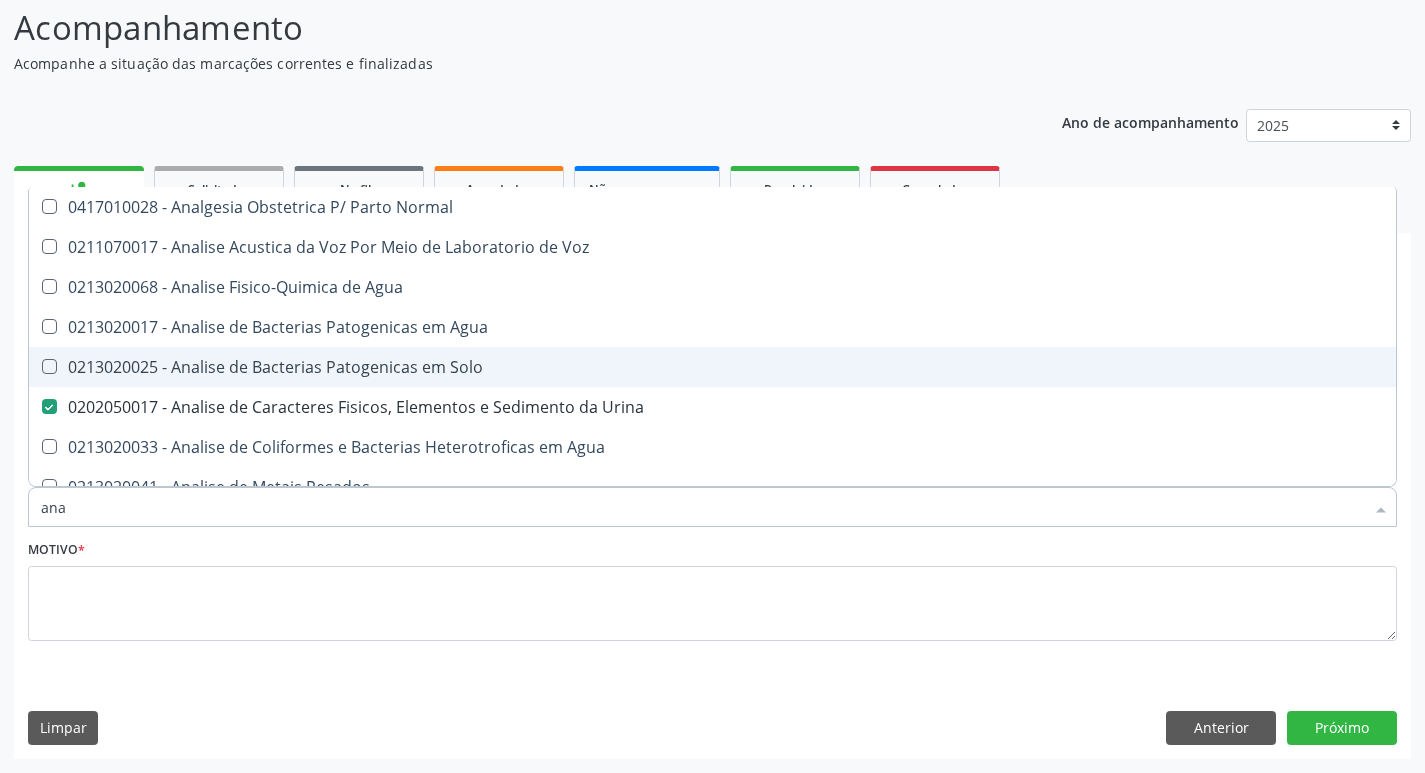 checkbox on "false" 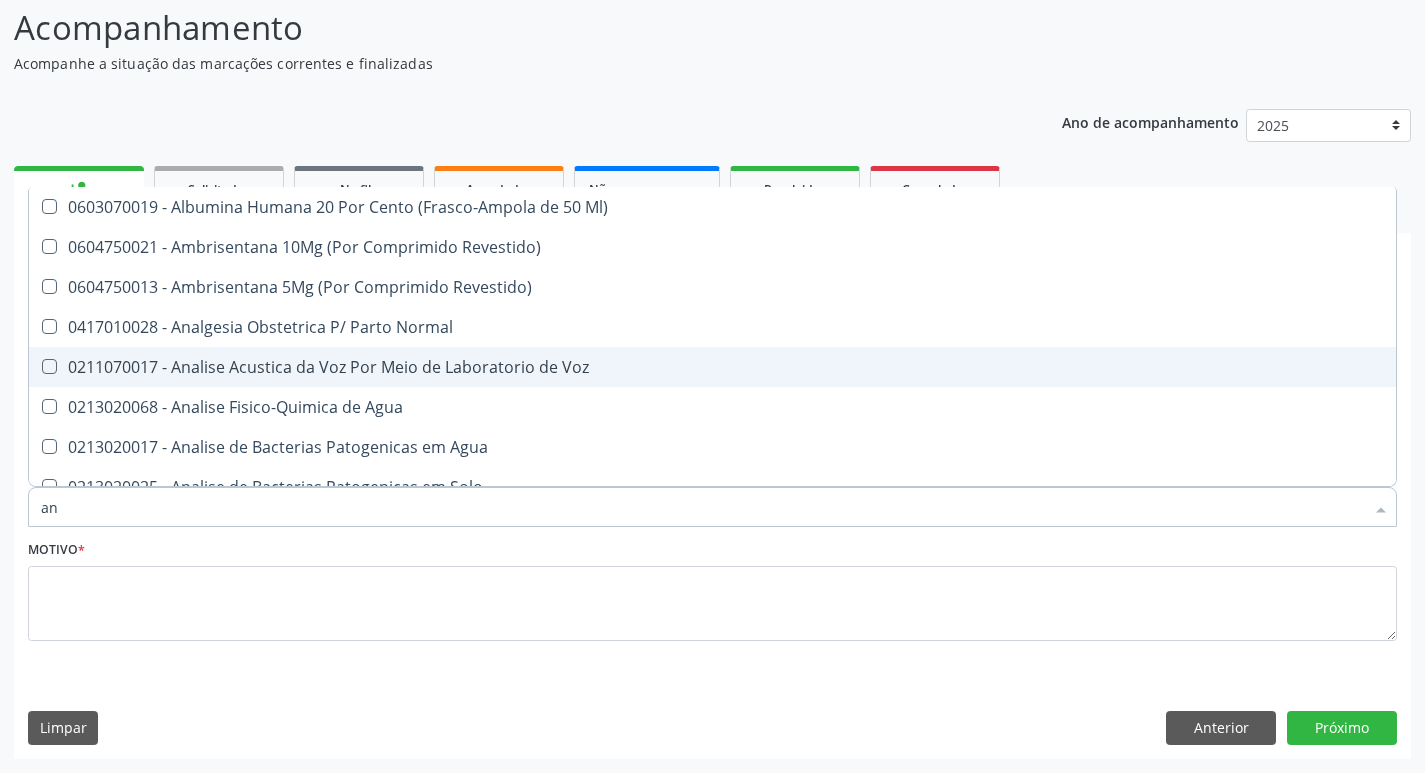 type on "a" 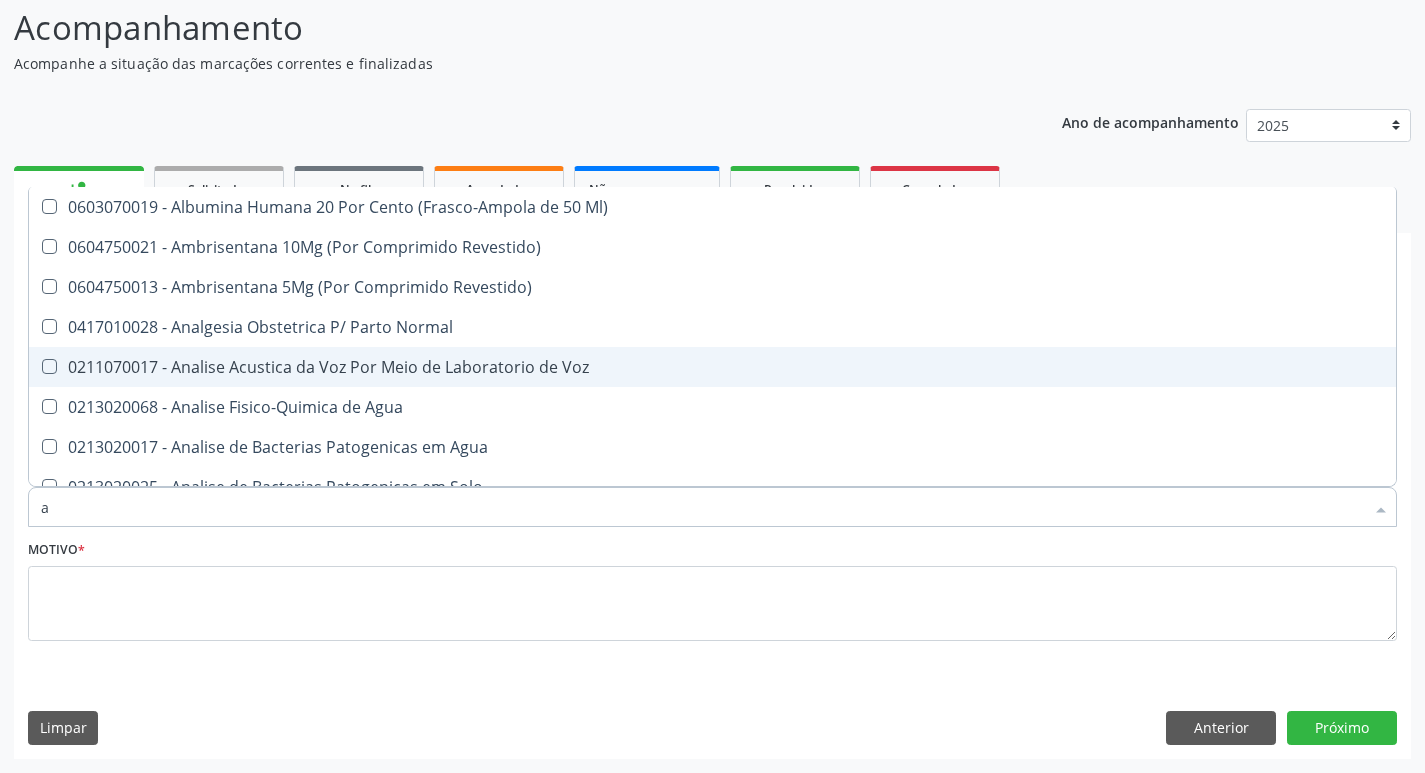 checkbox on "false" 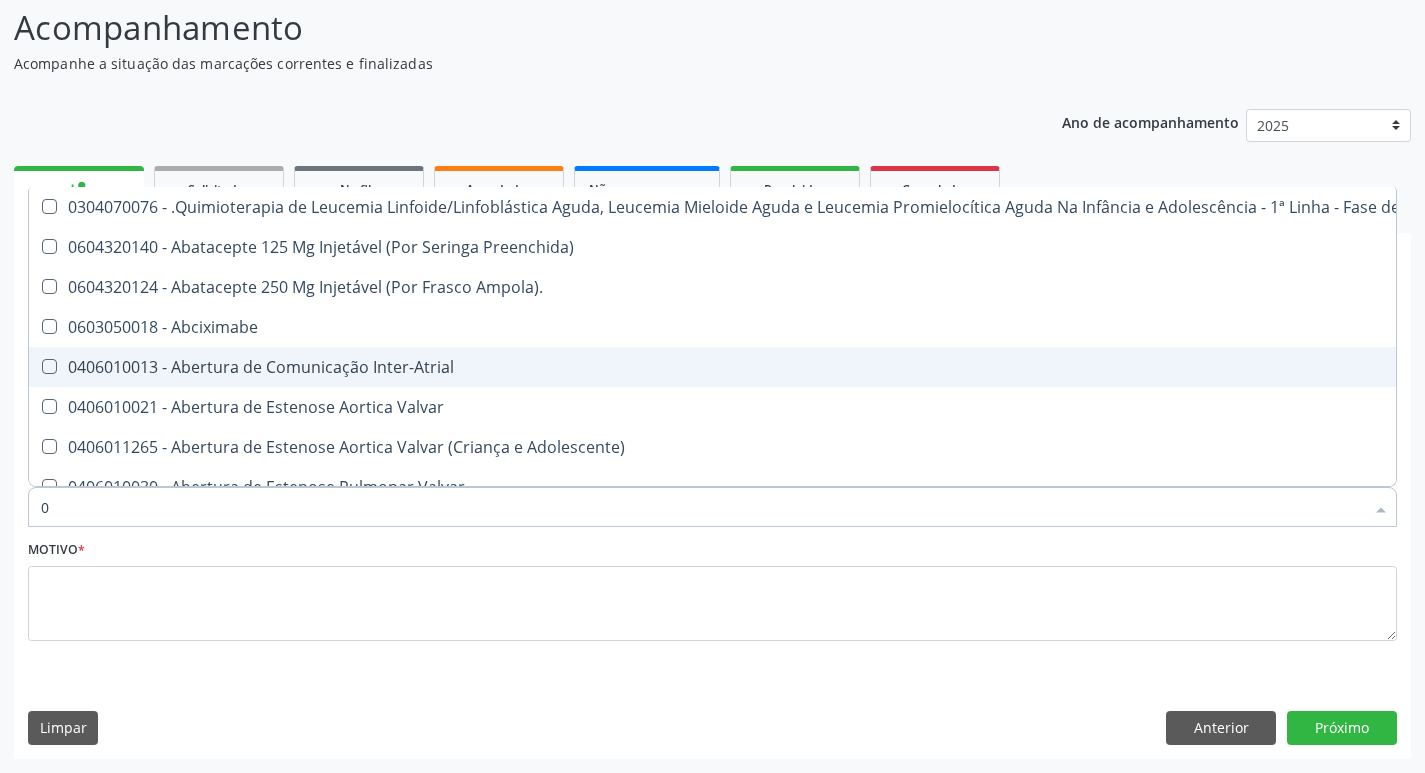 type on "02" 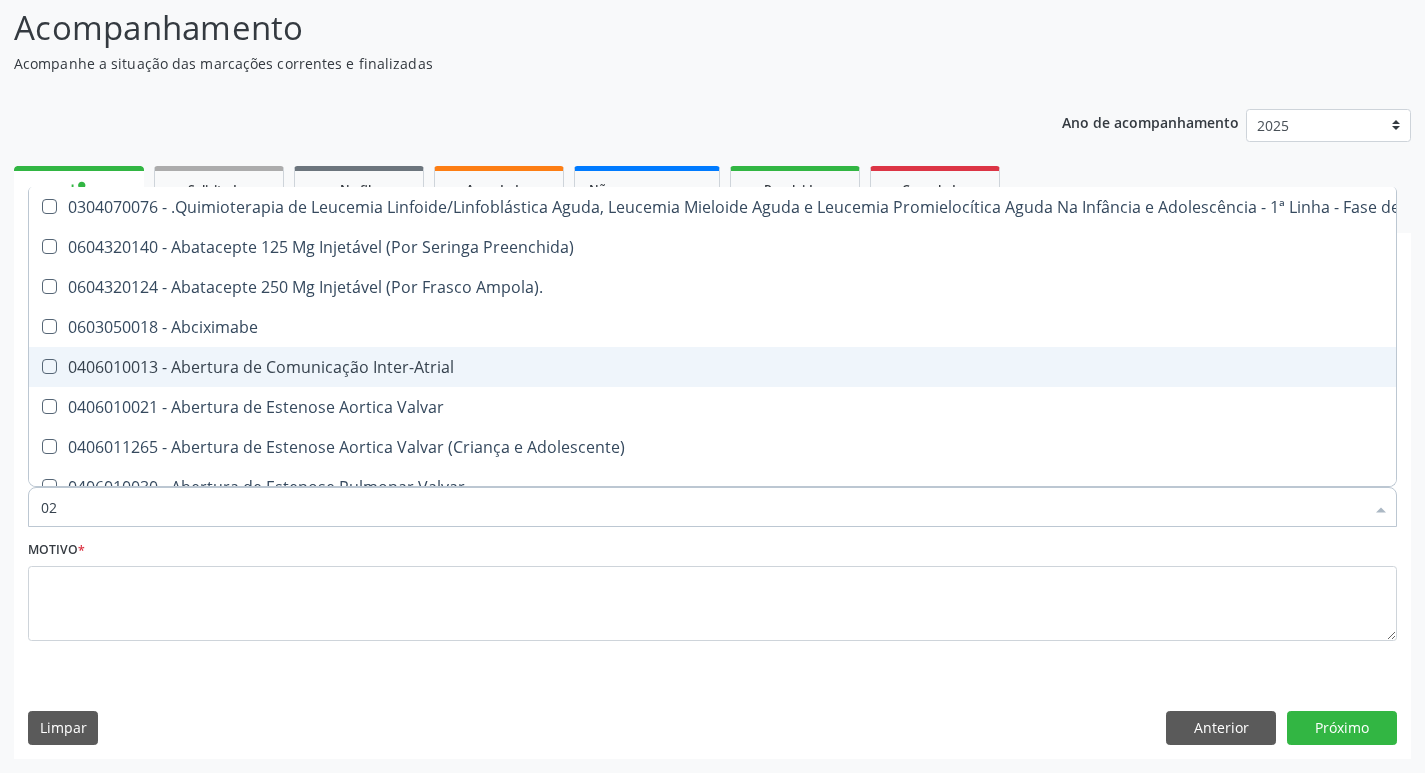 checkbox on "true" 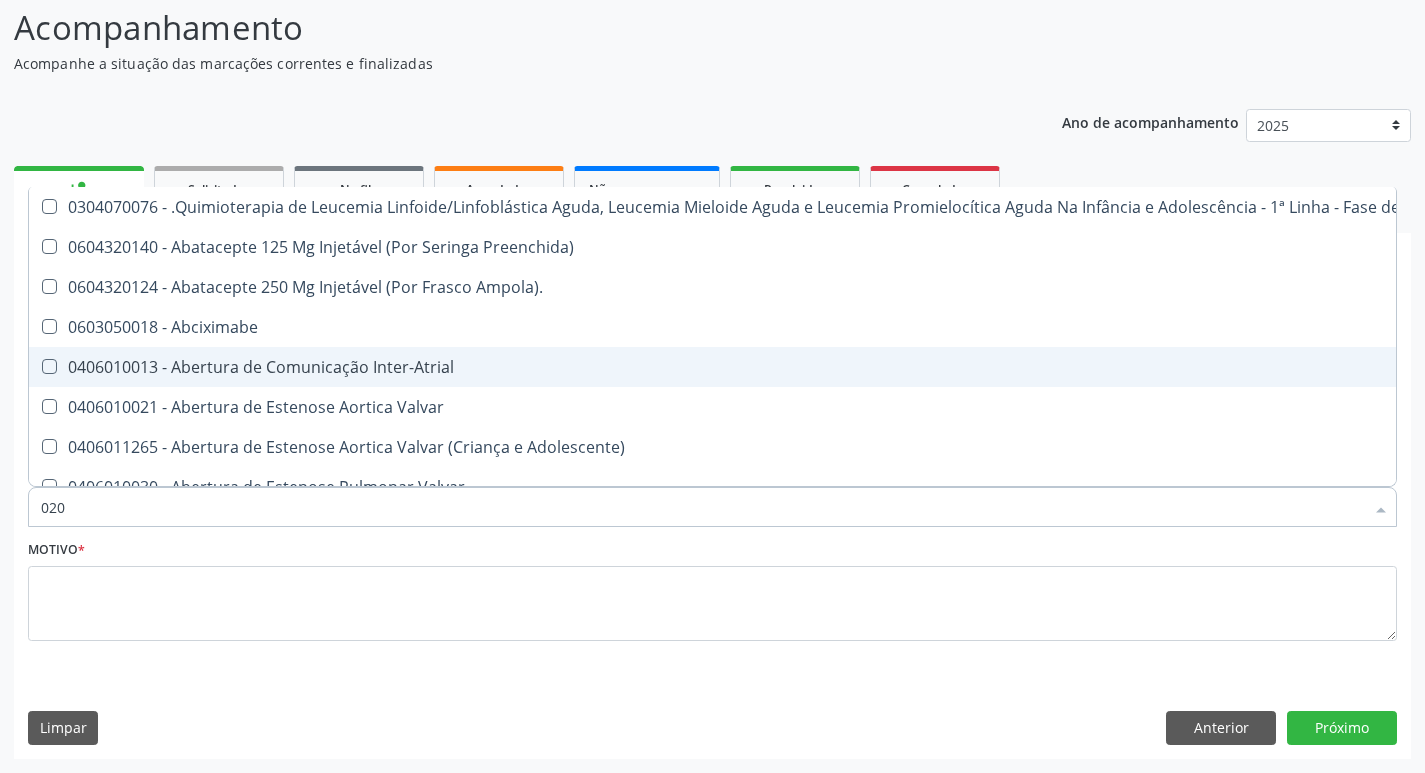 checkbox on "true" 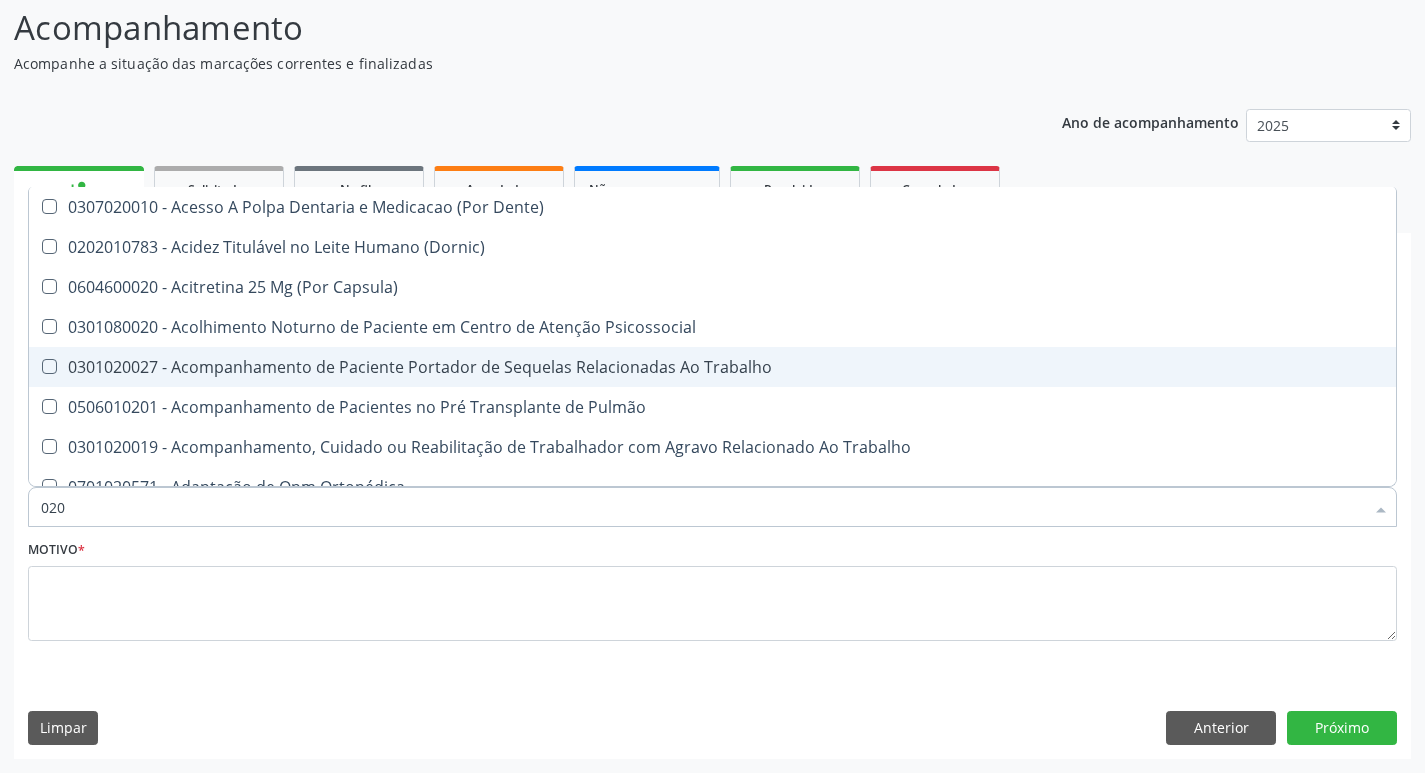 type on "0202" 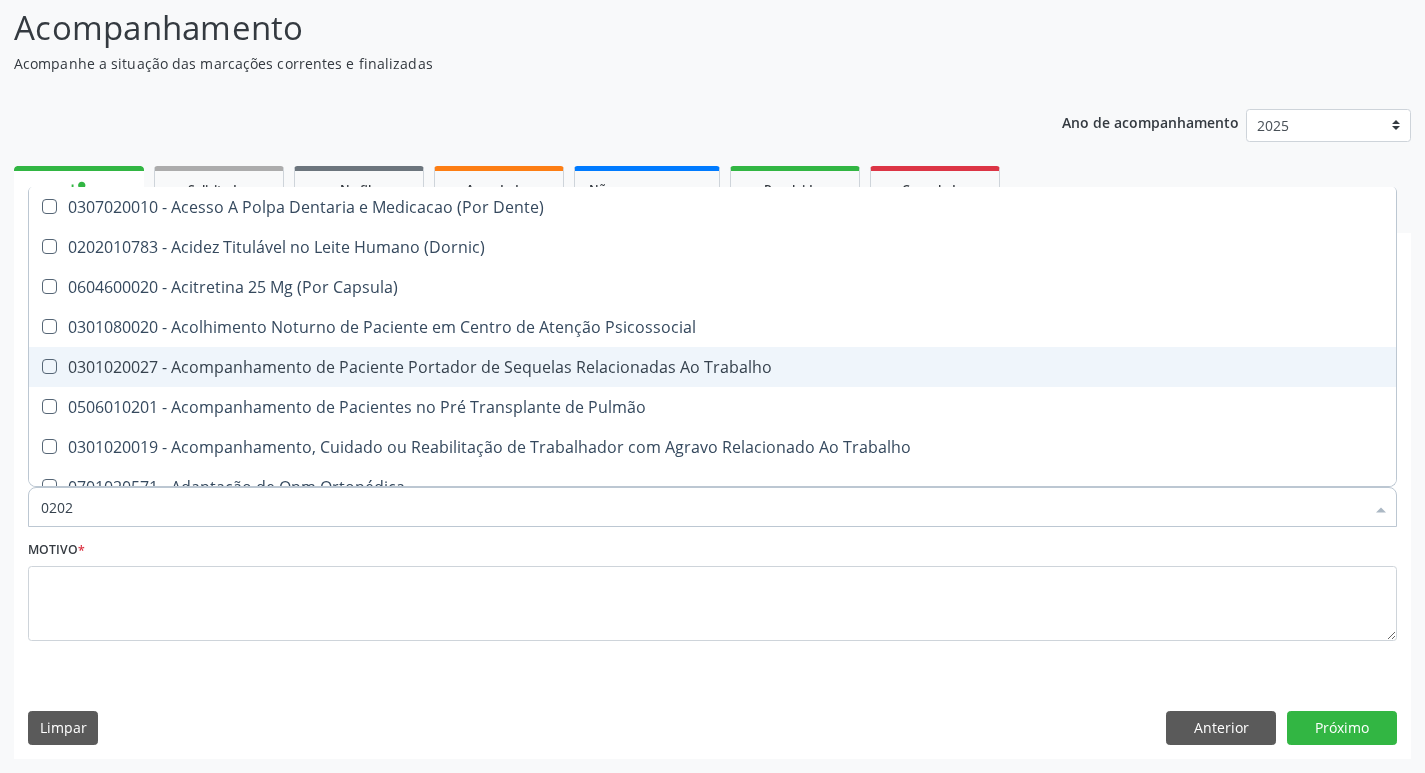 checkbox on "true" 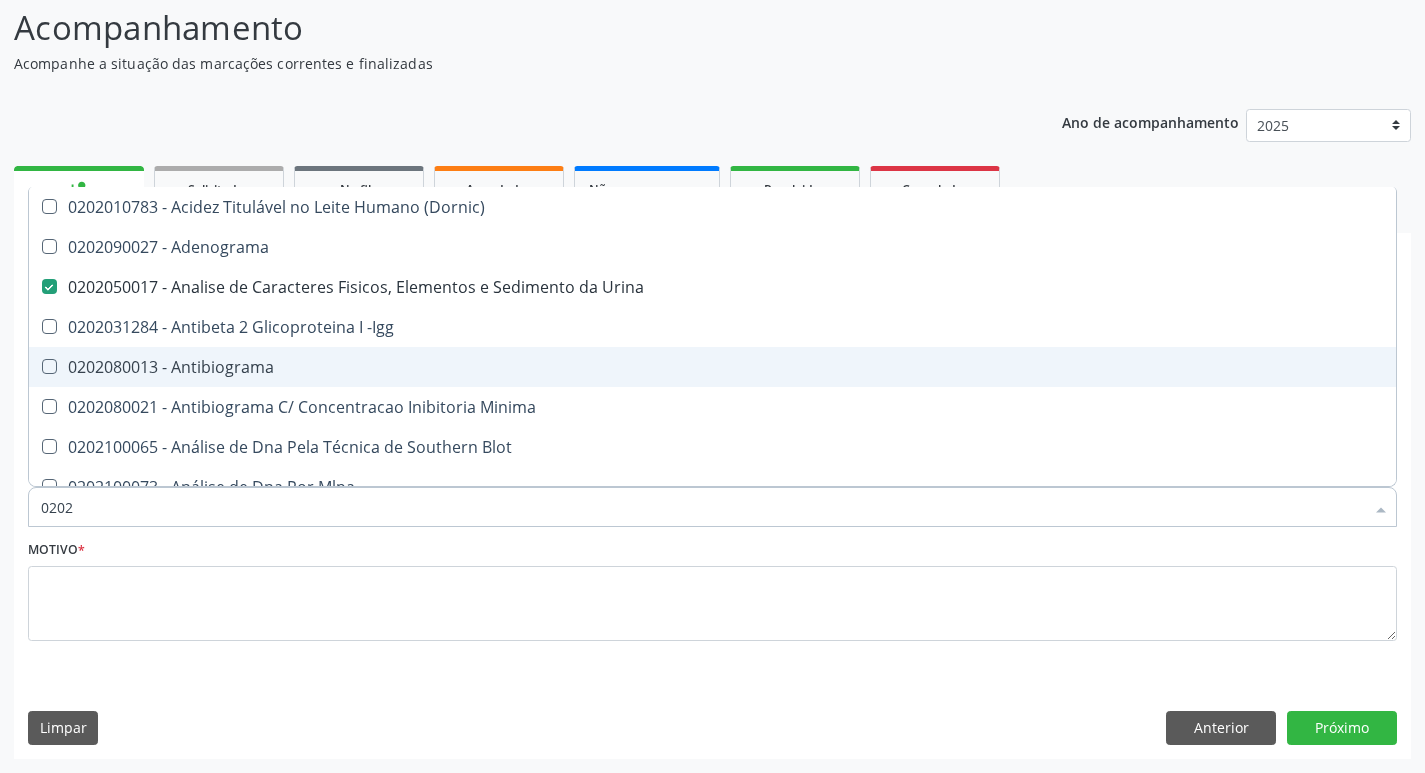 type on "02020" 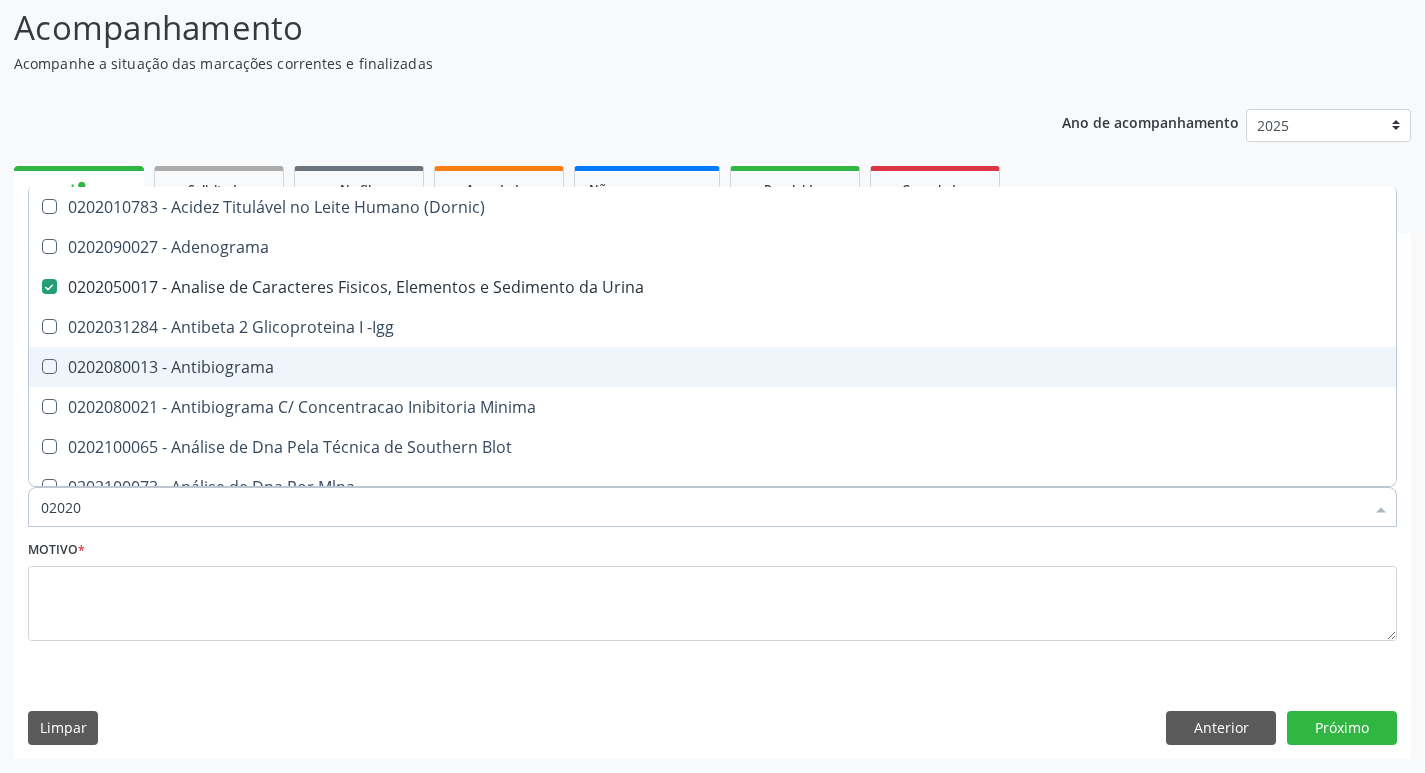 checkbox on "true" 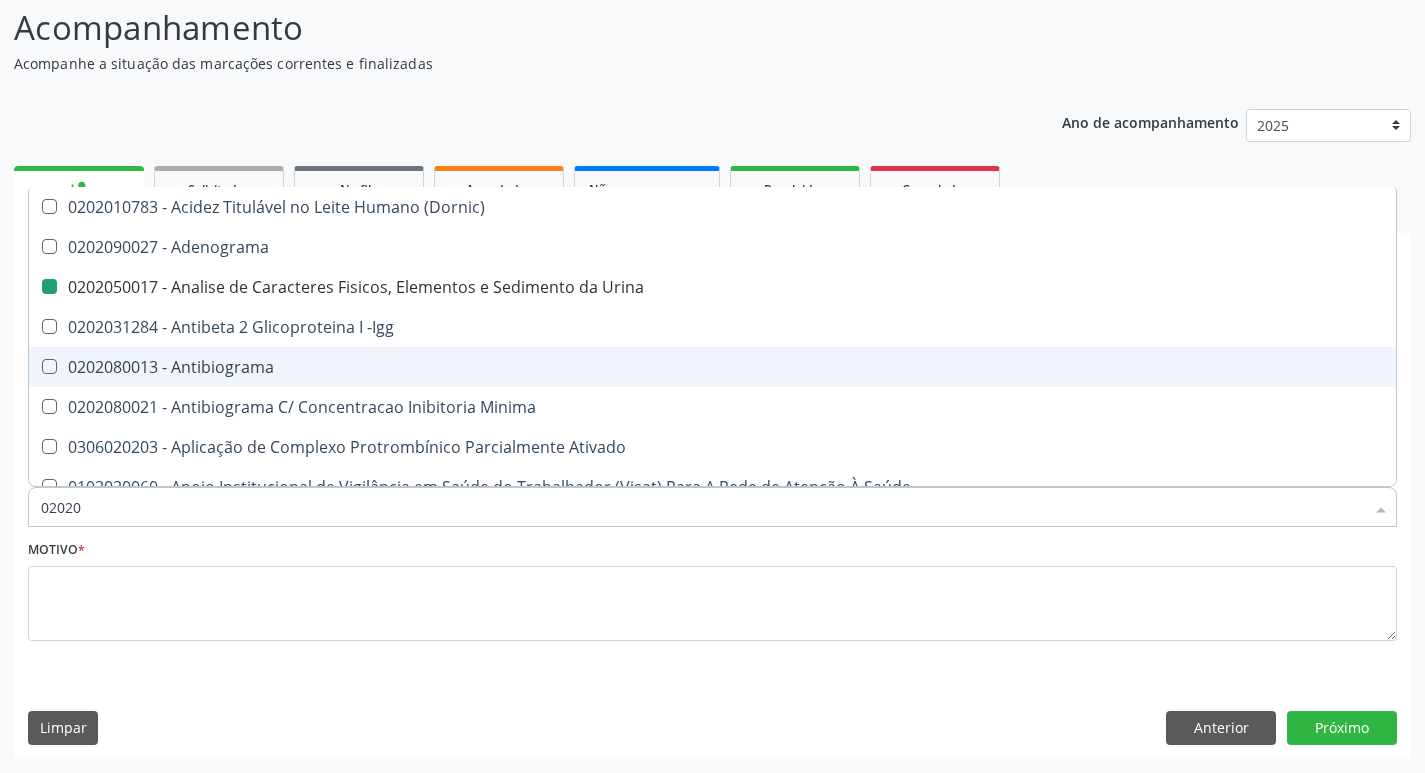 type on "020204" 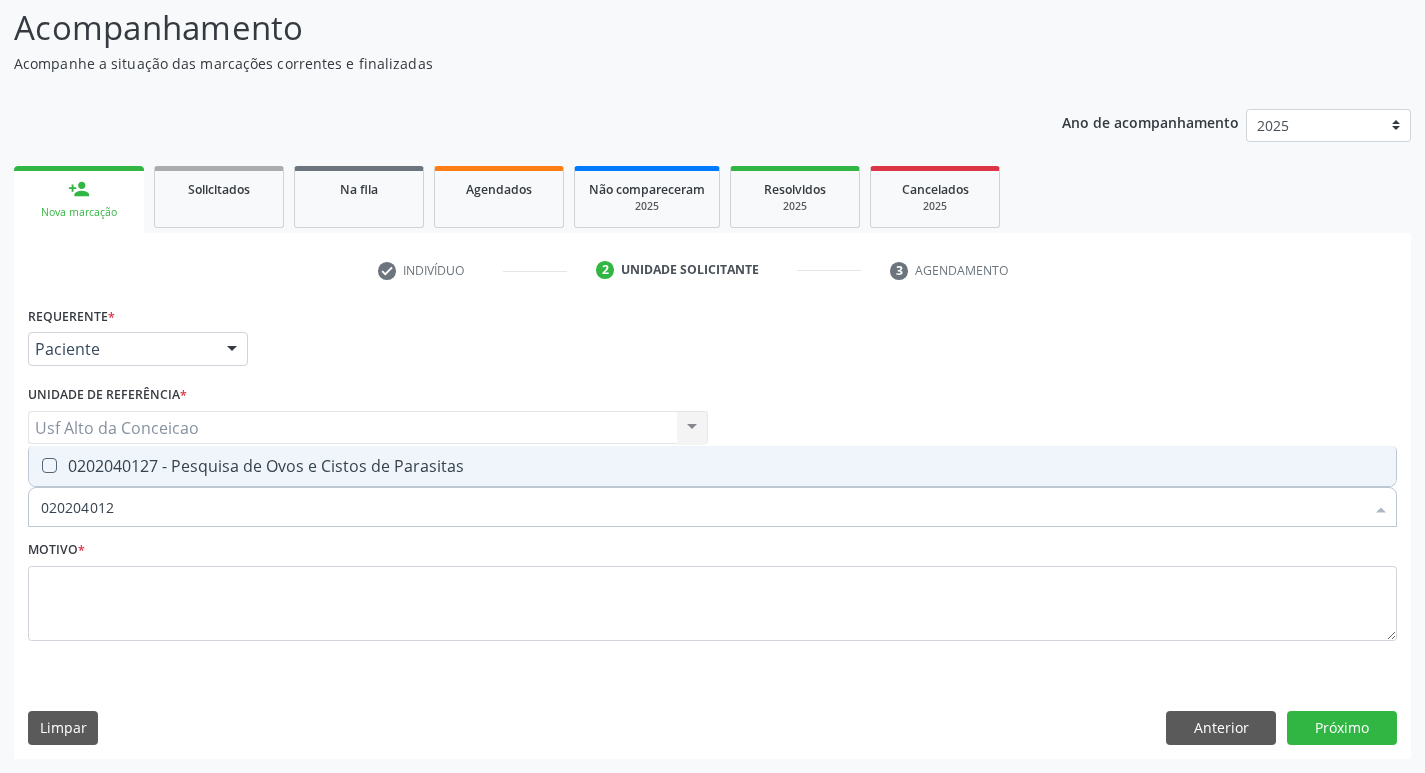 type on "0202040127" 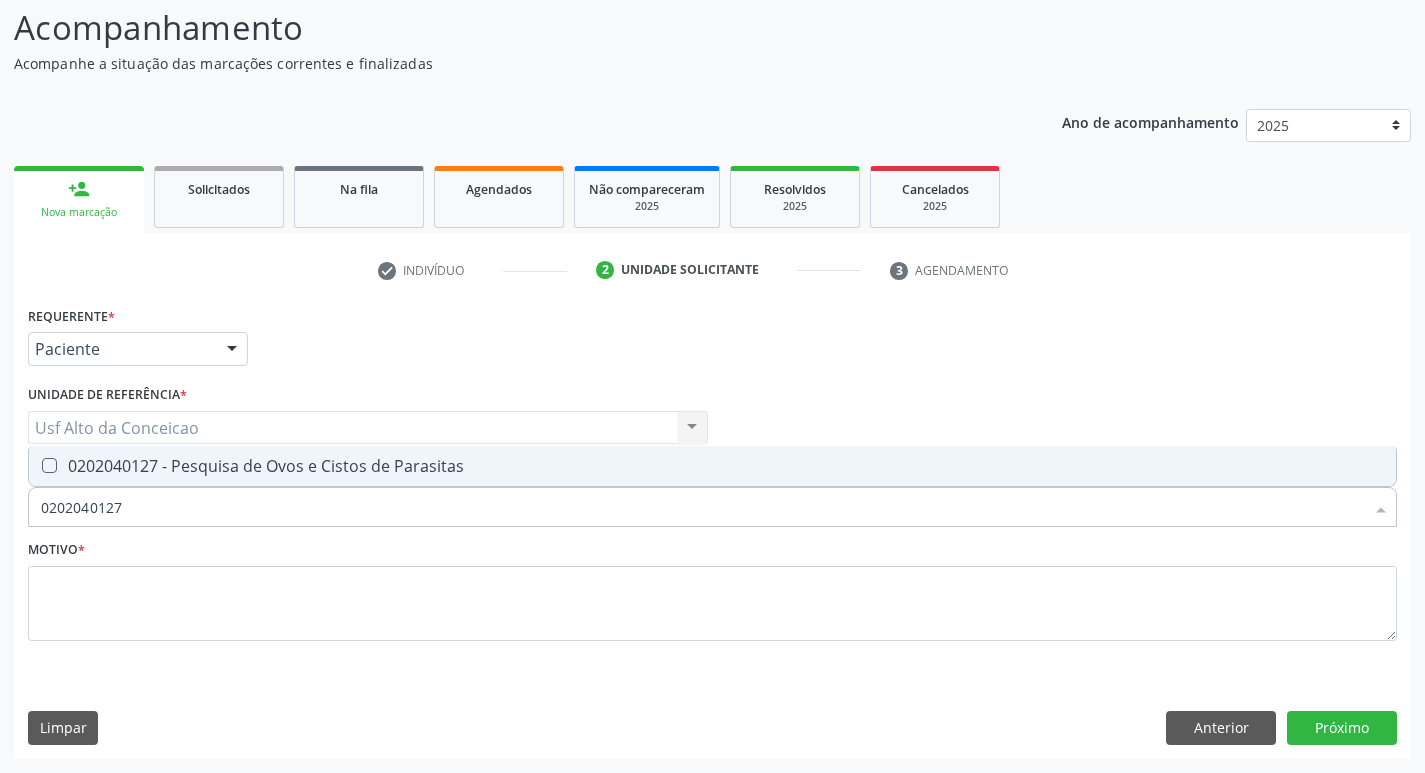 click on "0202040127 - Pesquisa de Ovos e Cistos de Parasitas" at bounding box center (712, 466) 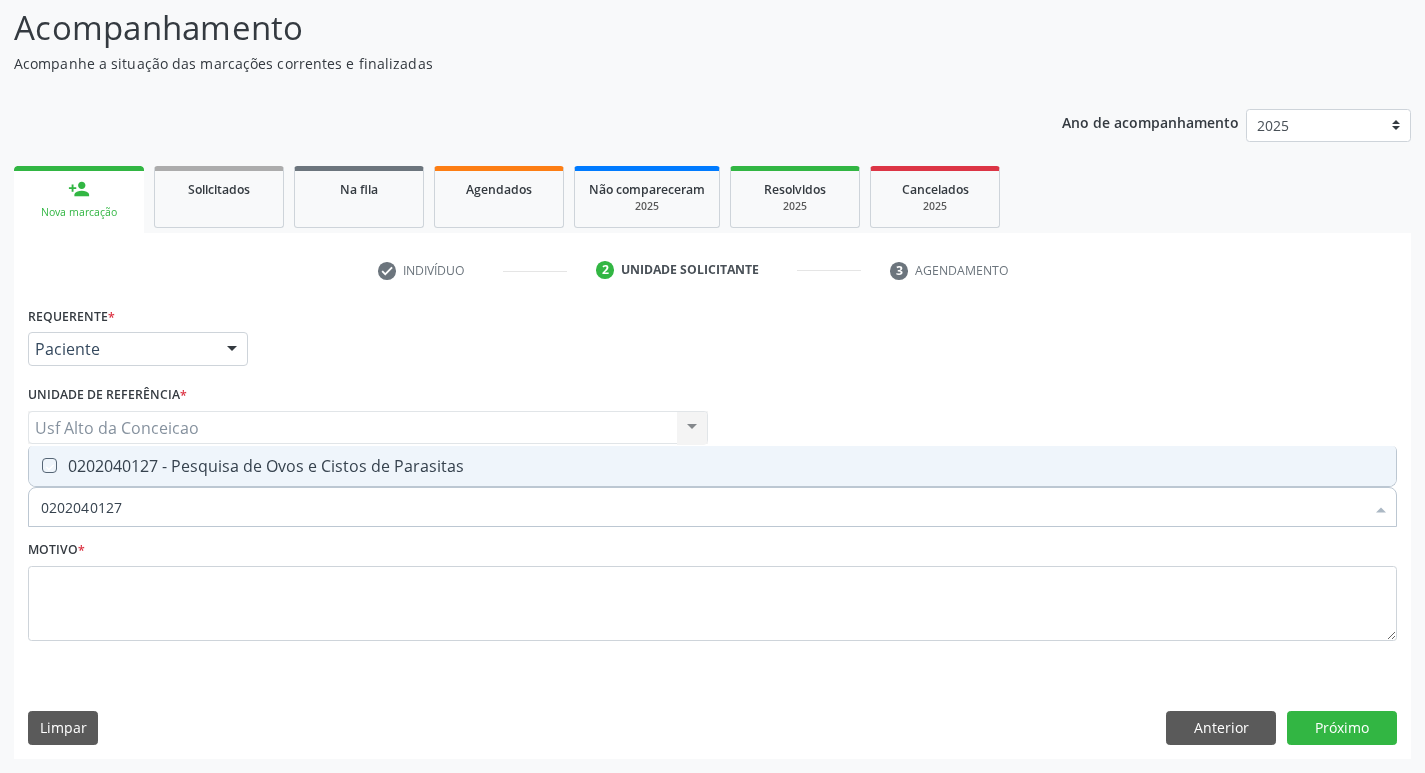 checkbox on "true" 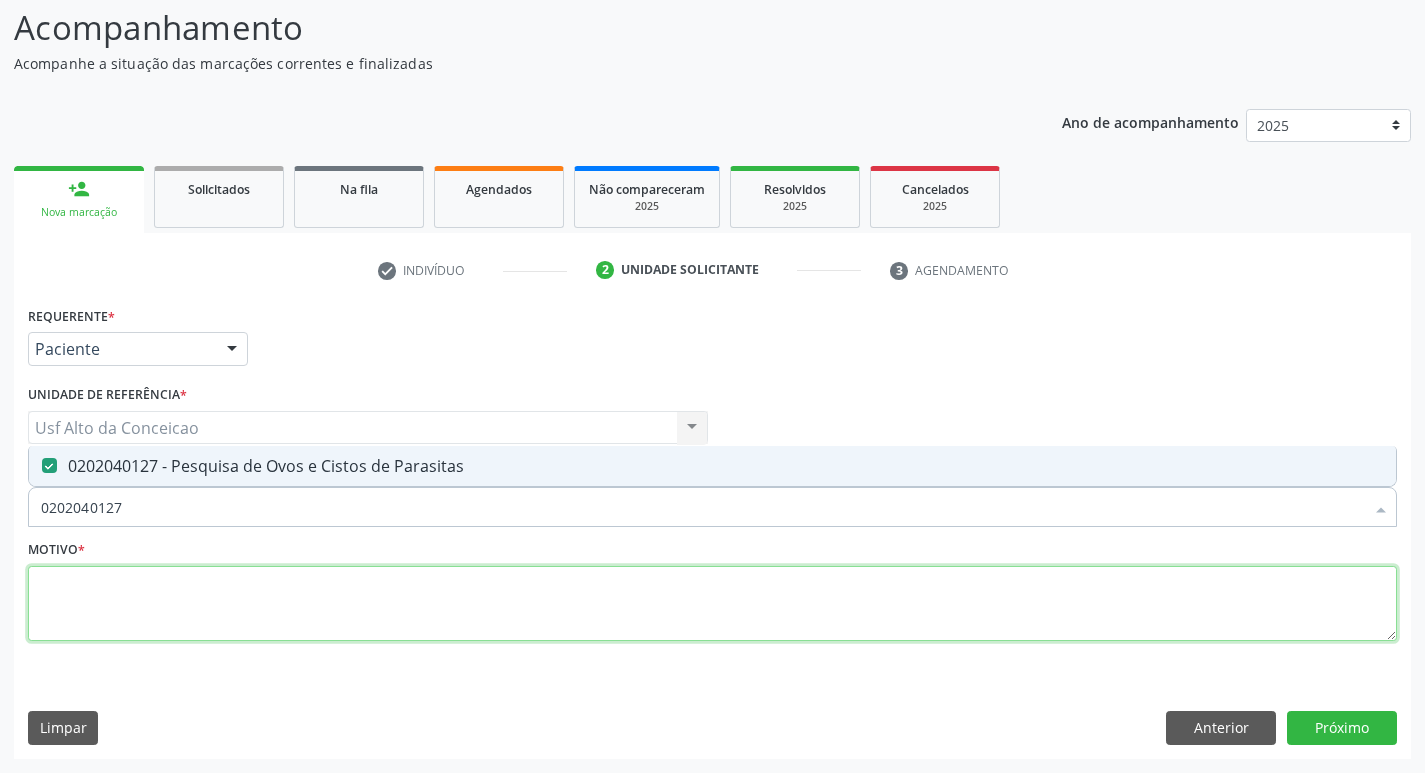 click at bounding box center [712, 604] 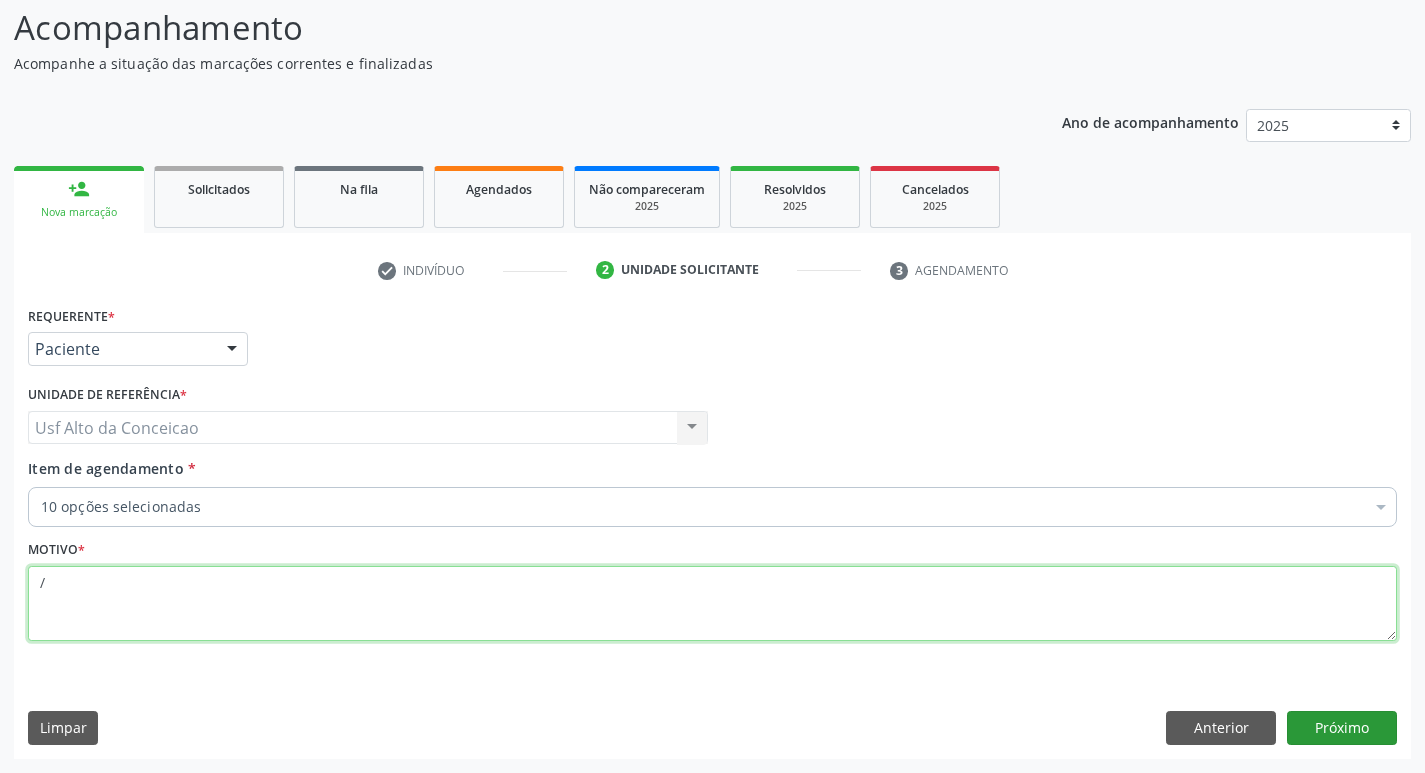 type on "/" 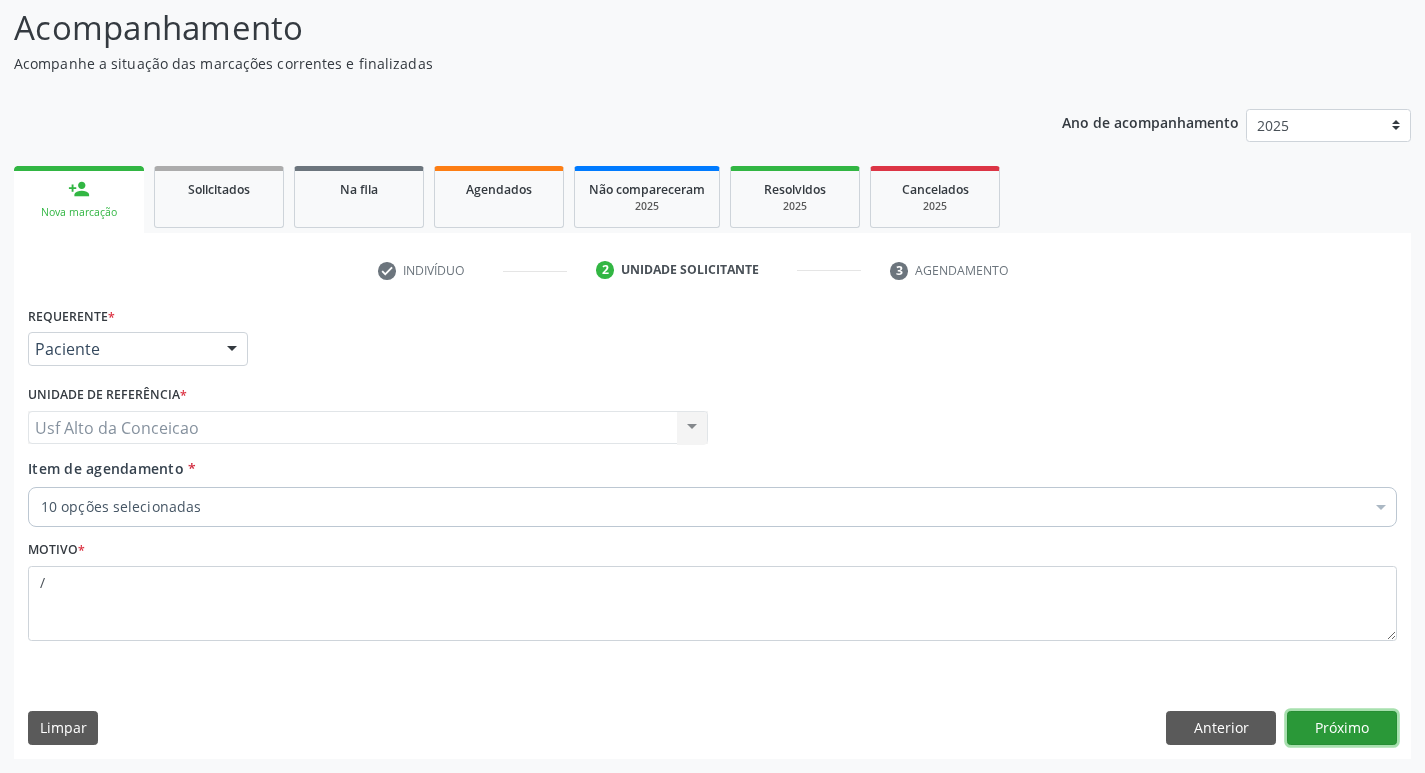 click on "Próximo" at bounding box center (1342, 728) 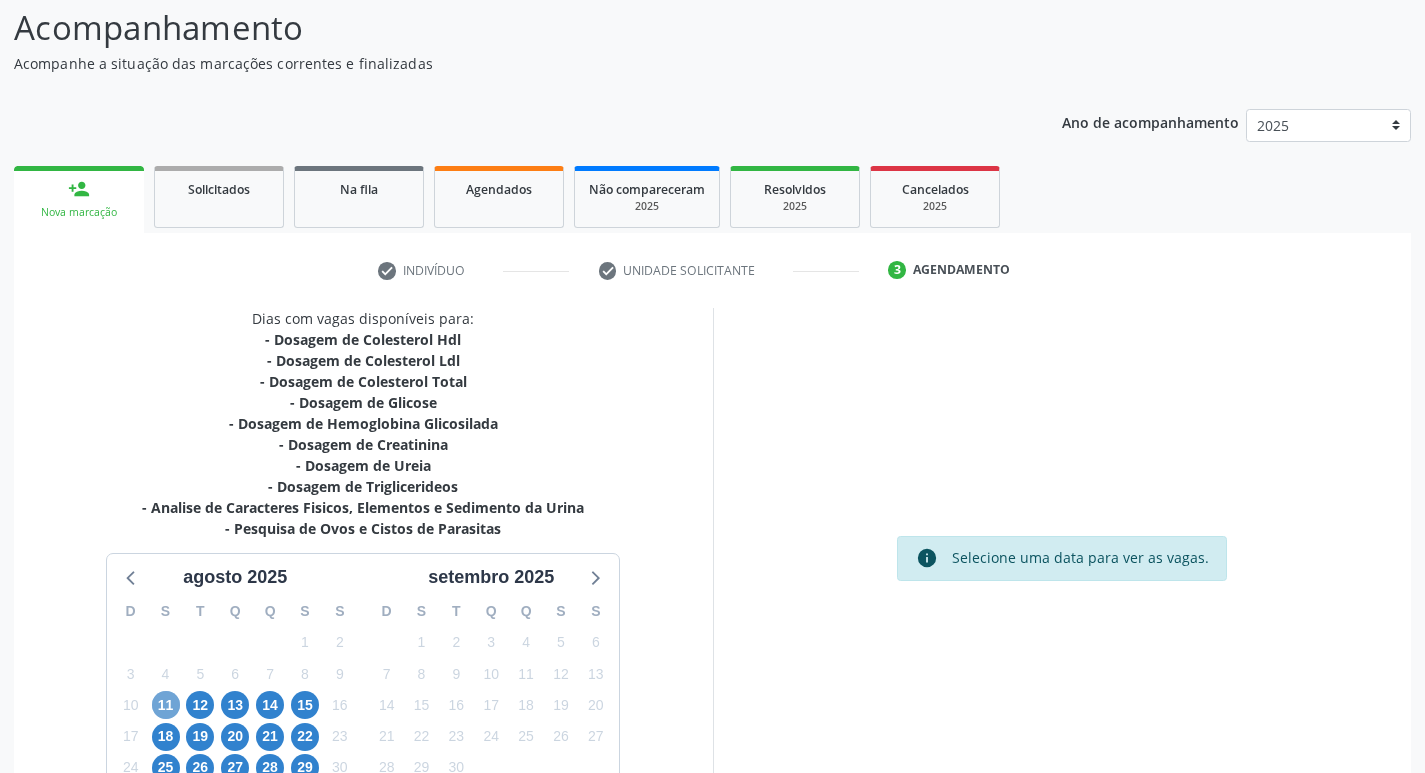 click on "11" at bounding box center (166, 705) 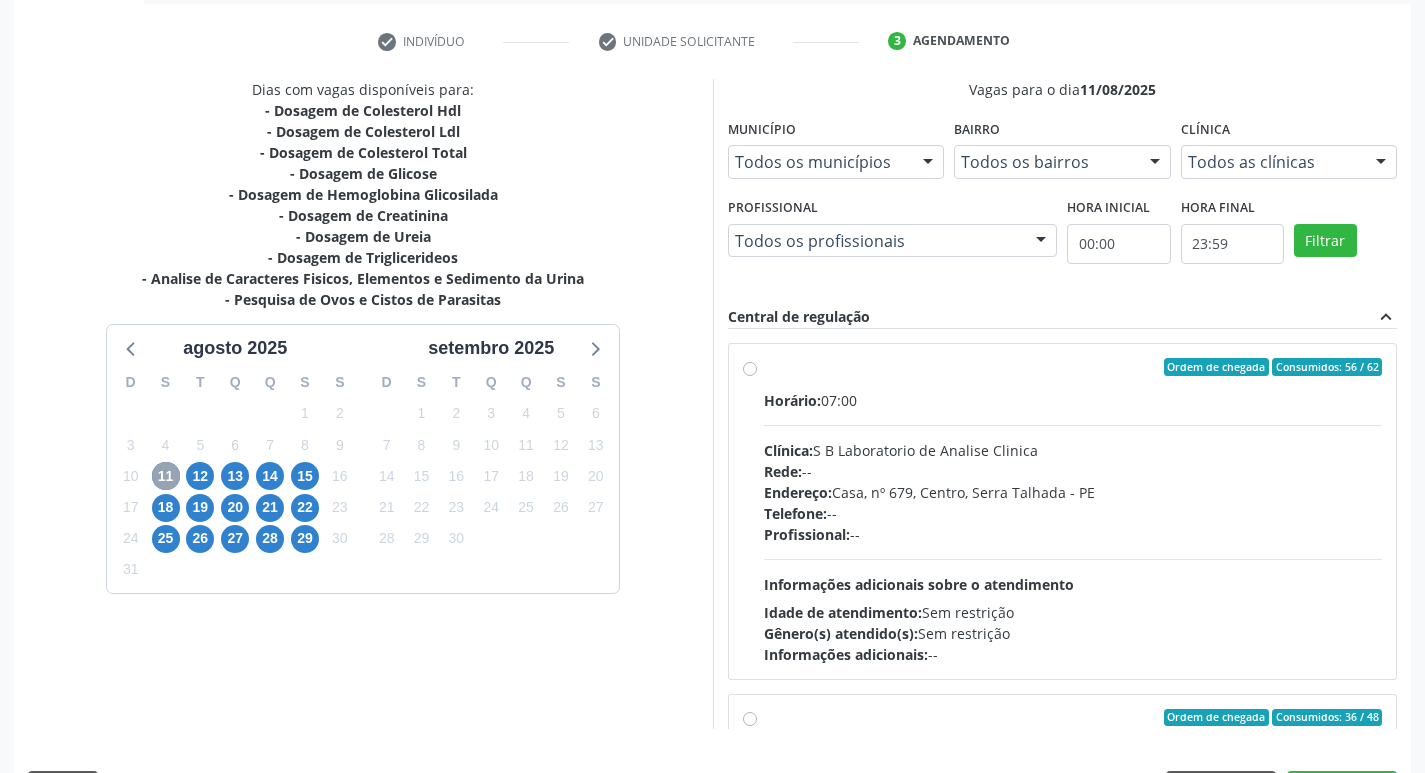 scroll, scrollTop: 422, scrollLeft: 0, axis: vertical 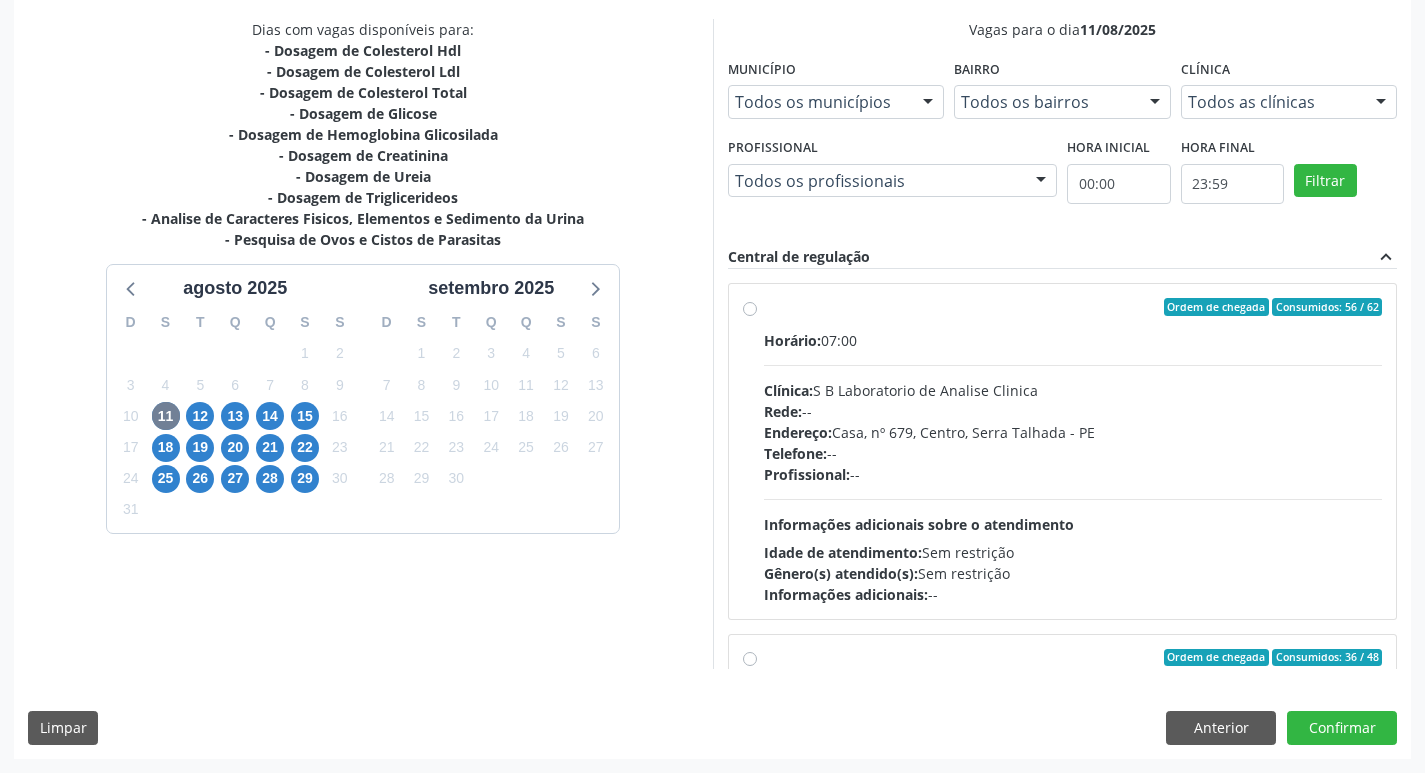 click on "Ordem de chegada
Consumidos: 56 / 62
Horário:   07:00
Clínica:  S B Laboratorio de Analise Clinica
Rede:
--
Endereço:   Casa, nº [NUMBER], [STREET], [CITY] - [STATE]
Telefone:   --
Profissional:
--
Informações adicionais sobre o atendimento
Idade de atendimento:
Sem restrição
Gênero(s) atendido(s):
Sem restrição
Informações adicionais:
--" at bounding box center [1073, 451] 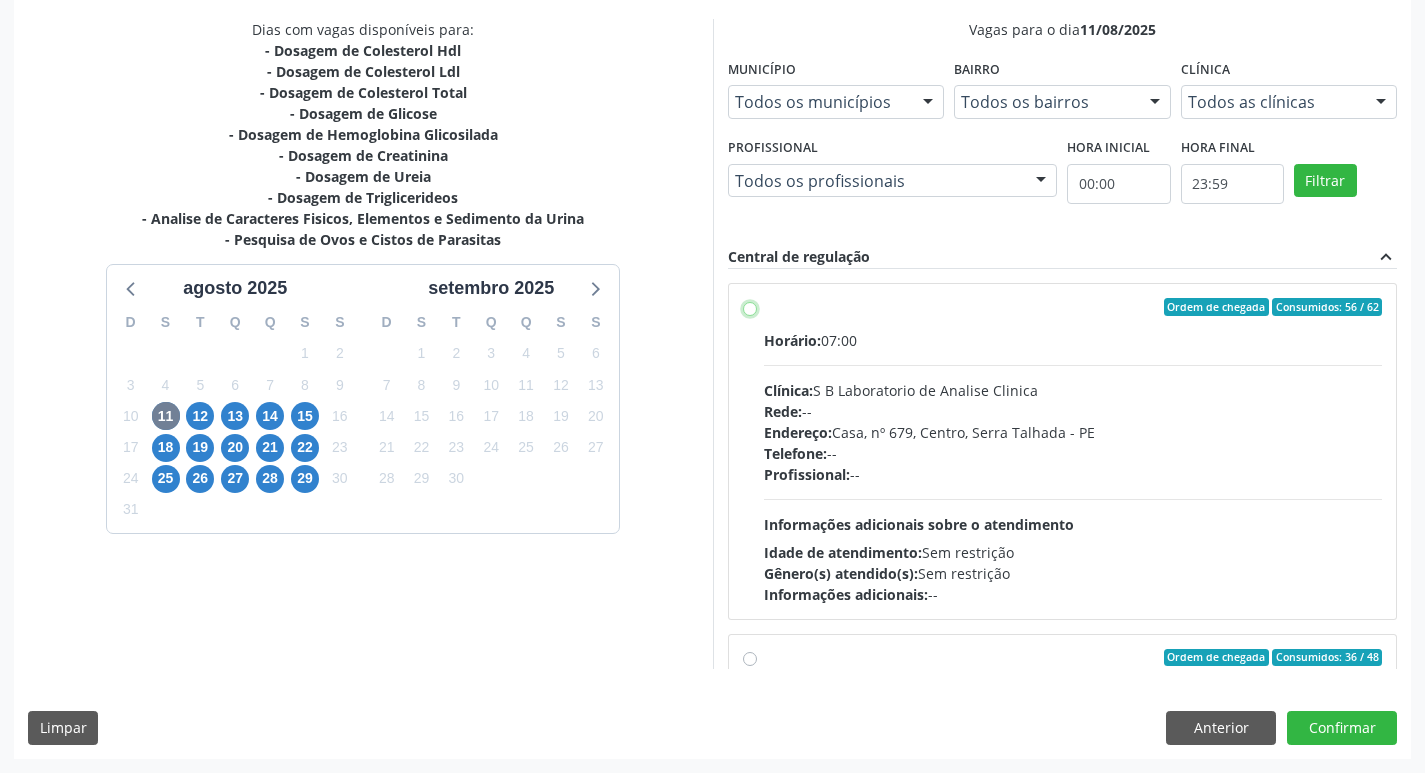 click on "Ordem de chegada
Consumidos: 56 / 62
Horário:   07:00
Clínica:  S B Laboratorio de Analise Clinica
Rede:
--
Endereço:   Casa, nº [NUMBER], [STREET], [CITY] - [STATE]
Telefone:   --
Profissional:
--
Informações adicionais sobre o atendimento
Idade de atendimento:
Sem restrição
Gênero(s) atendido(s):
Sem restrição
Informações adicionais:
--" at bounding box center (750, 307) 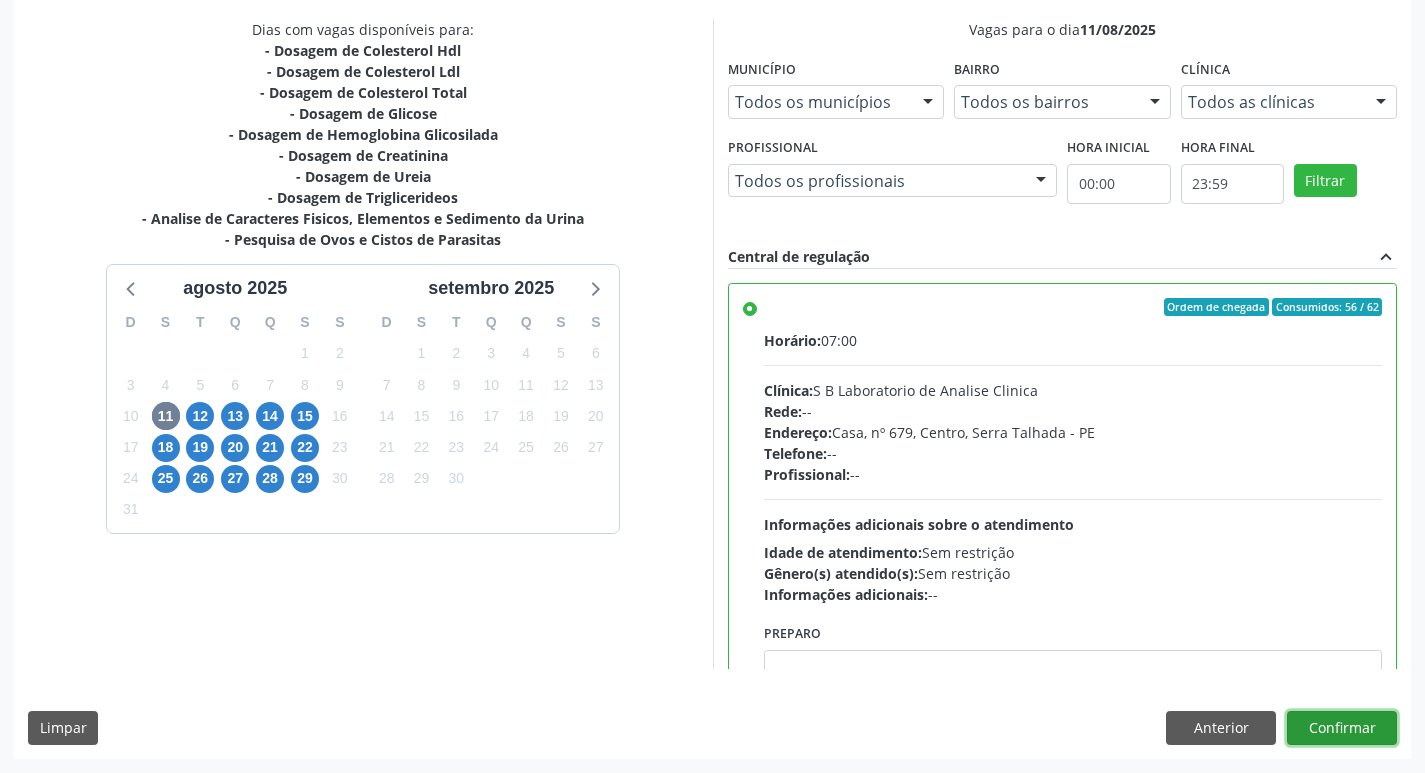 click on "Confirmar" at bounding box center [1342, 728] 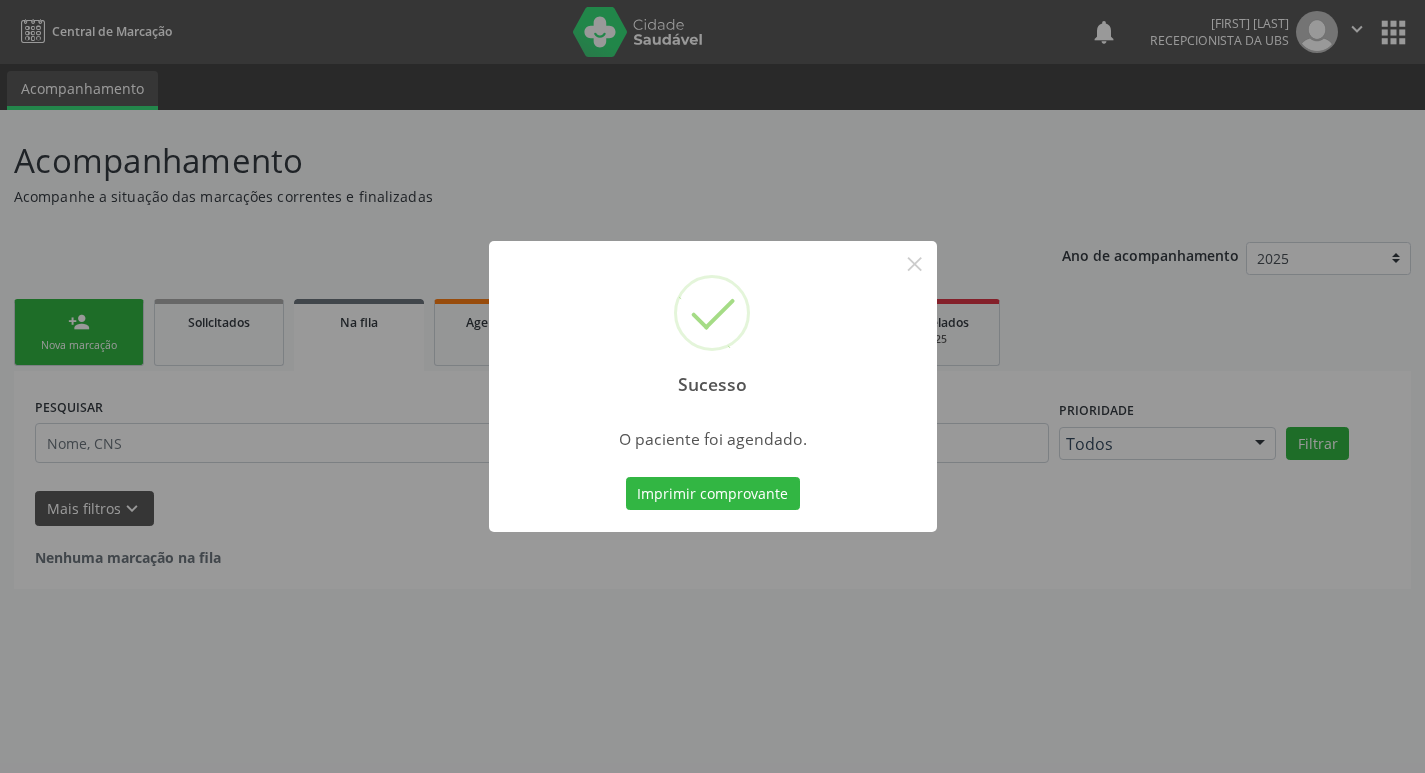 scroll, scrollTop: 0, scrollLeft: 0, axis: both 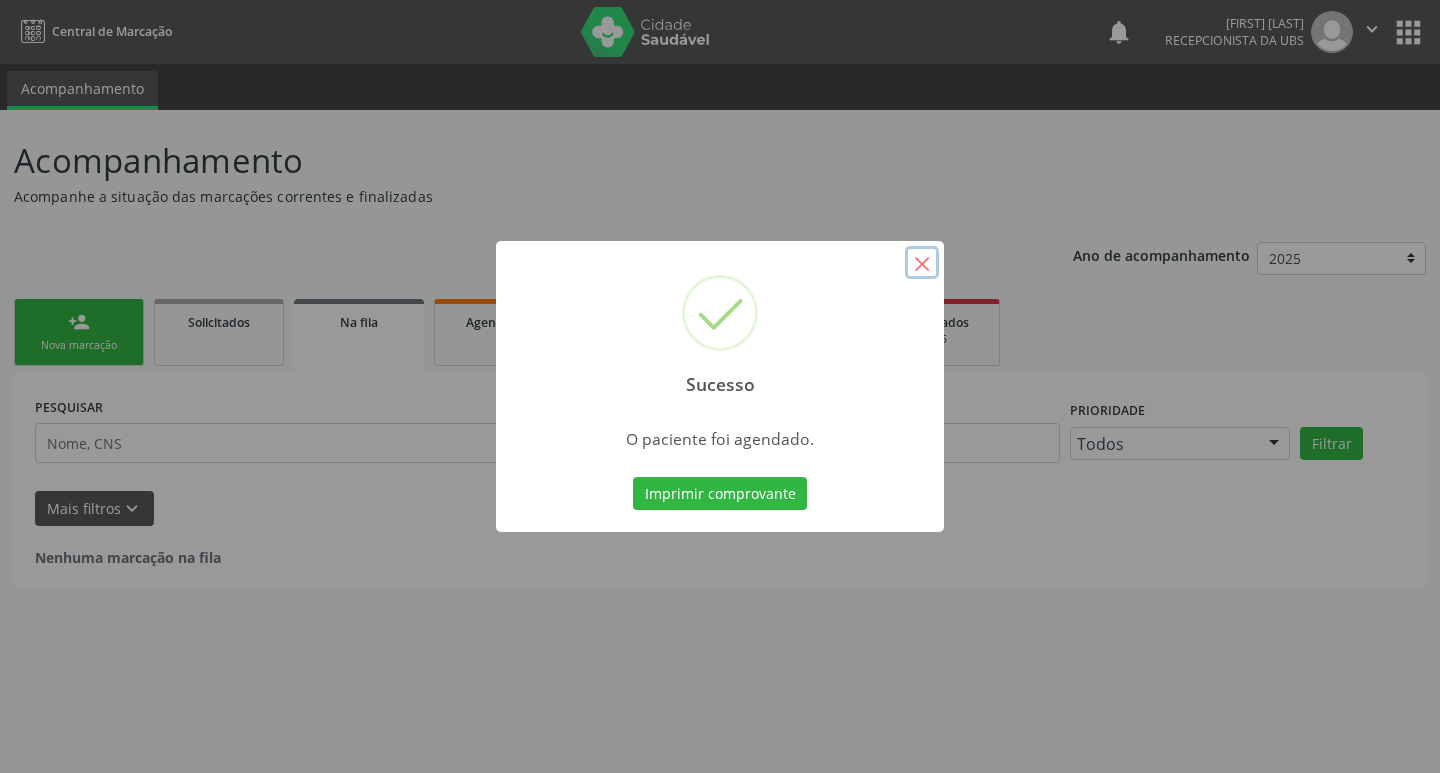 click on "×" at bounding box center [922, 263] 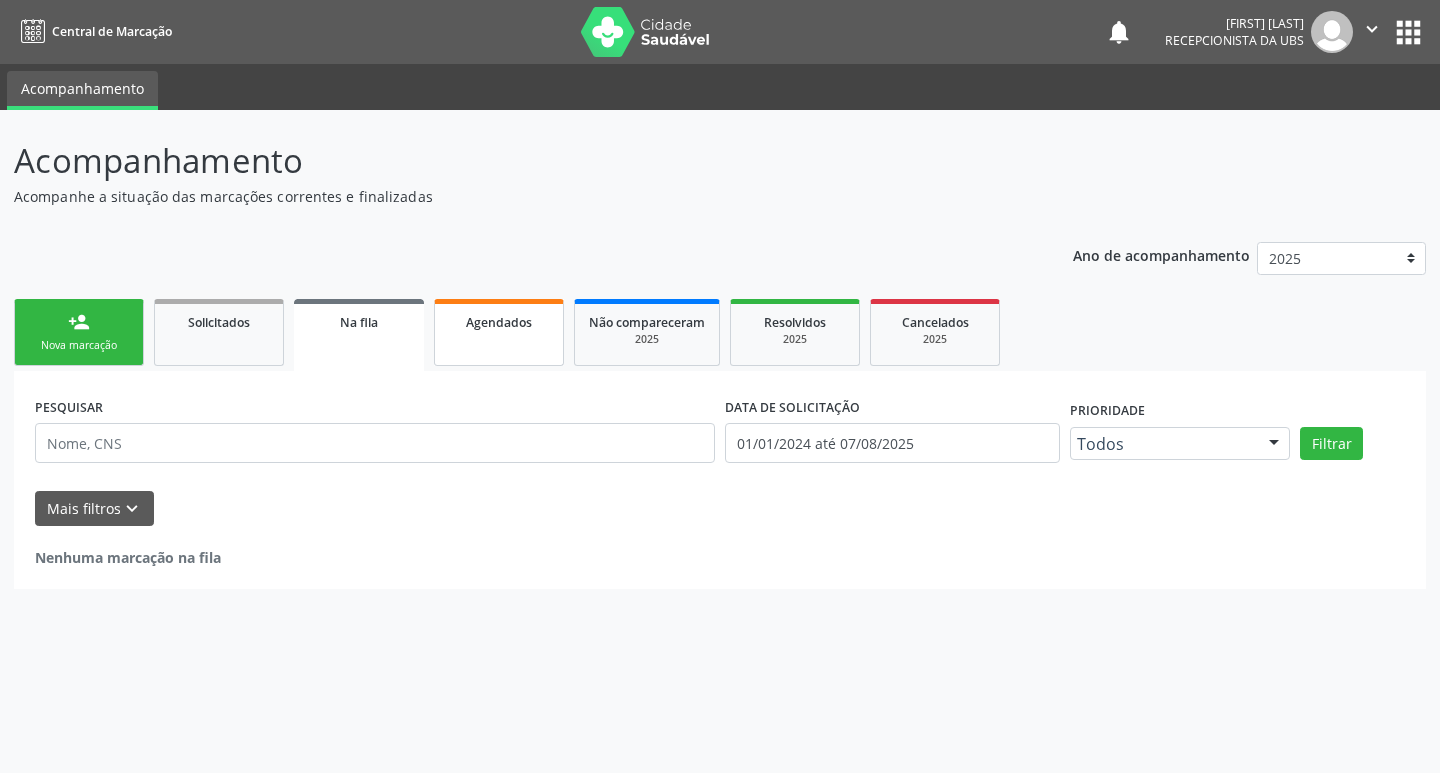 click on "Agendados" at bounding box center [499, 332] 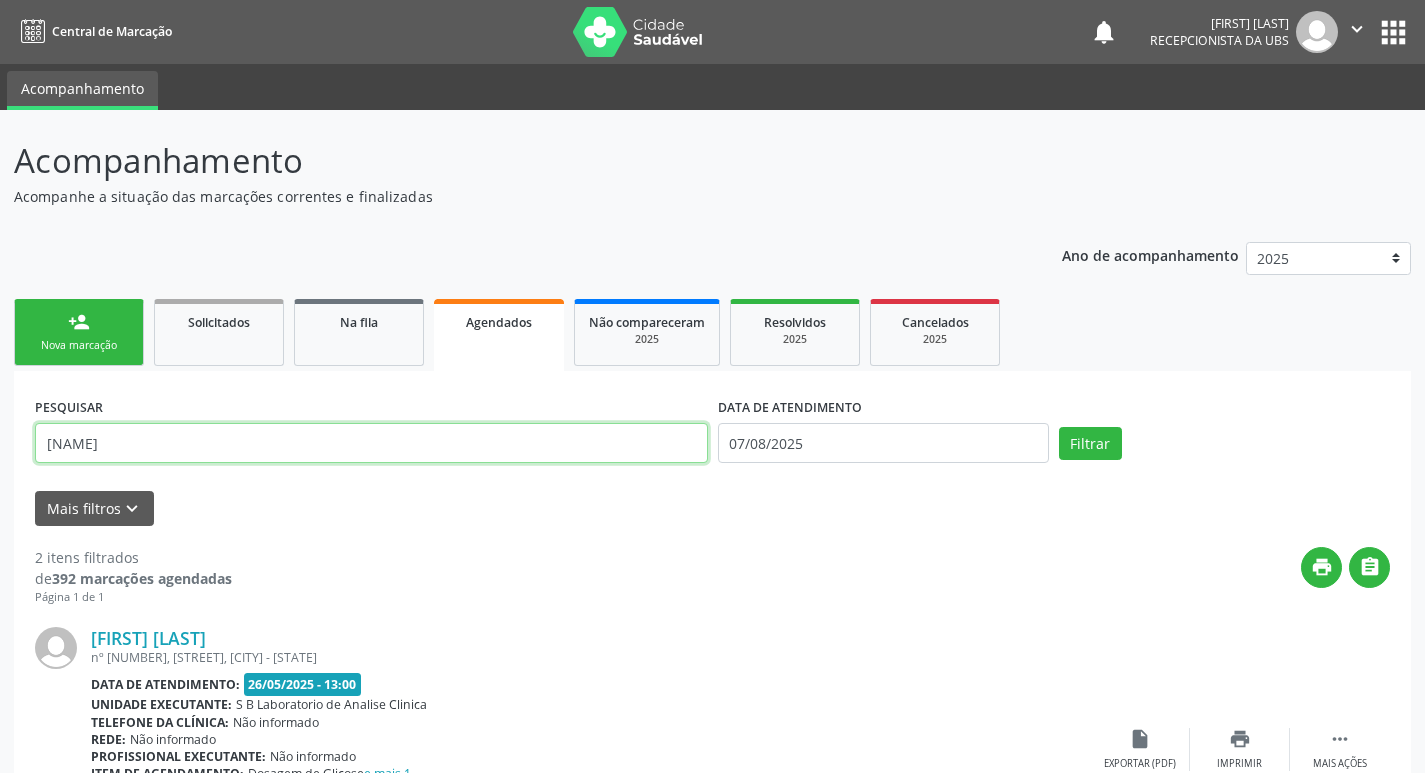 click on "[NAME]" at bounding box center (371, 443) 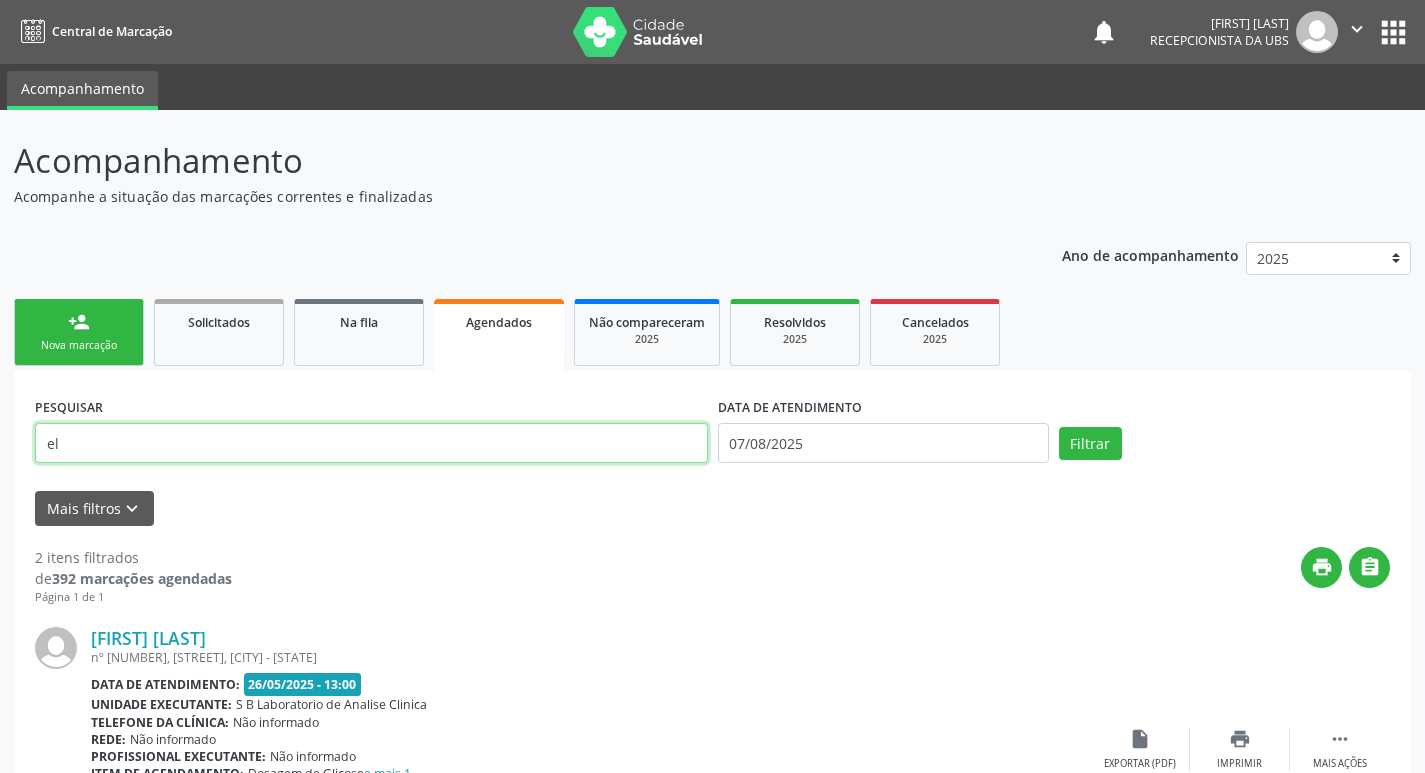 type on "e" 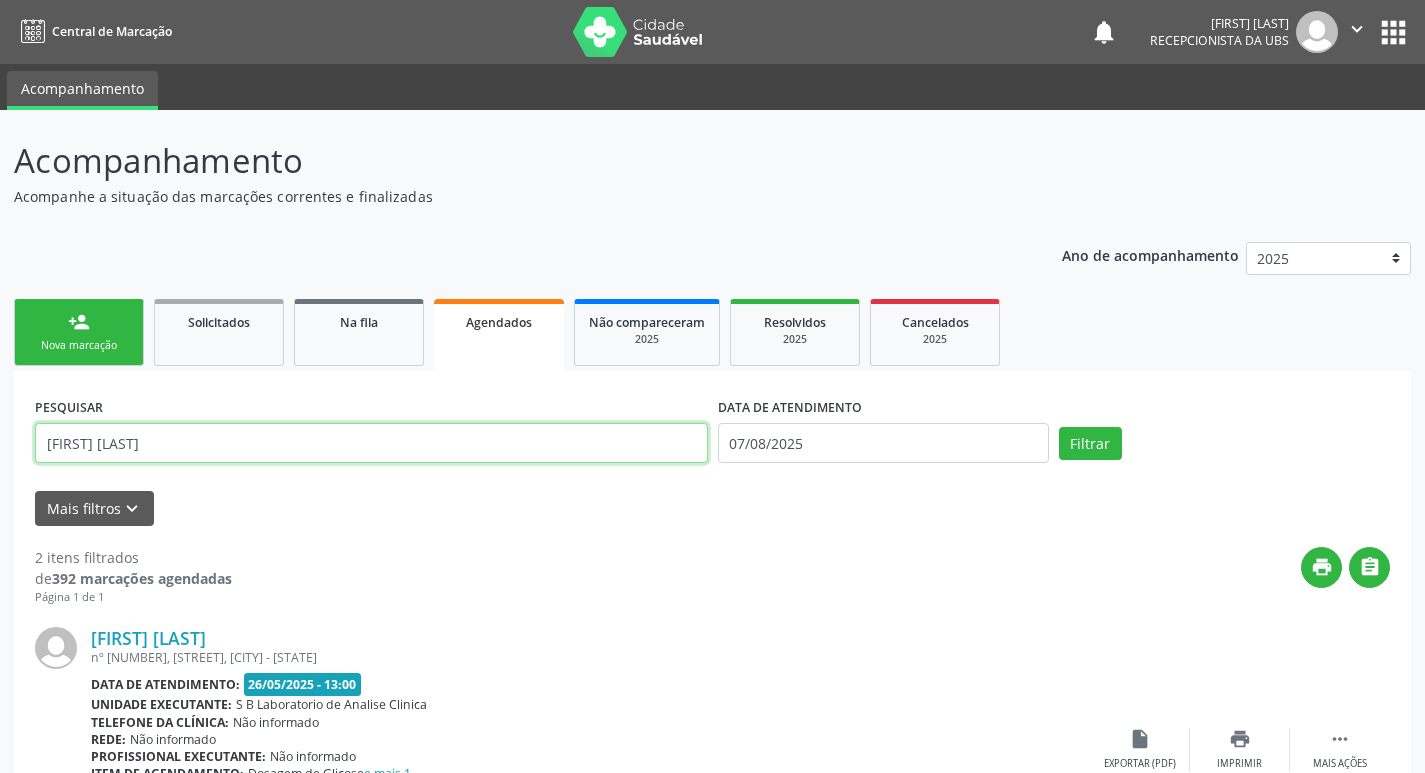 type on "[FIRST] [LAST]" 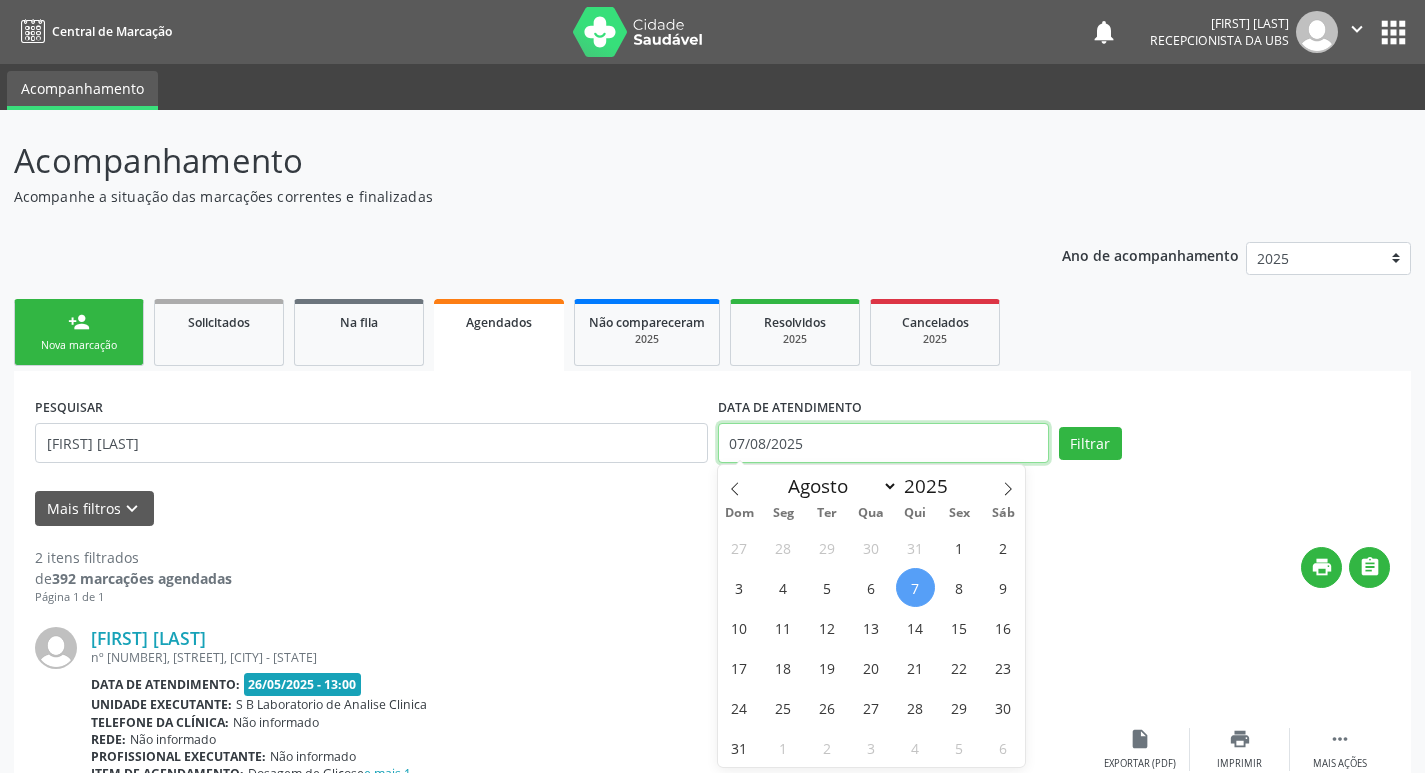 click on "07/08/2025" at bounding box center [883, 443] 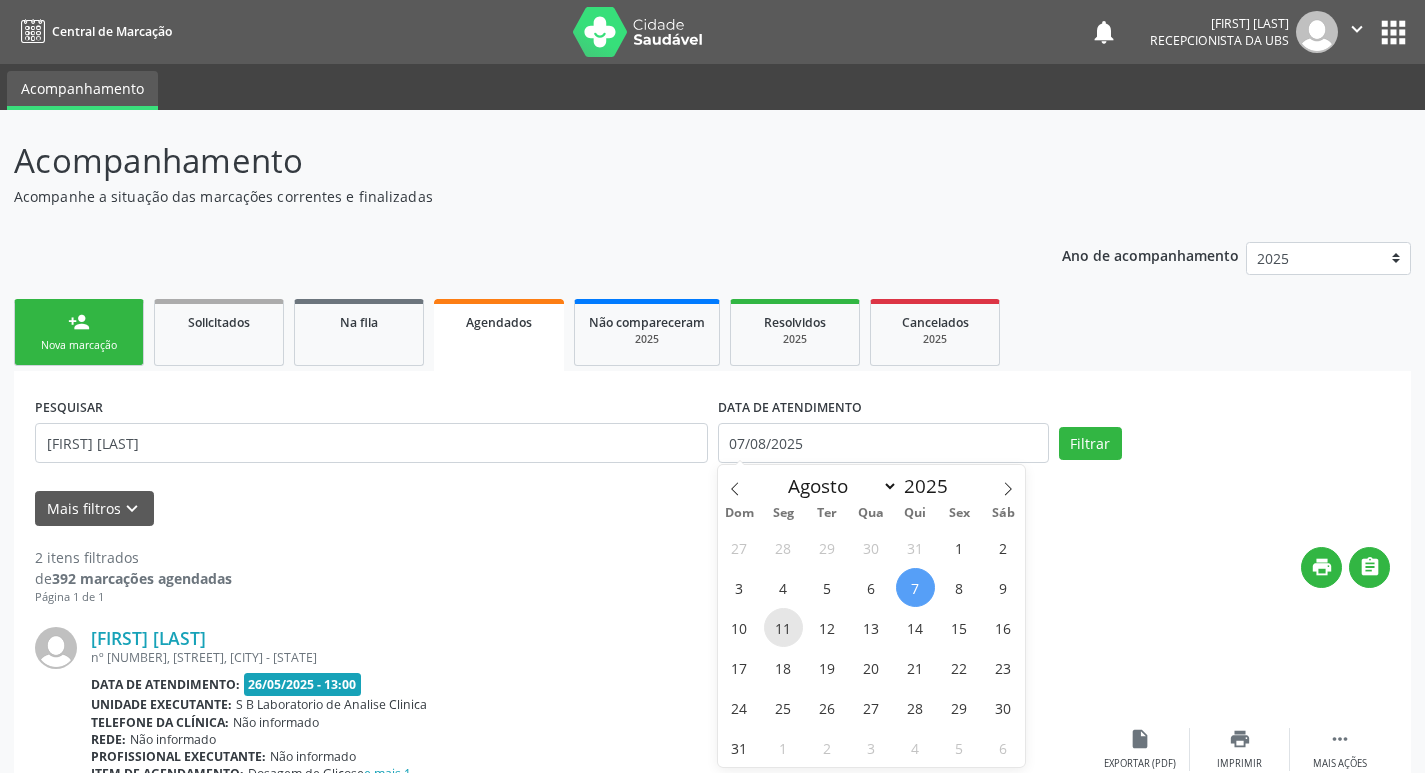 click on "11" at bounding box center (783, 627) 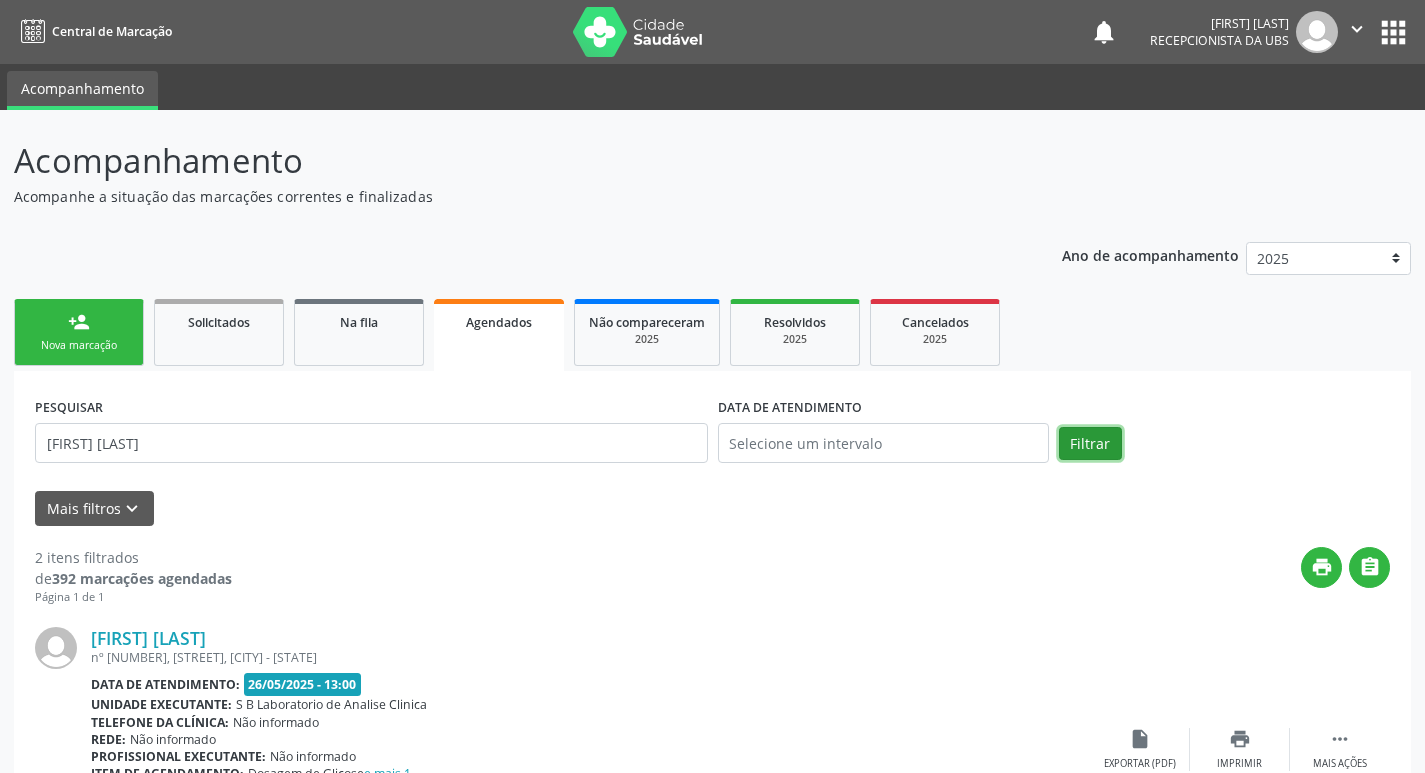 click on "Filtrar" at bounding box center [1090, 444] 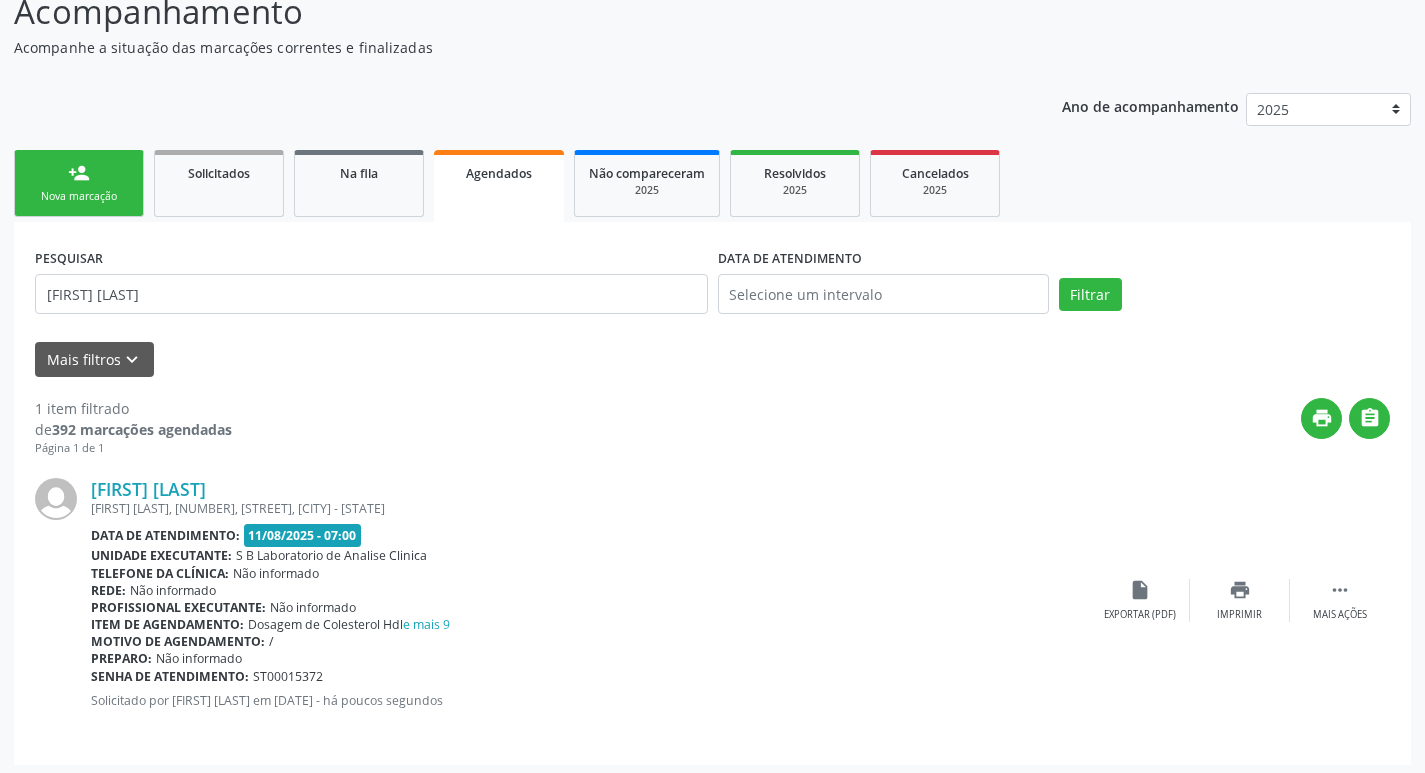 scroll, scrollTop: 155, scrollLeft: 0, axis: vertical 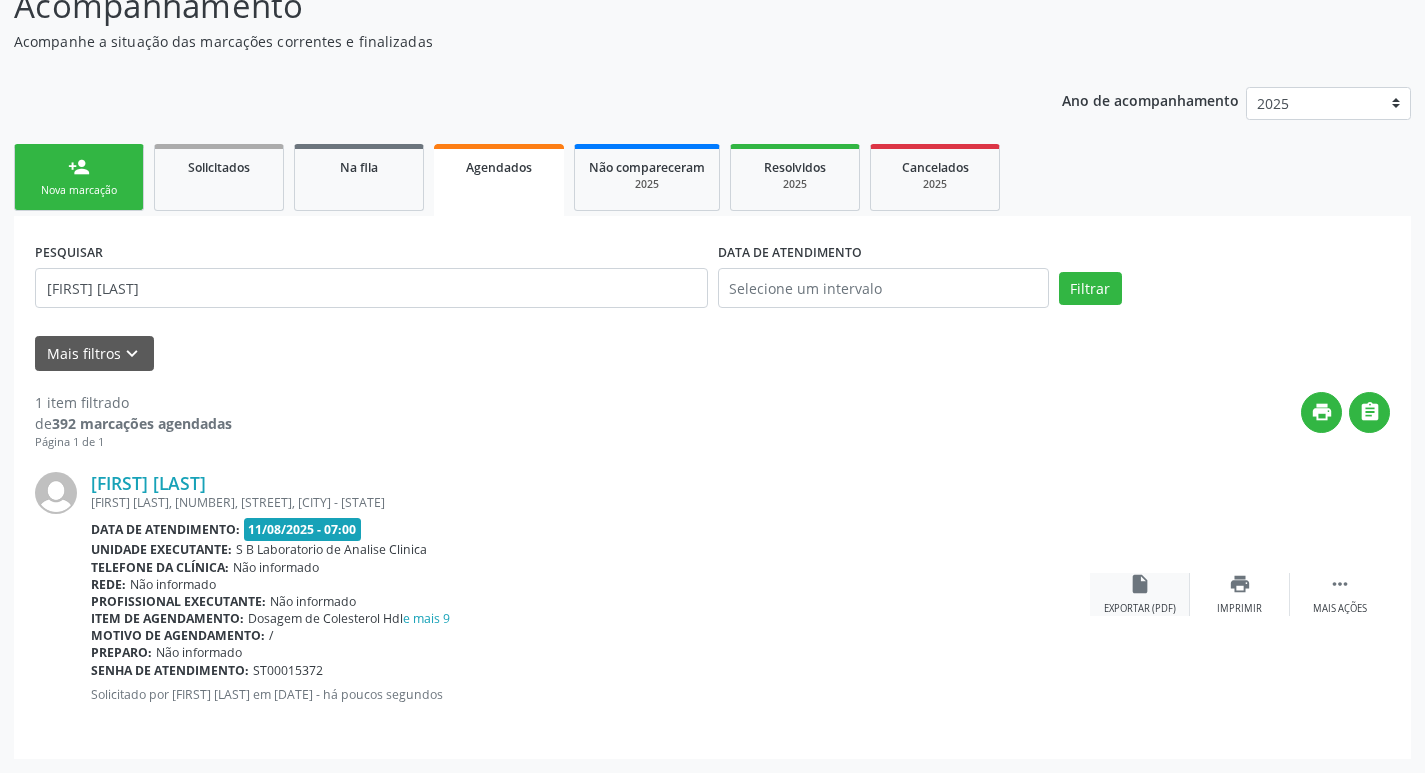 click on "insert_drive_file" at bounding box center [1140, 584] 